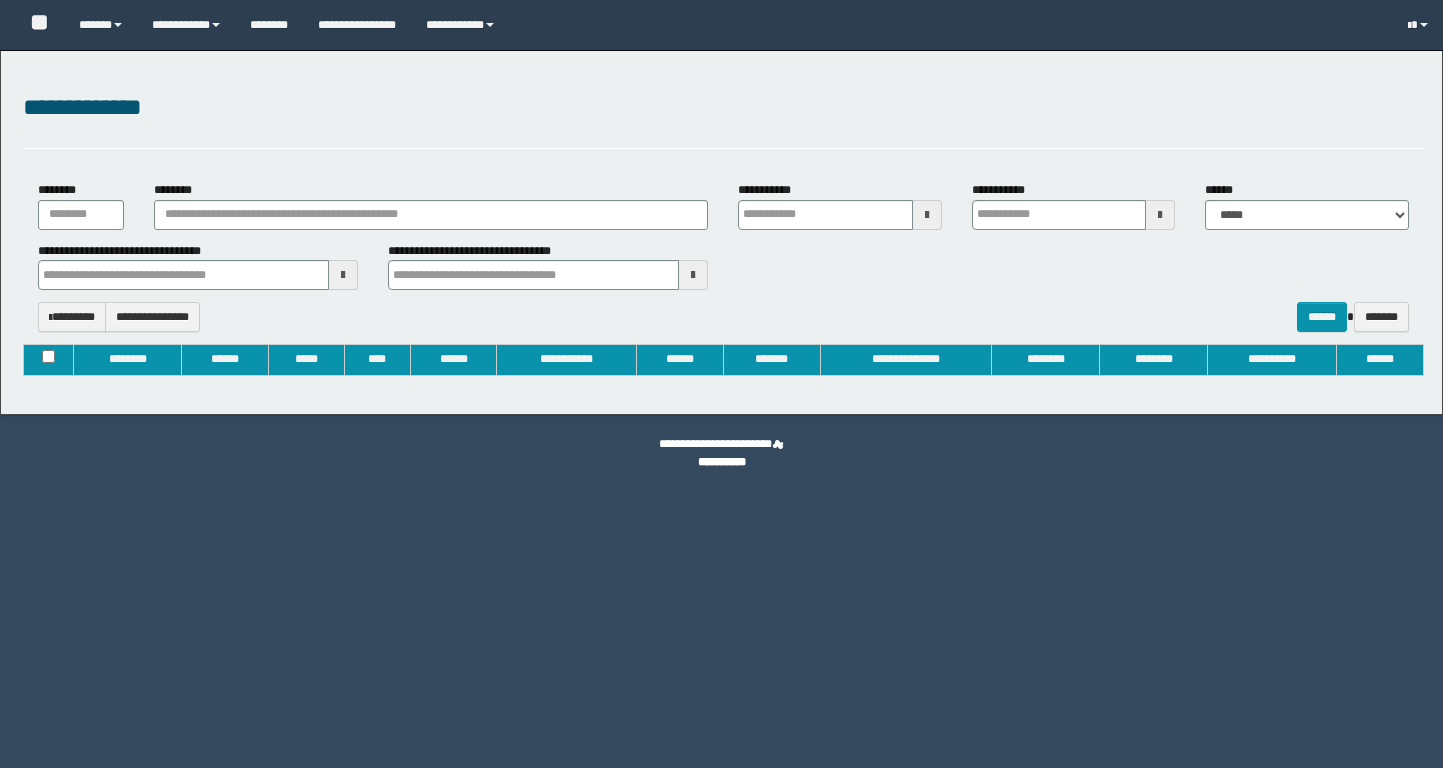 type on "**********" 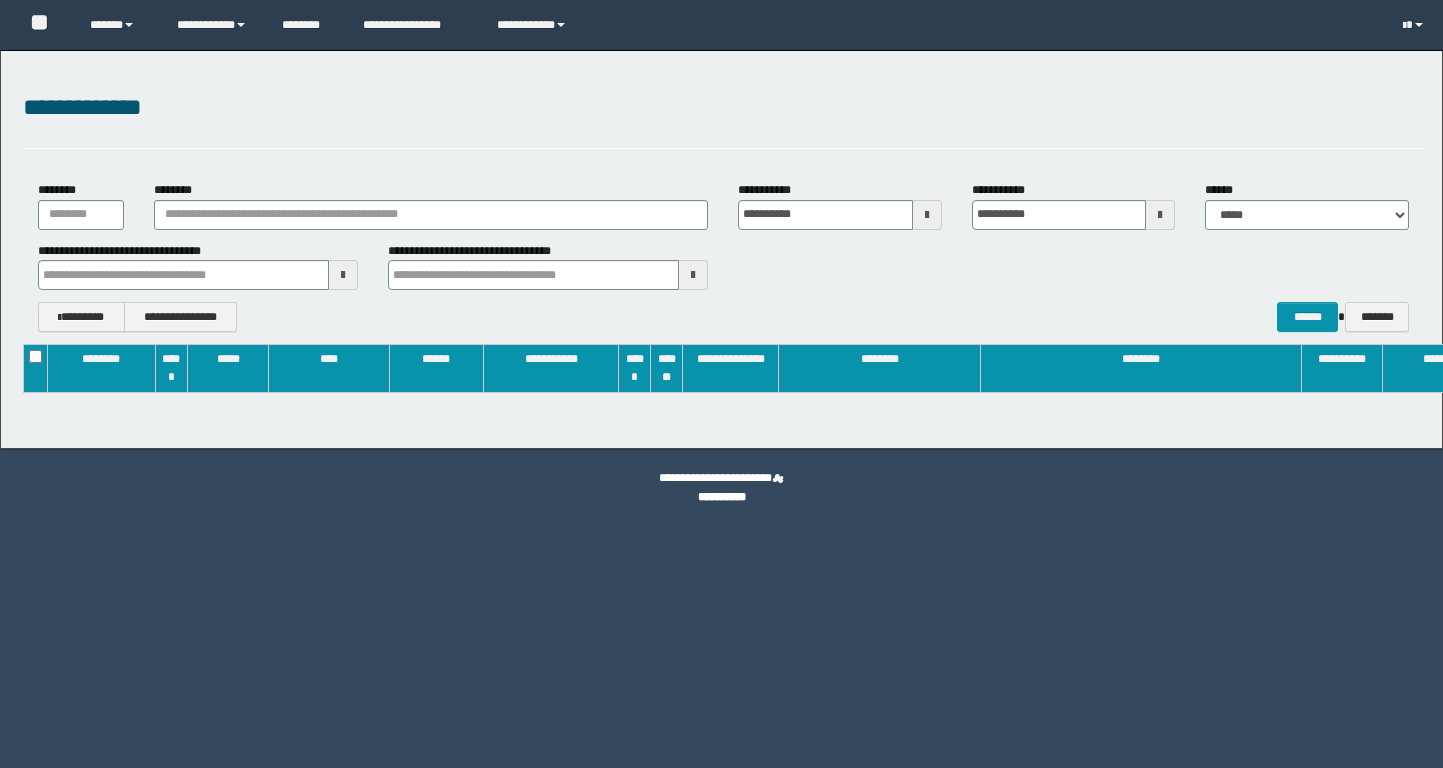 scroll, scrollTop: 0, scrollLeft: 0, axis: both 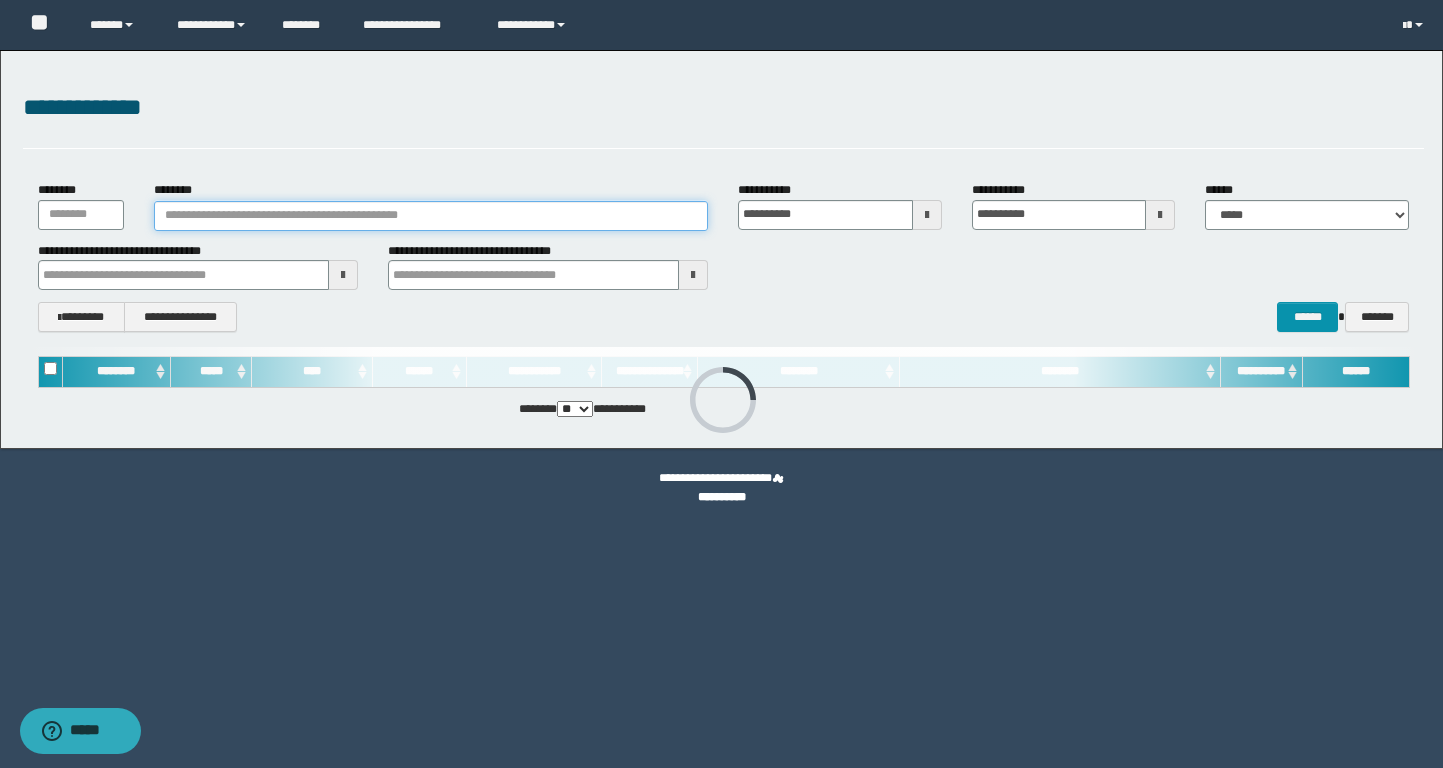 click on "********" at bounding box center (431, 216) 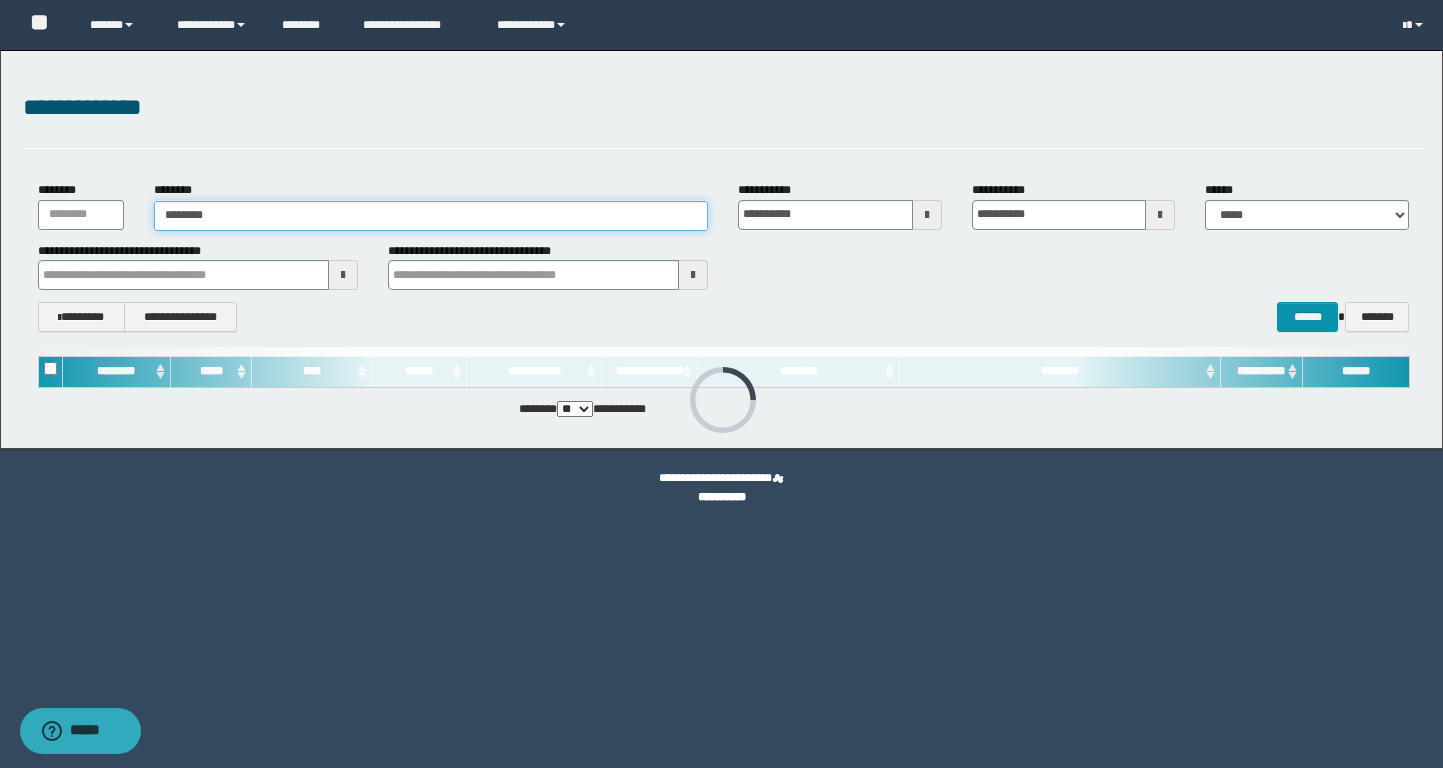 type on "********" 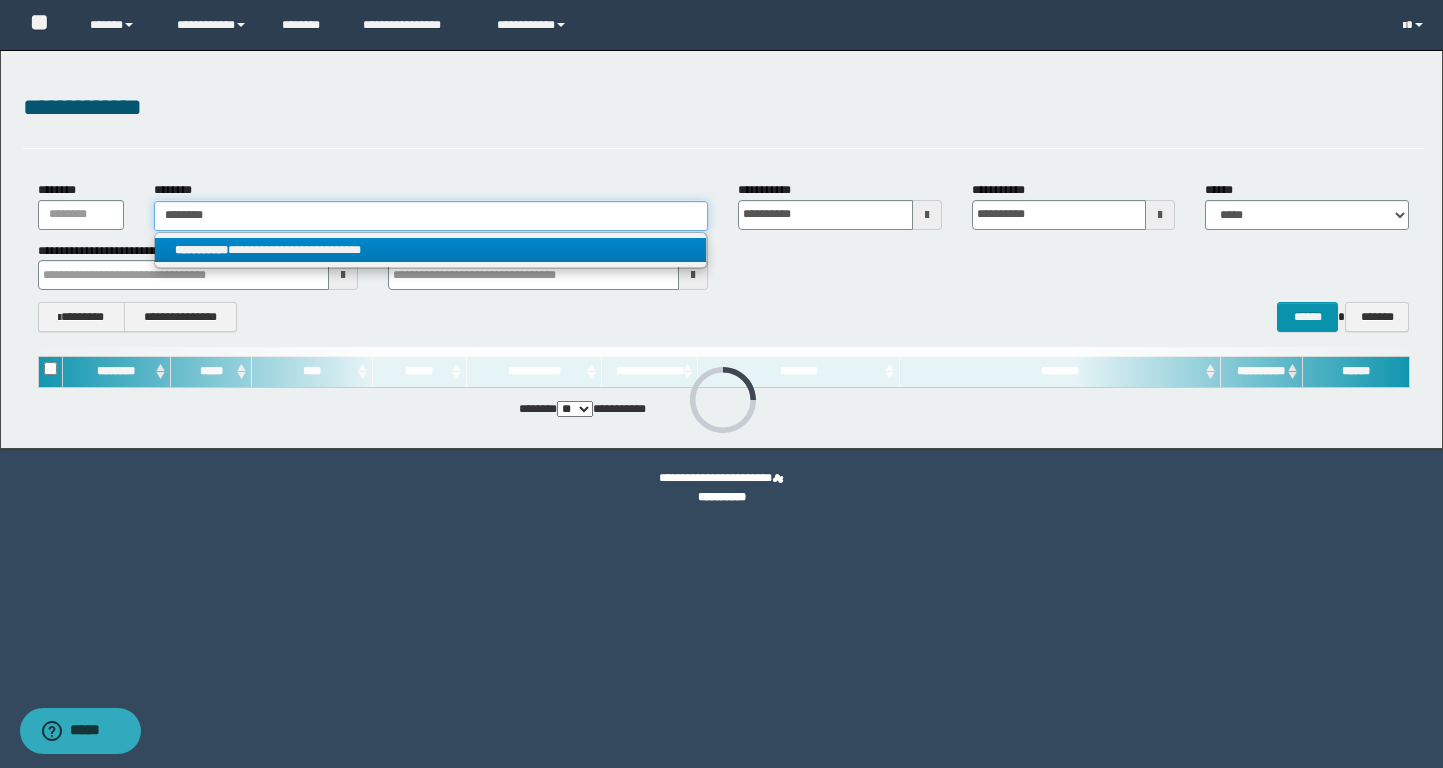 type on "********" 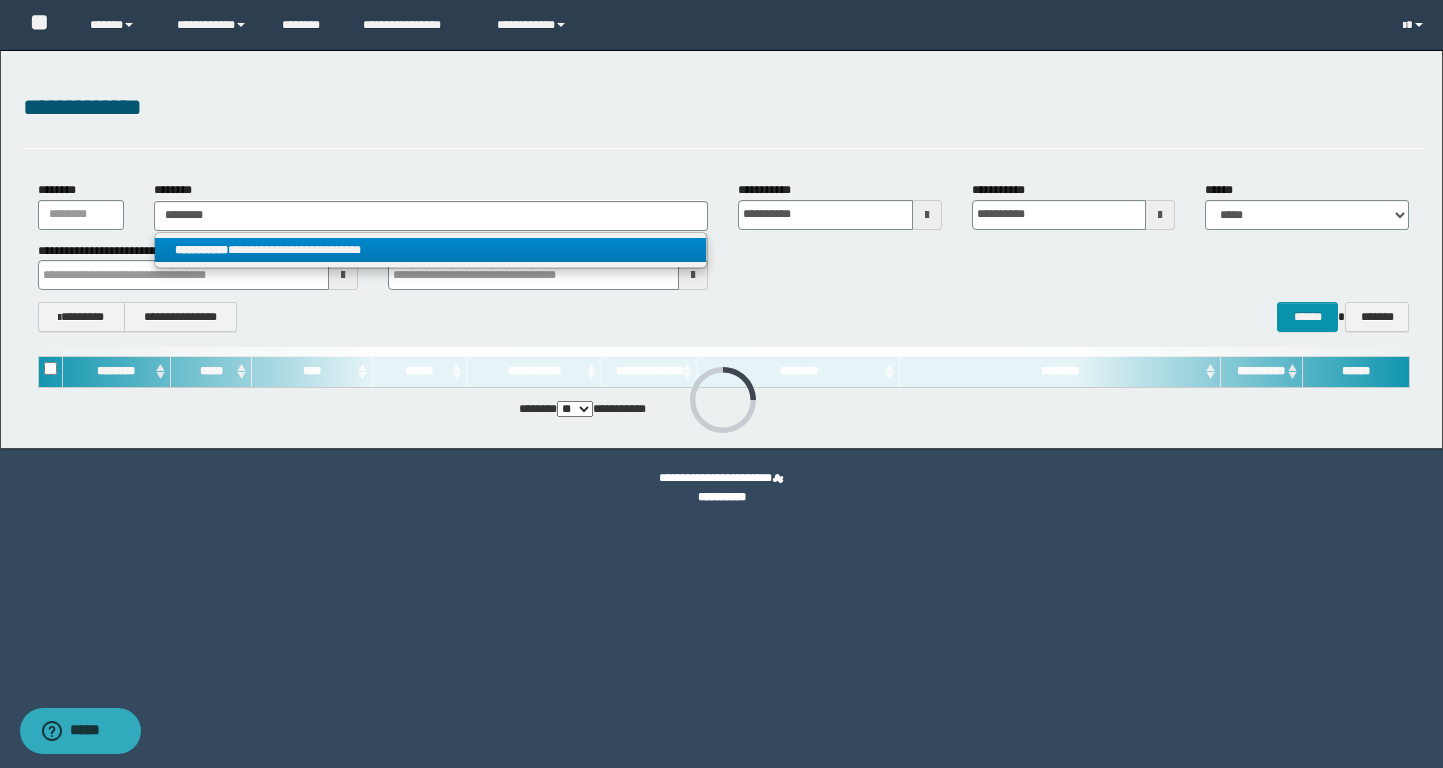 click on "**********" at bounding box center (430, 250) 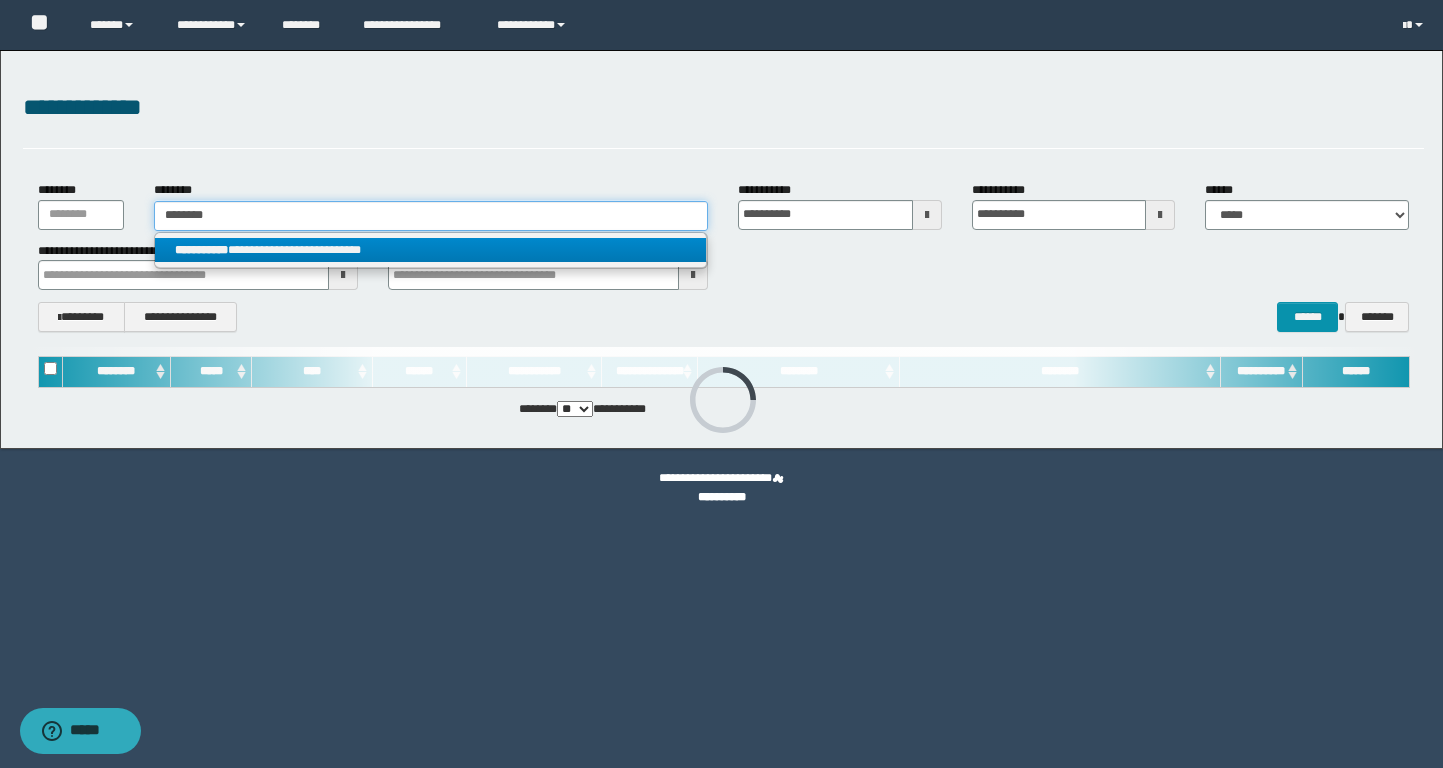 type 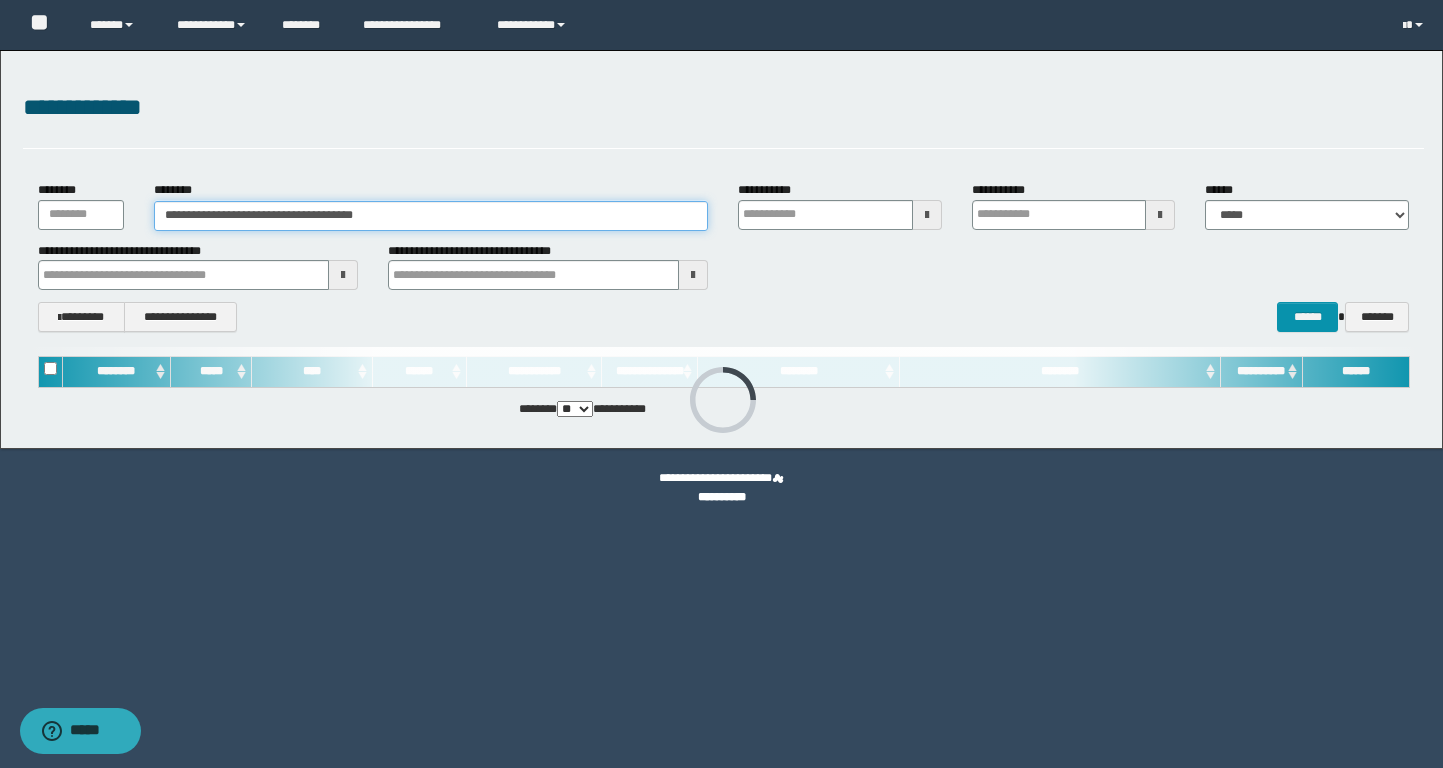 type 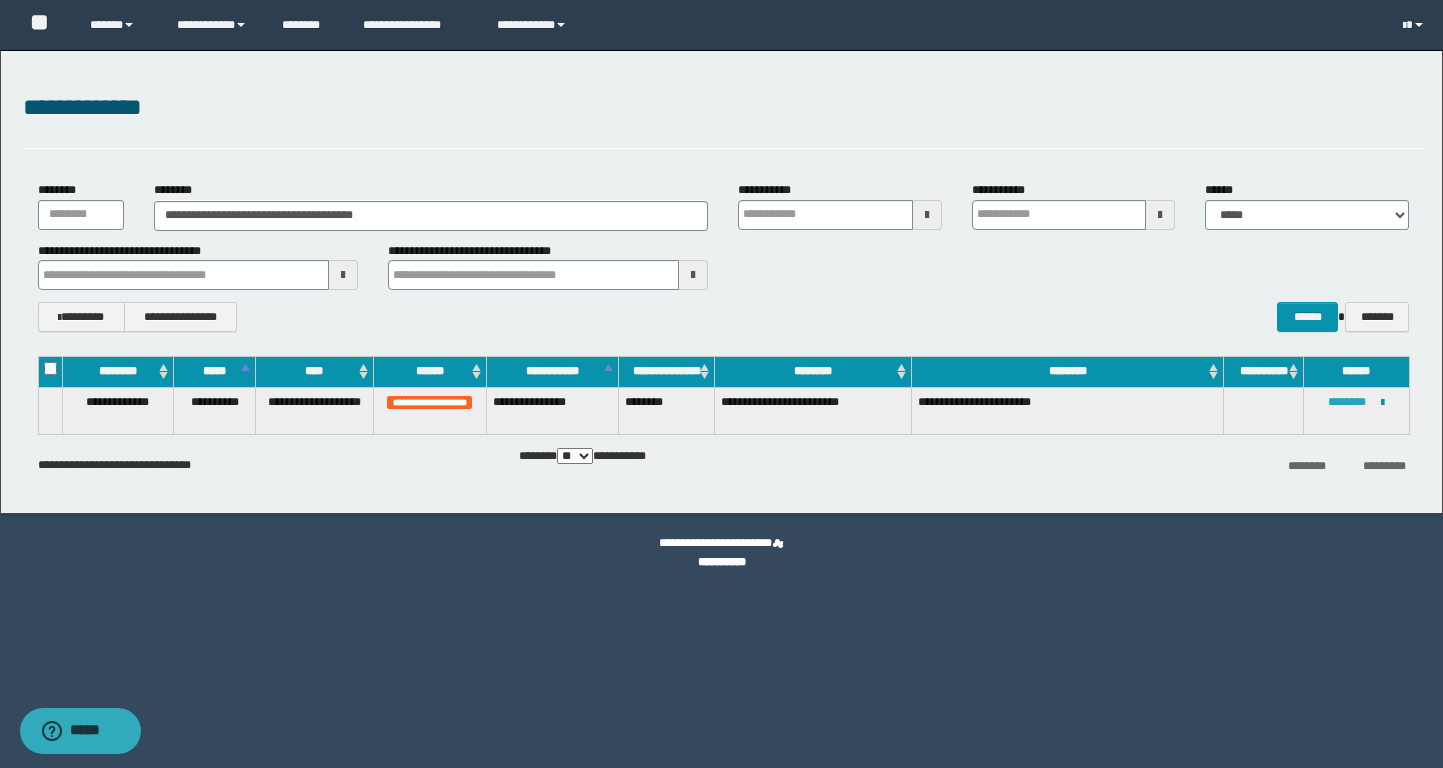 click on "********" at bounding box center (1347, 402) 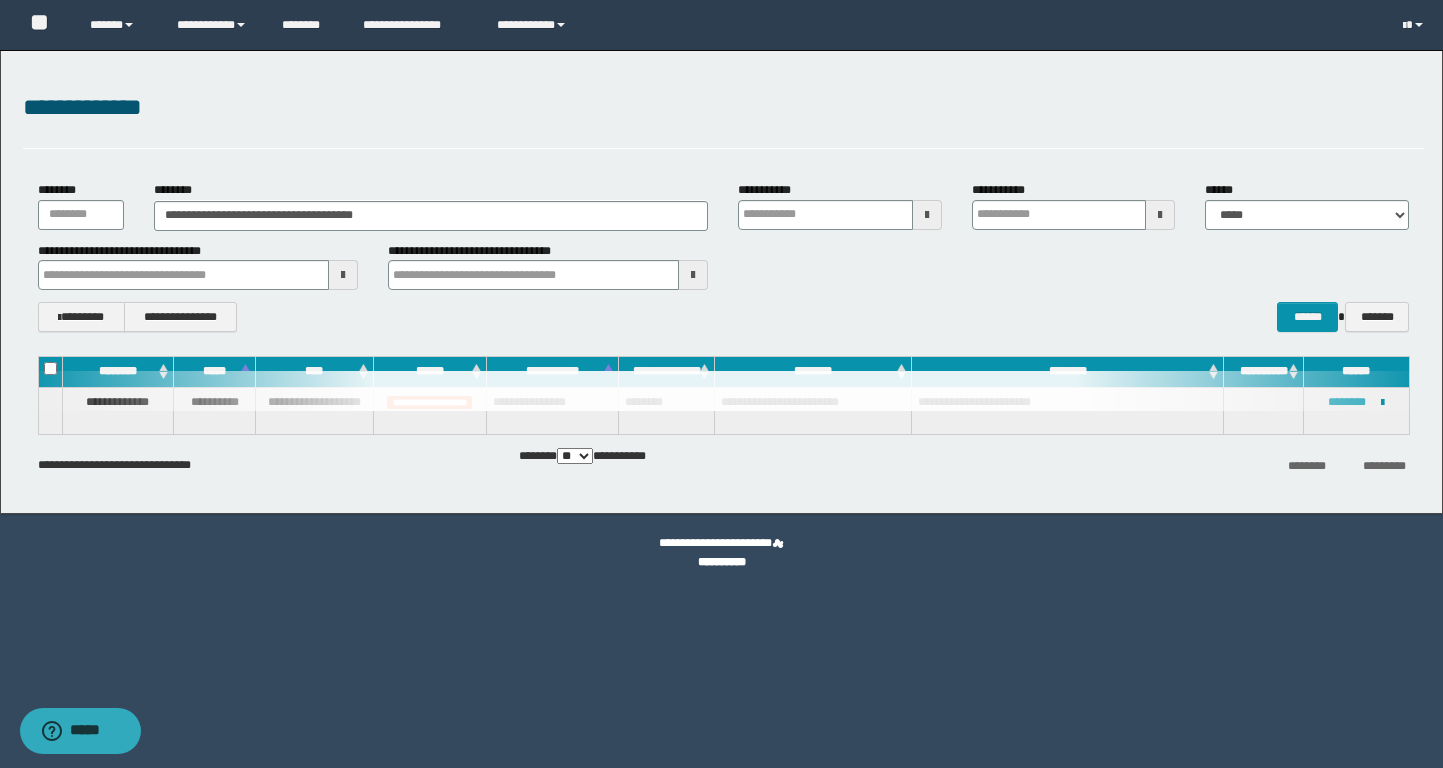 type 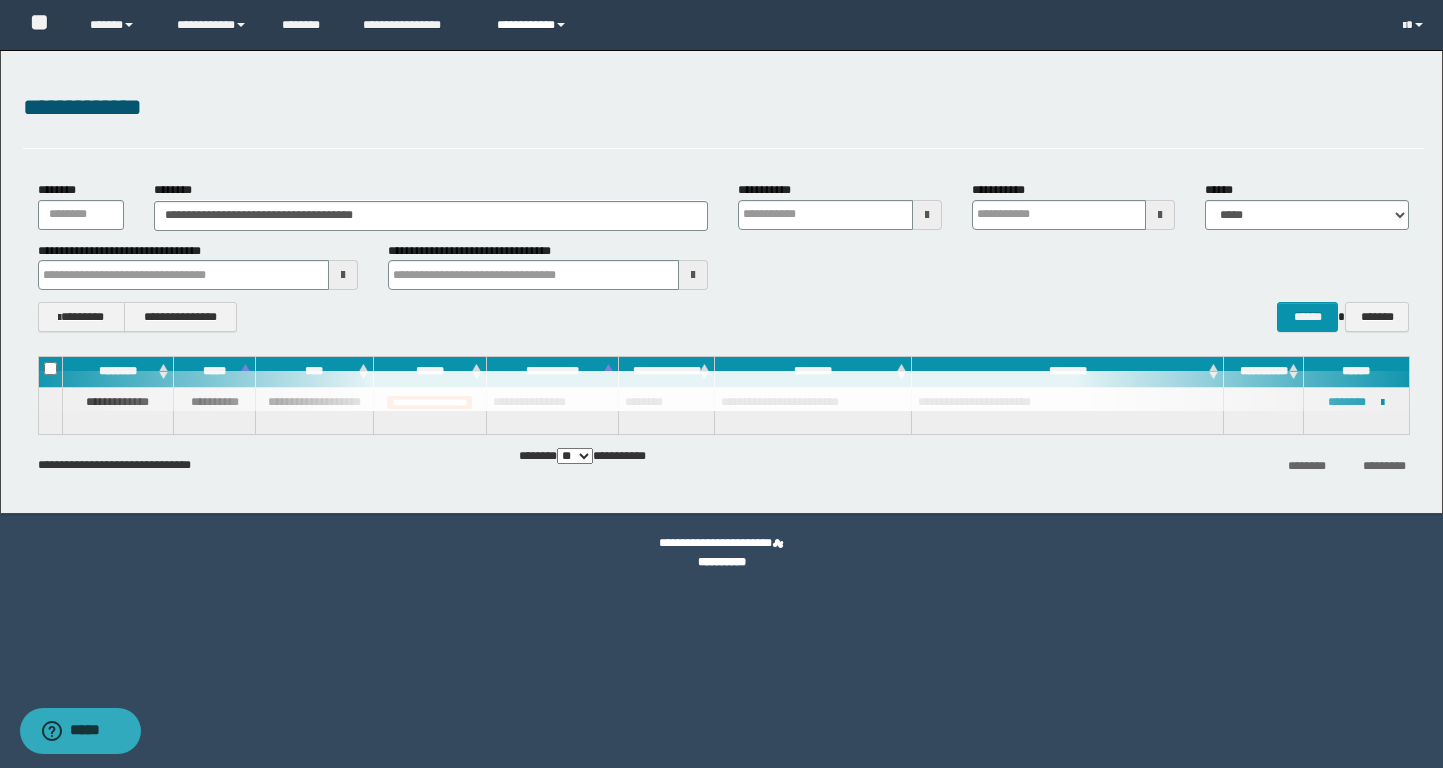 type 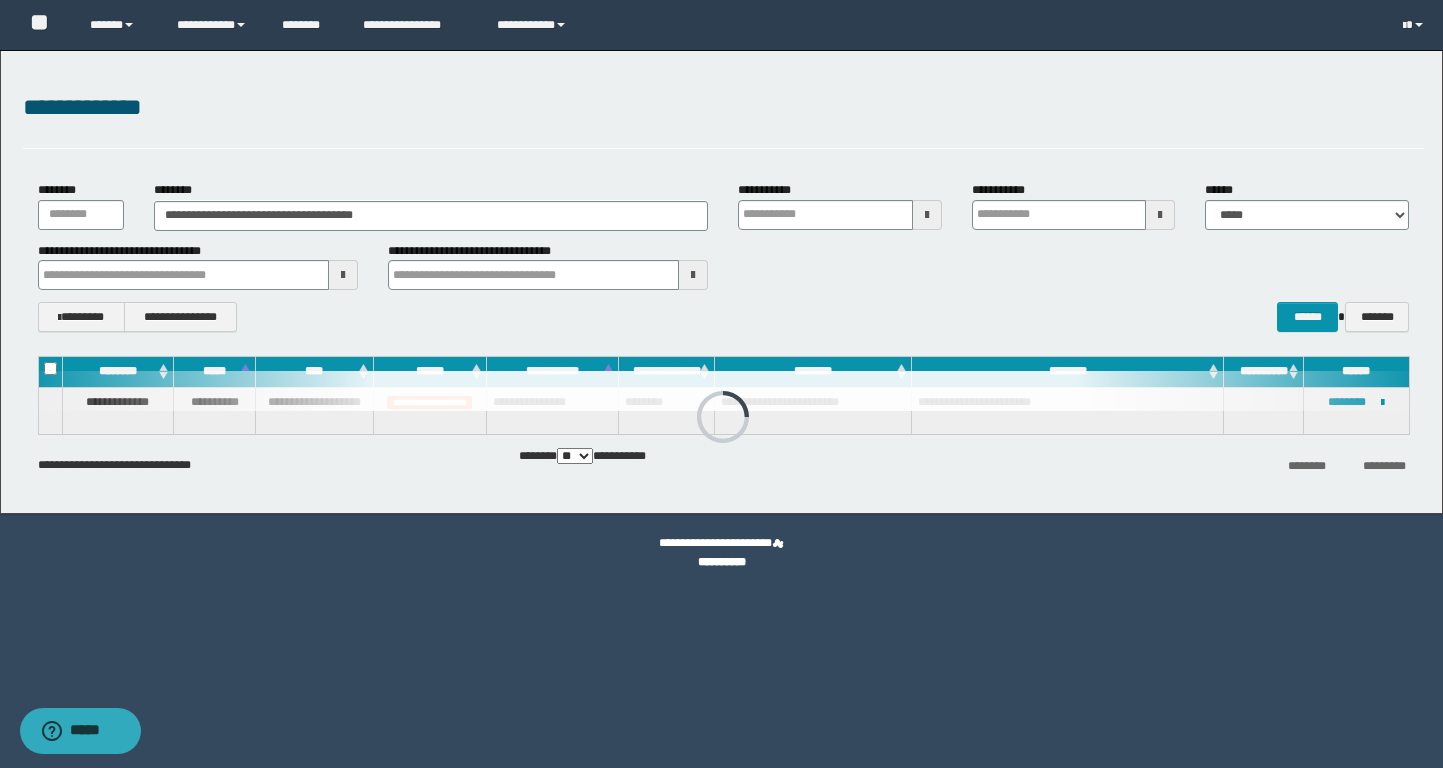 type 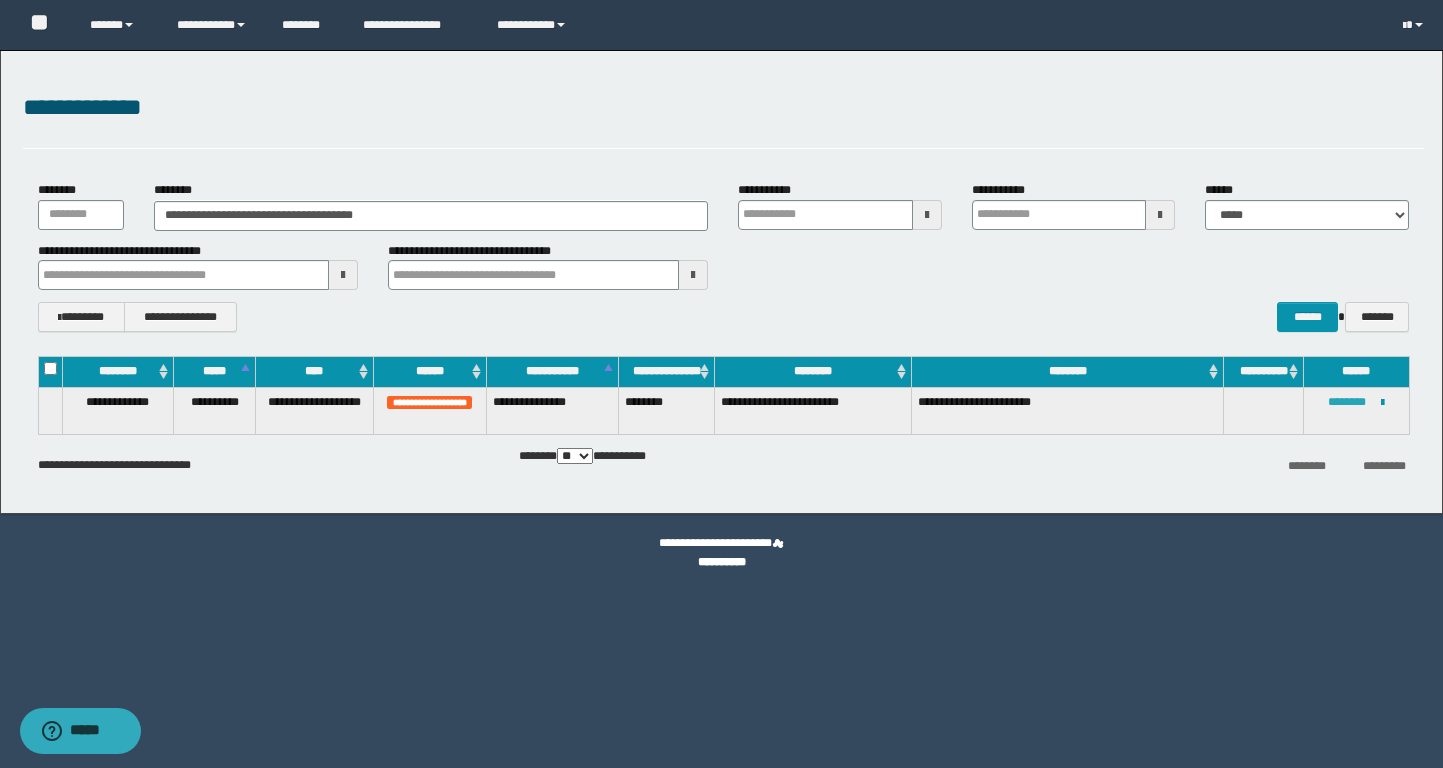 click on "********" at bounding box center (1347, 402) 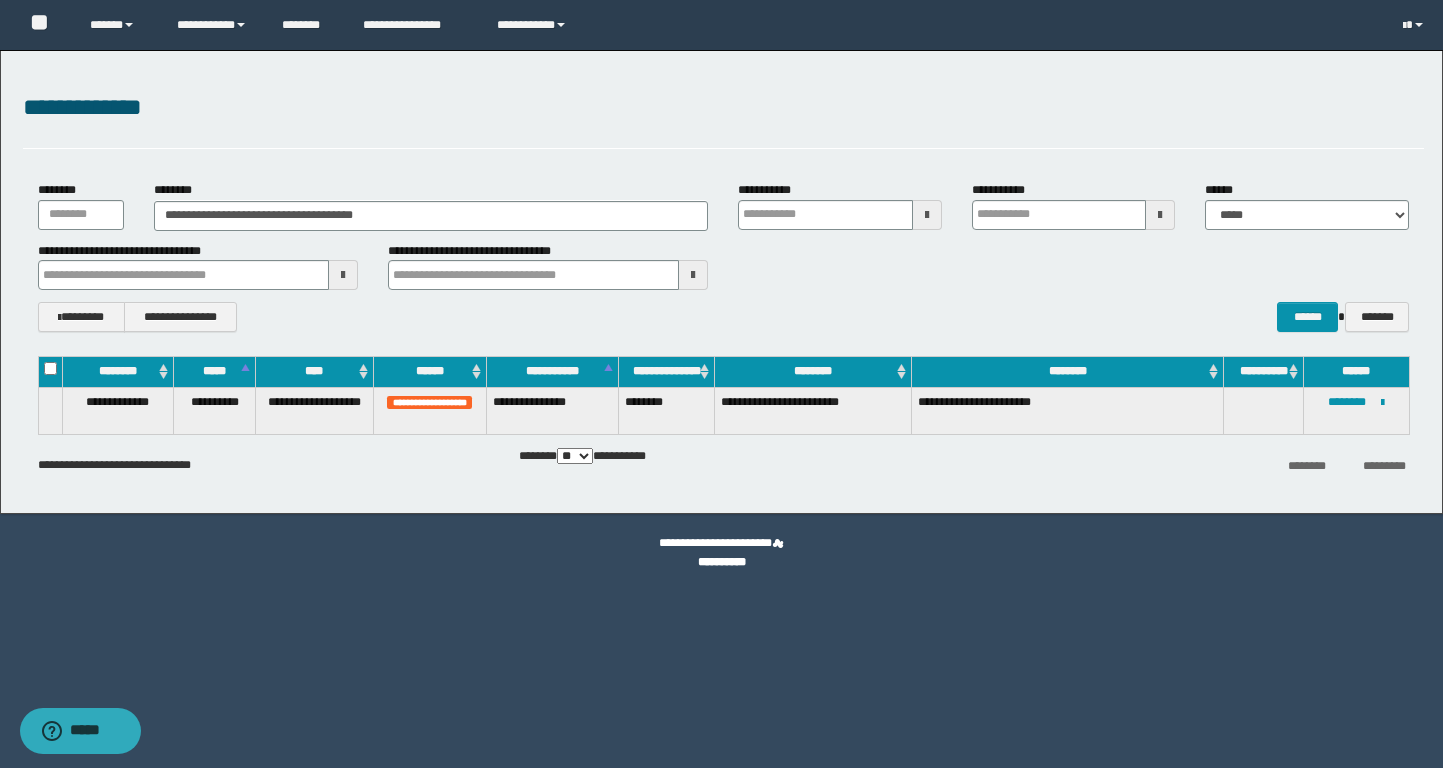 type 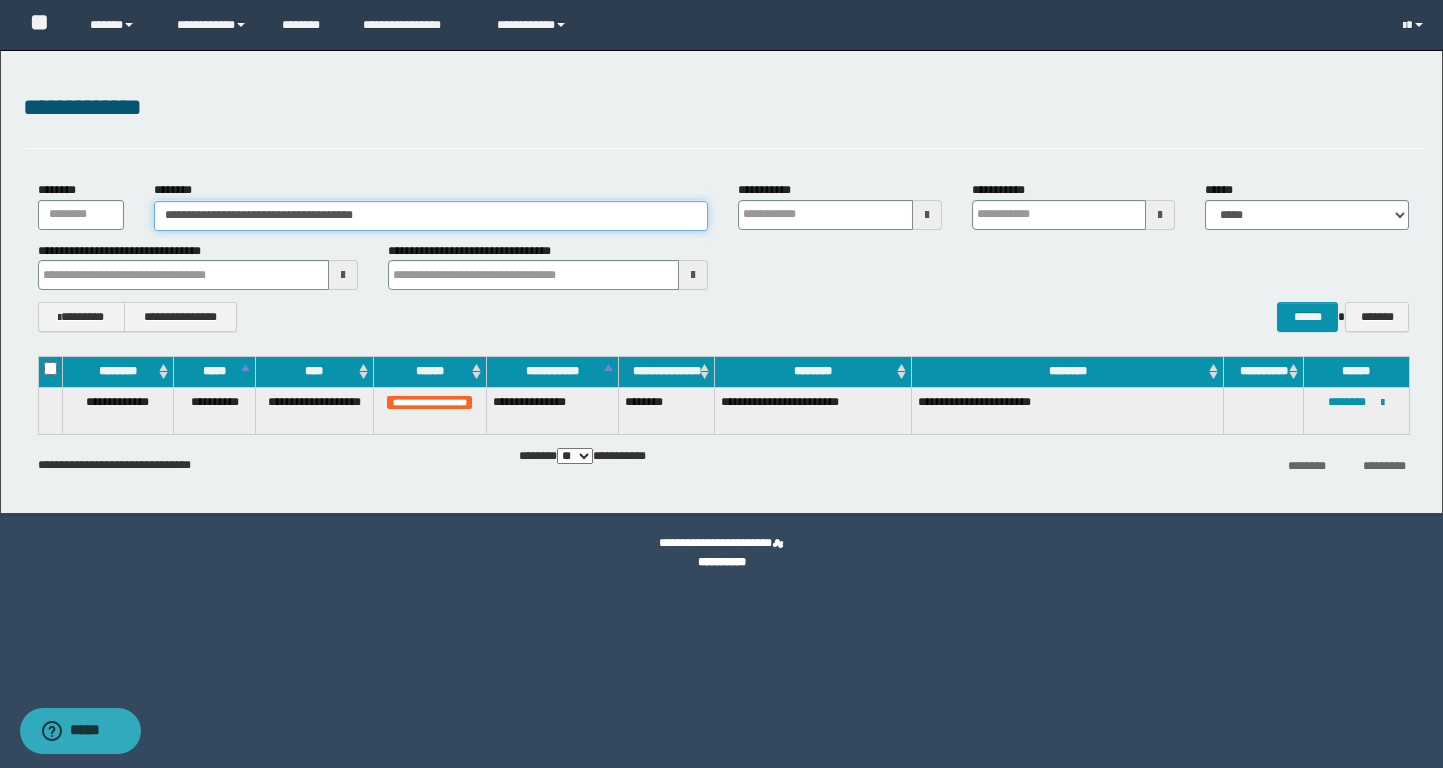 drag, startPoint x: 450, startPoint y: 215, endPoint x: 22, endPoint y: 219, distance: 428.01868 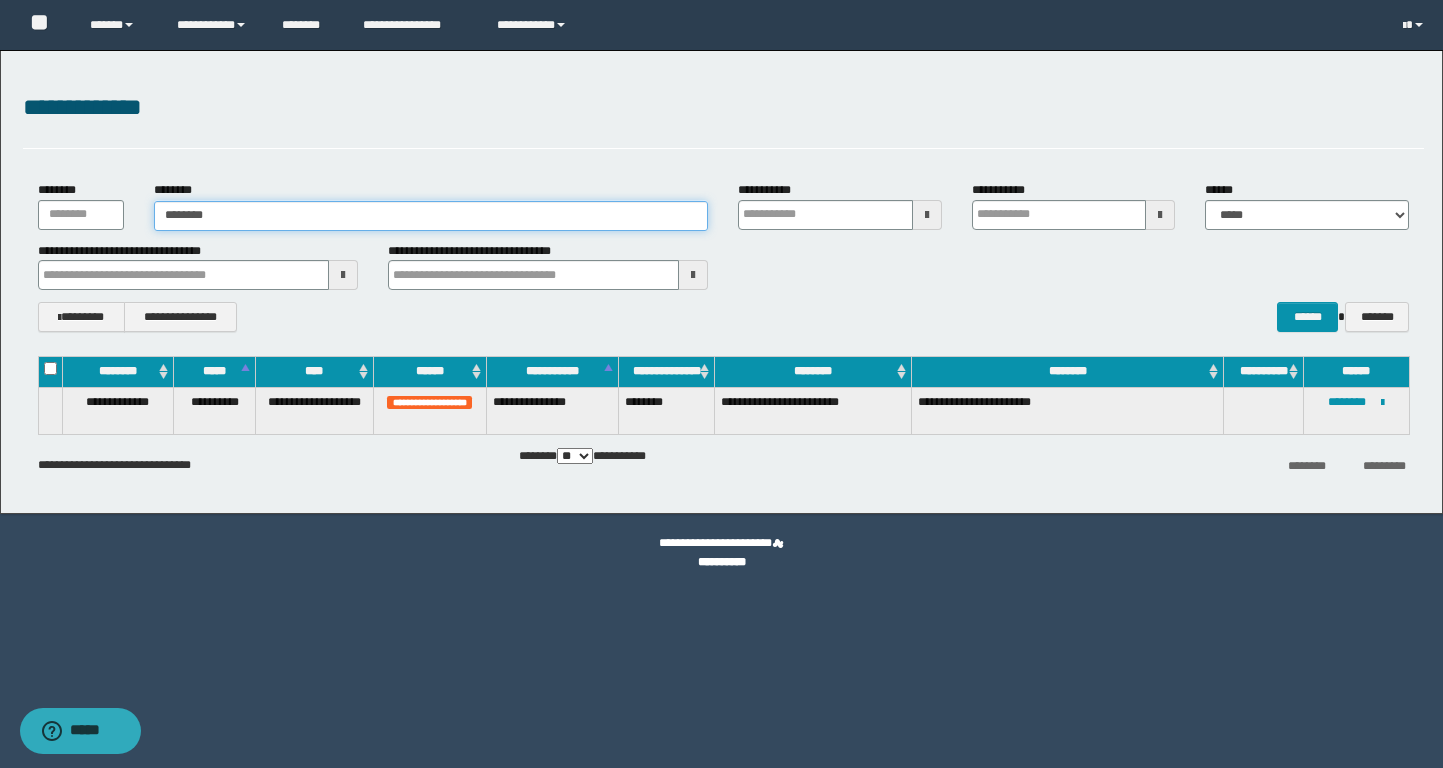 type on "********" 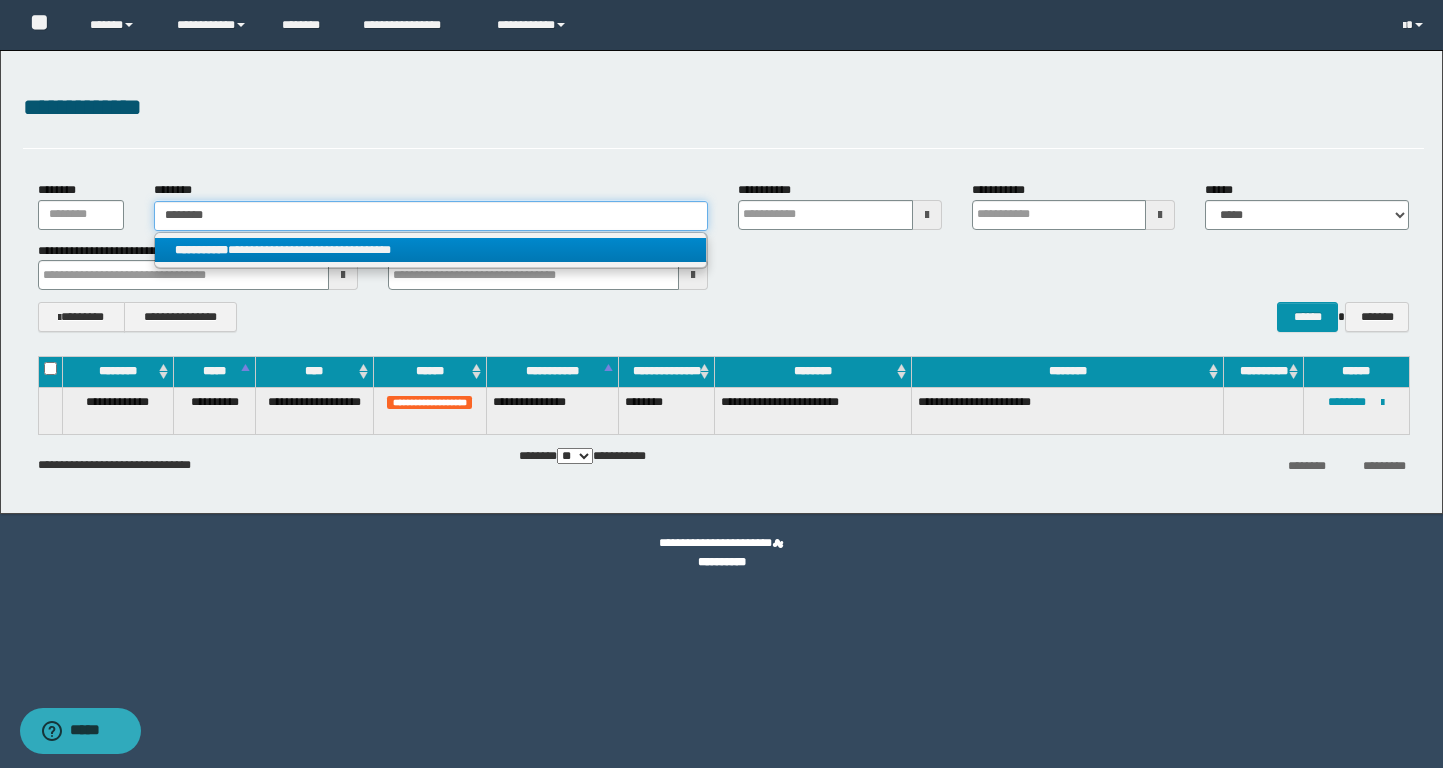 type on "********" 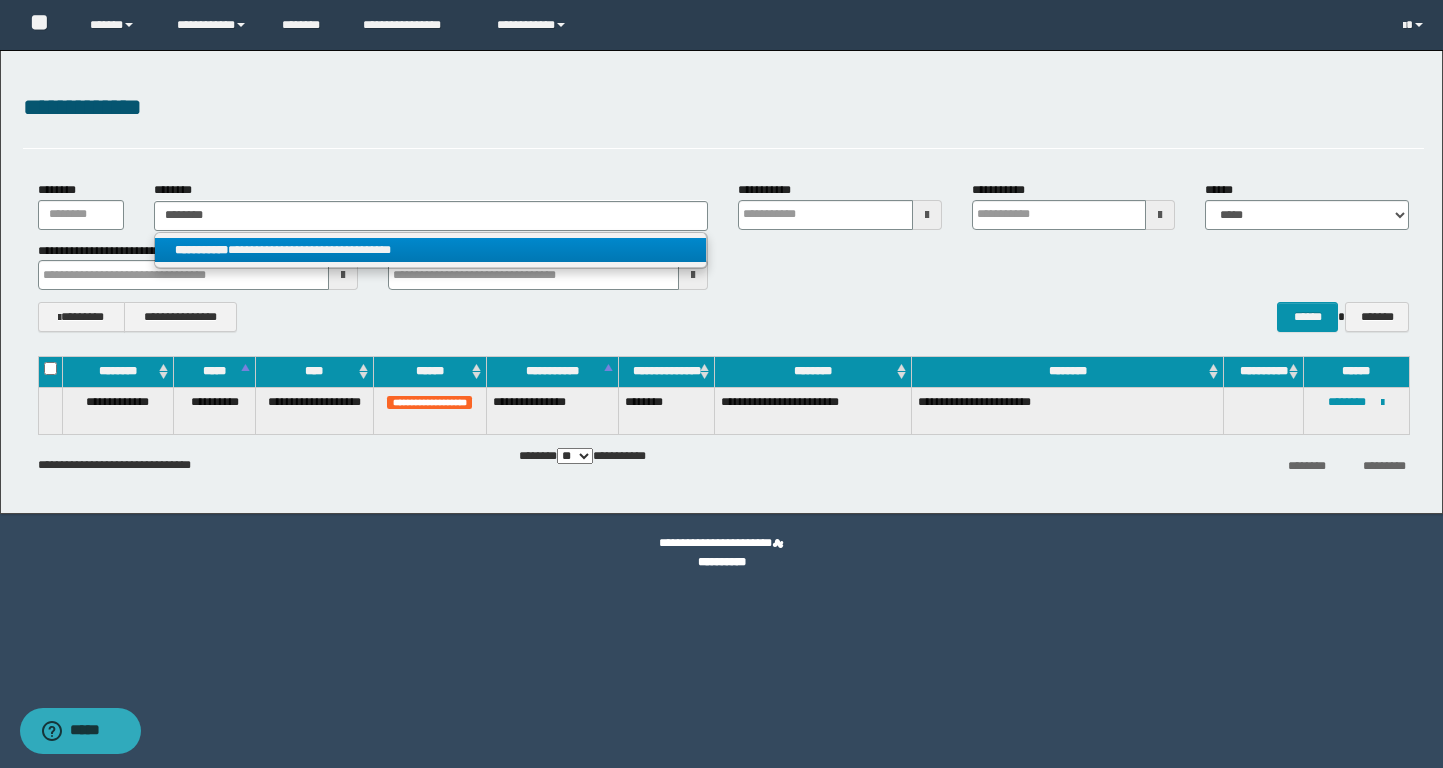click on "**********" at bounding box center [430, 250] 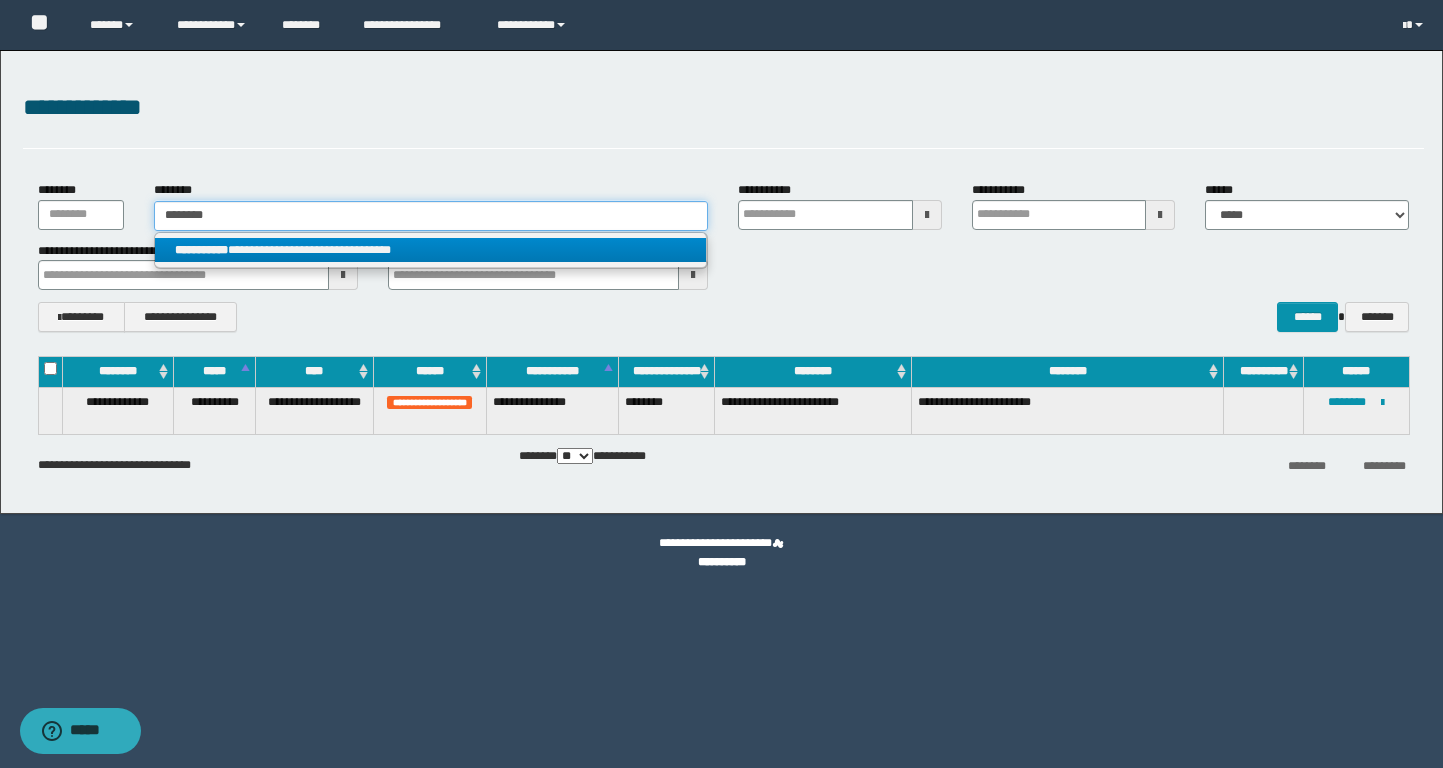 type 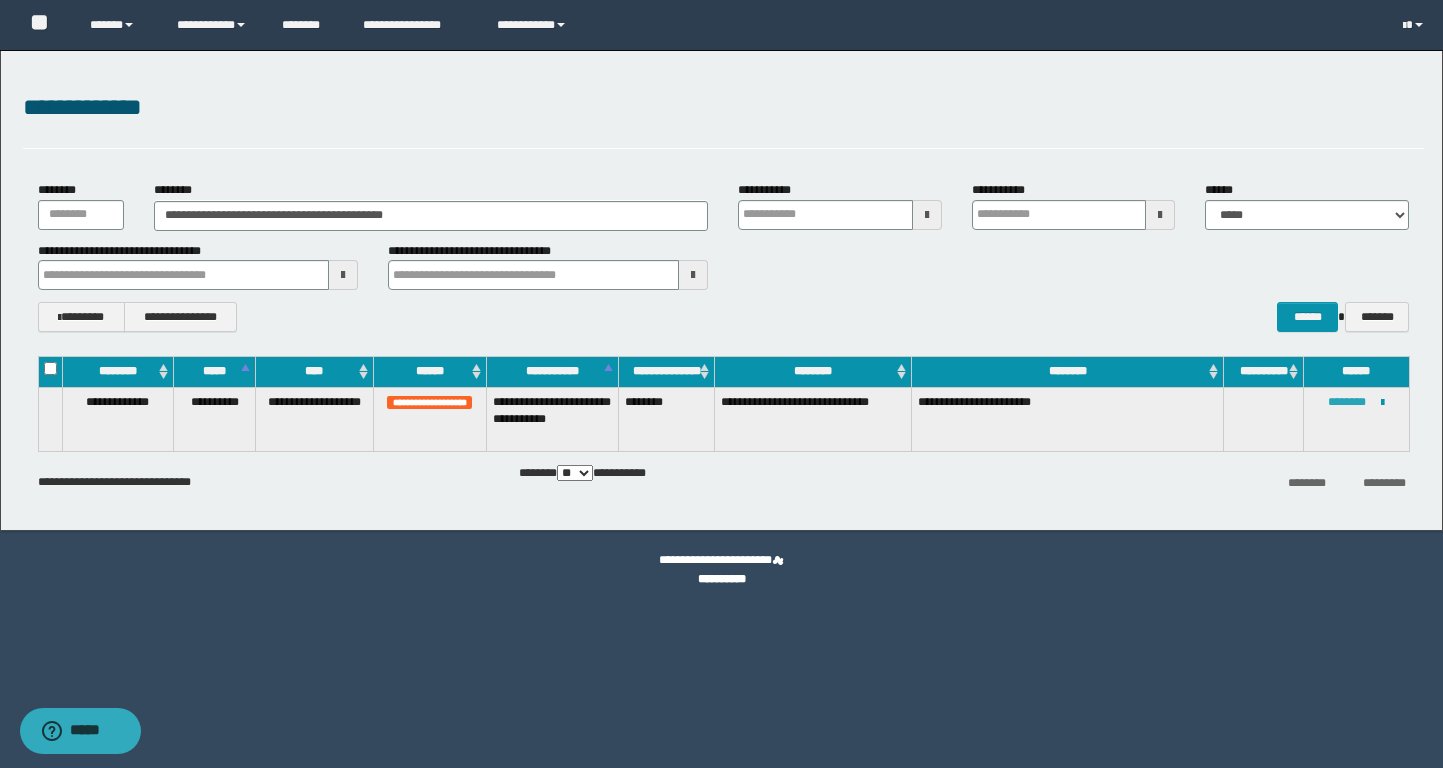 click on "********" at bounding box center (1347, 402) 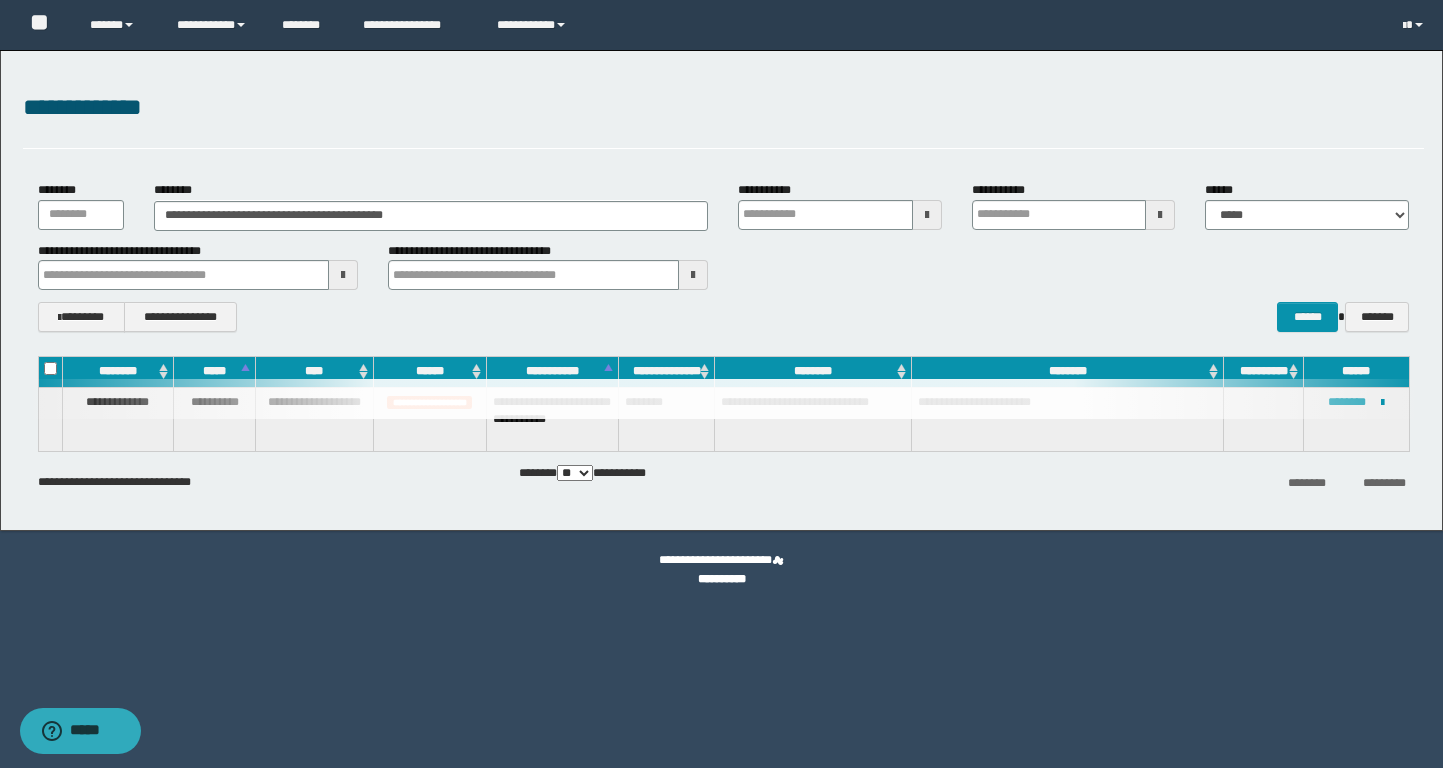 type 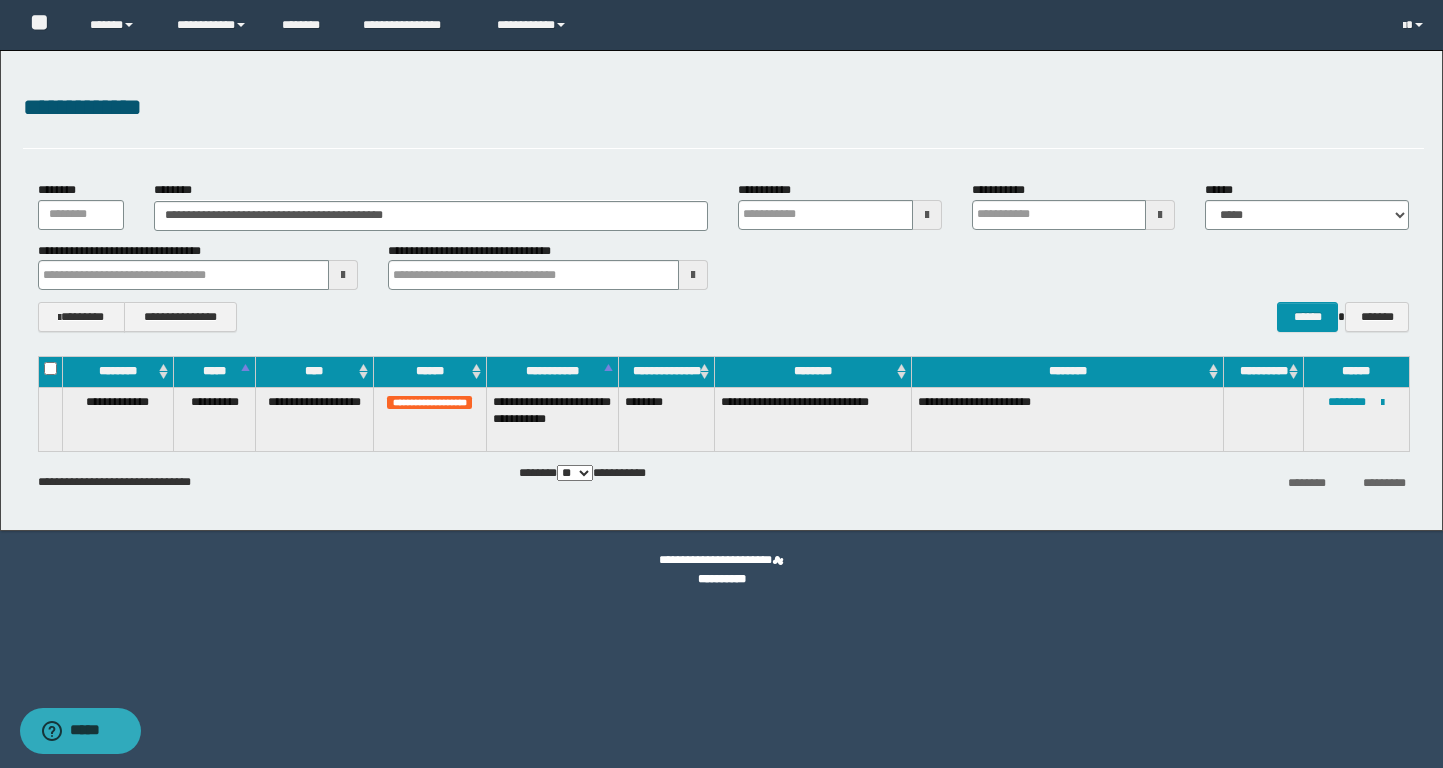 type 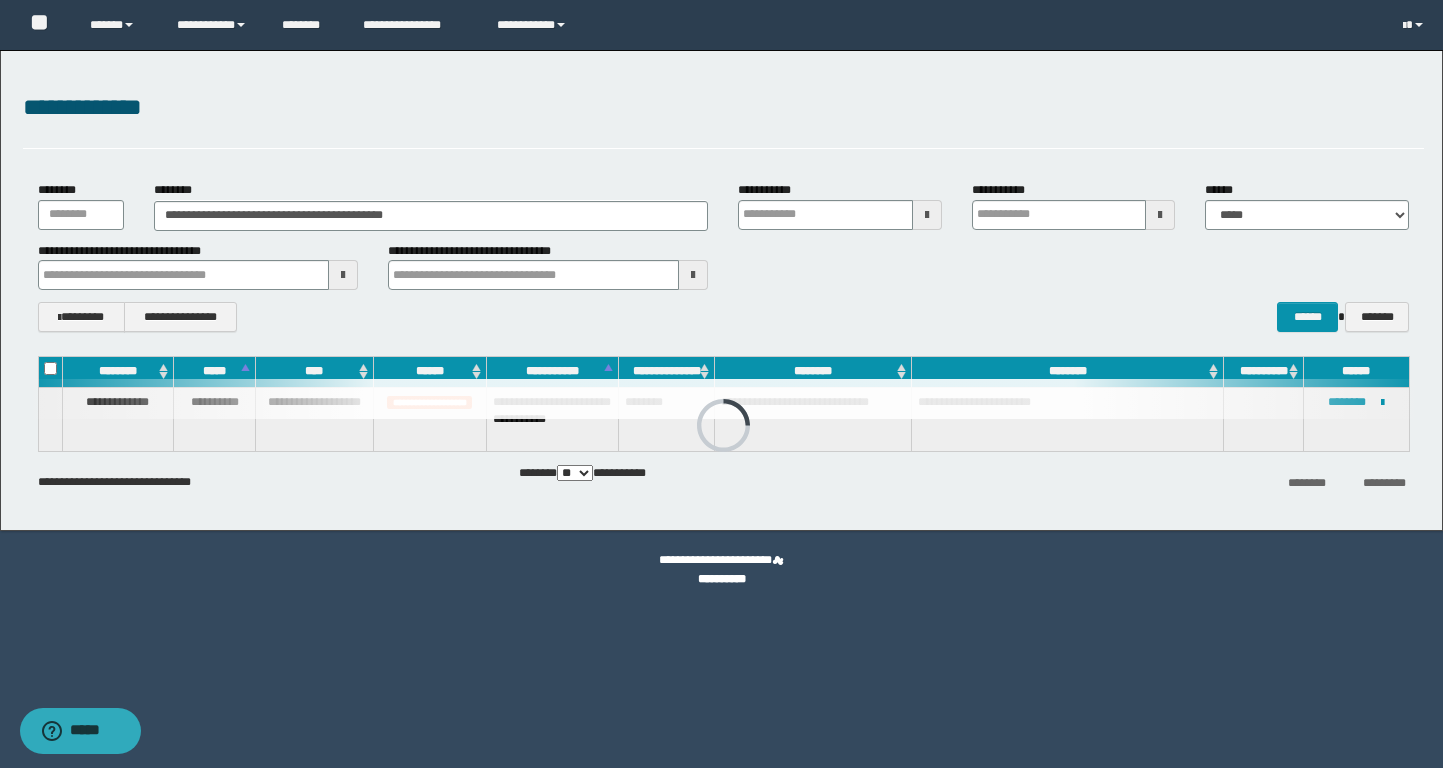 type 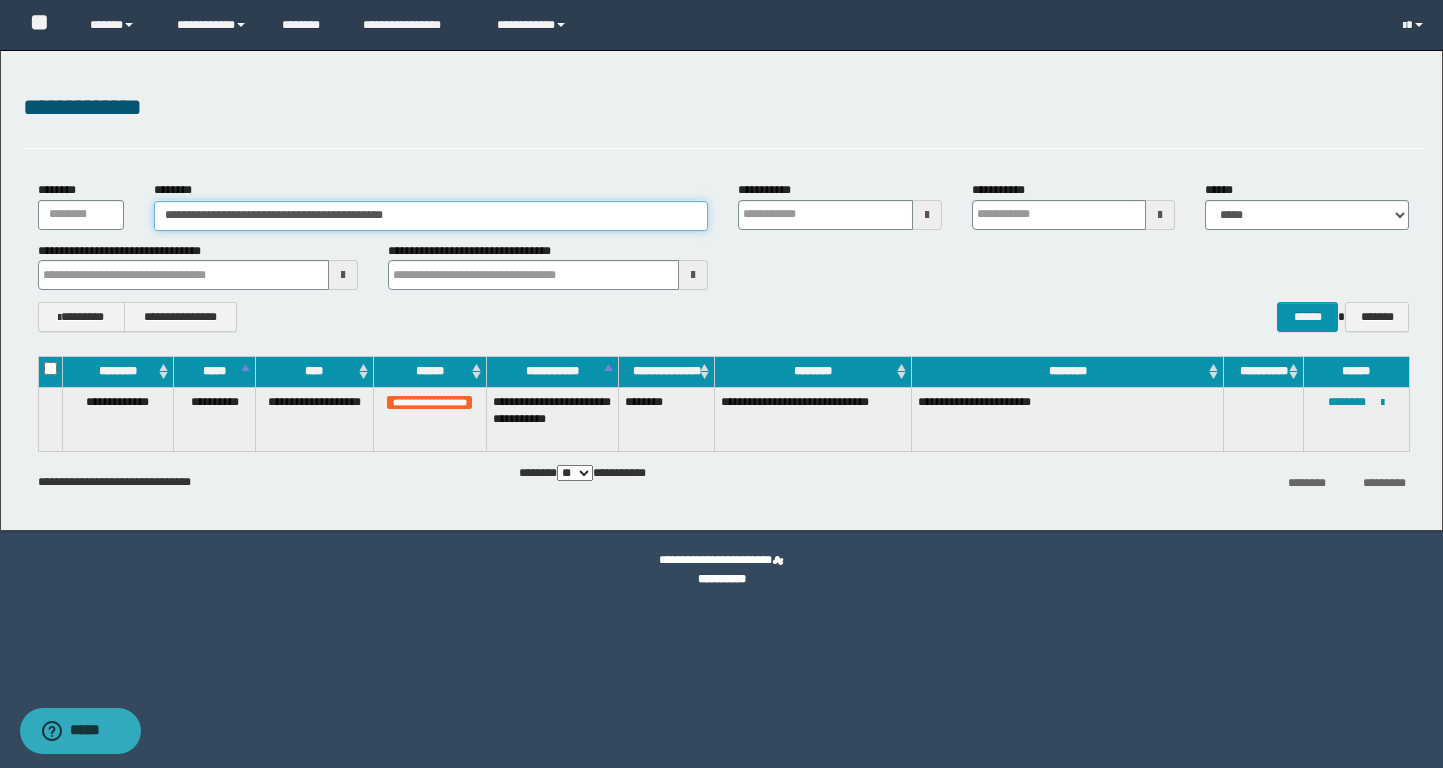 drag, startPoint x: 499, startPoint y: 218, endPoint x: 7, endPoint y: 226, distance: 492.06503 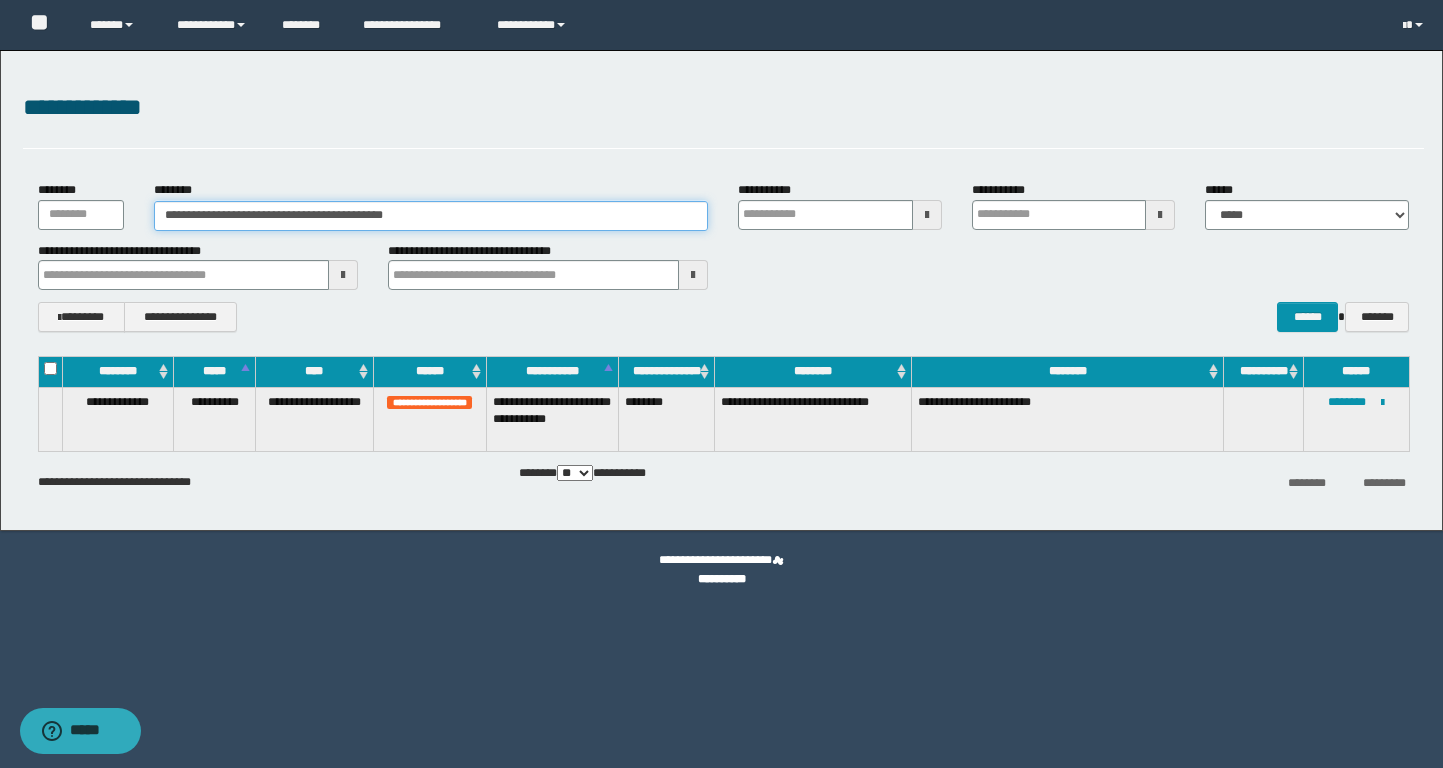 drag, startPoint x: 488, startPoint y: 215, endPoint x: 0, endPoint y: 213, distance: 488.0041 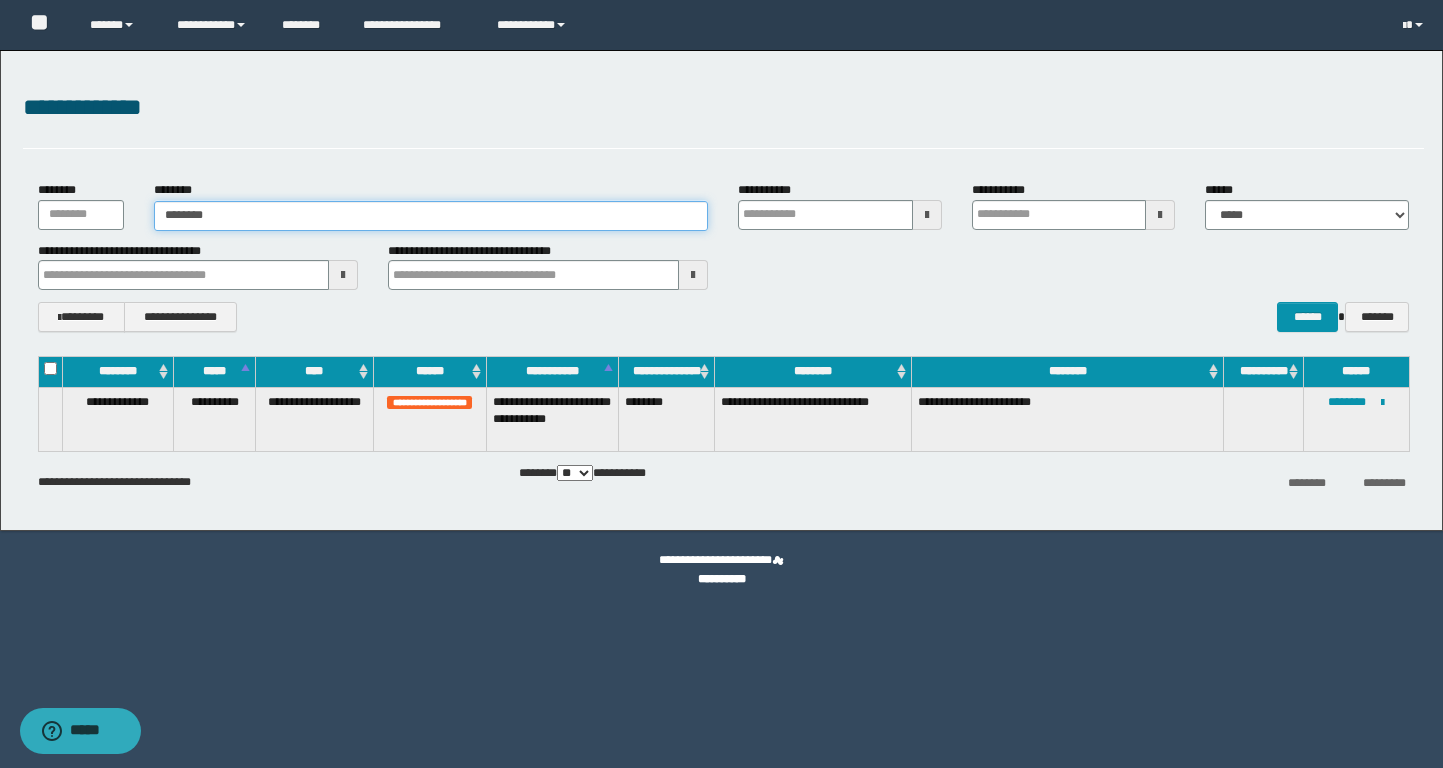 type on "********" 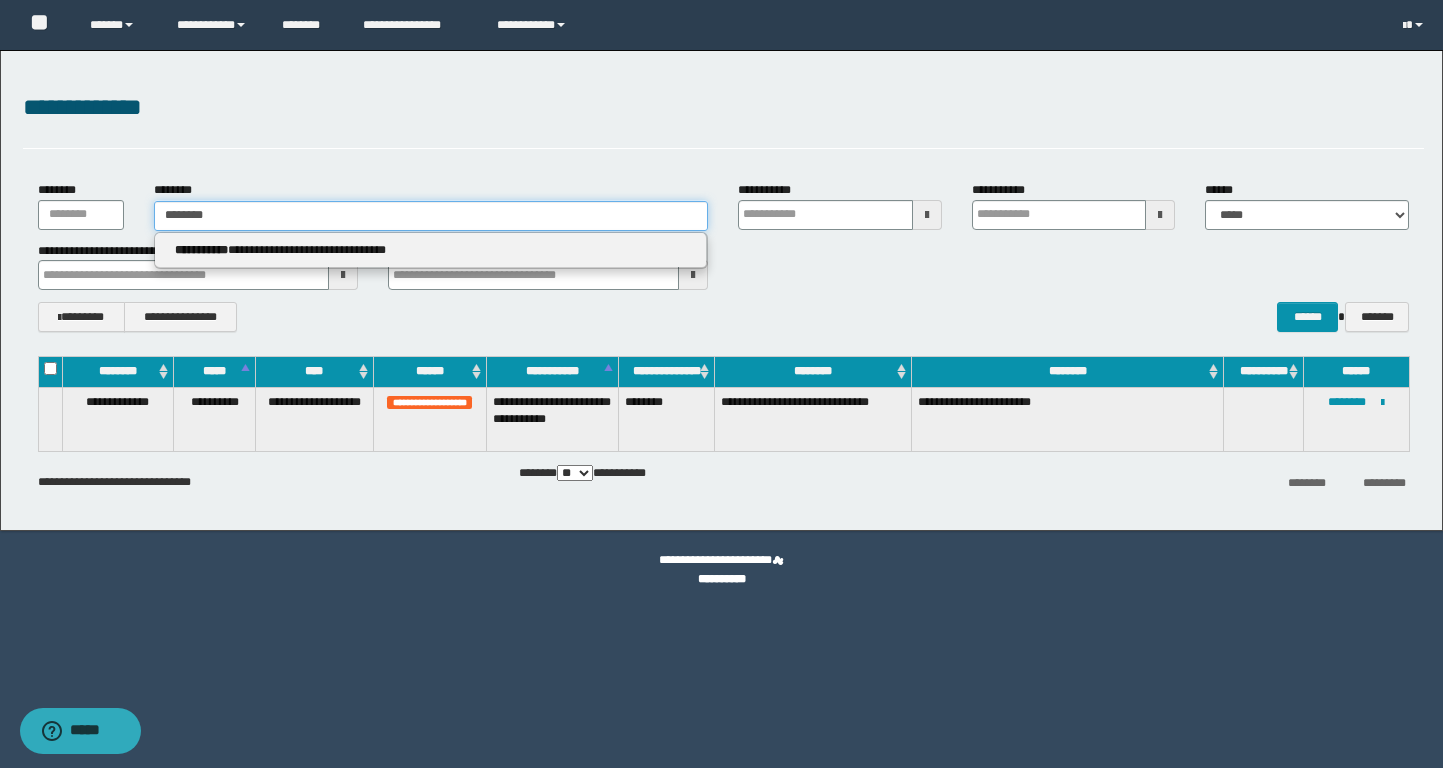 type on "********" 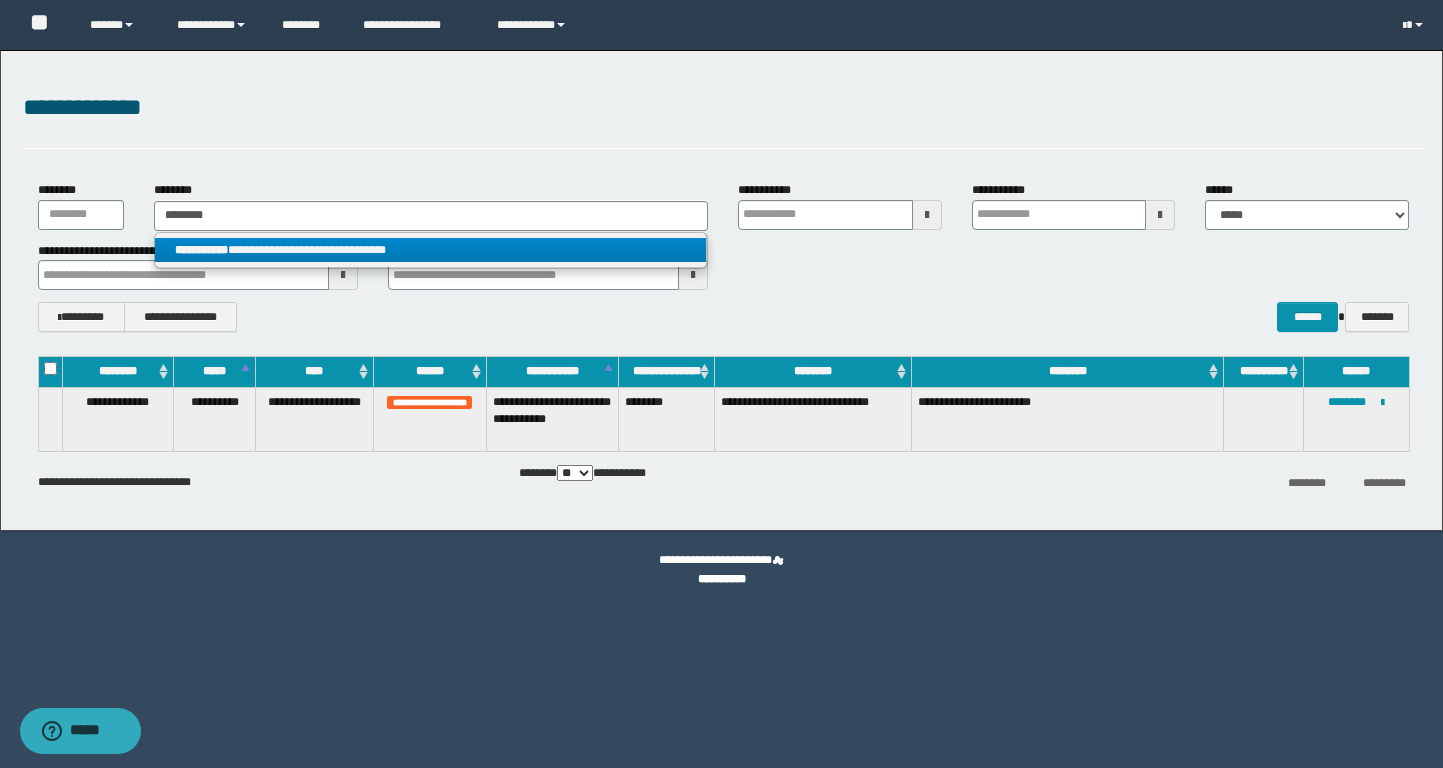 click on "**********" at bounding box center [430, 250] 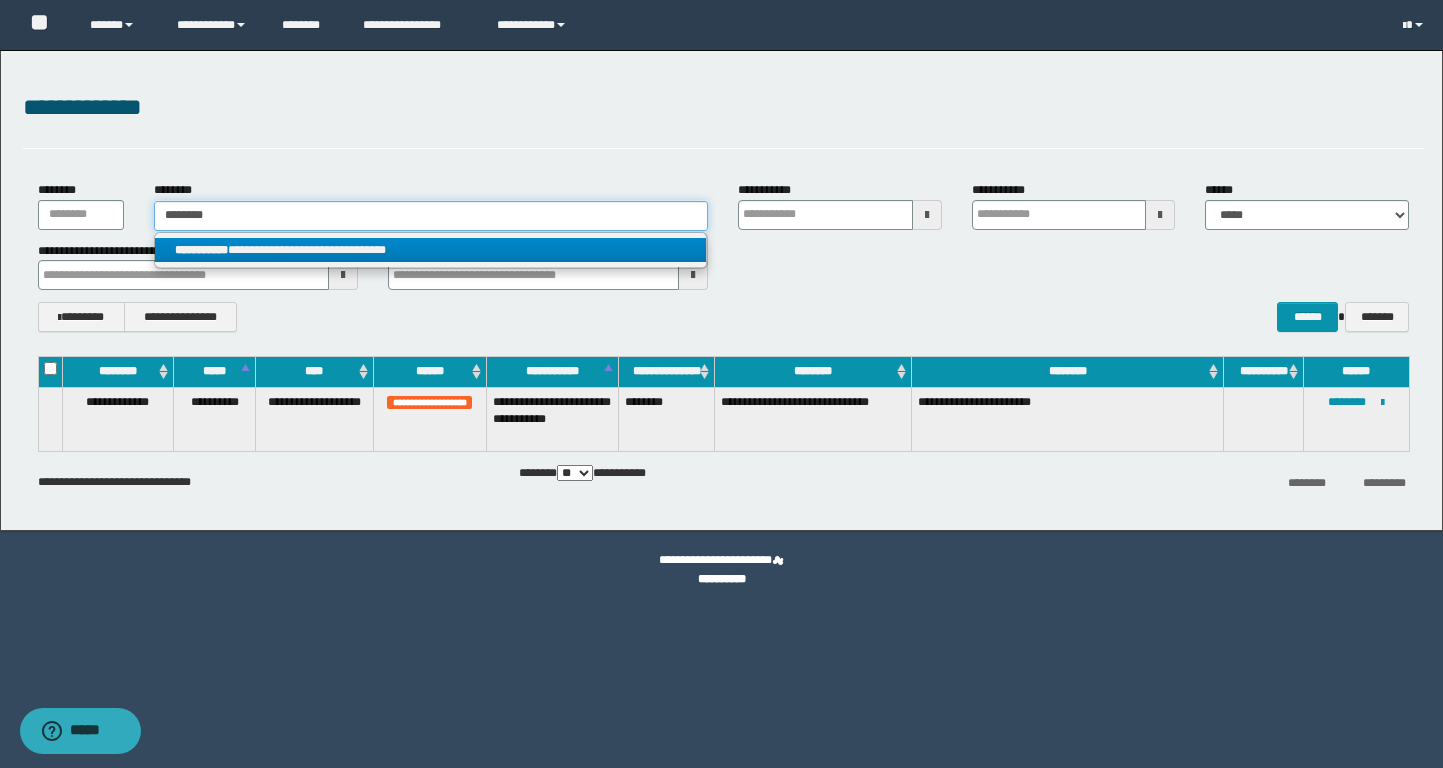type 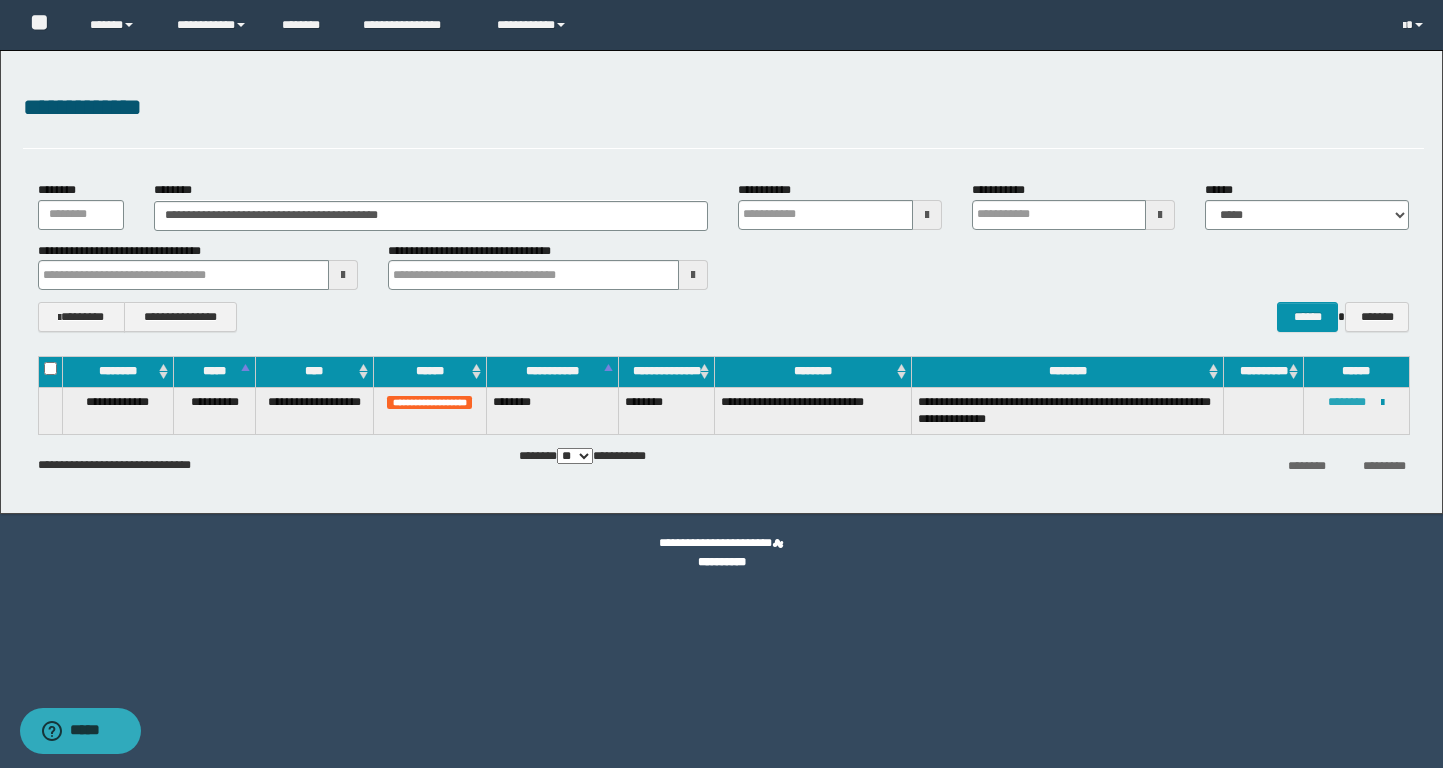click on "********" at bounding box center (1347, 402) 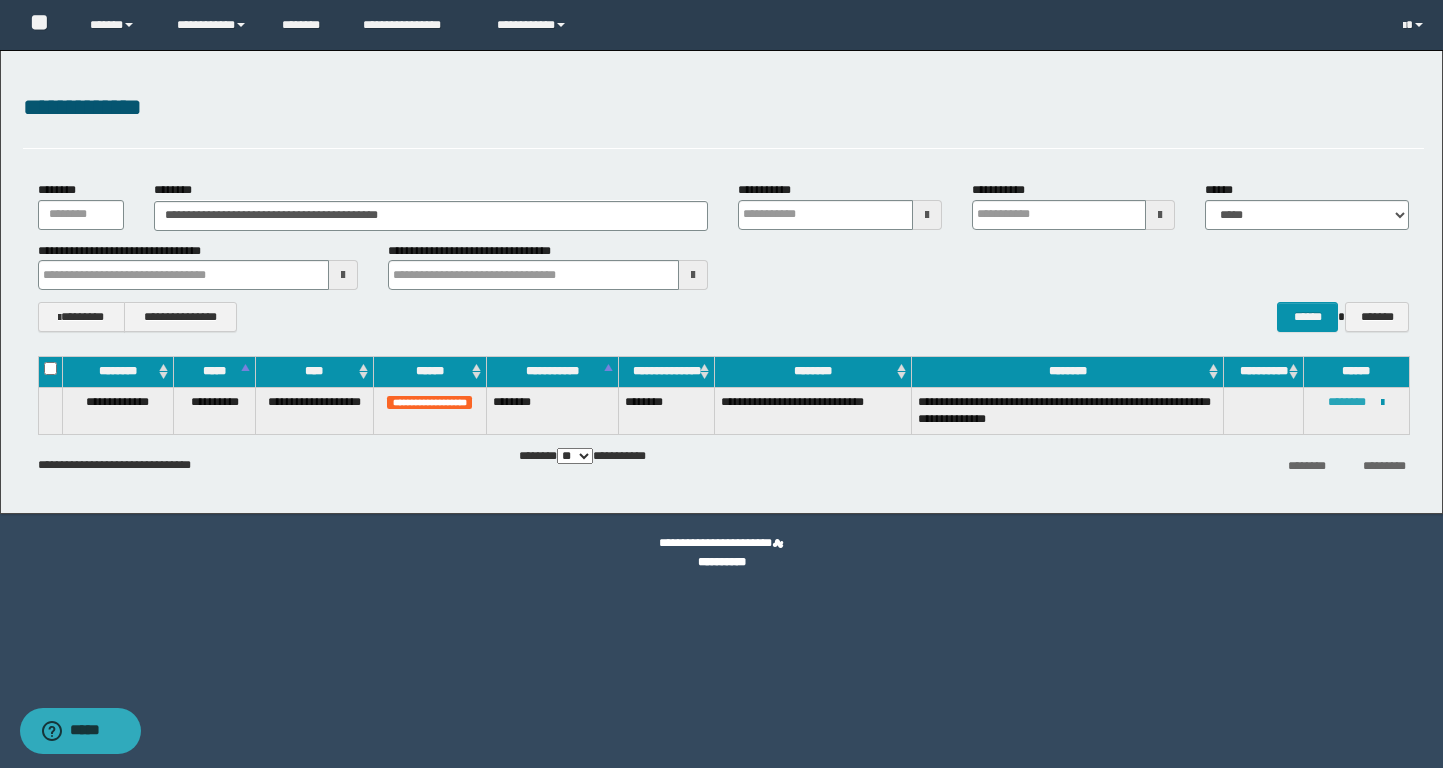 type 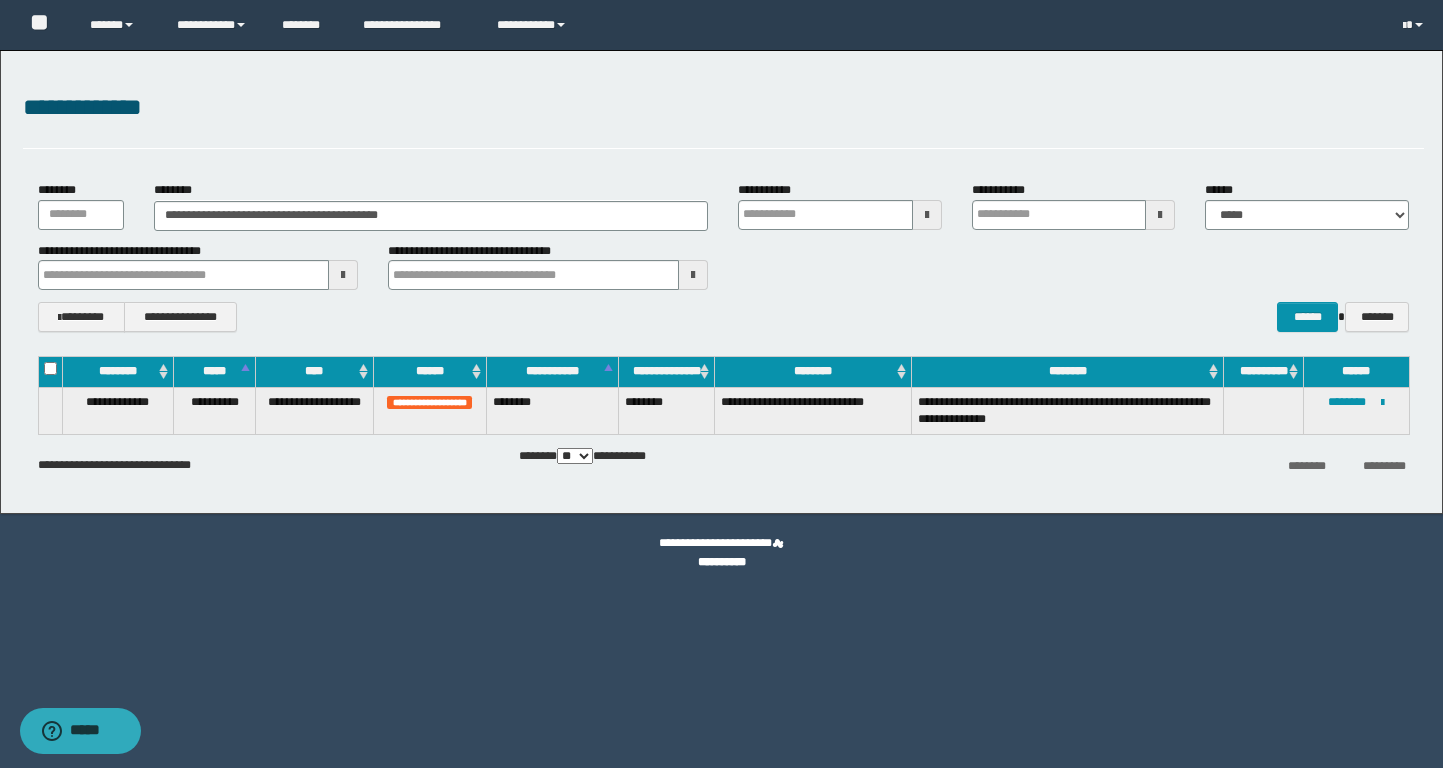 type 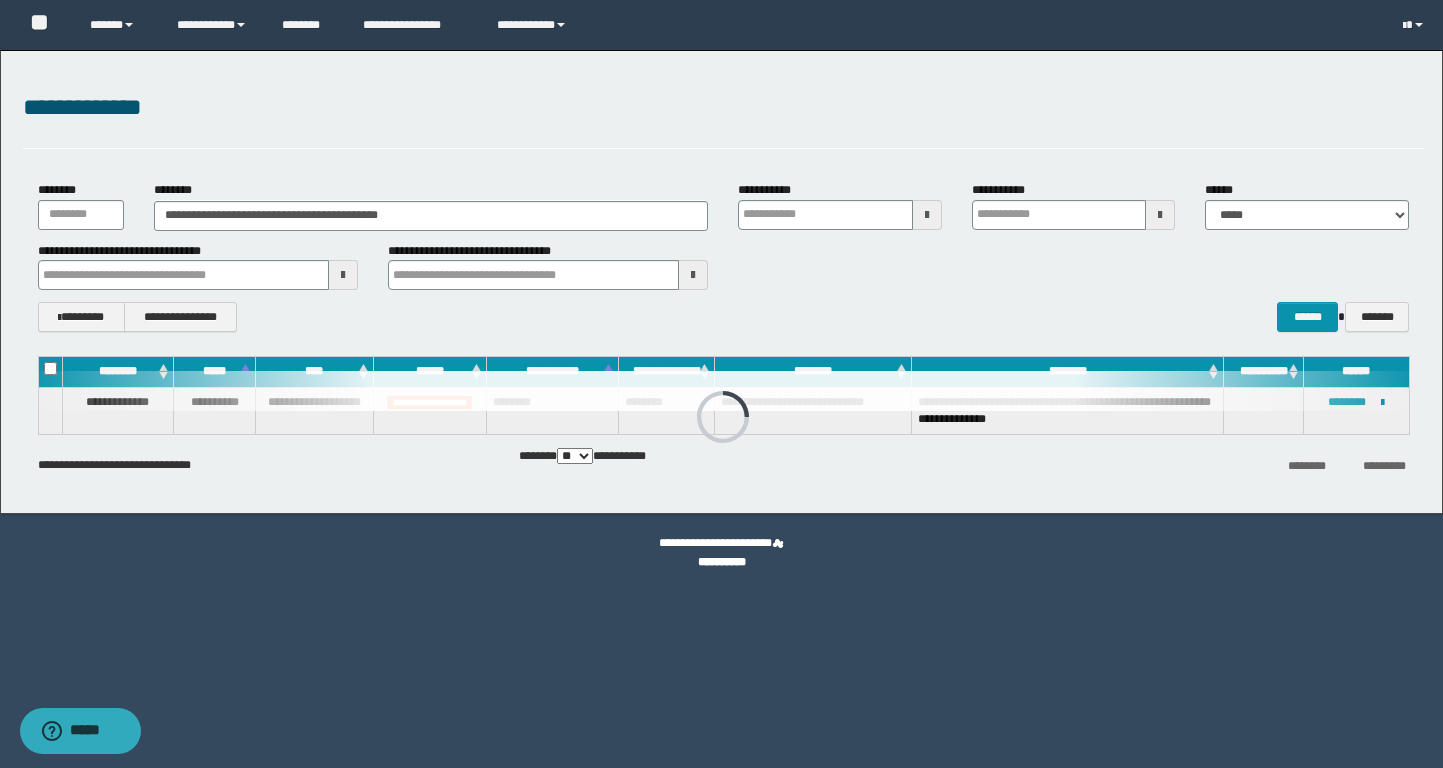 type 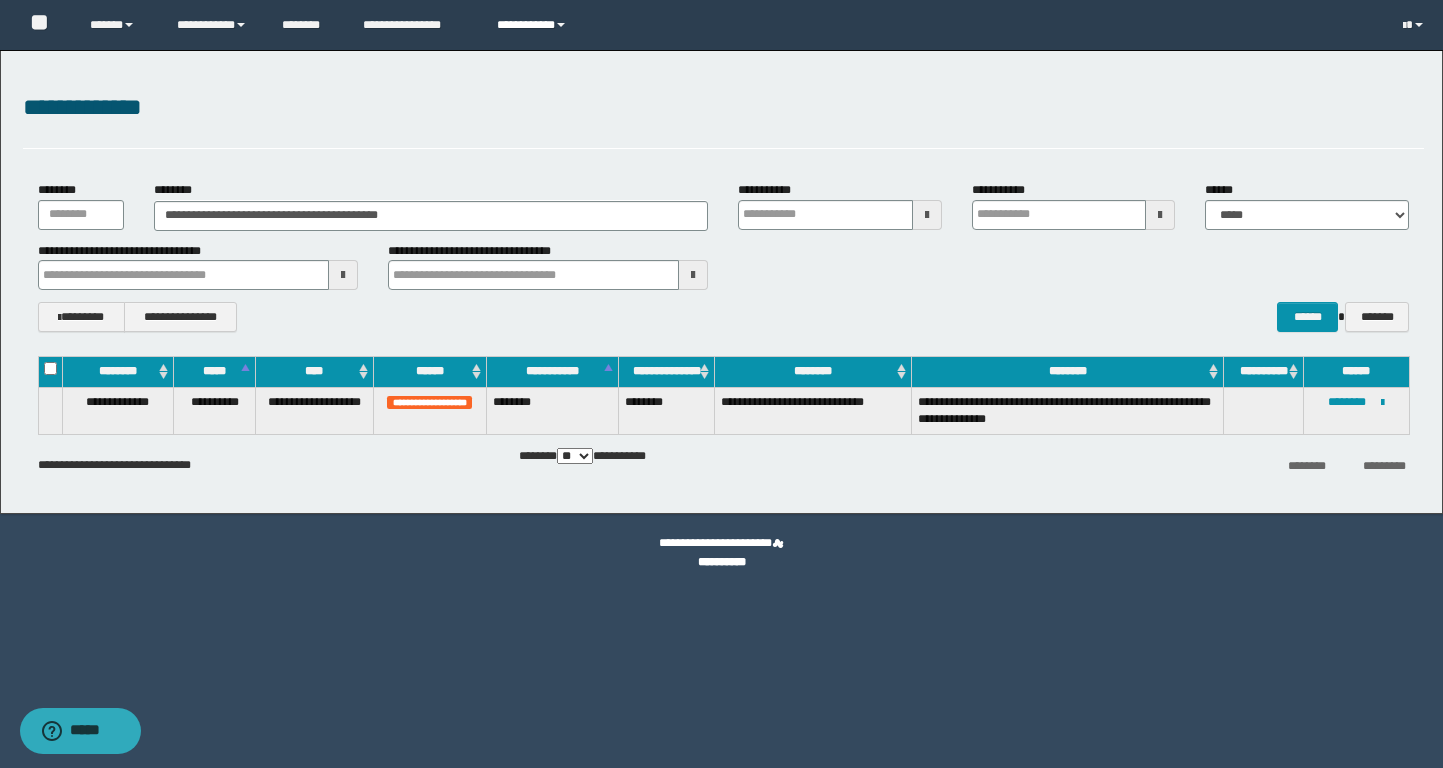 type 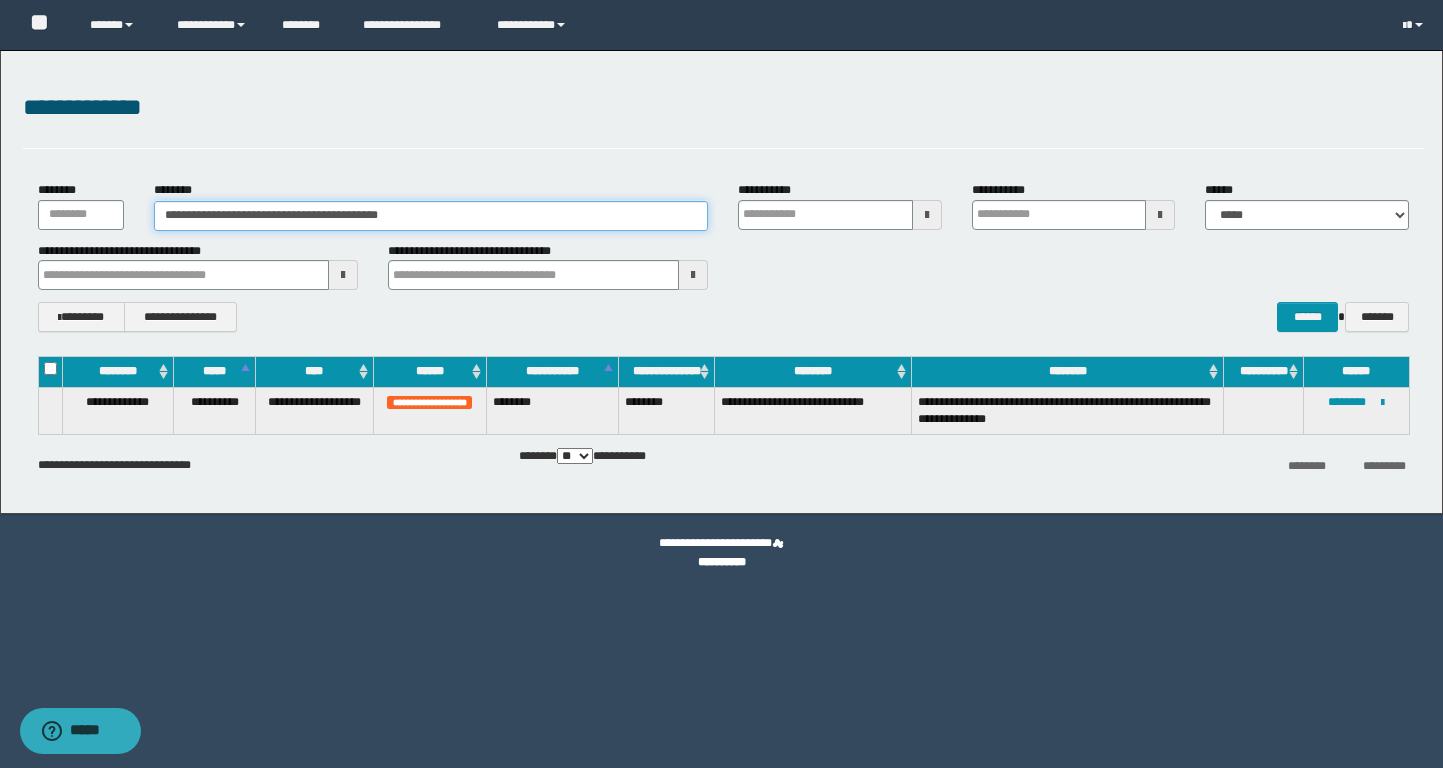 drag, startPoint x: 481, startPoint y: 220, endPoint x: 78, endPoint y: 217, distance: 403.01117 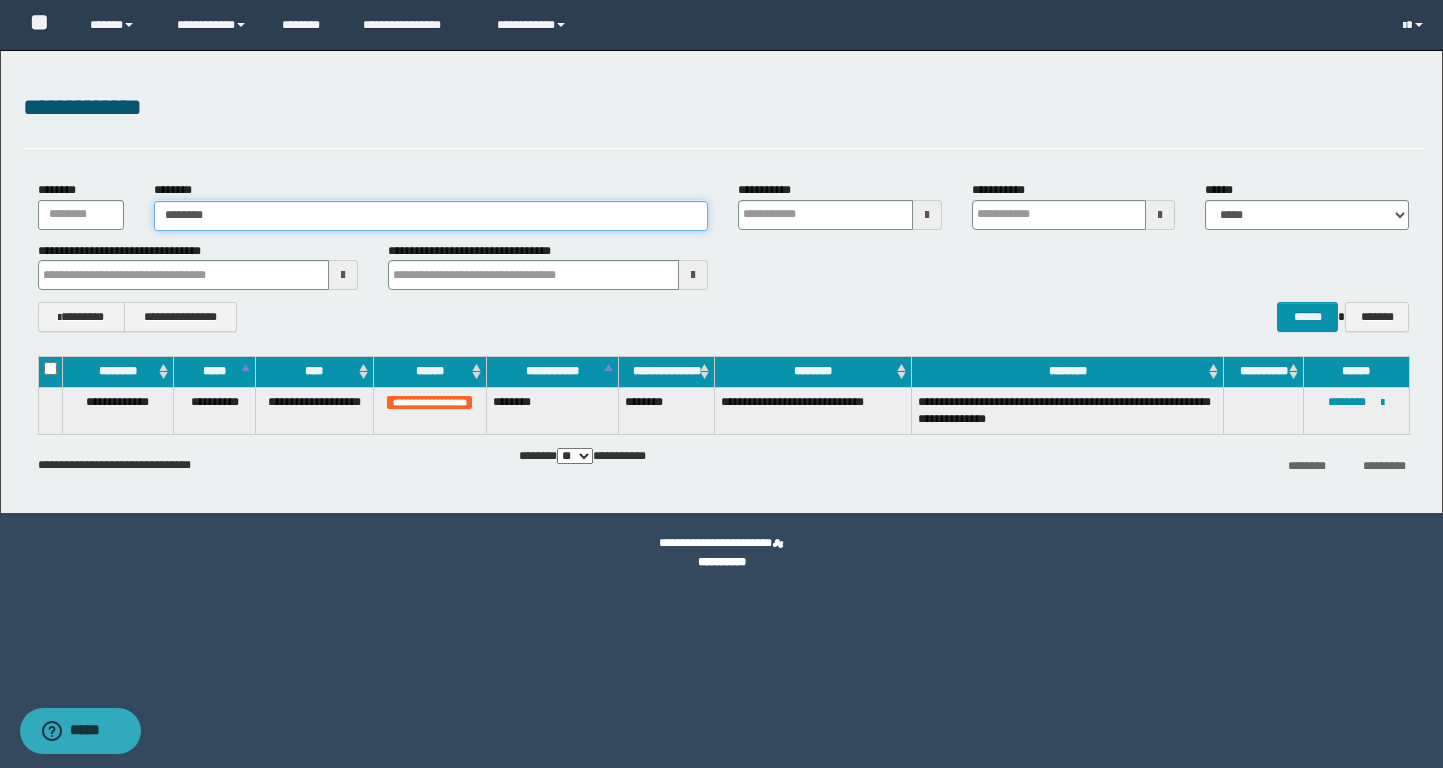 type on "*********" 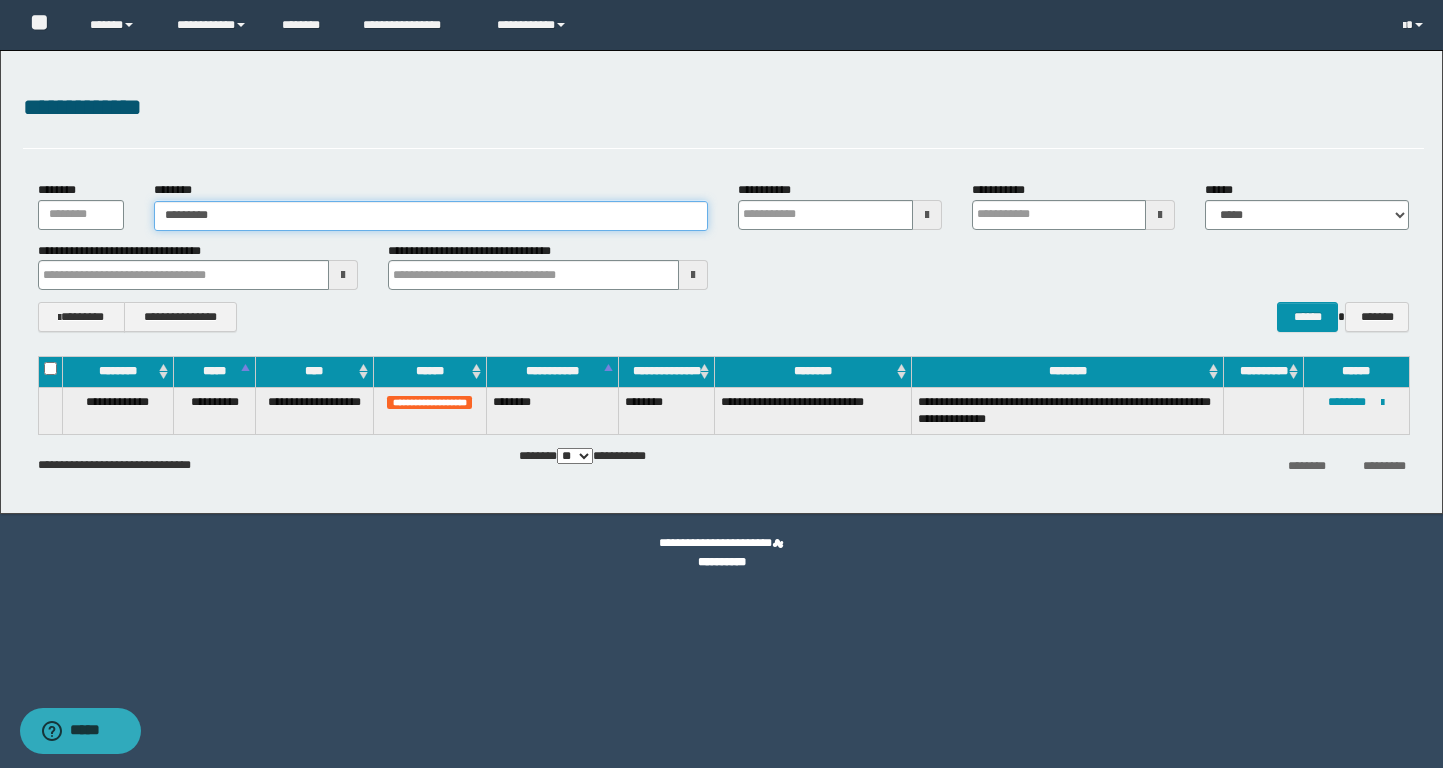 type on "*********" 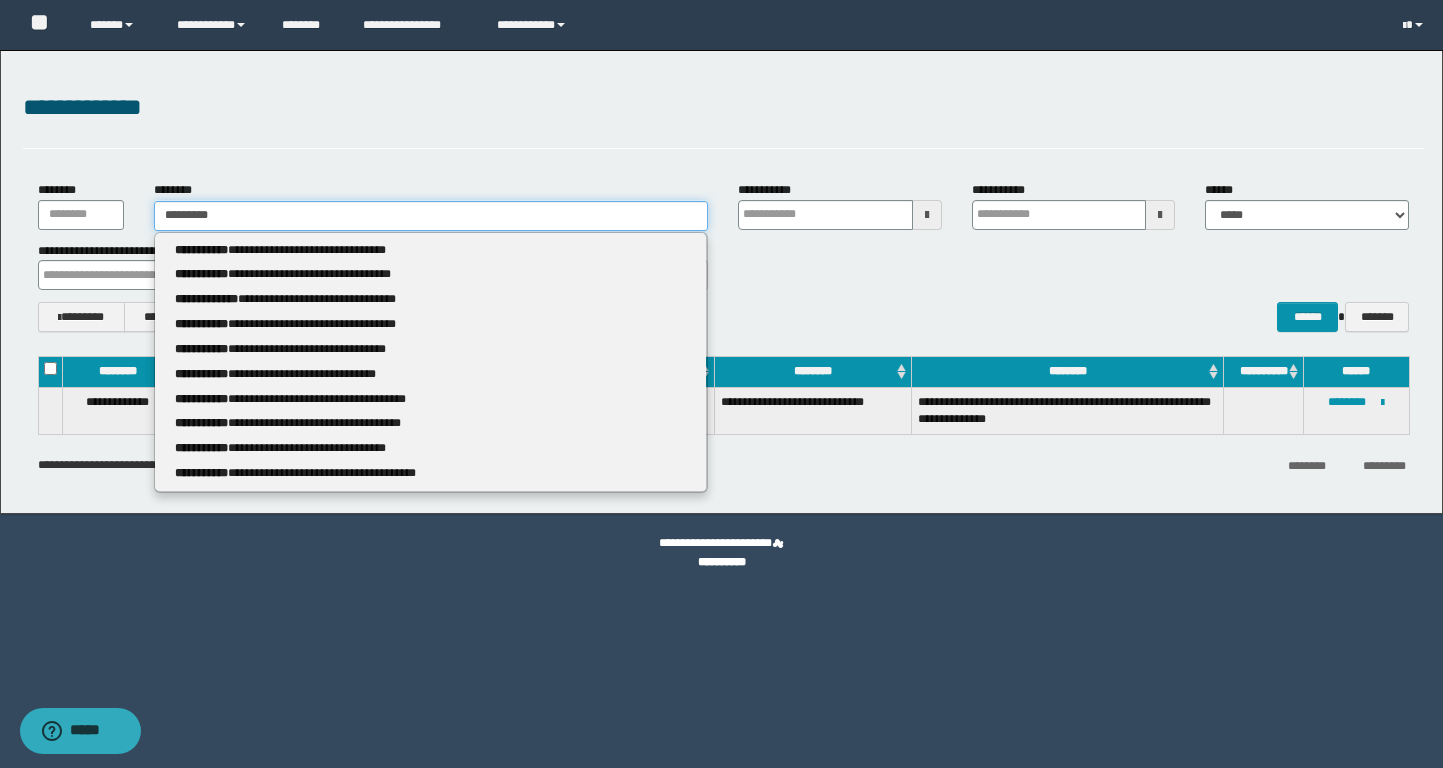 type 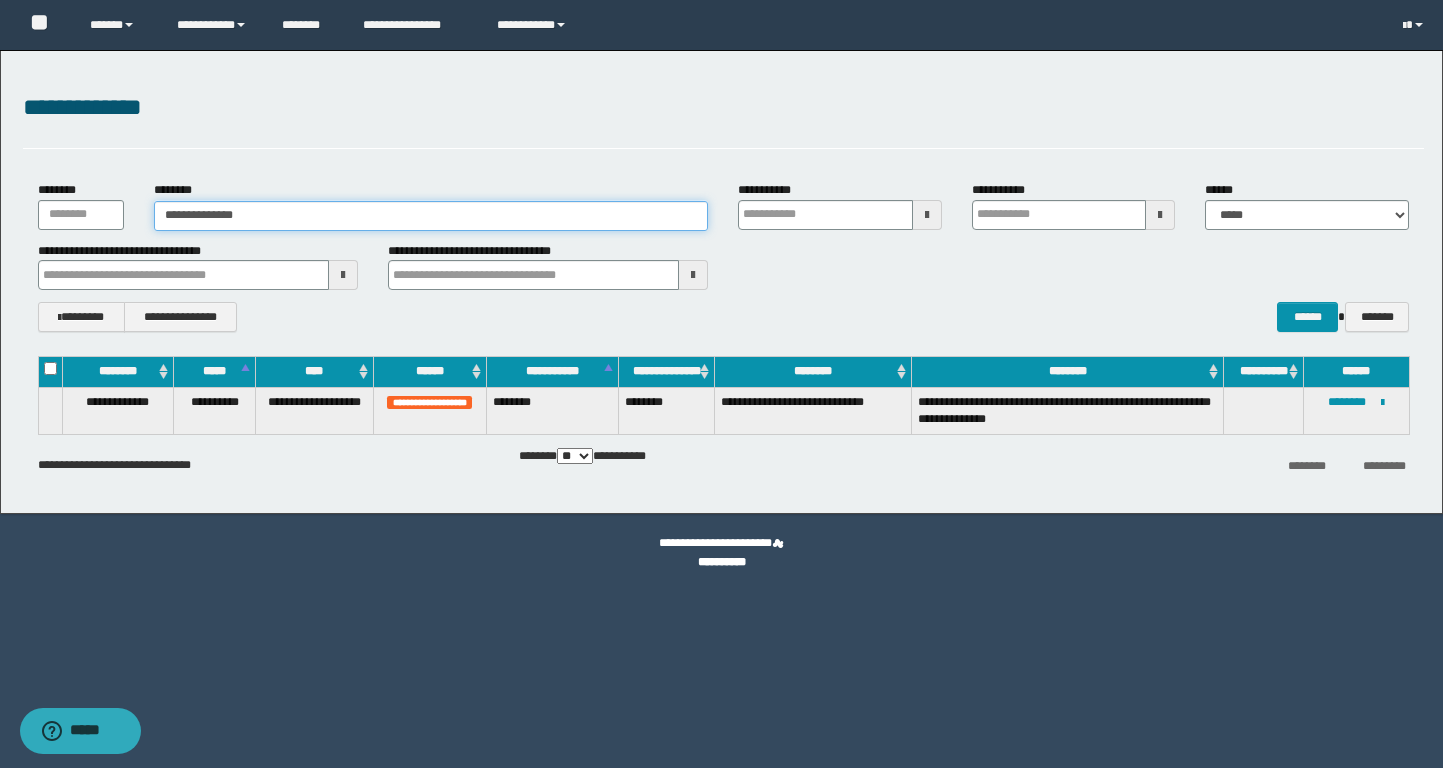 type on "**********" 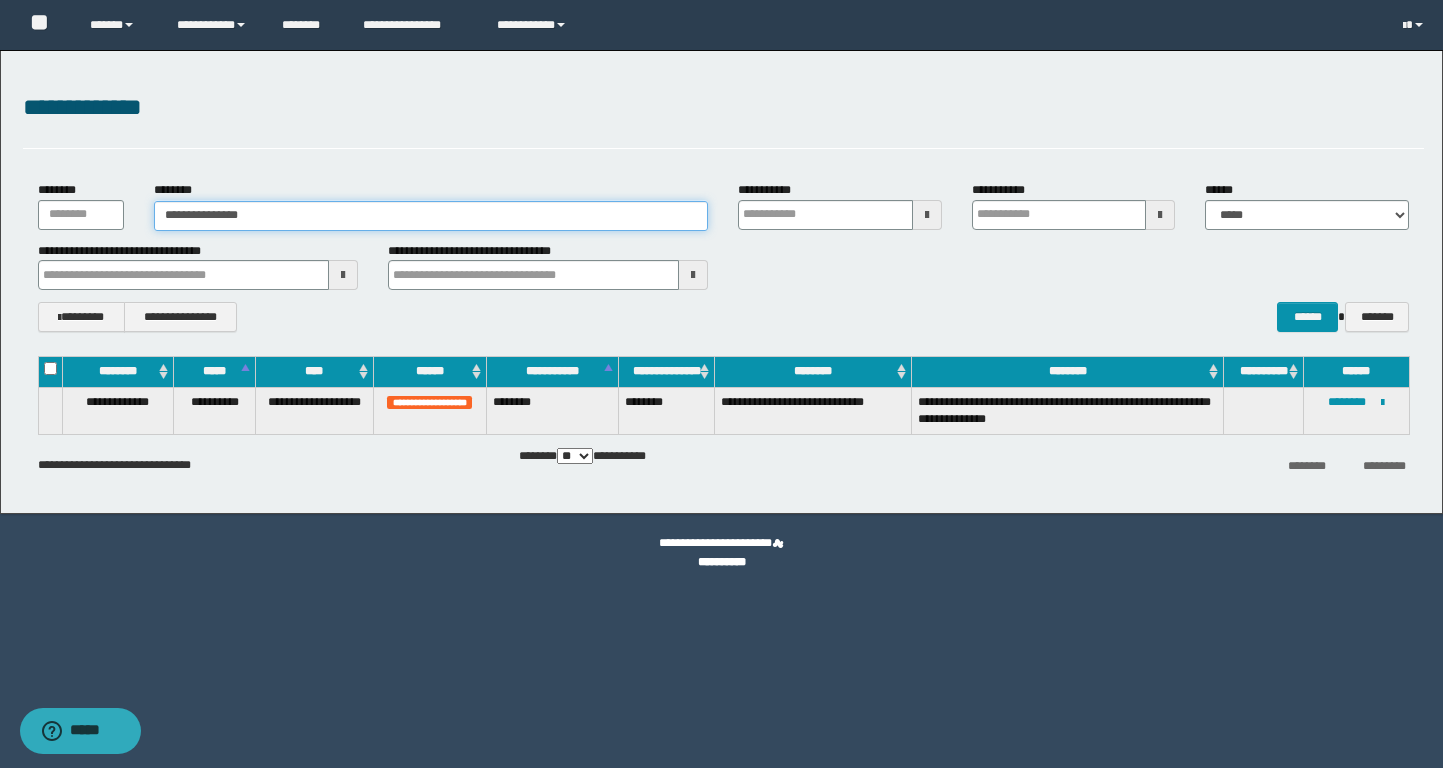 type on "**********" 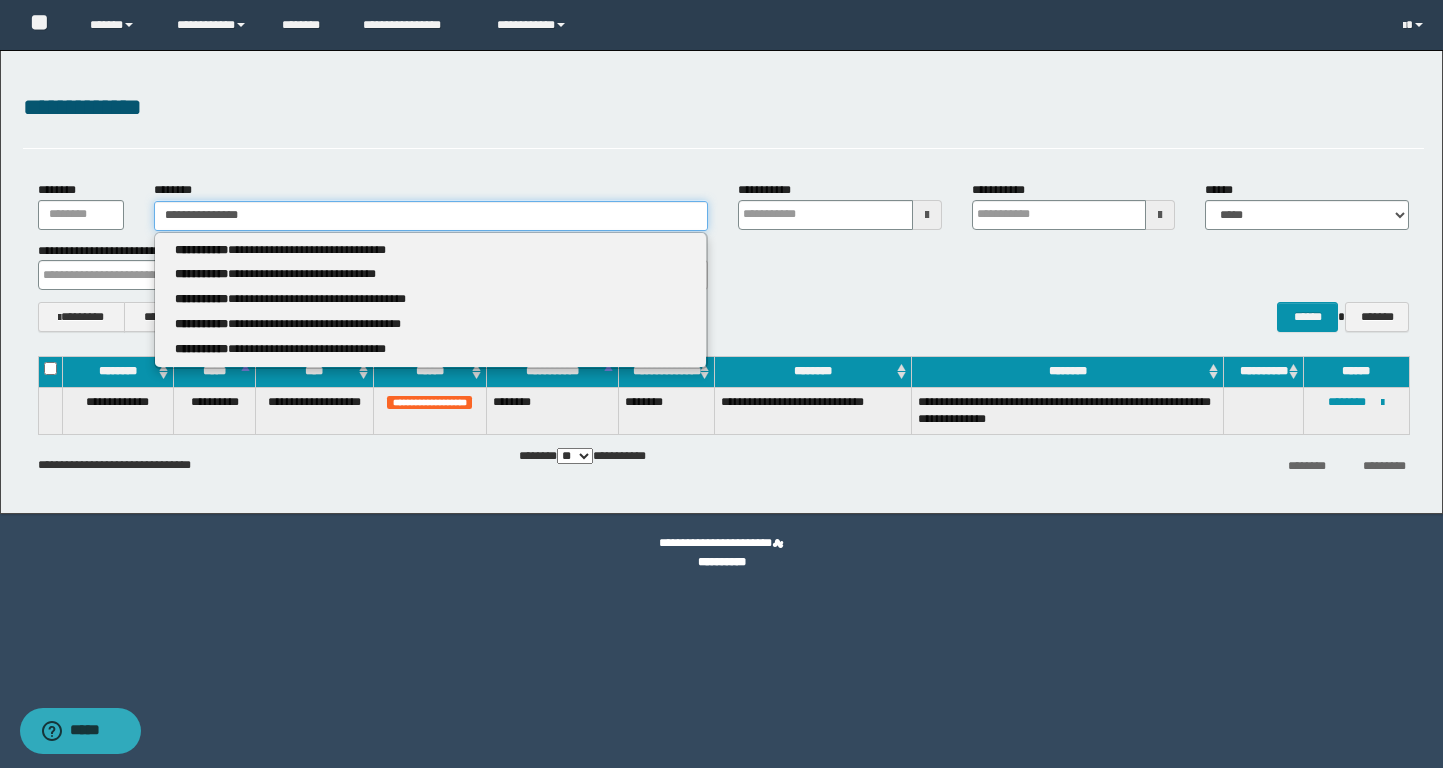 type 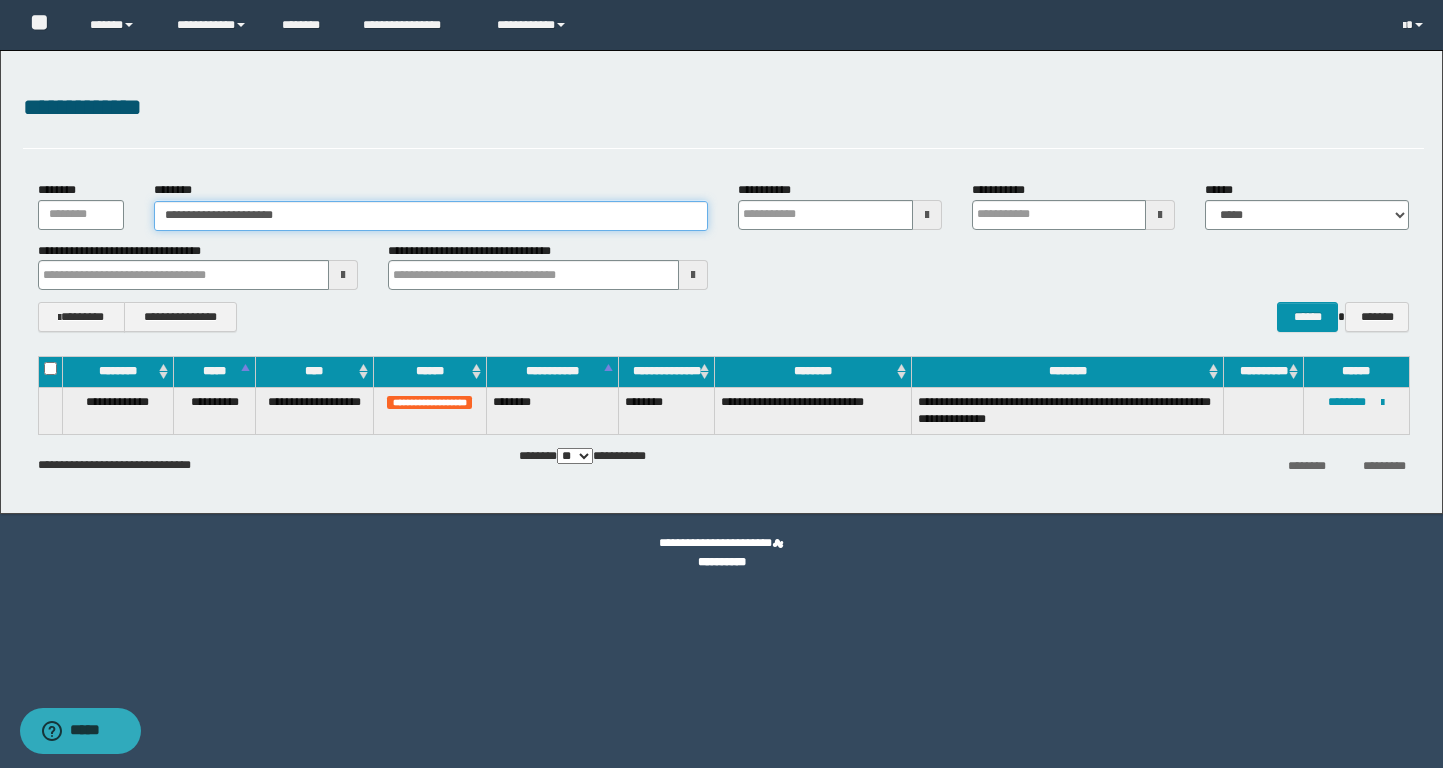 type on "**********" 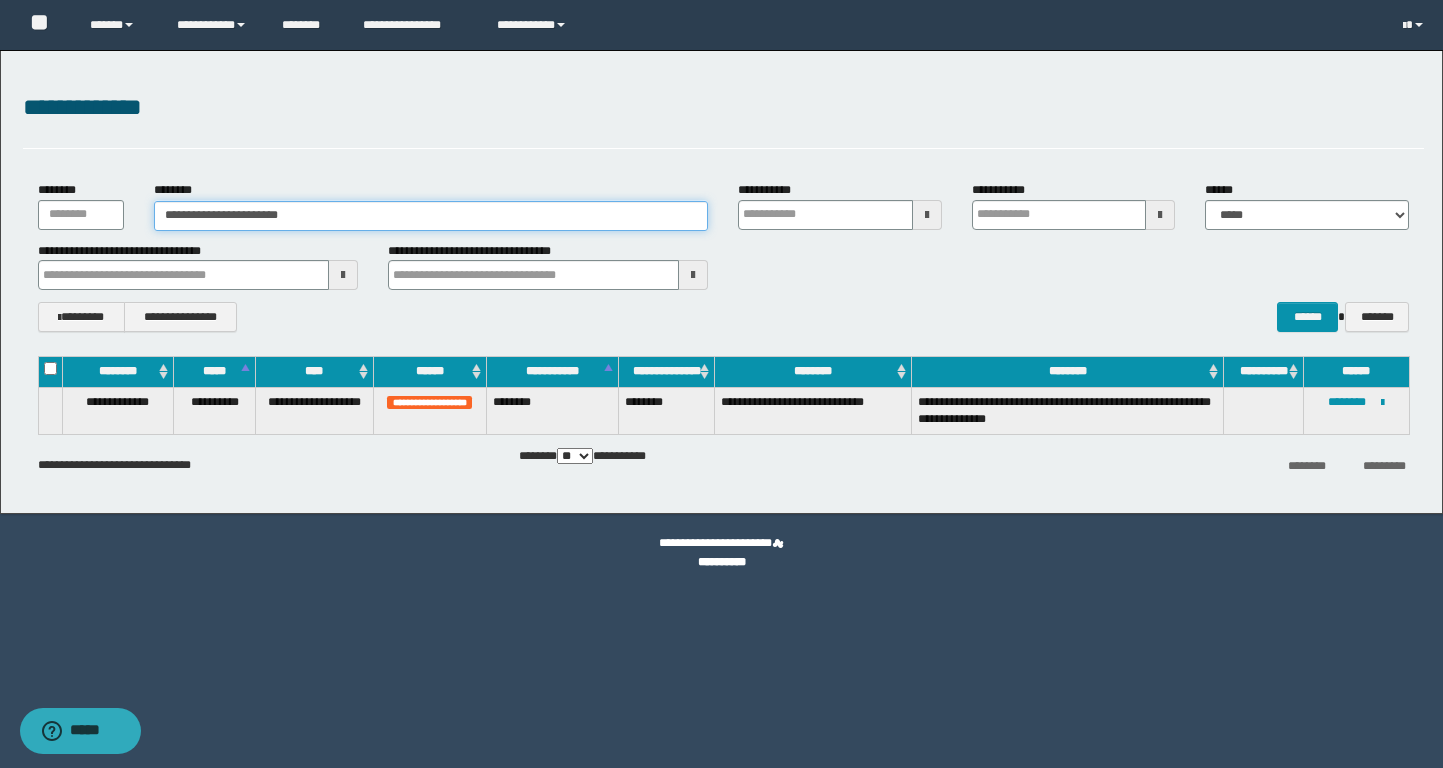 type on "**********" 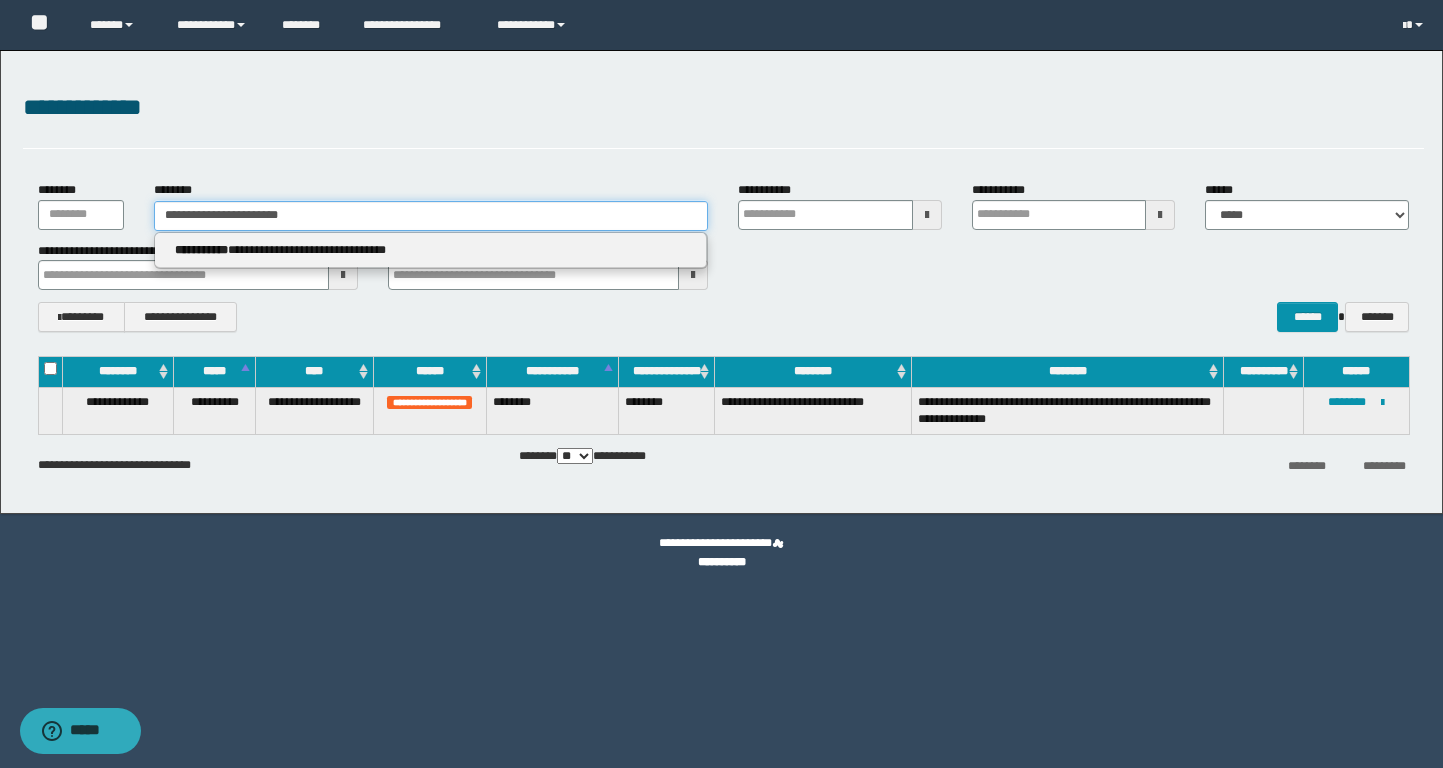 type on "**********" 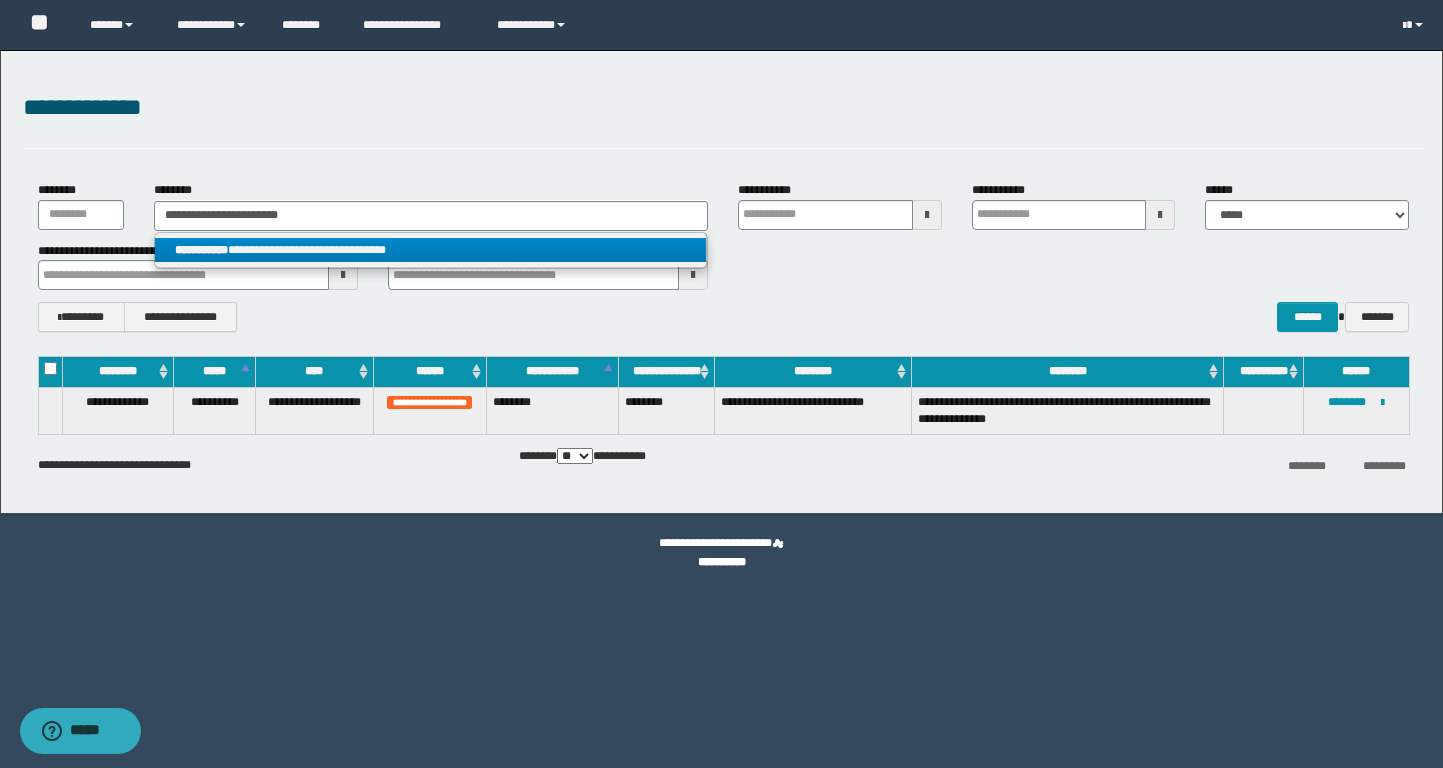 click on "**********" at bounding box center (430, 250) 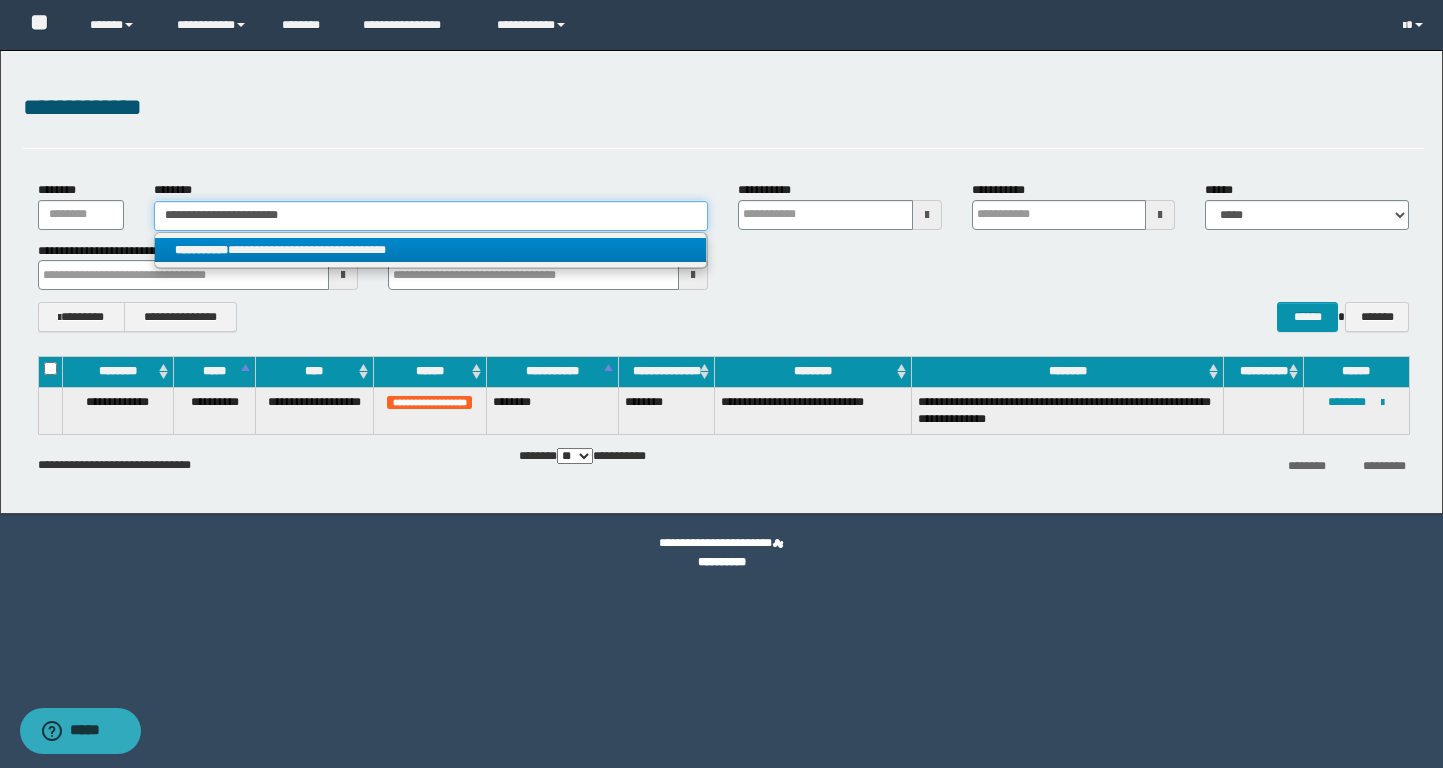 type 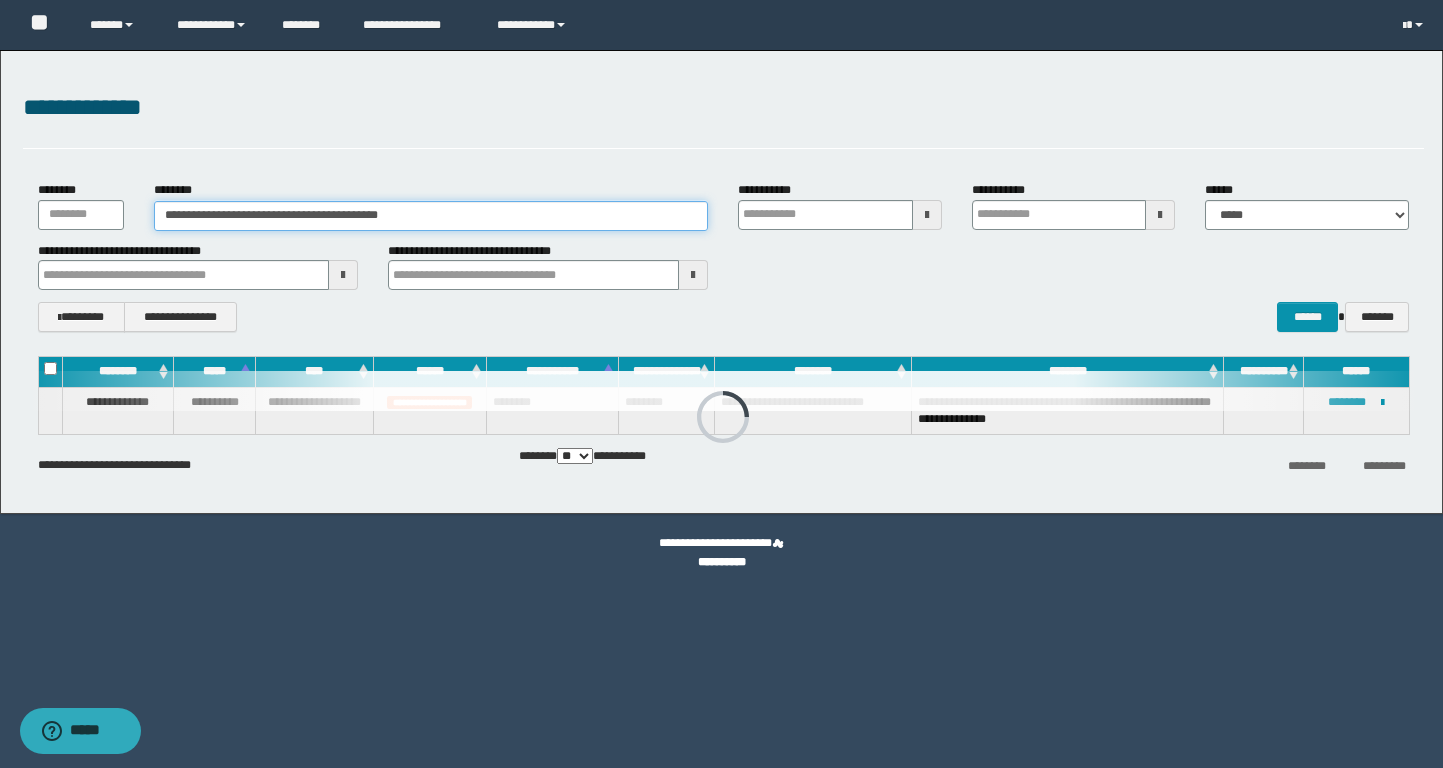 type 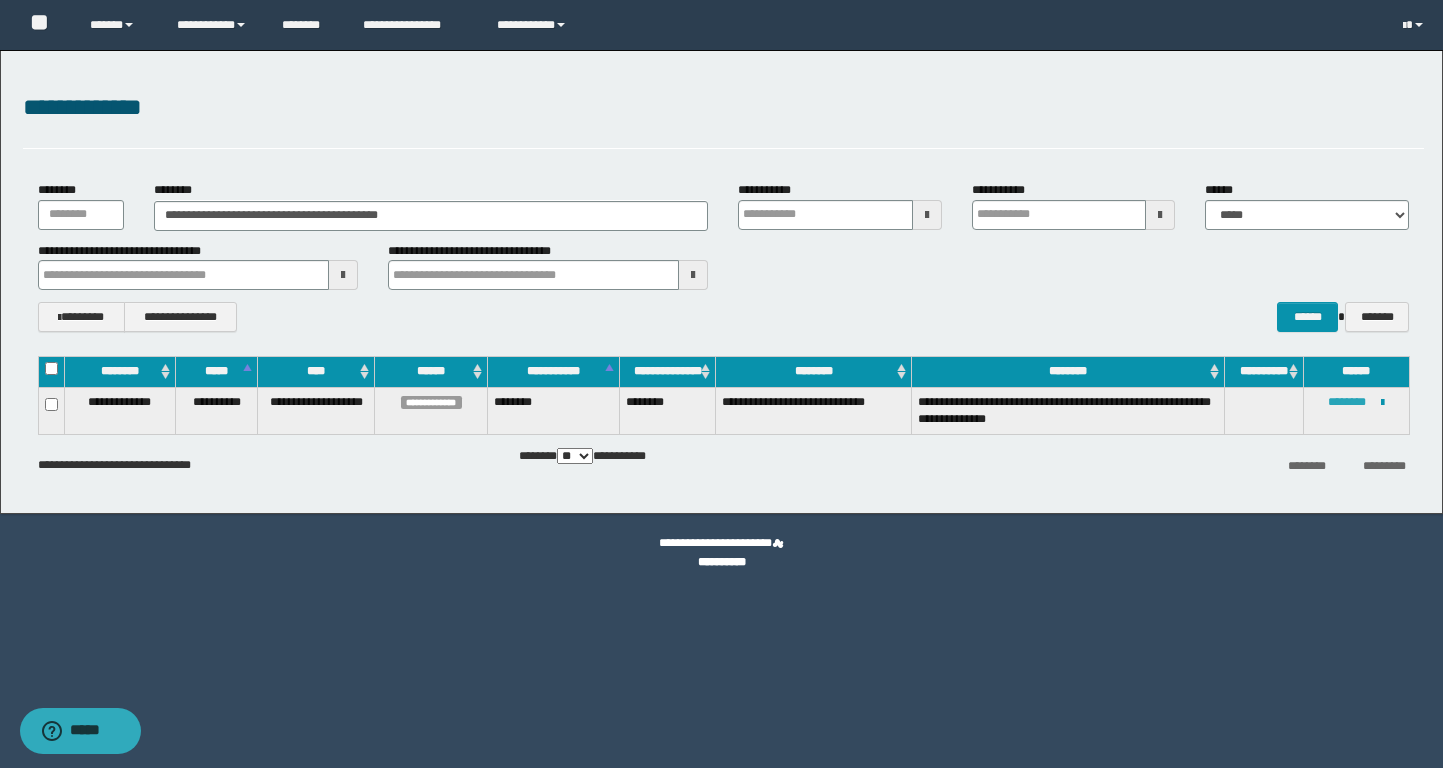 click on "********" at bounding box center (1347, 402) 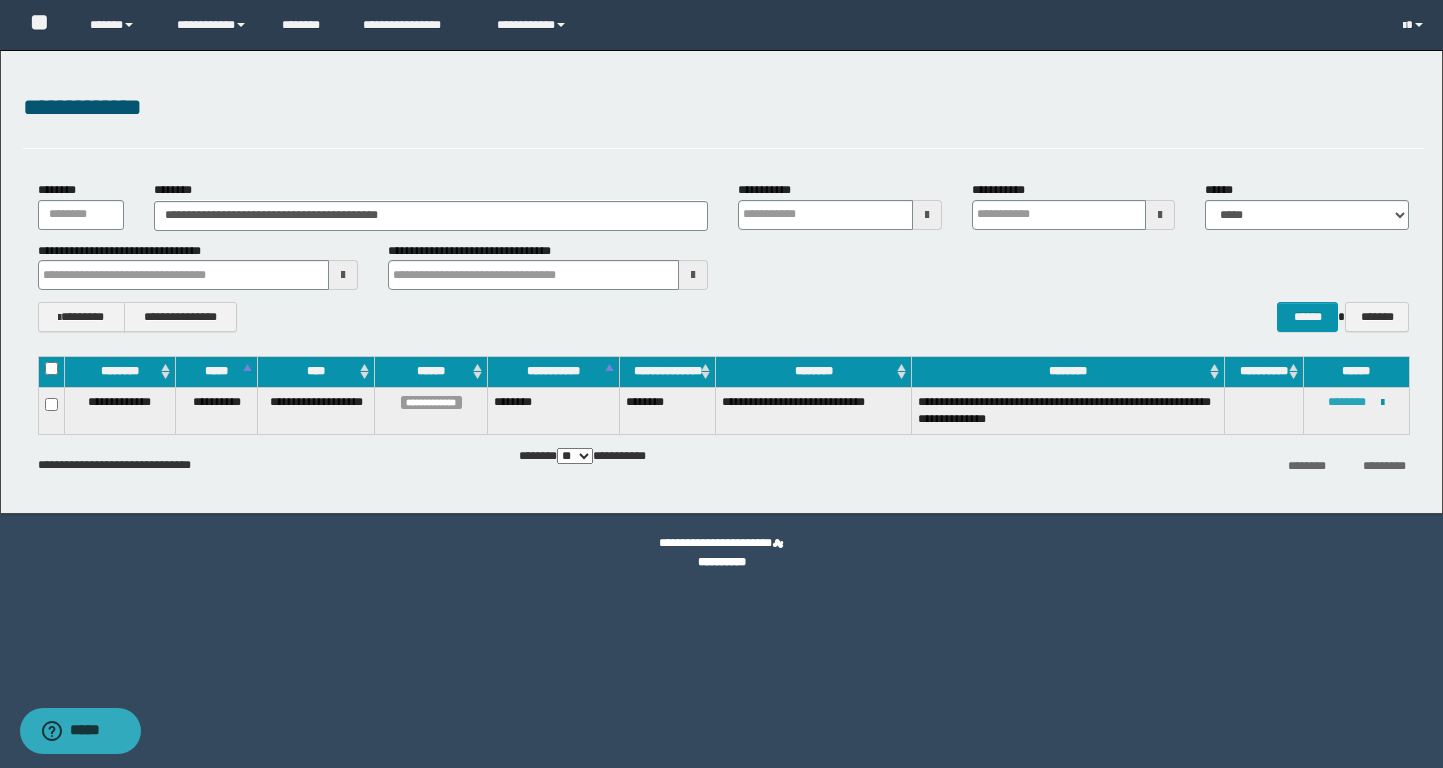 type 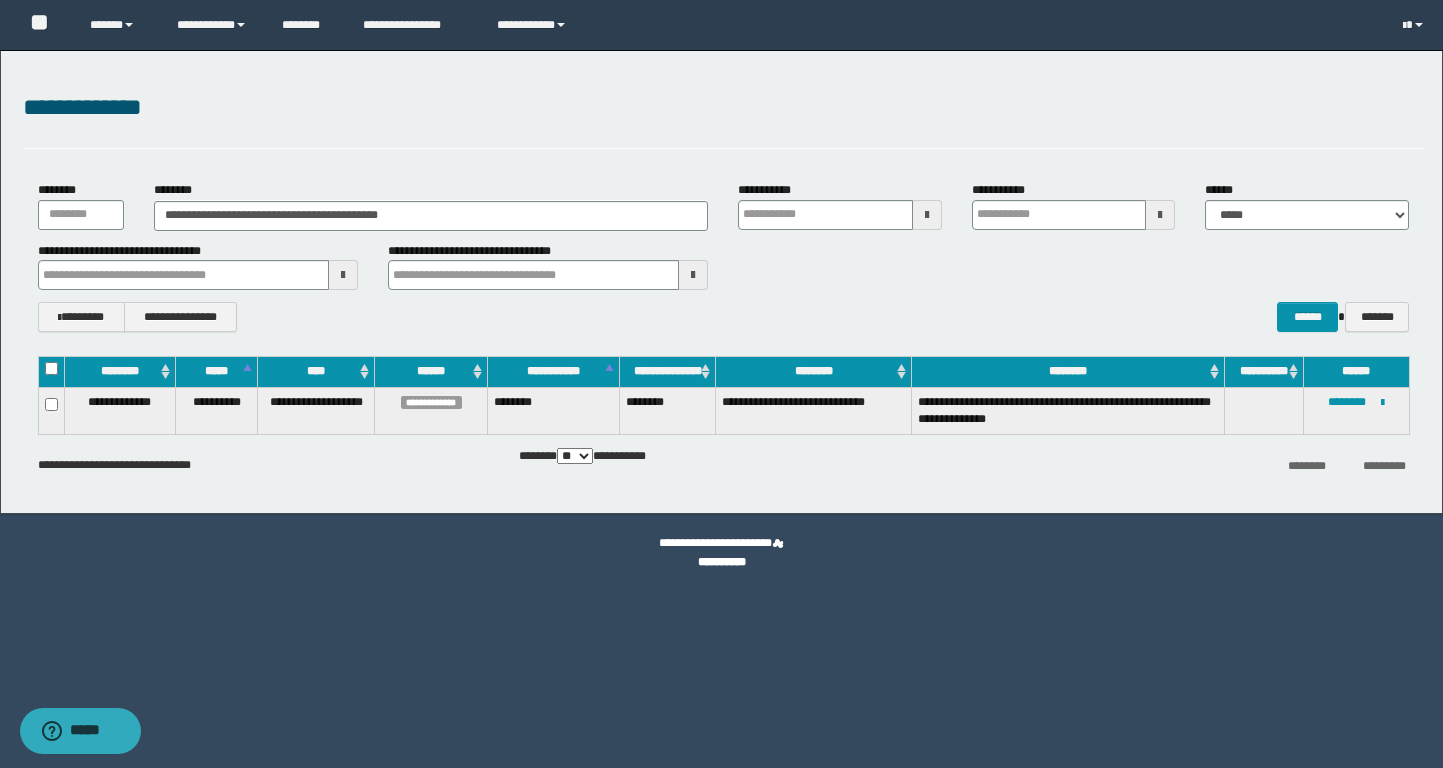 type 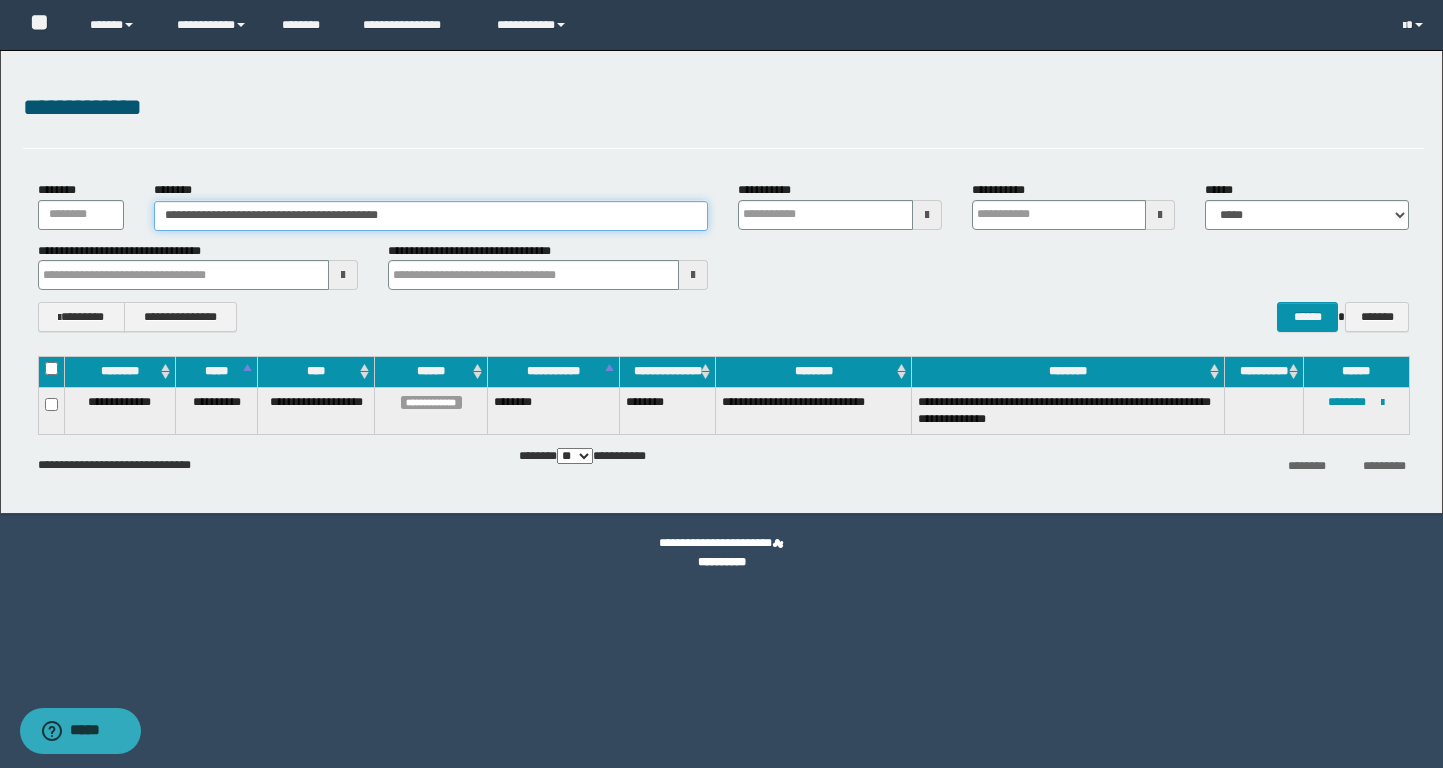 drag, startPoint x: 478, startPoint y: 215, endPoint x: 18, endPoint y: 215, distance: 460 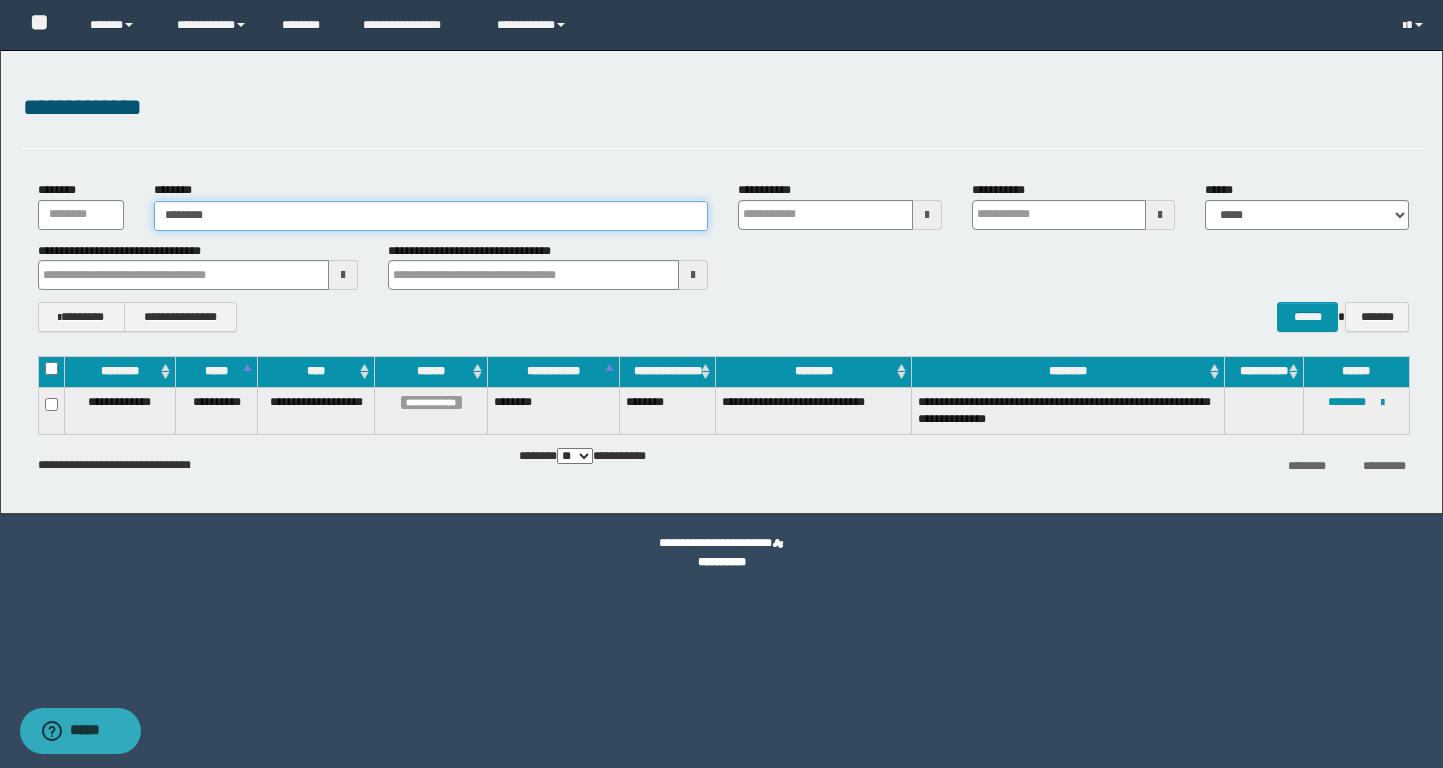 type on "********" 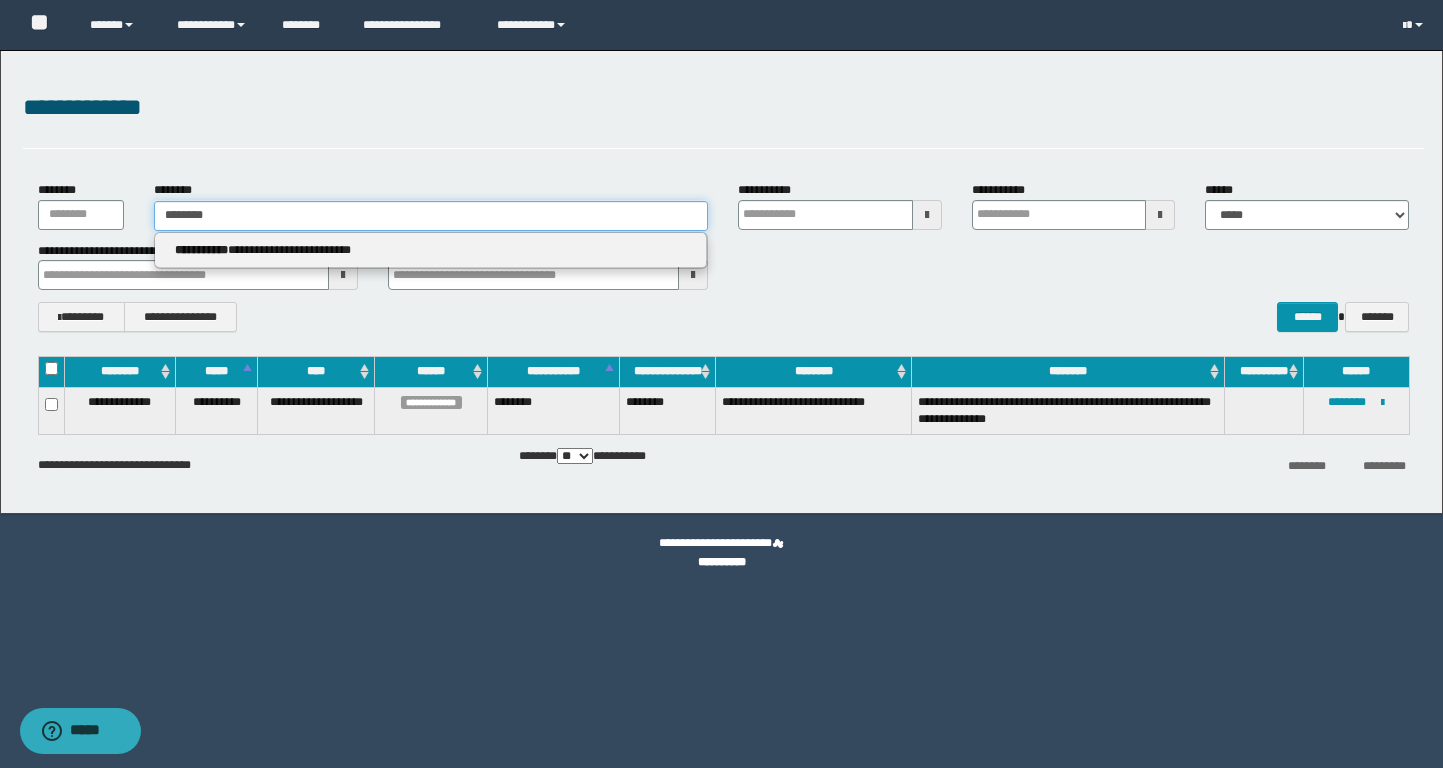 type on "********" 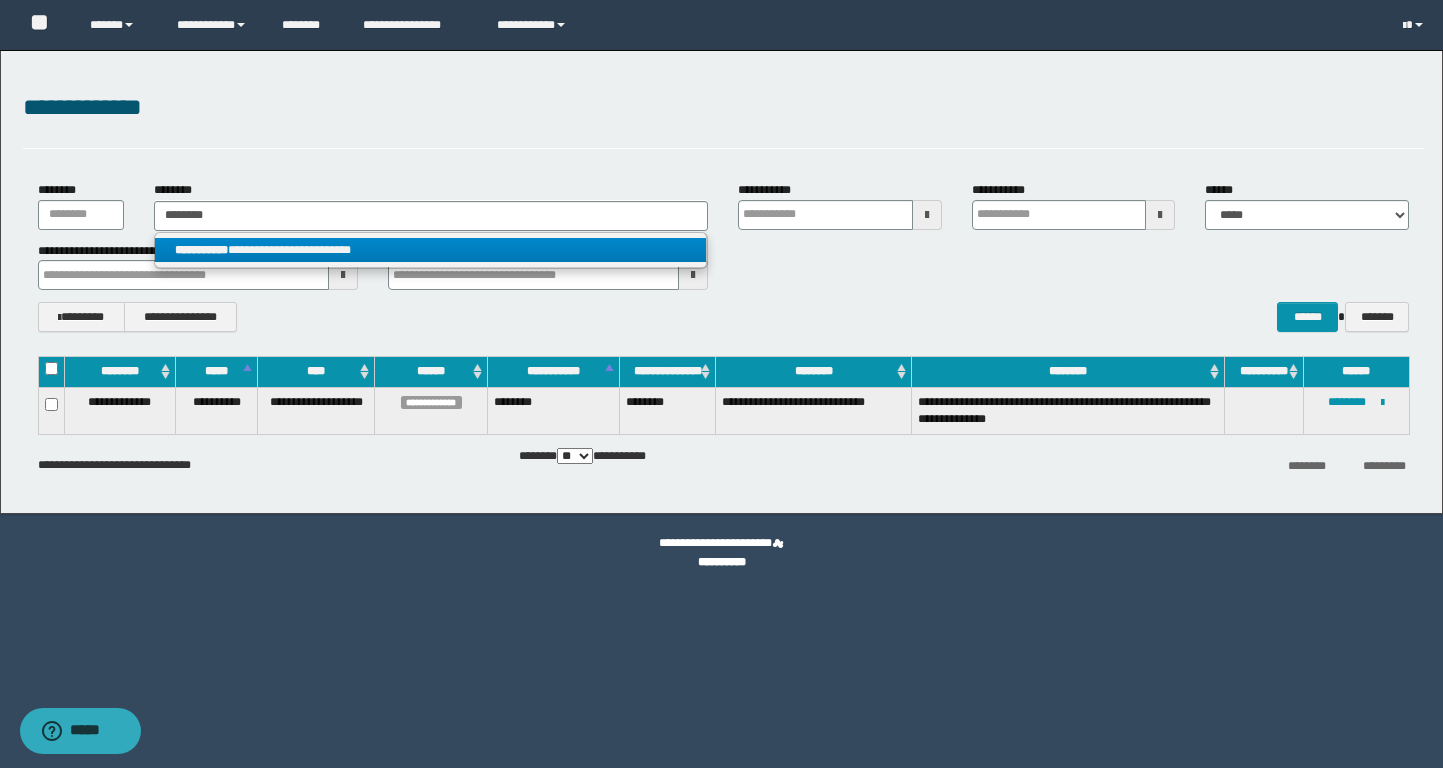 click on "**********" at bounding box center [430, 250] 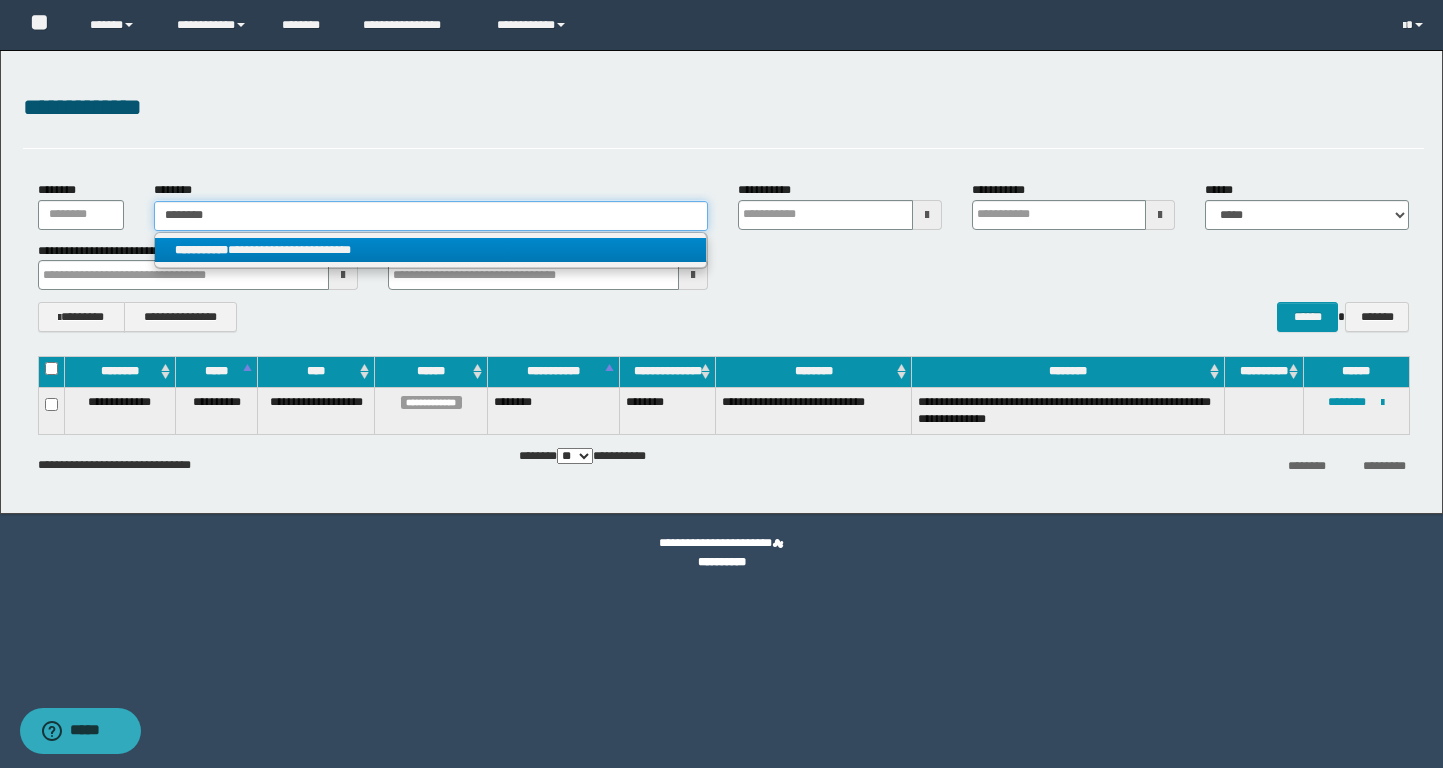 type 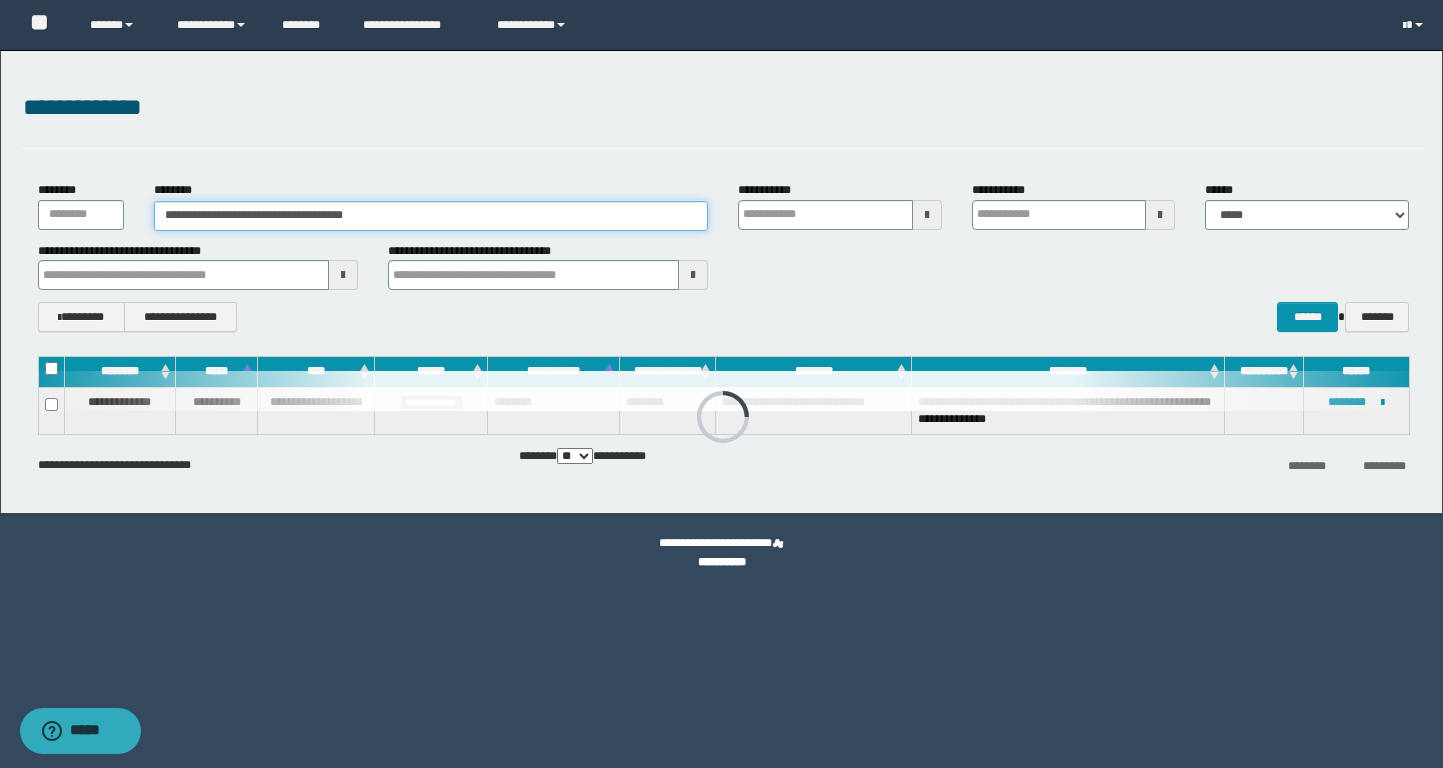 type 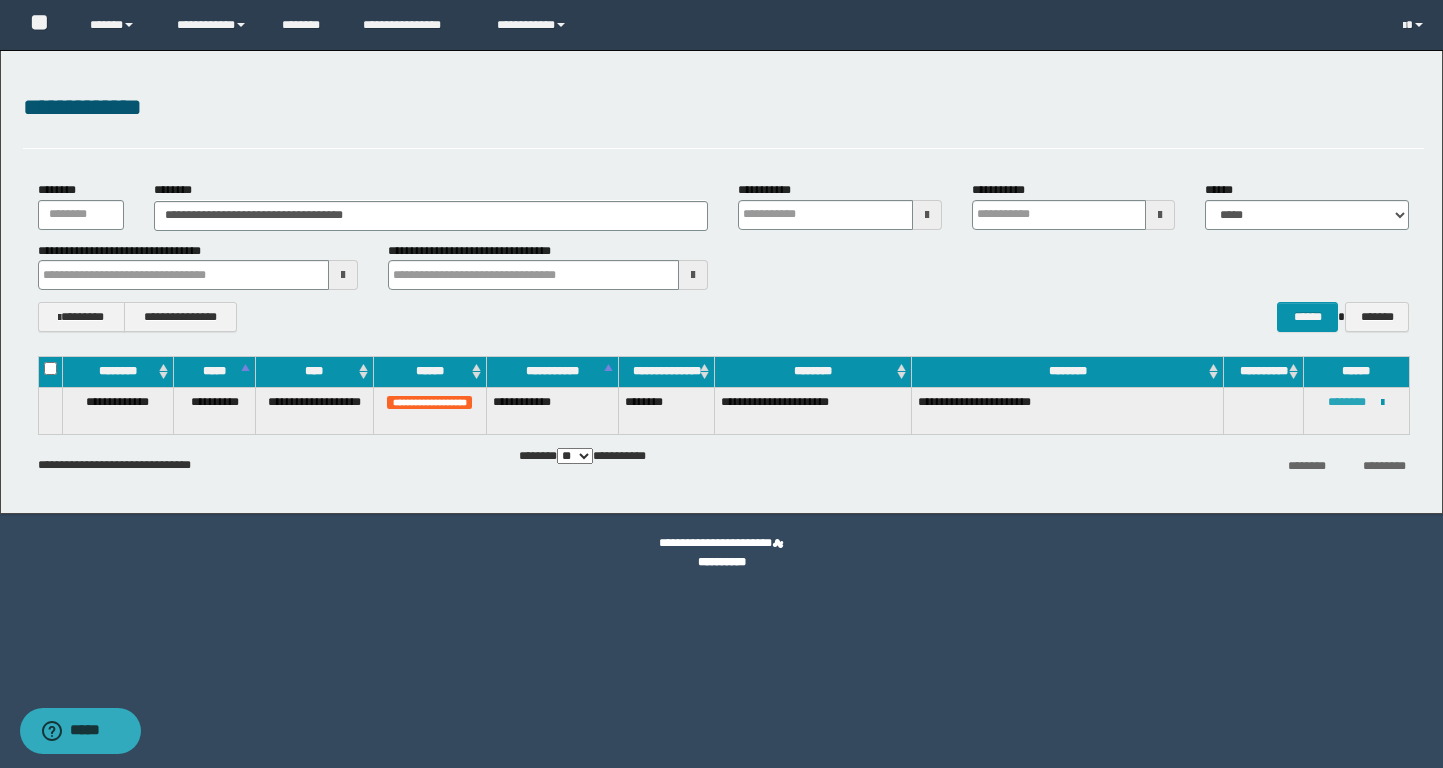 click on "********" at bounding box center [1347, 402] 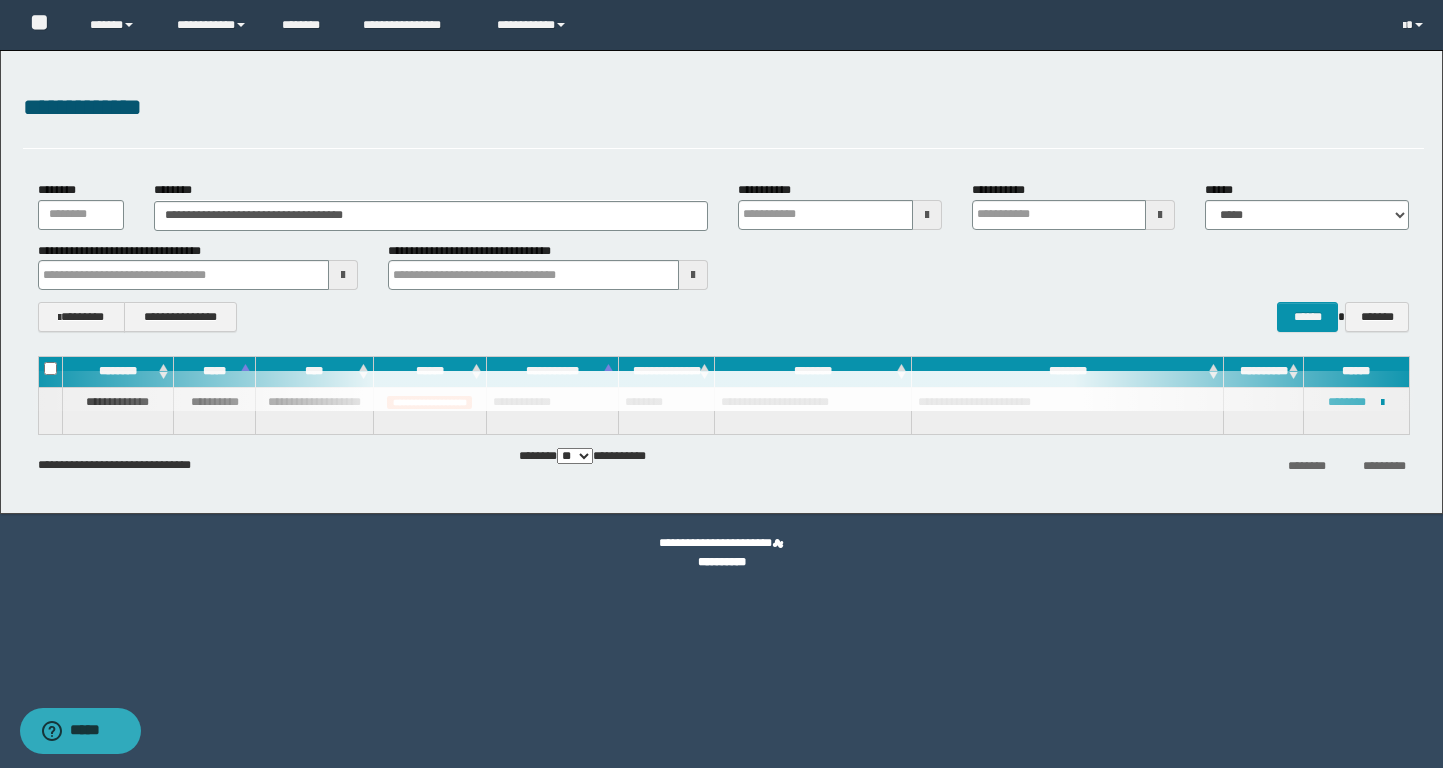 type 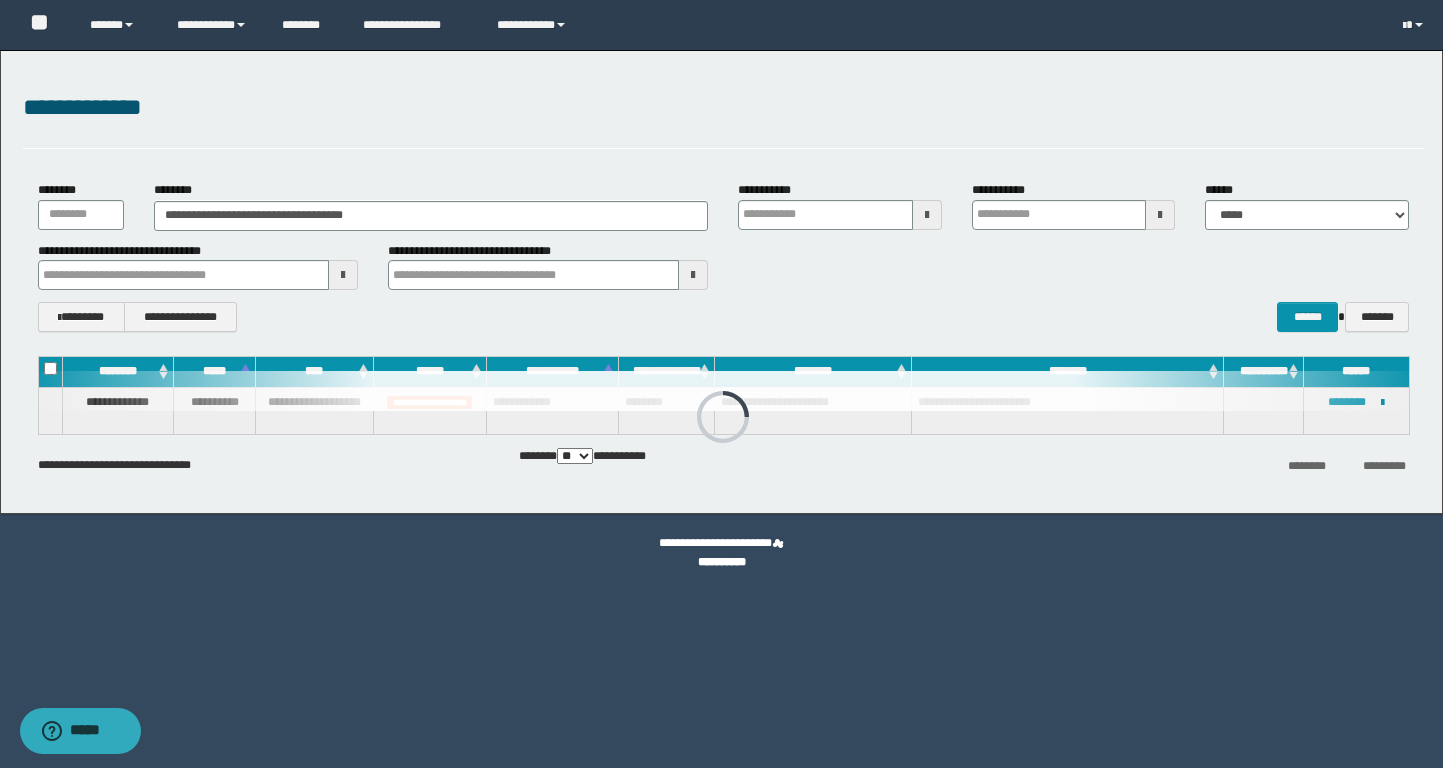 type 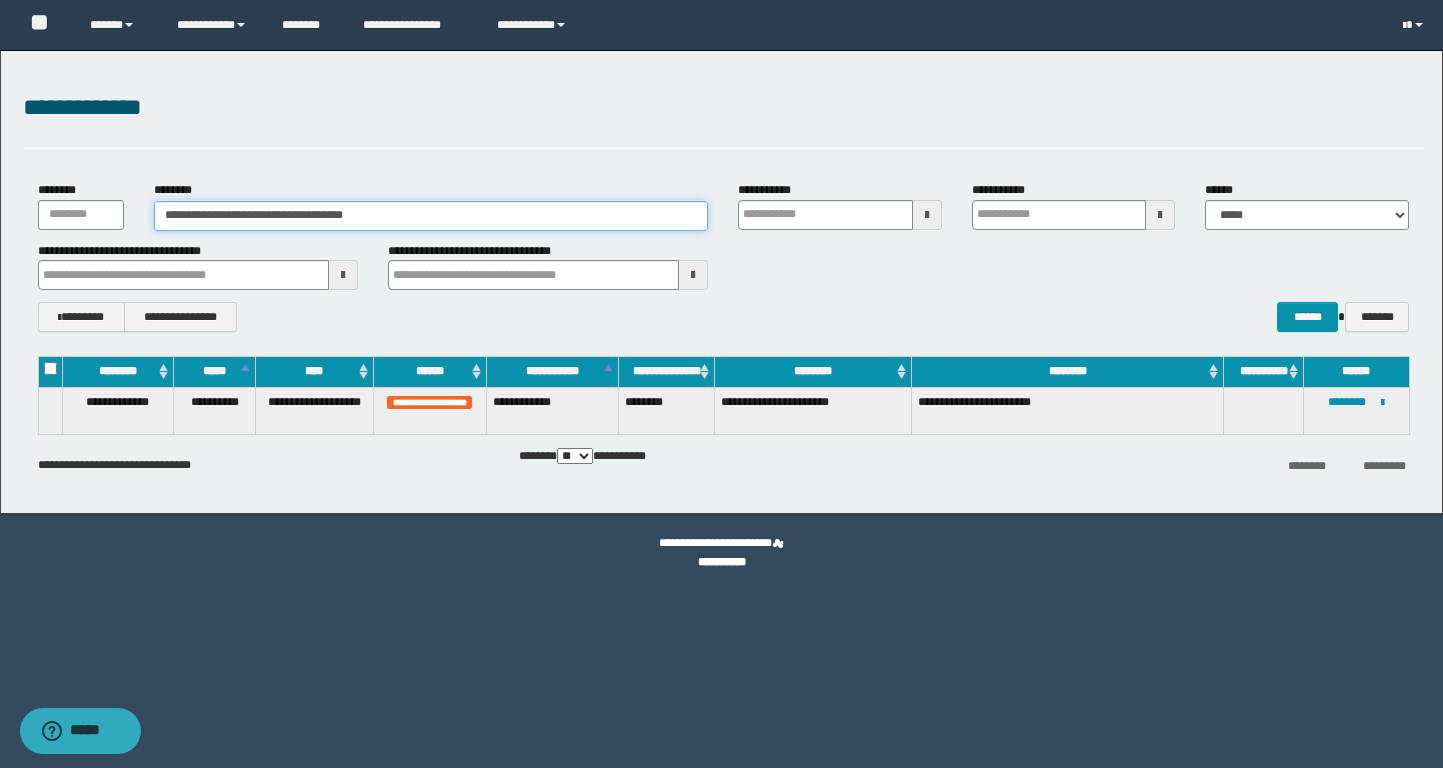 drag, startPoint x: 430, startPoint y: 213, endPoint x: 39, endPoint y: 213, distance: 391 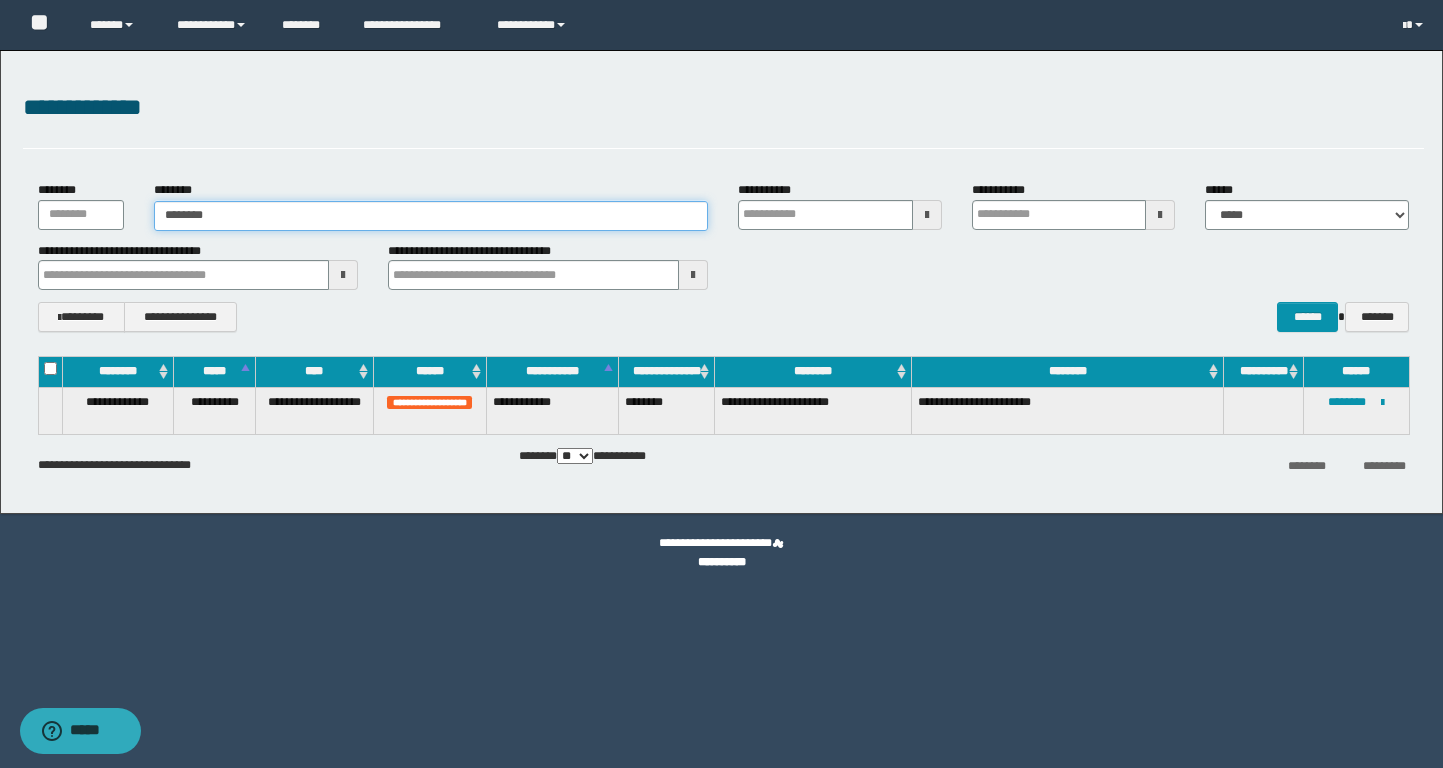 type 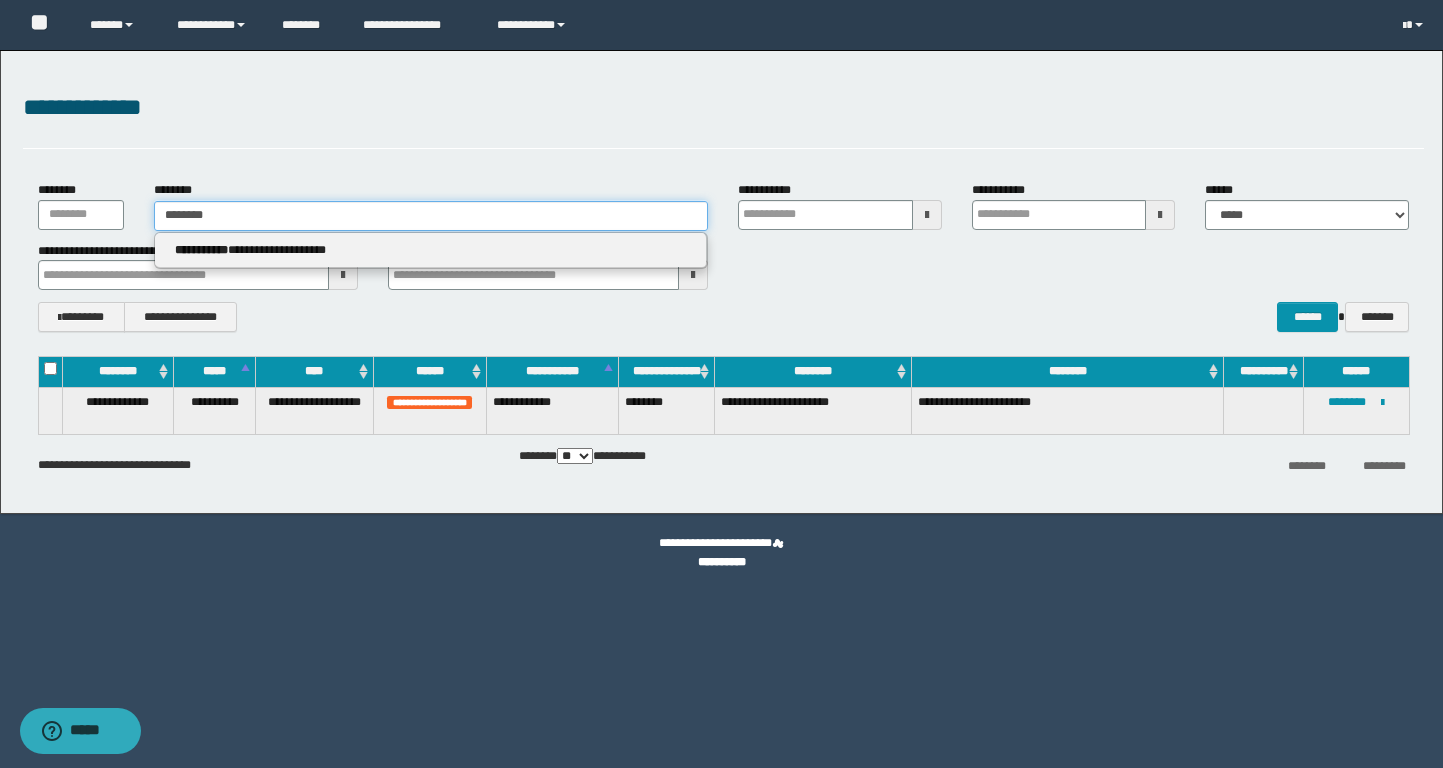 type on "********" 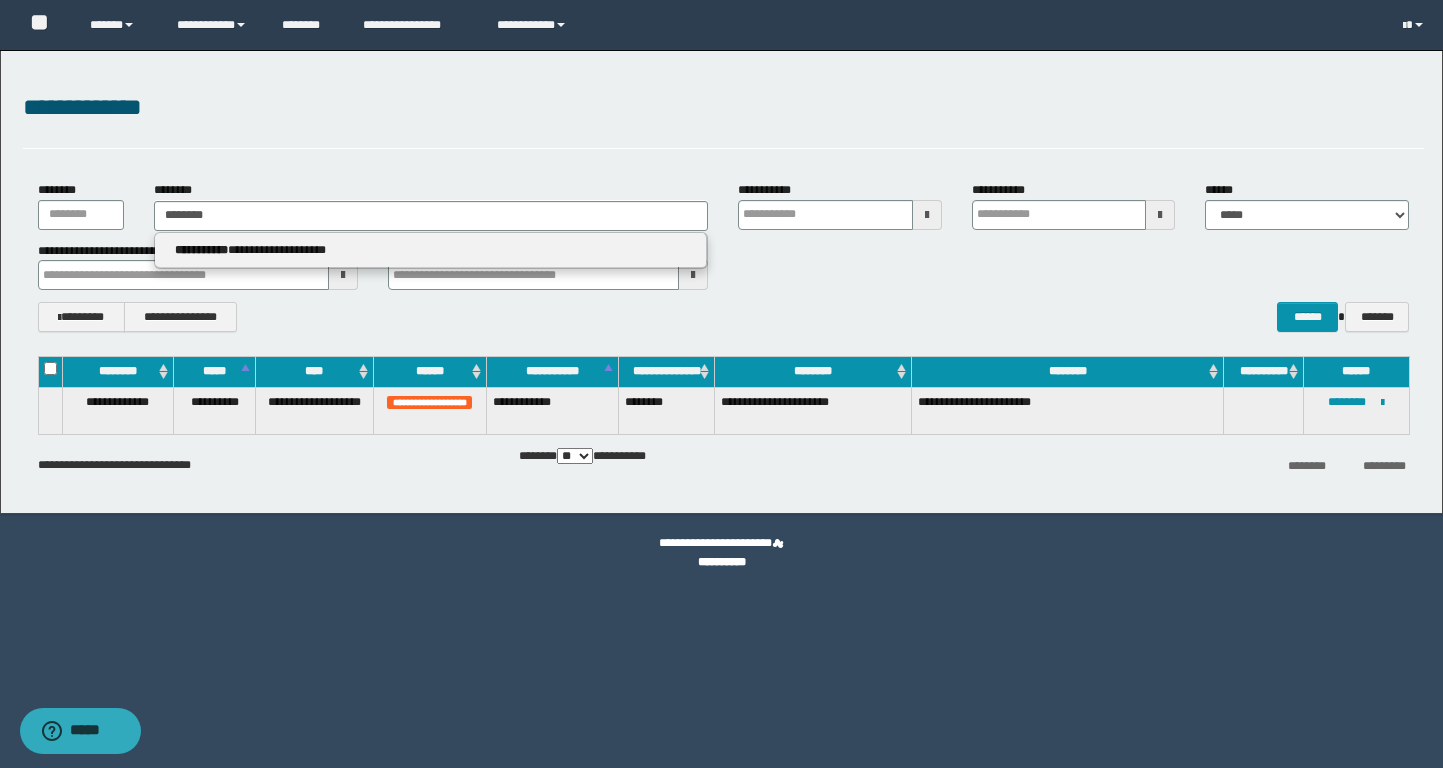 click on "**********" at bounding box center (430, 250) 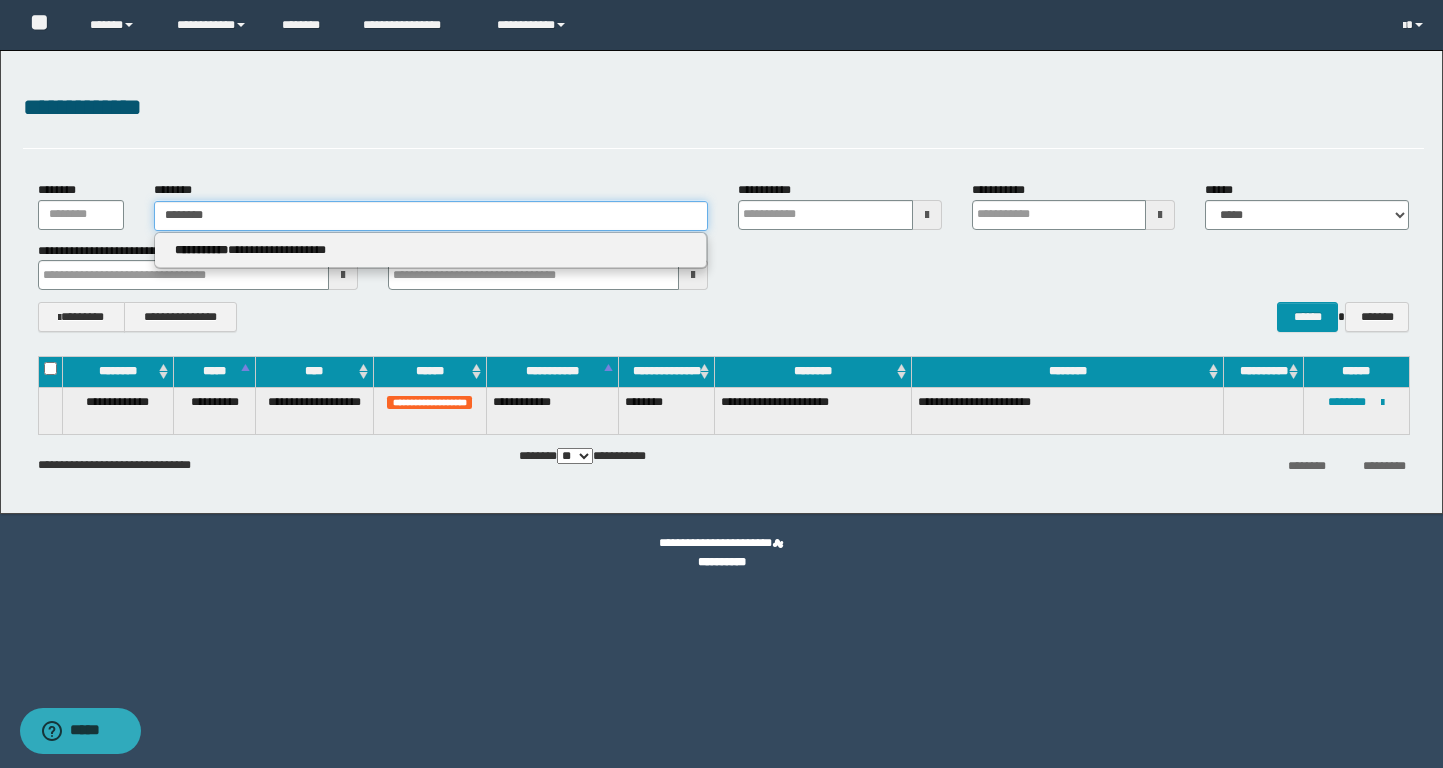 type 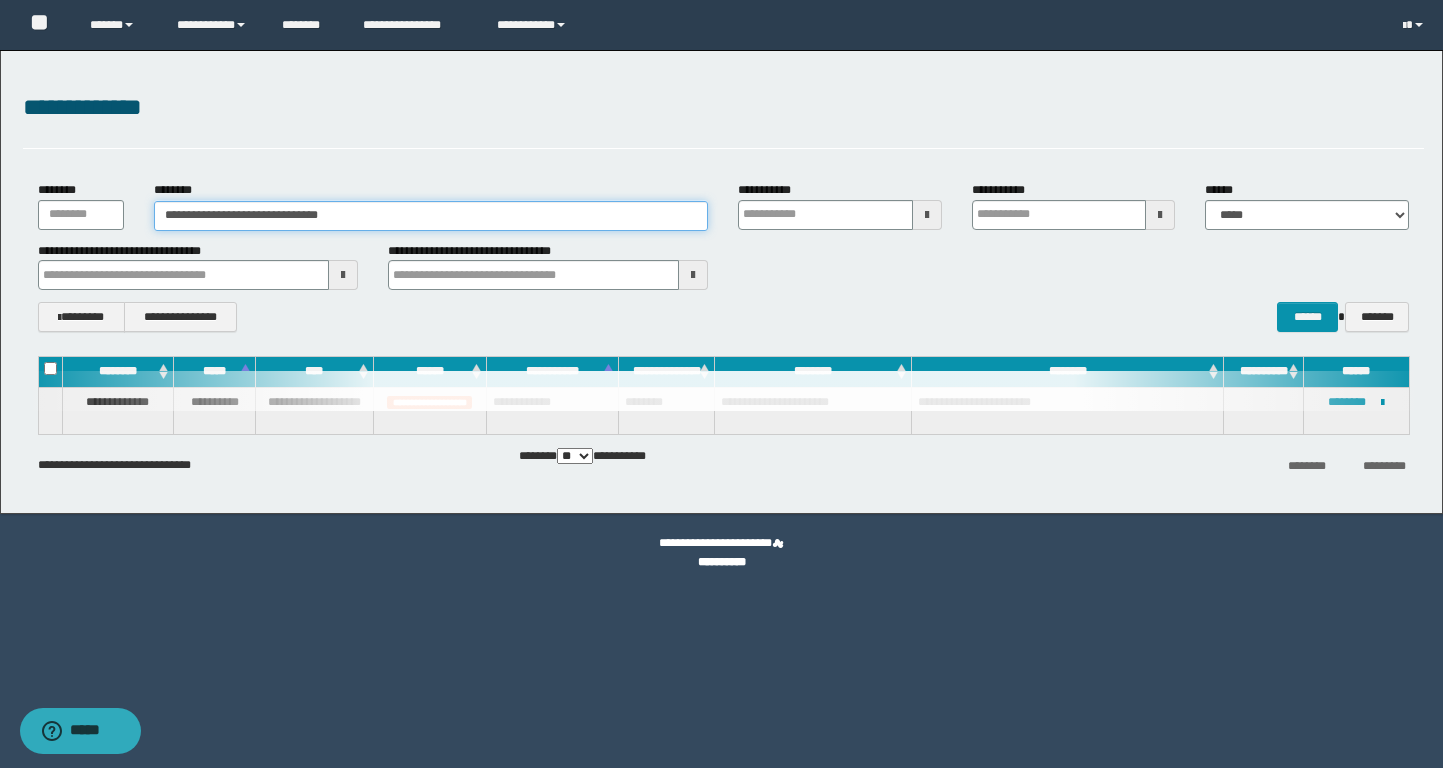 type 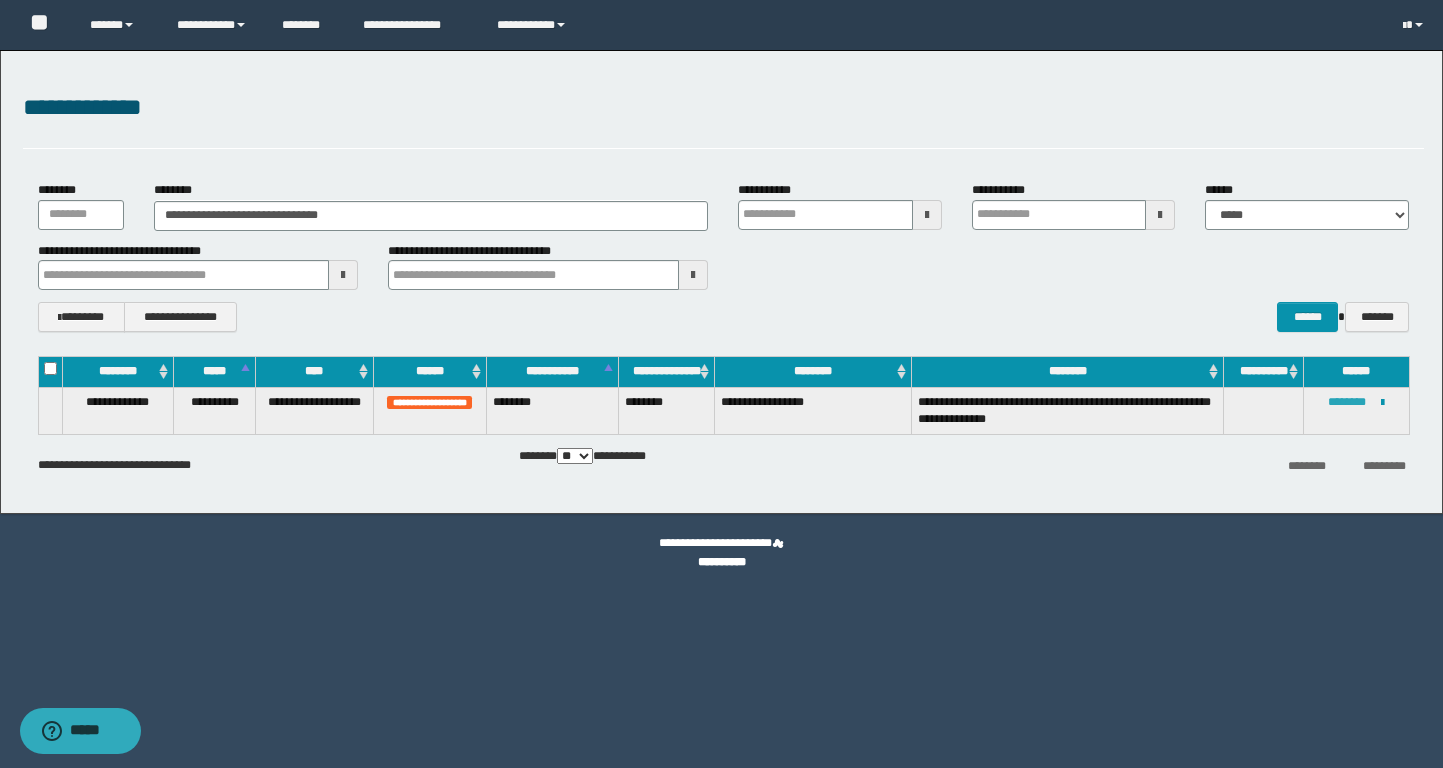 click on "********" at bounding box center [1347, 402] 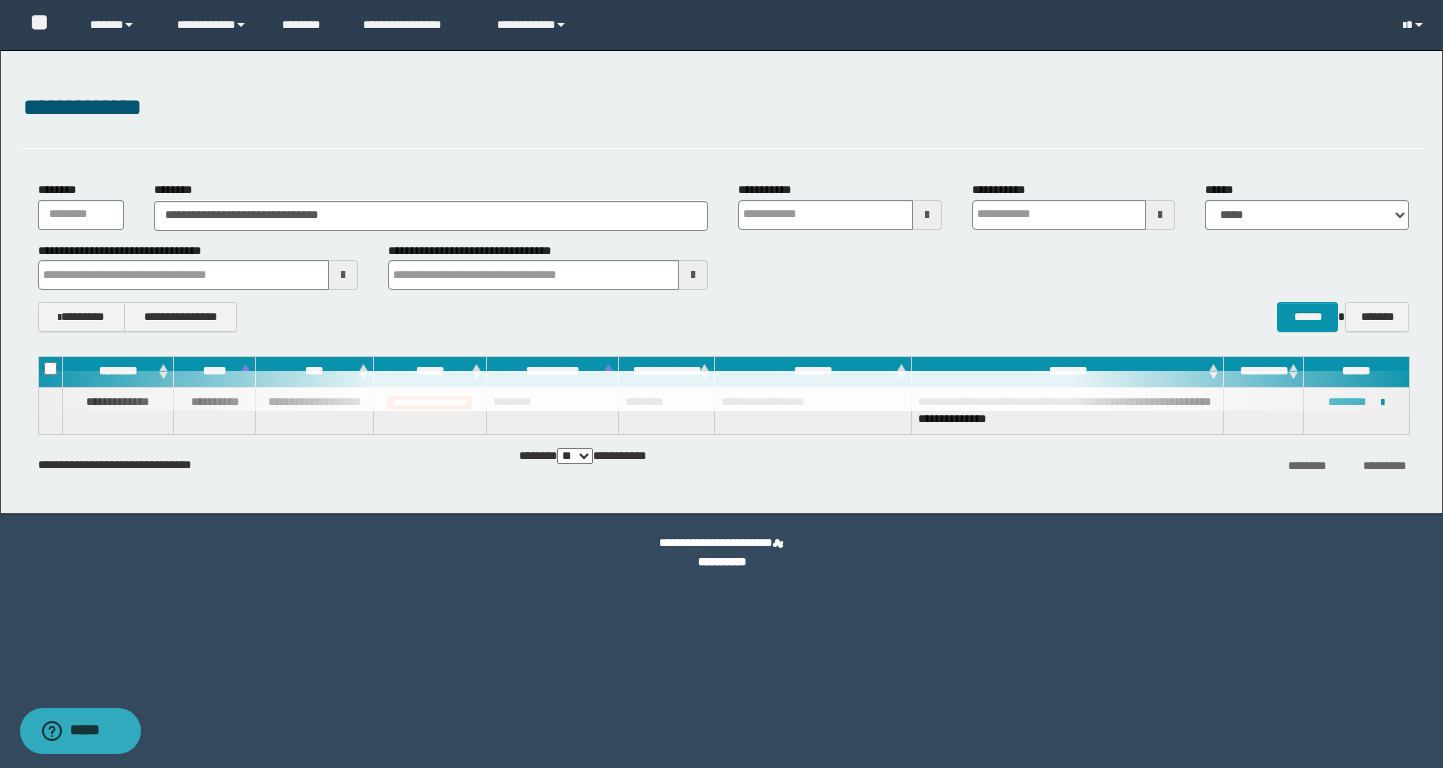 type 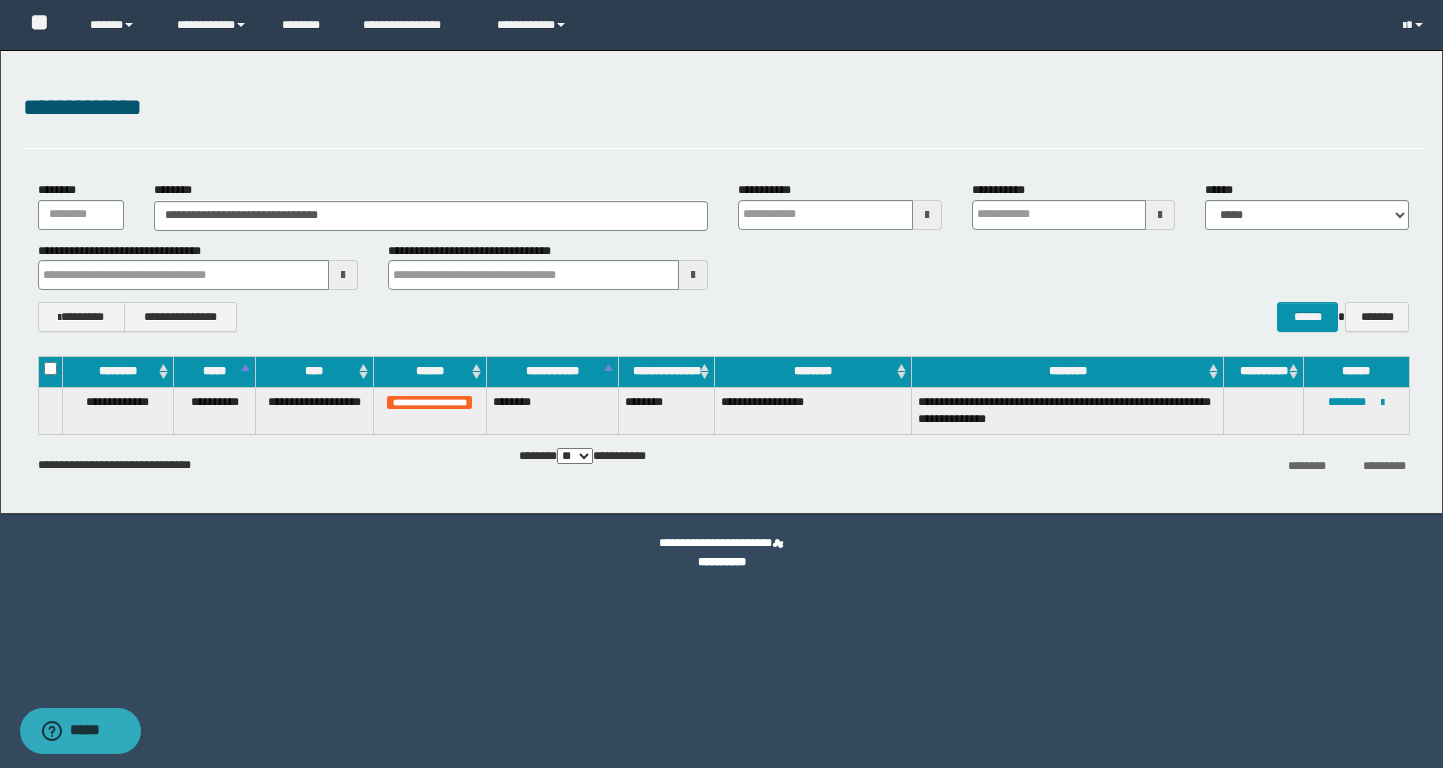 type 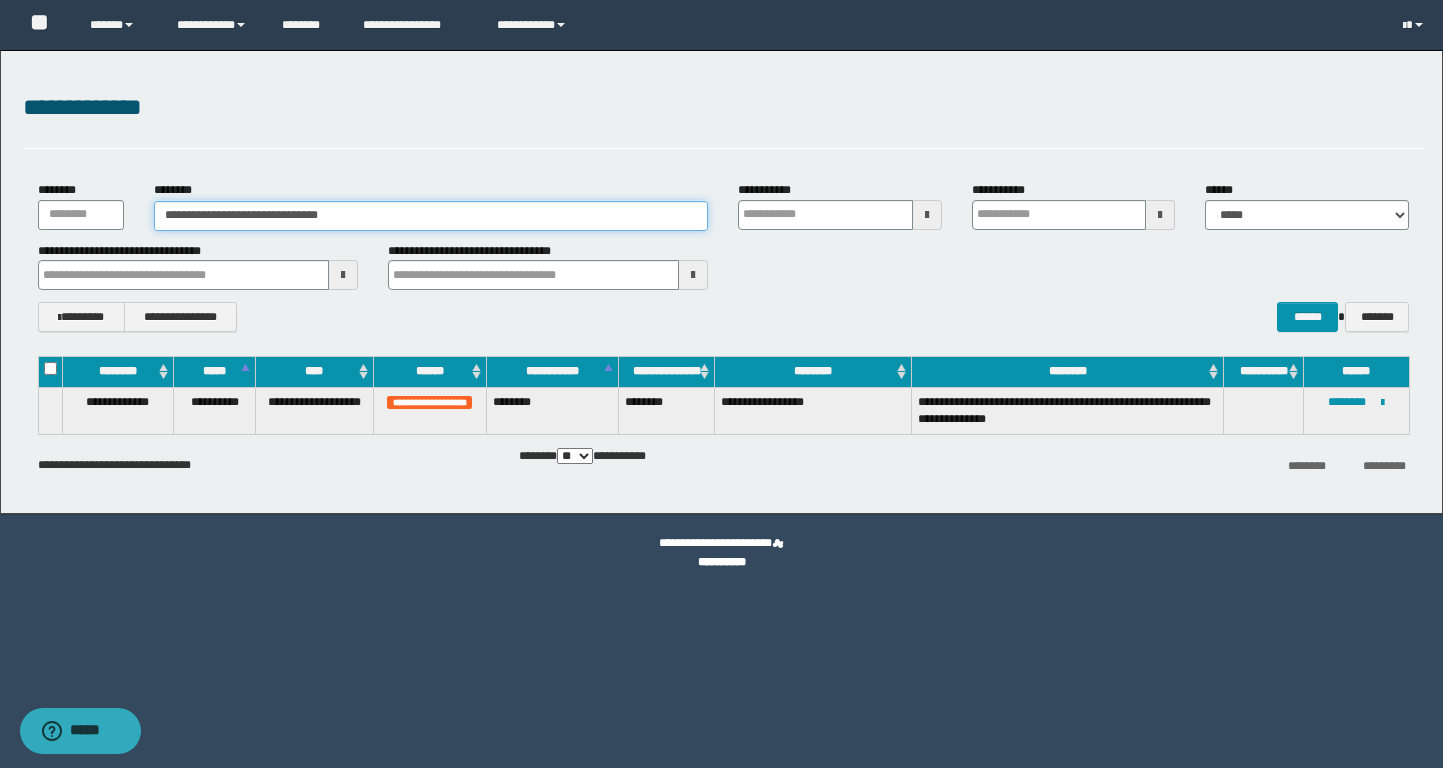 drag, startPoint x: 389, startPoint y: 219, endPoint x: 39, endPoint y: 219, distance: 350 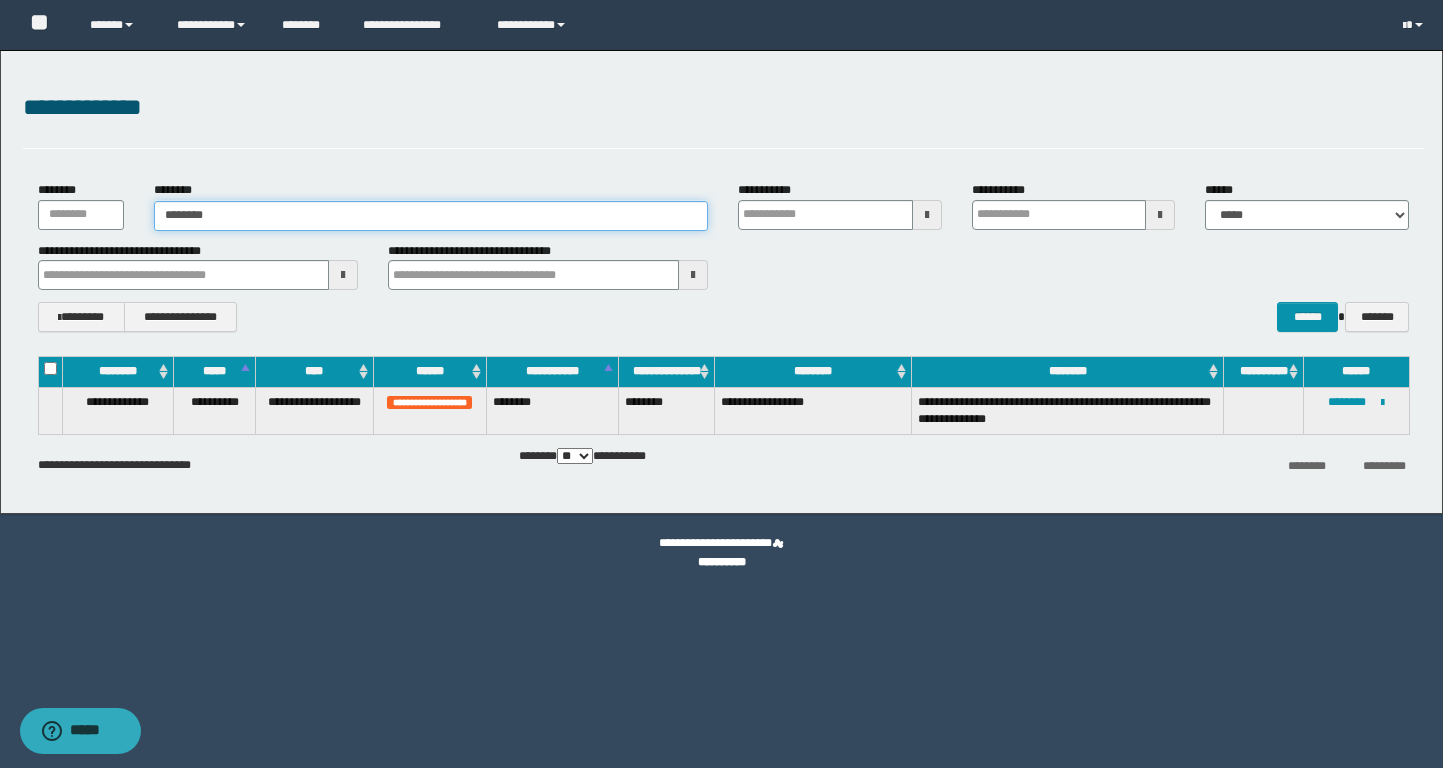 type on "********" 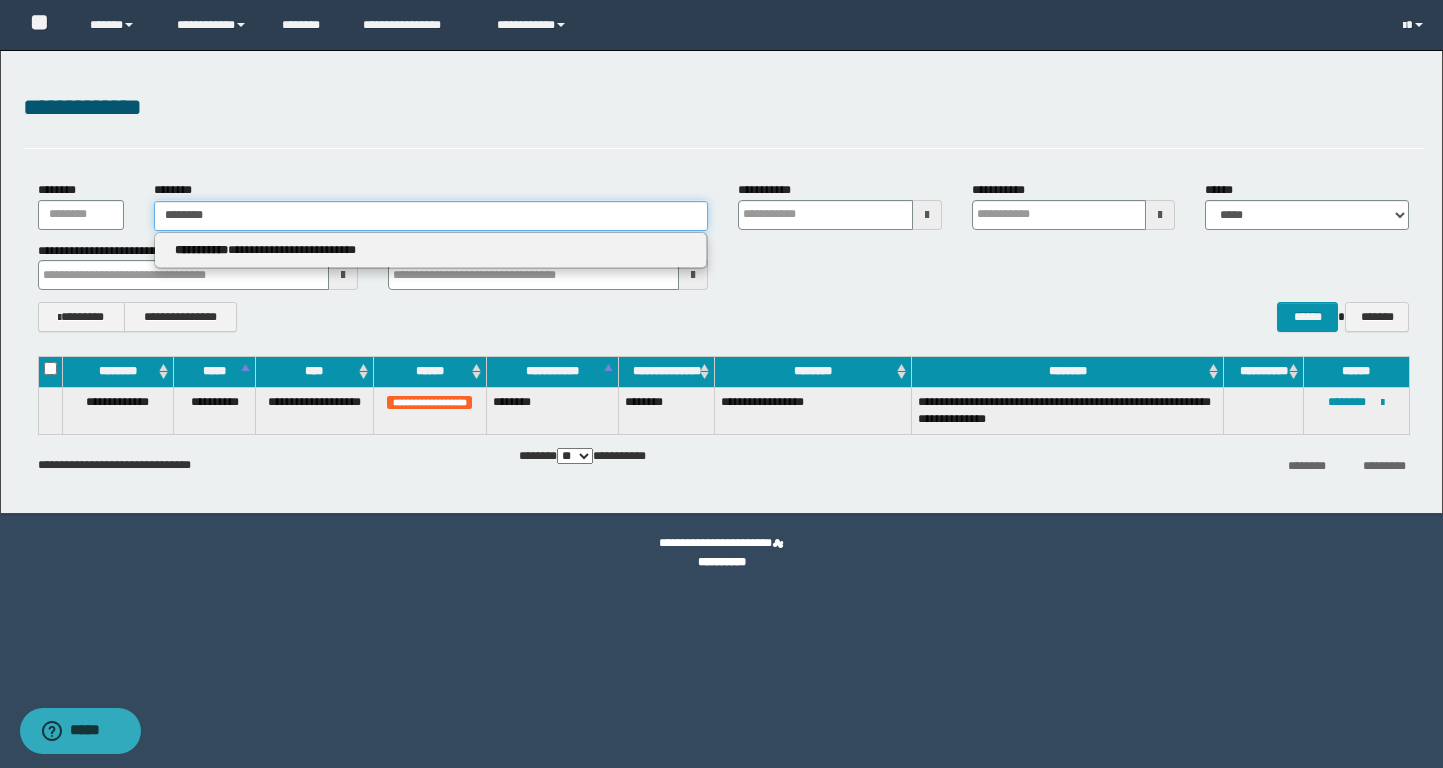 type on "********" 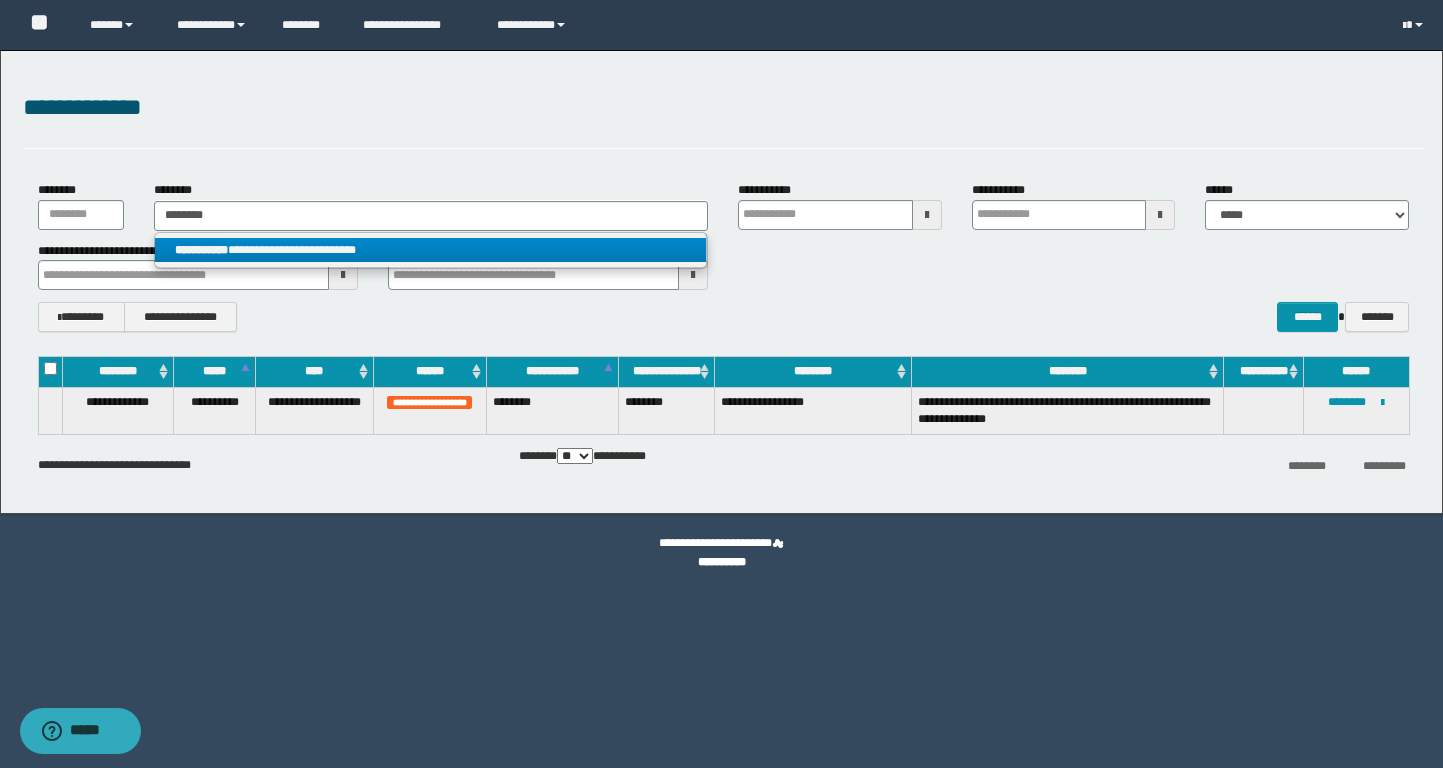 click on "**********" at bounding box center [430, 250] 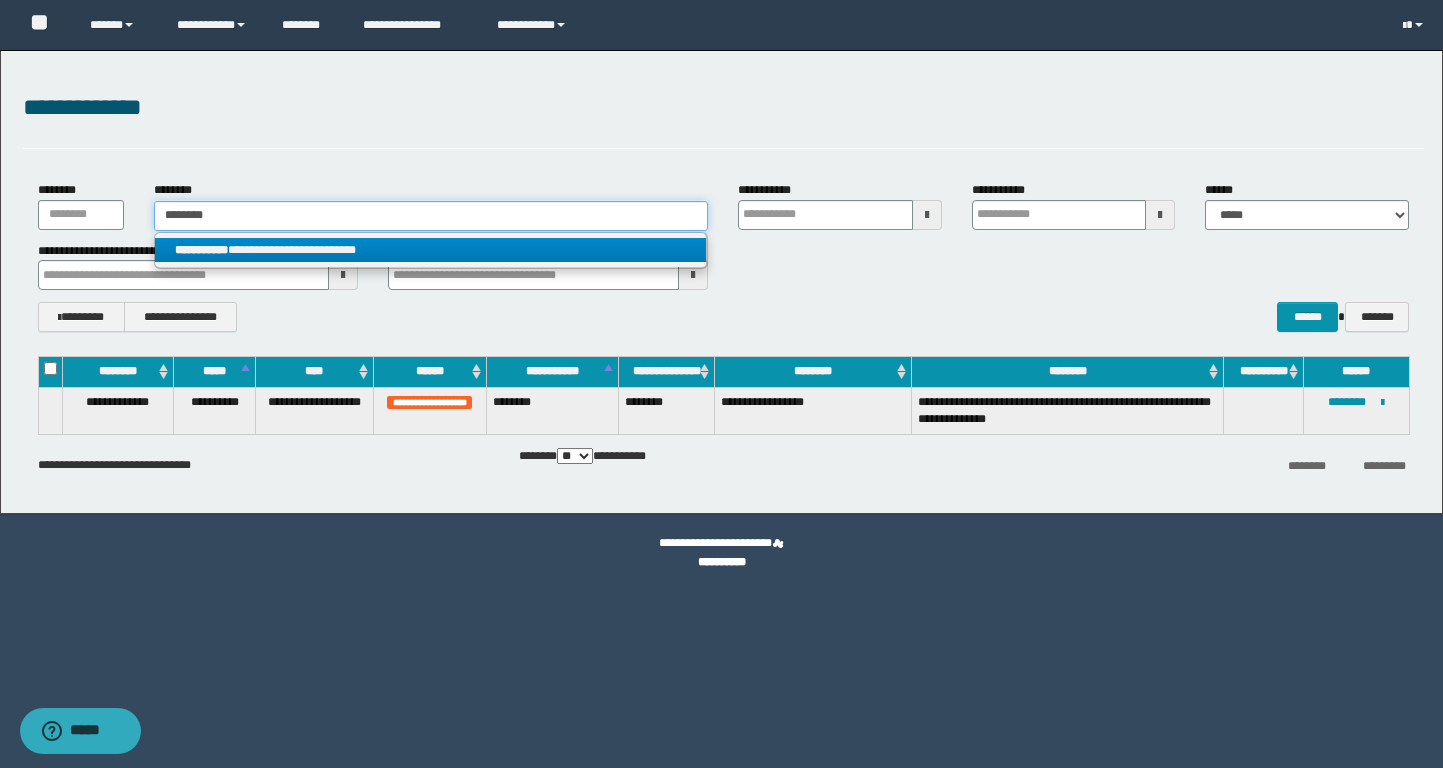 type 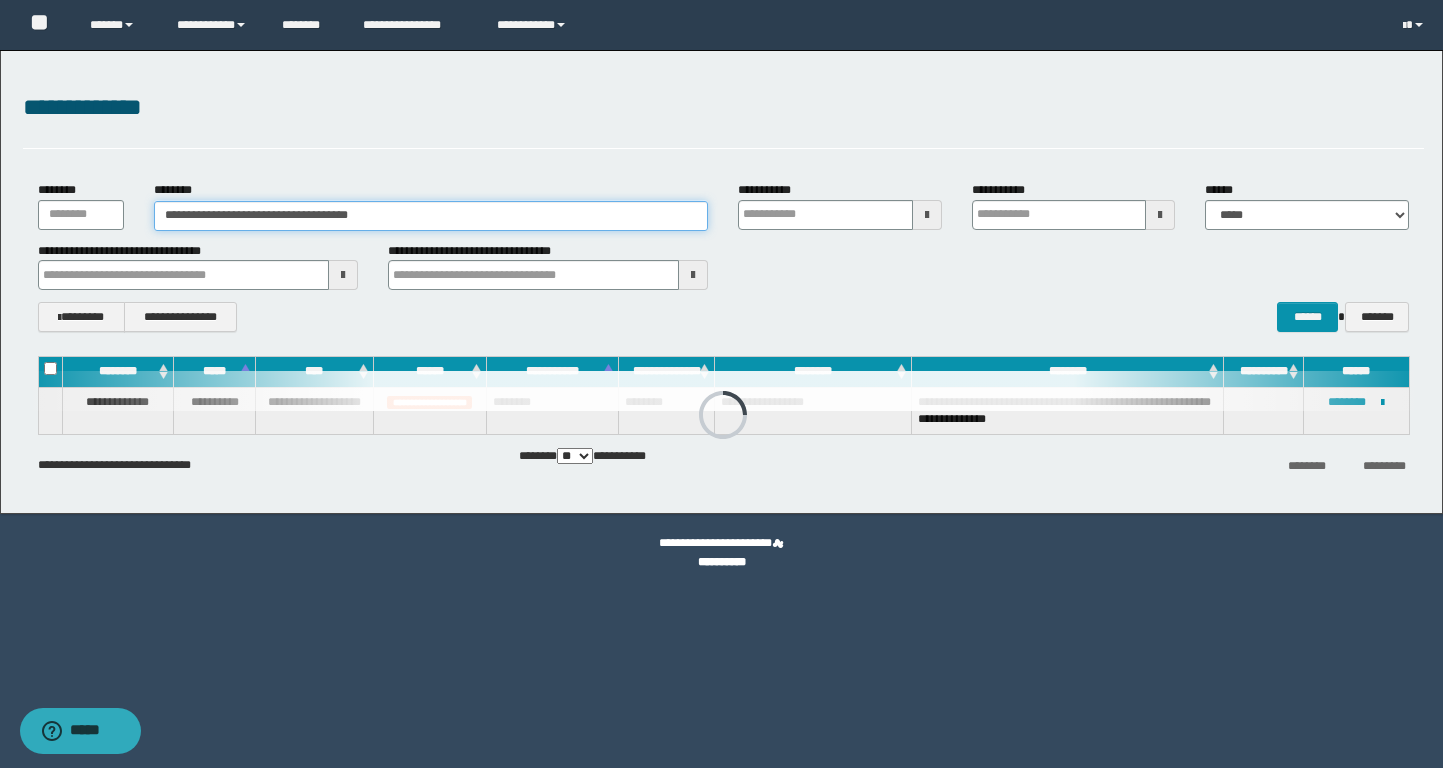 type 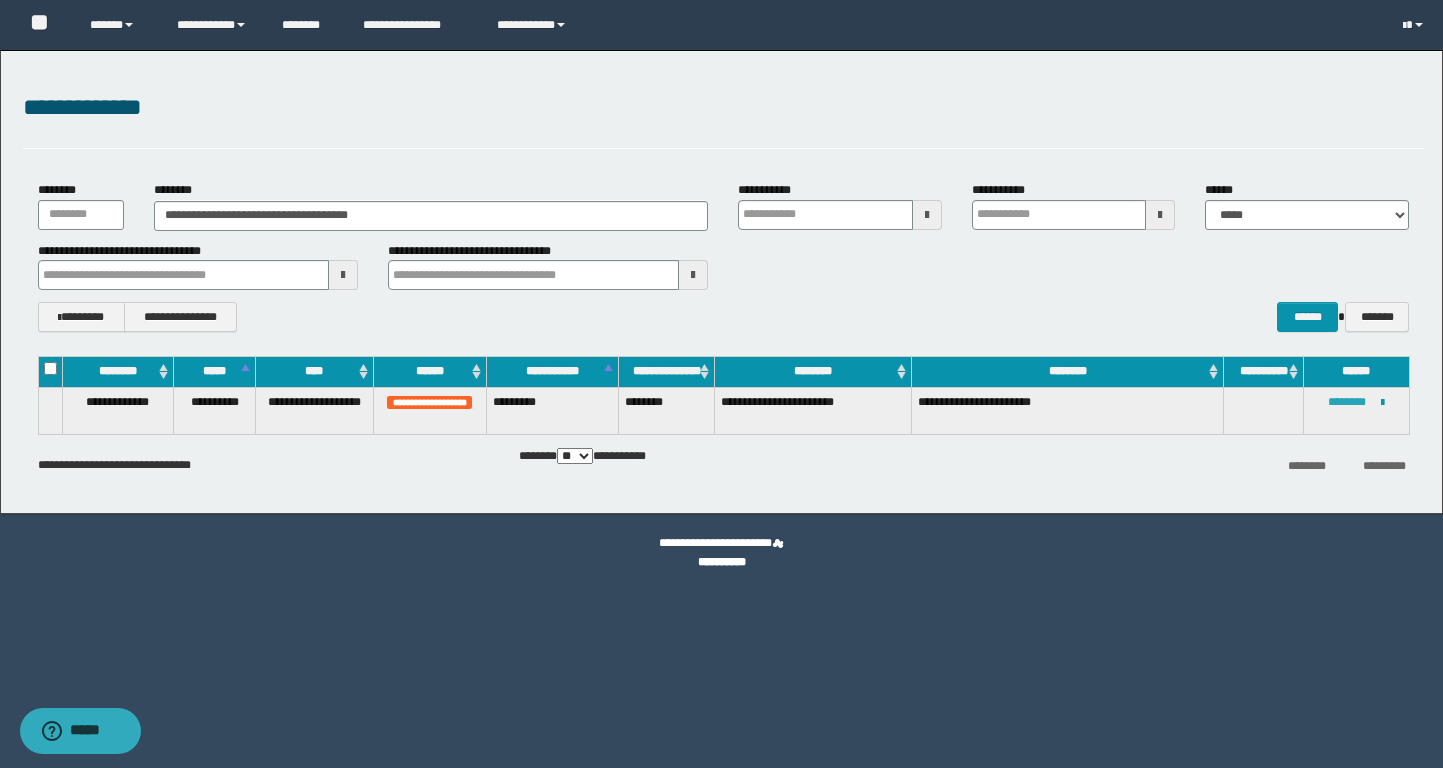 click on "********" at bounding box center [1347, 402] 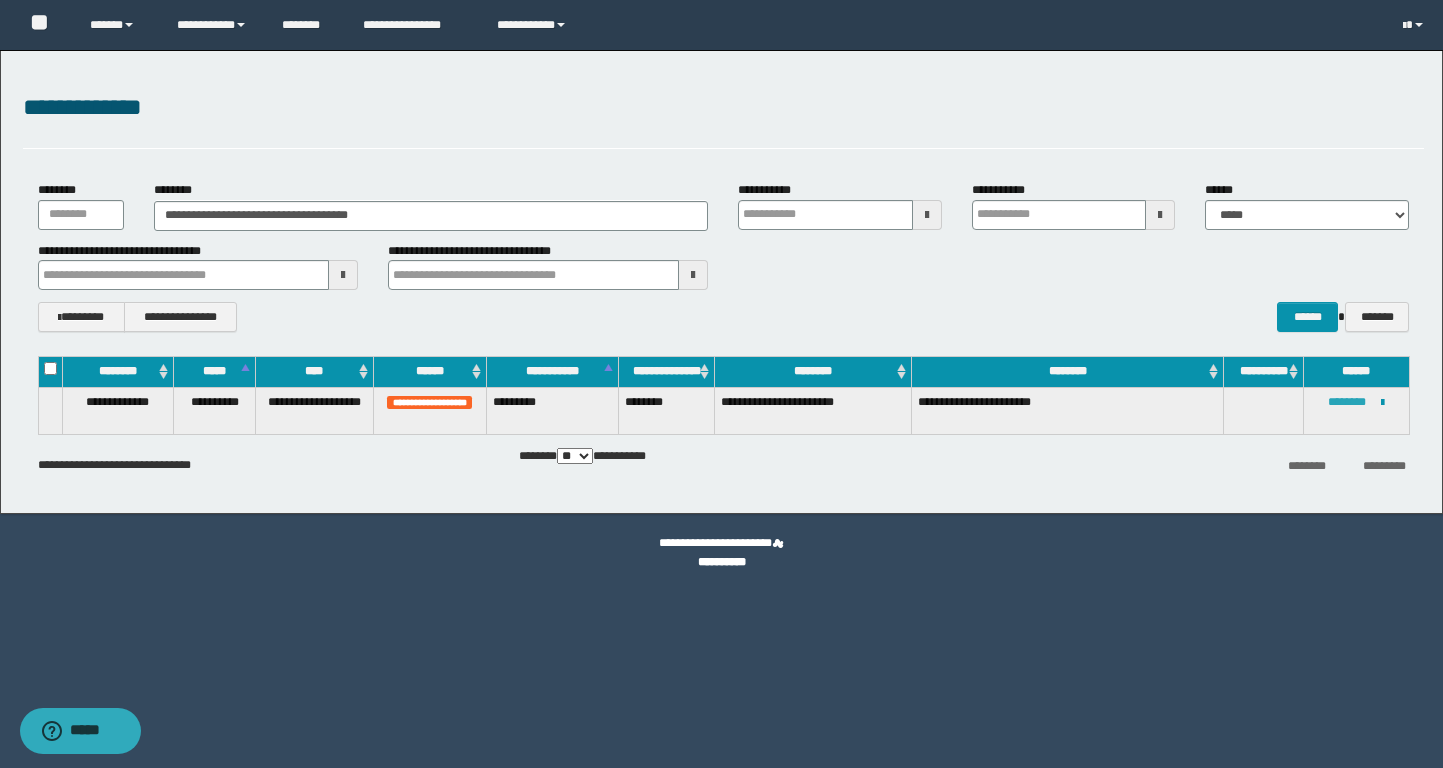 type 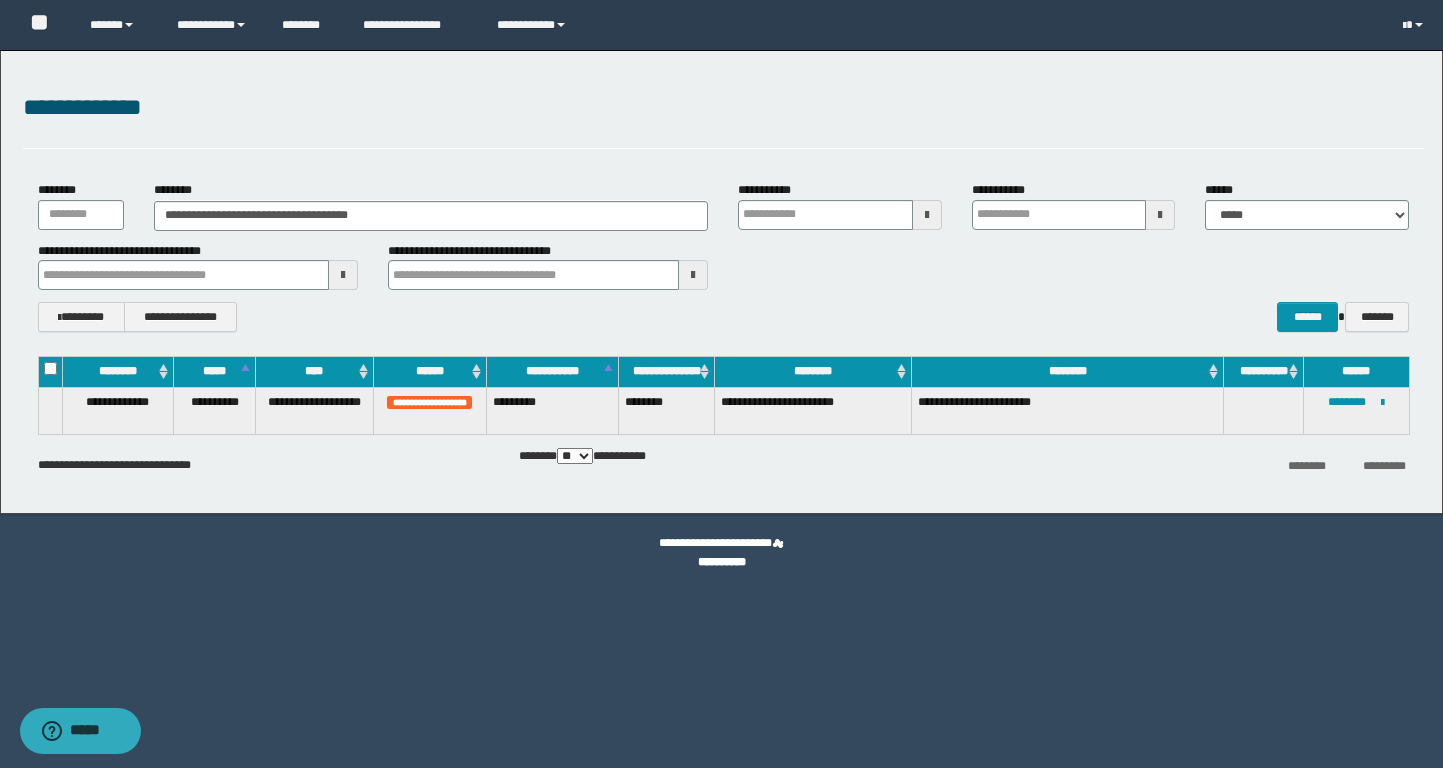 type 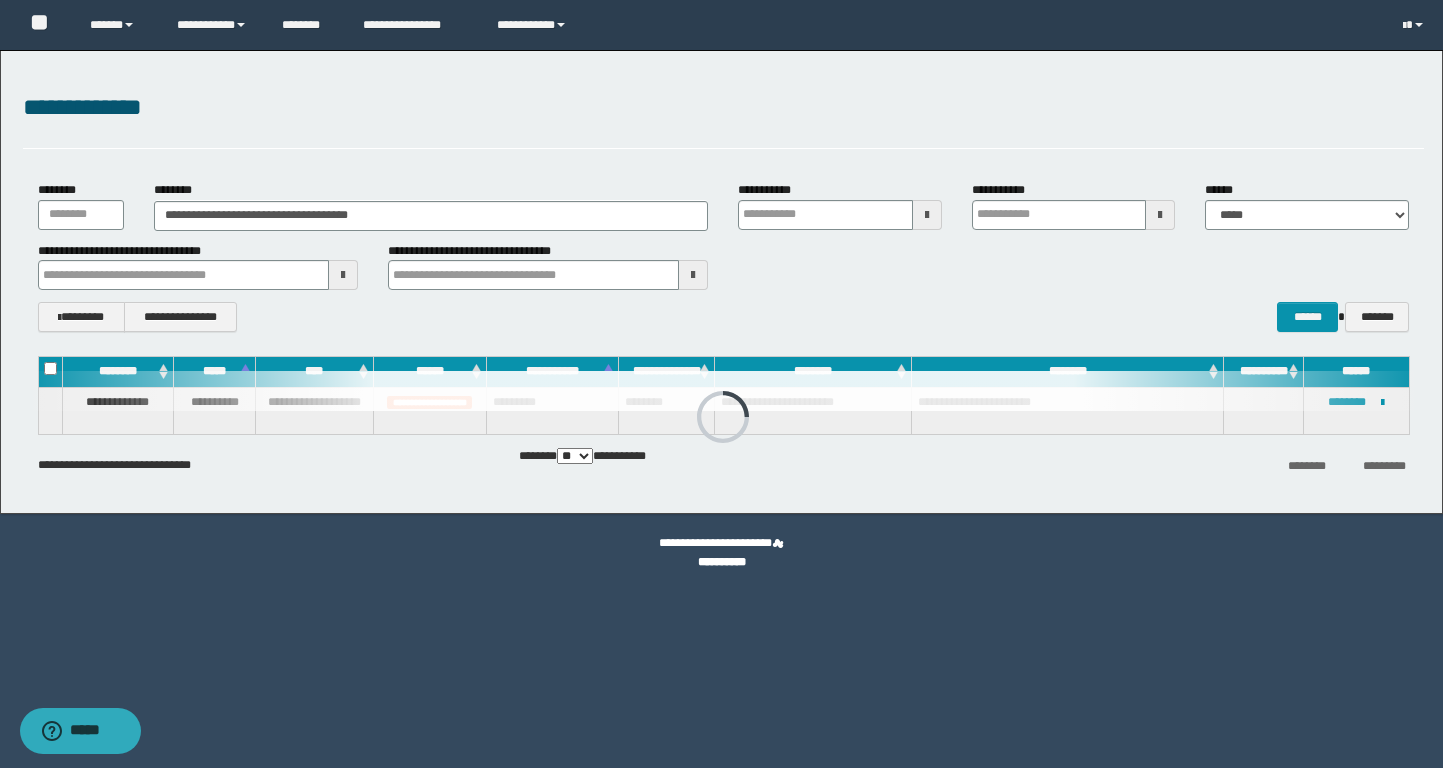 type 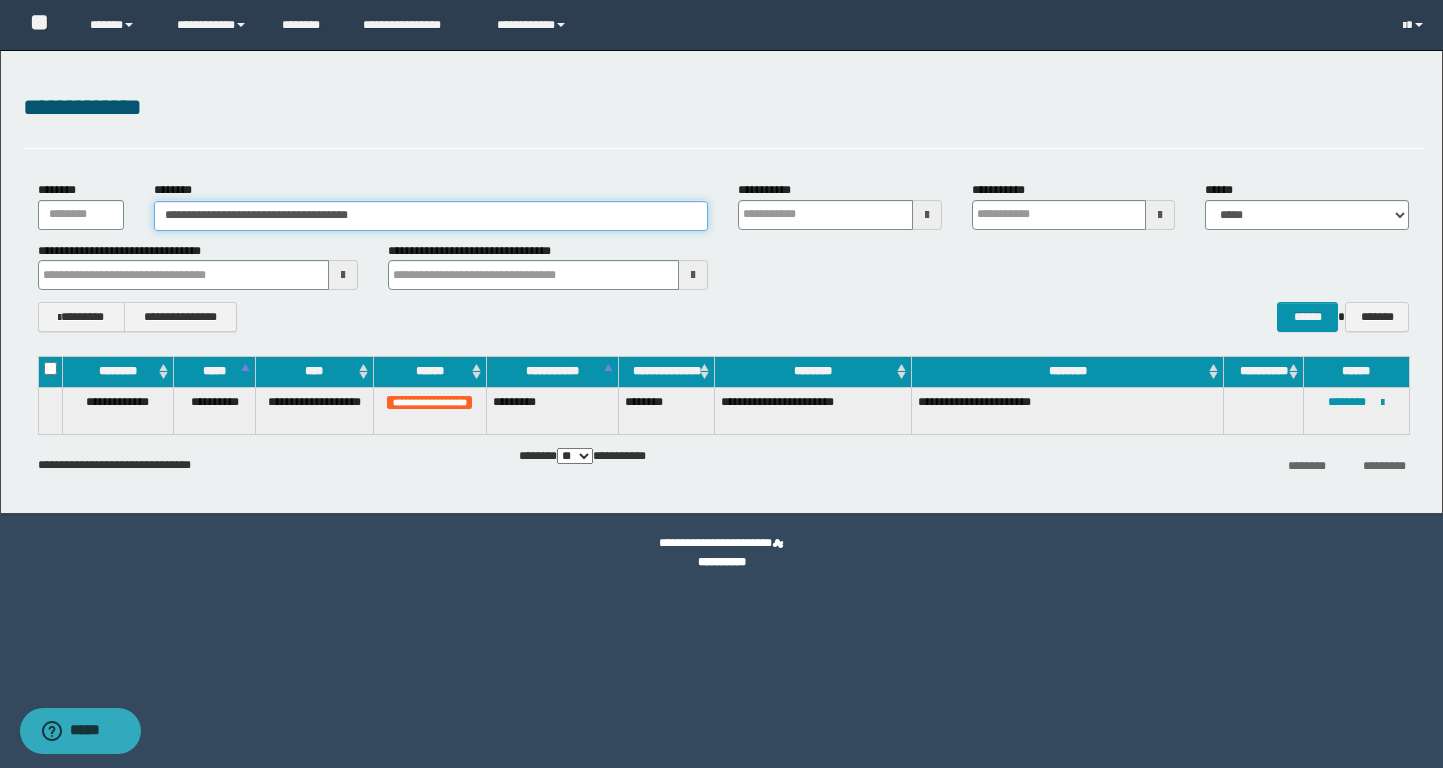 drag, startPoint x: 448, startPoint y: 209, endPoint x: 0, endPoint y: 221, distance: 448.16068 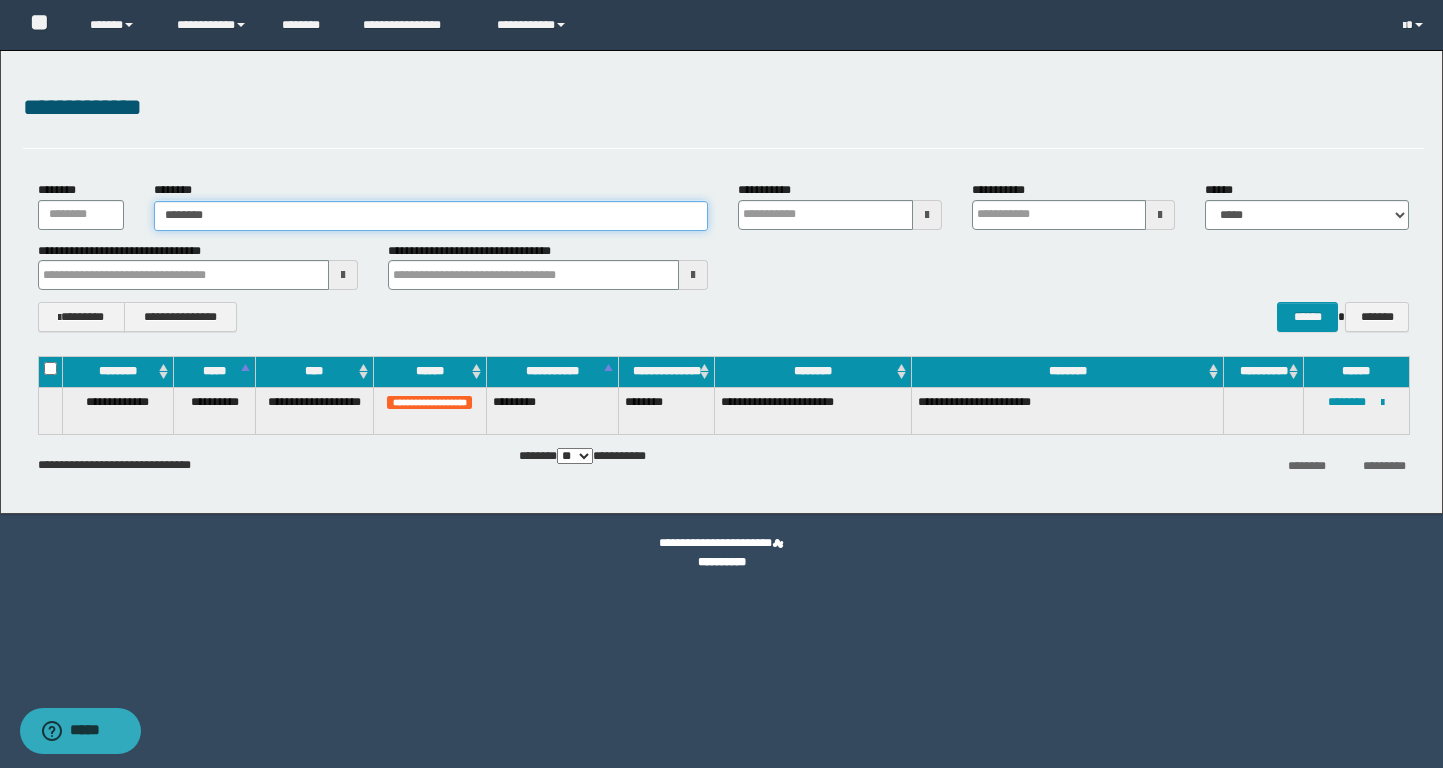 type 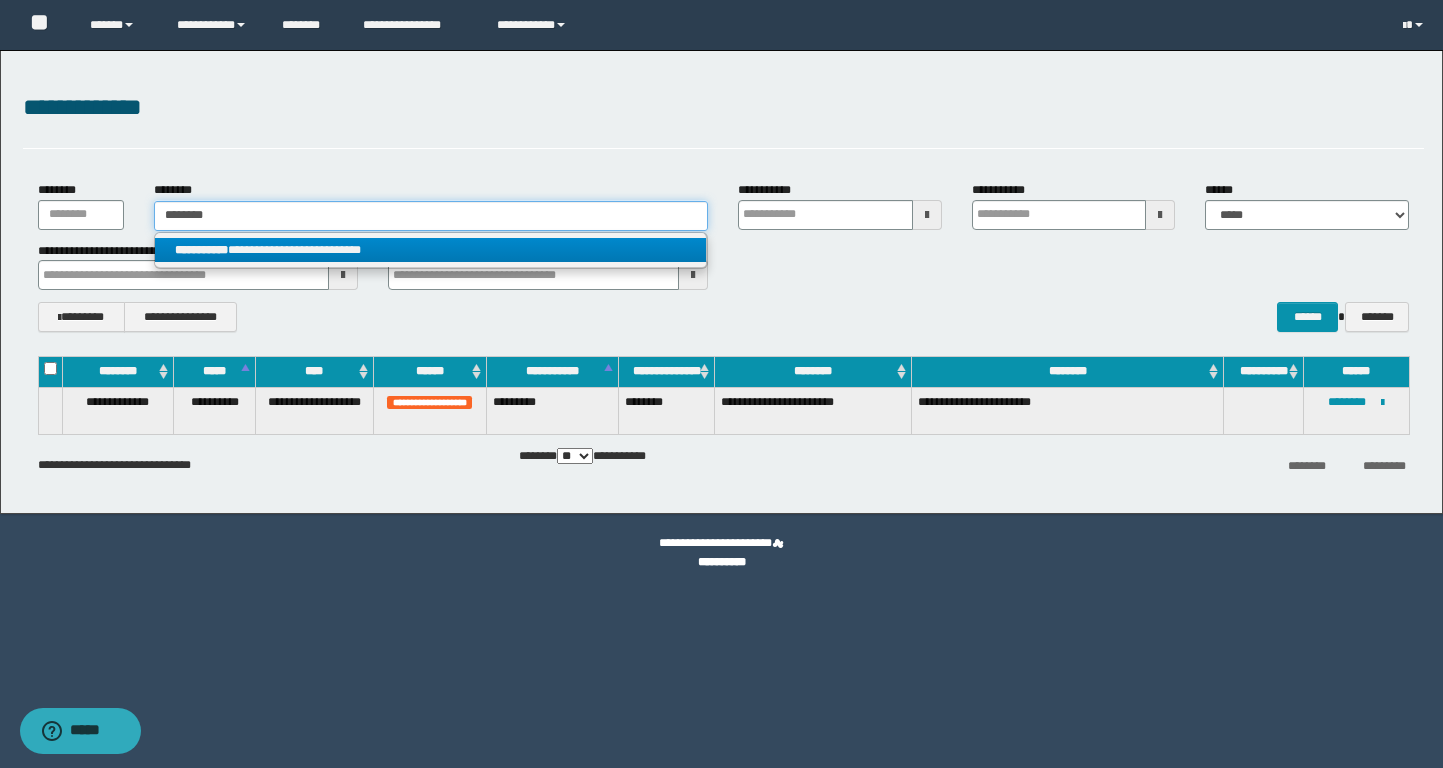 type on "********" 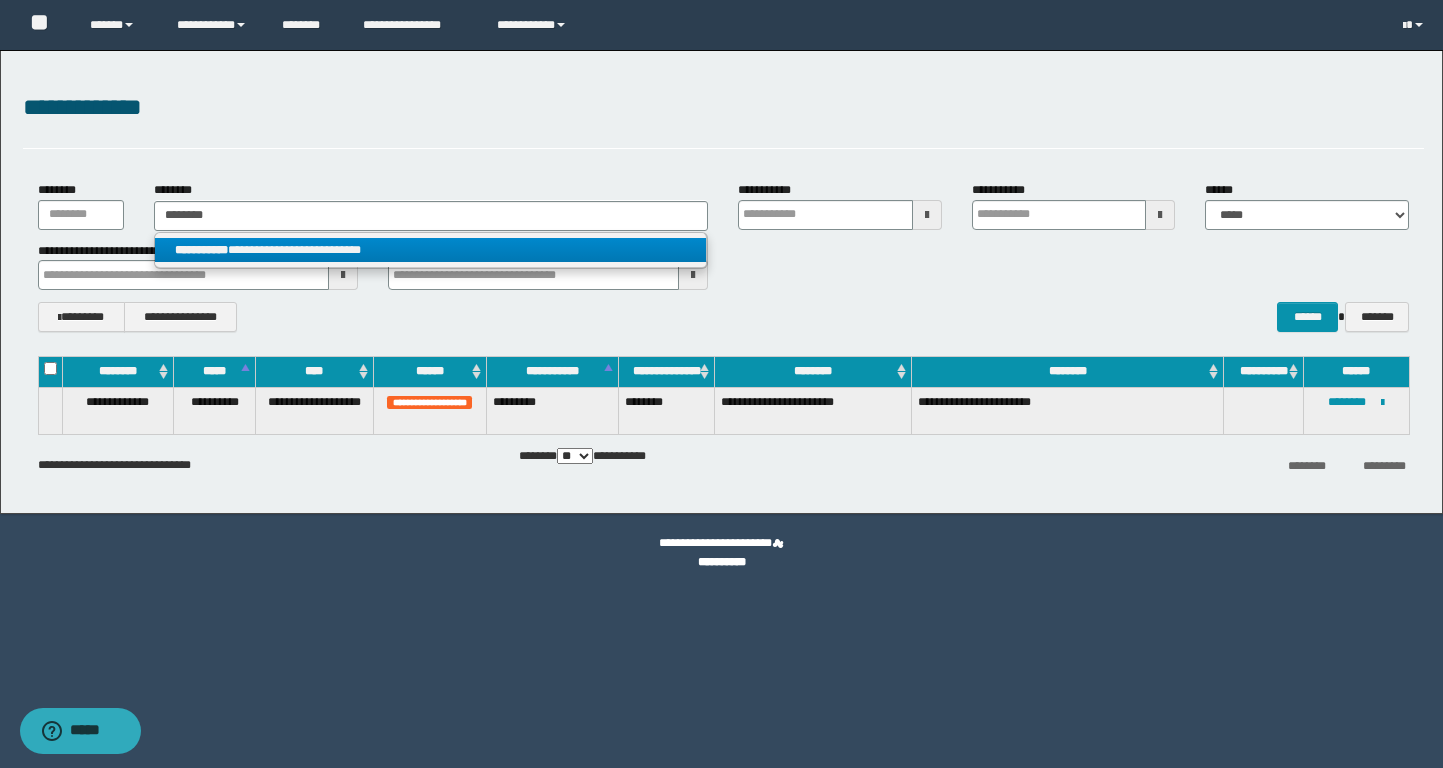 click on "**********" at bounding box center (430, 250) 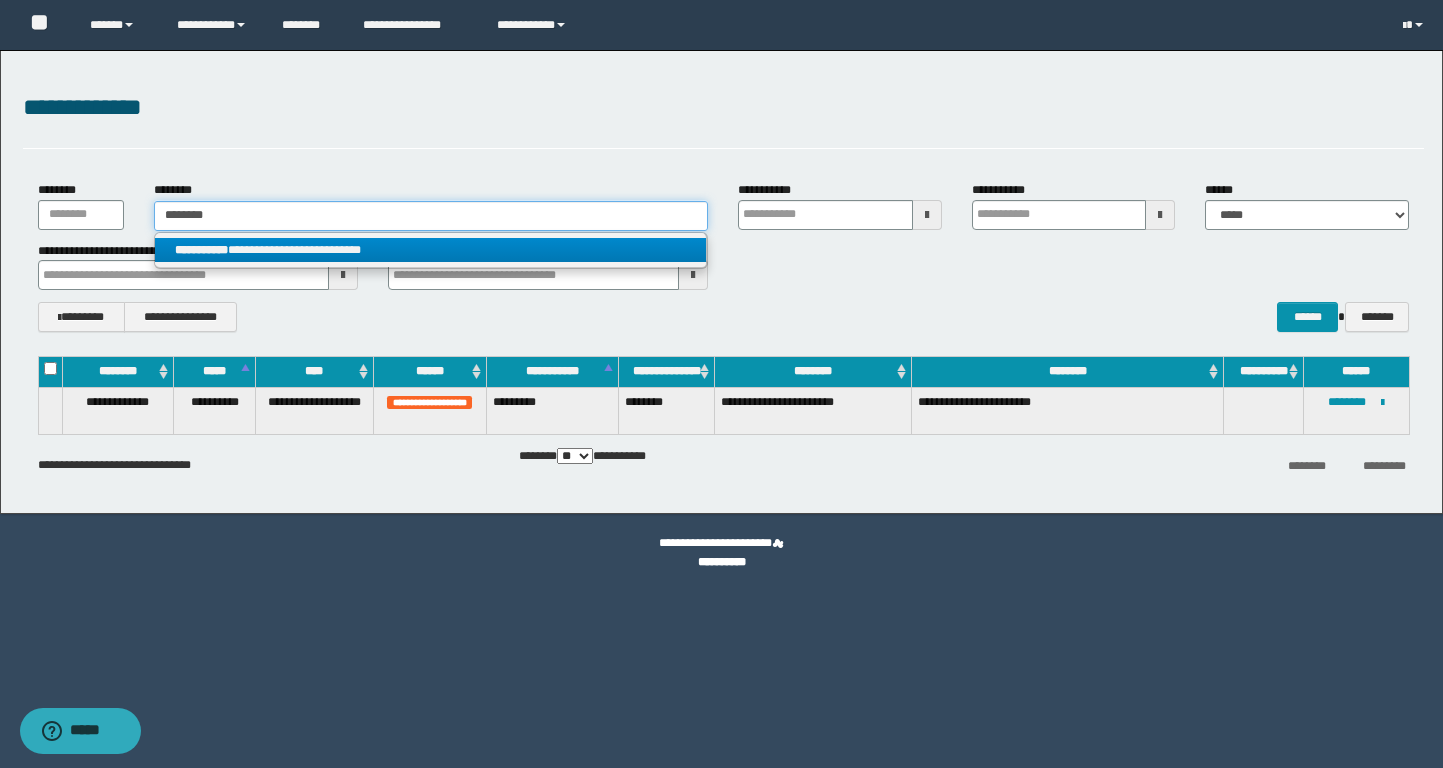 type 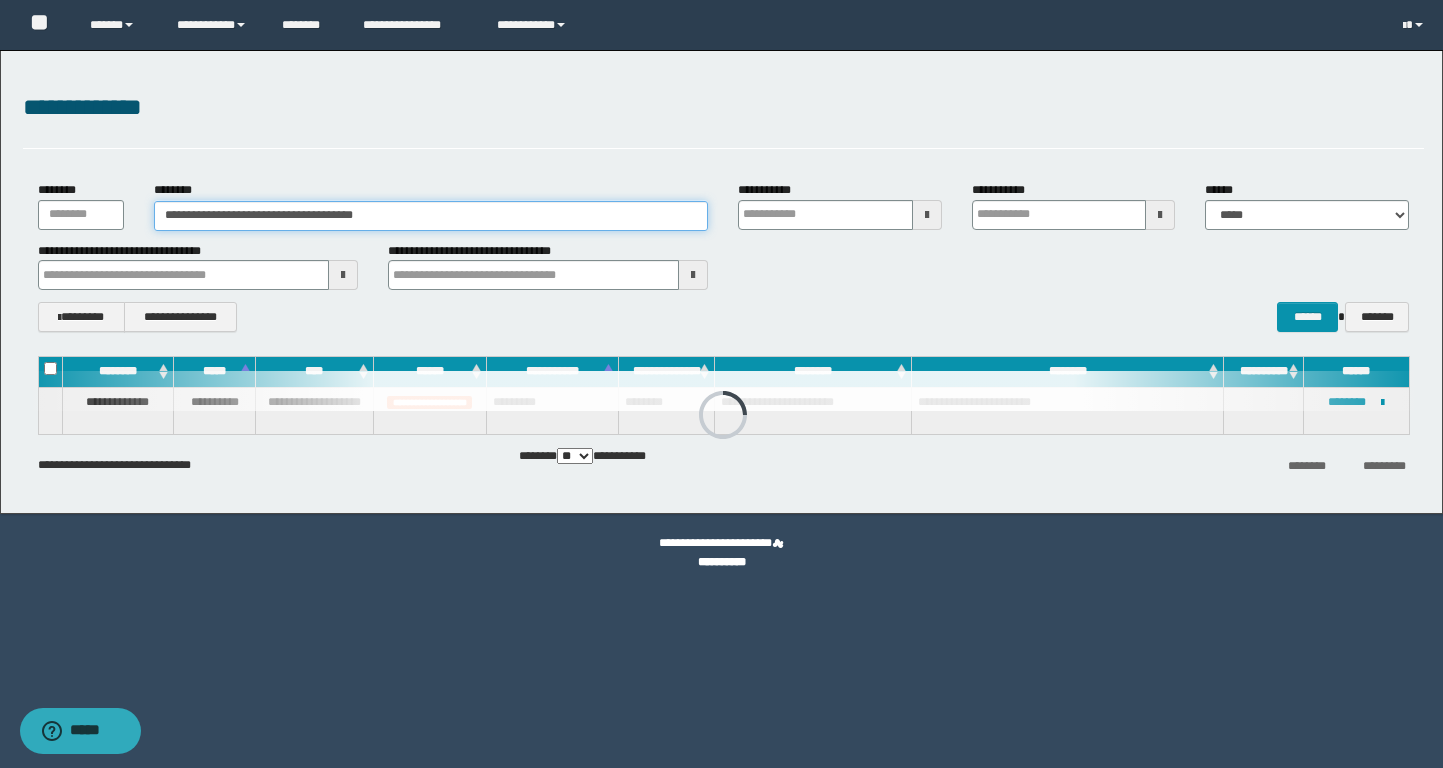 type 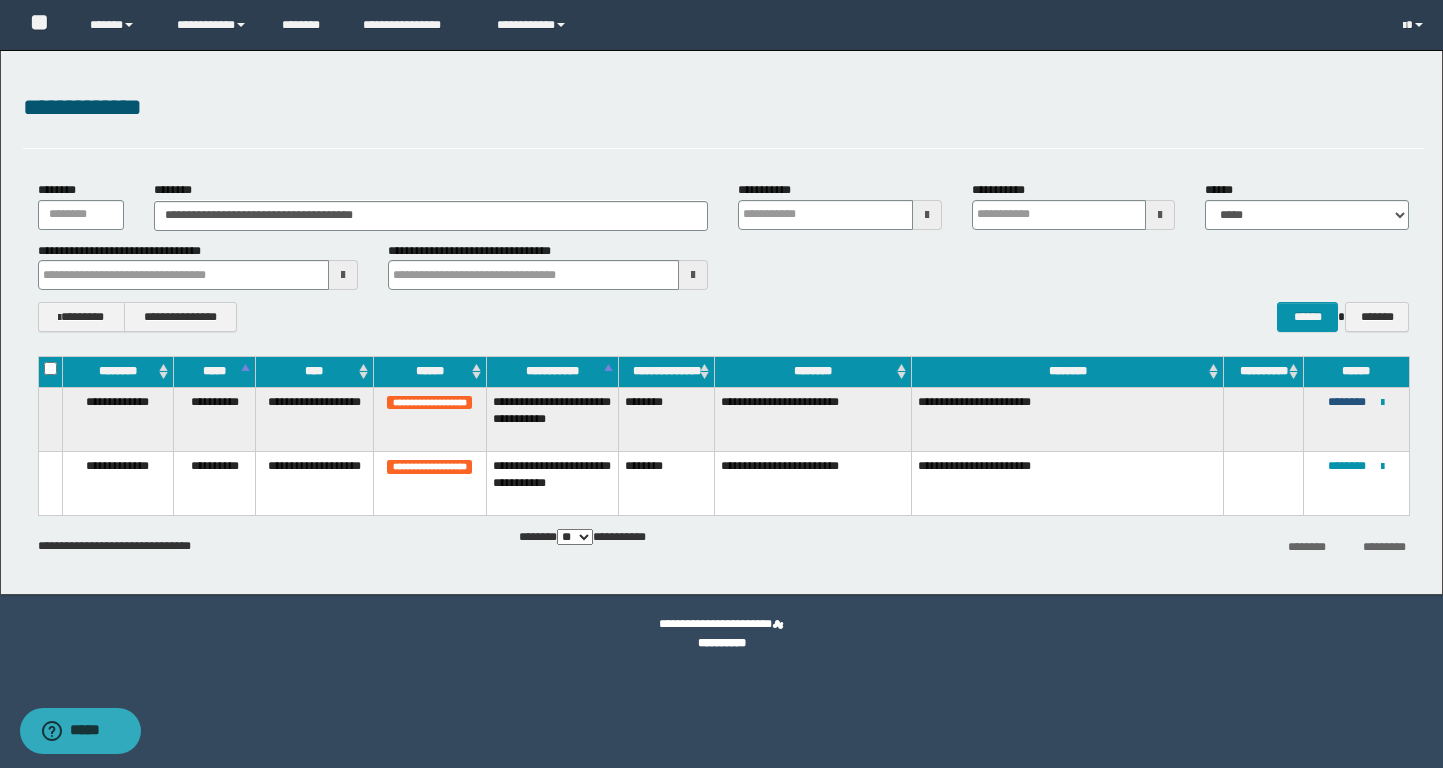 click on "********" at bounding box center [1347, 402] 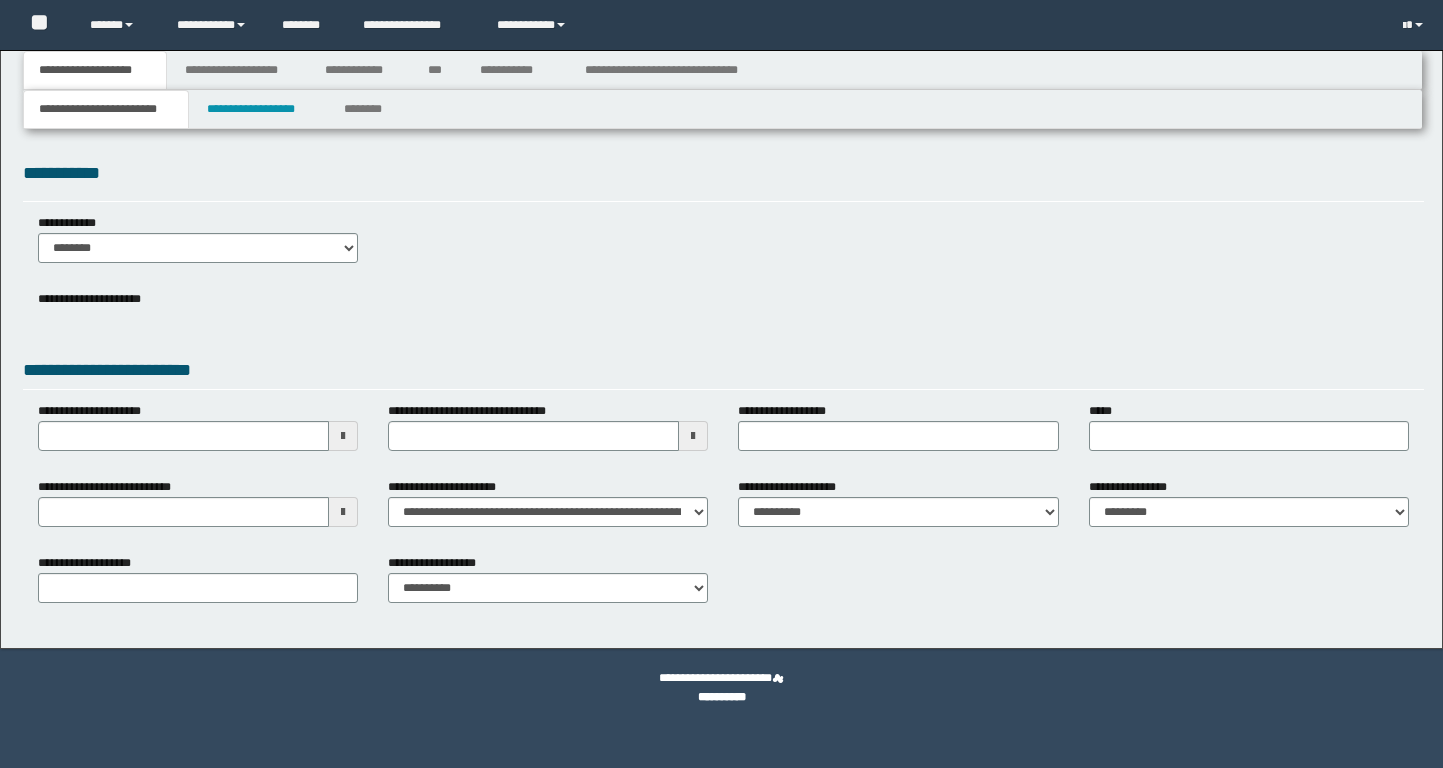 scroll, scrollTop: 0, scrollLeft: 0, axis: both 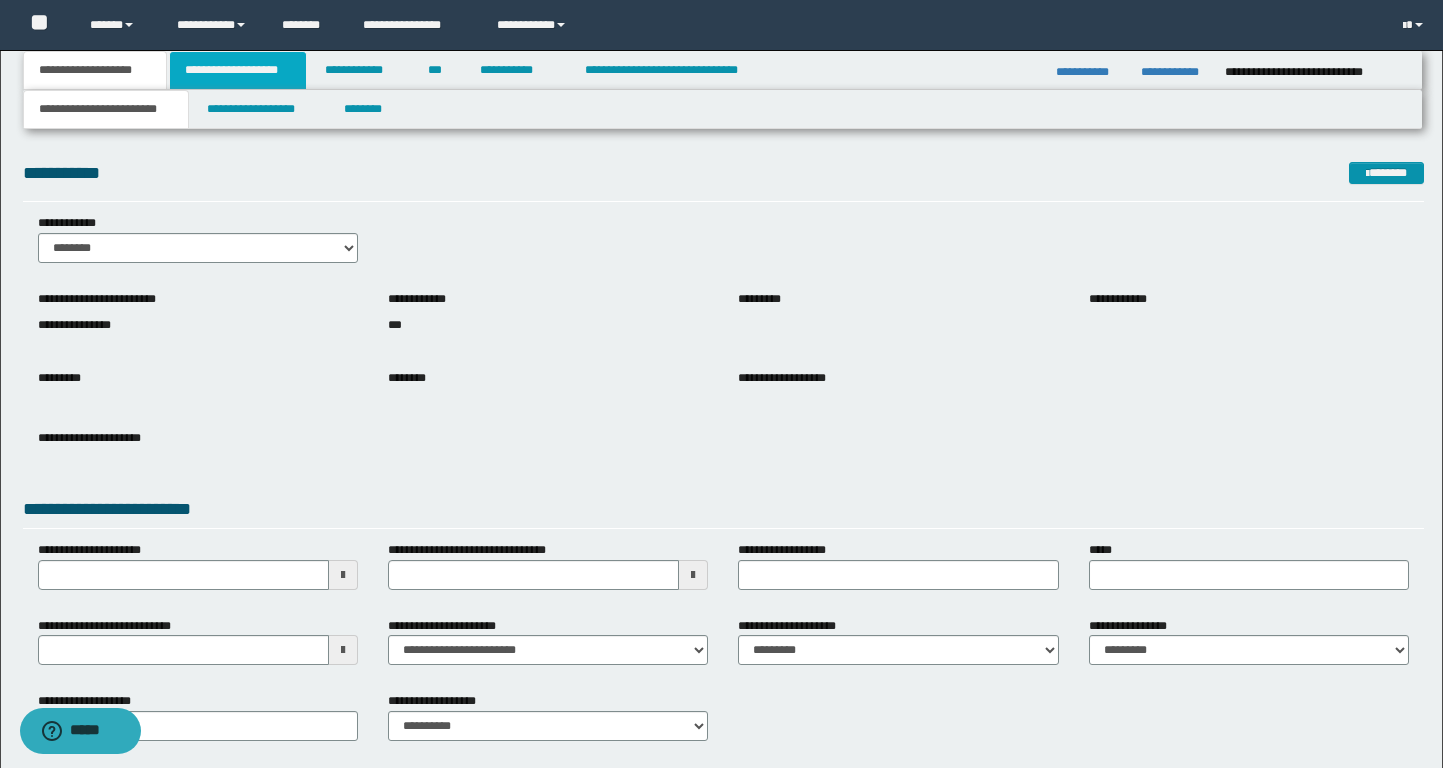 click on "**********" at bounding box center [238, 70] 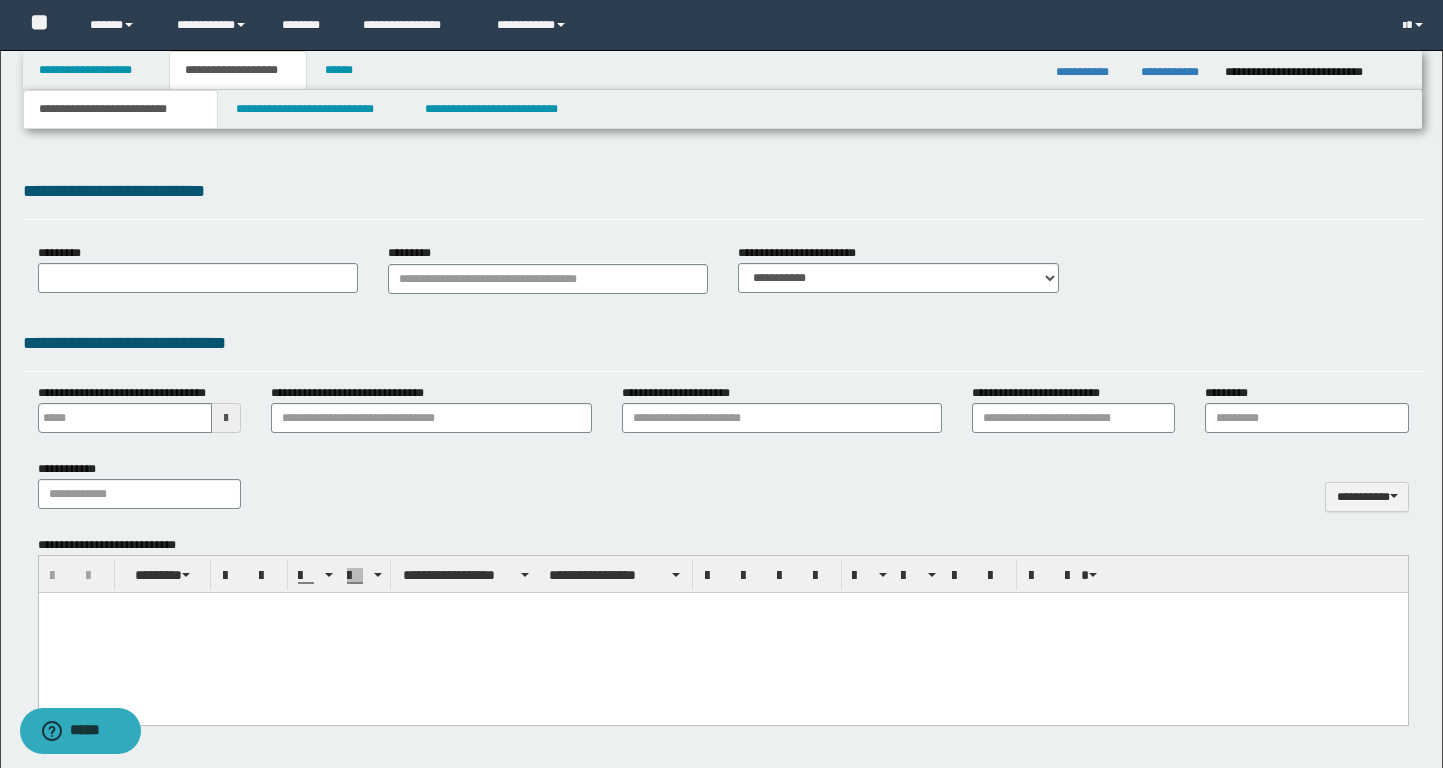 scroll, scrollTop: 0, scrollLeft: 0, axis: both 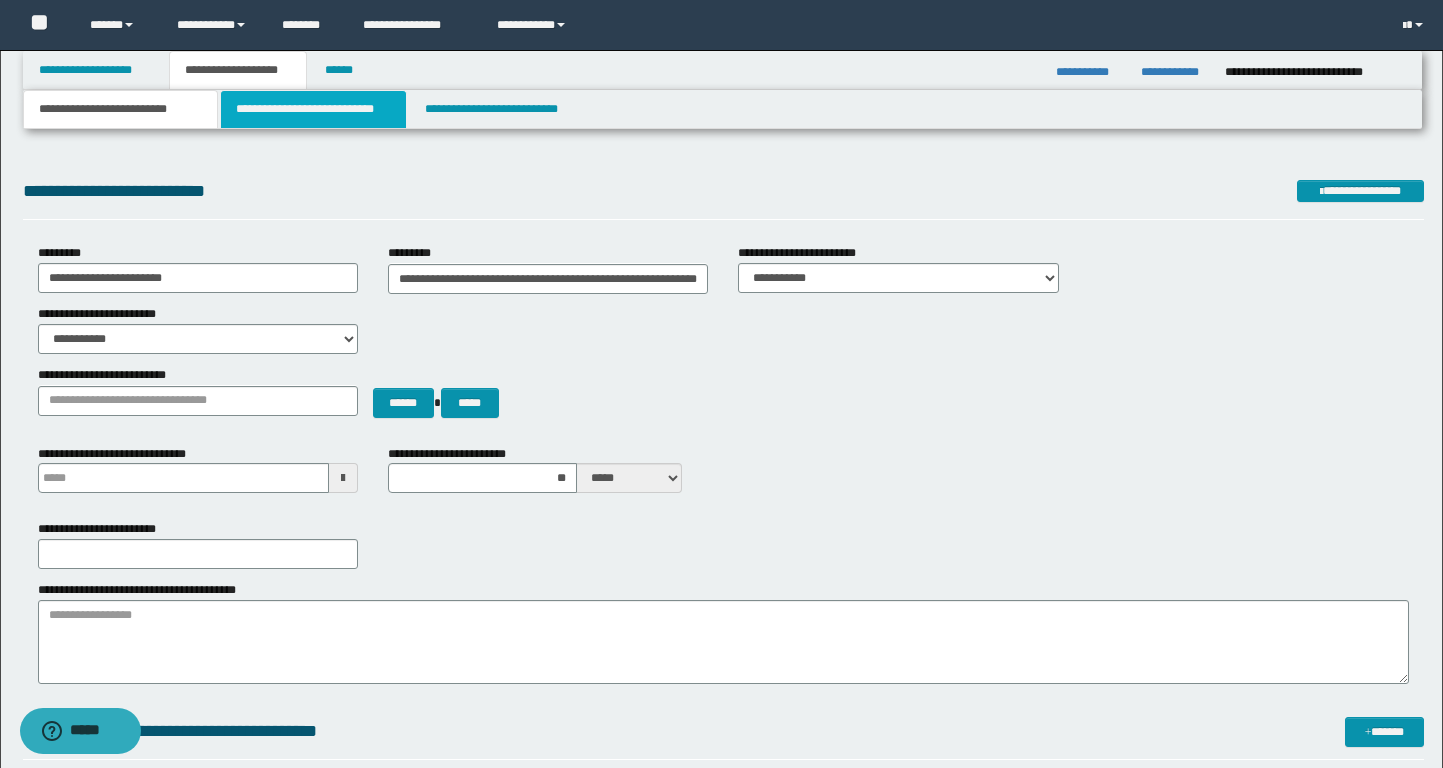click on "**********" at bounding box center [314, 109] 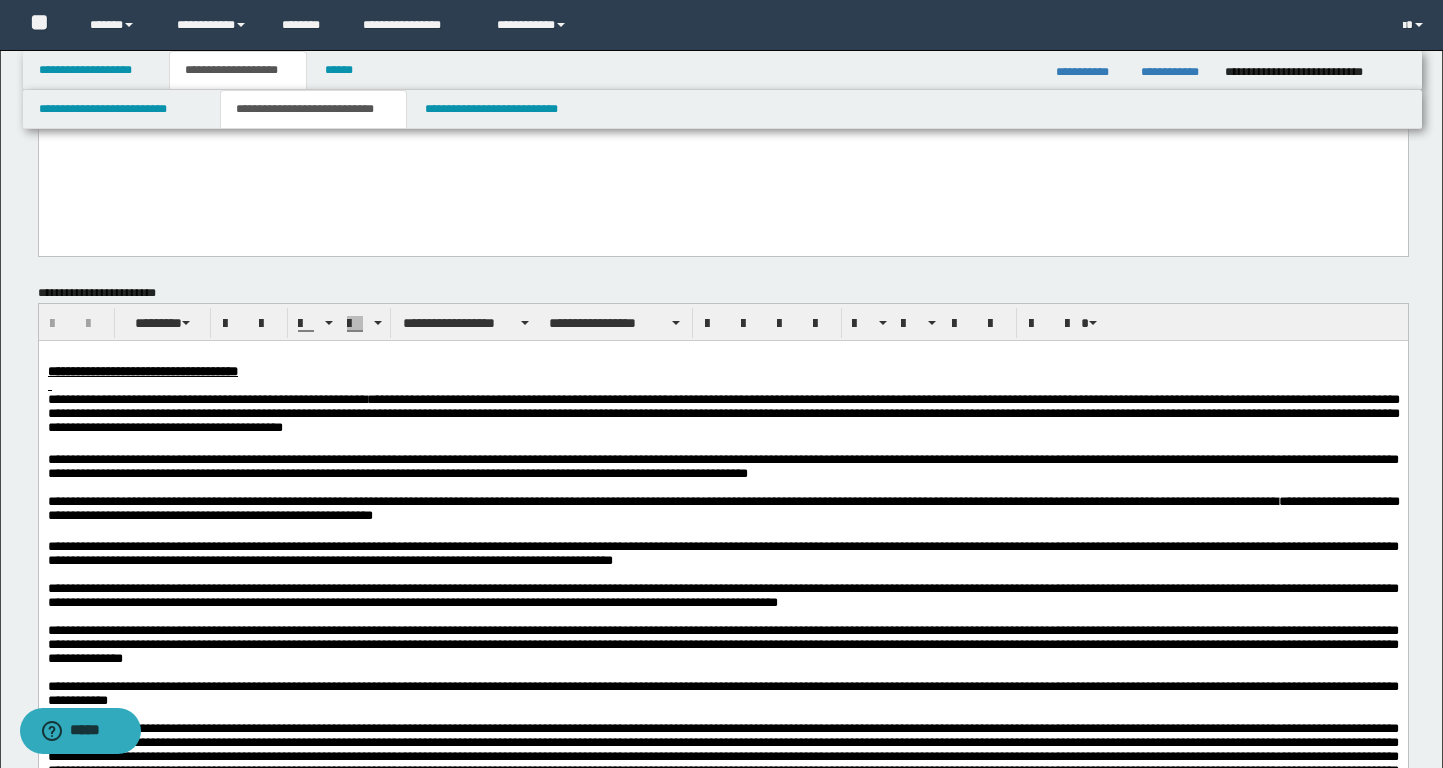 scroll, scrollTop: 508, scrollLeft: 0, axis: vertical 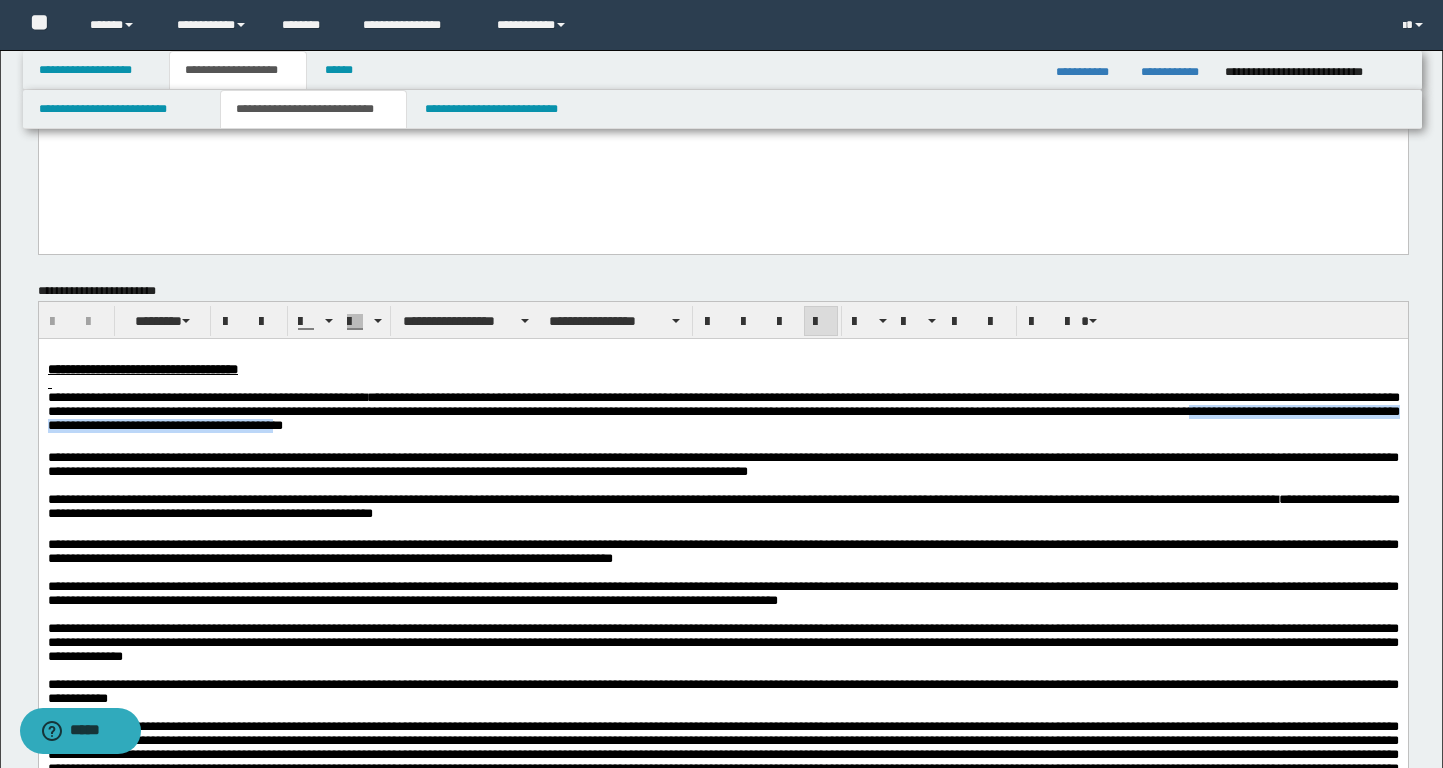 drag, startPoint x: 433, startPoint y: 432, endPoint x: 954, endPoint y: 437, distance: 521.024 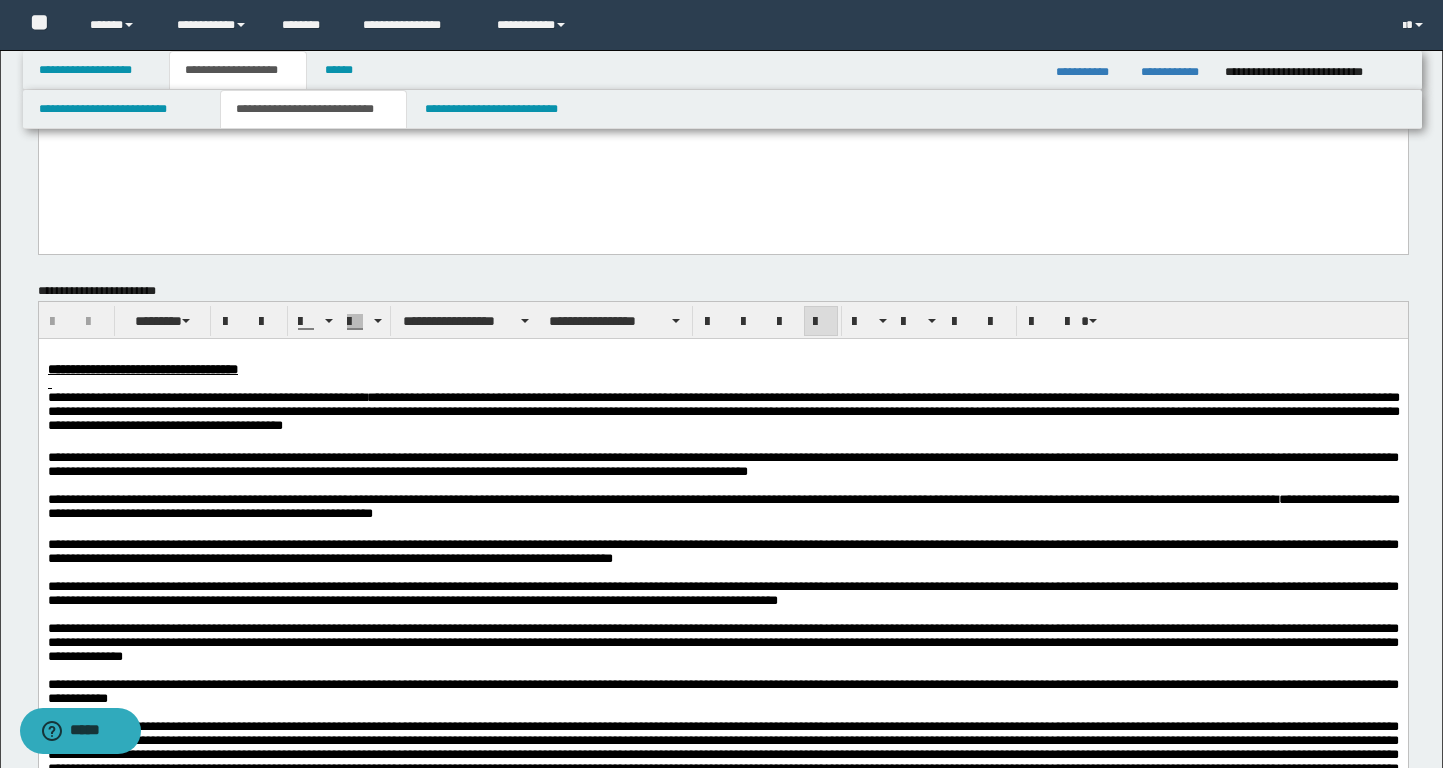 click on "**********" at bounding box center [723, 413] 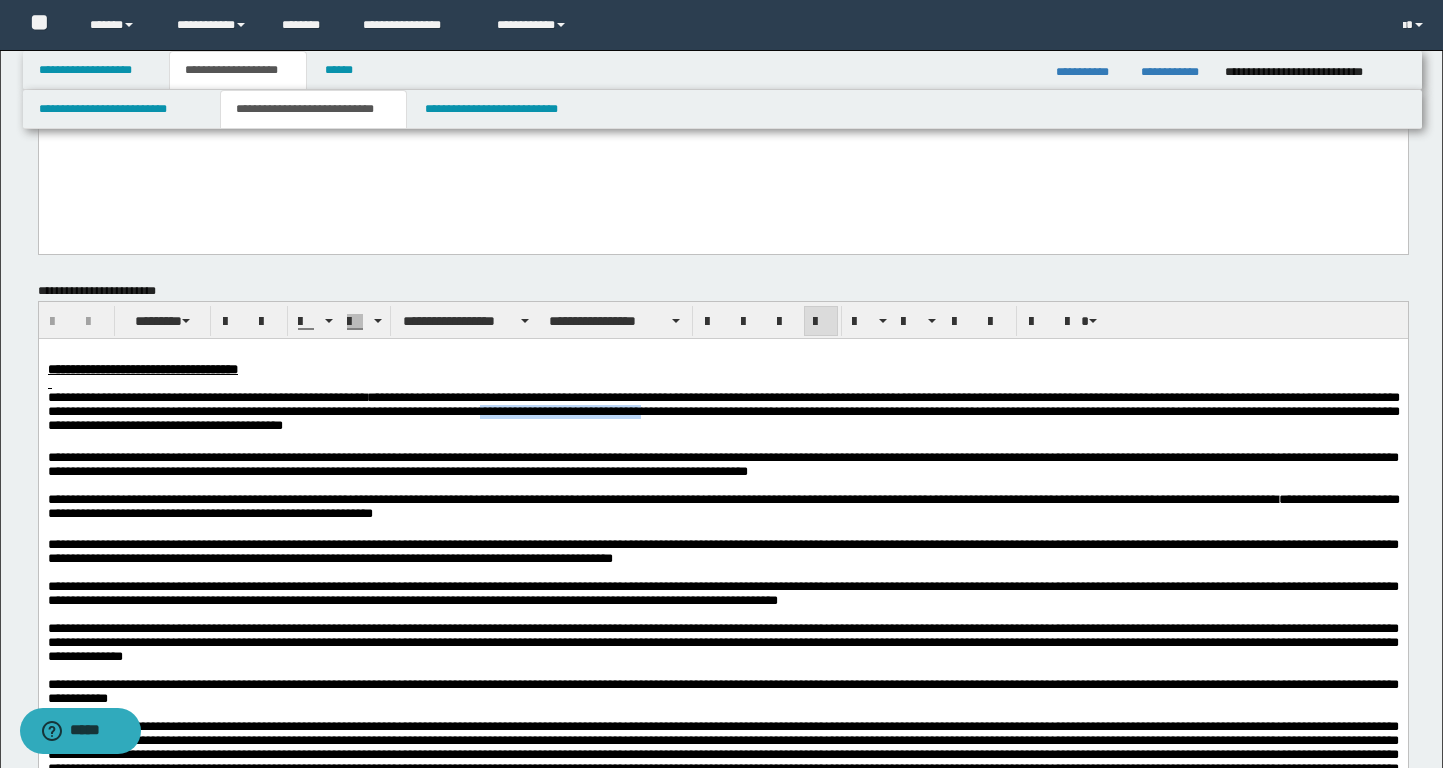 drag, startPoint x: 894, startPoint y: 416, endPoint x: 1098, endPoint y: 418, distance: 204.0098 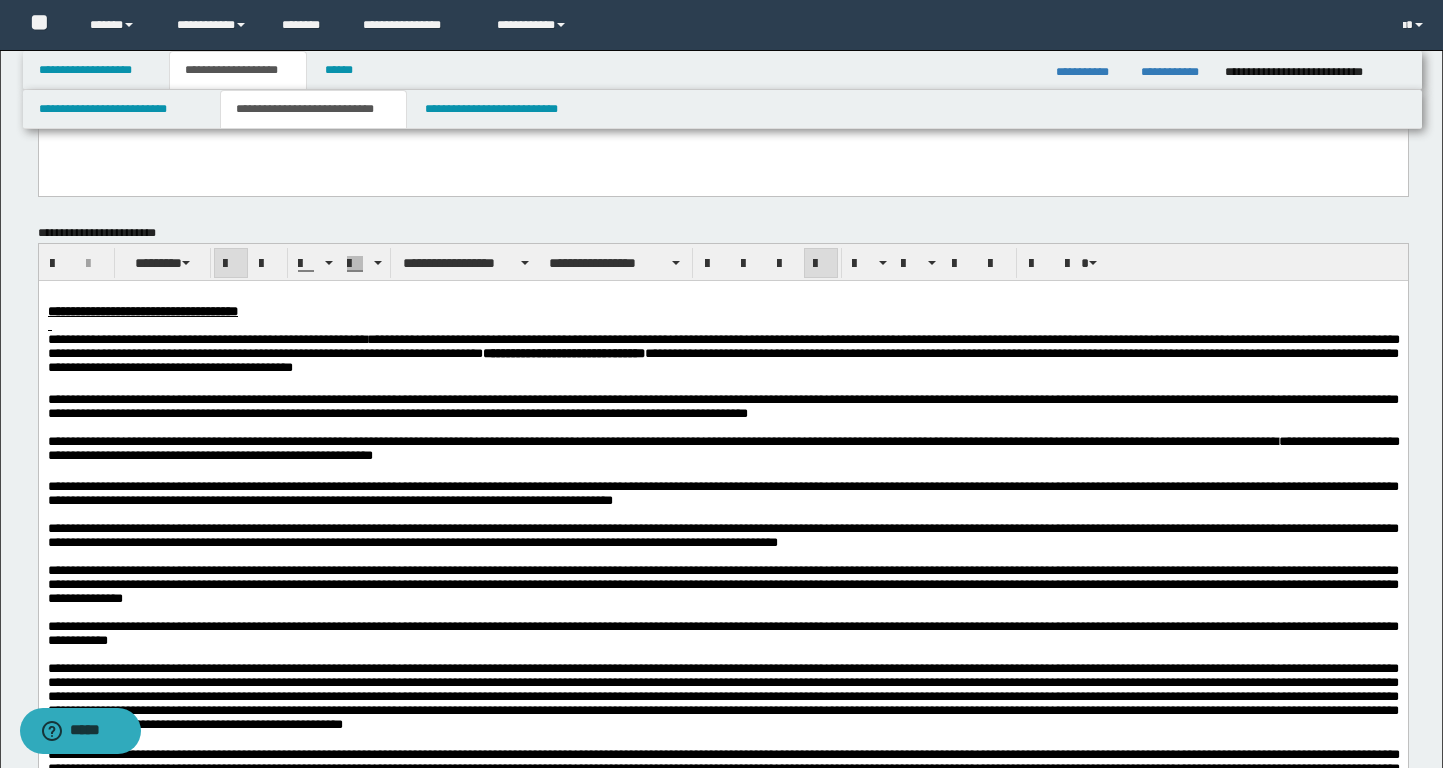 scroll, scrollTop: 568, scrollLeft: 0, axis: vertical 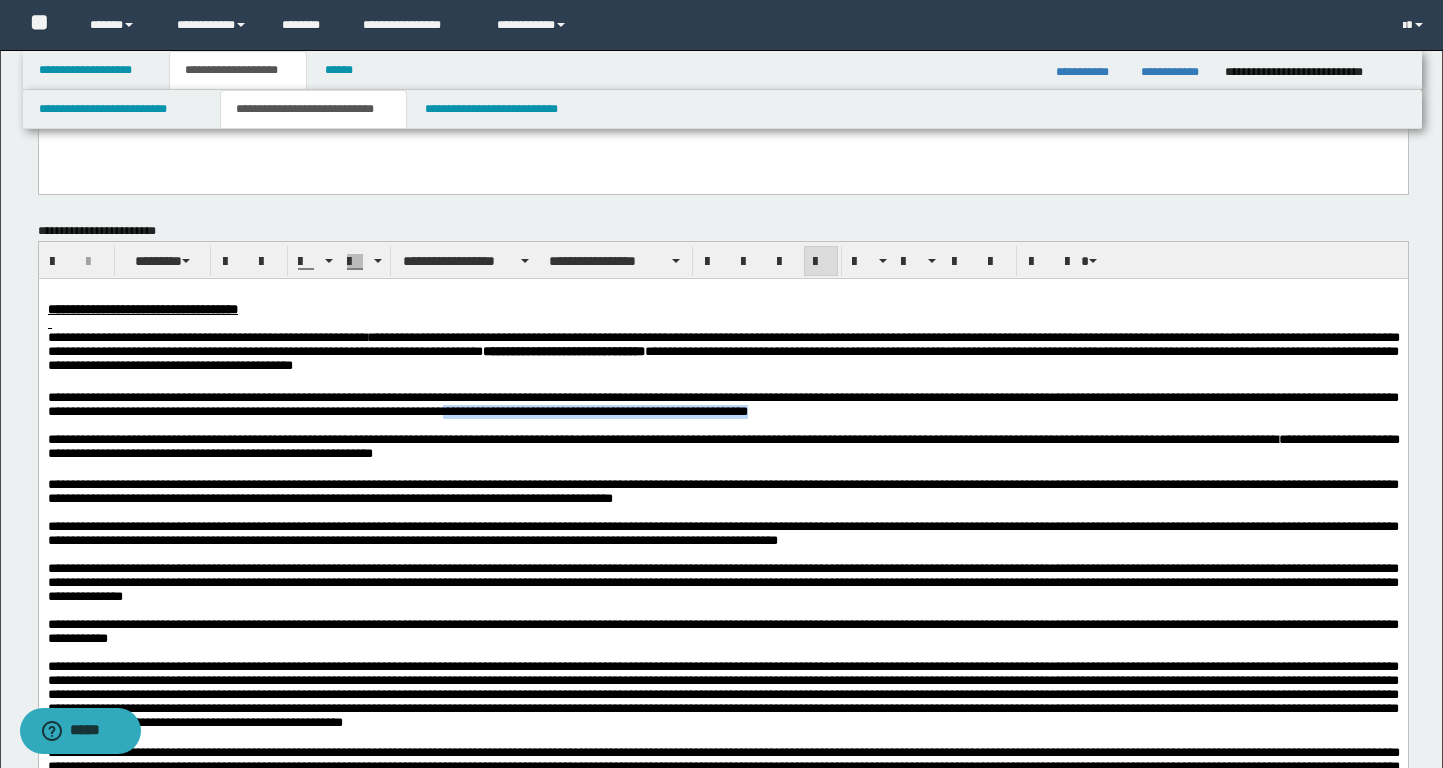 drag, startPoint x: 888, startPoint y: 416, endPoint x: 1265, endPoint y: 415, distance: 377.0013 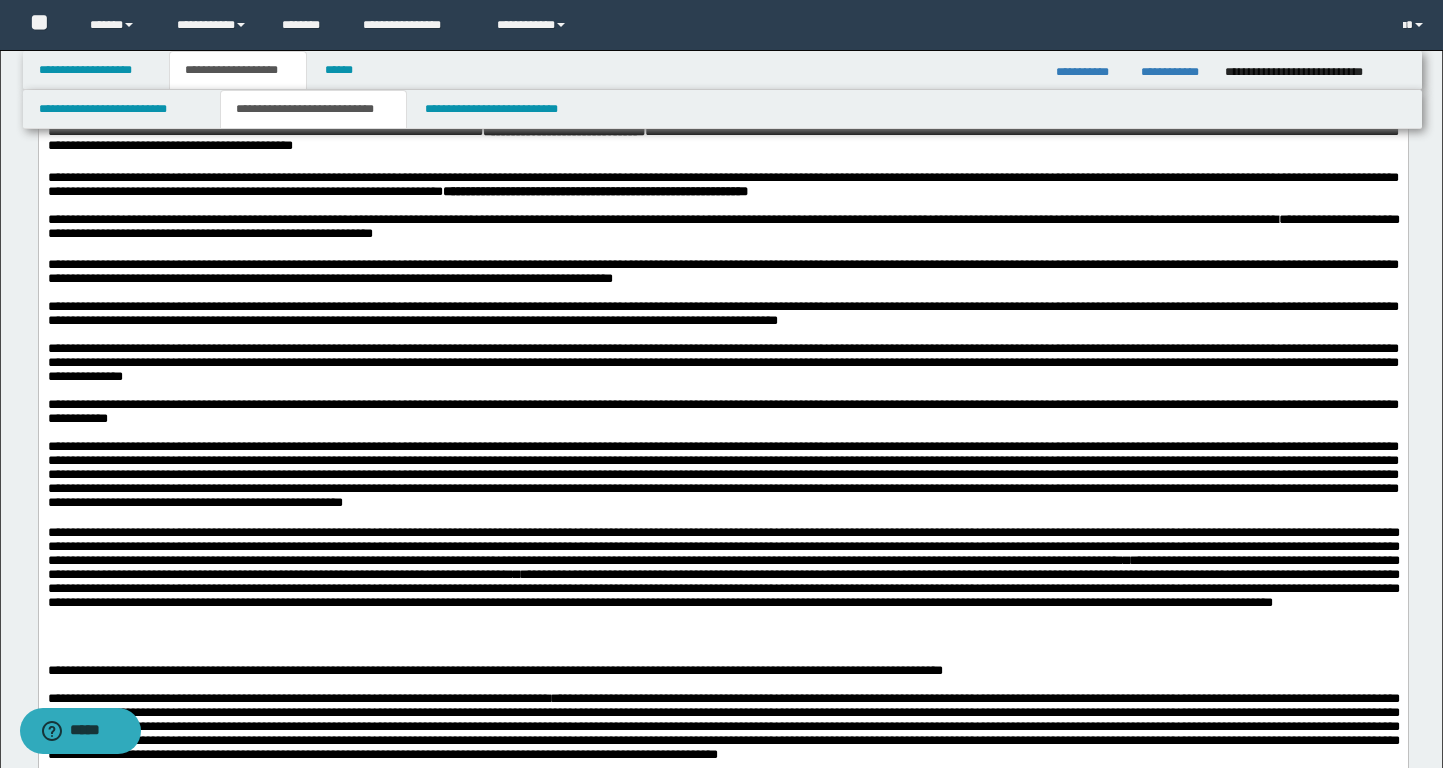 scroll, scrollTop: 793, scrollLeft: 0, axis: vertical 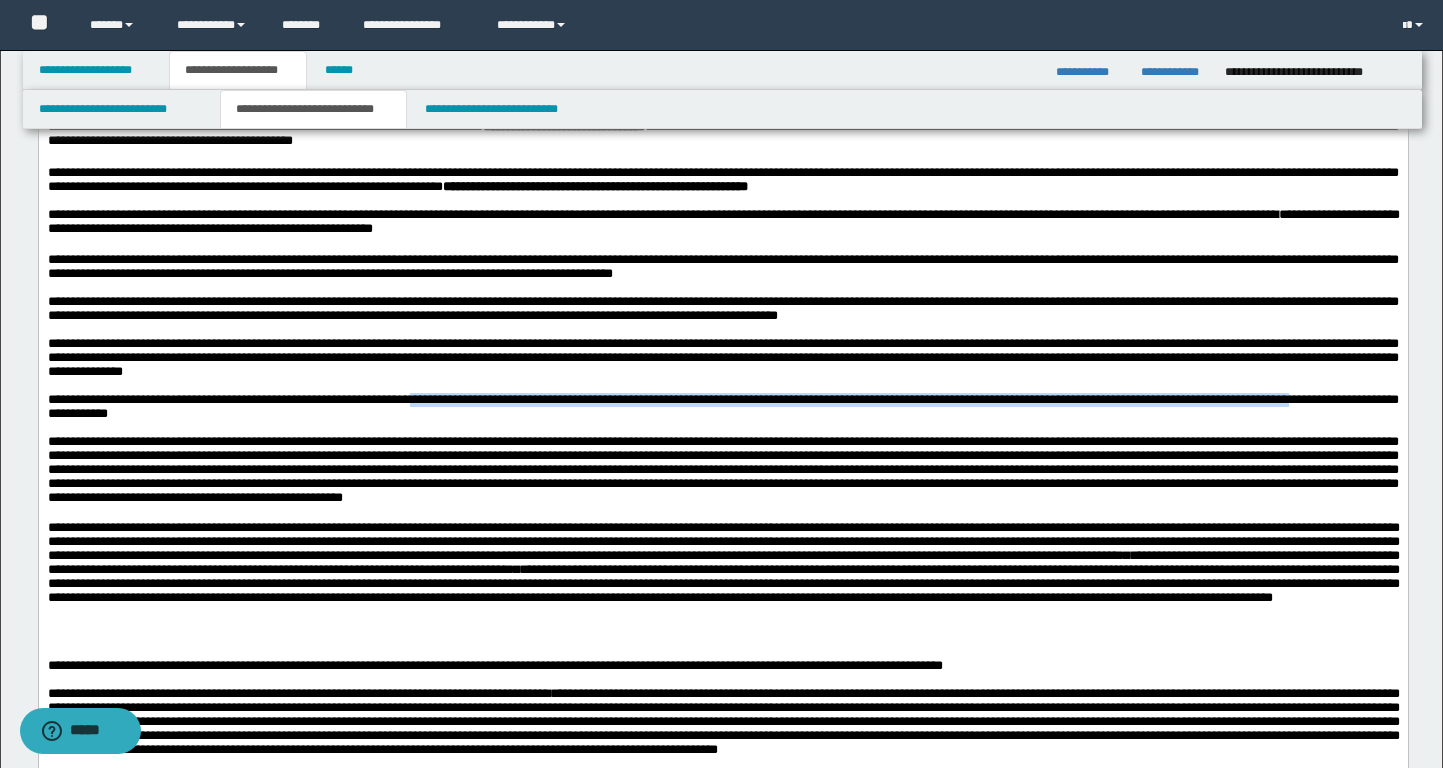 drag, startPoint x: 526, startPoint y: 423, endPoint x: 235, endPoint y: 442, distance: 291.61963 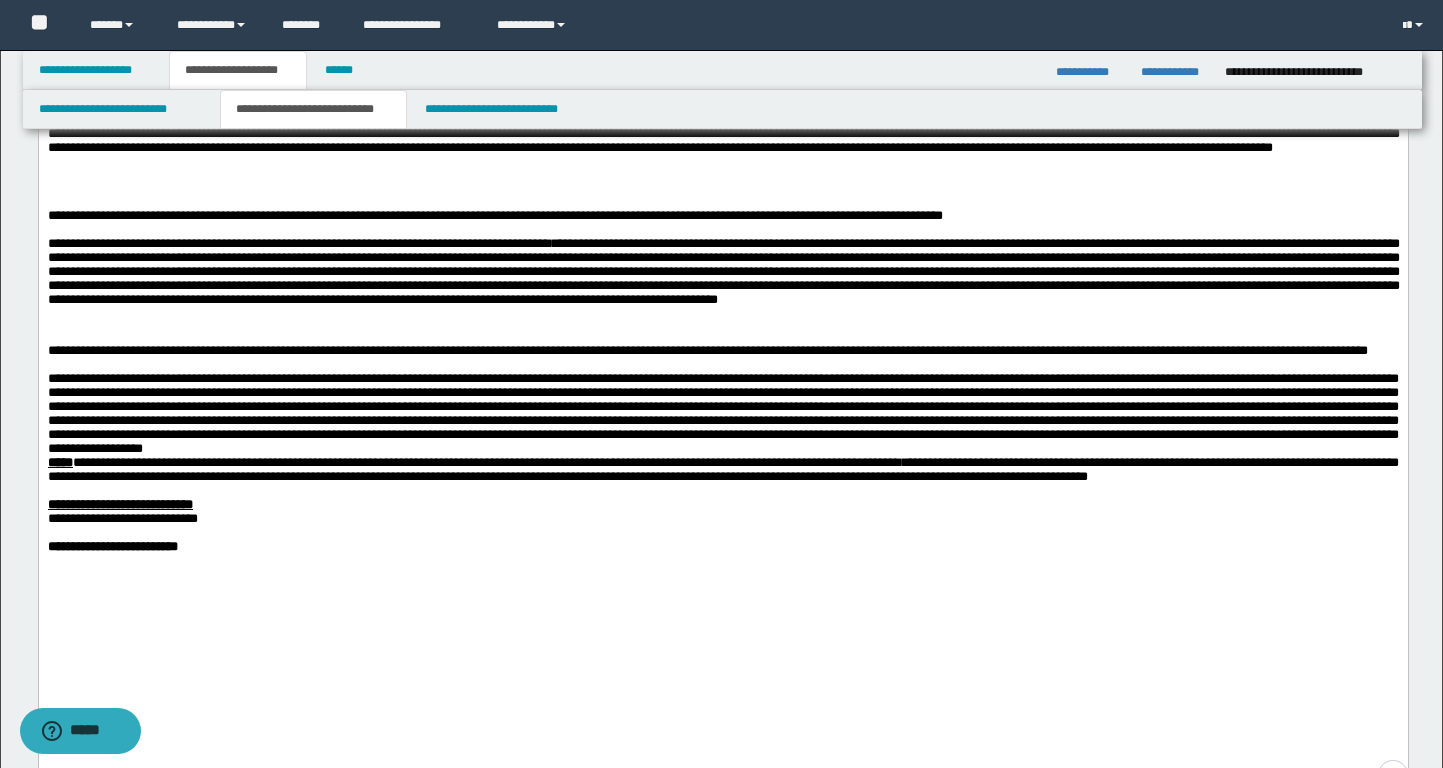 scroll, scrollTop: 1274, scrollLeft: 0, axis: vertical 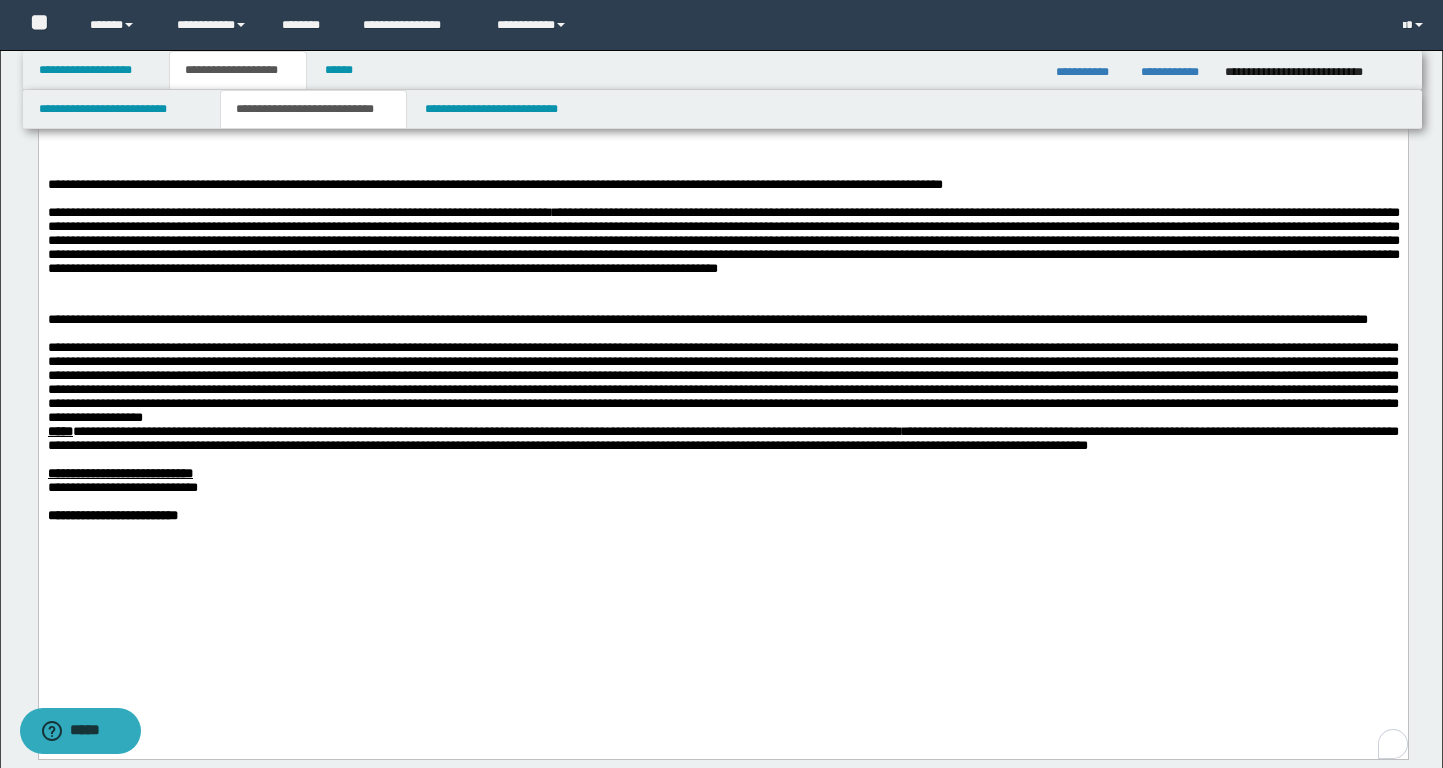 click on "*****" at bounding box center [59, 431] 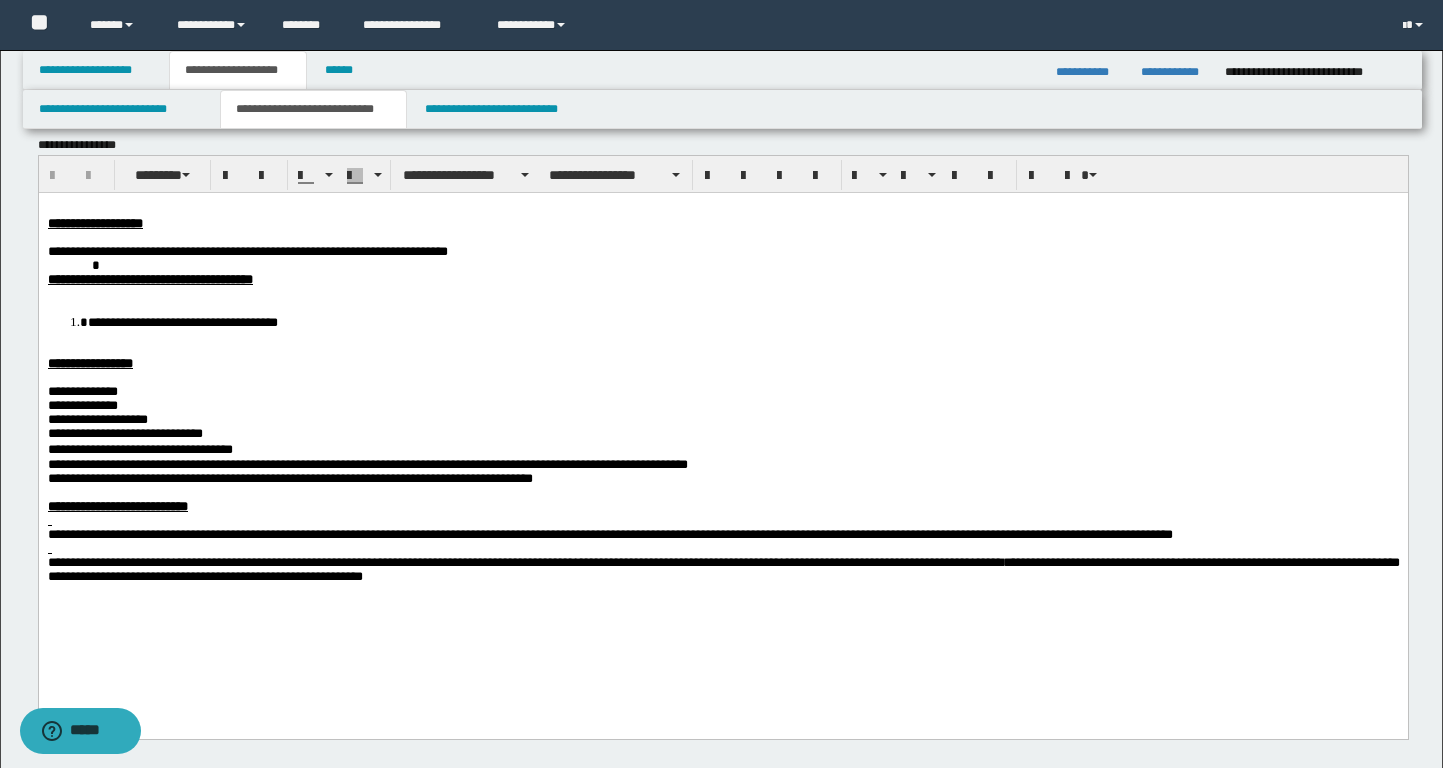scroll, scrollTop: 22, scrollLeft: 0, axis: vertical 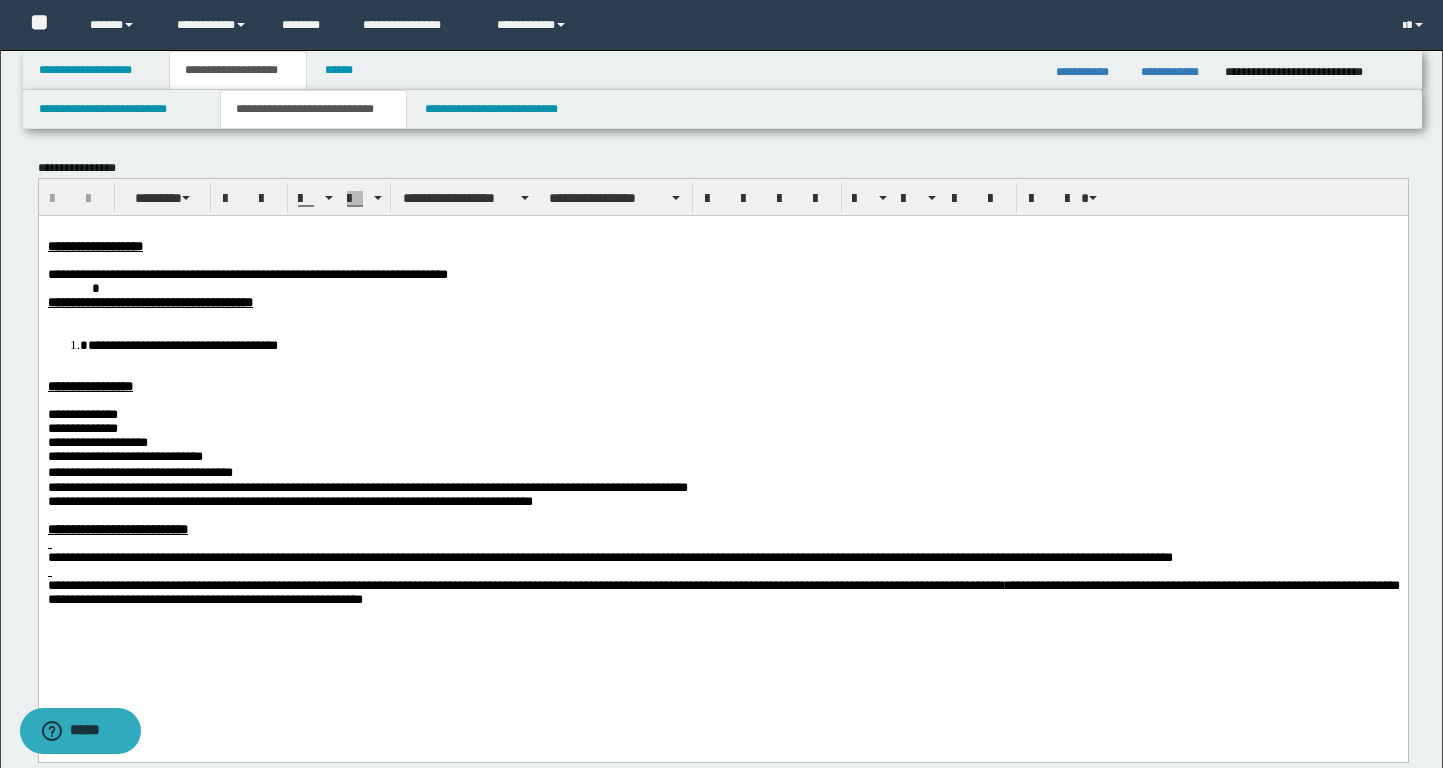click on "**********" at bounding box center (723, 591) 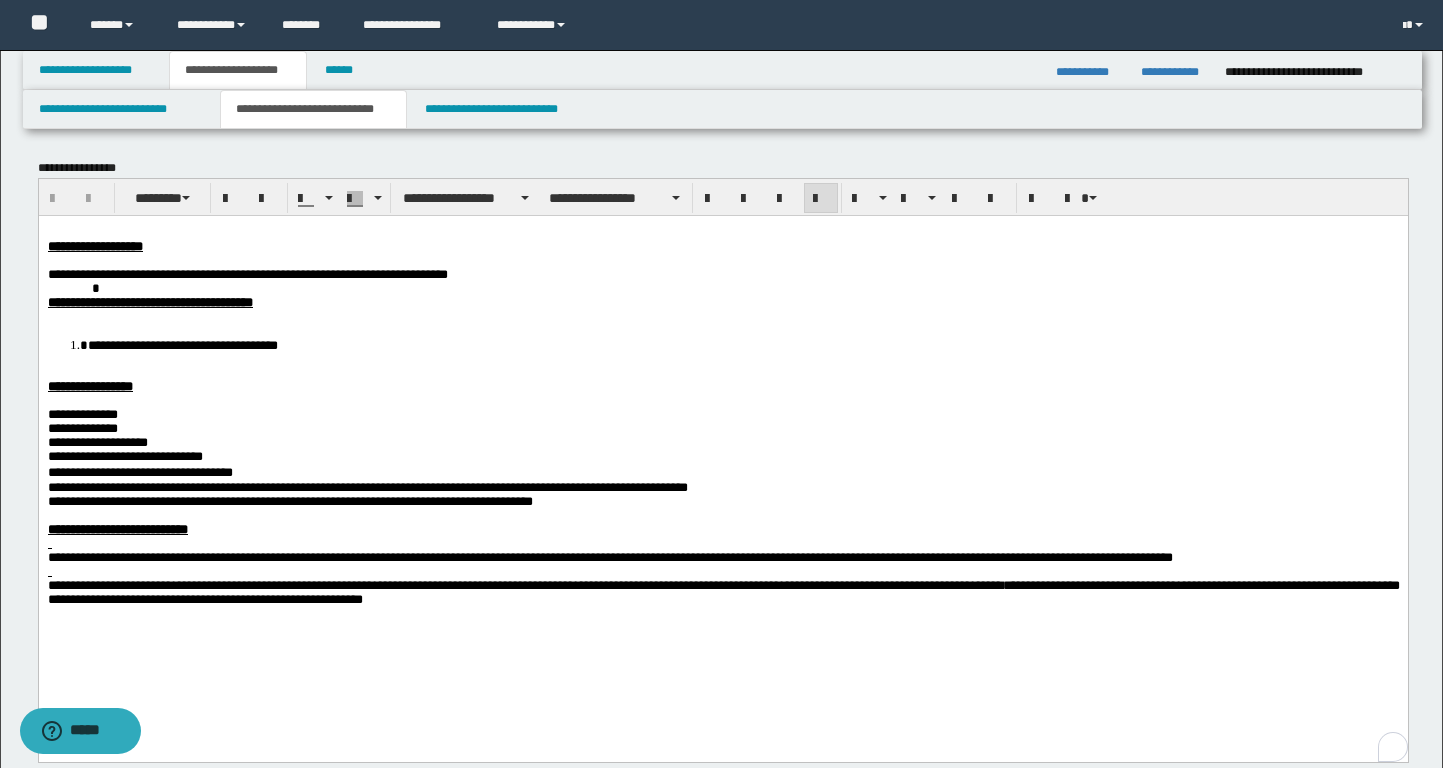 type 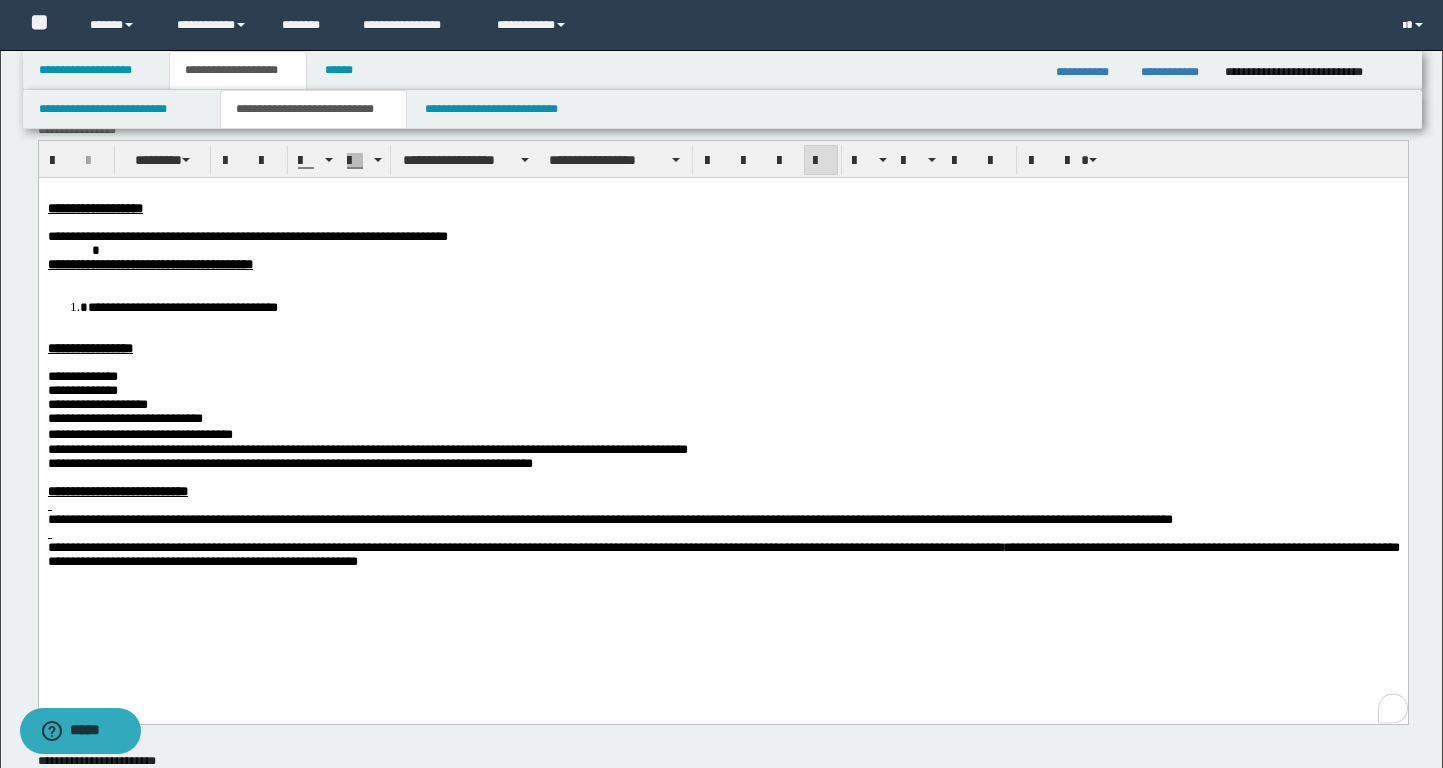 scroll, scrollTop: 0, scrollLeft: 0, axis: both 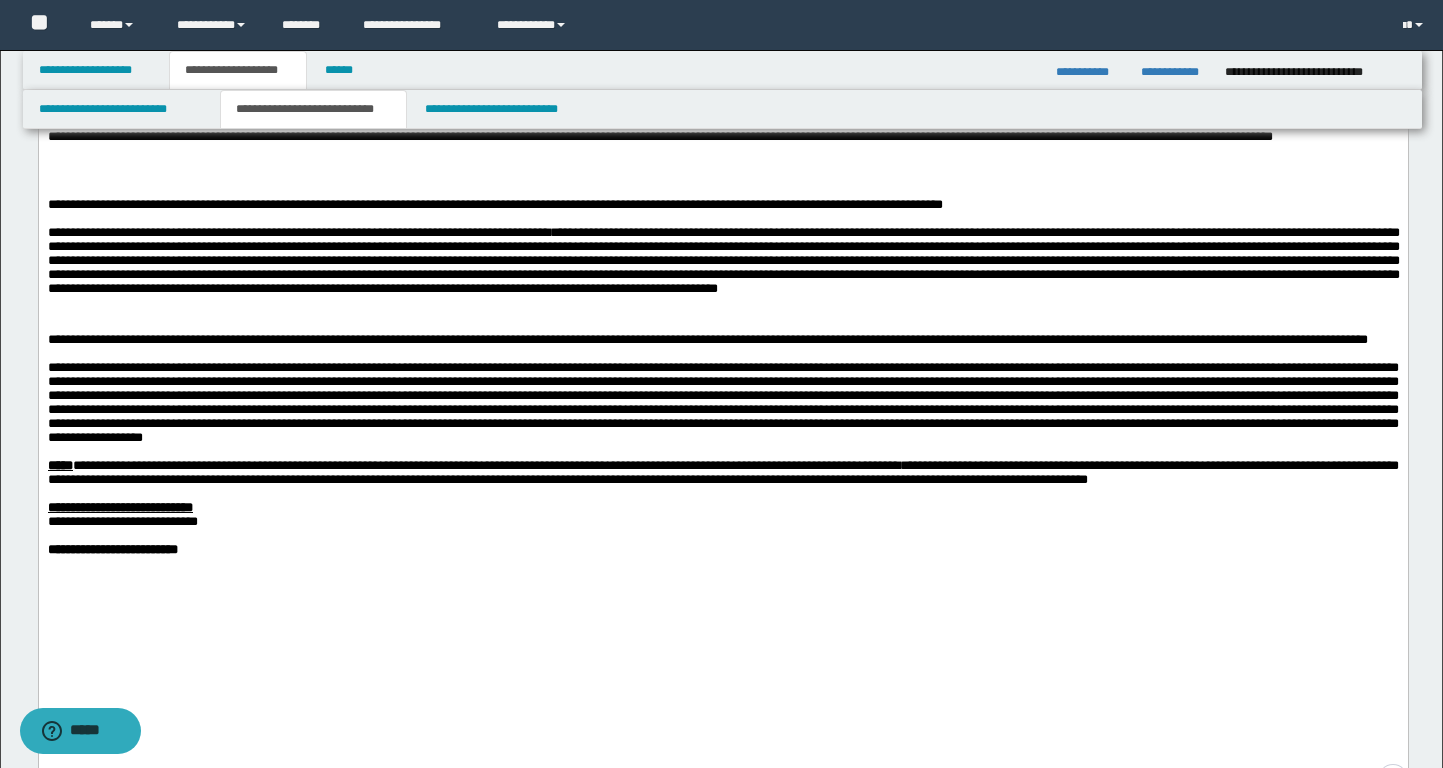 click on "**********" at bounding box center (722, 340) 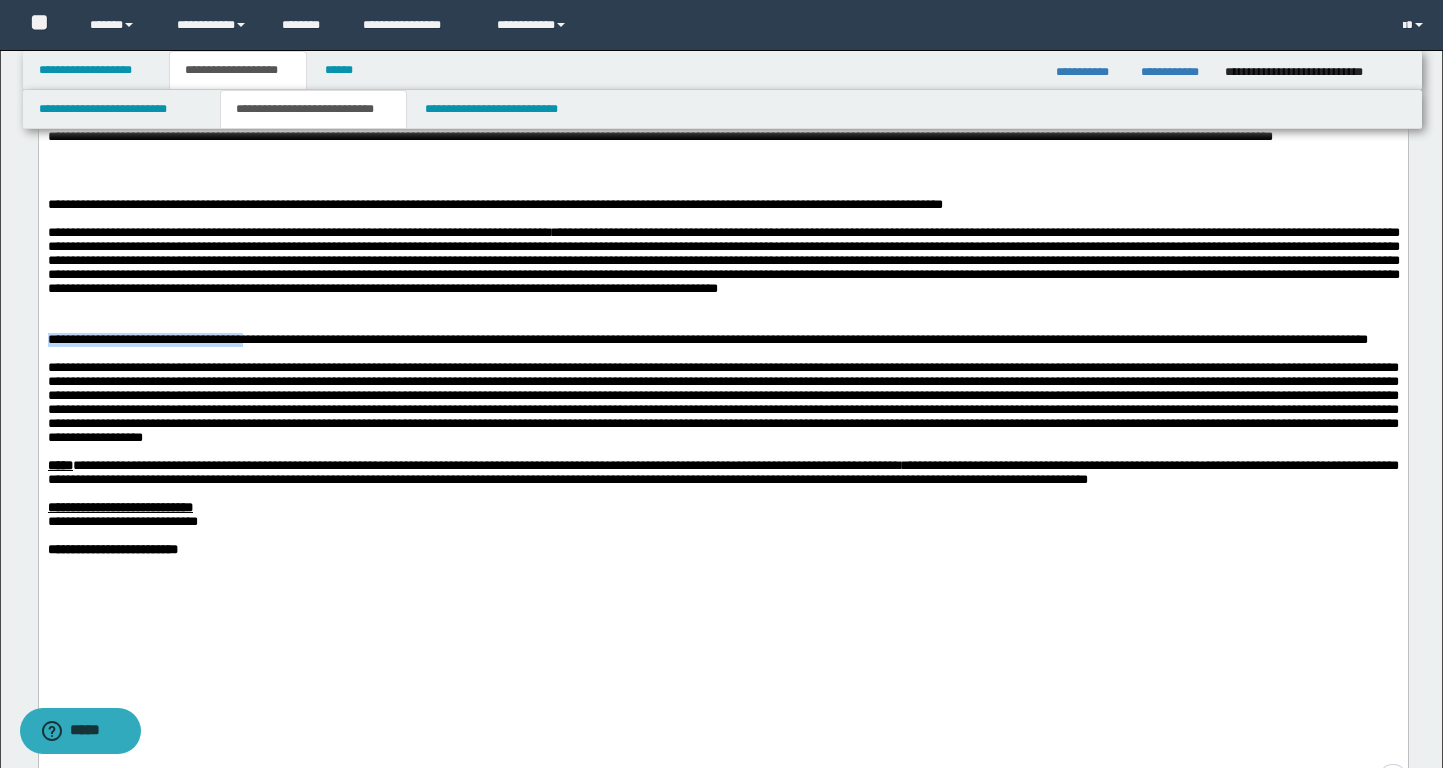 drag, startPoint x: 309, startPoint y: 397, endPoint x: 46, endPoint y: 397, distance: 263 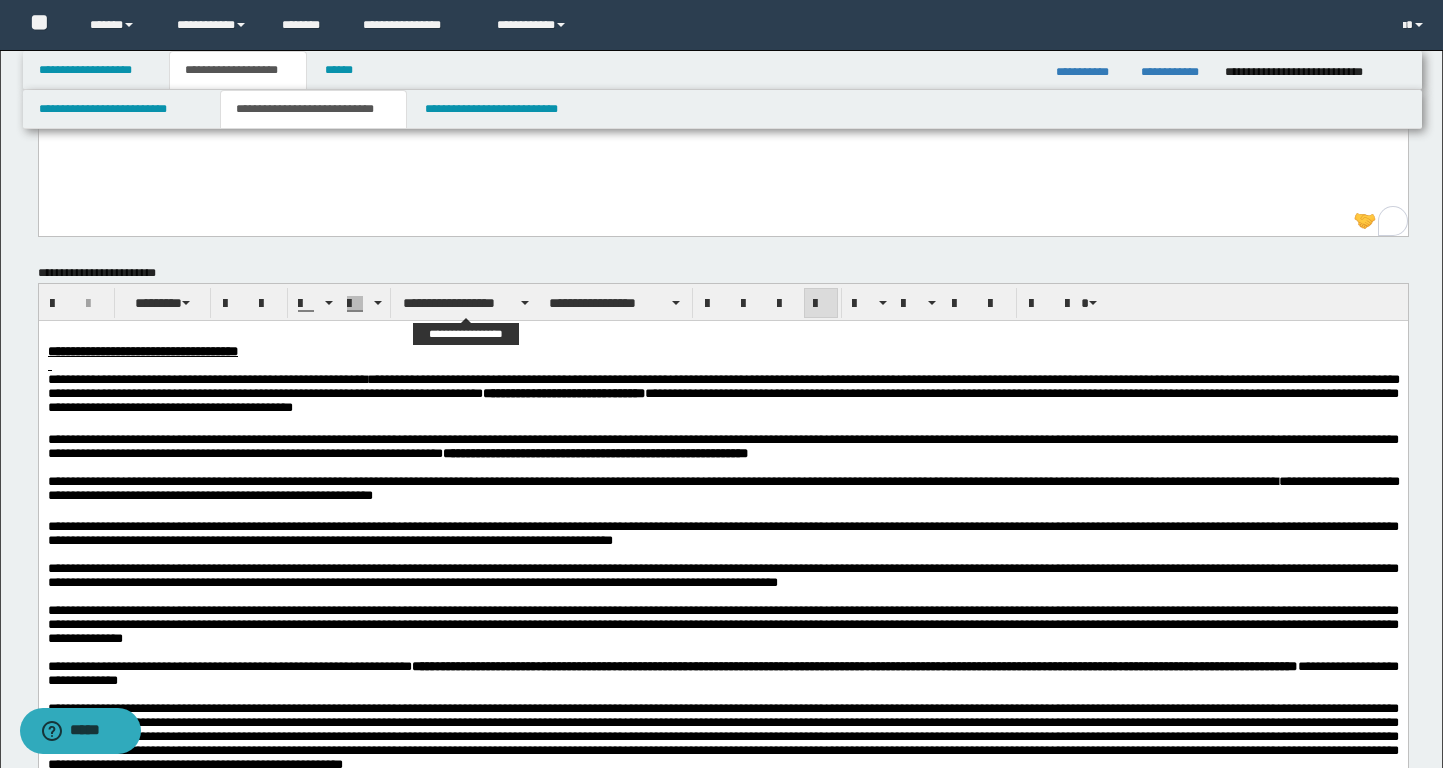 scroll, scrollTop: 528, scrollLeft: 0, axis: vertical 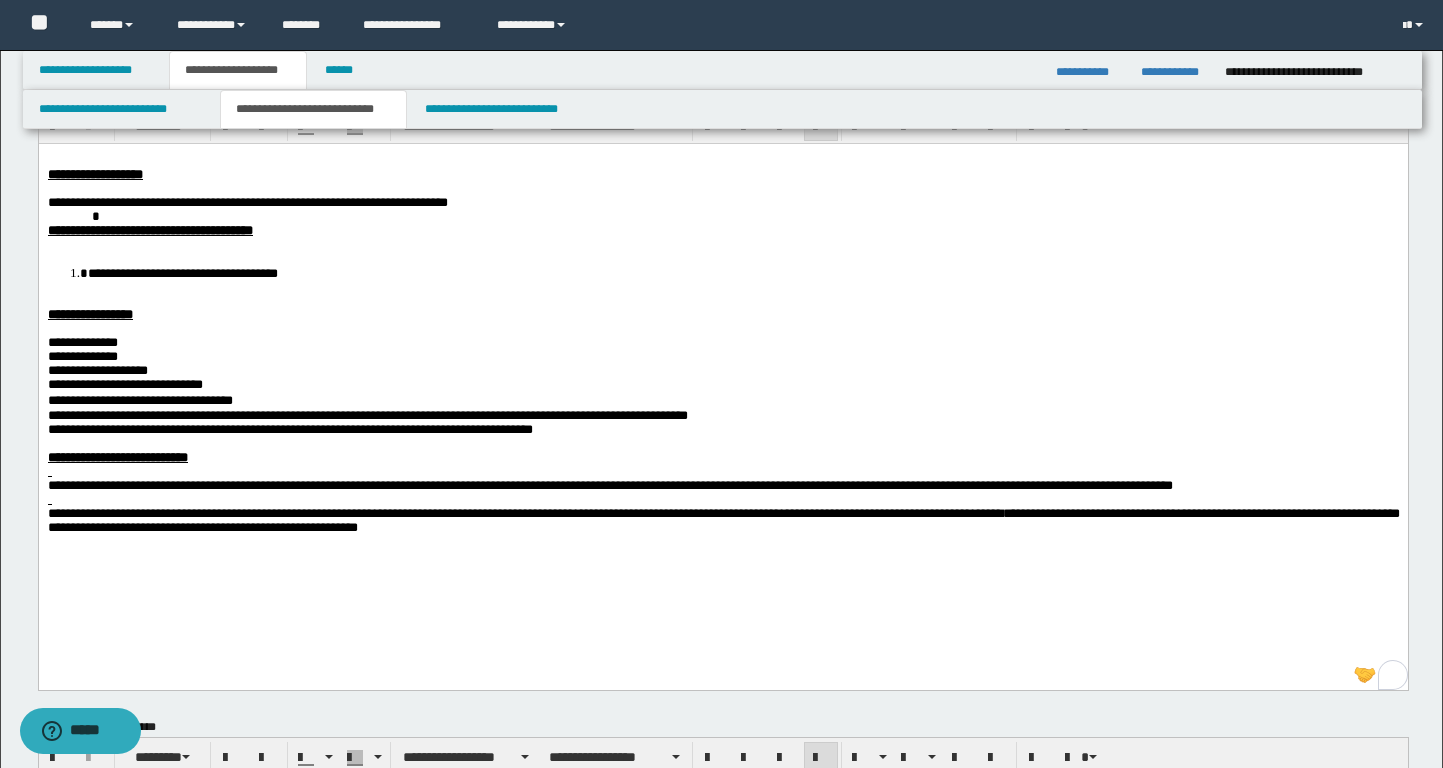 click on "**********" at bounding box center [723, 521] 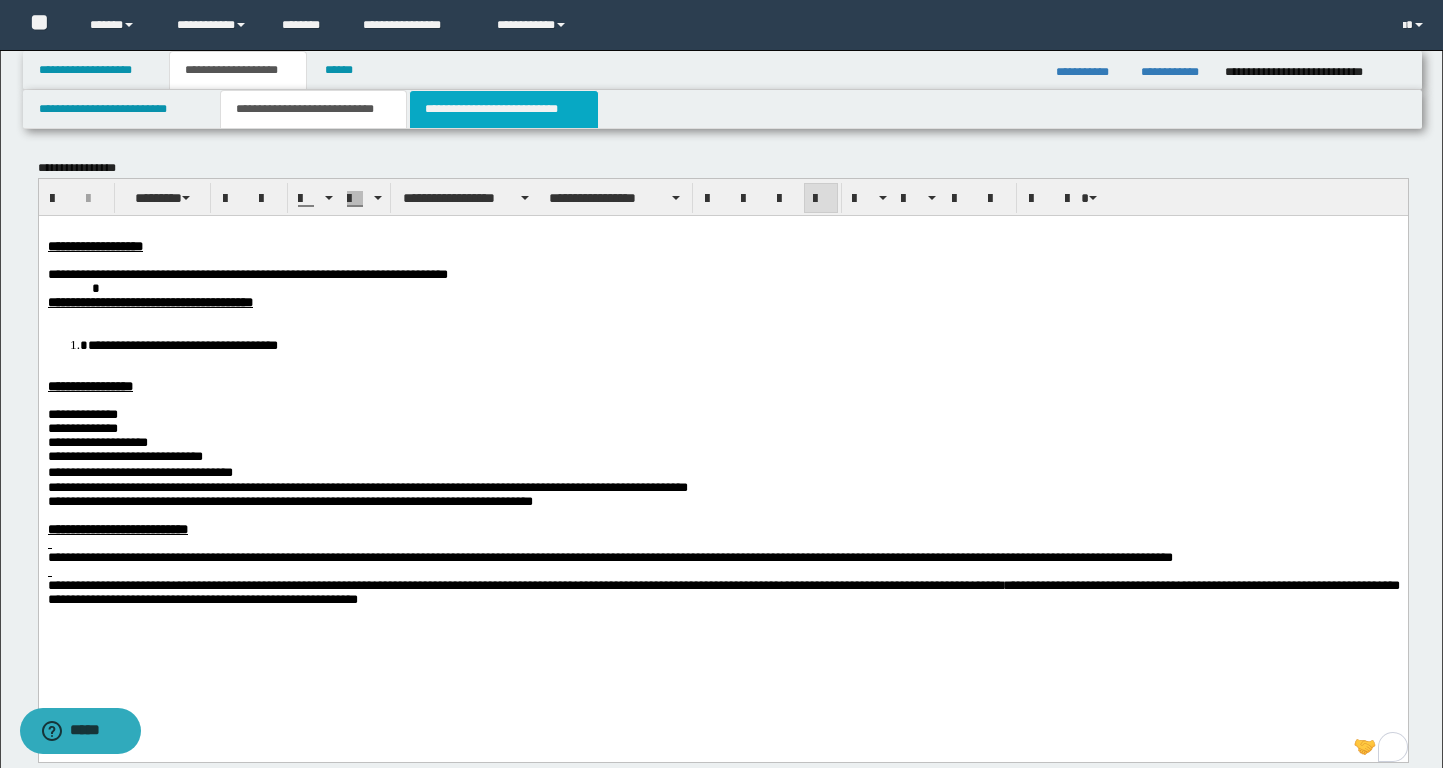 click on "**********" at bounding box center [504, 109] 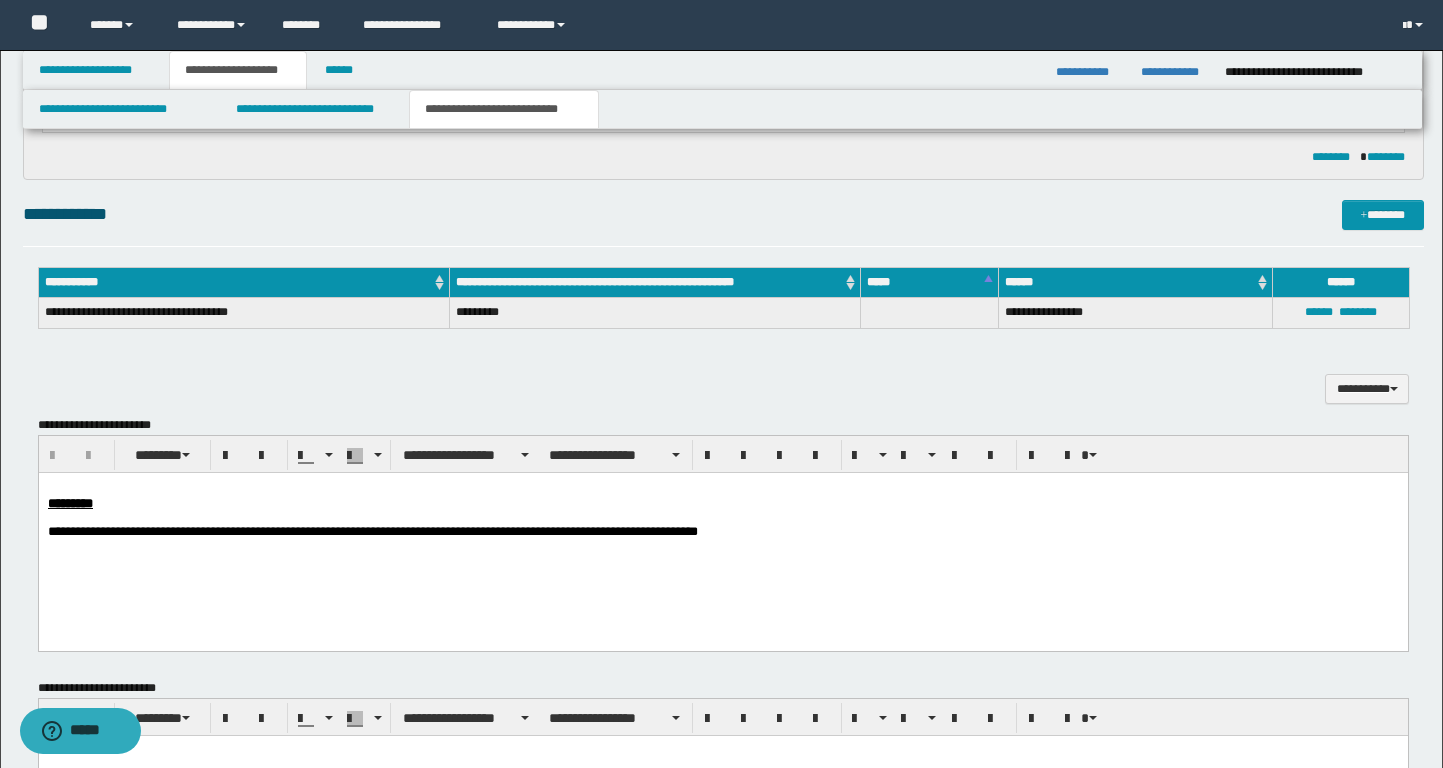 scroll, scrollTop: 391, scrollLeft: 0, axis: vertical 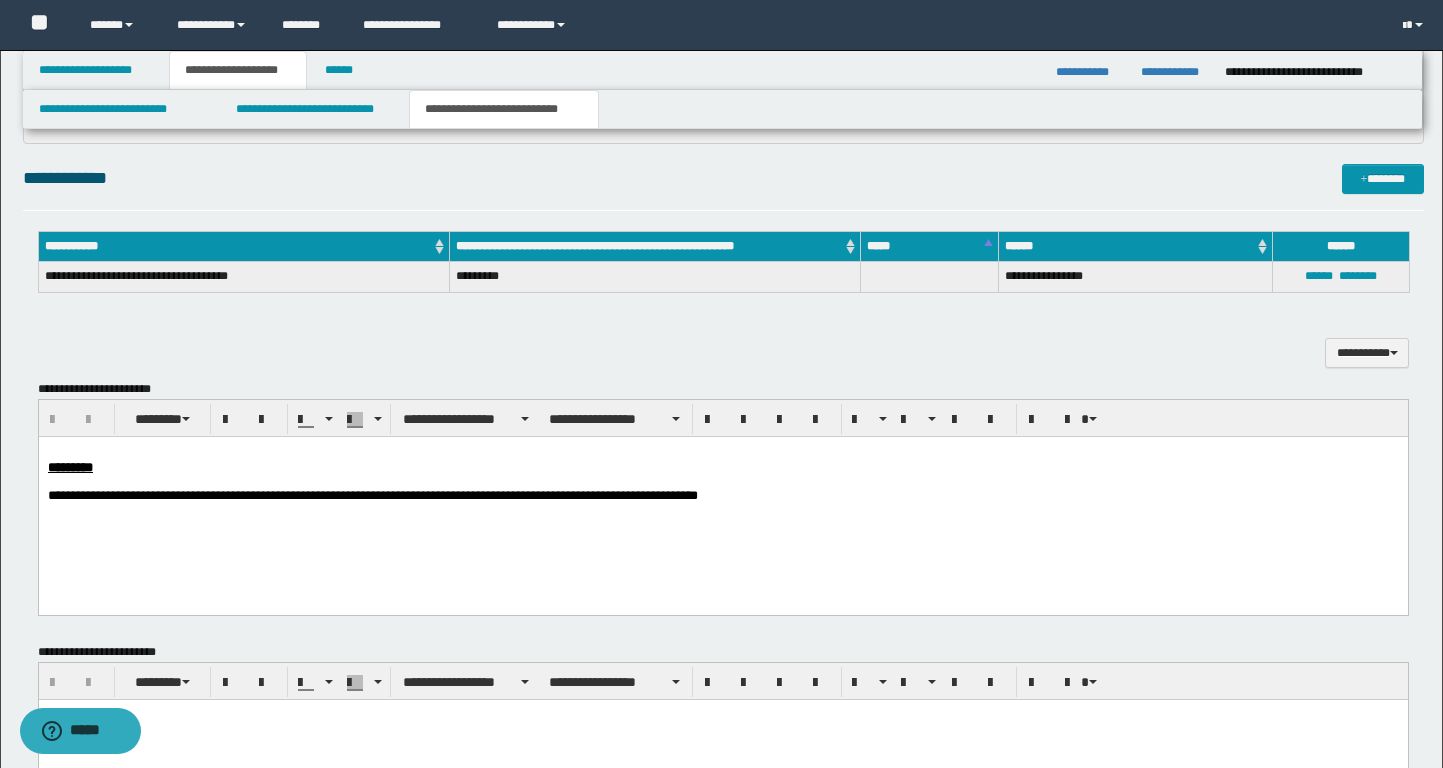 click on "**********" at bounding box center (723, 497) 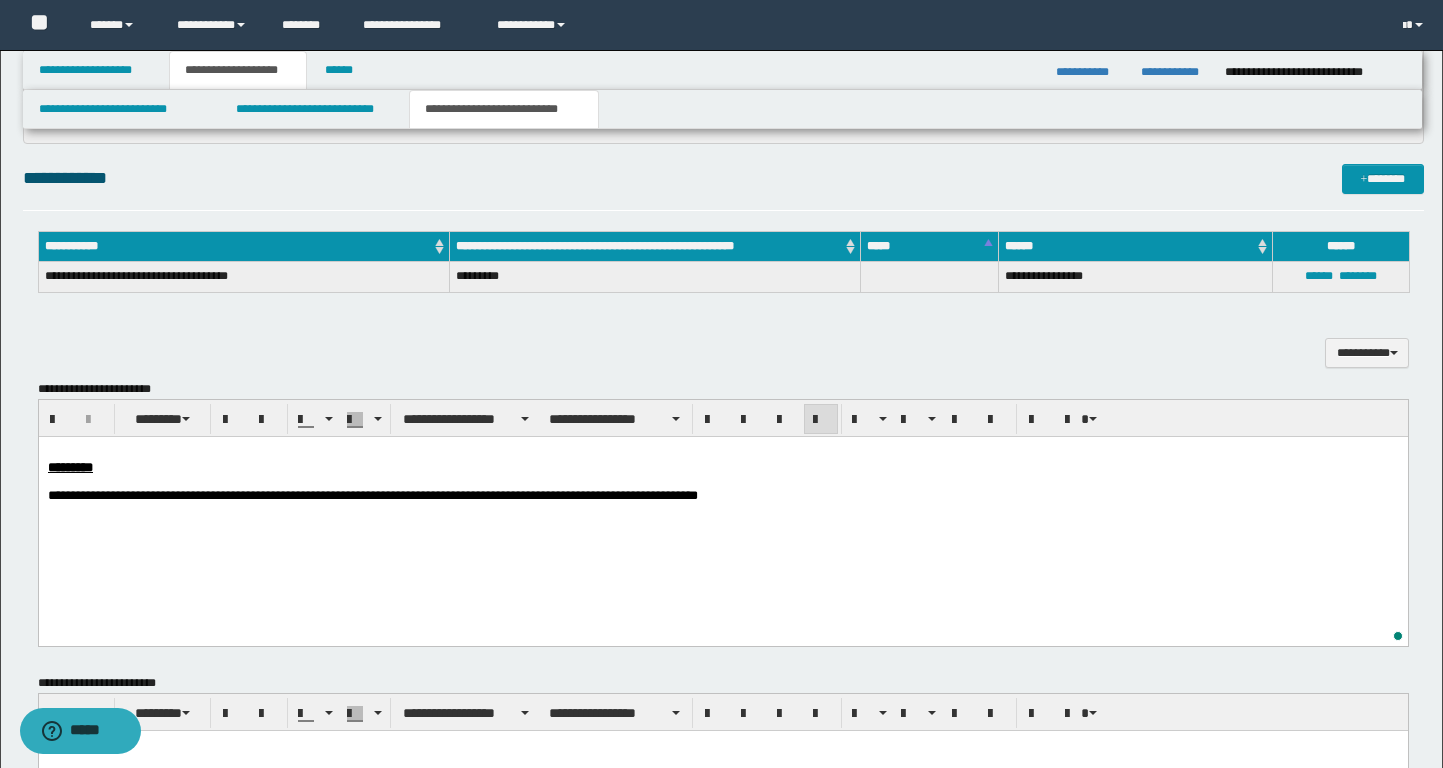type 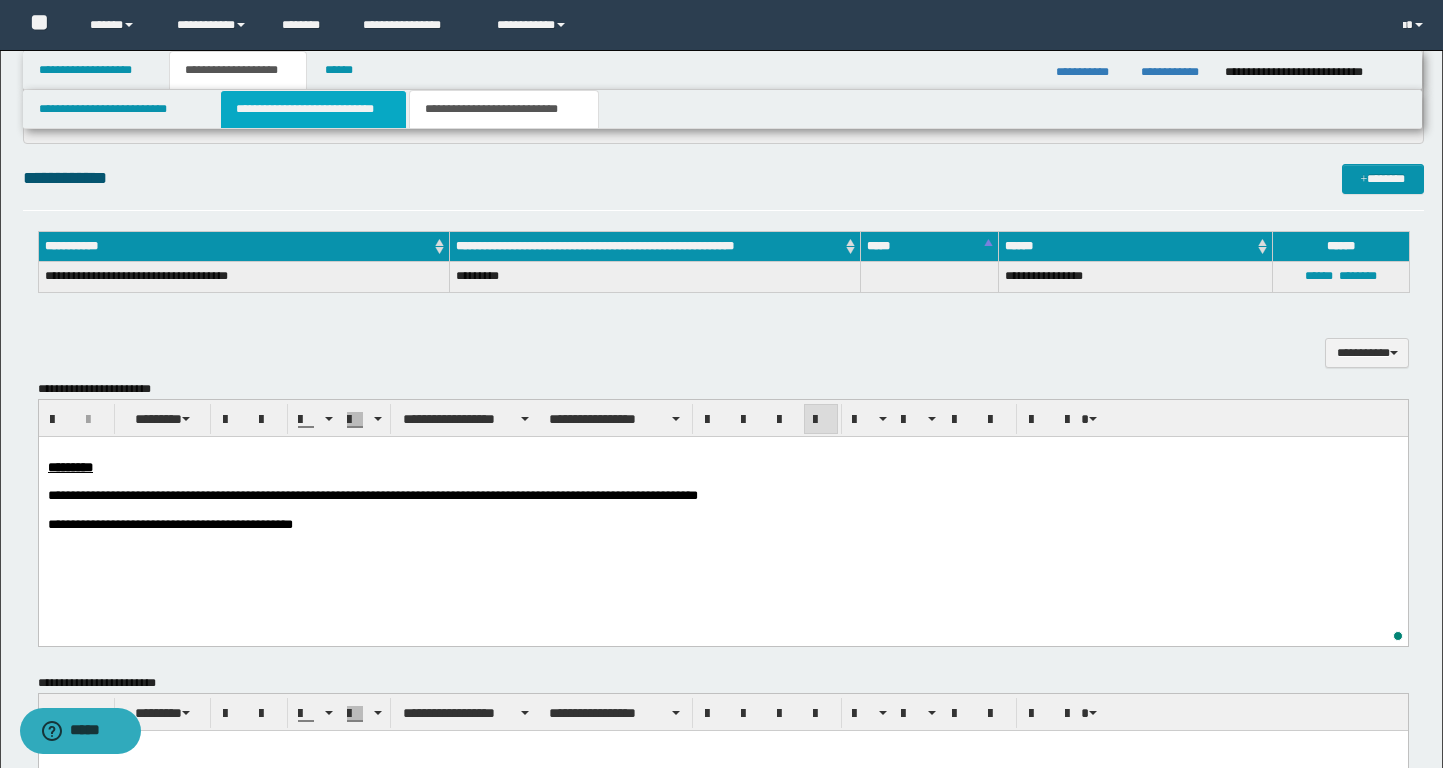 click on "**********" at bounding box center (314, 109) 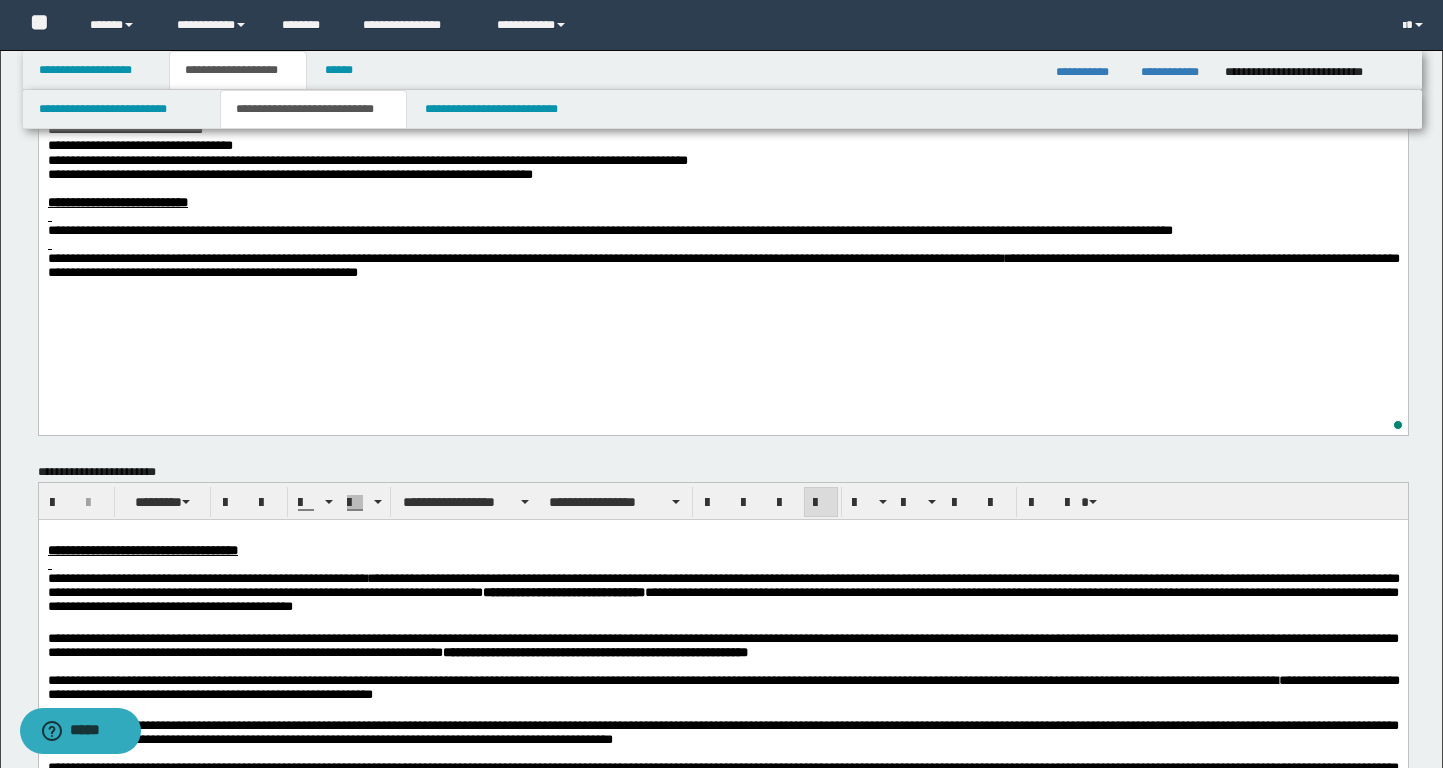 scroll, scrollTop: 317, scrollLeft: 0, axis: vertical 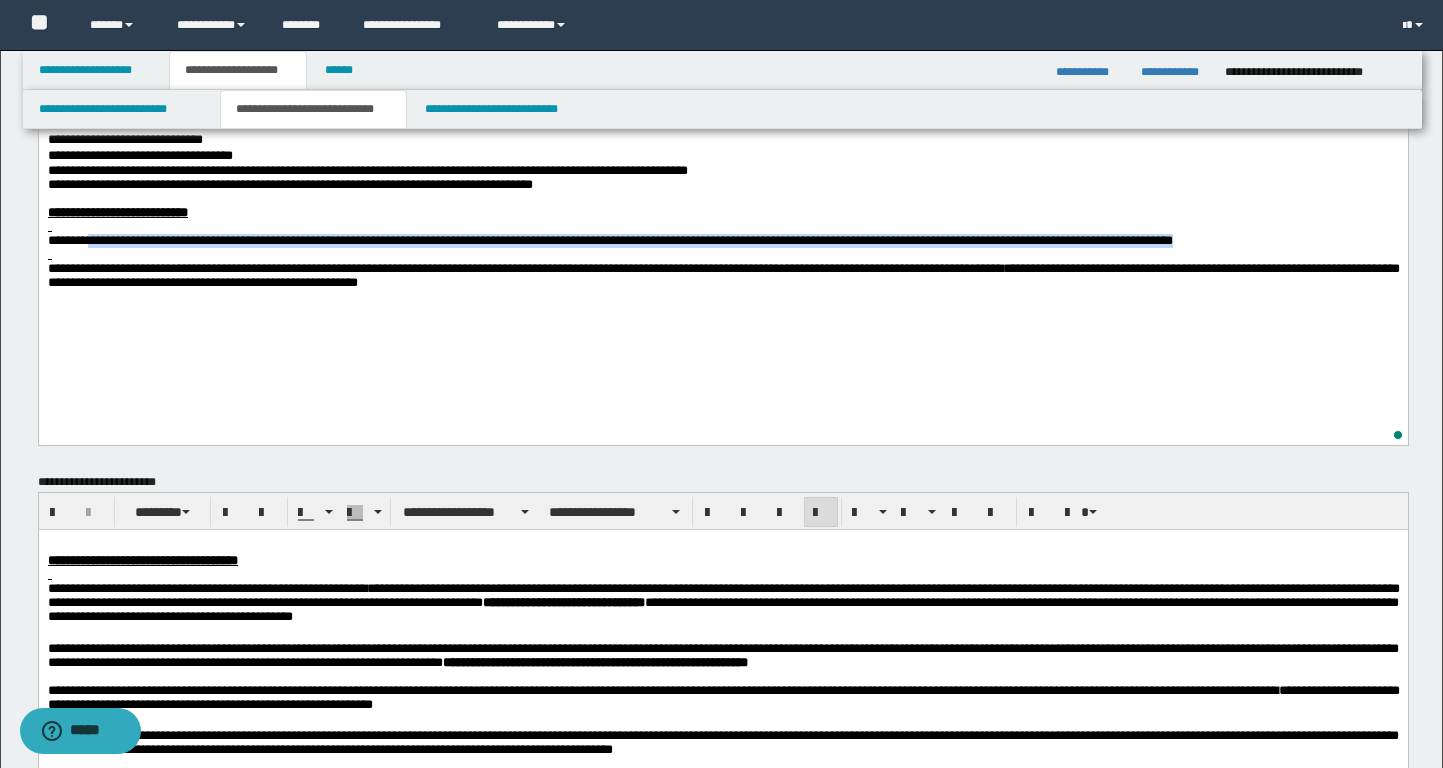 drag, startPoint x: 99, startPoint y: 265, endPoint x: 209, endPoint y: 280, distance: 111.01801 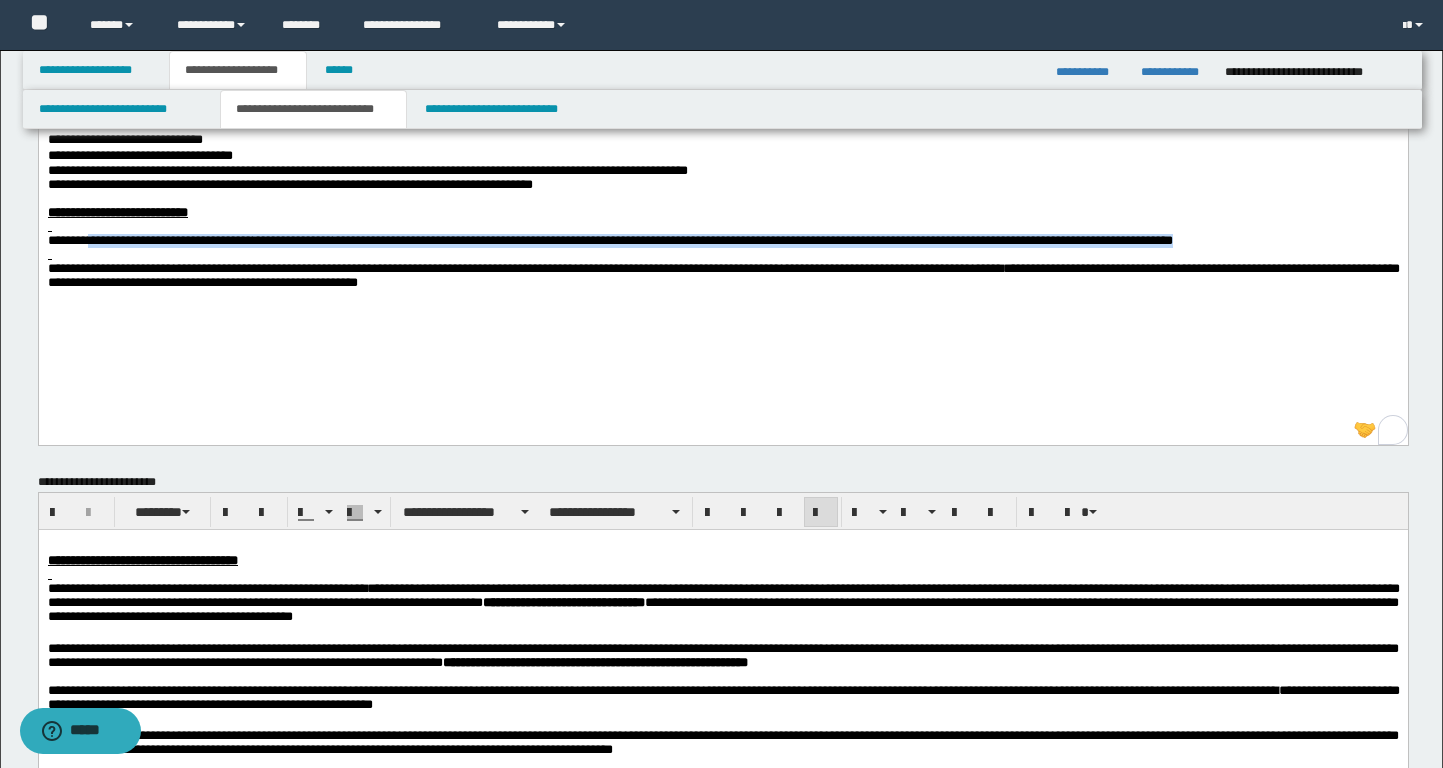 copy on "**********" 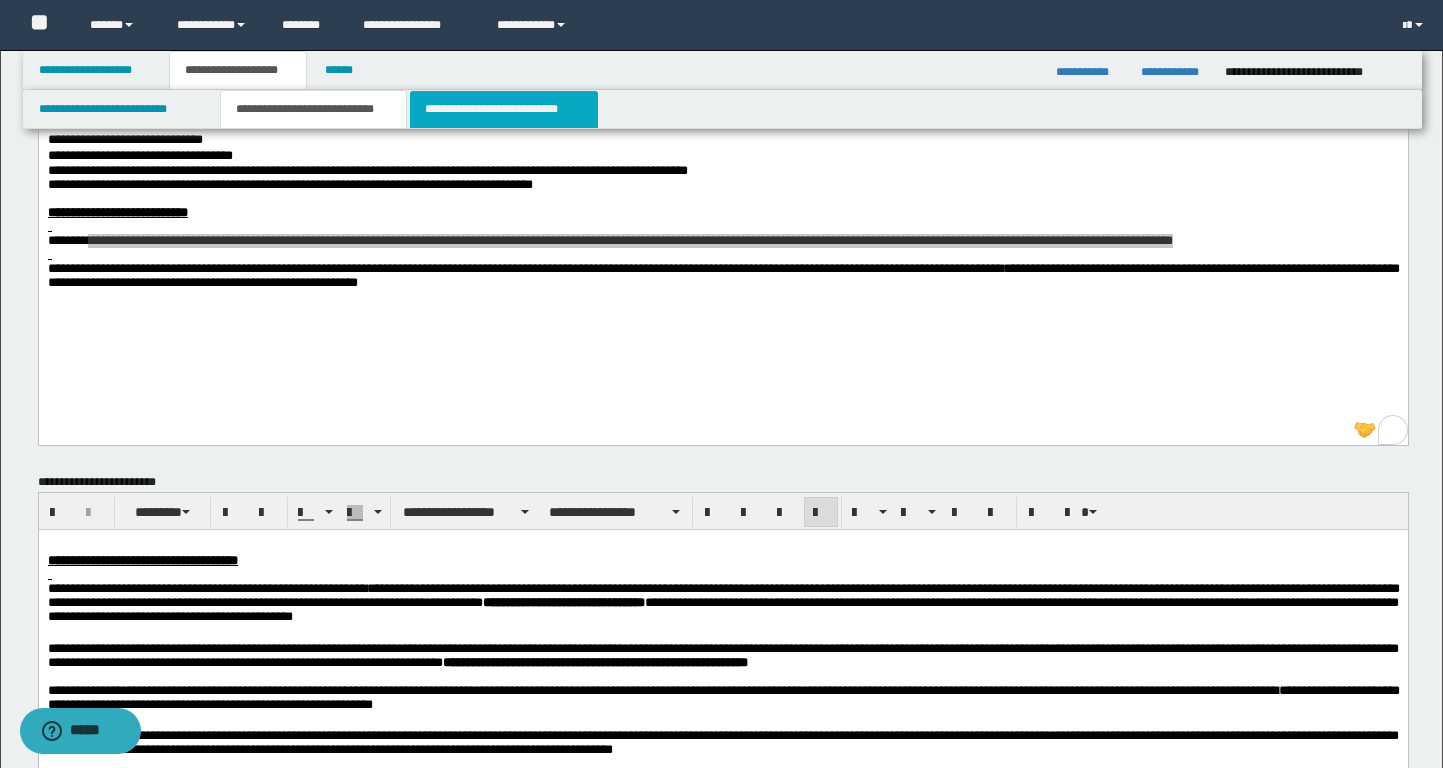 click on "**********" at bounding box center [504, 109] 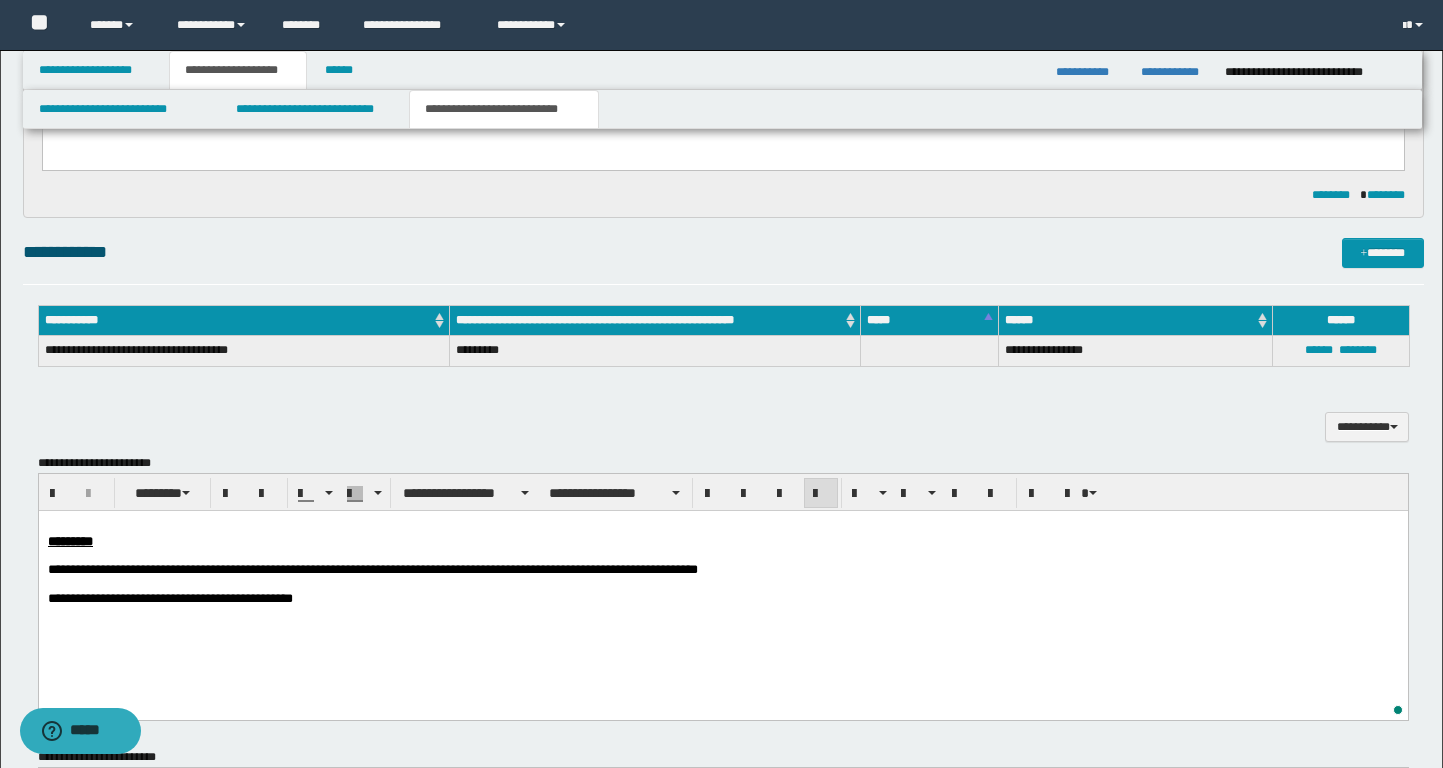 click on "**********" at bounding box center (722, 599) 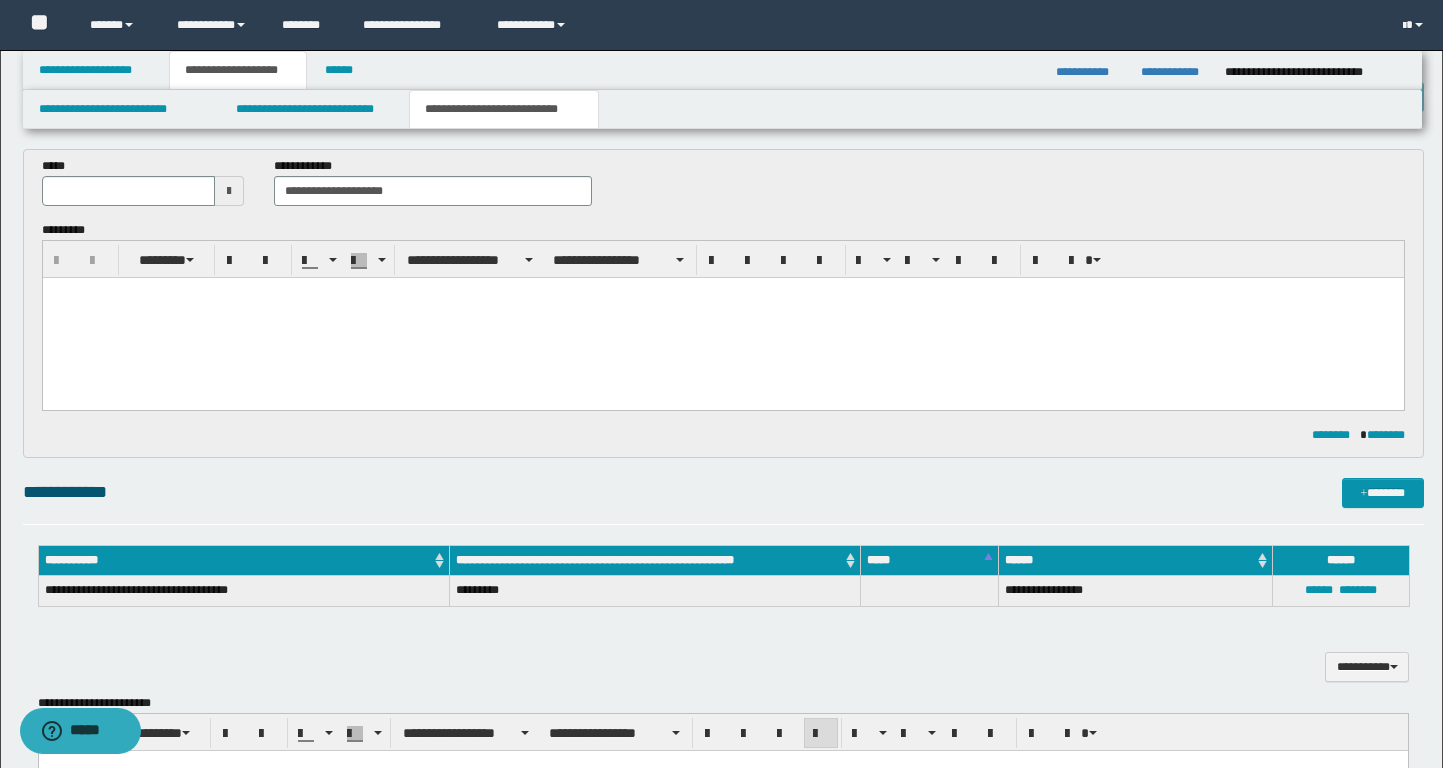 scroll, scrollTop: 0, scrollLeft: 0, axis: both 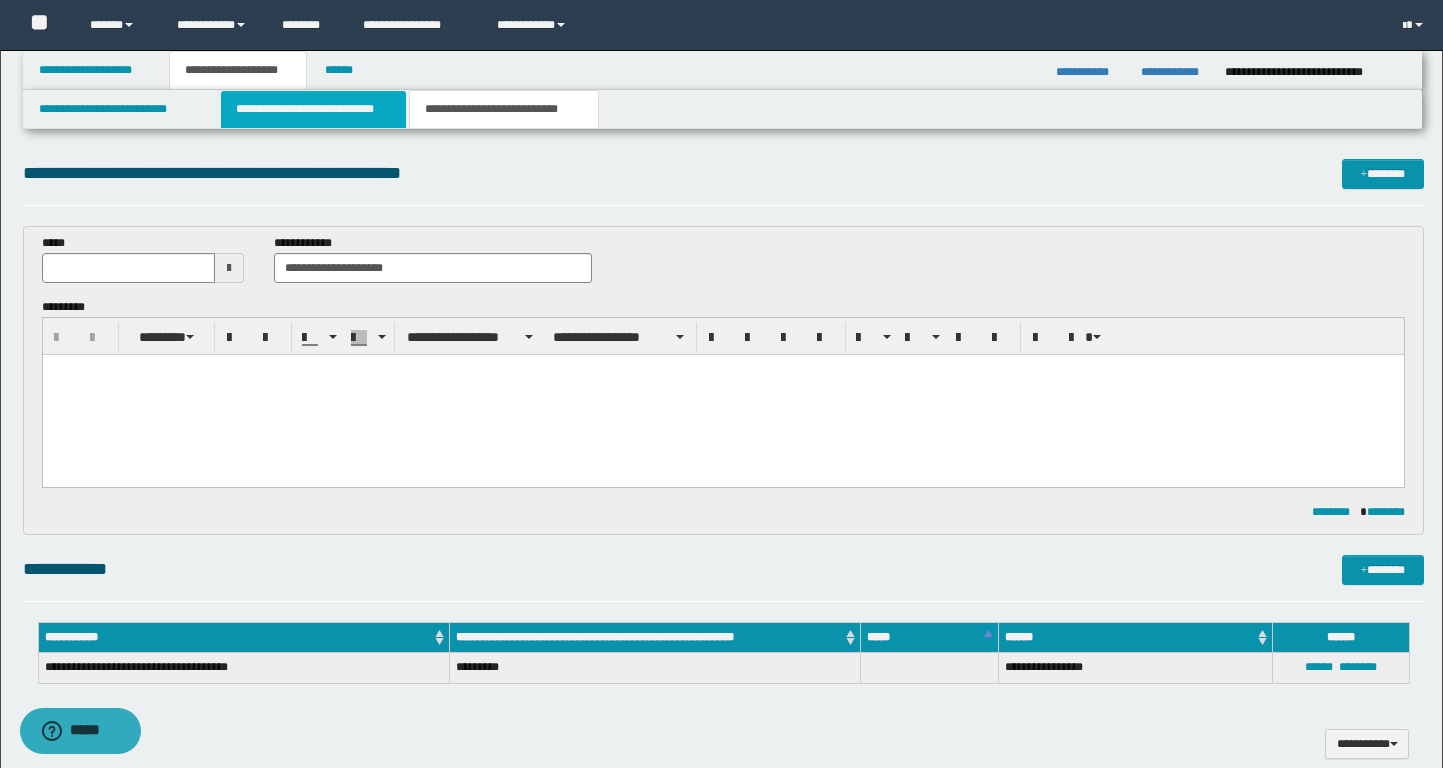 click on "**********" at bounding box center (314, 109) 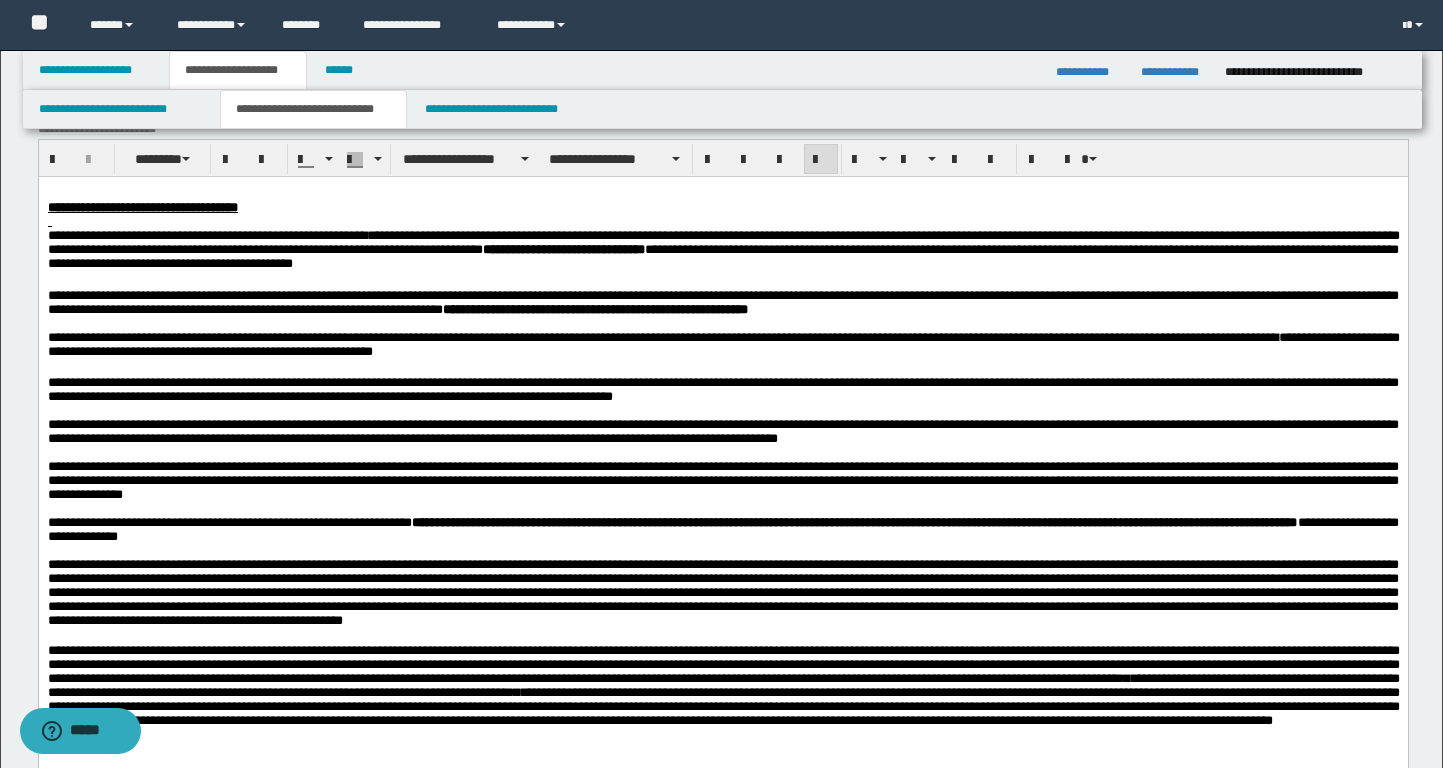 scroll, scrollTop: 674, scrollLeft: 0, axis: vertical 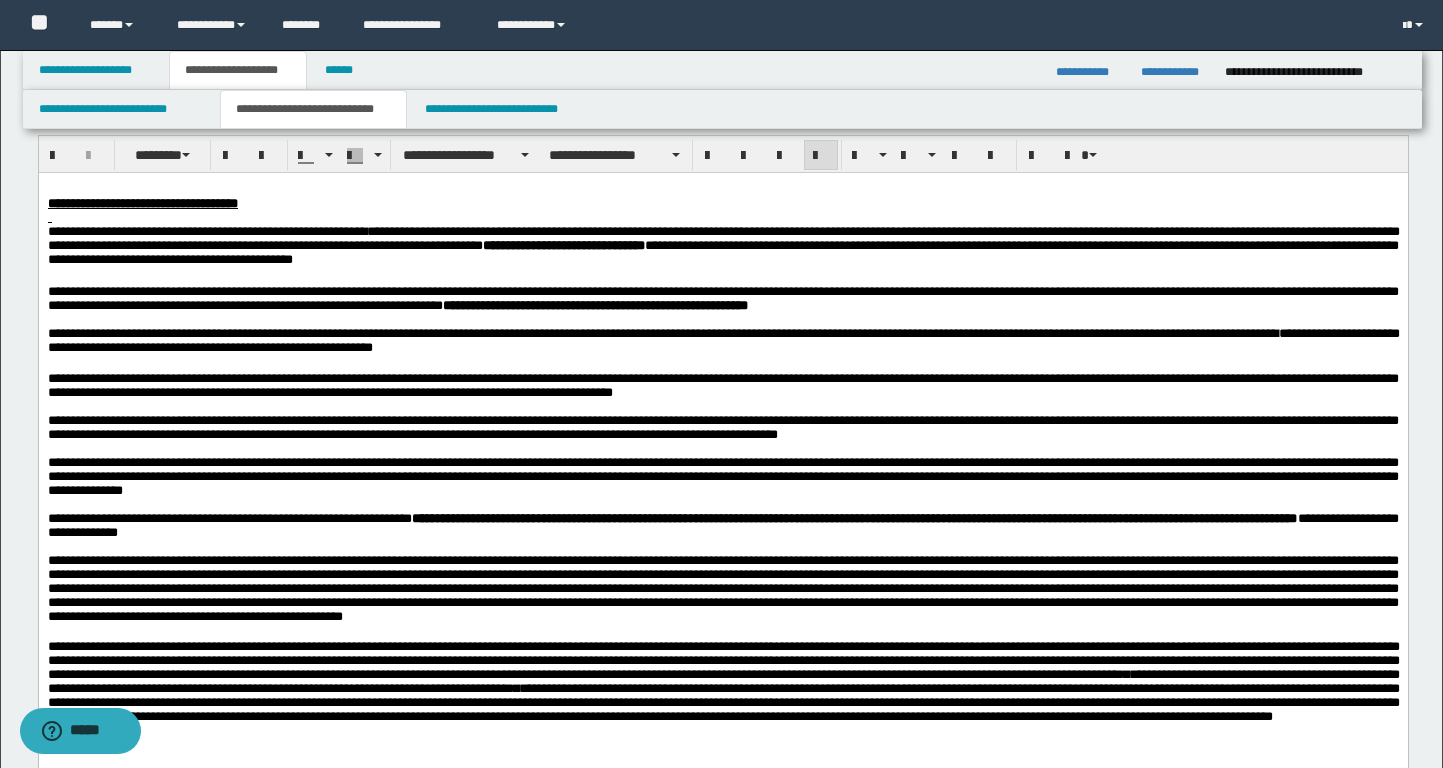 click at bounding box center (722, 319) 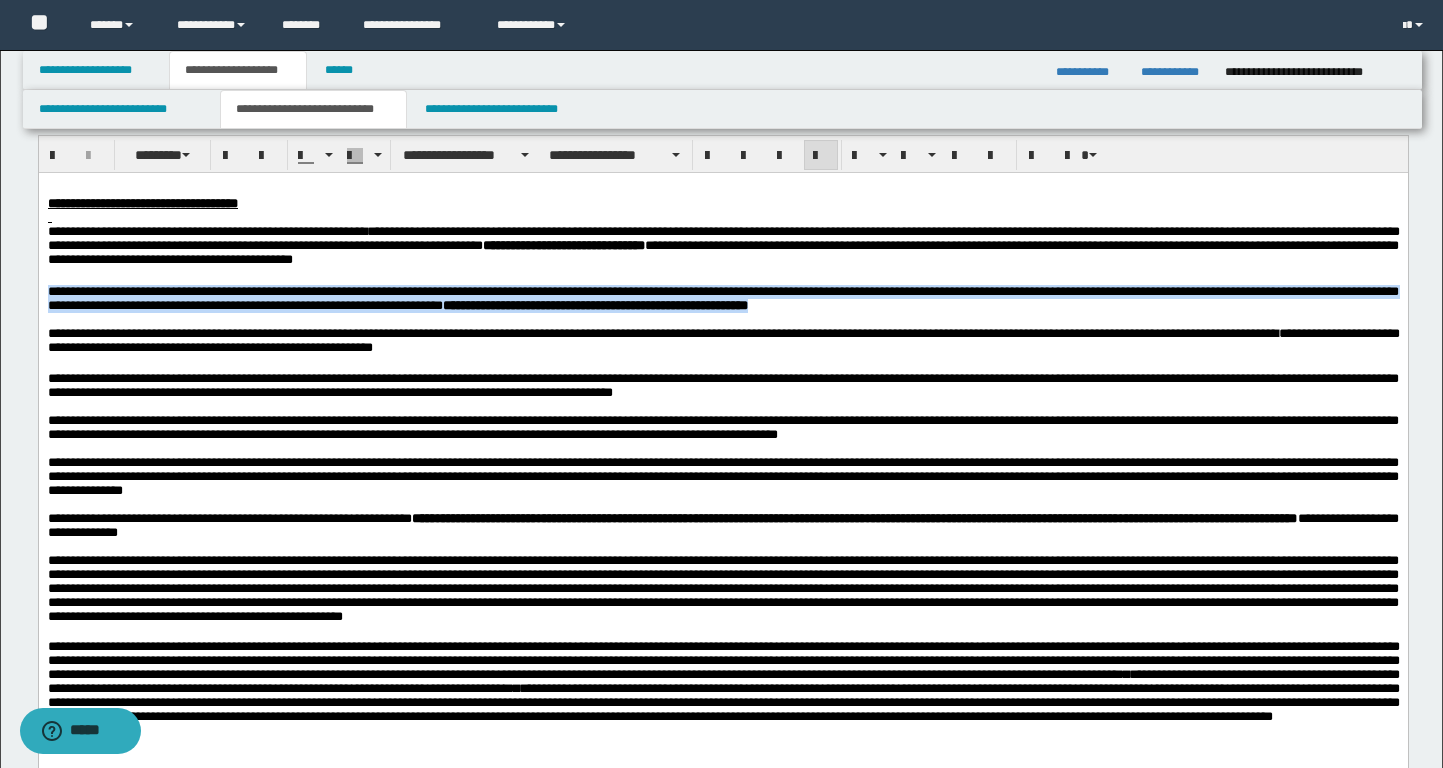 drag, startPoint x: 1292, startPoint y: 312, endPoint x: 3, endPoint y: 298, distance: 1289.076 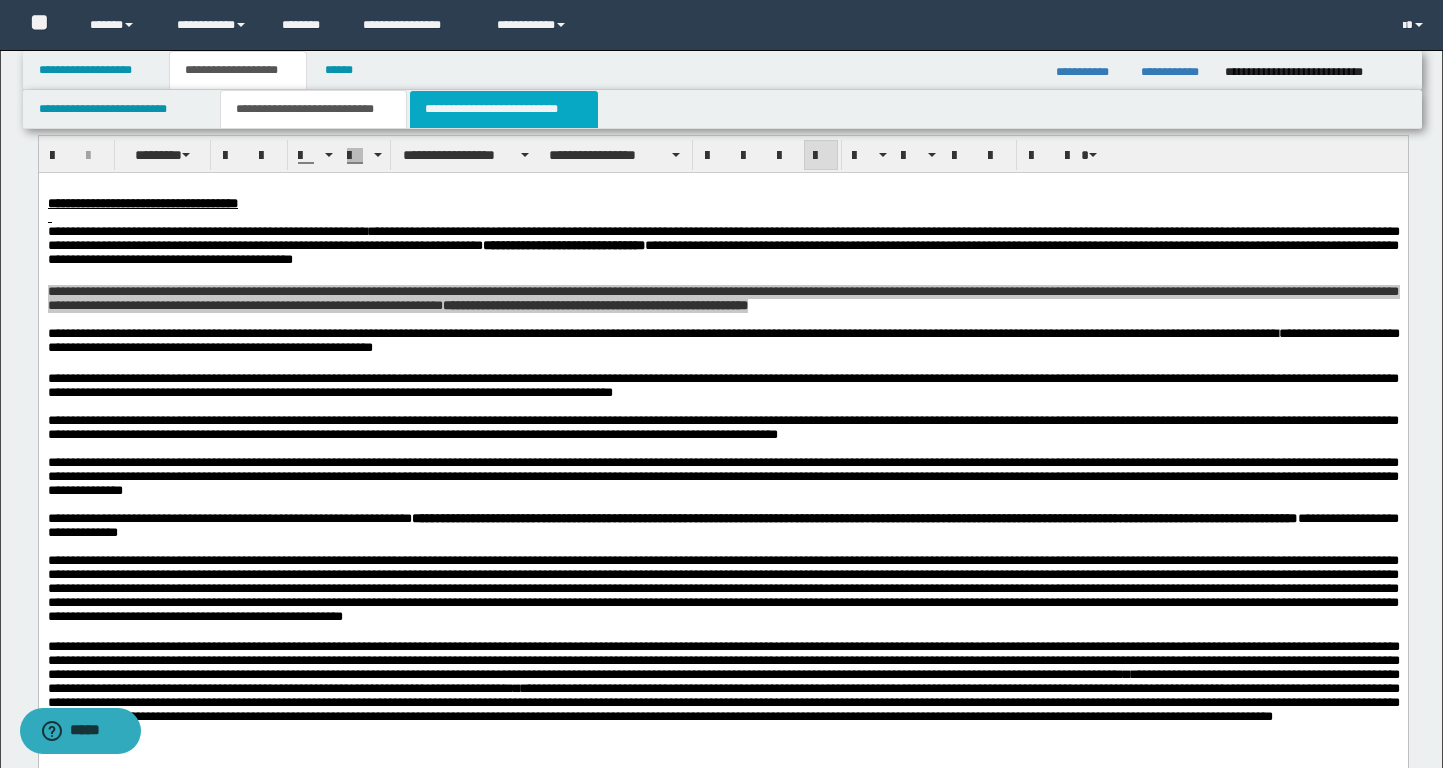 click on "**********" at bounding box center [504, 109] 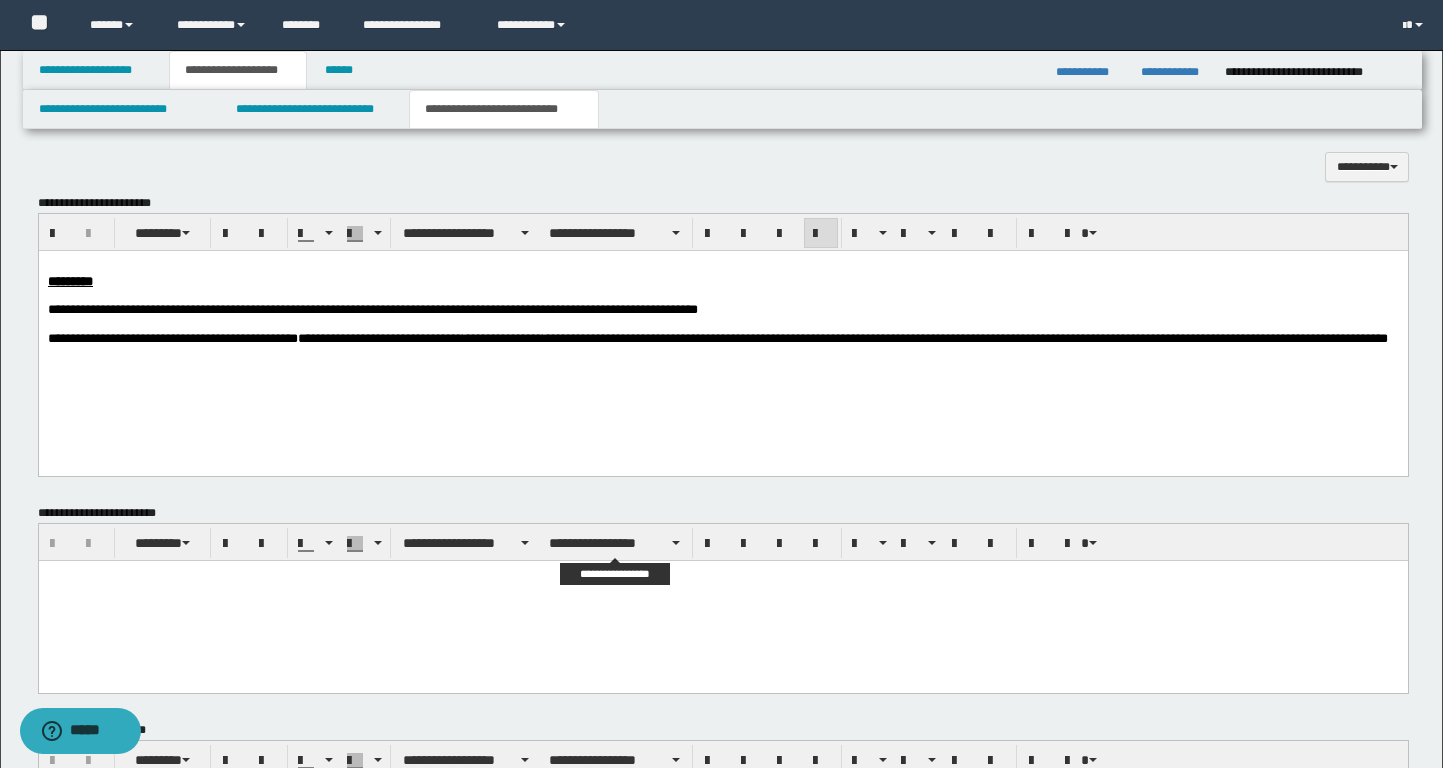 scroll, scrollTop: 568, scrollLeft: 0, axis: vertical 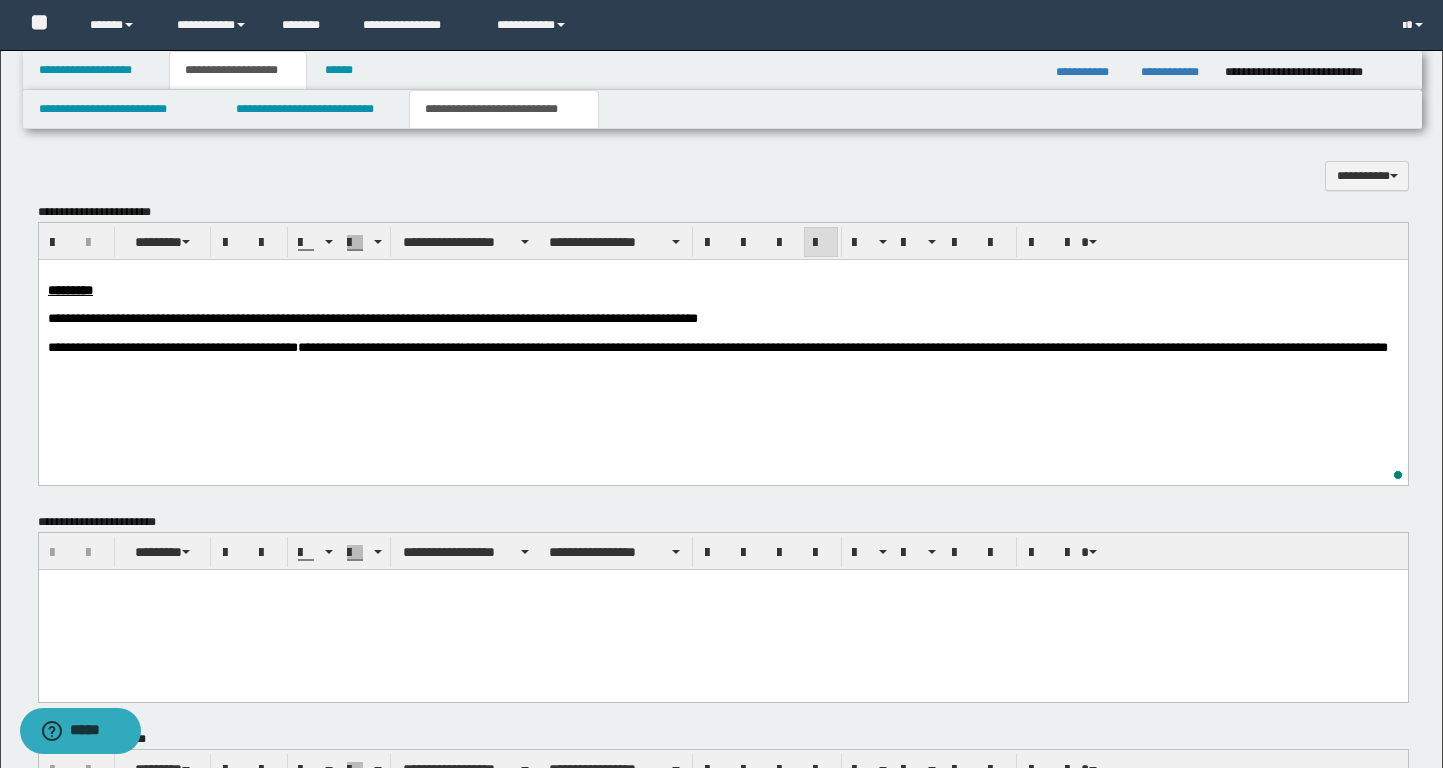 click on "**********" at bounding box center [722, 348] 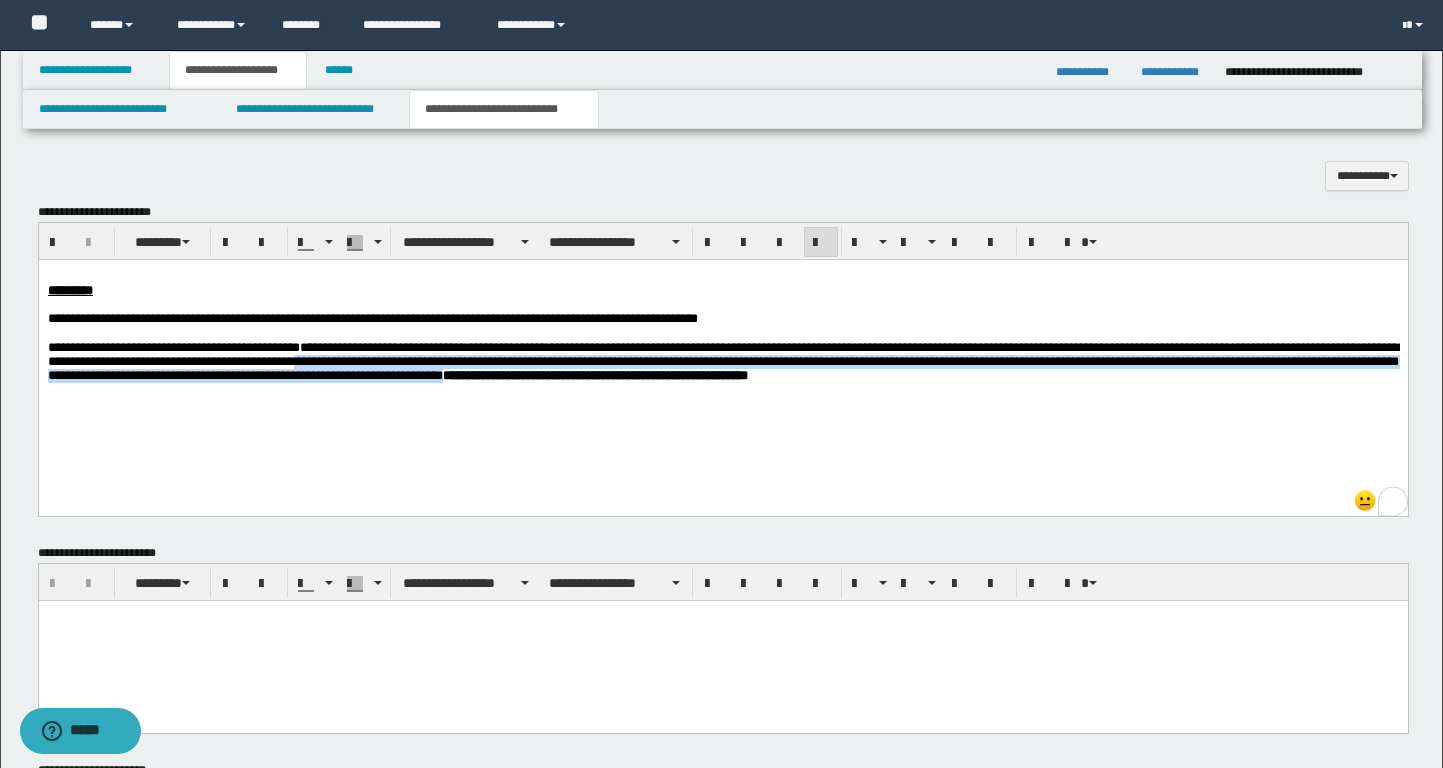 drag, startPoint x: 751, startPoint y: 365, endPoint x: 1235, endPoint y: 382, distance: 484.29846 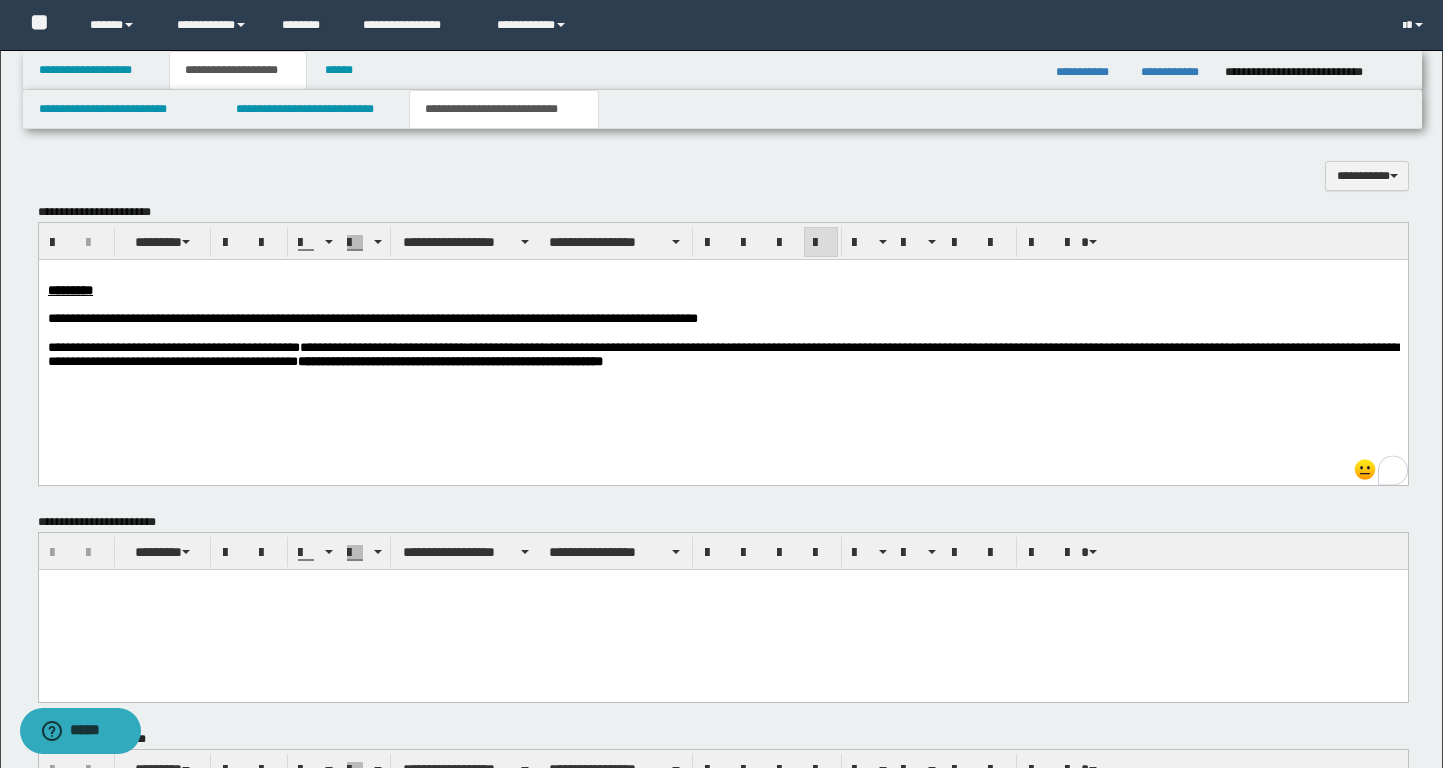 scroll, scrollTop: 534, scrollLeft: 0, axis: vertical 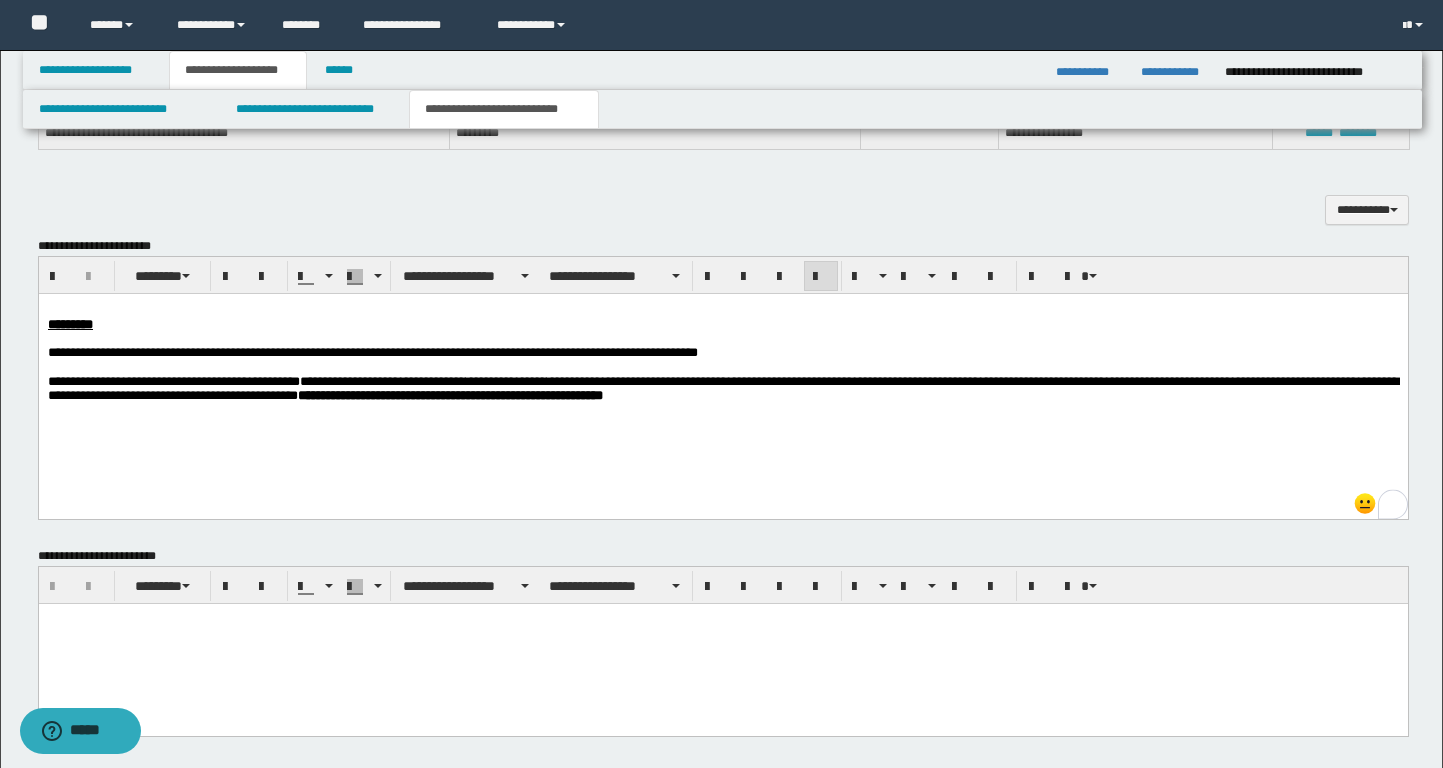 click on "**********" at bounding box center [722, 389] 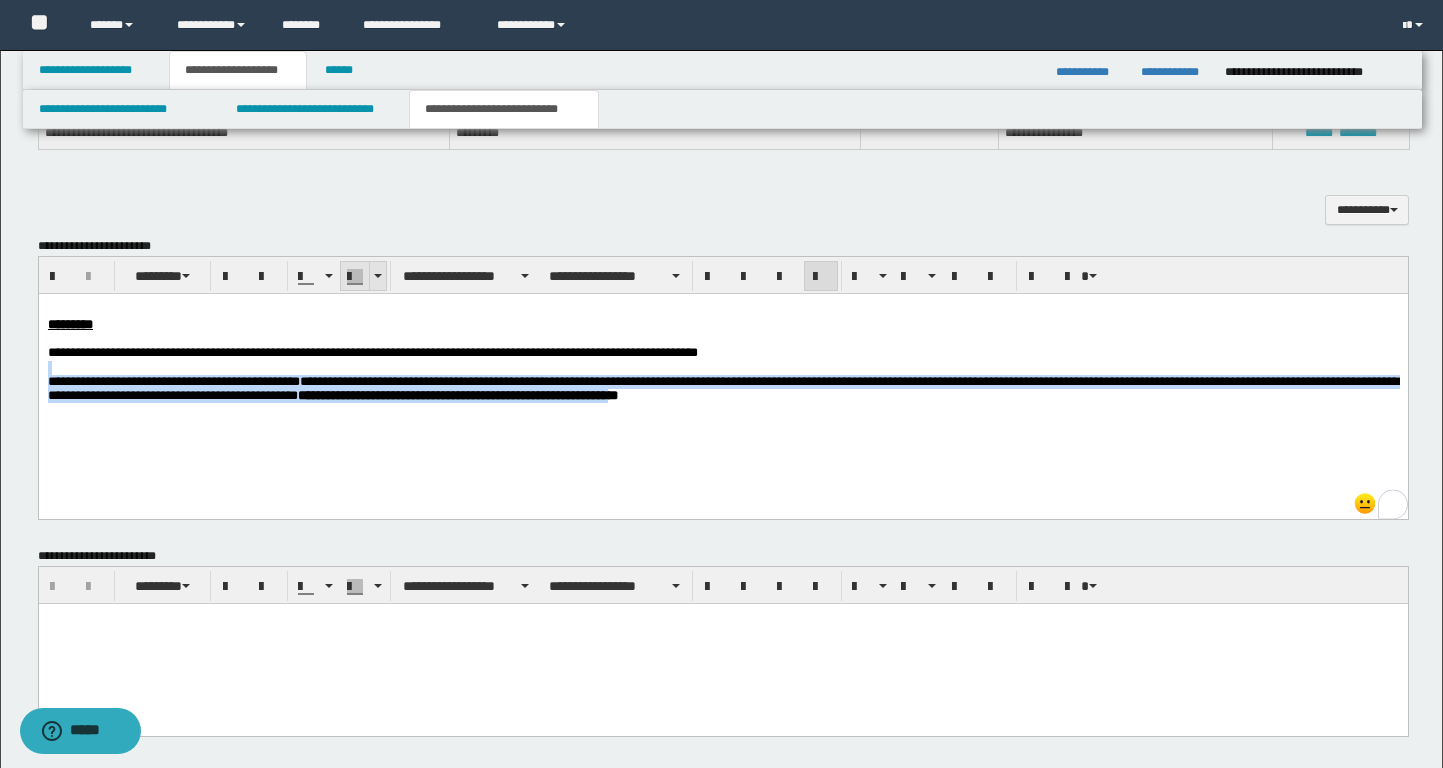 click at bounding box center [378, 276] 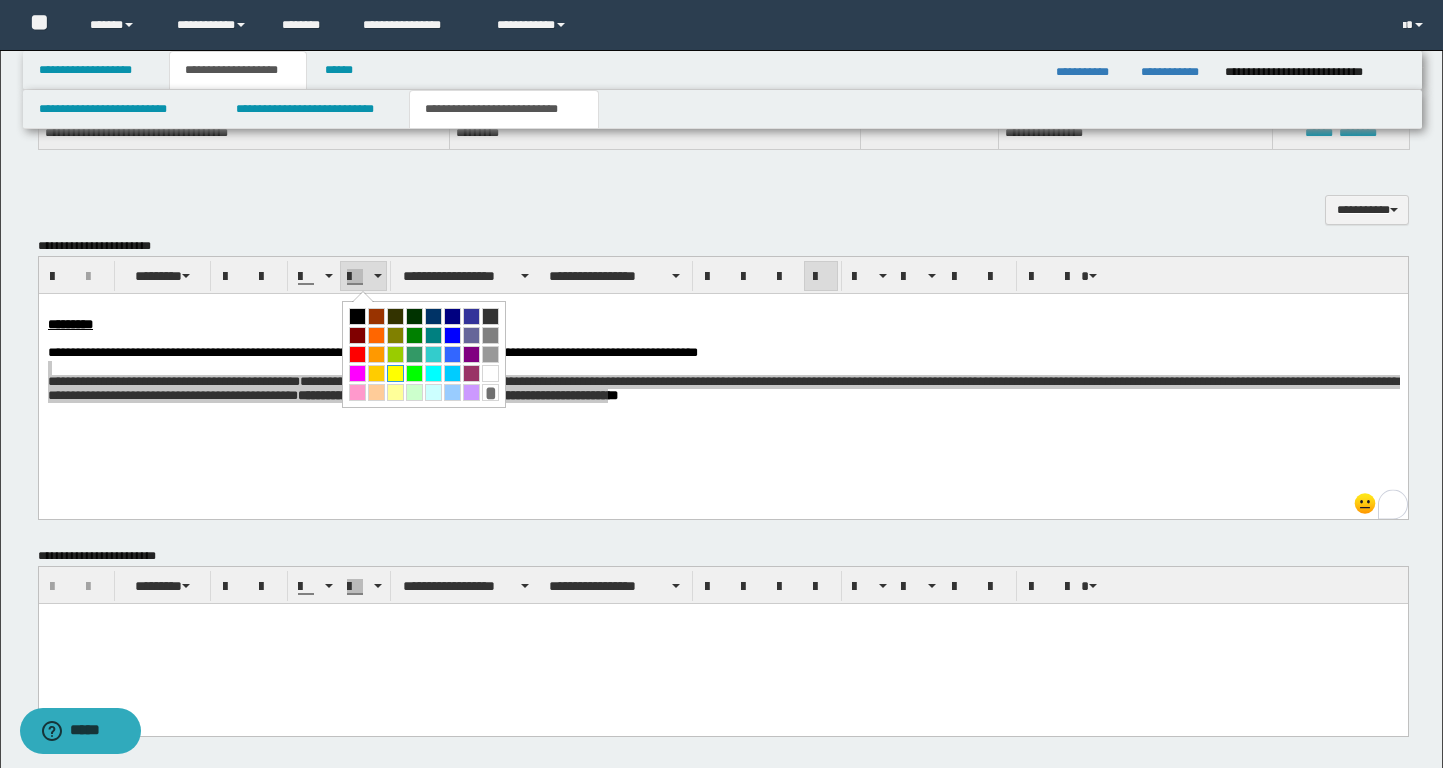 click at bounding box center (395, 373) 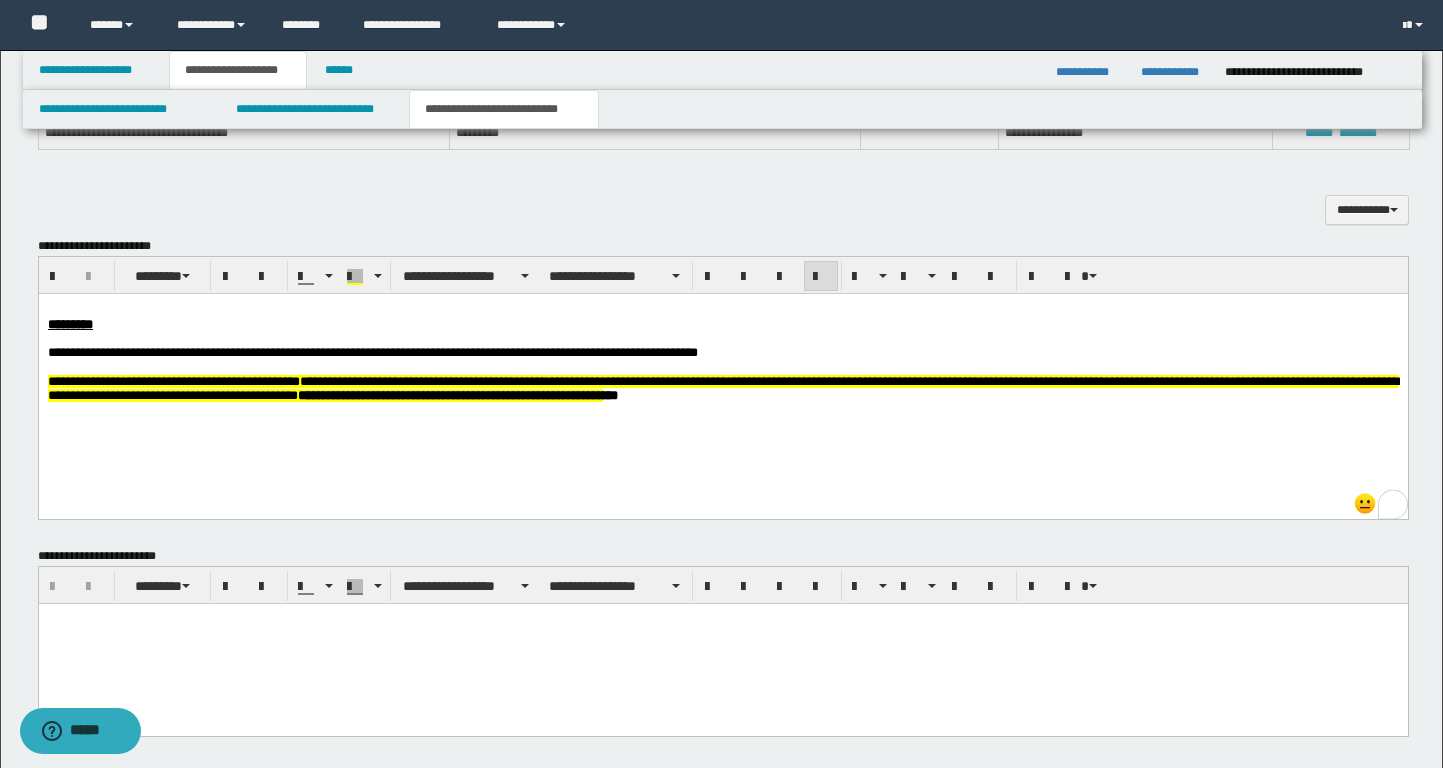 click on "**********" at bounding box center (722, 377) 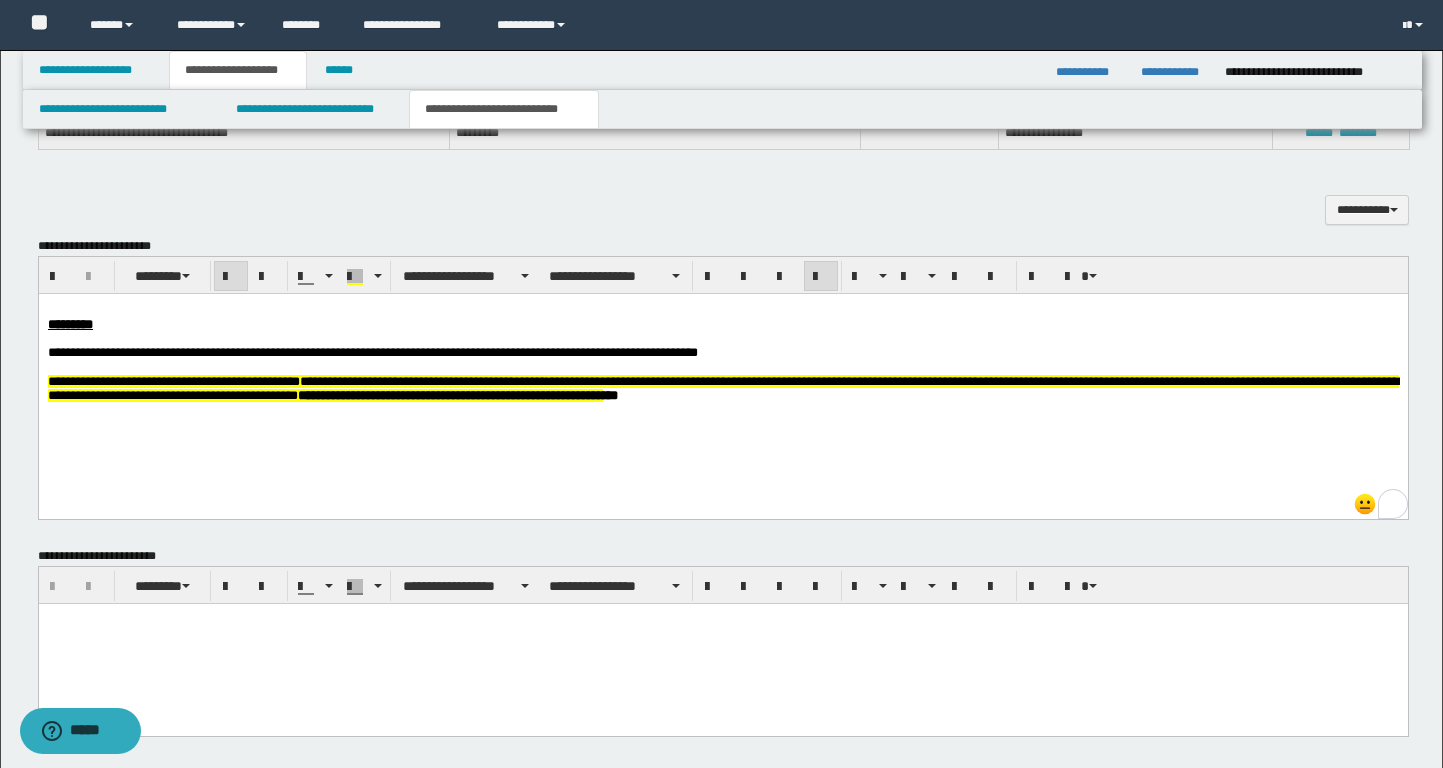 scroll, scrollTop: 0, scrollLeft: 0, axis: both 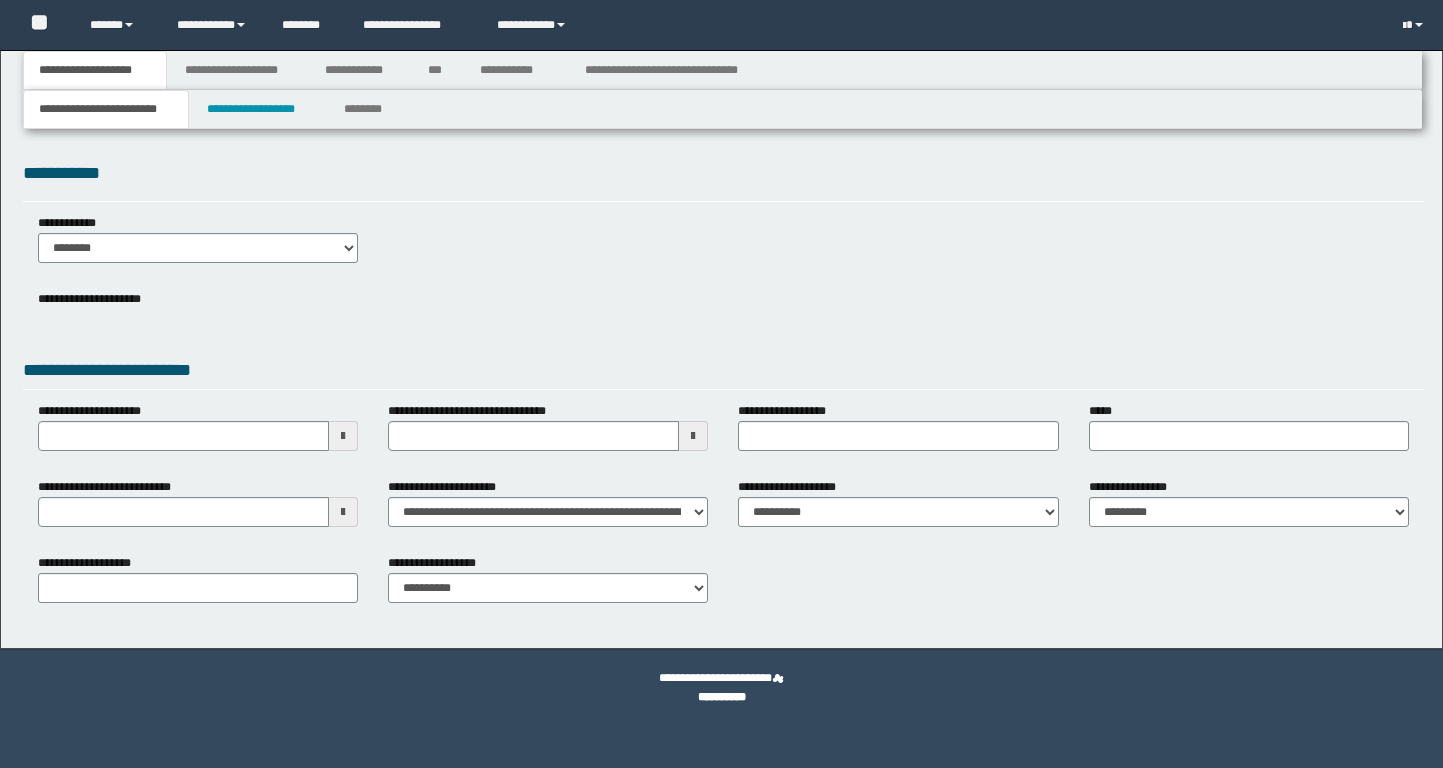 select on "*" 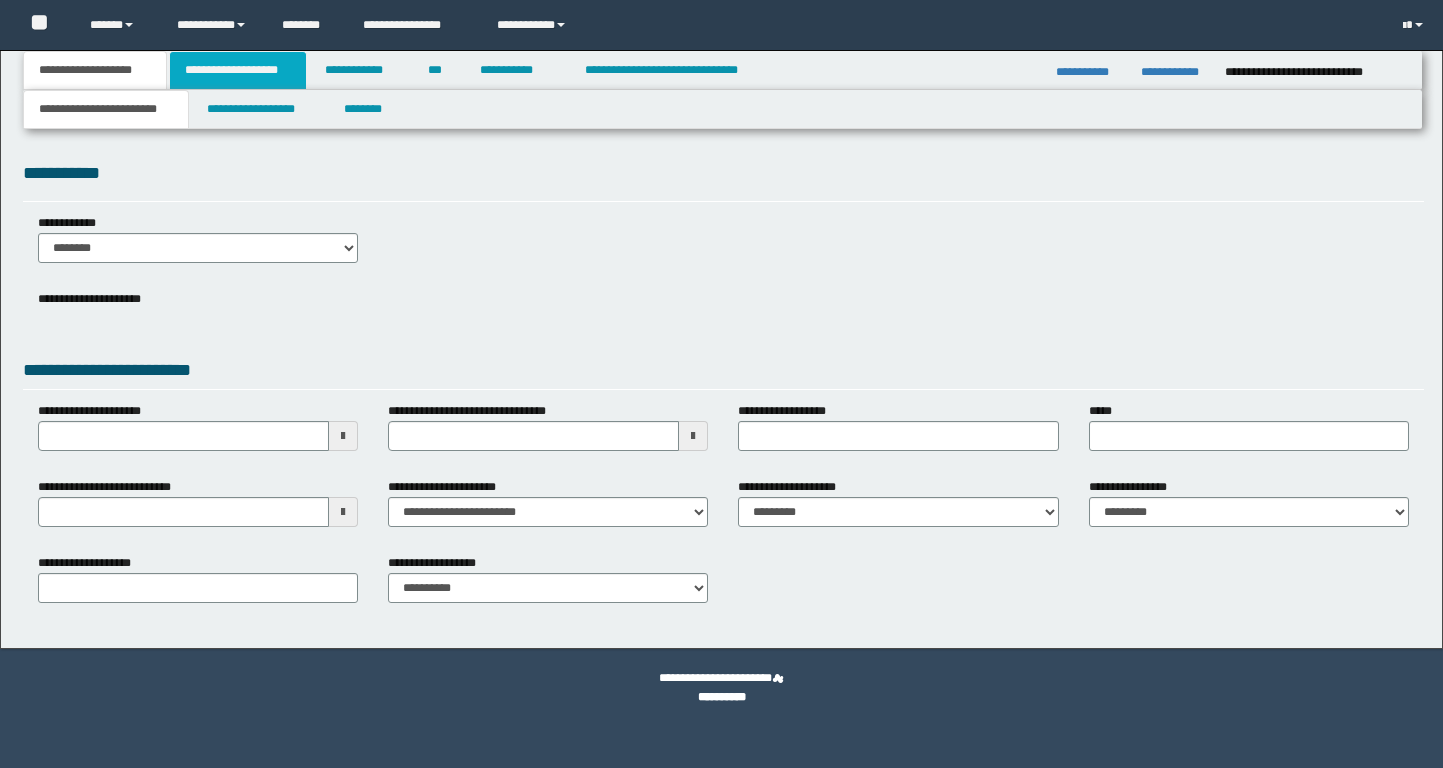 scroll, scrollTop: 0, scrollLeft: 0, axis: both 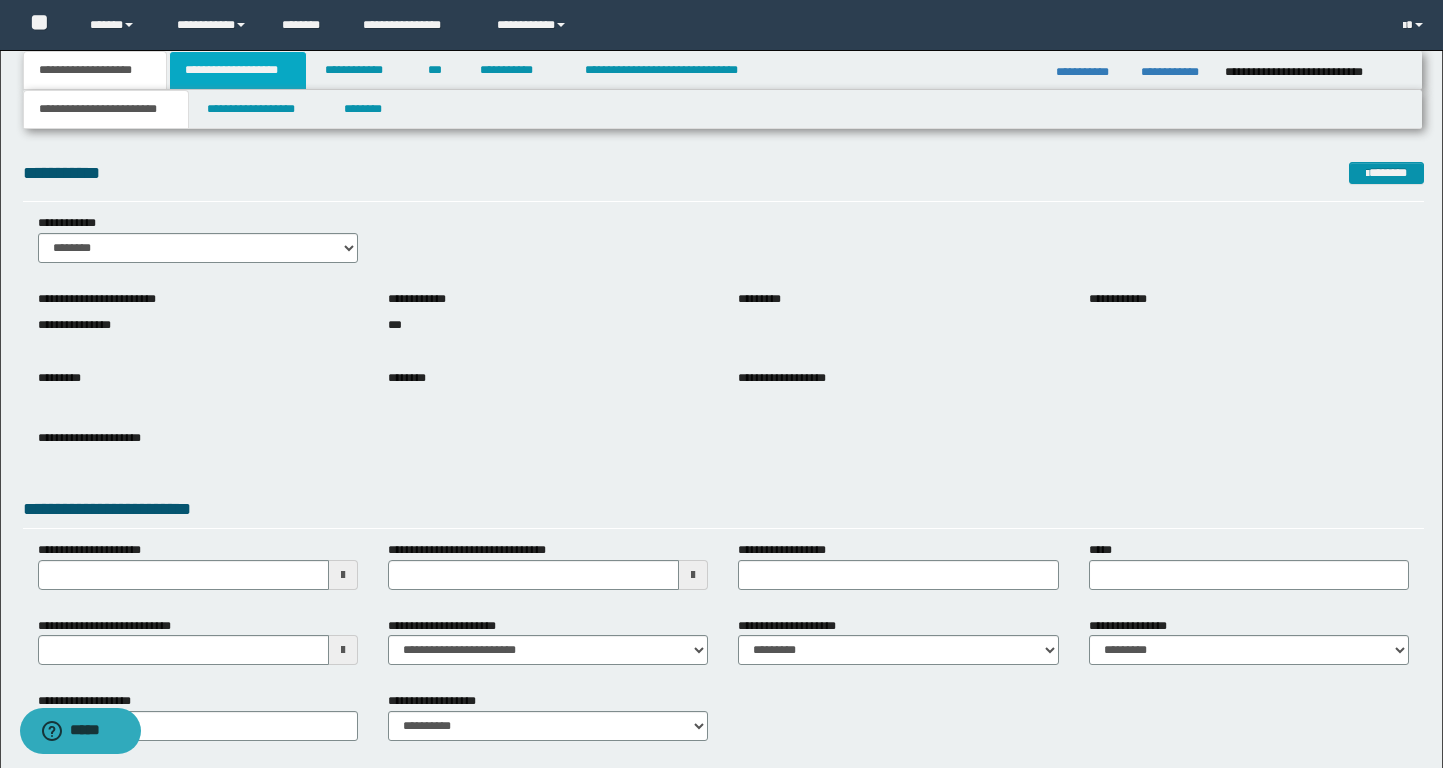 click on "**********" at bounding box center [238, 70] 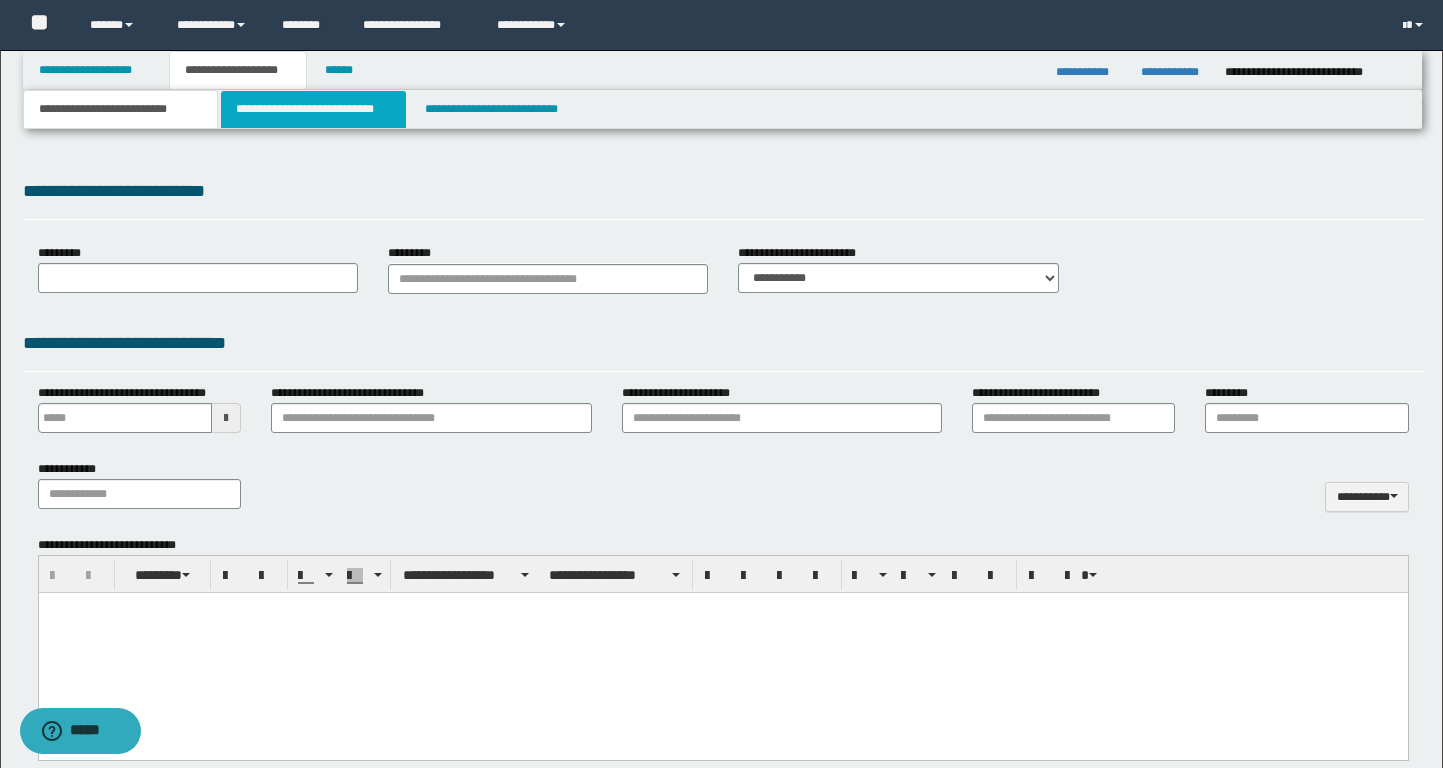 type 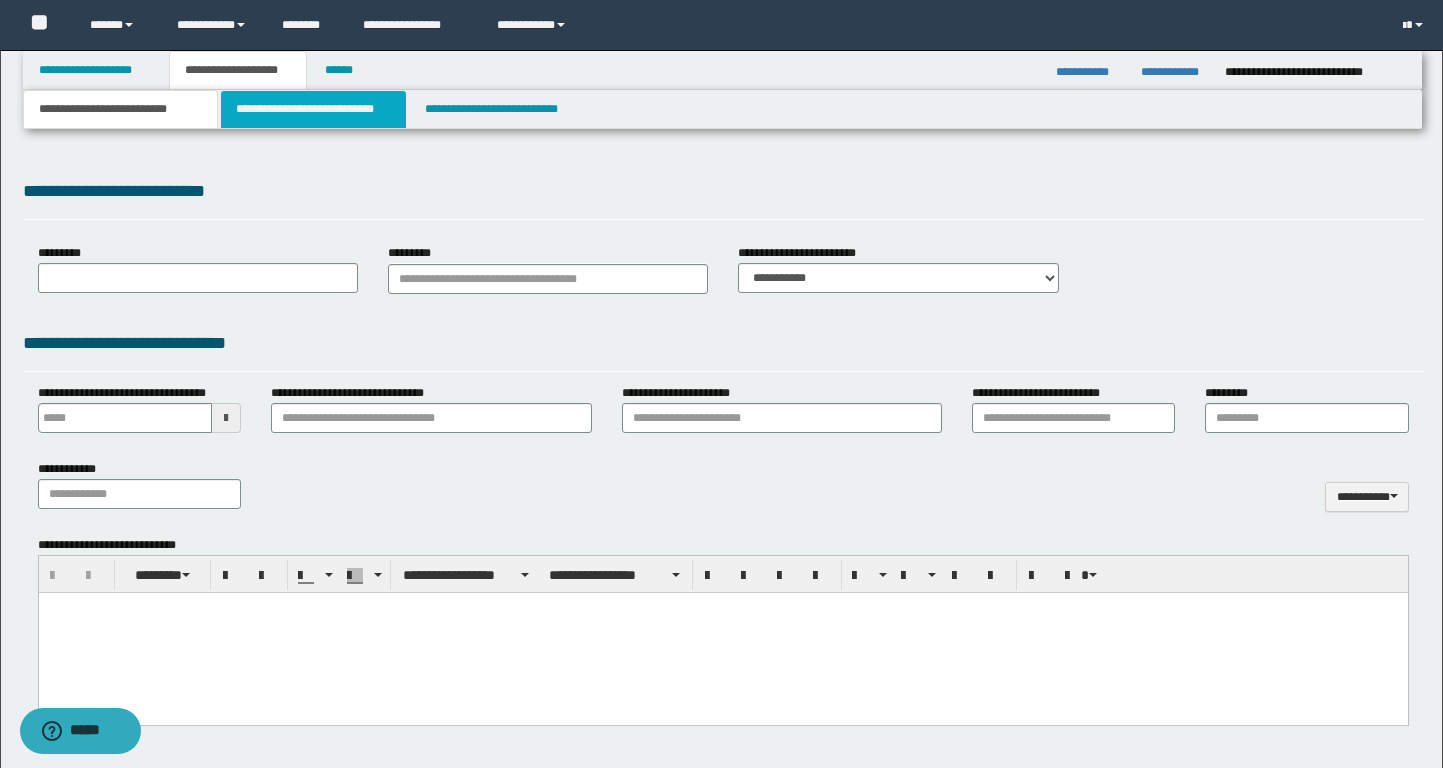 type on "**********" 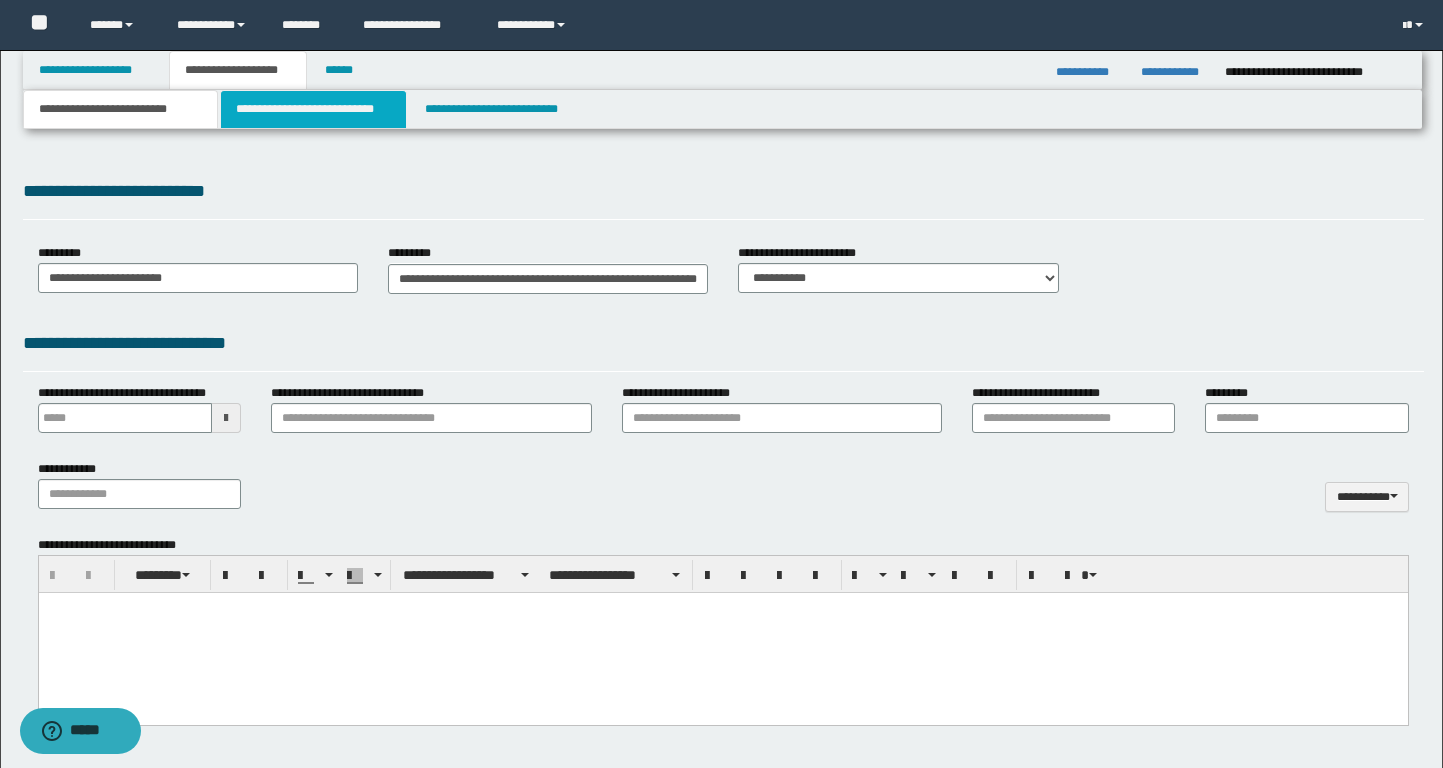 click on "**********" at bounding box center (314, 109) 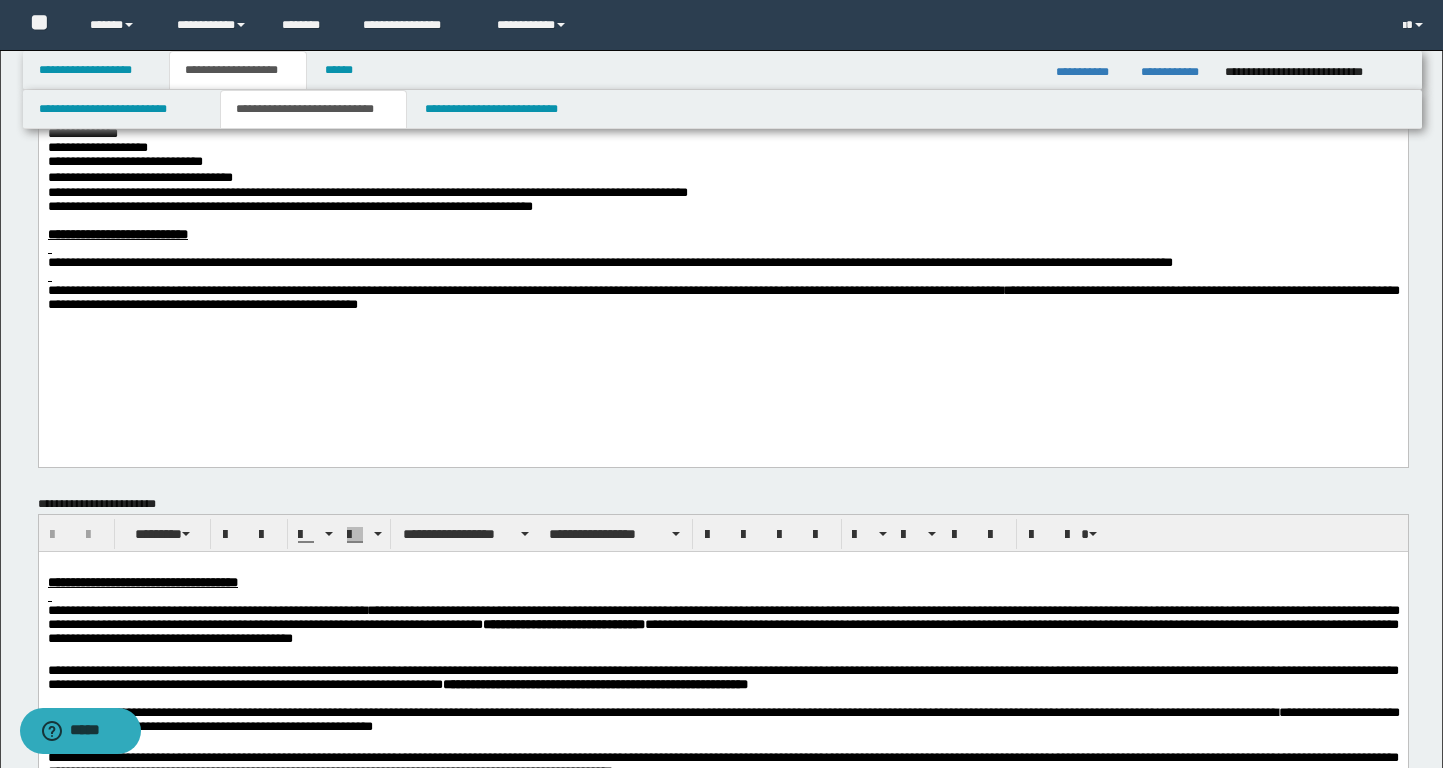 scroll, scrollTop: 320, scrollLeft: 0, axis: vertical 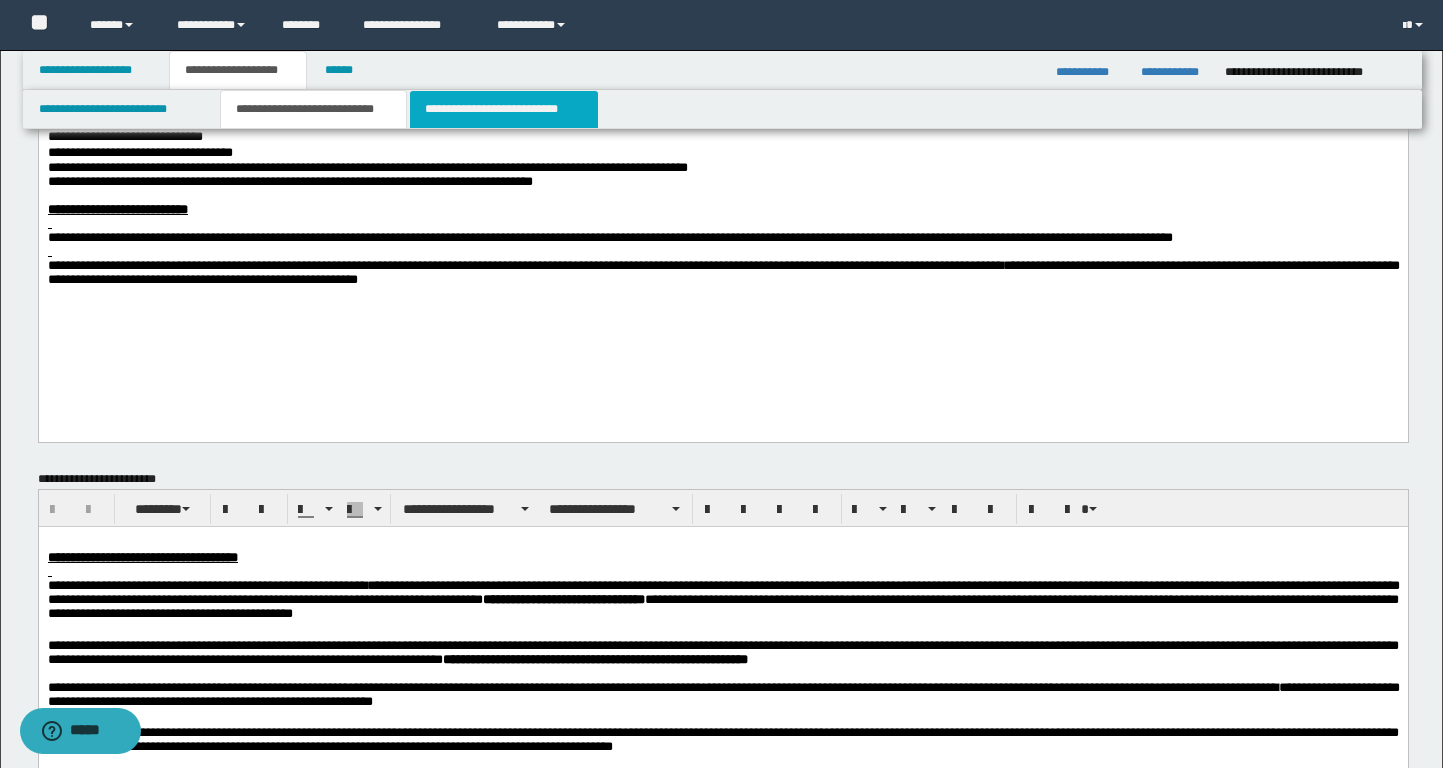 click on "**********" at bounding box center (504, 109) 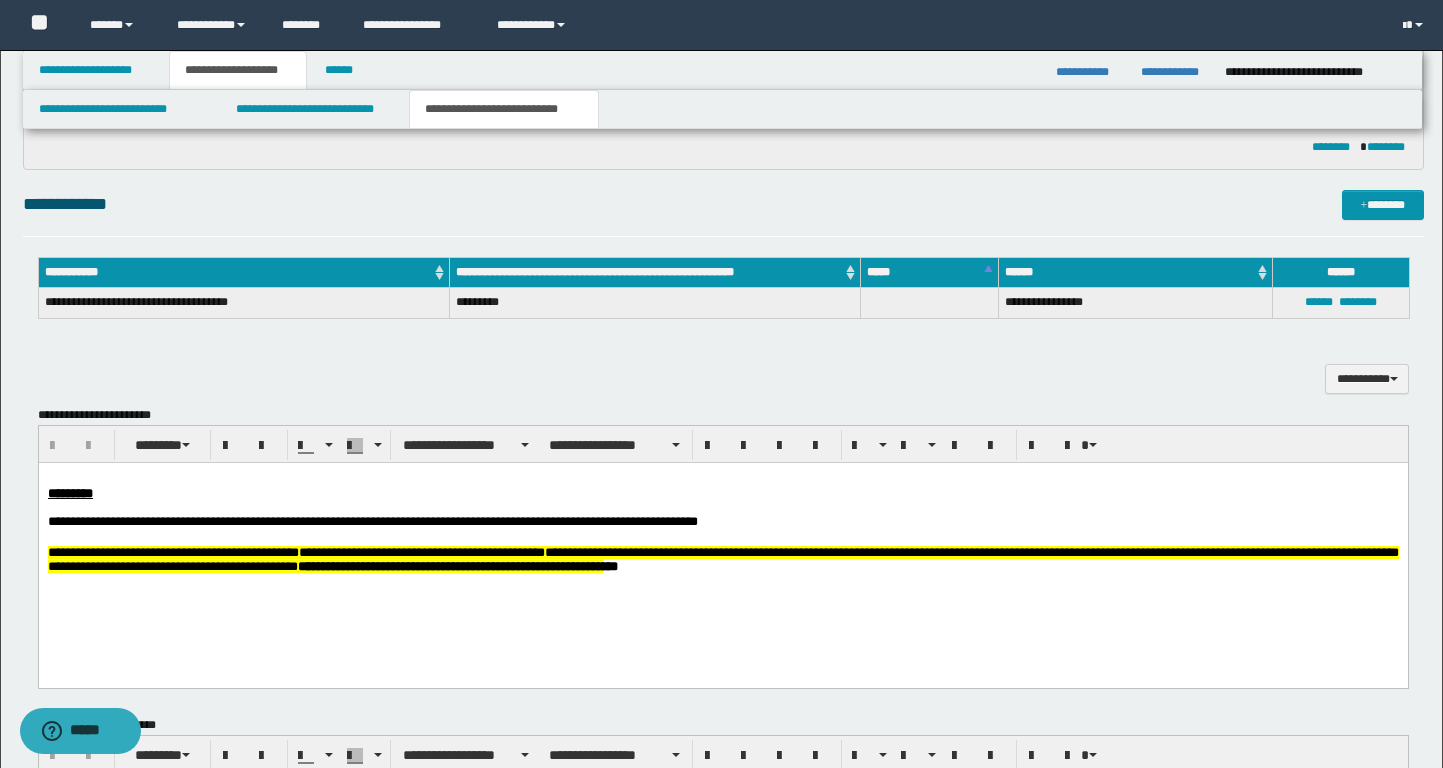 scroll, scrollTop: 379, scrollLeft: 0, axis: vertical 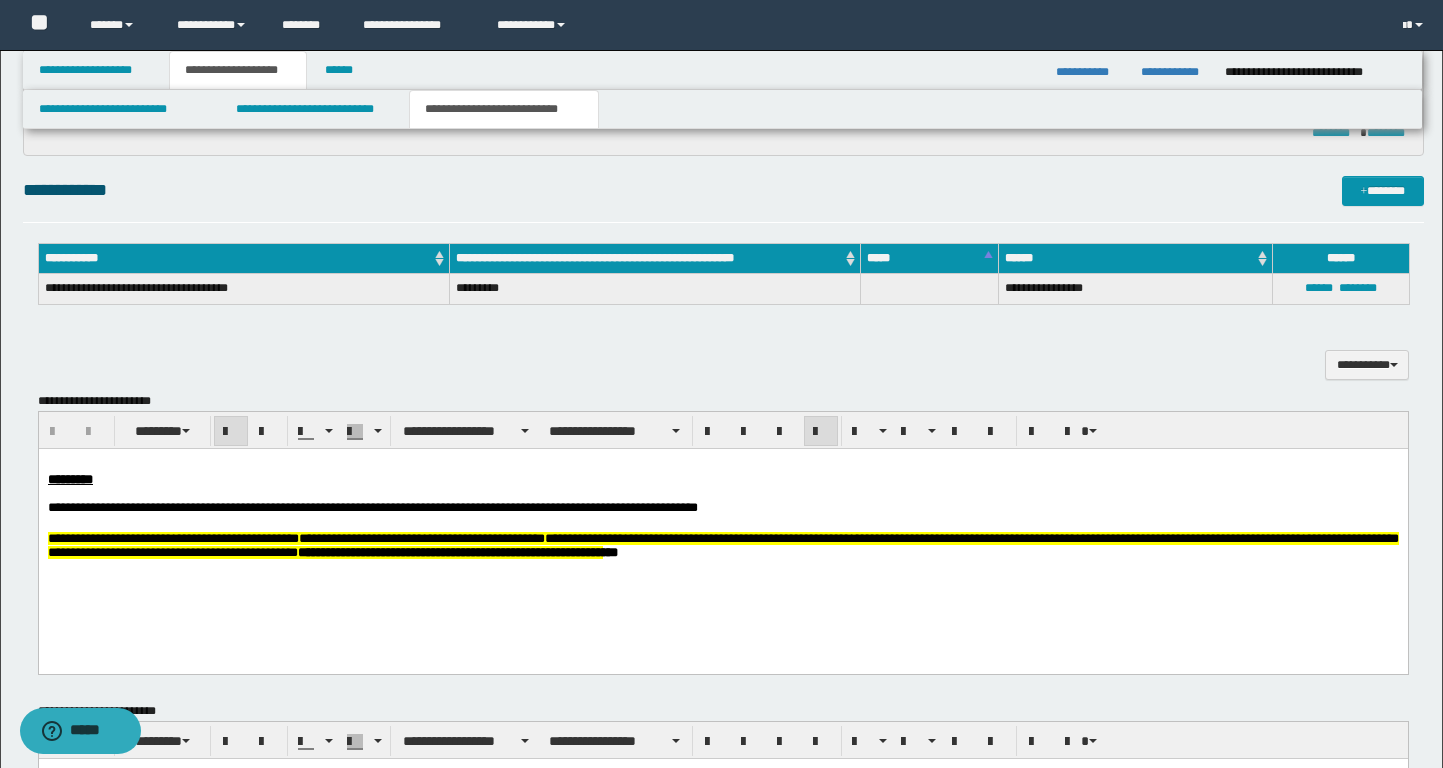 click on "**********" at bounding box center (457, 552) 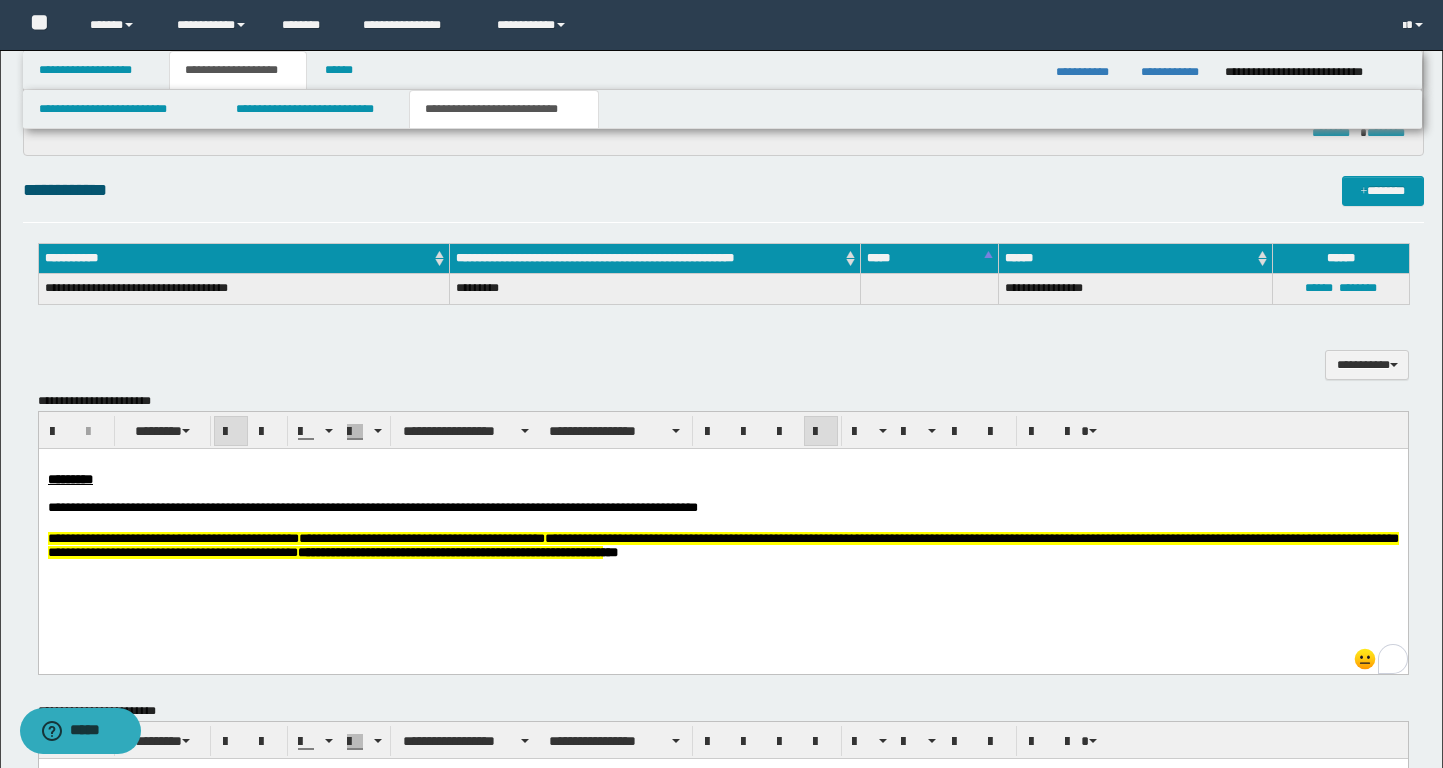 type 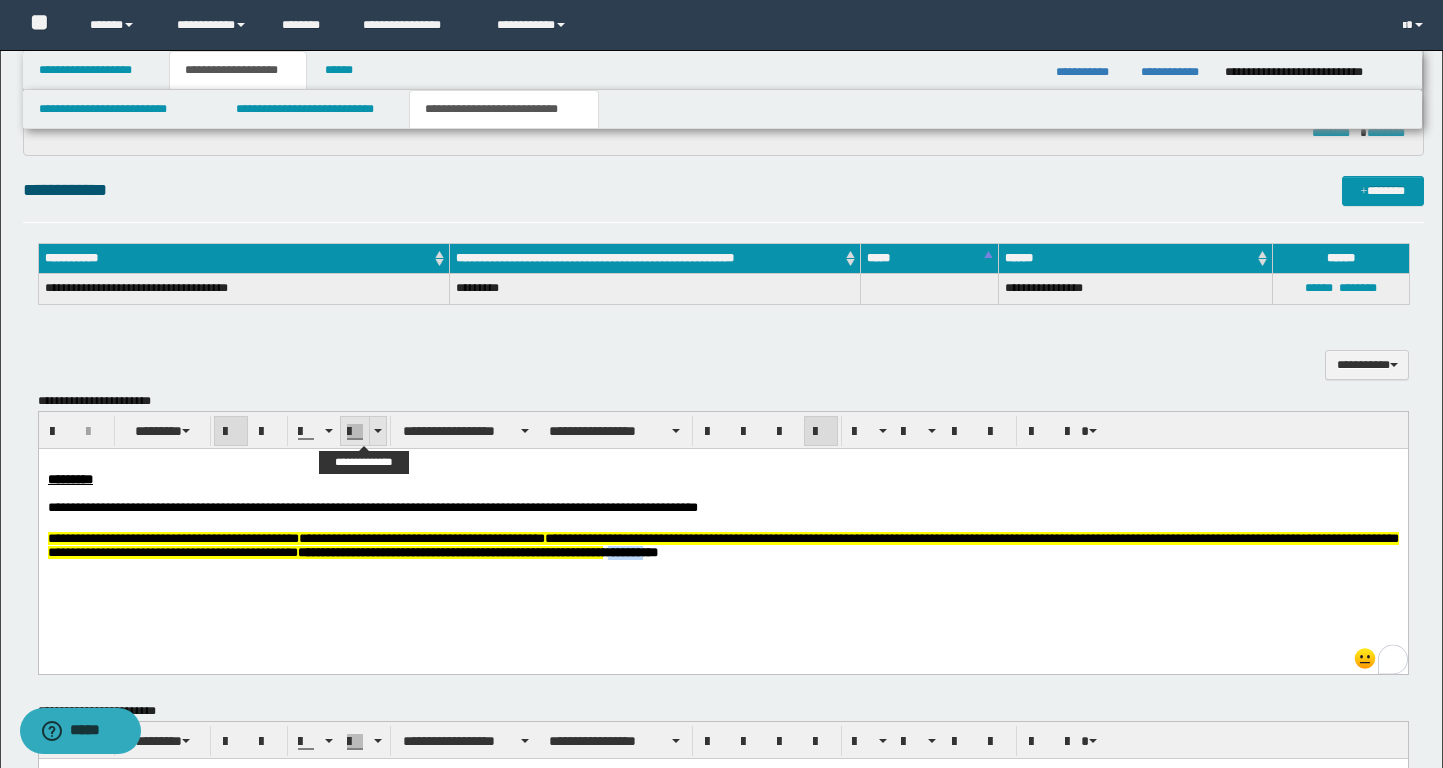 click at bounding box center (377, 431) 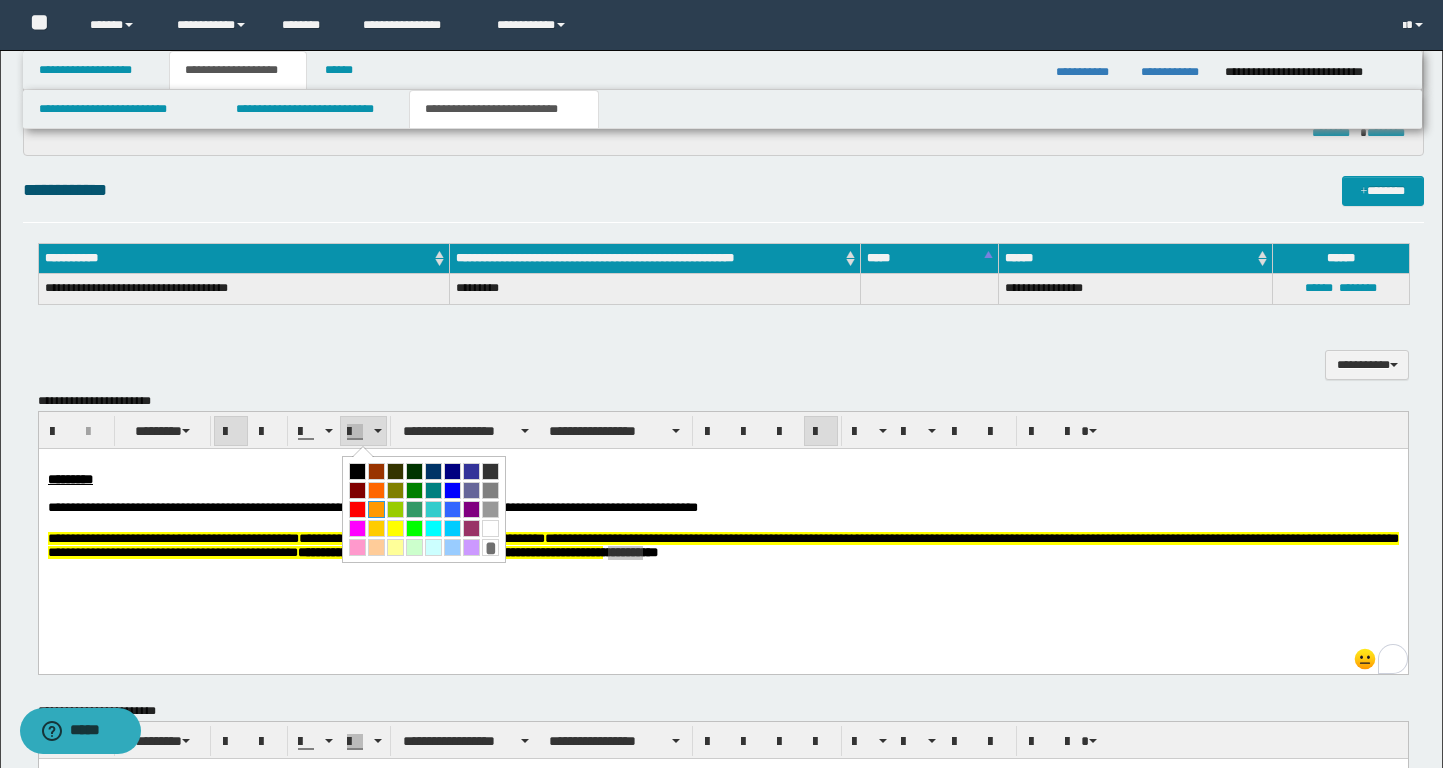 click at bounding box center [376, 509] 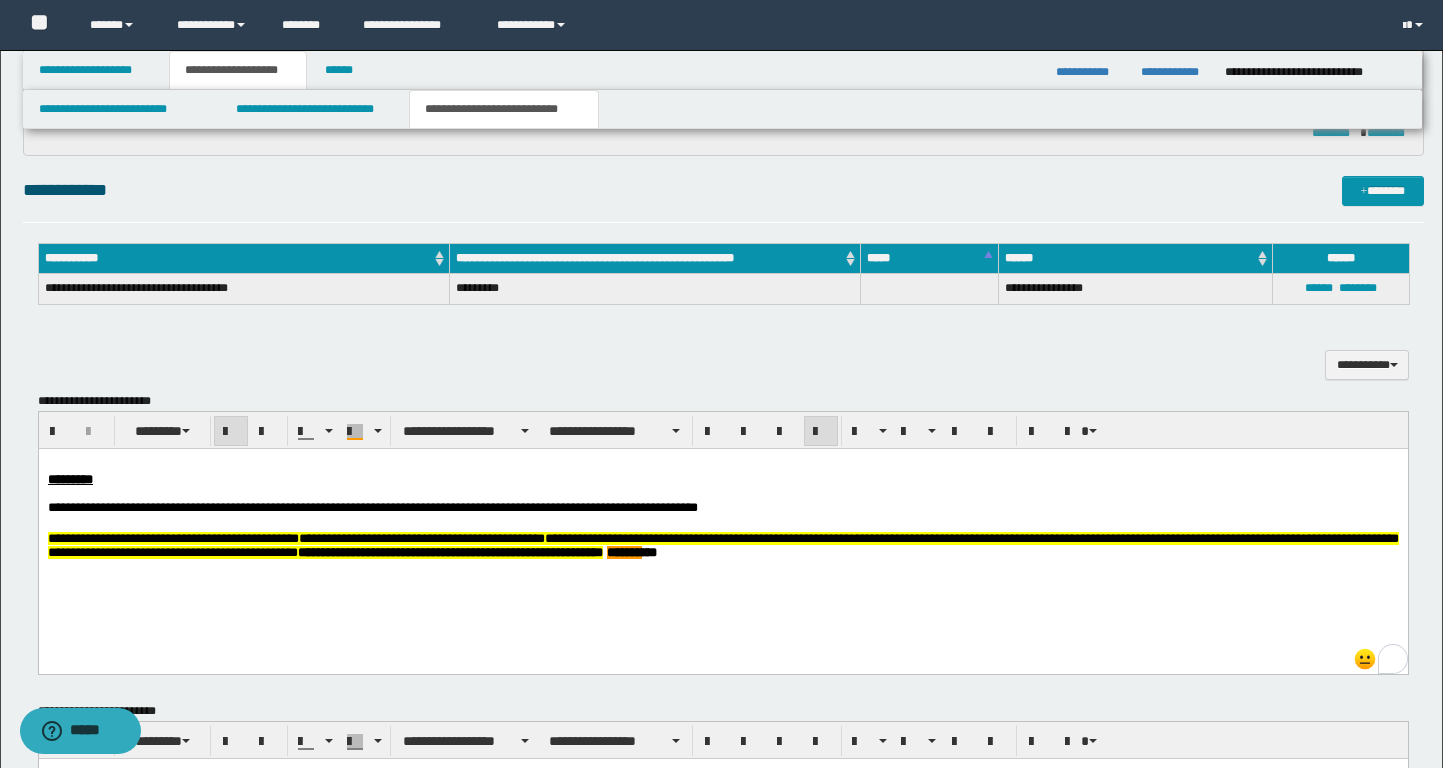 click on "**********" at bounding box center [722, 533] 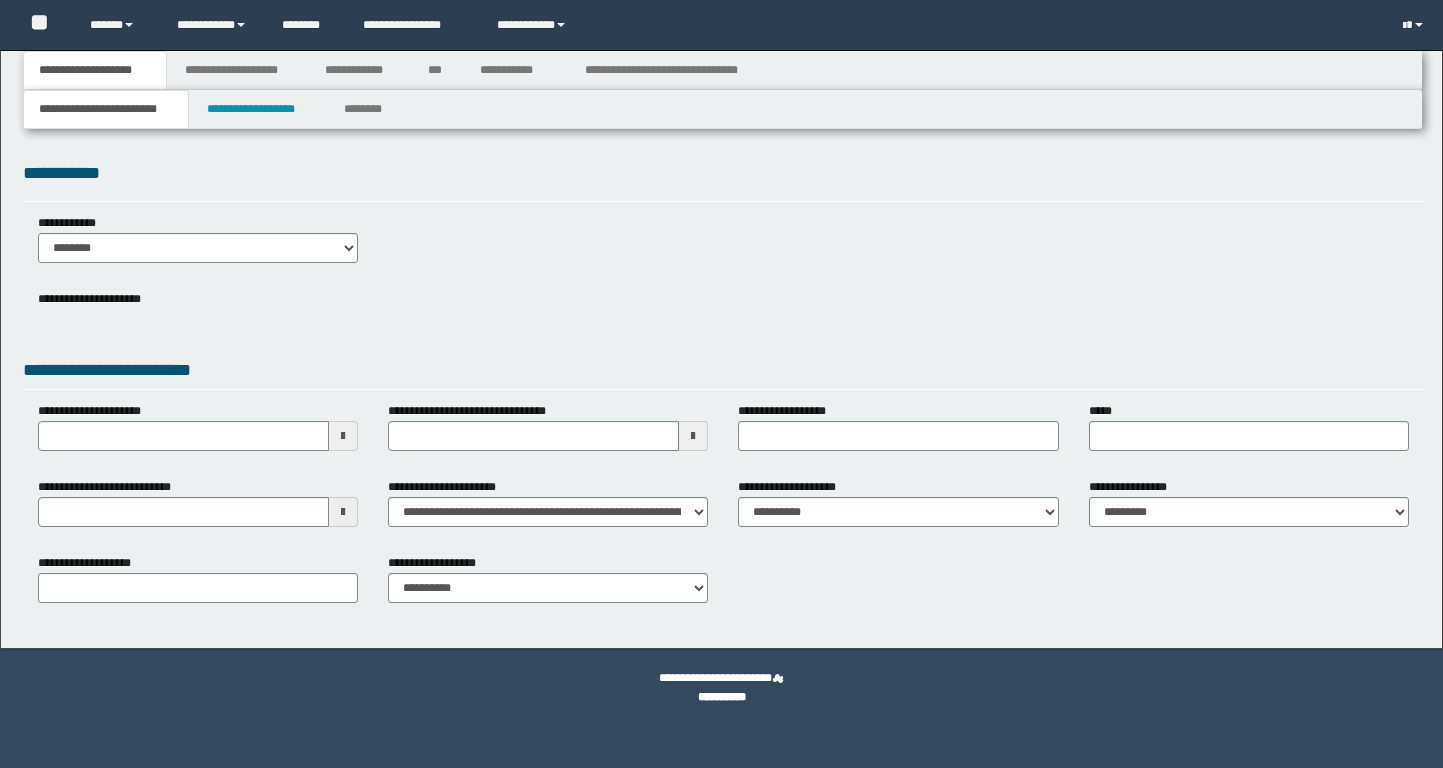 scroll, scrollTop: 0, scrollLeft: 0, axis: both 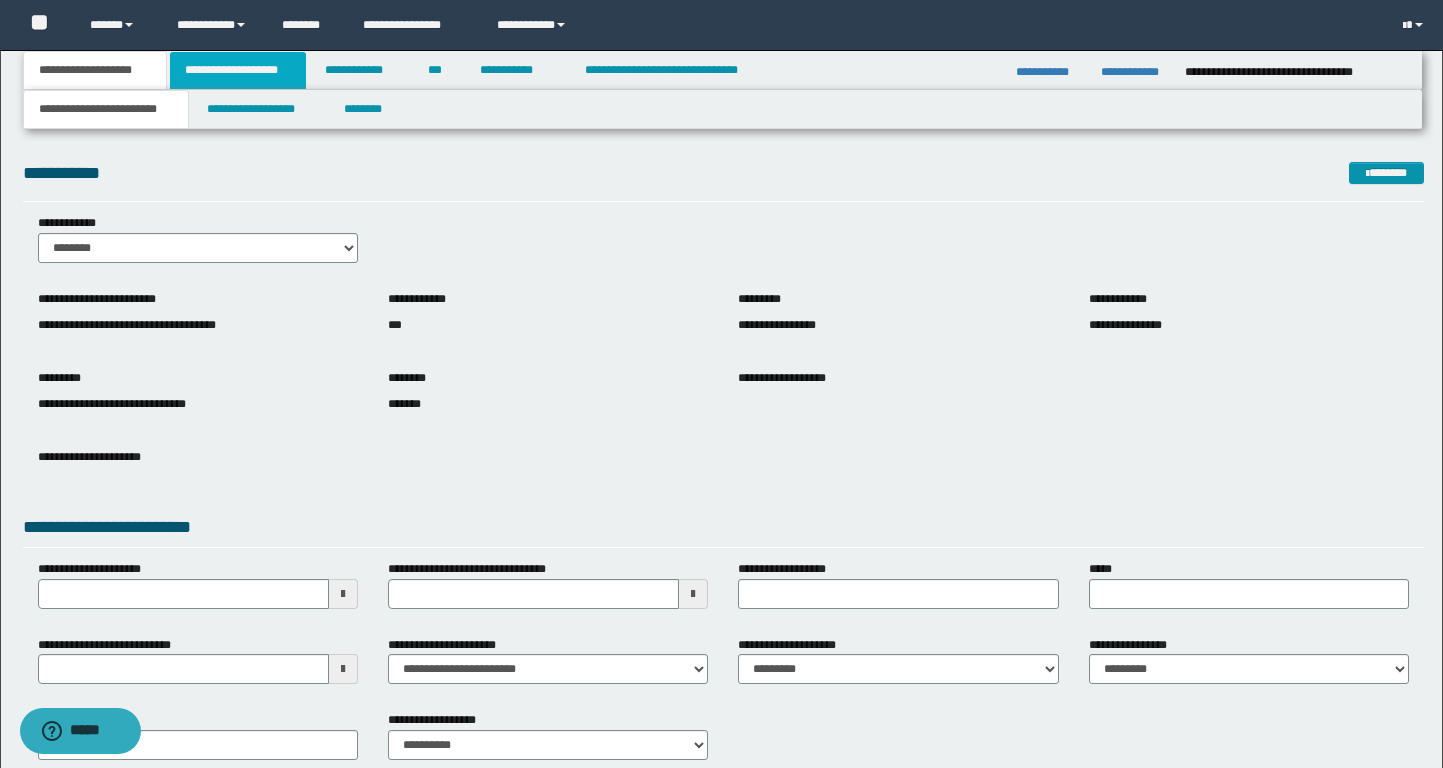 click on "**********" at bounding box center (238, 70) 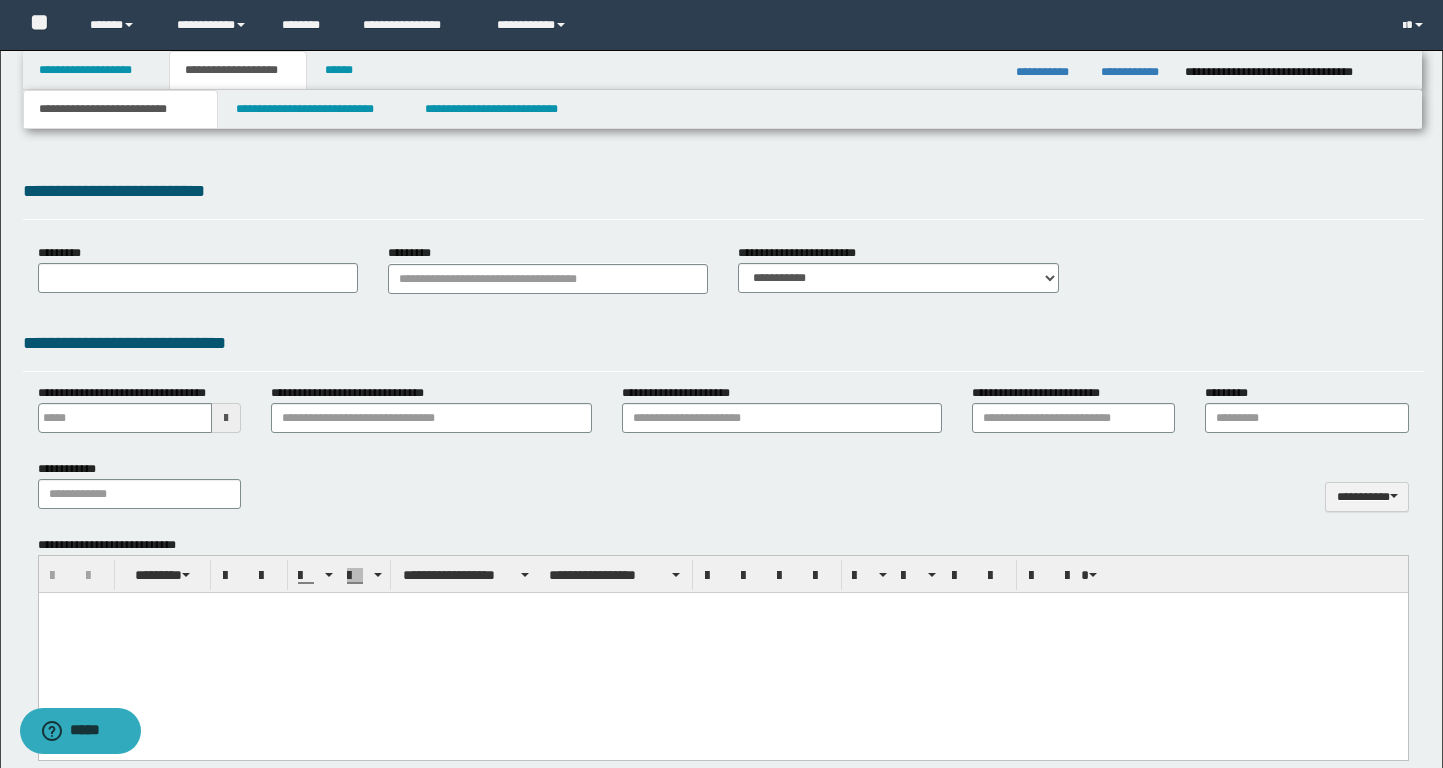 type 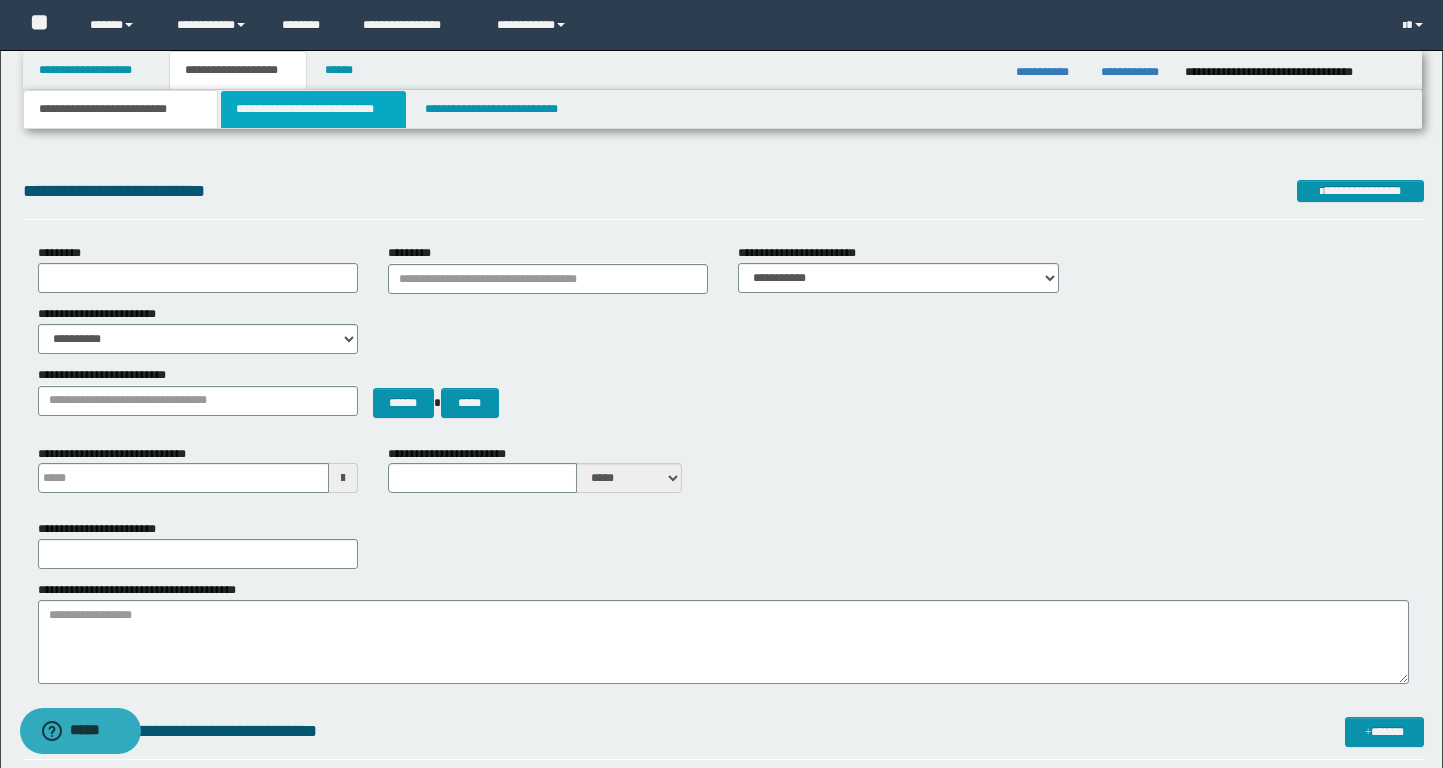 click on "**********" at bounding box center (314, 109) 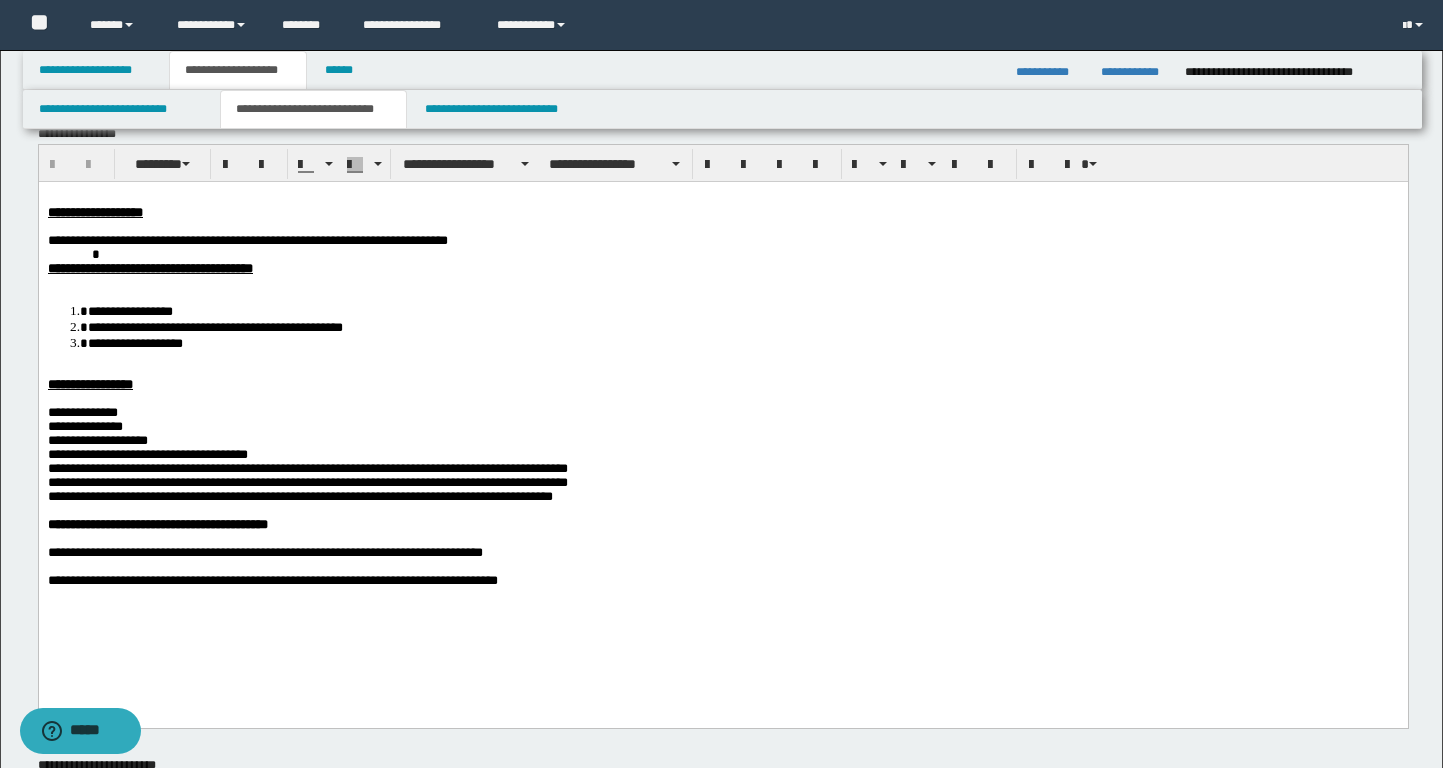 scroll, scrollTop: 0, scrollLeft: 0, axis: both 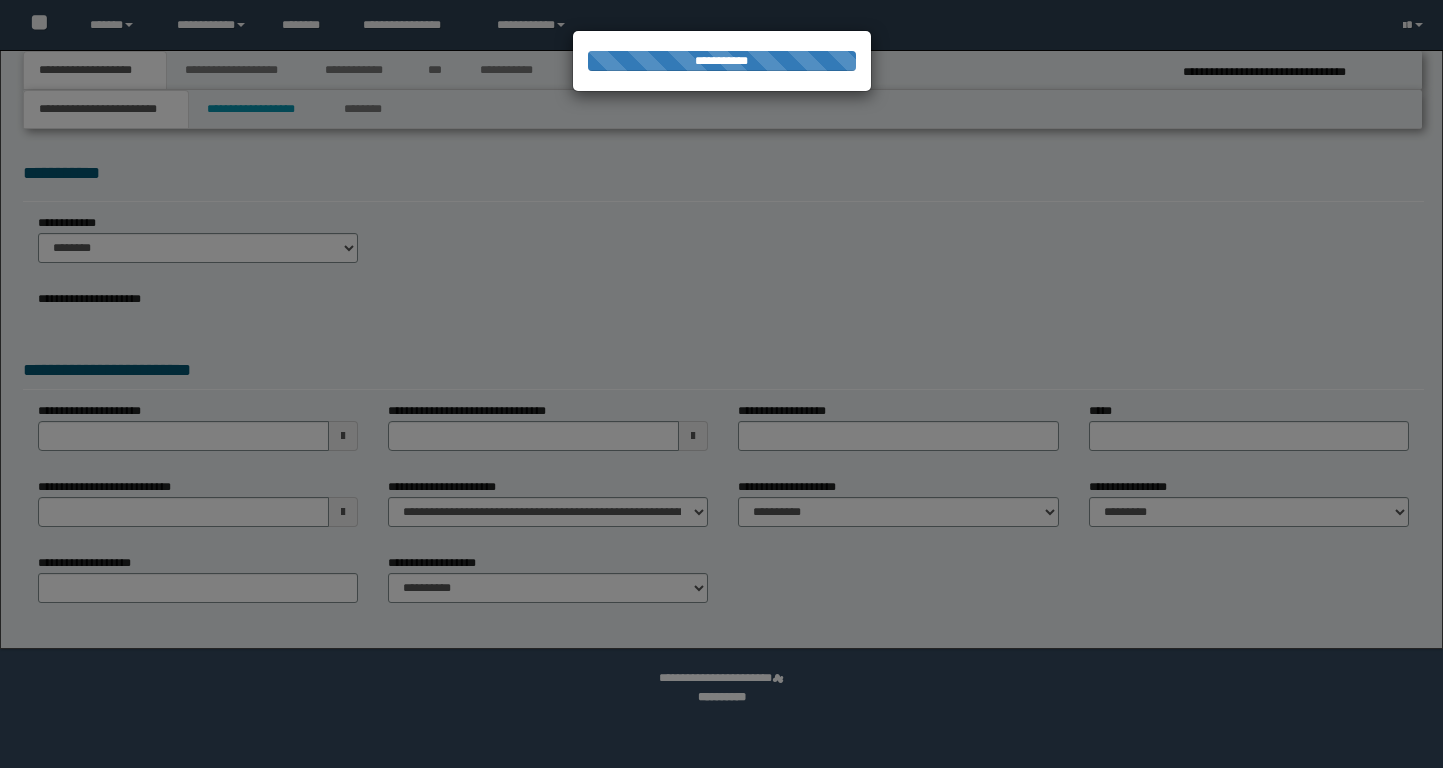 select on "*" 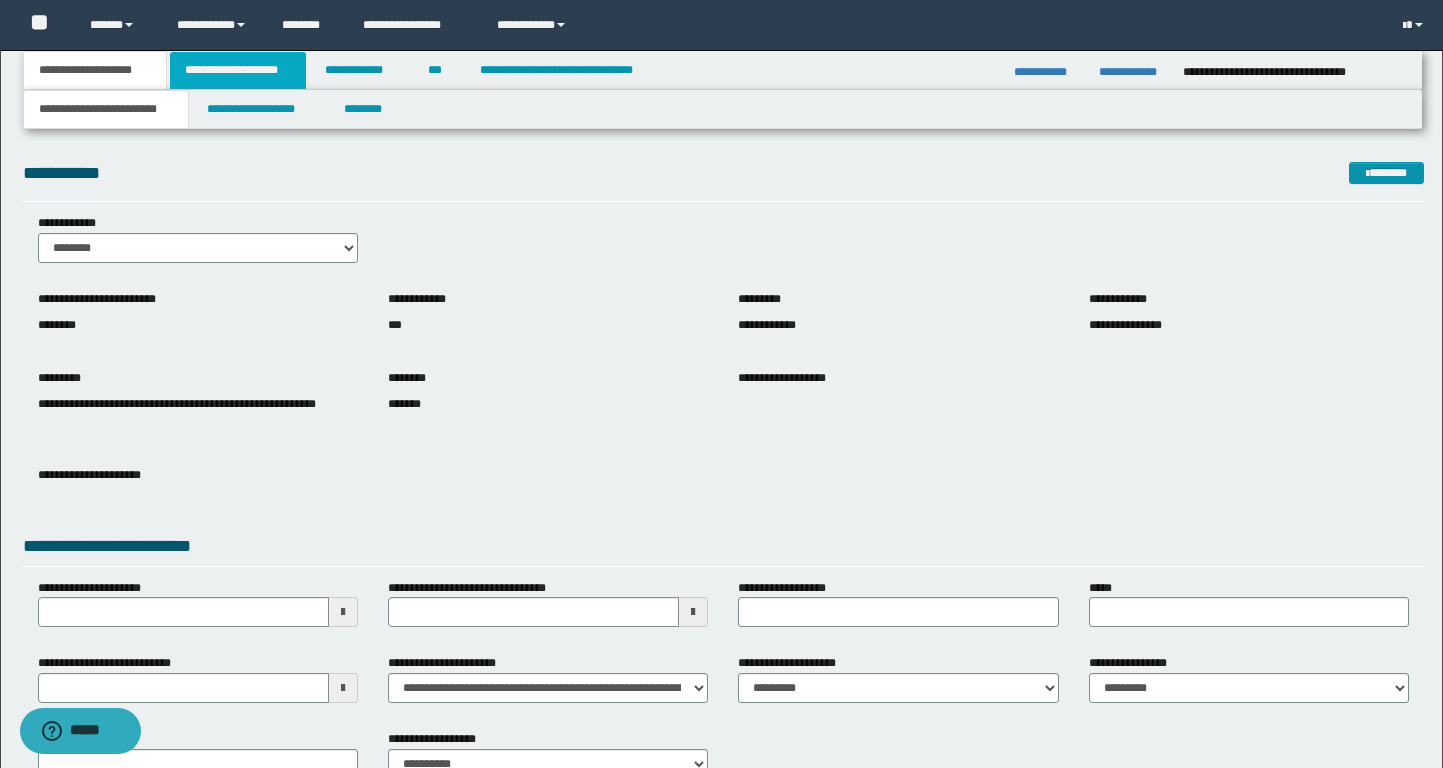 click on "**********" at bounding box center [238, 70] 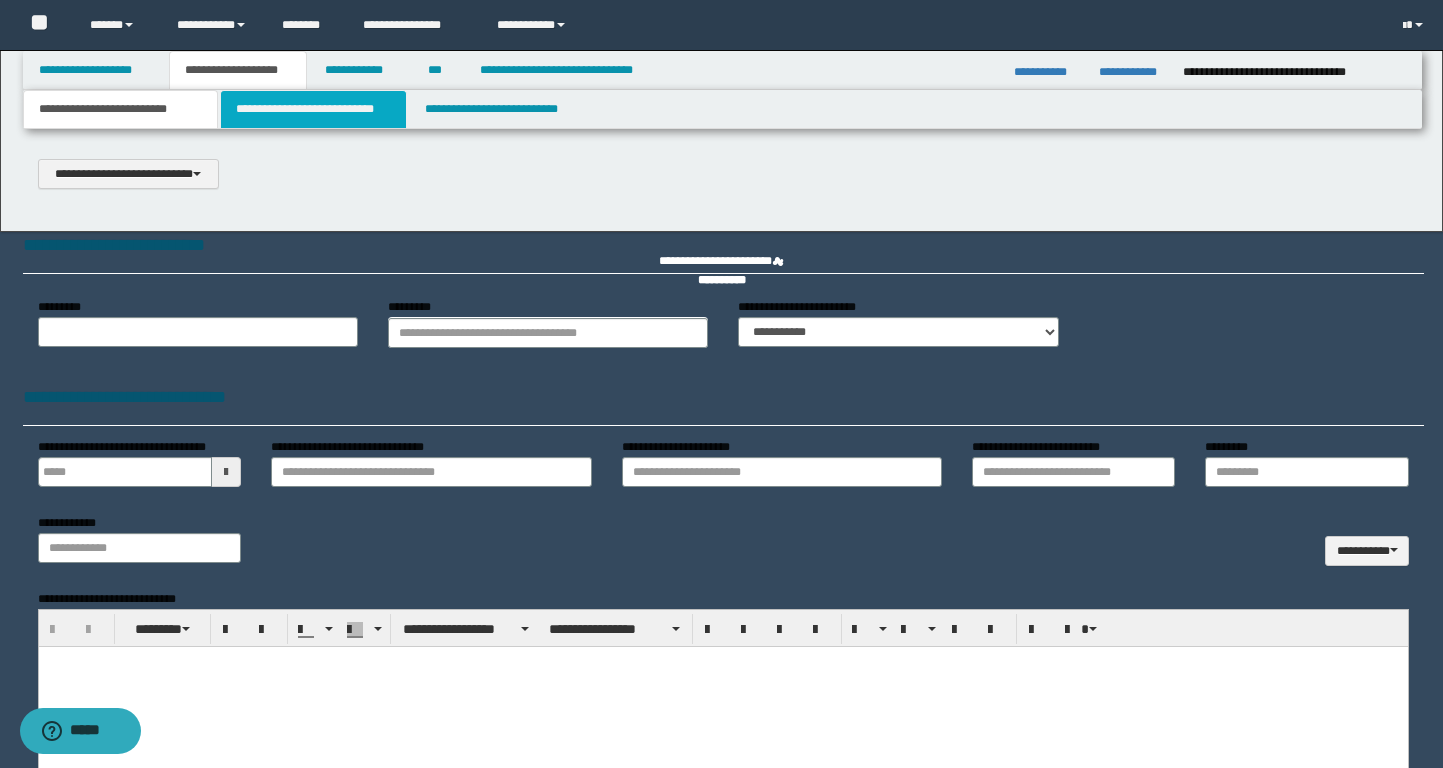 select on "*" 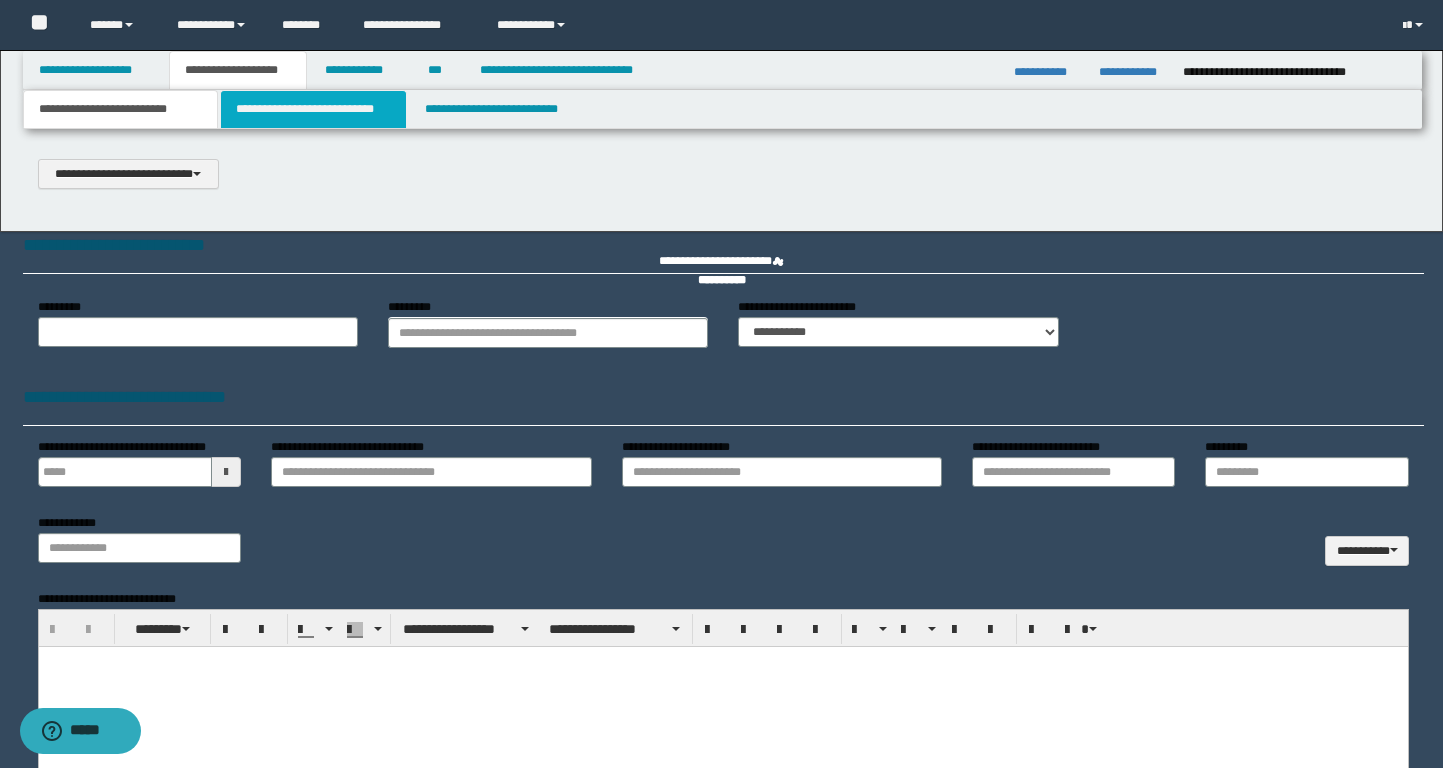scroll, scrollTop: 0, scrollLeft: 0, axis: both 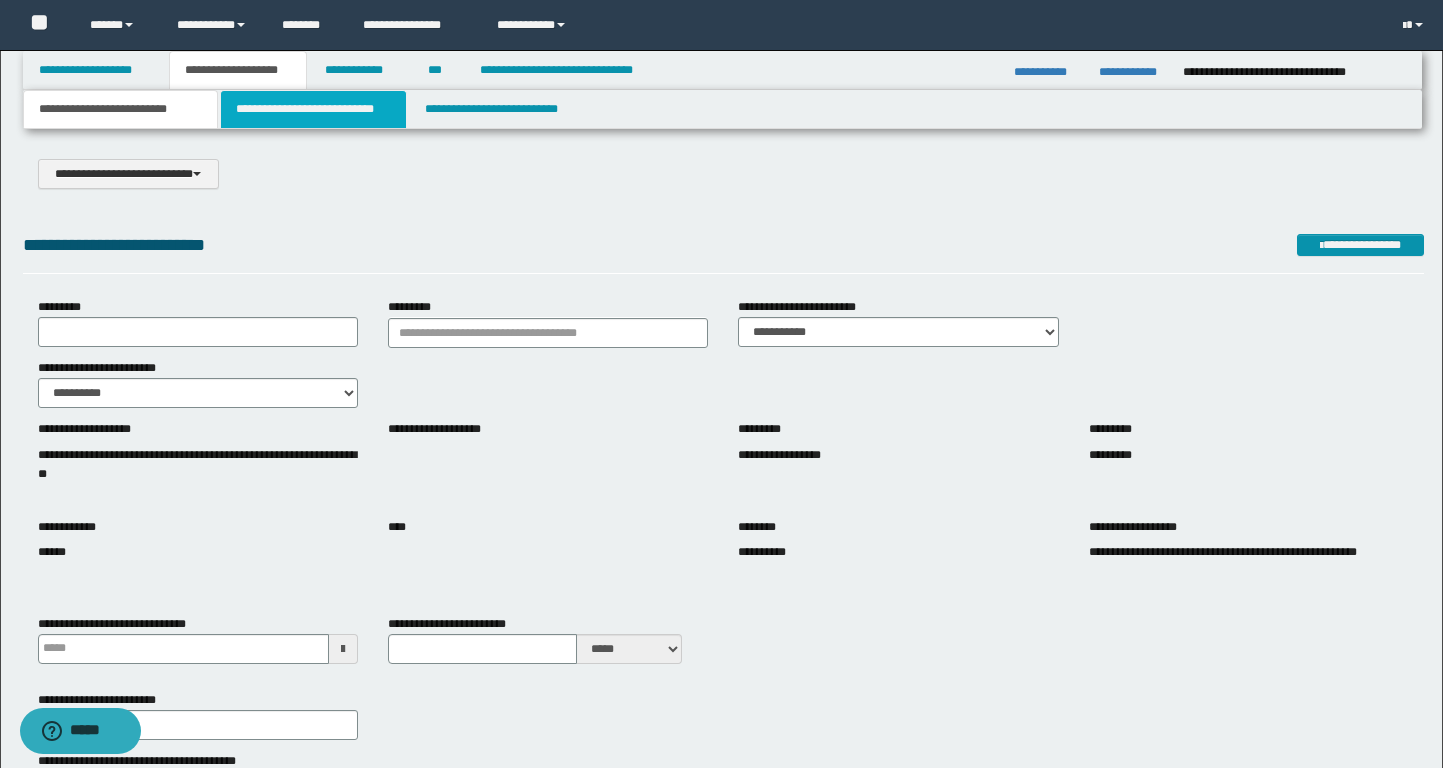click on "**********" at bounding box center [314, 109] 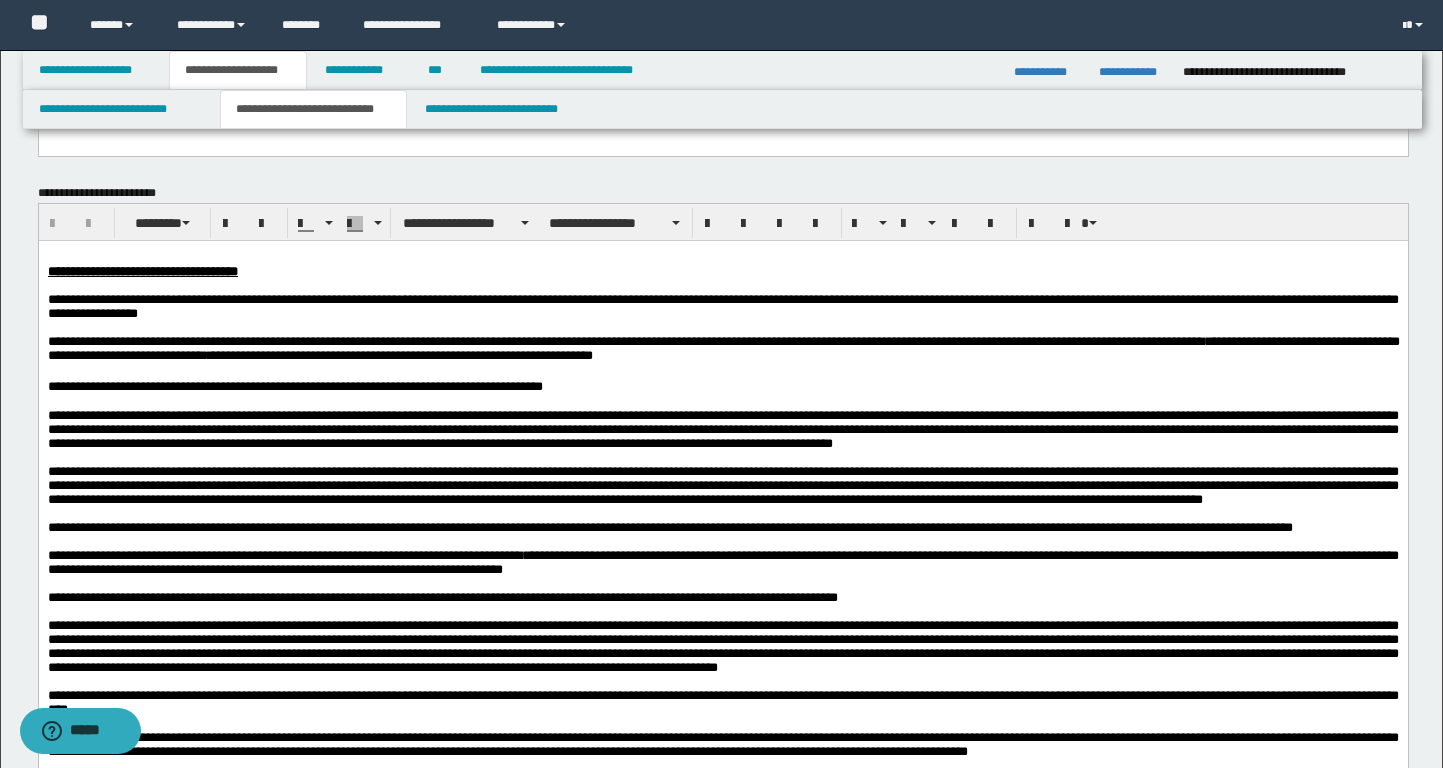 scroll, scrollTop: 609, scrollLeft: 0, axis: vertical 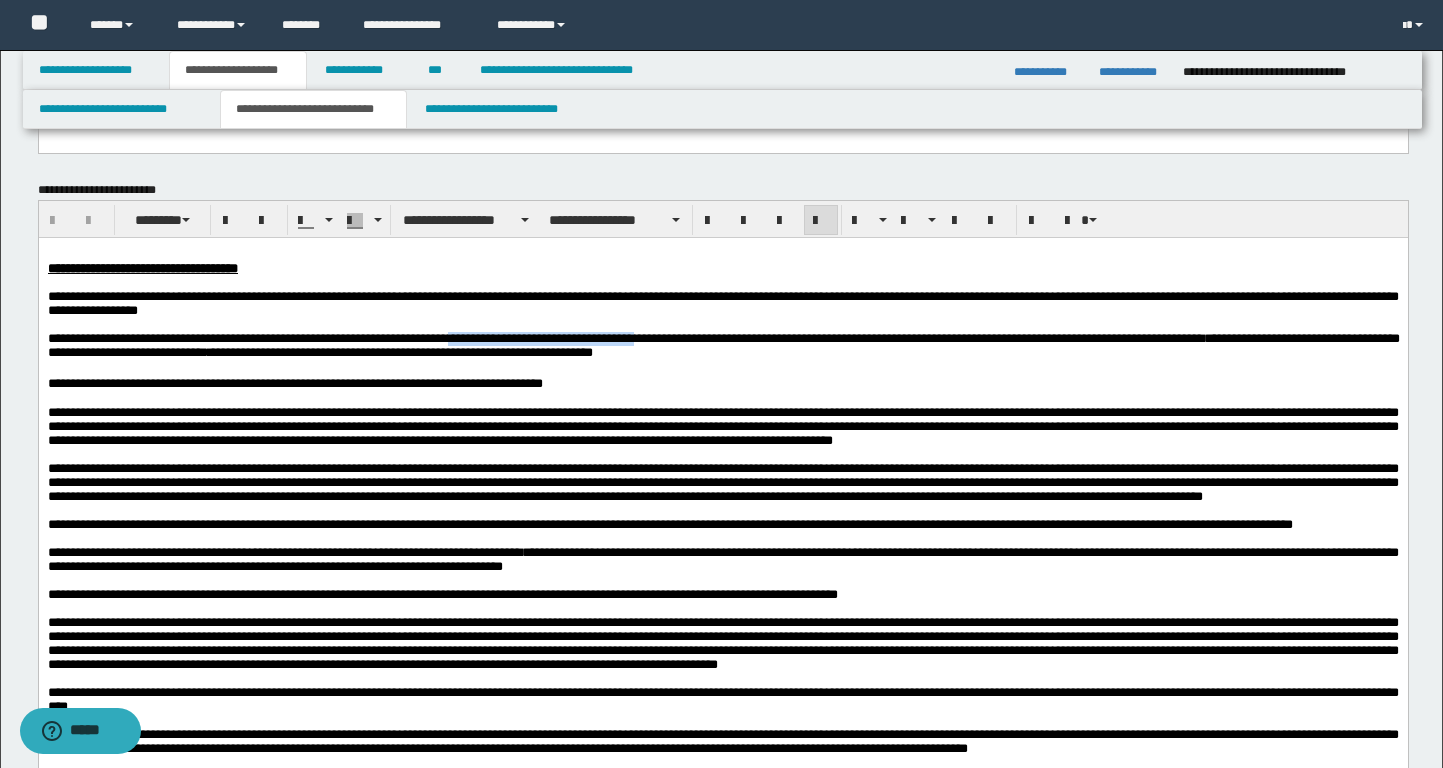 drag, startPoint x: 563, startPoint y: 341, endPoint x: 782, endPoint y: 351, distance: 219.2282 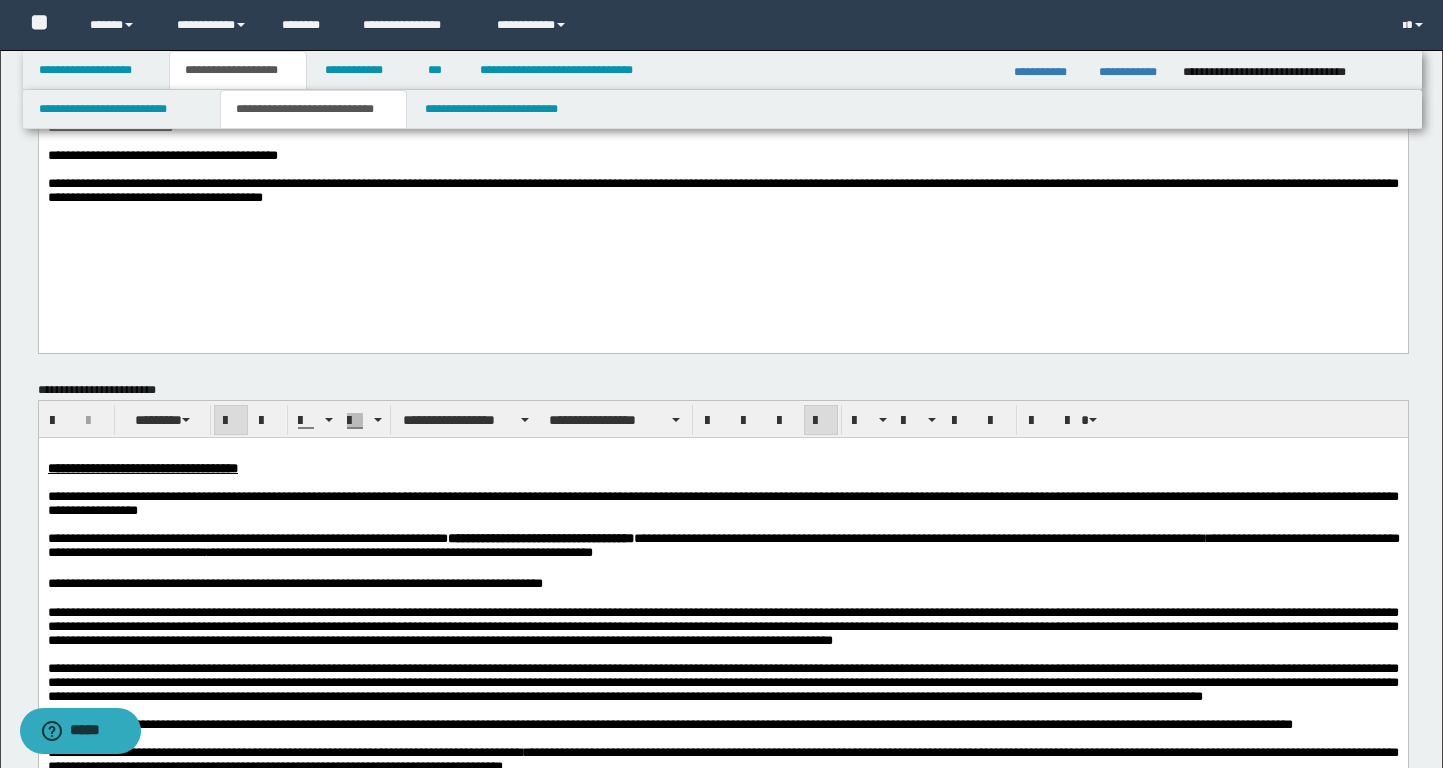 scroll, scrollTop: 455, scrollLeft: 0, axis: vertical 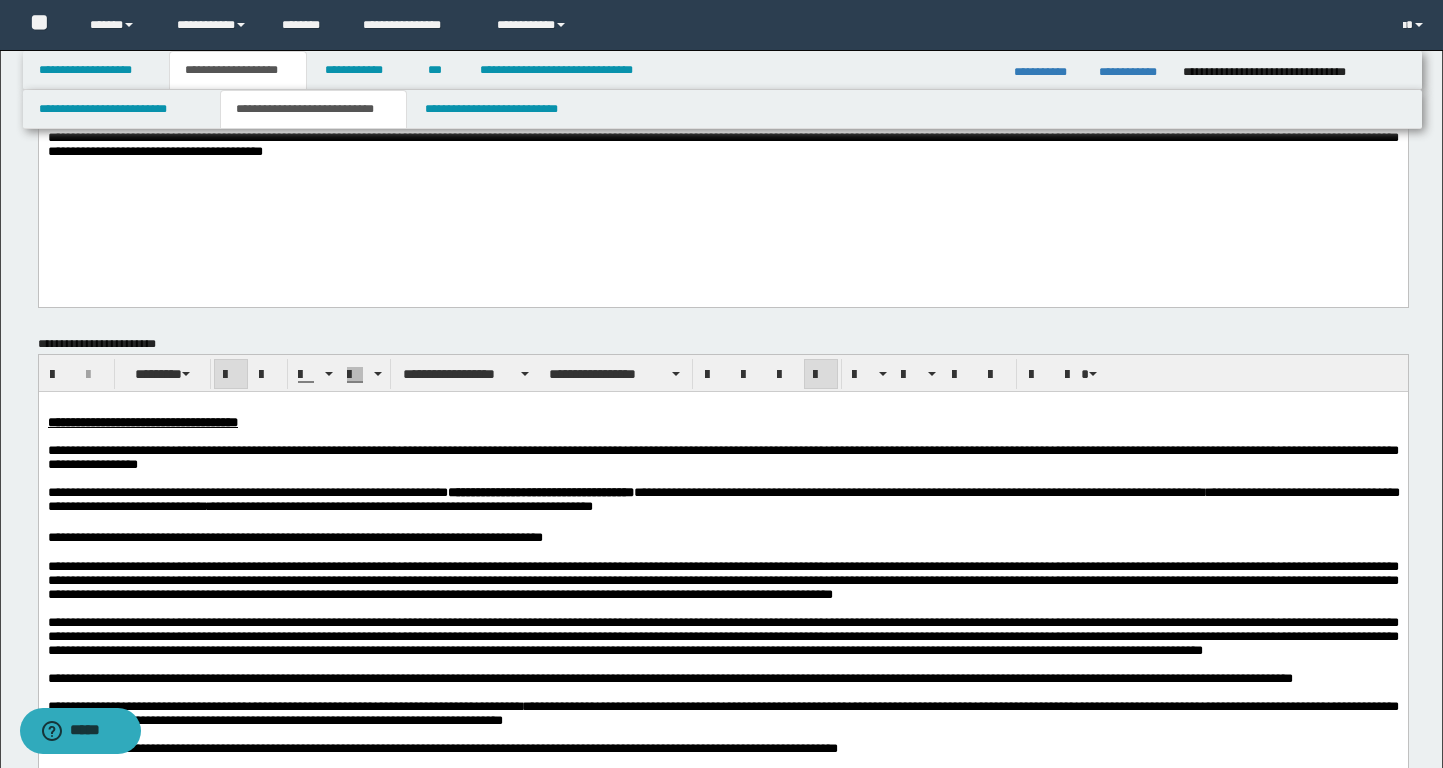 copy on "**********" 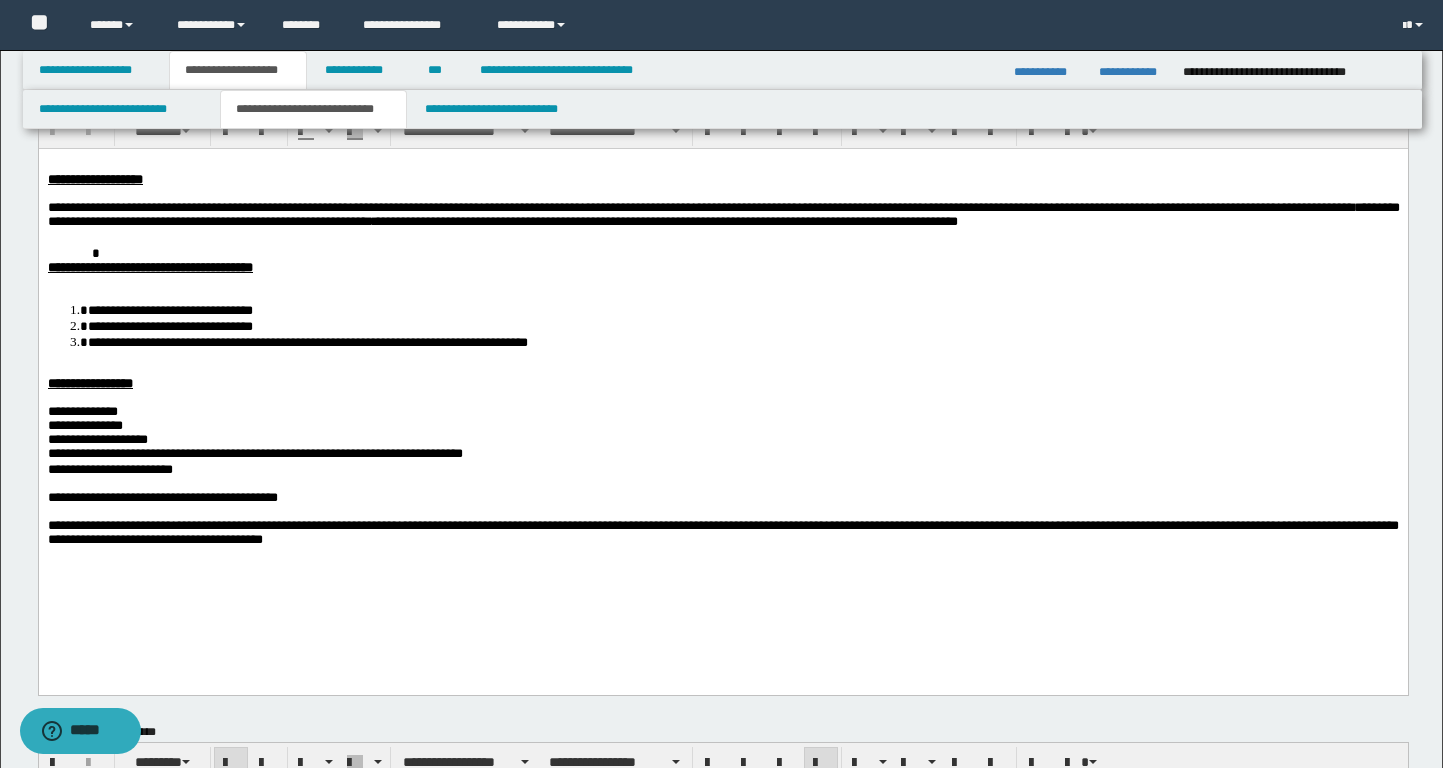 scroll, scrollTop: 0, scrollLeft: 0, axis: both 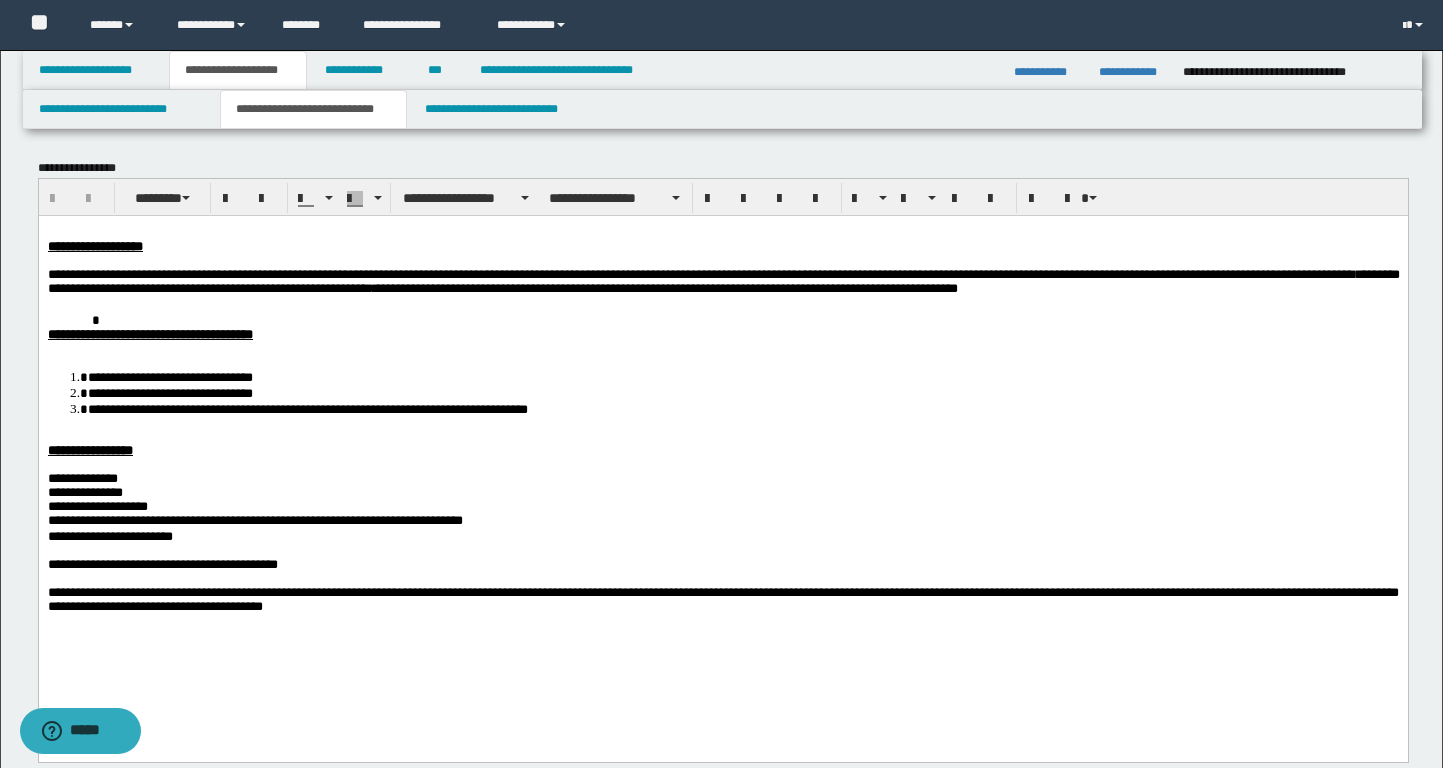 click on "**********" at bounding box center (742, 392) 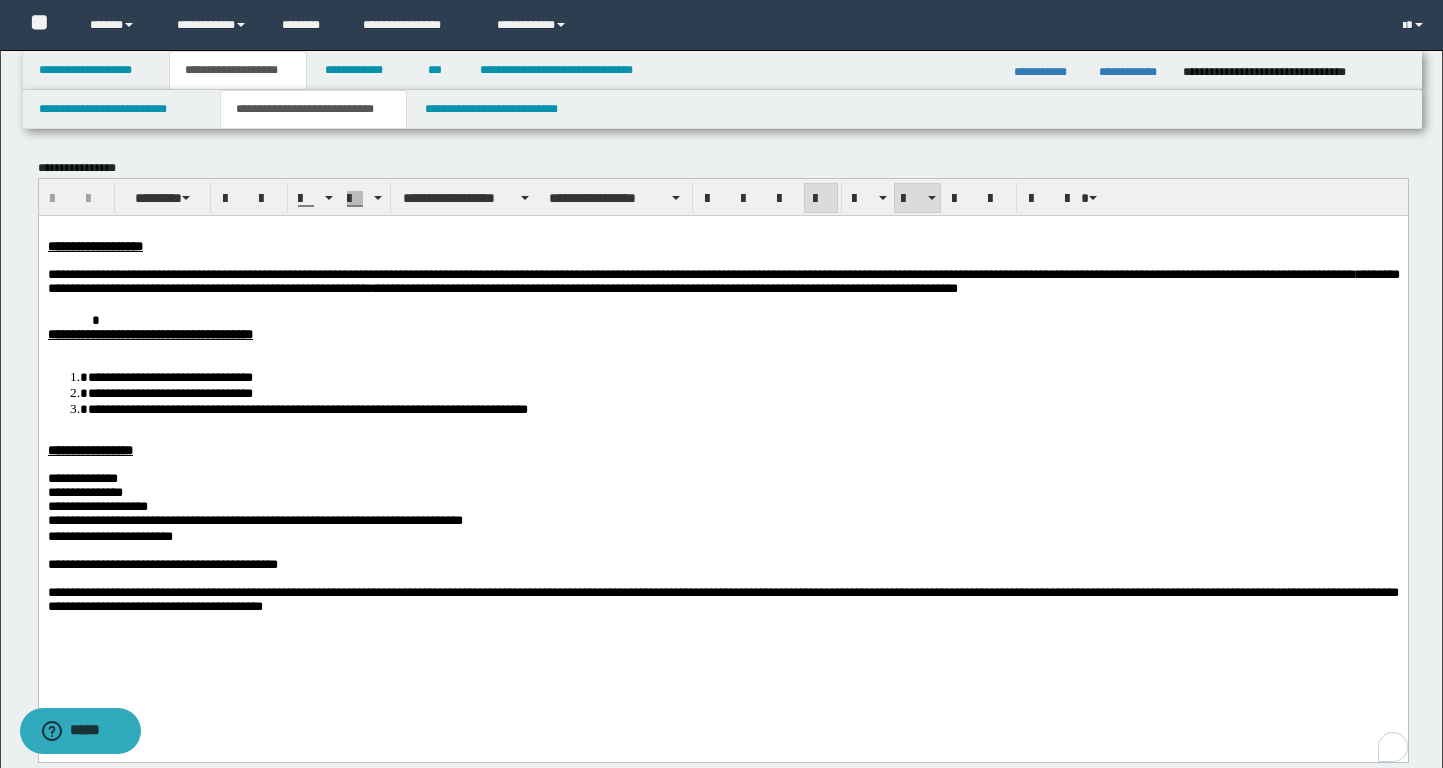 type 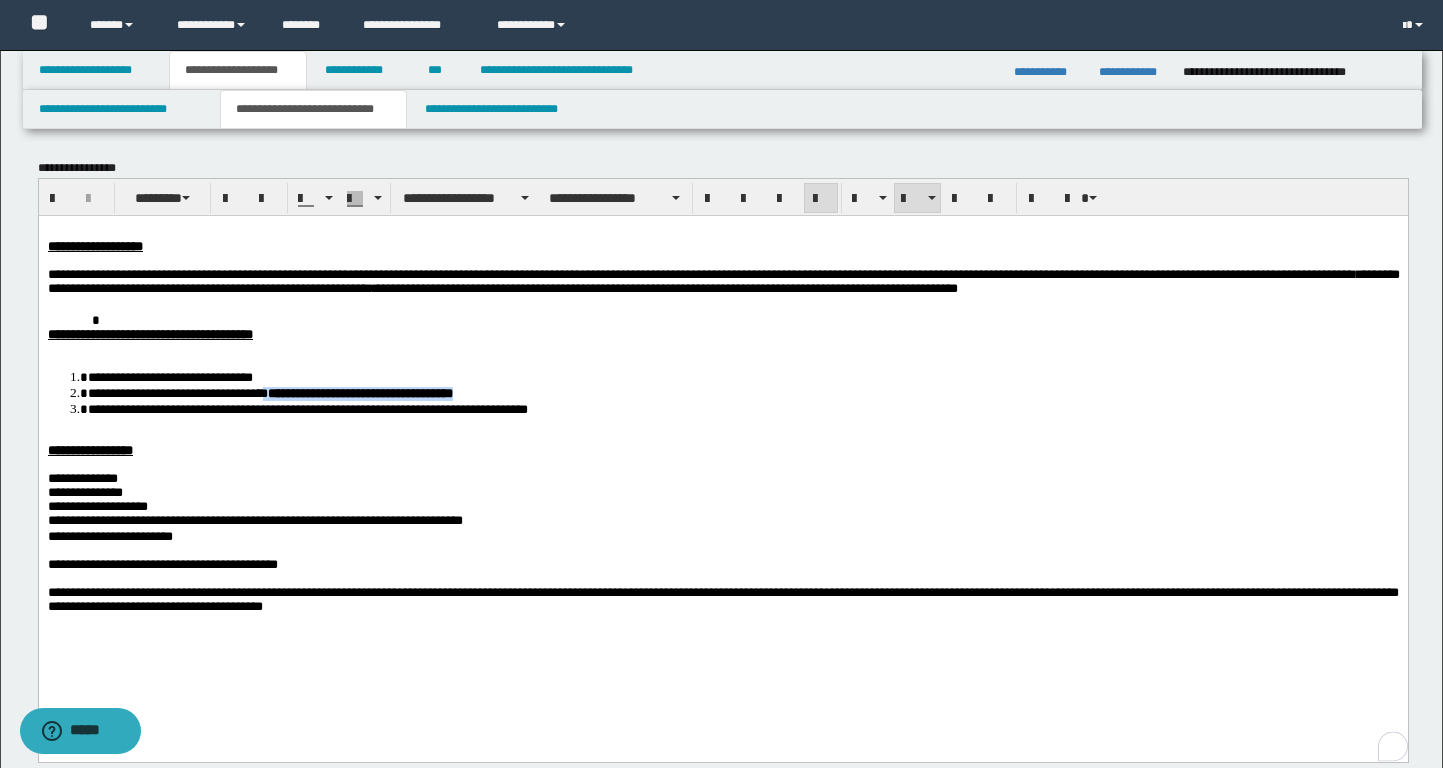 drag, startPoint x: 547, startPoint y: 397, endPoint x: 301, endPoint y: 397, distance: 246 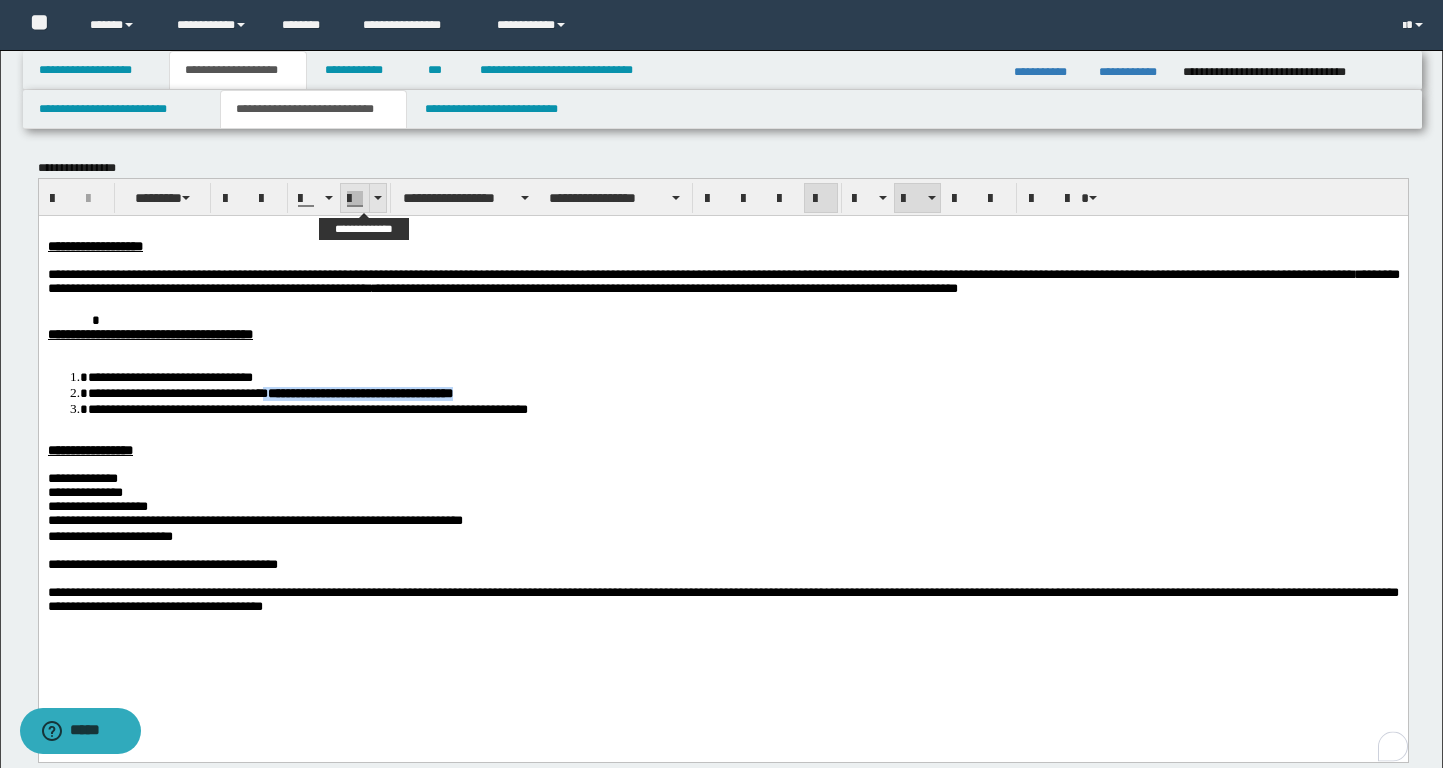 click at bounding box center [377, 198] 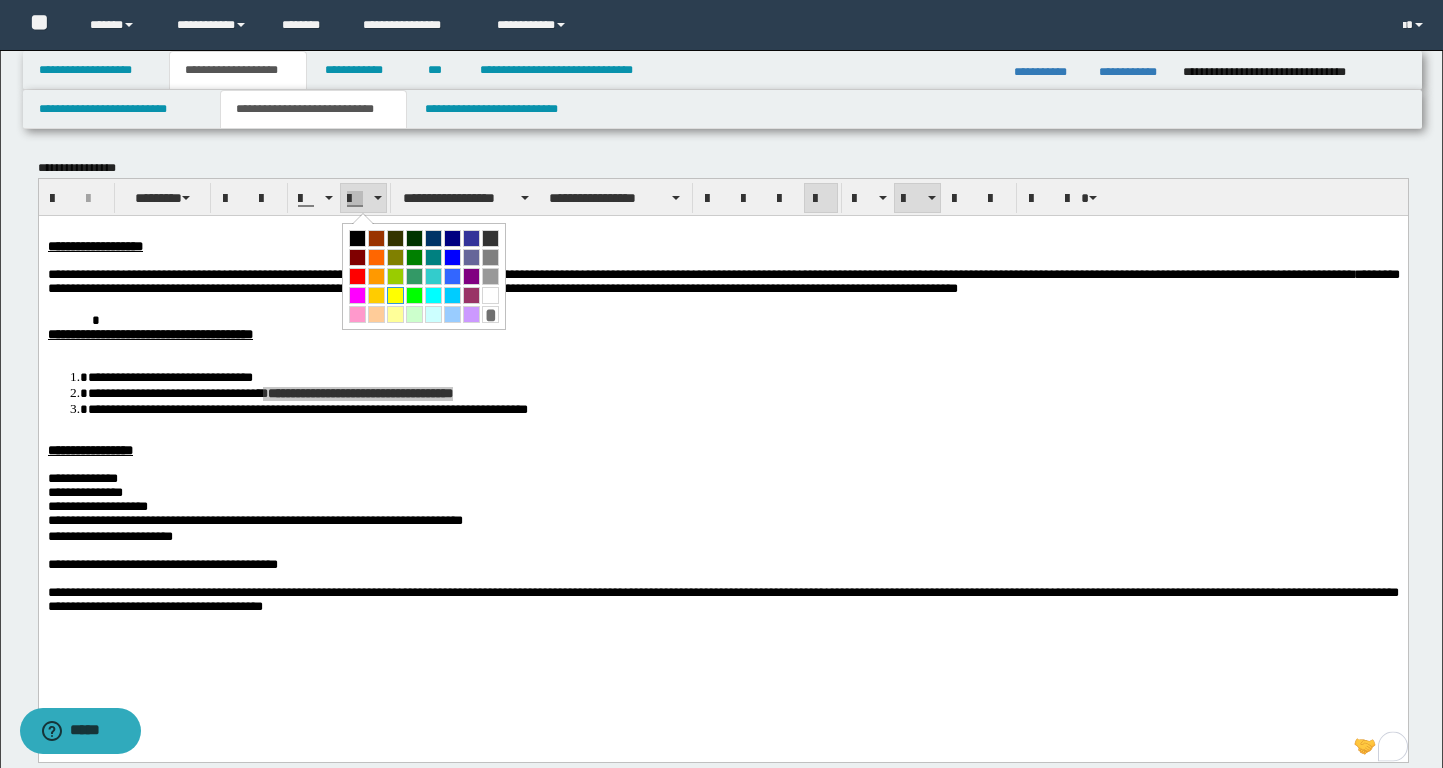 click at bounding box center [395, 295] 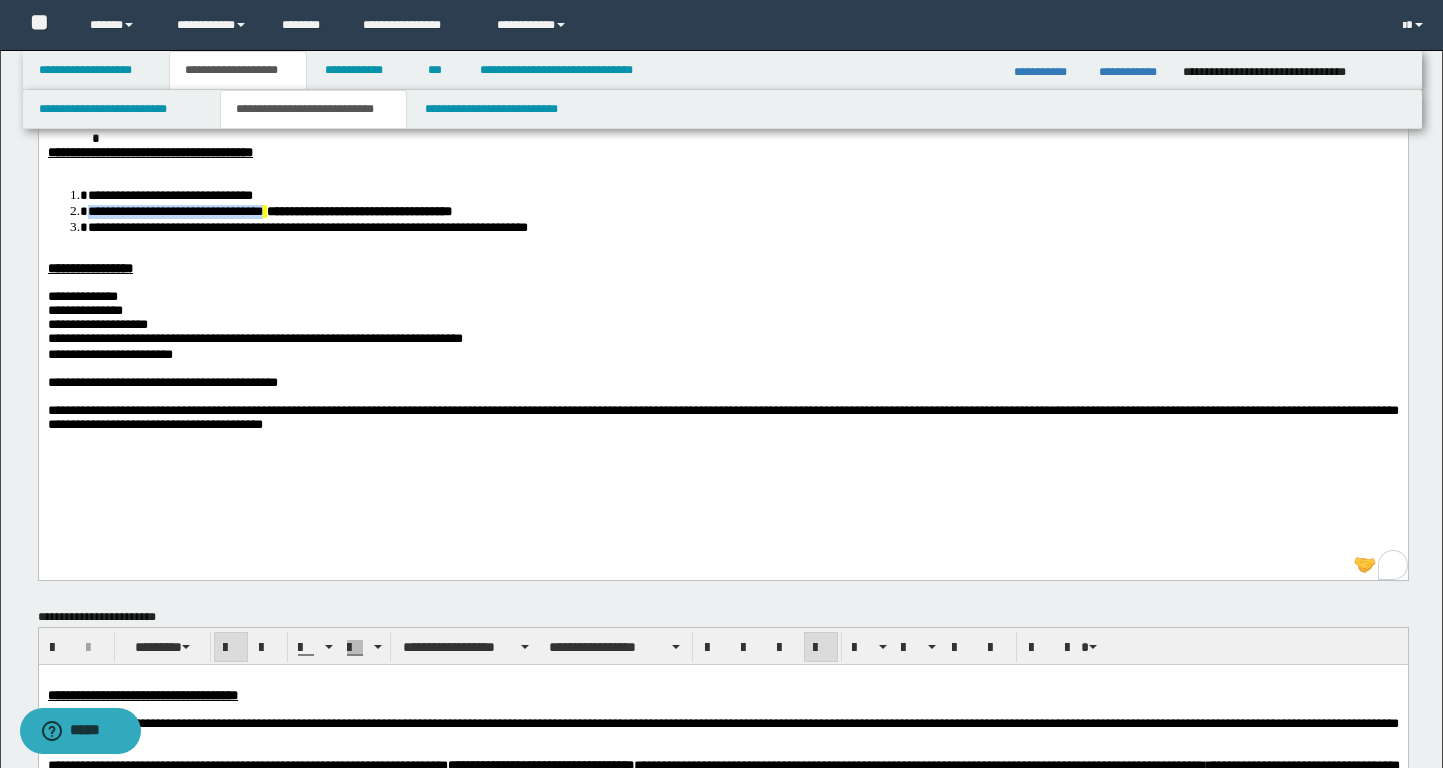 scroll, scrollTop: 0, scrollLeft: 0, axis: both 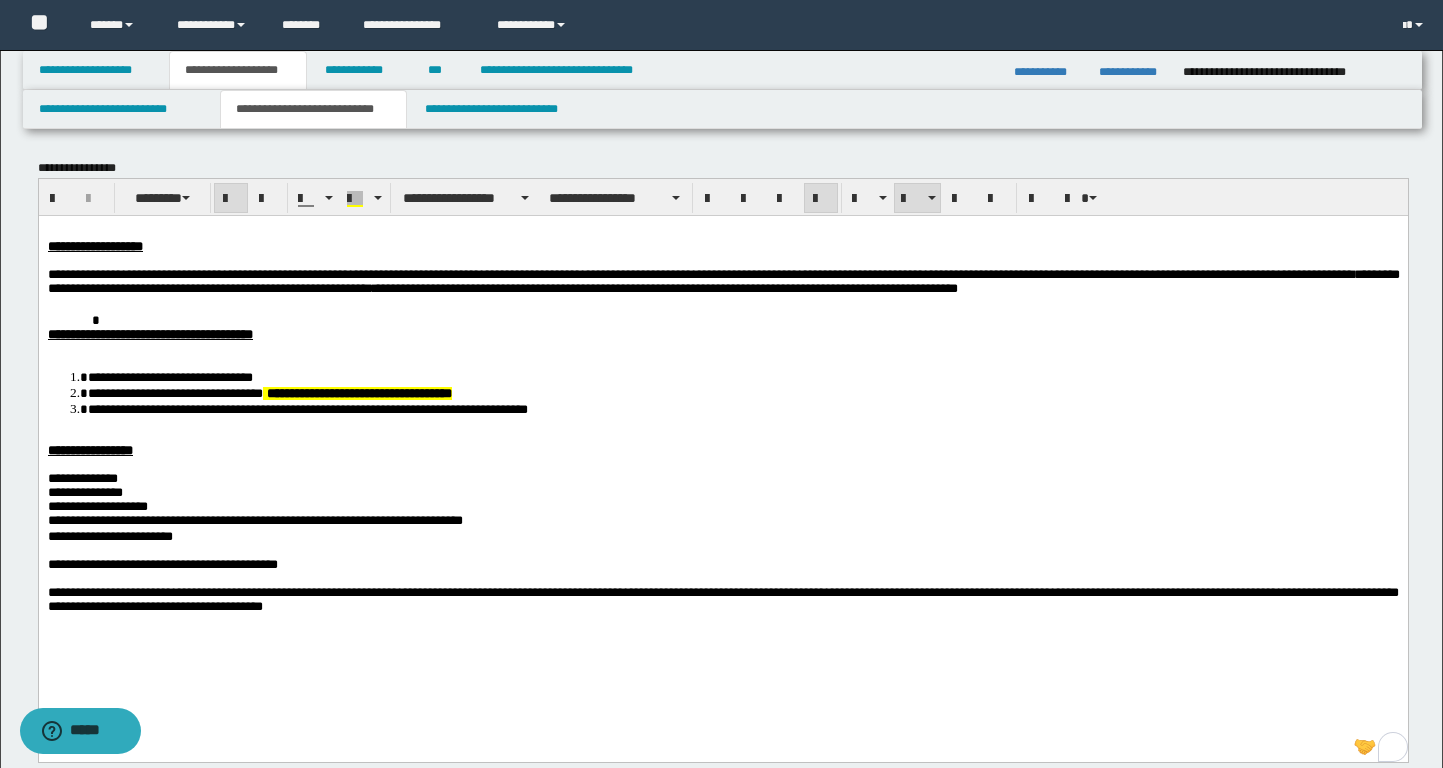 click at bounding box center (722, 464) 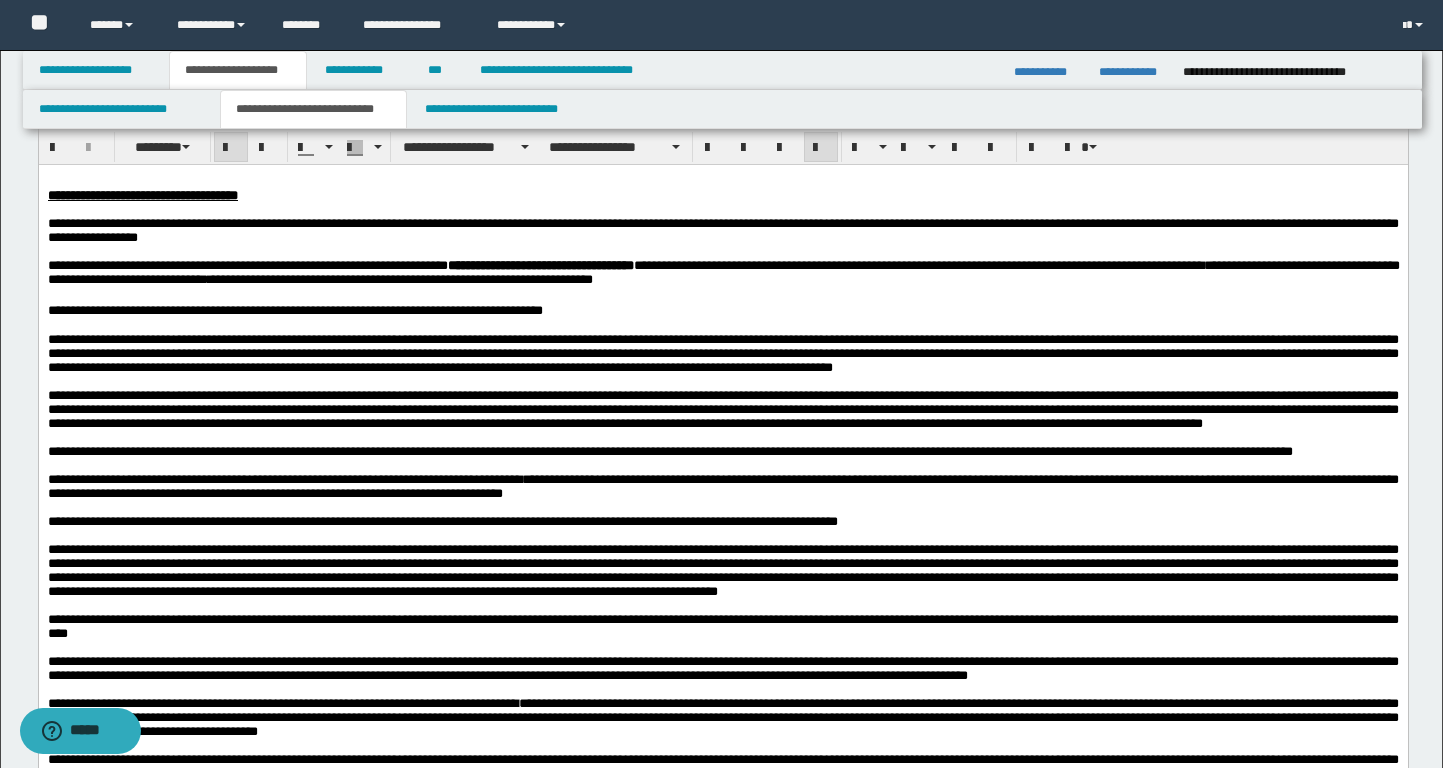 scroll, scrollTop: 683, scrollLeft: 0, axis: vertical 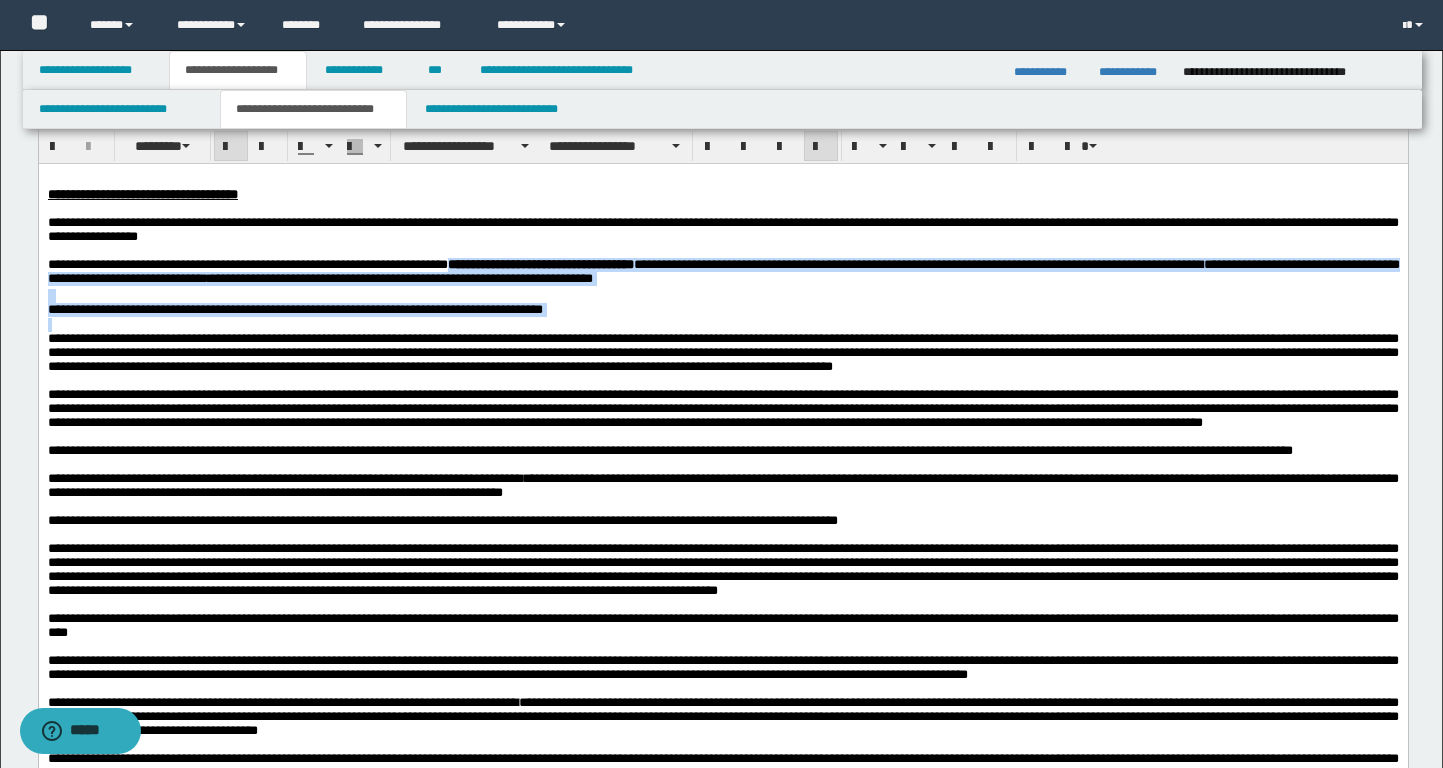 drag, startPoint x: 1124, startPoint y: 342, endPoint x: 1372, endPoint y: 338, distance: 248.03226 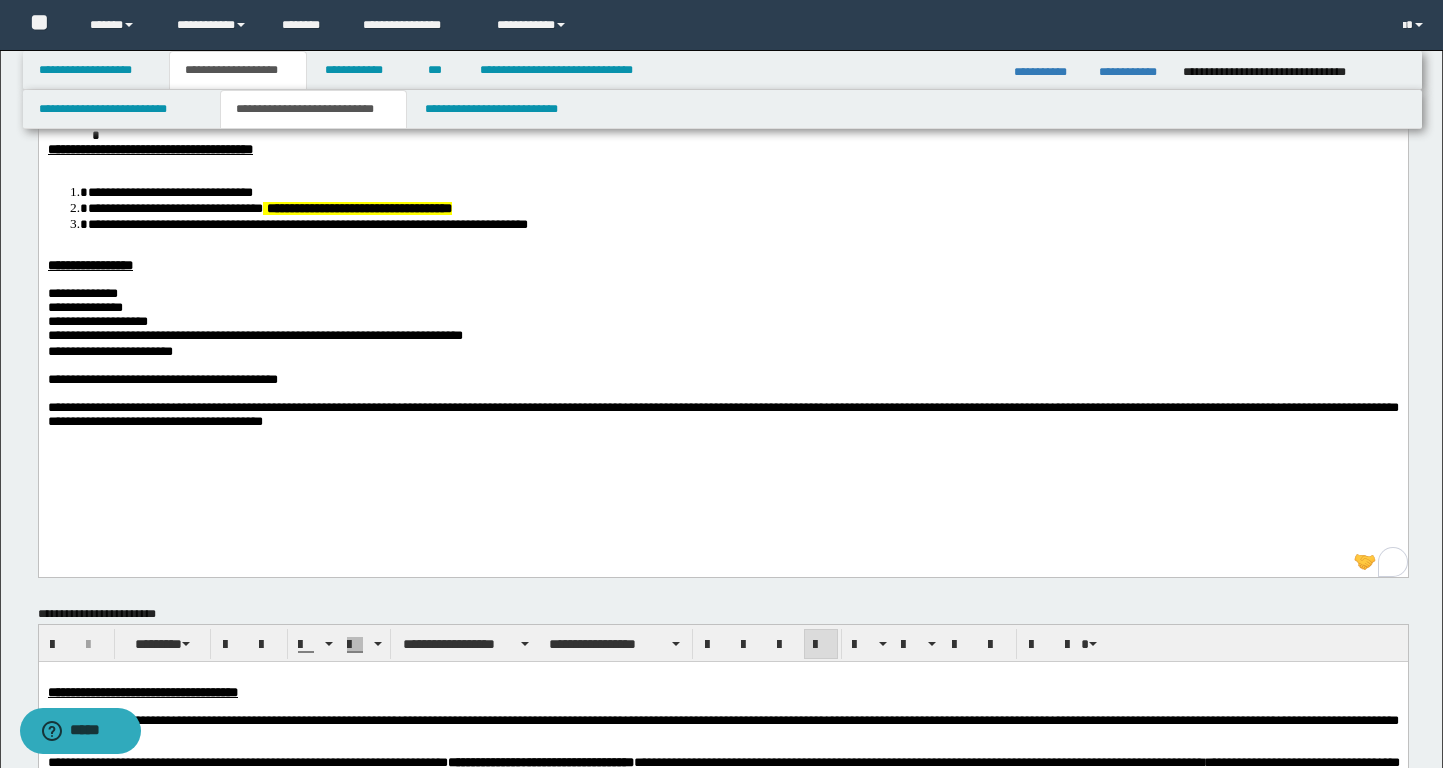 scroll, scrollTop: 119, scrollLeft: 0, axis: vertical 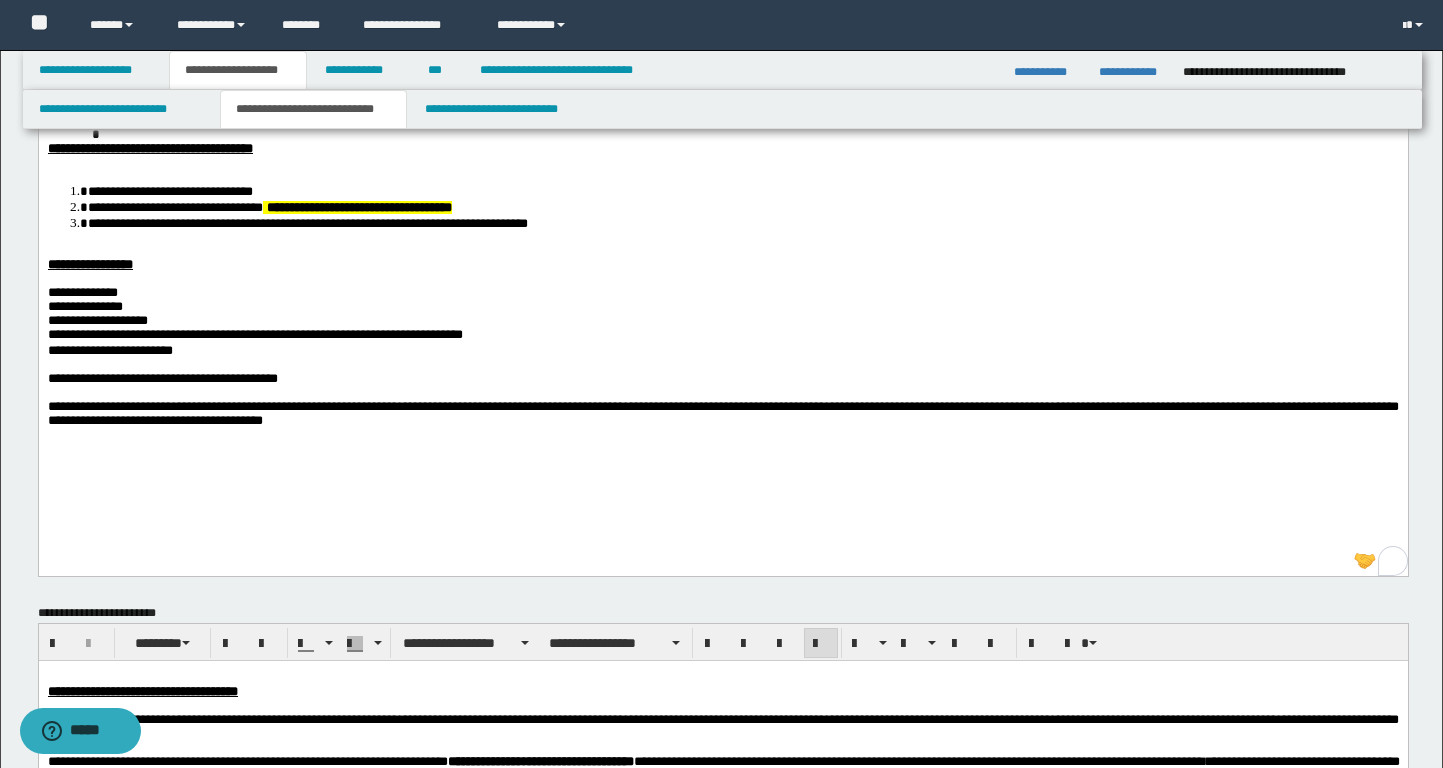 click on "**********" at bounding box center [722, 412] 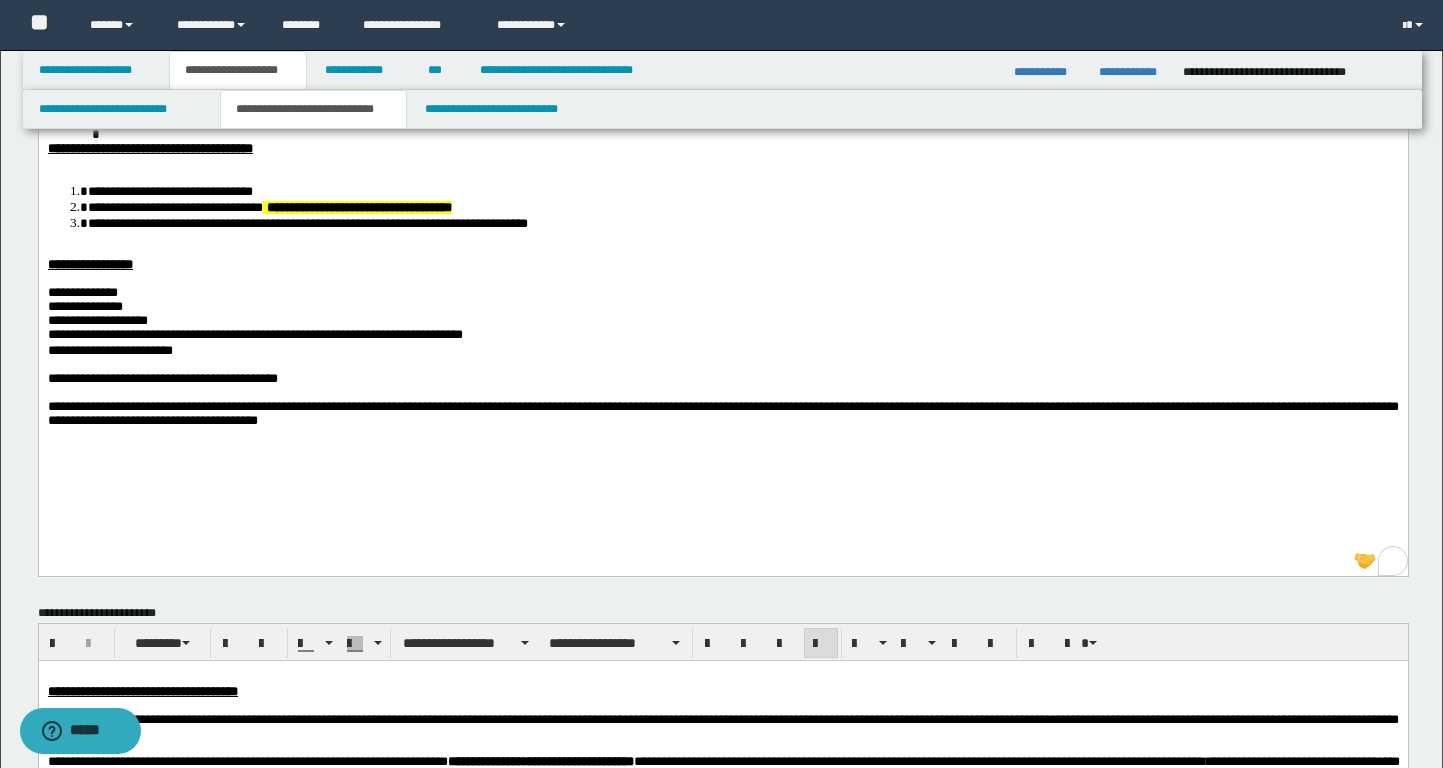 click on "**********" at bounding box center (722, 412) 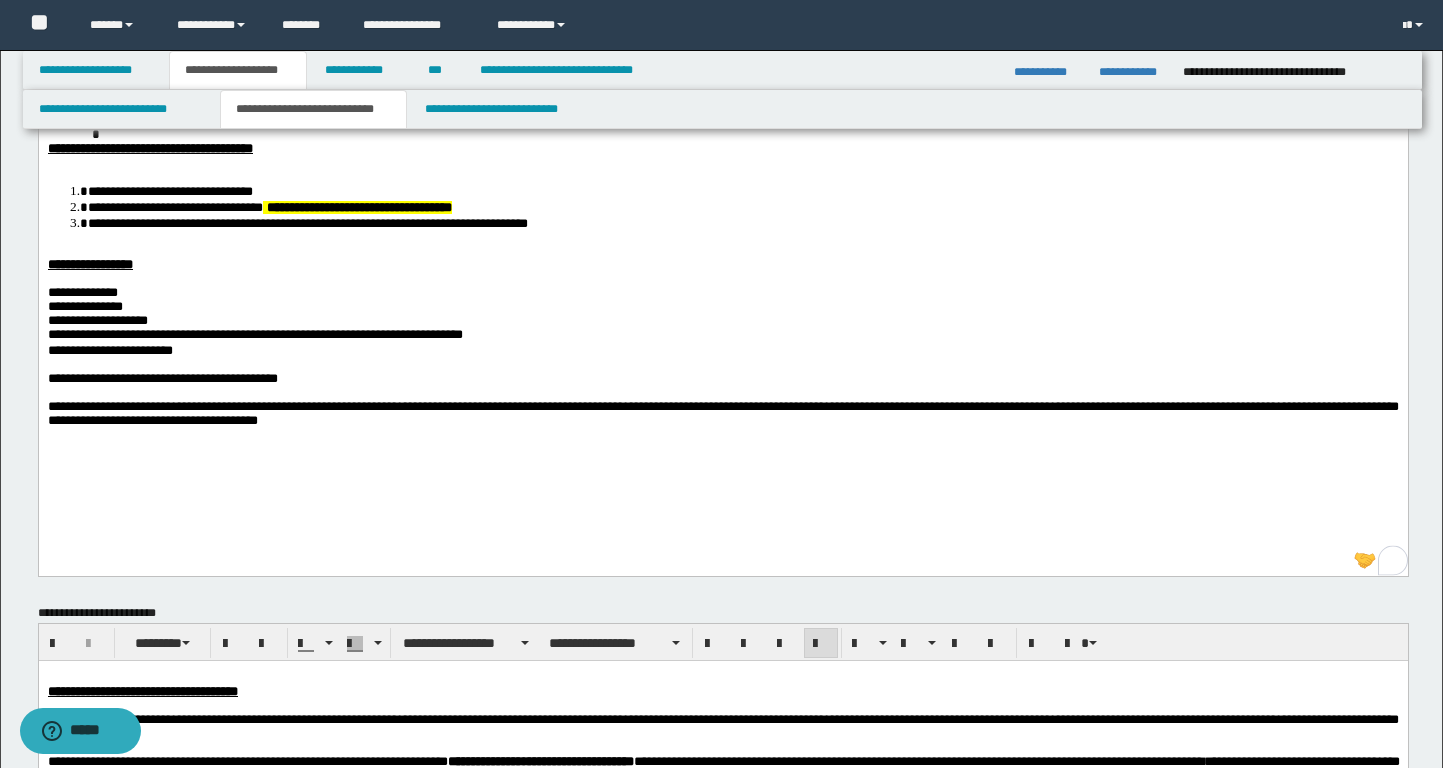scroll, scrollTop: 278, scrollLeft: 0, axis: vertical 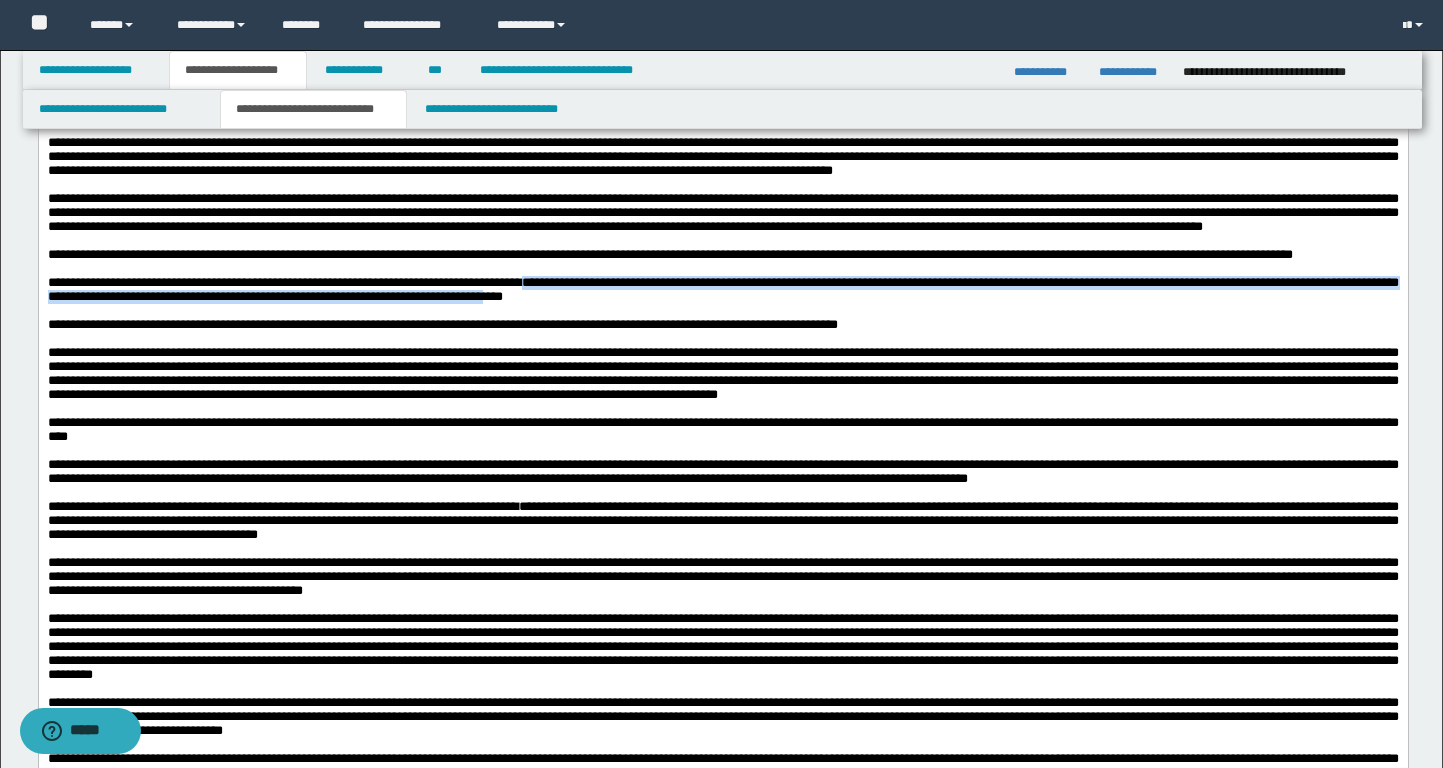 drag, startPoint x: 683, startPoint y: 354, endPoint x: 920, endPoint y: 377, distance: 238.11342 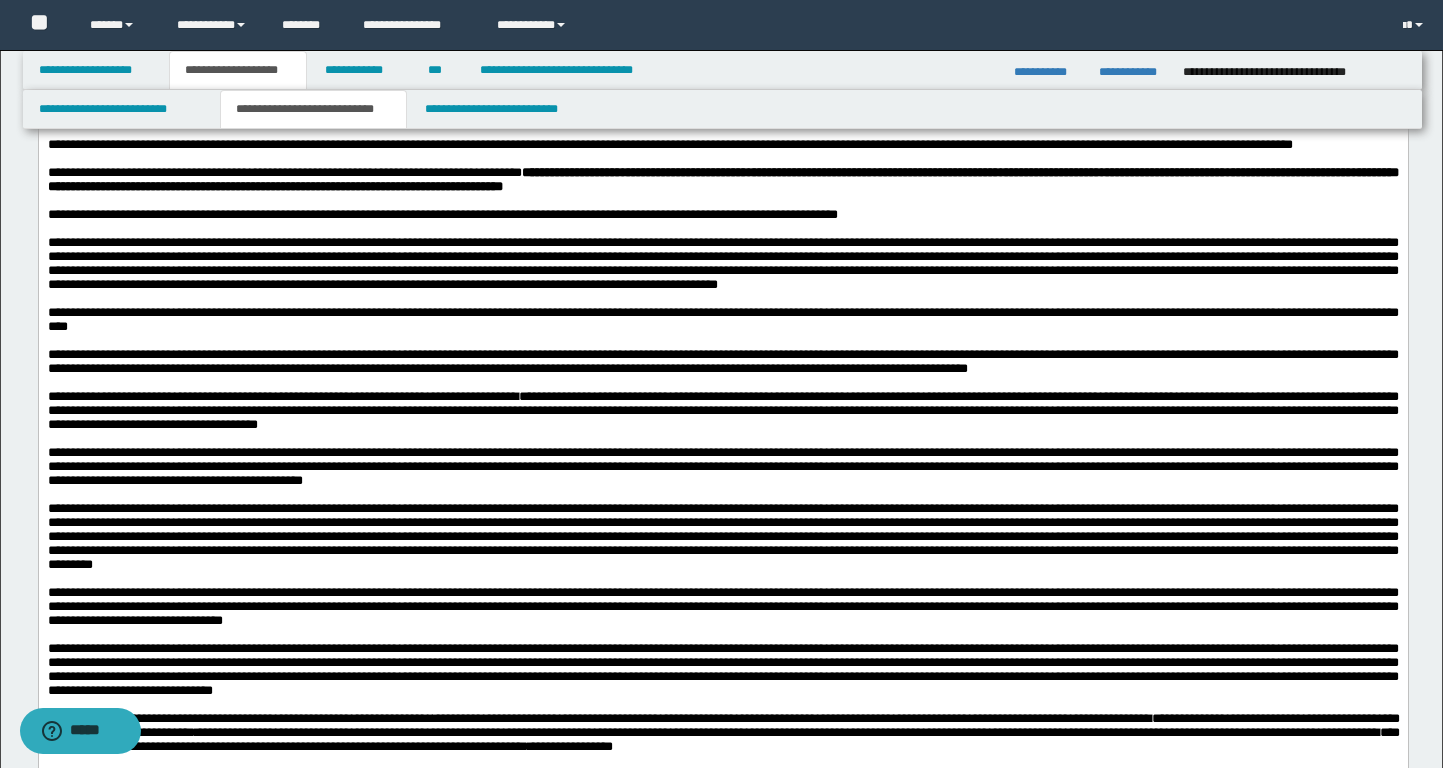 scroll, scrollTop: 995, scrollLeft: 0, axis: vertical 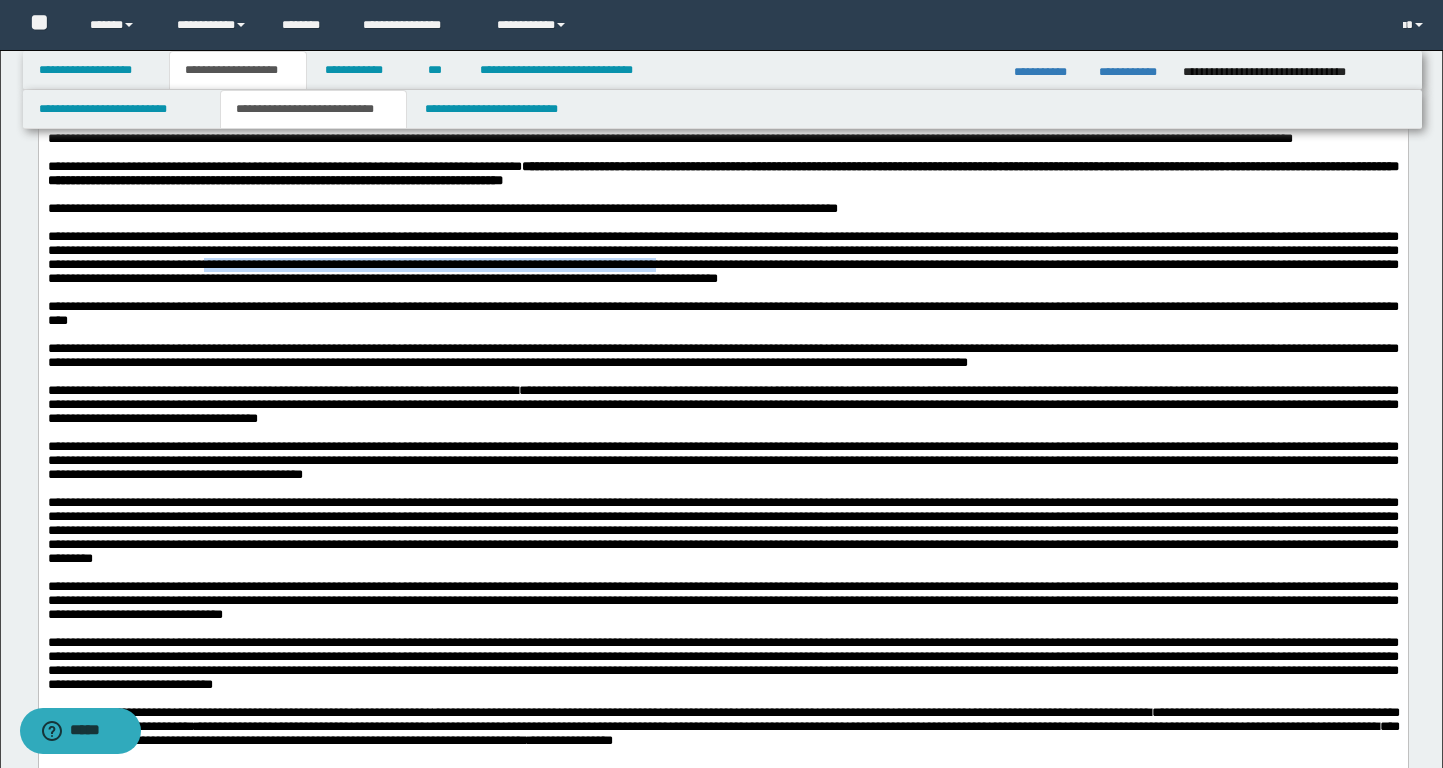 drag, startPoint x: 799, startPoint y: 349, endPoint x: 1334, endPoint y: 351, distance: 535.0037 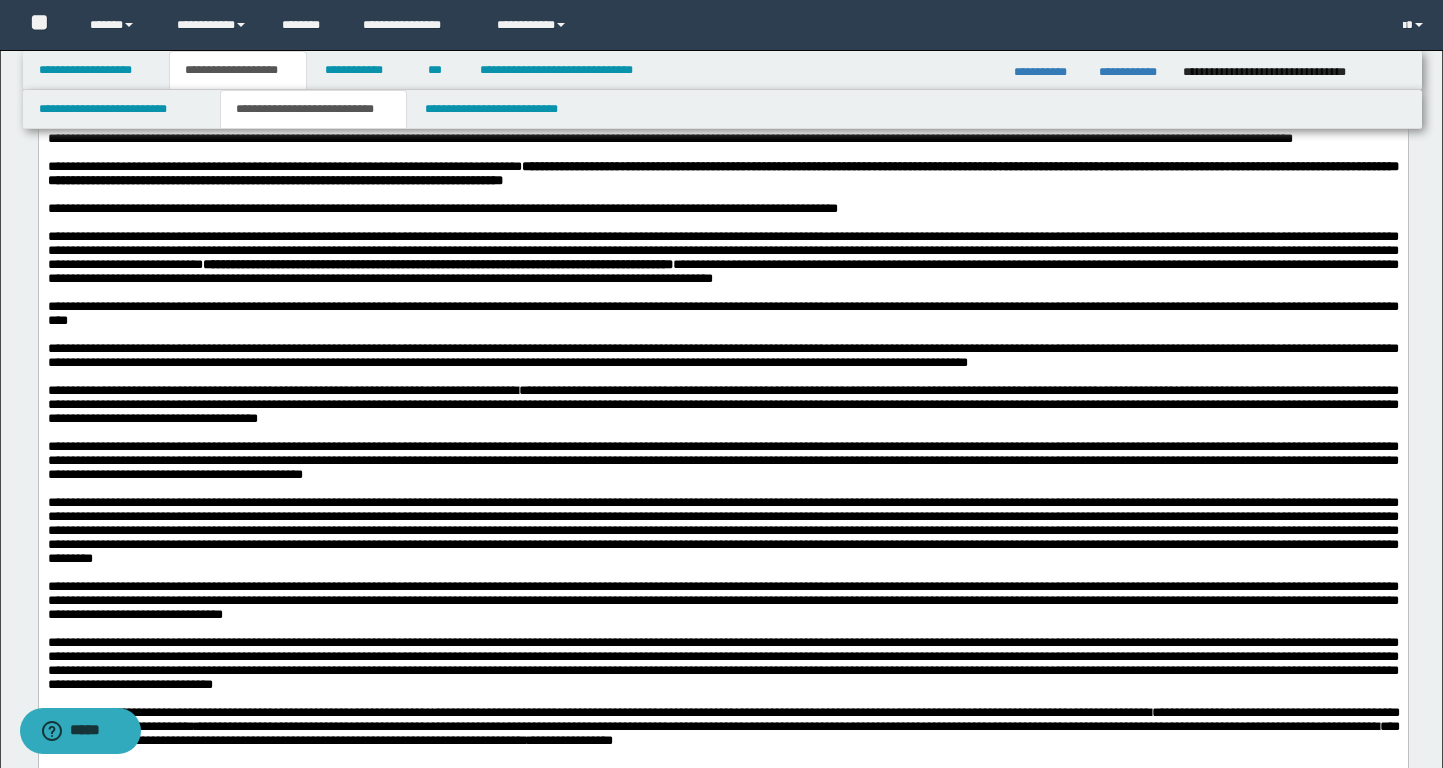 click on "**********" at bounding box center [722, 257] 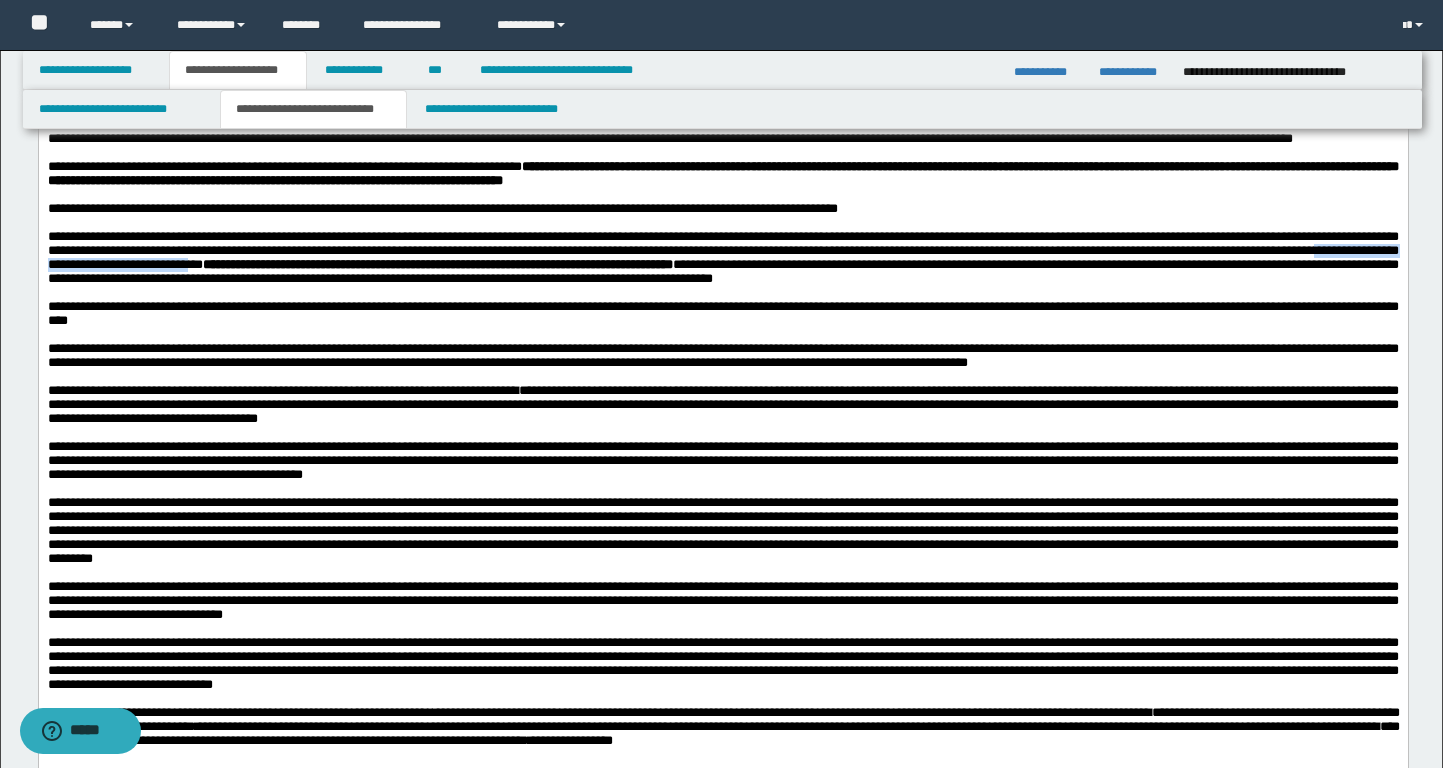drag, startPoint x: 508, startPoint y: 349, endPoint x: 783, endPoint y: 351, distance: 275.00726 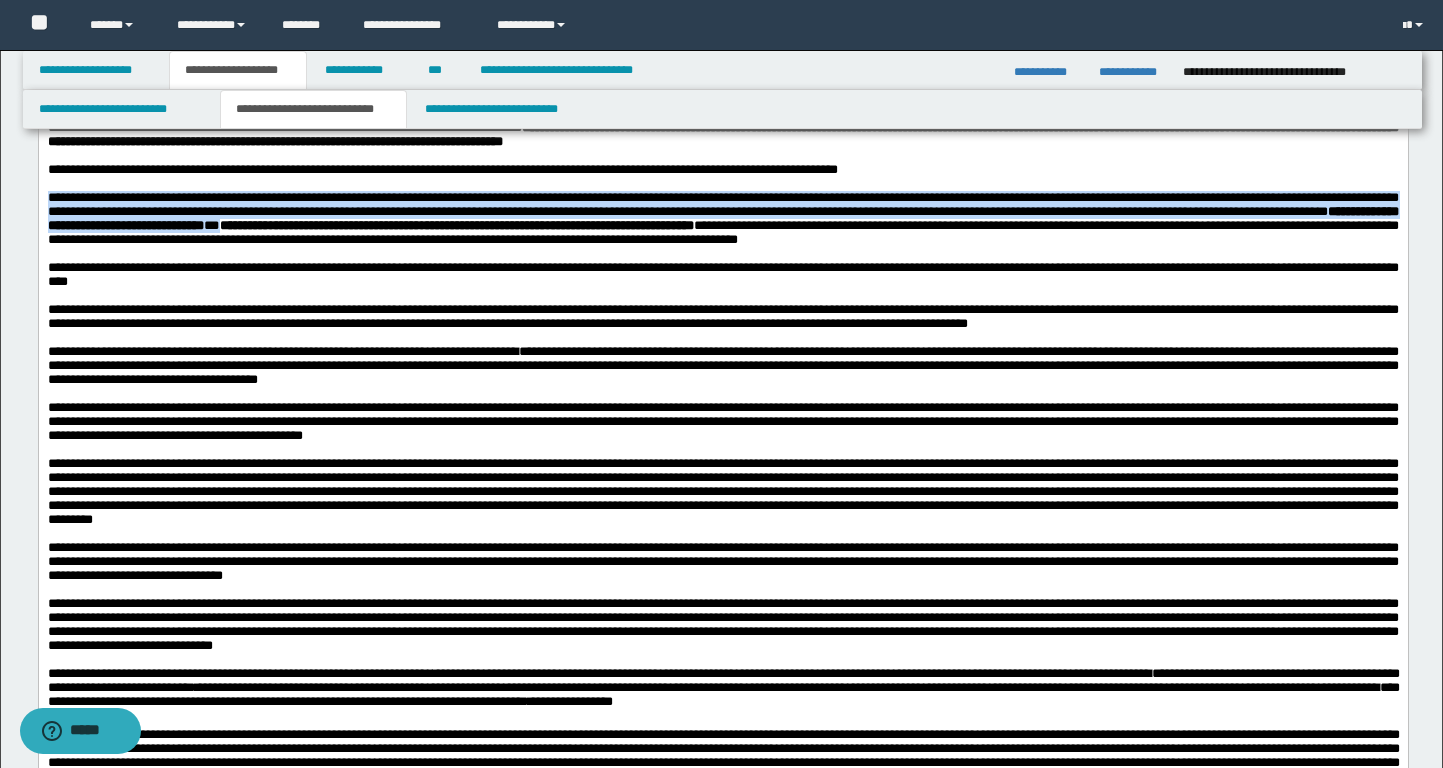 scroll, scrollTop: 1041, scrollLeft: 0, axis: vertical 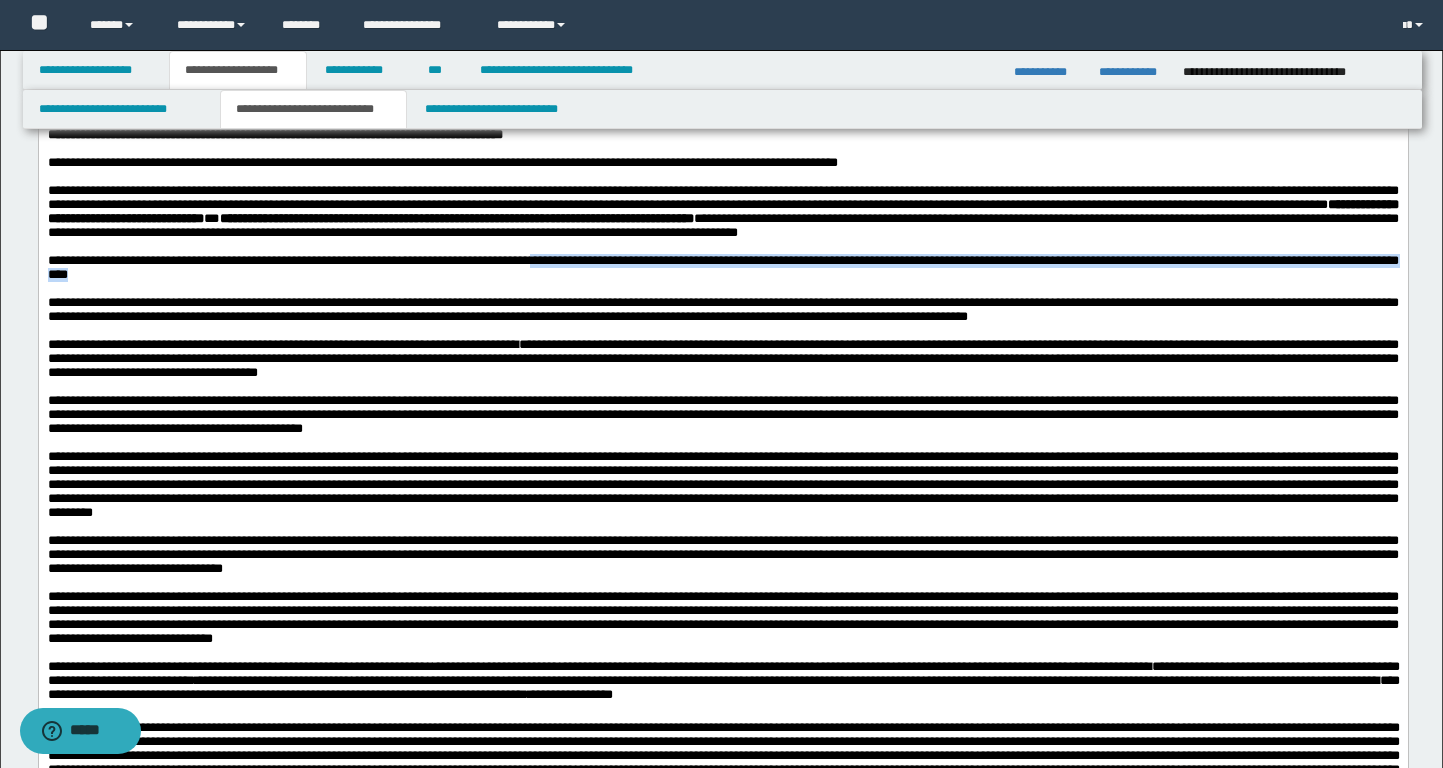drag, startPoint x: 674, startPoint y: 364, endPoint x: 674, endPoint y: 380, distance: 16 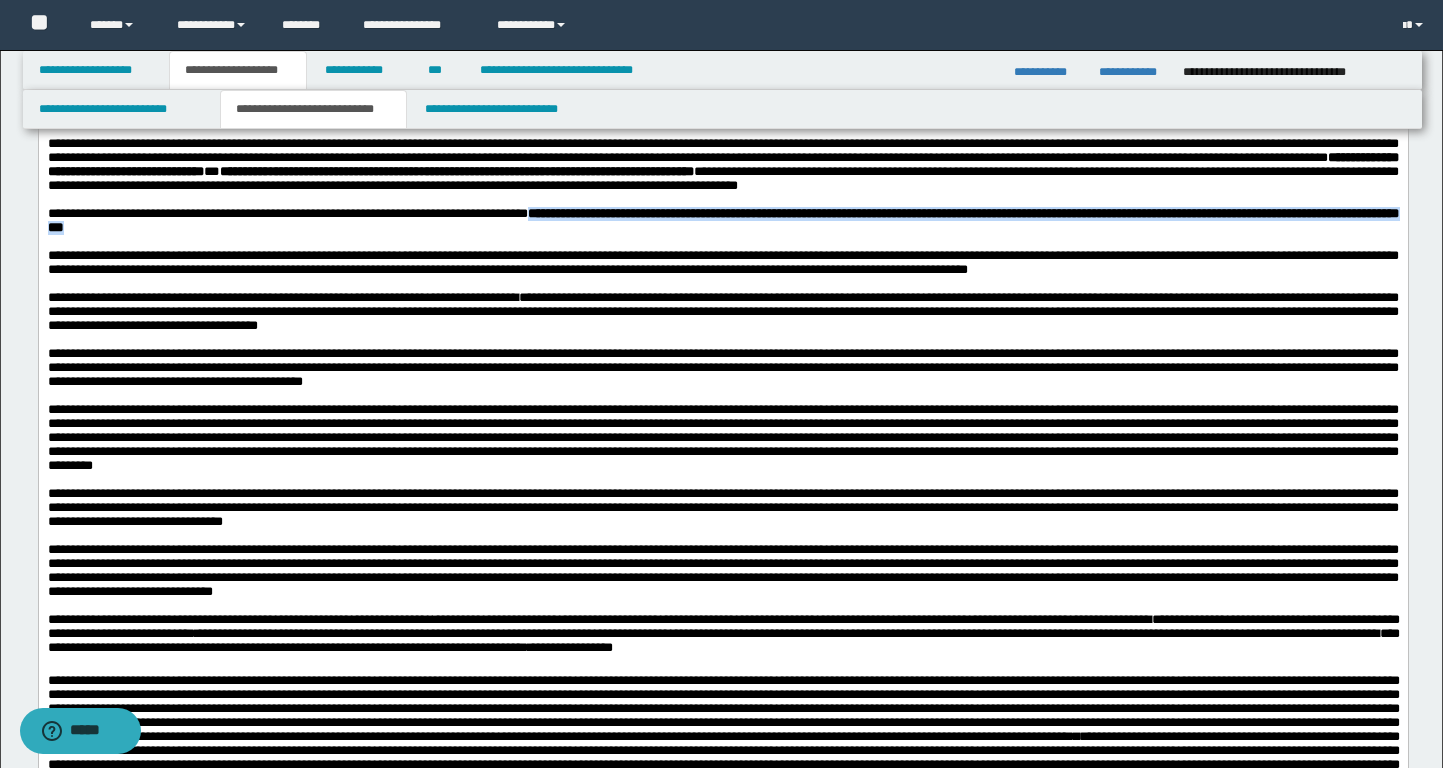 scroll, scrollTop: 1095, scrollLeft: 0, axis: vertical 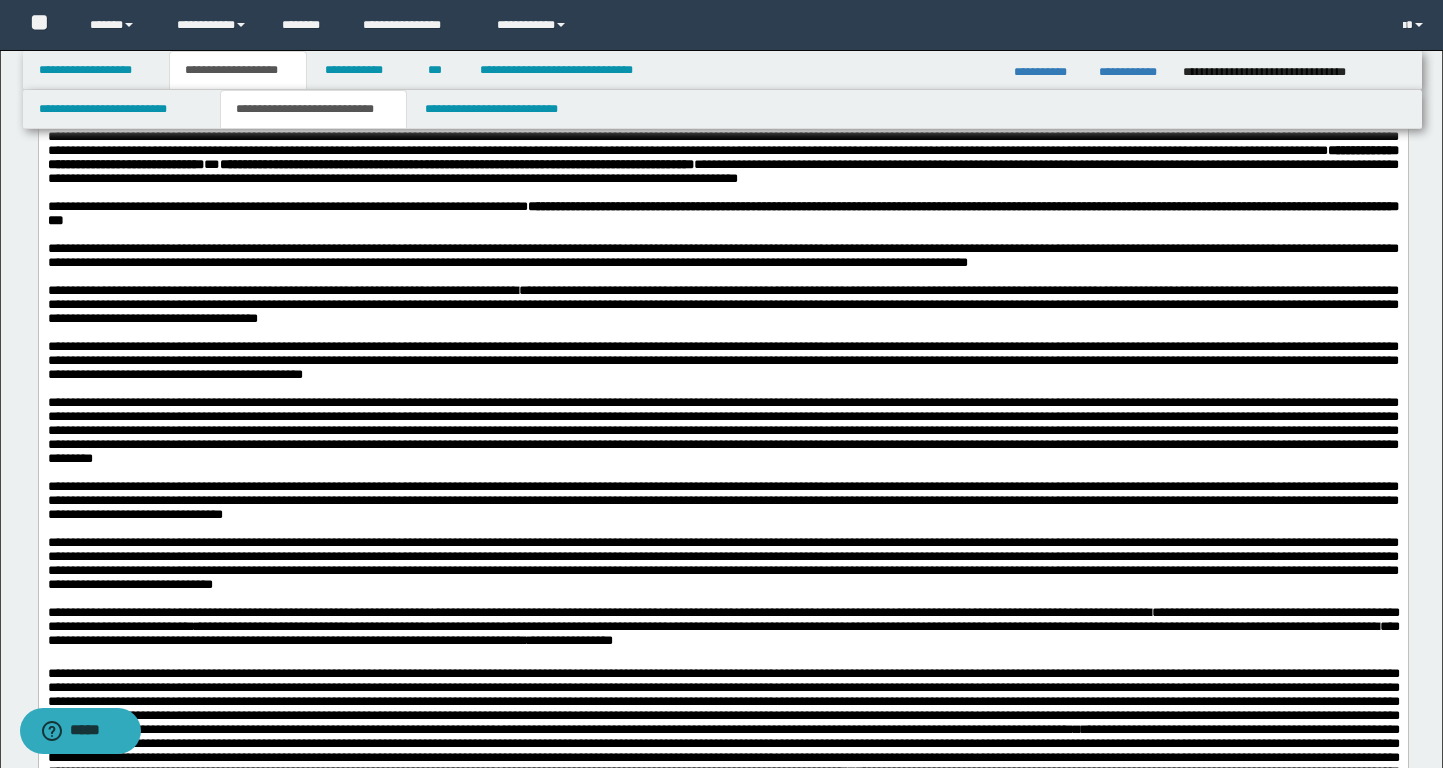 click on "**********" at bounding box center [722, 256] 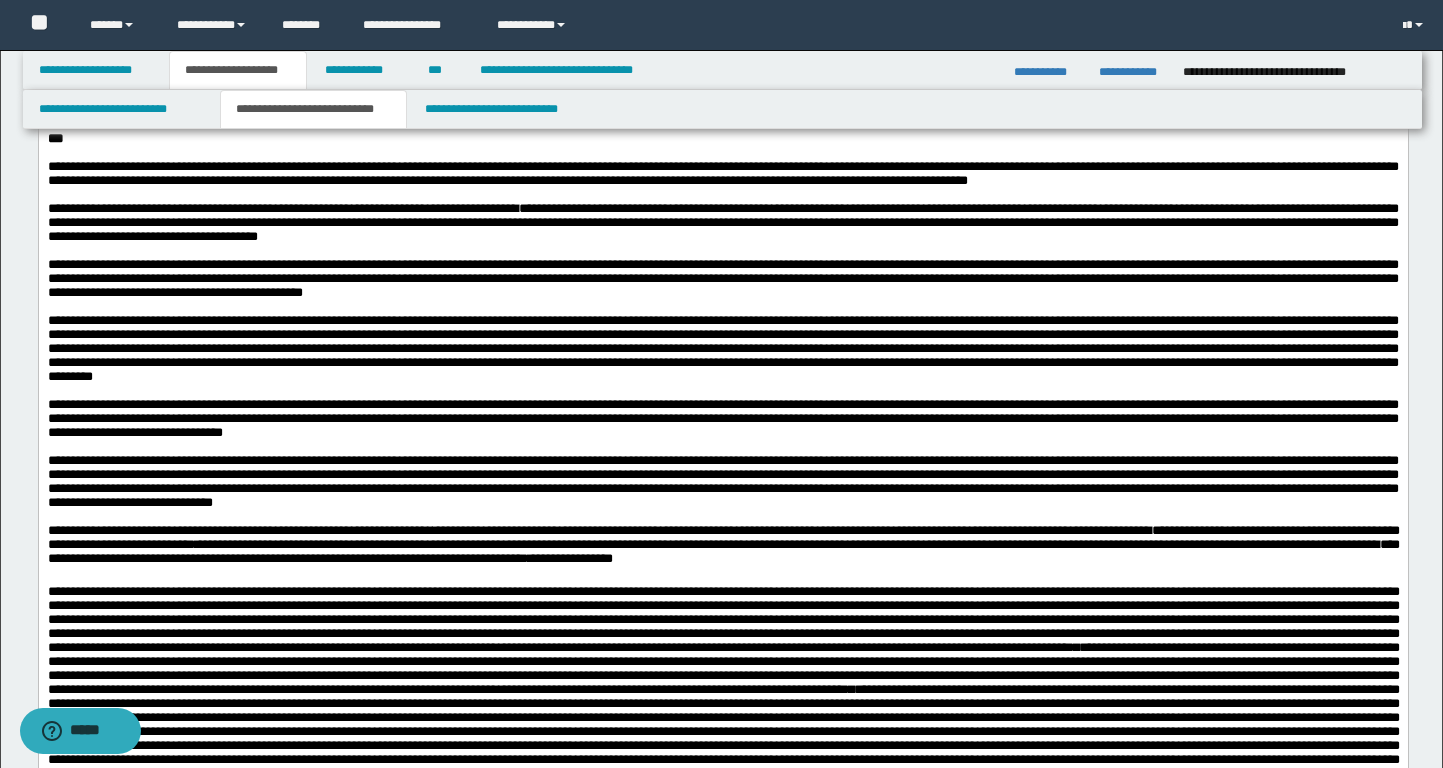 scroll, scrollTop: 1181, scrollLeft: 0, axis: vertical 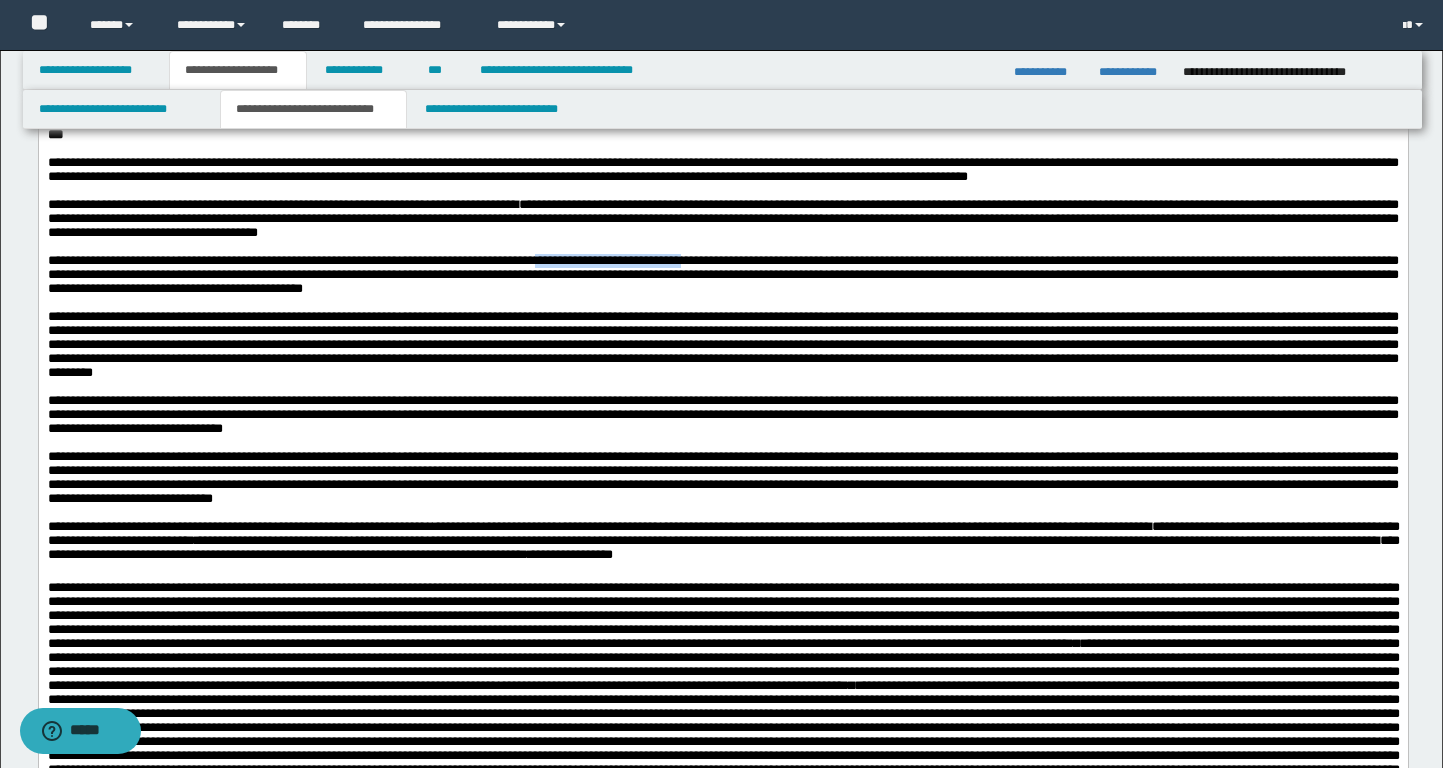 drag, startPoint x: 677, startPoint y: 395, endPoint x: 853, endPoint y: 395, distance: 176 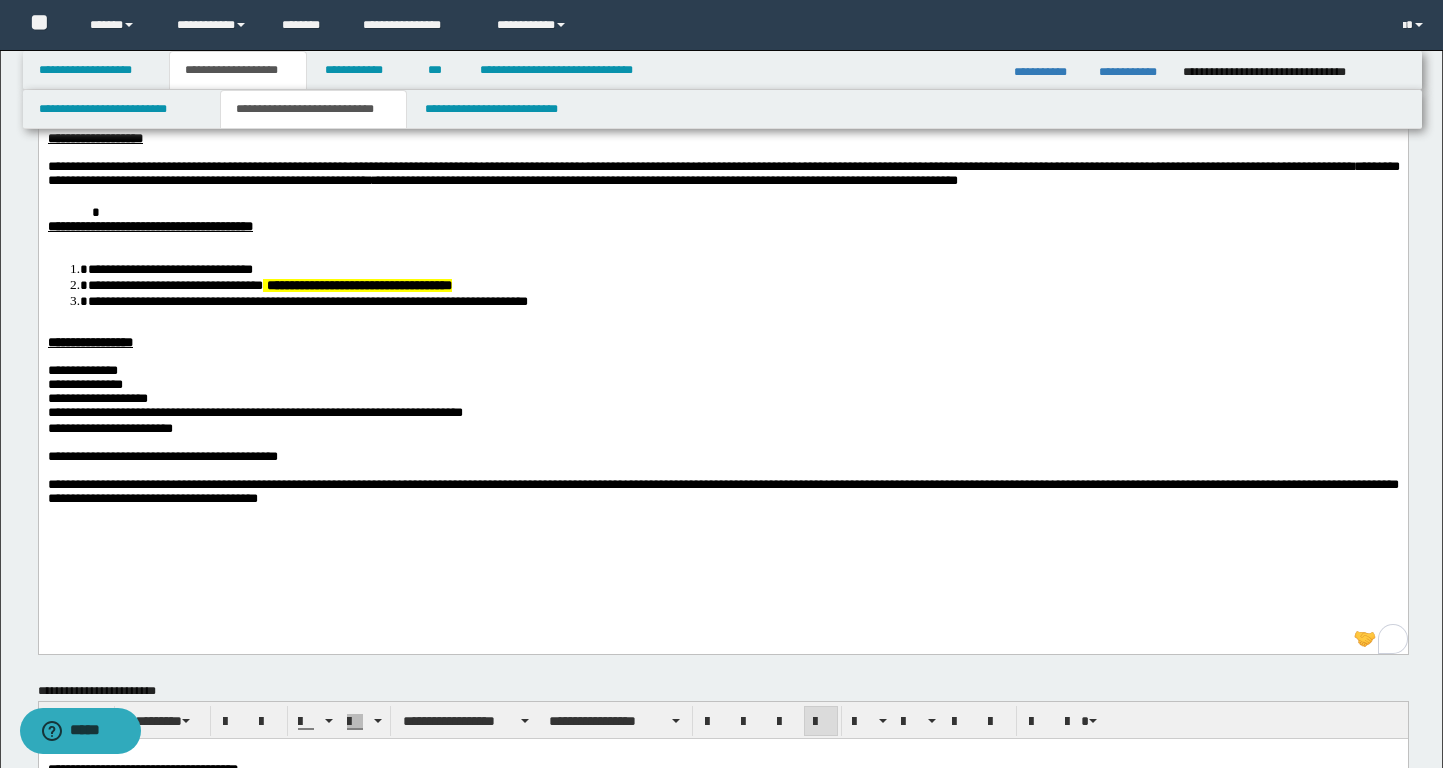 scroll, scrollTop: 0, scrollLeft: 0, axis: both 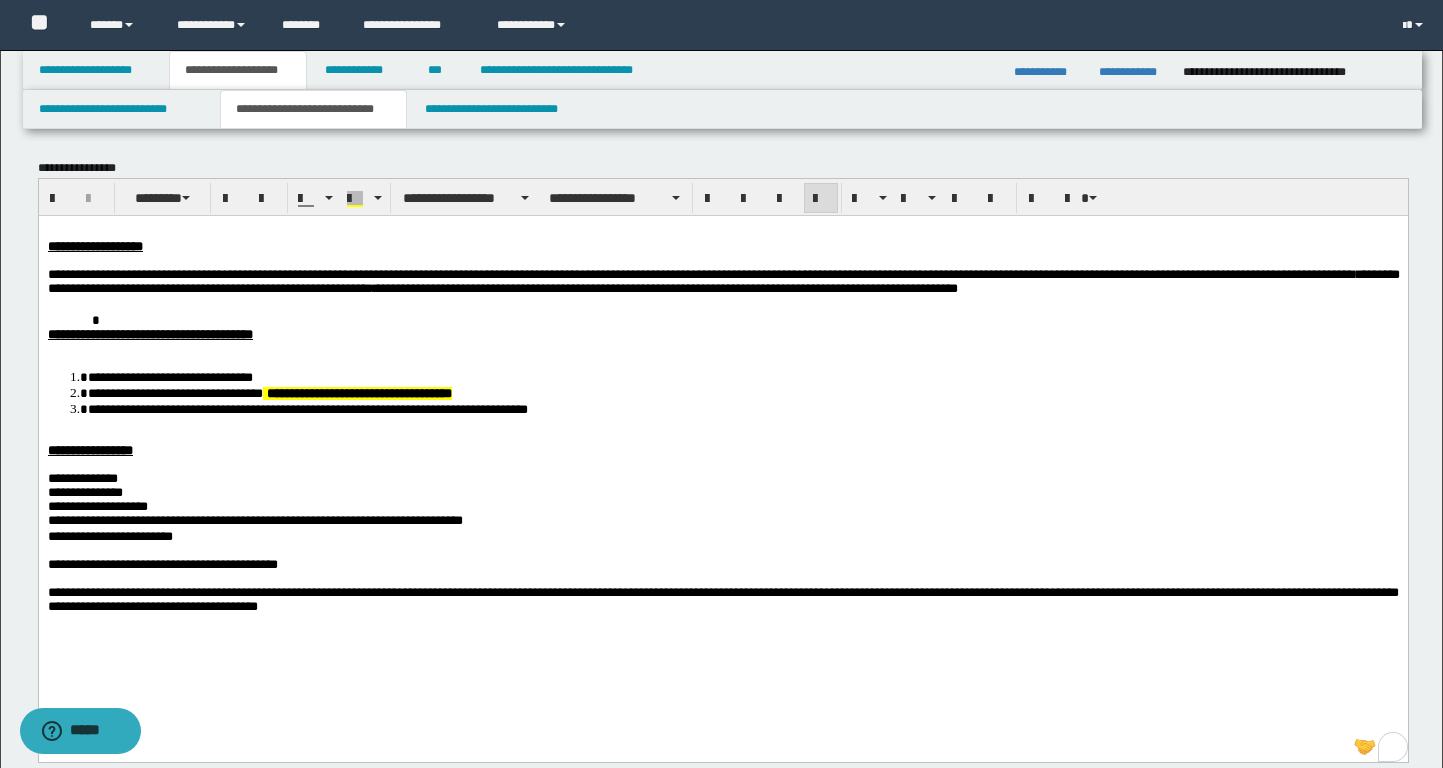 click on "**********" at bounding box center [722, 450] 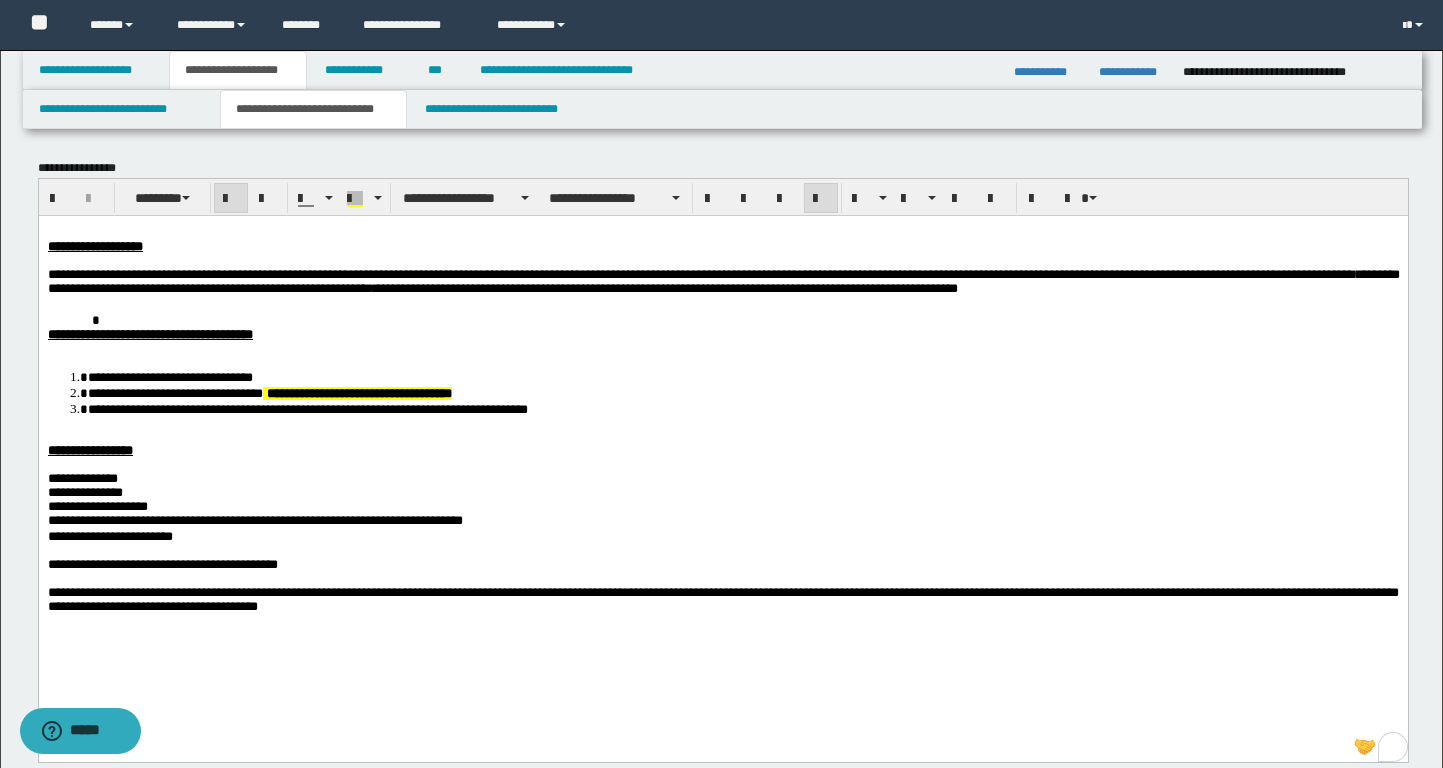 click on "**********" at bounding box center (743, 408) 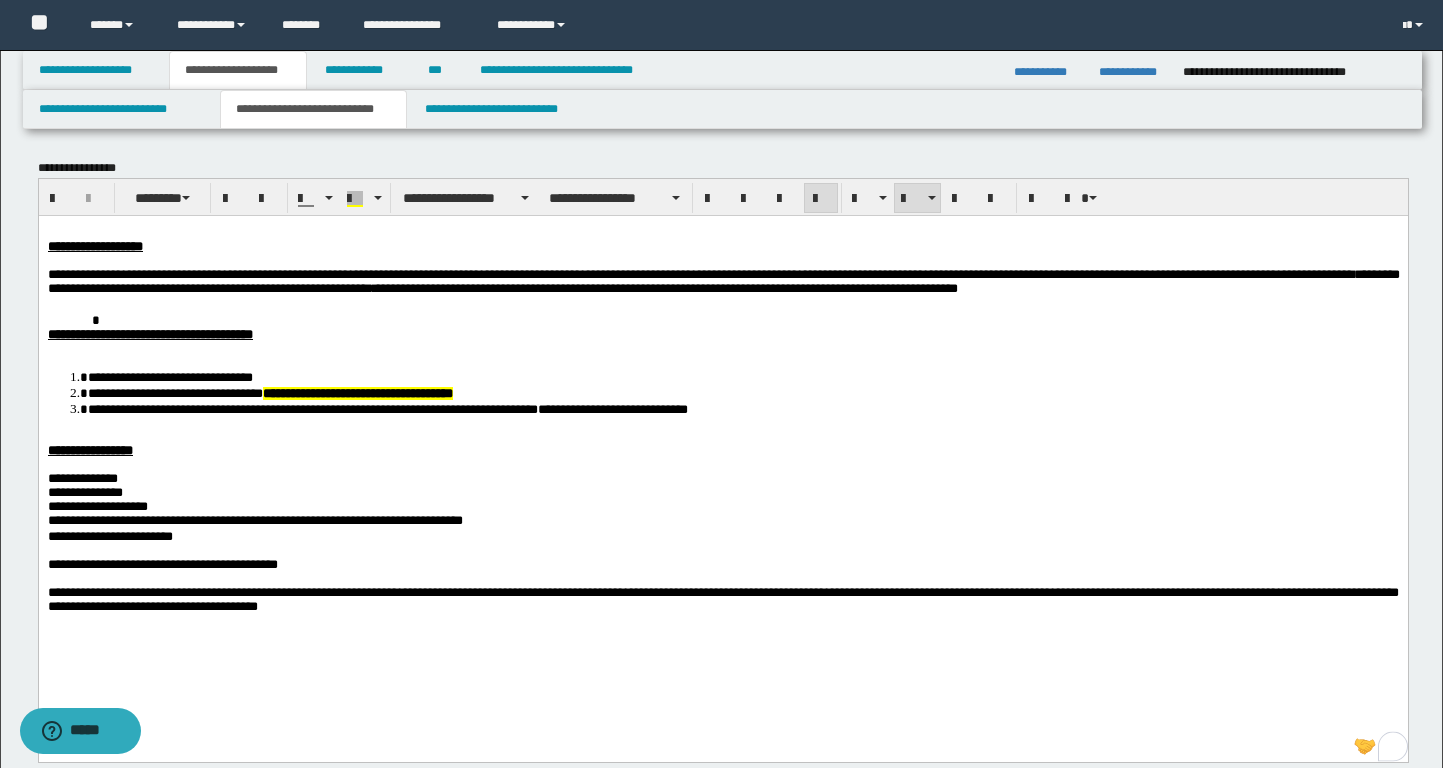 click on "**********" at bounding box center [612, 408] 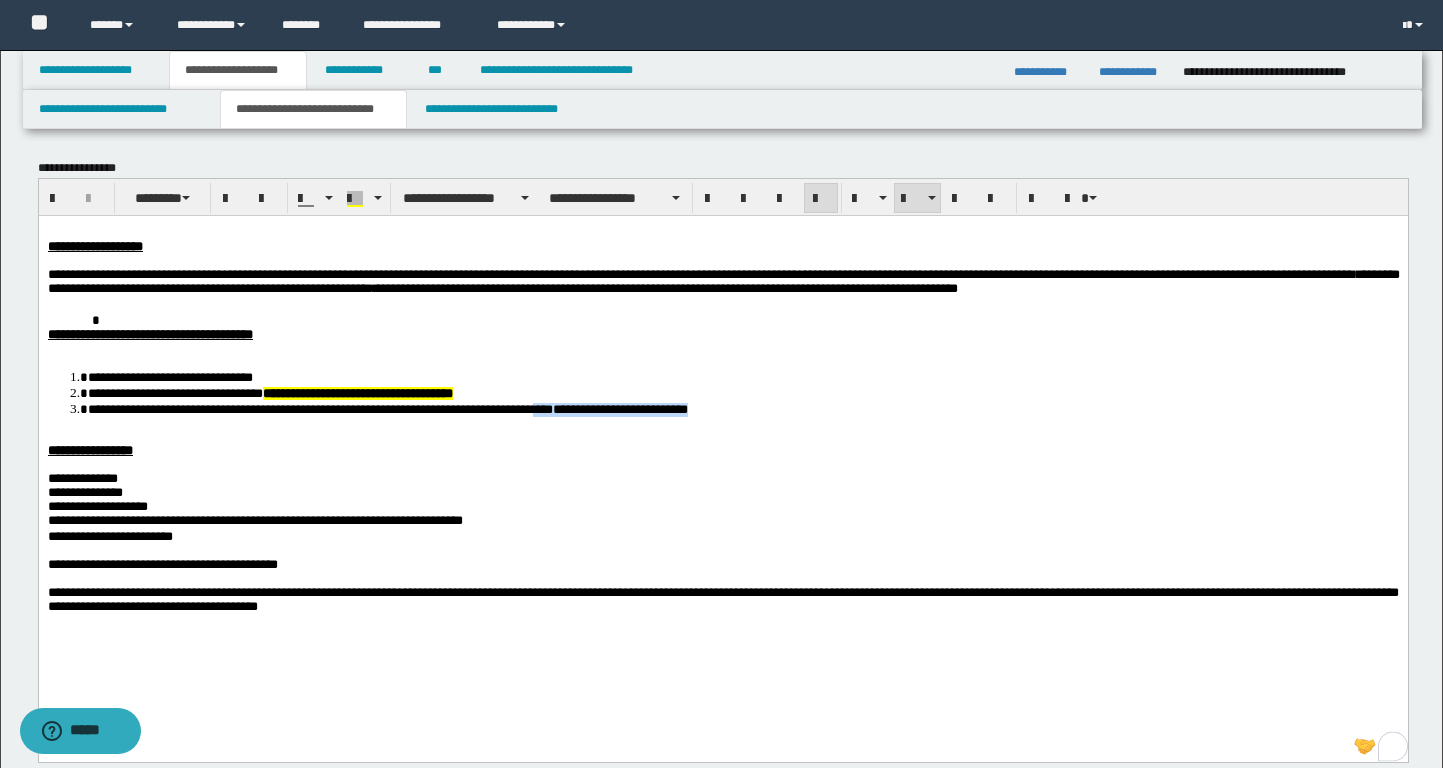 drag, startPoint x: 849, startPoint y: 416, endPoint x: 616, endPoint y: 415, distance: 233.00215 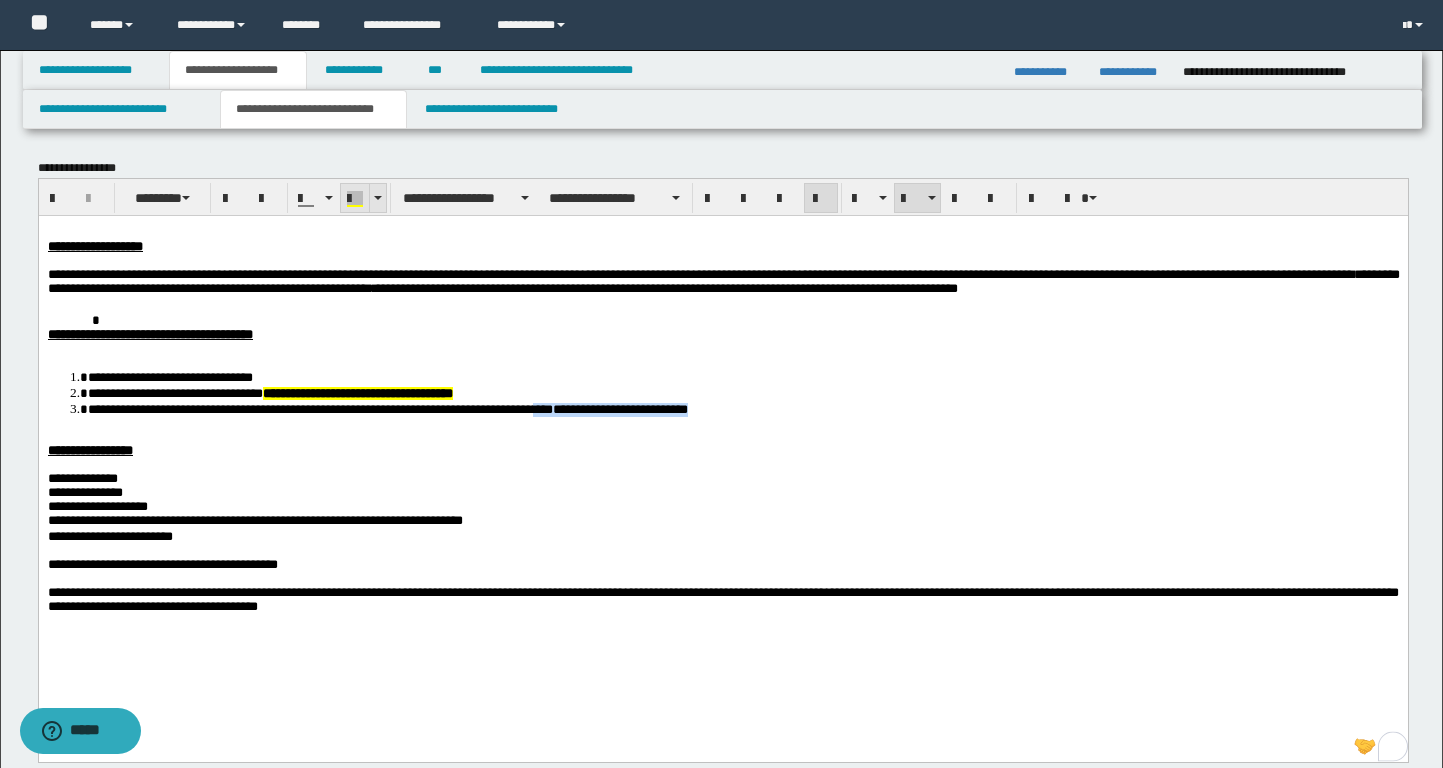 click at bounding box center (355, 199) 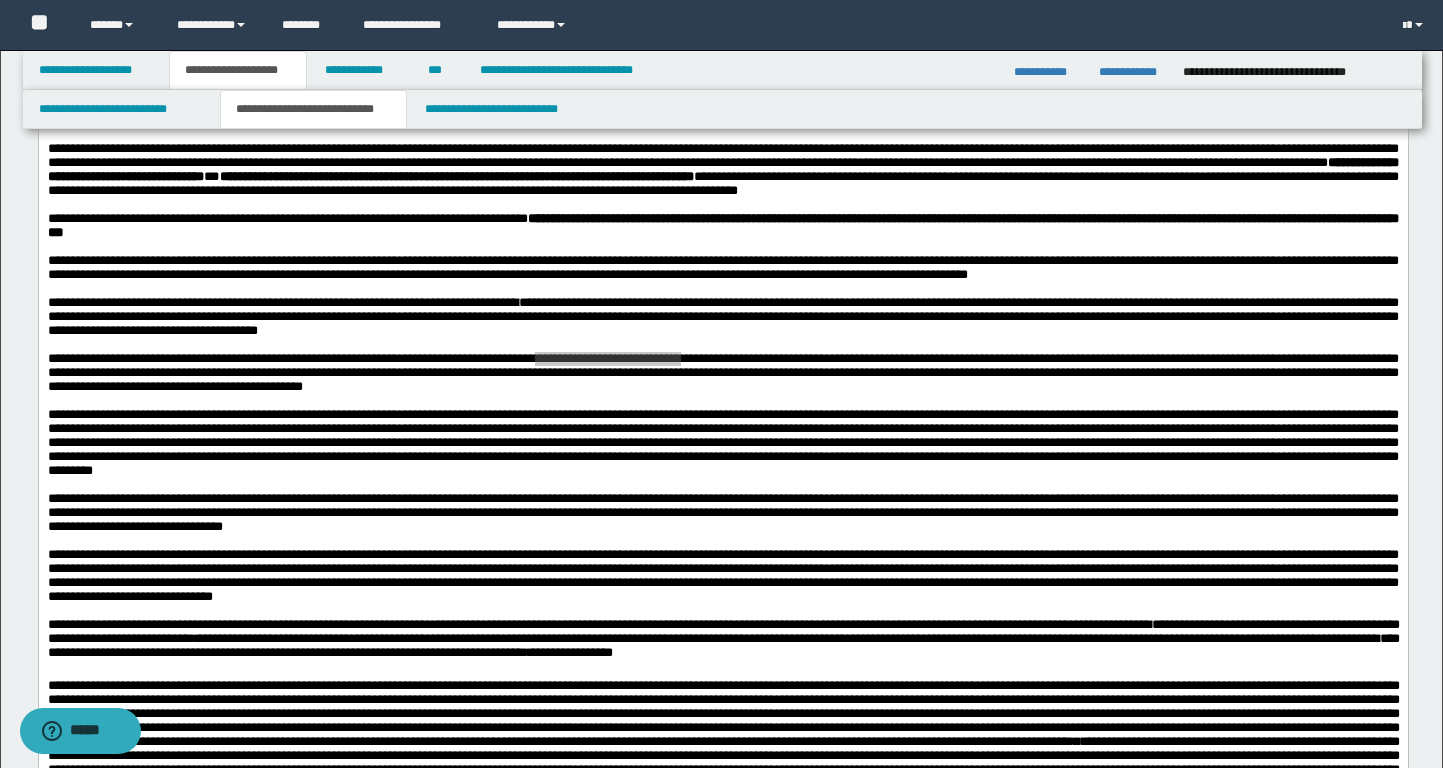 scroll, scrollTop: 1105, scrollLeft: 0, axis: vertical 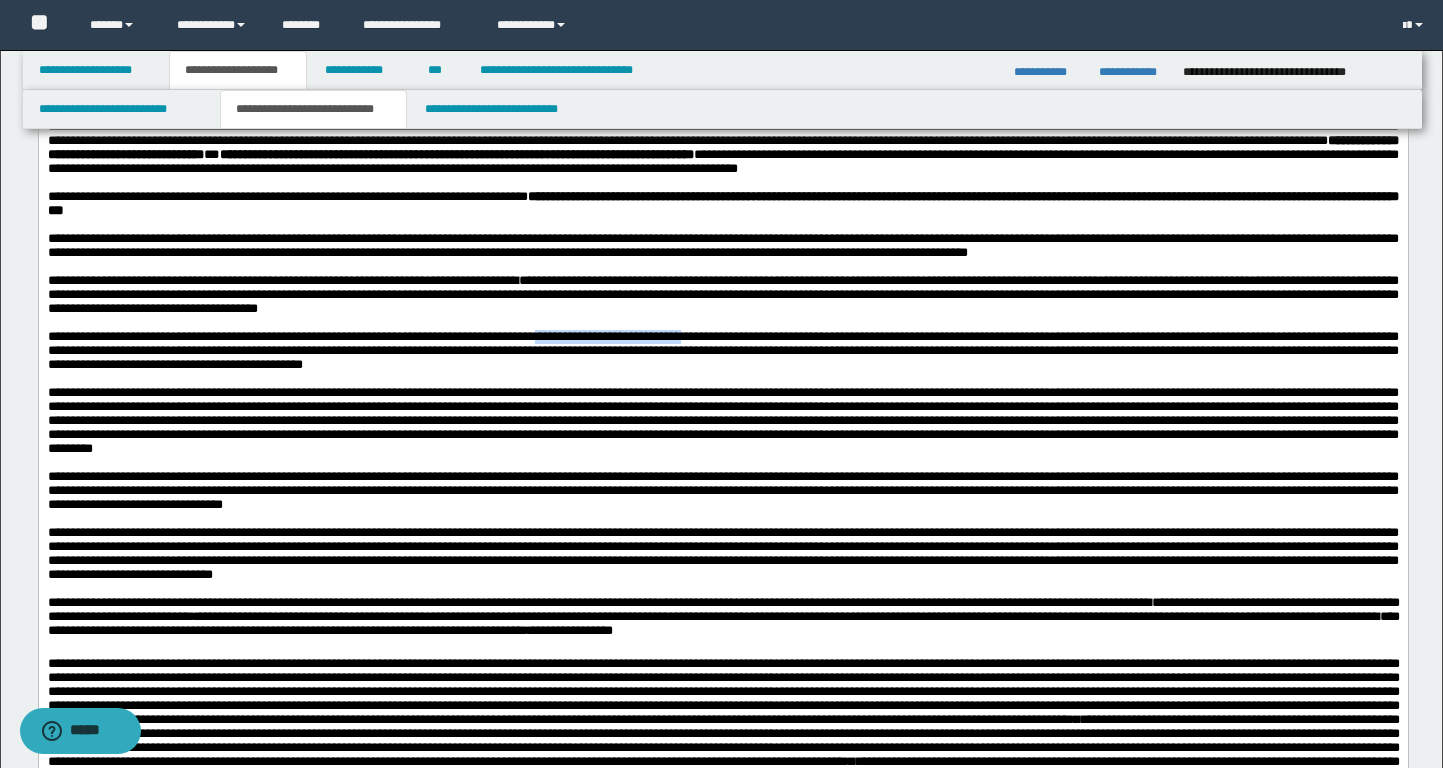click on "**********" at bounding box center (722, 350) 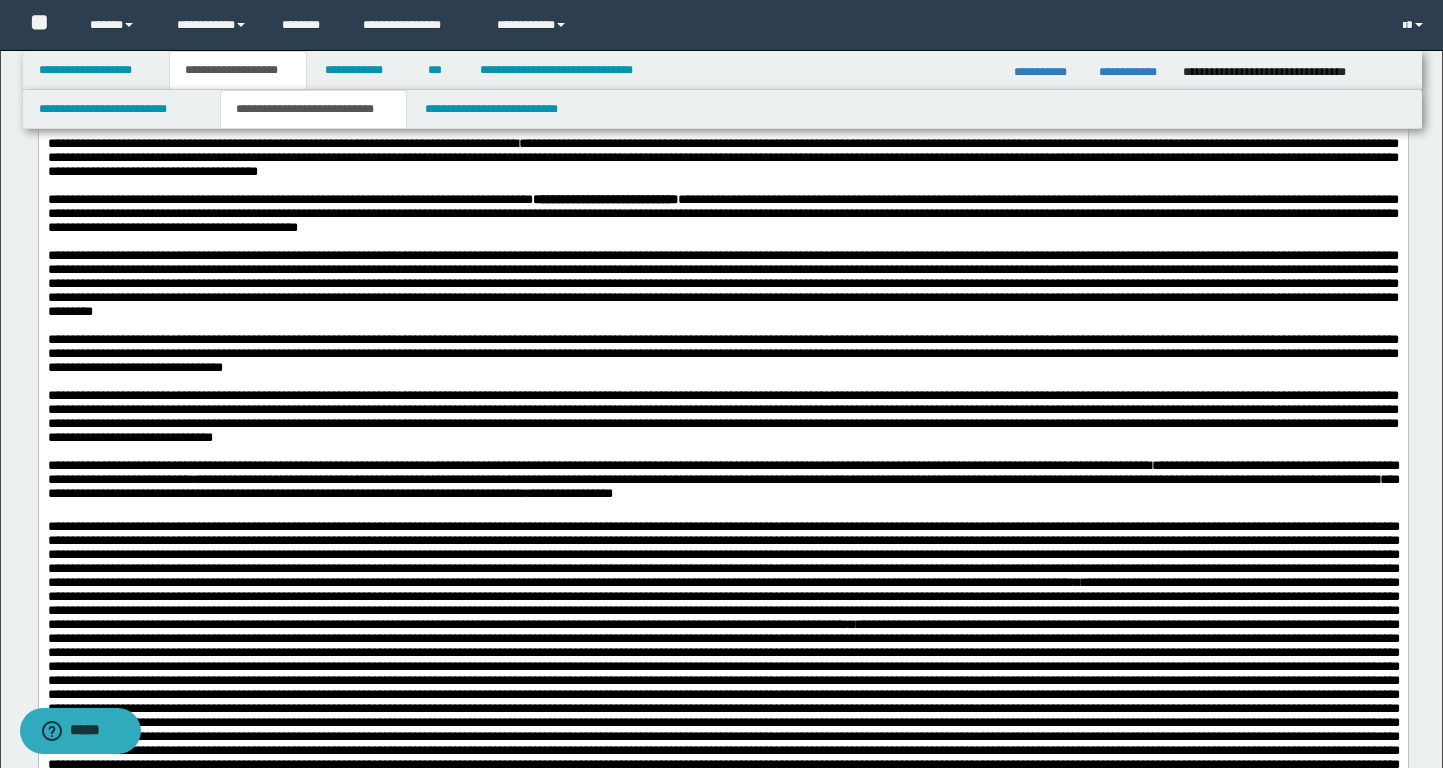scroll, scrollTop: 1246, scrollLeft: 0, axis: vertical 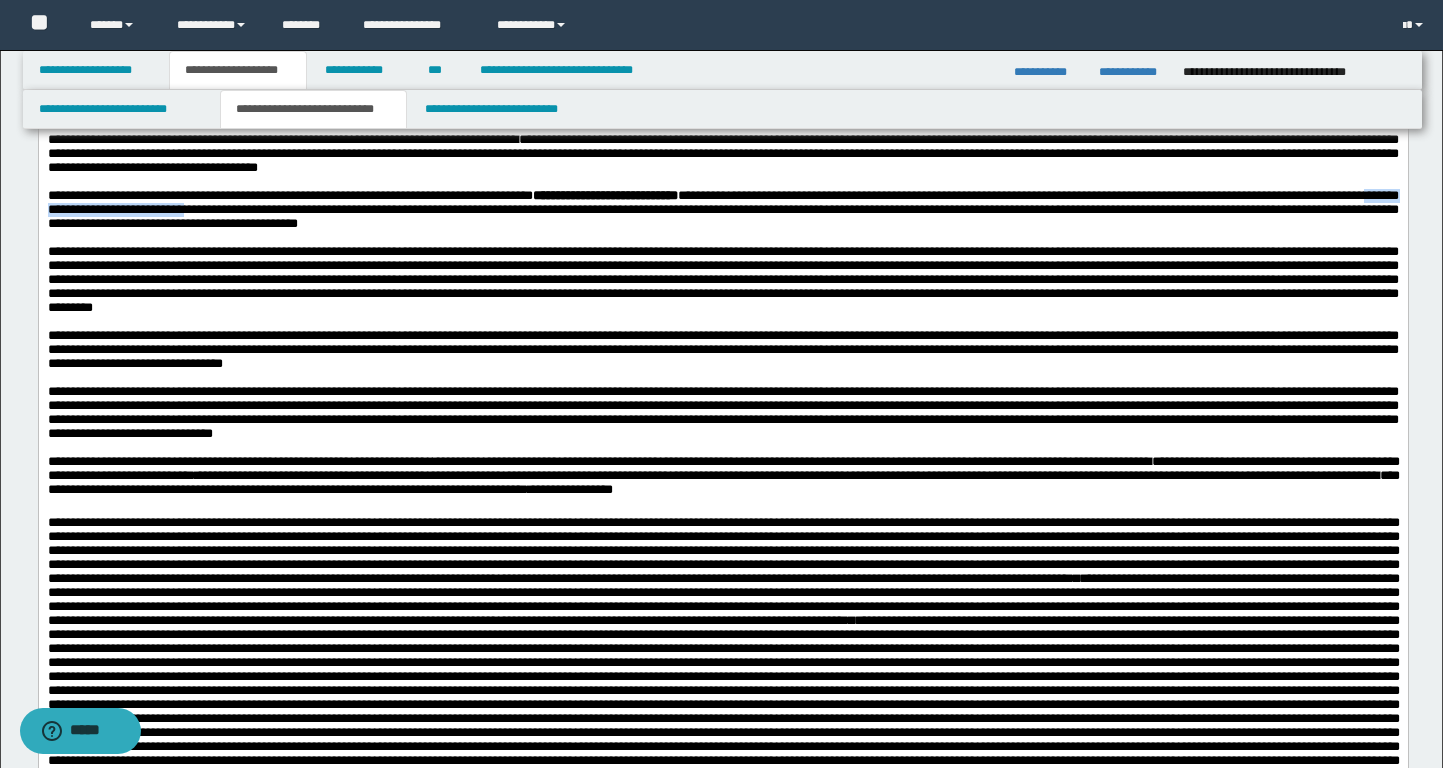 drag, startPoint x: 349, startPoint y: 346, endPoint x: 551, endPoint y: 346, distance: 202 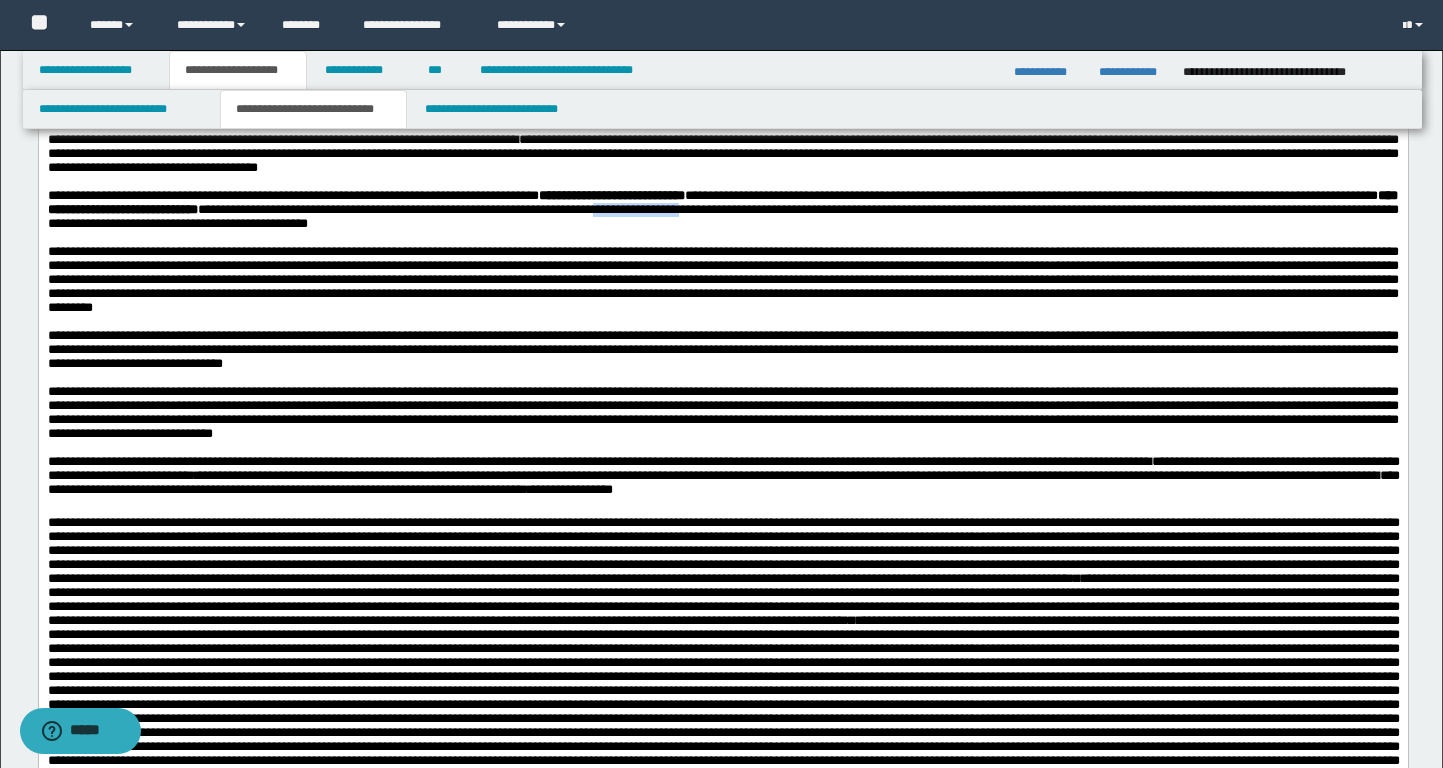 drag, startPoint x: 1129, startPoint y: 347, endPoint x: 1230, endPoint y: 344, distance: 101.04455 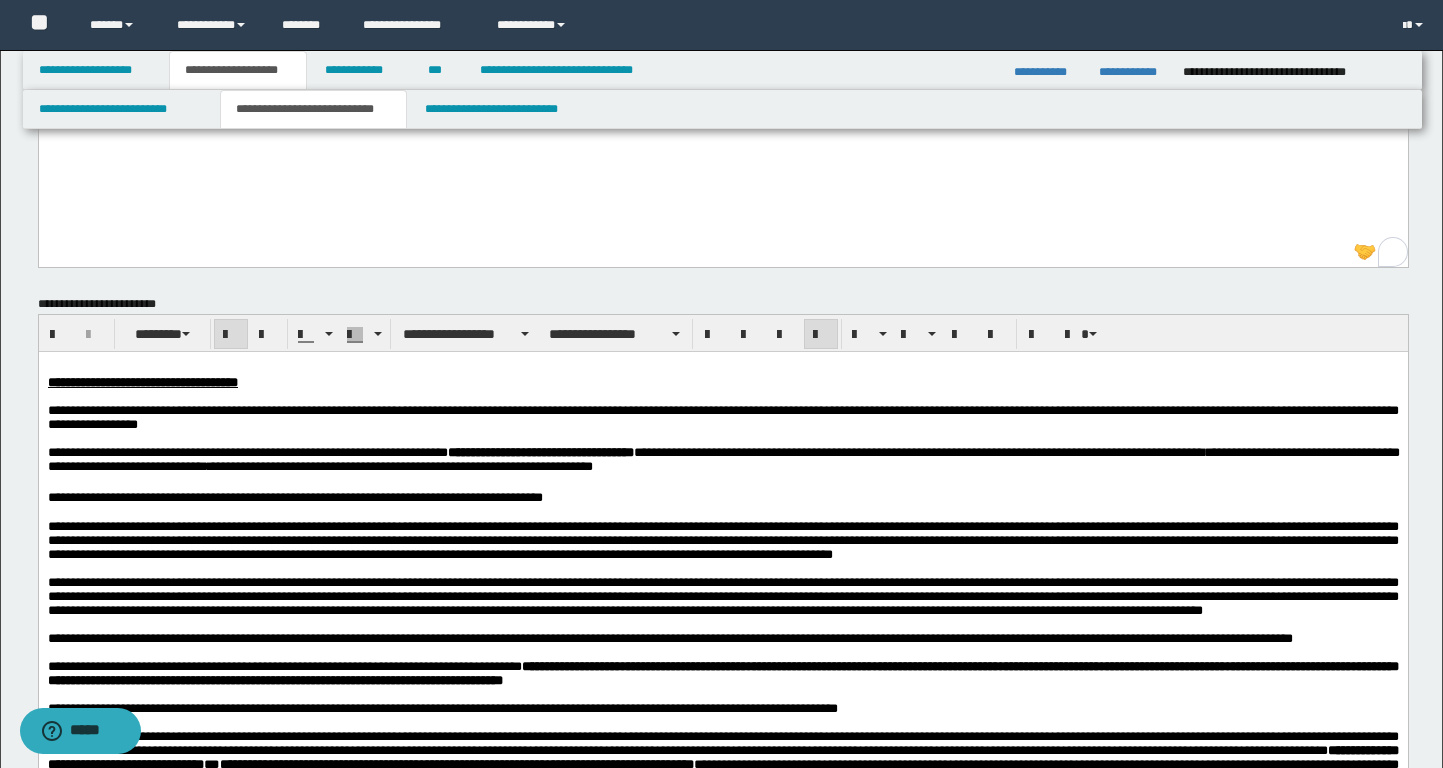 scroll, scrollTop: 0, scrollLeft: 0, axis: both 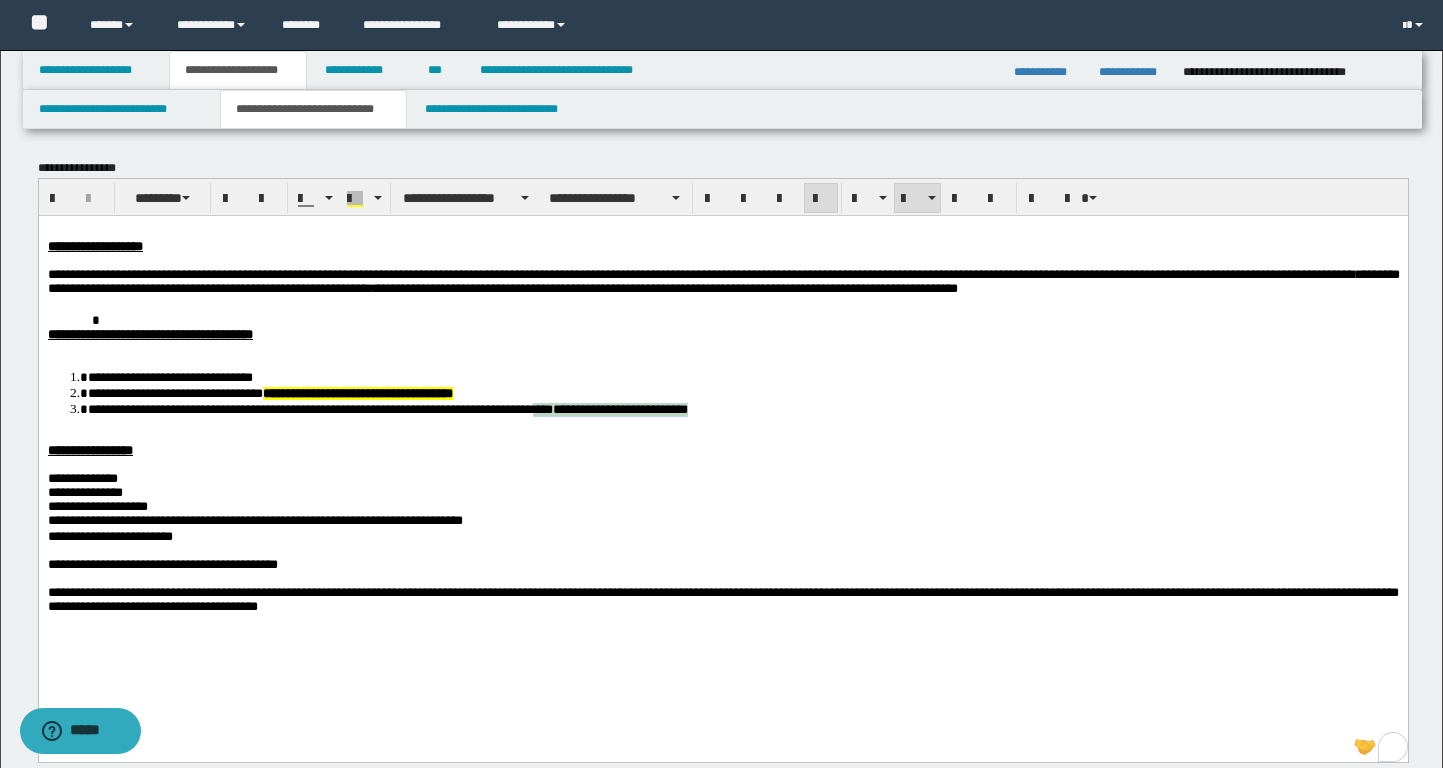 click on "**********" at bounding box center [743, 408] 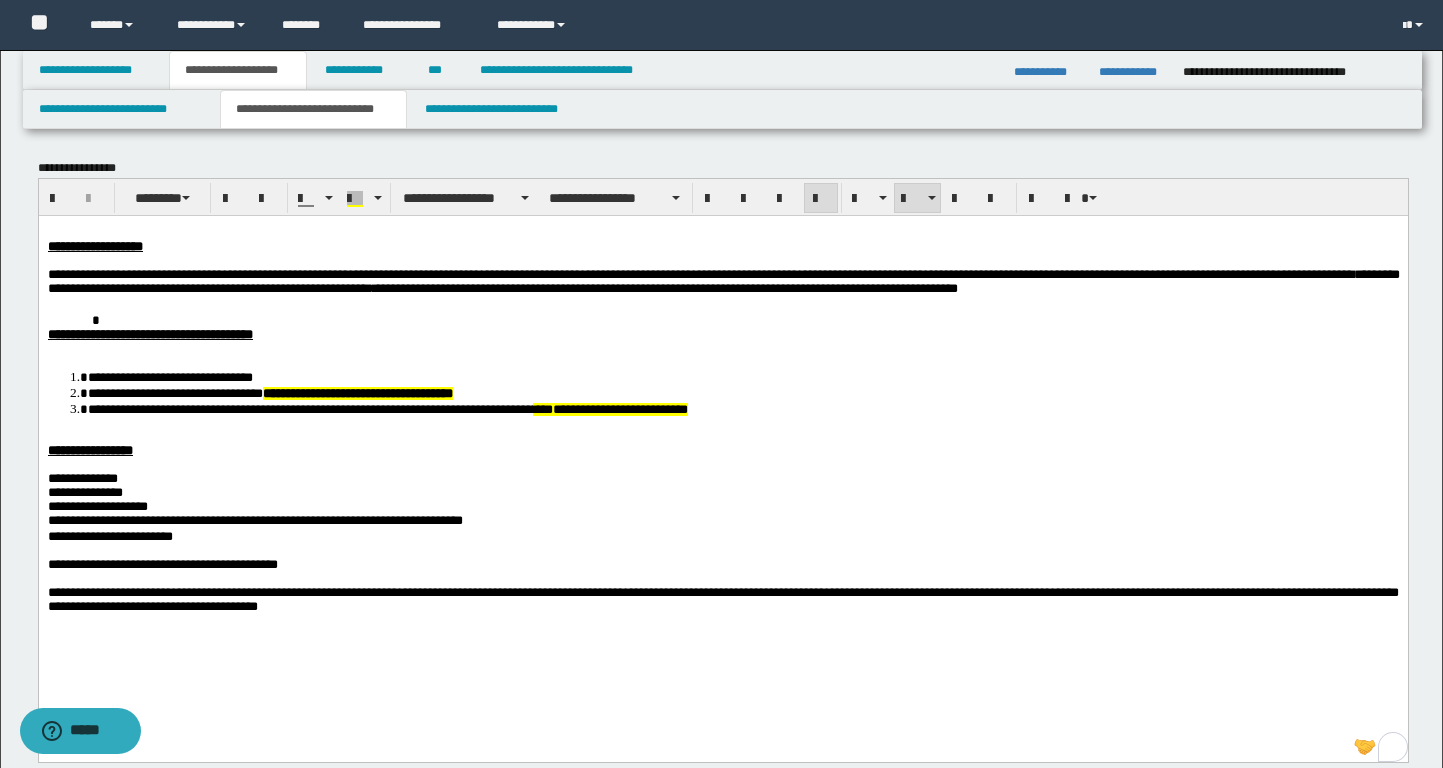 click on "**********" at bounding box center (274, 408) 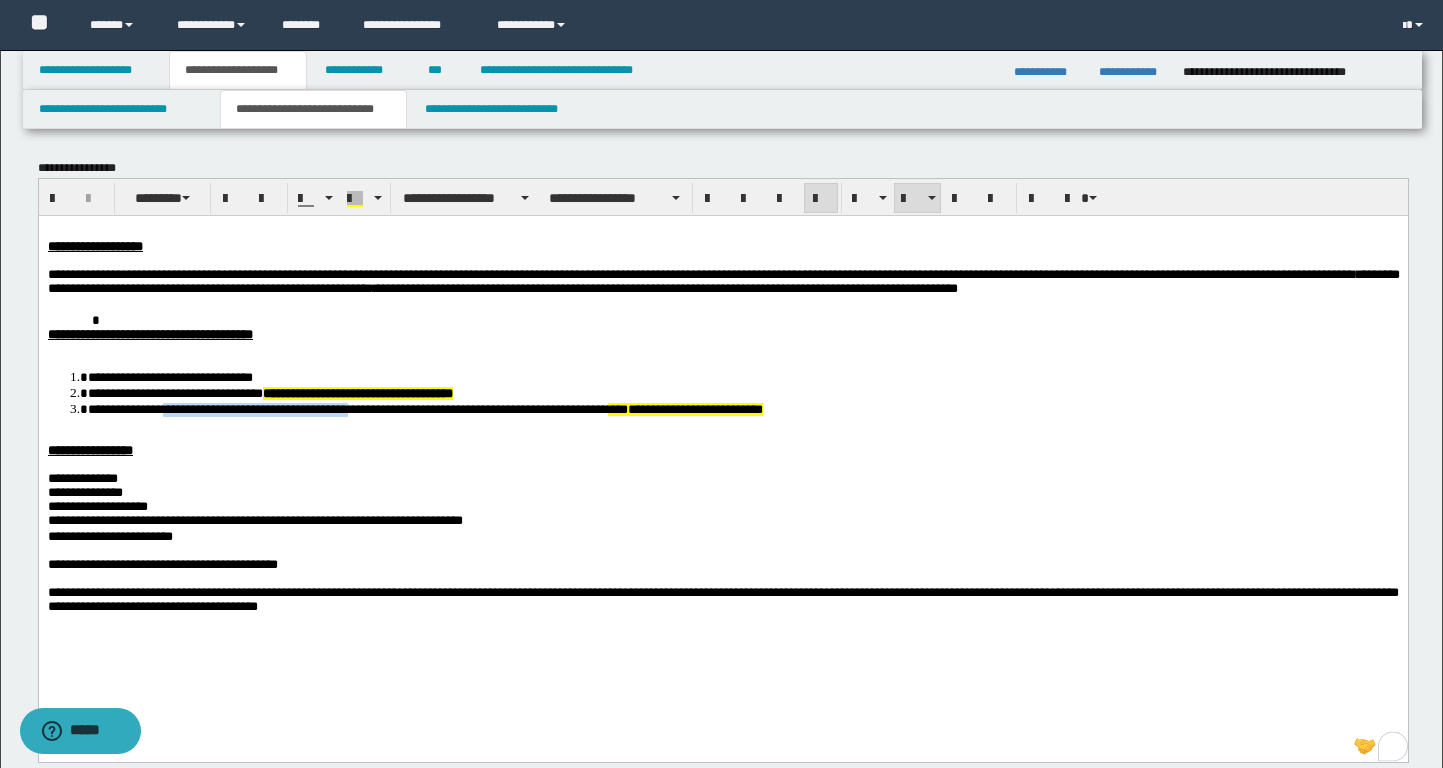 drag, startPoint x: 185, startPoint y: 416, endPoint x: 403, endPoint y: 415, distance: 218.00229 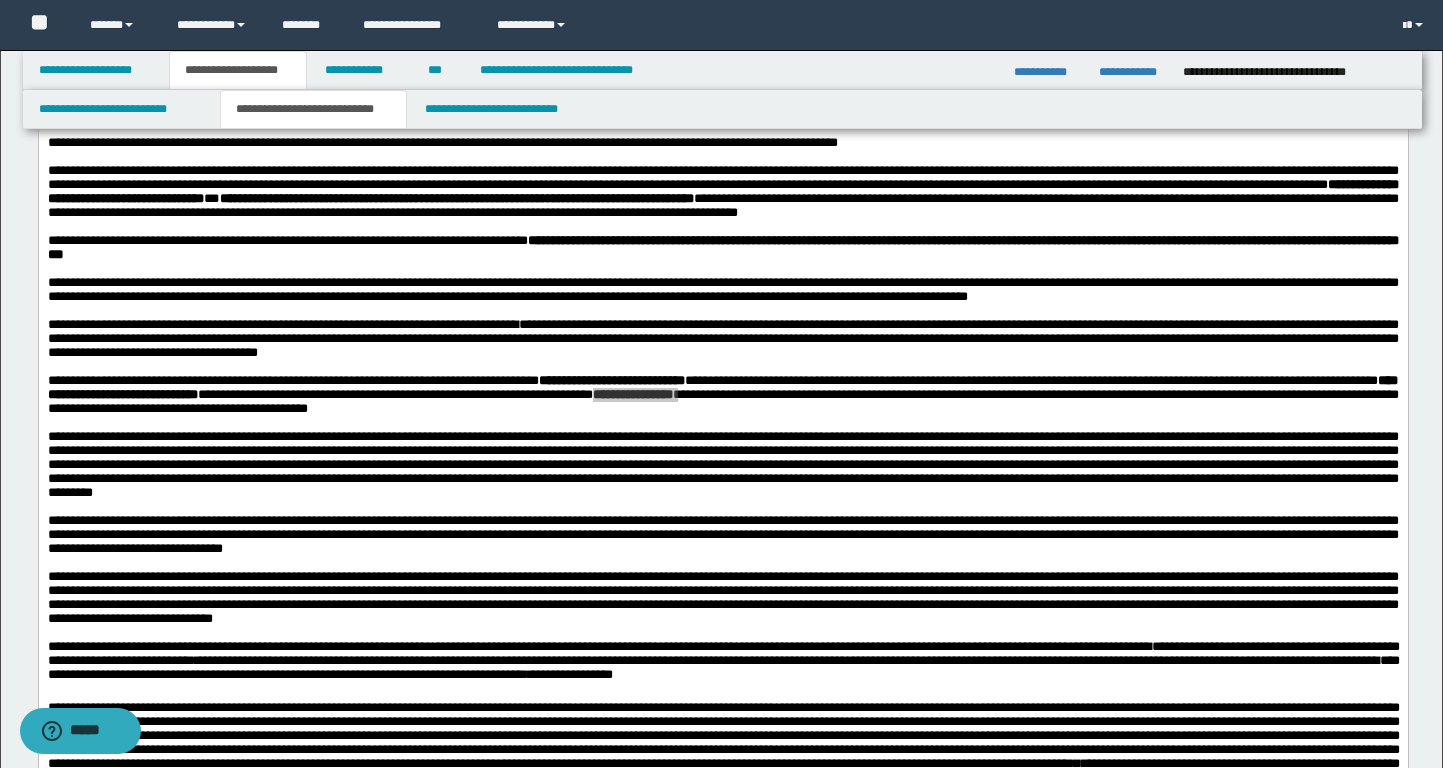 scroll, scrollTop: 1060, scrollLeft: 0, axis: vertical 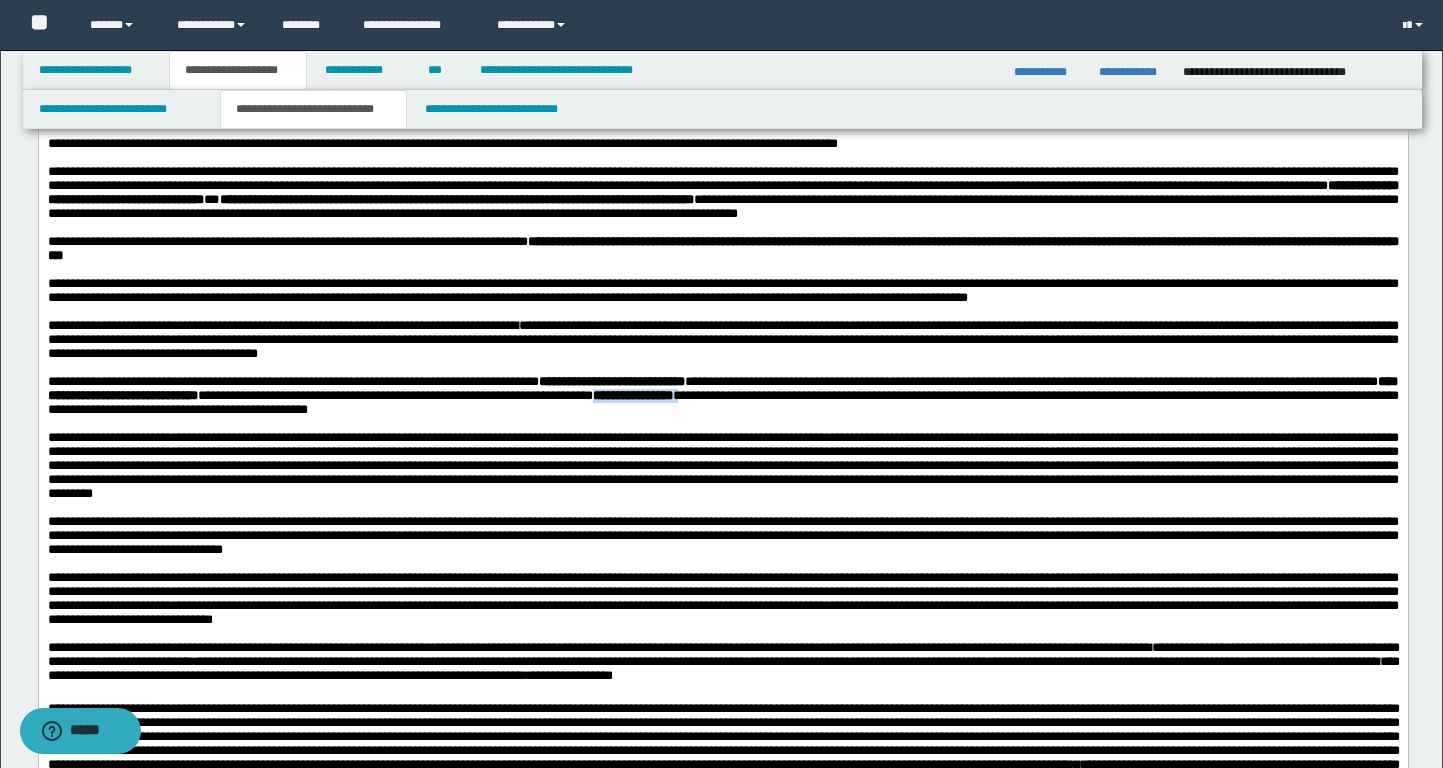 click on "**********" at bounding box center [722, 396] 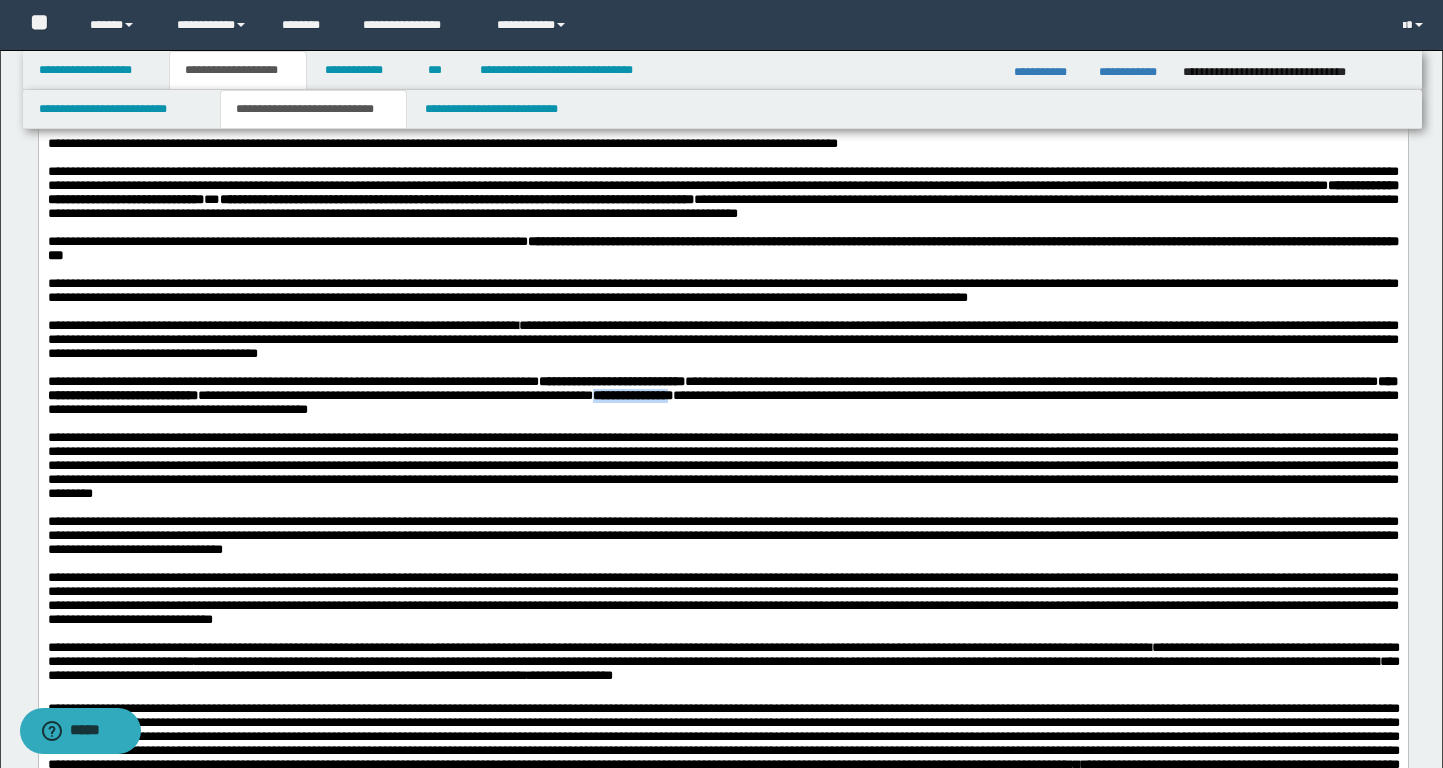 drag, startPoint x: 1121, startPoint y: 531, endPoint x: 1220, endPoint y: 533, distance: 99.0202 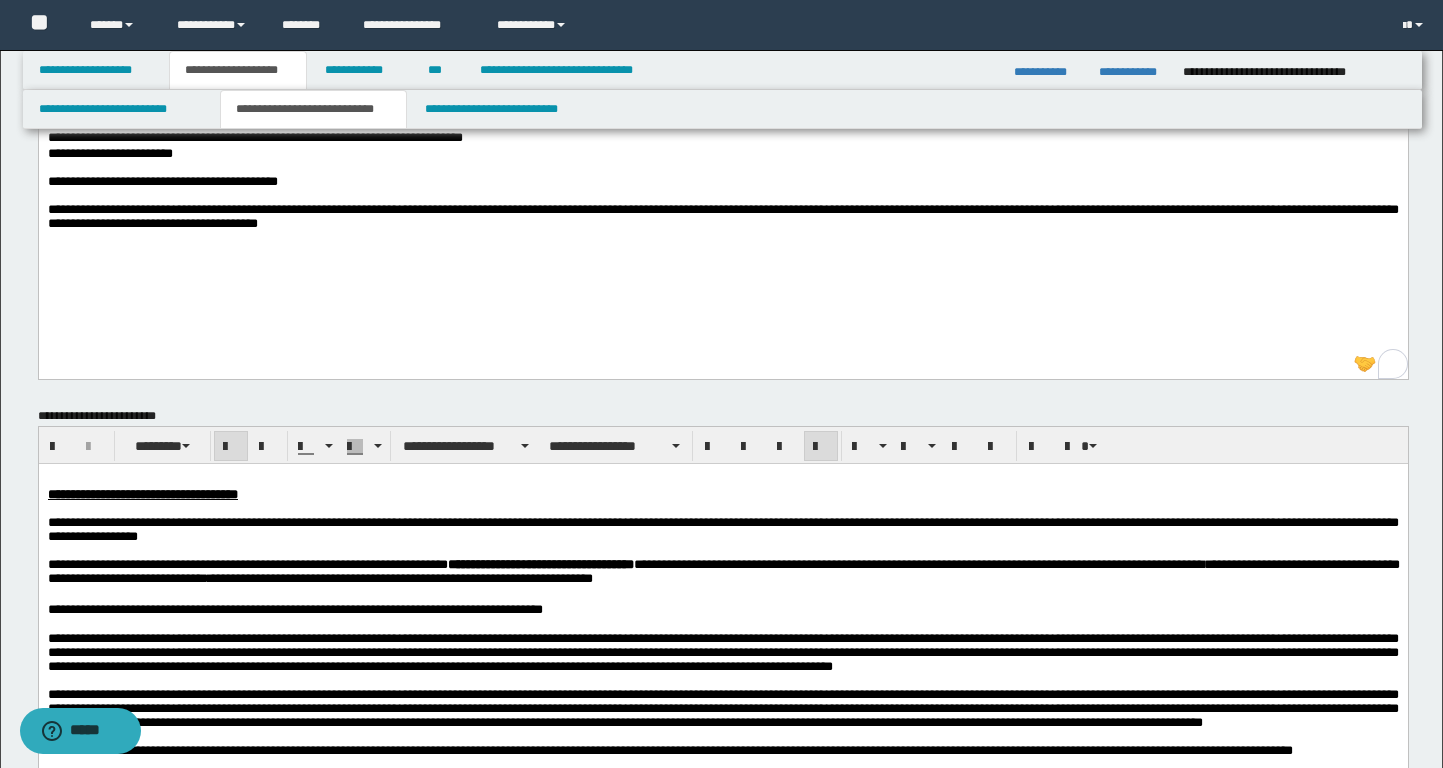 scroll, scrollTop: 0, scrollLeft: 0, axis: both 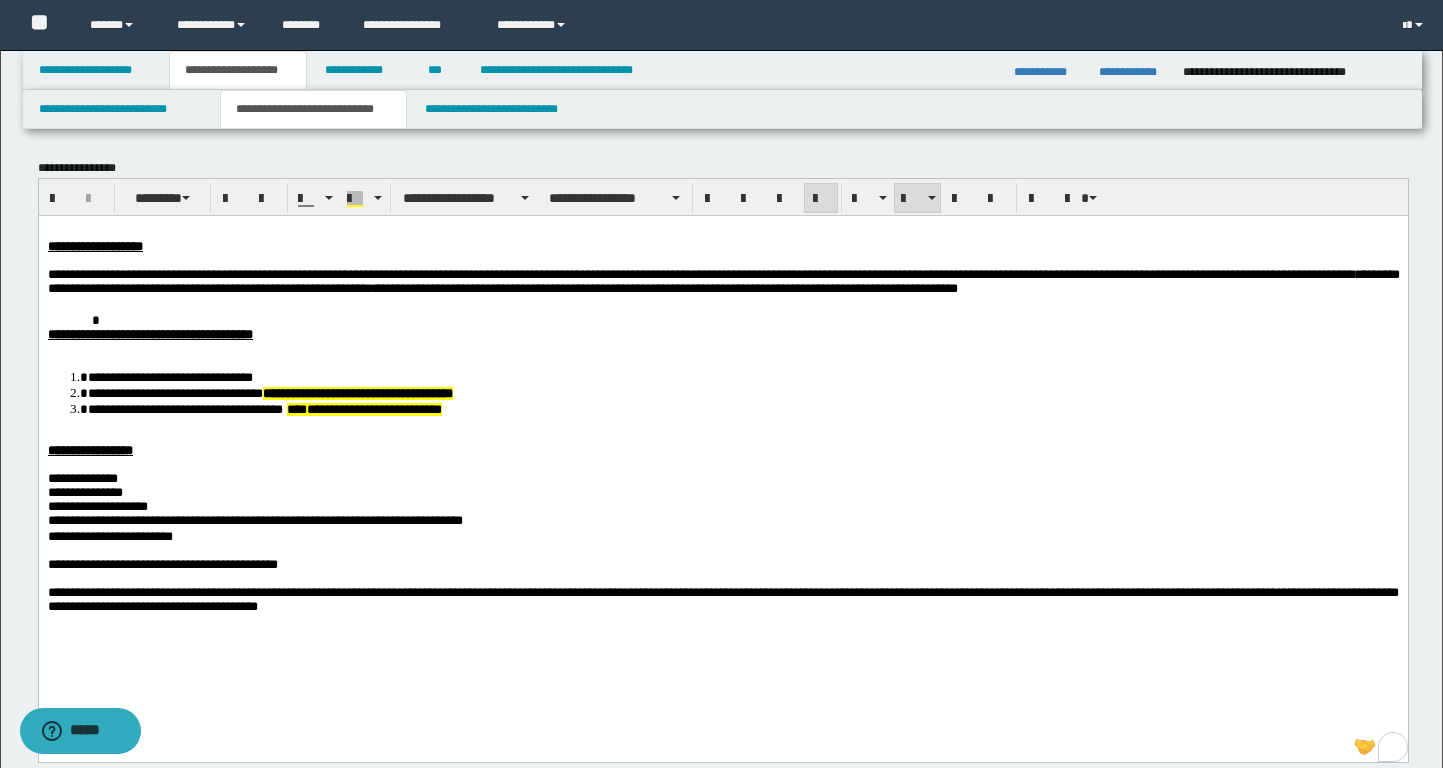 click on "**********" at bounding box center (722, 450) 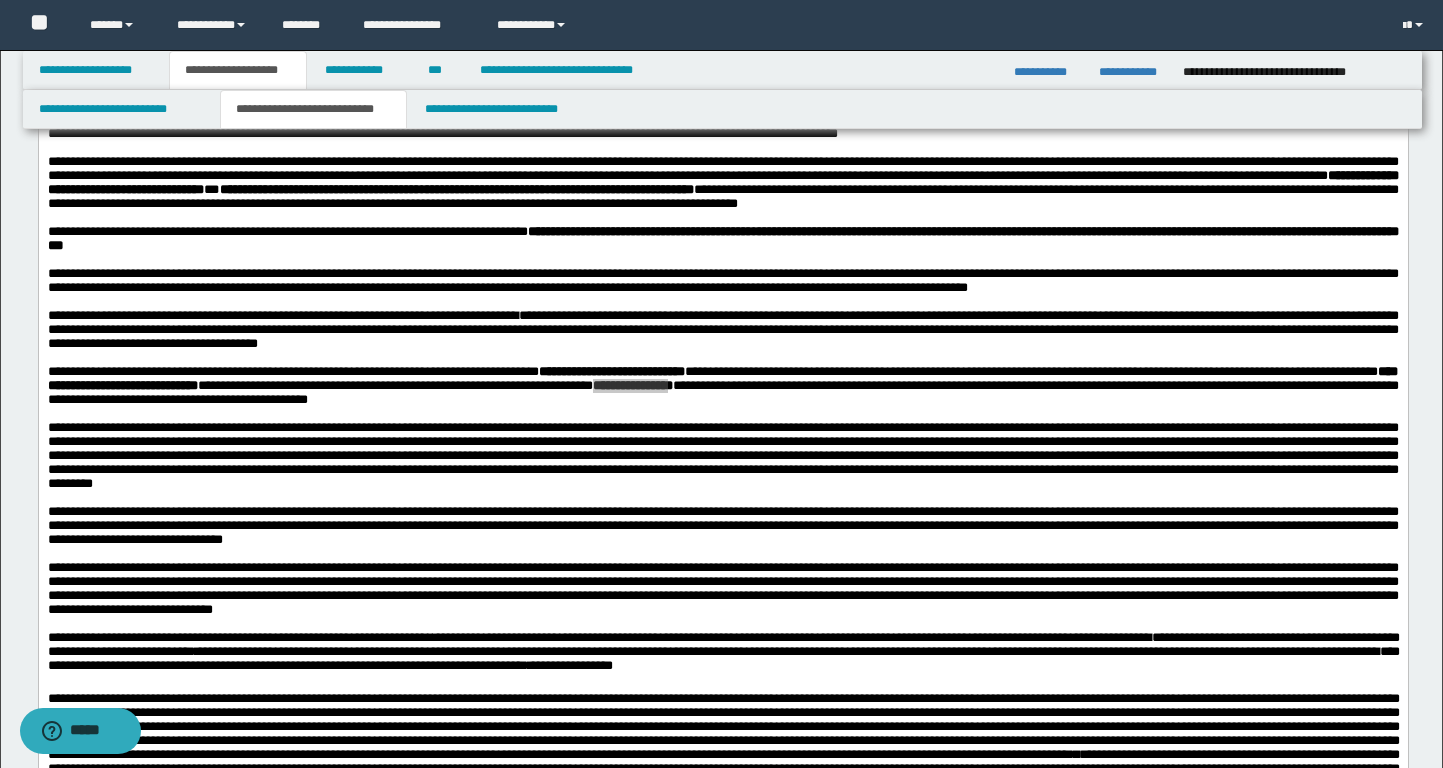 scroll, scrollTop: 1074, scrollLeft: 0, axis: vertical 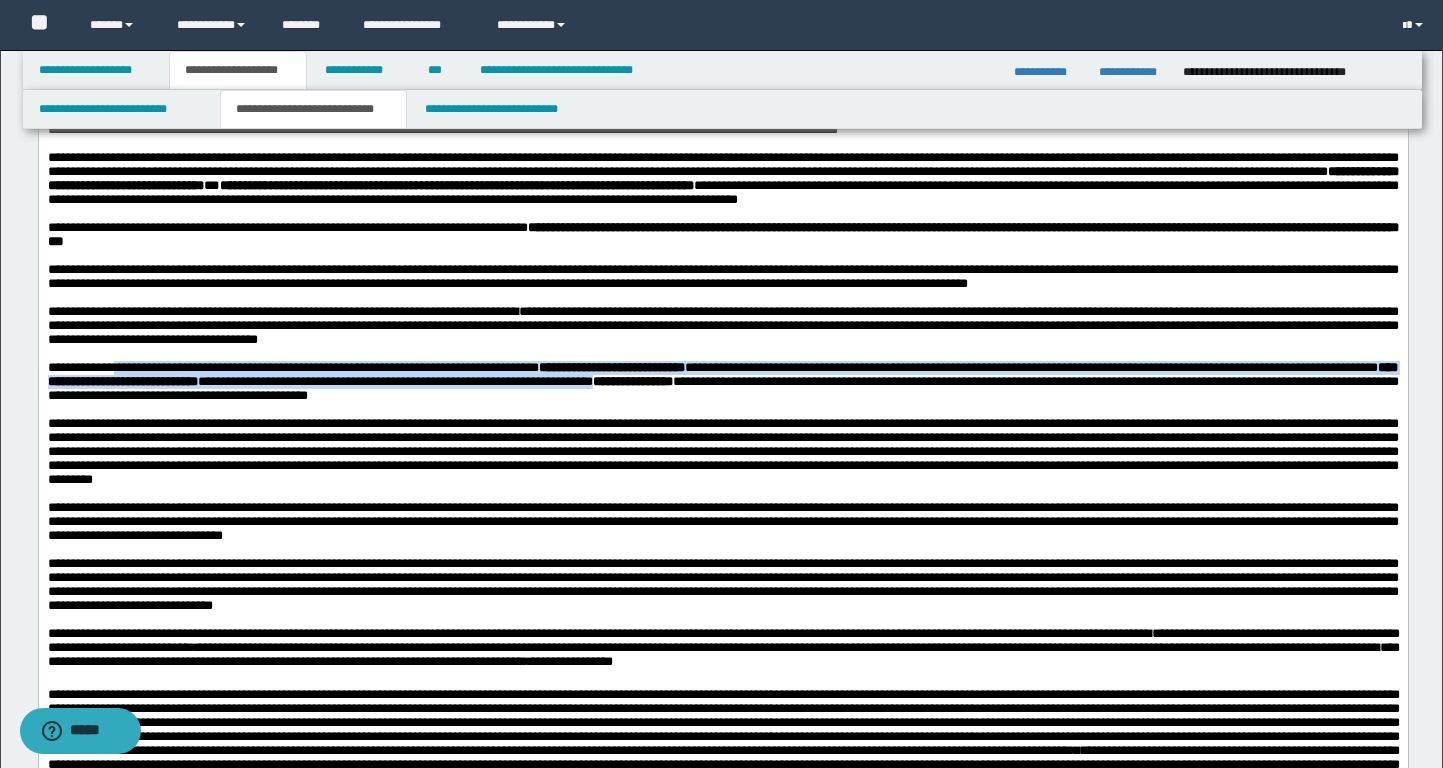 click on "**********" at bounding box center [722, 381] 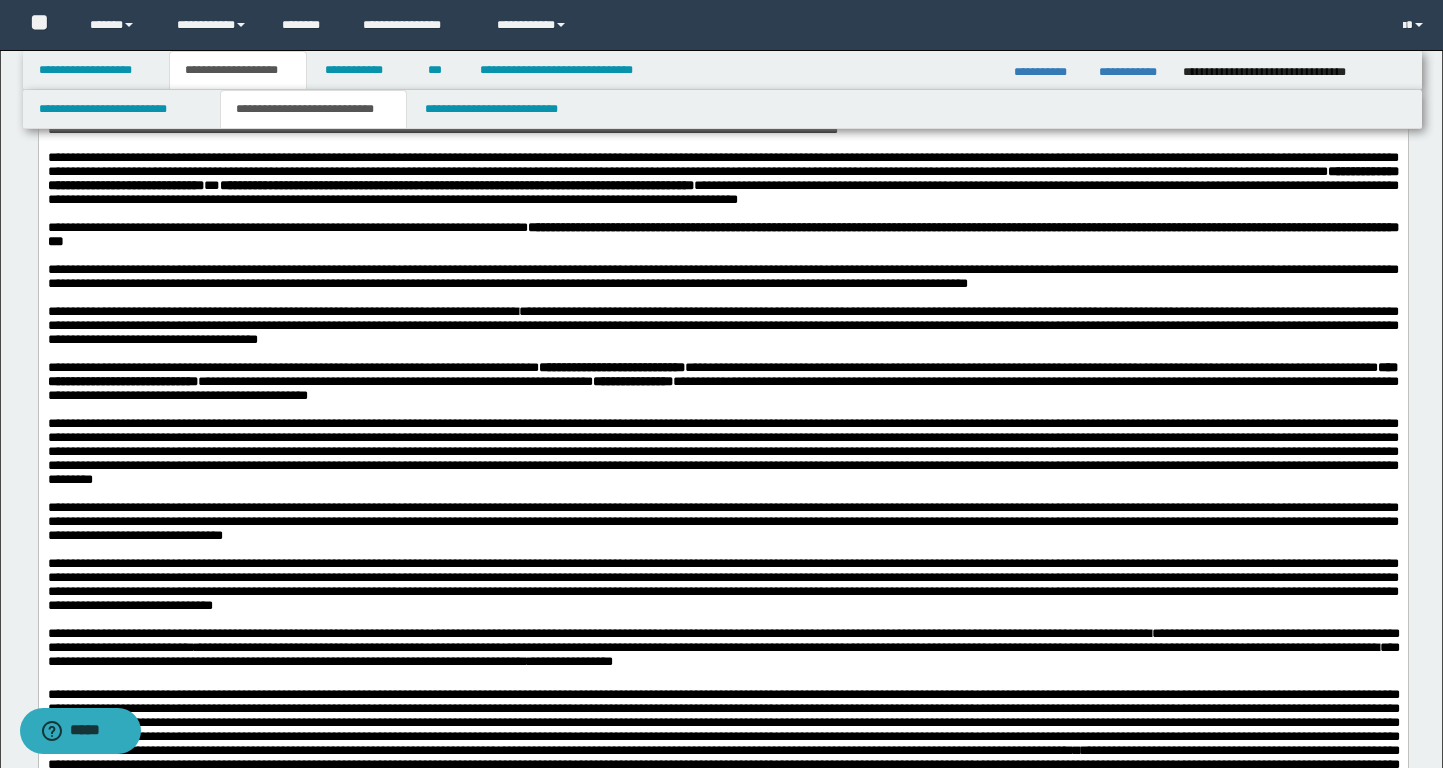 click on "**********" at bounding box center (722, 381) 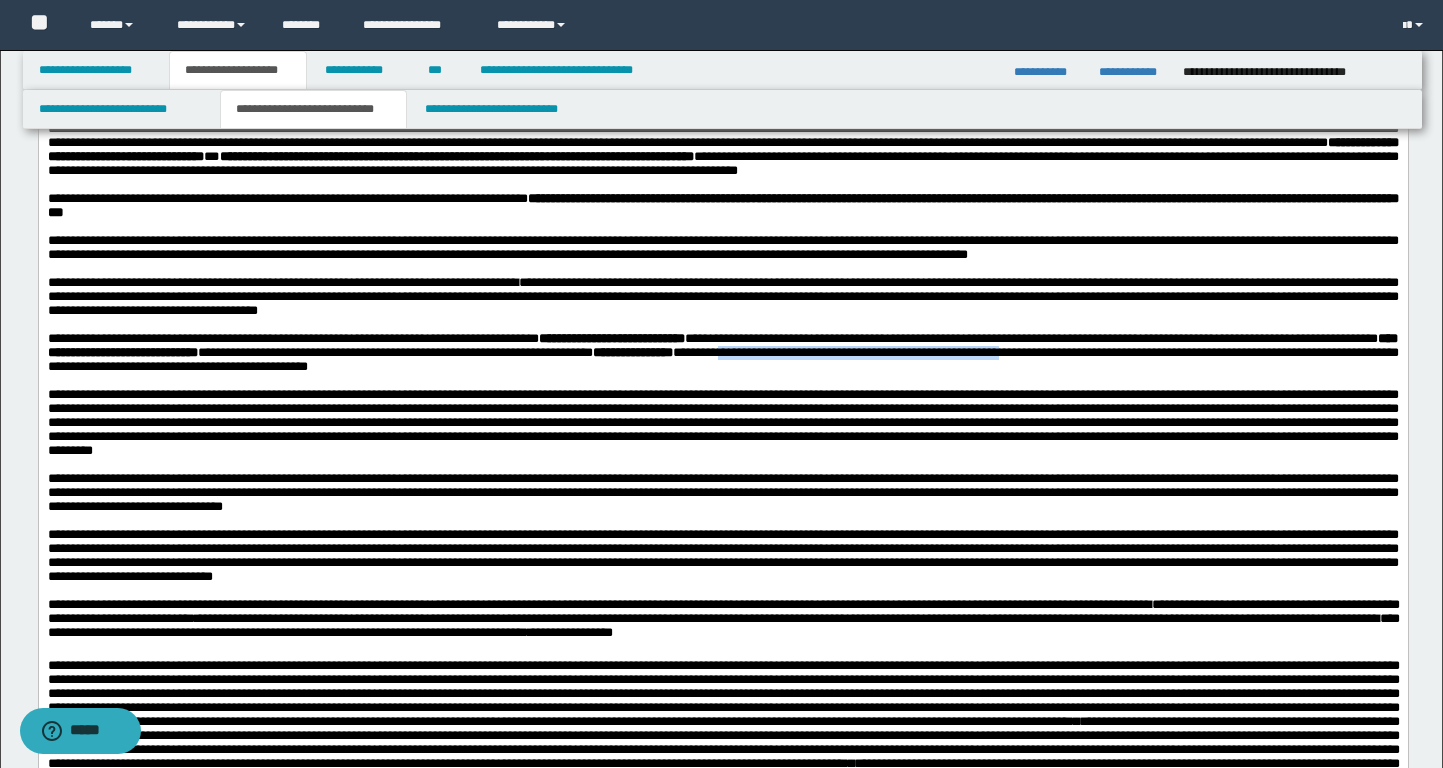 drag, startPoint x: 1285, startPoint y: 492, endPoint x: 255, endPoint y: 496, distance: 1030.0078 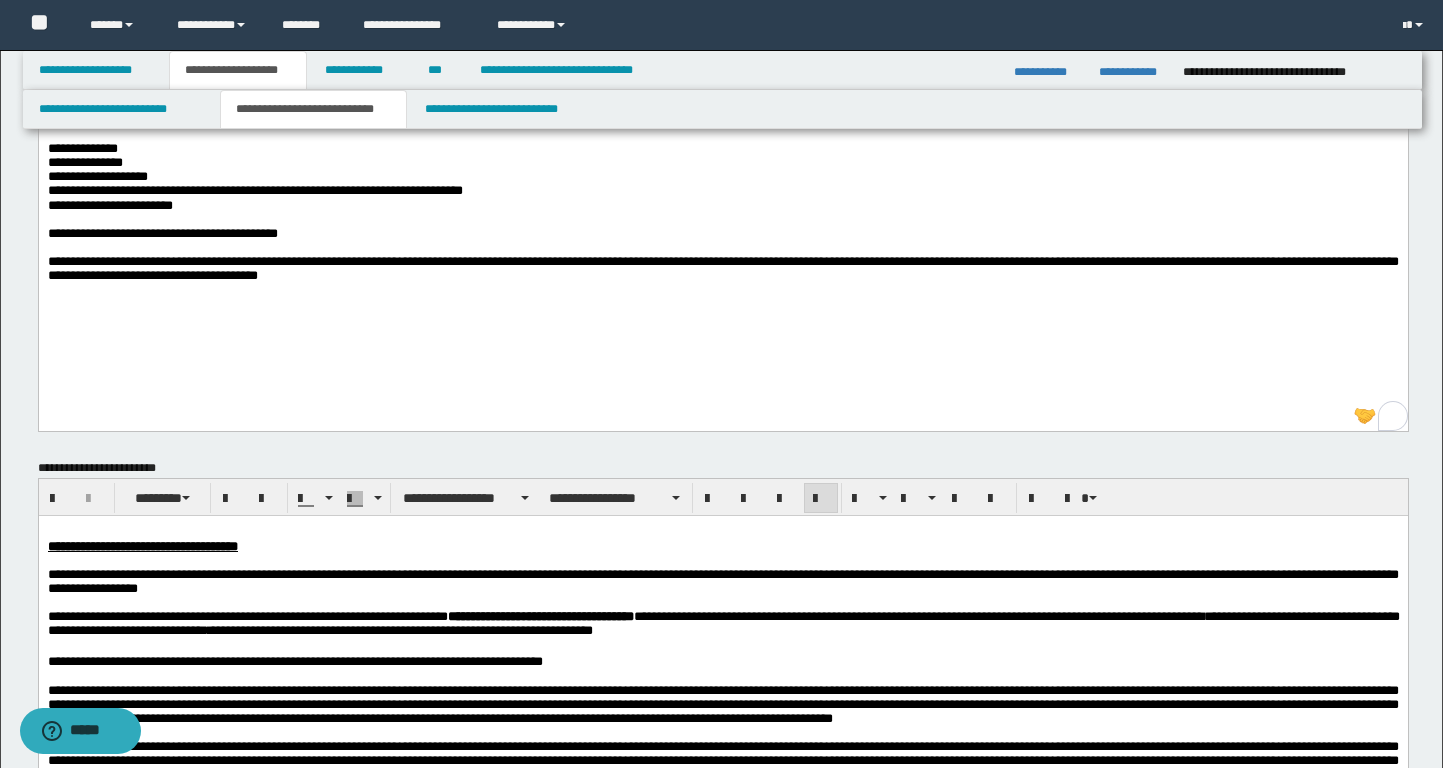 scroll, scrollTop: 0, scrollLeft: 0, axis: both 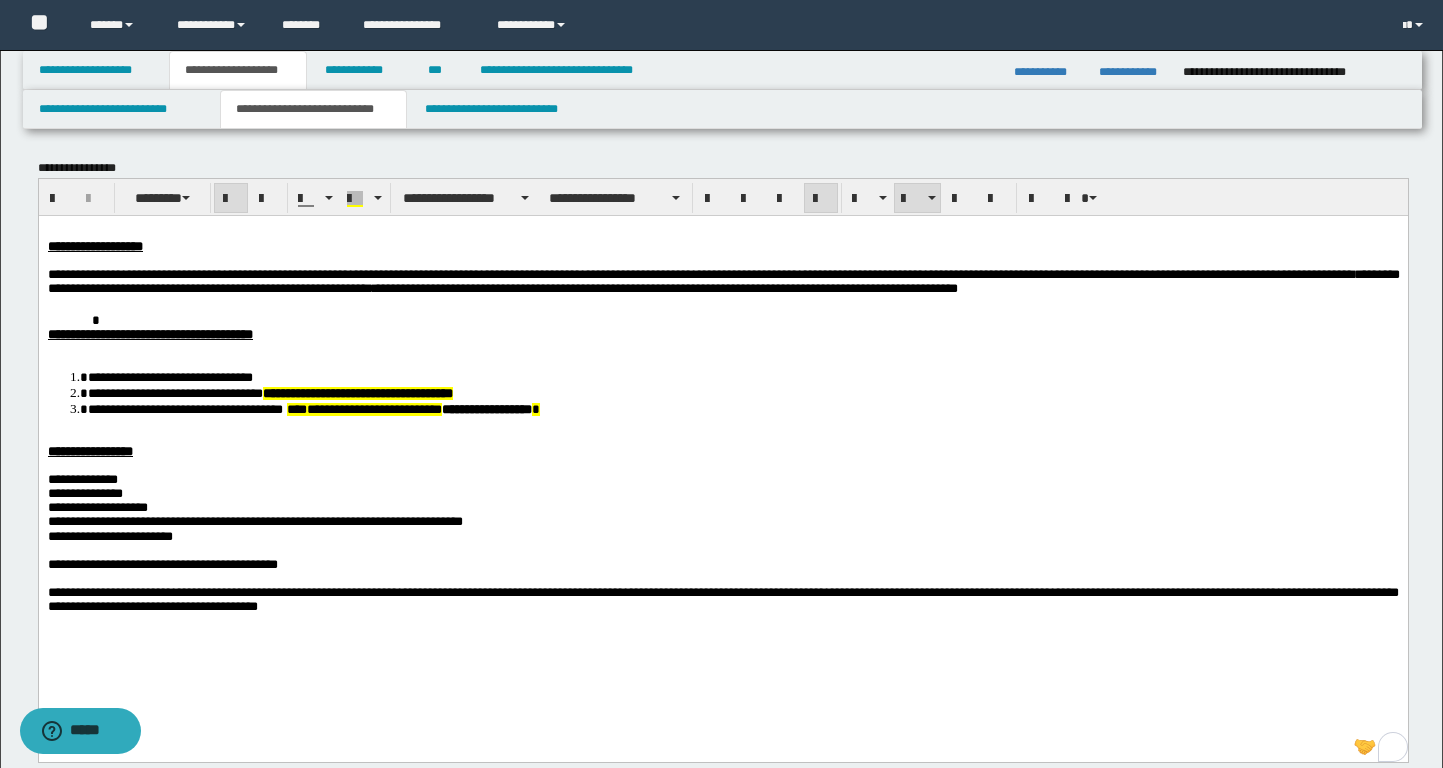 click on "**********" at bounding box center [486, 408] 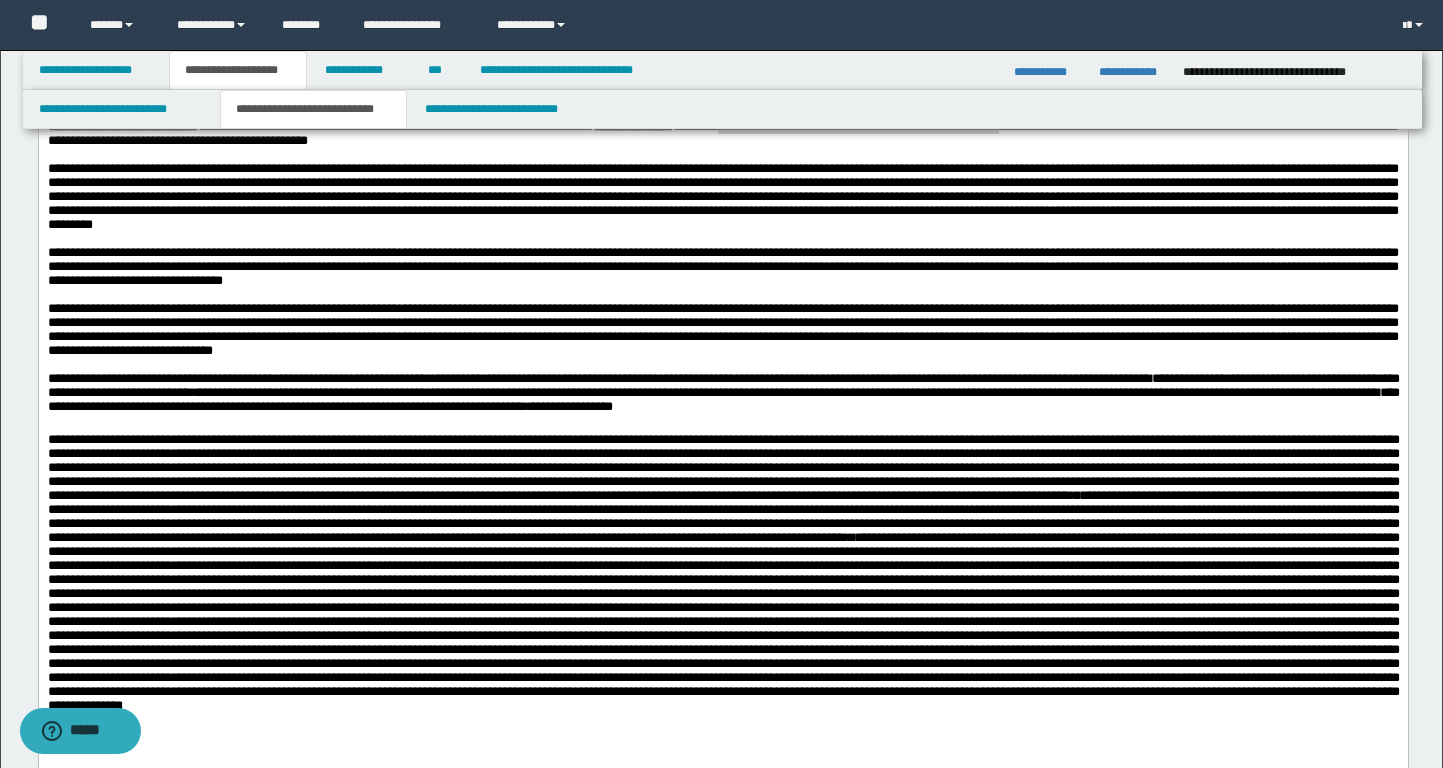 scroll, scrollTop: 1289, scrollLeft: 0, axis: vertical 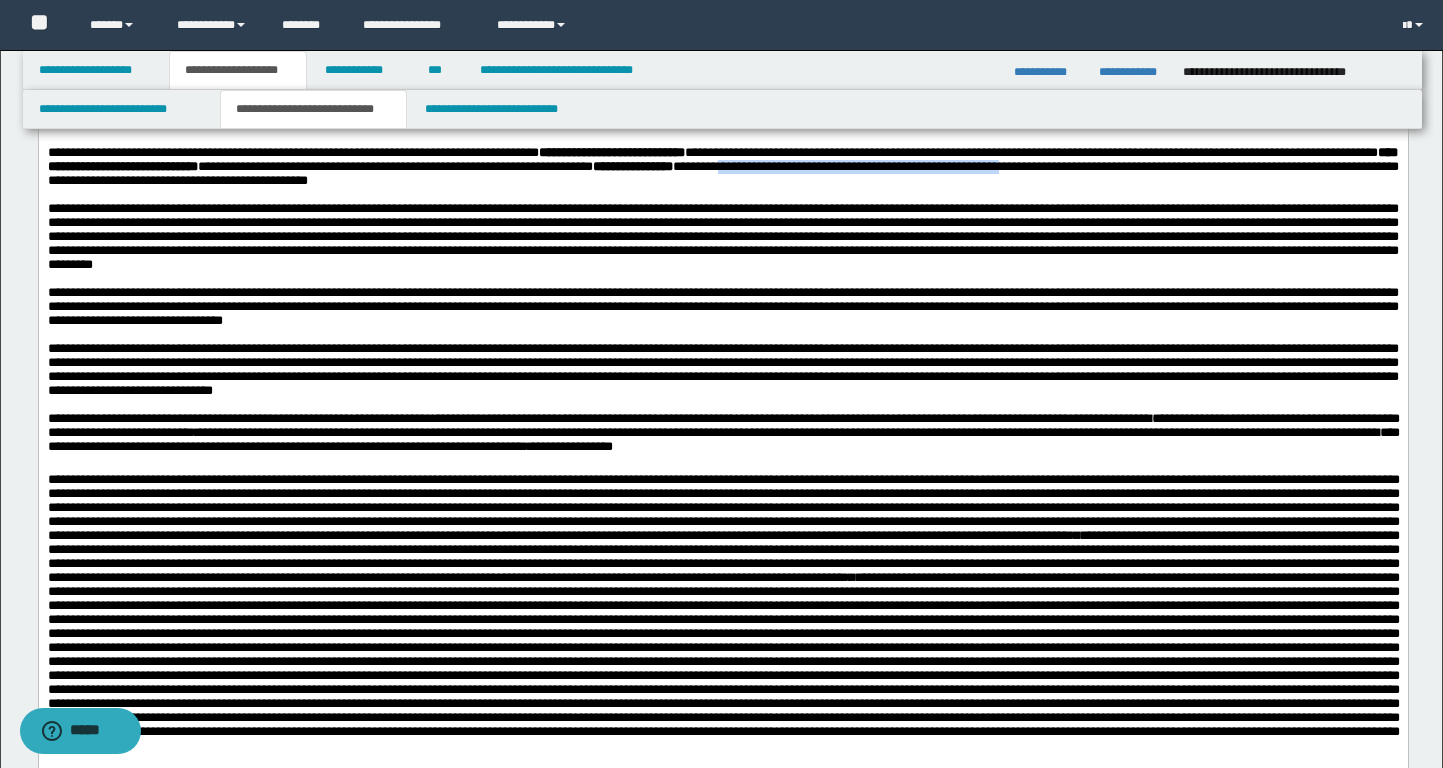 click on "**********" at bounding box center [722, 166] 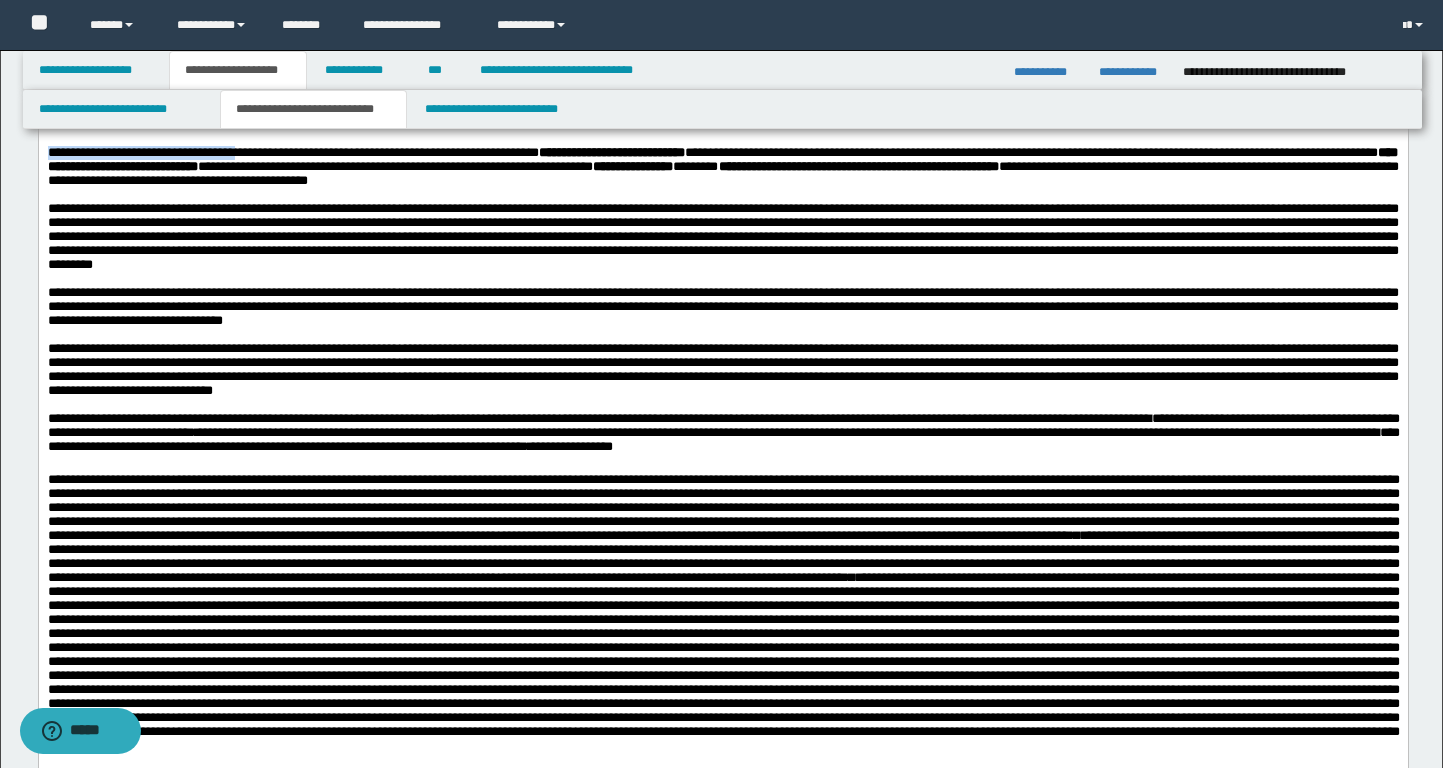 drag, startPoint x: 48, startPoint y: 286, endPoint x: 278, endPoint y: 288, distance: 230.0087 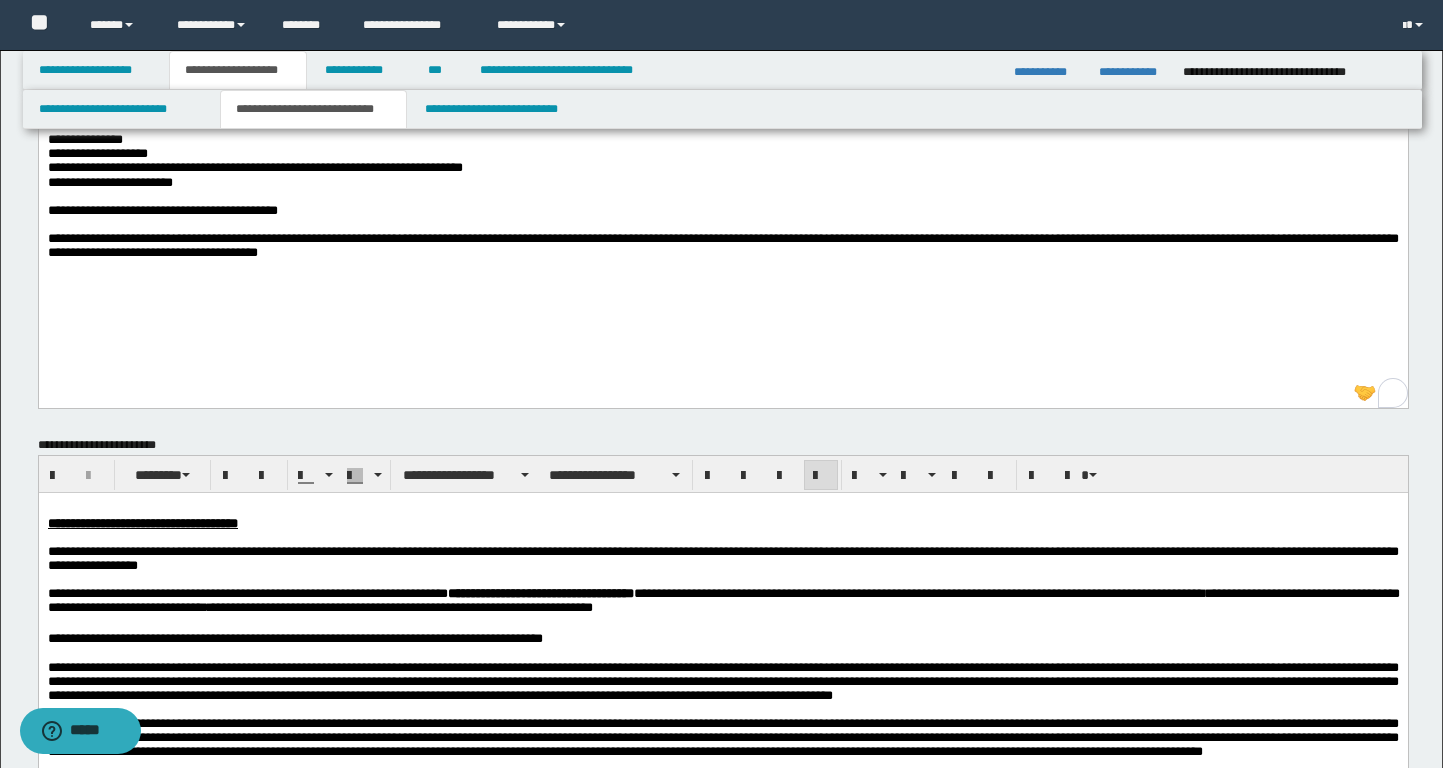 scroll, scrollTop: 0, scrollLeft: 0, axis: both 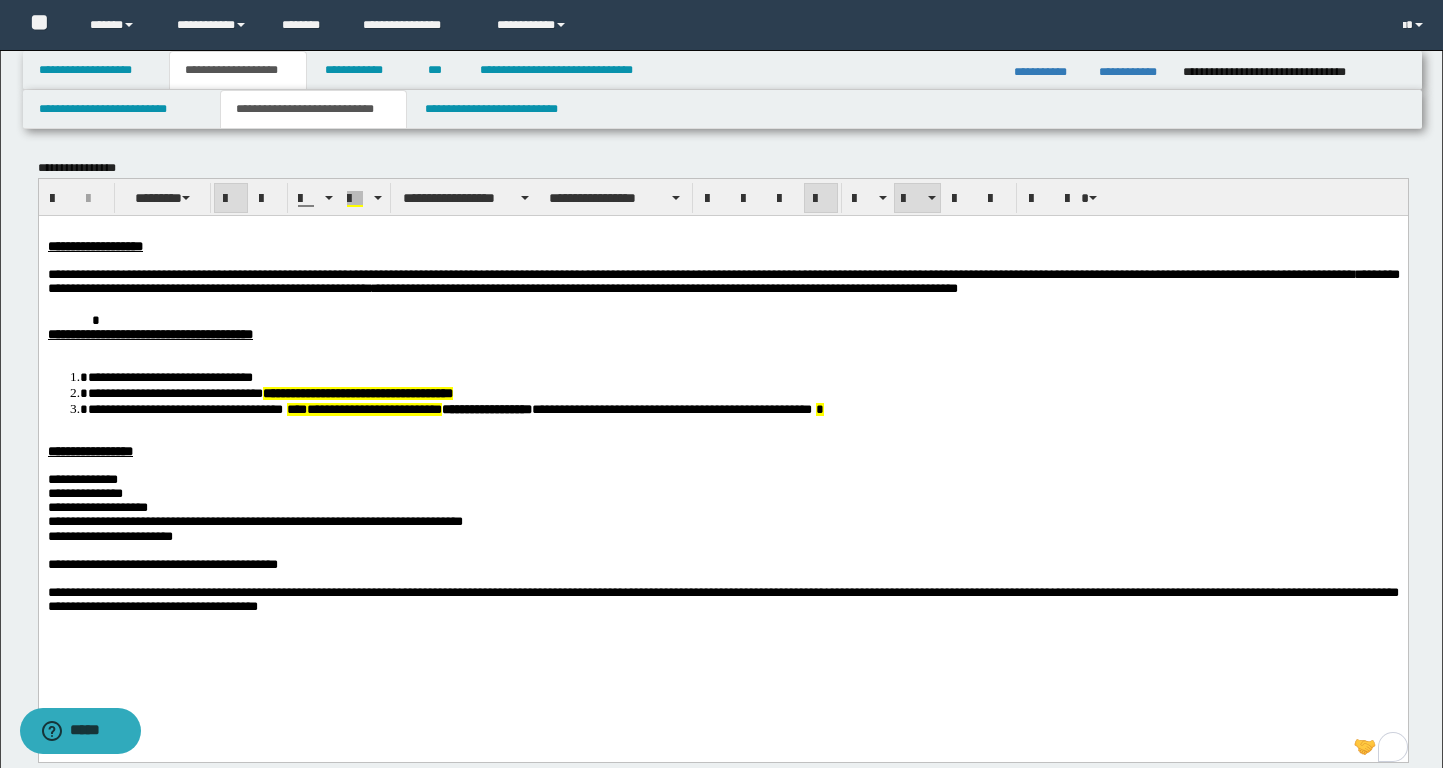 click on "**********" at bounding box center [671, 408] 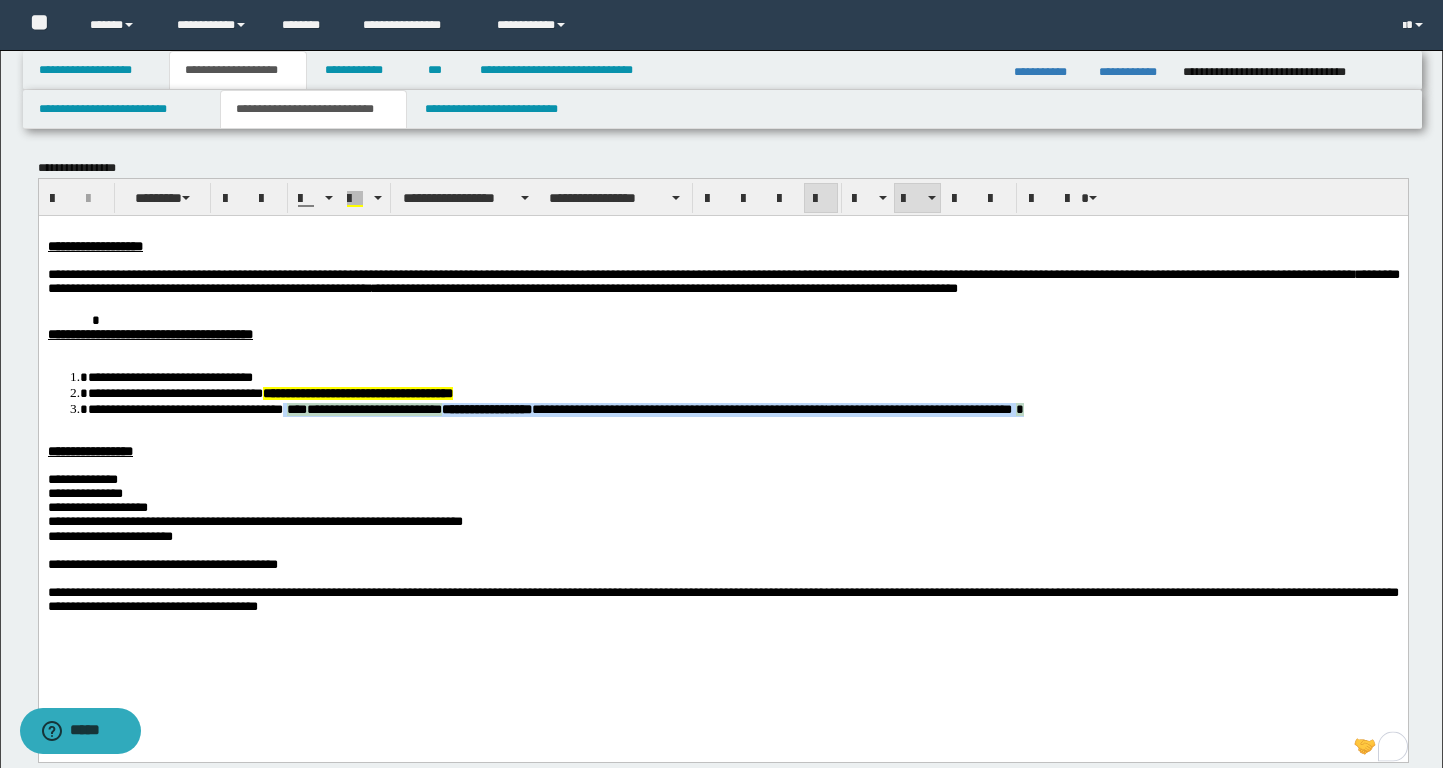drag, startPoint x: 1099, startPoint y: 414, endPoint x: 326, endPoint y: 413, distance: 773.0007 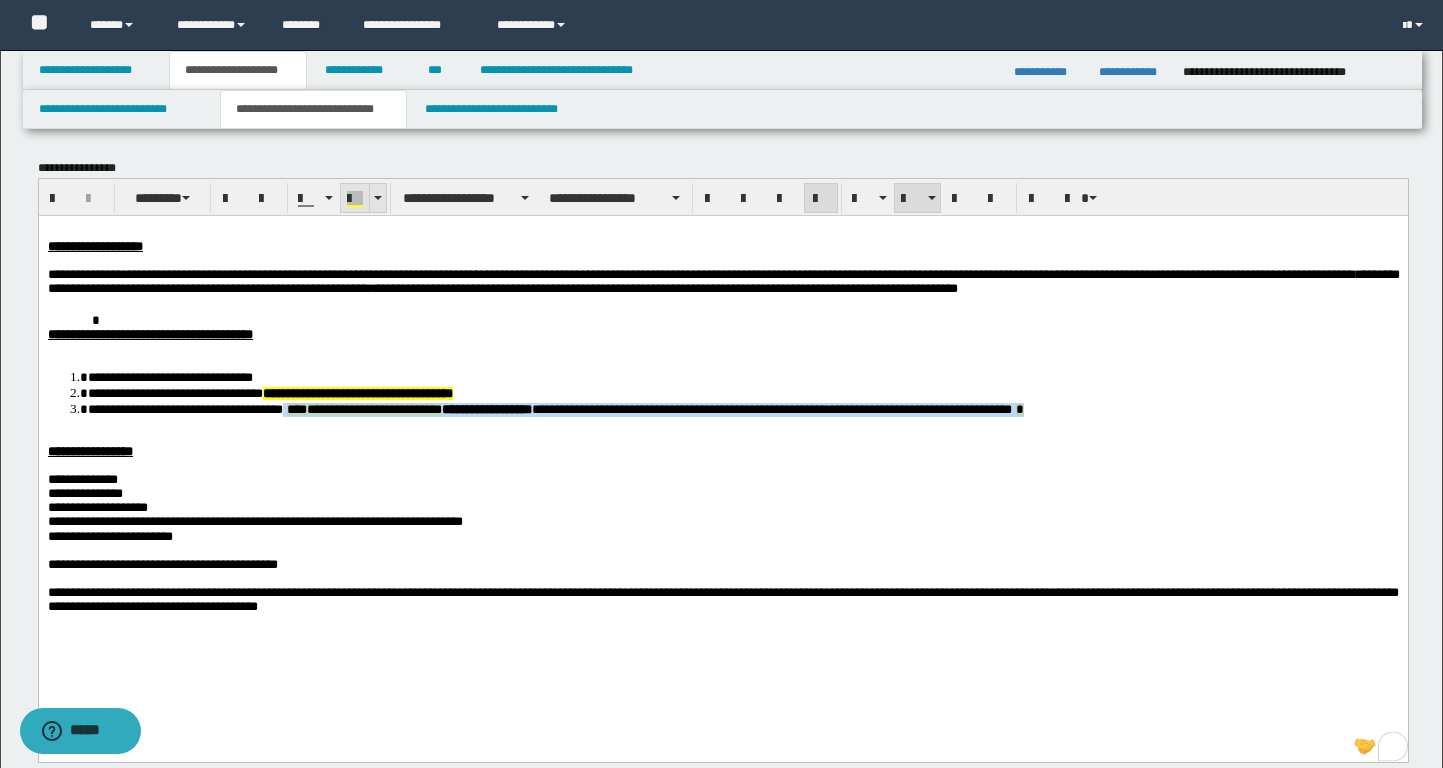 click at bounding box center (355, 199) 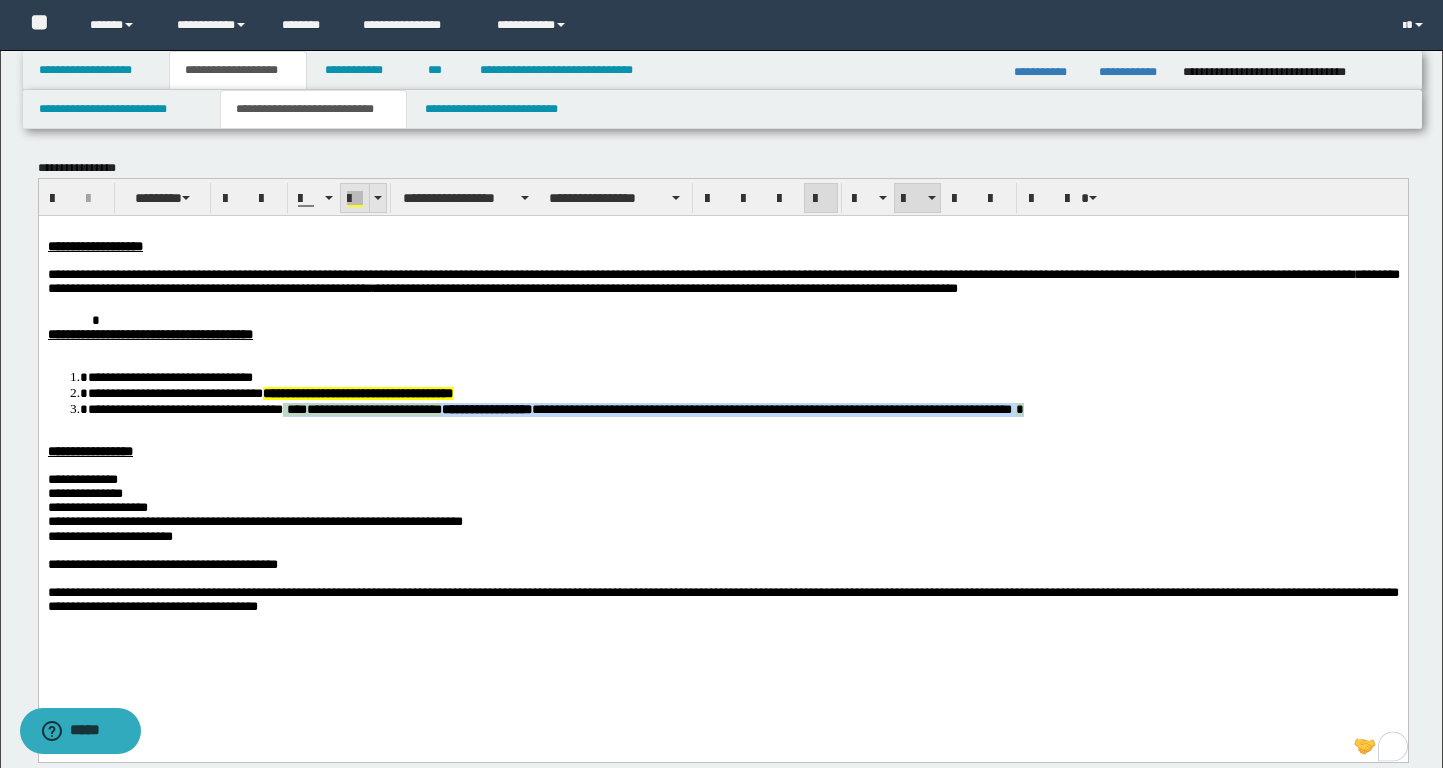 click at bounding box center (355, 199) 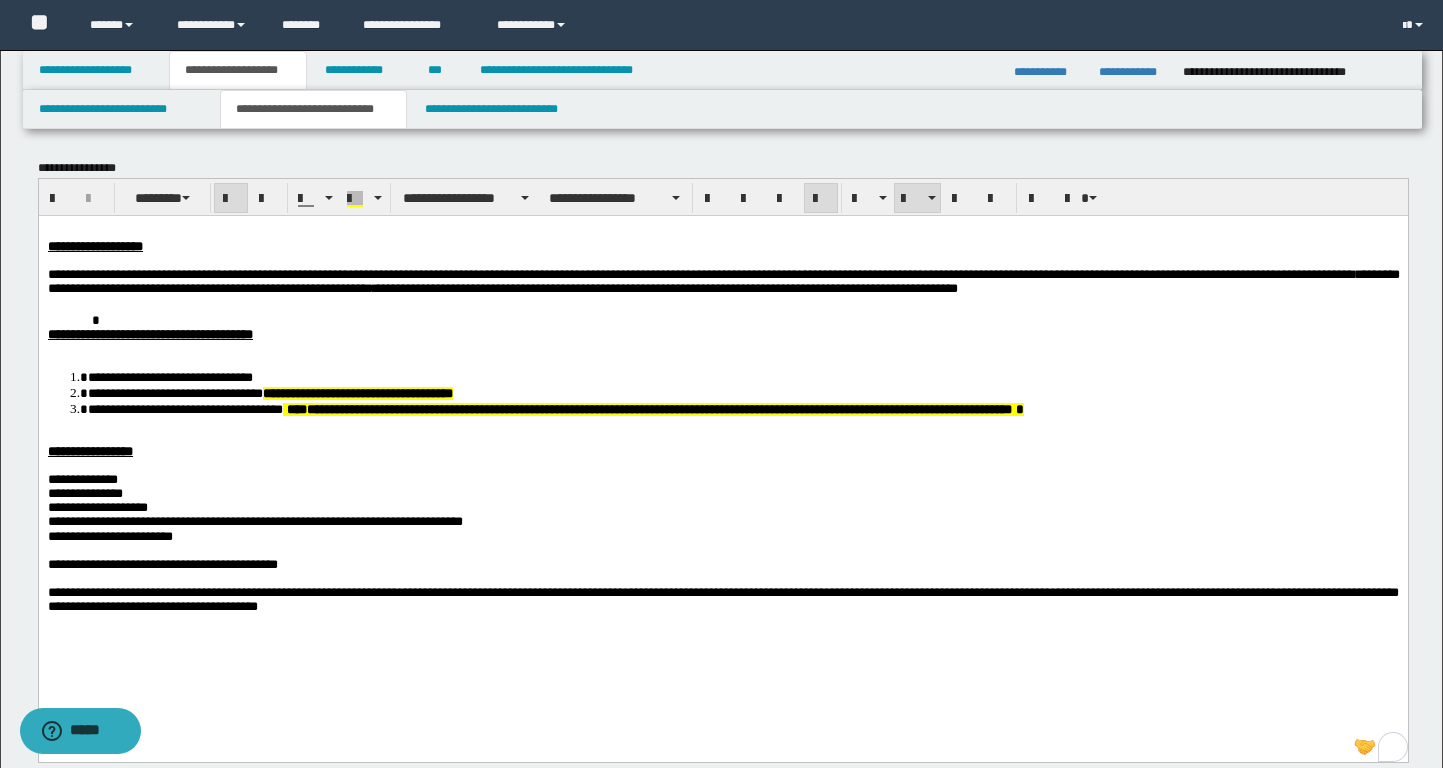 click on "**********" at bounding box center [722, 507] 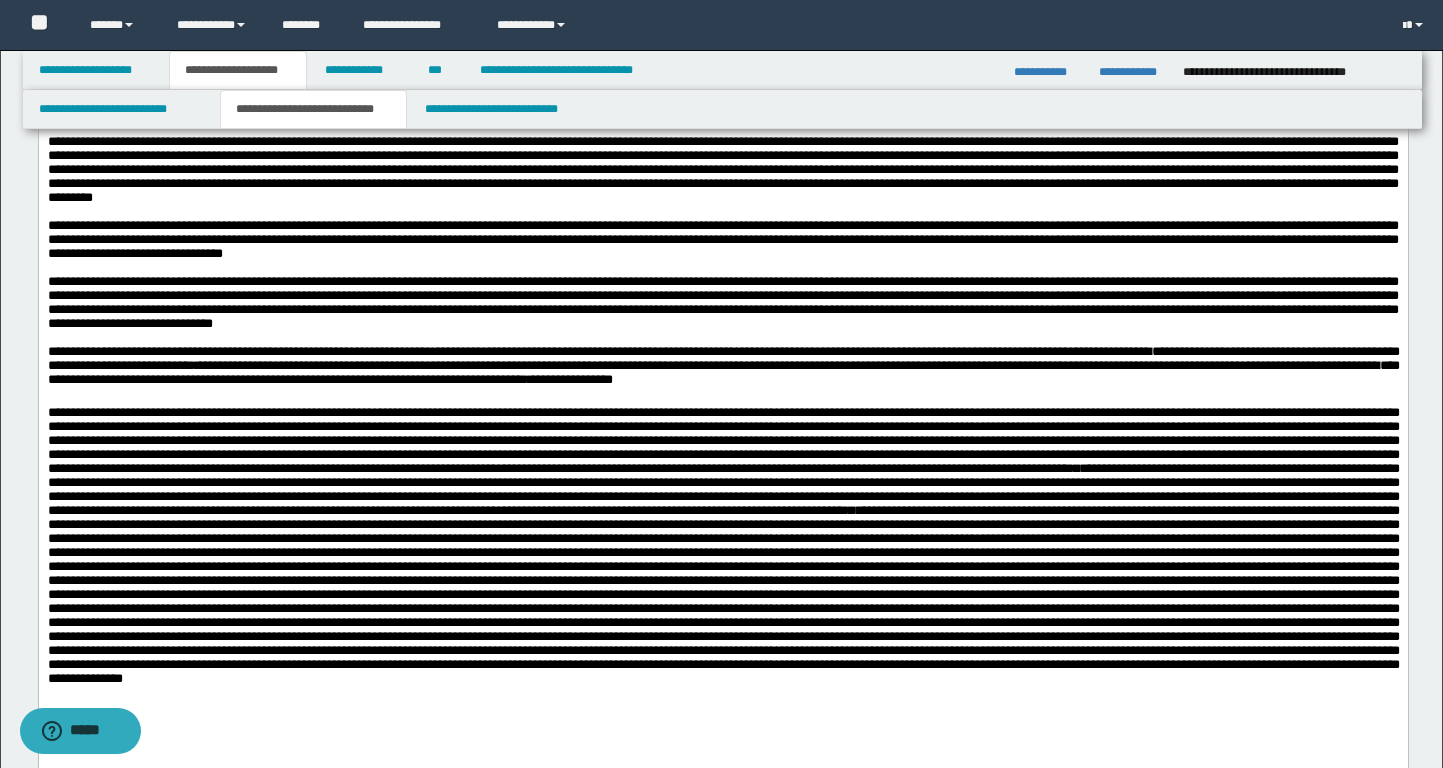 scroll, scrollTop: 1307, scrollLeft: 0, axis: vertical 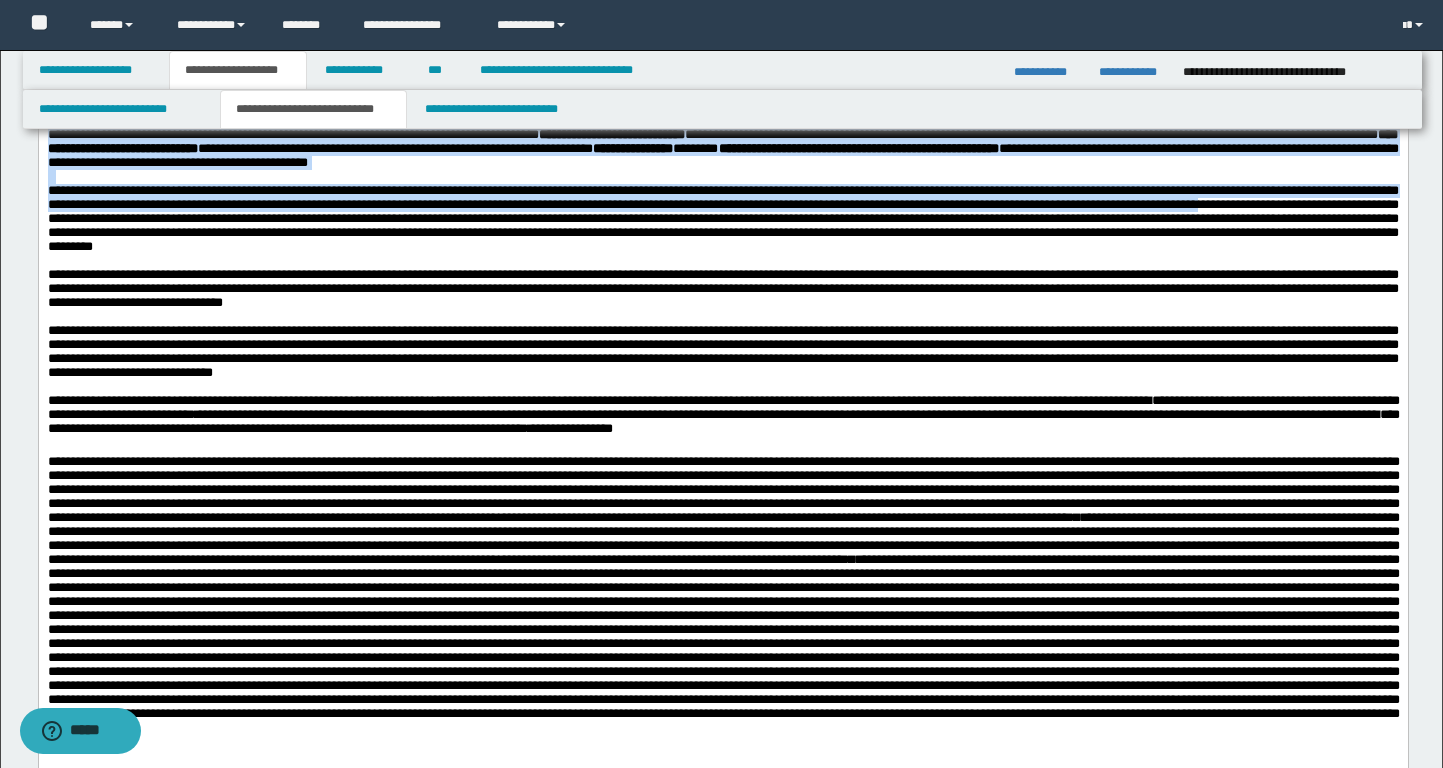 click at bounding box center [722, 218] 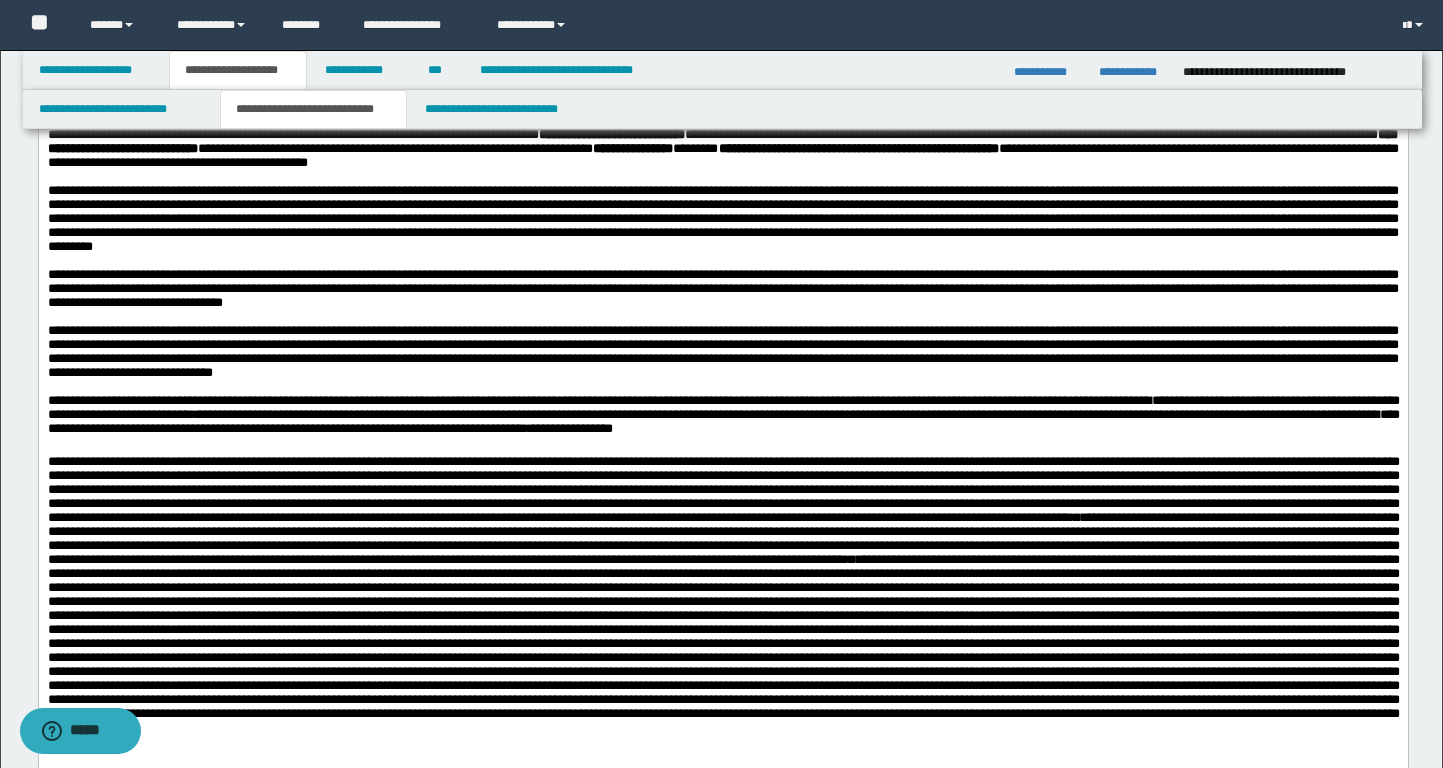 click on "**********" at bounding box center [722, 288] 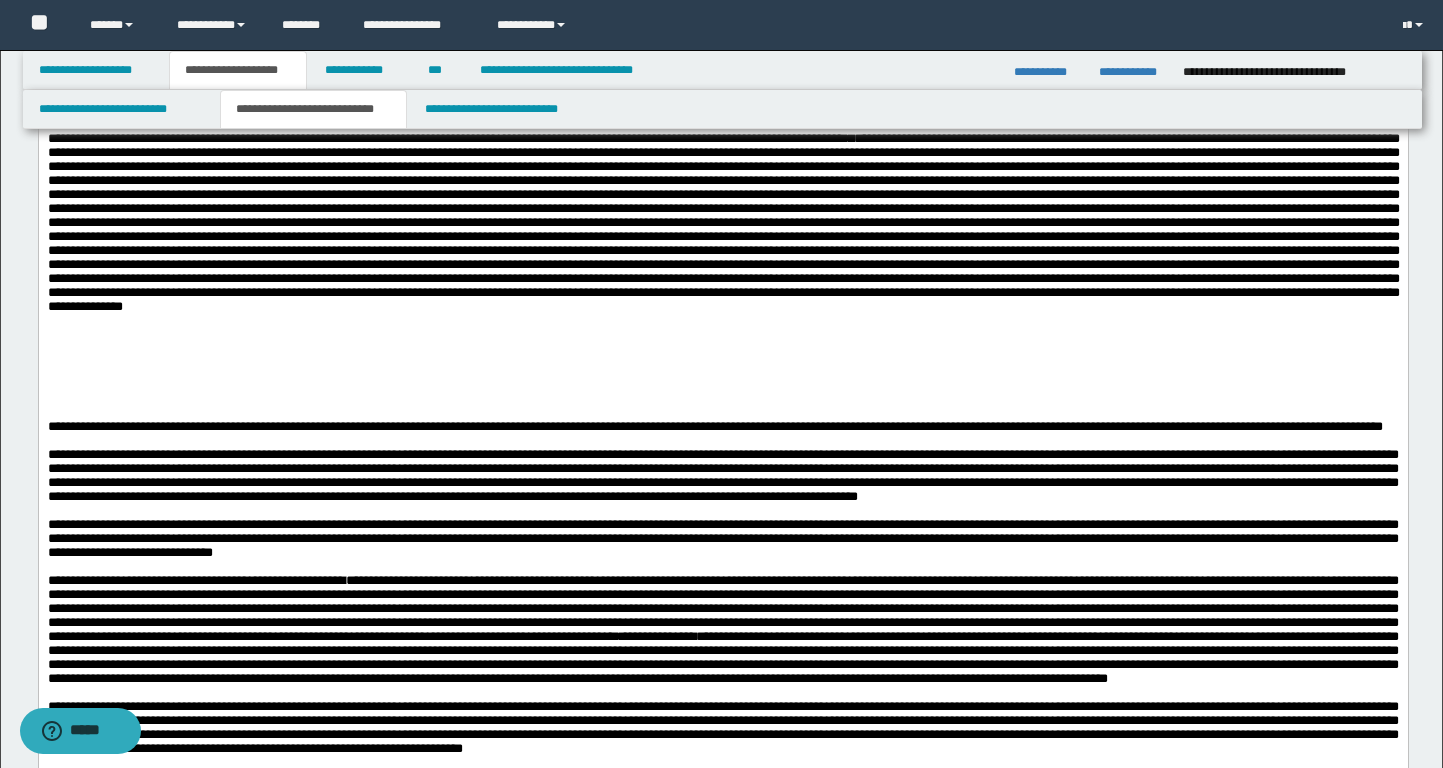 scroll, scrollTop: 1724, scrollLeft: 0, axis: vertical 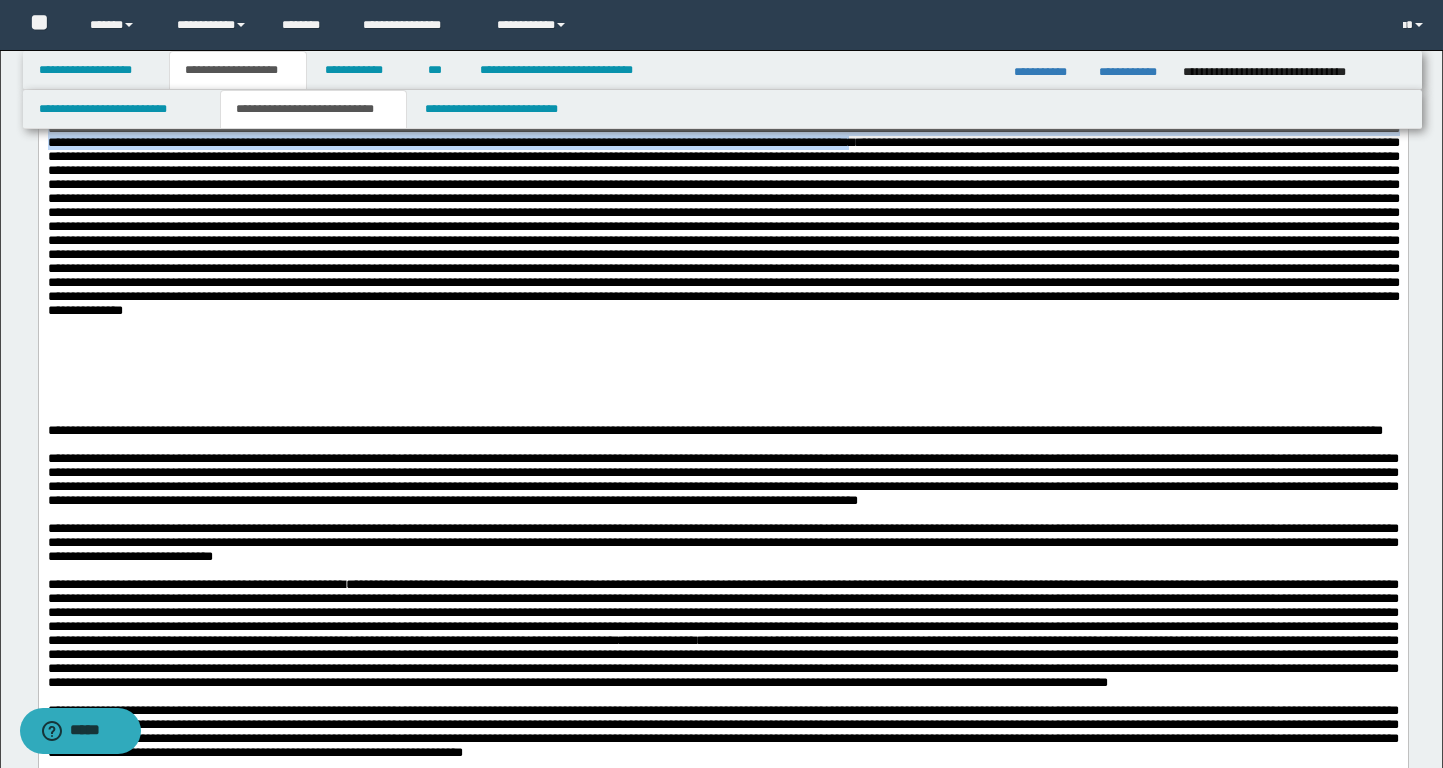 drag, startPoint x: 1073, startPoint y: 279, endPoint x: 417, endPoint y: 346, distance: 659.4126 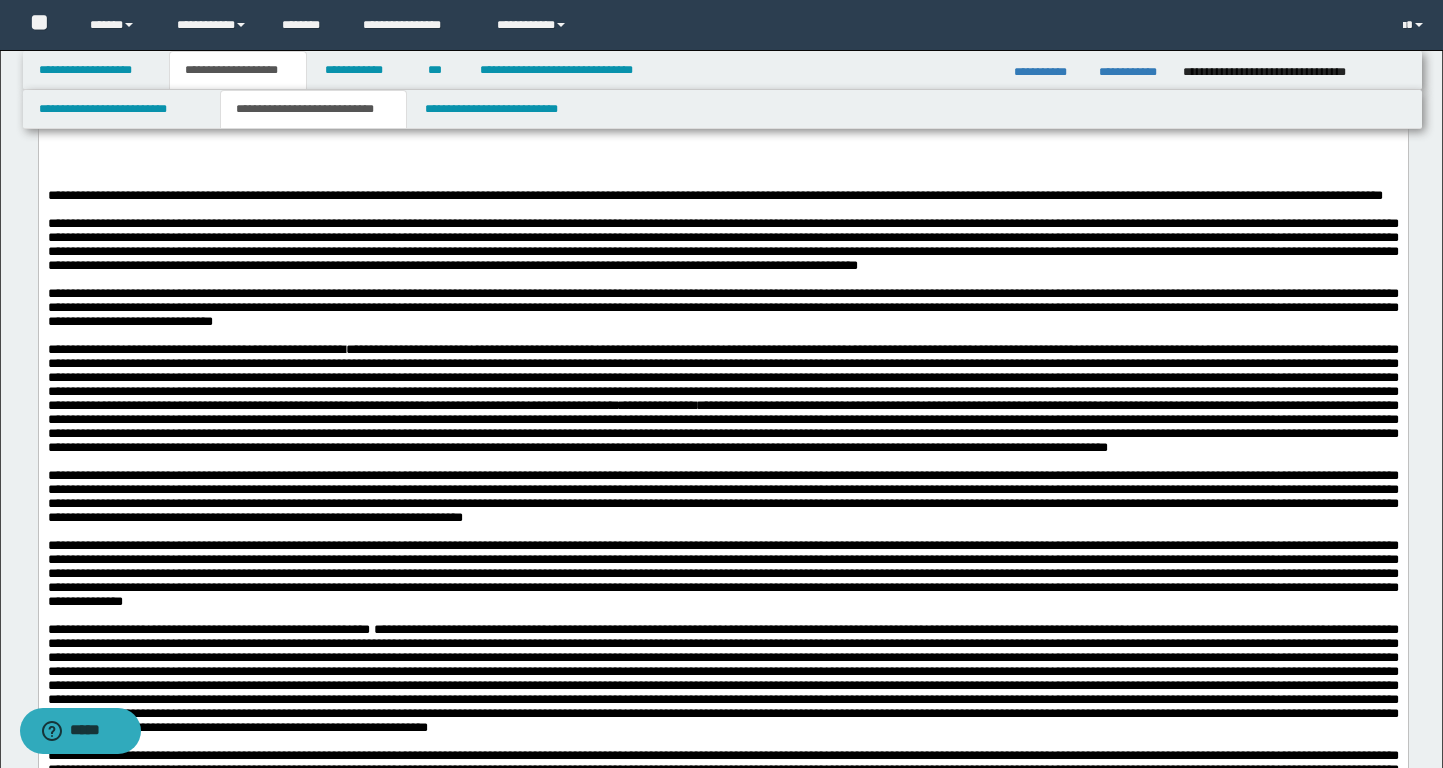 scroll, scrollTop: 2046, scrollLeft: 0, axis: vertical 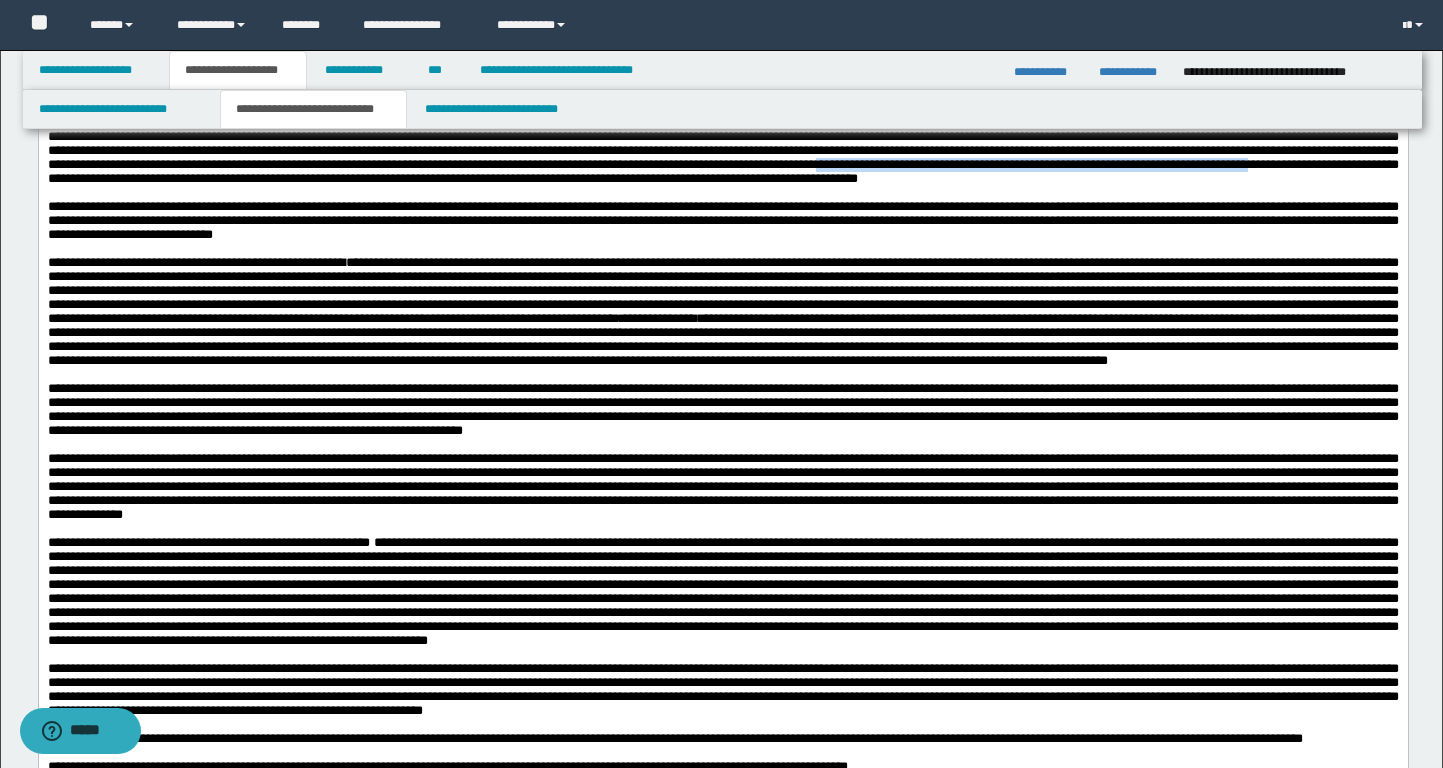 drag, startPoint x: 335, startPoint y: 366, endPoint x: 855, endPoint y: 366, distance: 520 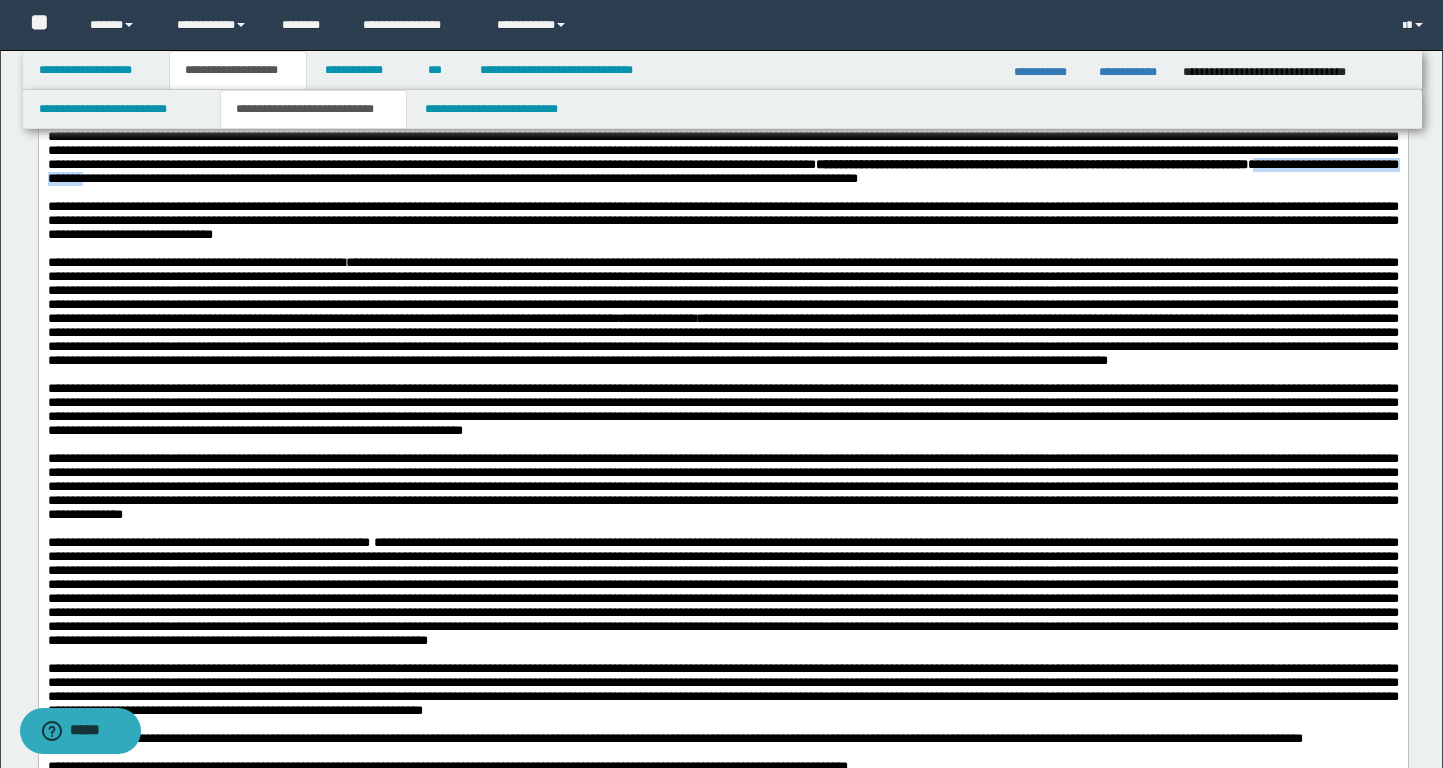 drag, startPoint x: 879, startPoint y: 365, endPoint x: 1090, endPoint y: 372, distance: 211.11609 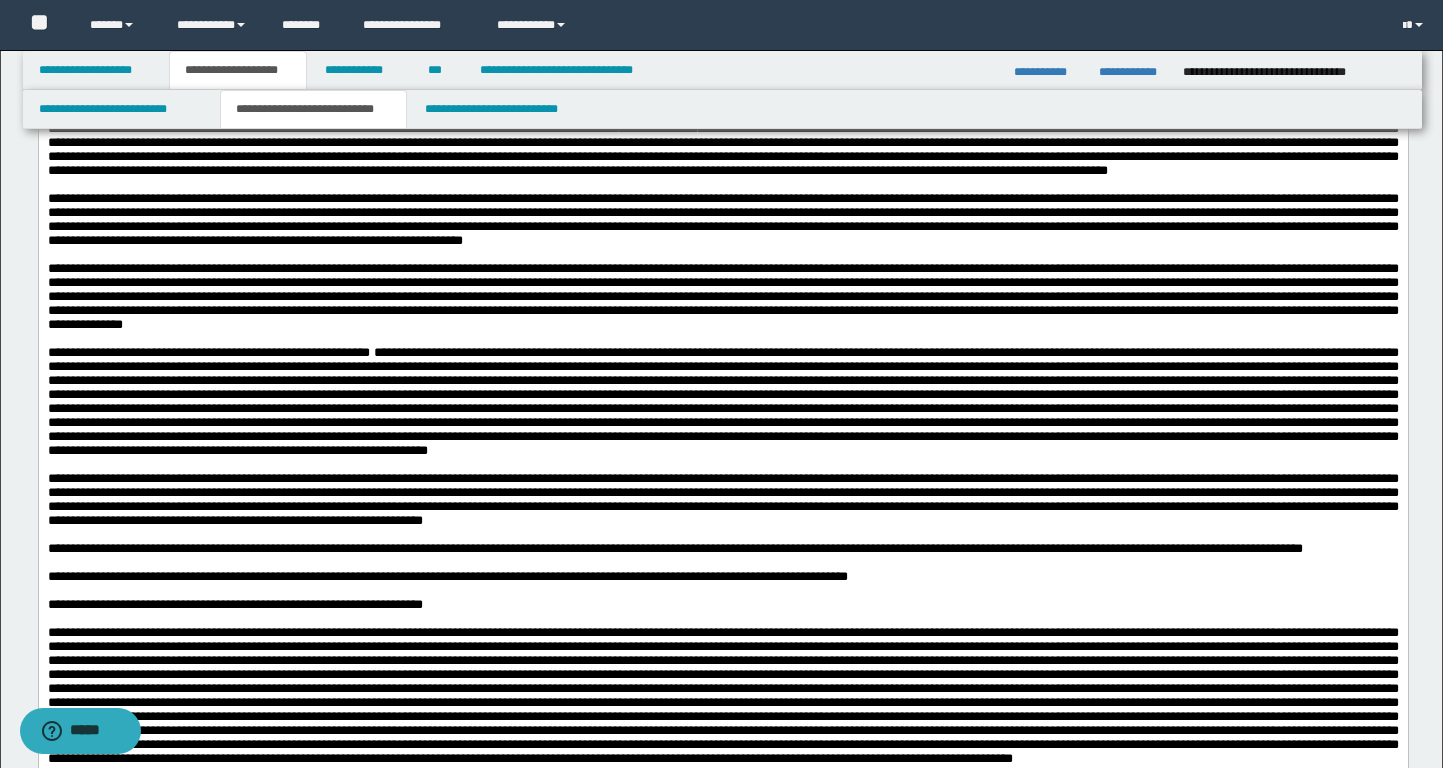 scroll, scrollTop: 2237, scrollLeft: 0, axis: vertical 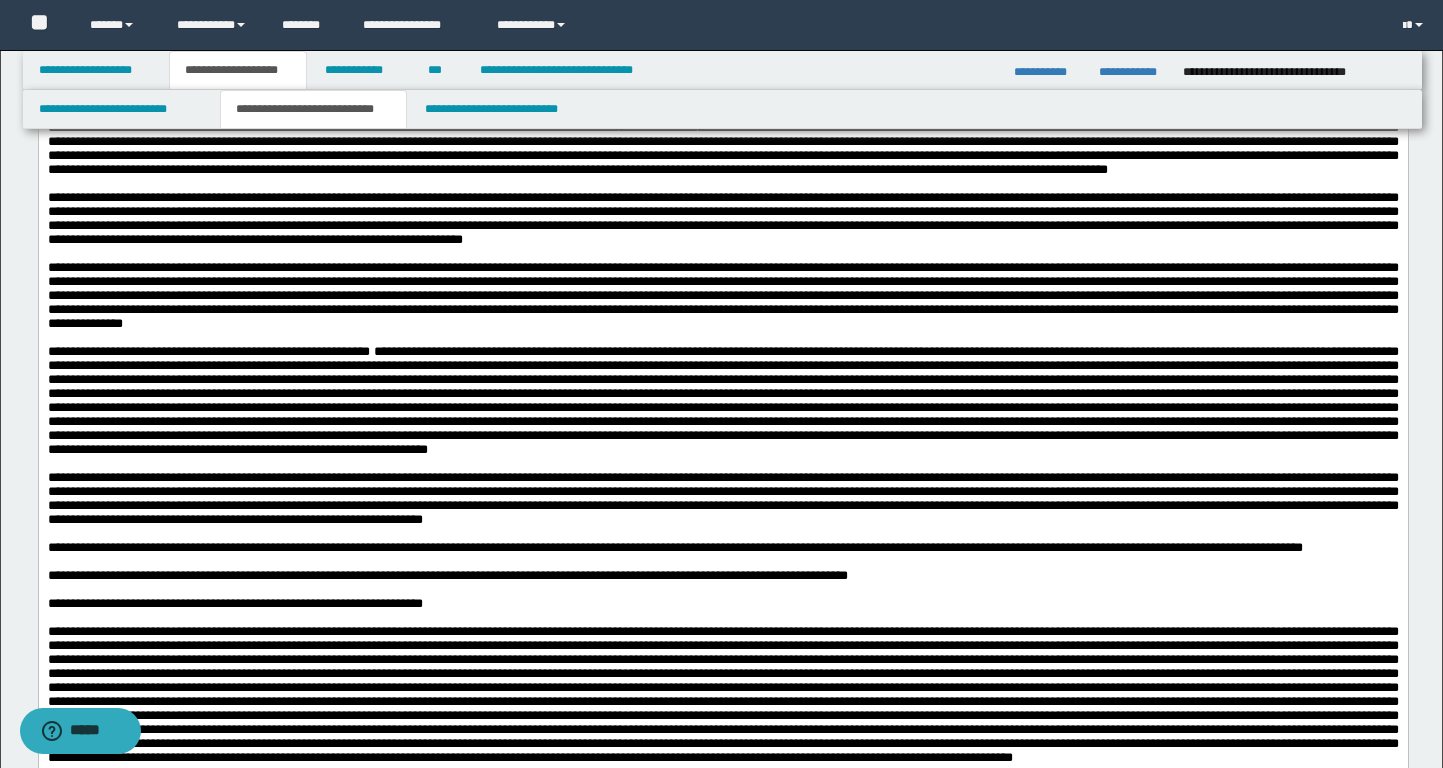 drag, startPoint x: 957, startPoint y: 278, endPoint x: 732, endPoint y: 280, distance: 225.0089 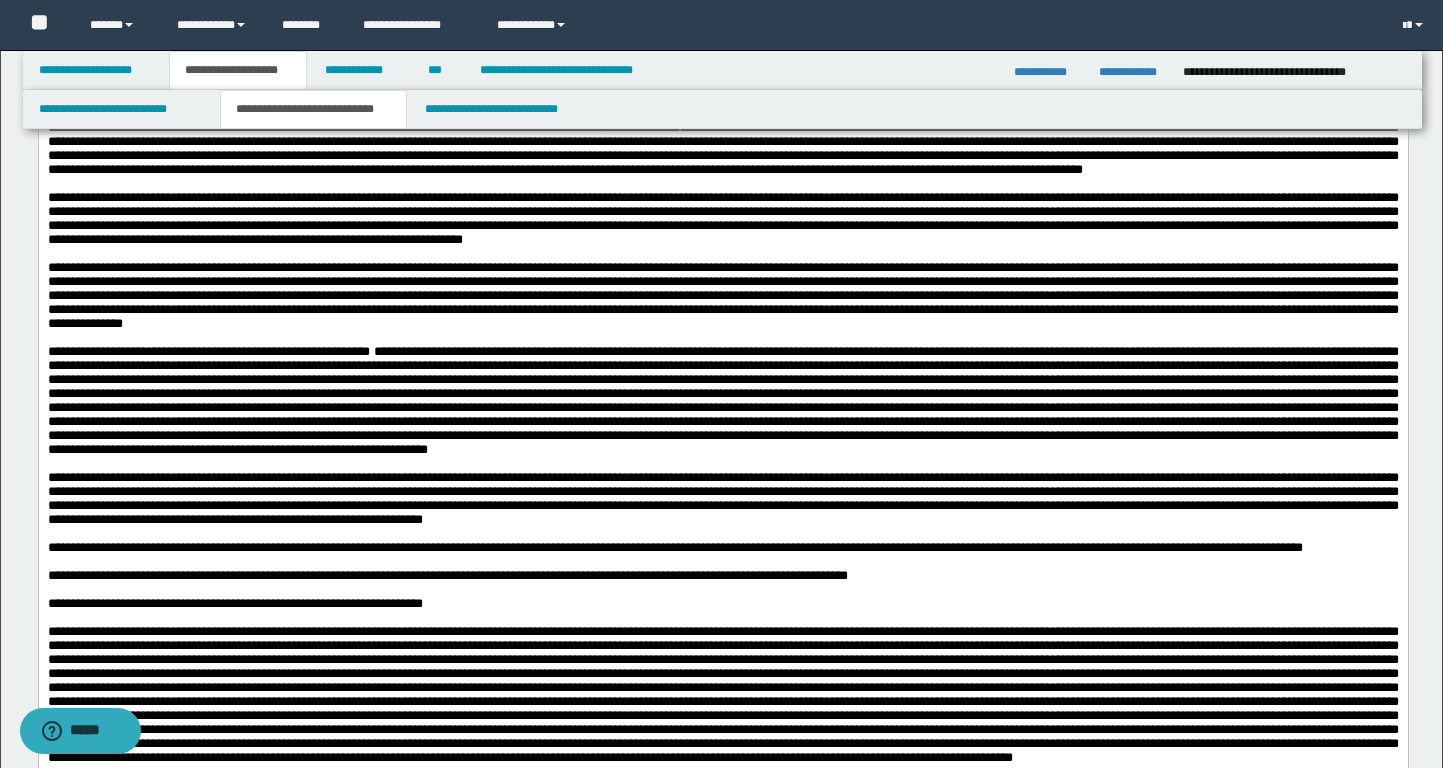 click on "**********" at bounding box center (722, 99) 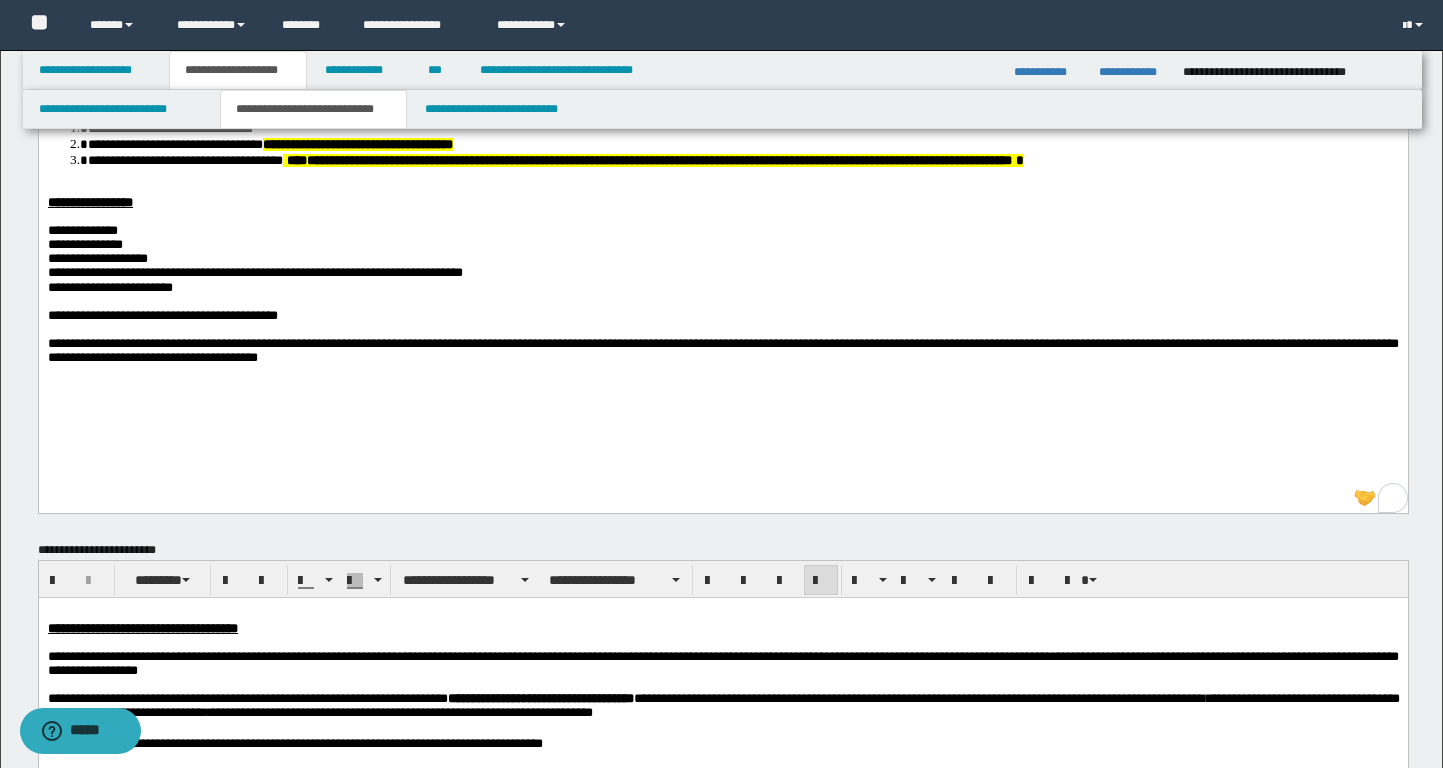 scroll, scrollTop: 0, scrollLeft: 0, axis: both 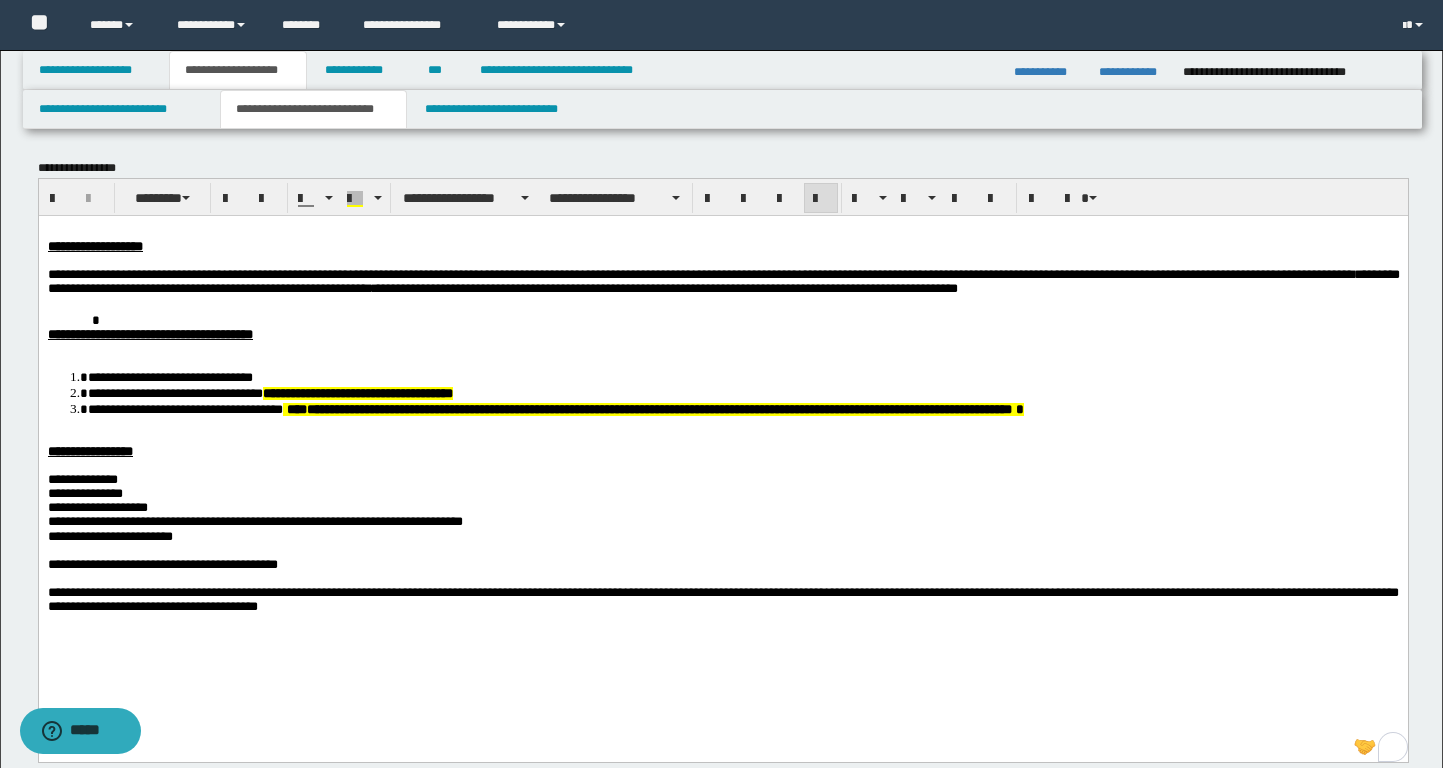 click on "**********" at bounding box center (269, 392) 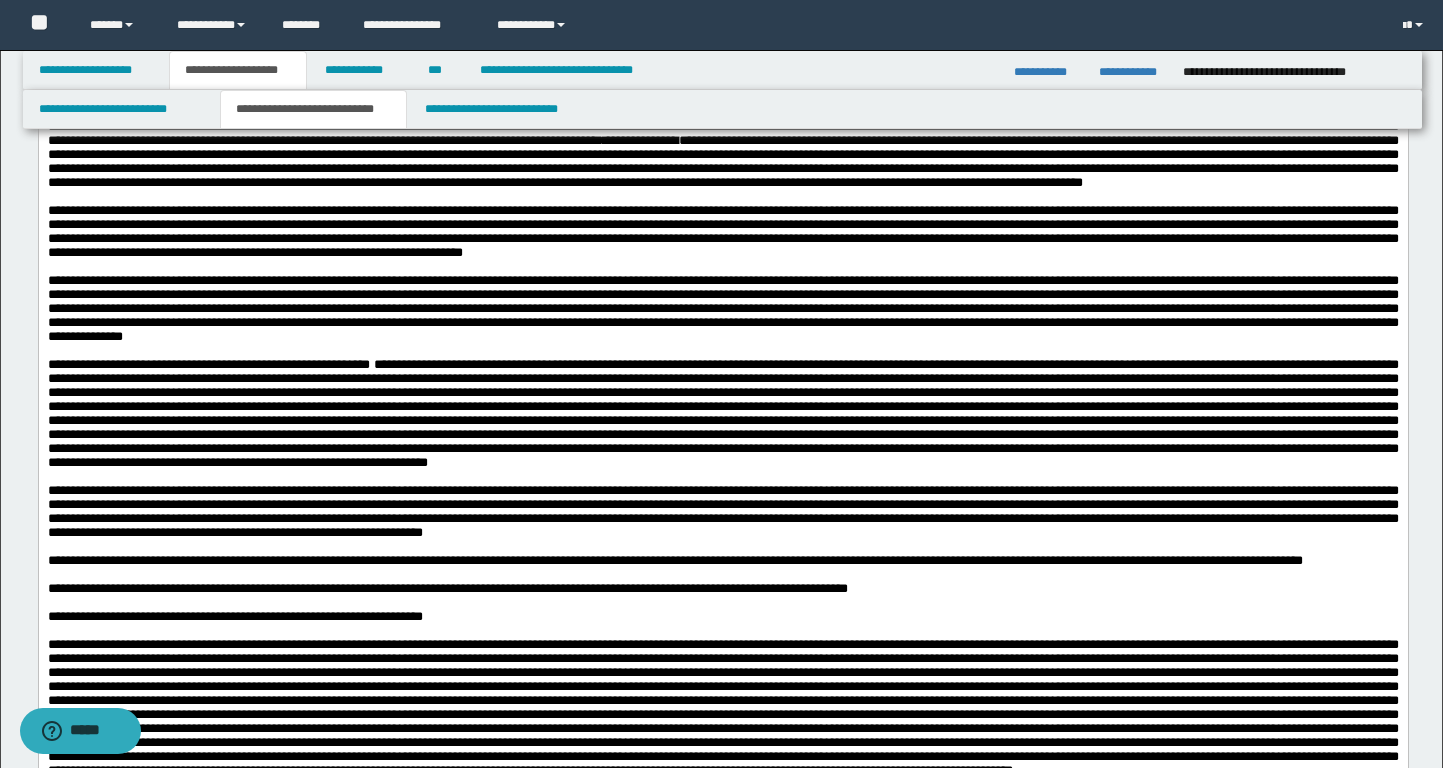 scroll, scrollTop: 2223, scrollLeft: 0, axis: vertical 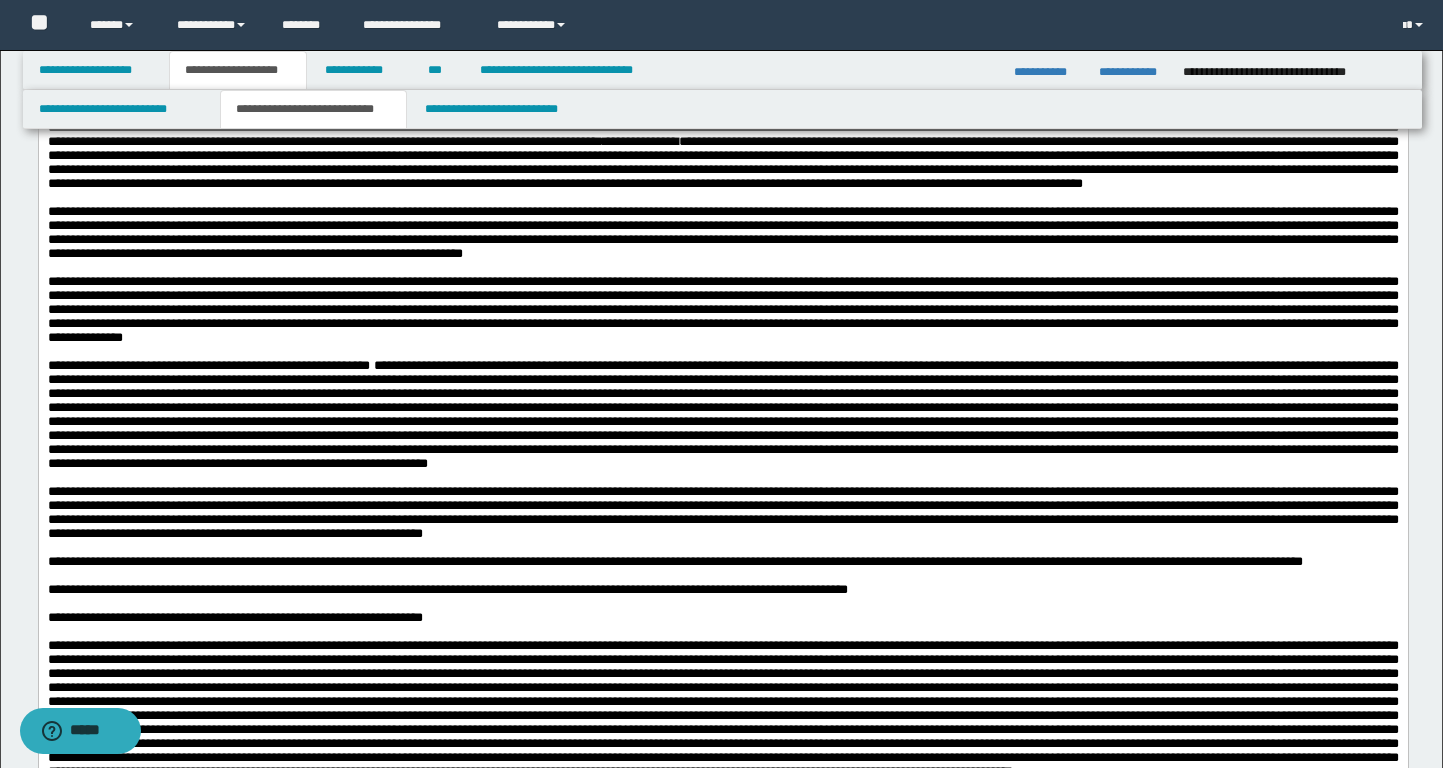 click on "**********" at bounding box center [722, 162] 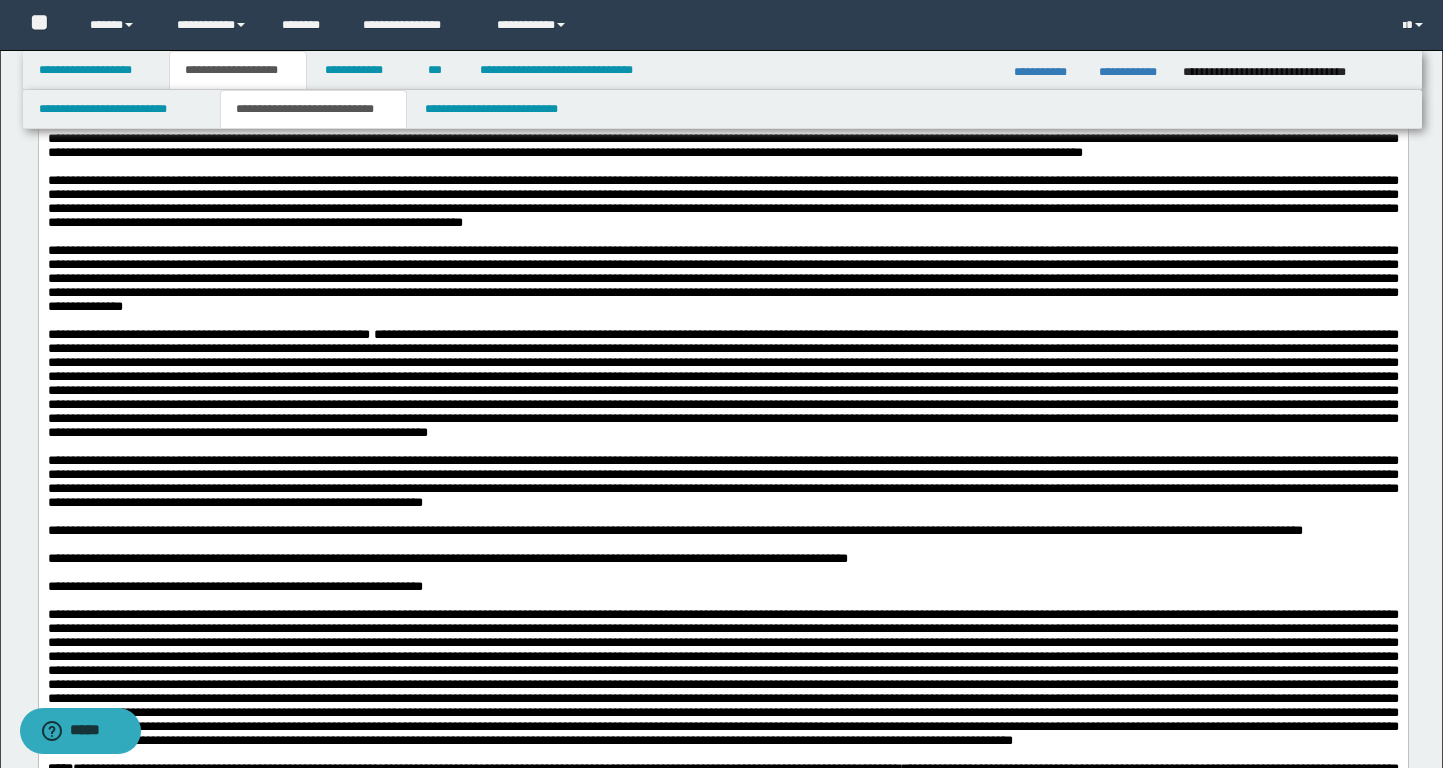 drag, startPoint x: 459, startPoint y: 358, endPoint x: 513, endPoint y: 359, distance: 54.00926 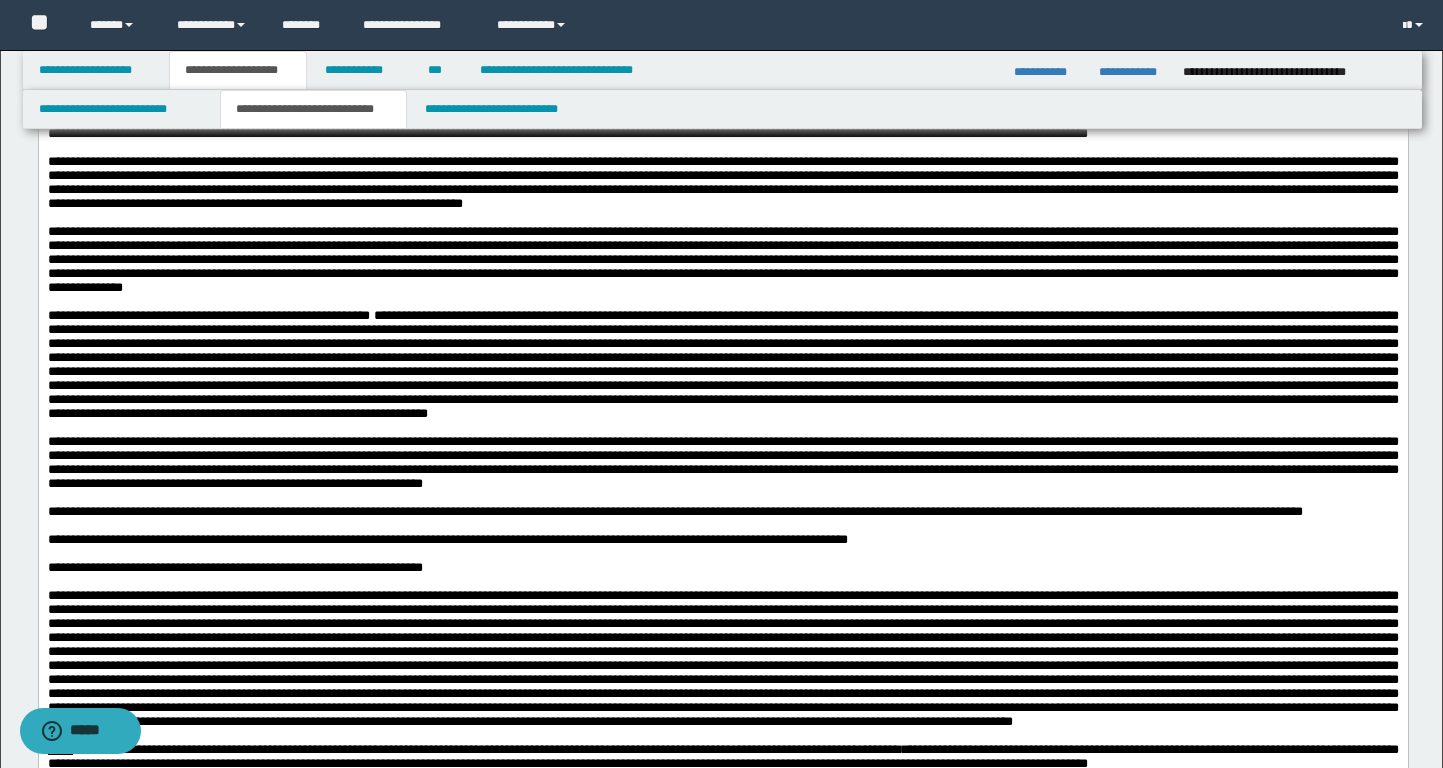 scroll, scrollTop: 2279, scrollLeft: 0, axis: vertical 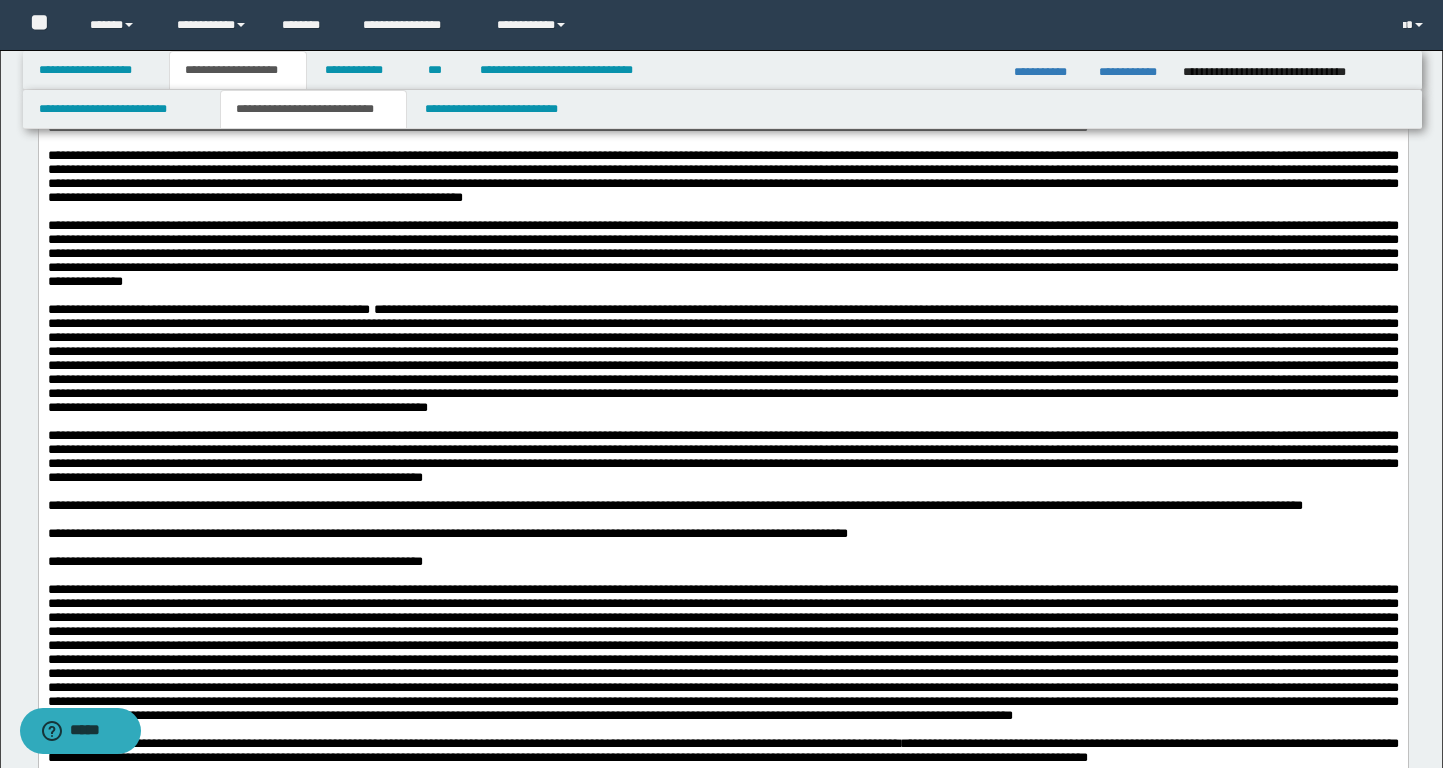 drag, startPoint x: 541, startPoint y: 365, endPoint x: 845, endPoint y: 367, distance: 304.0066 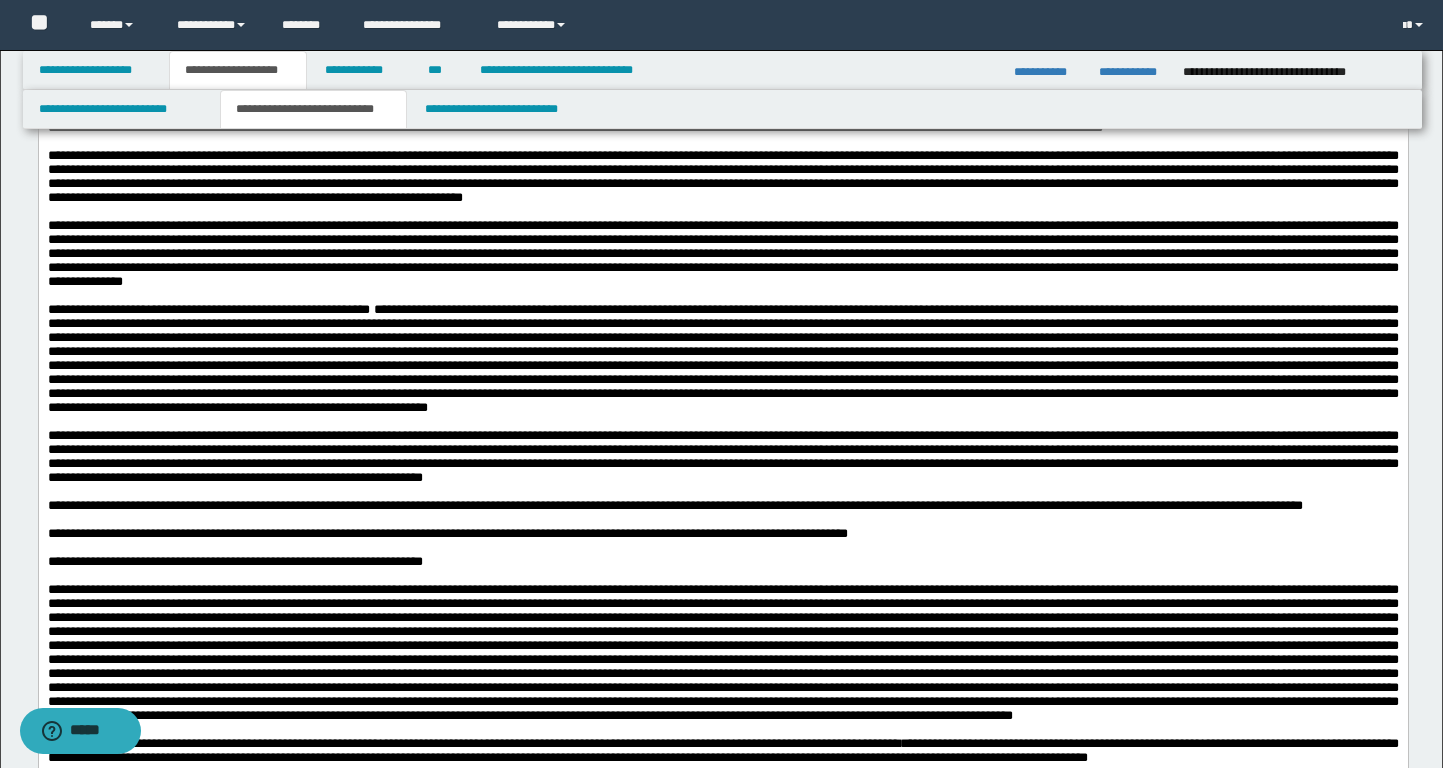drag, startPoint x: 985, startPoint y: 361, endPoint x: 1066, endPoint y: 365, distance: 81.09871 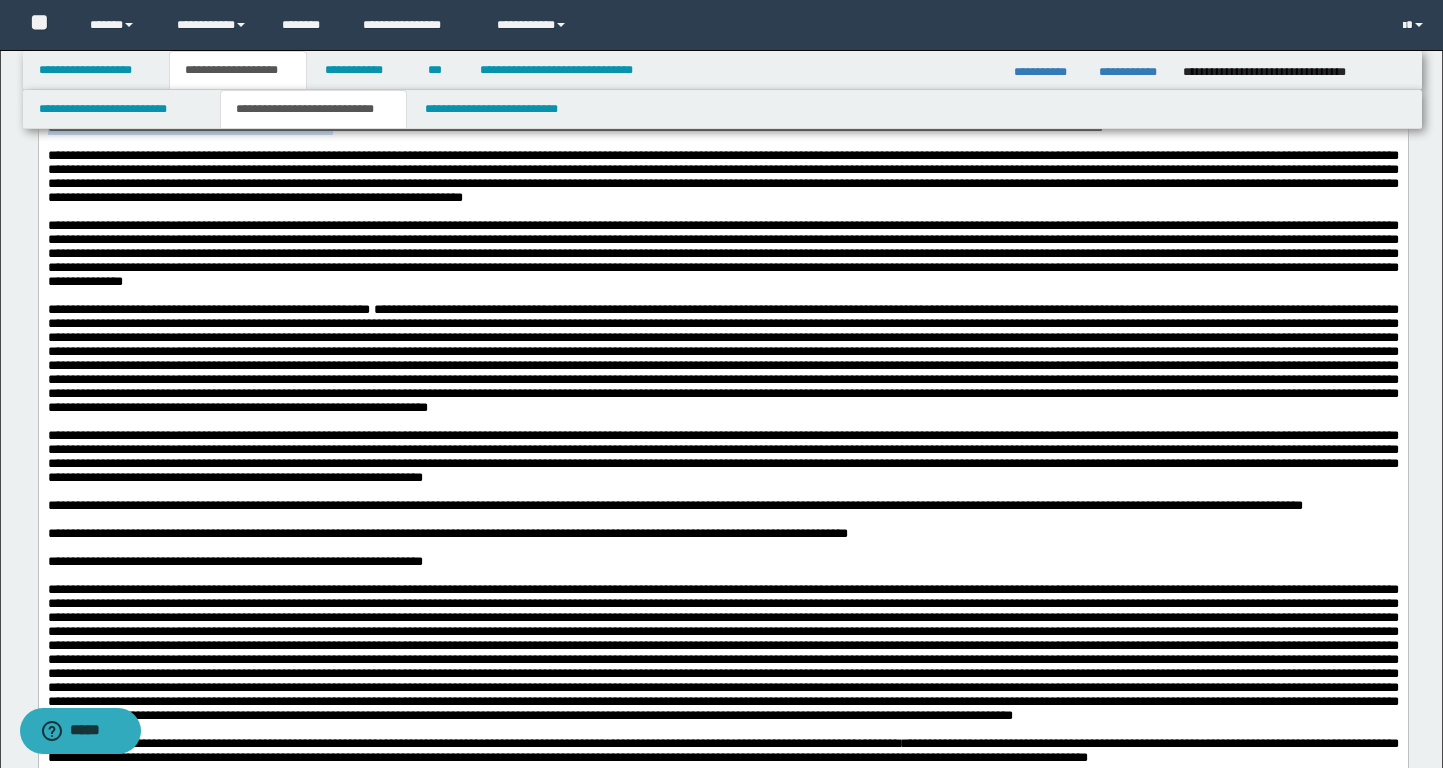 drag, startPoint x: 1365, startPoint y: 366, endPoint x: 343, endPoint y: 385, distance: 1022.1766 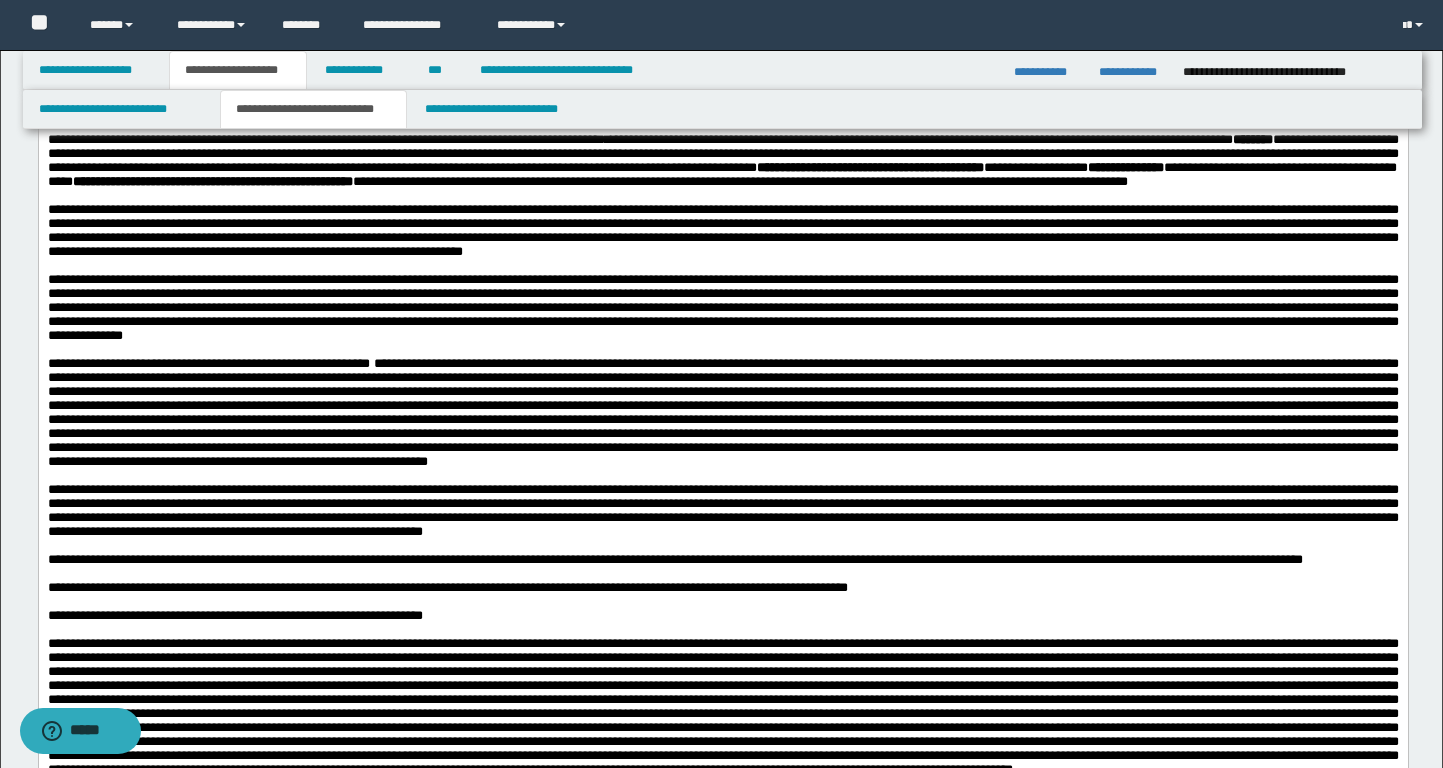 scroll, scrollTop: 2186, scrollLeft: 0, axis: vertical 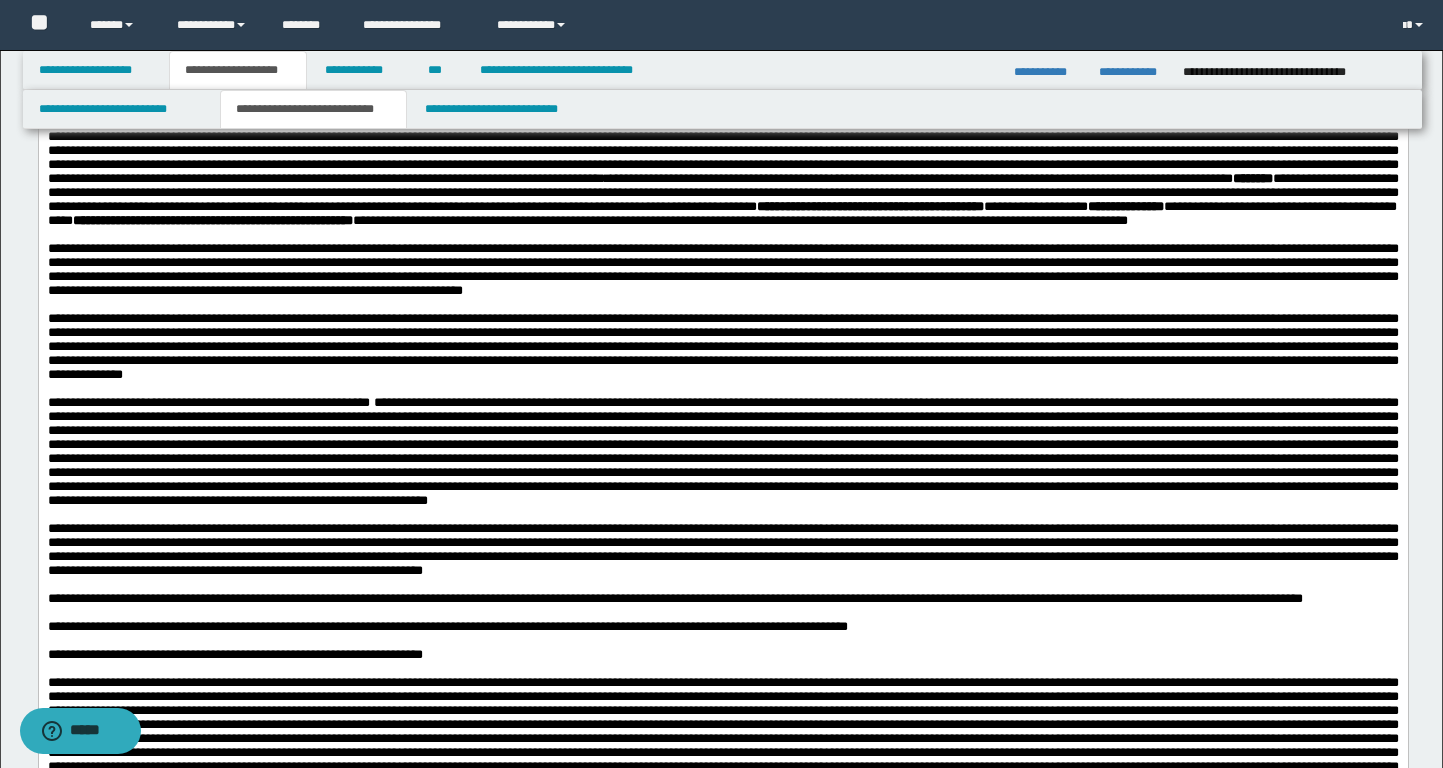 click on "**********" at bounding box center [722, 199] 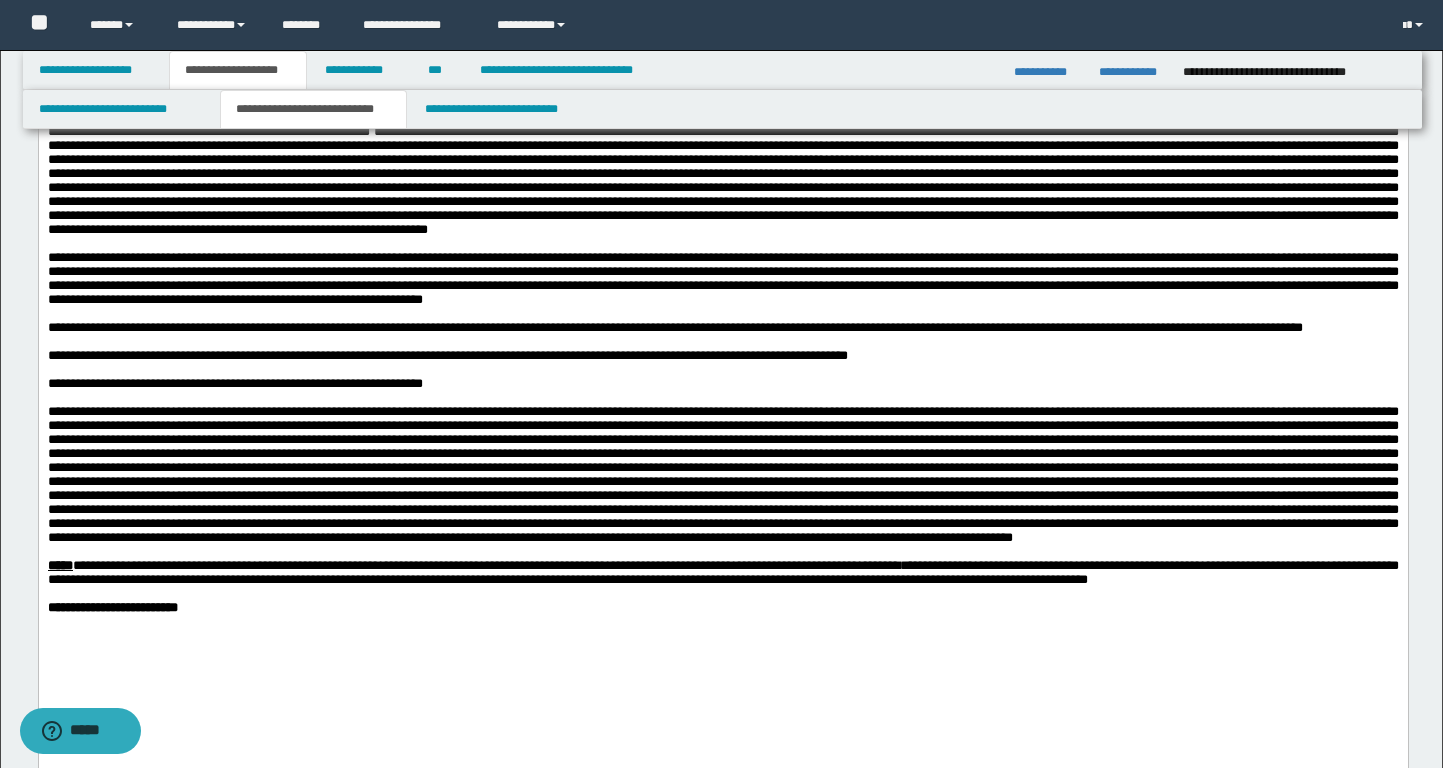 scroll, scrollTop: 2347, scrollLeft: 0, axis: vertical 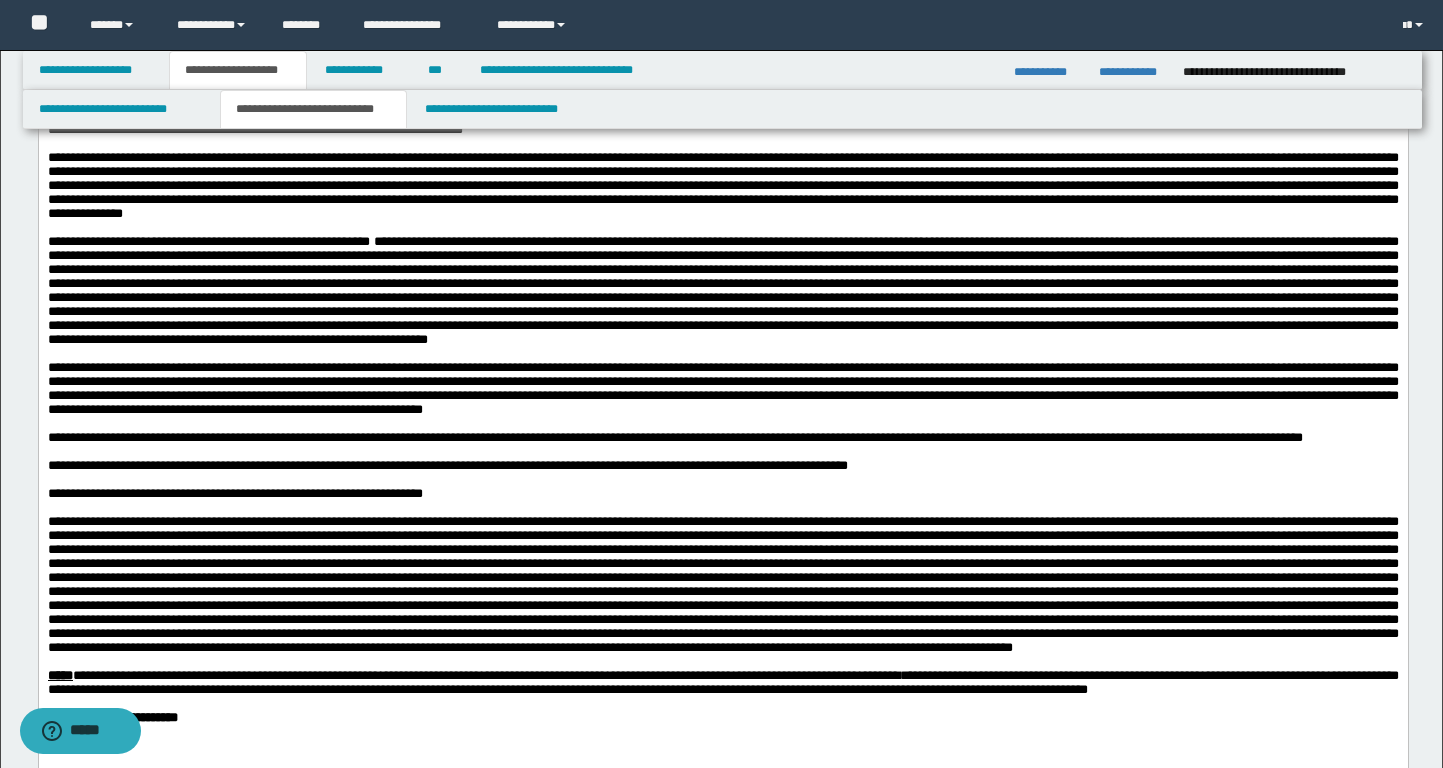 drag, startPoint x: 641, startPoint y: 296, endPoint x: 837, endPoint y: 298, distance: 196.01021 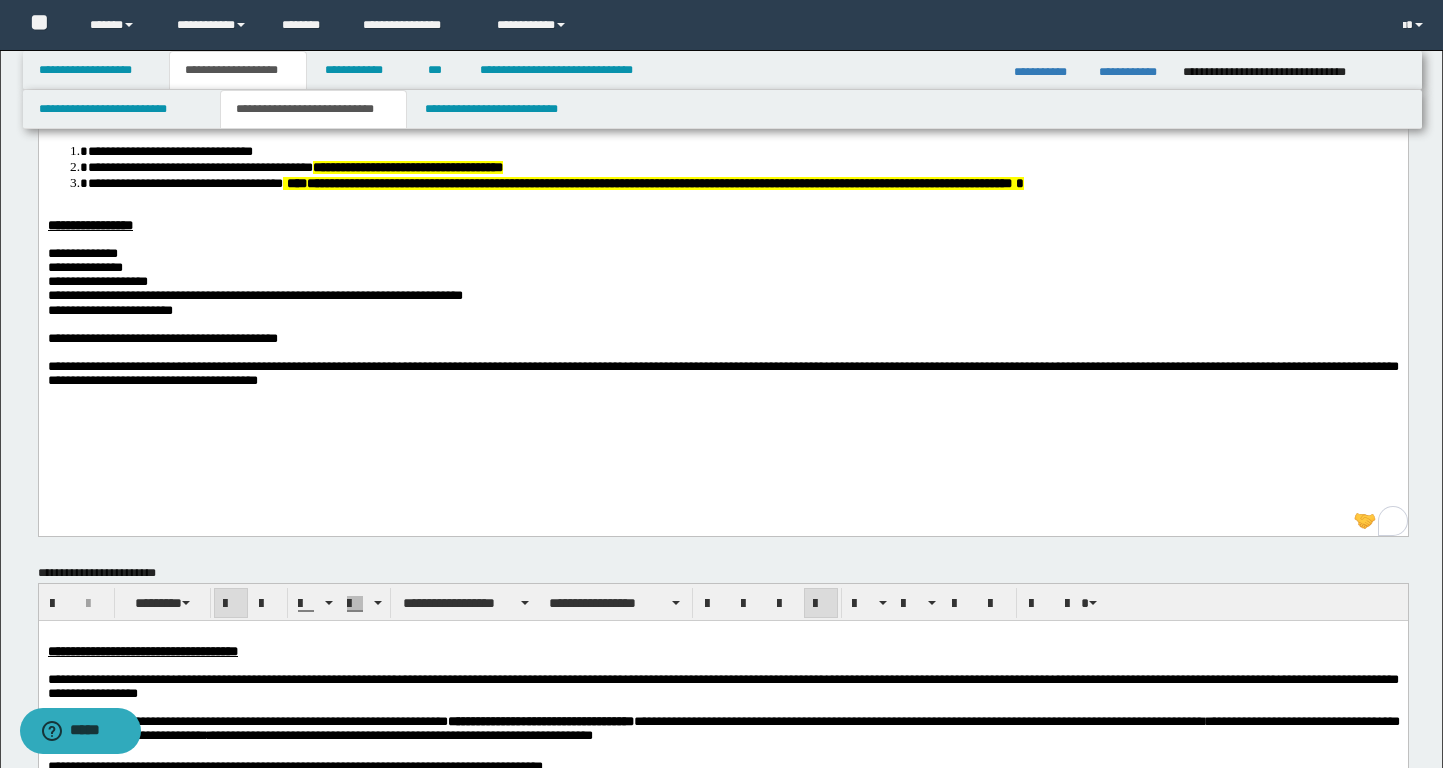 scroll, scrollTop: 0, scrollLeft: 0, axis: both 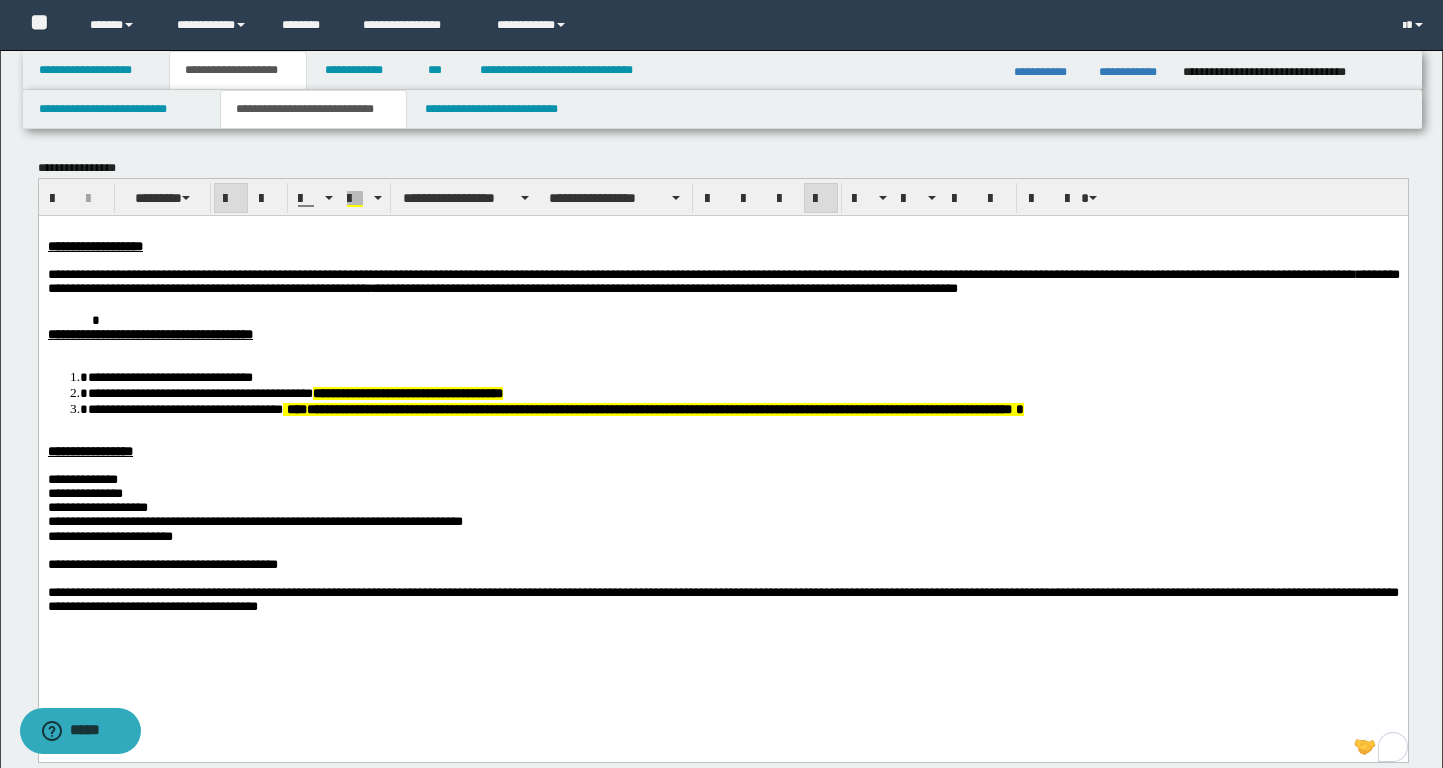 click at bounding box center [722, 437] 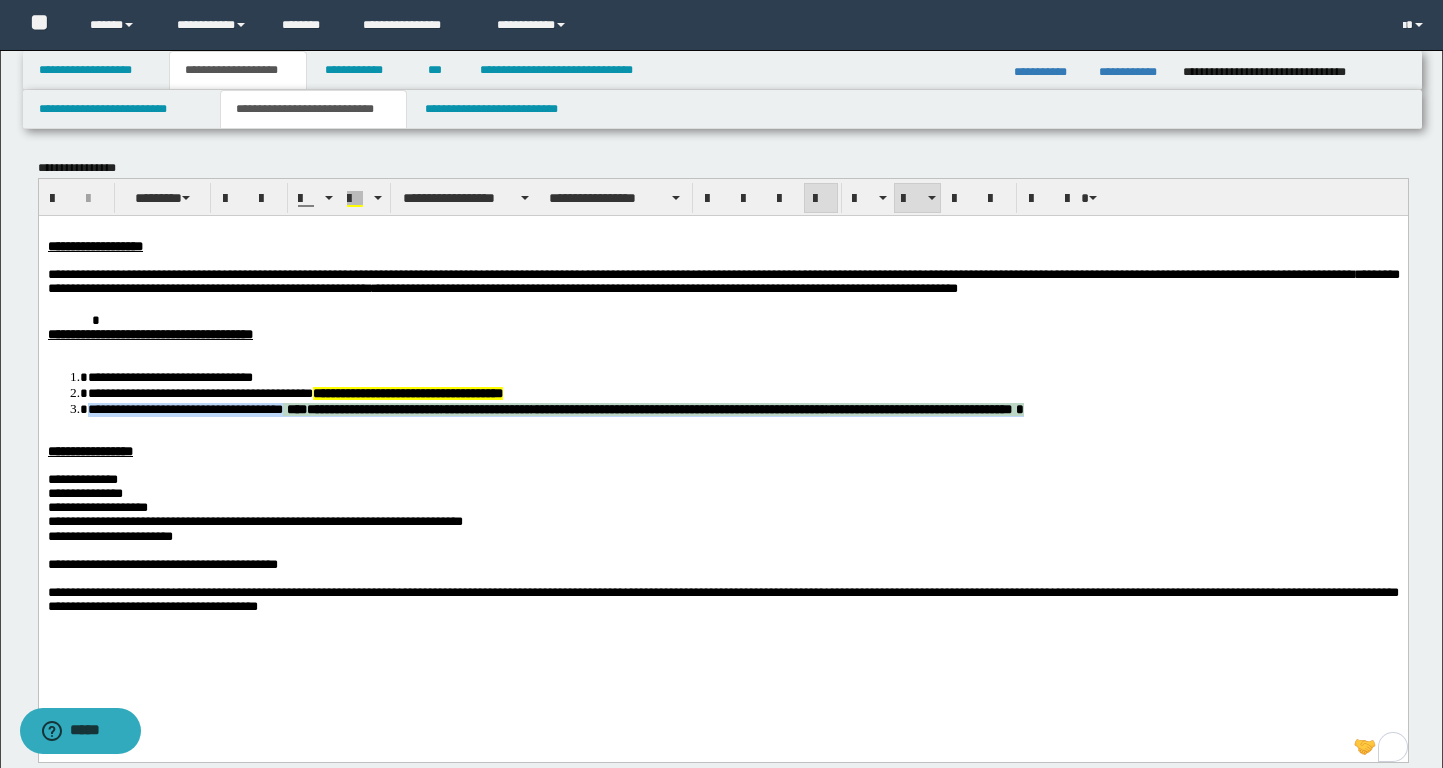 drag, startPoint x: 1268, startPoint y: 417, endPoint x: 83, endPoint y: 417, distance: 1185 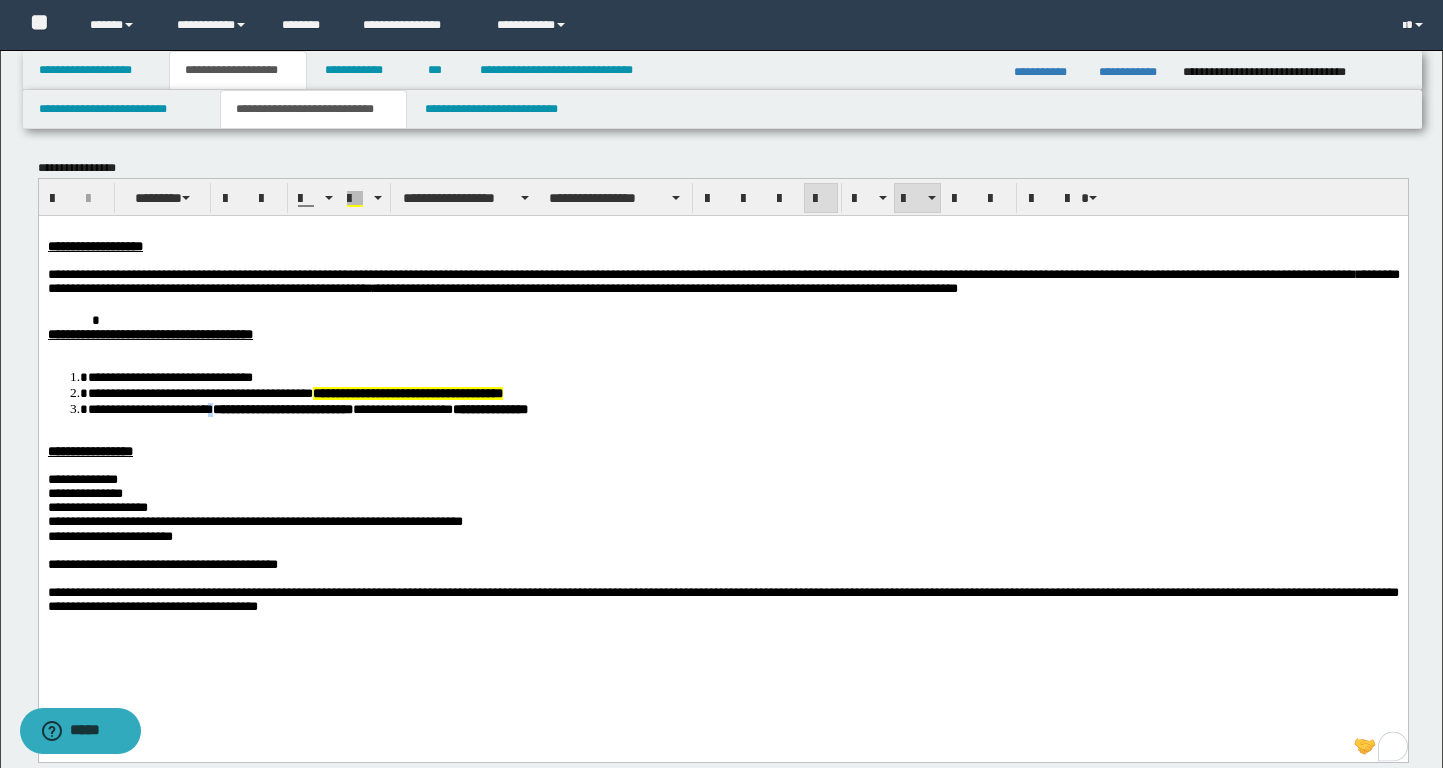 click on "**********" at bounding box center (309, 408) 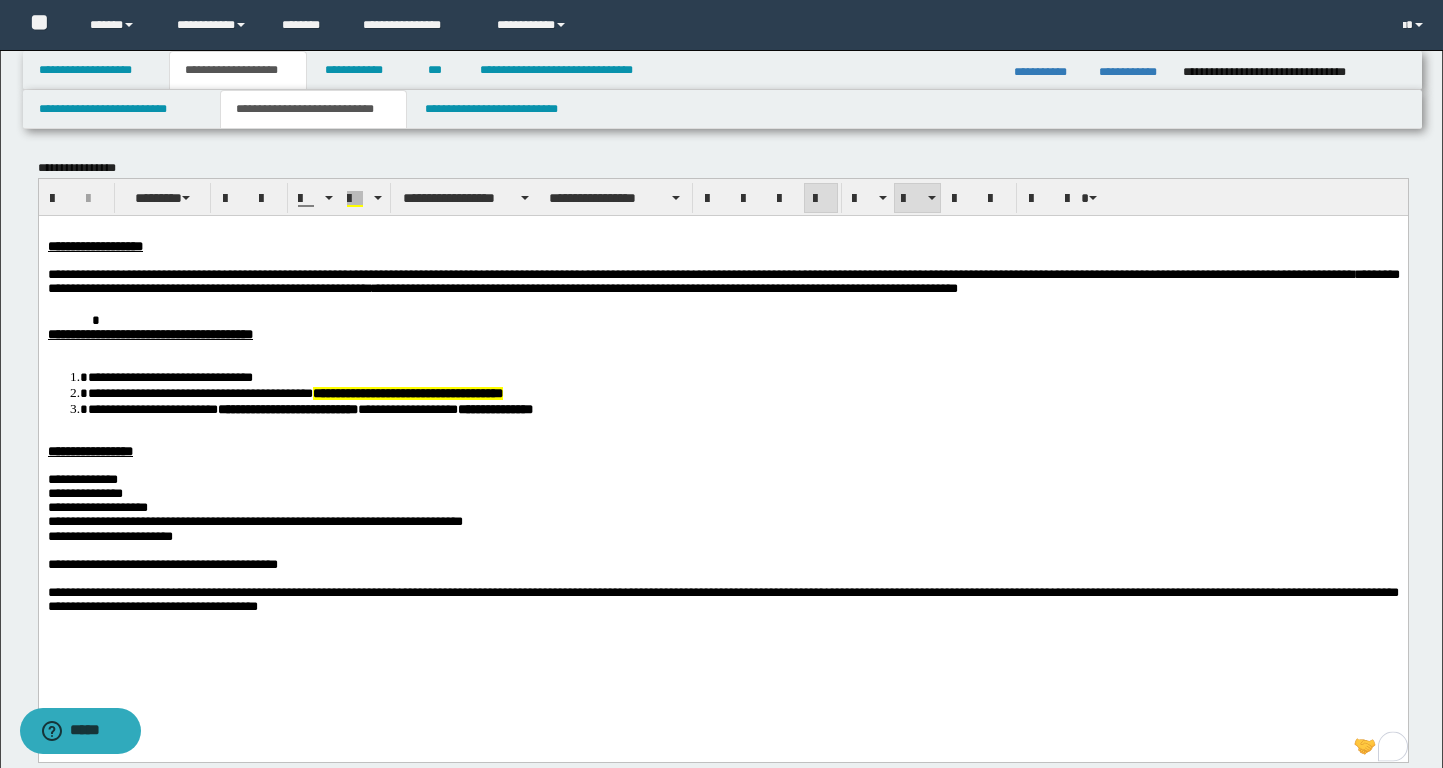 click on "**********" at bounding box center [407, 408] 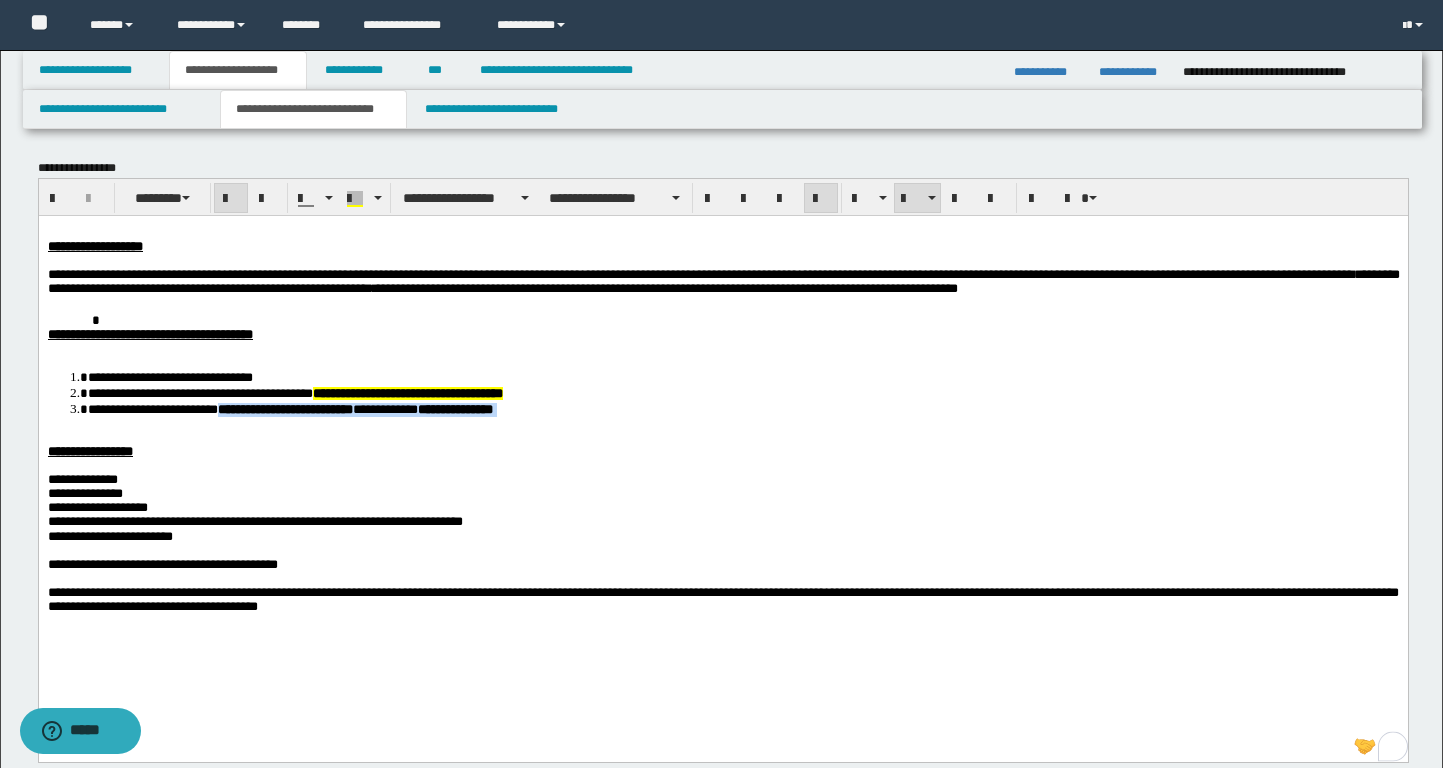 drag, startPoint x: 415, startPoint y: 414, endPoint x: 255, endPoint y: 416, distance: 160.0125 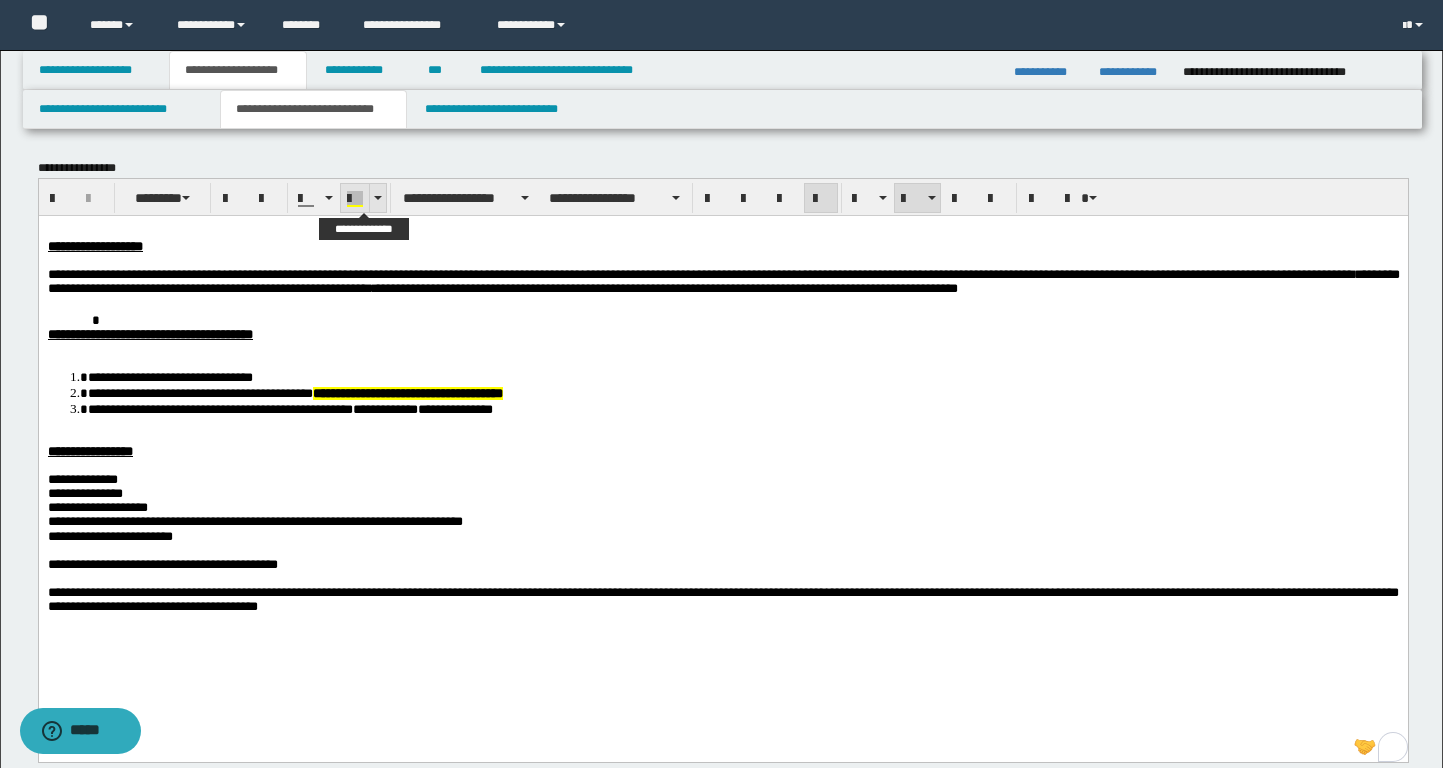 click at bounding box center [355, 206] 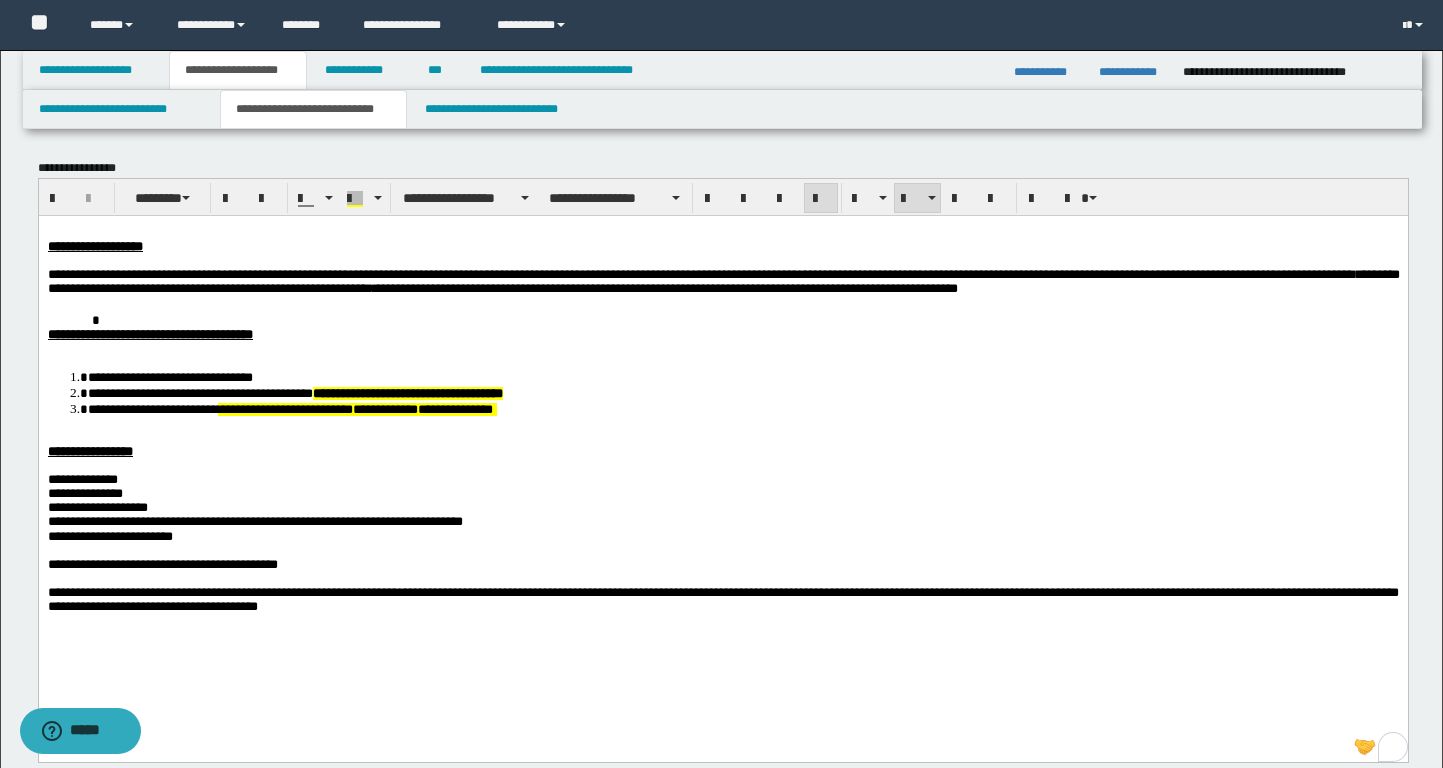 click on "**********" at bounding box center [722, 479] 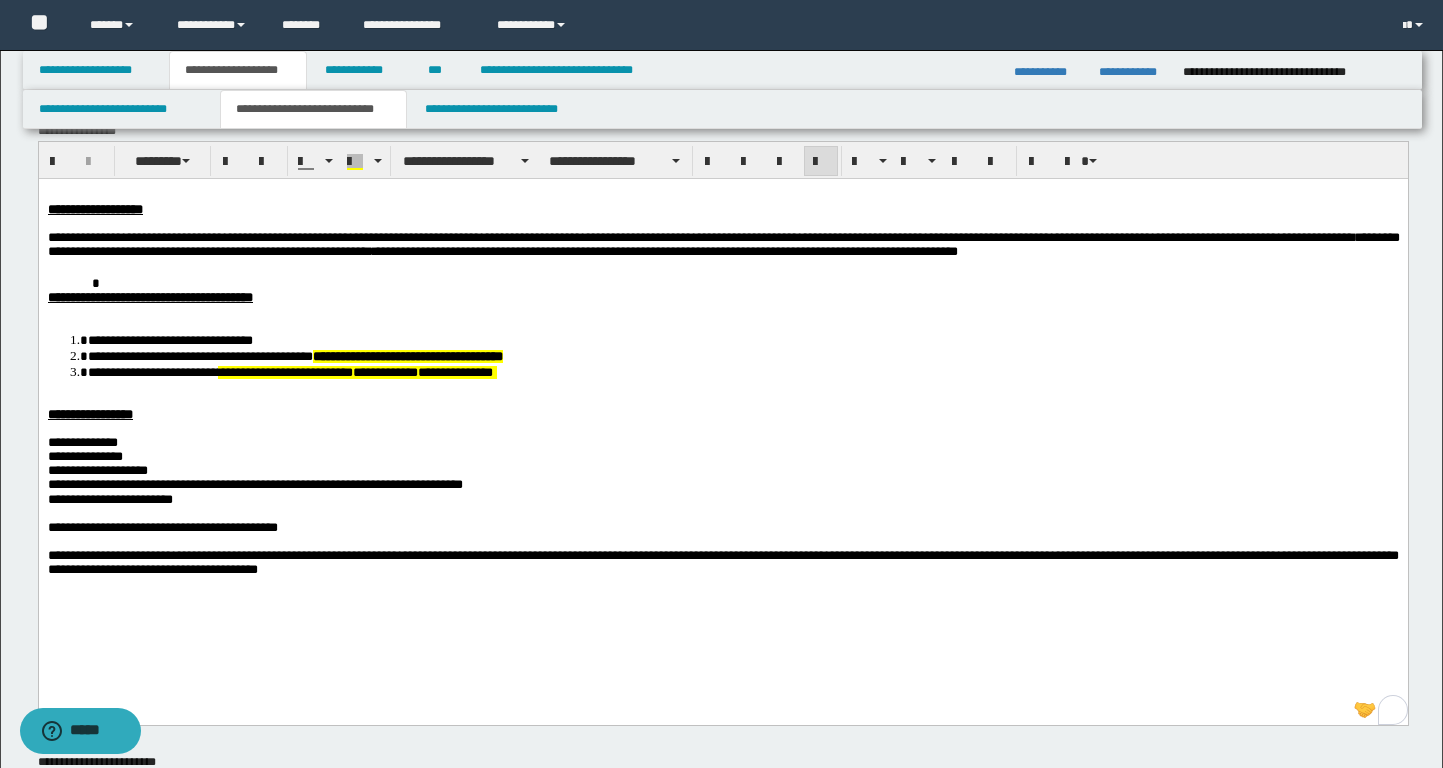 scroll, scrollTop: 44, scrollLeft: 0, axis: vertical 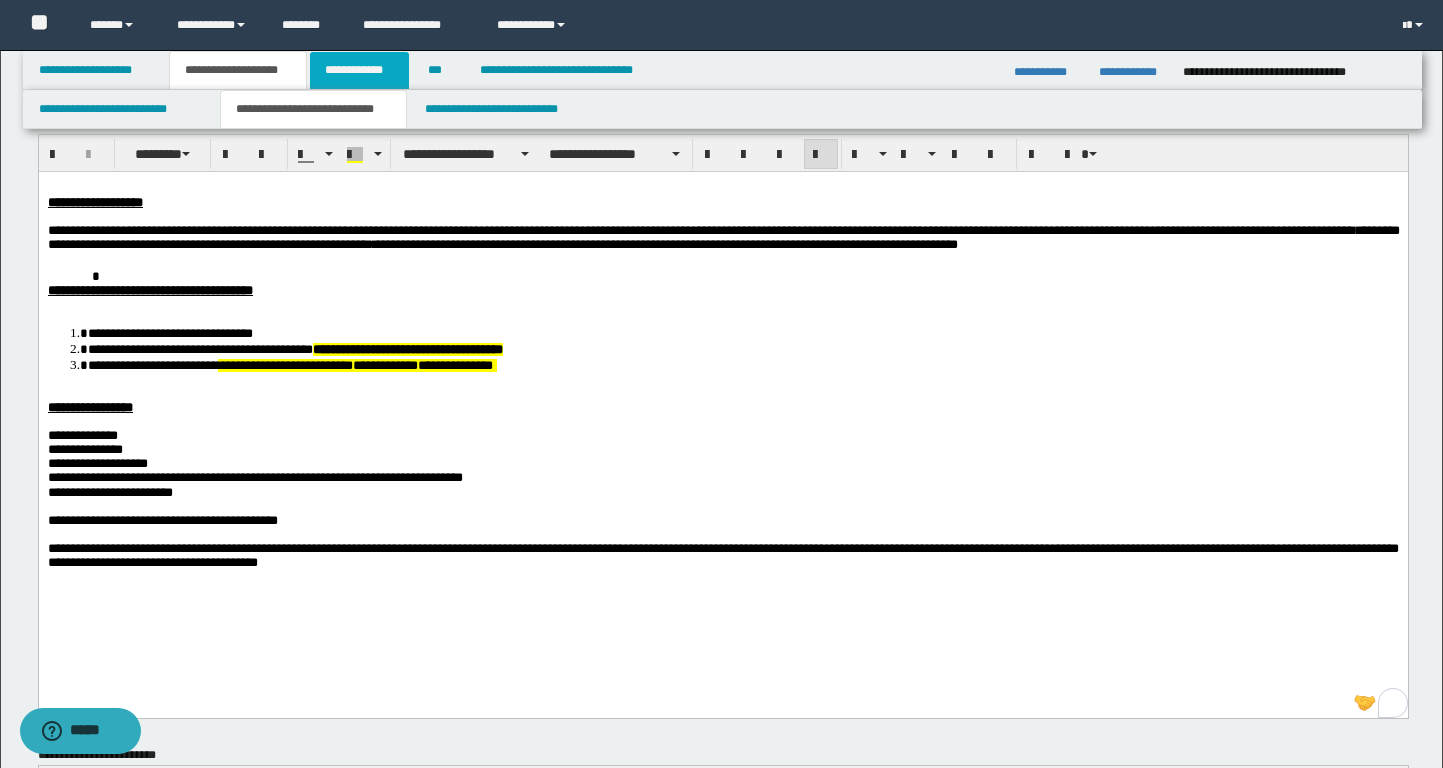 click on "**********" at bounding box center [359, 70] 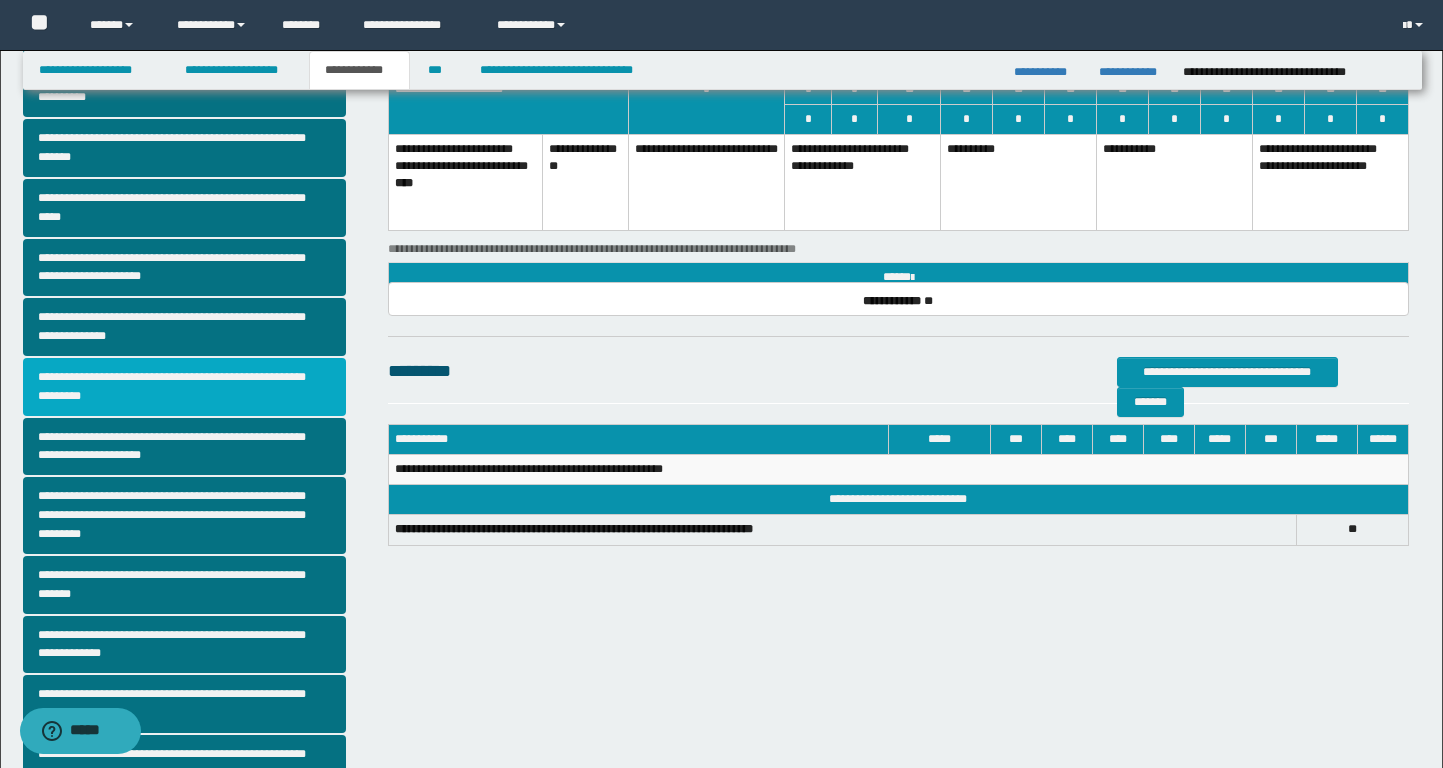 scroll, scrollTop: 140, scrollLeft: 0, axis: vertical 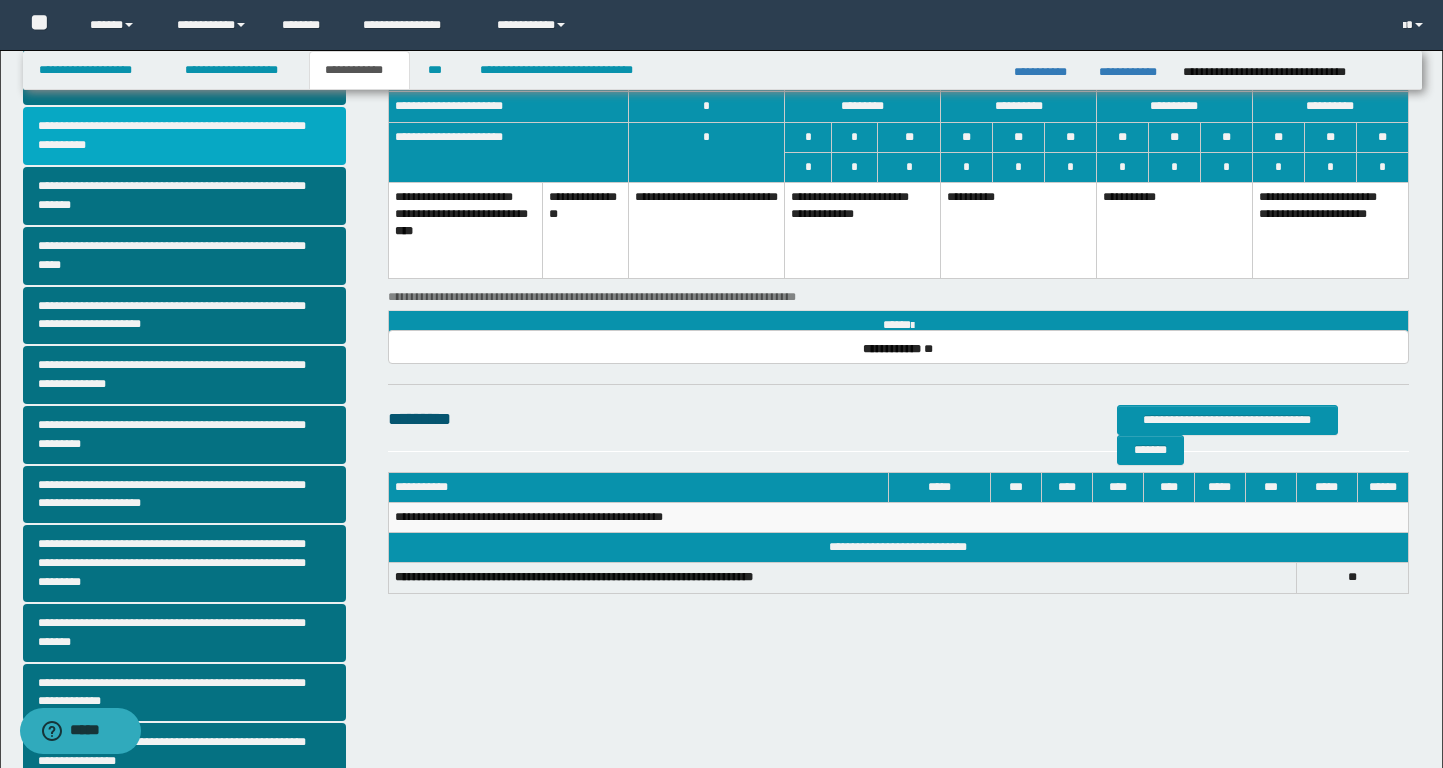 click on "**********" at bounding box center [184, 136] 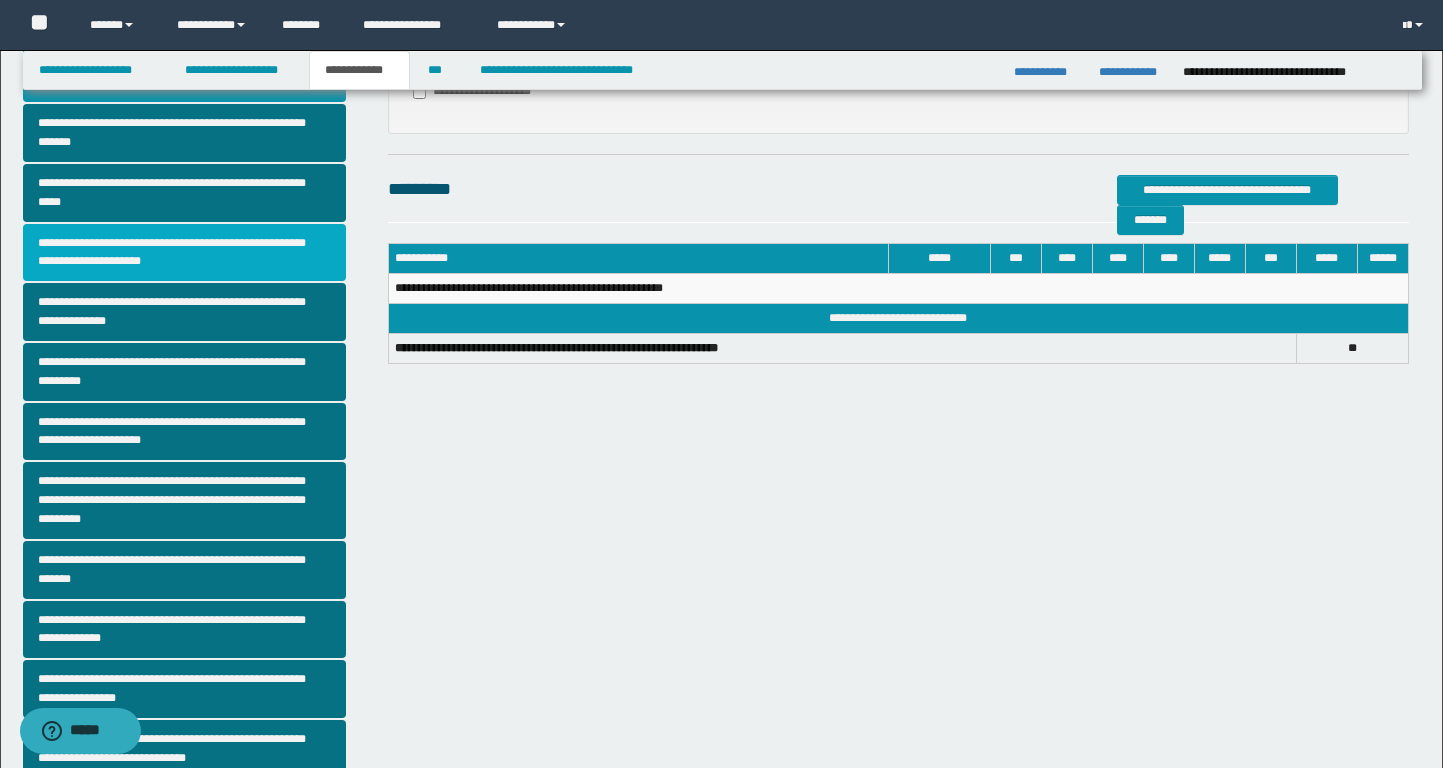 scroll, scrollTop: 204, scrollLeft: 0, axis: vertical 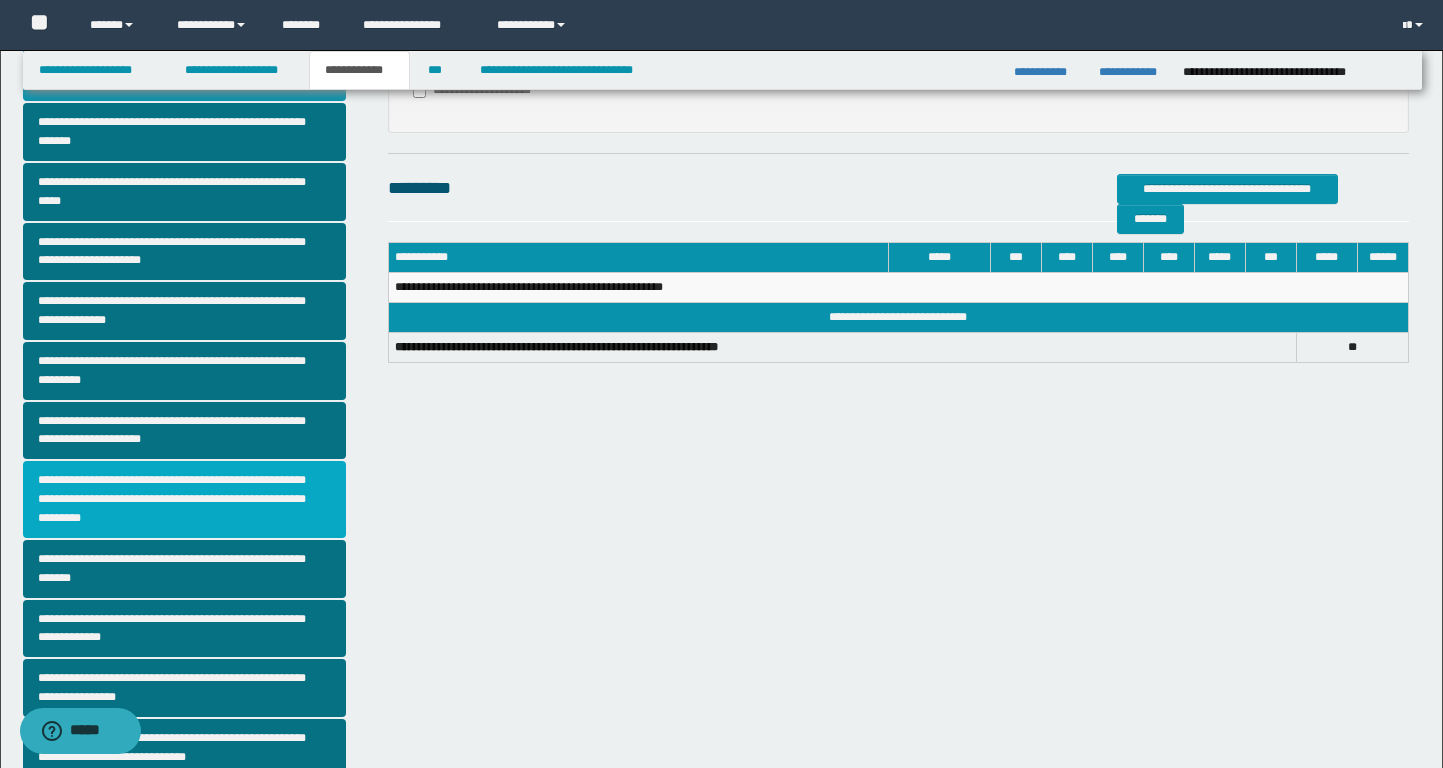 click on "**********" at bounding box center (184, 499) 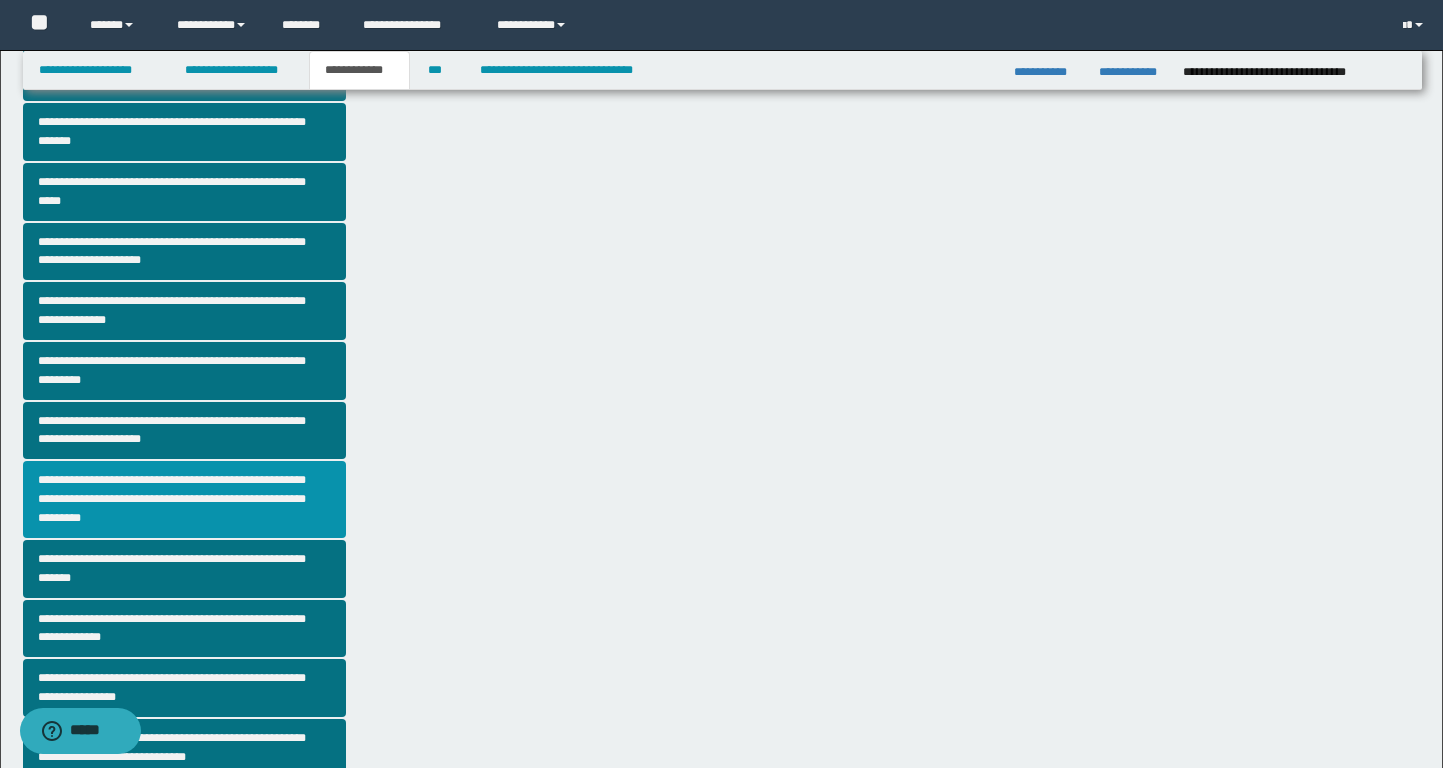 scroll, scrollTop: 0, scrollLeft: 0, axis: both 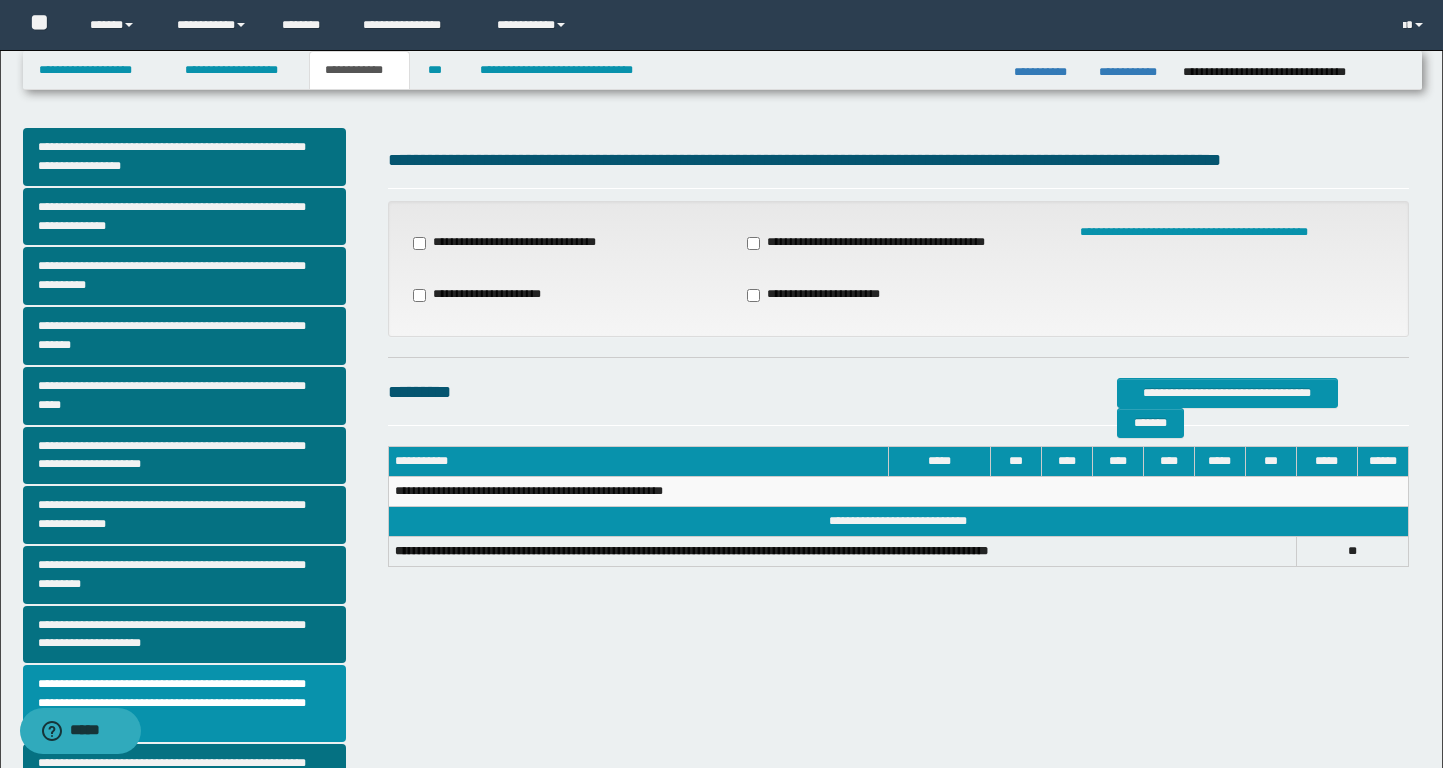 click on "**********" at bounding box center [875, 243] 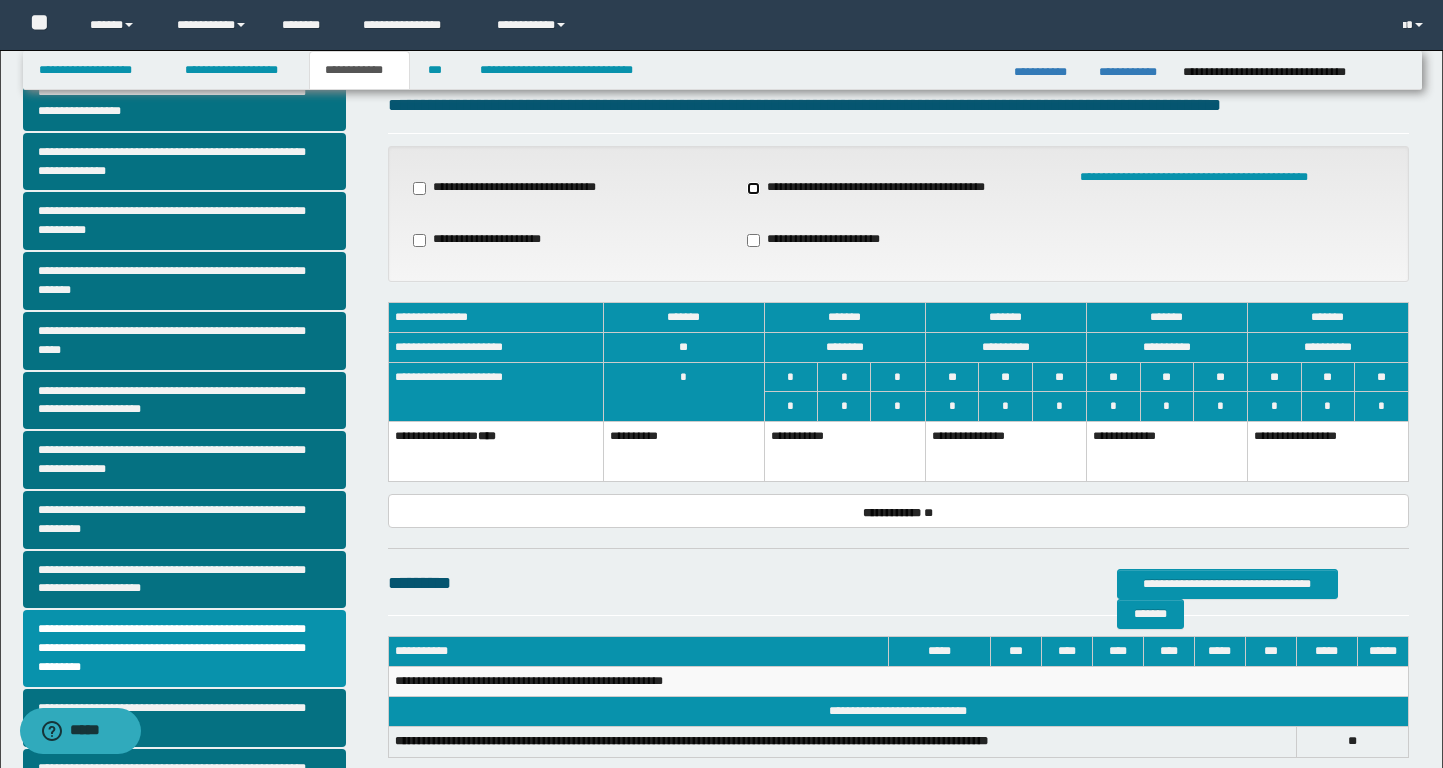 scroll, scrollTop: 74, scrollLeft: 0, axis: vertical 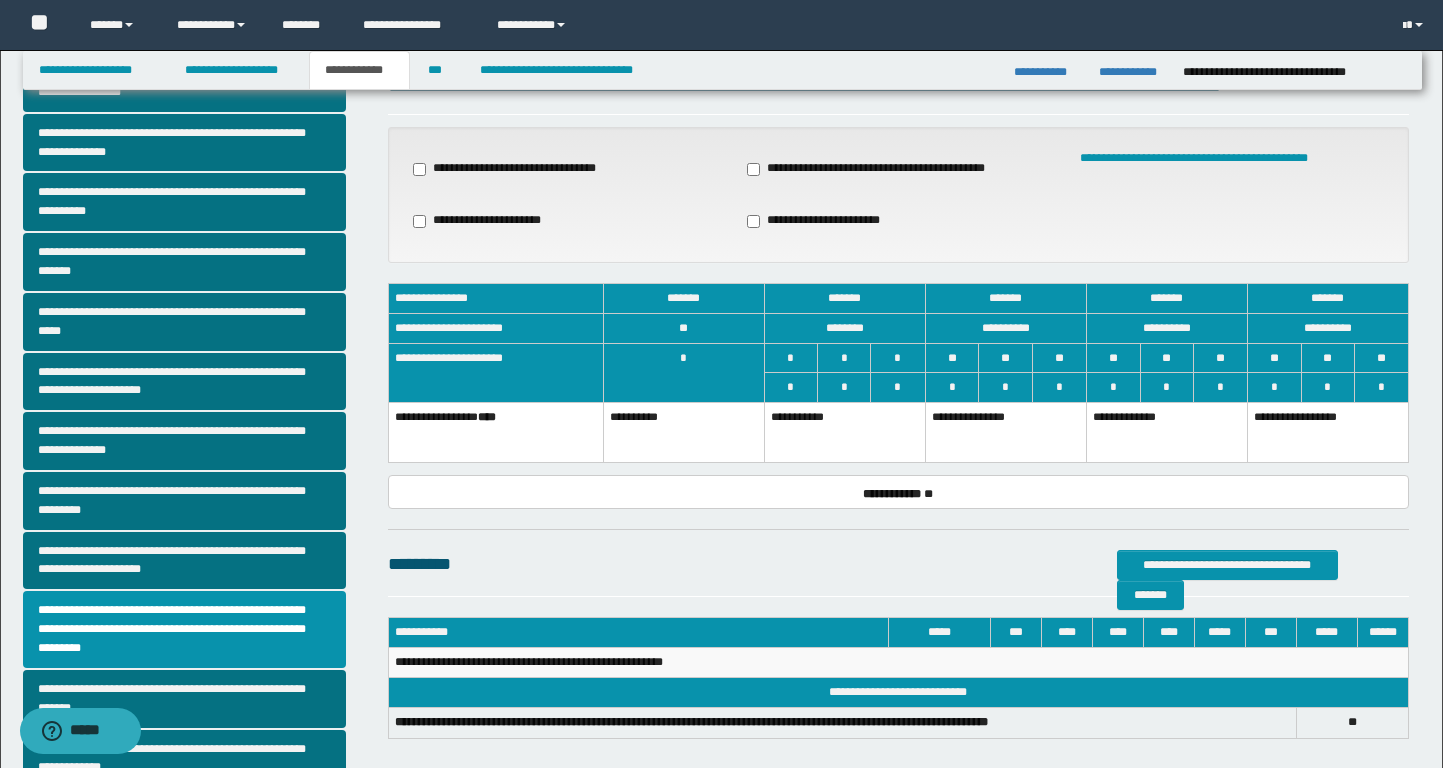 click on "**********" at bounding box center [844, 432] 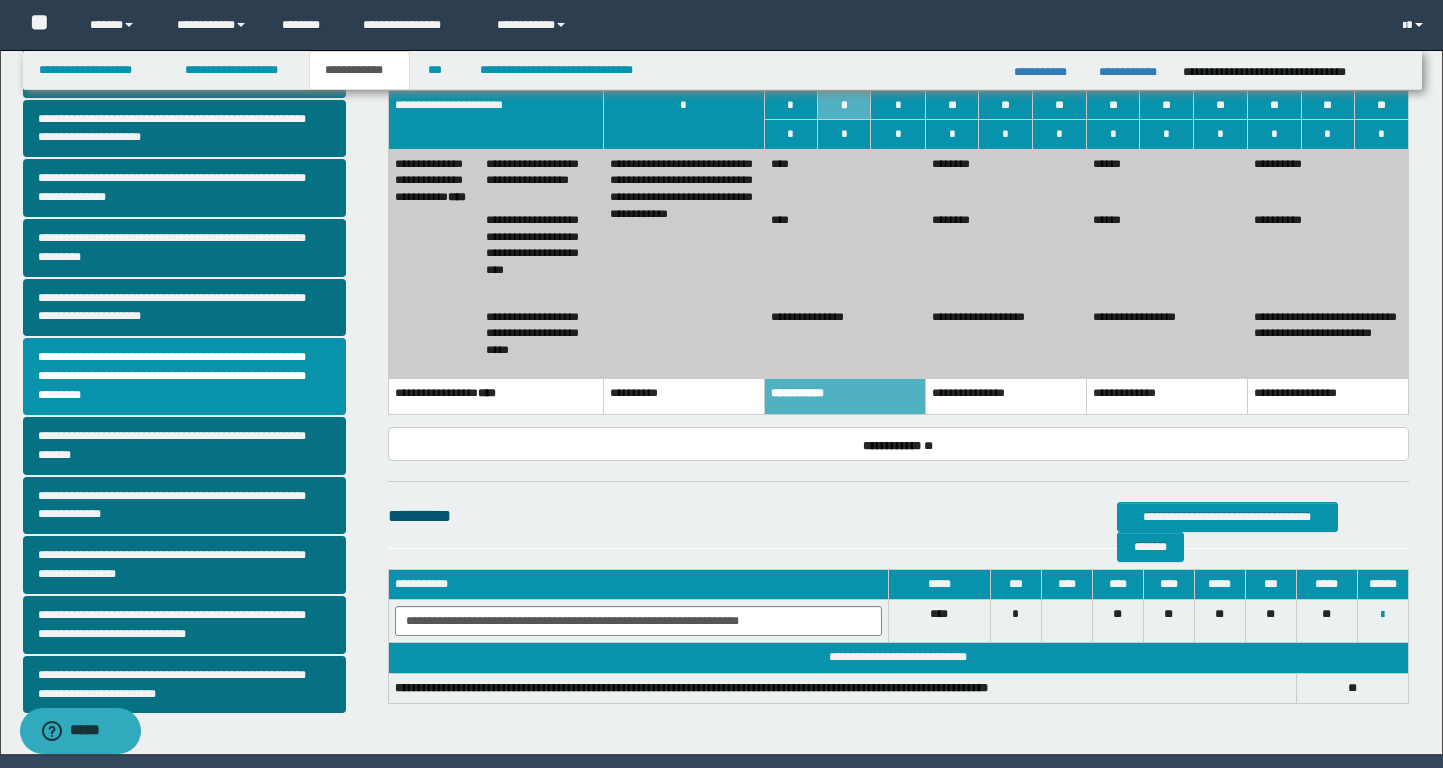 scroll, scrollTop: 263, scrollLeft: 0, axis: vertical 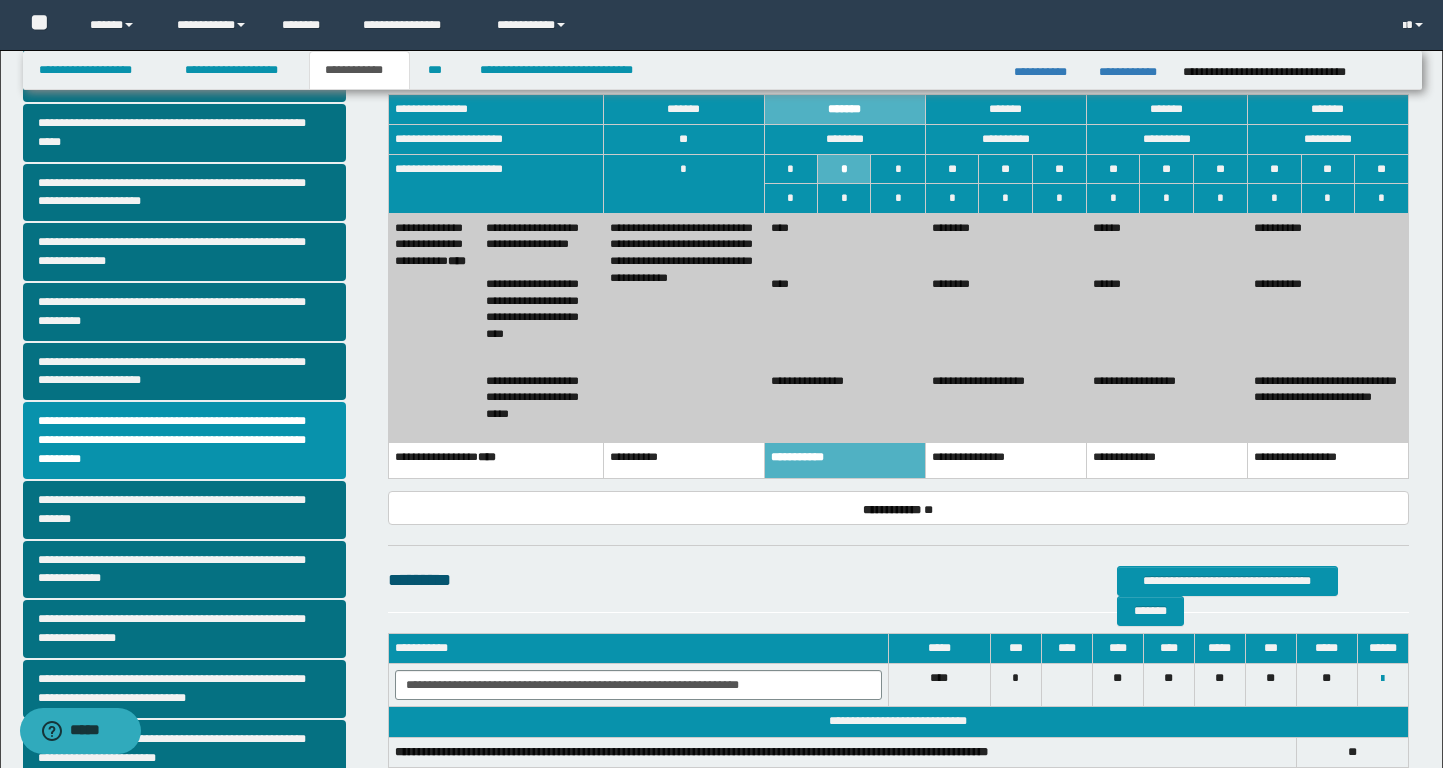 click on "********" at bounding box center (1005, 318) 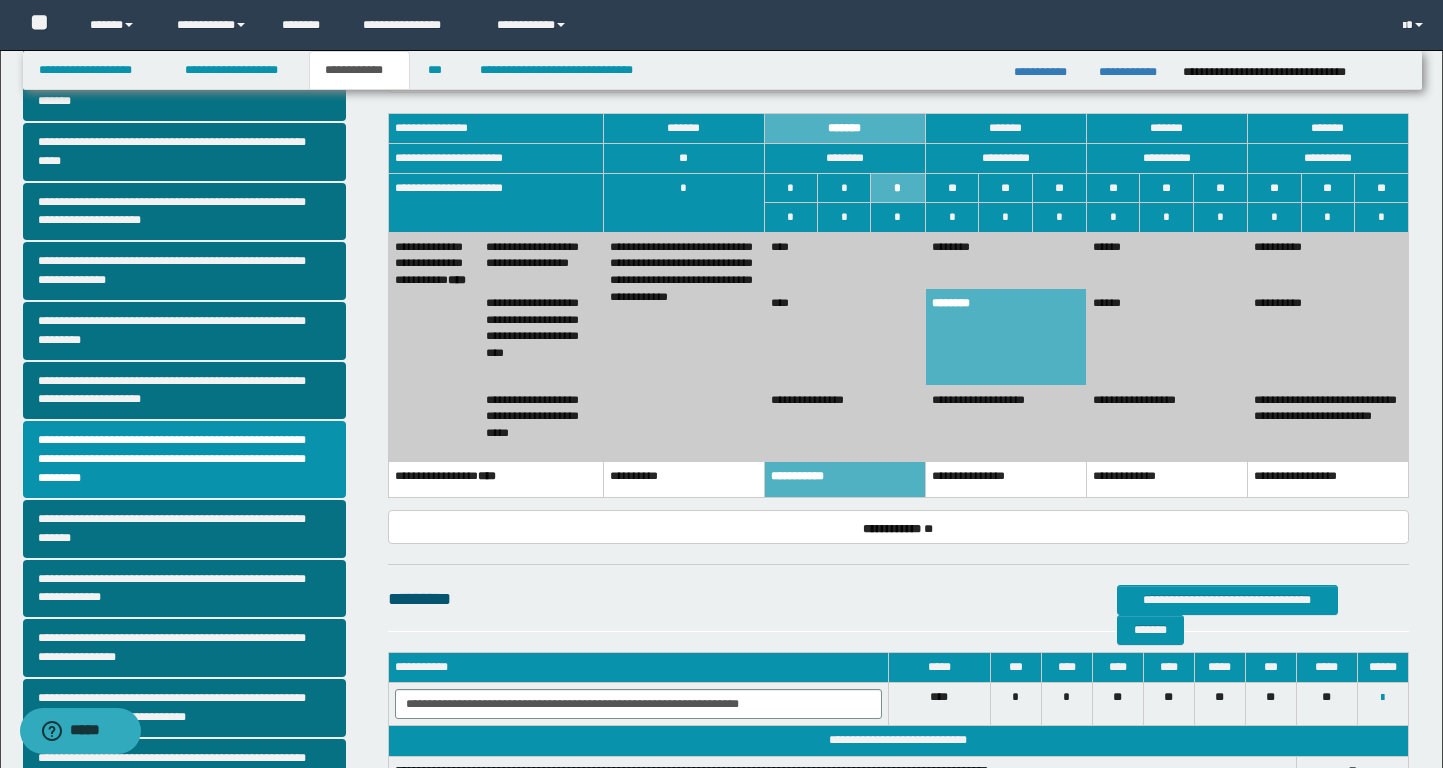 scroll, scrollTop: 242, scrollLeft: 0, axis: vertical 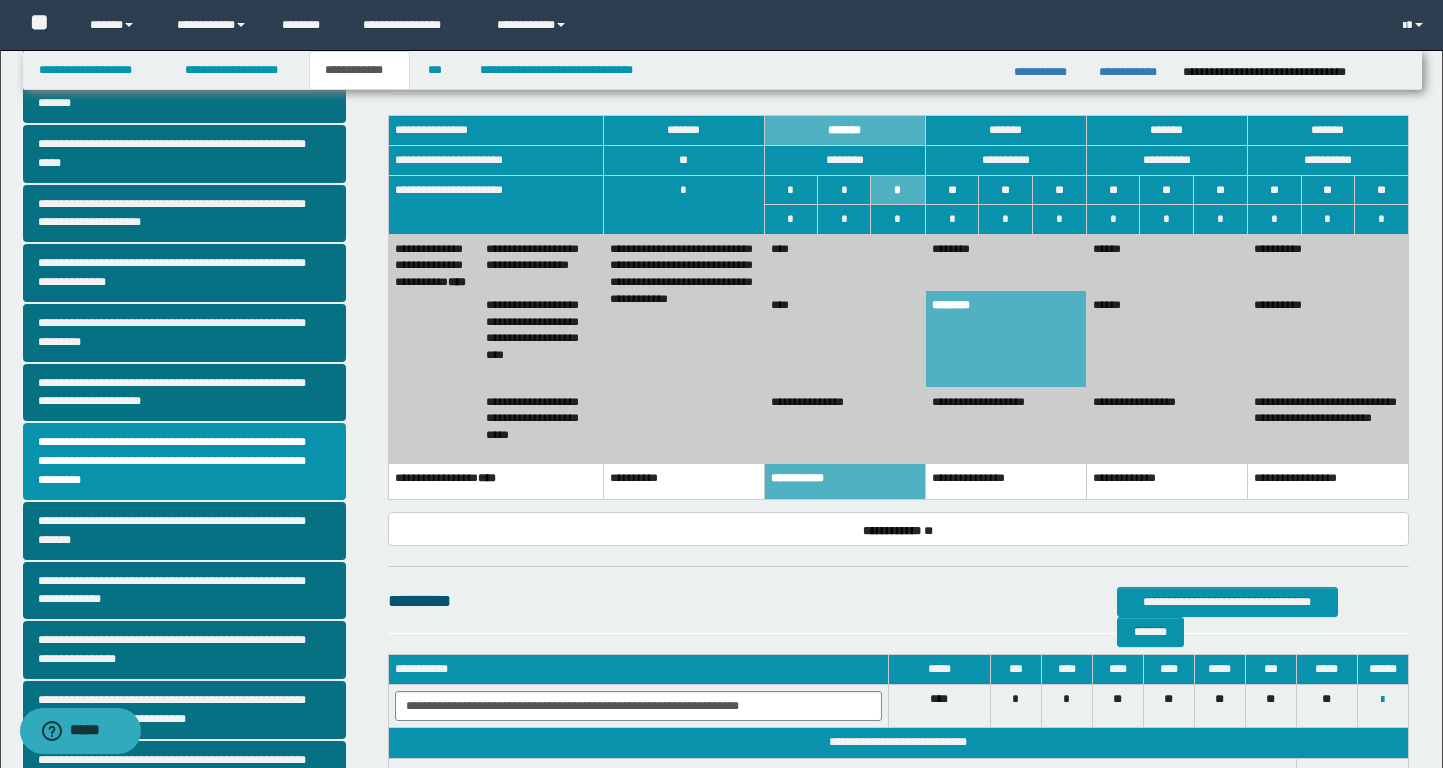 click on "**********" at bounding box center (1166, 482) 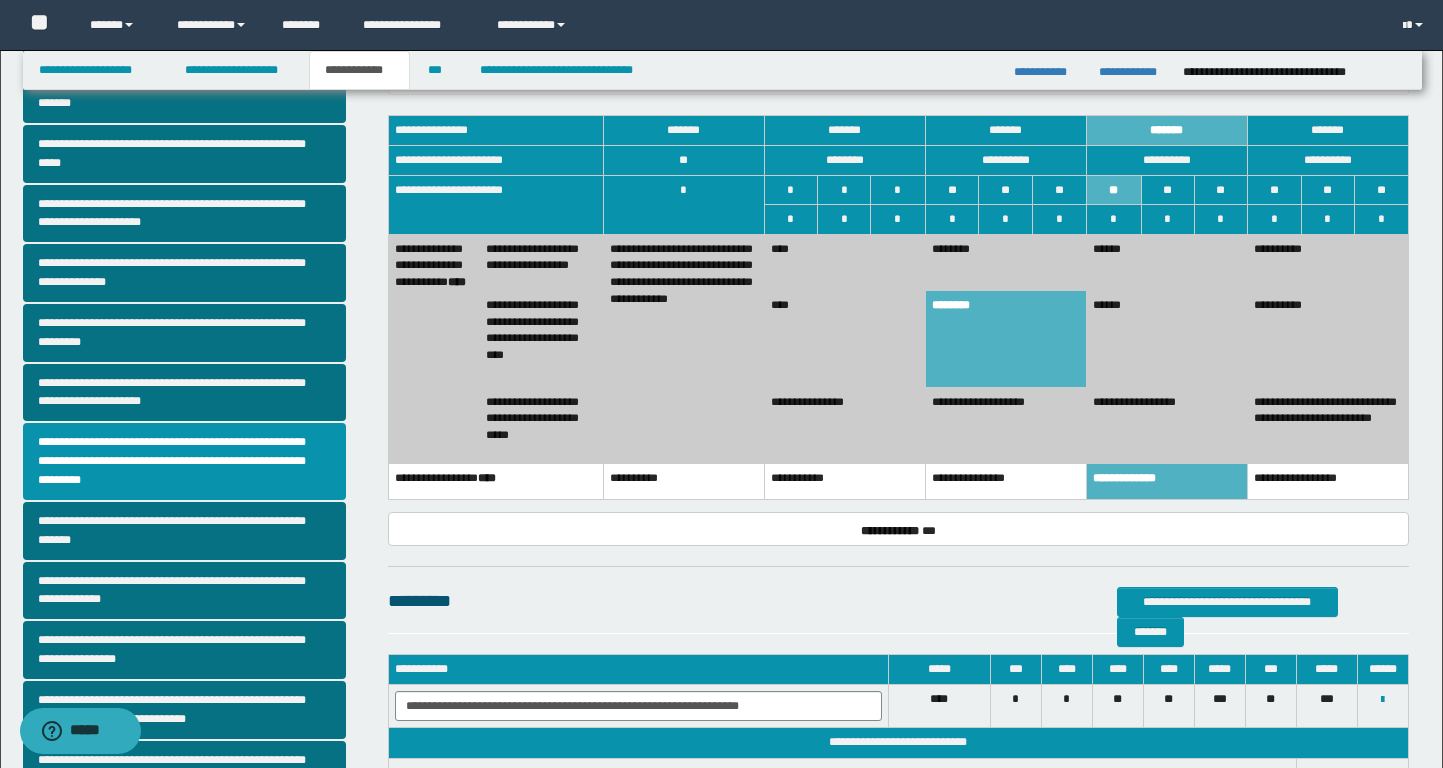 click on "********" at bounding box center [1005, 262] 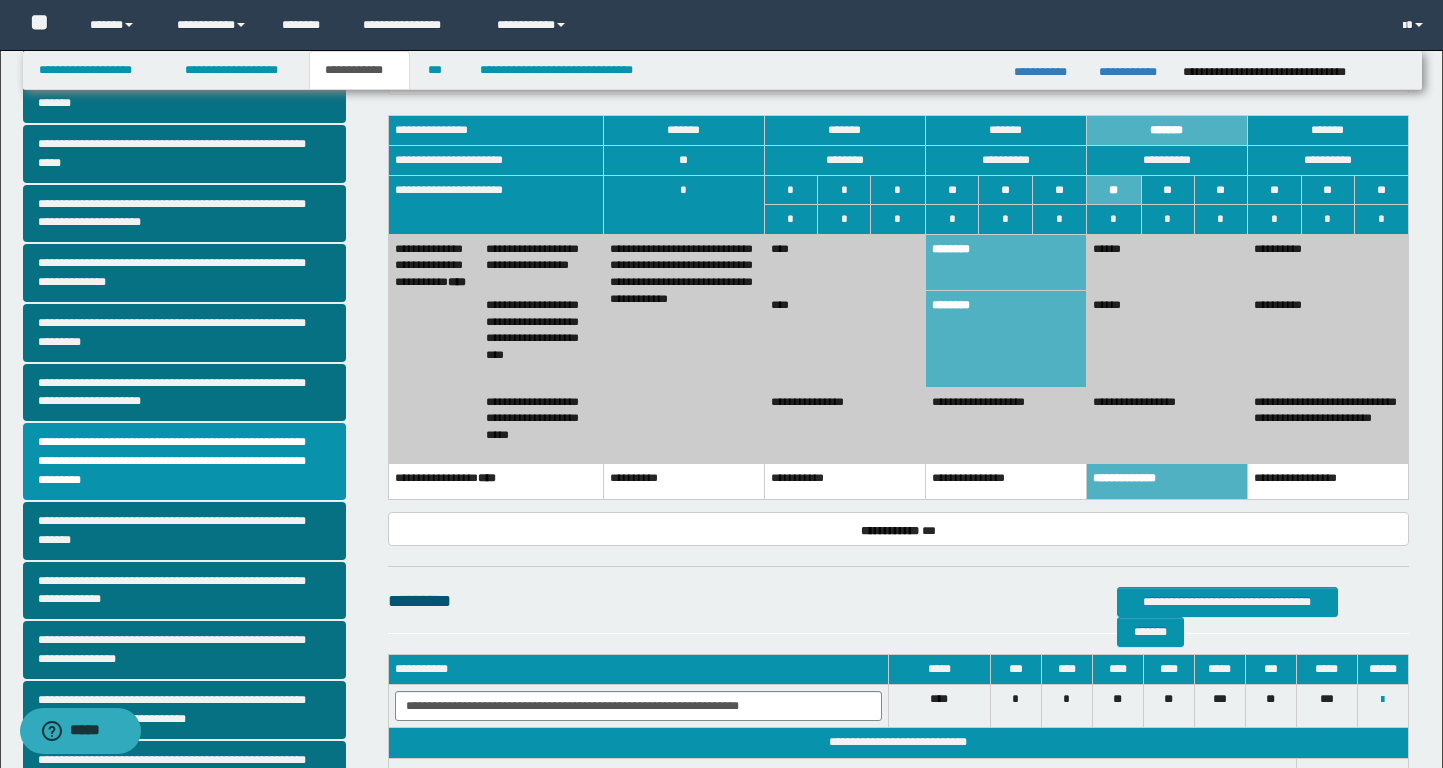click on "********" at bounding box center [1005, 262] 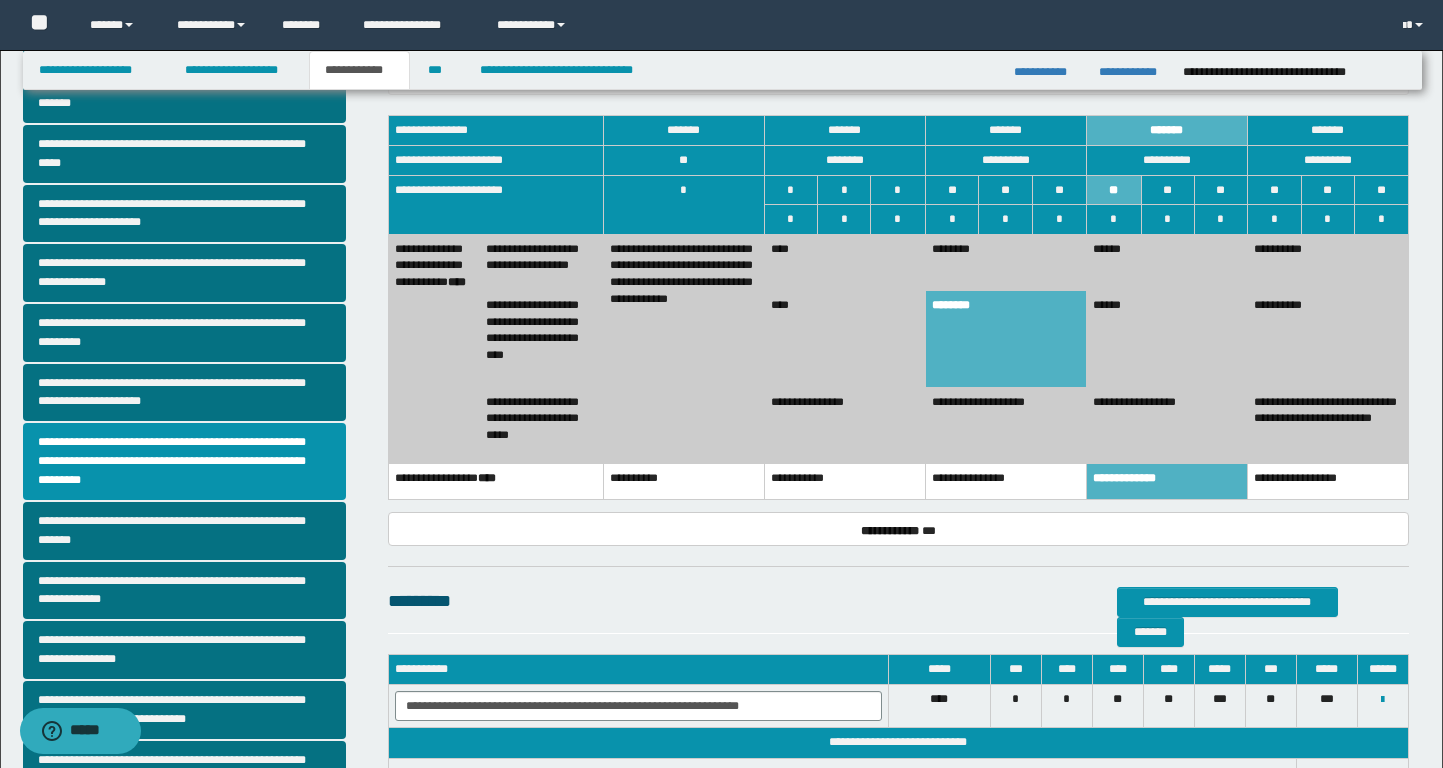 click on "**********" at bounding box center [1005, 425] 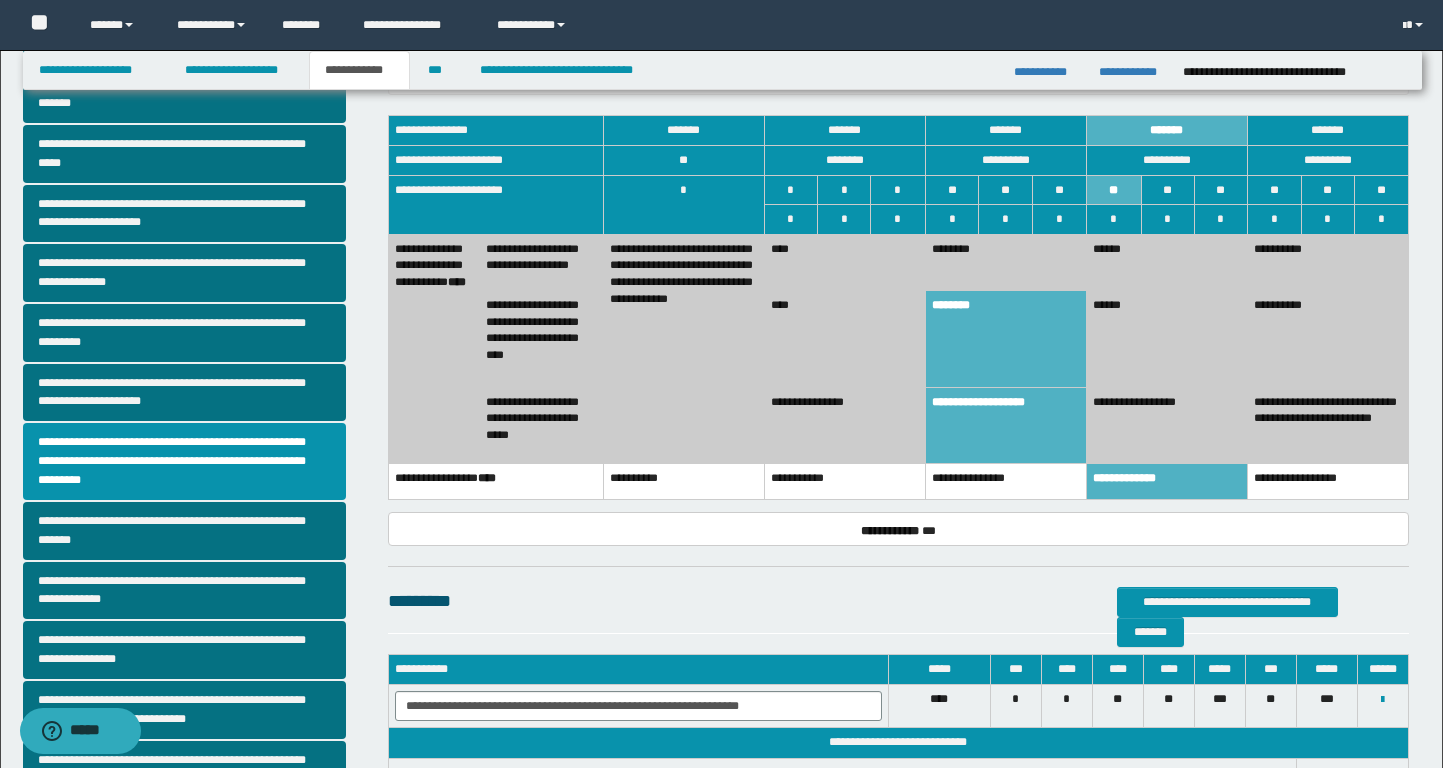 click on "********" at bounding box center [1005, 339] 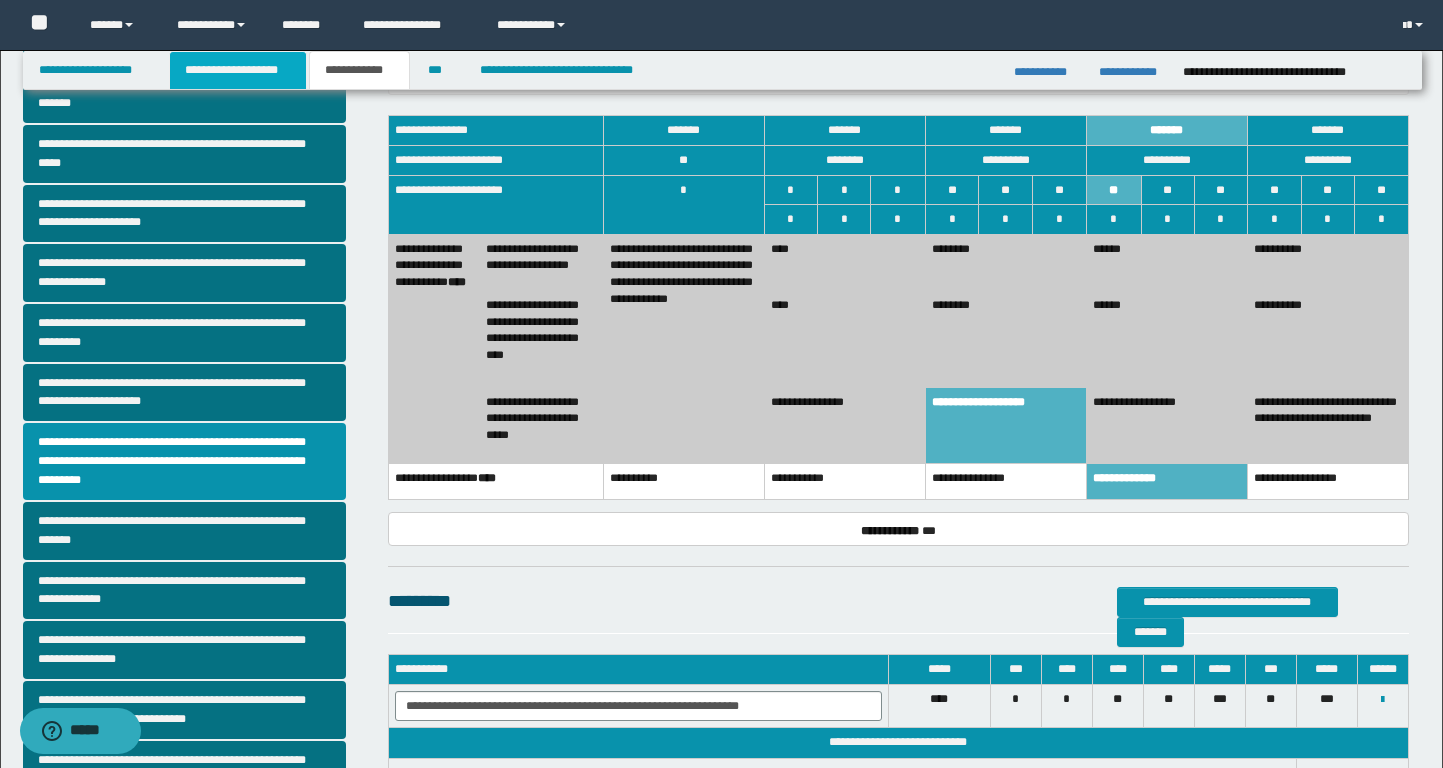 click on "**********" at bounding box center [238, 70] 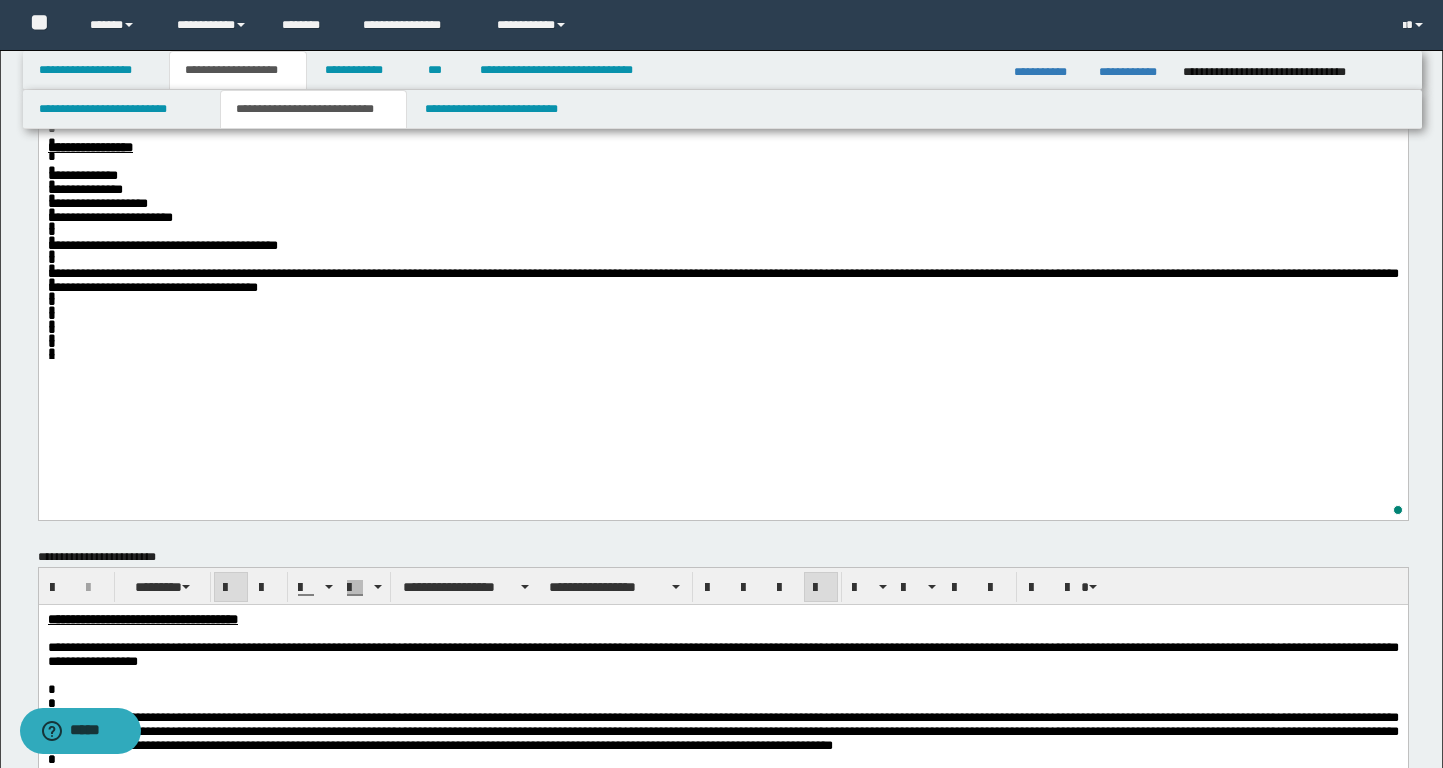 scroll, scrollTop: 273, scrollLeft: 0, axis: vertical 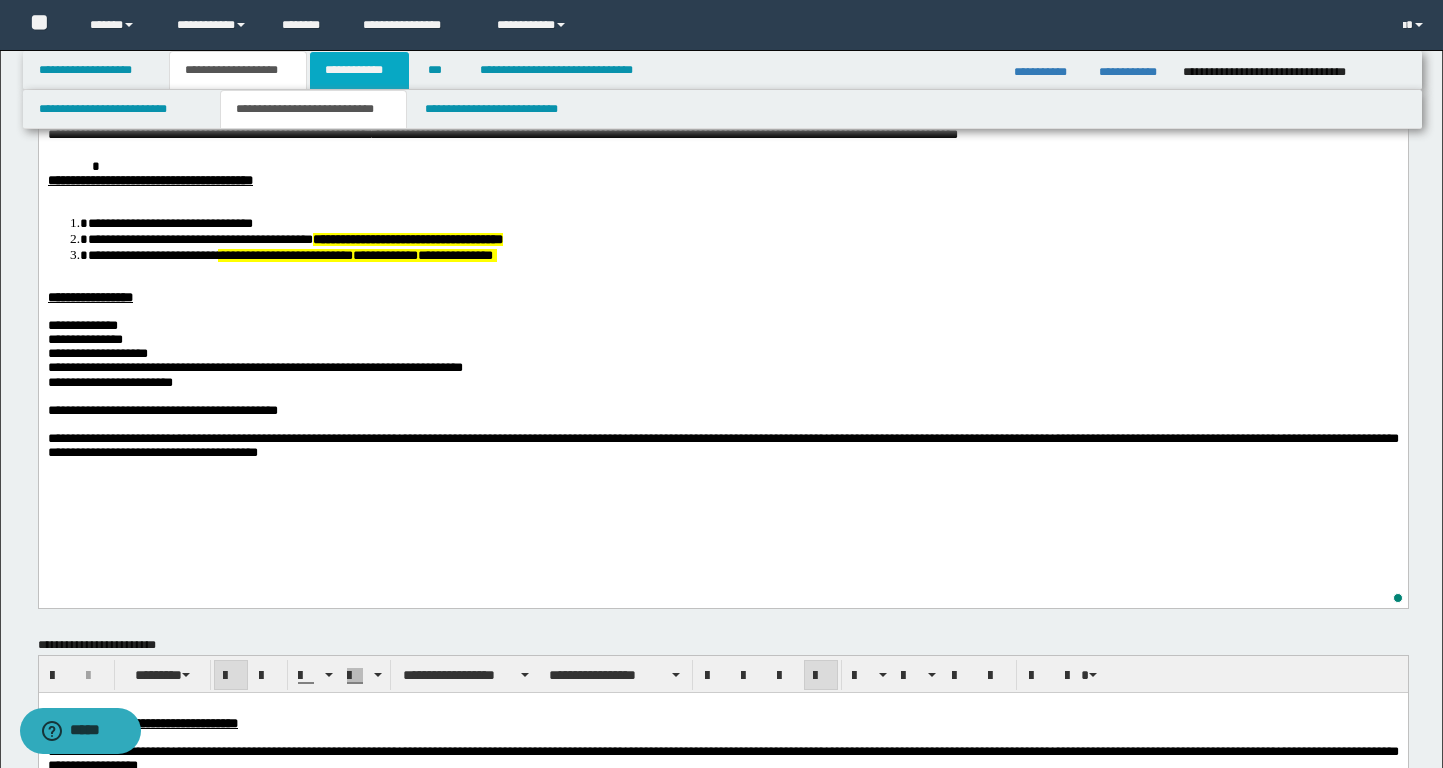 click on "**********" at bounding box center [359, 70] 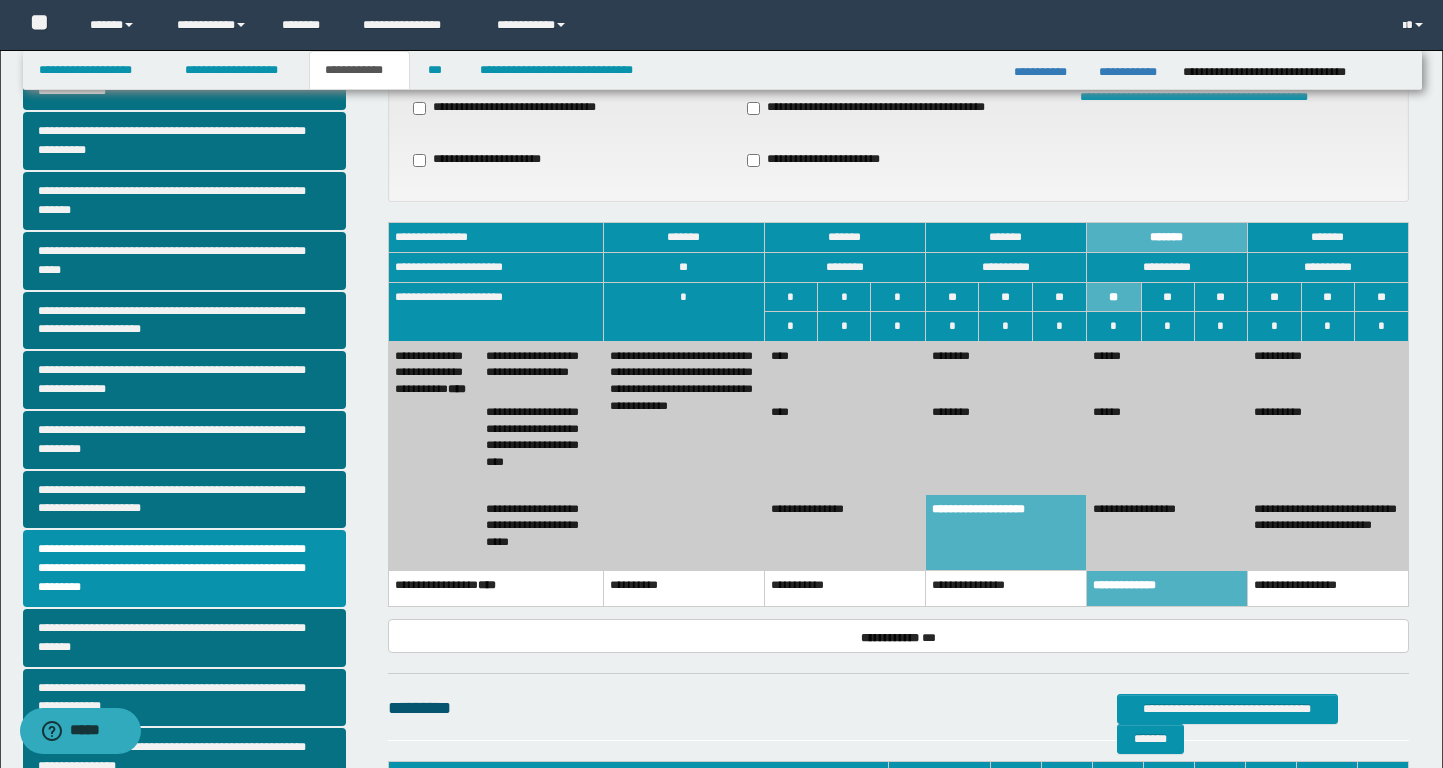 scroll, scrollTop: 0, scrollLeft: 0, axis: both 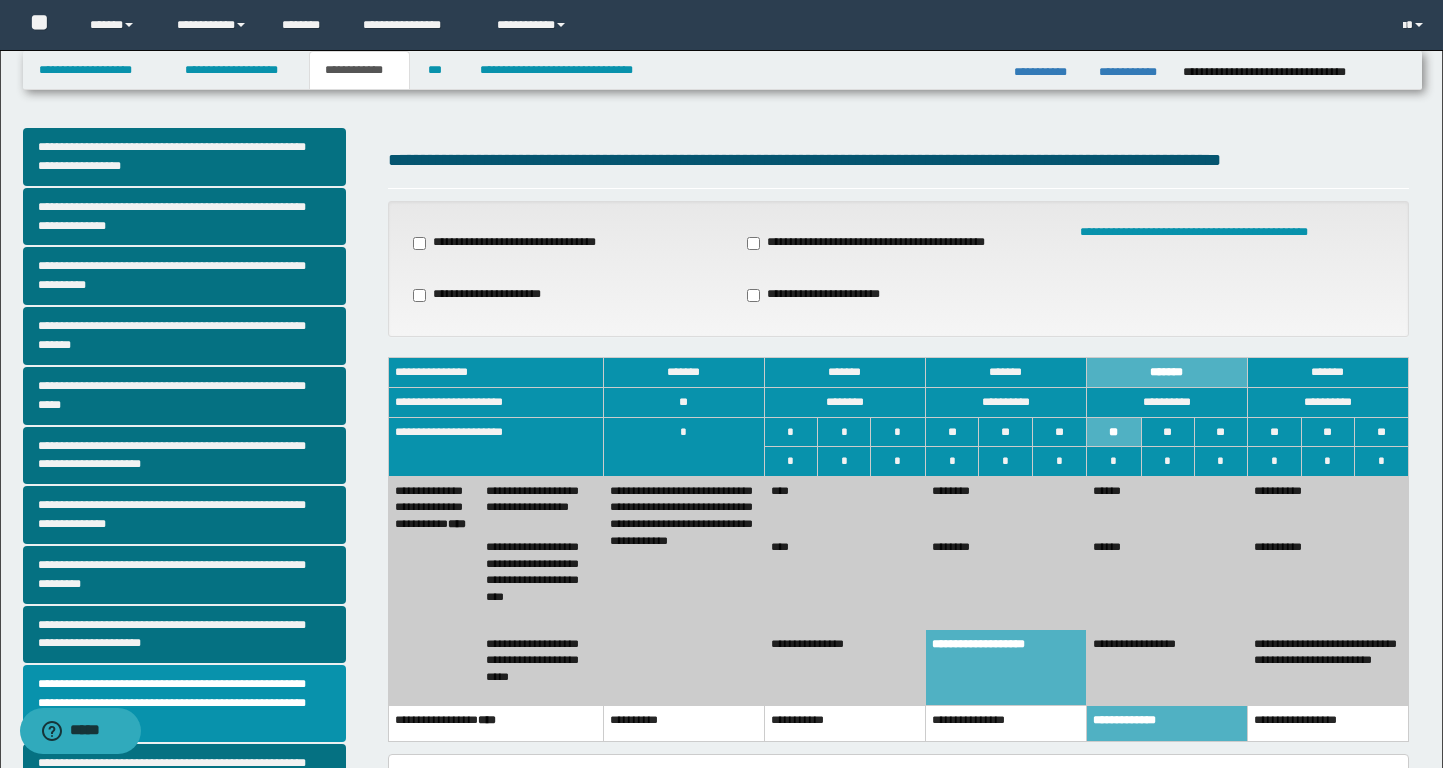 click on "**********" at bounding box center (513, 243) 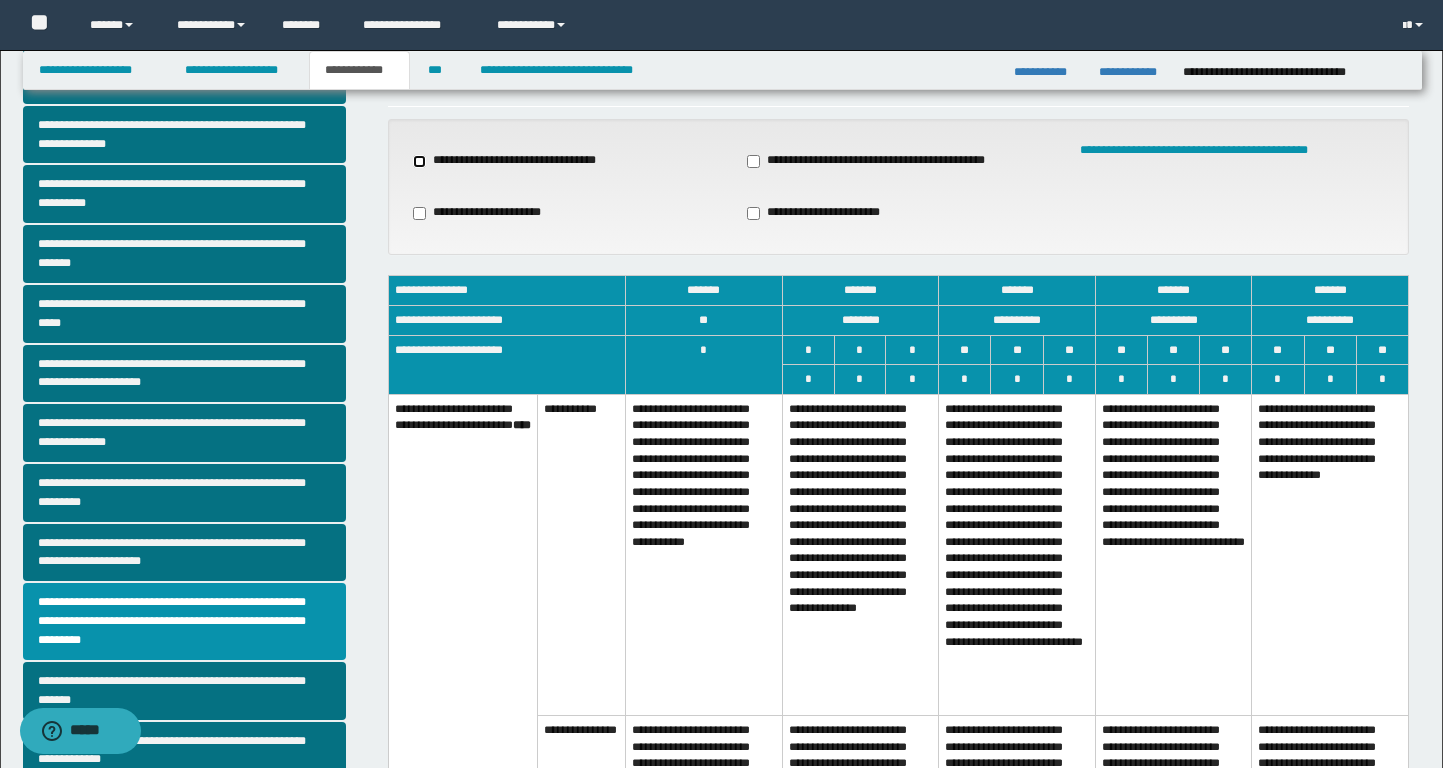 scroll, scrollTop: 95, scrollLeft: 0, axis: vertical 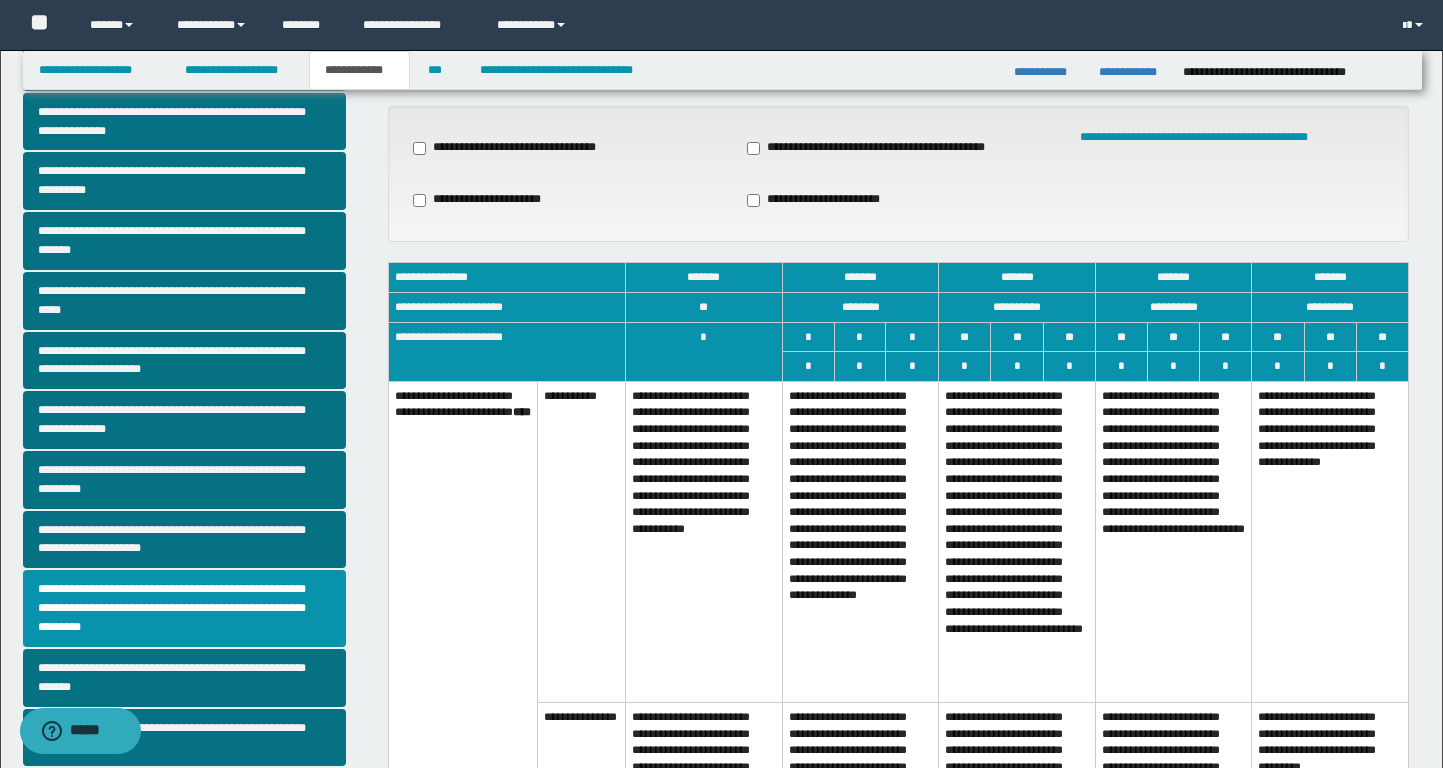 click on "**********" at bounding box center [1017, 541] 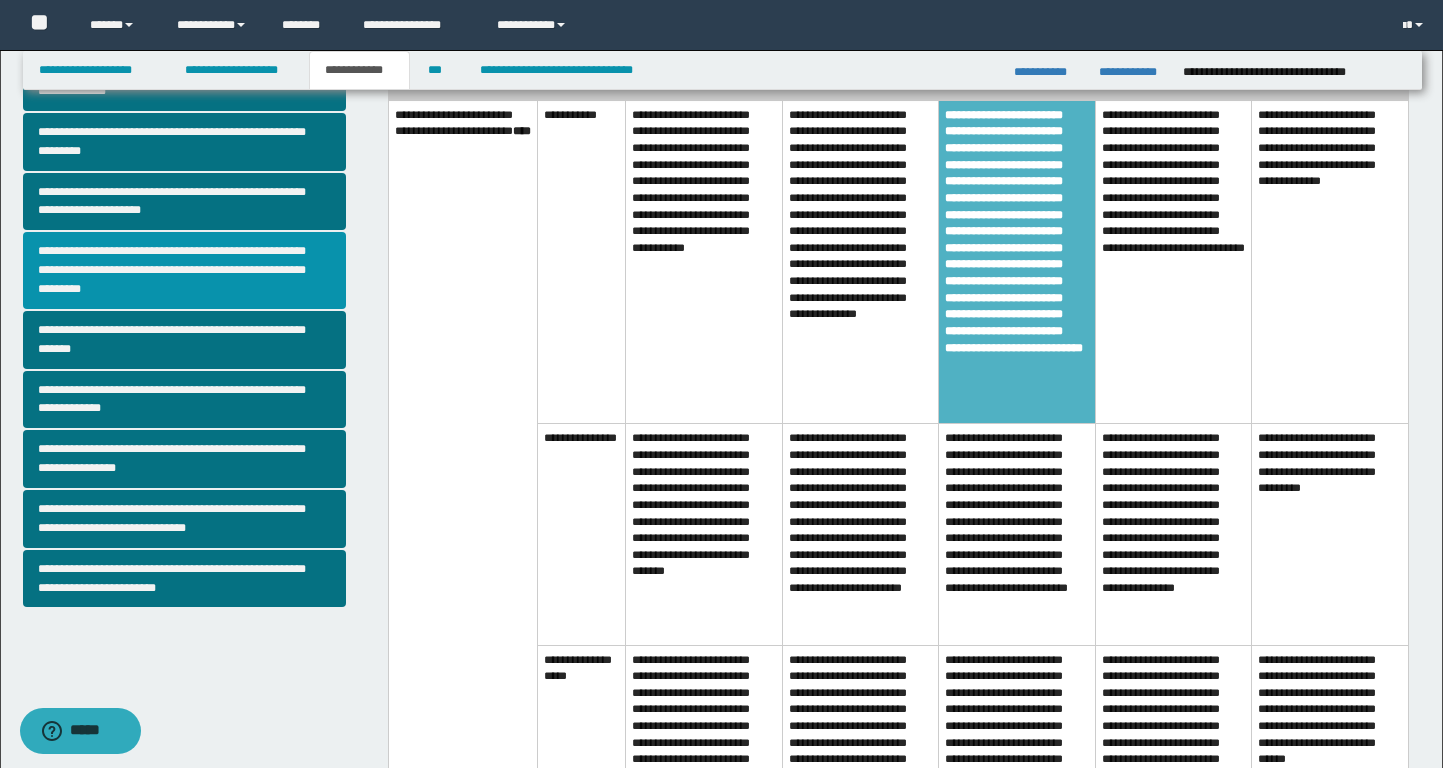 scroll, scrollTop: 518, scrollLeft: 0, axis: vertical 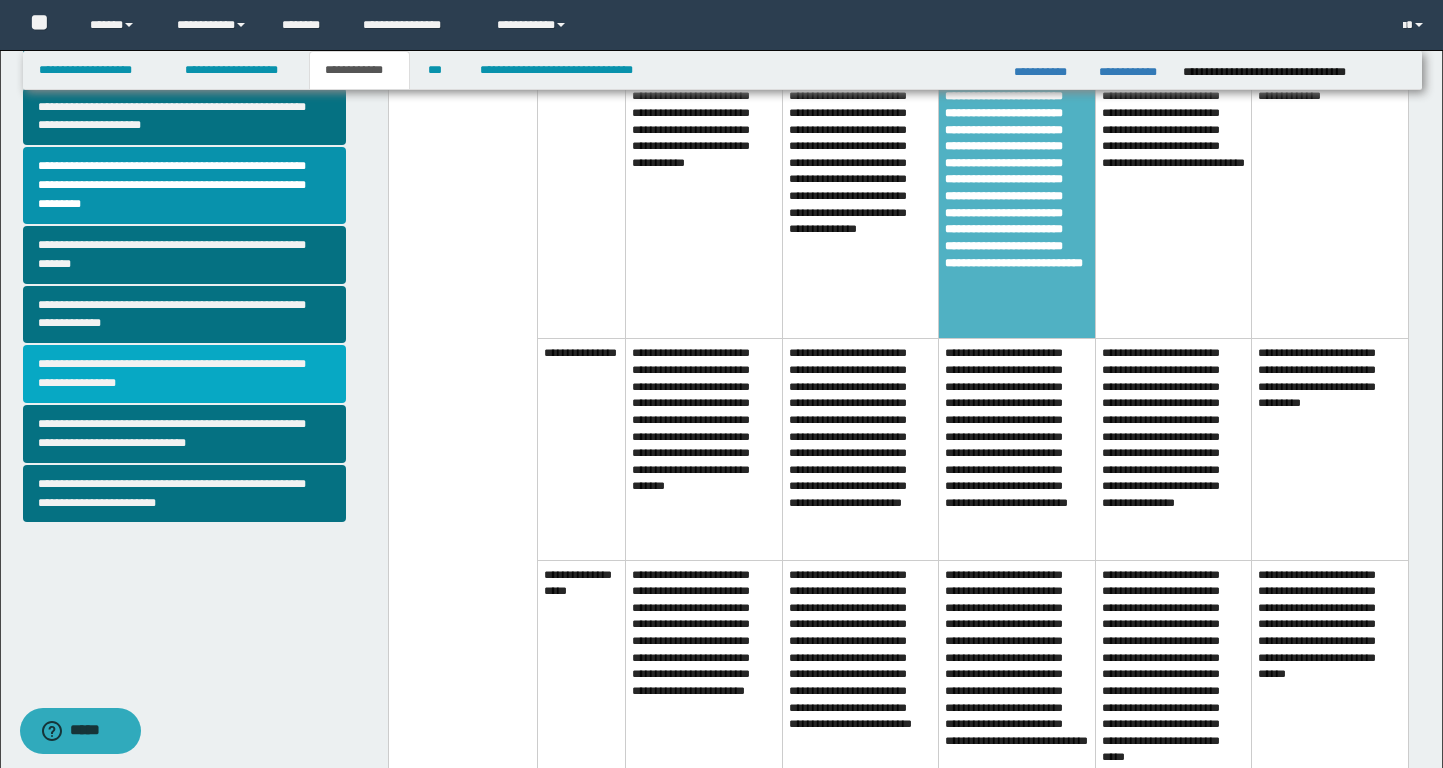 click on "**********" at bounding box center (184, 374) 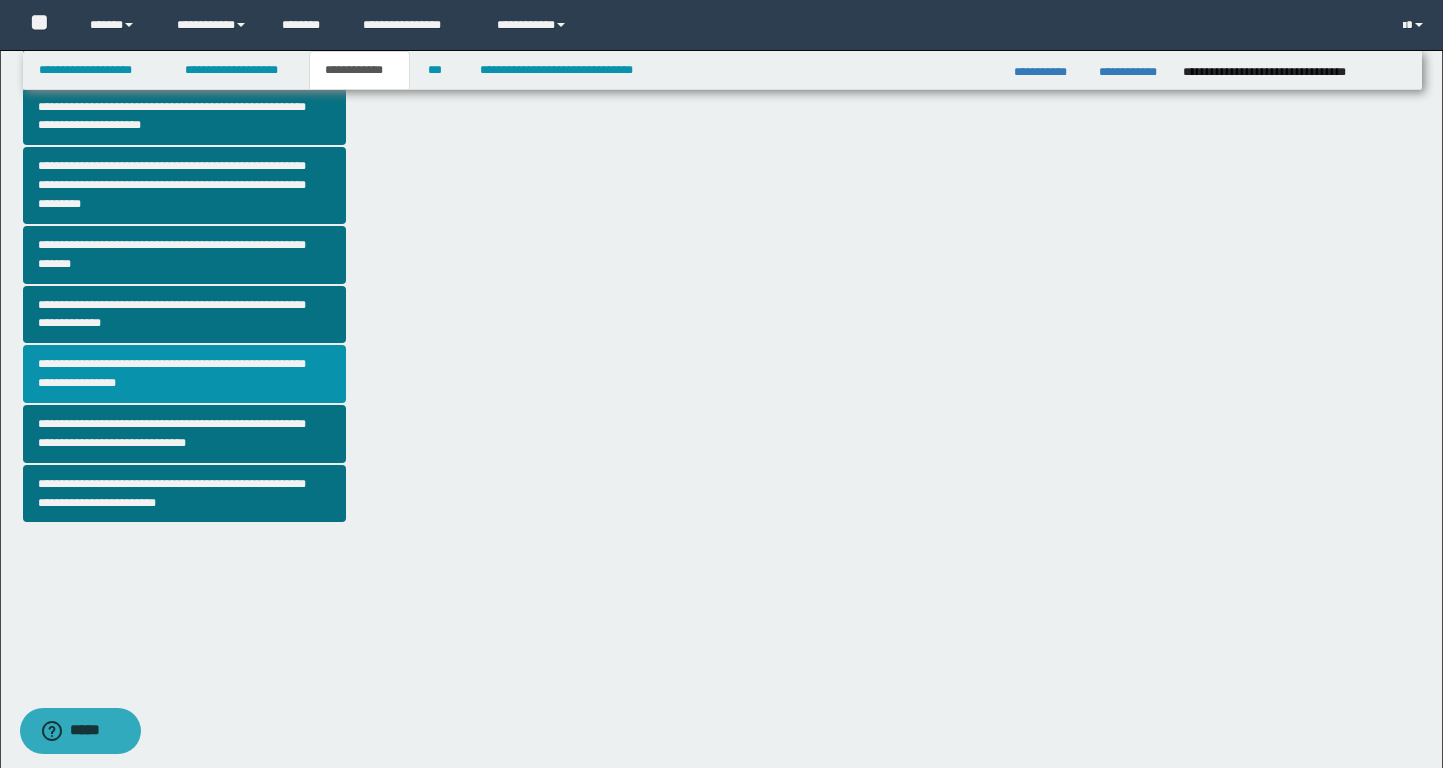 scroll, scrollTop: 0, scrollLeft: 0, axis: both 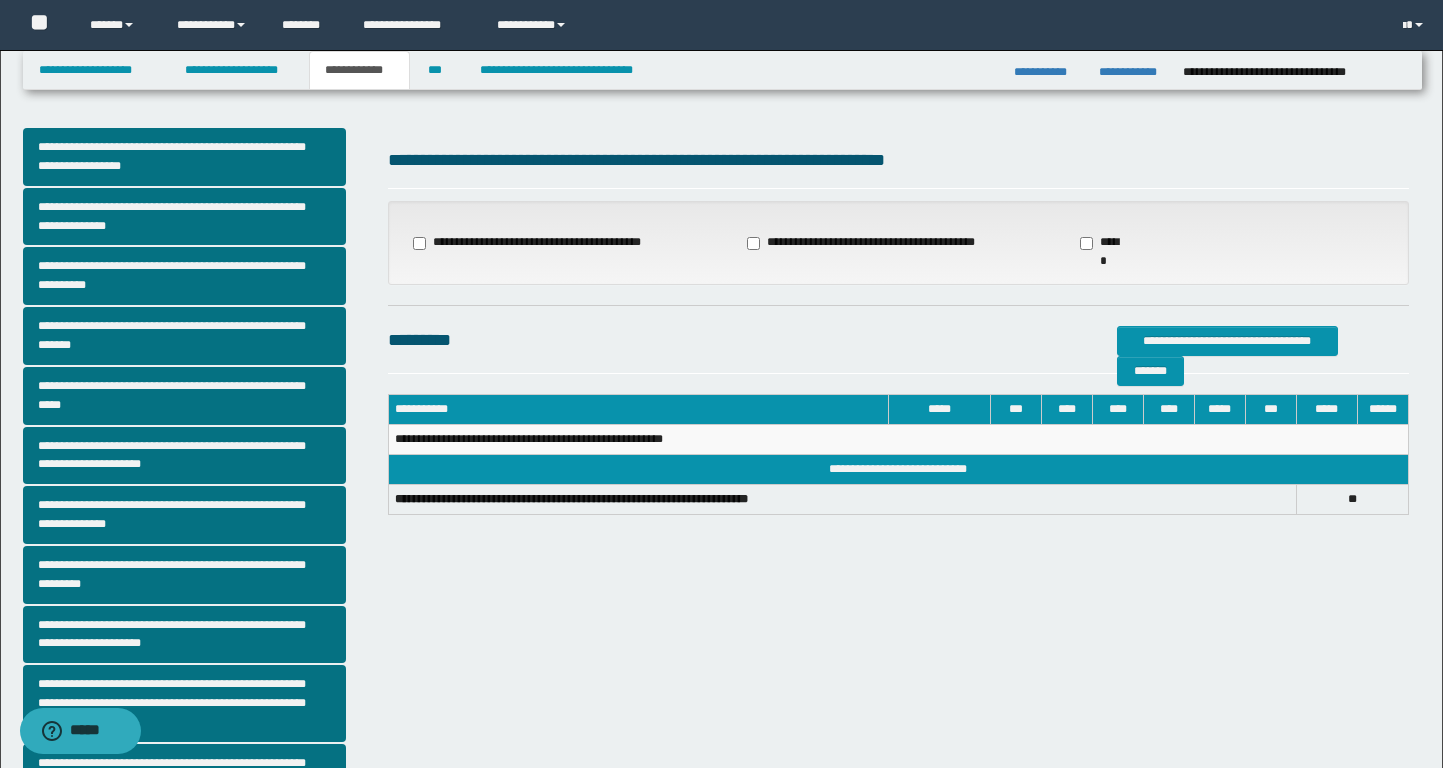 click on "**********" at bounding box center [869, 243] 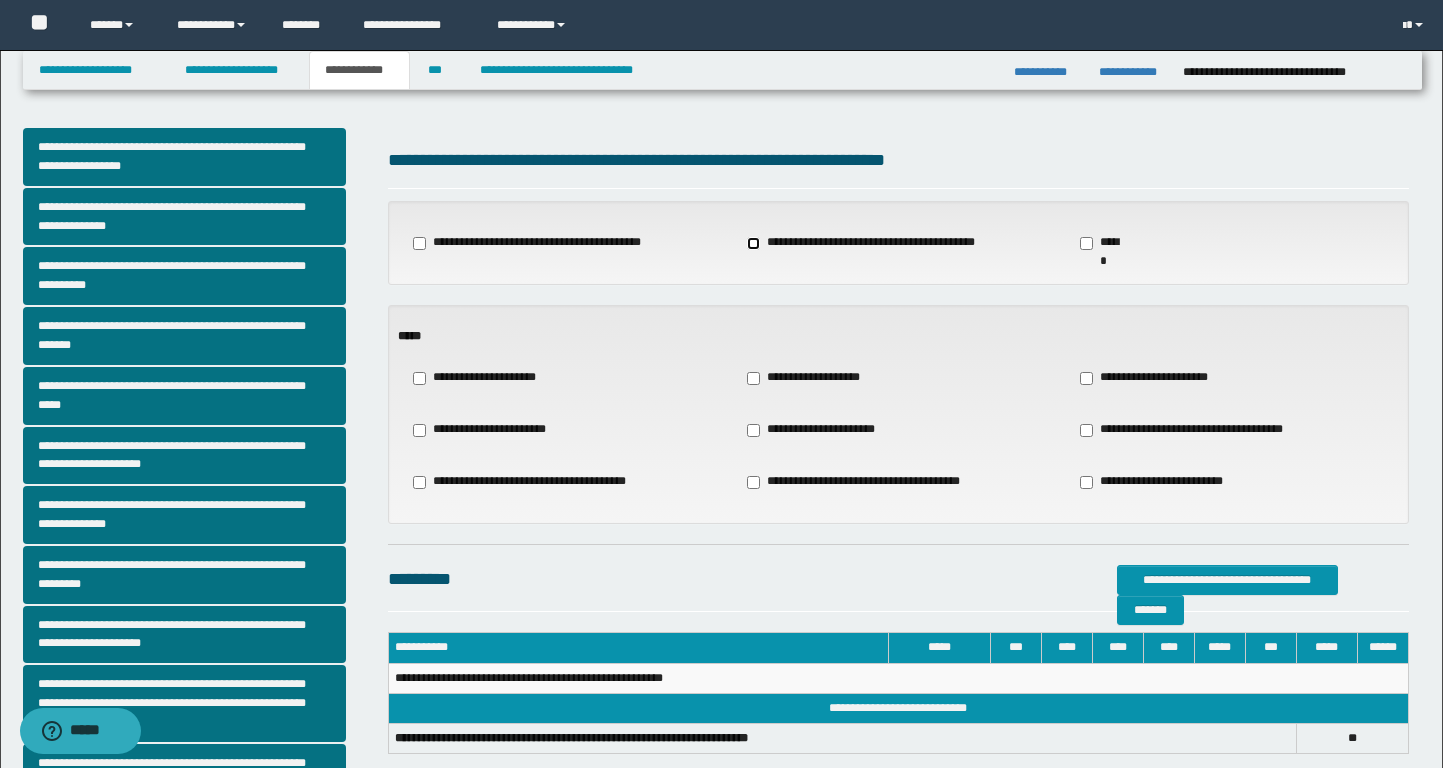 scroll, scrollTop: 57, scrollLeft: 0, axis: vertical 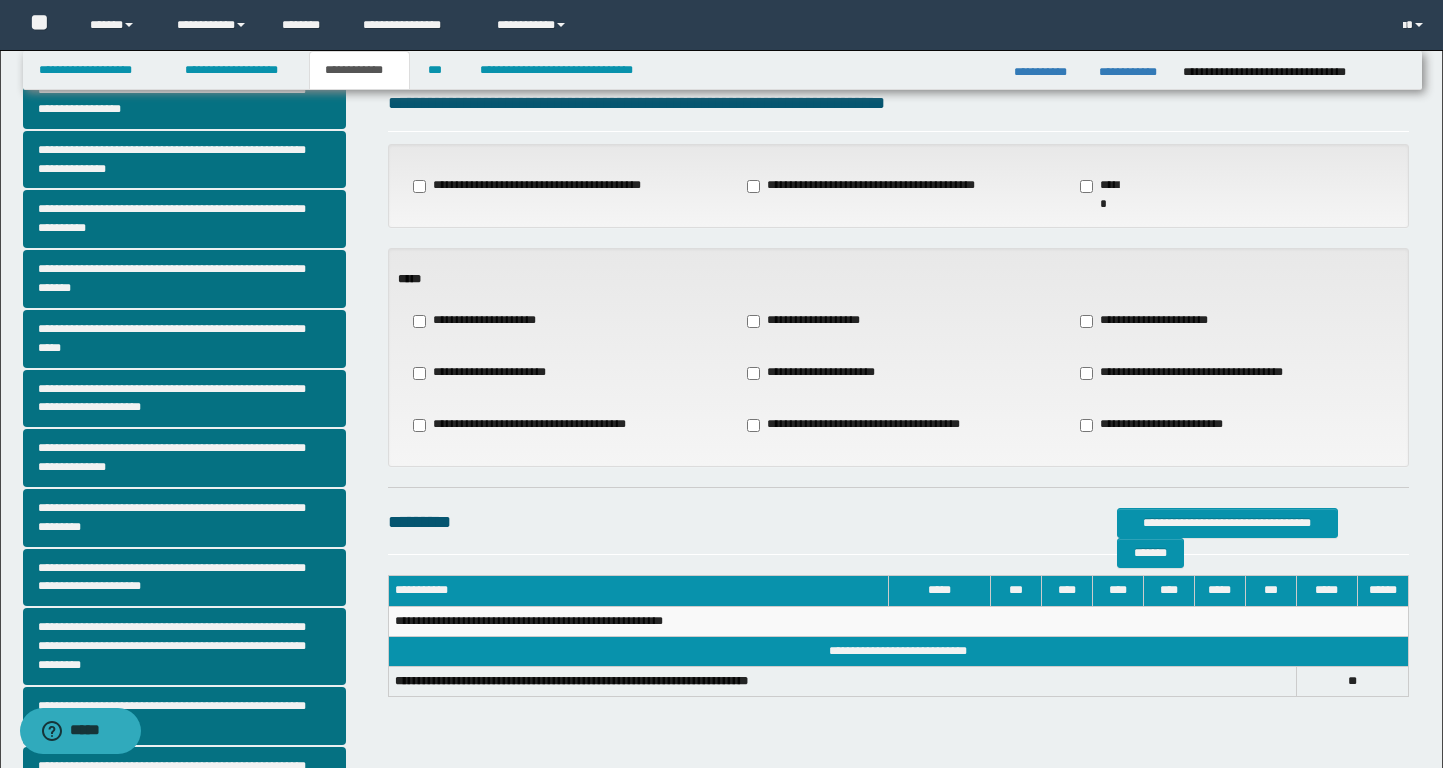 click on "**********" at bounding box center (1197, 373) 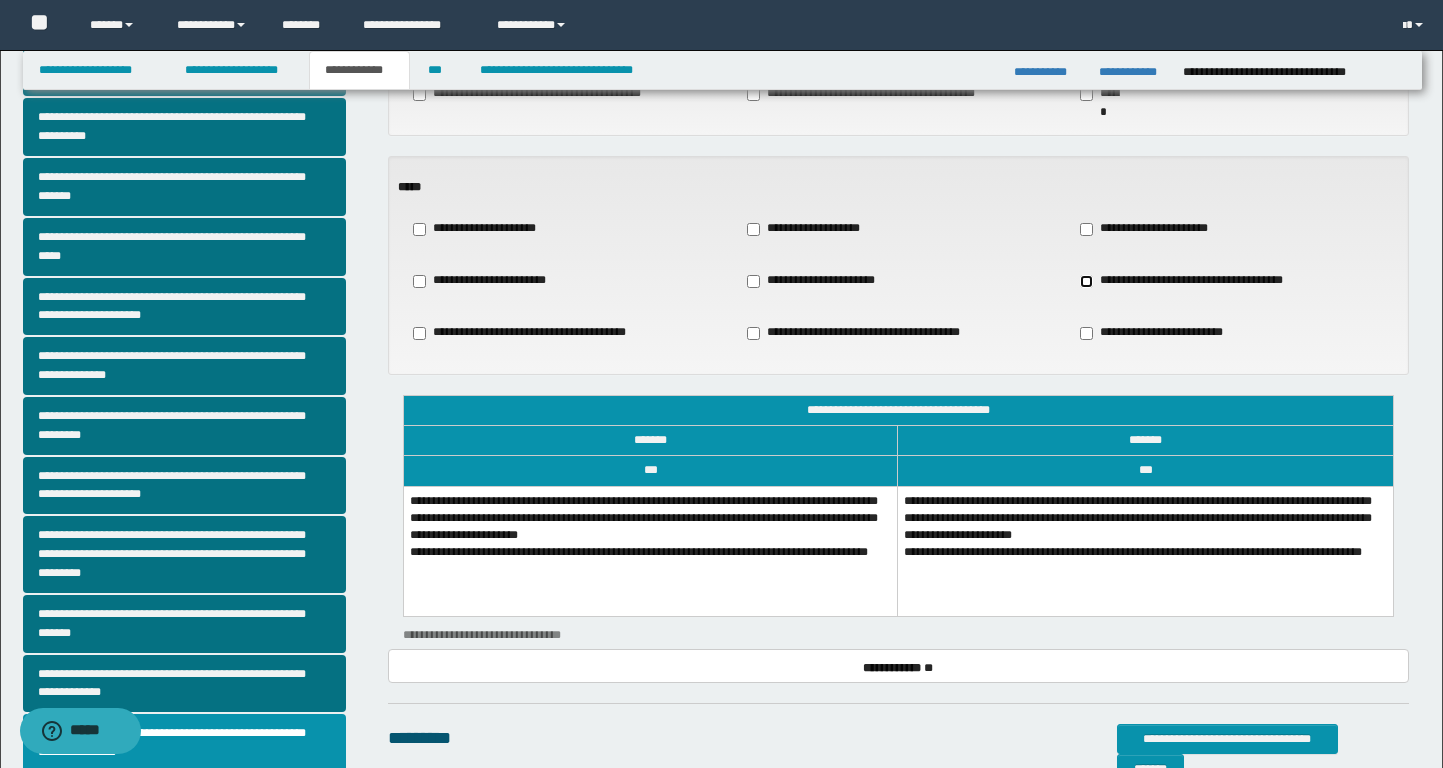 scroll, scrollTop: 256, scrollLeft: 0, axis: vertical 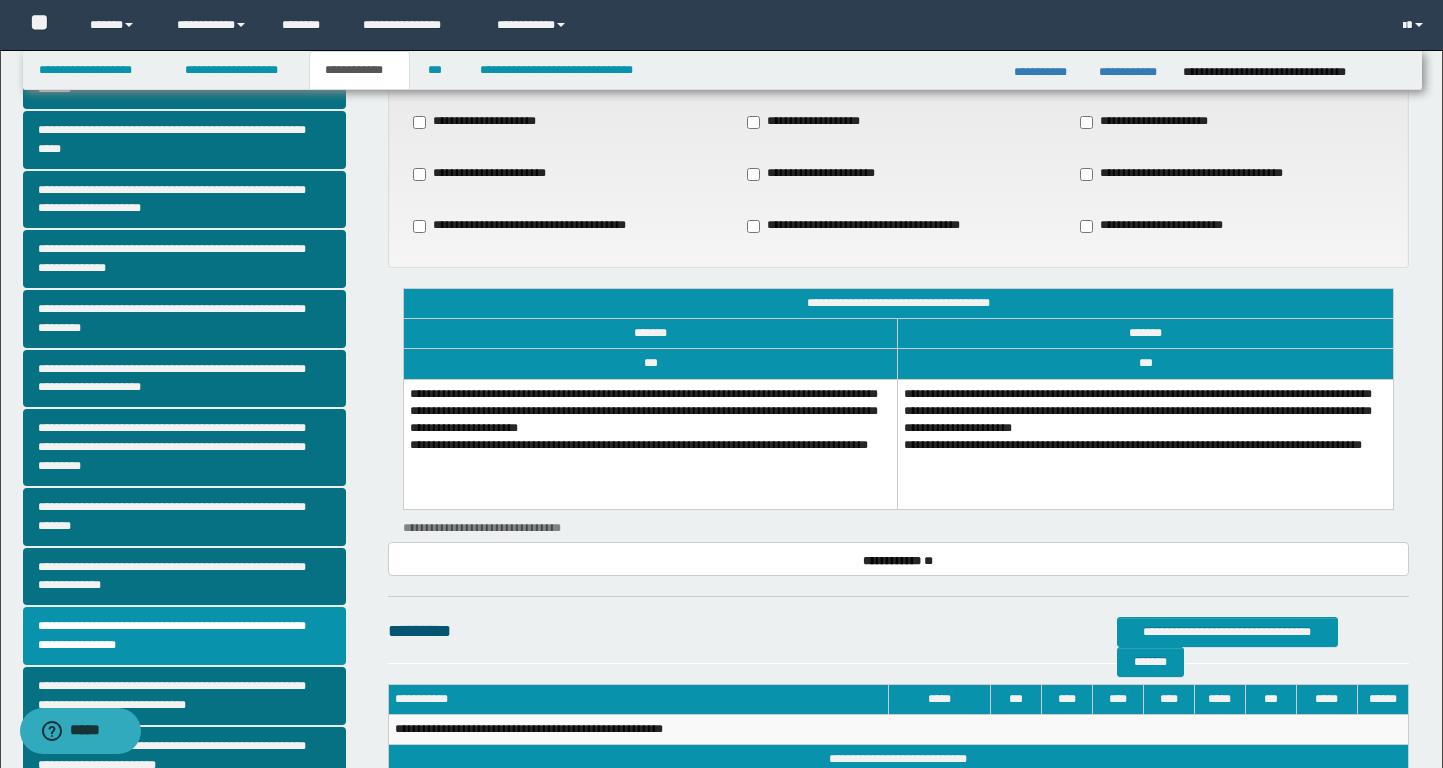 click on "**********" at bounding box center (650, 444) 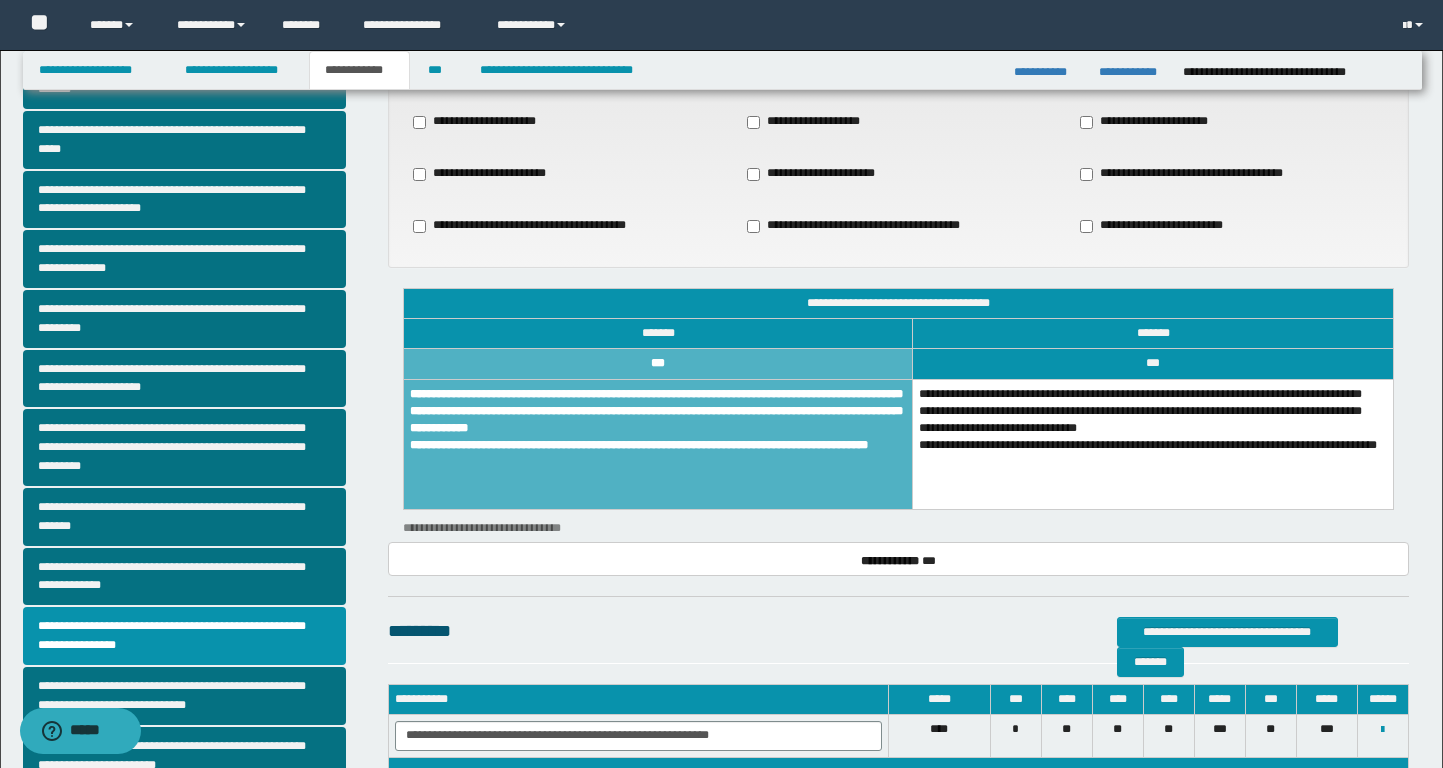 scroll, scrollTop: 0, scrollLeft: 0, axis: both 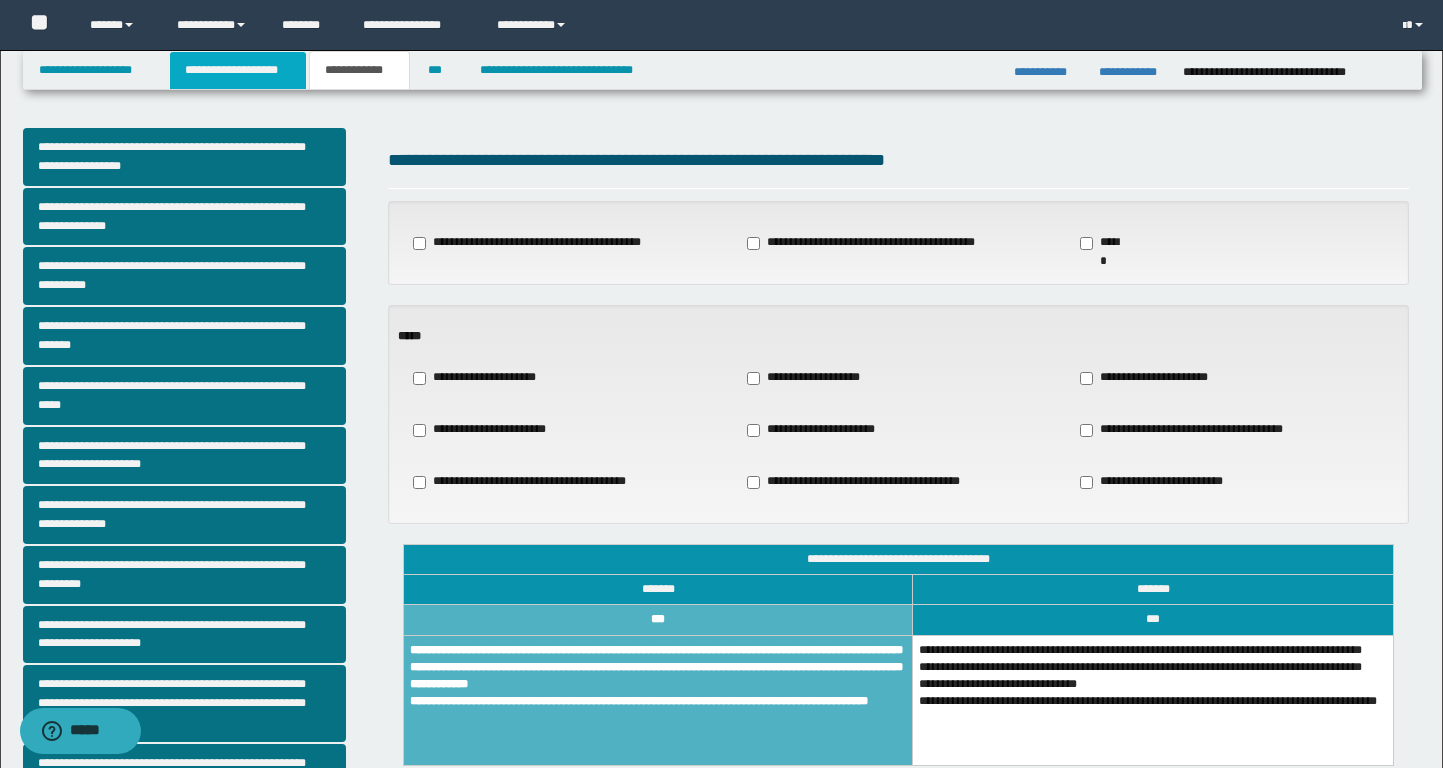click on "**********" at bounding box center (238, 70) 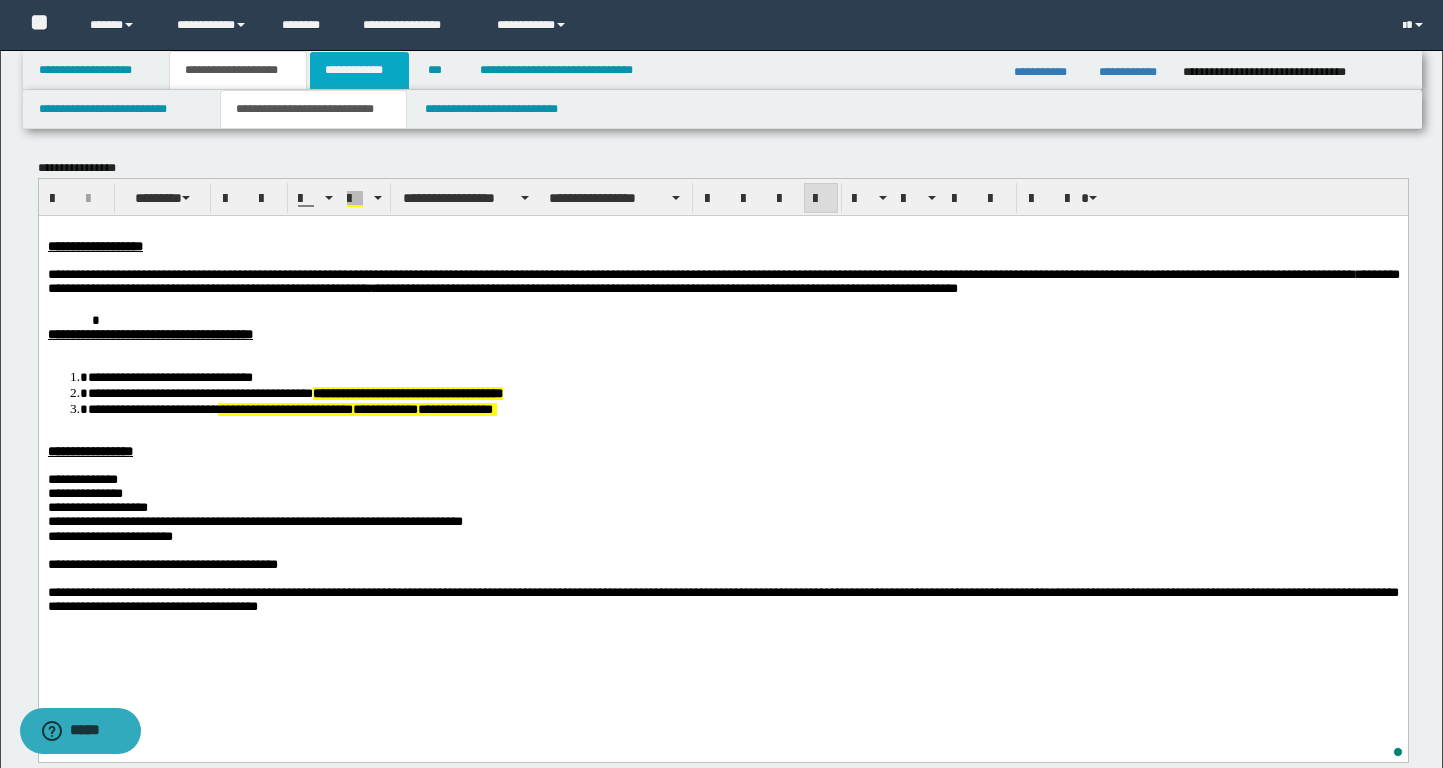 click on "**********" at bounding box center (359, 70) 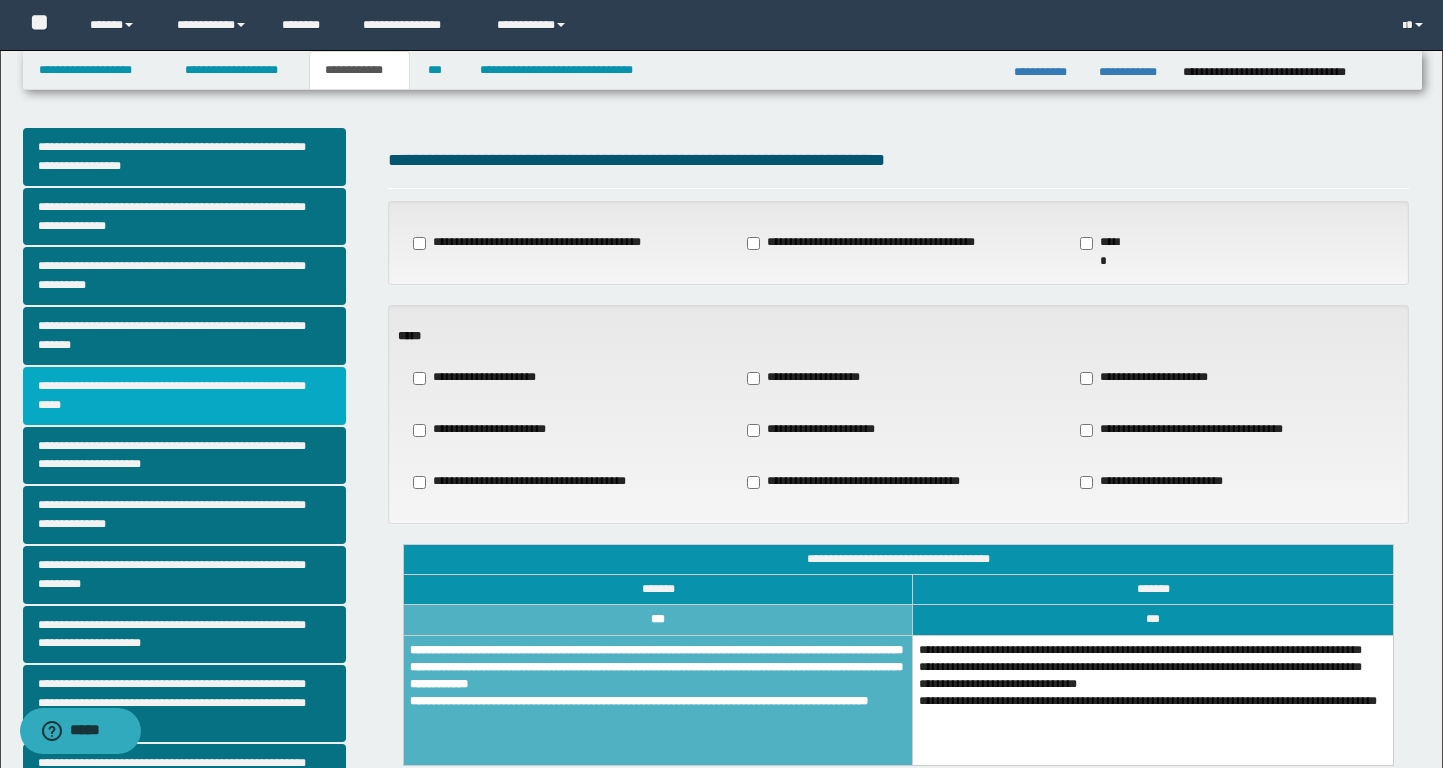 click on "**********" at bounding box center [184, 396] 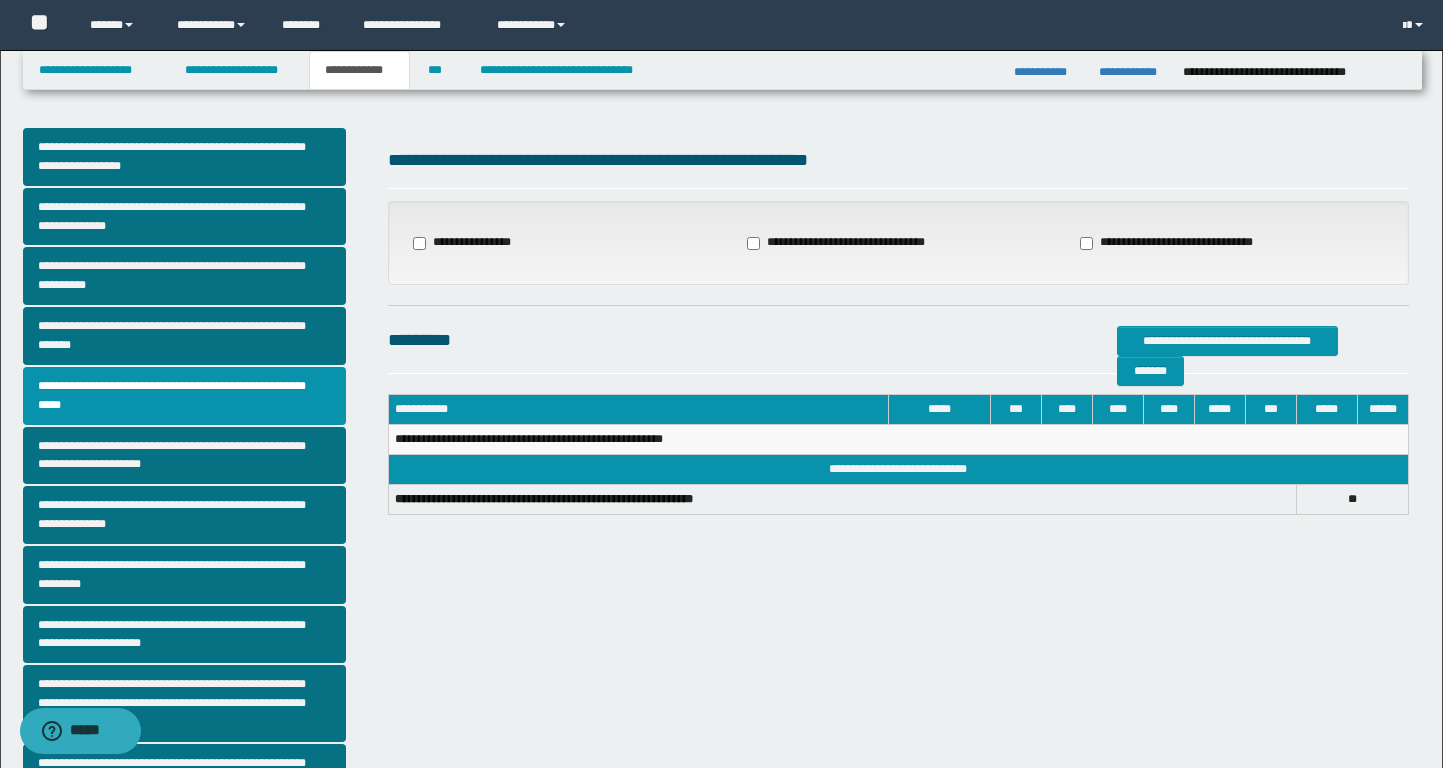click on "**********" at bounding box center (468, 243) 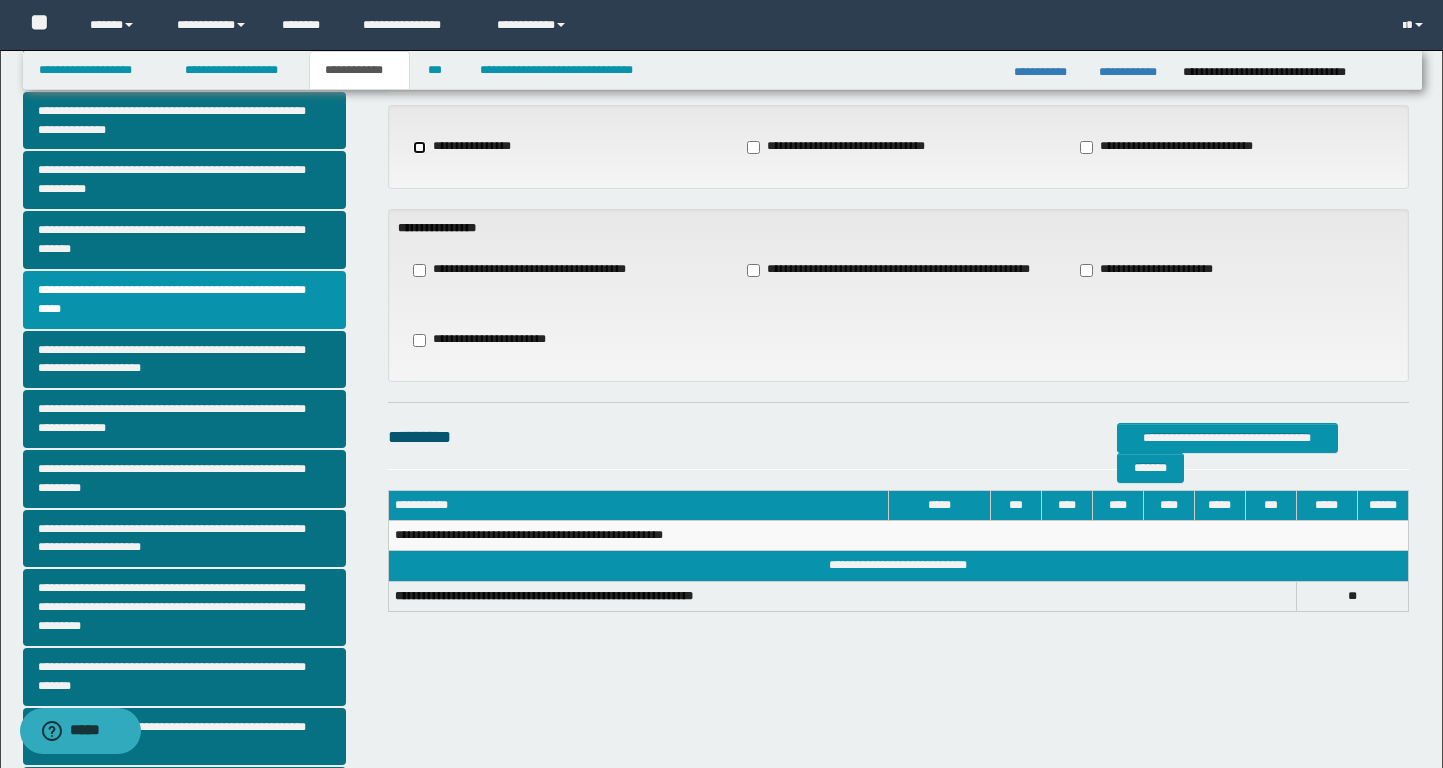 scroll, scrollTop: 122, scrollLeft: 0, axis: vertical 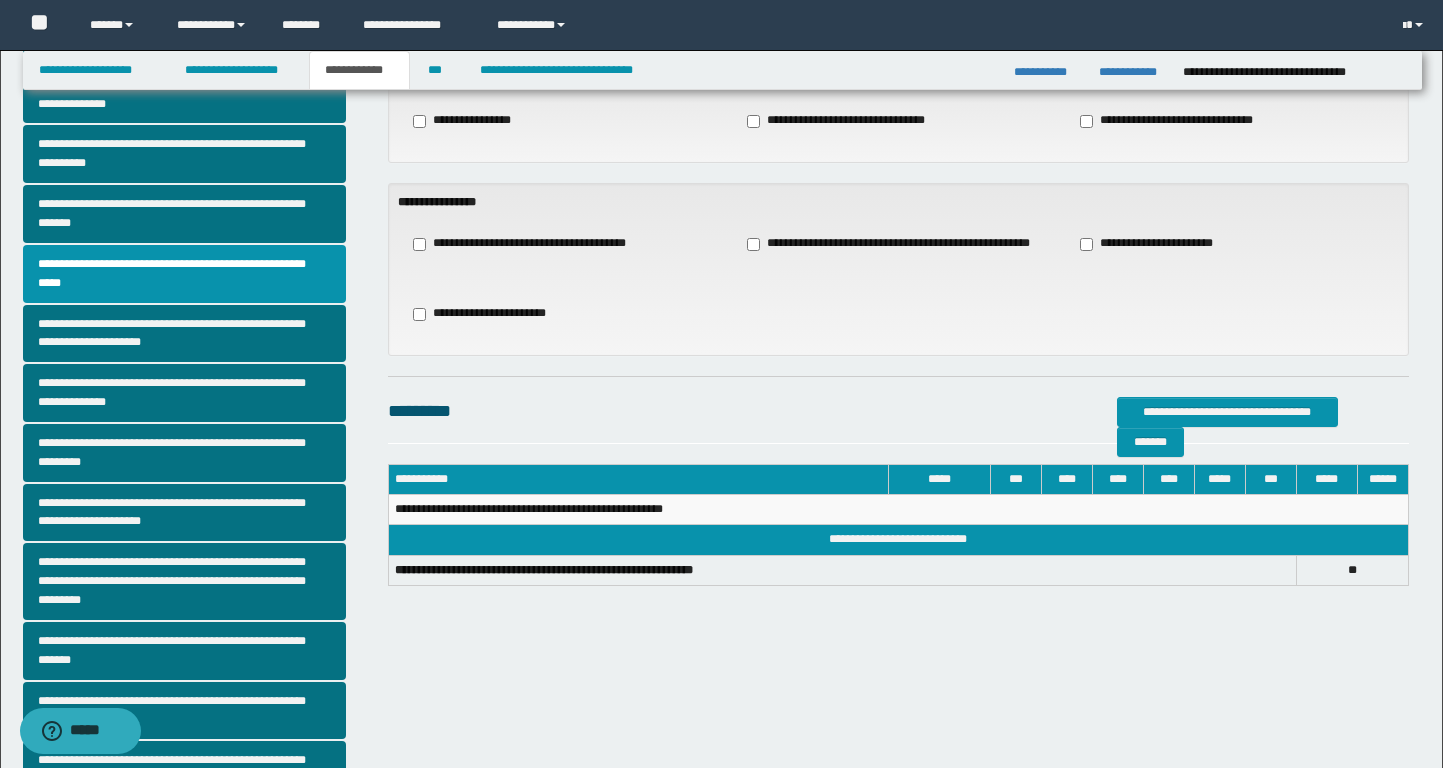 click on "**********" at bounding box center (534, 244) 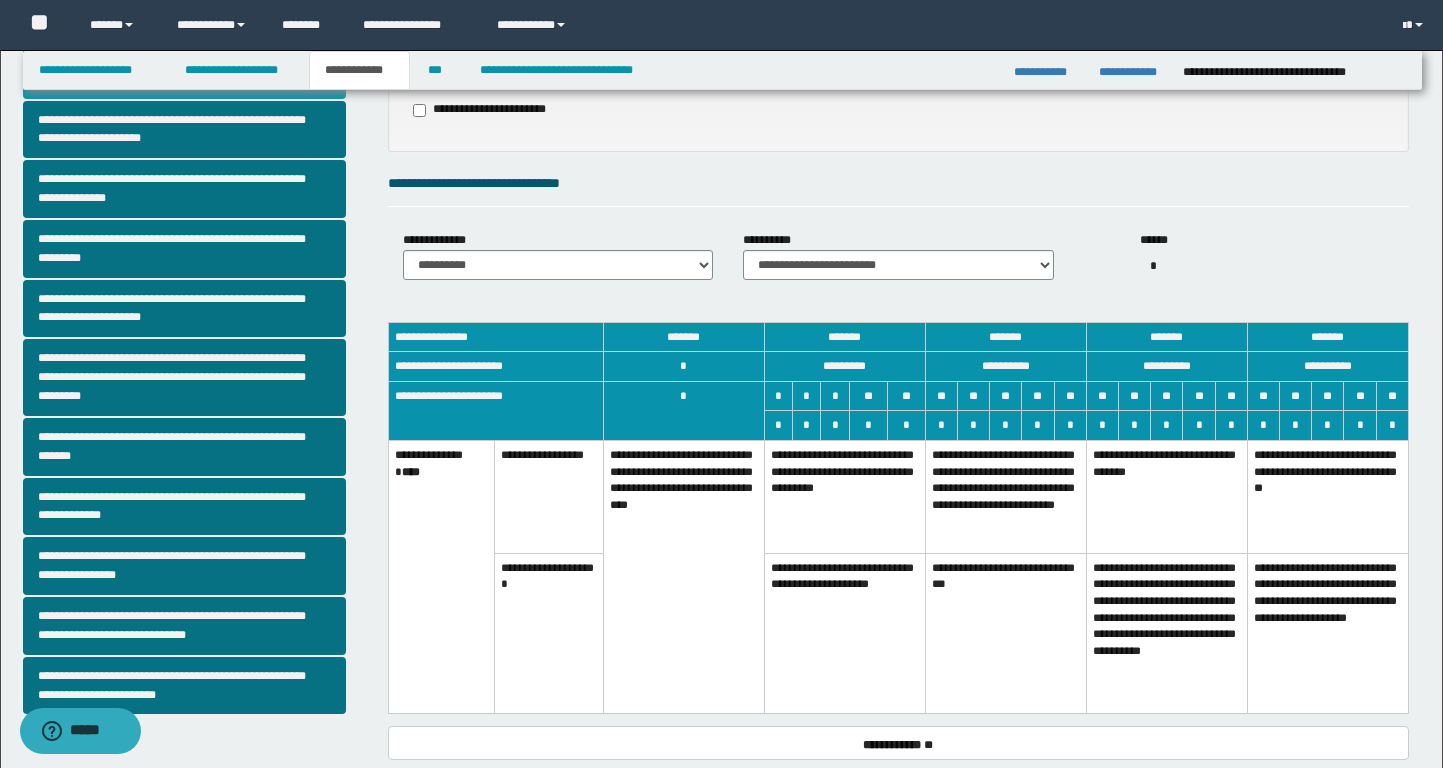 scroll, scrollTop: 454, scrollLeft: 0, axis: vertical 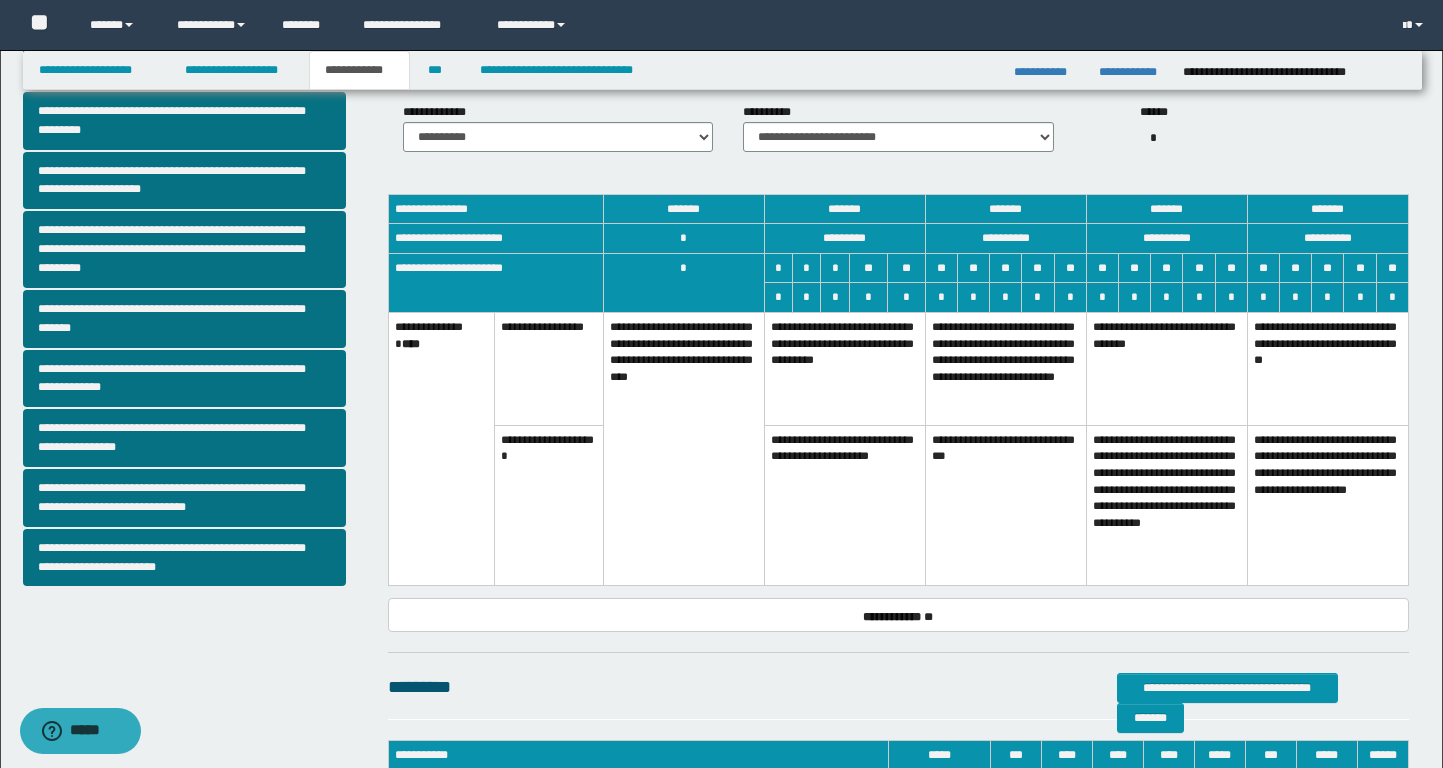click on "**********" at bounding box center (844, 369) 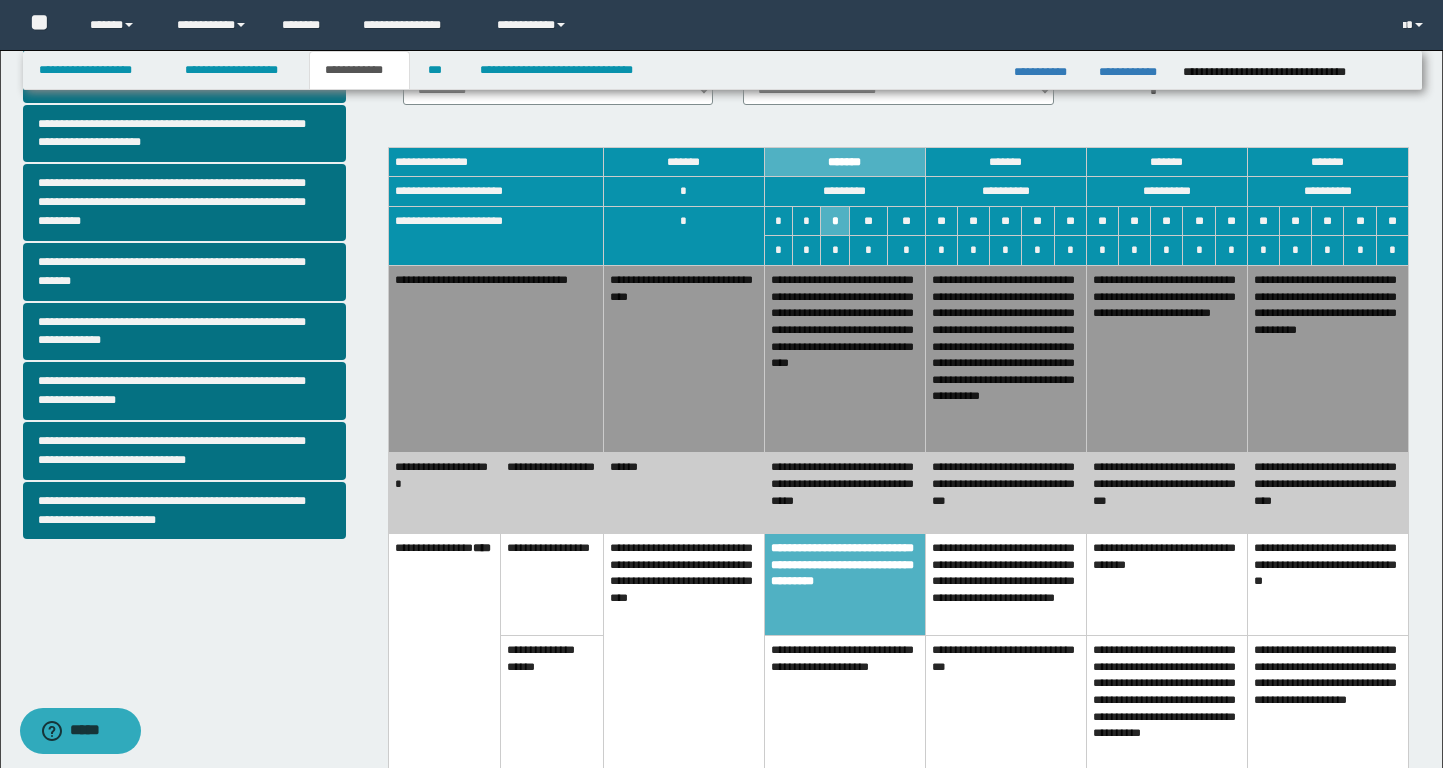 scroll, scrollTop: 519, scrollLeft: 0, axis: vertical 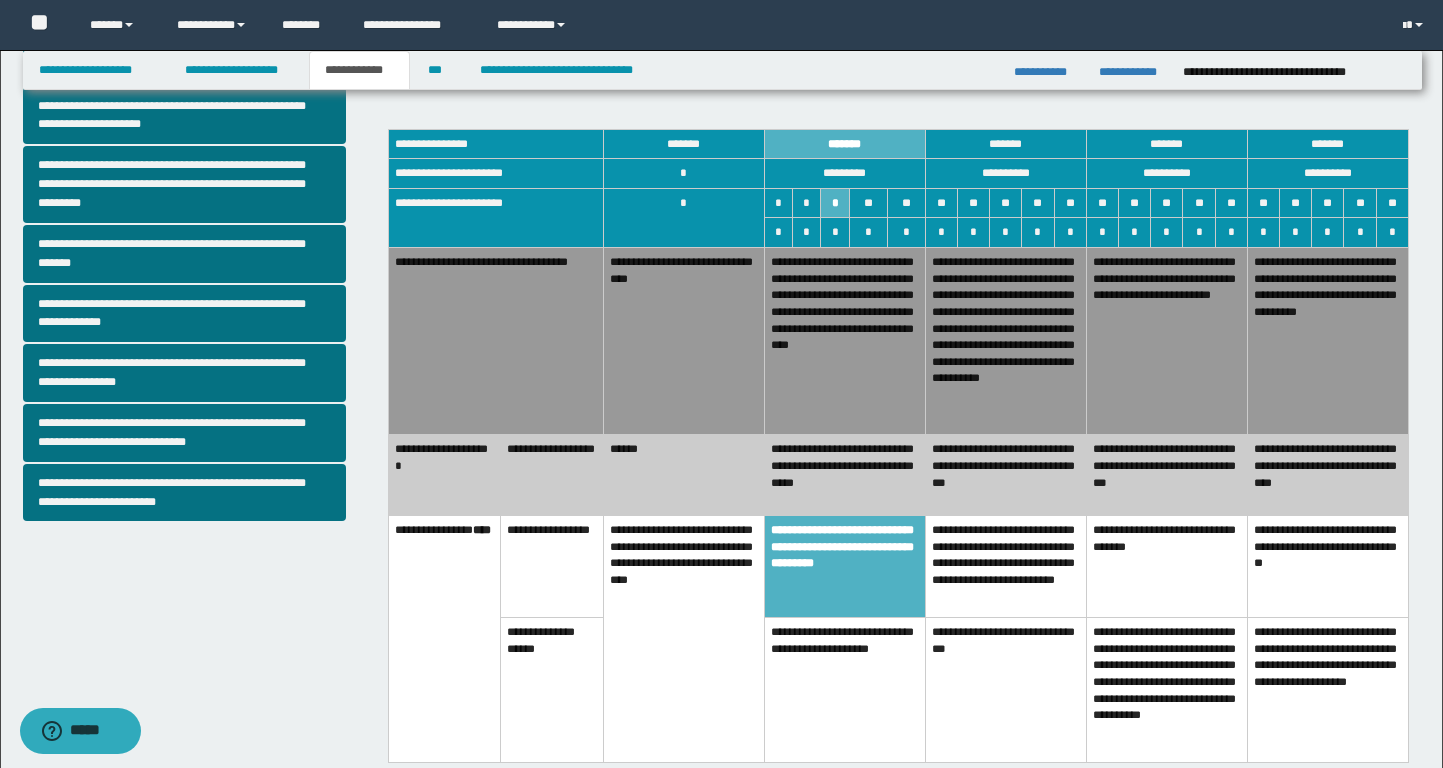 click on "**********" at bounding box center [844, 475] 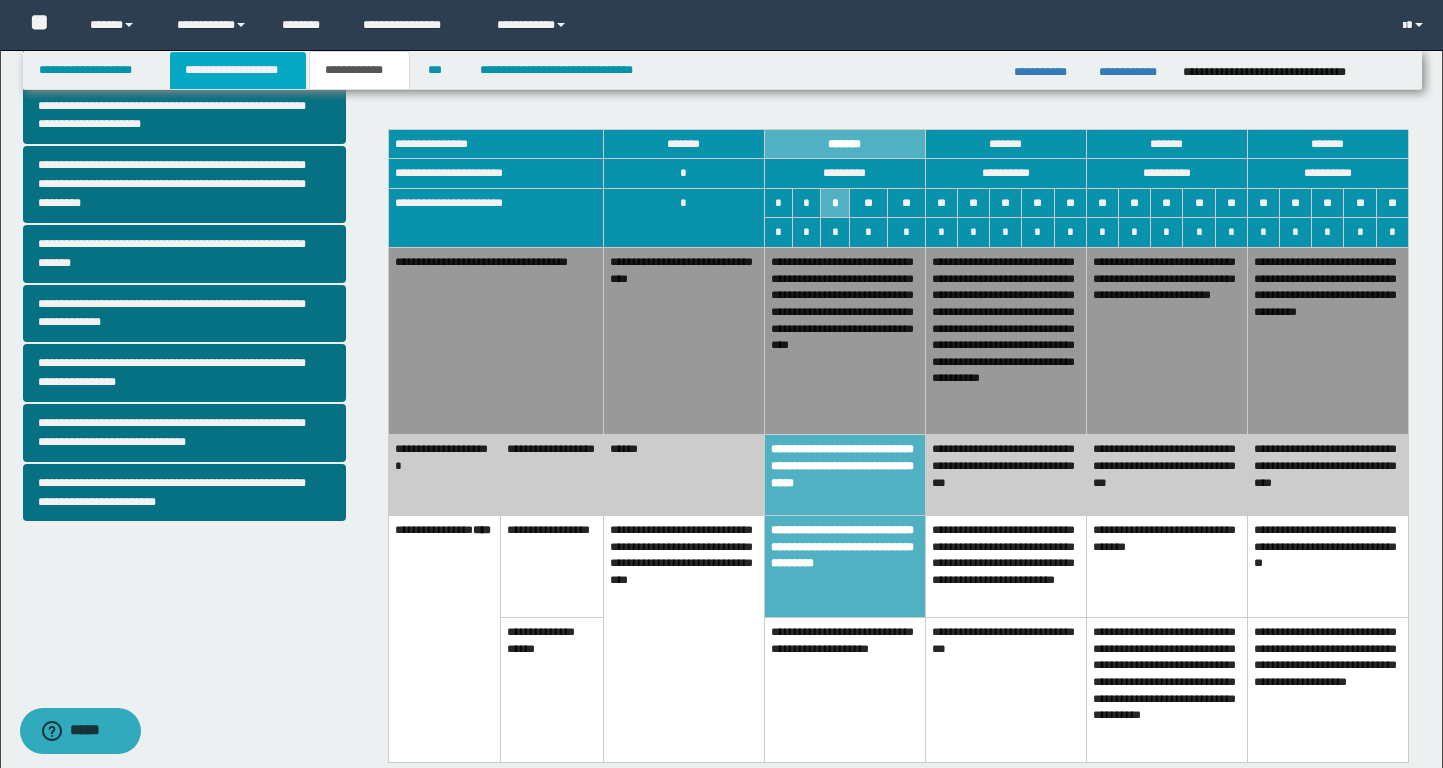 click on "**********" at bounding box center (238, 70) 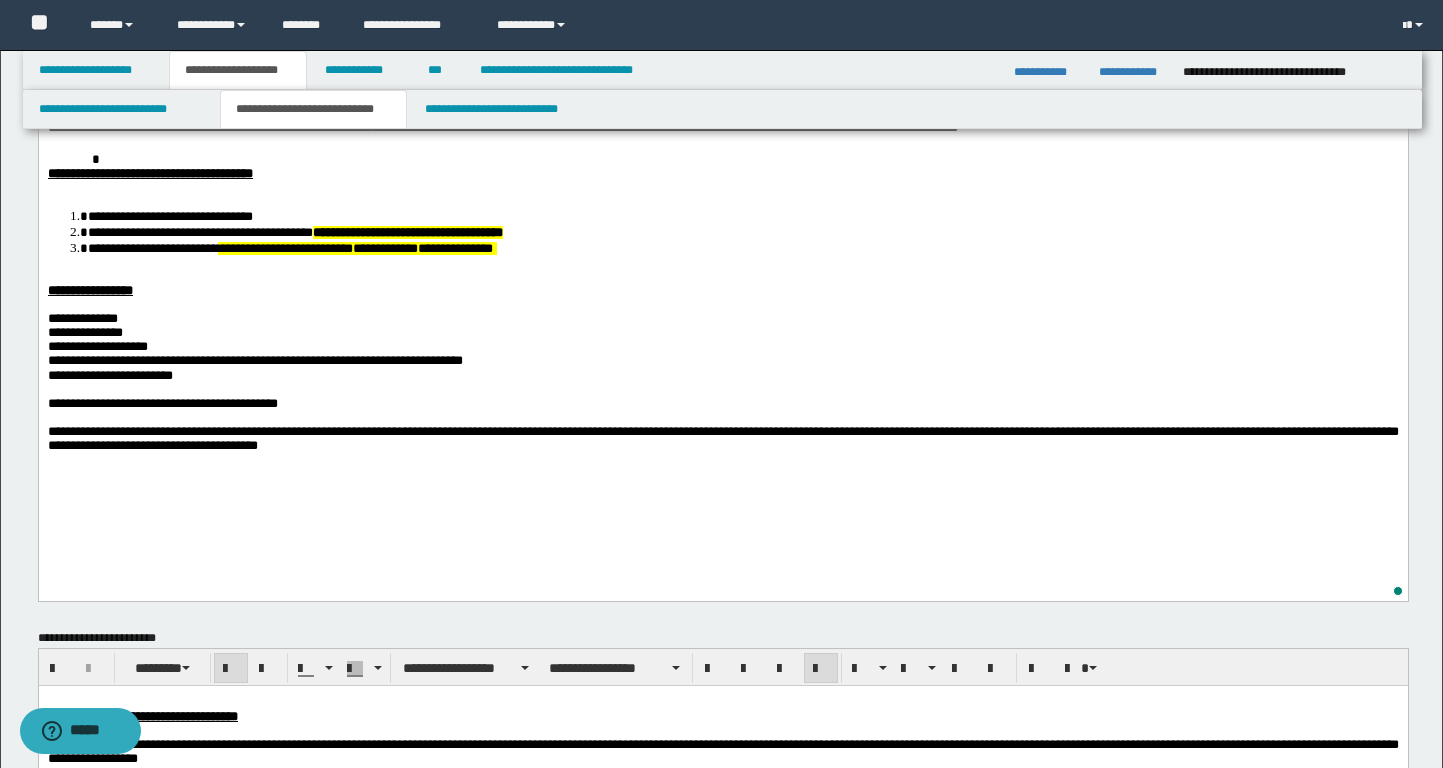 scroll, scrollTop: 0, scrollLeft: 0, axis: both 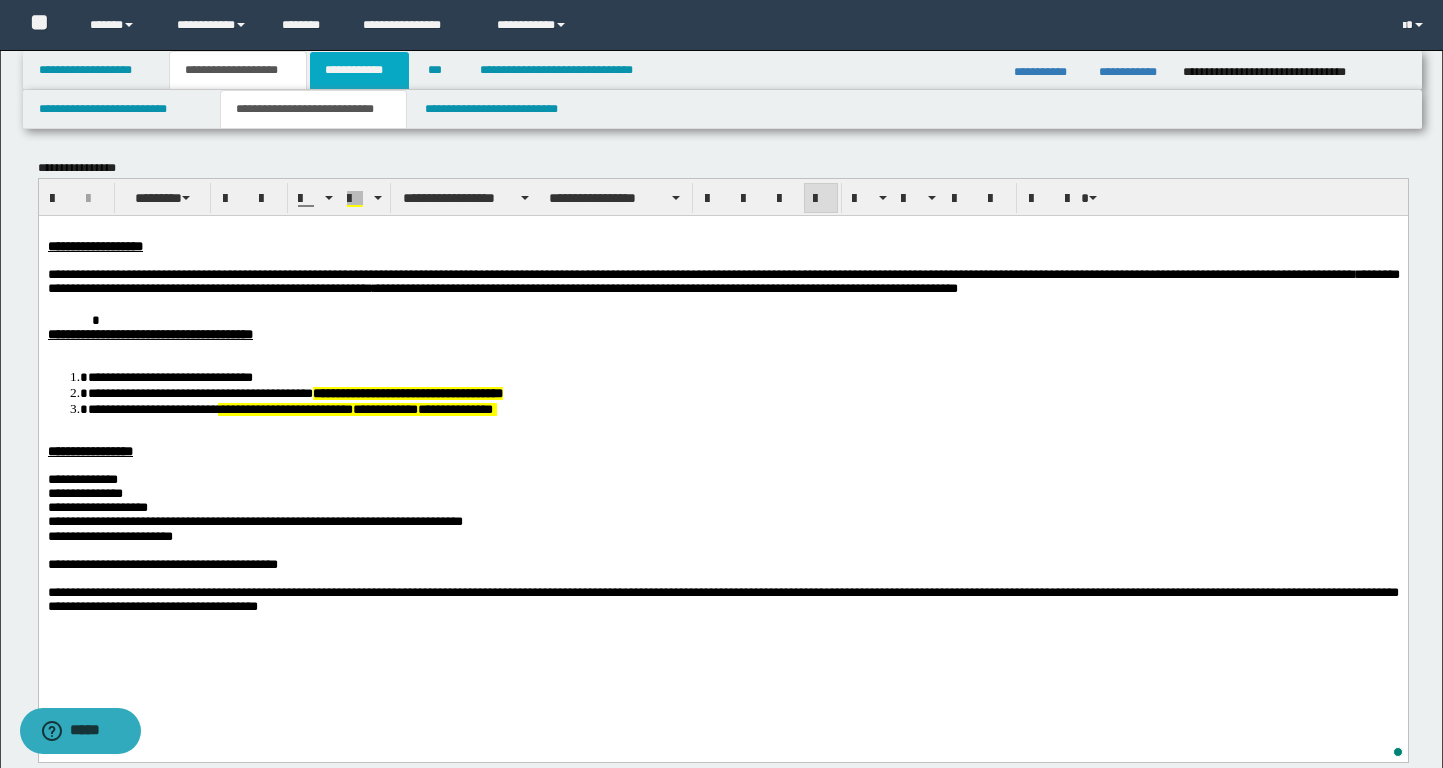 click on "**********" at bounding box center [359, 70] 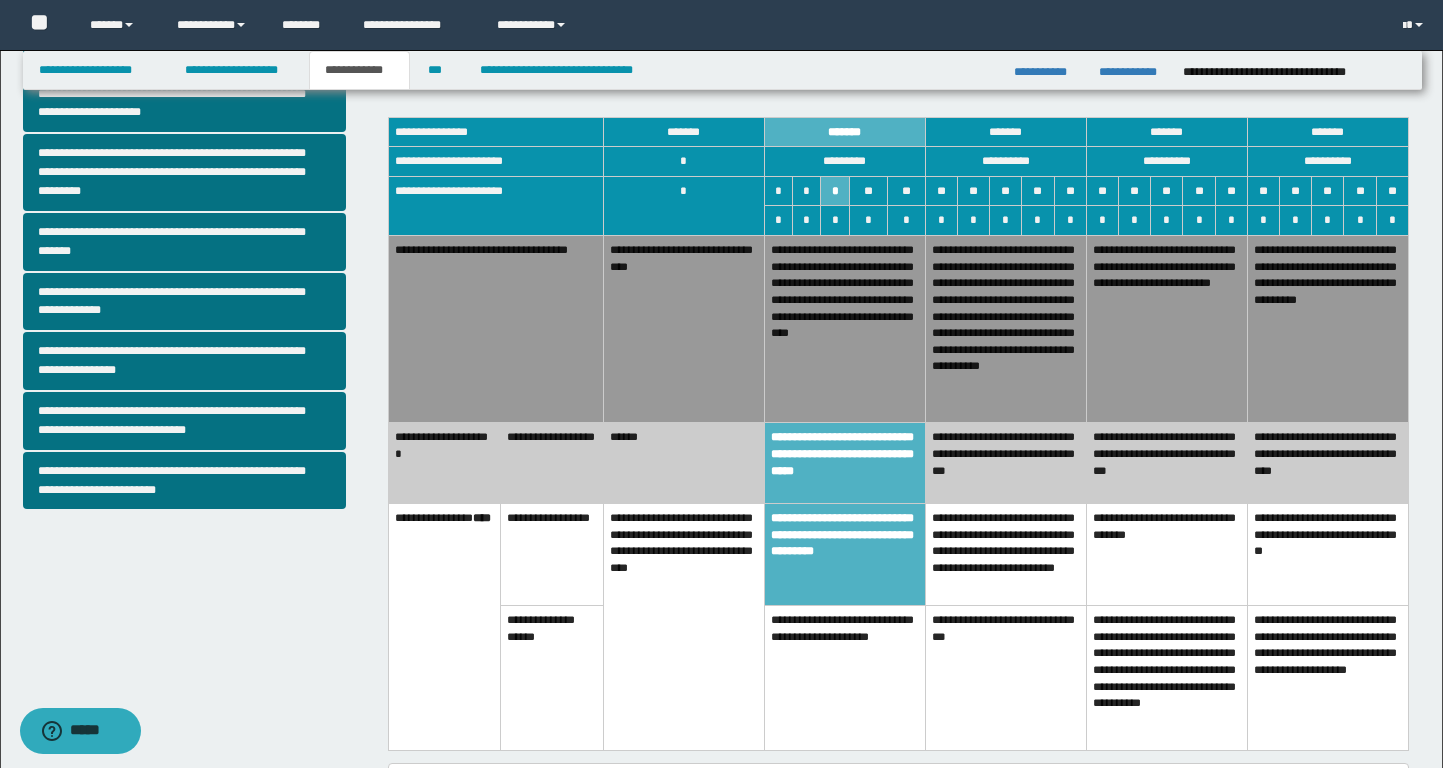 scroll, scrollTop: 537, scrollLeft: 0, axis: vertical 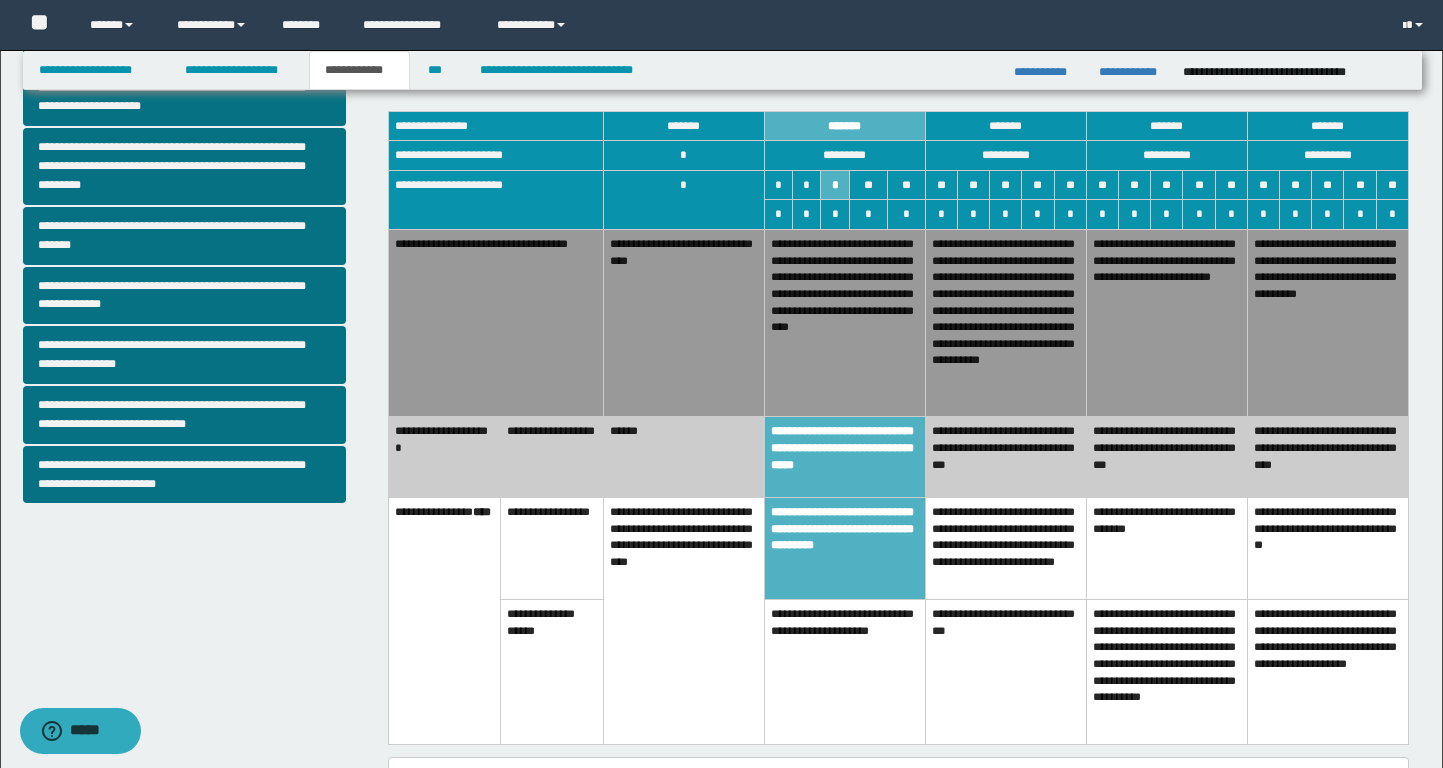 click on "******" at bounding box center (683, 457) 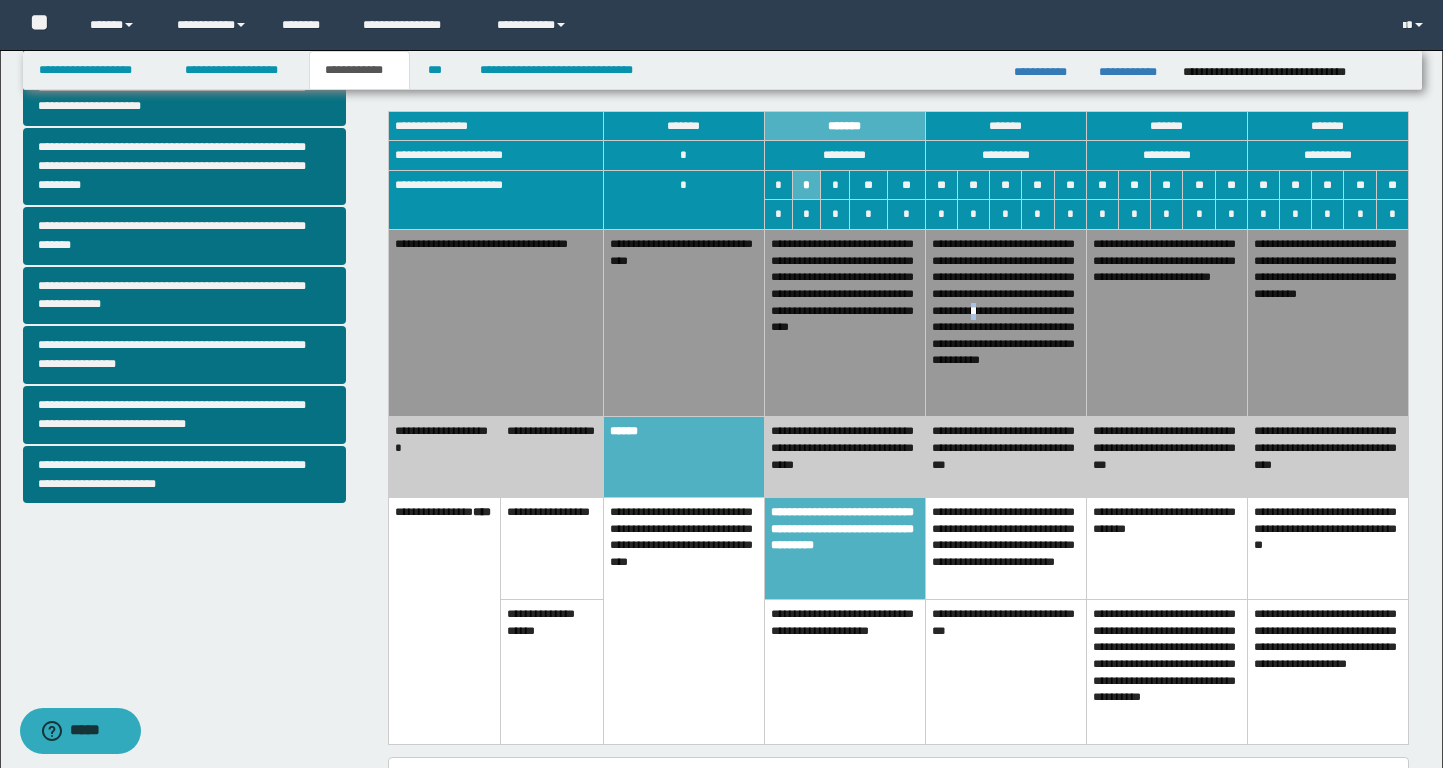 click on "**********" at bounding box center (1005, 323) 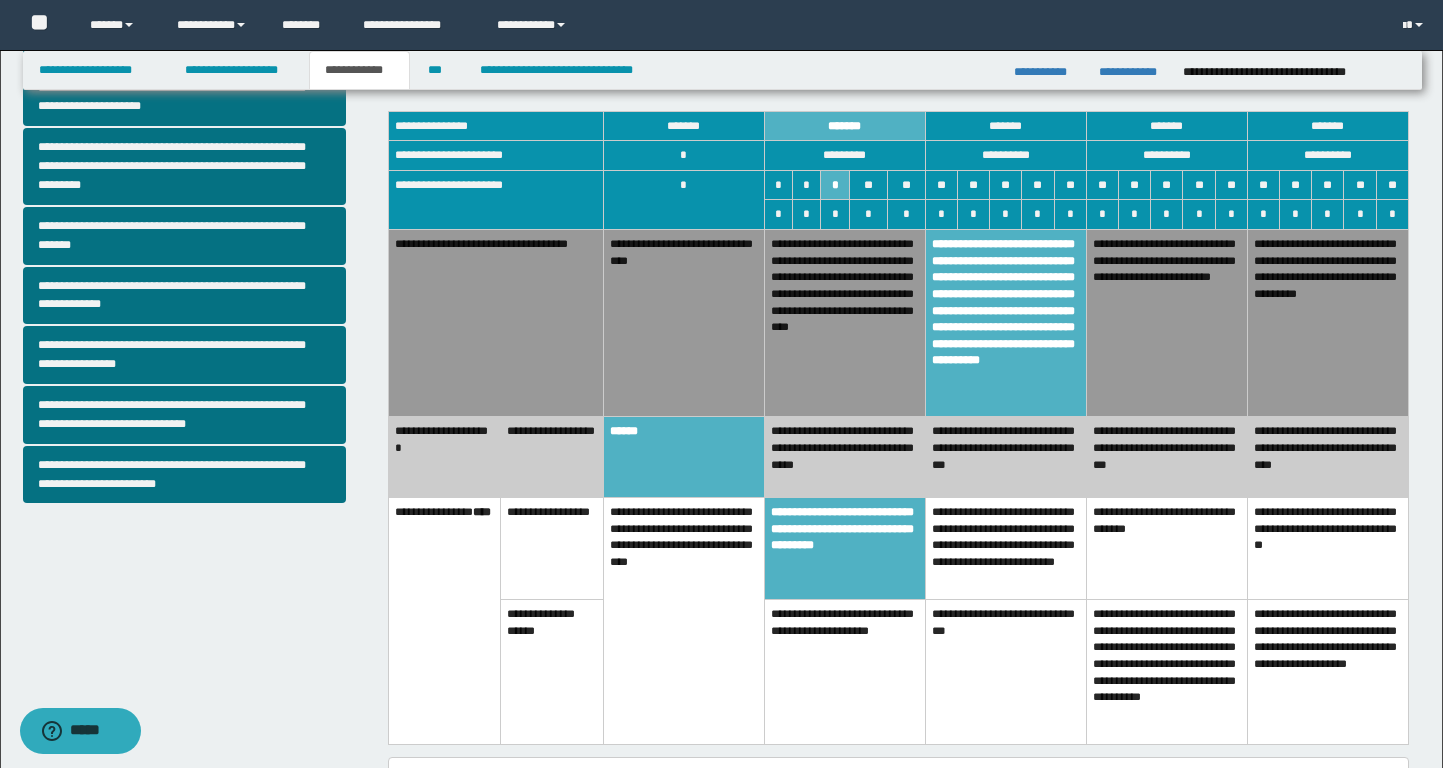 click on "**********" at bounding box center (844, 323) 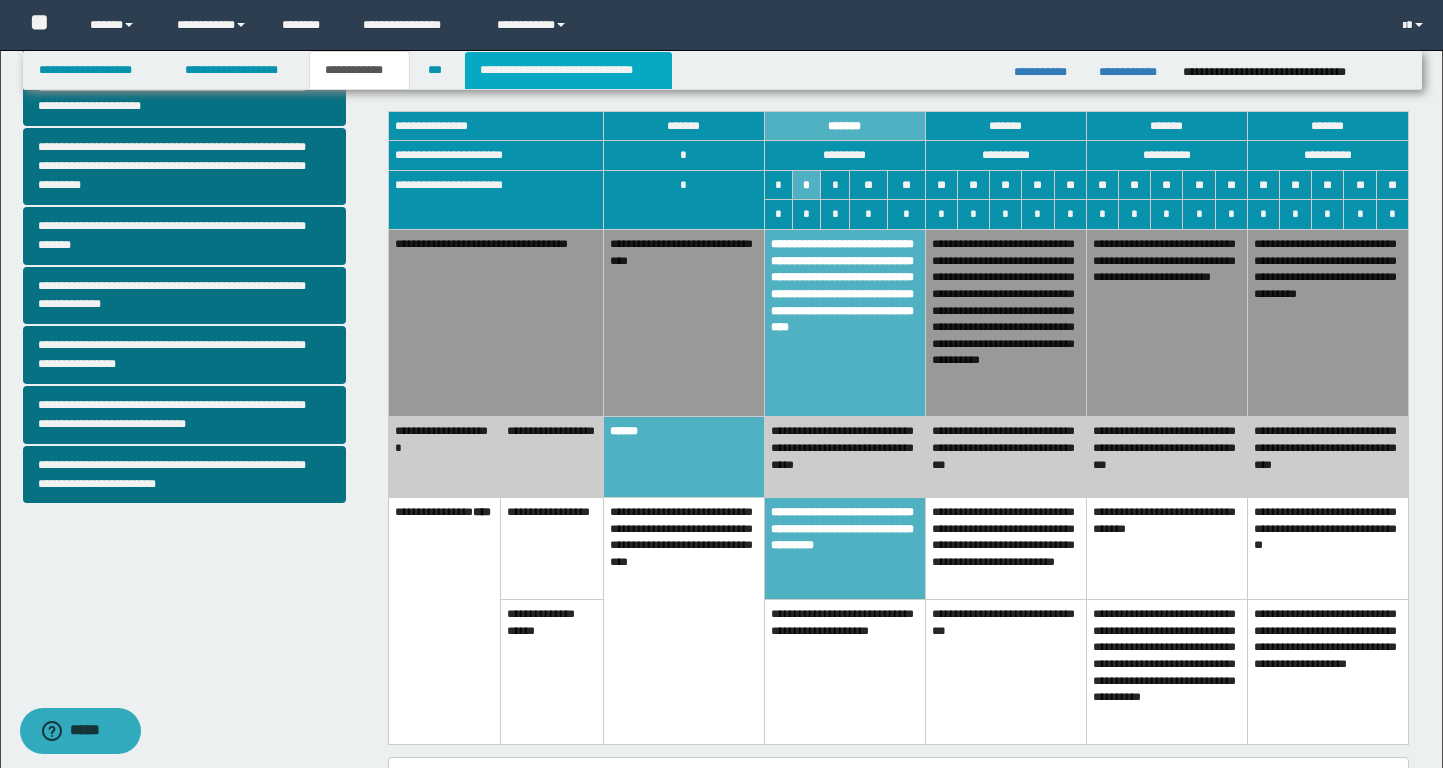 click on "**********" at bounding box center (568, 70) 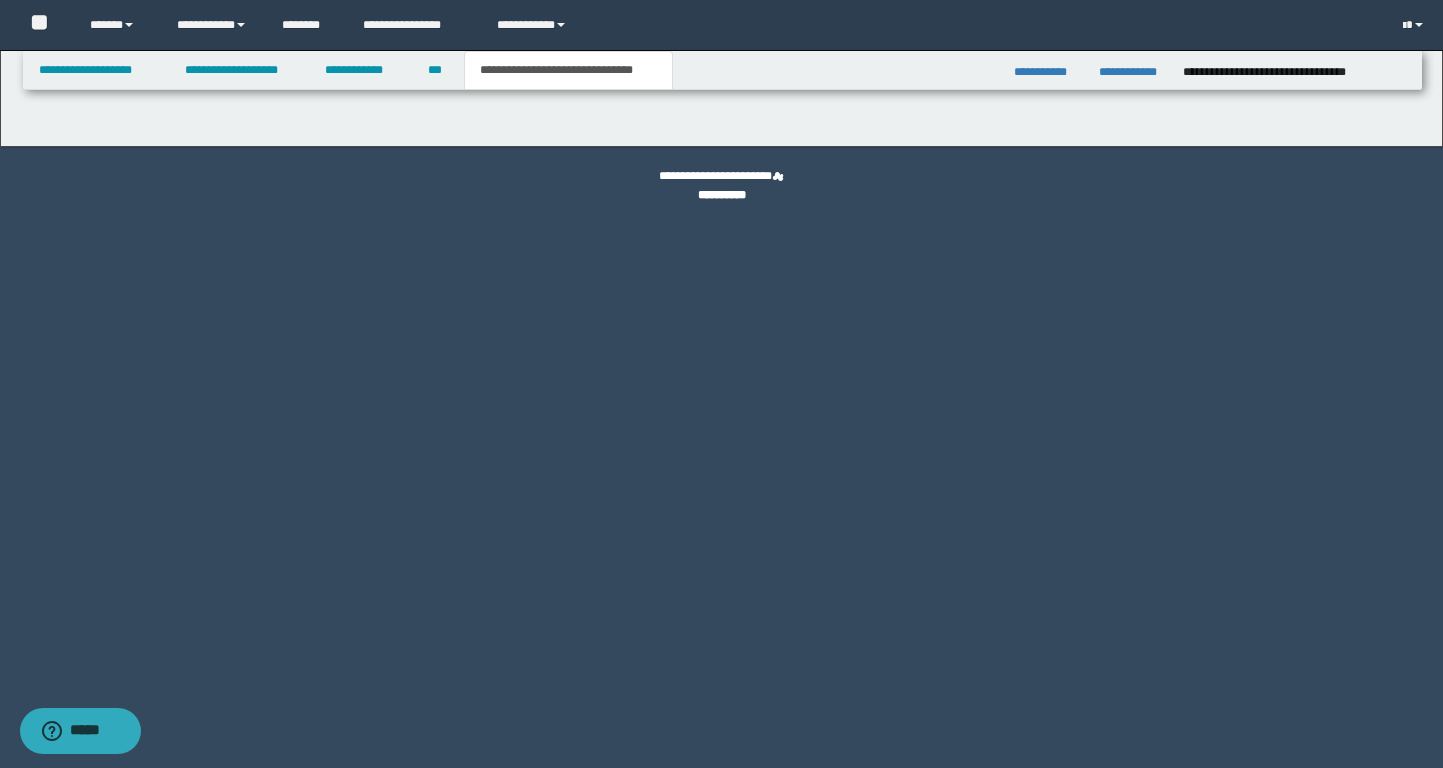 scroll, scrollTop: 0, scrollLeft: 0, axis: both 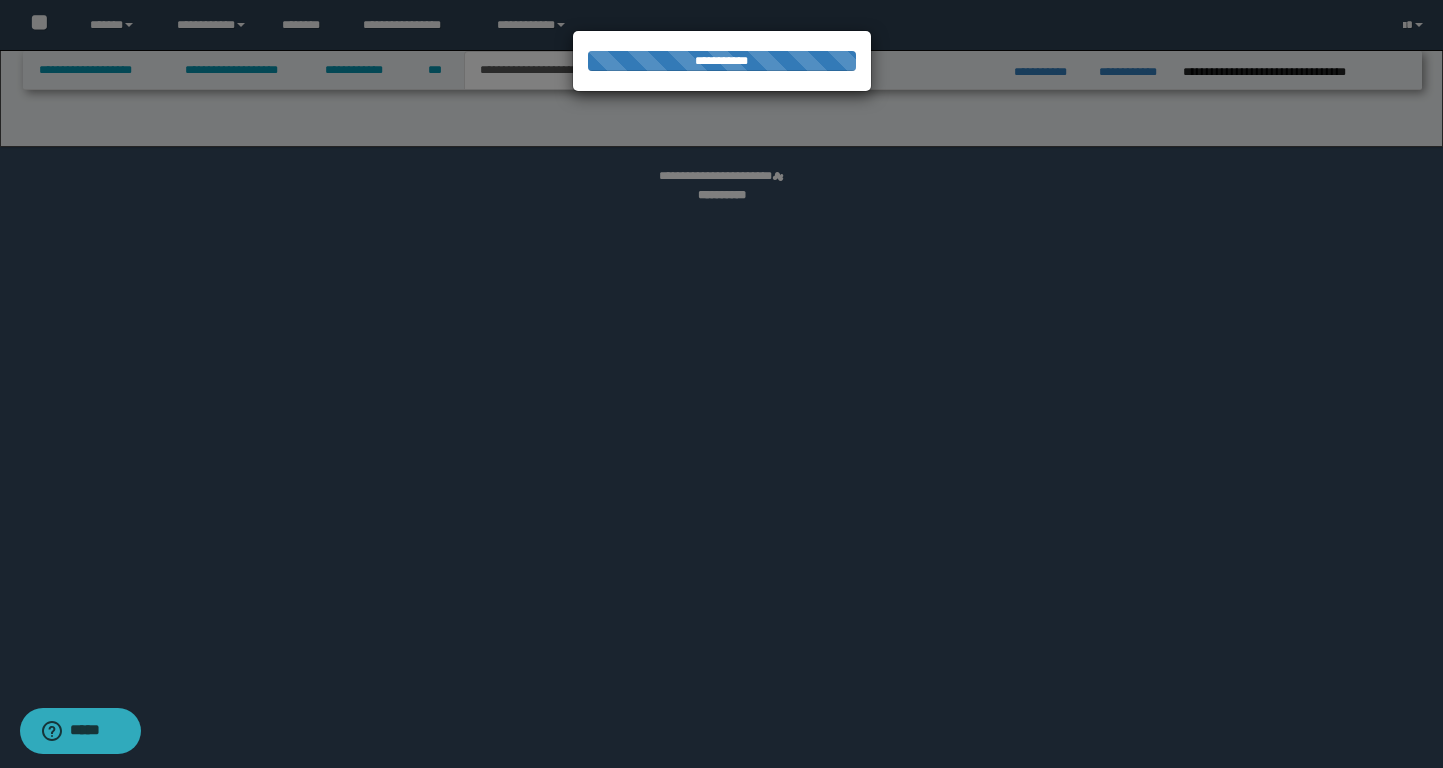select on "*" 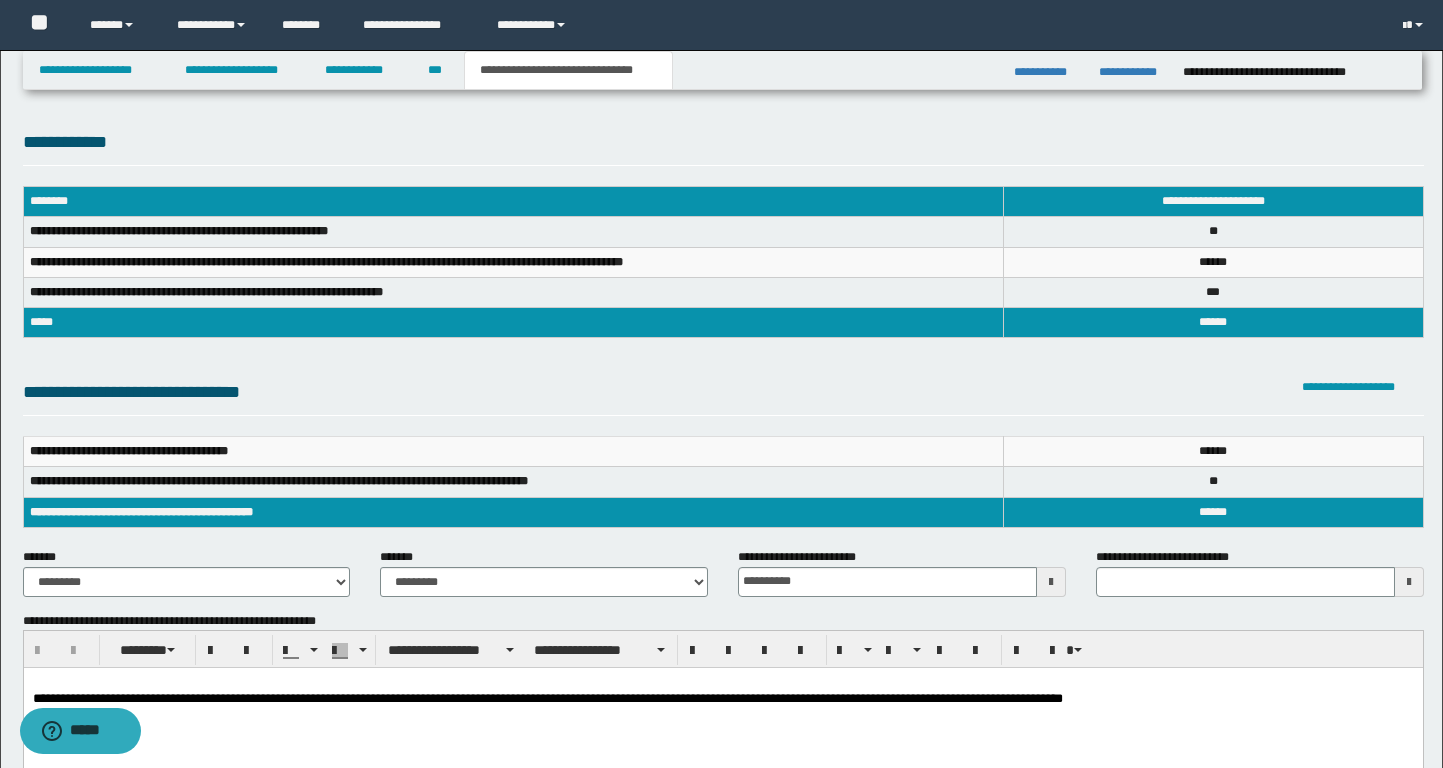 scroll, scrollTop: 31, scrollLeft: 0, axis: vertical 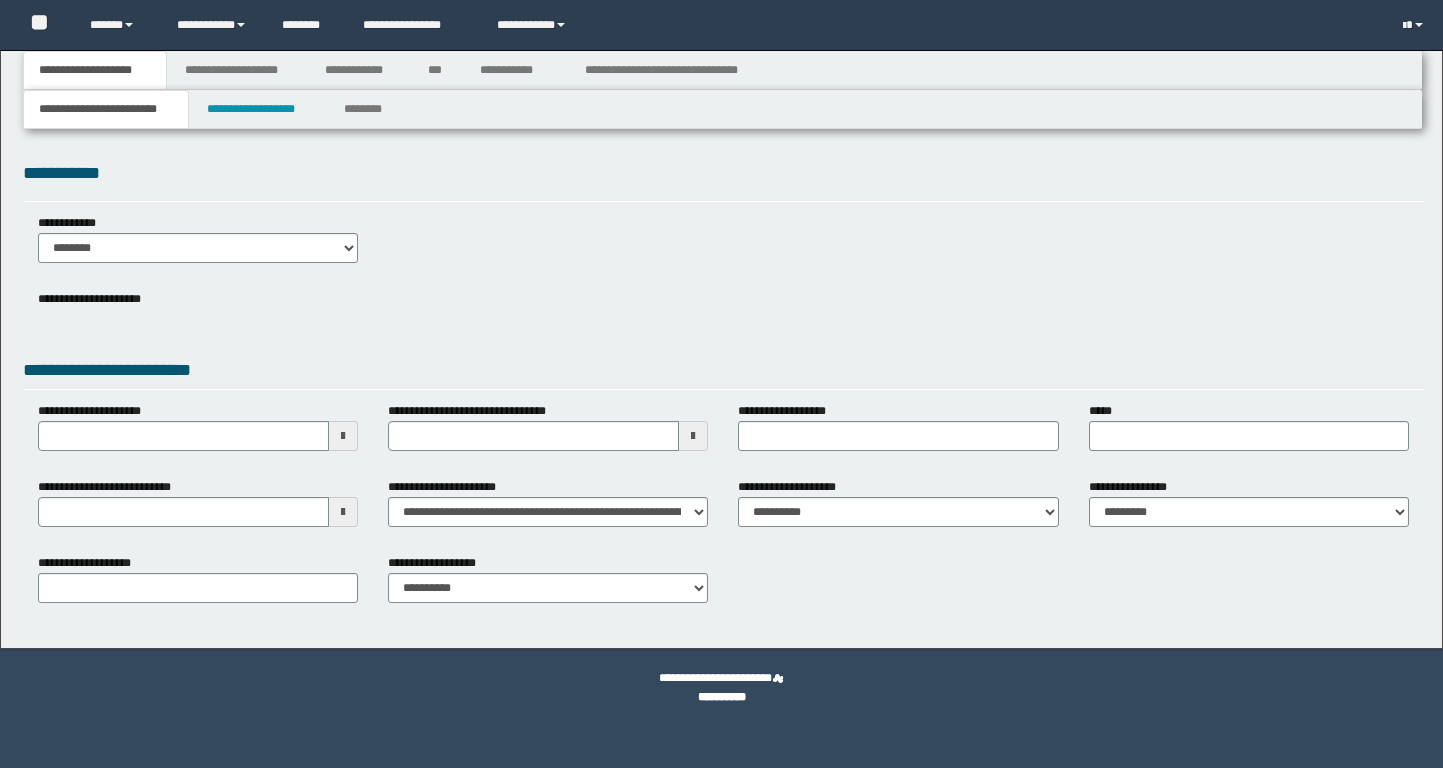 select on "*" 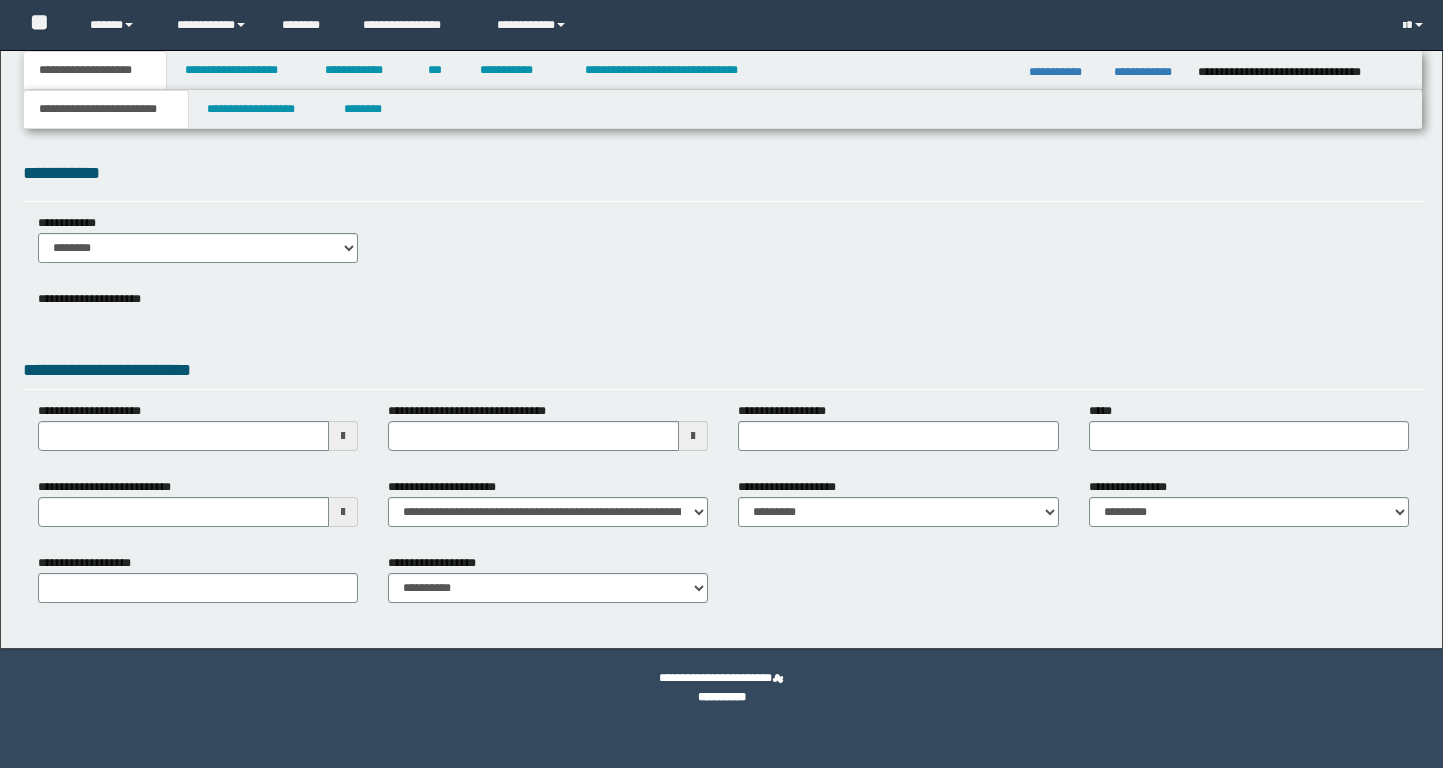 scroll, scrollTop: 0, scrollLeft: 0, axis: both 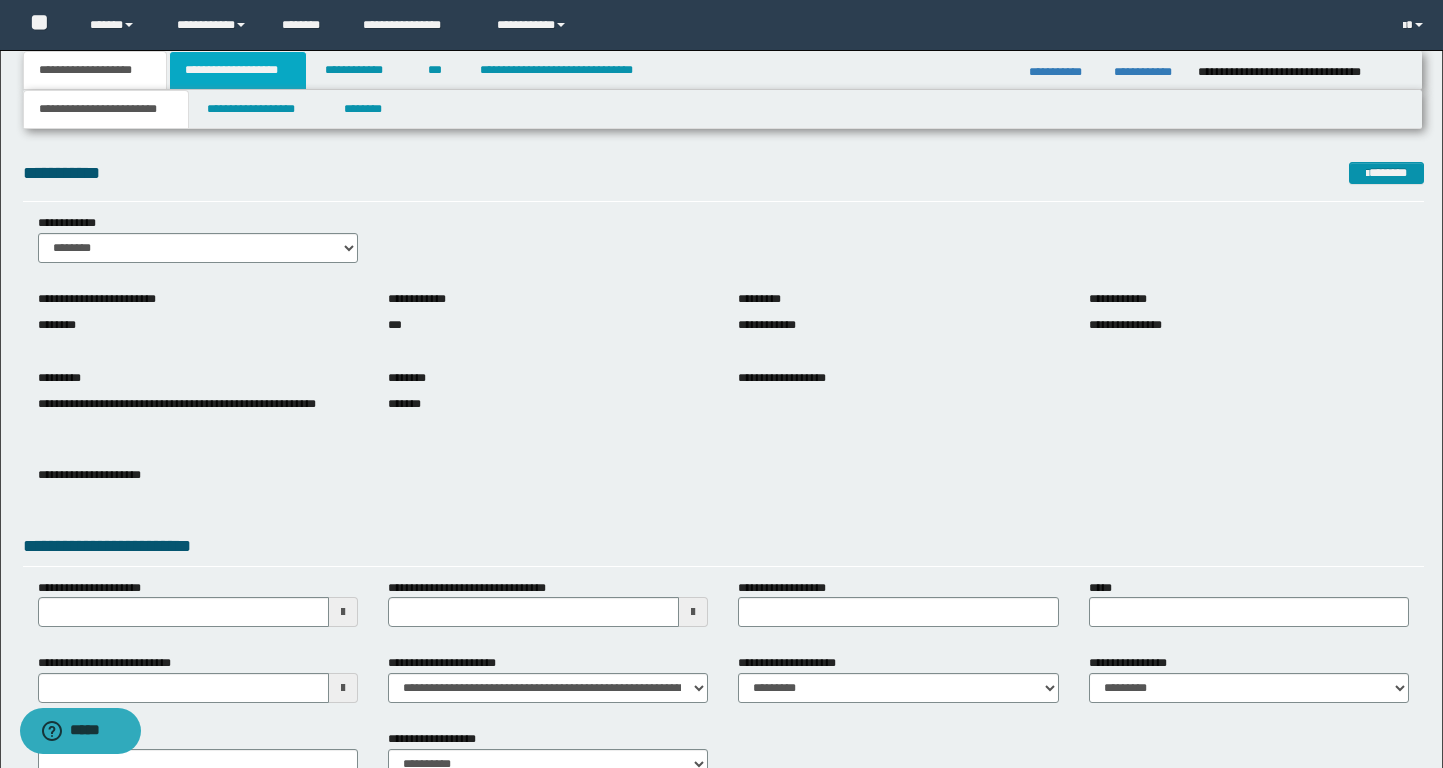 click on "**********" at bounding box center (238, 70) 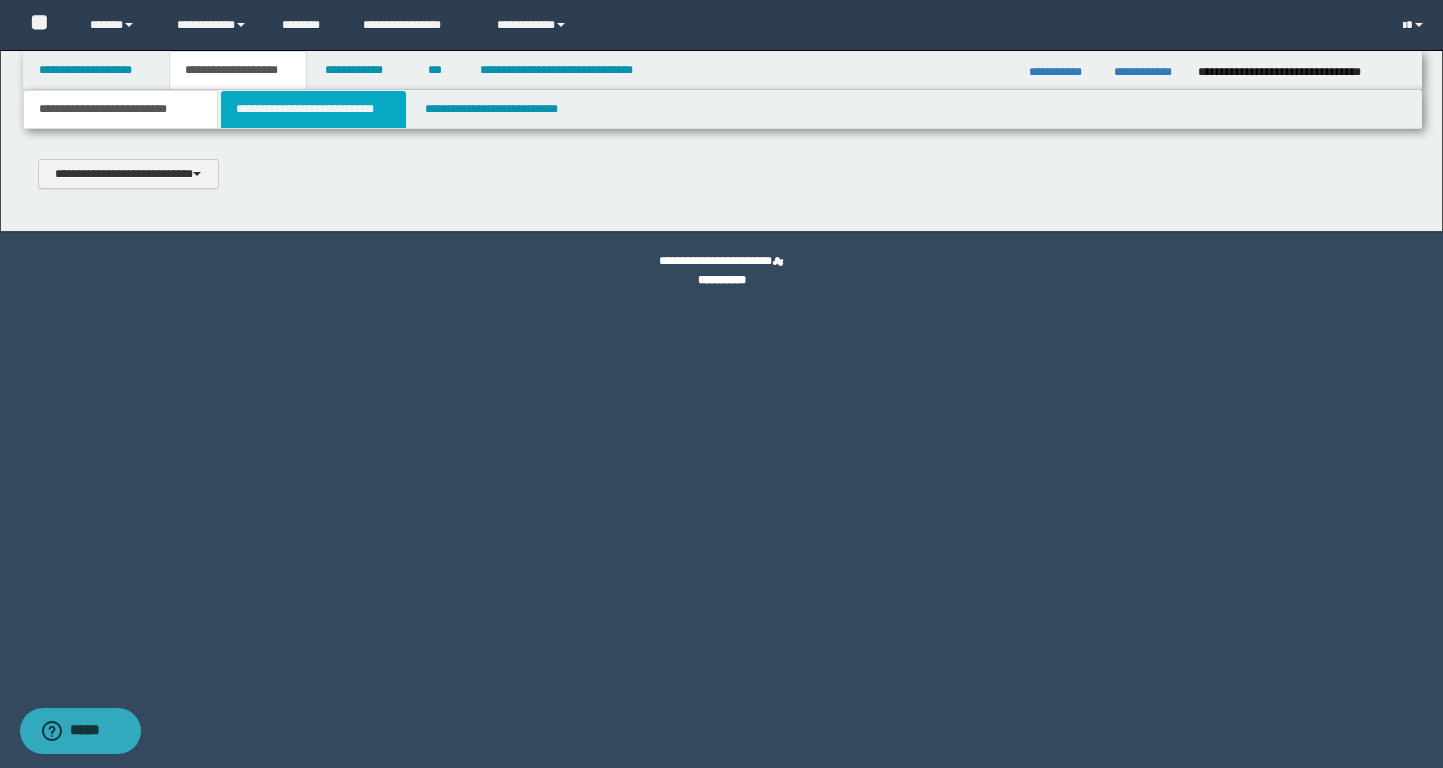 type 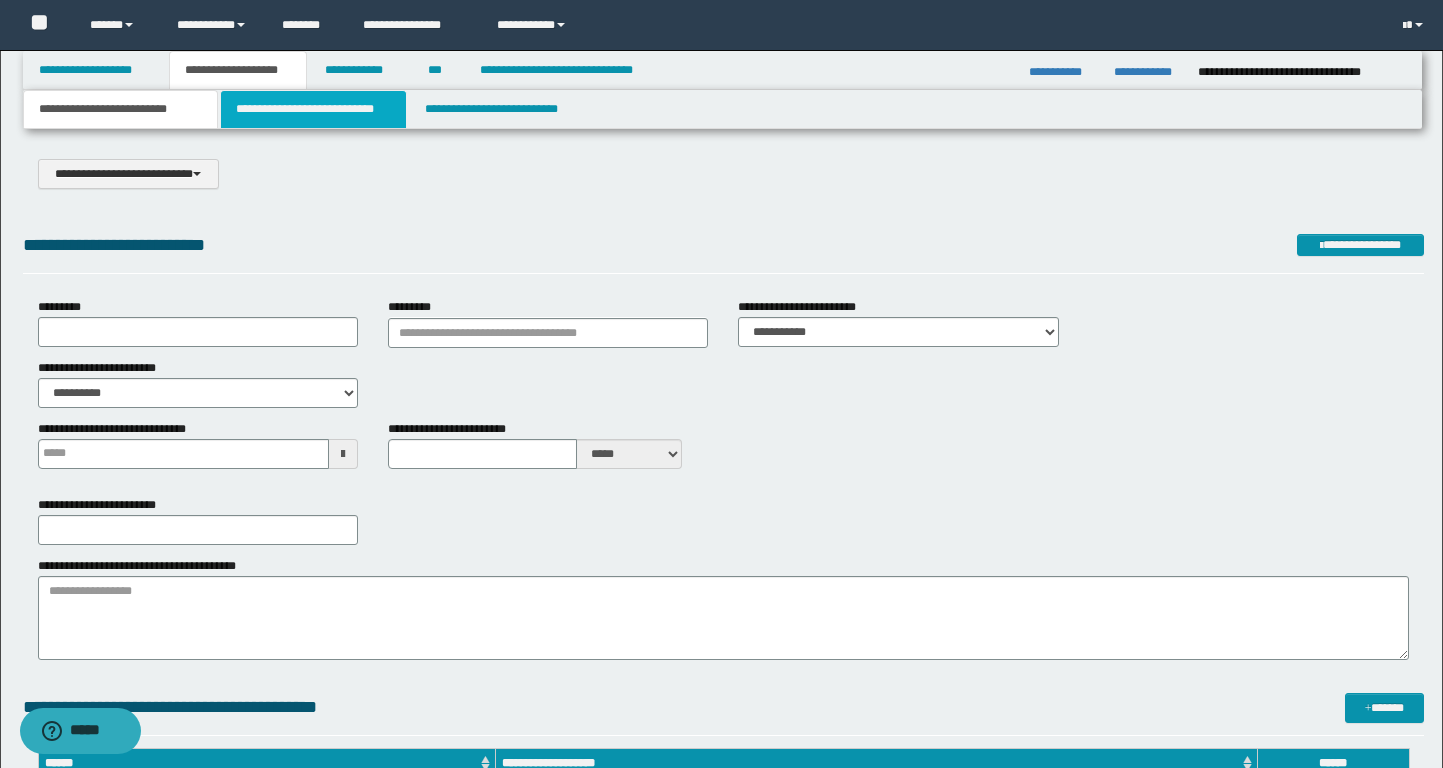 click on "**********" at bounding box center (314, 109) 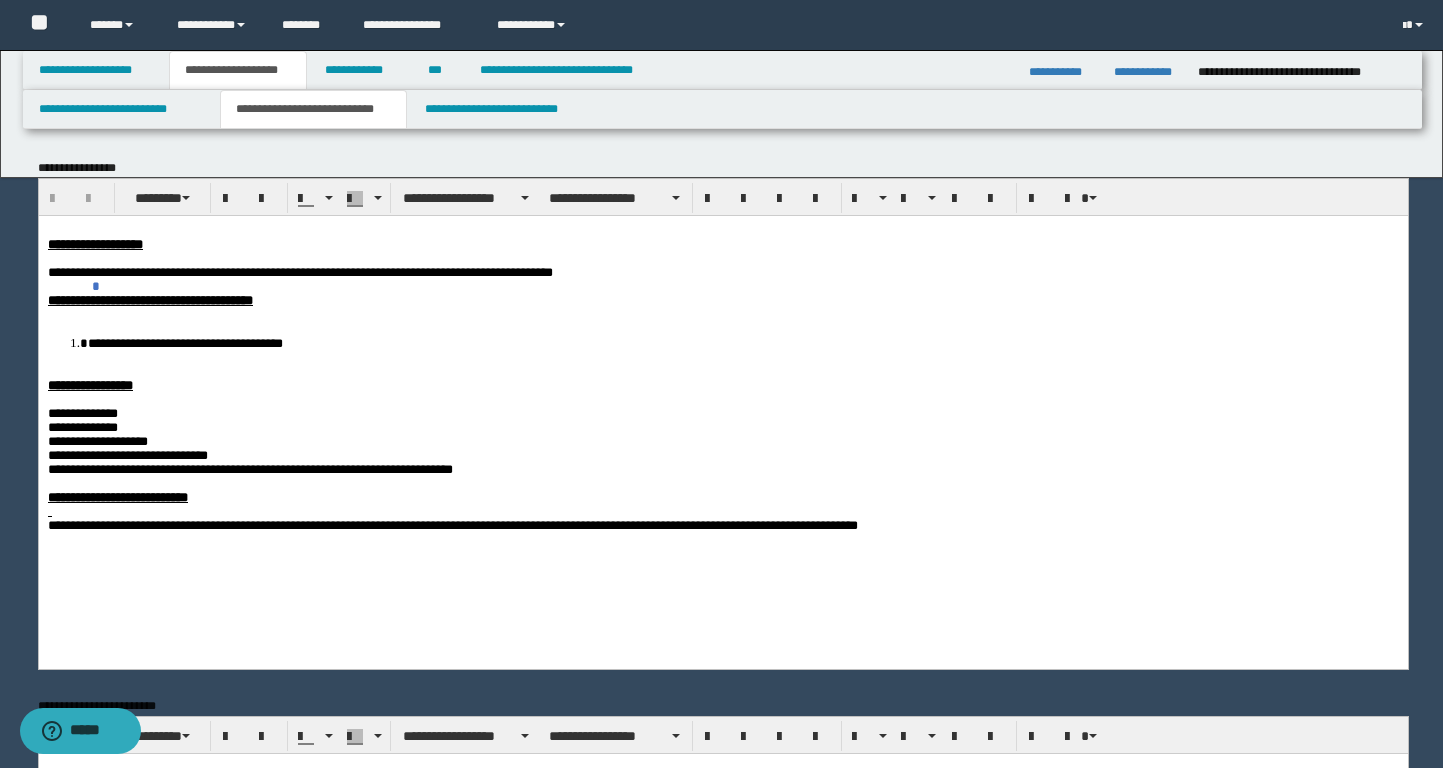 scroll, scrollTop: 0, scrollLeft: 0, axis: both 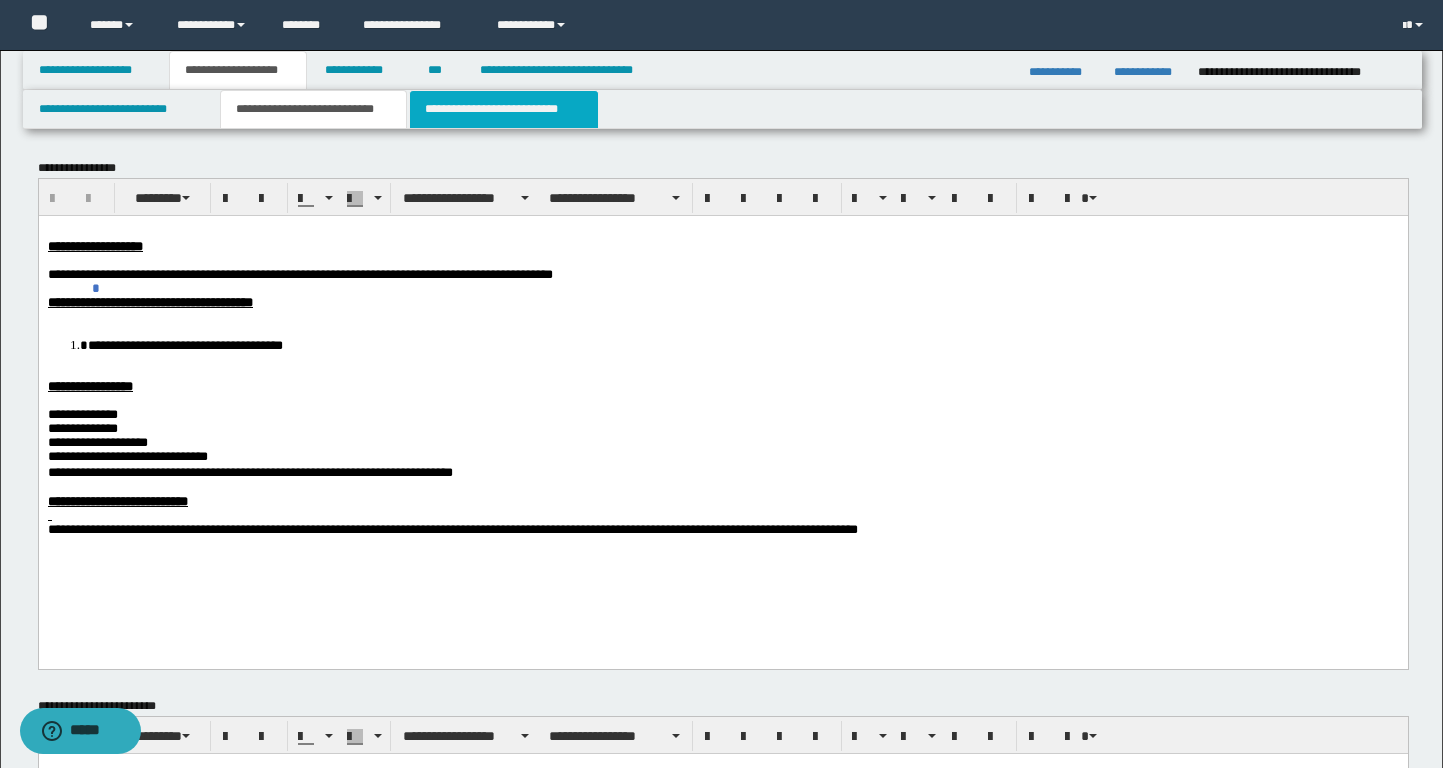 click on "**********" at bounding box center [504, 109] 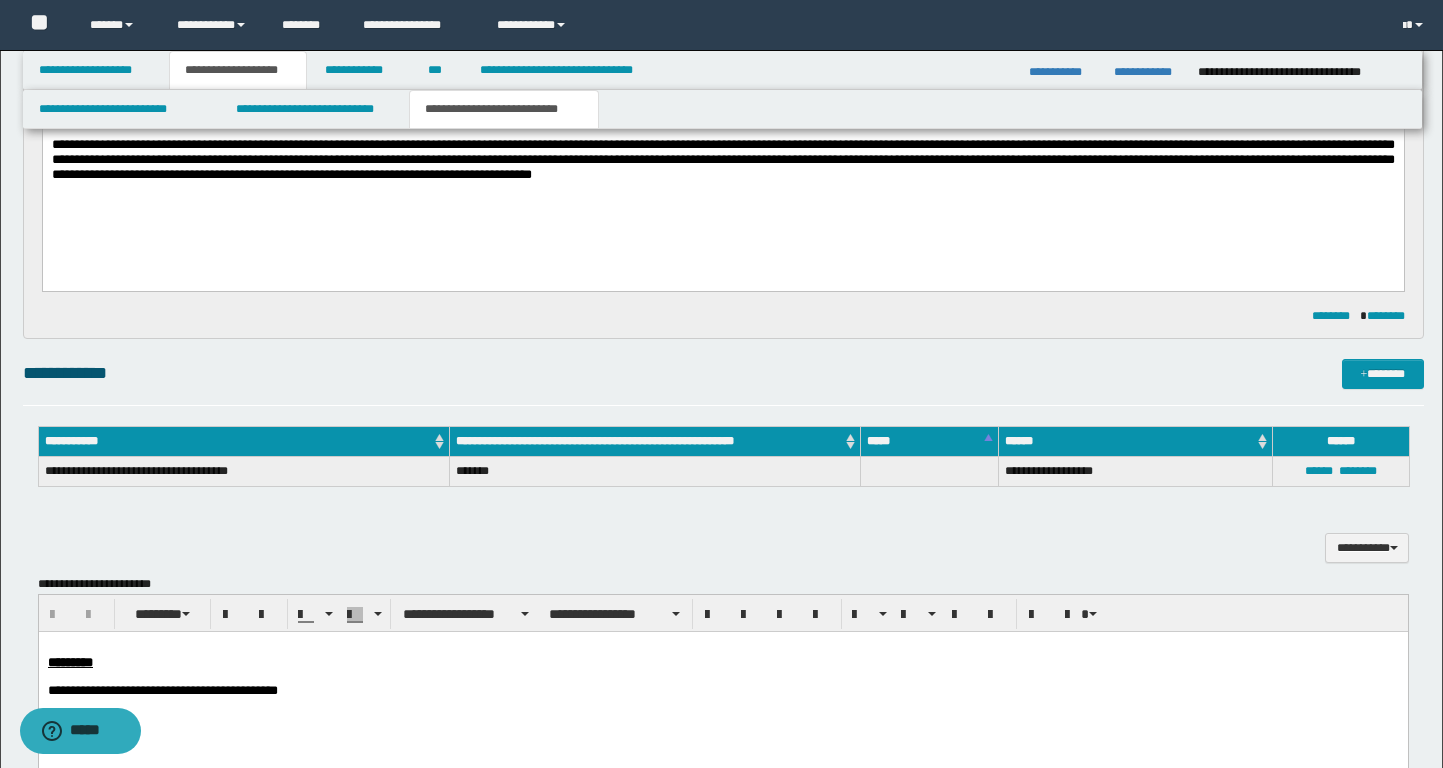 scroll, scrollTop: 23, scrollLeft: 0, axis: vertical 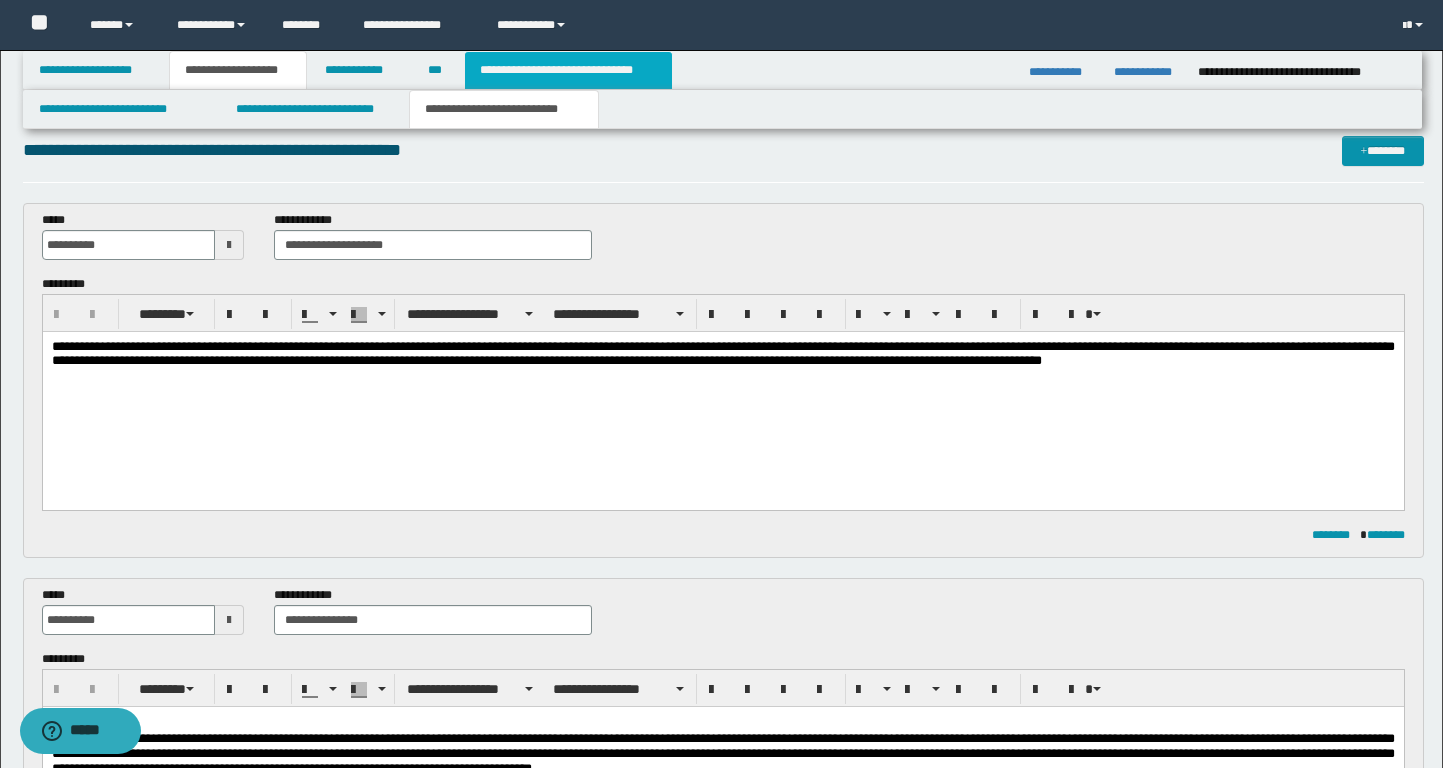 click on "**********" at bounding box center [568, 70] 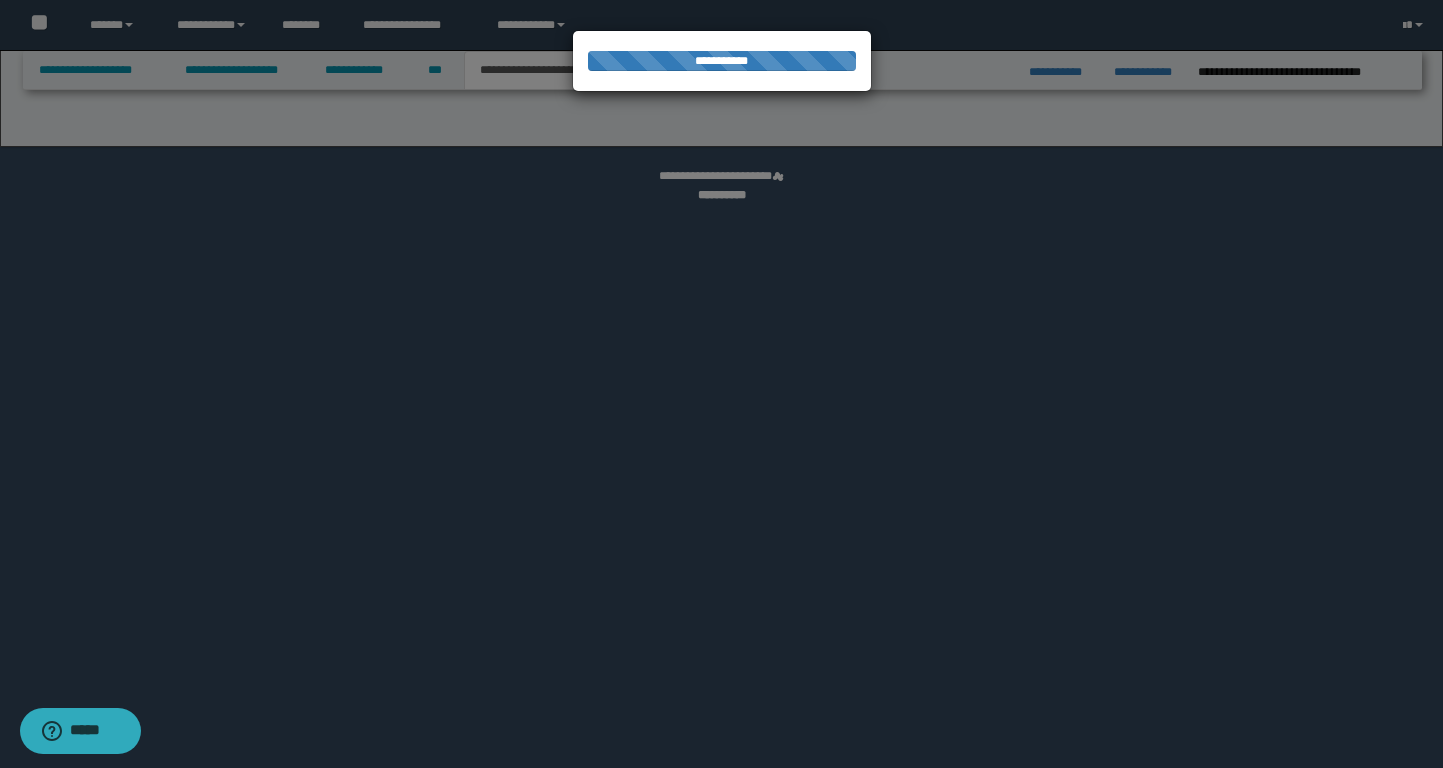 select on "*" 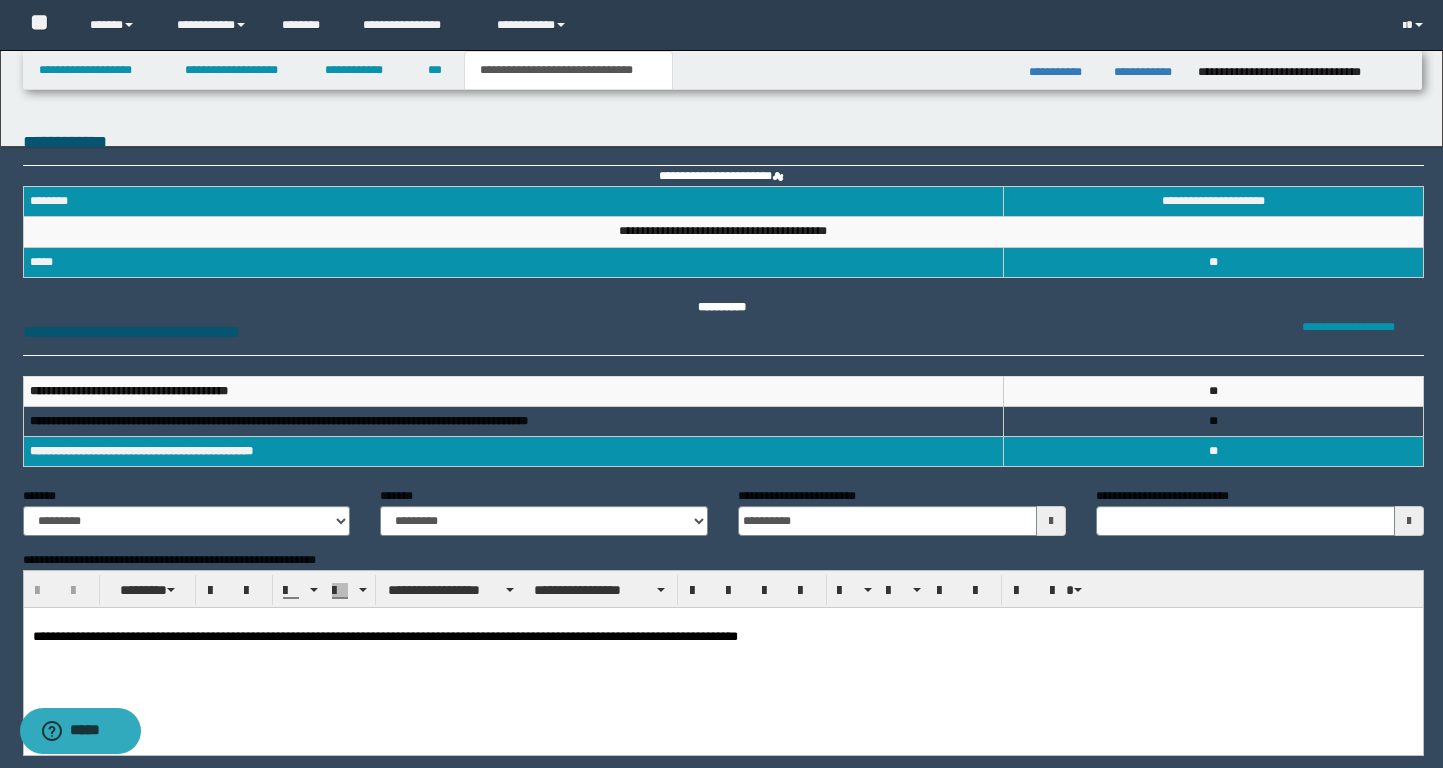 scroll, scrollTop: 0, scrollLeft: 0, axis: both 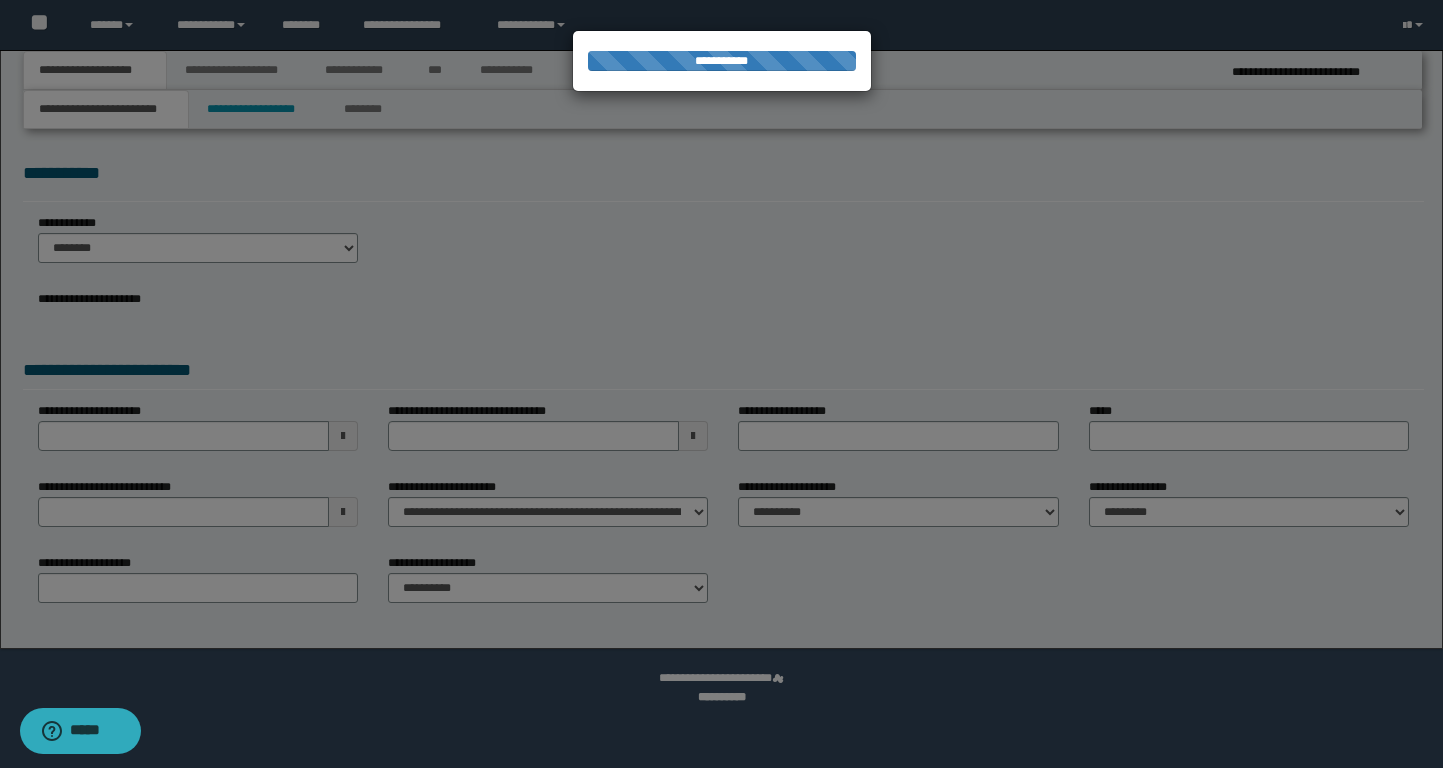 select on "**" 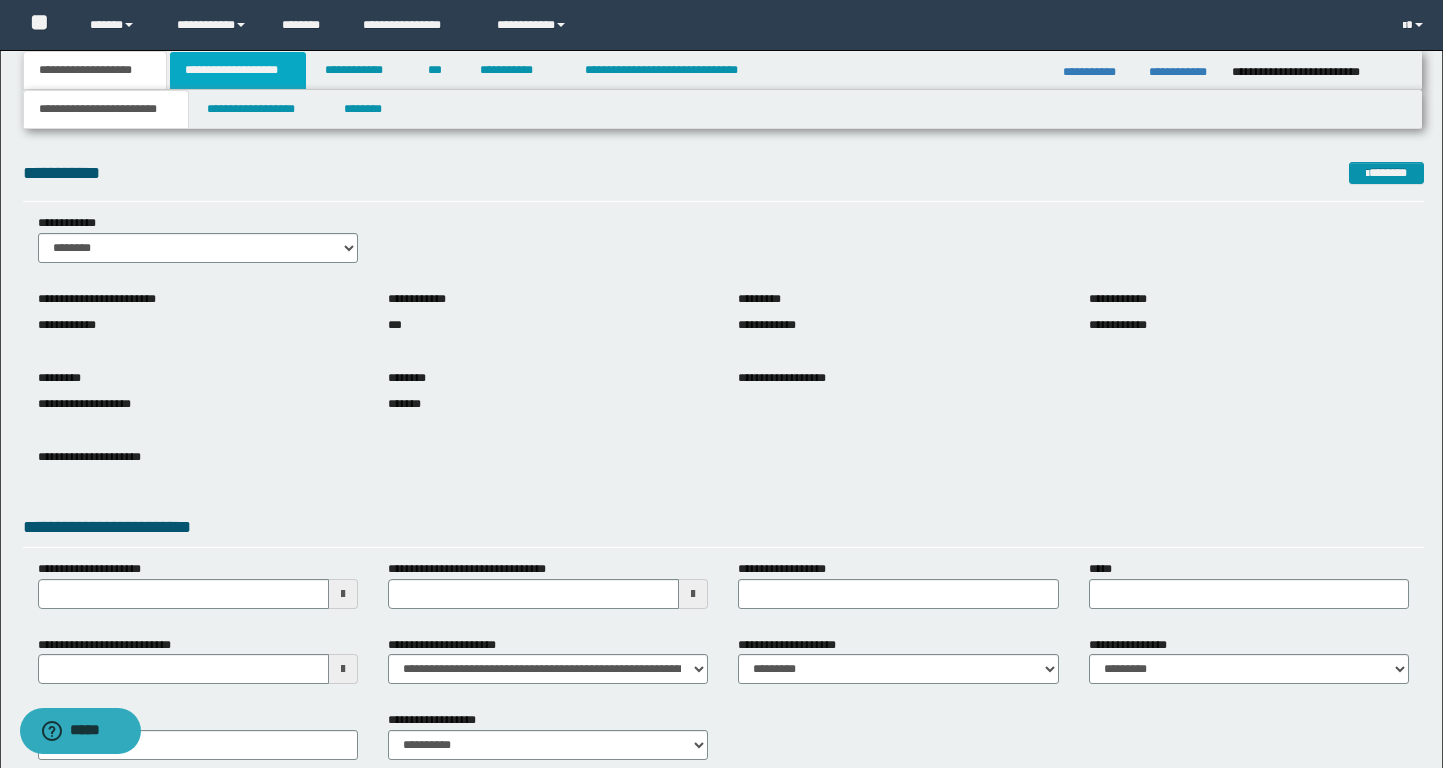 click on "**********" at bounding box center (238, 70) 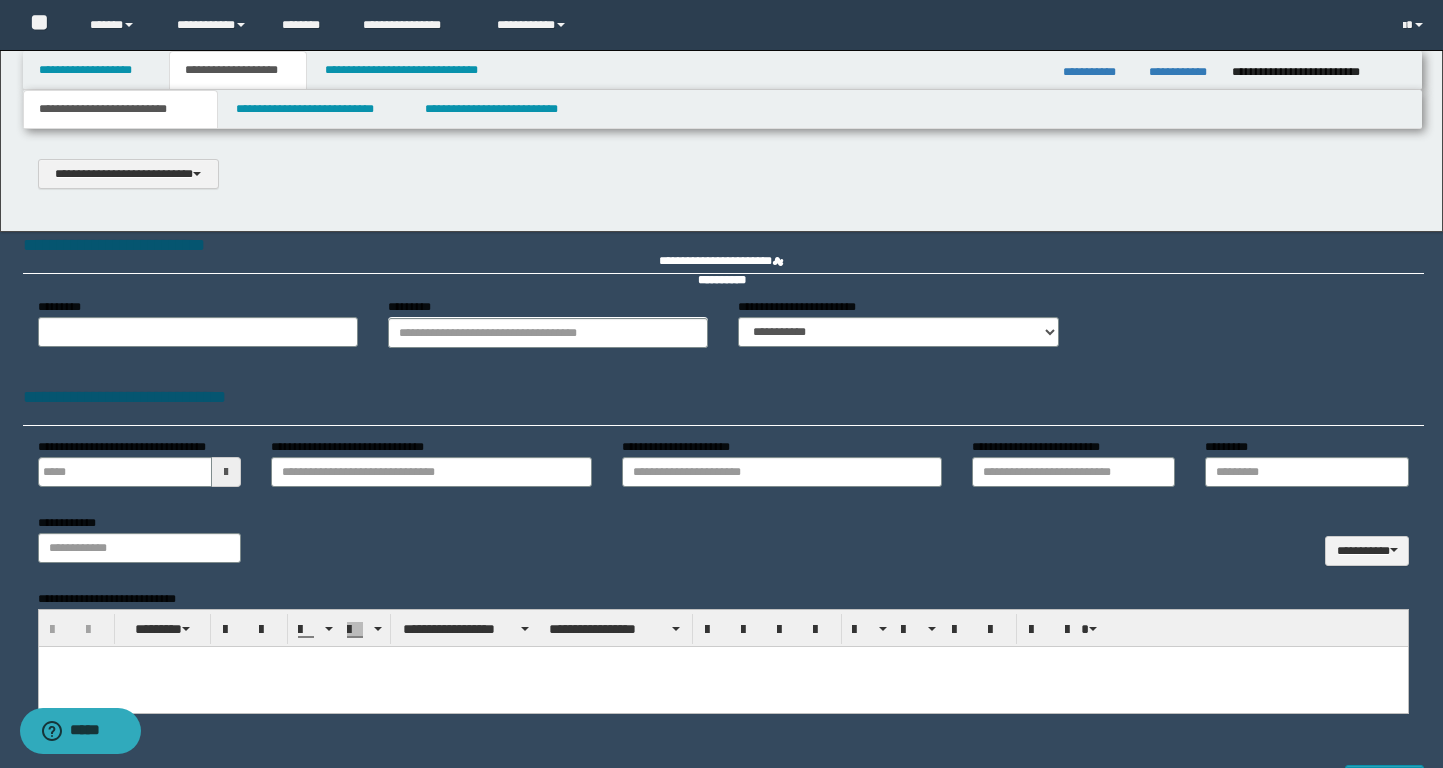 scroll, scrollTop: 0, scrollLeft: 0, axis: both 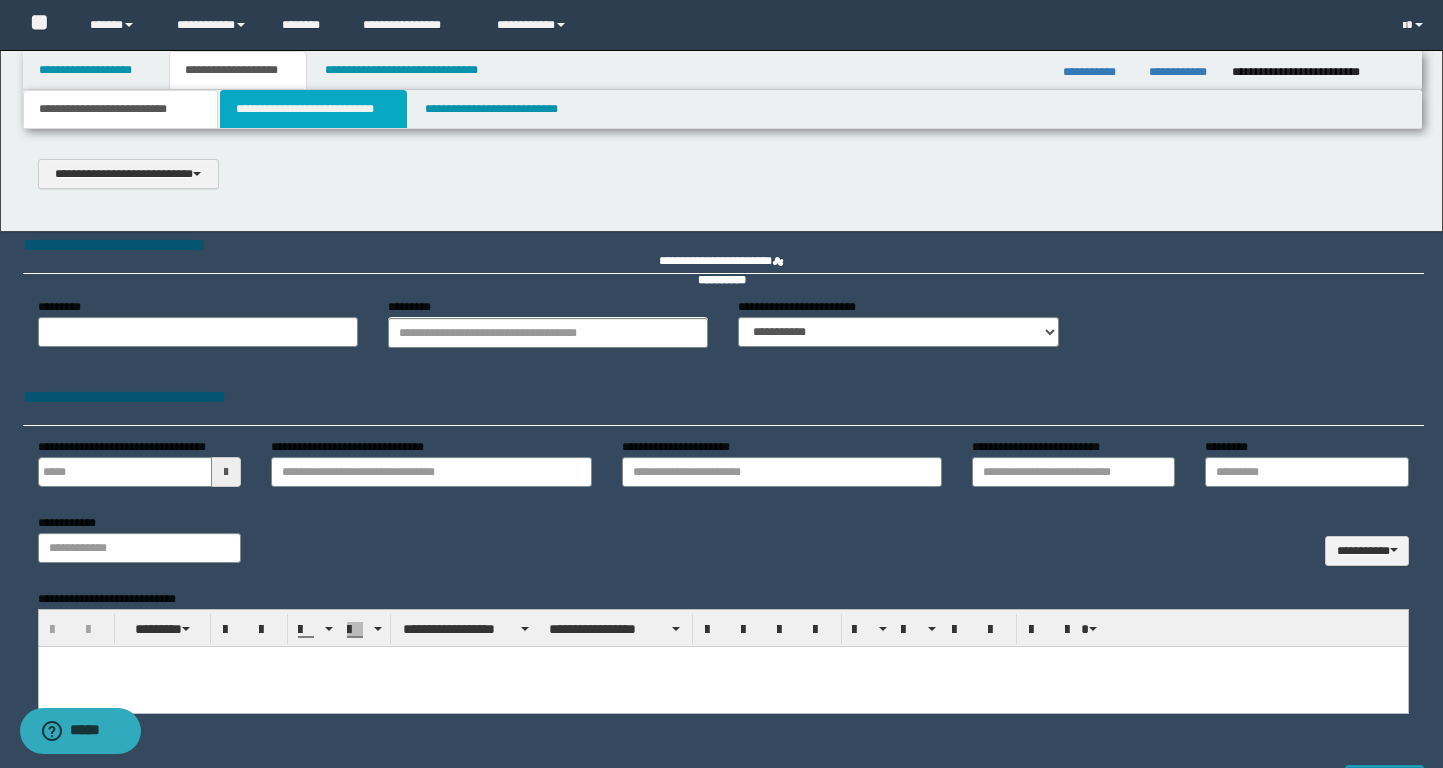 select on "*" 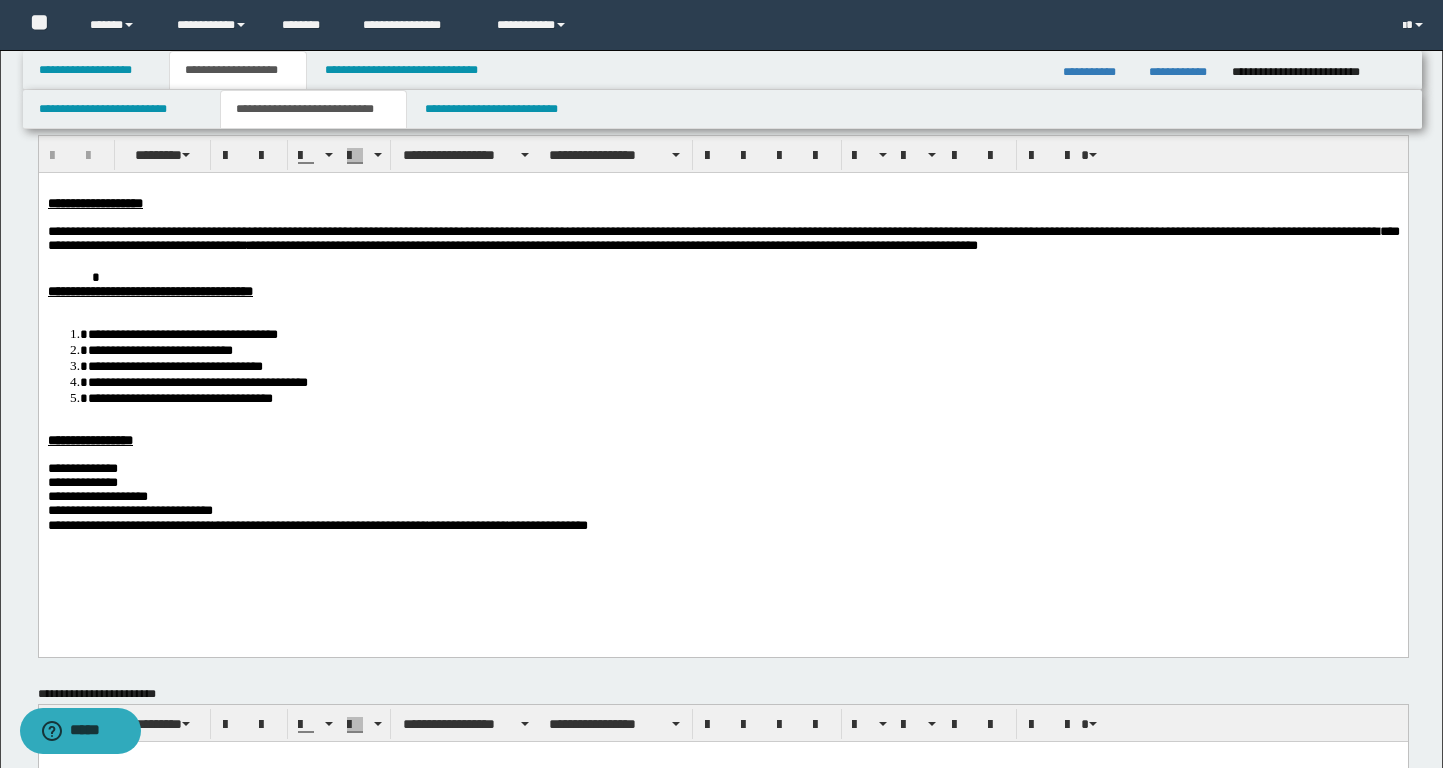 scroll, scrollTop: 58, scrollLeft: 0, axis: vertical 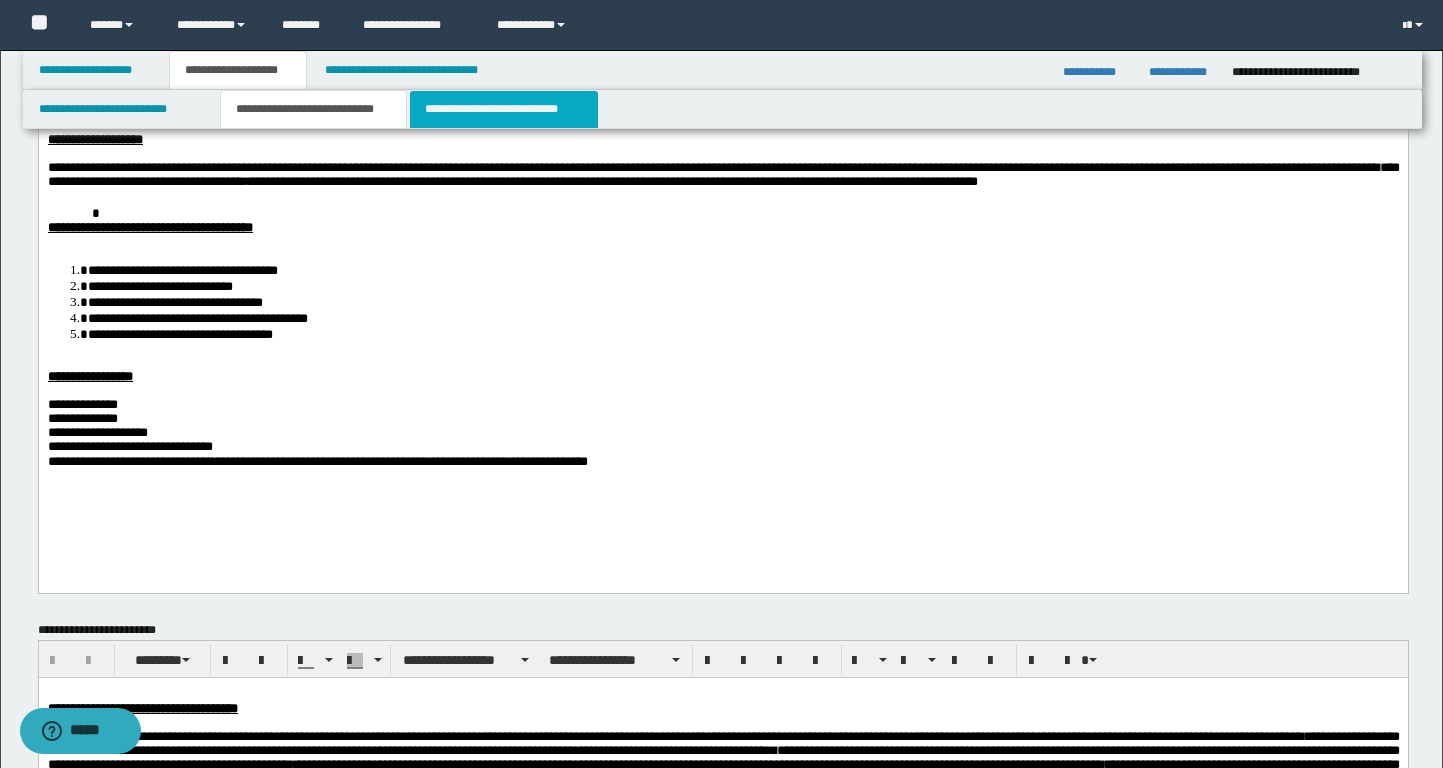 click on "**********" at bounding box center (504, 109) 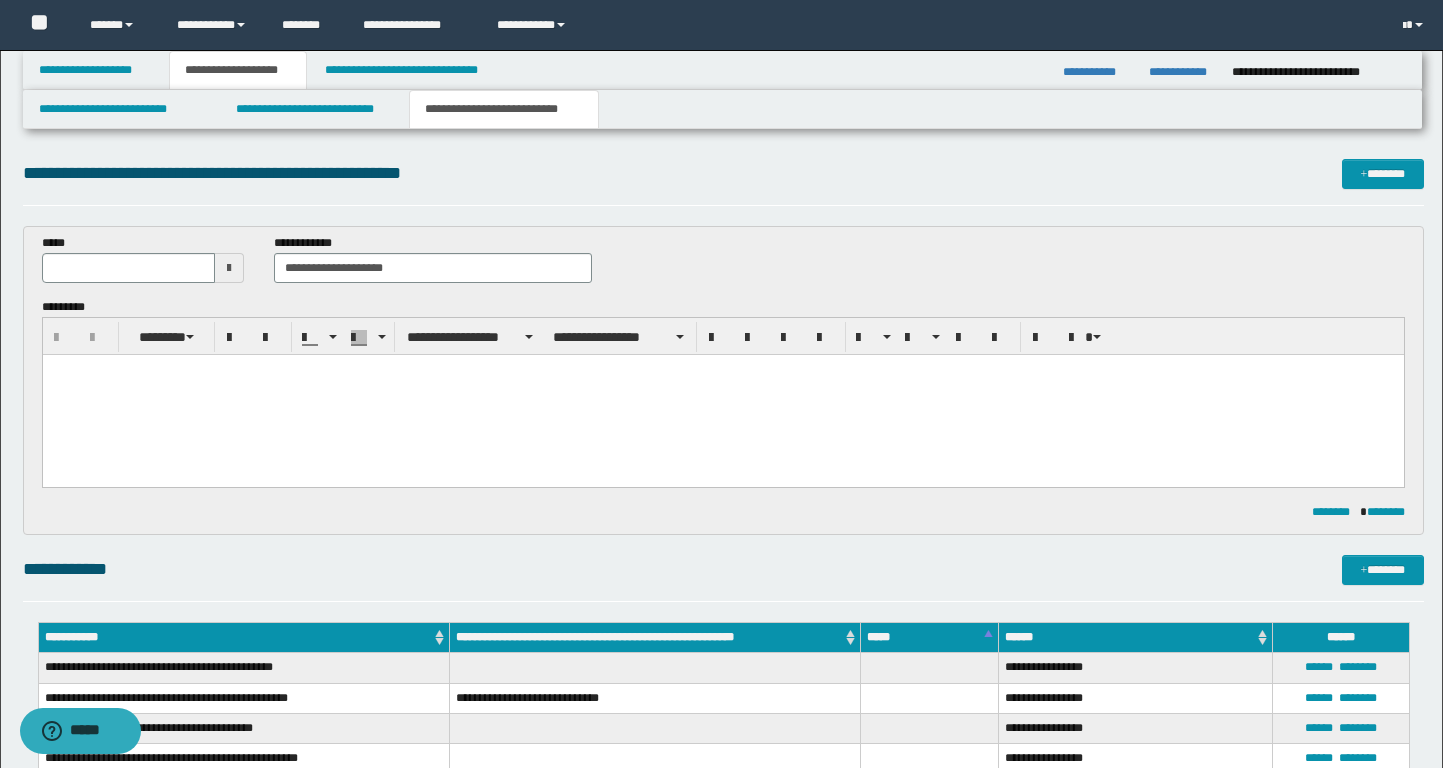 scroll, scrollTop: 0, scrollLeft: 0, axis: both 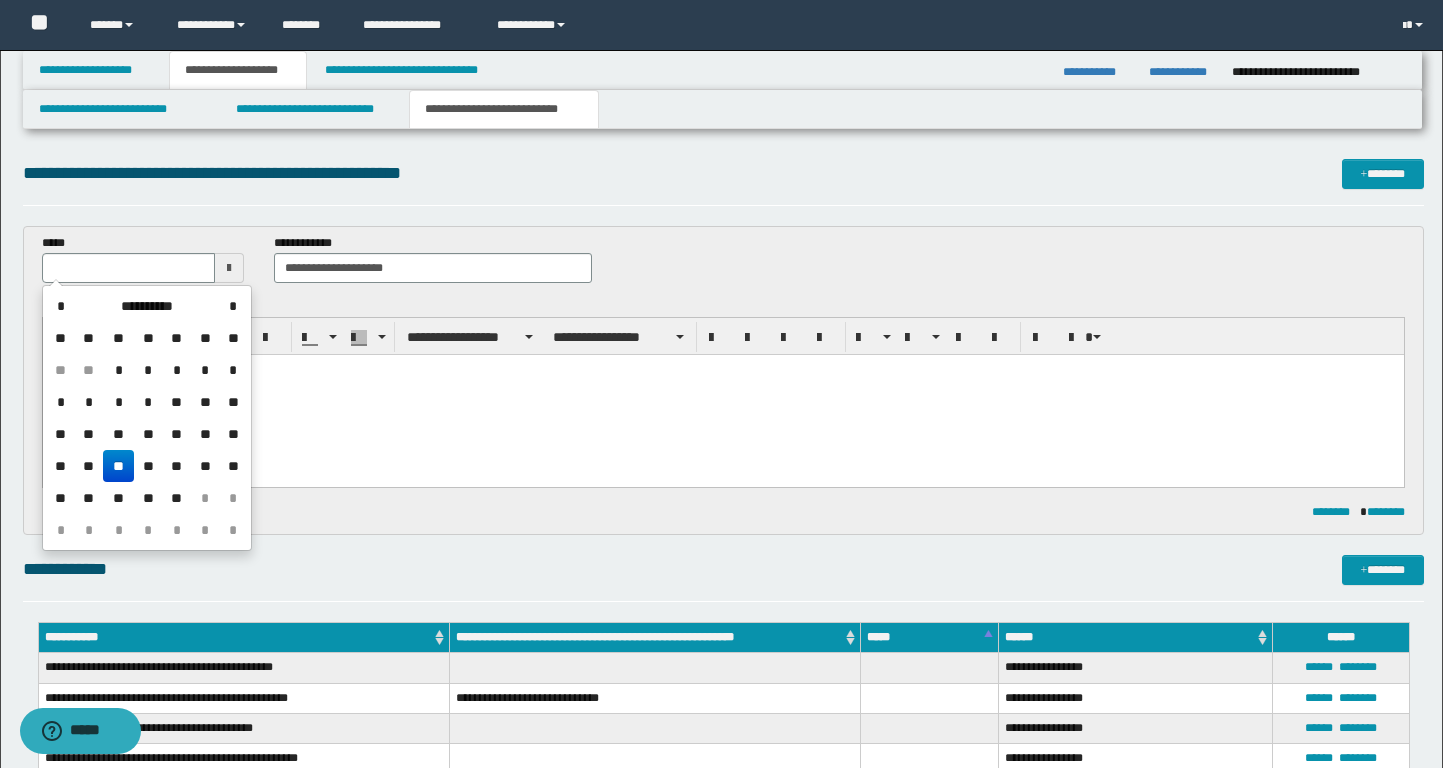 click at bounding box center (722, 395) 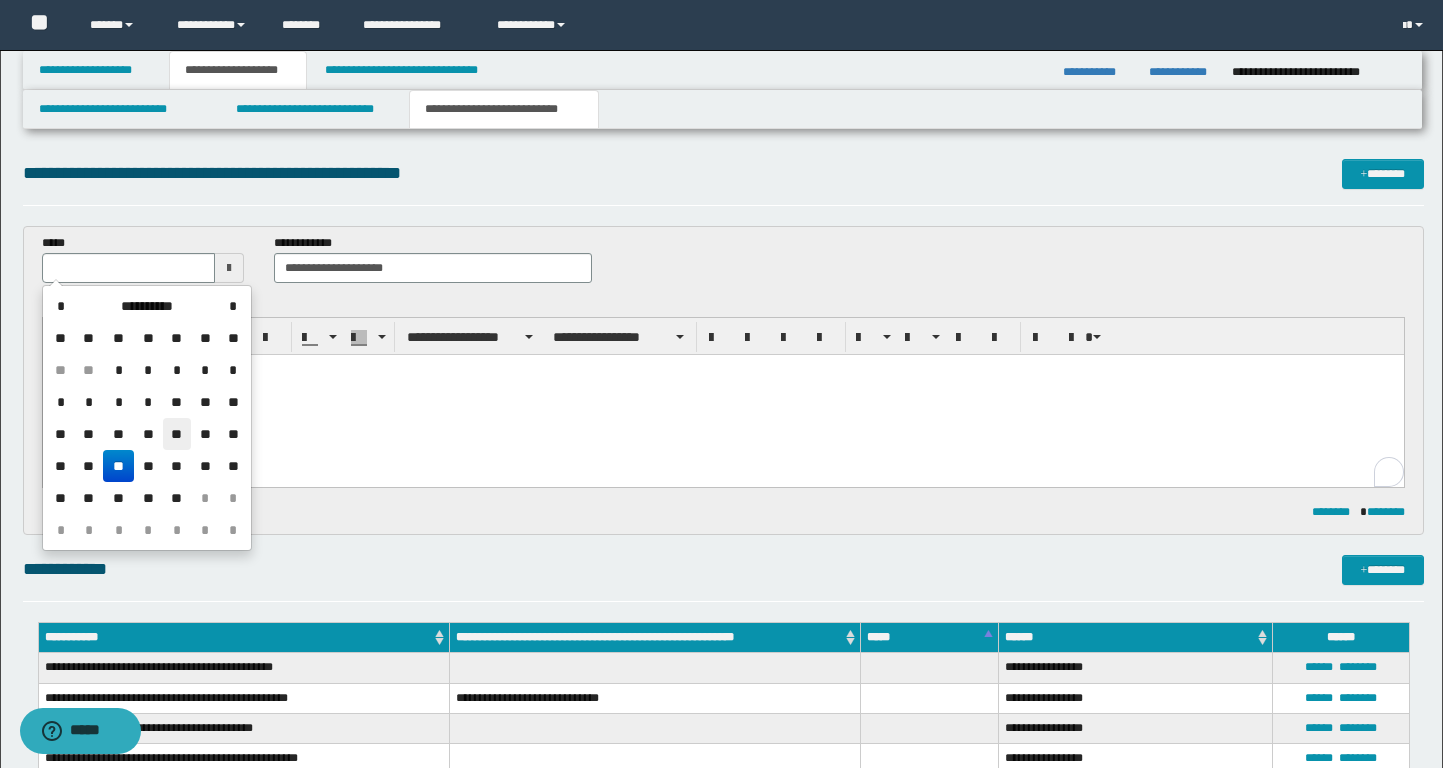 click on "**" at bounding box center (177, 434) 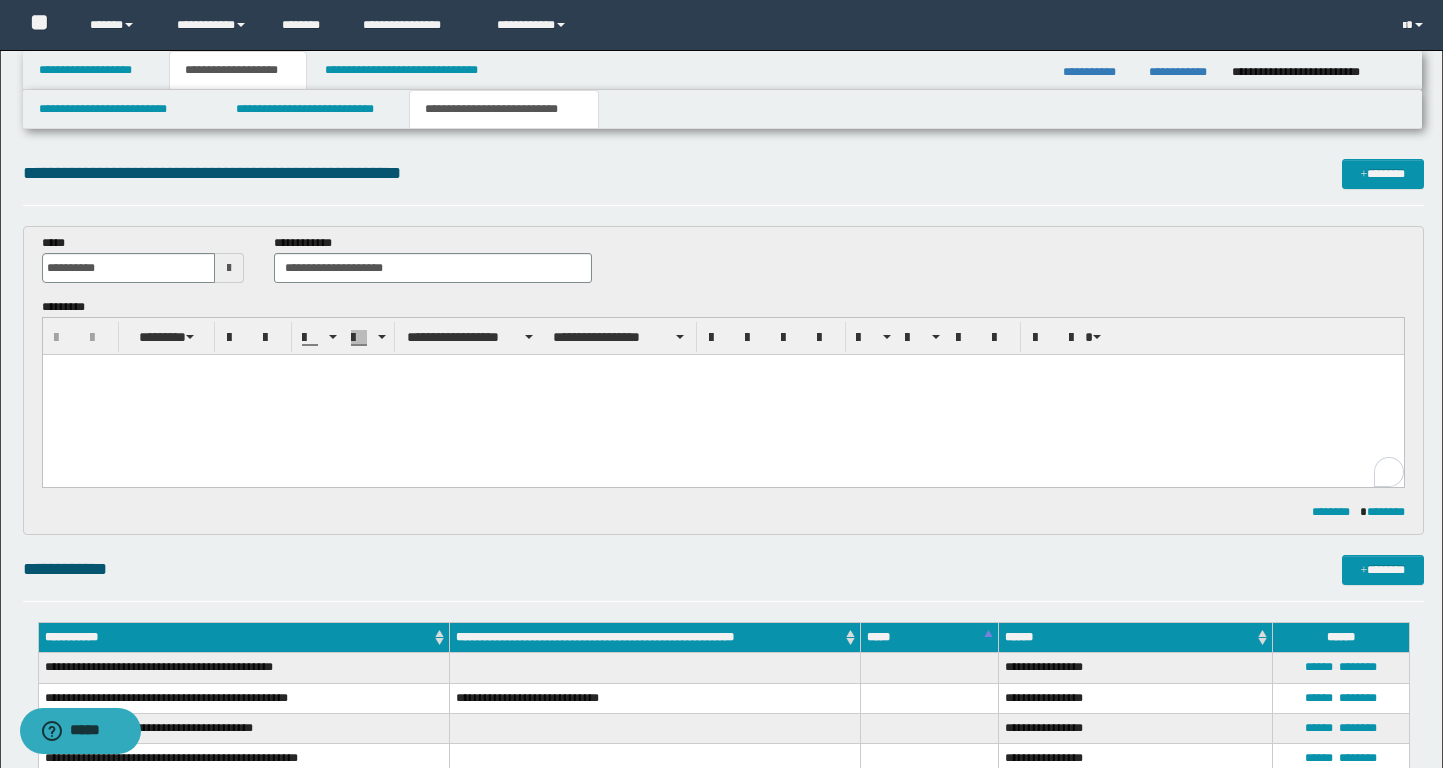 click at bounding box center (722, 395) 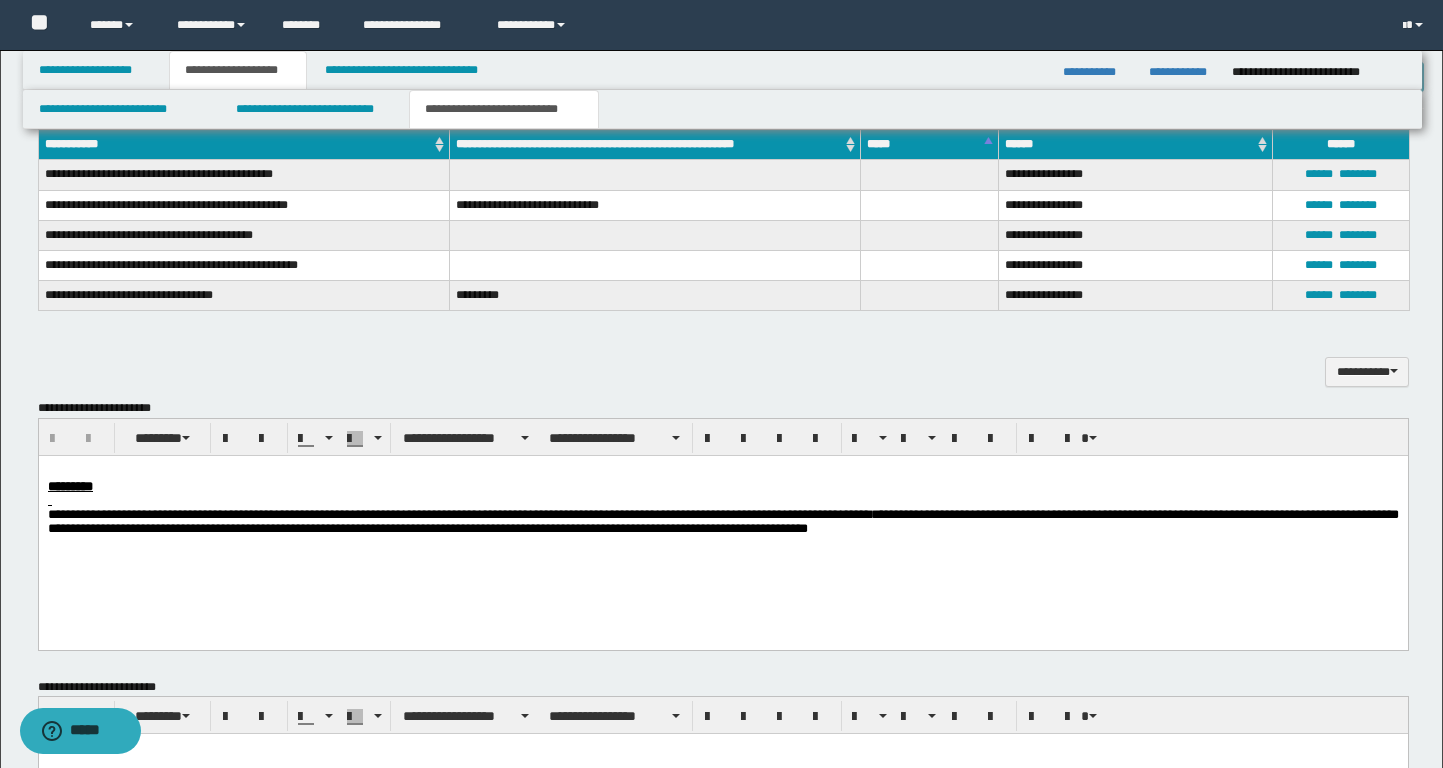 scroll, scrollTop: 512, scrollLeft: 0, axis: vertical 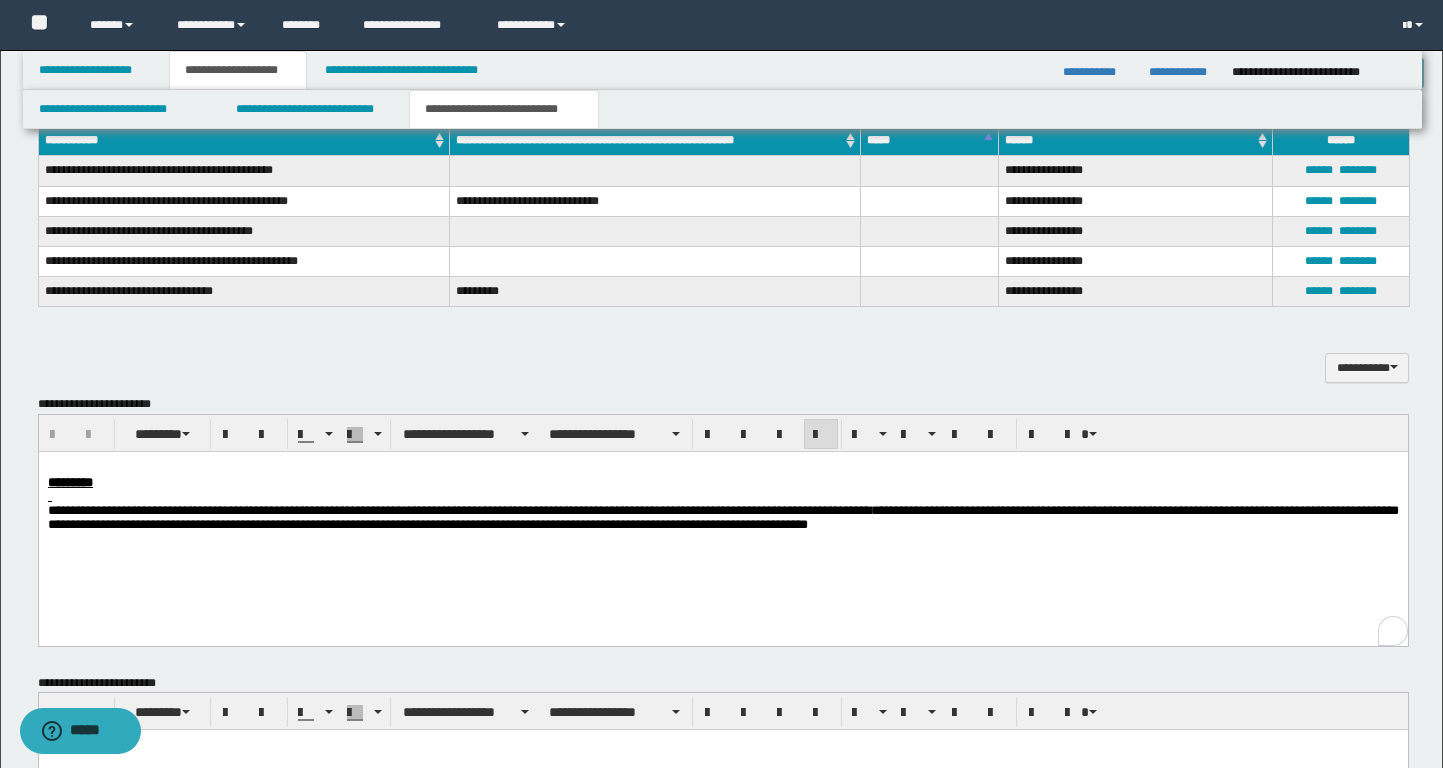 click on "**********" at bounding box center (722, 517) 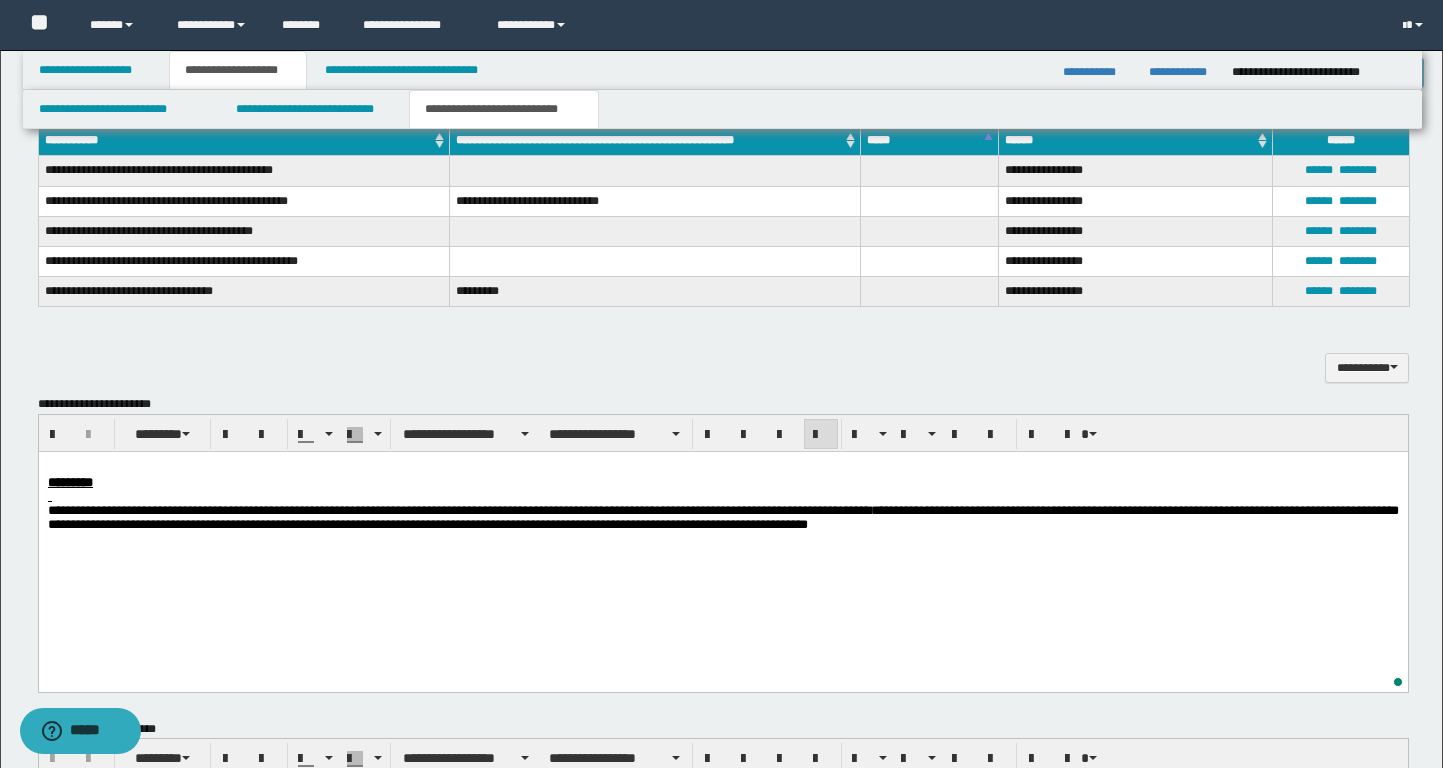 paste 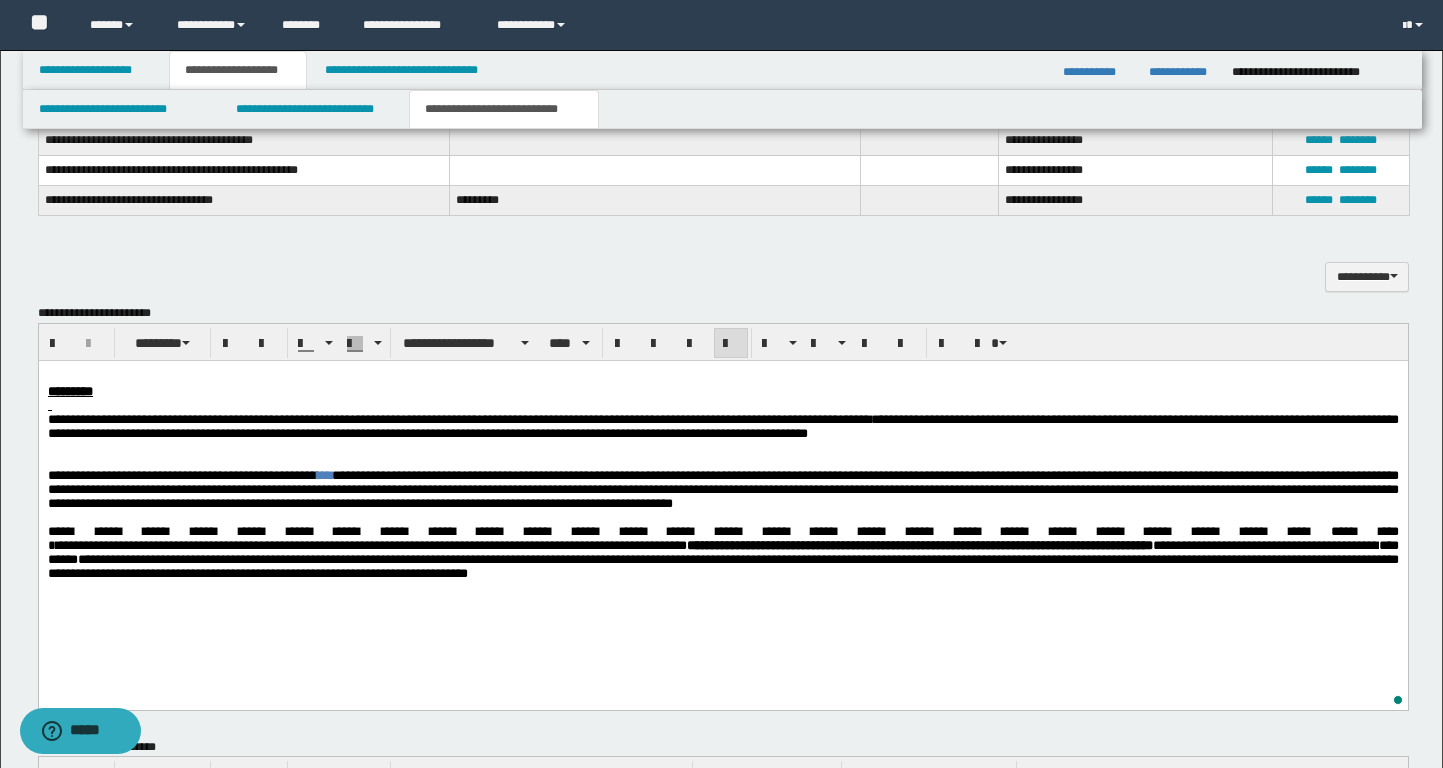 scroll, scrollTop: 606, scrollLeft: 0, axis: vertical 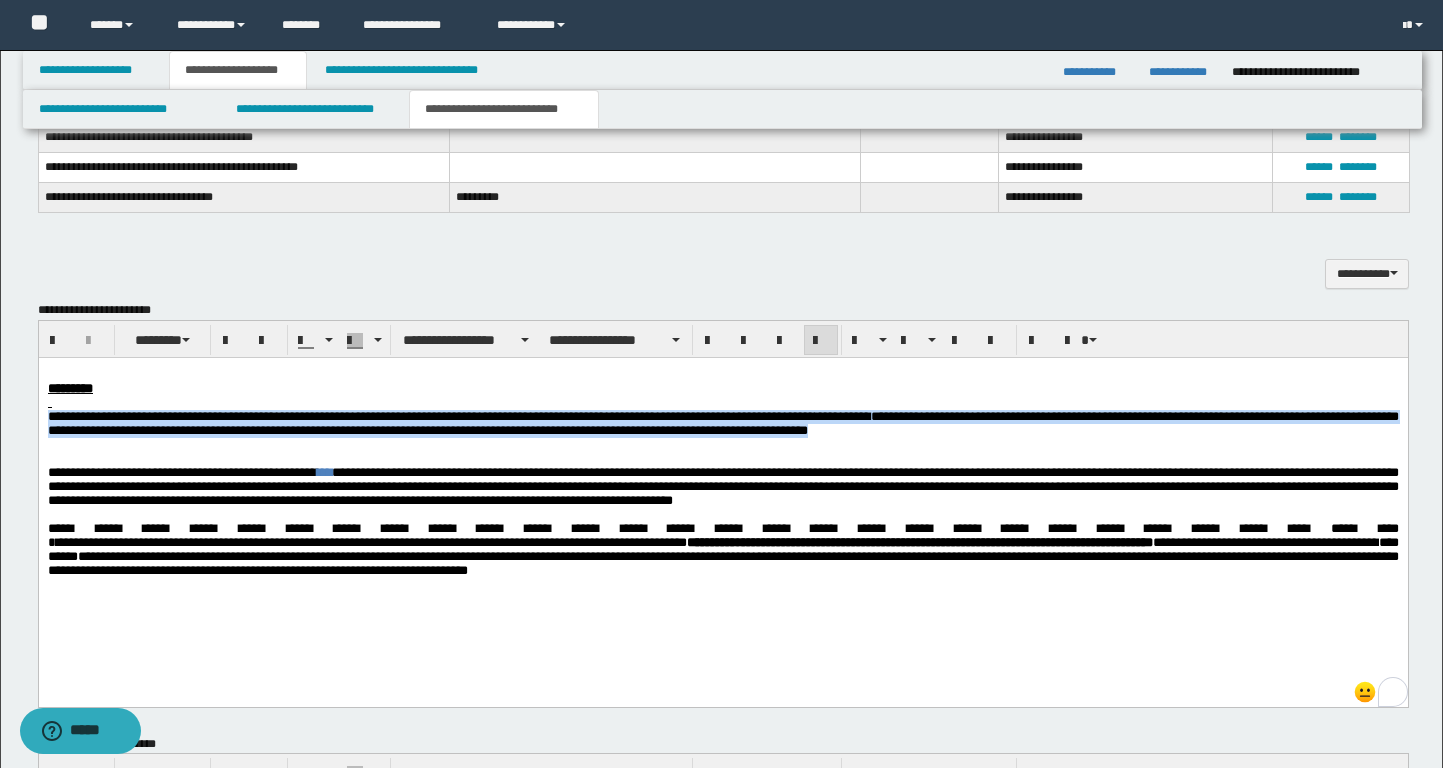 drag, startPoint x: 1223, startPoint y: 432, endPoint x: 42, endPoint y: 416, distance: 1181.1084 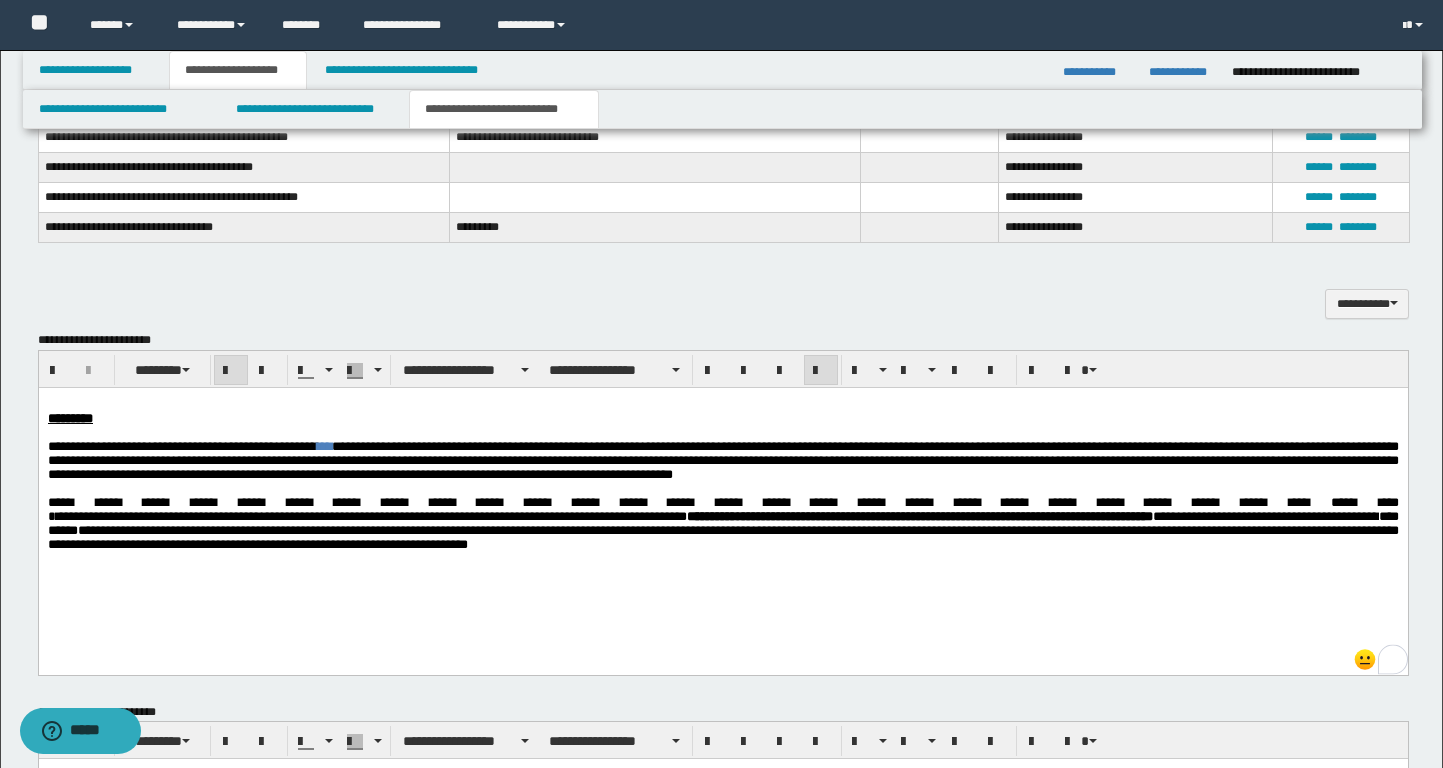 scroll, scrollTop: 572, scrollLeft: 0, axis: vertical 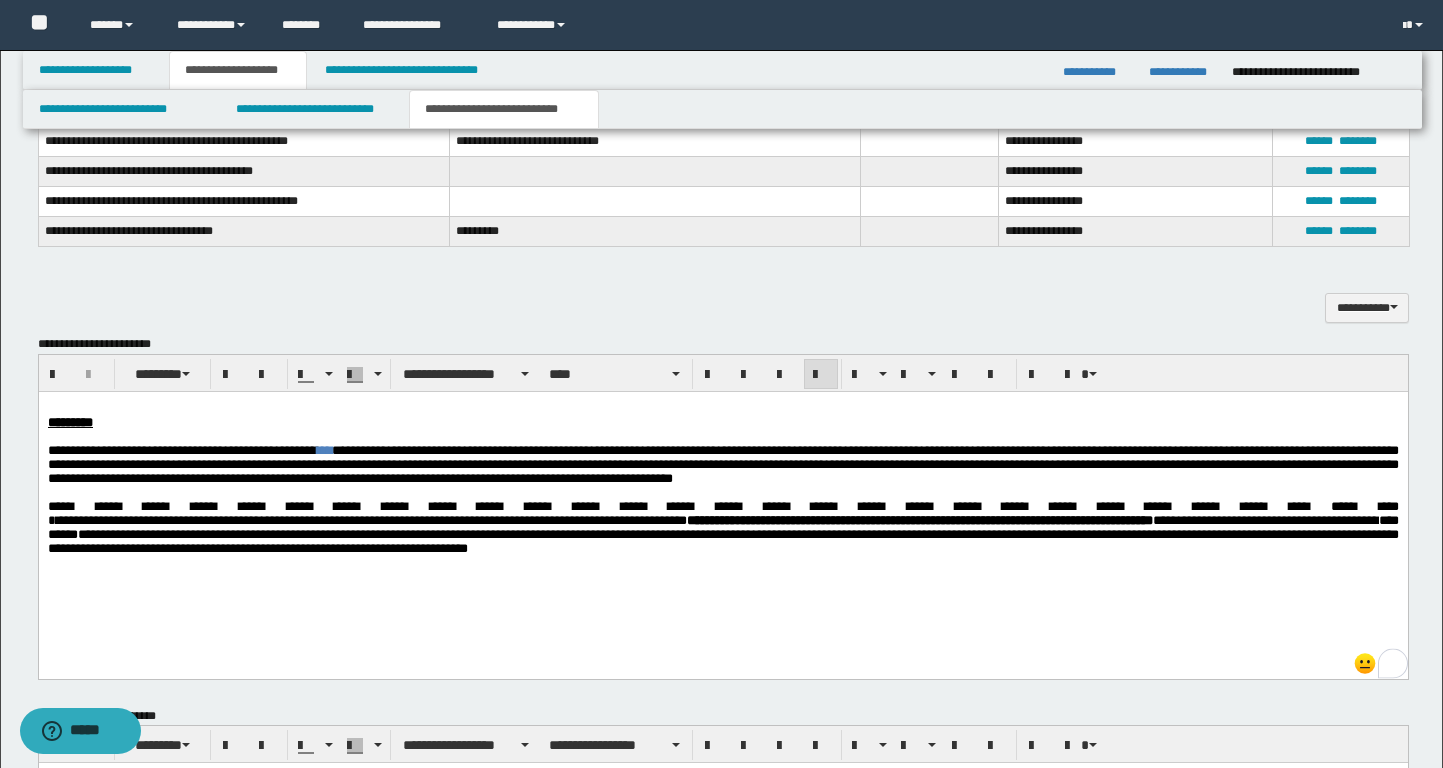 click on "***" at bounding box center (323, 449) 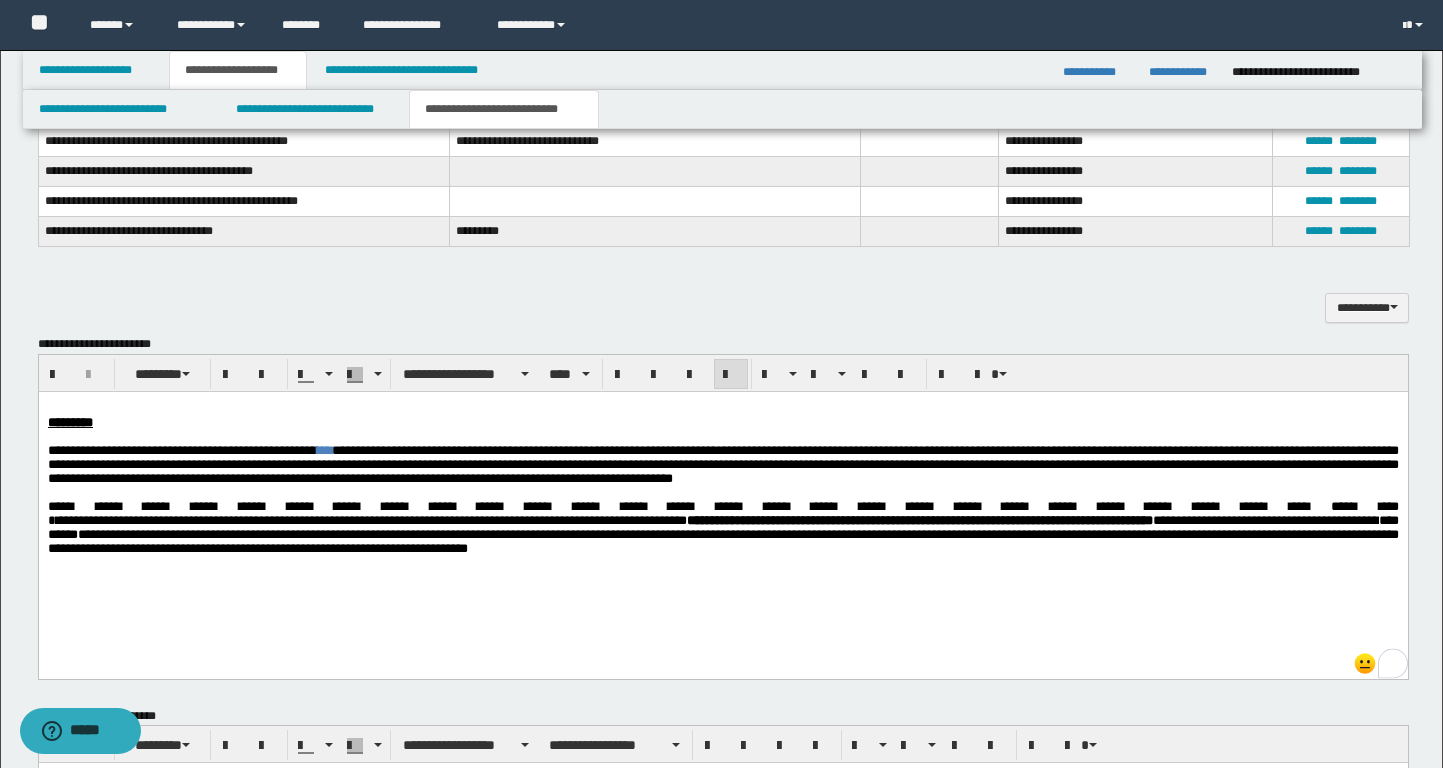scroll, scrollTop: 628, scrollLeft: 0, axis: vertical 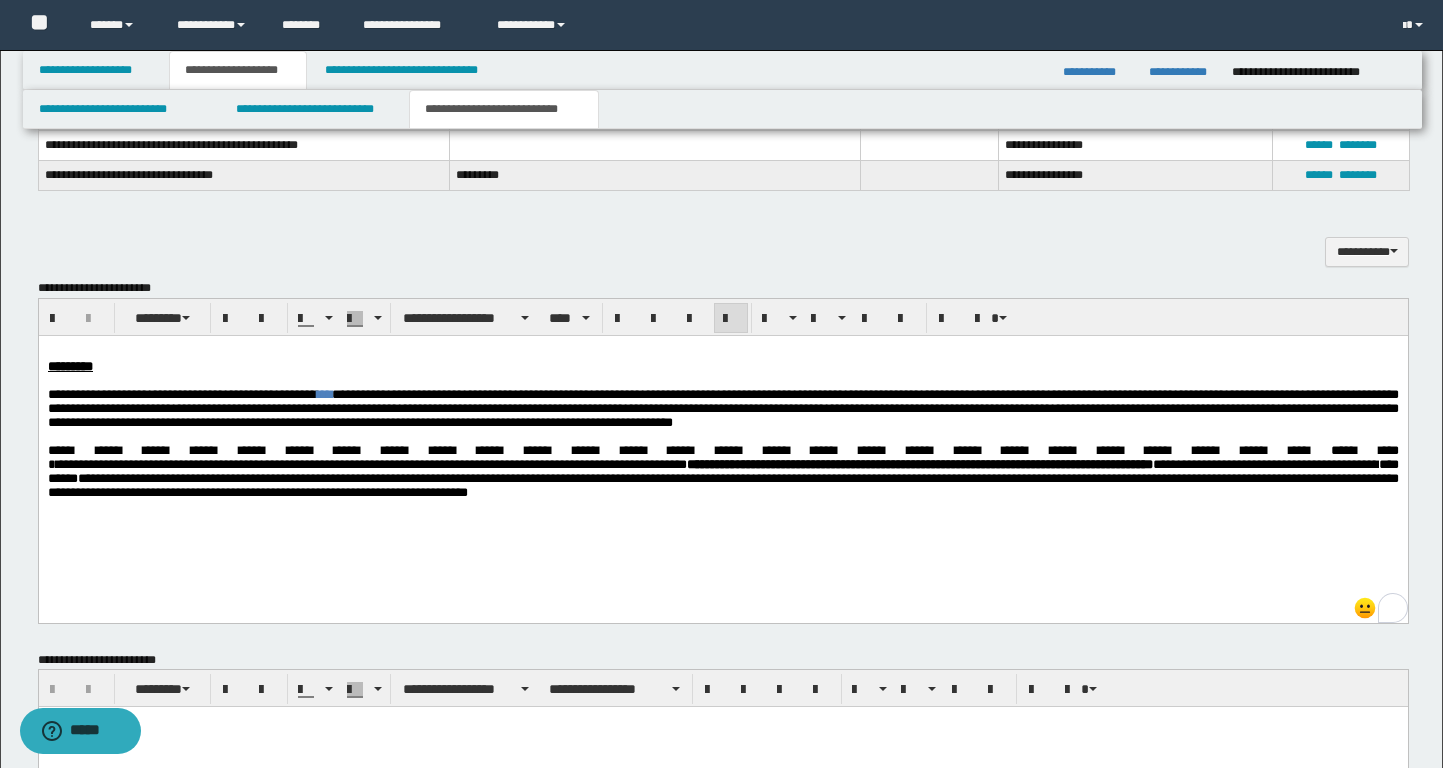 click on "**********" at bounding box center [722, 407] 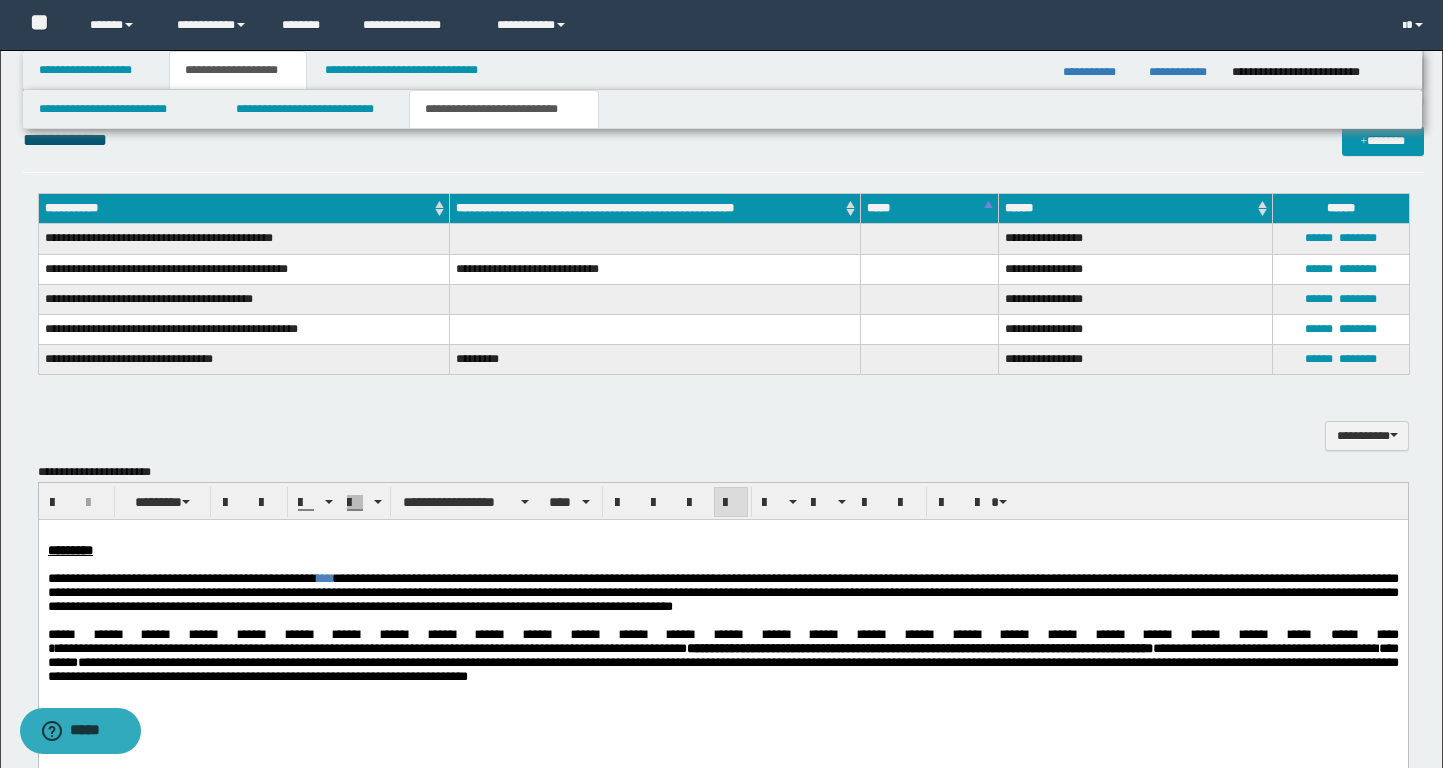 scroll, scrollTop: 466, scrollLeft: 0, axis: vertical 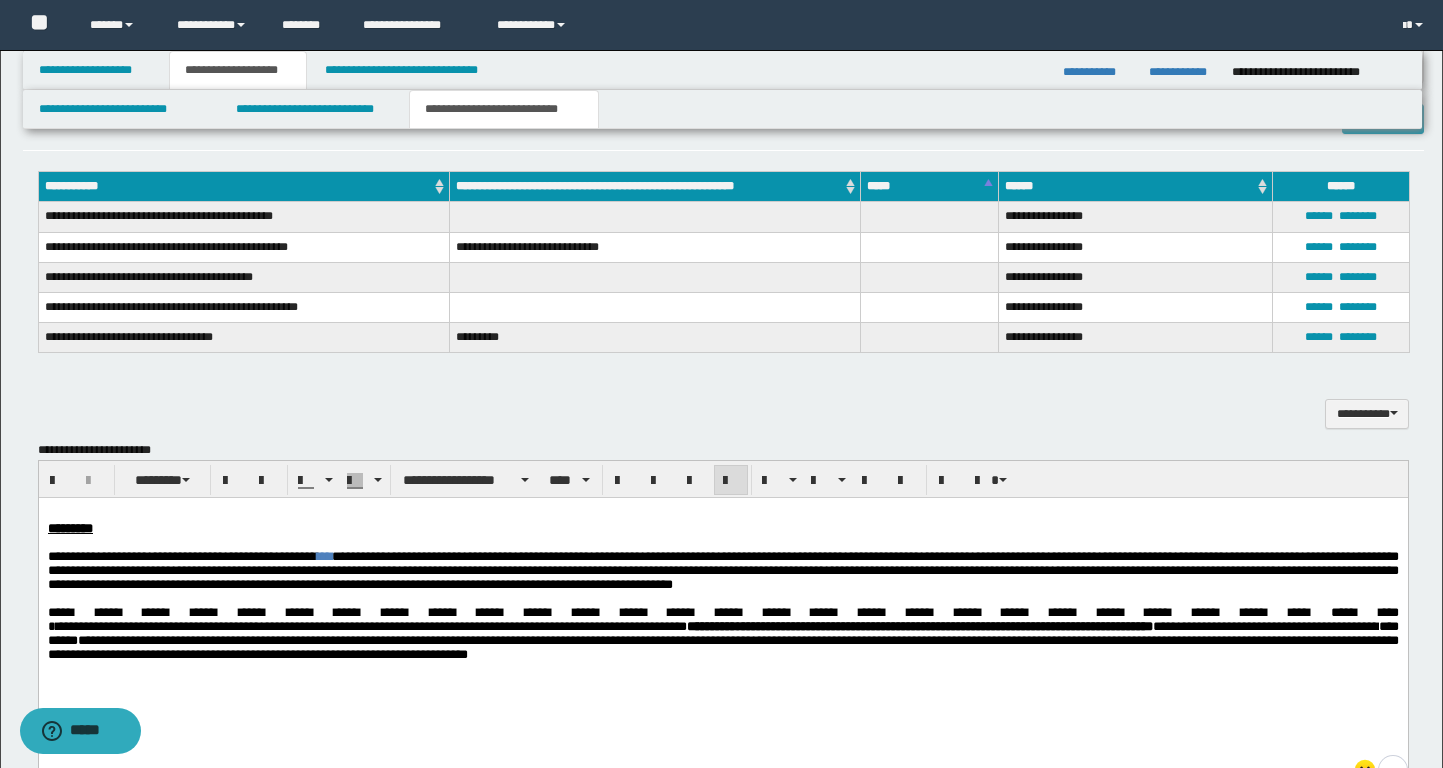 click on "**********" at bounding box center (722, 569) 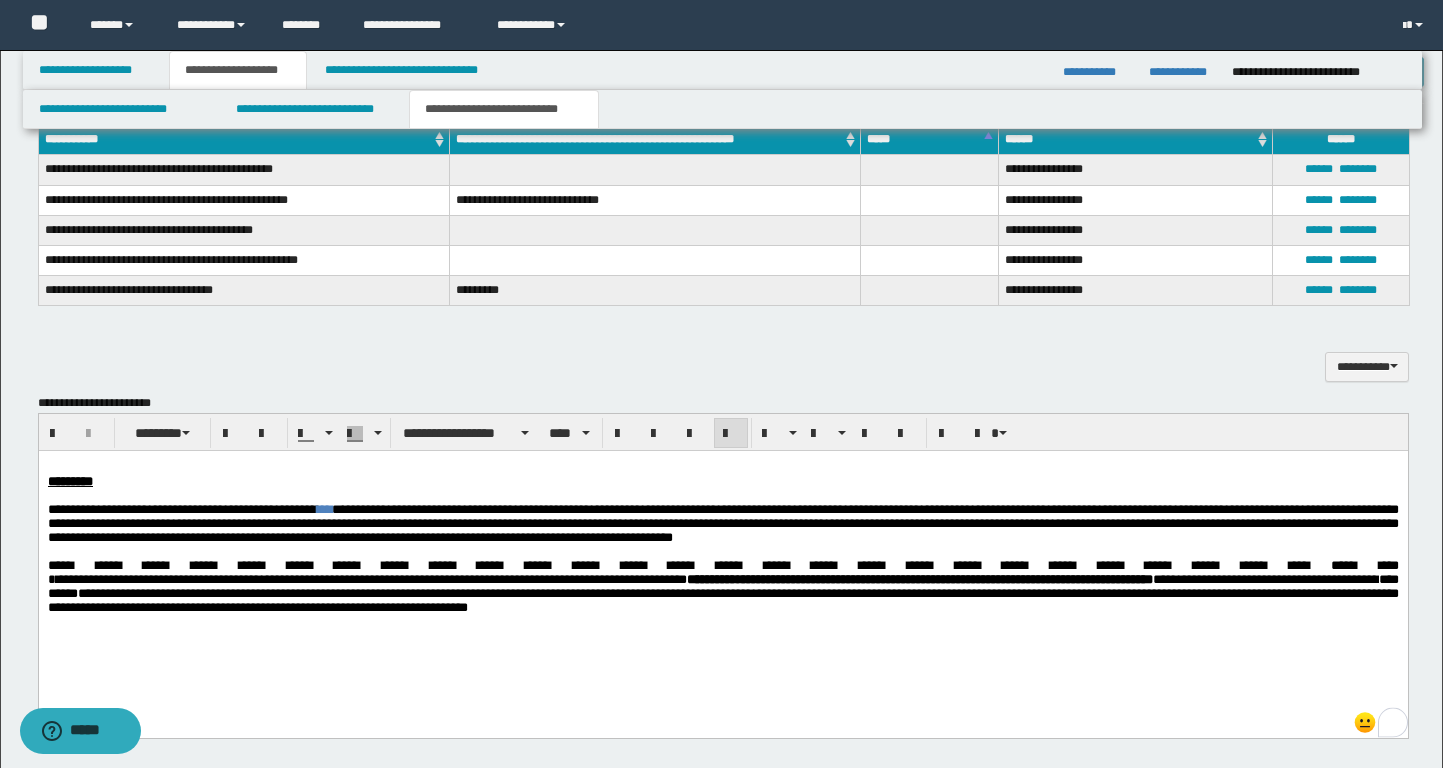 scroll, scrollTop: 525, scrollLeft: 0, axis: vertical 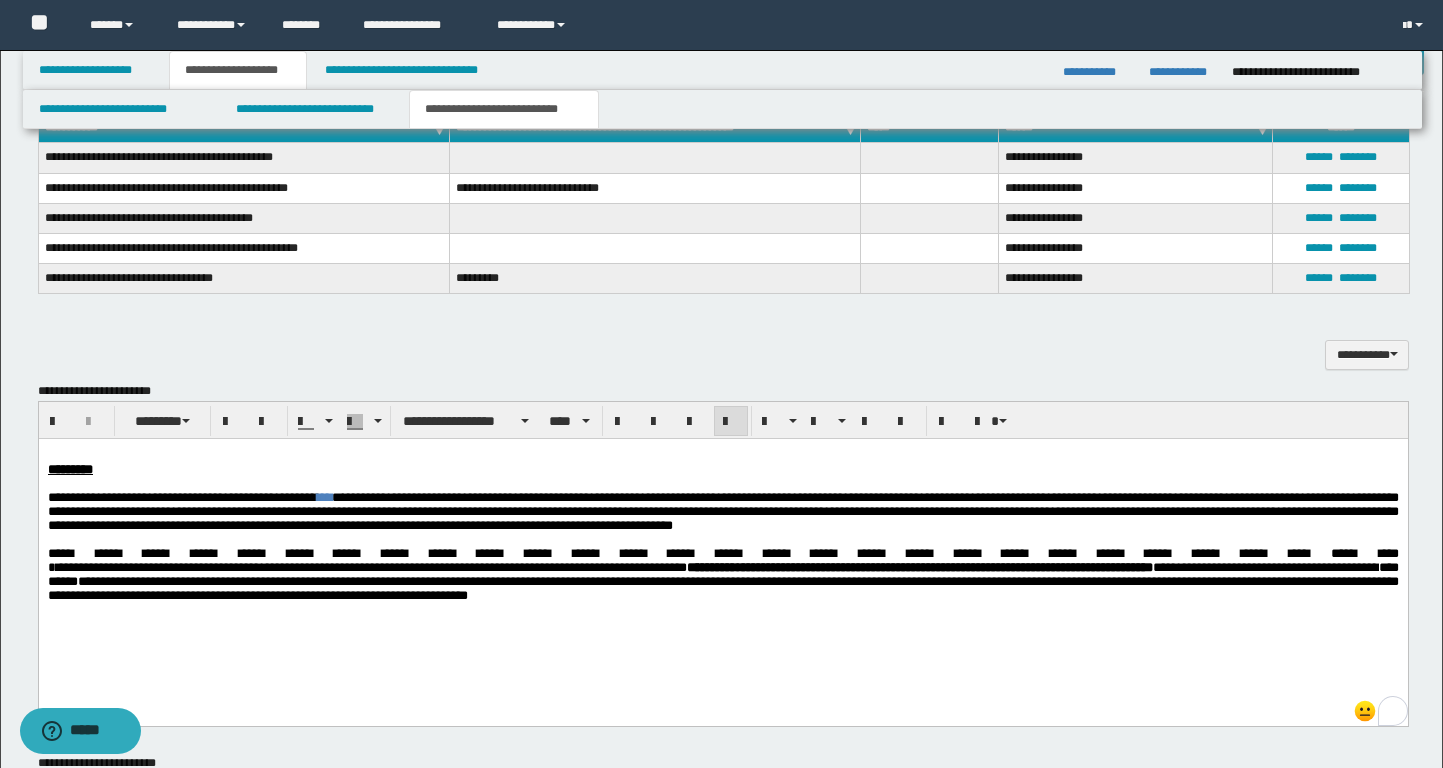 click on "**********" at bounding box center (722, 510) 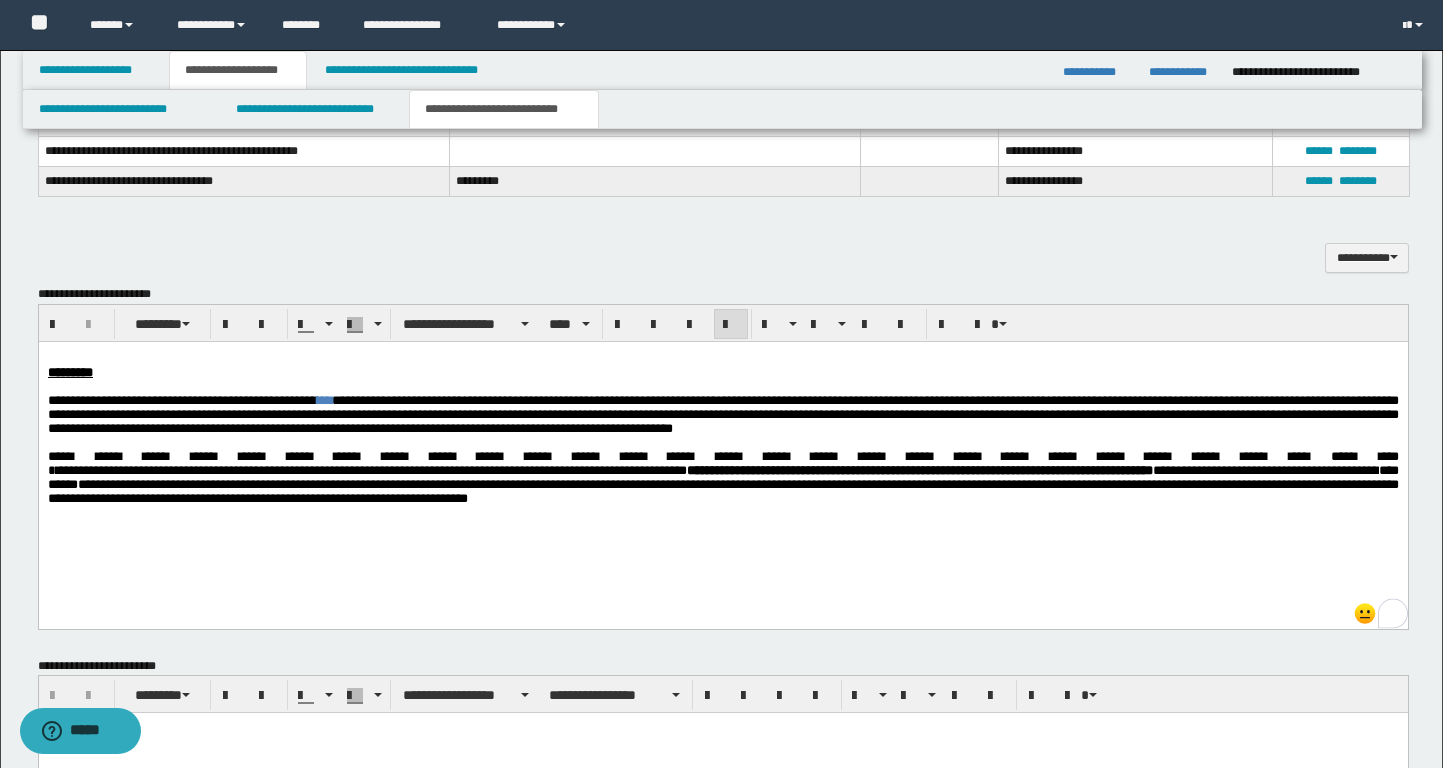 scroll, scrollTop: 625, scrollLeft: 0, axis: vertical 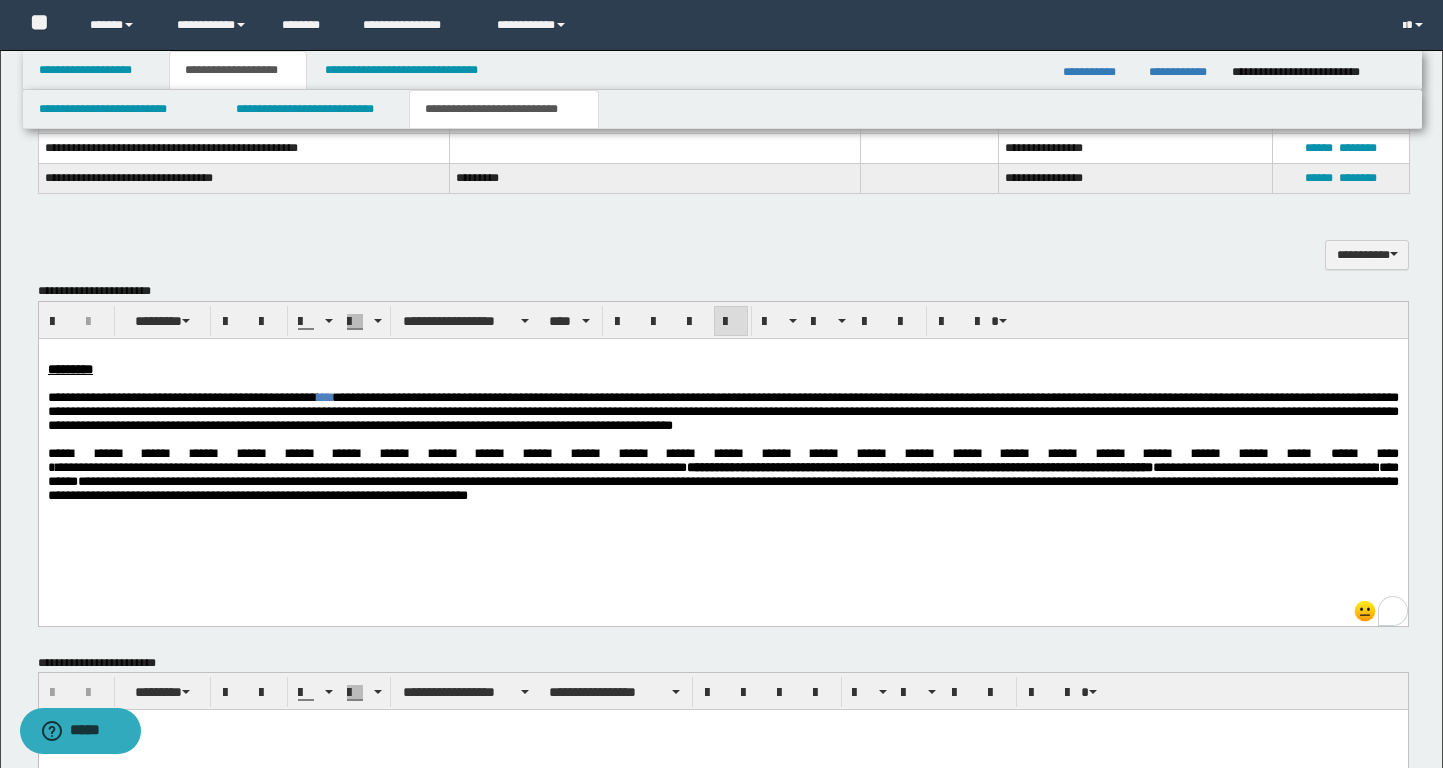 click on "**********" at bounding box center (722, 410) 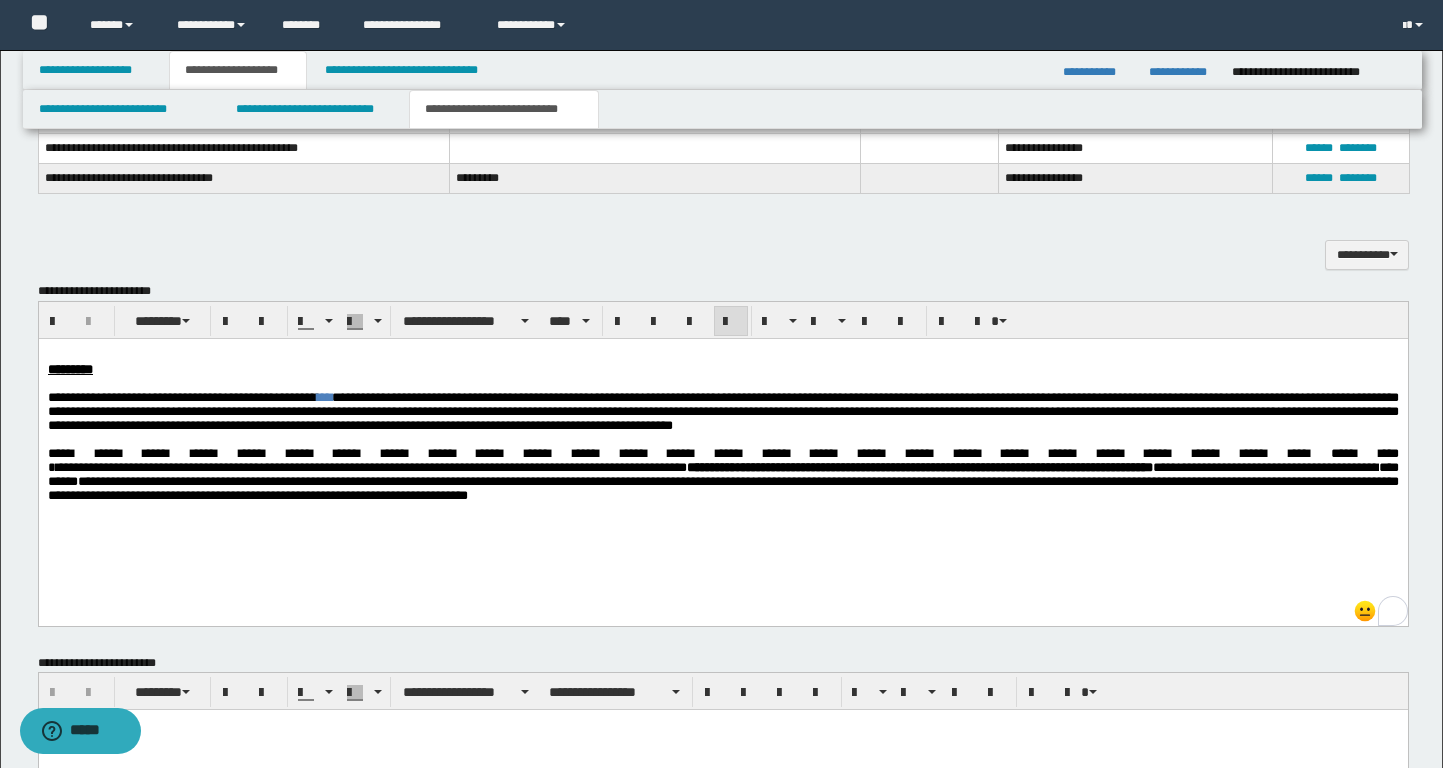 click on "**********" at bounding box center [722, 410] 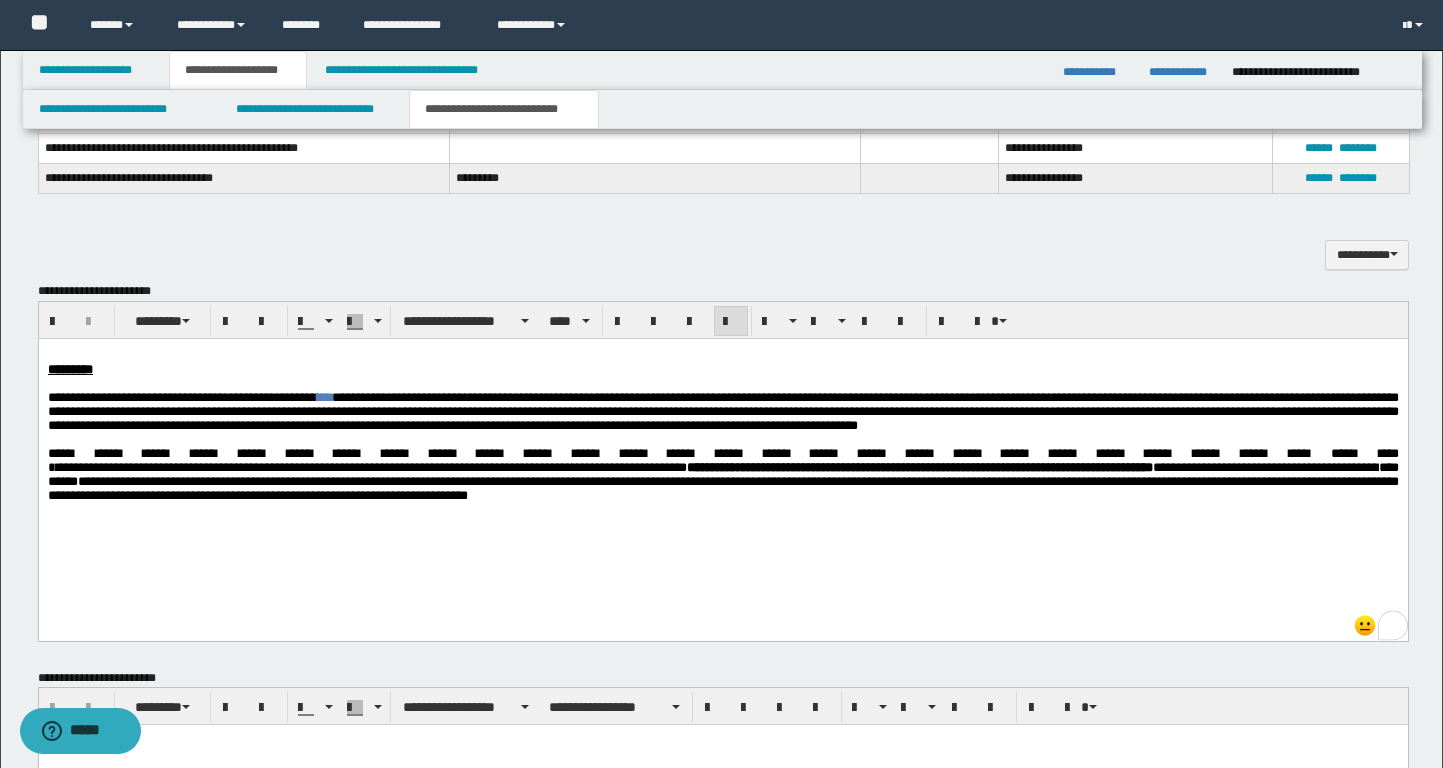 click on "**********" at bounding box center [722, 410] 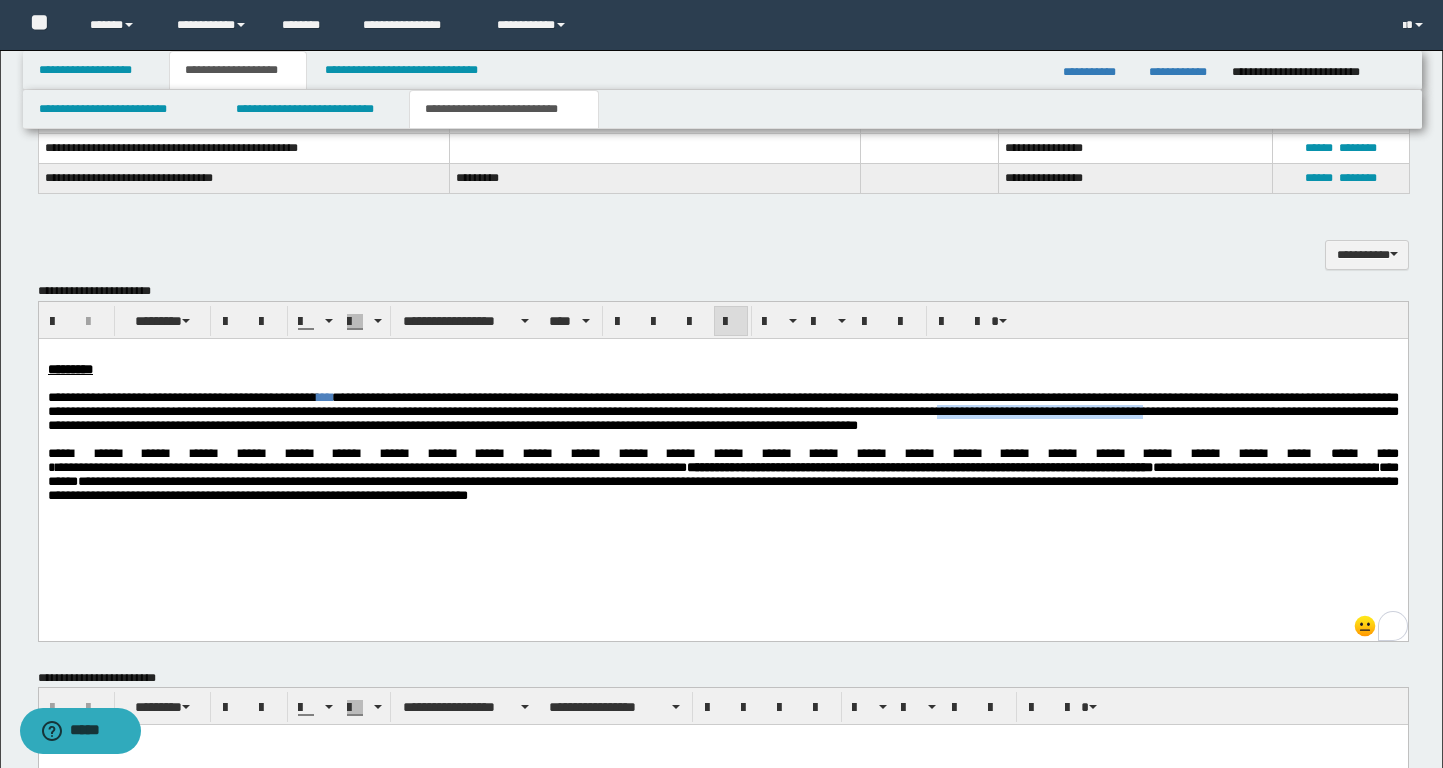 drag, startPoint x: 1355, startPoint y: 417, endPoint x: 247, endPoint y: 434, distance: 1108.1304 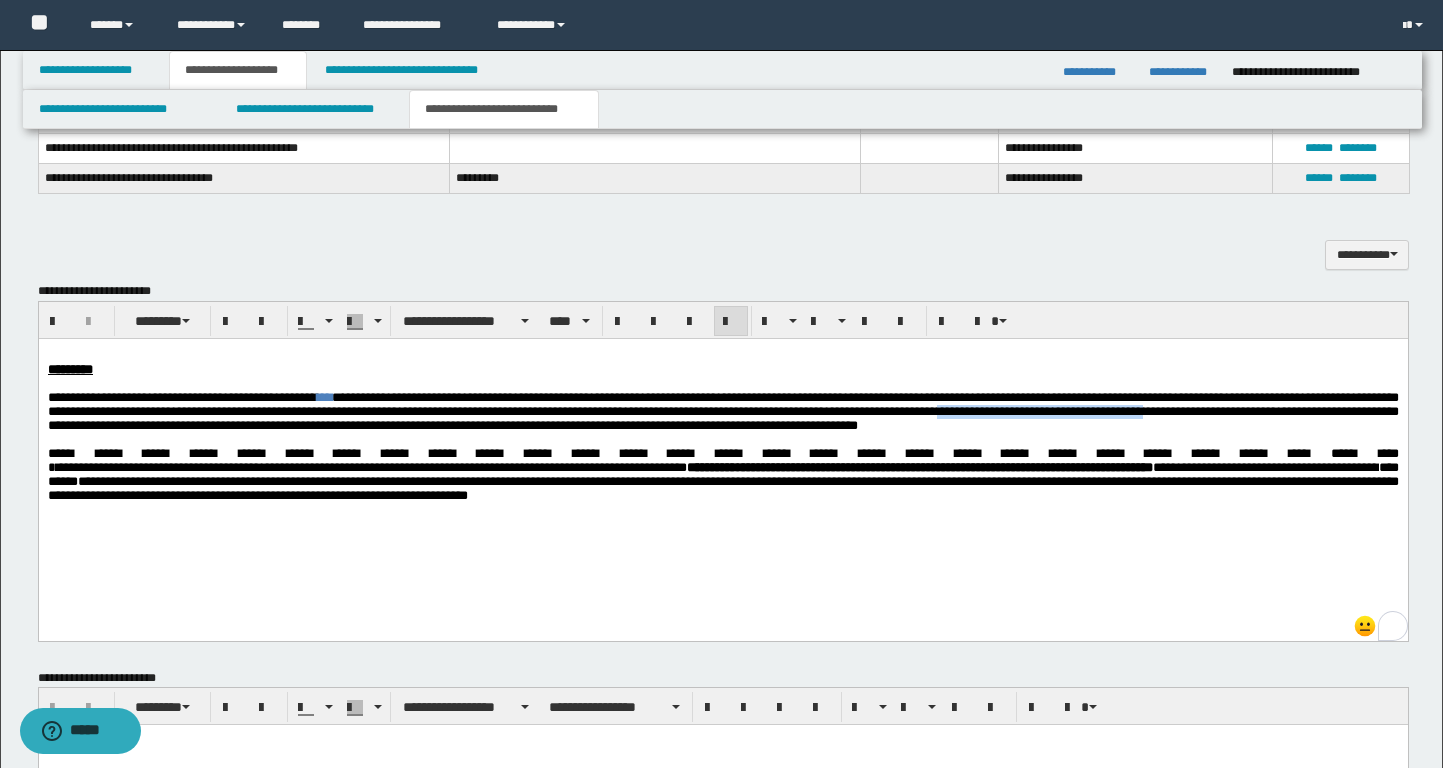 click on "**********" at bounding box center [722, 410] 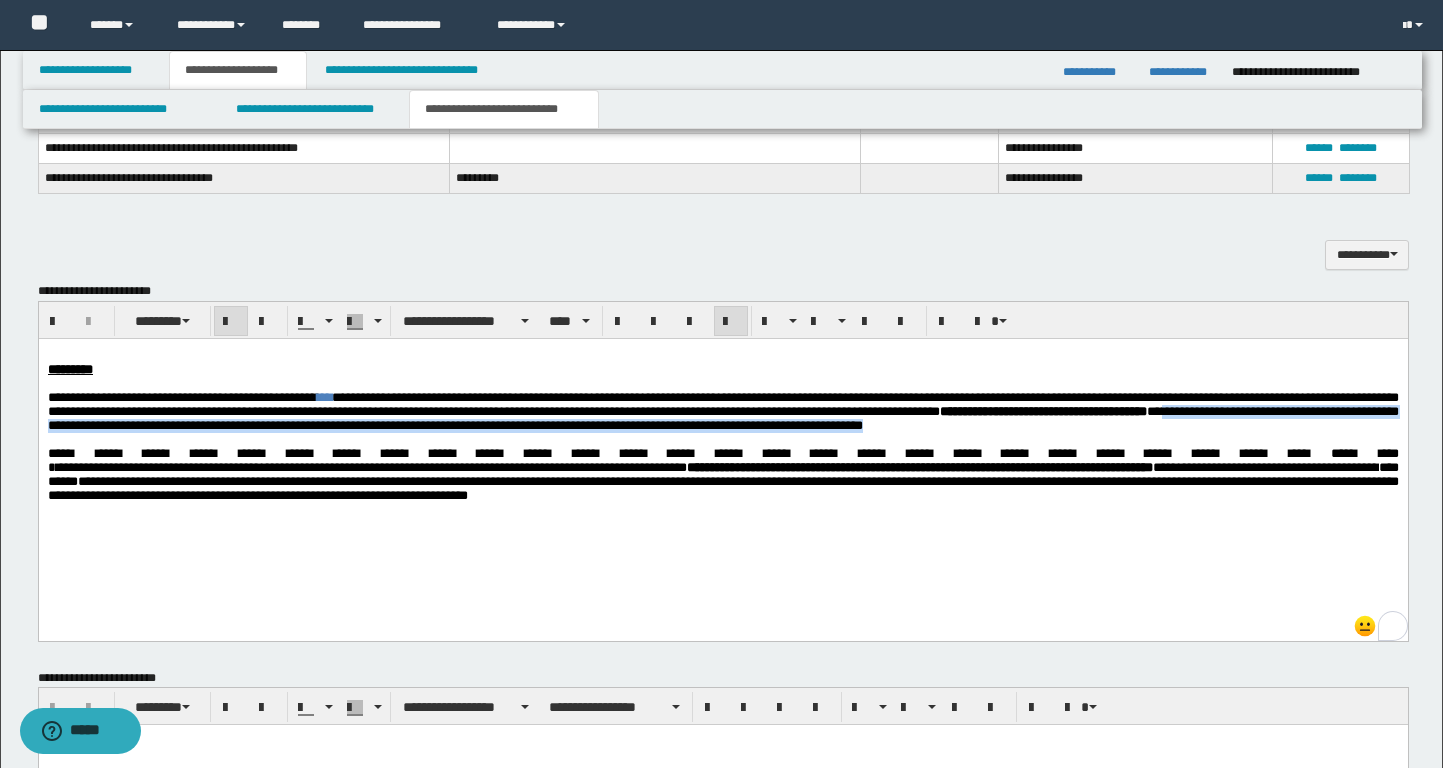 click on "**********" at bounding box center [722, 411] 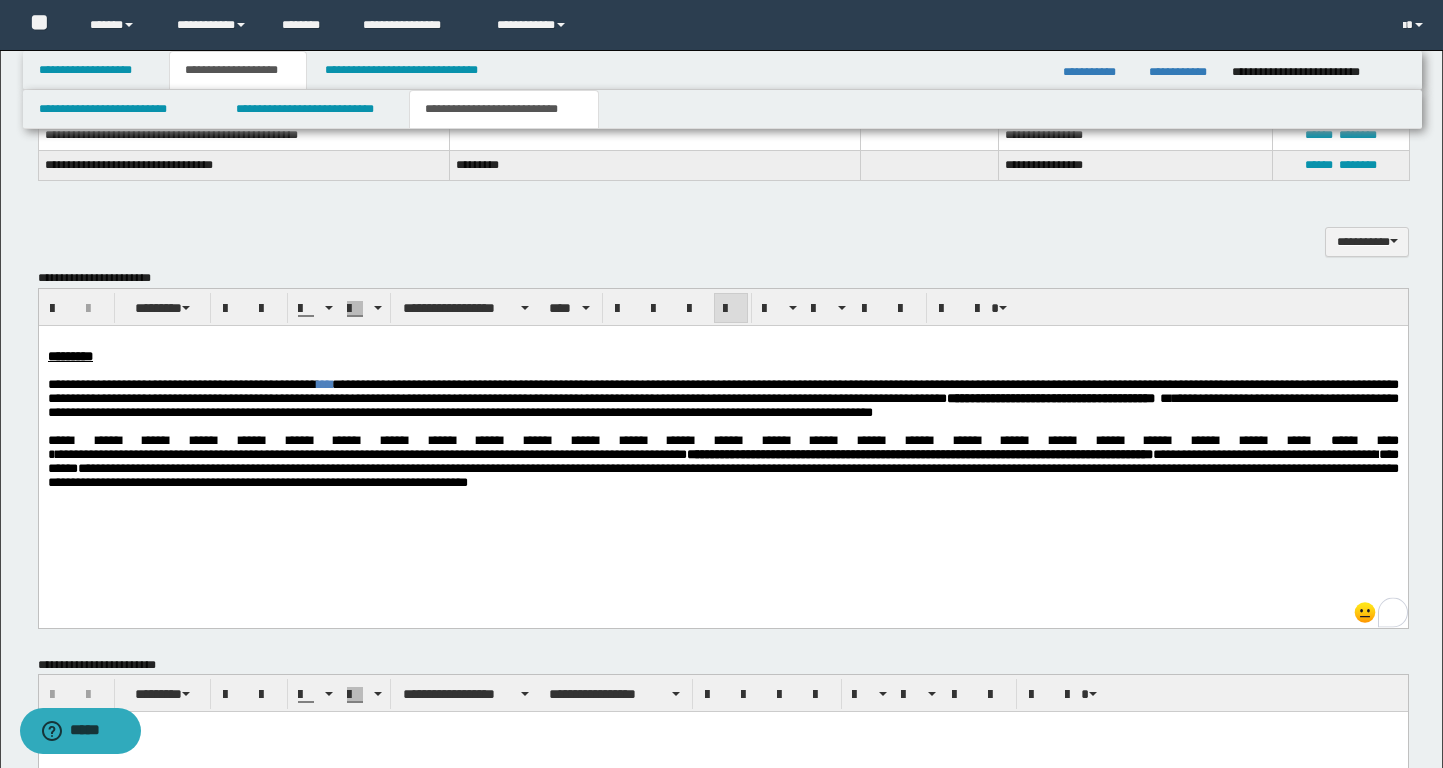 scroll, scrollTop: 640, scrollLeft: 0, axis: vertical 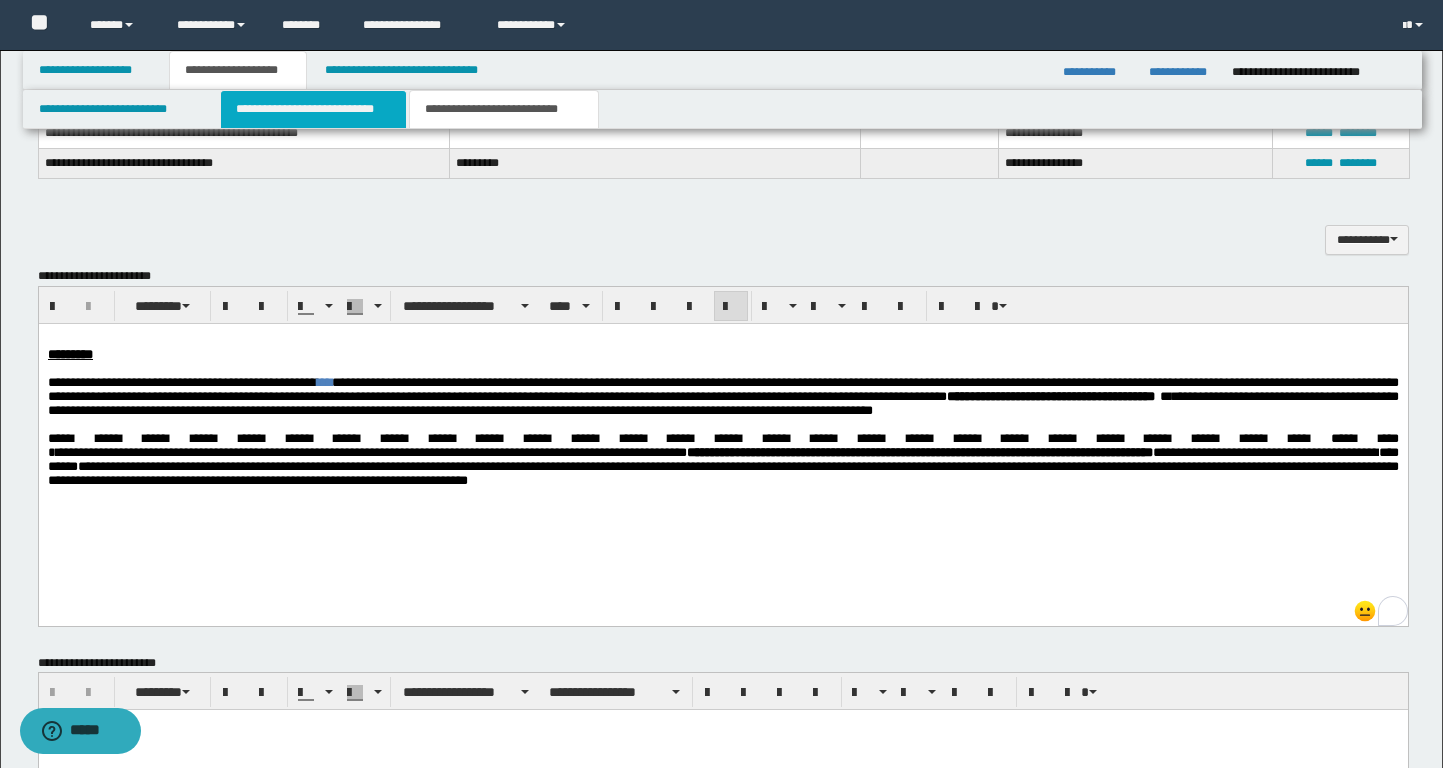 click on "**********" at bounding box center [314, 109] 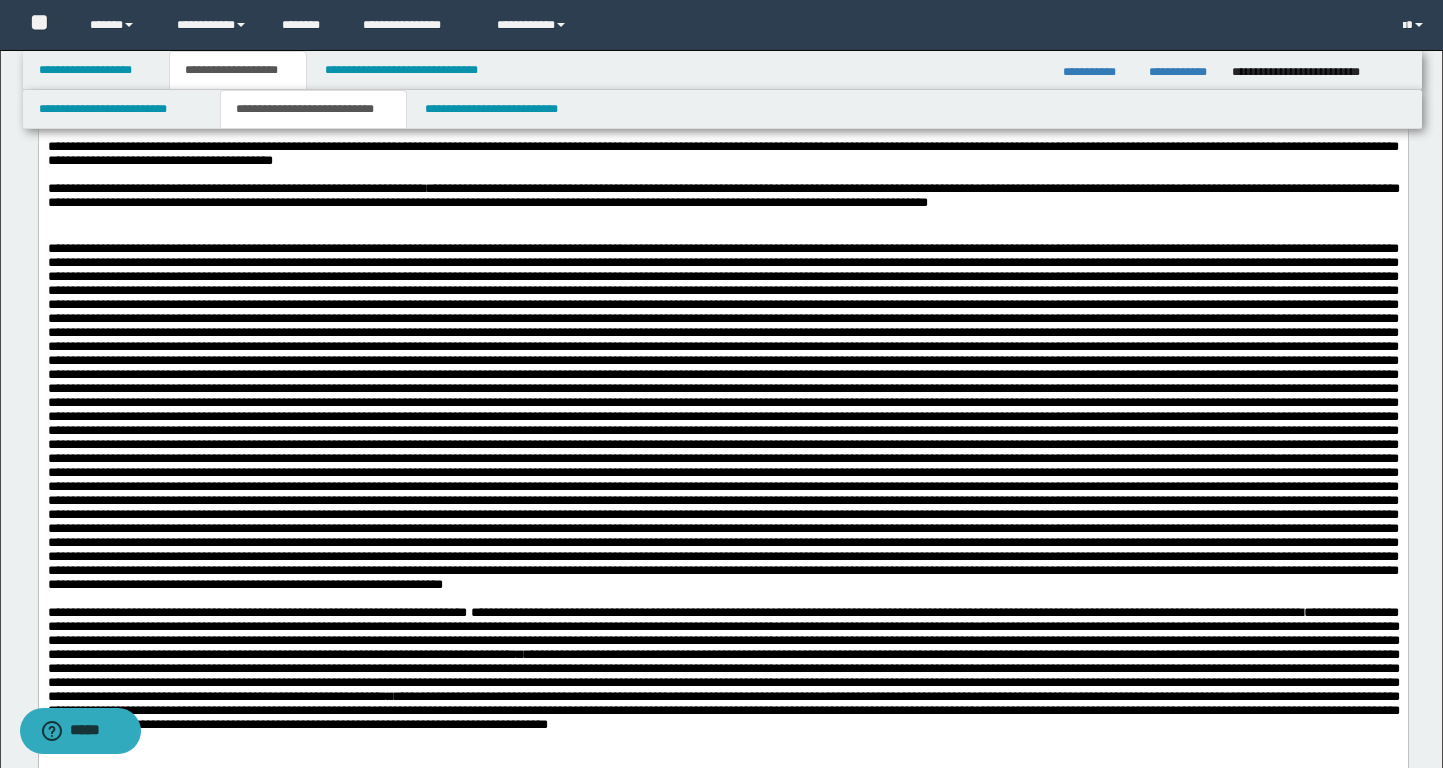 scroll, scrollTop: 1490, scrollLeft: 0, axis: vertical 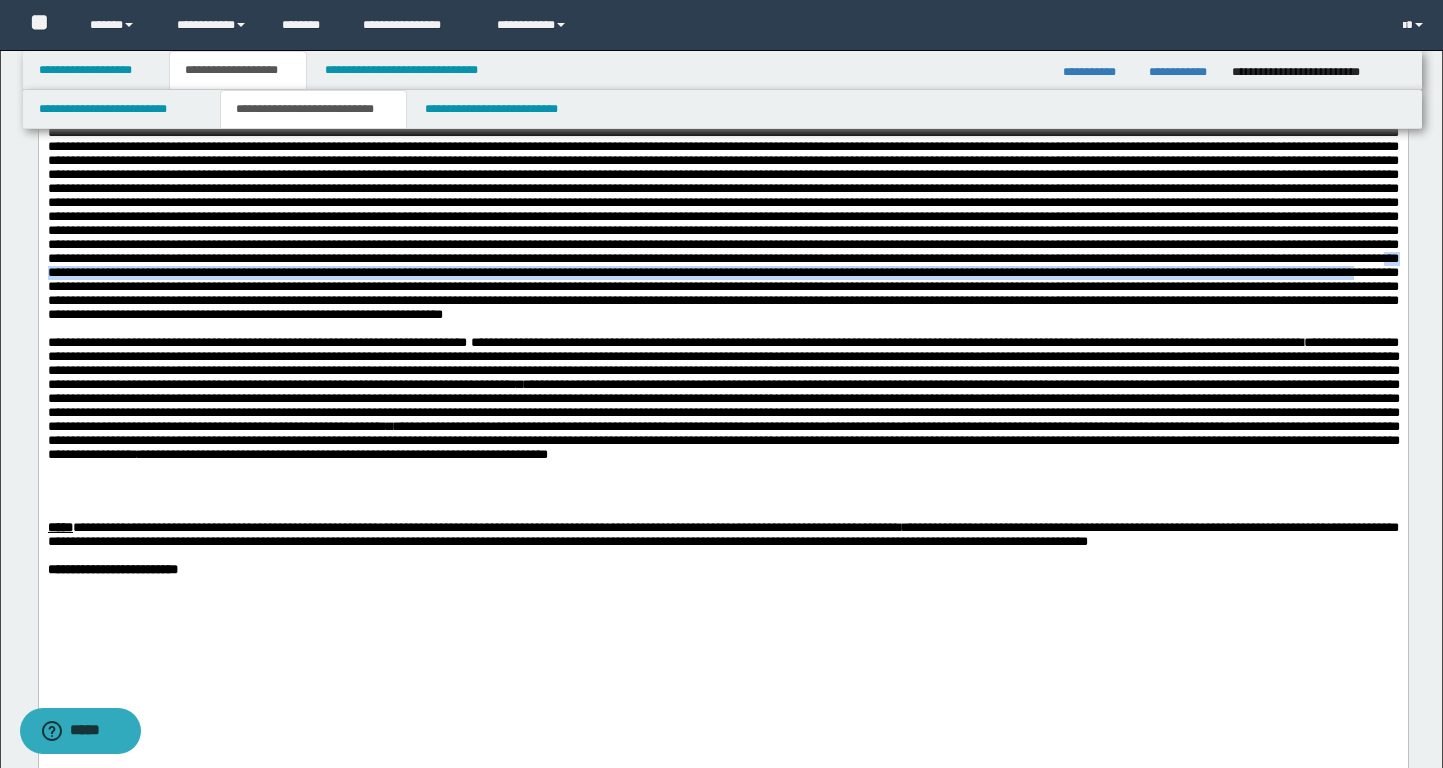 drag, startPoint x: 479, startPoint y: 506, endPoint x: 689, endPoint y: 525, distance: 210.85777 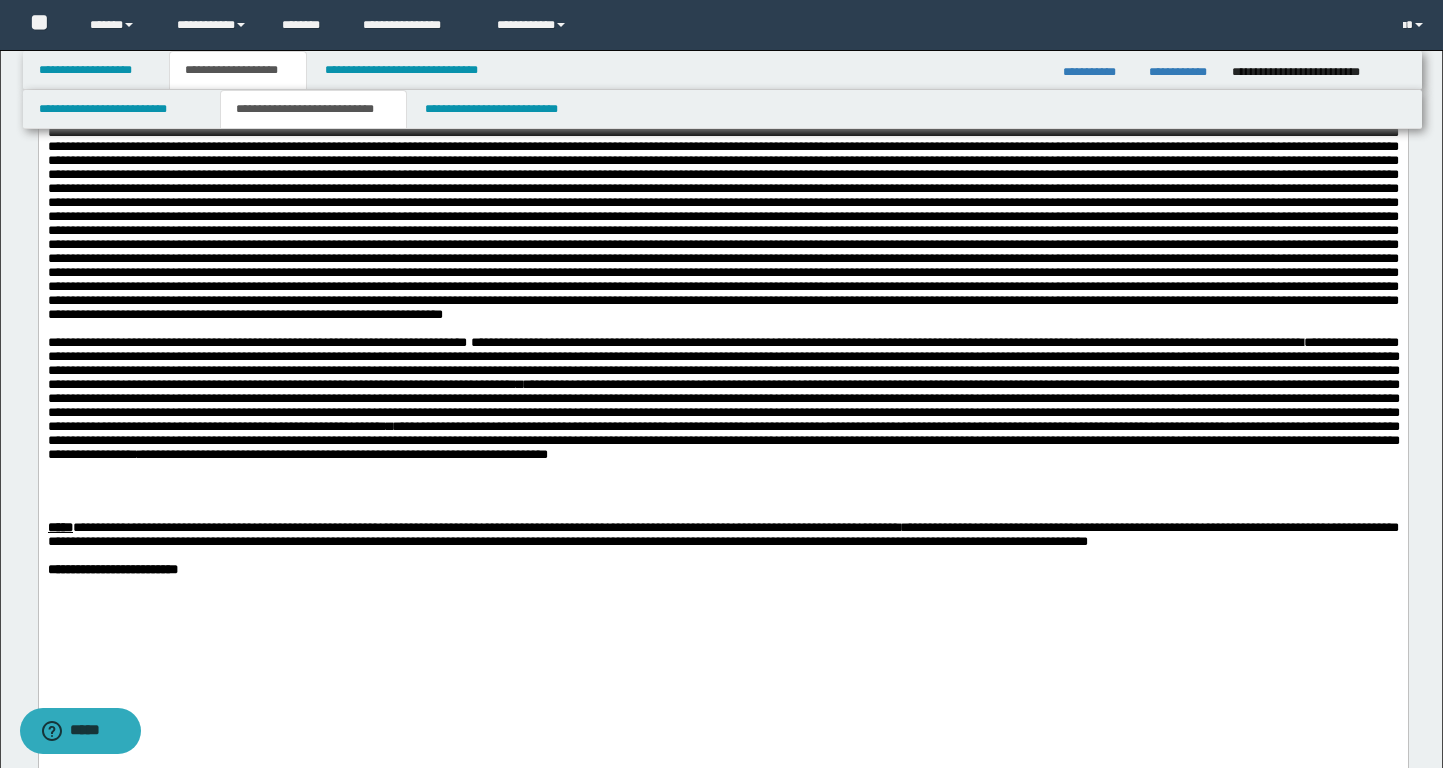 drag, startPoint x: 1163, startPoint y: 539, endPoint x: 482, endPoint y: 514, distance: 681.45874 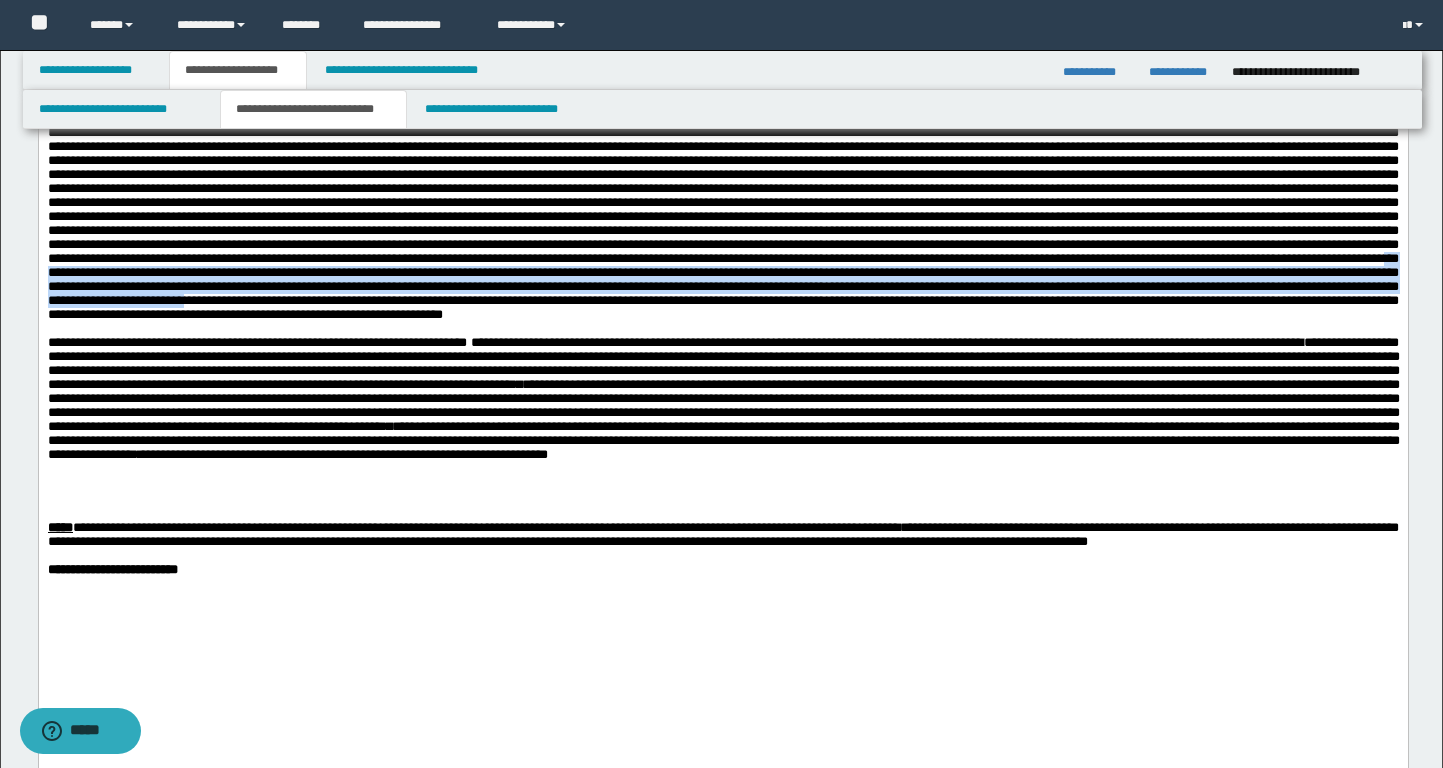 drag, startPoint x: 482, startPoint y: 508, endPoint x: 1161, endPoint y: 534, distance: 679.4976 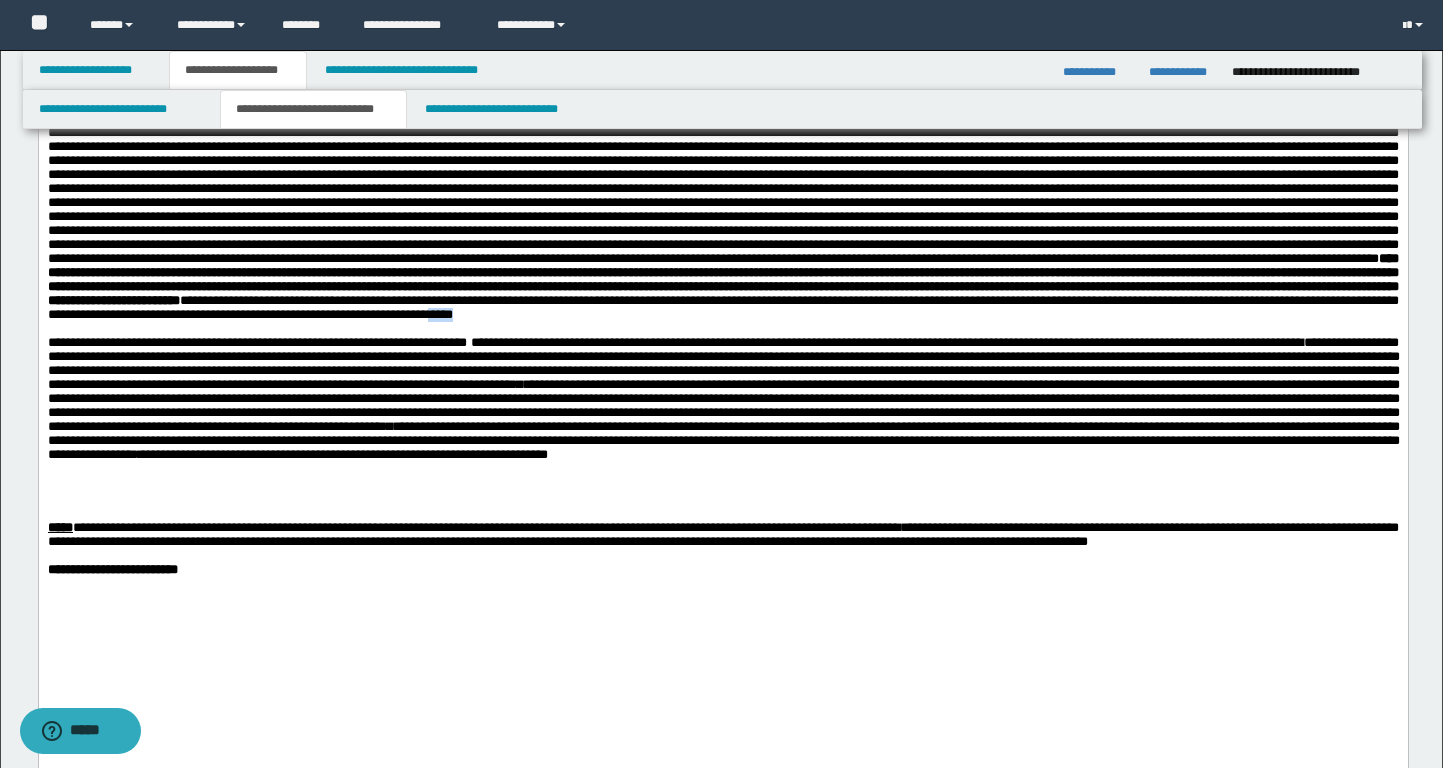 drag, startPoint x: 806, startPoint y: 571, endPoint x: 771, endPoint y: 571, distance: 35 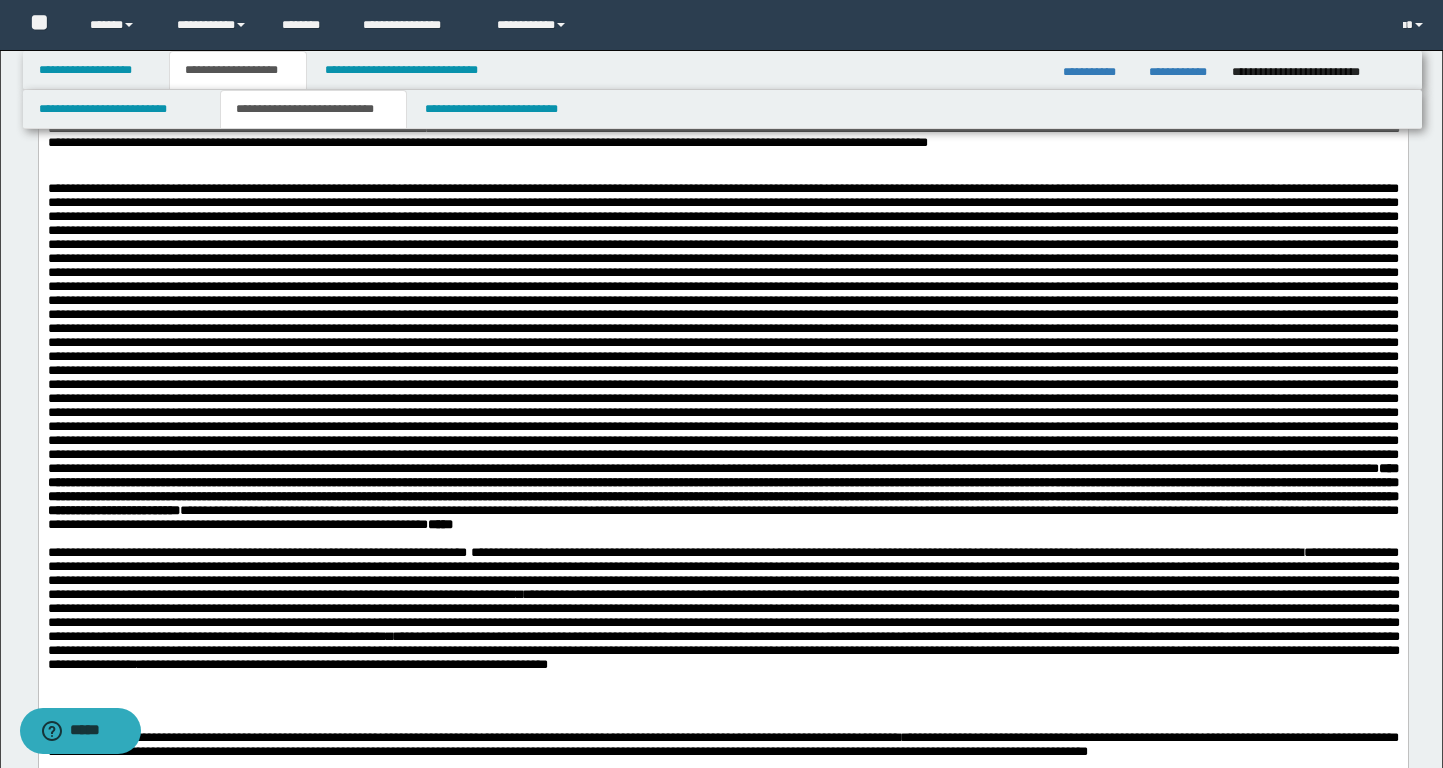 scroll, scrollTop: 1555, scrollLeft: 0, axis: vertical 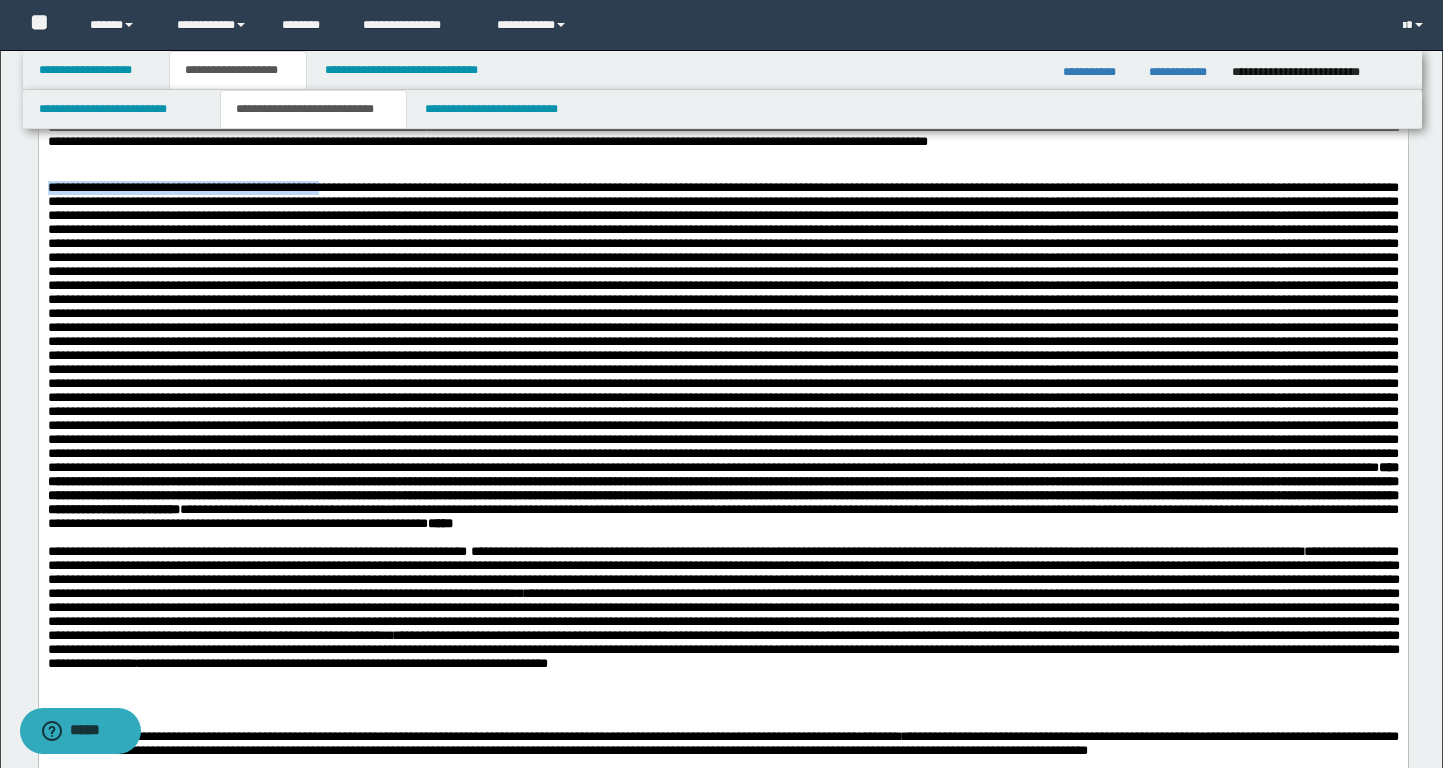 drag, startPoint x: 48, startPoint y: 327, endPoint x: 381, endPoint y: 327, distance: 333 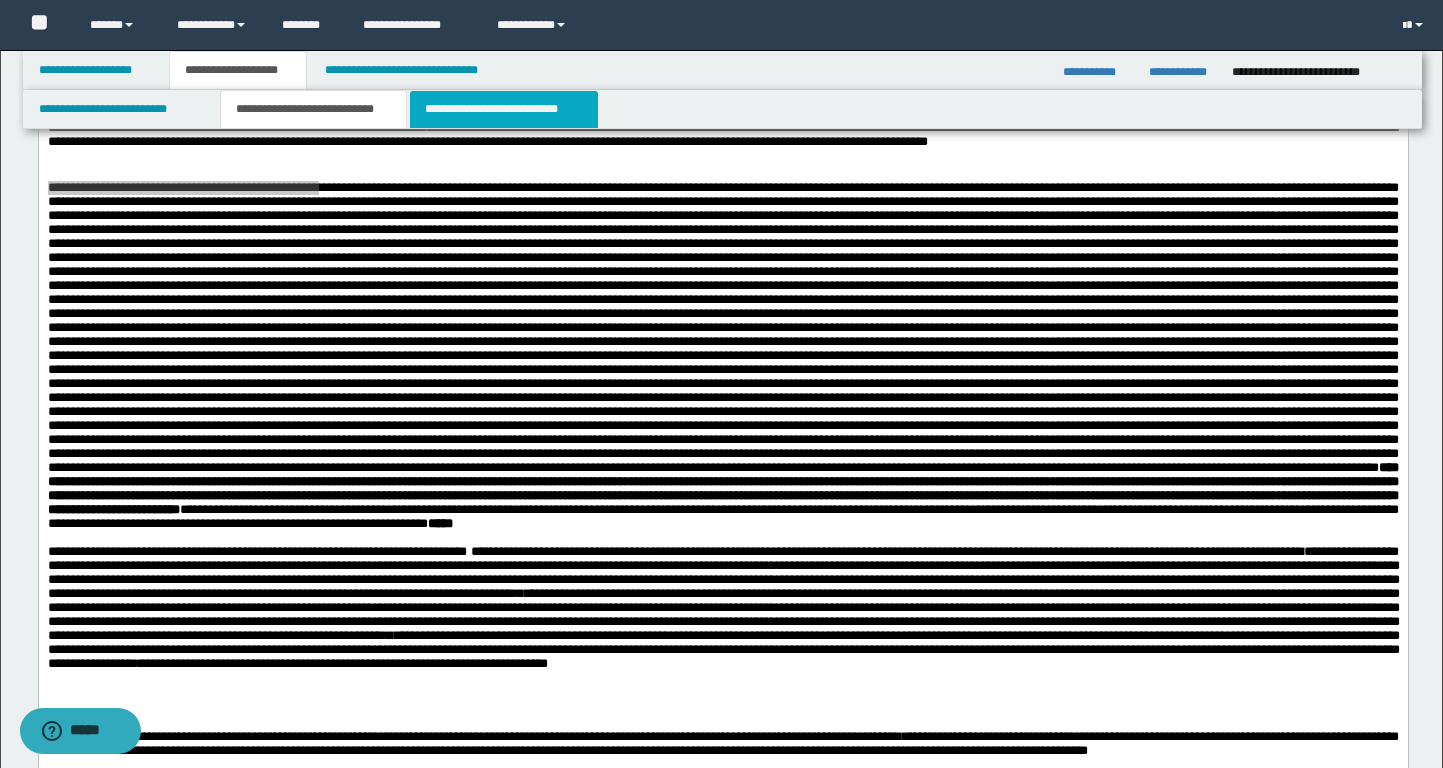 drag, startPoint x: 522, startPoint y: 127, endPoint x: 486, endPoint y: 900, distance: 773.8378 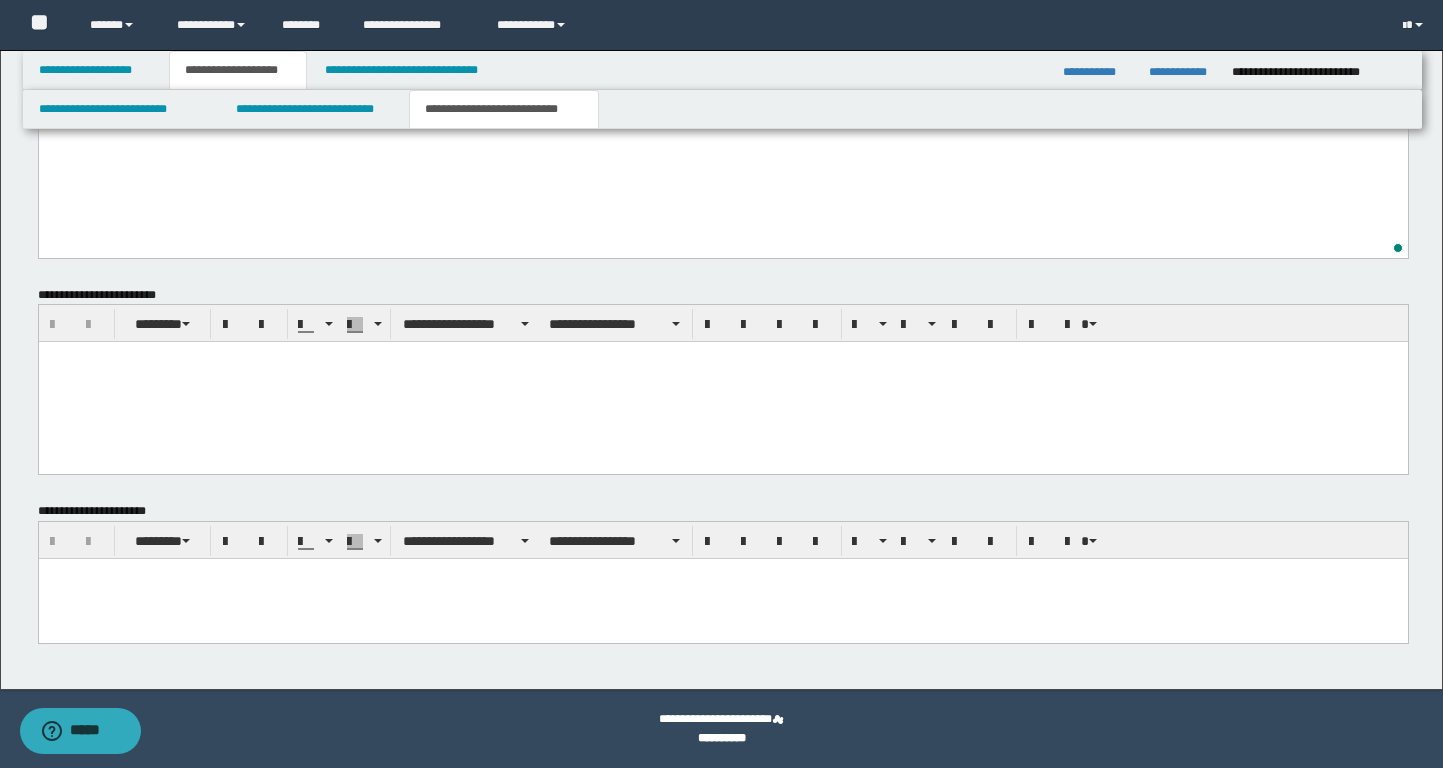 scroll, scrollTop: 766, scrollLeft: 0, axis: vertical 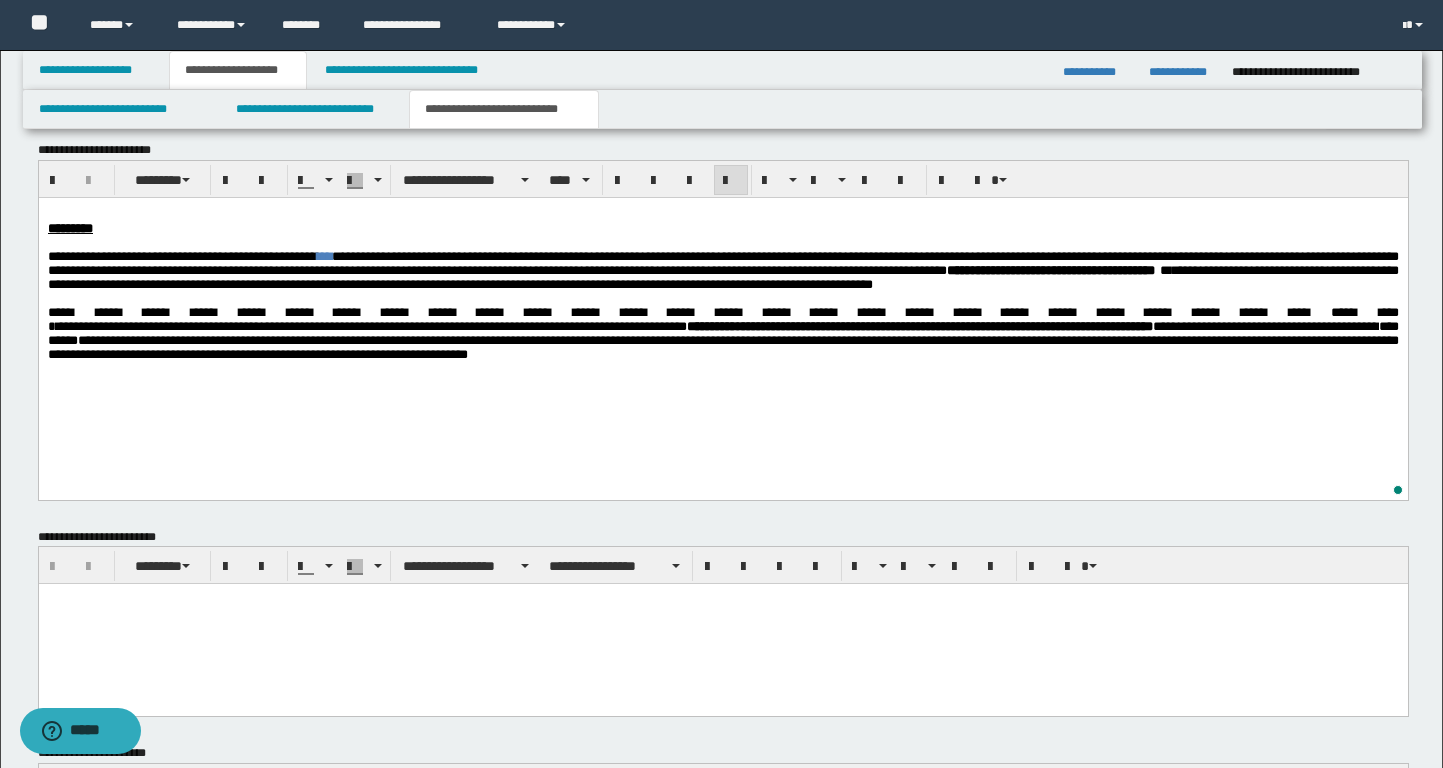 click on "**********" at bounding box center (722, 308) 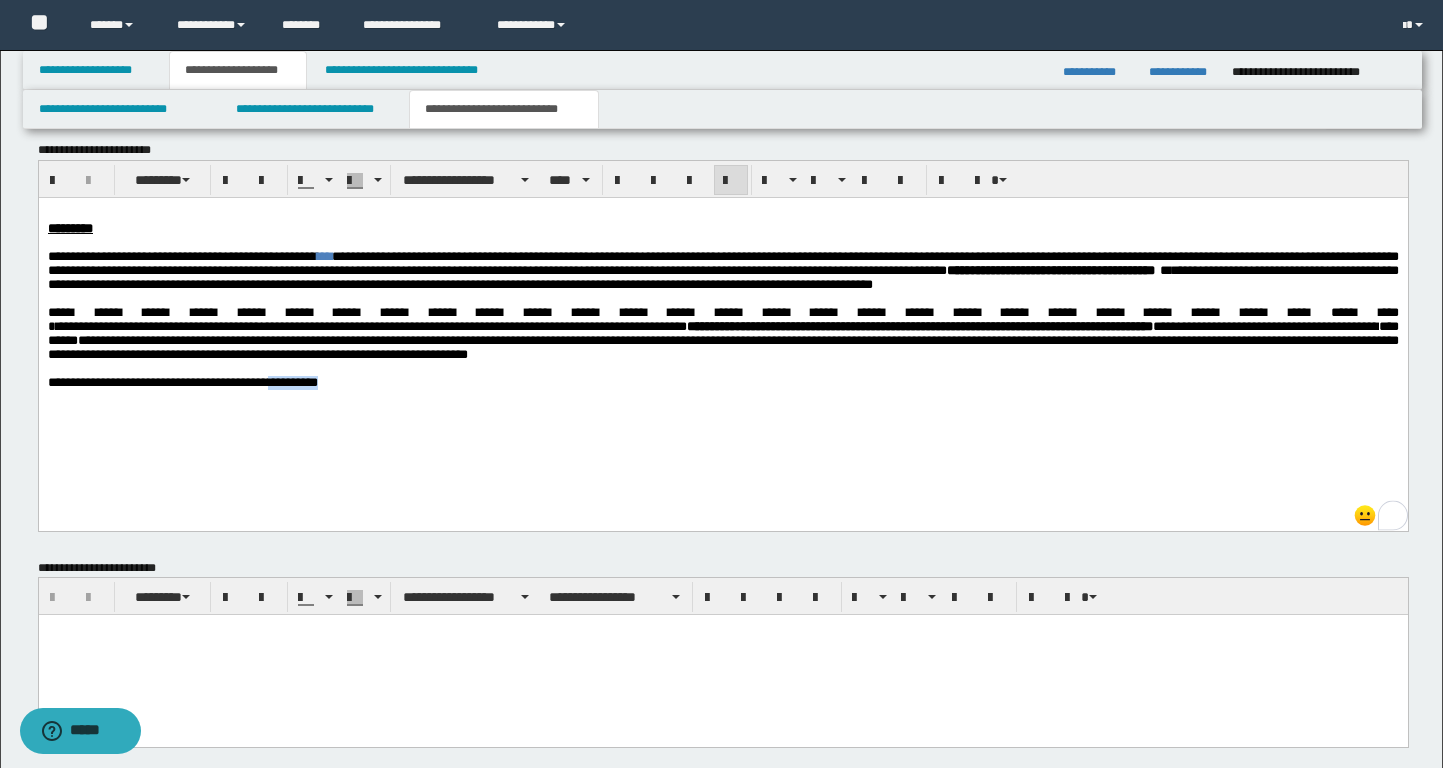 drag, startPoint x: 305, startPoint y: 411, endPoint x: 369, endPoint y: 414, distance: 64.070274 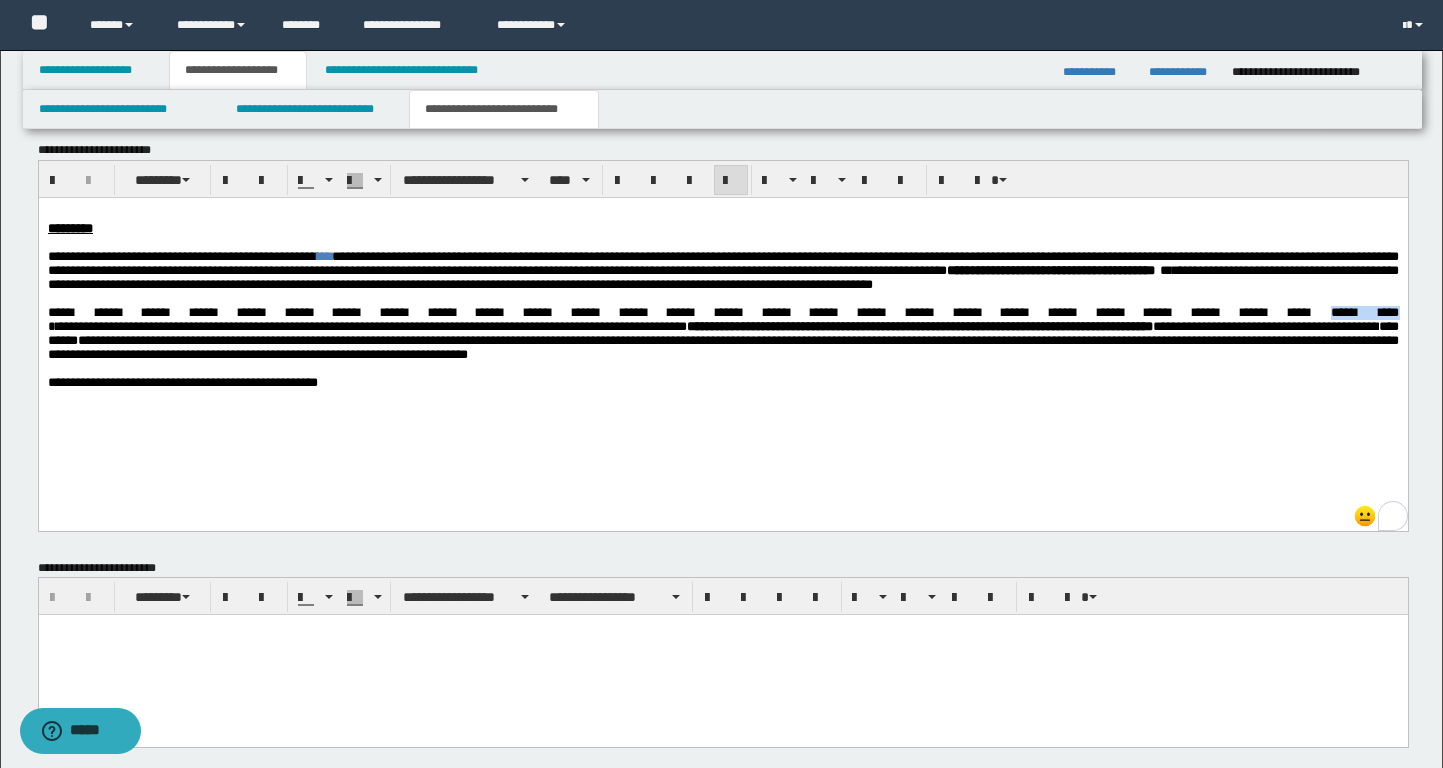 drag, startPoint x: 861, startPoint y: 336, endPoint x: 924, endPoint y: 338, distance: 63.03174 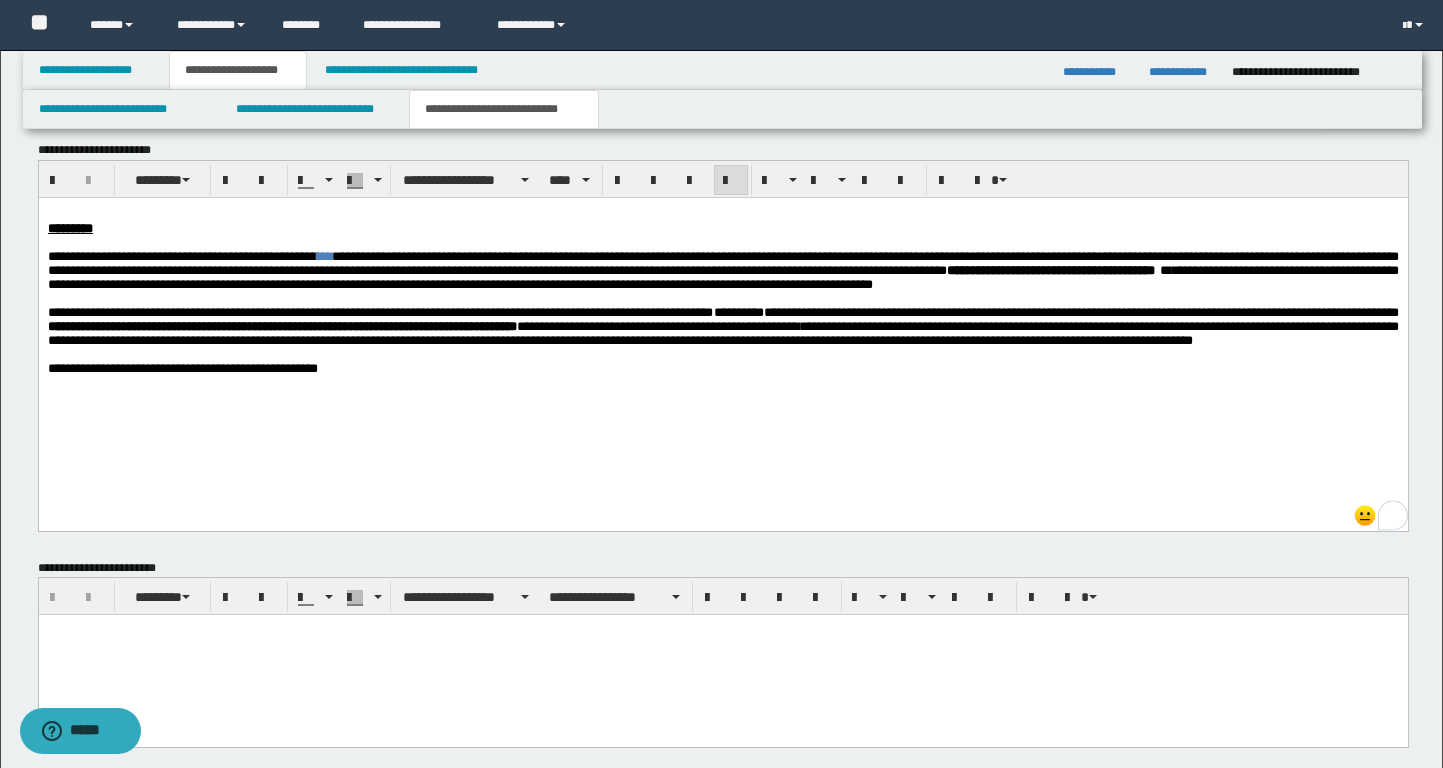 click on "**********" at bounding box center [738, 311] 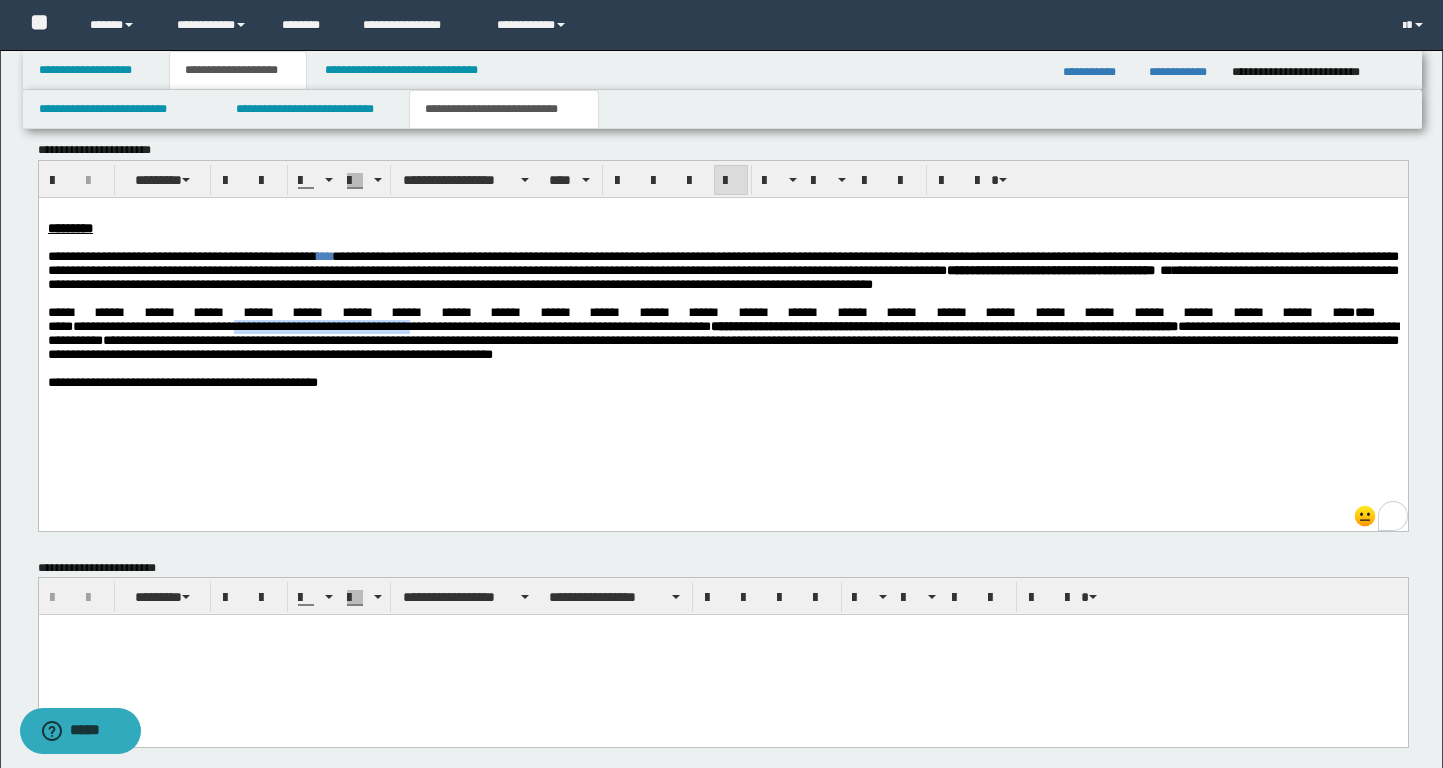 drag, startPoint x: 1126, startPoint y: 338, endPoint x: 1330, endPoint y: 336, distance: 204.0098 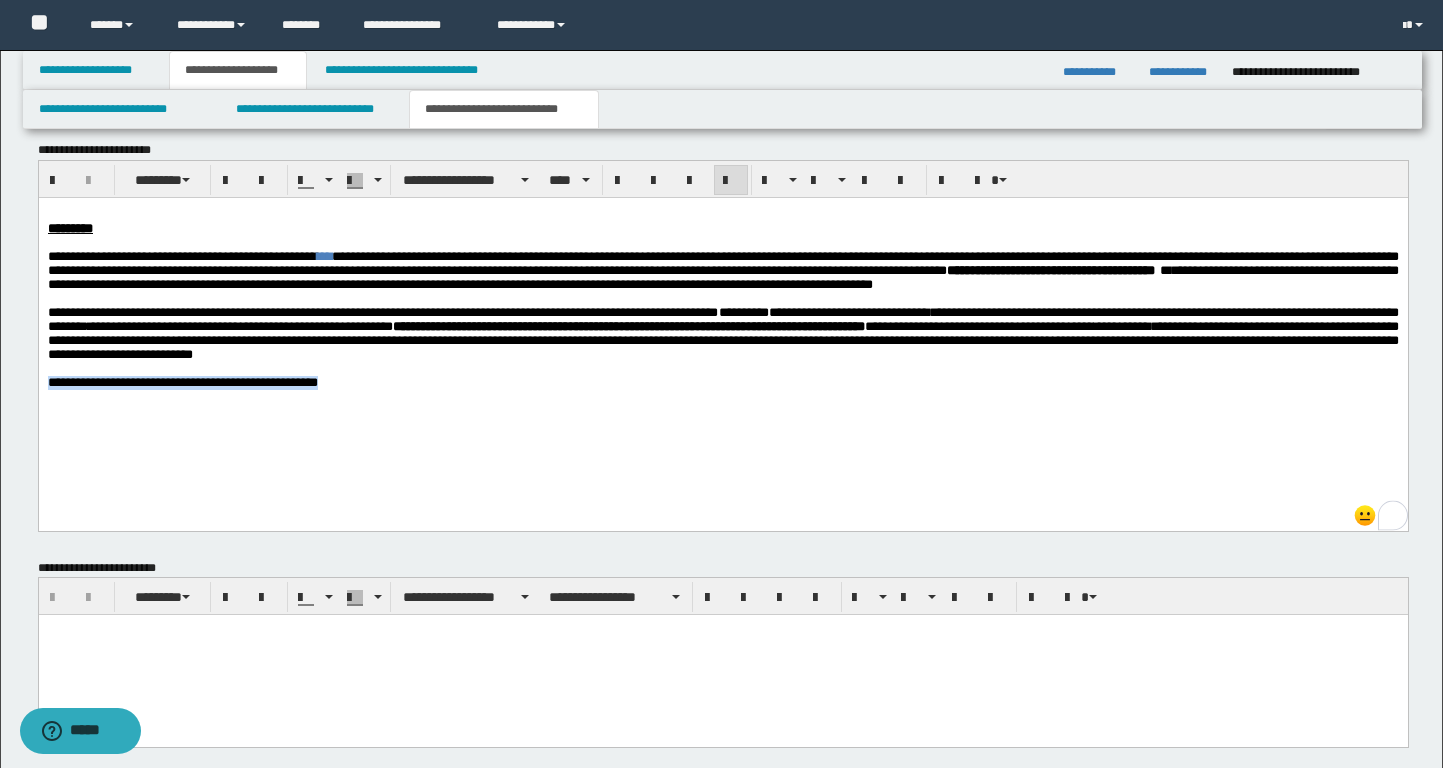 drag, startPoint x: 367, startPoint y: 416, endPoint x: 0, endPoint y: 415, distance: 367.00137 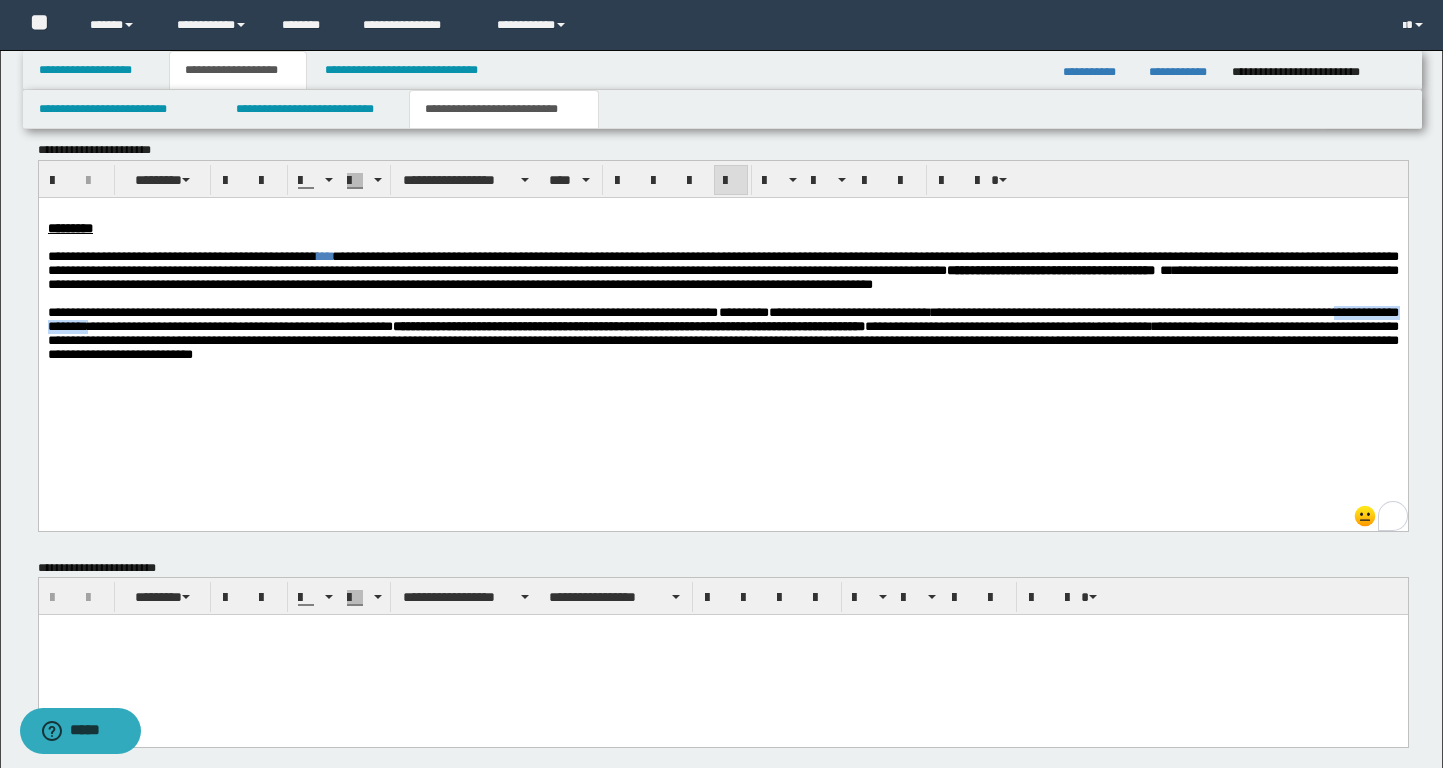 drag, startPoint x: 244, startPoint y: 353, endPoint x: 384, endPoint y: 353, distance: 140 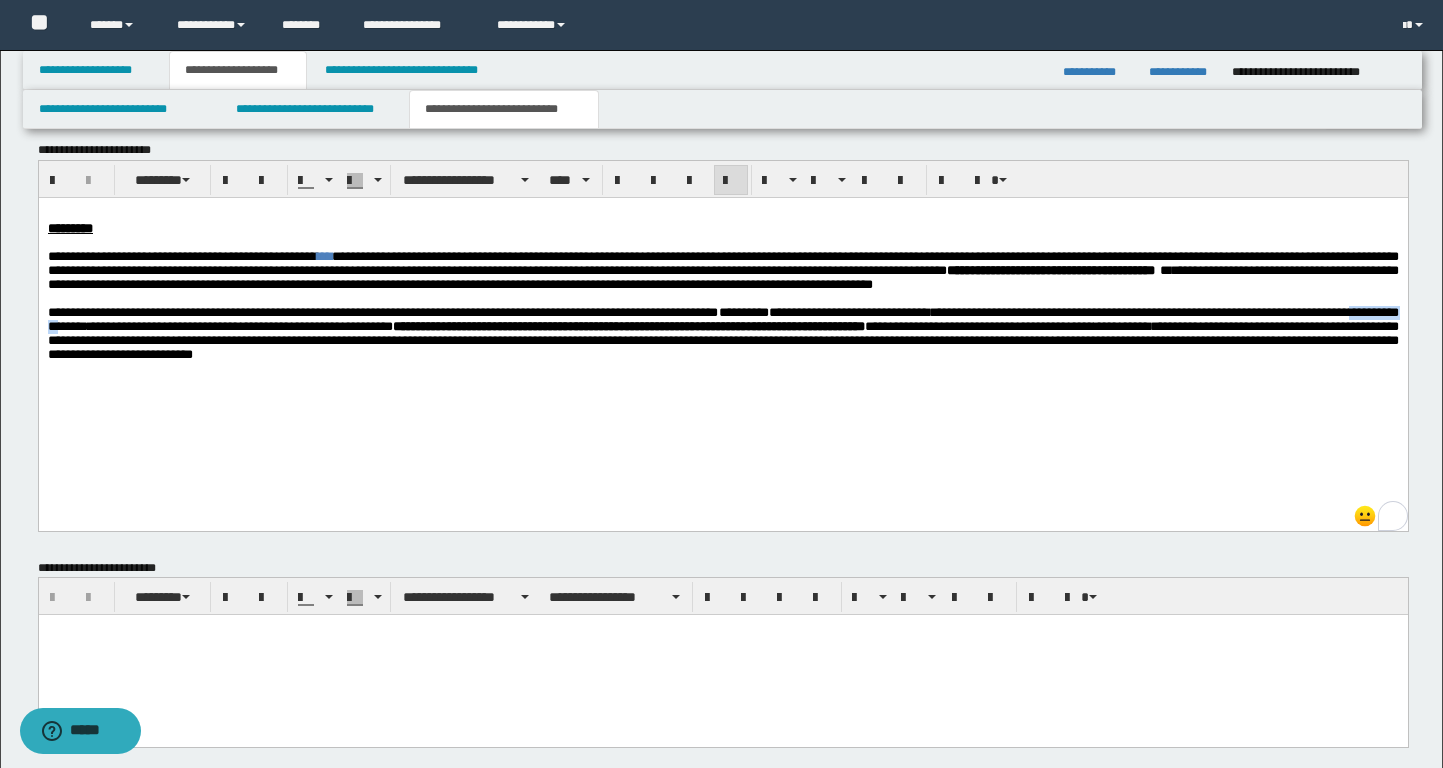 drag, startPoint x: 348, startPoint y: 353, endPoint x: 261, endPoint y: 355, distance: 87.02299 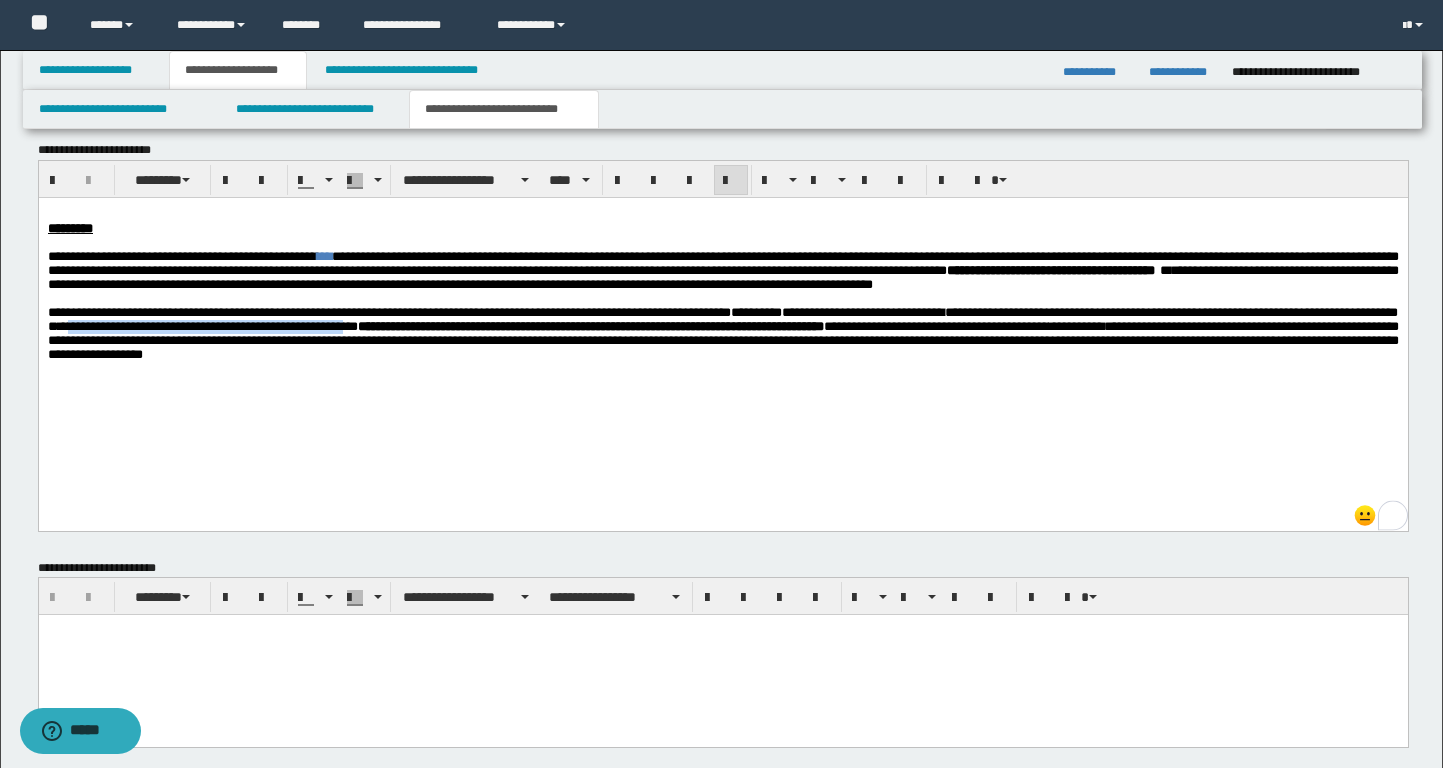 drag, startPoint x: 328, startPoint y: 353, endPoint x: 667, endPoint y: 353, distance: 339 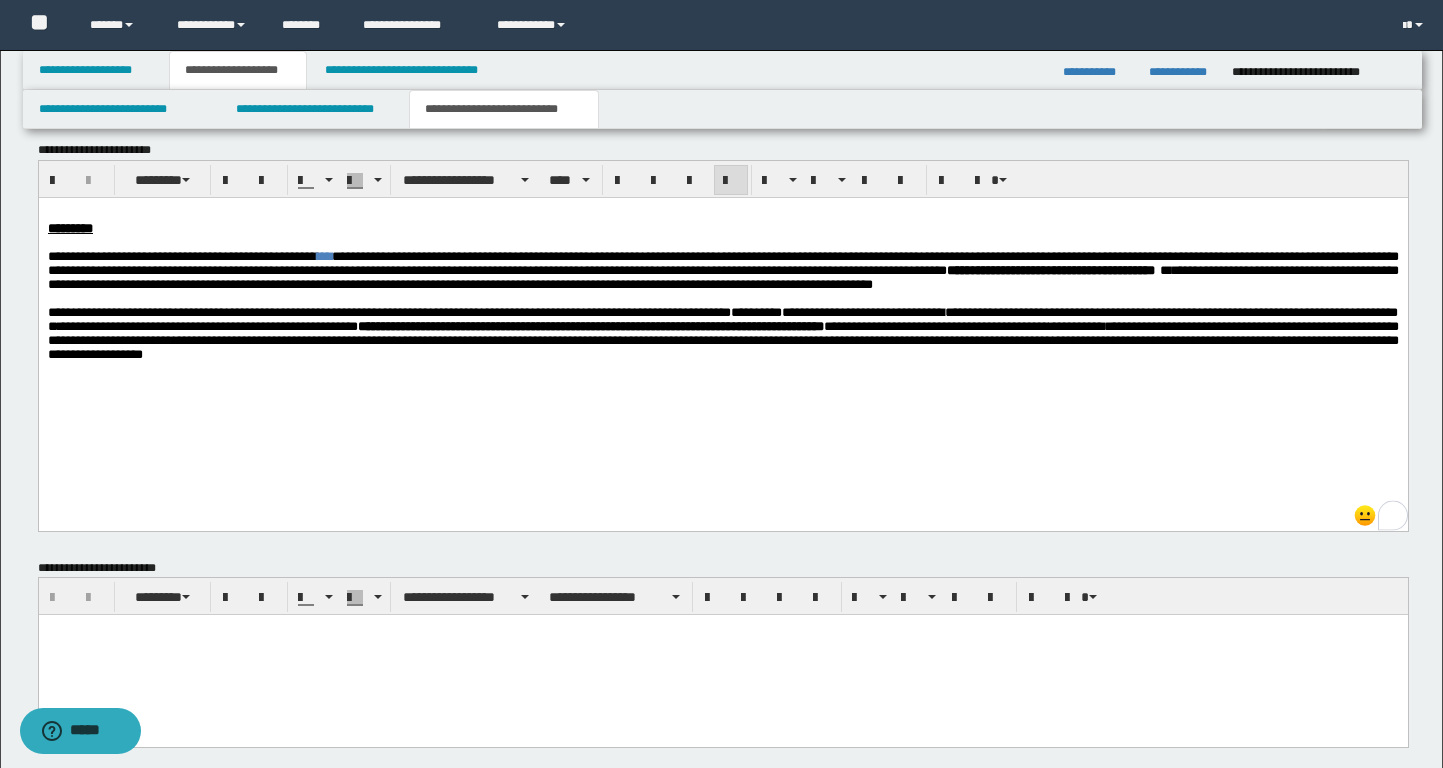 click at bounding box center (722, 368) 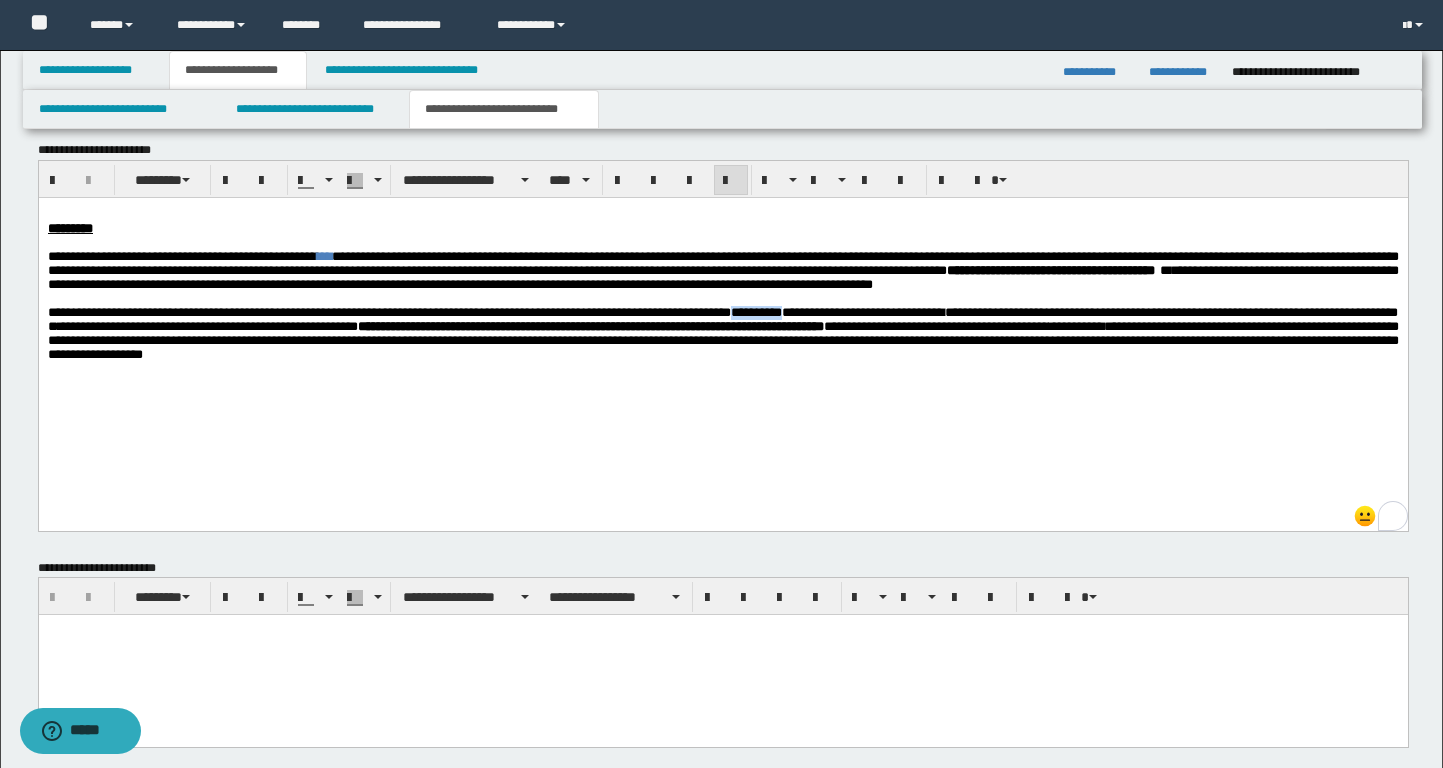 drag, startPoint x: 843, startPoint y: 337, endPoint x: 909, endPoint y: 340, distance: 66.068146 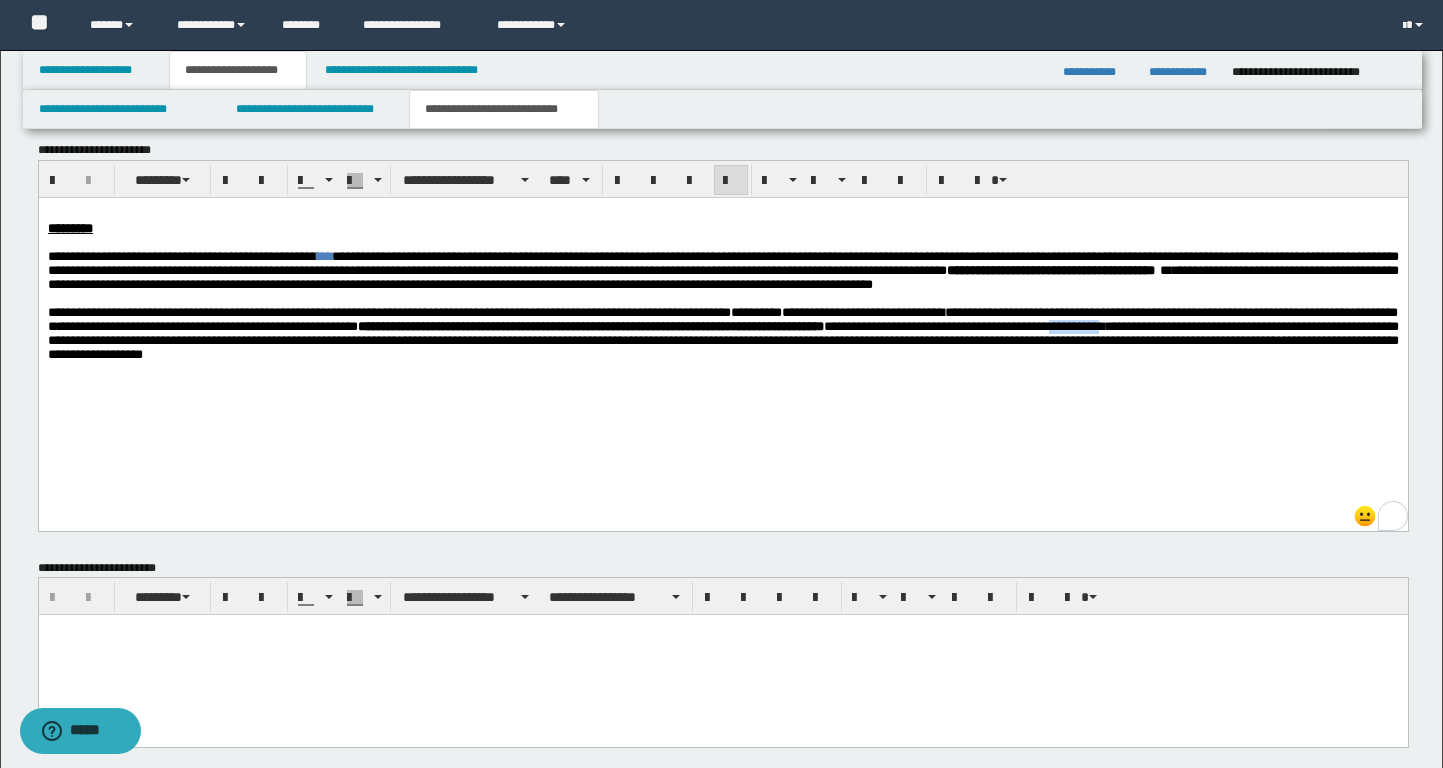 drag, startPoint x: 245, startPoint y: 365, endPoint x: 179, endPoint y: 365, distance: 66 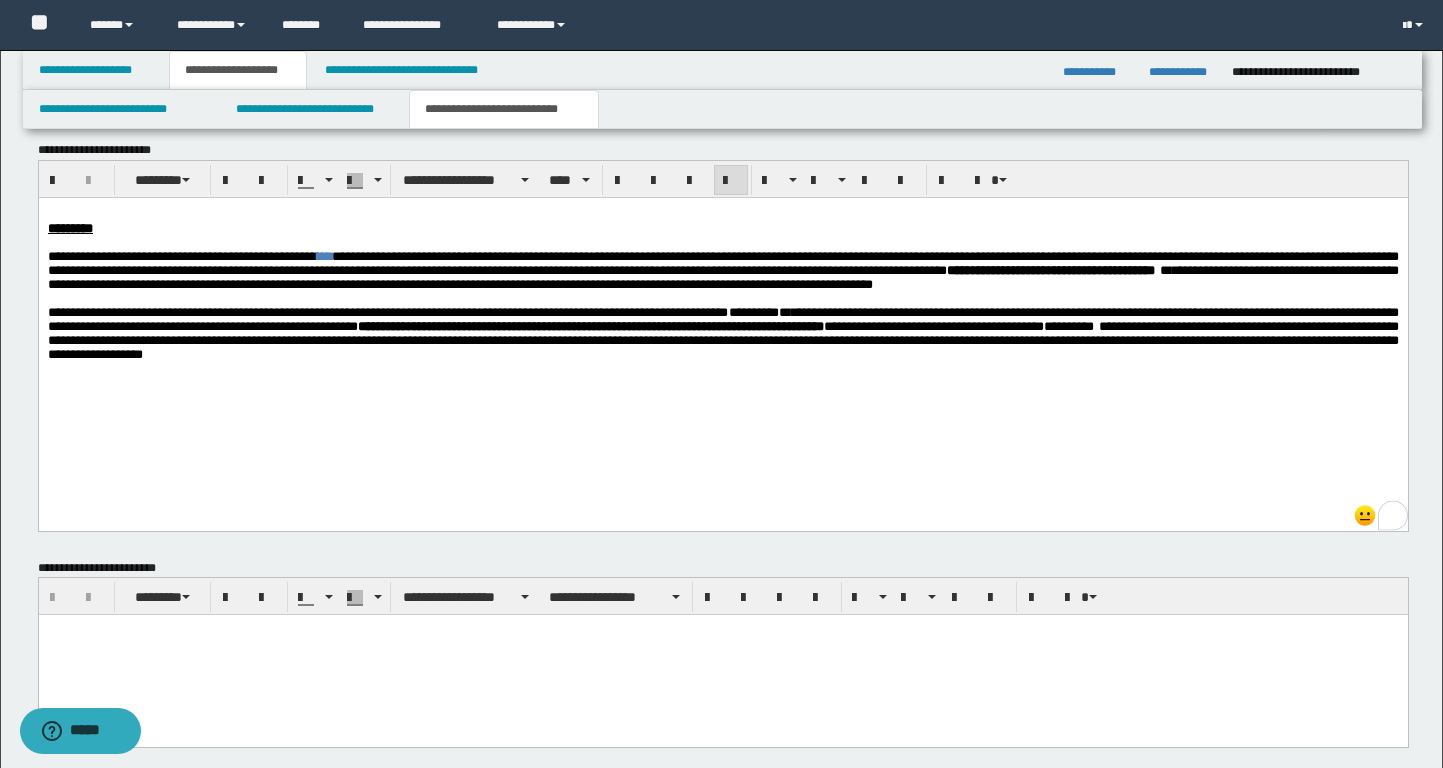 click on "**********" at bounding box center [1068, 325] 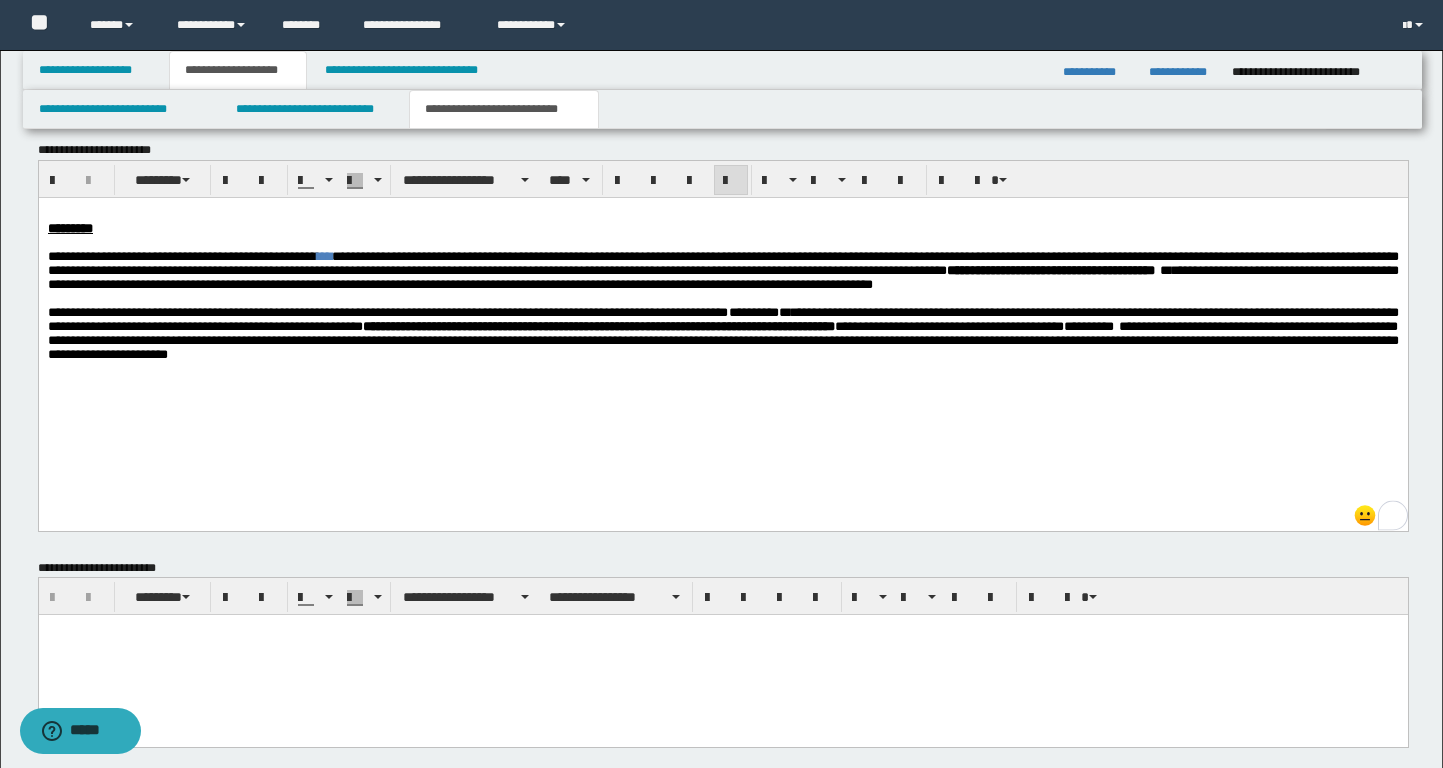 click on "**********" at bounding box center [722, 332] 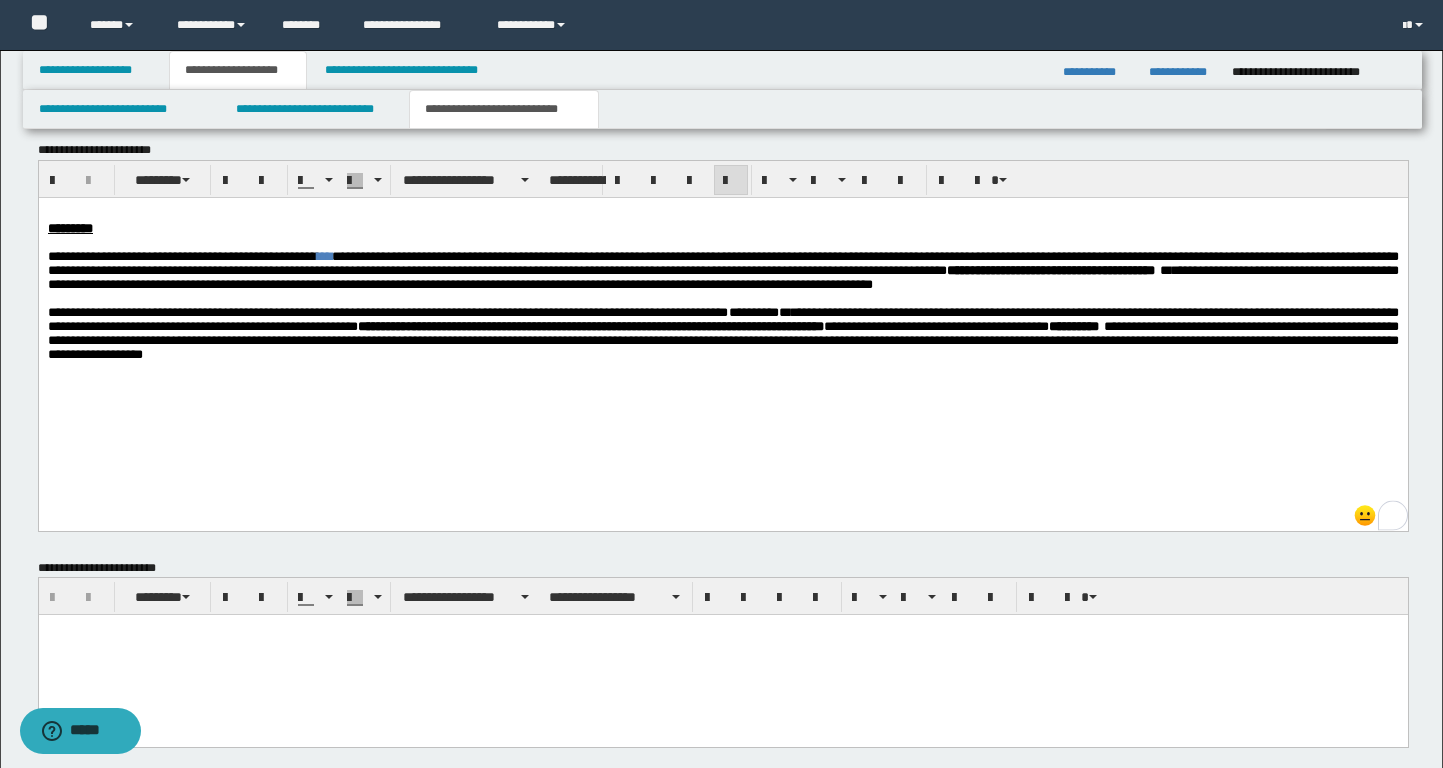 click at bounding box center (722, 382) 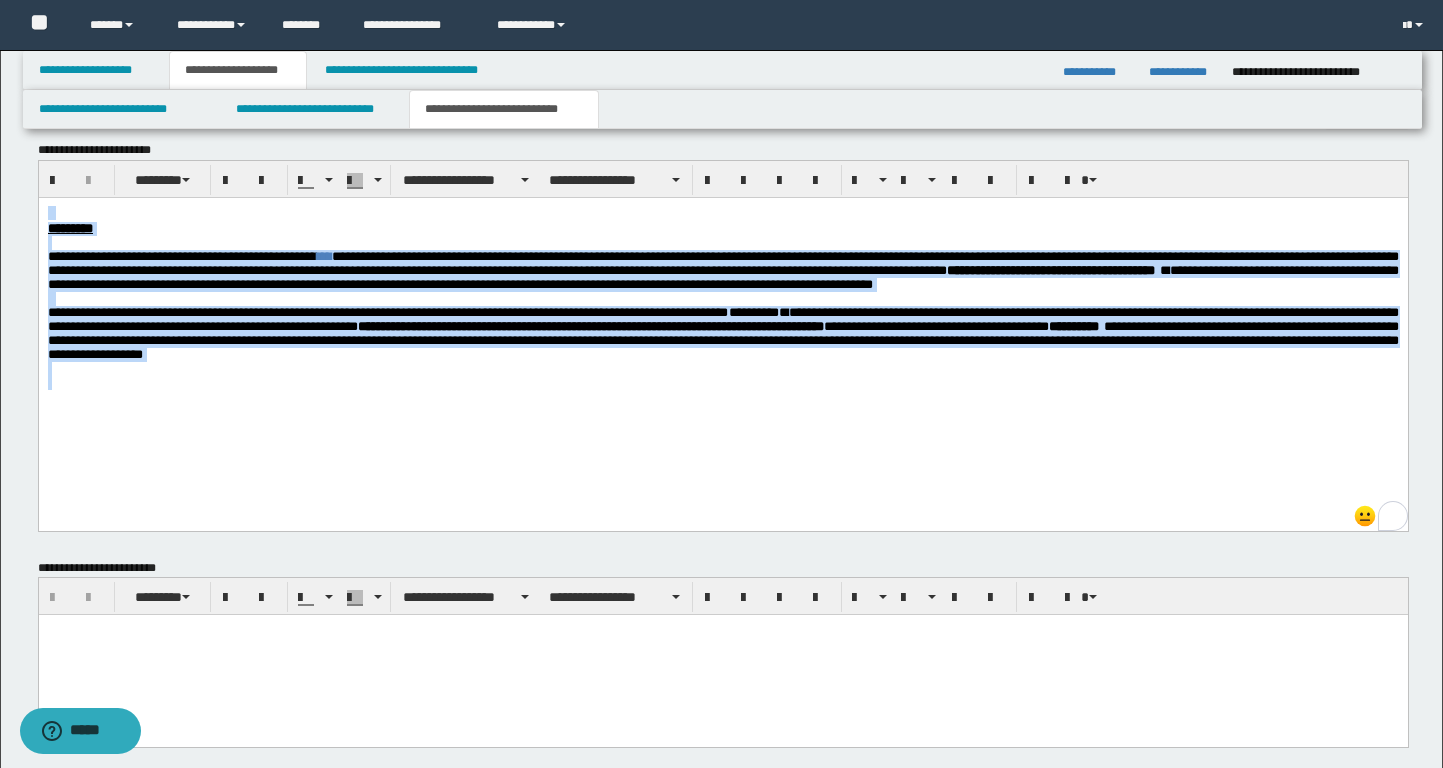 drag, startPoint x: 436, startPoint y: 455, endPoint x: 1, endPoint y: 153, distance: 529.5555 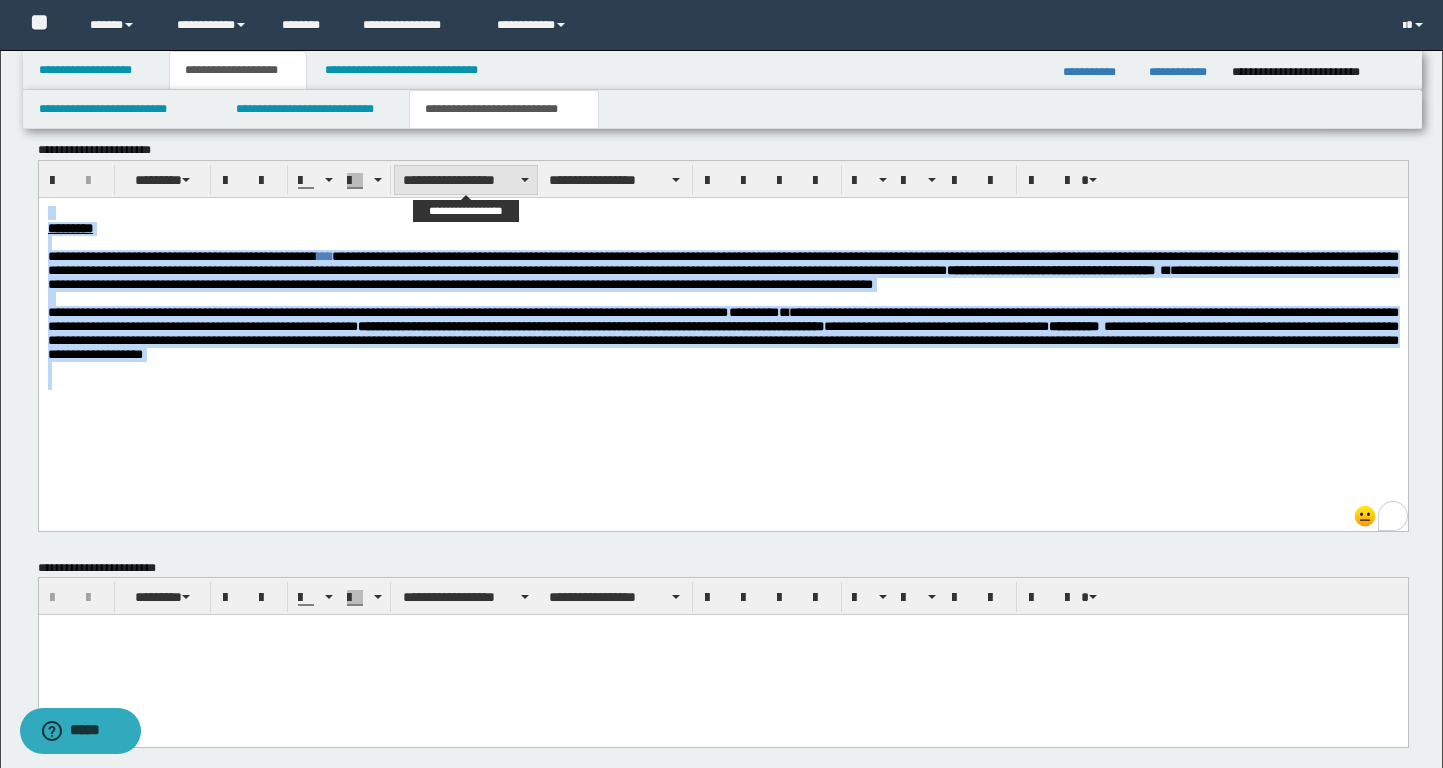 click on "**********" at bounding box center [466, 180] 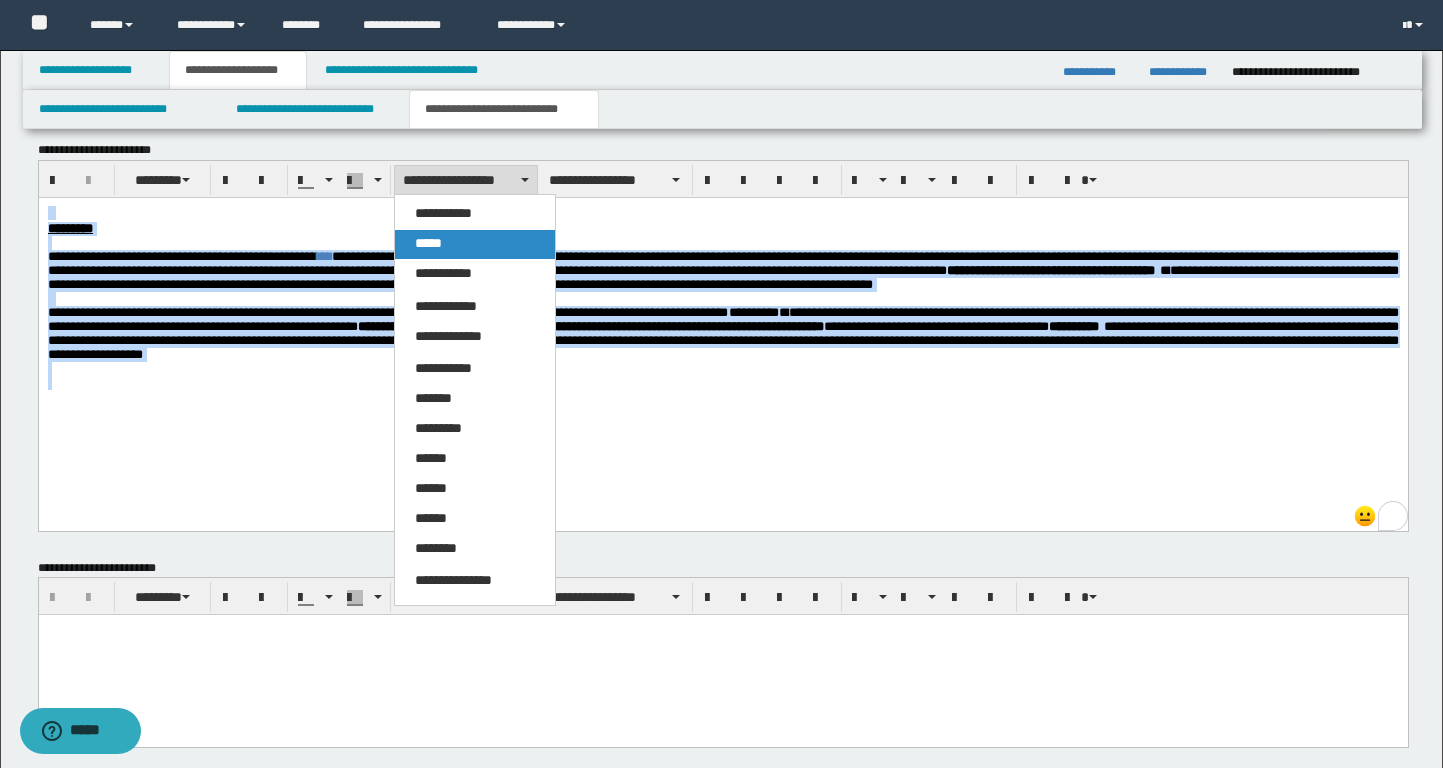 click on "*****" at bounding box center (428, 243) 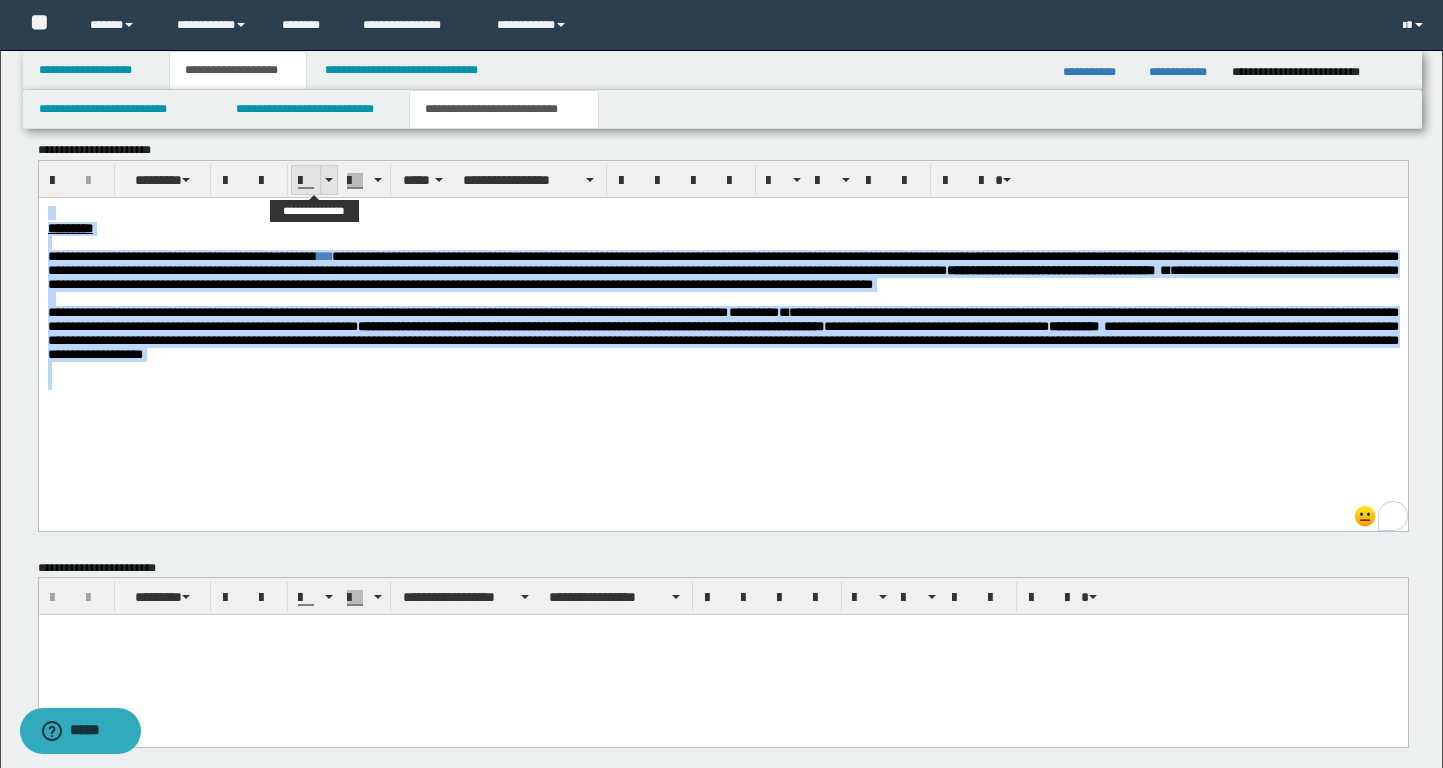 click at bounding box center (328, 180) 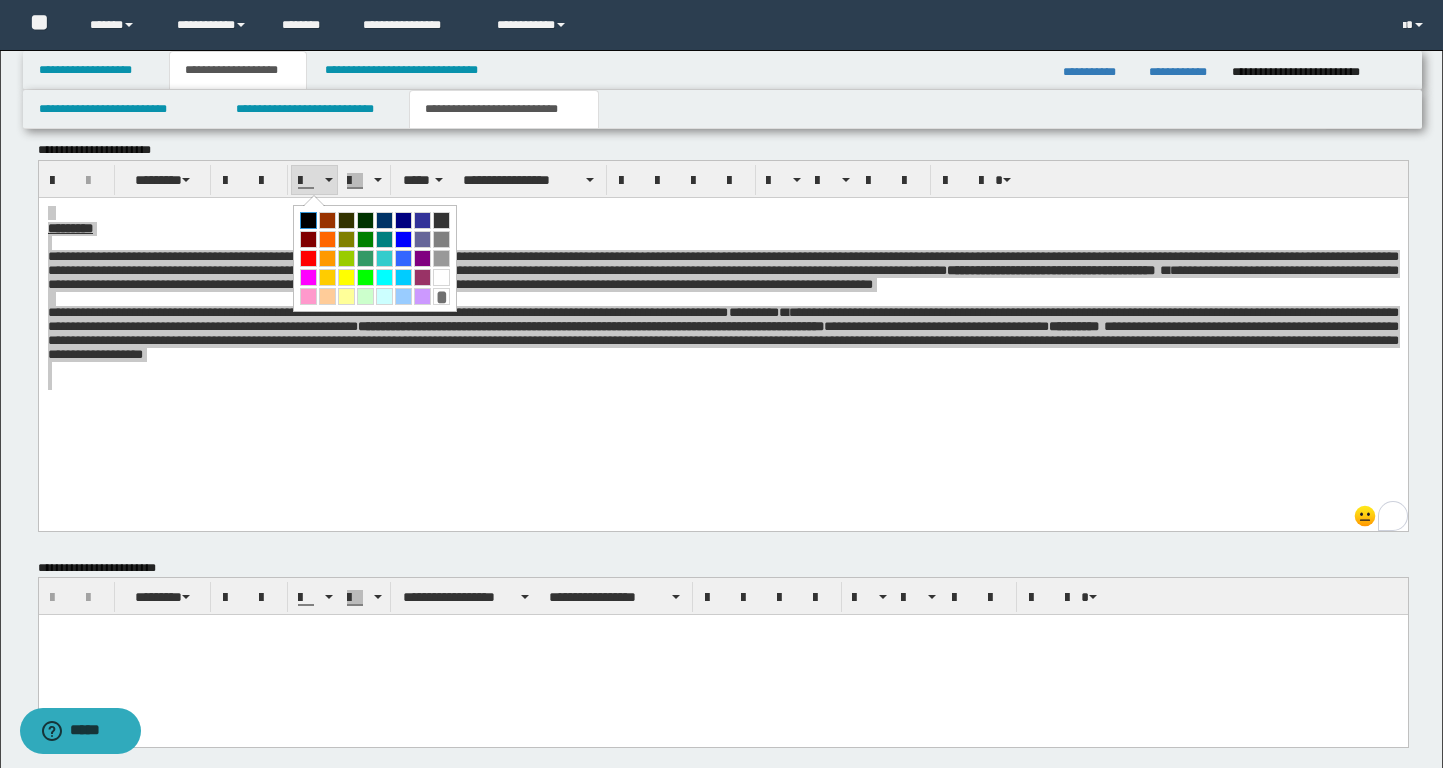 click at bounding box center [308, 220] 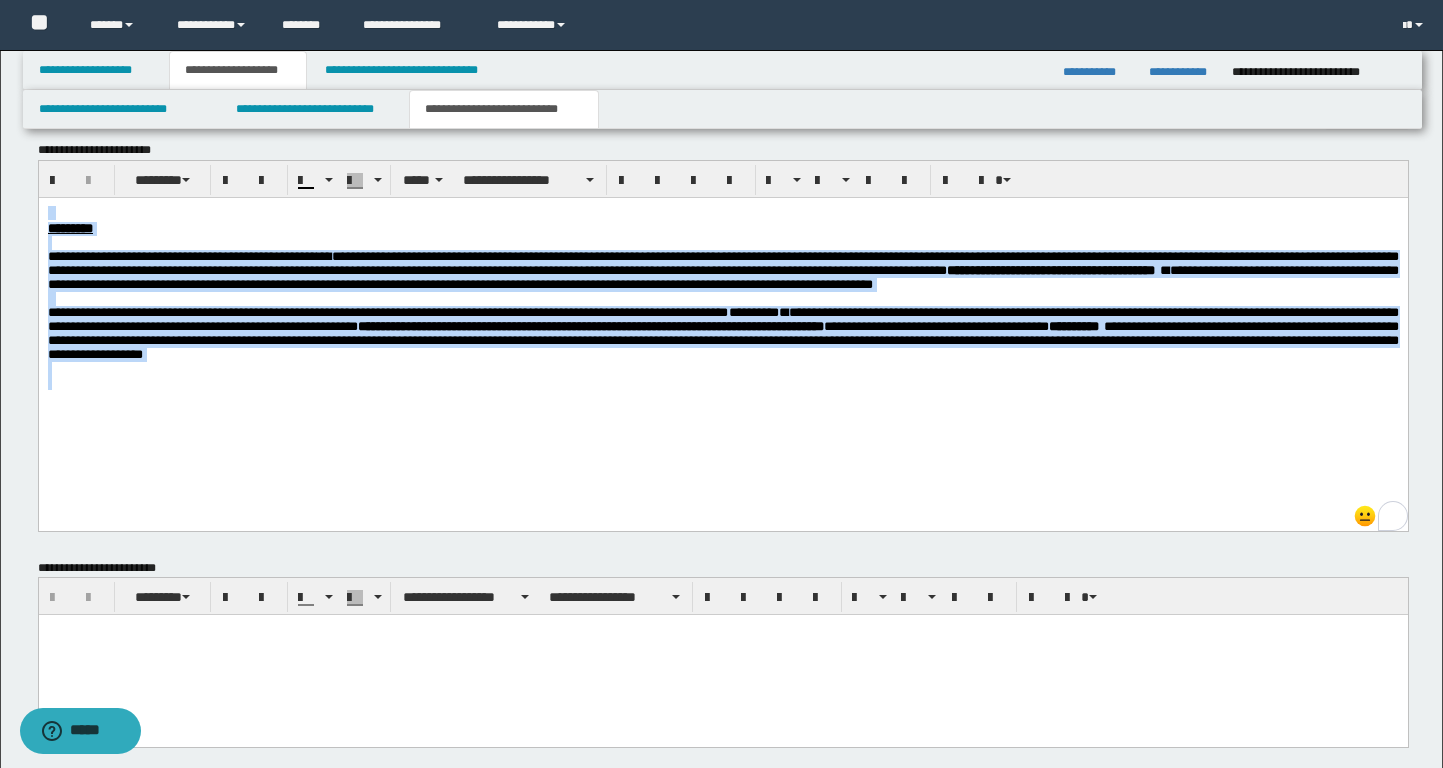 click on "**********" at bounding box center (722, 322) 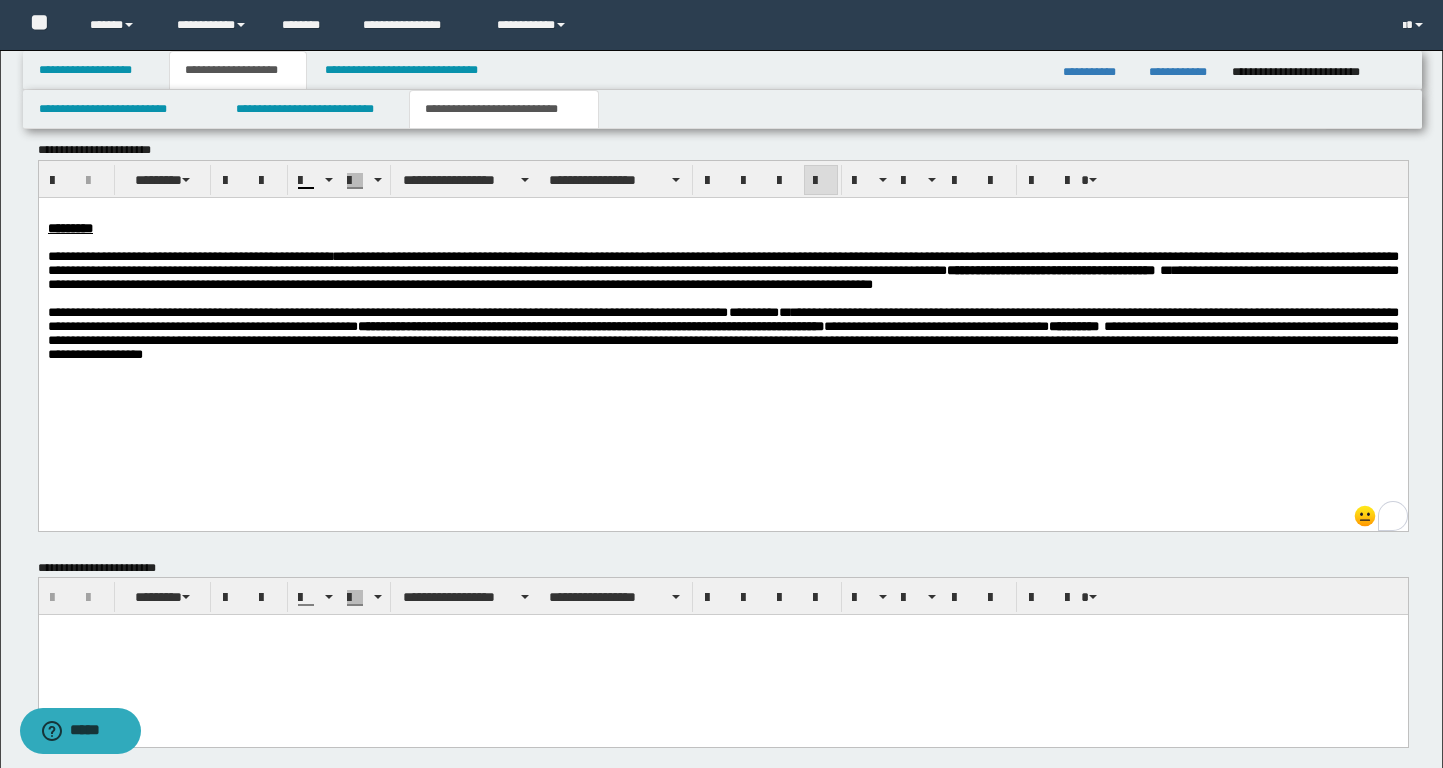 scroll, scrollTop: 745, scrollLeft: 0, axis: vertical 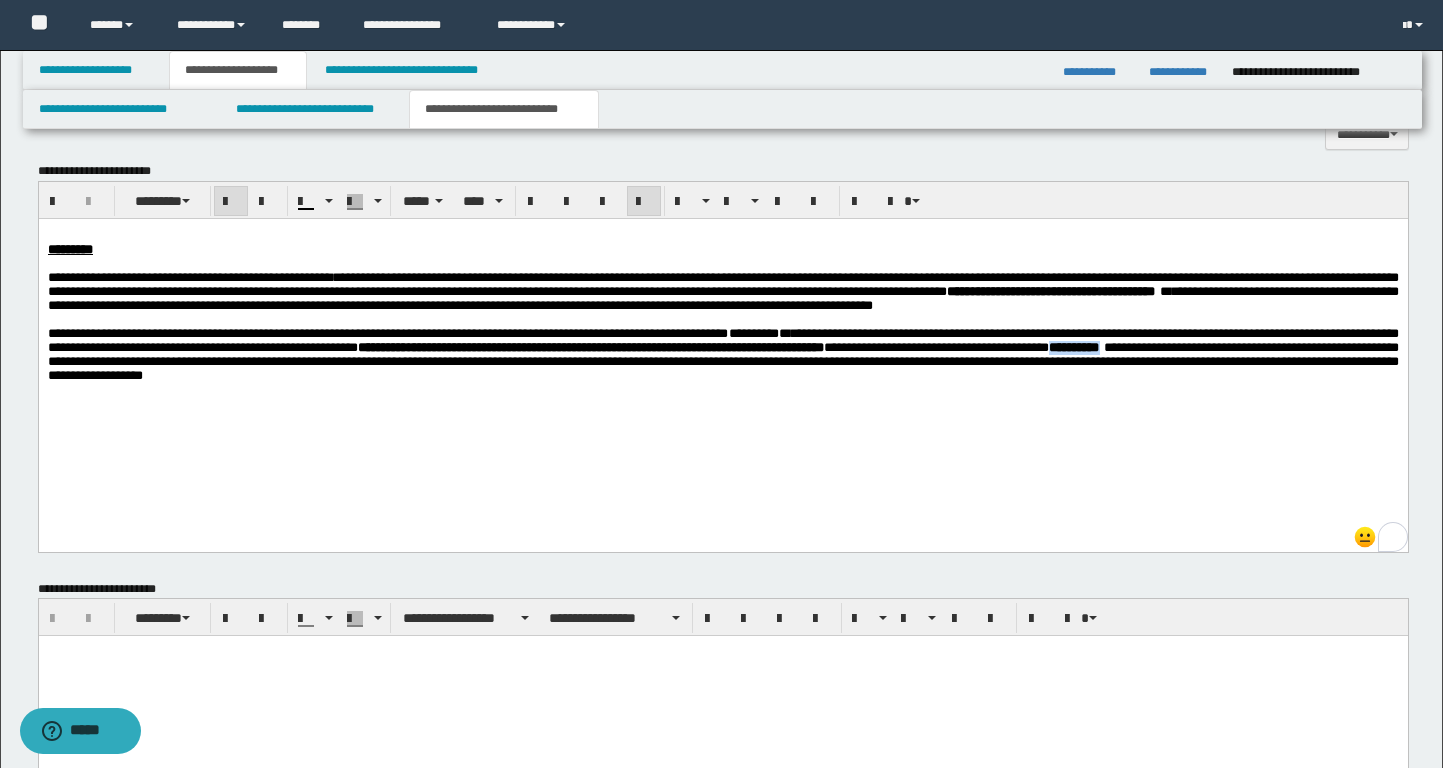 drag, startPoint x: 242, startPoint y: 391, endPoint x: 178, endPoint y: 392, distance: 64.00781 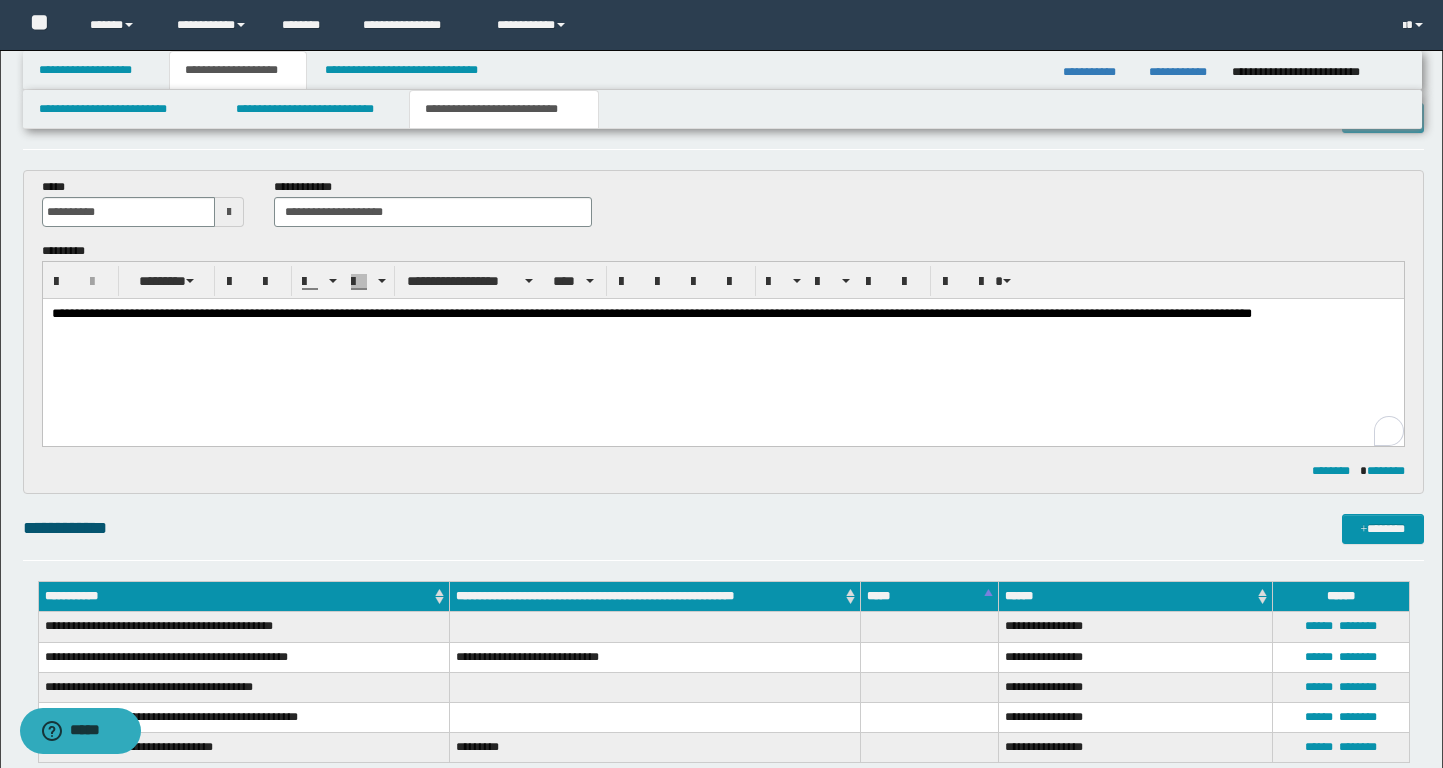 scroll, scrollTop: 0, scrollLeft: 0, axis: both 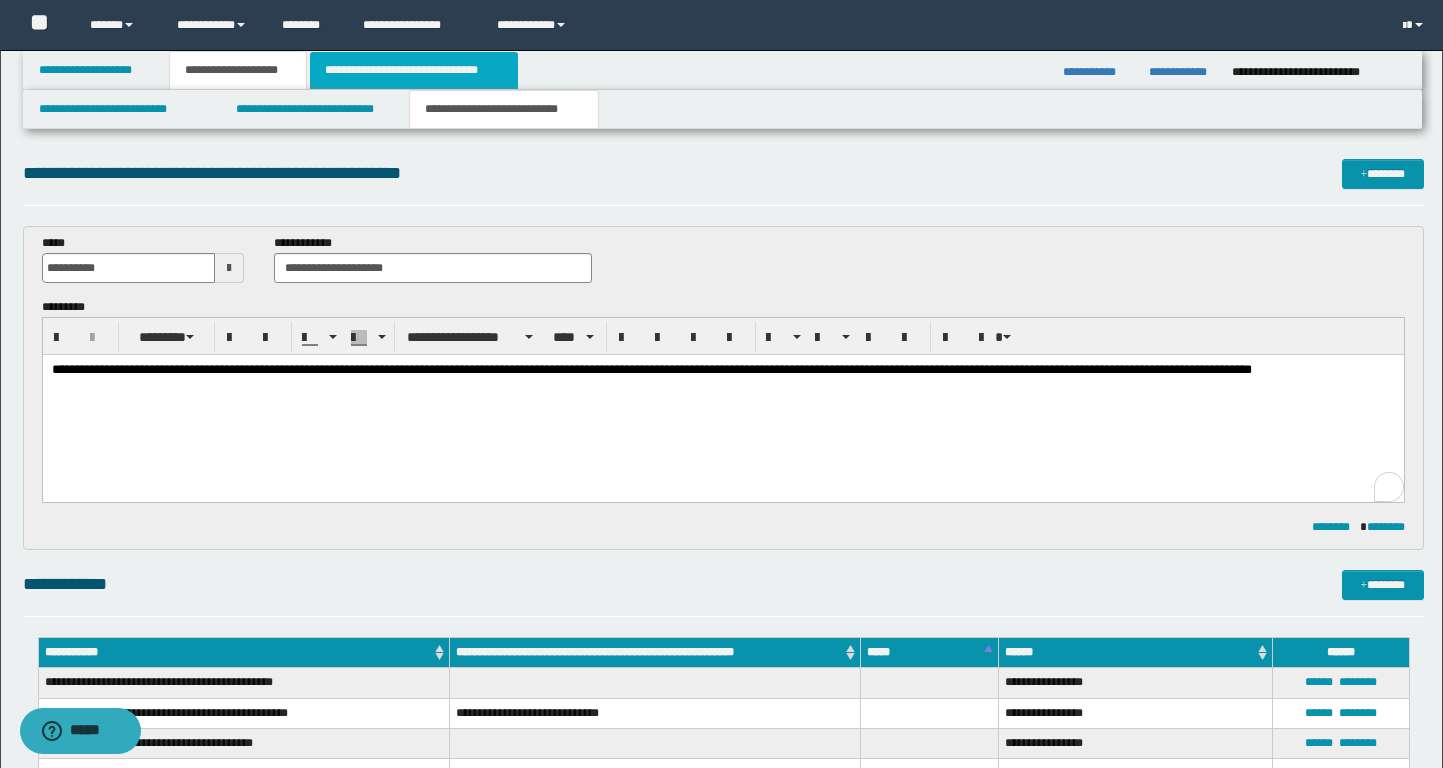 click on "**********" at bounding box center [413, 70] 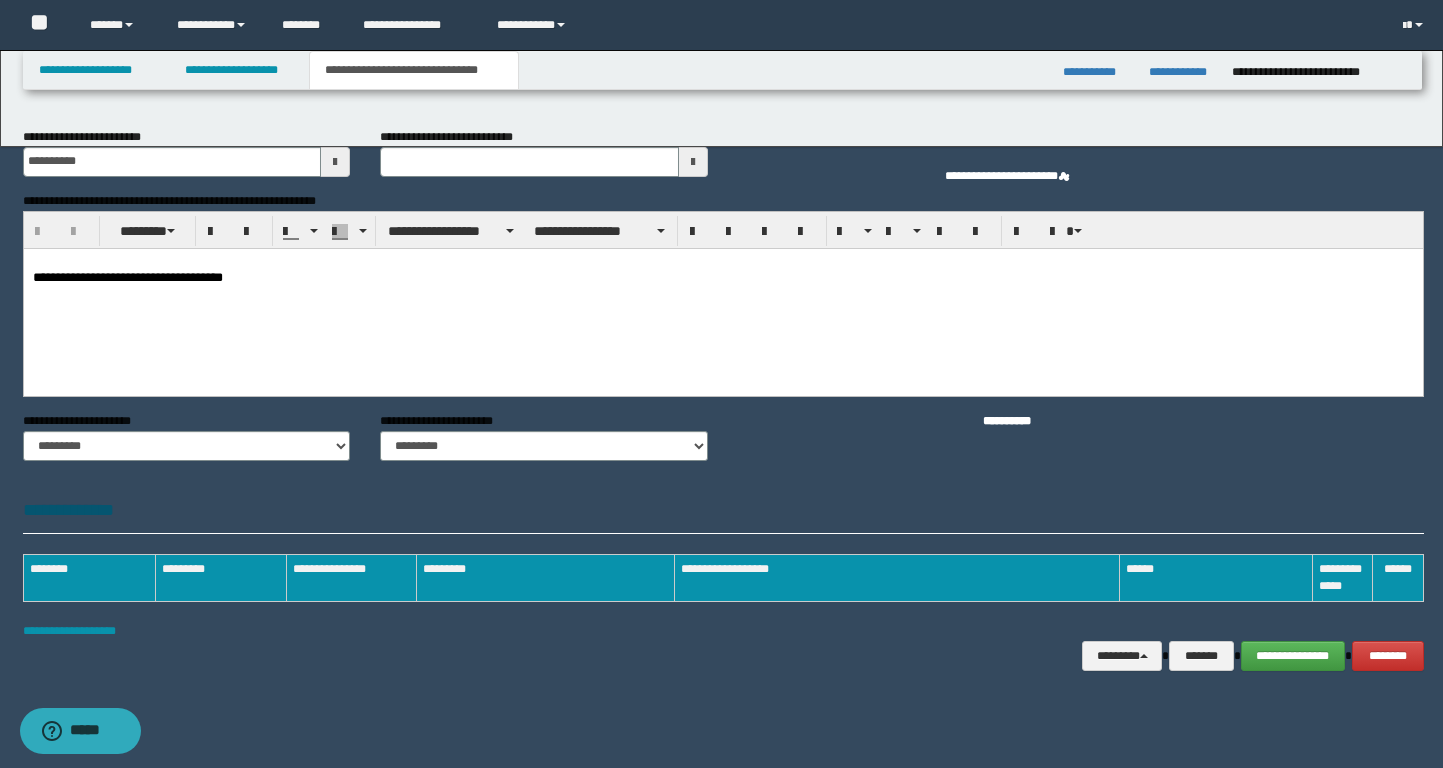 scroll, scrollTop: 0, scrollLeft: 0, axis: both 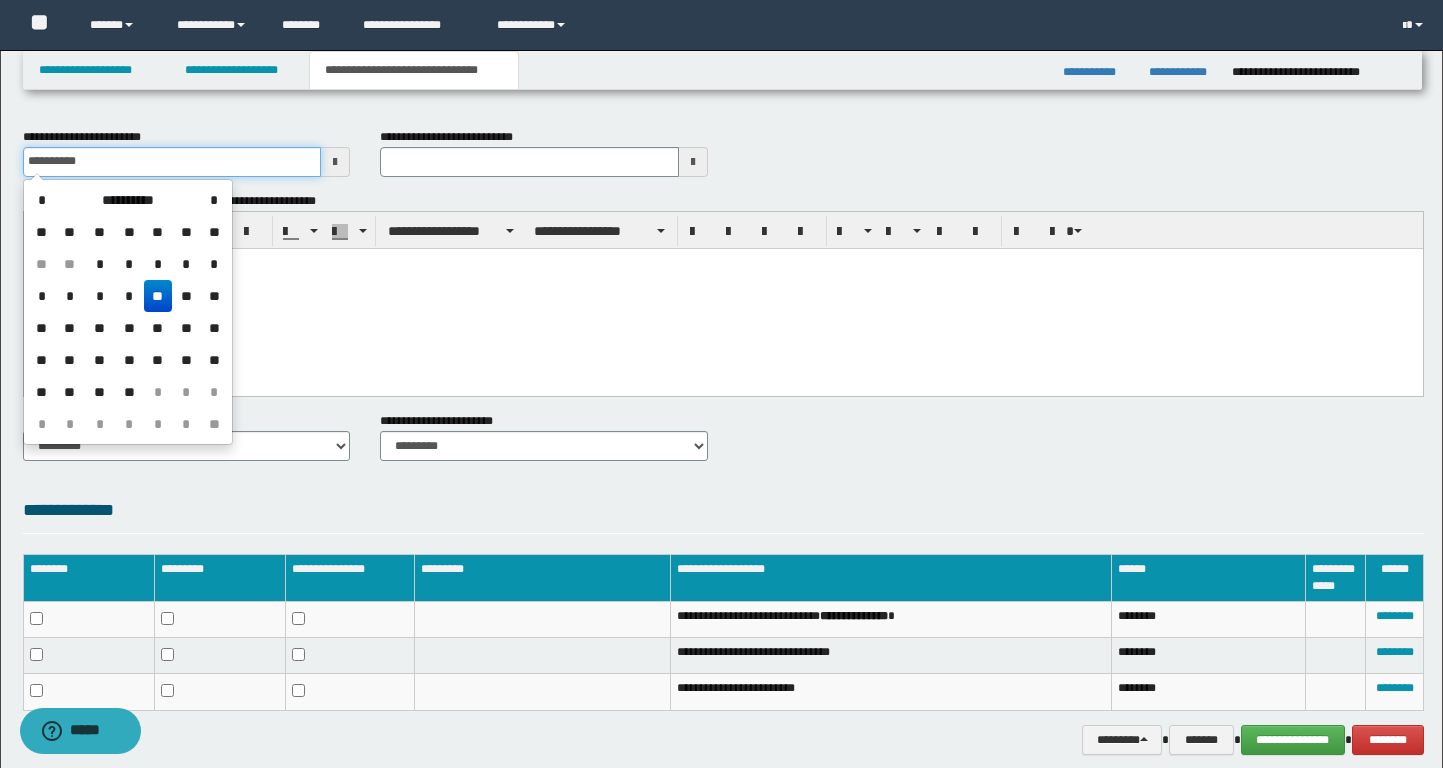 drag, startPoint x: 106, startPoint y: 158, endPoint x: 1, endPoint y: 157, distance: 105.00476 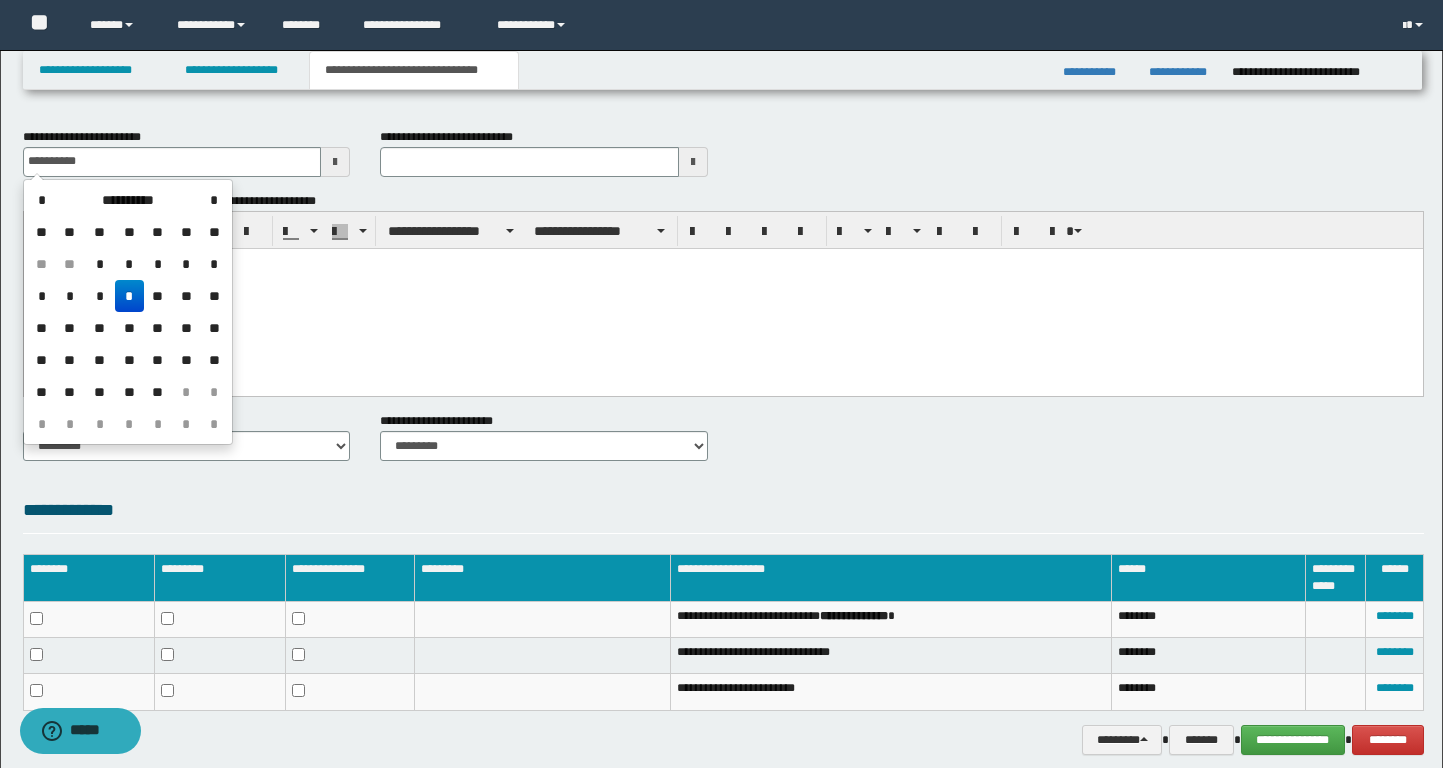 click on "*" at bounding box center [129, 296] 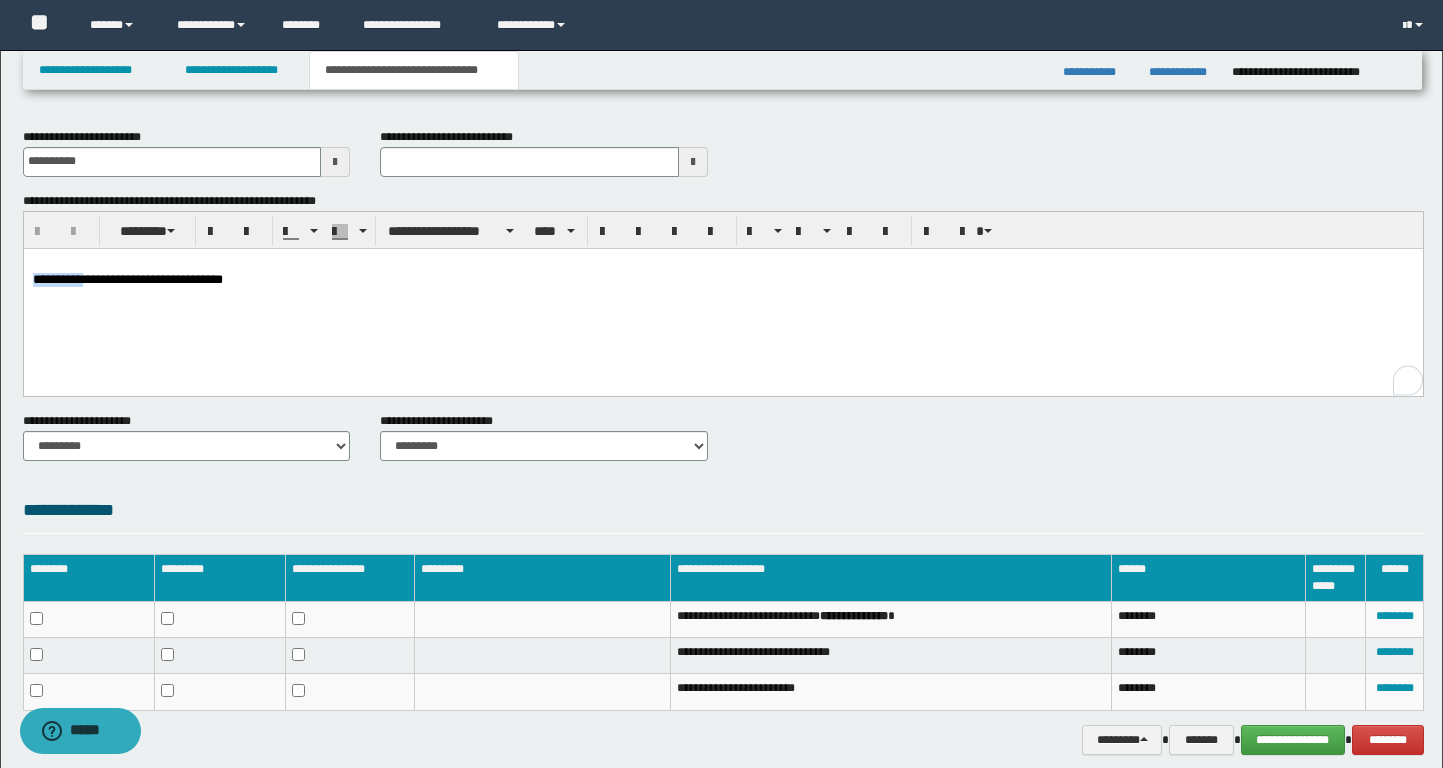 drag, startPoint x: 97, startPoint y: 279, endPoint x: -1, endPoint y: 279, distance: 98 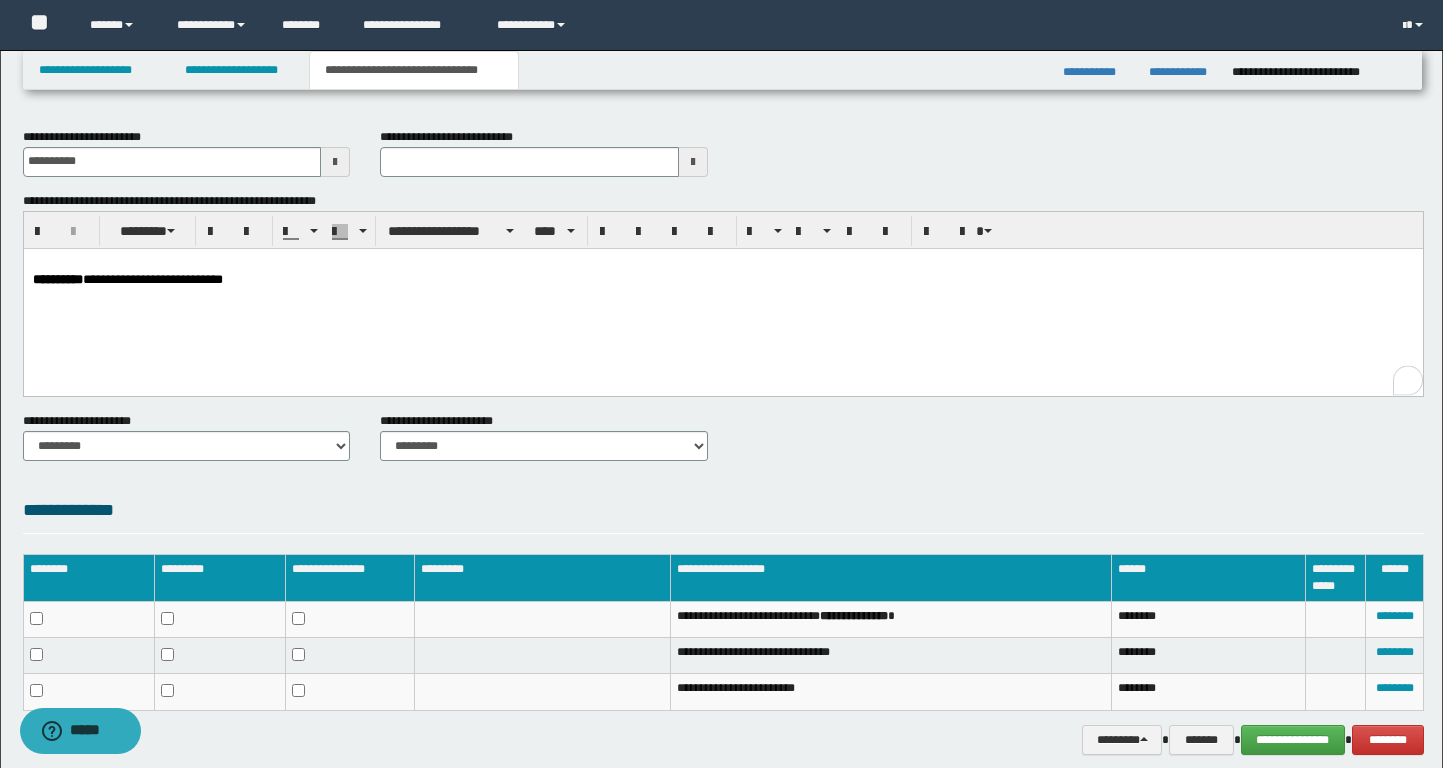 click on "**********" at bounding box center [722, 296] 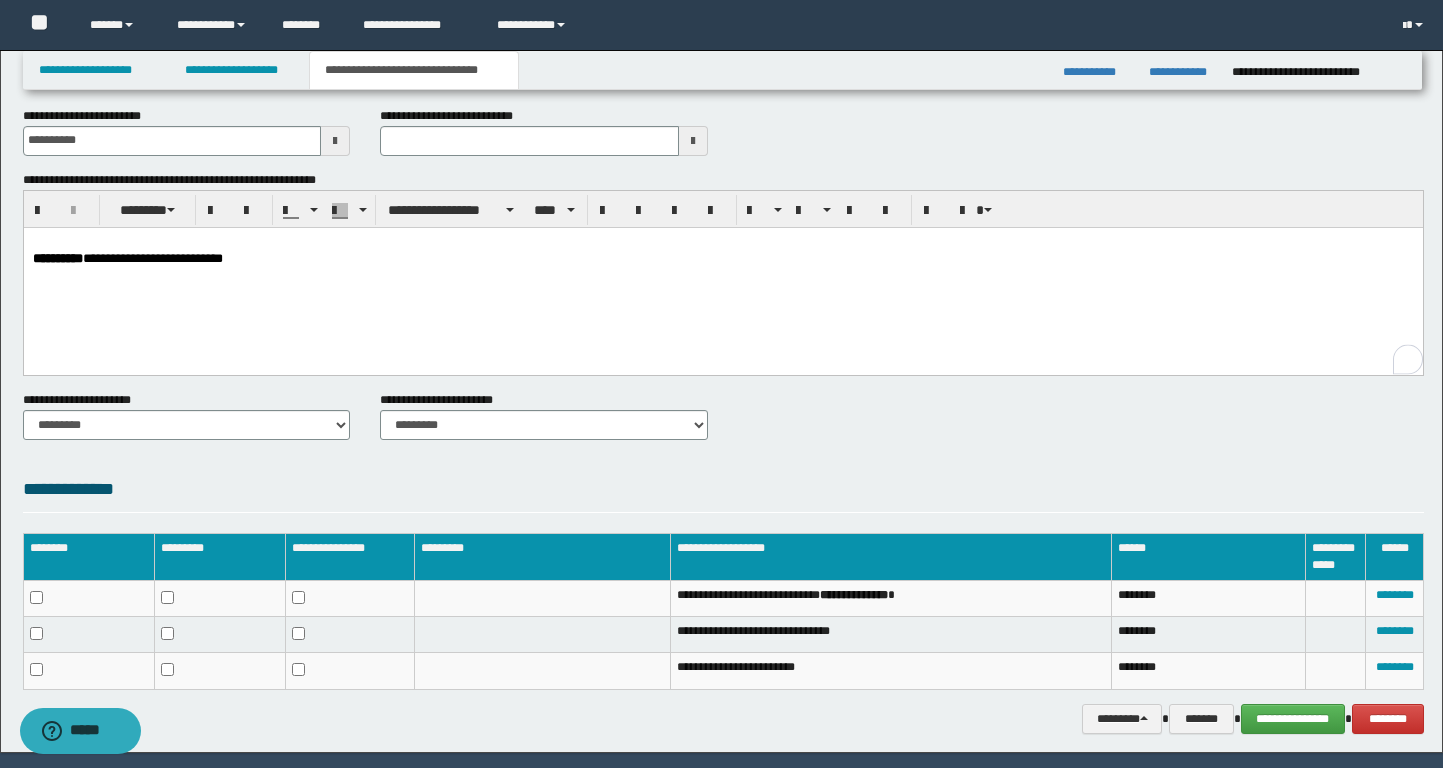 scroll, scrollTop: 0, scrollLeft: 0, axis: both 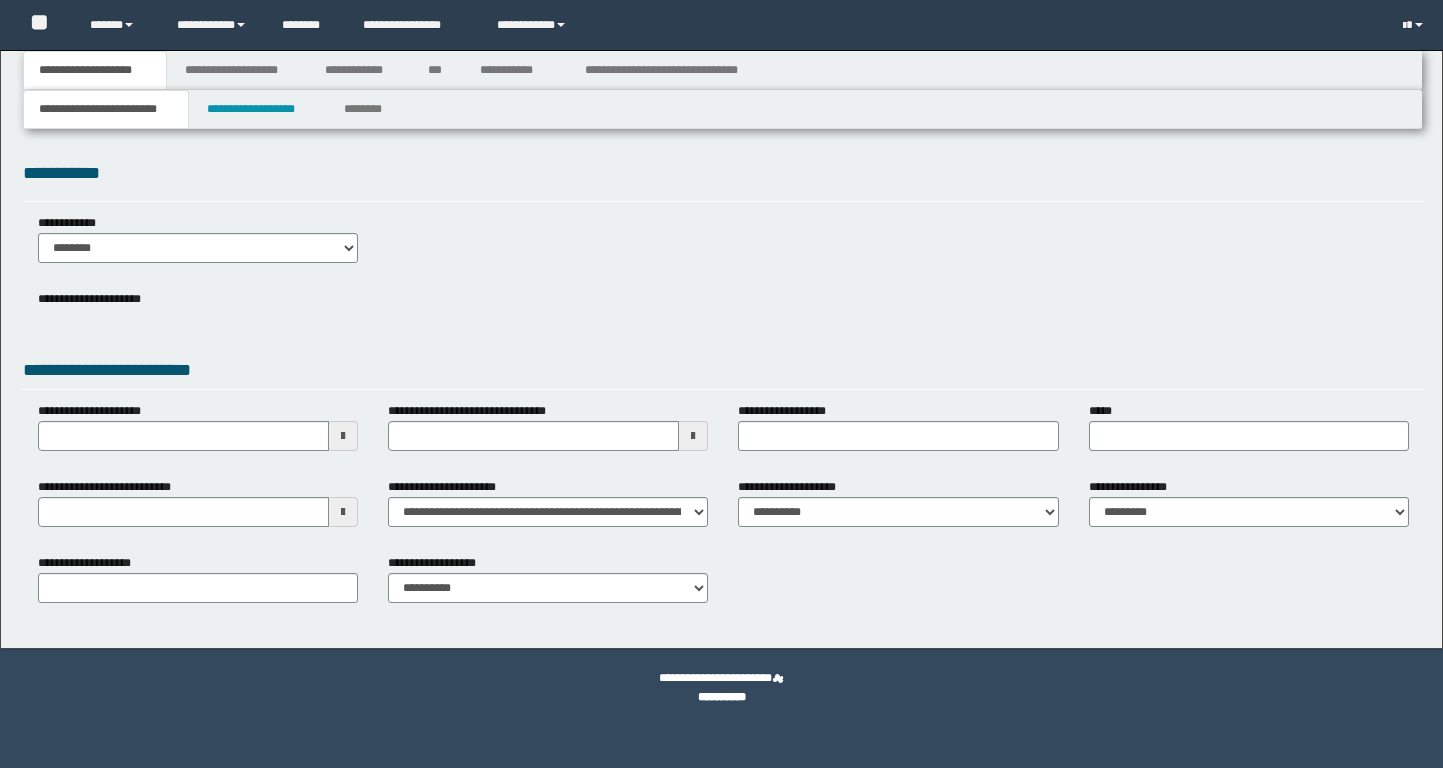select on "*" 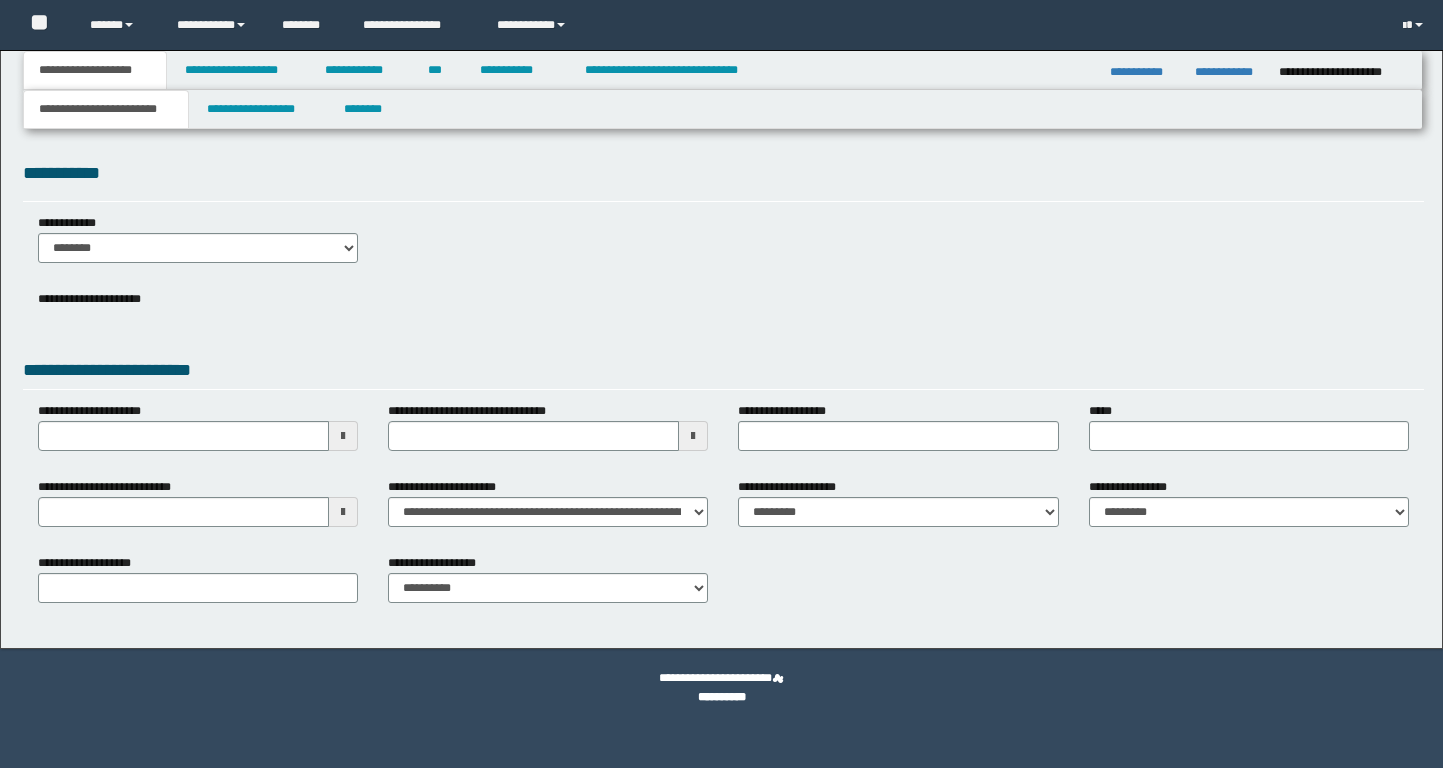 scroll, scrollTop: 0, scrollLeft: 0, axis: both 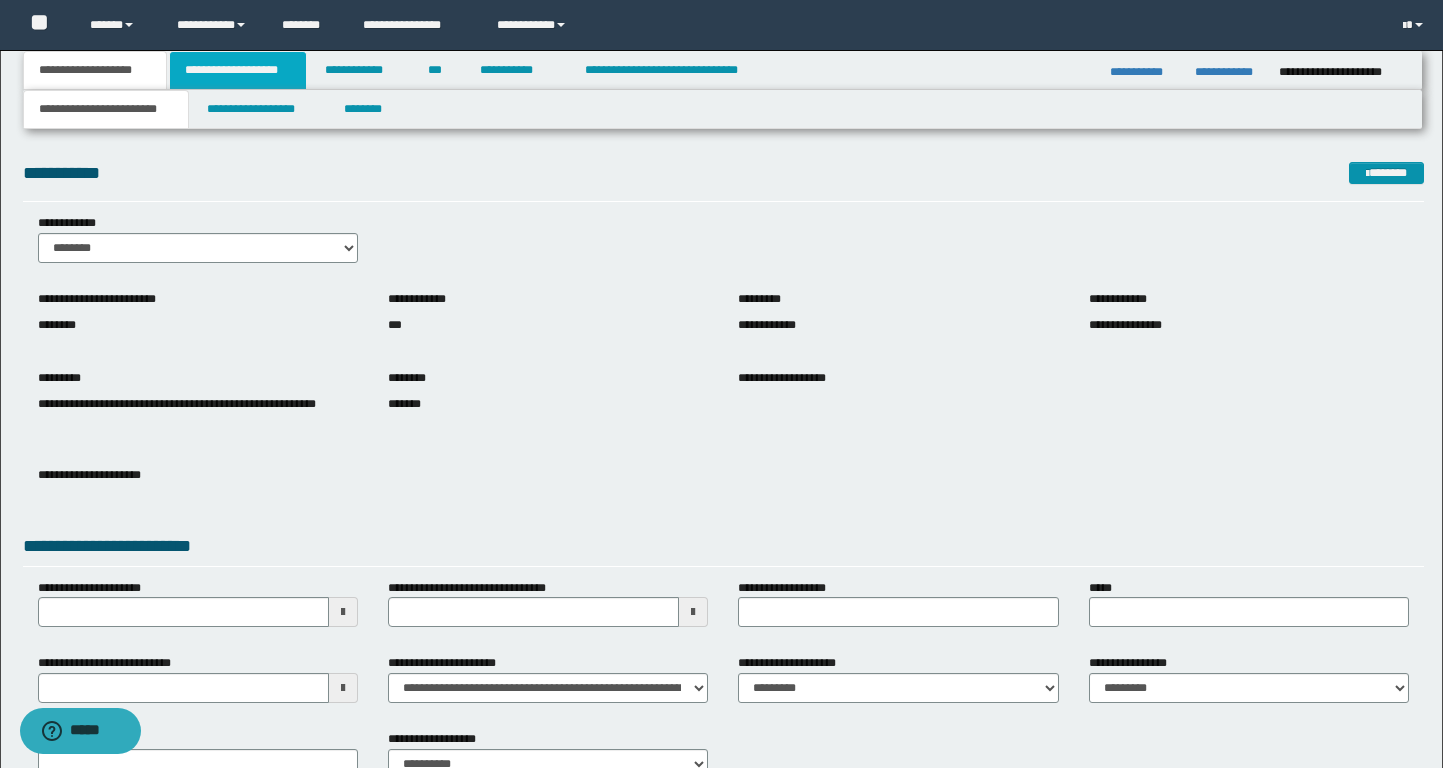 click on "**********" at bounding box center (238, 70) 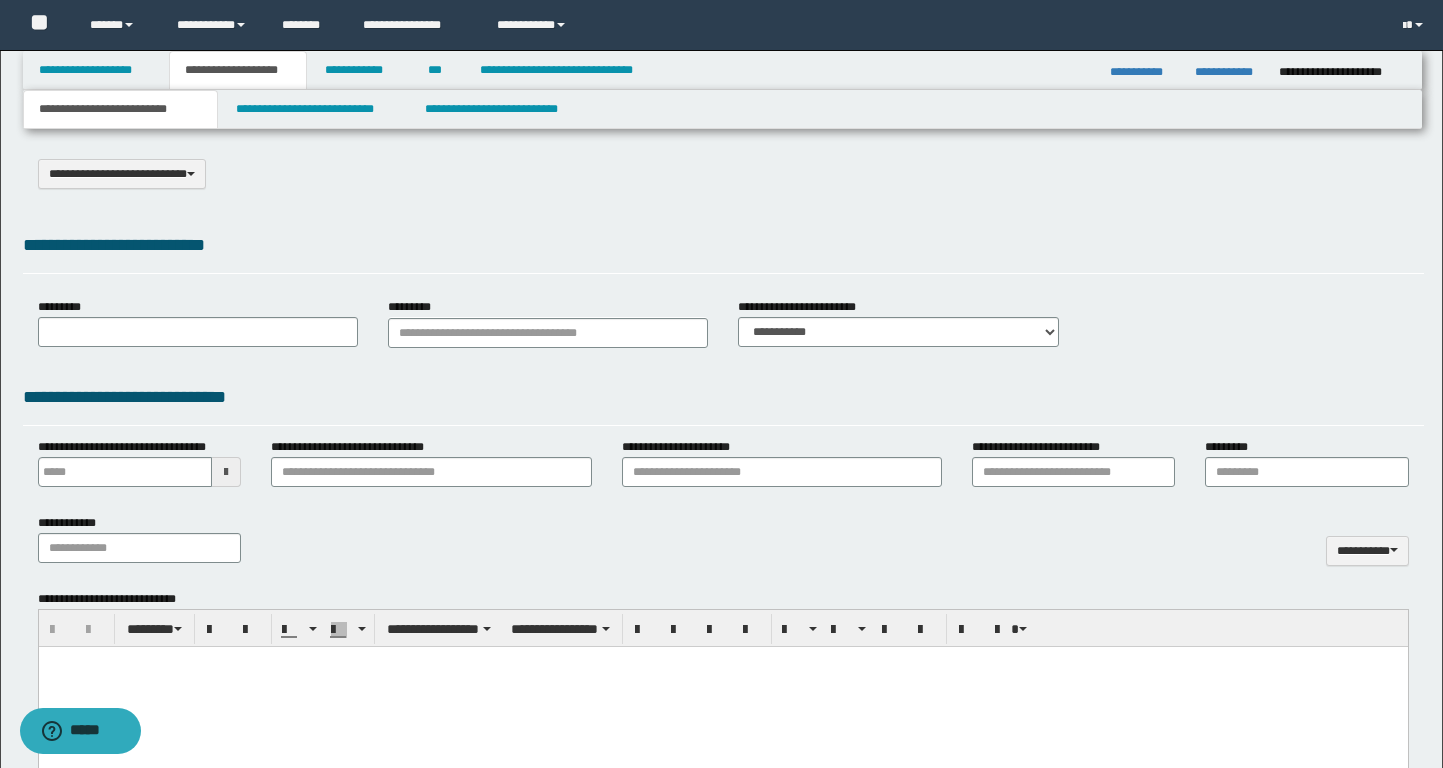select on "*" 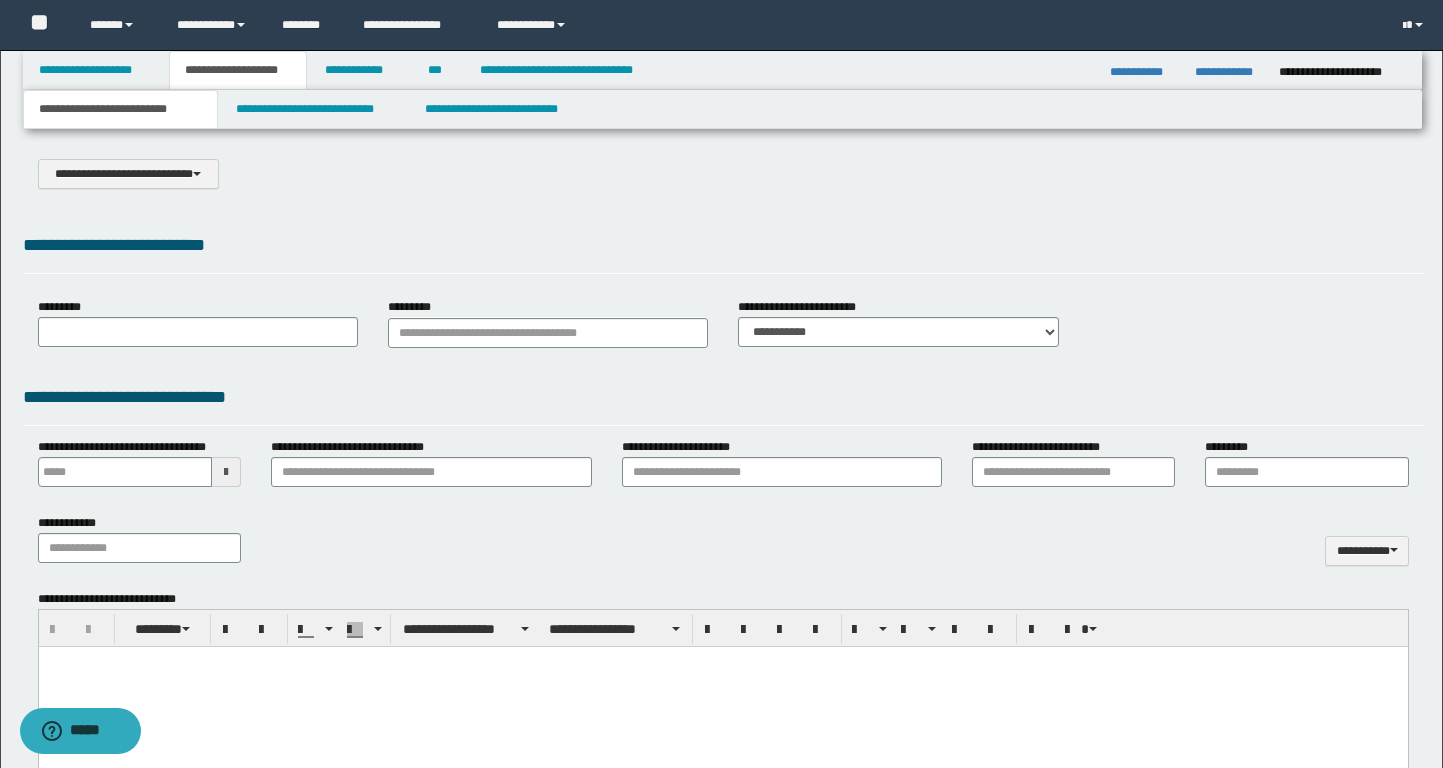 scroll, scrollTop: 0, scrollLeft: 0, axis: both 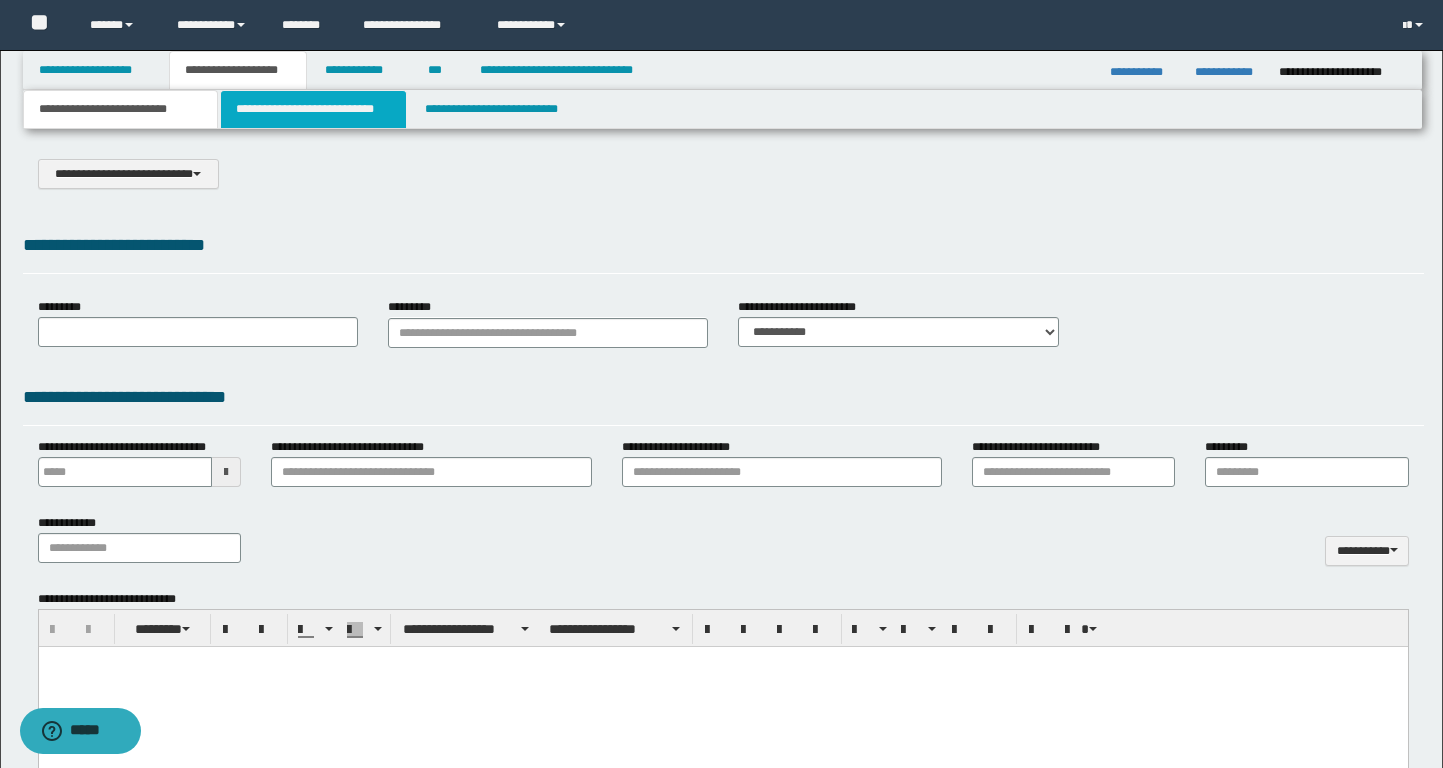 click on "**********" at bounding box center (314, 109) 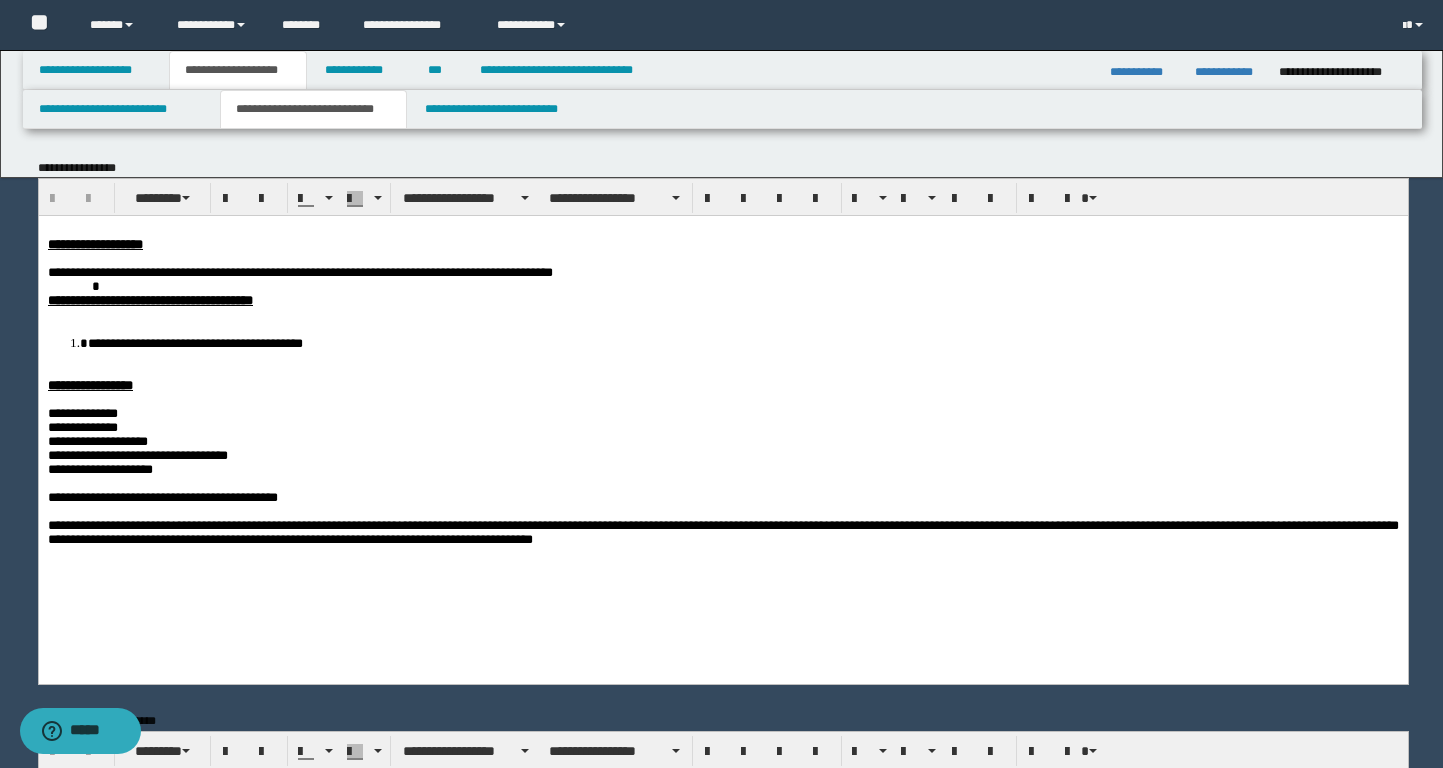 scroll, scrollTop: 0, scrollLeft: 0, axis: both 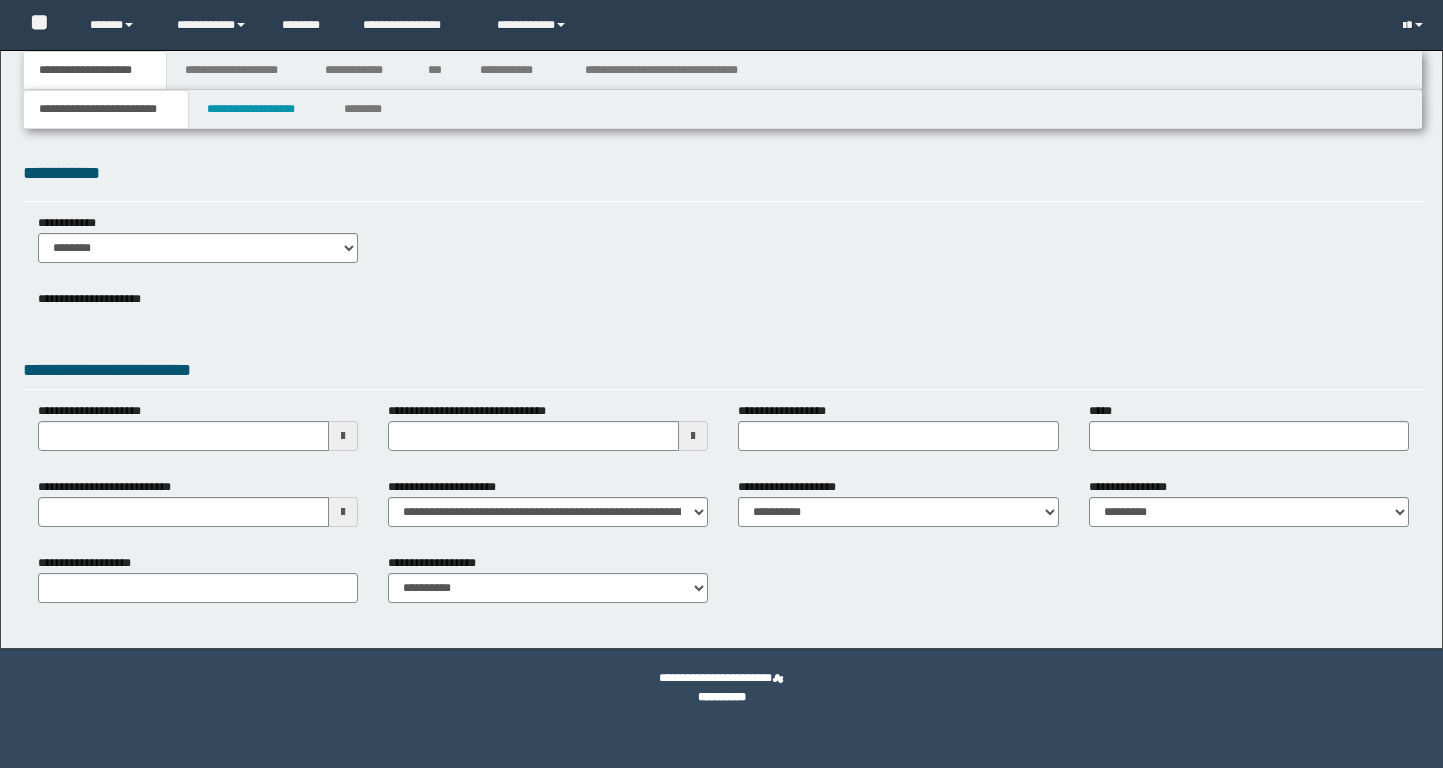 select on "*" 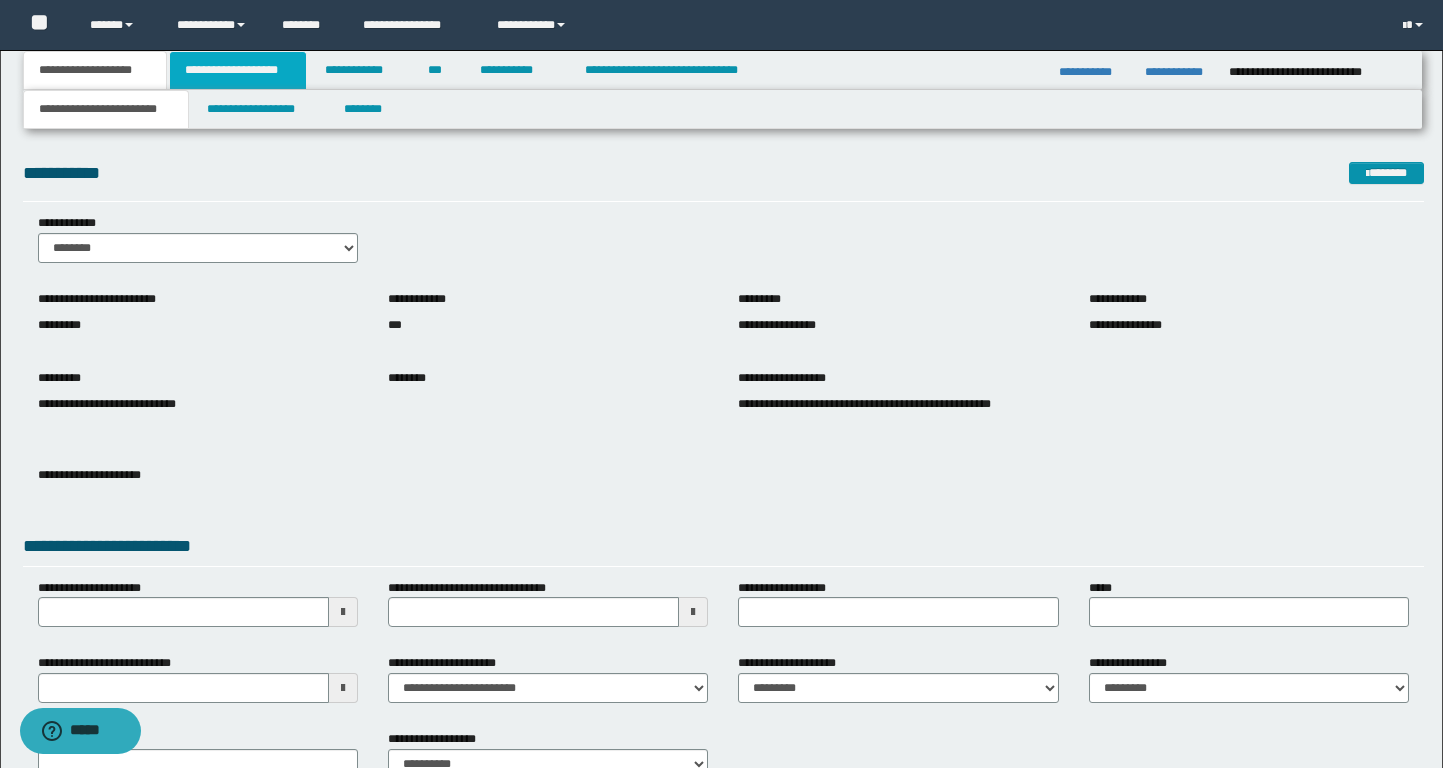 click on "**********" at bounding box center (238, 70) 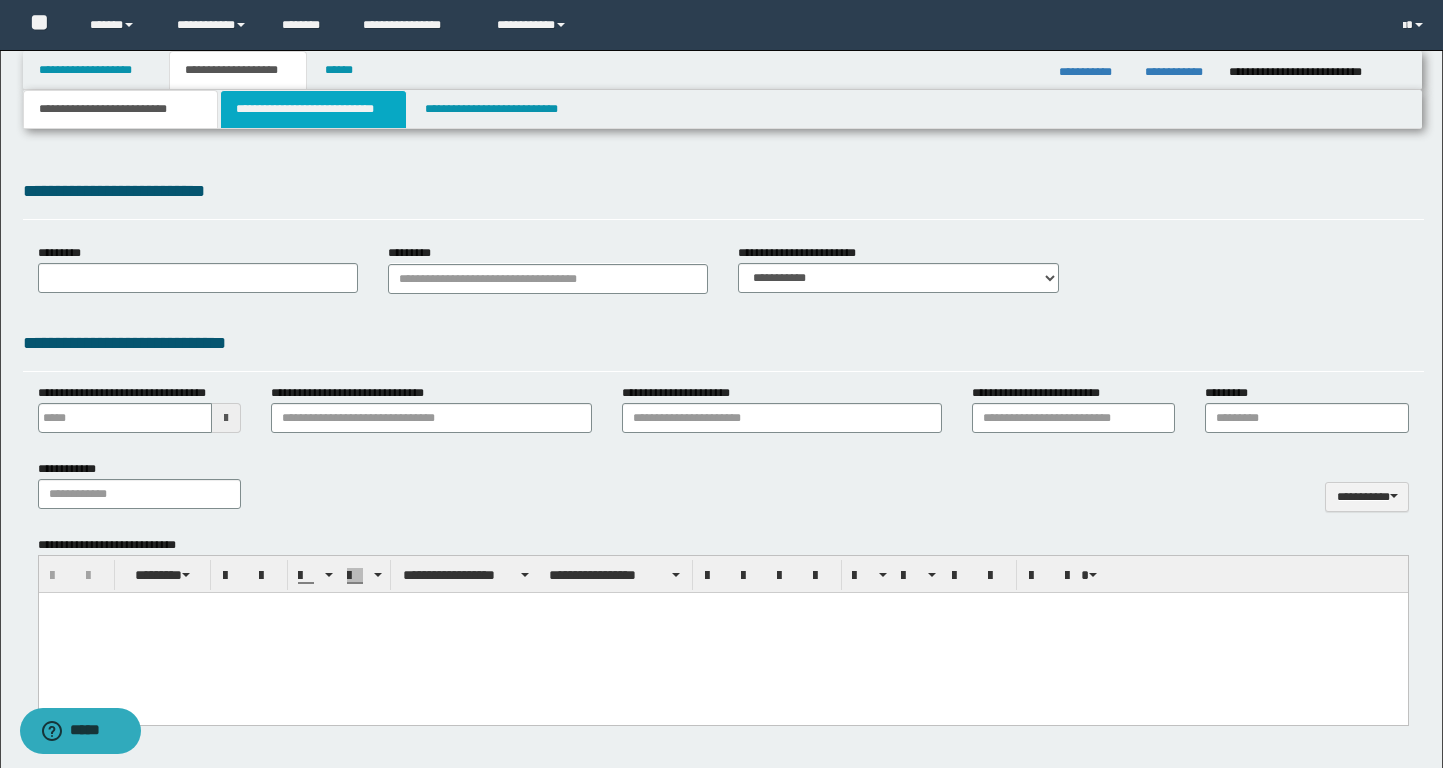 scroll, scrollTop: 0, scrollLeft: 0, axis: both 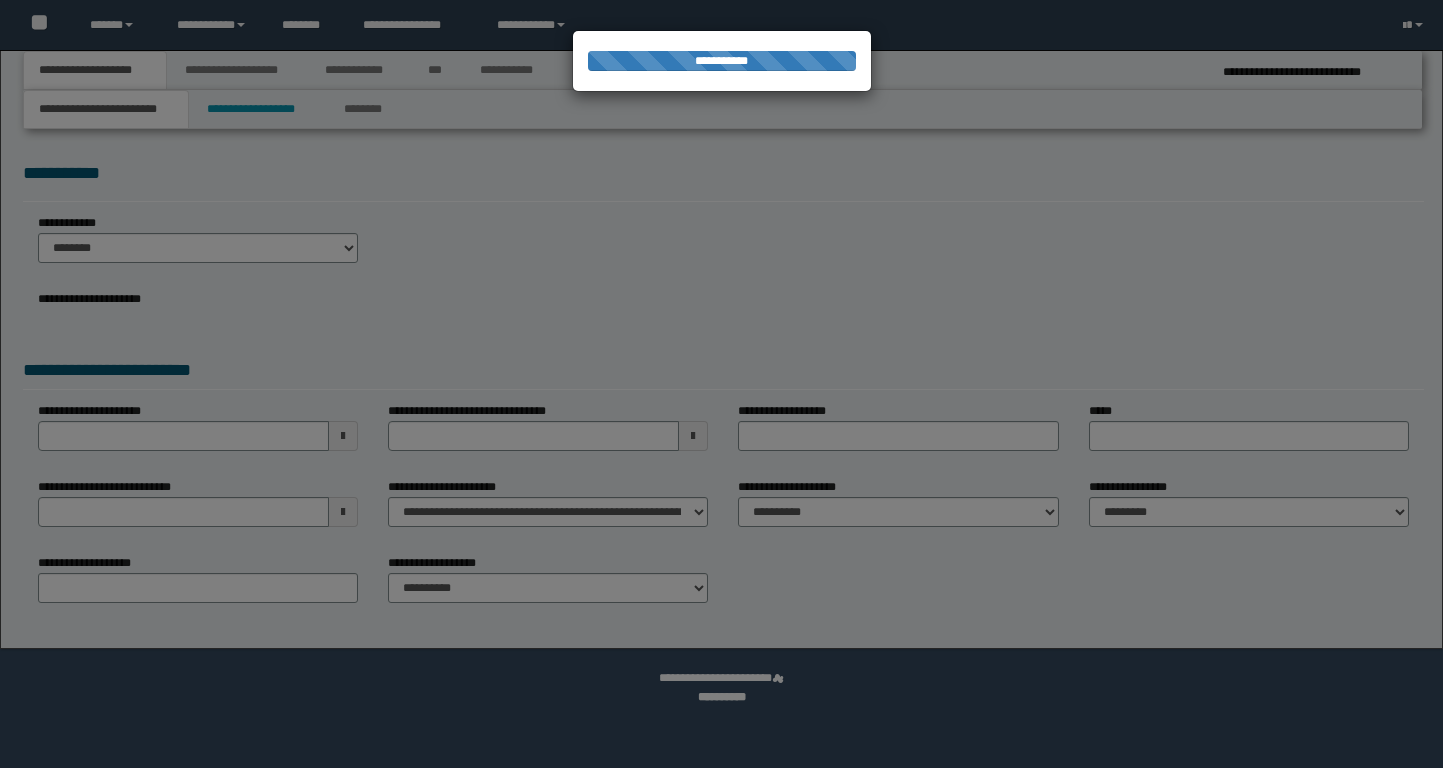 select on "*" 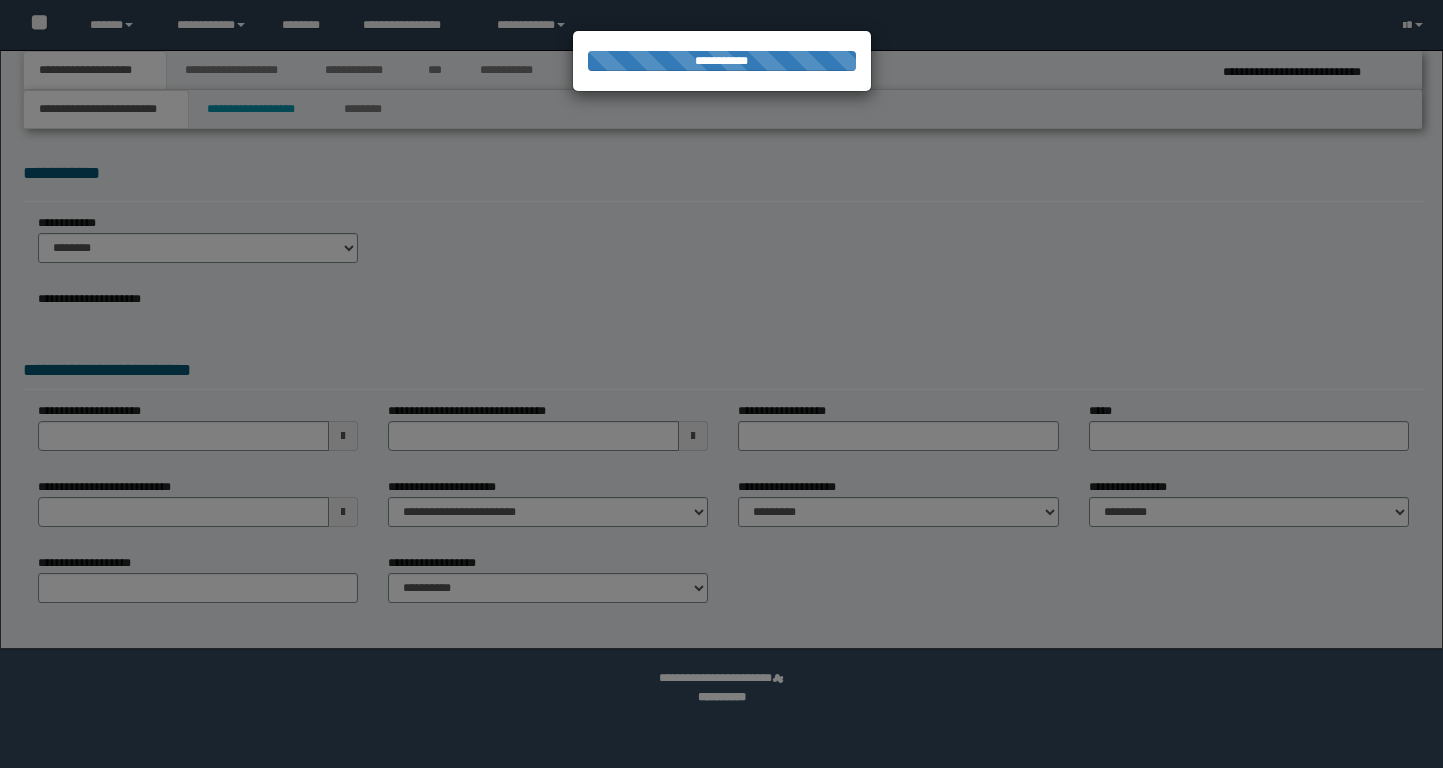 scroll, scrollTop: 0, scrollLeft: 0, axis: both 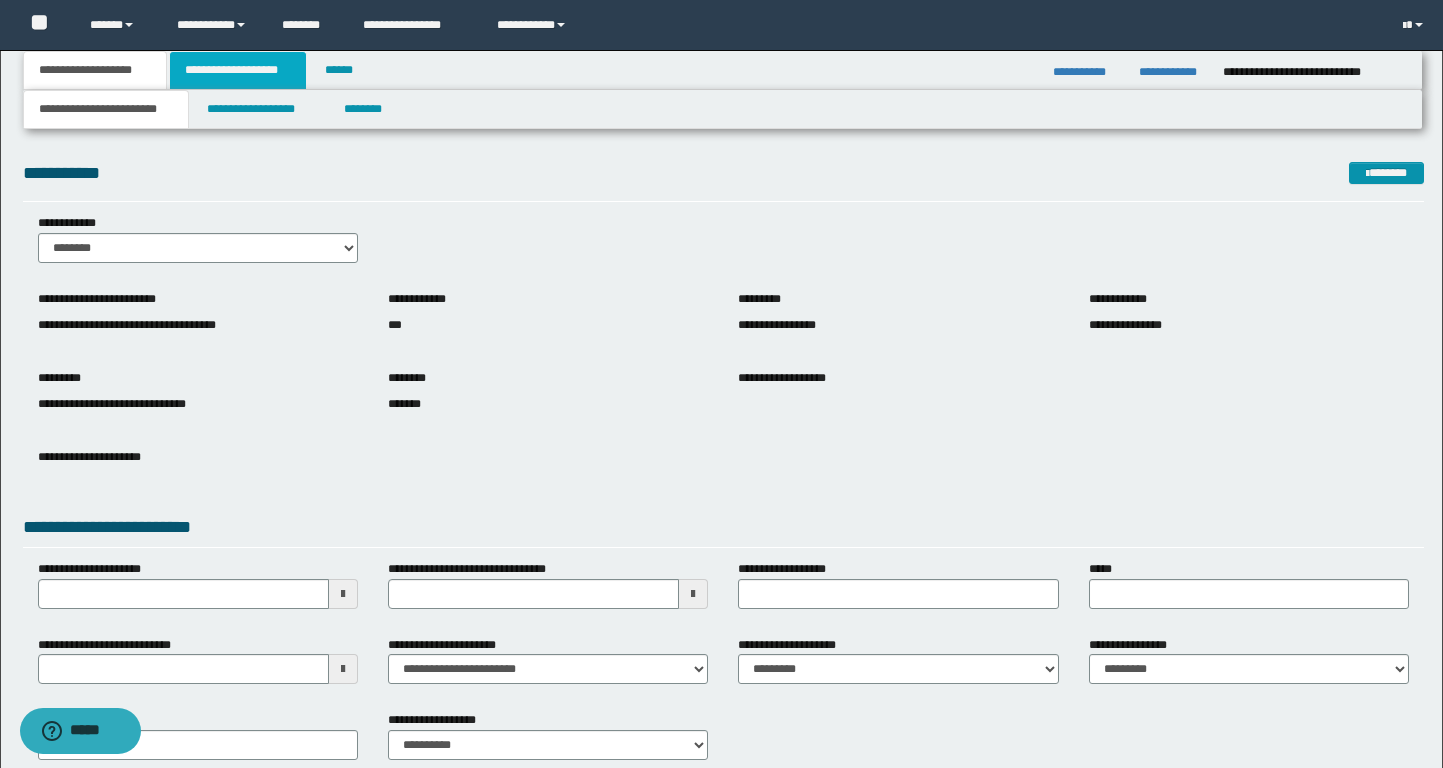 click on "**********" at bounding box center [238, 70] 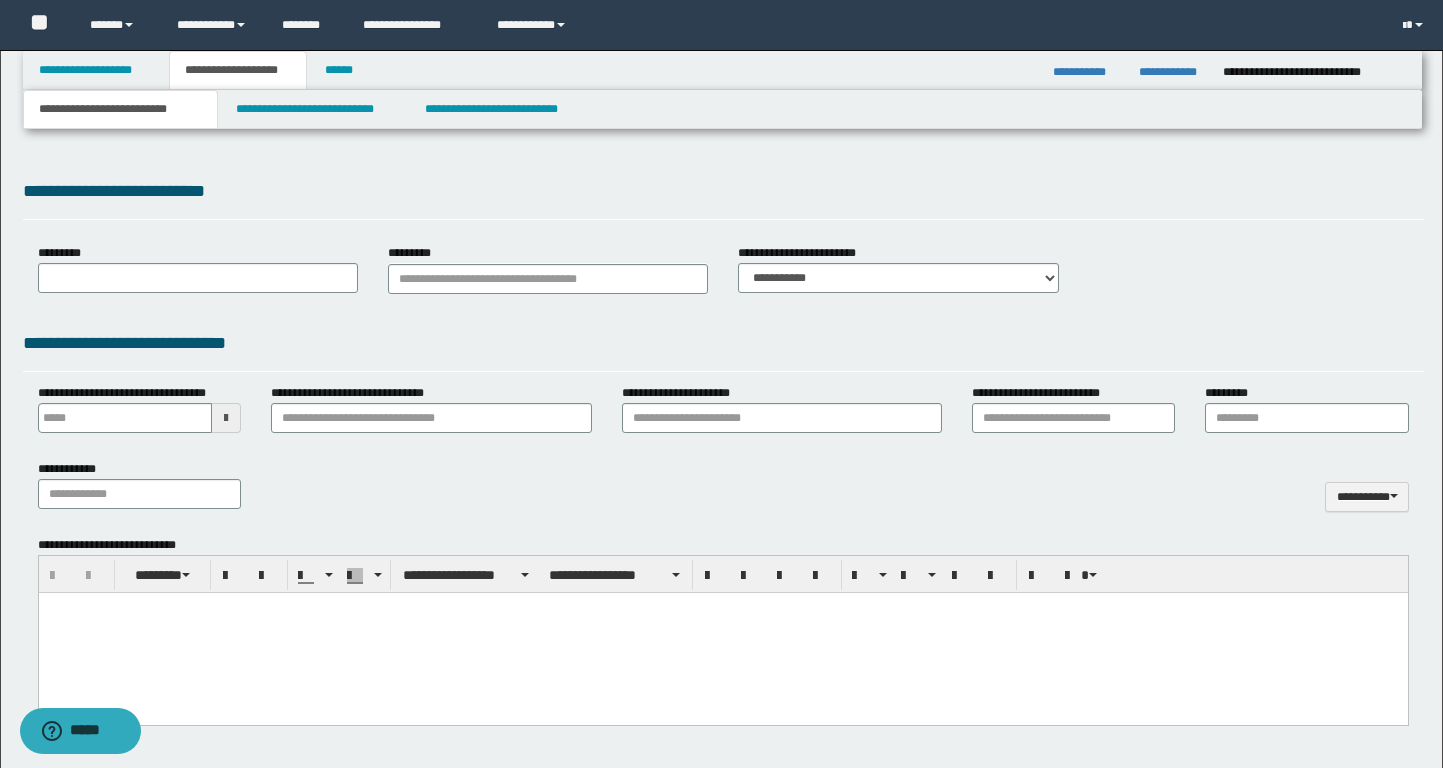 select on "*" 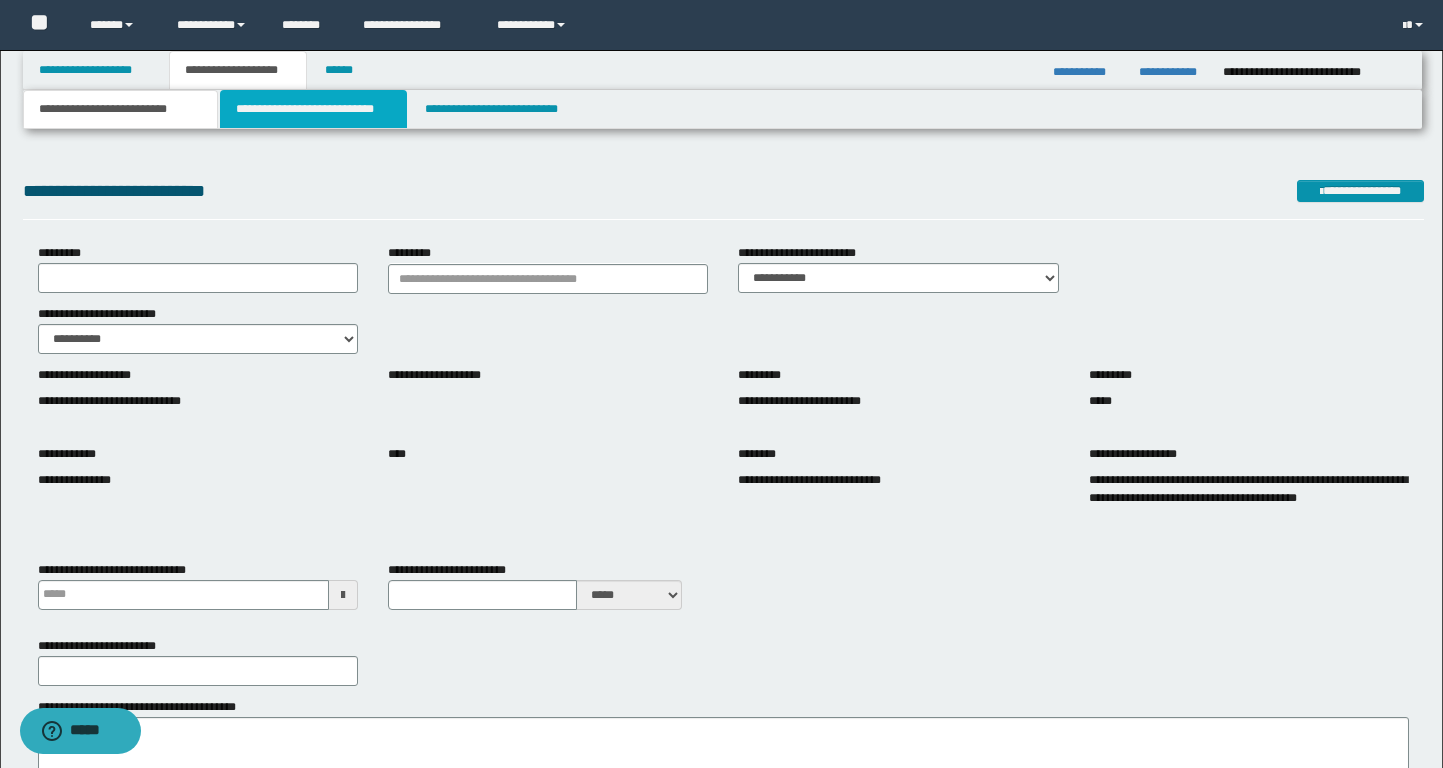 click on "**********" at bounding box center [314, 109] 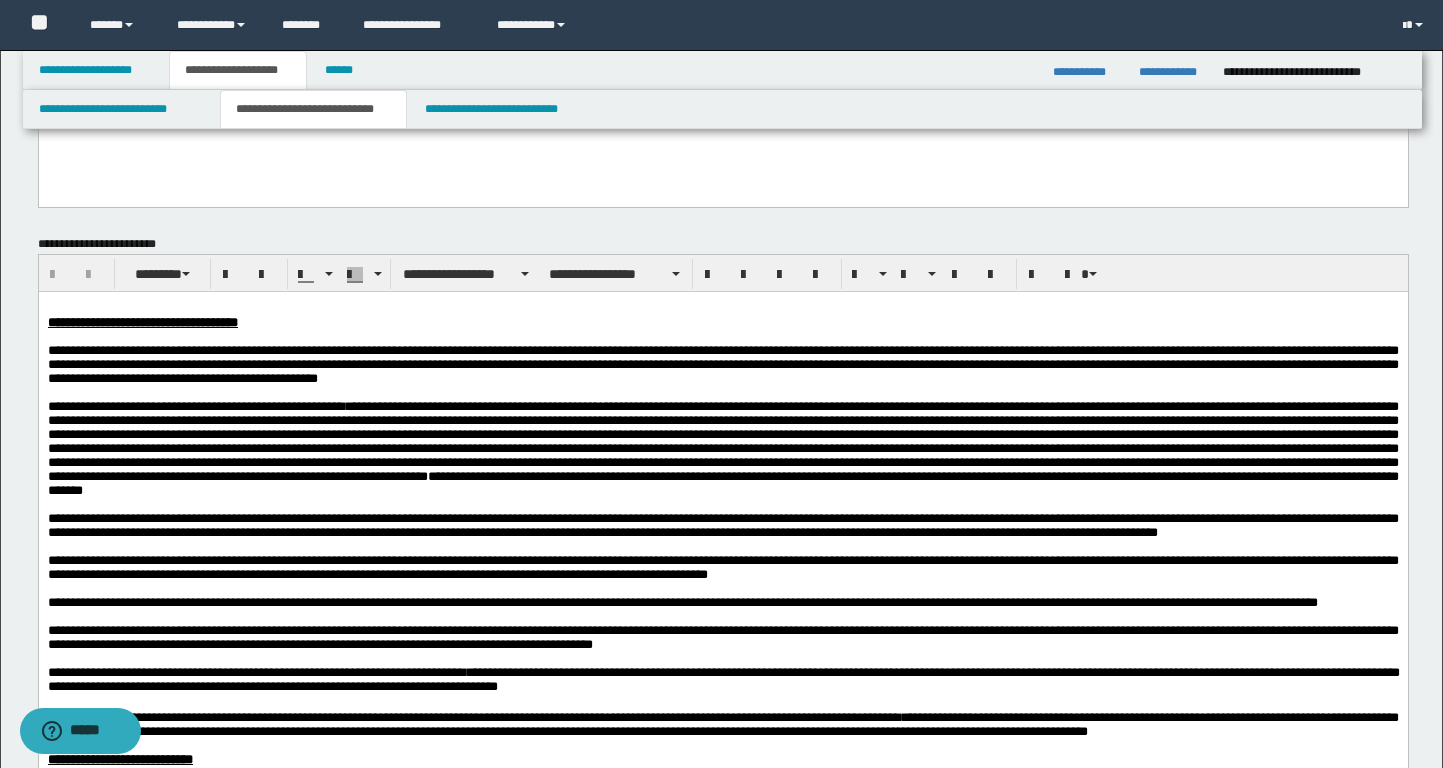 scroll, scrollTop: 791, scrollLeft: 0, axis: vertical 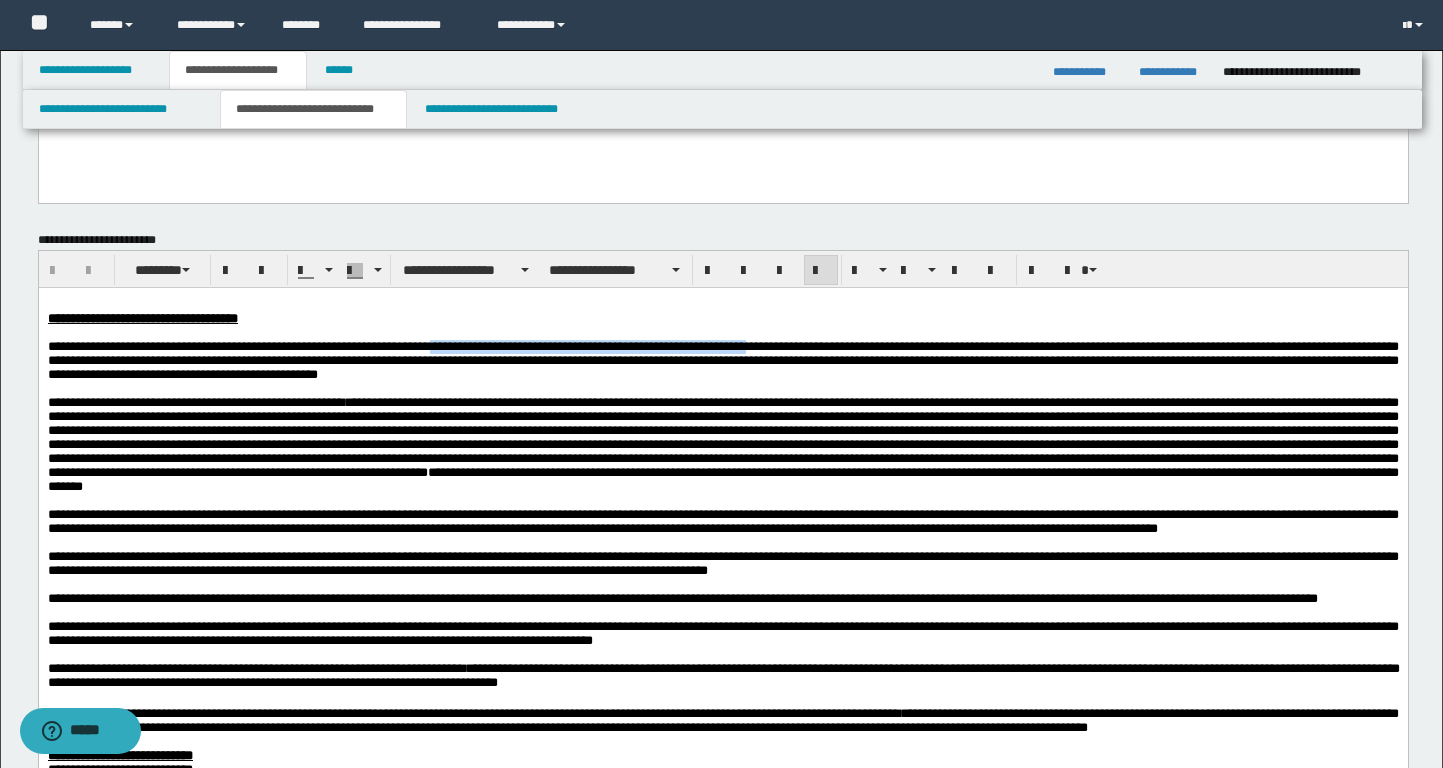 drag, startPoint x: 562, startPoint y: 349, endPoint x: 958, endPoint y: 353, distance: 396.0202 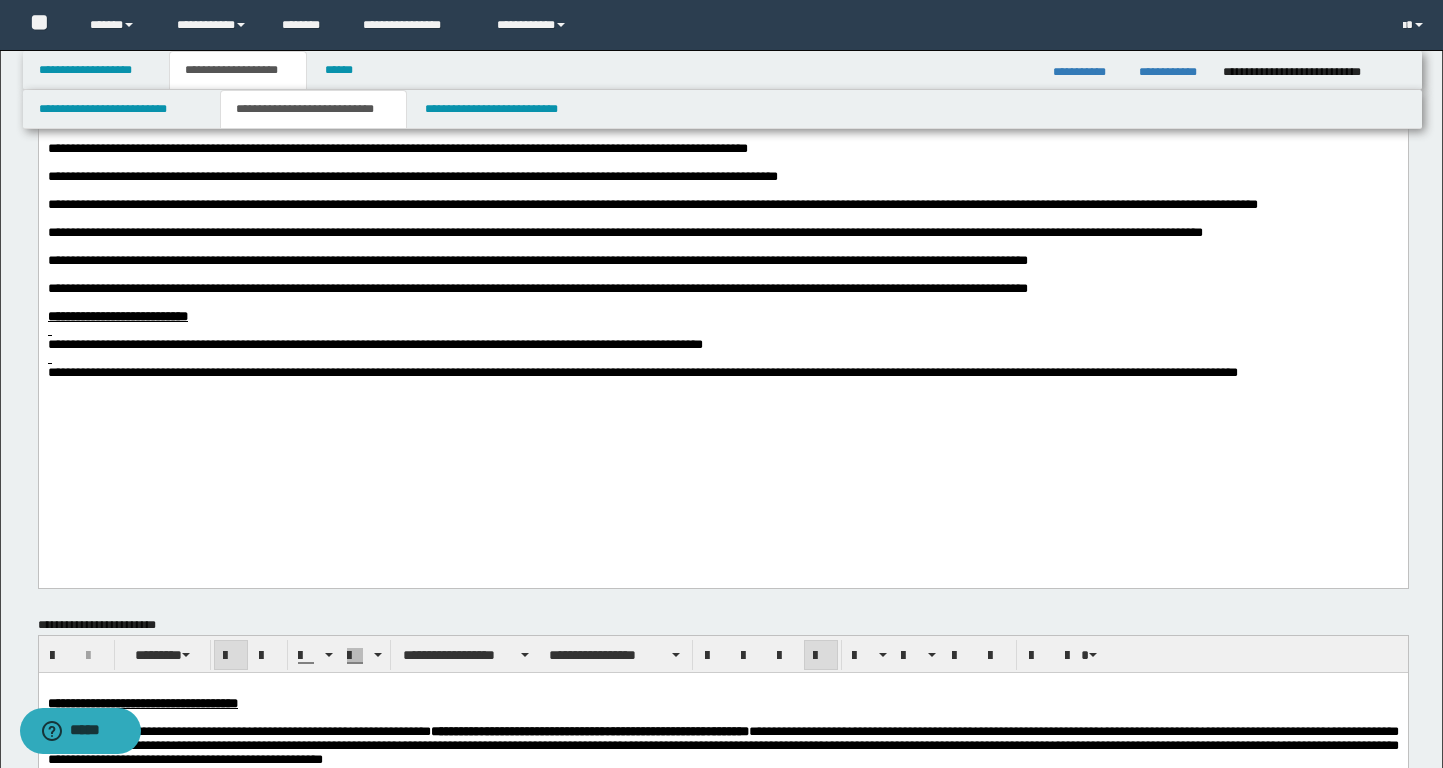 scroll, scrollTop: 172, scrollLeft: 0, axis: vertical 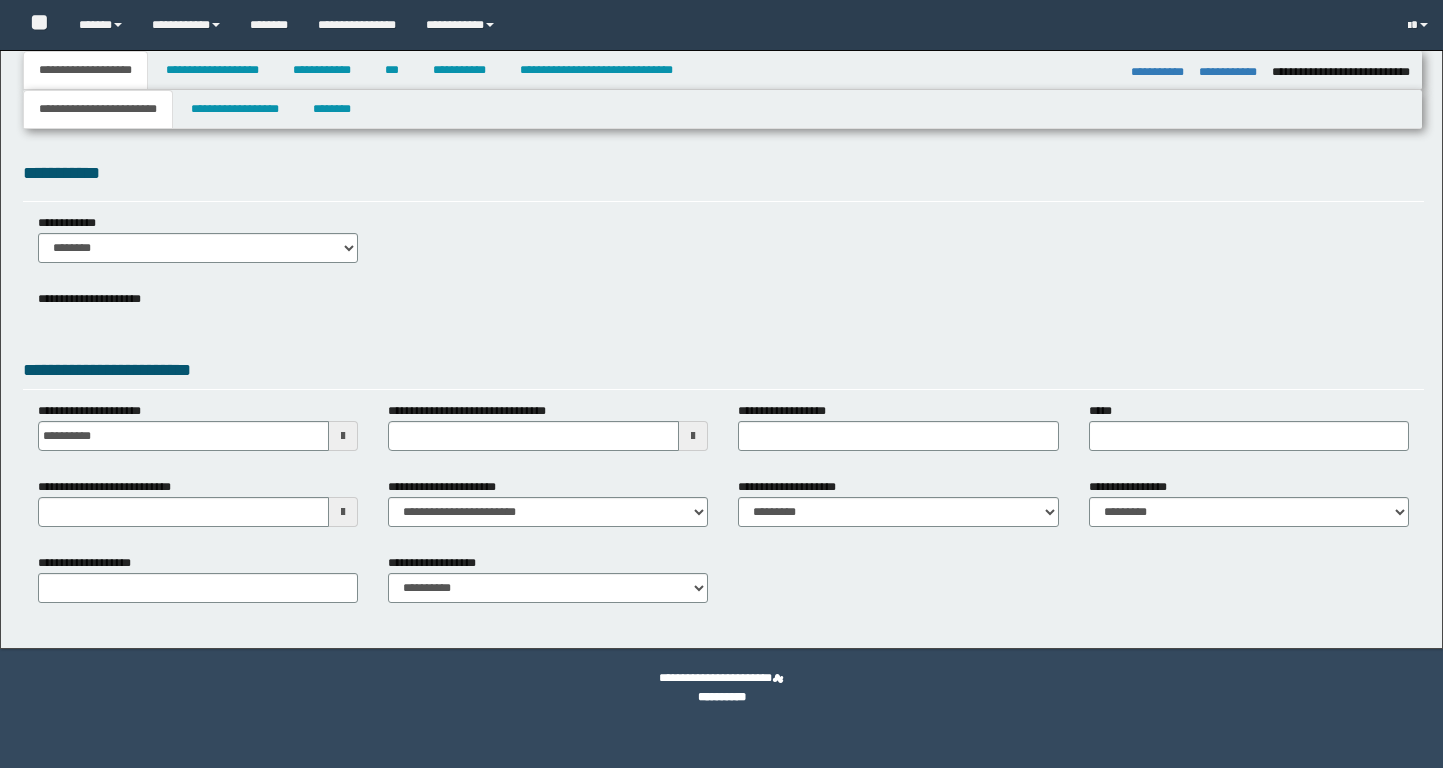 select on "*" 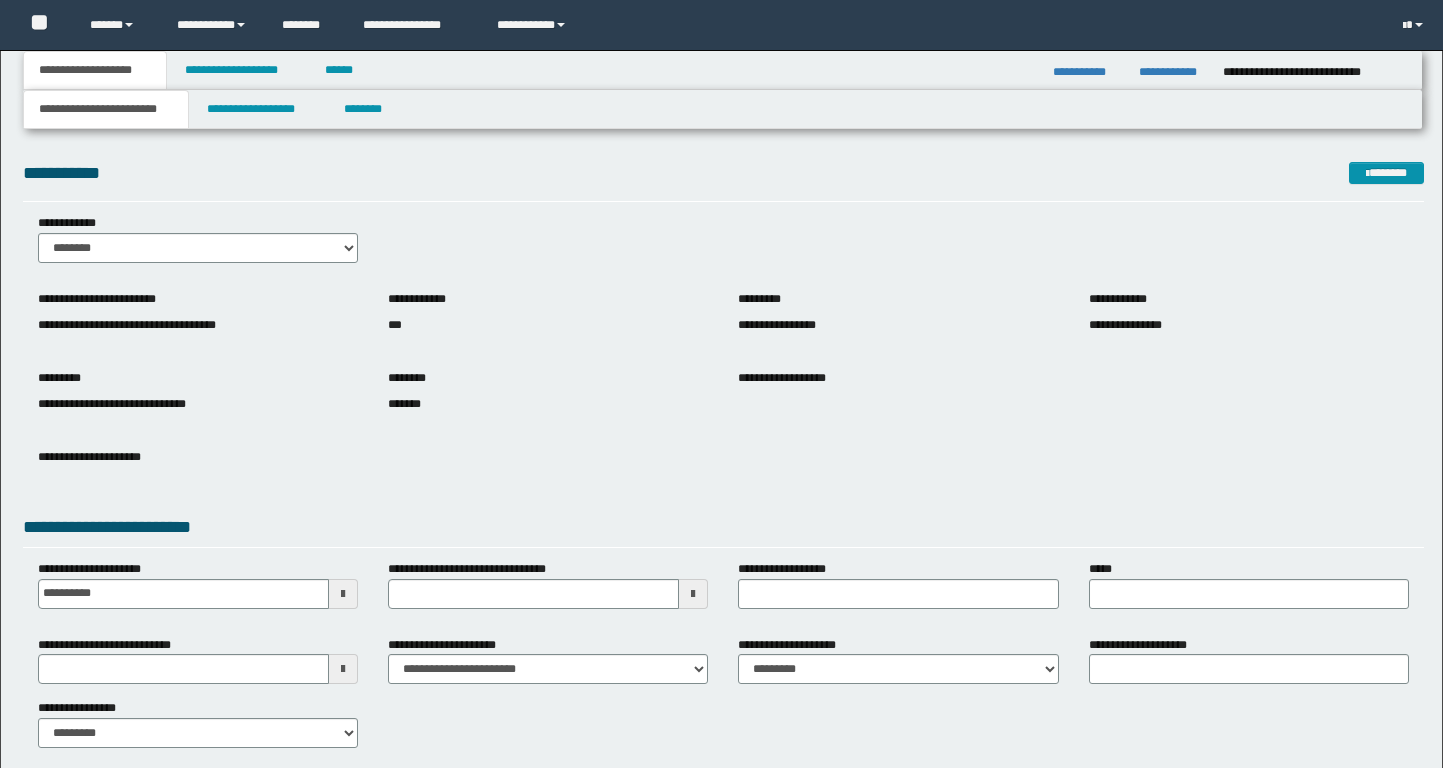 scroll, scrollTop: 0, scrollLeft: 0, axis: both 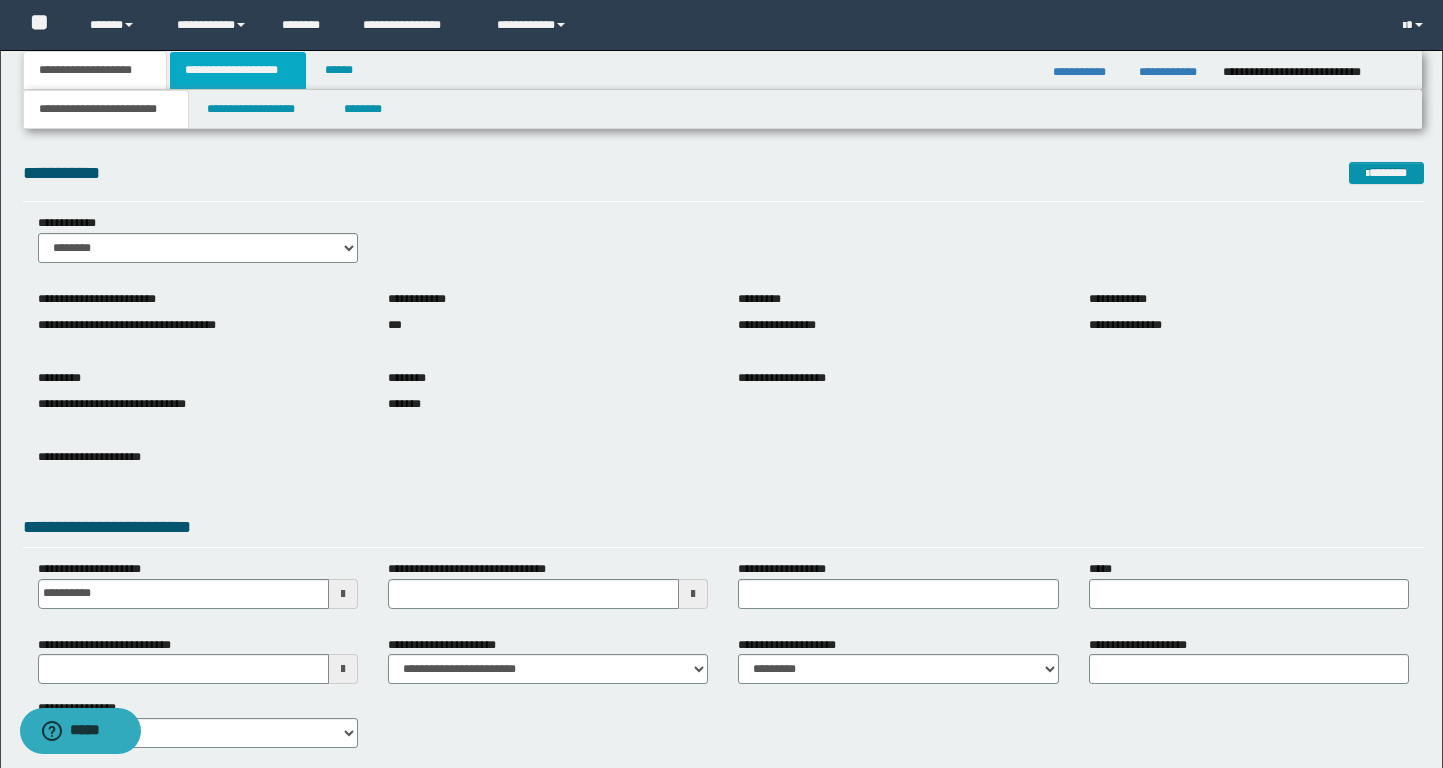 click on "**********" at bounding box center [238, 70] 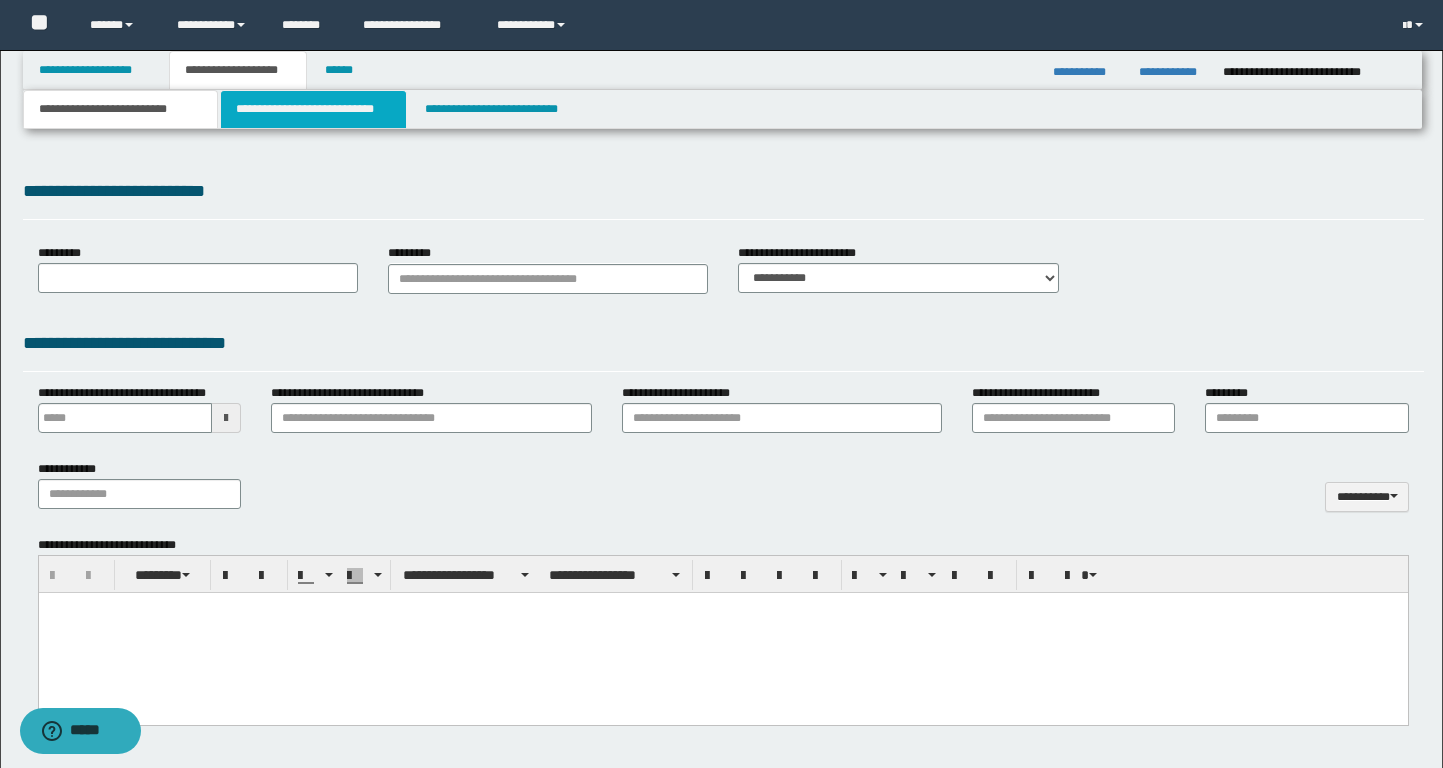 select on "*" 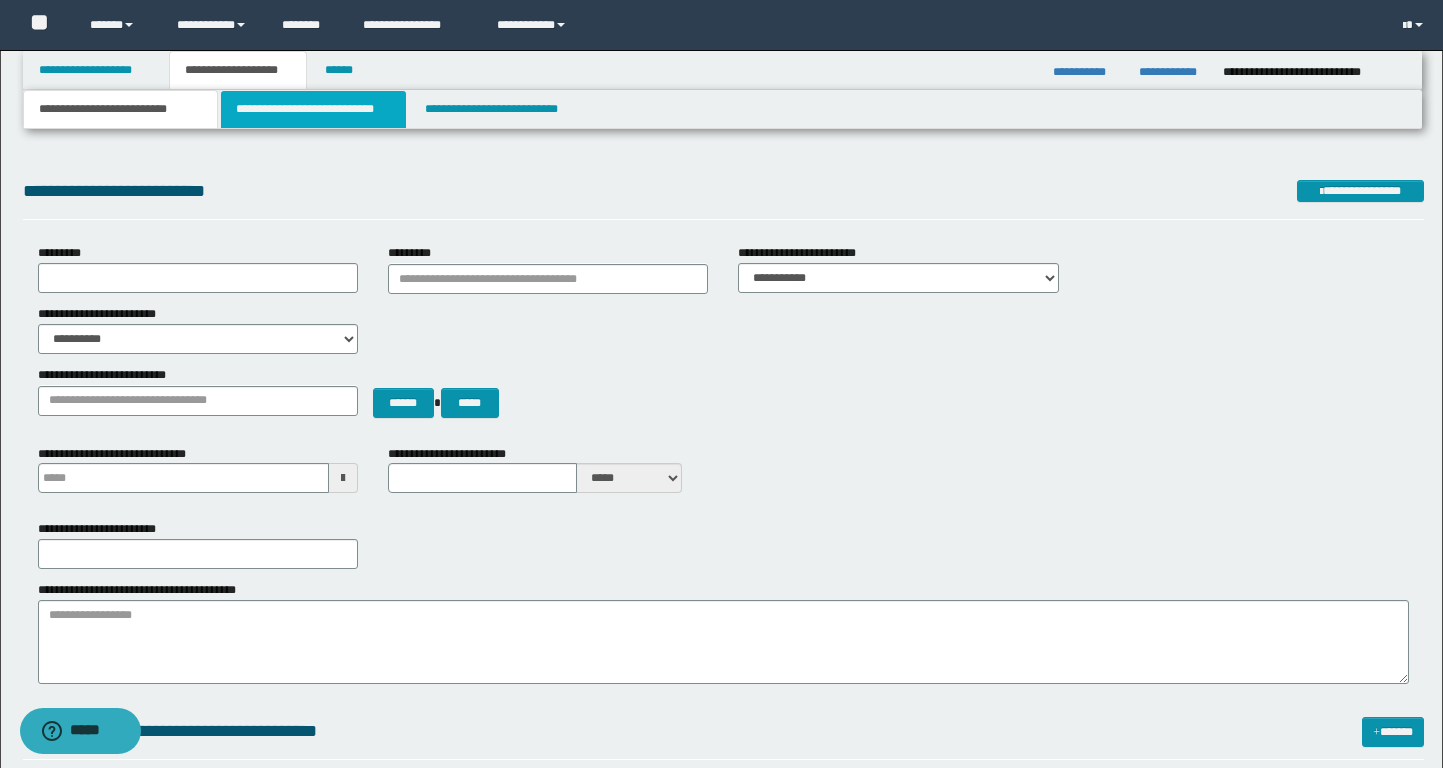 scroll, scrollTop: 0, scrollLeft: 0, axis: both 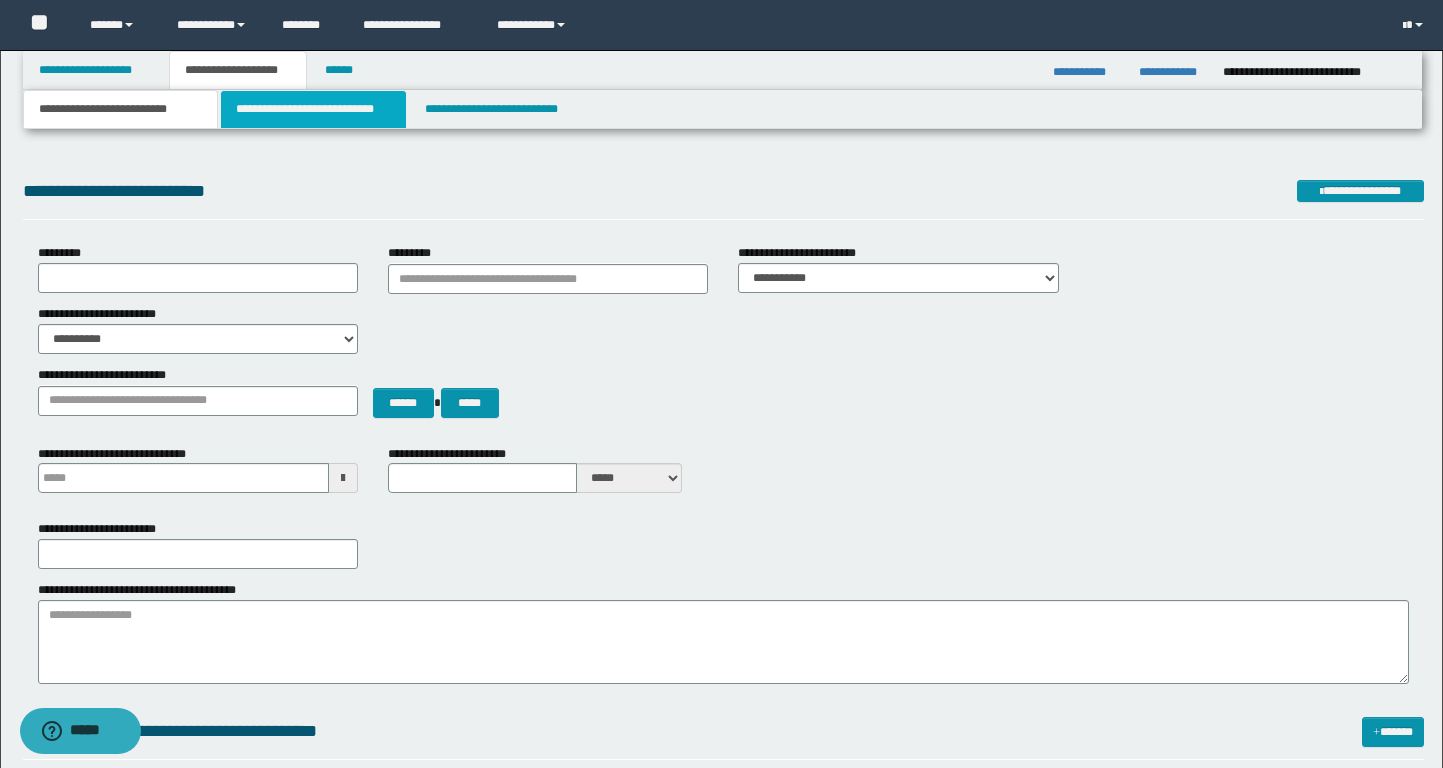 click on "**********" at bounding box center (314, 109) 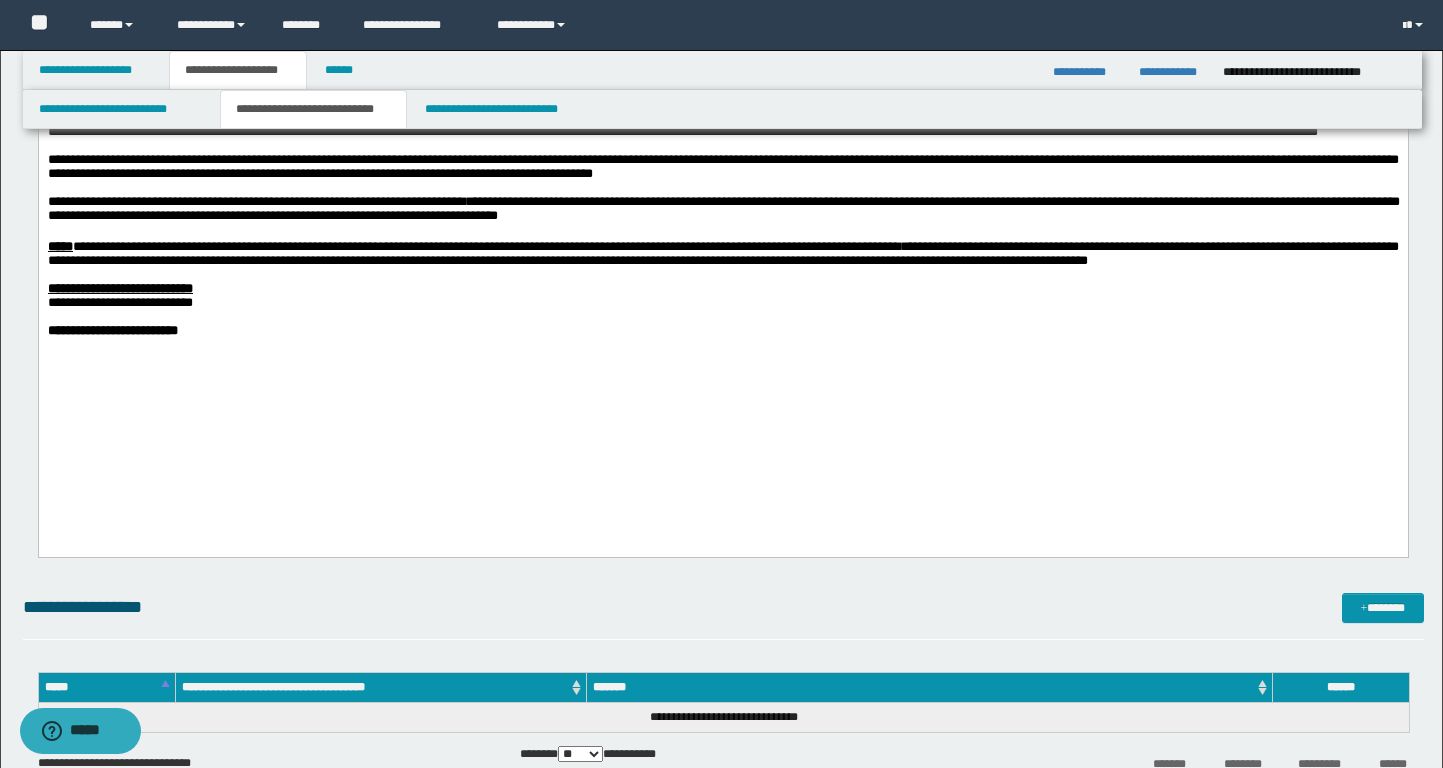 scroll, scrollTop: 1281, scrollLeft: 0, axis: vertical 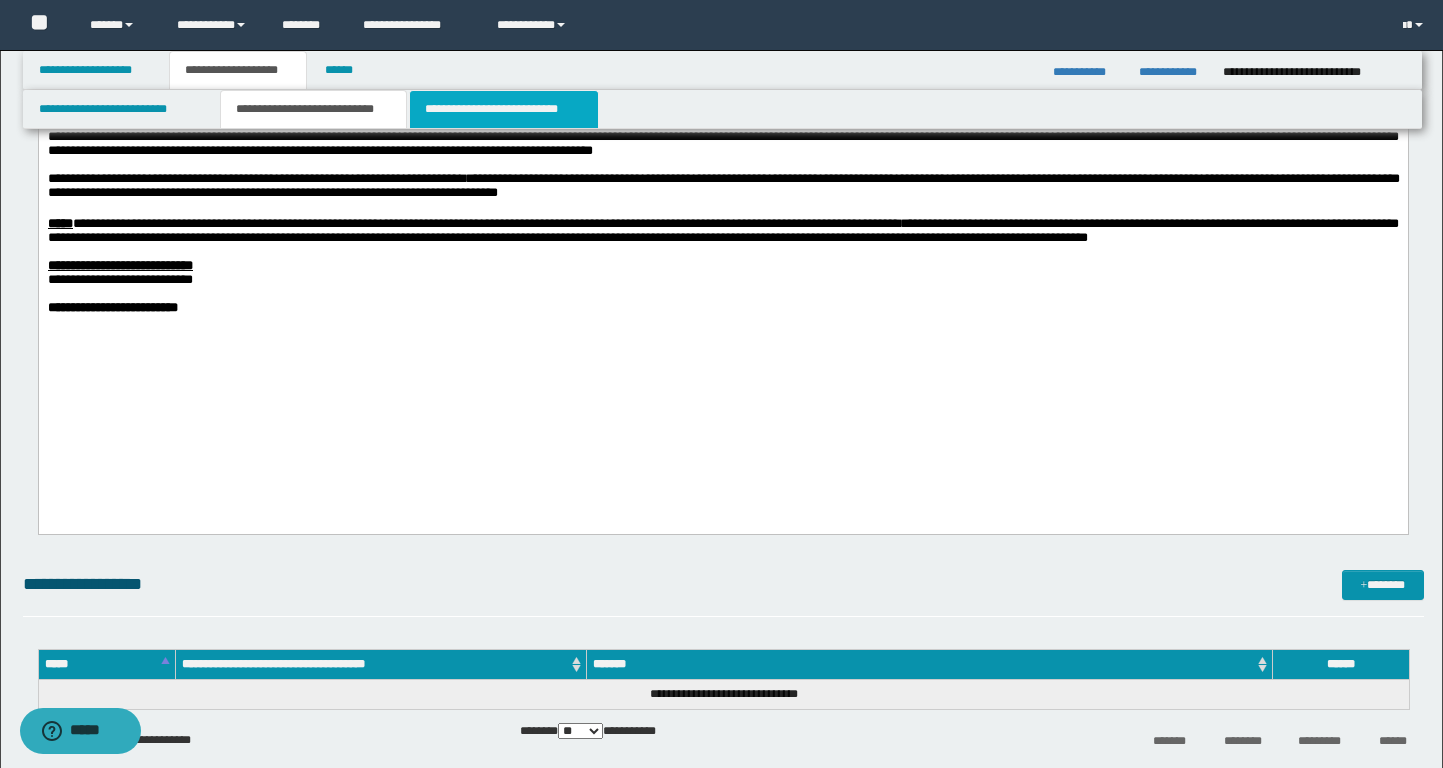 click on "**********" at bounding box center (504, 109) 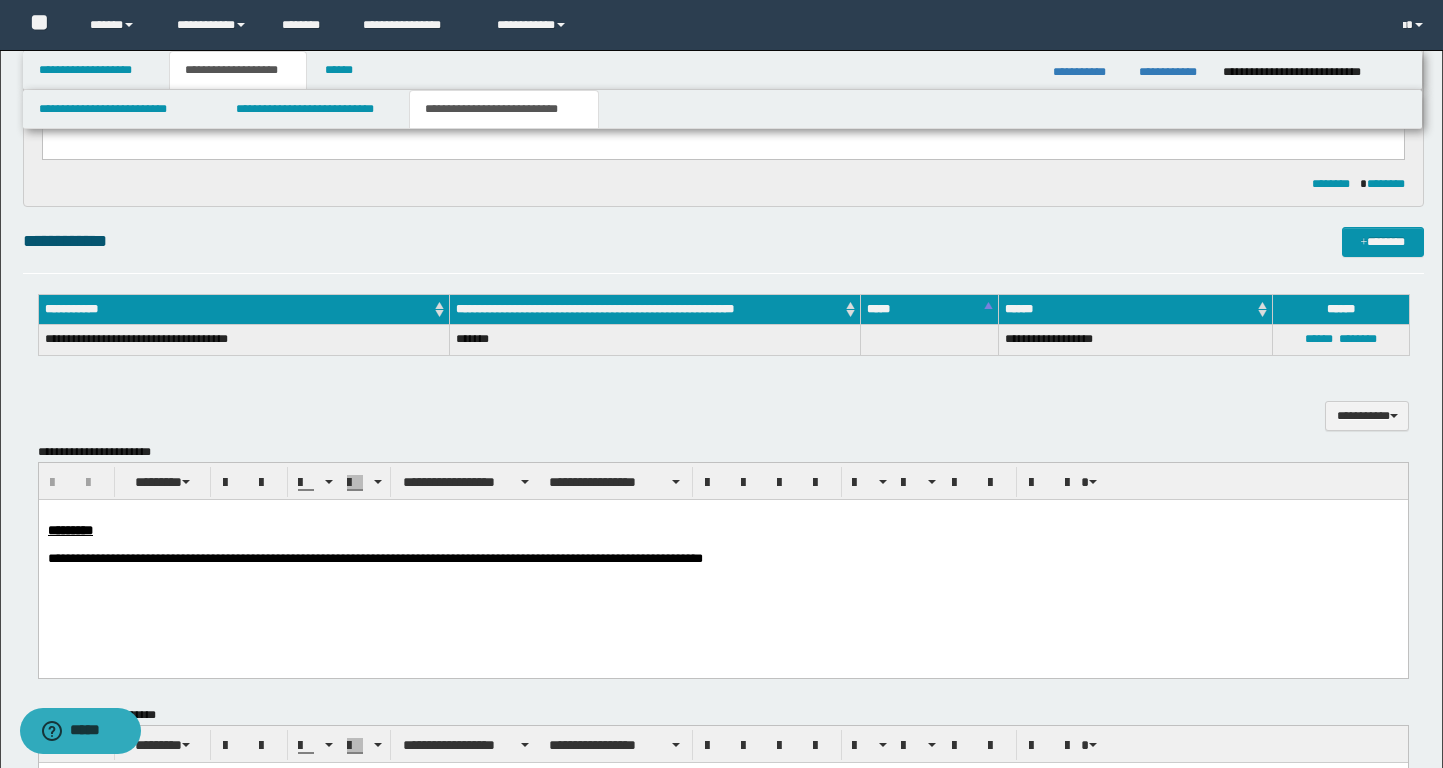 scroll, scrollTop: 390, scrollLeft: 0, axis: vertical 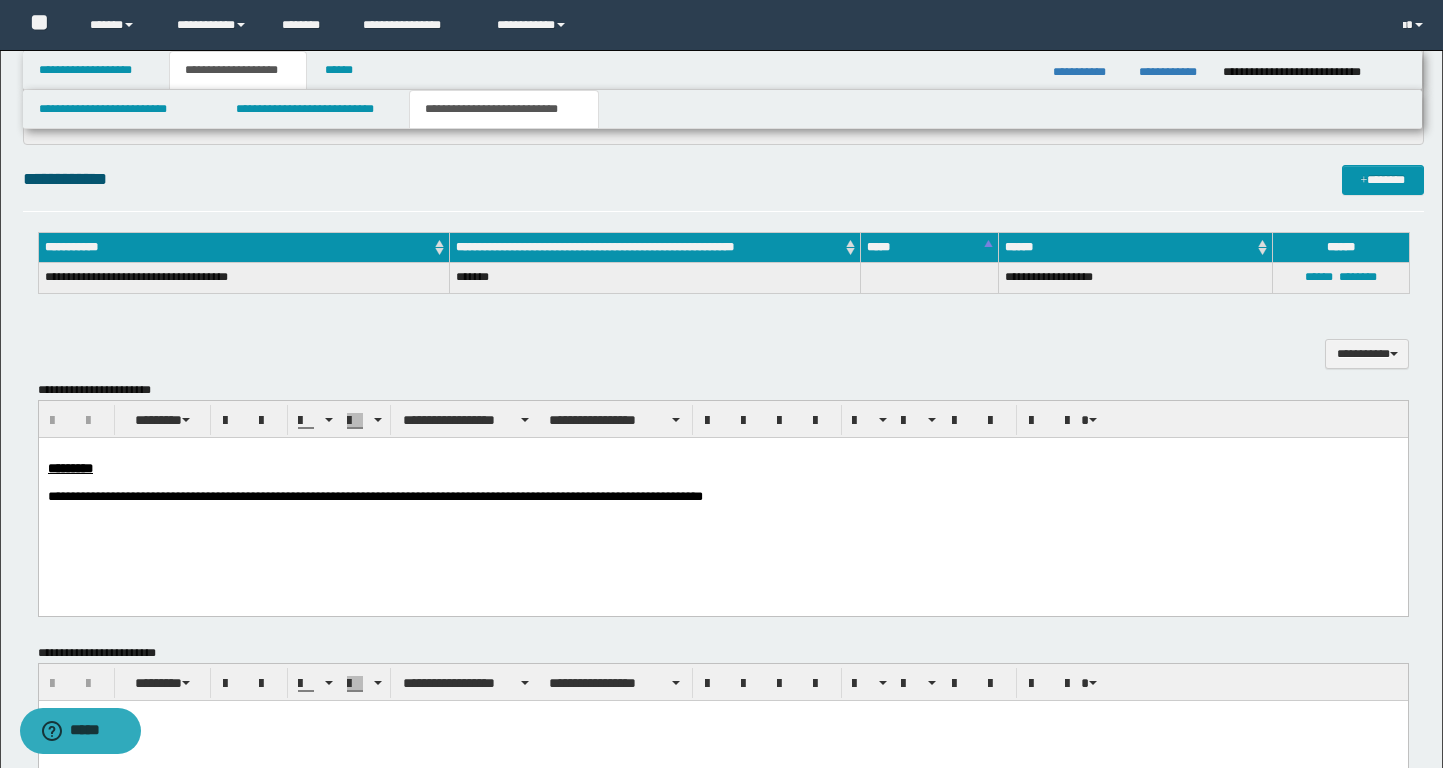 click on "**********" at bounding box center [722, 497] 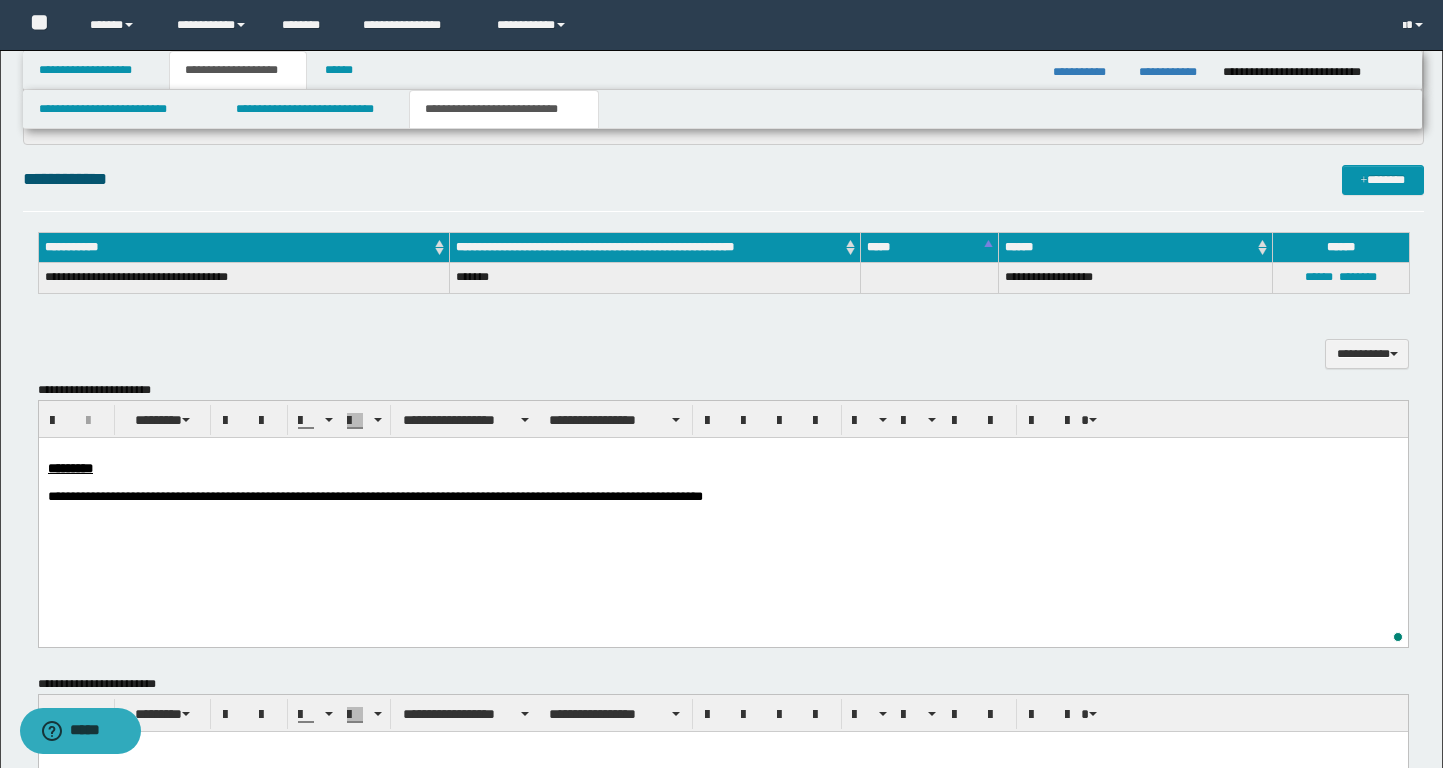 type 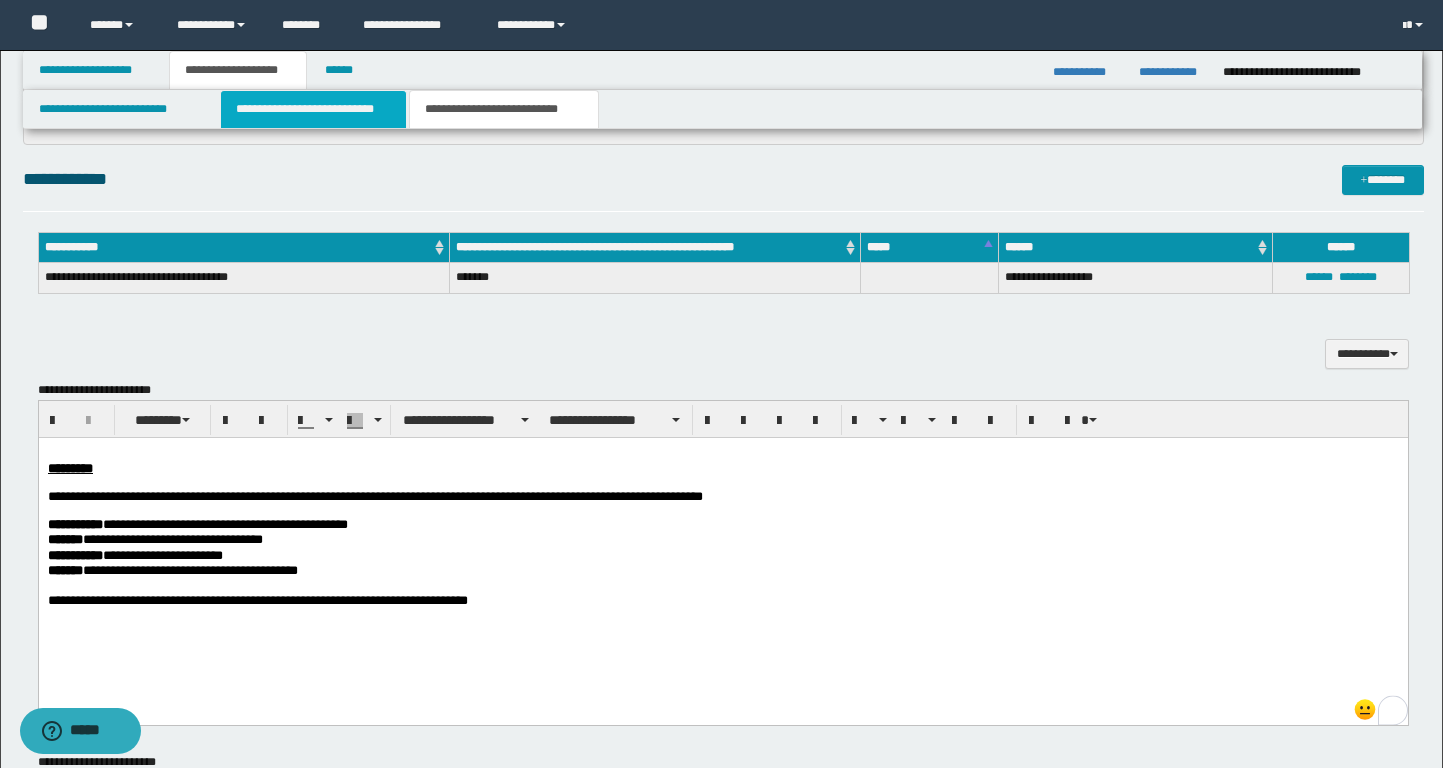 click on "**********" at bounding box center [314, 109] 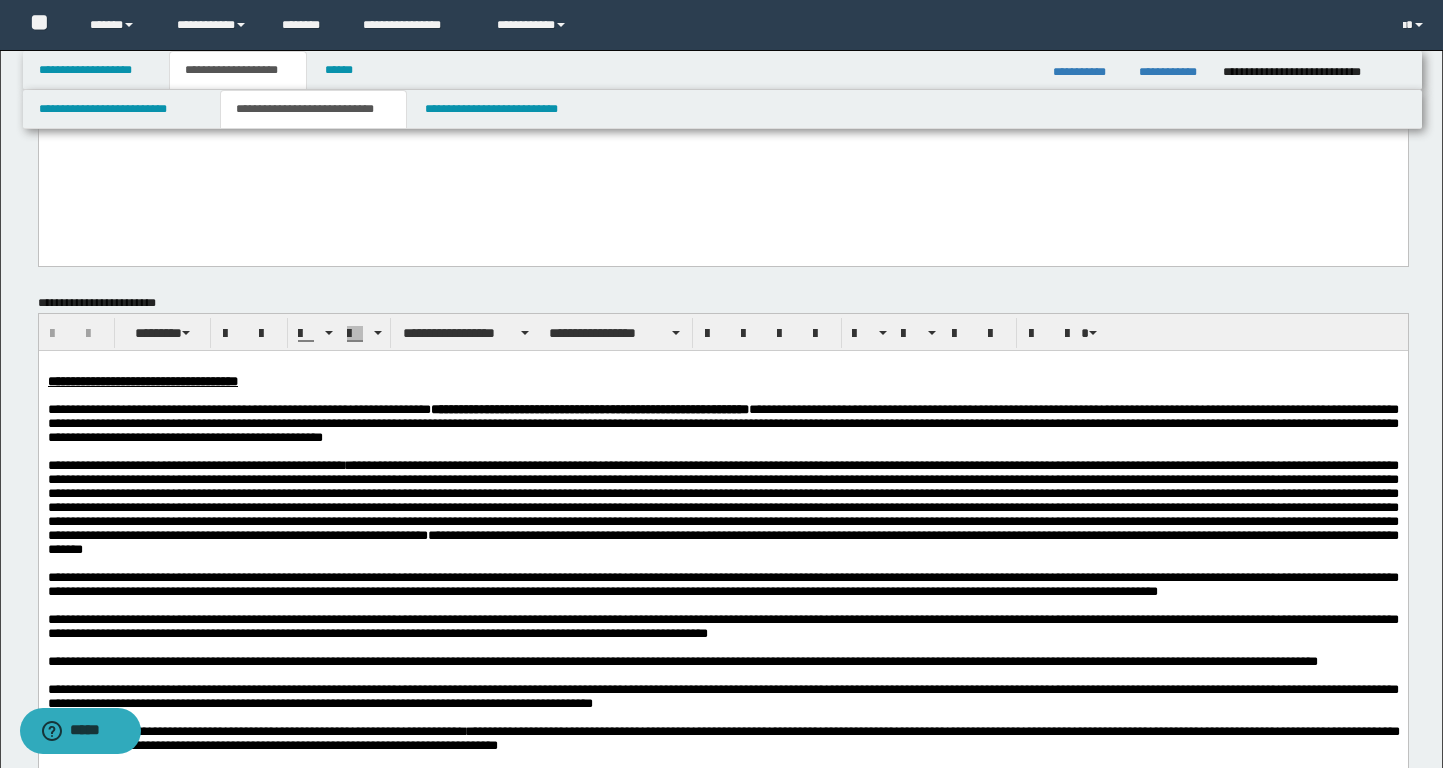 scroll, scrollTop: 725, scrollLeft: 0, axis: vertical 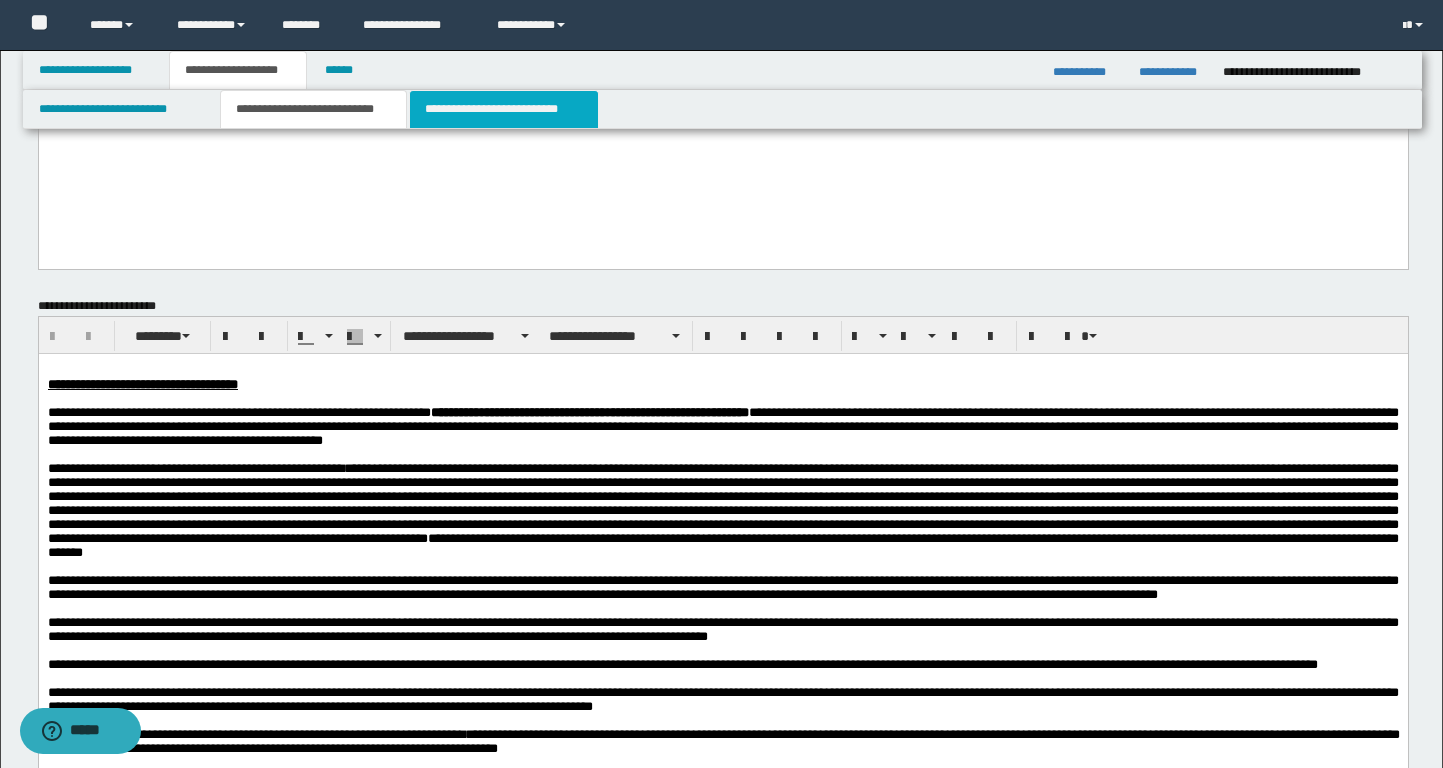 click on "**********" at bounding box center [504, 109] 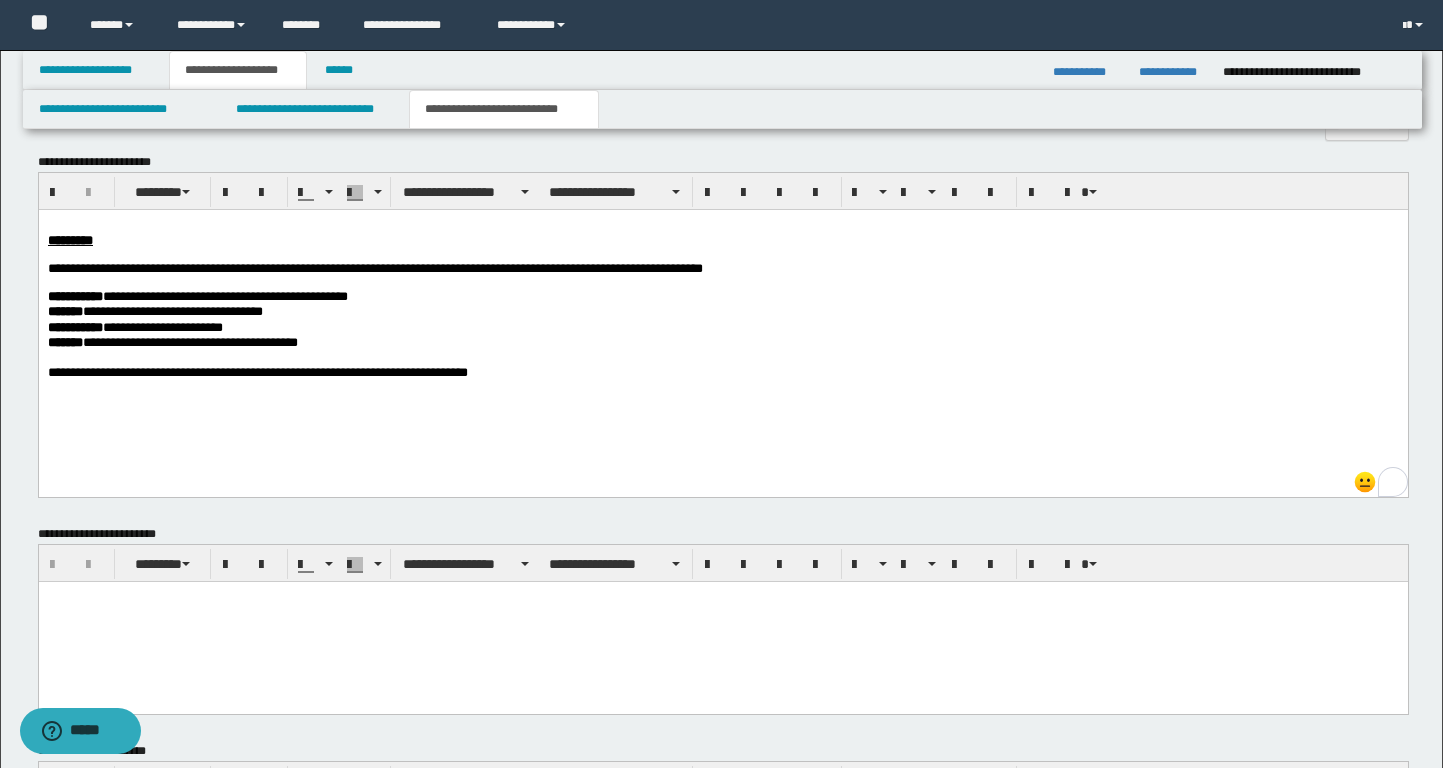 scroll, scrollTop: 534, scrollLeft: 0, axis: vertical 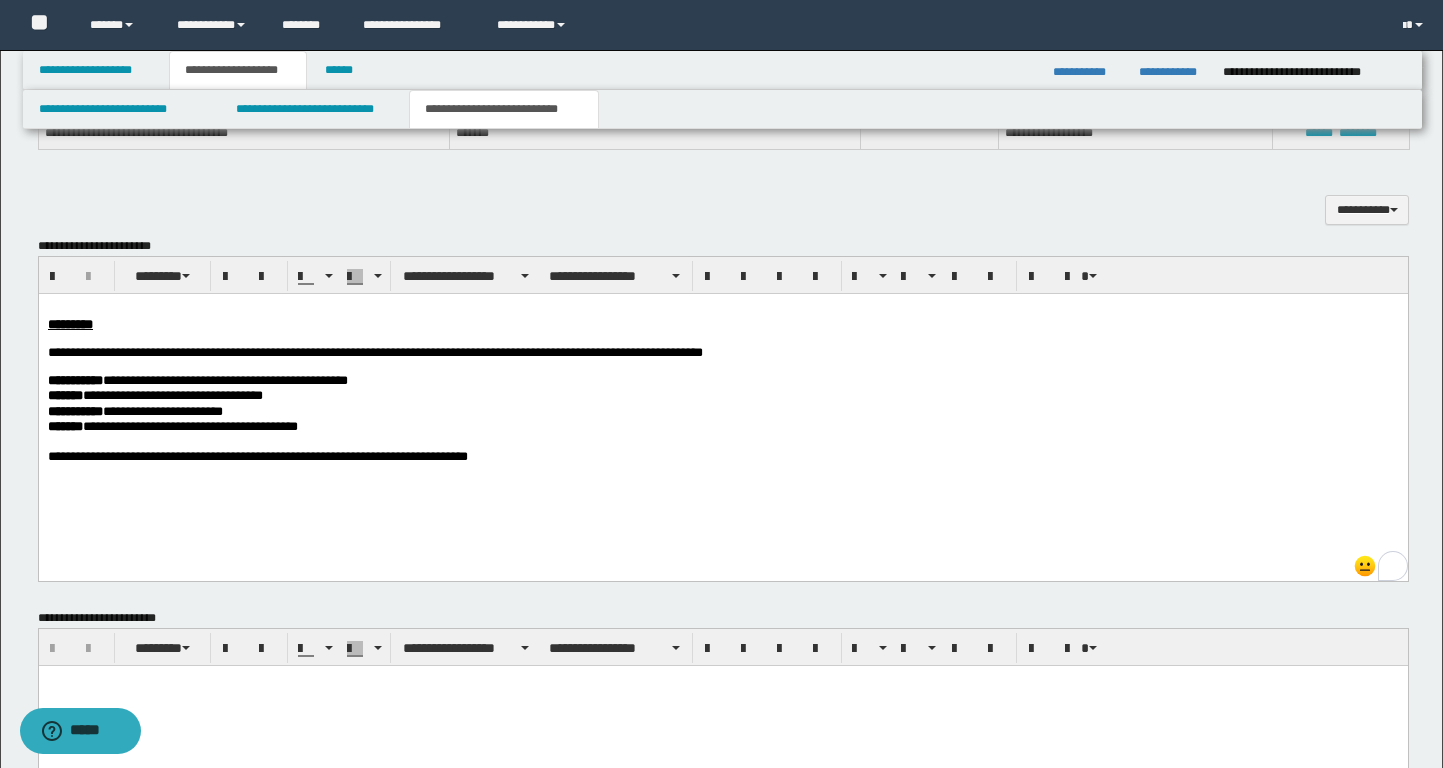 click on "**********" at bounding box center (722, 457) 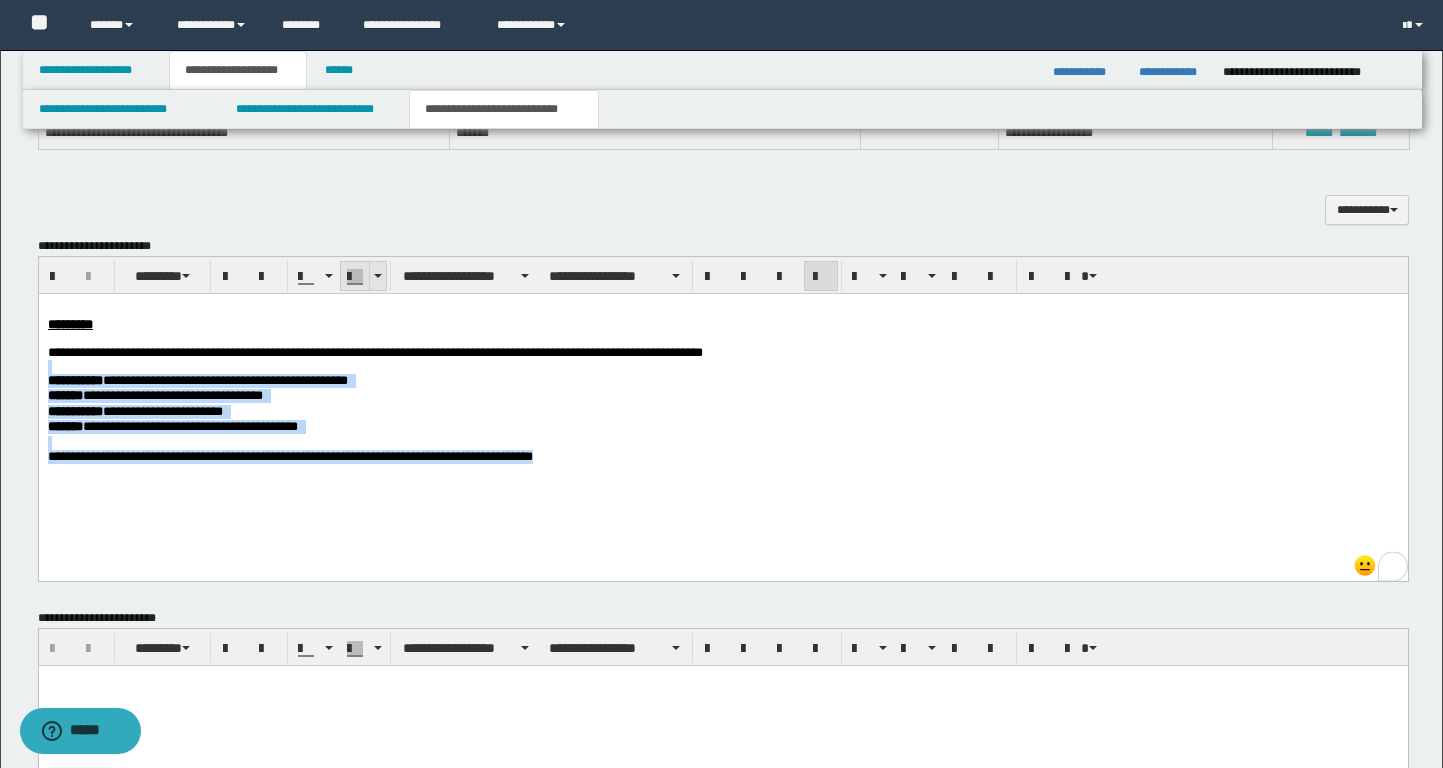 click at bounding box center (377, 276) 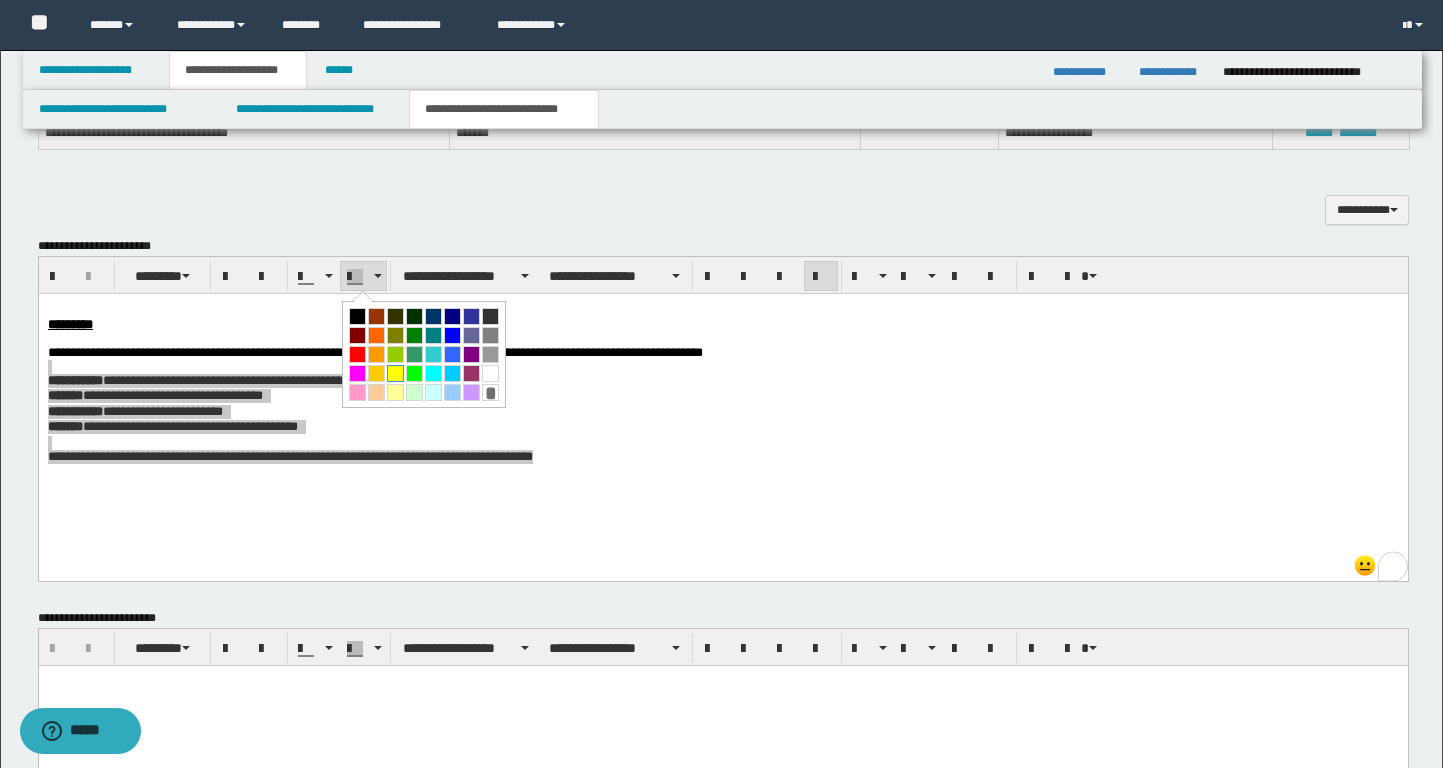 click at bounding box center [395, 373] 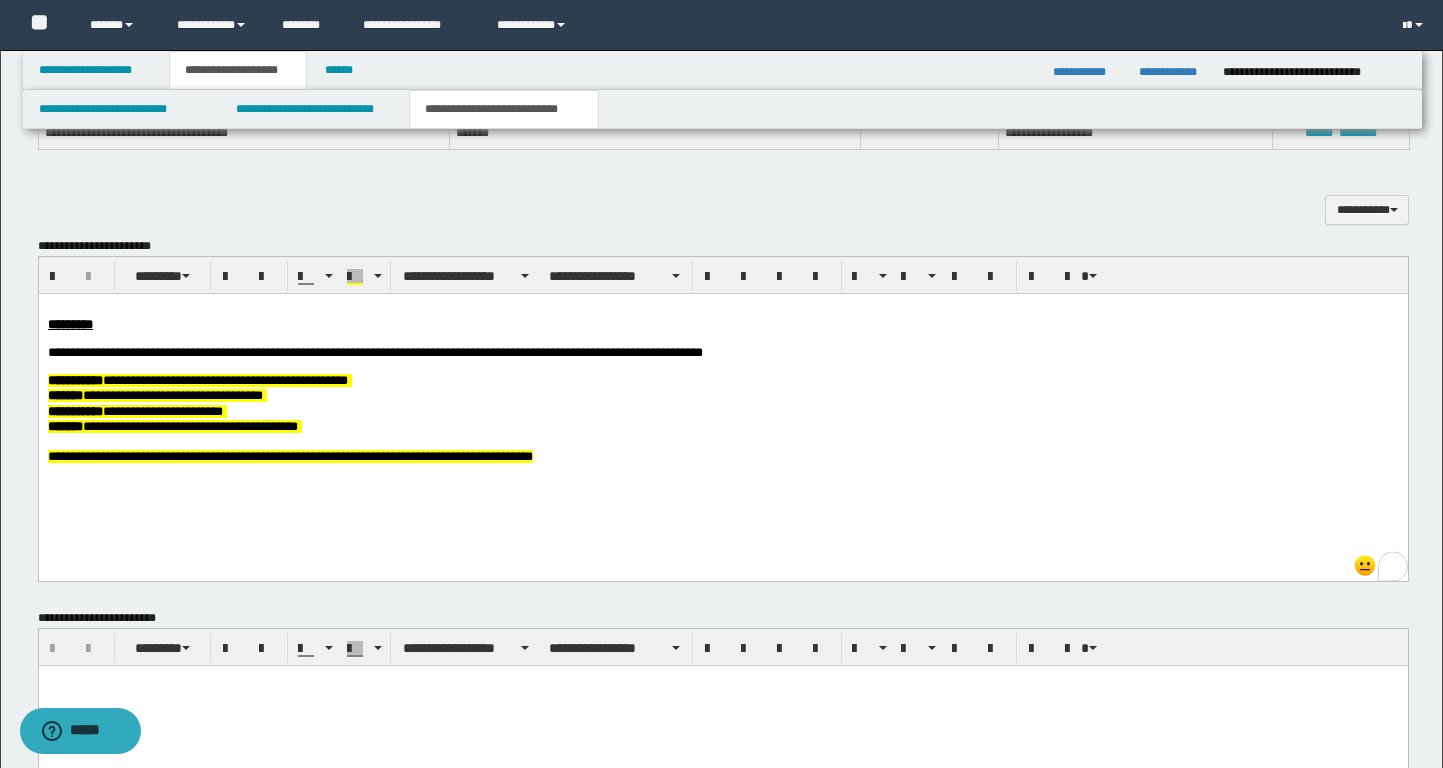 click on "**********" at bounding box center (722, 457) 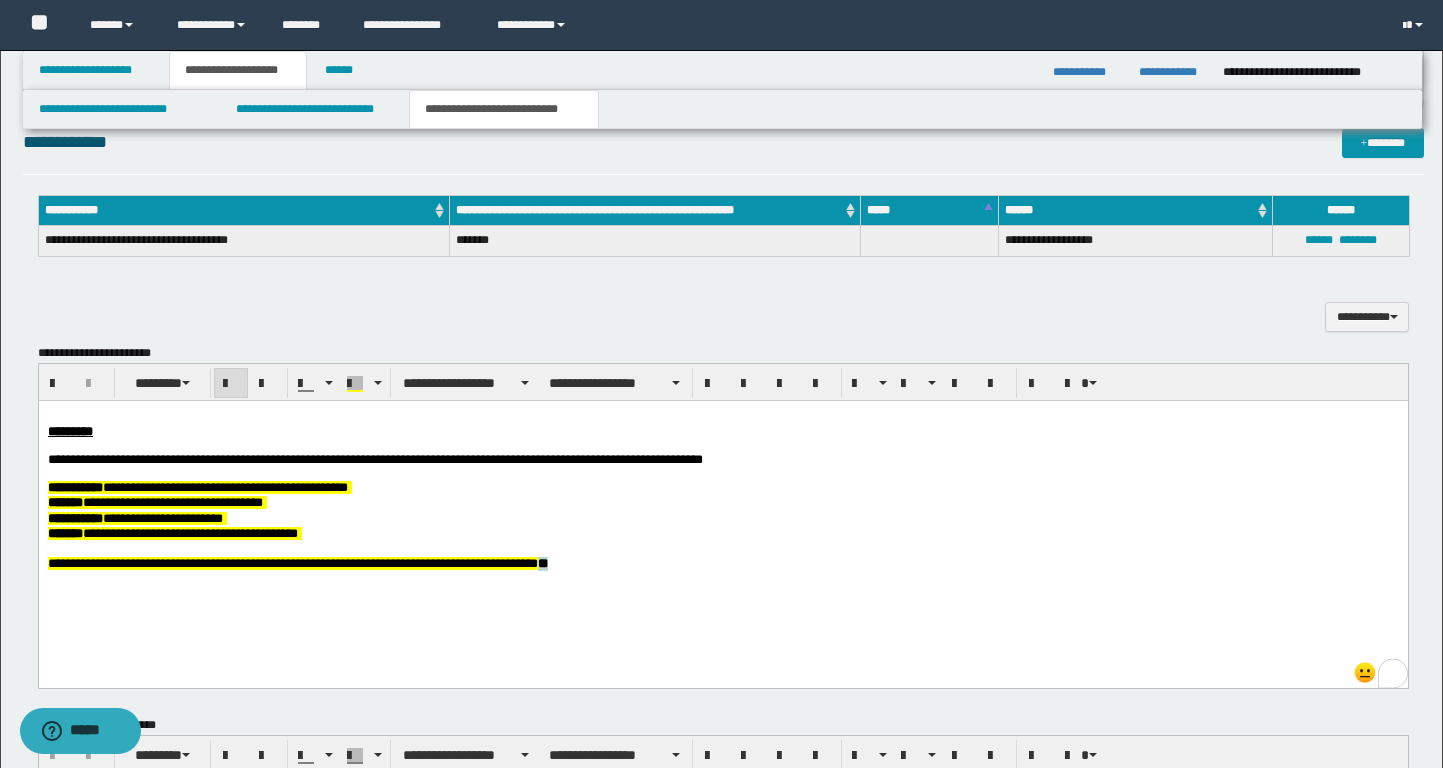 scroll, scrollTop: 264, scrollLeft: 0, axis: vertical 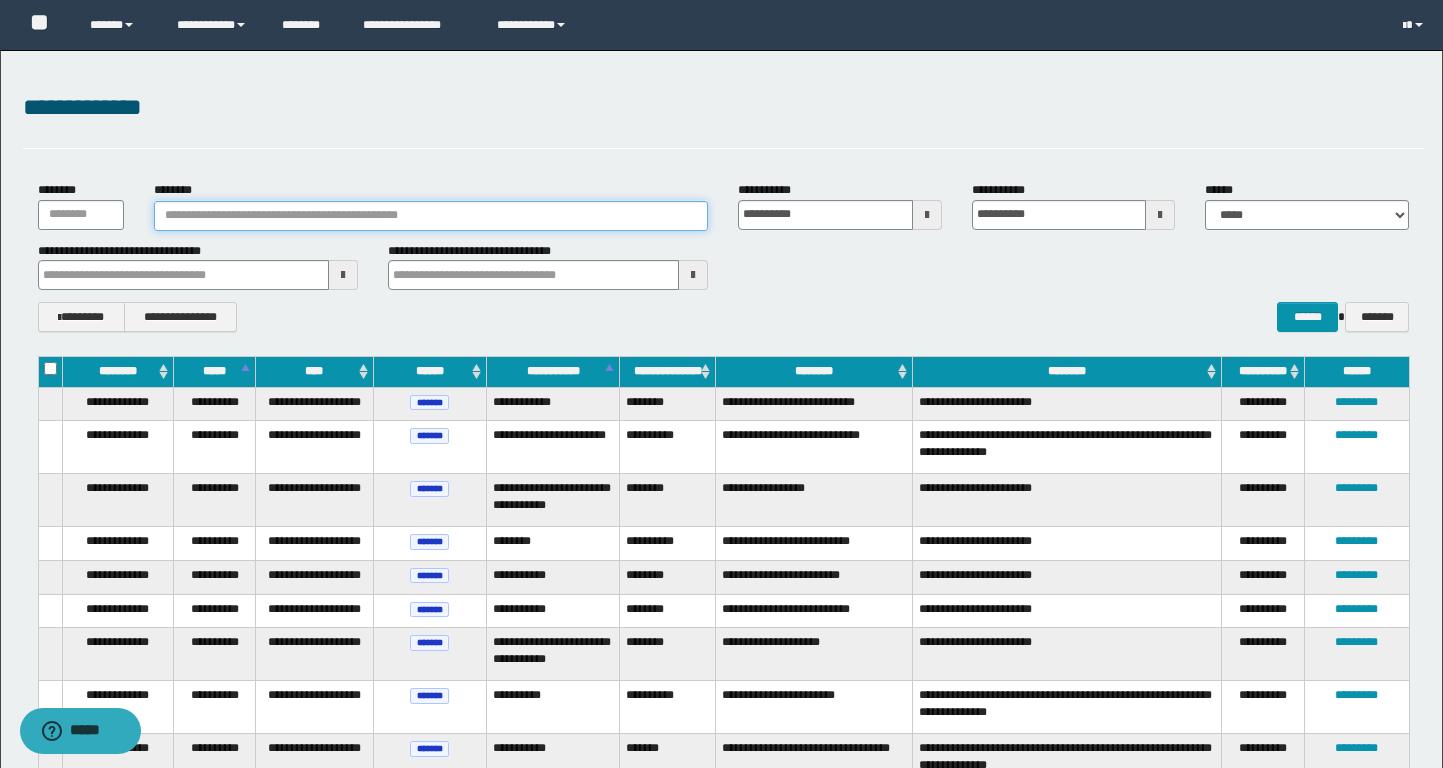 drag, startPoint x: 415, startPoint y: 211, endPoint x: 360, endPoint y: 211, distance: 55 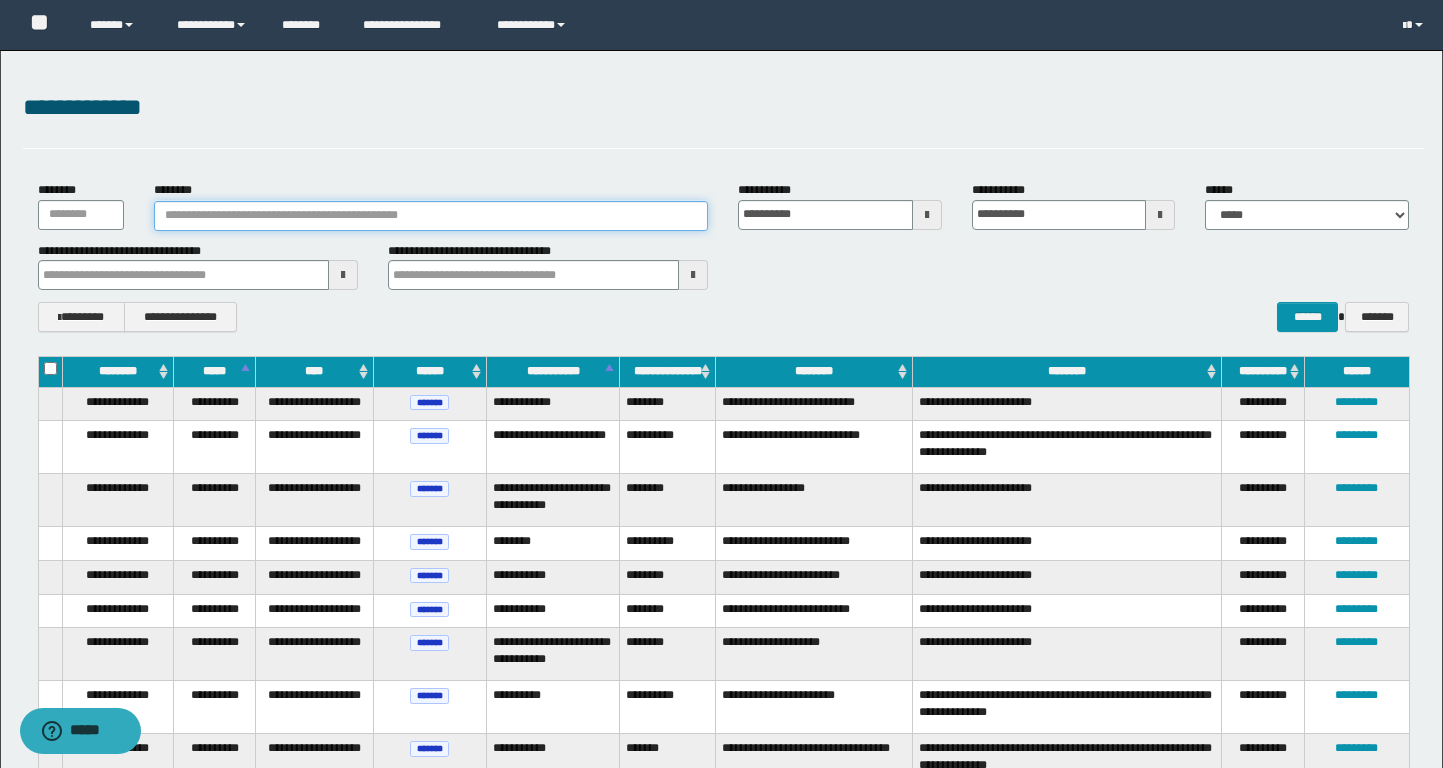 click on "********" at bounding box center [431, 216] 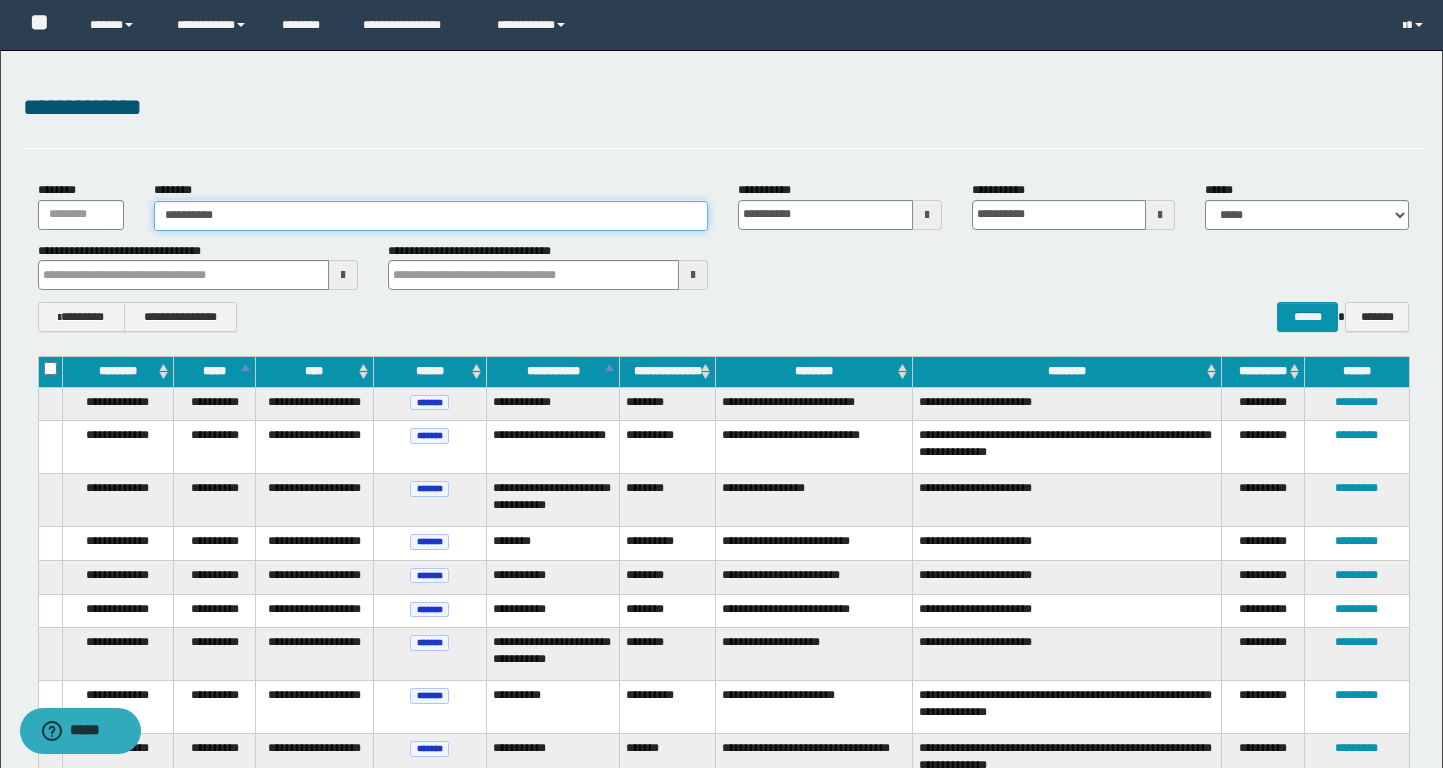 type on "**********" 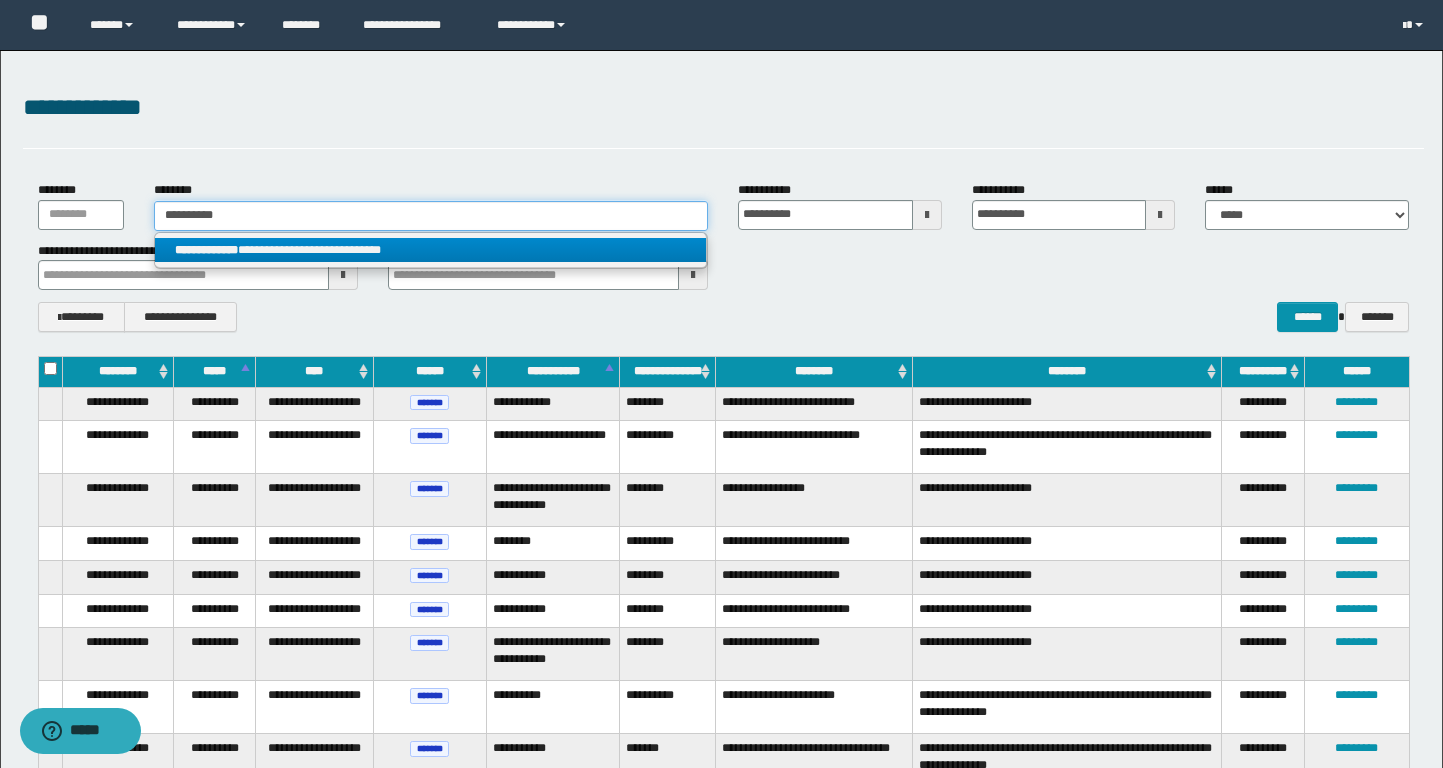 type on "**********" 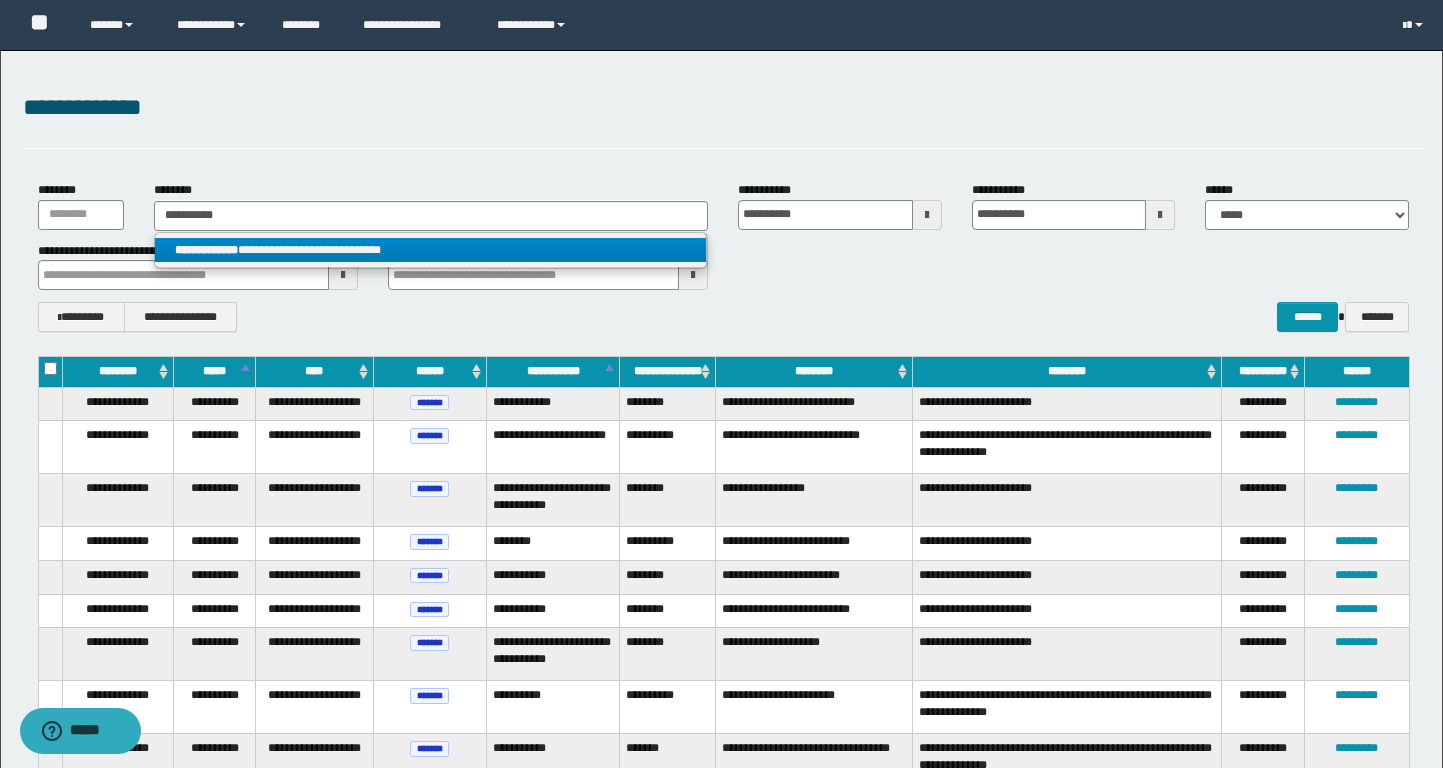 click on "**********" at bounding box center [430, 250] 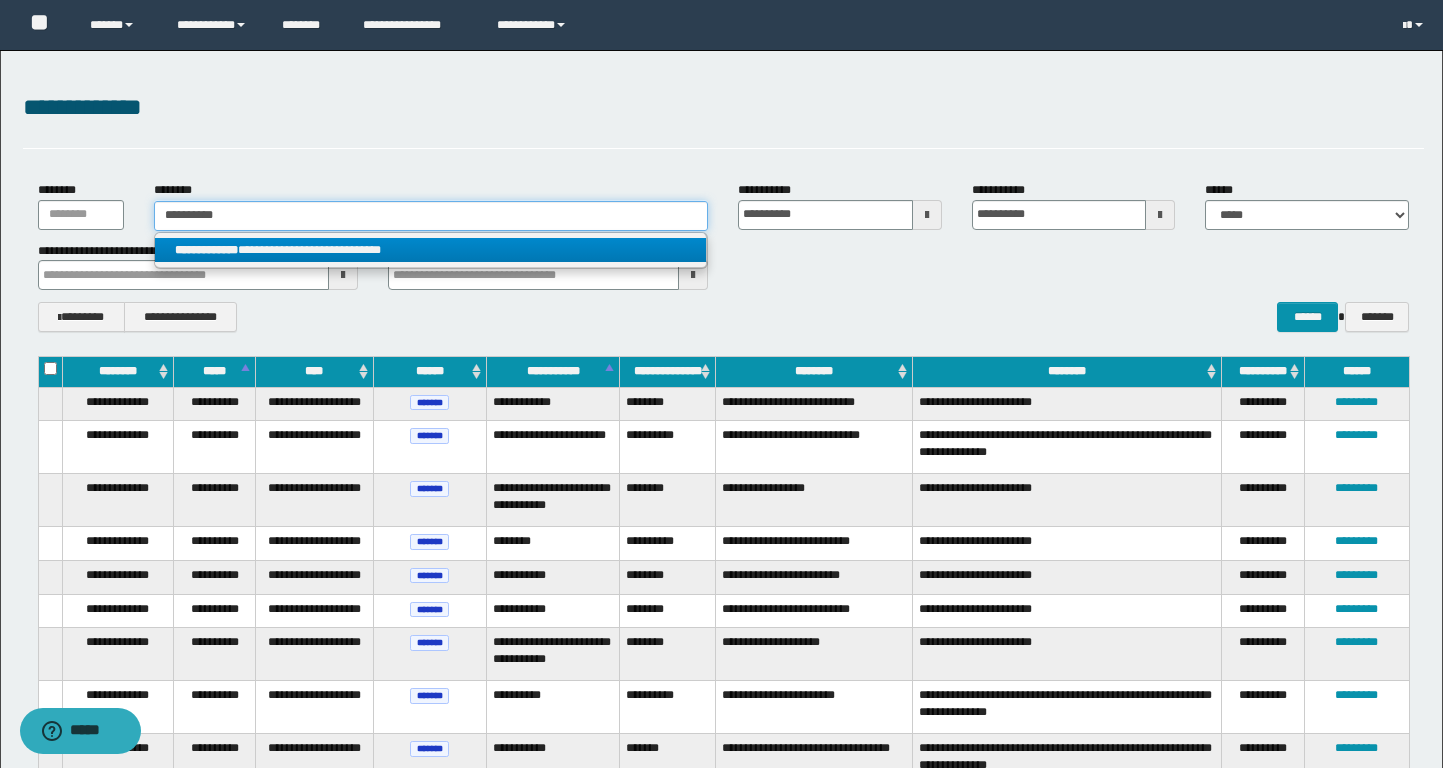 type 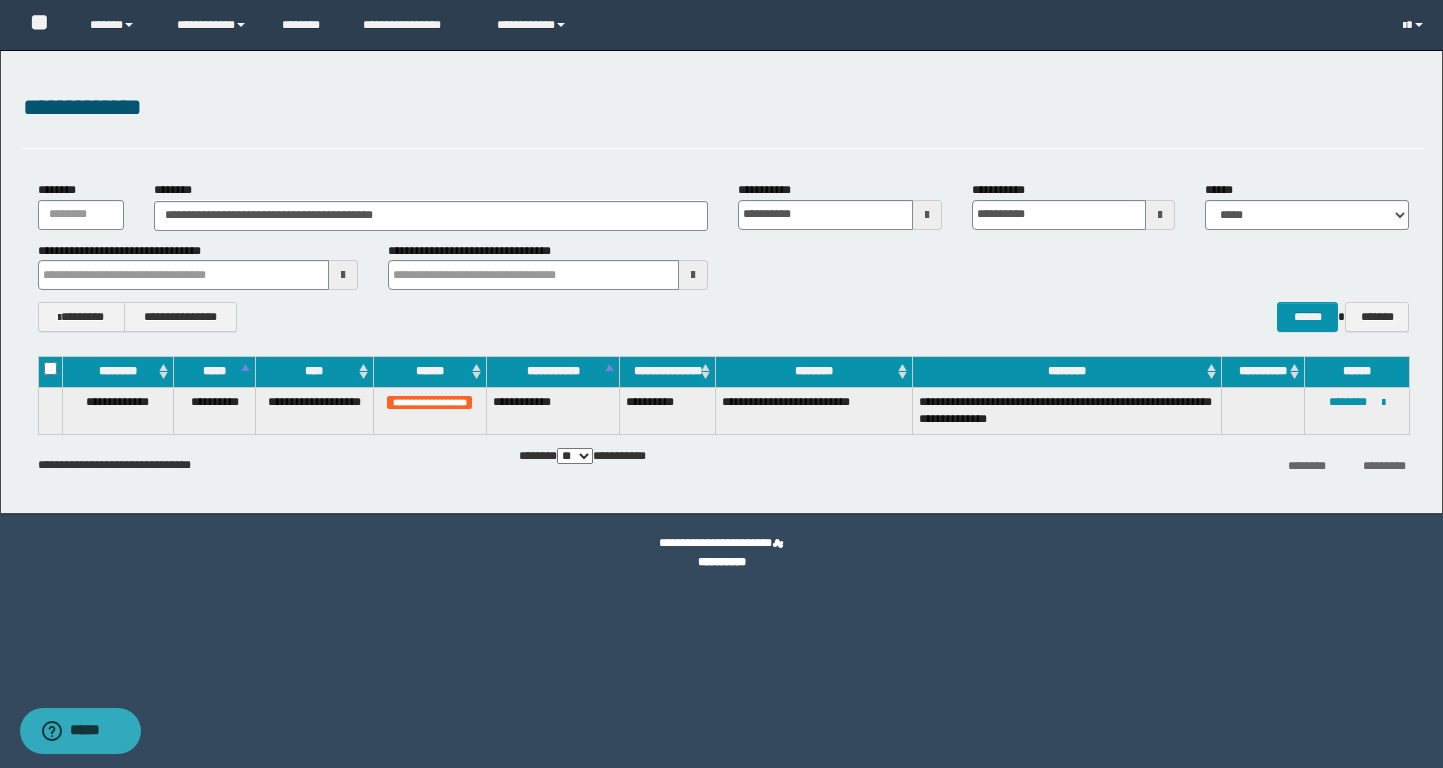 click on "**********" at bounding box center [1356, 410] 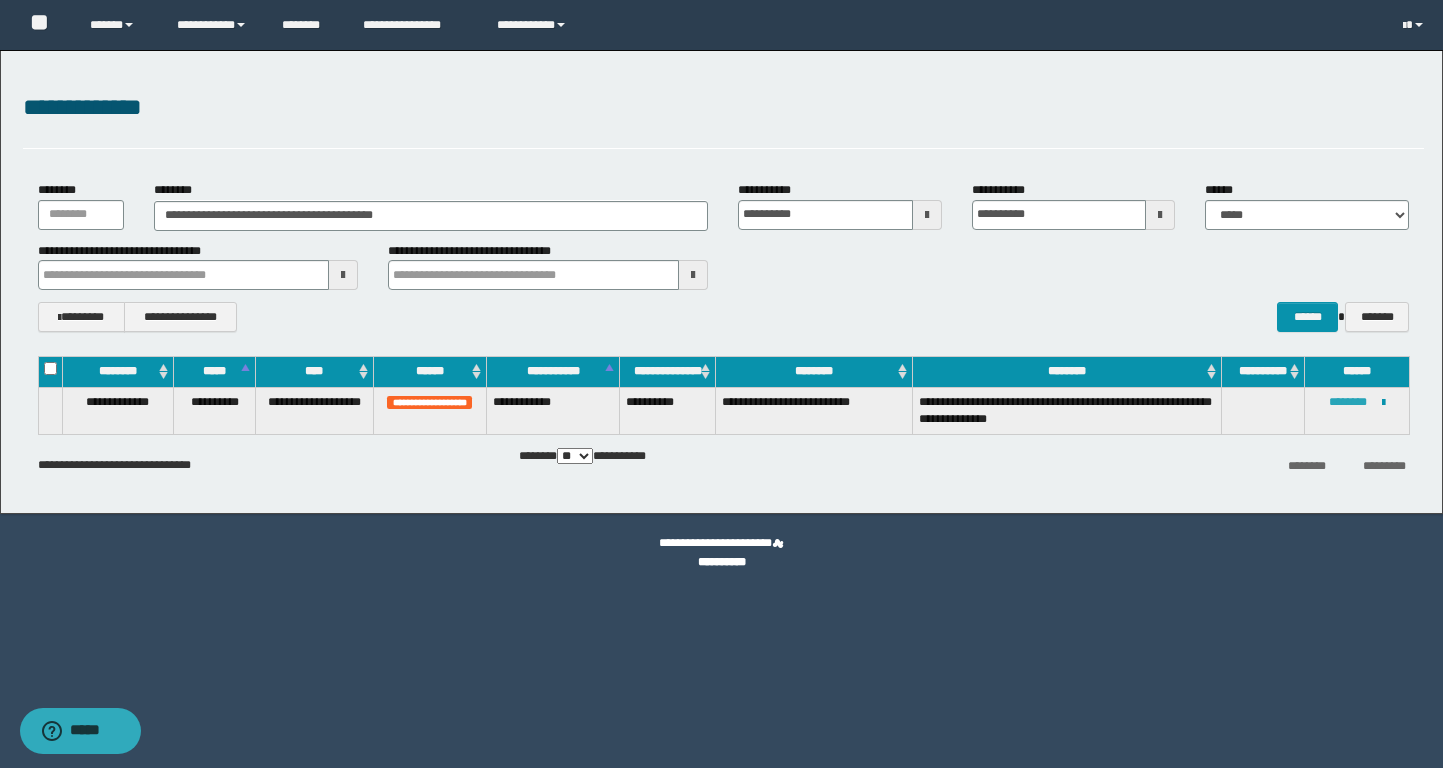 click on "********" at bounding box center [1348, 402] 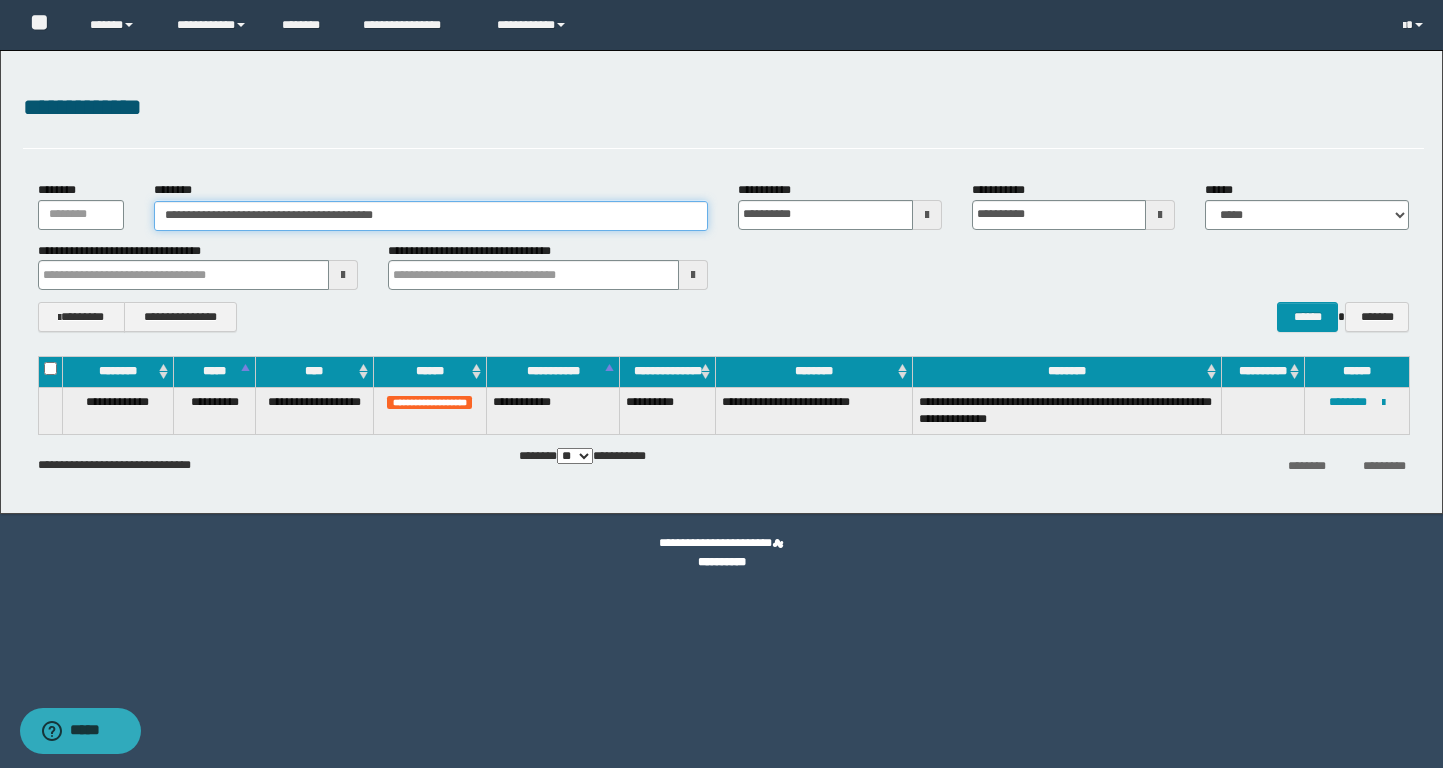 drag, startPoint x: 497, startPoint y: 213, endPoint x: 115, endPoint y: 213, distance: 382 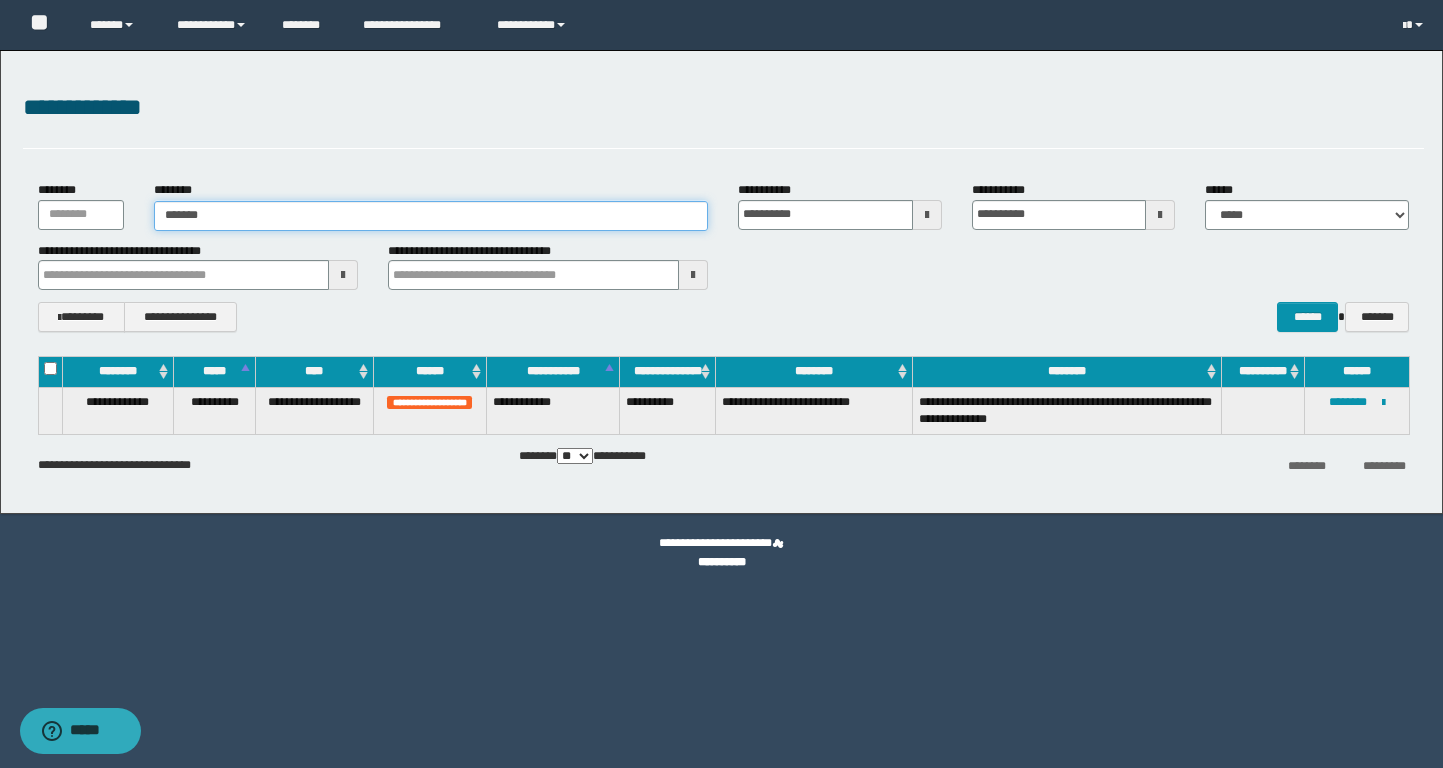type on "*******" 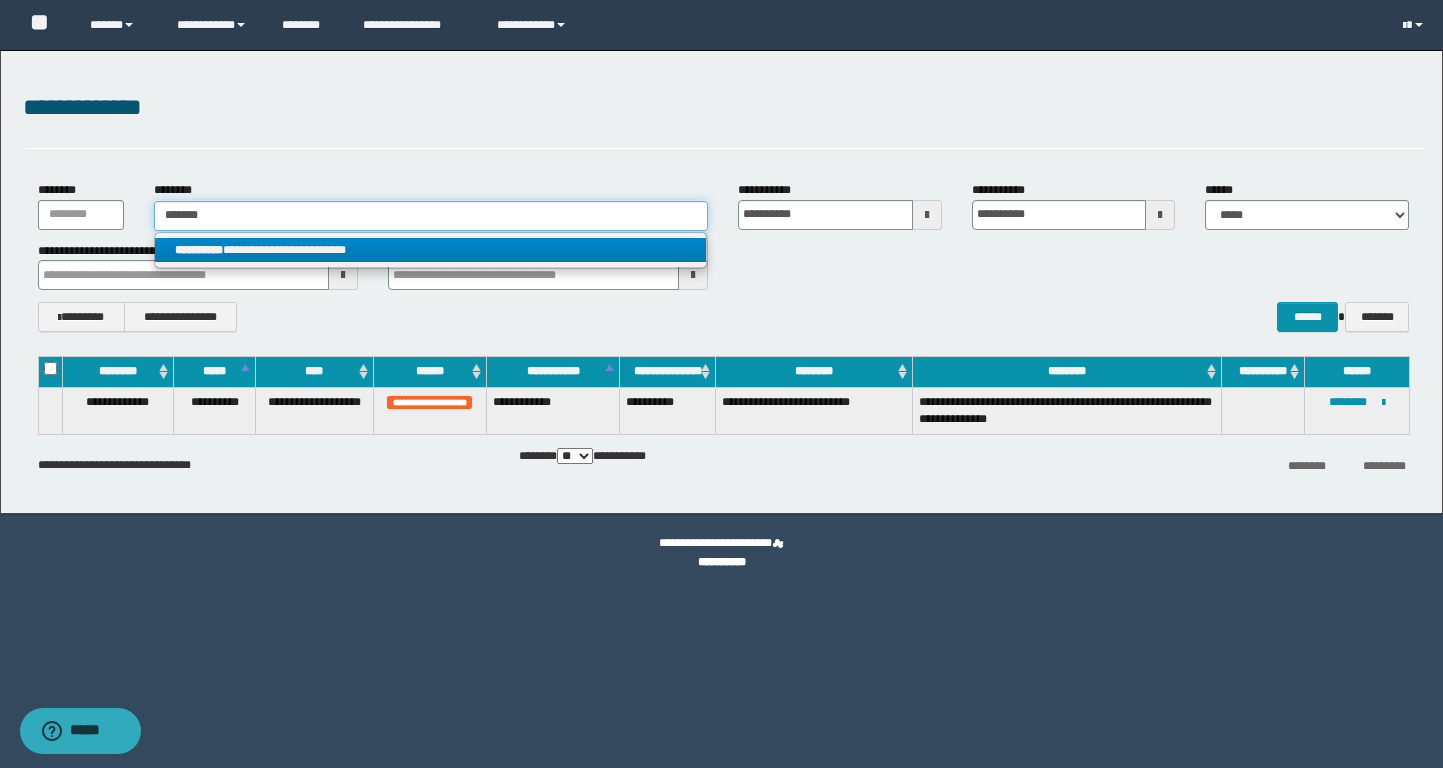 type on "*******" 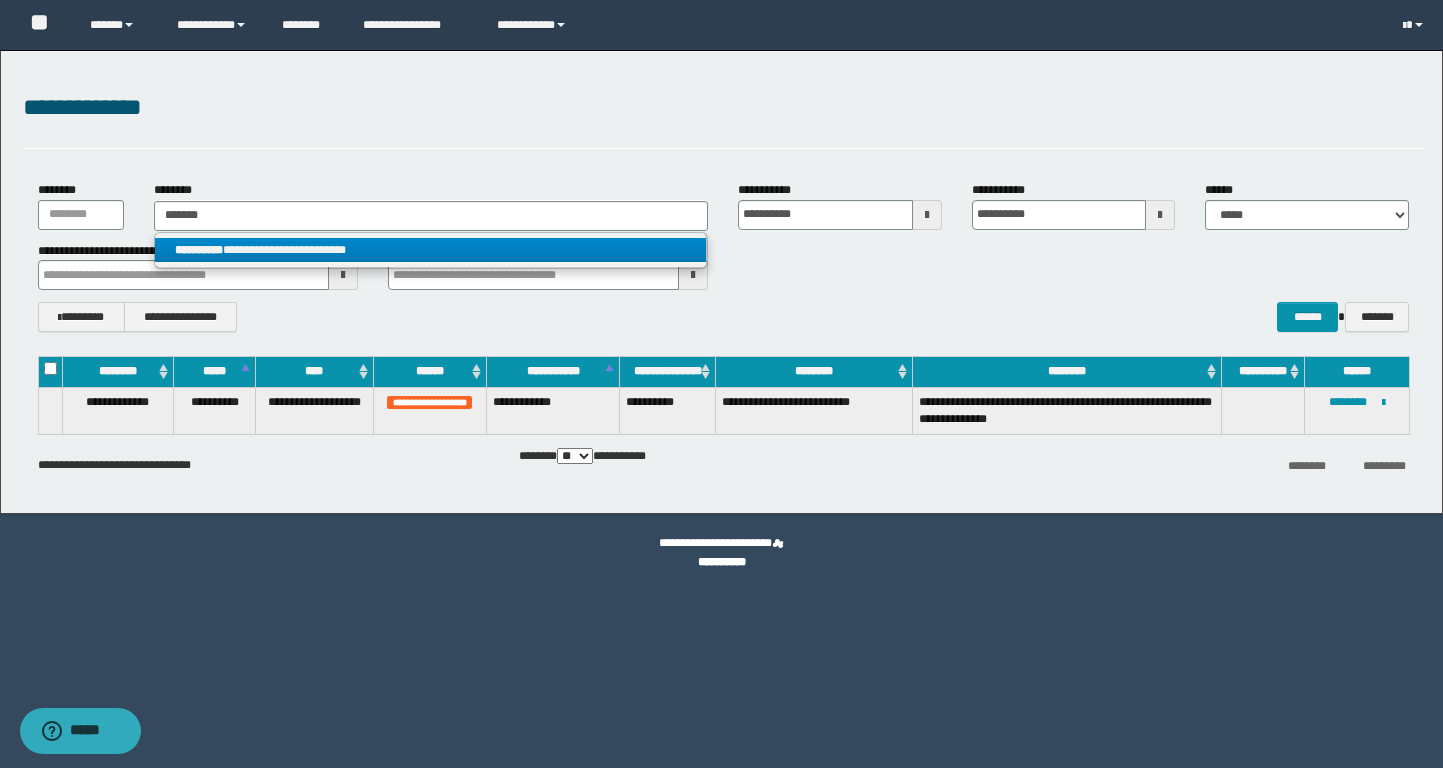 click on "**********" at bounding box center (430, 250) 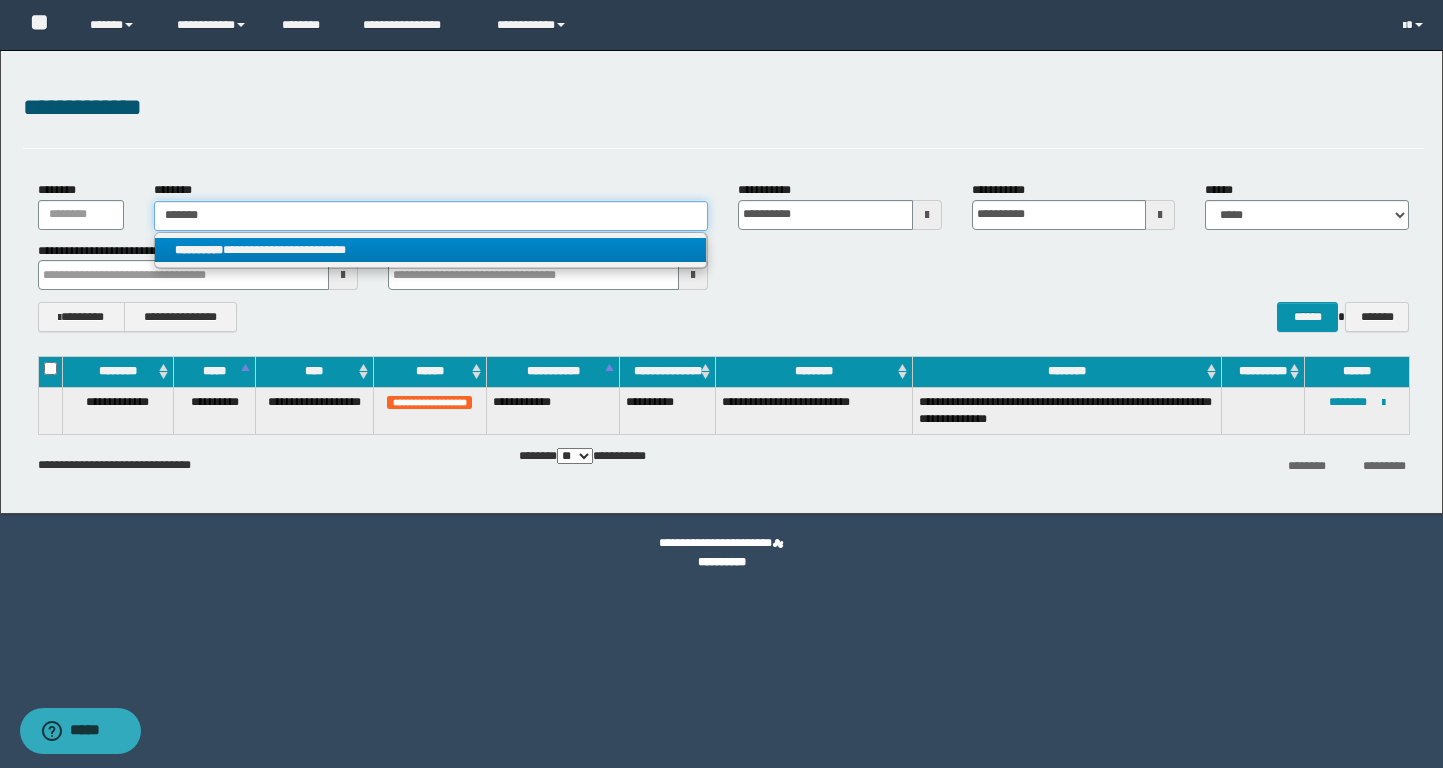 type 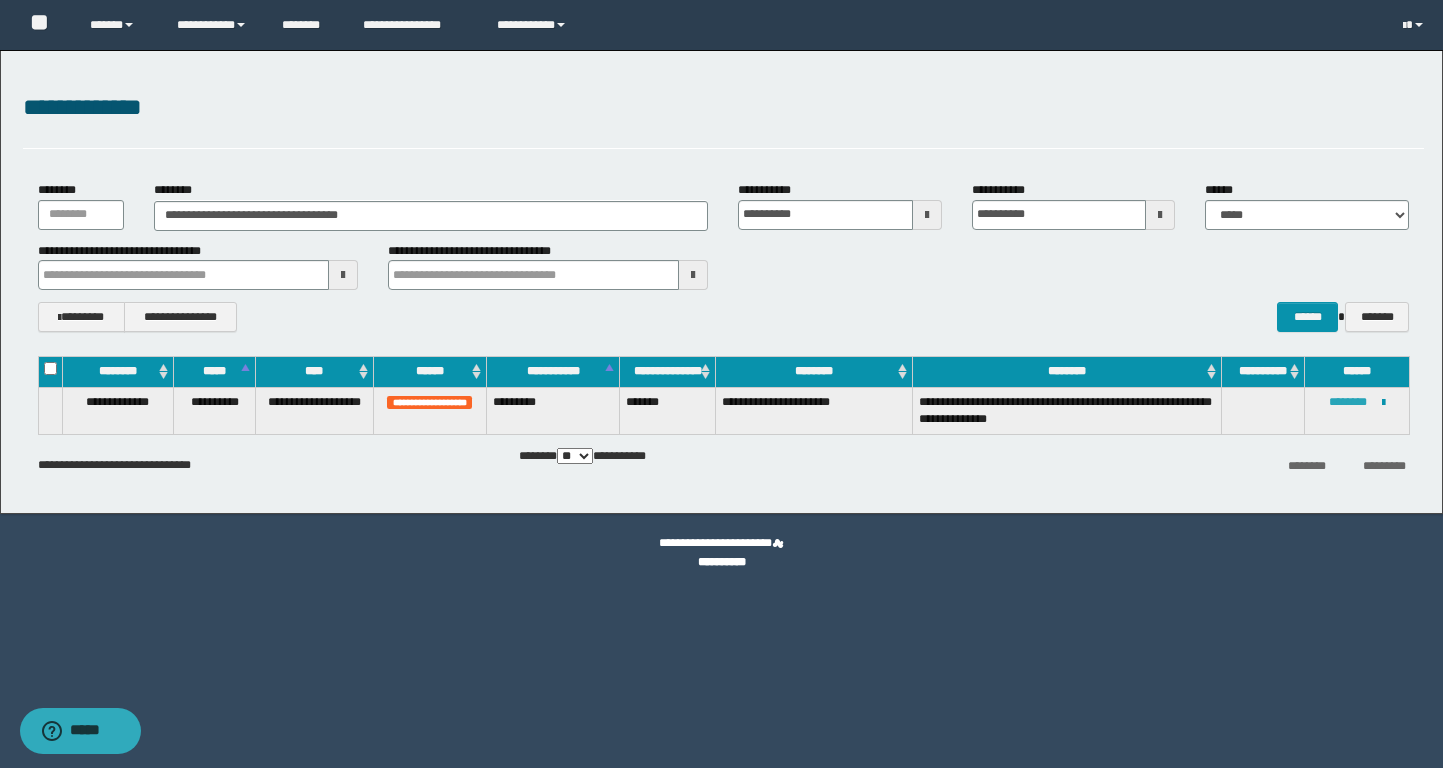 click on "********" at bounding box center [1348, 402] 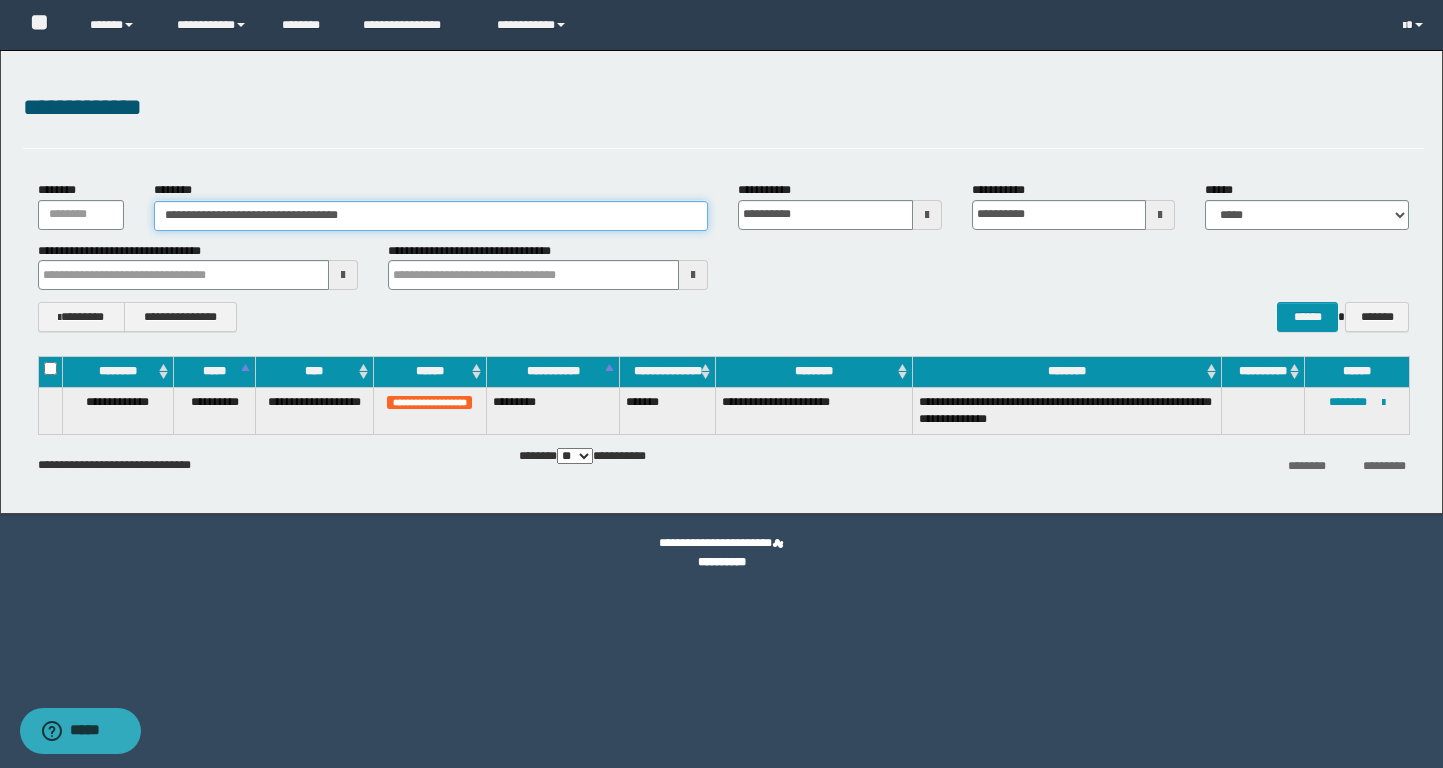 drag, startPoint x: 320, startPoint y: 214, endPoint x: 64, endPoint y: 215, distance: 256.00195 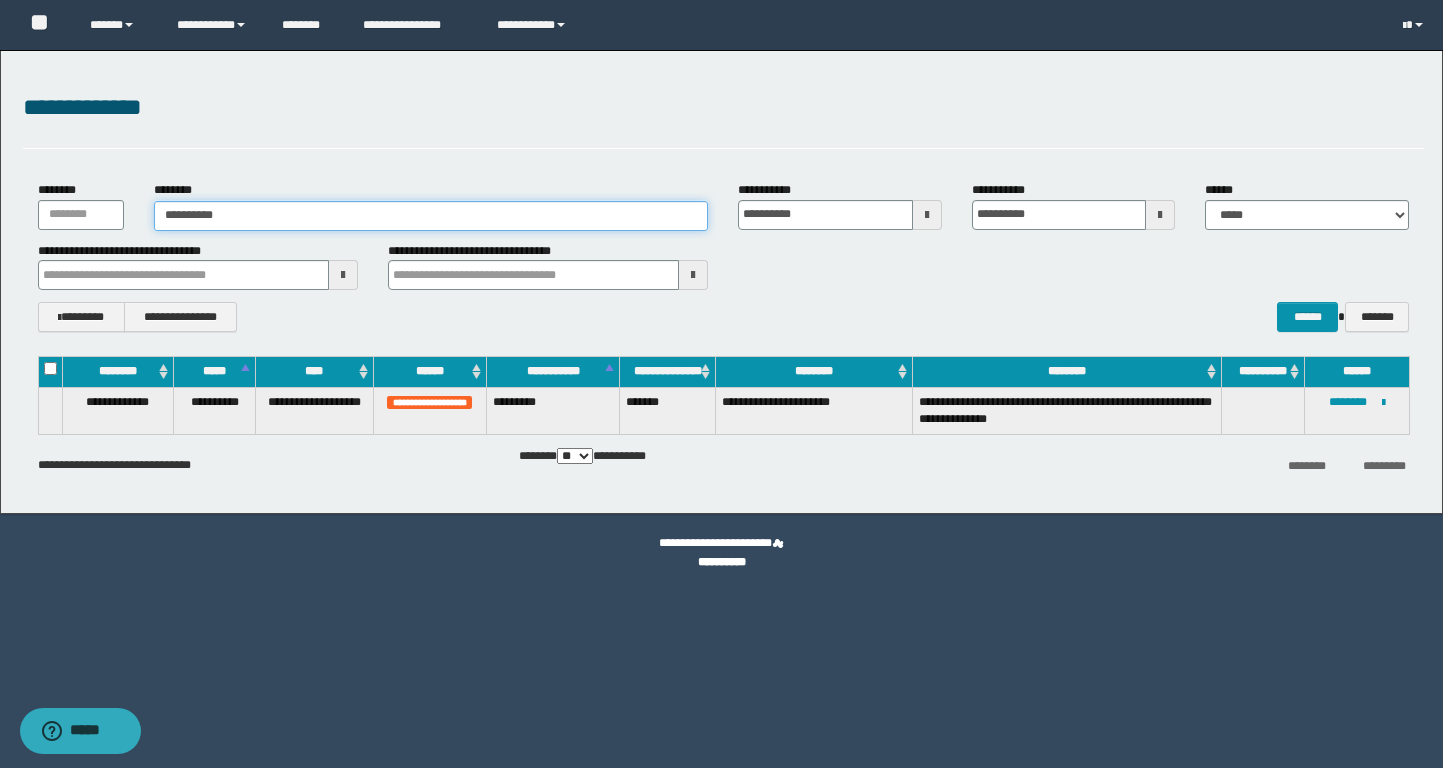 type on "**********" 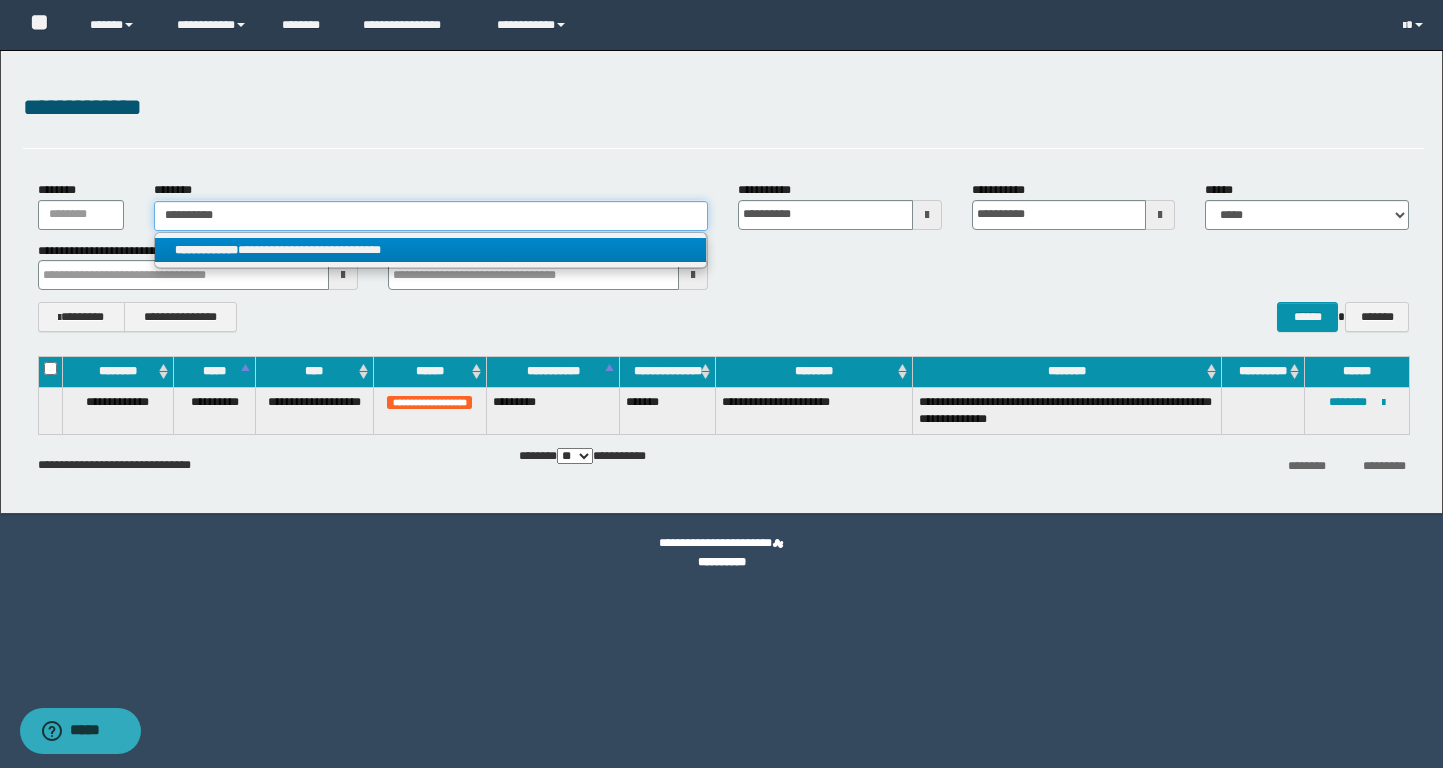 type on "**********" 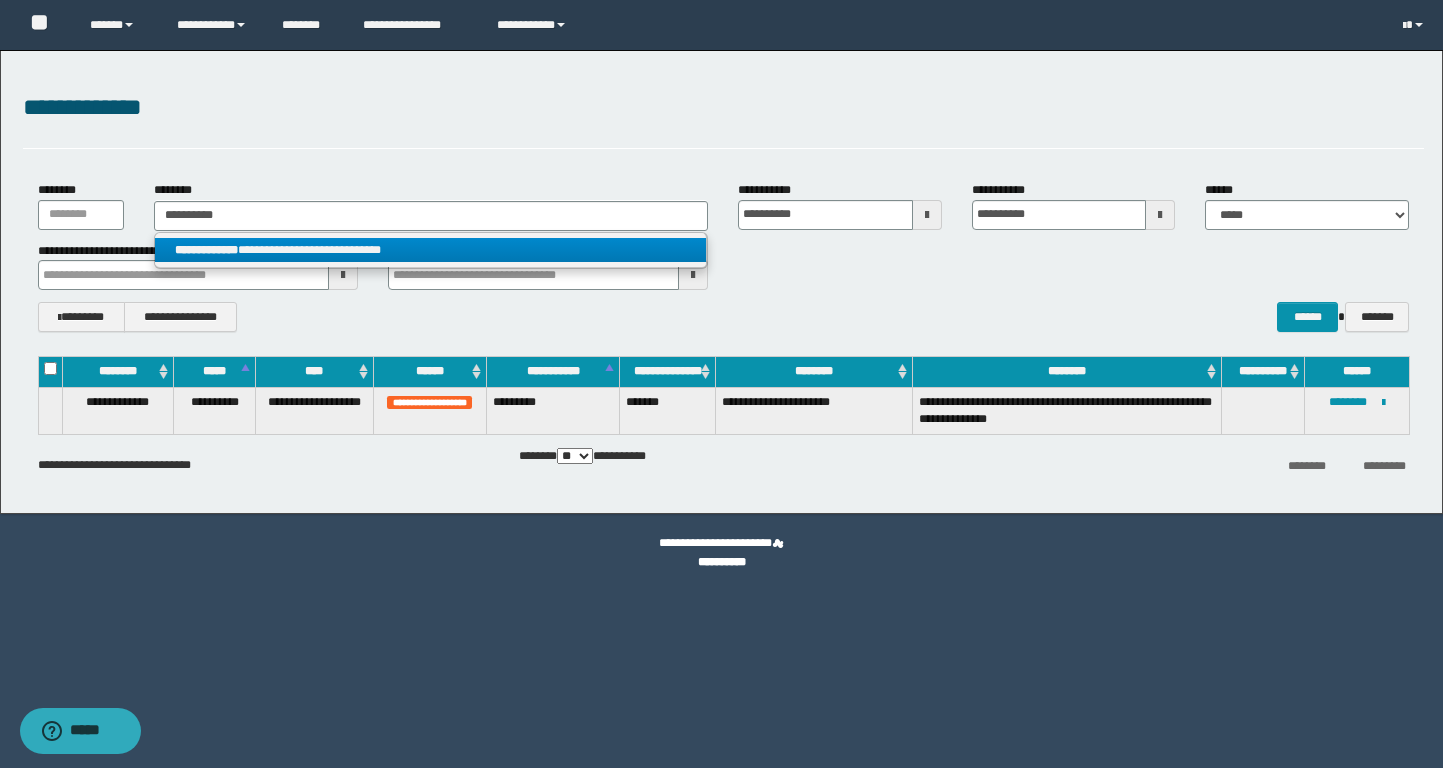 click on "**********" at bounding box center [430, 250] 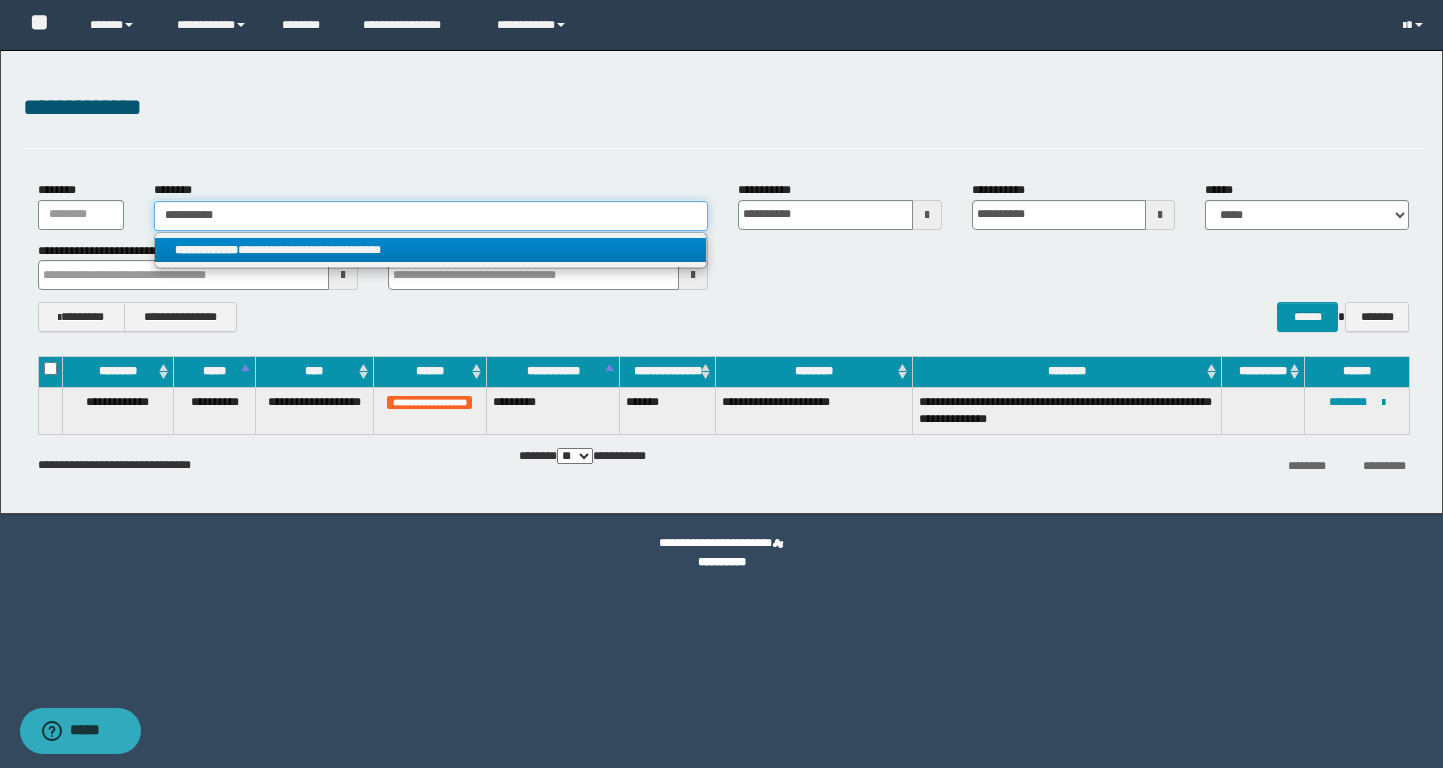 type 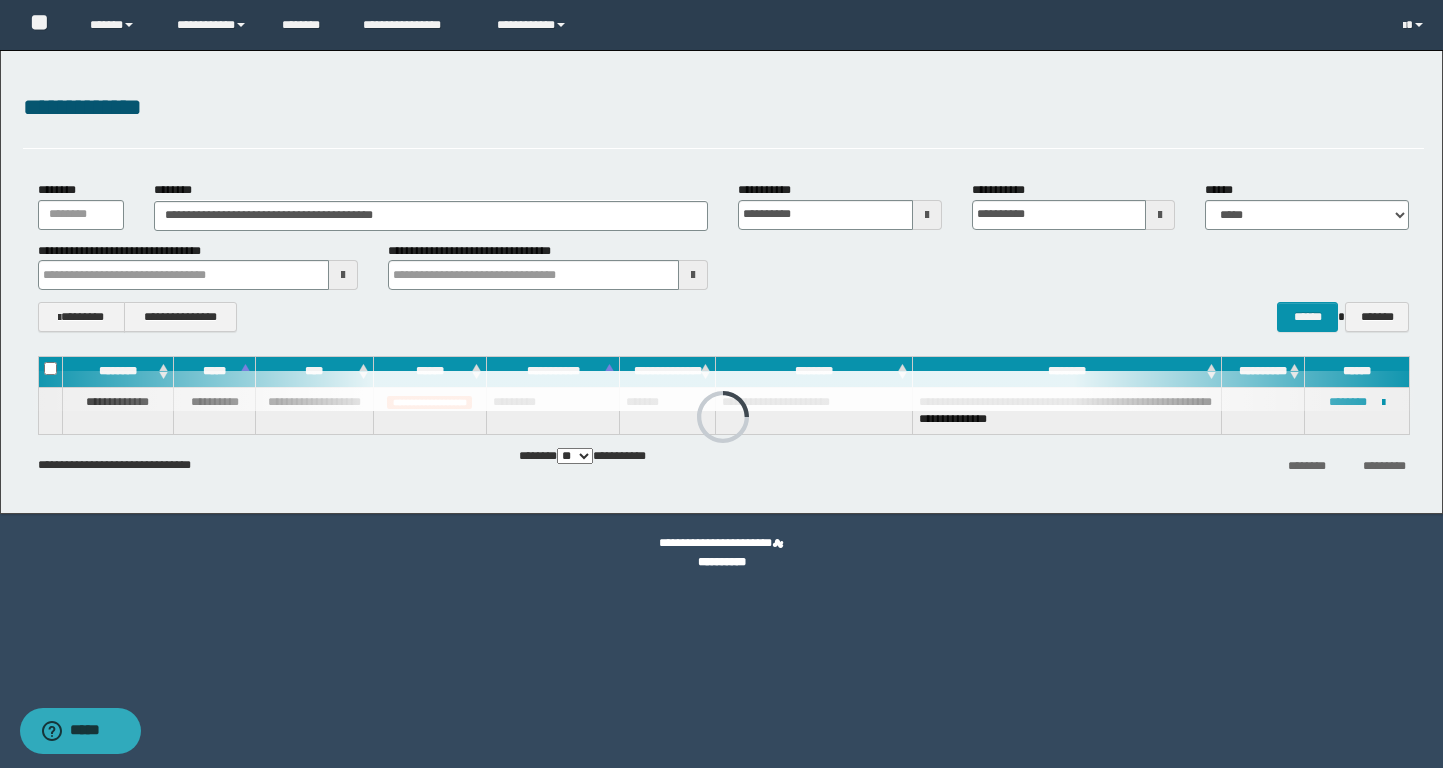 click at bounding box center [723, 391] 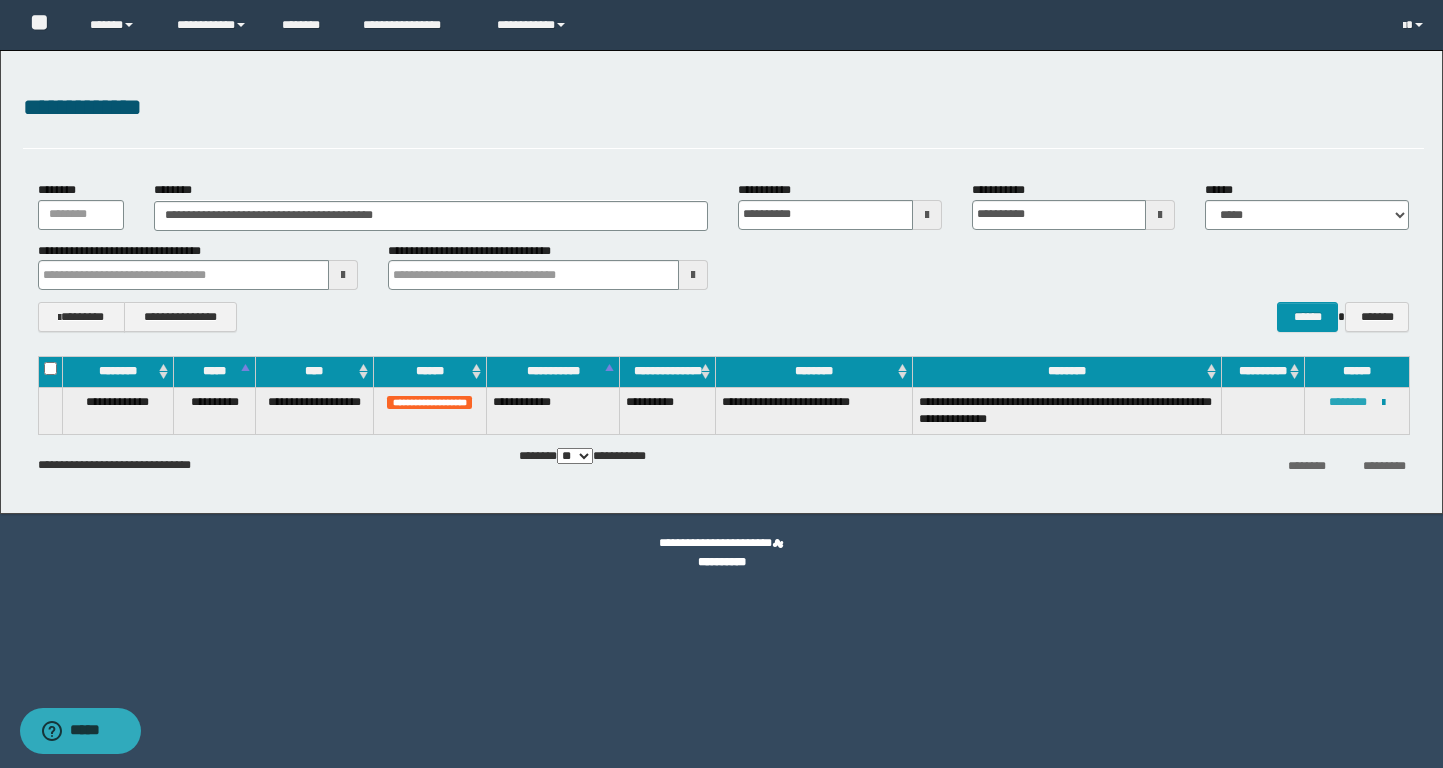 click on "********" at bounding box center [1348, 402] 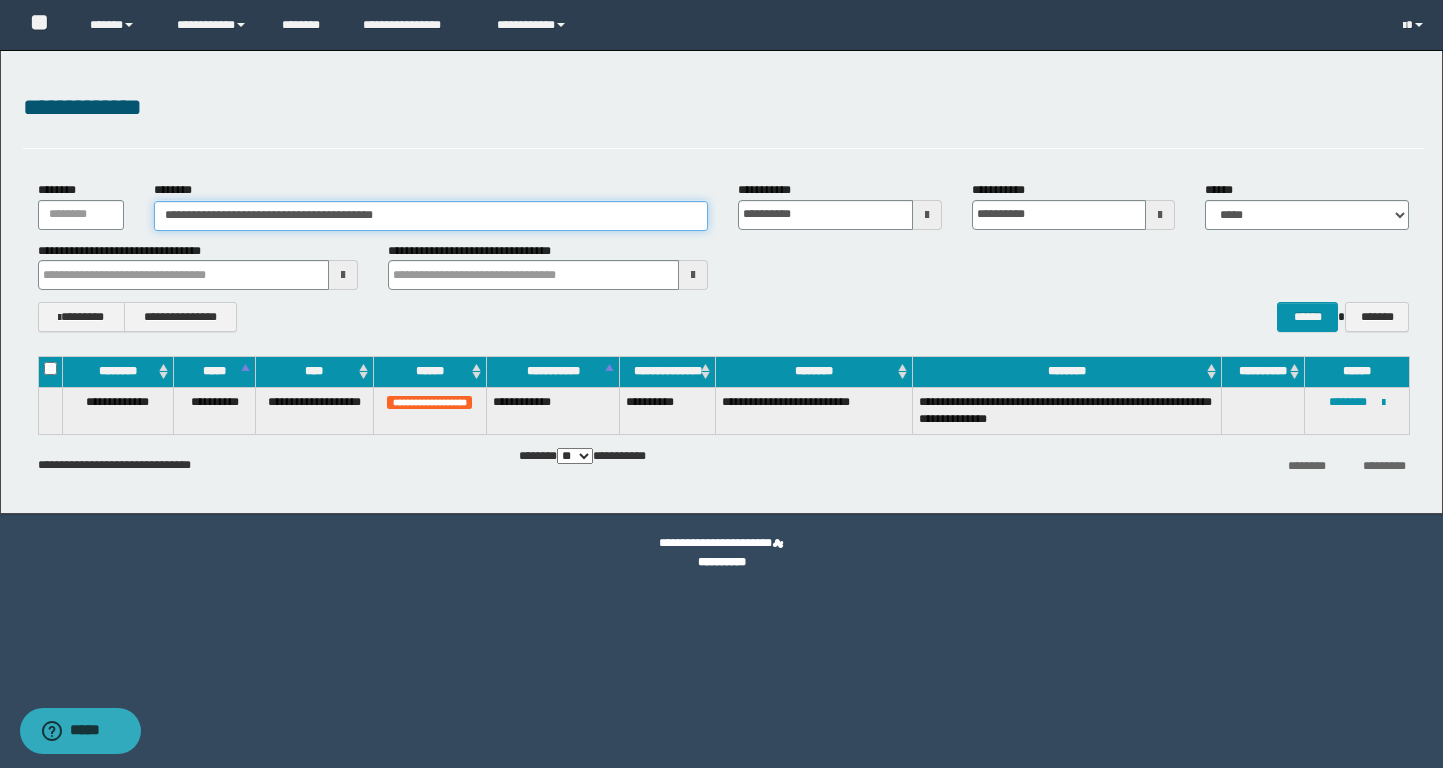 drag, startPoint x: 497, startPoint y: 218, endPoint x: 36, endPoint y: 217, distance: 461.0011 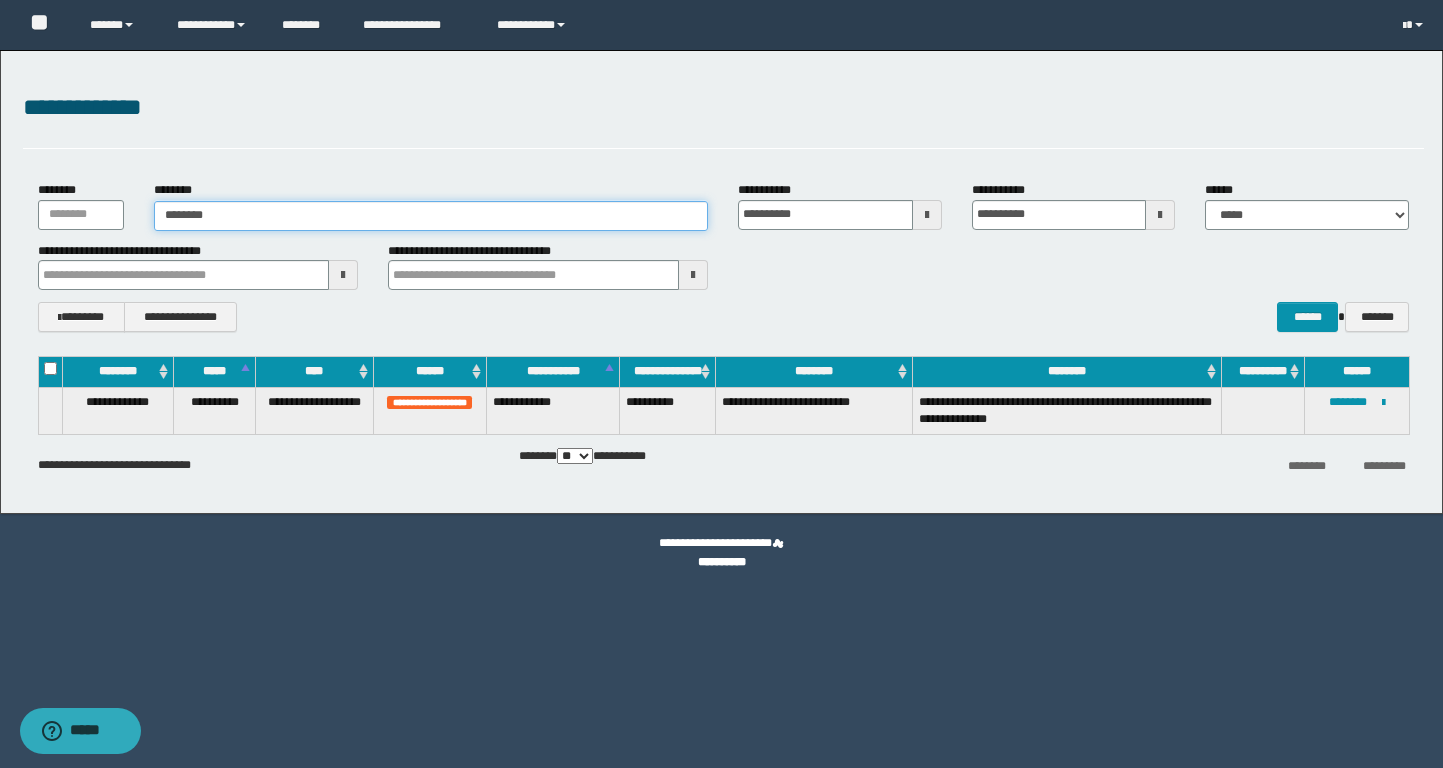 type on "********" 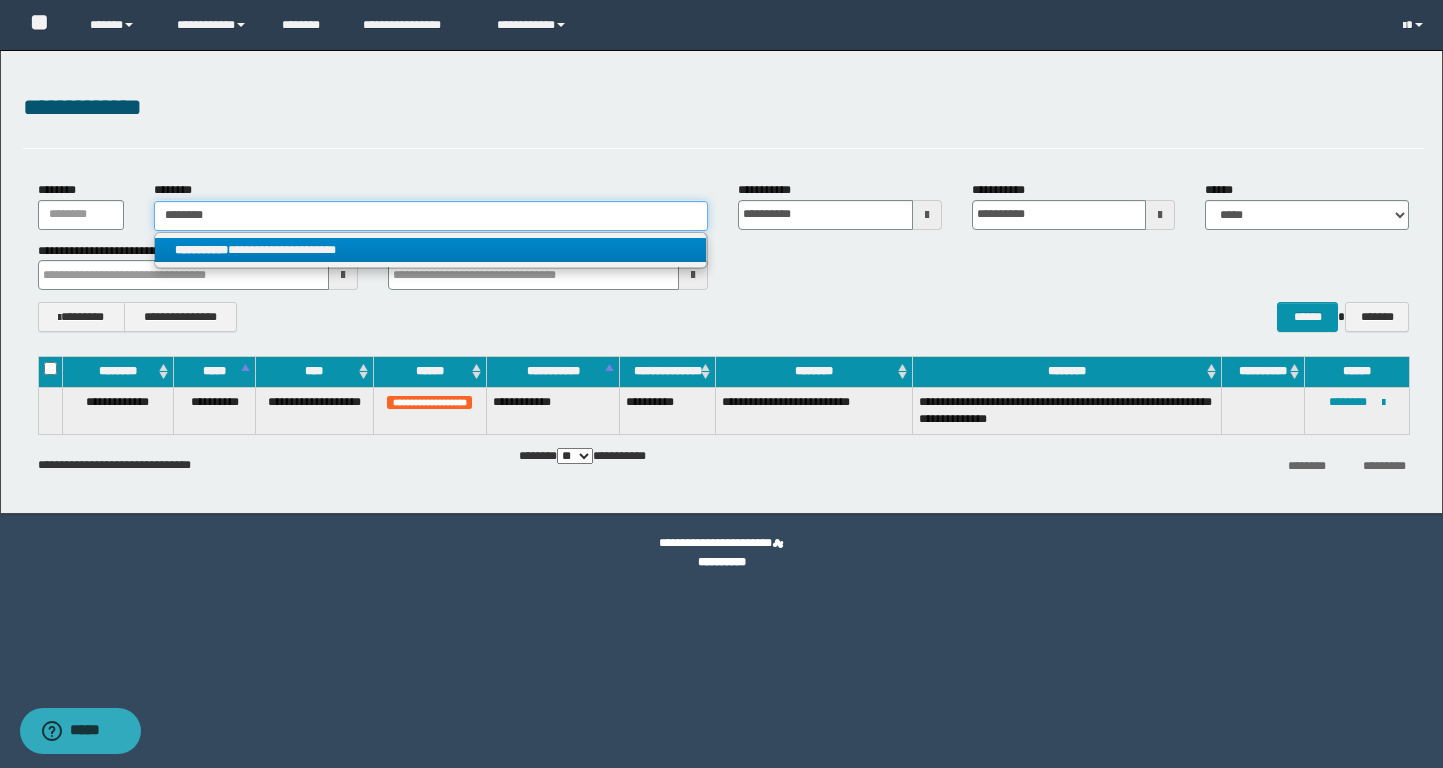 type on "********" 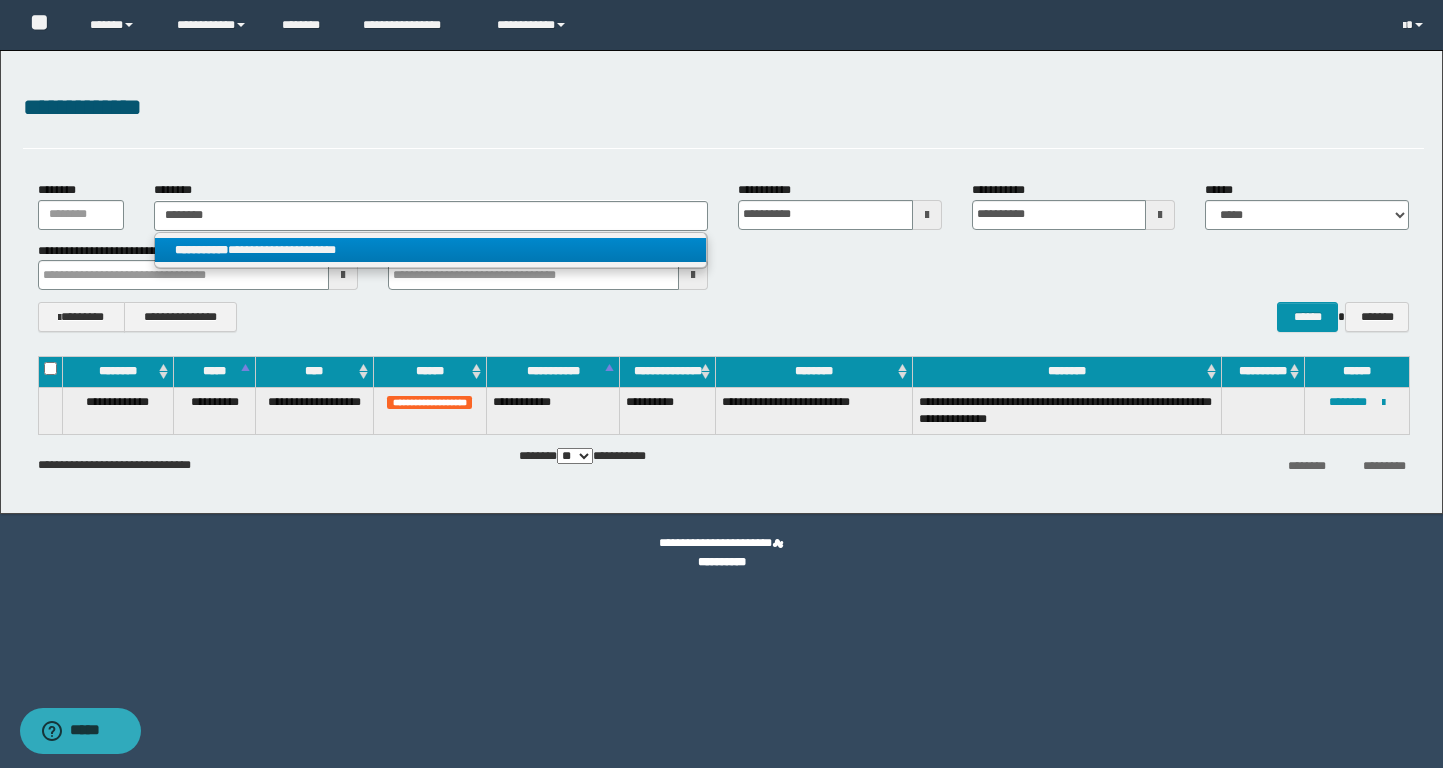 click on "**********" at bounding box center (430, 250) 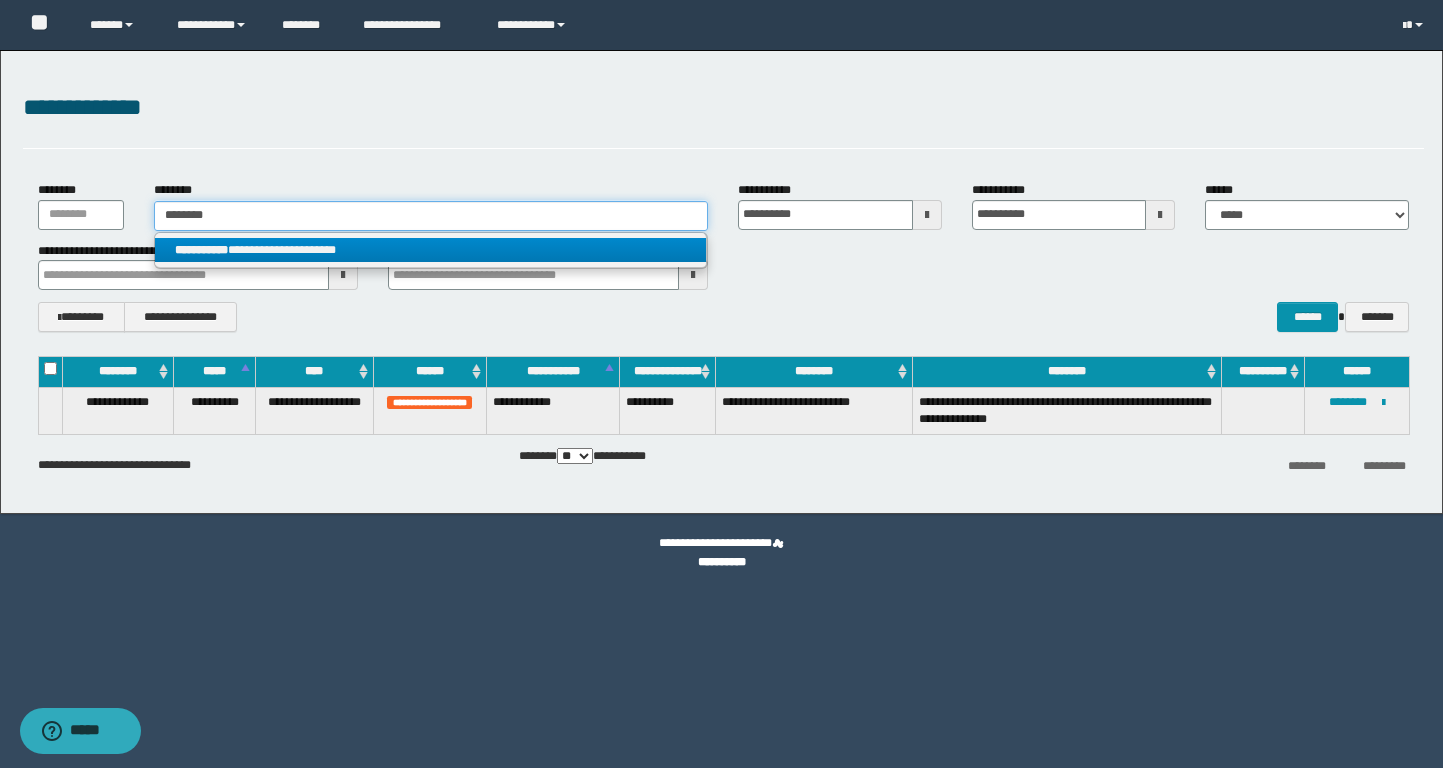 type 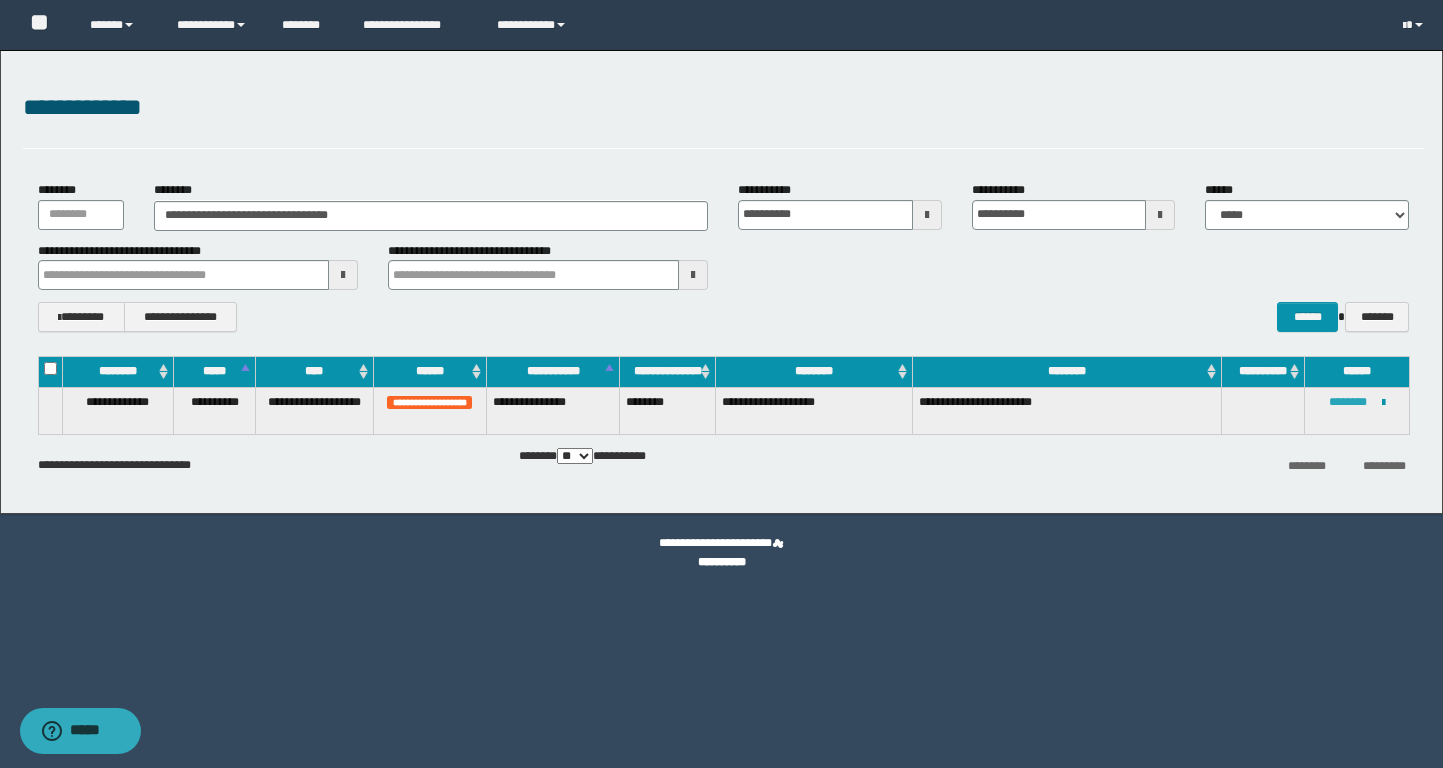 click on "********" at bounding box center [1348, 402] 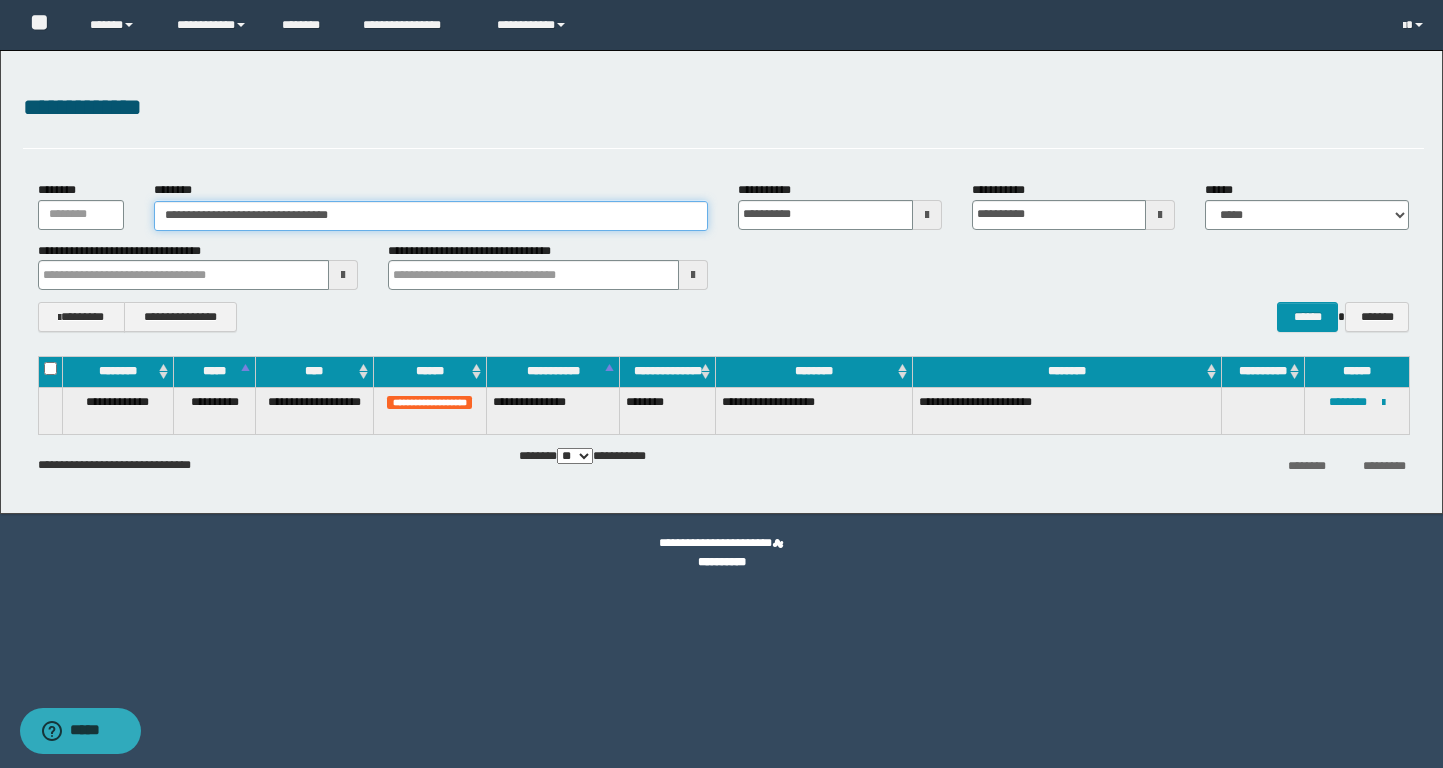 drag, startPoint x: 381, startPoint y: 218, endPoint x: 73, endPoint y: 218, distance: 308 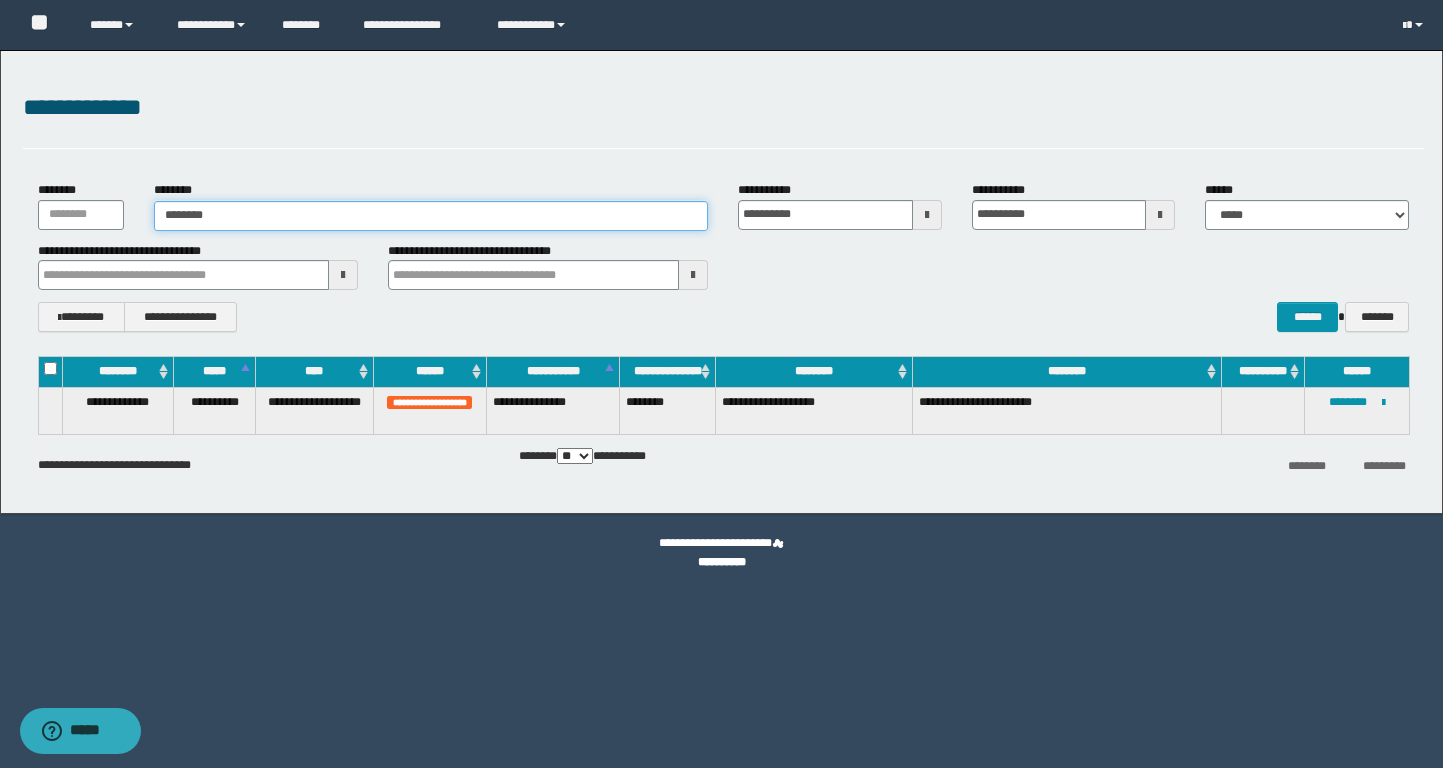 type on "********" 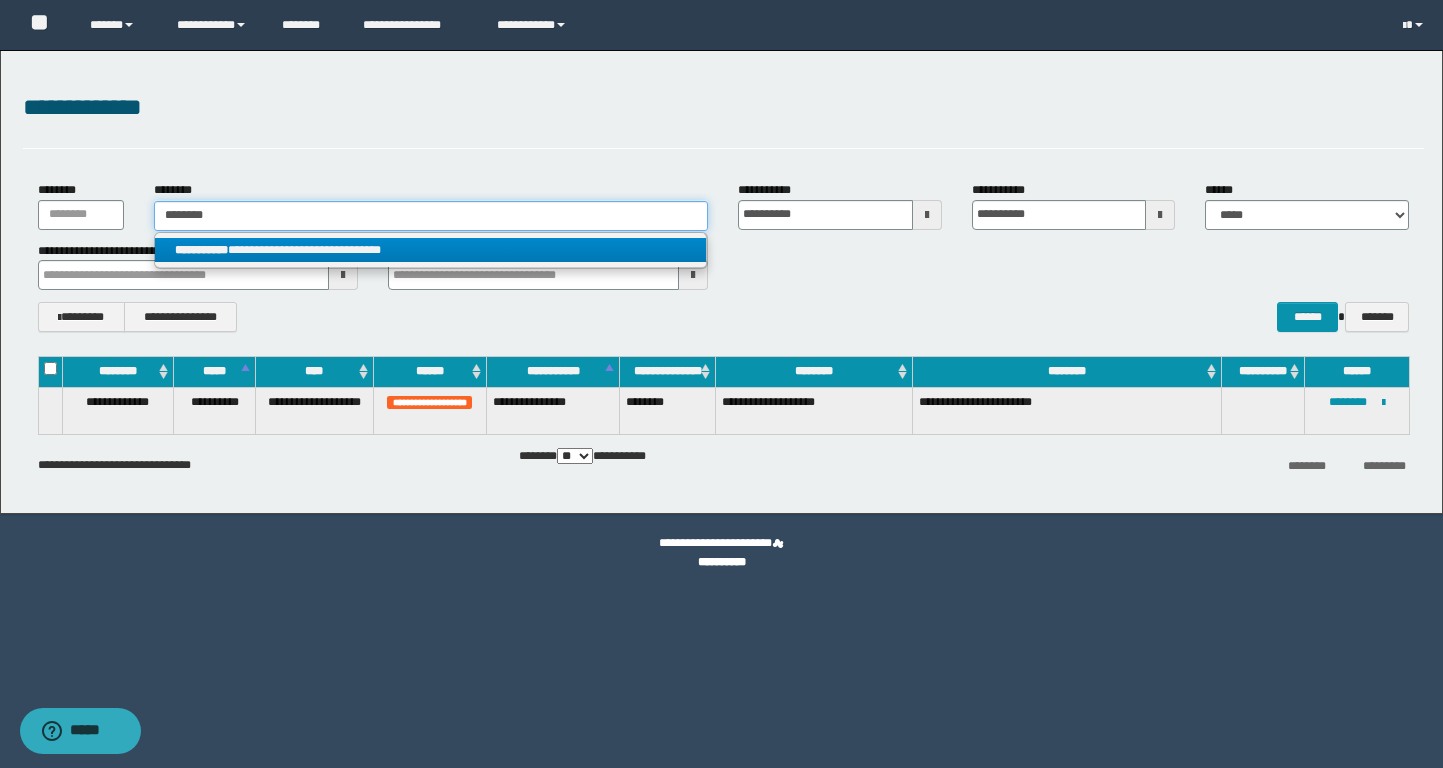 type on "********" 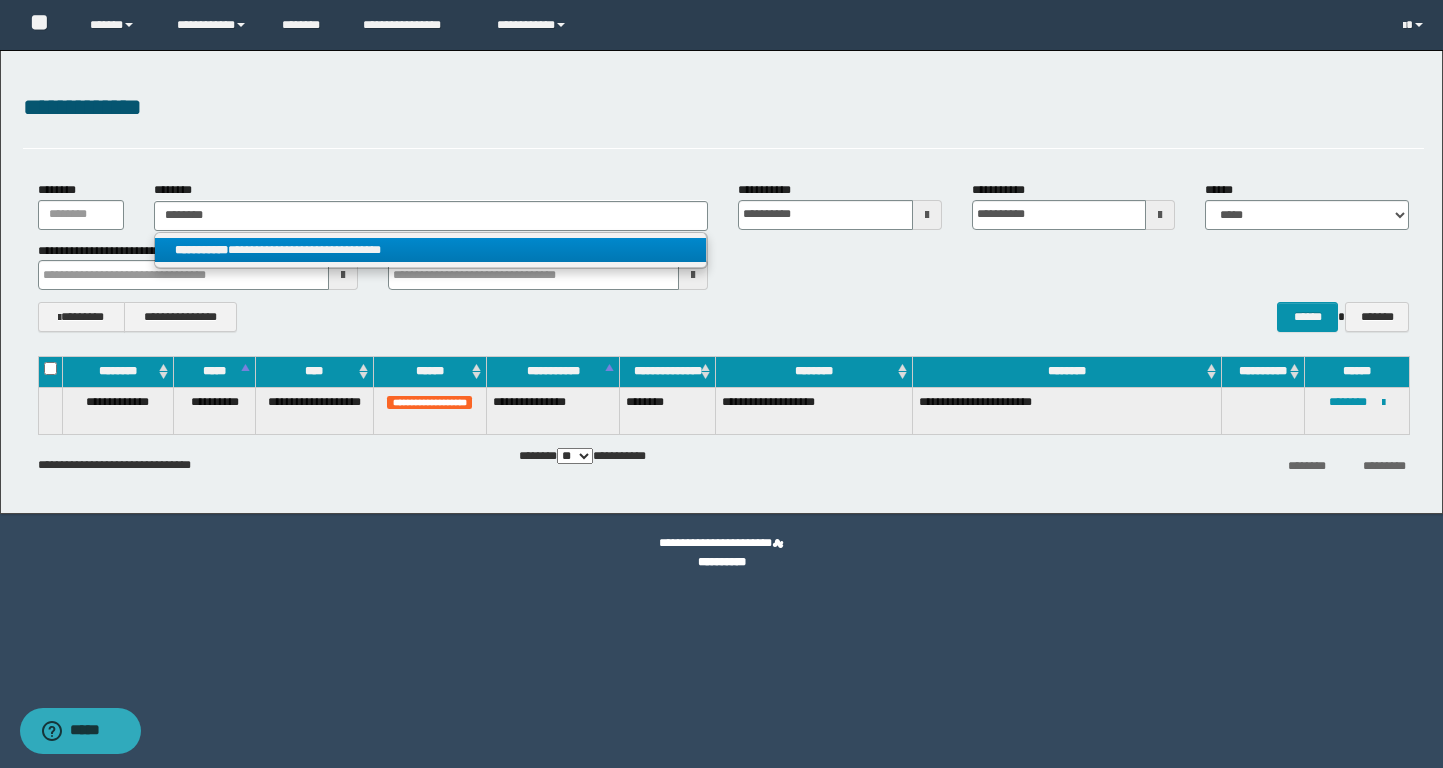 click on "**********" at bounding box center (430, 250) 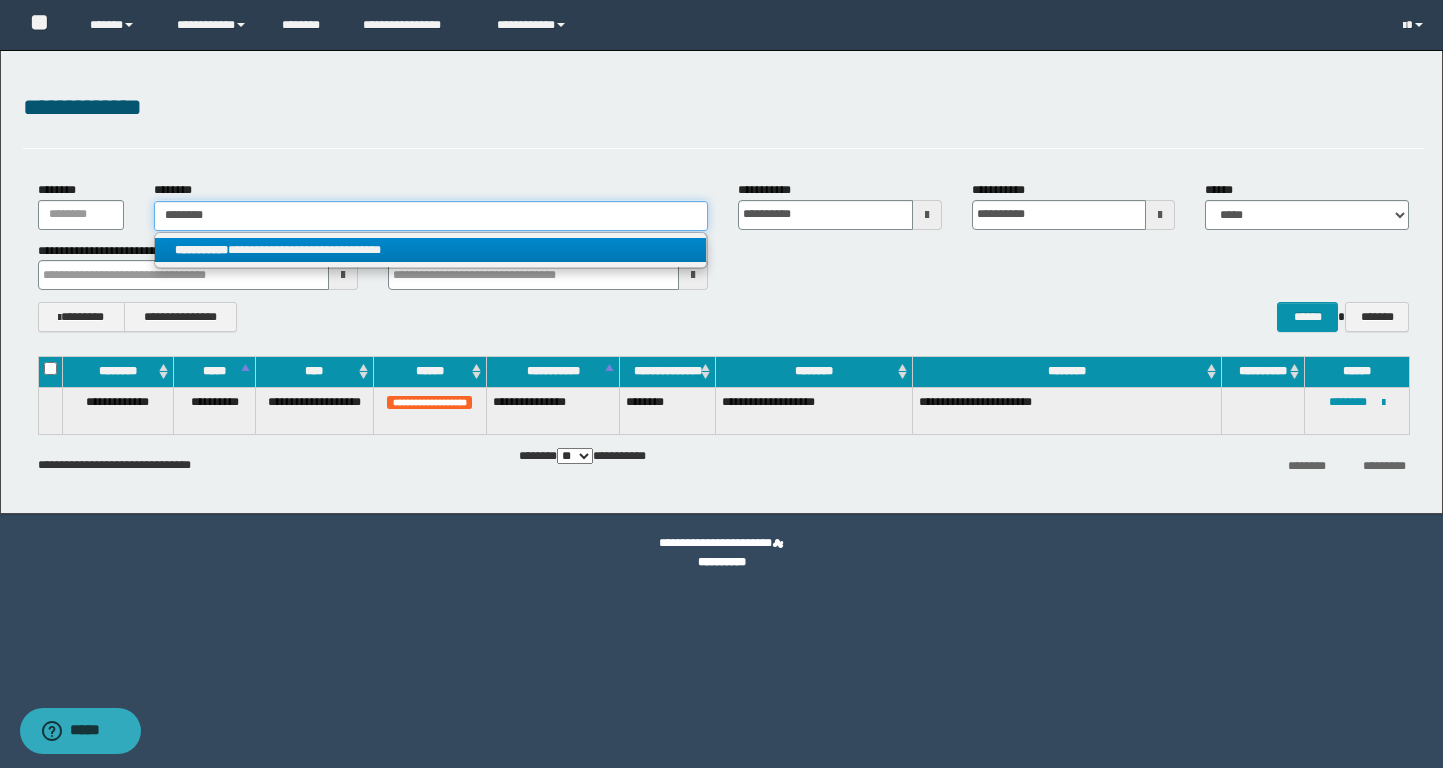 type 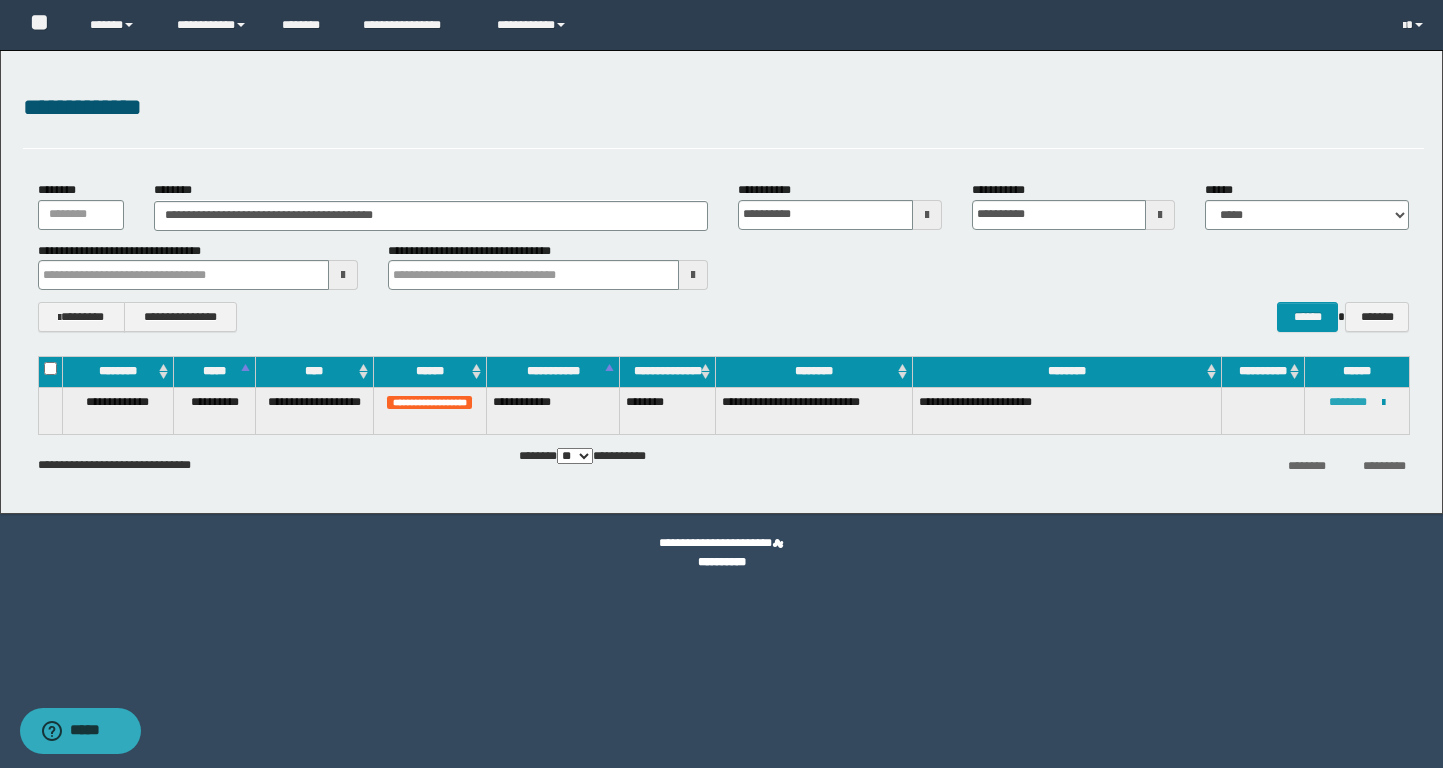 click on "********" at bounding box center (1348, 402) 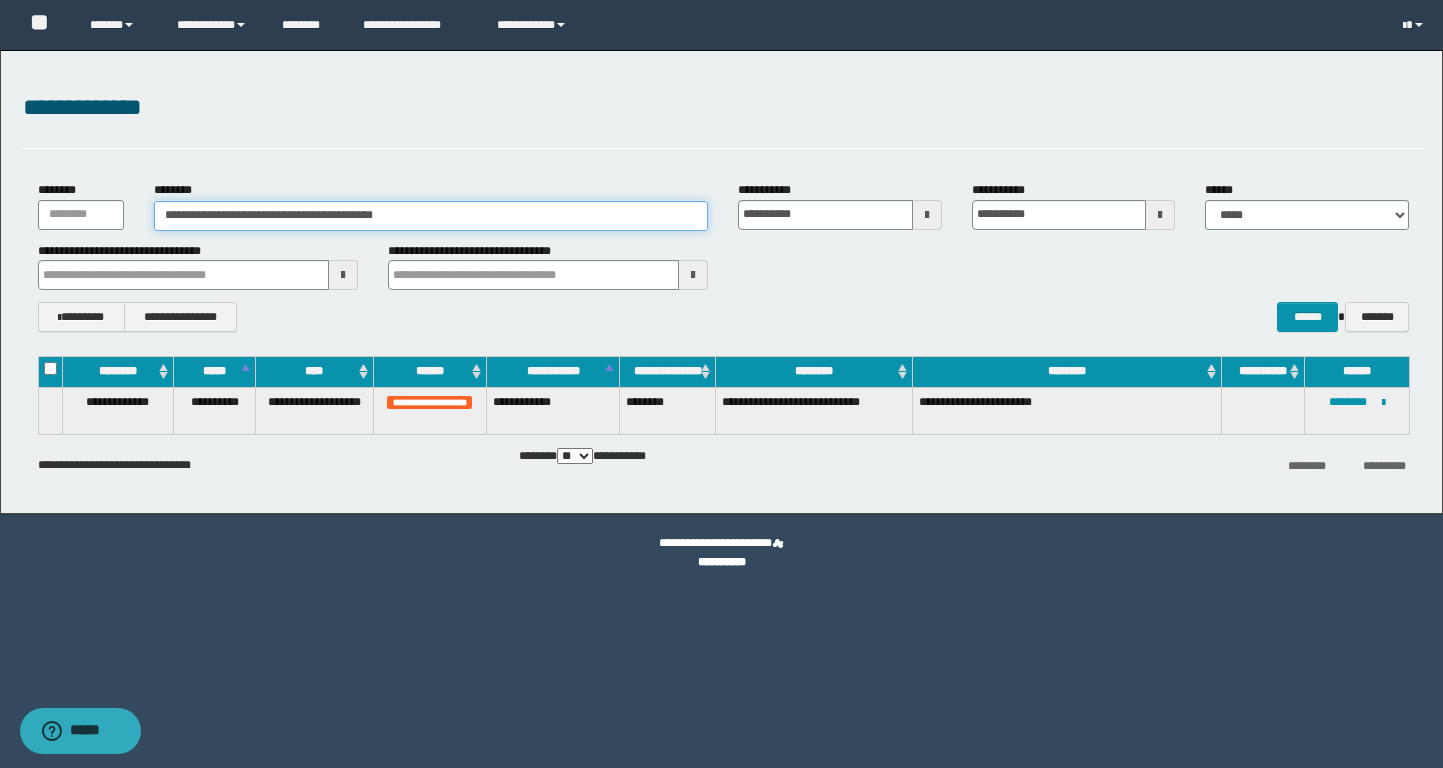 drag, startPoint x: 484, startPoint y: 215, endPoint x: 142, endPoint y: 215, distance: 342 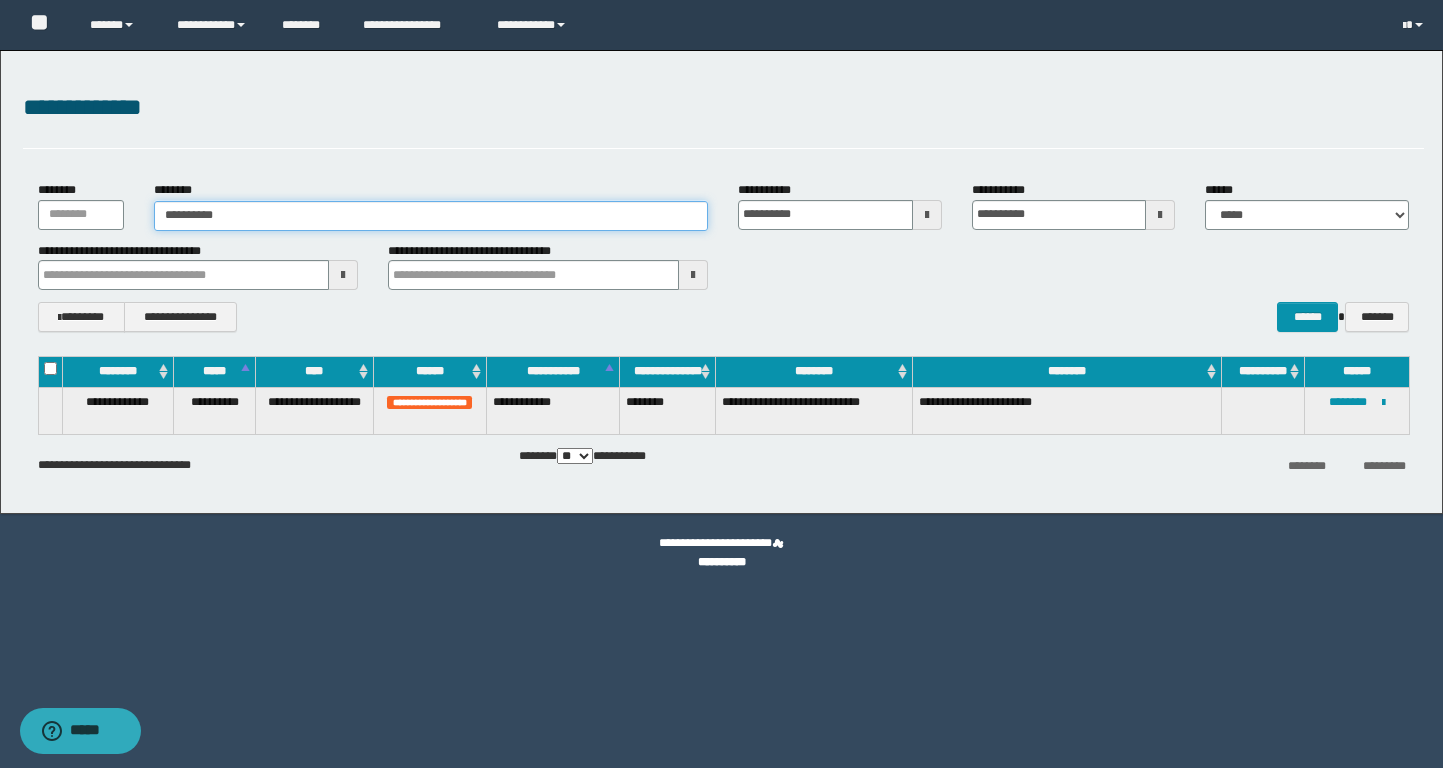 type on "**********" 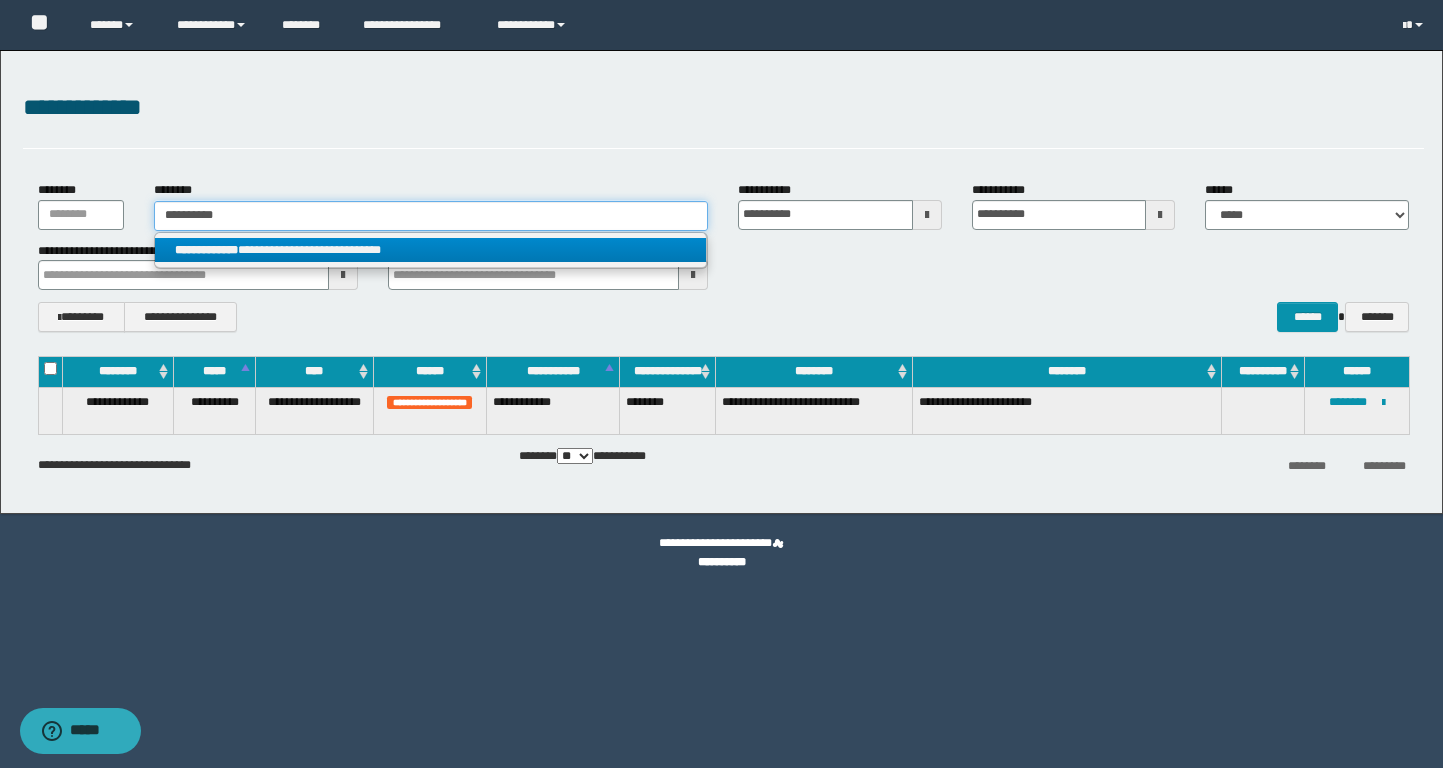 type on "**********" 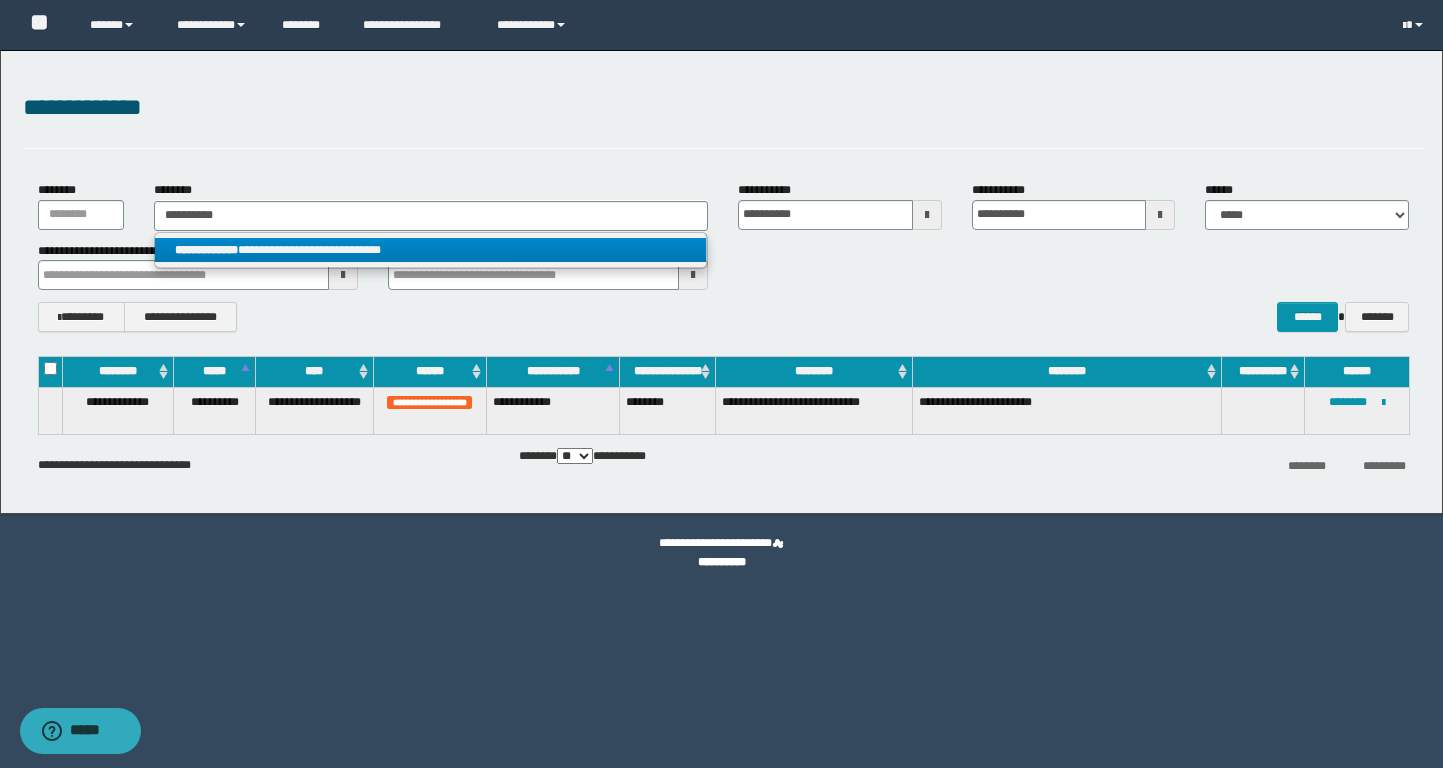 click on "**********" at bounding box center (430, 250) 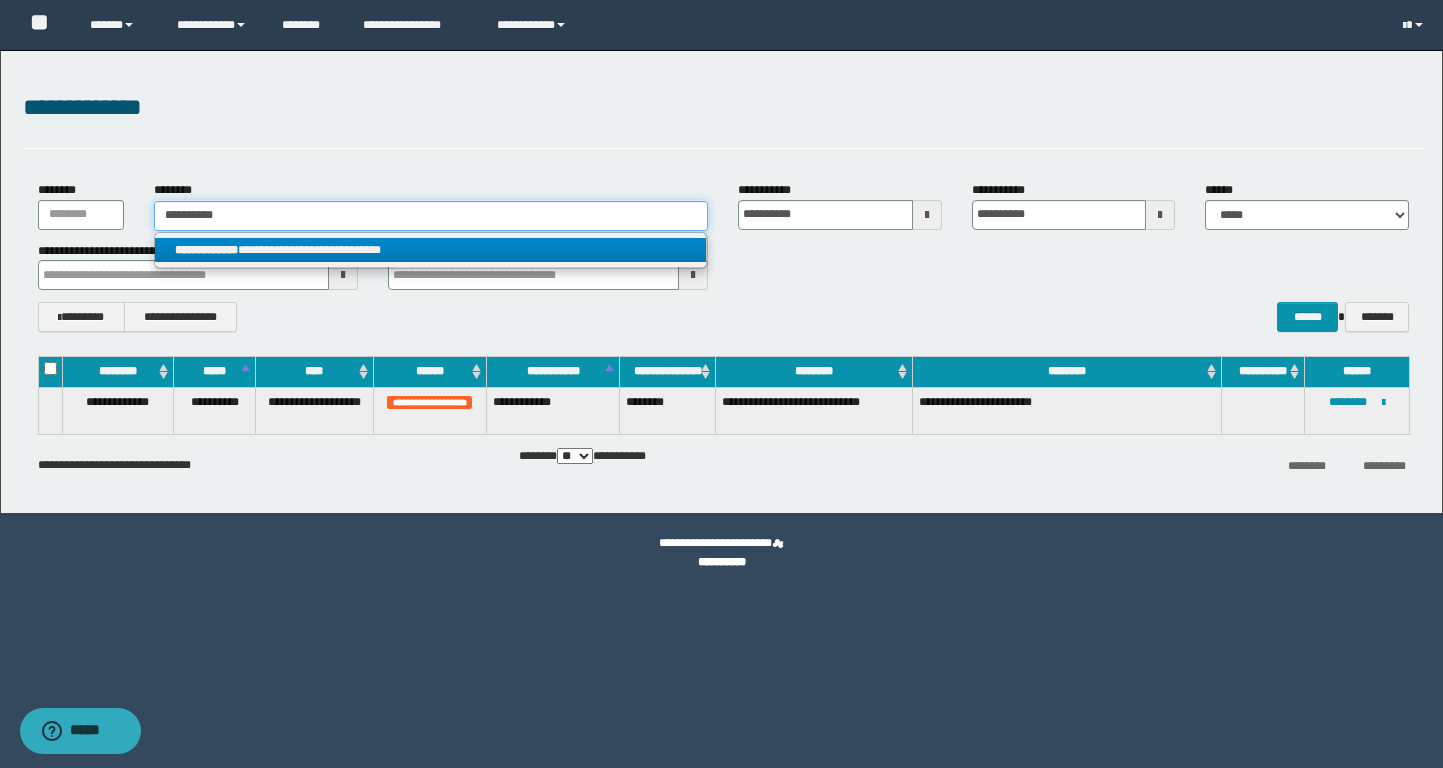 type 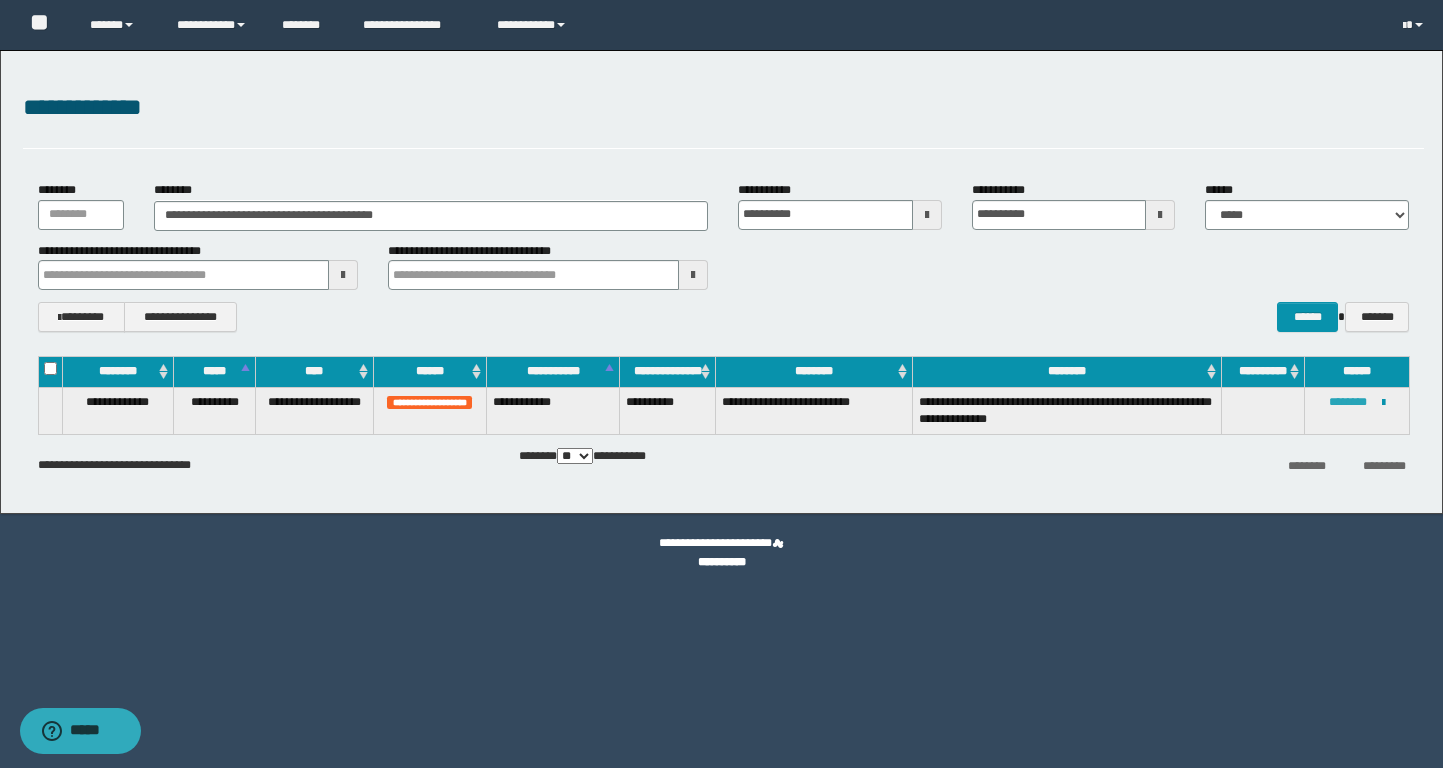 click on "********" at bounding box center (1348, 402) 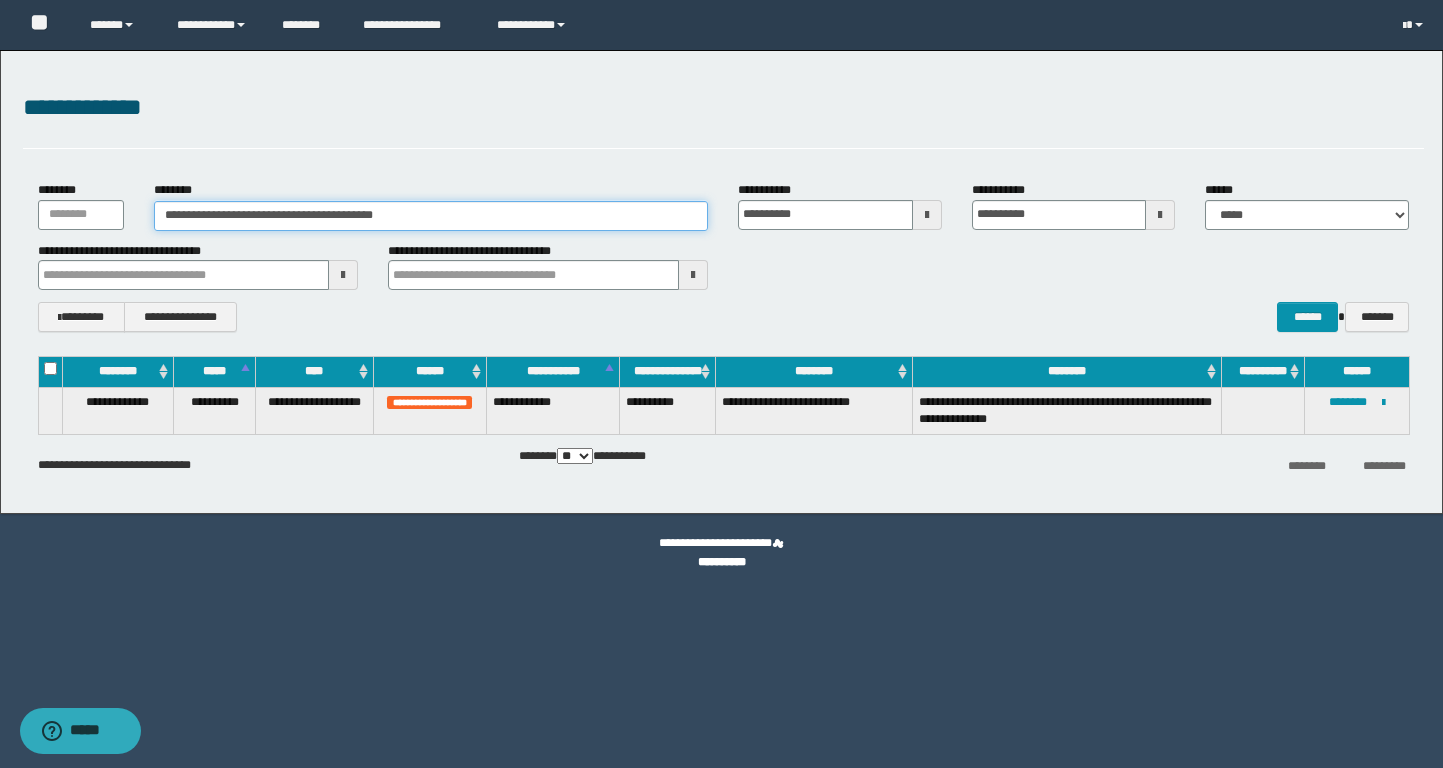 drag, startPoint x: 505, startPoint y: 216, endPoint x: 50, endPoint y: 216, distance: 455 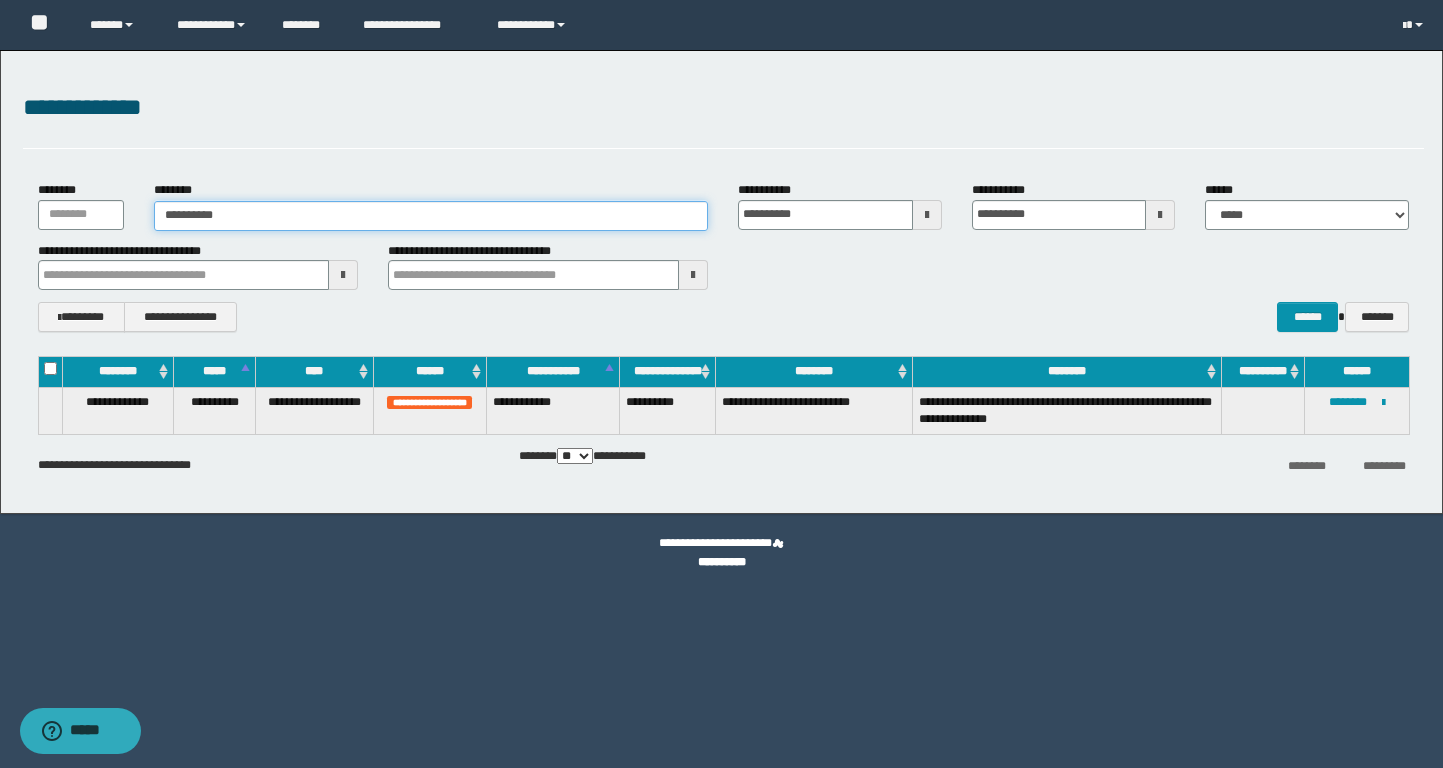 type on "**********" 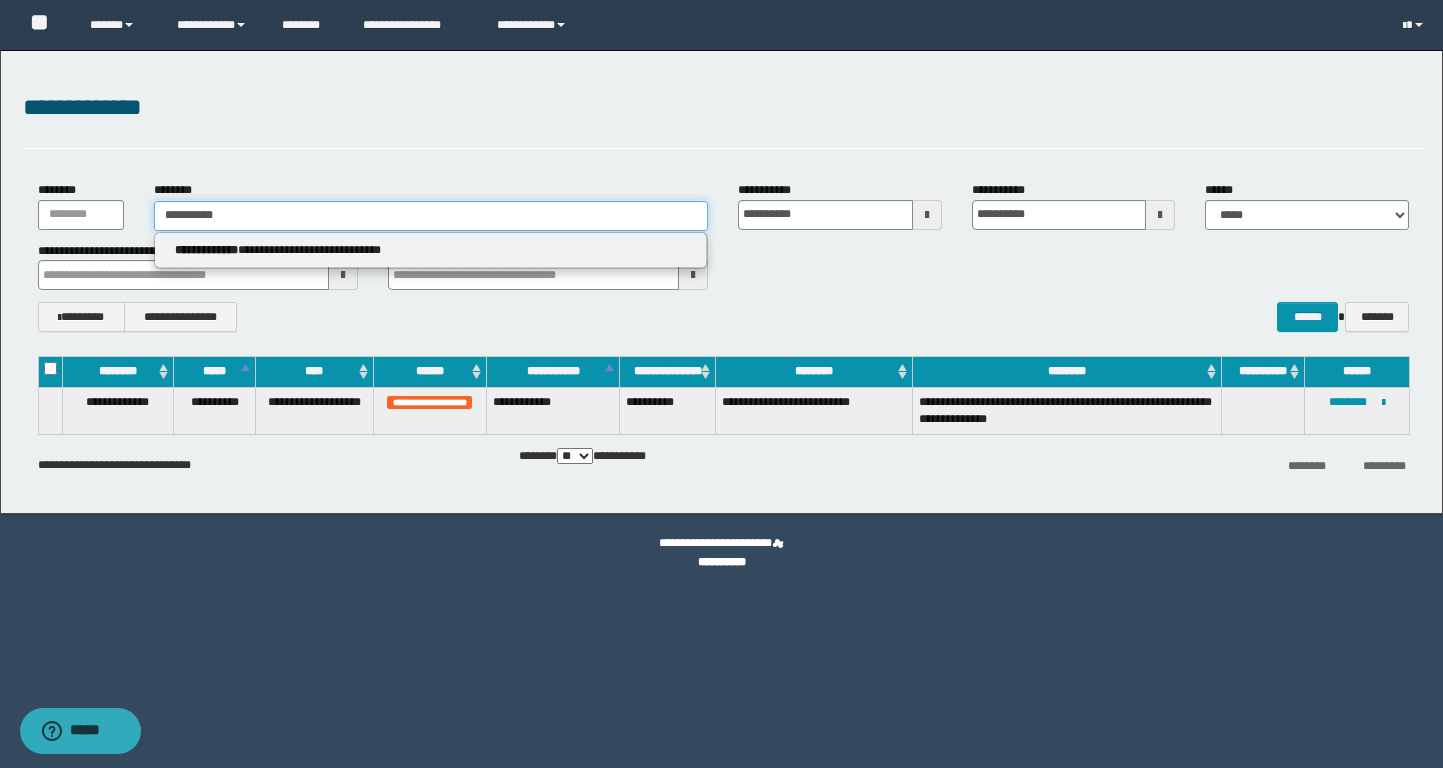 type on "**********" 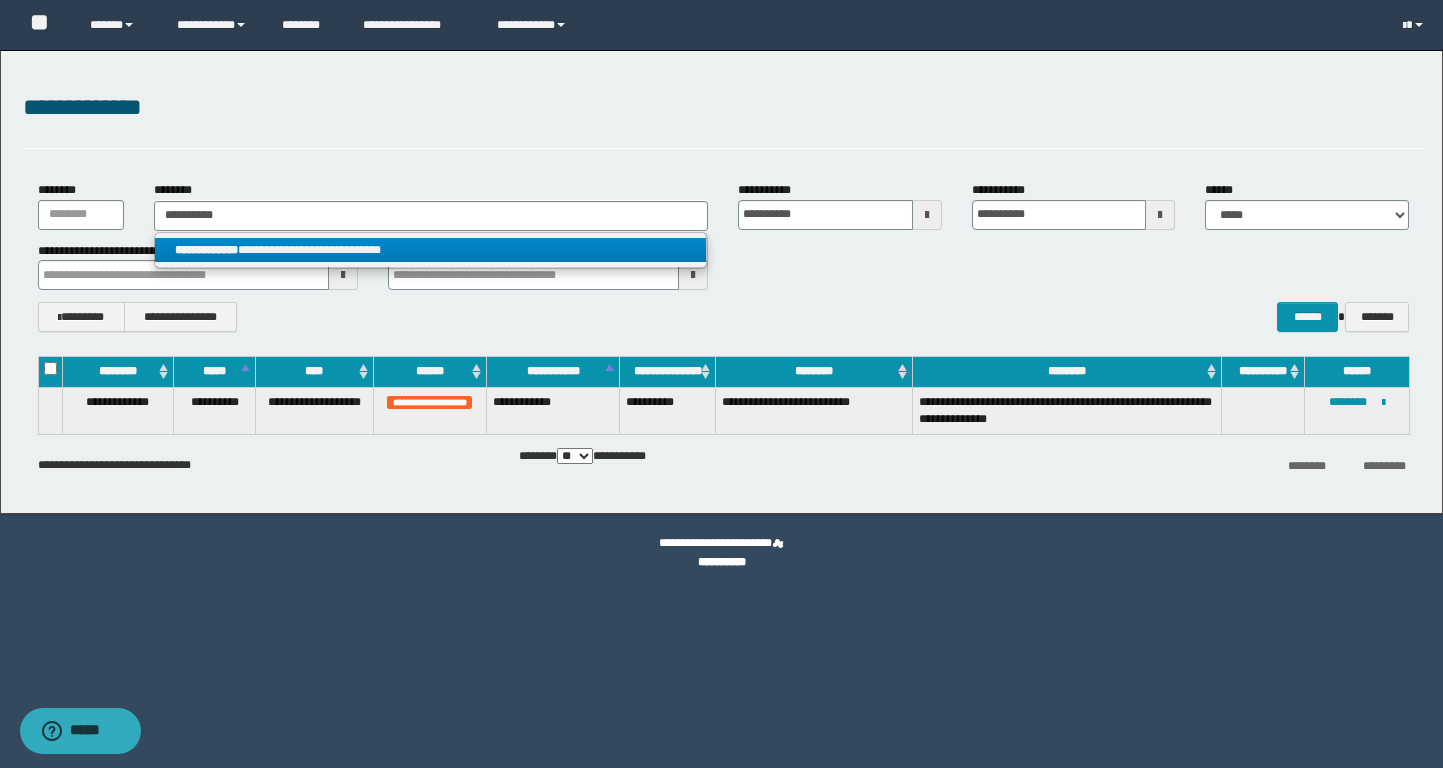 click on "**********" at bounding box center [430, 250] 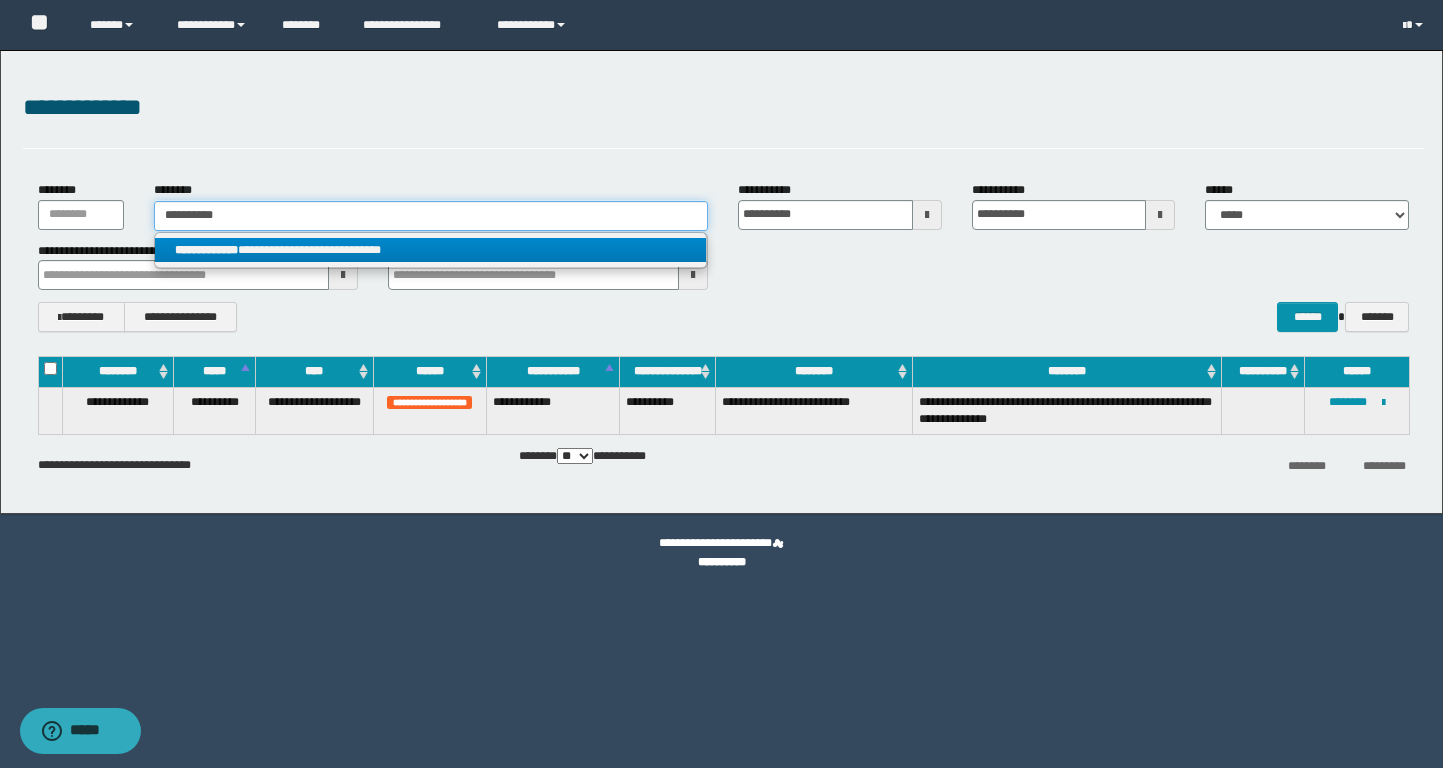 type 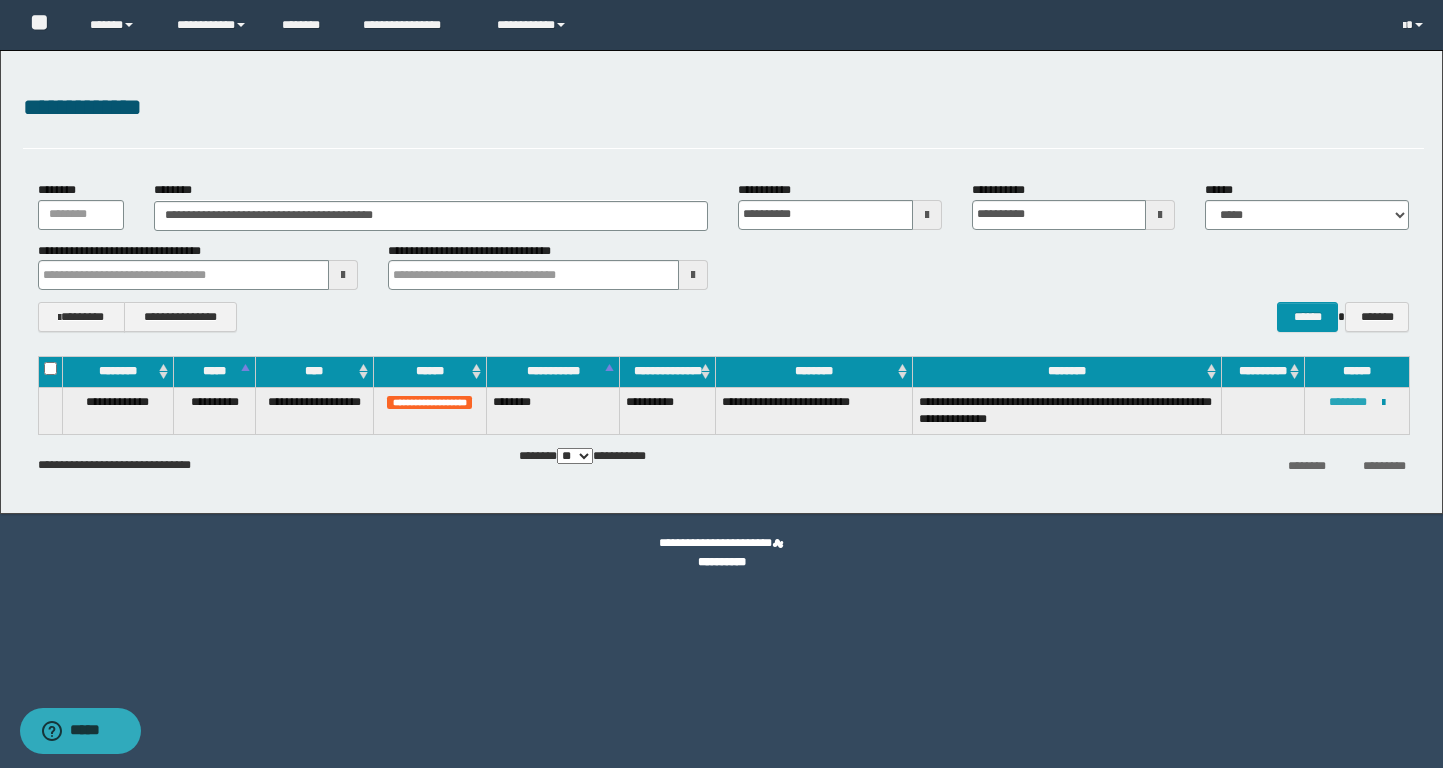 click on "********" at bounding box center (1348, 402) 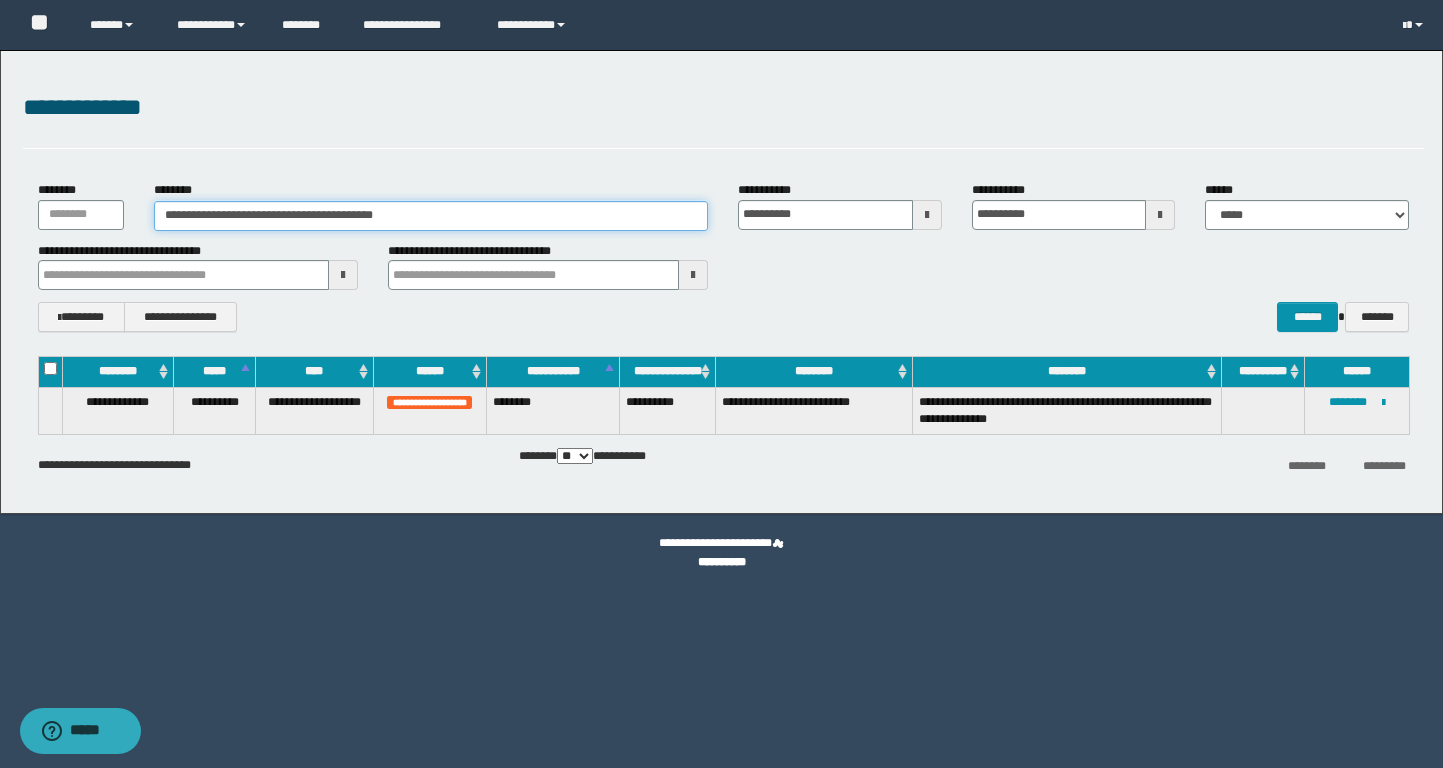 drag, startPoint x: 285, startPoint y: 215, endPoint x: 87, endPoint y: 215, distance: 198 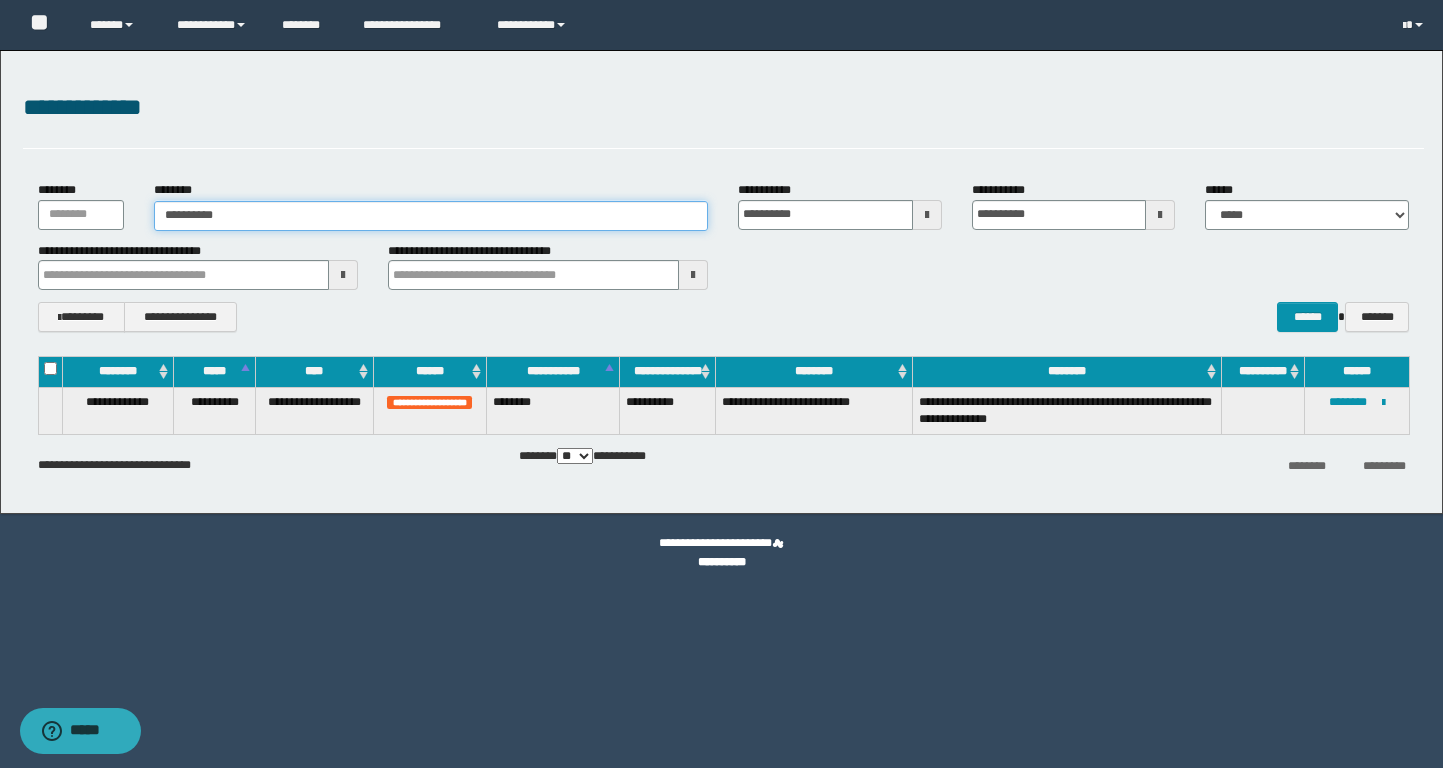 type on "**********" 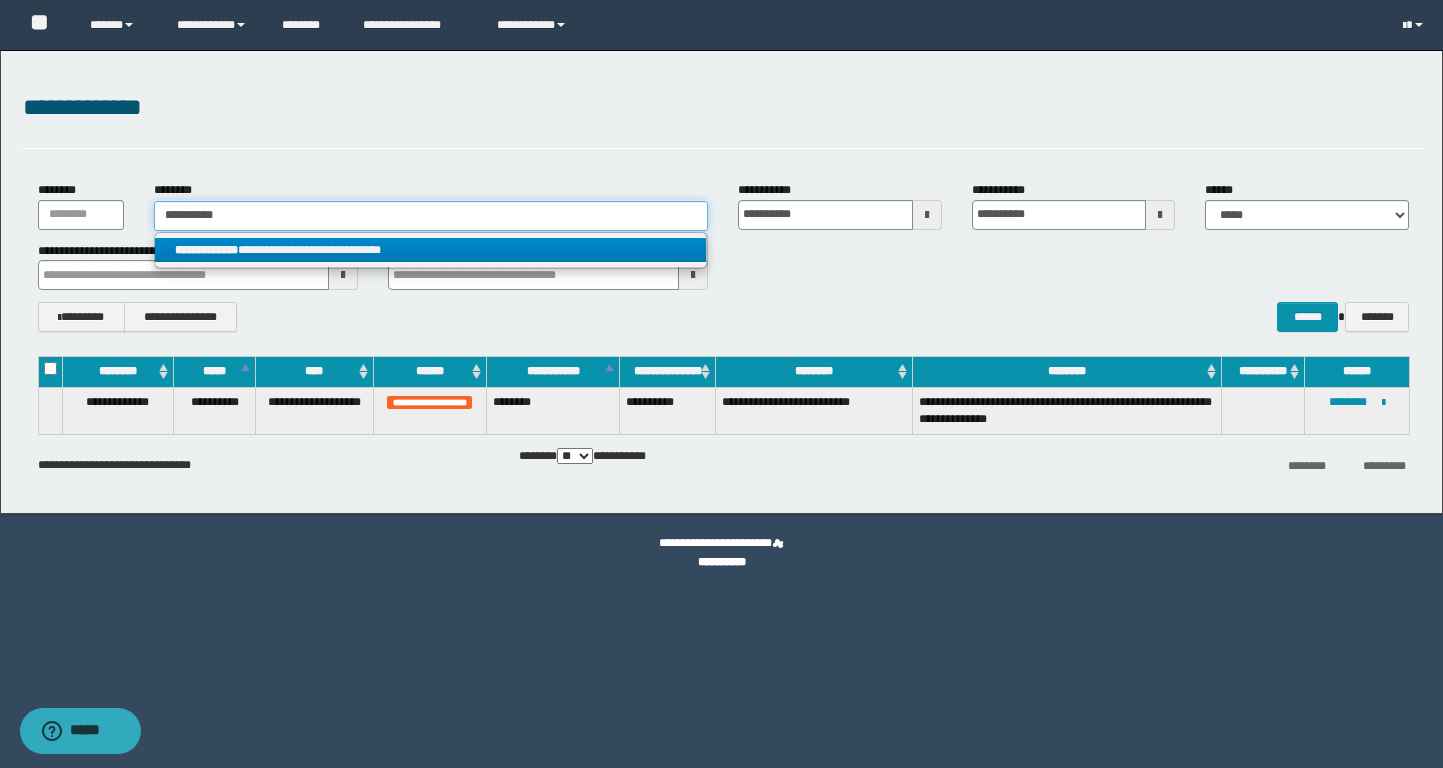 type on "**********" 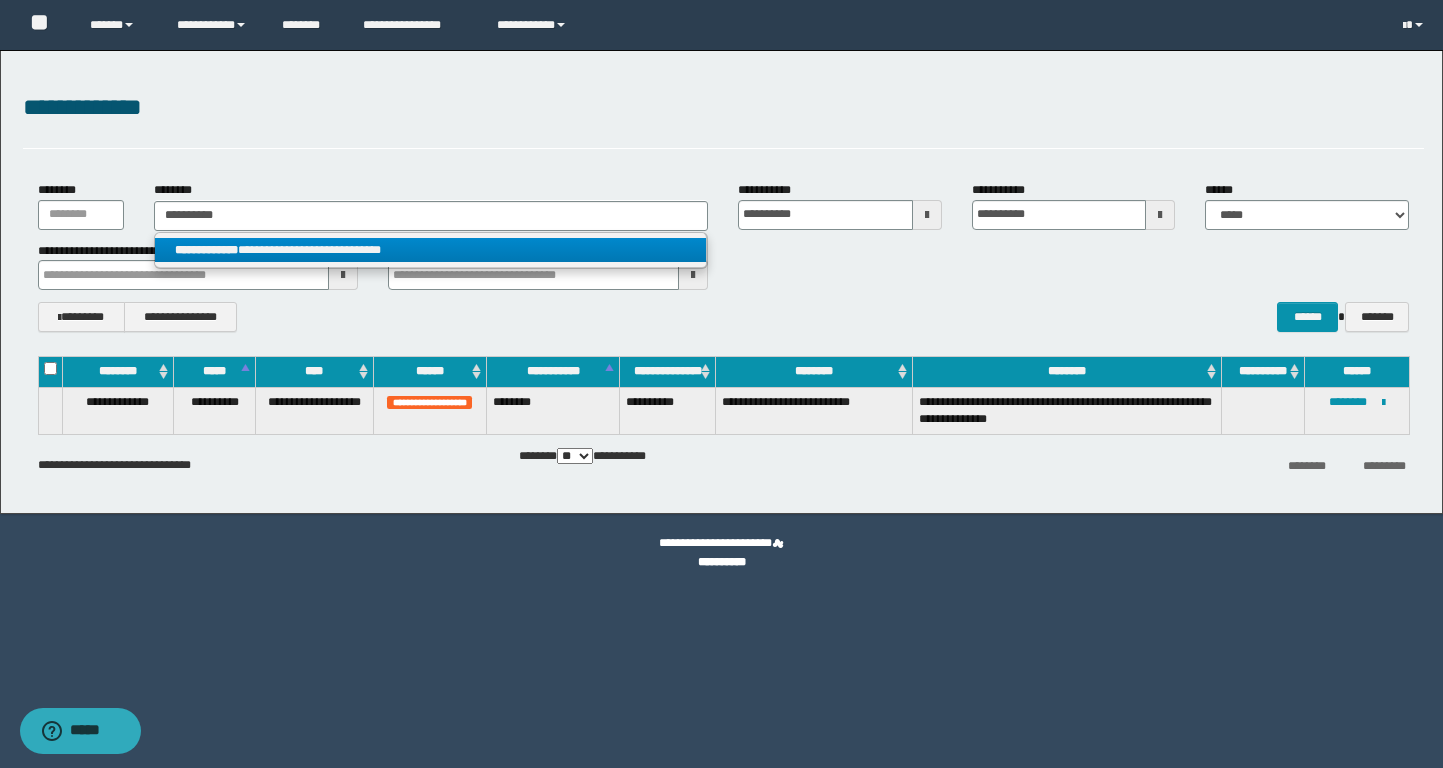 click on "**********" at bounding box center [430, 250] 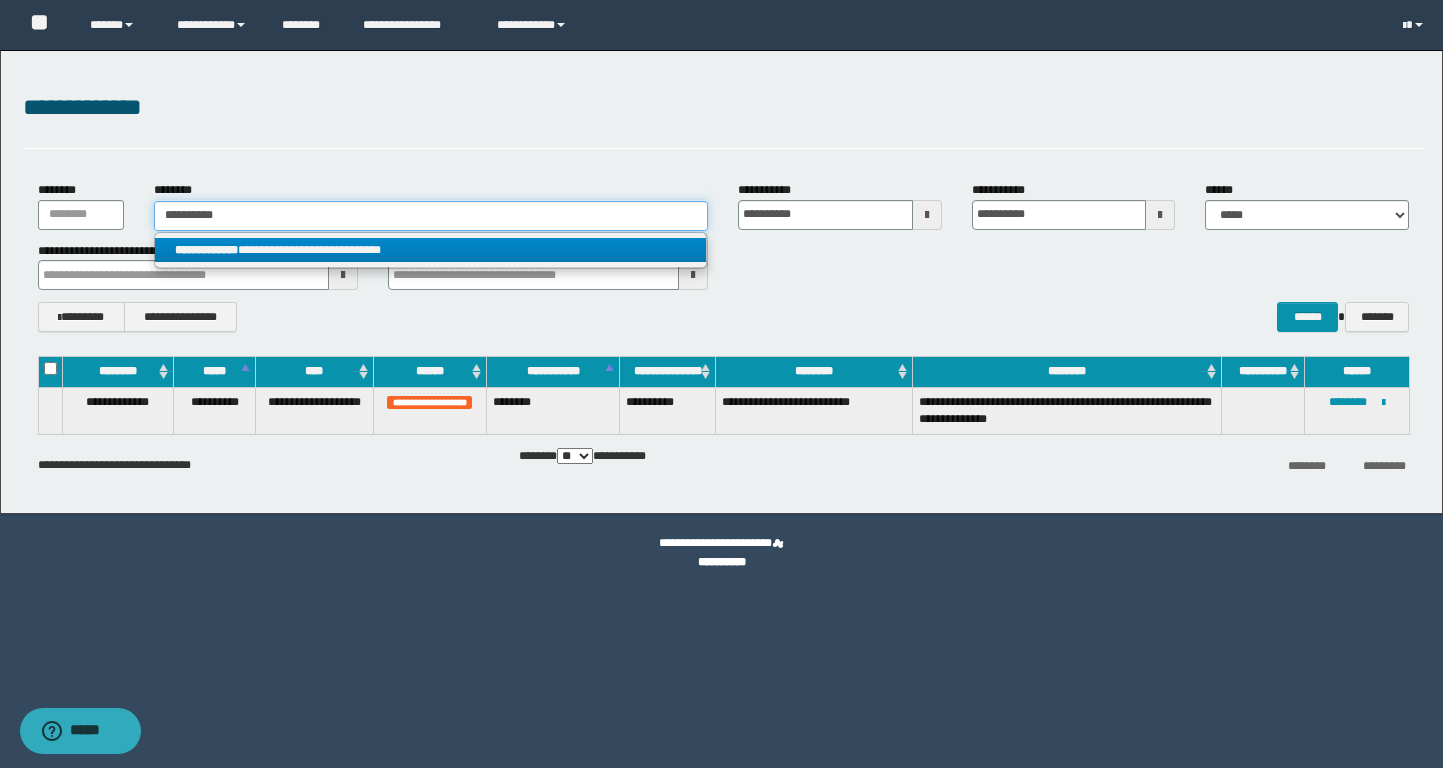 type 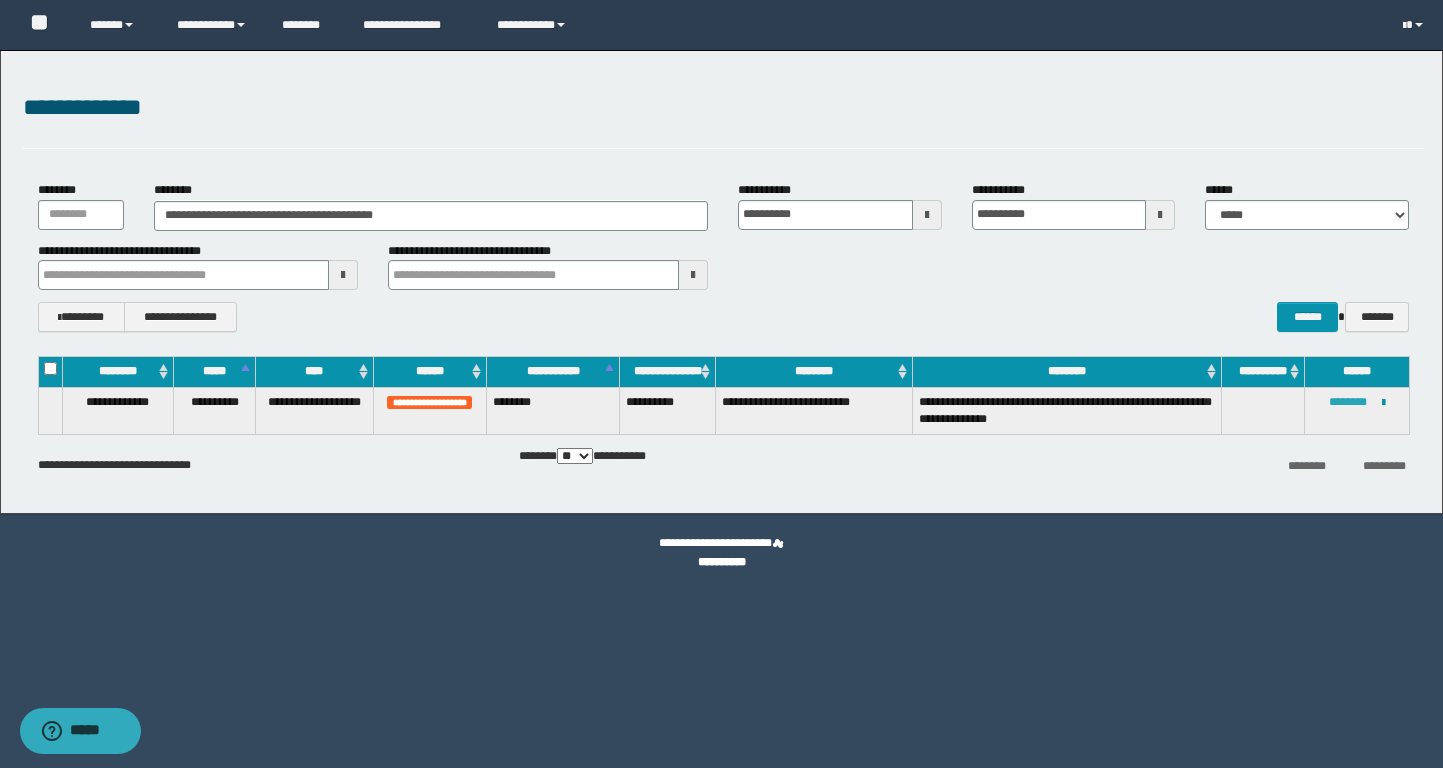 click on "********" at bounding box center (1348, 402) 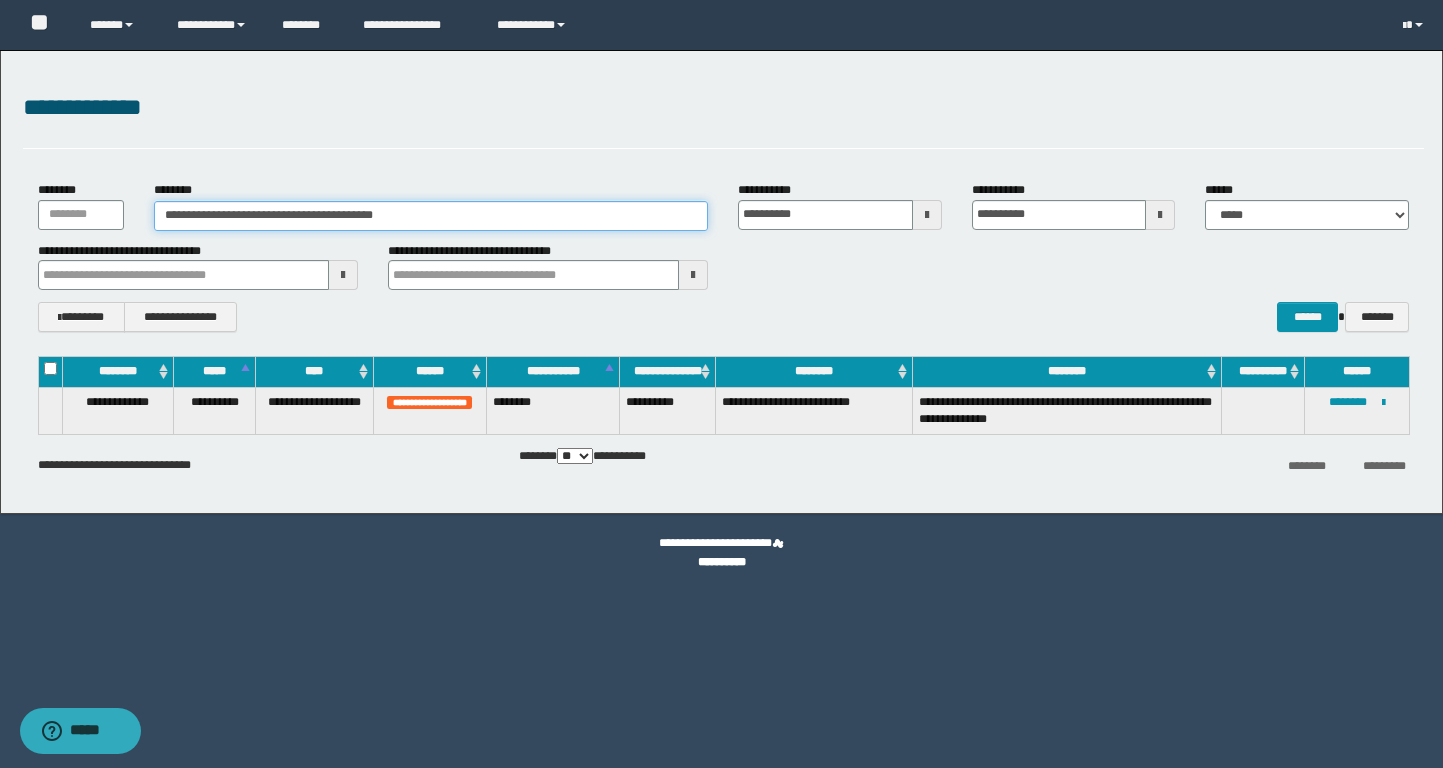 drag, startPoint x: 481, startPoint y: 212, endPoint x: 0, endPoint y: 212, distance: 481 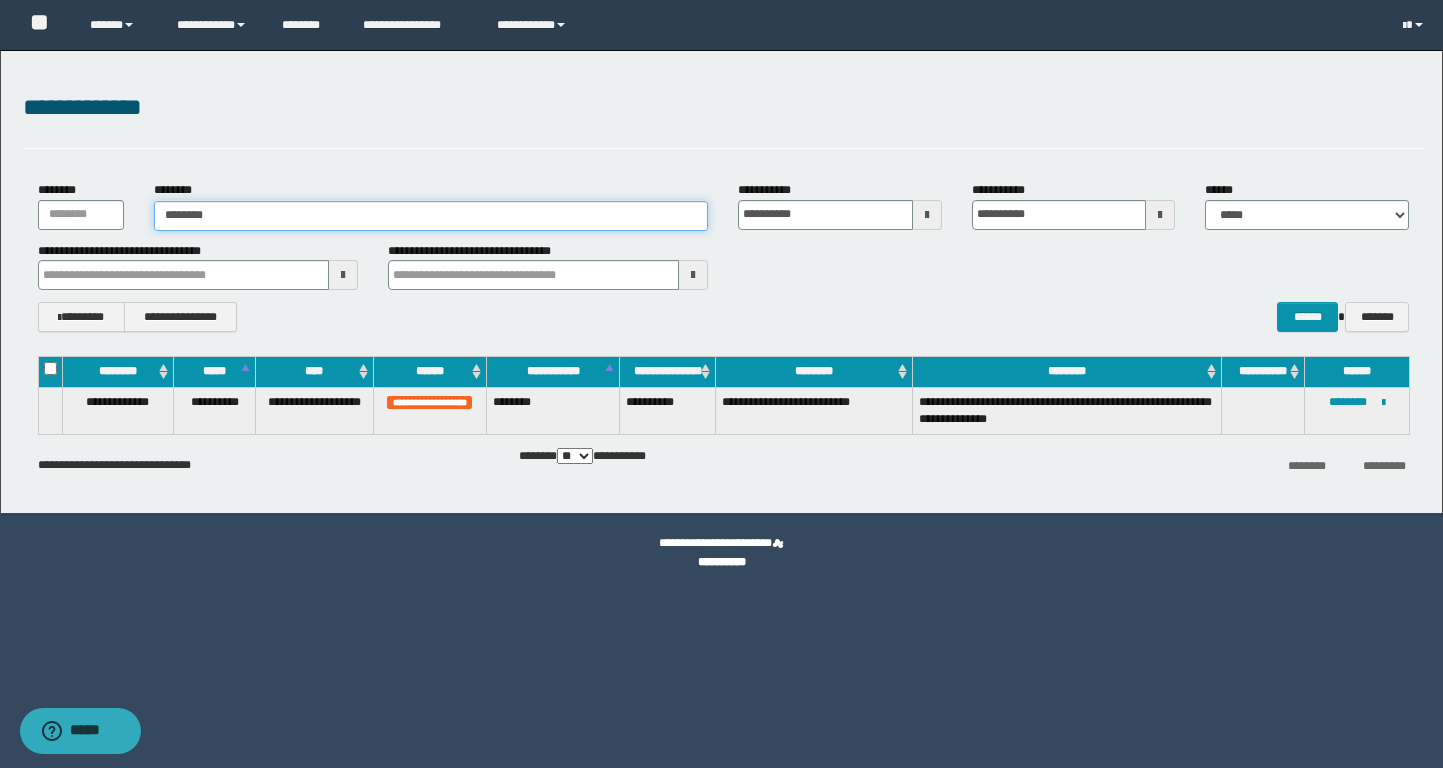 type on "********" 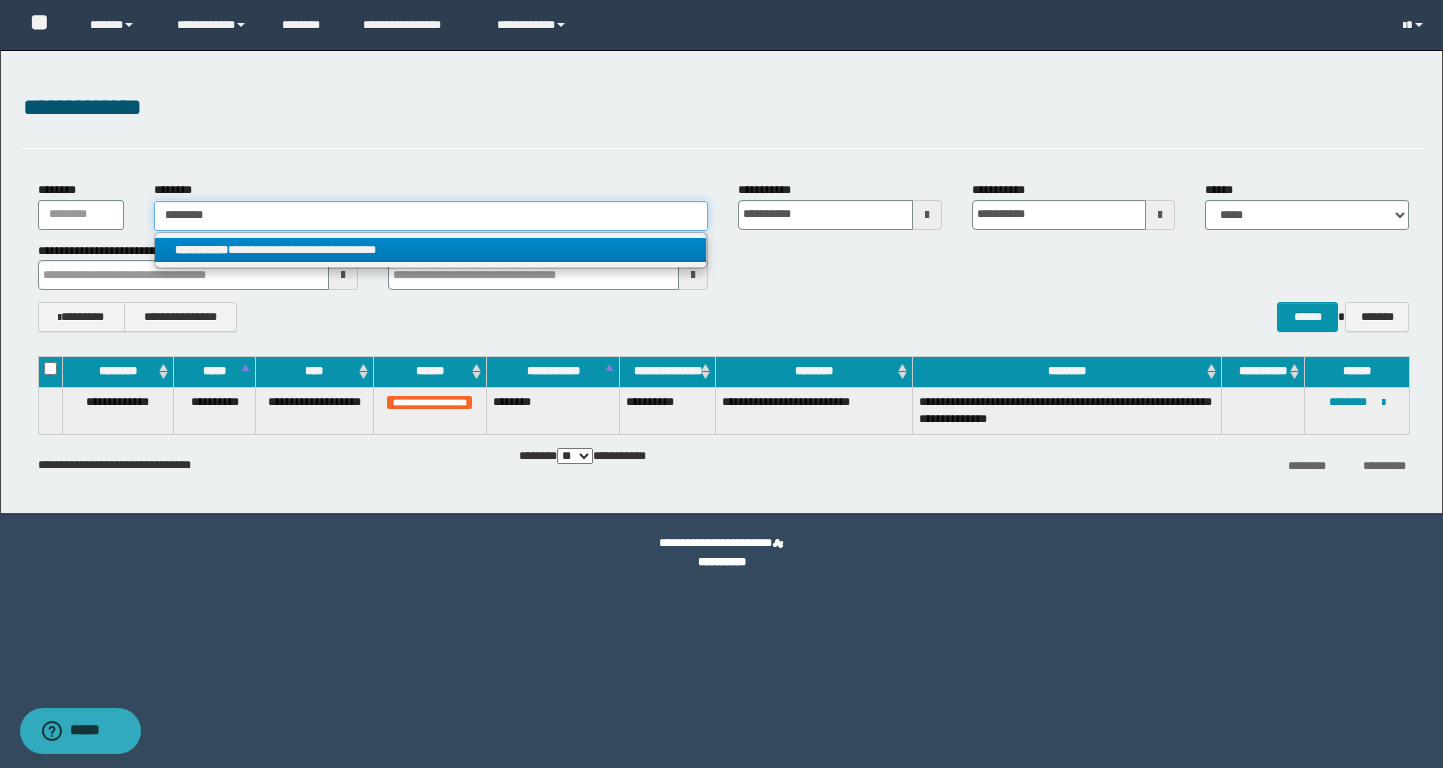 type on "********" 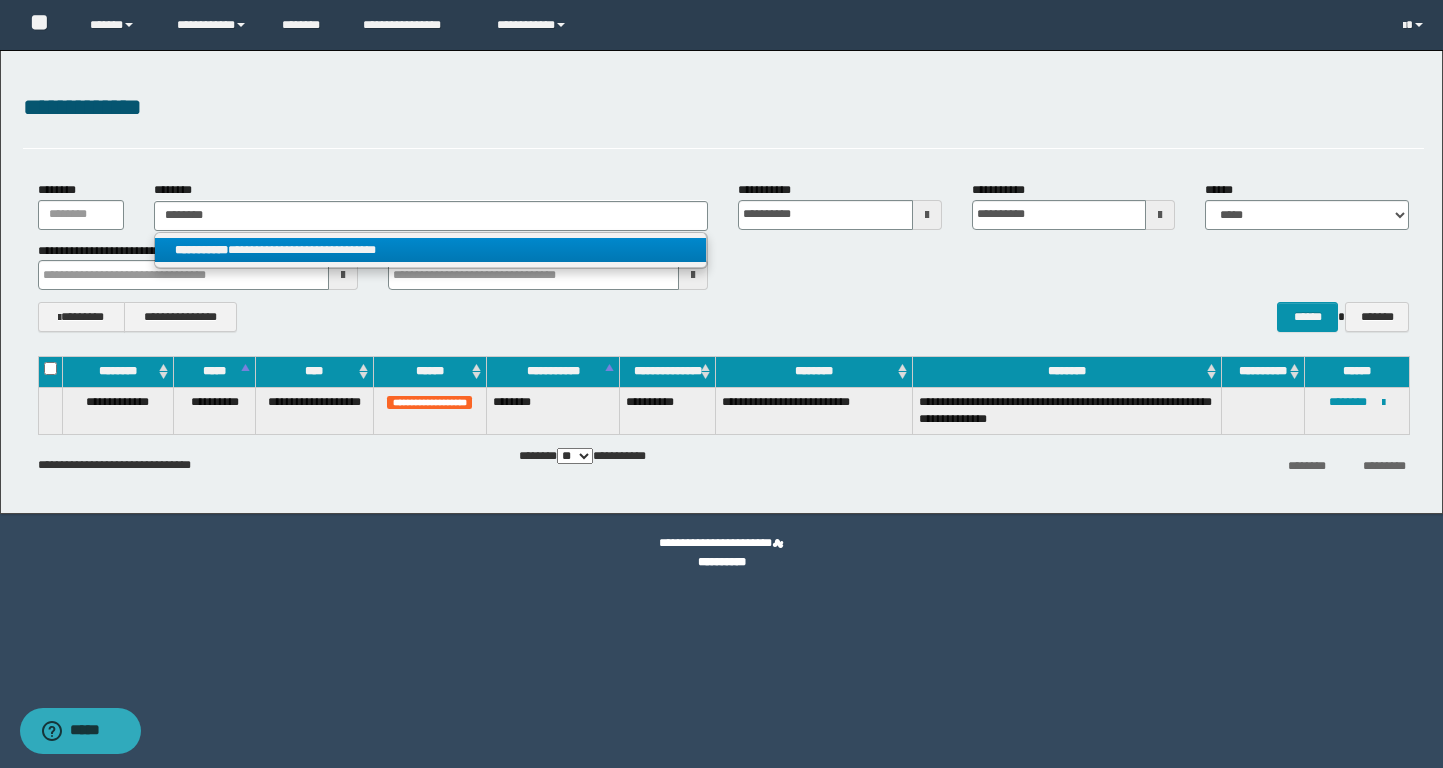 click on "**********" at bounding box center [430, 250] 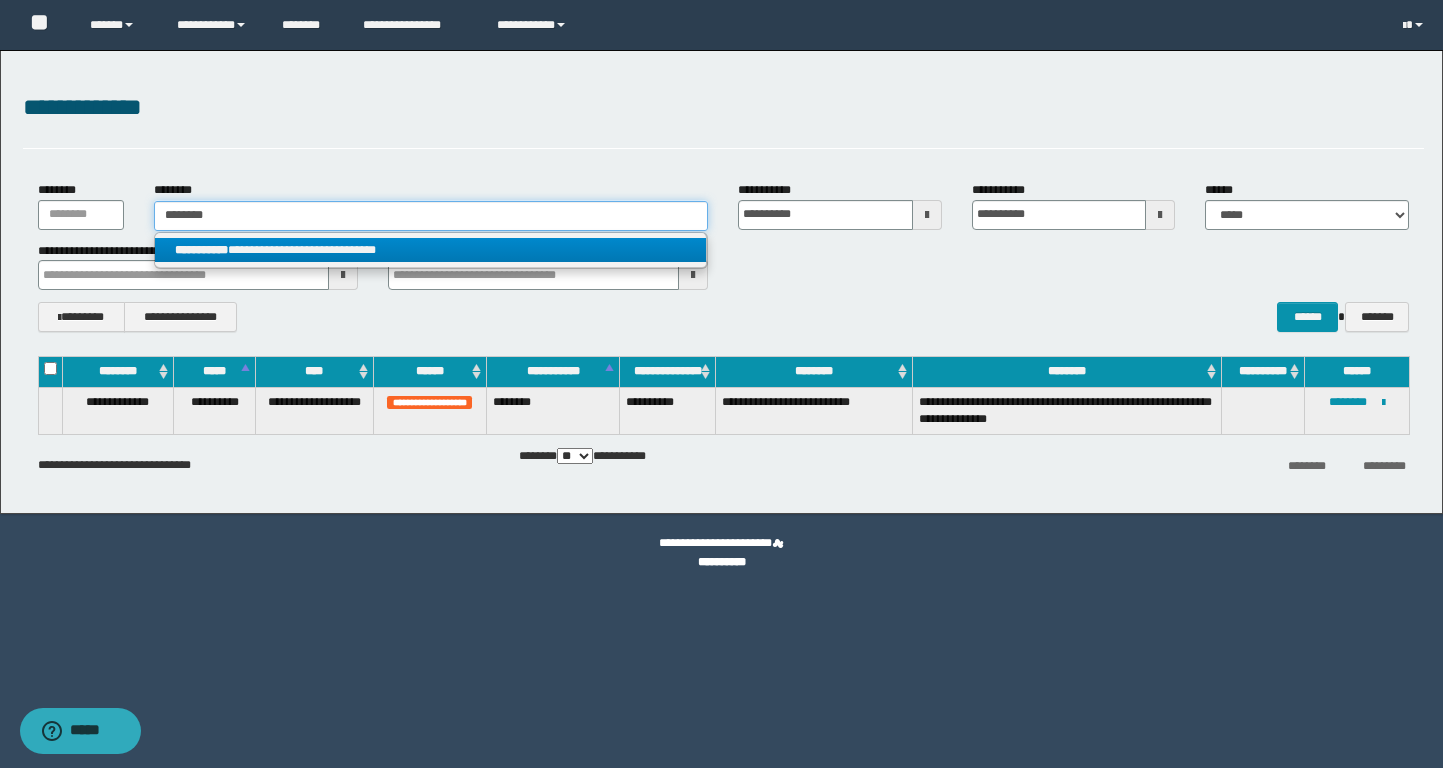 type 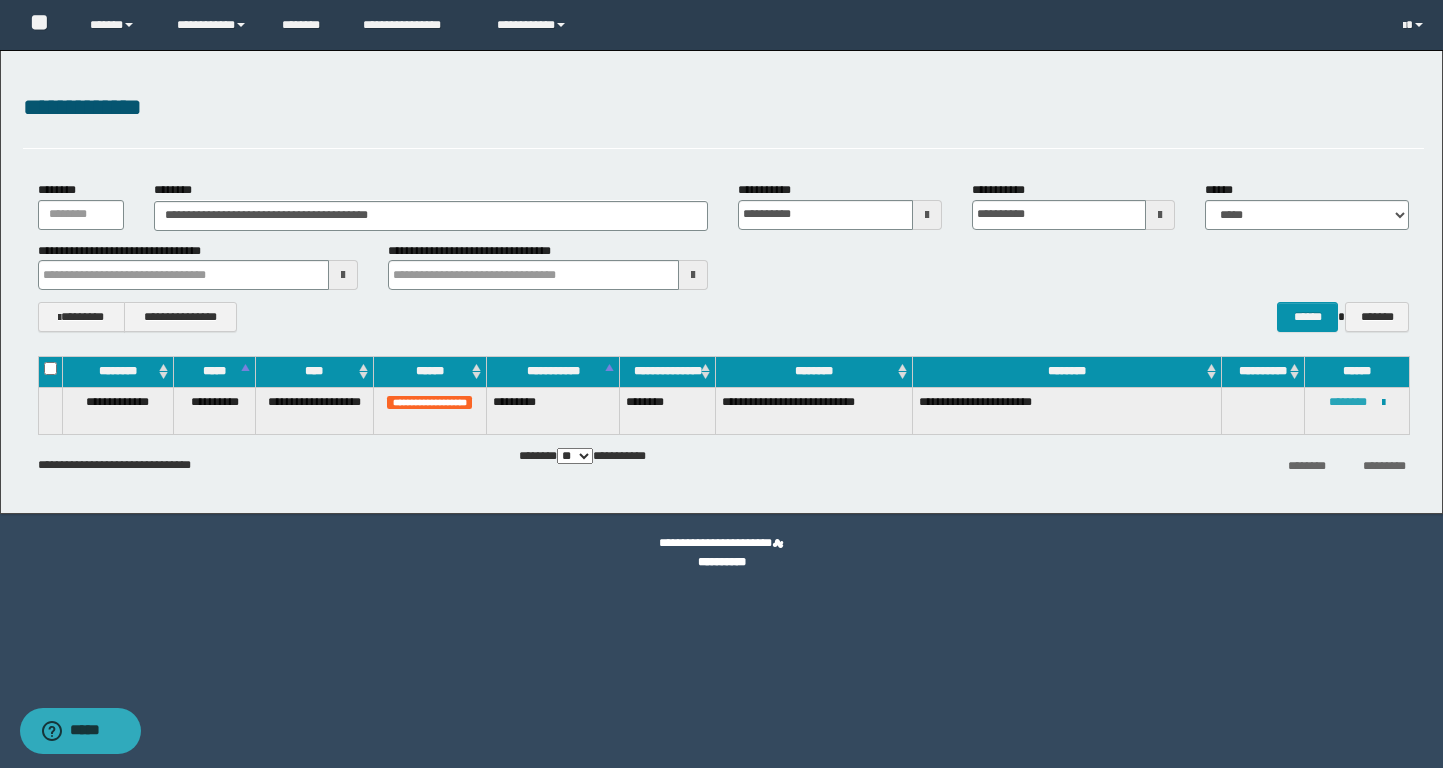 click on "********" at bounding box center [1348, 402] 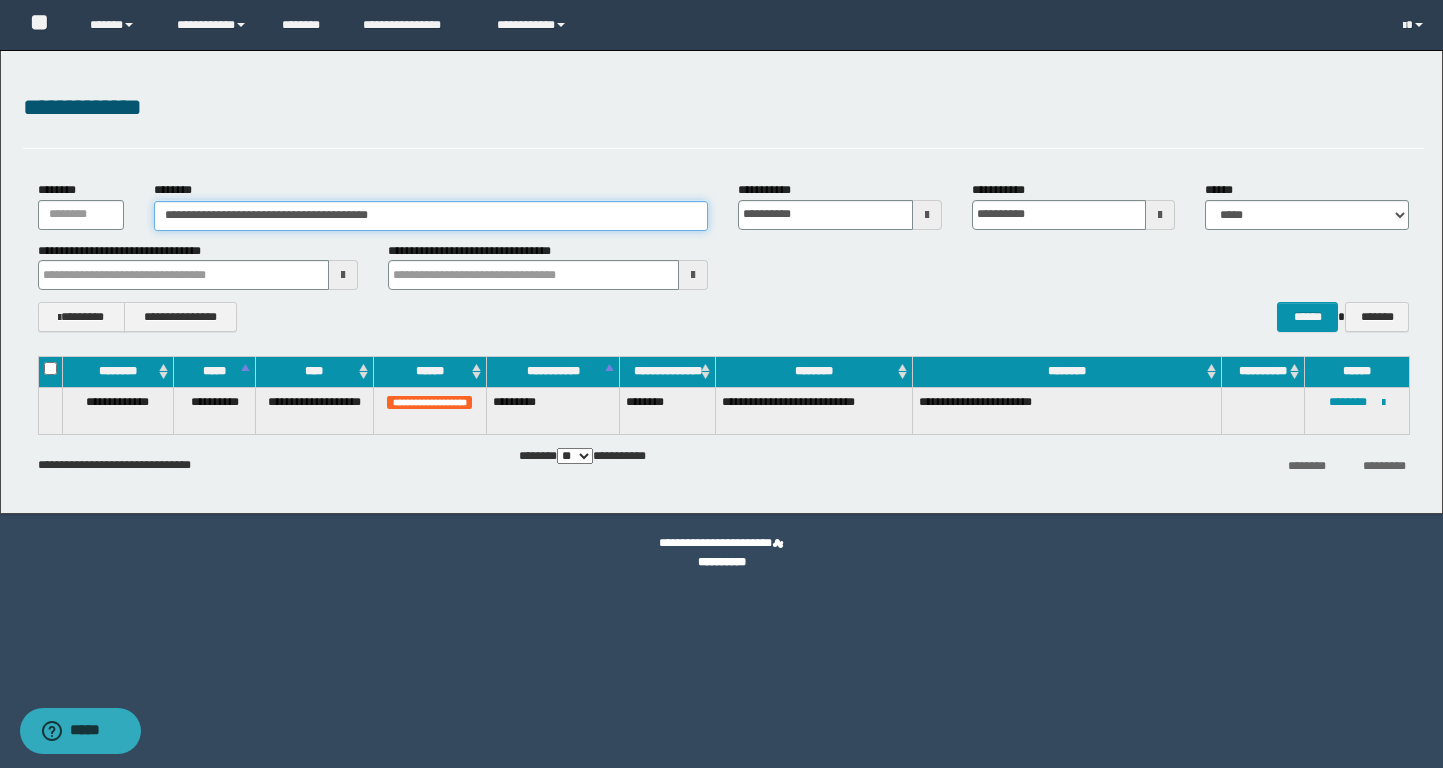 drag, startPoint x: 468, startPoint y: 216, endPoint x: 111, endPoint y: 217, distance: 357.0014 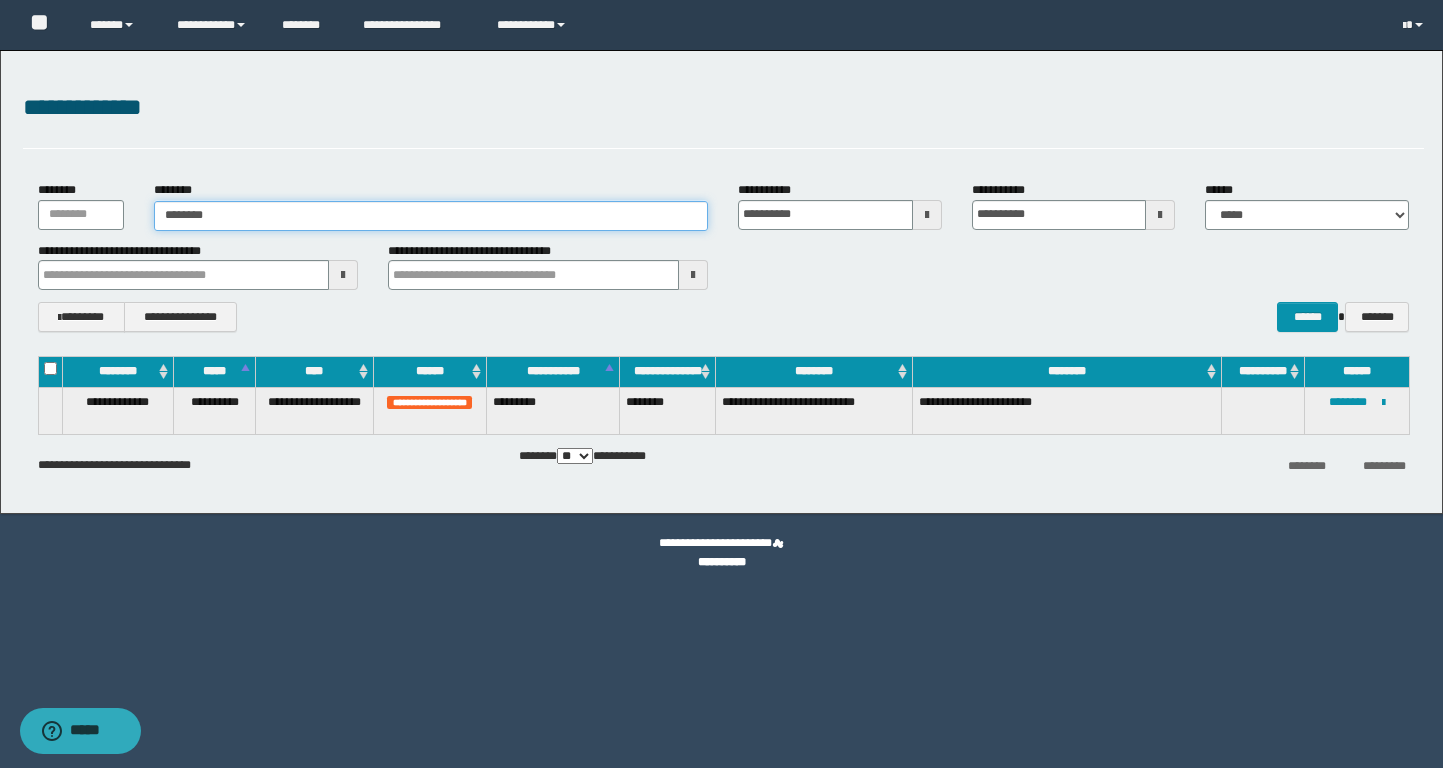 type on "********" 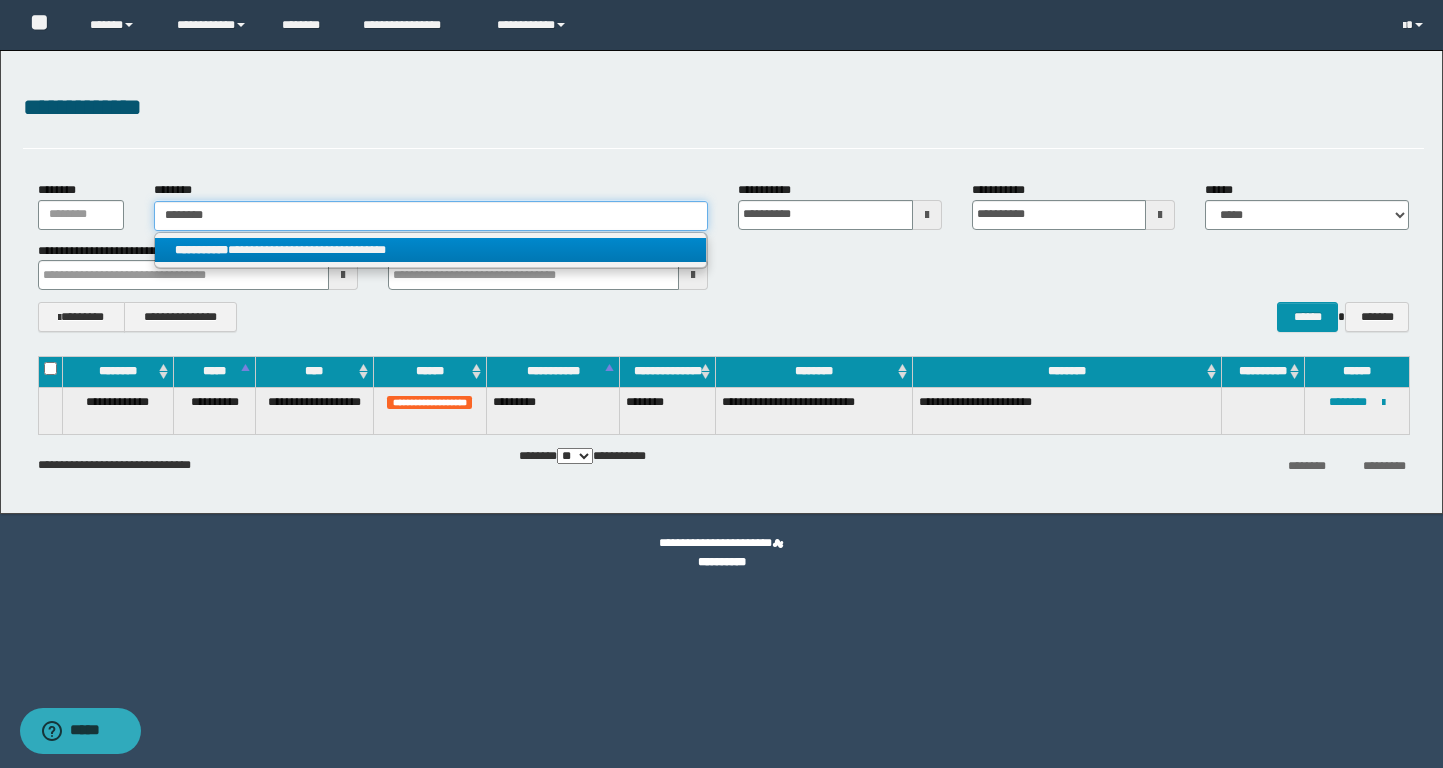 type on "********" 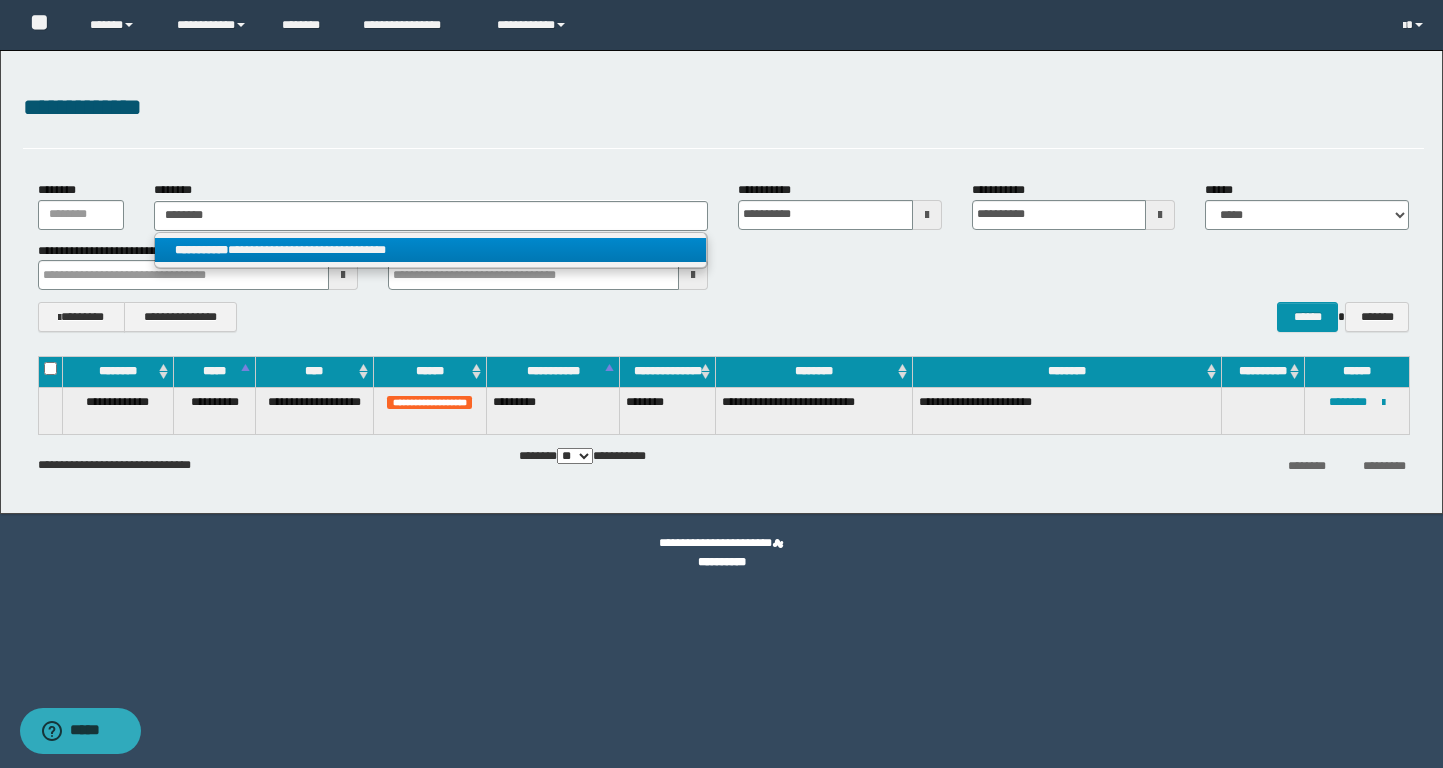click on "**********" at bounding box center [430, 250] 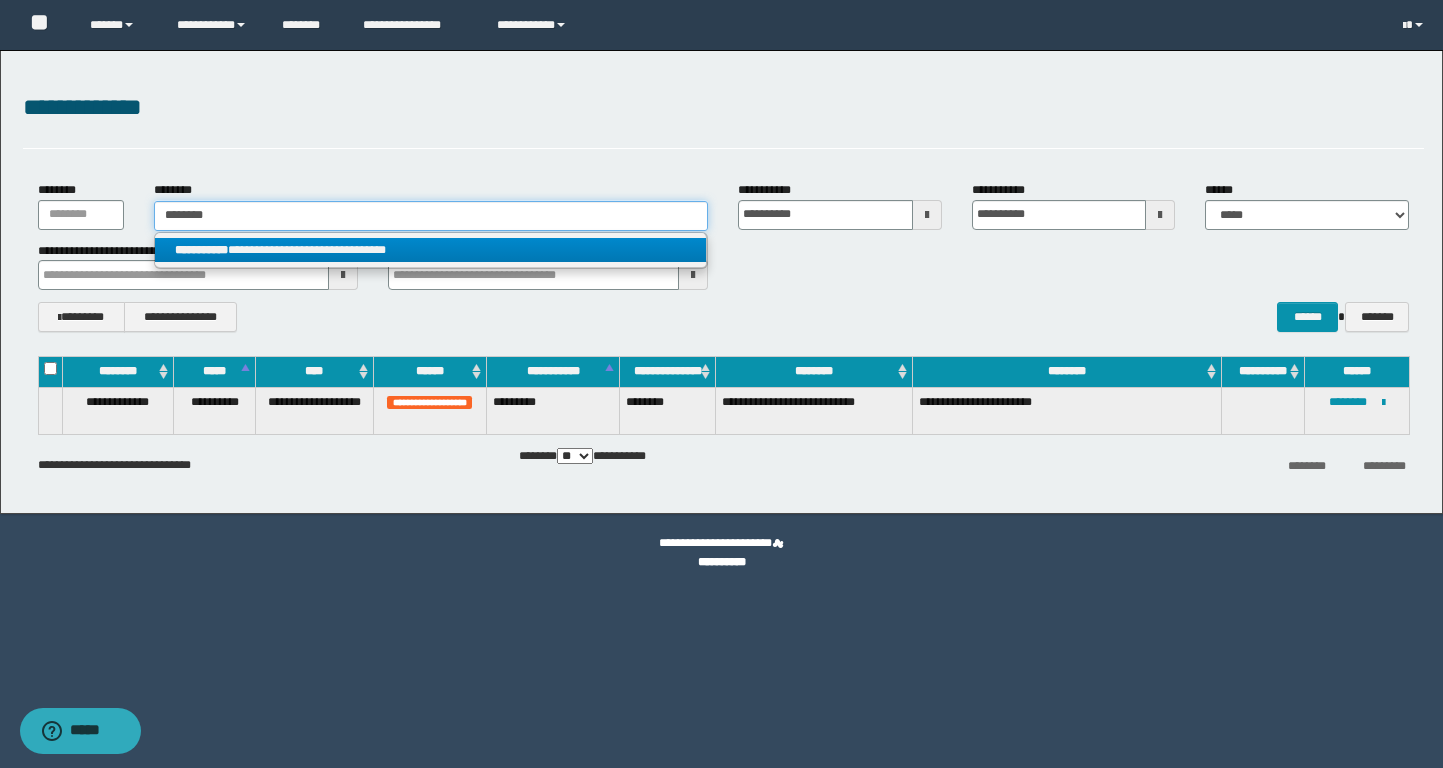 type 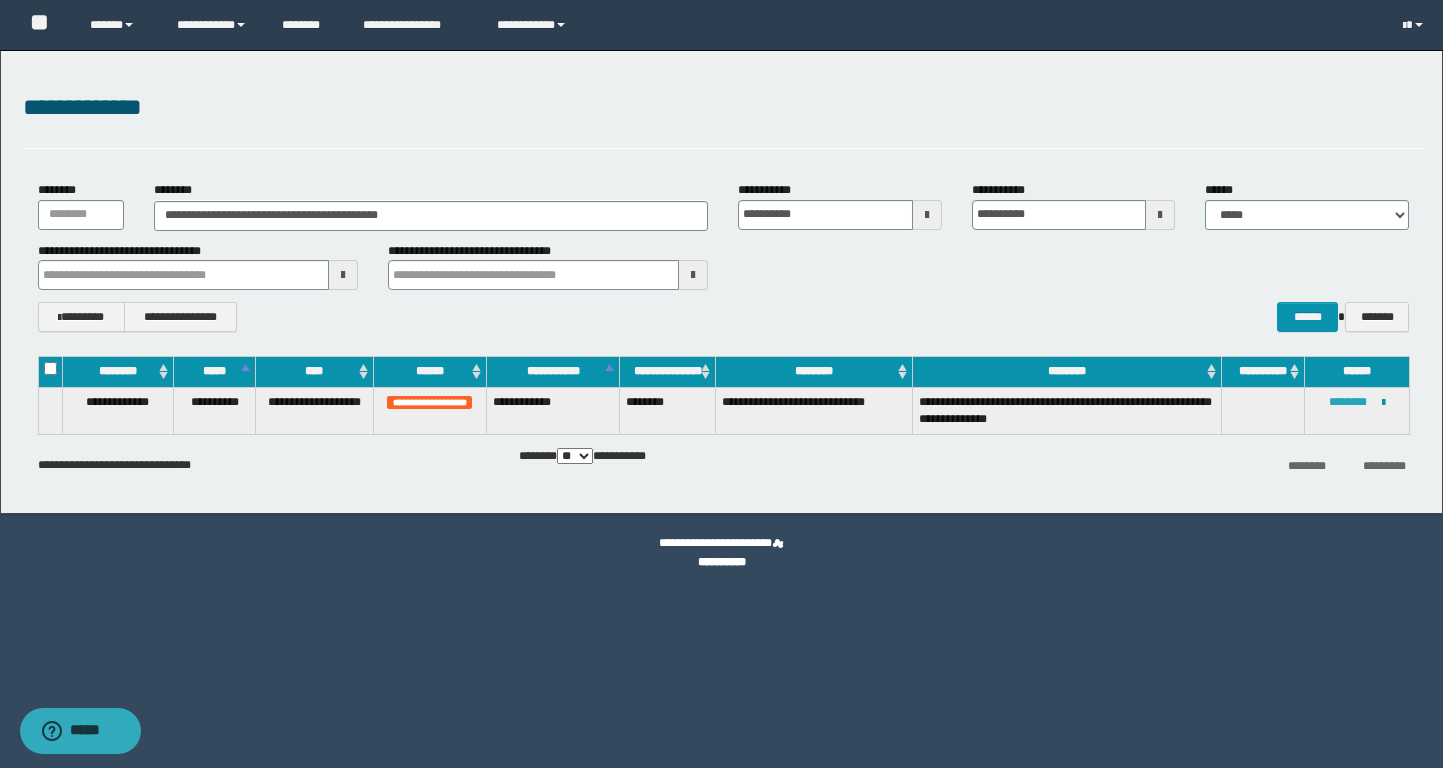 click on "********" at bounding box center [1348, 402] 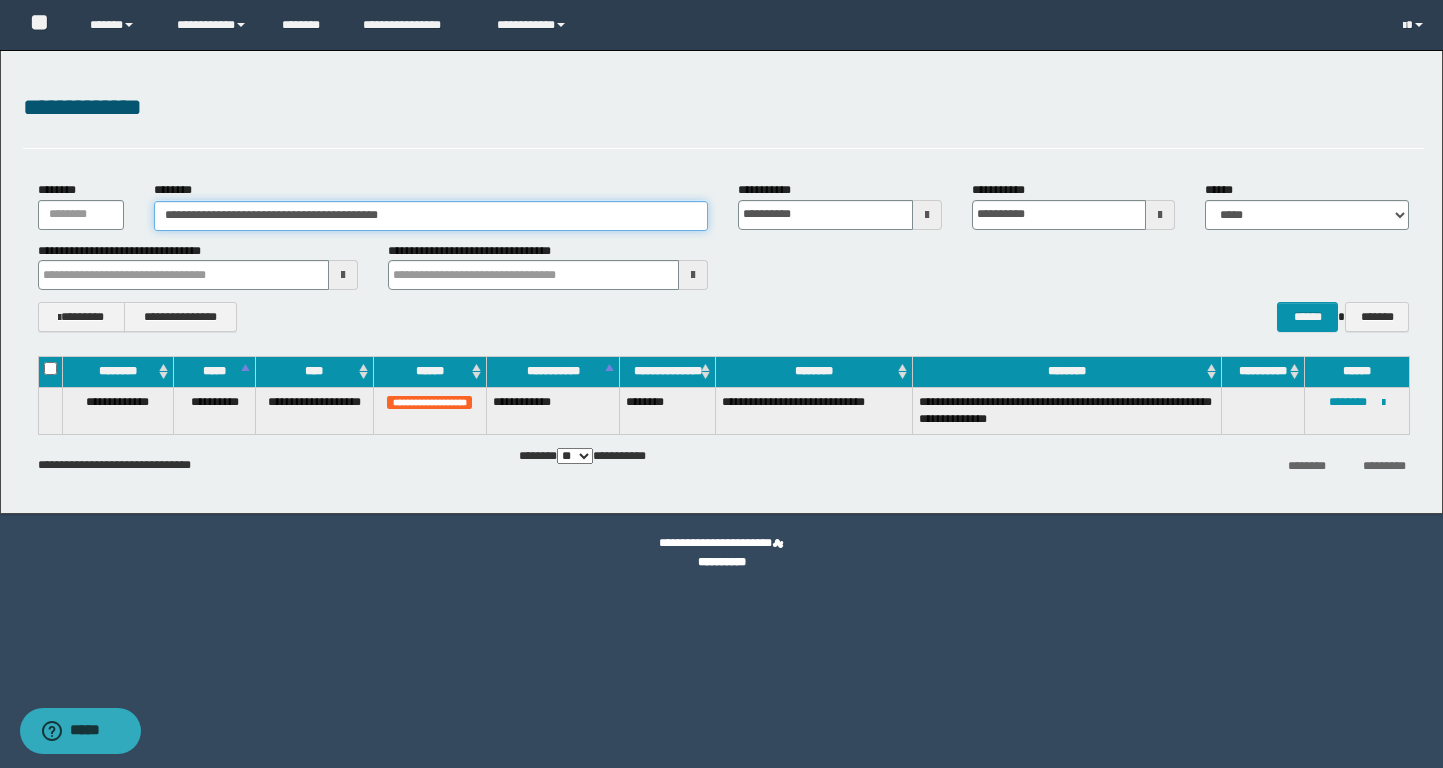 drag, startPoint x: 497, startPoint y: 212, endPoint x: 89, endPoint y: 208, distance: 408.0196 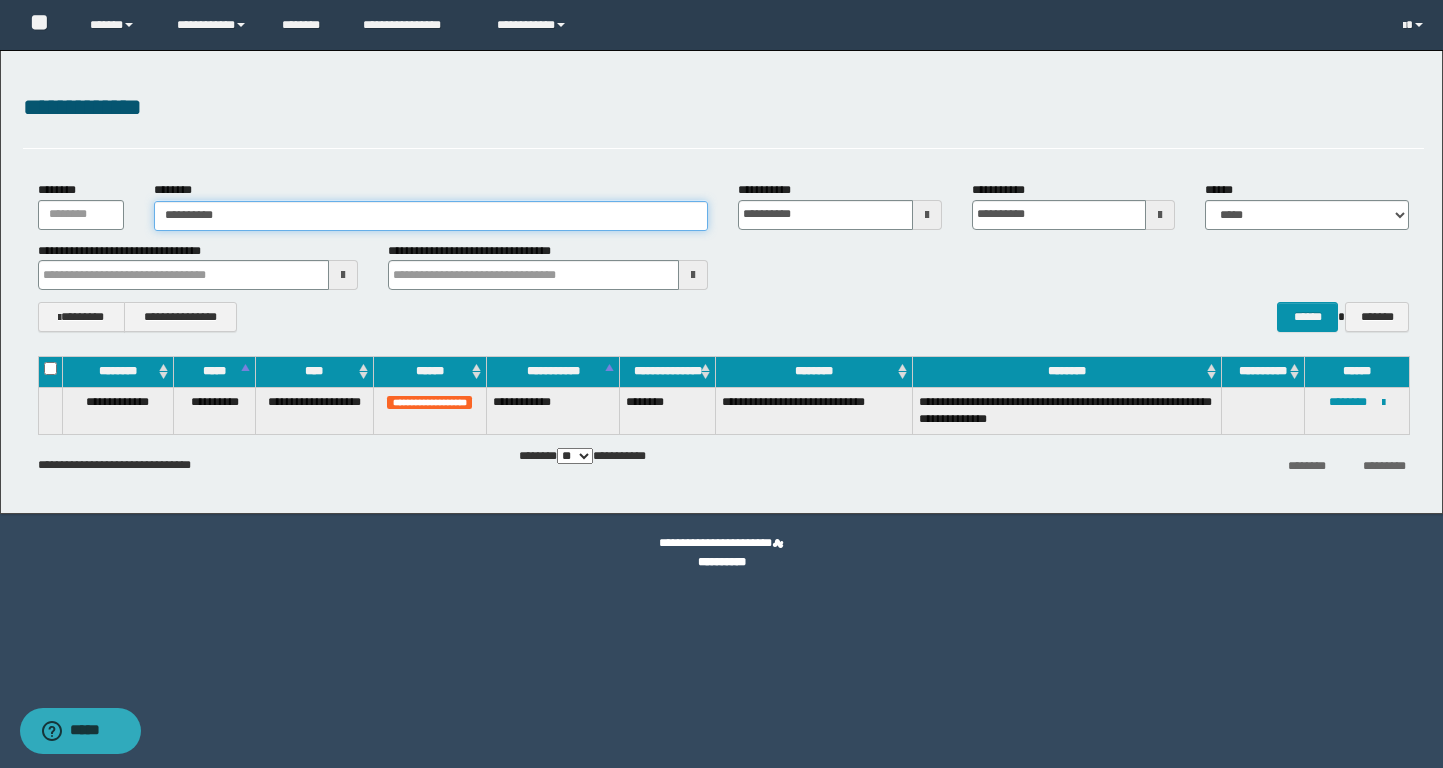 type on "**********" 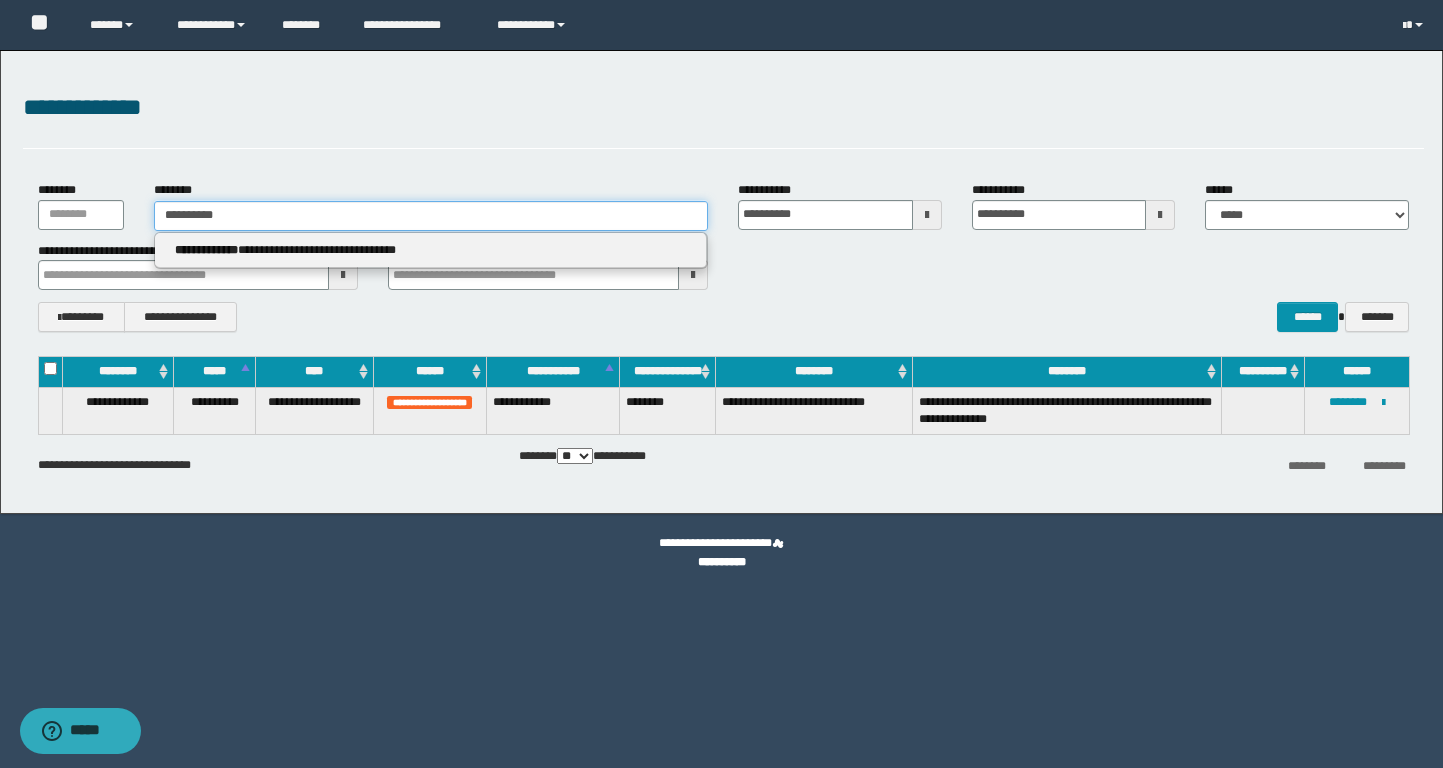 type on "**********" 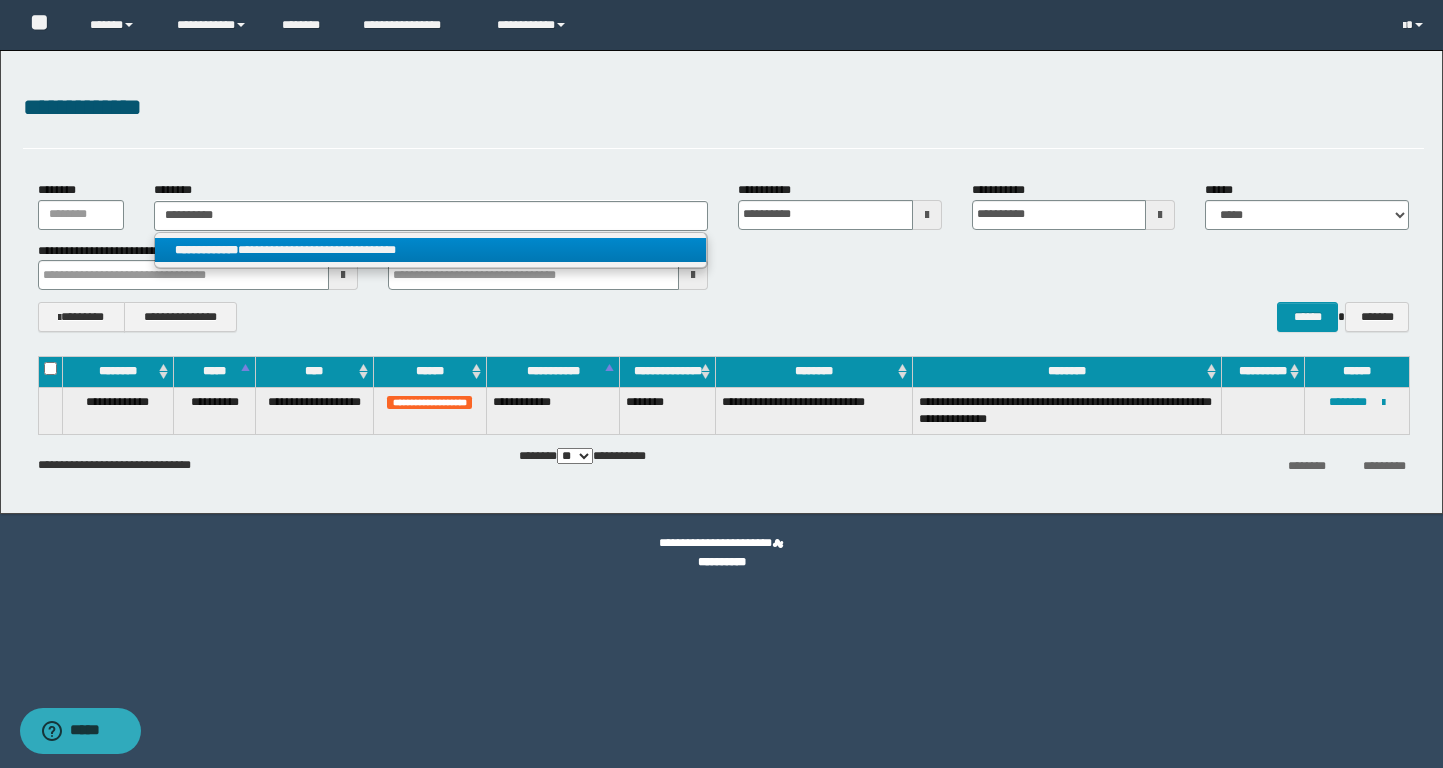 click on "**********" at bounding box center (430, 250) 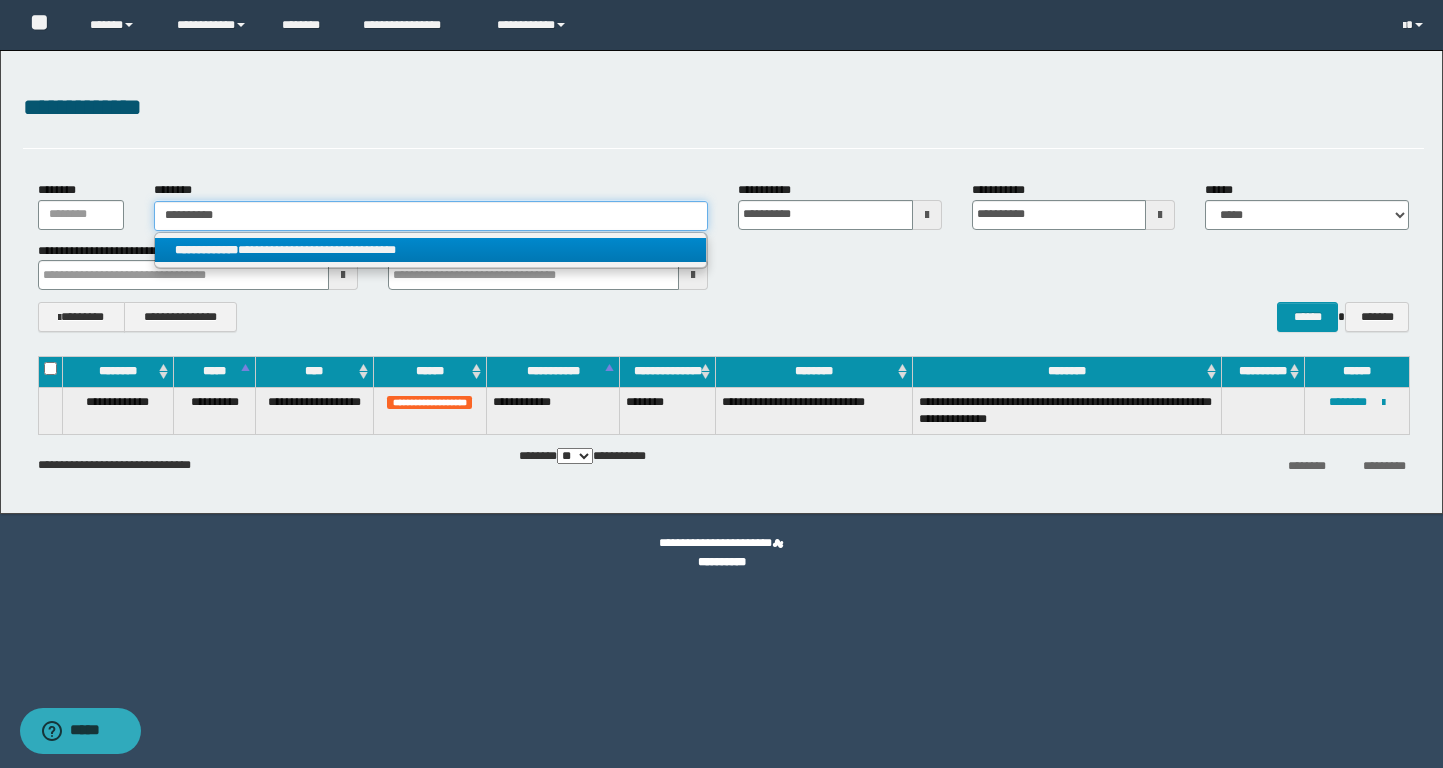 type 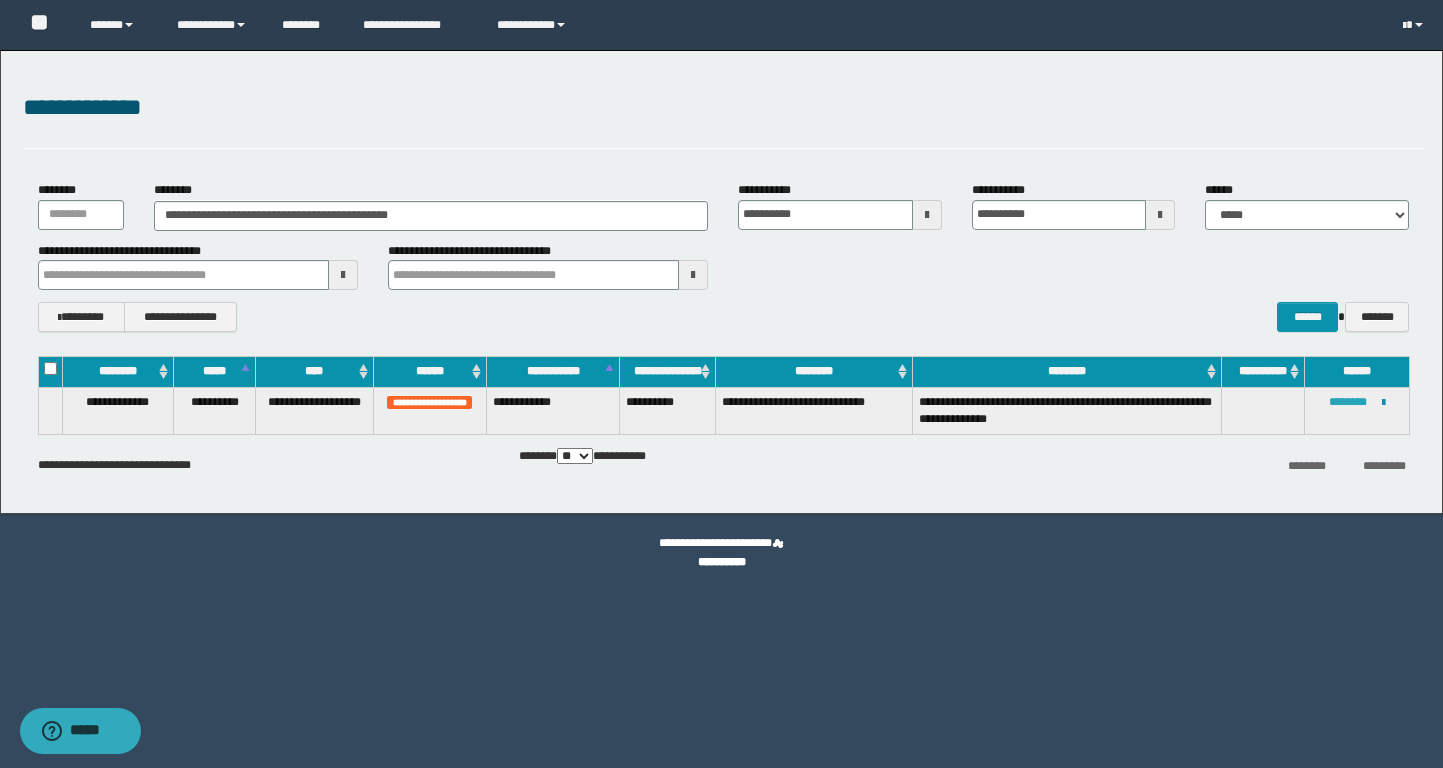 click on "********" at bounding box center (1348, 402) 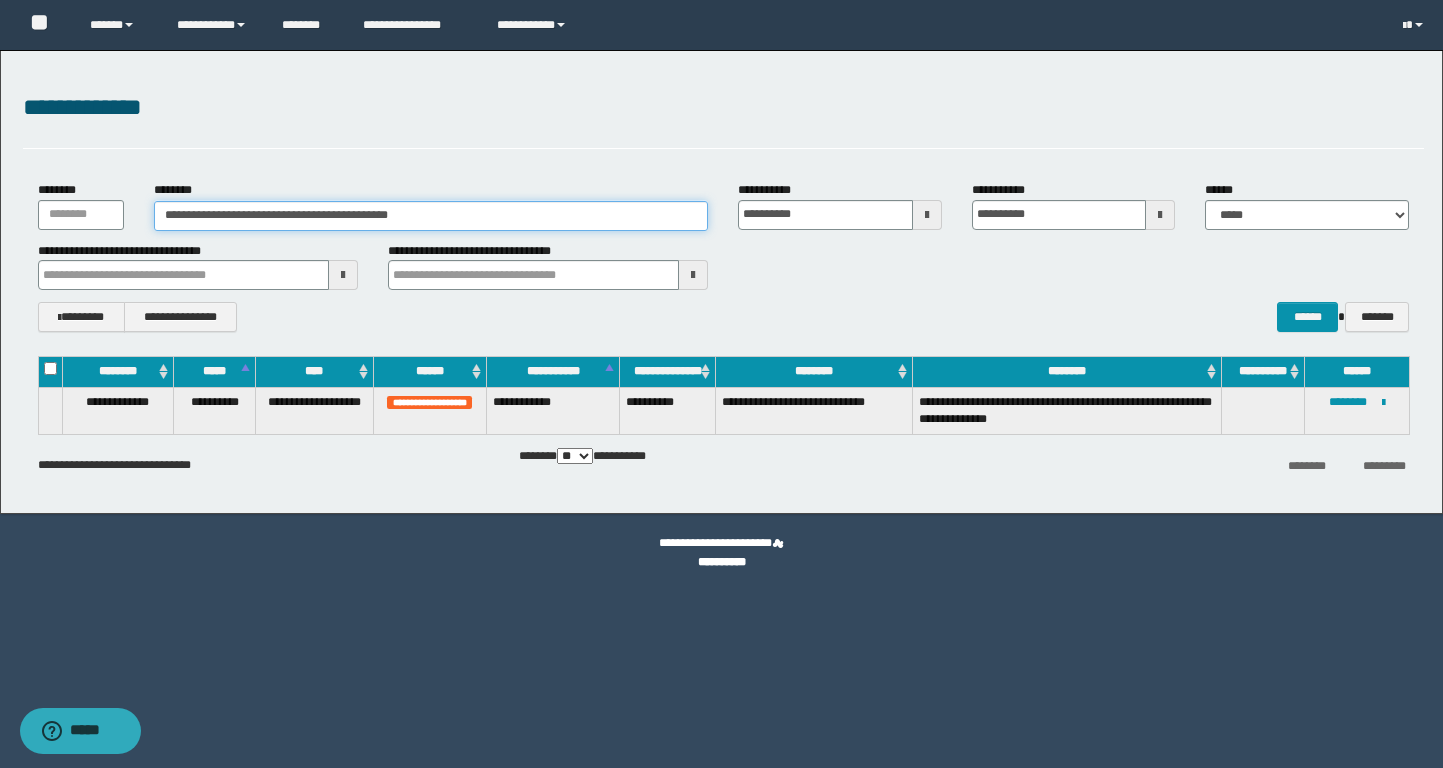 drag, startPoint x: 515, startPoint y: 215, endPoint x: 0, endPoint y: 215, distance: 515 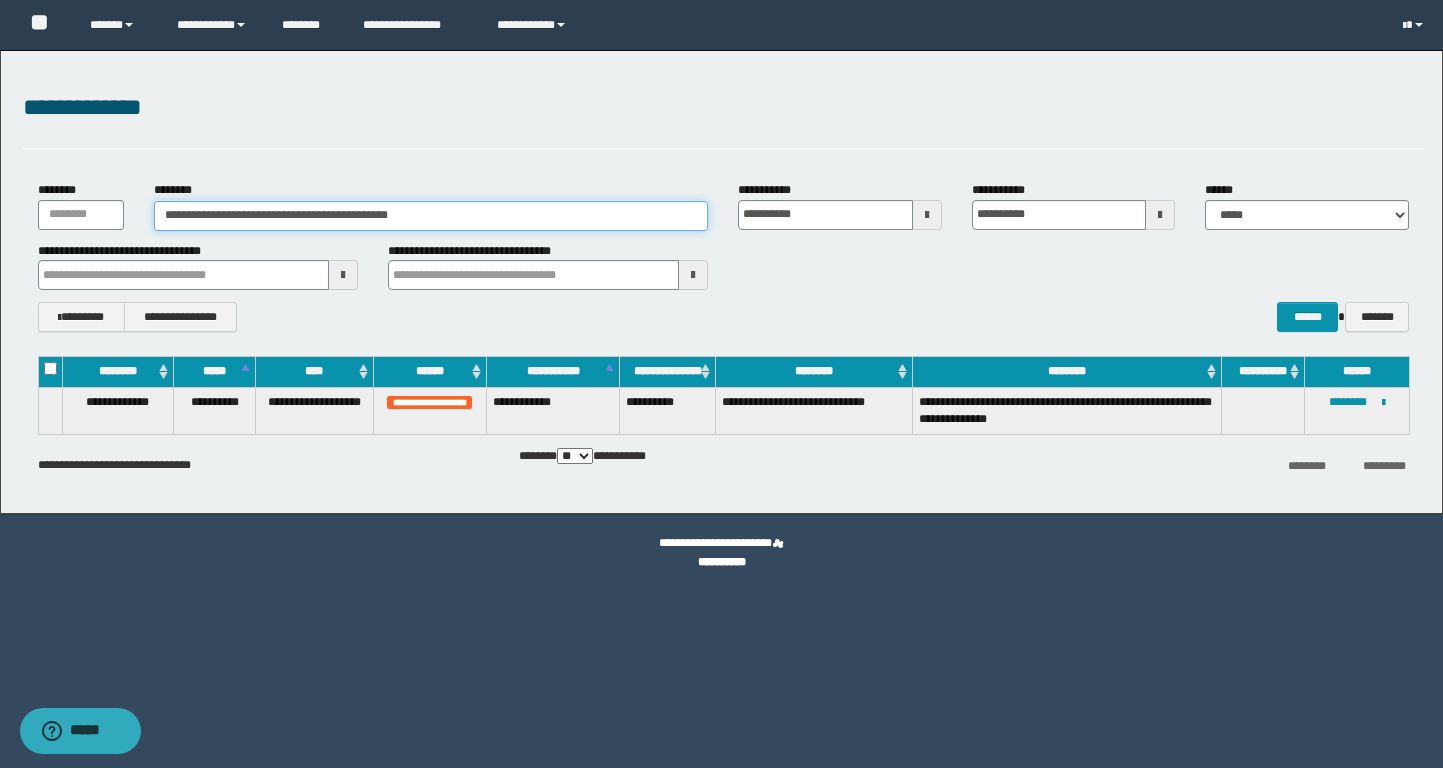 paste 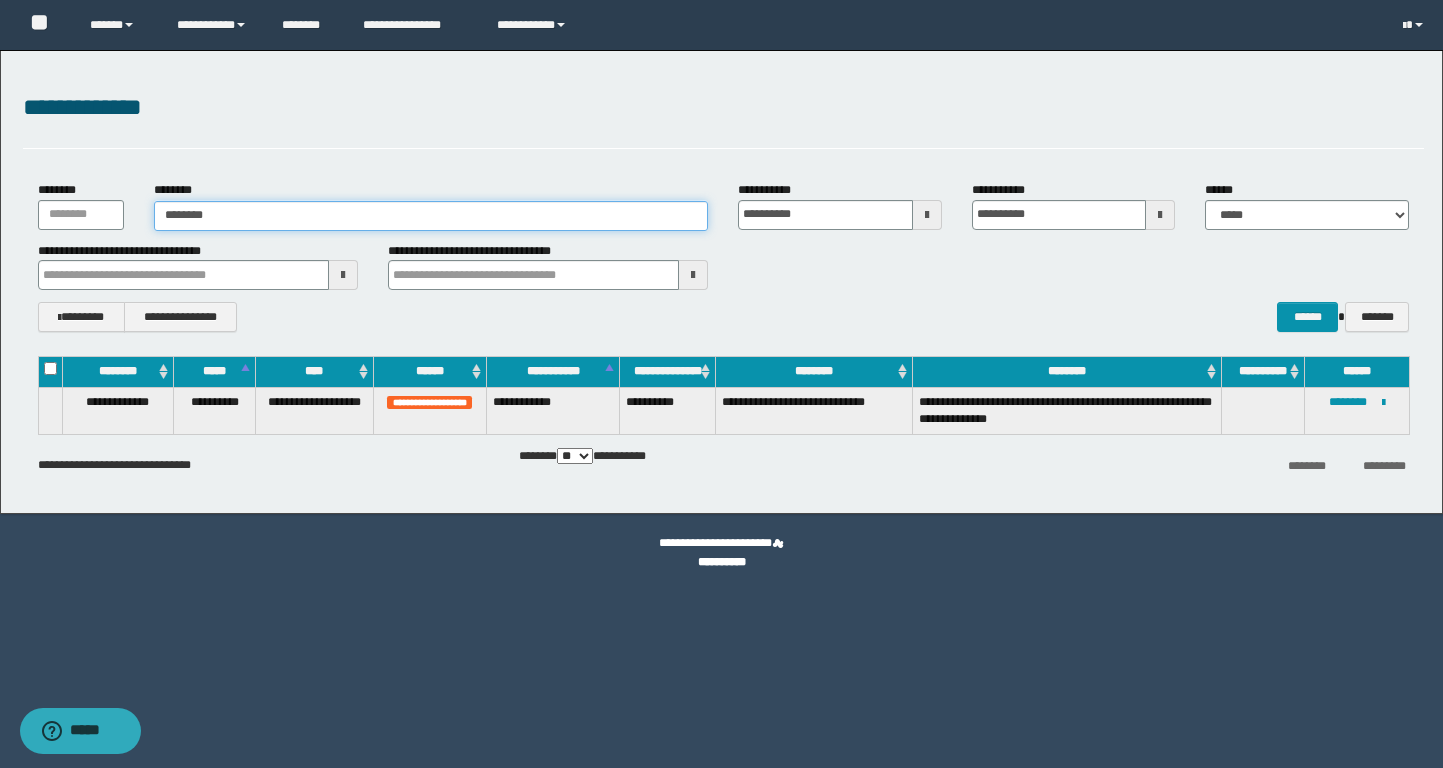 type on "********" 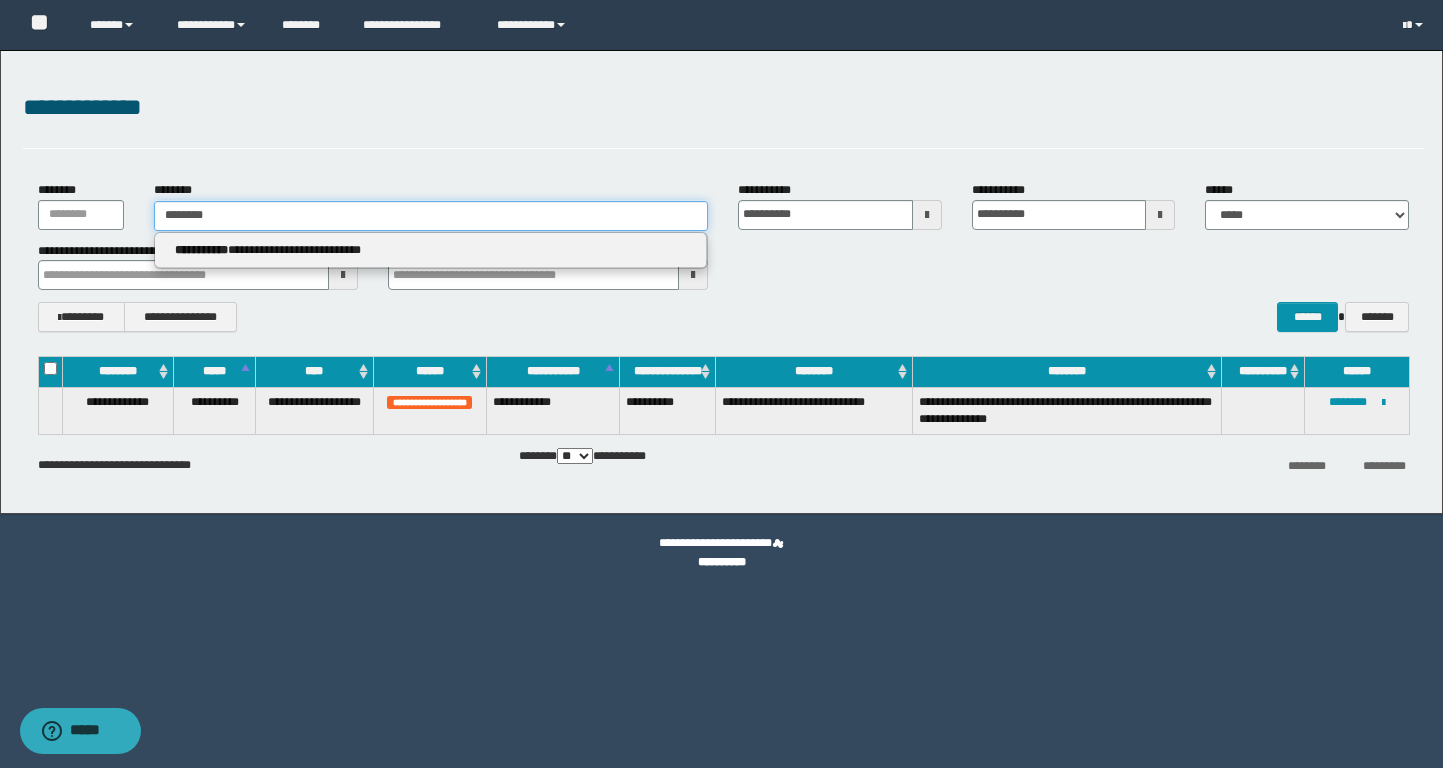 type on "********" 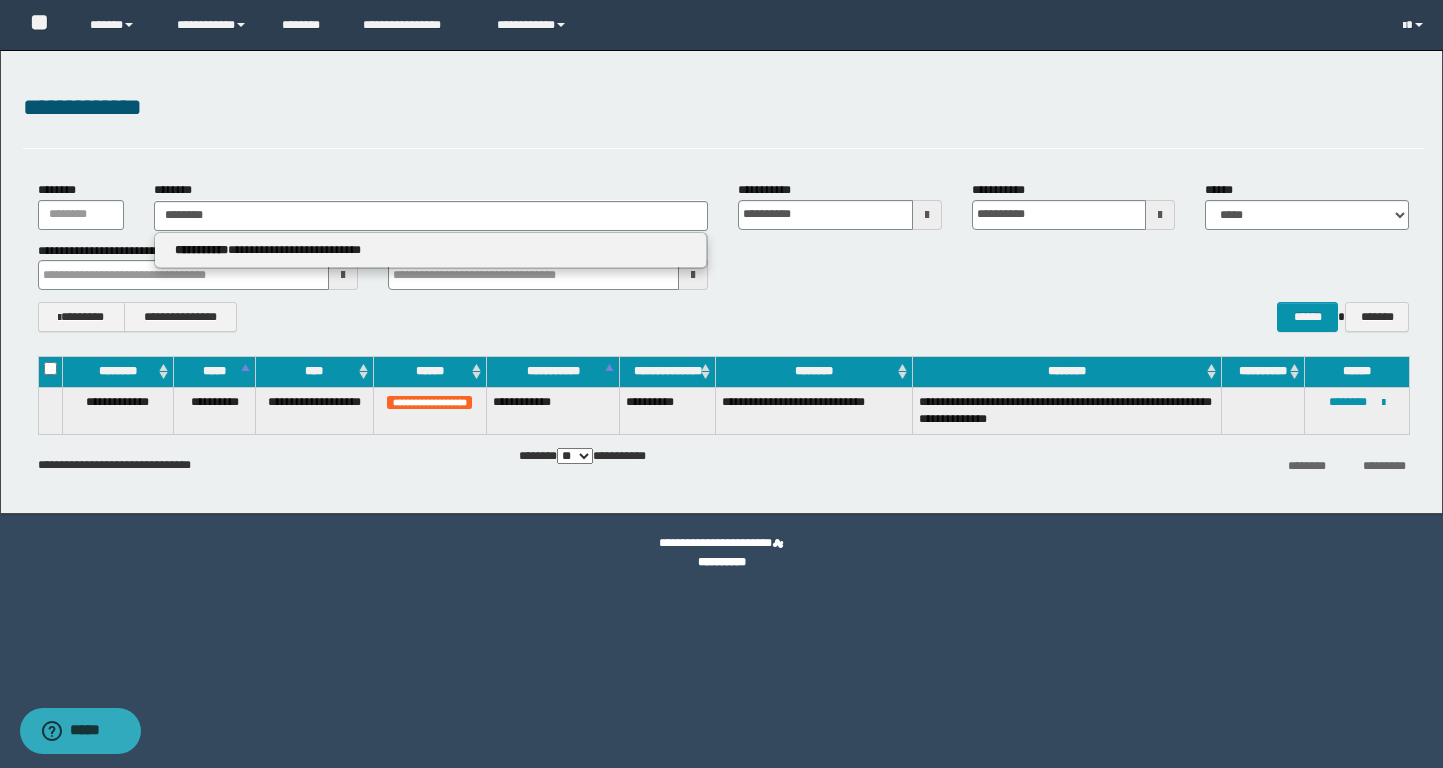 click on "**********" at bounding box center [430, 250] 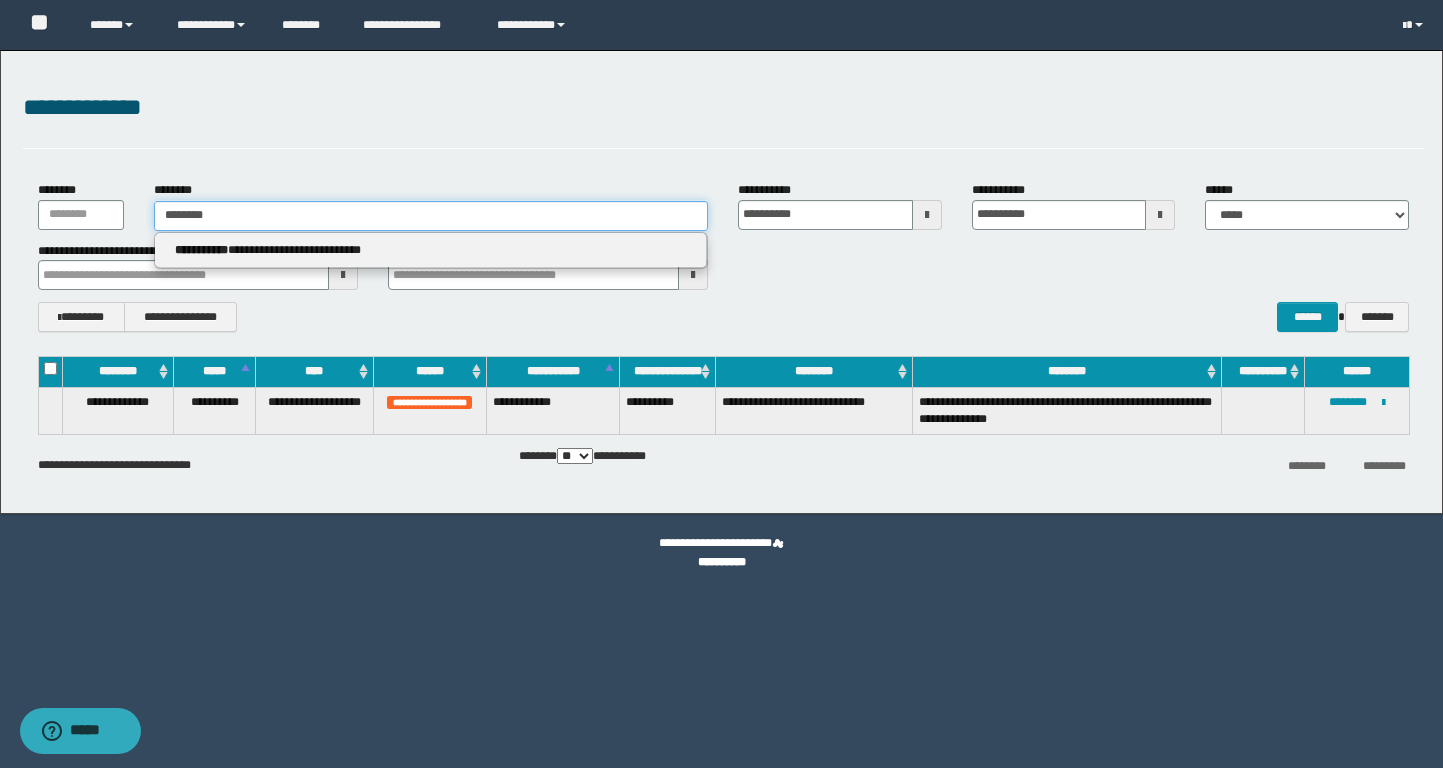 type 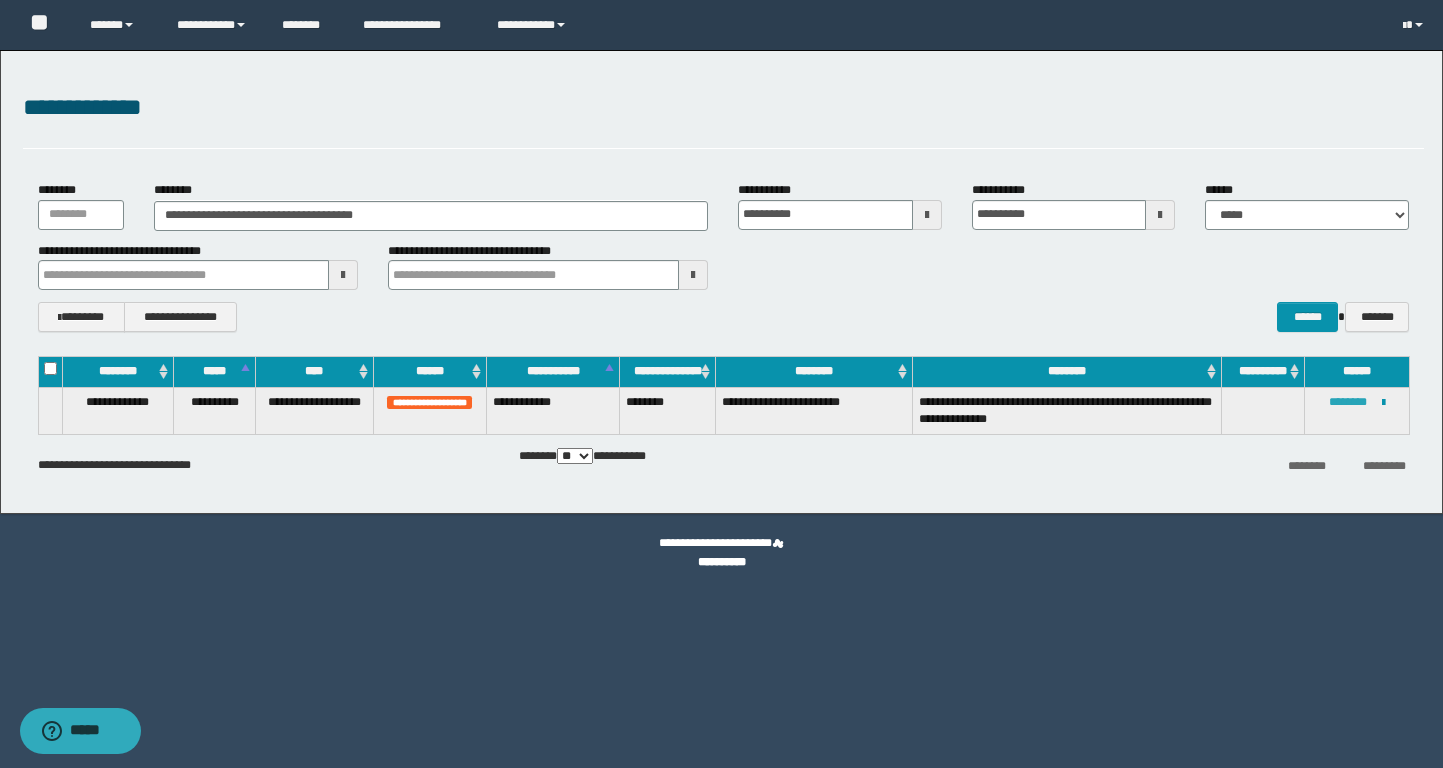 click on "********" at bounding box center (1348, 402) 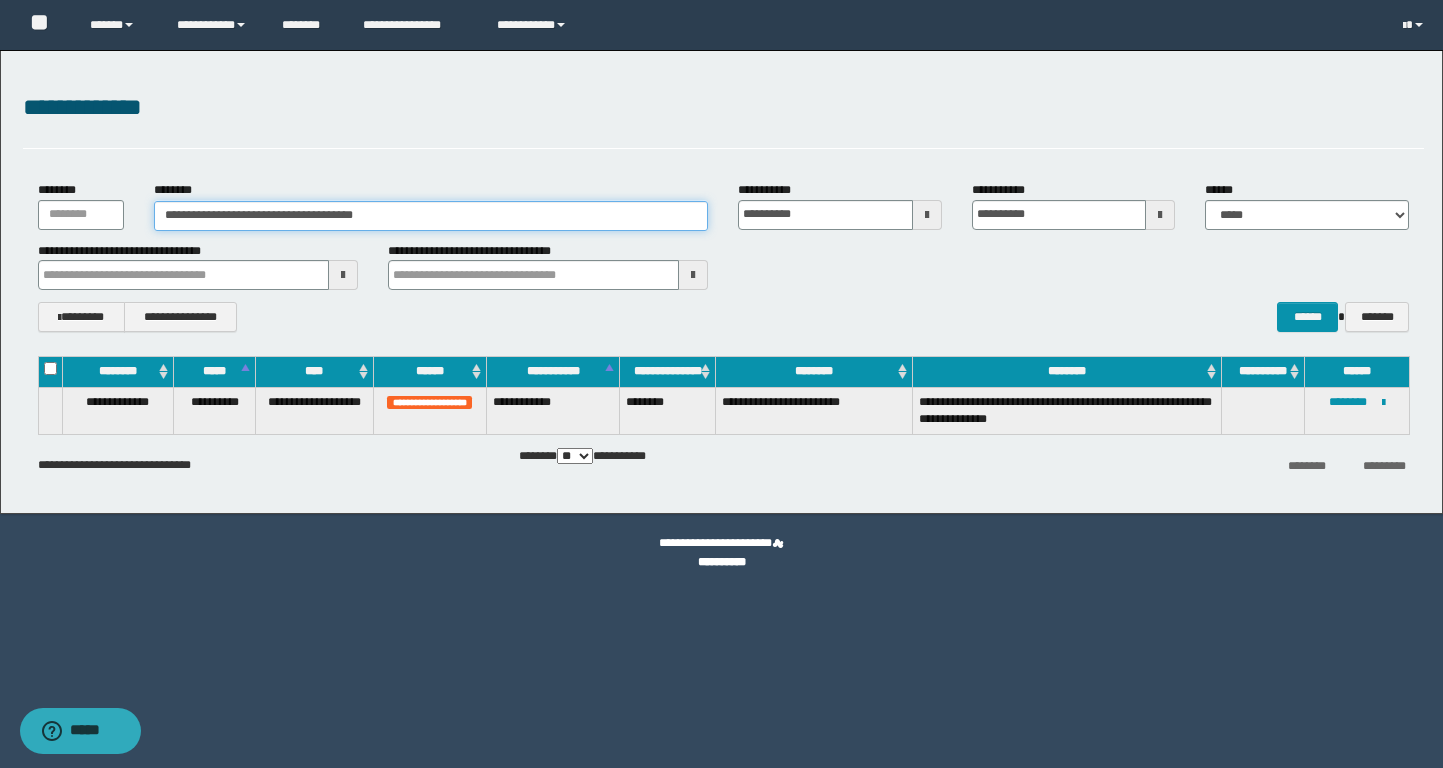 drag, startPoint x: 448, startPoint y: 210, endPoint x: 133, endPoint y: 210, distance: 315 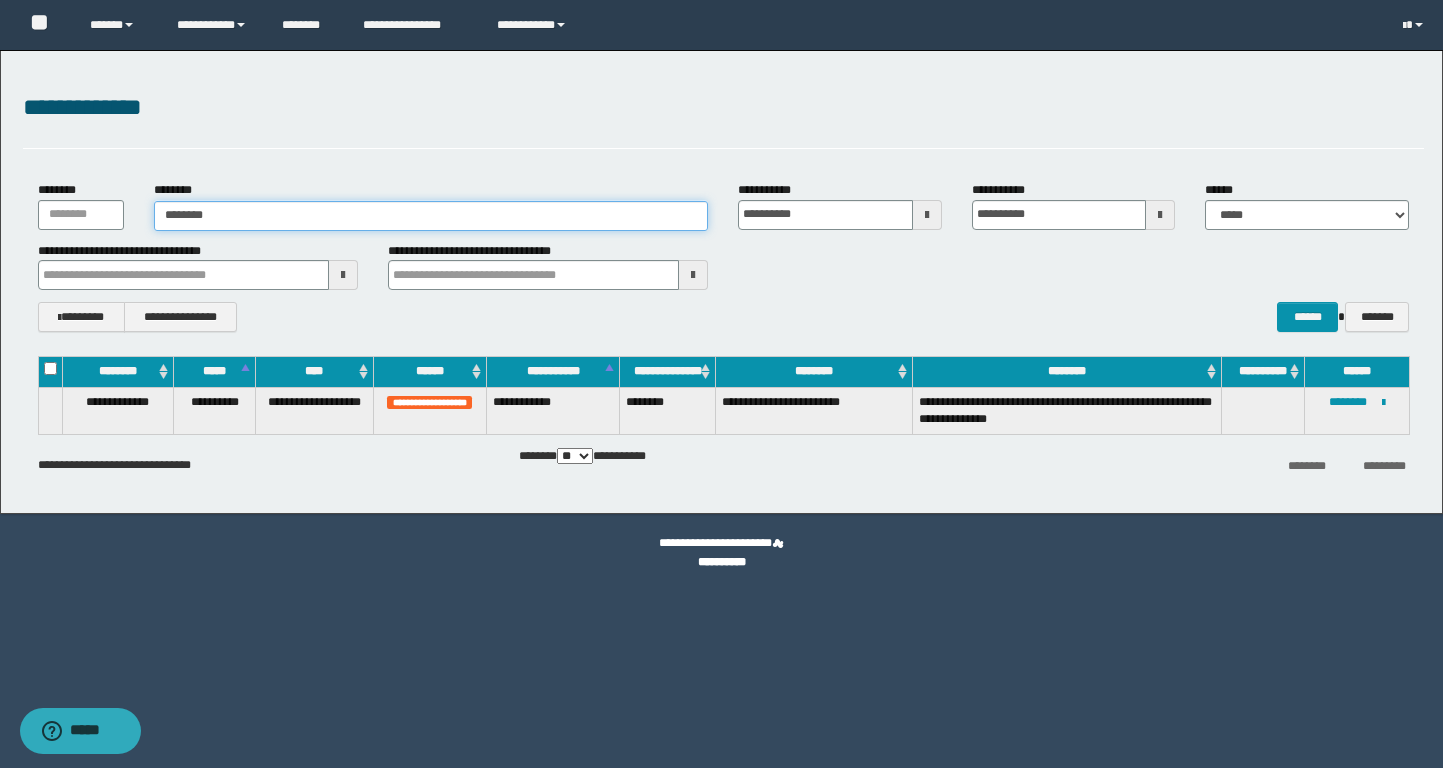 type on "********" 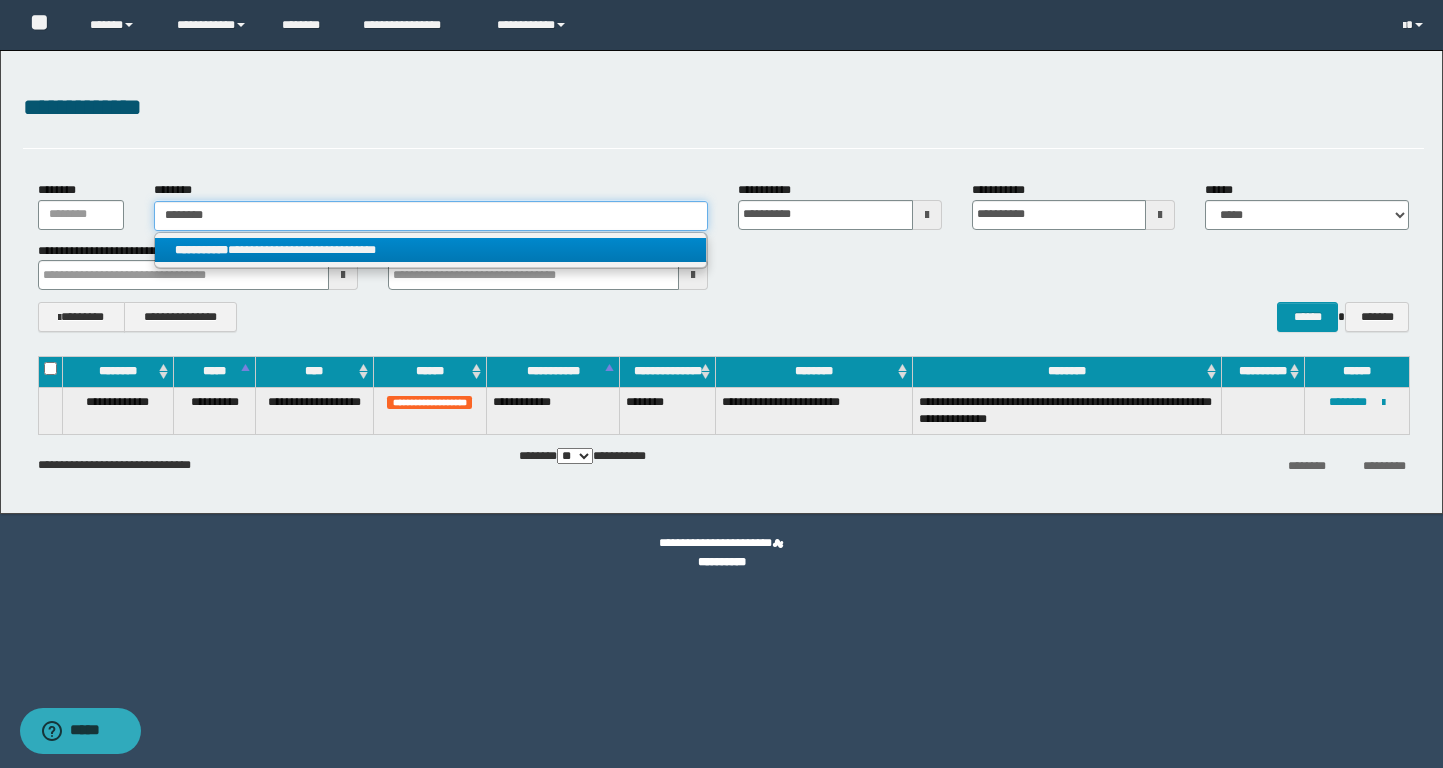 type on "********" 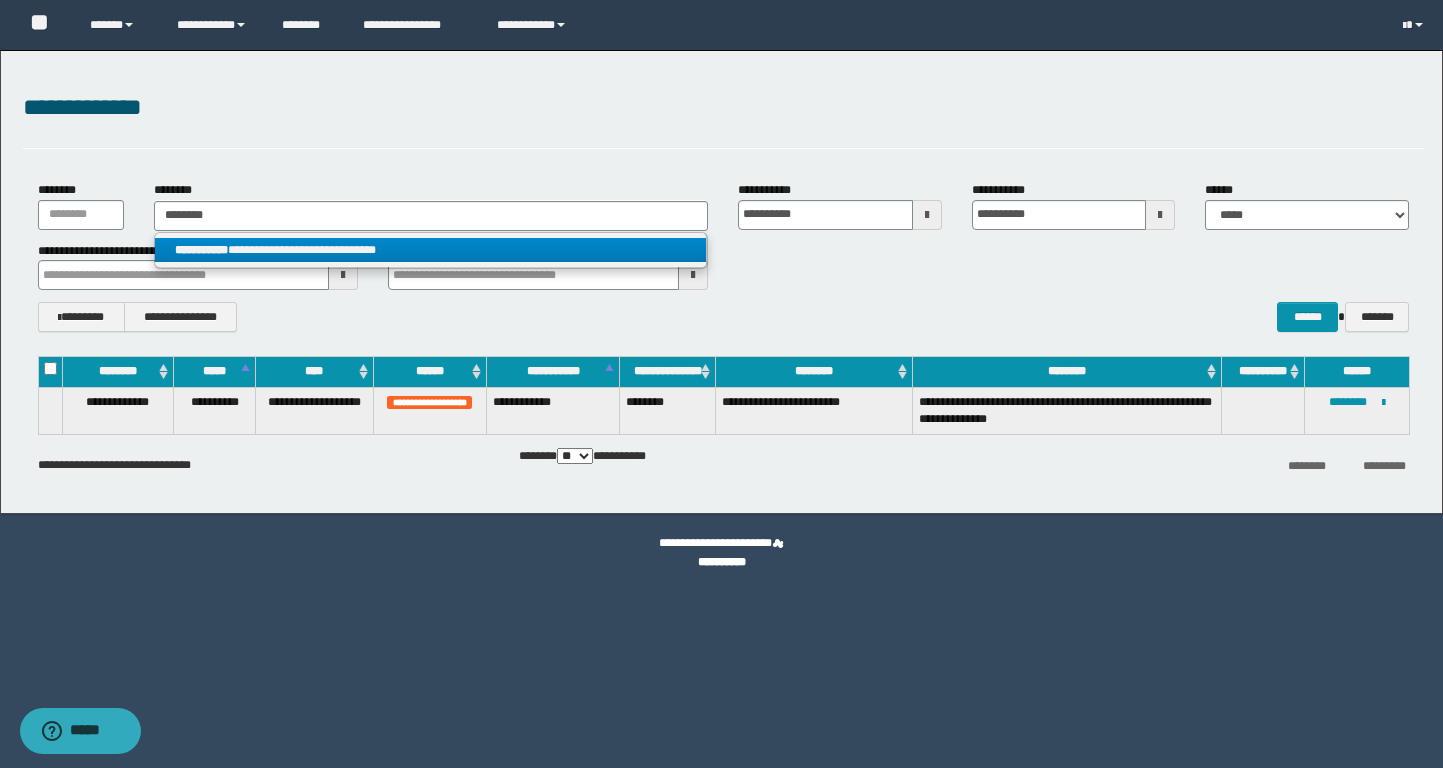 click on "**********" at bounding box center [430, 250] 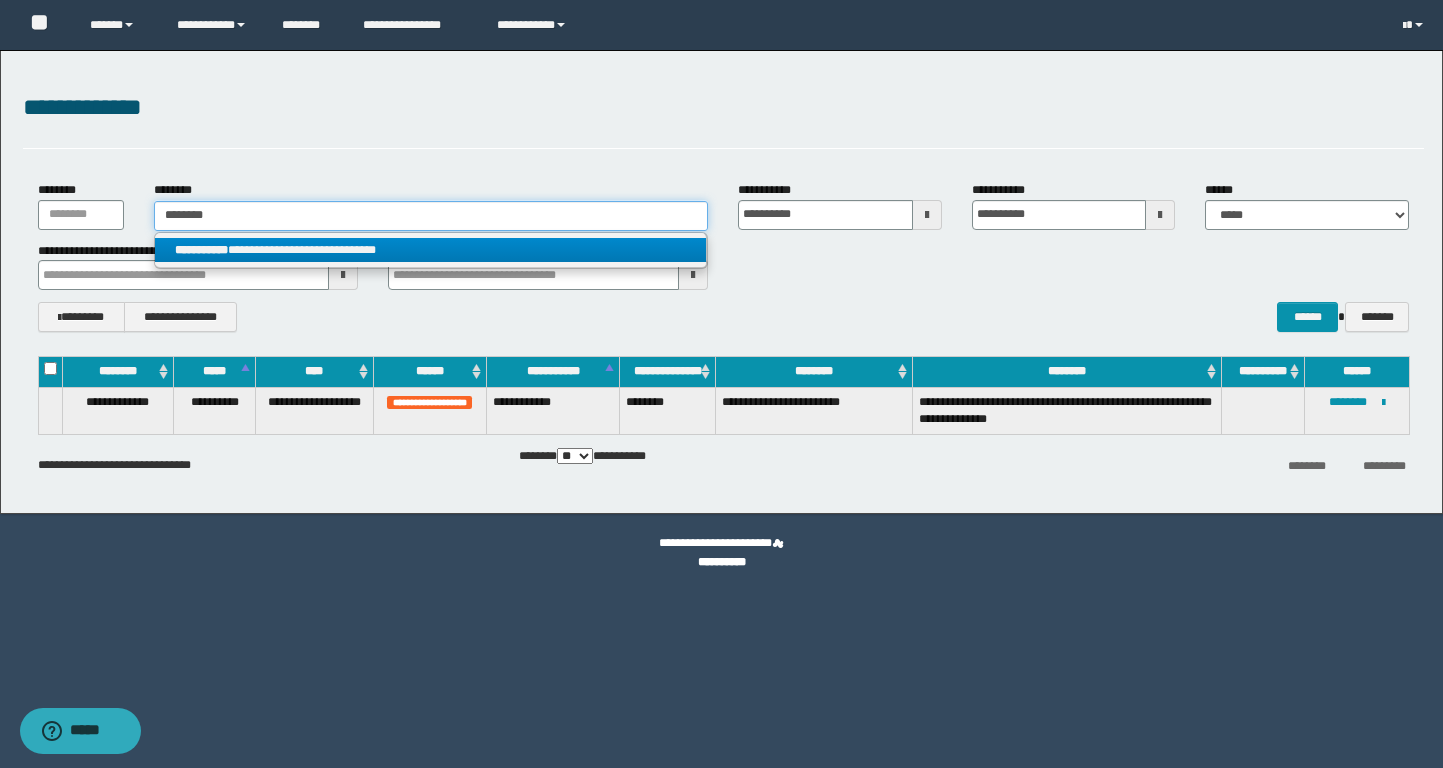 type 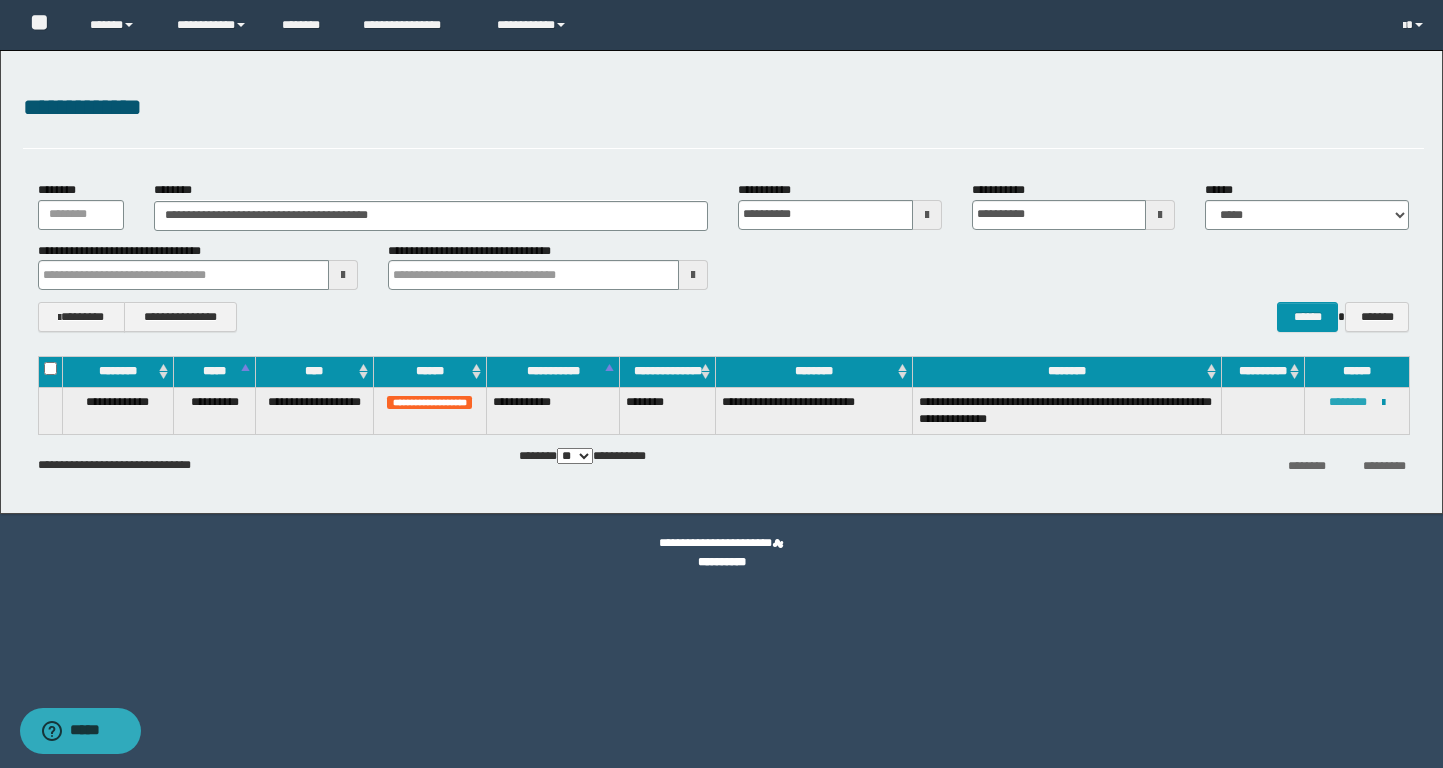 click on "********" at bounding box center [1348, 402] 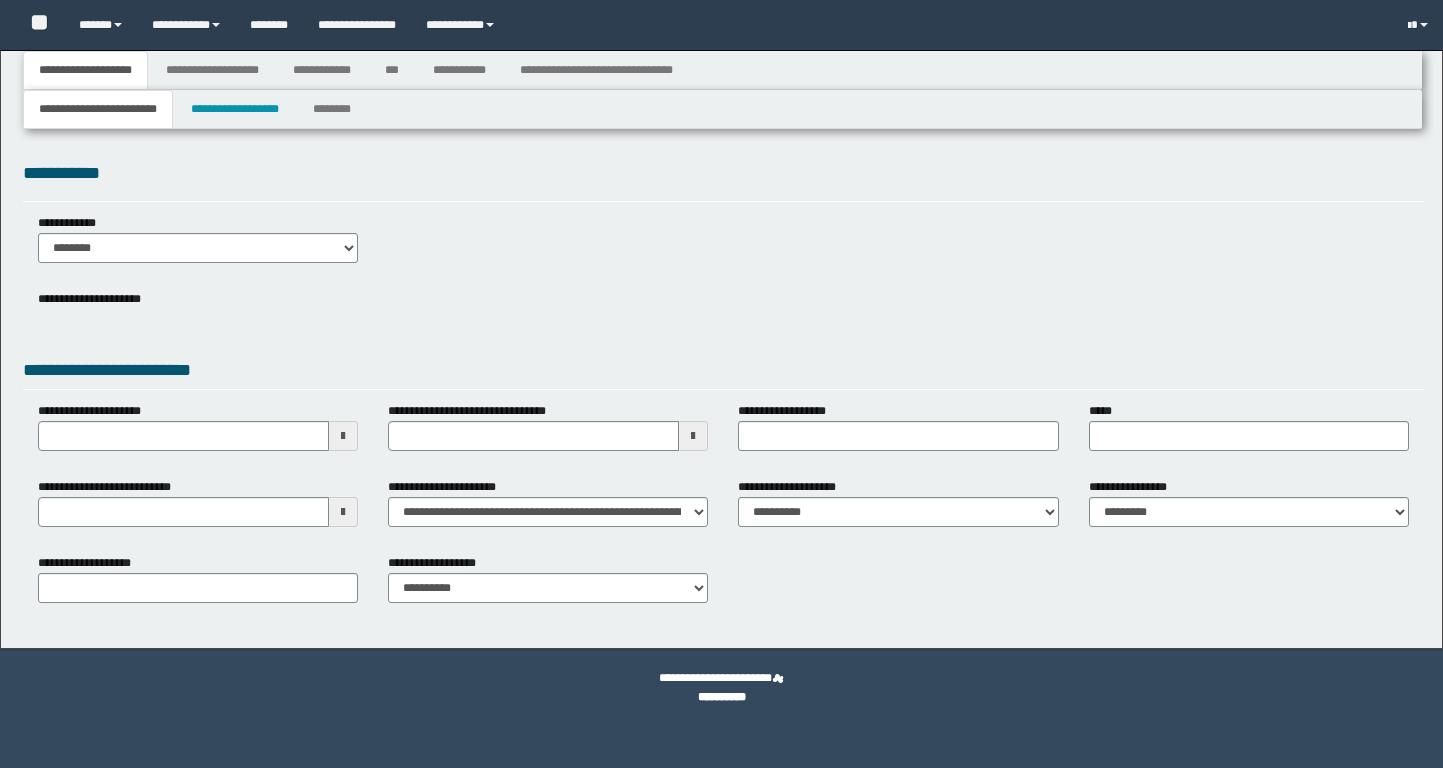 scroll, scrollTop: 0, scrollLeft: 0, axis: both 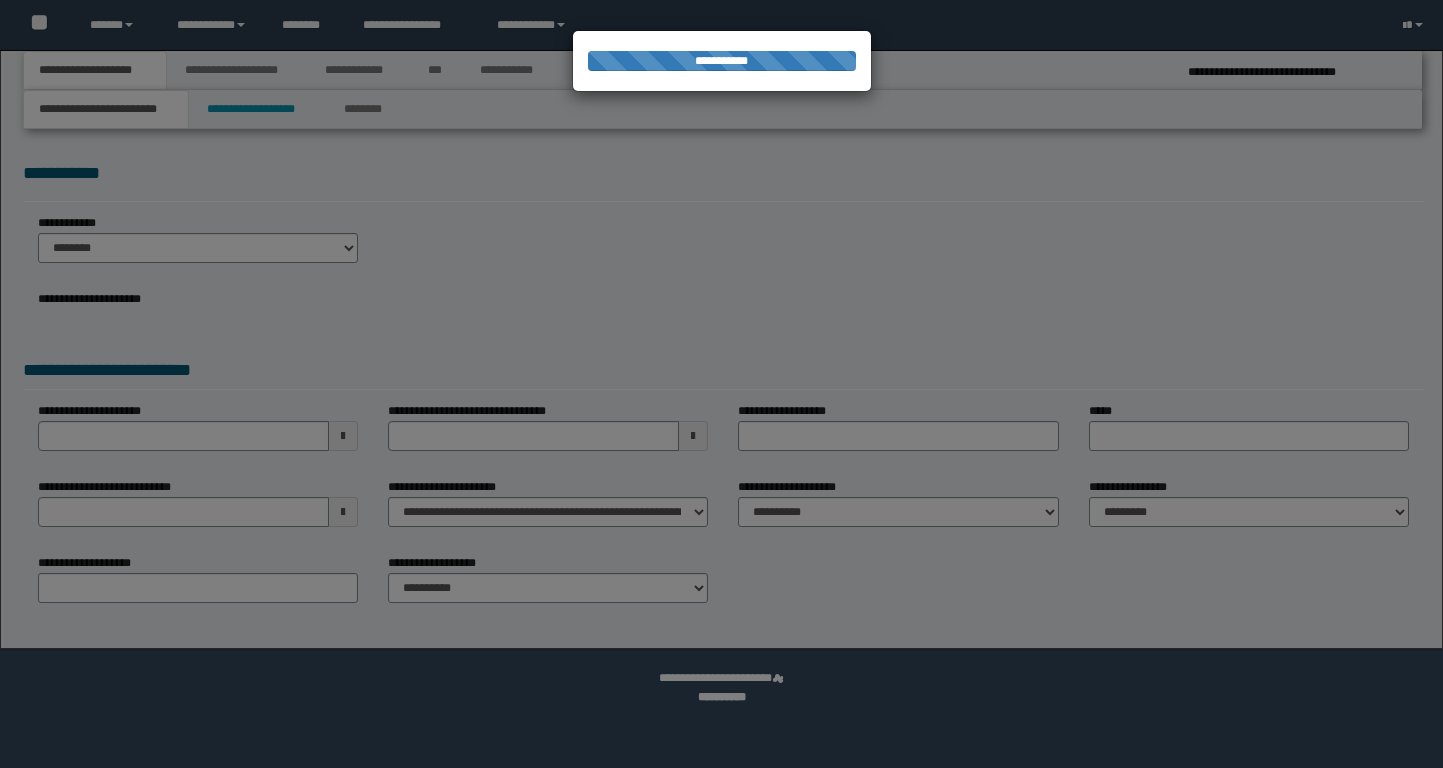 select on "*" 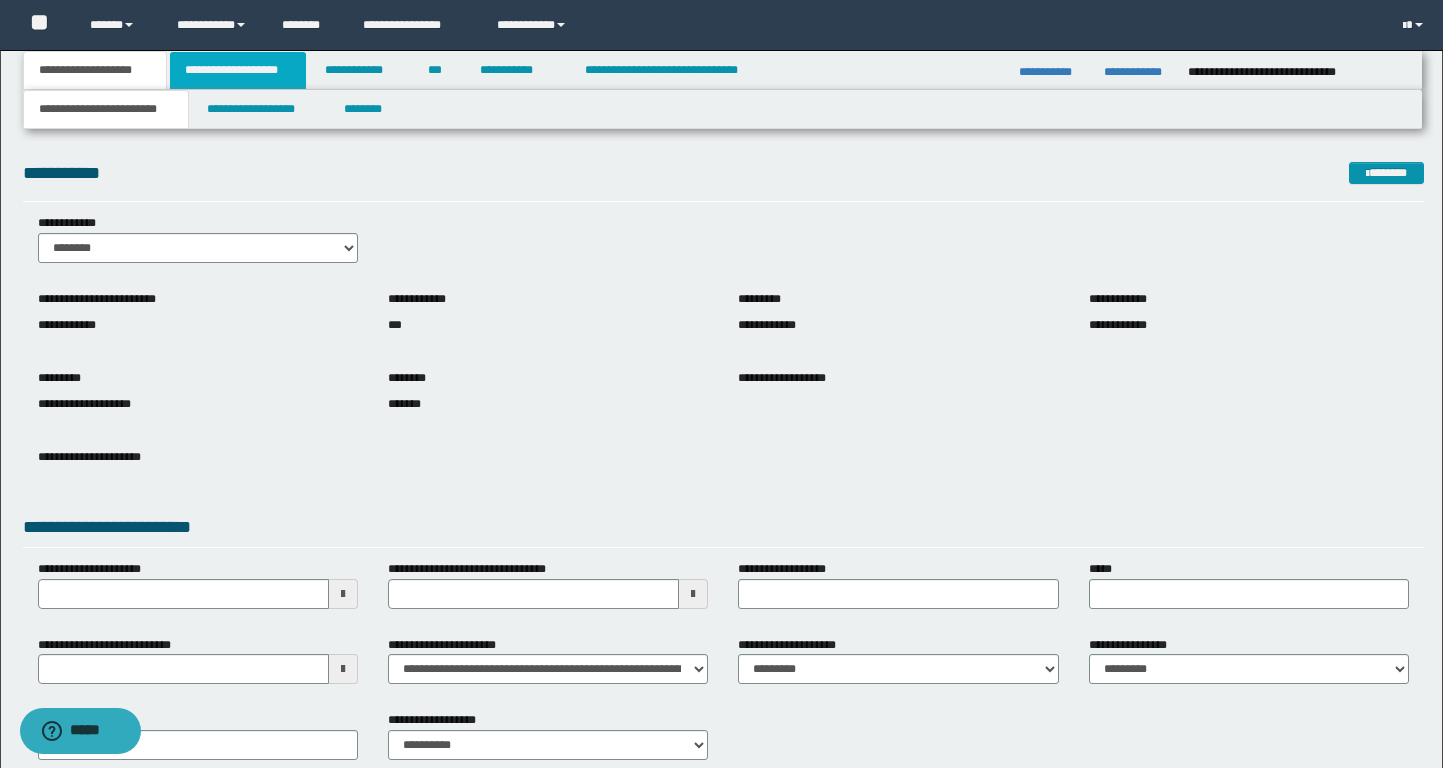 click on "**********" at bounding box center (238, 70) 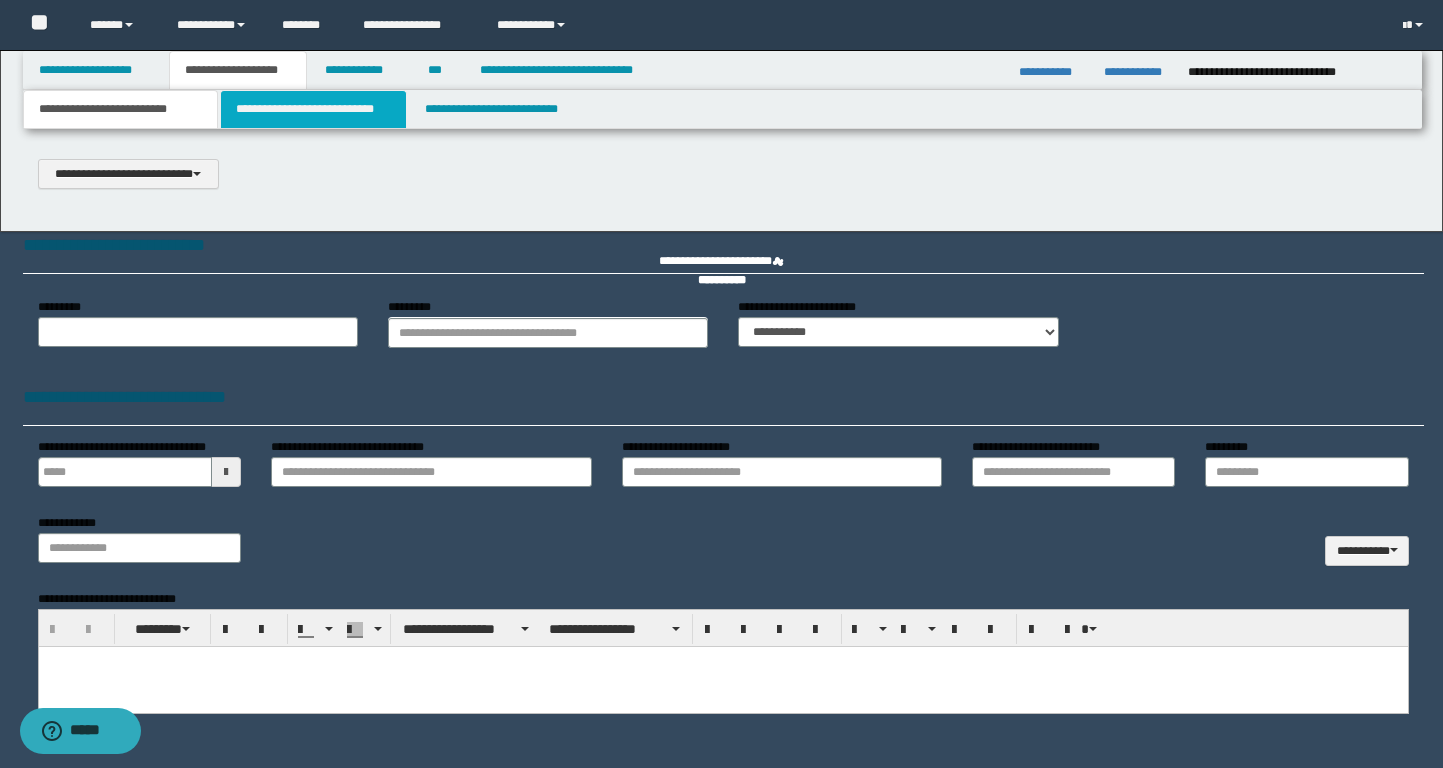 select on "*" 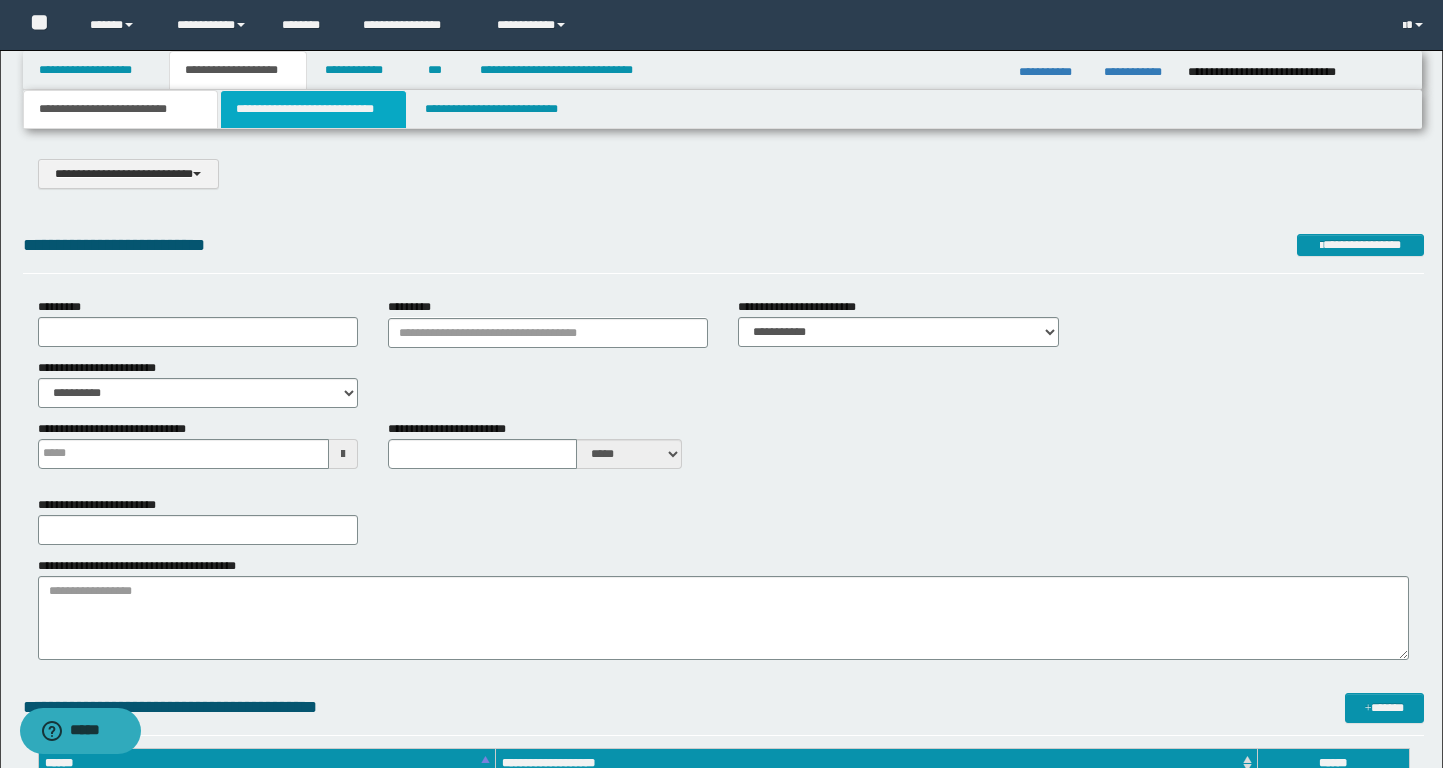 click on "**********" at bounding box center [314, 109] 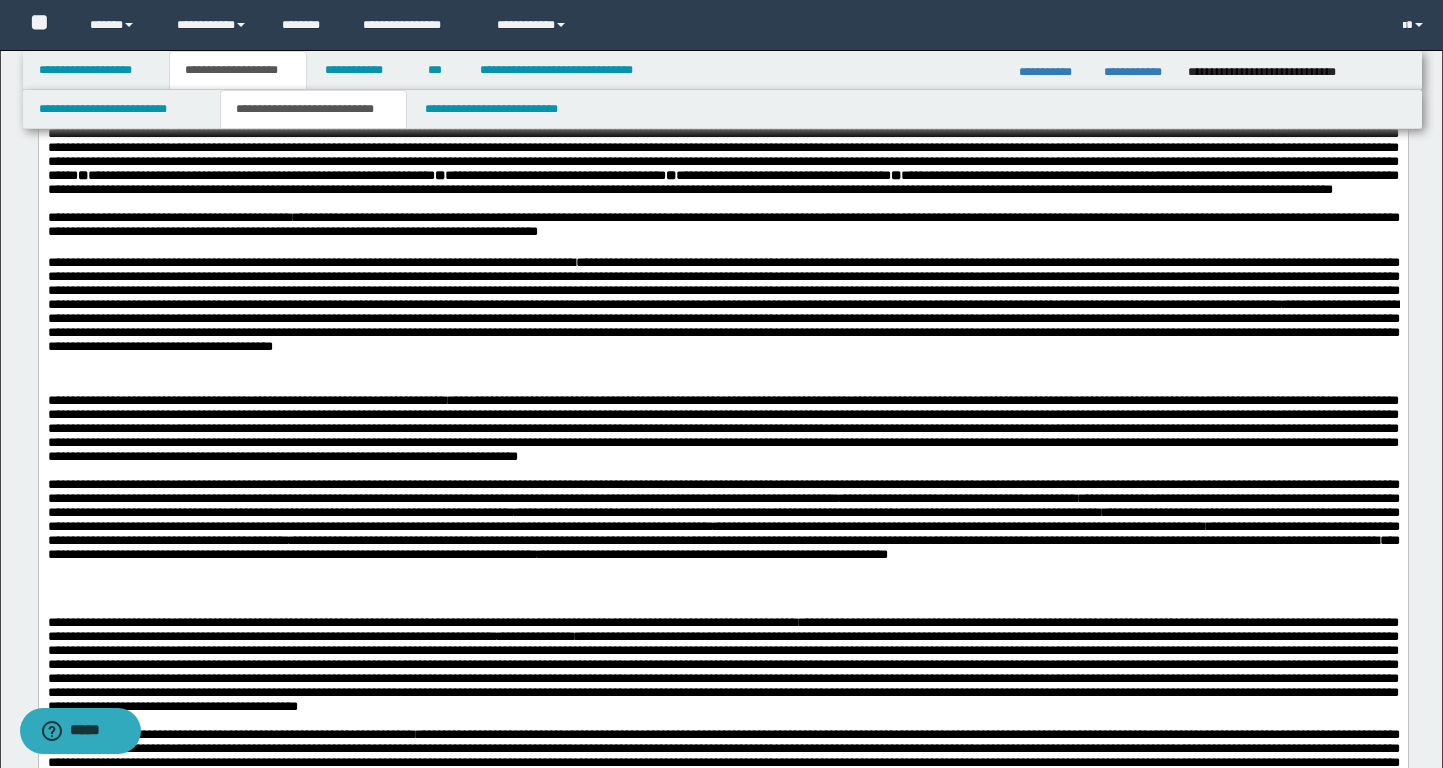 scroll, scrollTop: 769, scrollLeft: 0, axis: vertical 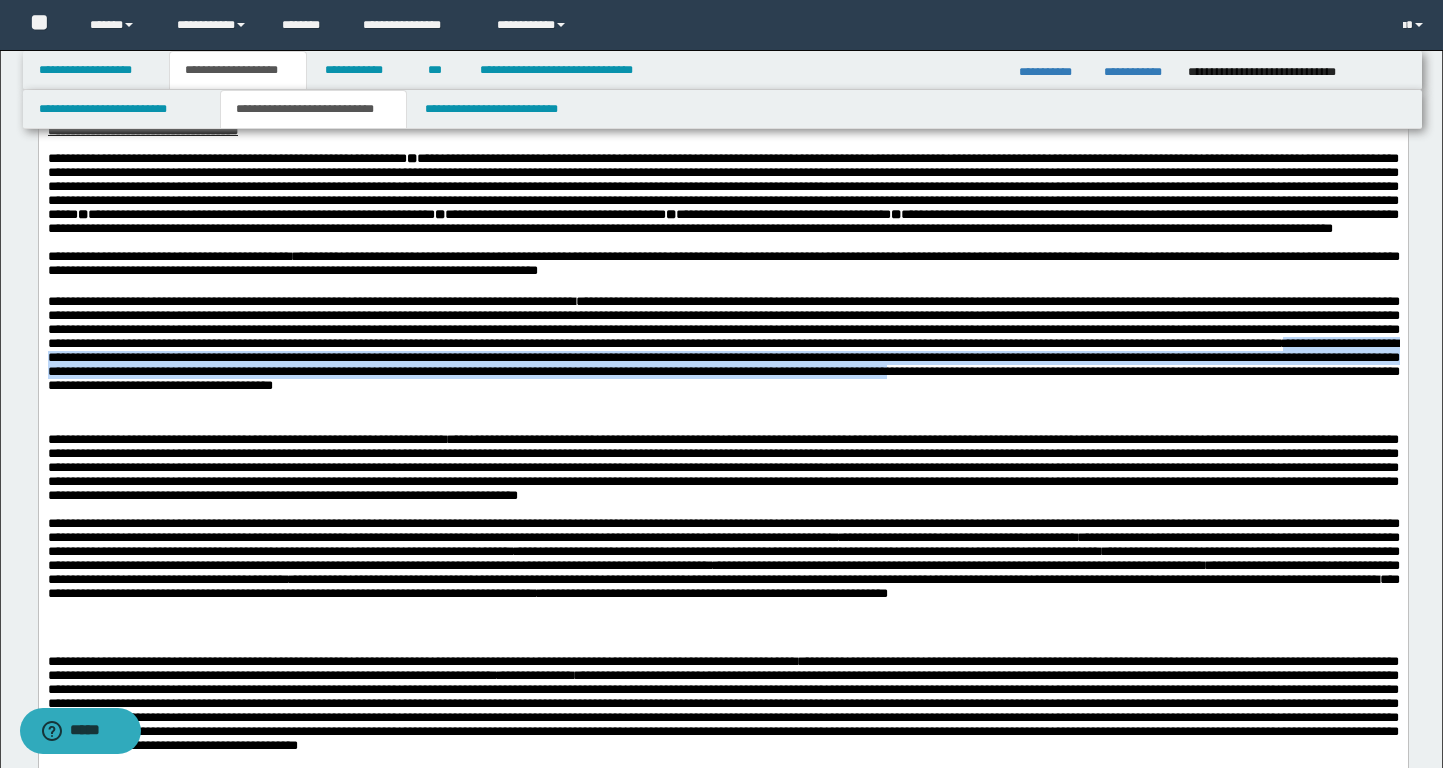 drag, startPoint x: 1088, startPoint y: 406, endPoint x: 1207, endPoint y: 439, distance: 123.49089 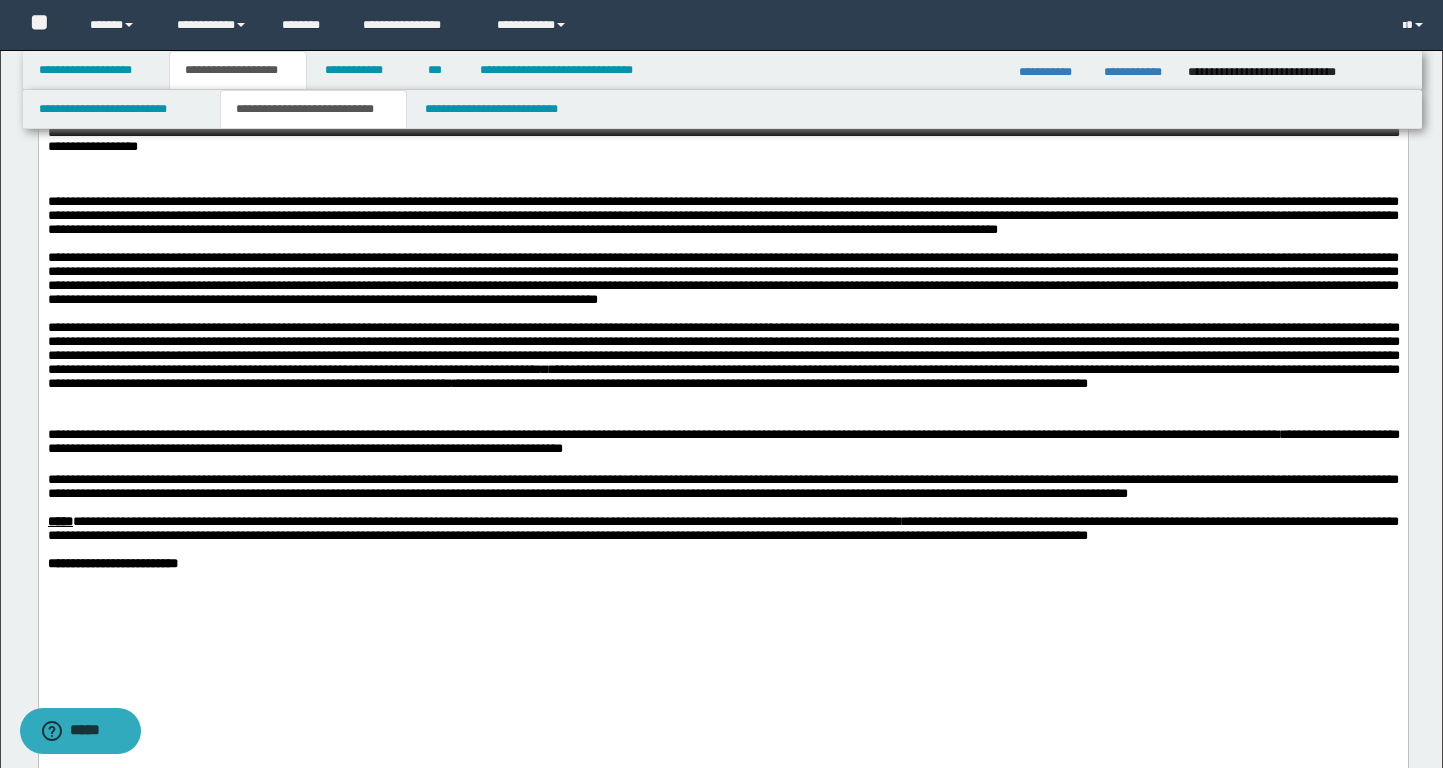 scroll, scrollTop: 1464, scrollLeft: 0, axis: vertical 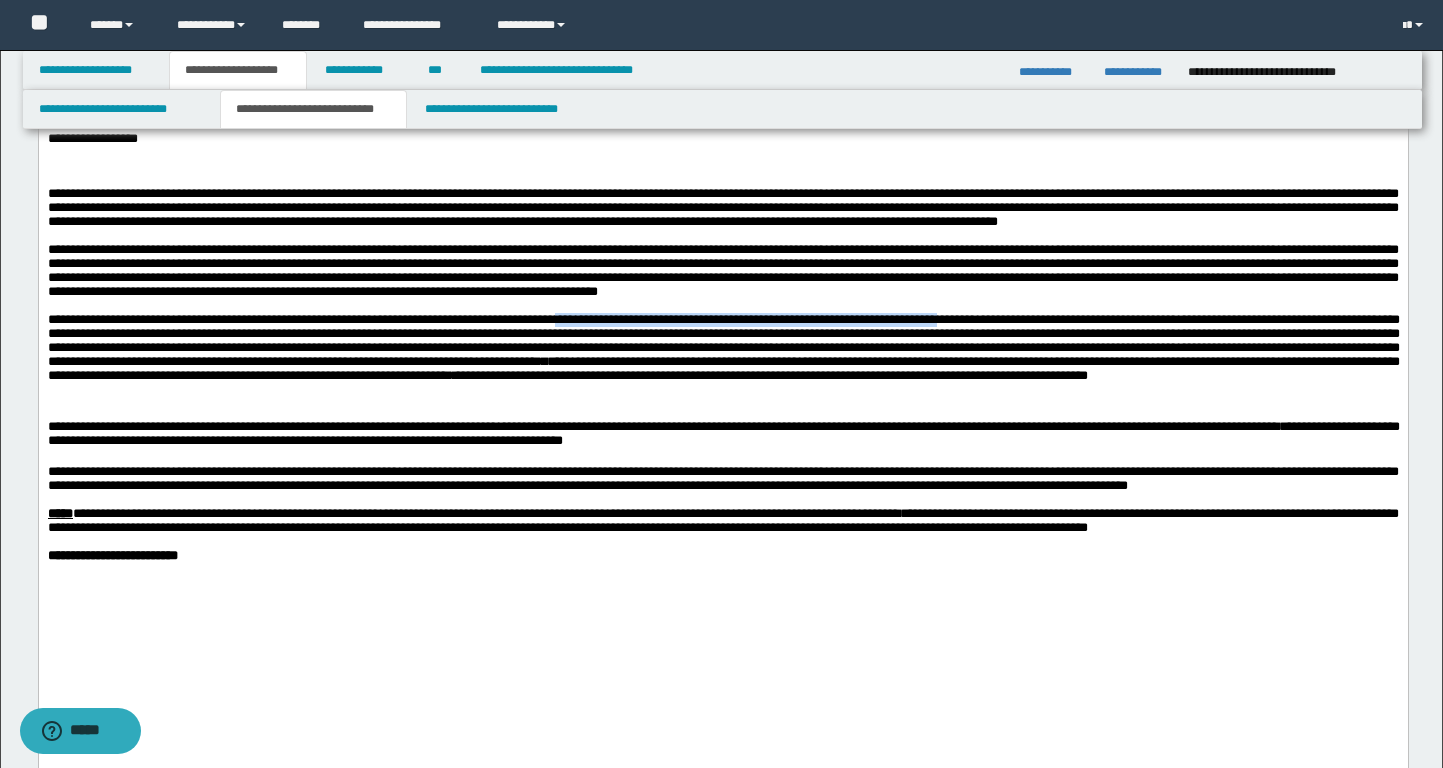drag, startPoint x: 733, startPoint y: 467, endPoint x: 1212, endPoint y: 466, distance: 479.00104 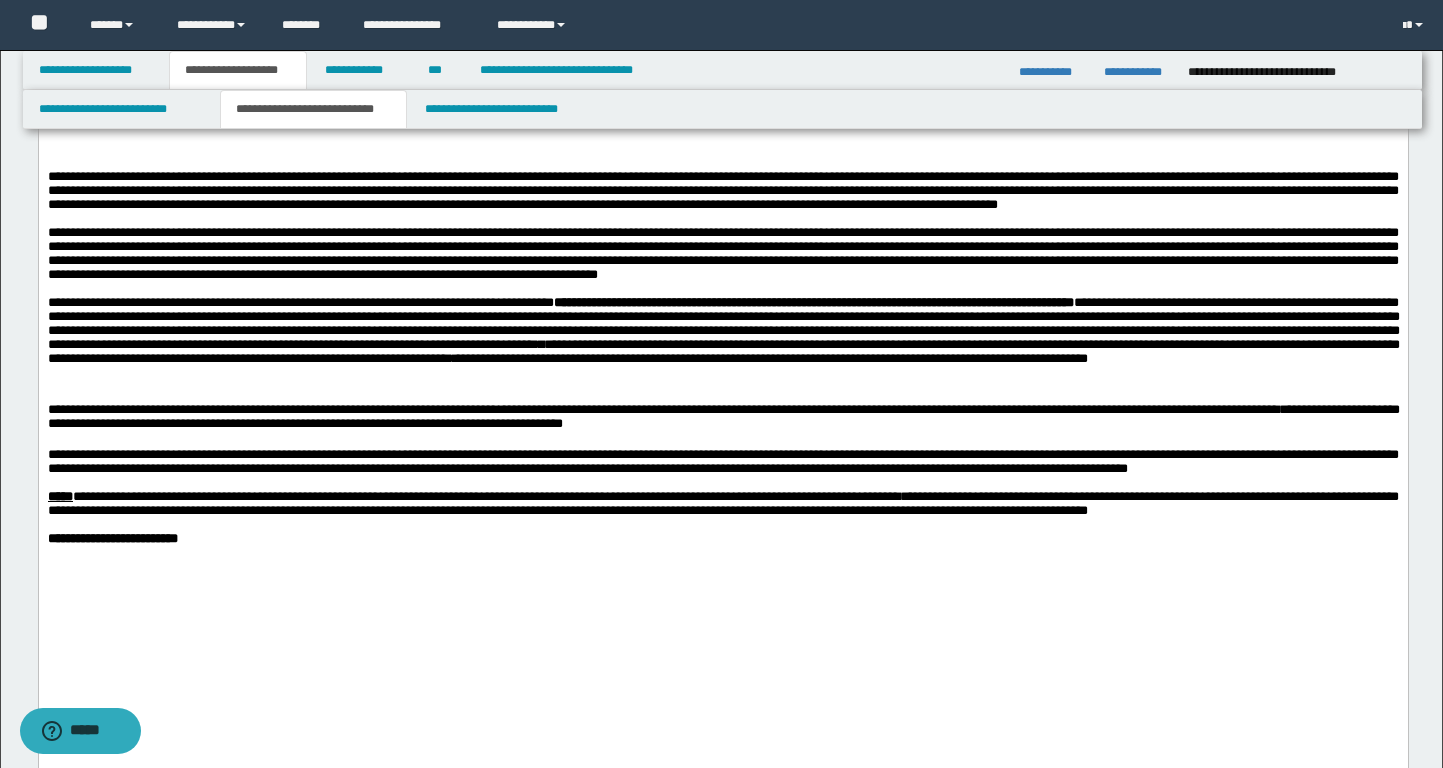scroll, scrollTop: 1486, scrollLeft: 0, axis: vertical 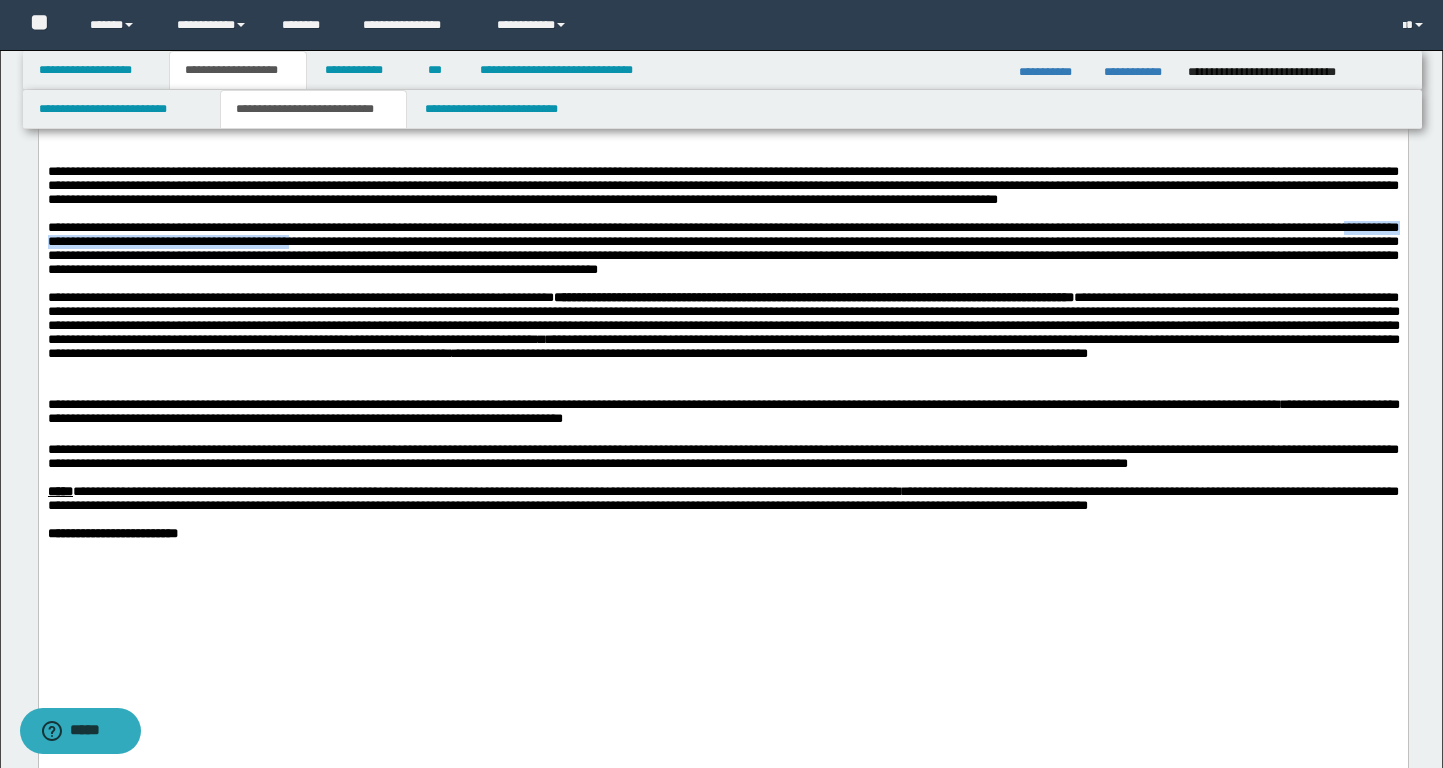 drag, startPoint x: 397, startPoint y: 369, endPoint x: 777, endPoint y: 365, distance: 380.02106 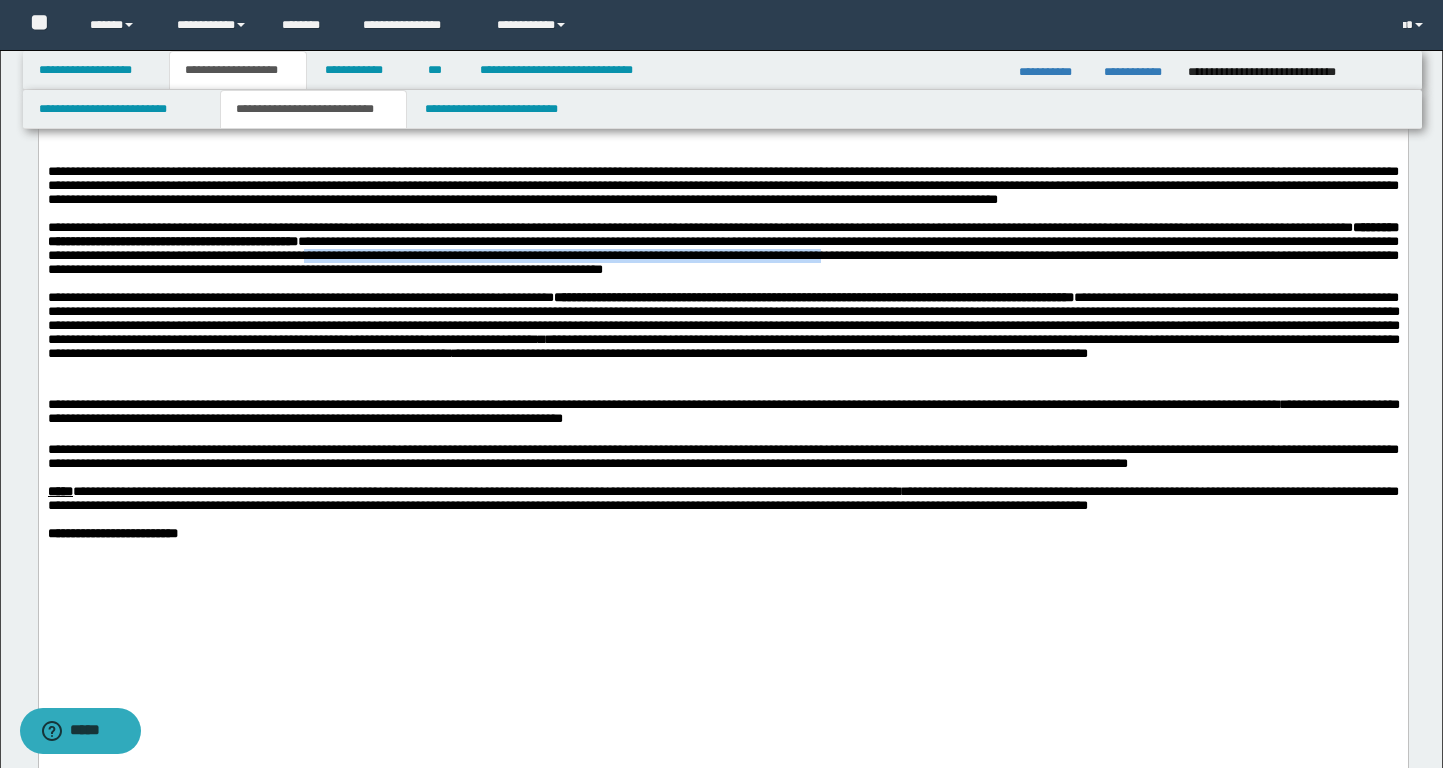 drag, startPoint x: 1071, startPoint y: 382, endPoint x: 314, endPoint y: 400, distance: 757.214 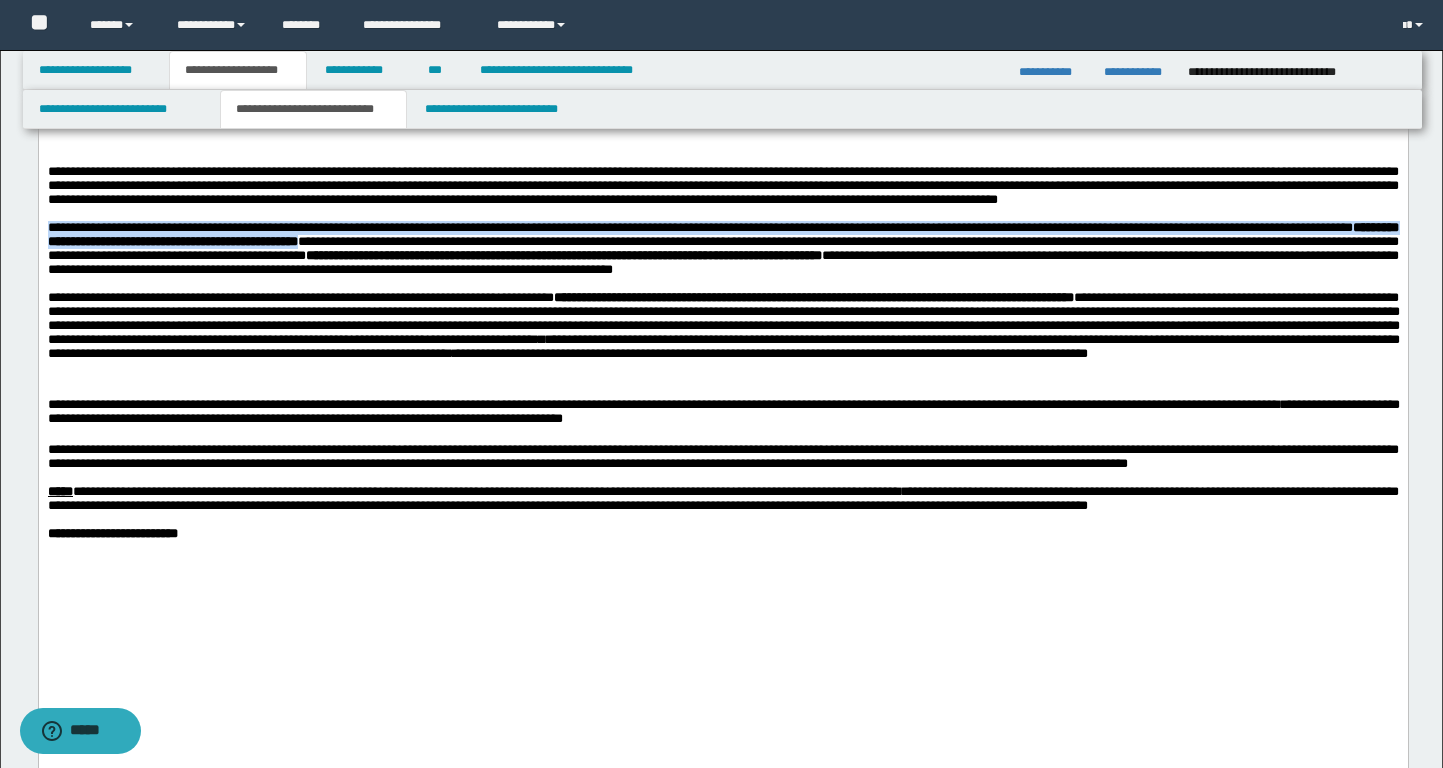scroll, scrollTop: 0, scrollLeft: 0, axis: both 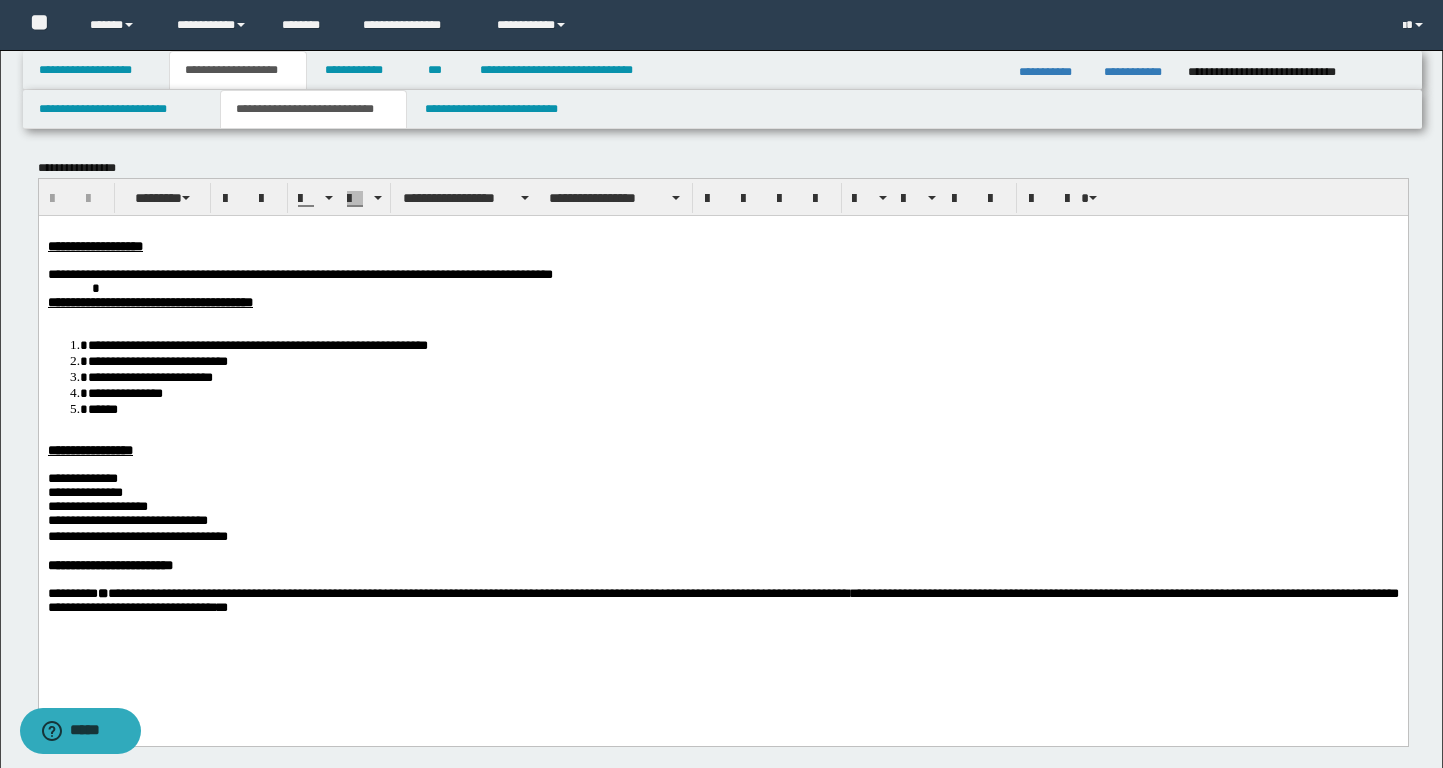click on "******" at bounding box center (742, 408) 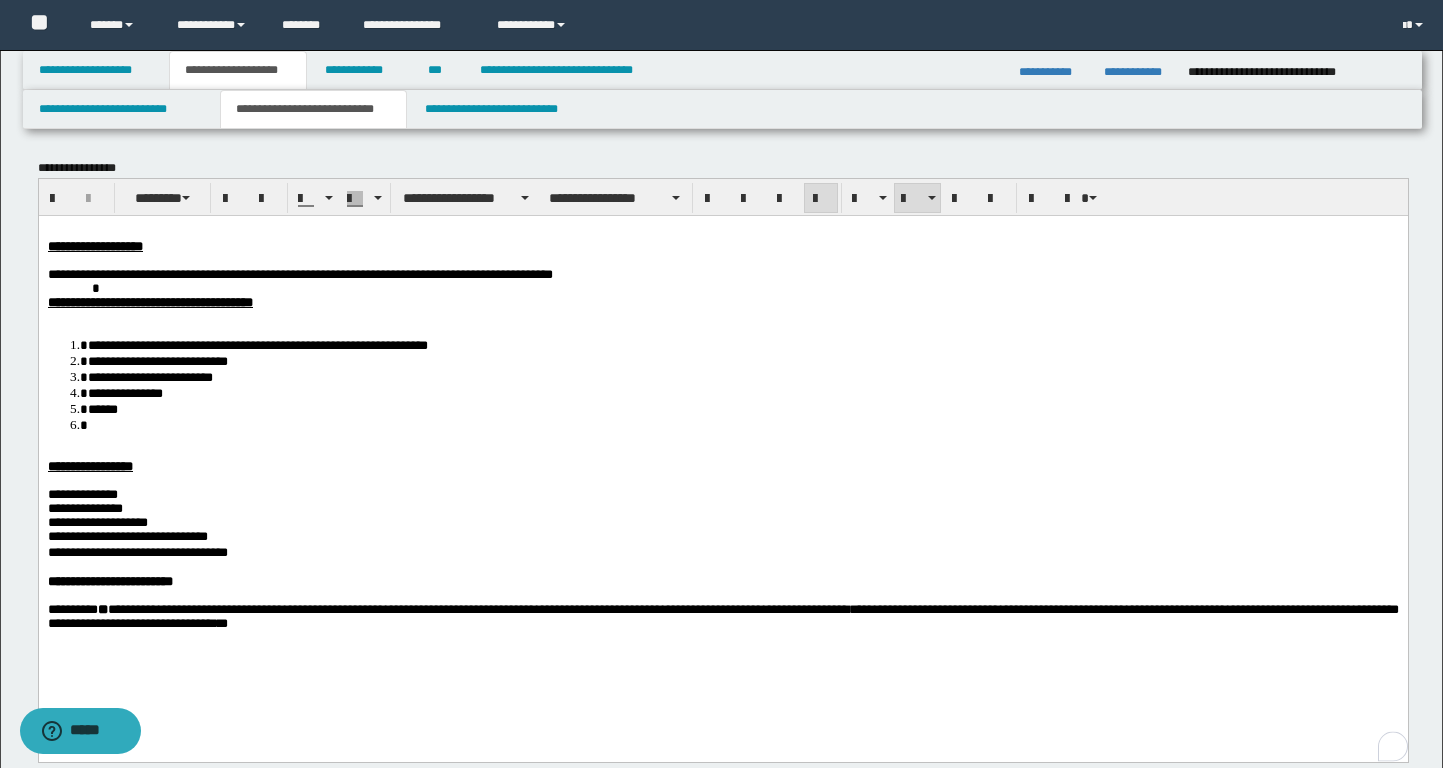 type 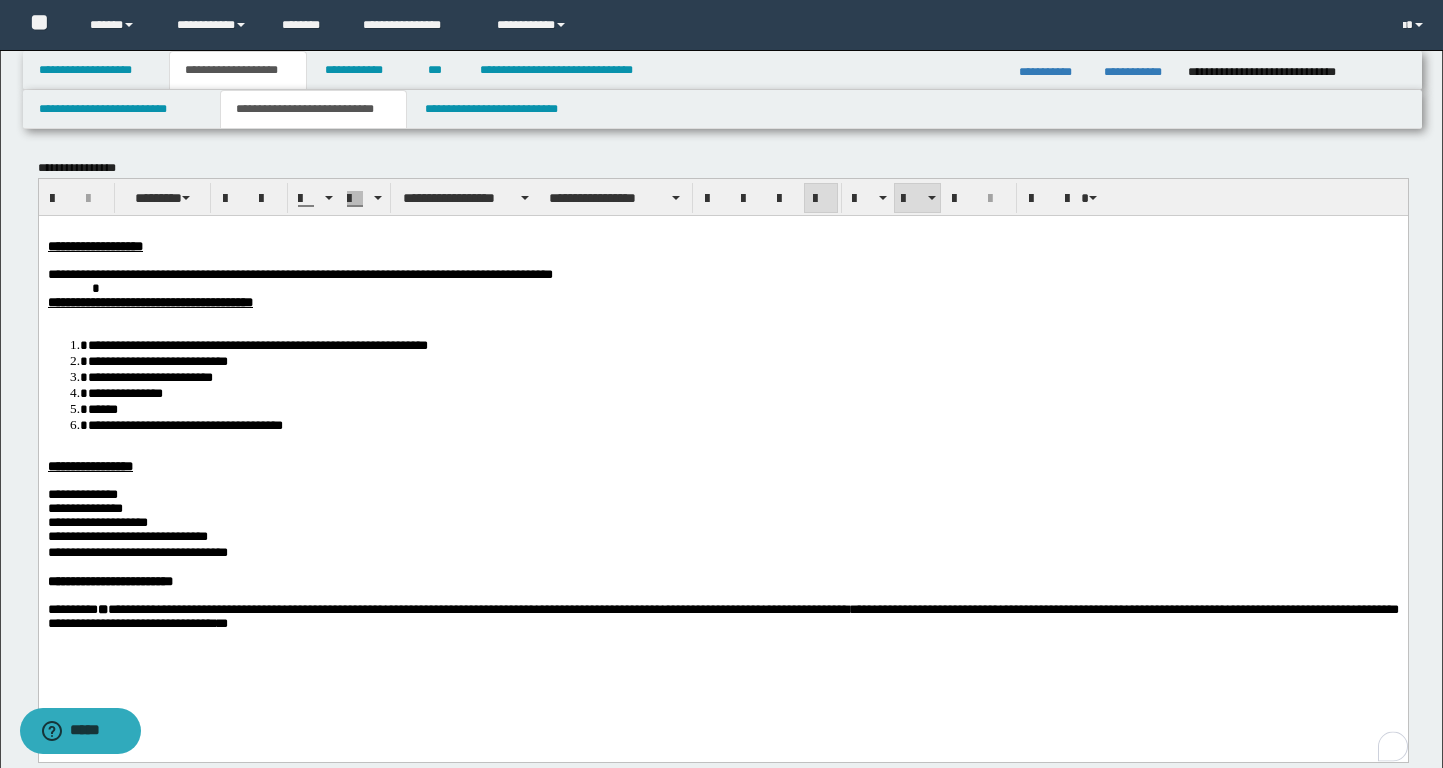click on "**********" at bounding box center [257, 344] 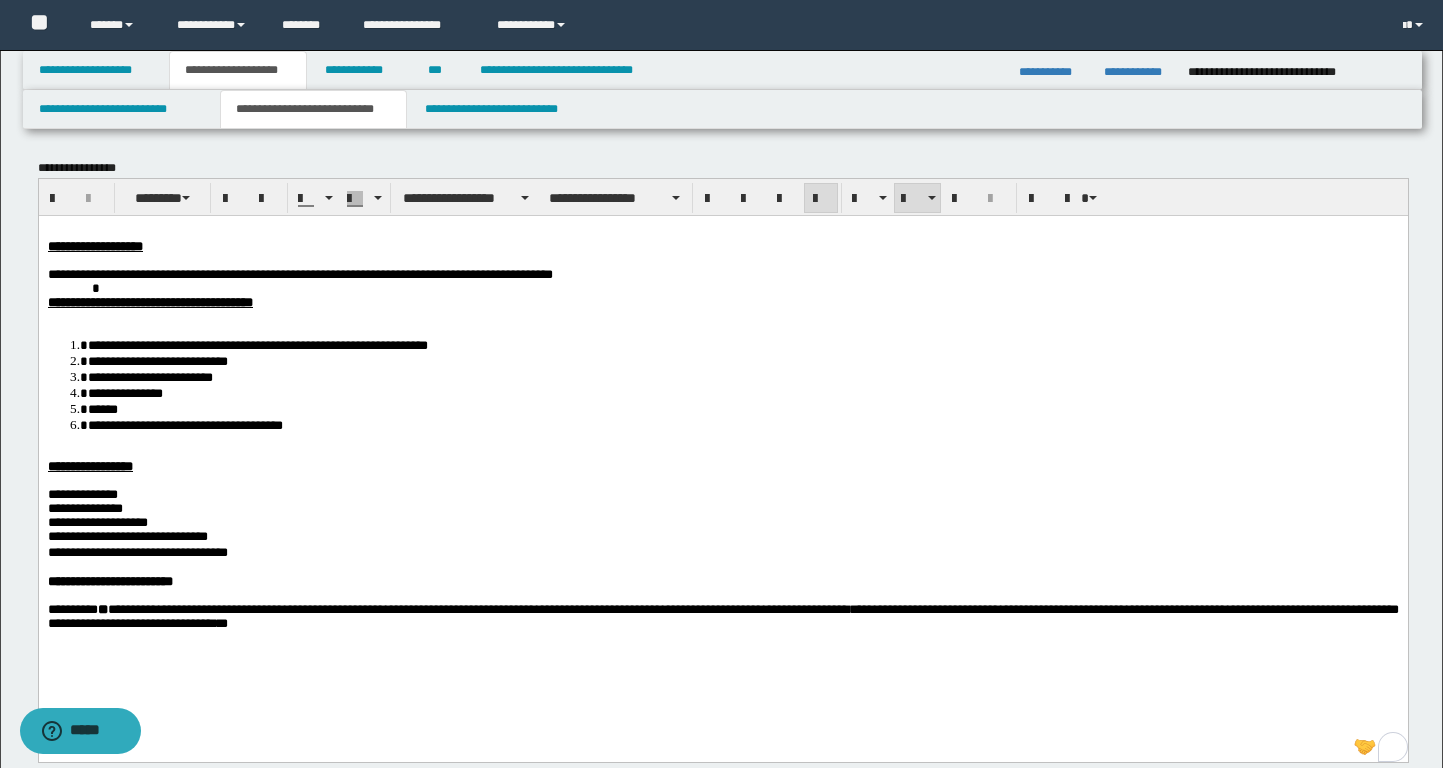 click on "**********" at bounding box center [257, 344] 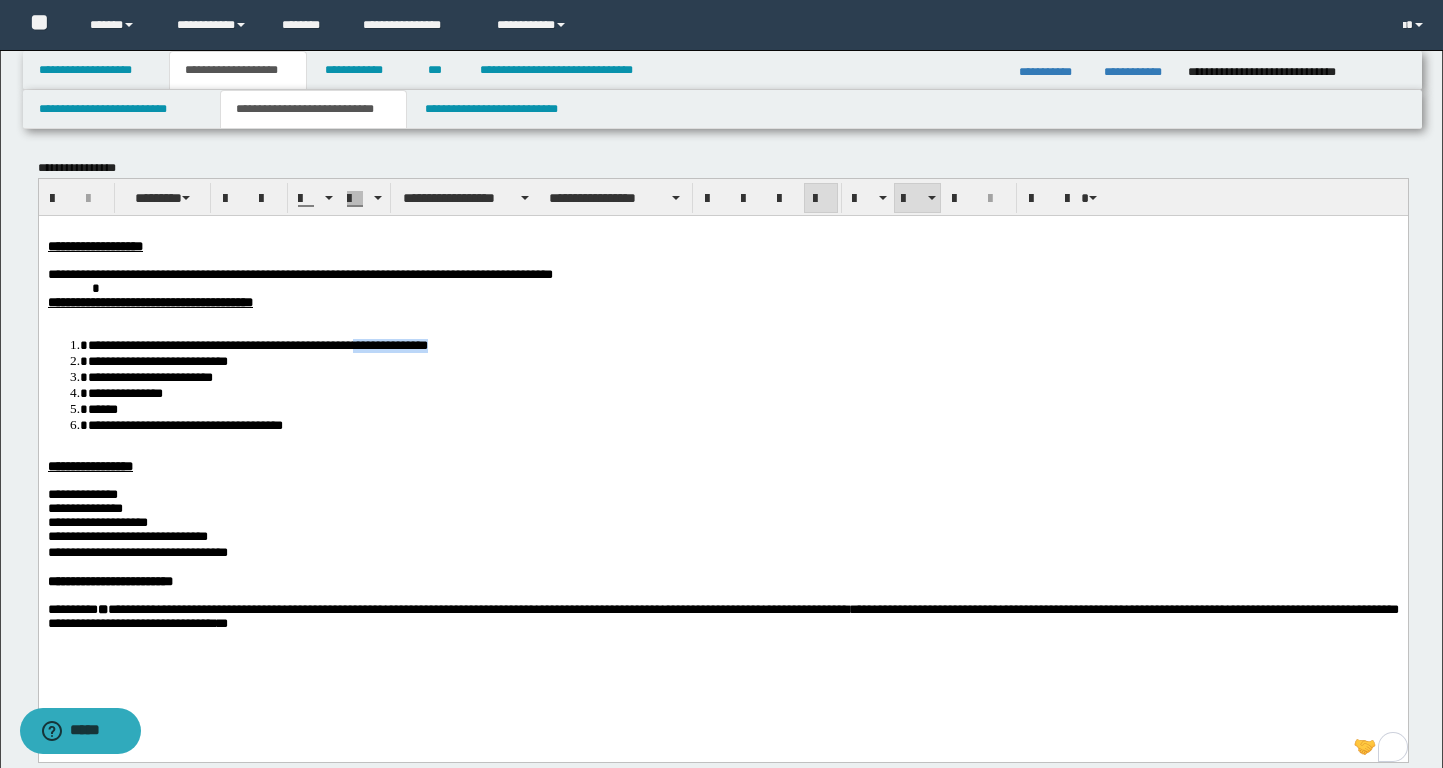 drag, startPoint x: 511, startPoint y: 356, endPoint x: 409, endPoint y: 355, distance: 102.0049 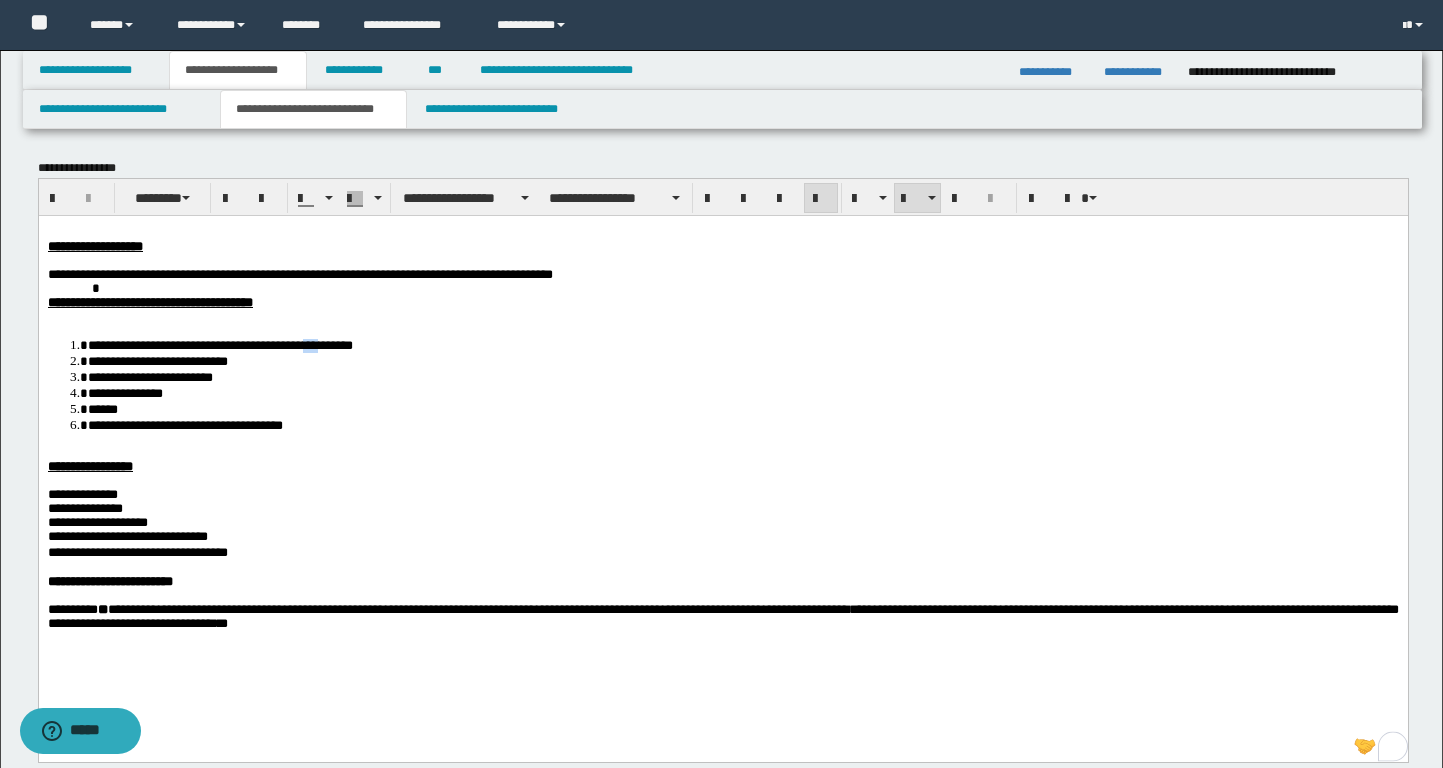 drag, startPoint x: 366, startPoint y: 350, endPoint x: 349, endPoint y: 350, distance: 17 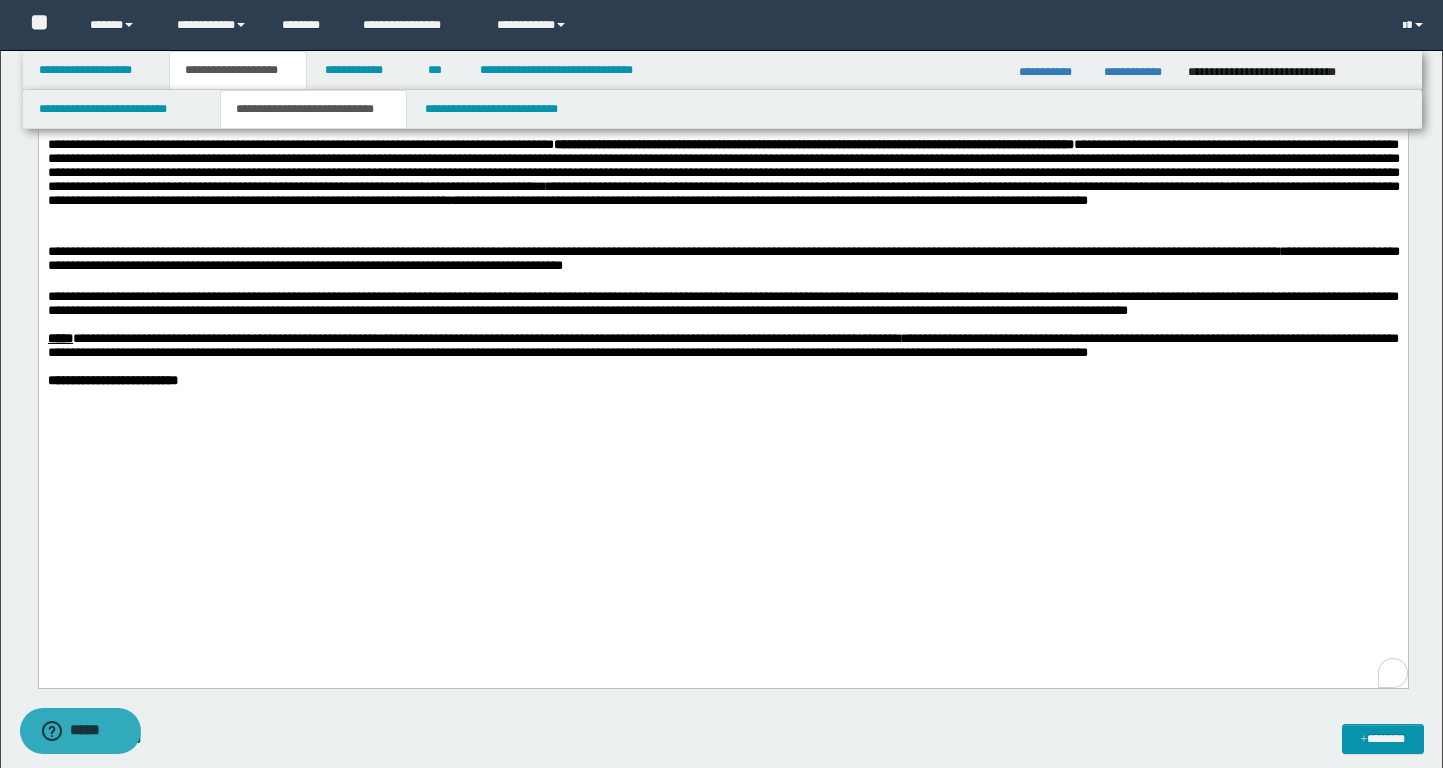 scroll, scrollTop: 1662, scrollLeft: 0, axis: vertical 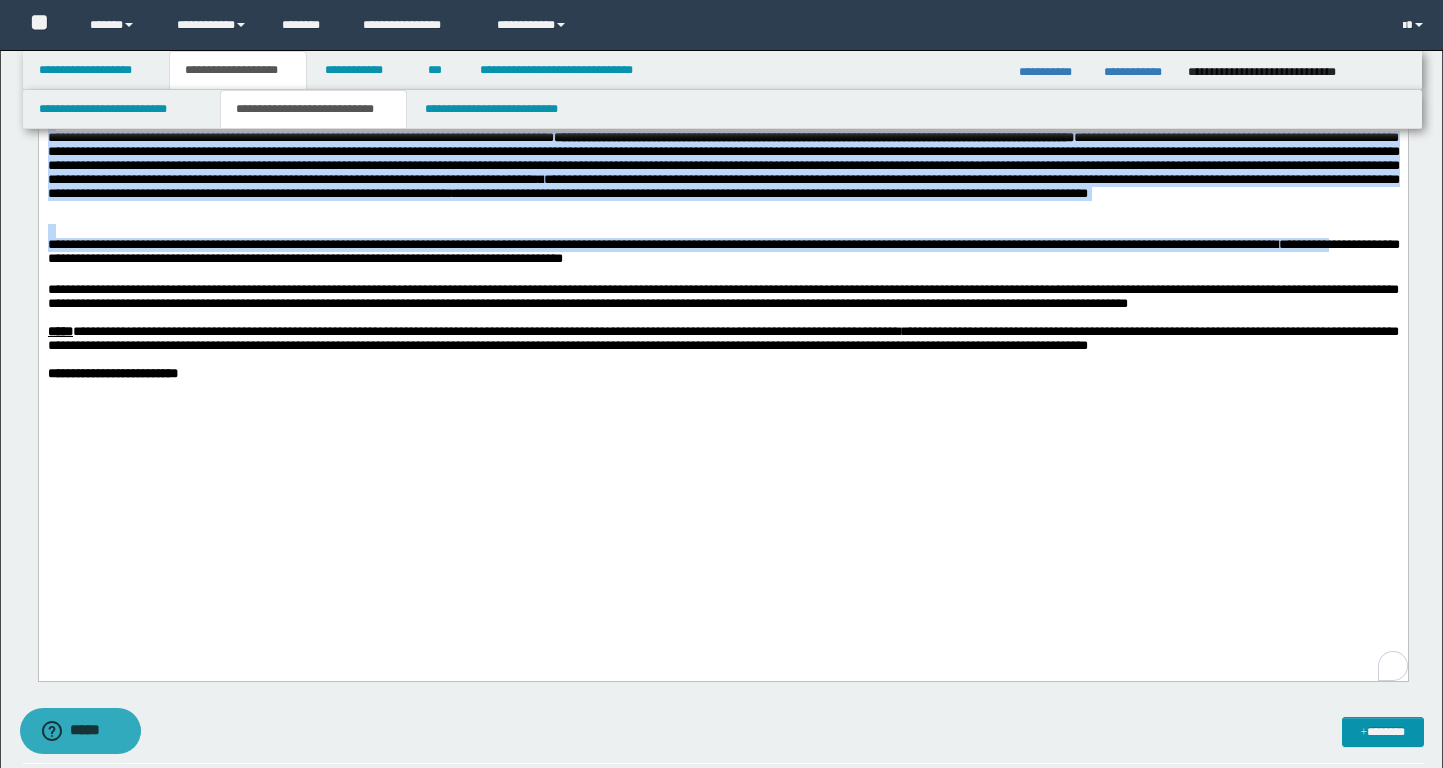 drag, startPoint x: 998, startPoint y: 390, endPoint x: 269, endPoint y: 409, distance: 729.24756 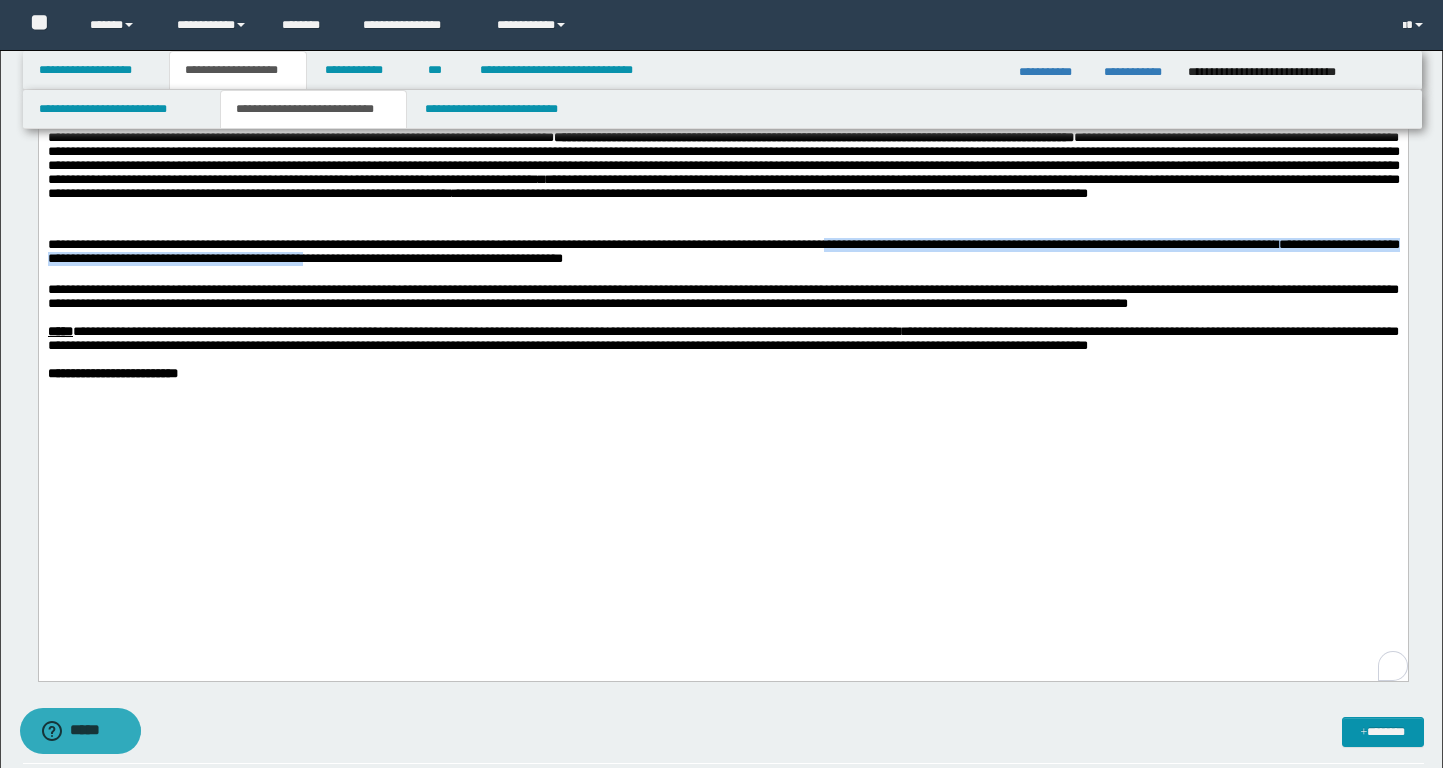 drag, startPoint x: 1002, startPoint y: 395, endPoint x: 666, endPoint y: 410, distance: 336.33466 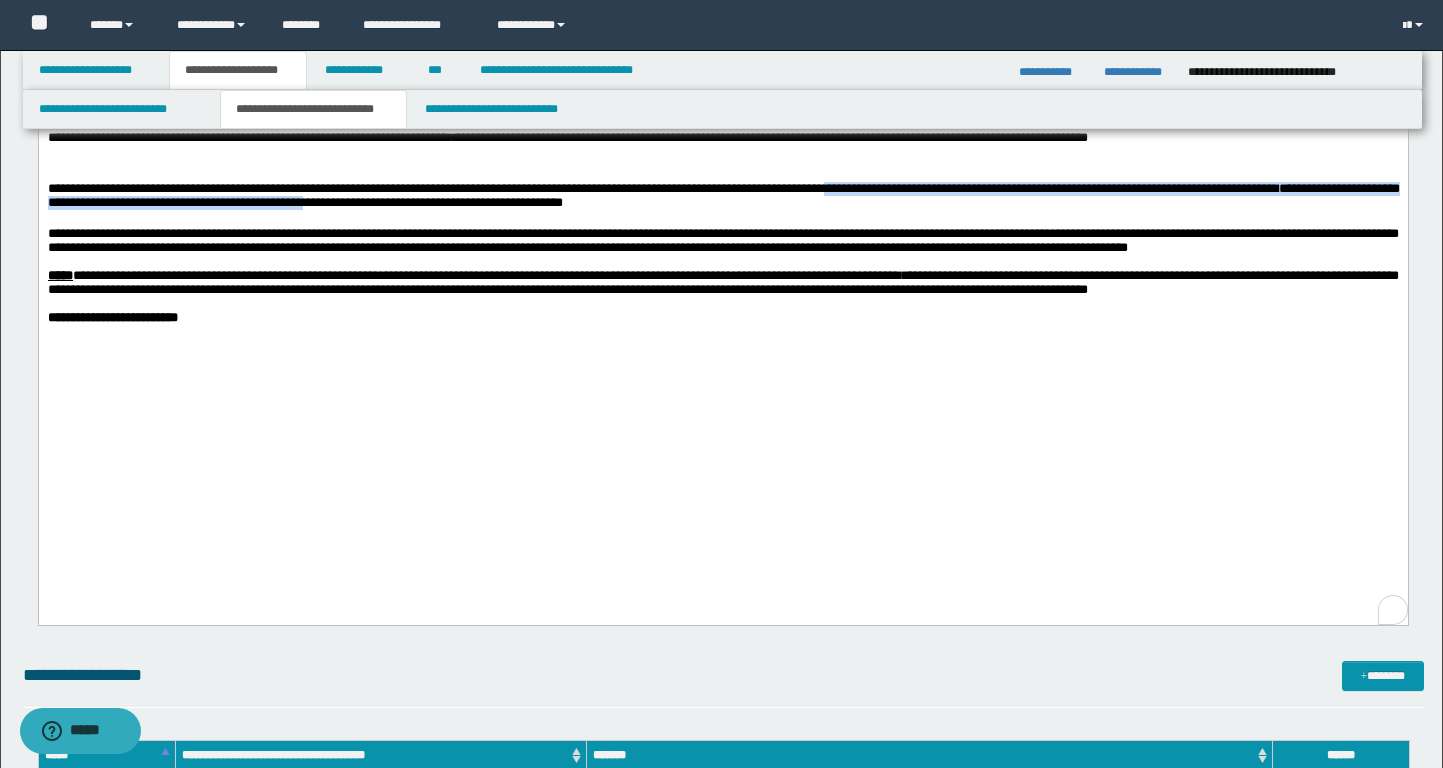 scroll, scrollTop: 1719, scrollLeft: 0, axis: vertical 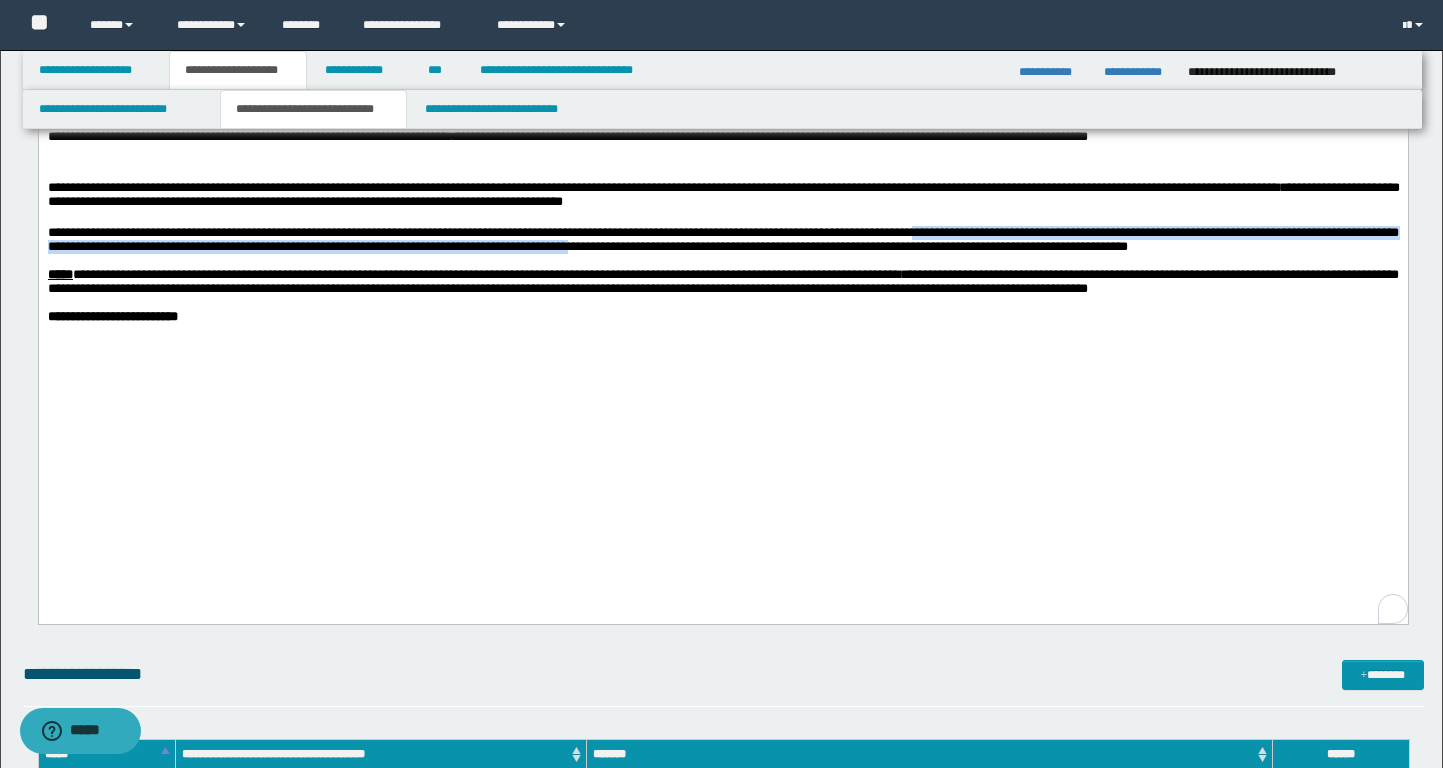 drag, startPoint x: 1140, startPoint y: 384, endPoint x: 981, endPoint y: 402, distance: 160.01562 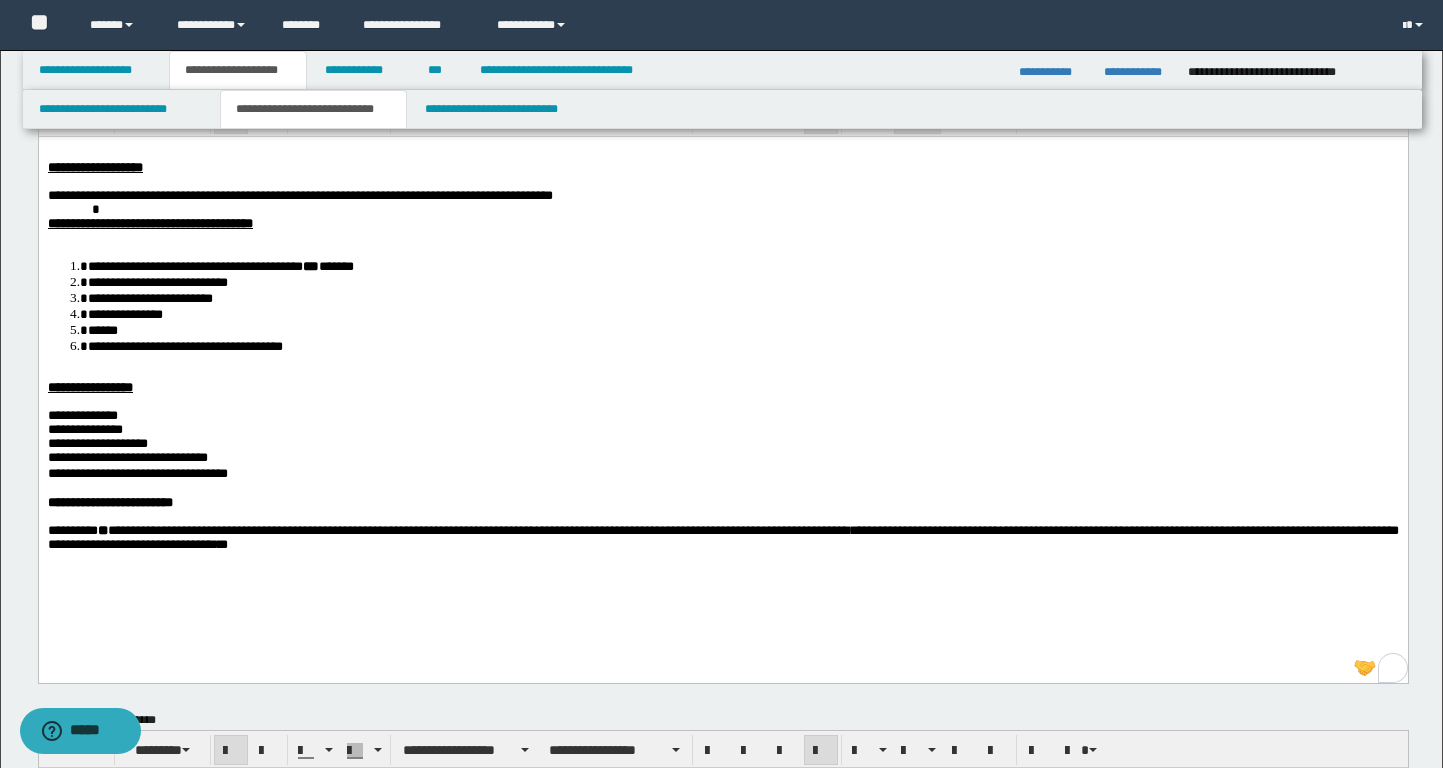 scroll, scrollTop: 0, scrollLeft: 0, axis: both 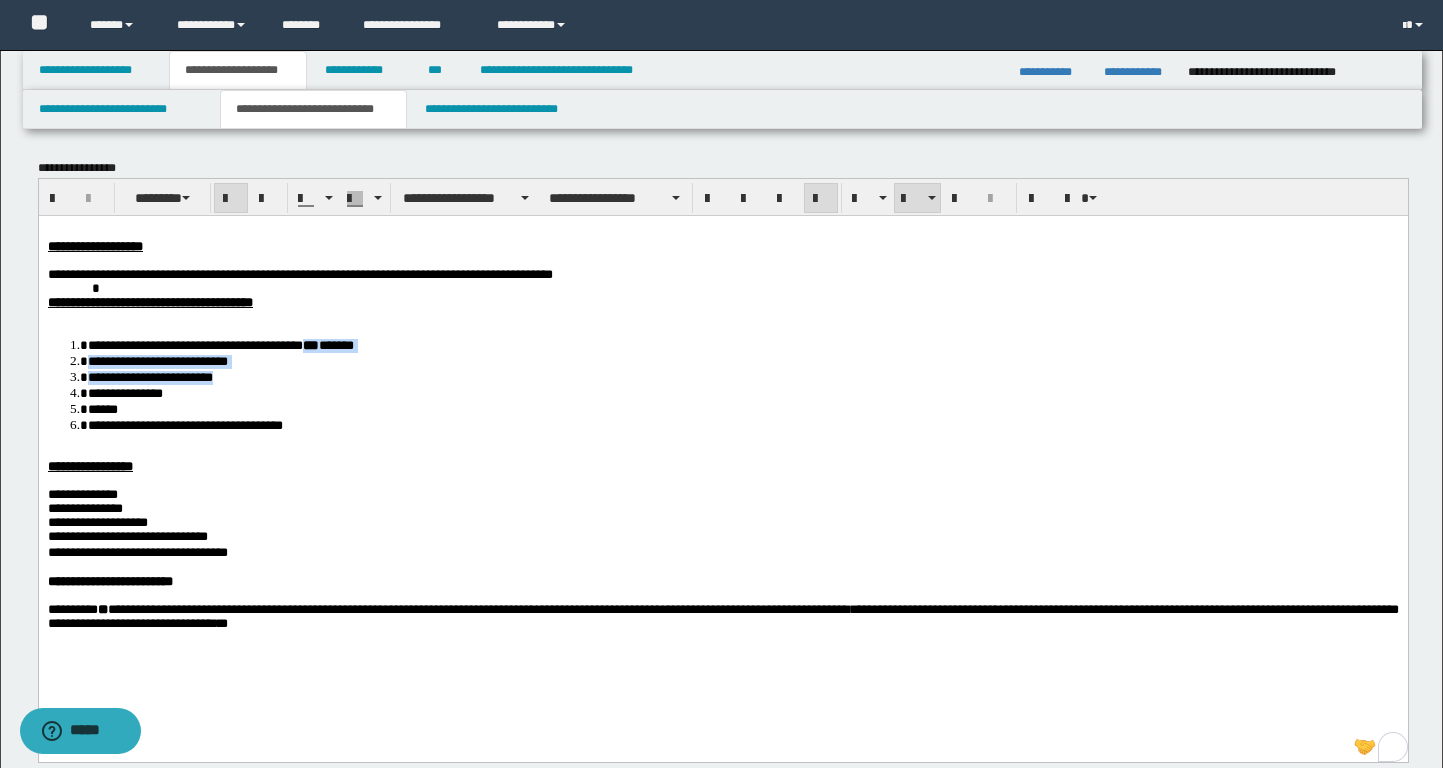 click on "**********" at bounding box center (742, 376) 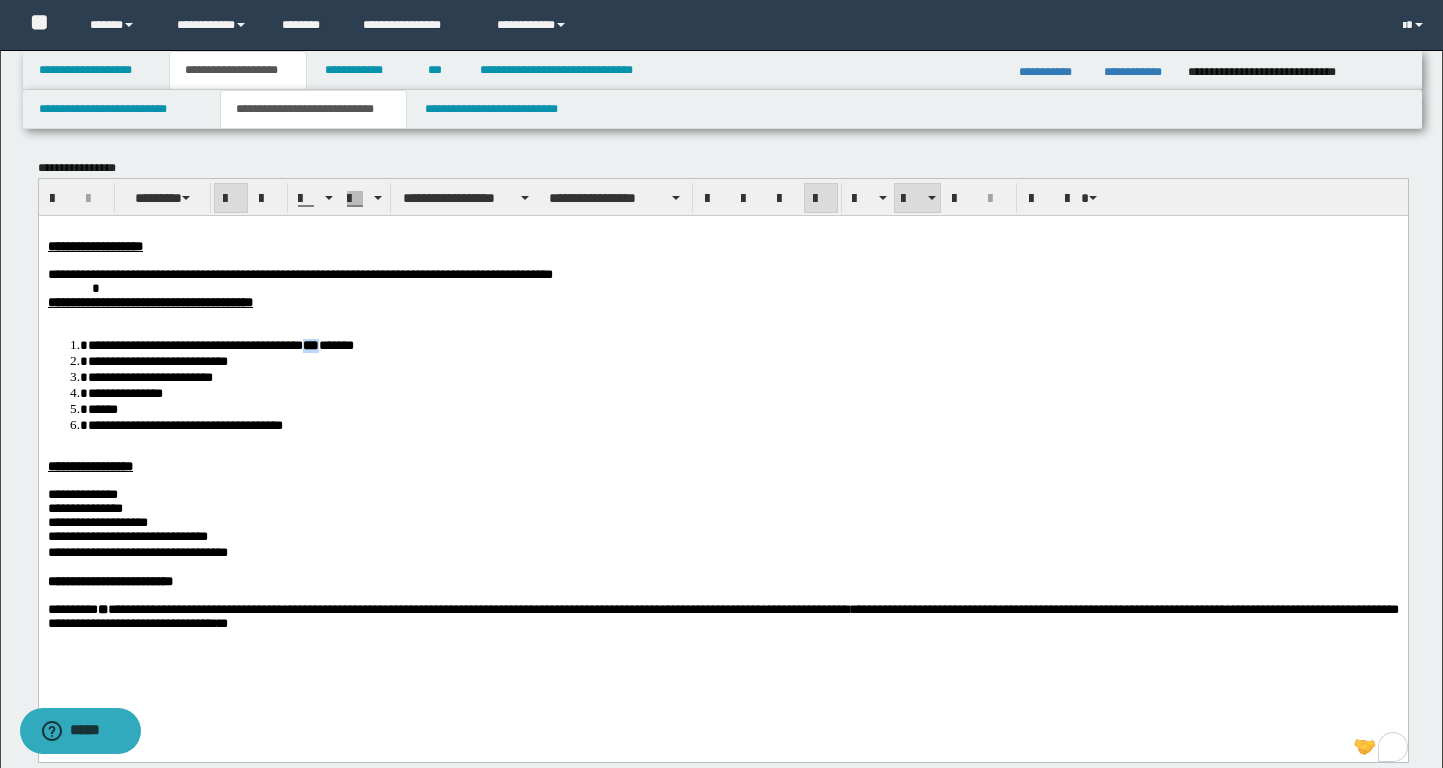 drag, startPoint x: 370, startPoint y: 352, endPoint x: 352, endPoint y: 352, distance: 18 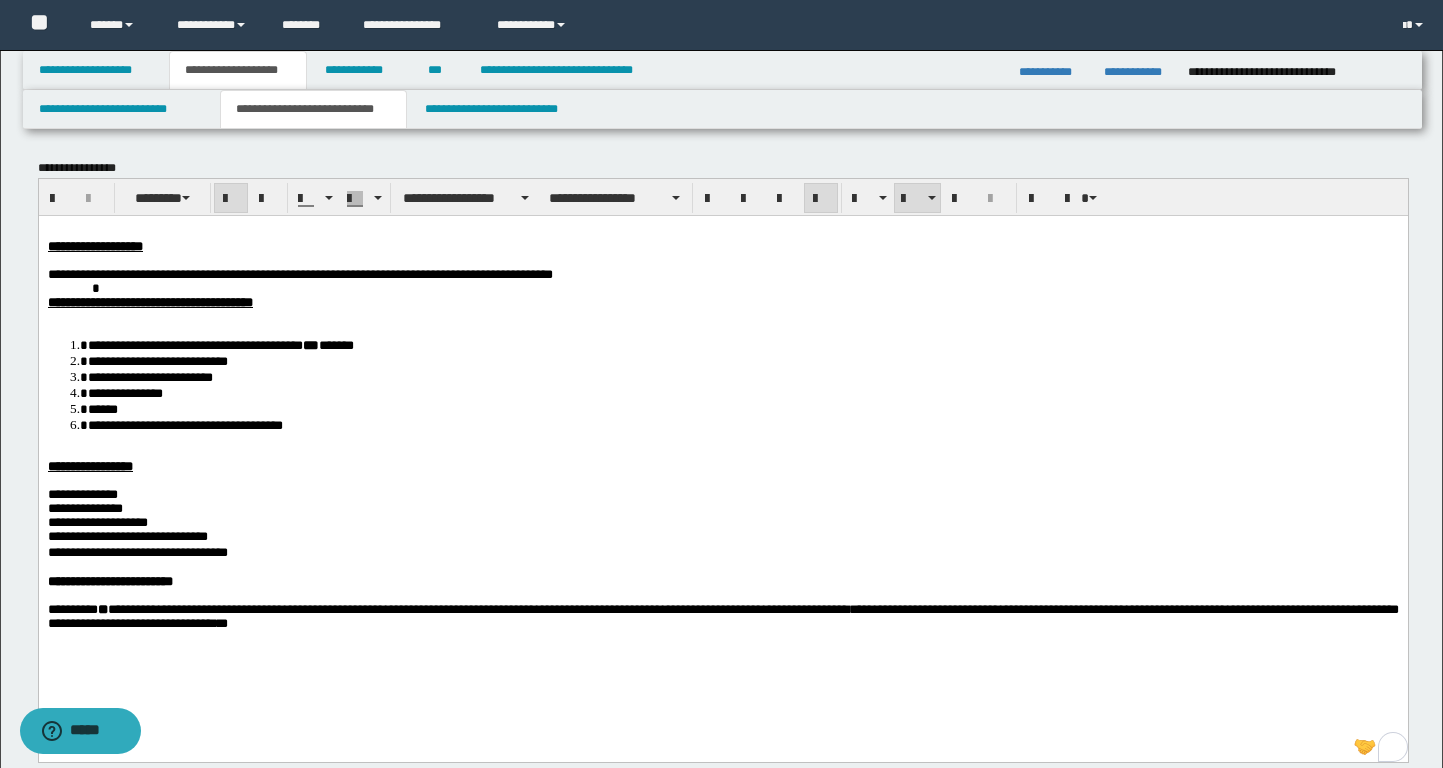 click on "**********" at bounding box center (742, 344) 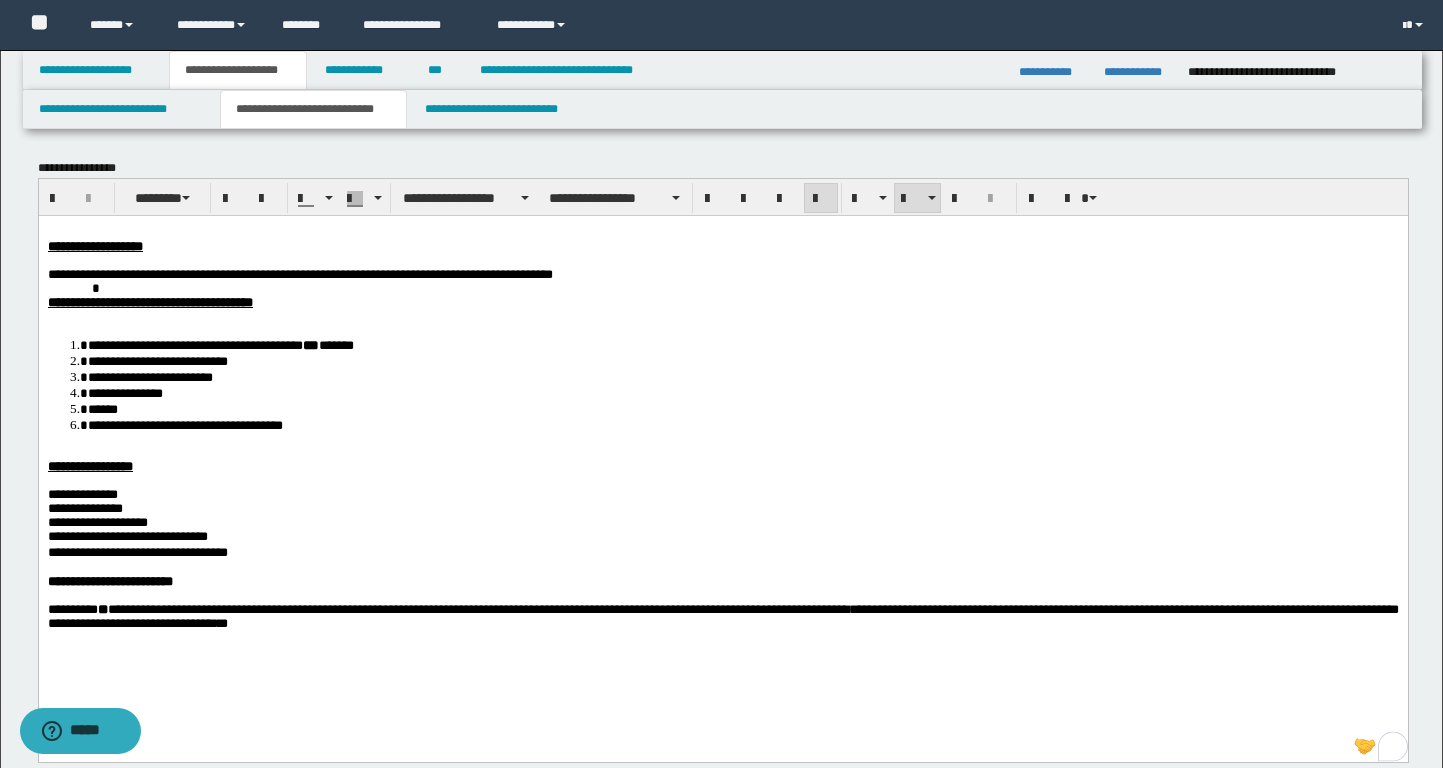 click on "***" at bounding box center [310, 344] 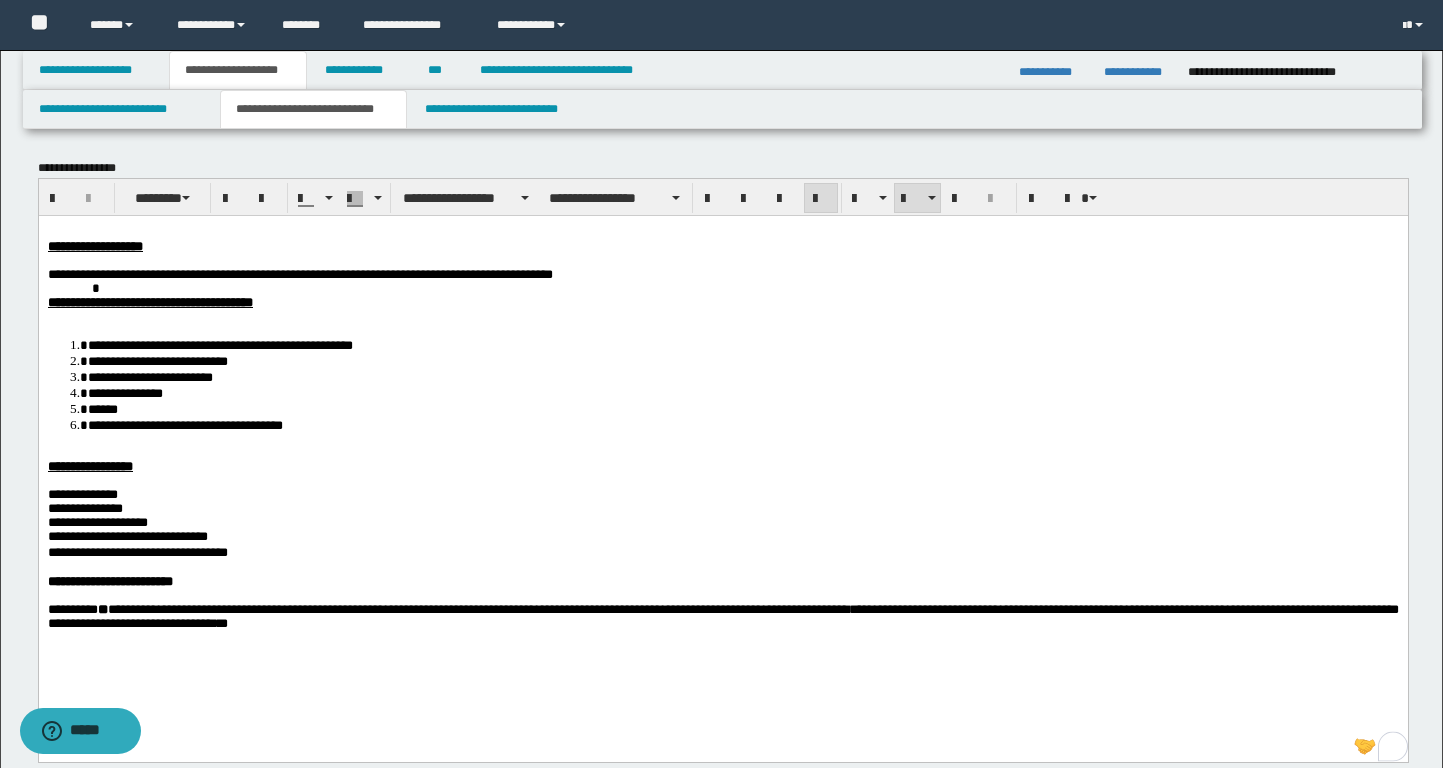 click on "**********" at bounding box center (742, 344) 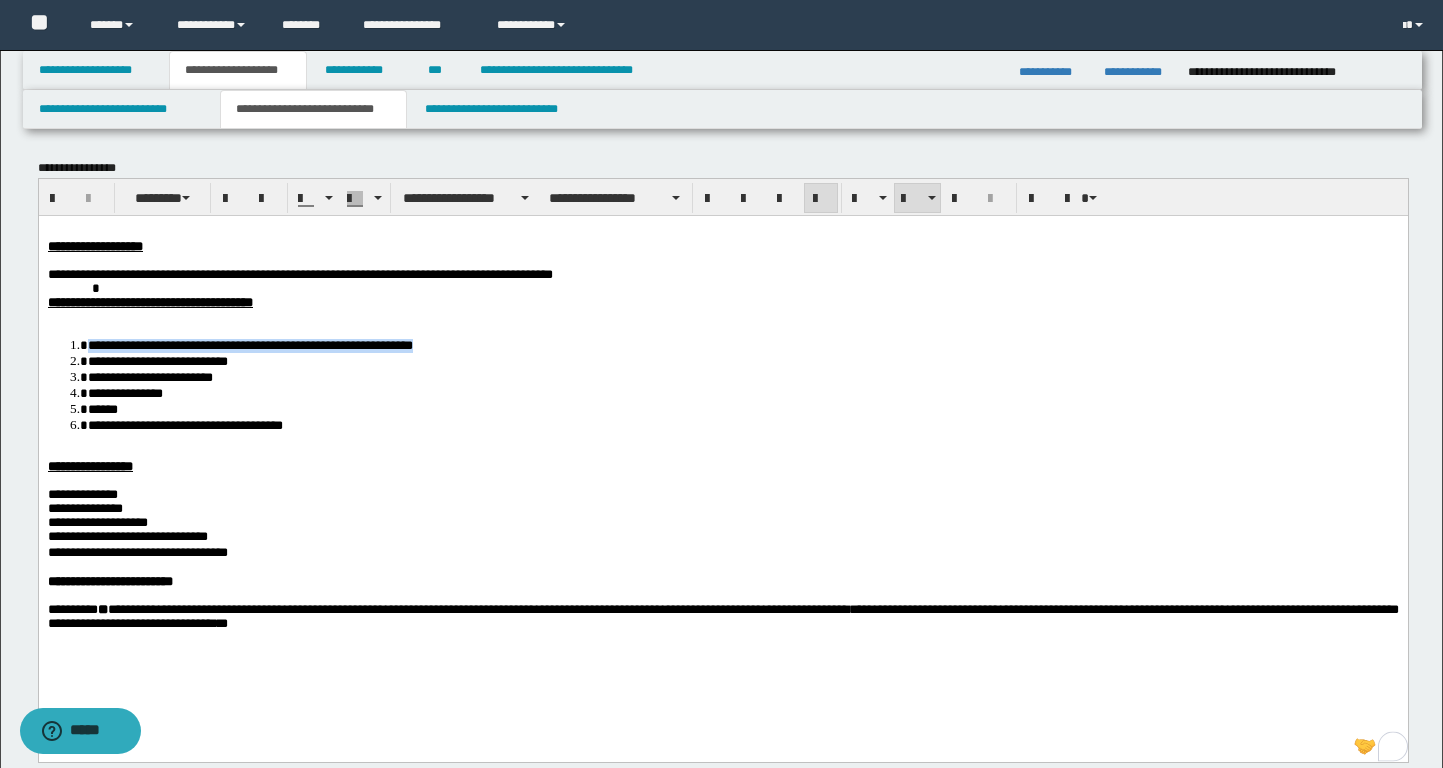 drag, startPoint x: 487, startPoint y: 351, endPoint x: 81, endPoint y: 358, distance: 406.06033 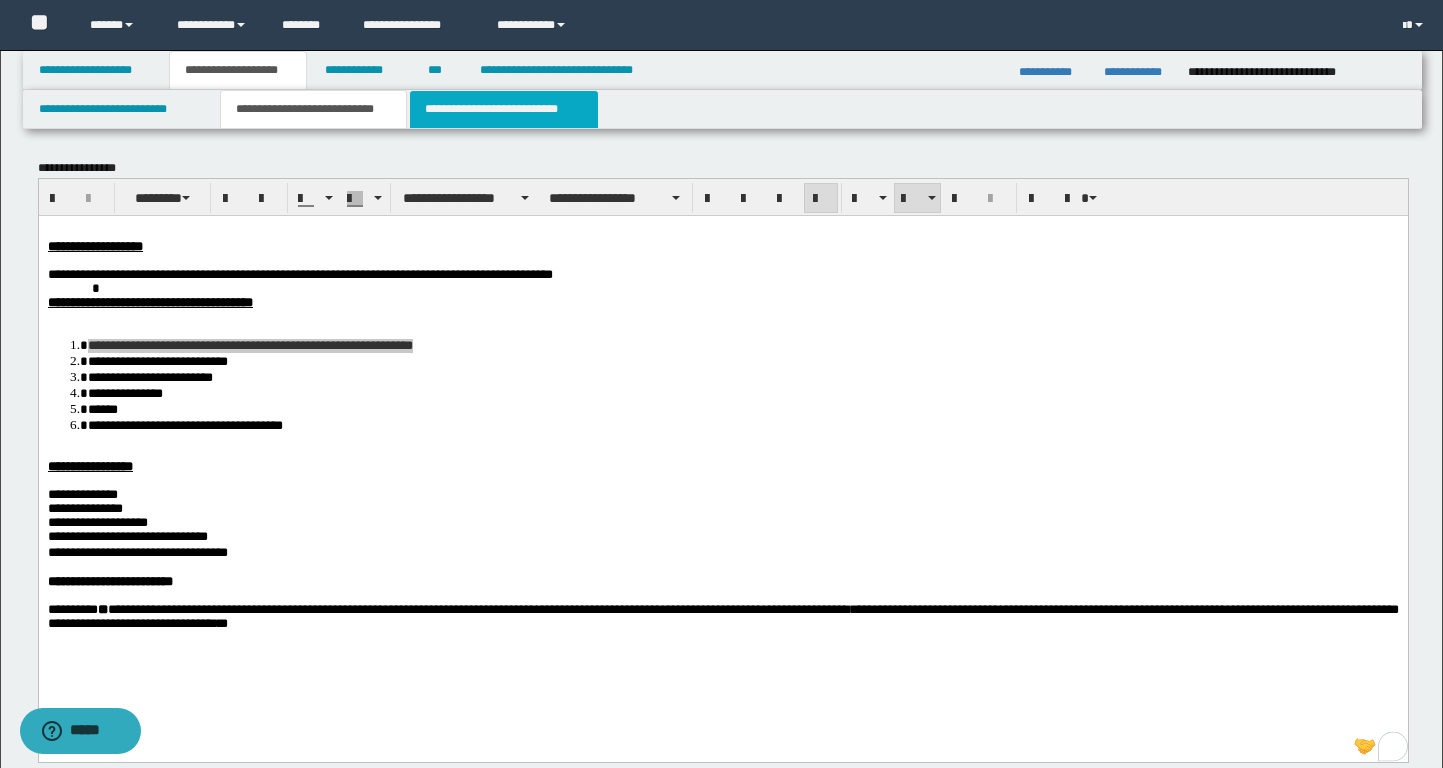 click on "**********" at bounding box center (504, 109) 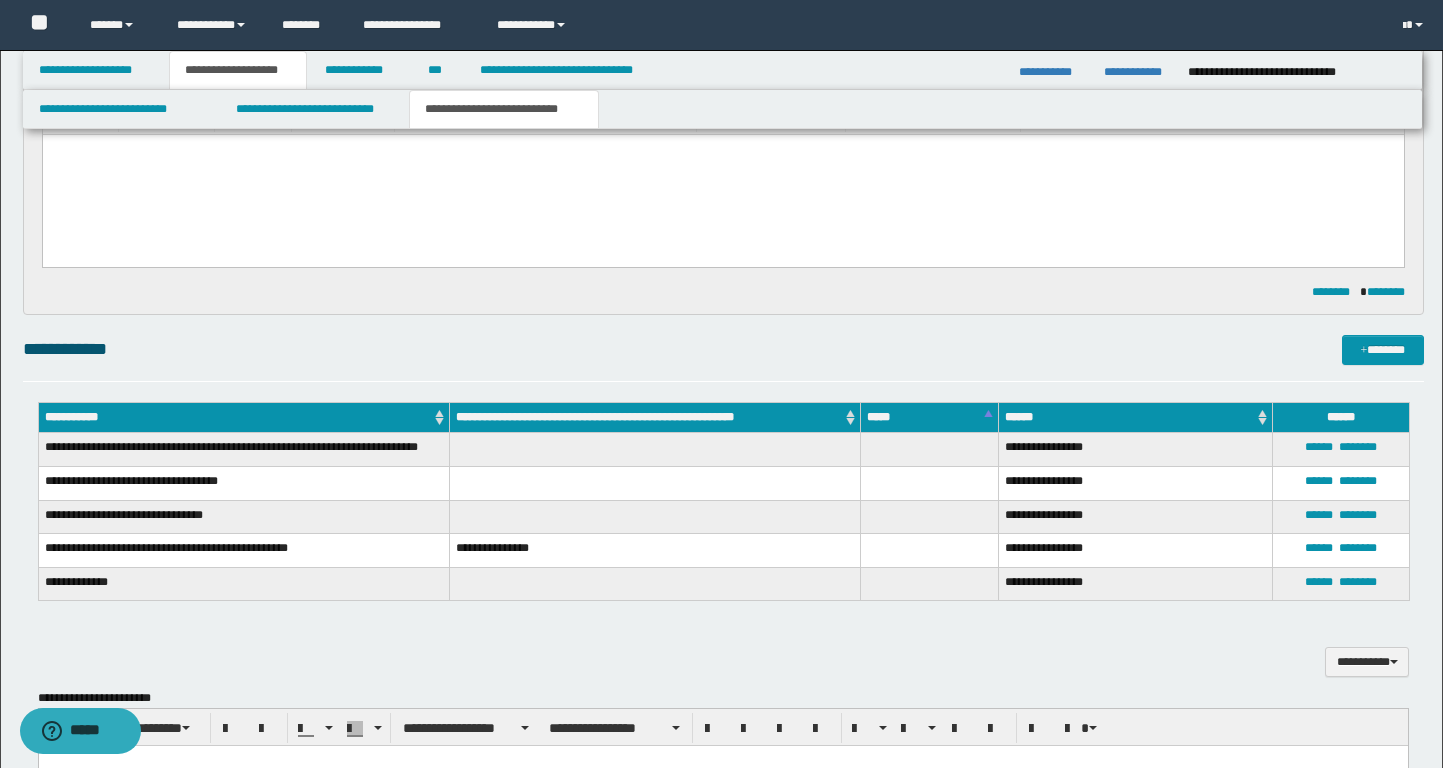 scroll, scrollTop: 221, scrollLeft: 0, axis: vertical 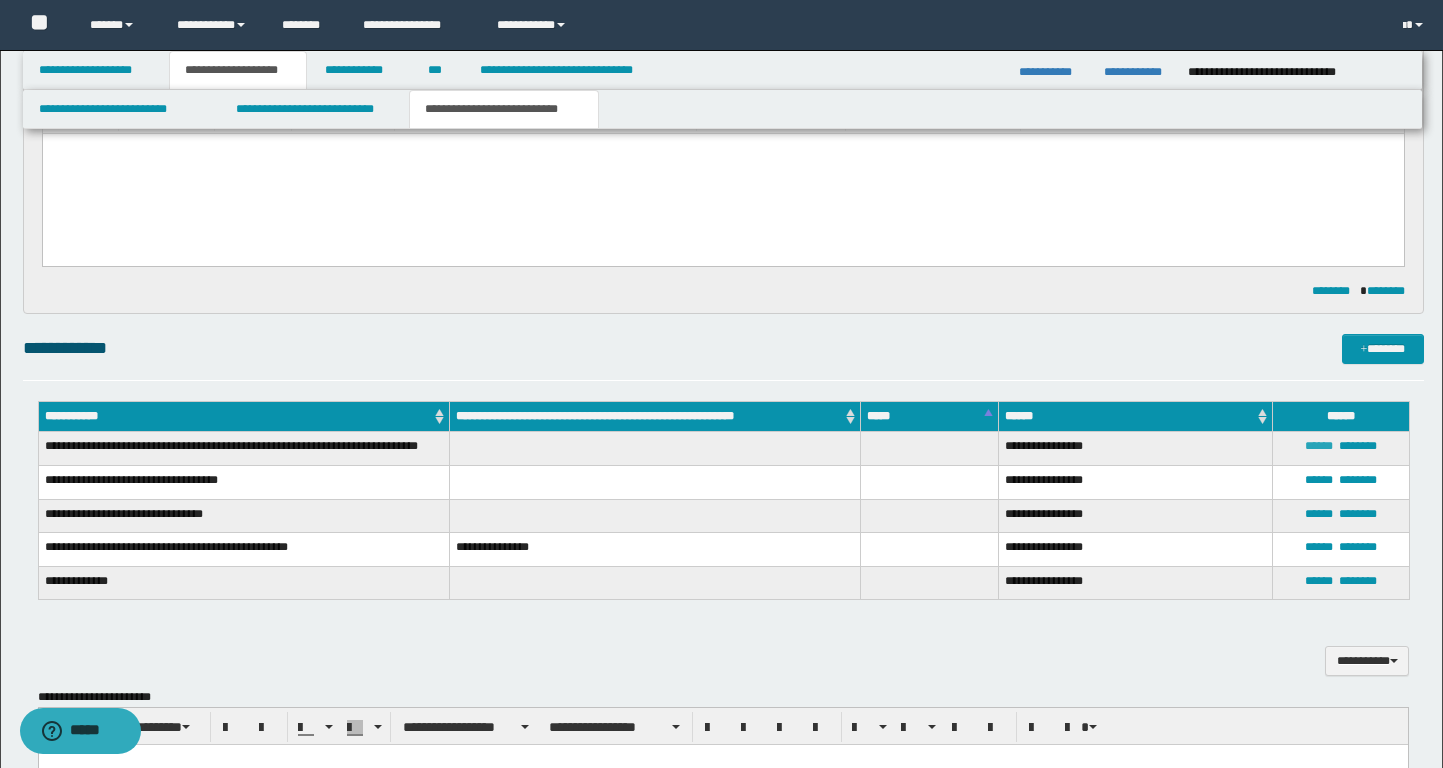 click on "******" at bounding box center (1319, 446) 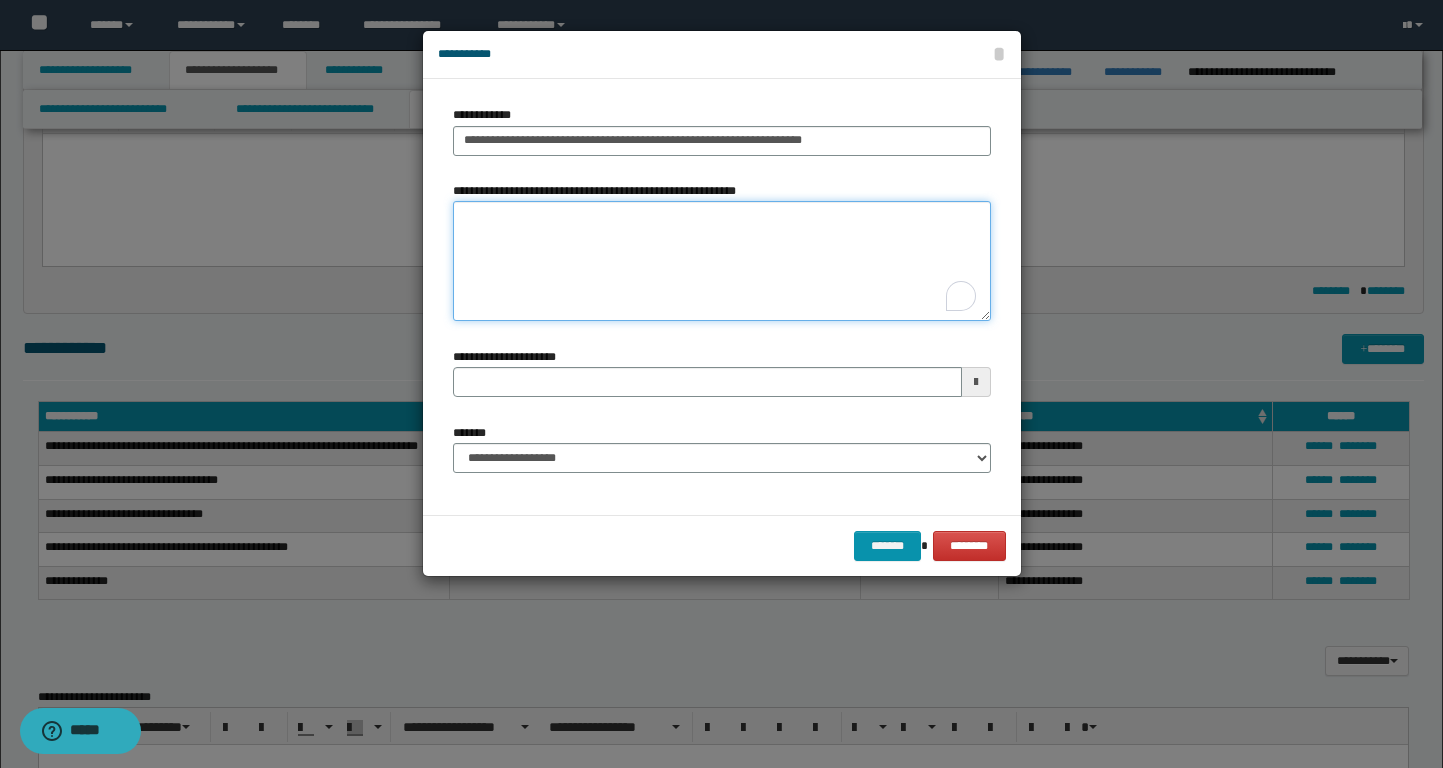 click on "**********" at bounding box center [722, 261] 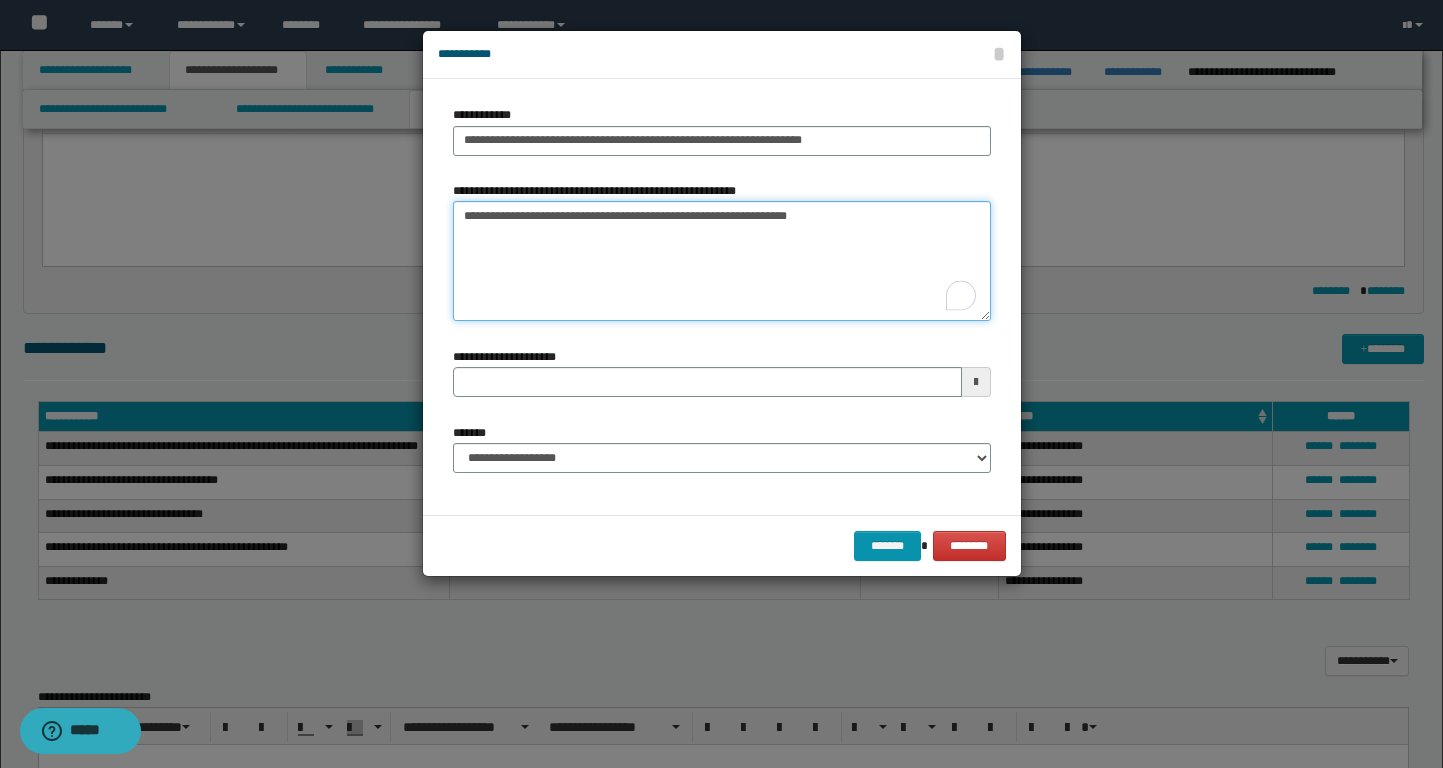 type on "**********" 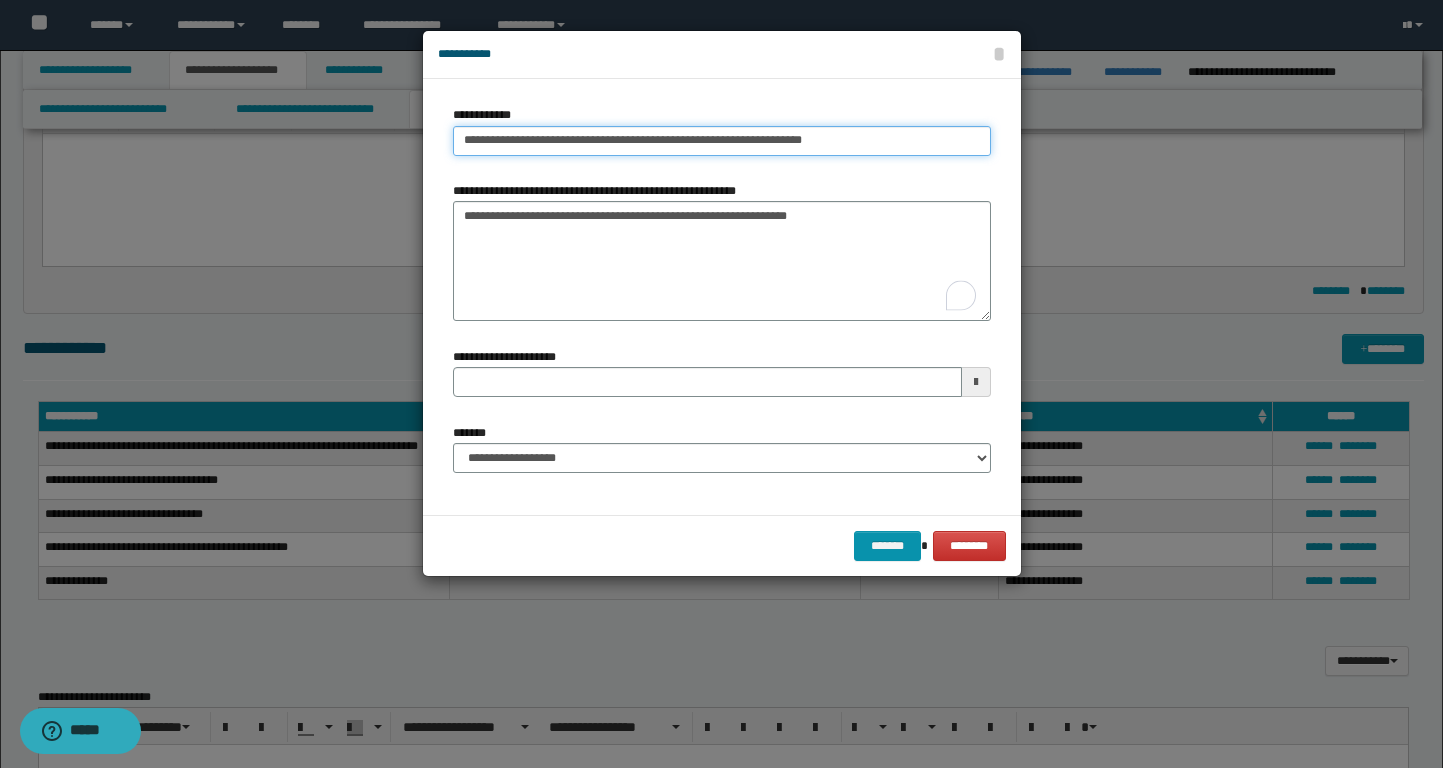 type on "**********" 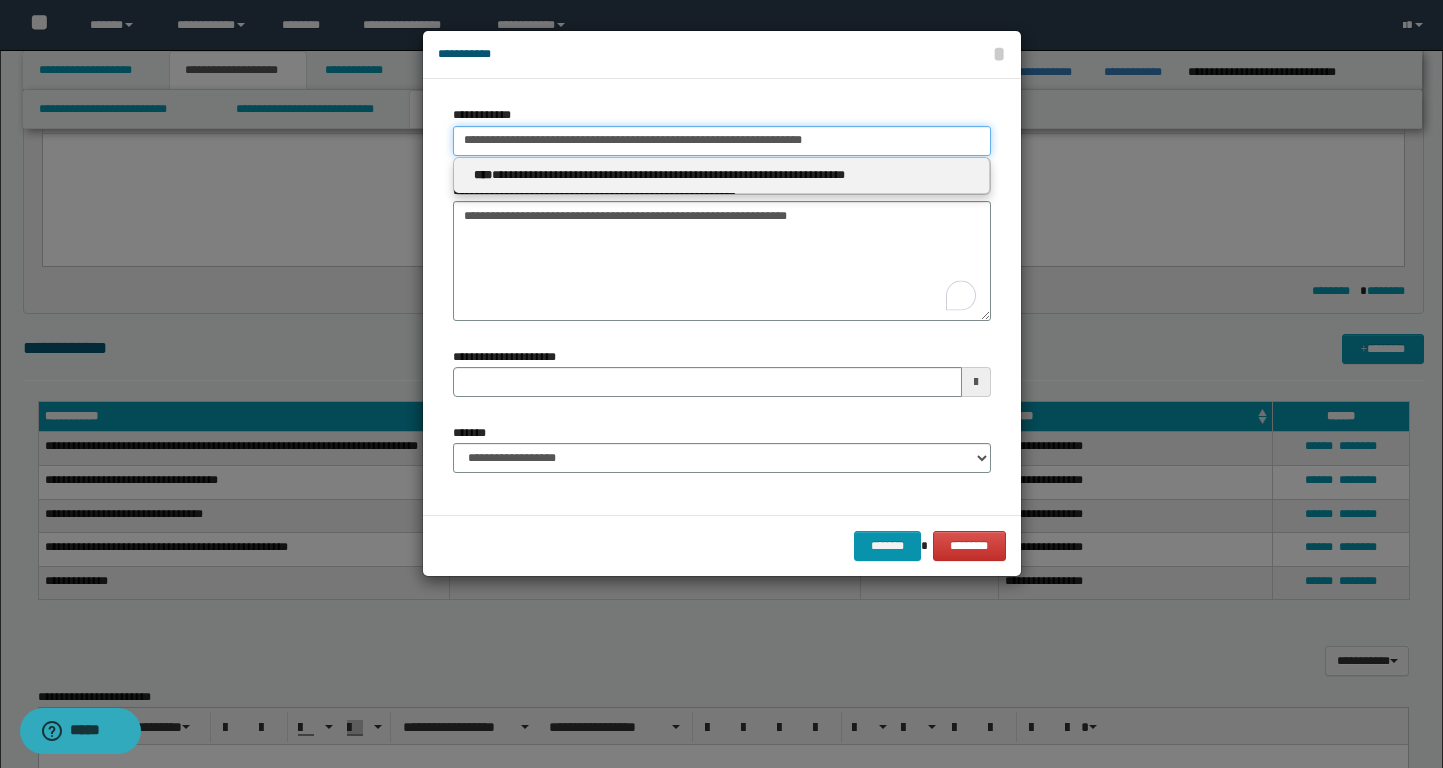 drag, startPoint x: 713, startPoint y: 144, endPoint x: 885, endPoint y: 144, distance: 172 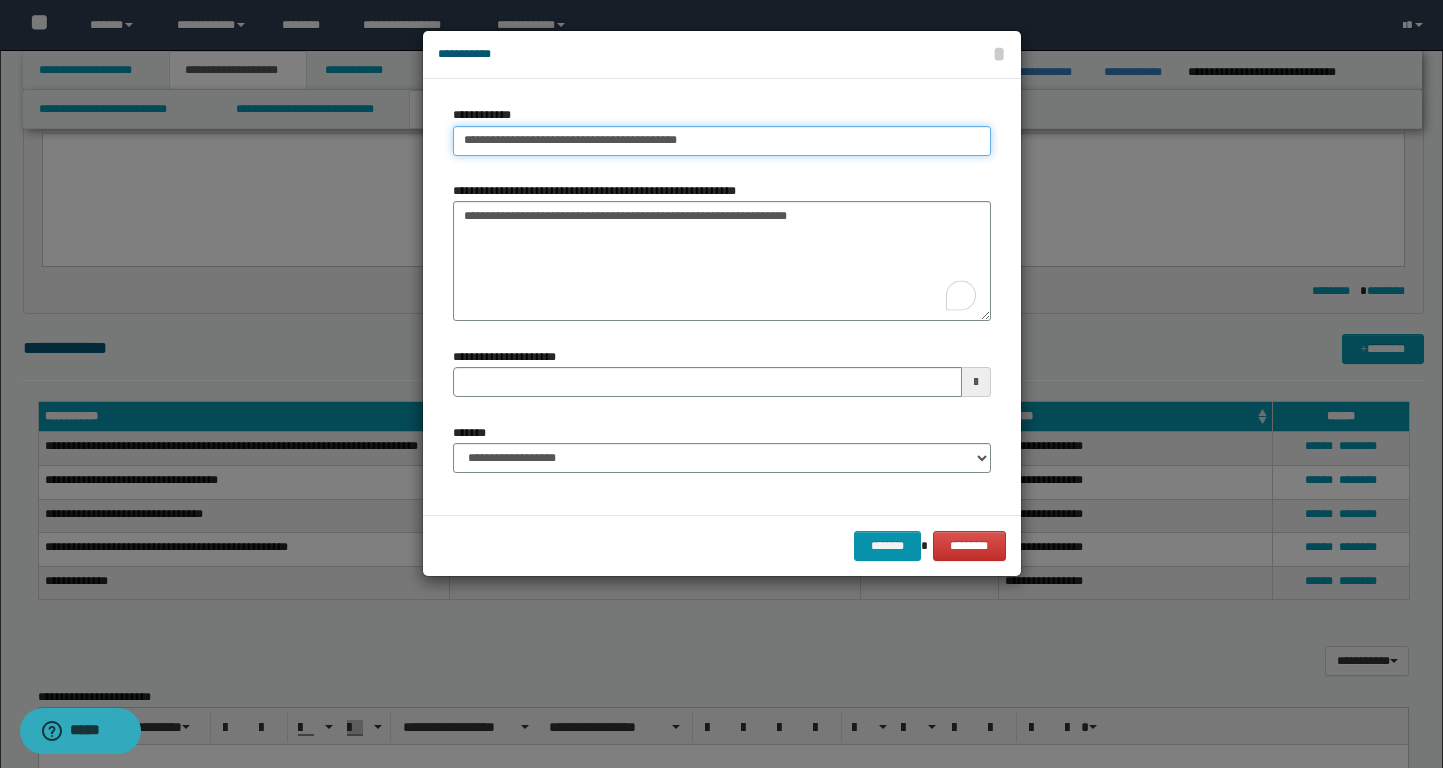 type on "**********" 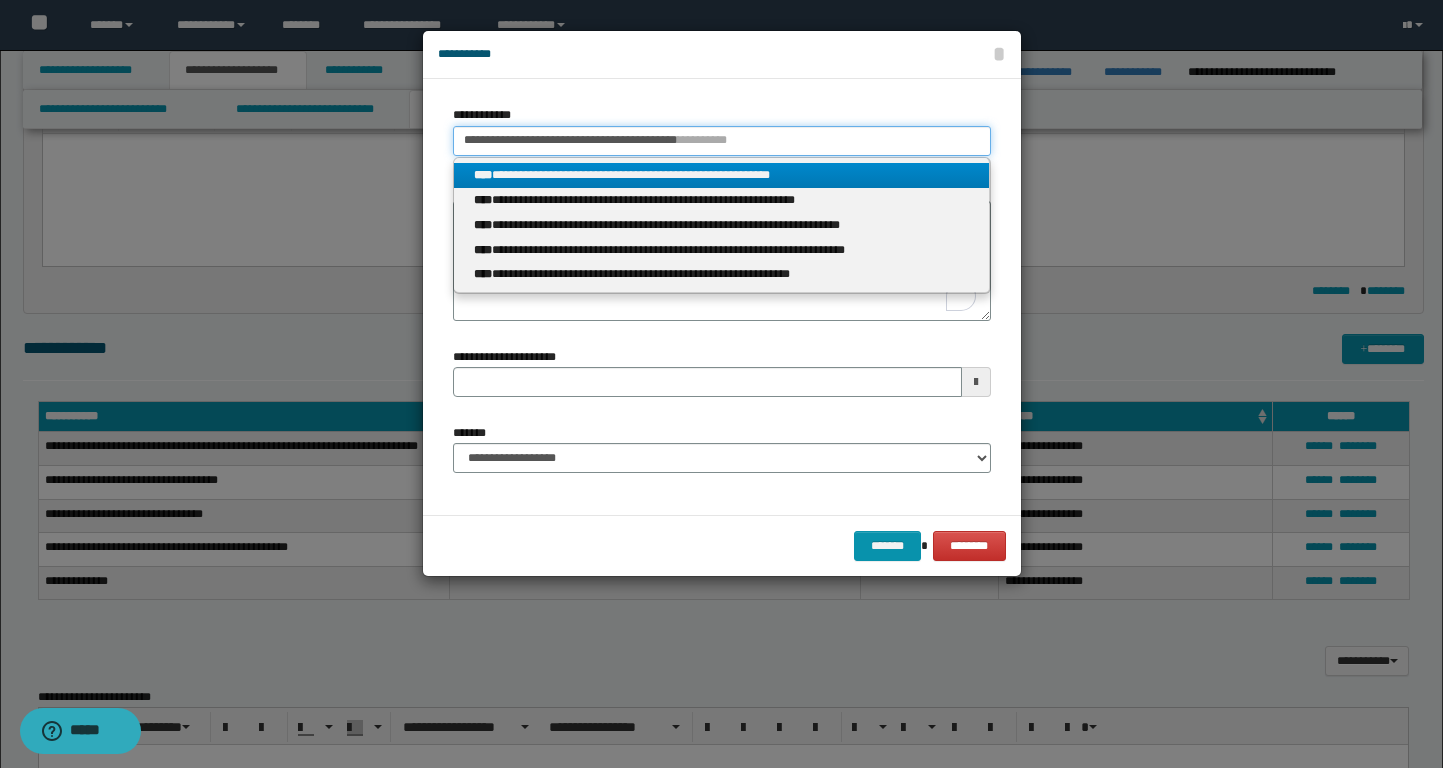 type on "**********" 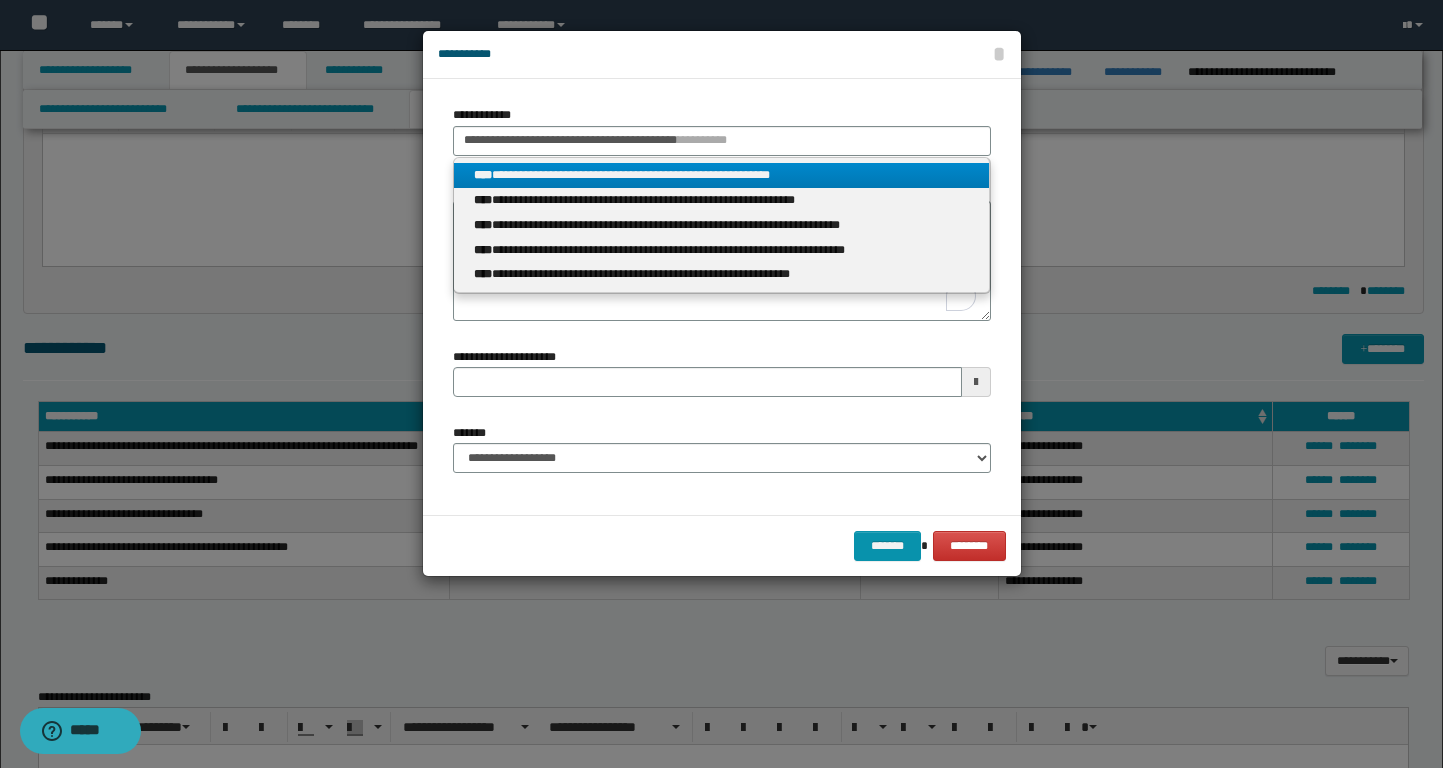 click on "**********" at bounding box center (721, 175) 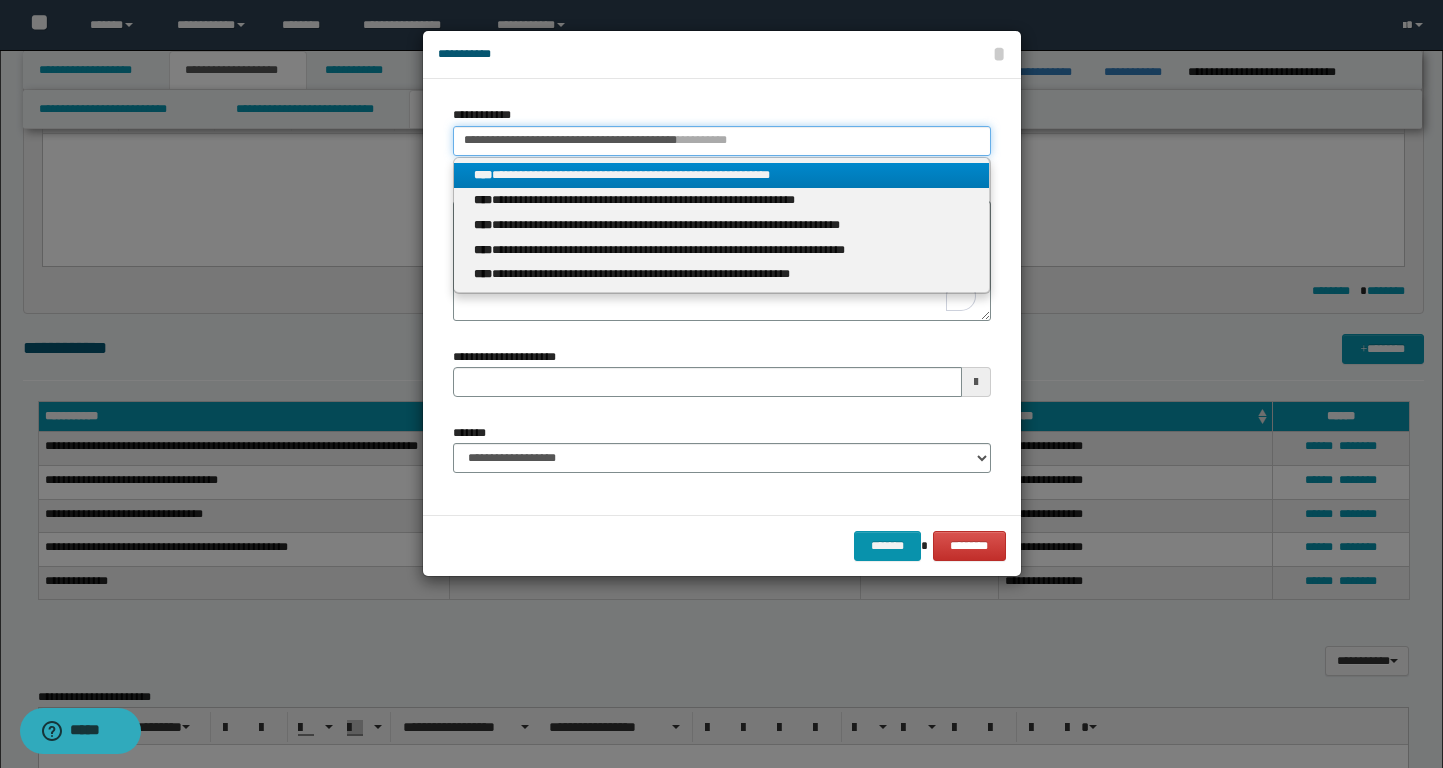 type 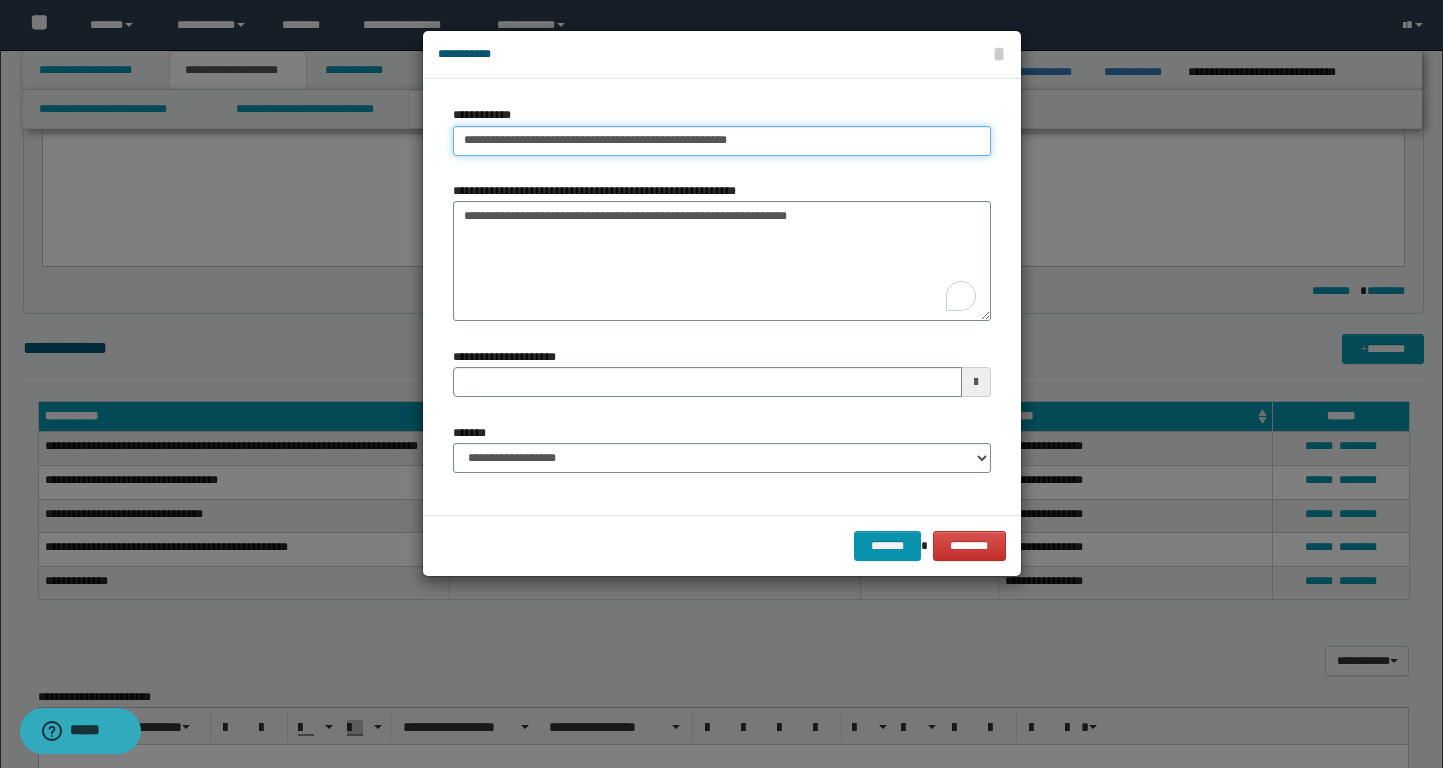 type 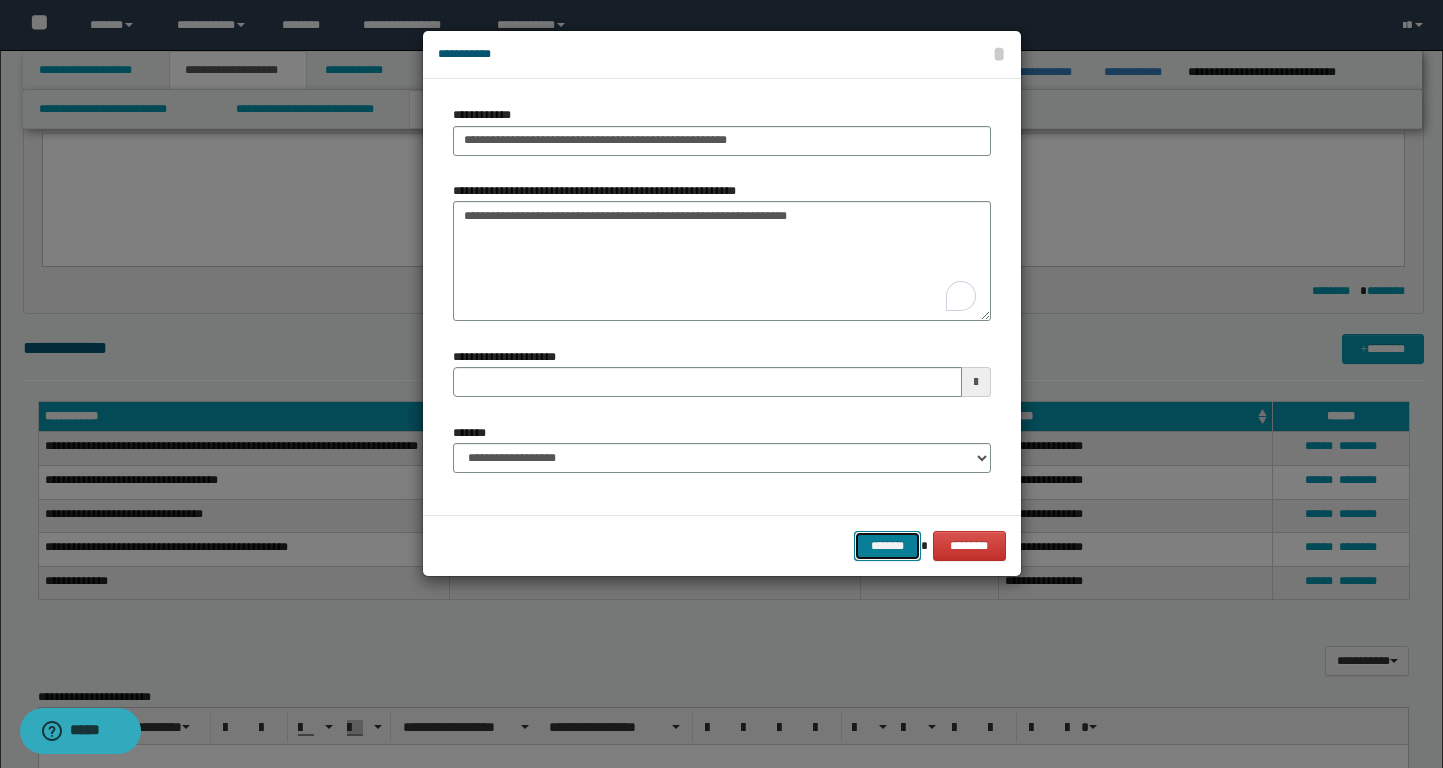 click on "*******" at bounding box center [888, 546] 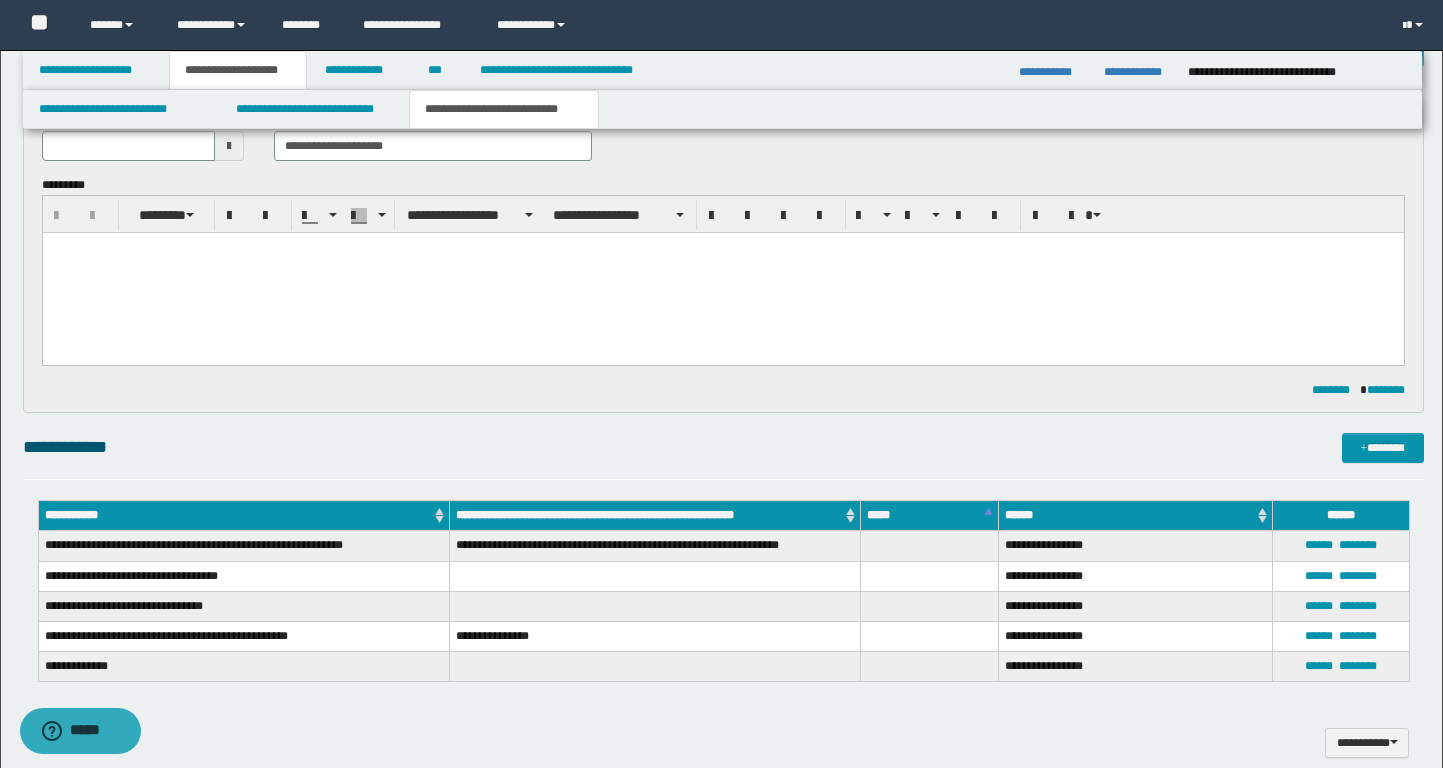 scroll, scrollTop: 0, scrollLeft: 0, axis: both 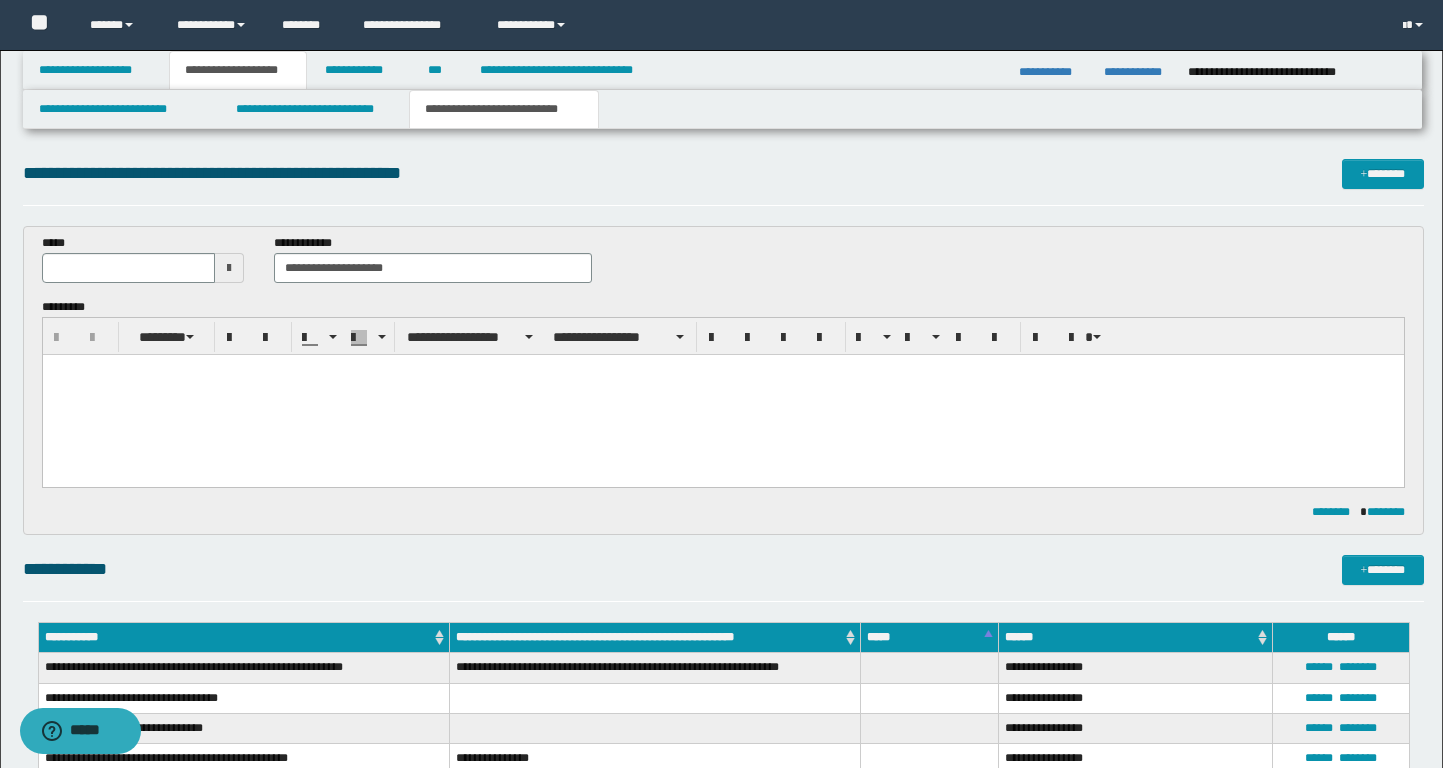 click at bounding box center (722, 395) 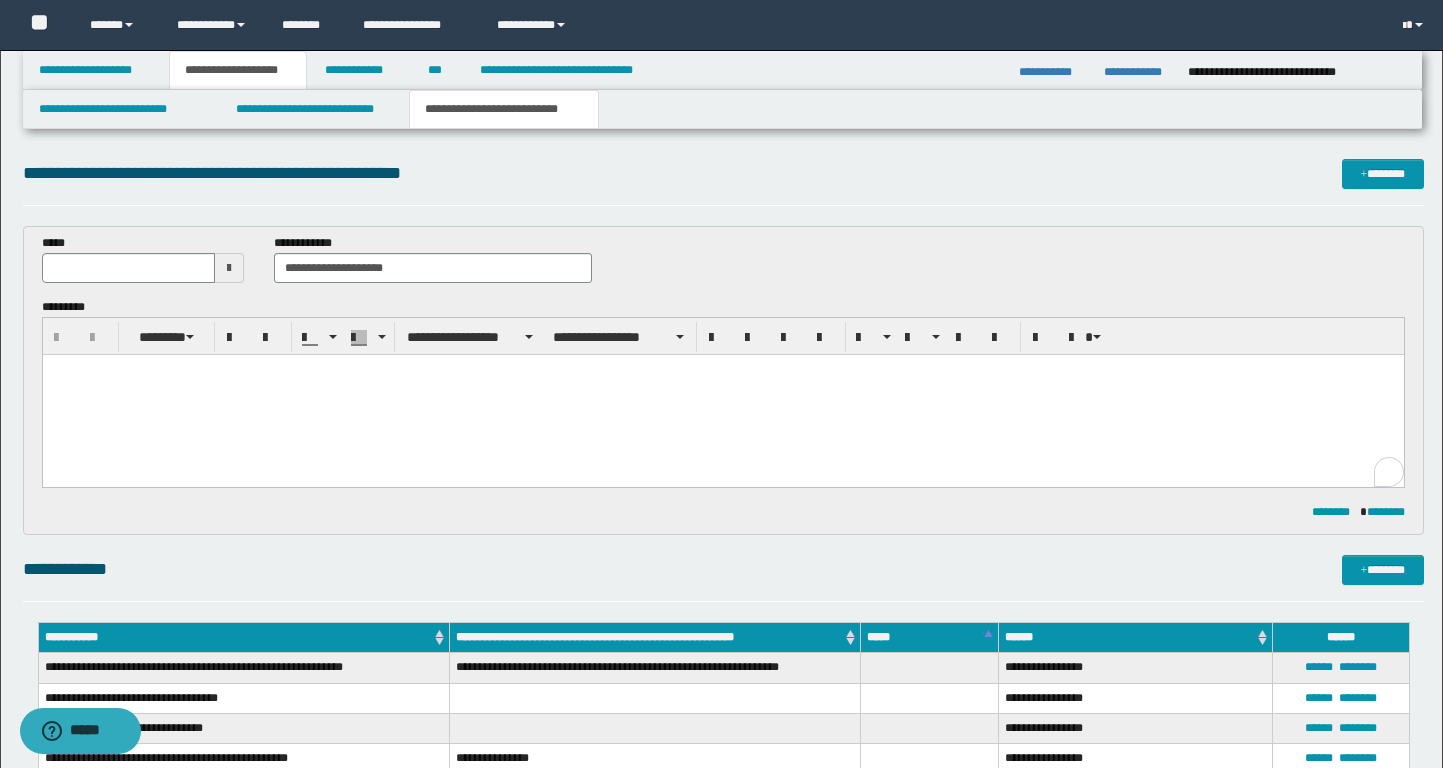 paste 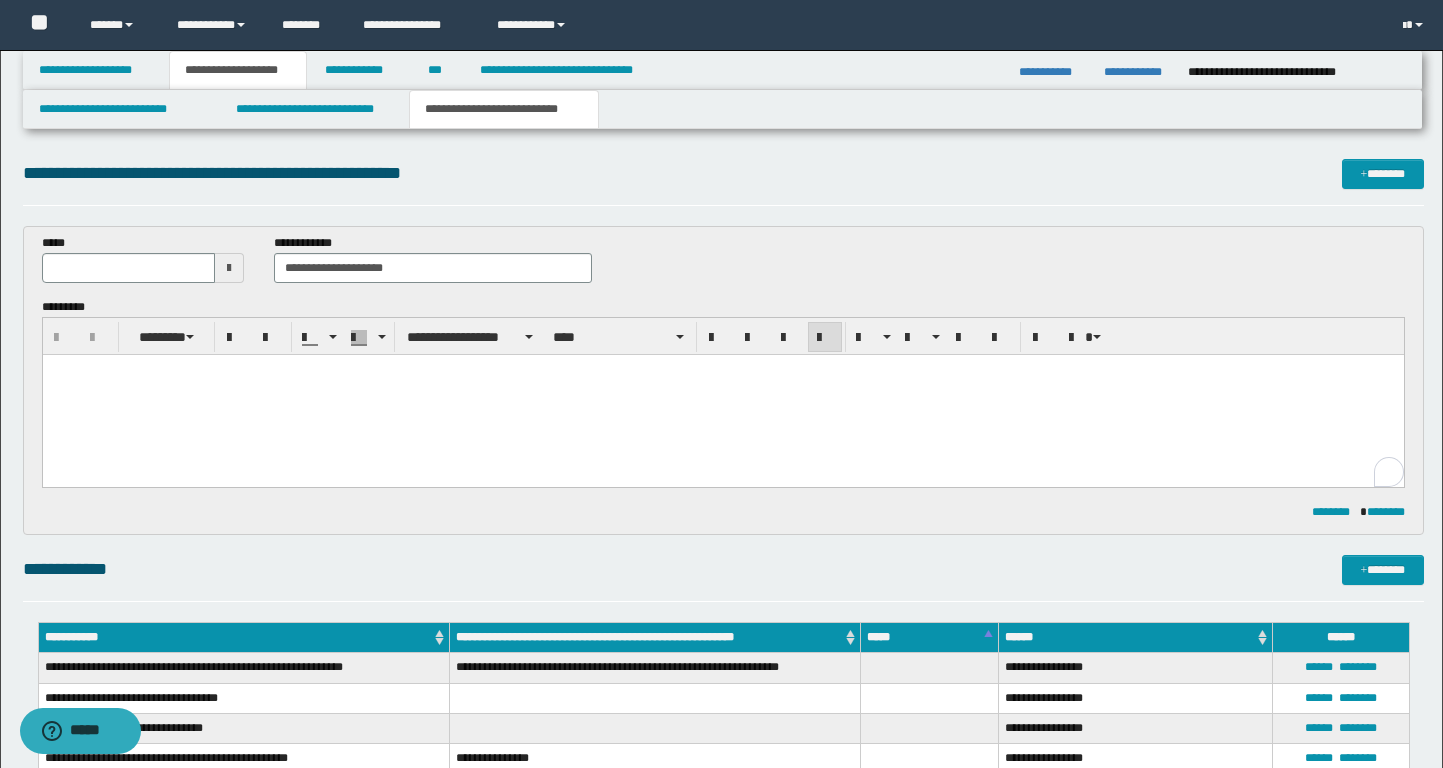 type 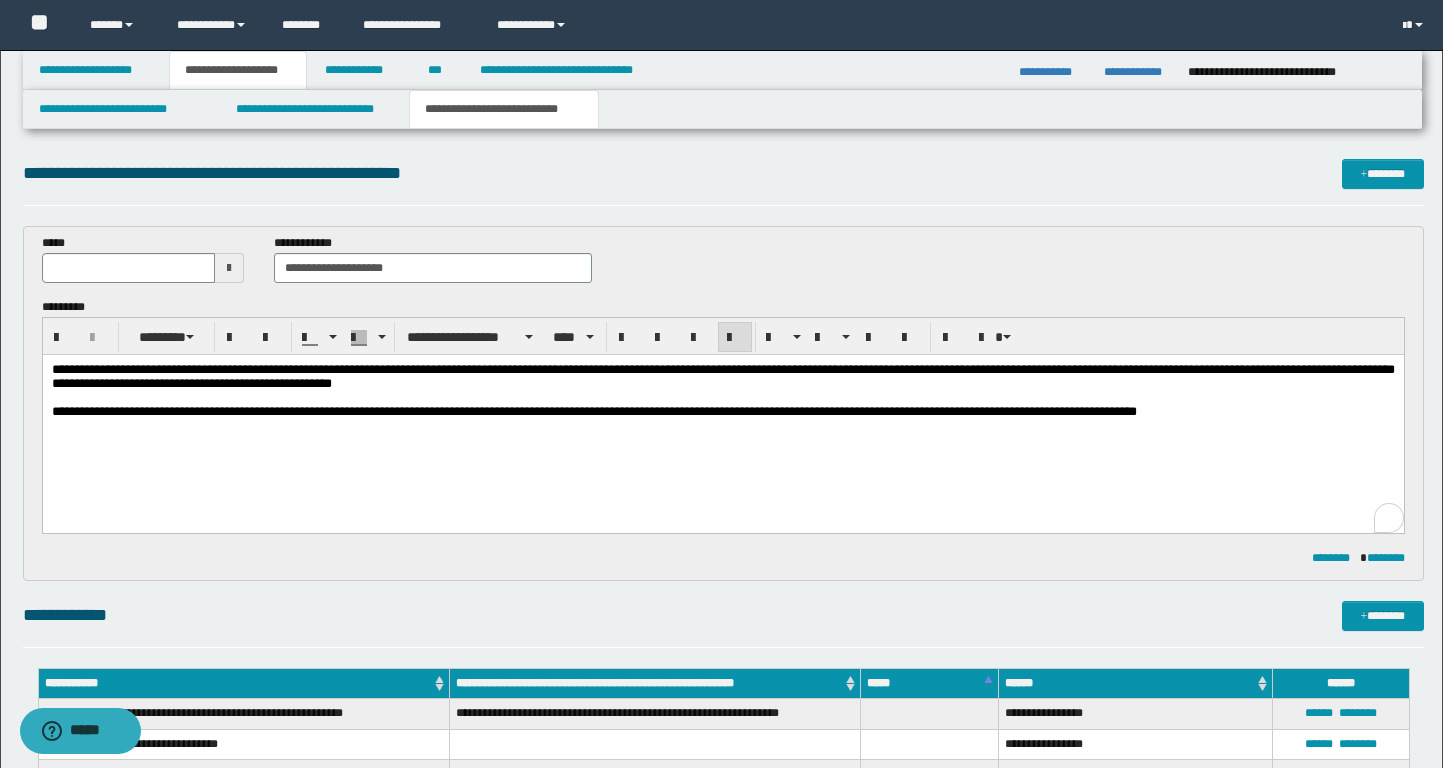 click at bounding box center [229, 268] 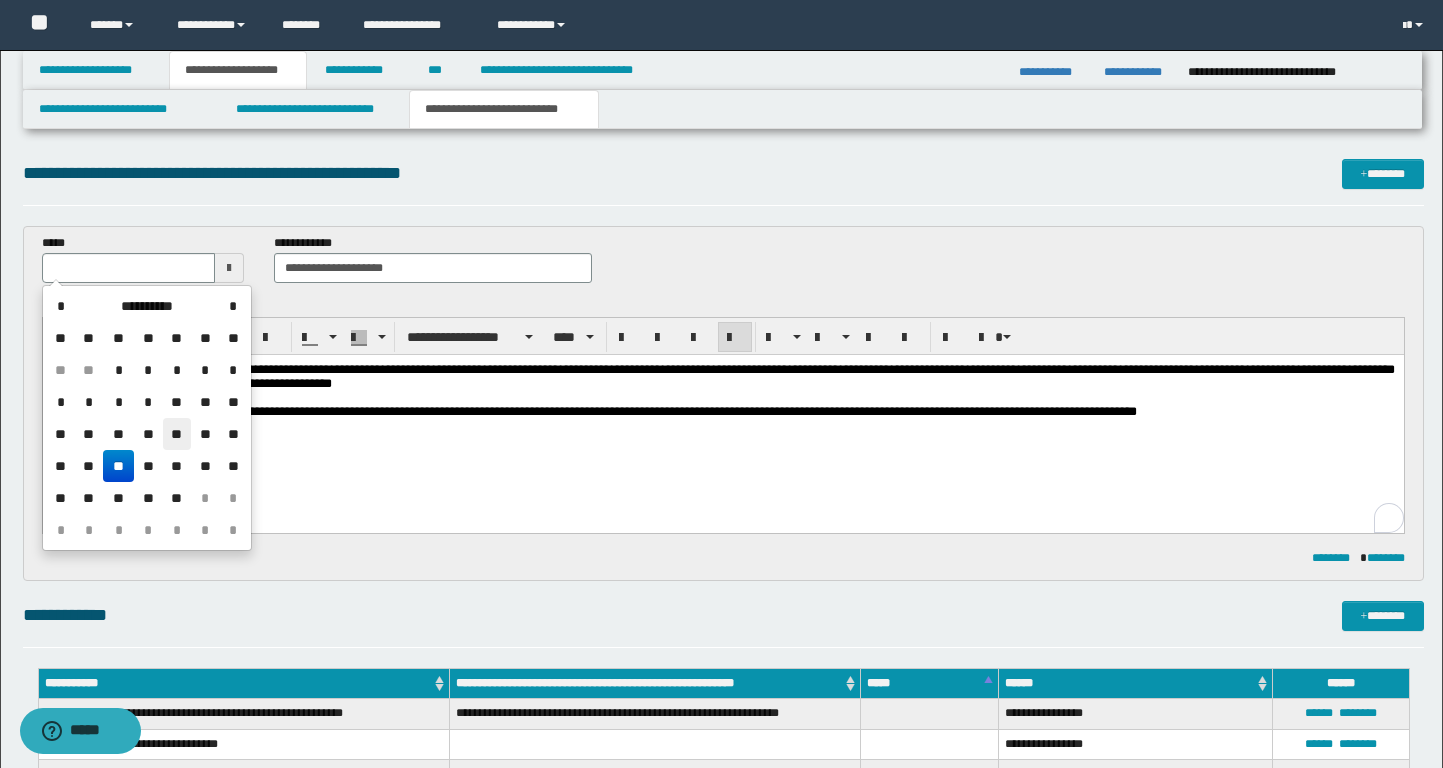 click on "**" at bounding box center [177, 434] 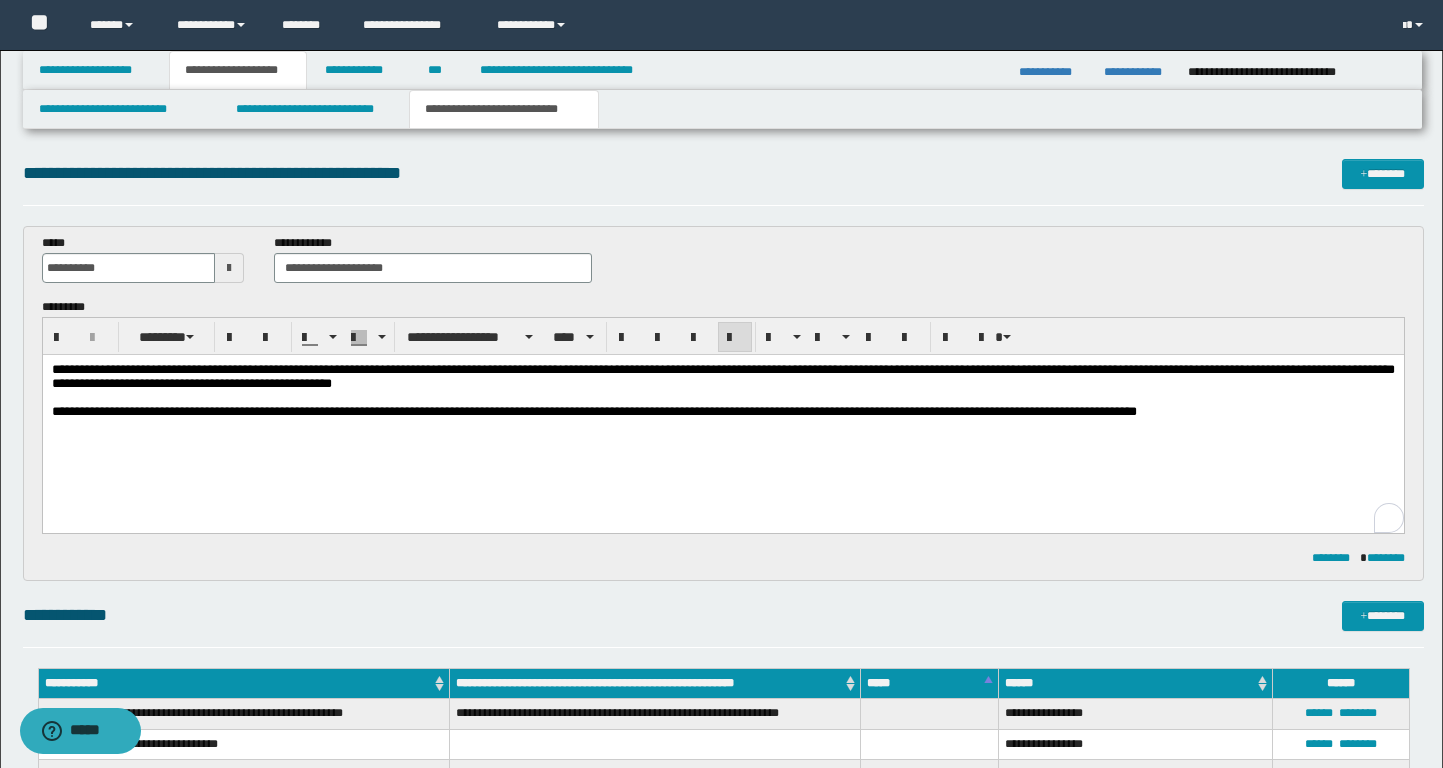 click at bounding box center [229, 268] 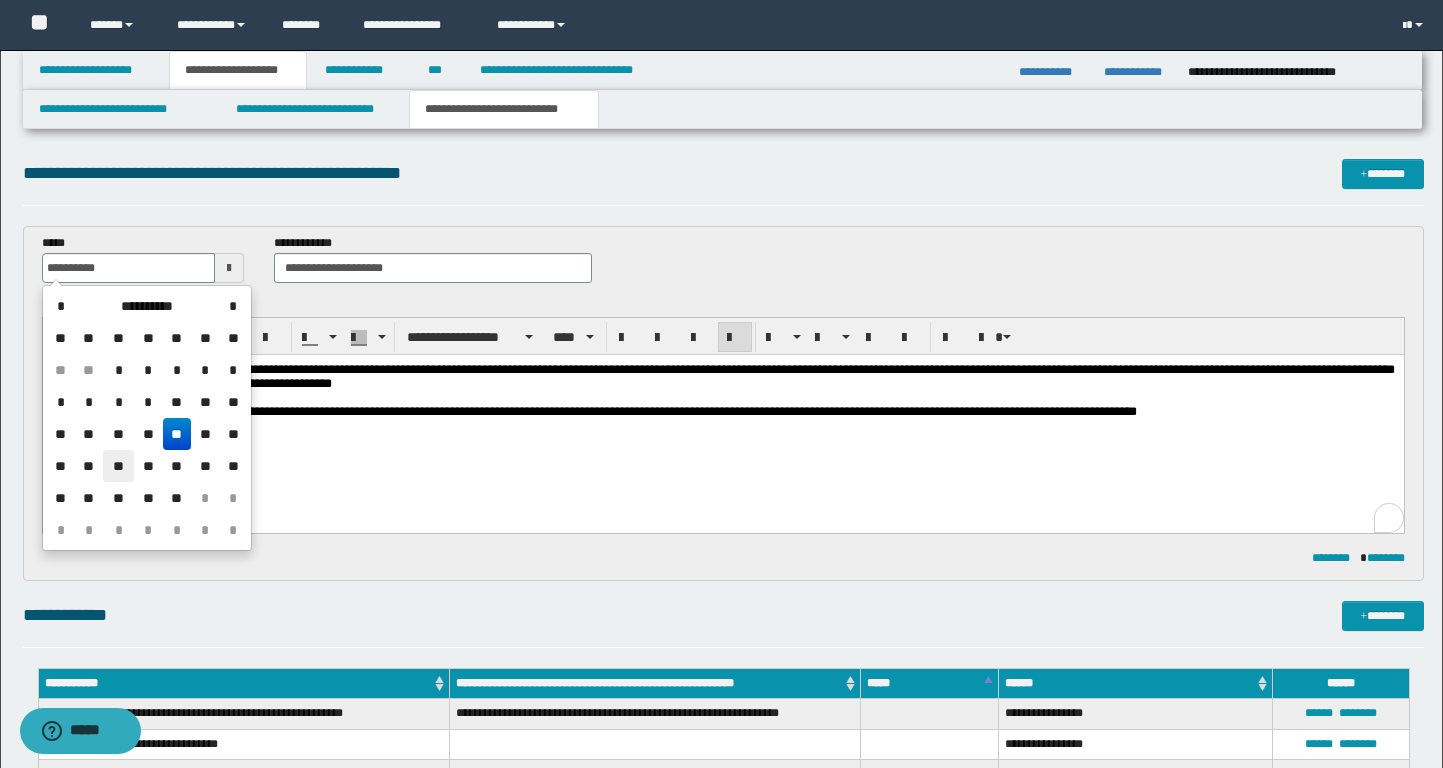 click on "**" at bounding box center [118, 466] 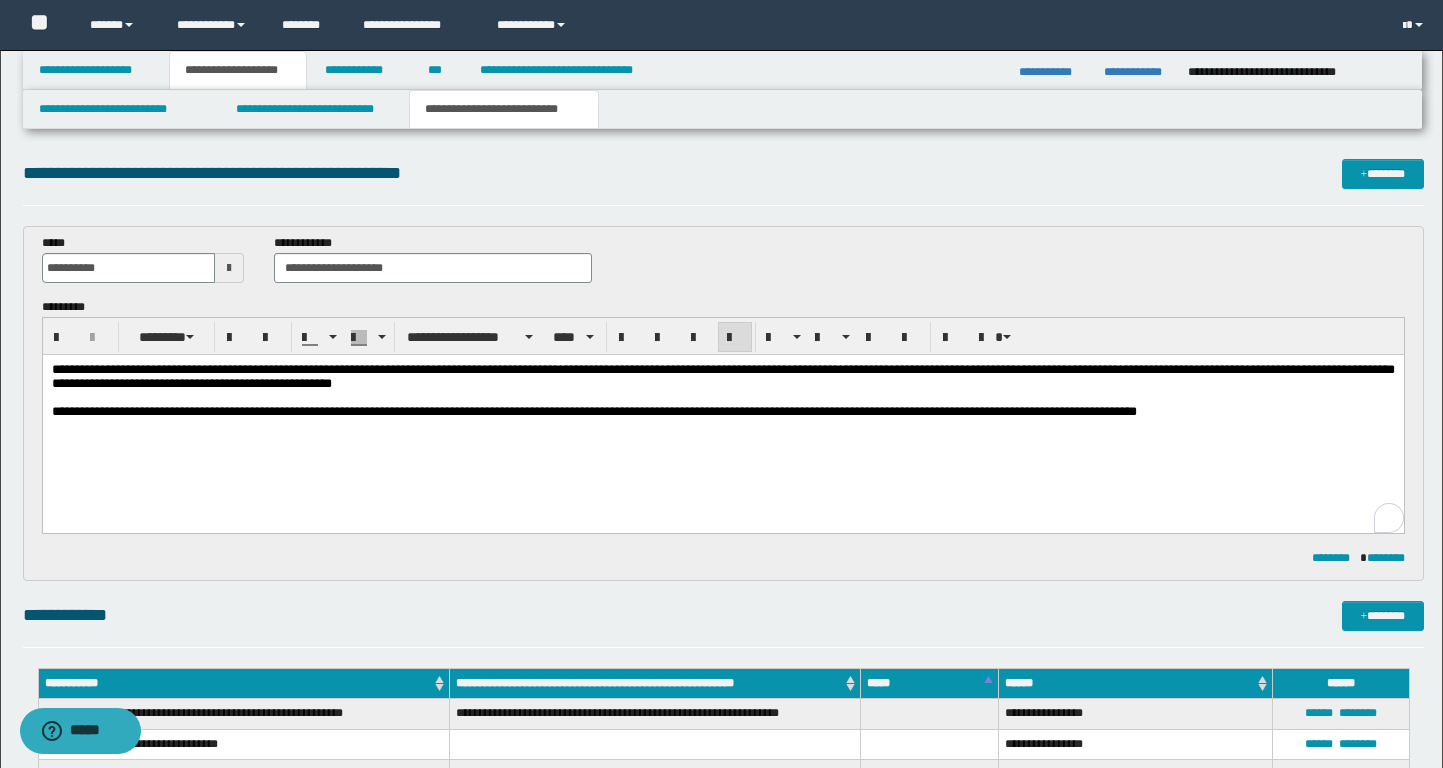 click at bounding box center [229, 268] 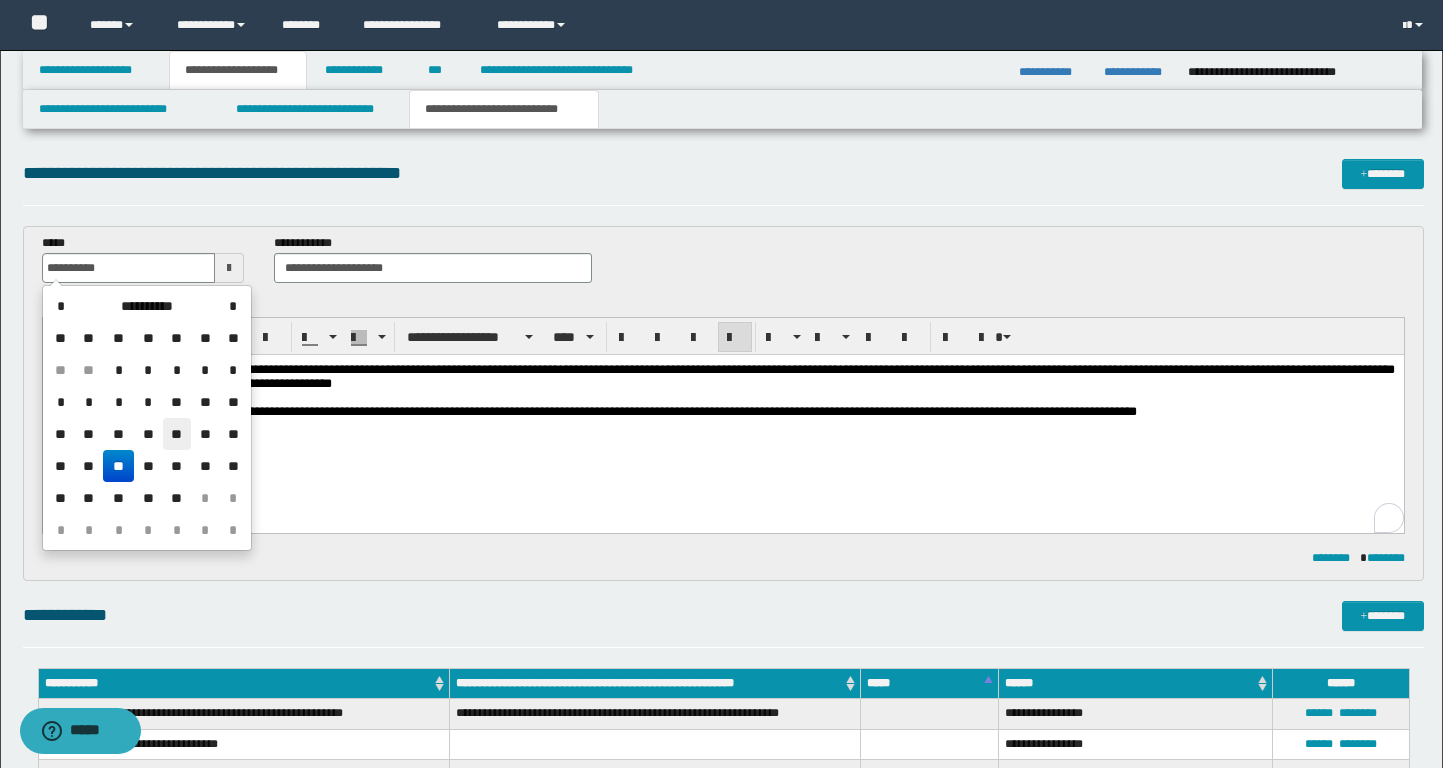 click on "**" at bounding box center (177, 434) 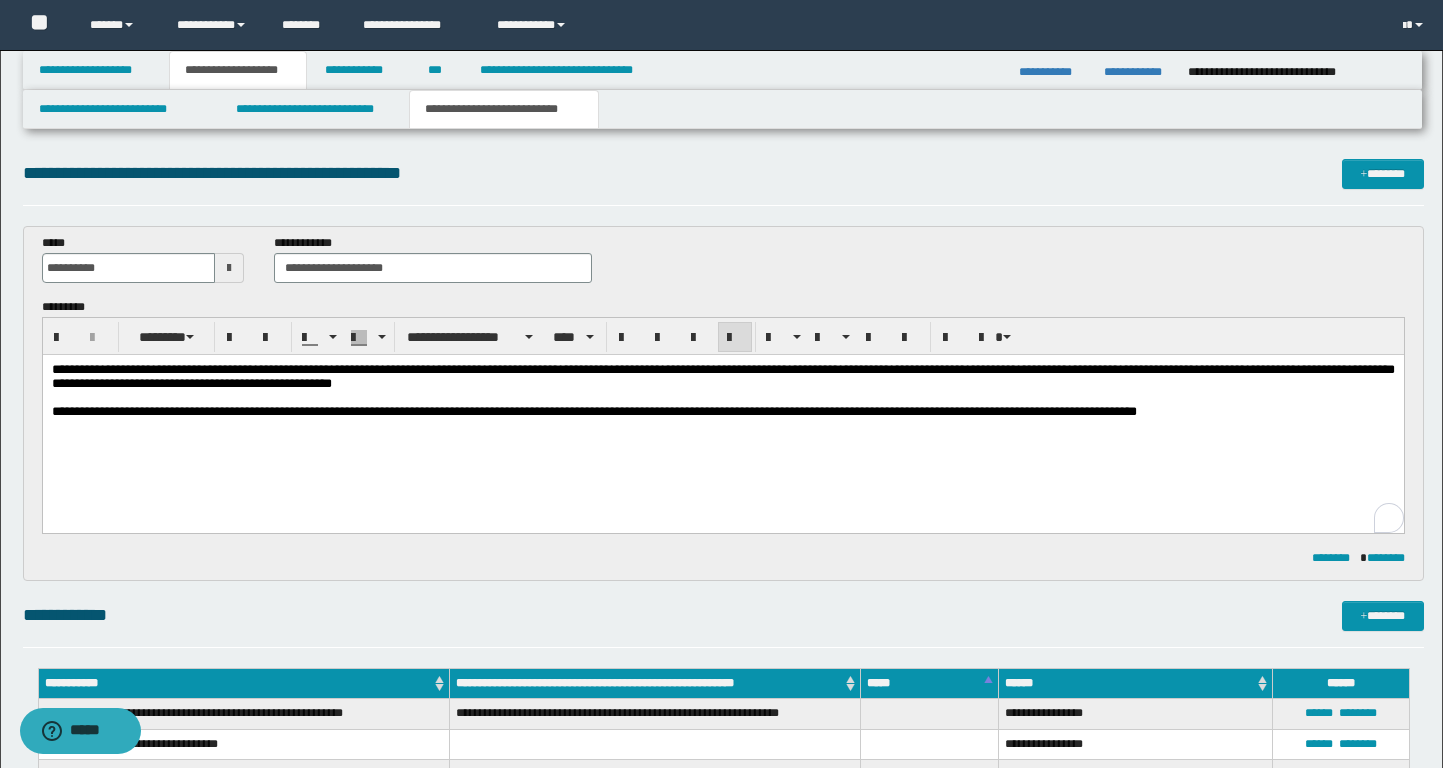 click on "**********" at bounding box center [722, 416] 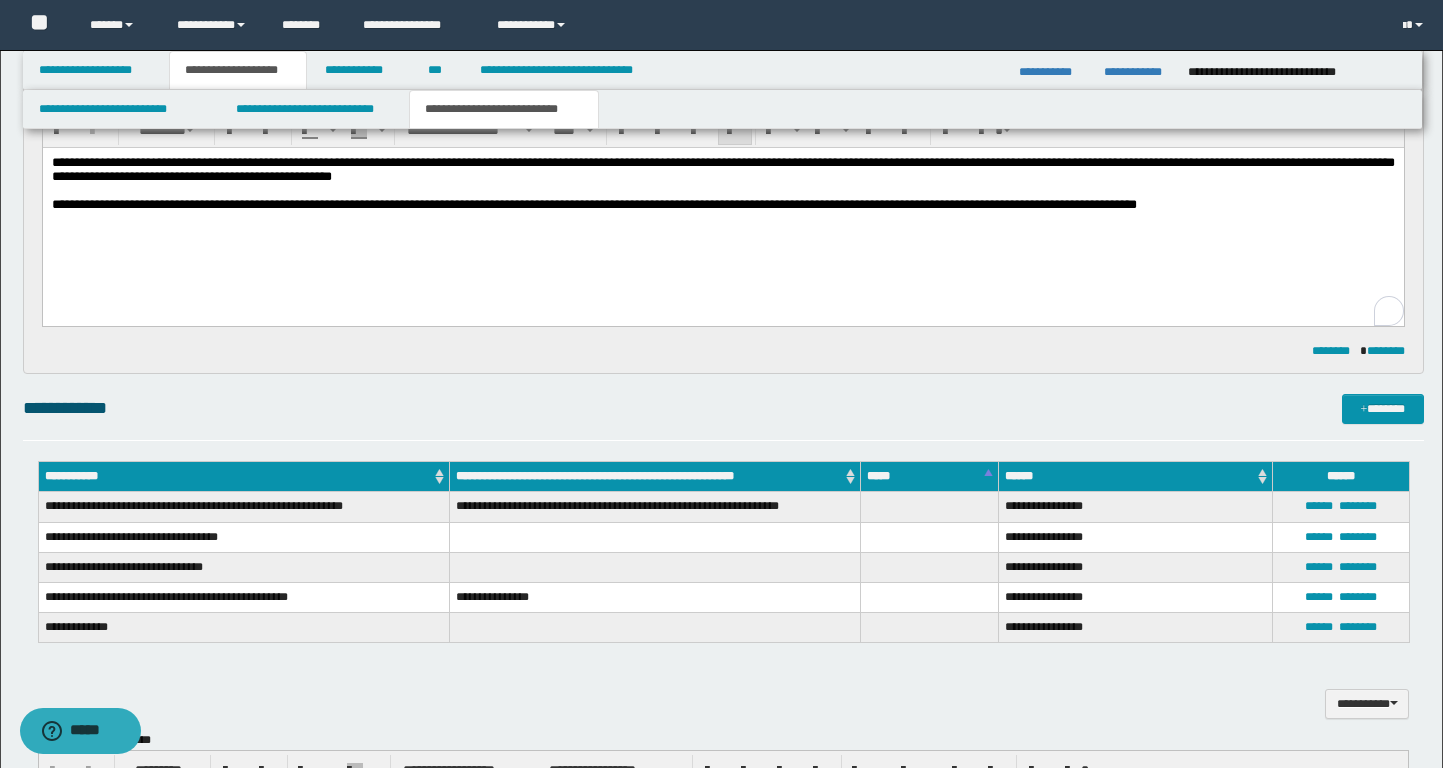 scroll, scrollTop: 321, scrollLeft: 0, axis: vertical 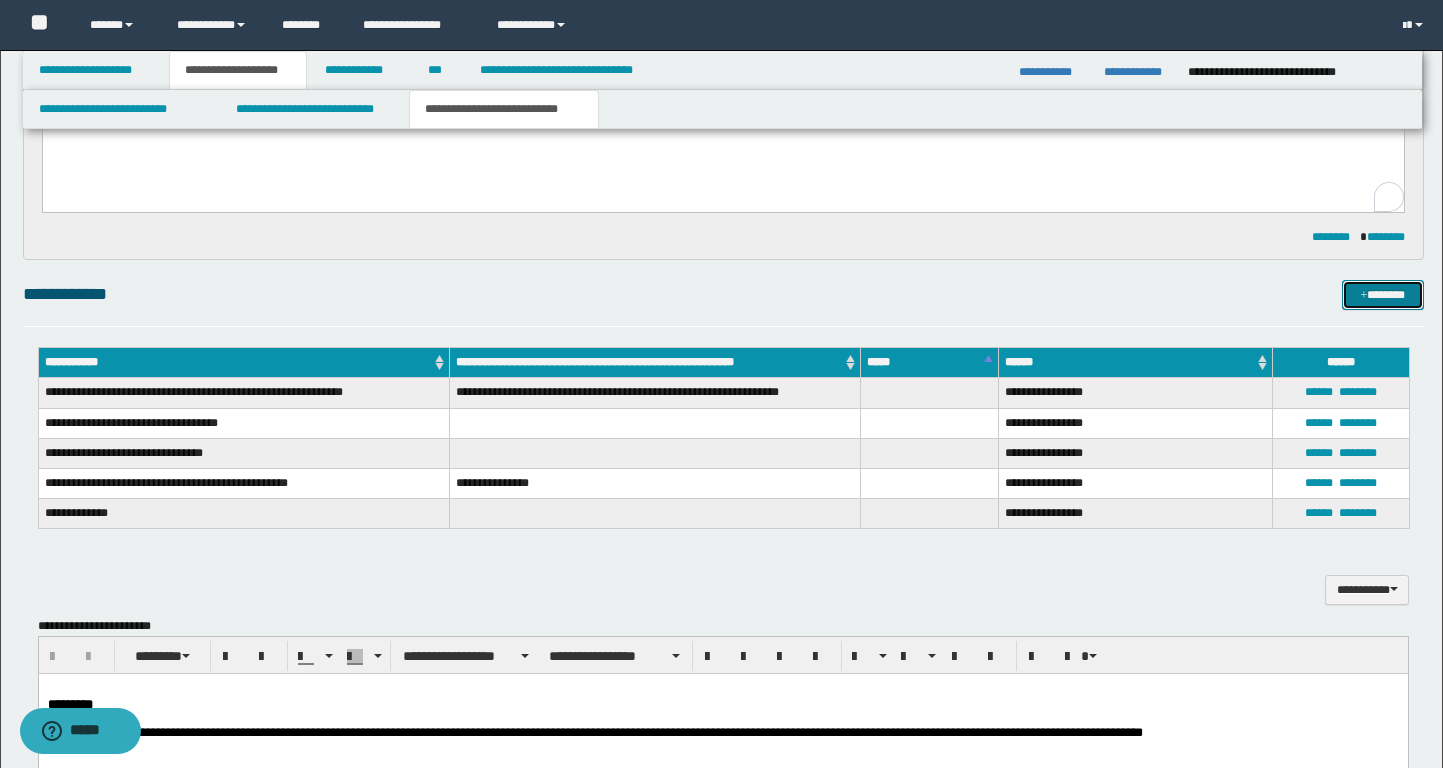click on "*******" at bounding box center (1383, 295) 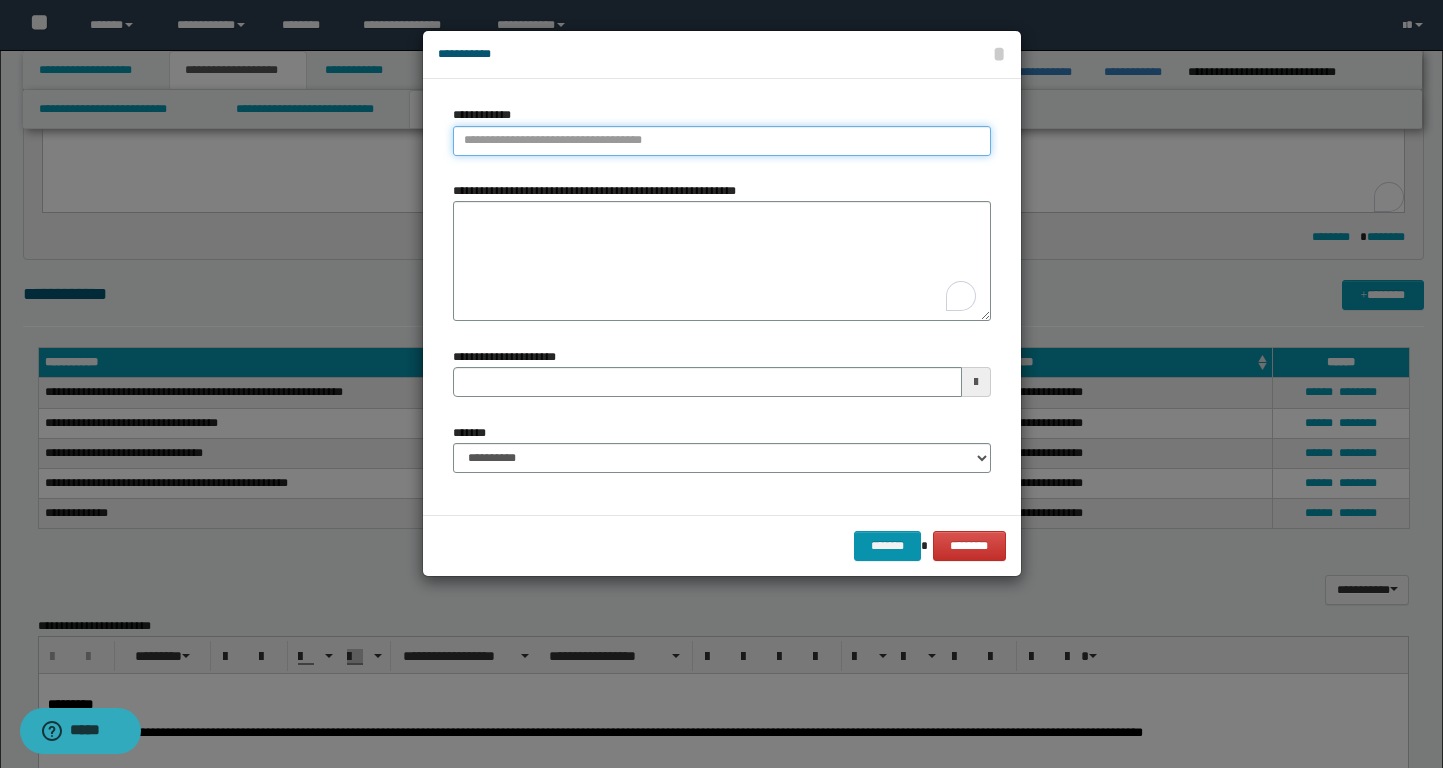 type on "**********" 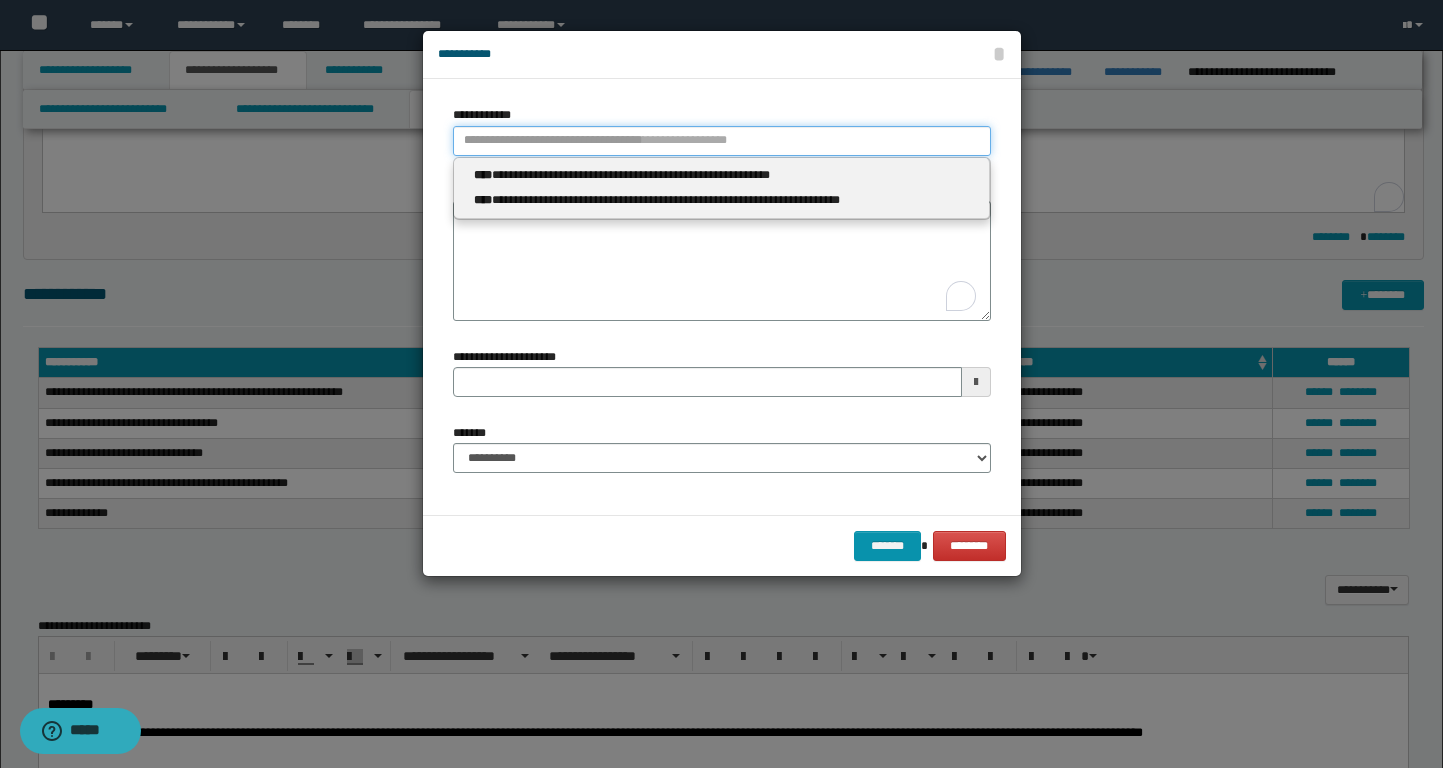 click on "**********" at bounding box center [722, 141] 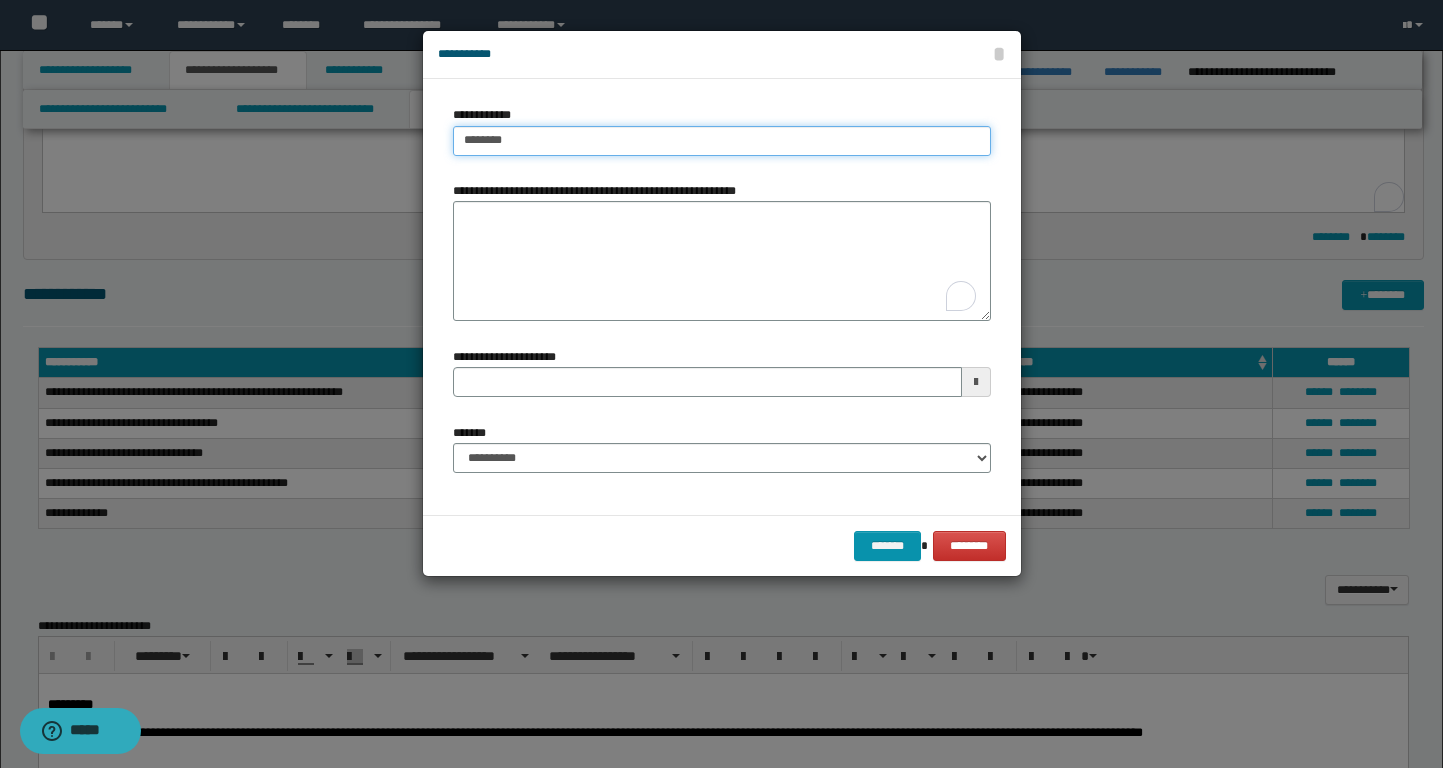 type on "********" 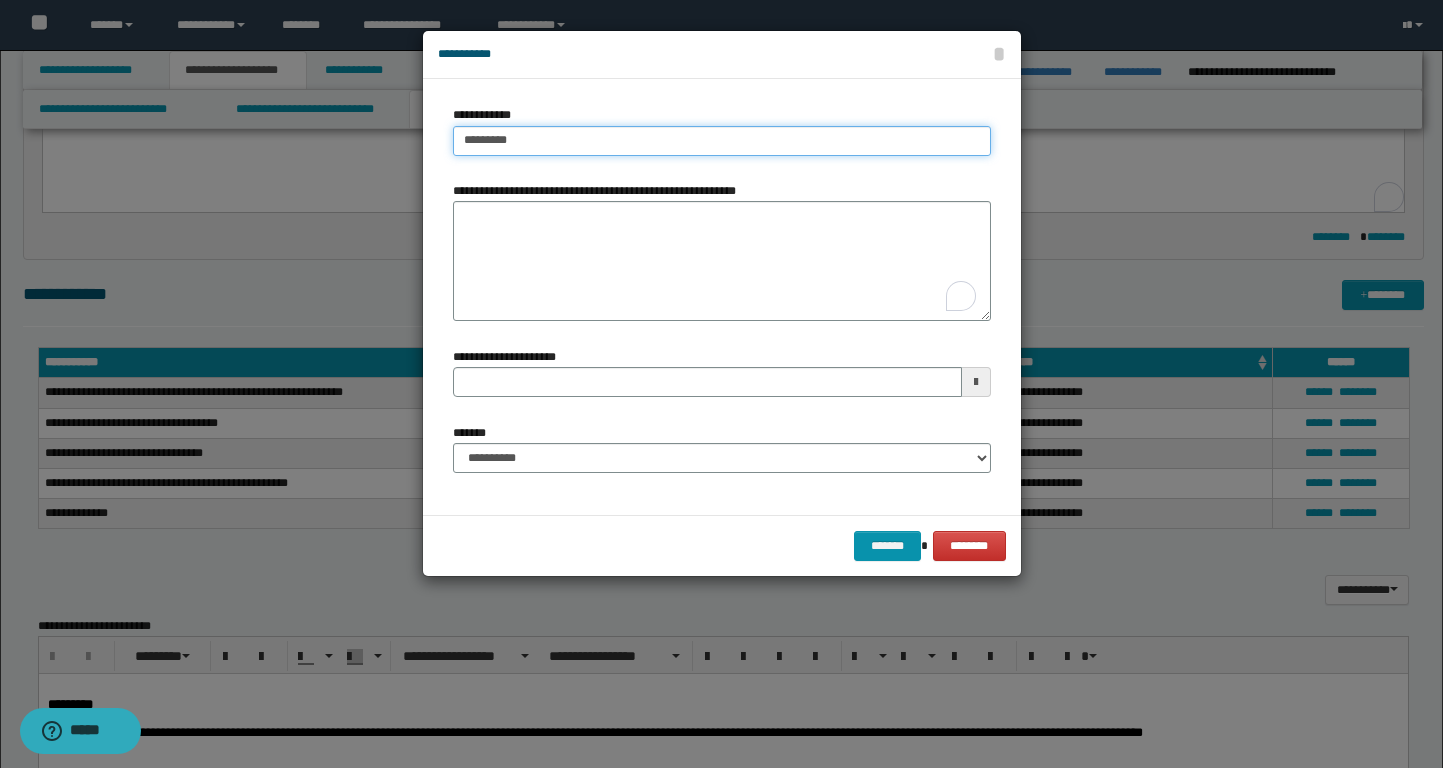 type on "********" 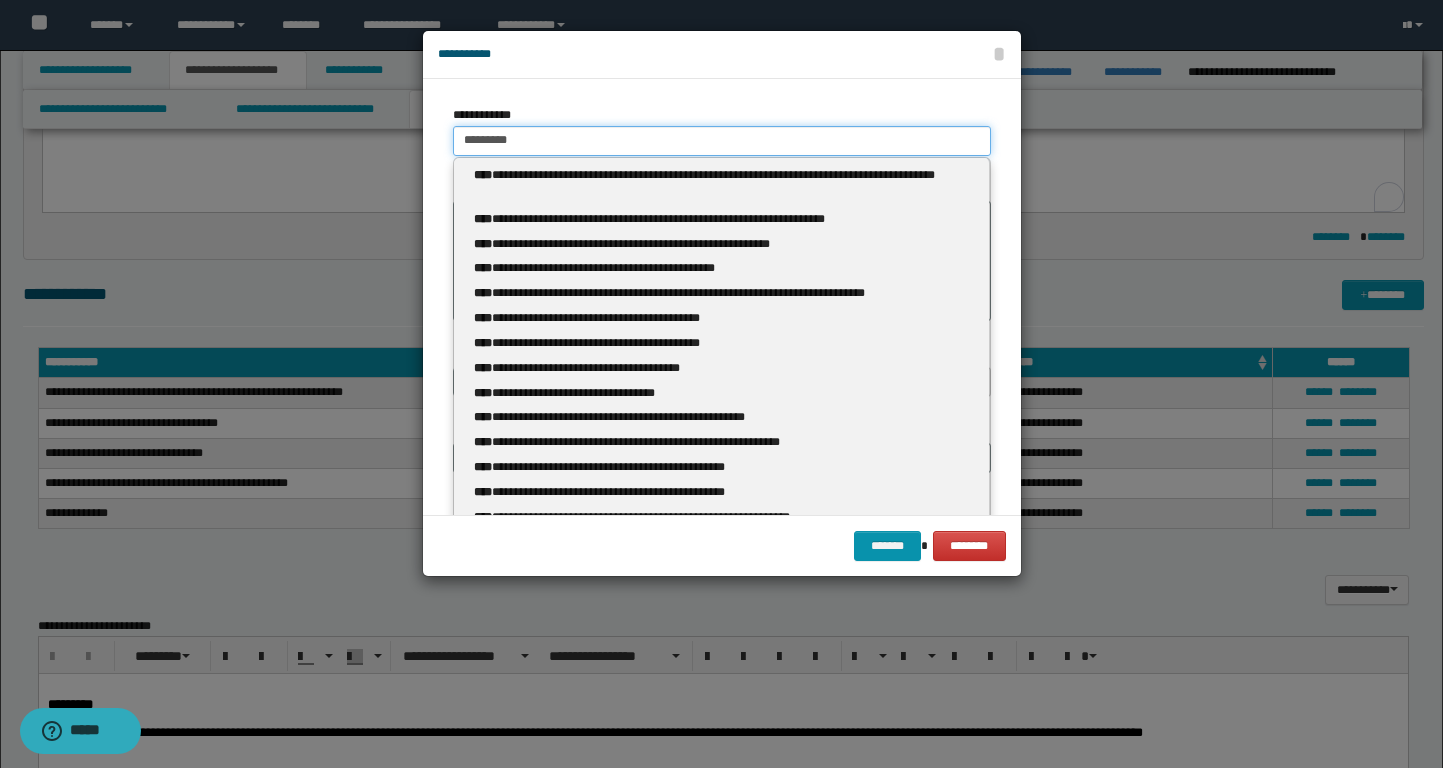type 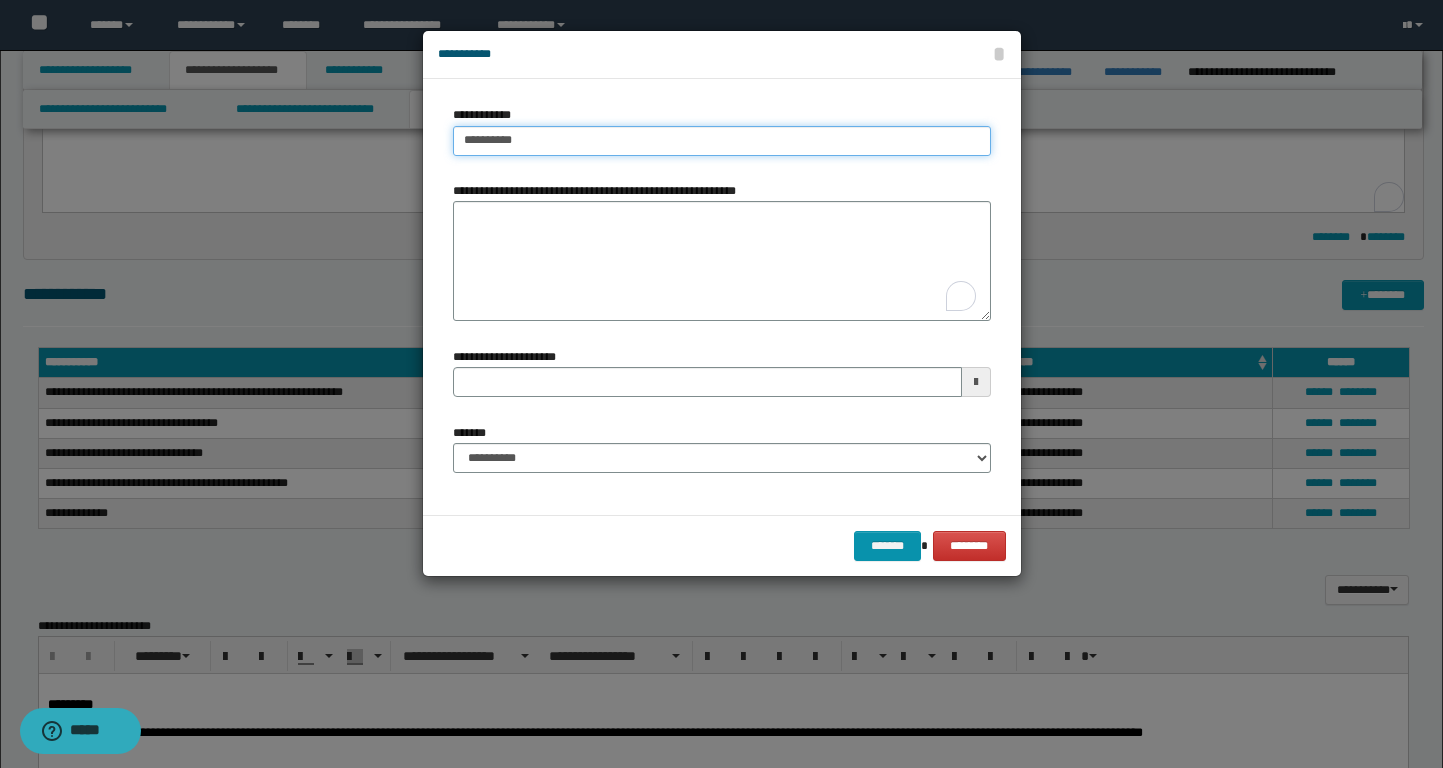 type on "**********" 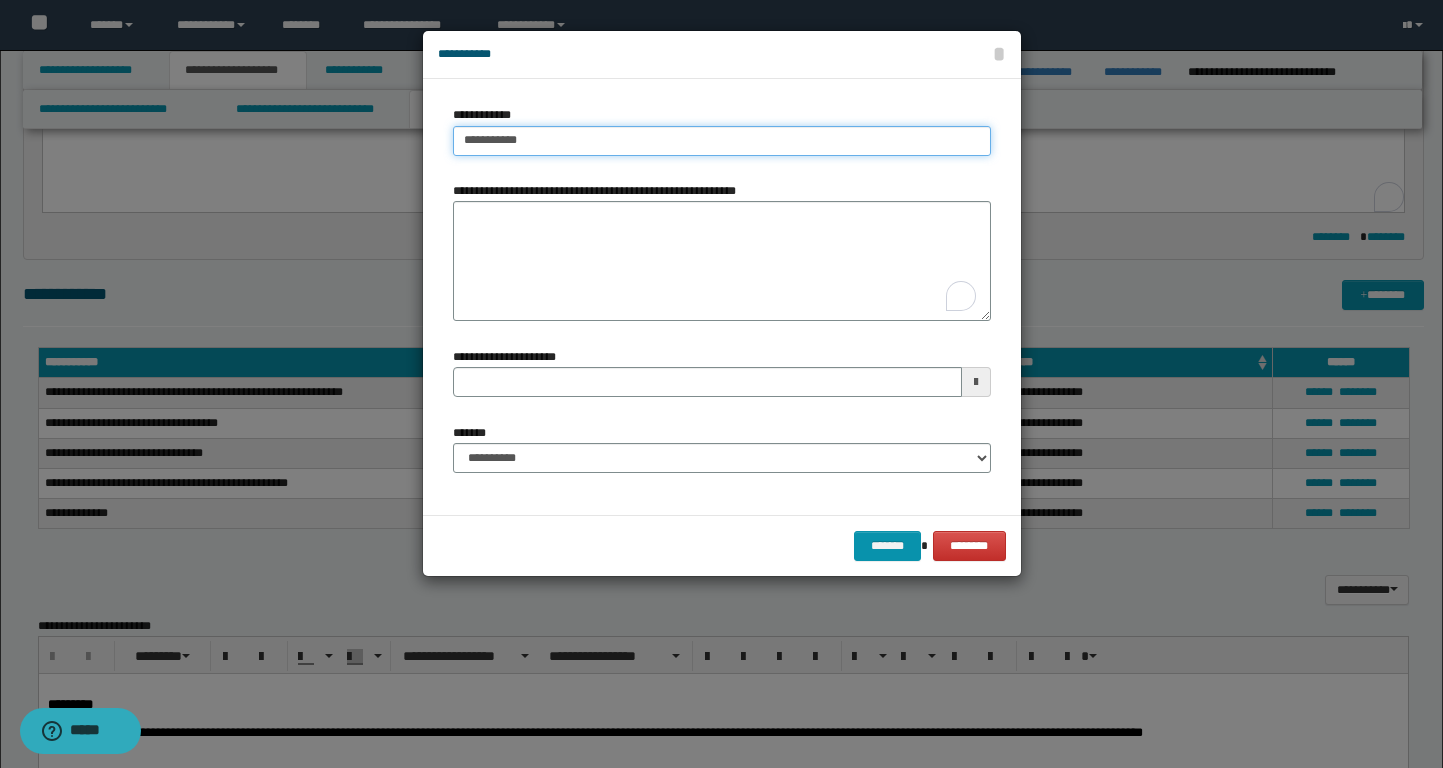 type on "**********" 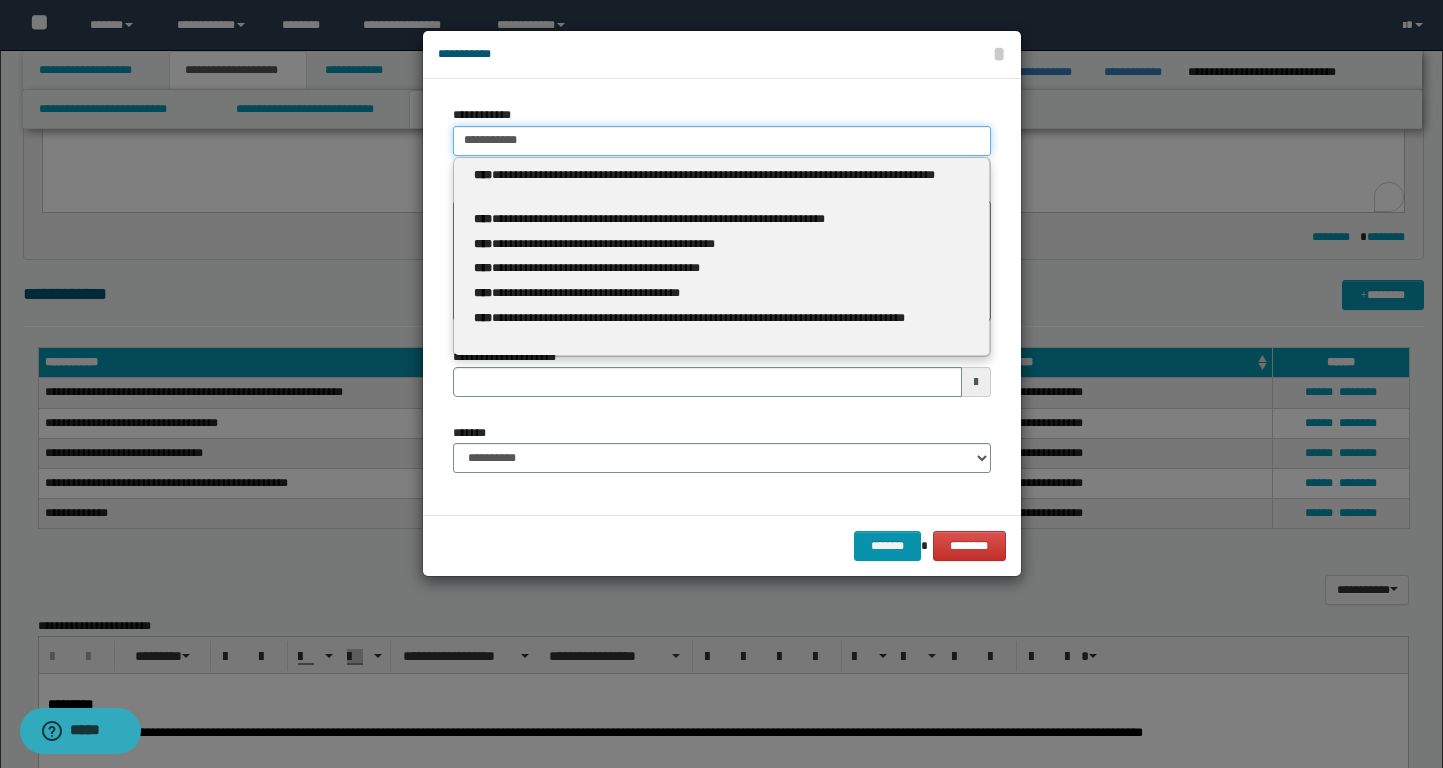 type 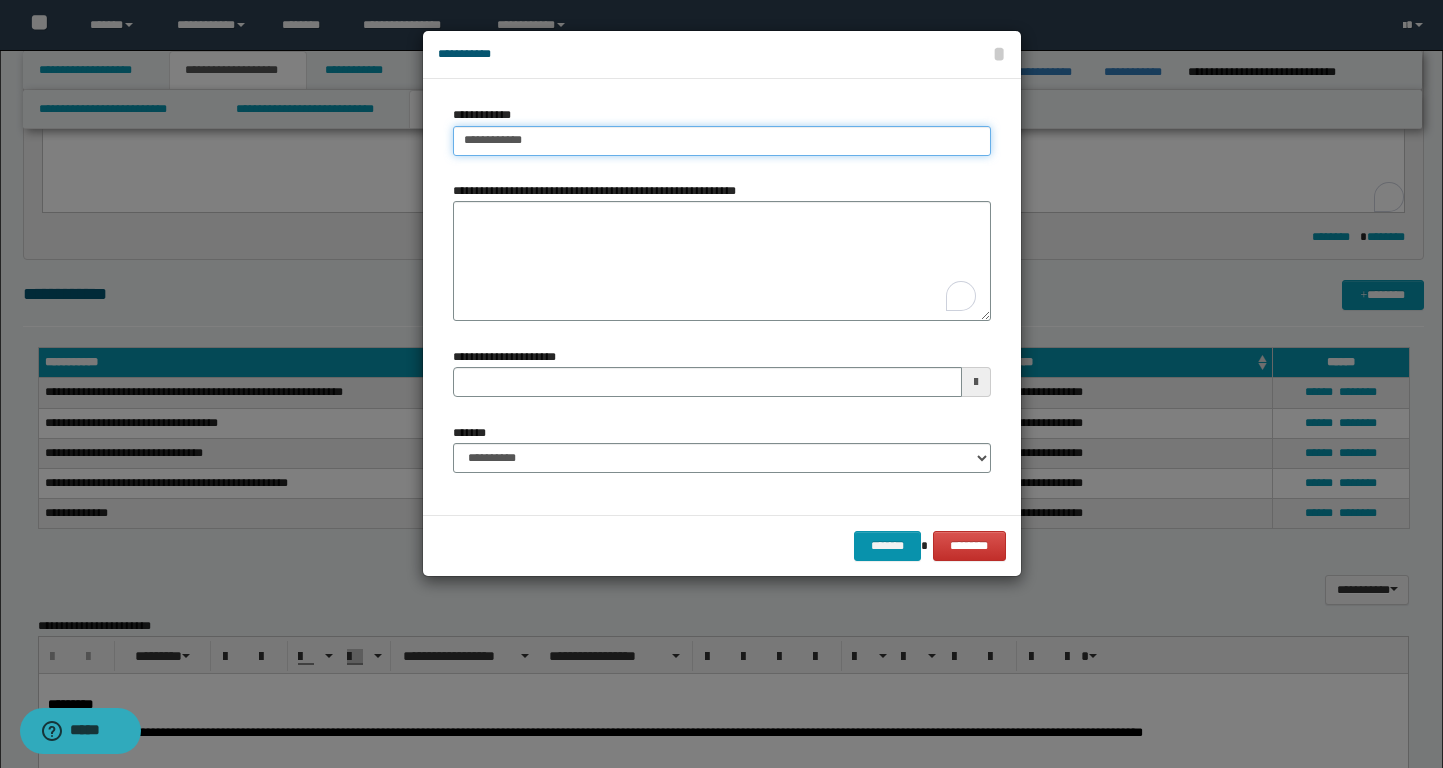 type on "**********" 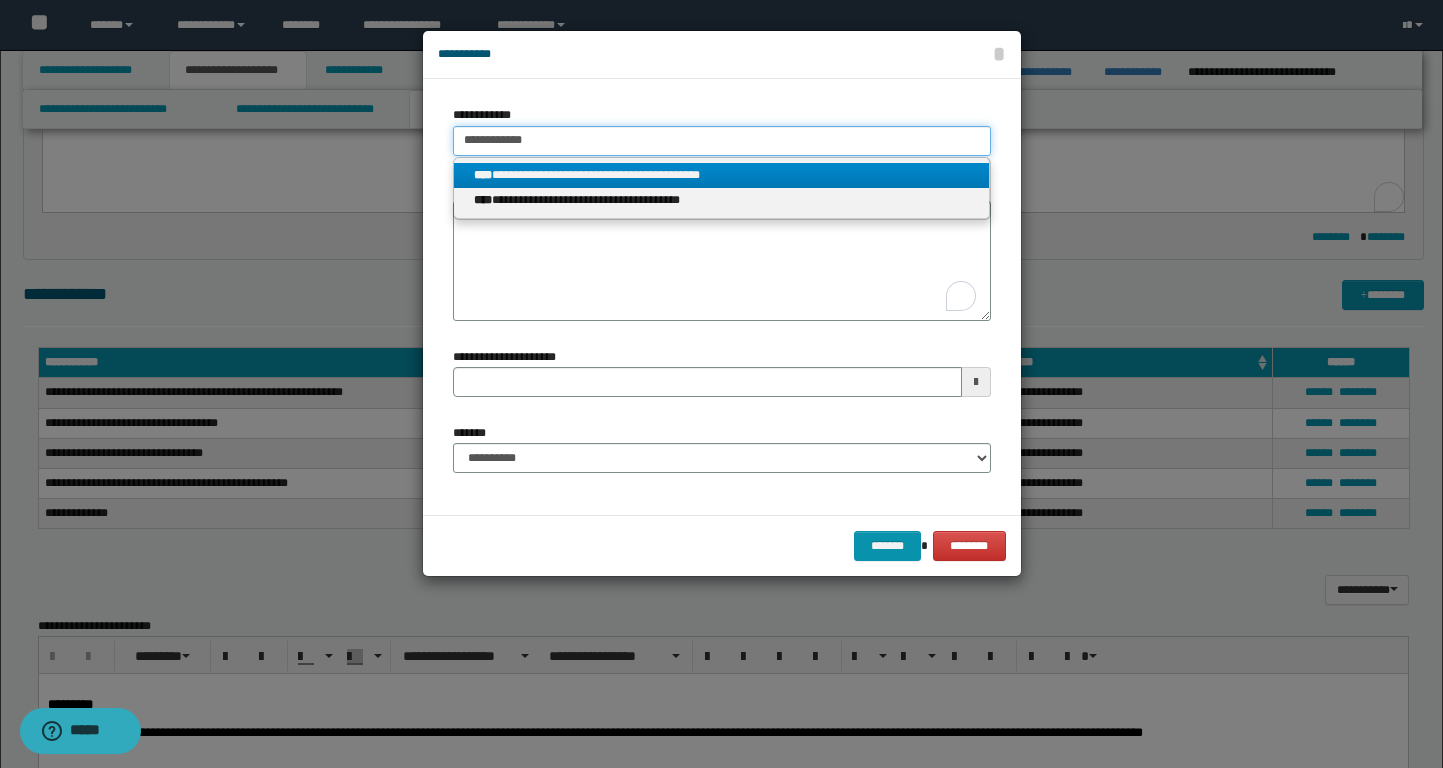 type on "**********" 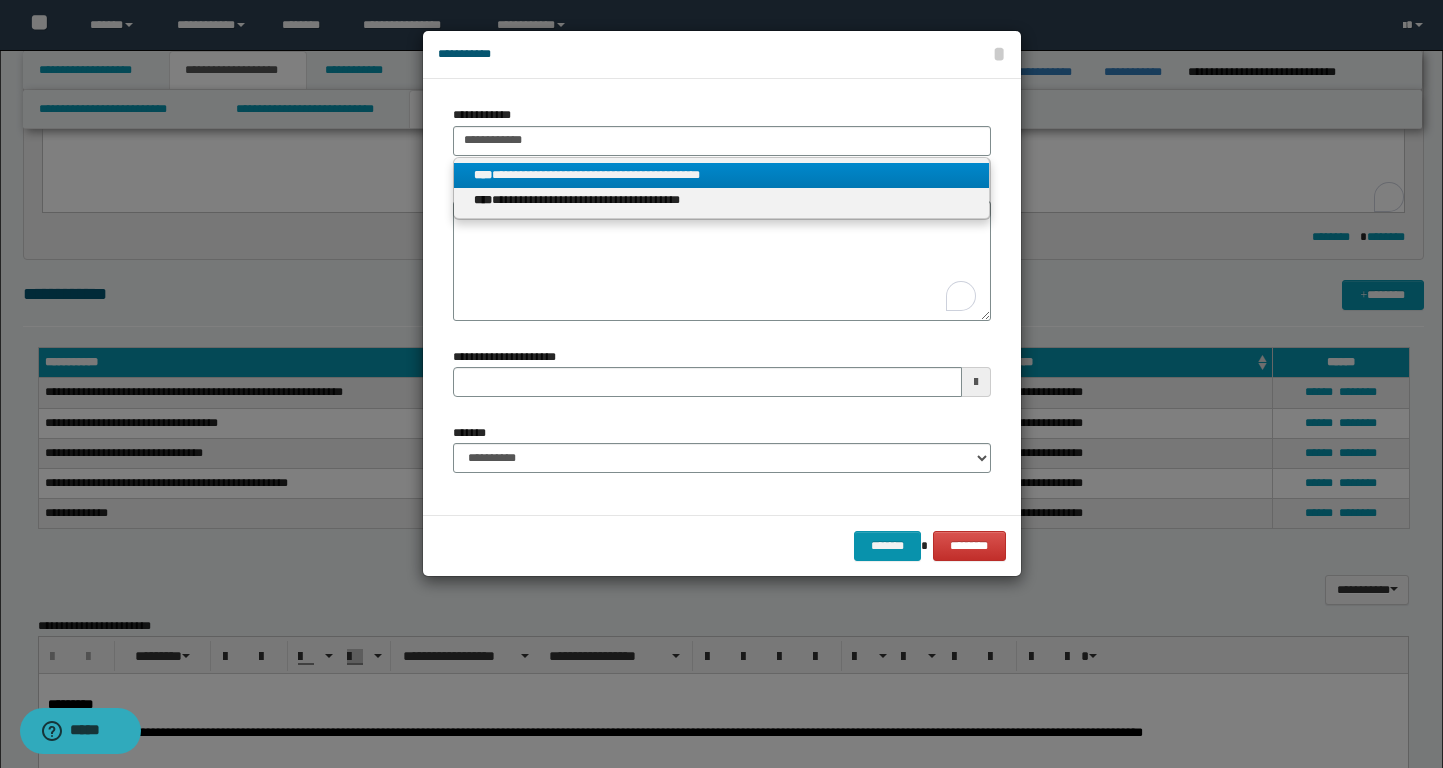 click on "**********" at bounding box center (721, 175) 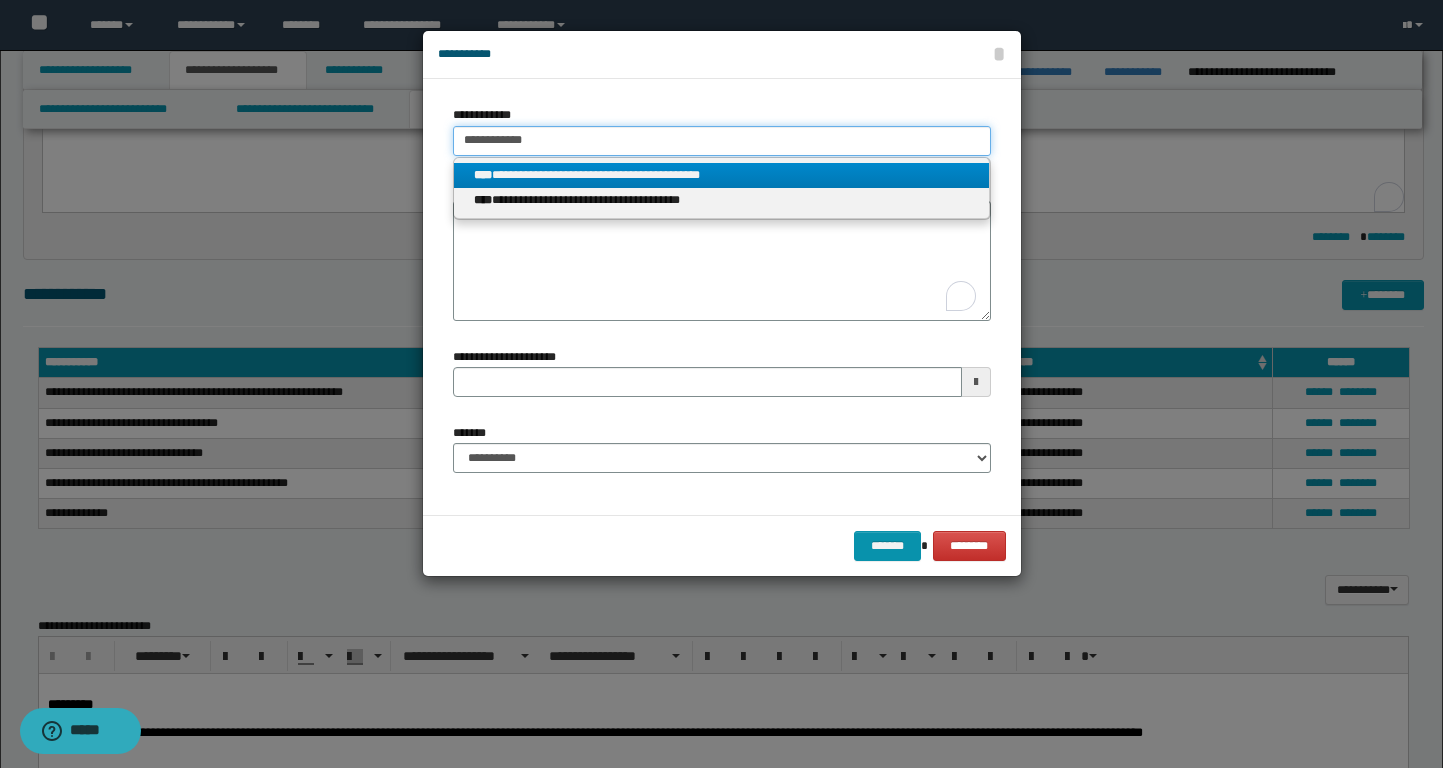type 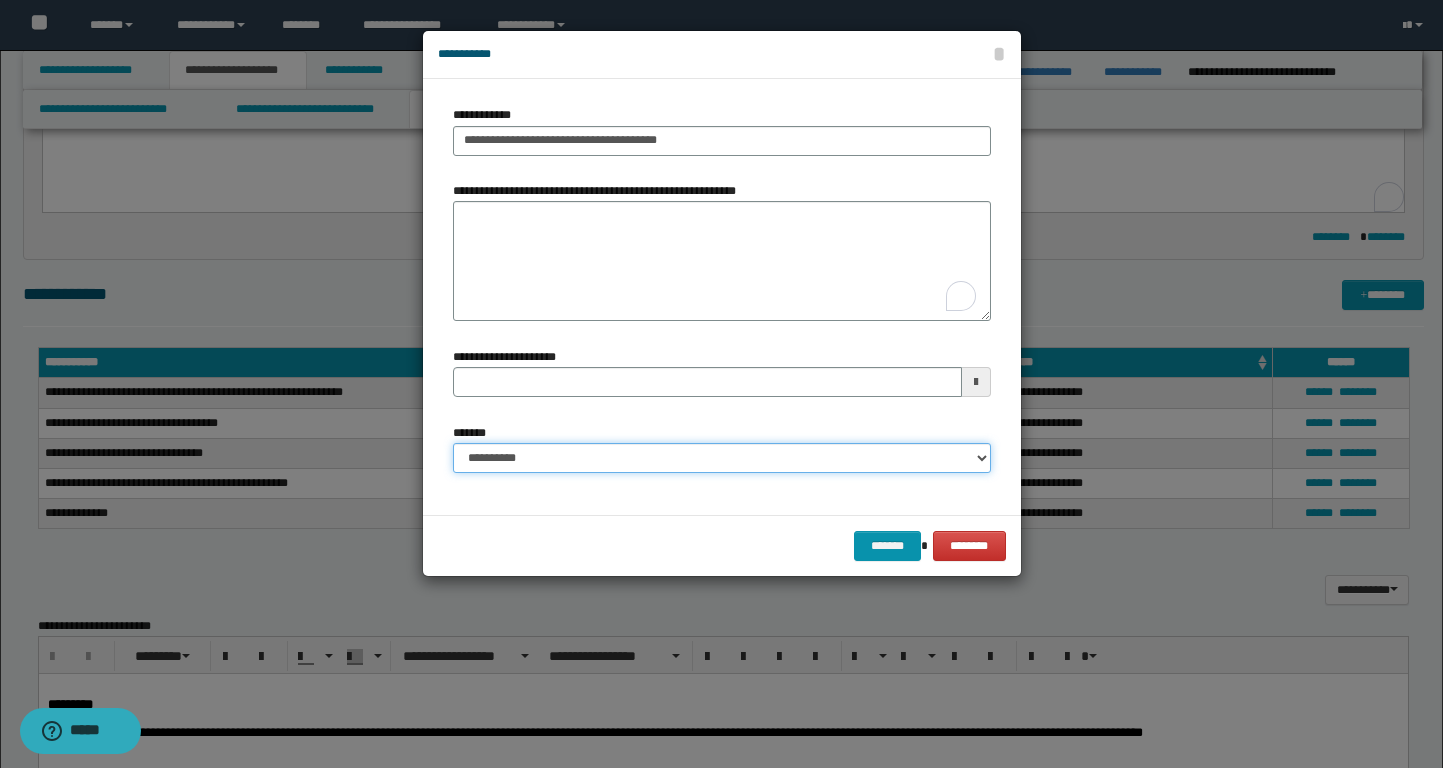 click on "**********" at bounding box center (722, 458) 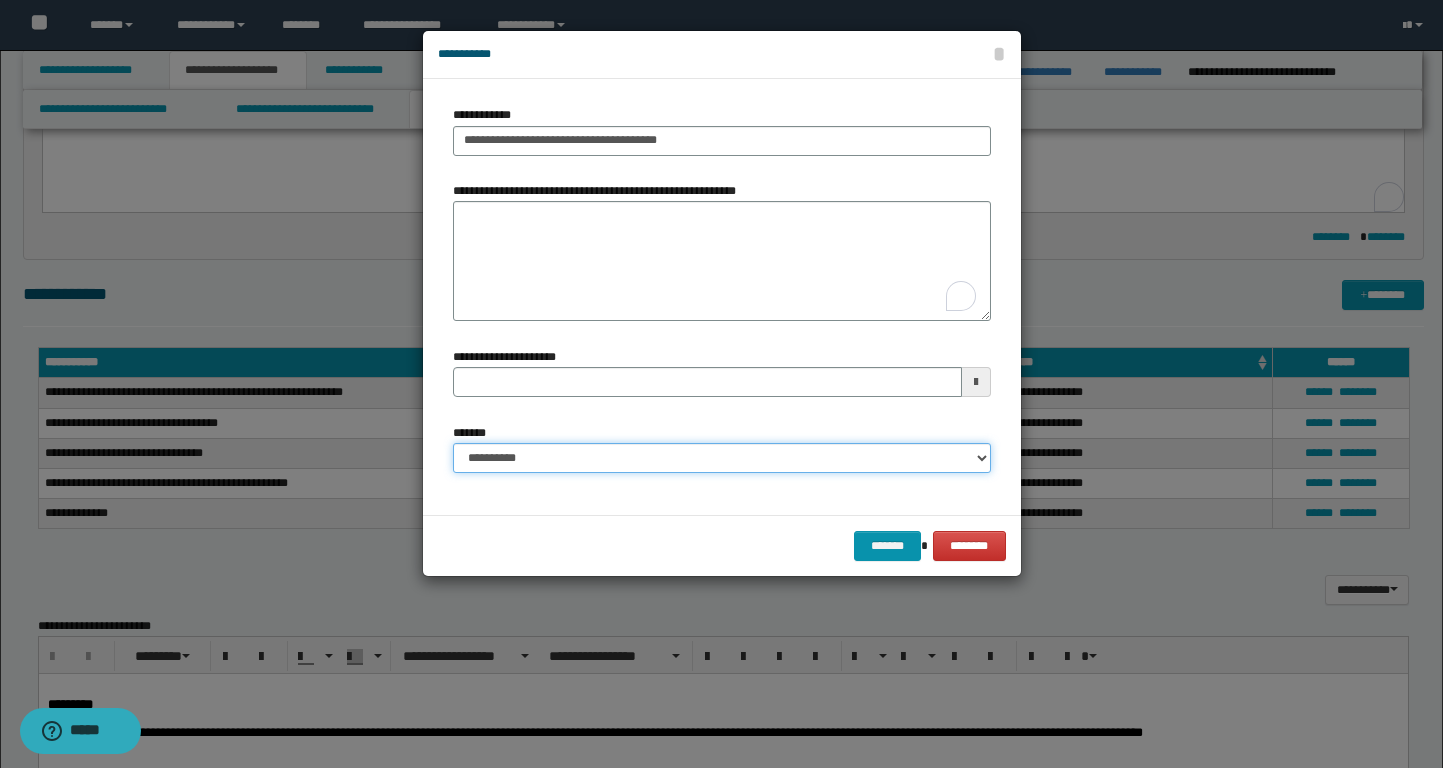 select on "*" 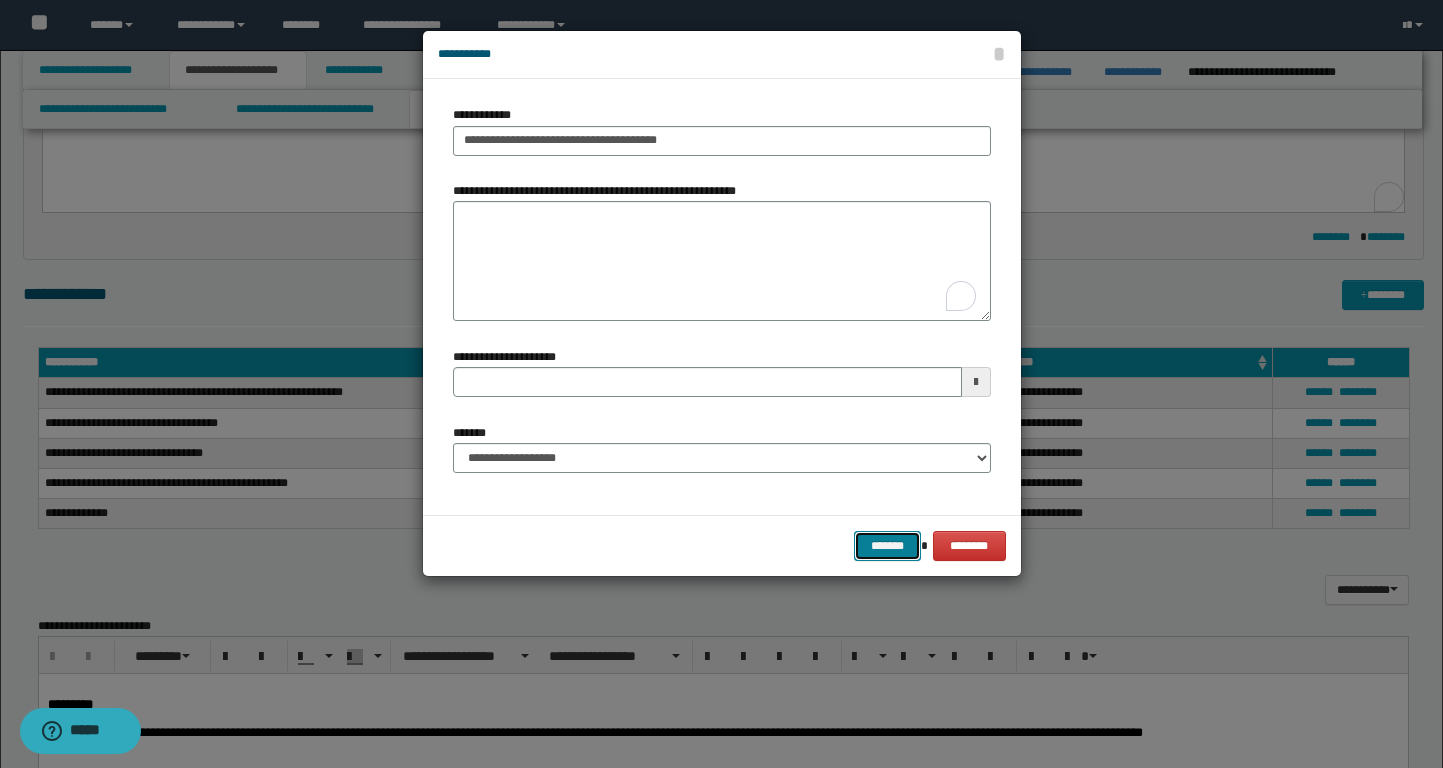 click on "*******" at bounding box center [888, 546] 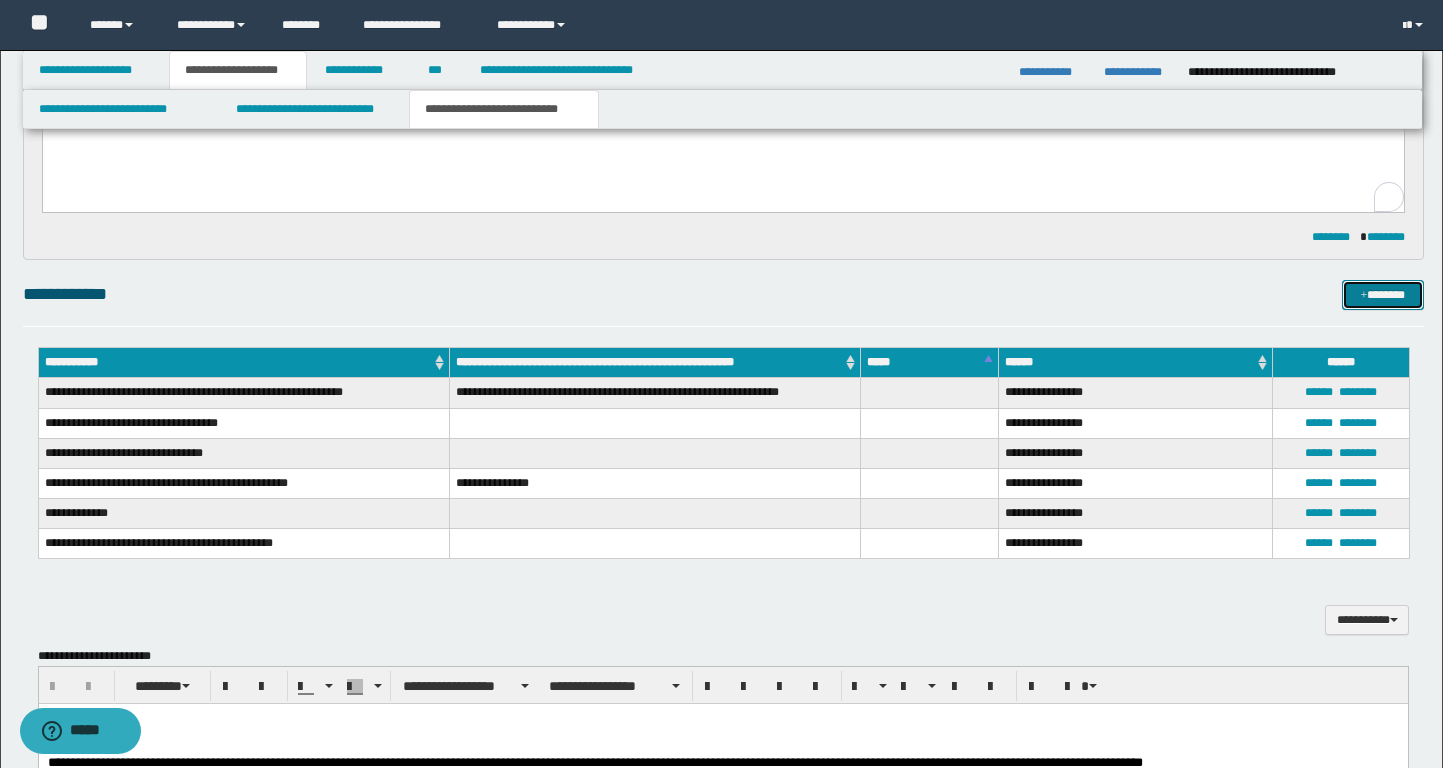 scroll, scrollTop: 0, scrollLeft: 0, axis: both 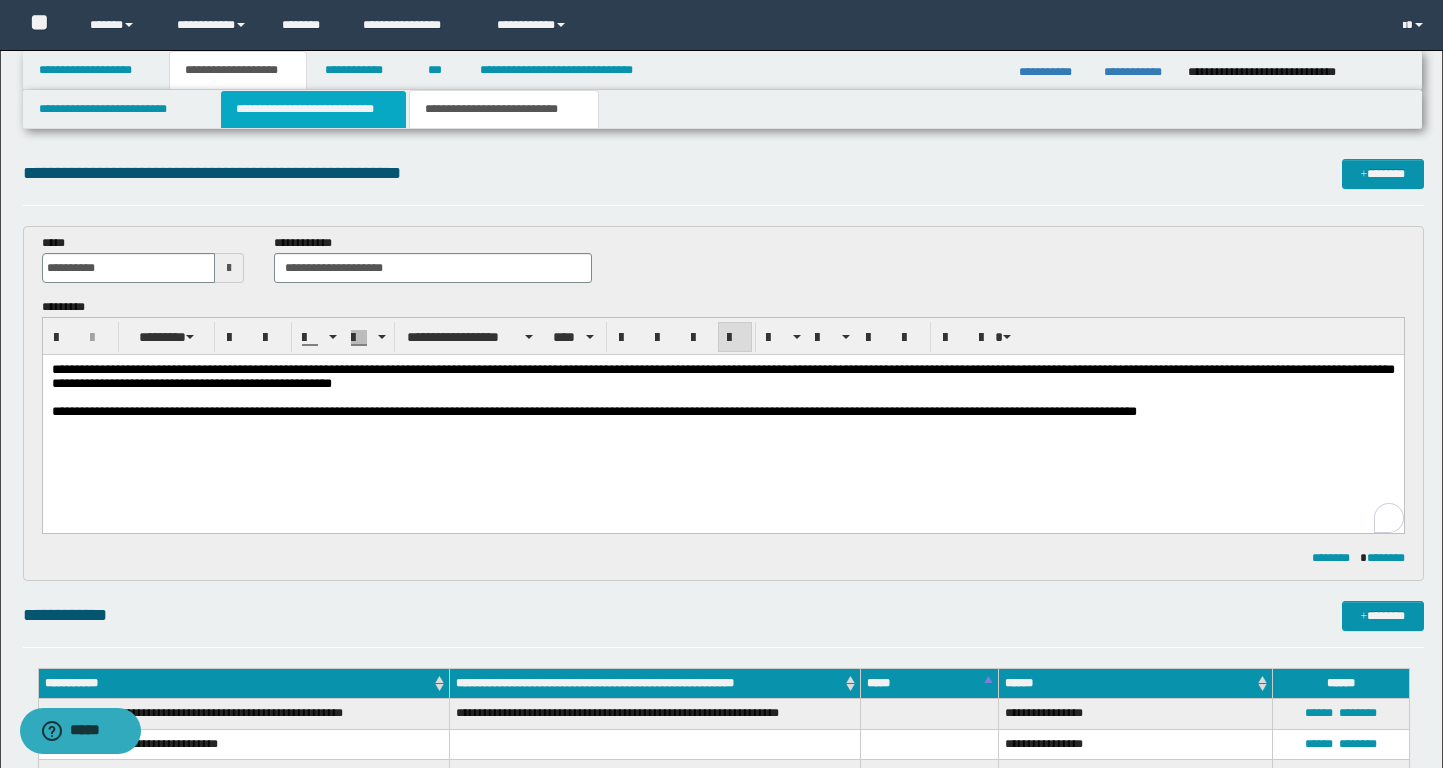 click on "**********" at bounding box center (314, 109) 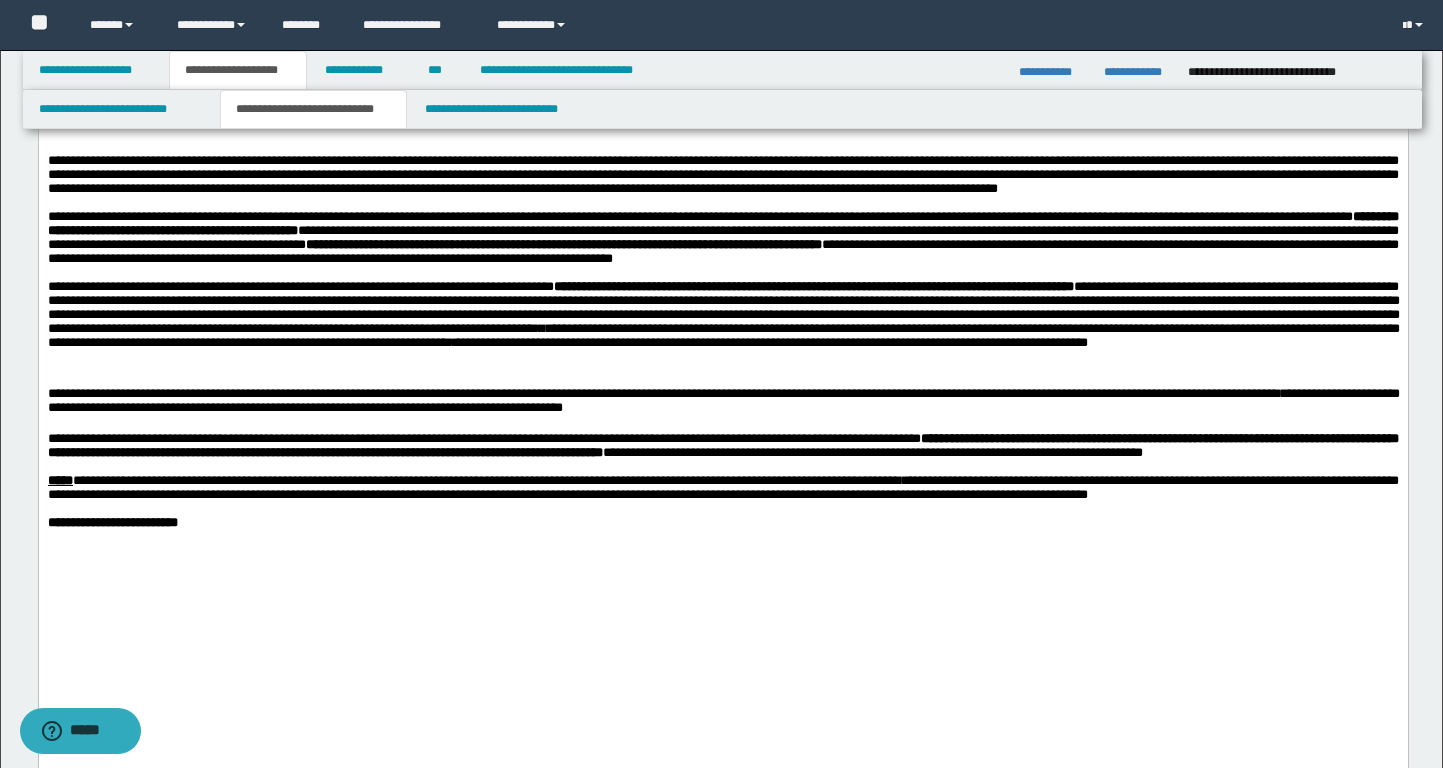 scroll, scrollTop: 1509, scrollLeft: 0, axis: vertical 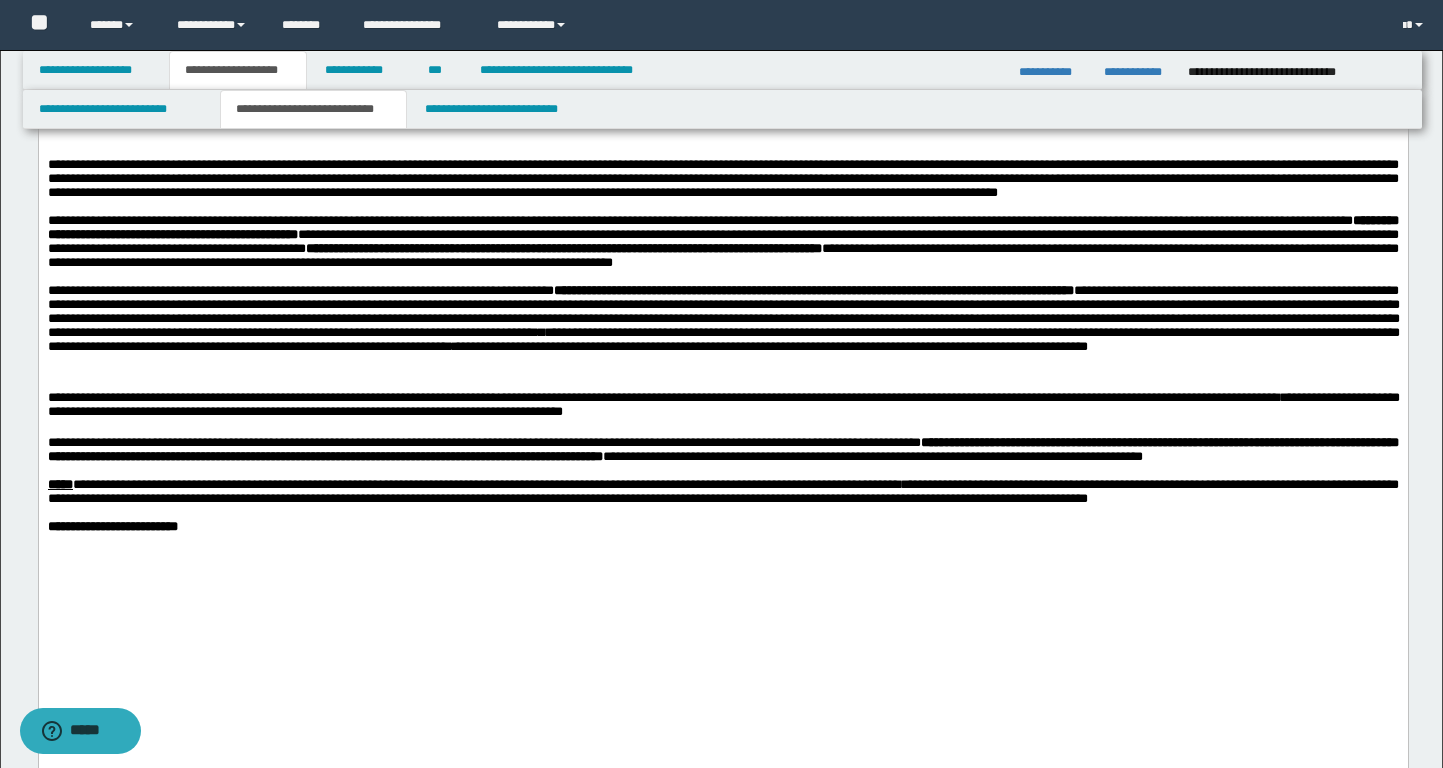 click on "**********" at bounding box center (722, 241) 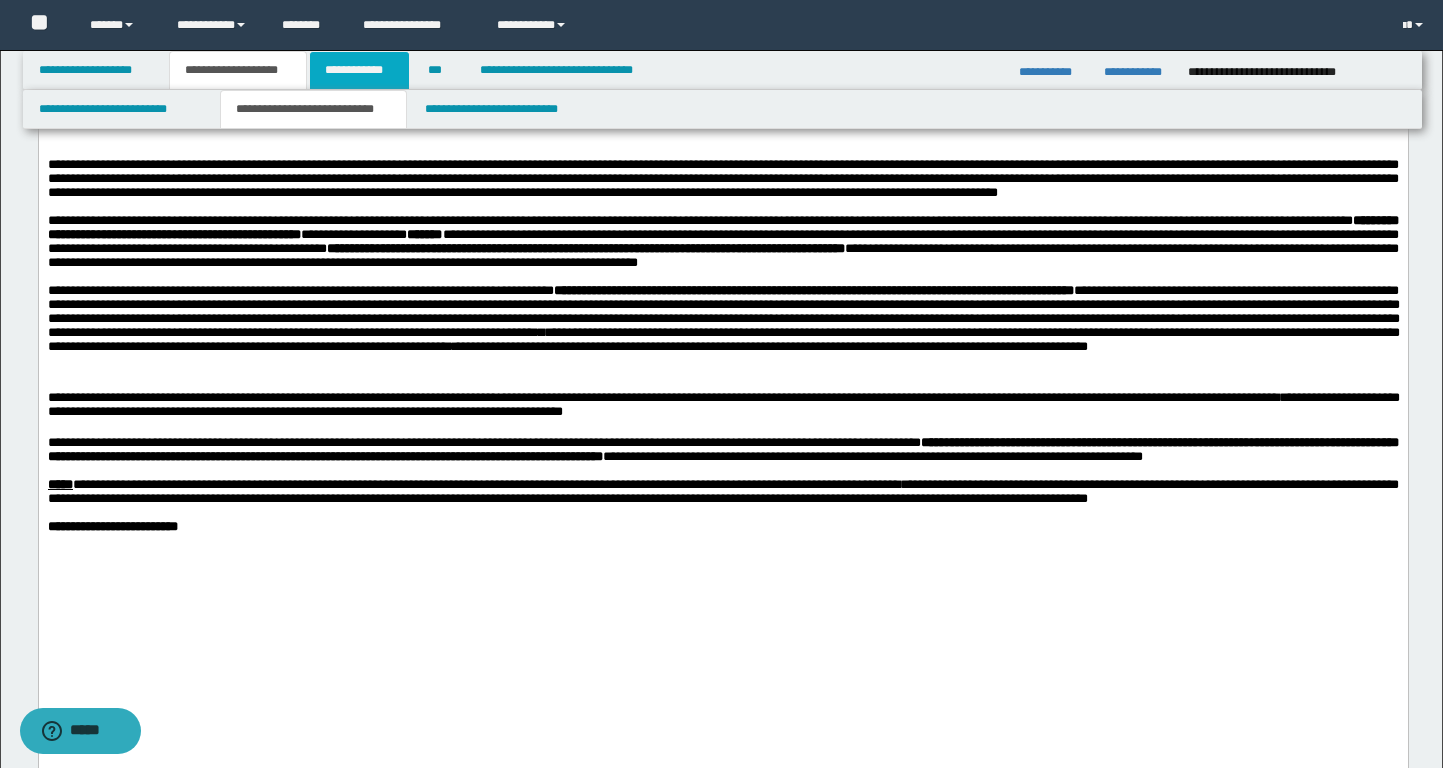 click on "**********" at bounding box center (359, 70) 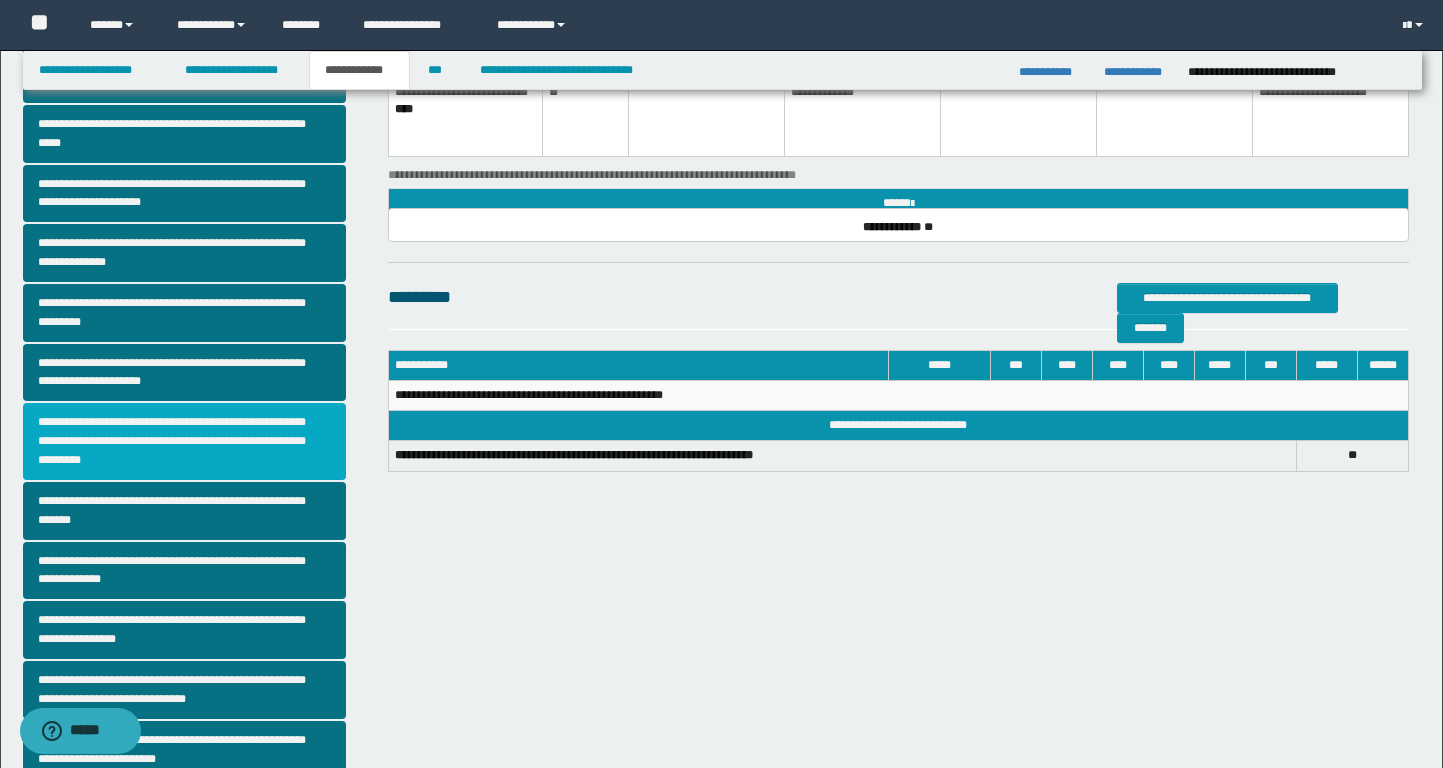 scroll, scrollTop: 27, scrollLeft: 0, axis: vertical 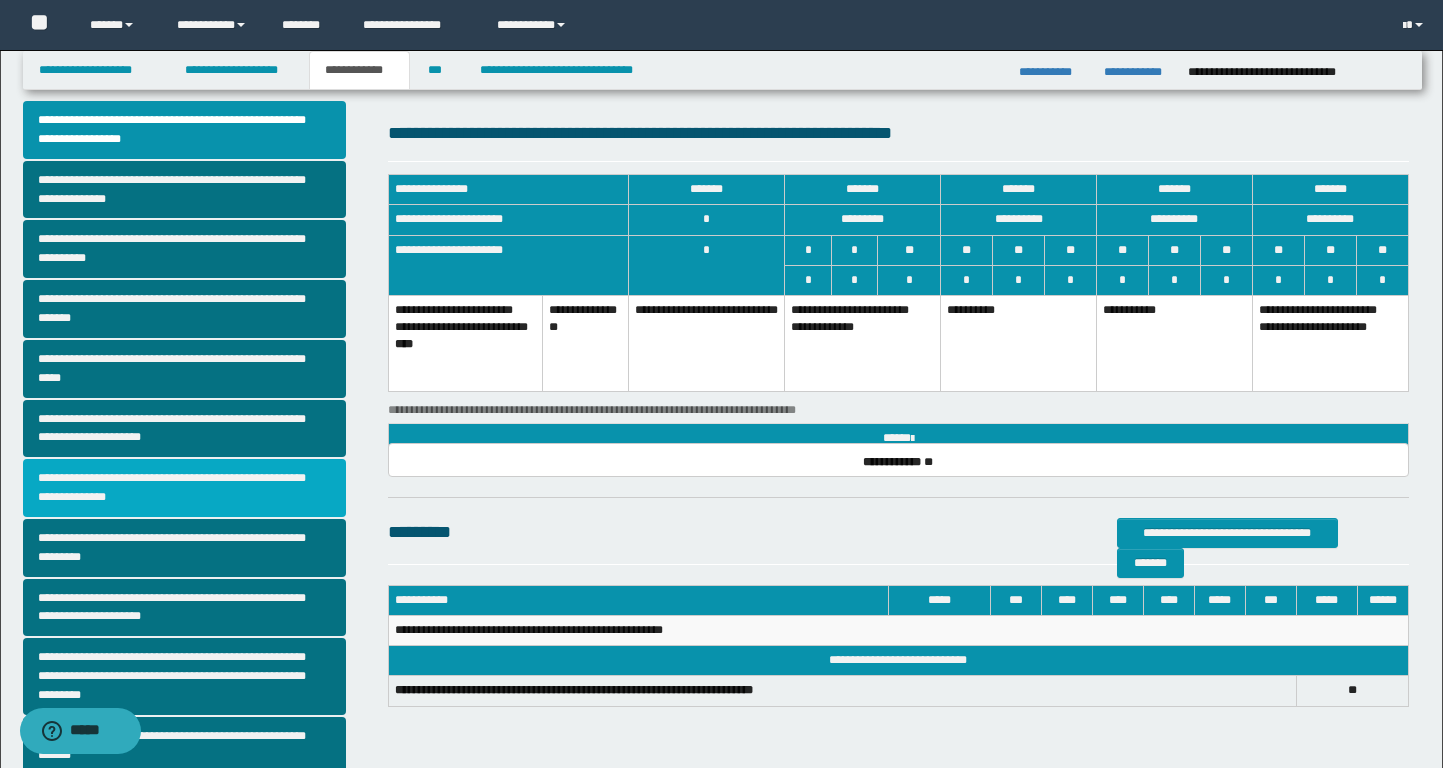 click on "**********" at bounding box center [184, 488] 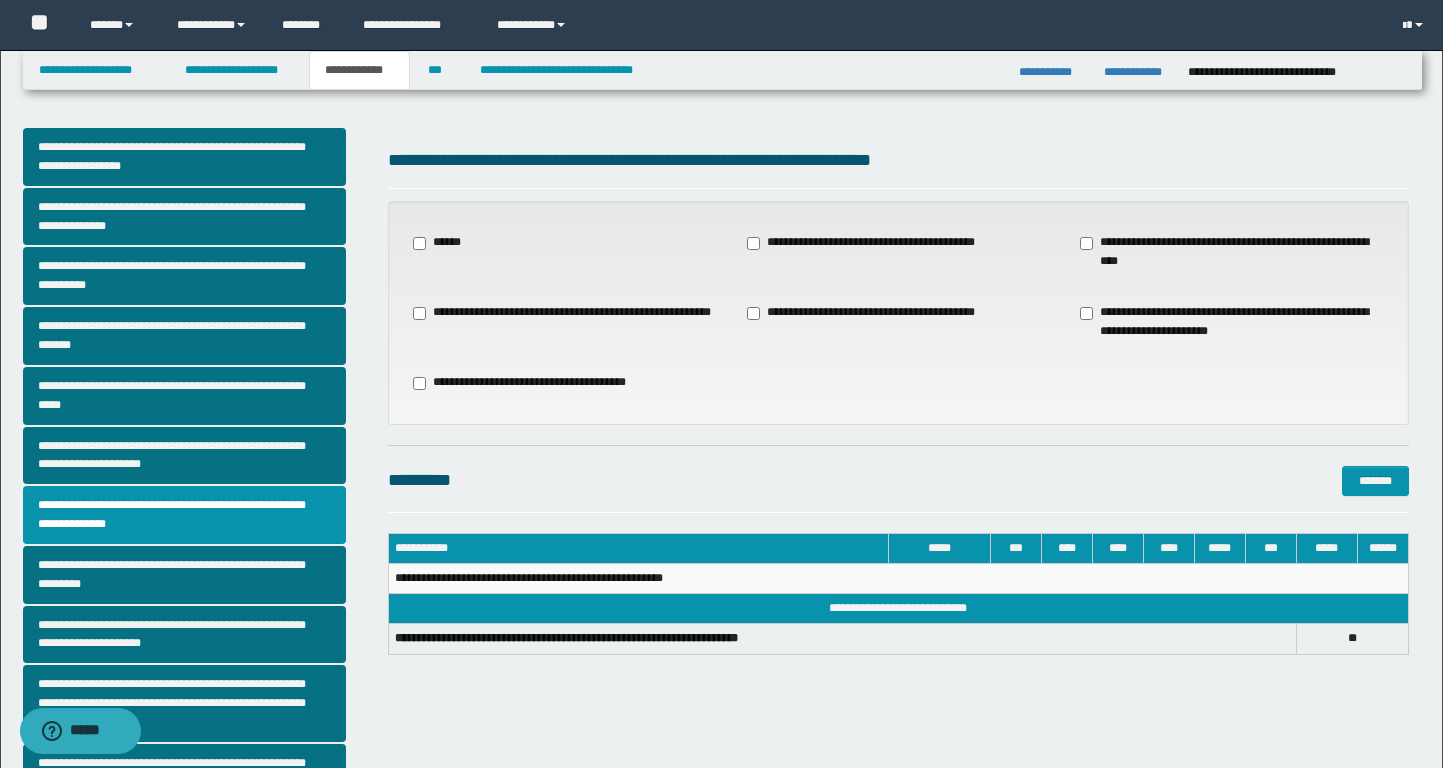 click on "******" at bounding box center [444, 243] 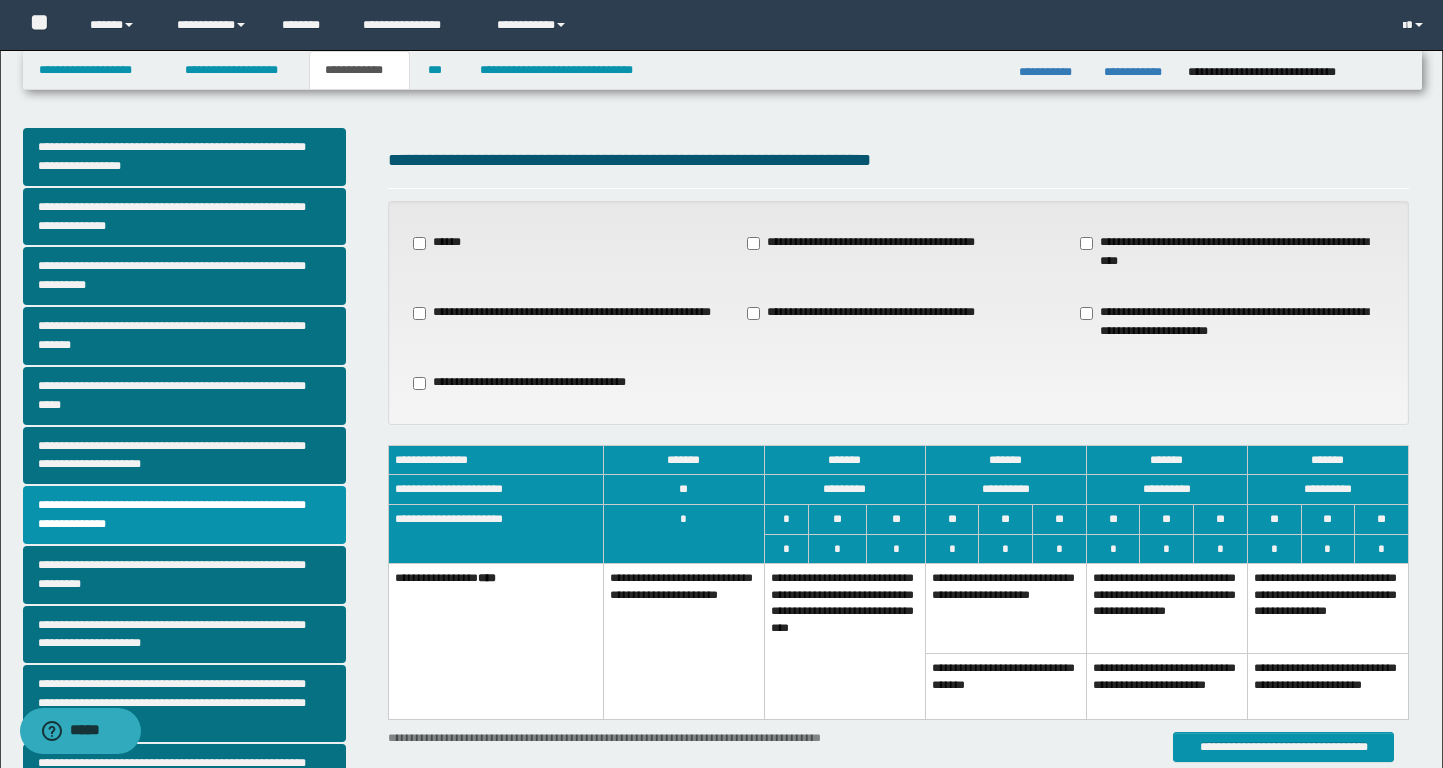 click on "******" at bounding box center (444, 243) 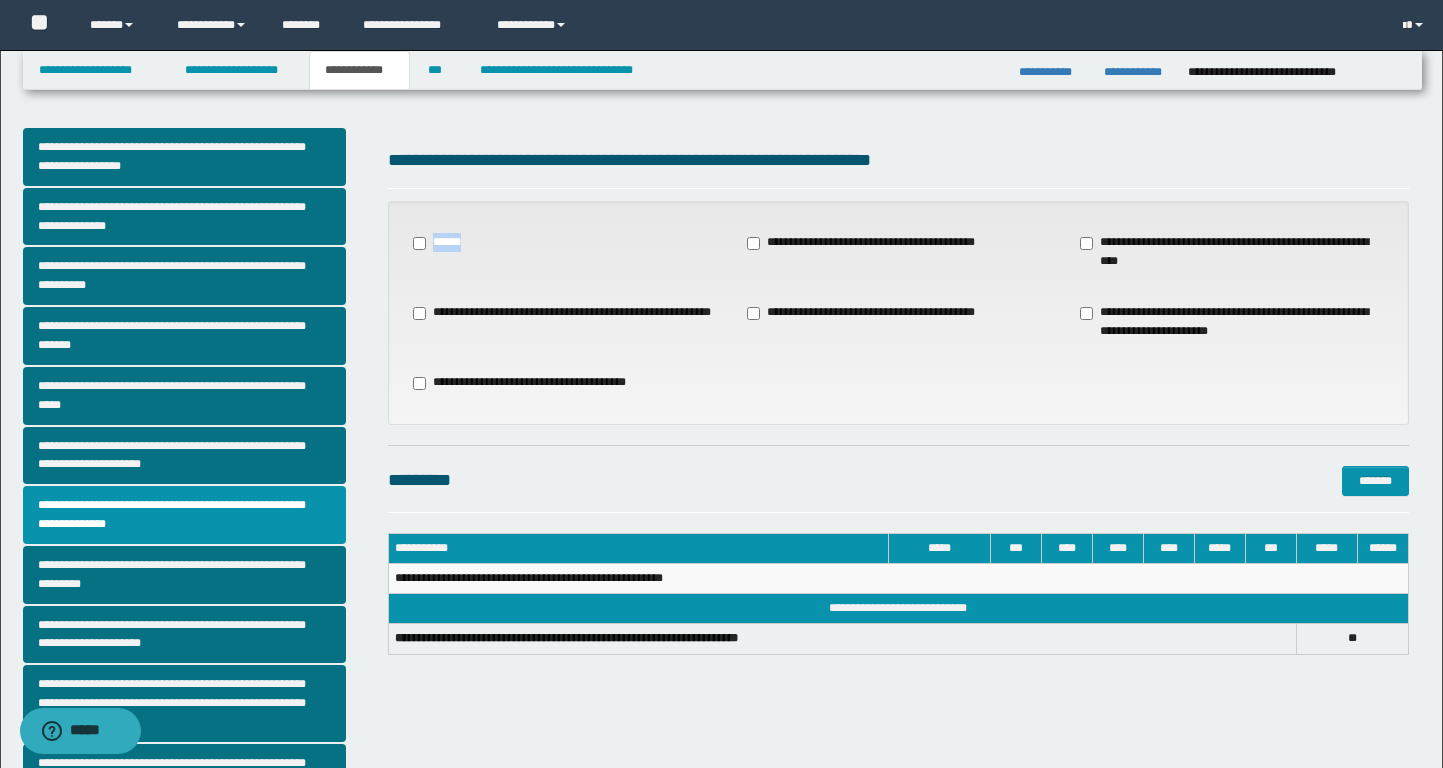 click on "******" at bounding box center (444, 243) 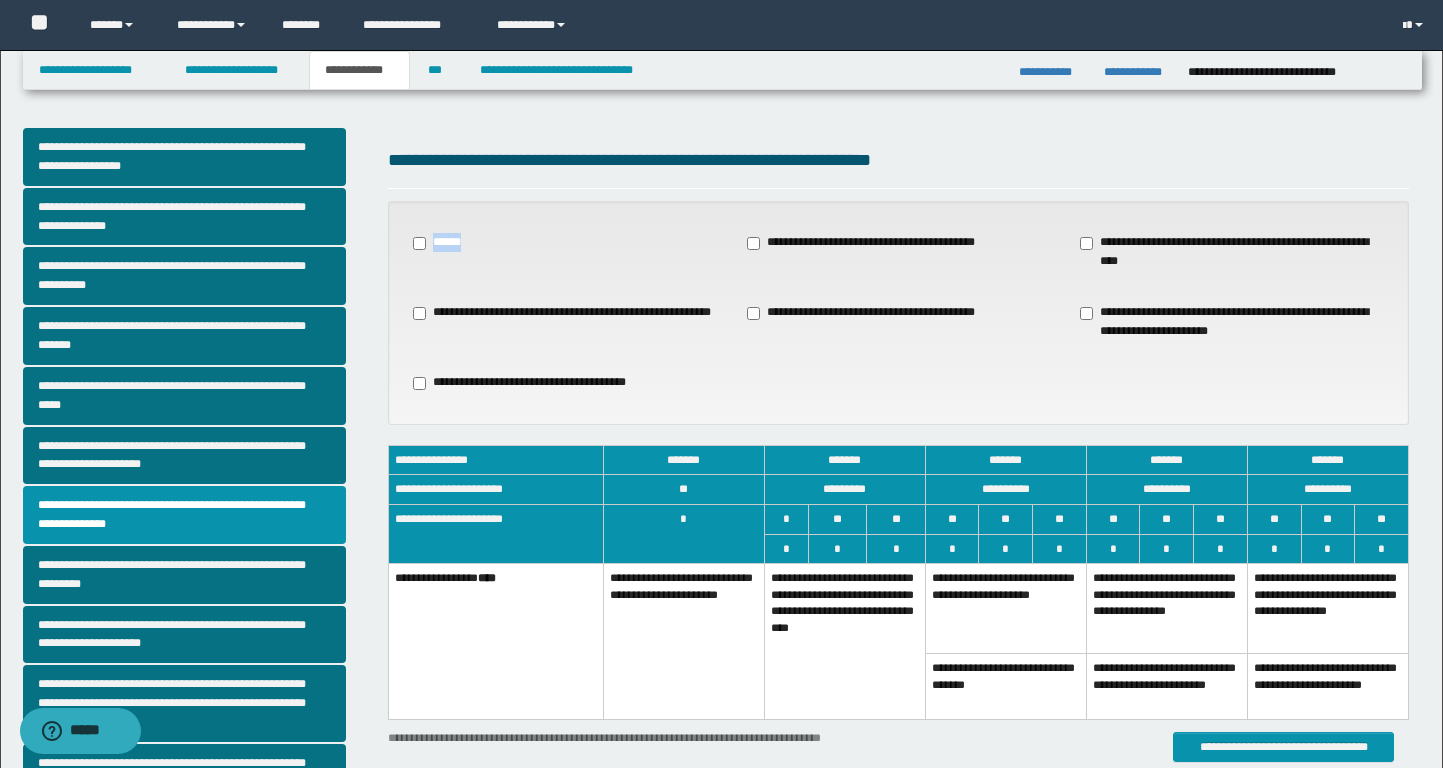 click on "******" at bounding box center [444, 243] 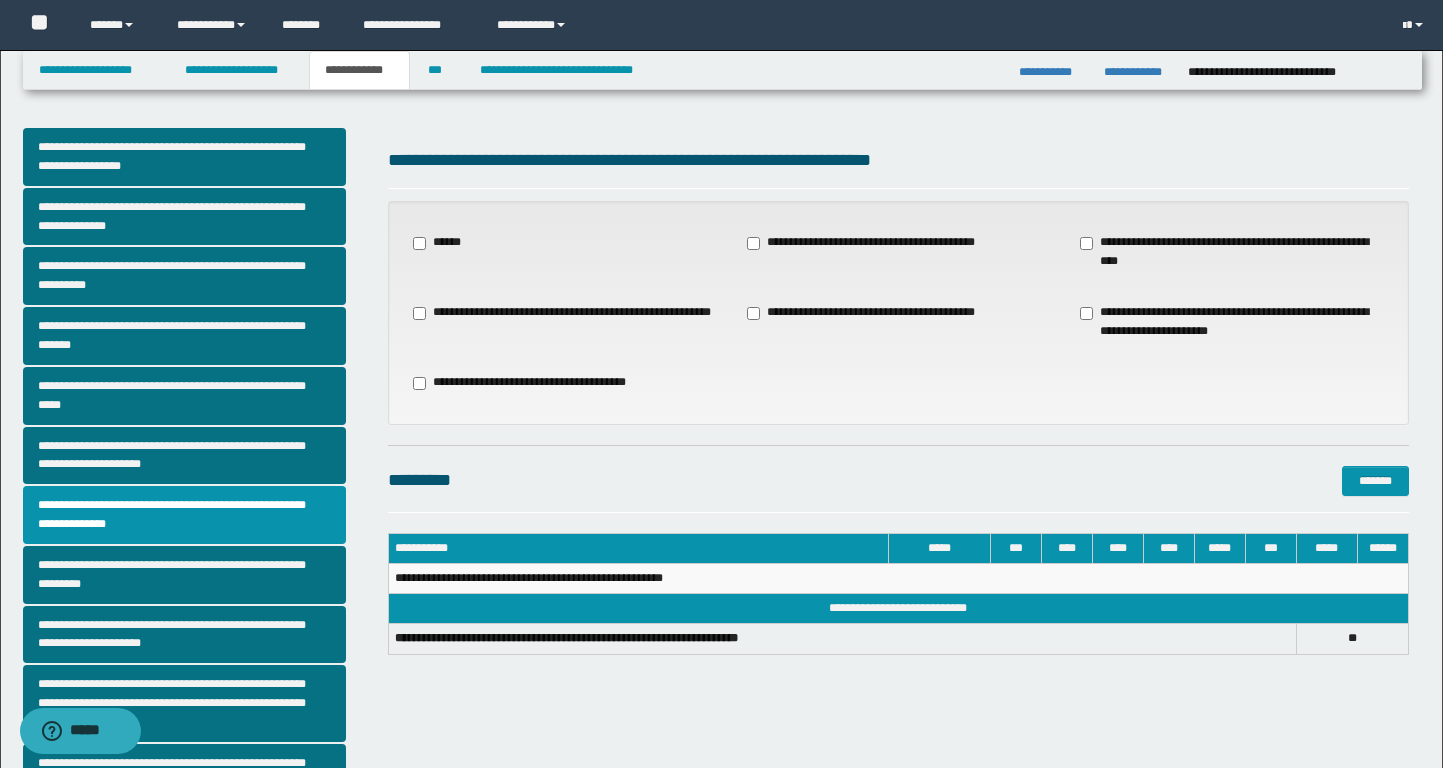 click on "******" at bounding box center [444, 243] 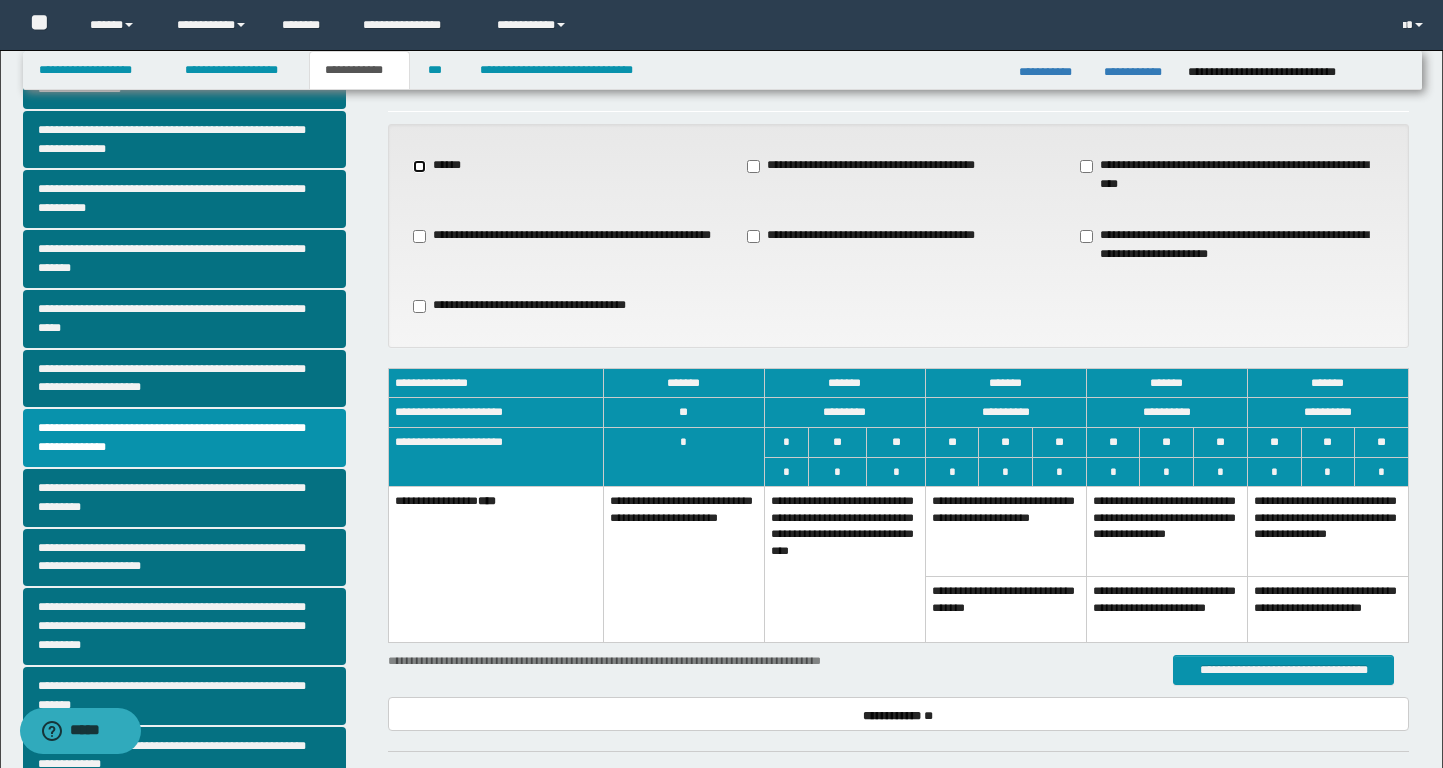 scroll, scrollTop: 109, scrollLeft: 0, axis: vertical 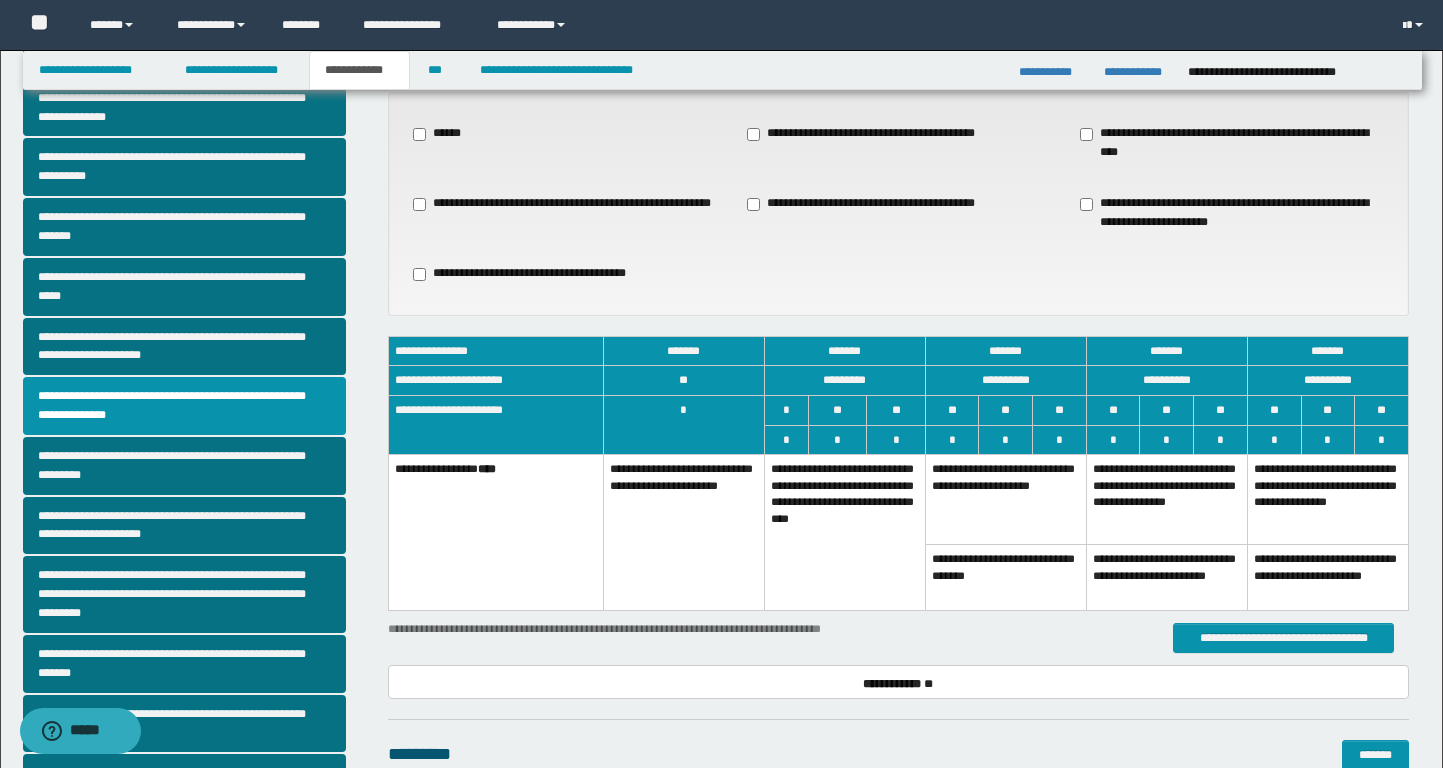 click on "**********" at bounding box center (1005, 500) 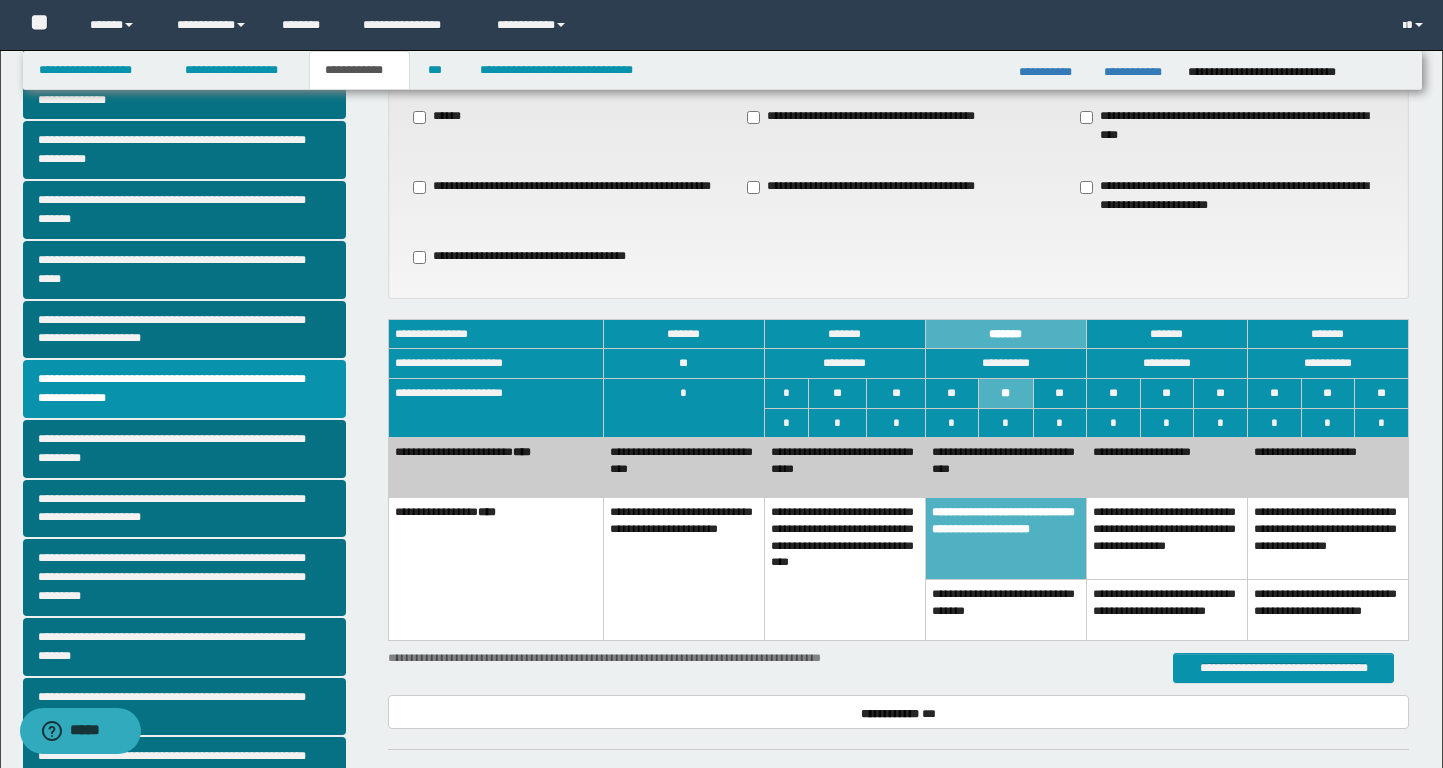 scroll, scrollTop: 128, scrollLeft: 0, axis: vertical 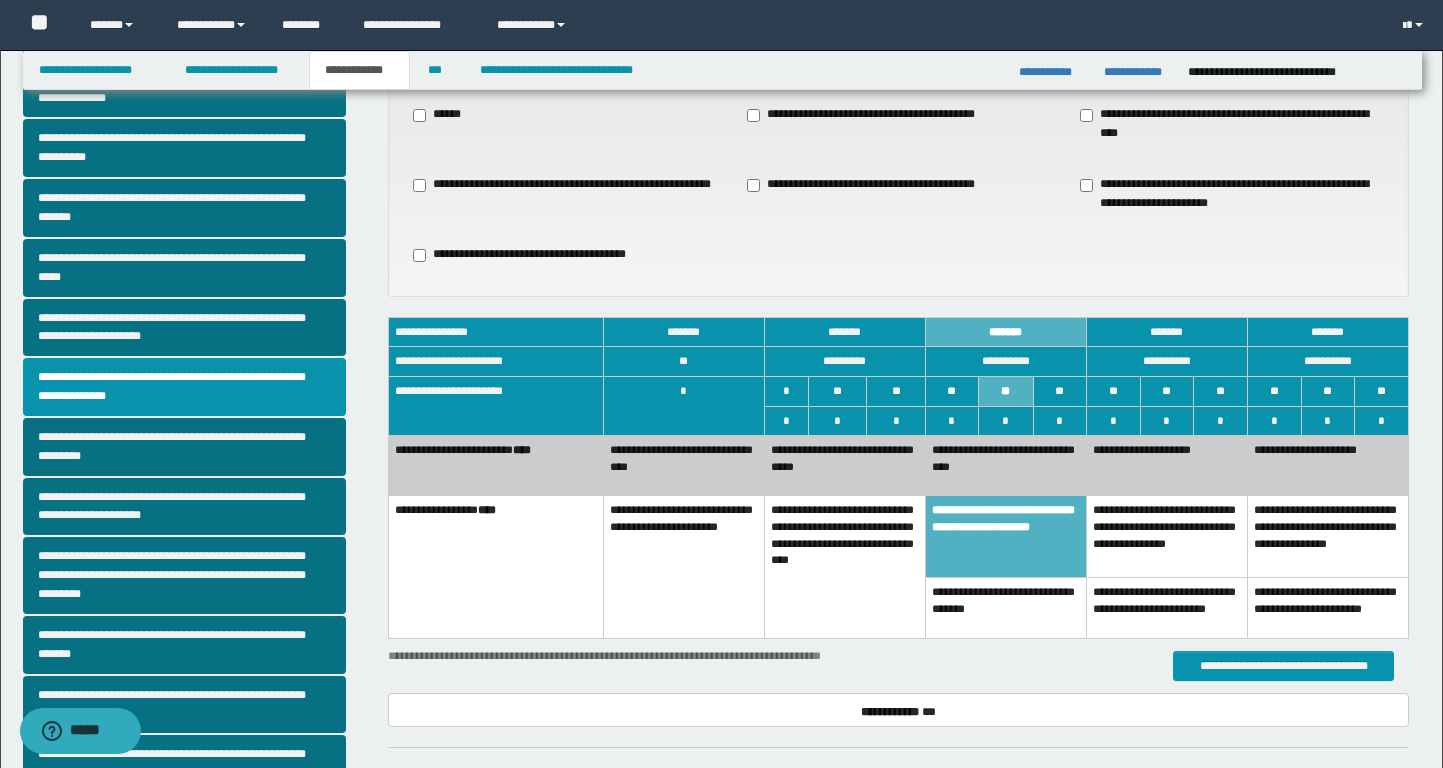 click on "**********" at bounding box center [1005, 466] 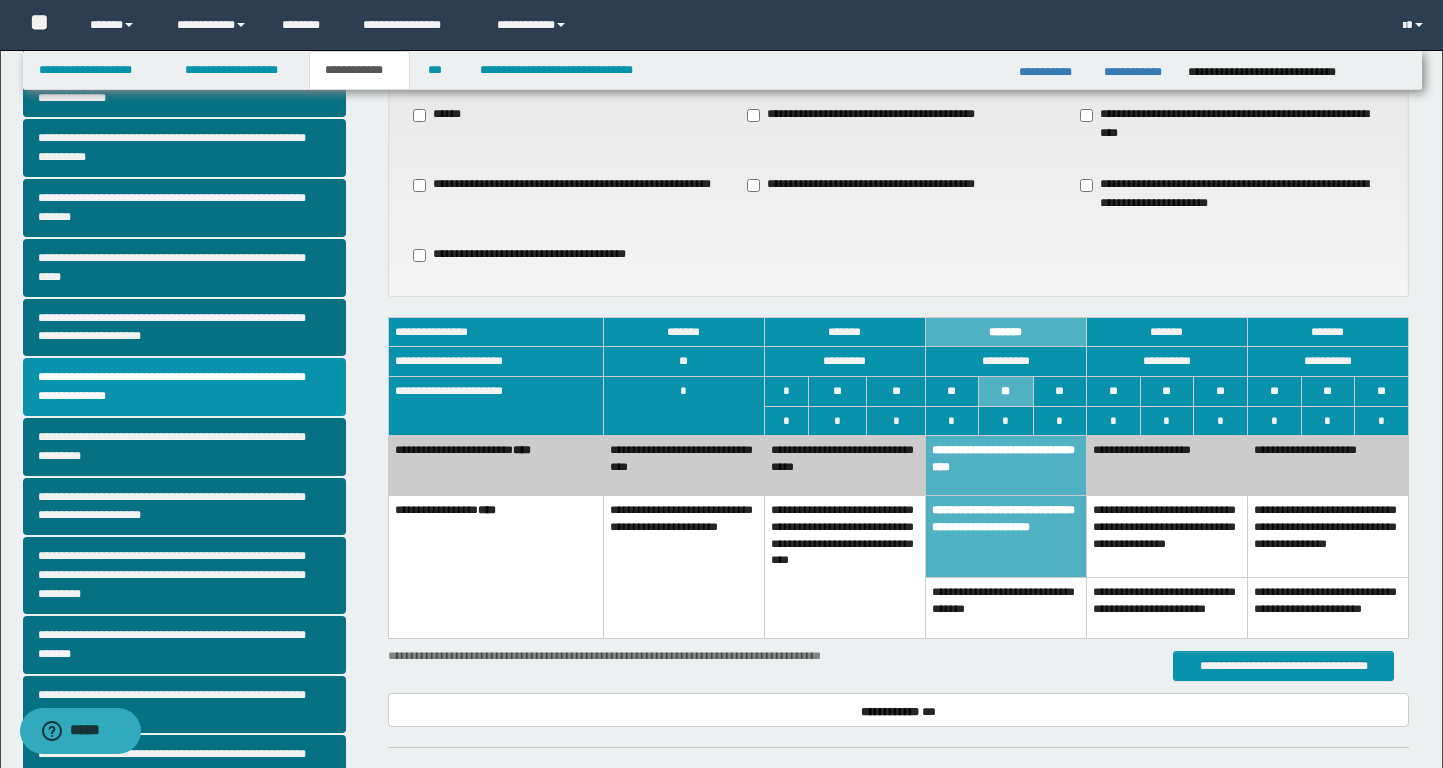 scroll, scrollTop: 0, scrollLeft: 0, axis: both 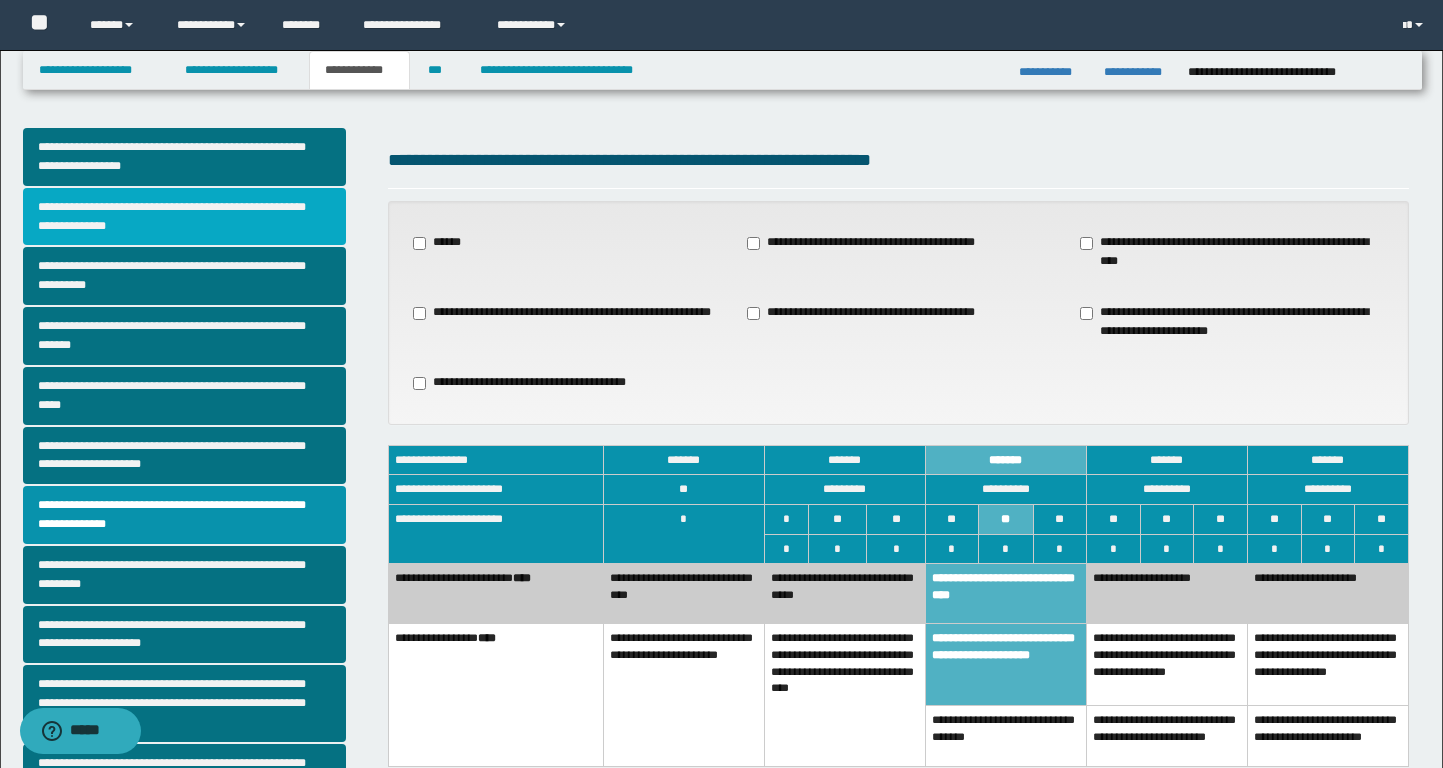 click on "**********" at bounding box center (184, 217) 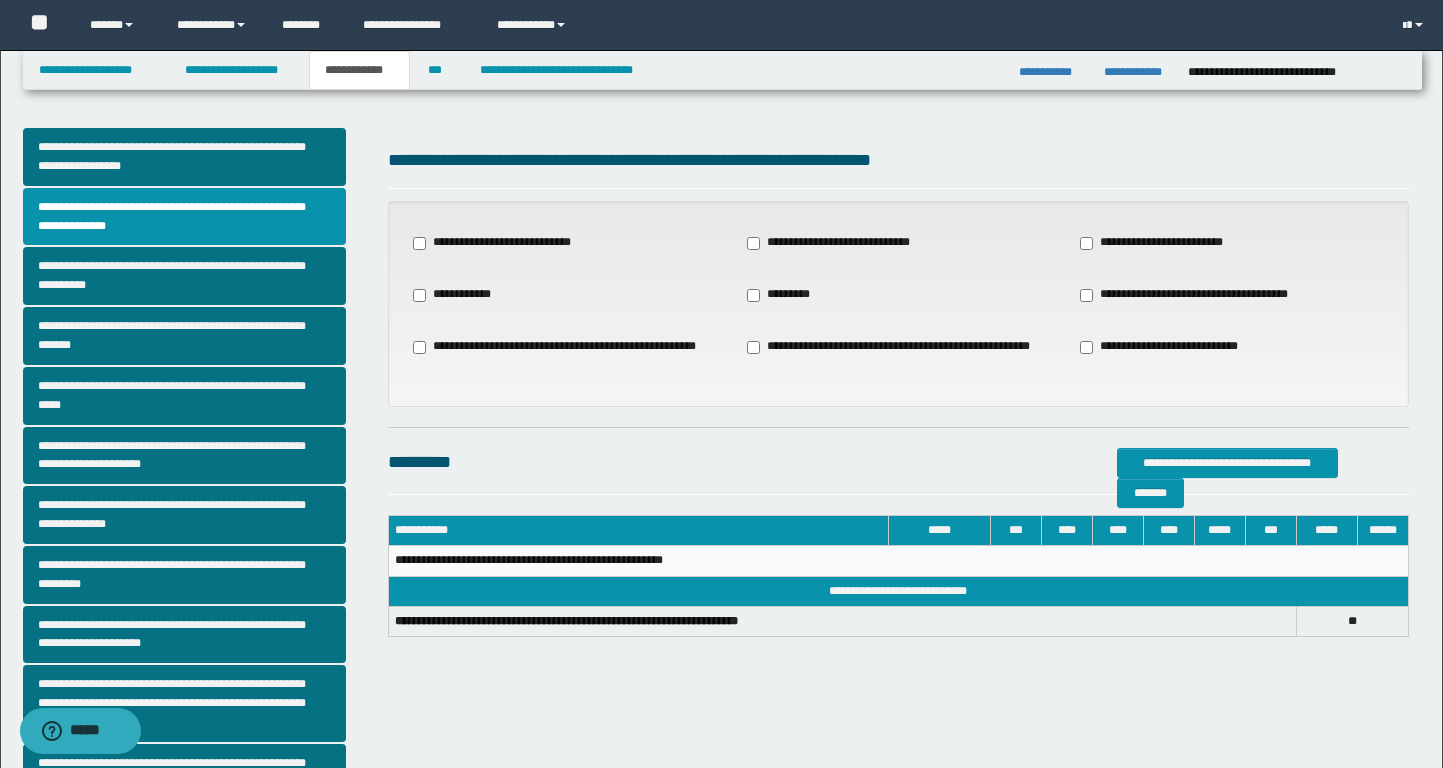 click on "**********" at bounding box center [1203, 295] 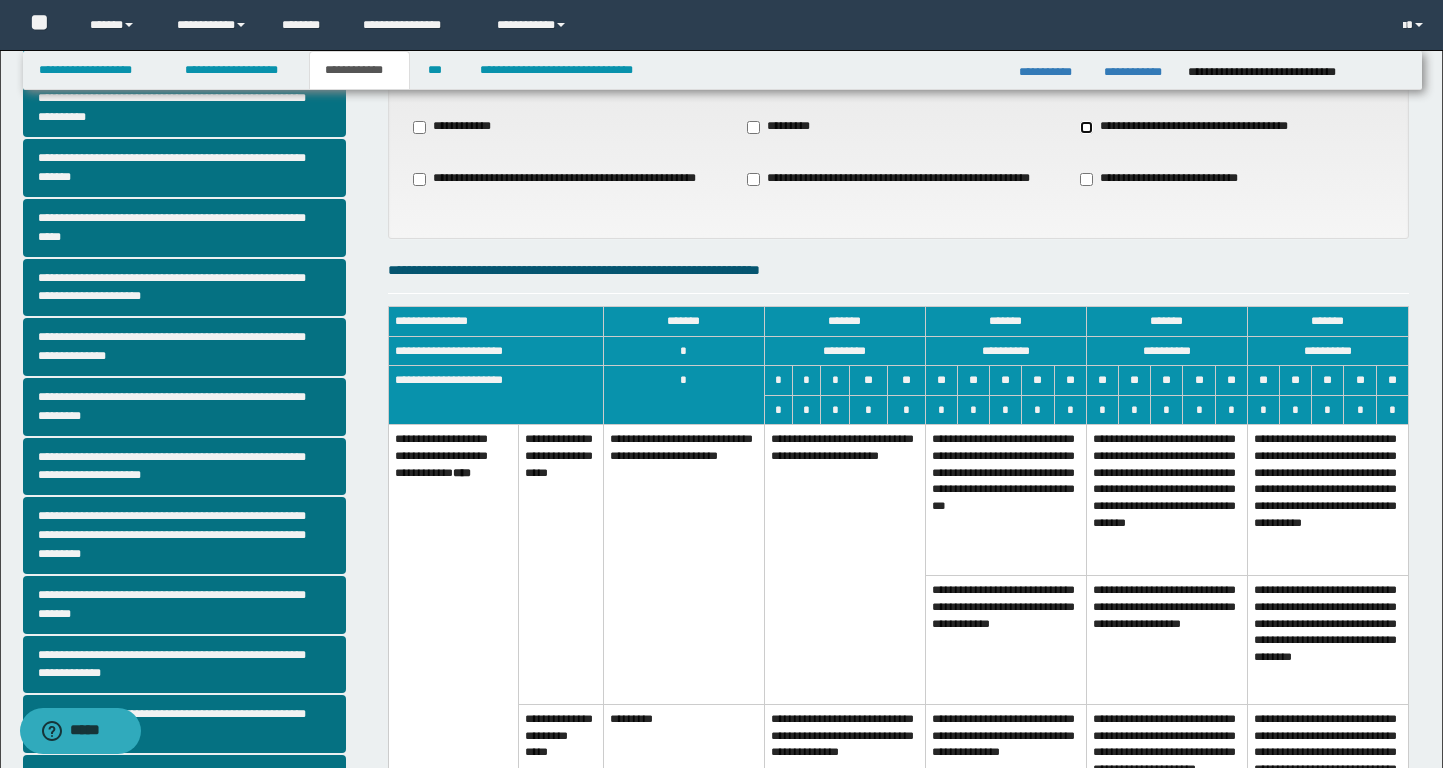 scroll, scrollTop: 0, scrollLeft: 0, axis: both 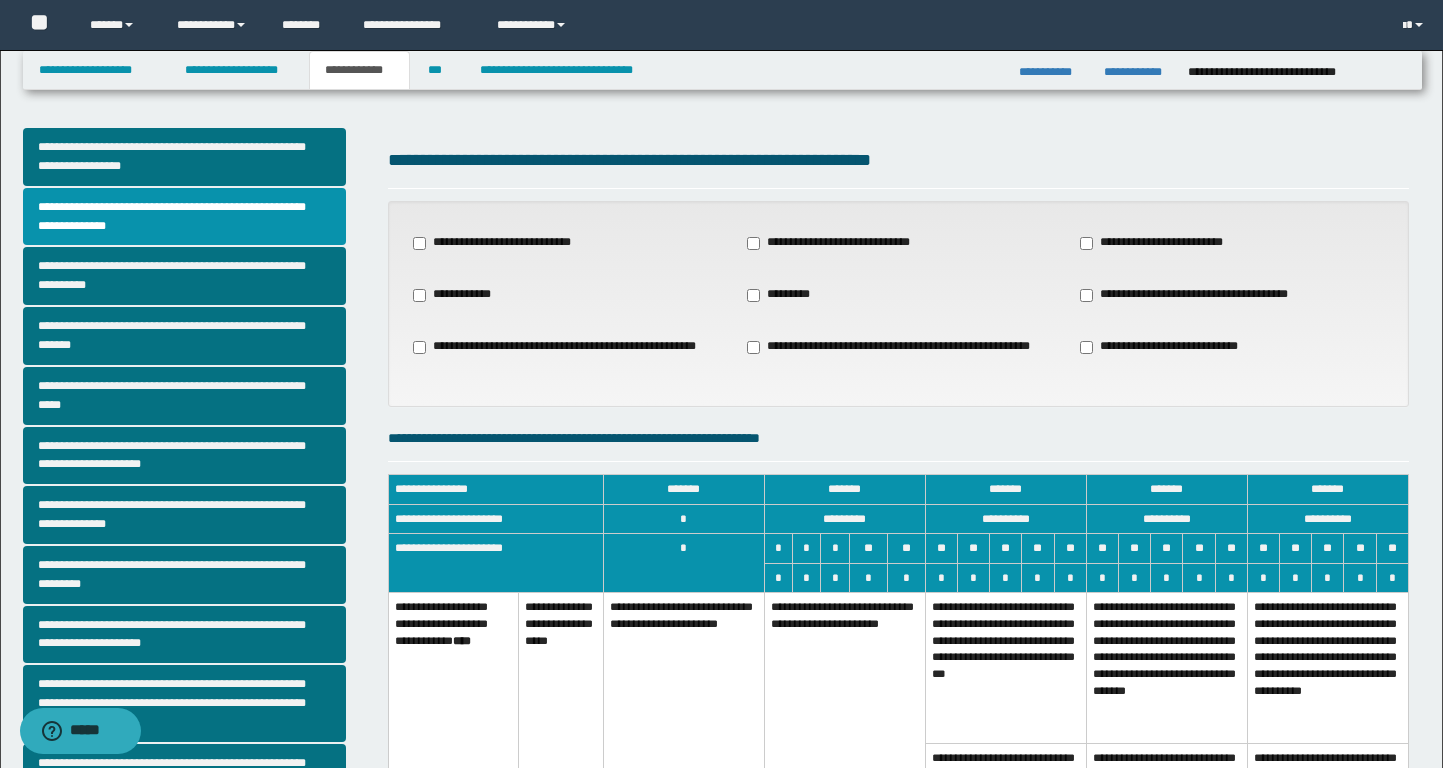 click on "**********" at bounding box center (899, 356) 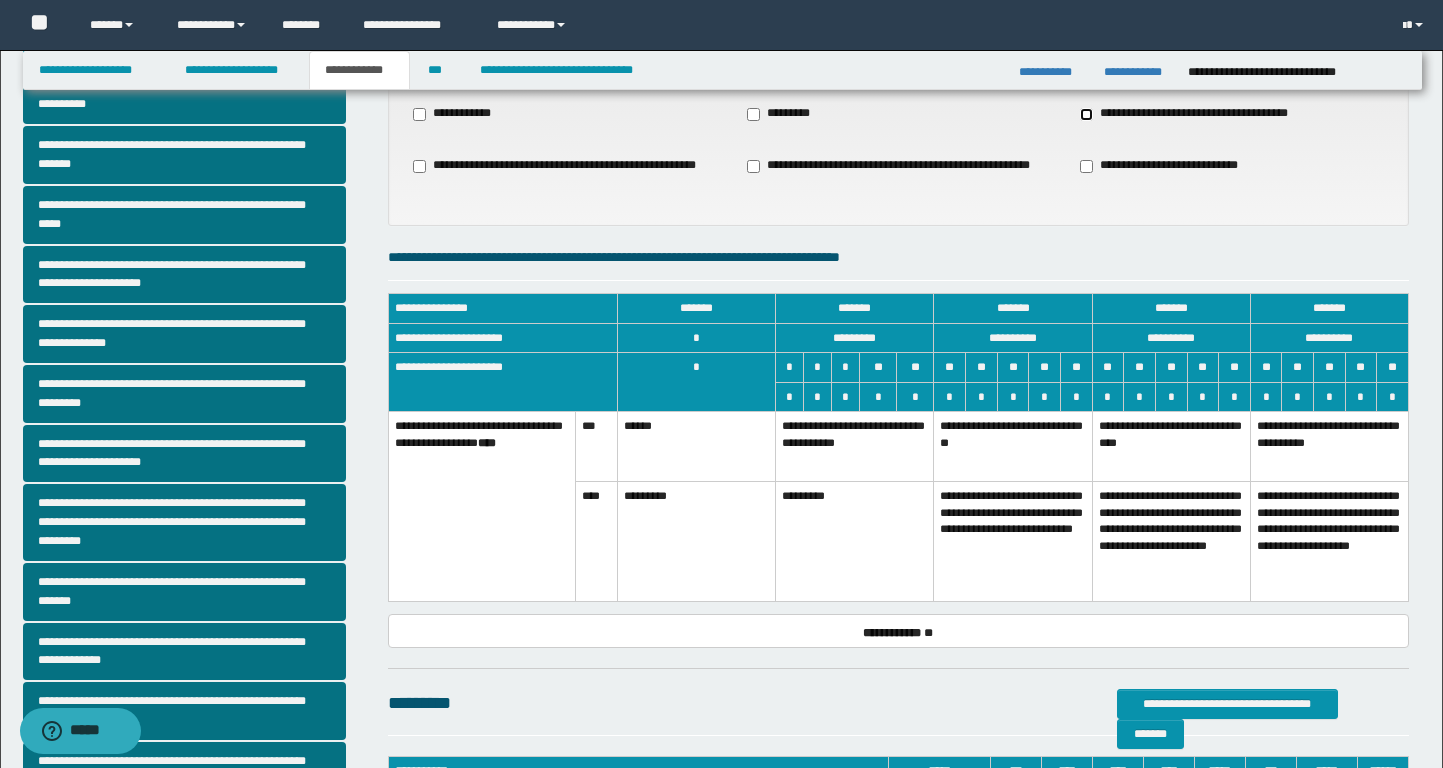scroll, scrollTop: 178, scrollLeft: 0, axis: vertical 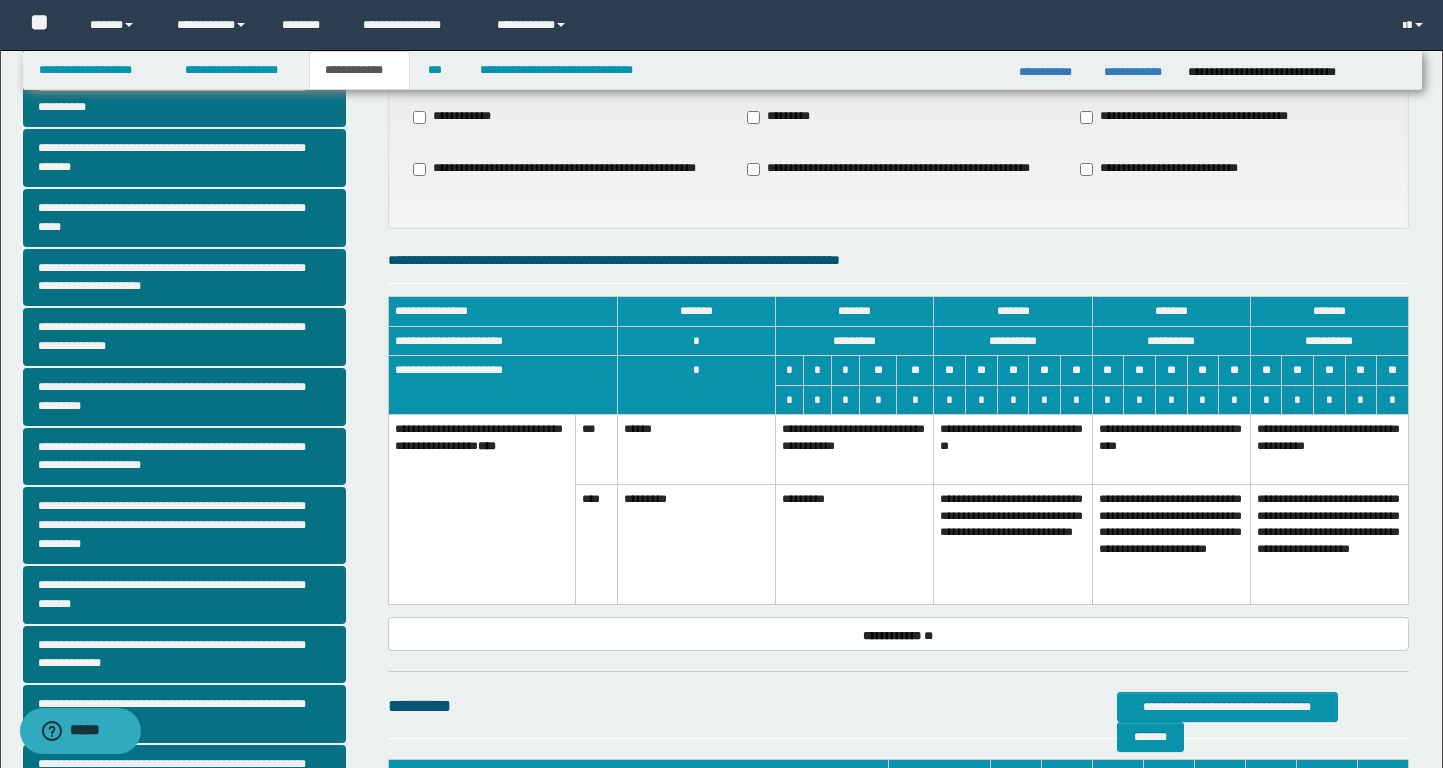 click on "**********" at bounding box center [855, 450] 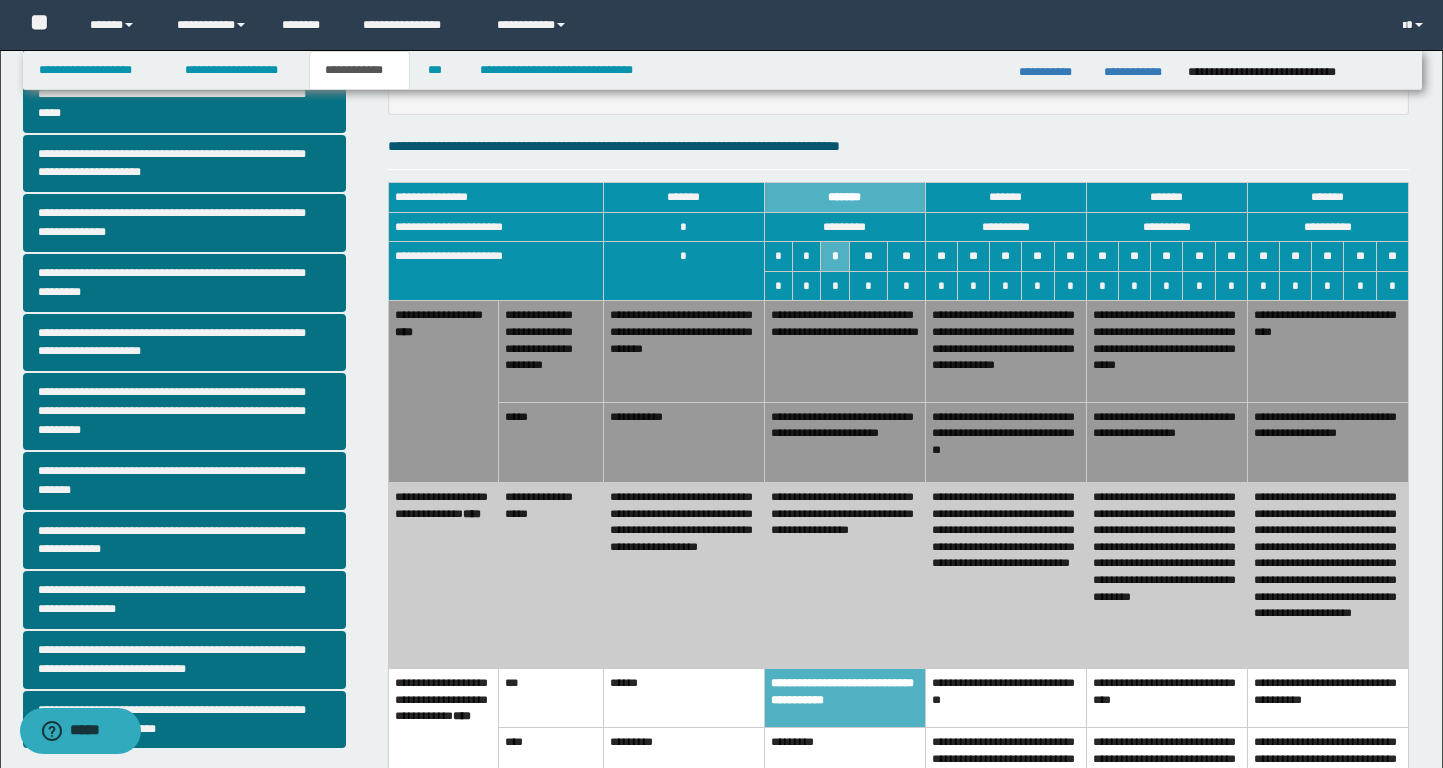 scroll, scrollTop: 293, scrollLeft: 0, axis: vertical 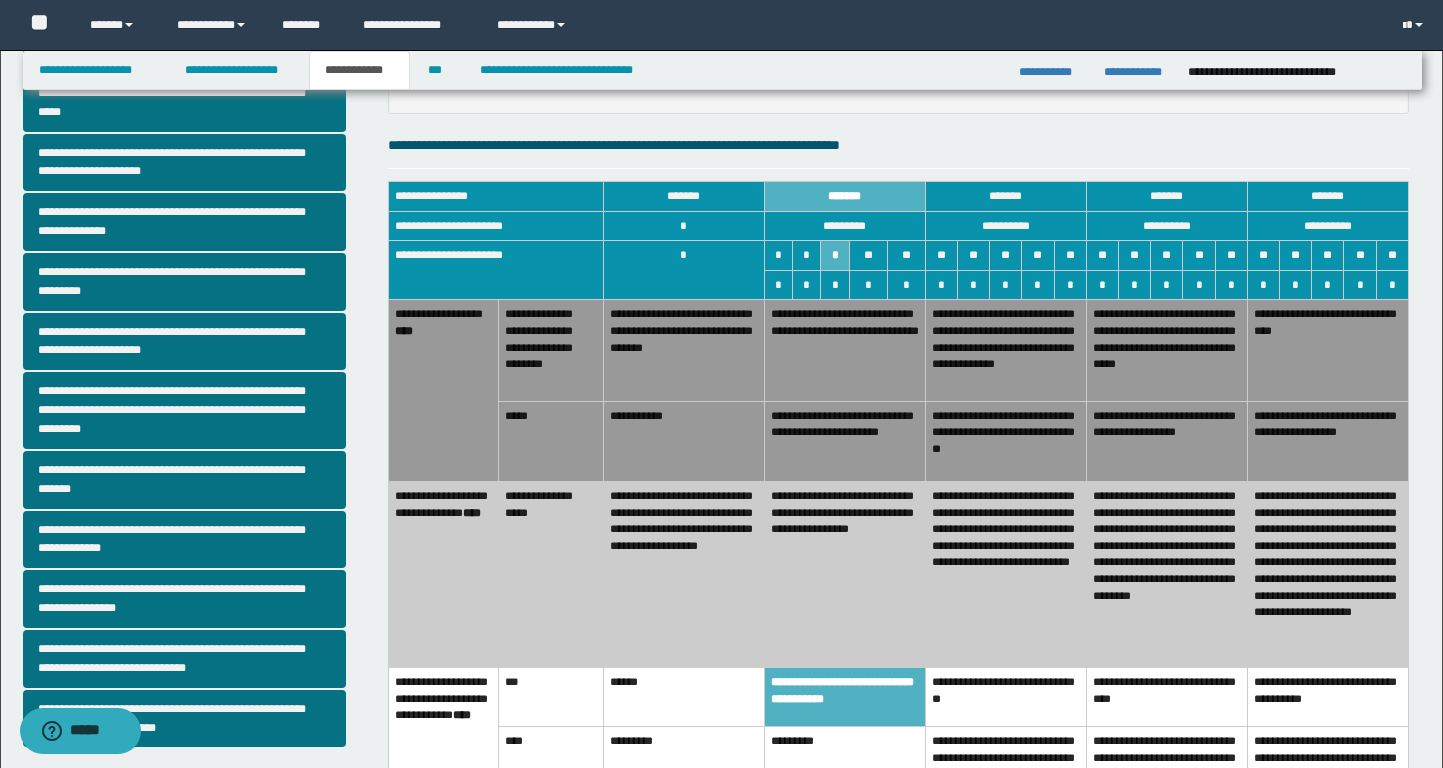 click on "**********" at bounding box center (844, 574) 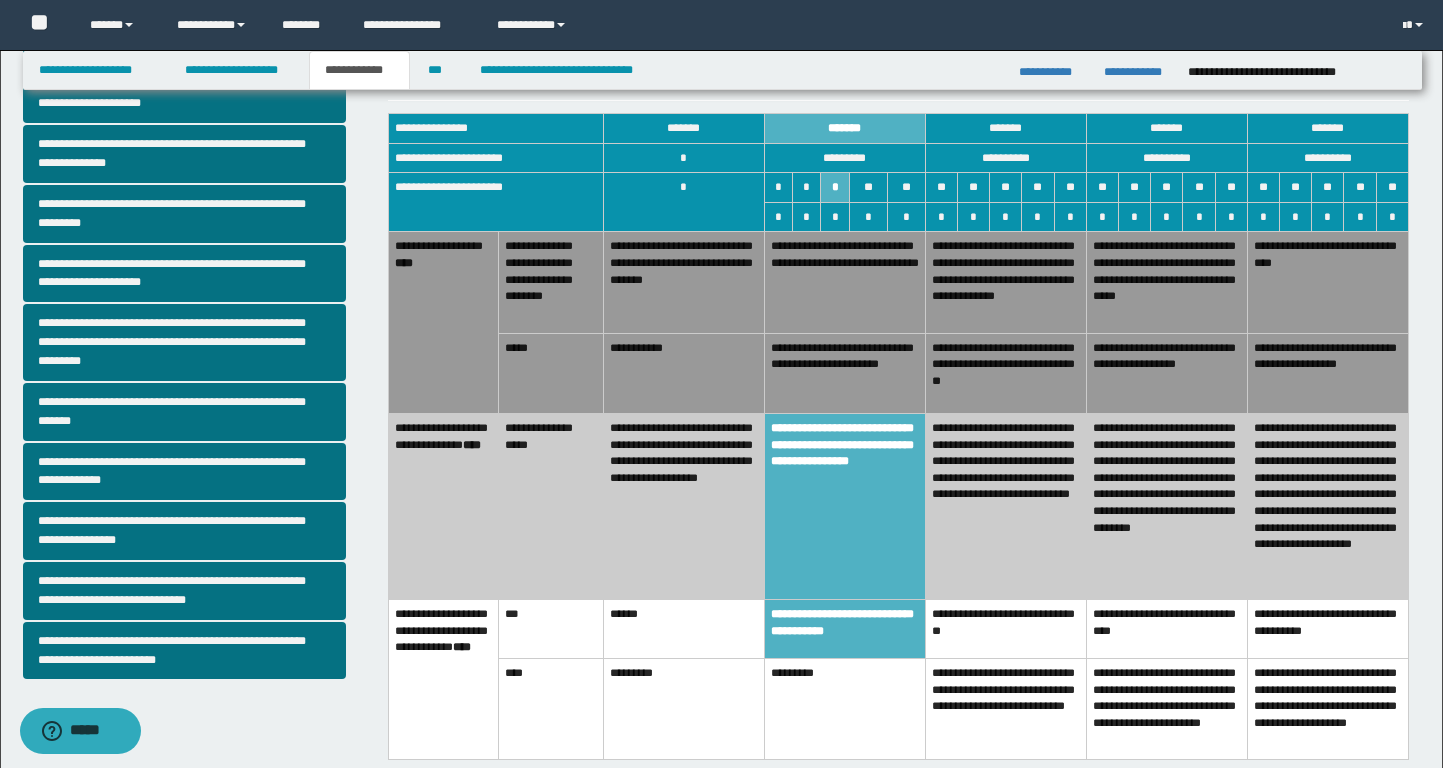 scroll, scrollTop: 362, scrollLeft: 0, axis: vertical 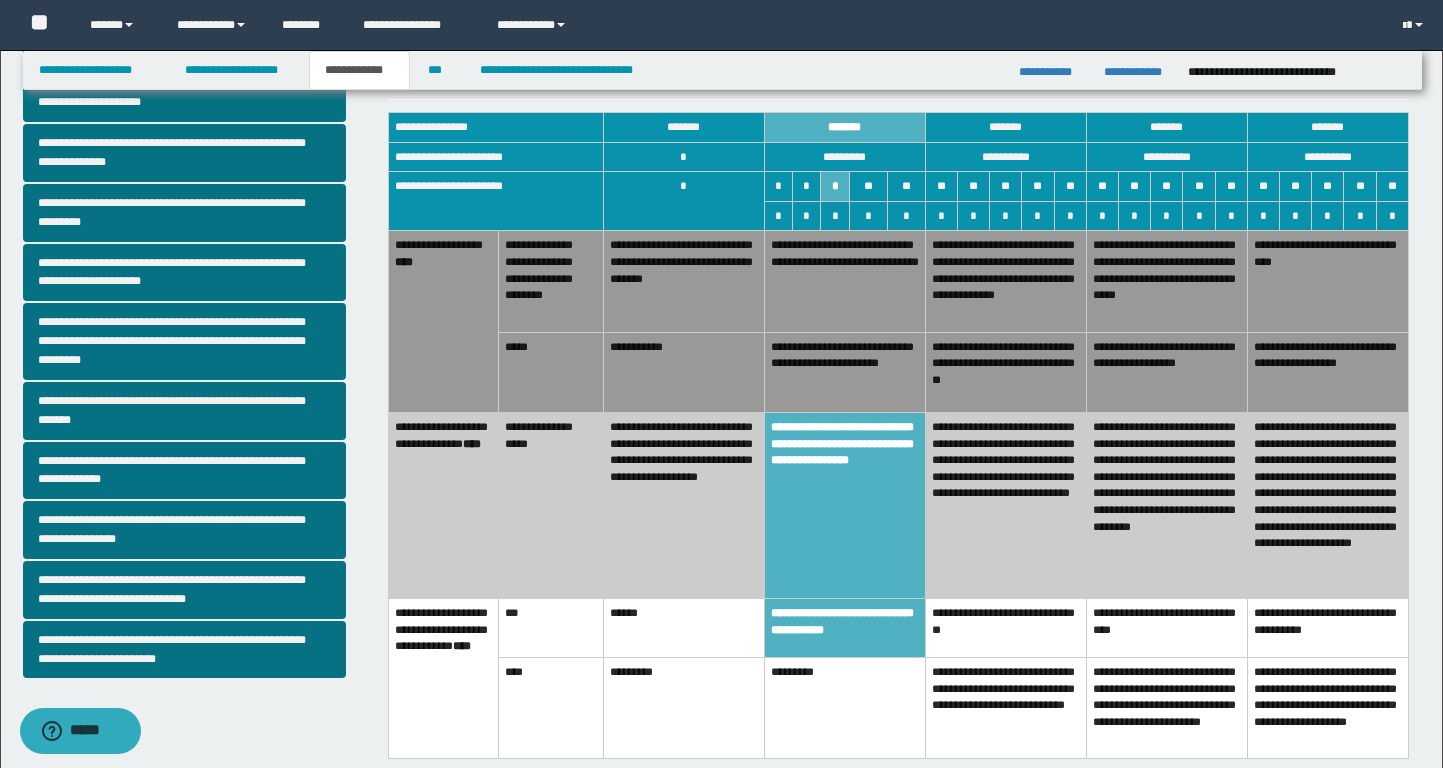 click on "**********" at bounding box center [1005, 627] 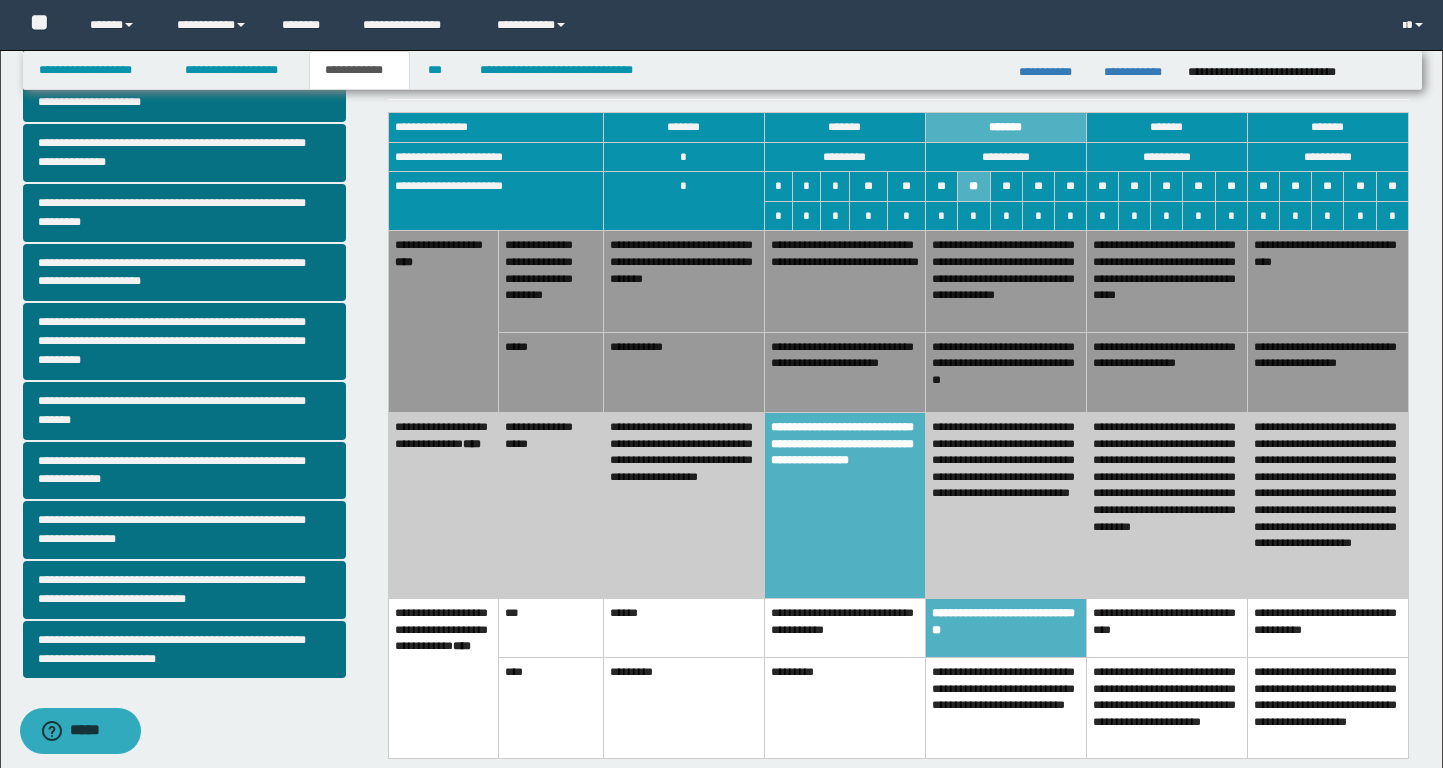 click on "**********" at bounding box center [844, 372] 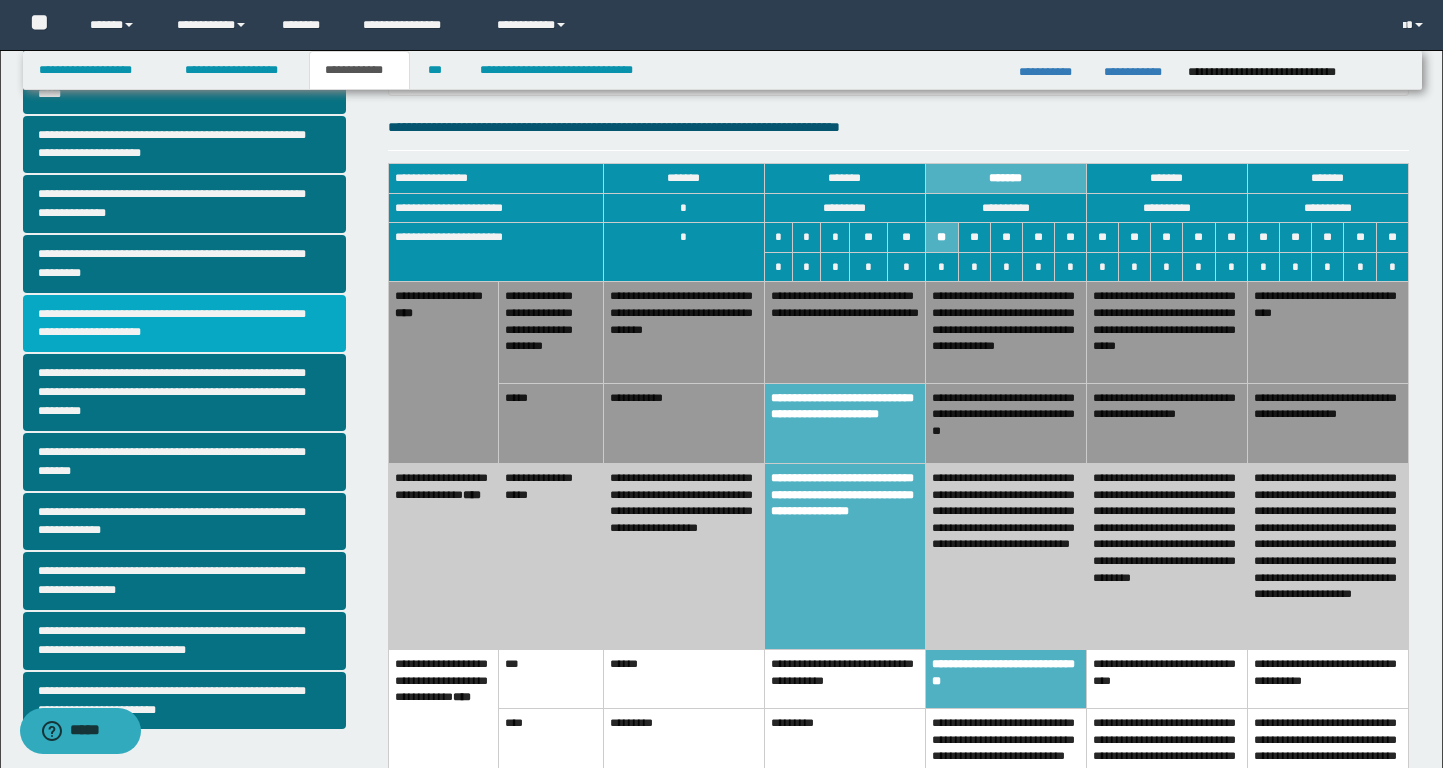 scroll, scrollTop: 318, scrollLeft: 0, axis: vertical 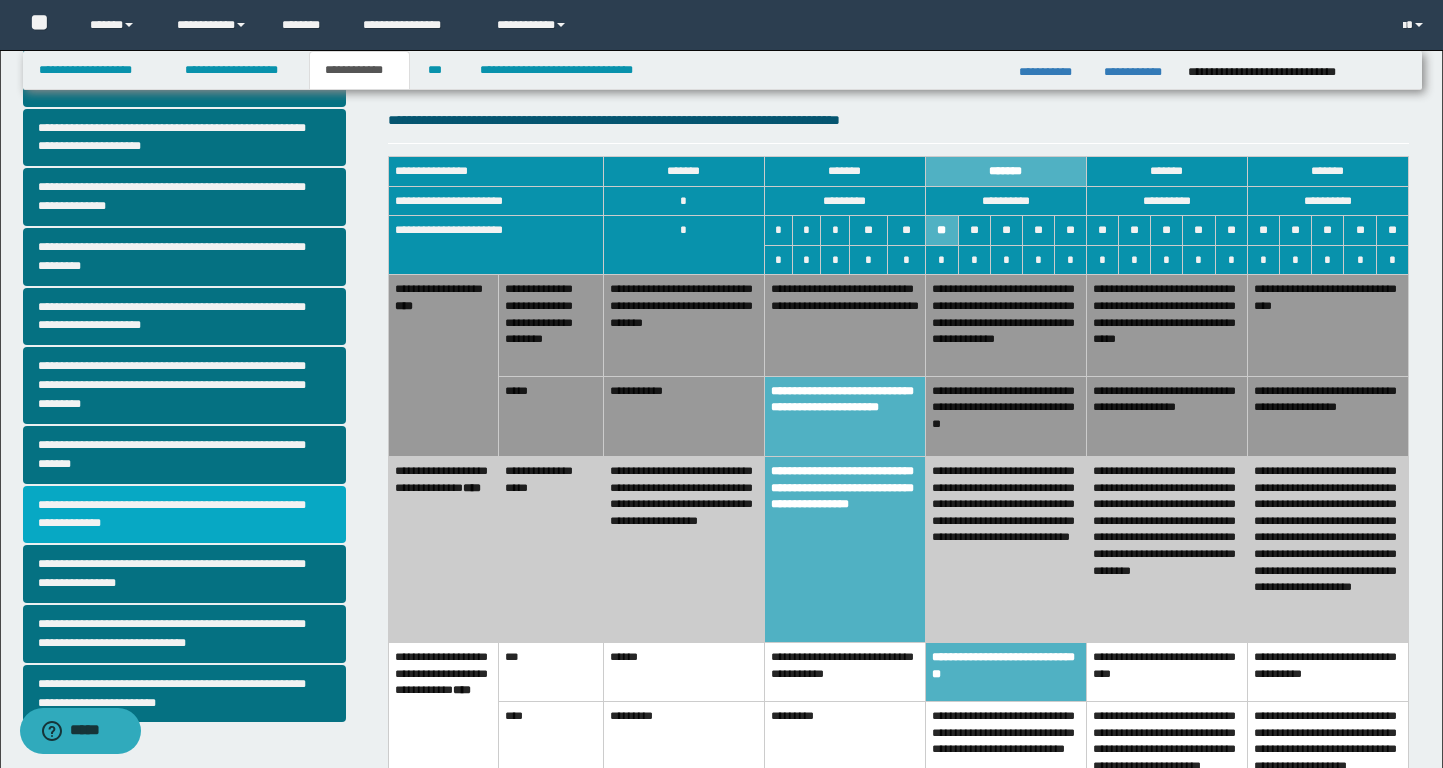 click on "**********" at bounding box center (184, 515) 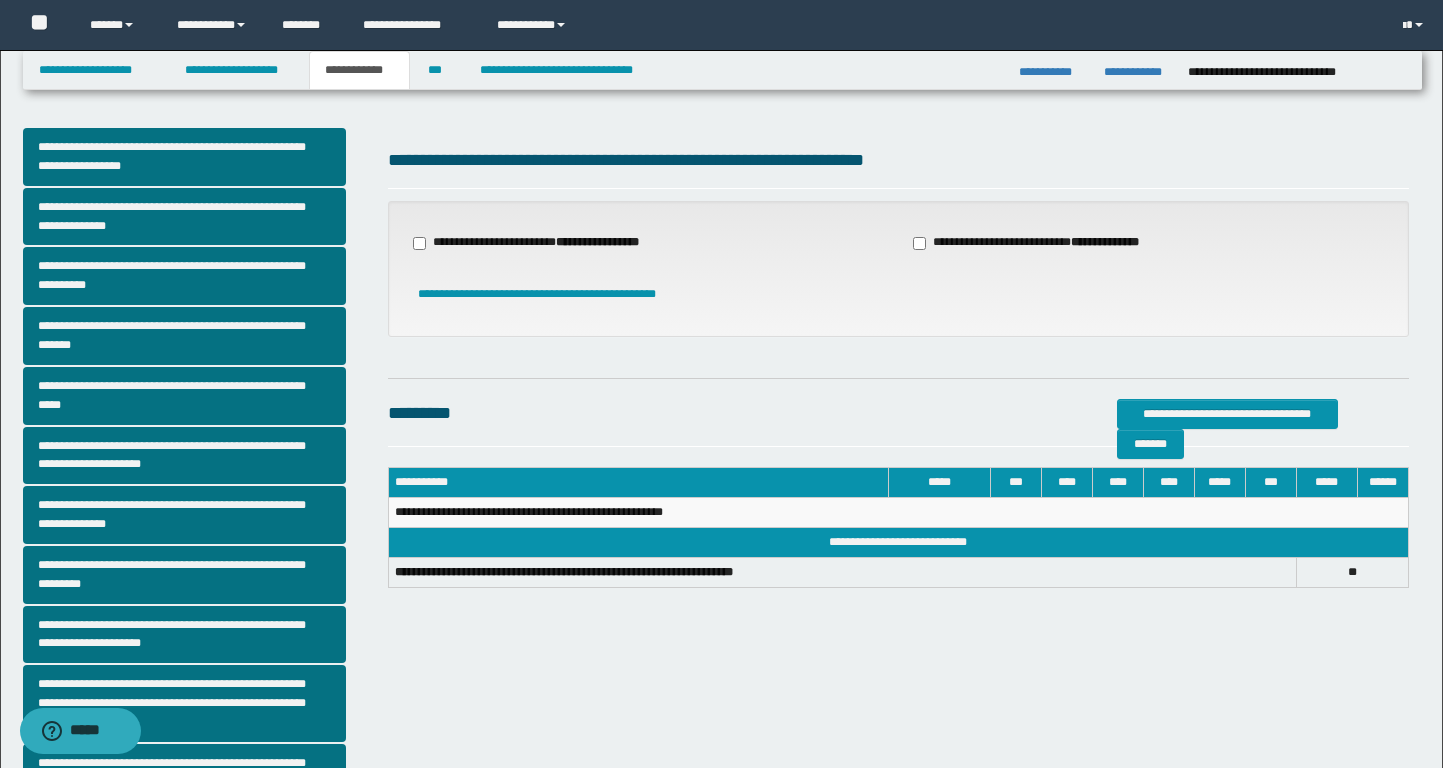 click on "**********" at bounding box center [548, 243] 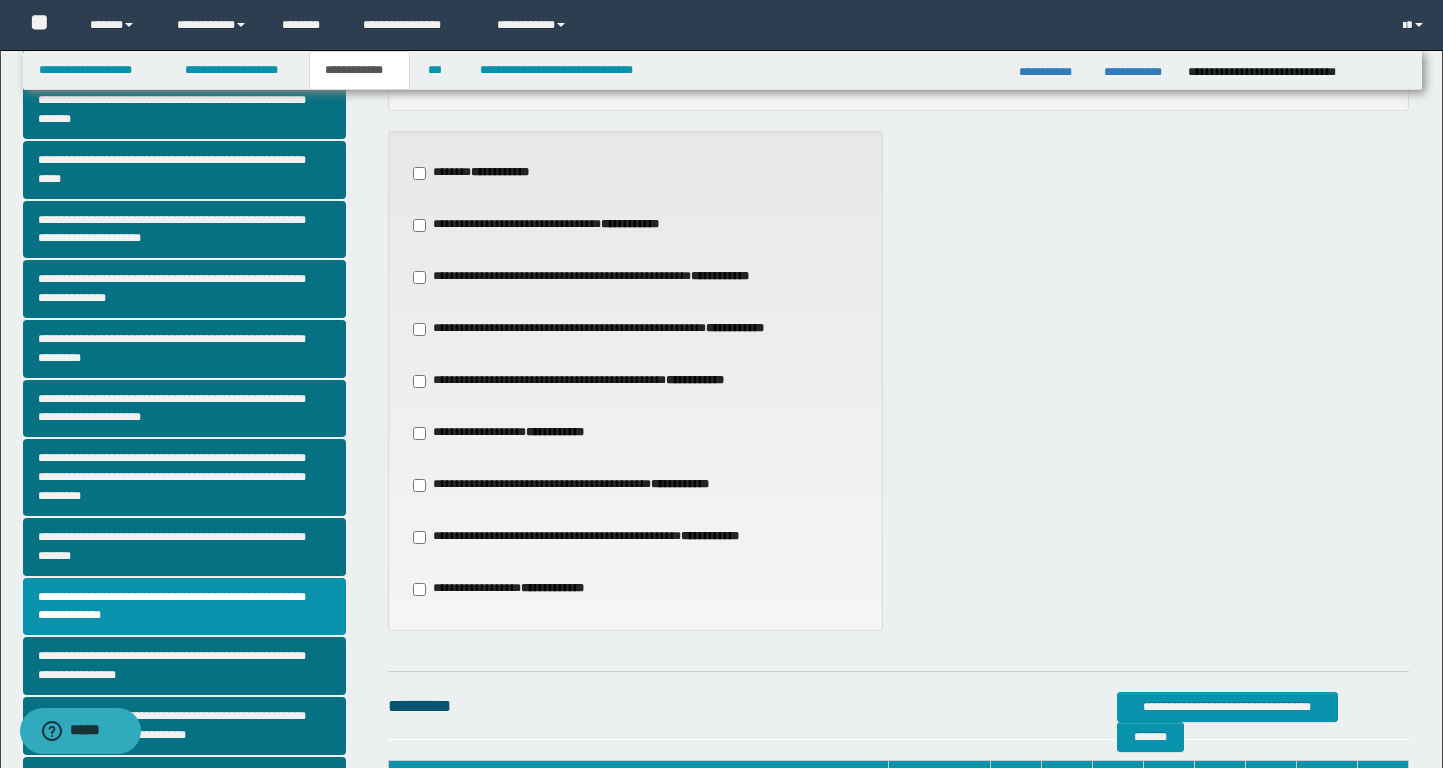 scroll, scrollTop: 364, scrollLeft: 0, axis: vertical 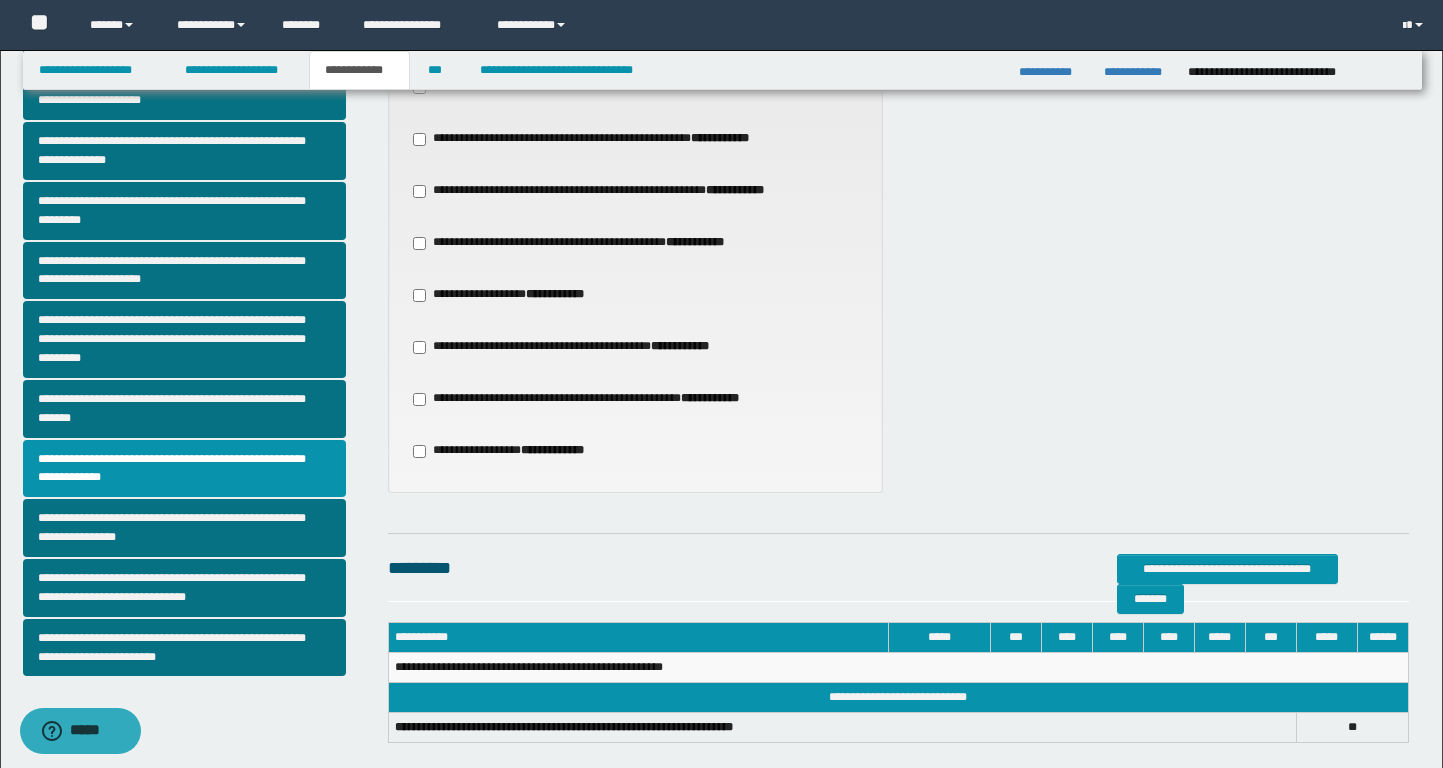 click on "**********" at bounding box center (595, 243) 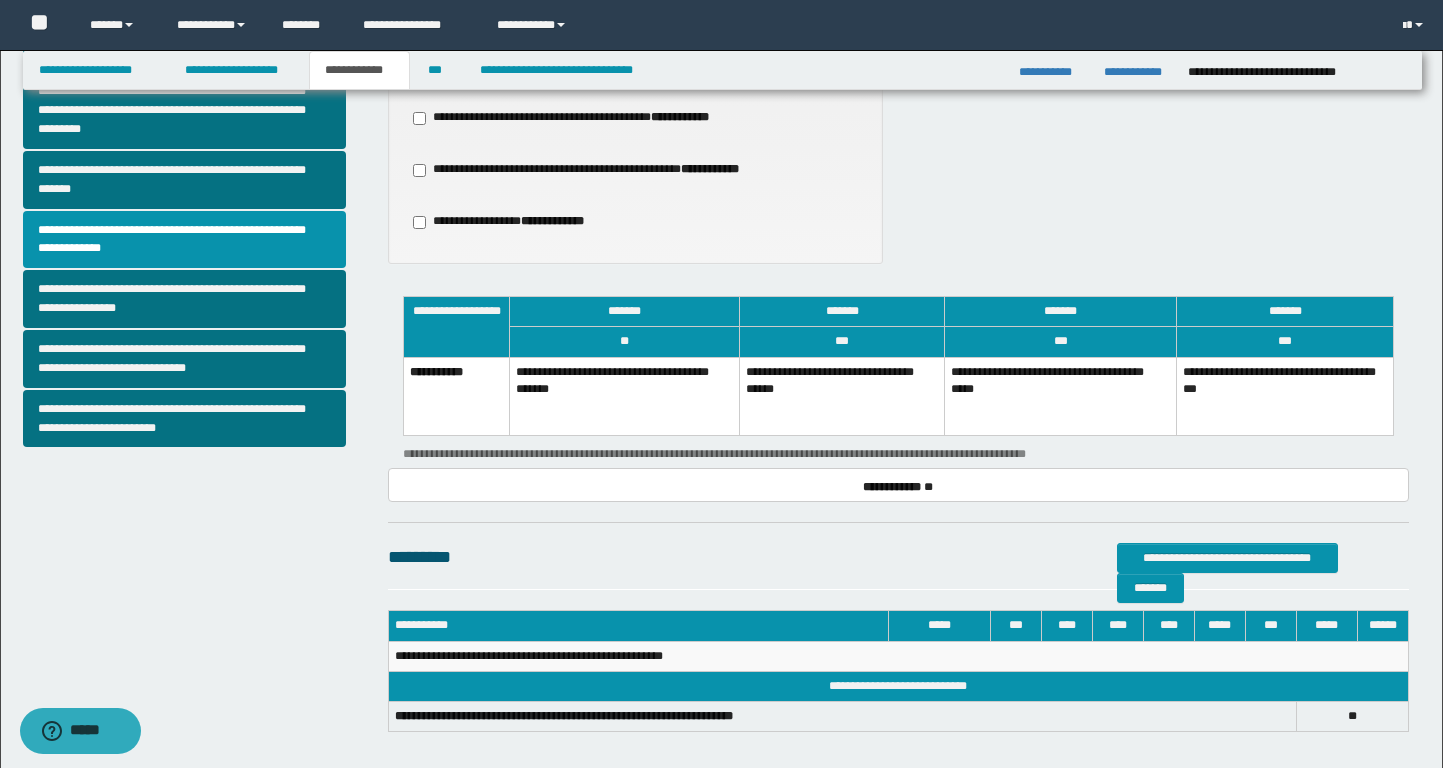scroll, scrollTop: 685, scrollLeft: 0, axis: vertical 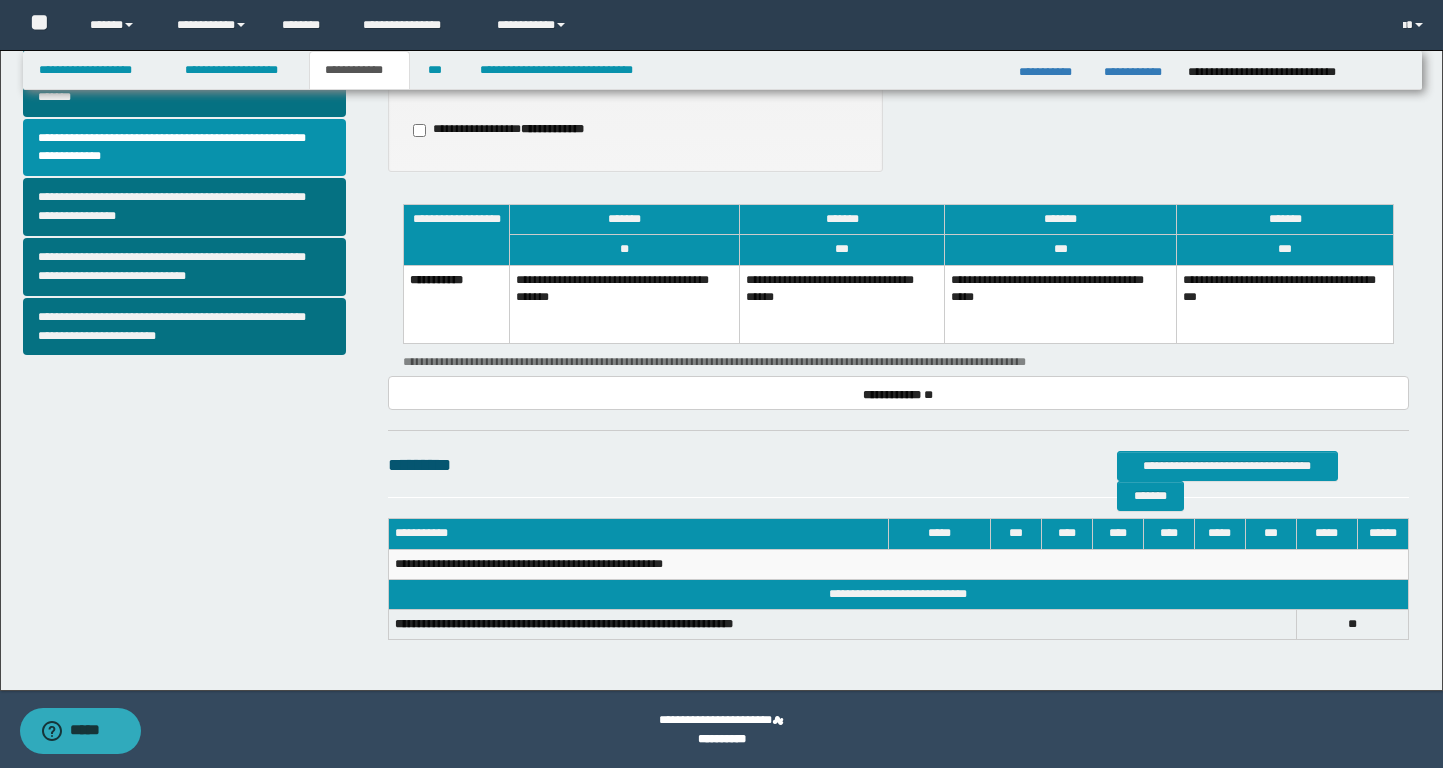 click on "**********" at bounding box center (1061, 304) 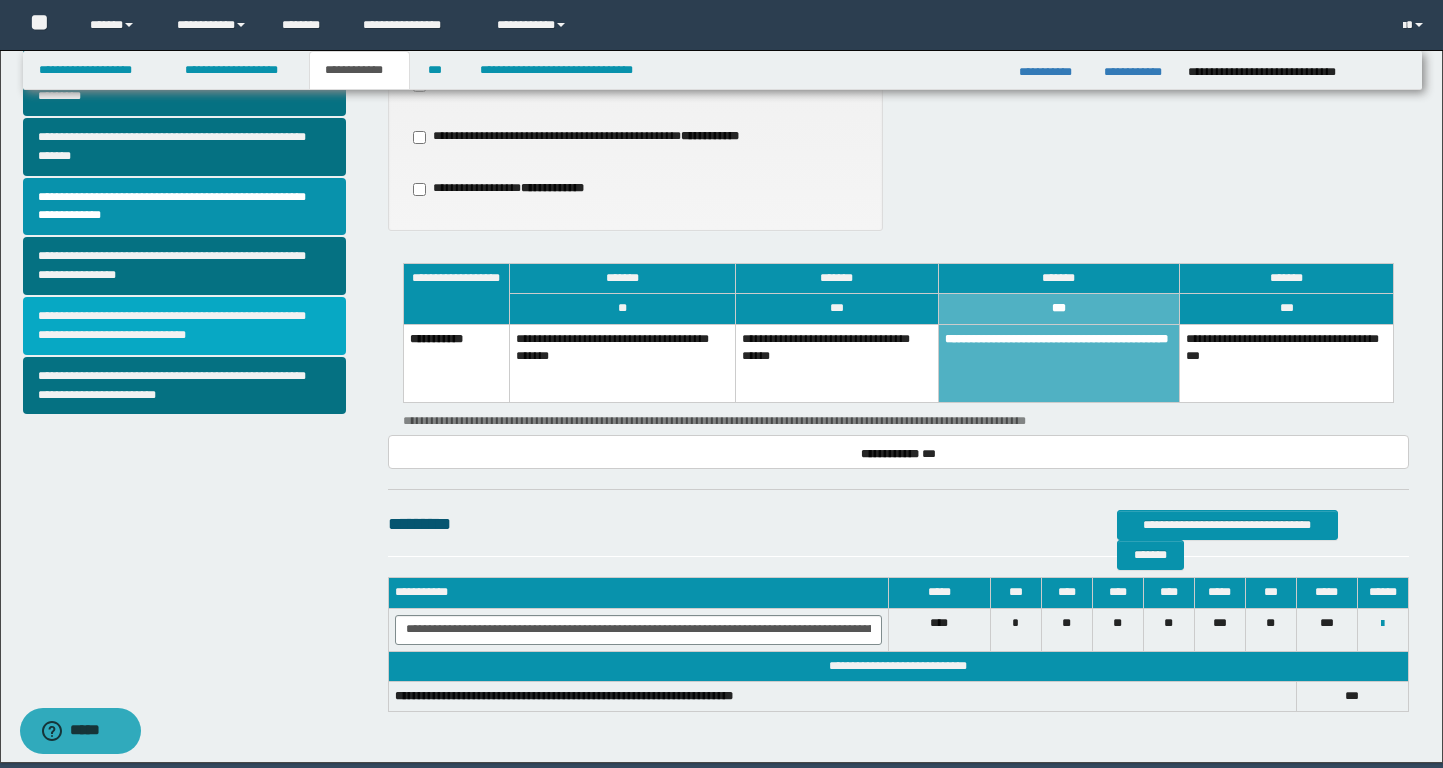 scroll, scrollTop: 616, scrollLeft: 0, axis: vertical 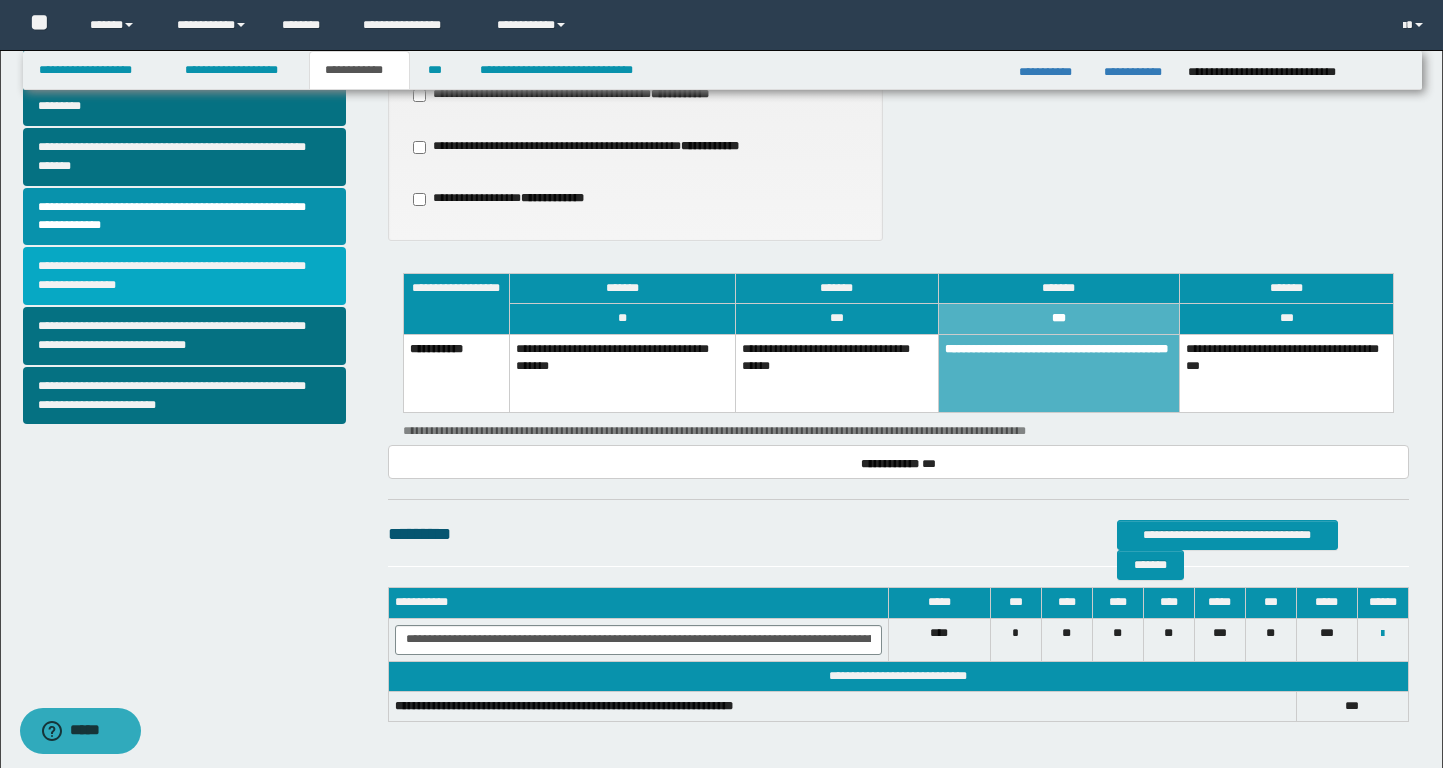 click on "**********" at bounding box center [184, 276] 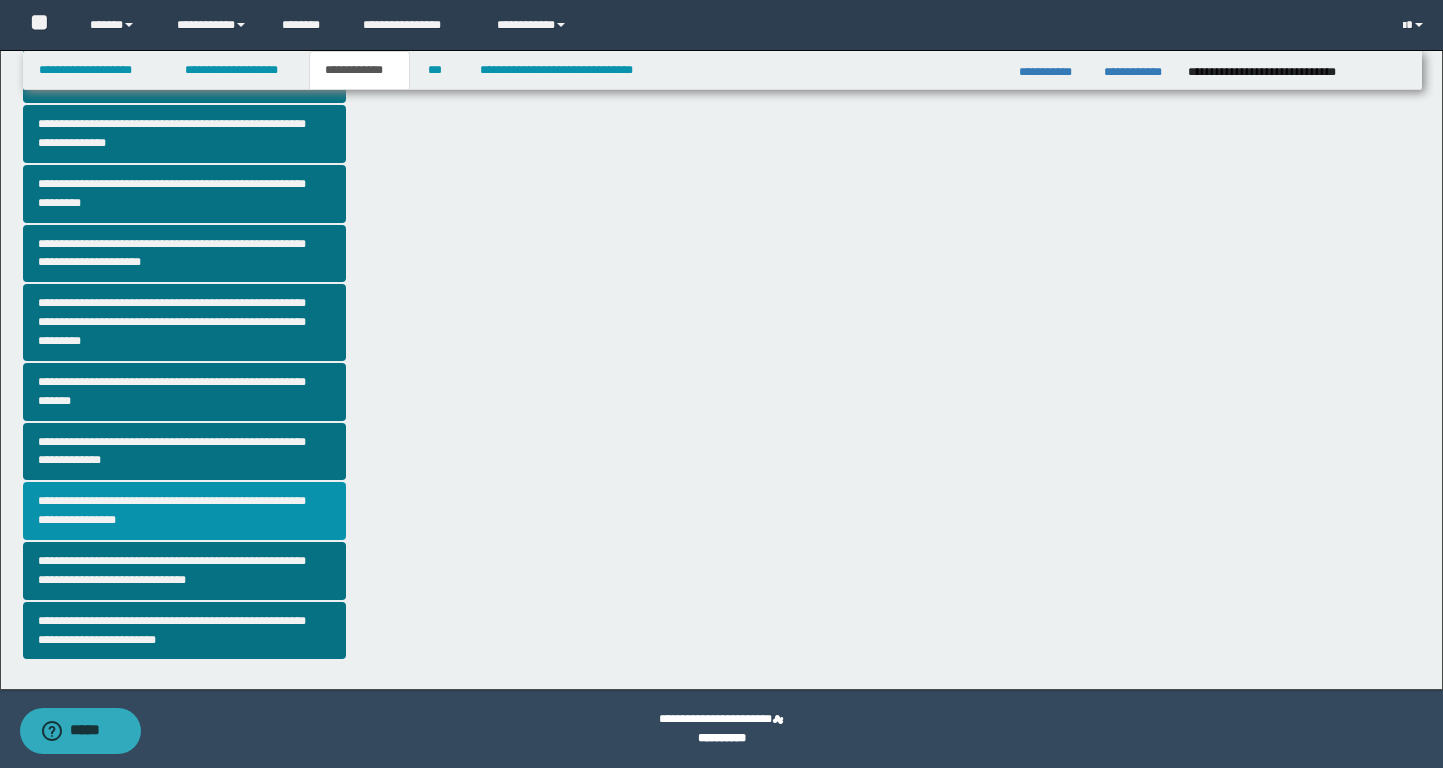 scroll, scrollTop: 0, scrollLeft: 0, axis: both 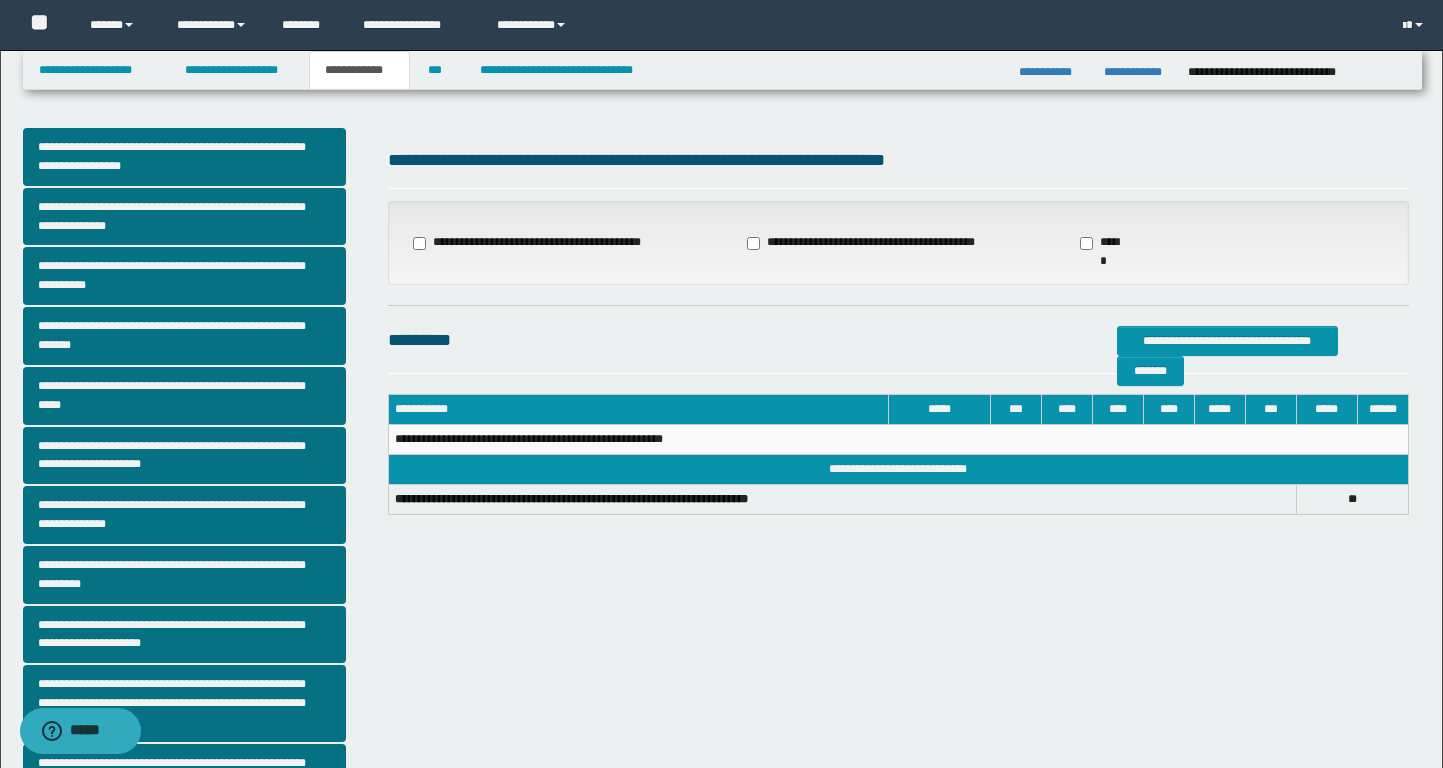 click on "**********" at bounding box center (869, 243) 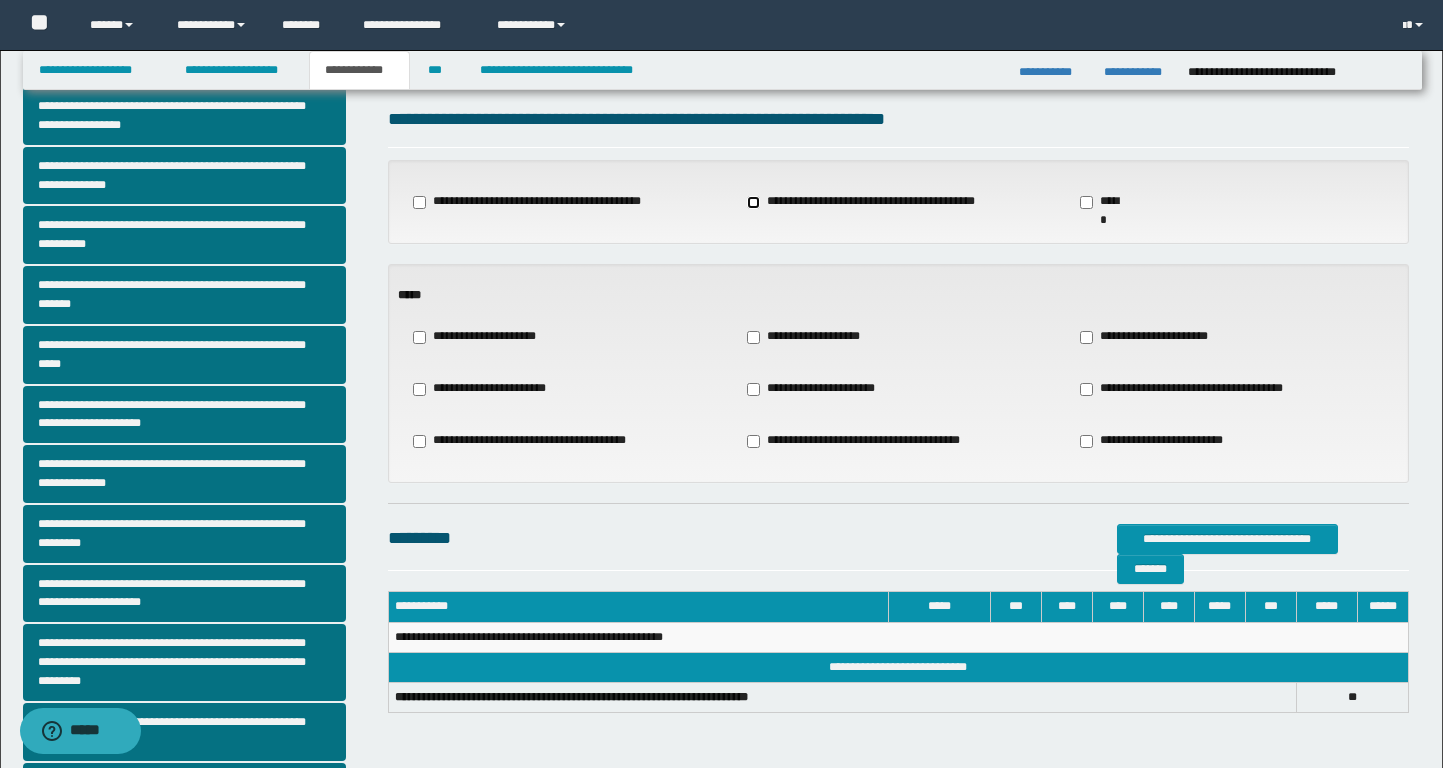 scroll, scrollTop: 44, scrollLeft: 0, axis: vertical 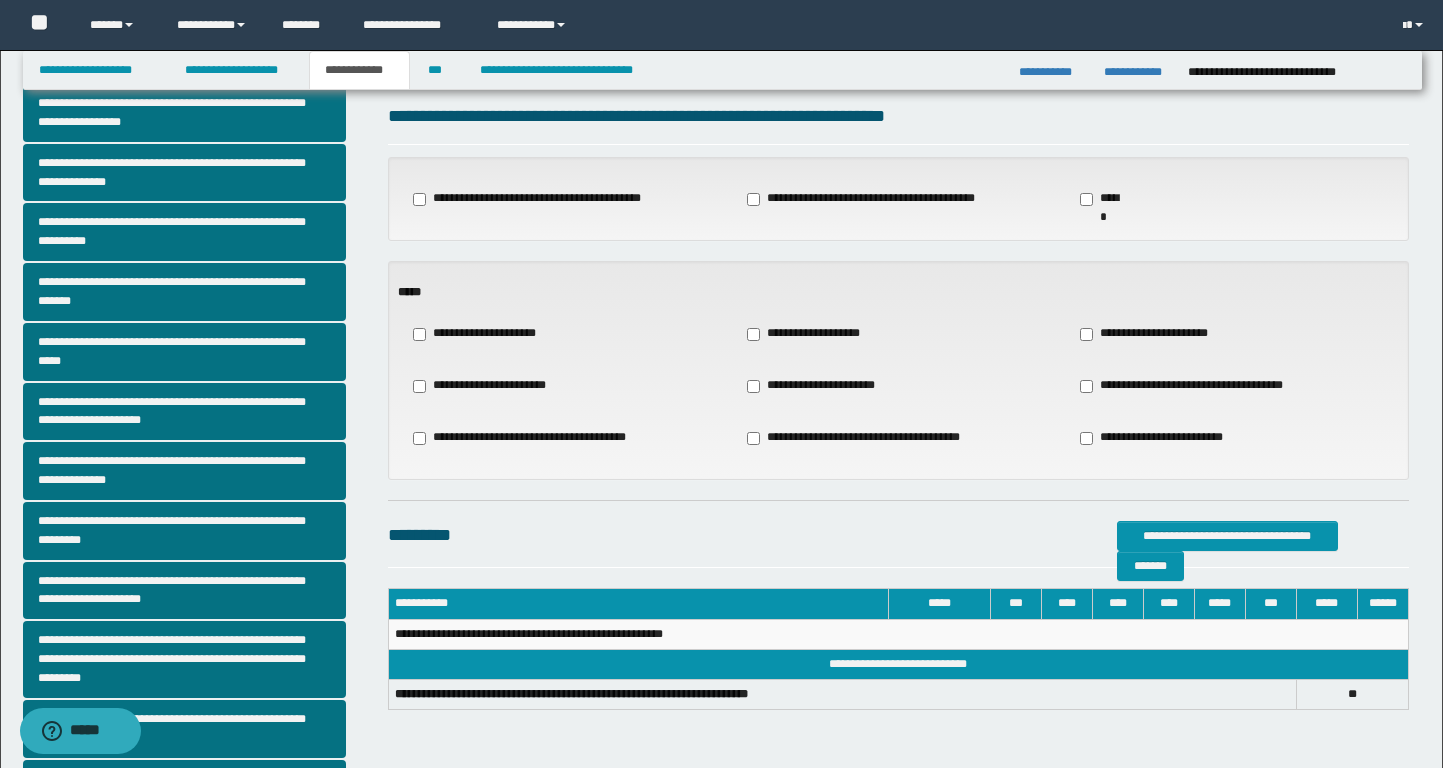 click on "**********" at bounding box center (814, 334) 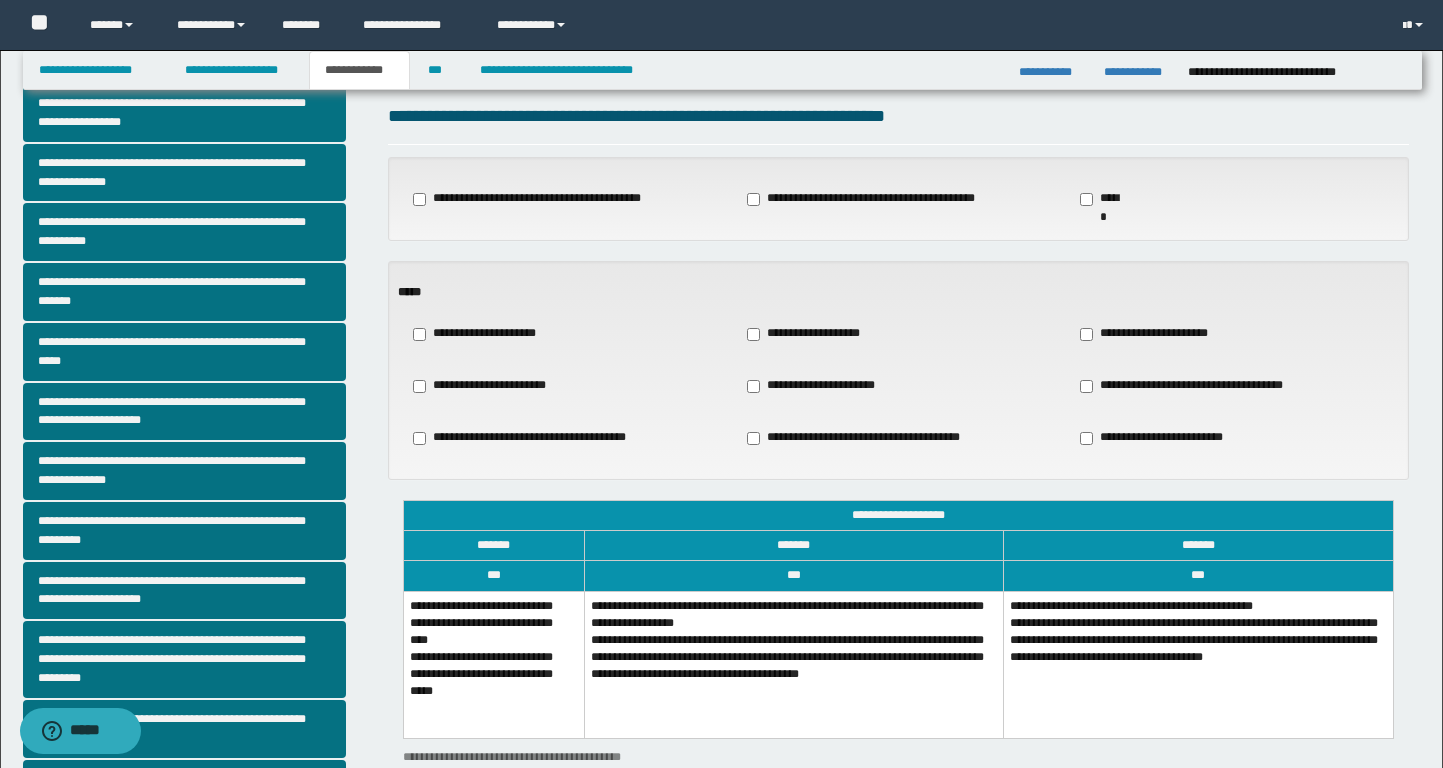 click on "**********" at bounding box center (493, 664) 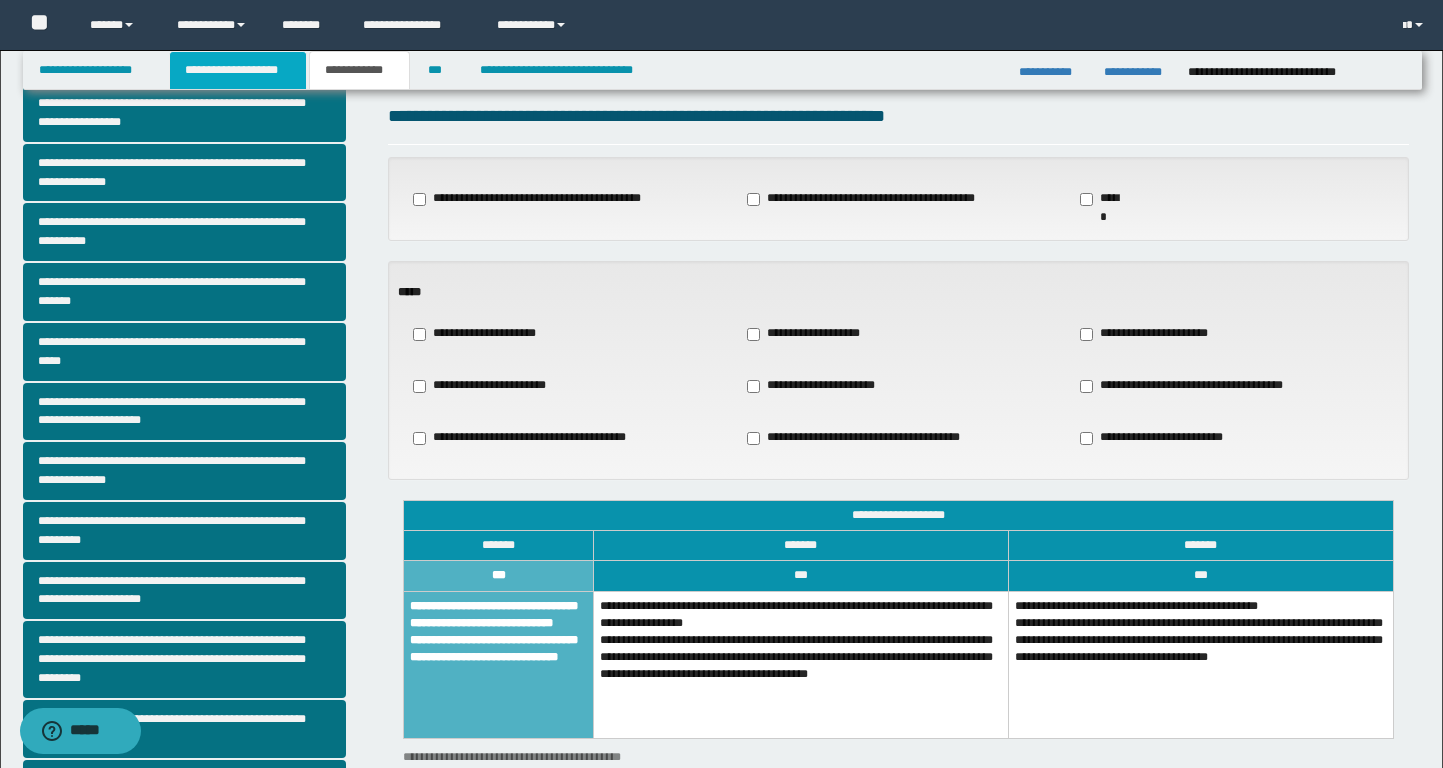 click on "**********" at bounding box center [238, 70] 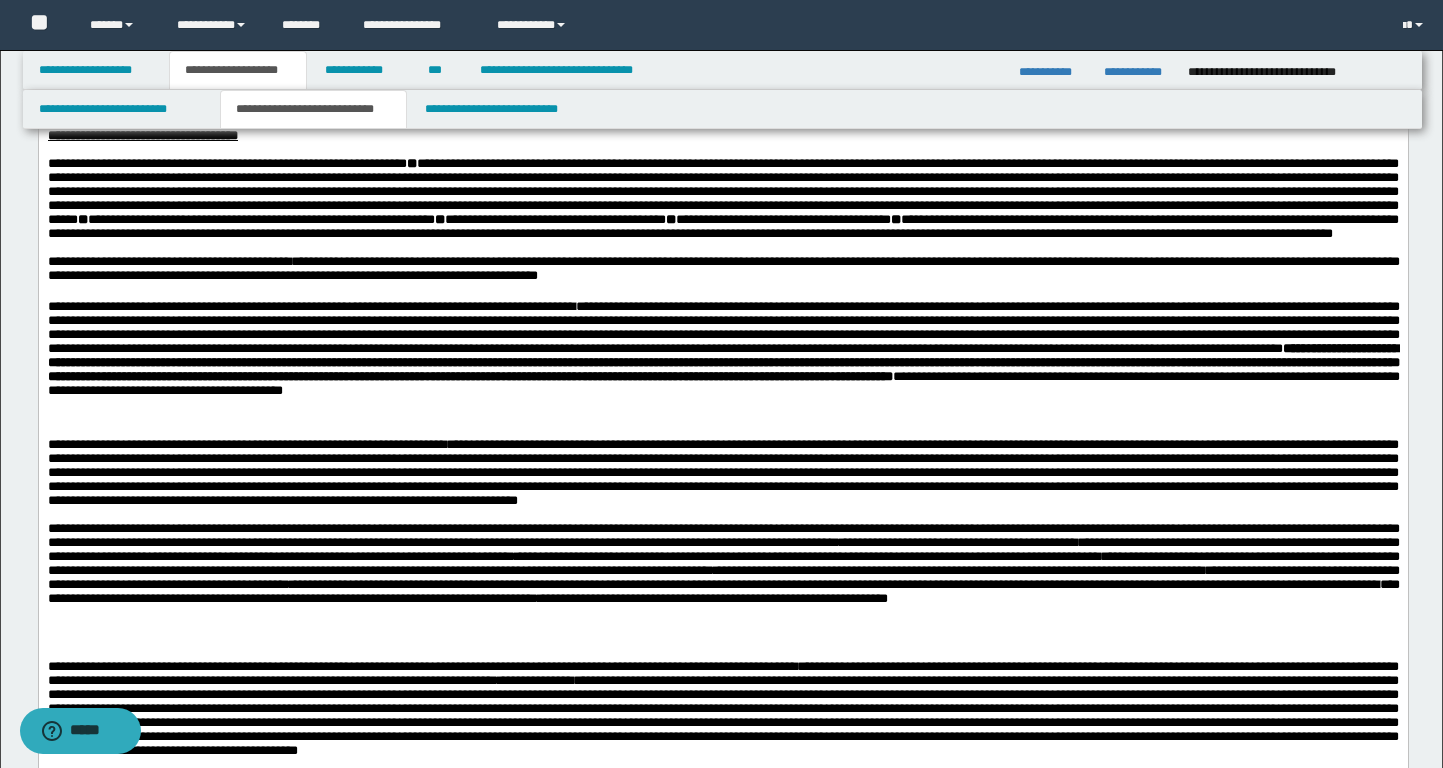 scroll, scrollTop: 726, scrollLeft: 0, axis: vertical 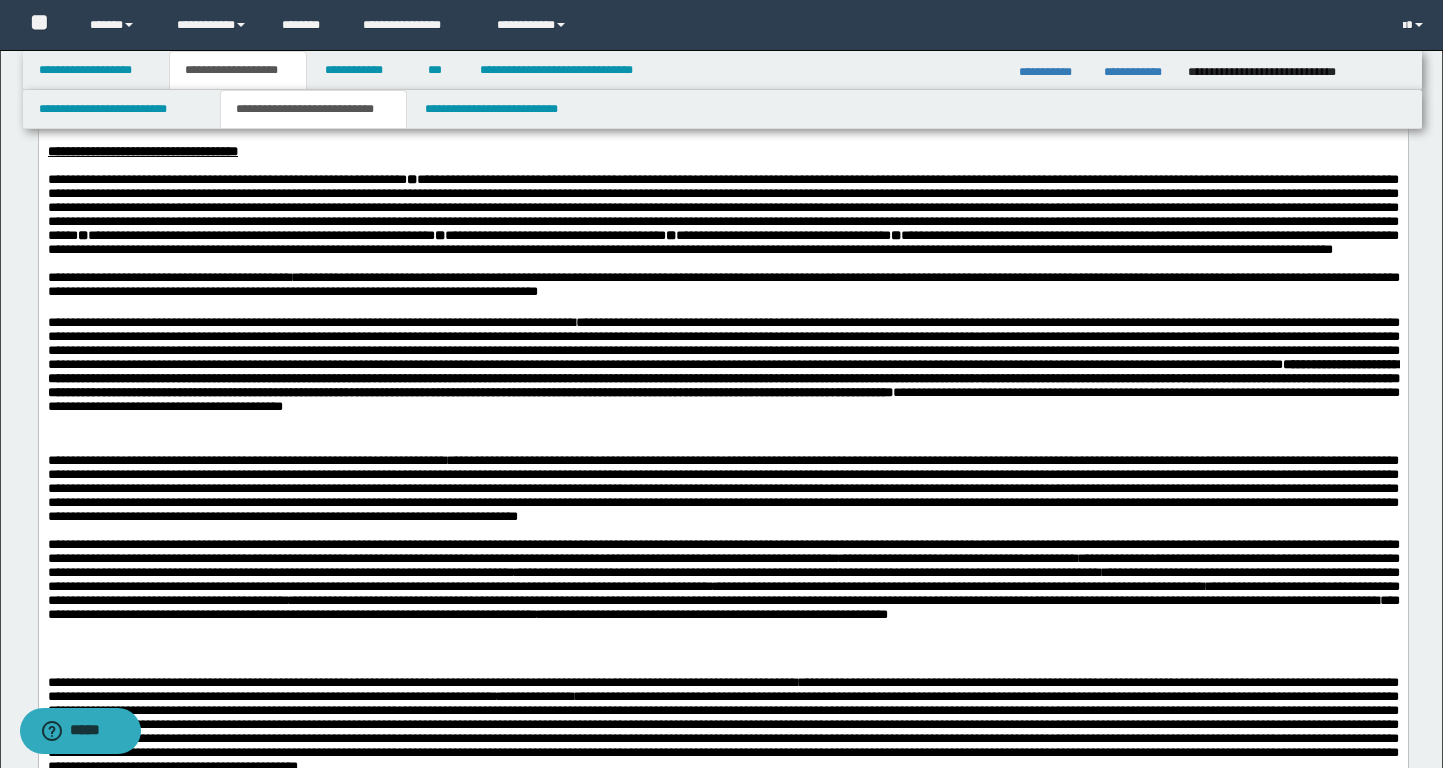 click on "**********" at bounding box center [723, 283] 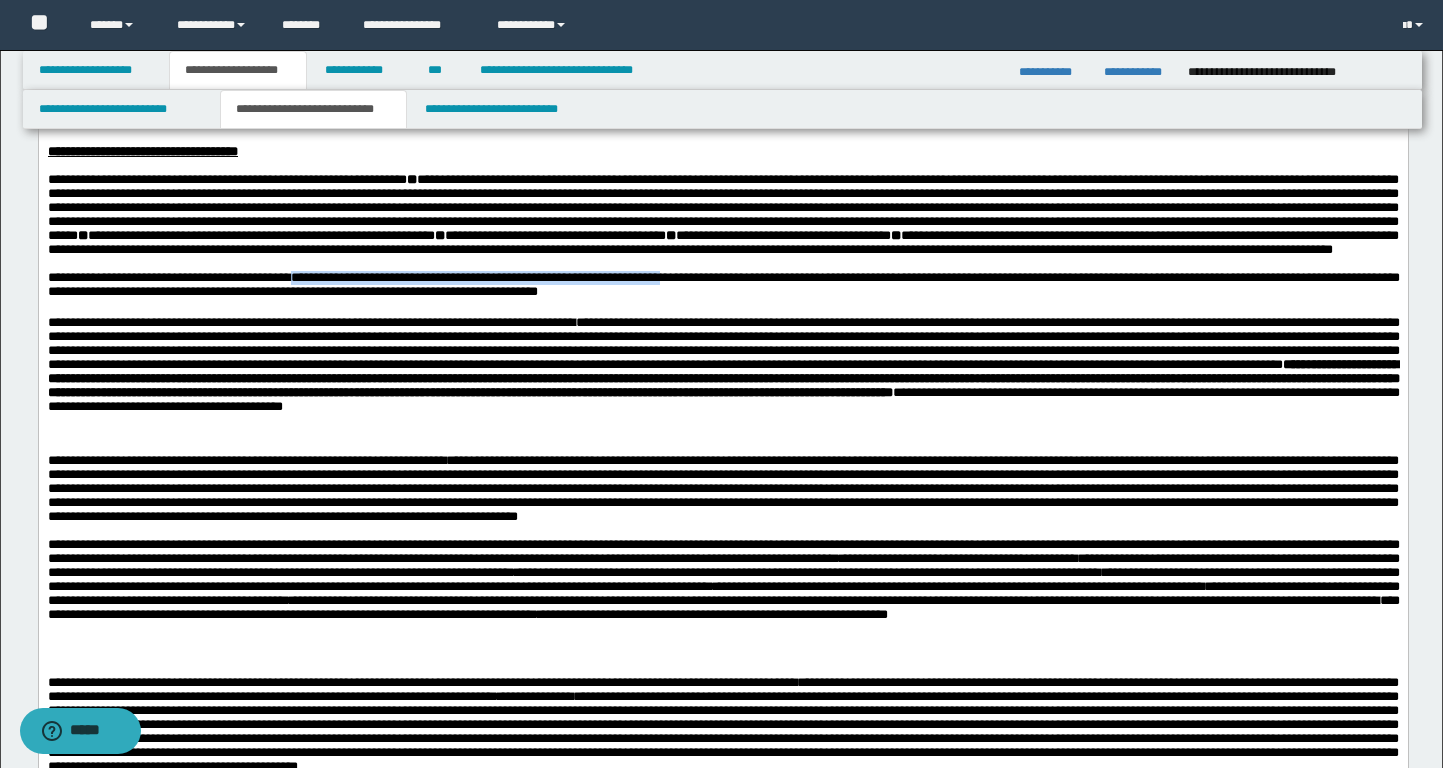drag, startPoint x: 372, startPoint y: 318, endPoint x: 811, endPoint y: 323, distance: 439.02847 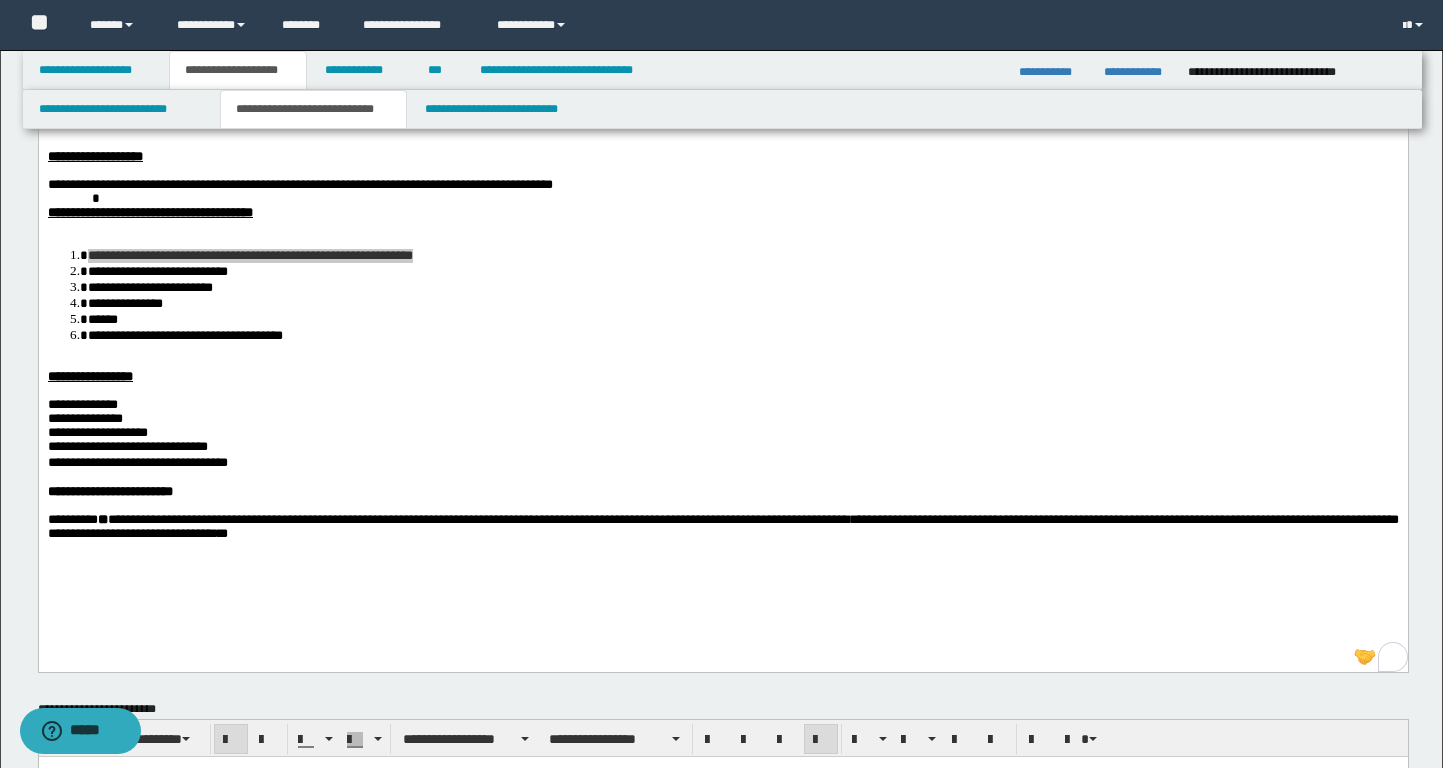 scroll, scrollTop: 0, scrollLeft: 0, axis: both 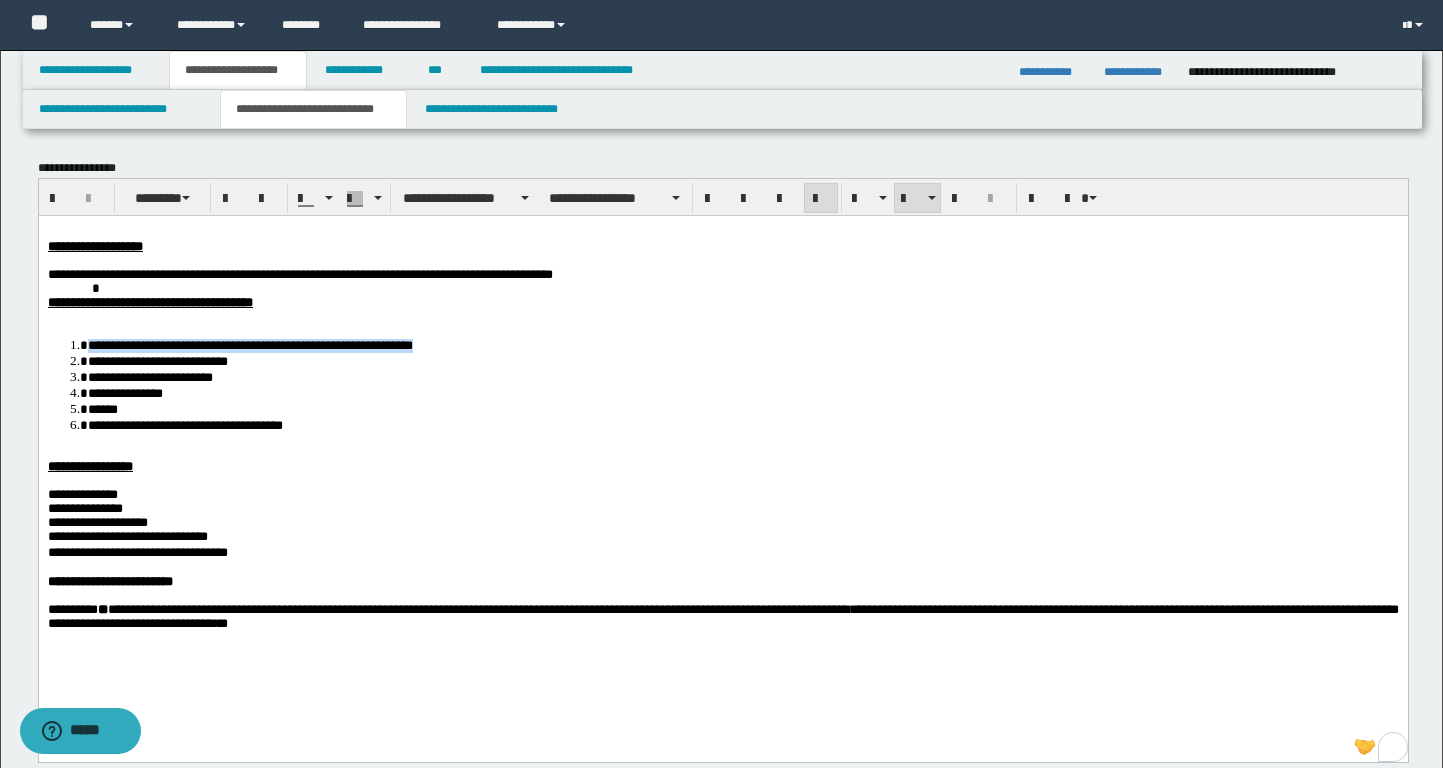 click on "**********" at bounding box center [742, 376] 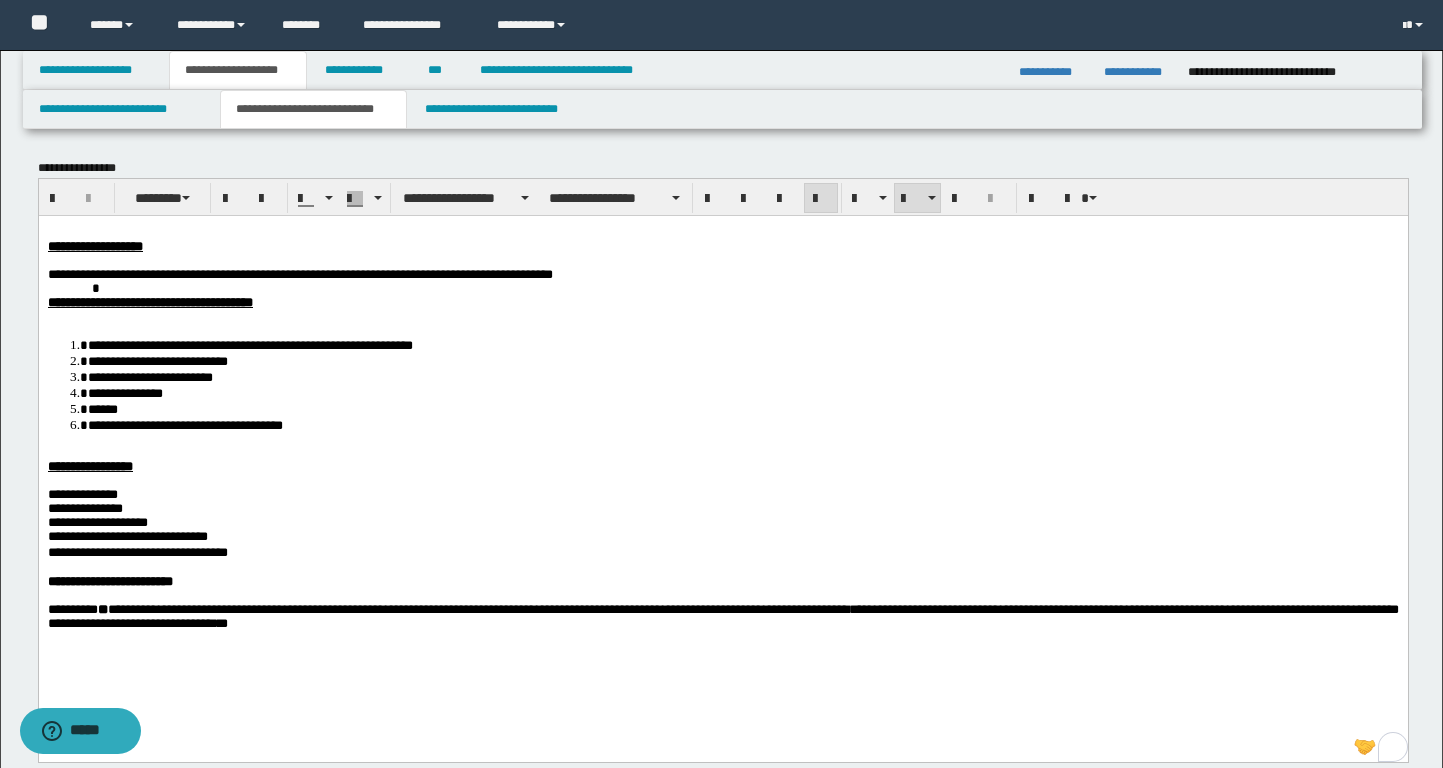 click on "**********" at bounding box center (742, 392) 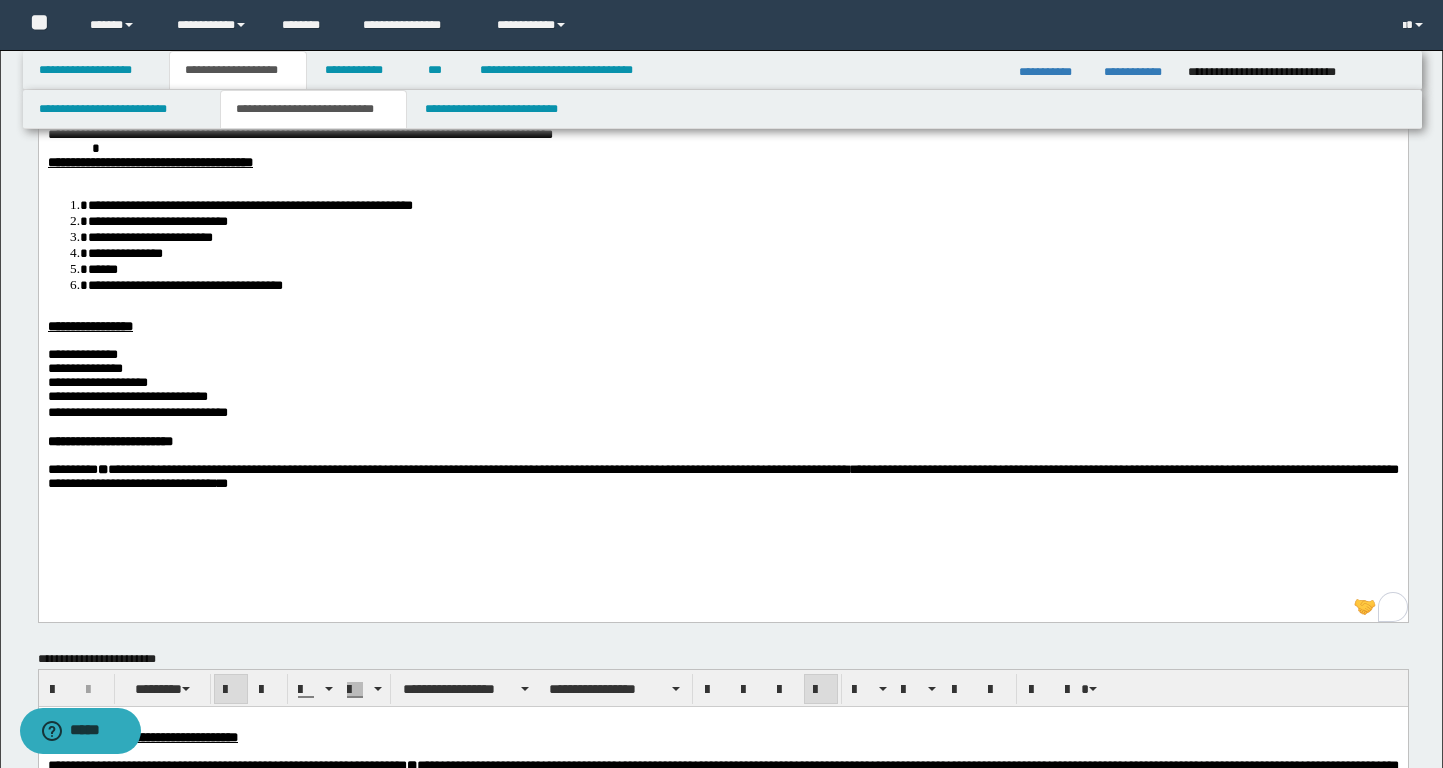 scroll, scrollTop: 135, scrollLeft: 0, axis: vertical 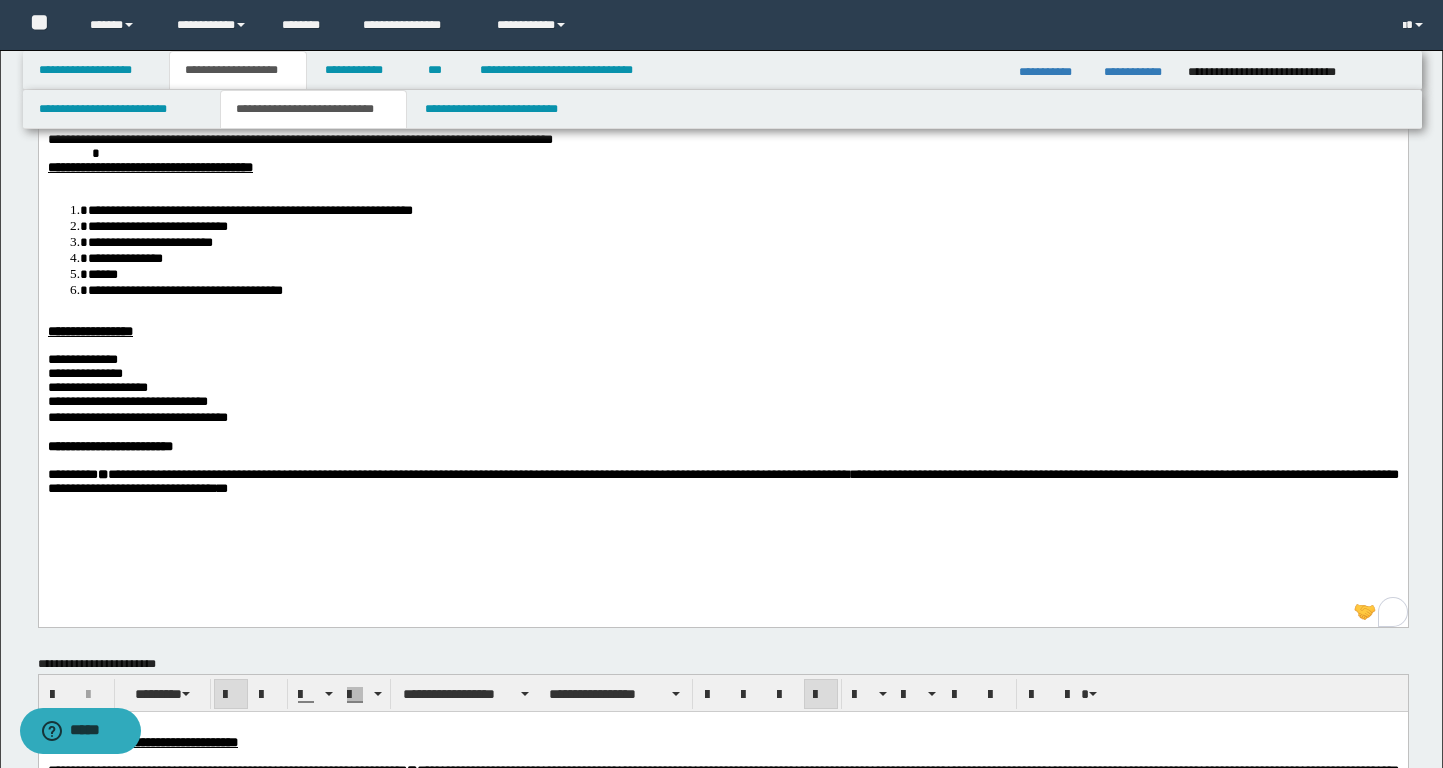 click on "**********" at bounding box center [742, 225] 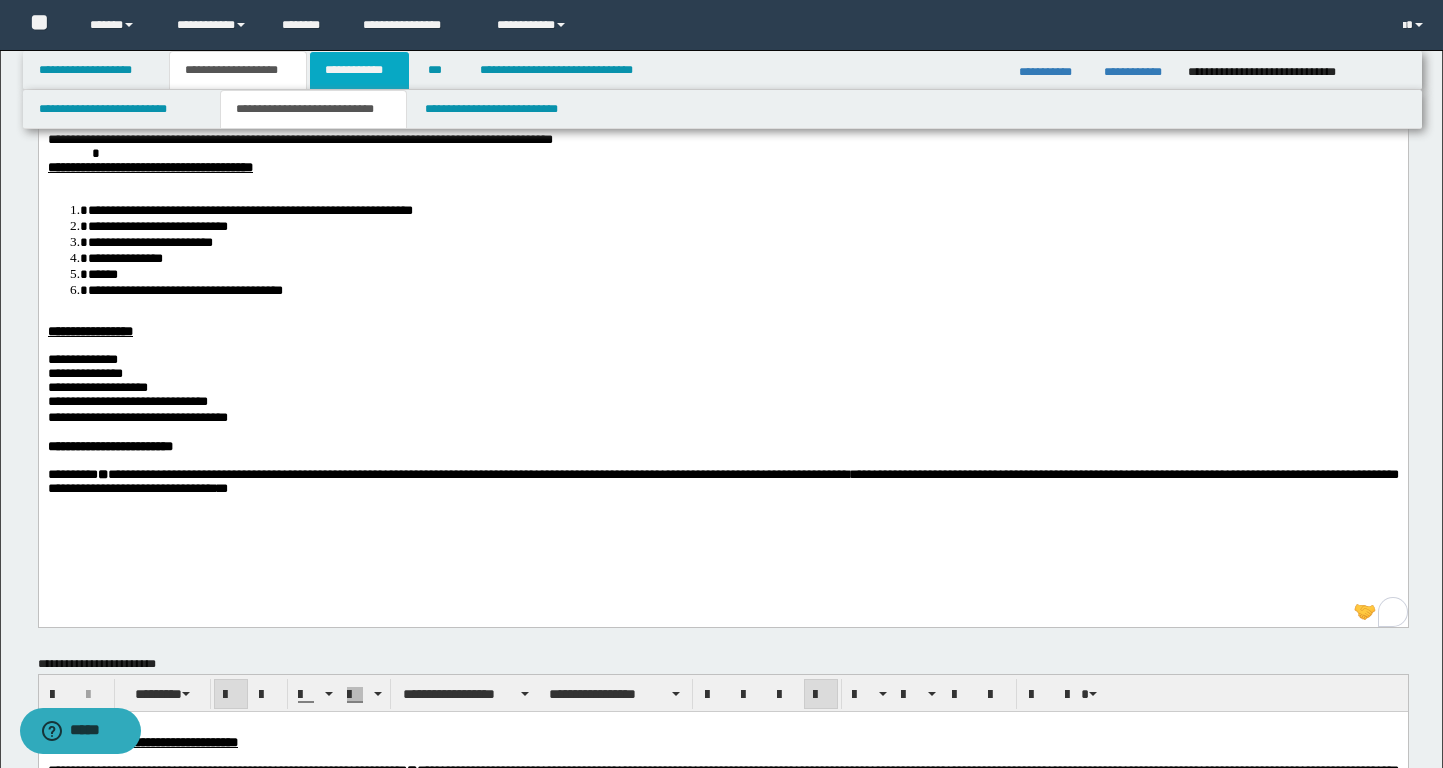 click on "**********" at bounding box center (359, 70) 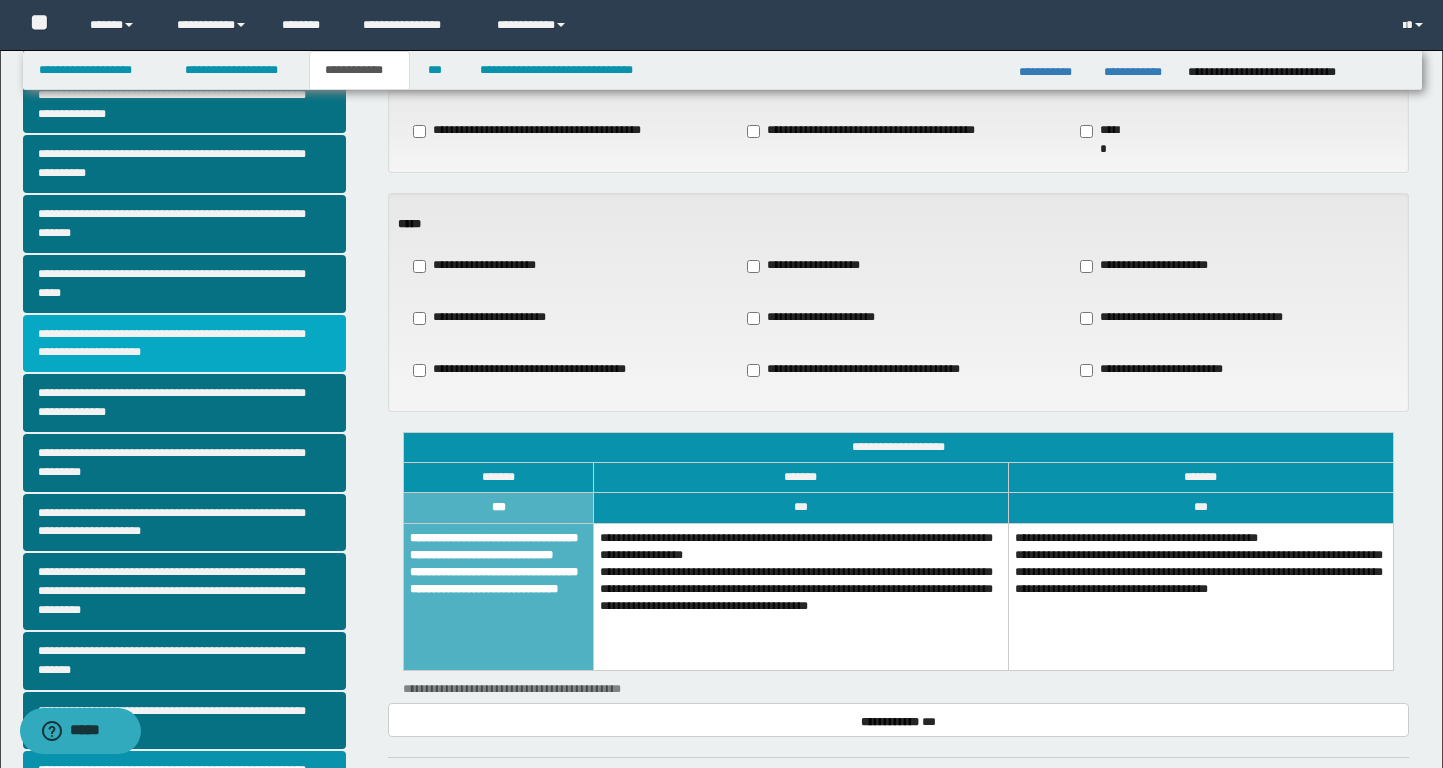 scroll, scrollTop: 114, scrollLeft: 0, axis: vertical 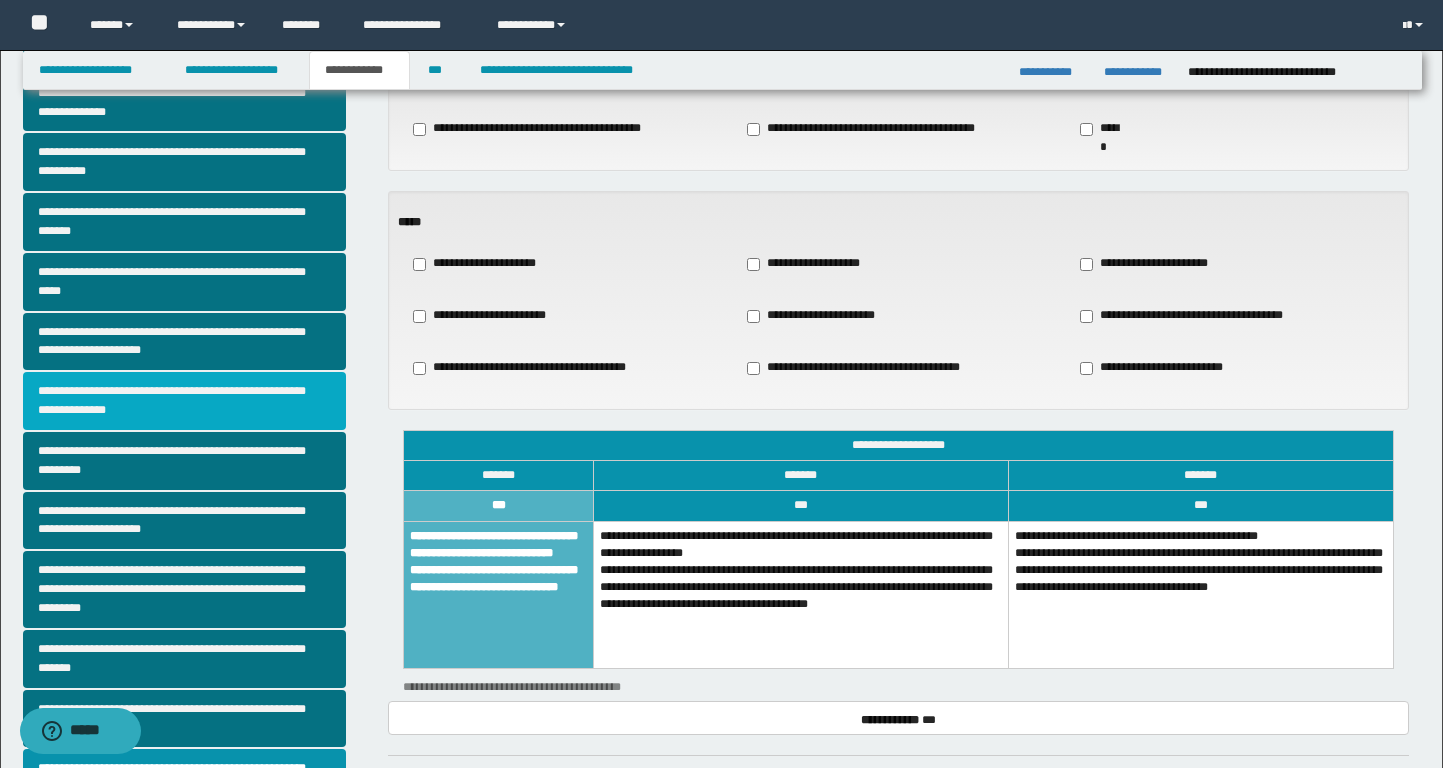 click on "**********" at bounding box center [184, 401] 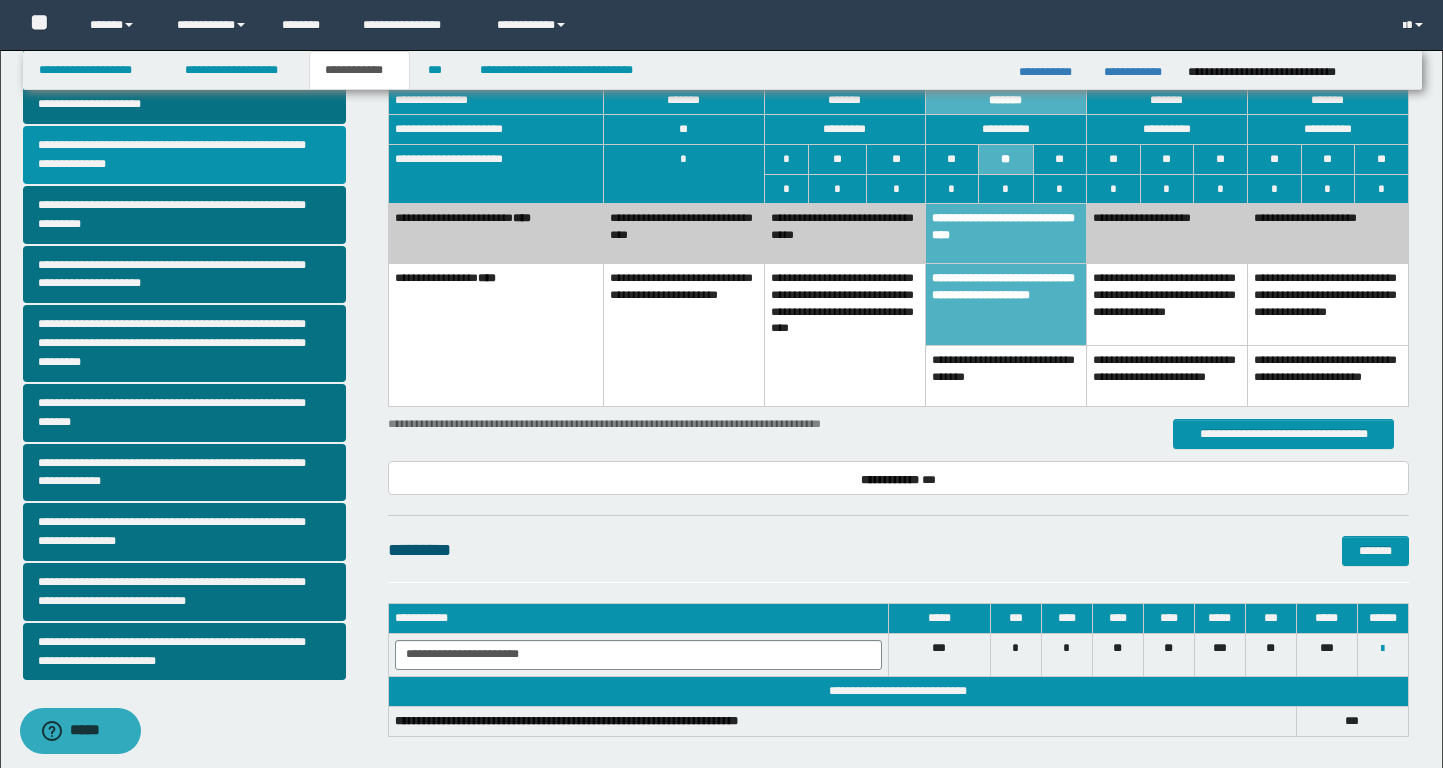 scroll, scrollTop: 202, scrollLeft: 0, axis: vertical 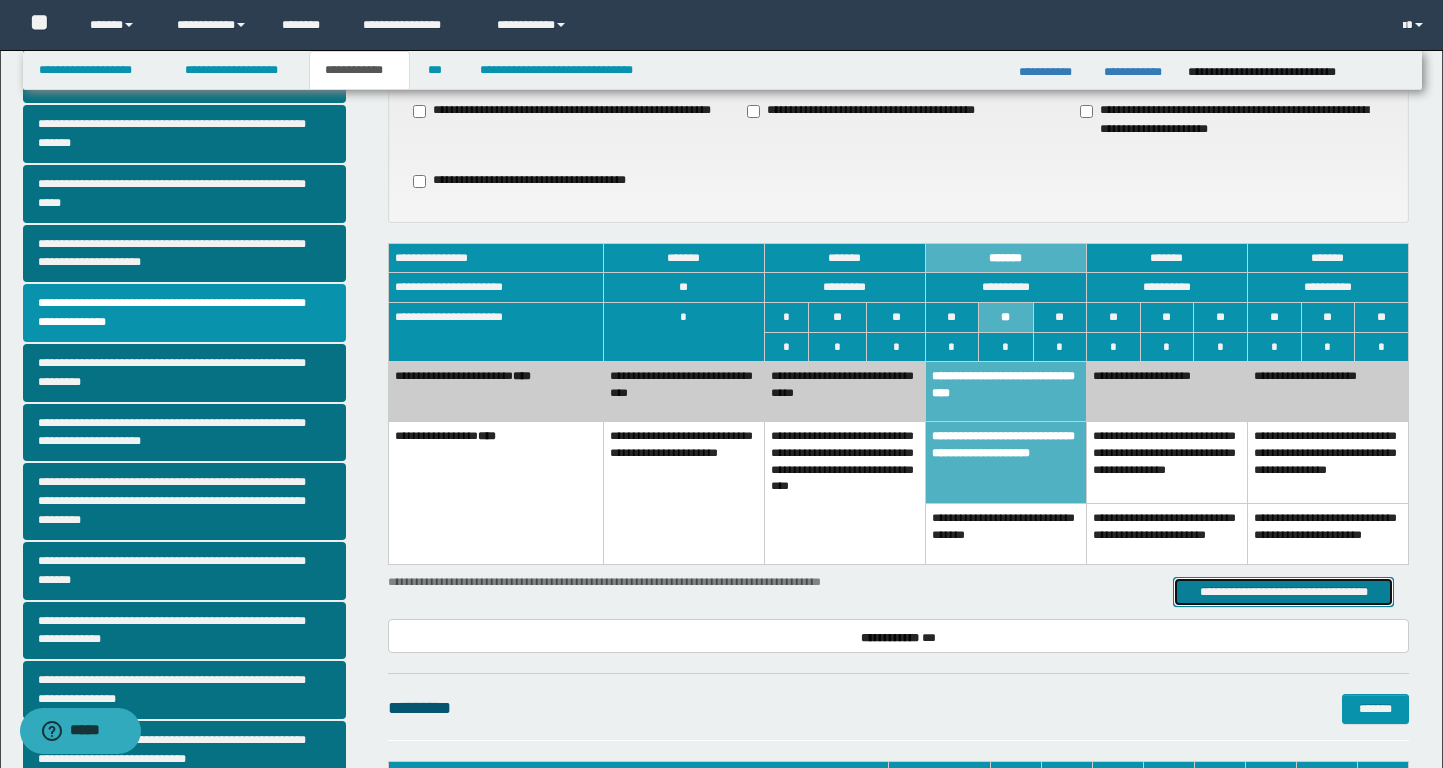 click on "**********" at bounding box center [1283, 592] 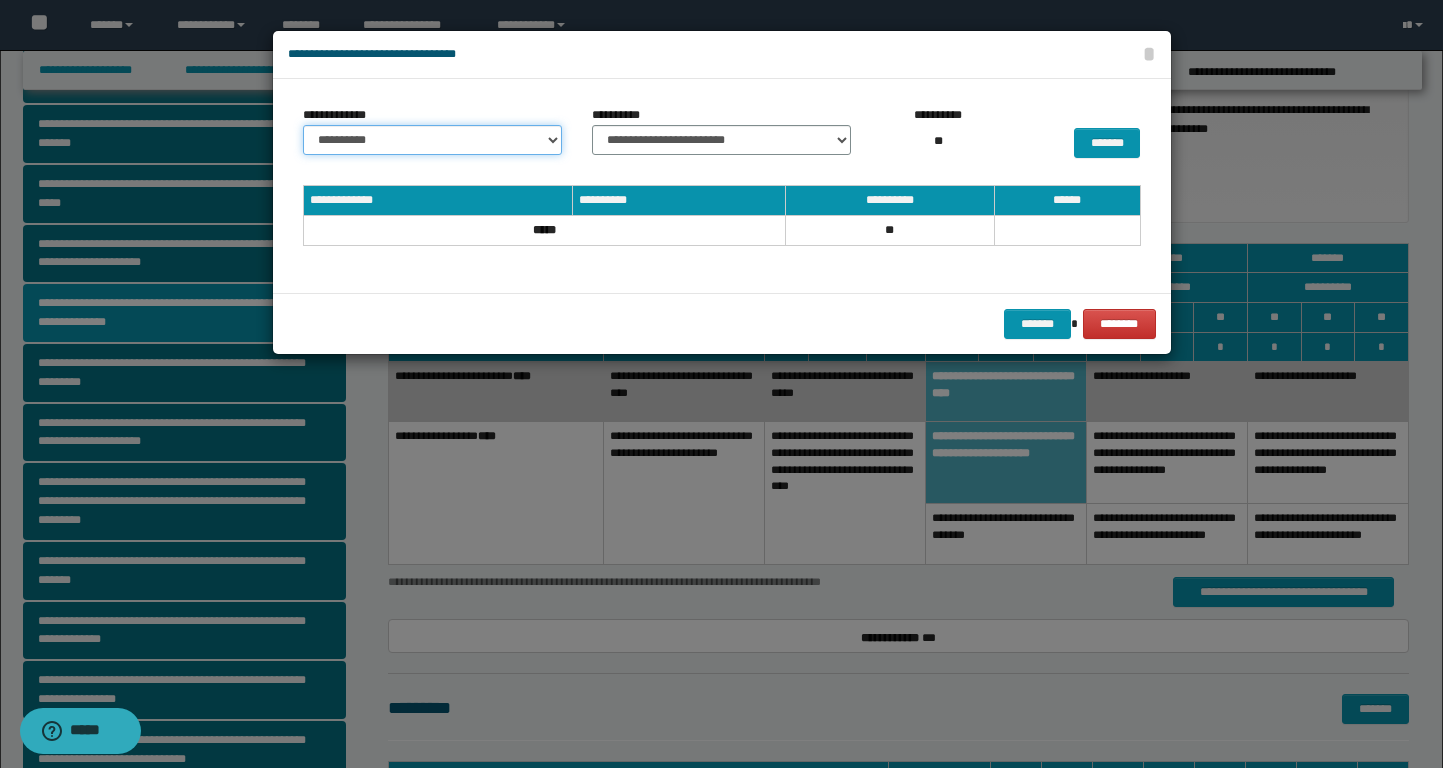 click on "**********" at bounding box center (432, 140) 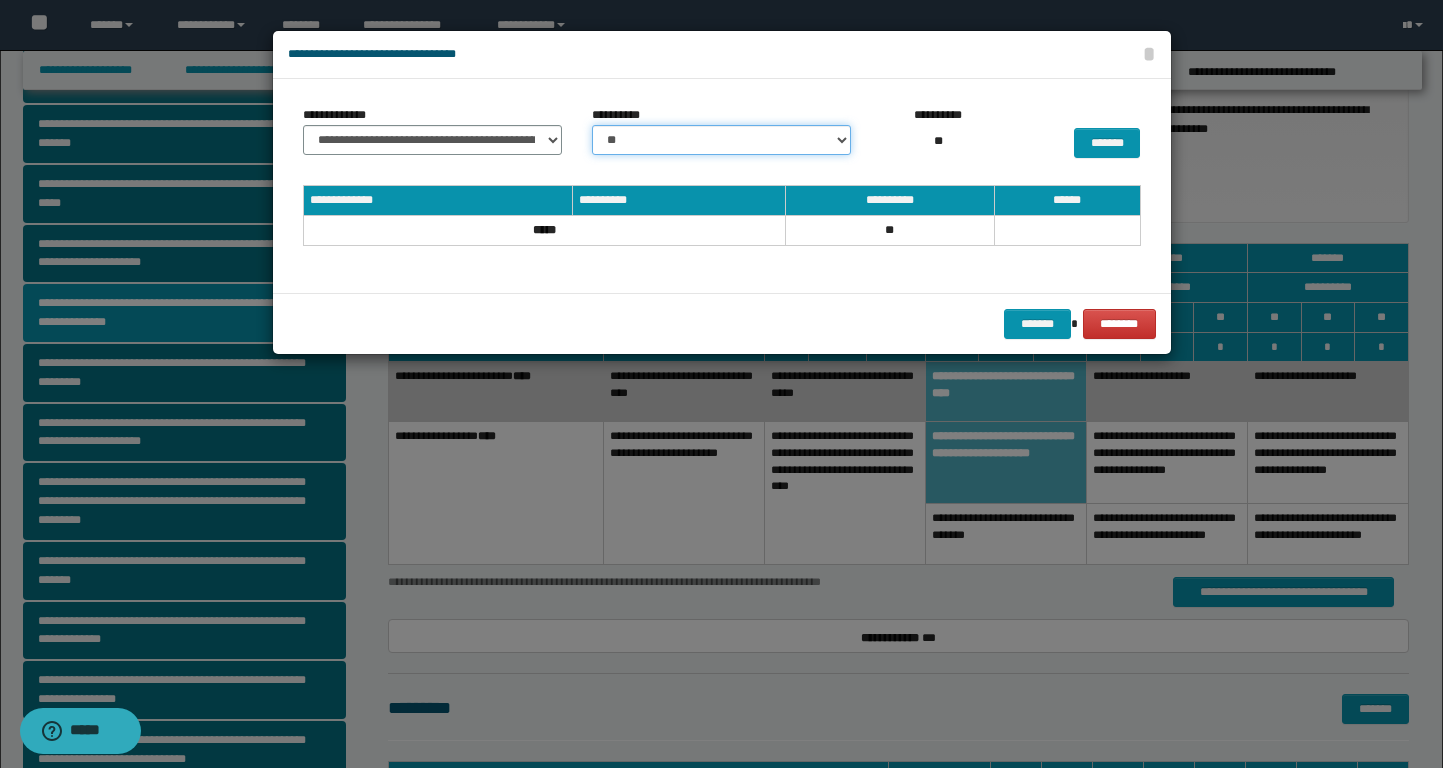 click on "** **" at bounding box center [721, 140] 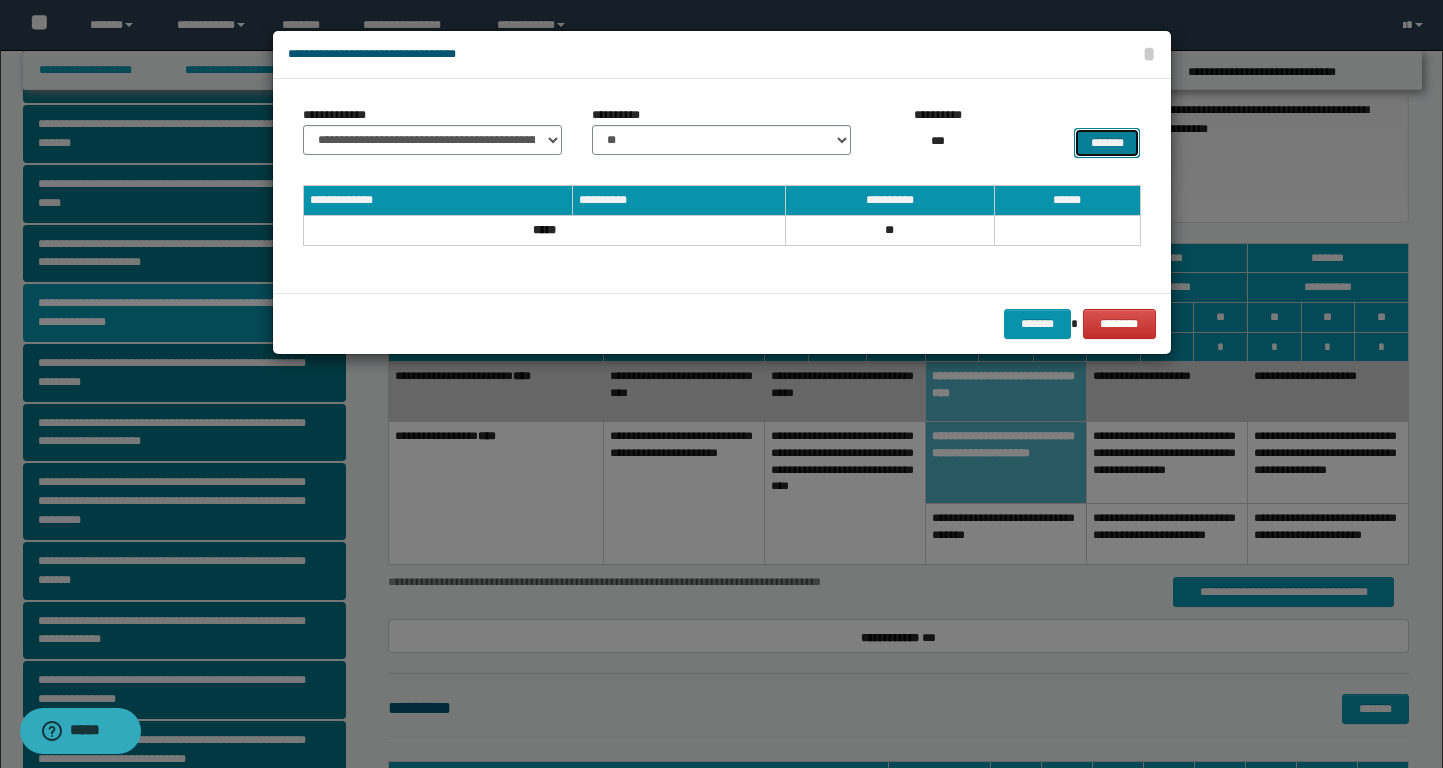 click on "*******" at bounding box center (1107, 143) 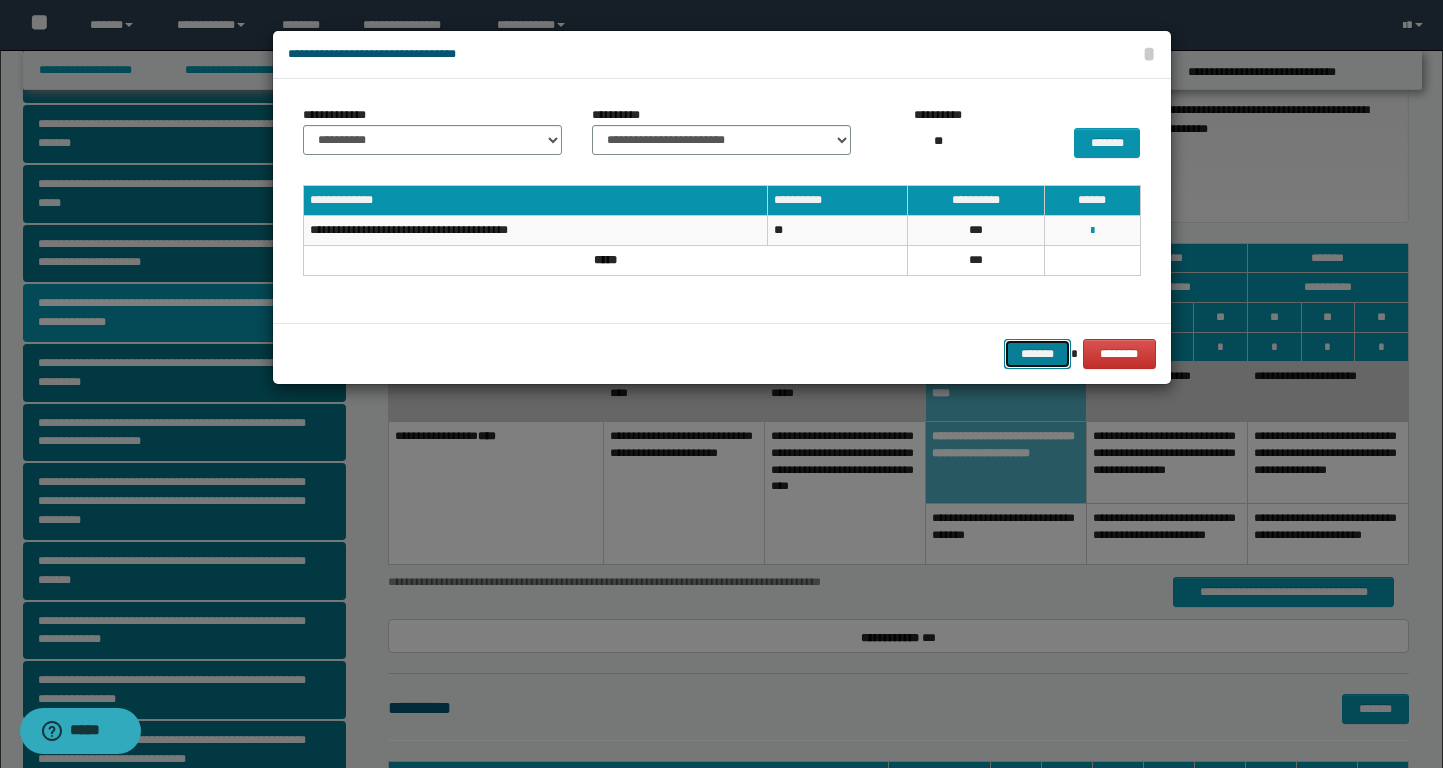 click on "*******" at bounding box center (1038, 354) 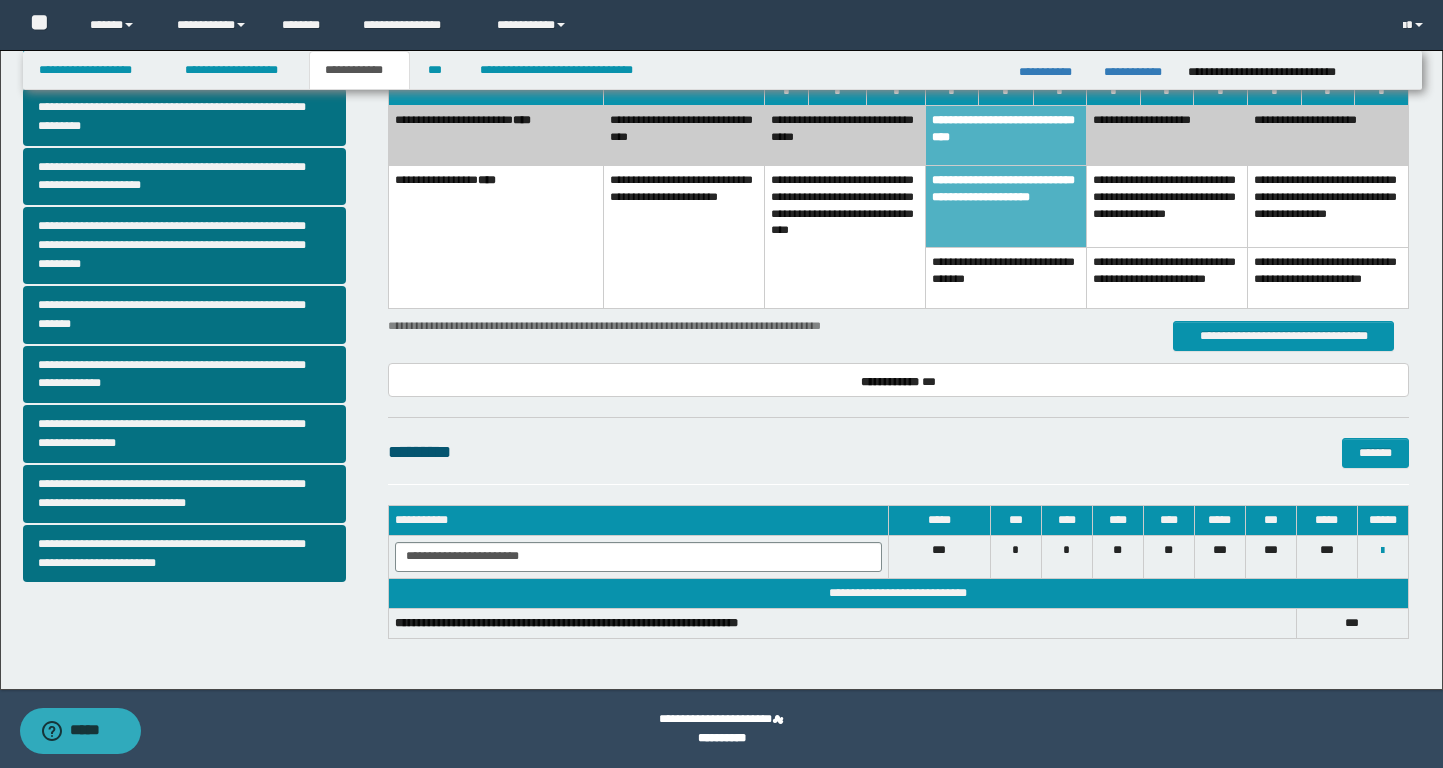 scroll, scrollTop: 0, scrollLeft: 0, axis: both 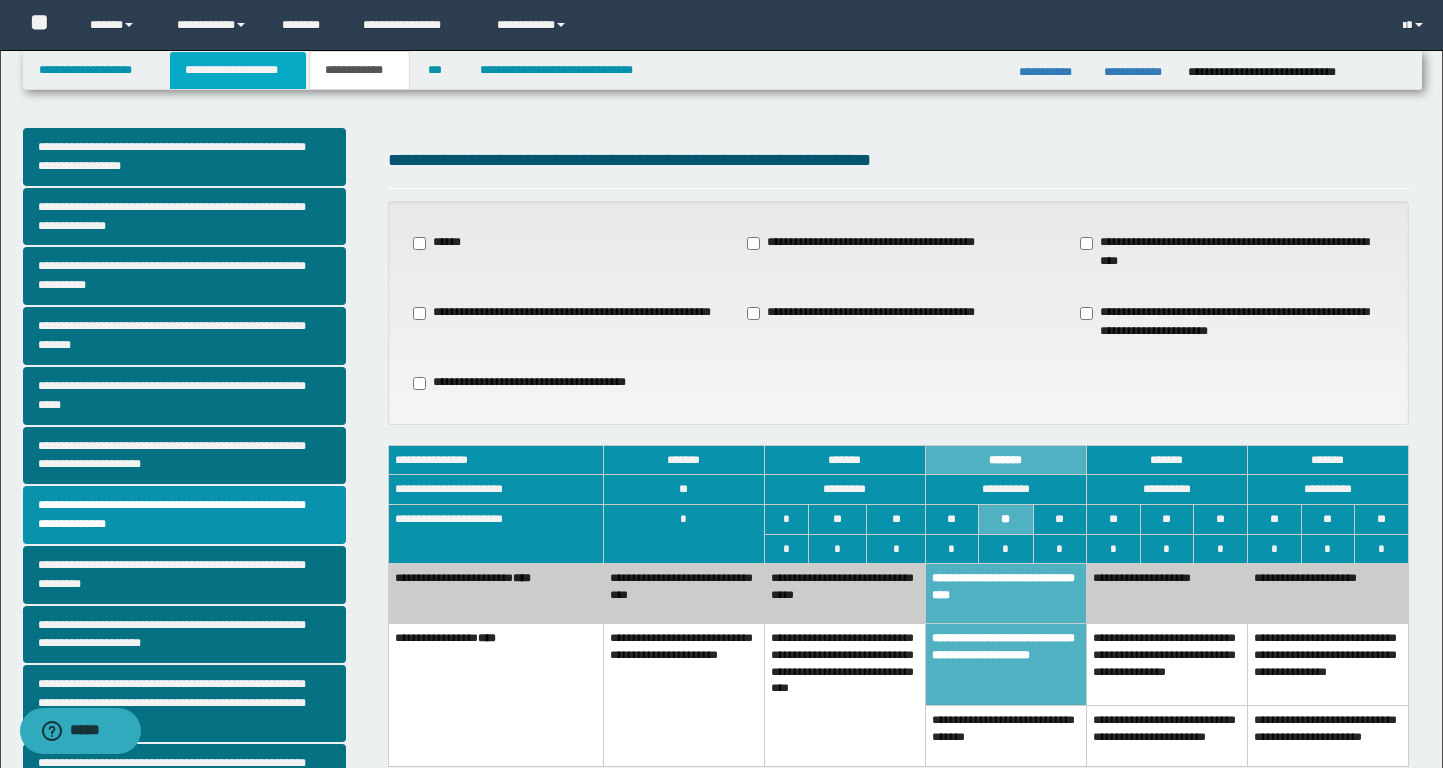 click on "**********" at bounding box center (238, 70) 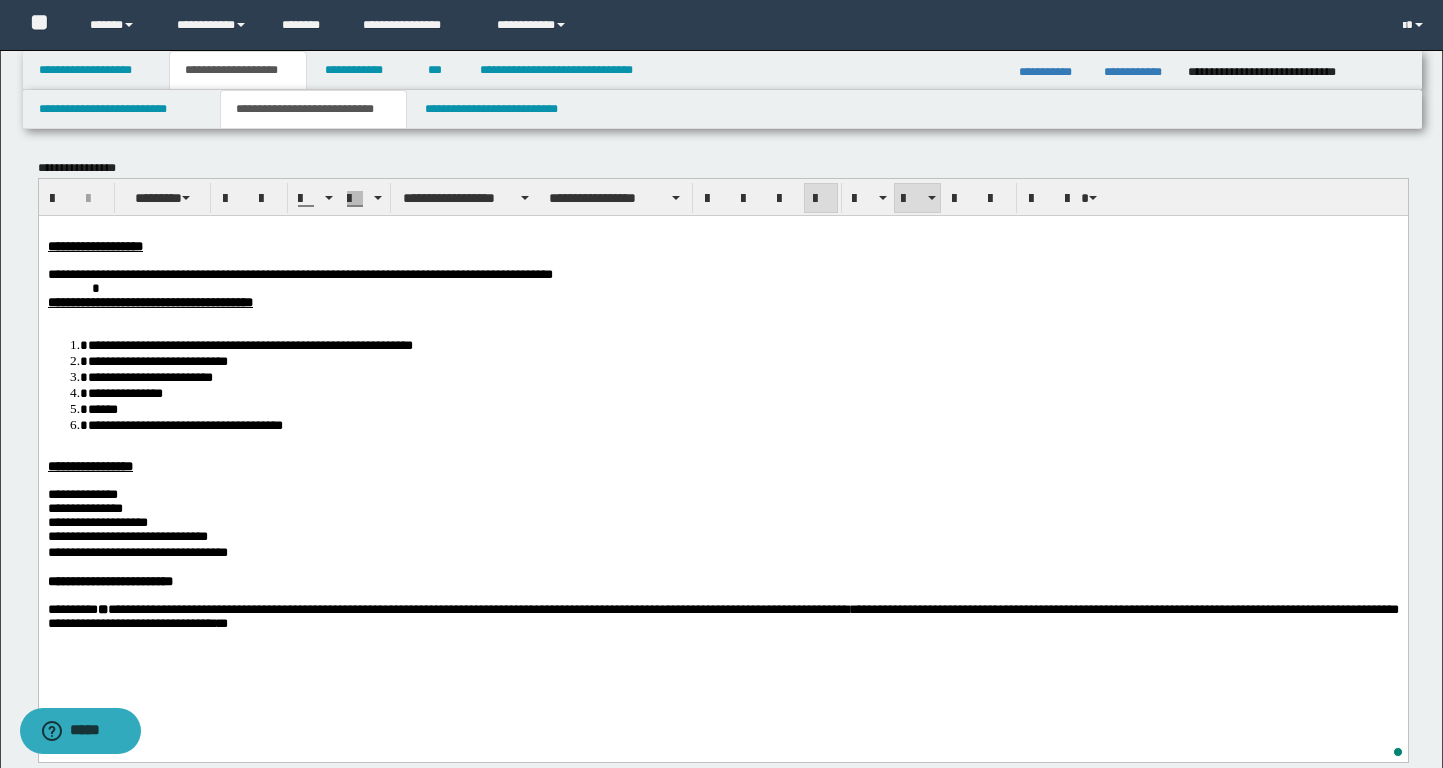 click on "**********" at bounding box center (742, 376) 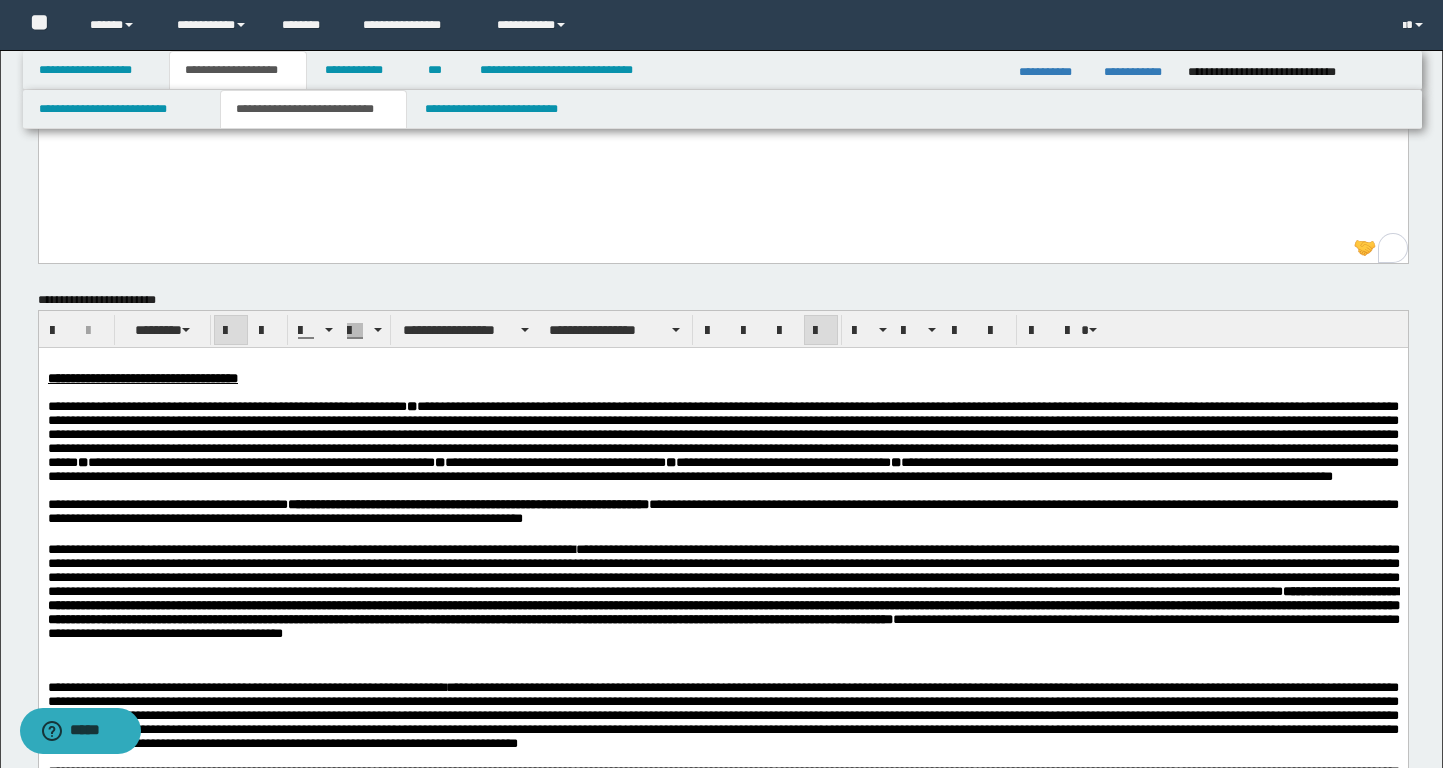 scroll, scrollTop: 566, scrollLeft: 0, axis: vertical 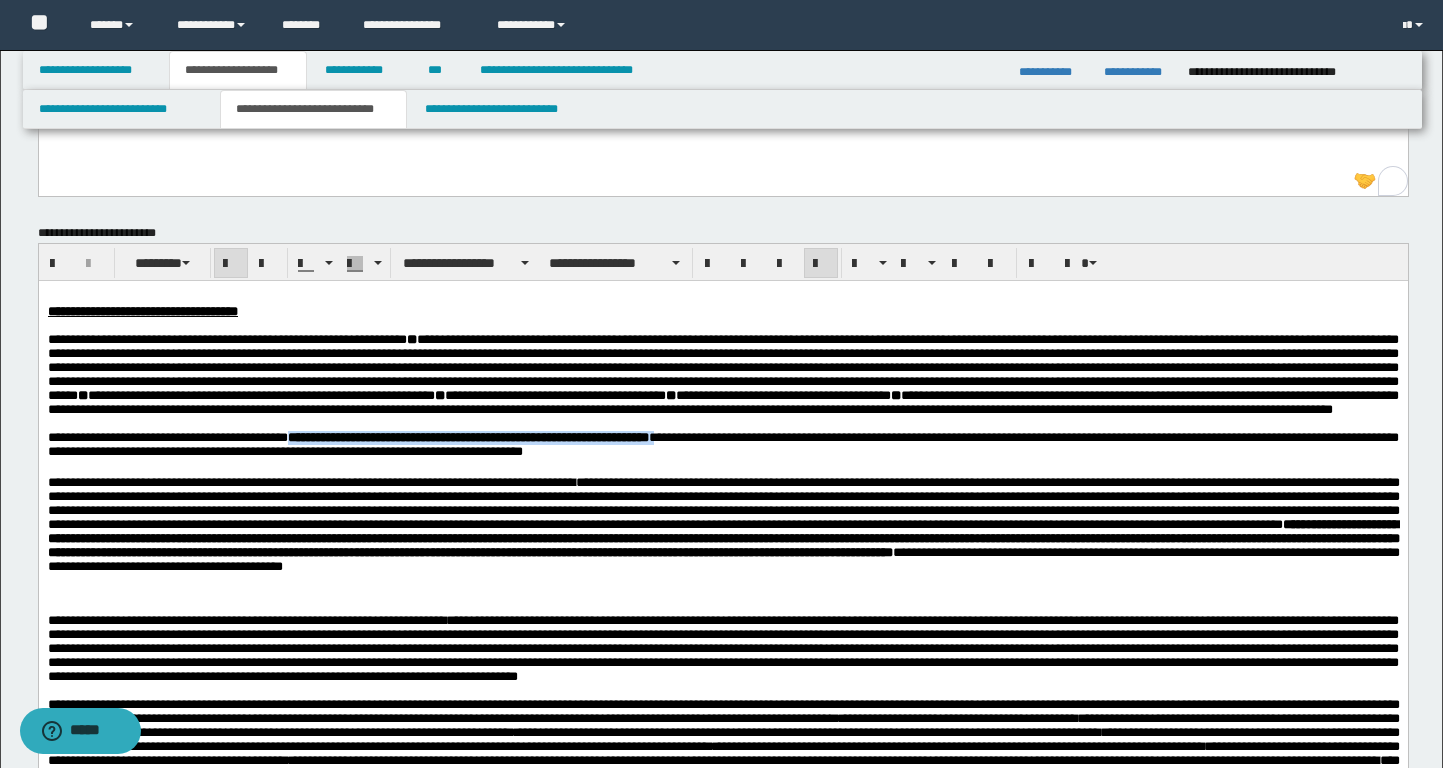 click on "**********" at bounding box center (722, 374) 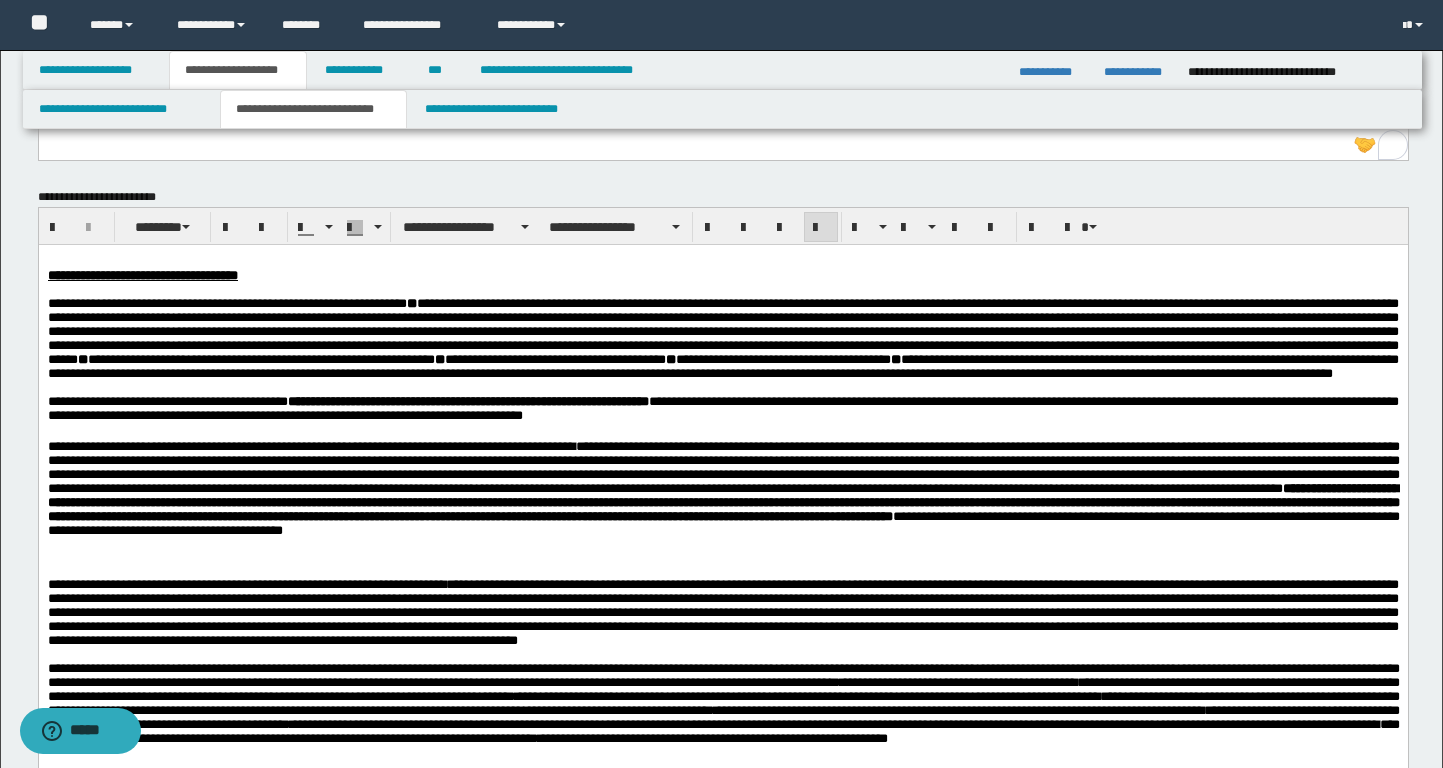 click on "**********" at bounding box center (722, 338) 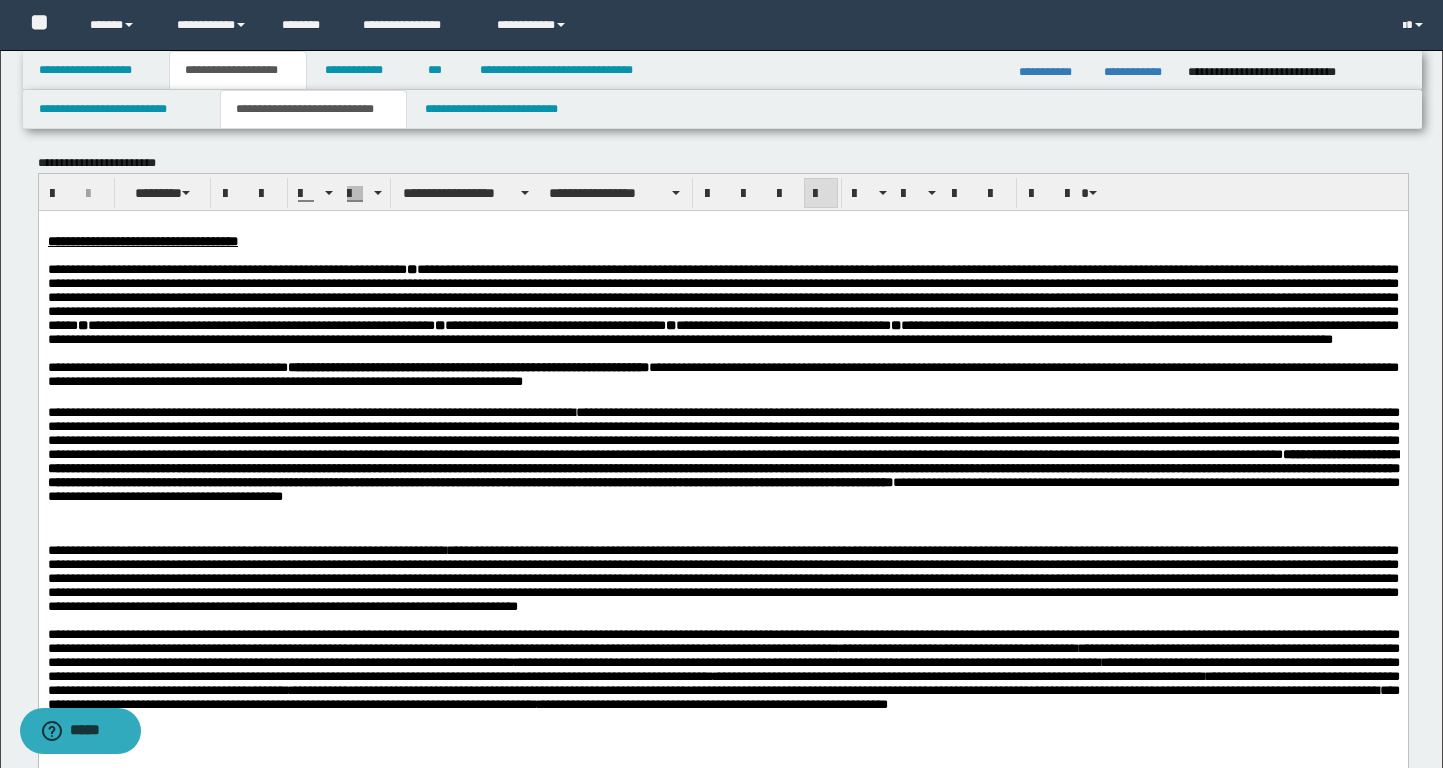 scroll, scrollTop: 639, scrollLeft: 0, axis: vertical 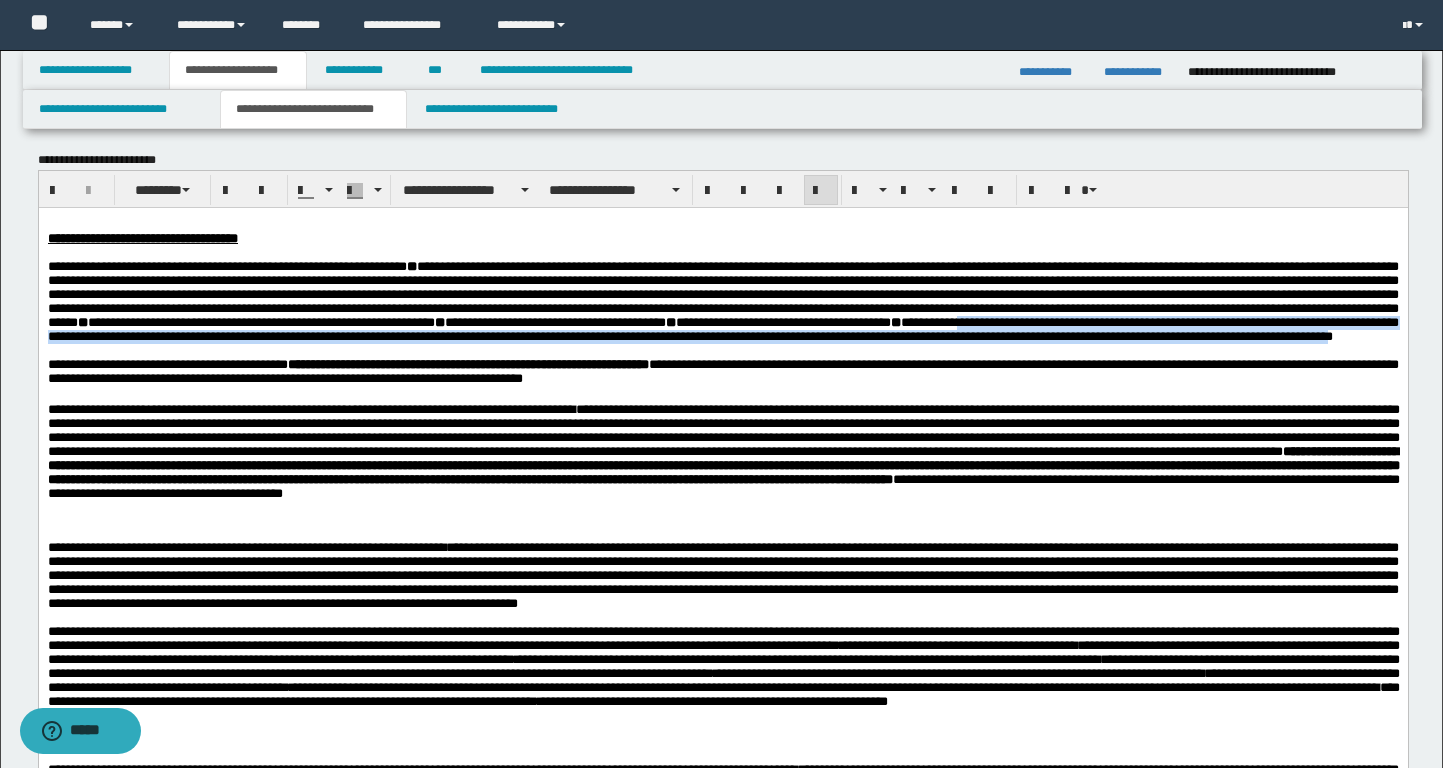 drag, startPoint x: 1186, startPoint y: 343, endPoint x: 672, endPoint y: 378, distance: 515.19025 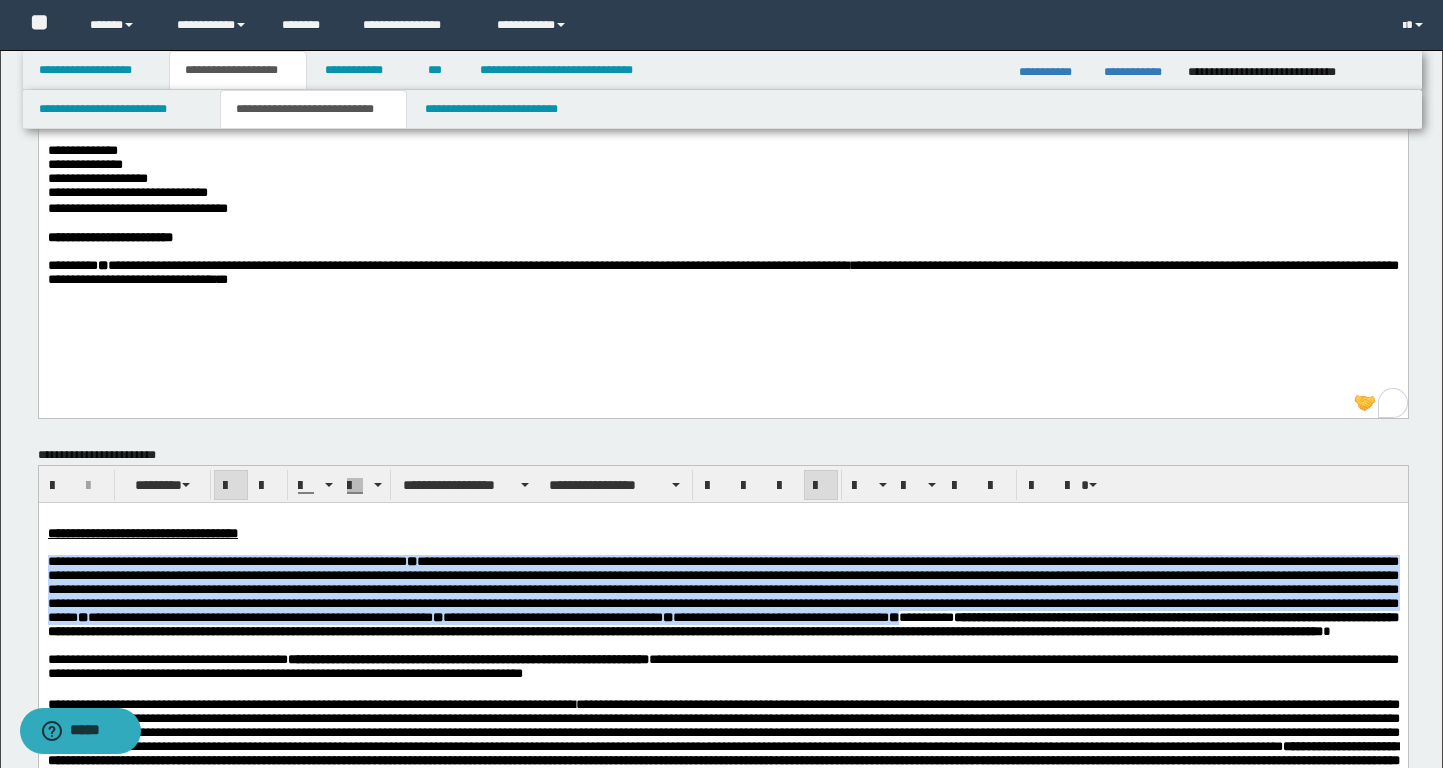 scroll, scrollTop: 672, scrollLeft: 0, axis: vertical 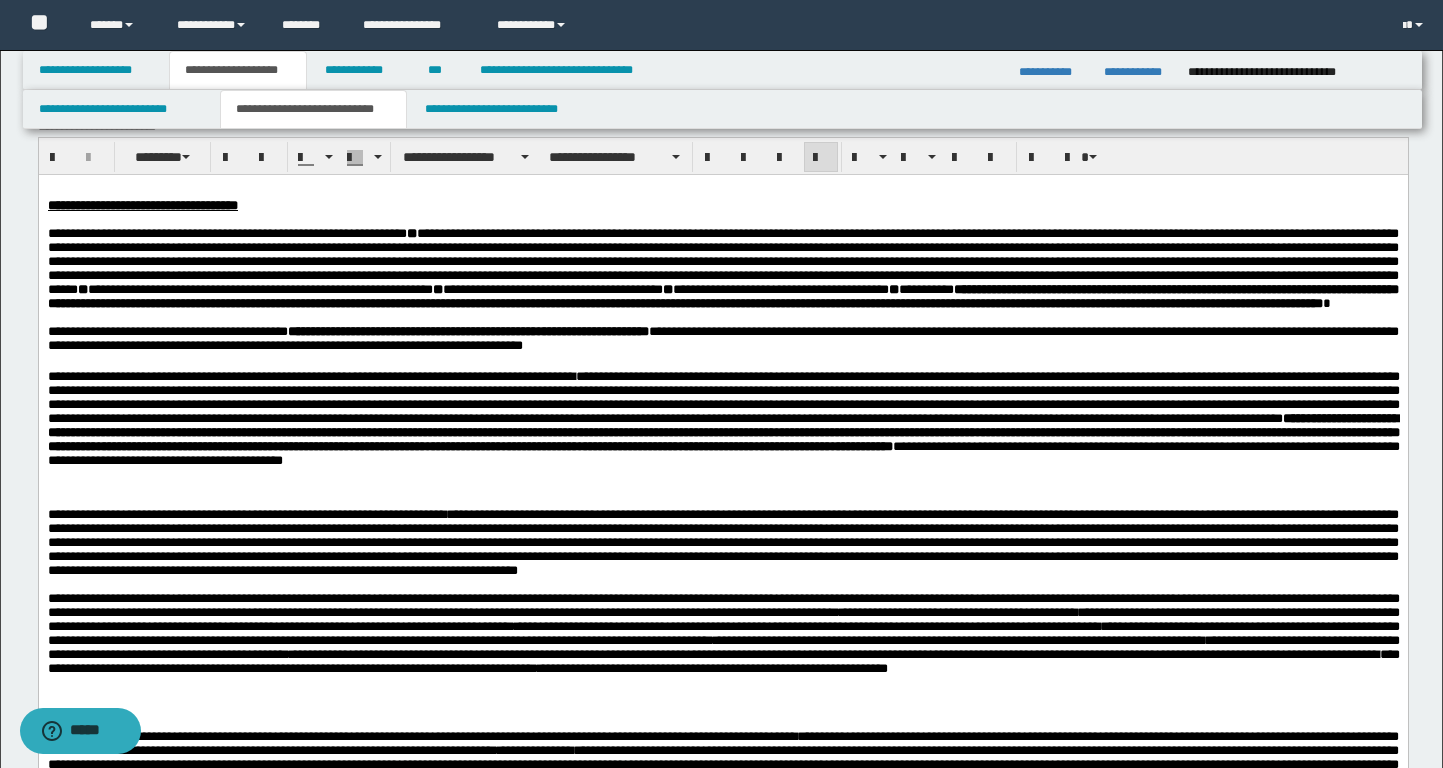 click at bounding box center [722, 317] 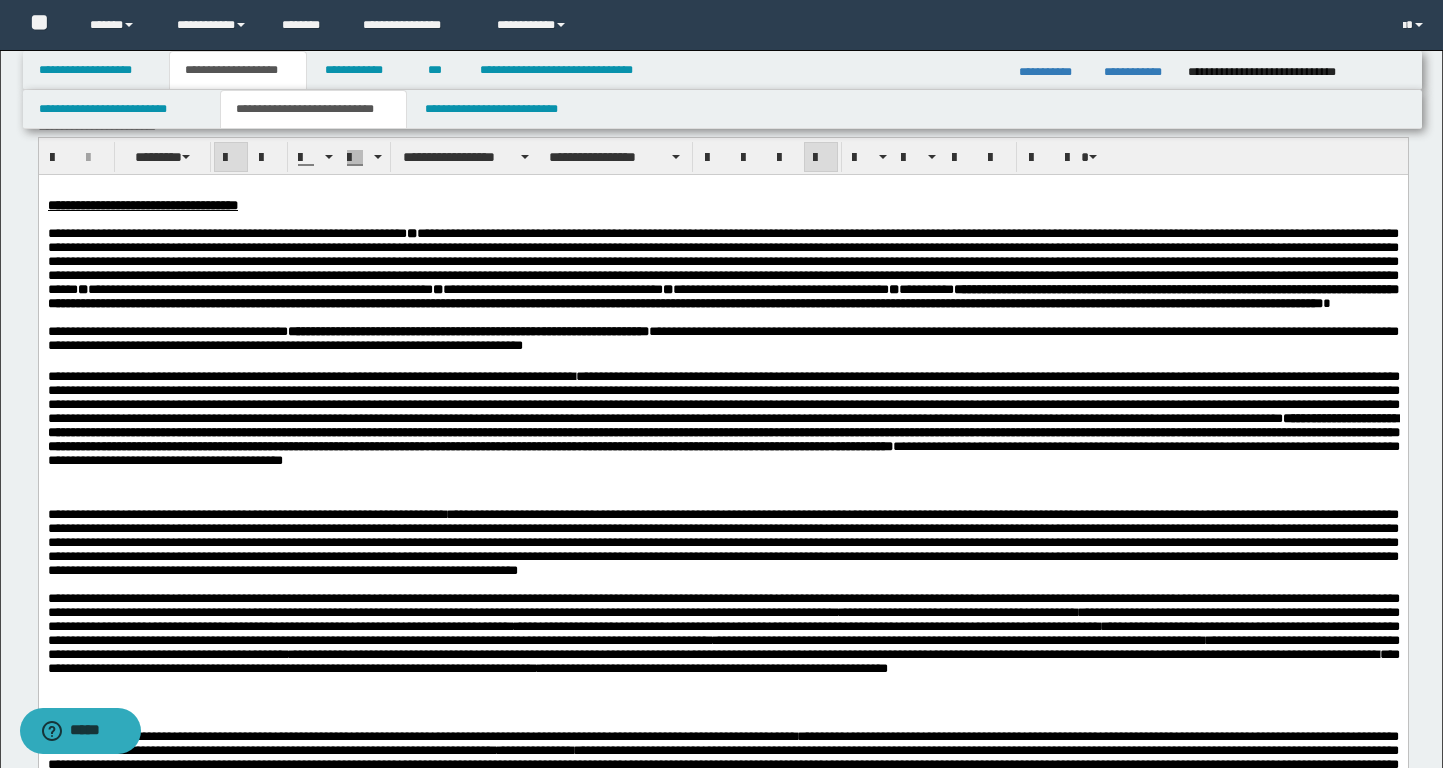 click on "**********" at bounding box center [722, 295] 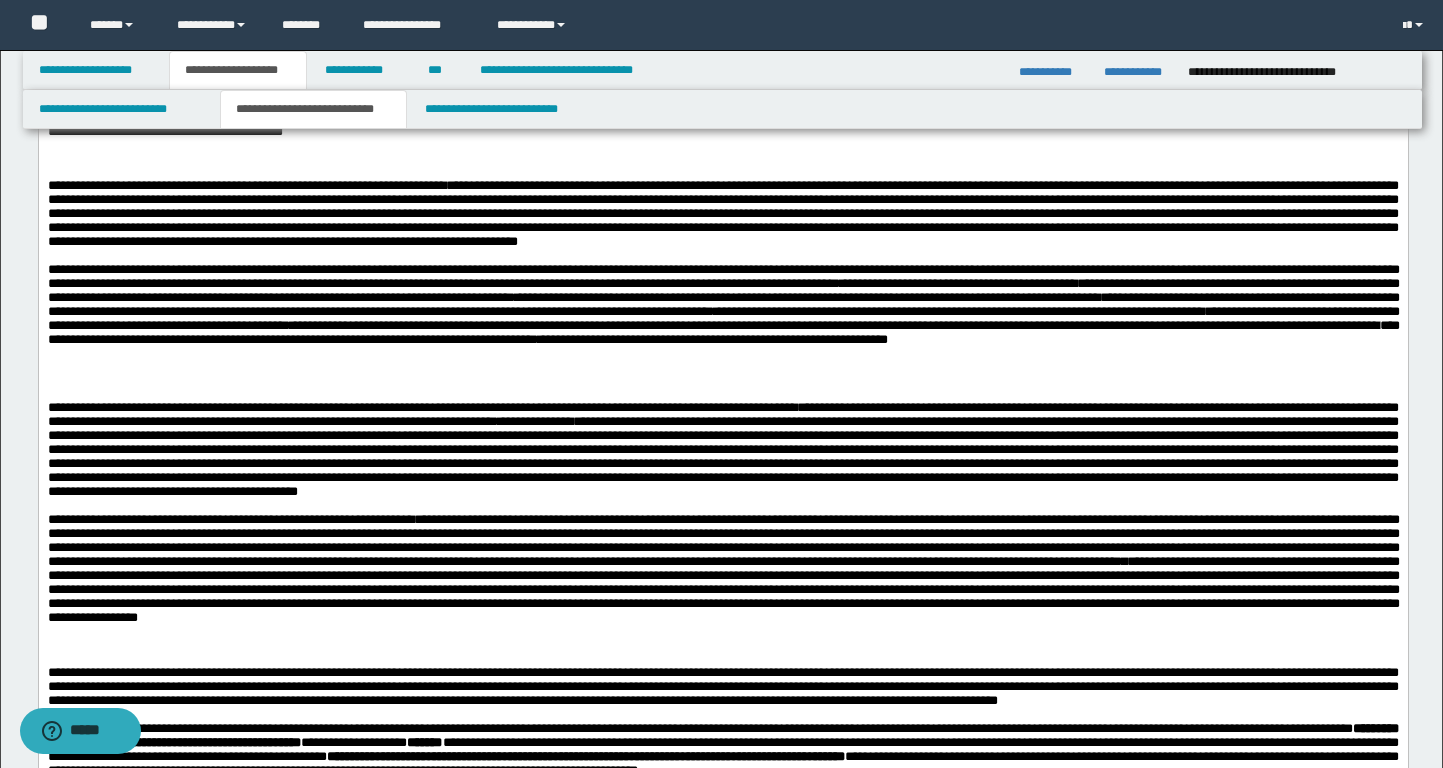 scroll, scrollTop: 1004, scrollLeft: 0, axis: vertical 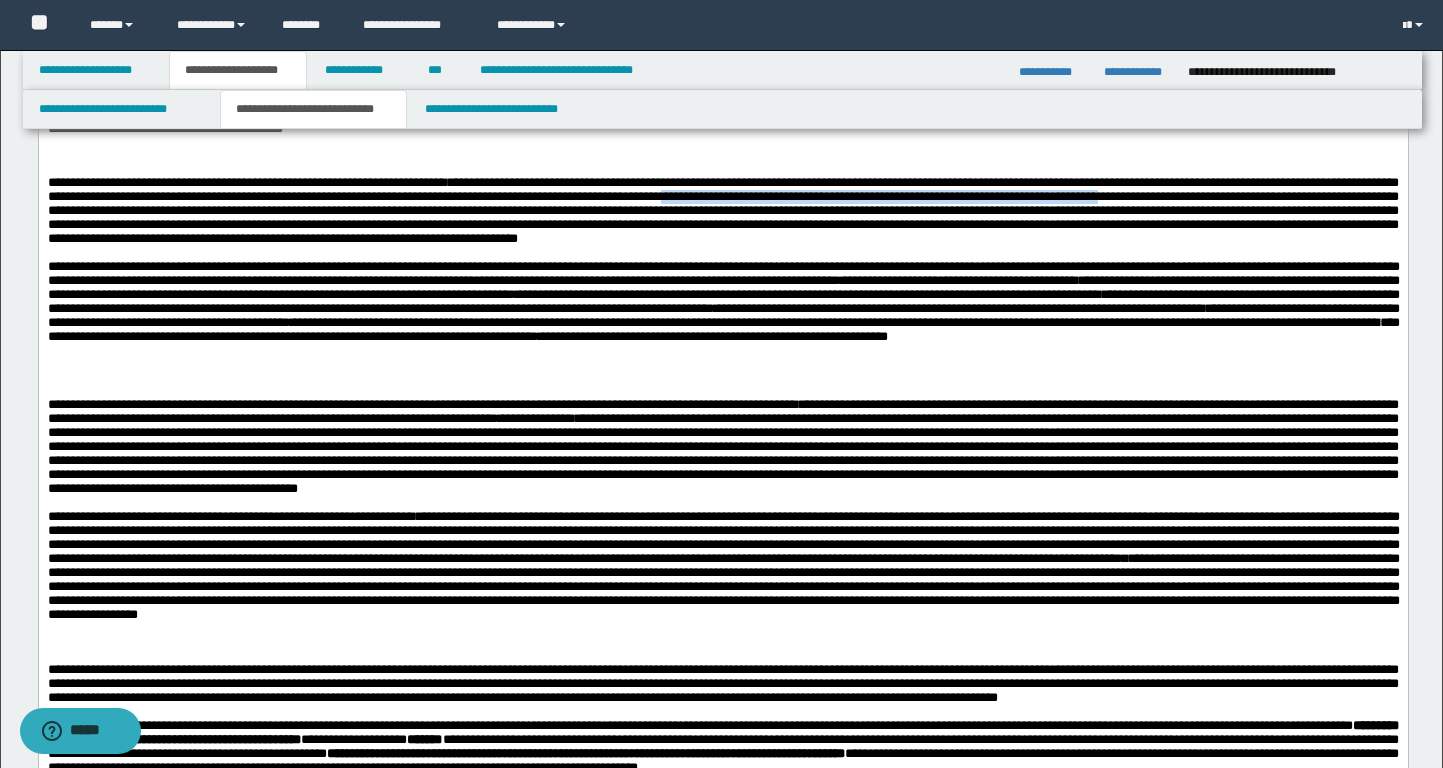 drag, startPoint x: 1089, startPoint y: 242, endPoint x: 256, endPoint y: 256, distance: 833.1176 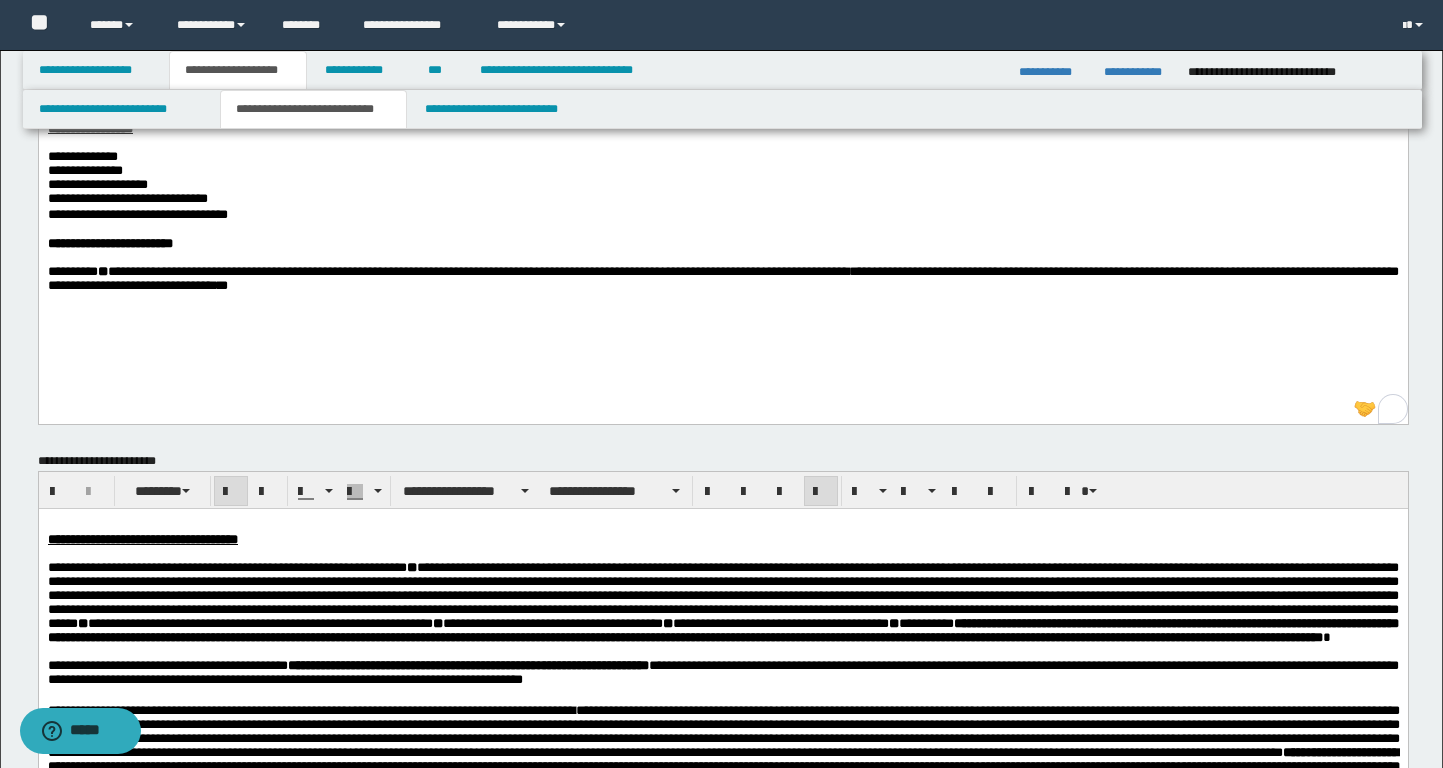 scroll, scrollTop: 130, scrollLeft: 0, axis: vertical 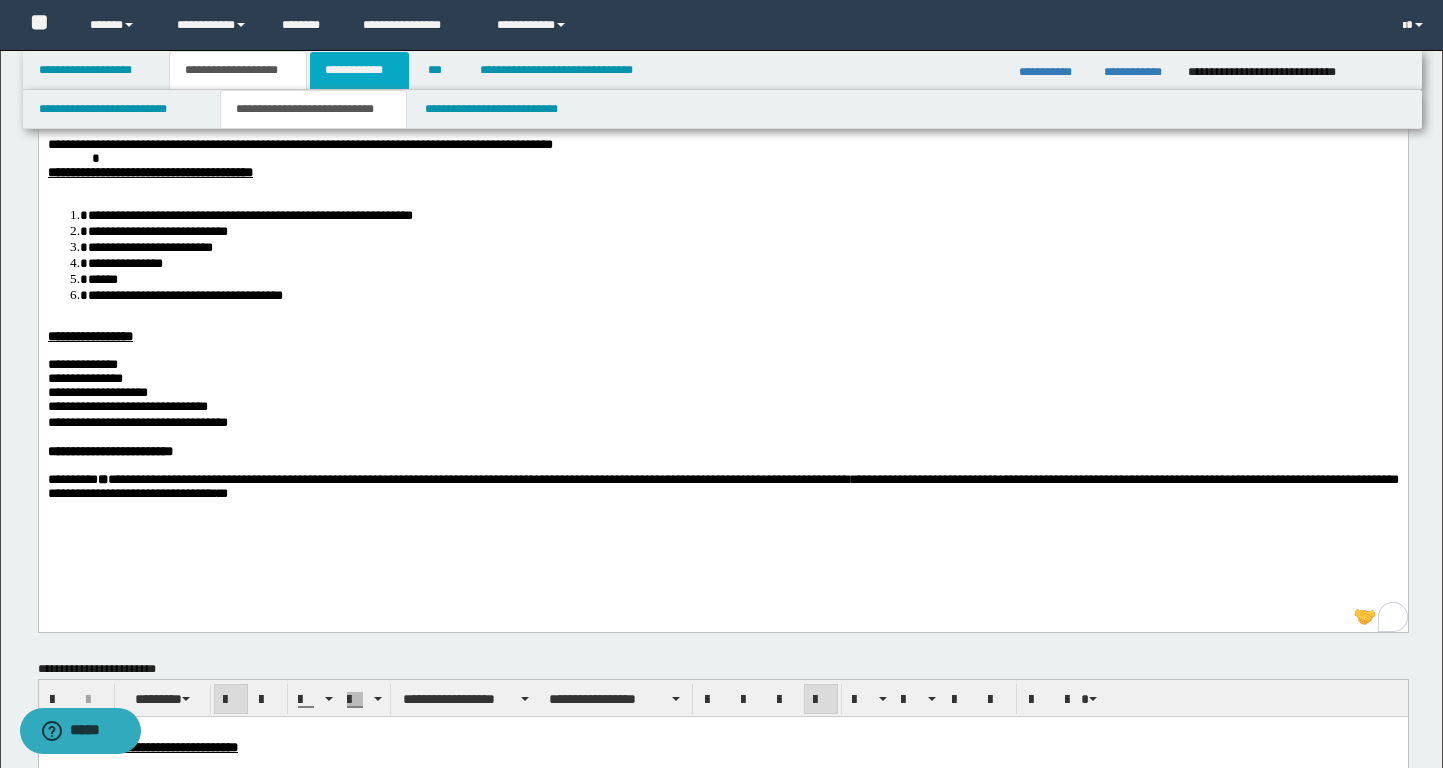 click on "**********" at bounding box center [359, 70] 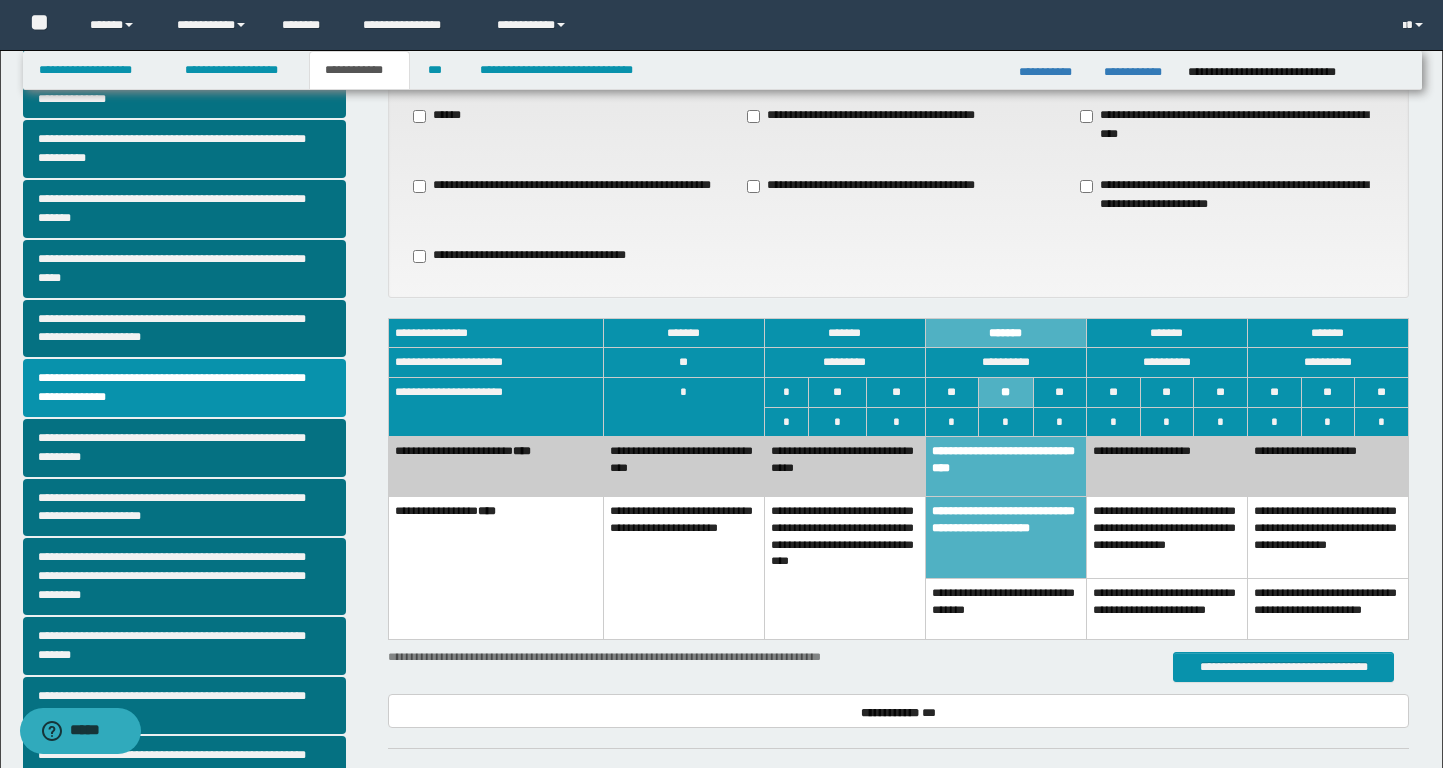 scroll, scrollTop: 138, scrollLeft: 0, axis: vertical 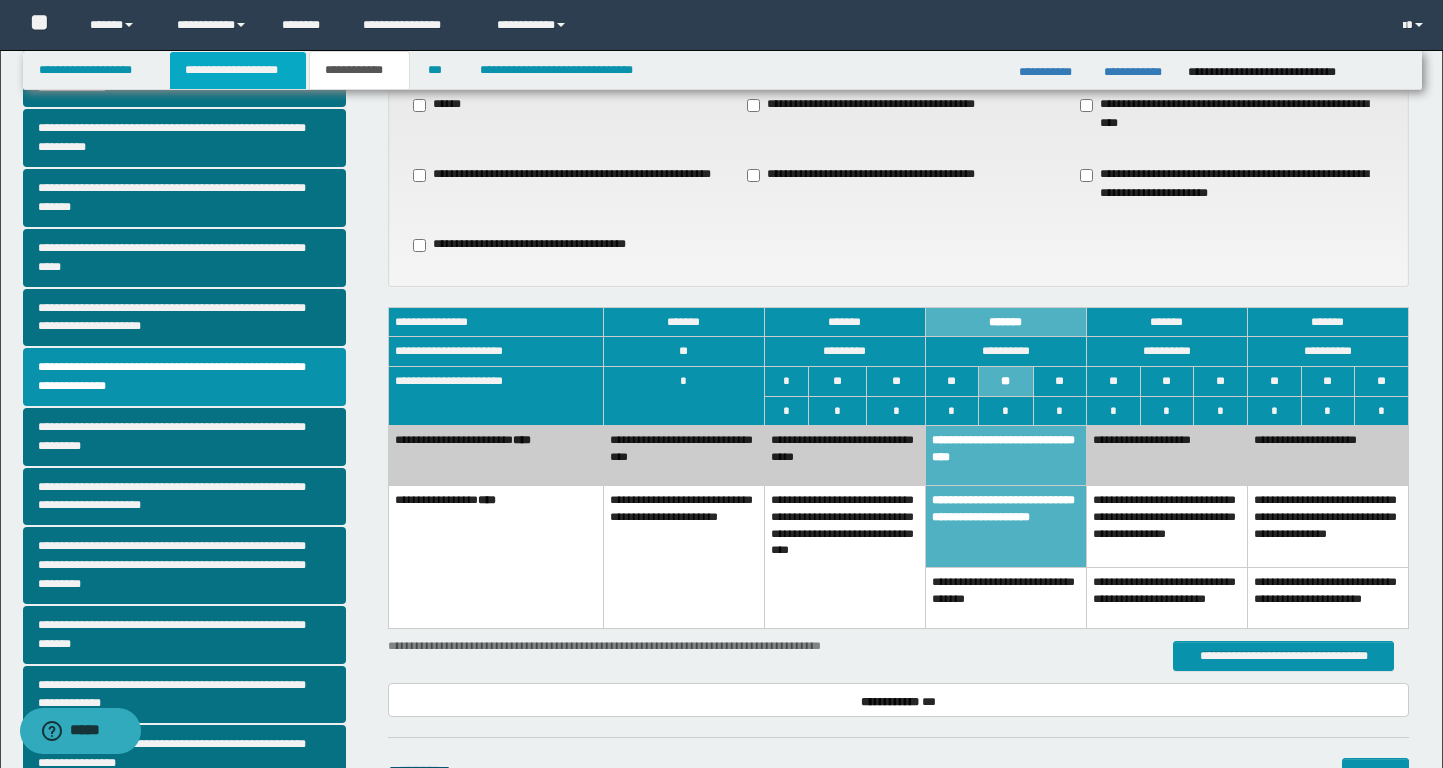 click on "**********" at bounding box center (238, 70) 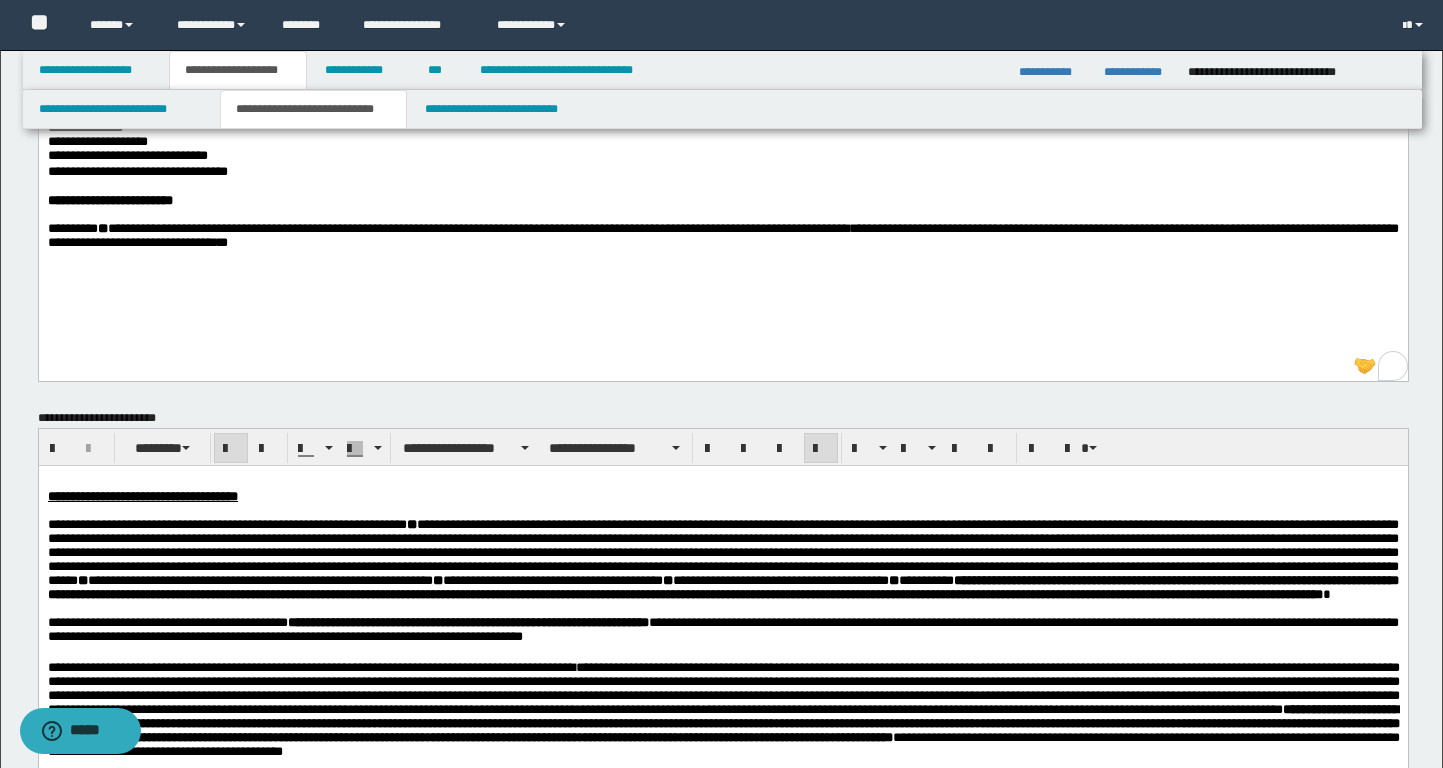 scroll, scrollTop: 385, scrollLeft: 0, axis: vertical 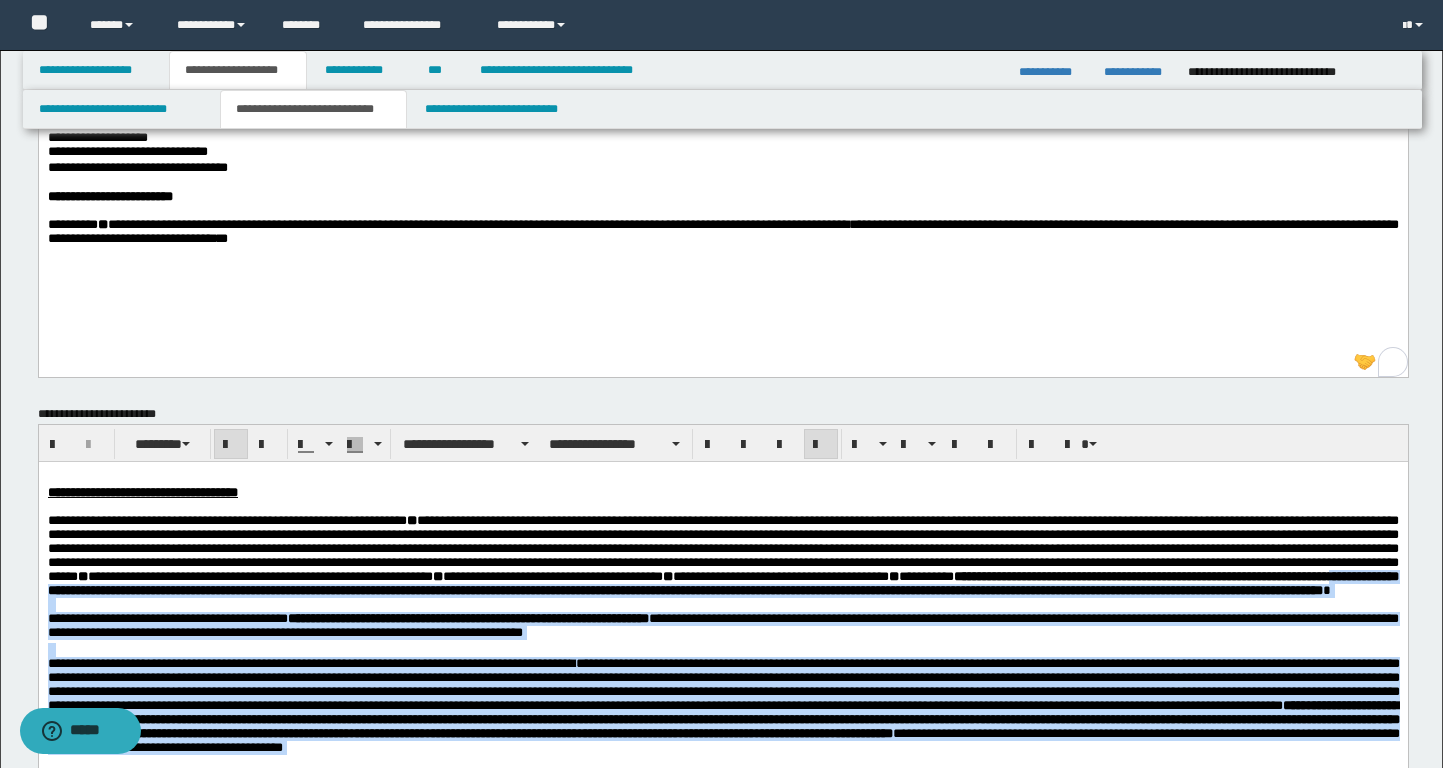 drag, startPoint x: 153, startPoint y: 616, endPoint x: 333, endPoint y: 615, distance: 180.00278 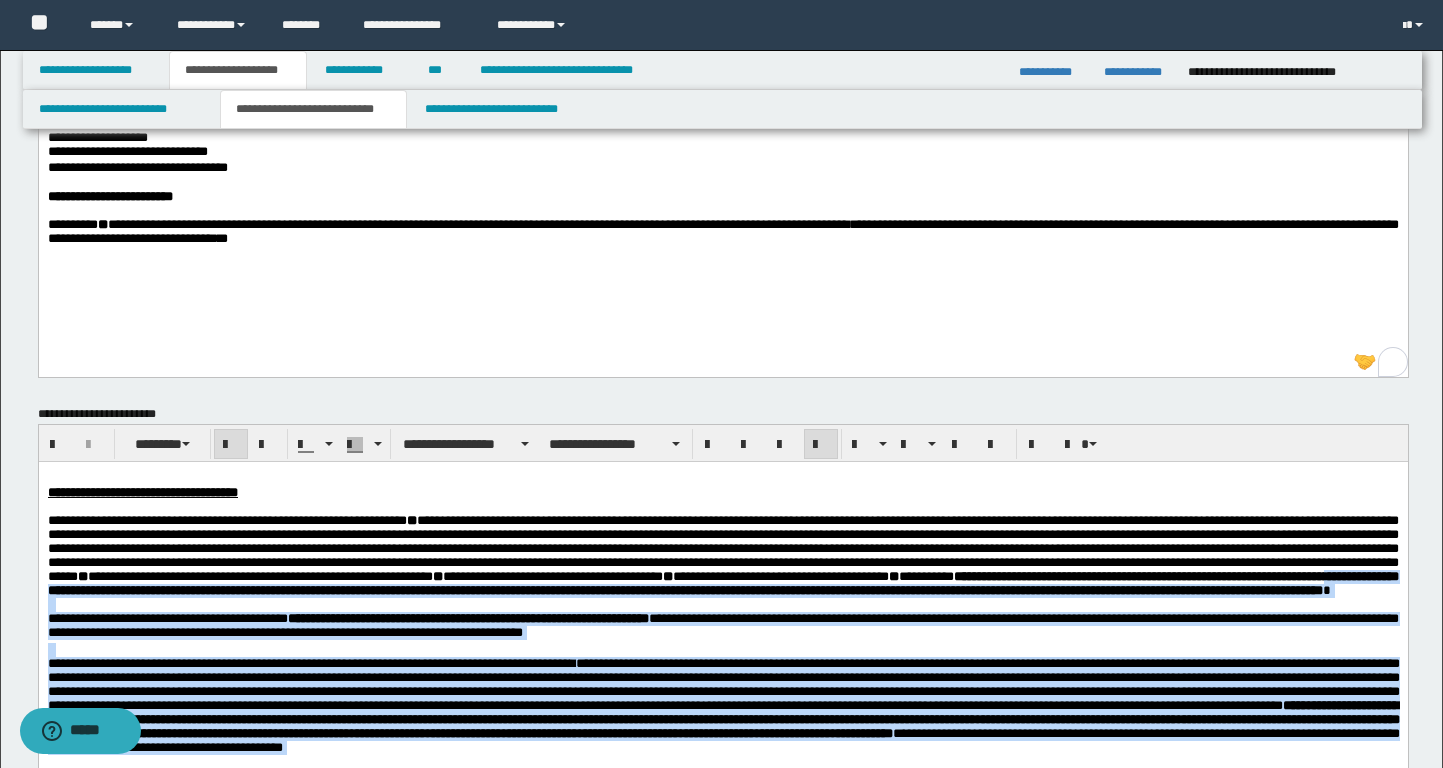 click on "**********" at bounding box center (722, 582) 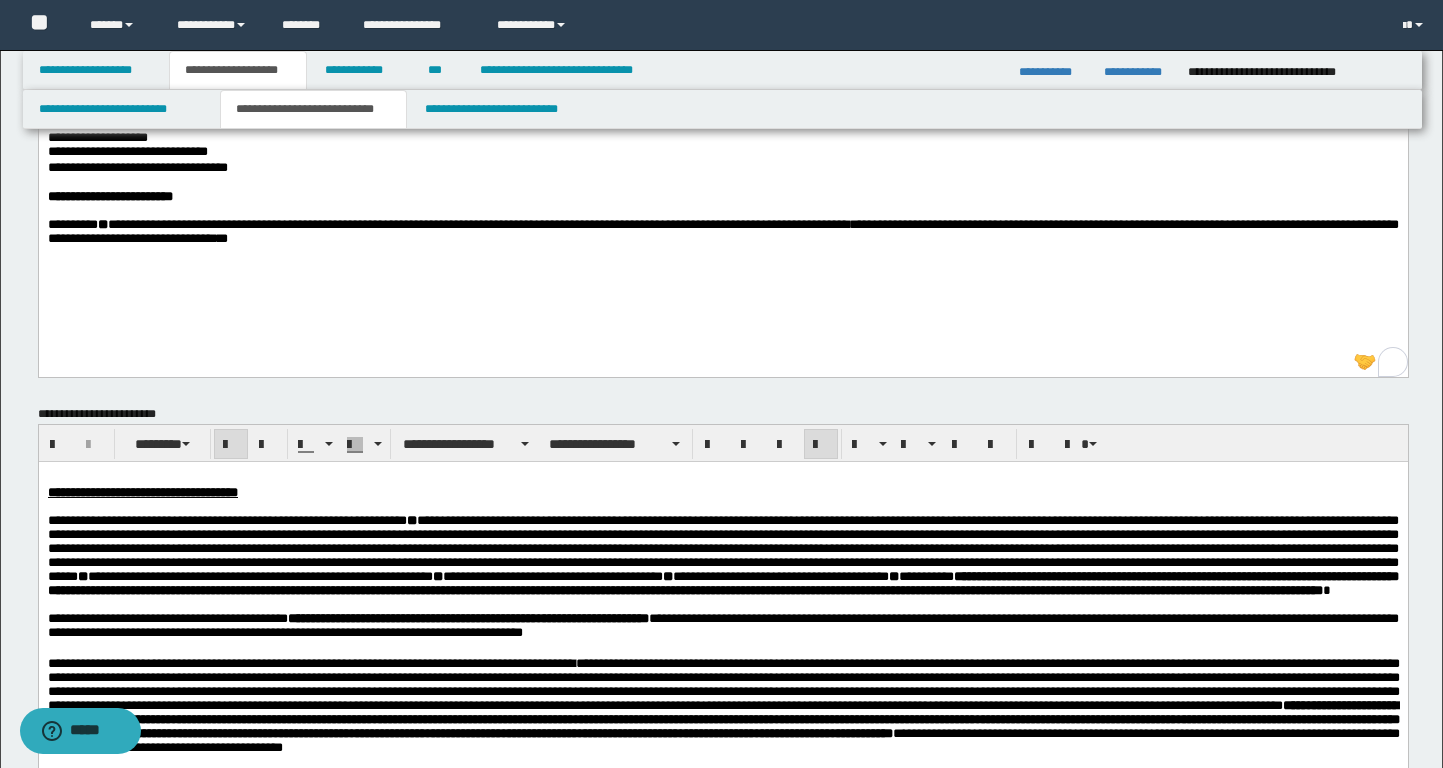 scroll, scrollTop: 432, scrollLeft: 0, axis: vertical 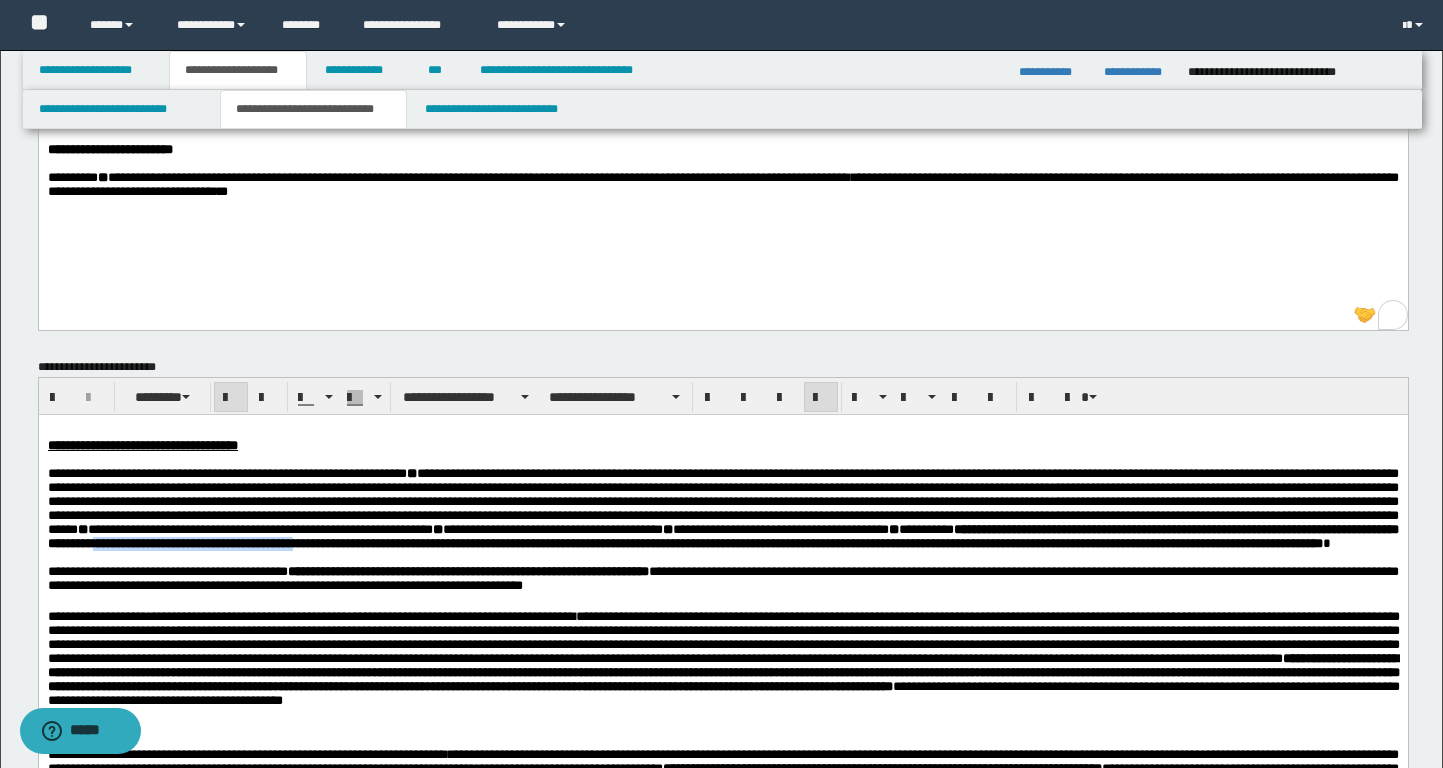 drag, startPoint x: 499, startPoint y: 563, endPoint x: 767, endPoint y: 564, distance: 268.00186 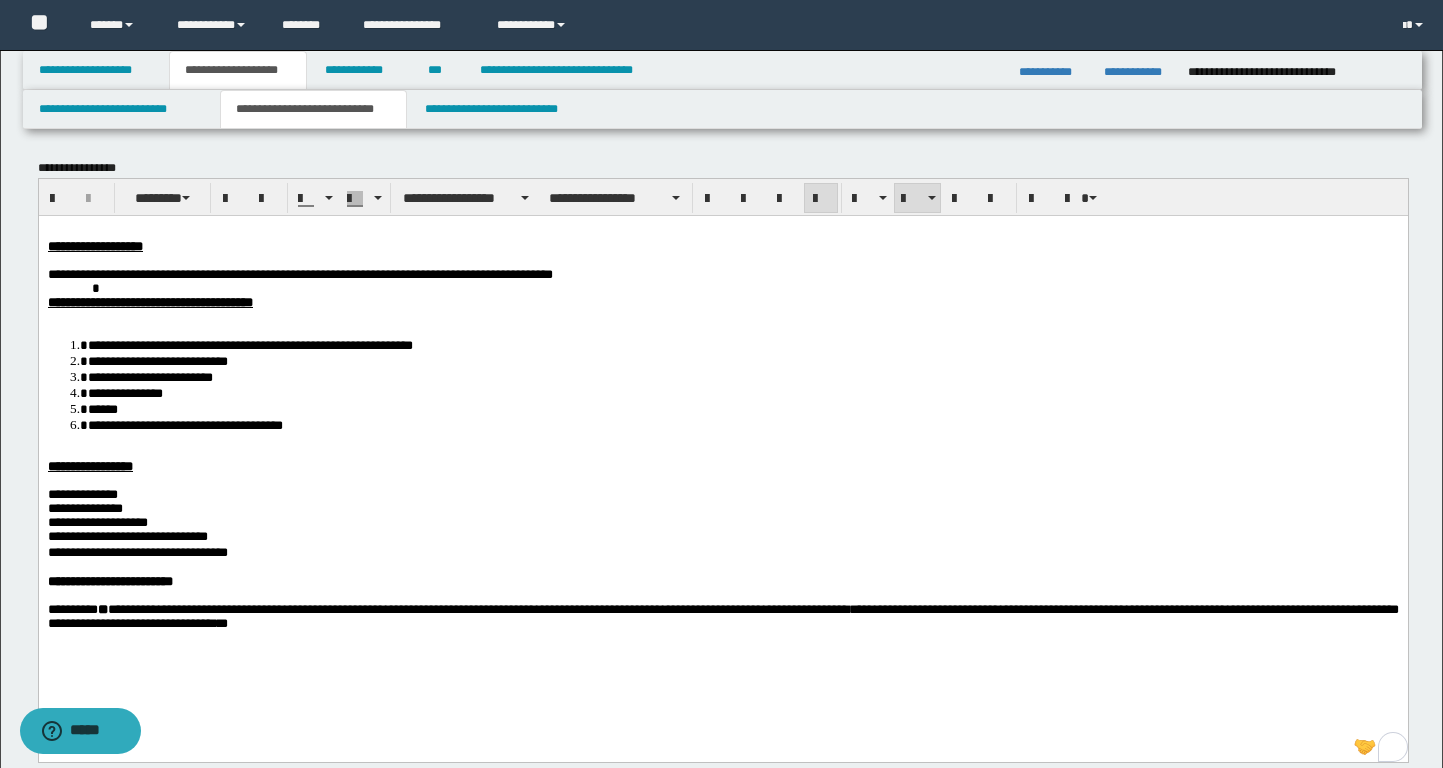 click on "**********" at bounding box center (742, 376) 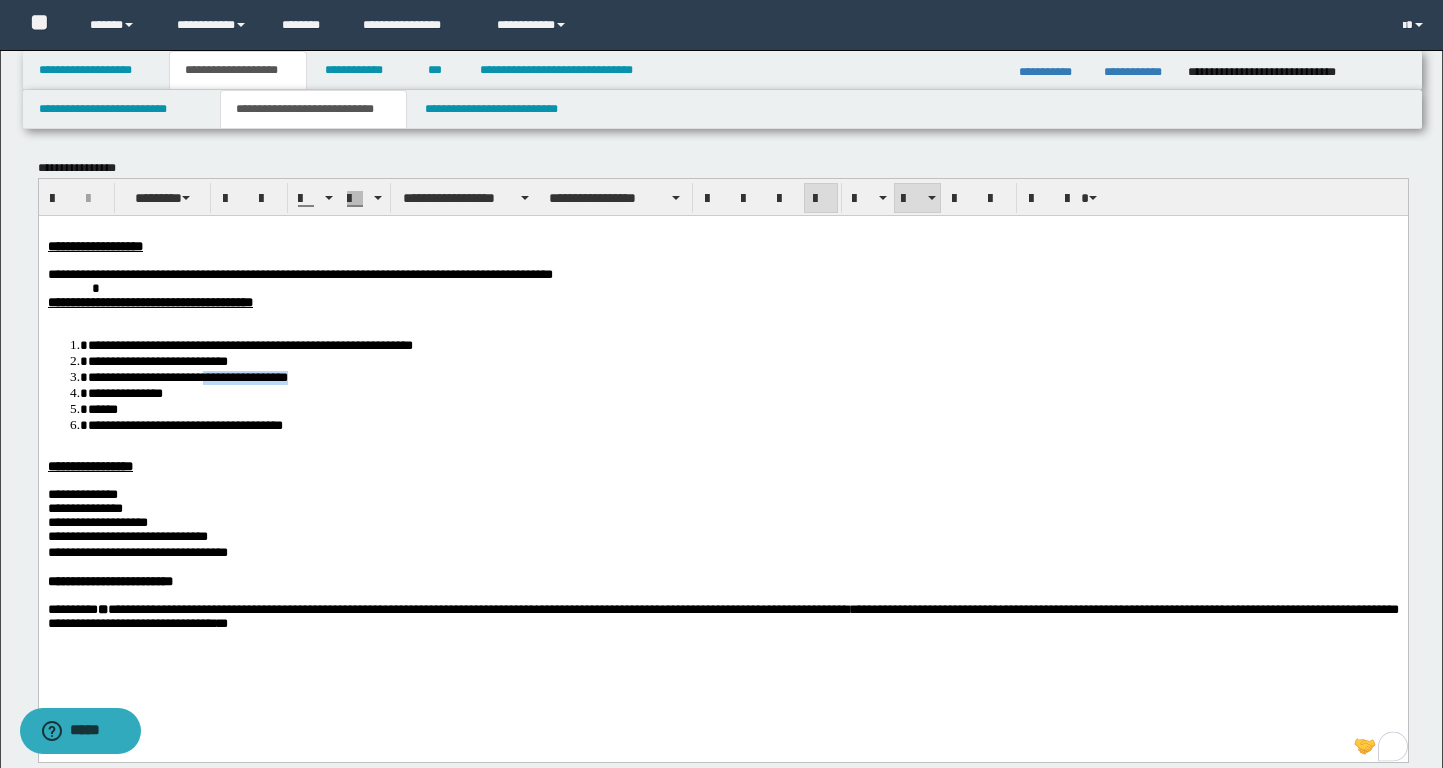 drag, startPoint x: 346, startPoint y: 381, endPoint x: 247, endPoint y: 382, distance: 99.00505 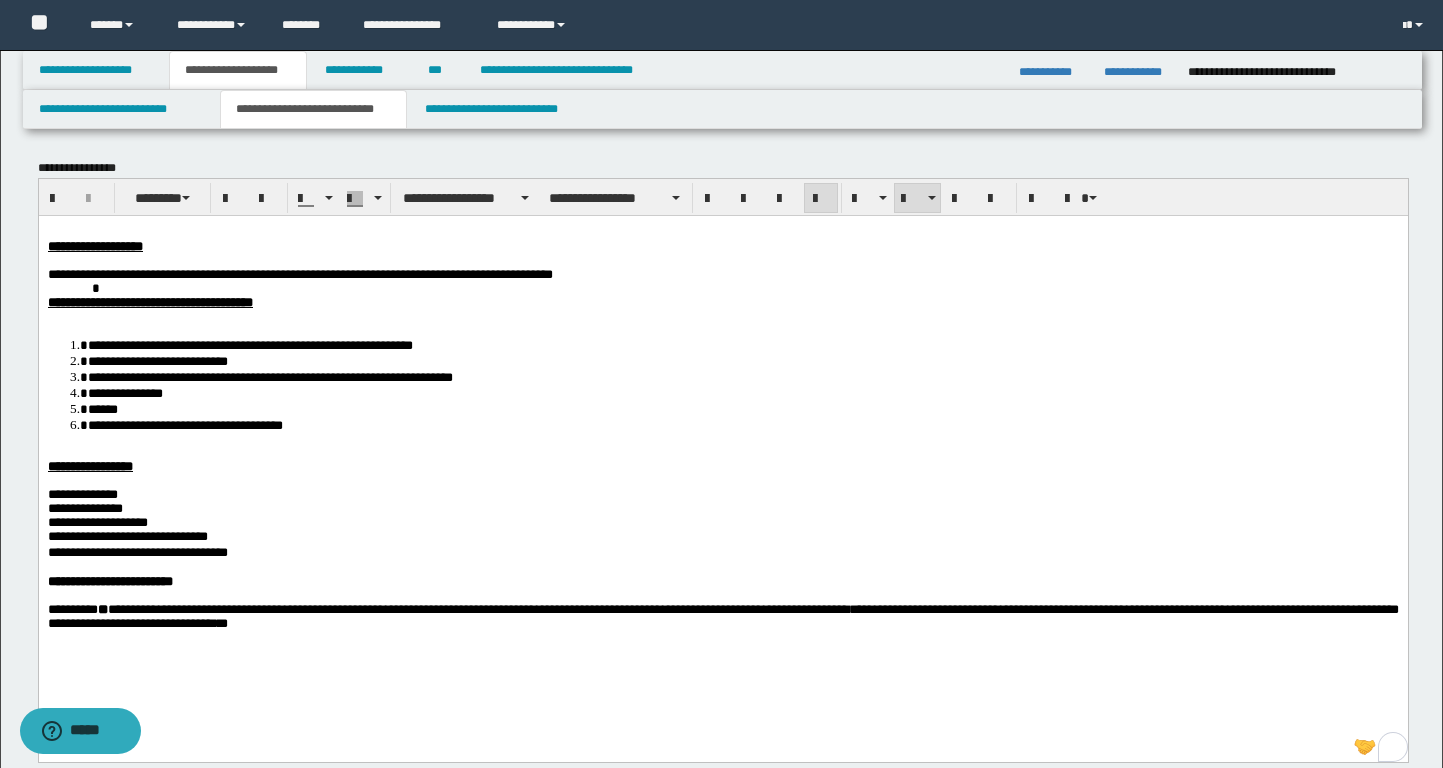 click on "**********" at bounding box center [269, 376] 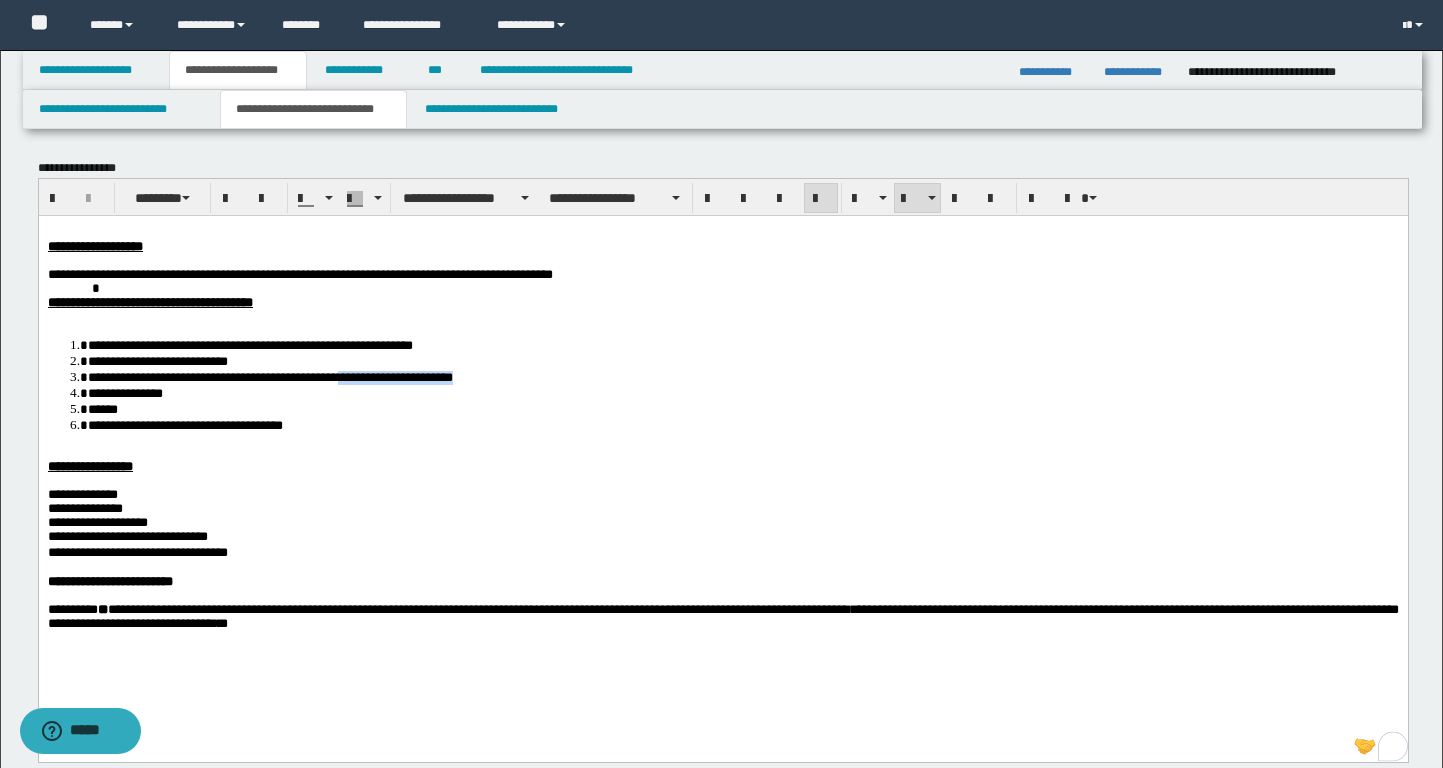 drag, startPoint x: 576, startPoint y: 388, endPoint x: 401, endPoint y: 388, distance: 175 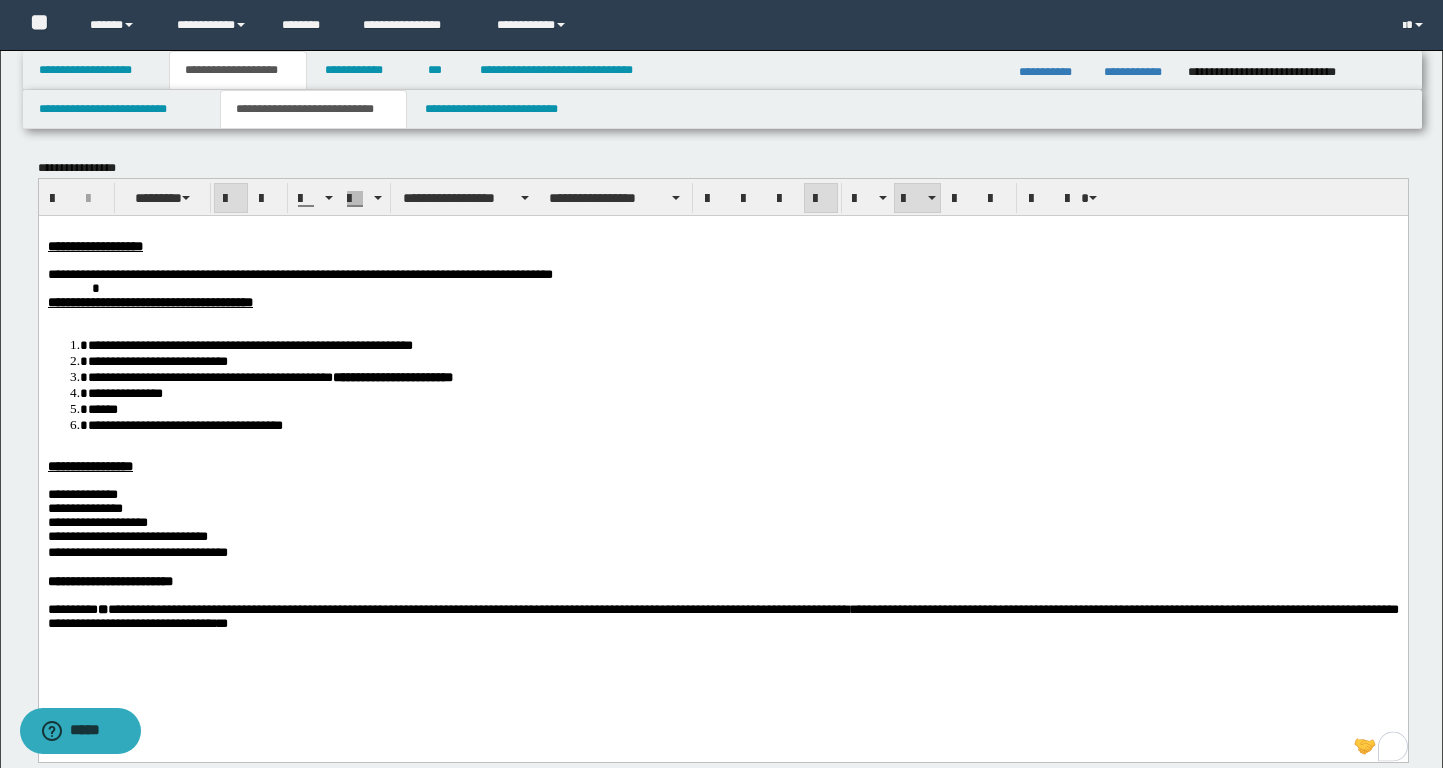 click on "**********" at bounding box center [742, 392] 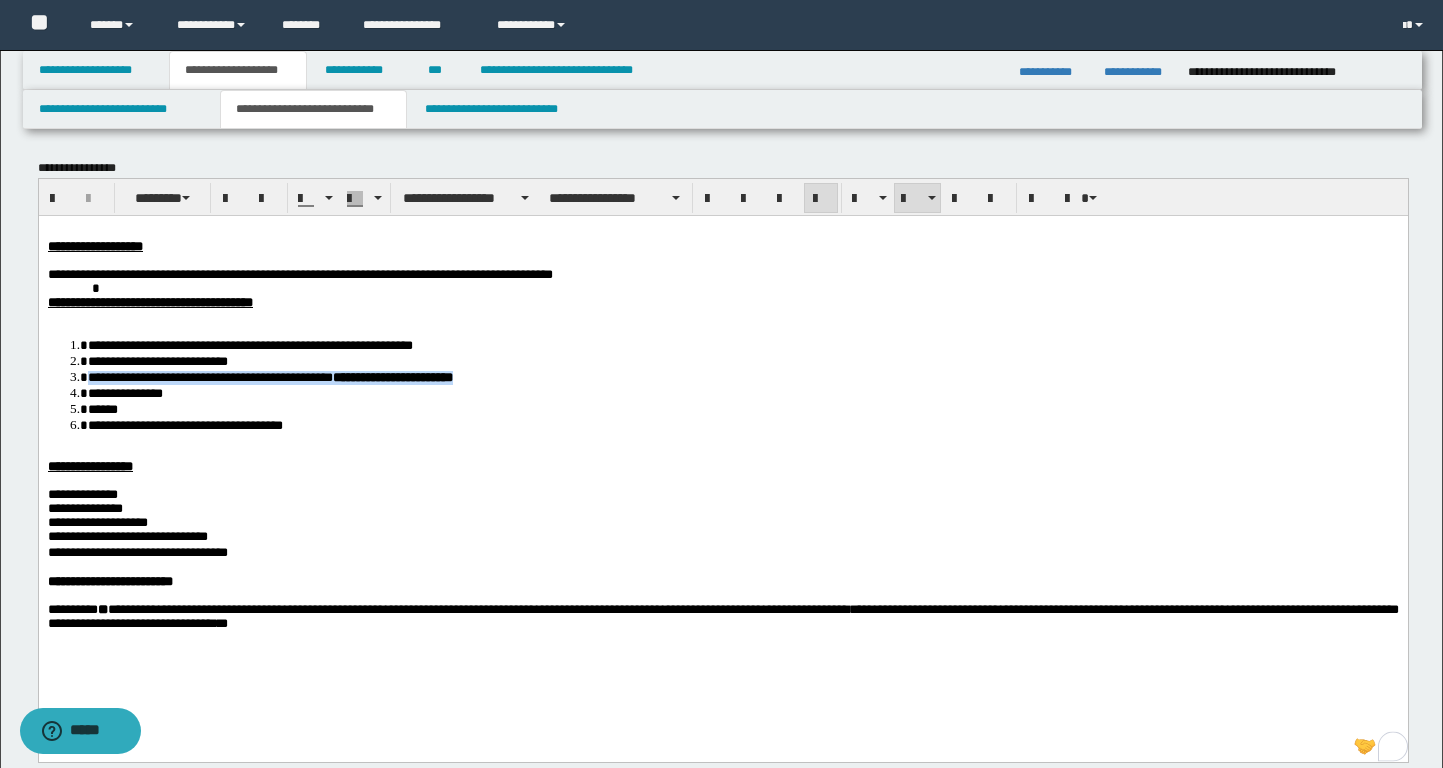 drag, startPoint x: 595, startPoint y: 384, endPoint x: 90, endPoint y: 385, distance: 505.00098 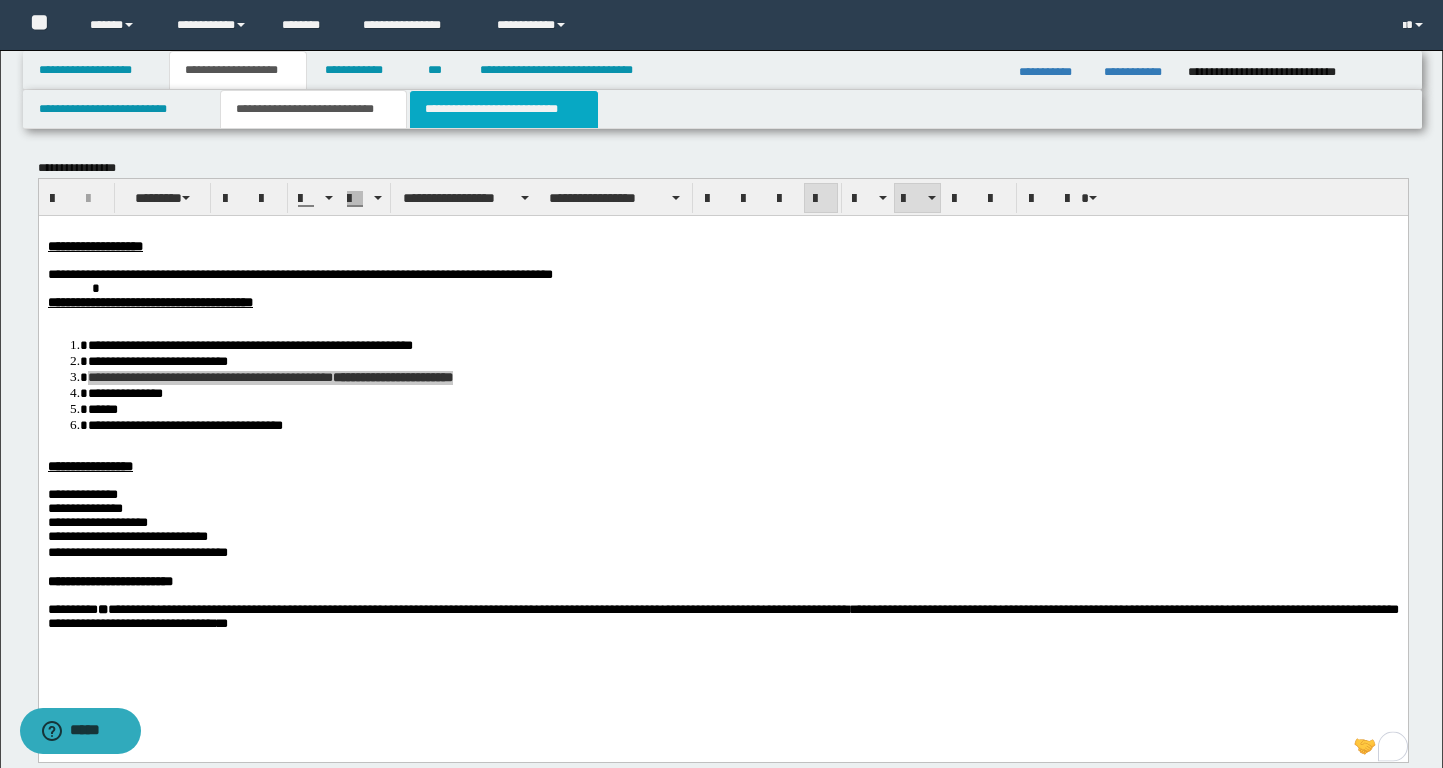 click on "**********" at bounding box center (504, 109) 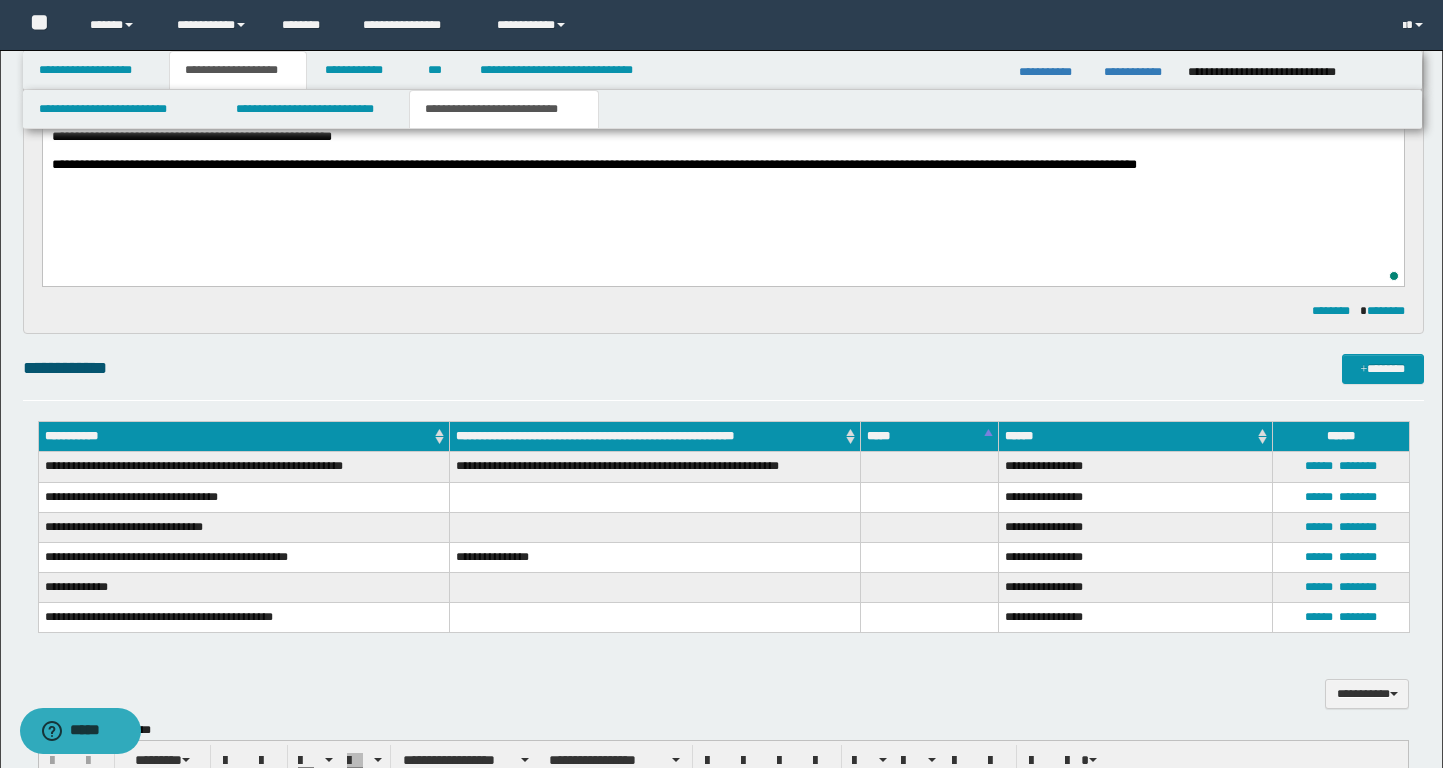 scroll, scrollTop: 256, scrollLeft: 0, axis: vertical 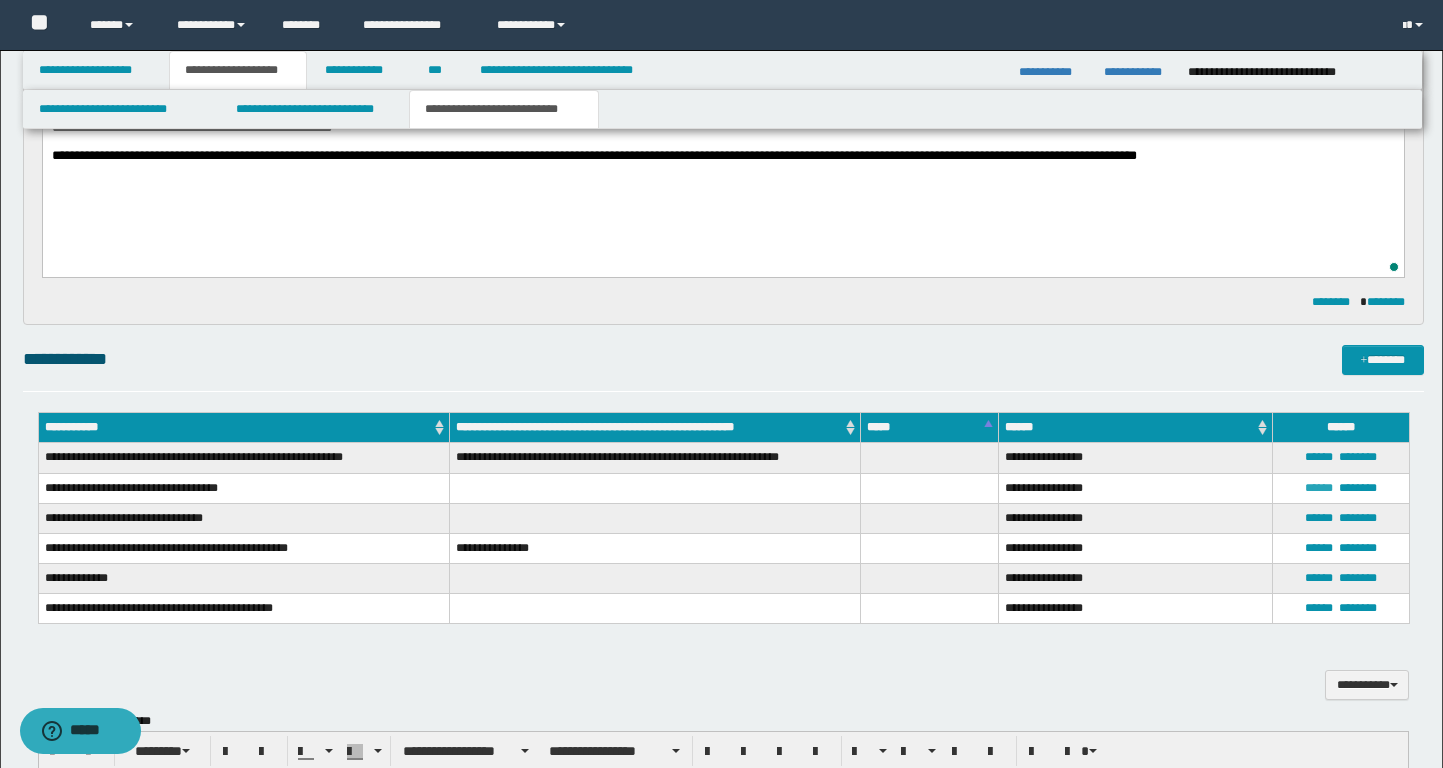click on "******" at bounding box center (1319, 488) 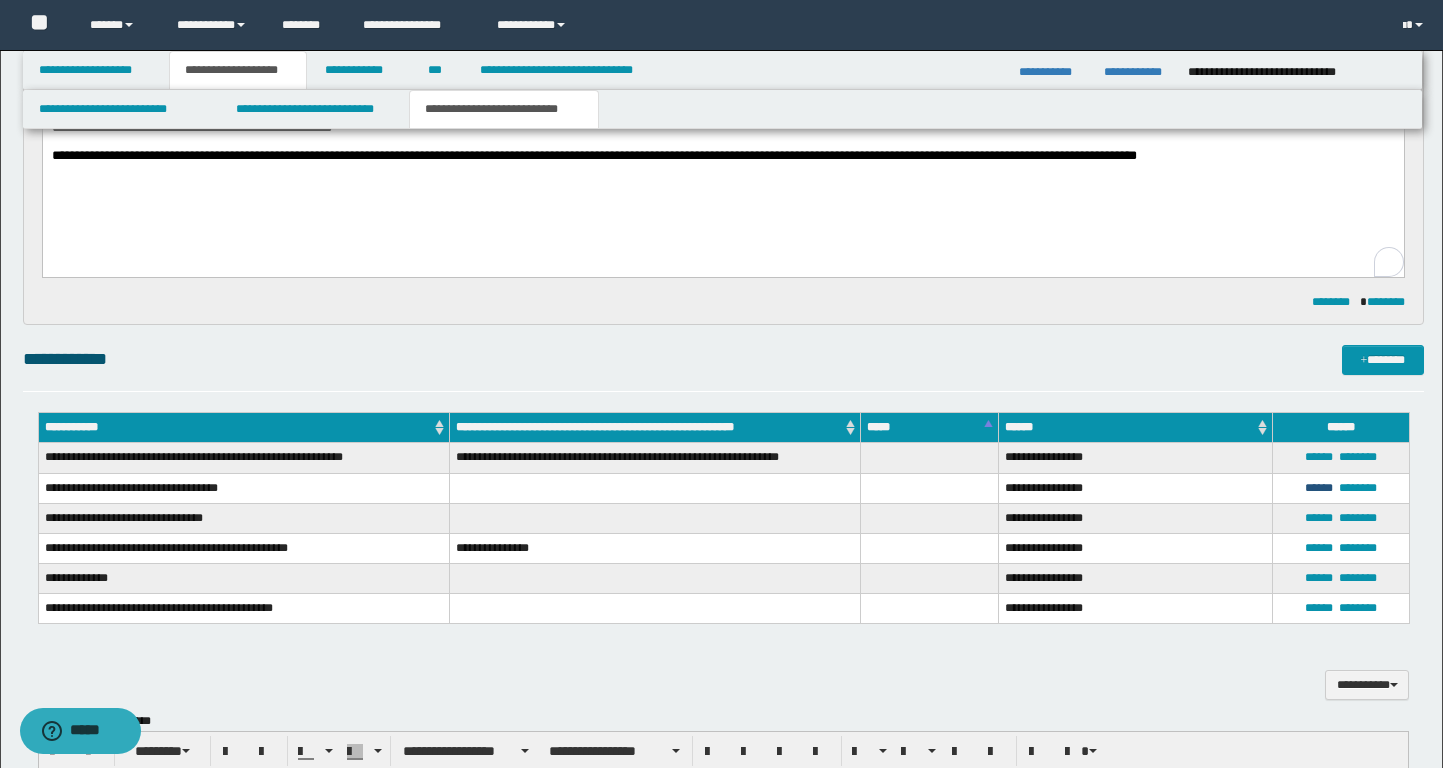 type 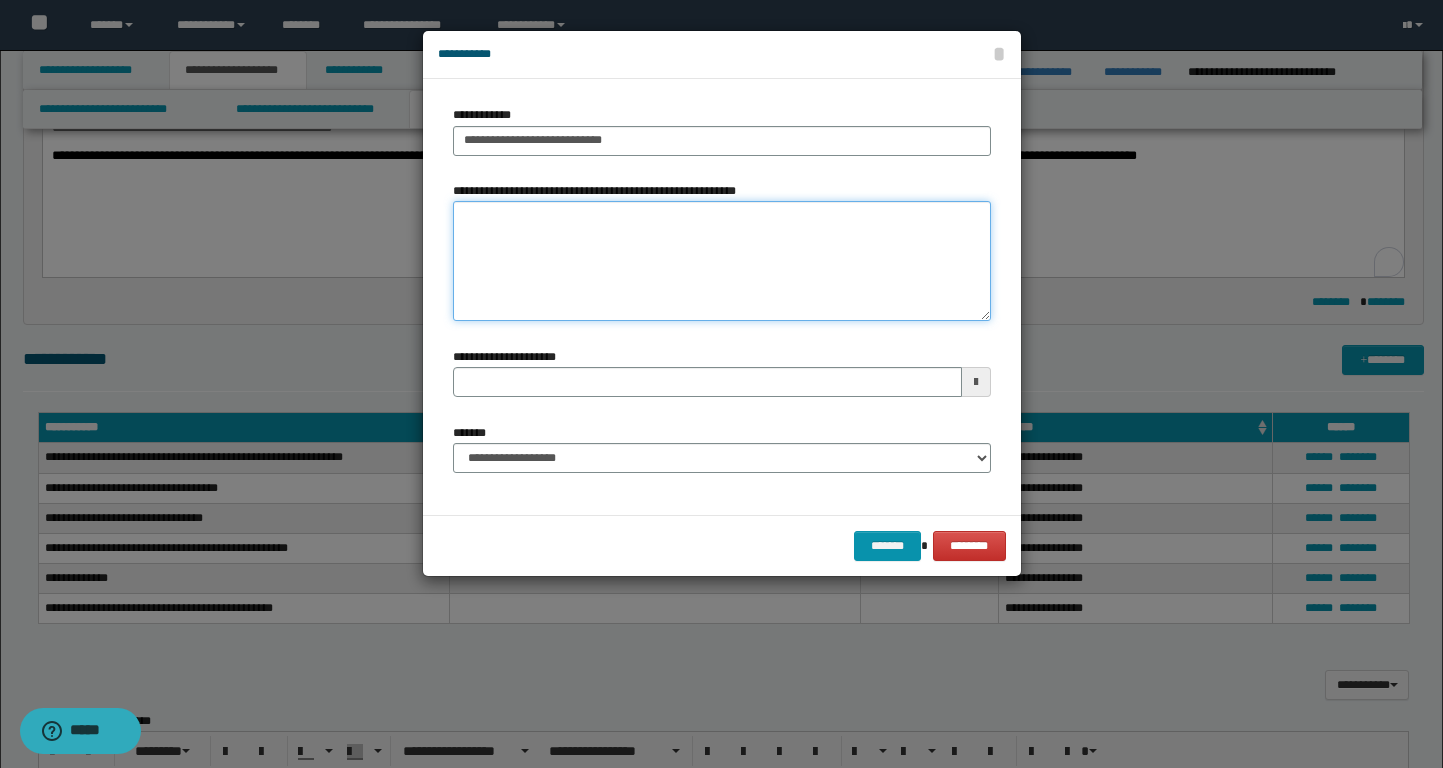 click on "**********" at bounding box center (722, 261) 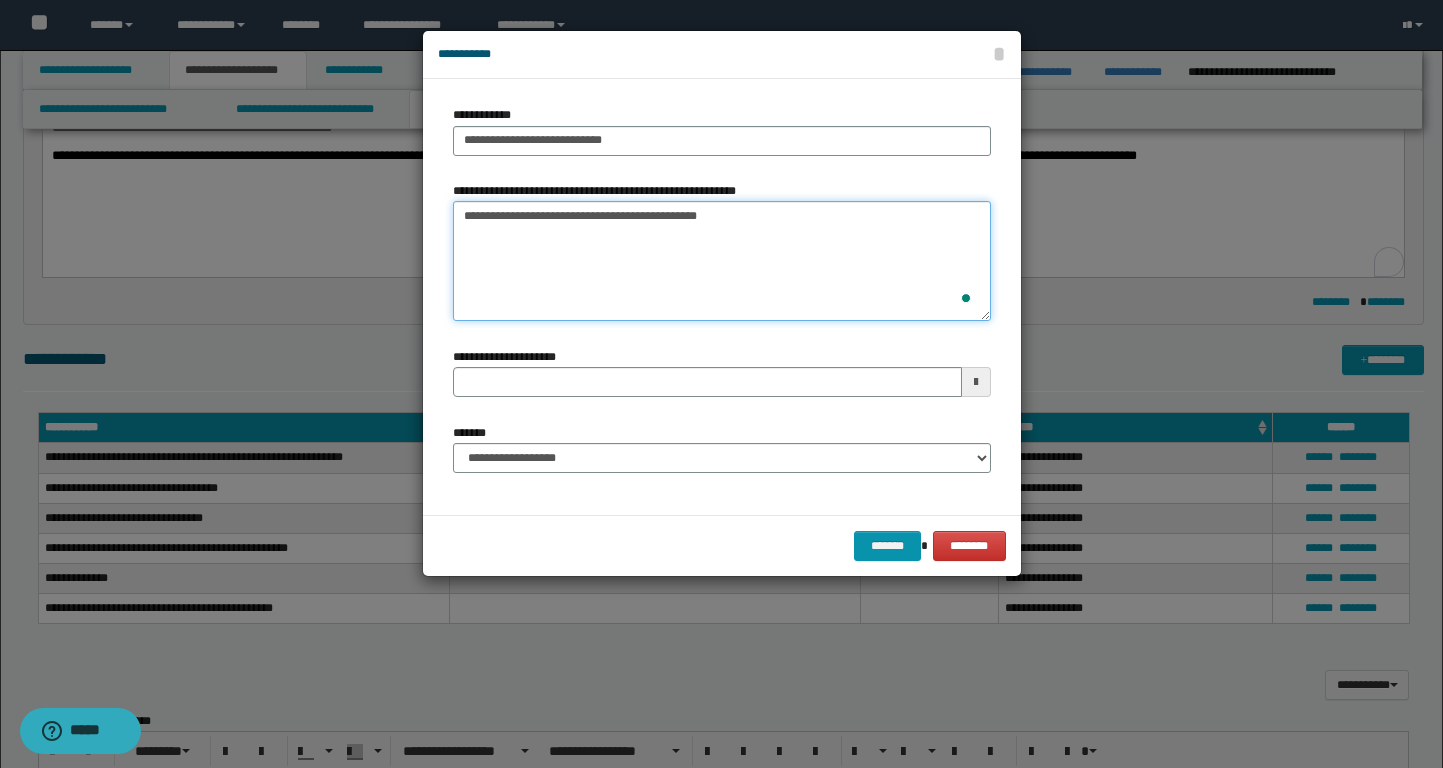 paste on "**********" 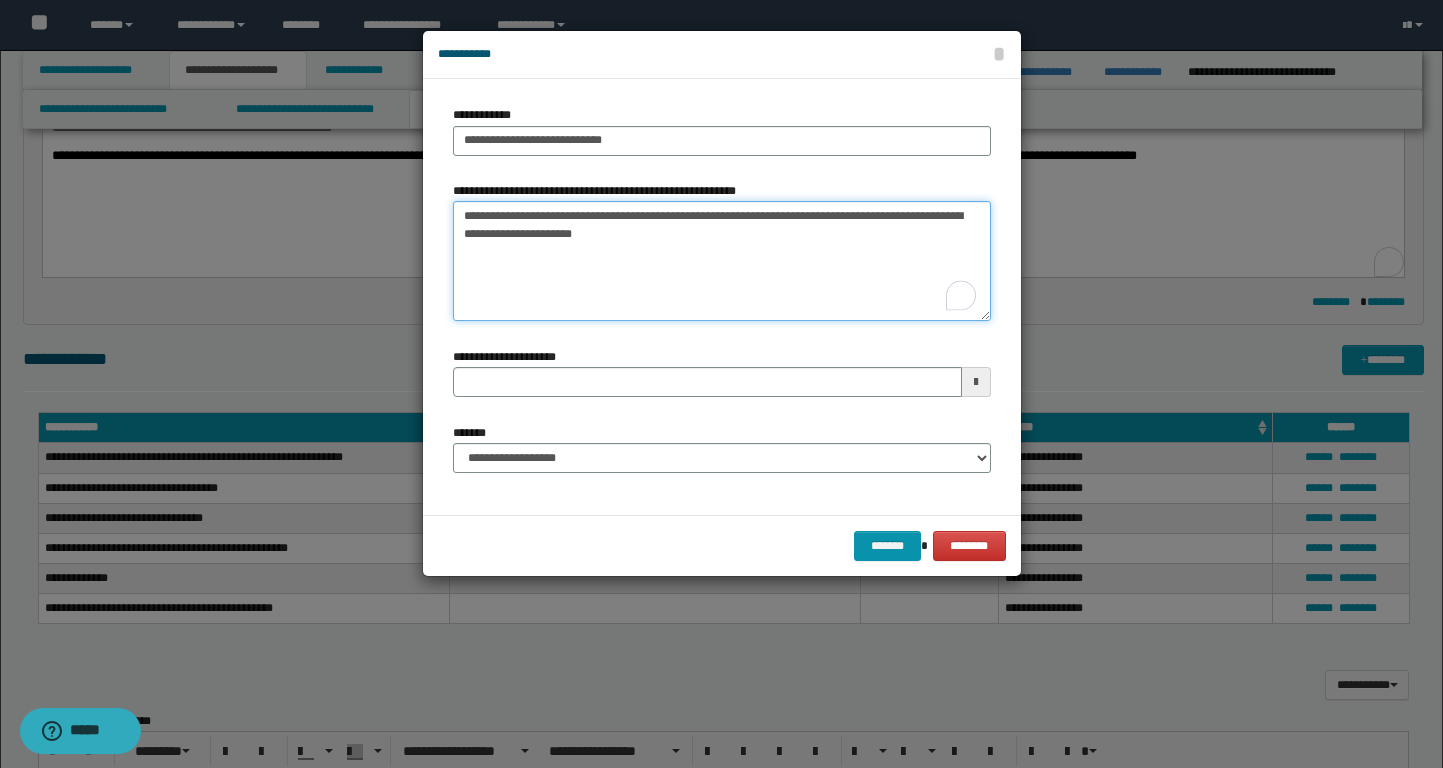 click on "**********" at bounding box center [722, 261] 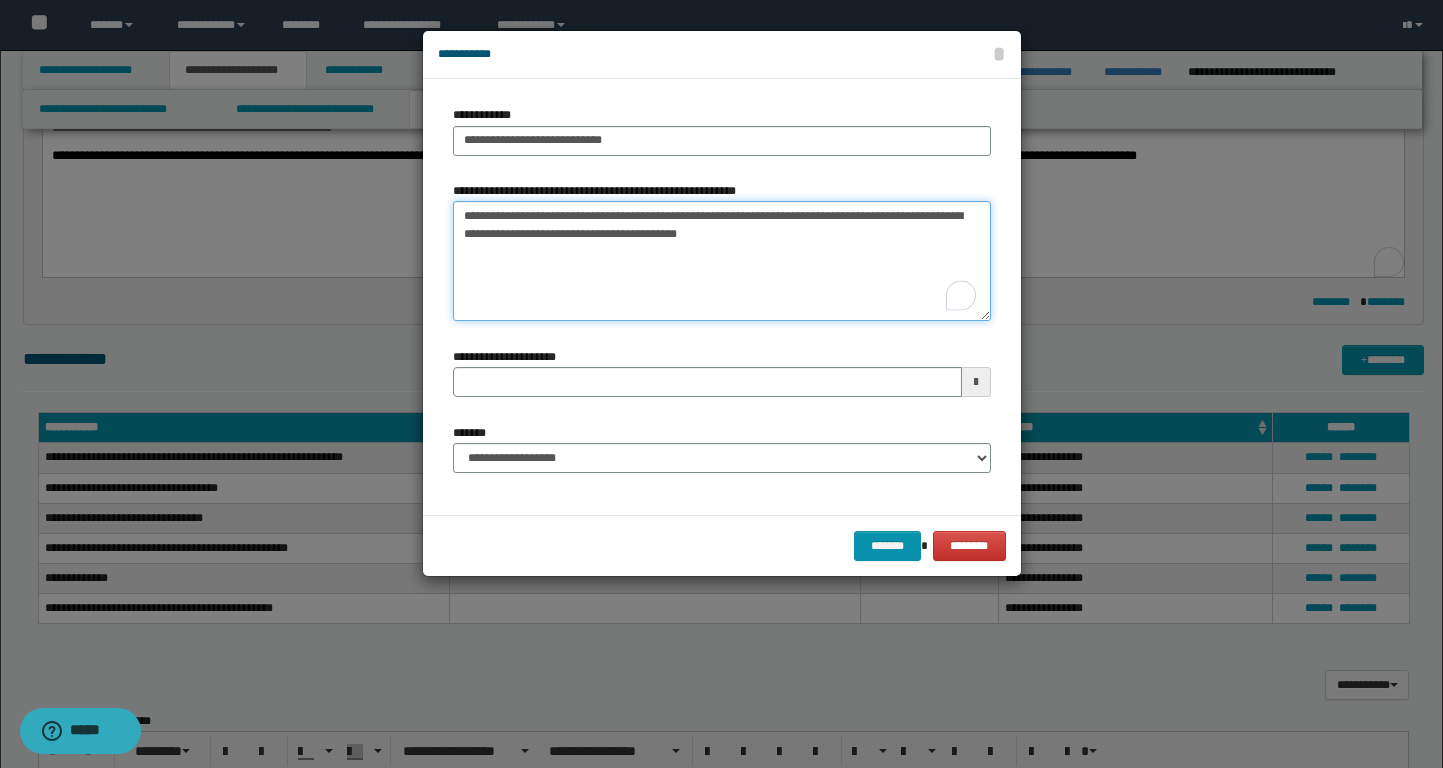 click on "**********" at bounding box center (722, 261) 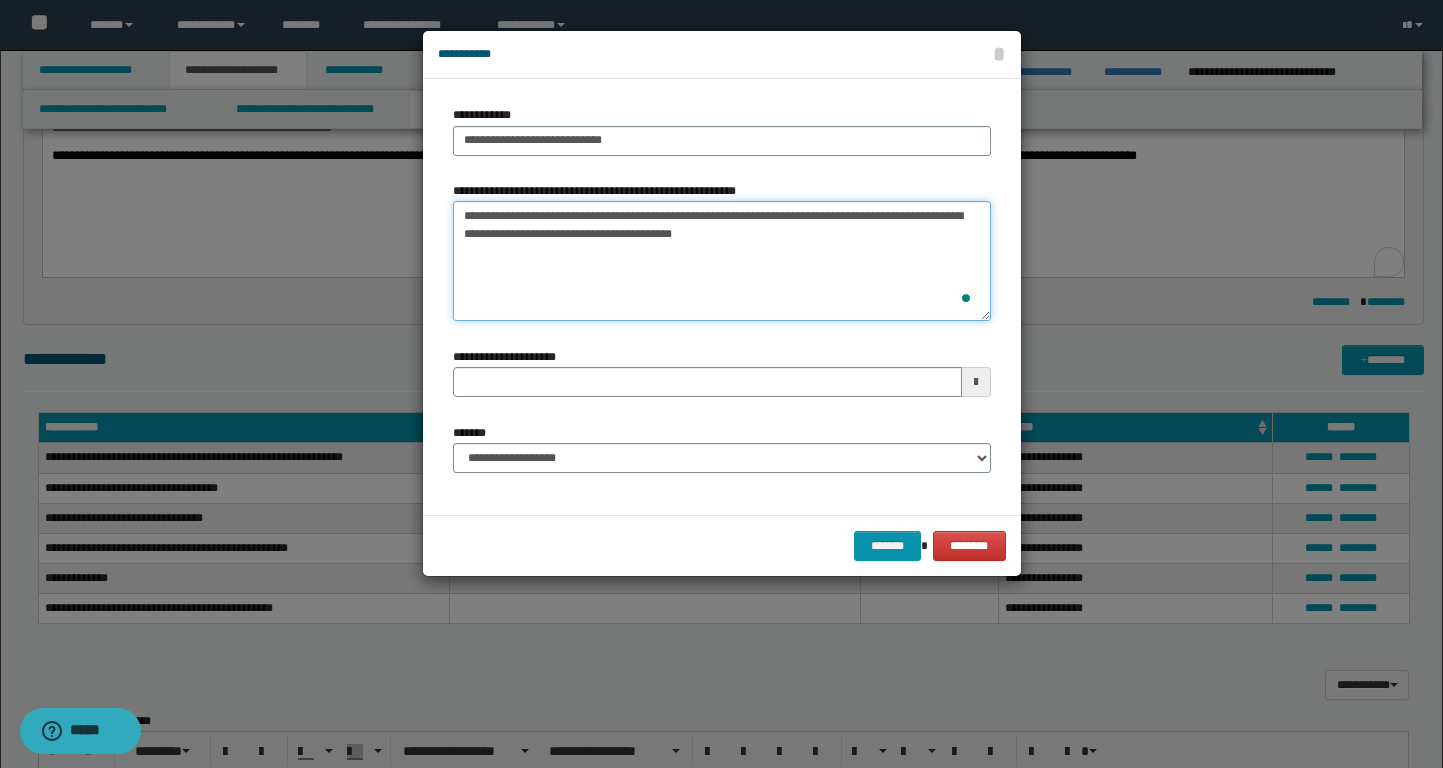 click on "**********" at bounding box center (722, 261) 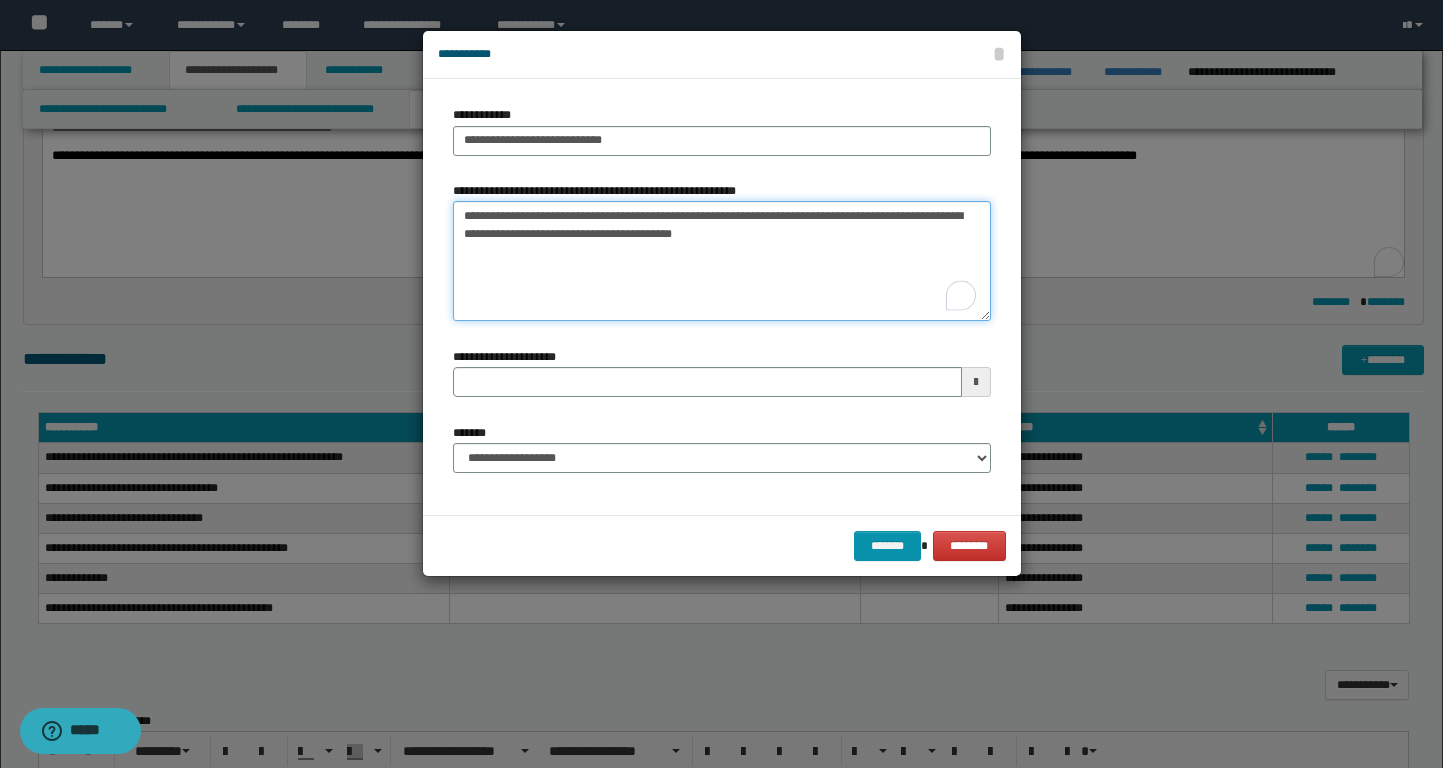 click on "**********" at bounding box center (722, 261) 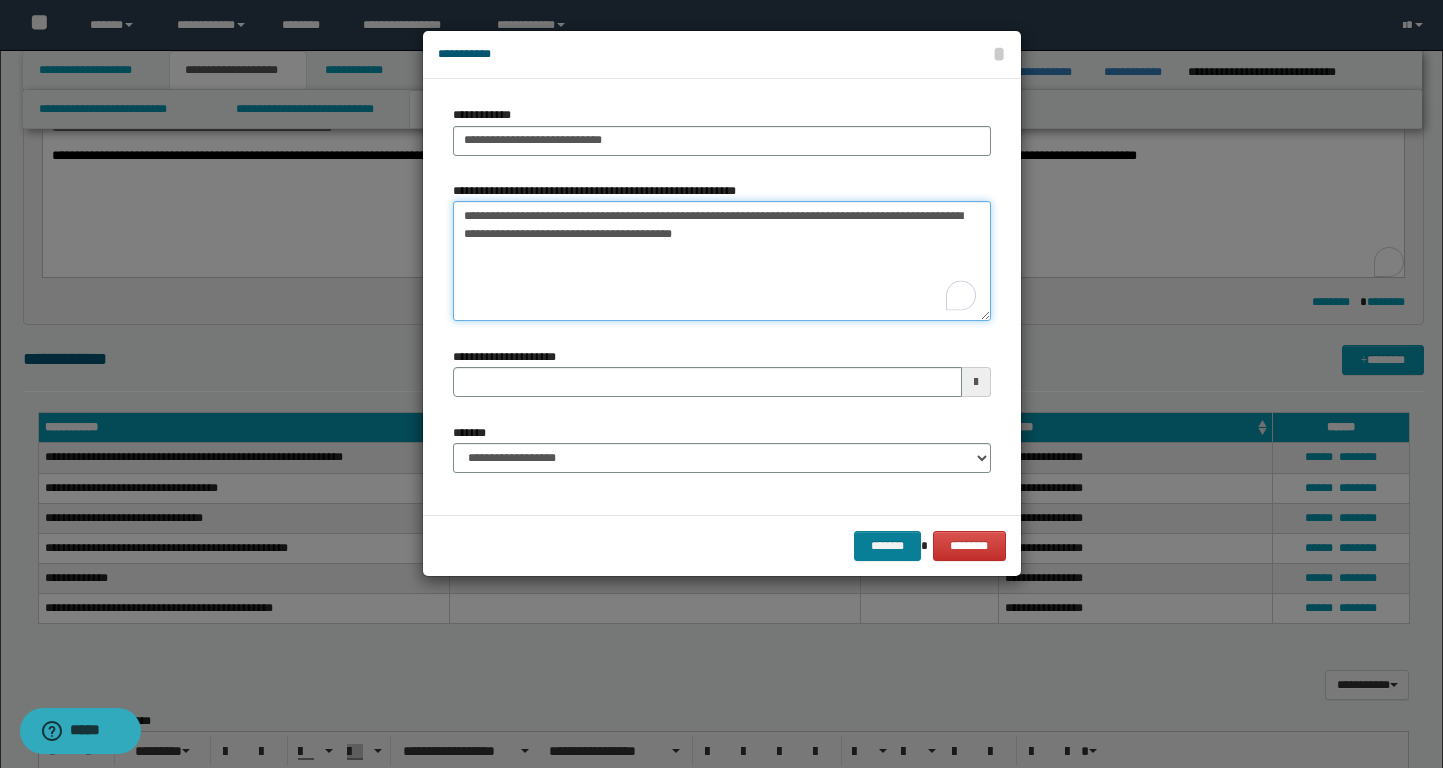 type on "**********" 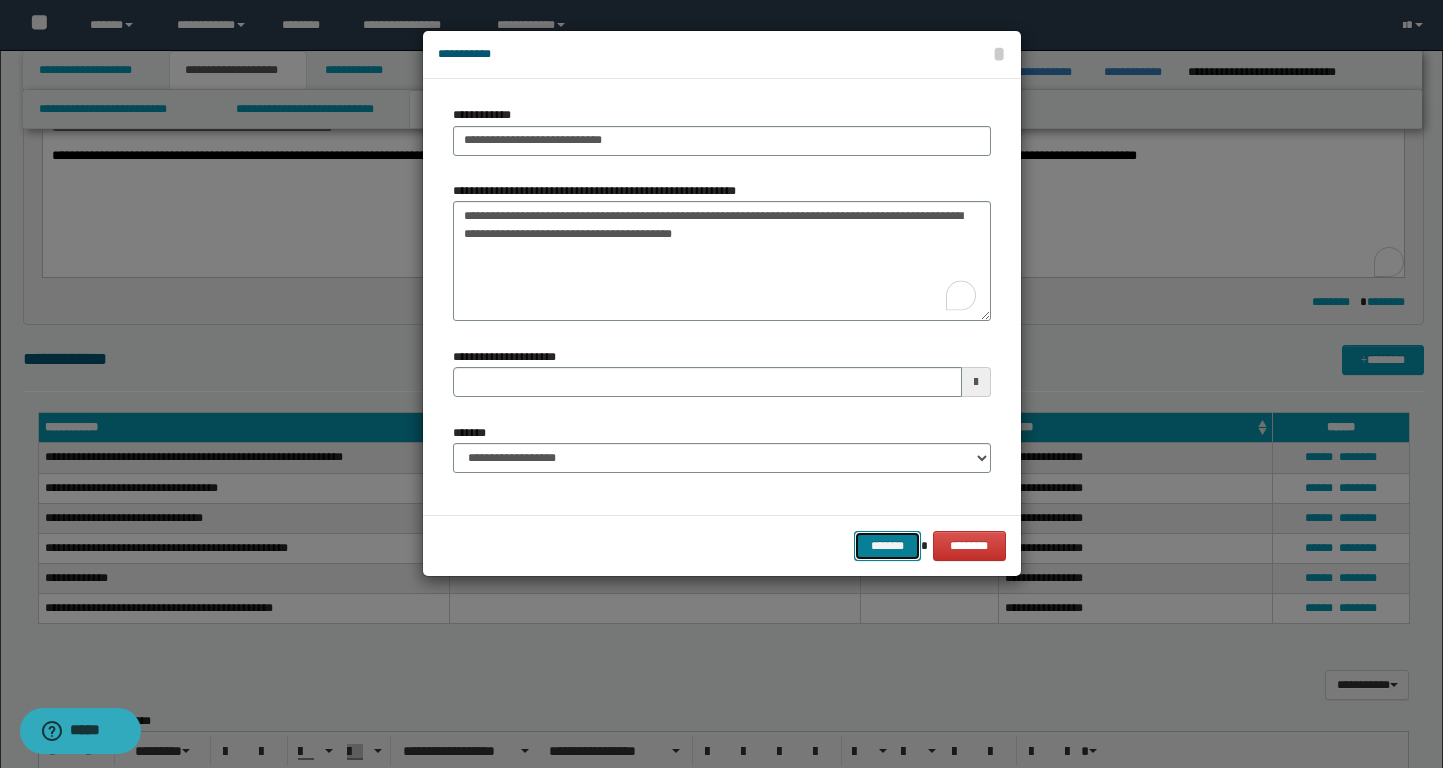 click on "*******" at bounding box center [888, 546] 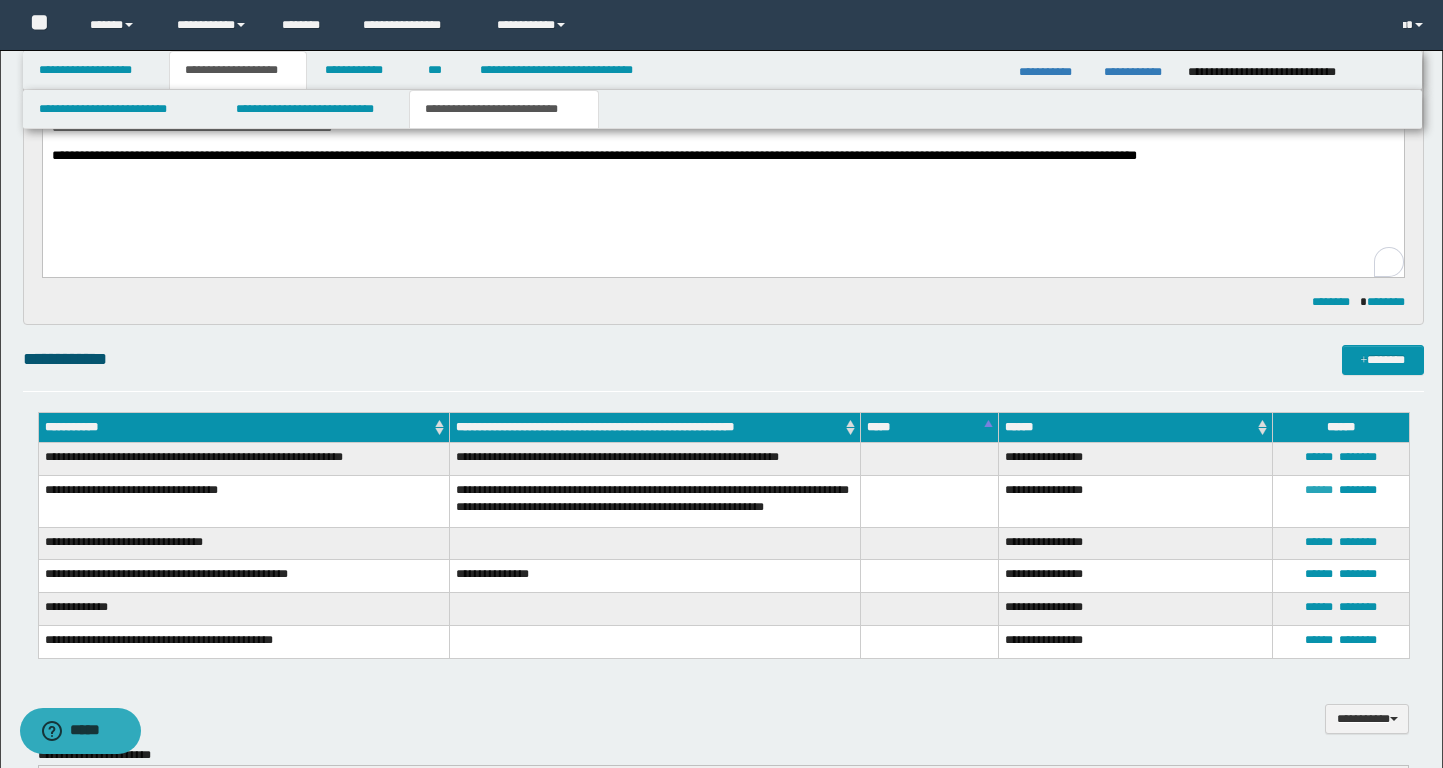 click on "******" at bounding box center (1319, 490) 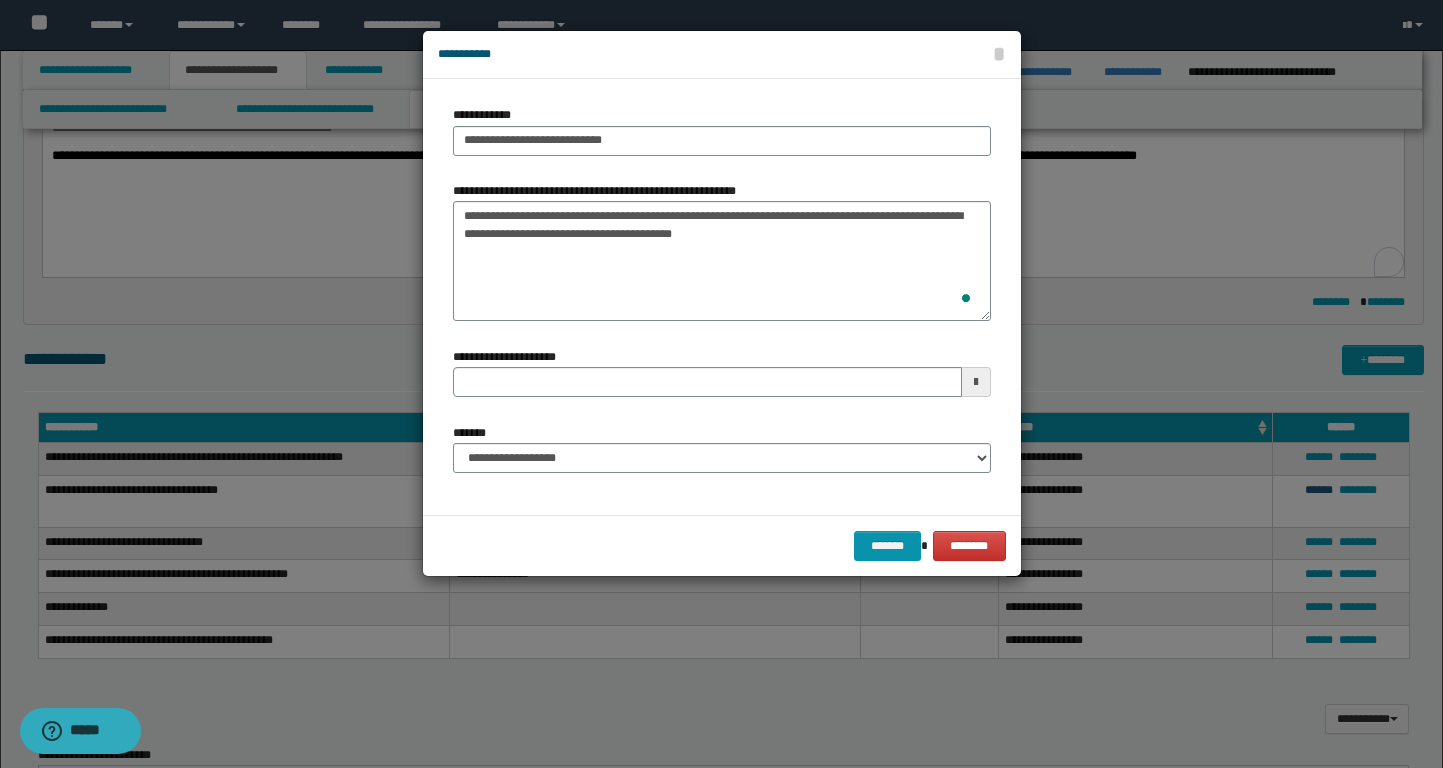type 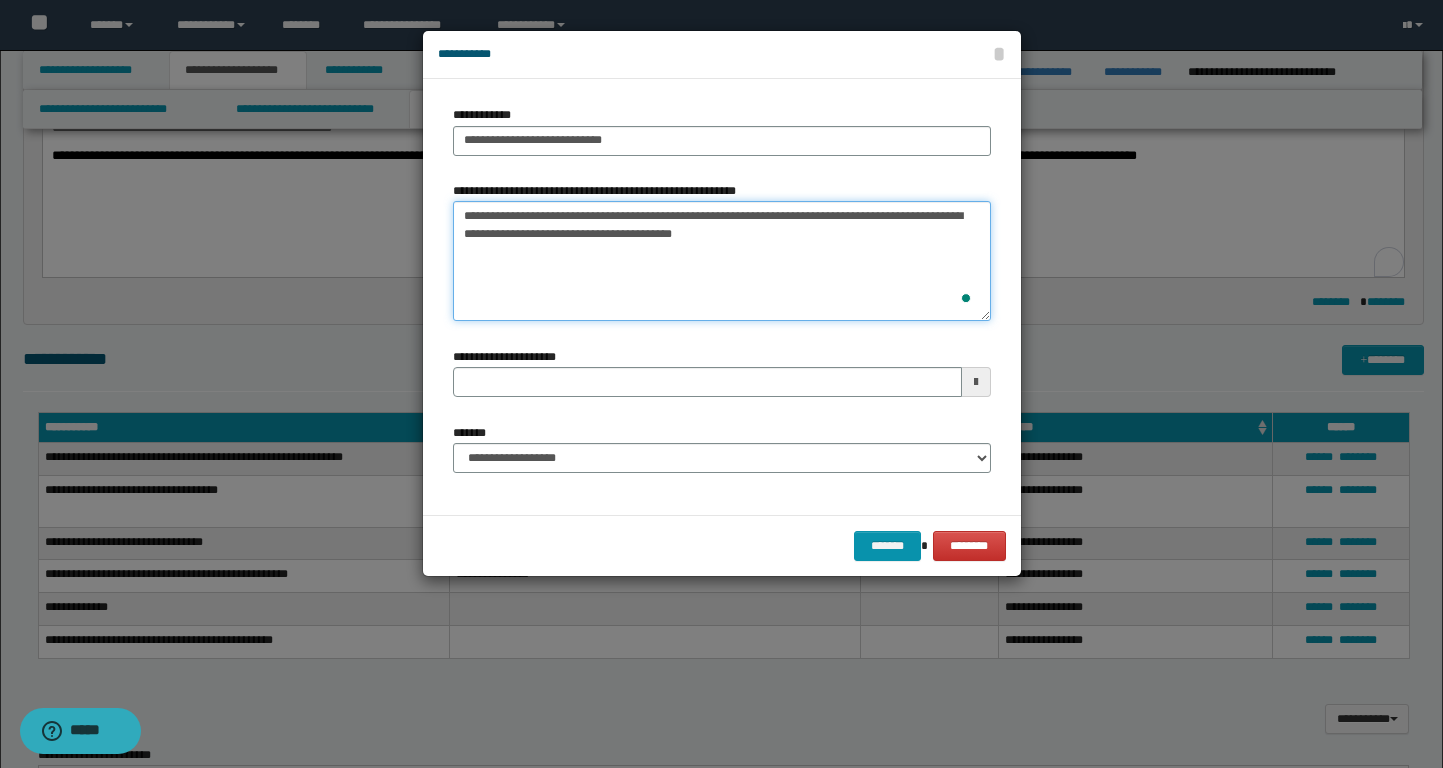 click on "**********" at bounding box center (722, 261) 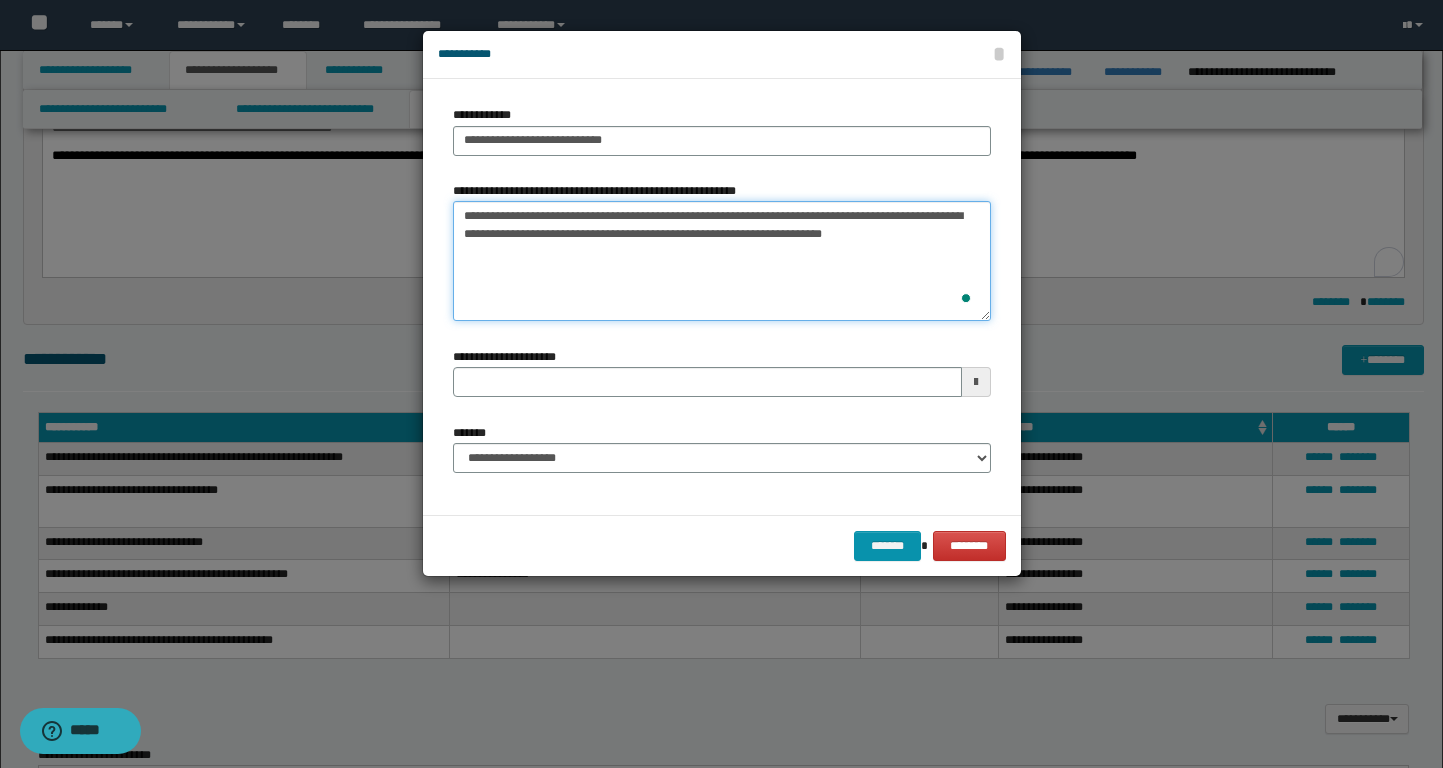 type on "**********" 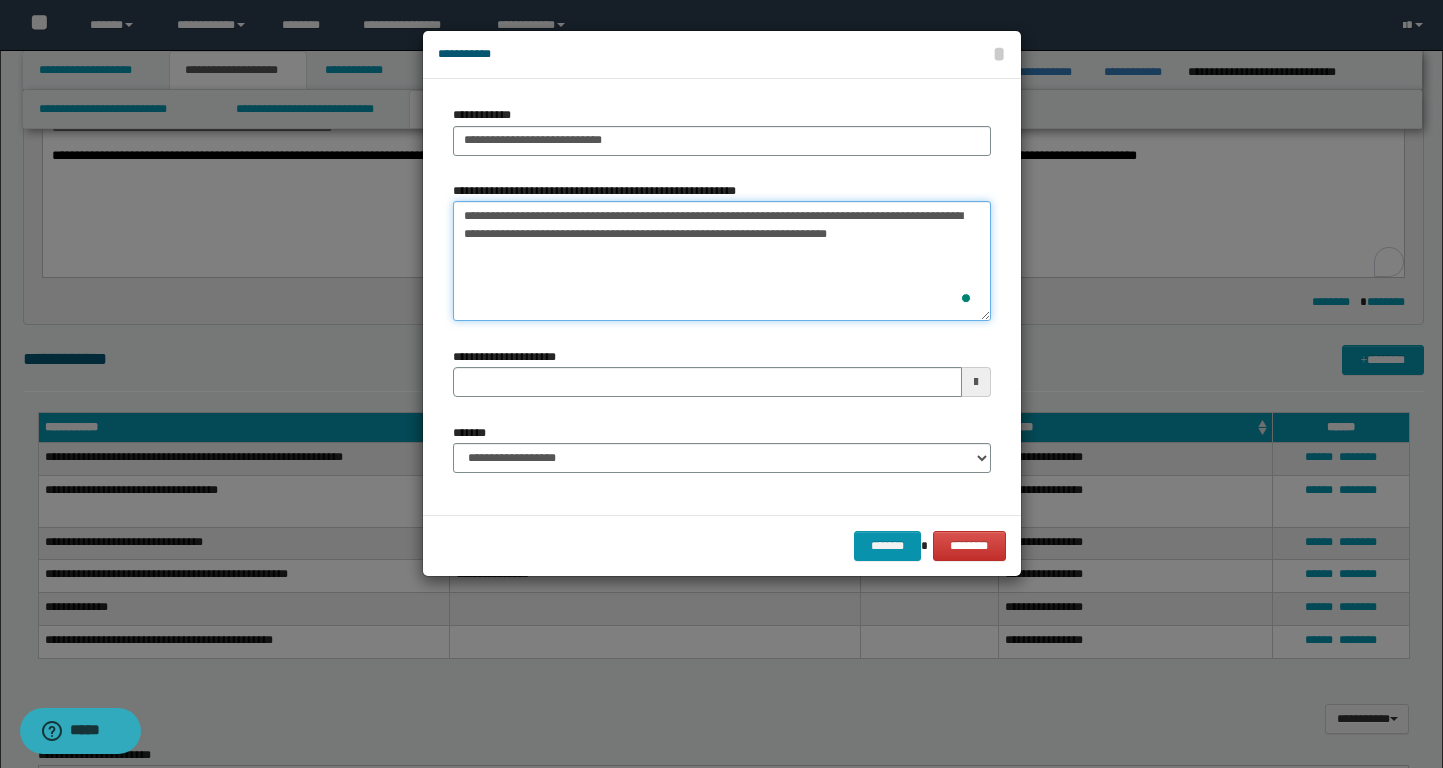 type 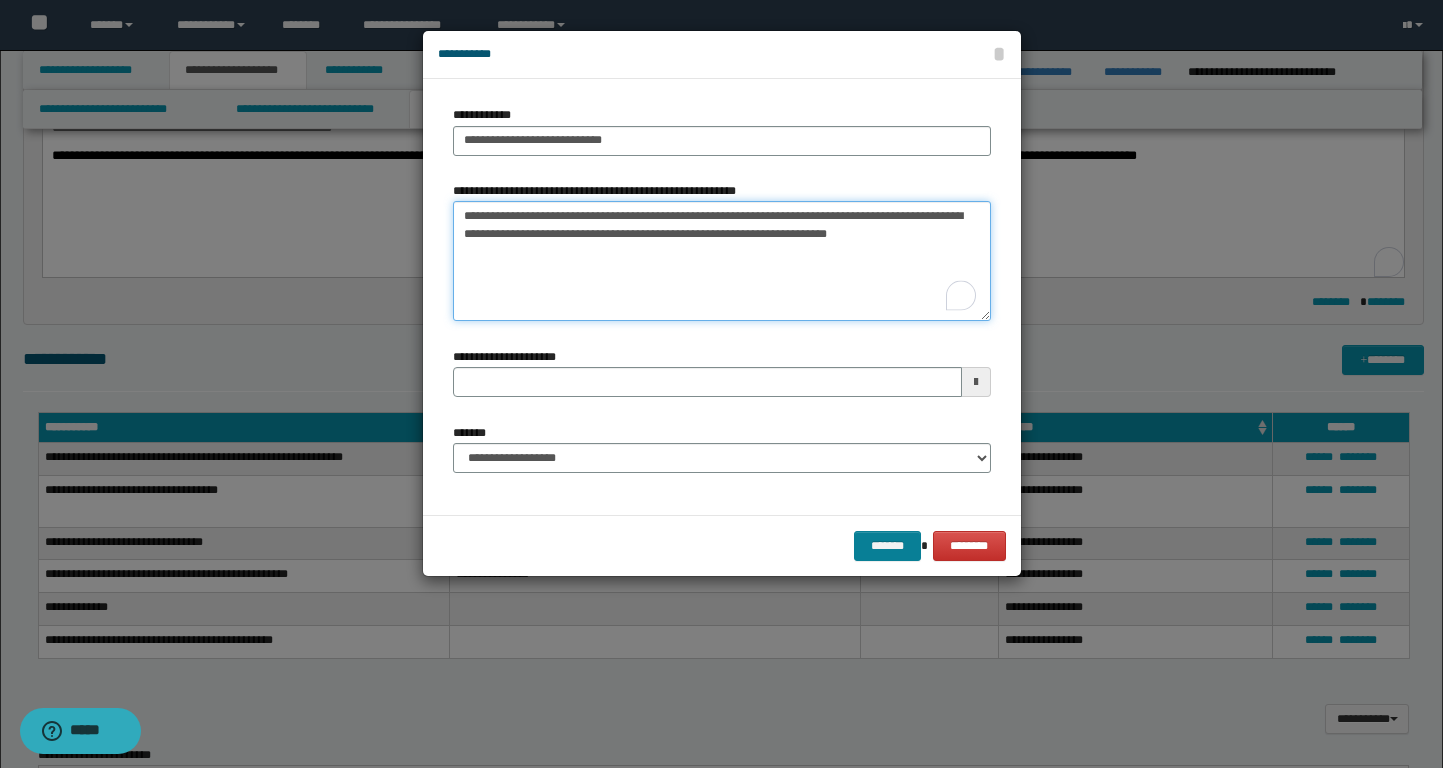 type on "**********" 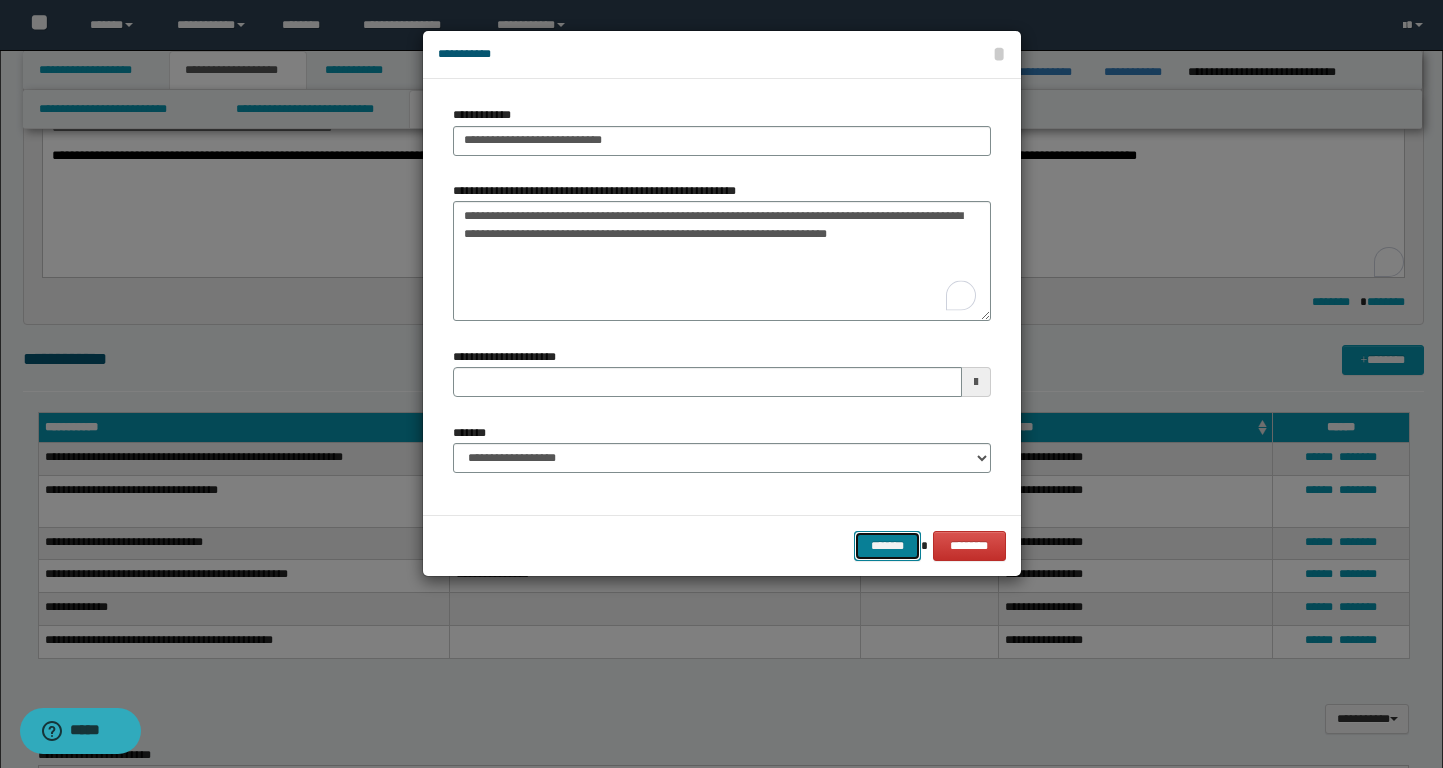click on "*******" at bounding box center (888, 546) 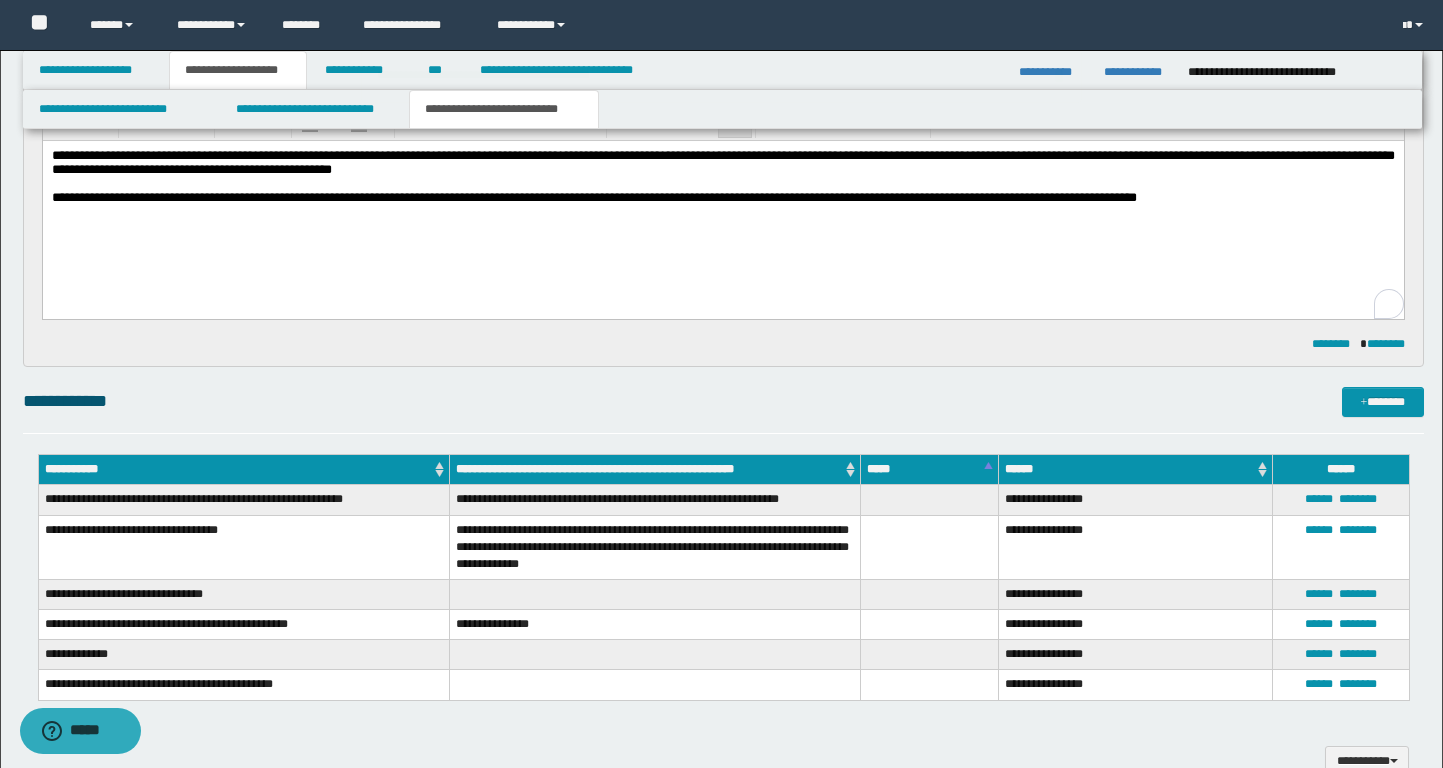 scroll, scrollTop: 0, scrollLeft: 0, axis: both 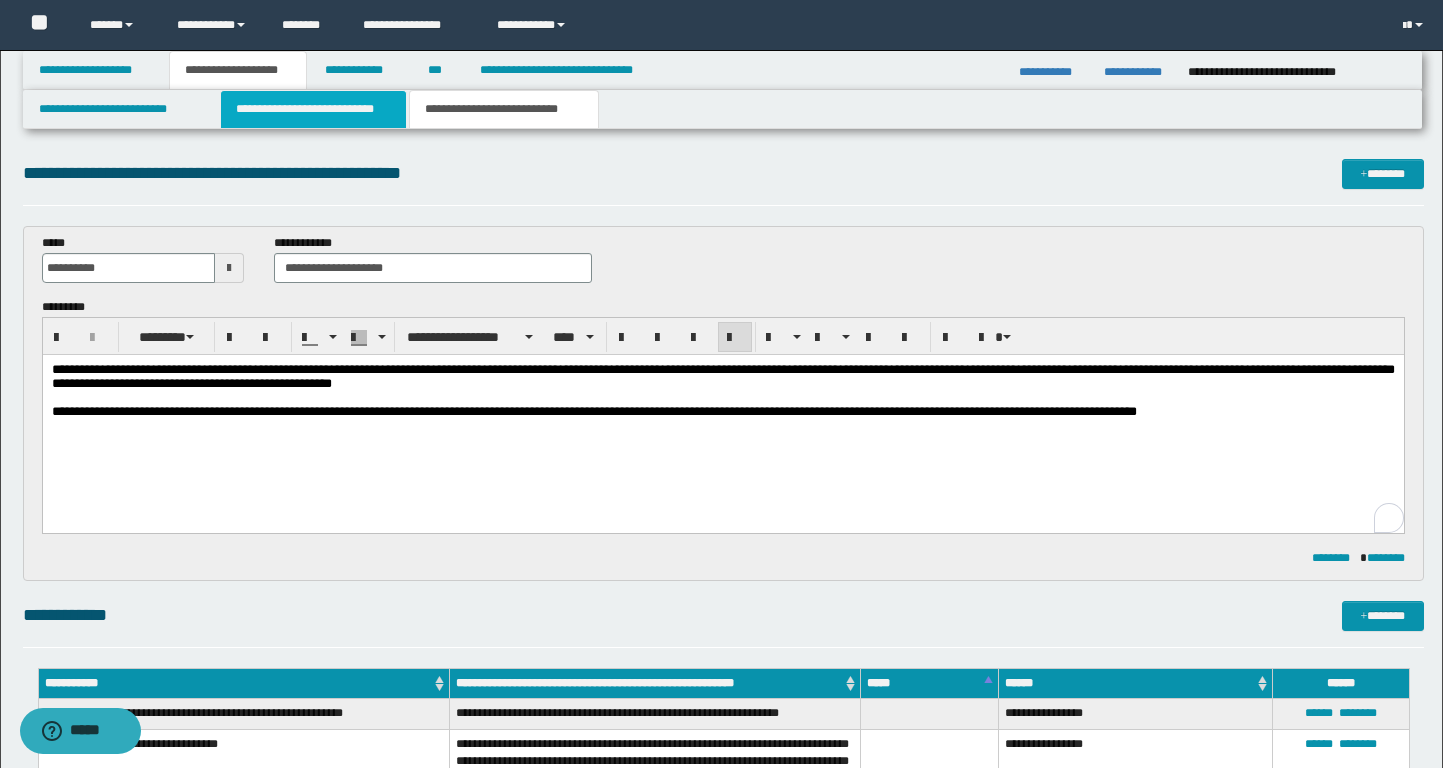 click on "**********" at bounding box center [314, 109] 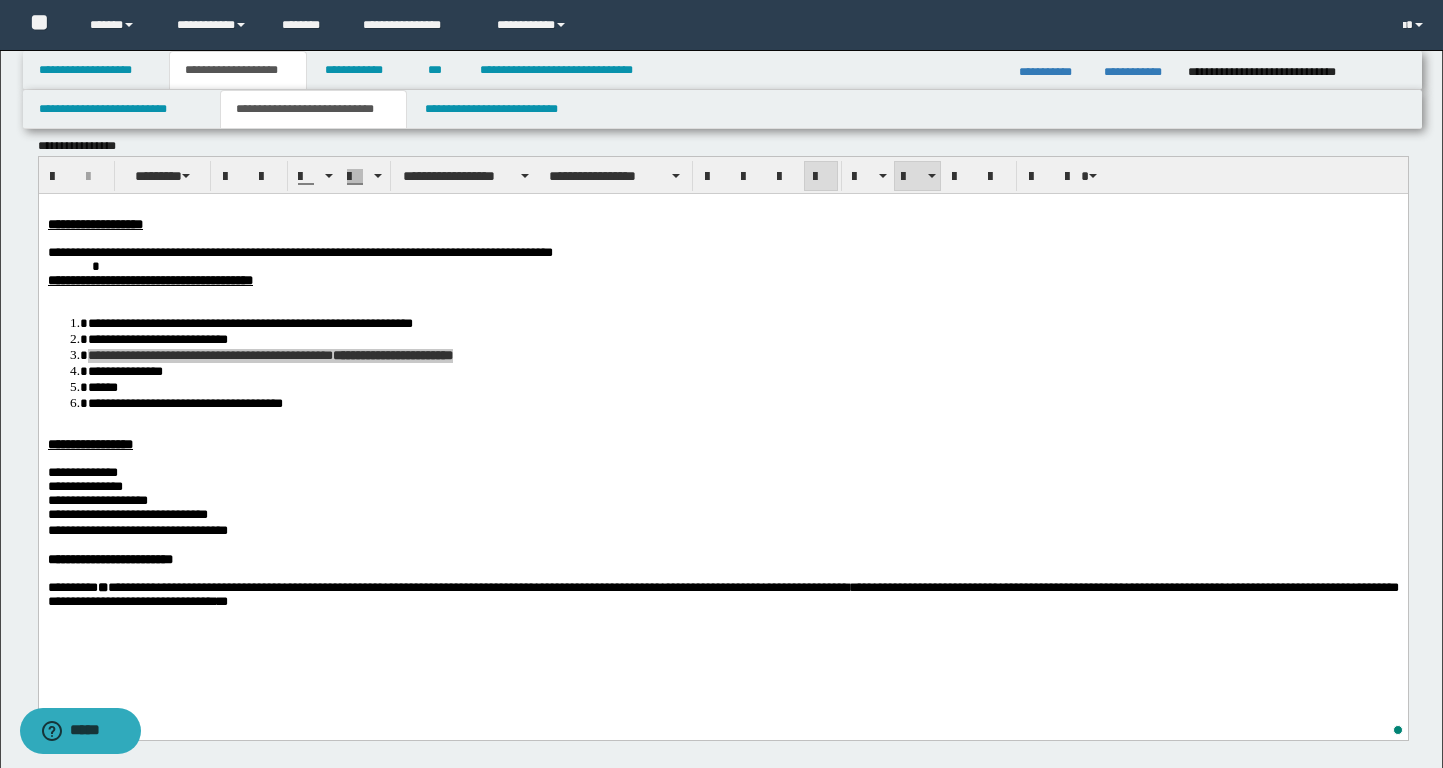 scroll, scrollTop: 25, scrollLeft: 0, axis: vertical 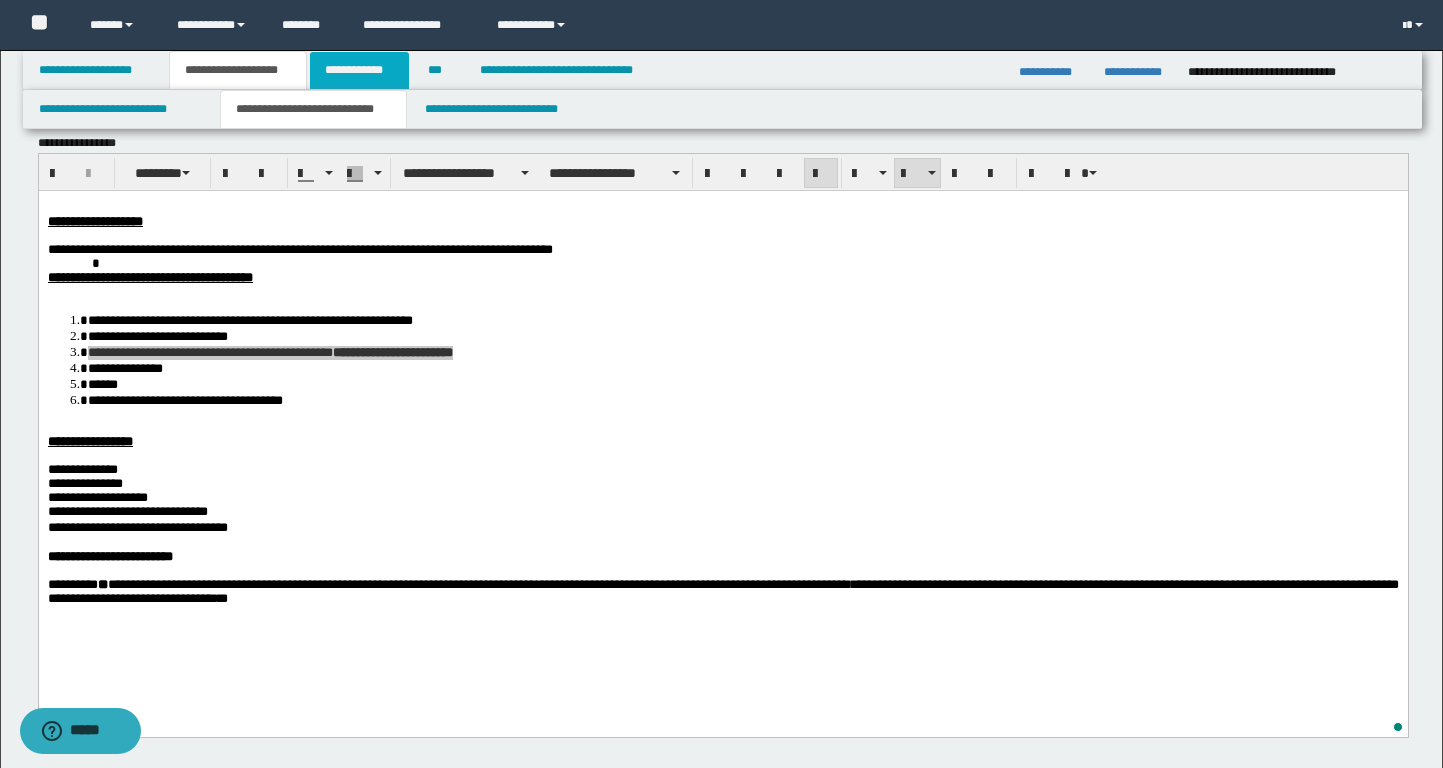 click on "**********" at bounding box center (359, 70) 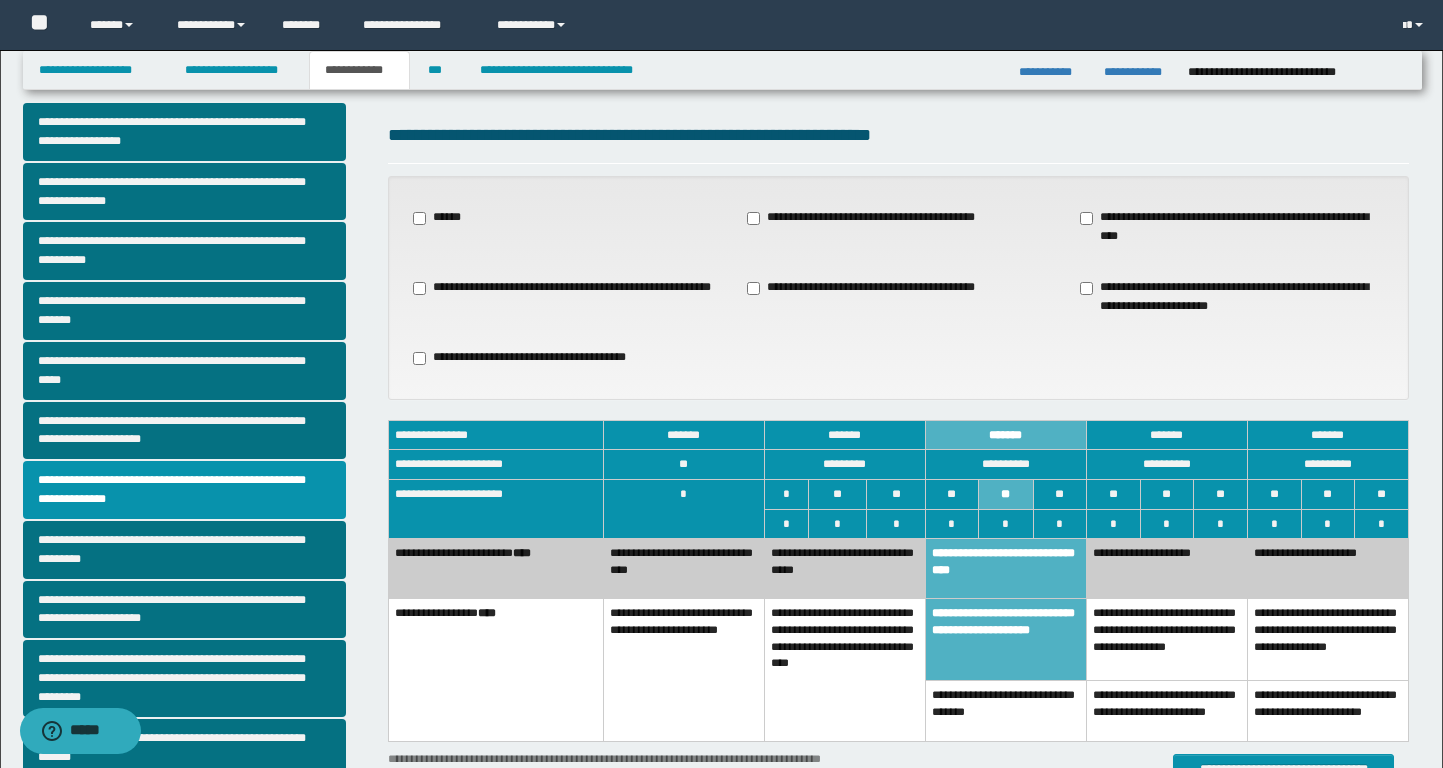 scroll, scrollTop: 0, scrollLeft: 0, axis: both 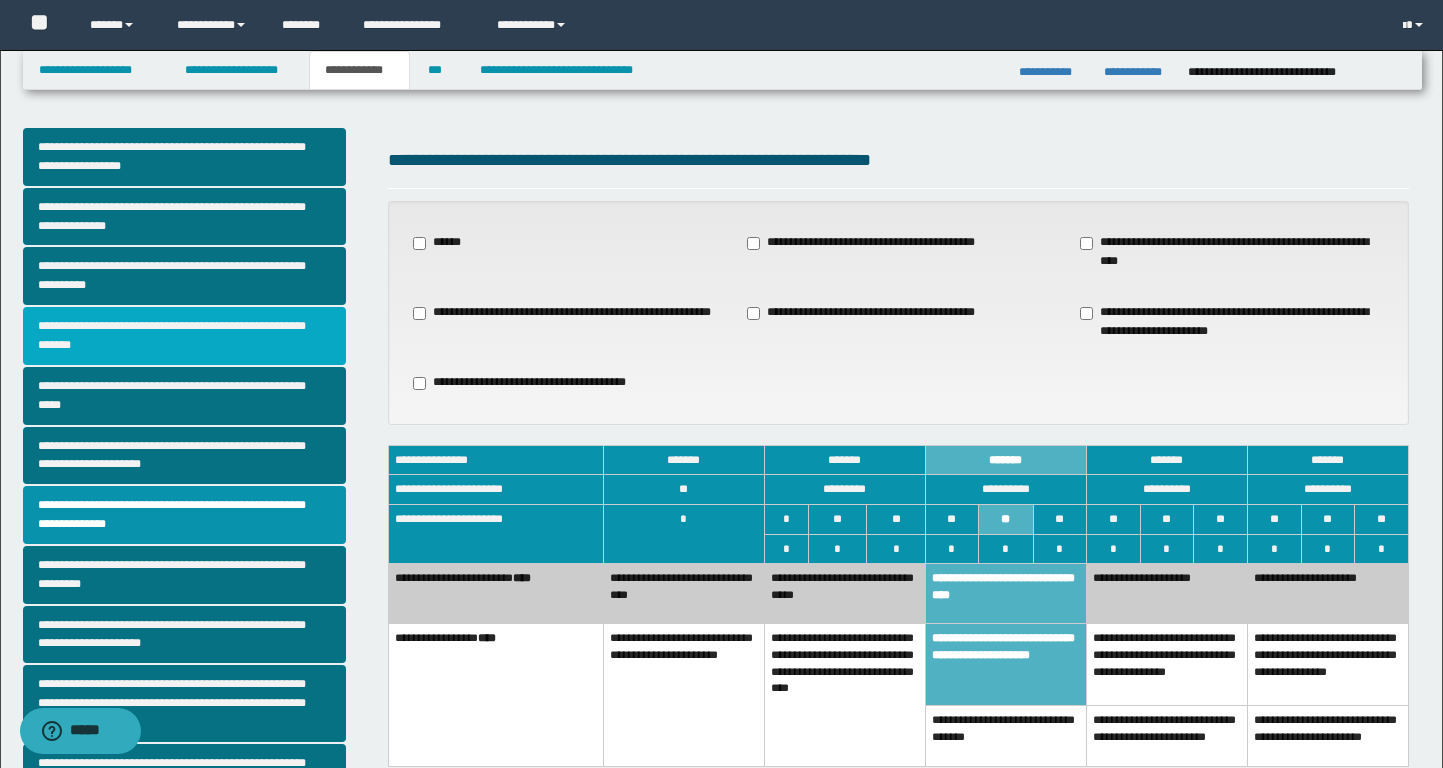 click on "**********" at bounding box center [184, 336] 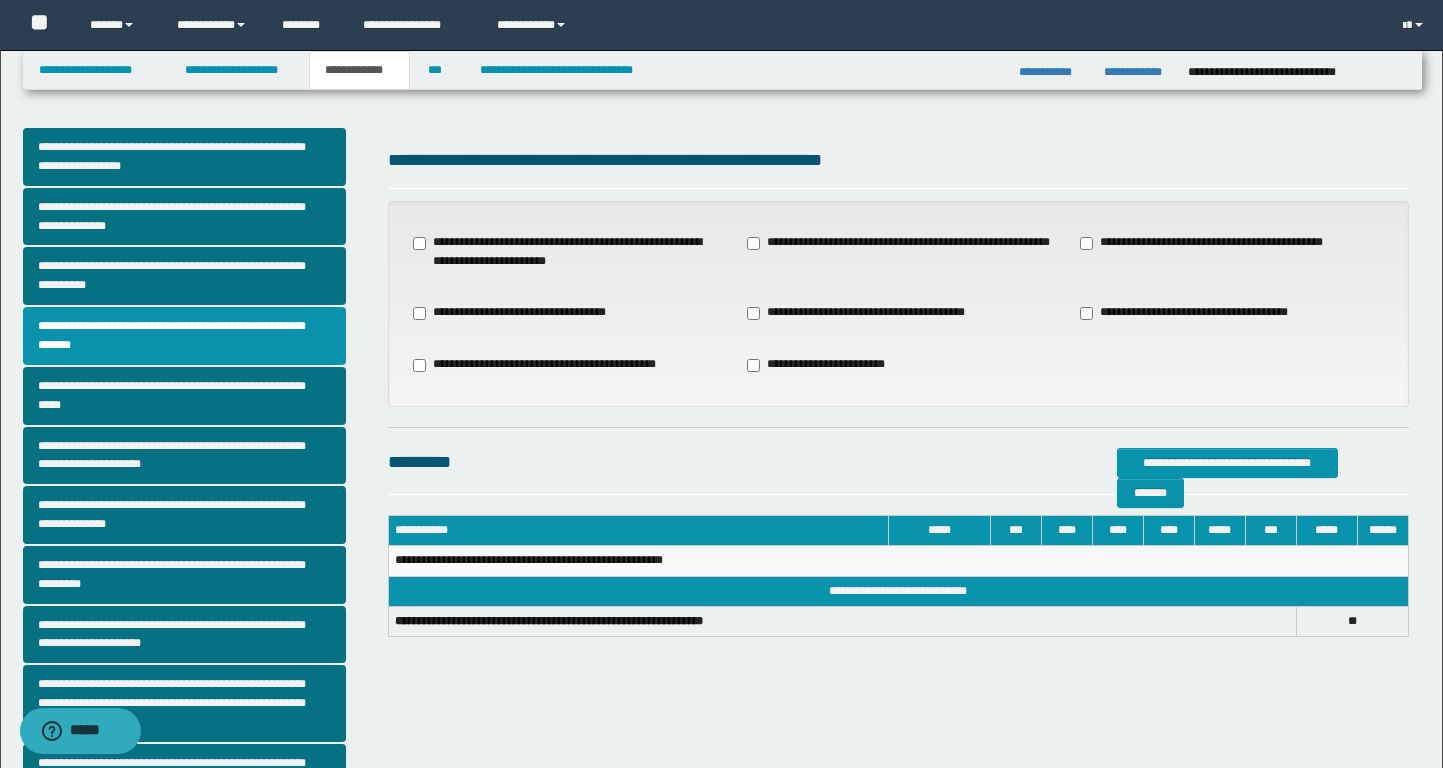click on "**********" at bounding box center (549, 365) 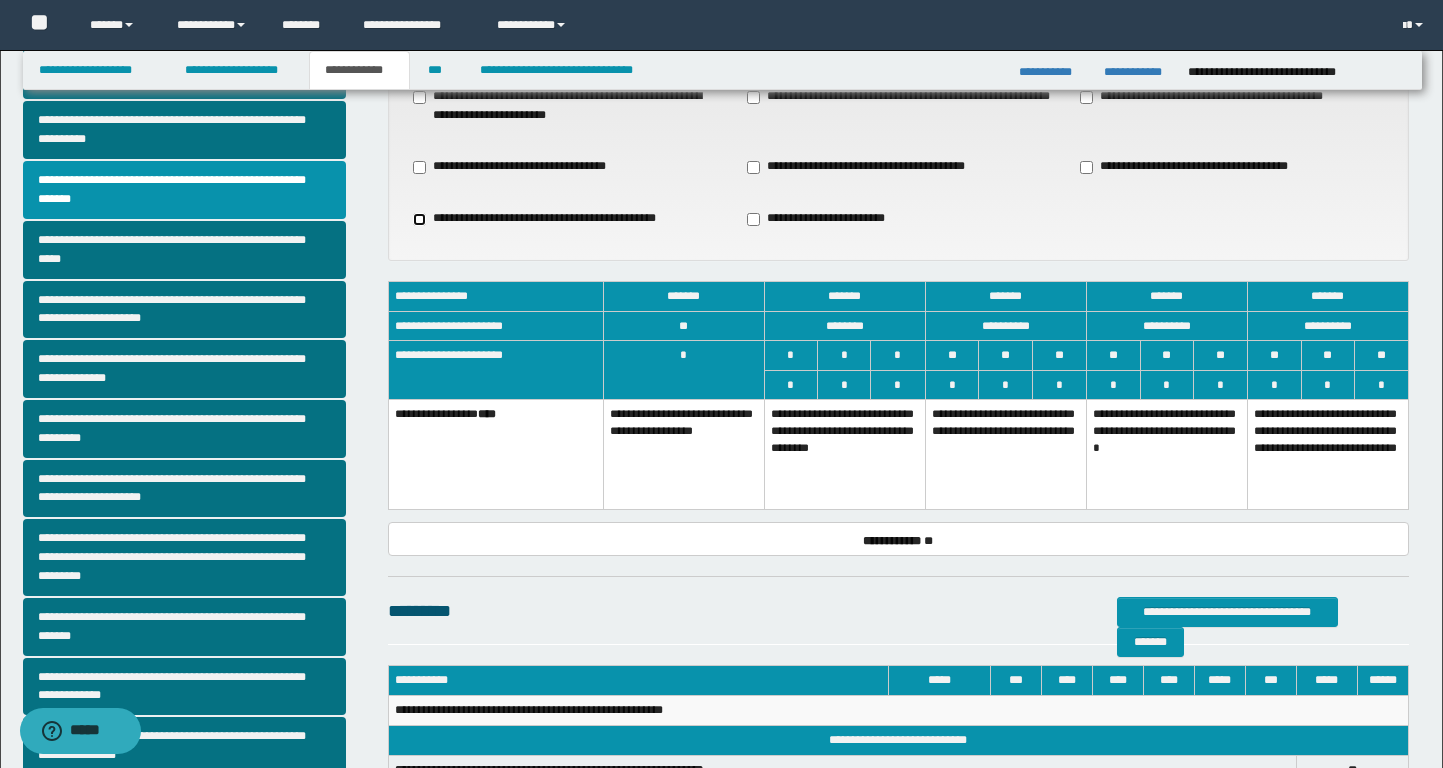scroll, scrollTop: 172, scrollLeft: 0, axis: vertical 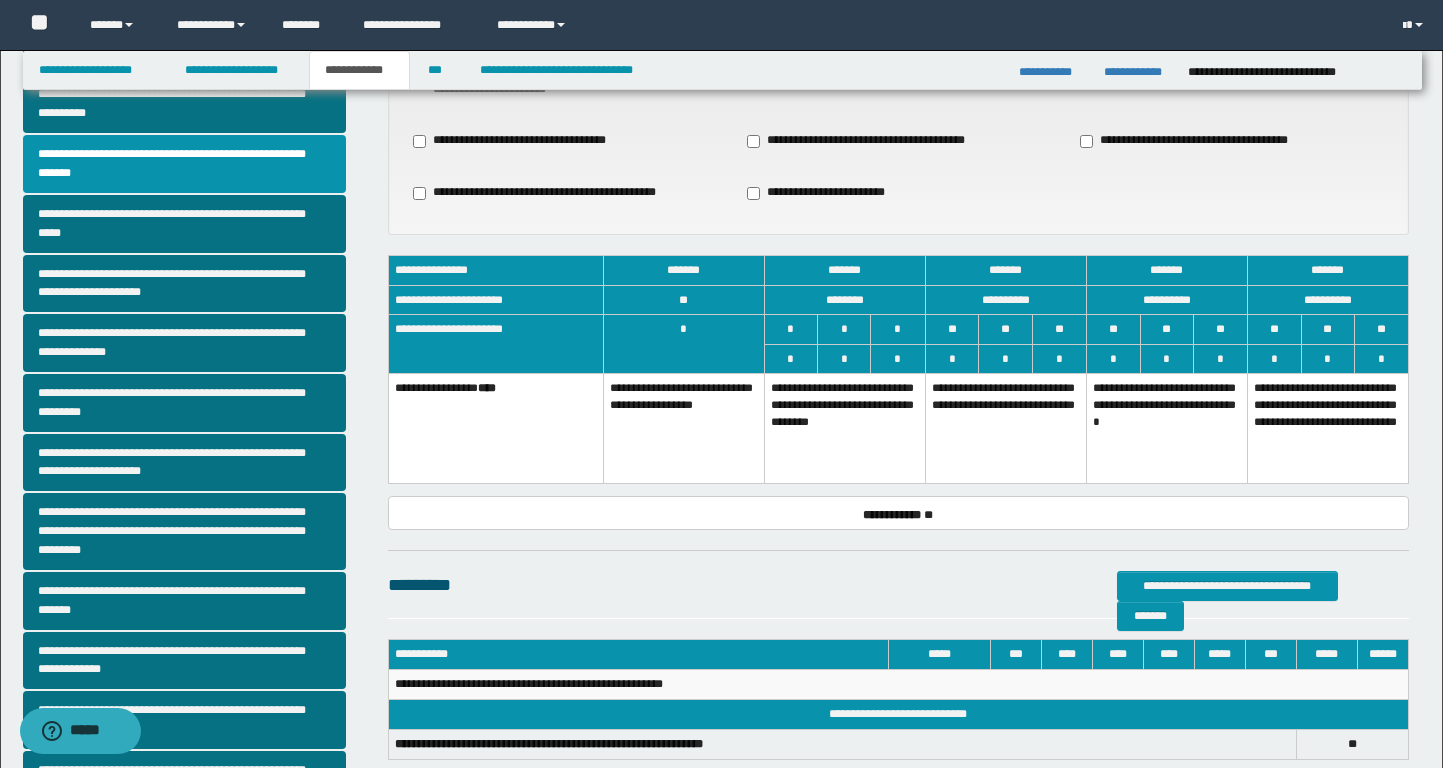click on "**********" at bounding box center [844, 429] 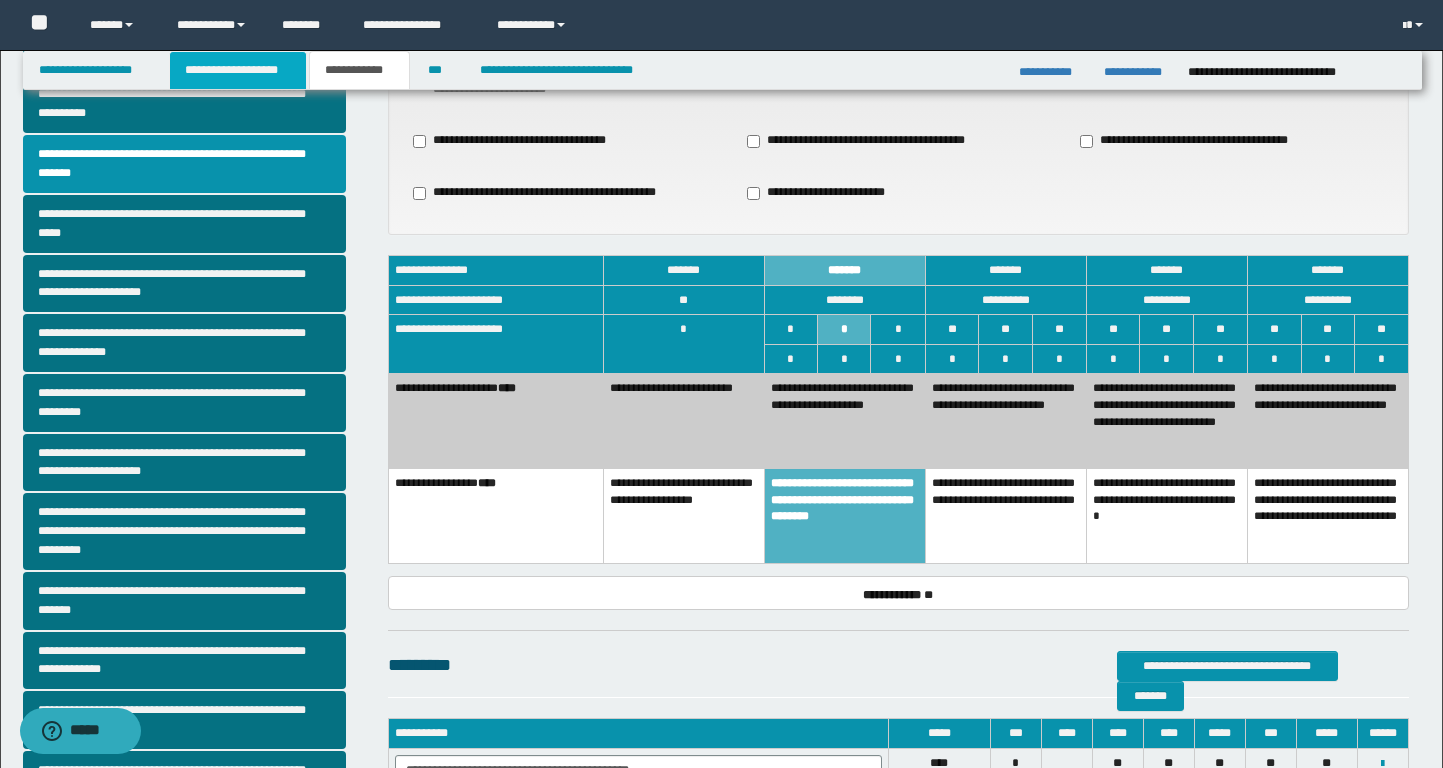 click on "**********" at bounding box center (238, 70) 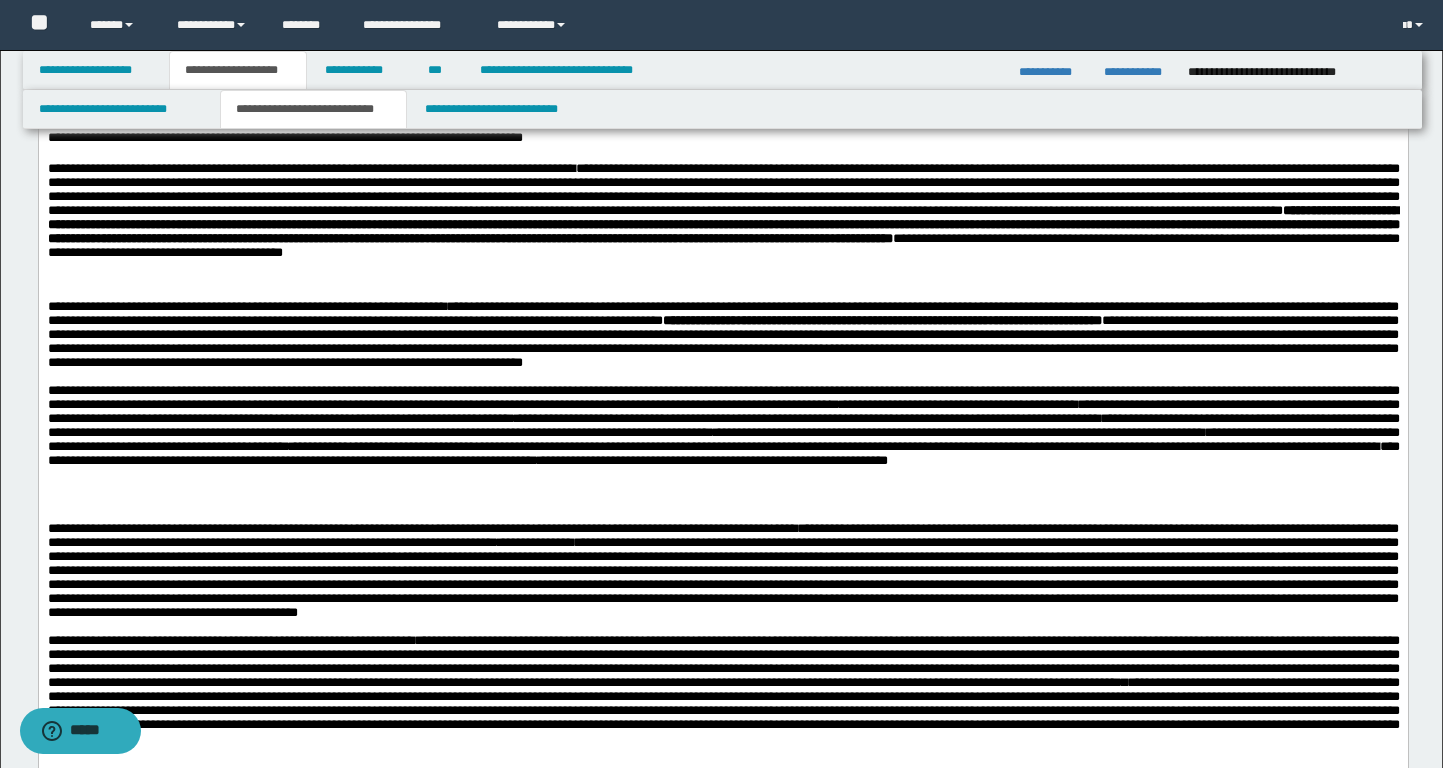 scroll, scrollTop: 887, scrollLeft: 0, axis: vertical 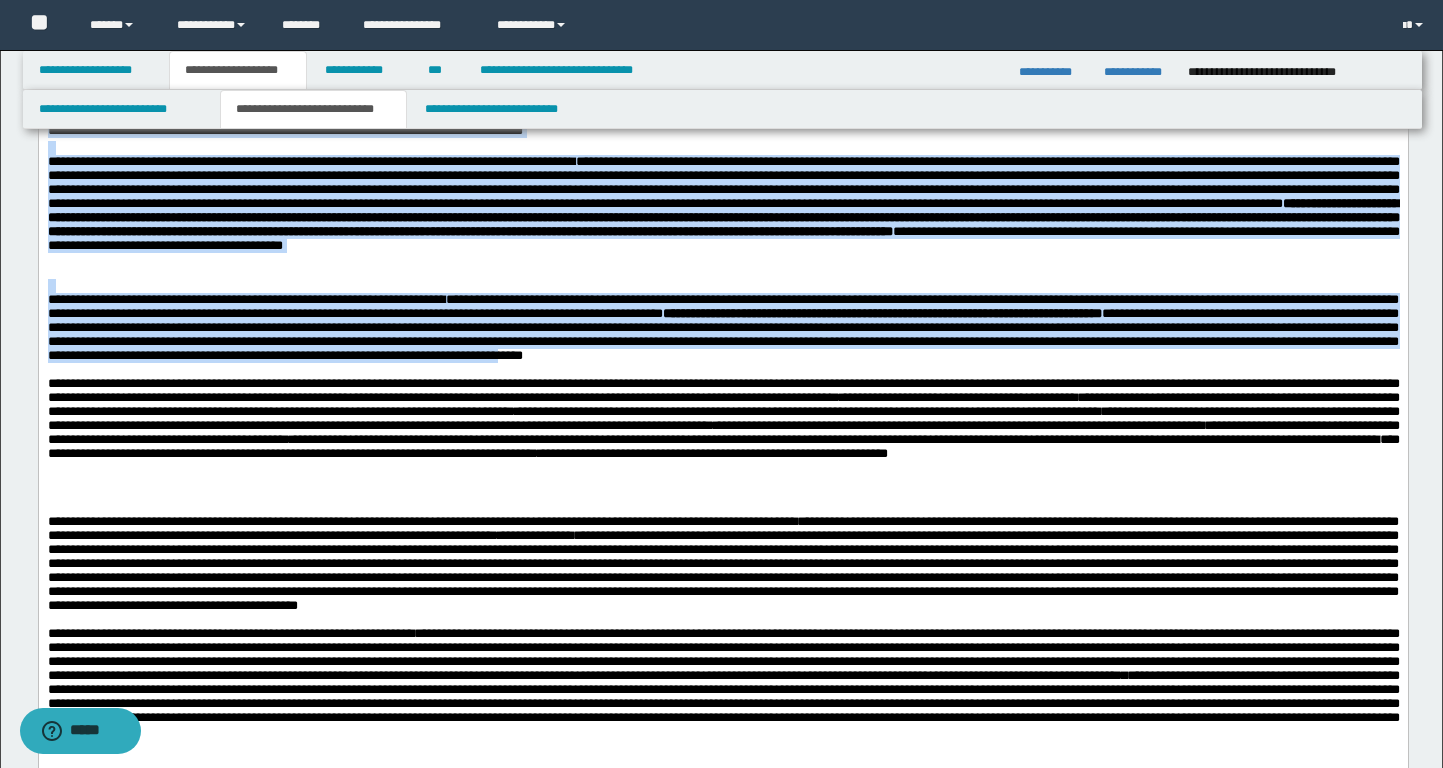 click on "**********" at bounding box center (722, 327) 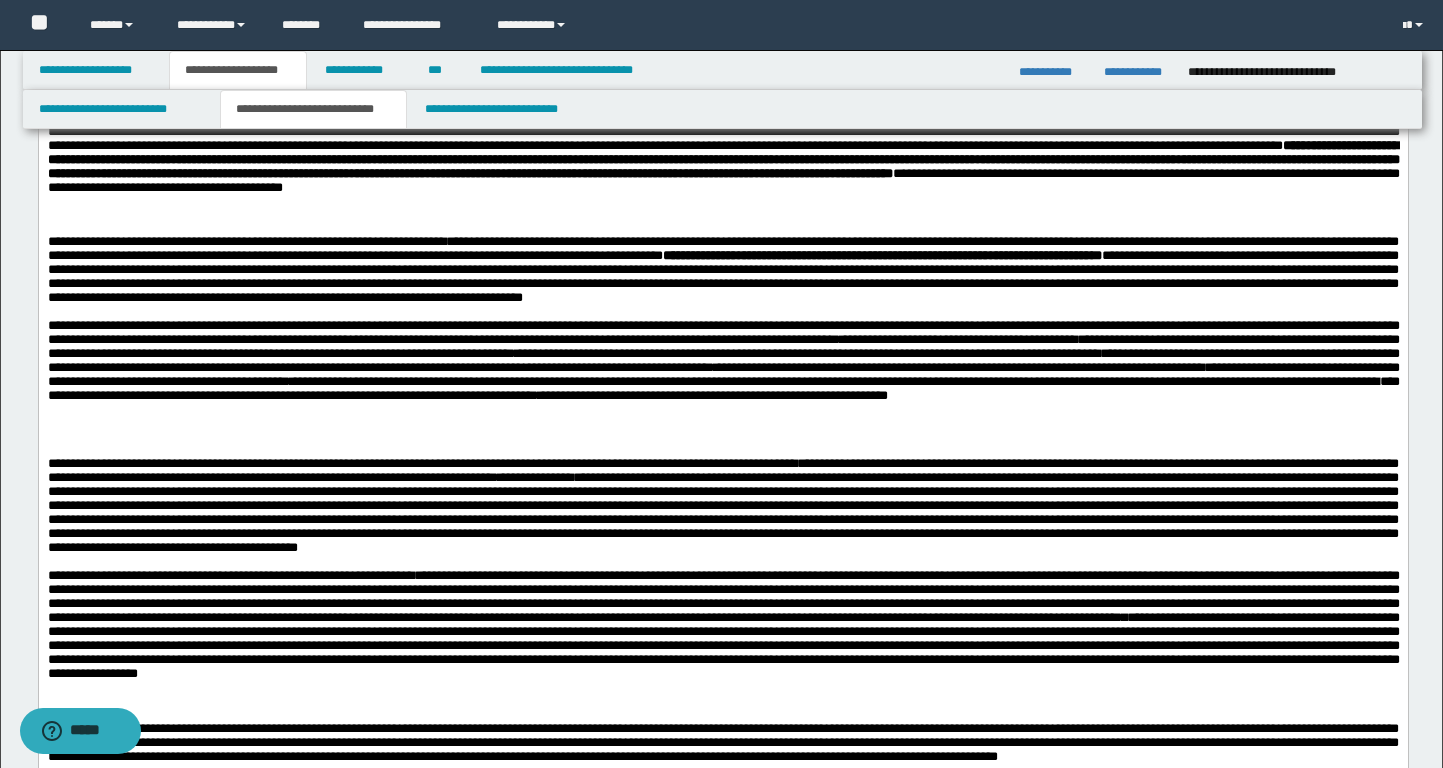 click on "**********" at bounding box center (900, 353) 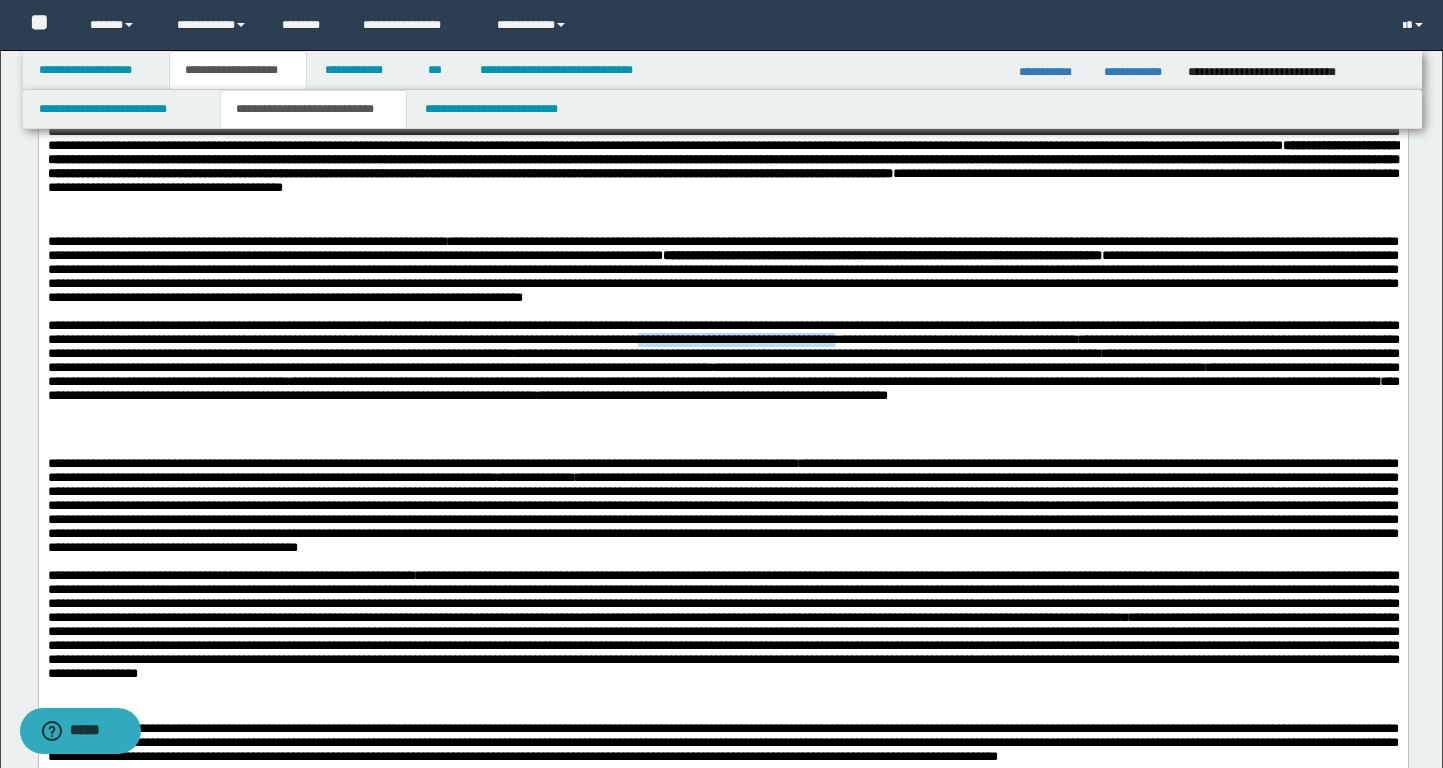 drag, startPoint x: 1126, startPoint y: 408, endPoint x: 1390, endPoint y: 408, distance: 264 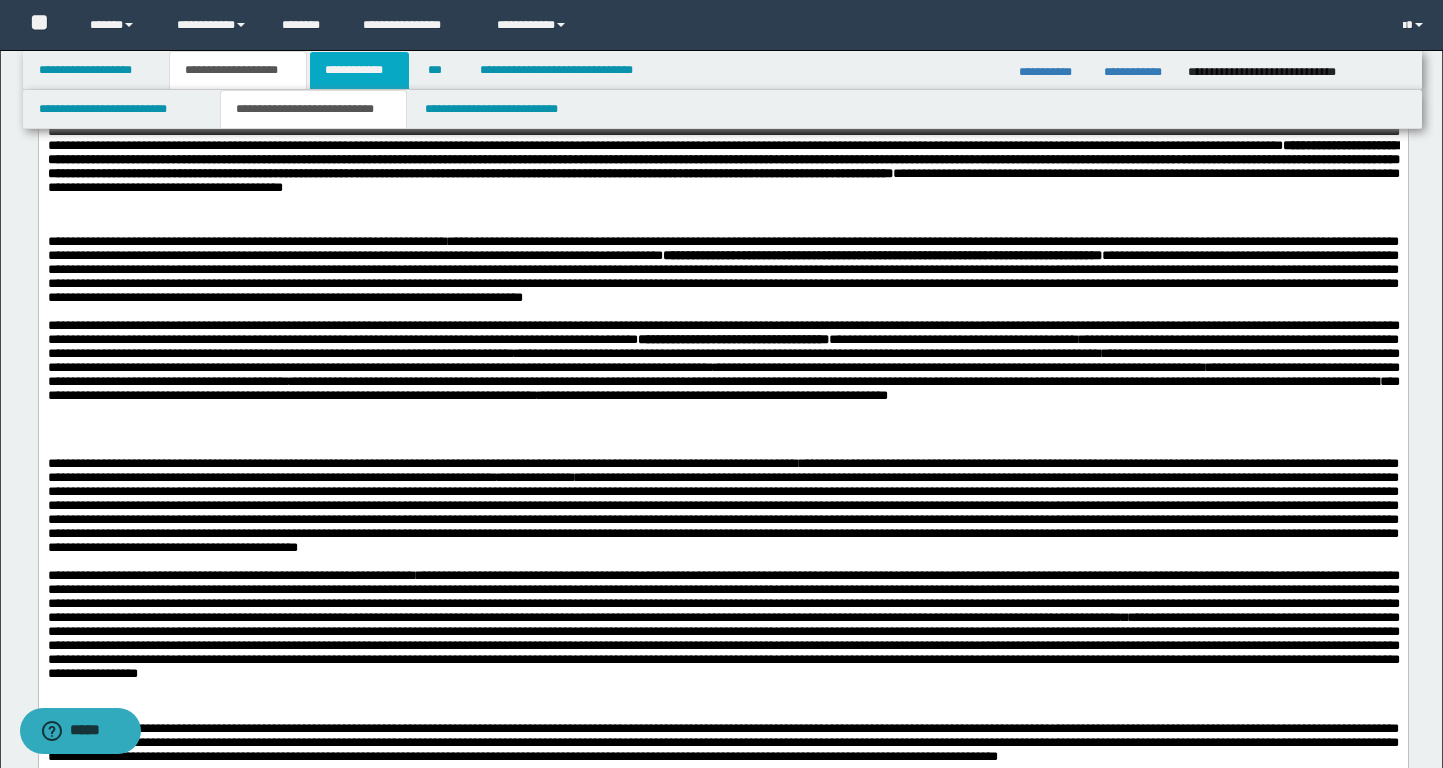 click on "**********" at bounding box center [359, 70] 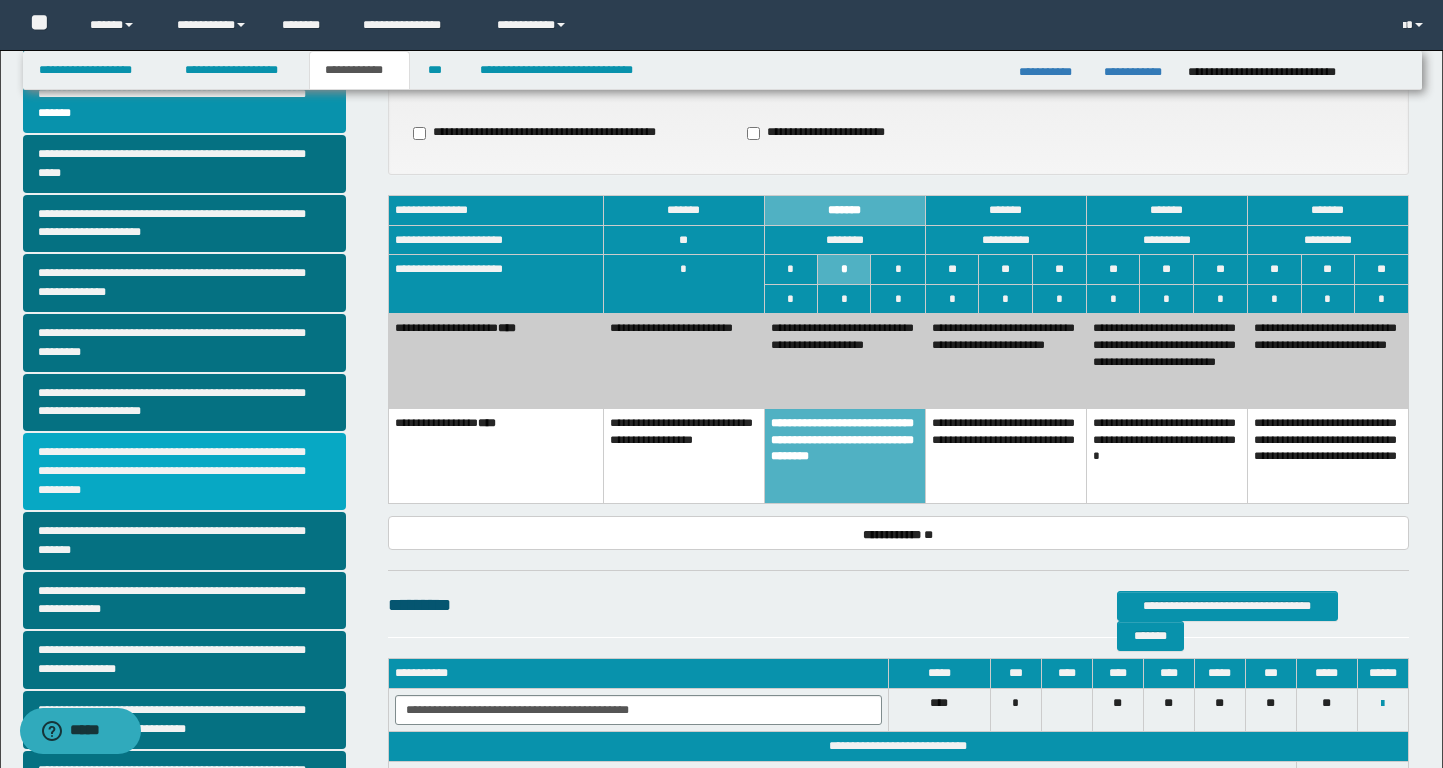 scroll, scrollTop: 255, scrollLeft: 0, axis: vertical 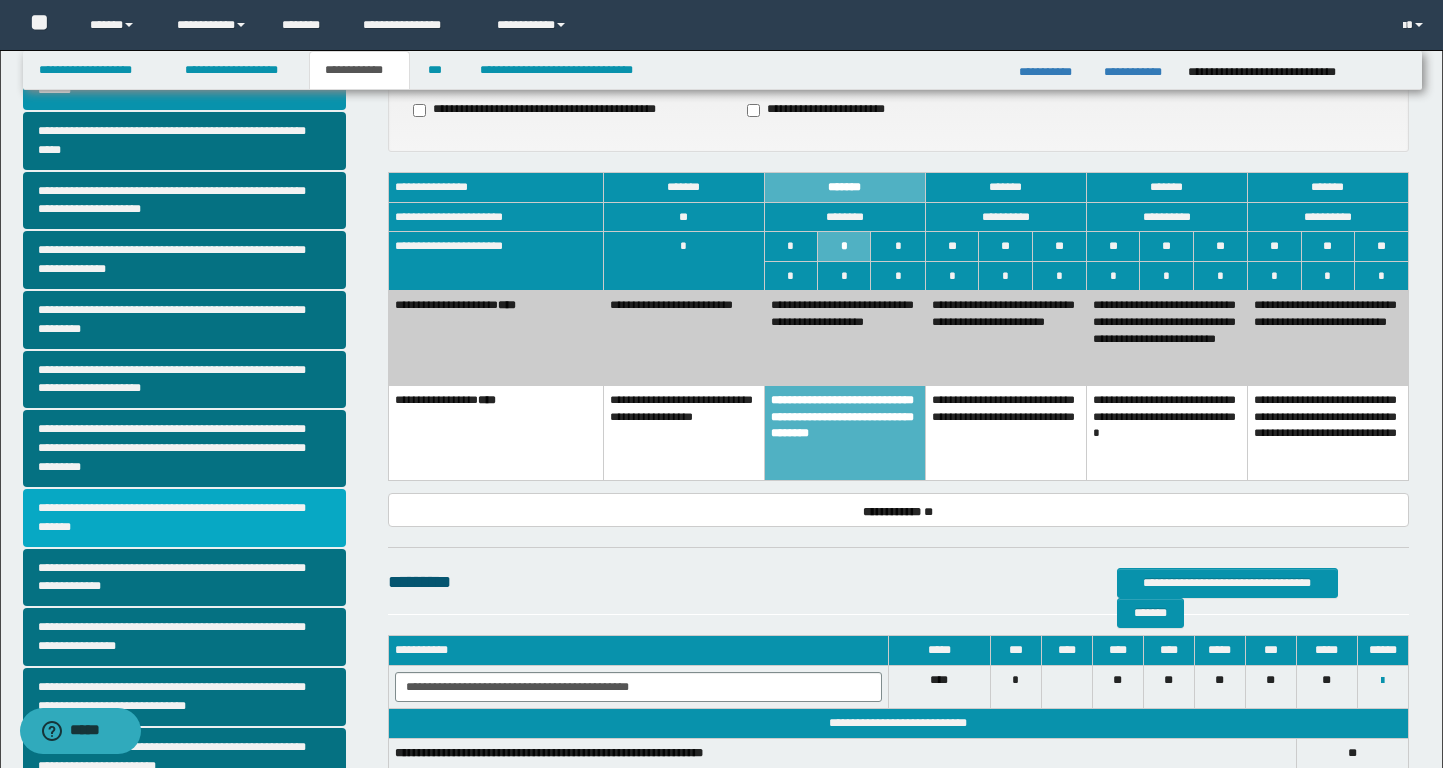click on "**********" at bounding box center [184, 518] 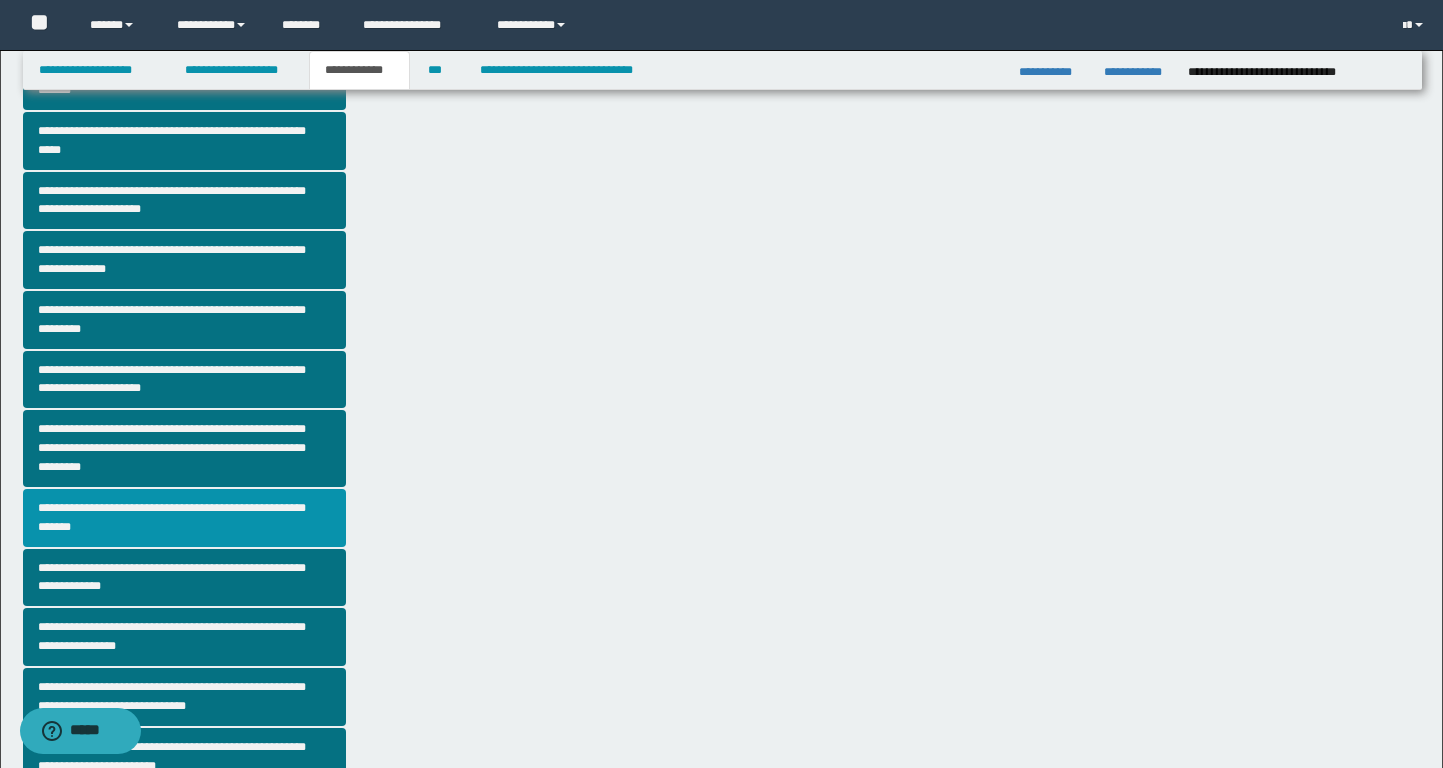 scroll, scrollTop: 0, scrollLeft: 0, axis: both 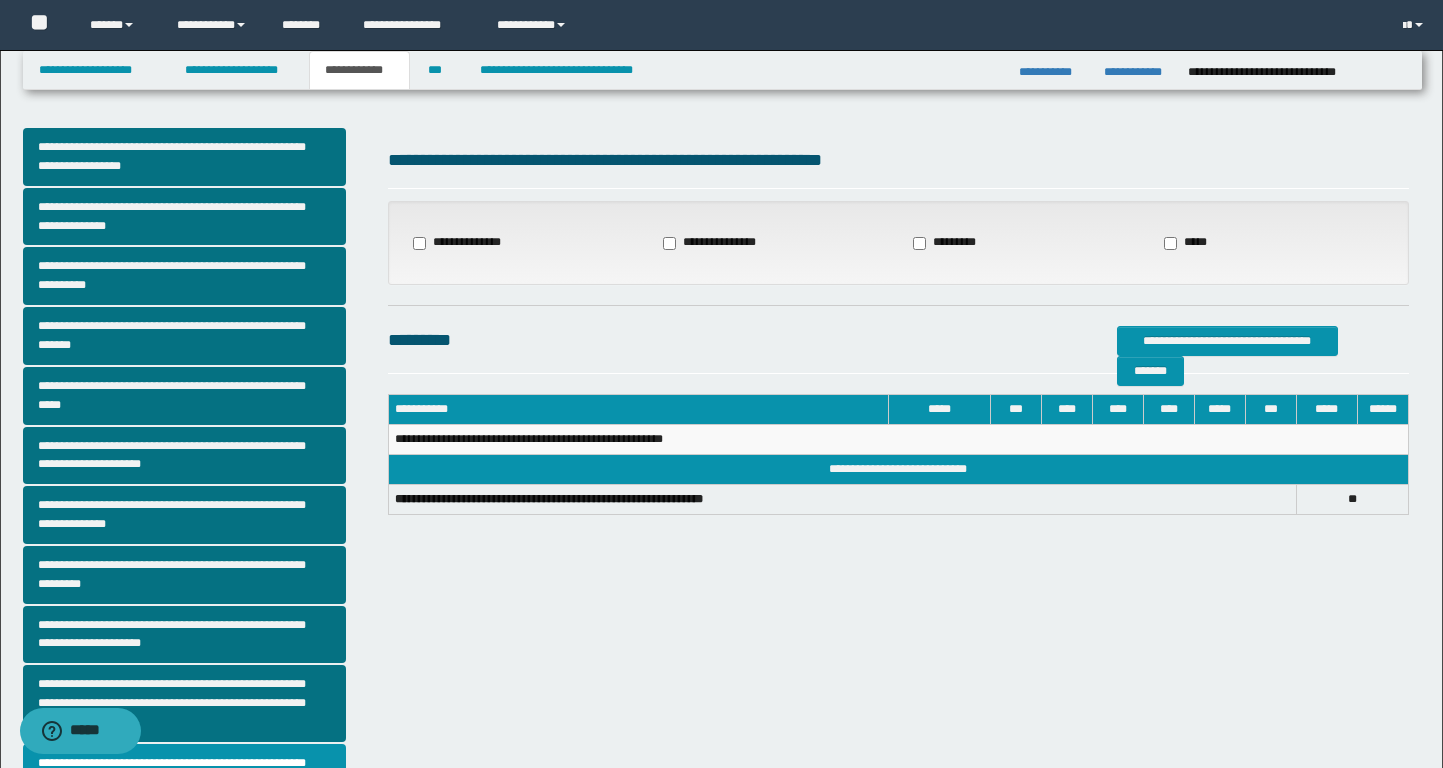 click on "**********" at bounding box center (465, 243) 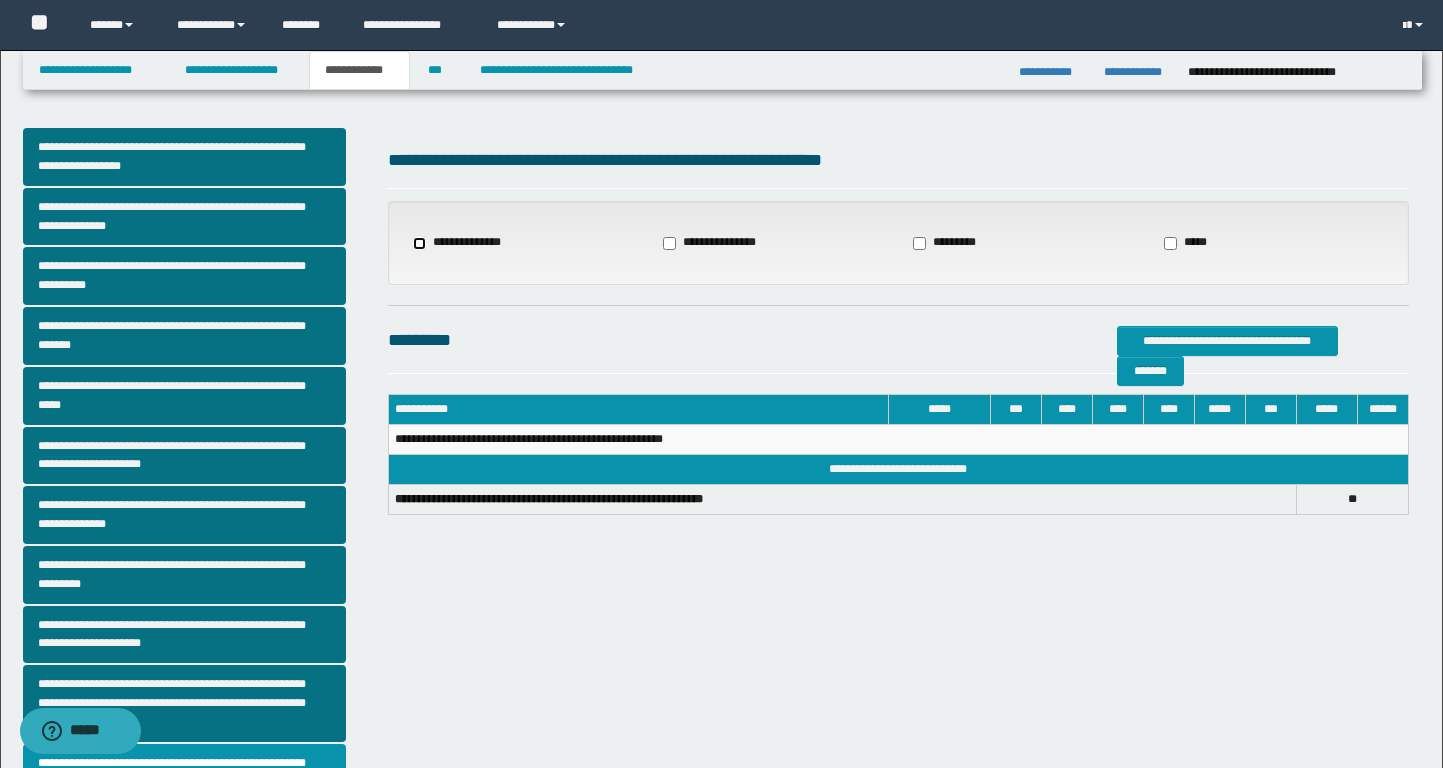select on "*" 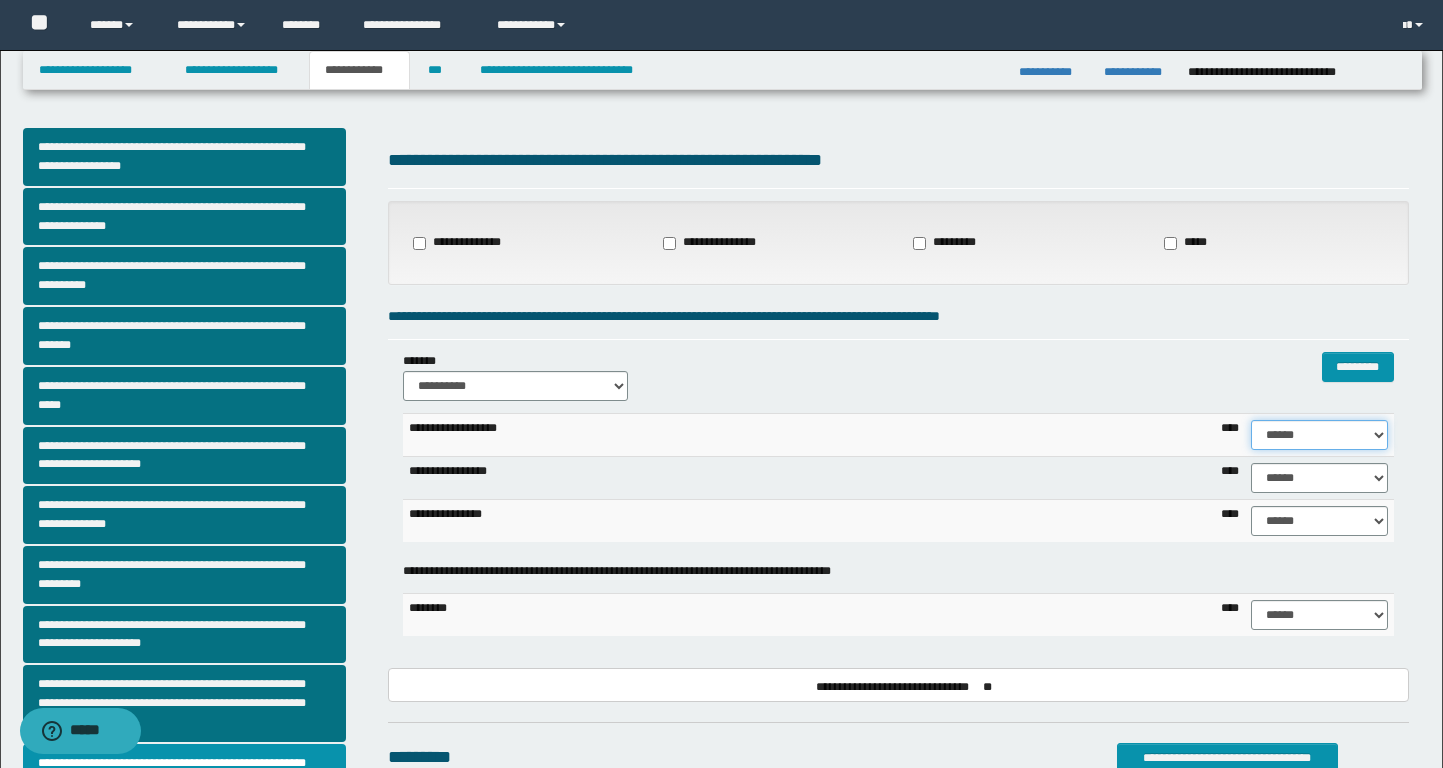 click on "******
****
**
**
**
**
**
**
**
**
***
***
***
***
***
***
***
***
***
***
****
****
****
****" at bounding box center [1319, 435] 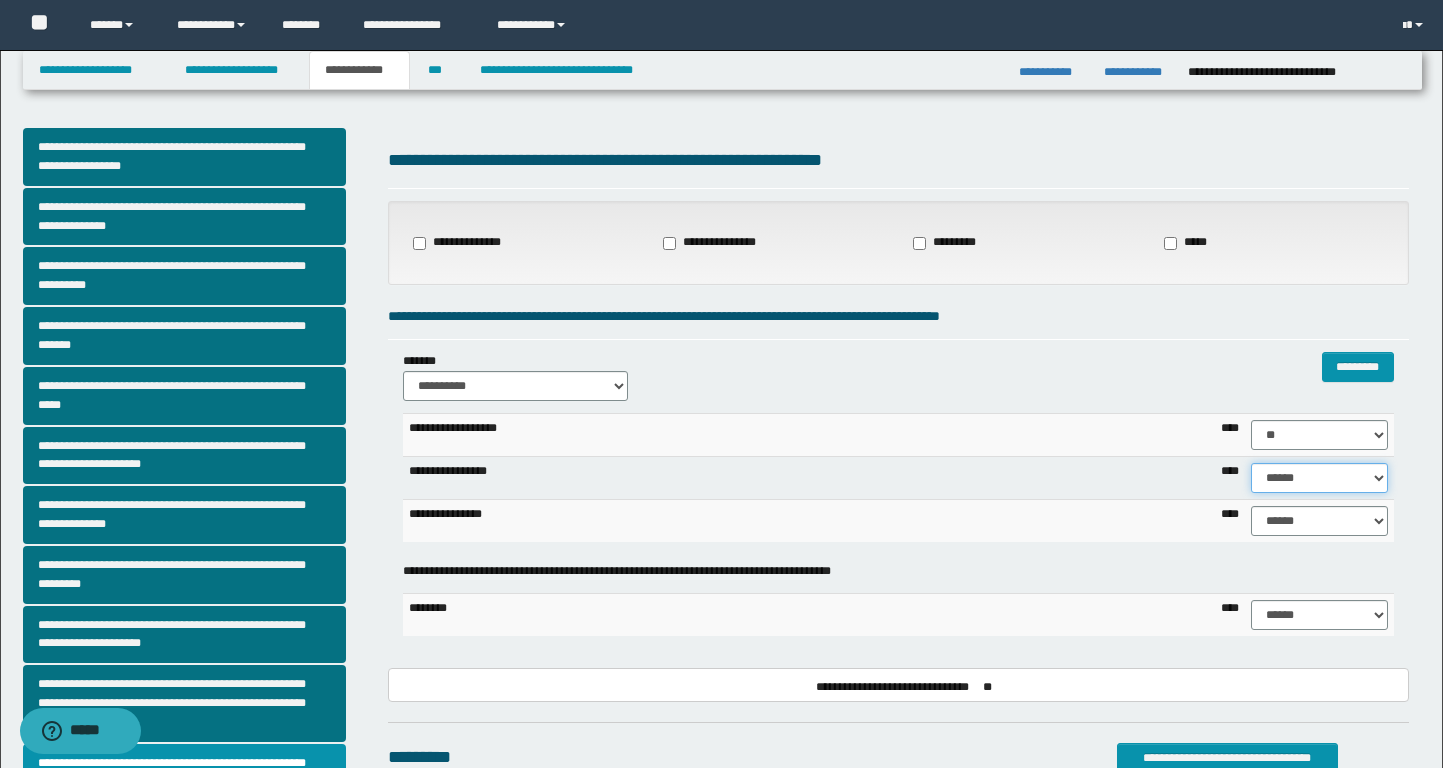 click on "******
****
**
**
**
**
**
**
**
**
***
***
***
***
***
***
***
***
***
***
****
****
****
****" at bounding box center [1319, 478] 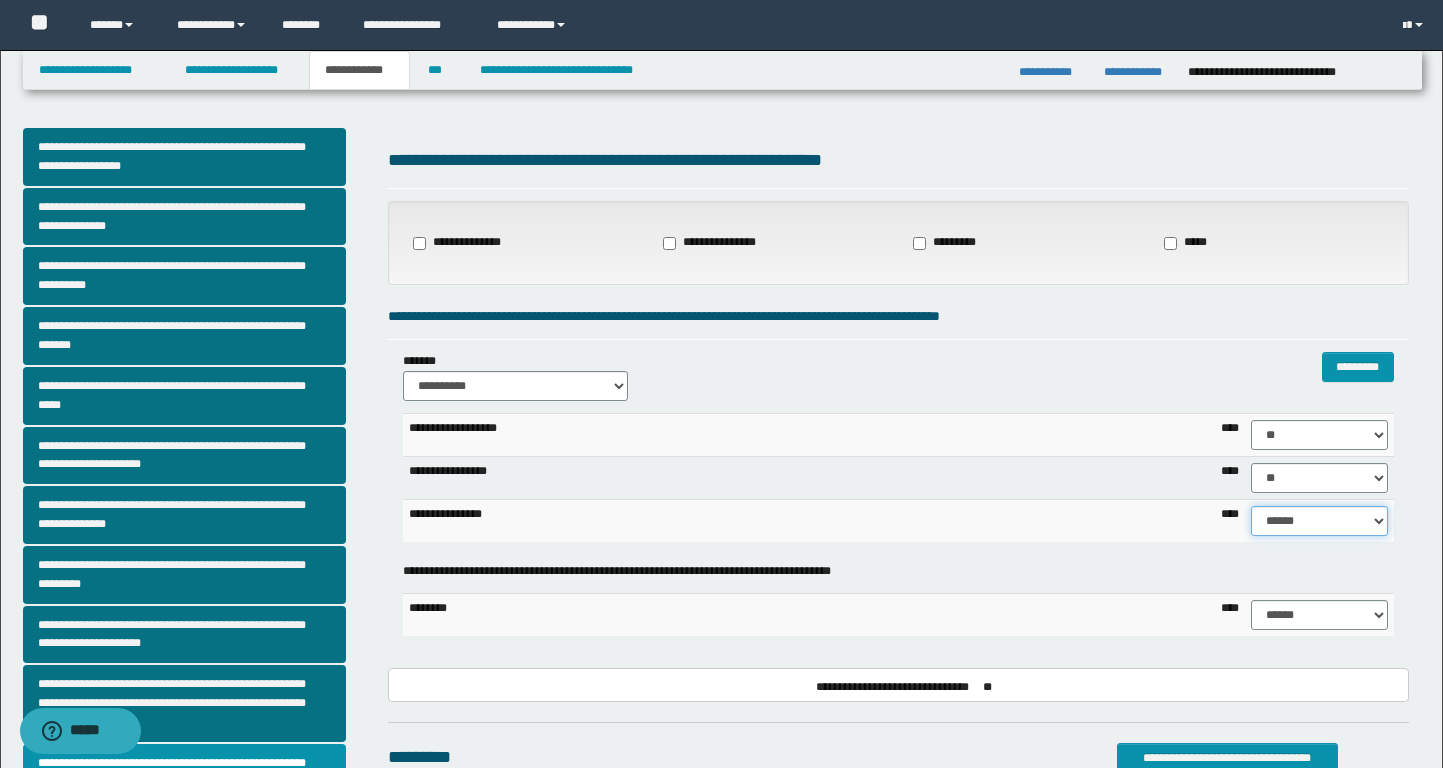 click on "******
****
**
**
**
**
**
**
**
**
***
***
***
***
***
***
***
***
***
***
****
****
****
****" at bounding box center [1319, 521] 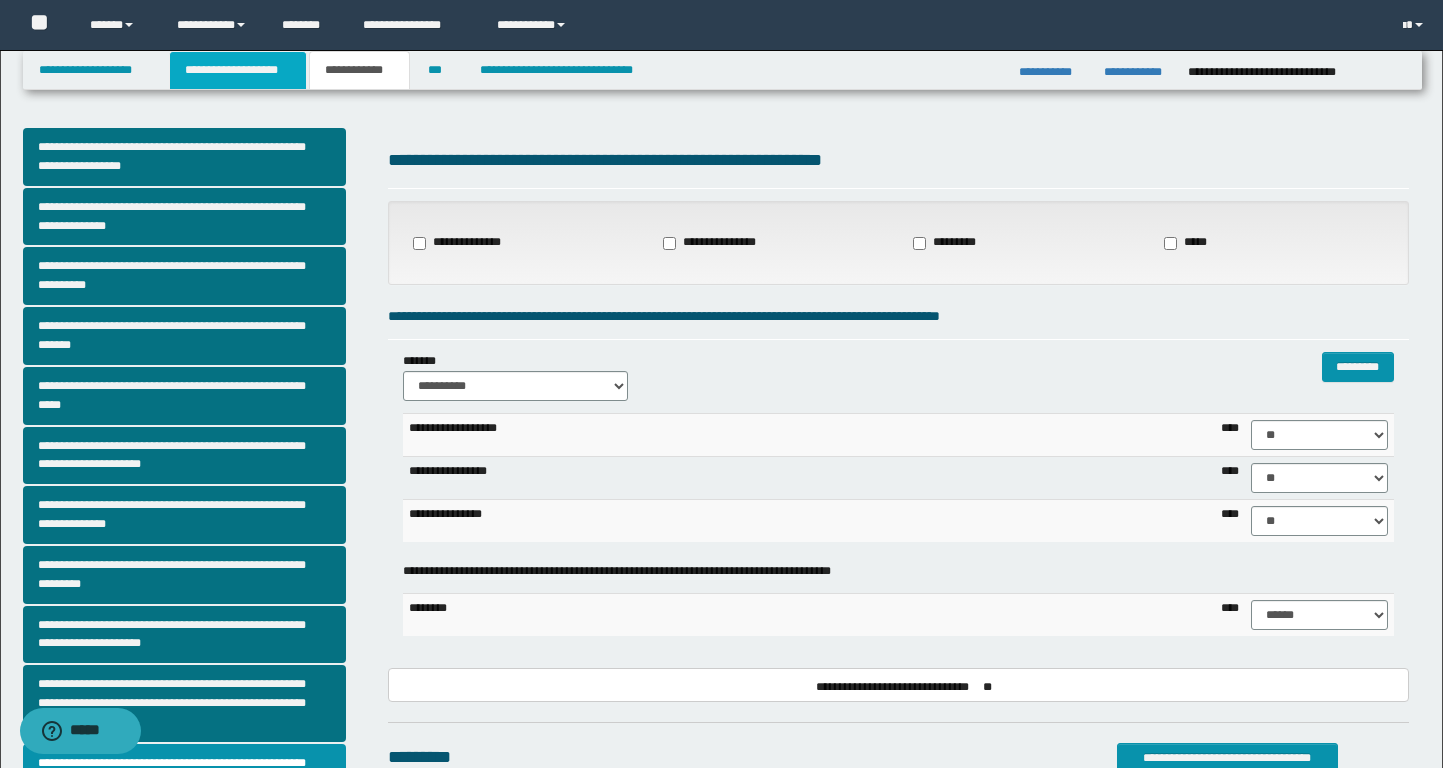 click on "**********" at bounding box center (238, 70) 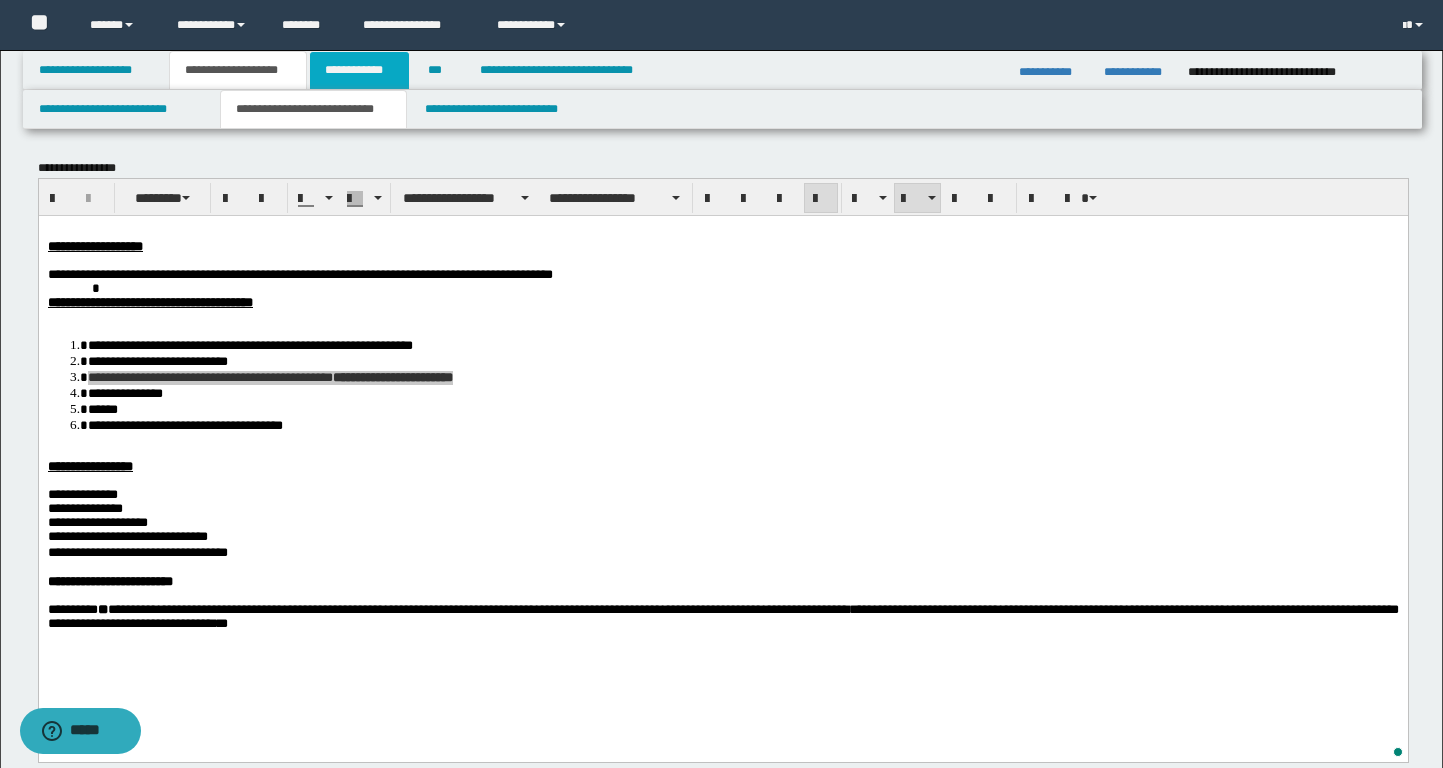 click on "**********" at bounding box center [359, 70] 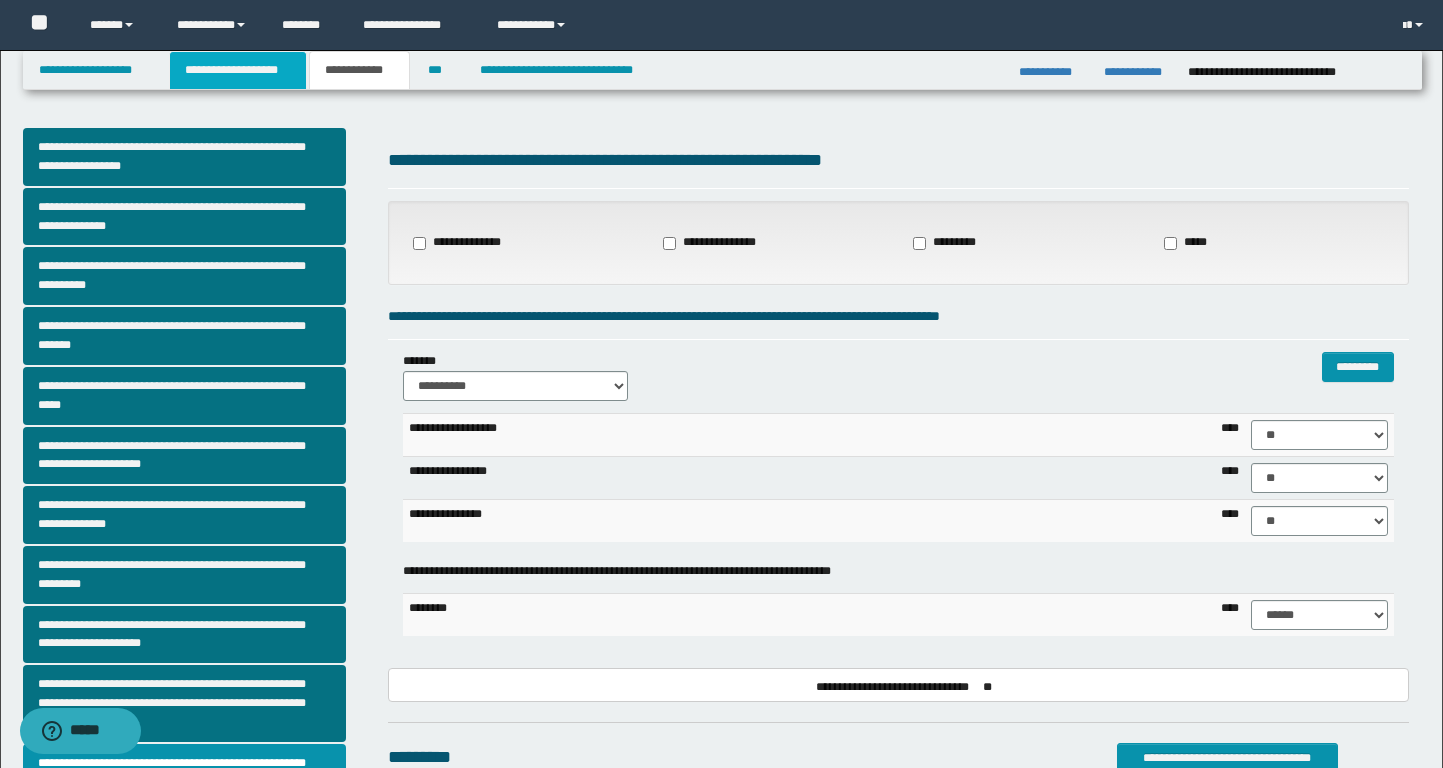 click on "**********" at bounding box center (238, 70) 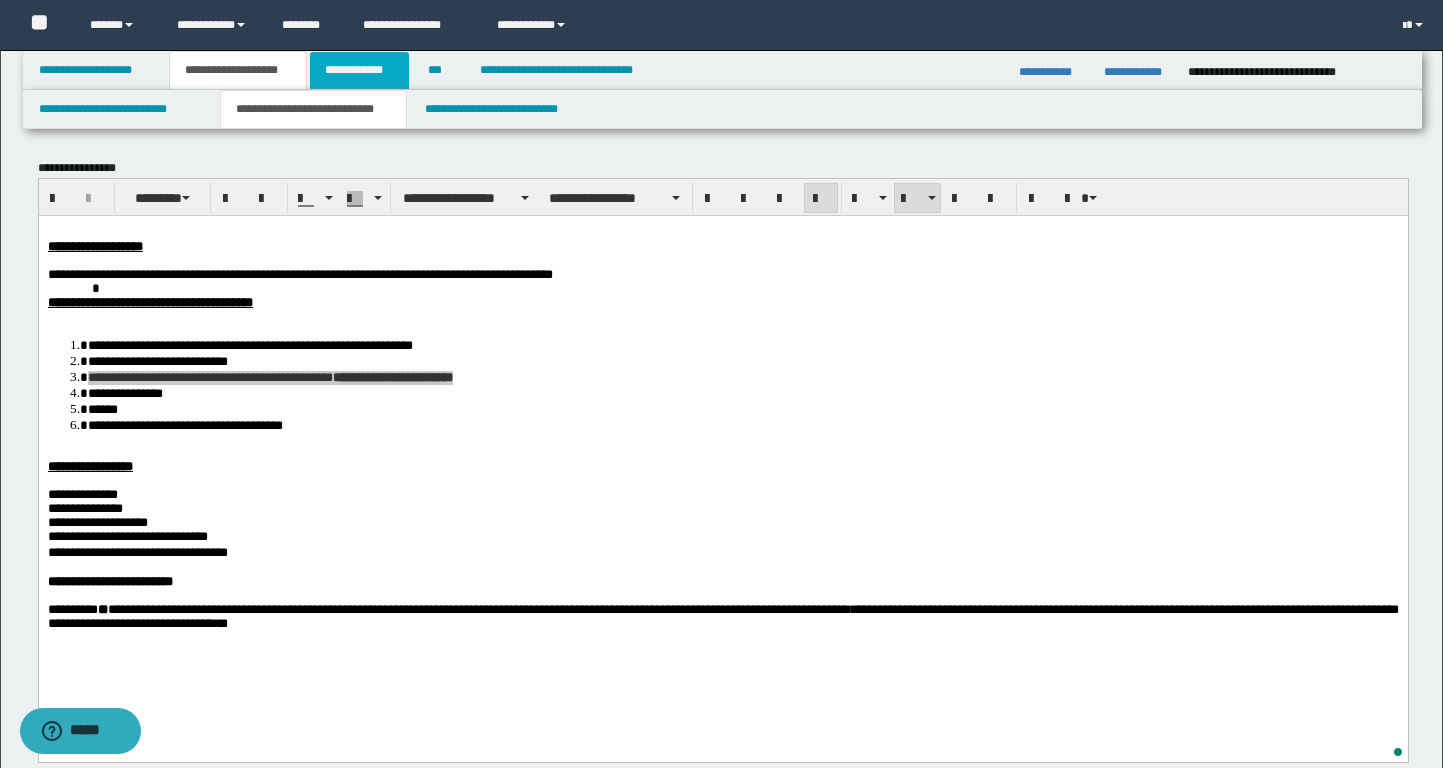 click on "**********" at bounding box center [359, 70] 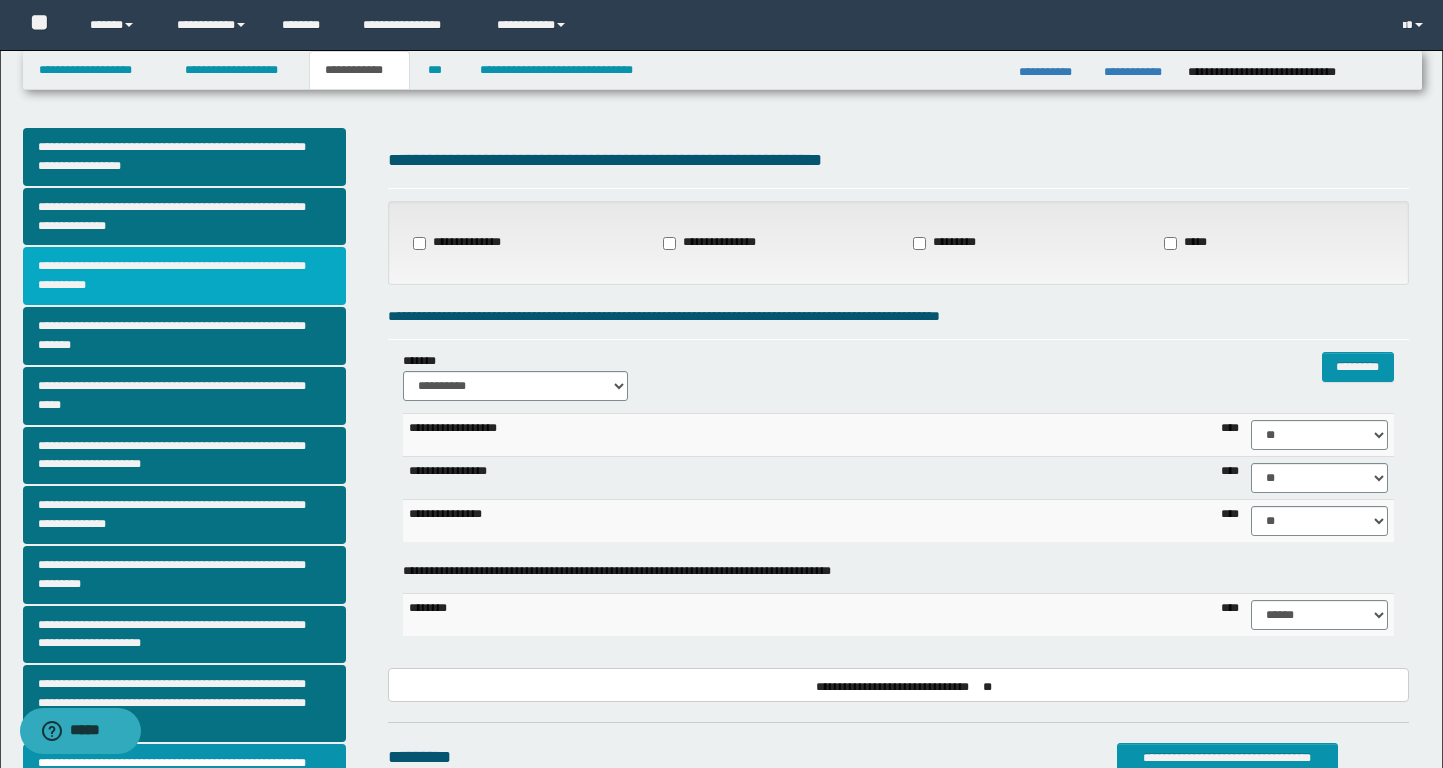 click on "**********" at bounding box center (184, 276) 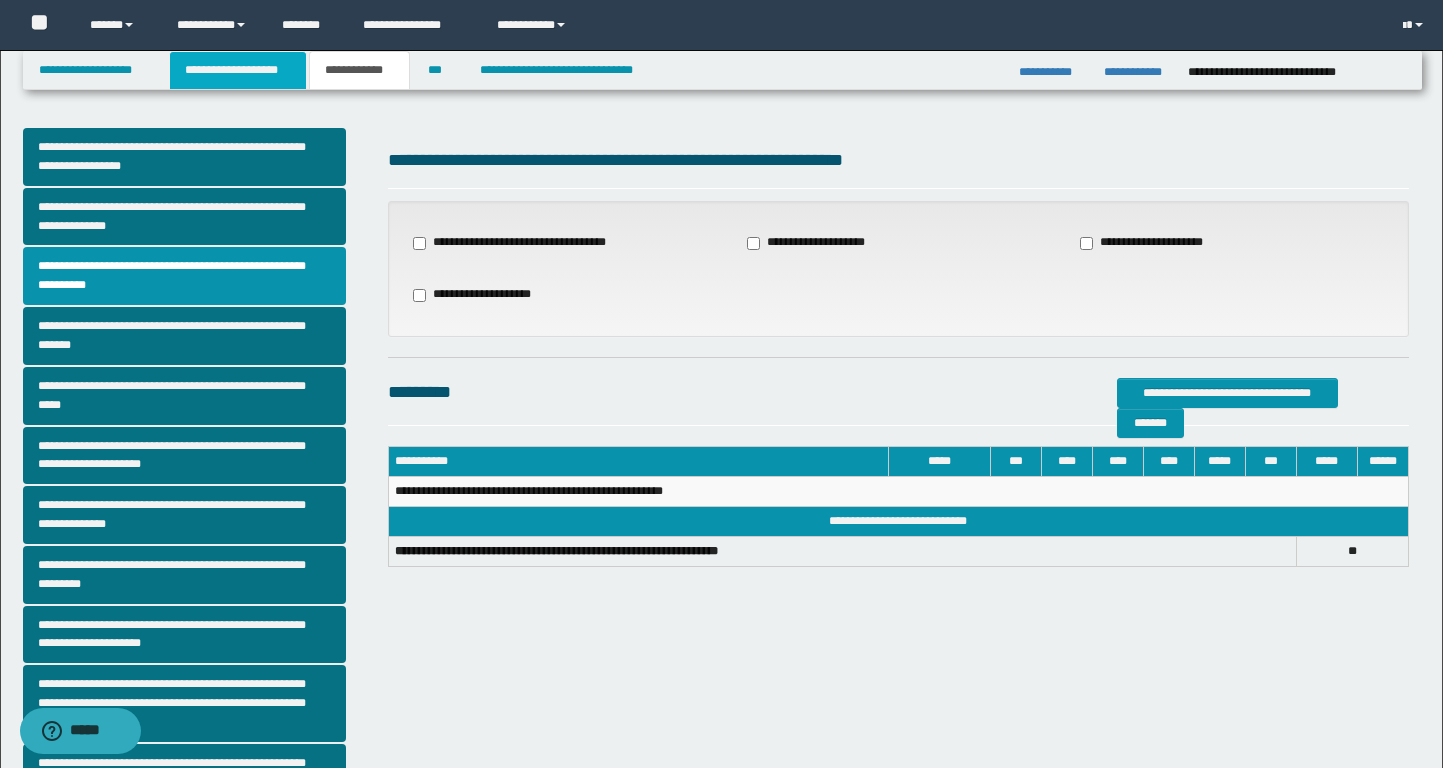 click on "**********" at bounding box center (238, 70) 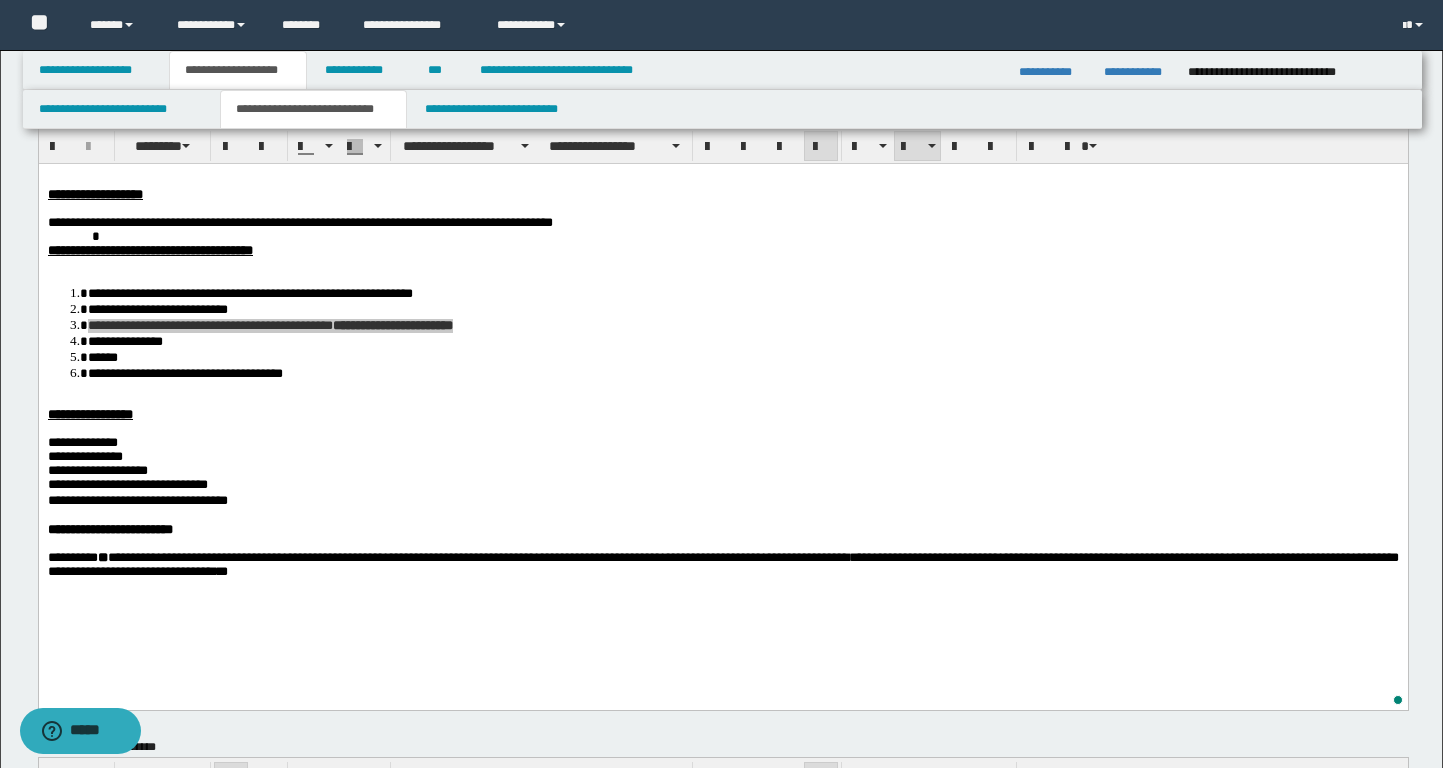 scroll, scrollTop: 57, scrollLeft: 0, axis: vertical 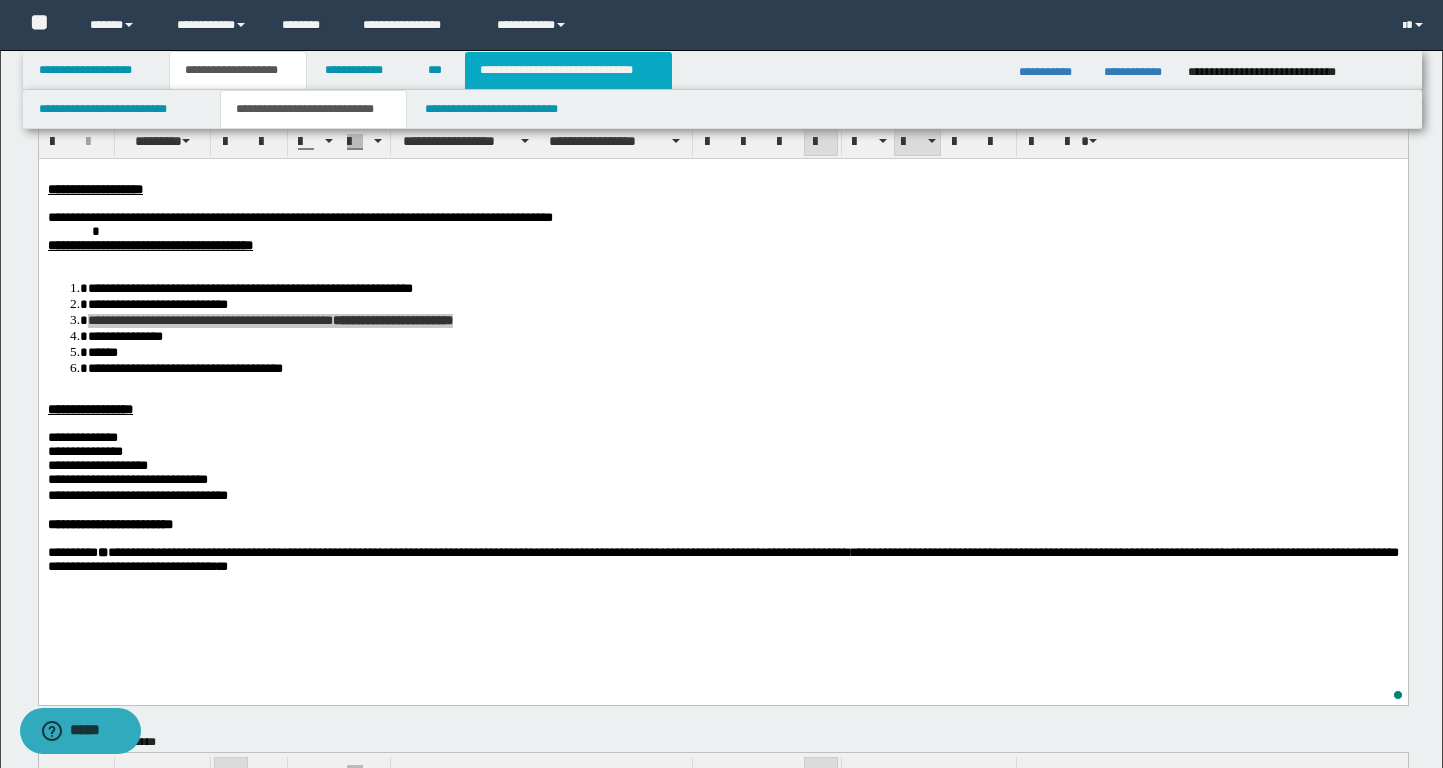 click on "**********" at bounding box center (568, 70) 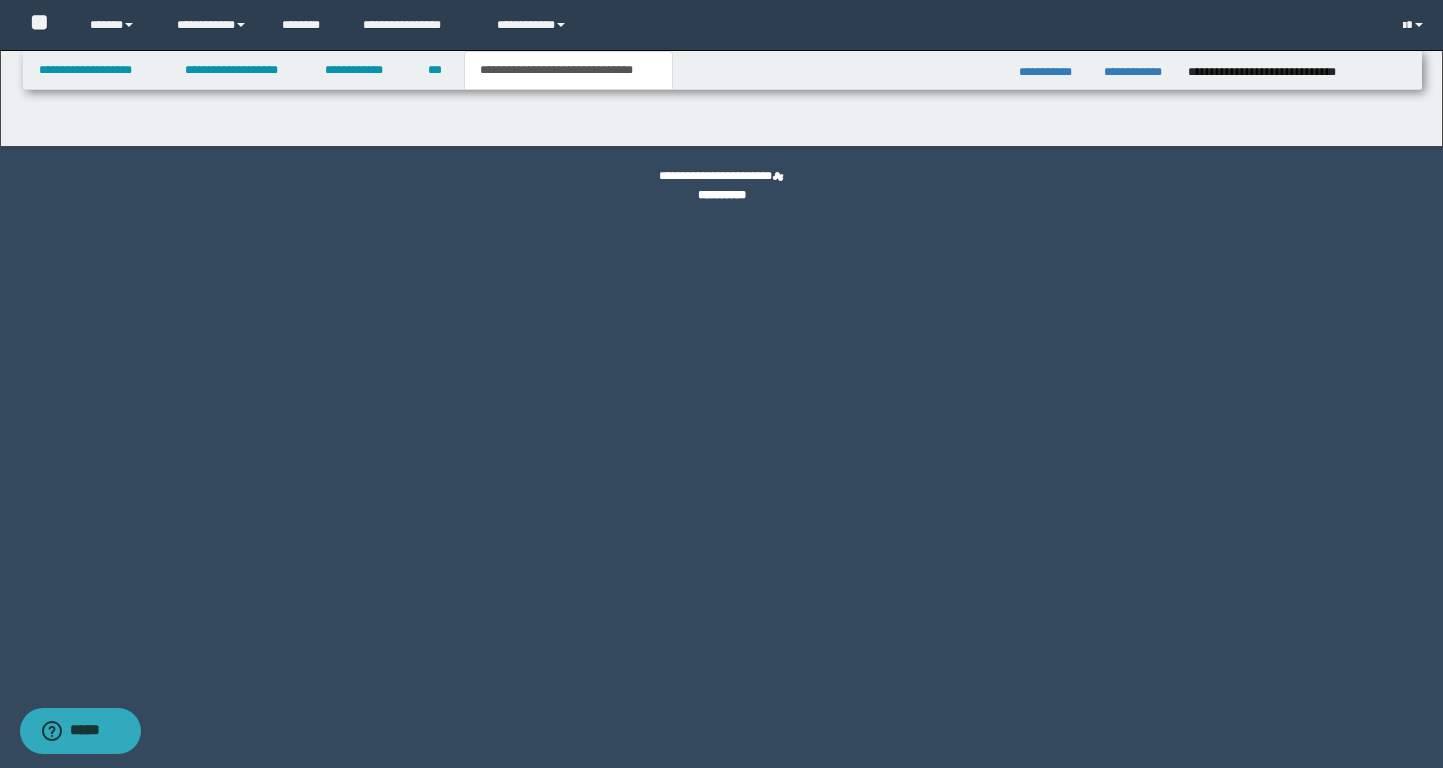 scroll, scrollTop: 0, scrollLeft: 0, axis: both 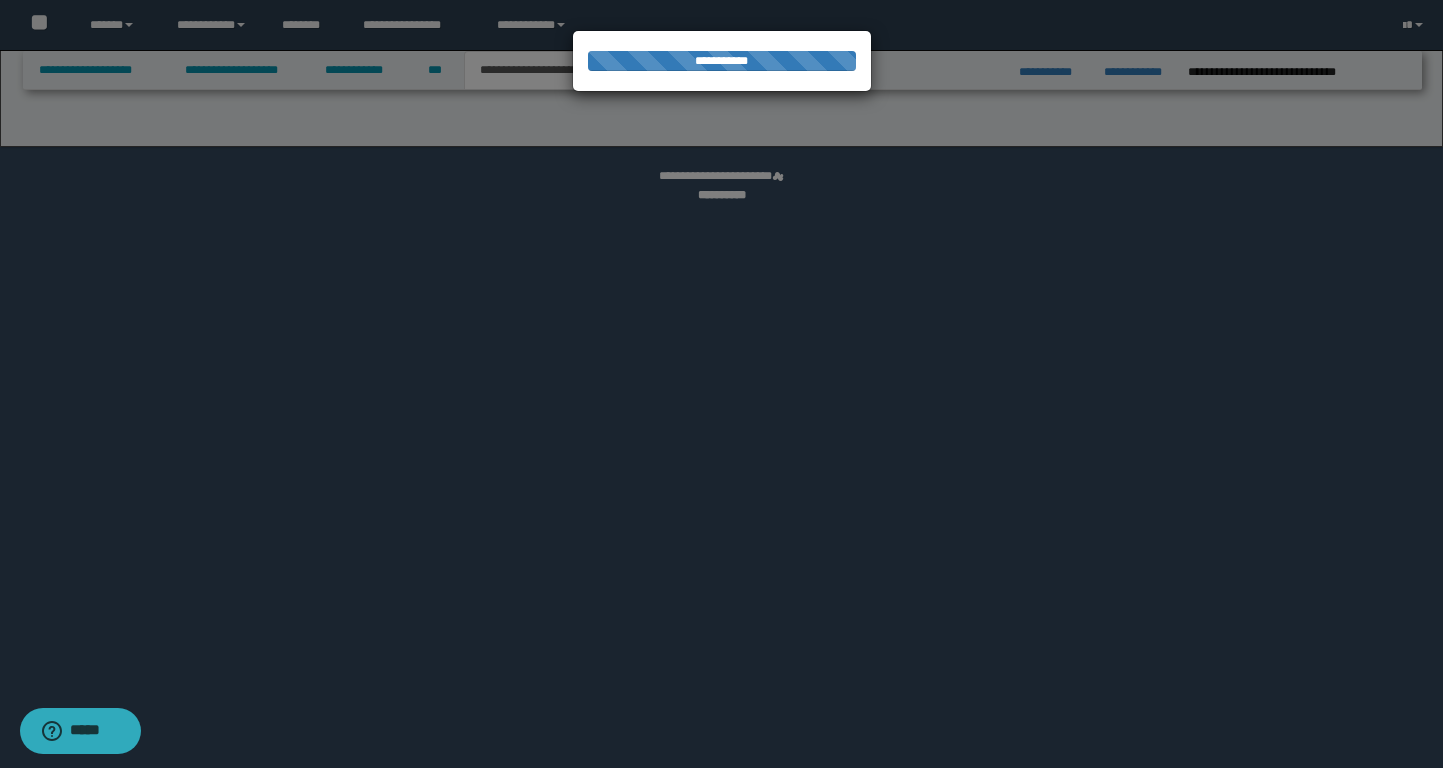 select on "*" 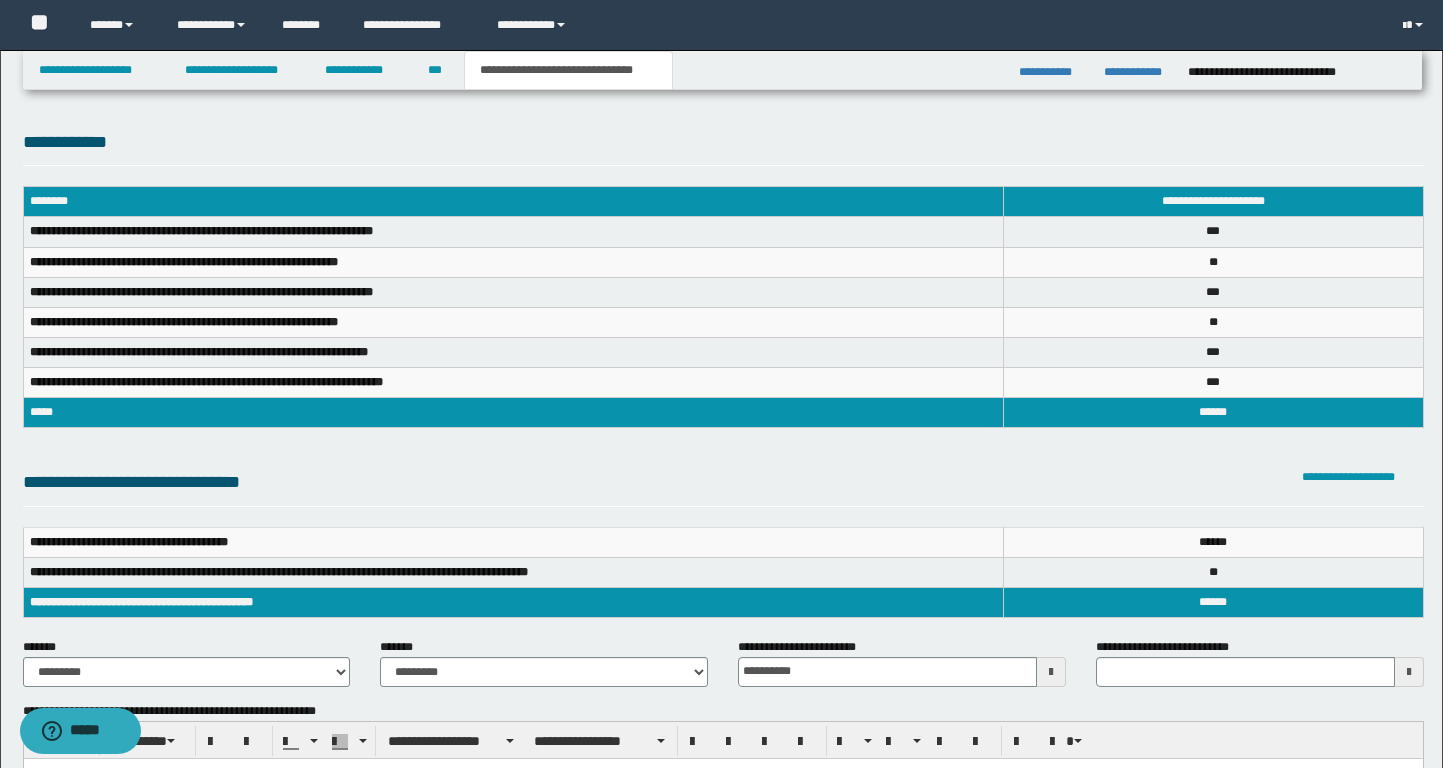 scroll, scrollTop: 82, scrollLeft: 0, axis: vertical 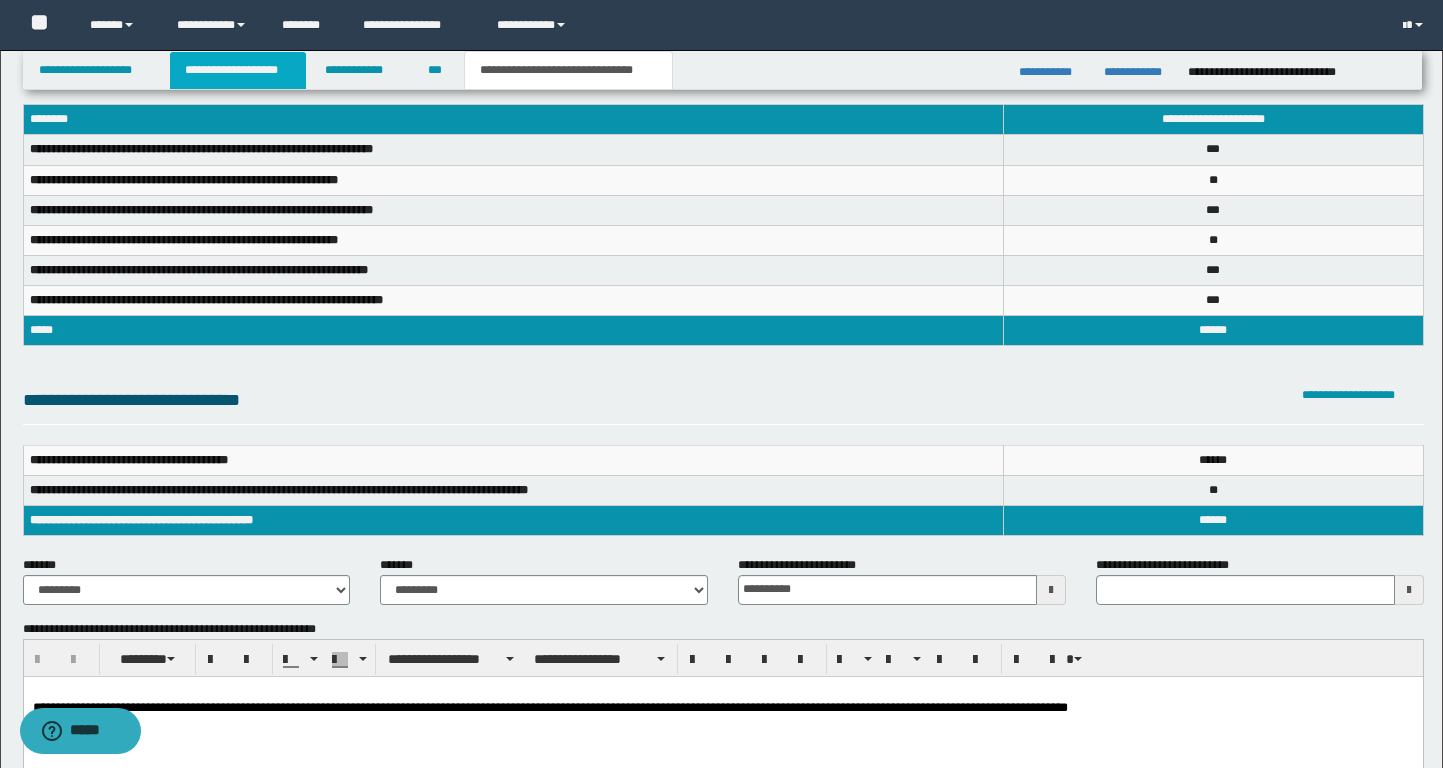 click on "**********" at bounding box center [238, 70] 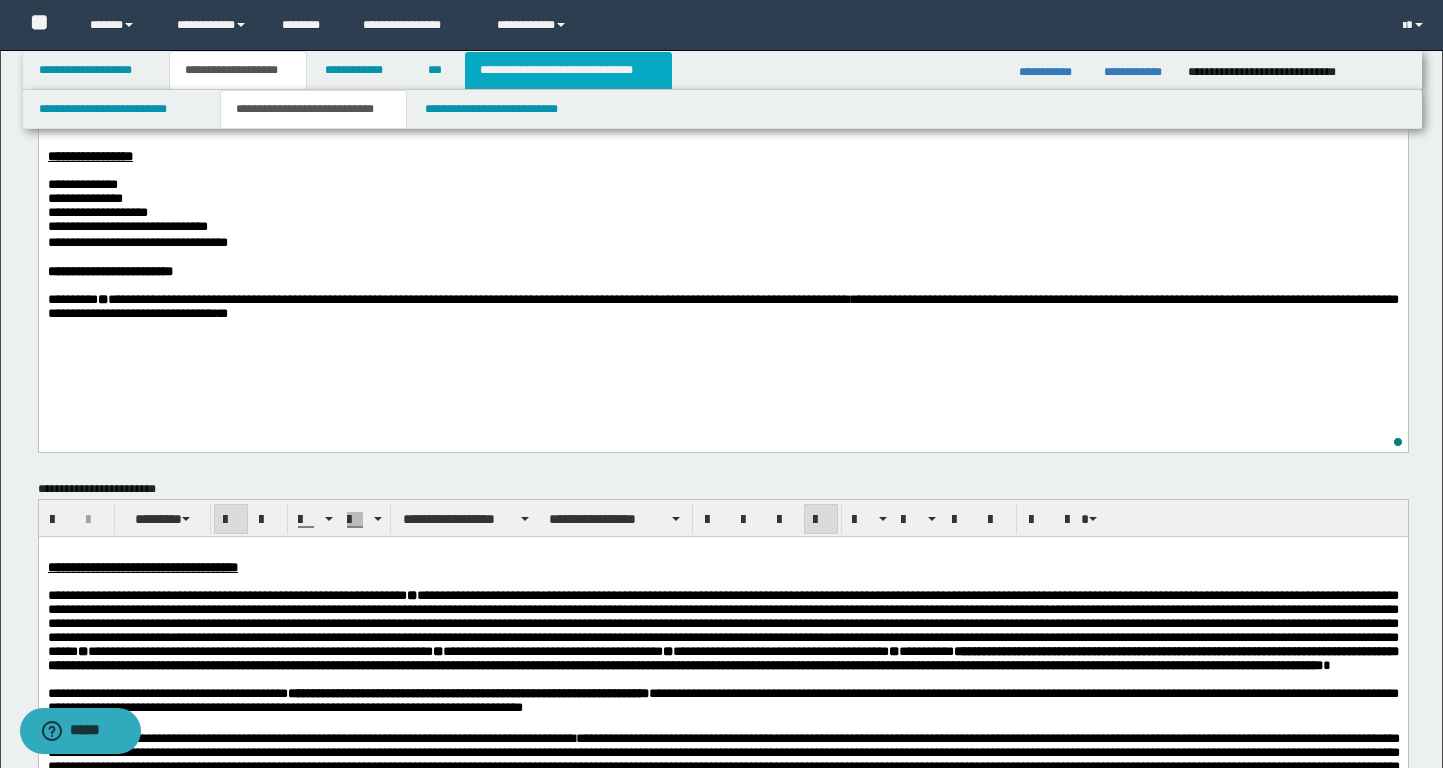 click on "**********" at bounding box center (568, 70) 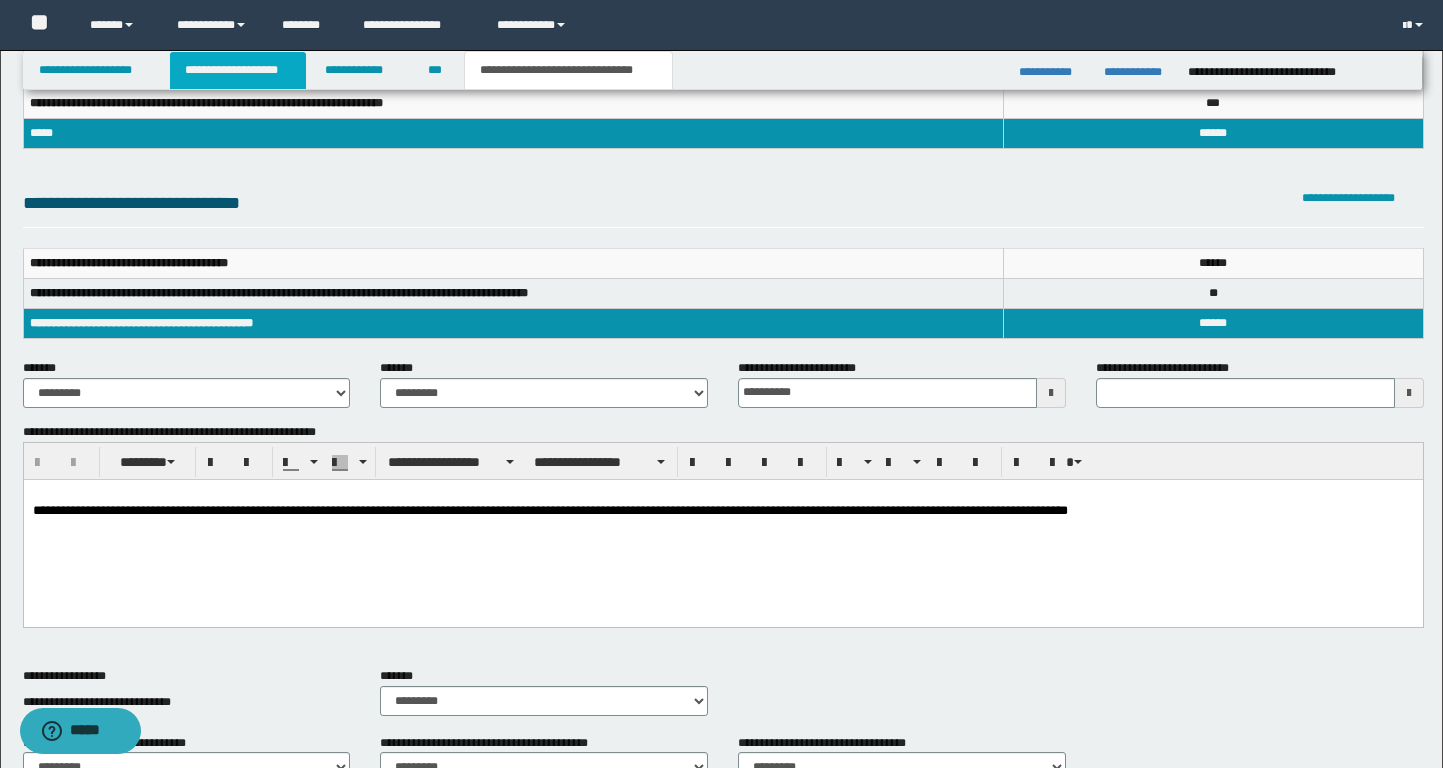 click on "**********" at bounding box center [238, 70] 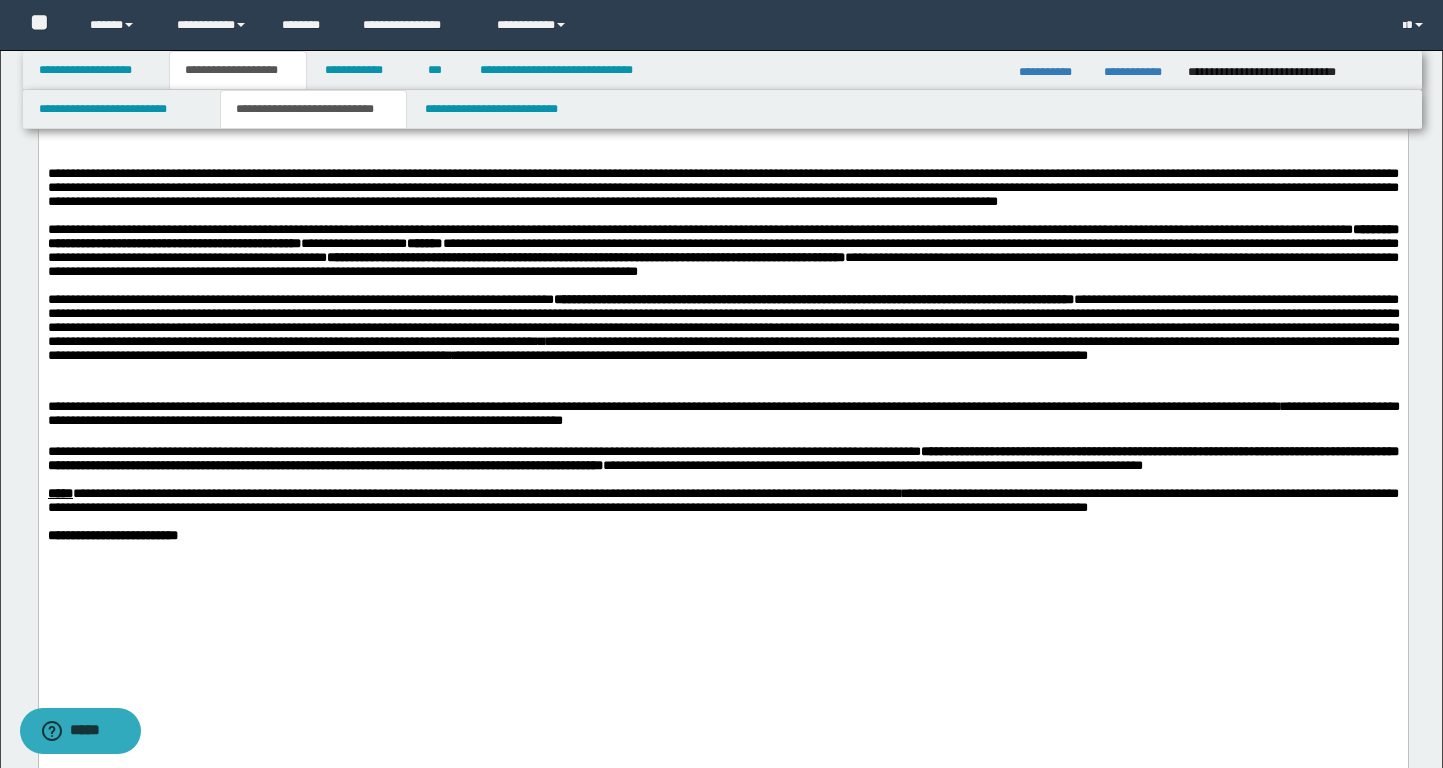scroll, scrollTop: 1537, scrollLeft: 0, axis: vertical 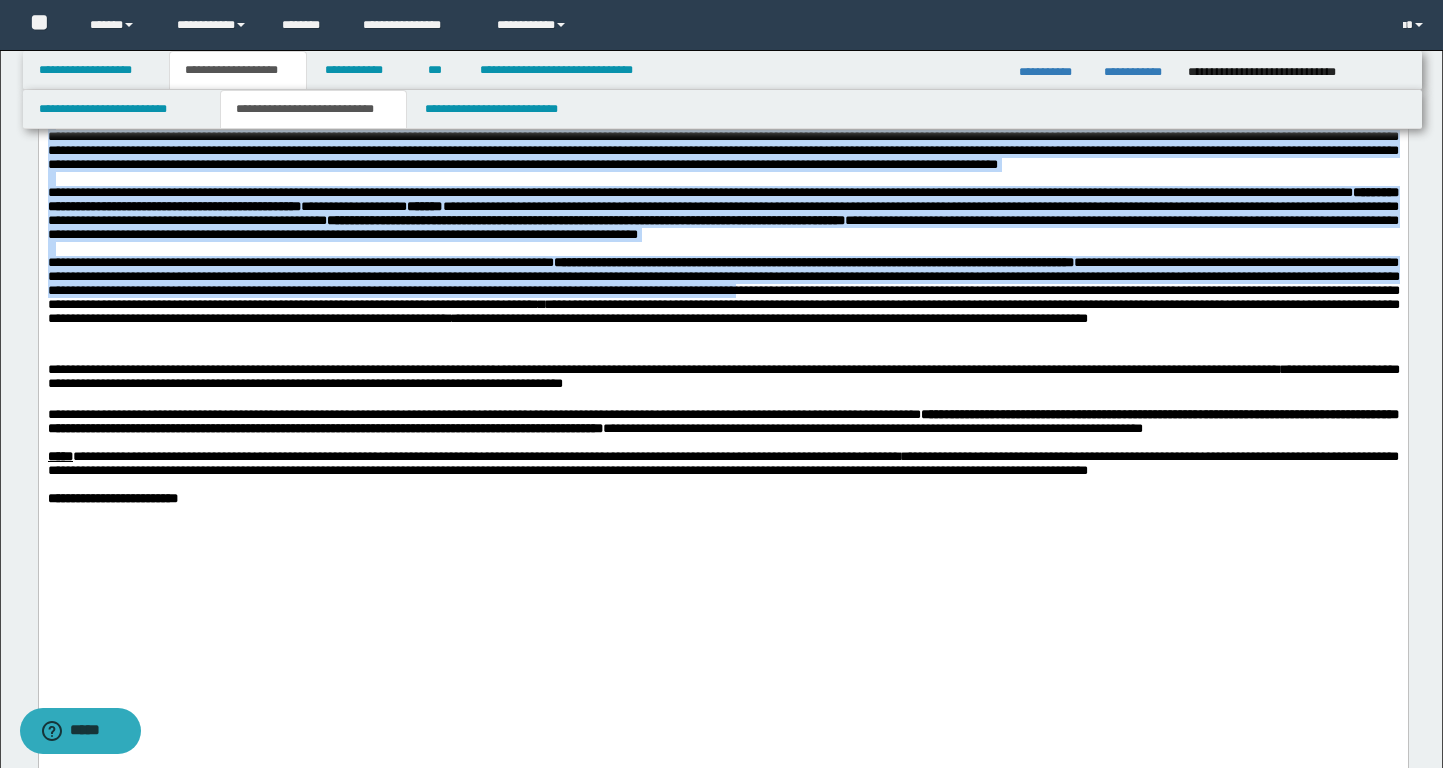 click on "**********" at bounding box center [723, 283] 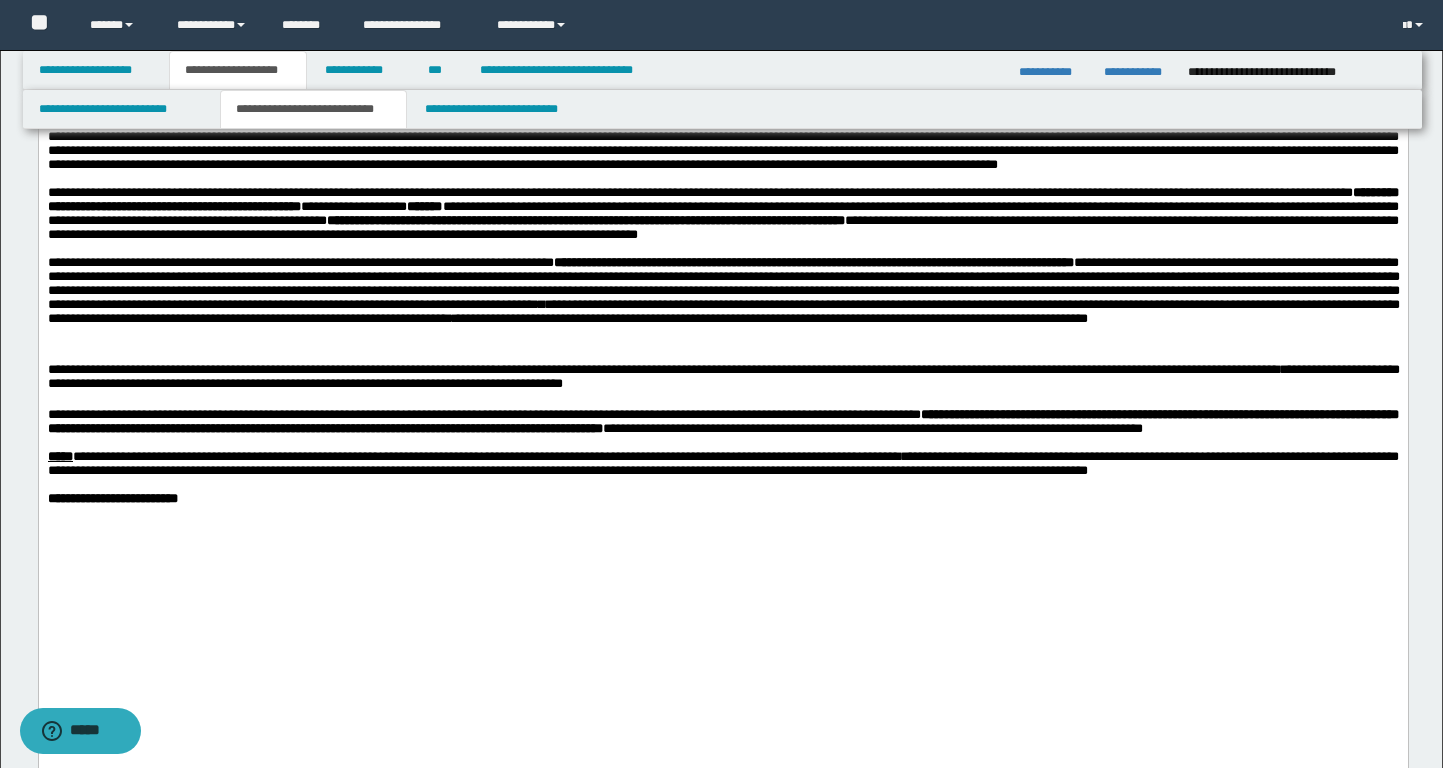 click on "**********" at bounding box center [723, 283] 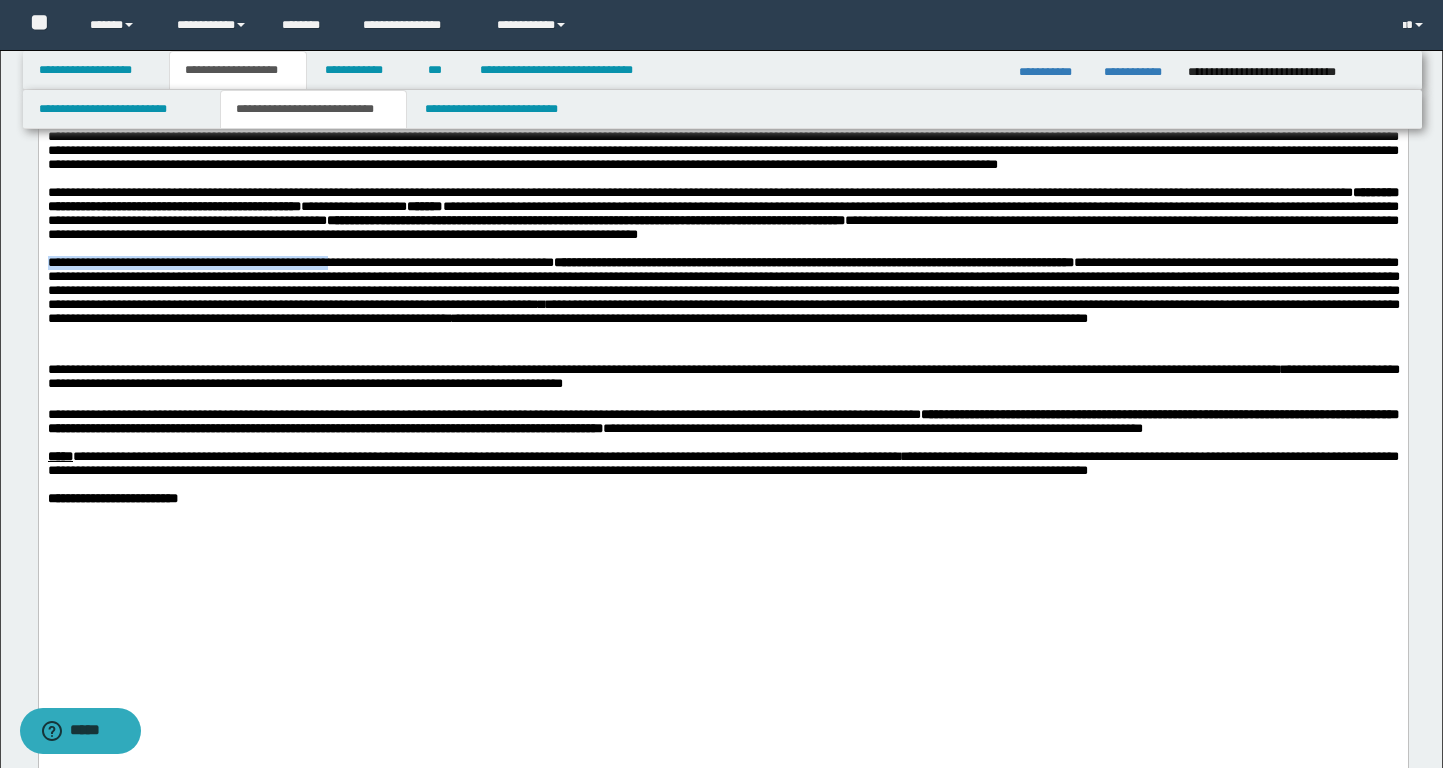drag, startPoint x: 50, startPoint y: 410, endPoint x: 382, endPoint y: 407, distance: 332.01355 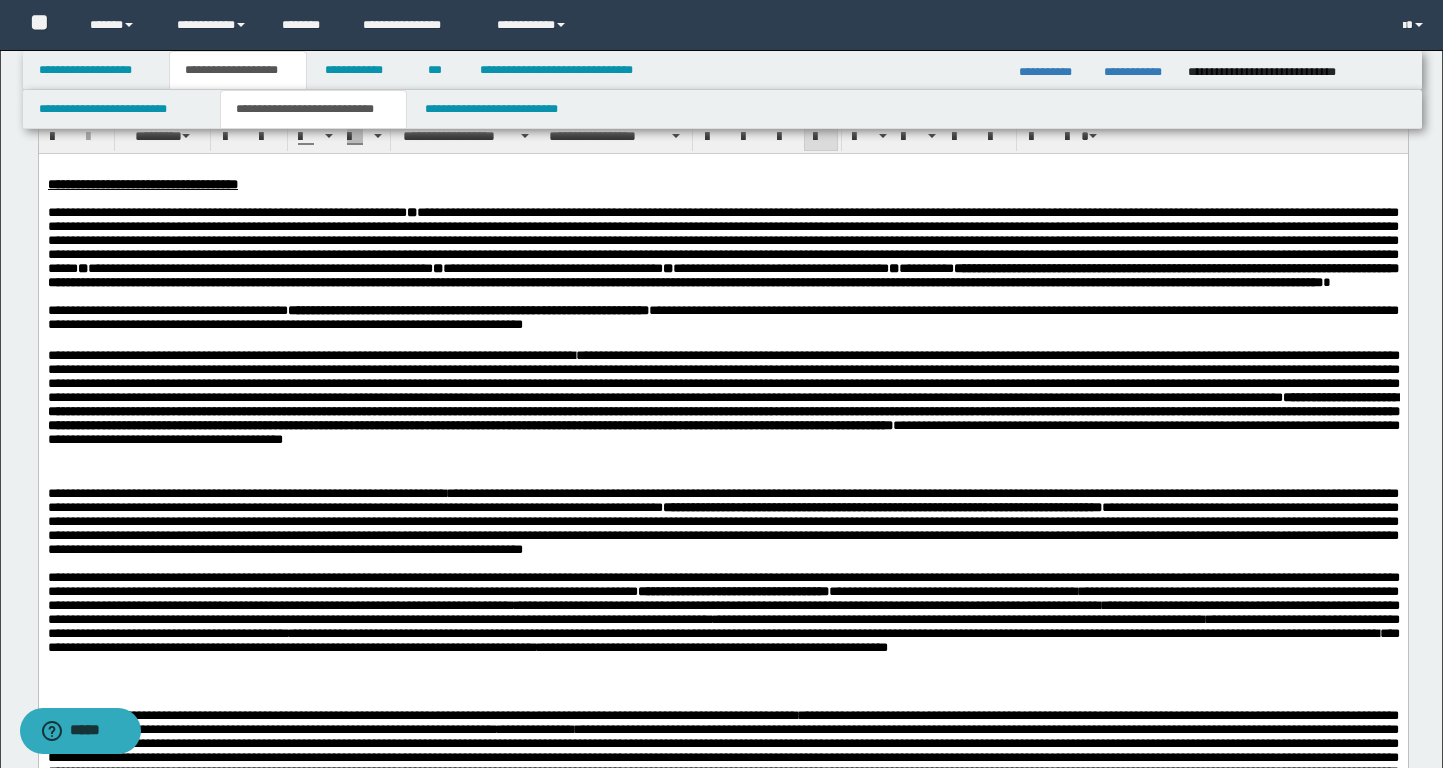 scroll, scrollTop: 589, scrollLeft: 0, axis: vertical 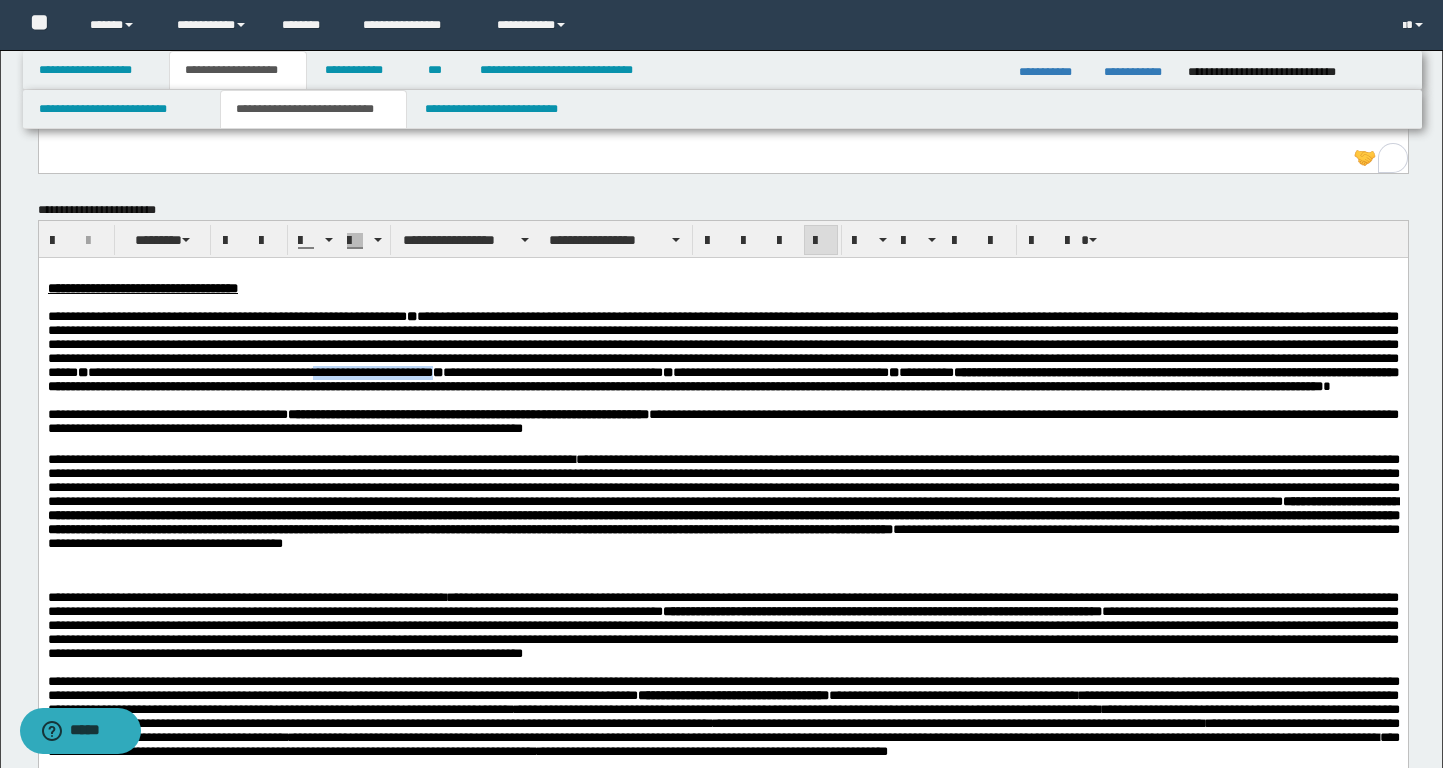 drag, startPoint x: 333, startPoint y: 396, endPoint x: 508, endPoint y: 396, distance: 175 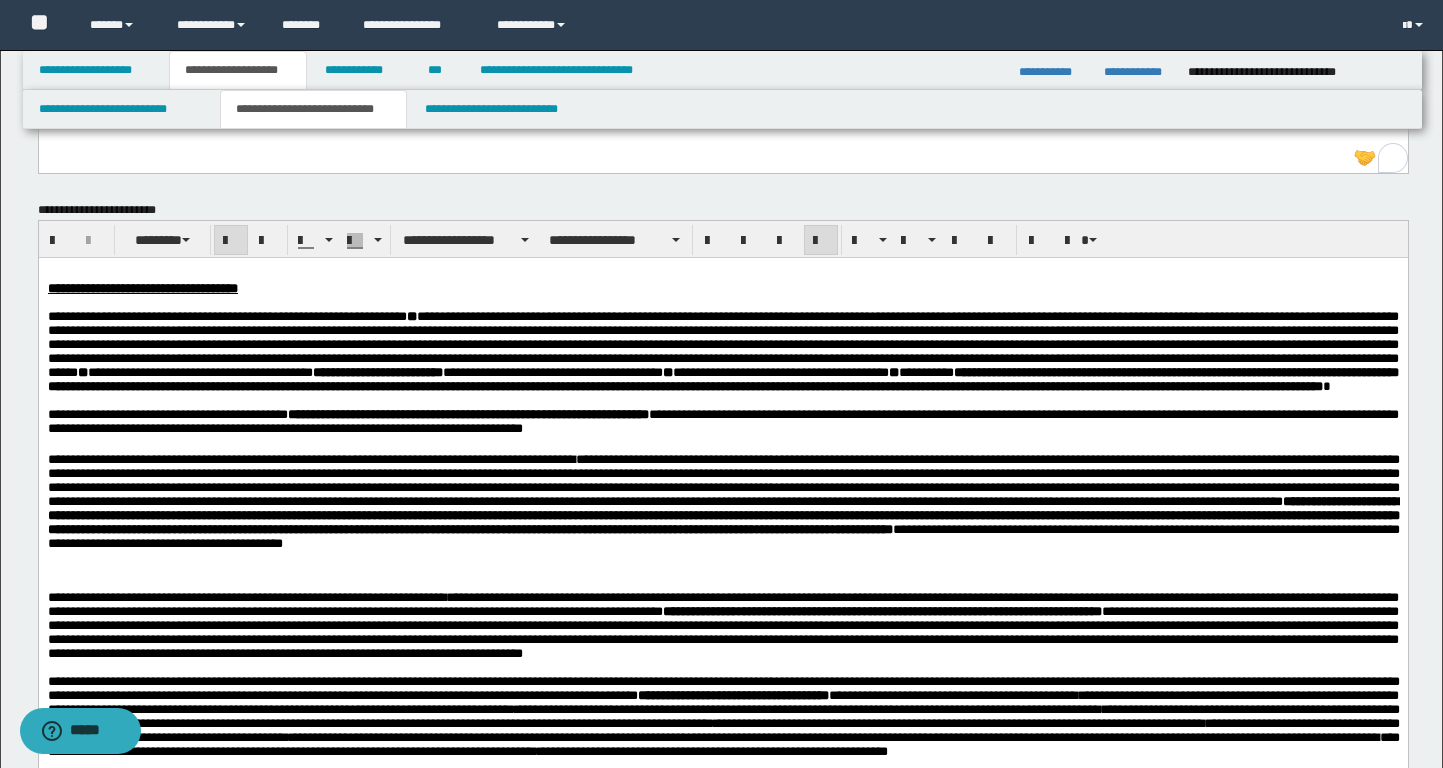 click on "**********" at bounding box center [359, 70] 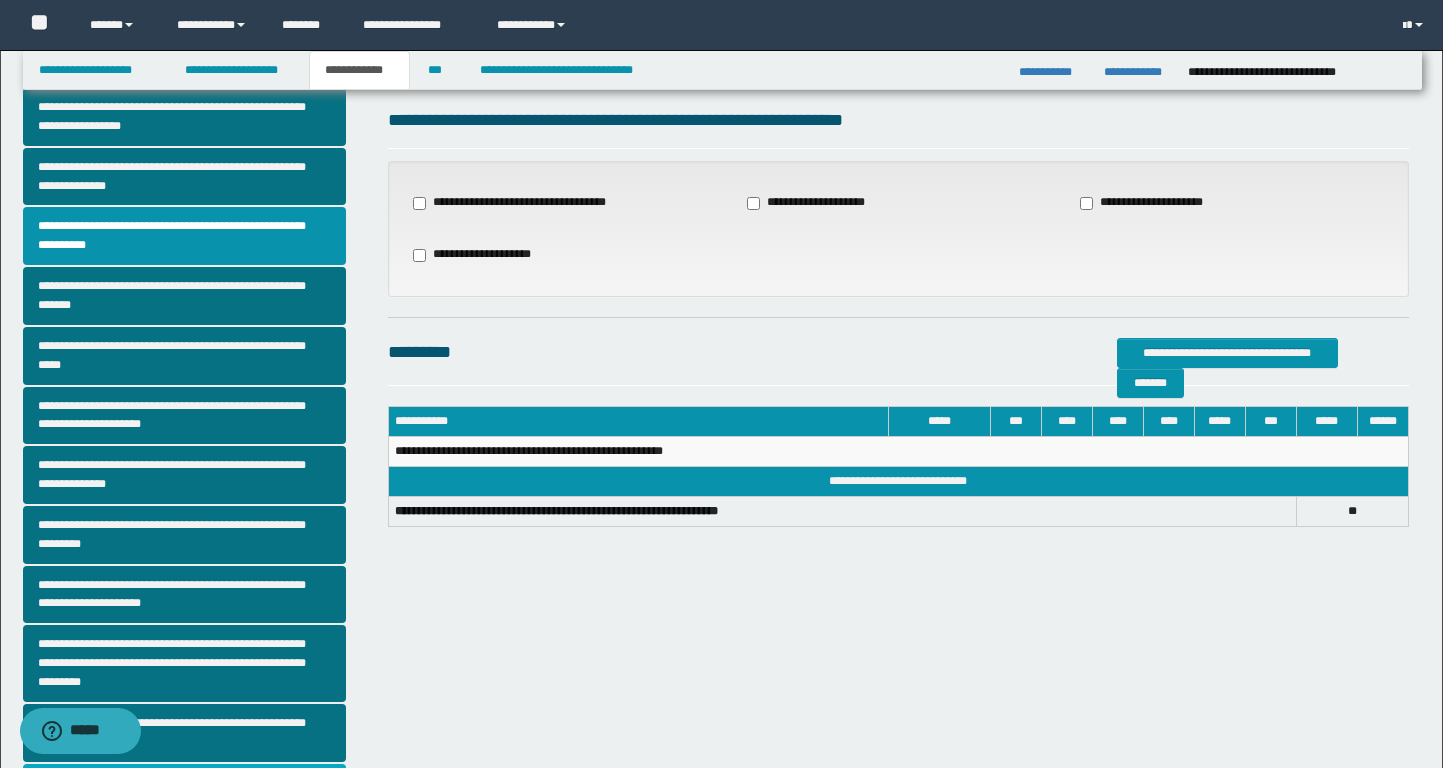 scroll, scrollTop: 0, scrollLeft: 0, axis: both 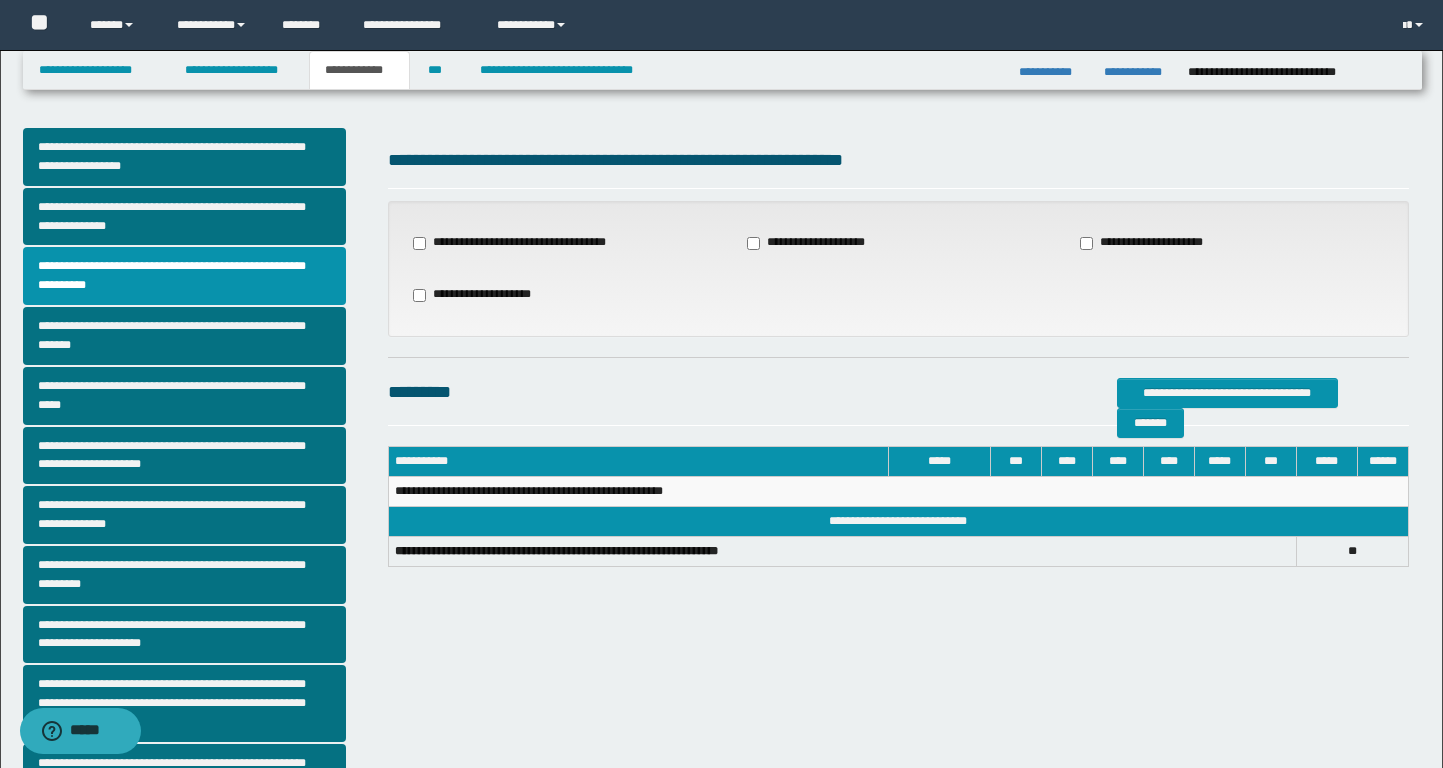 click on "**********" at bounding box center [525, 243] 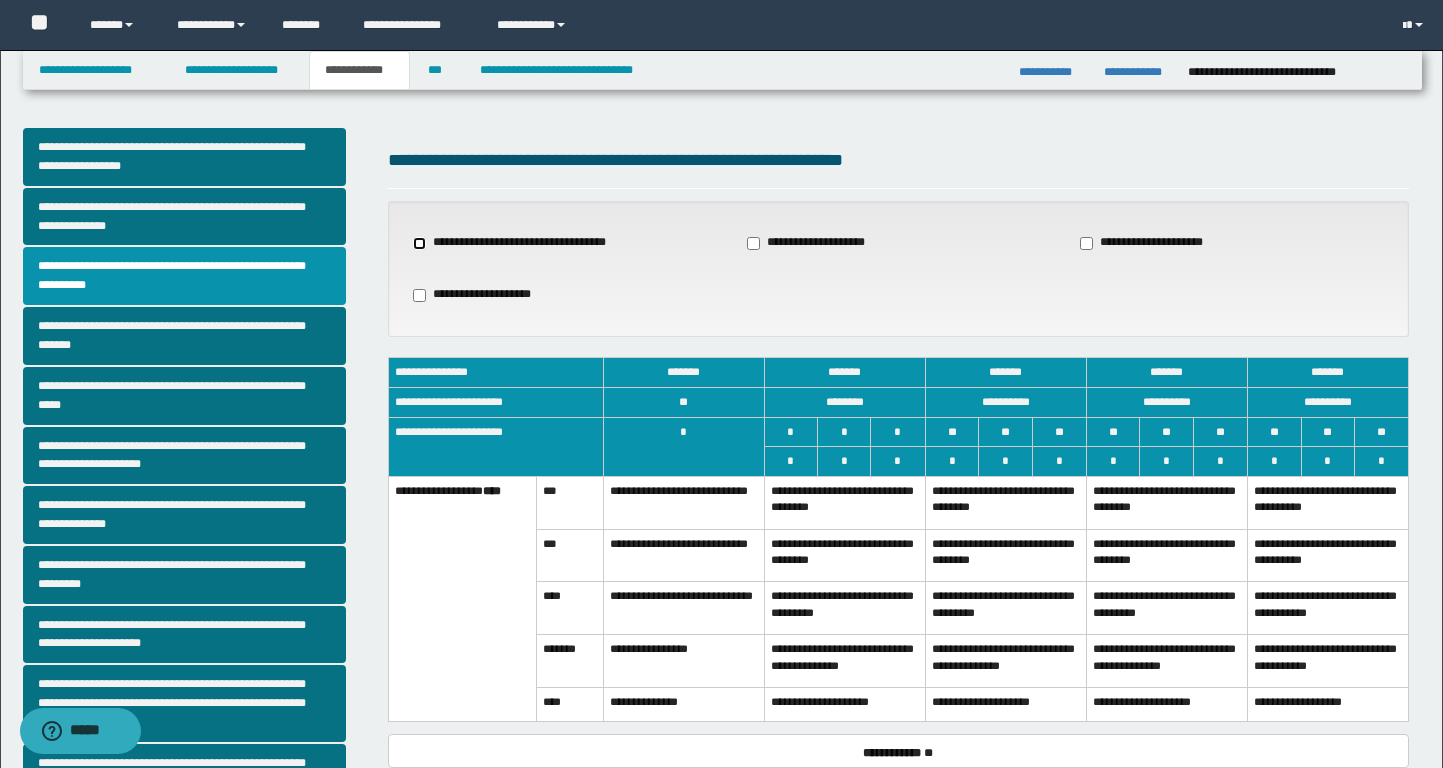 scroll, scrollTop: 107, scrollLeft: 0, axis: vertical 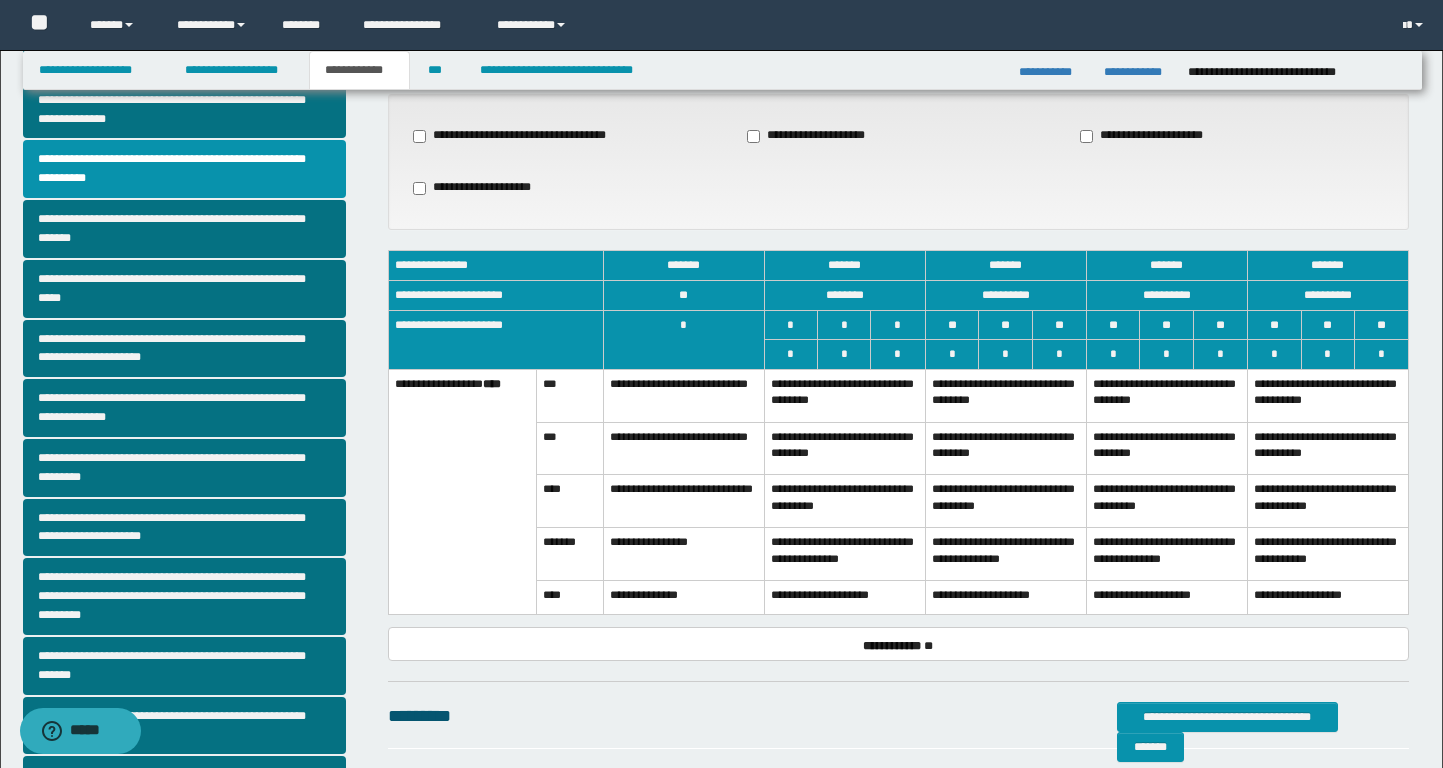 click on "**********" at bounding box center (844, 395) 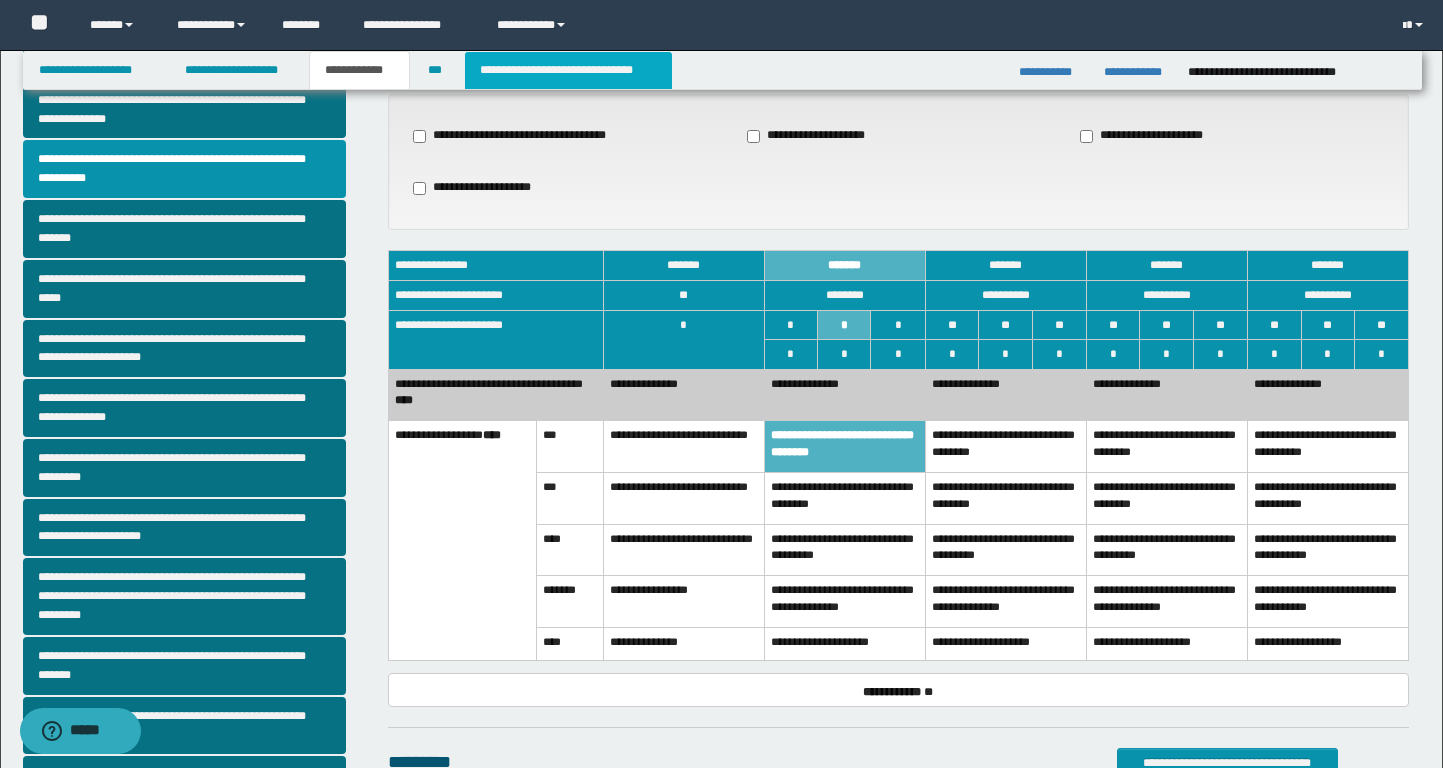 click on "**********" at bounding box center (568, 70) 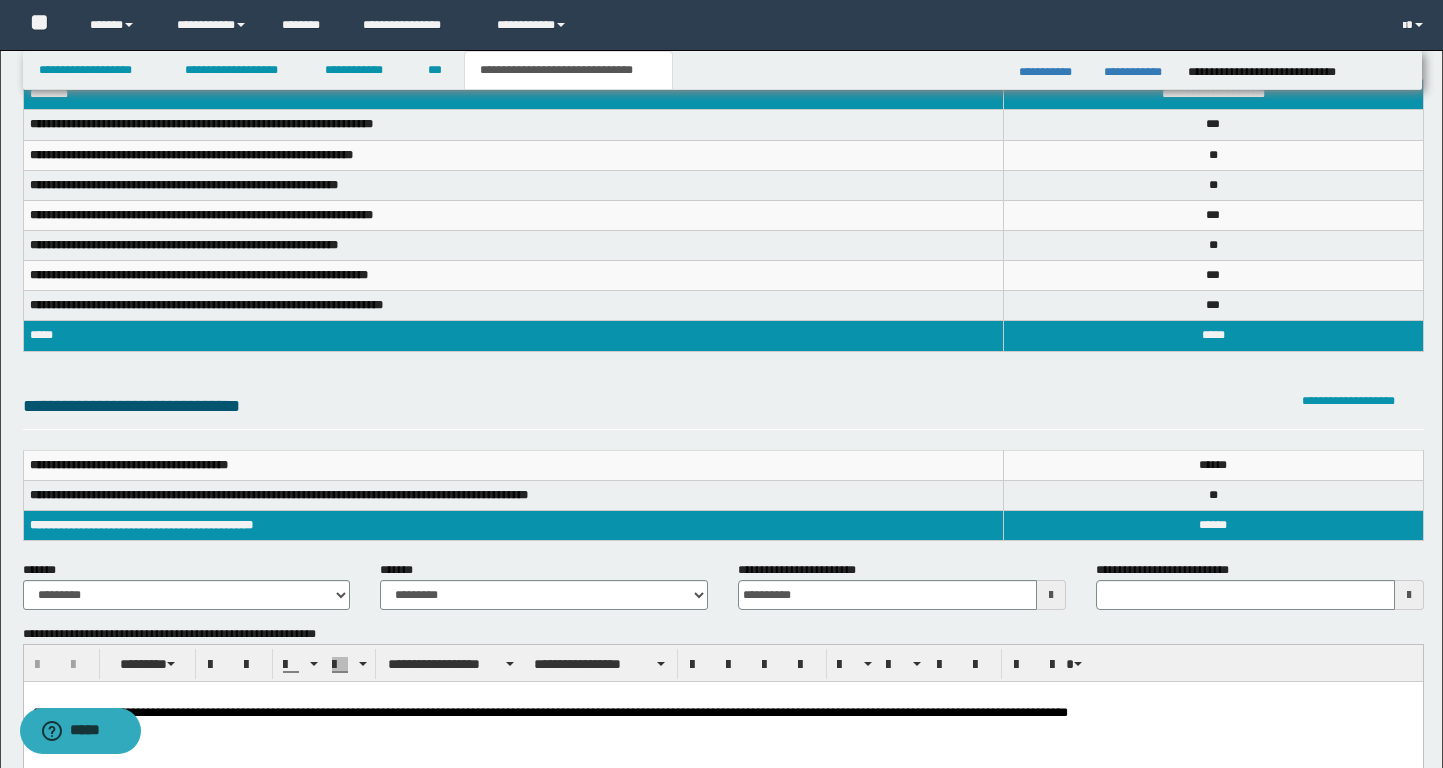 scroll, scrollTop: 0, scrollLeft: 0, axis: both 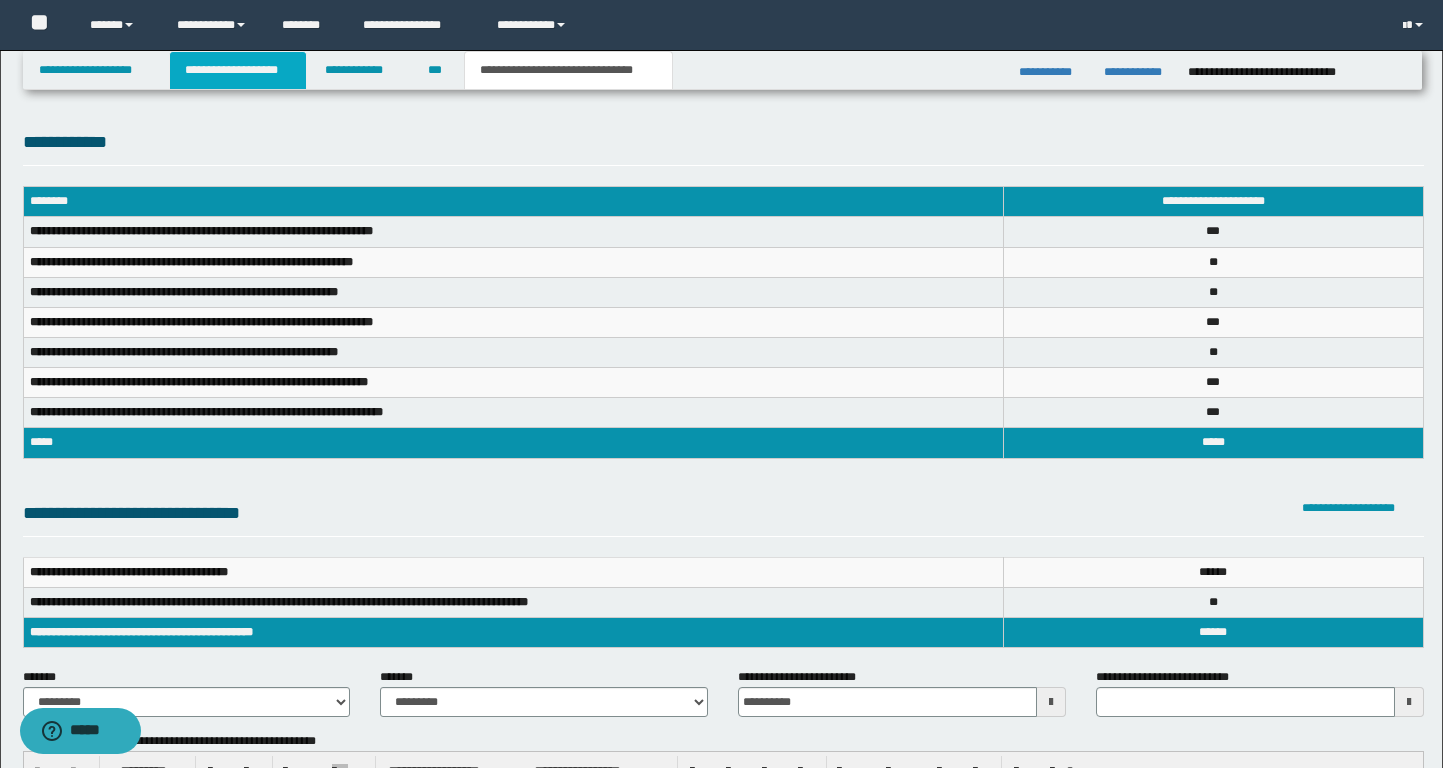 click on "**********" at bounding box center (238, 70) 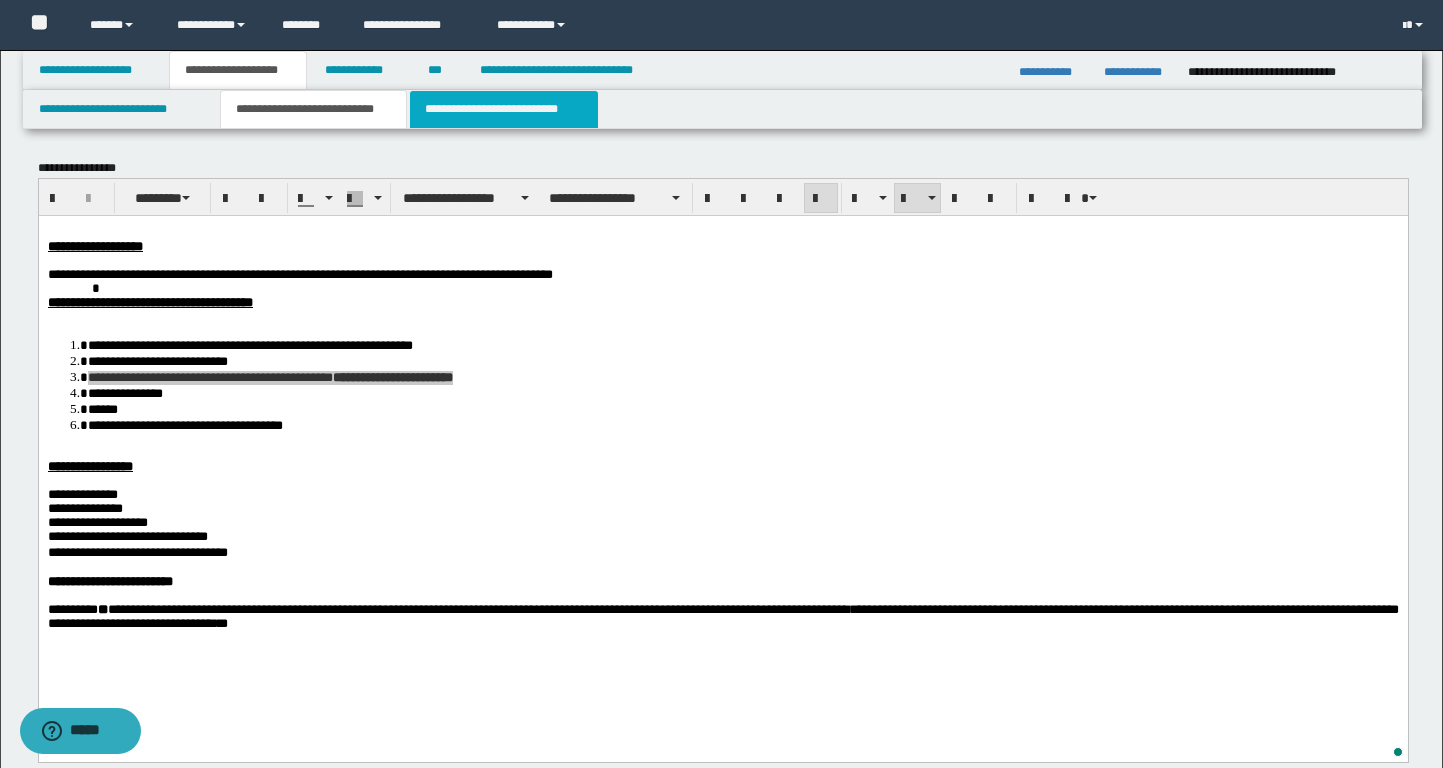 click on "**********" at bounding box center [504, 109] 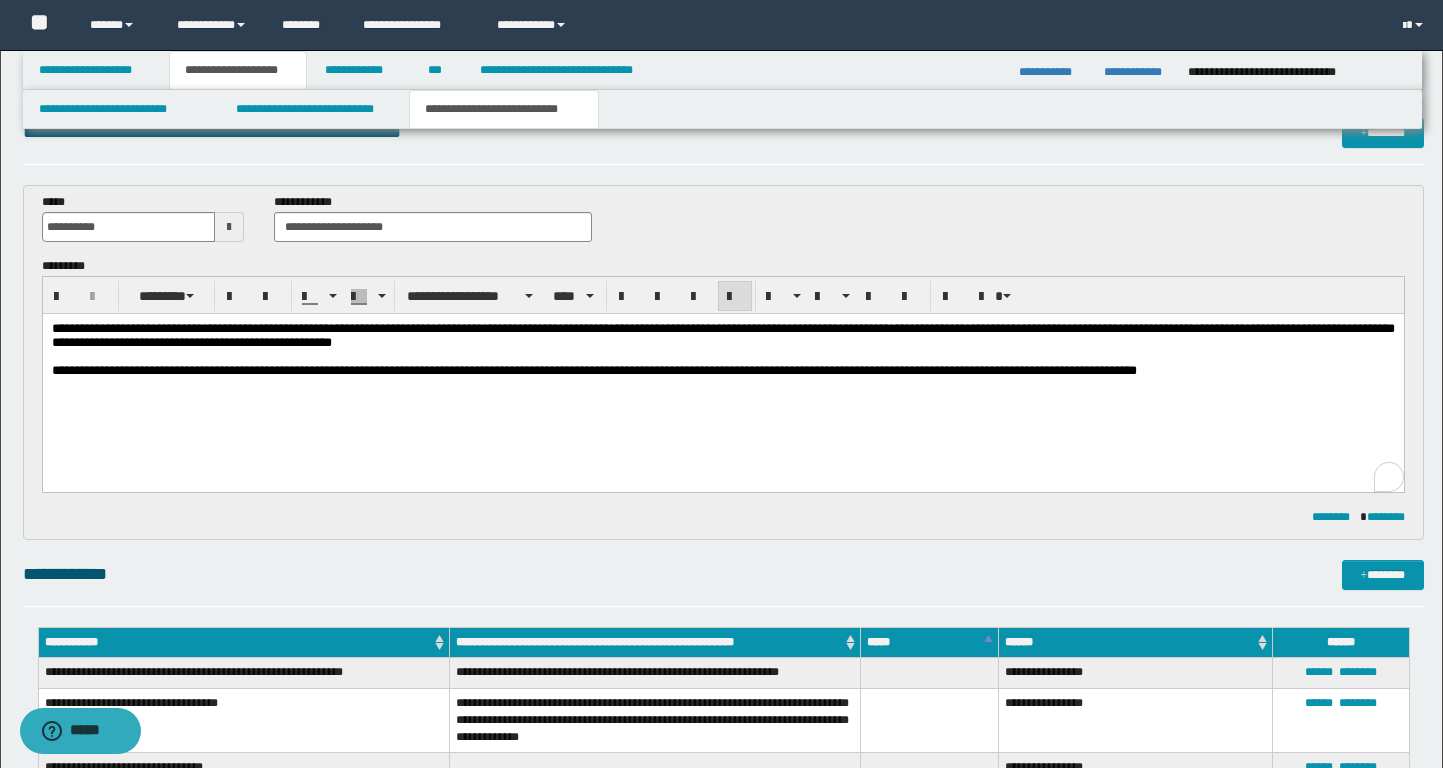 scroll, scrollTop: 0, scrollLeft: 0, axis: both 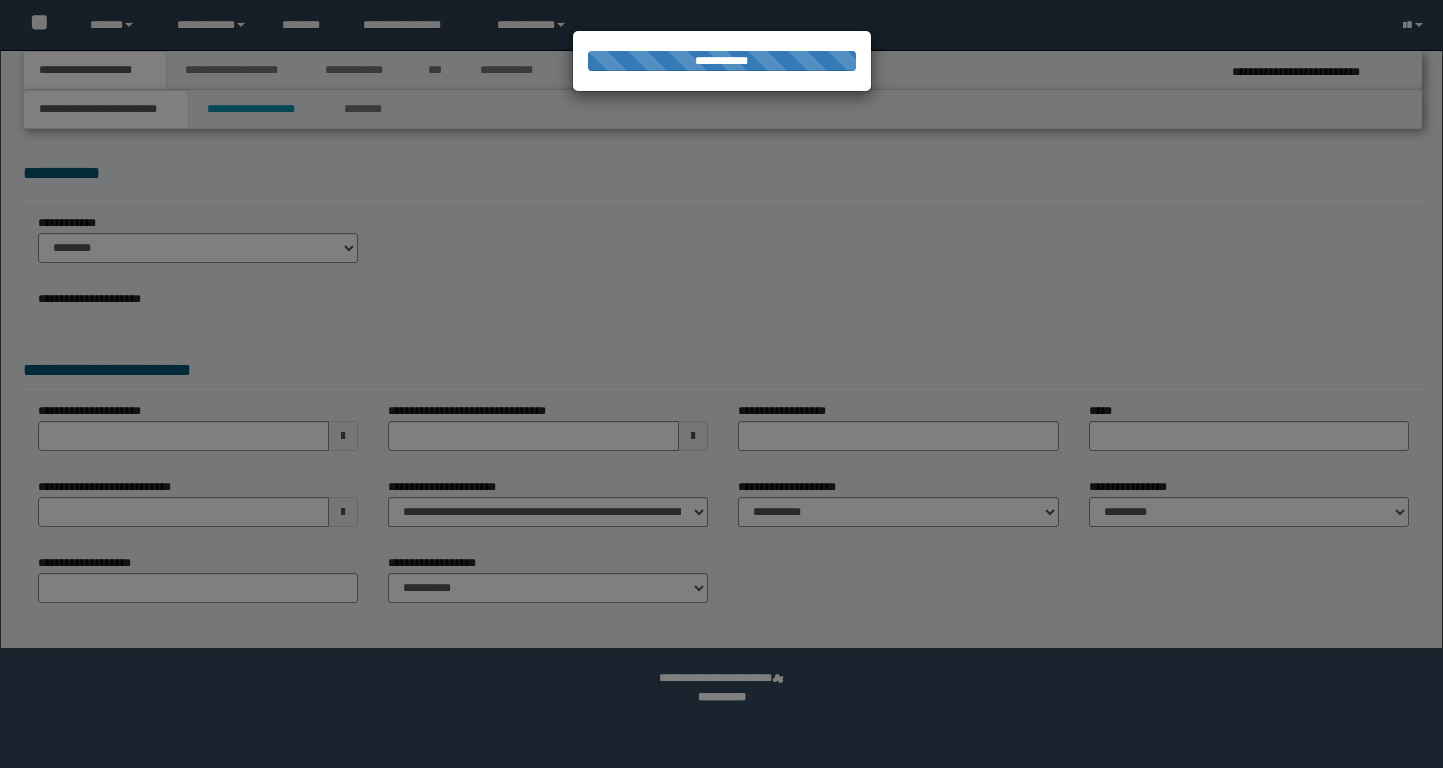 select on "*" 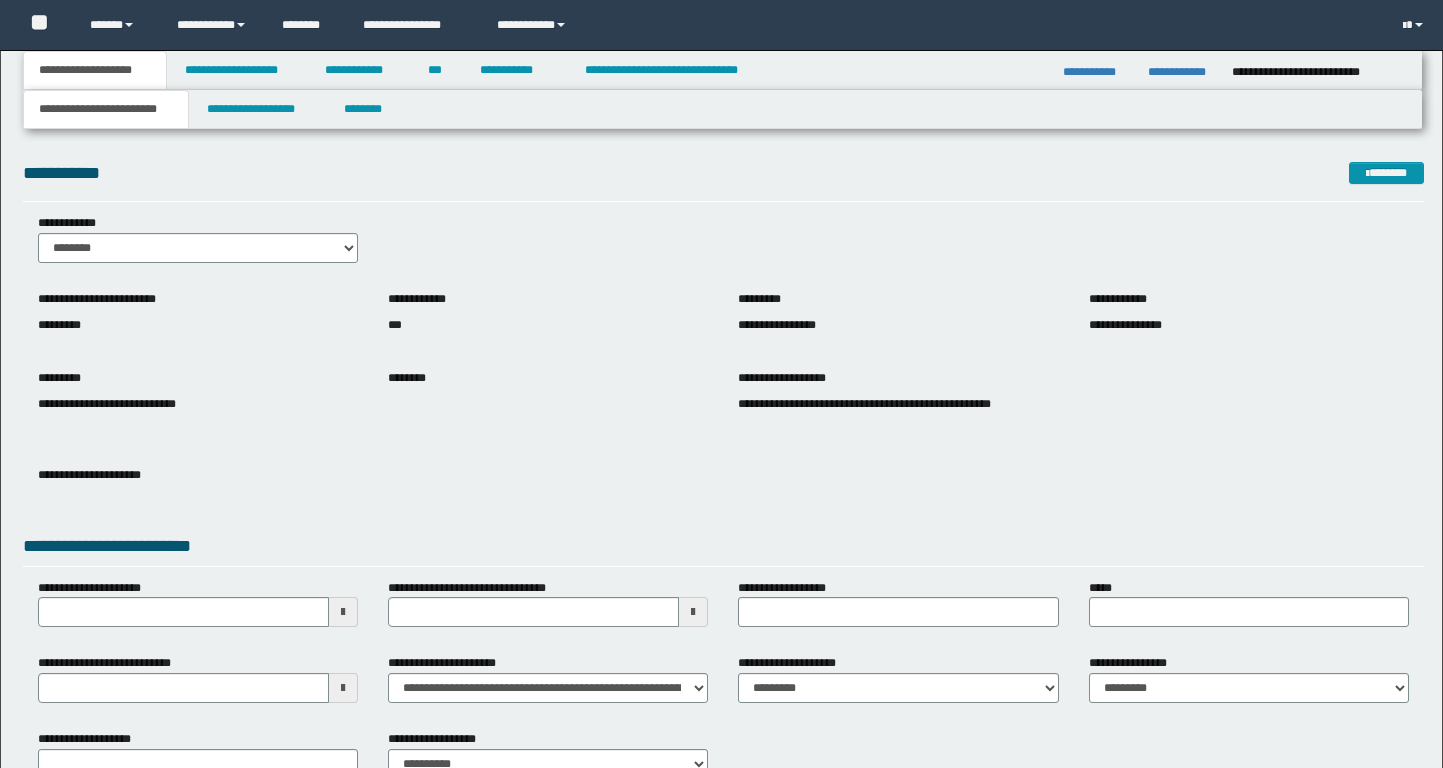 scroll, scrollTop: 0, scrollLeft: 0, axis: both 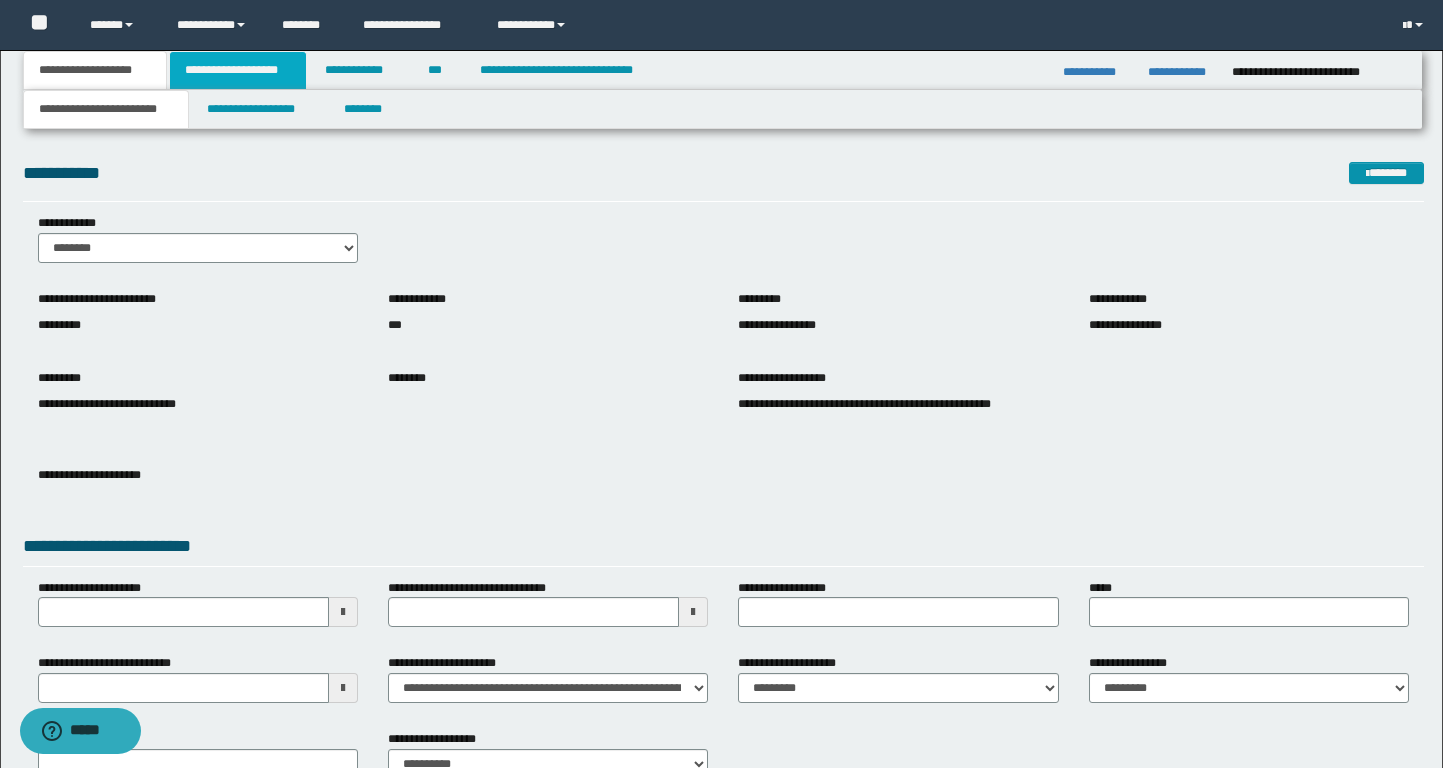 click on "**********" at bounding box center (238, 70) 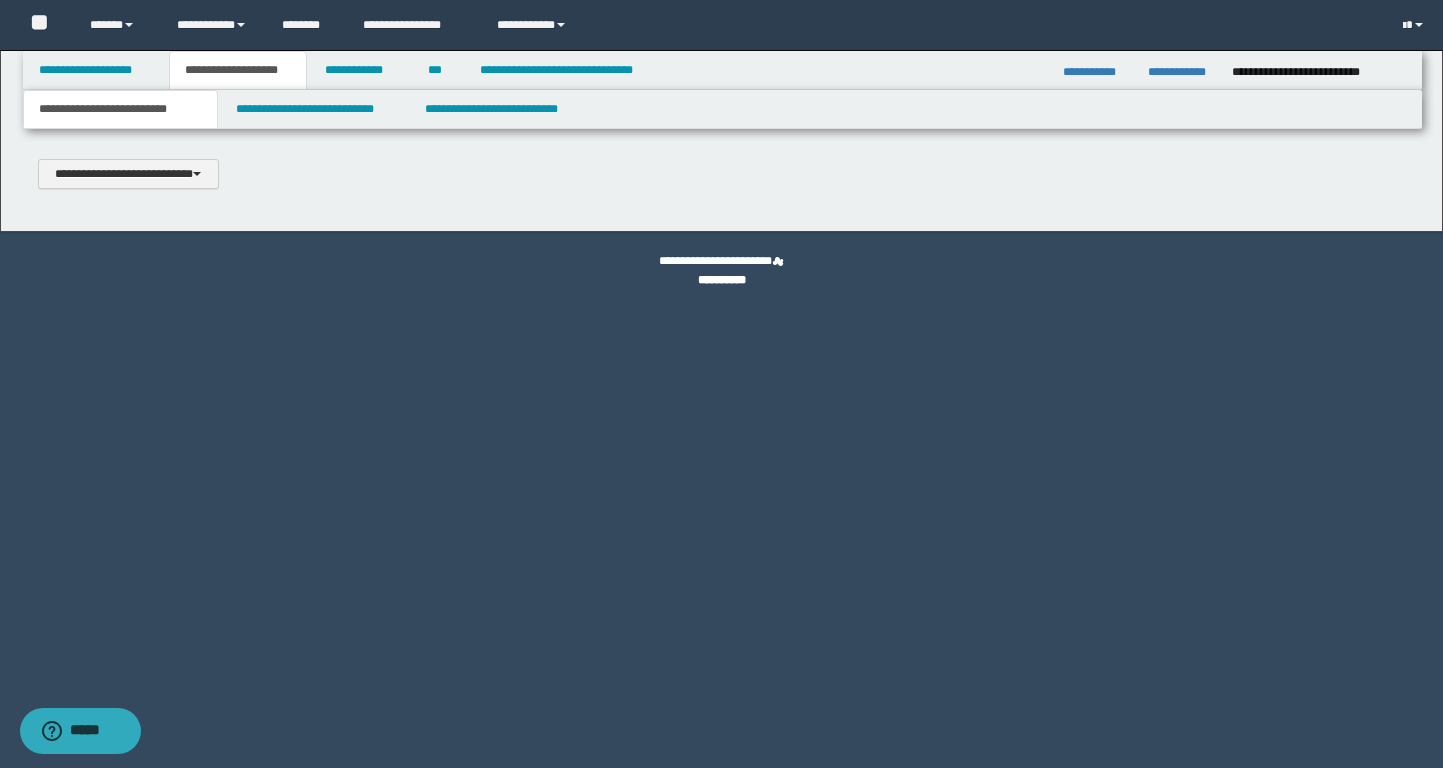 scroll, scrollTop: 0, scrollLeft: 0, axis: both 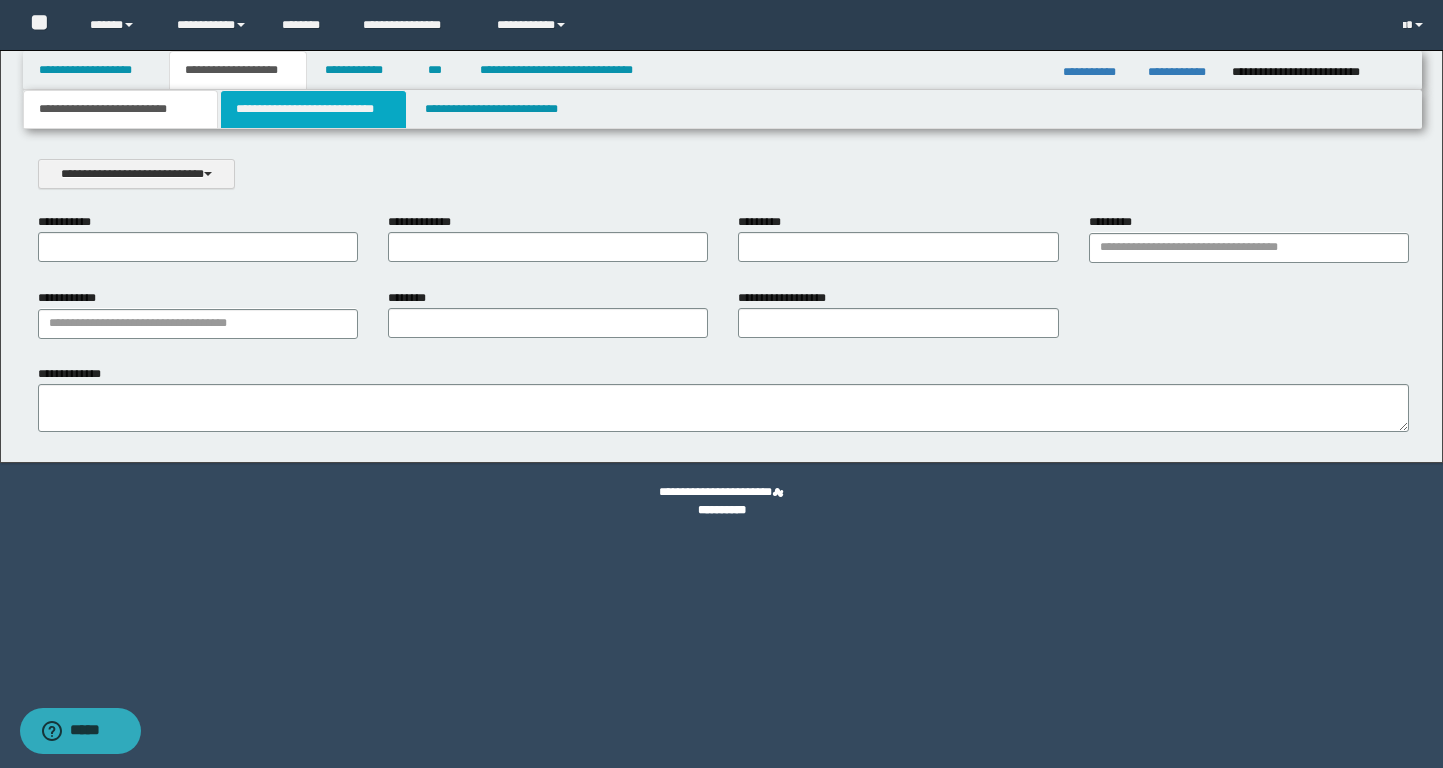 click on "**********" at bounding box center (314, 109) 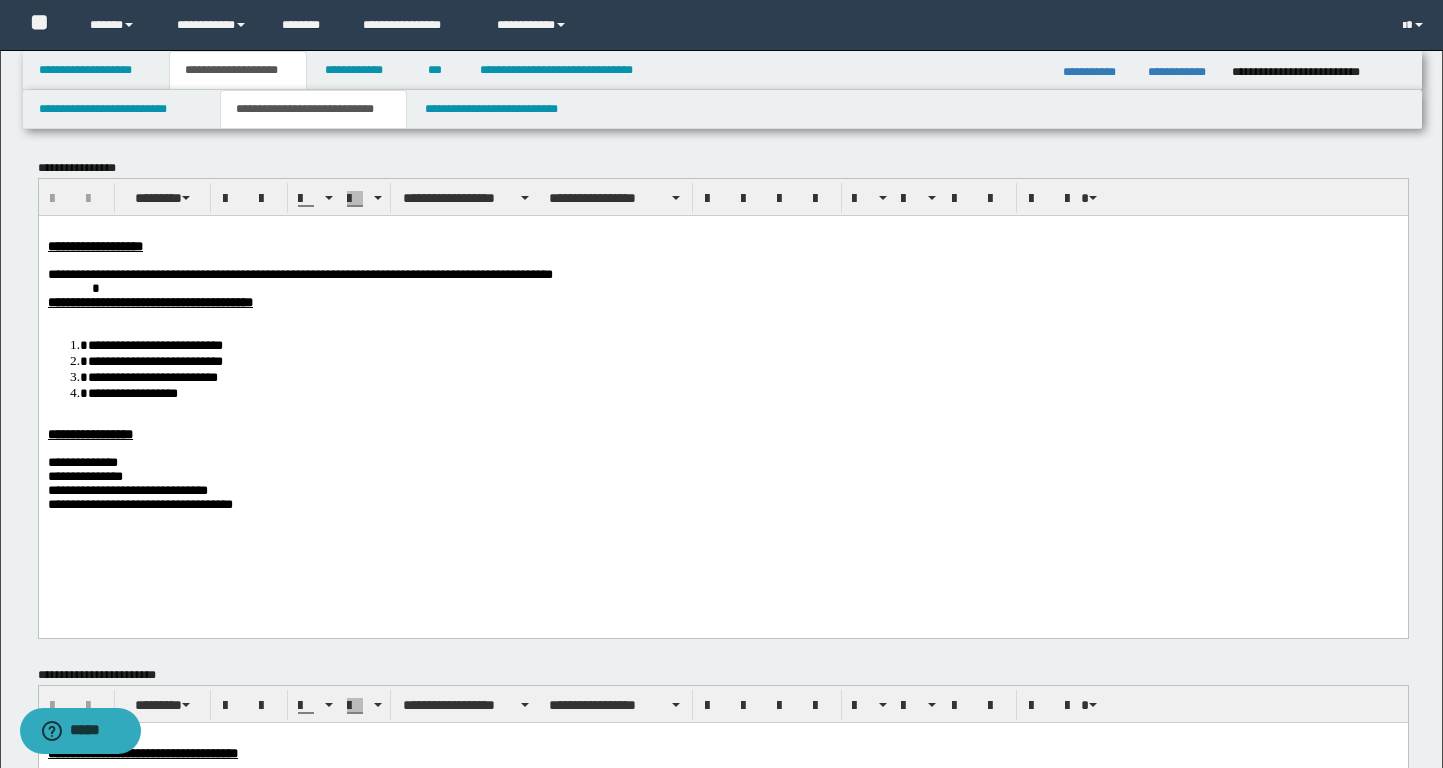 scroll, scrollTop: 0, scrollLeft: 0, axis: both 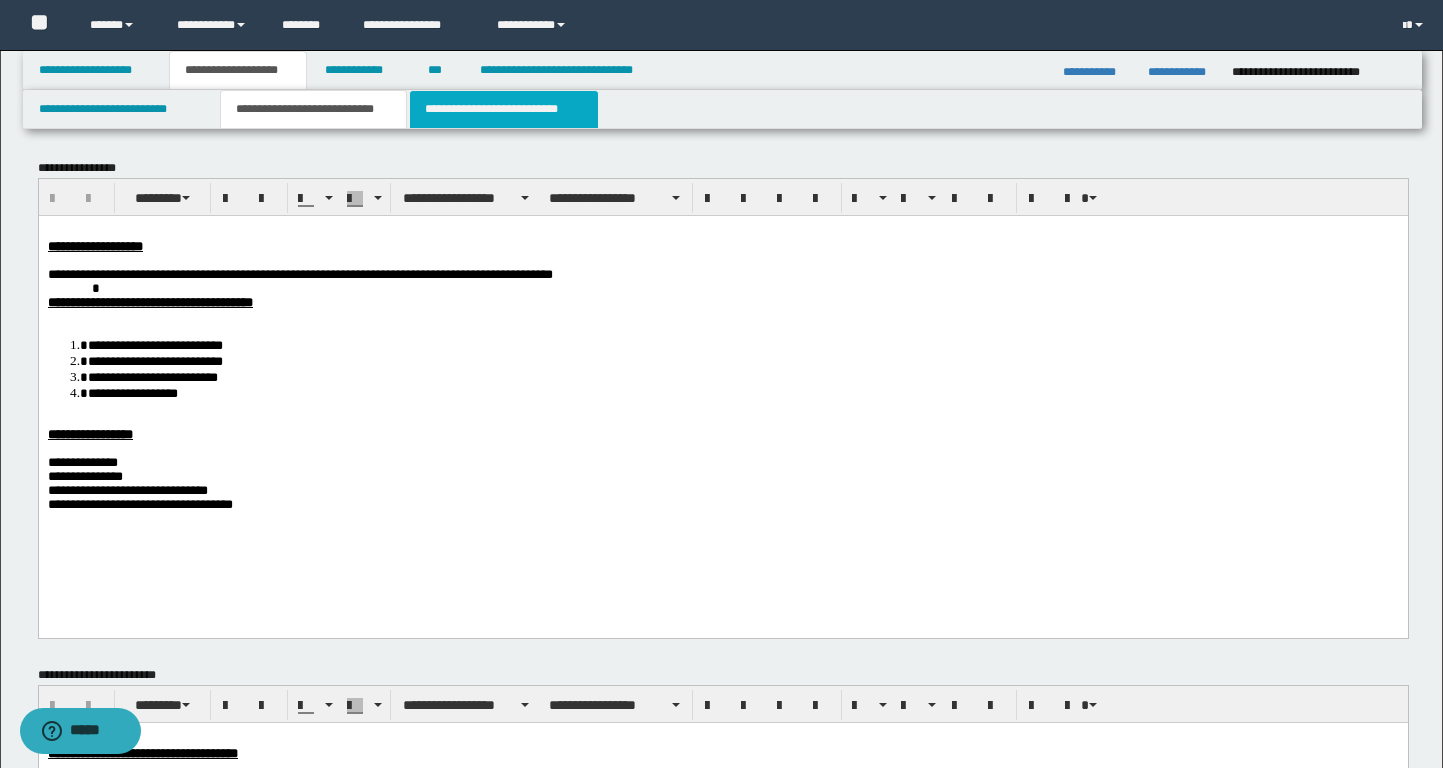 click on "**********" at bounding box center (504, 109) 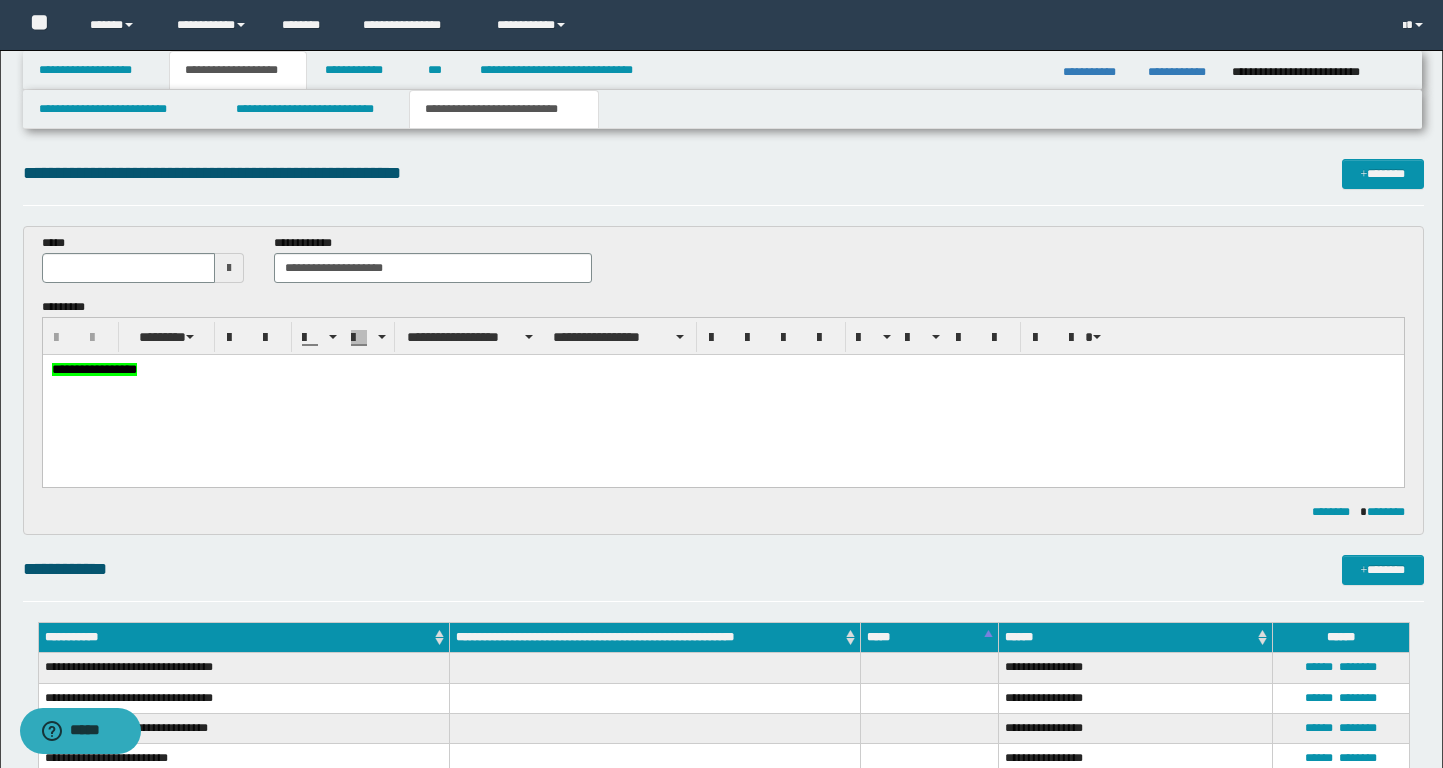 scroll, scrollTop: 0, scrollLeft: 0, axis: both 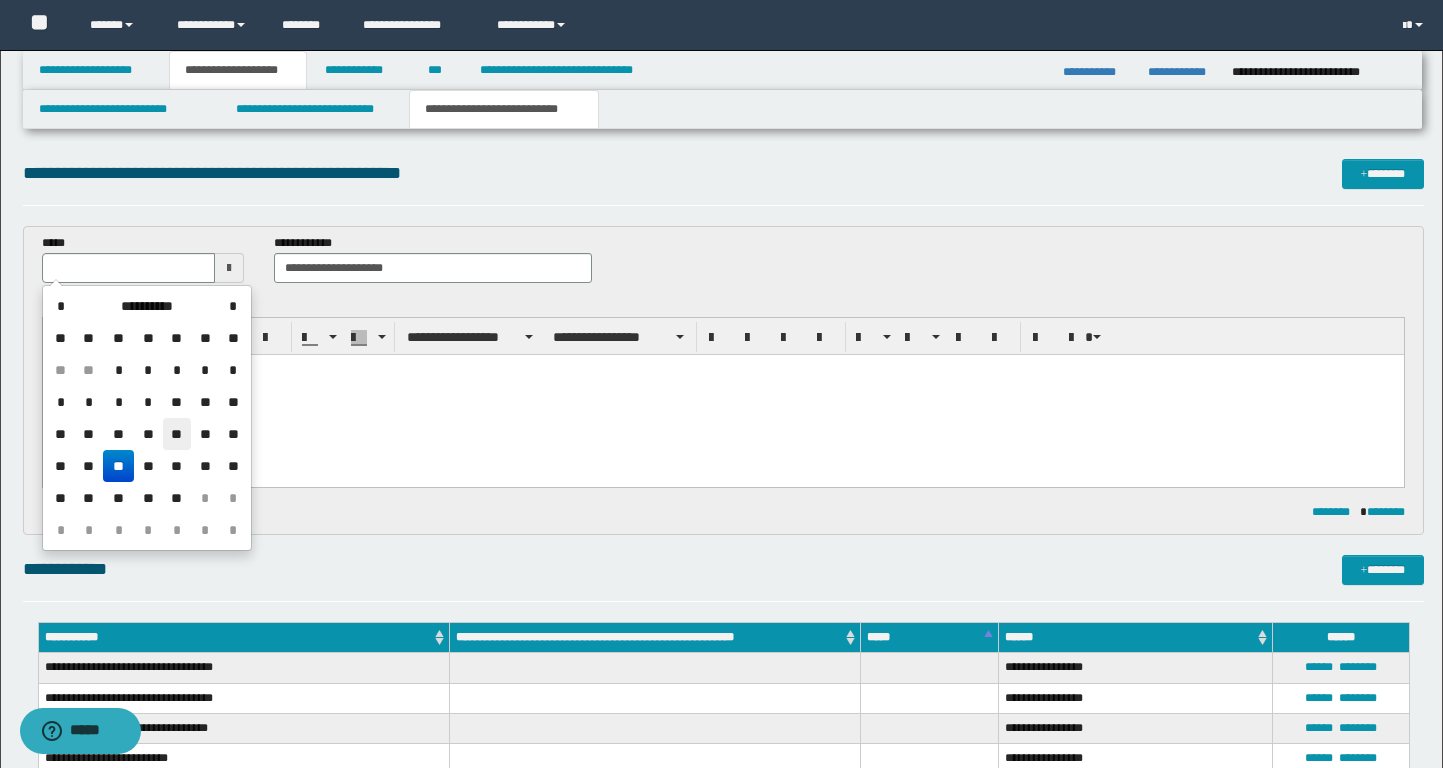 click on "**" at bounding box center [177, 434] 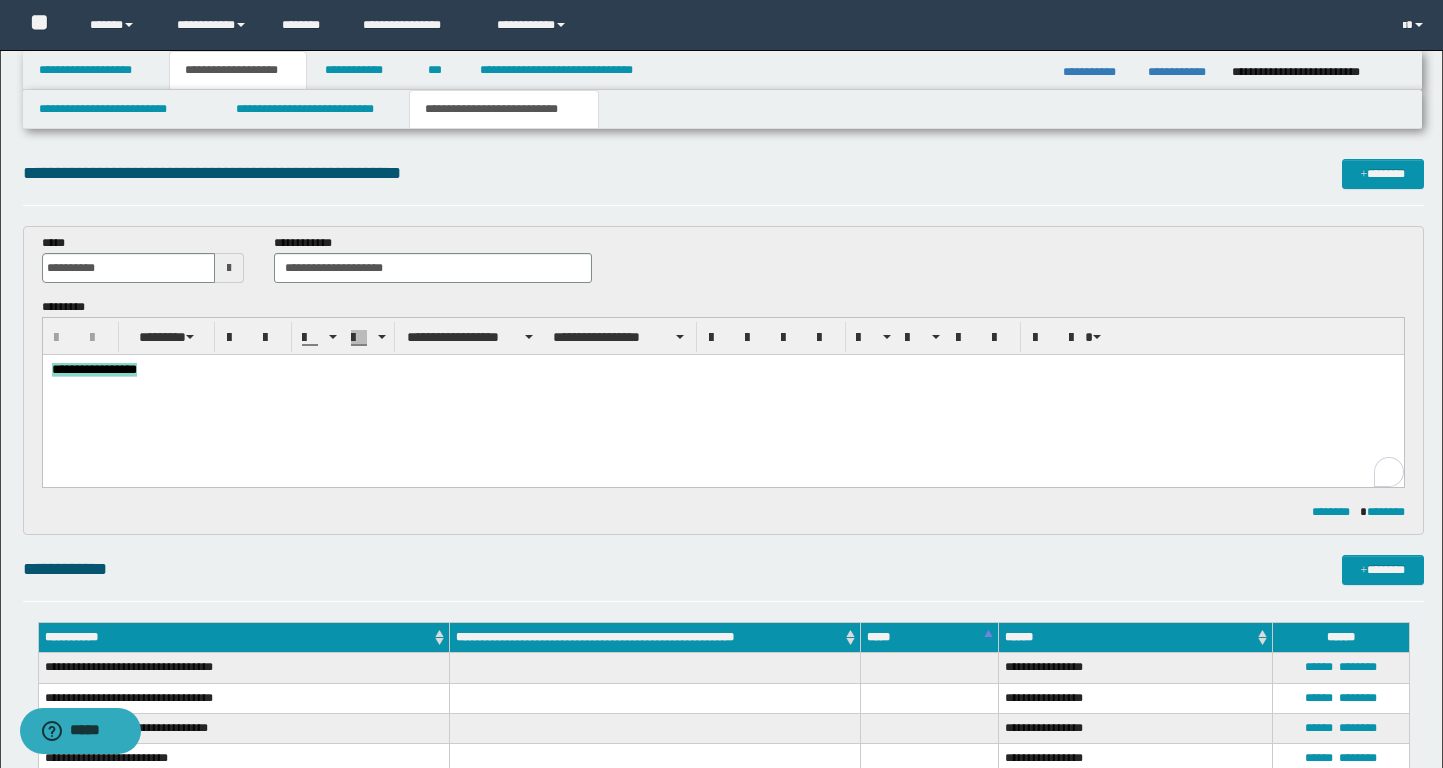 drag, startPoint x: 214, startPoint y: 371, endPoint x: 42, endPoint y: 369, distance: 172.01163 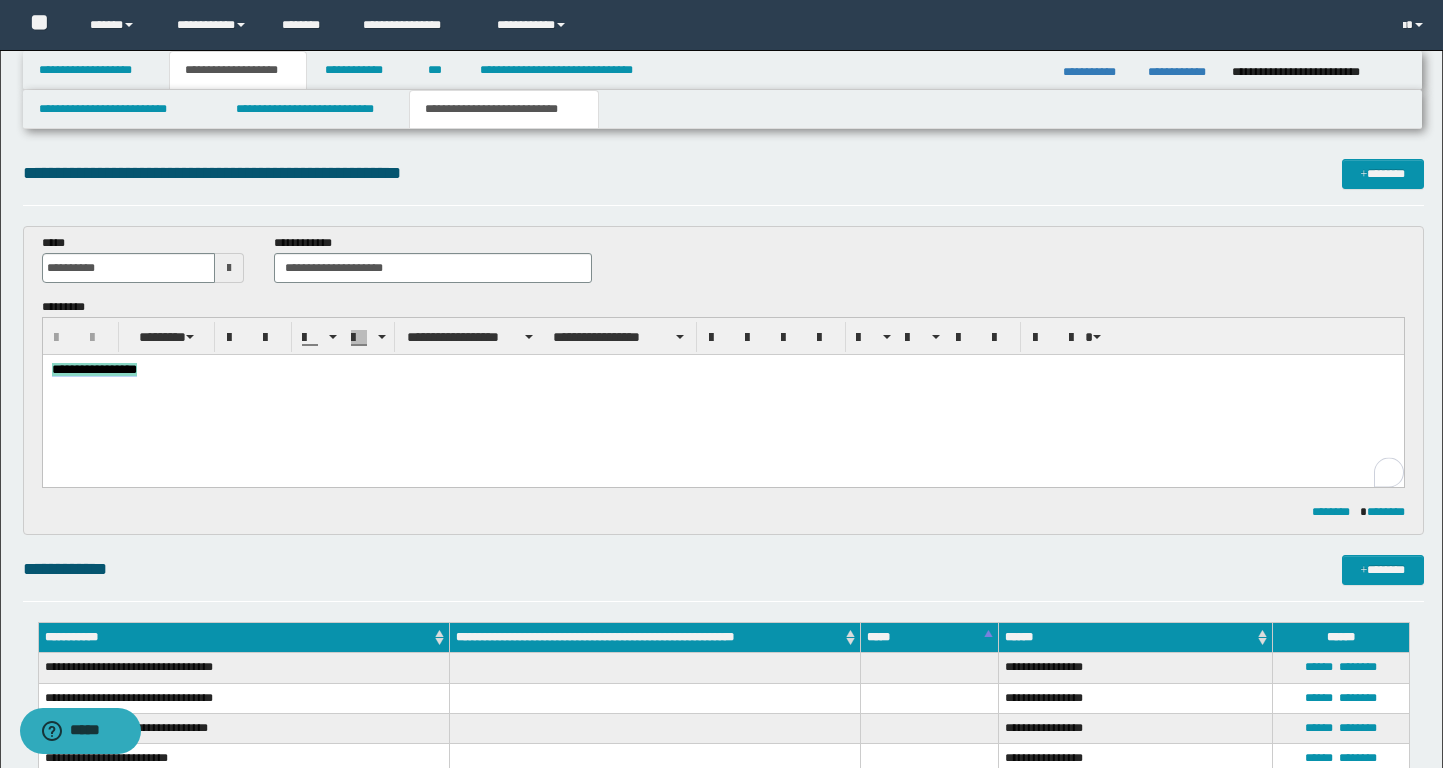 paste 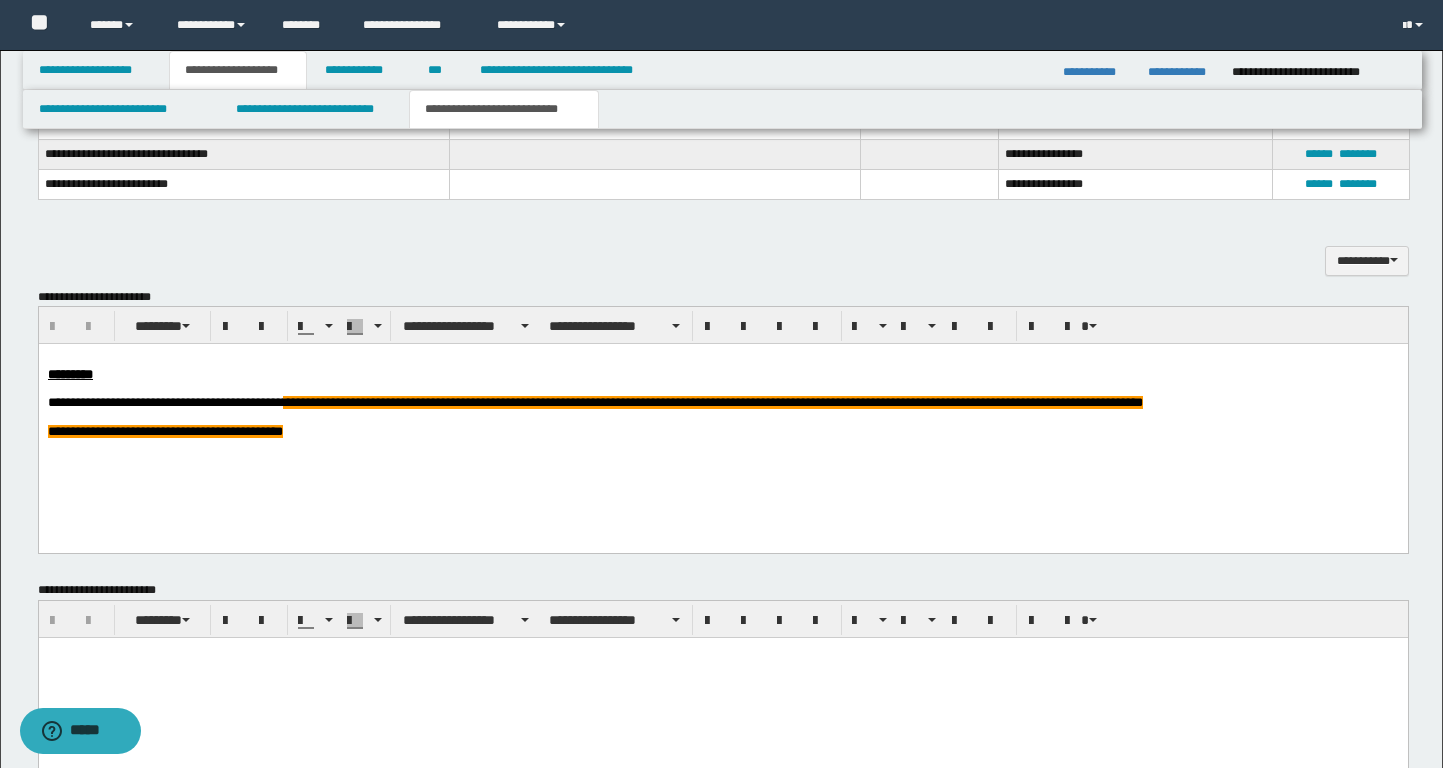 scroll, scrollTop: 678, scrollLeft: 0, axis: vertical 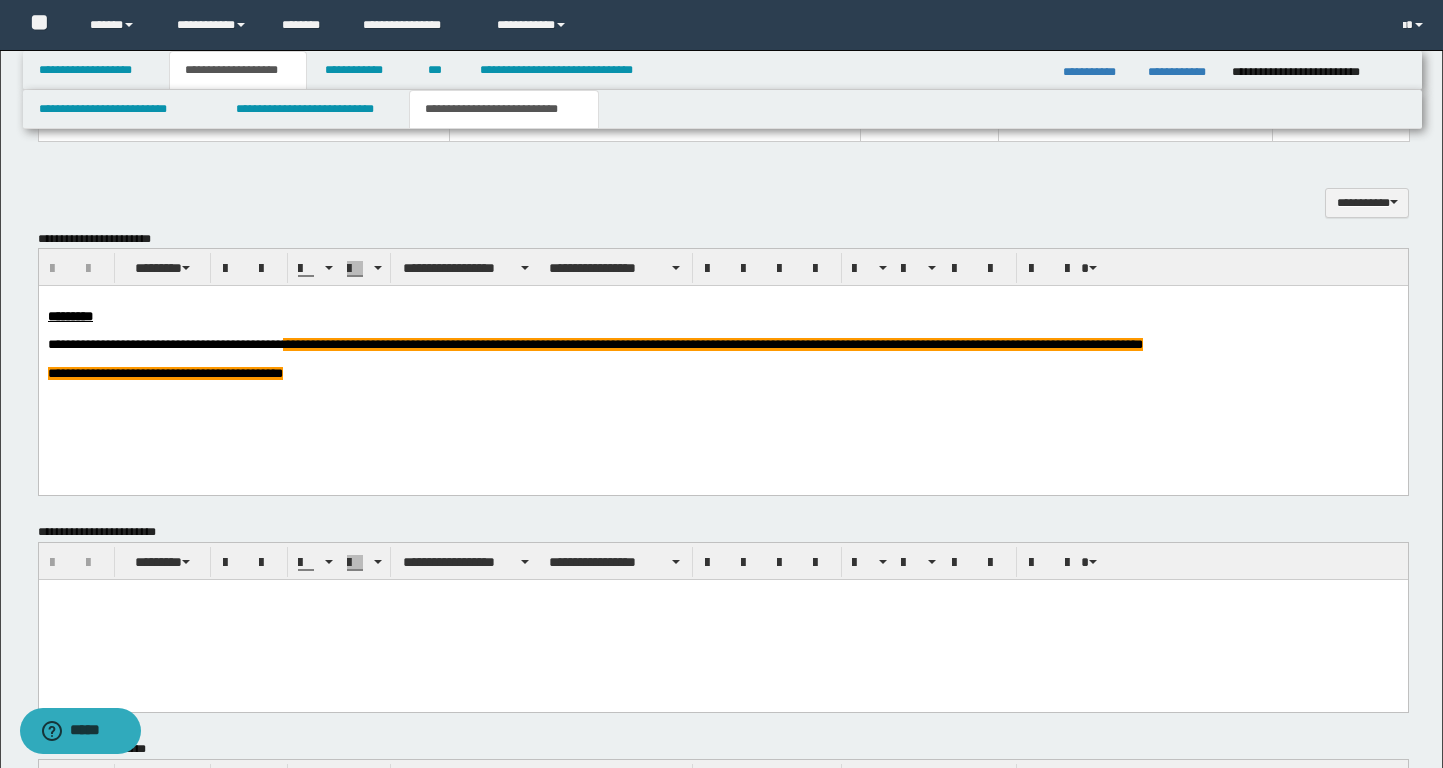 click at bounding box center [722, 595] 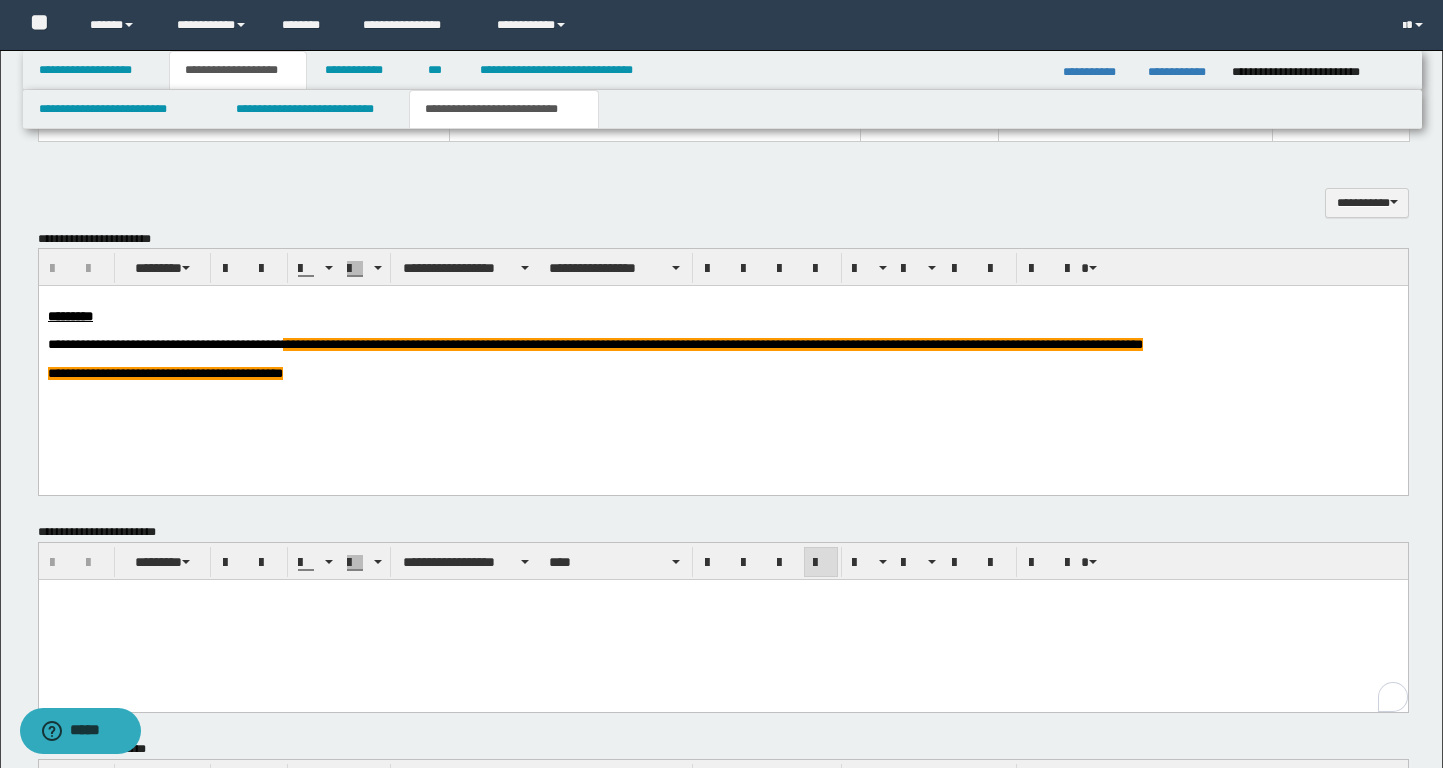 type 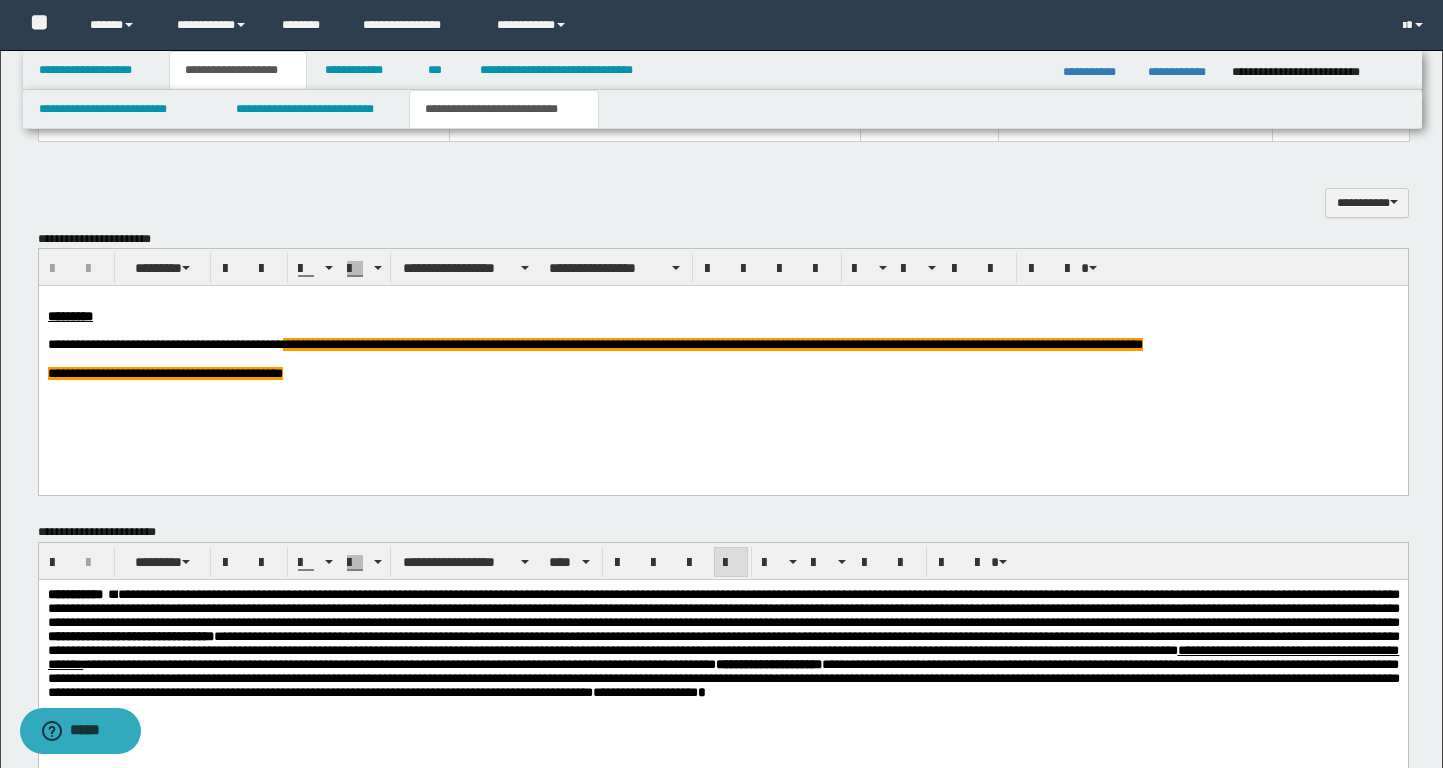 scroll, scrollTop: 659, scrollLeft: 0, axis: vertical 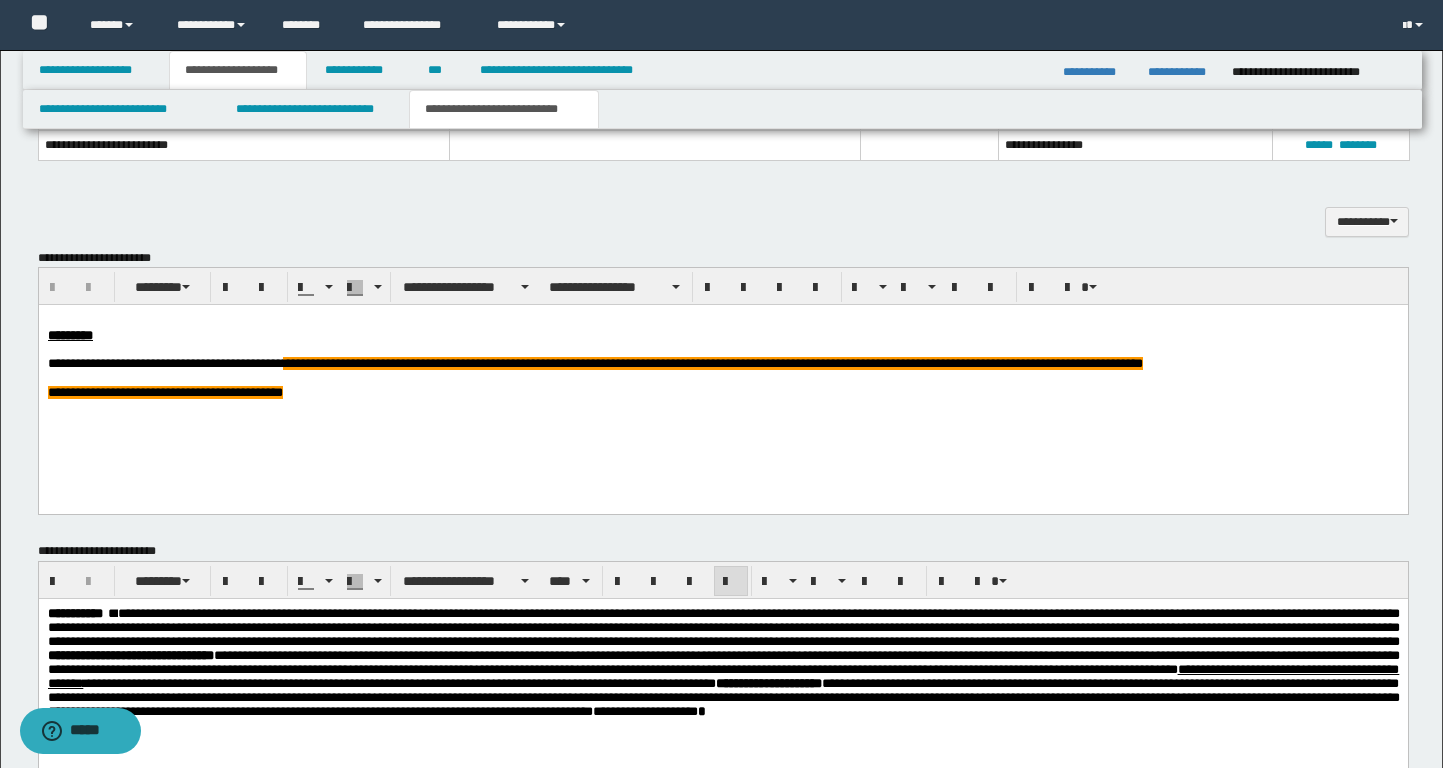 click on "**********" at bounding box center (722, 381) 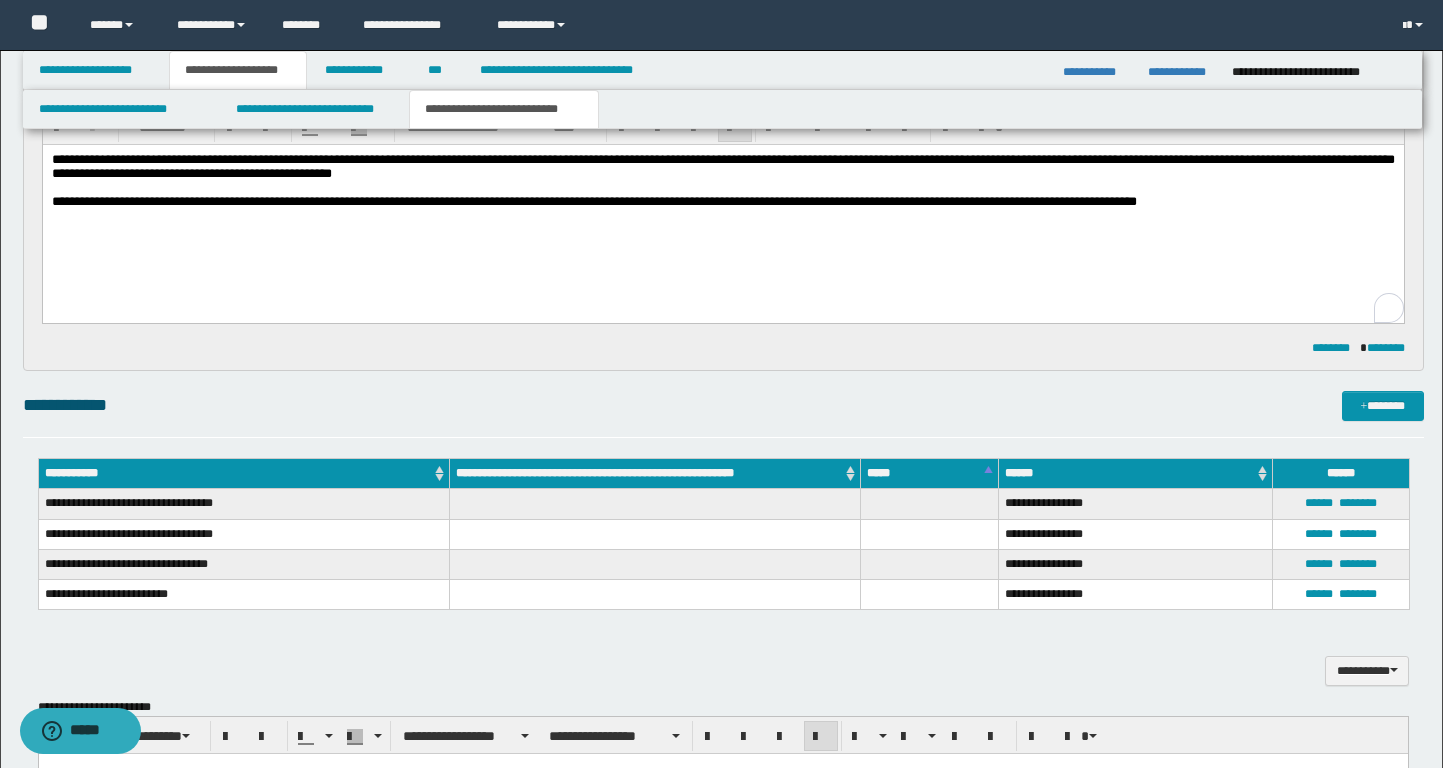 scroll, scrollTop: 0, scrollLeft: 0, axis: both 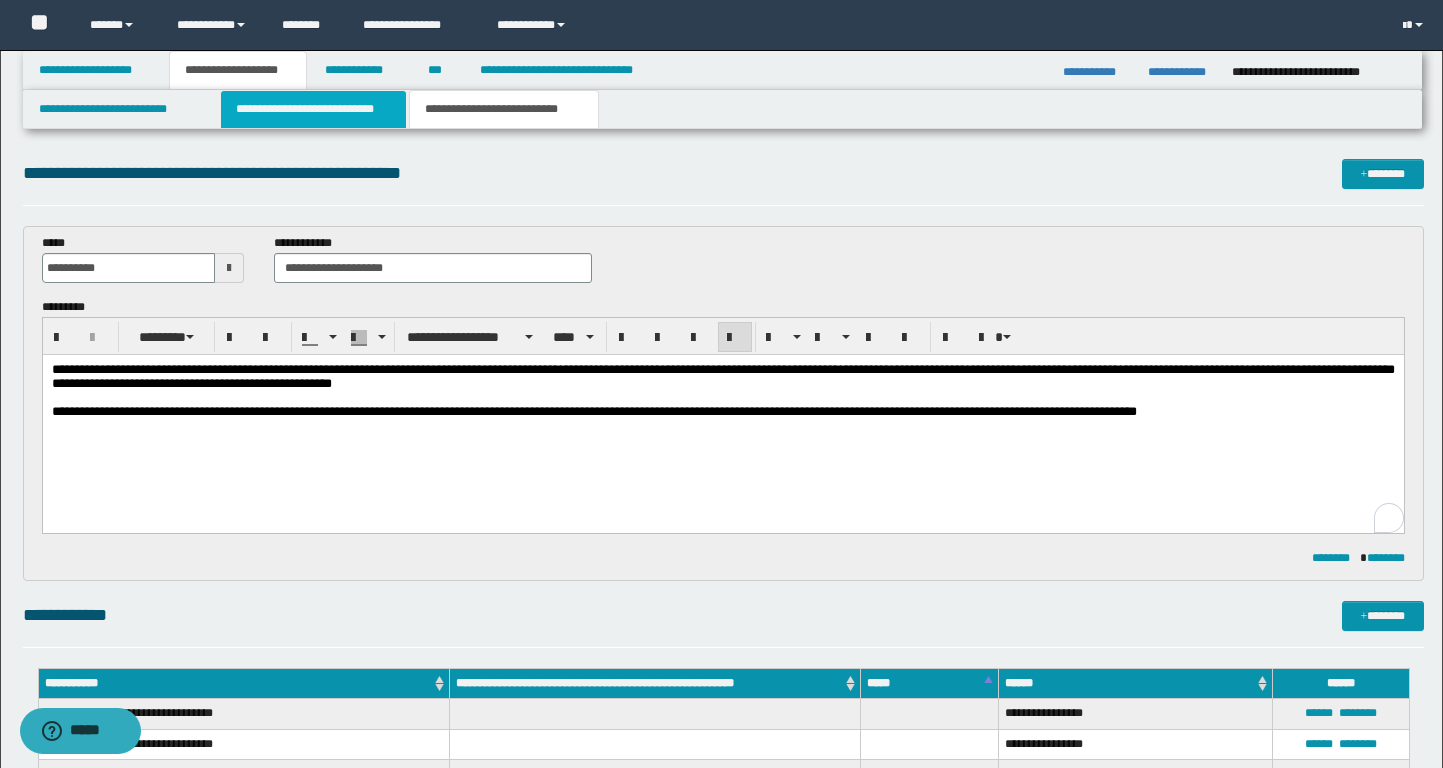 click on "**********" at bounding box center [314, 109] 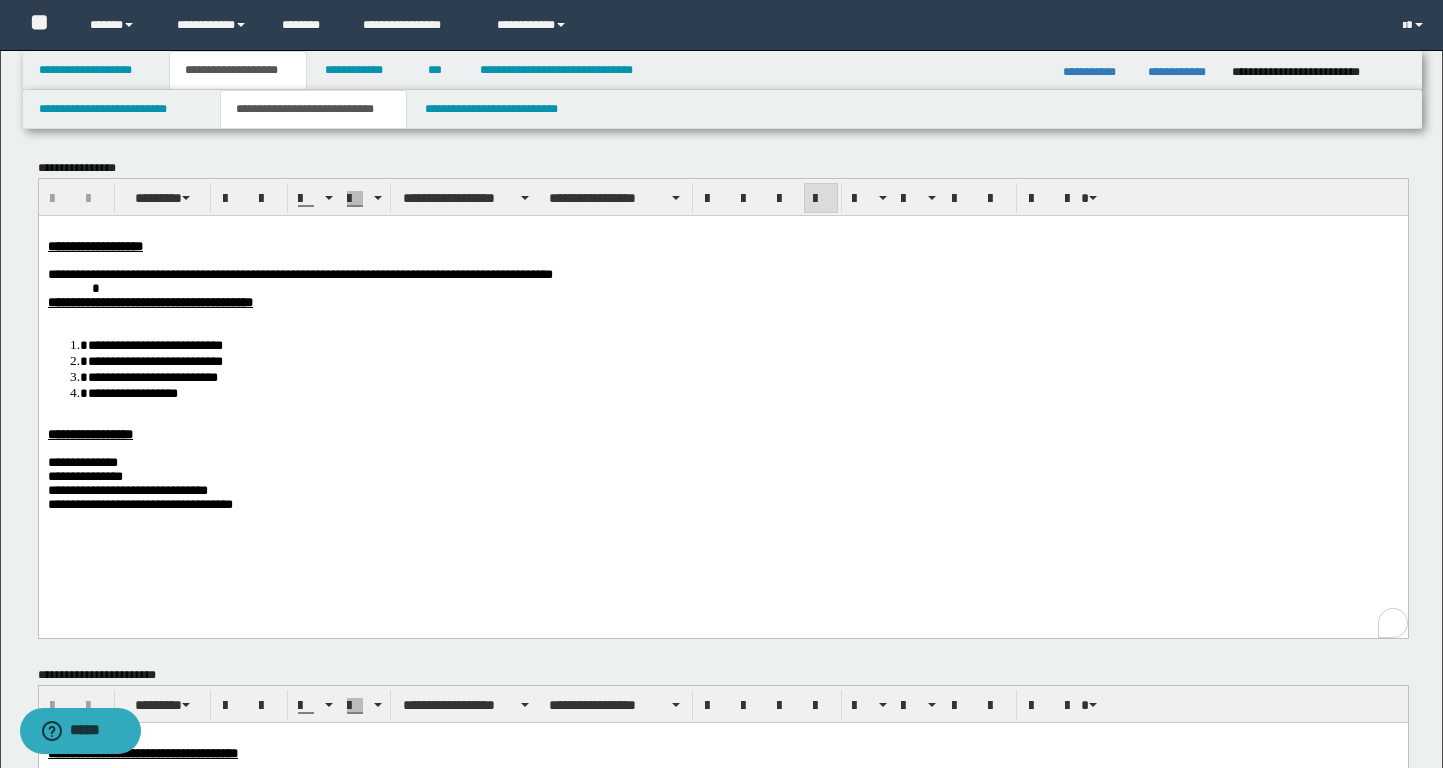 click at bounding box center [722, 260] 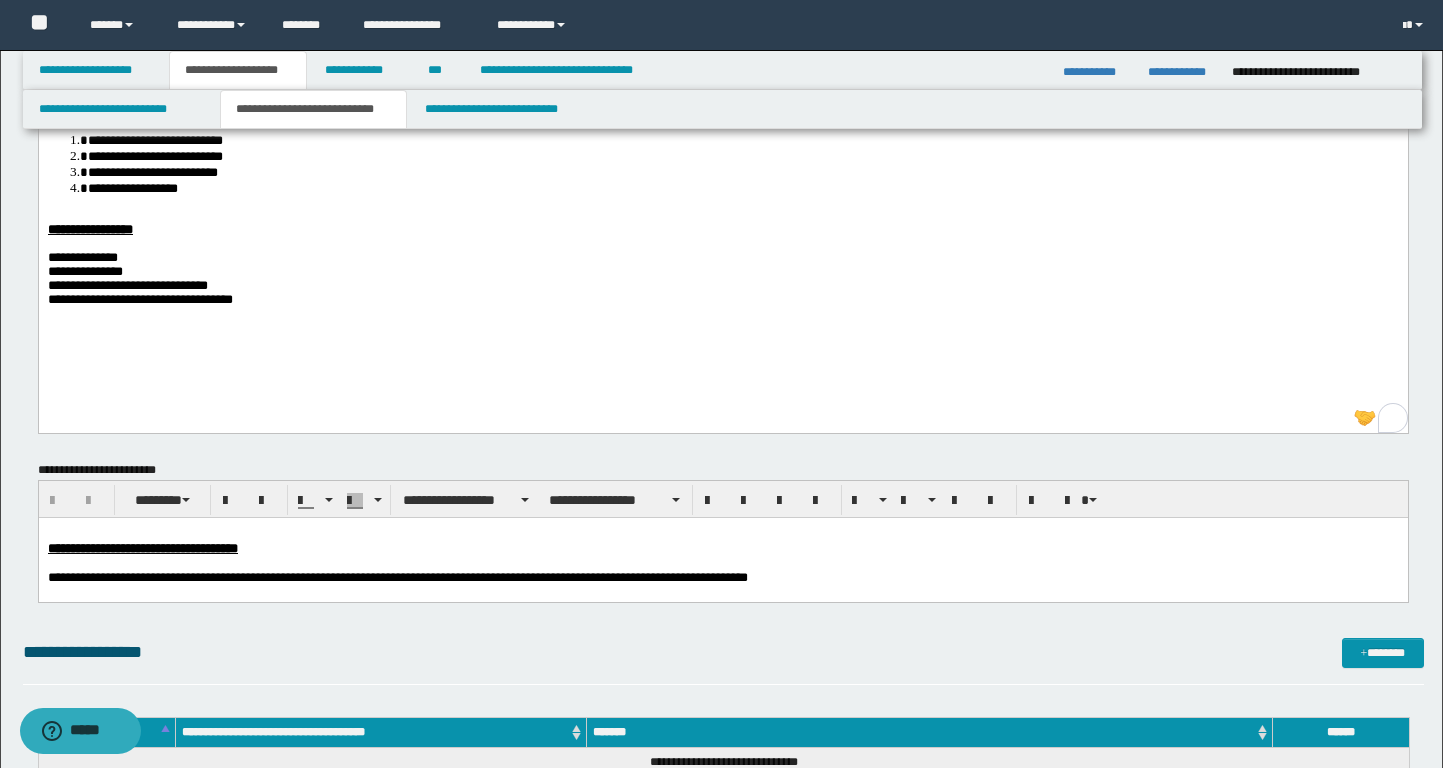 scroll, scrollTop: 226, scrollLeft: 0, axis: vertical 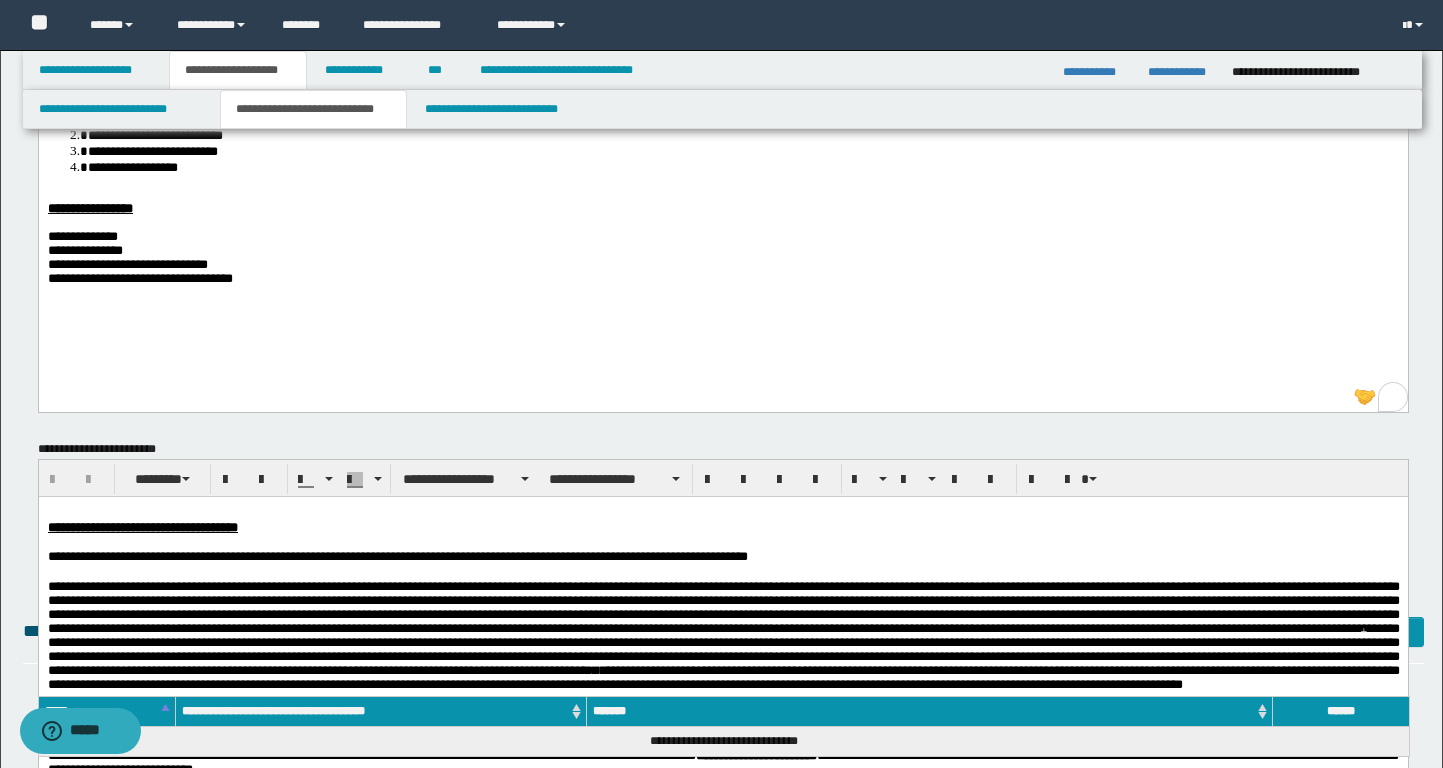 click at bounding box center [723, 512] 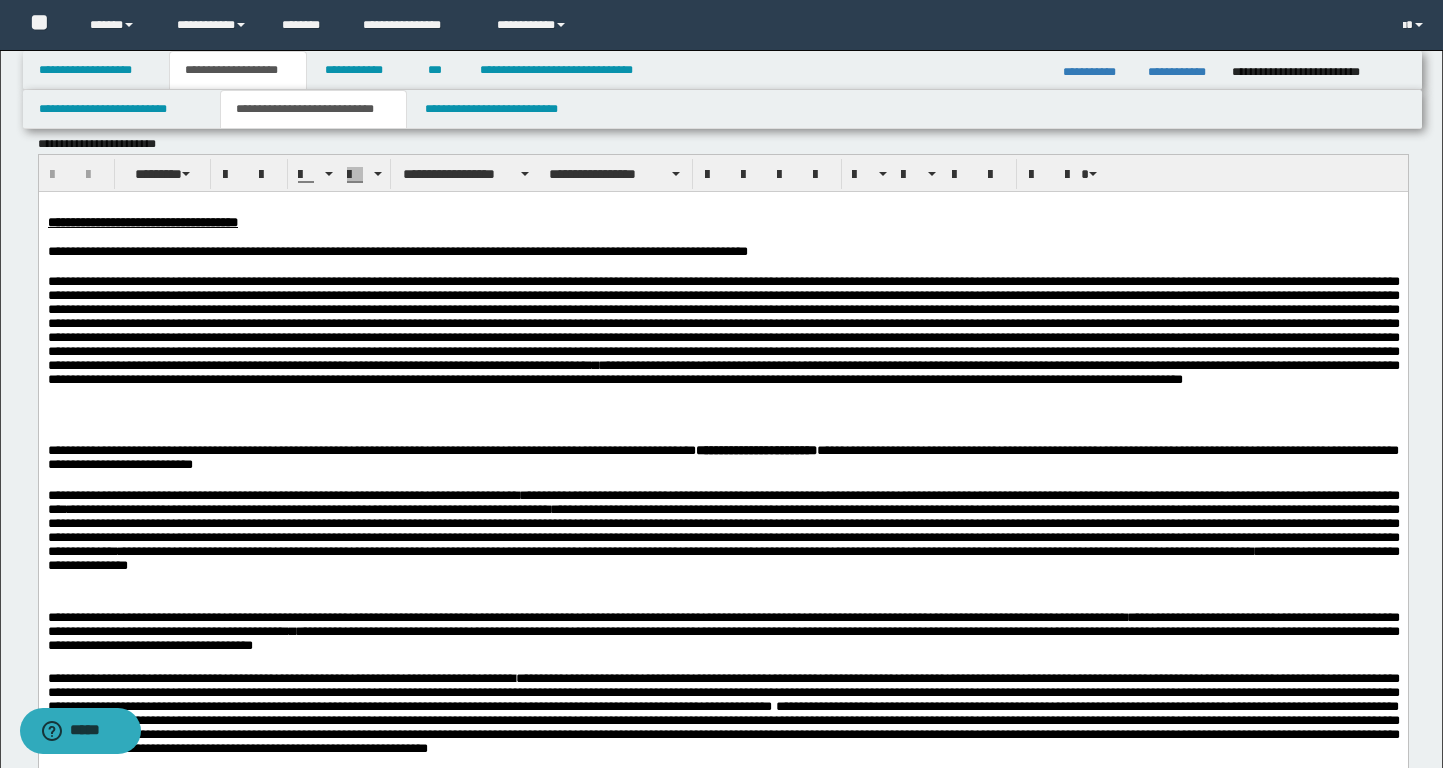 scroll, scrollTop: 0, scrollLeft: 0, axis: both 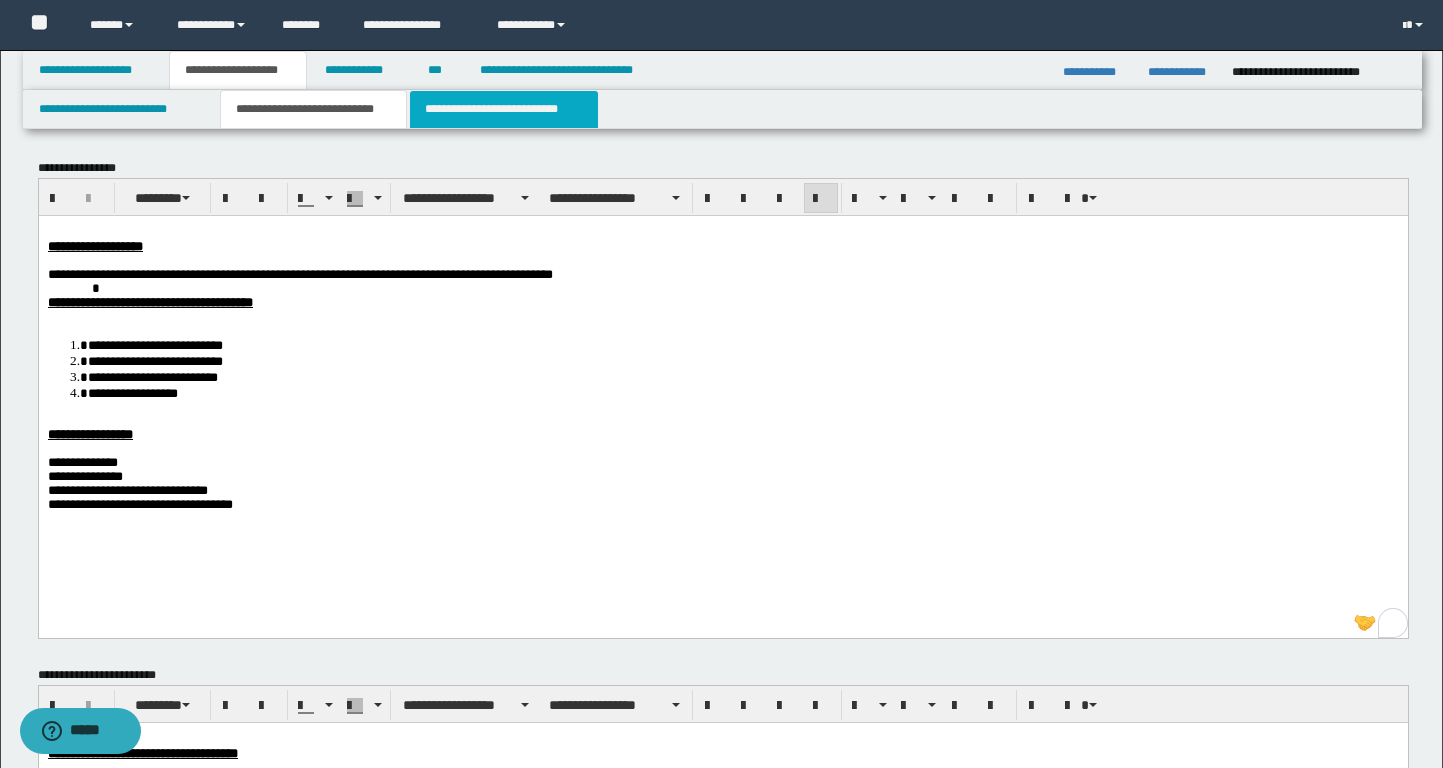 click on "**********" at bounding box center (504, 109) 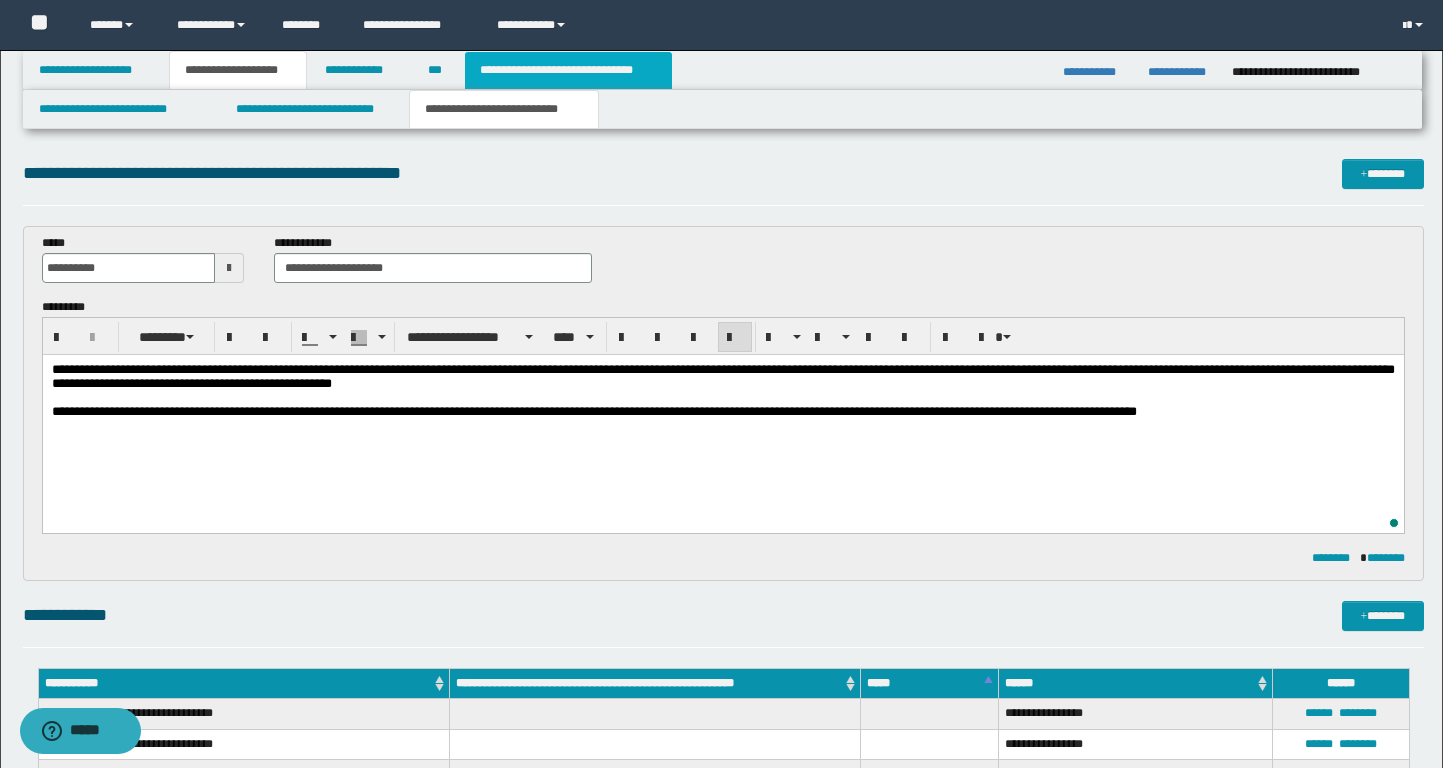 click on "**********" at bounding box center [568, 70] 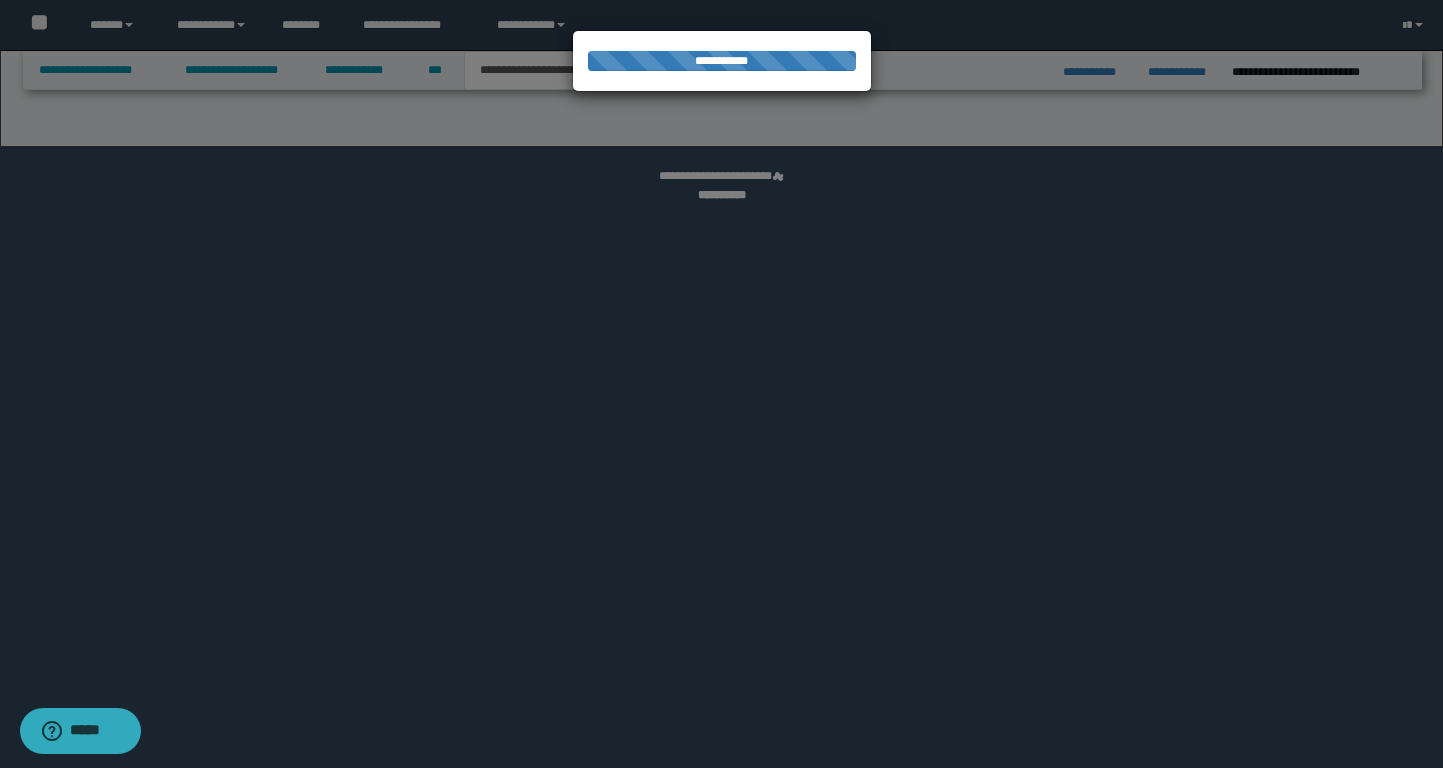 select on "*" 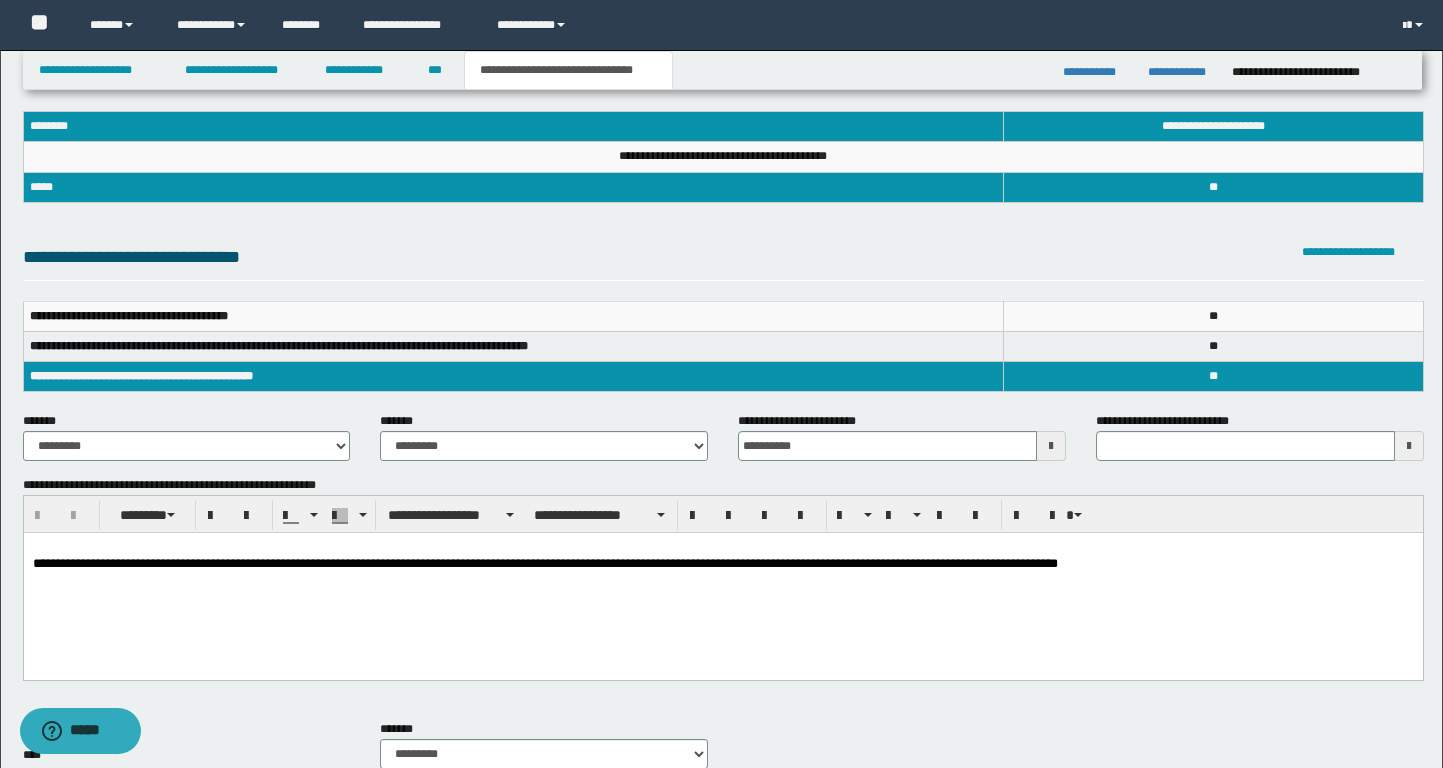 scroll, scrollTop: 93, scrollLeft: 0, axis: vertical 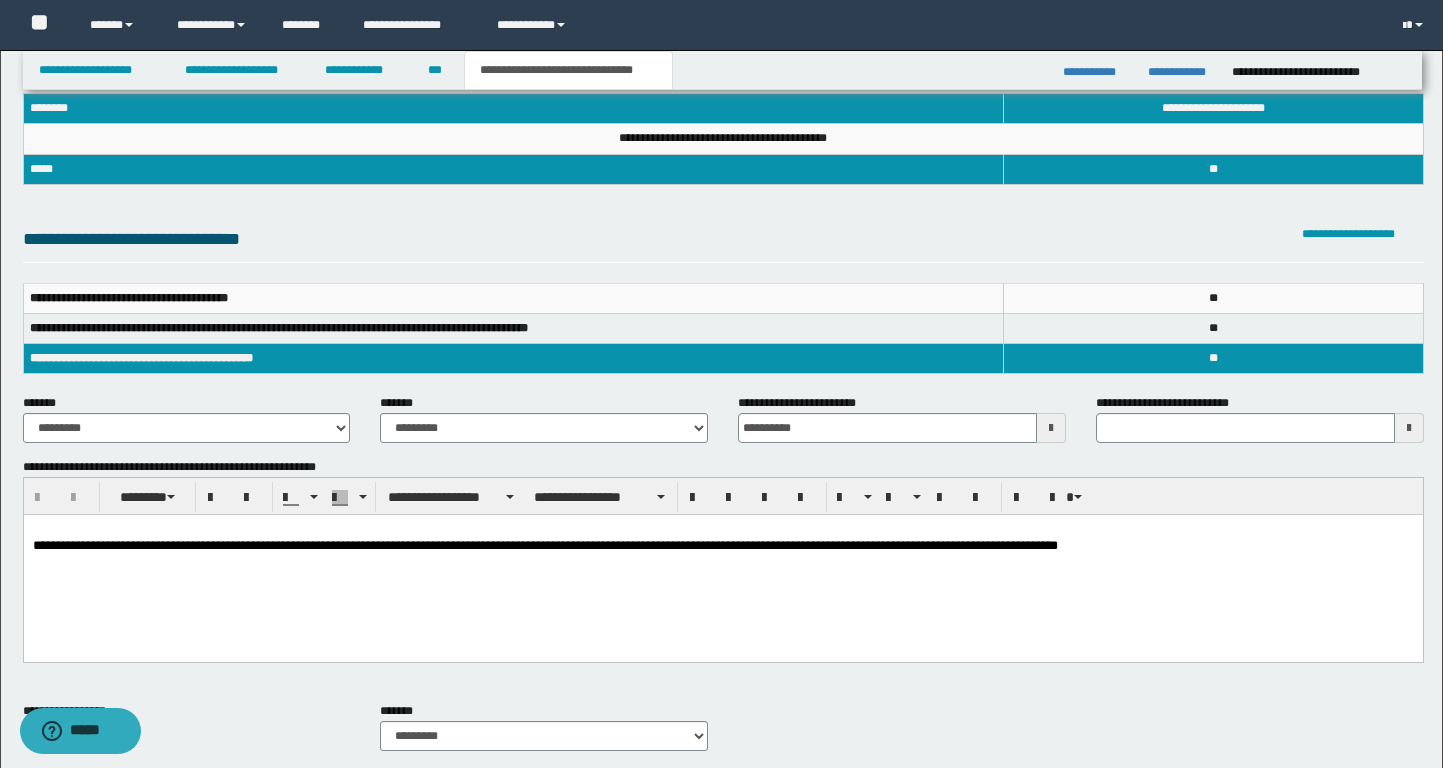 click on "**********" at bounding box center (59, 545) 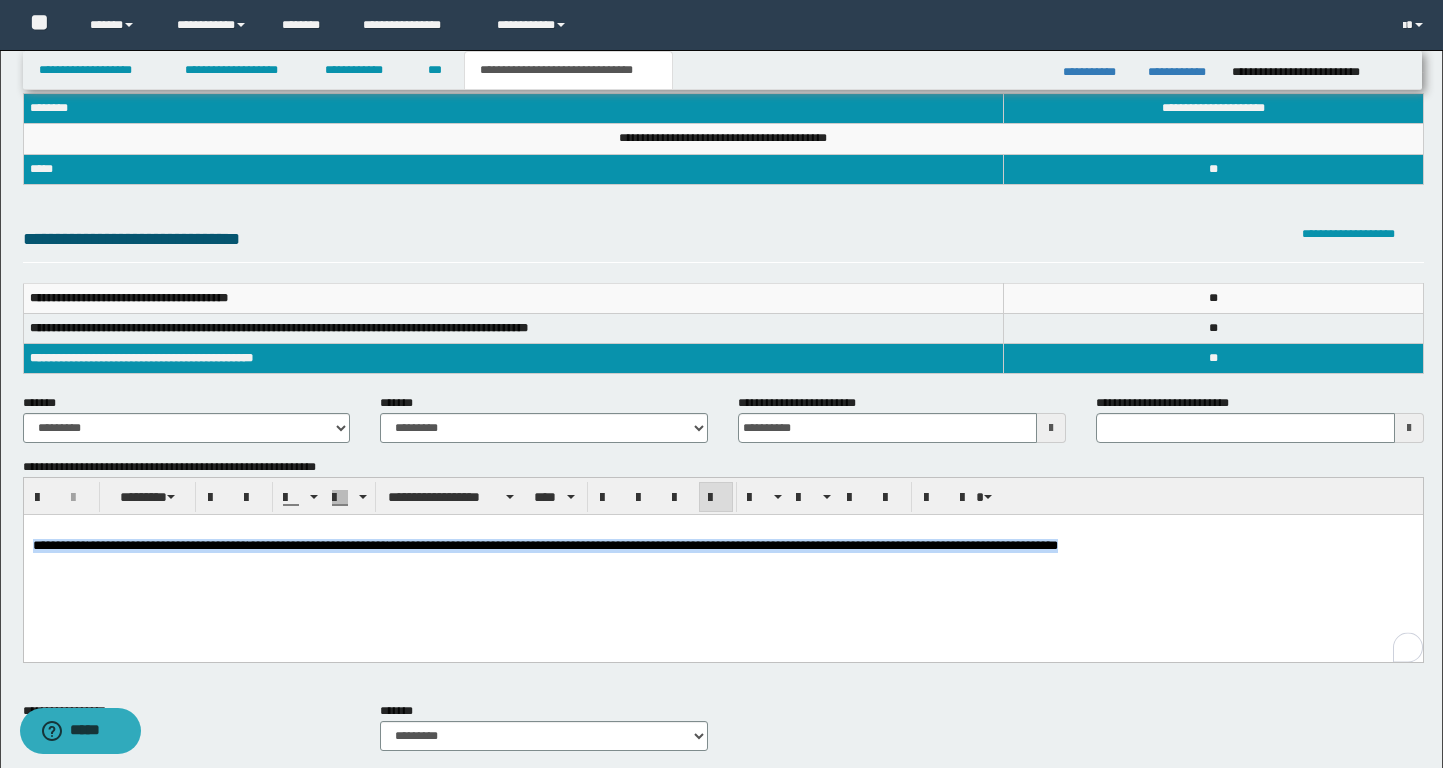 type 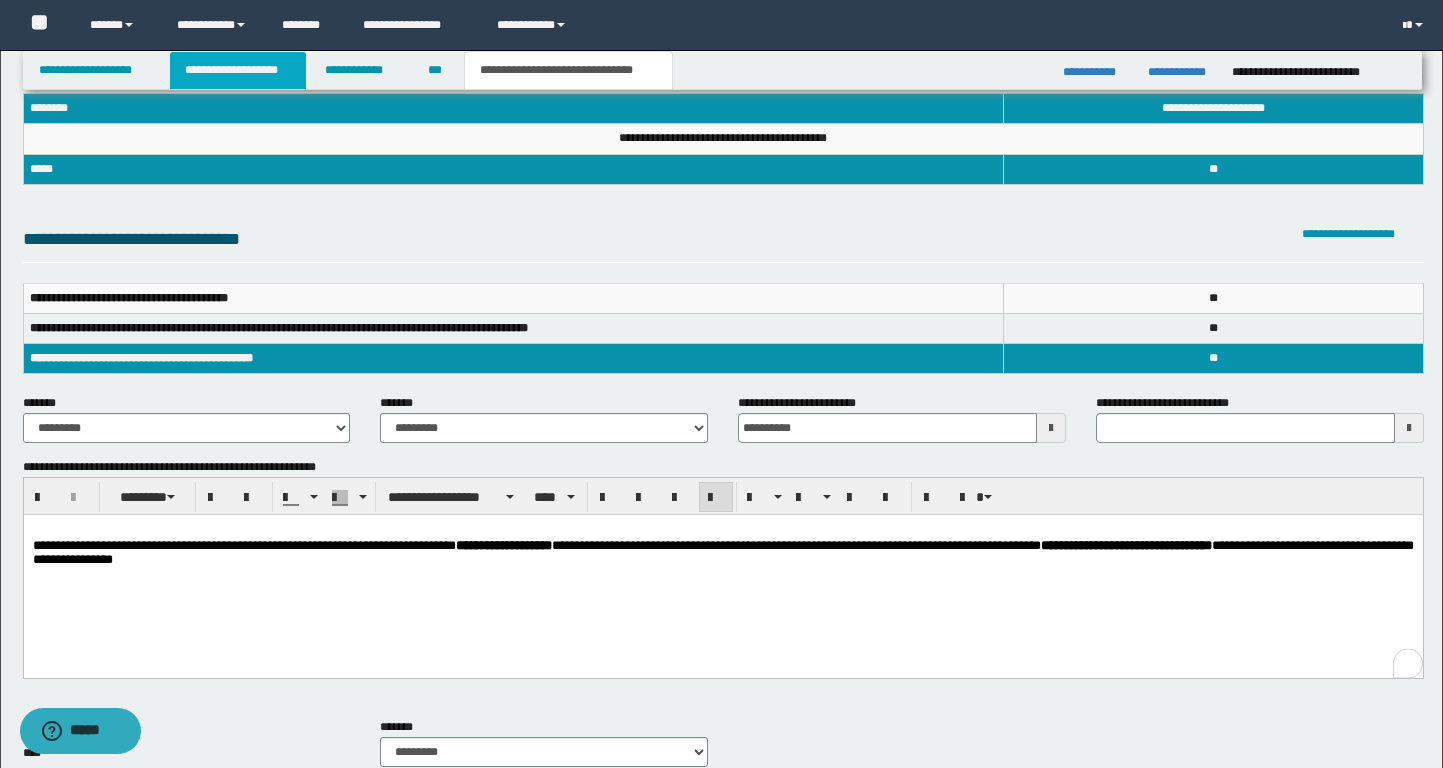 click on "**********" at bounding box center [238, 70] 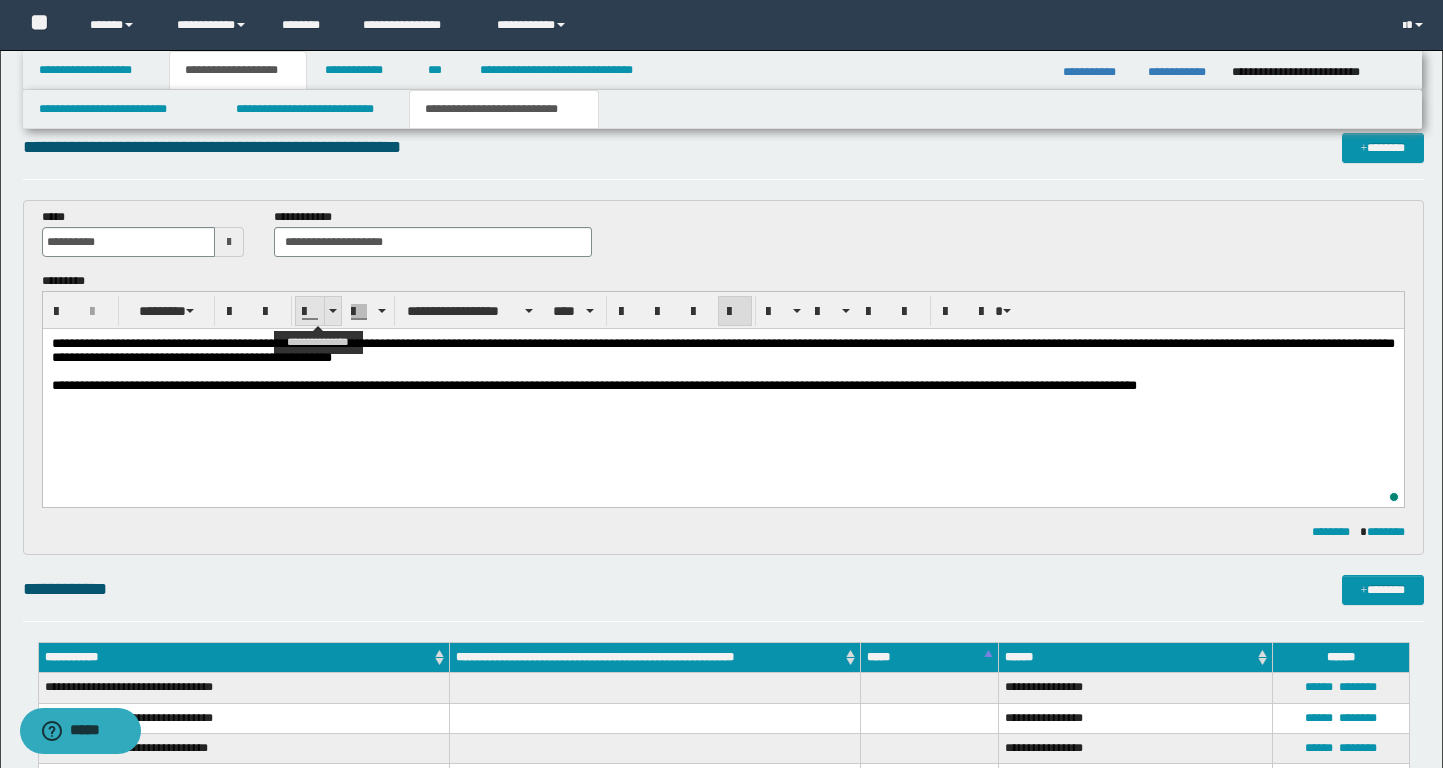 scroll, scrollTop: 0, scrollLeft: 0, axis: both 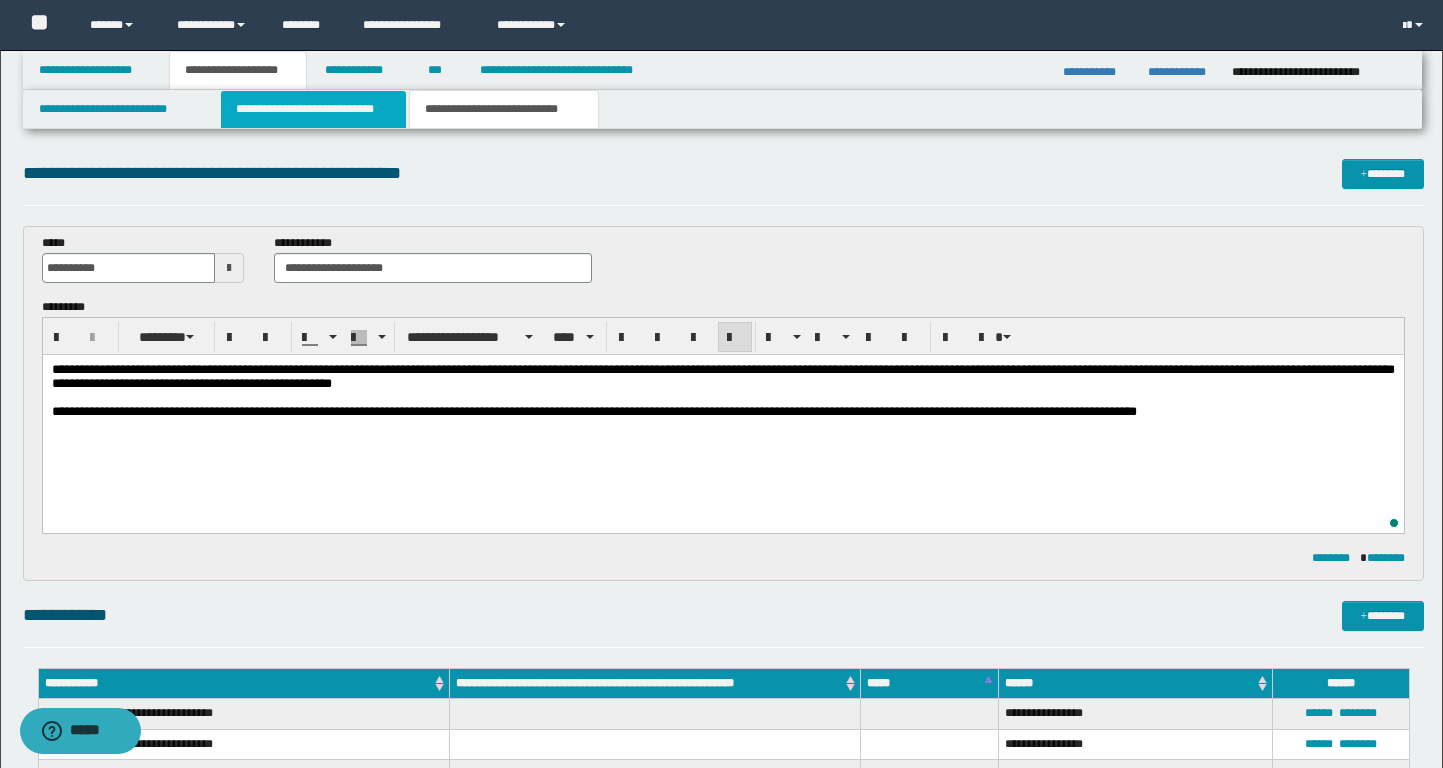 click on "**********" at bounding box center (314, 109) 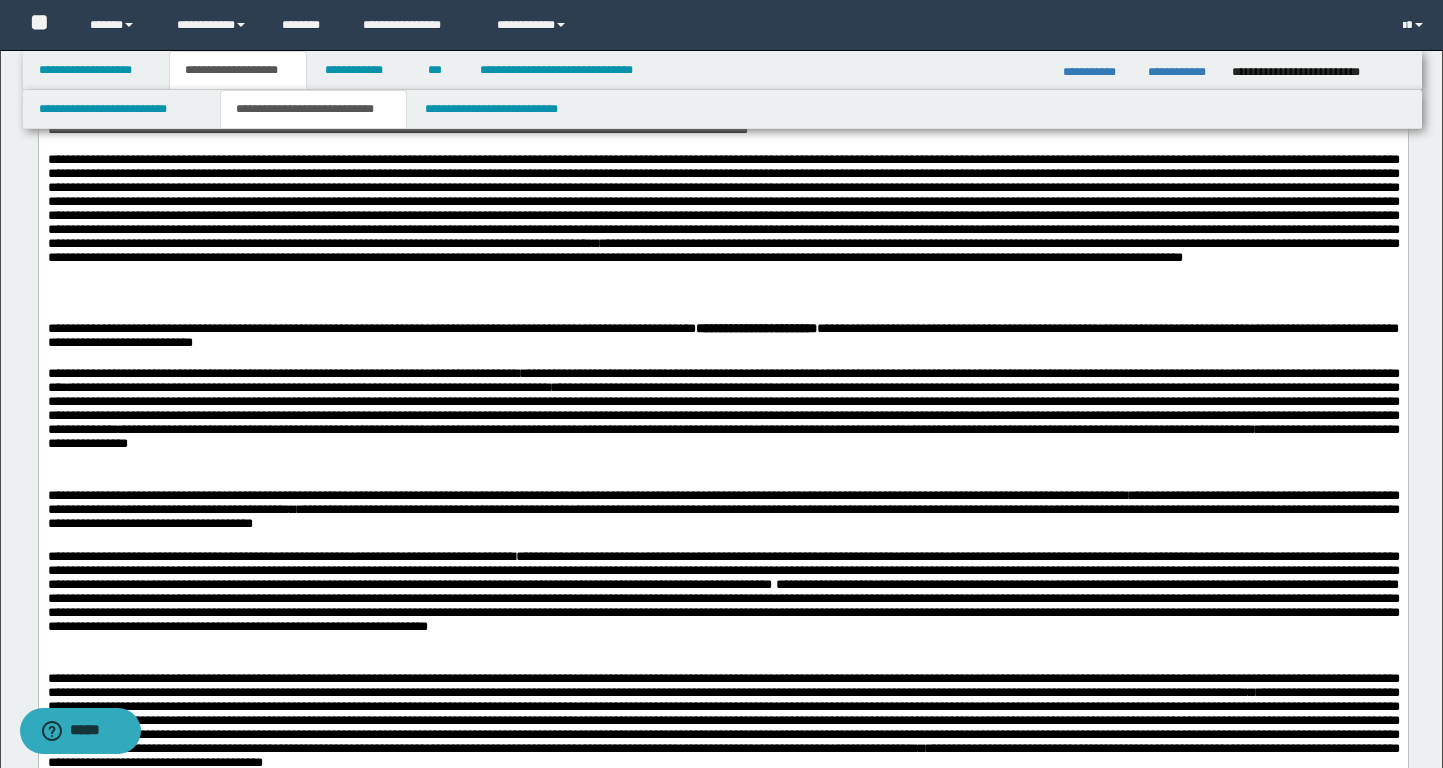 scroll, scrollTop: 636, scrollLeft: 0, axis: vertical 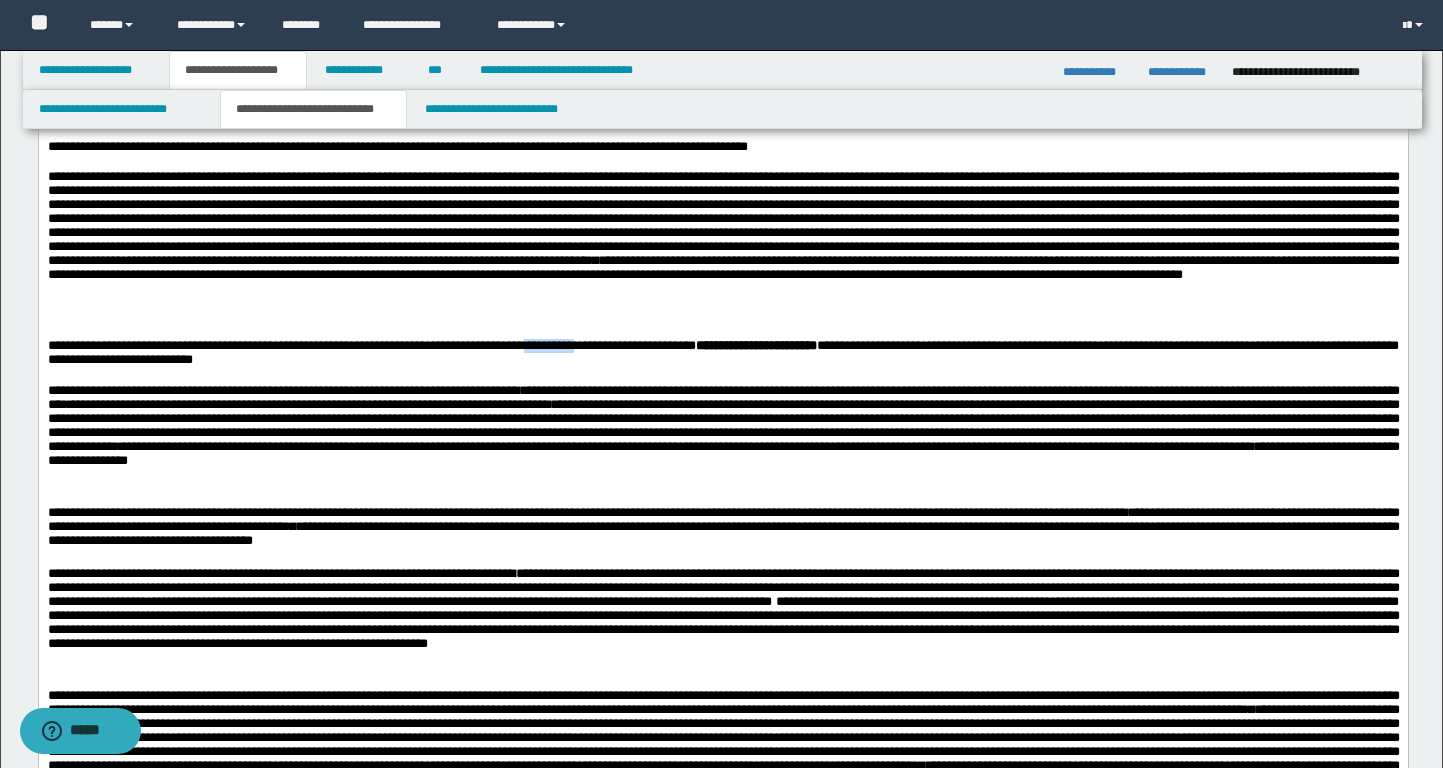 drag, startPoint x: 598, startPoint y: 349, endPoint x: 662, endPoint y: 351, distance: 64.03124 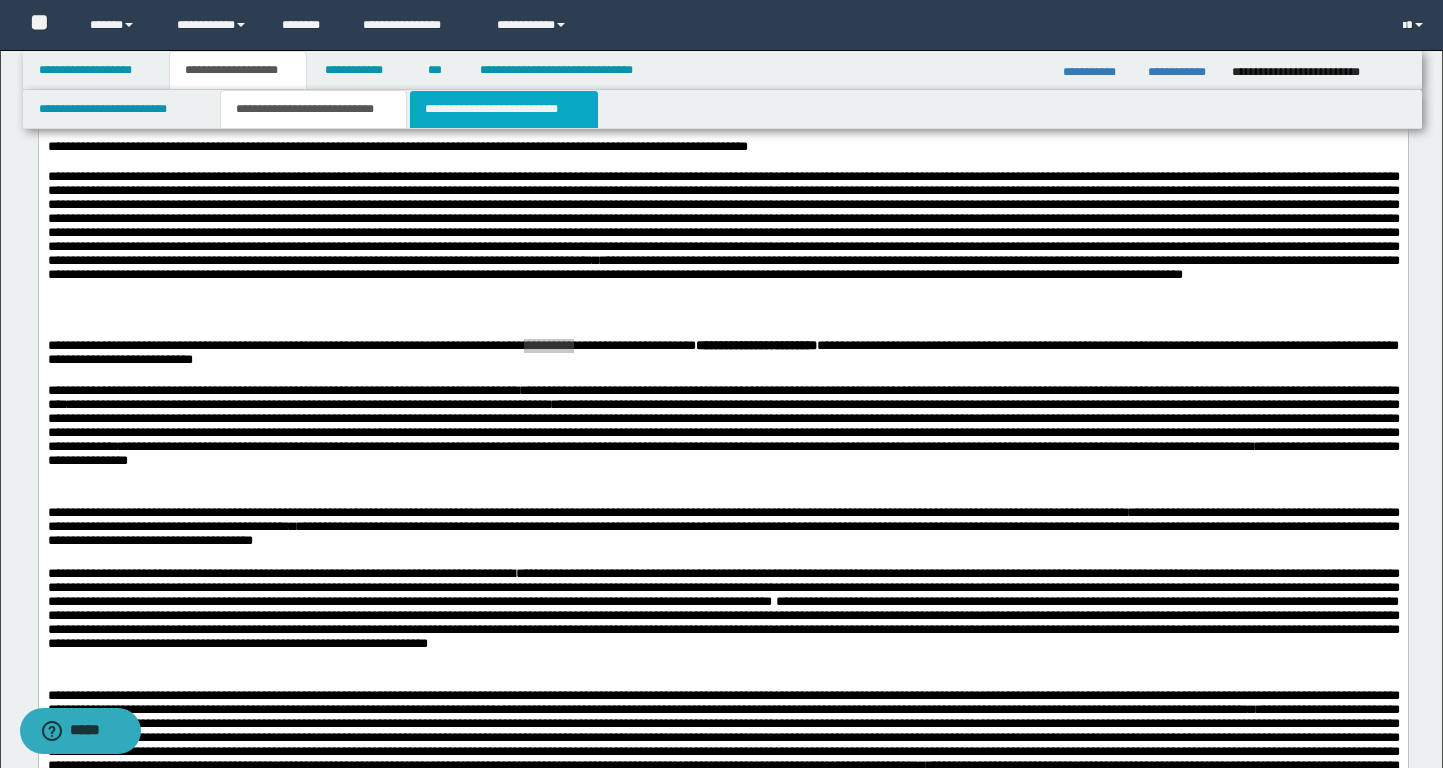 click on "**********" at bounding box center (504, 109) 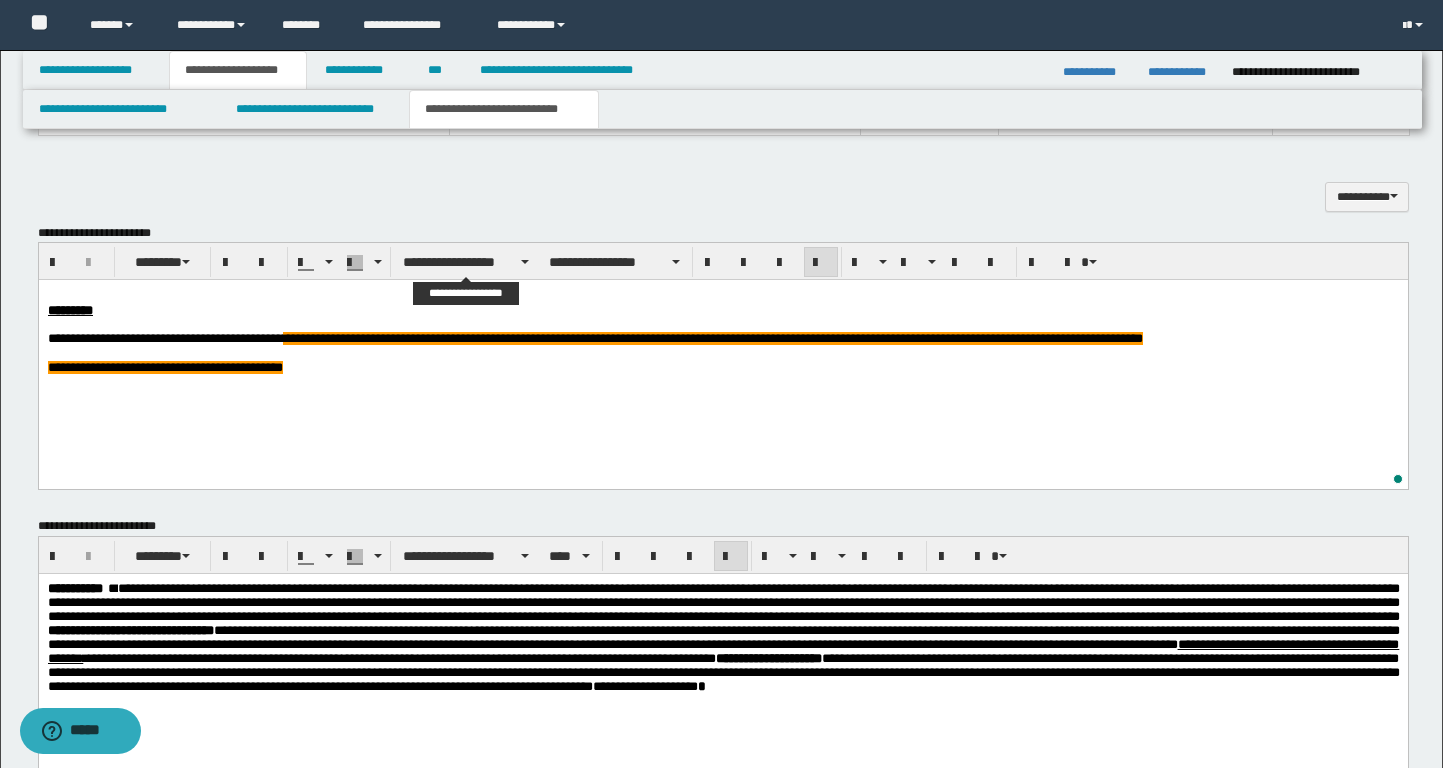 scroll, scrollTop: 450, scrollLeft: 0, axis: vertical 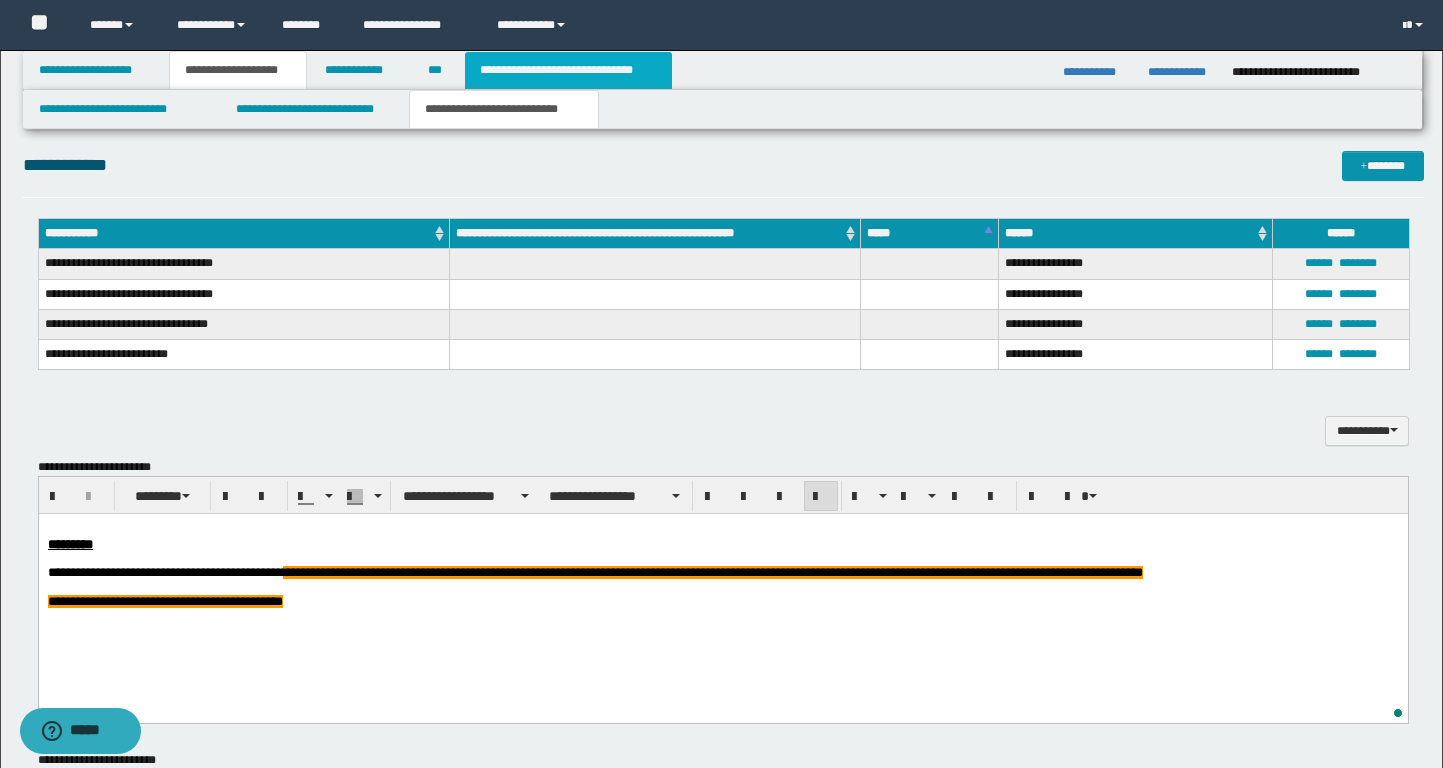 click on "**********" at bounding box center [568, 70] 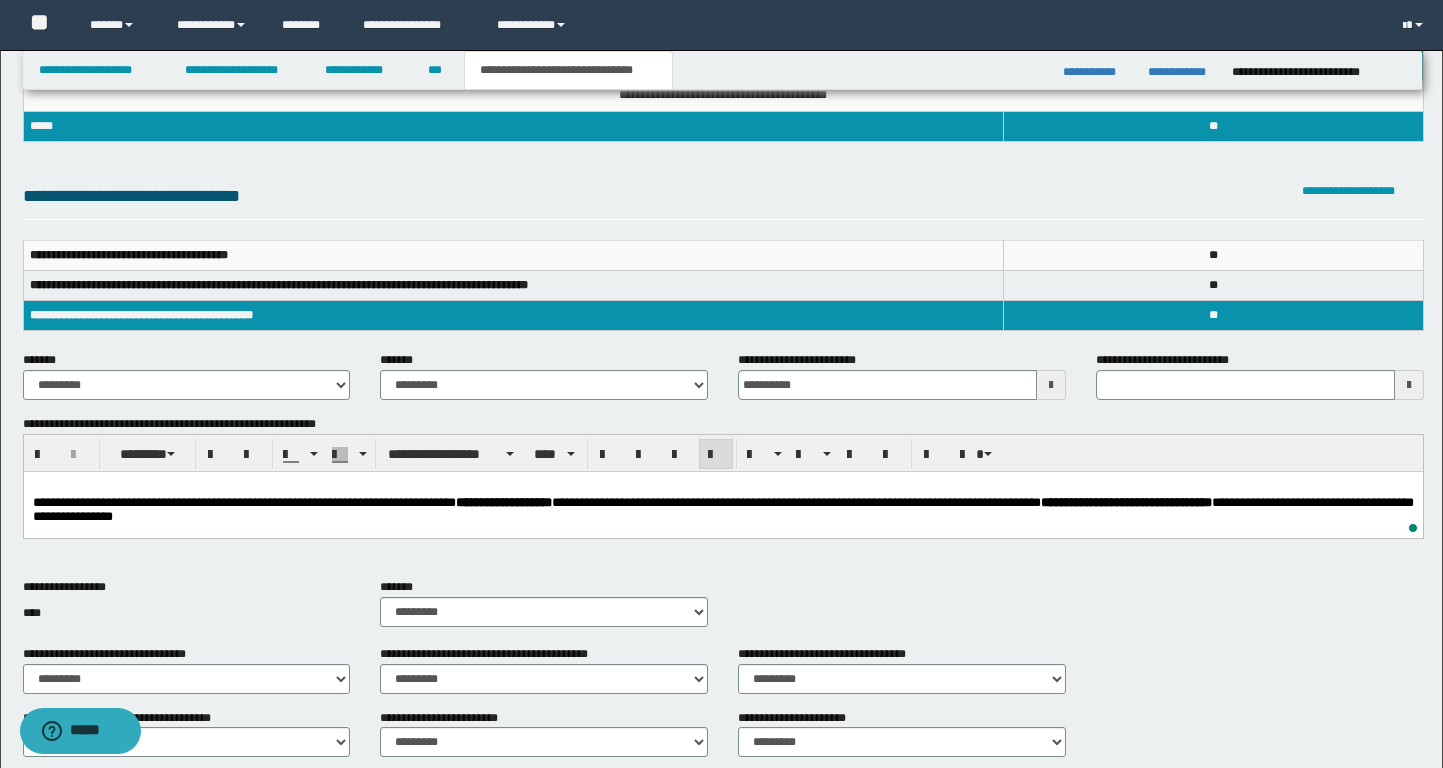 scroll, scrollTop: 24, scrollLeft: 0, axis: vertical 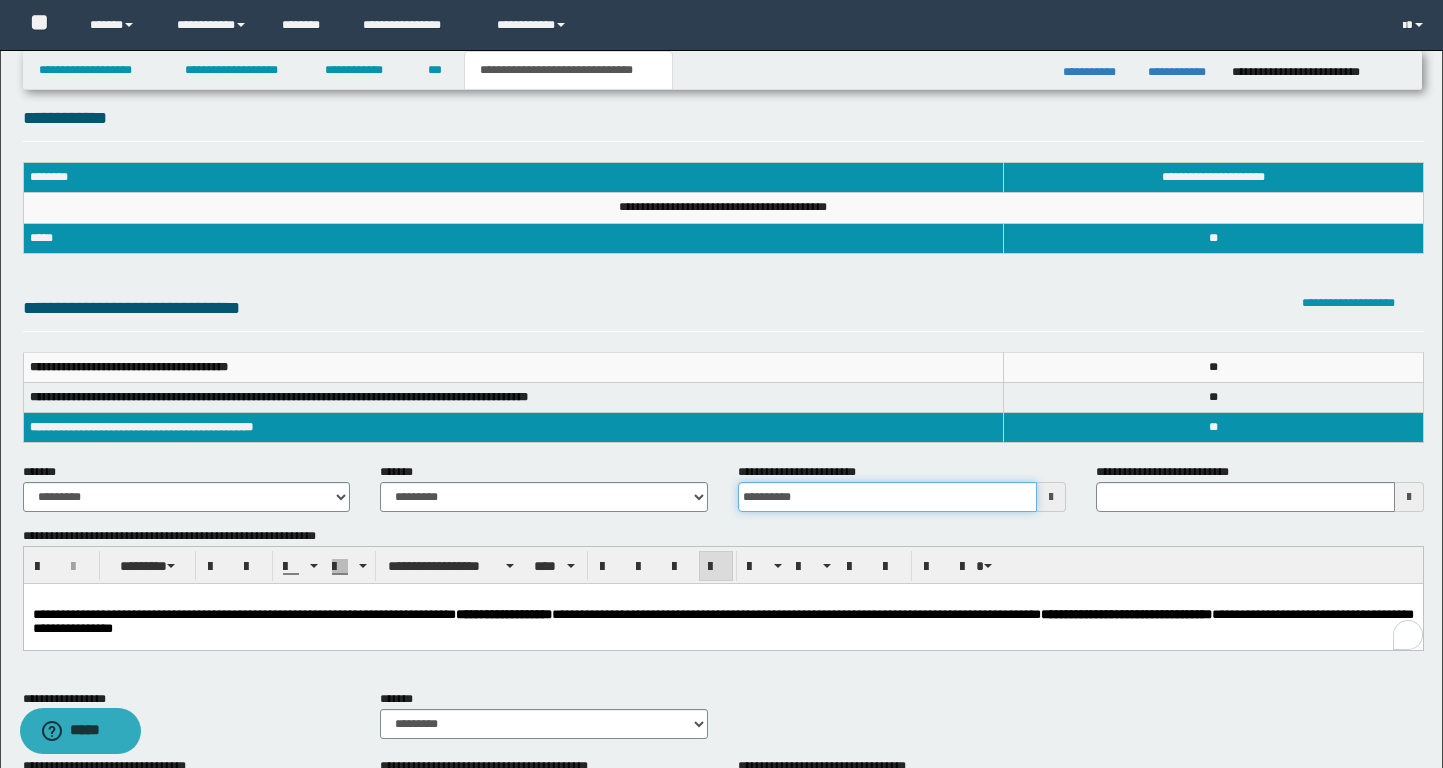 click on "**********" at bounding box center (887, 497) 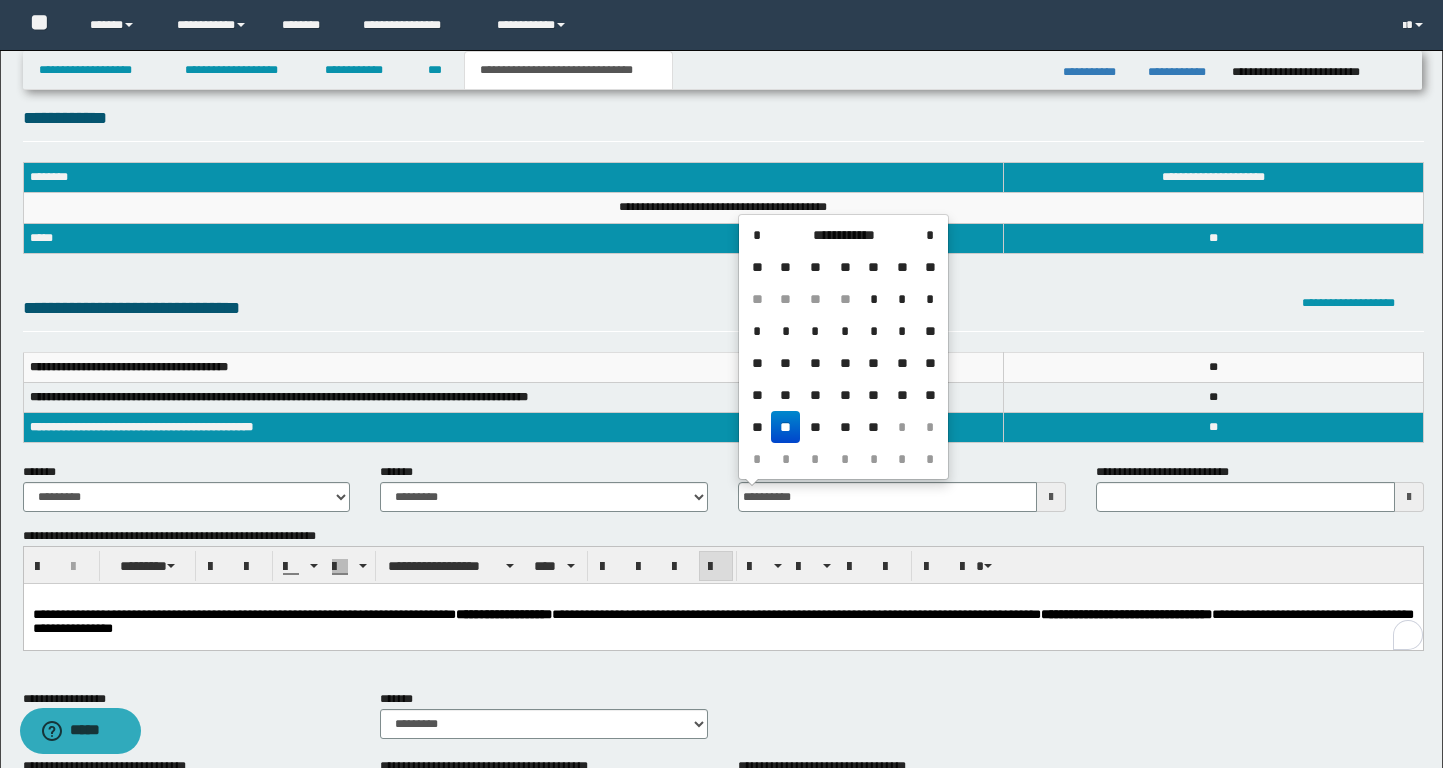 click on "**" at bounding box center (785, 427) 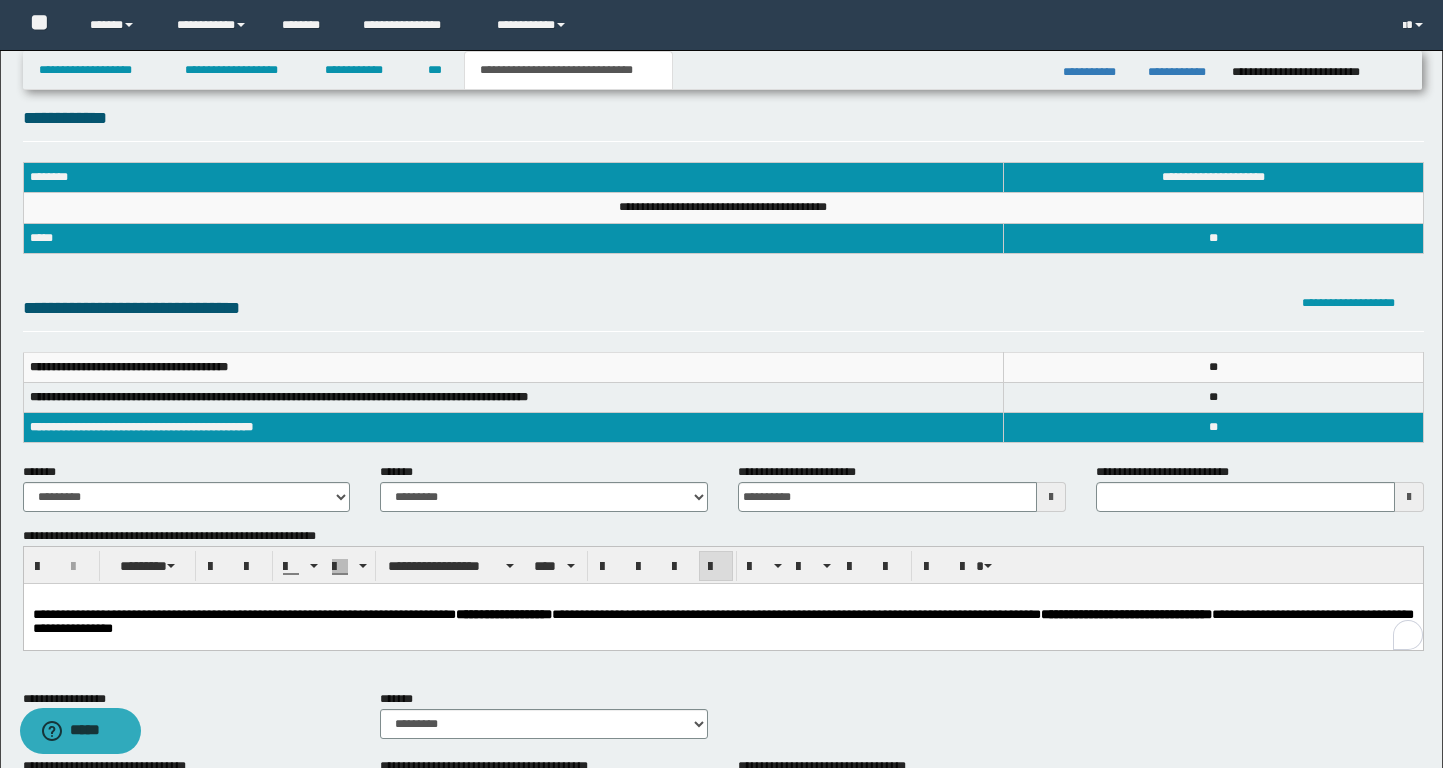 click on "**********" at bounding box center (243, 614) 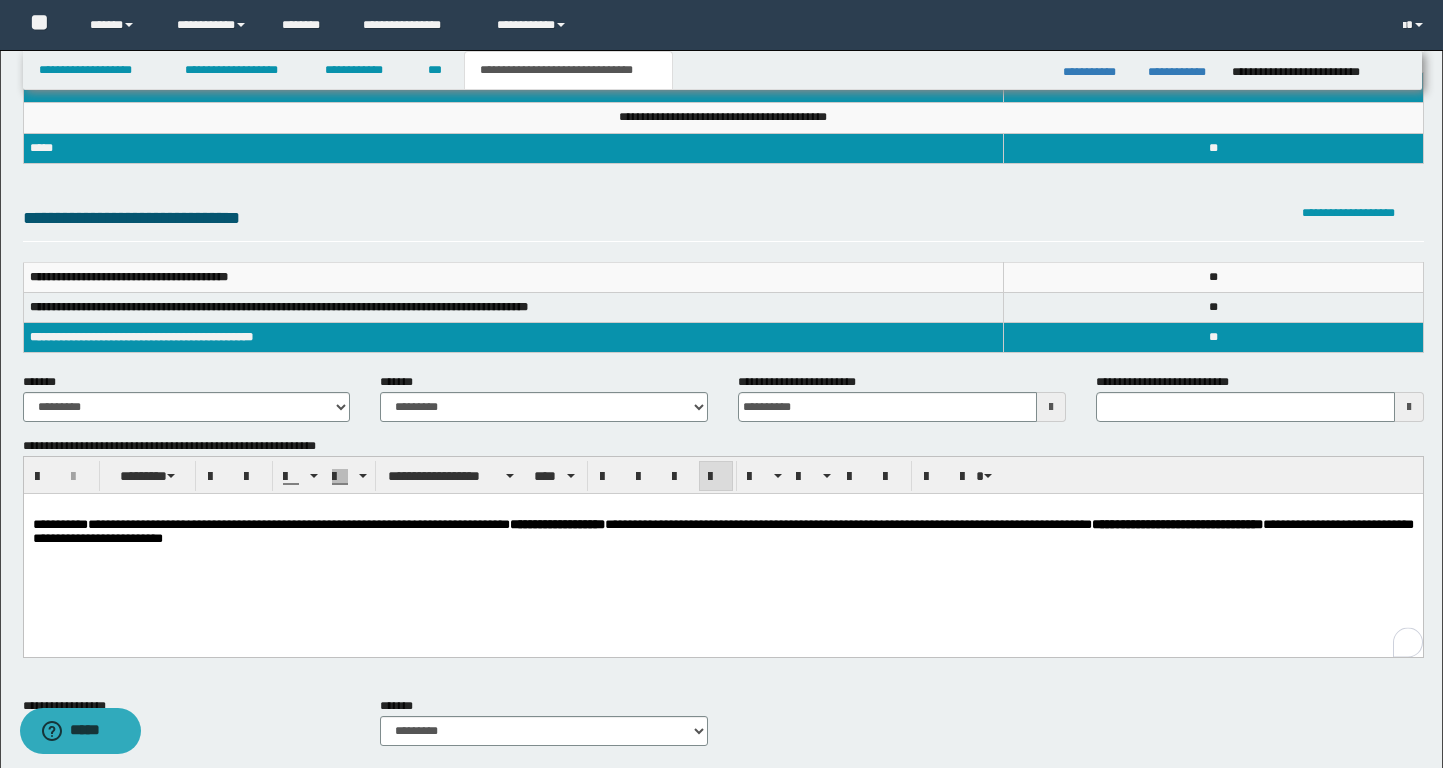 scroll, scrollTop: 0, scrollLeft: 0, axis: both 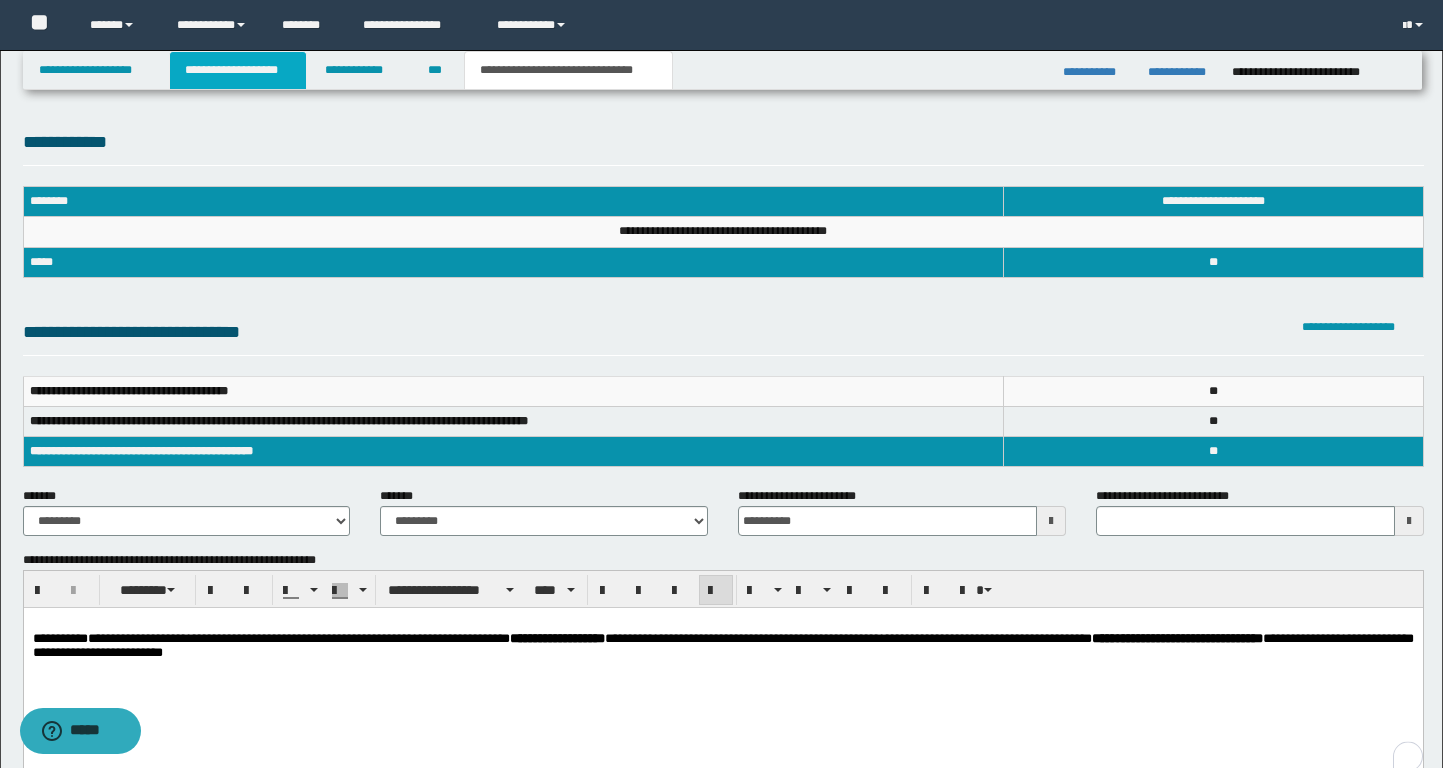 click on "**********" at bounding box center (238, 70) 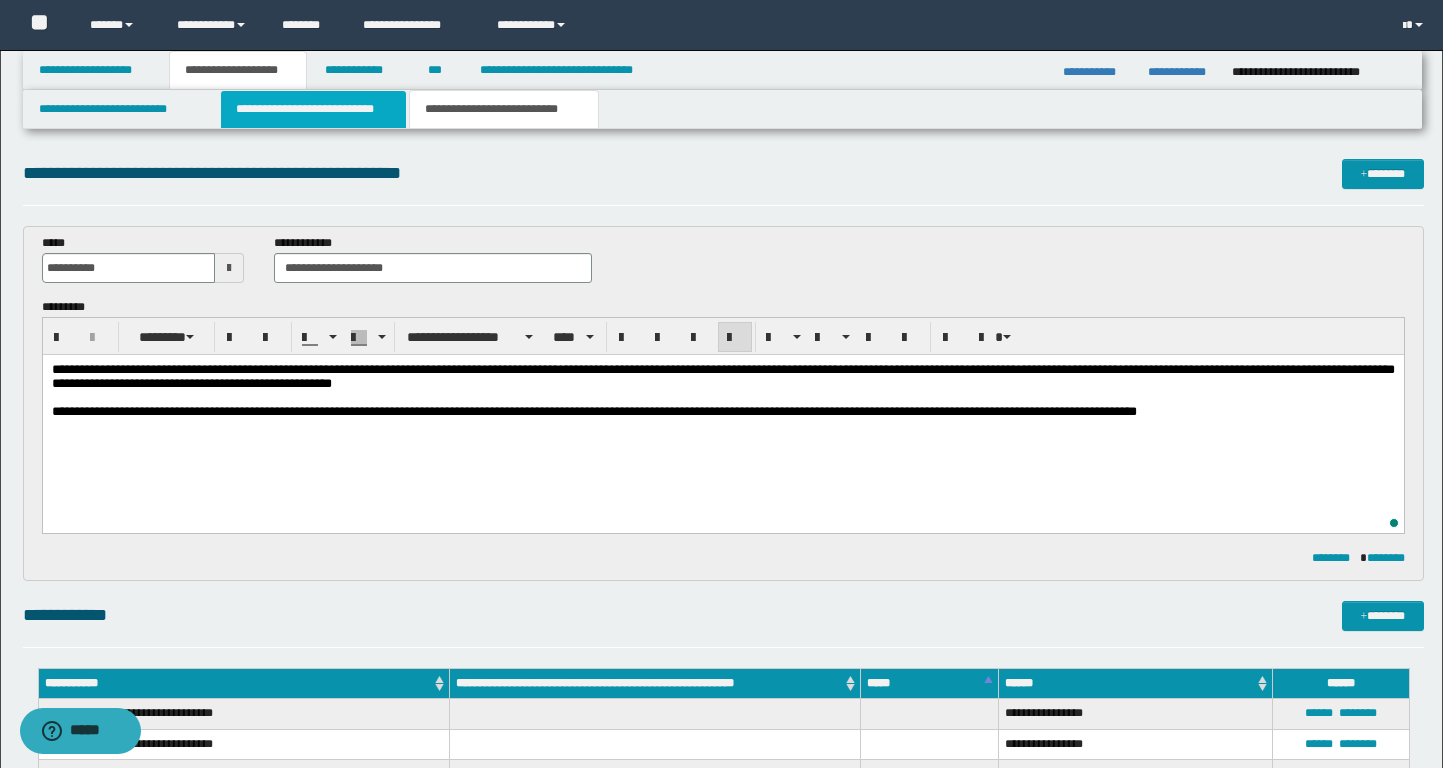 click on "**********" at bounding box center [314, 109] 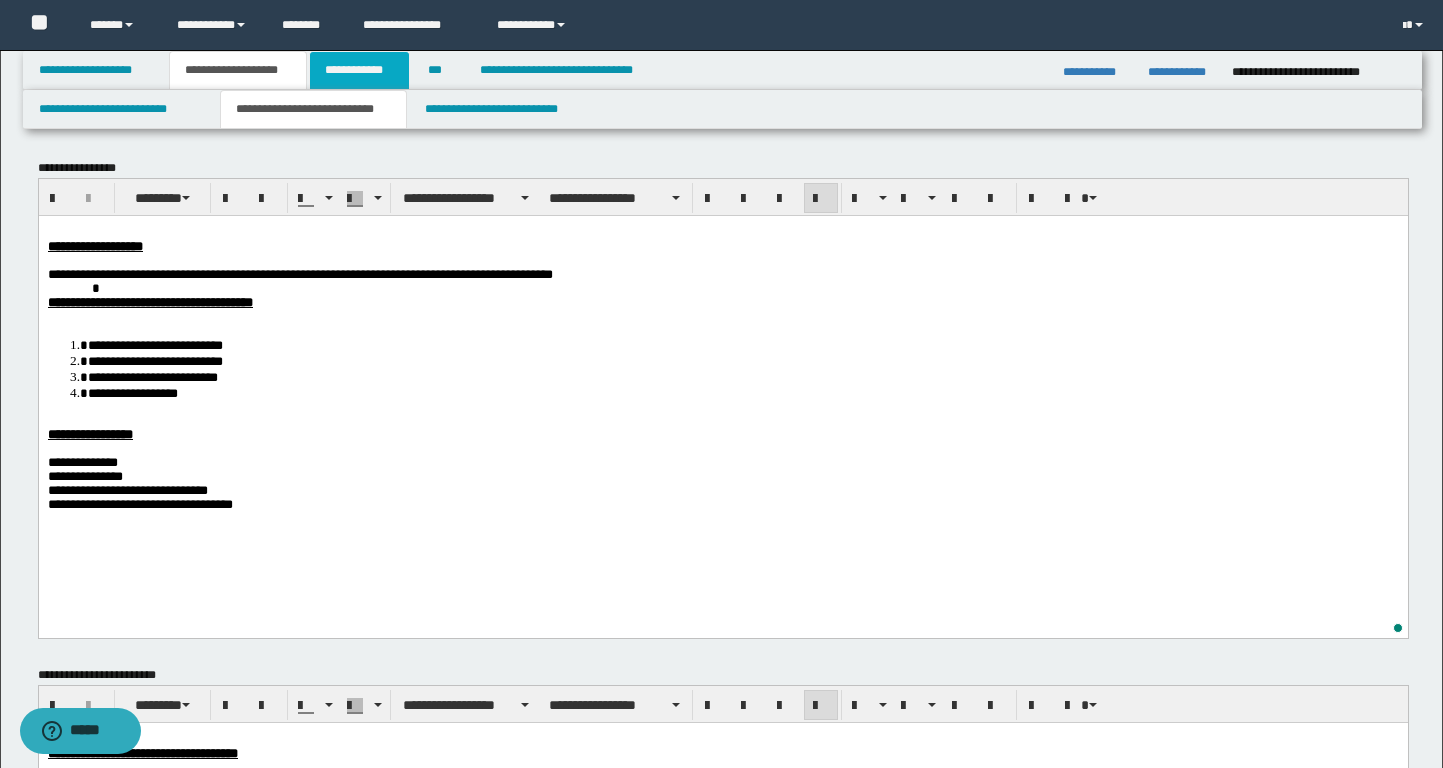 click on "**********" at bounding box center (359, 70) 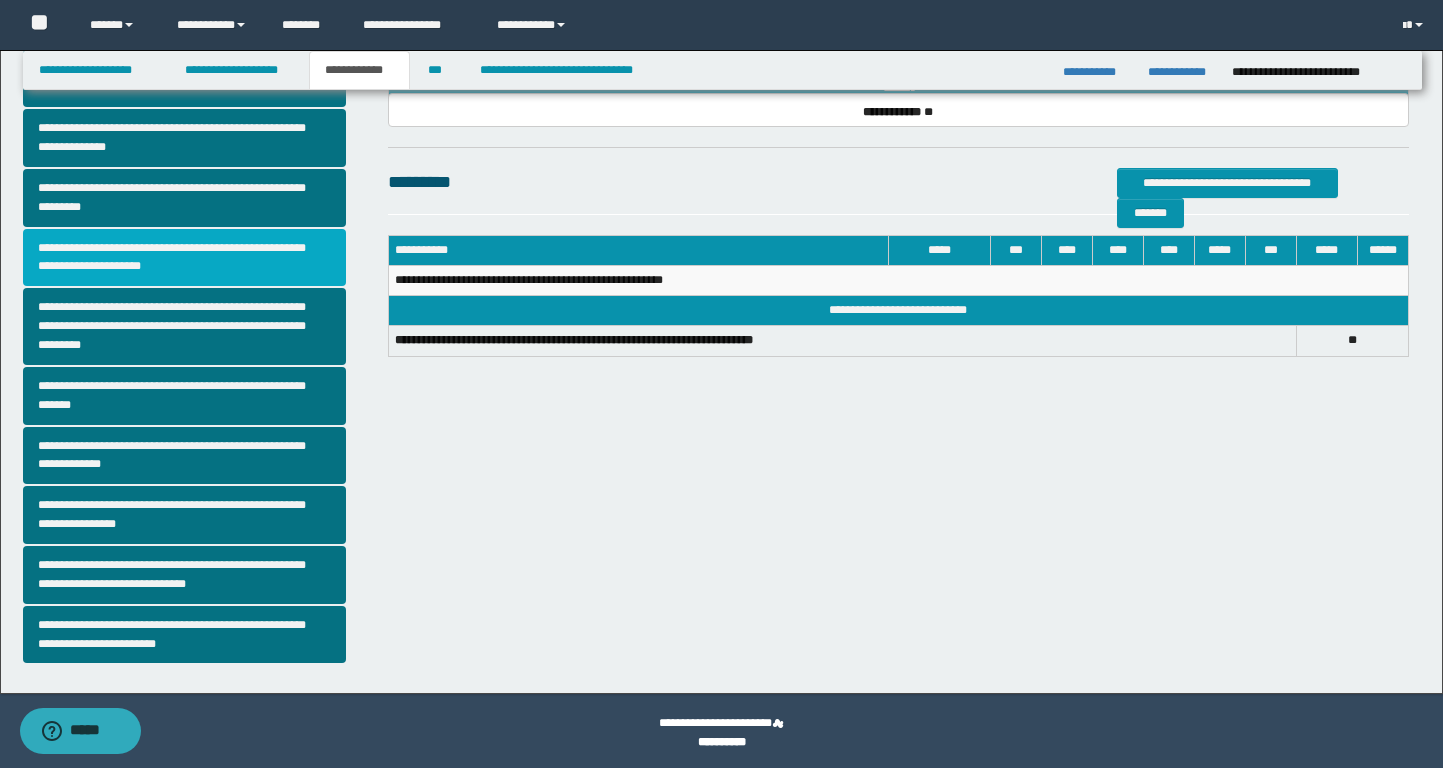scroll, scrollTop: 381, scrollLeft: 0, axis: vertical 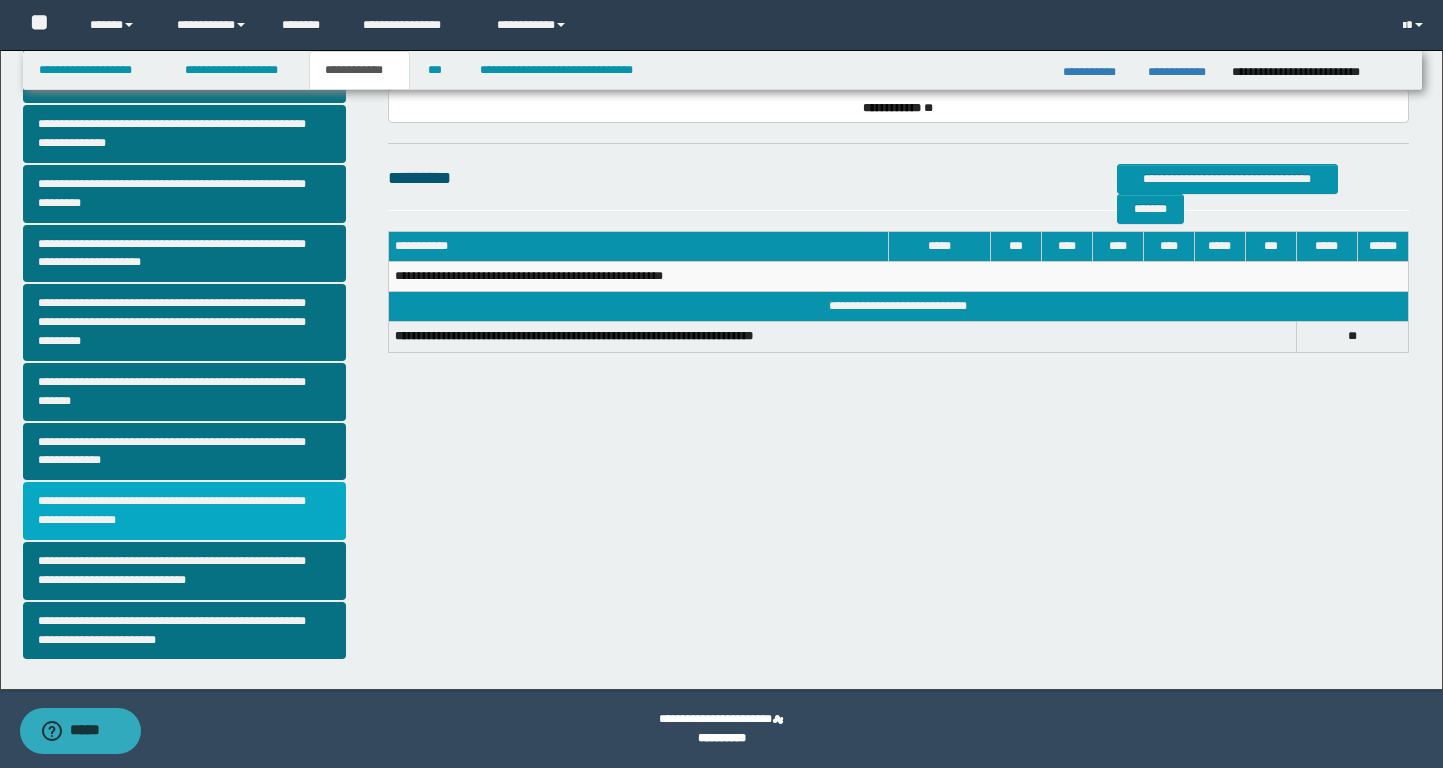 click on "**********" at bounding box center (184, 511) 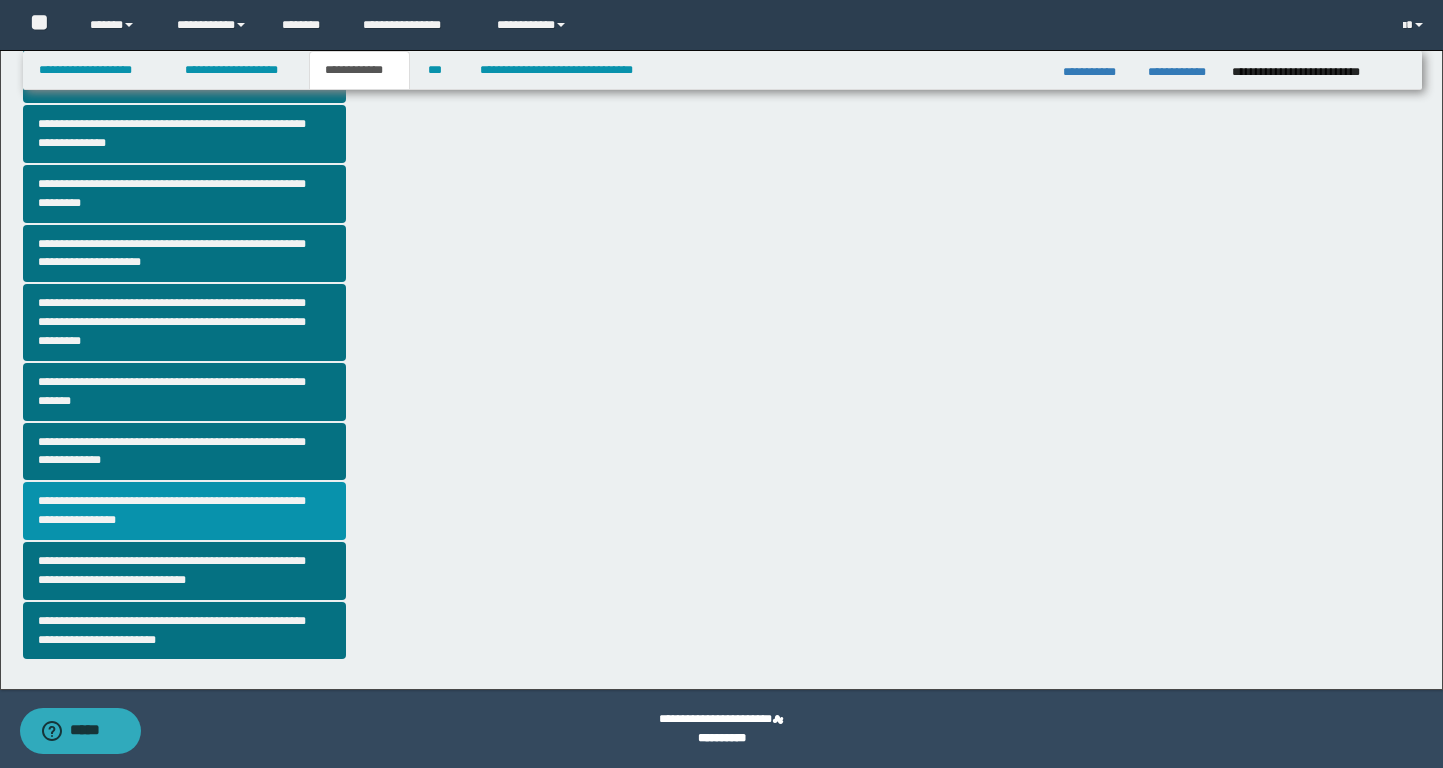 scroll, scrollTop: 0, scrollLeft: 0, axis: both 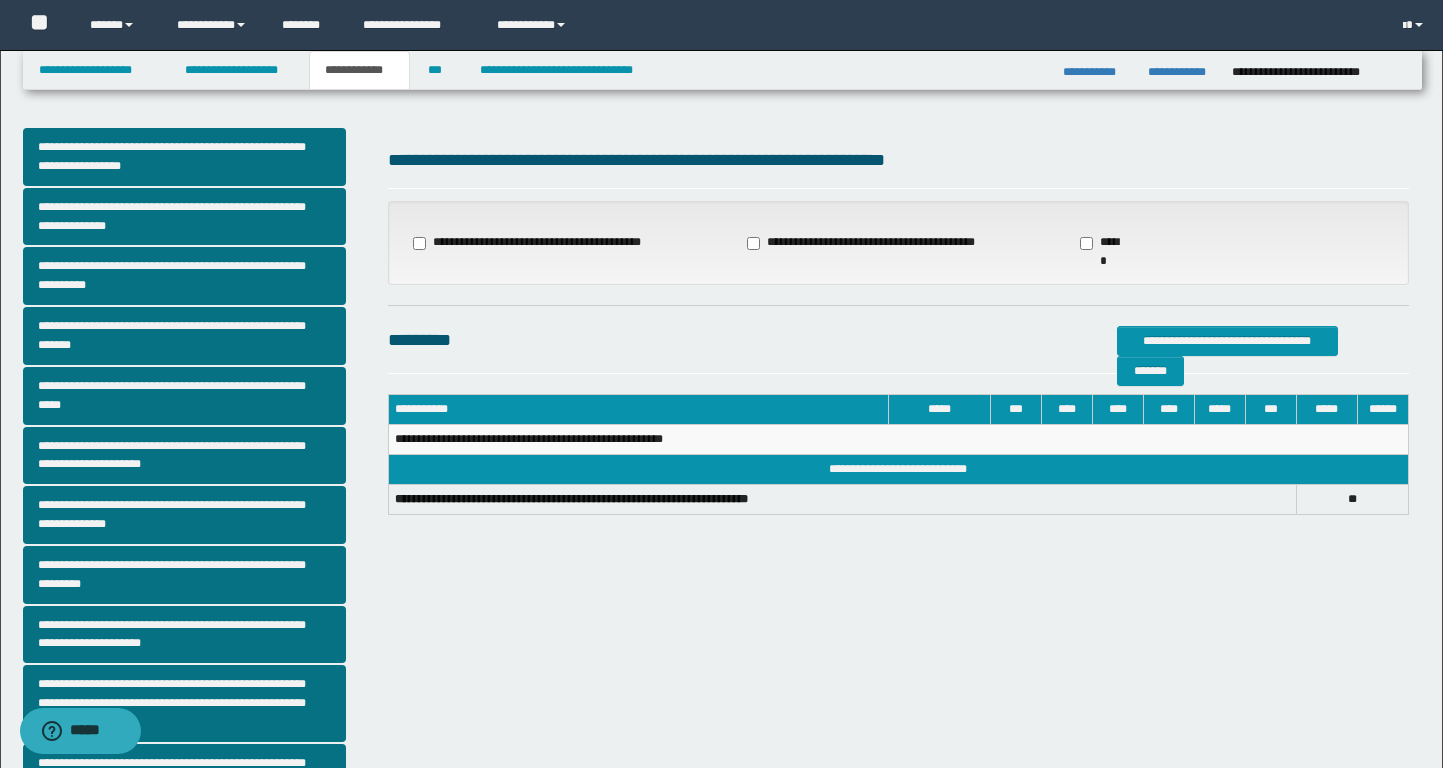 click on "**********" at bounding box center (538, 243) 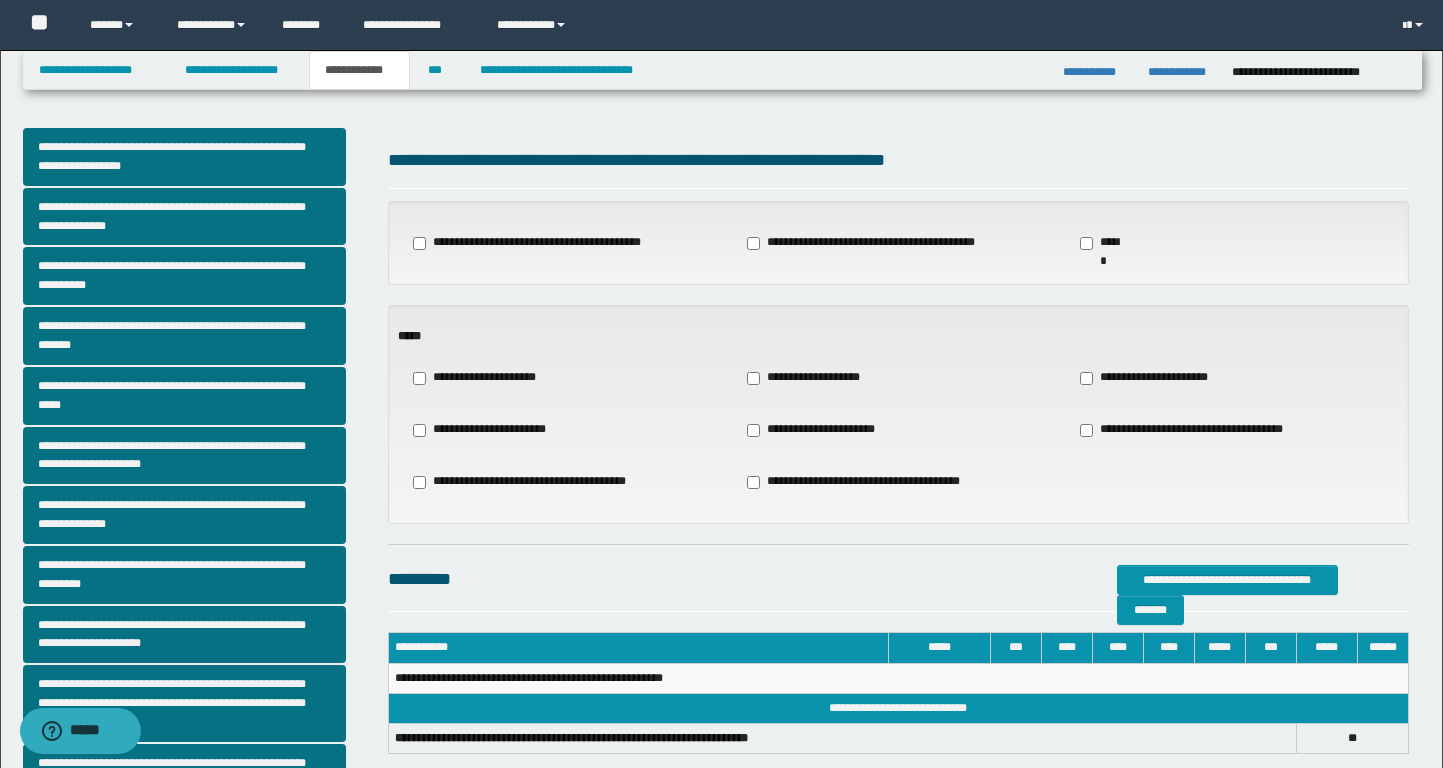 click on "**********" at bounding box center (814, 378) 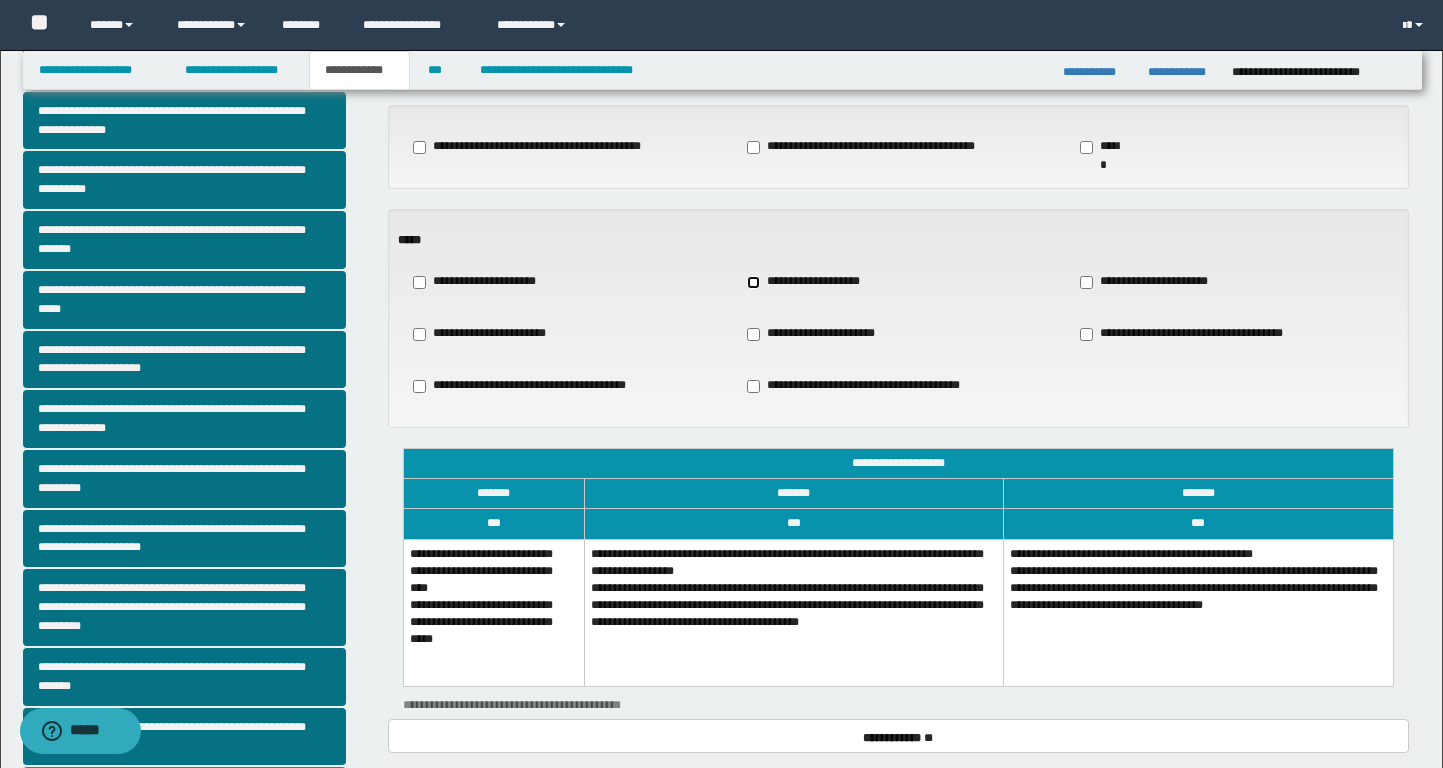 scroll, scrollTop: 163, scrollLeft: 0, axis: vertical 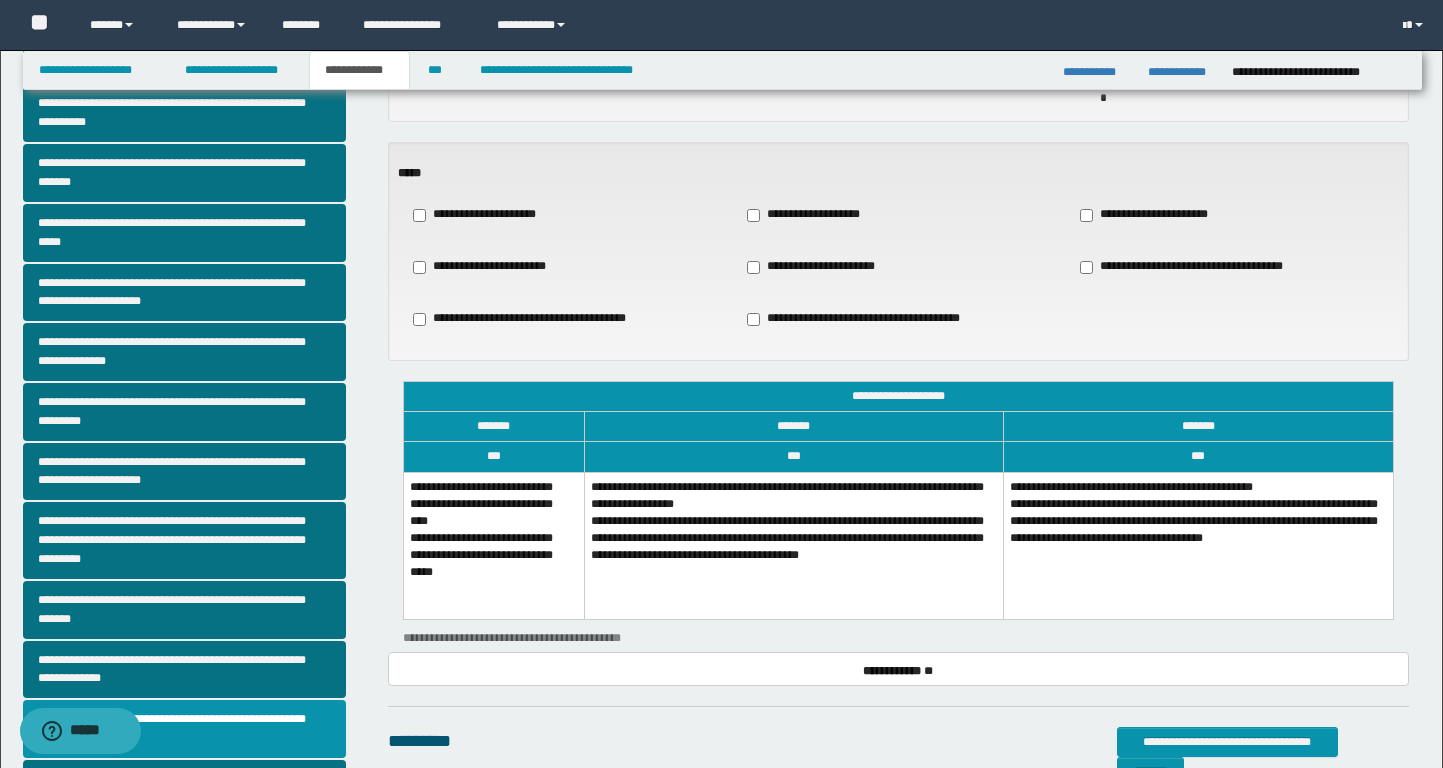 click on "**********" at bounding box center [1198, 545] 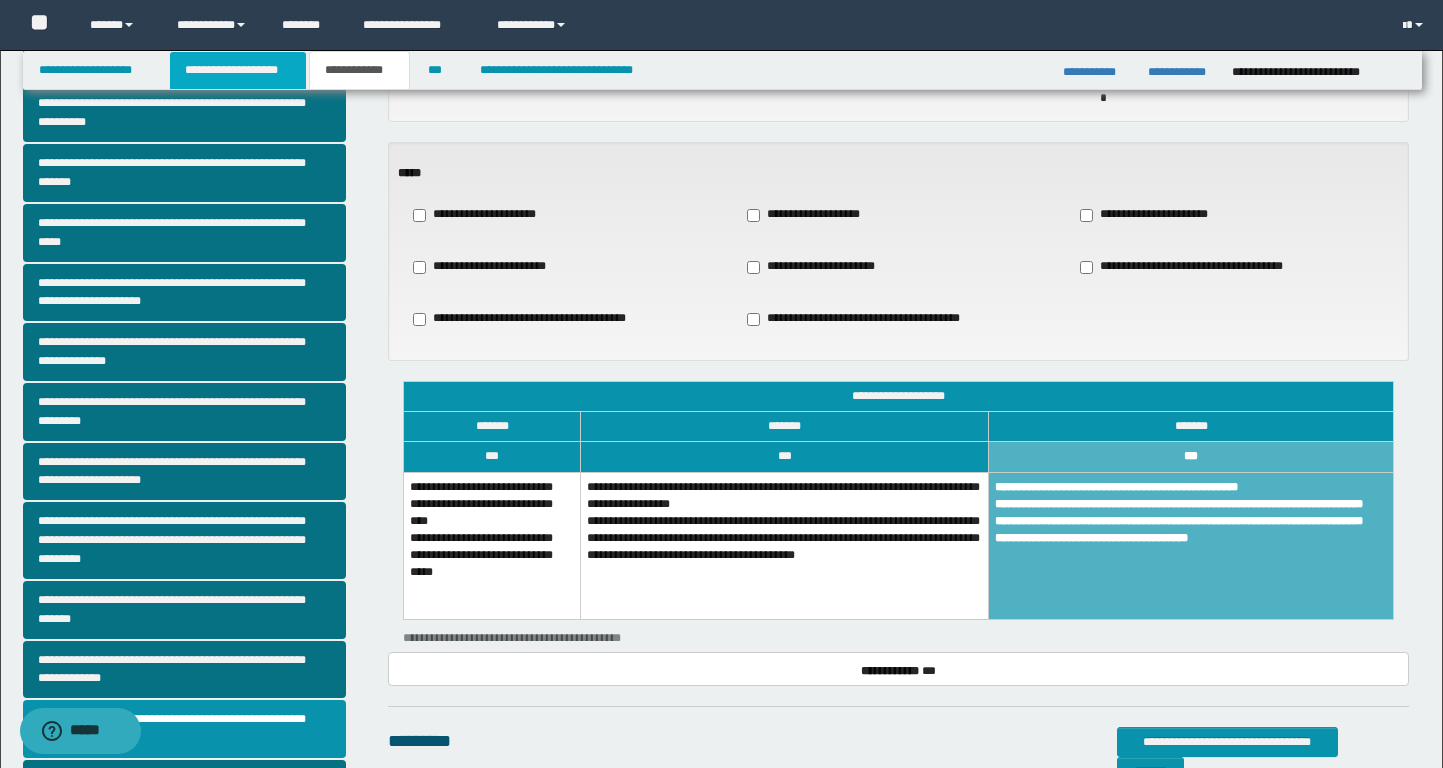 click on "**********" at bounding box center (238, 70) 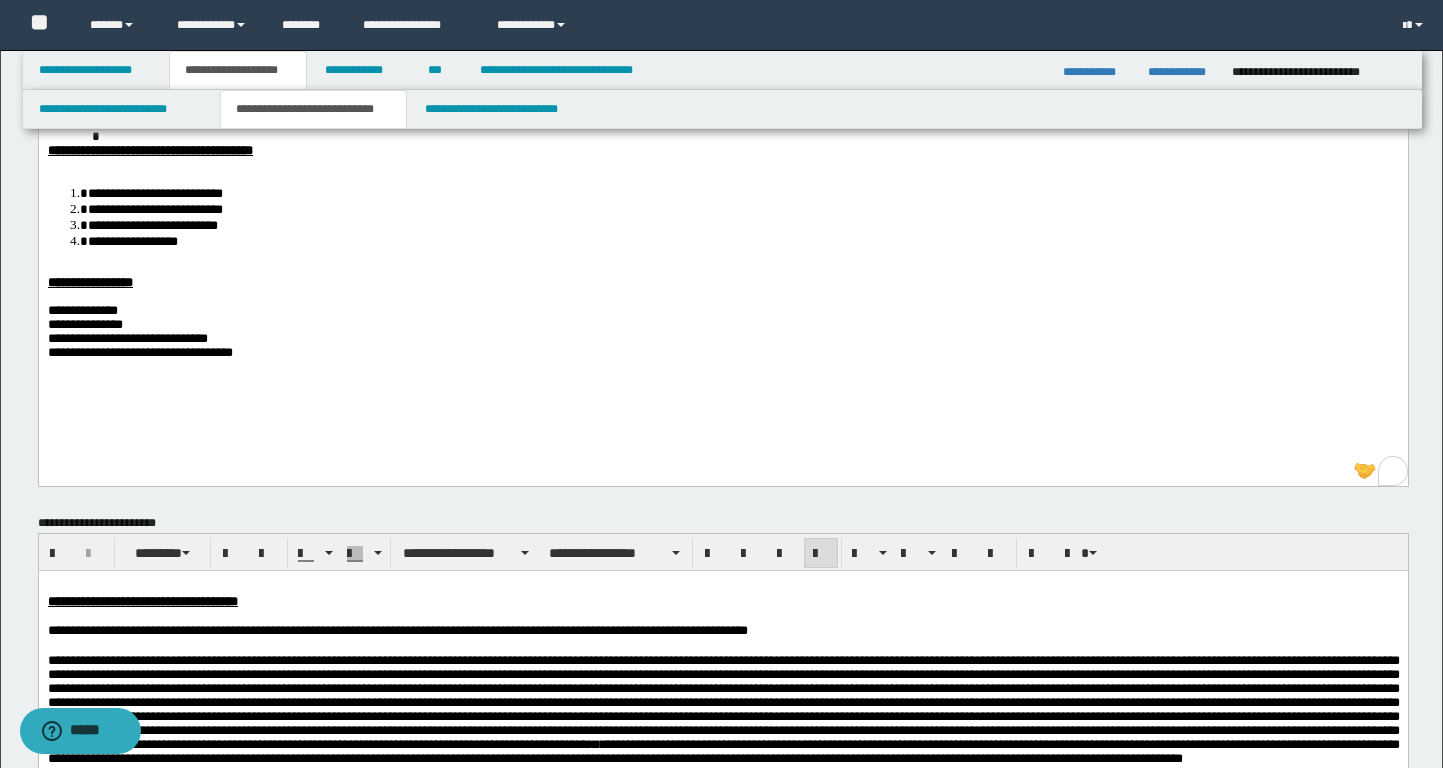 scroll, scrollTop: 151, scrollLeft: 0, axis: vertical 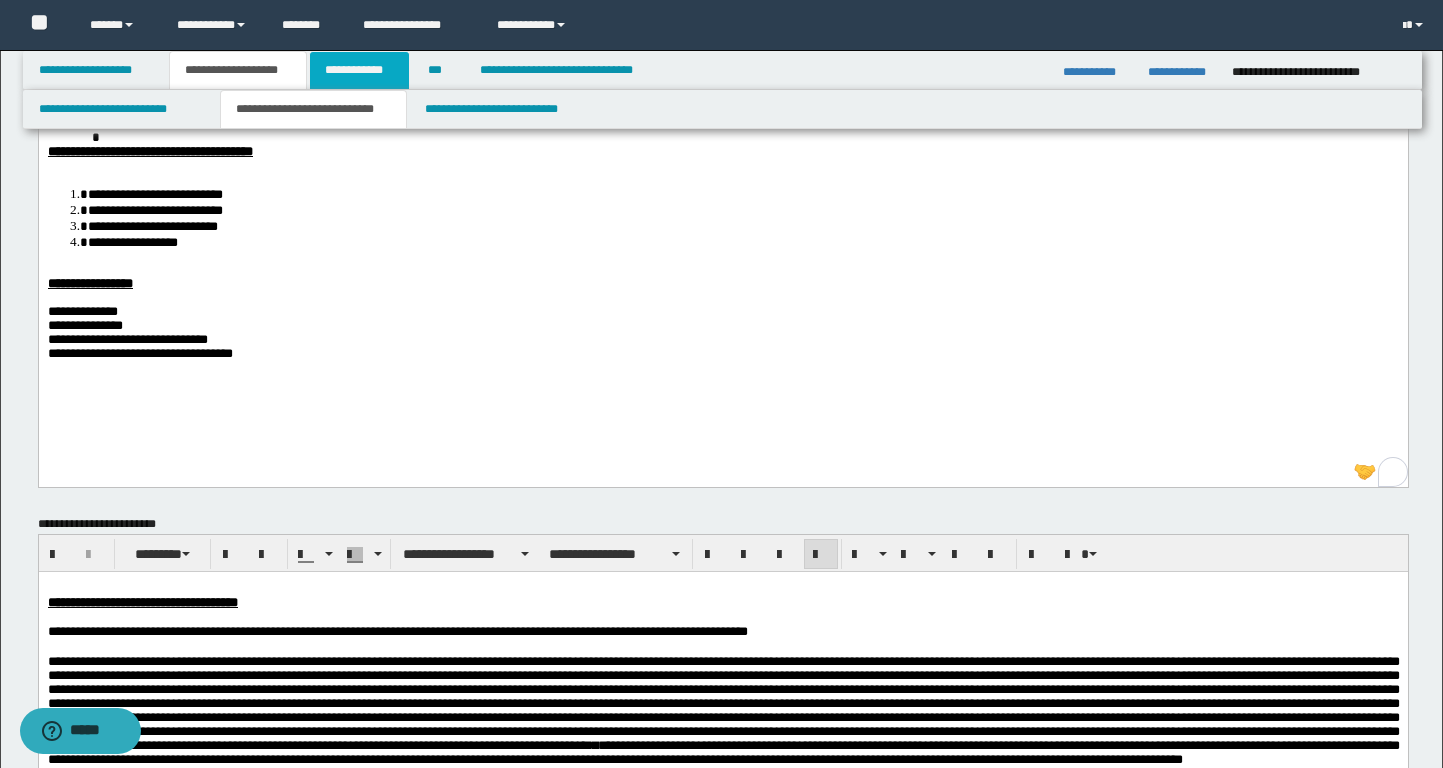 click on "**********" at bounding box center [359, 70] 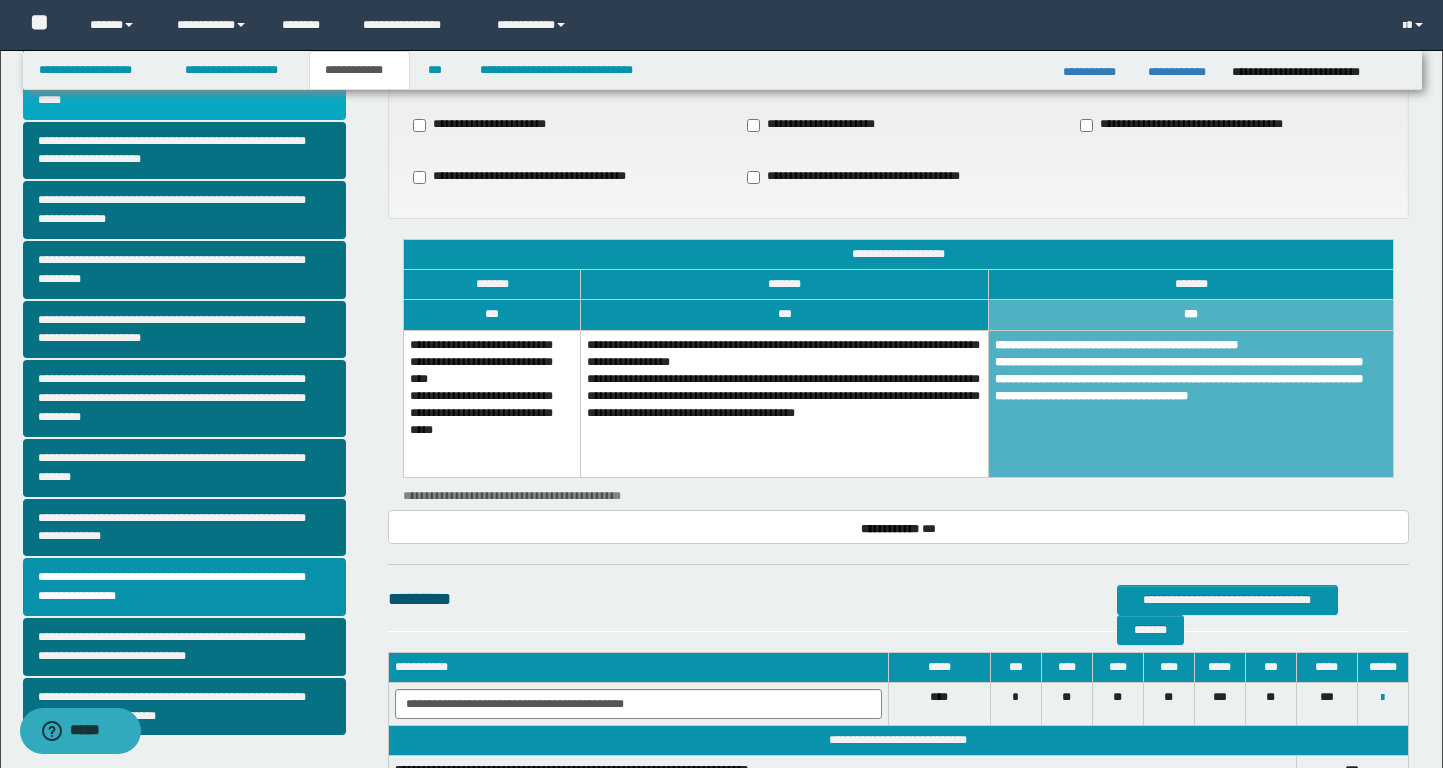 scroll, scrollTop: 306, scrollLeft: 0, axis: vertical 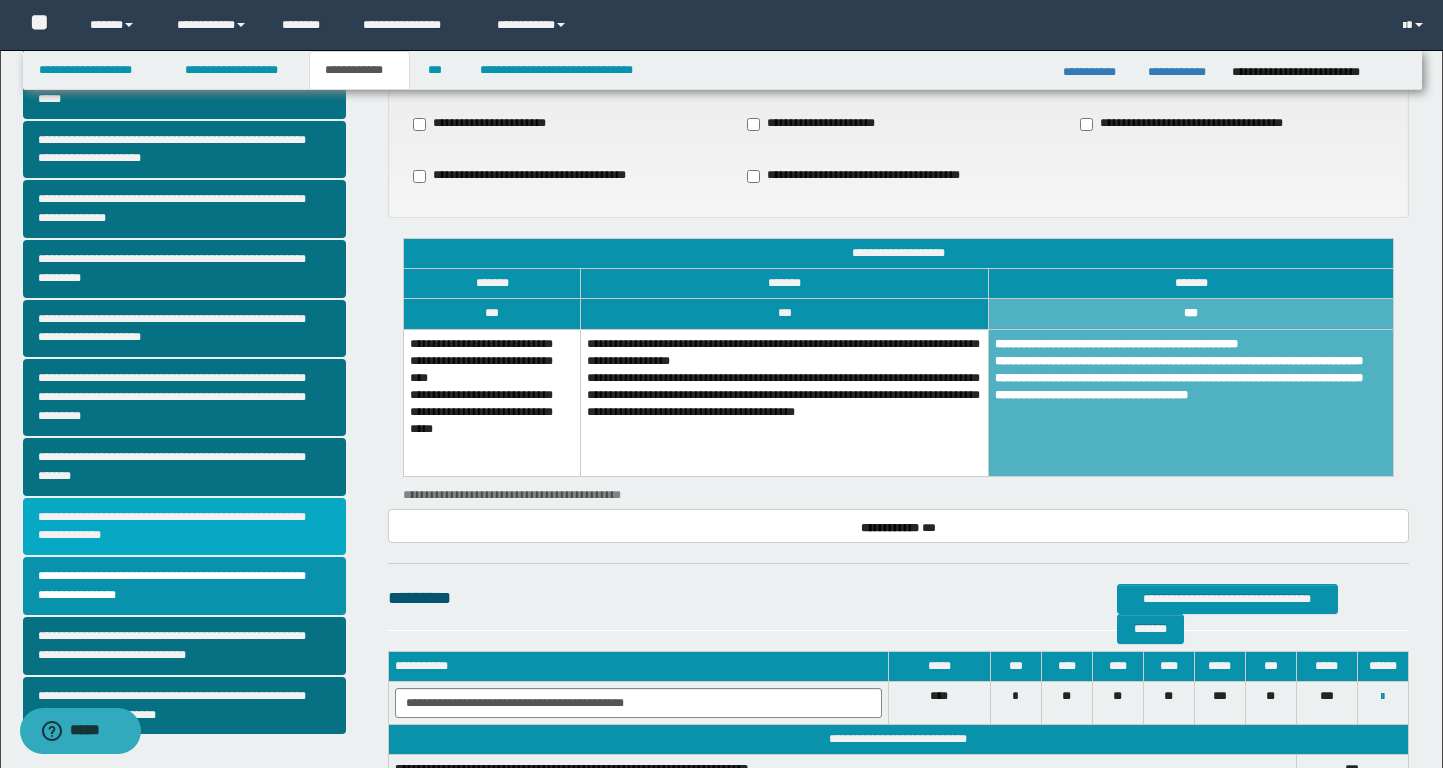 click on "**********" at bounding box center (184, 527) 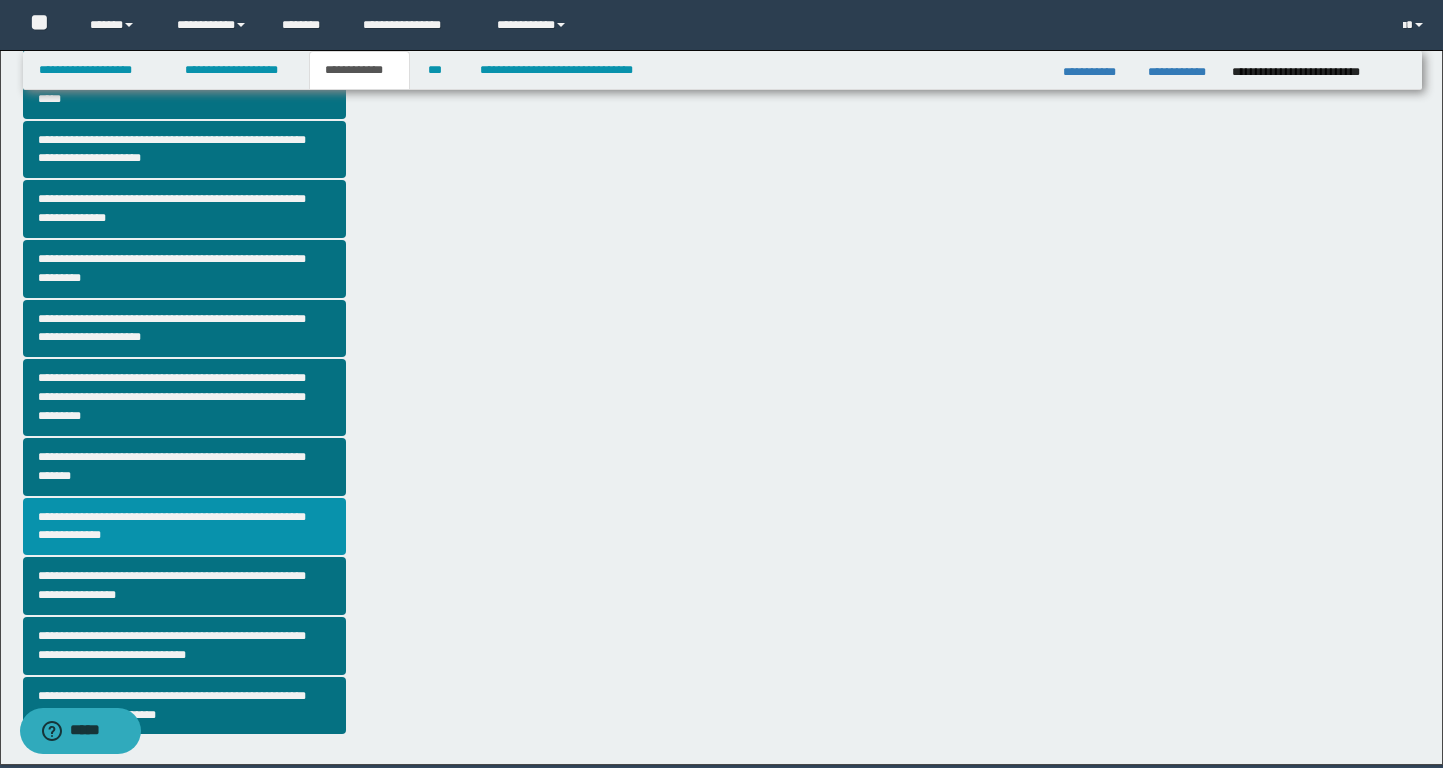 scroll, scrollTop: 0, scrollLeft: 0, axis: both 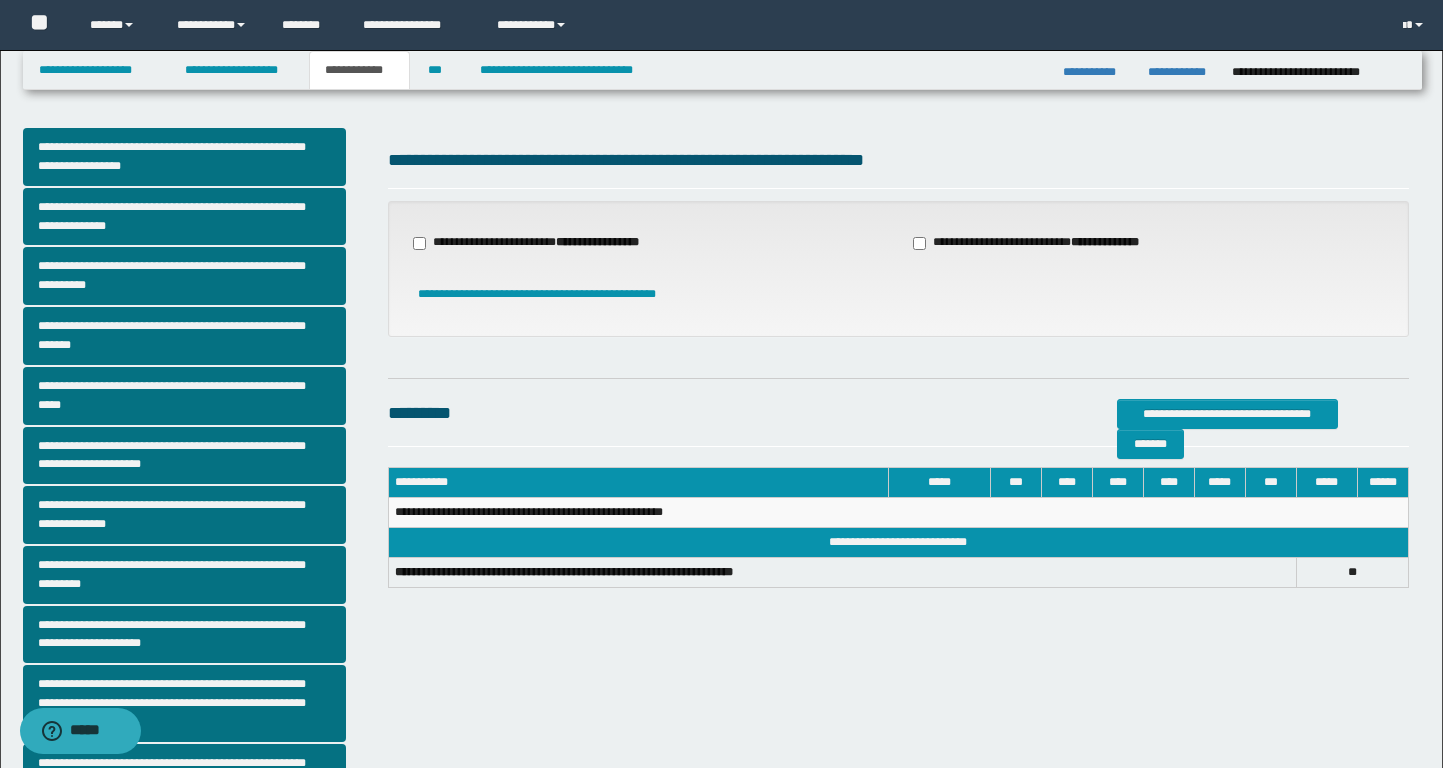 click on "**********" at bounding box center [597, 242] 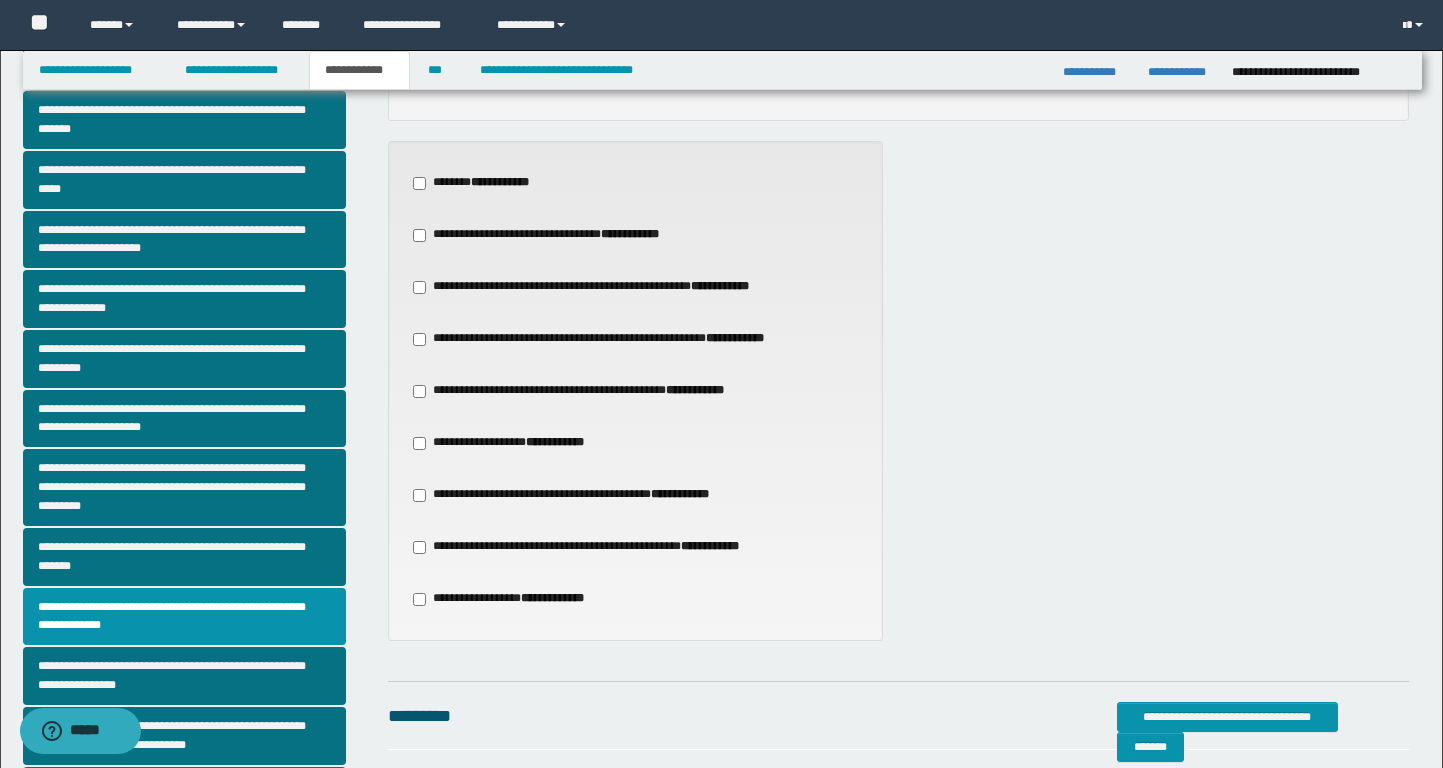 scroll, scrollTop: 320, scrollLeft: 0, axis: vertical 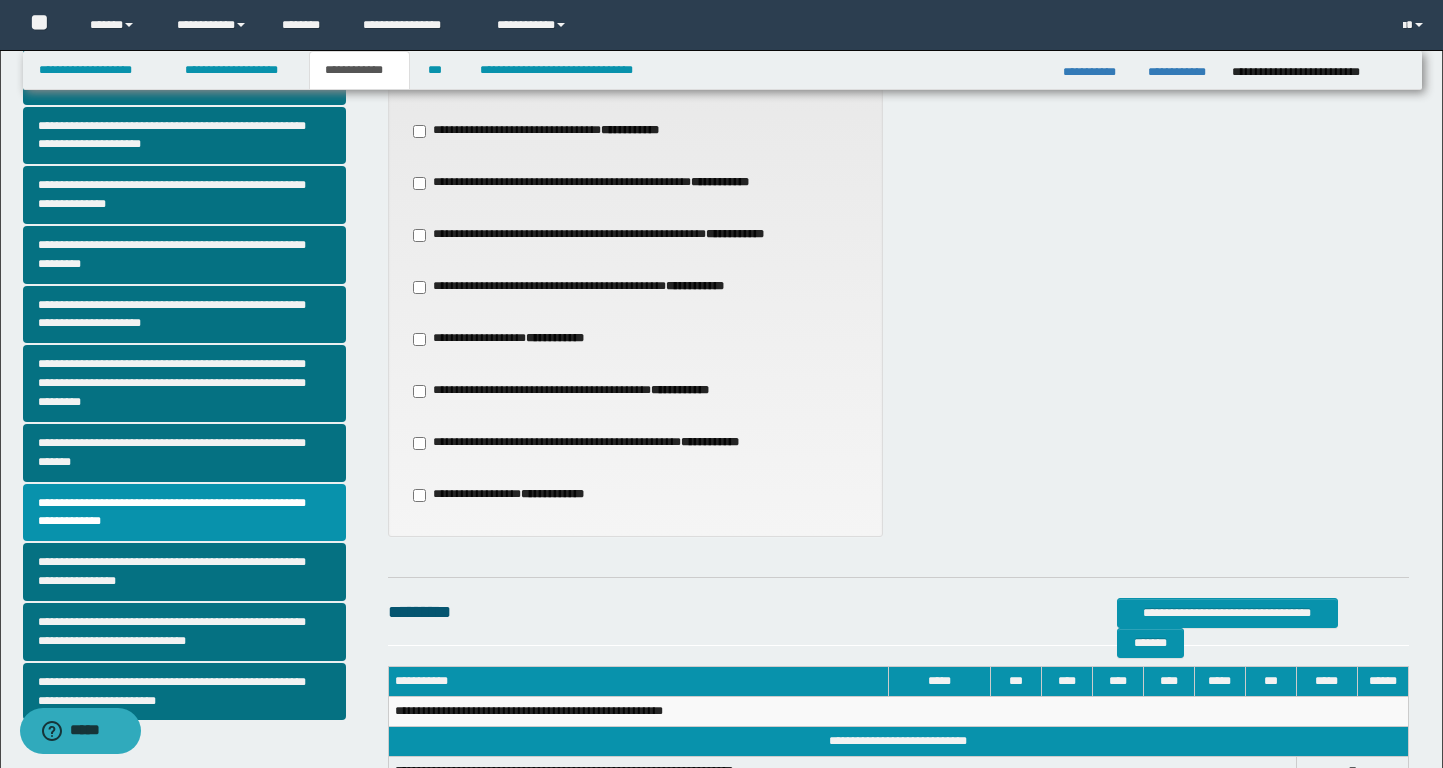 click on "**********" at bounding box center [595, 287] 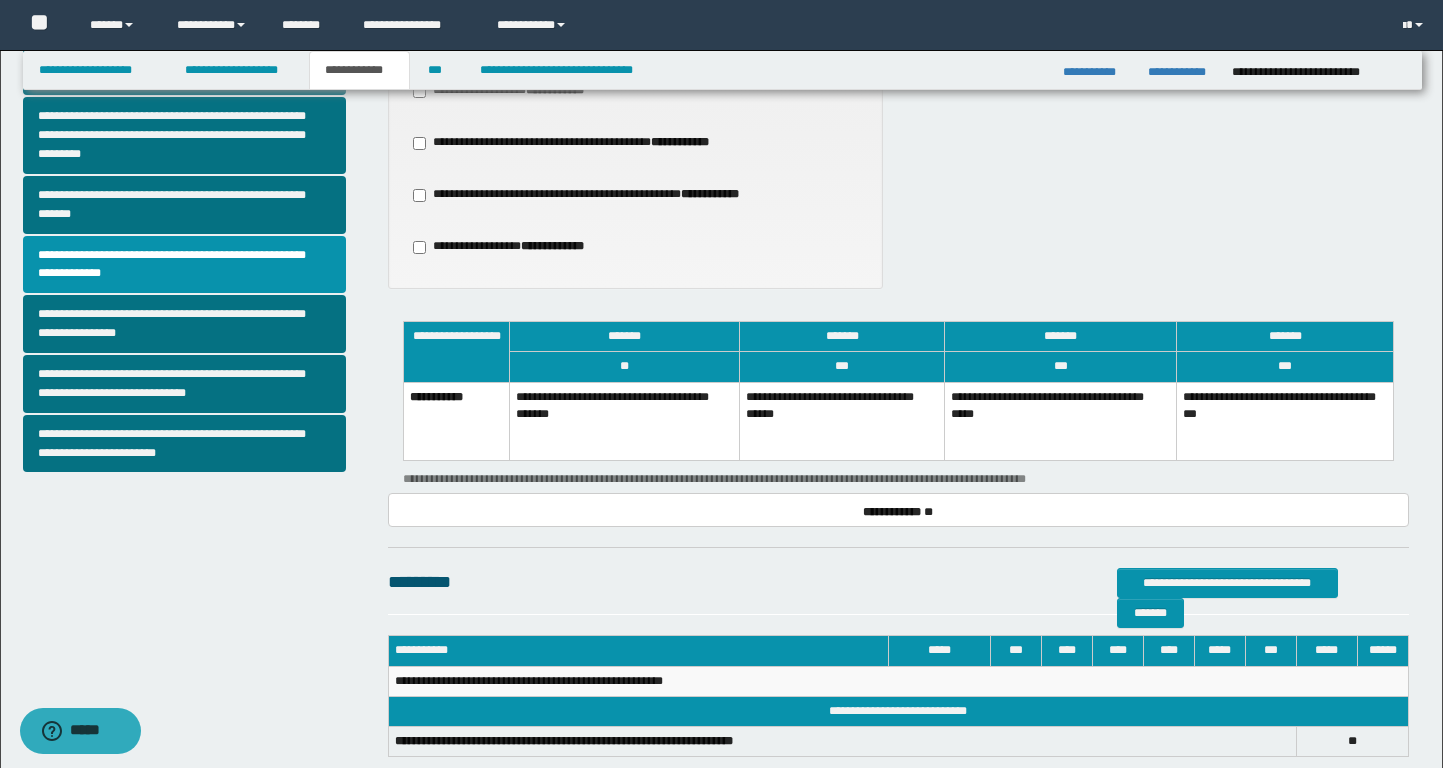 scroll, scrollTop: 631, scrollLeft: 0, axis: vertical 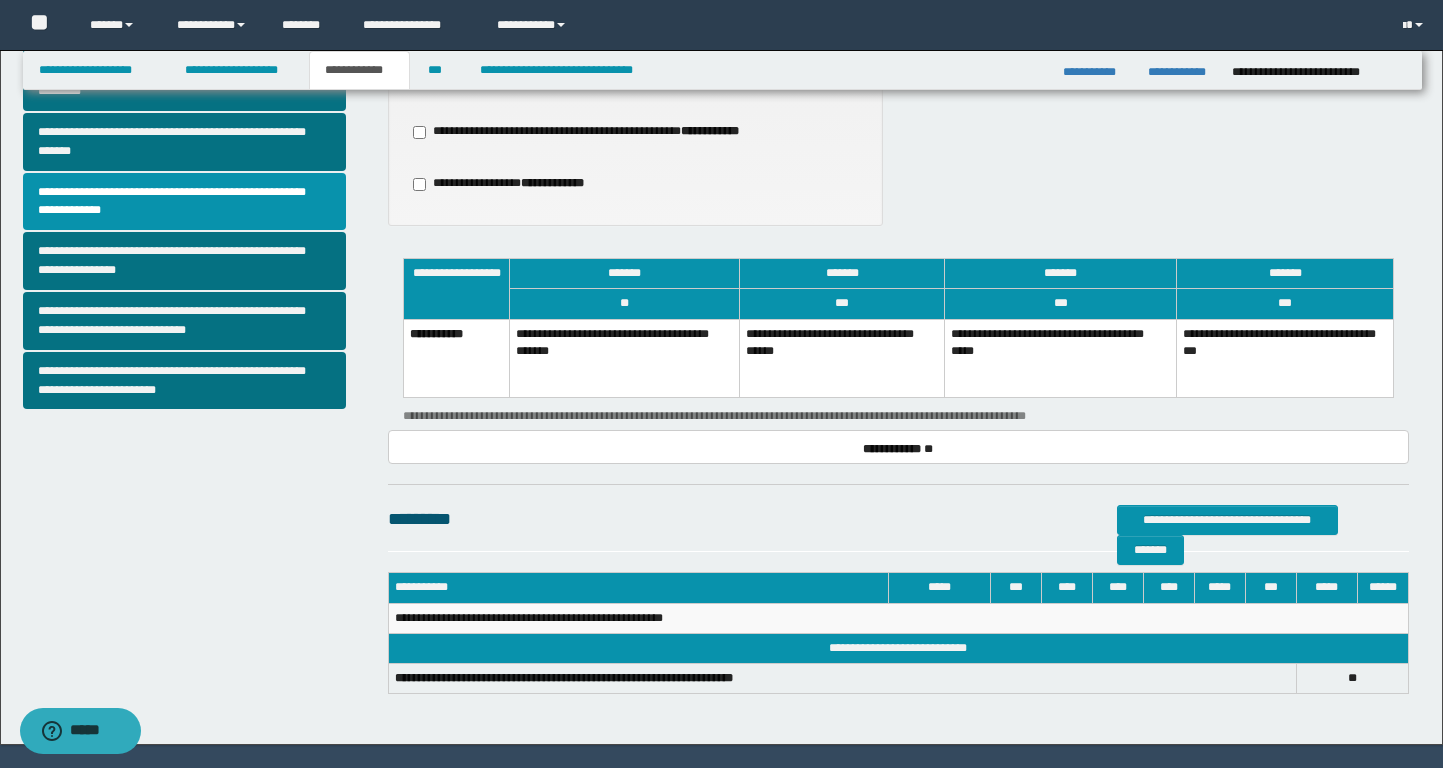 click on "**********" at bounding box center (842, 358) 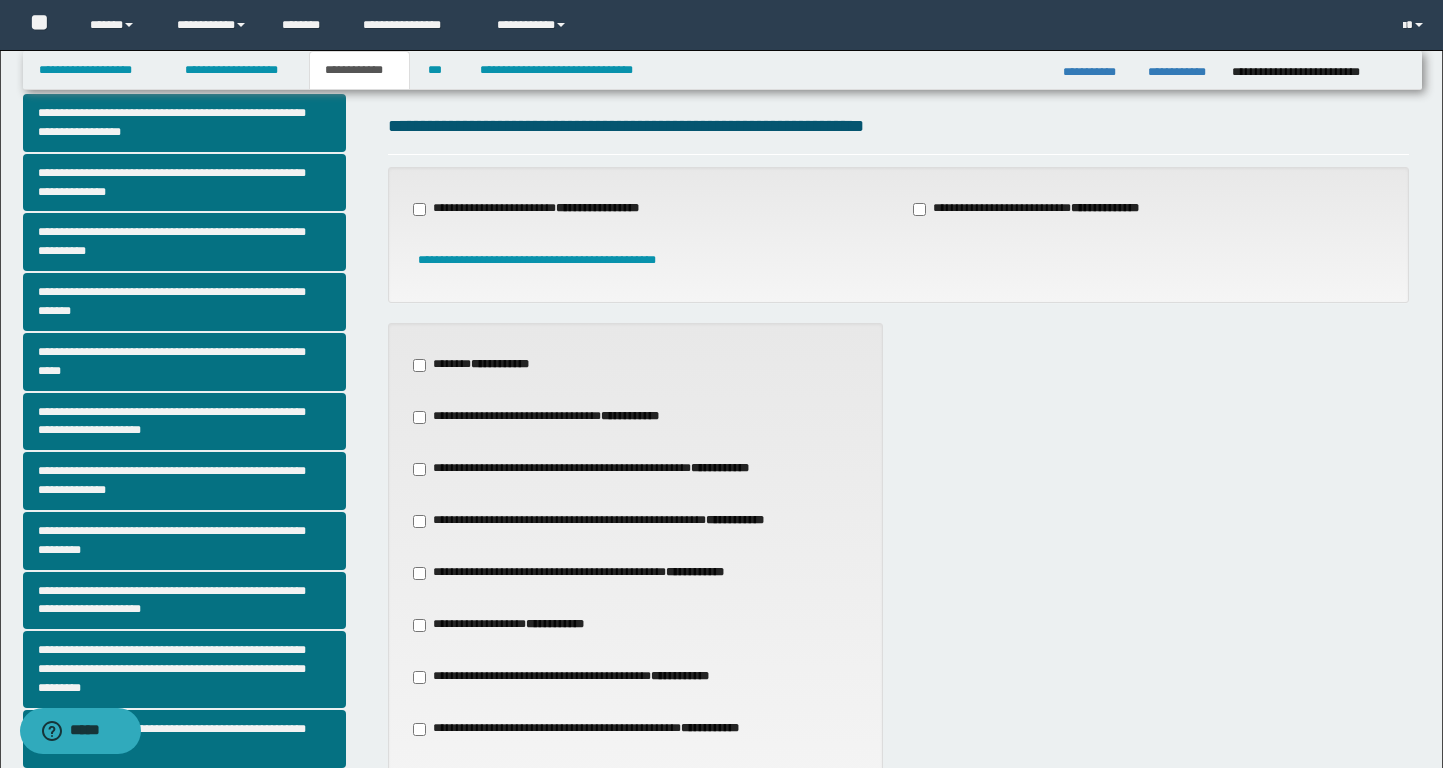 scroll, scrollTop: 0, scrollLeft: 0, axis: both 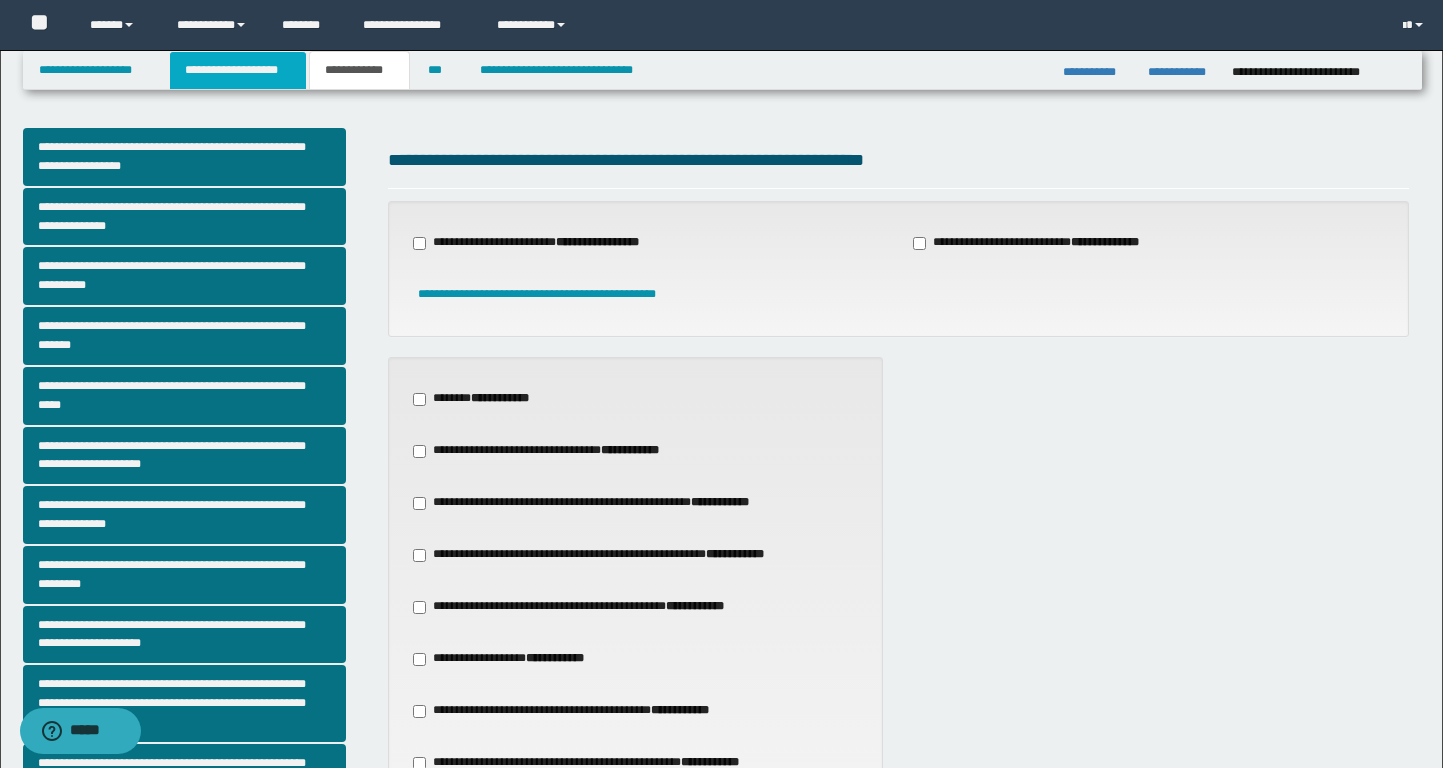 click on "**********" at bounding box center (238, 70) 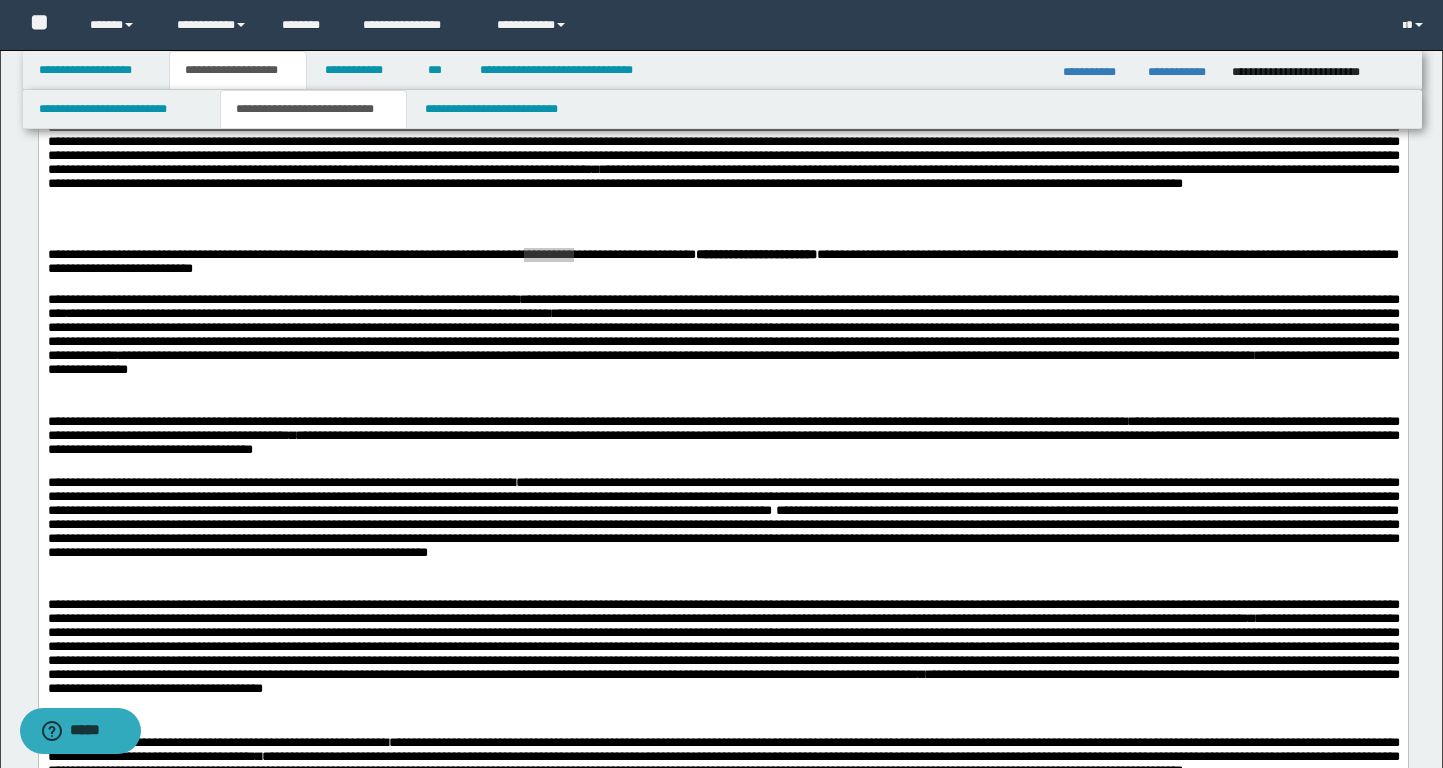 scroll, scrollTop: 781, scrollLeft: 0, axis: vertical 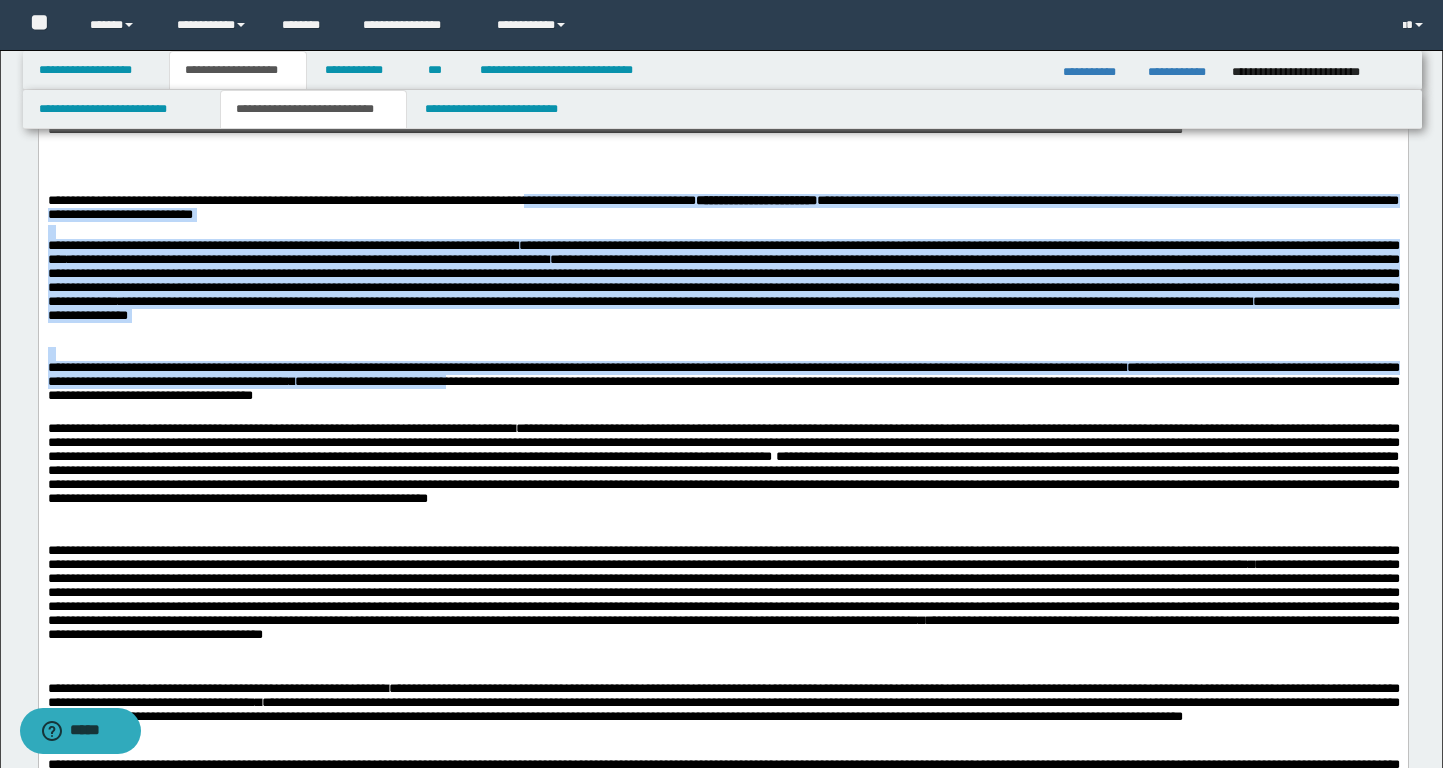 drag, startPoint x: 582, startPoint y: 390, endPoint x: 884, endPoint y: 390, distance: 302 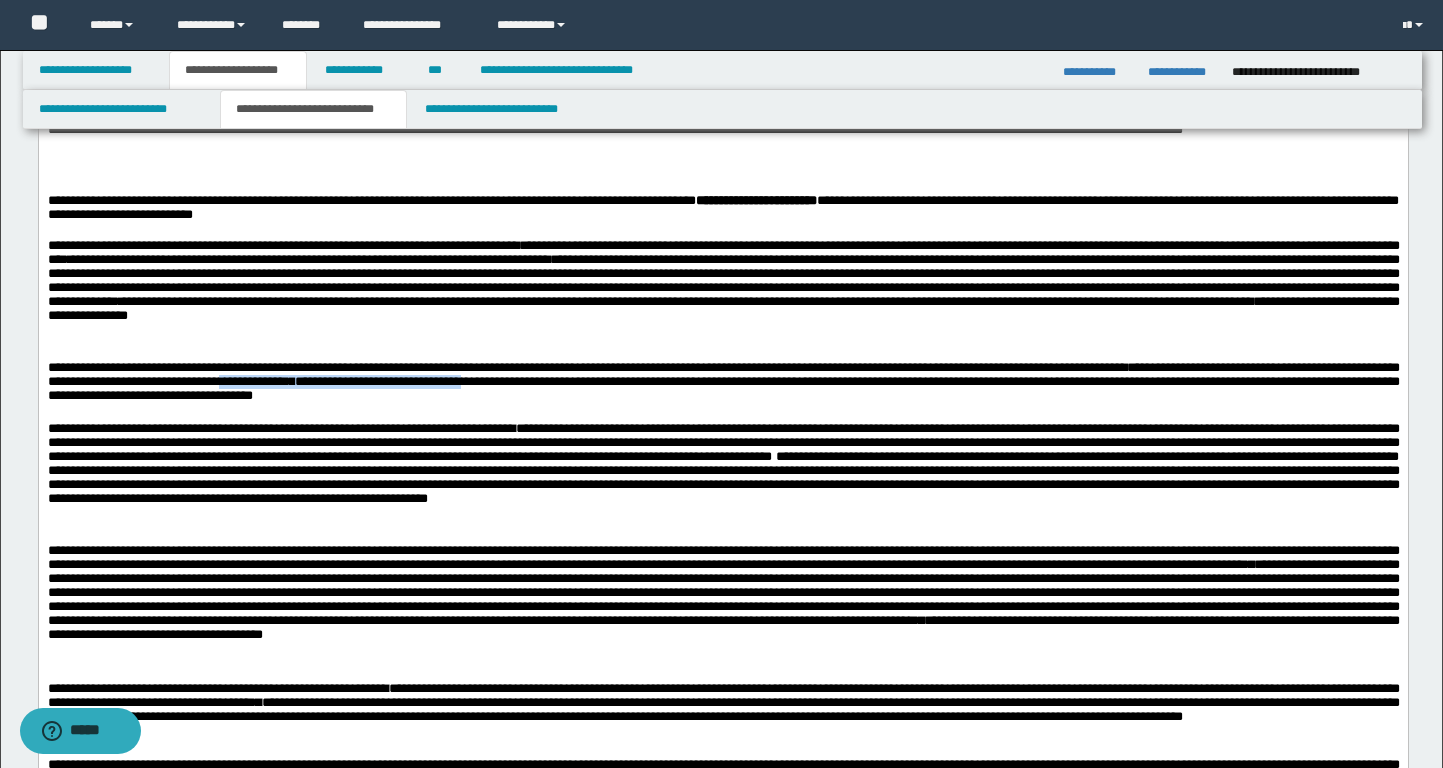 drag, startPoint x: 899, startPoint y: 390, endPoint x: 585, endPoint y: 386, distance: 314.02548 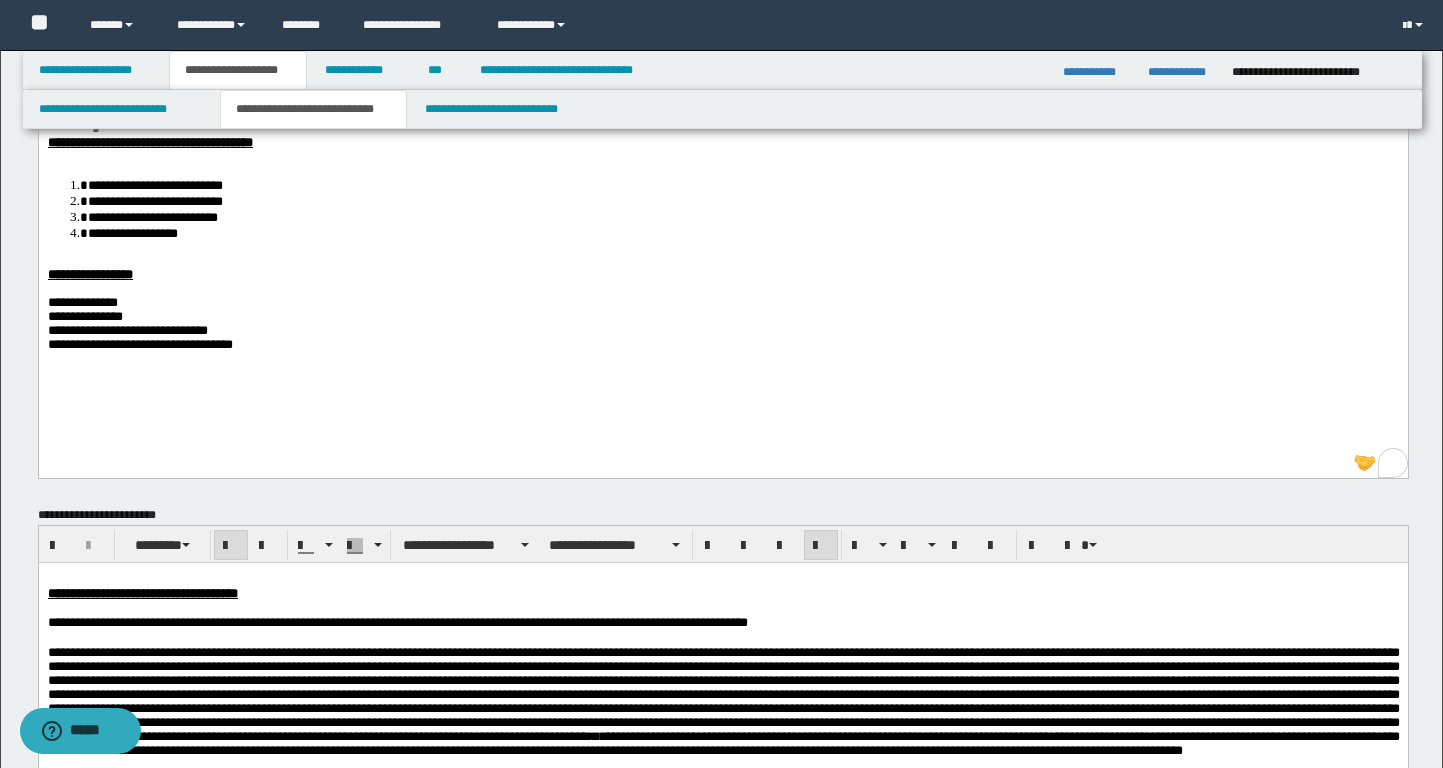 scroll, scrollTop: 0, scrollLeft: 0, axis: both 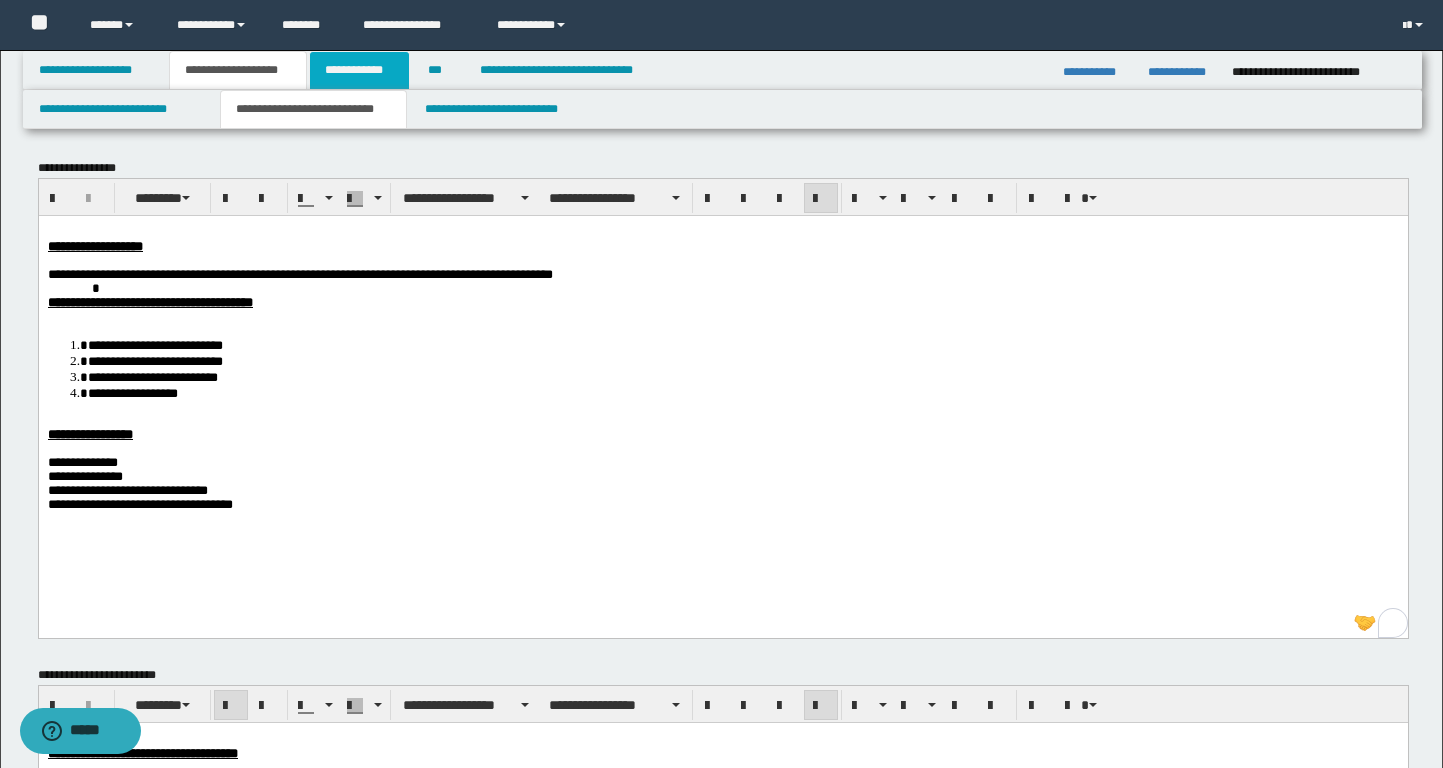 click on "**********" at bounding box center [359, 70] 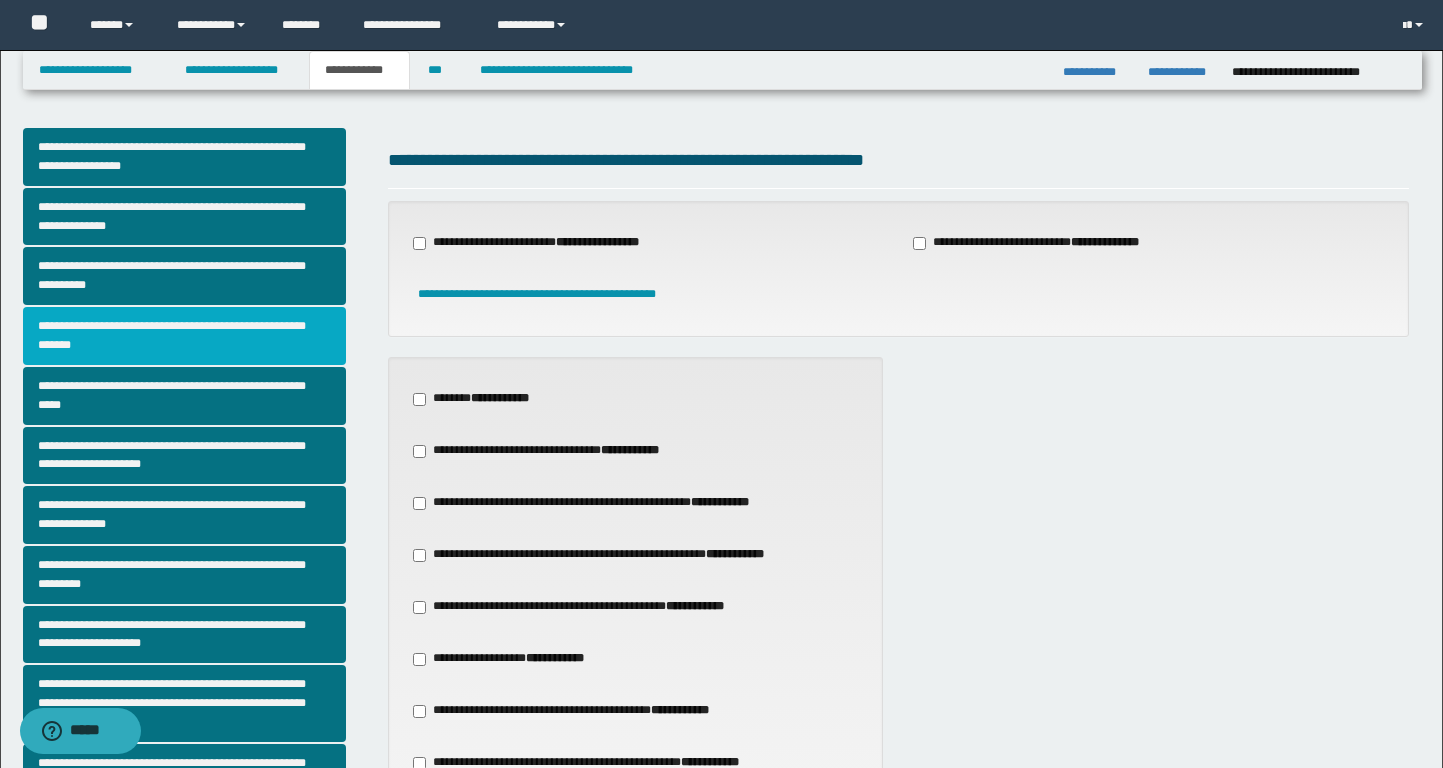 scroll, scrollTop: 72, scrollLeft: 0, axis: vertical 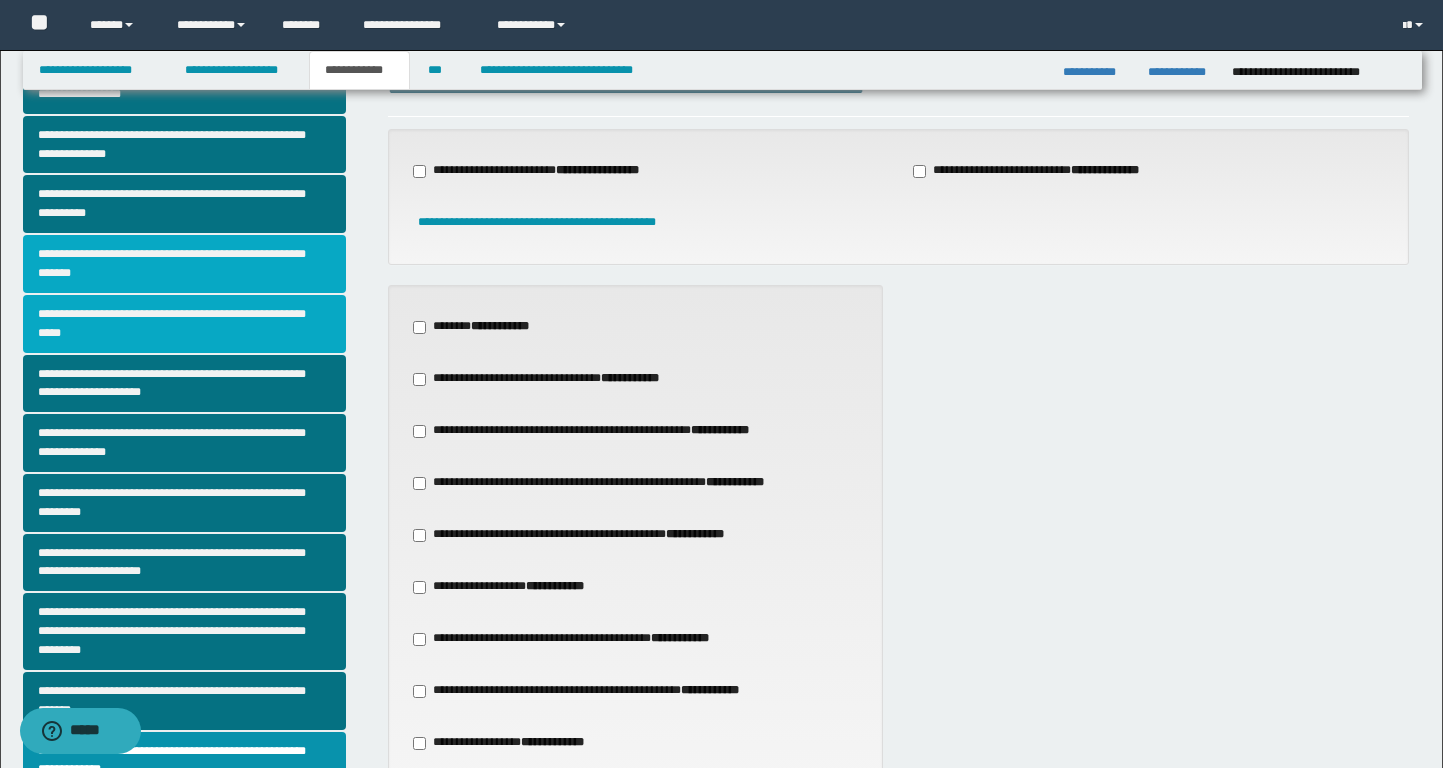 click on "**********" at bounding box center (184, 324) 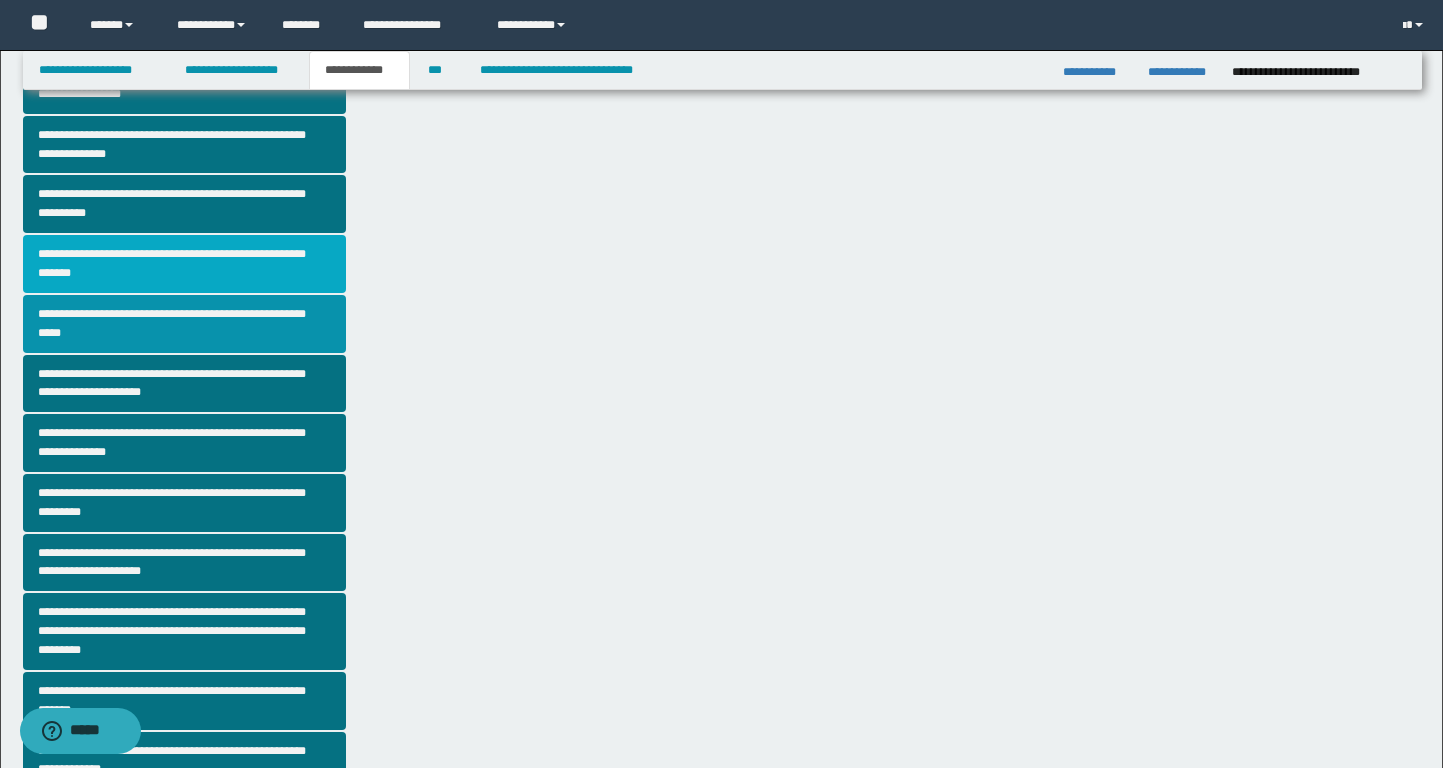 scroll, scrollTop: 0, scrollLeft: 0, axis: both 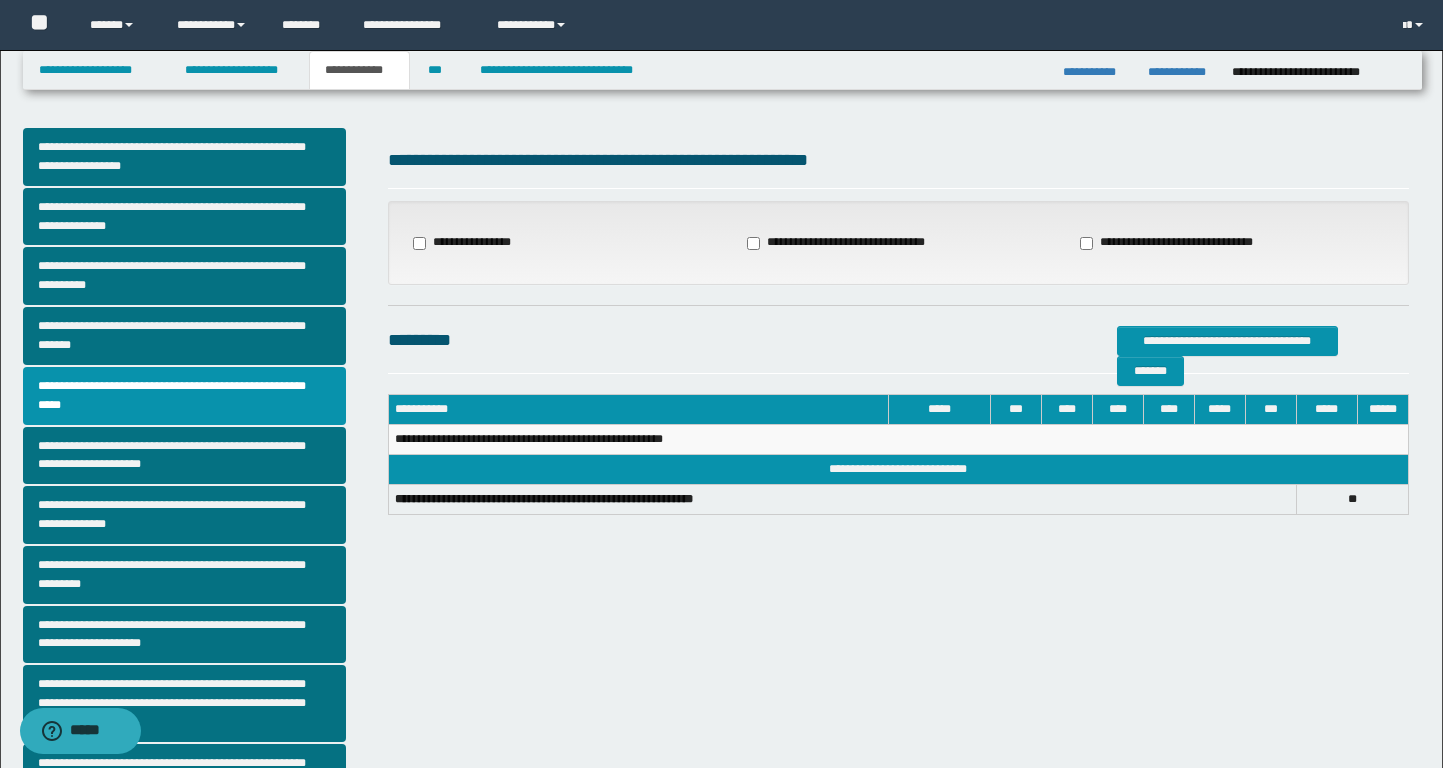 click on "**********" at bounding box center [855, 243] 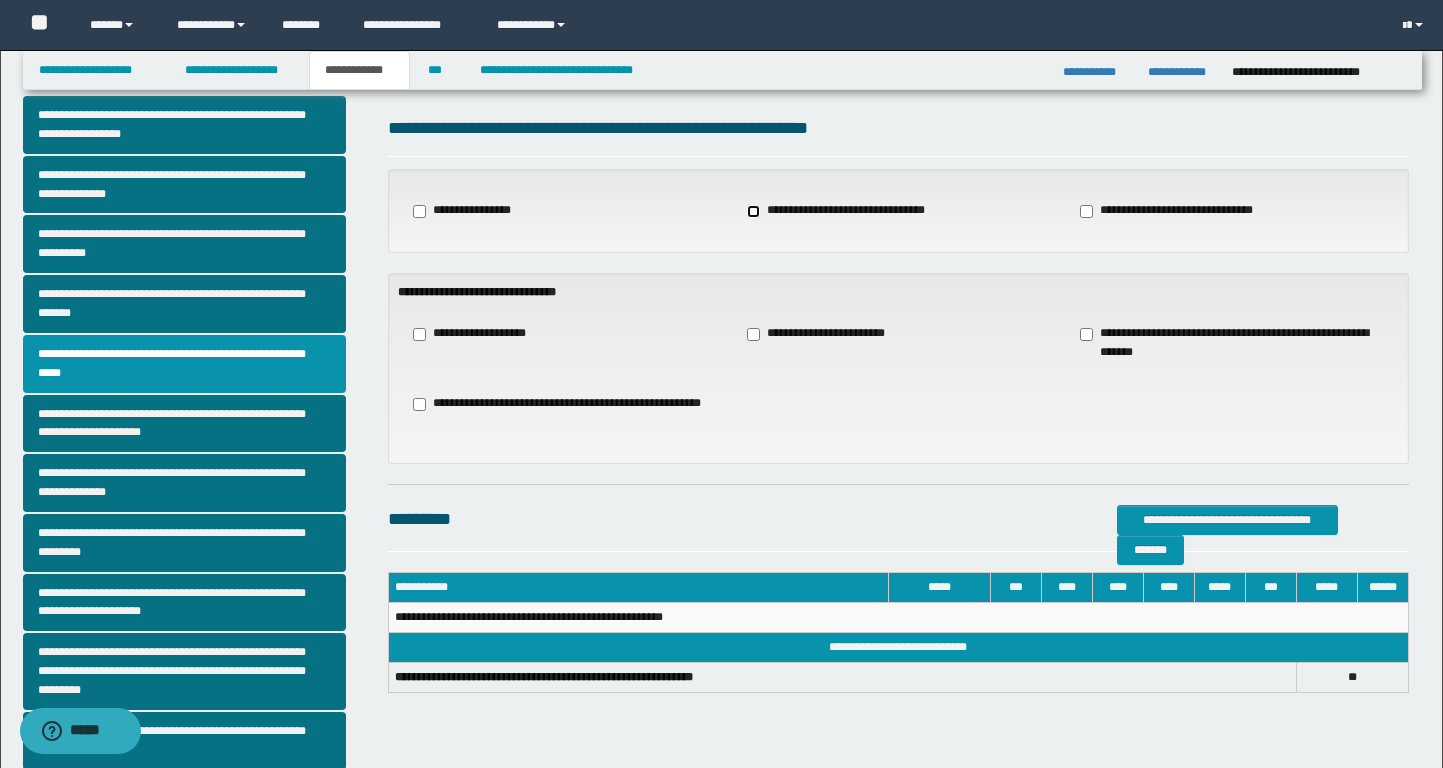 scroll, scrollTop: 43, scrollLeft: 0, axis: vertical 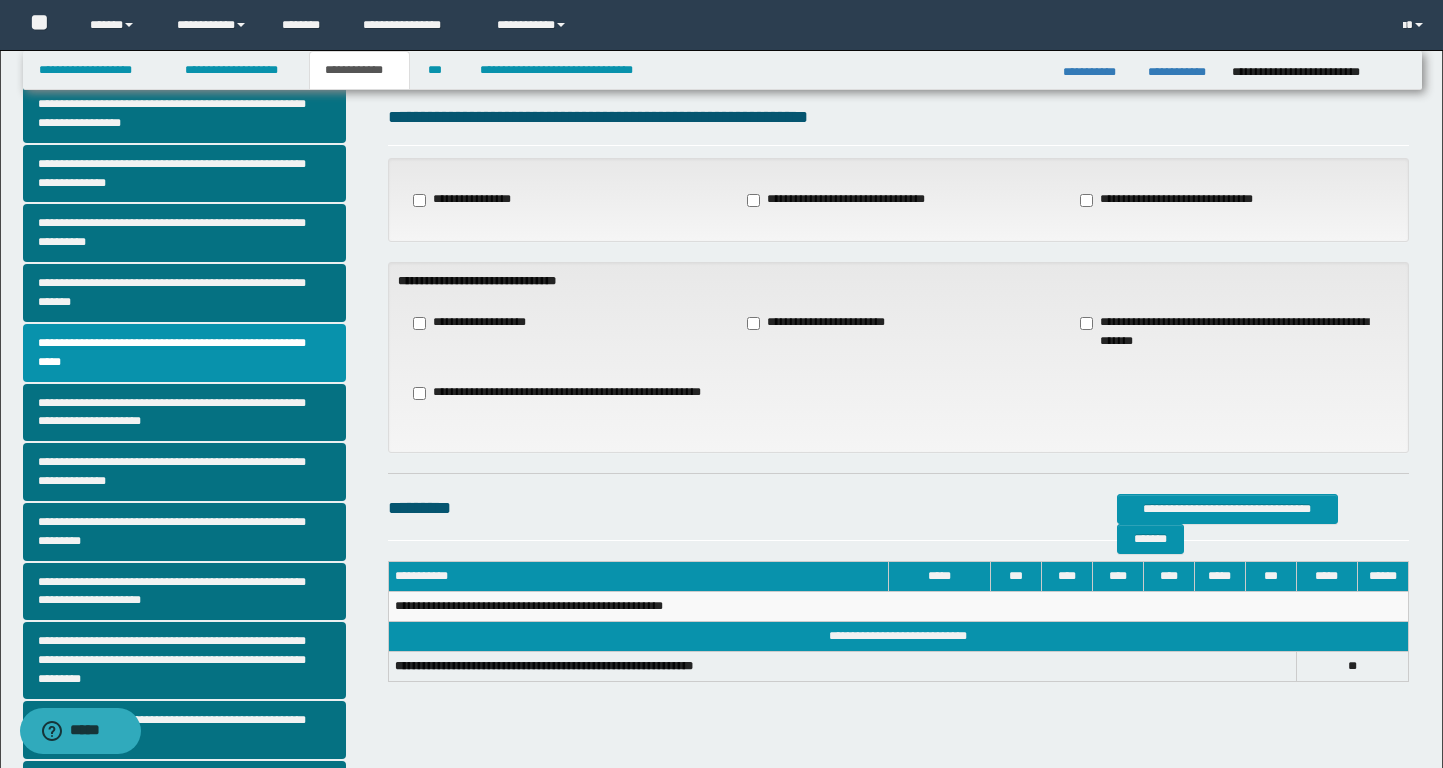 click on "**********" at bounding box center (565, 402) 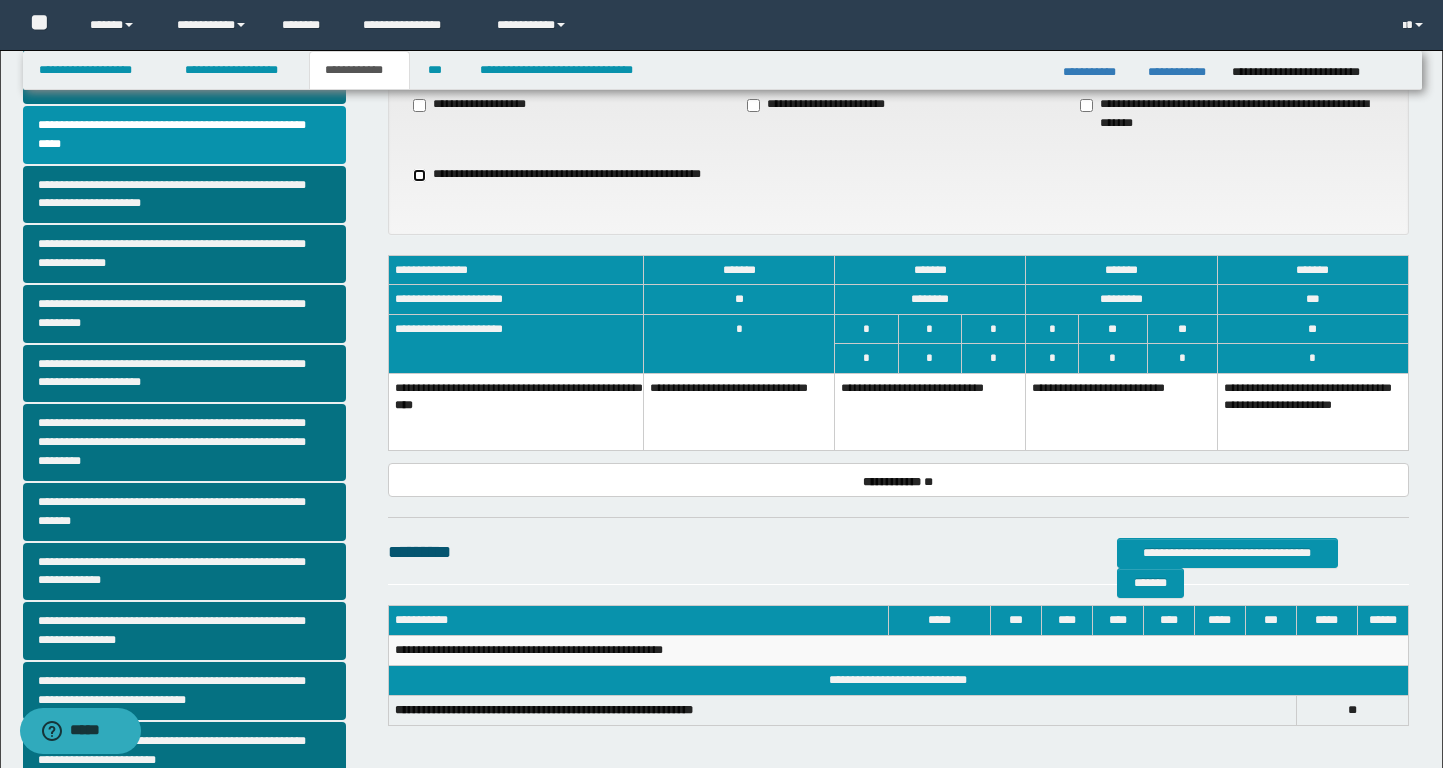 scroll, scrollTop: 355, scrollLeft: 0, axis: vertical 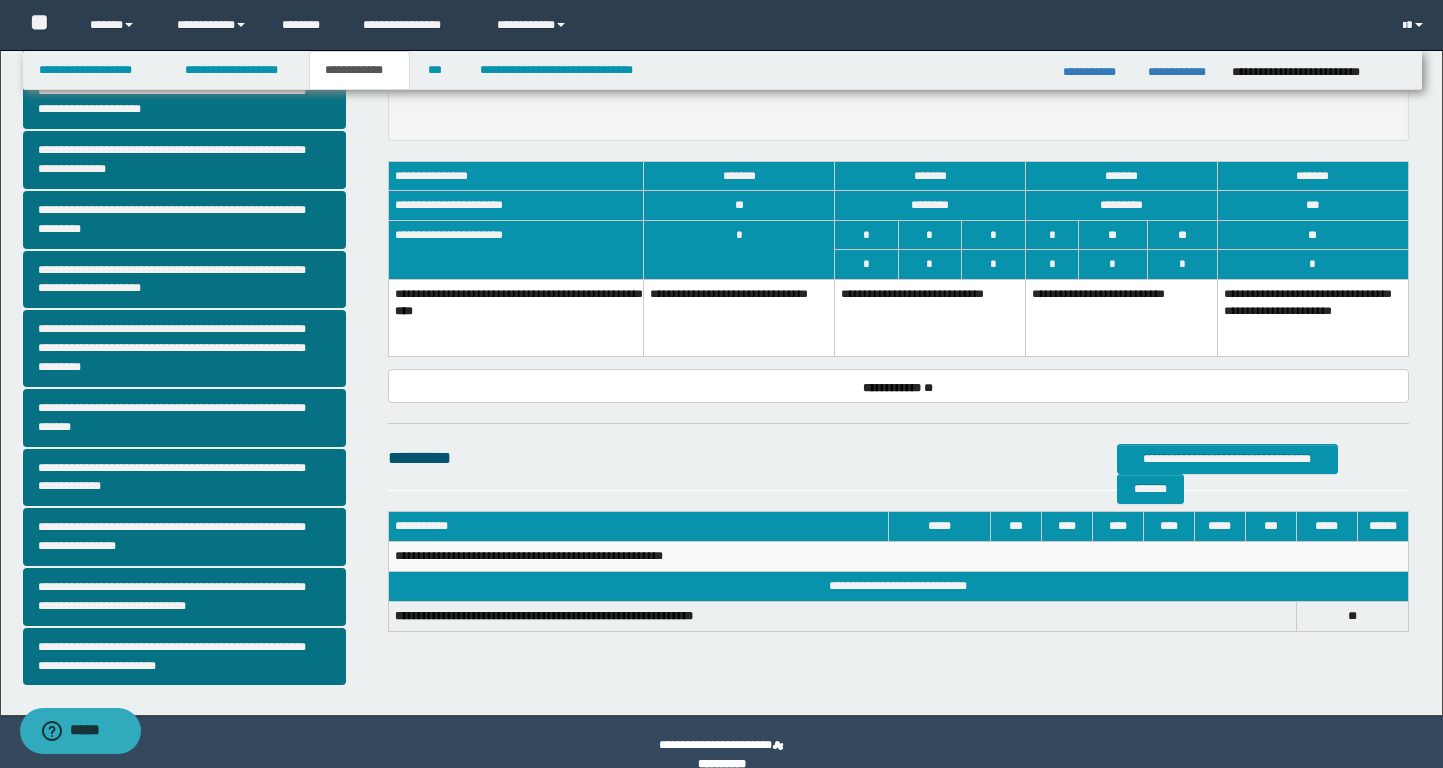 click on "**********" at bounding box center (930, 318) 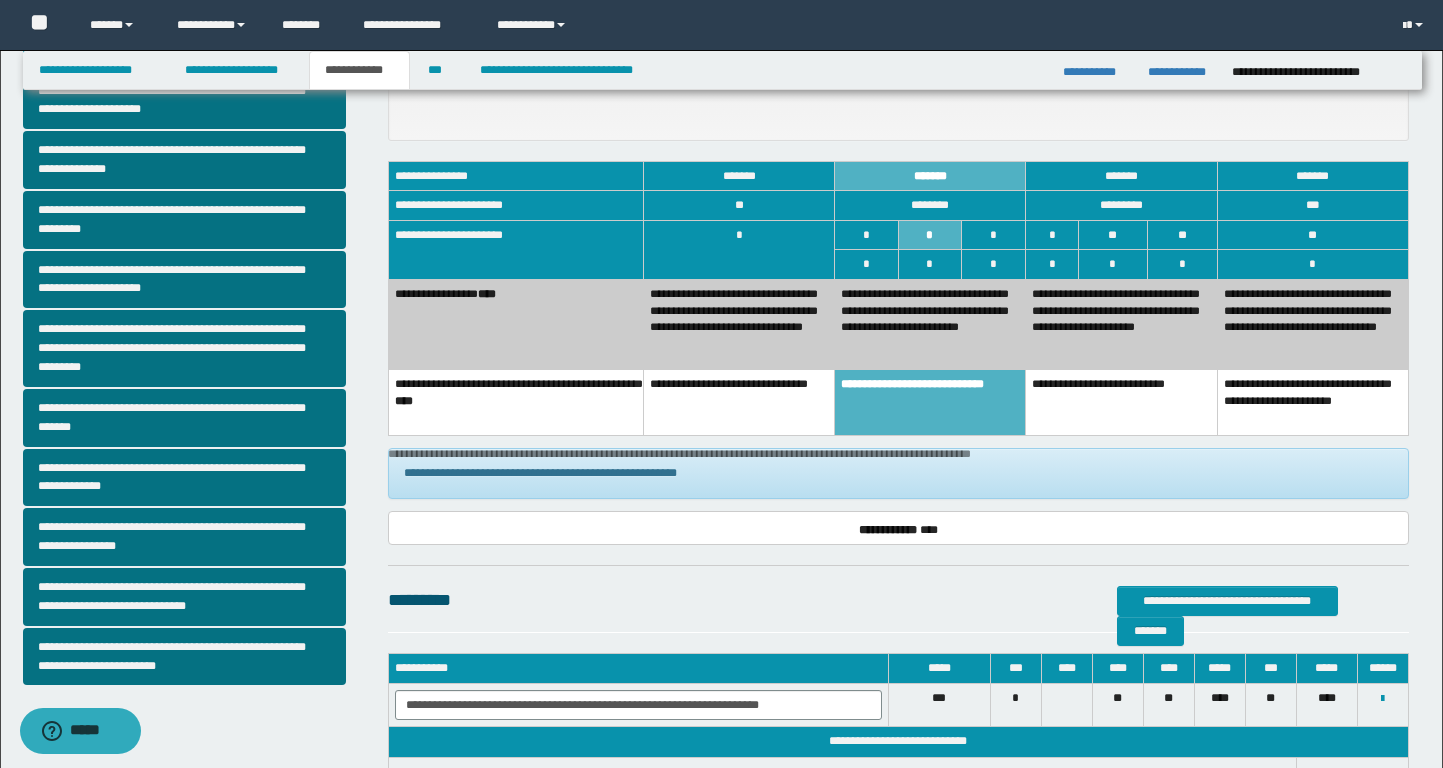 click on "**********" at bounding box center [1121, 325] 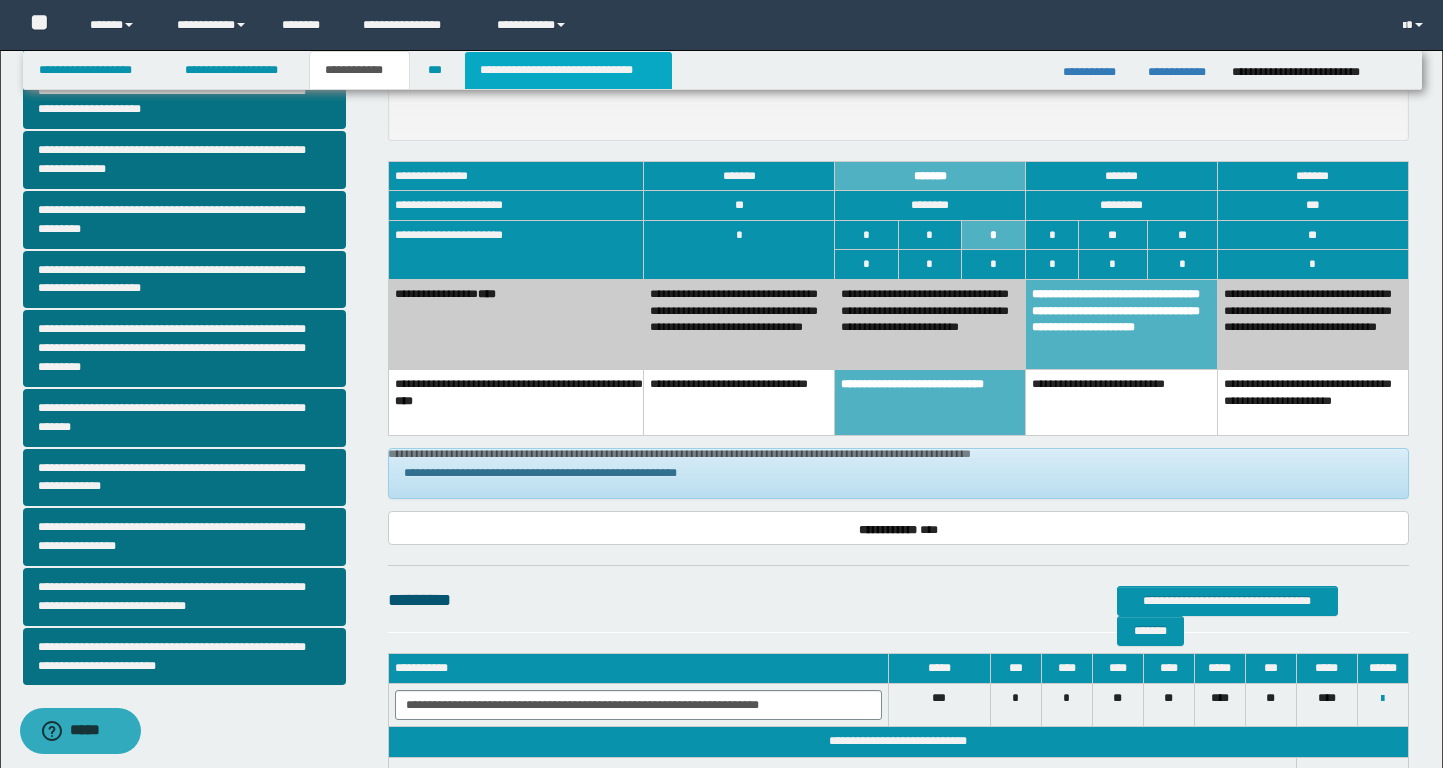 click on "**********" at bounding box center (568, 70) 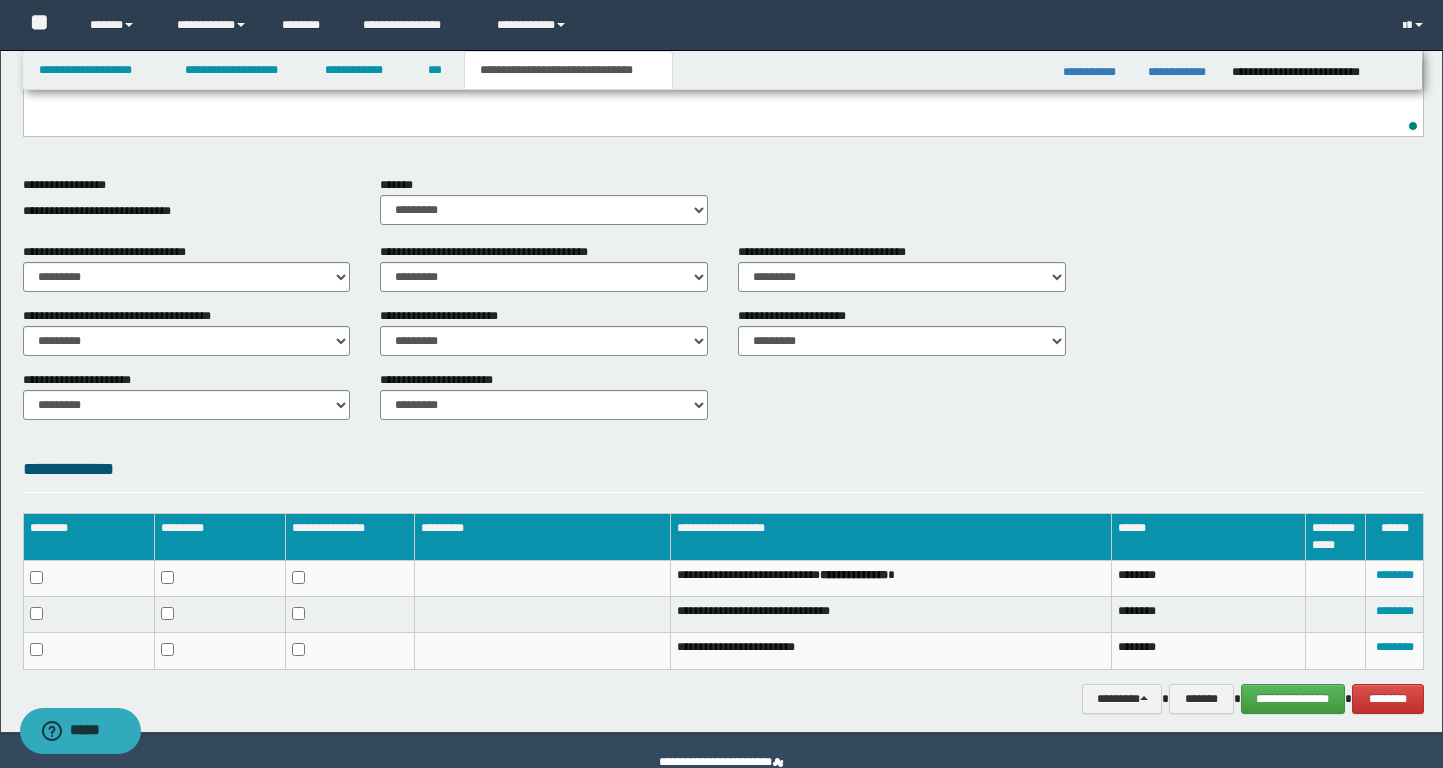 scroll, scrollTop: 737, scrollLeft: 0, axis: vertical 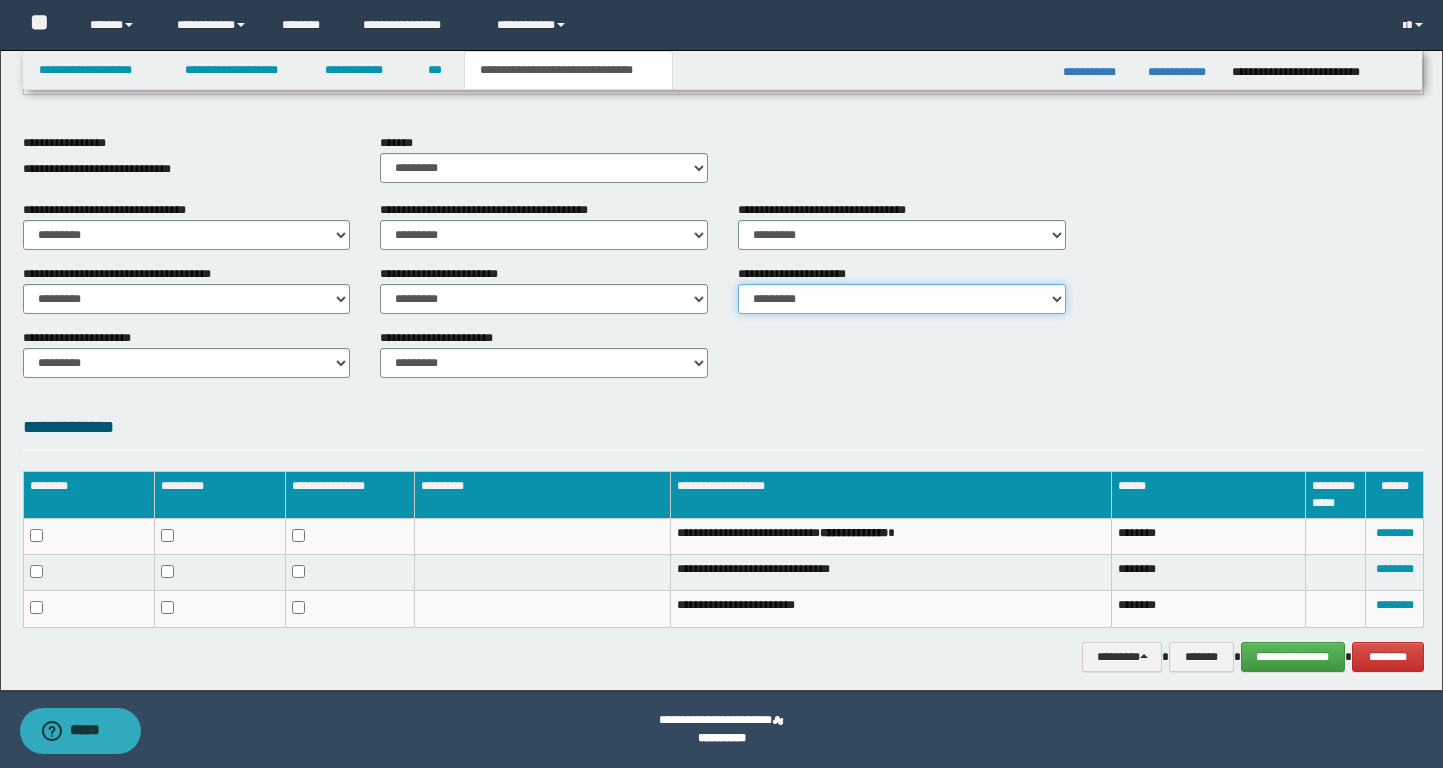 click on "*********
**
**" at bounding box center (902, 299) 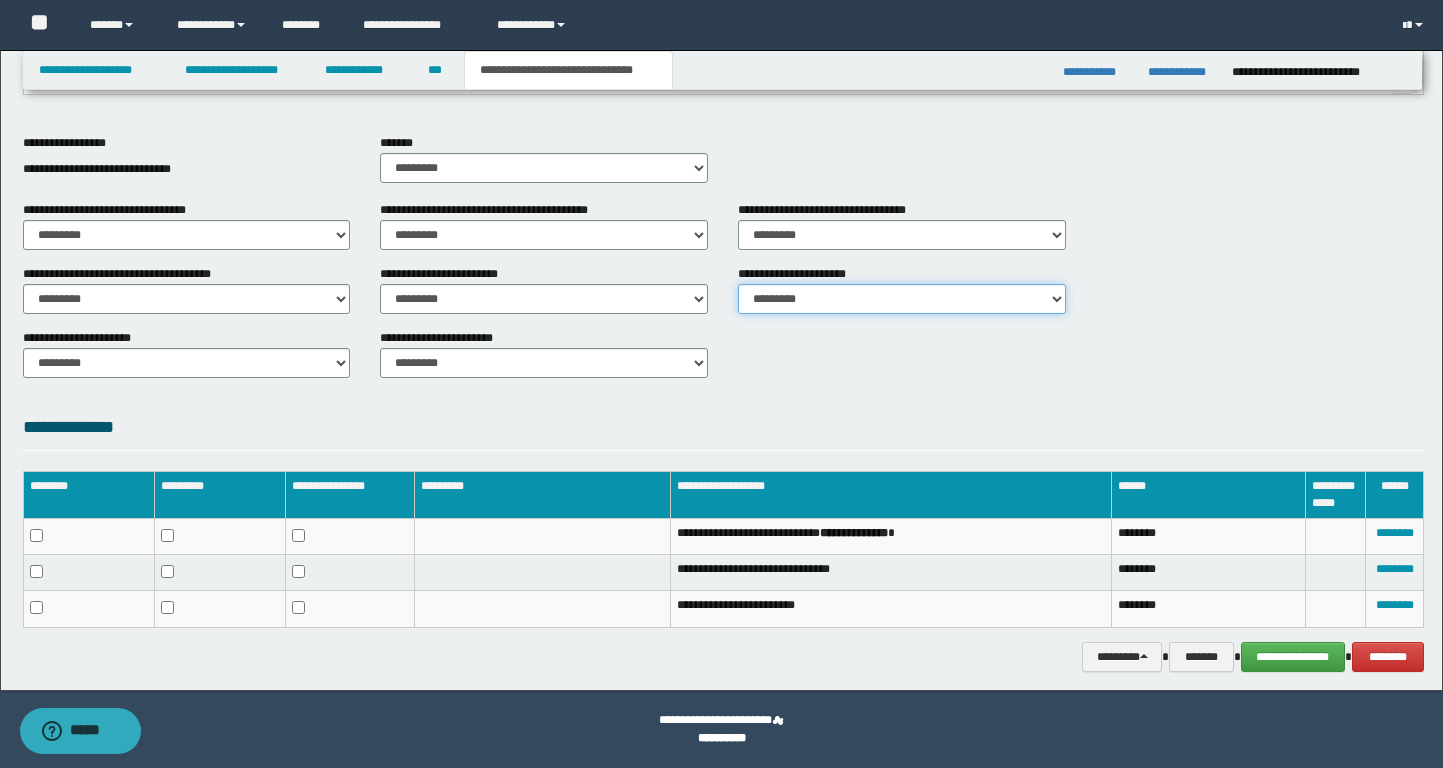 select on "*" 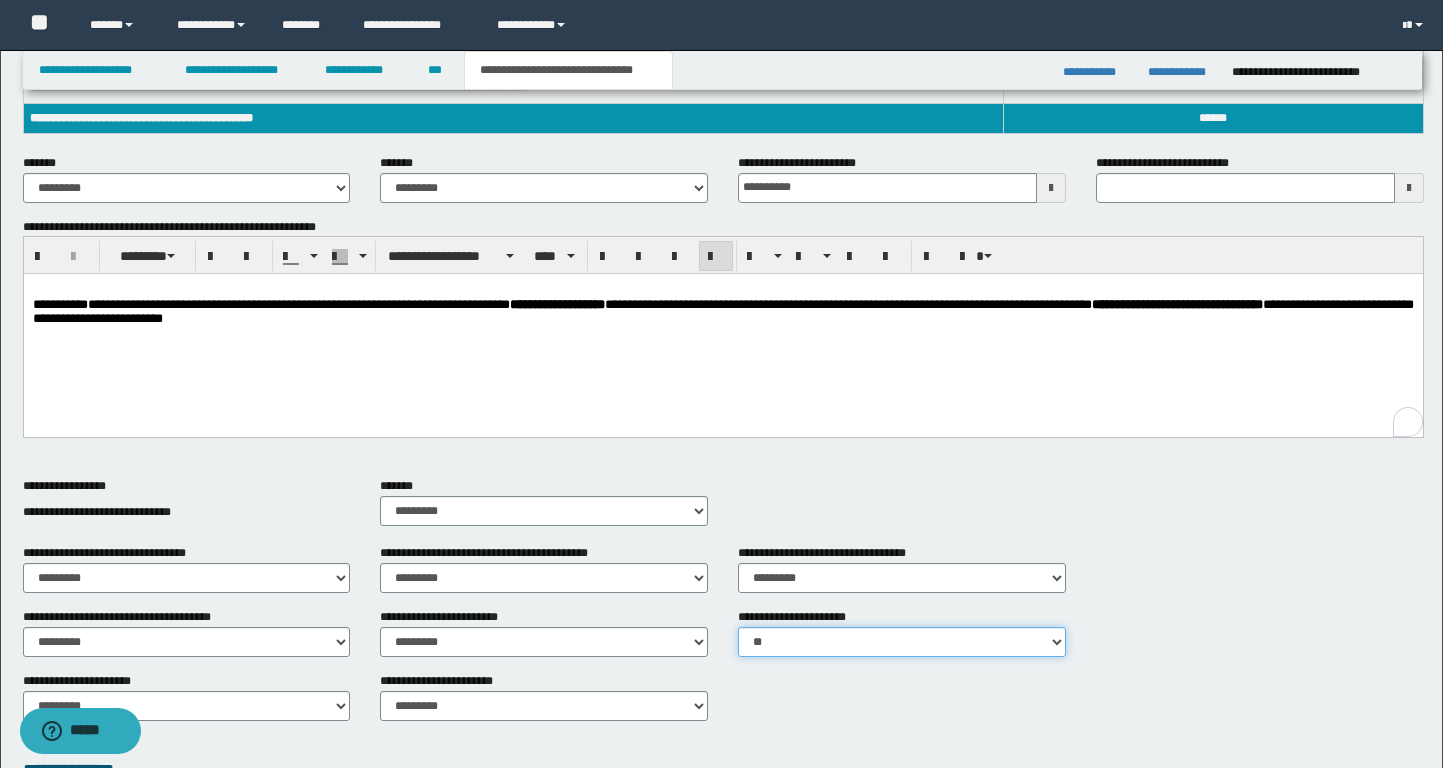 scroll, scrollTop: 711, scrollLeft: 0, axis: vertical 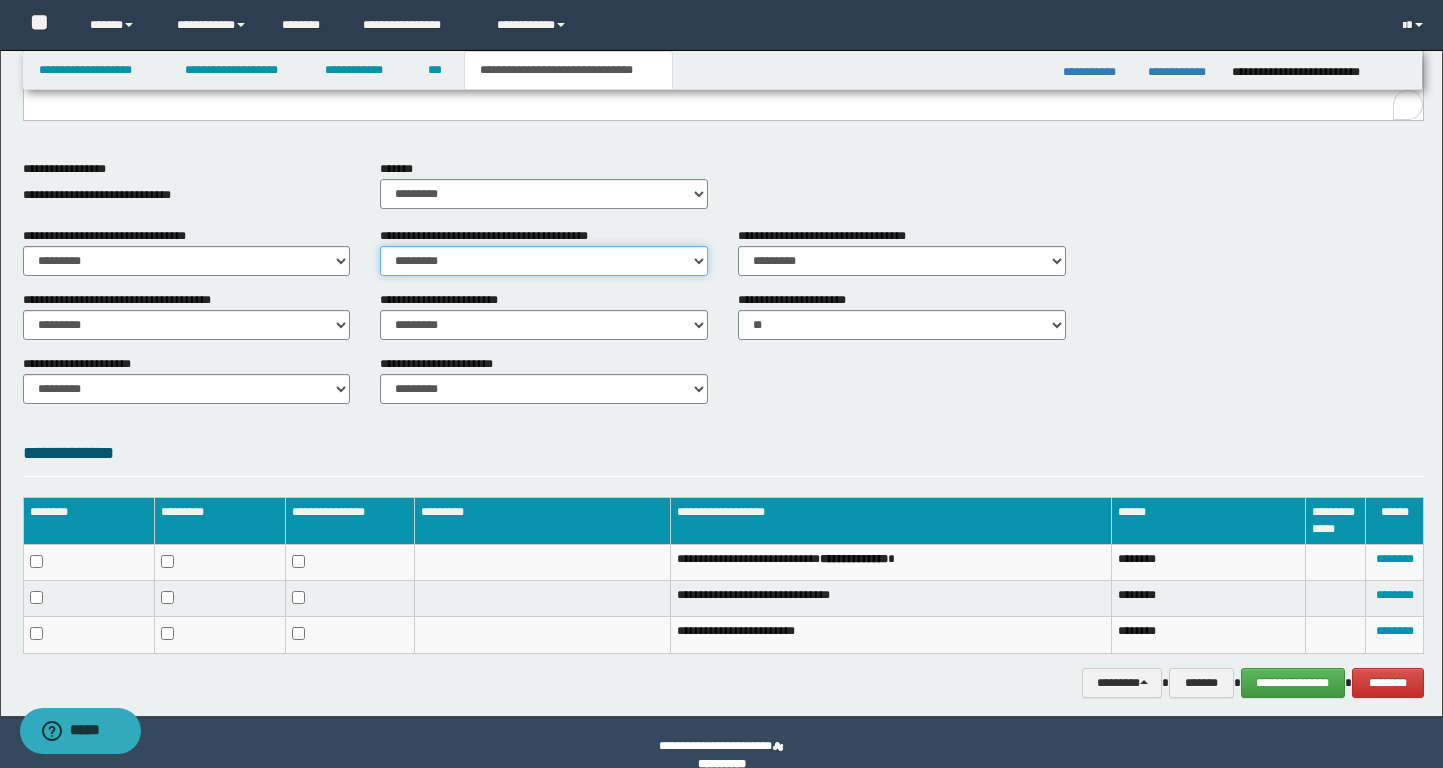 click on "*********
**
**" at bounding box center (544, 261) 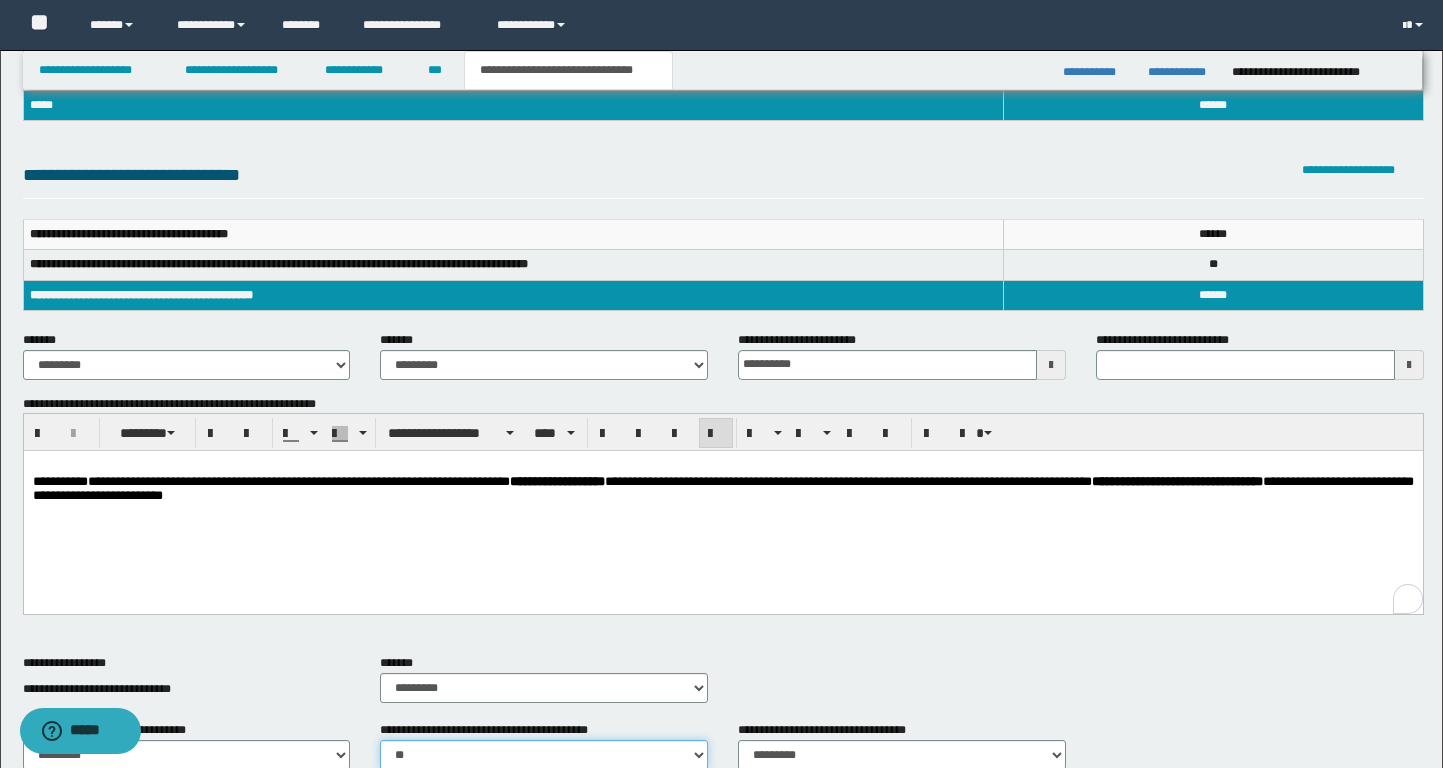 scroll, scrollTop: 0, scrollLeft: 0, axis: both 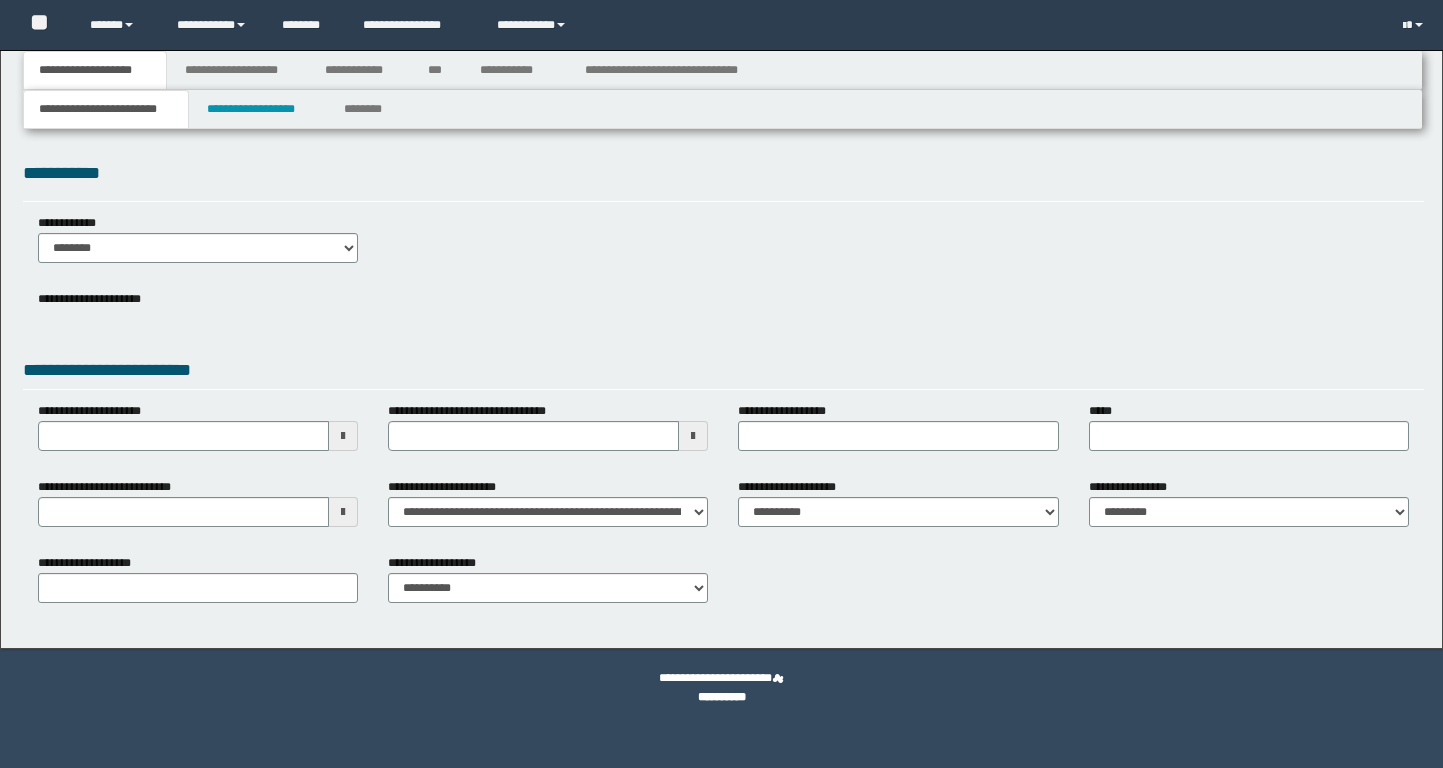 select on "*" 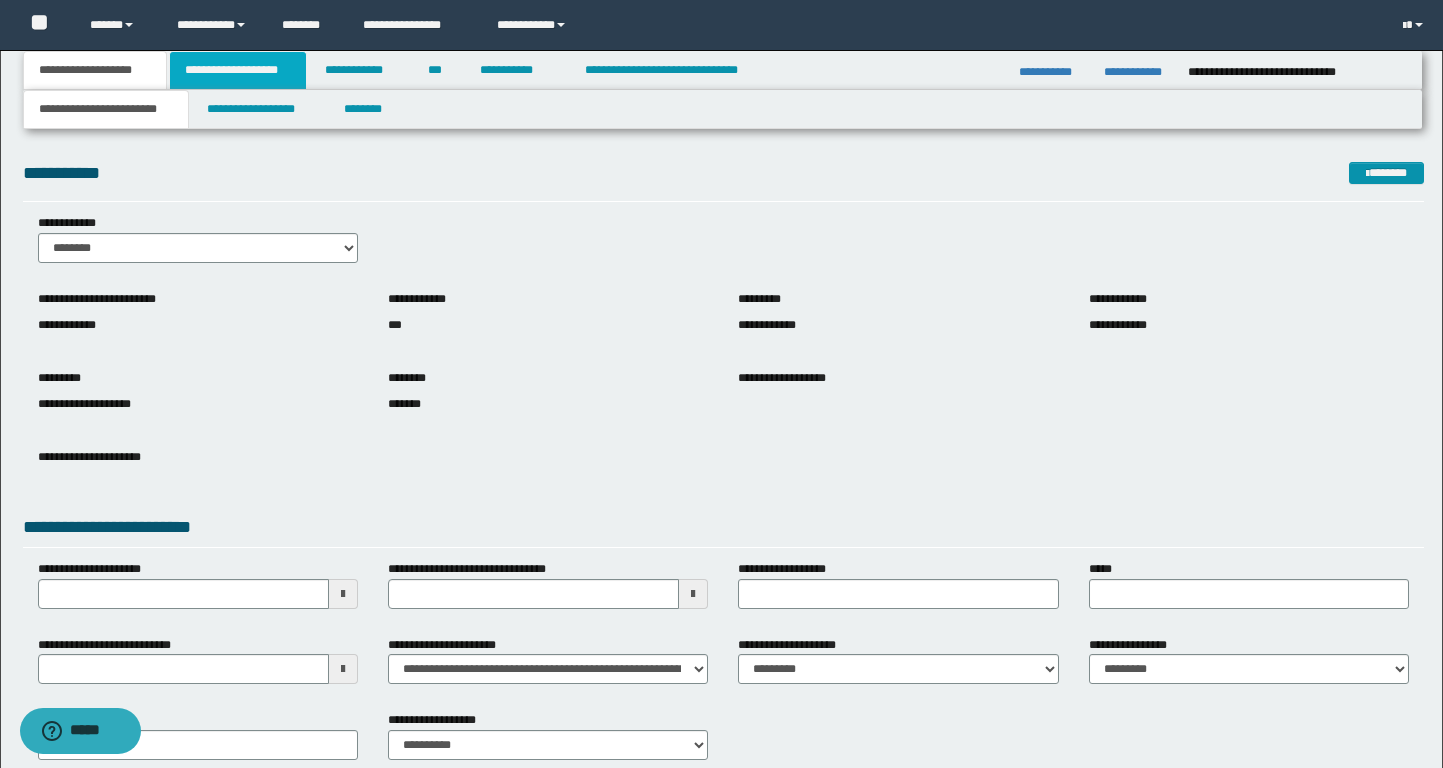 click on "**********" at bounding box center (238, 70) 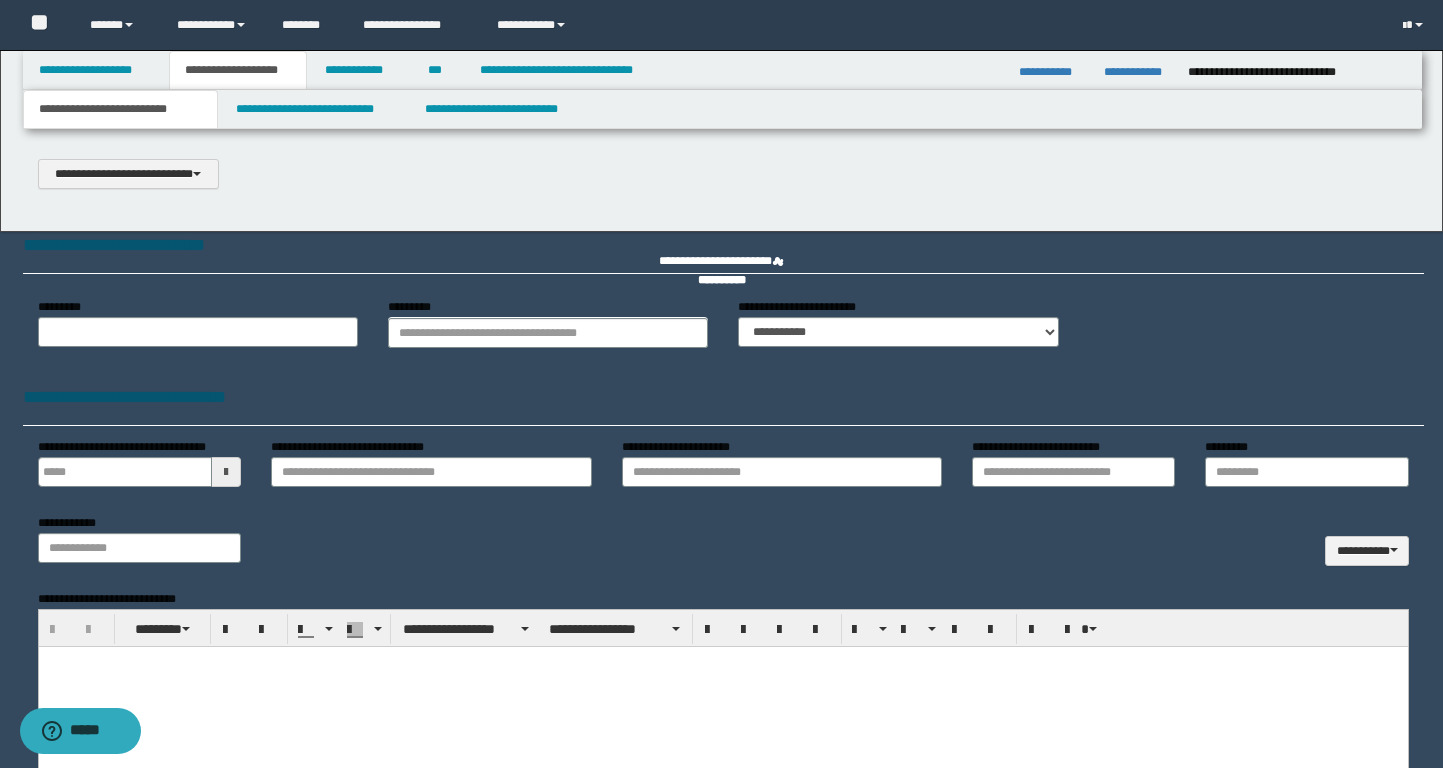 select on "*" 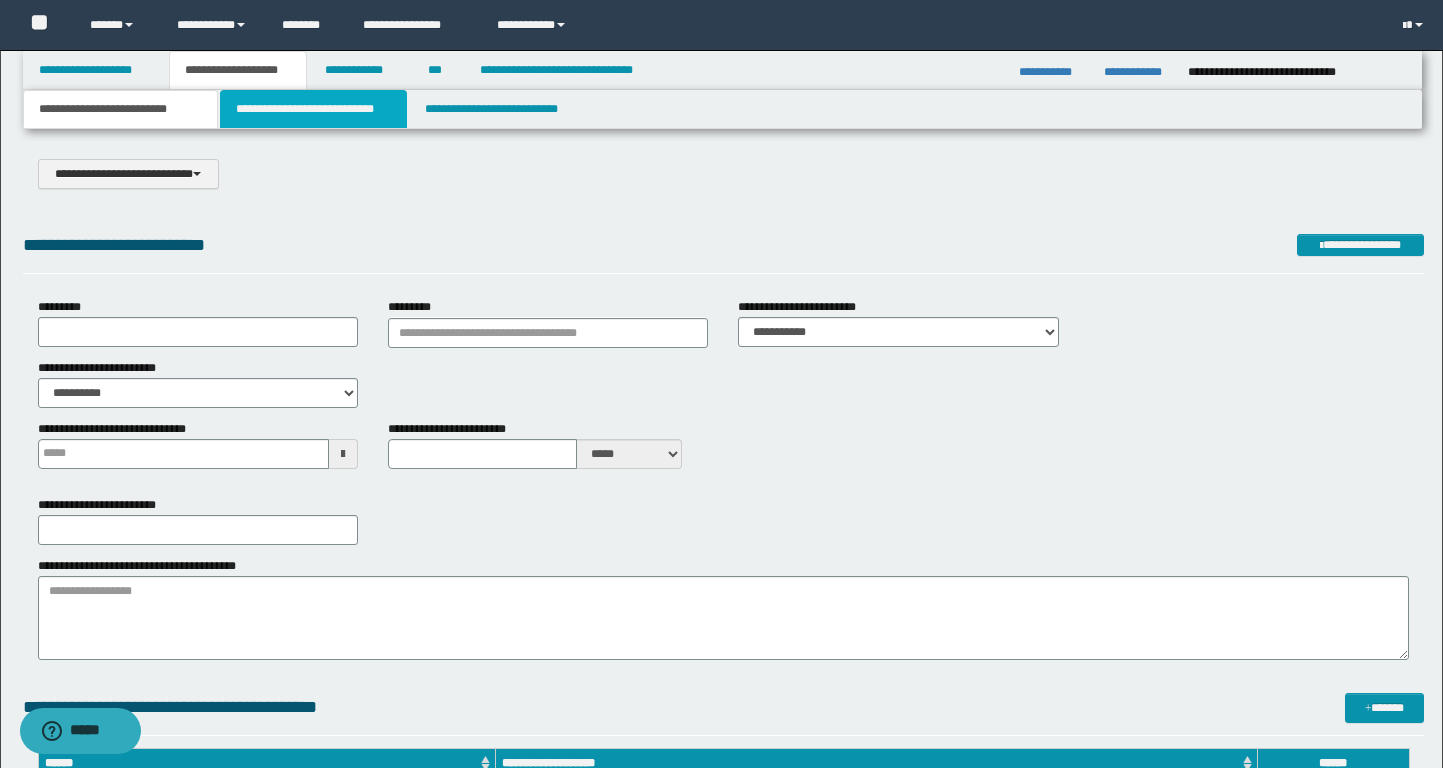 click on "**********" at bounding box center (314, 109) 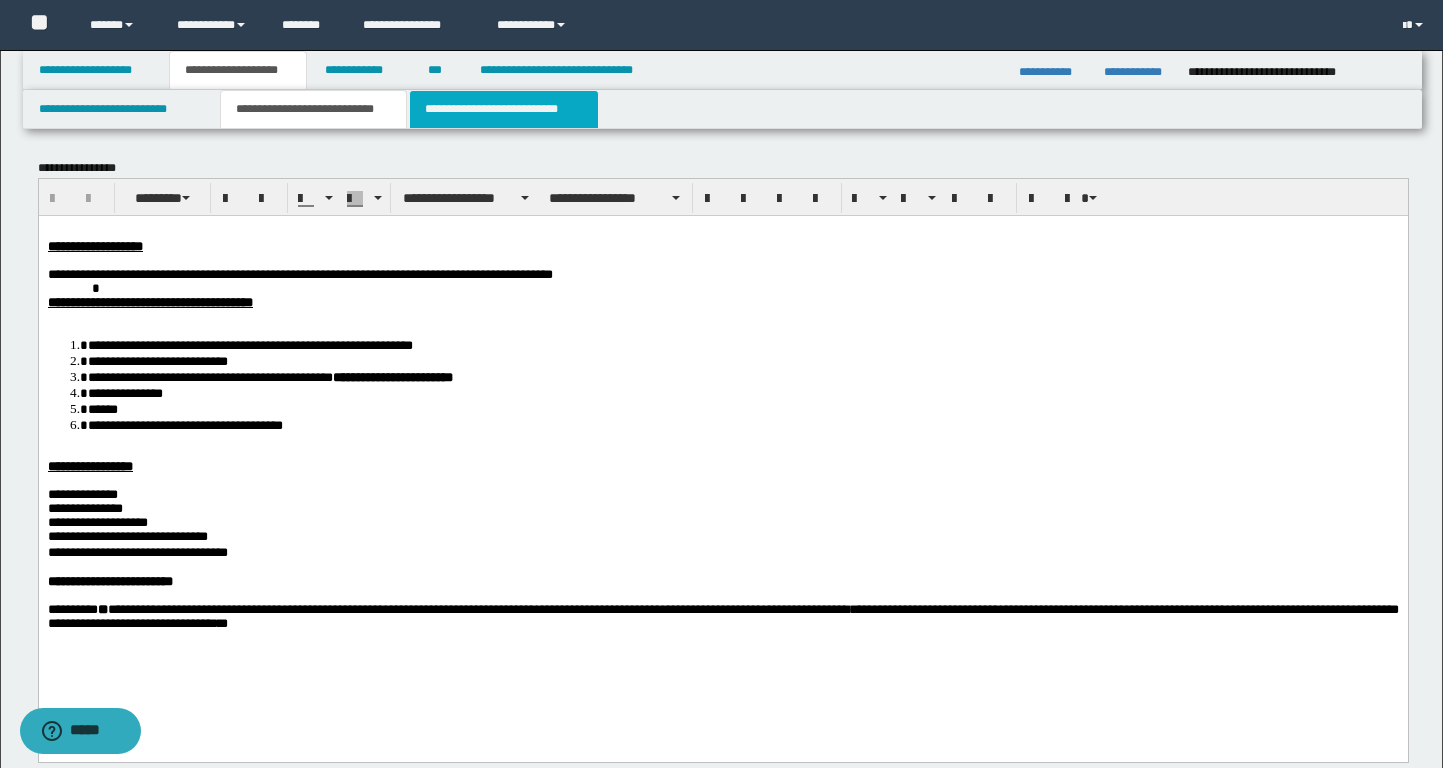 scroll, scrollTop: 0, scrollLeft: 0, axis: both 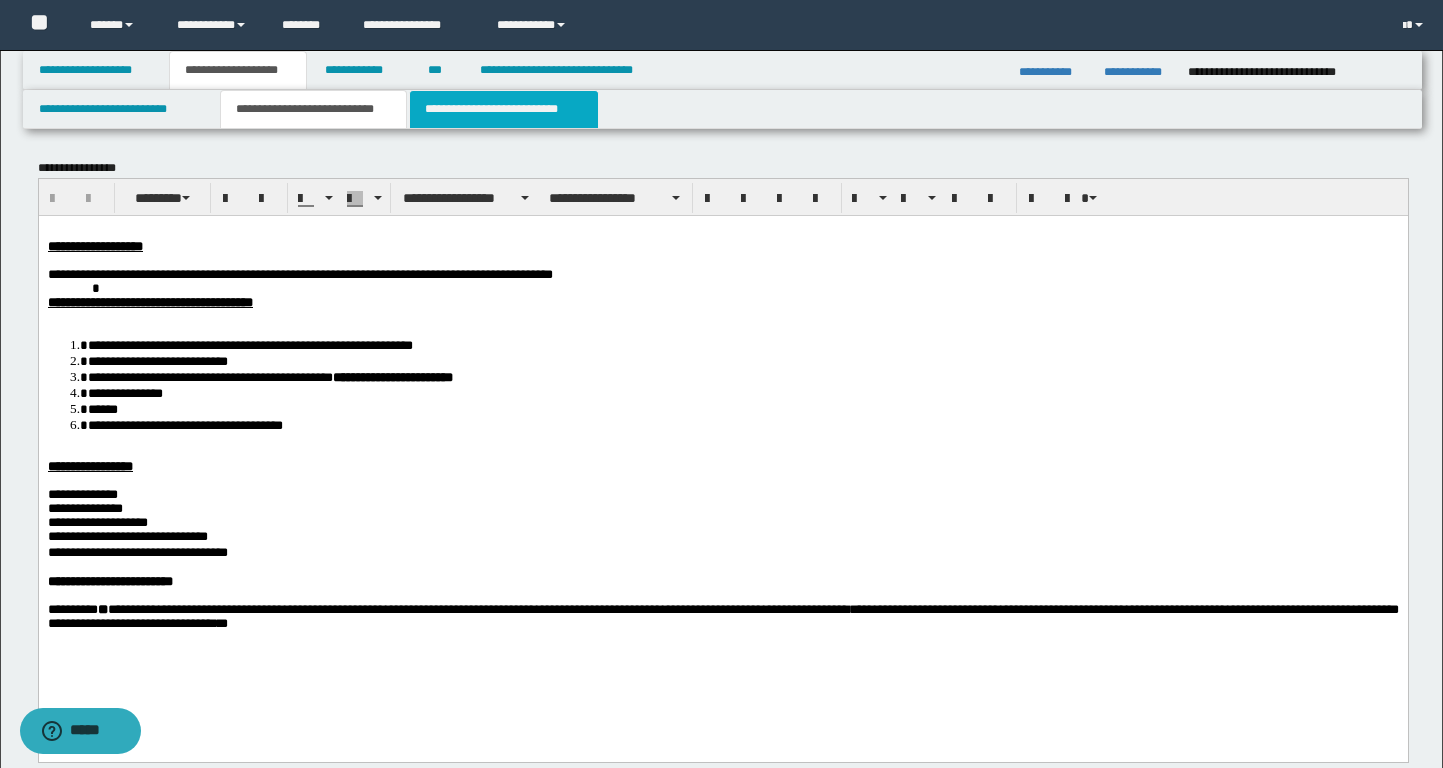 click on "**********" at bounding box center (504, 109) 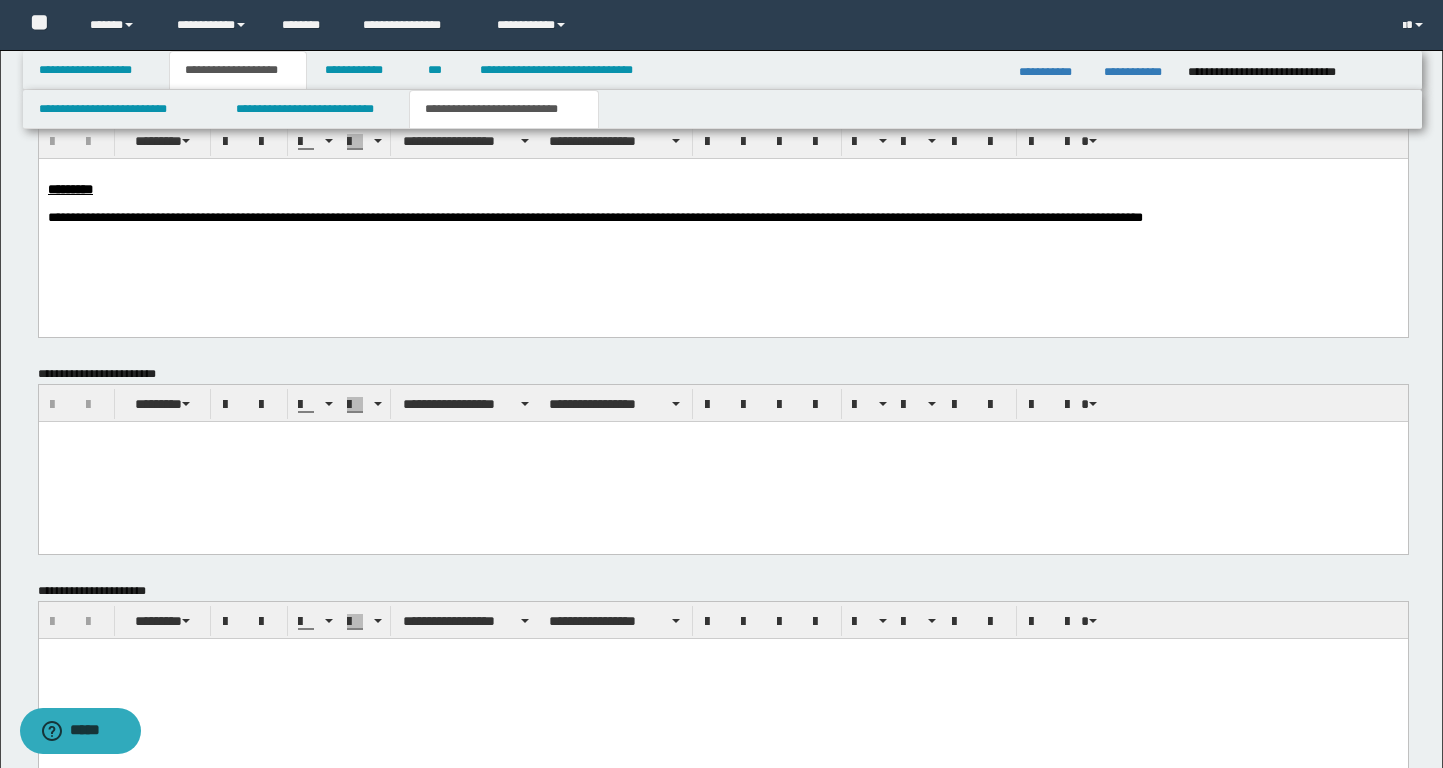 scroll, scrollTop: 837, scrollLeft: 0, axis: vertical 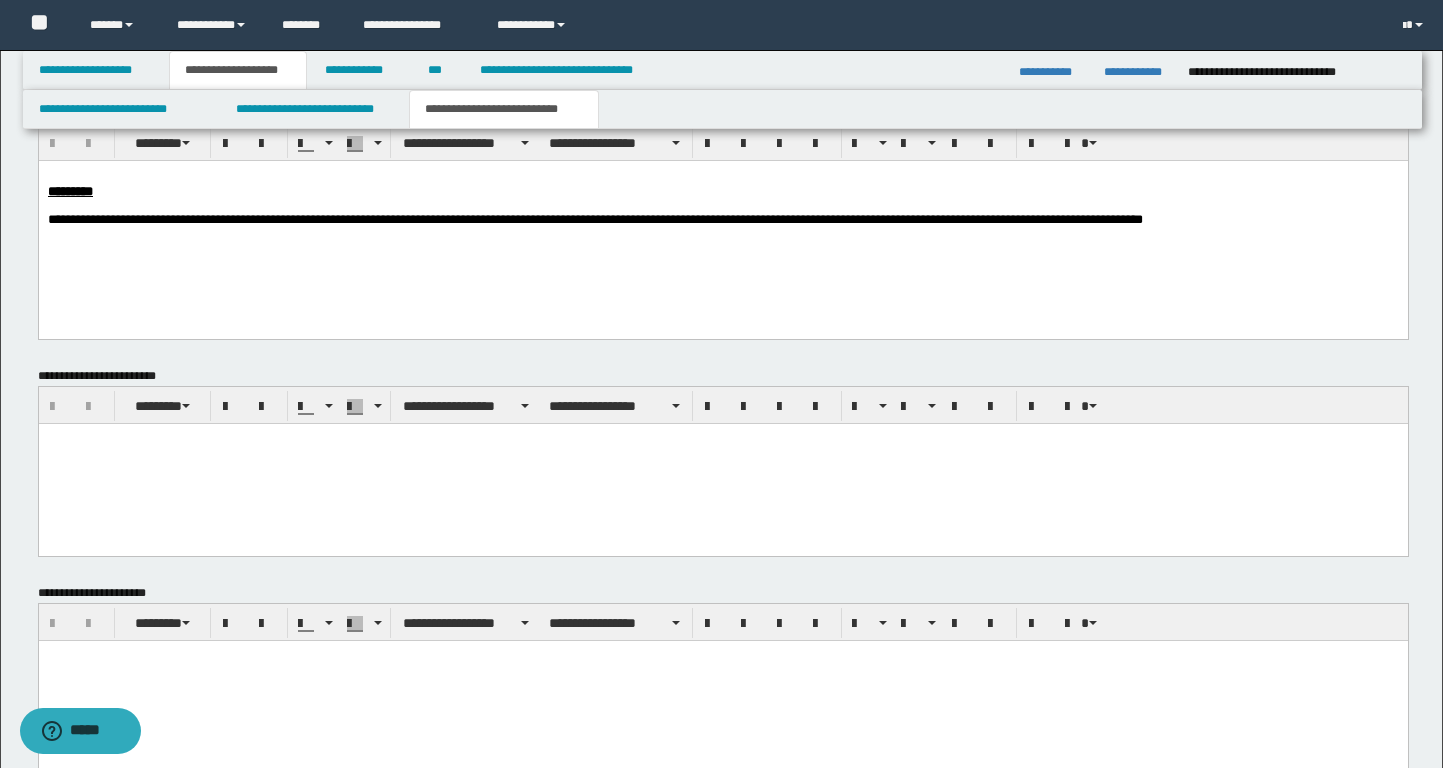 click at bounding box center (722, 463) 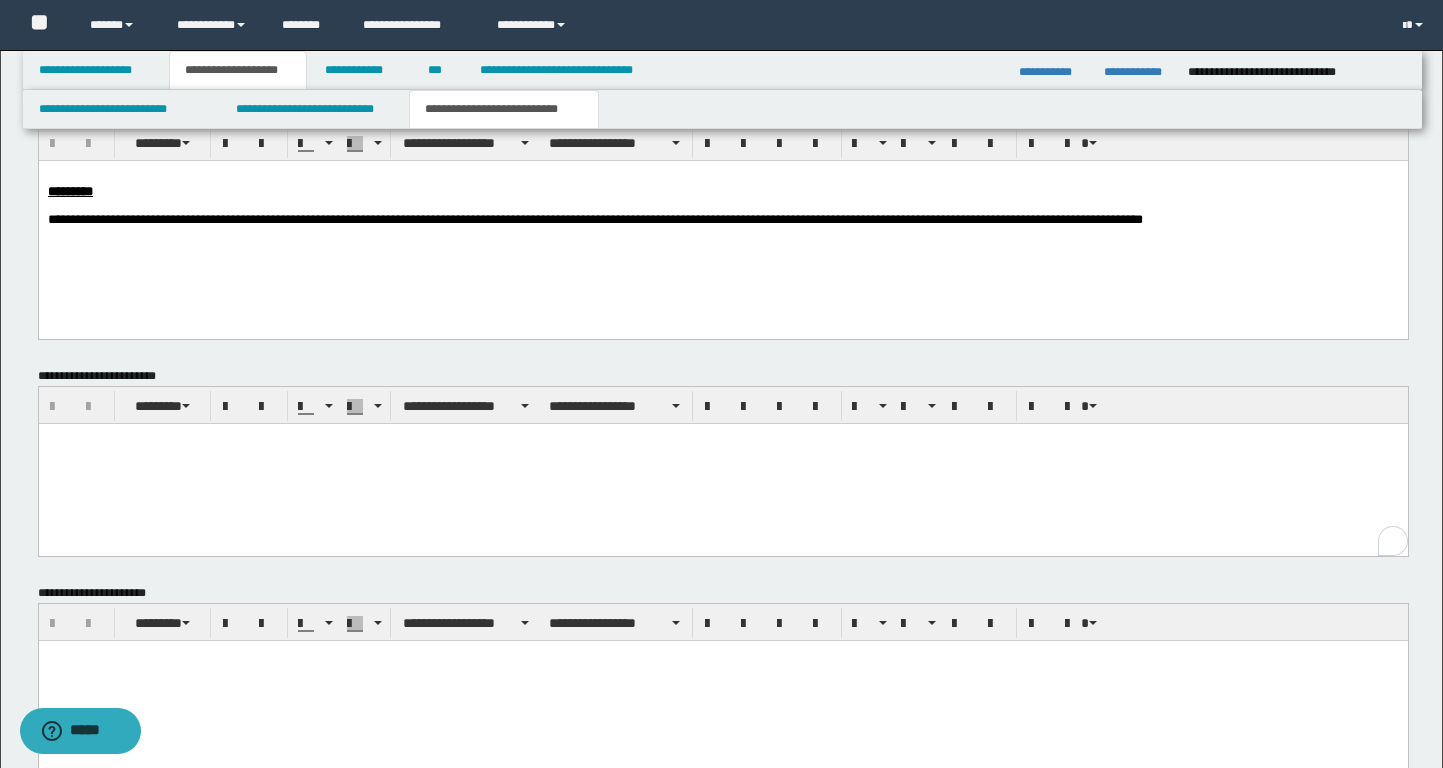 paste 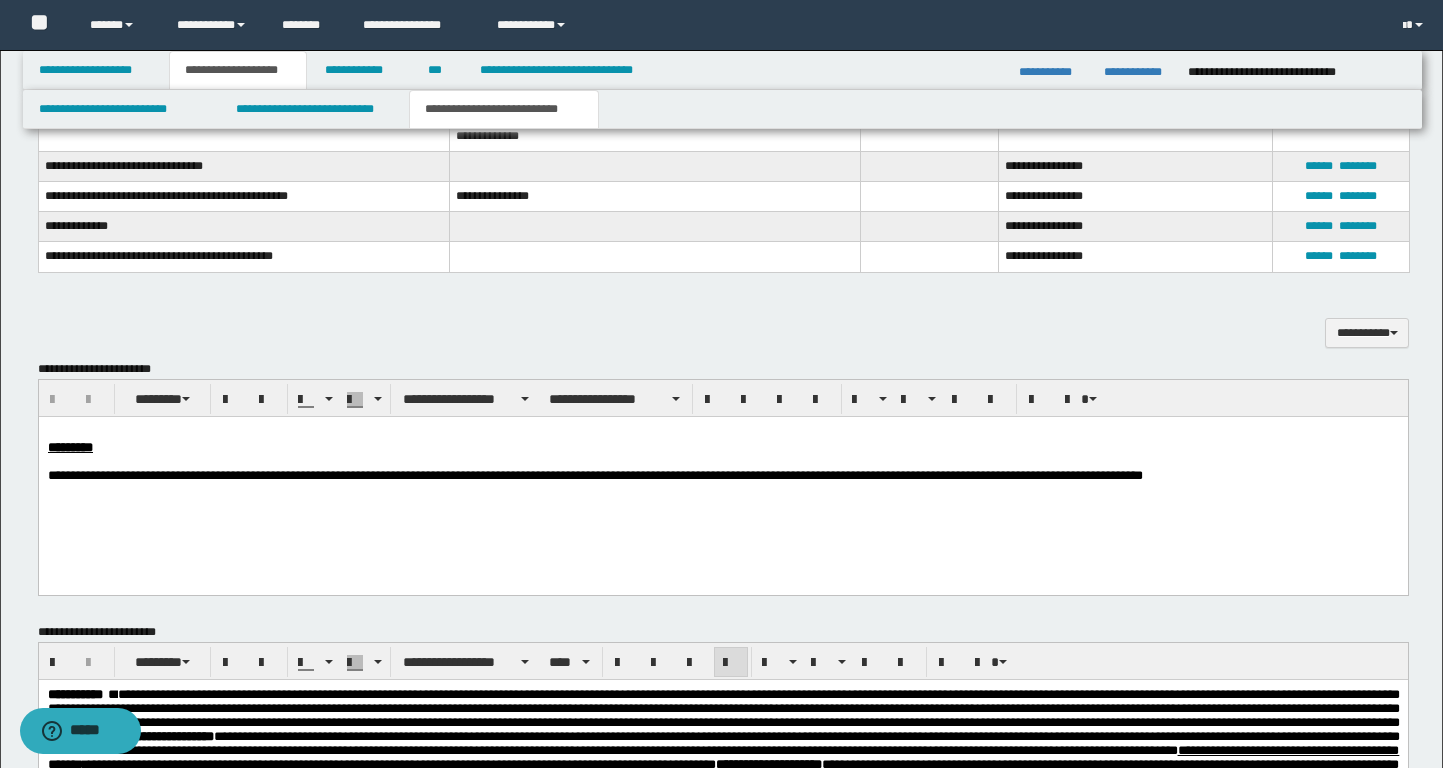 scroll, scrollTop: 0, scrollLeft: 0, axis: both 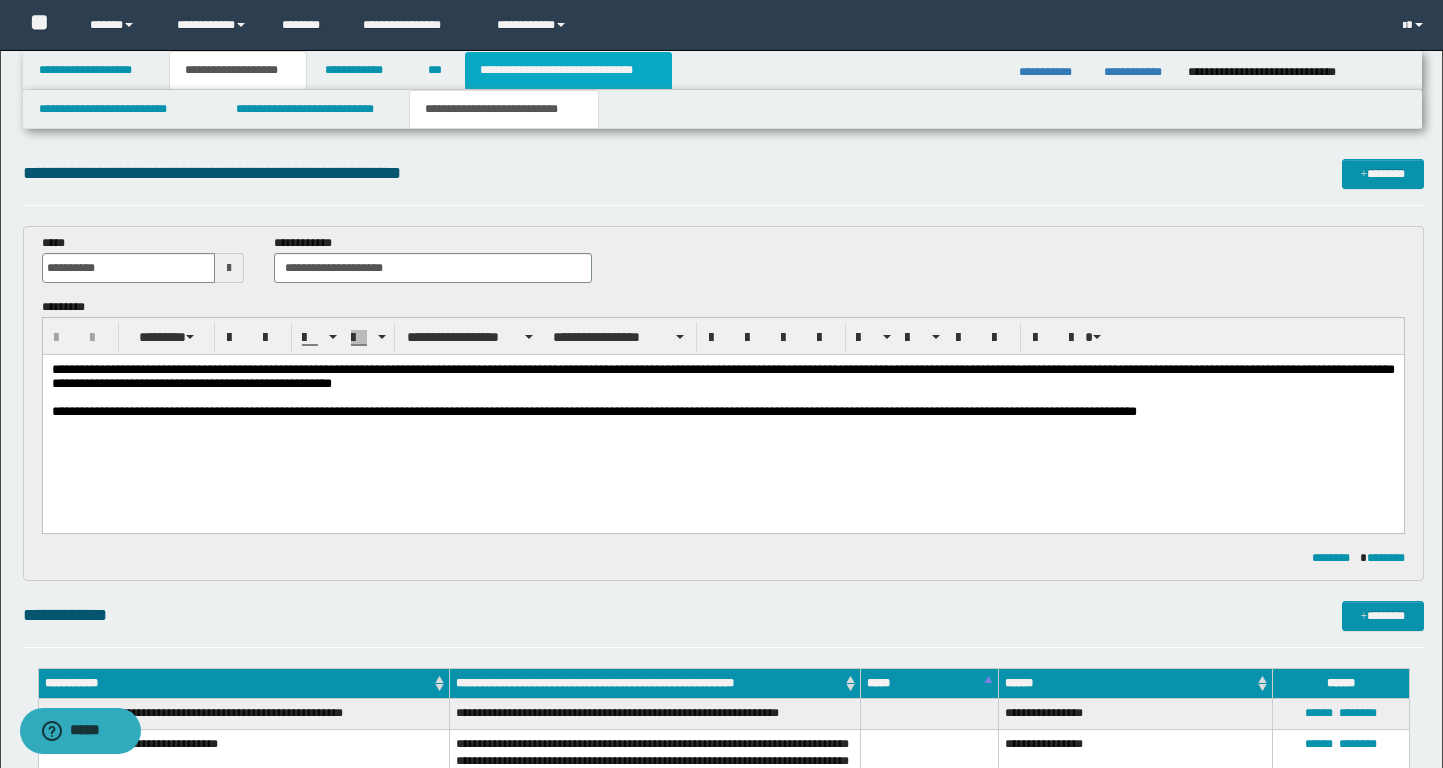 click on "**********" at bounding box center [568, 70] 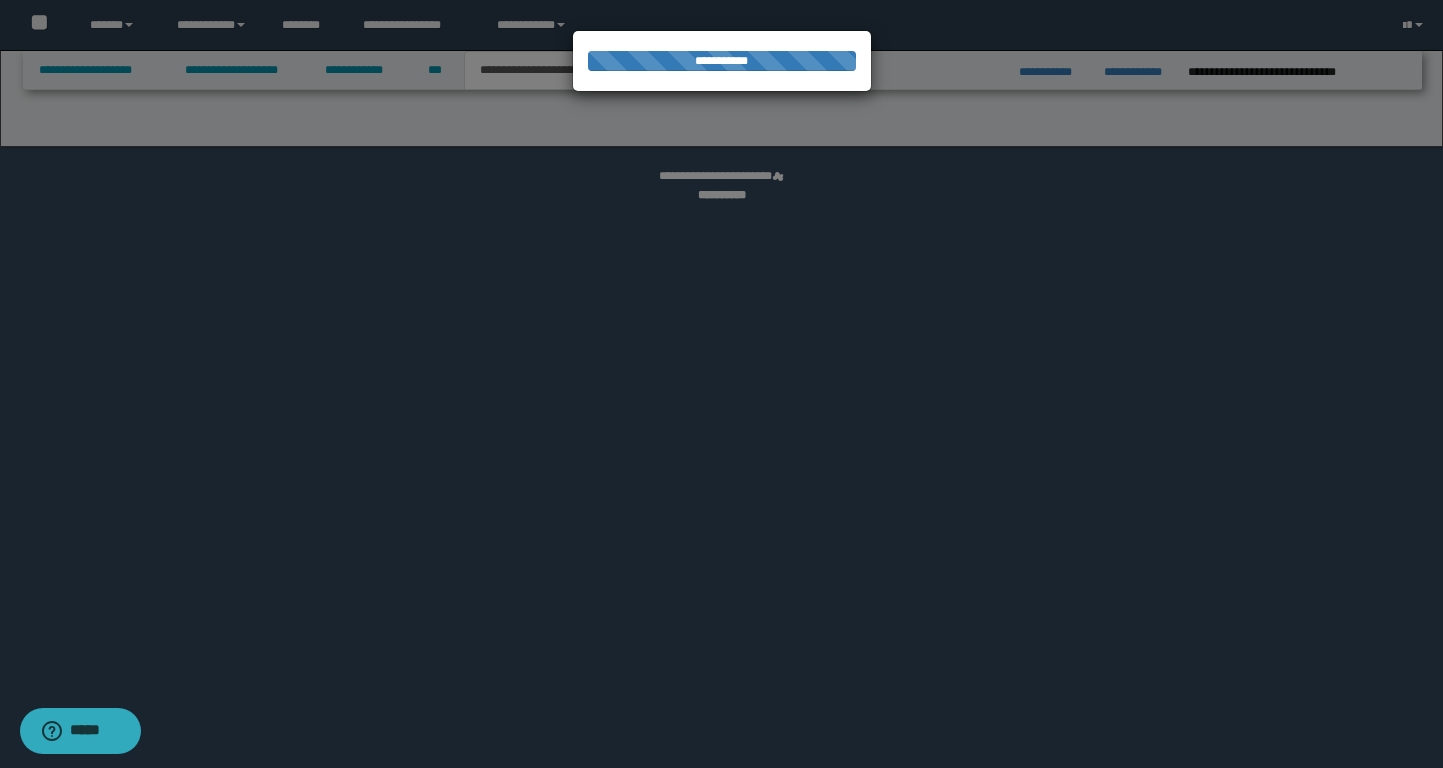 select on "*" 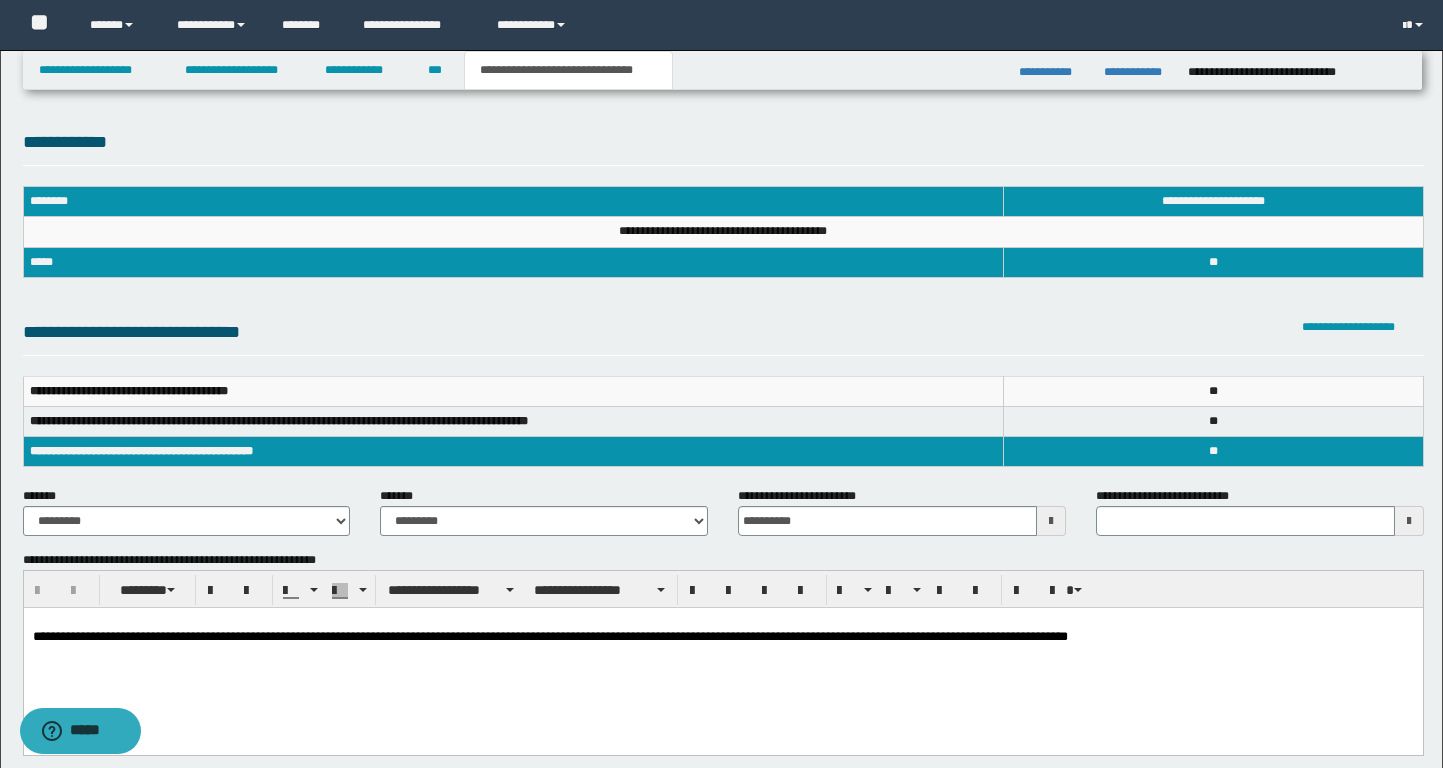 scroll, scrollTop: 0, scrollLeft: 0, axis: both 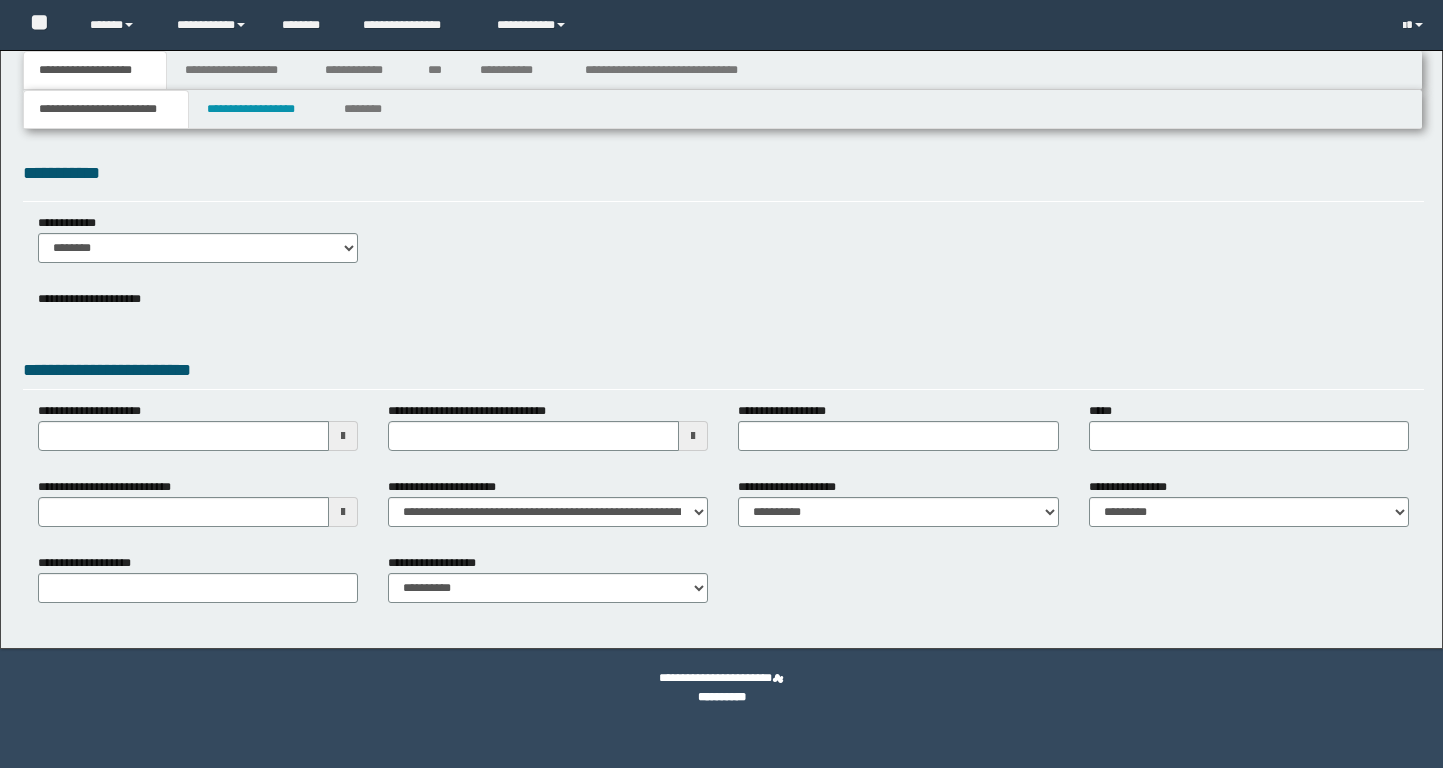 select on "*" 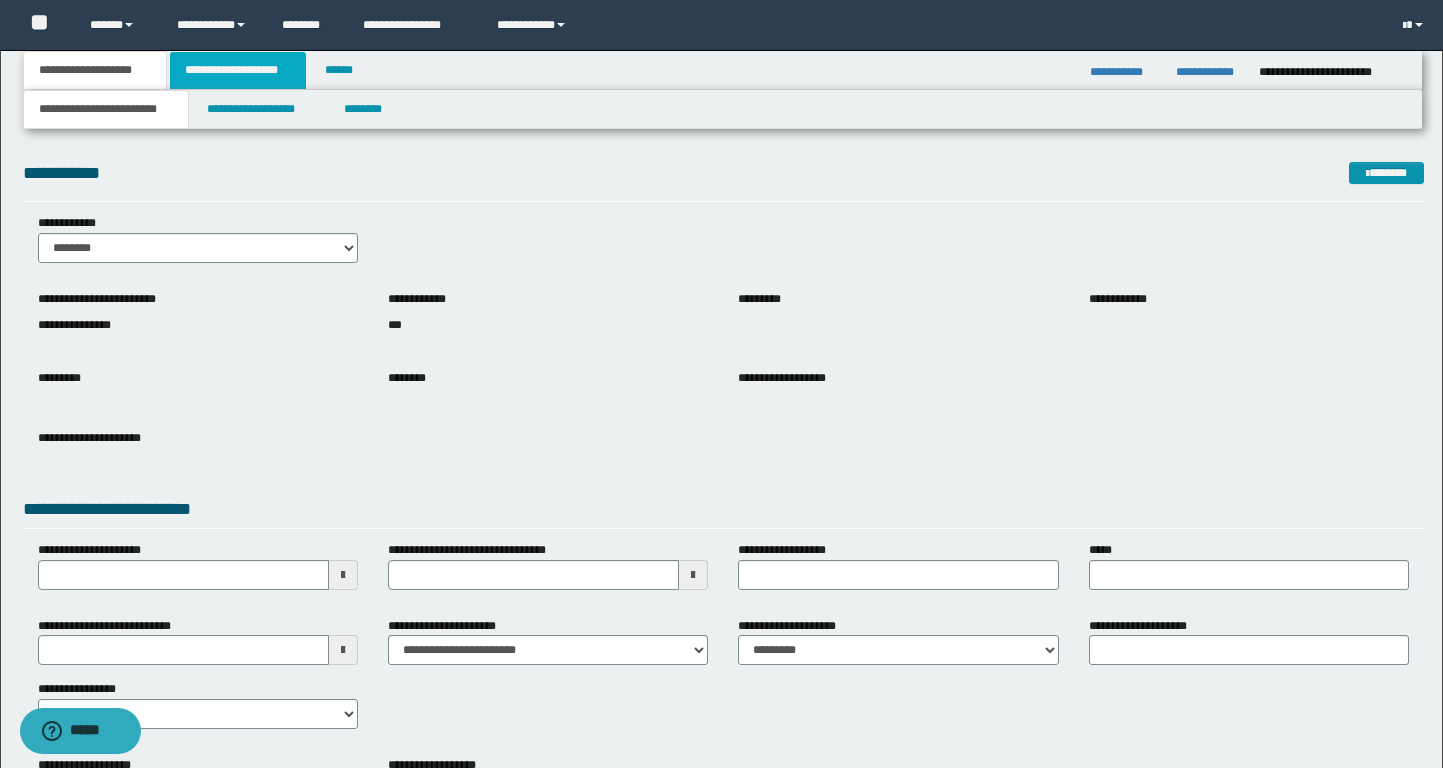 click on "**********" at bounding box center (238, 70) 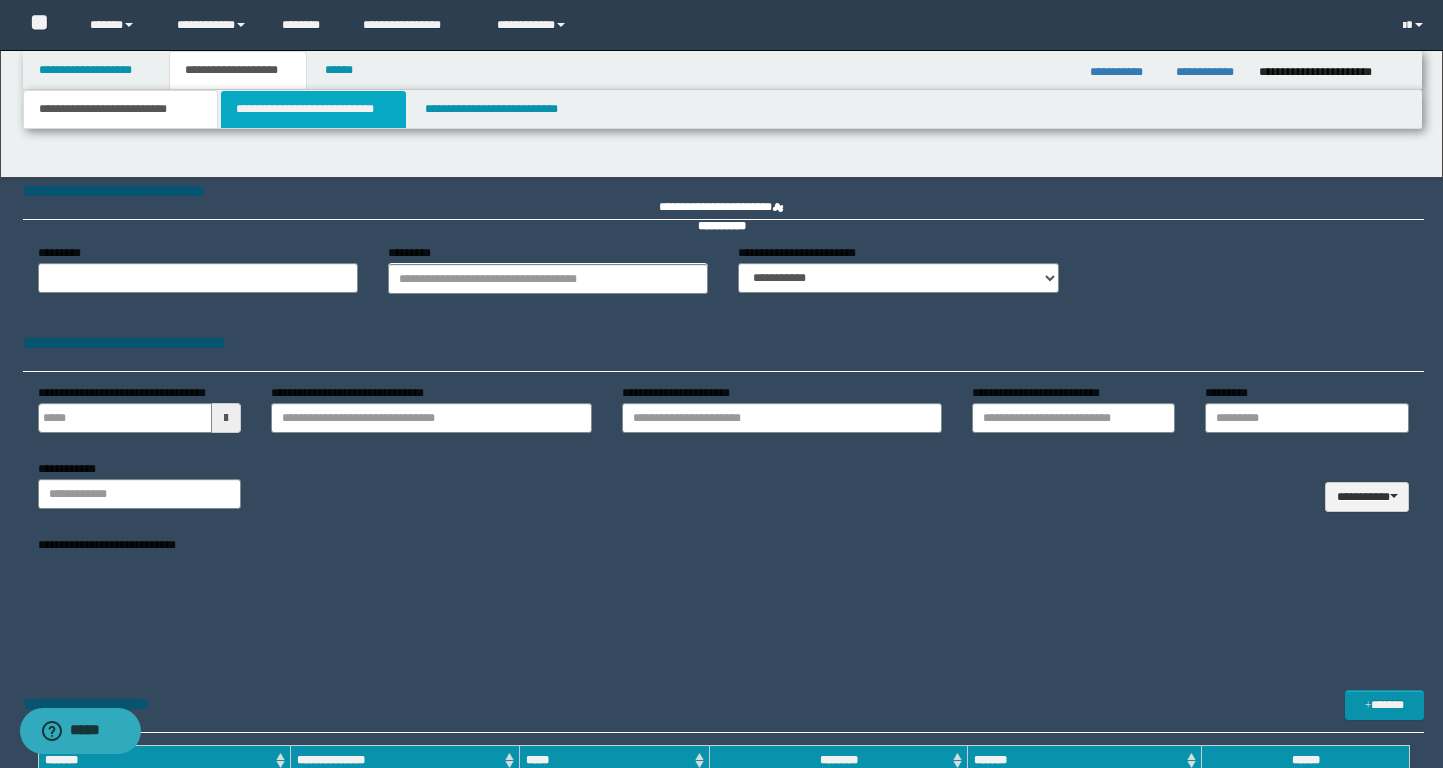 type 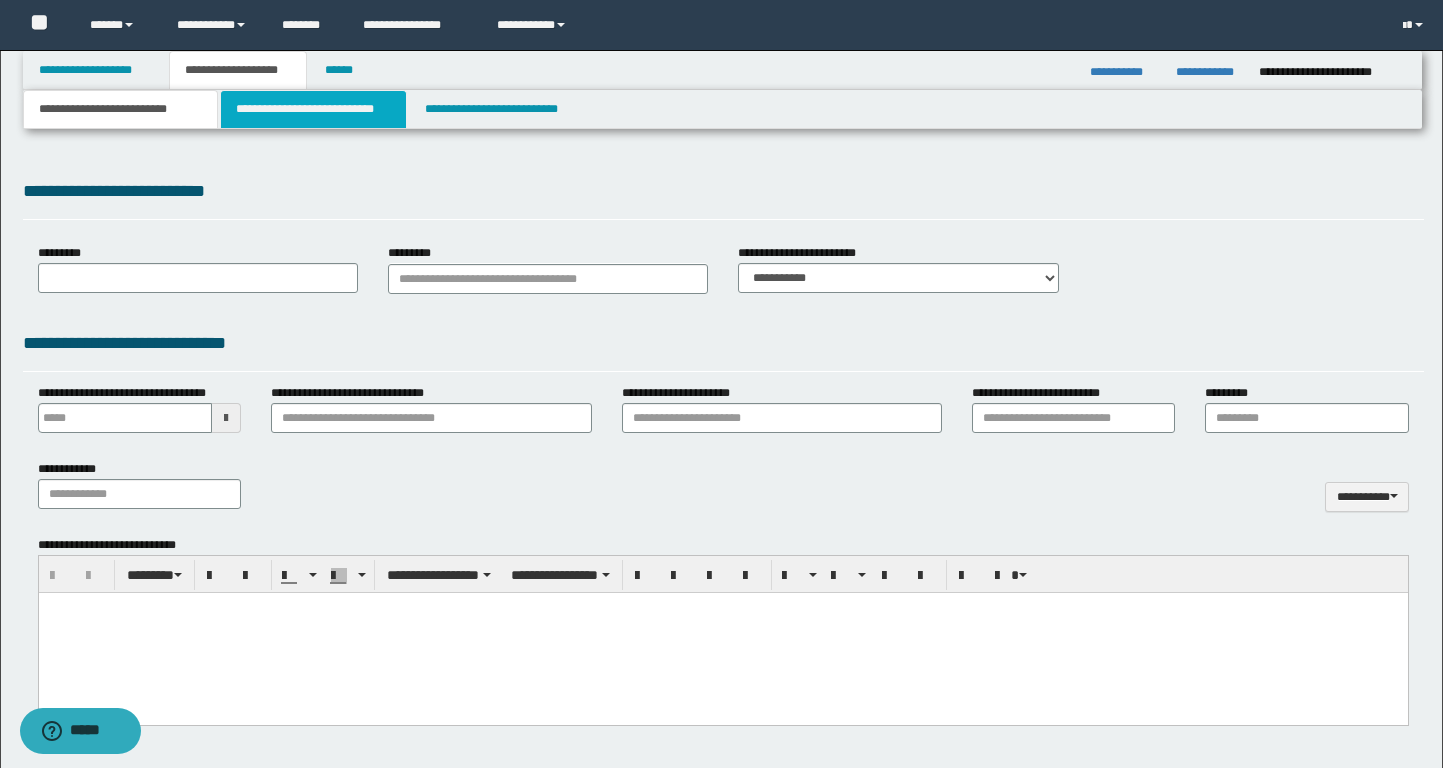 select on "*" 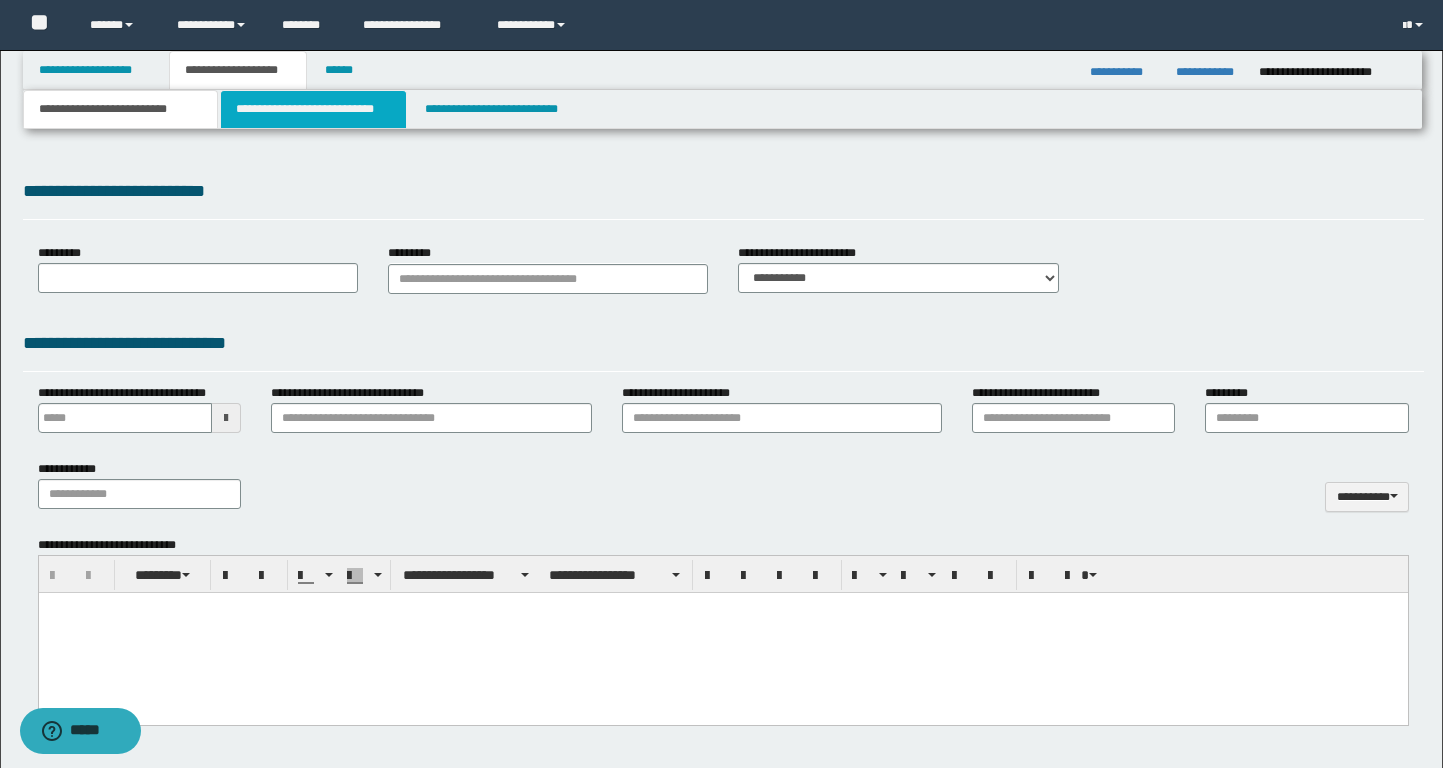 scroll, scrollTop: 0, scrollLeft: 0, axis: both 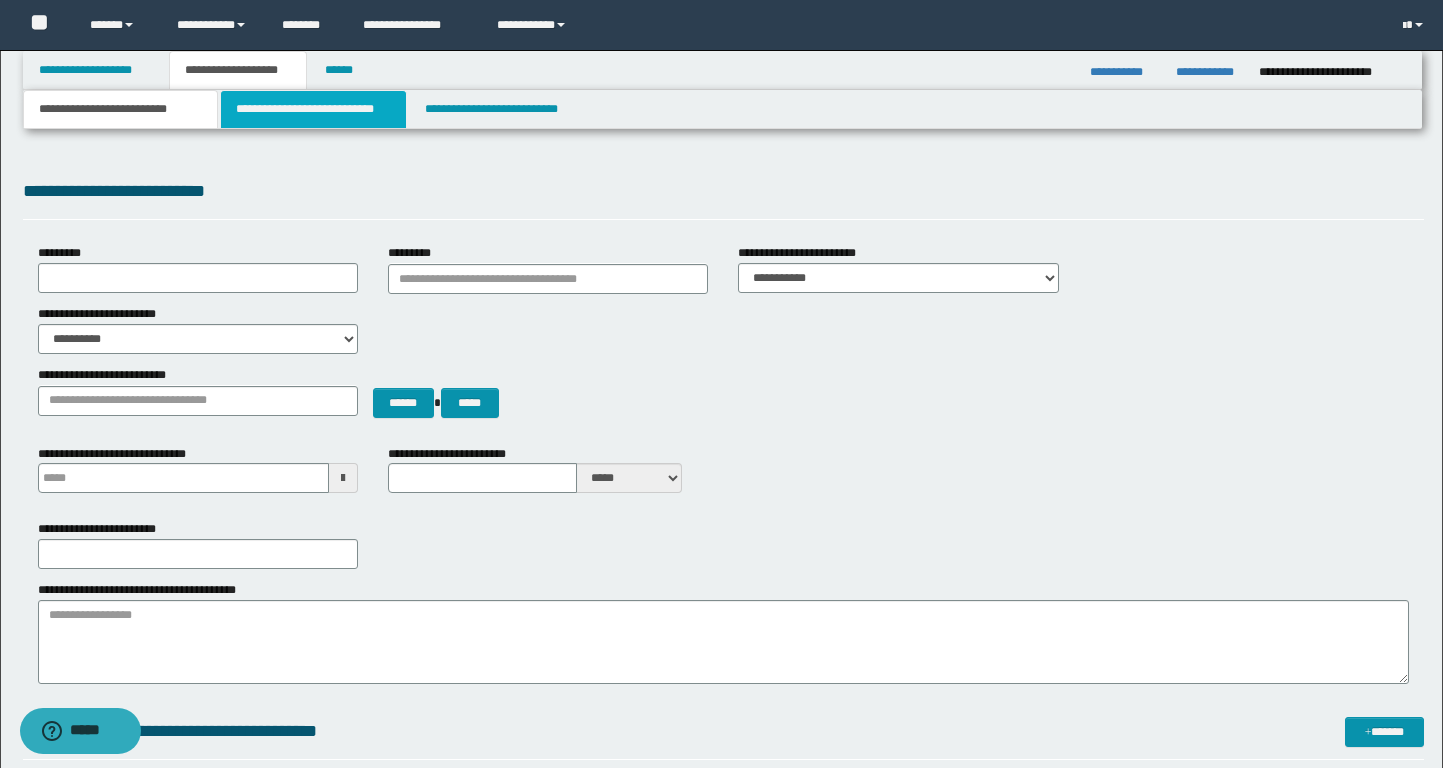 click on "**********" at bounding box center (314, 109) 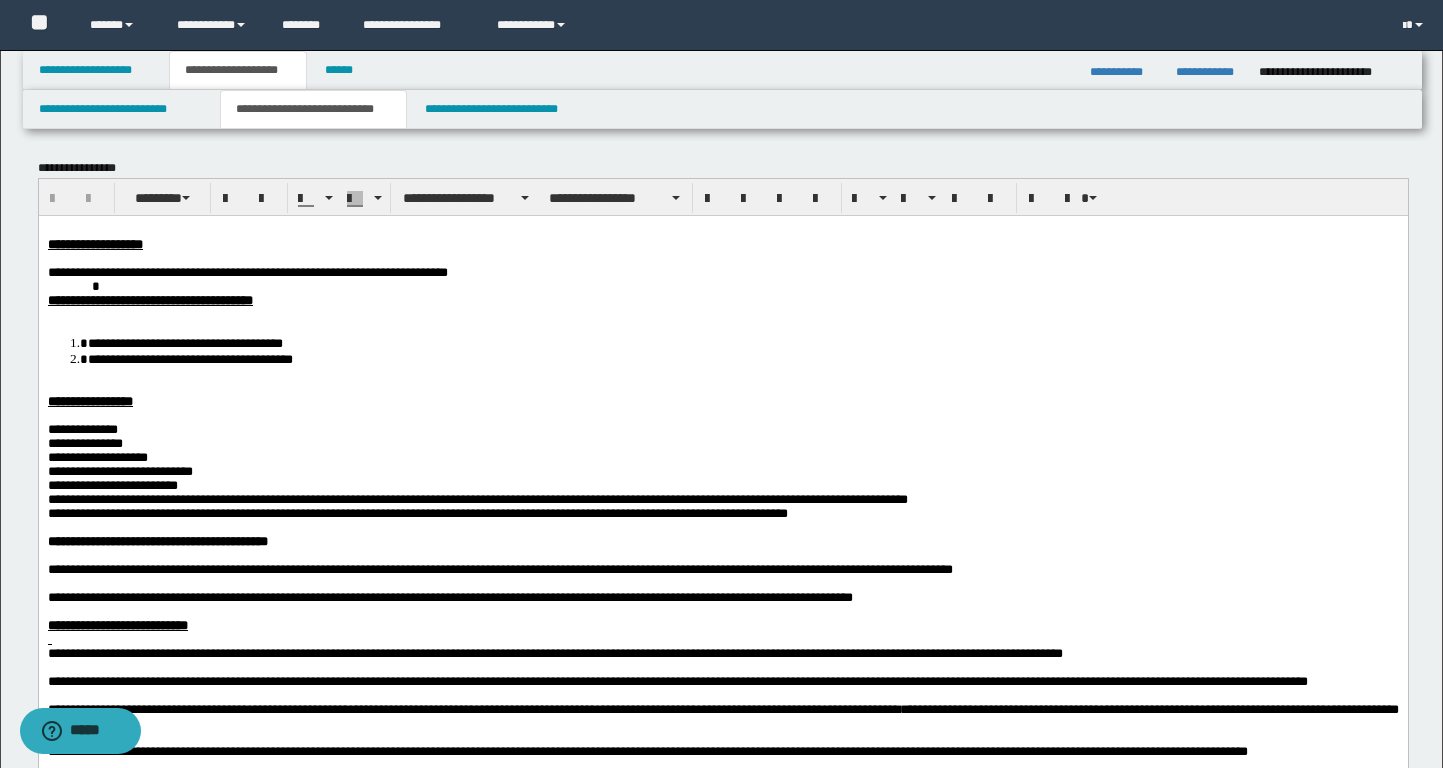 scroll, scrollTop: 0, scrollLeft: 0, axis: both 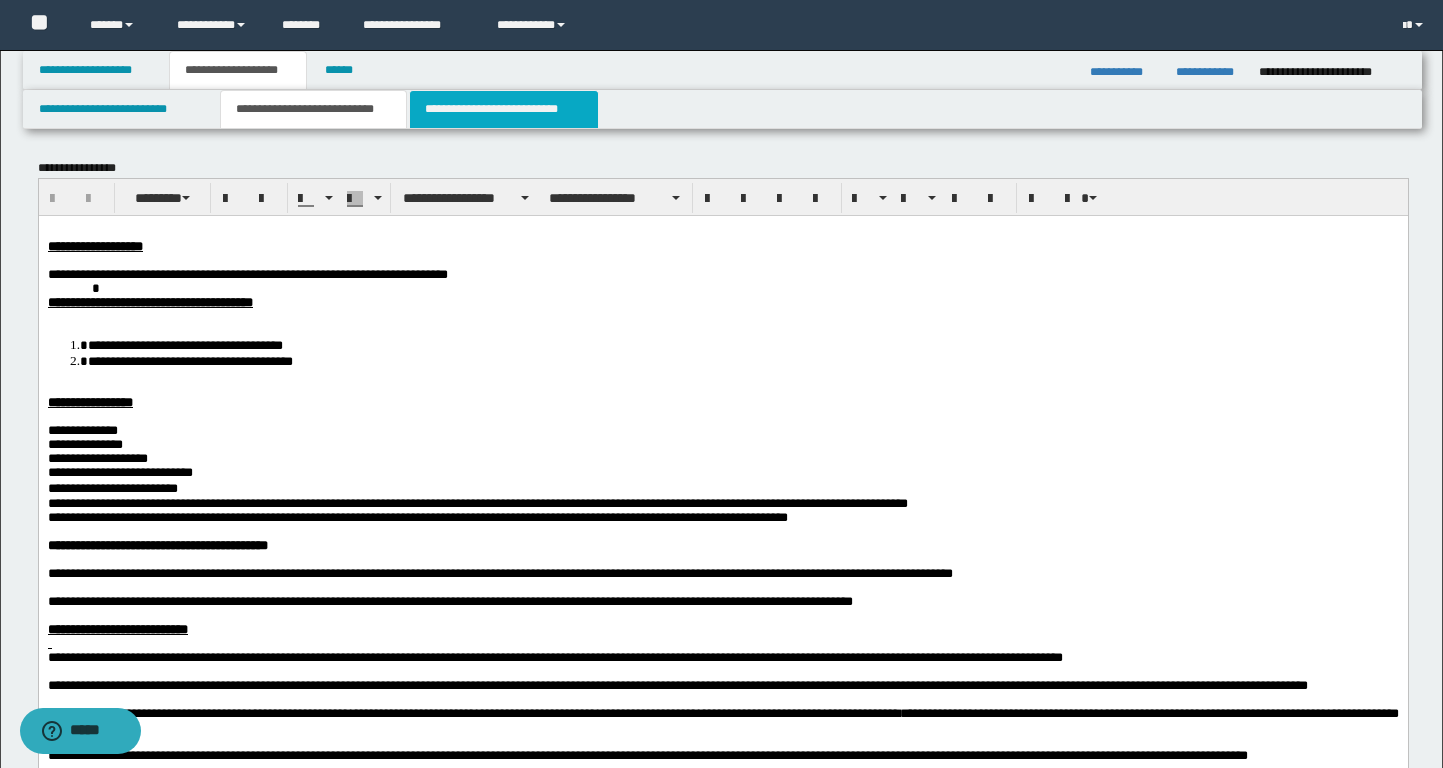click on "**********" at bounding box center (504, 109) 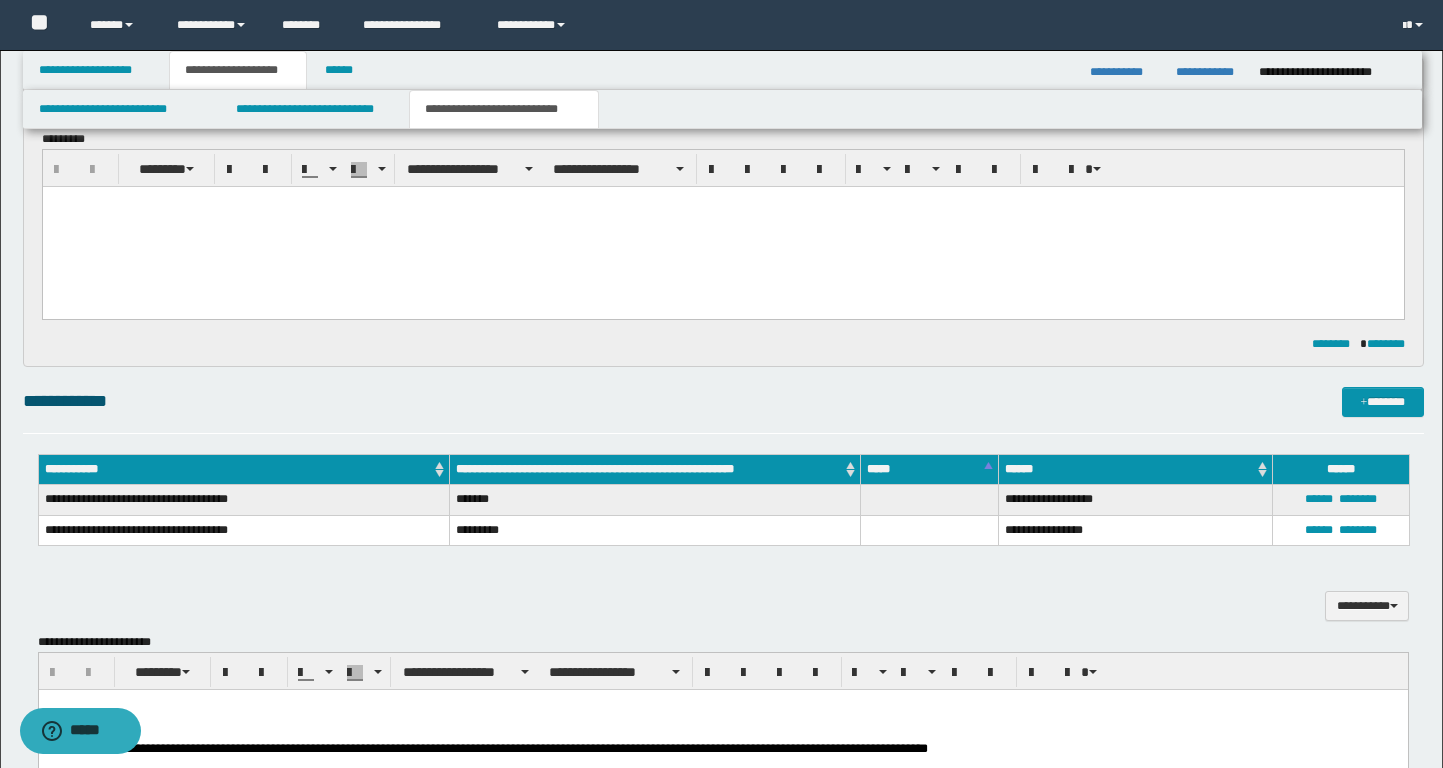 scroll, scrollTop: 20, scrollLeft: 0, axis: vertical 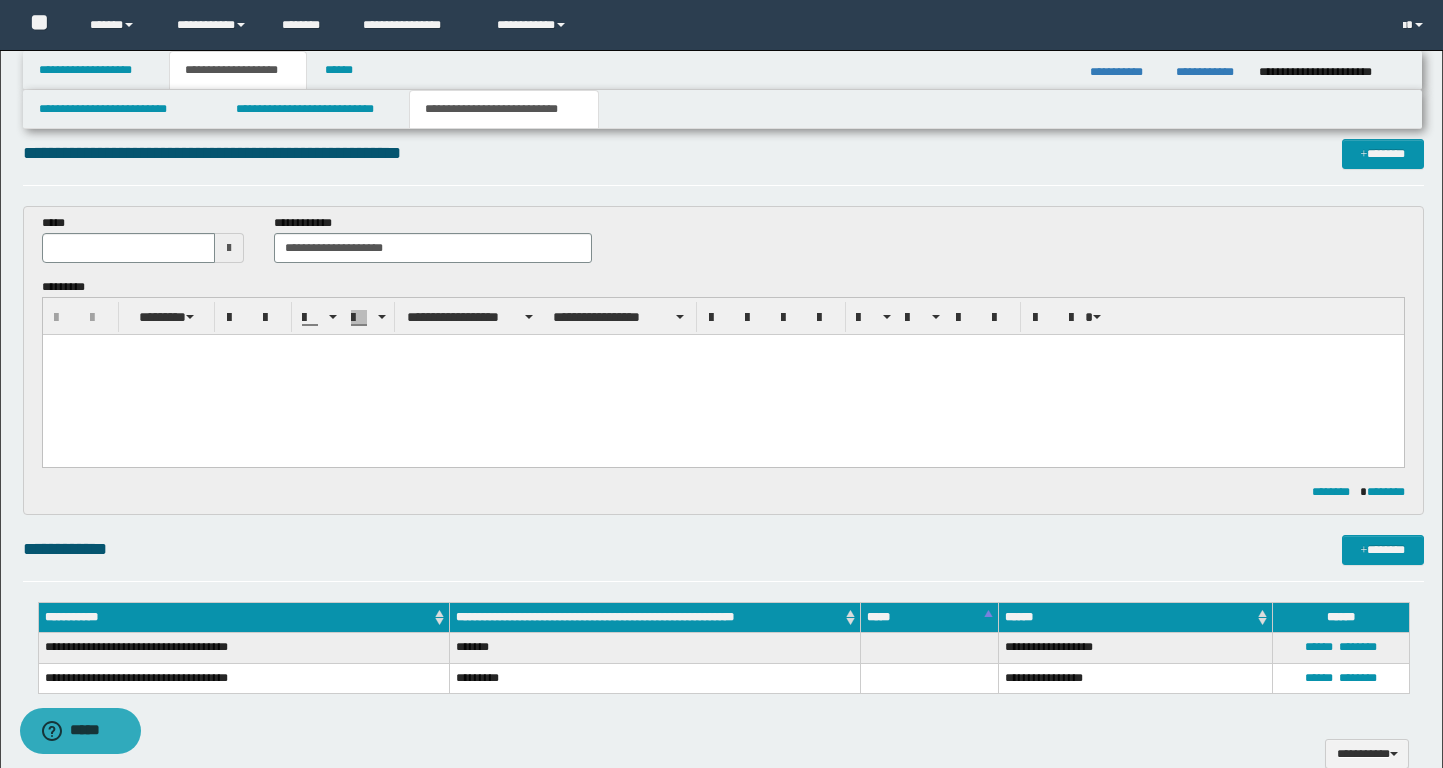 click at bounding box center (229, 248) 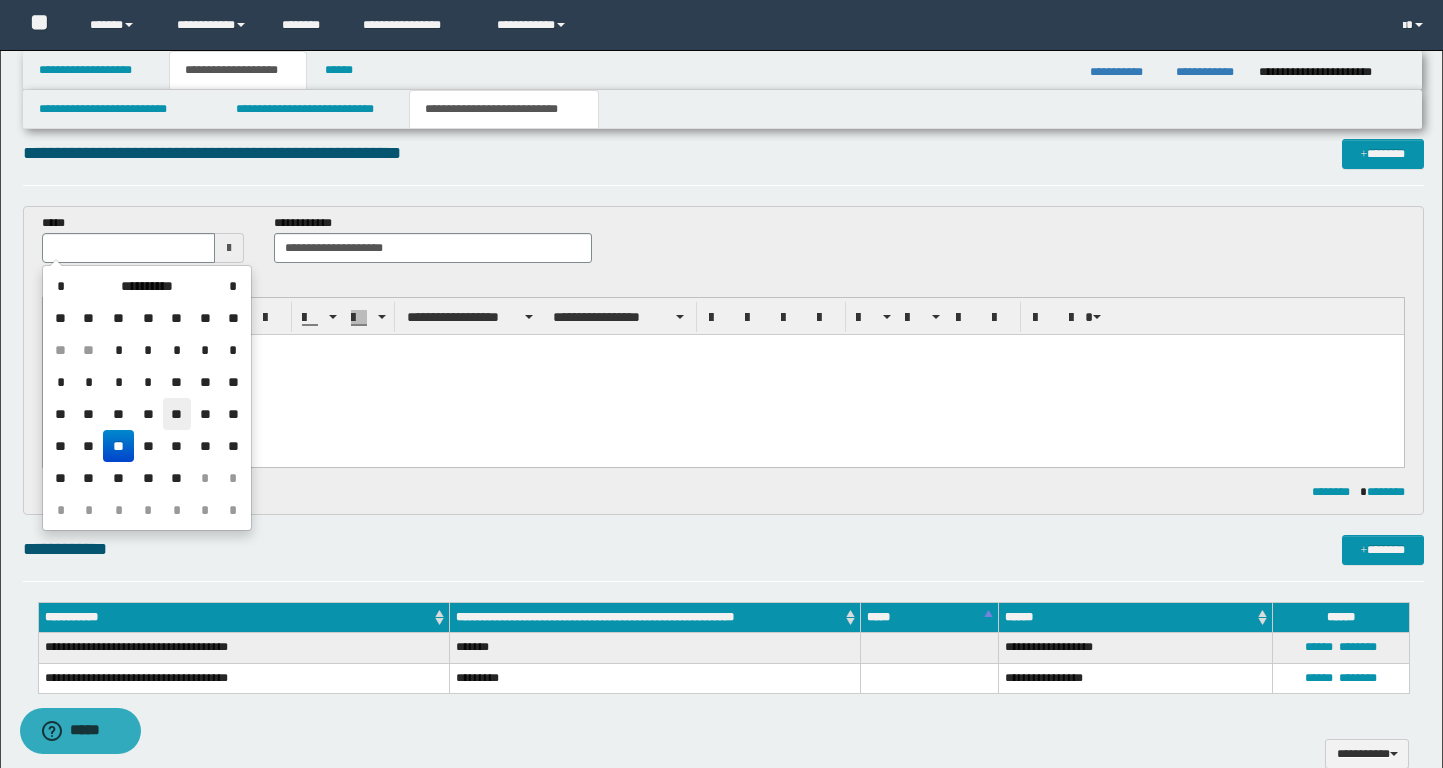 click on "**" at bounding box center (177, 414) 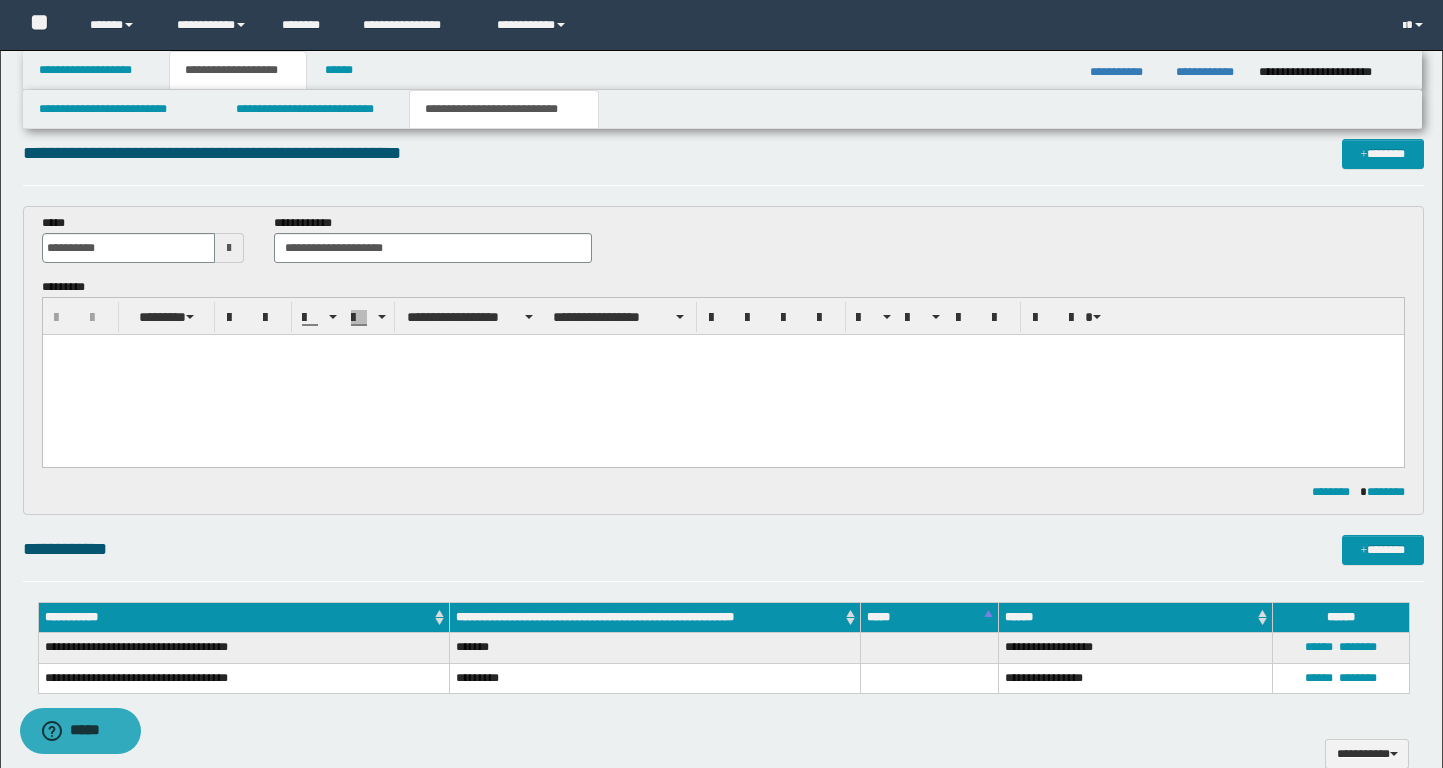 click at bounding box center [722, 375] 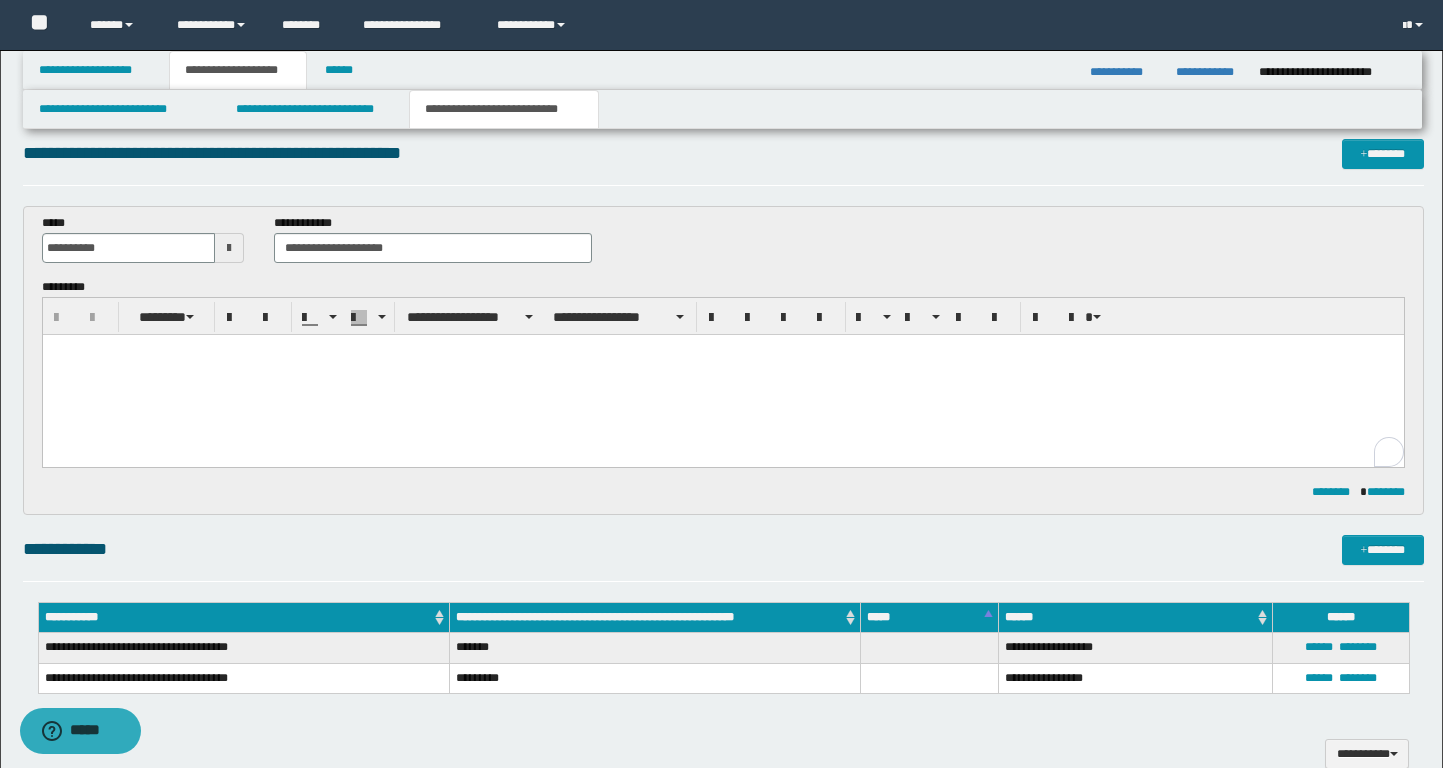 paste 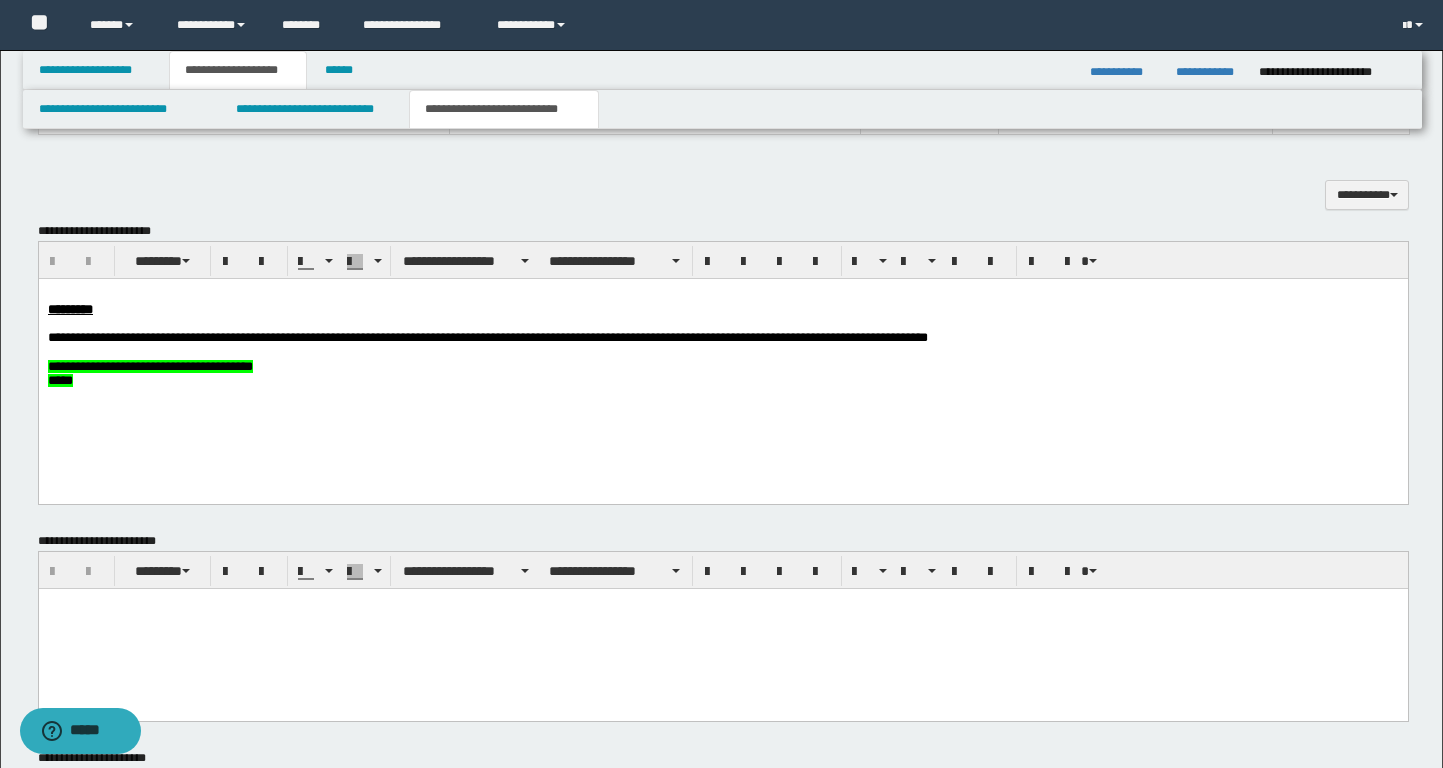 scroll, scrollTop: 643, scrollLeft: 0, axis: vertical 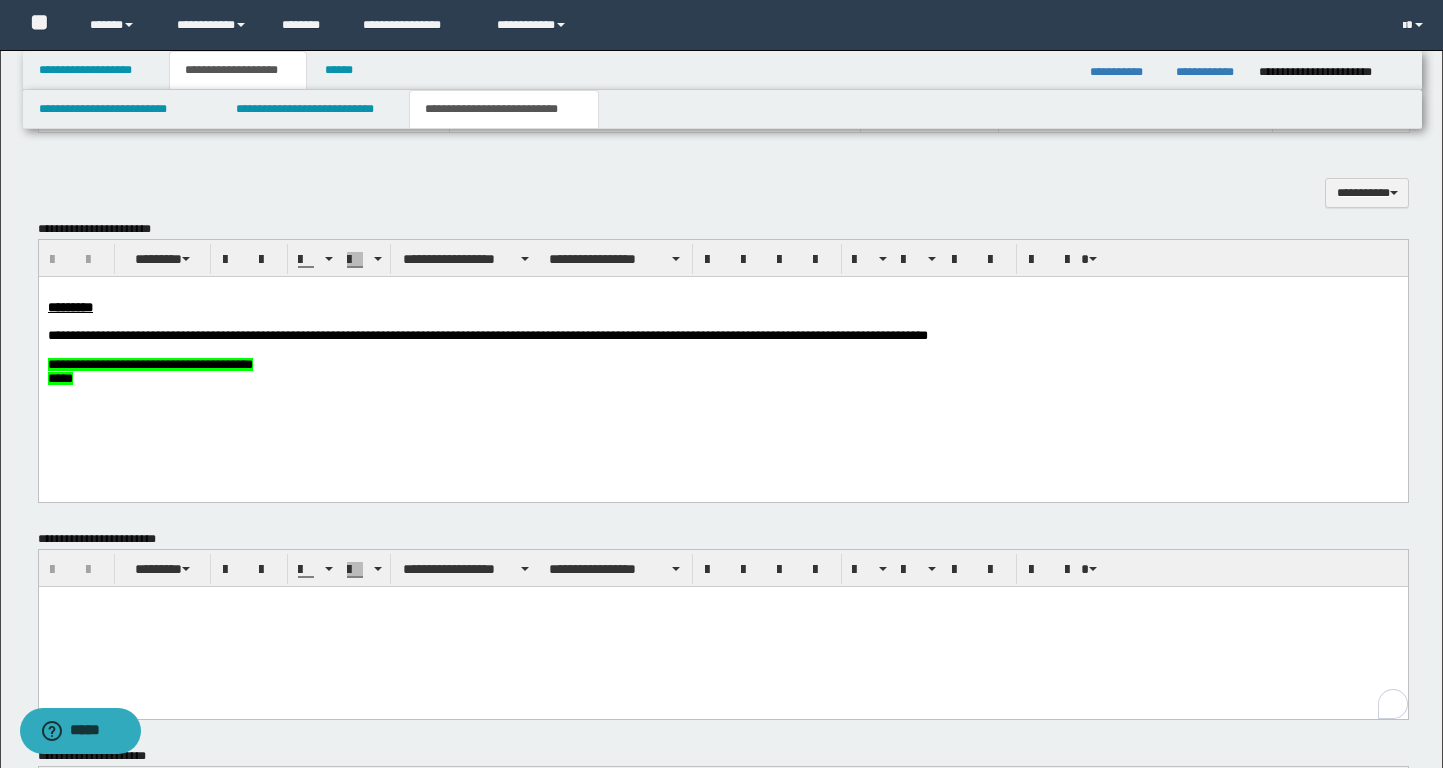 click at bounding box center [722, 627] 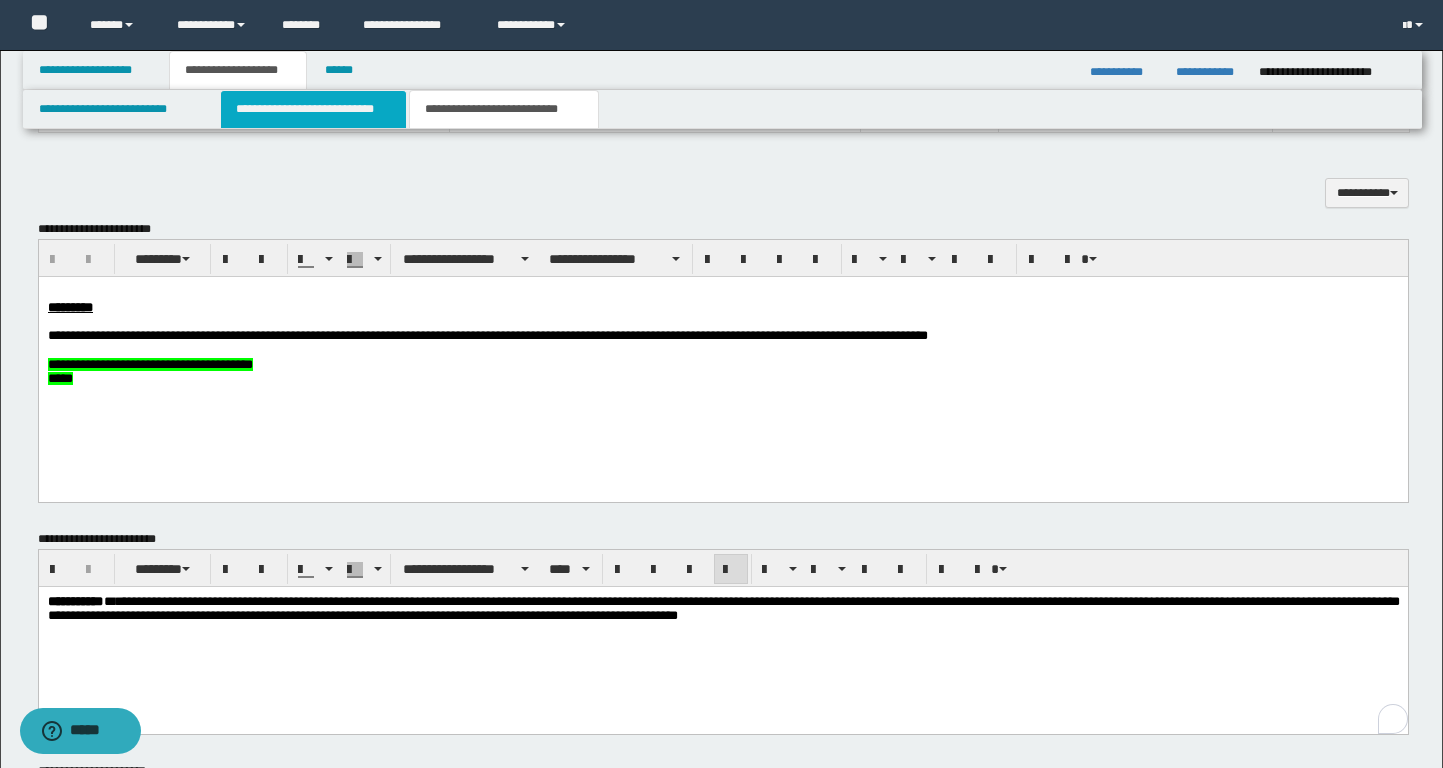 click on "**********" at bounding box center (314, 109) 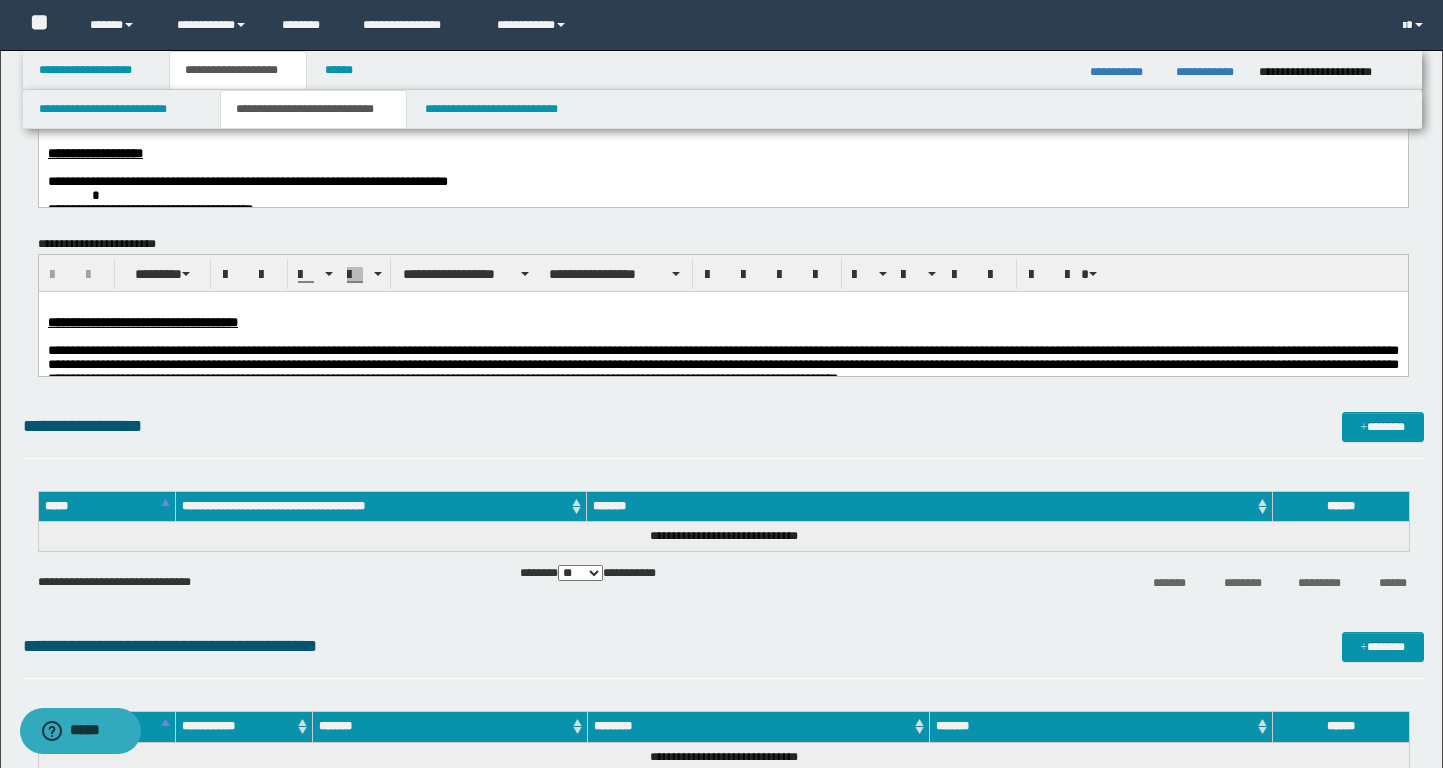 scroll, scrollTop: 46, scrollLeft: 0, axis: vertical 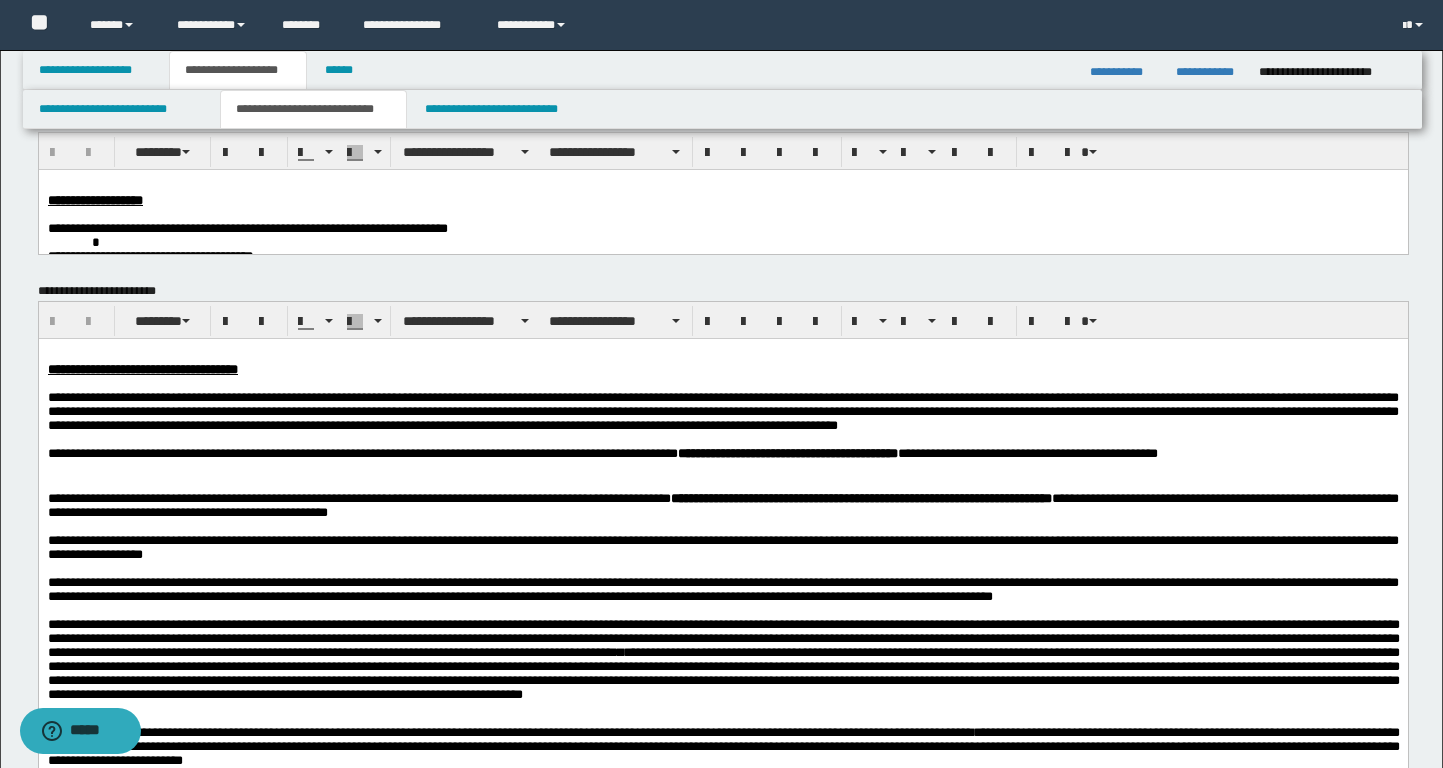 click on "**********" at bounding box center (722, 859) 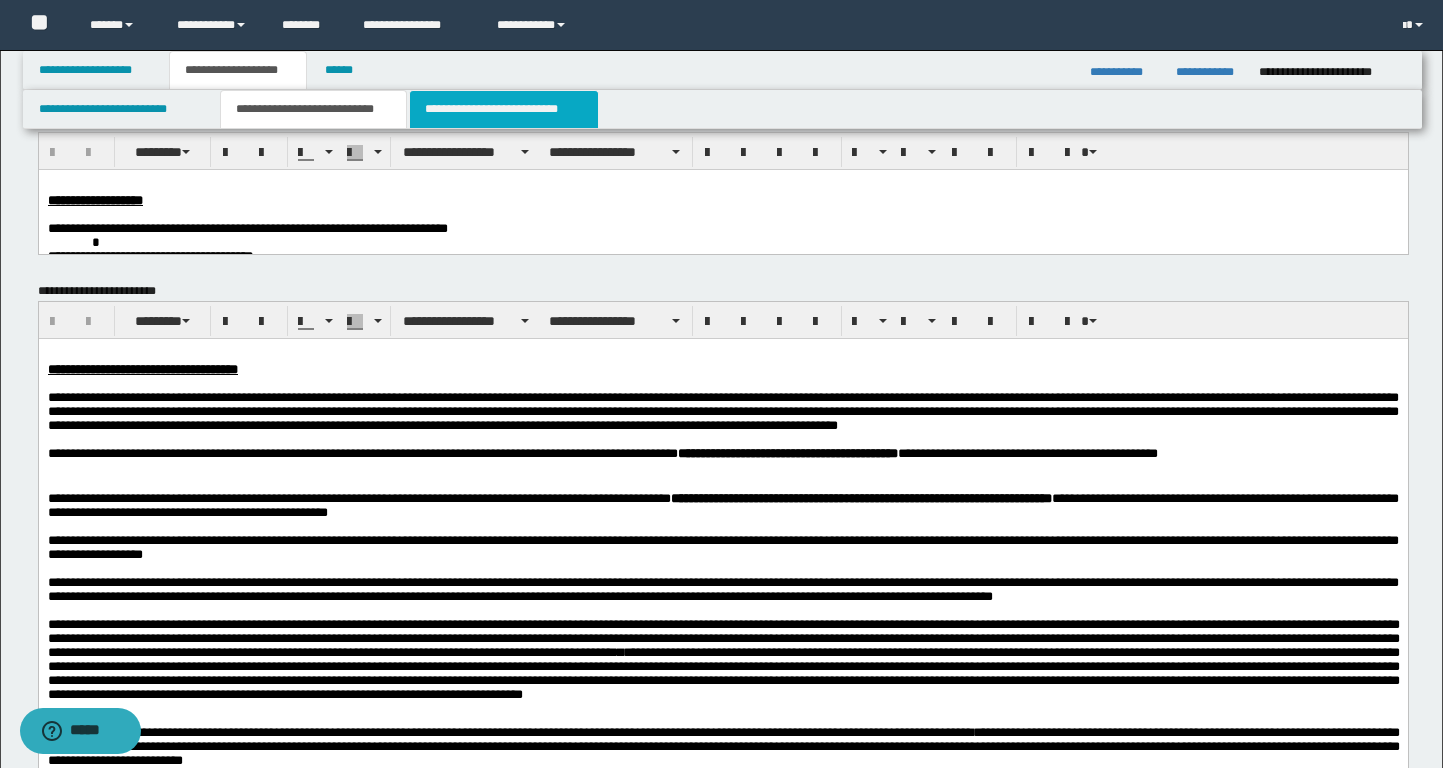 click on "**********" at bounding box center (504, 109) 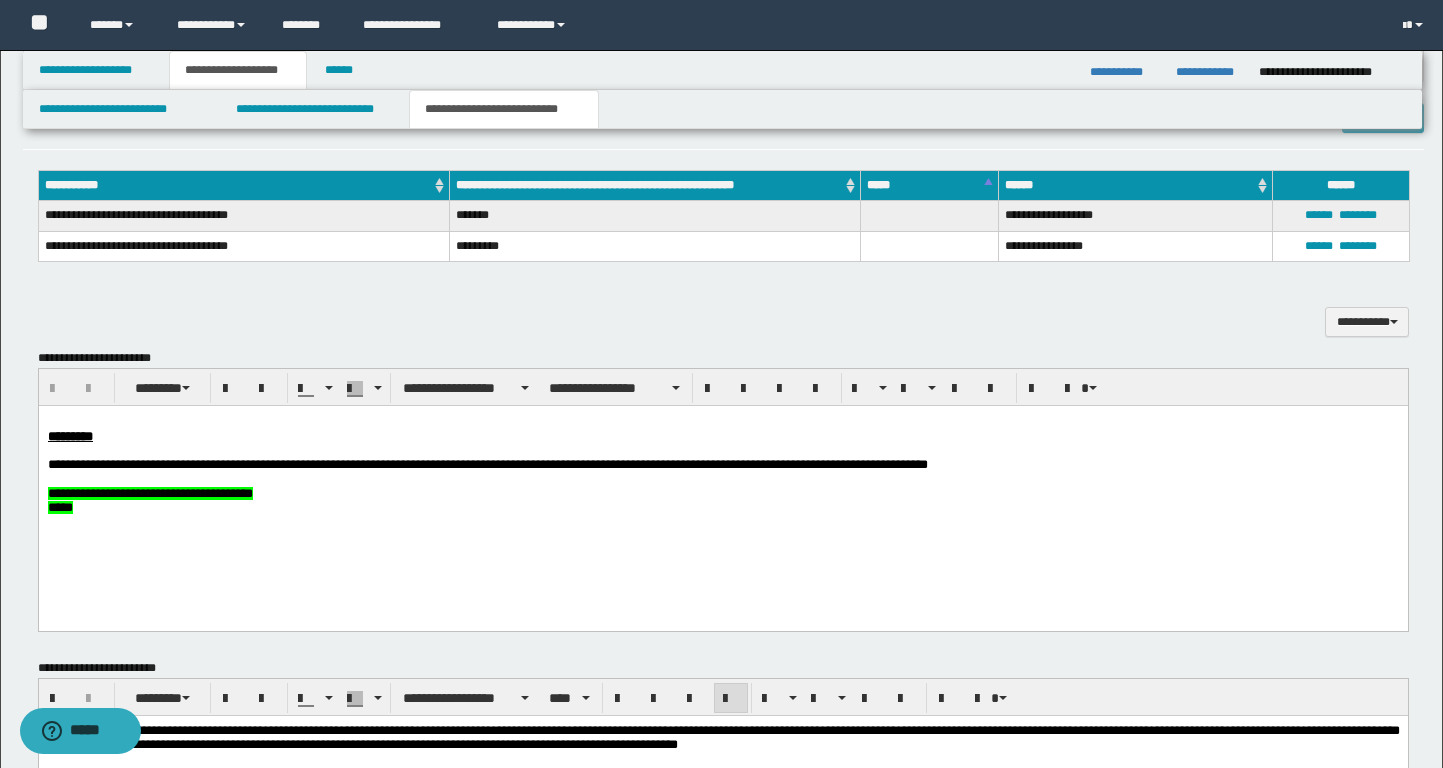 scroll, scrollTop: 518, scrollLeft: 0, axis: vertical 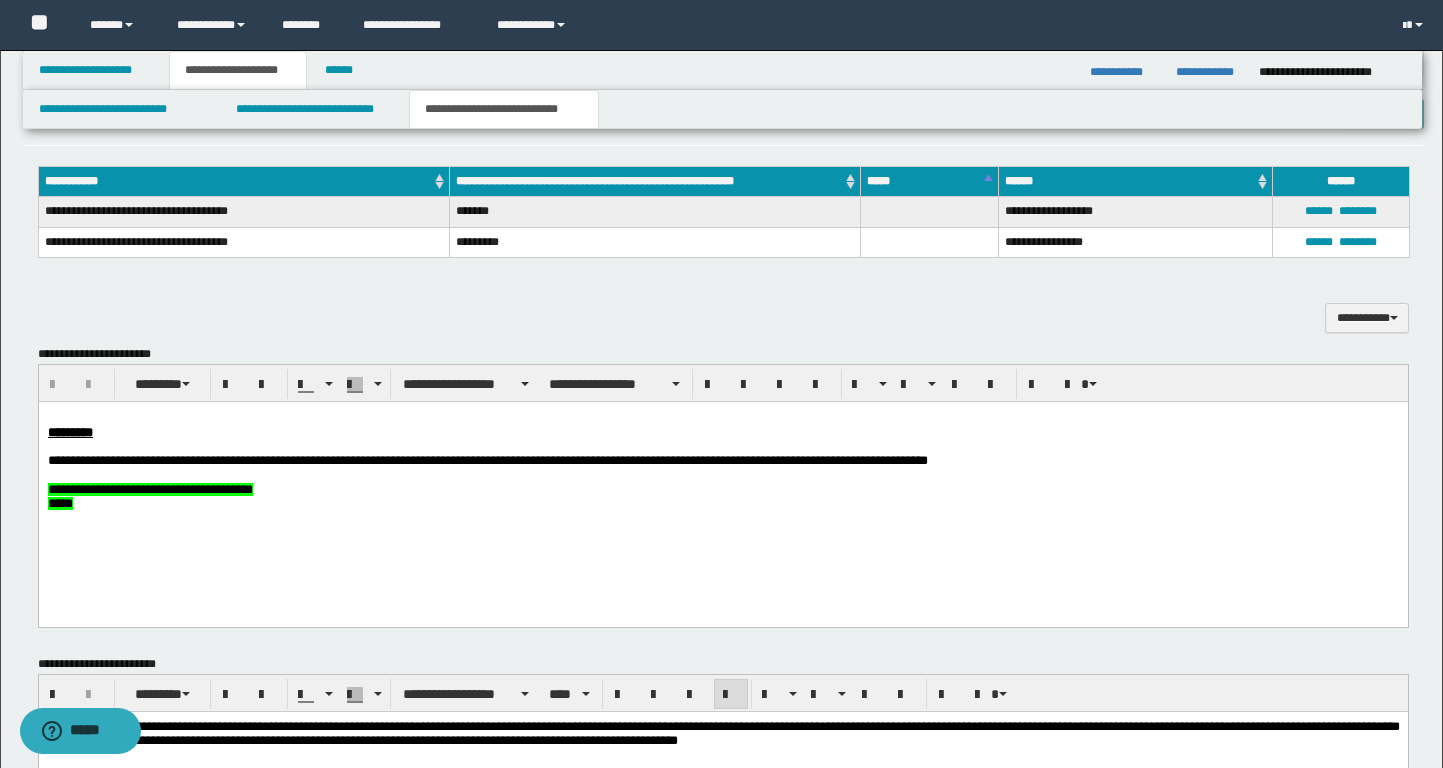 click on "**********" at bounding box center (152, 460) 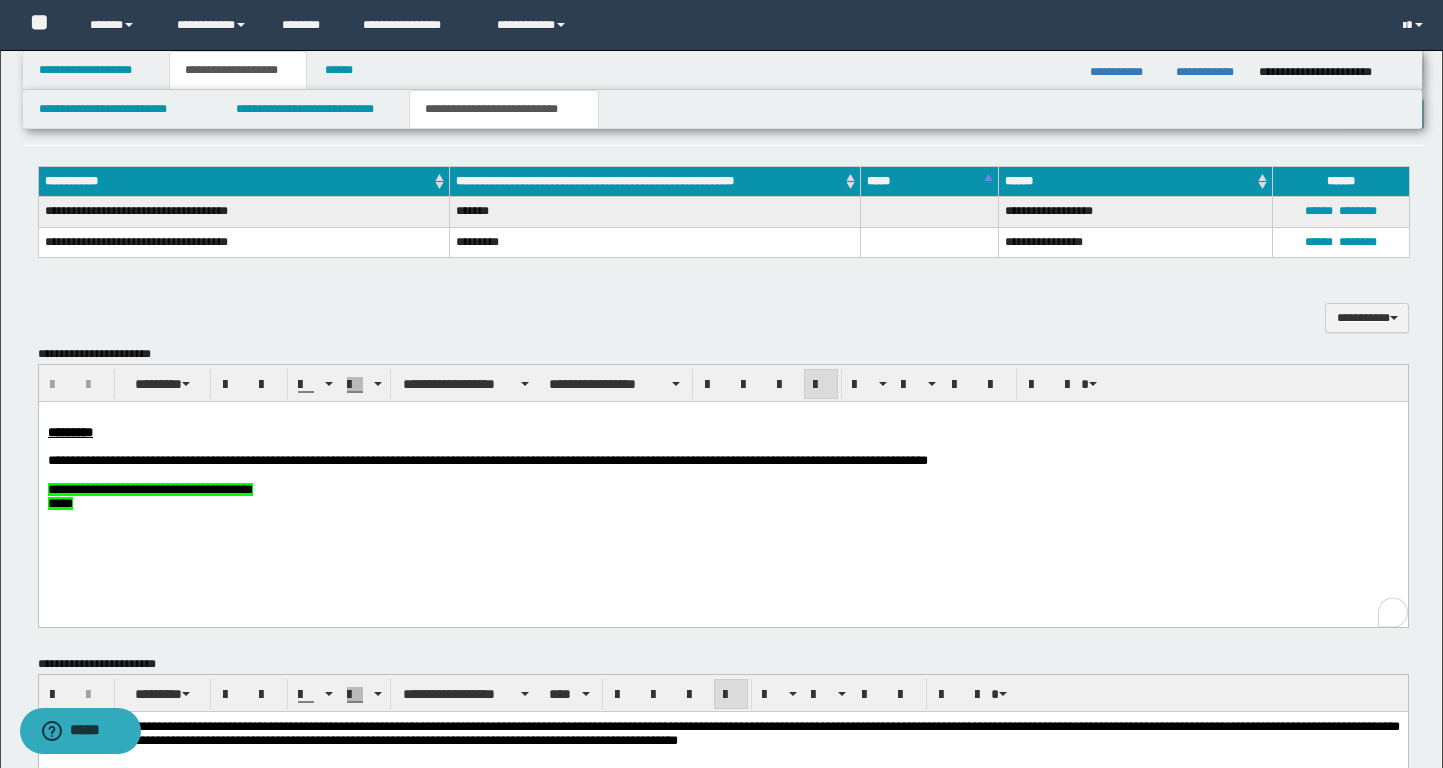 type 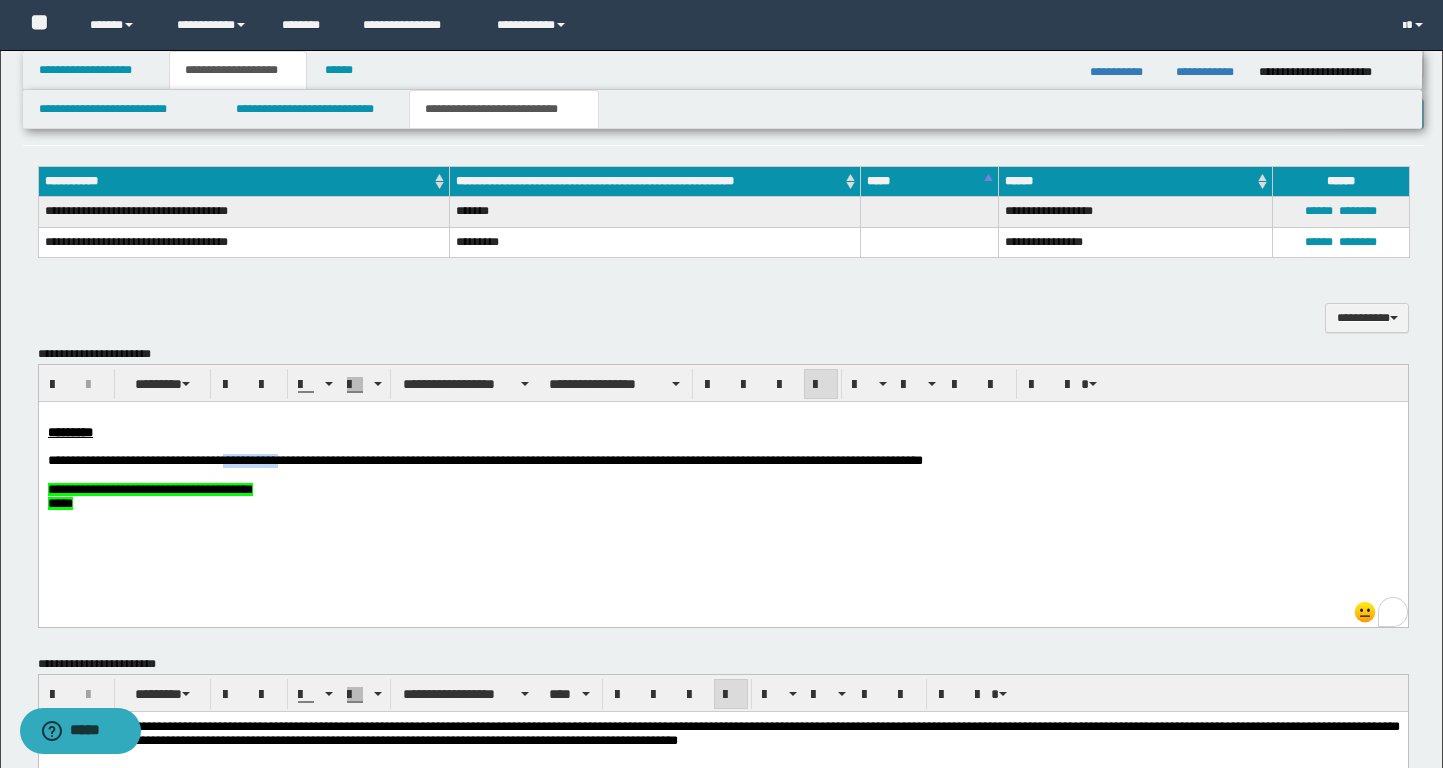 drag, startPoint x: 322, startPoint y: 464, endPoint x: 260, endPoint y: 465, distance: 62.008064 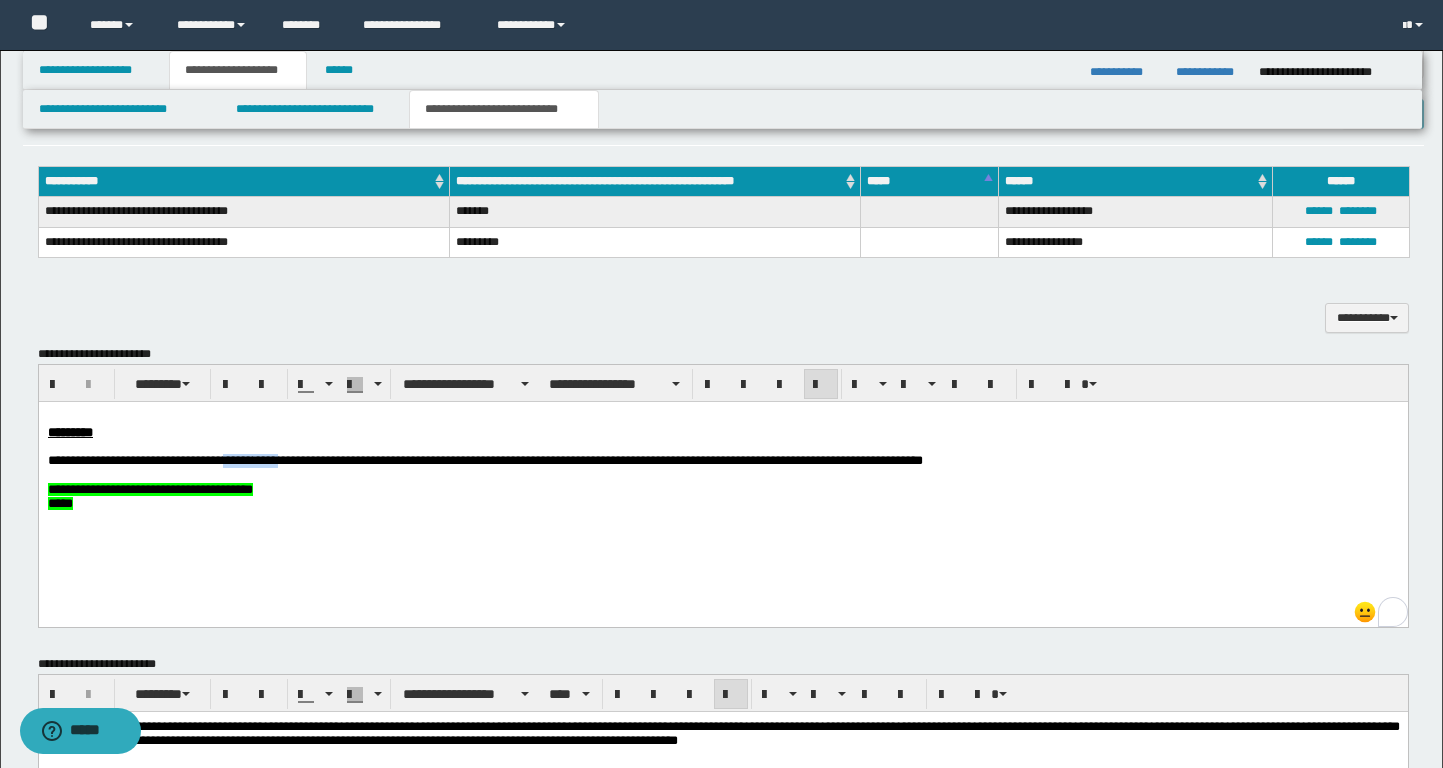 click on "**********" at bounding box center [722, 461] 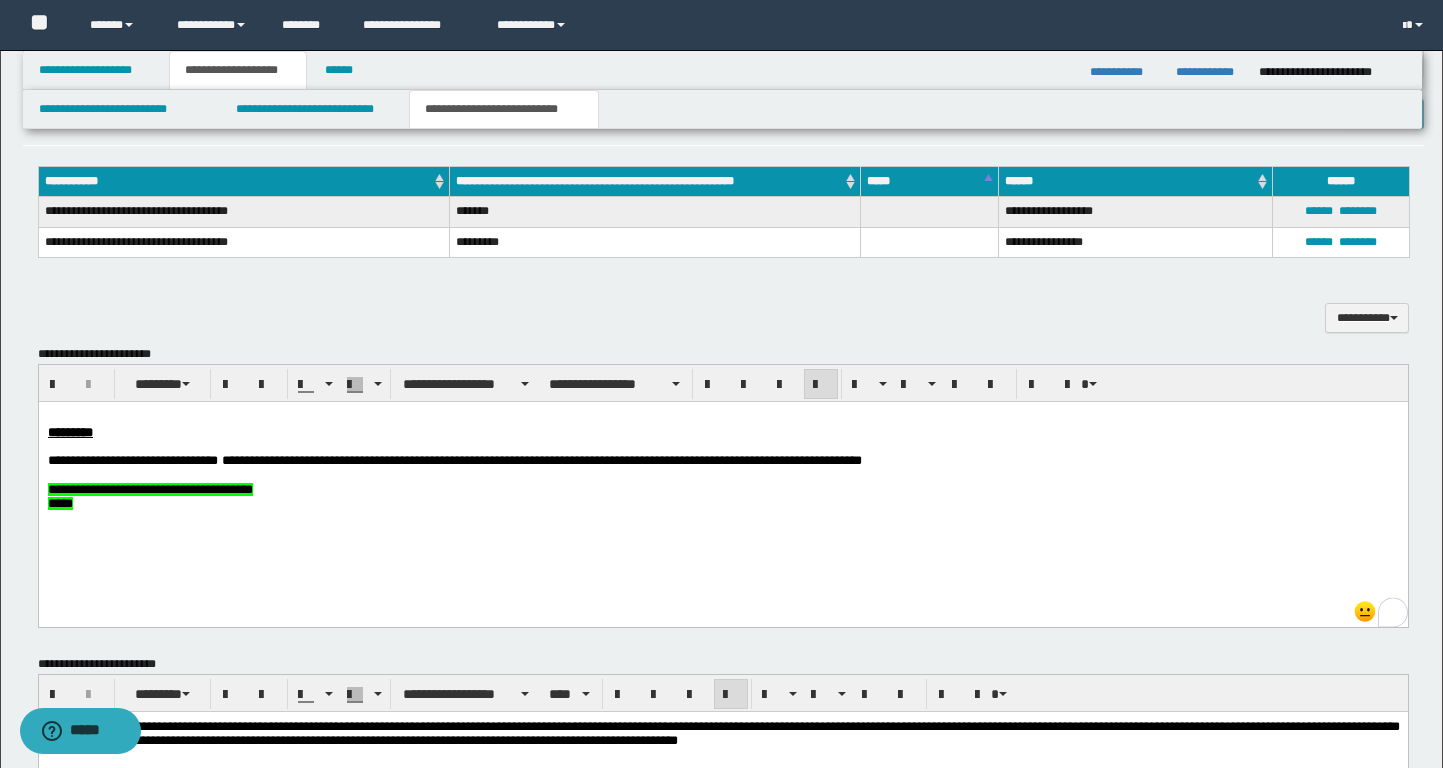 click on "**********" at bounding box center [401, 460] 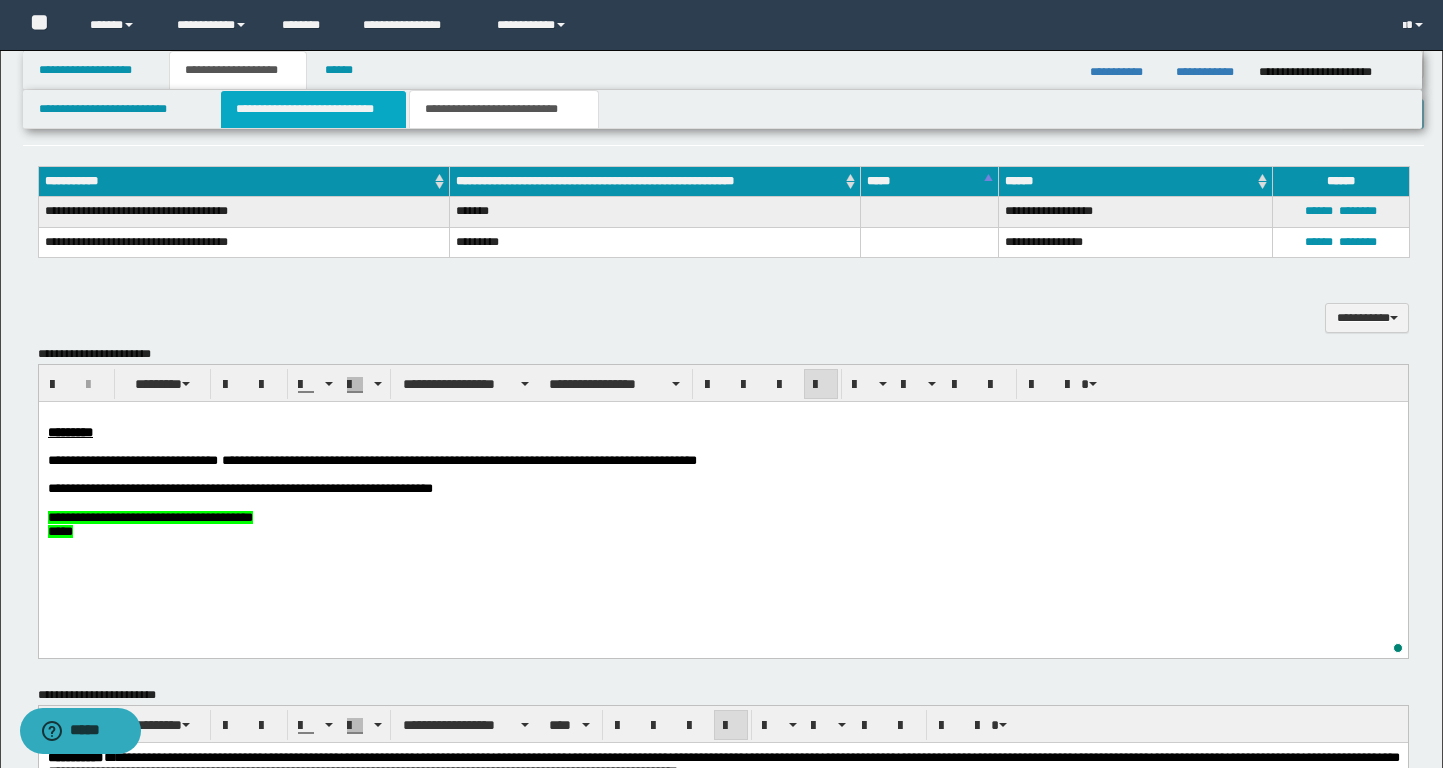 click on "**********" at bounding box center (314, 109) 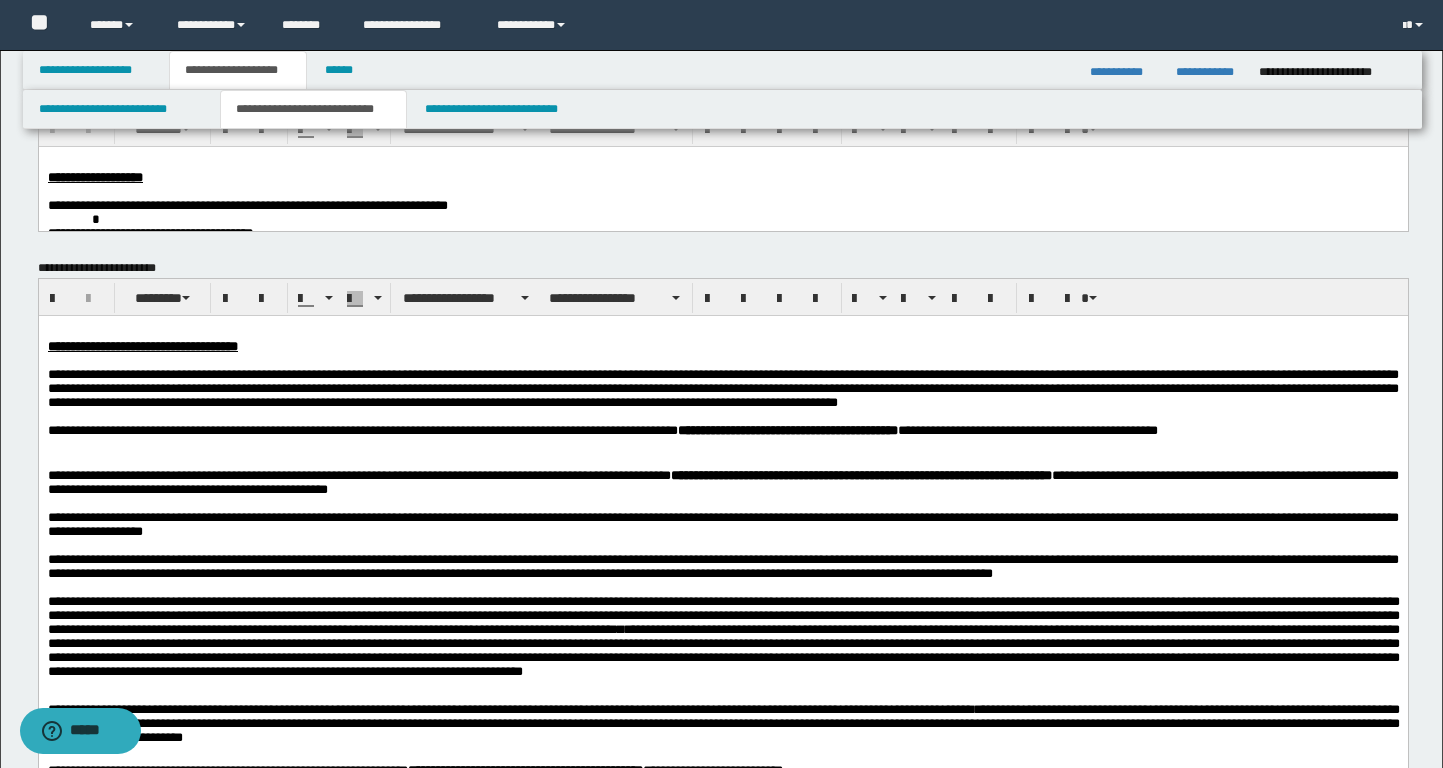 scroll, scrollTop: 77, scrollLeft: 0, axis: vertical 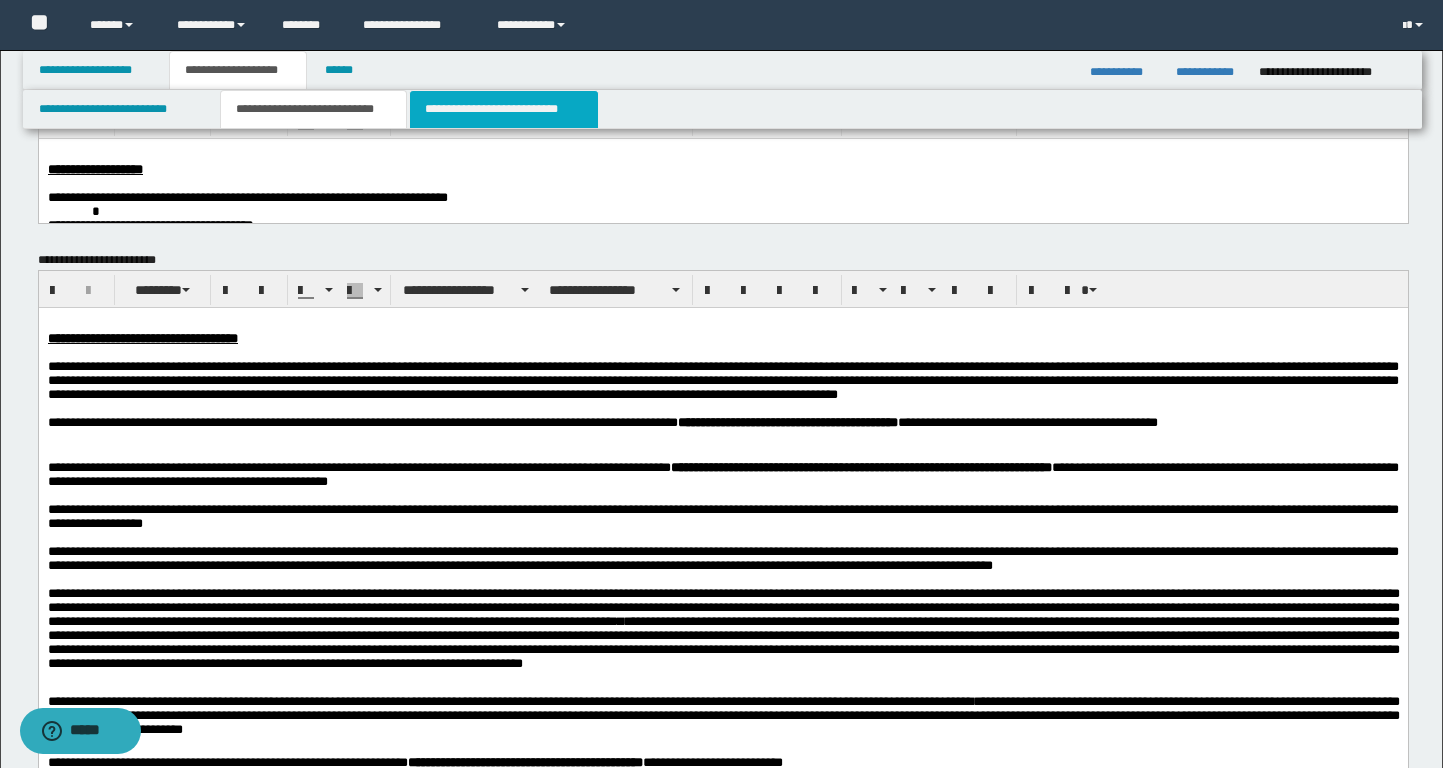 click on "**********" at bounding box center (504, 109) 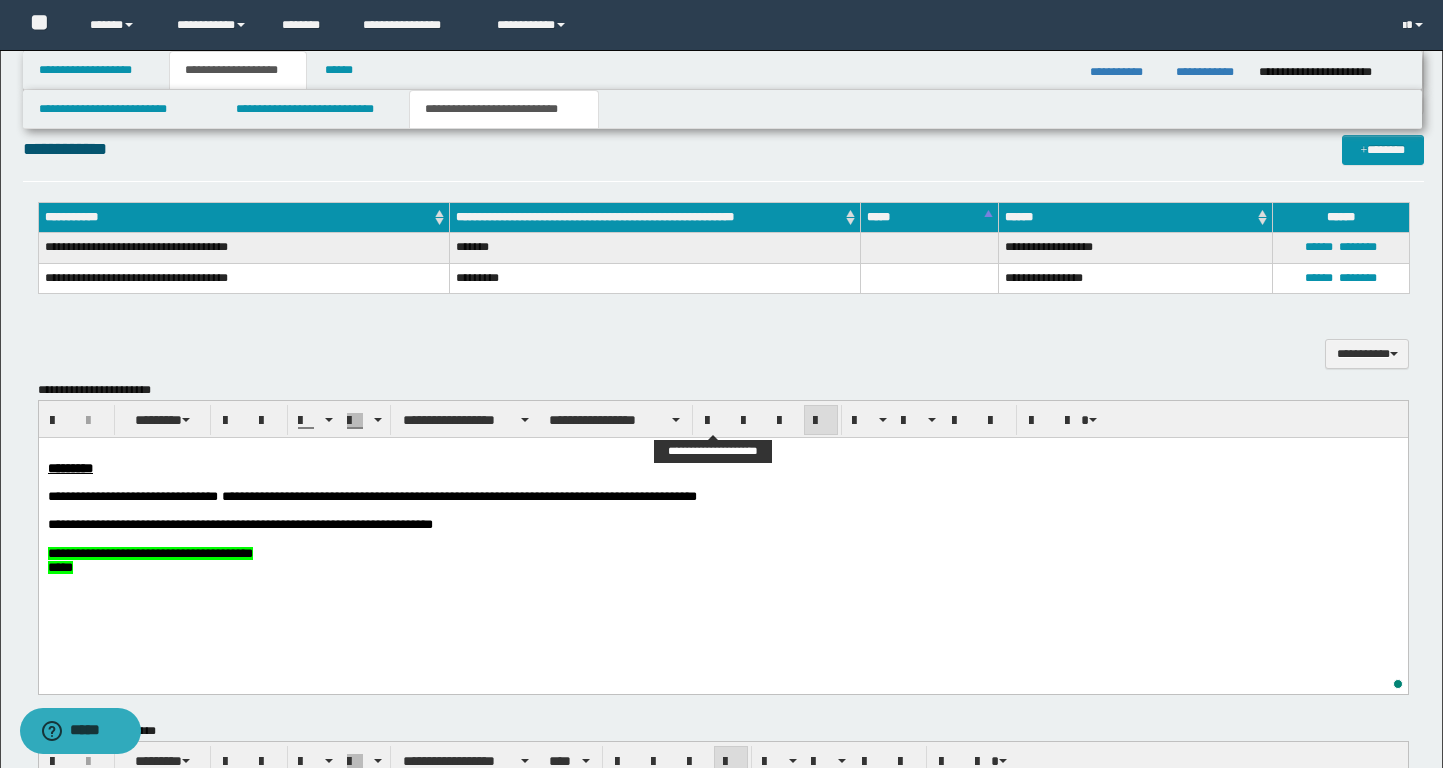 scroll, scrollTop: 493, scrollLeft: 0, axis: vertical 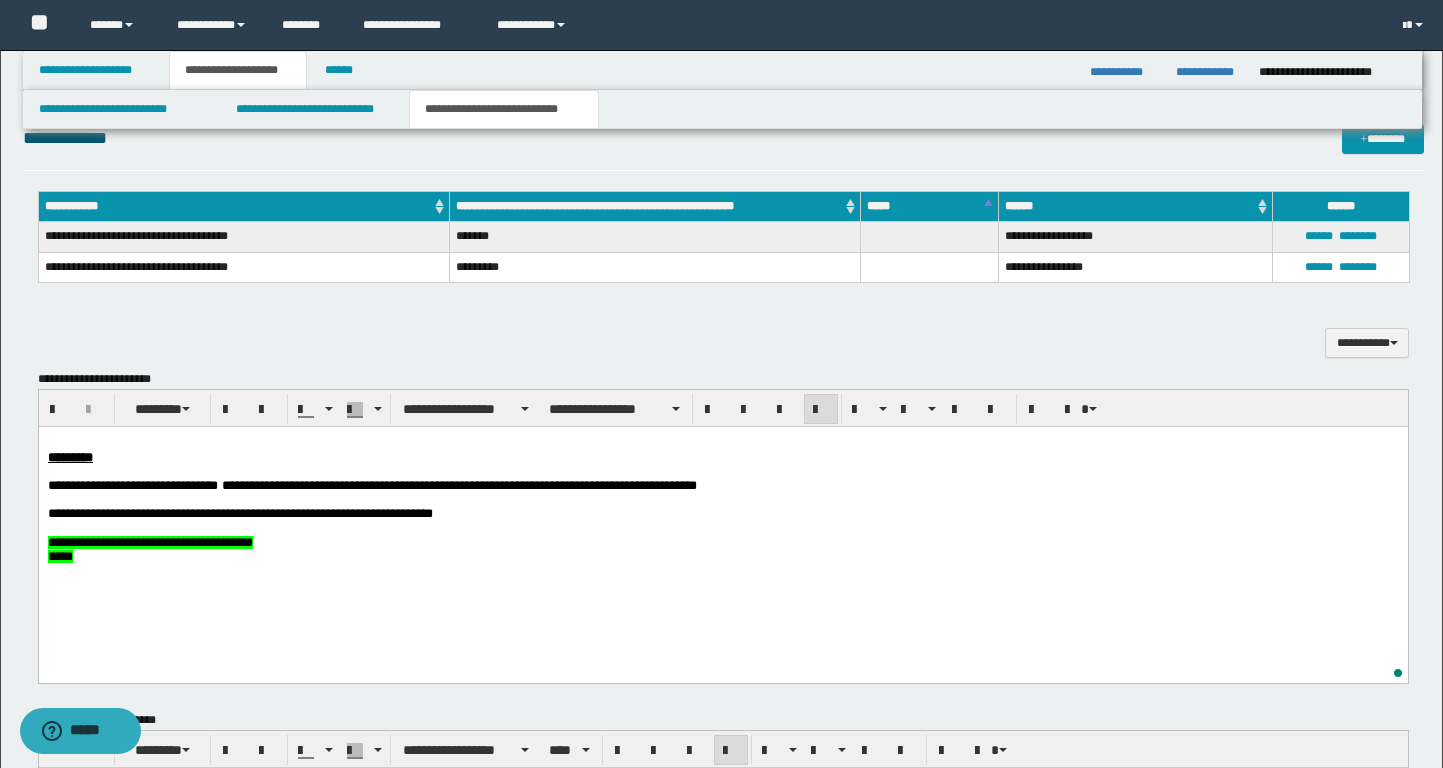 click on "**********" at bounding box center (722, 486) 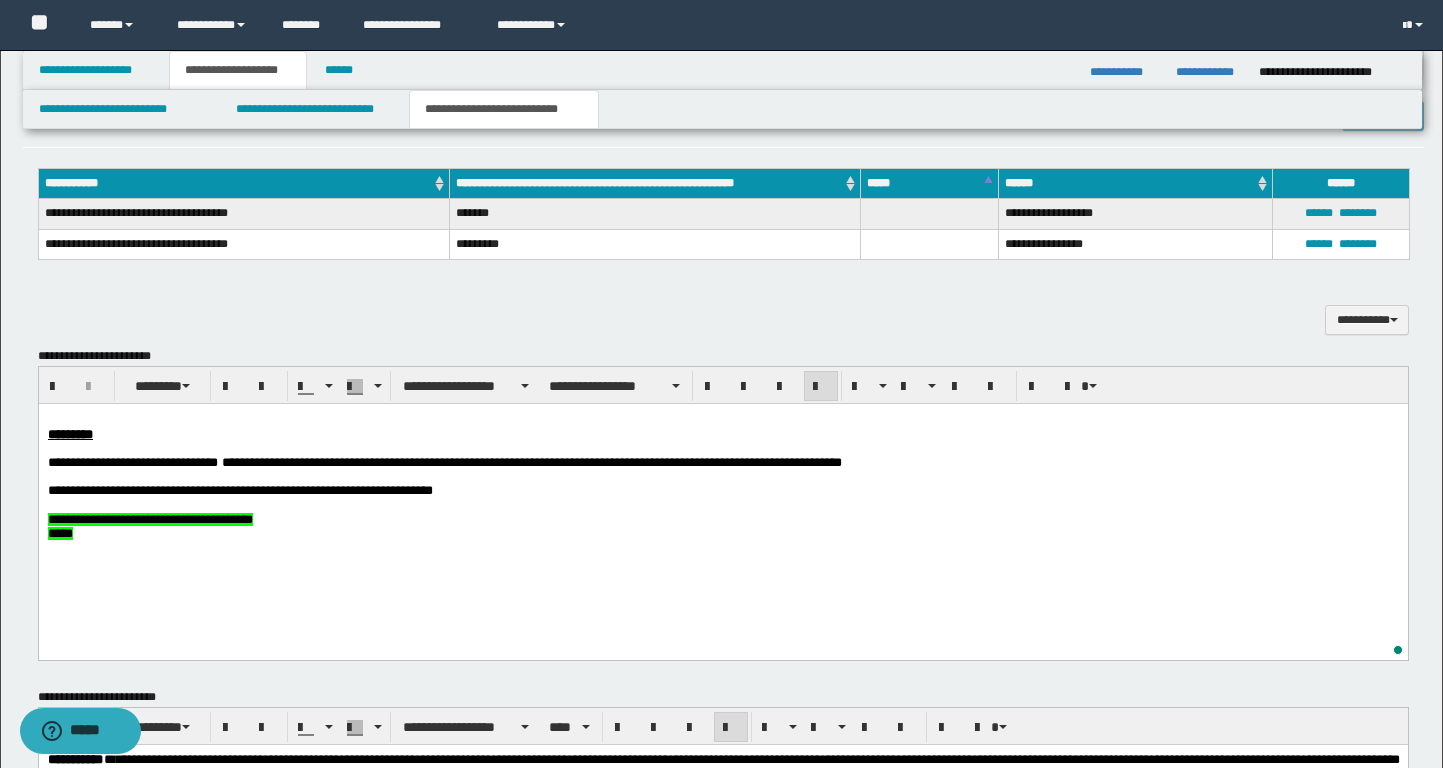 scroll, scrollTop: 520, scrollLeft: 0, axis: vertical 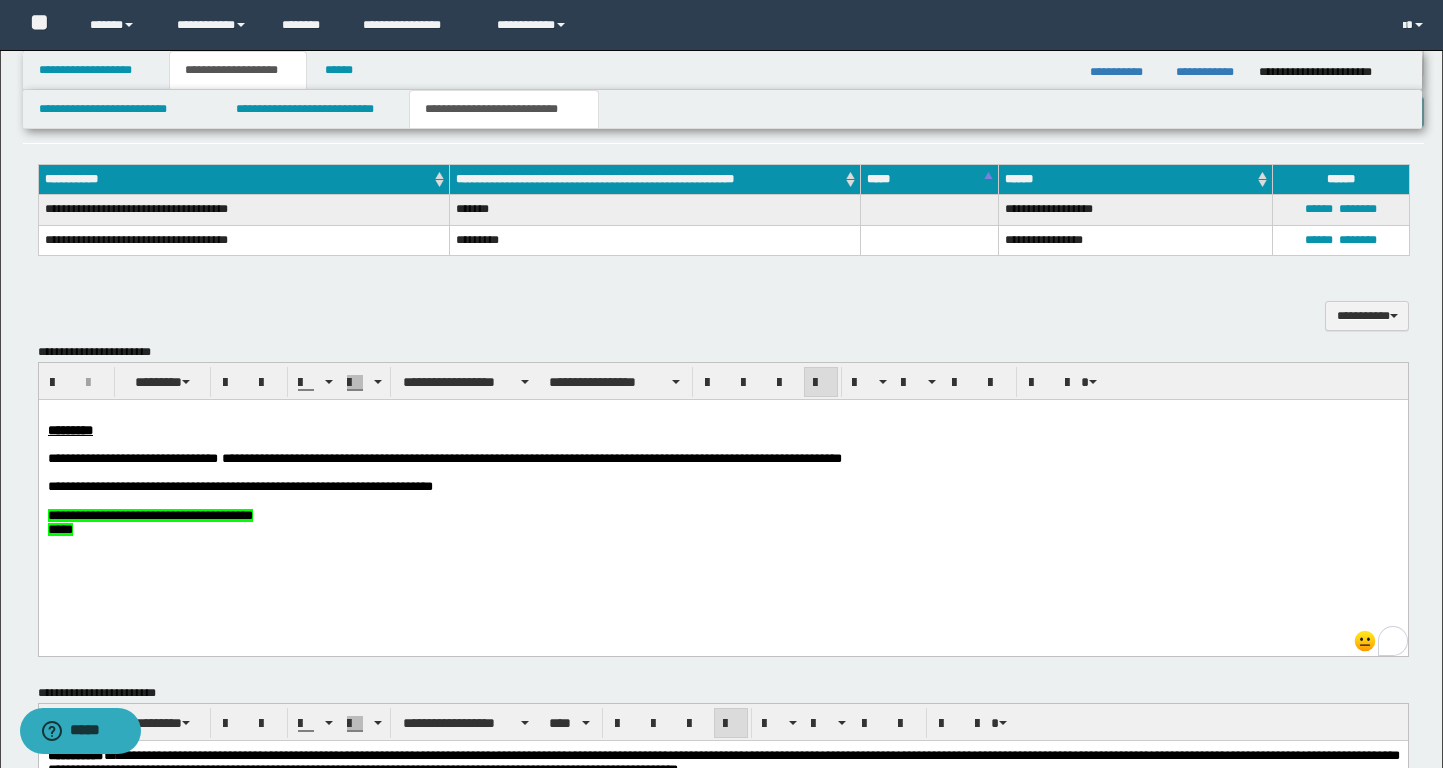 click on "**********" at bounding box center (722, 459) 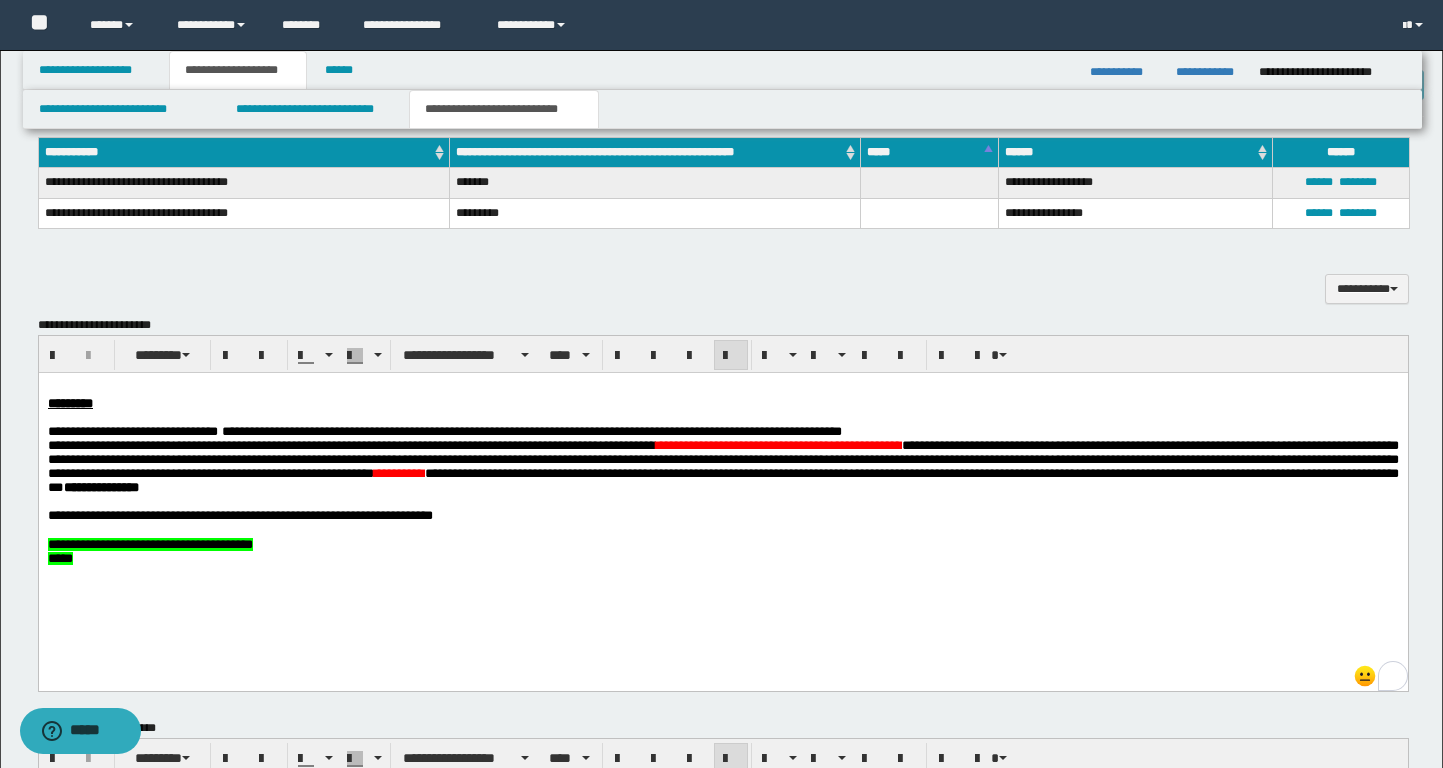 scroll, scrollTop: 550, scrollLeft: 0, axis: vertical 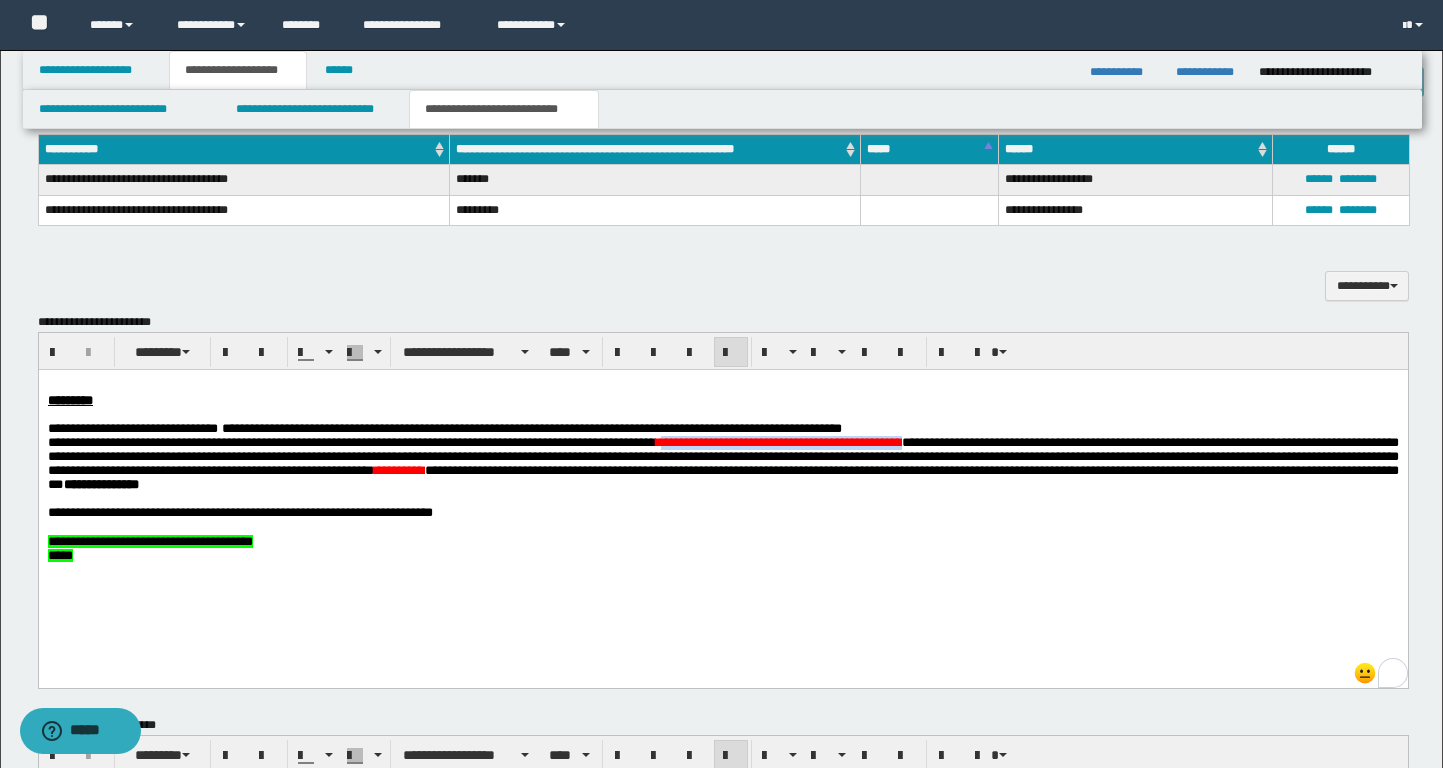 drag, startPoint x: 776, startPoint y: 446, endPoint x: 1066, endPoint y: 446, distance: 290 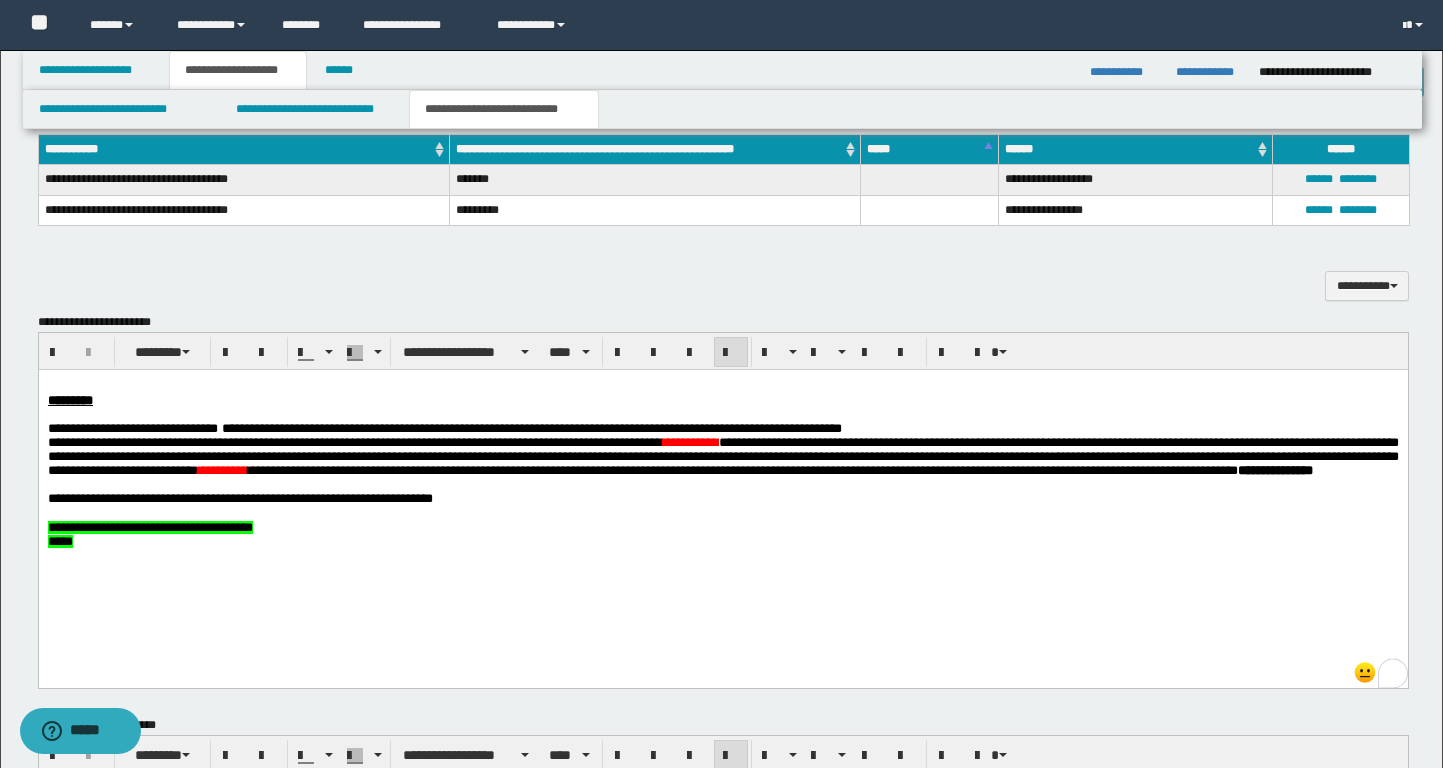 click on "**********" at bounding box center (354, 442) 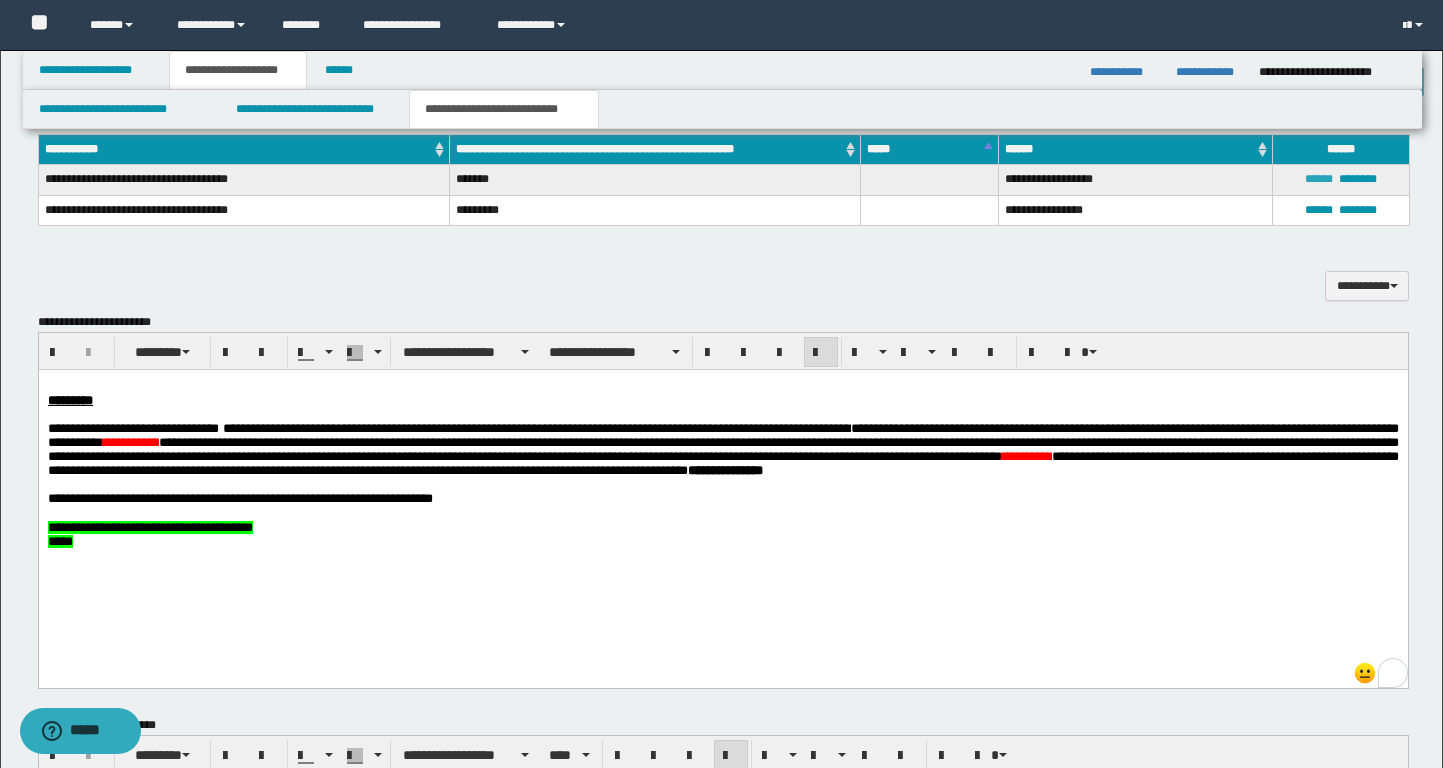 click on "******" at bounding box center [1319, 179] 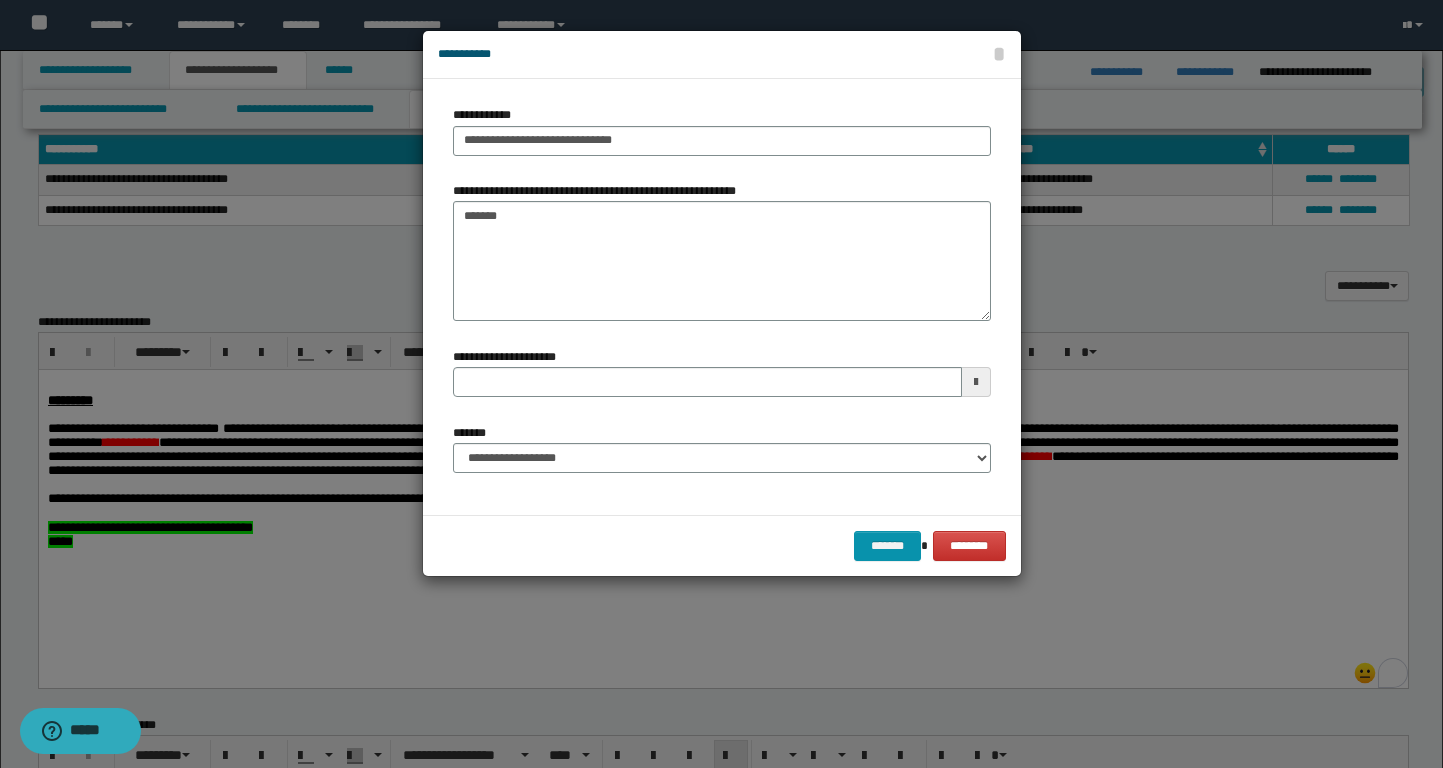 type 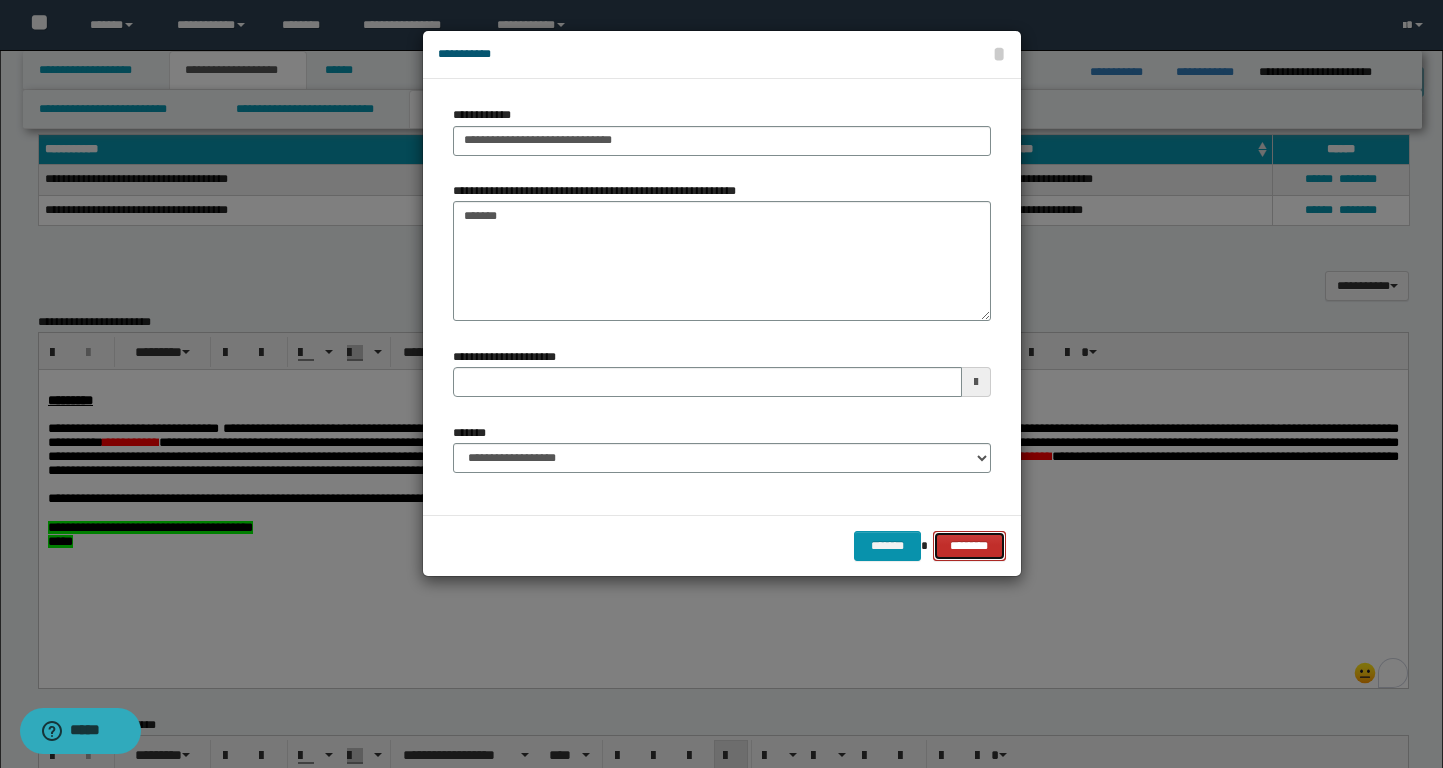 click on "********" at bounding box center [969, 546] 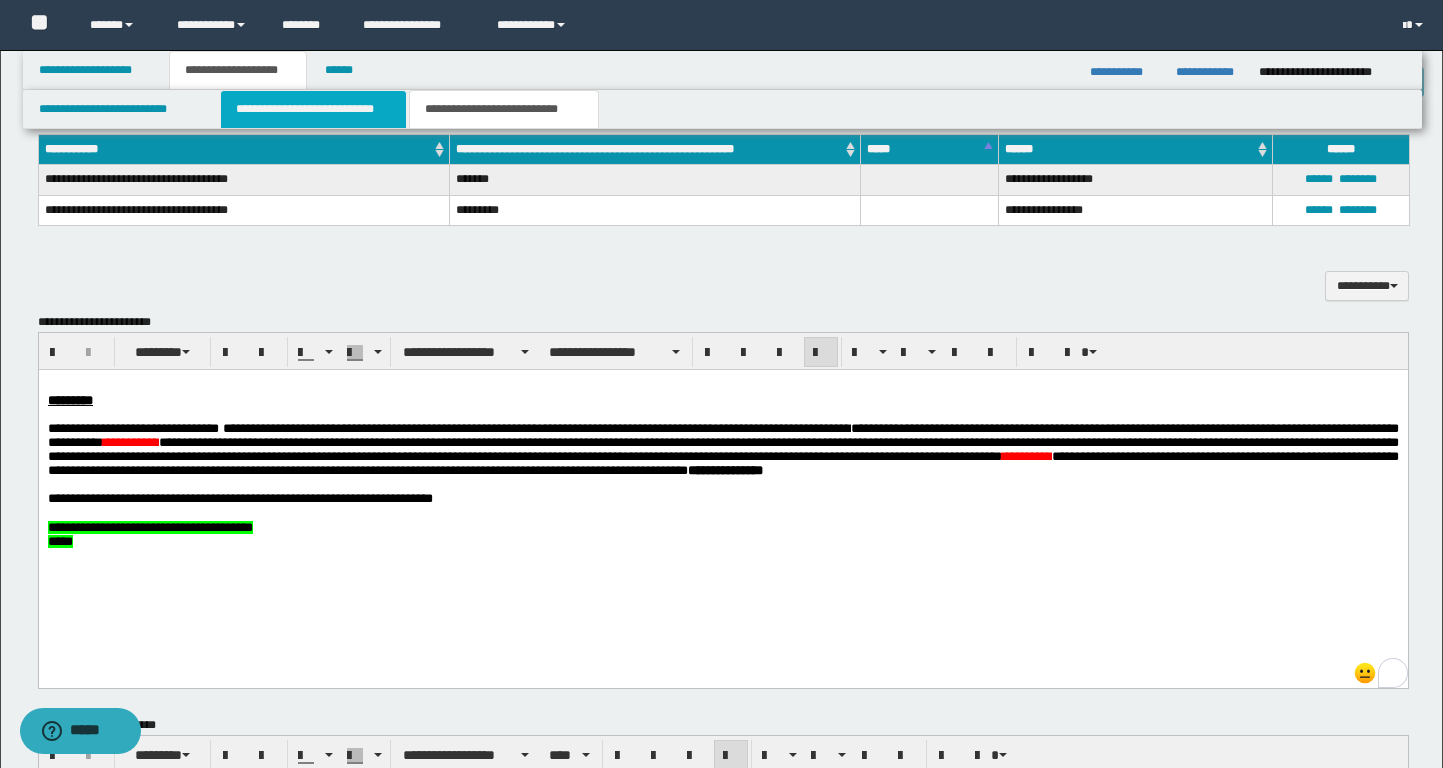 click on "**********" at bounding box center [314, 109] 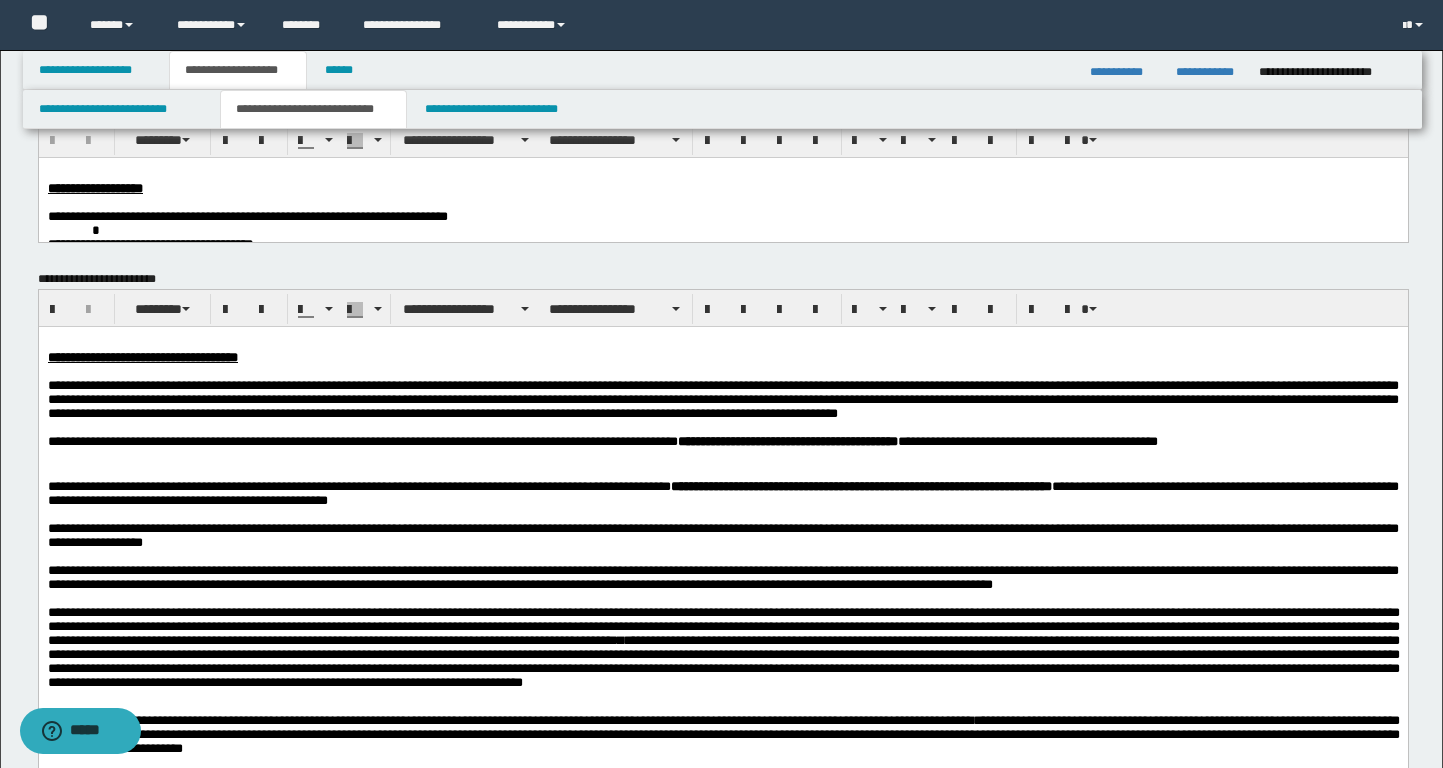 scroll, scrollTop: 0, scrollLeft: 0, axis: both 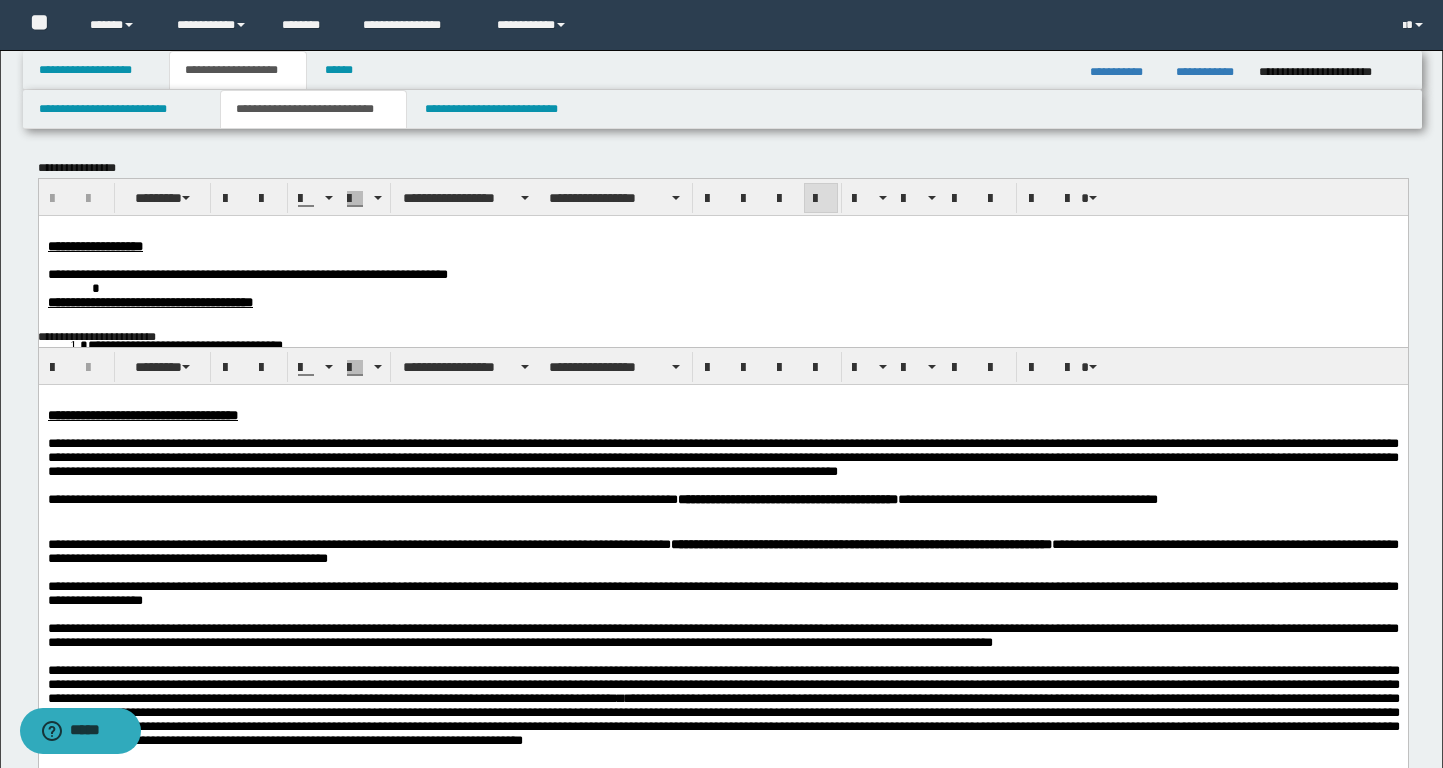 click on "**********" at bounding box center (247, 273) 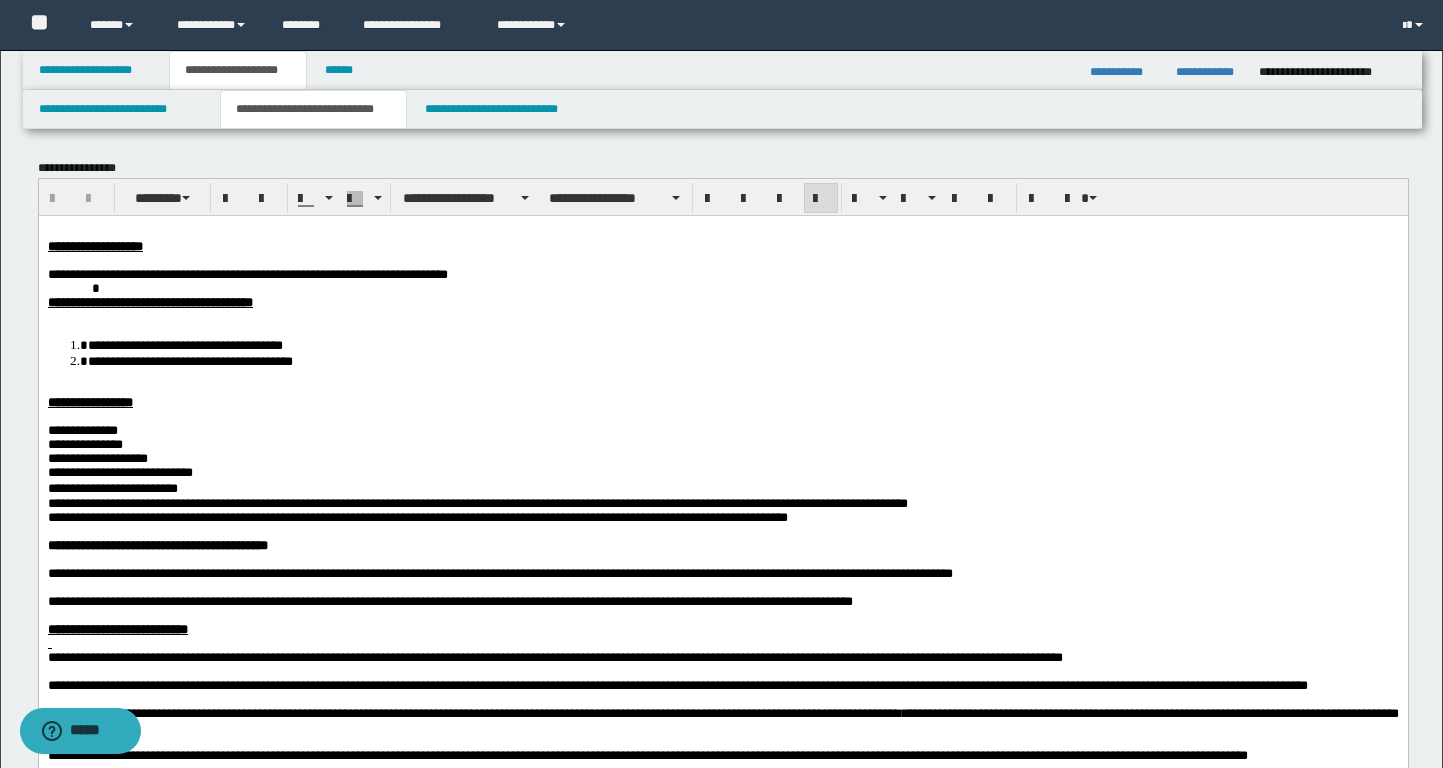 scroll, scrollTop: 60, scrollLeft: 0, axis: vertical 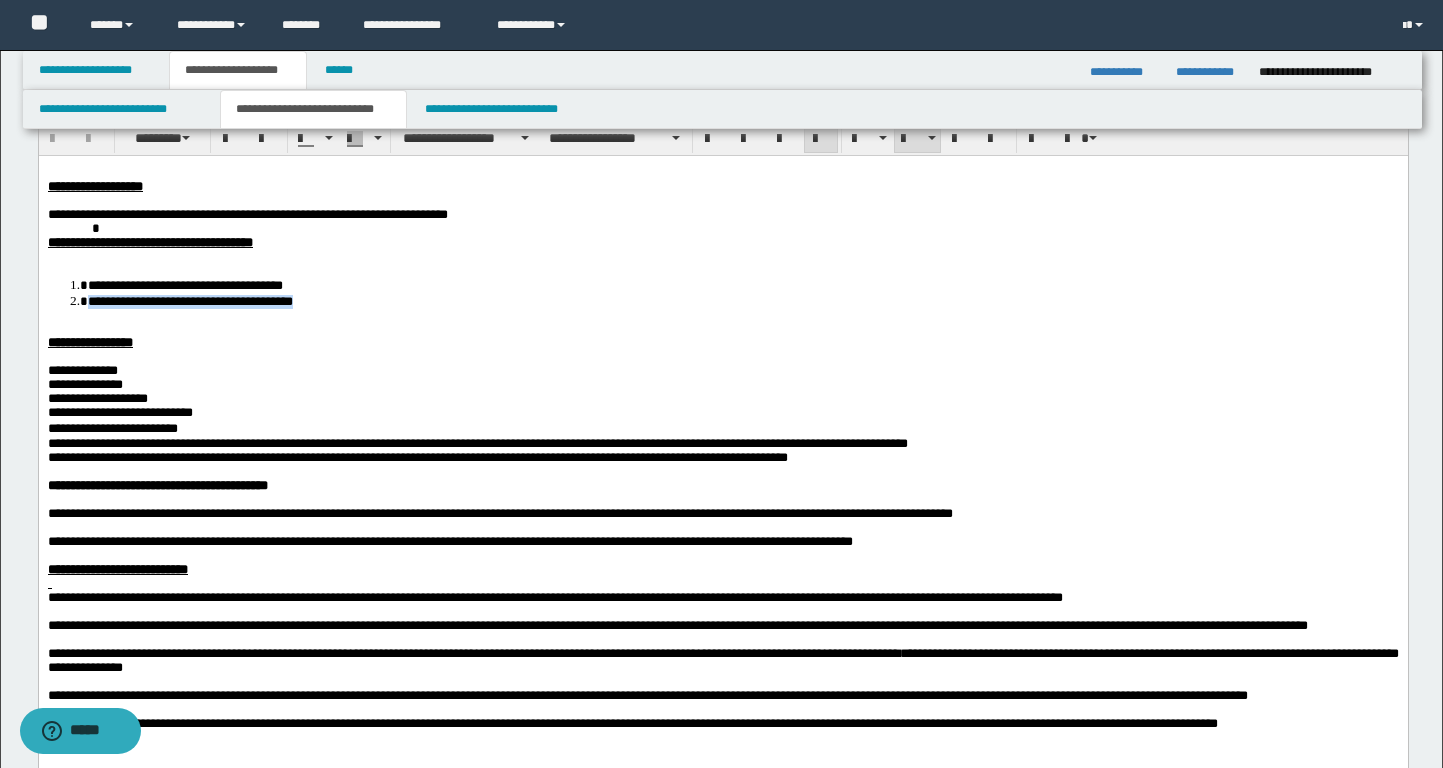 drag, startPoint x: 345, startPoint y: 311, endPoint x: 70, endPoint y: 303, distance: 275.11633 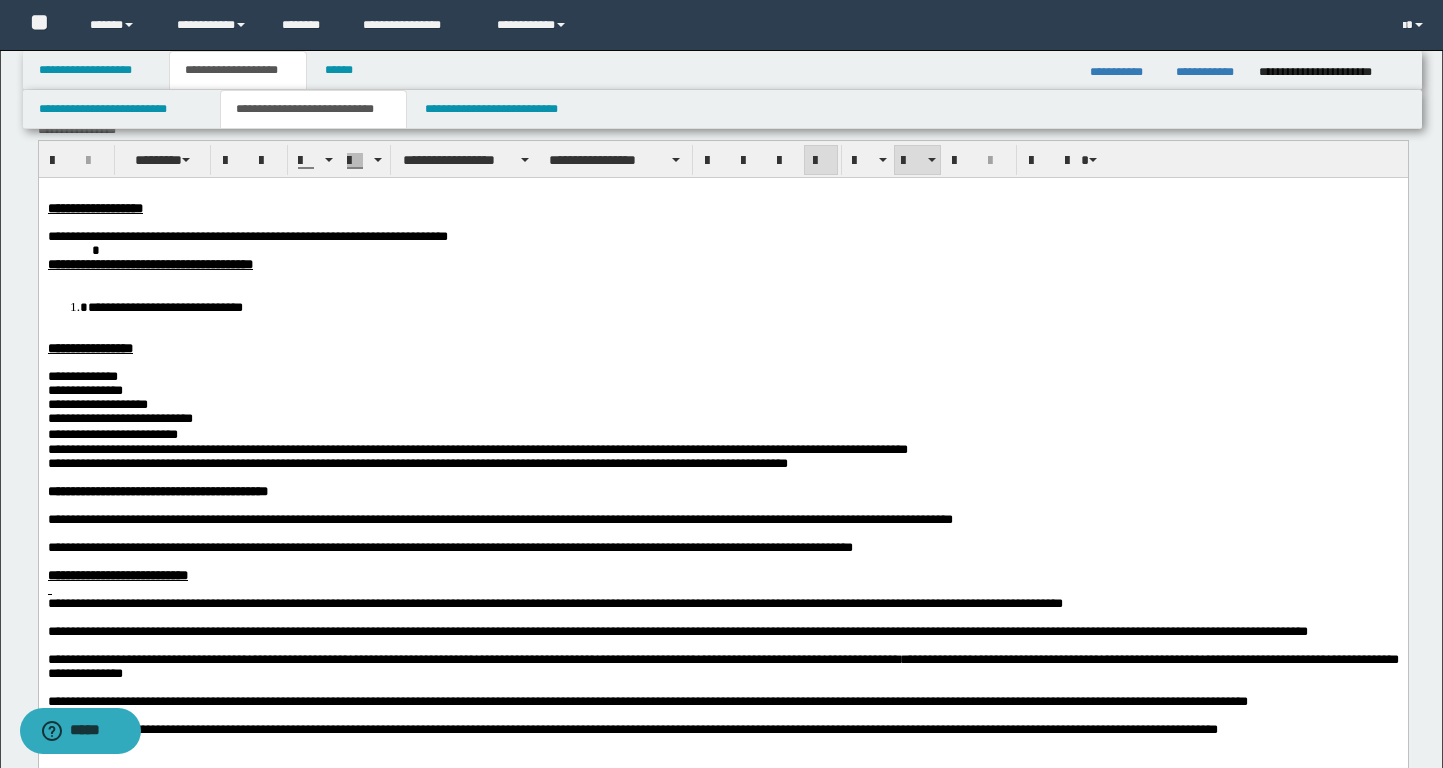 scroll, scrollTop: 25, scrollLeft: 0, axis: vertical 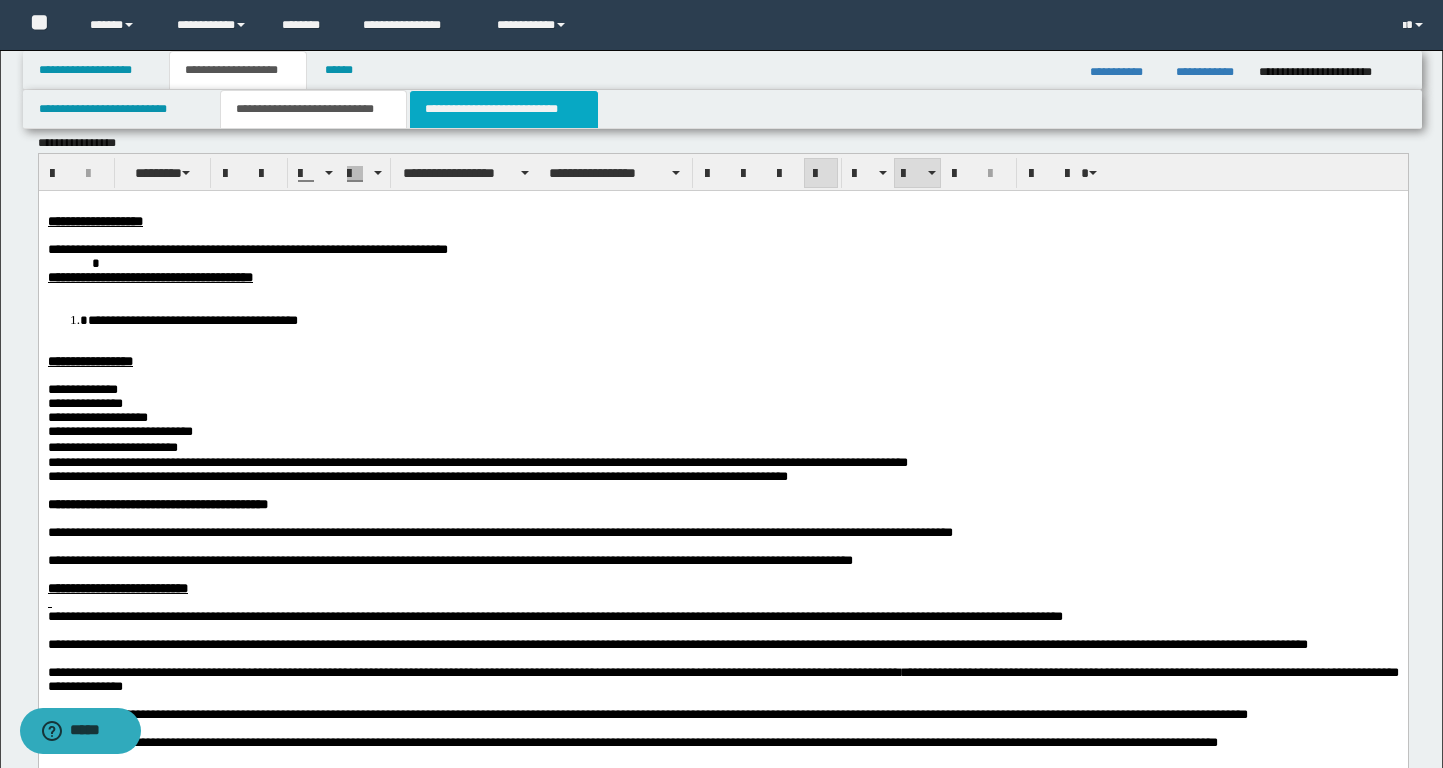 click on "**********" at bounding box center [504, 109] 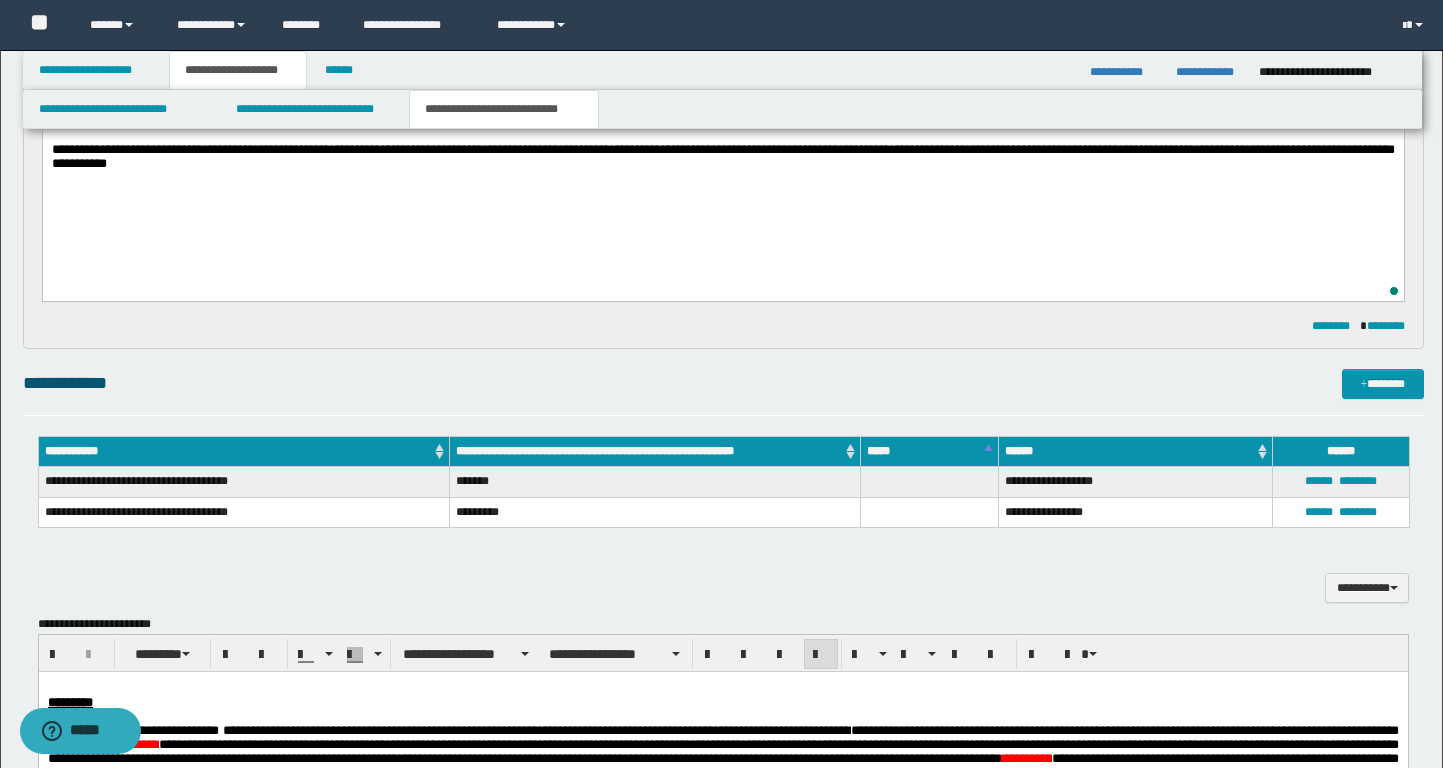 scroll, scrollTop: 245, scrollLeft: 0, axis: vertical 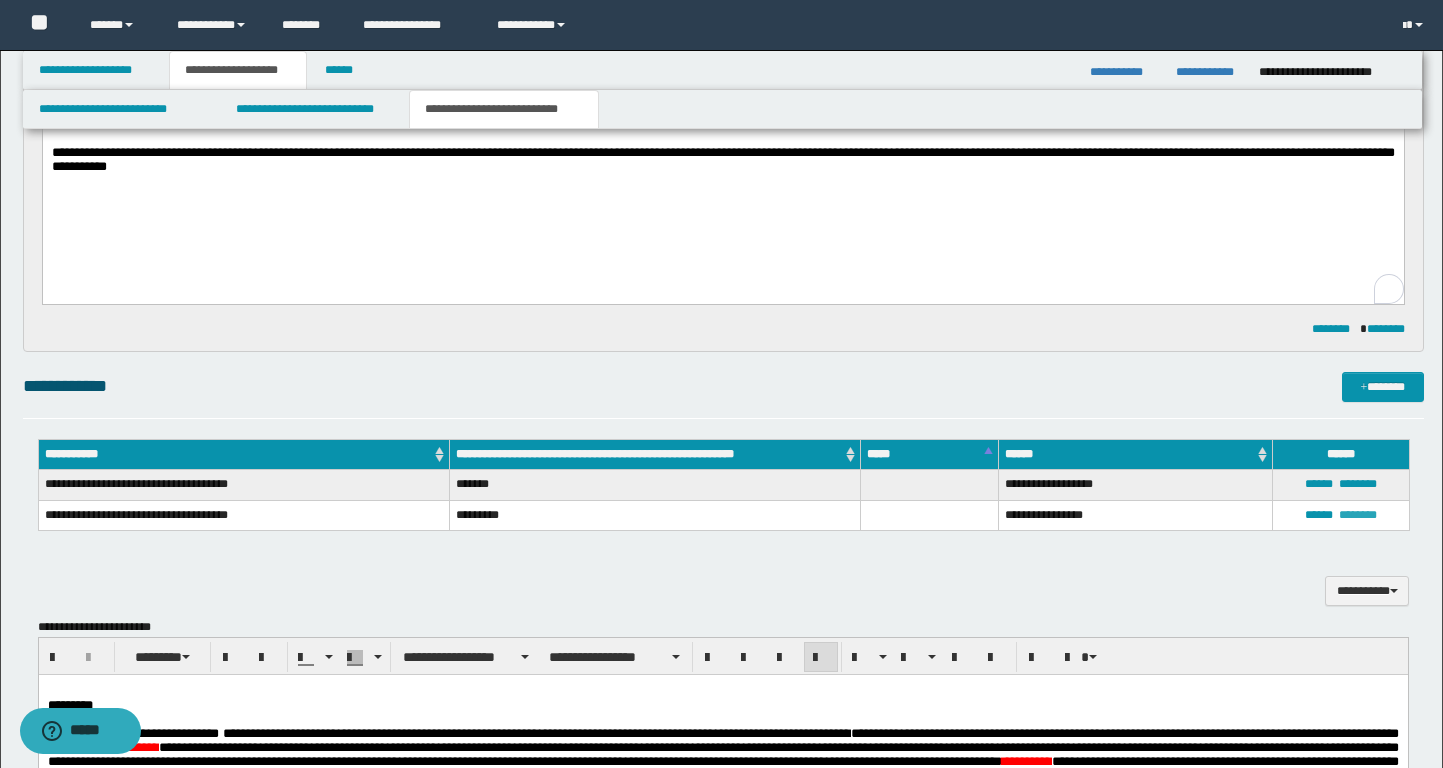 click on "********" at bounding box center [1358, 515] 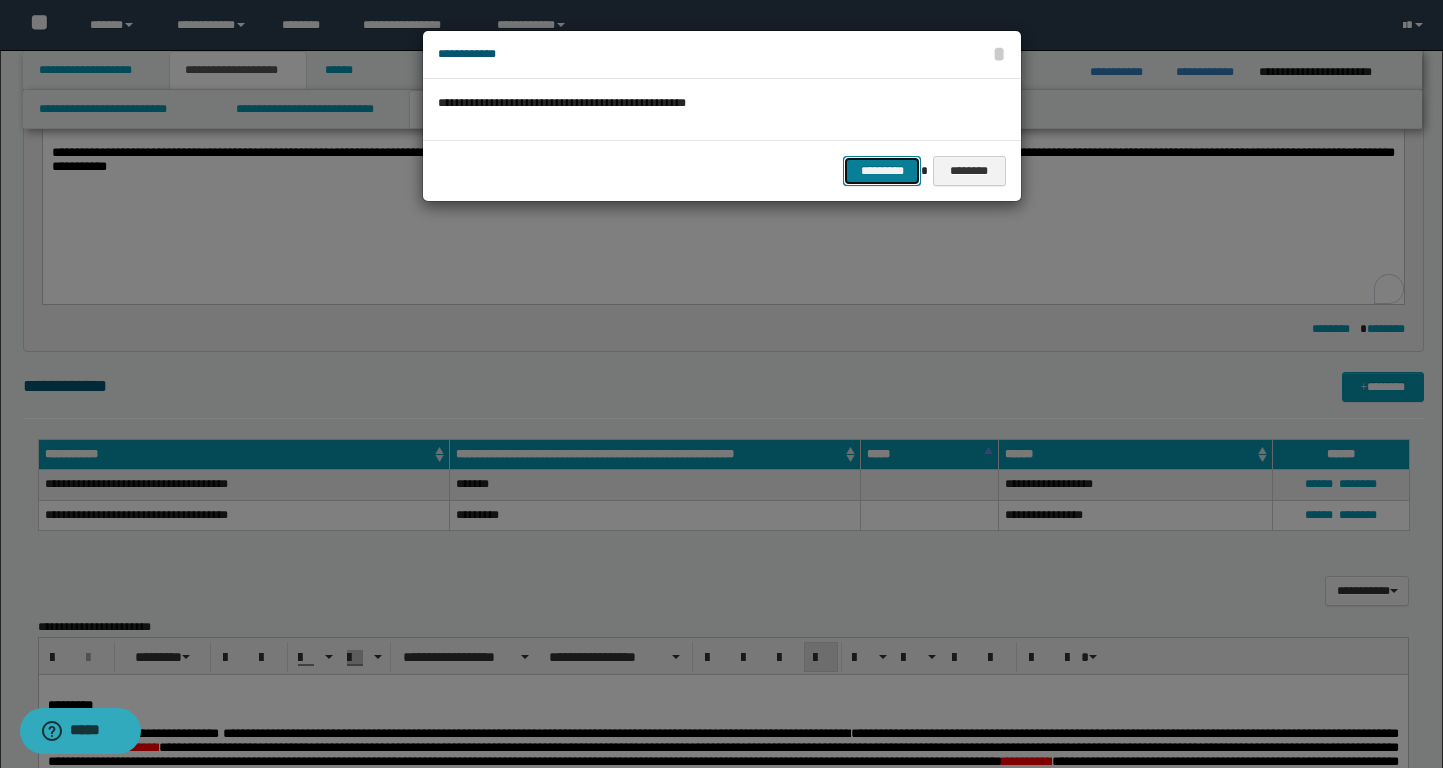 click on "*********" at bounding box center (882, 171) 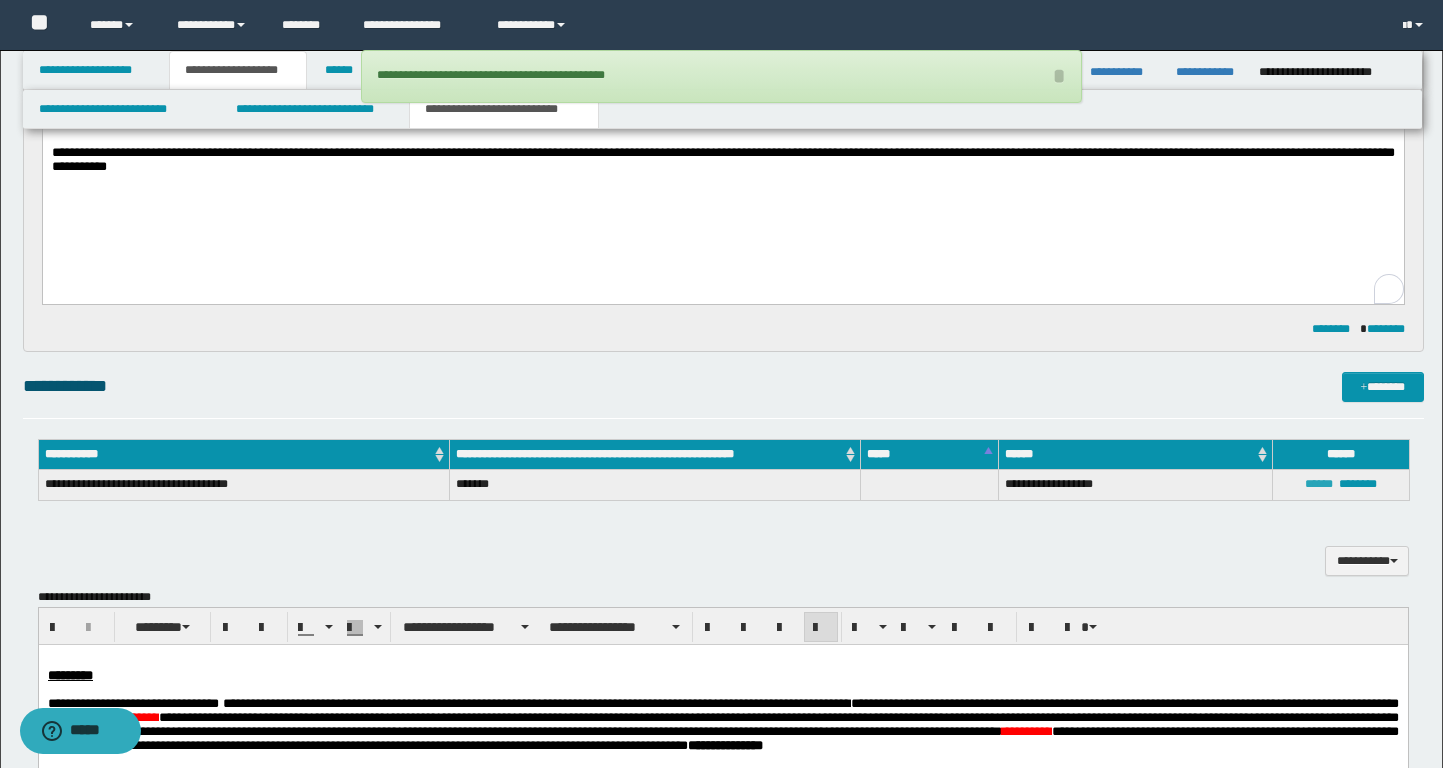 click on "******" at bounding box center [1319, 484] 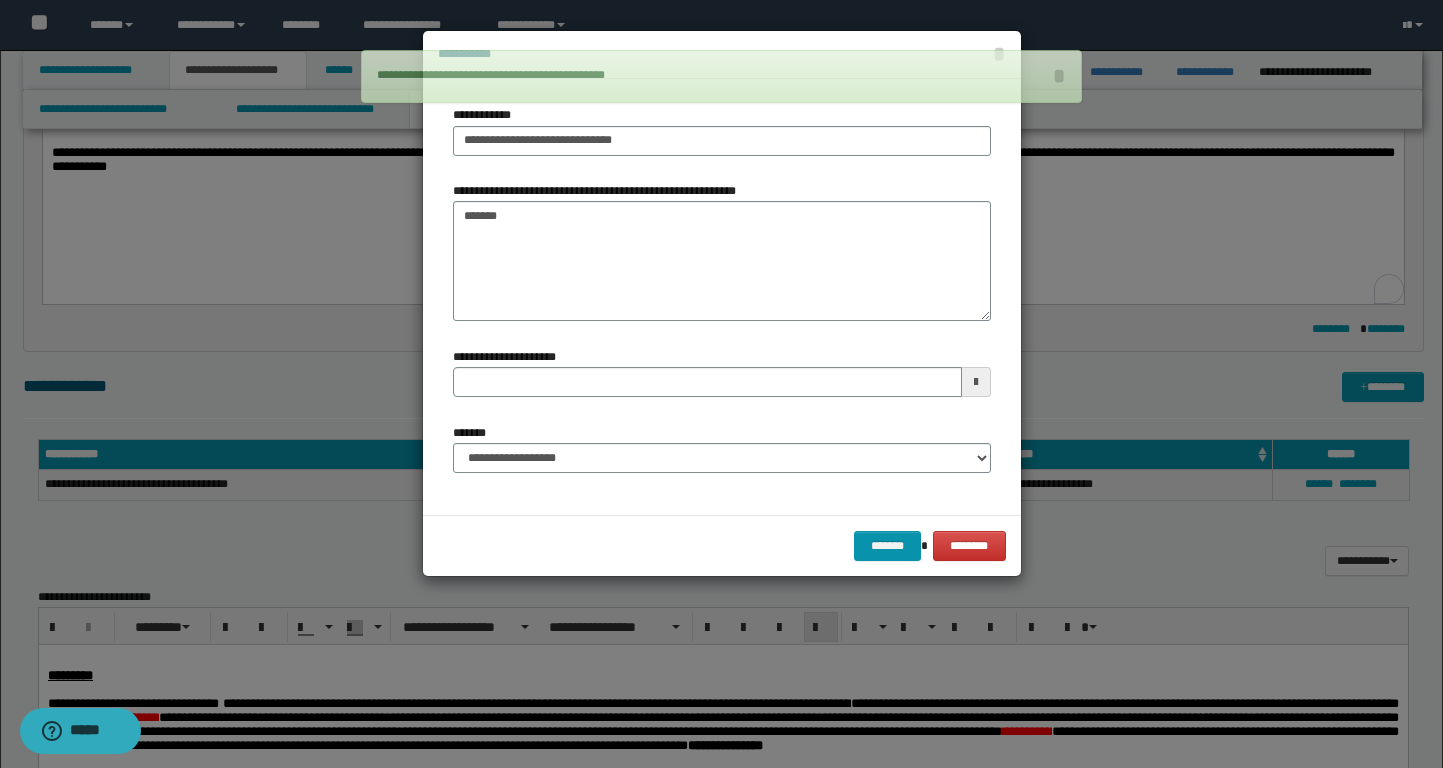 type 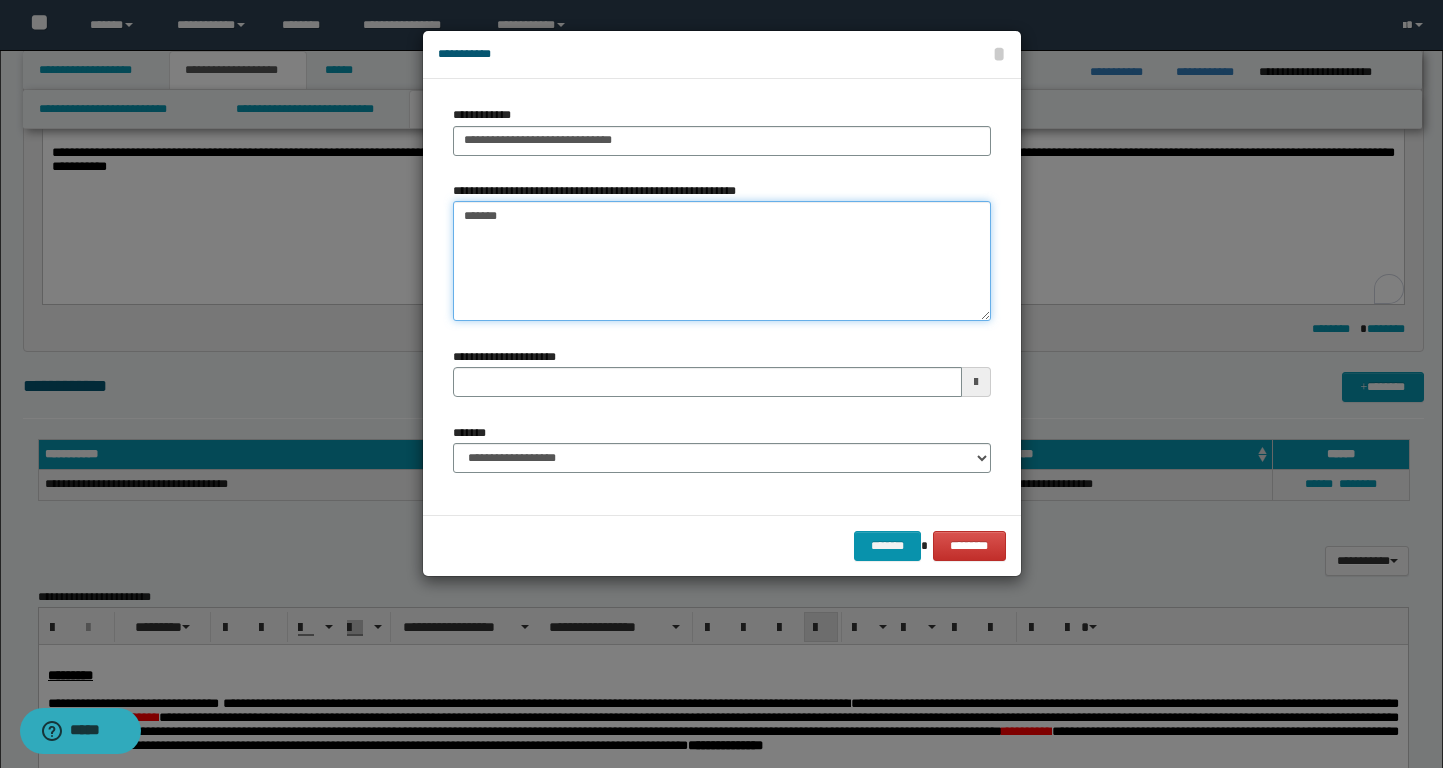click on "*******" at bounding box center (722, 261) 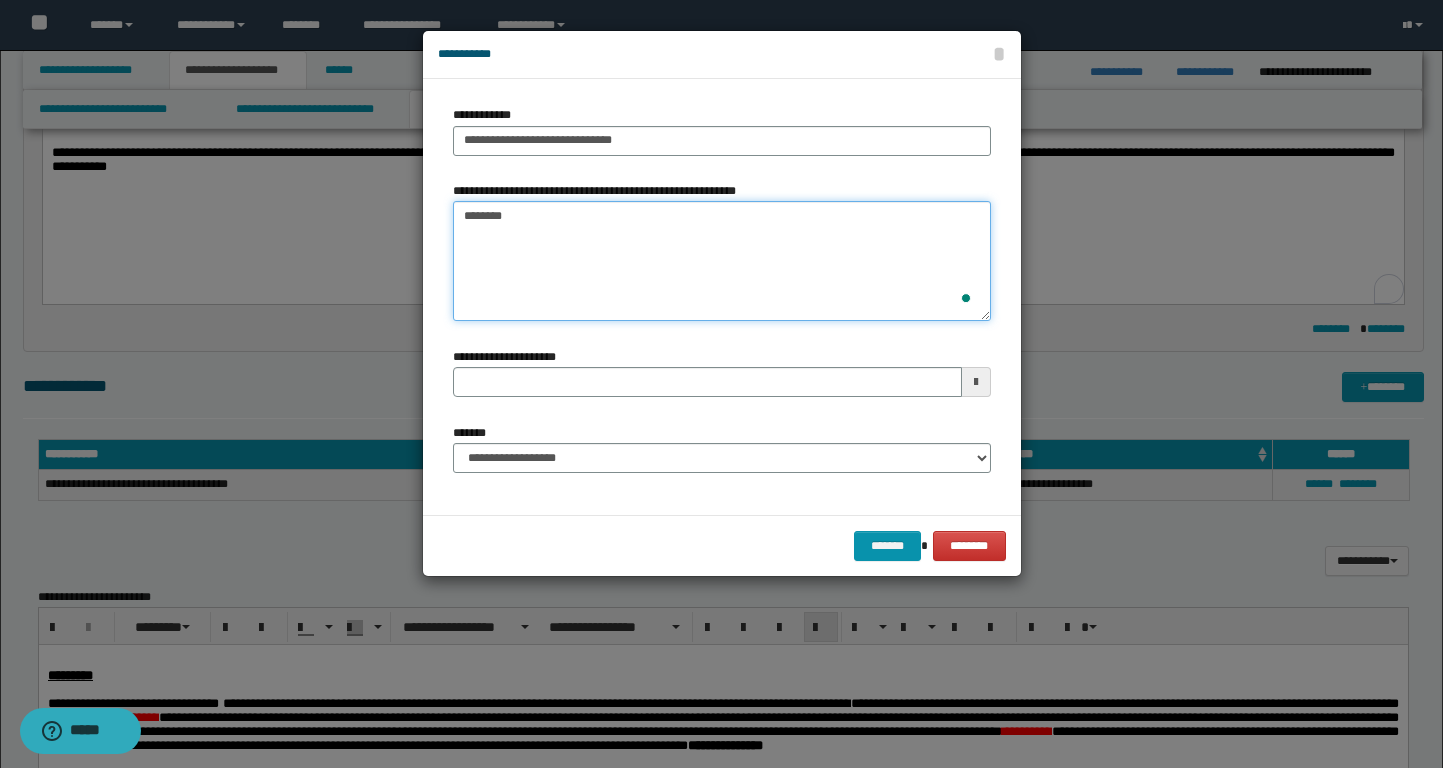 type on "*********" 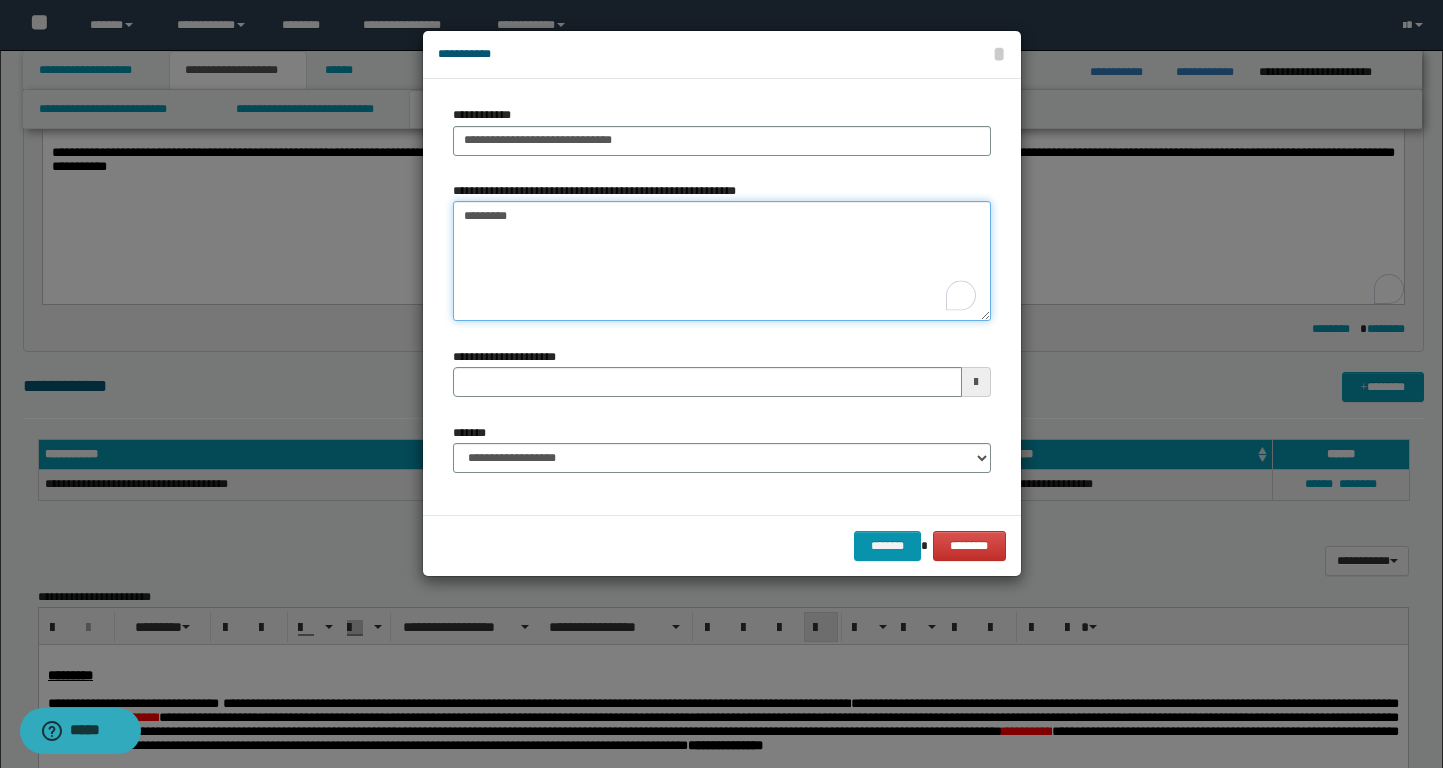 type 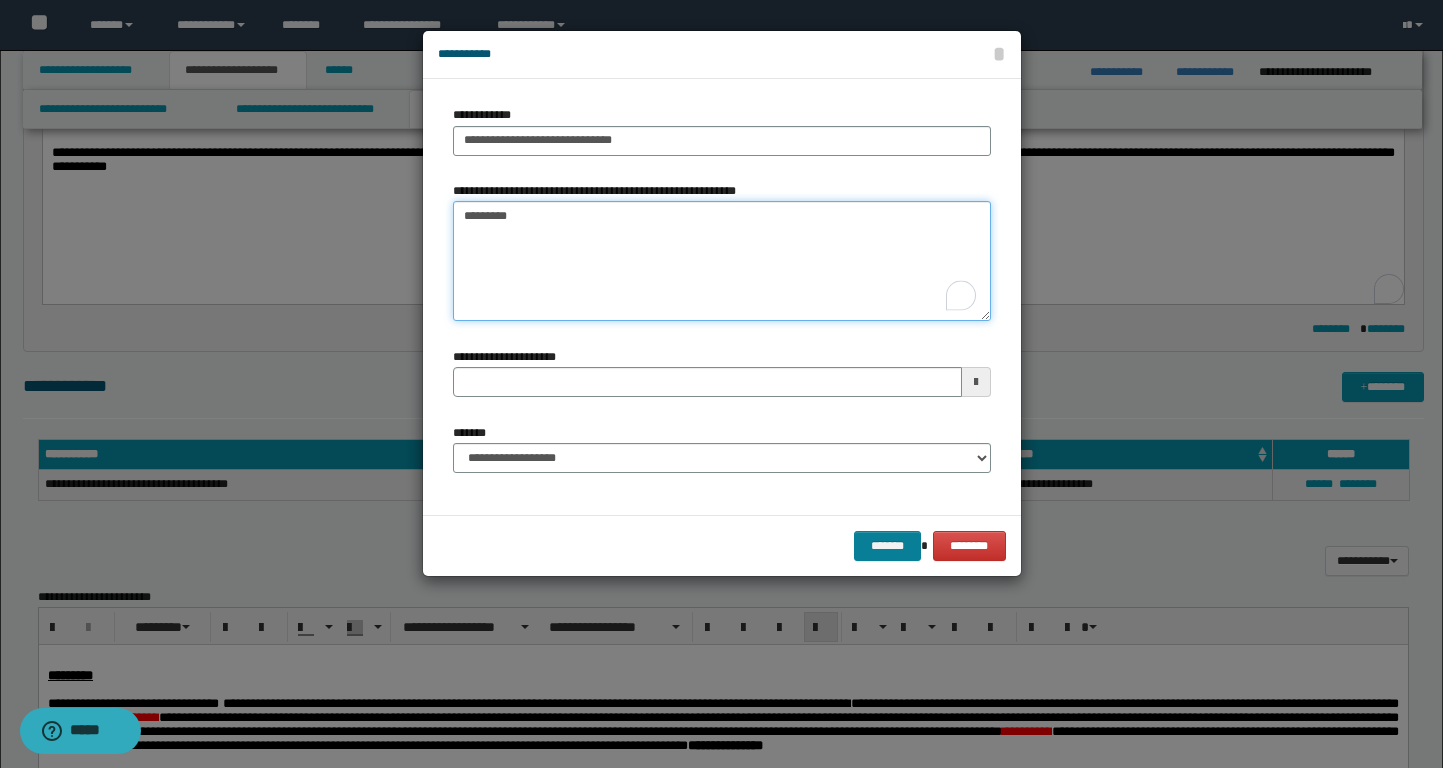 type on "*********" 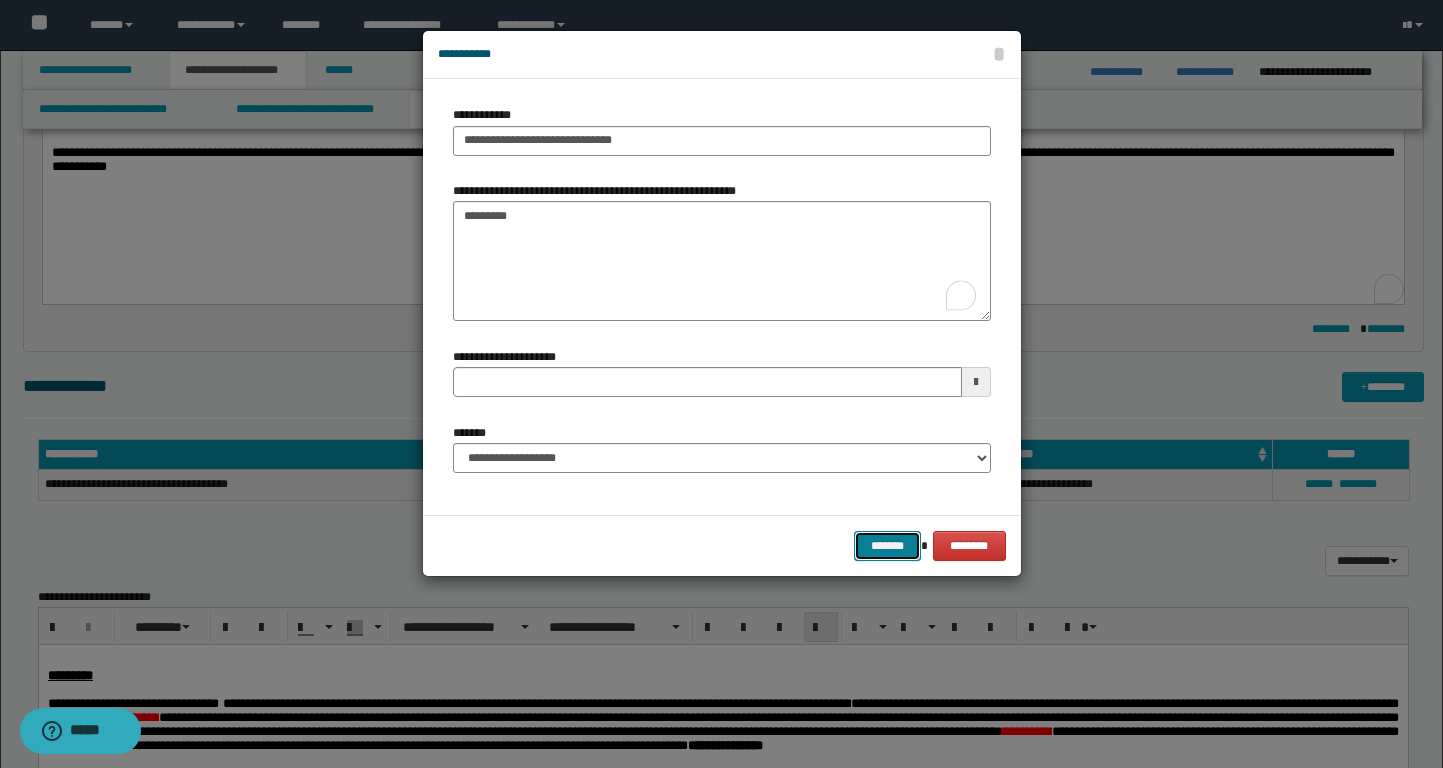 click on "*******" at bounding box center [888, 546] 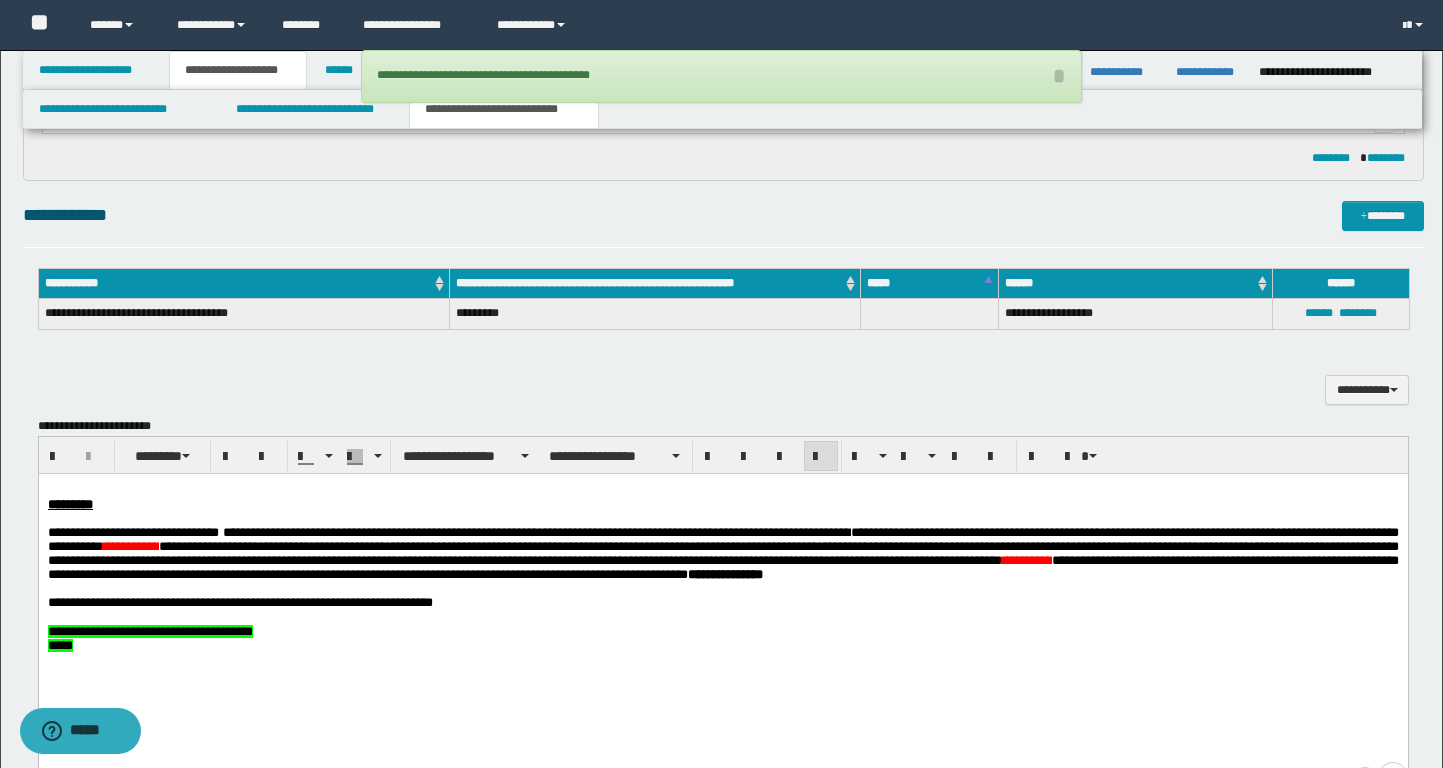 scroll, scrollTop: 471, scrollLeft: 0, axis: vertical 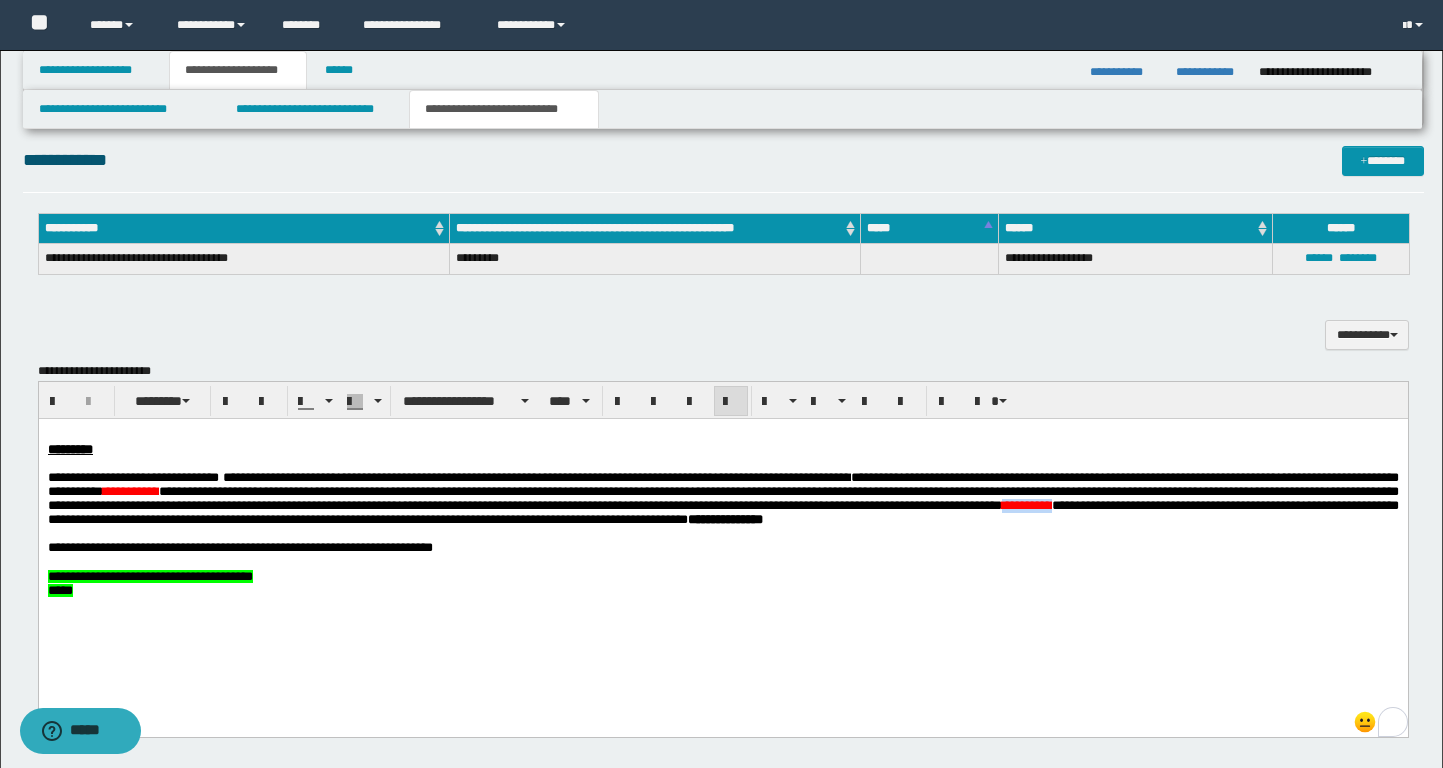 drag, startPoint x: 445, startPoint y: 528, endPoint x: 502, endPoint y: 528, distance: 57 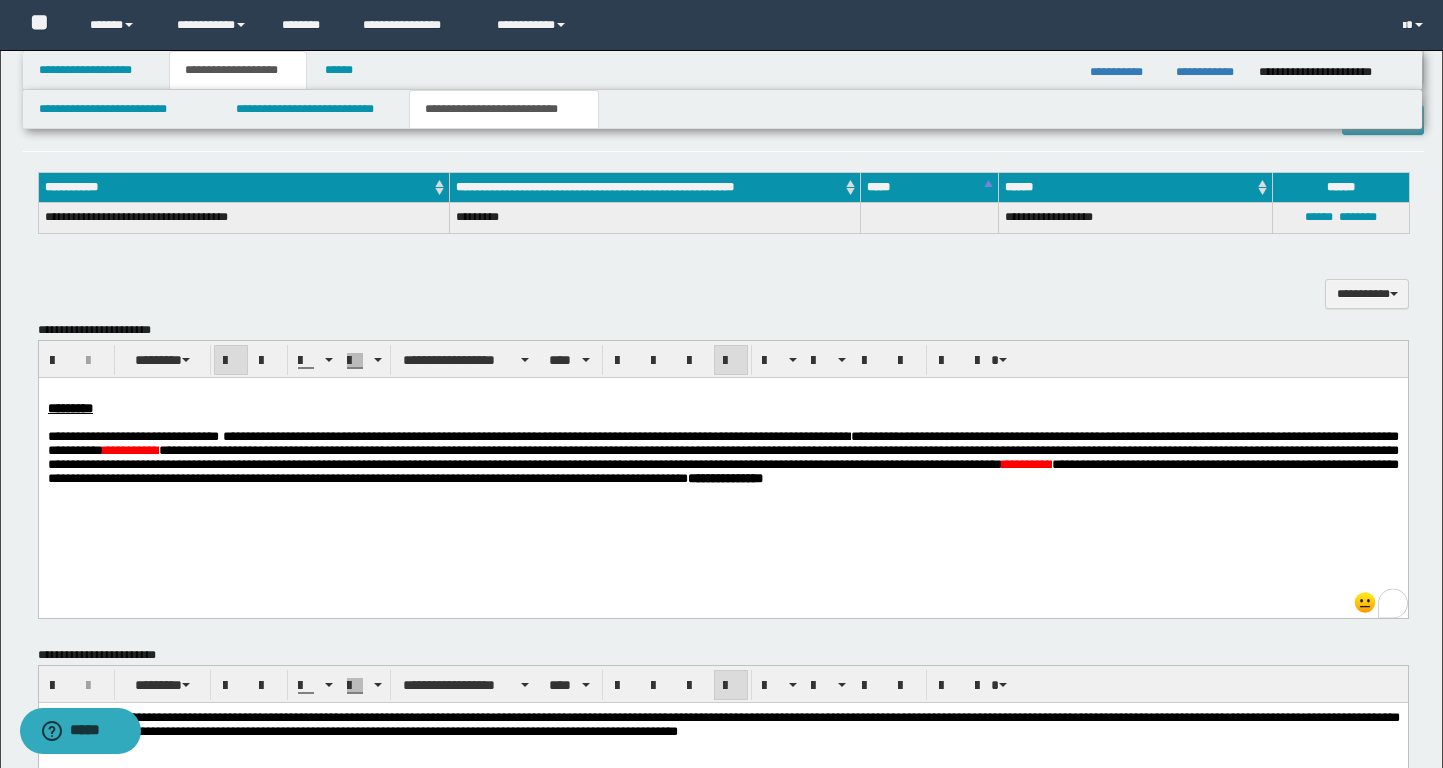 scroll, scrollTop: 515, scrollLeft: 0, axis: vertical 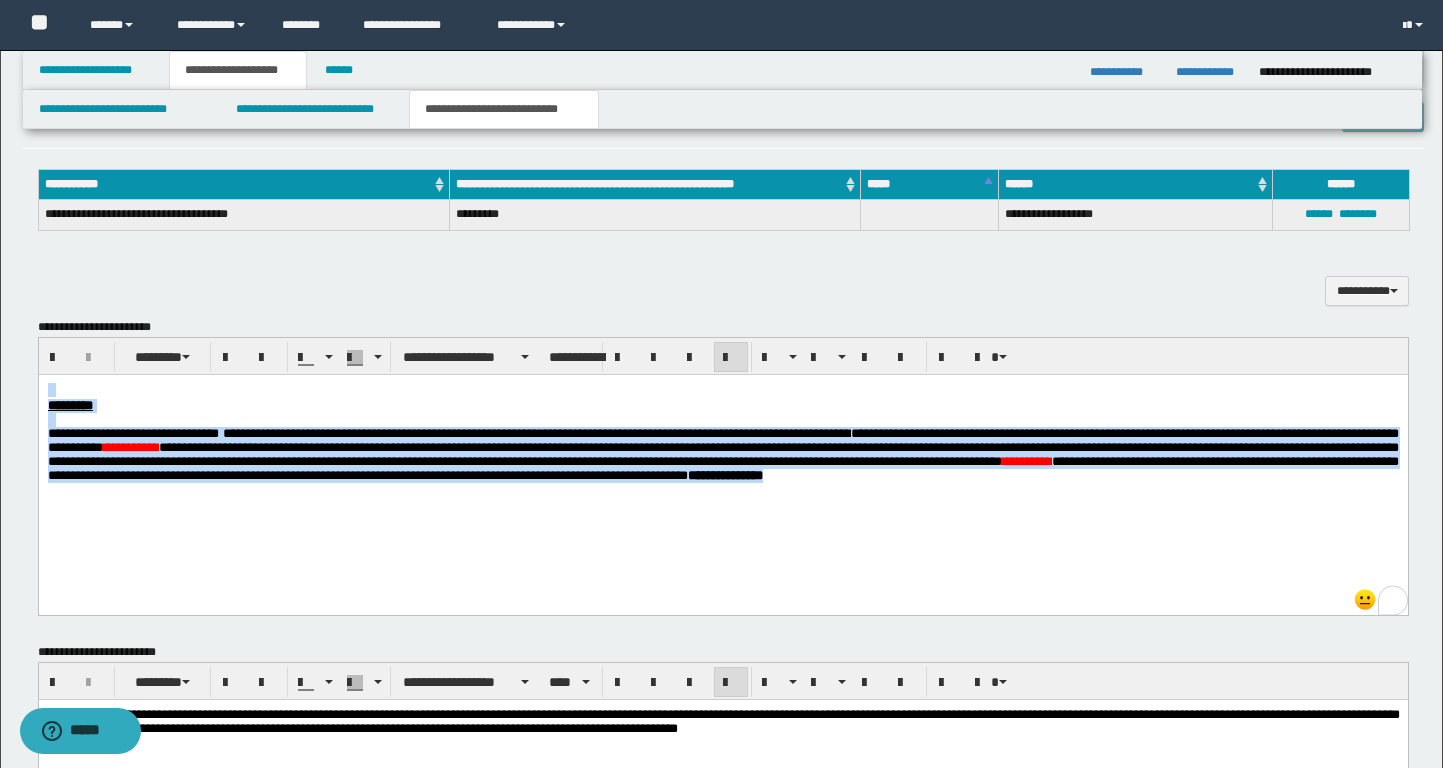 drag, startPoint x: 364, startPoint y: 506, endPoint x: -1, endPoint y: 340, distance: 400.97507 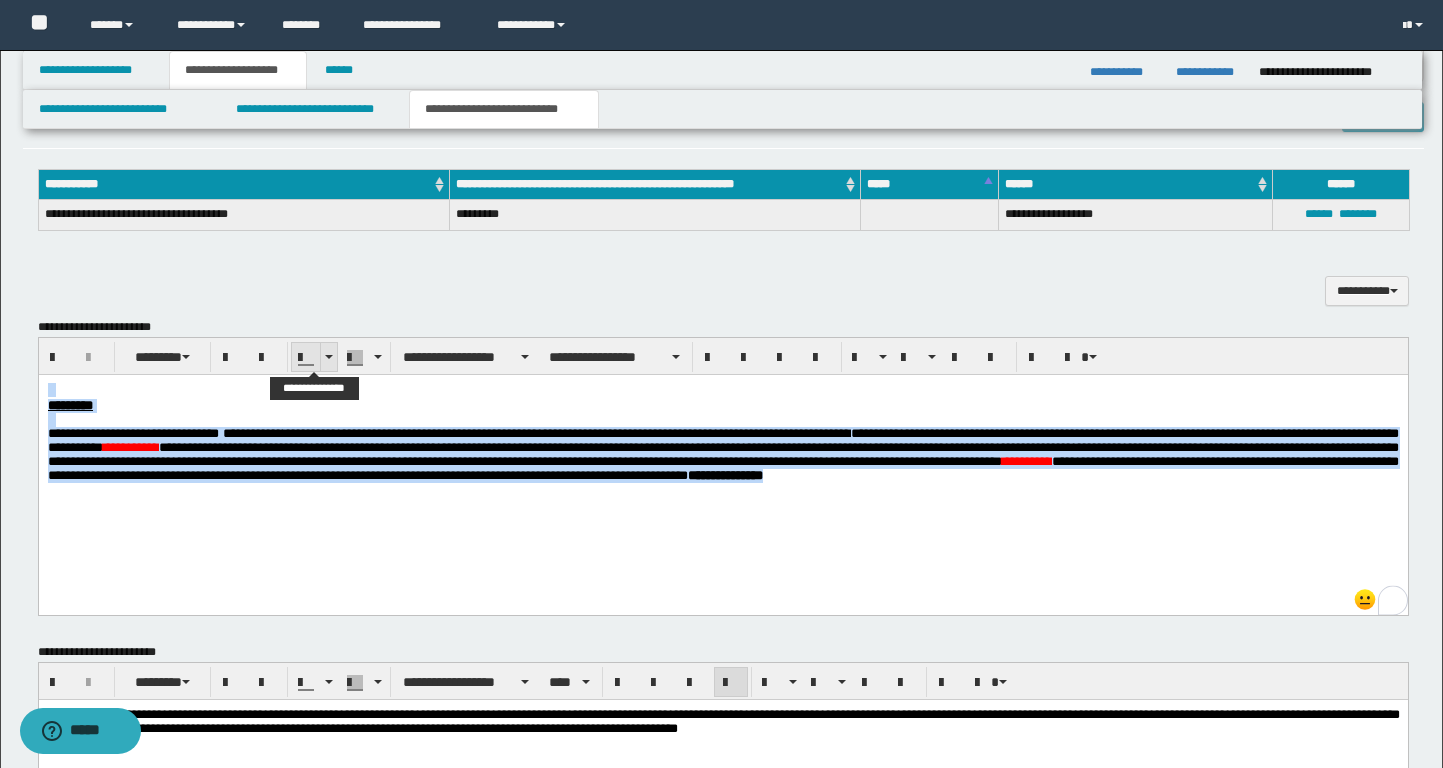 click at bounding box center (328, 357) 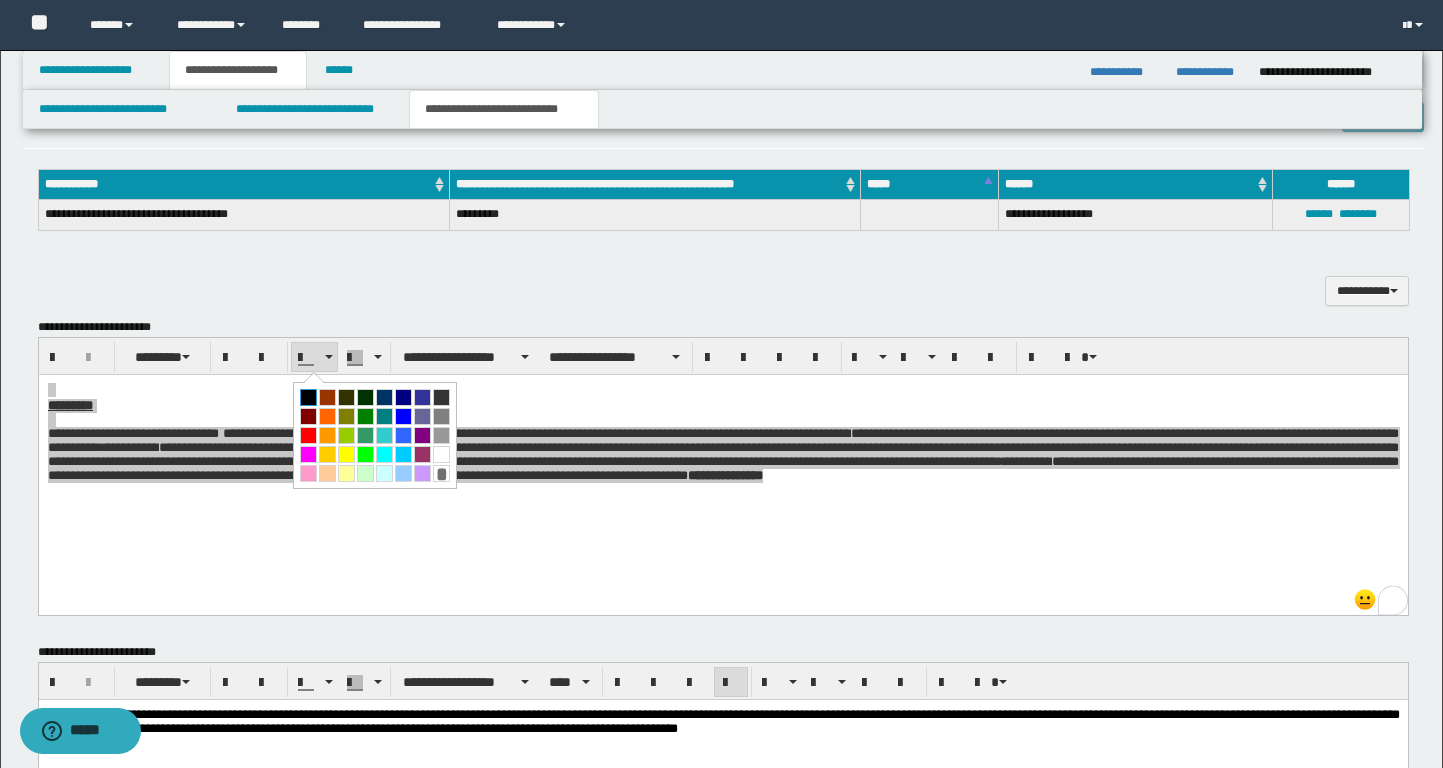 click at bounding box center [308, 397] 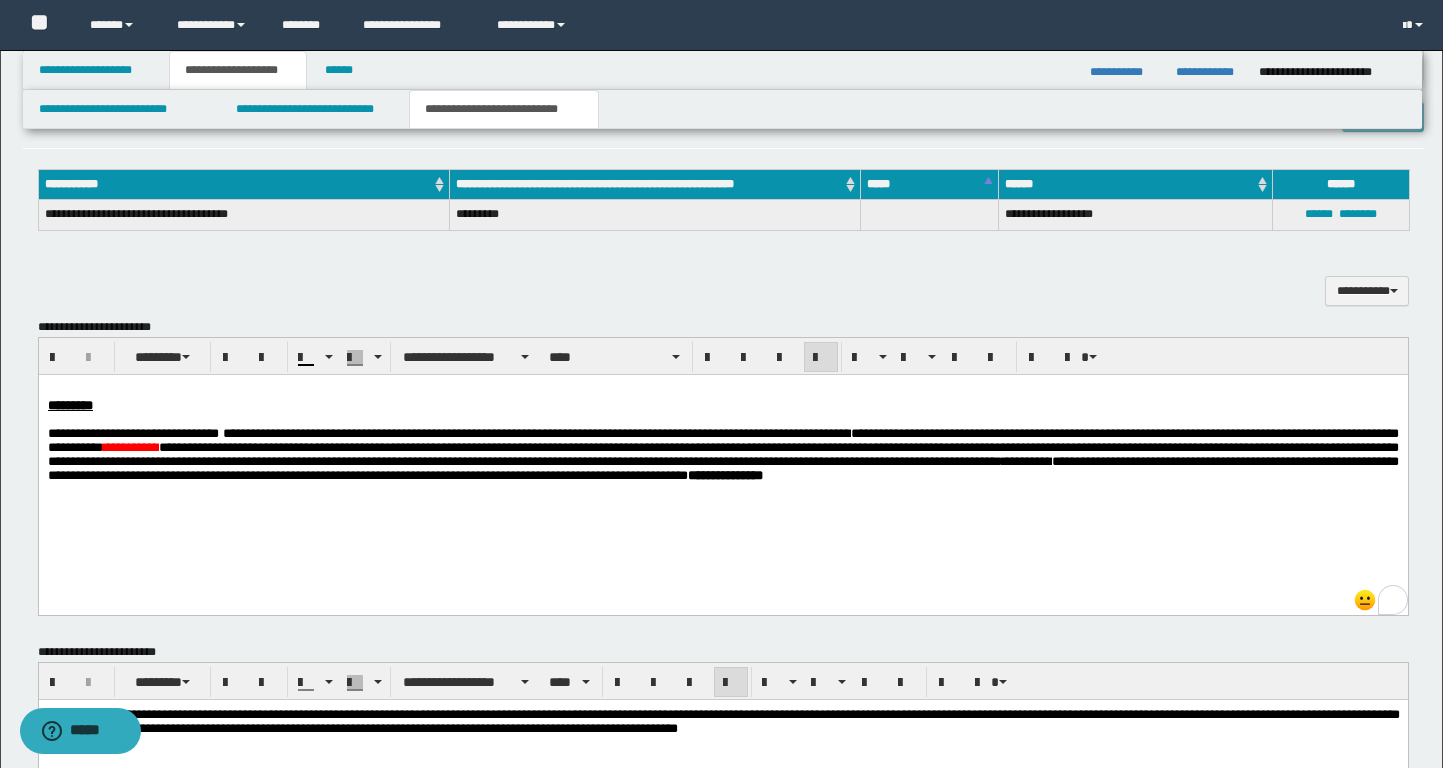 click on "**********" at bounding box center [722, 454] 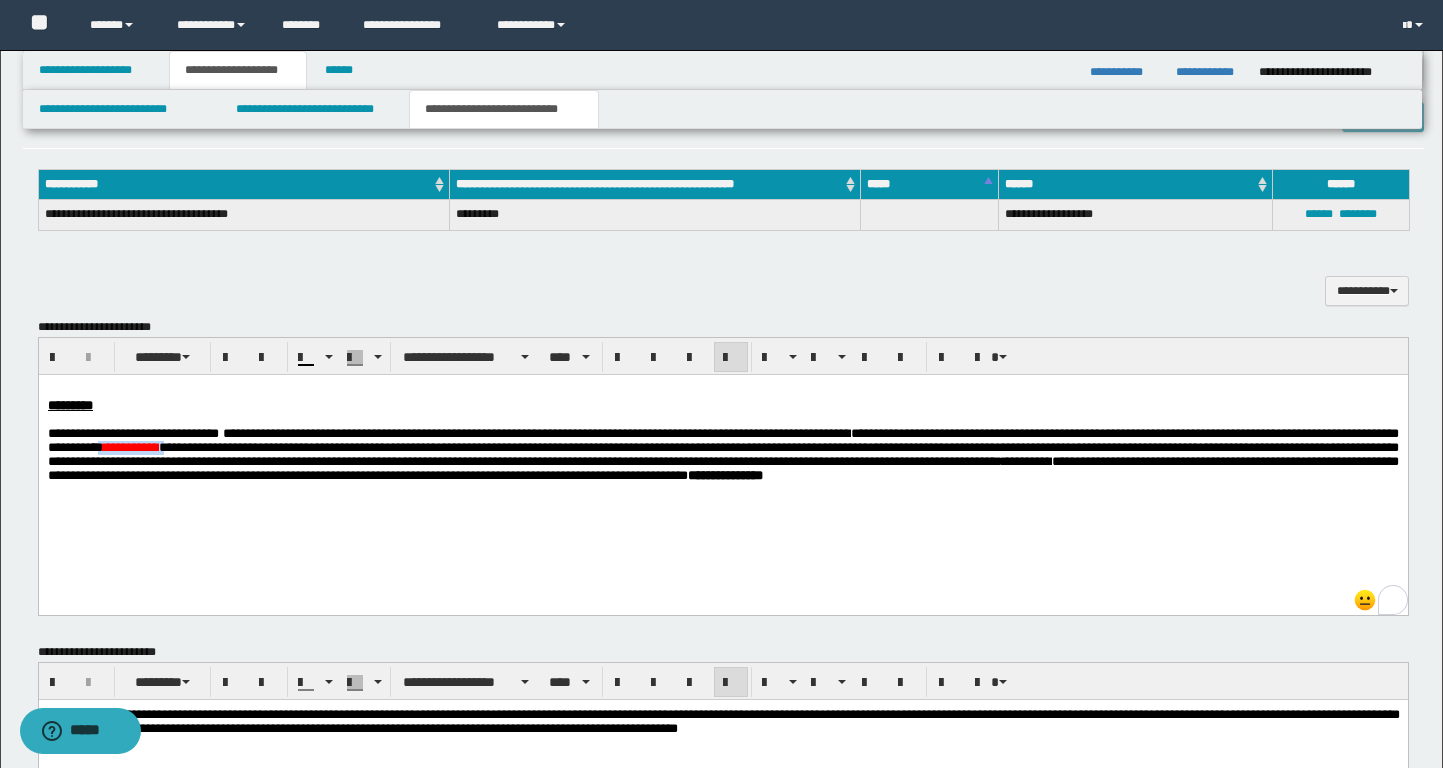 drag, startPoint x: 496, startPoint y: 457, endPoint x: 423, endPoint y: 457, distance: 73 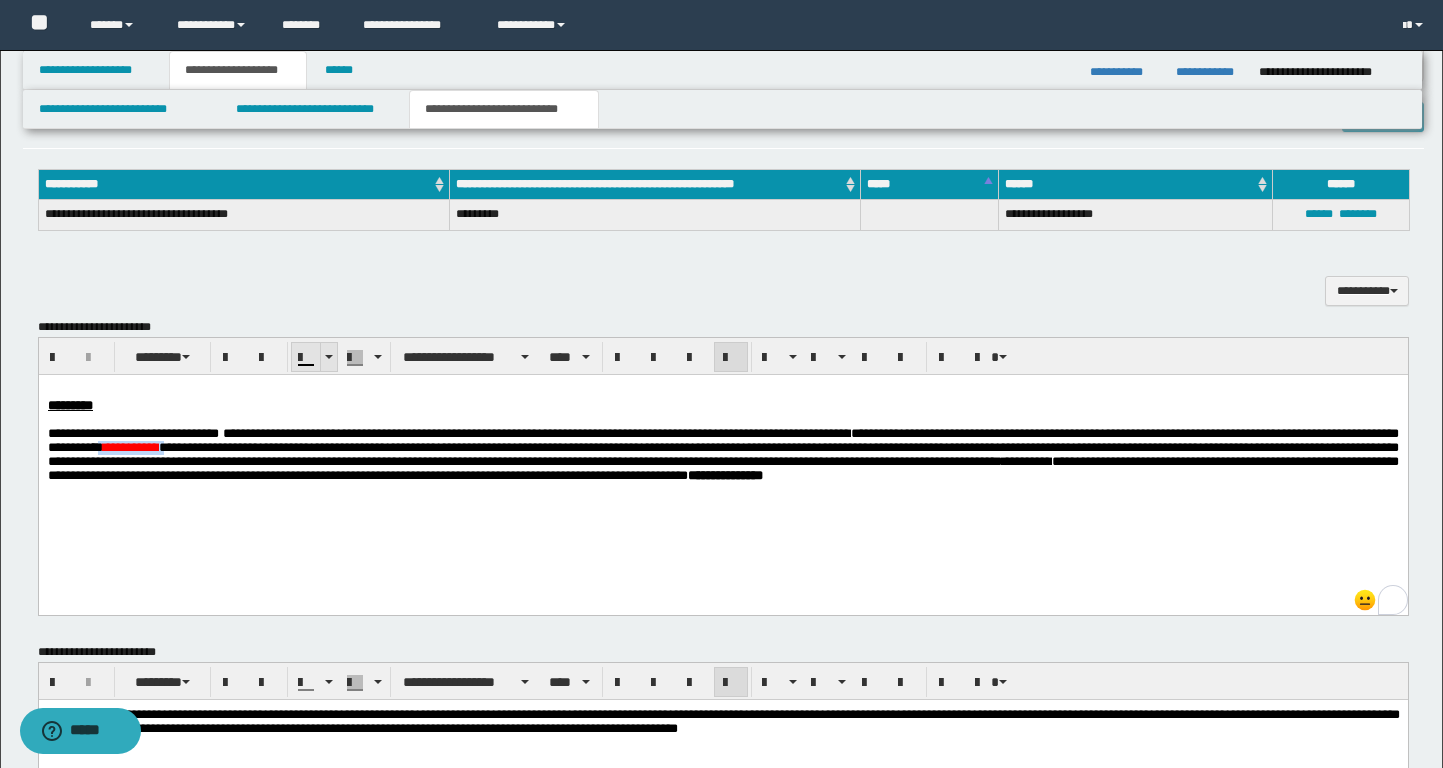 click at bounding box center (306, 358) 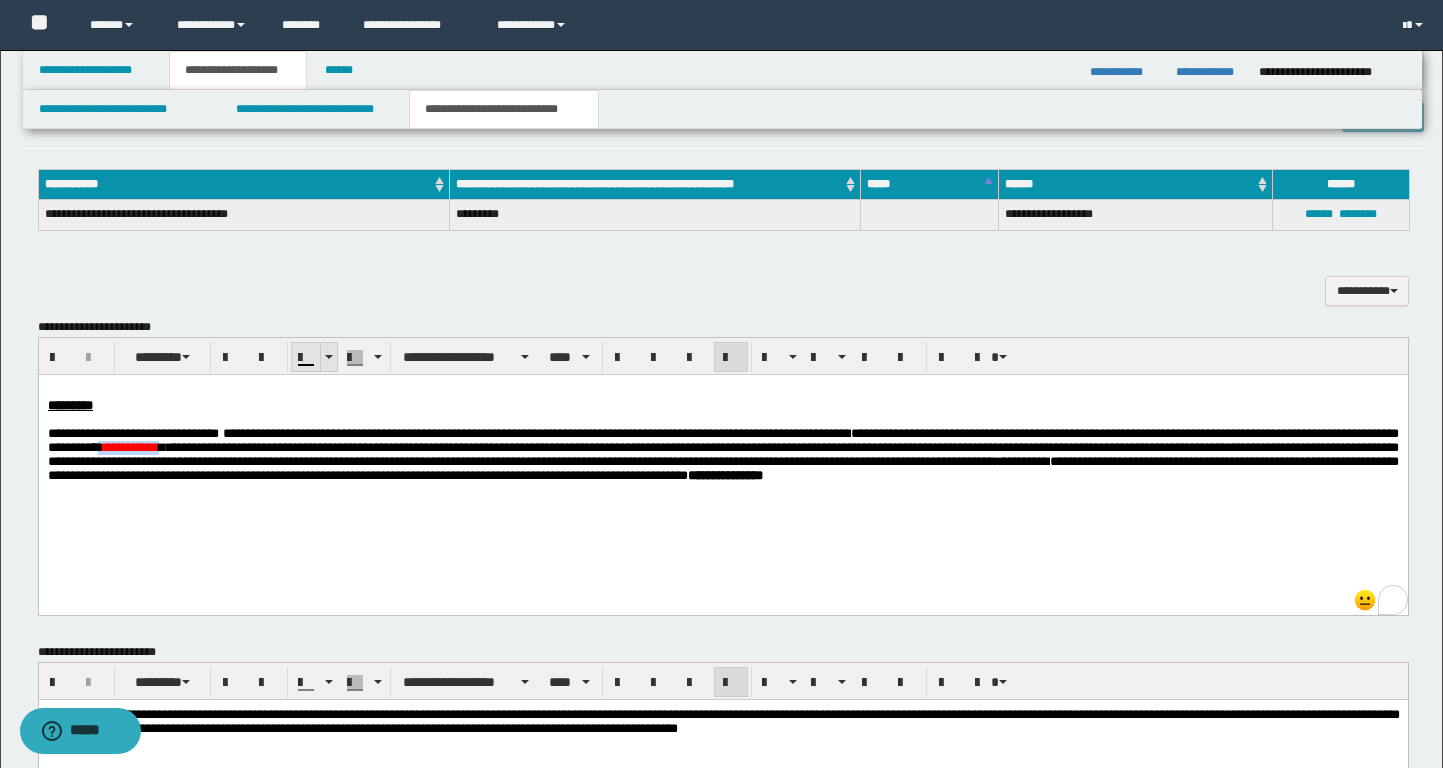 click at bounding box center (306, 358) 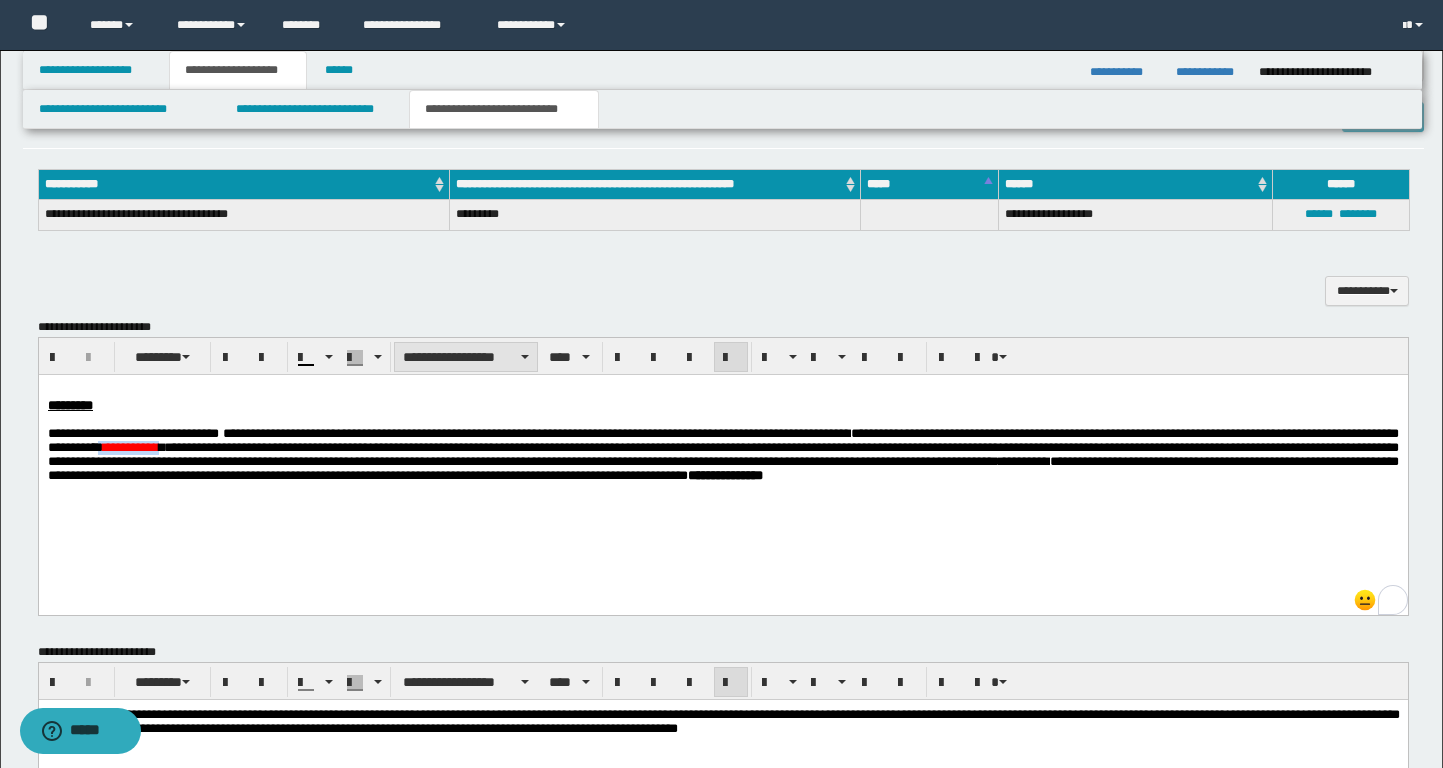 click on "**********" at bounding box center [466, 357] 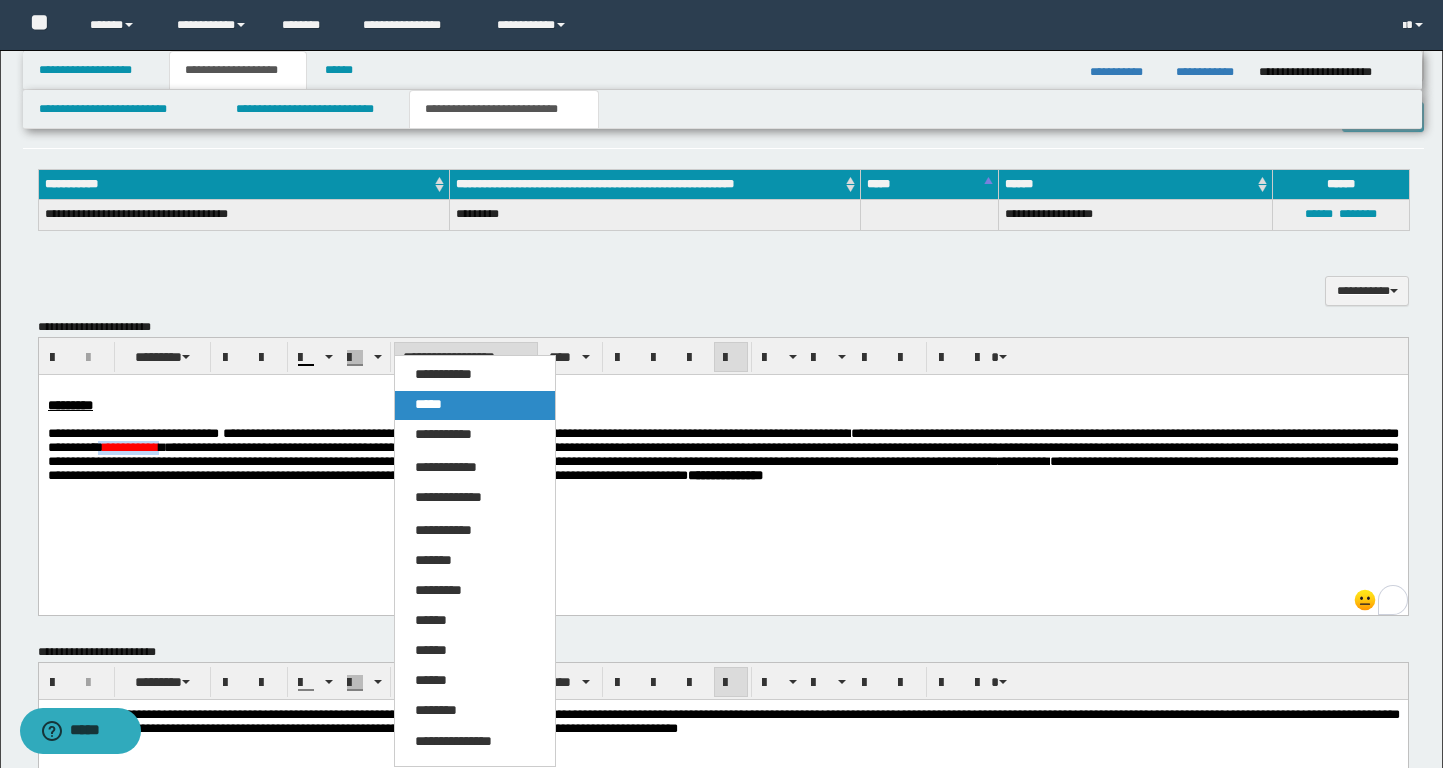 click on "*****" at bounding box center [475, 405] 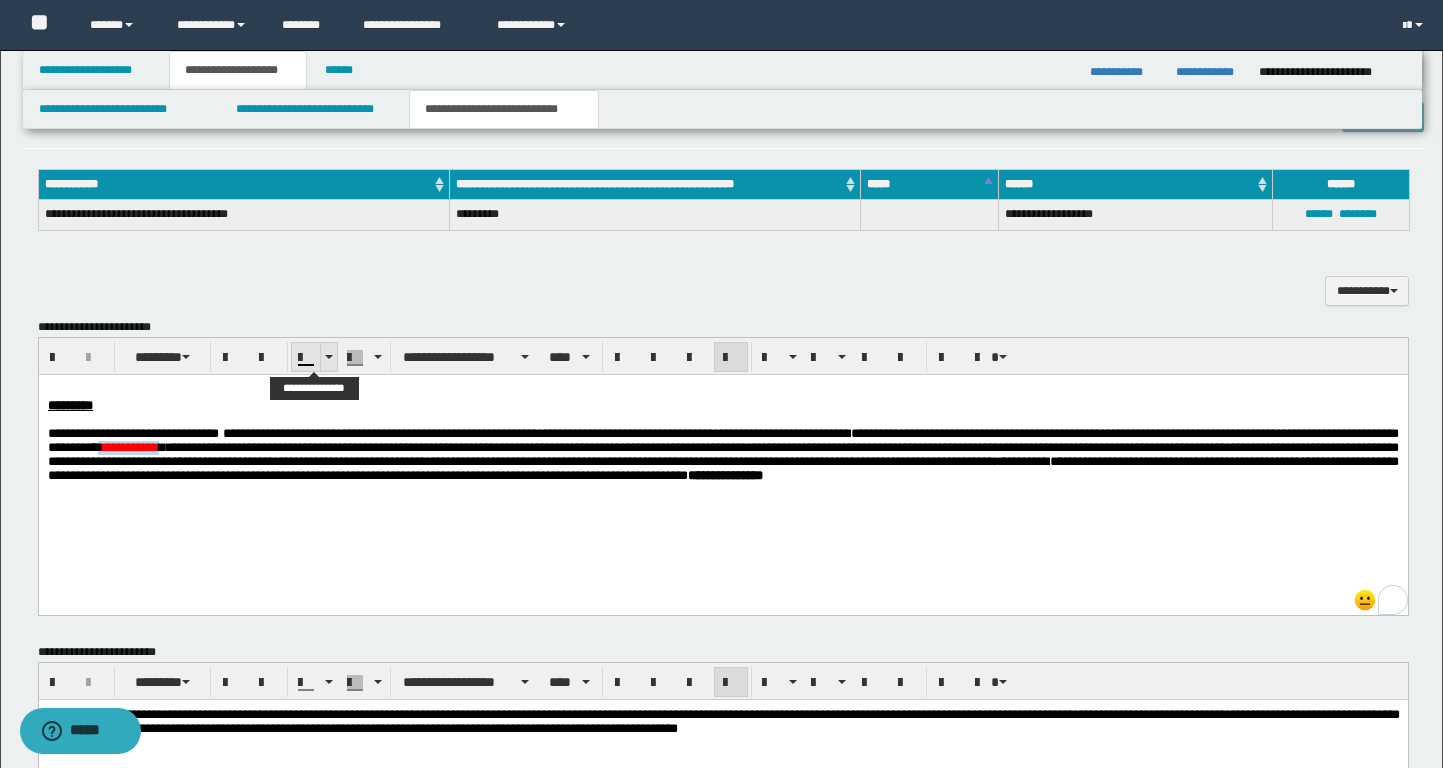 click at bounding box center [328, 357] 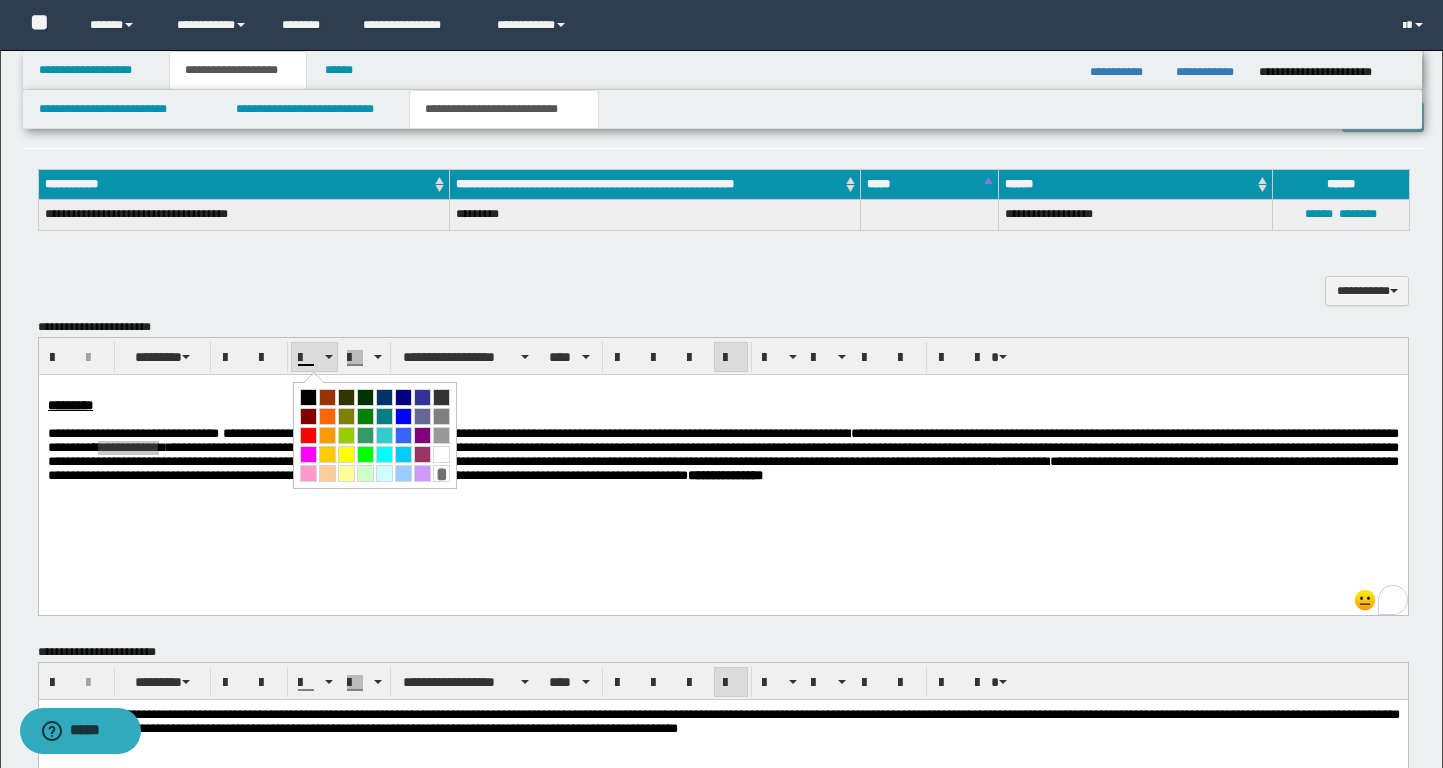 click at bounding box center [308, 397] 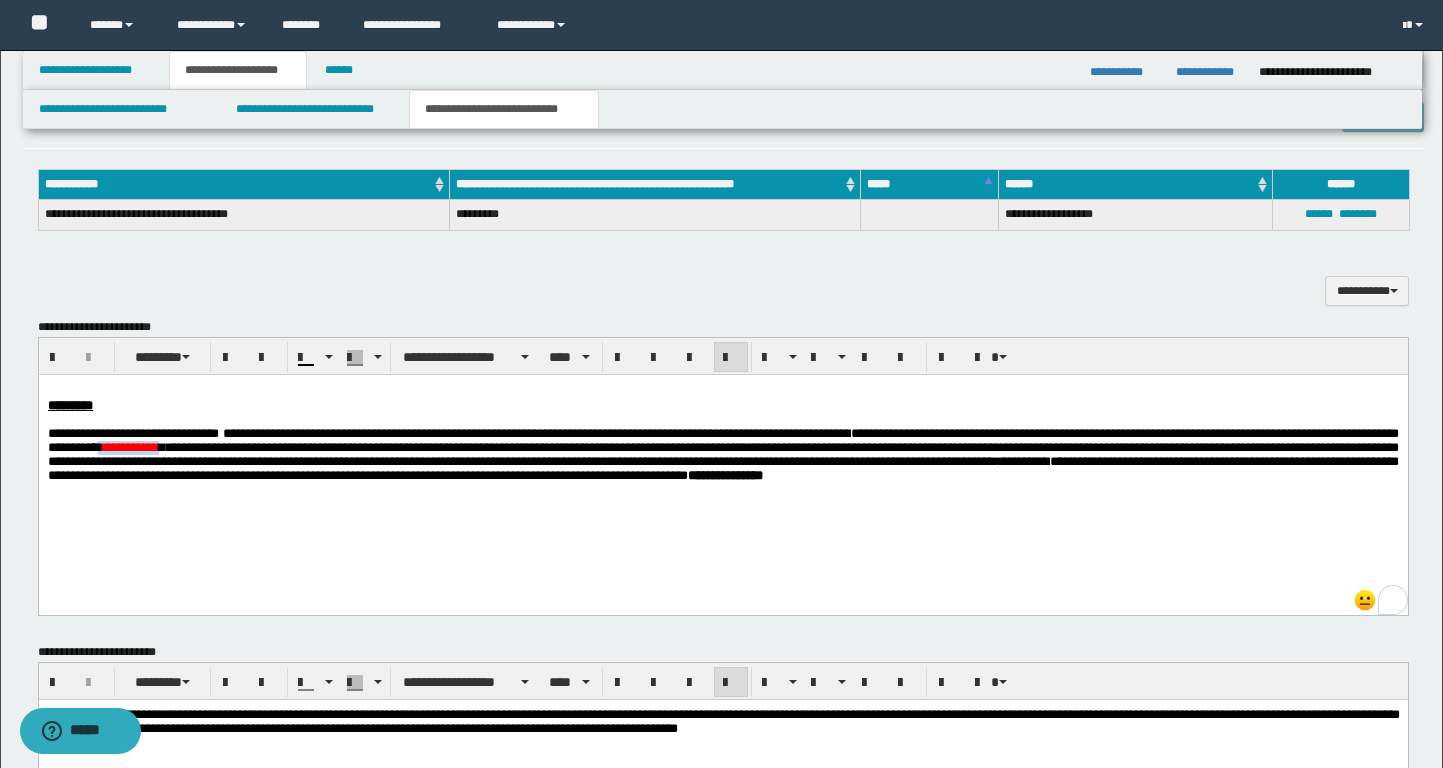 click on "**********" at bounding box center (129, 447) 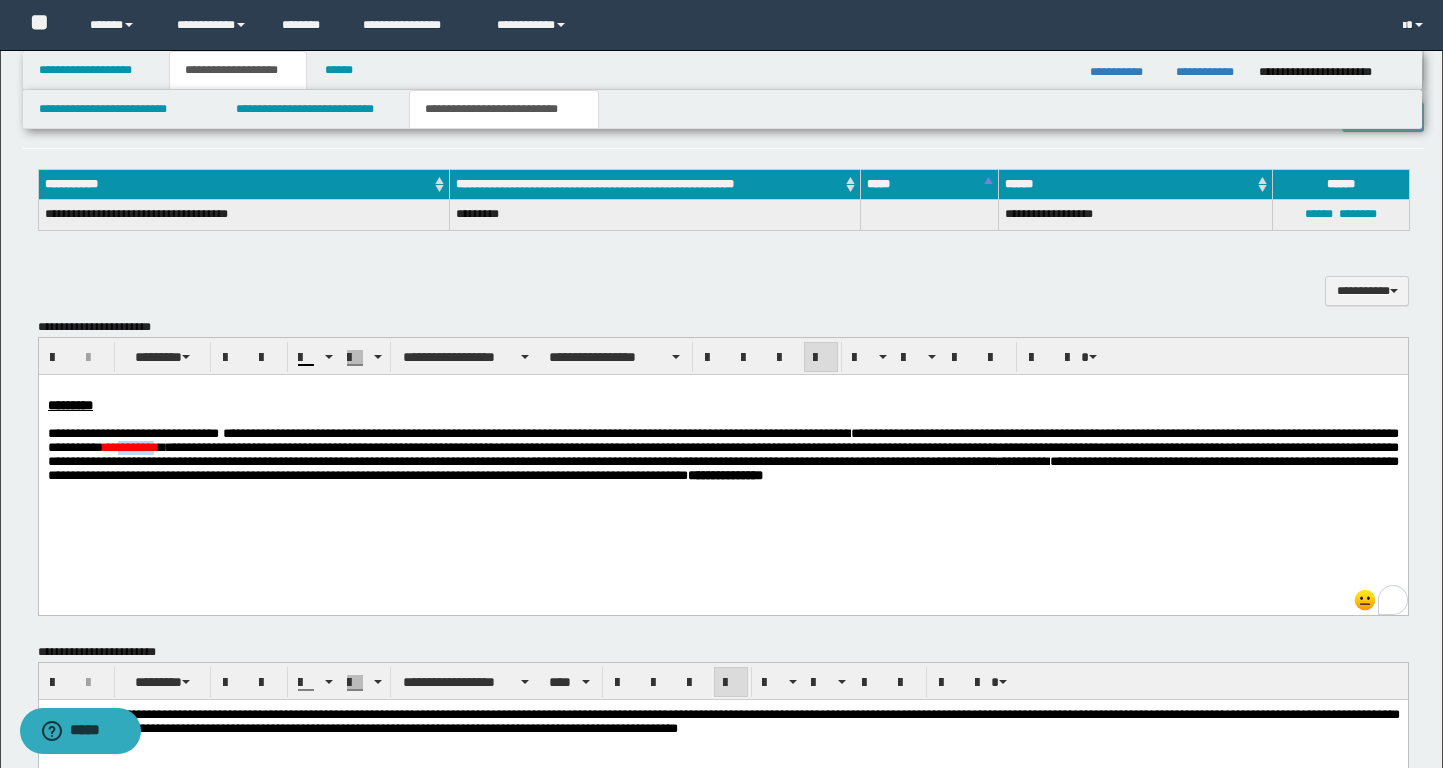 drag, startPoint x: 489, startPoint y: 456, endPoint x: 453, endPoint y: 456, distance: 36 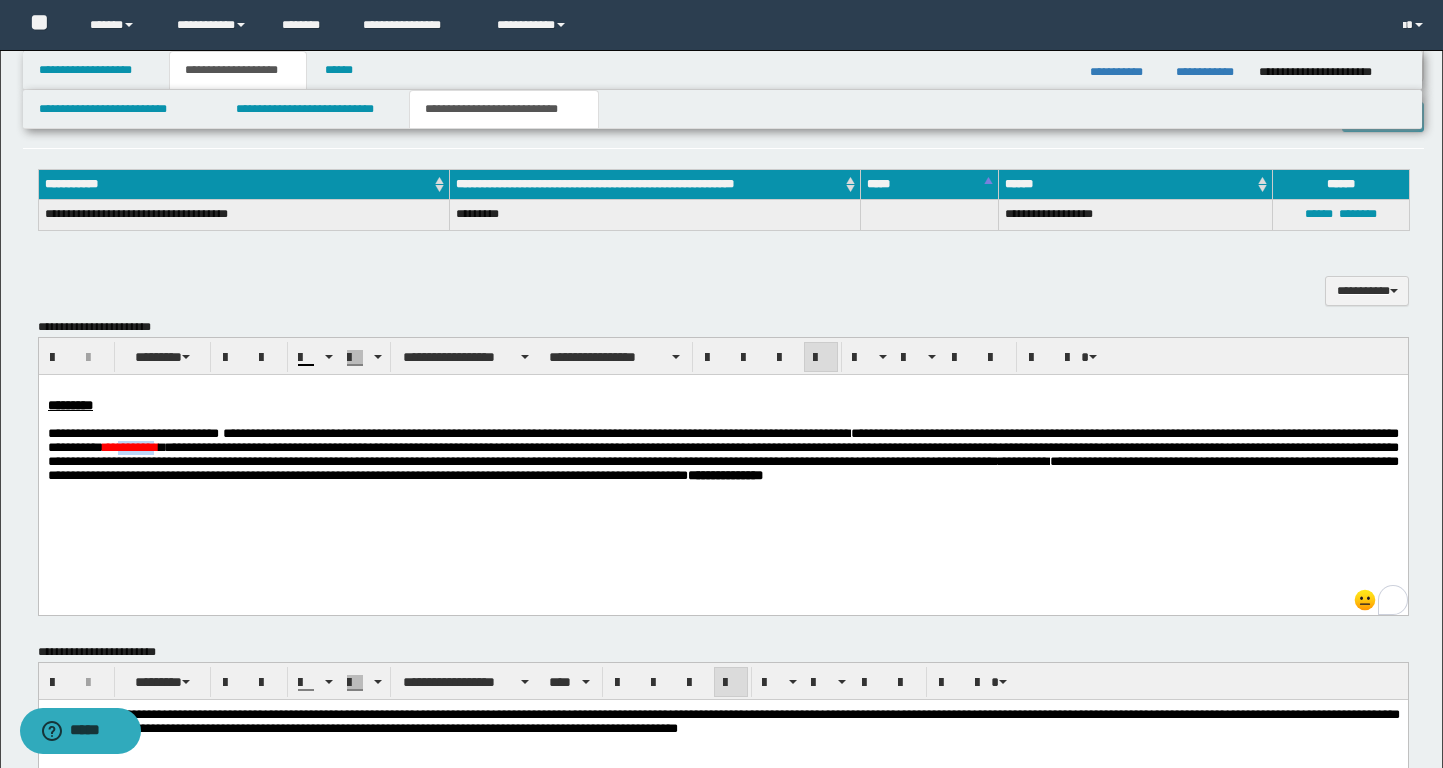 click on "**********" at bounding box center (129, 447) 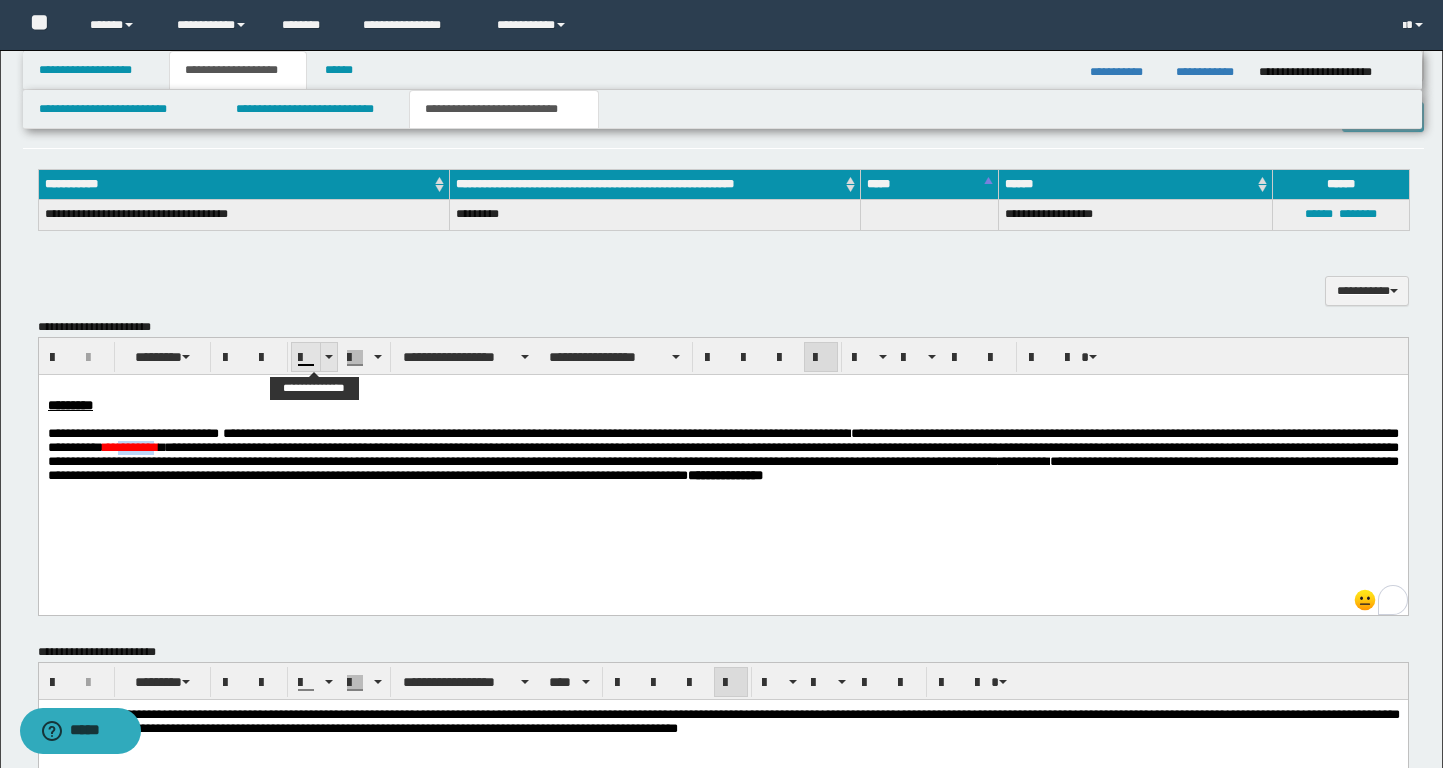 click at bounding box center [306, 358] 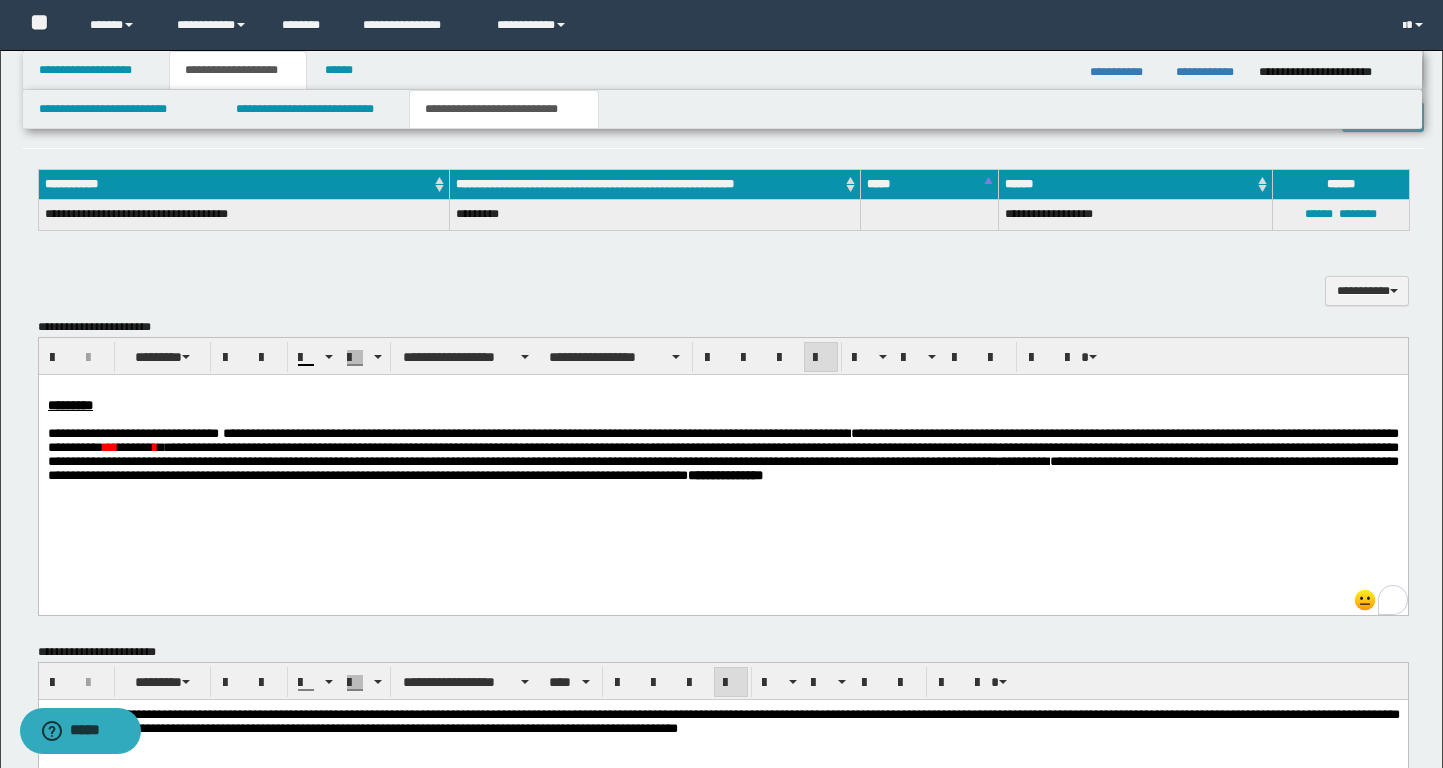 click on "*** ******* *" at bounding box center [129, 447] 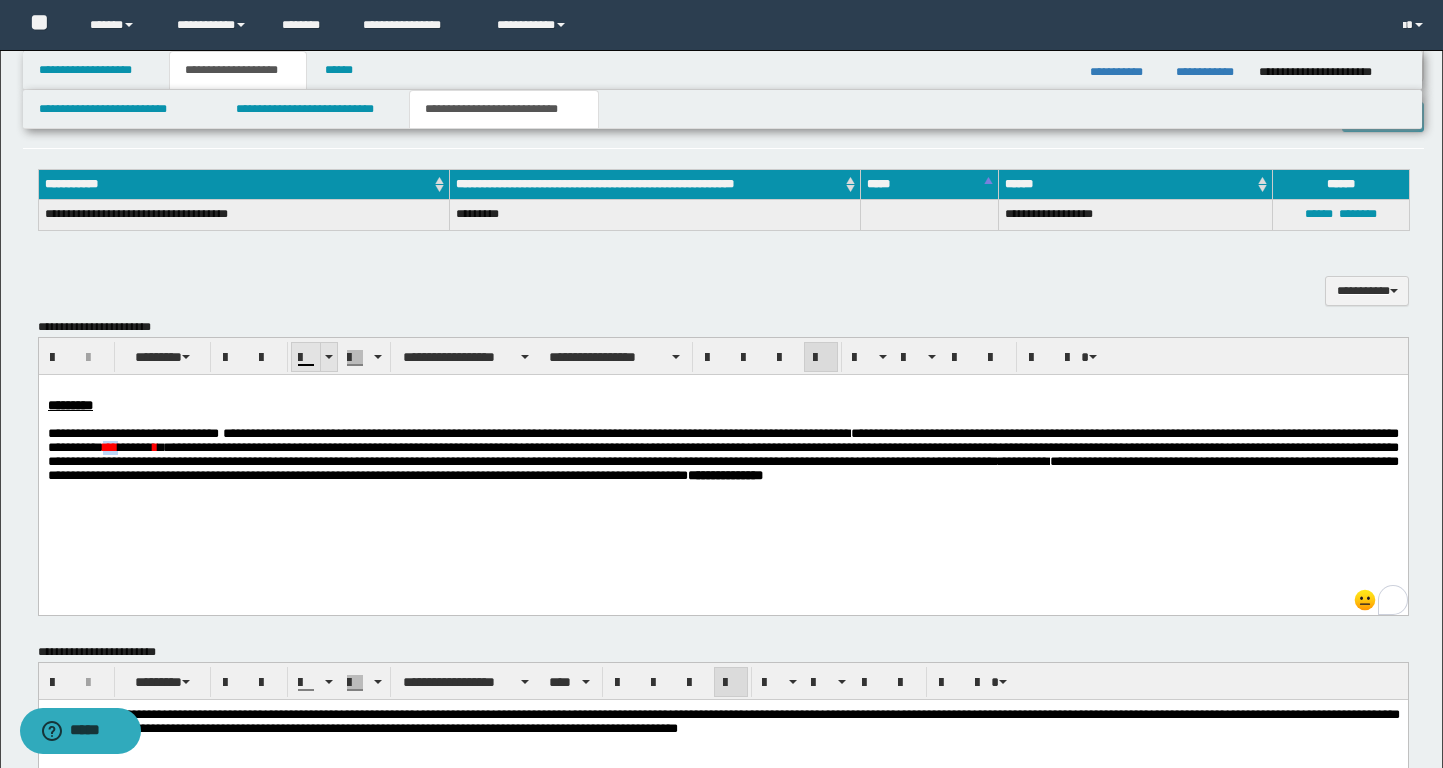 click at bounding box center (306, 358) 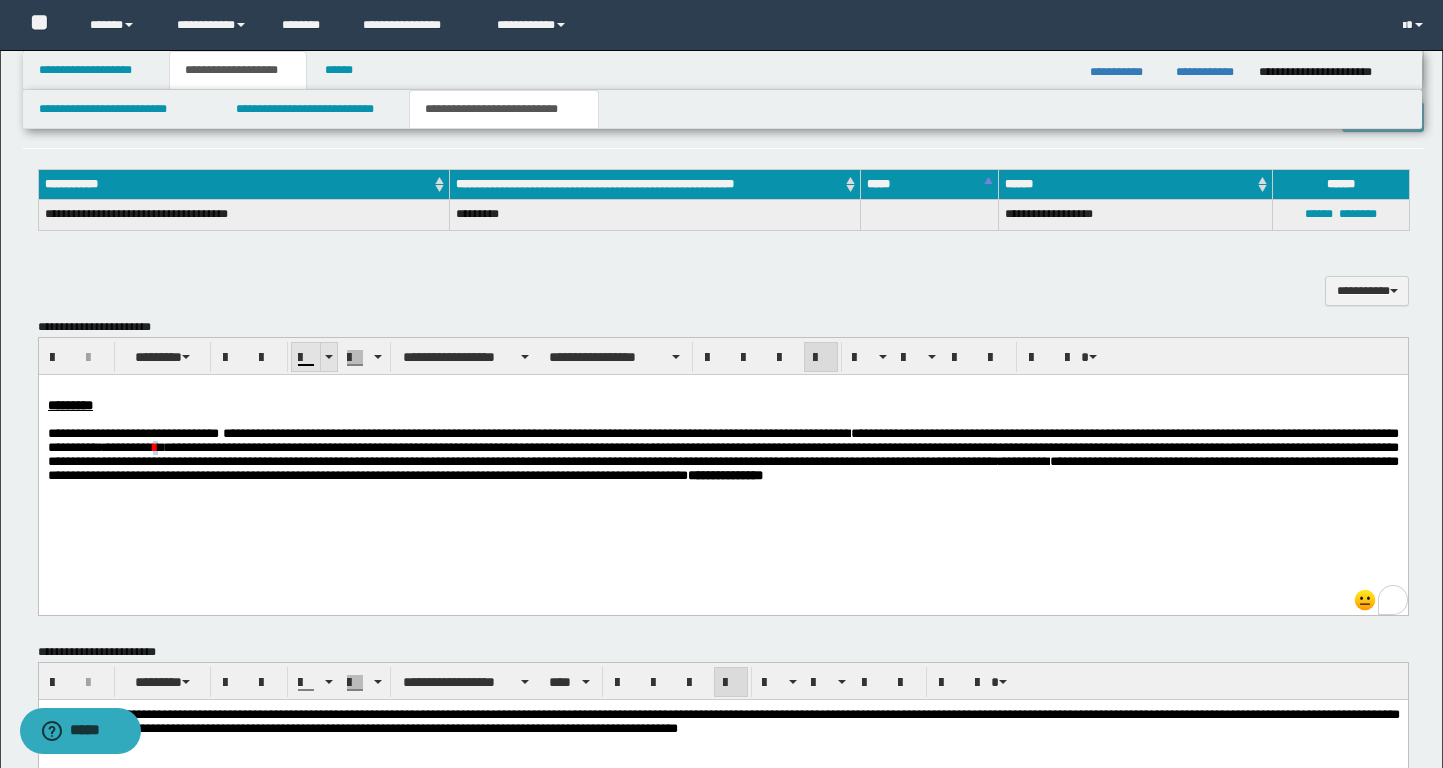 click at bounding box center [306, 358] 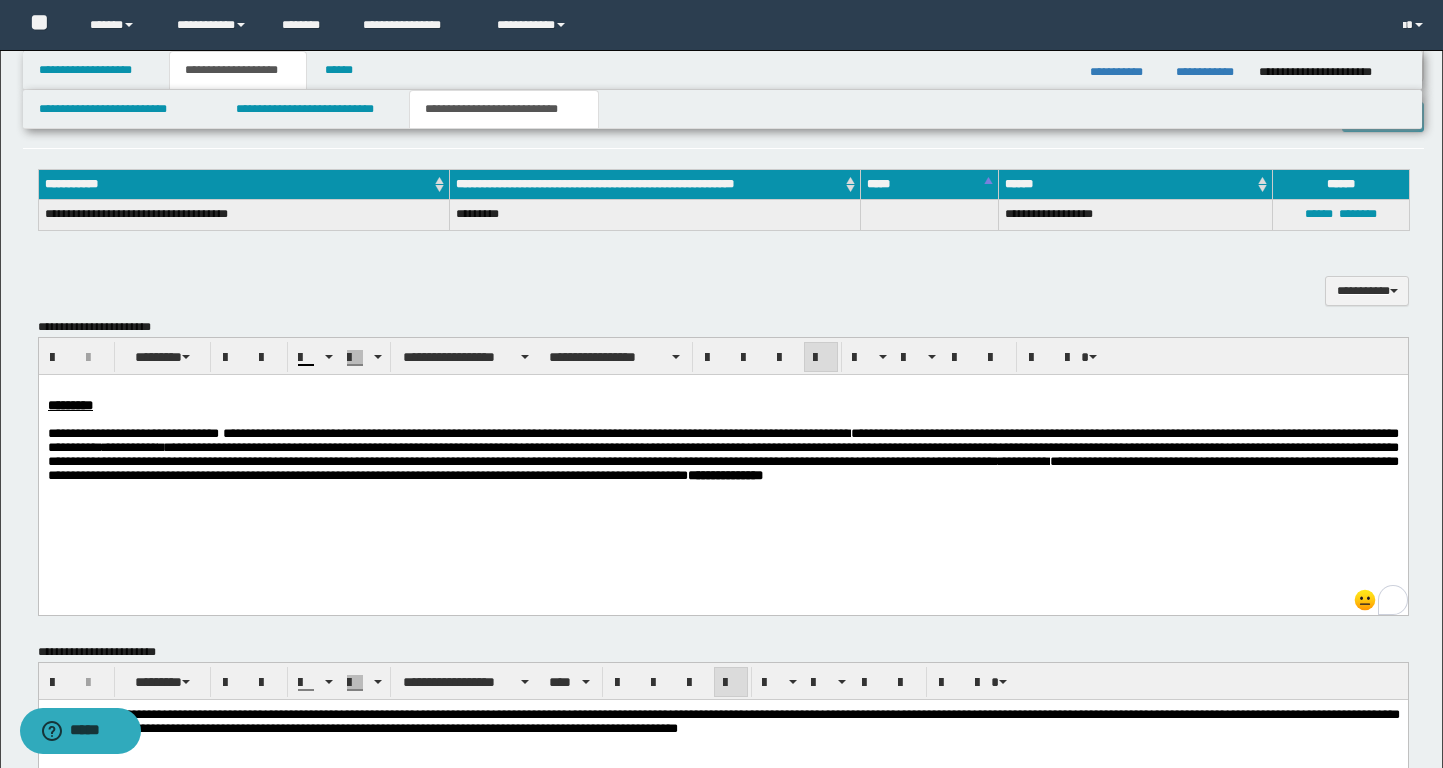 click on "**********" at bounding box center (722, 454) 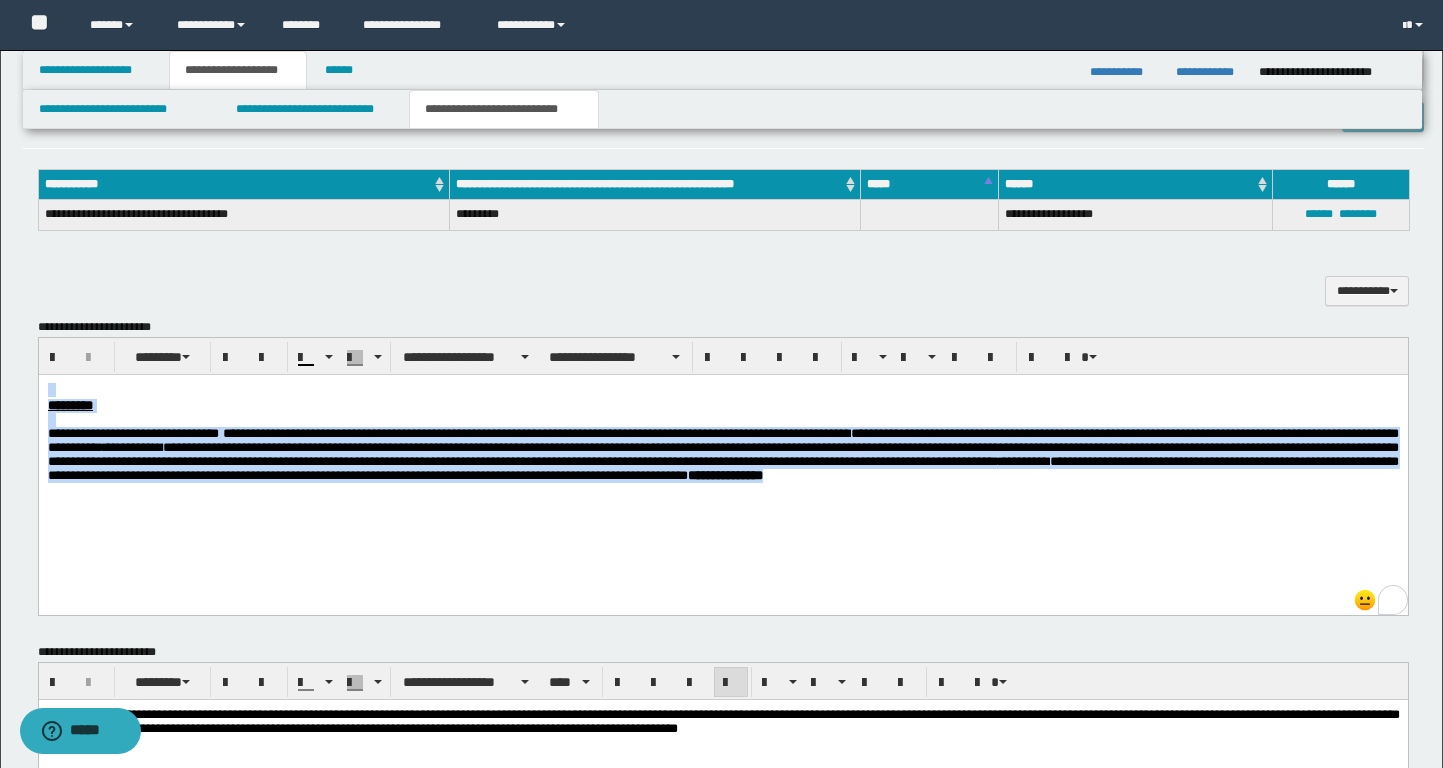 drag, startPoint x: 514, startPoint y: 503, endPoint x: -1, endPoint y: 305, distance: 551.75085 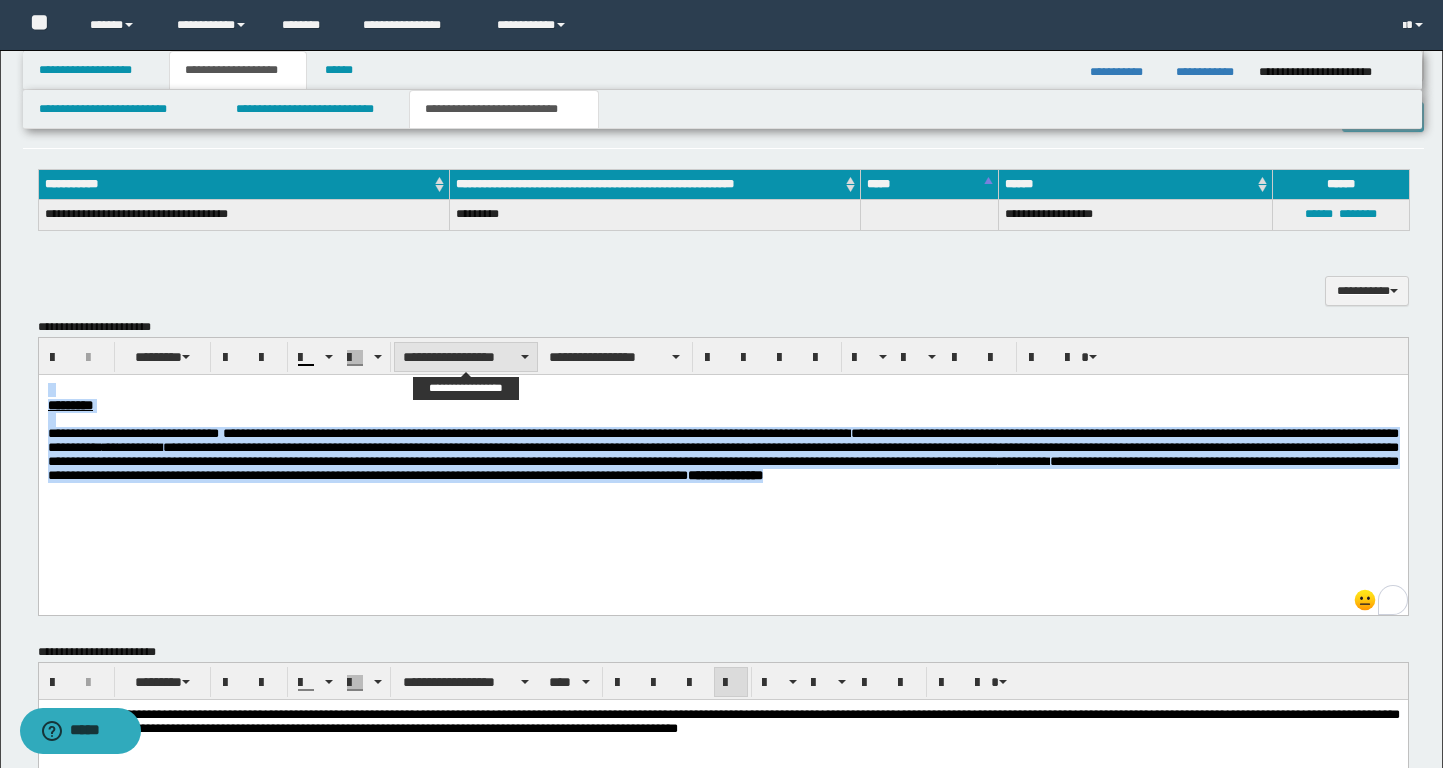 click on "**********" at bounding box center [466, 357] 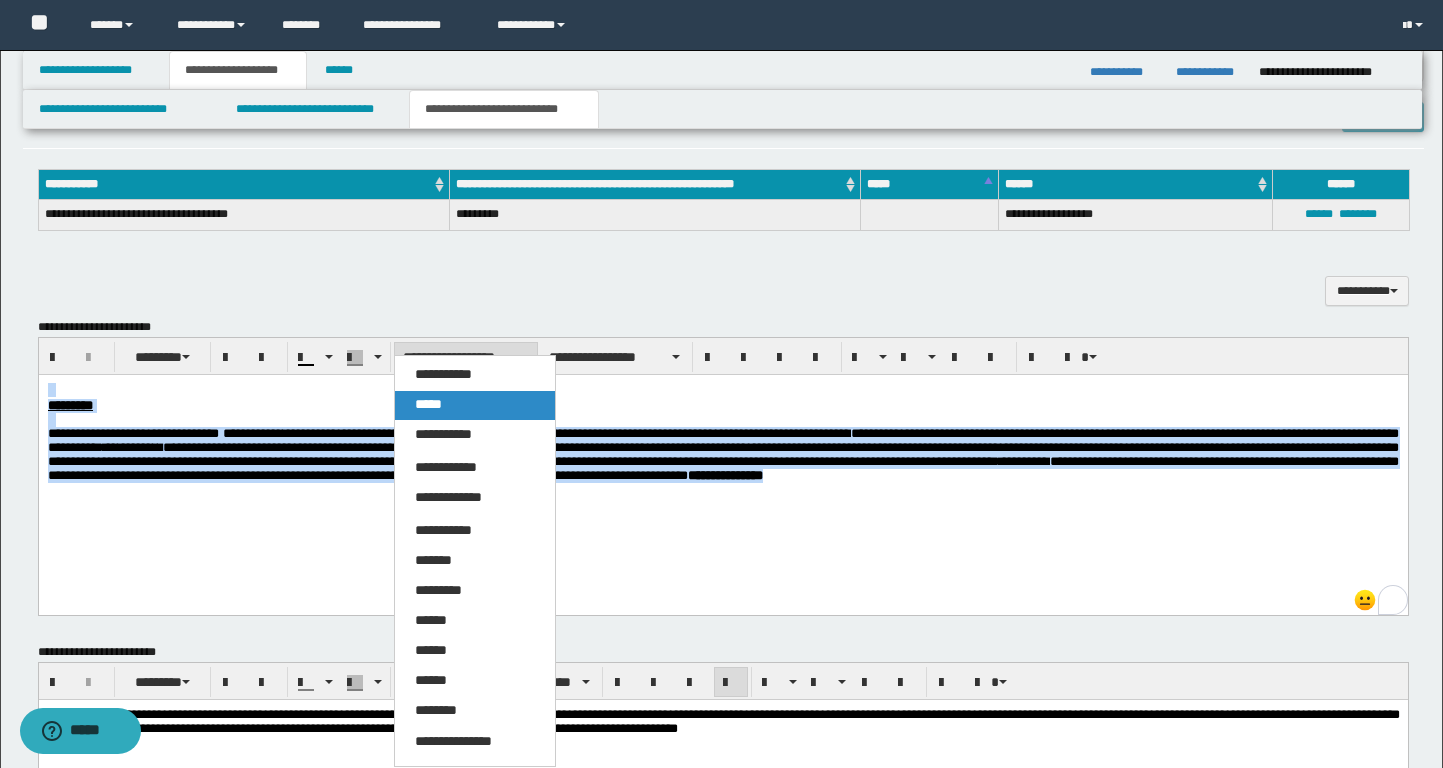 click on "*****" at bounding box center (475, 405) 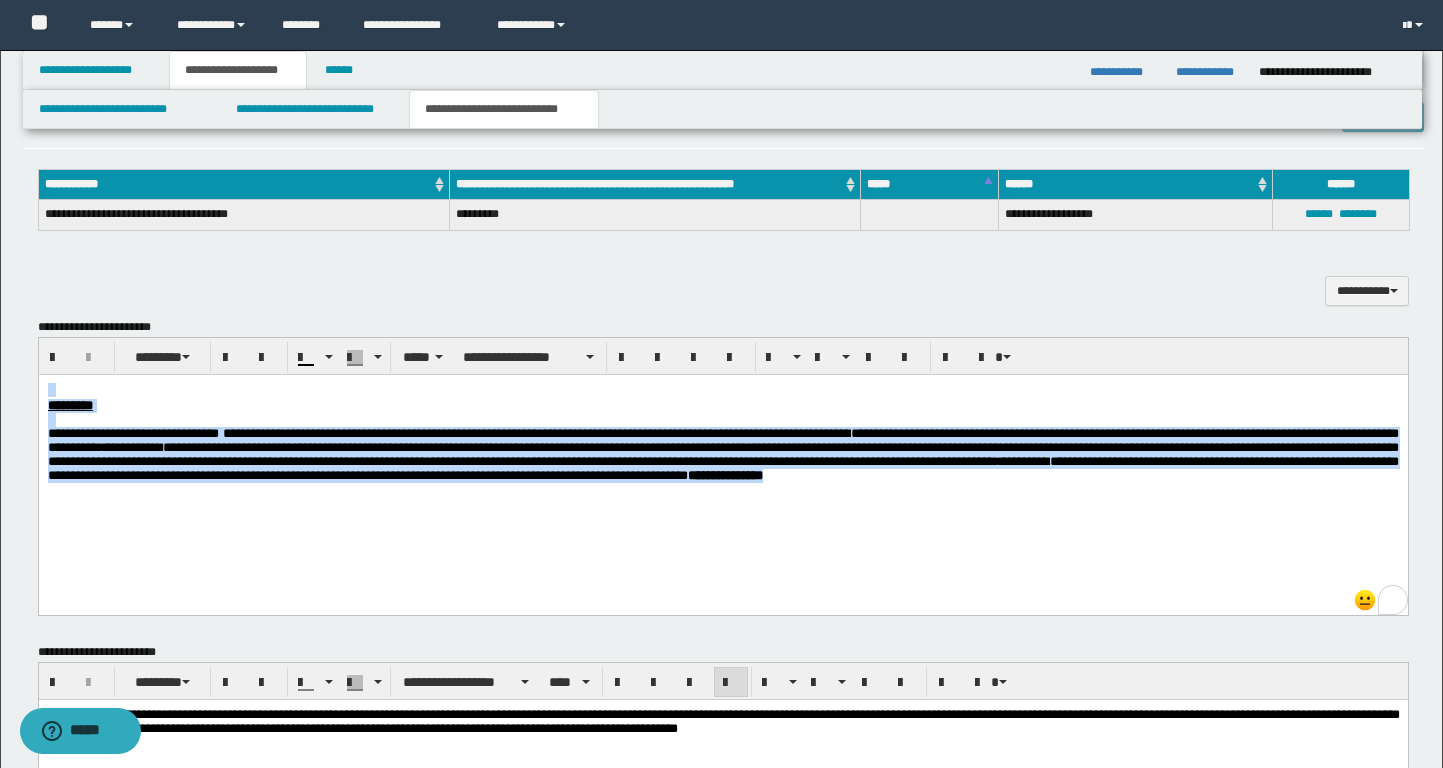 click on "**********" at bounding box center (722, 458) 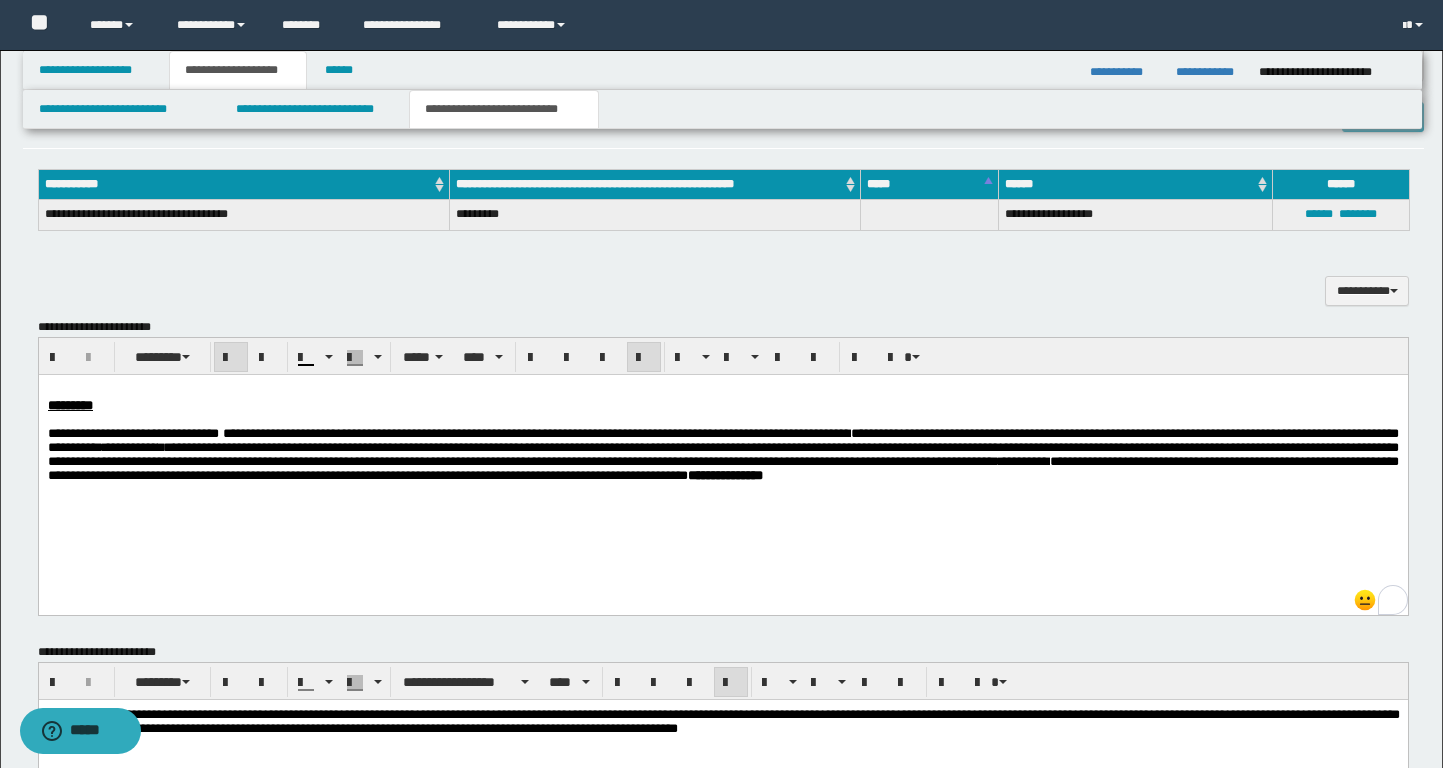 click on "**********" at bounding box center (722, 454) 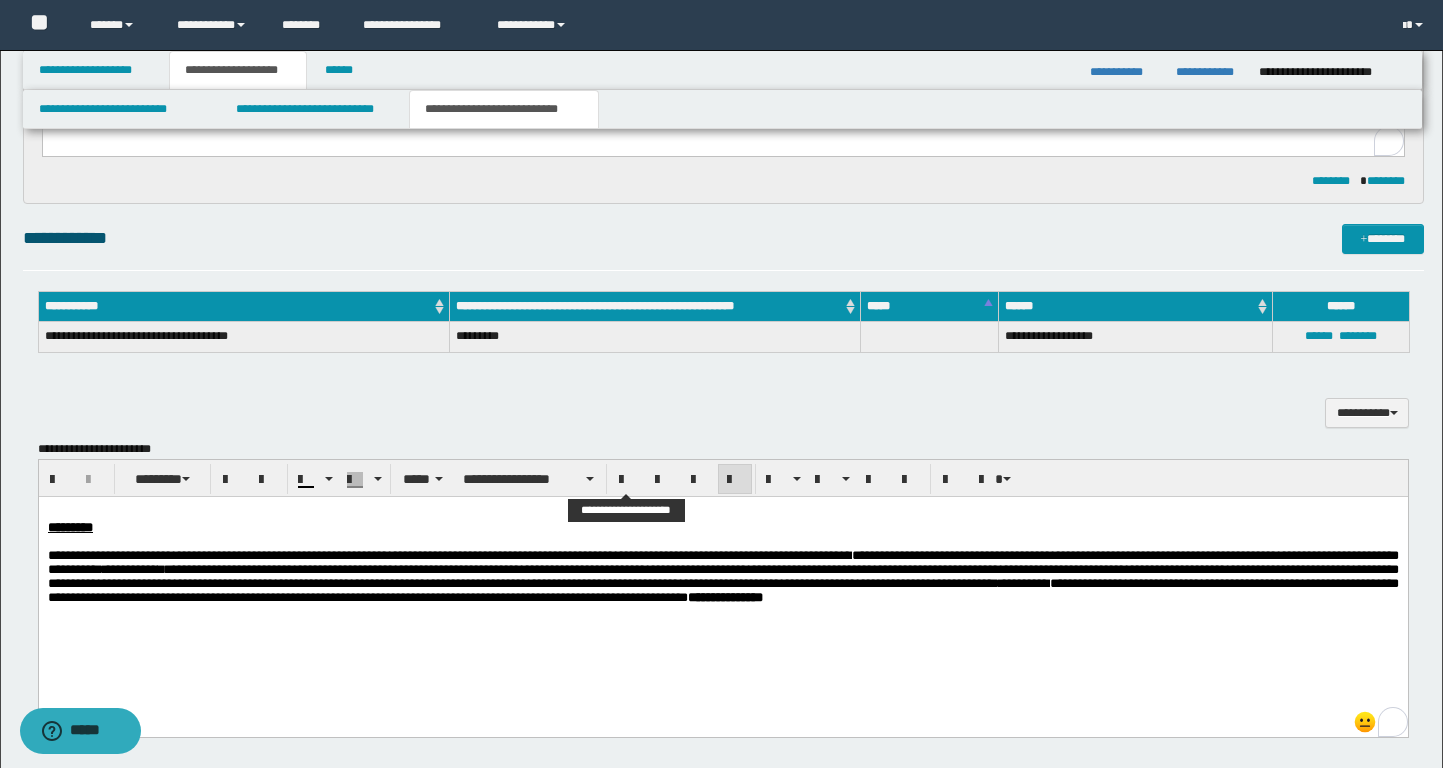 scroll, scrollTop: 0, scrollLeft: 0, axis: both 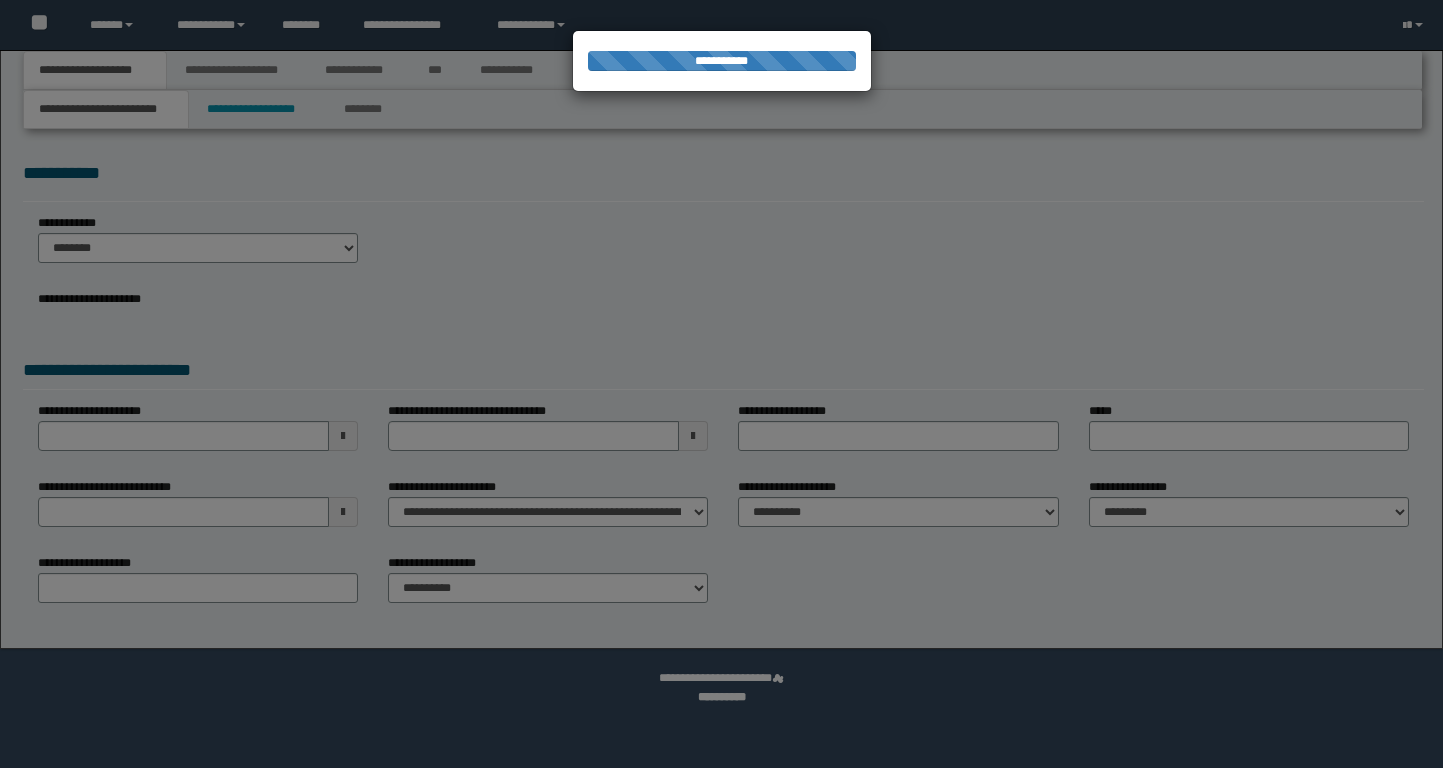 select on "*" 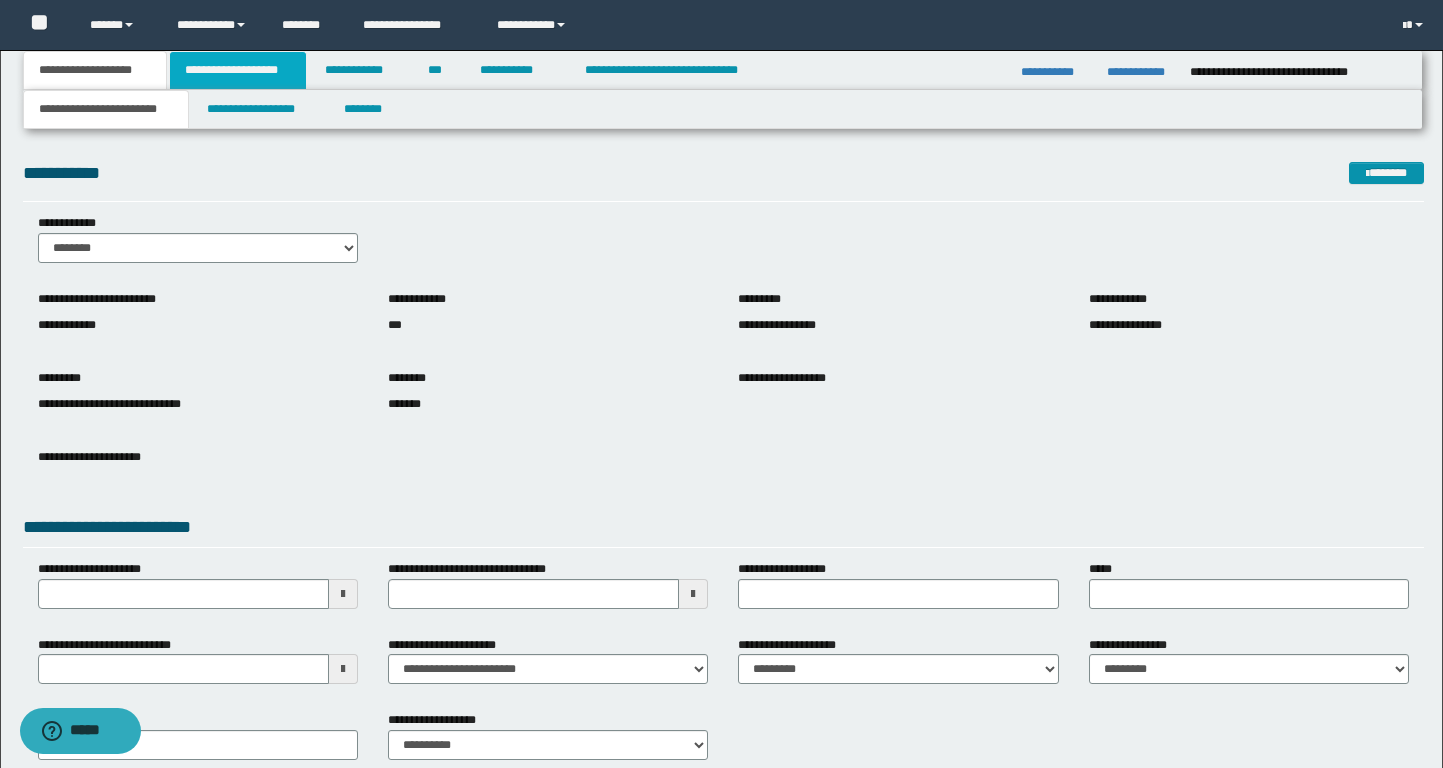 click on "**********" at bounding box center (238, 70) 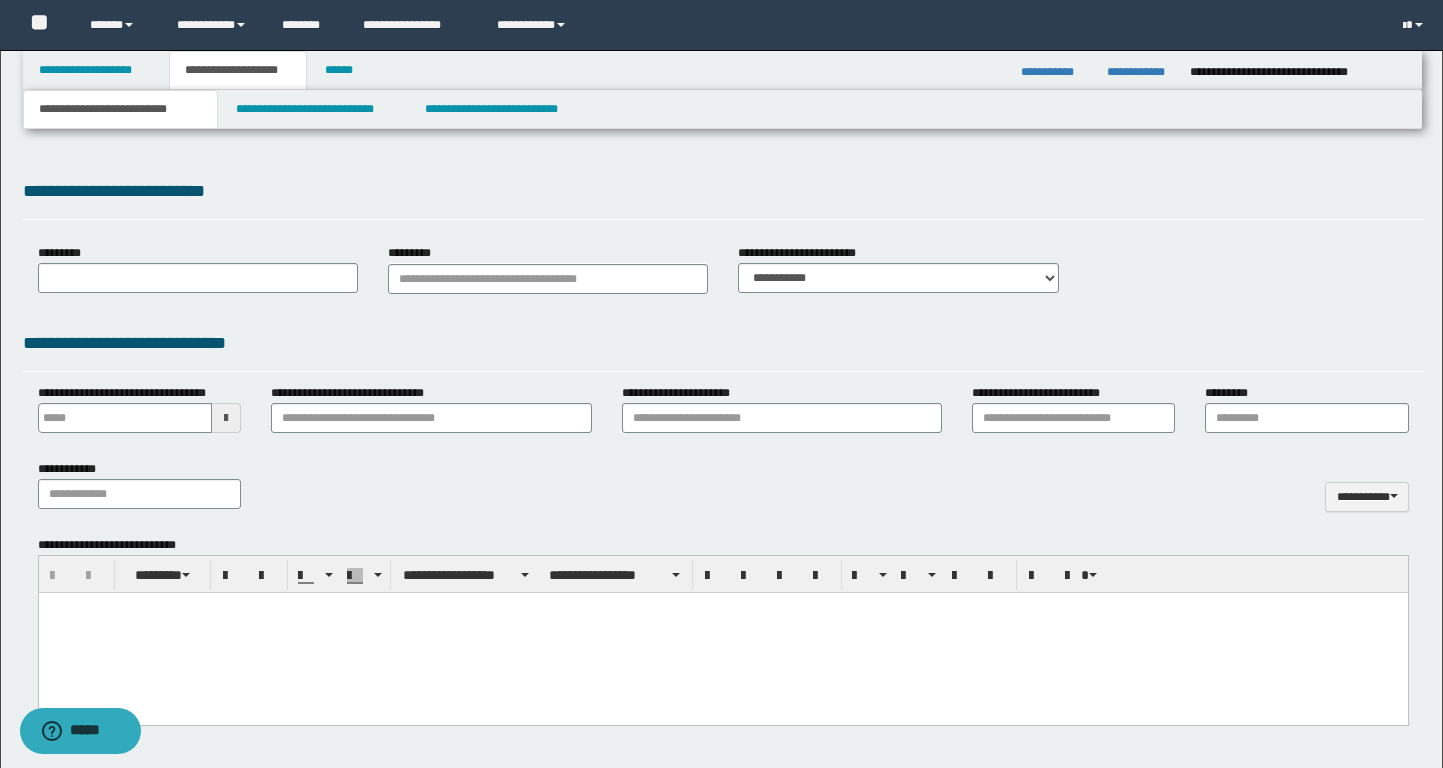 scroll, scrollTop: 0, scrollLeft: 0, axis: both 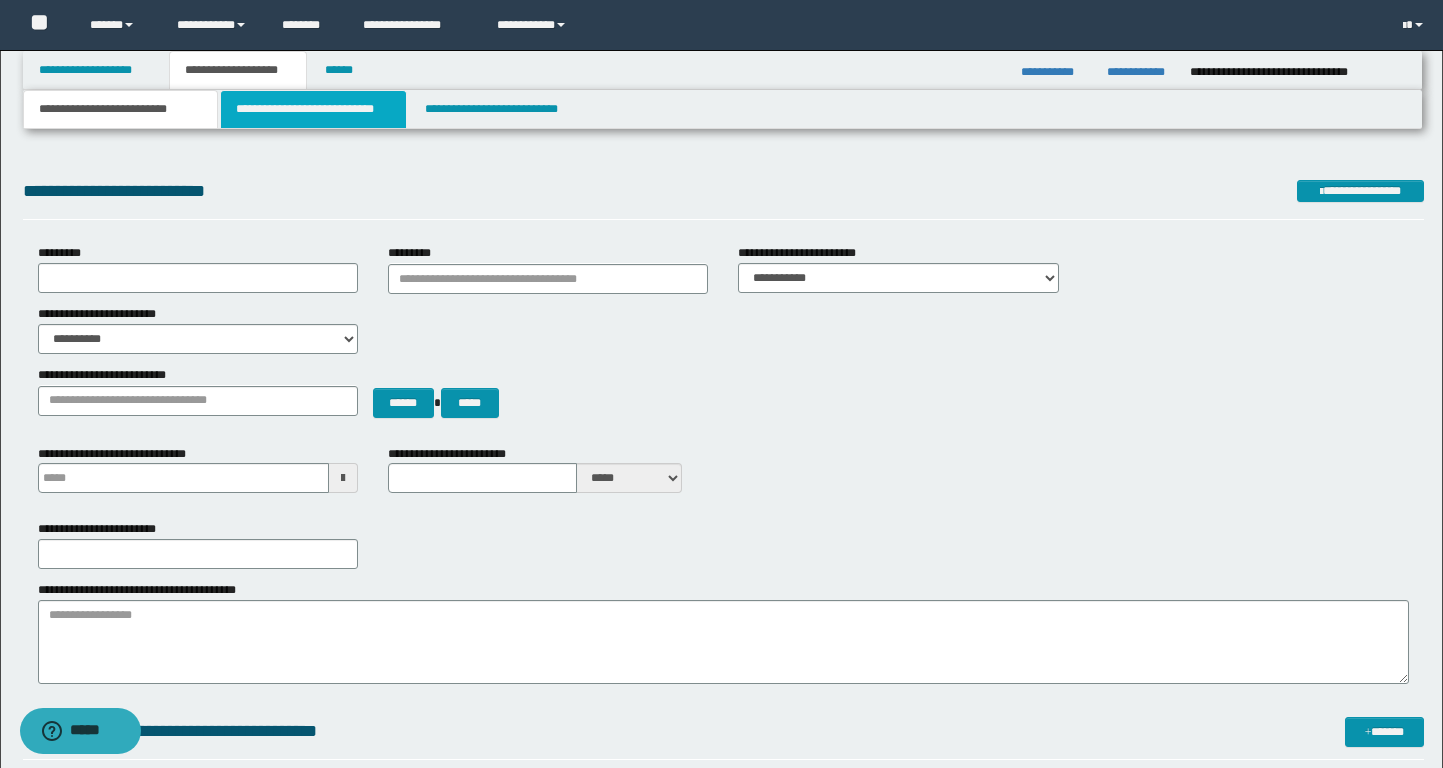 click on "**********" at bounding box center (314, 109) 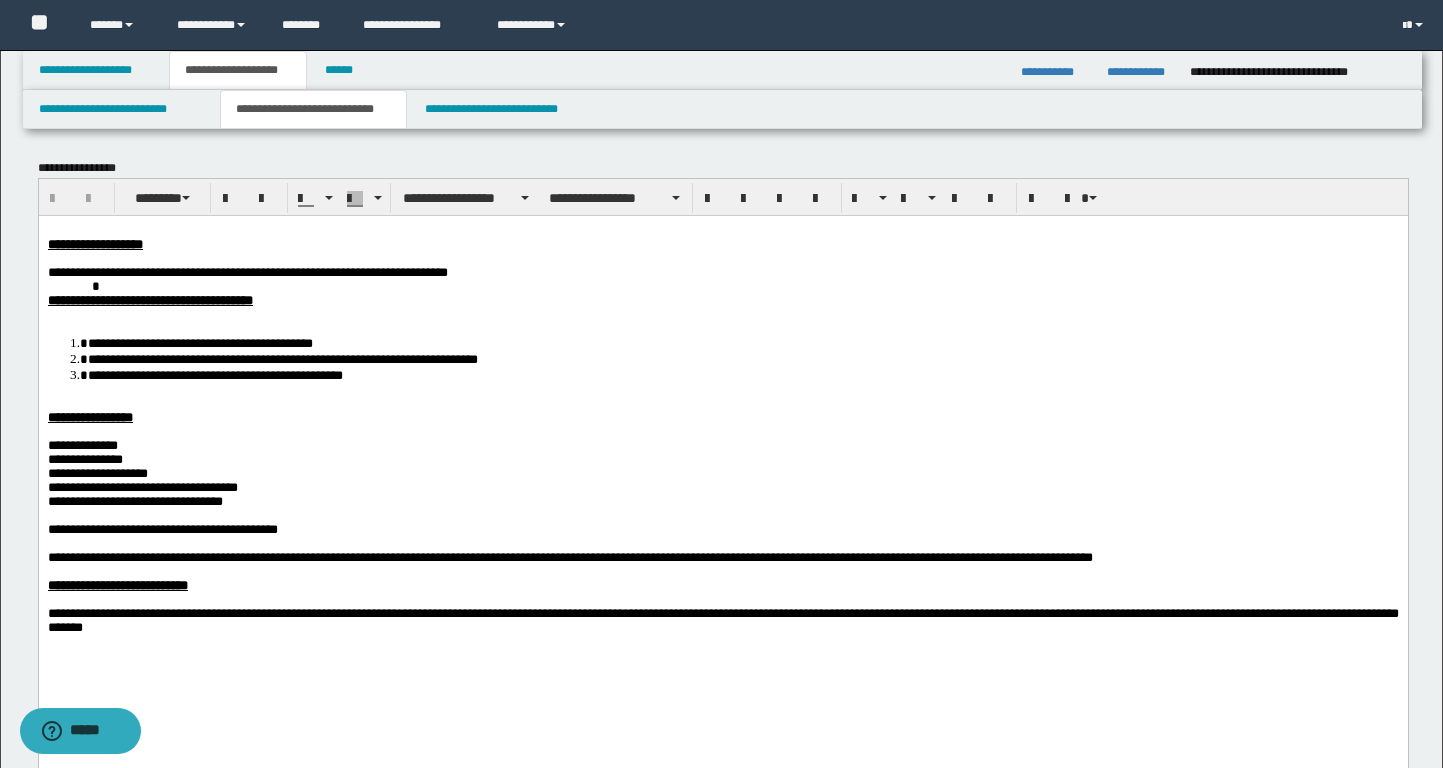 scroll, scrollTop: 0, scrollLeft: 0, axis: both 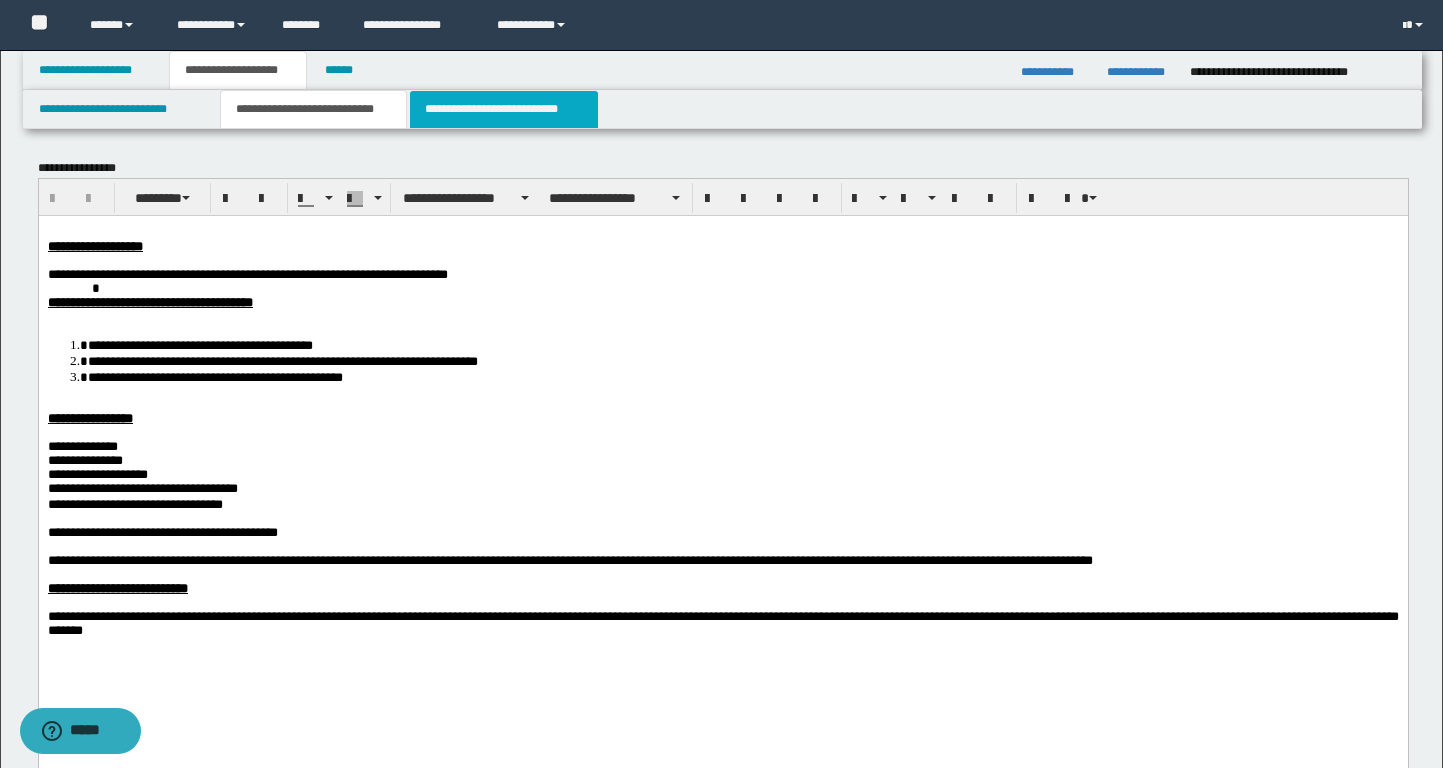 click on "**********" at bounding box center (504, 109) 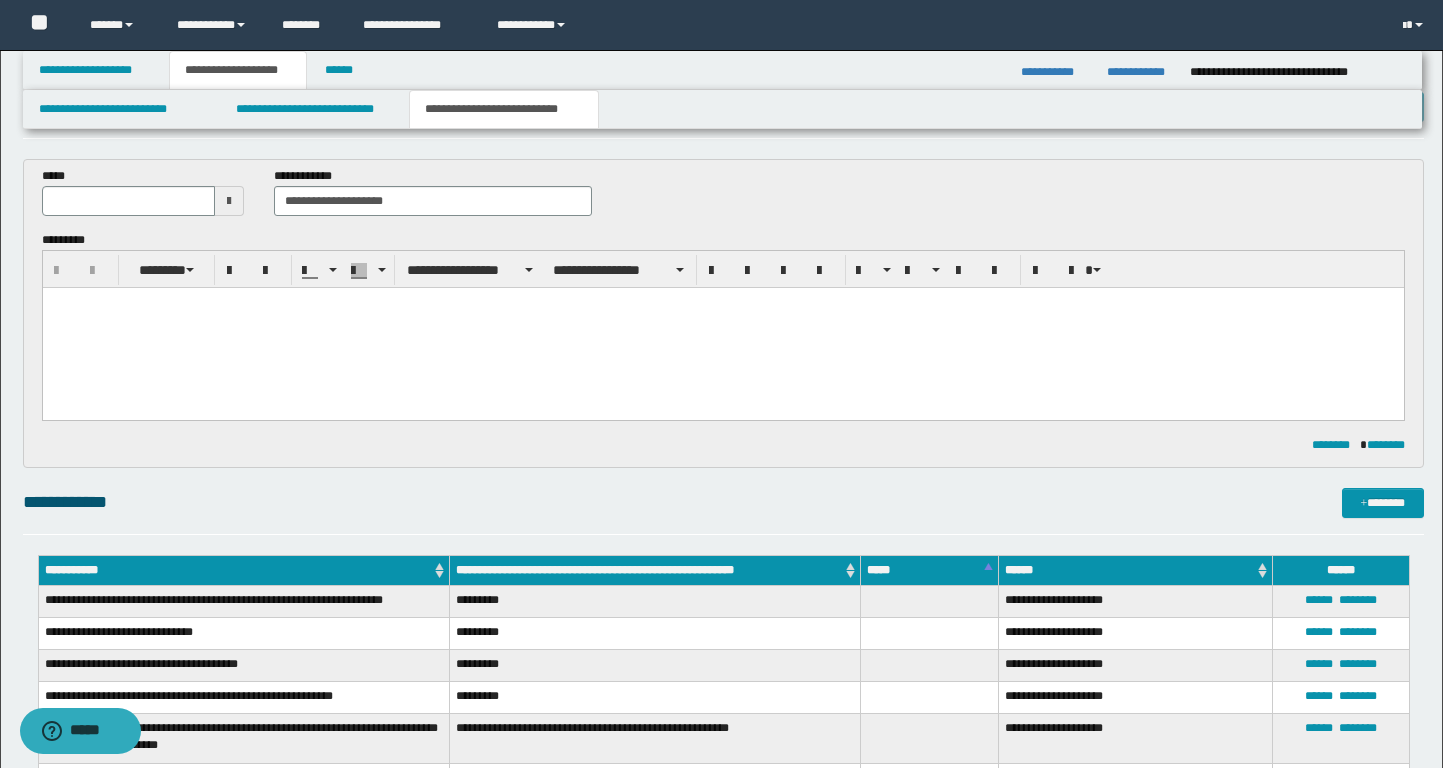 scroll, scrollTop: 0, scrollLeft: 0, axis: both 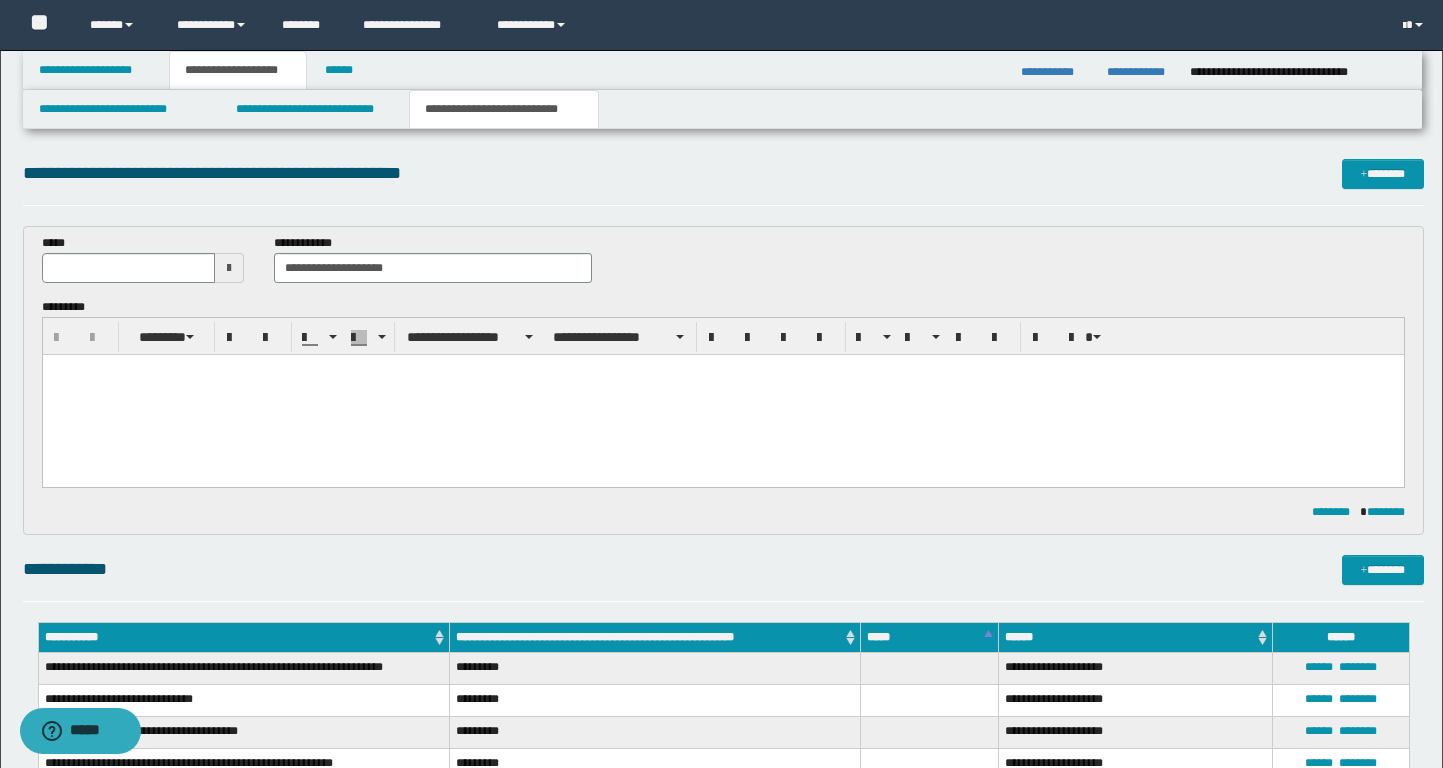 click at bounding box center [229, 268] 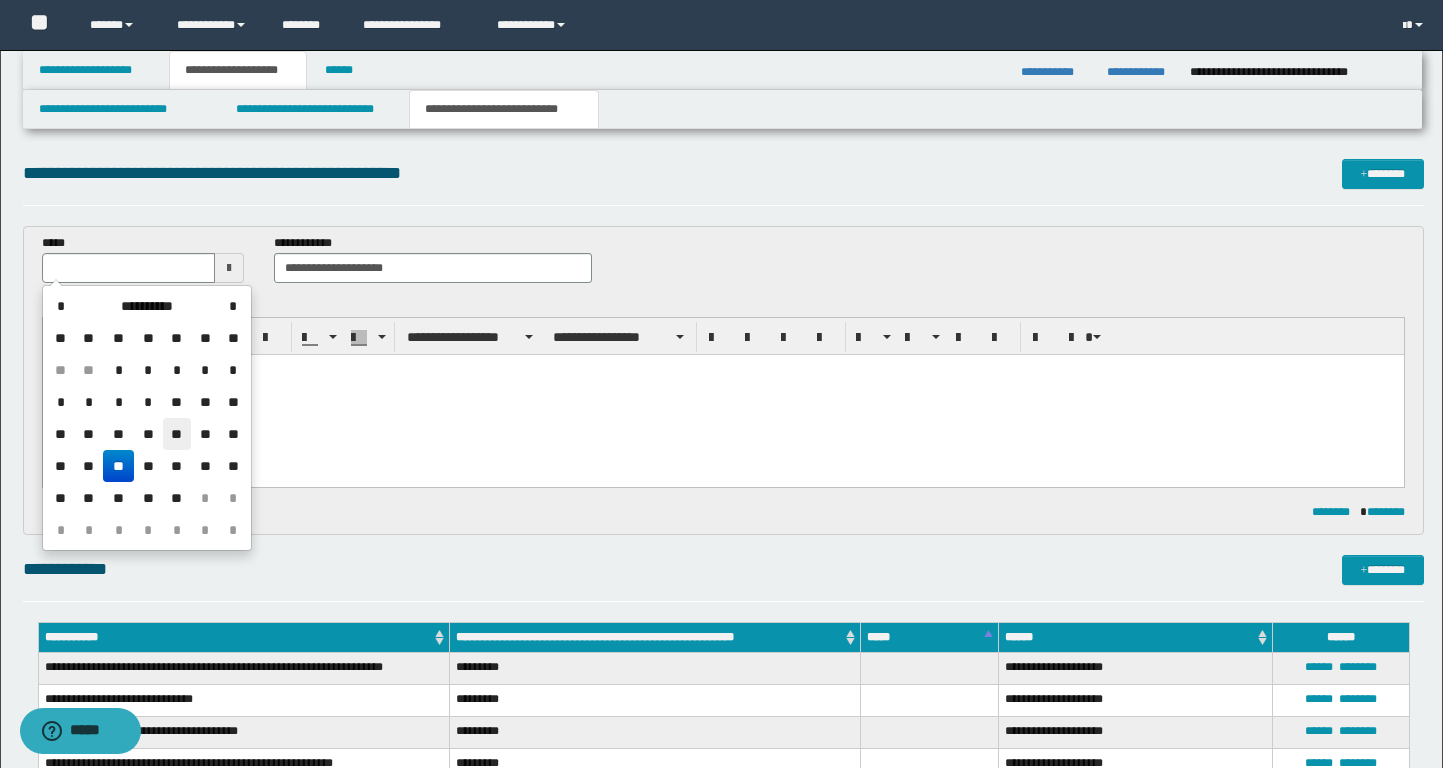 click on "**" at bounding box center (177, 434) 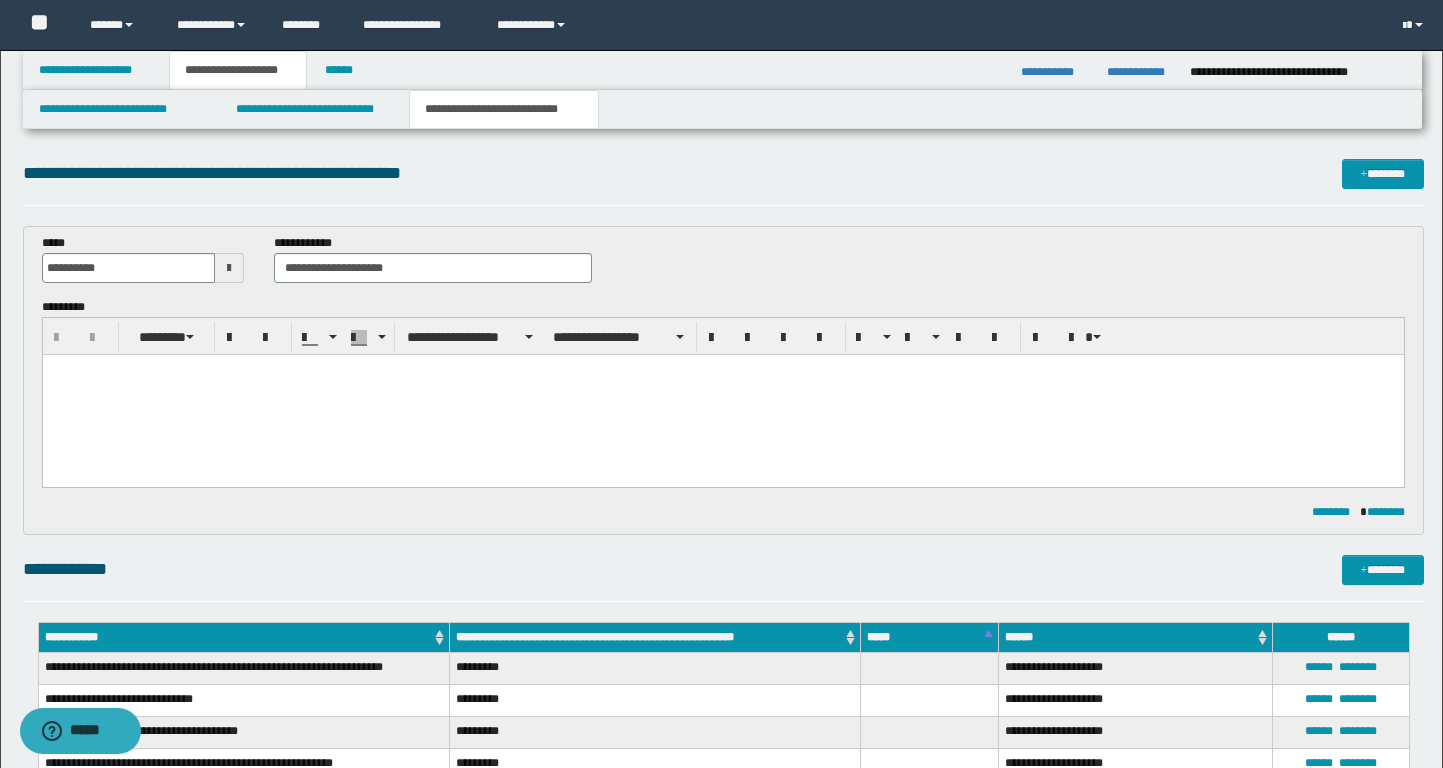 click at bounding box center [722, 395] 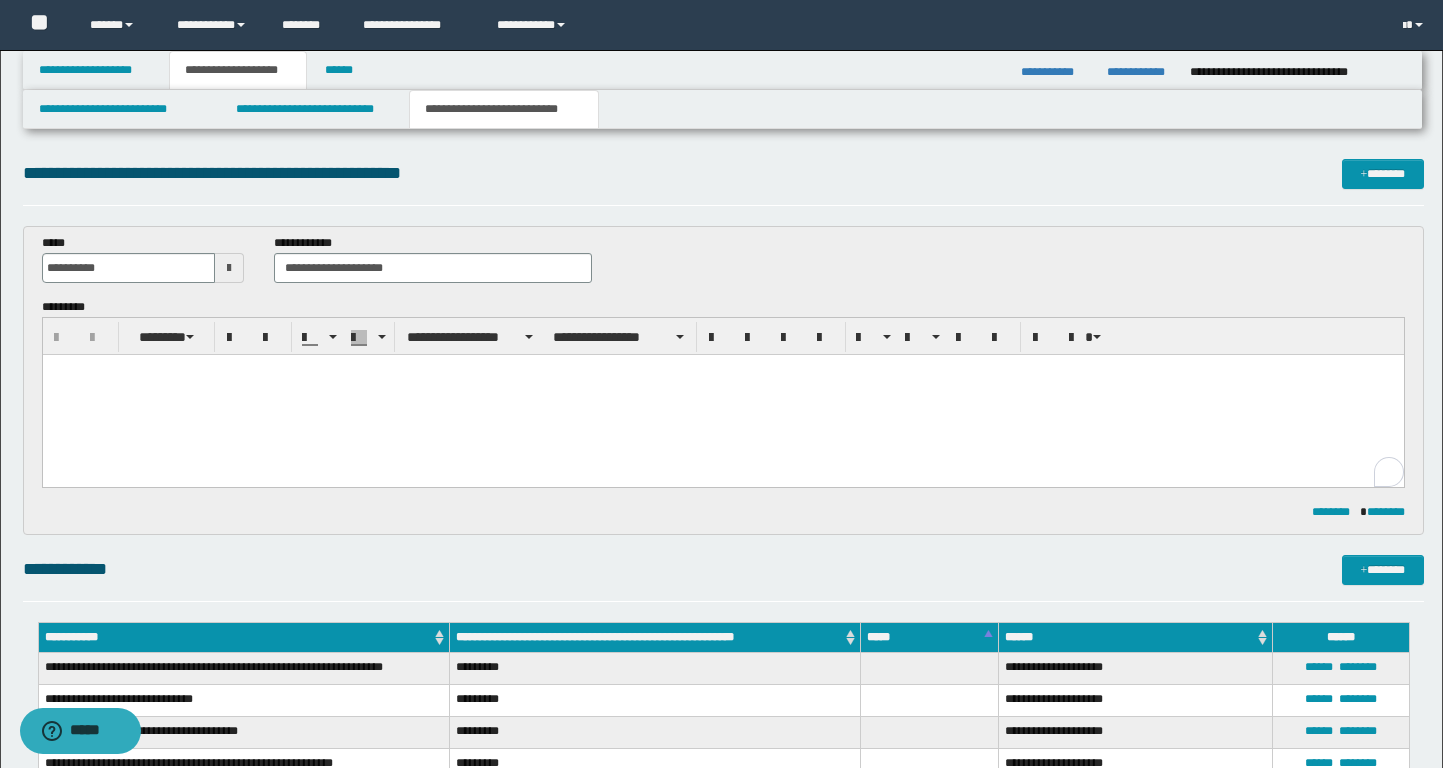 paste 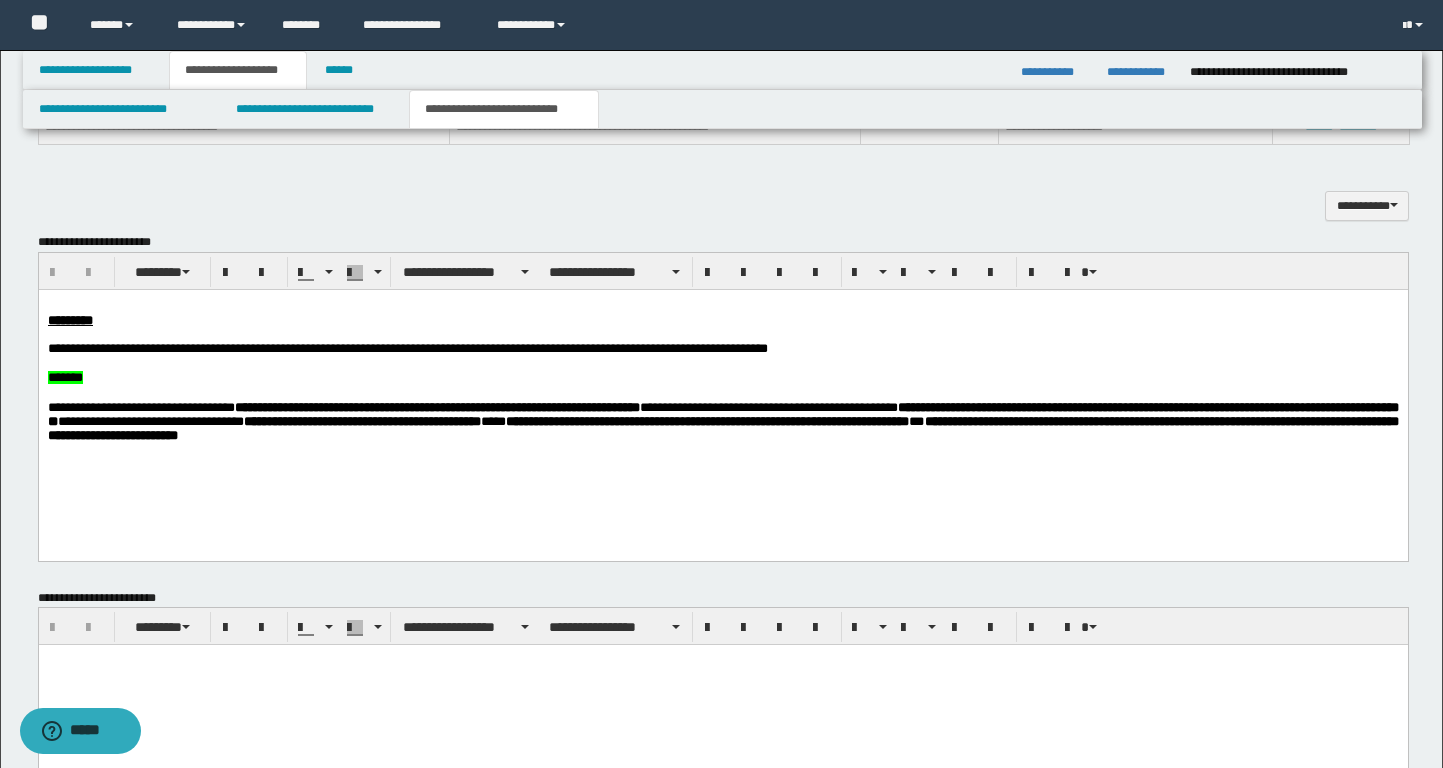 scroll, scrollTop: 942, scrollLeft: 0, axis: vertical 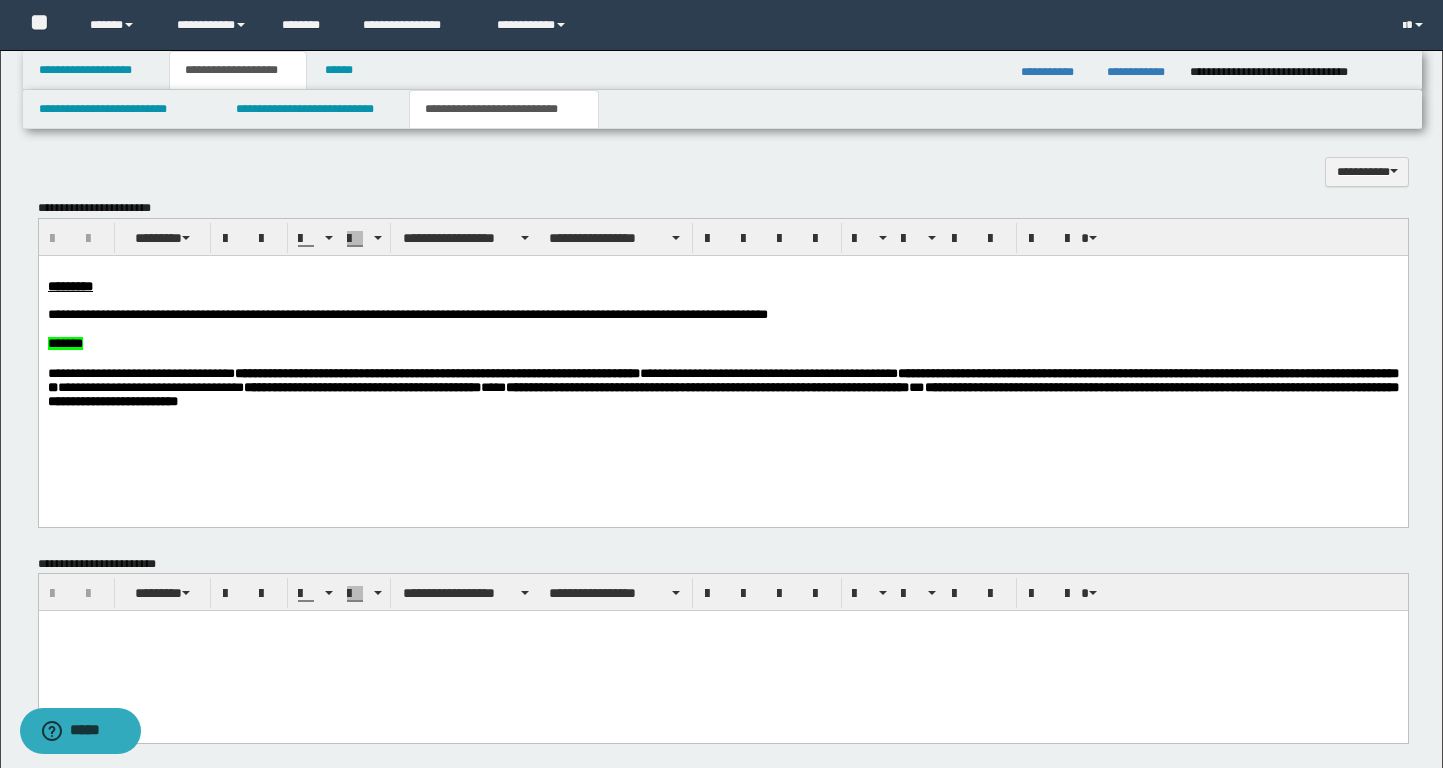 click at bounding box center (722, 651) 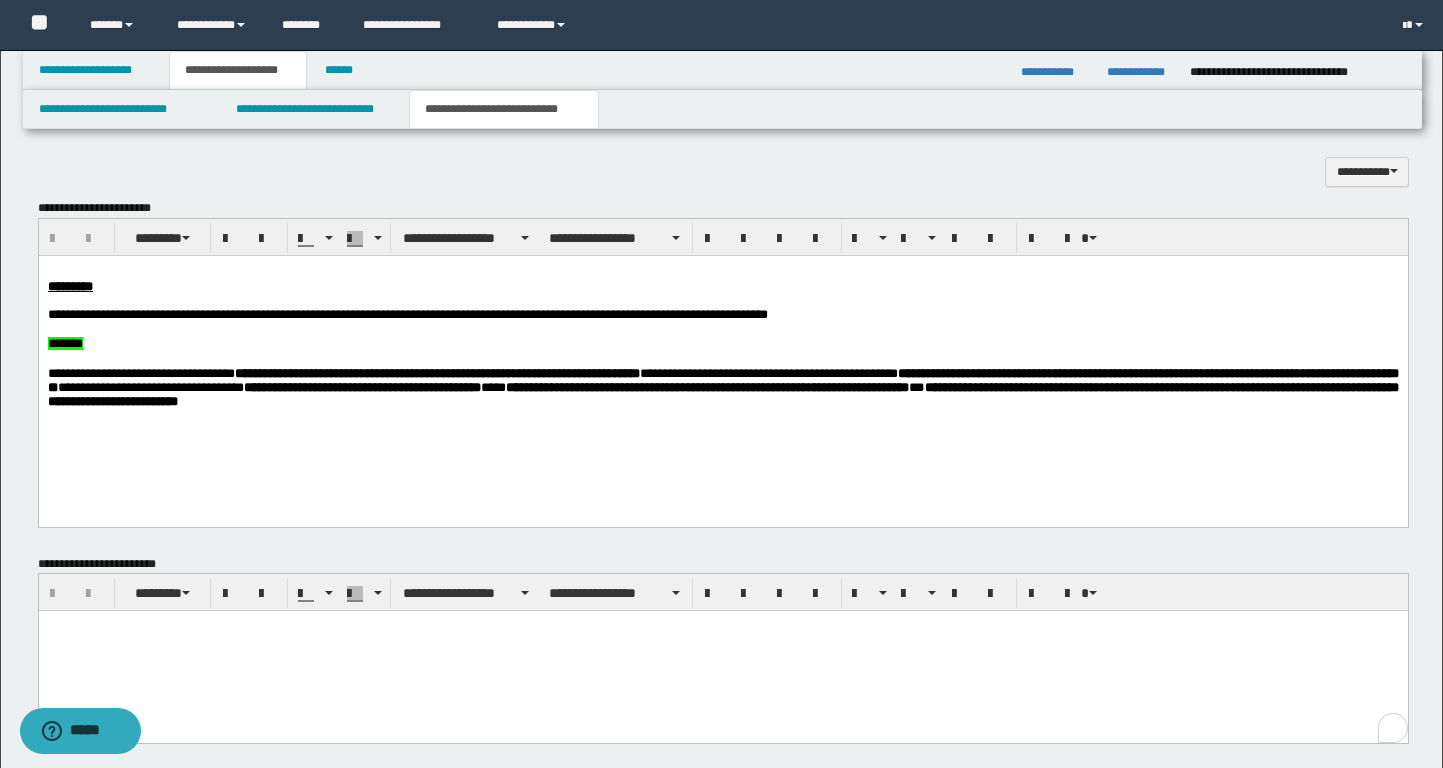 type 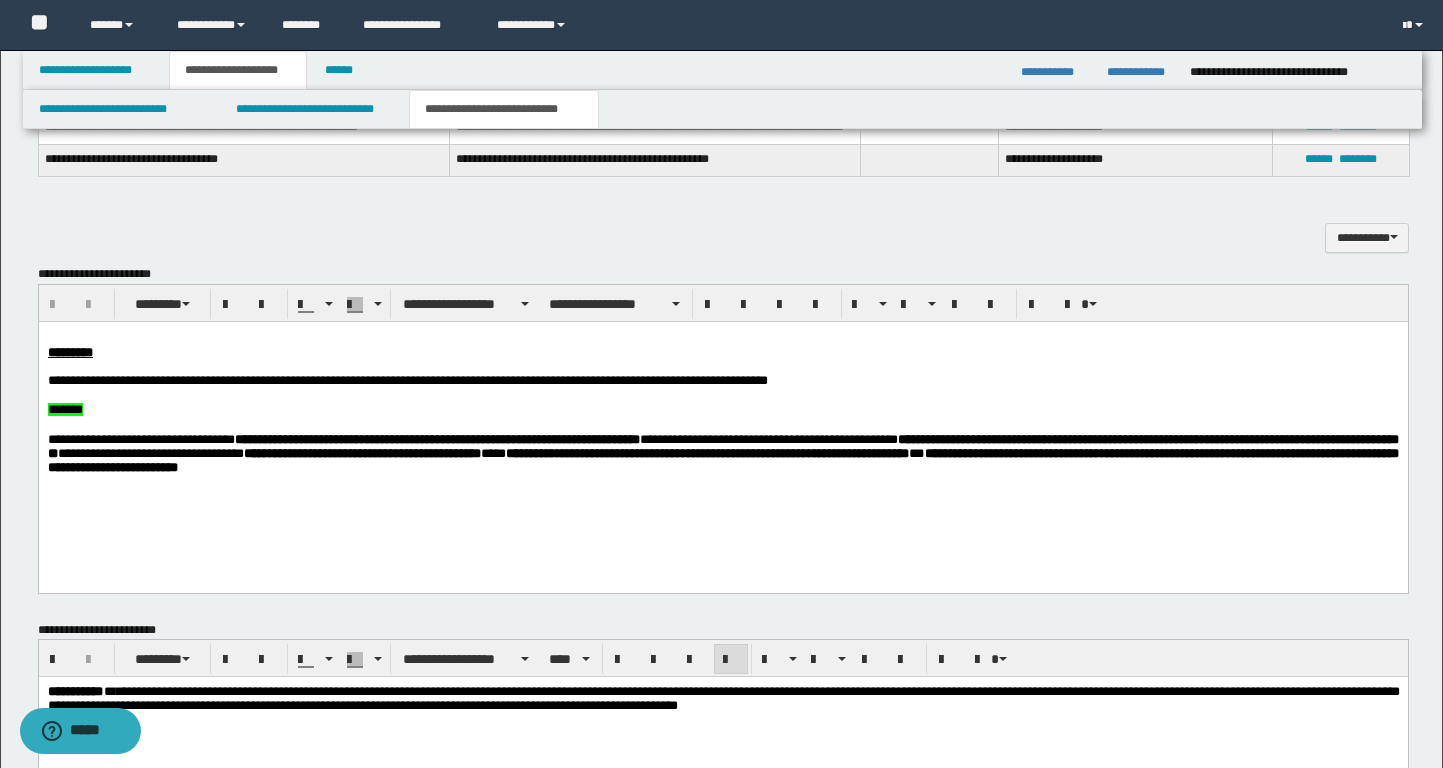 scroll, scrollTop: 849, scrollLeft: 0, axis: vertical 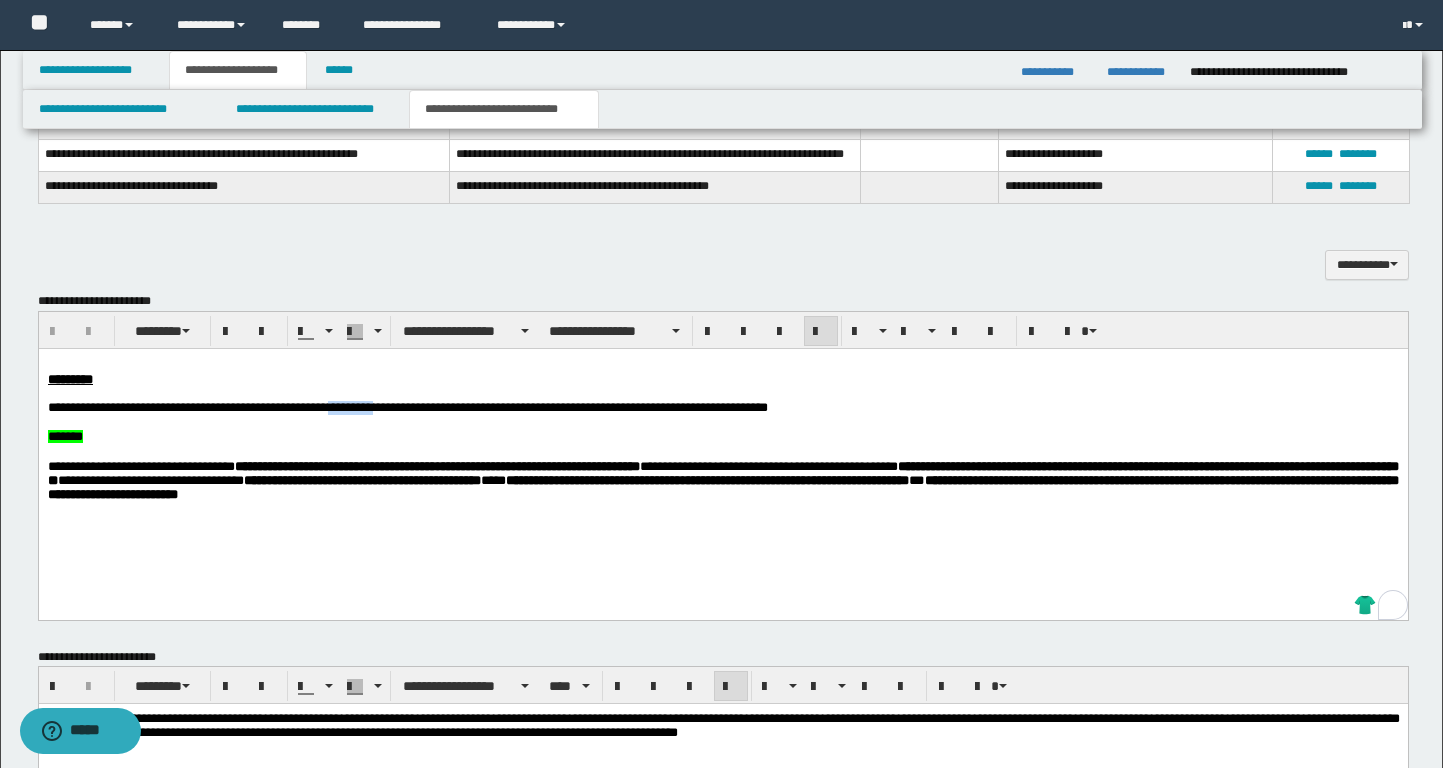 drag, startPoint x: 387, startPoint y: 410, endPoint x: 450, endPoint y: 411, distance: 63.007935 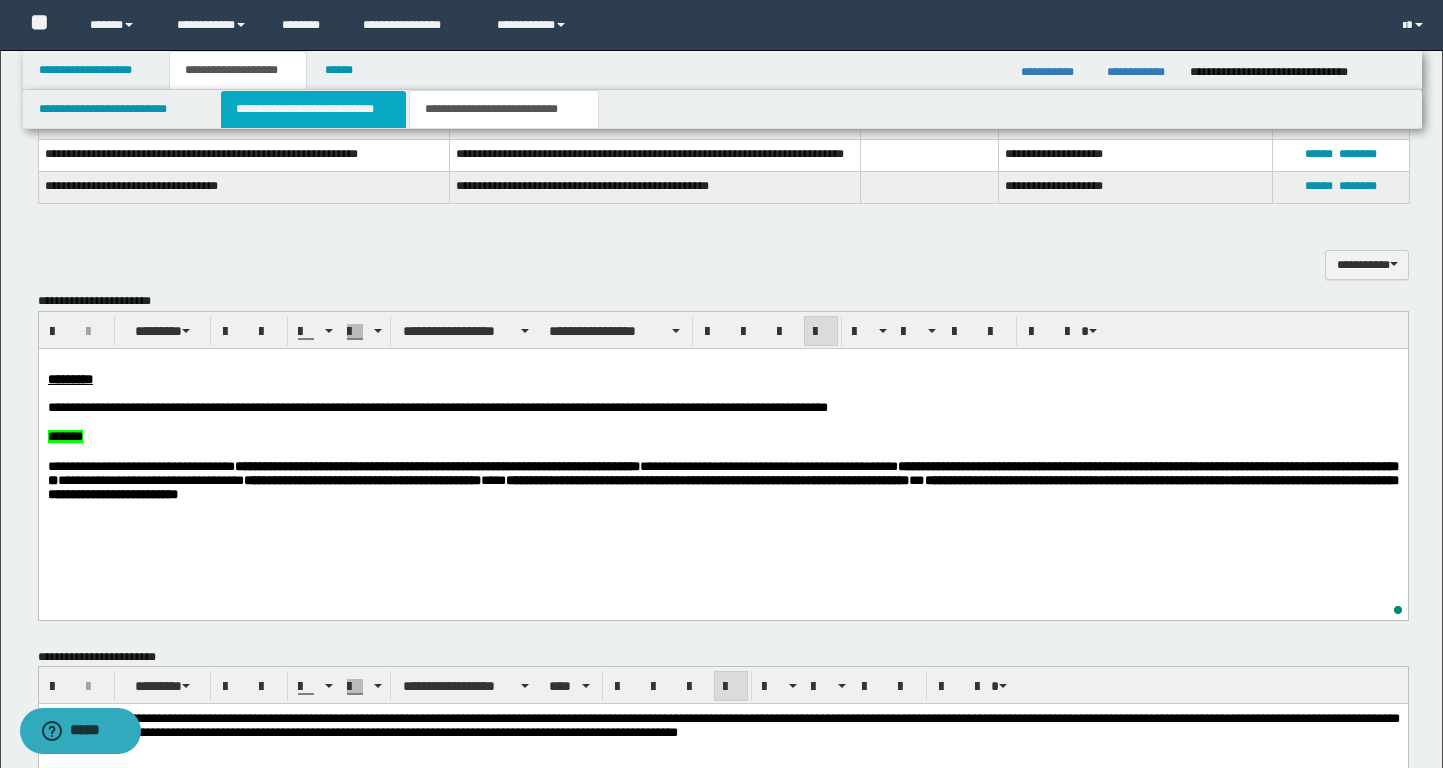 click on "**********" at bounding box center [314, 109] 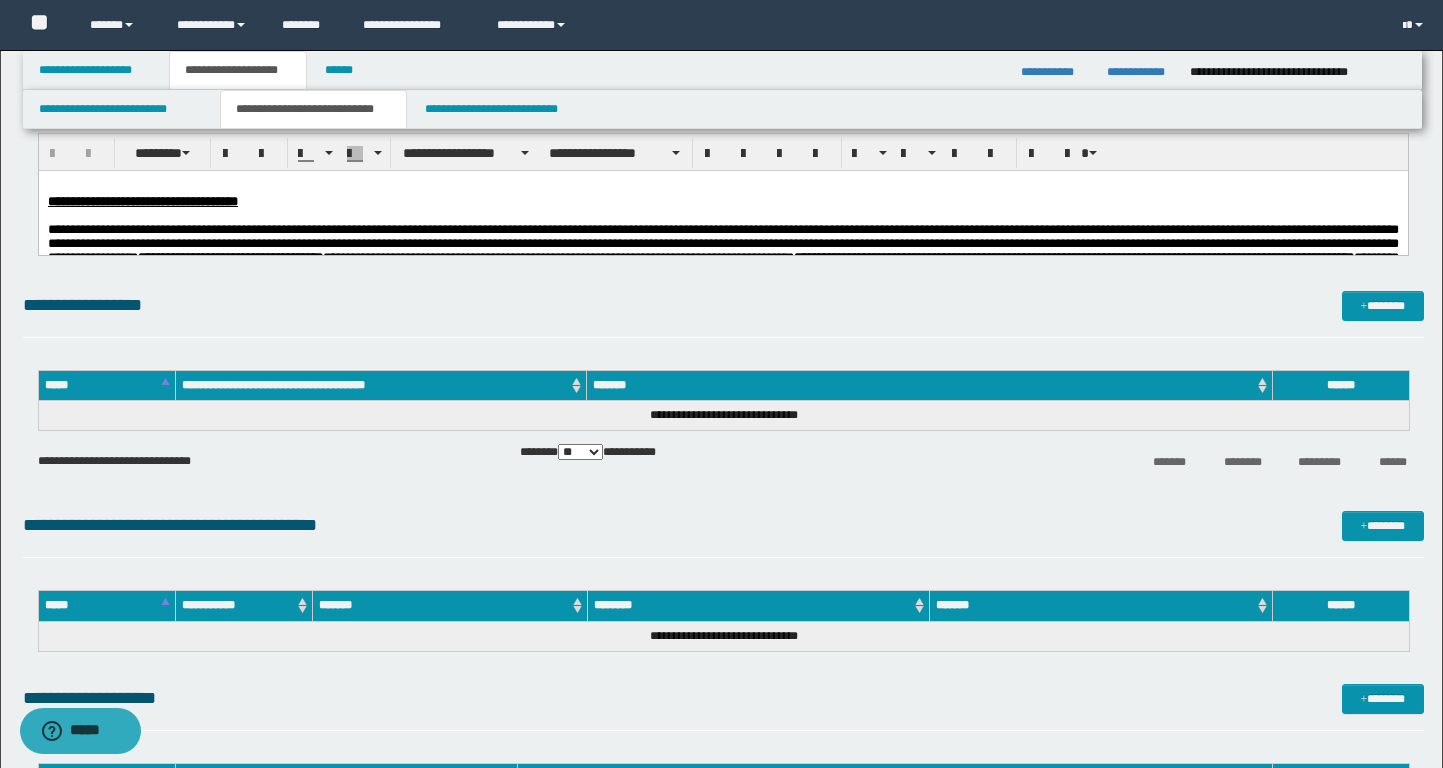 scroll, scrollTop: 0, scrollLeft: 0, axis: both 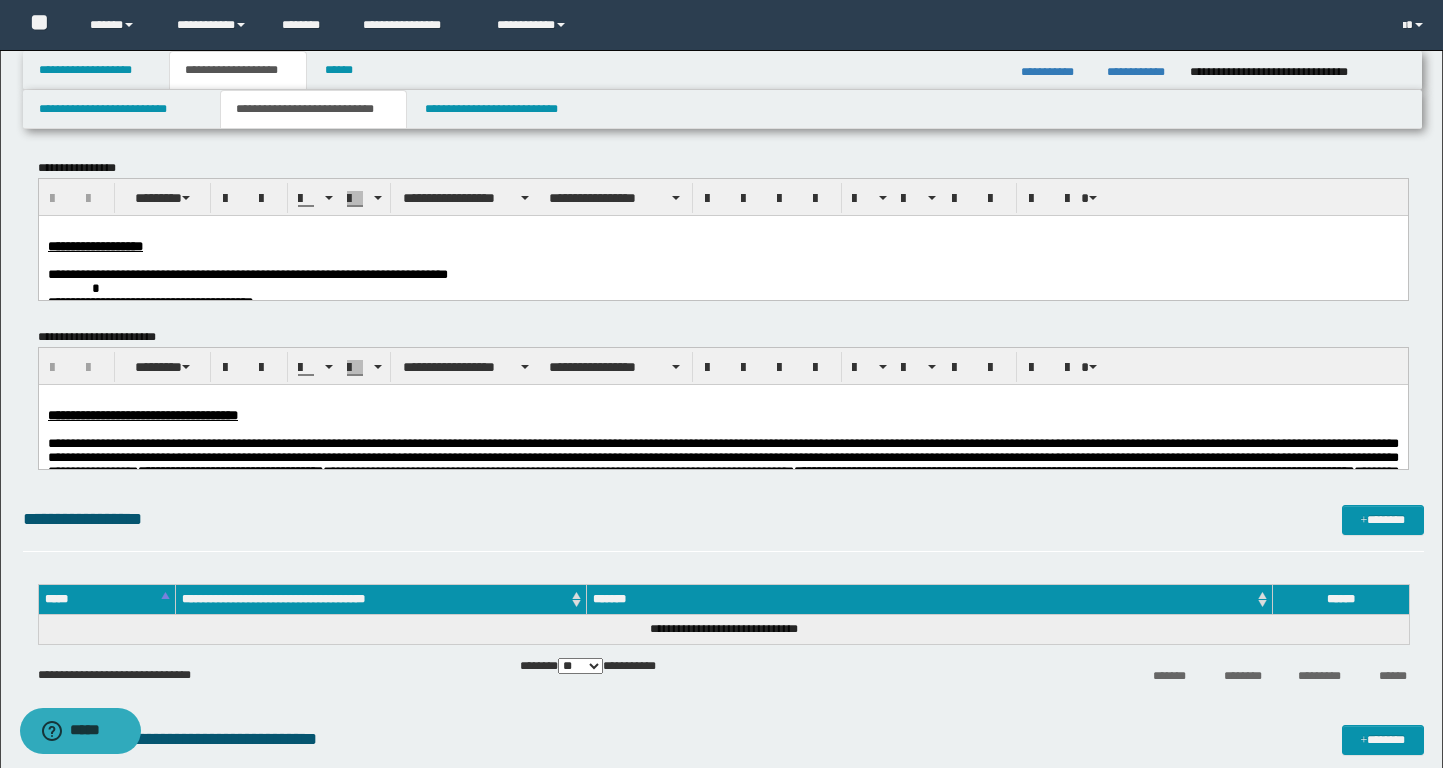 click on "**********" at bounding box center [722, 415] 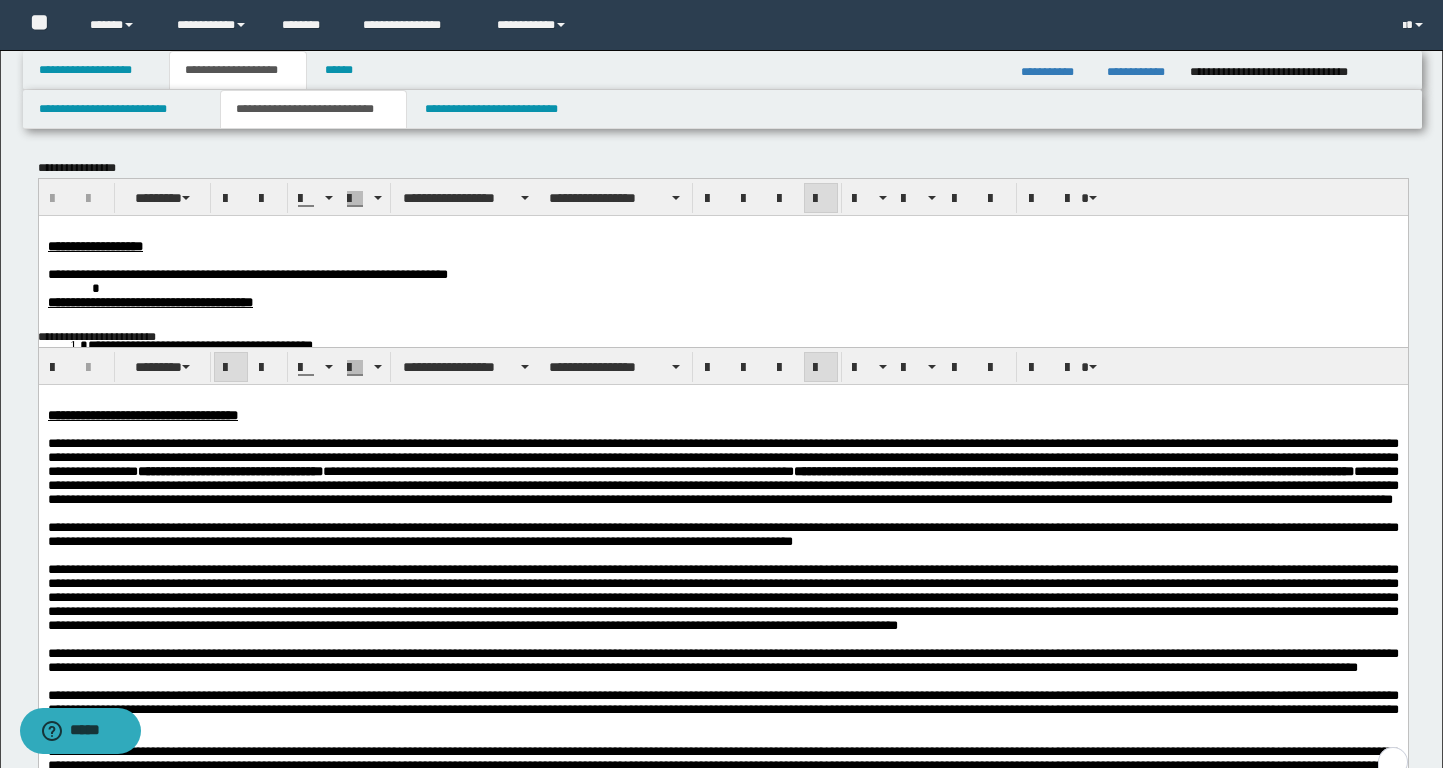click on "**********" at bounding box center (247, 273) 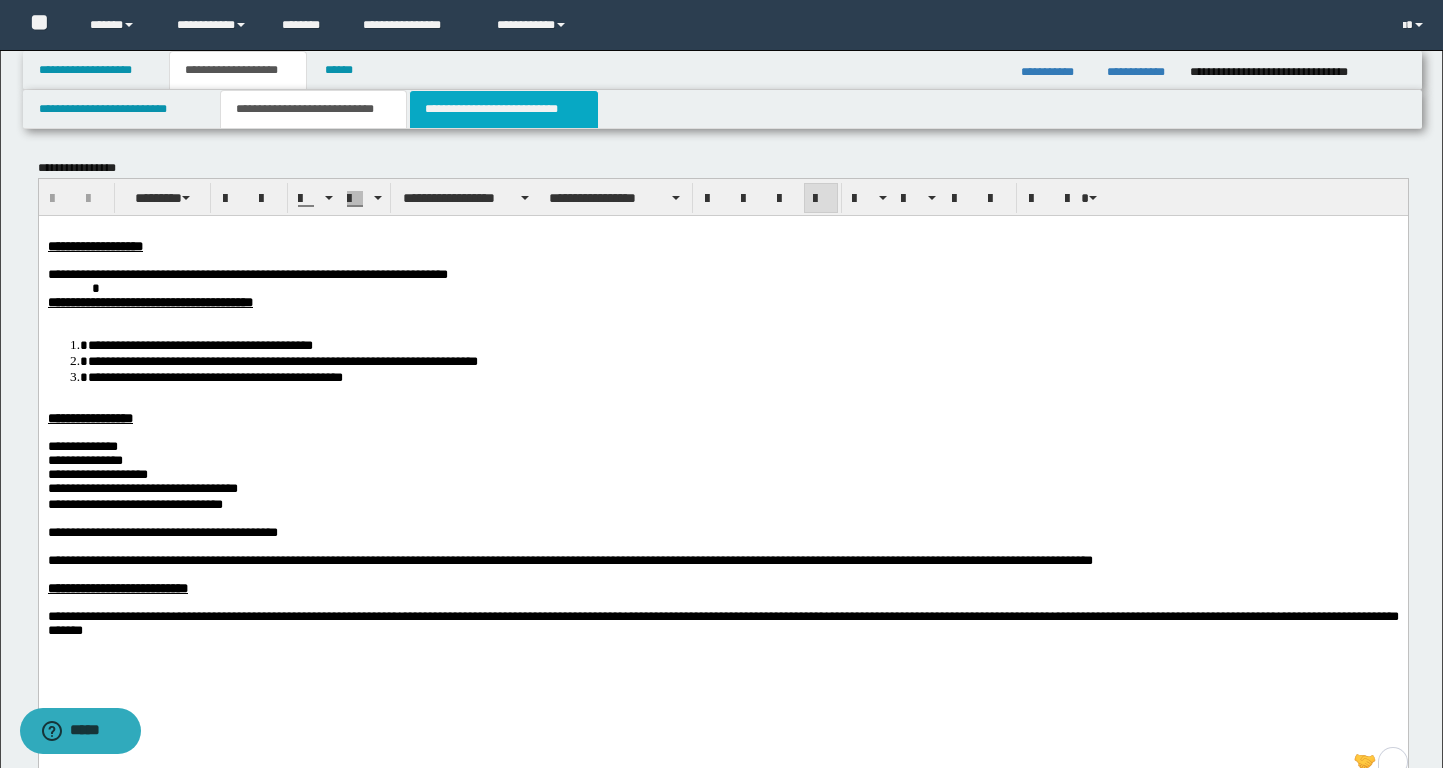 click on "**********" at bounding box center (504, 109) 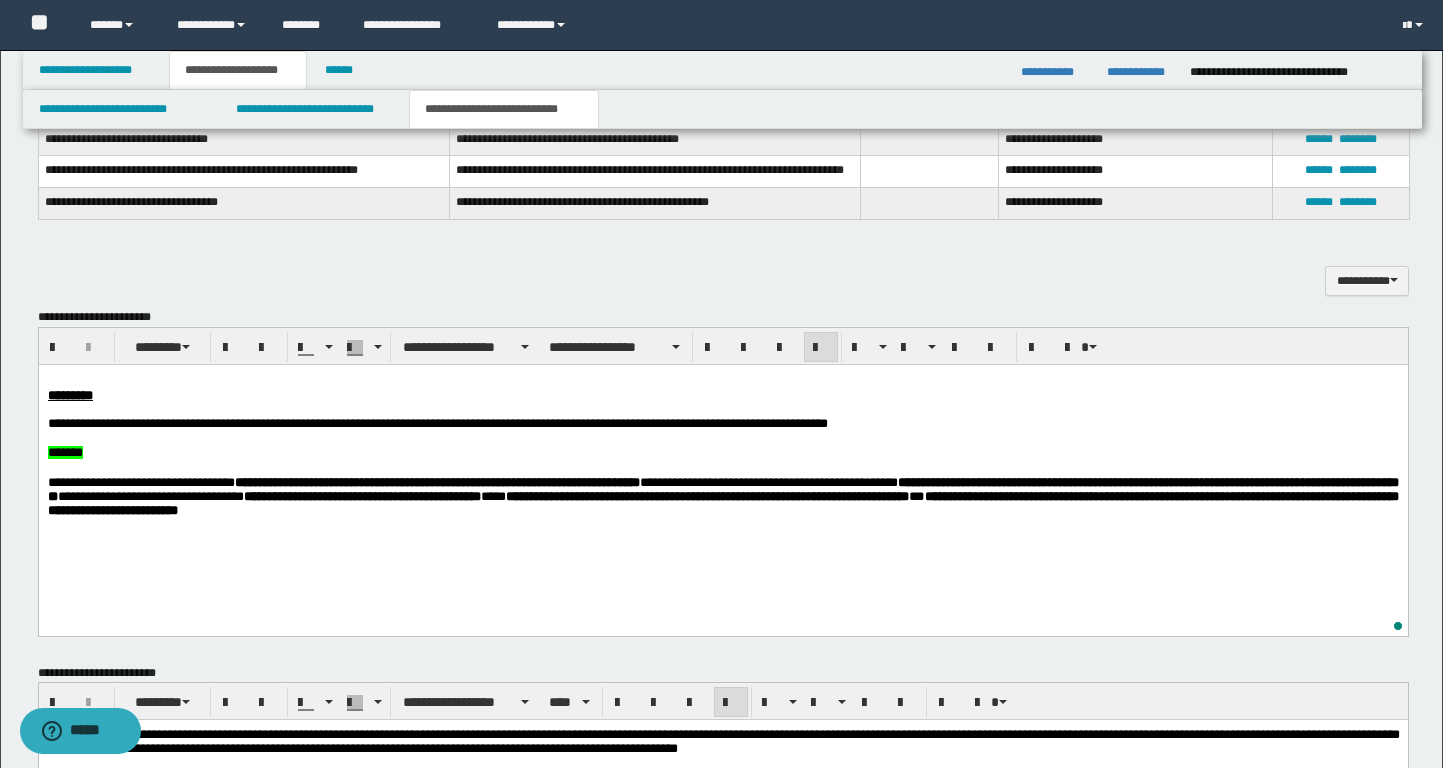 scroll, scrollTop: 908, scrollLeft: 0, axis: vertical 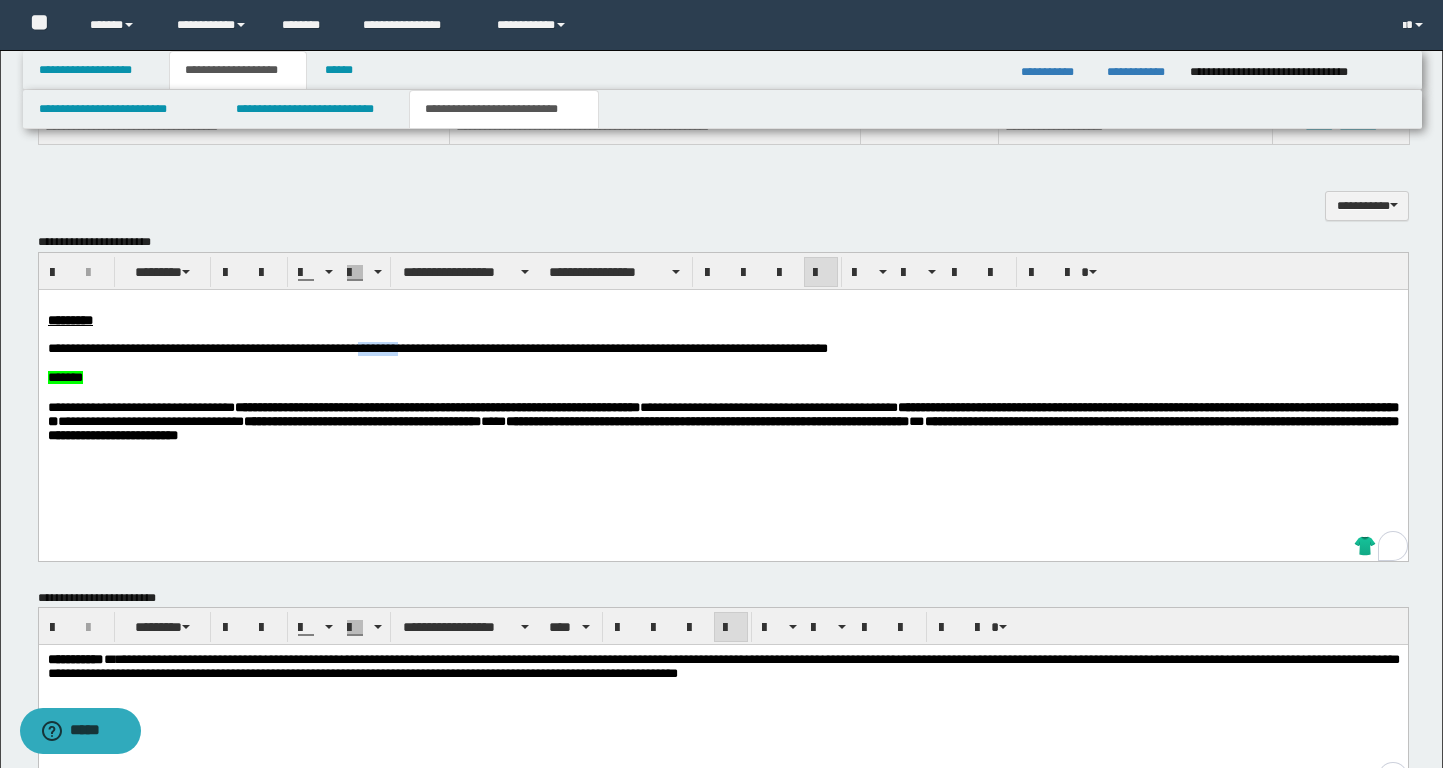 drag, startPoint x: 428, startPoint y: 352, endPoint x: 474, endPoint y: 355, distance: 46.09772 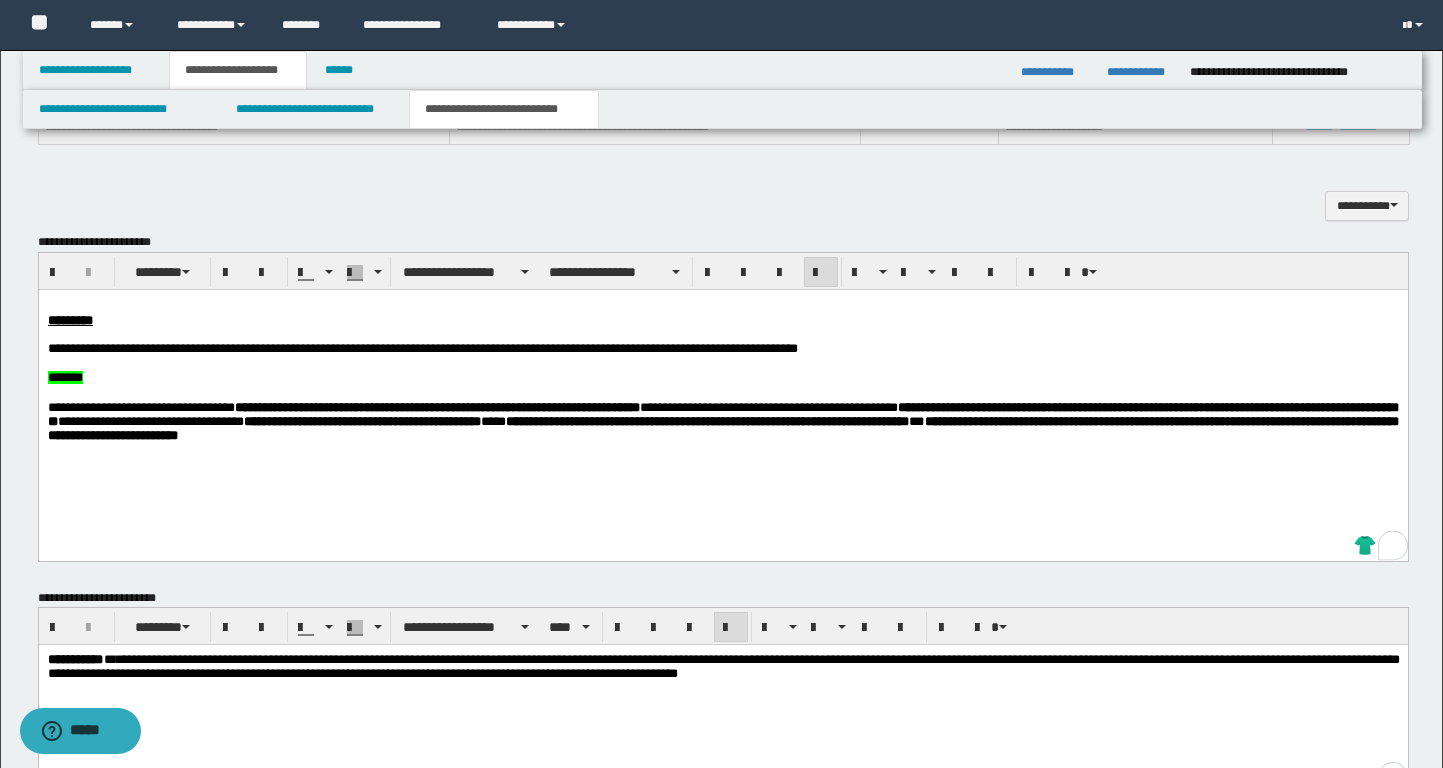 click on "**********" at bounding box center [249, 347] 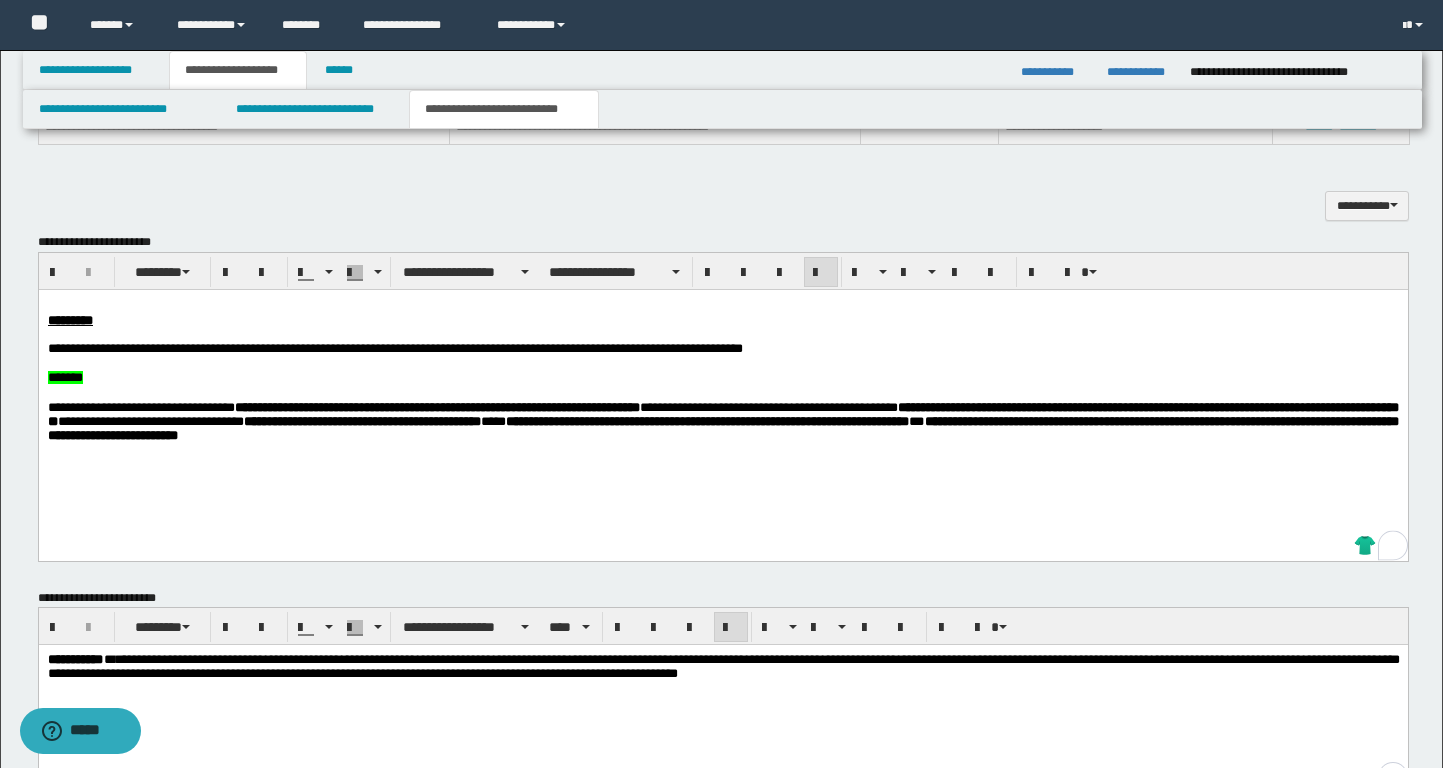 click at bounding box center (722, 334) 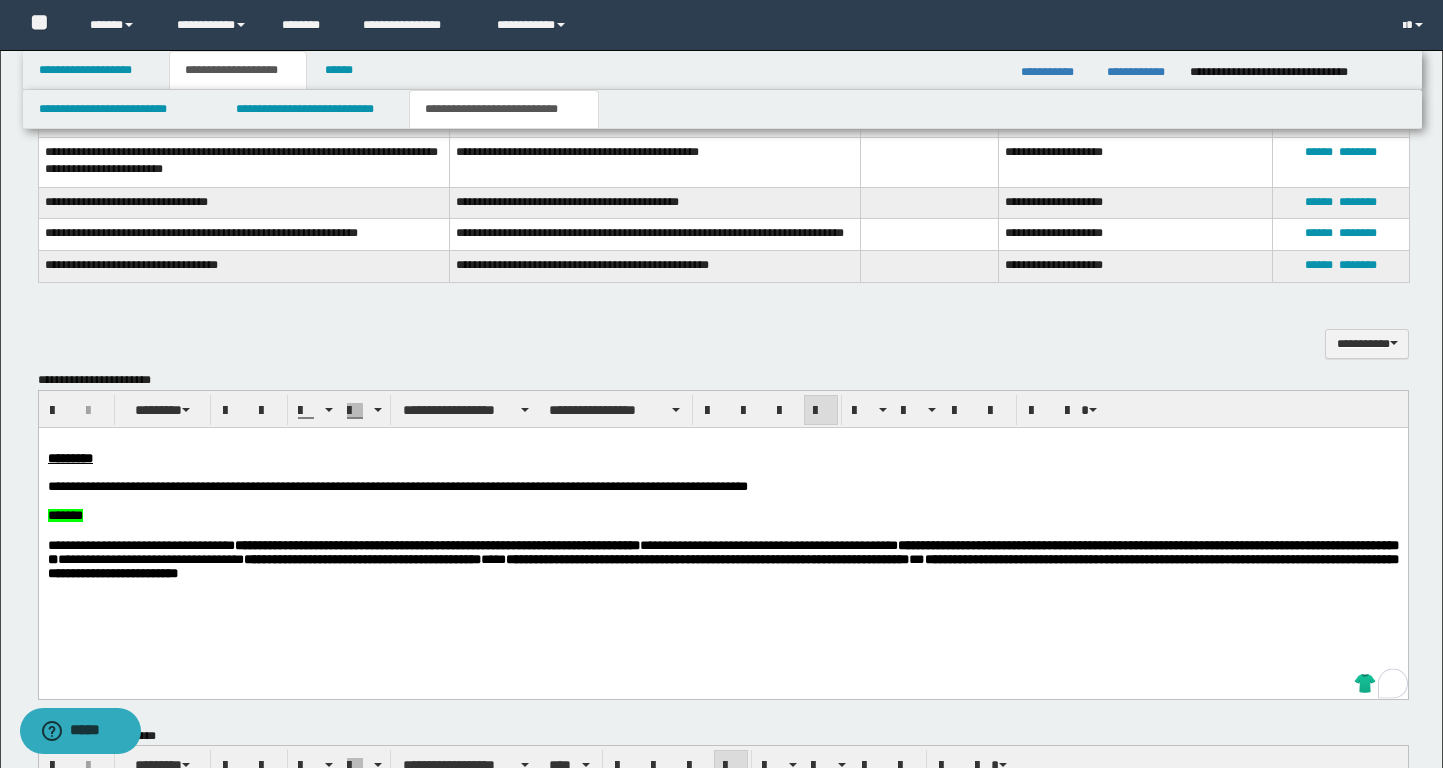 scroll, scrollTop: 773, scrollLeft: 0, axis: vertical 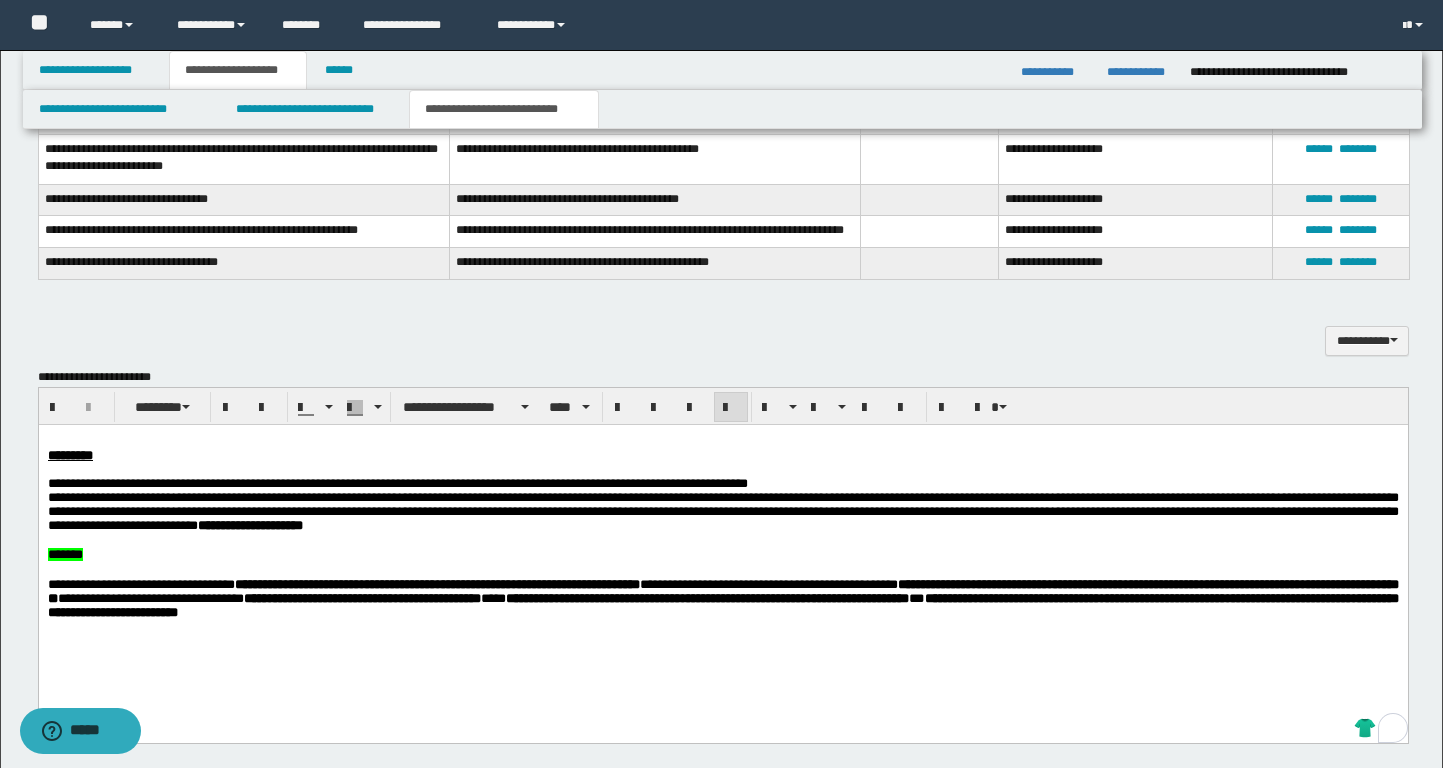 click on "**********" at bounding box center (722, 550) 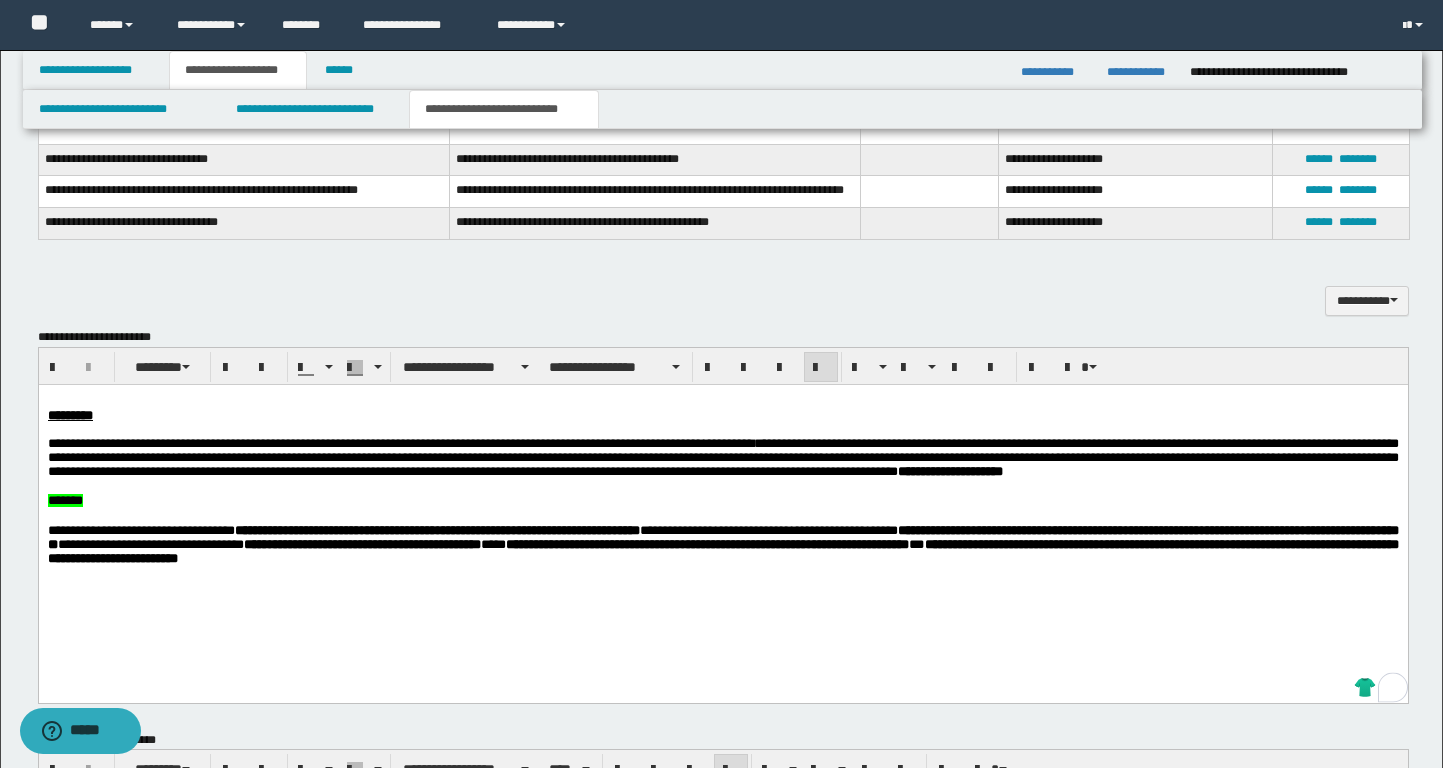 scroll, scrollTop: 816, scrollLeft: 0, axis: vertical 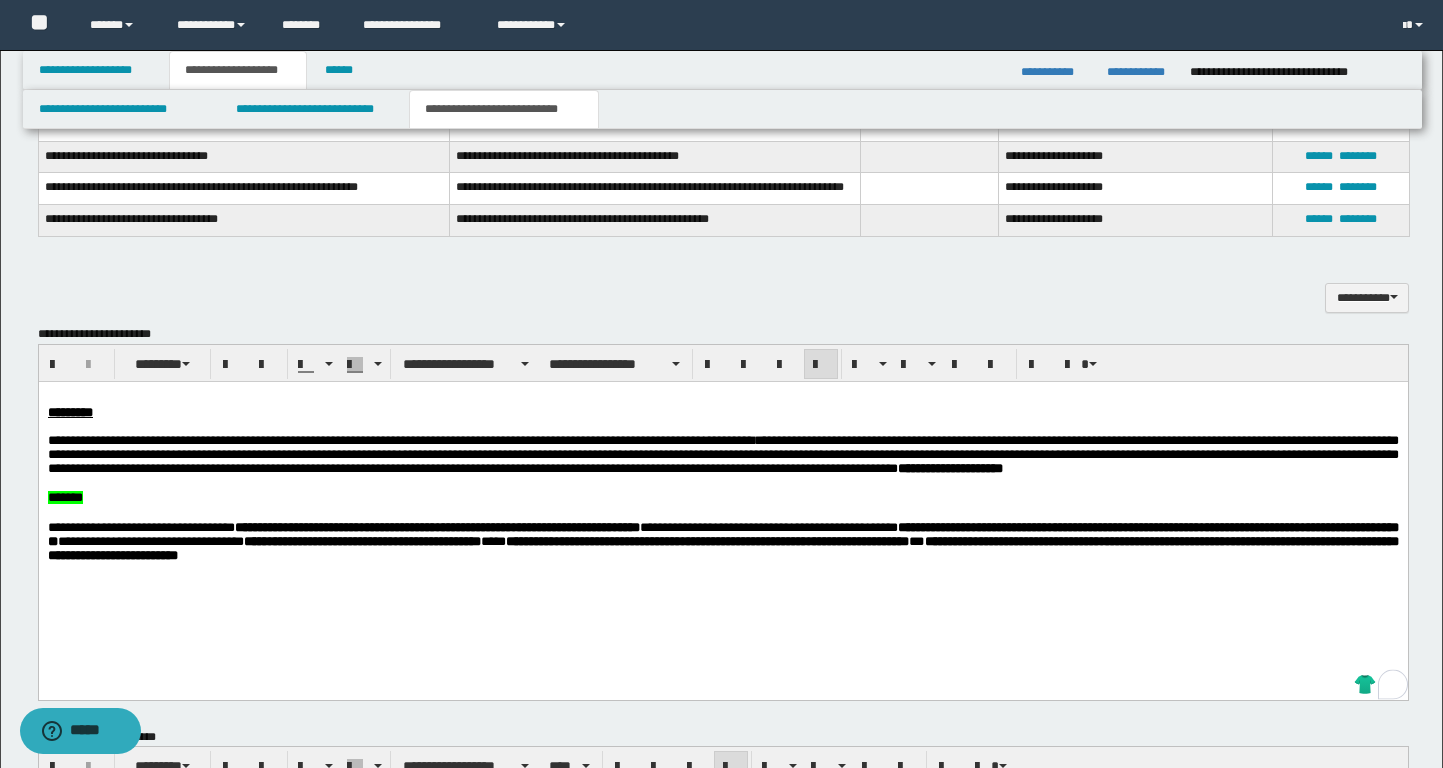 click on "**********" at bounding box center (140, 526) 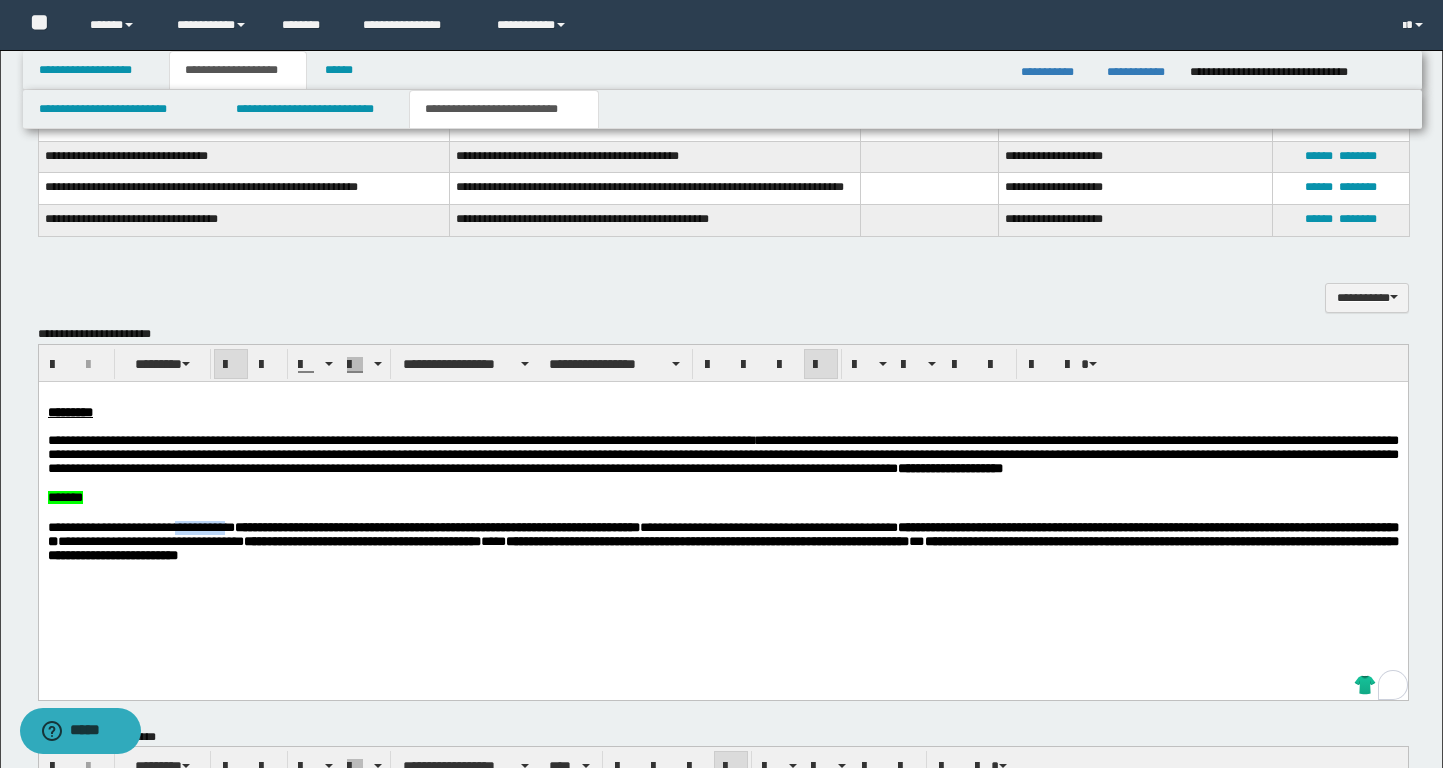 copy on "**********" 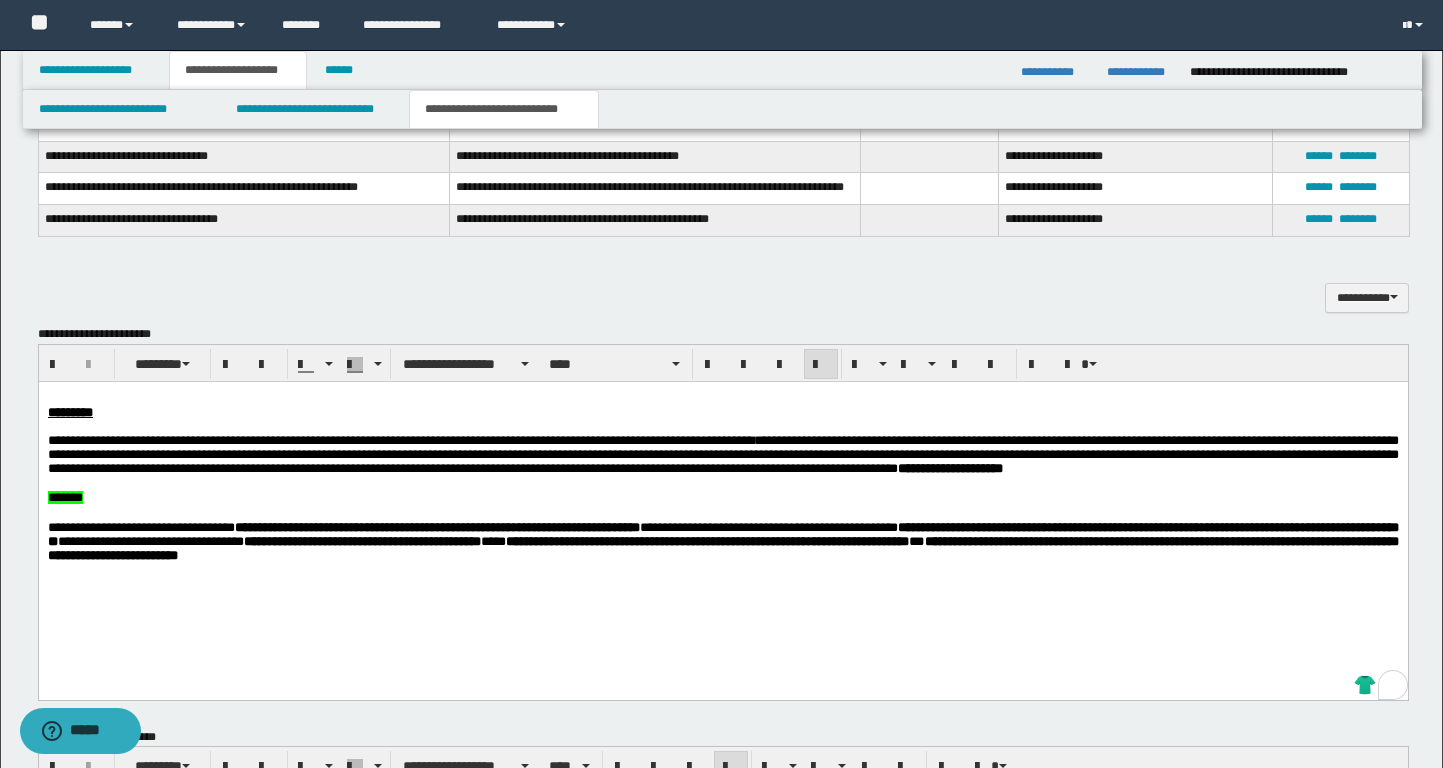 click on "**********" at bounding box center [722, 453] 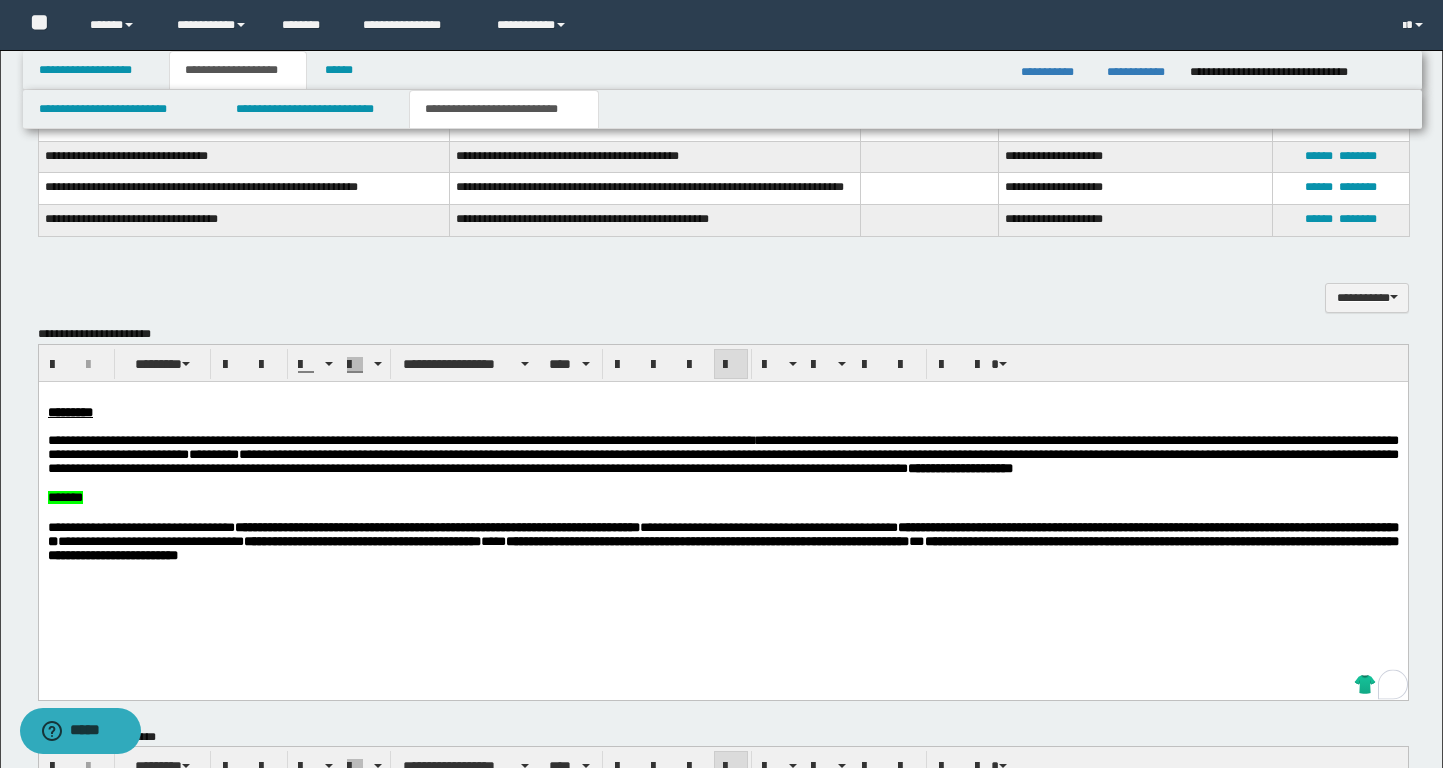 click on "**********" at bounding box center [213, 453] 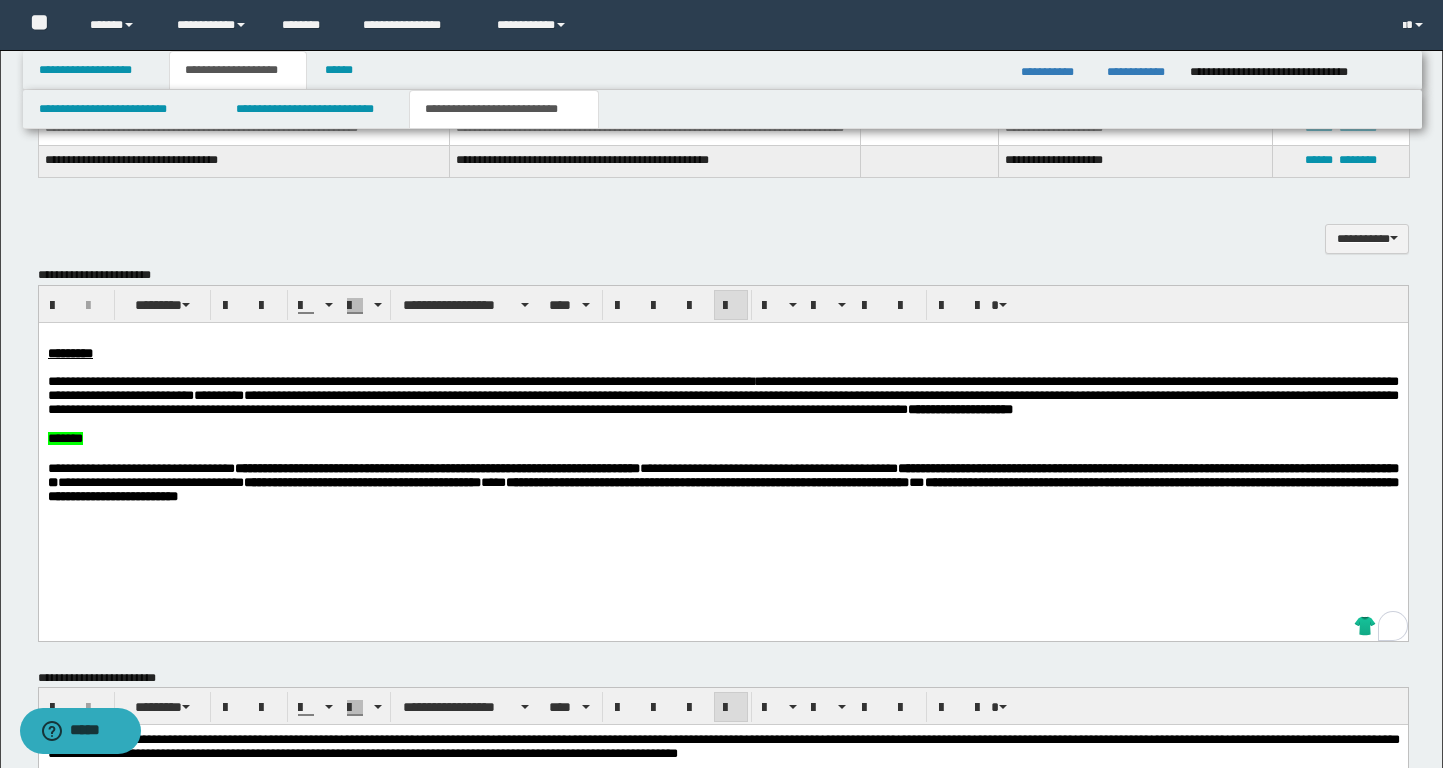 scroll, scrollTop: 879, scrollLeft: 0, axis: vertical 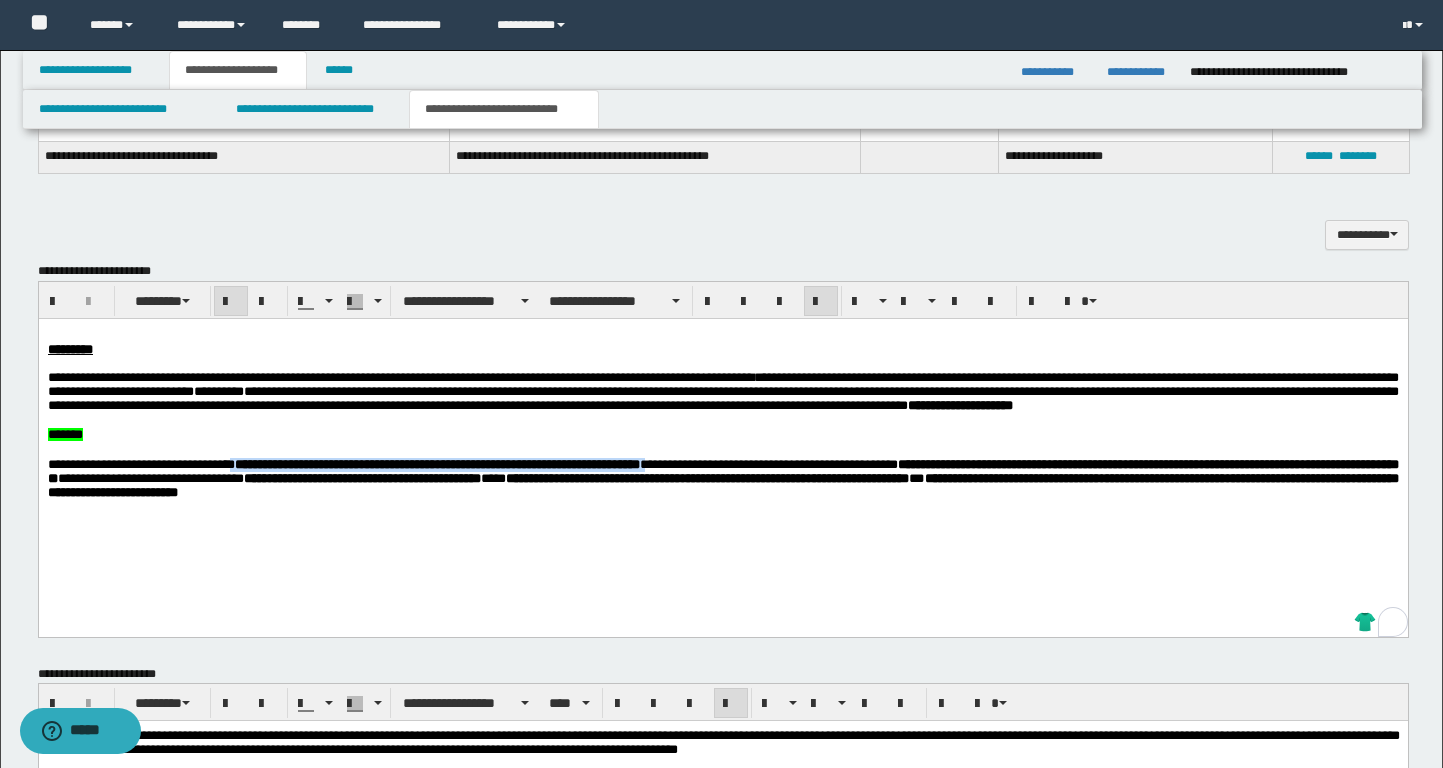 drag, startPoint x: 814, startPoint y: 489, endPoint x: 271, endPoint y: 487, distance: 543.00366 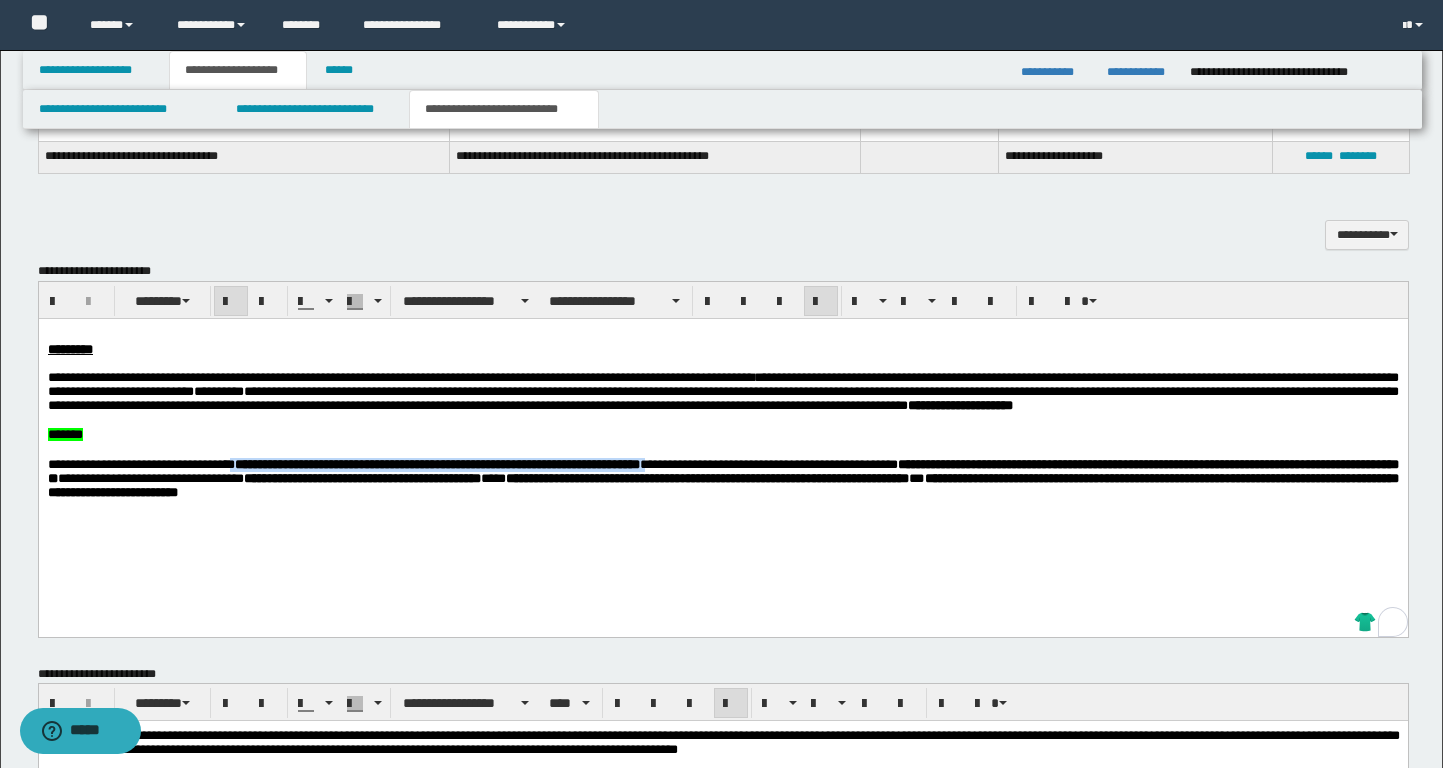 click on "**********" at bounding box center (722, 477) 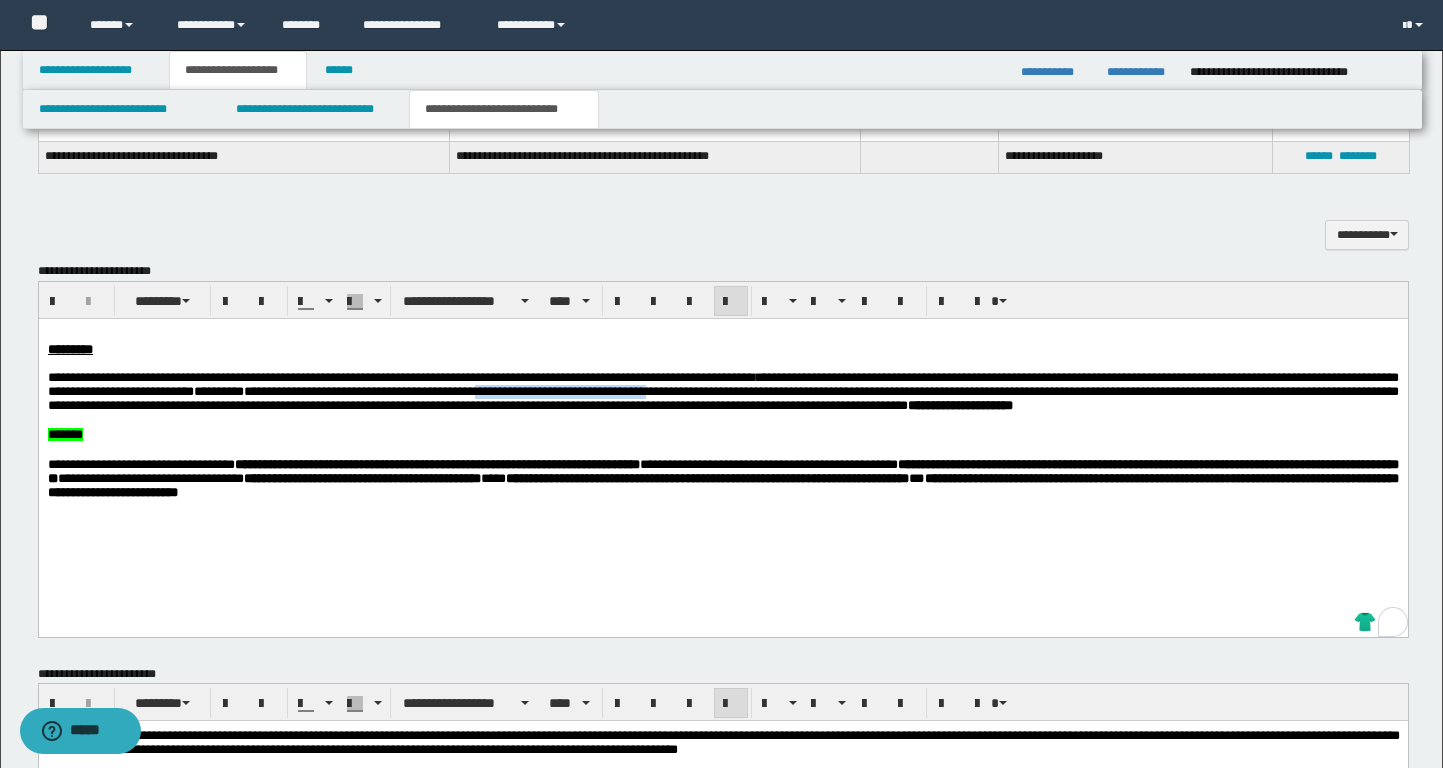 drag, startPoint x: 877, startPoint y: 394, endPoint x: 1081, endPoint y: 398, distance: 204.03922 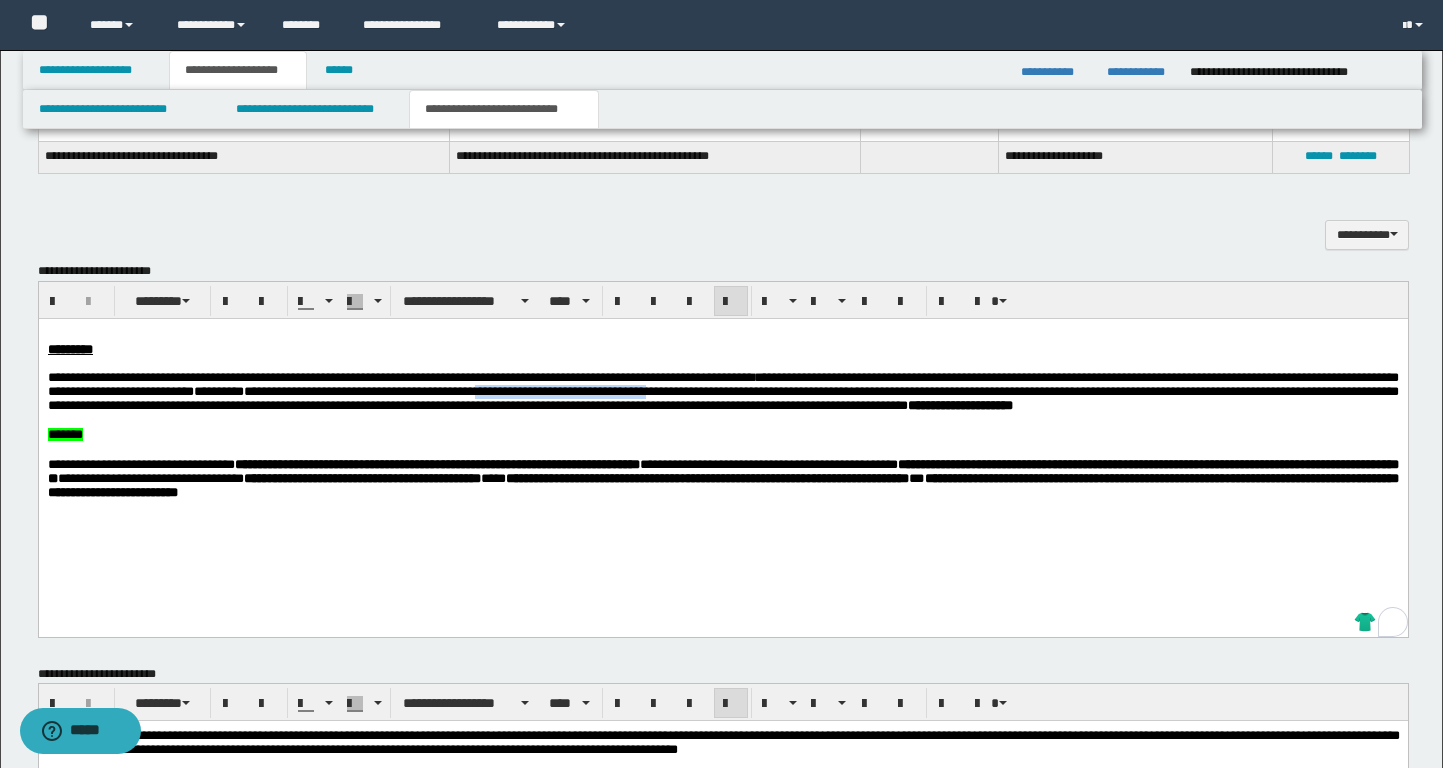 click on "**********" at bounding box center (722, 390) 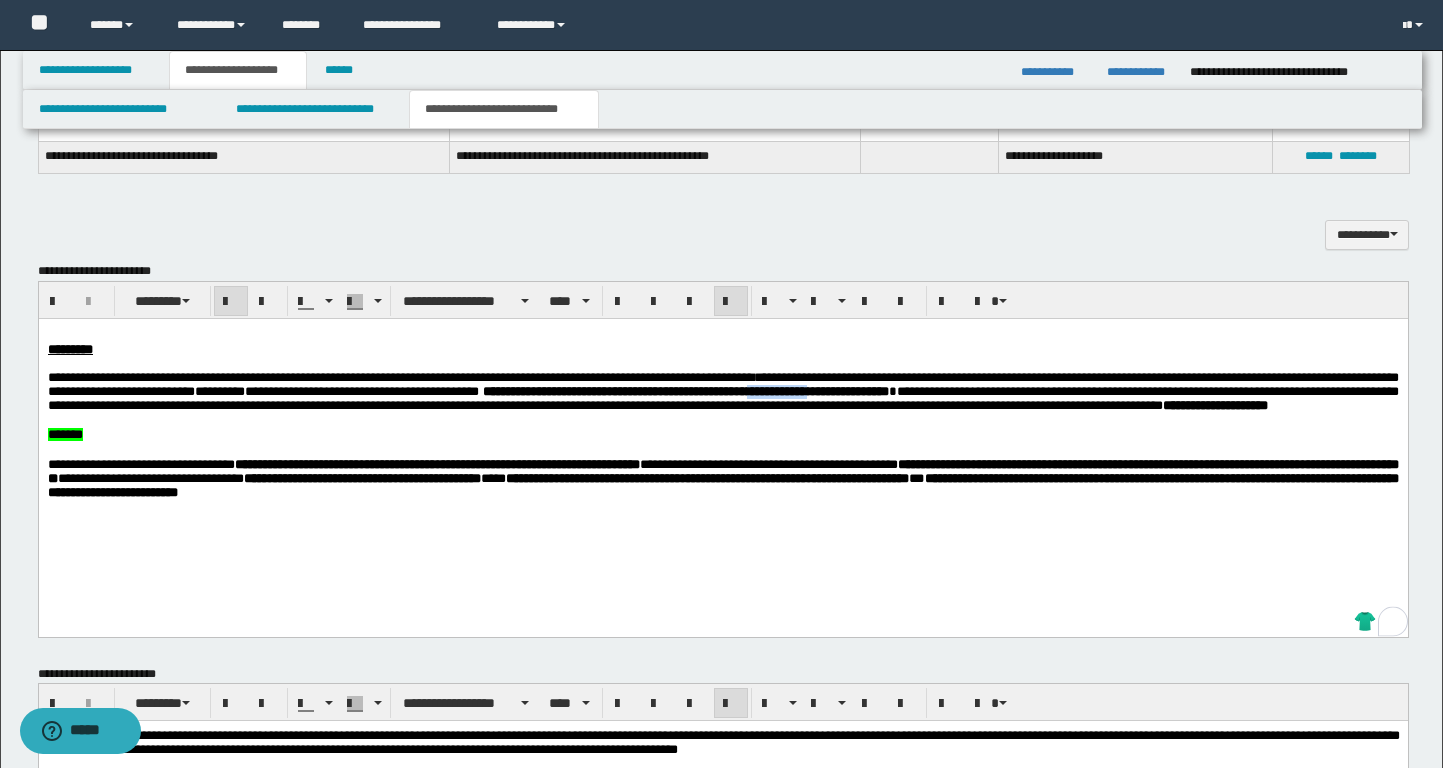 drag, startPoint x: 1351, startPoint y: 393, endPoint x: 1267, endPoint y: 394, distance: 84.00595 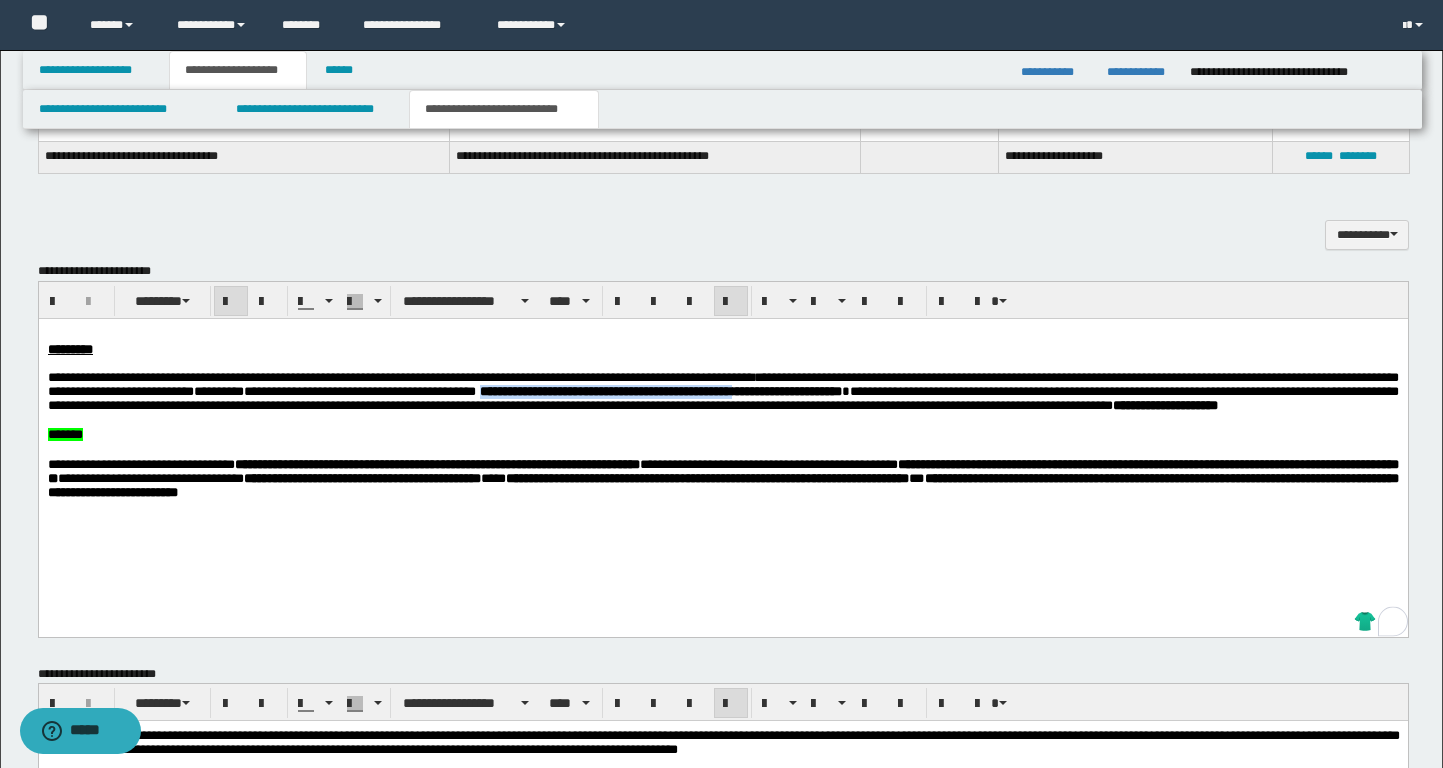 drag, startPoint x: 1217, startPoint y: 393, endPoint x: 893, endPoint y: 391, distance: 324.00616 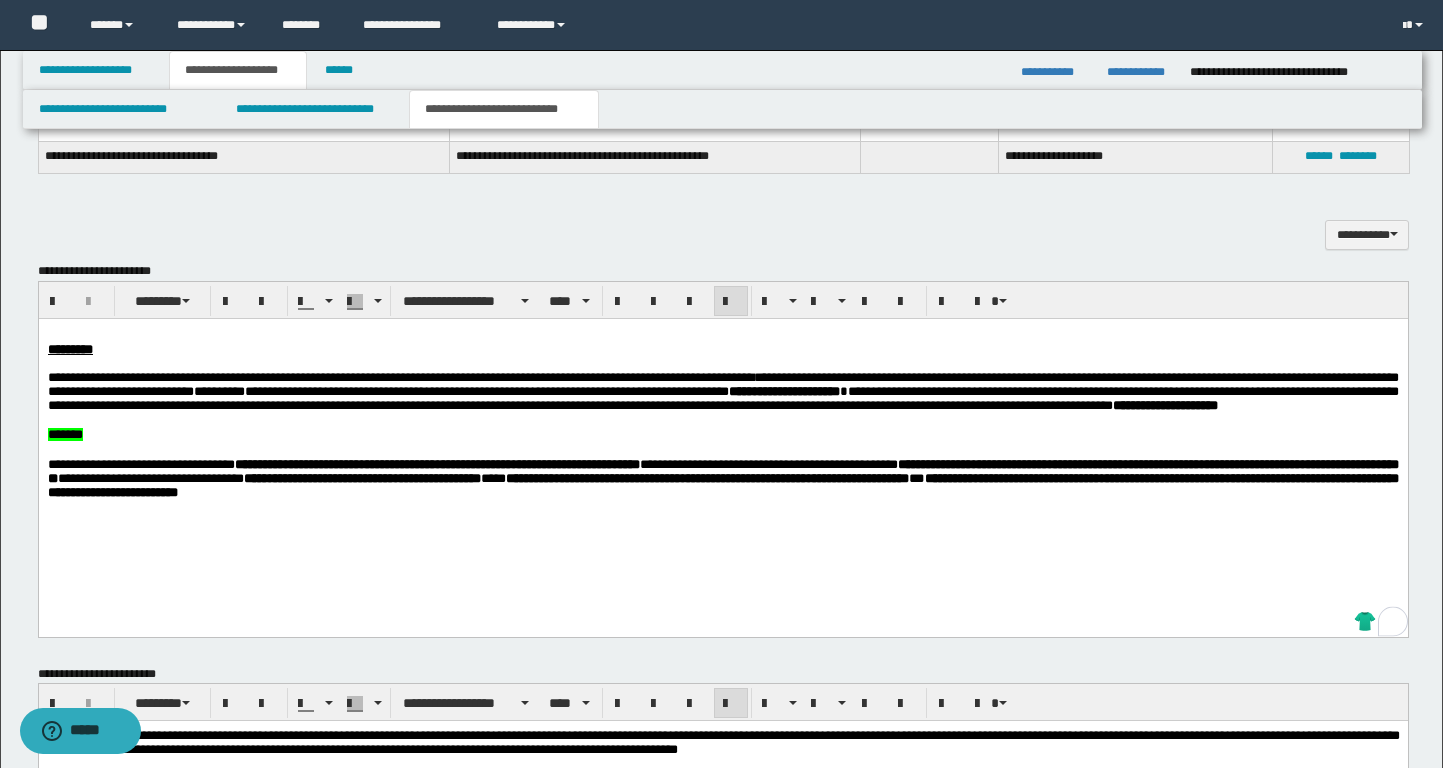 click on "**********" at bounding box center [783, 390] 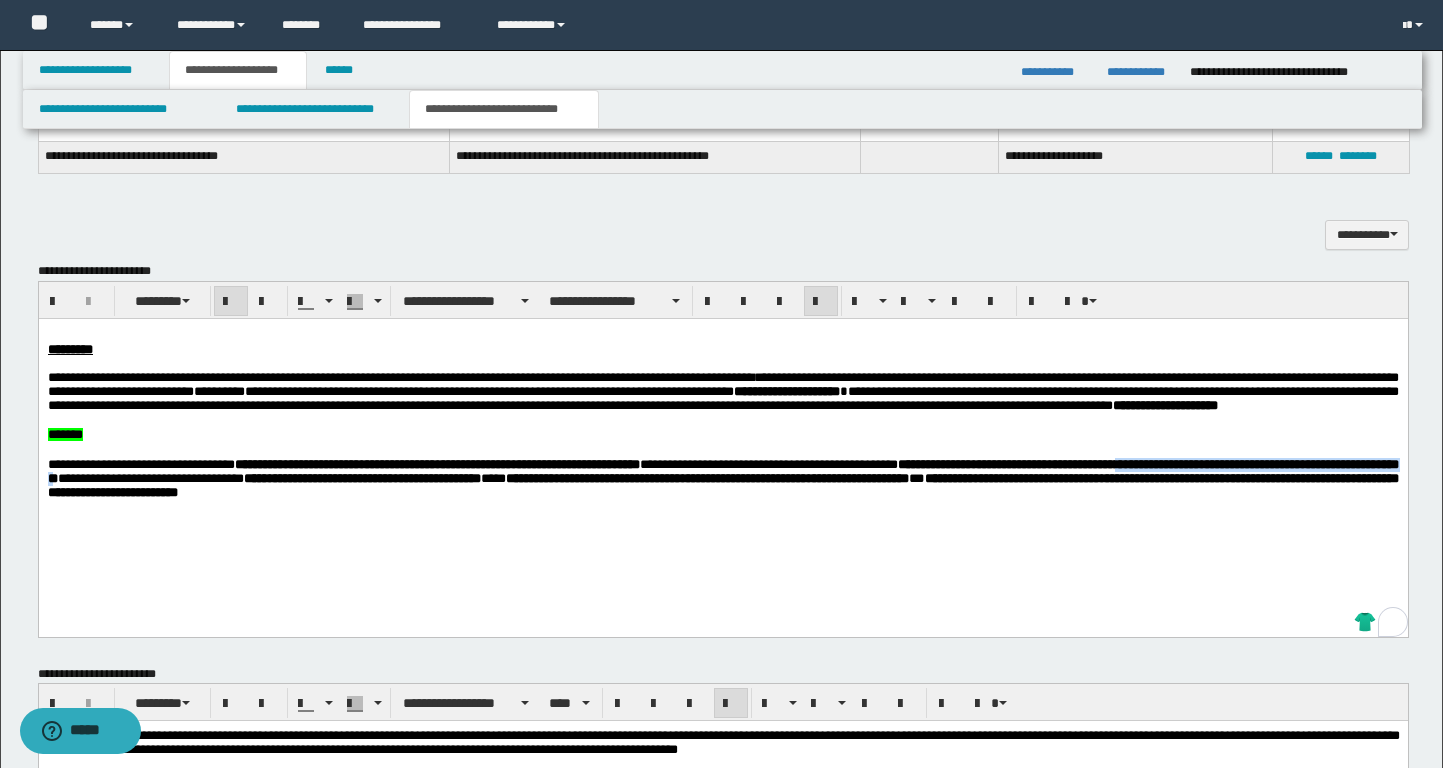 drag, startPoint x: 47, startPoint y: 502, endPoint x: 435, endPoint y: 501, distance: 388.00128 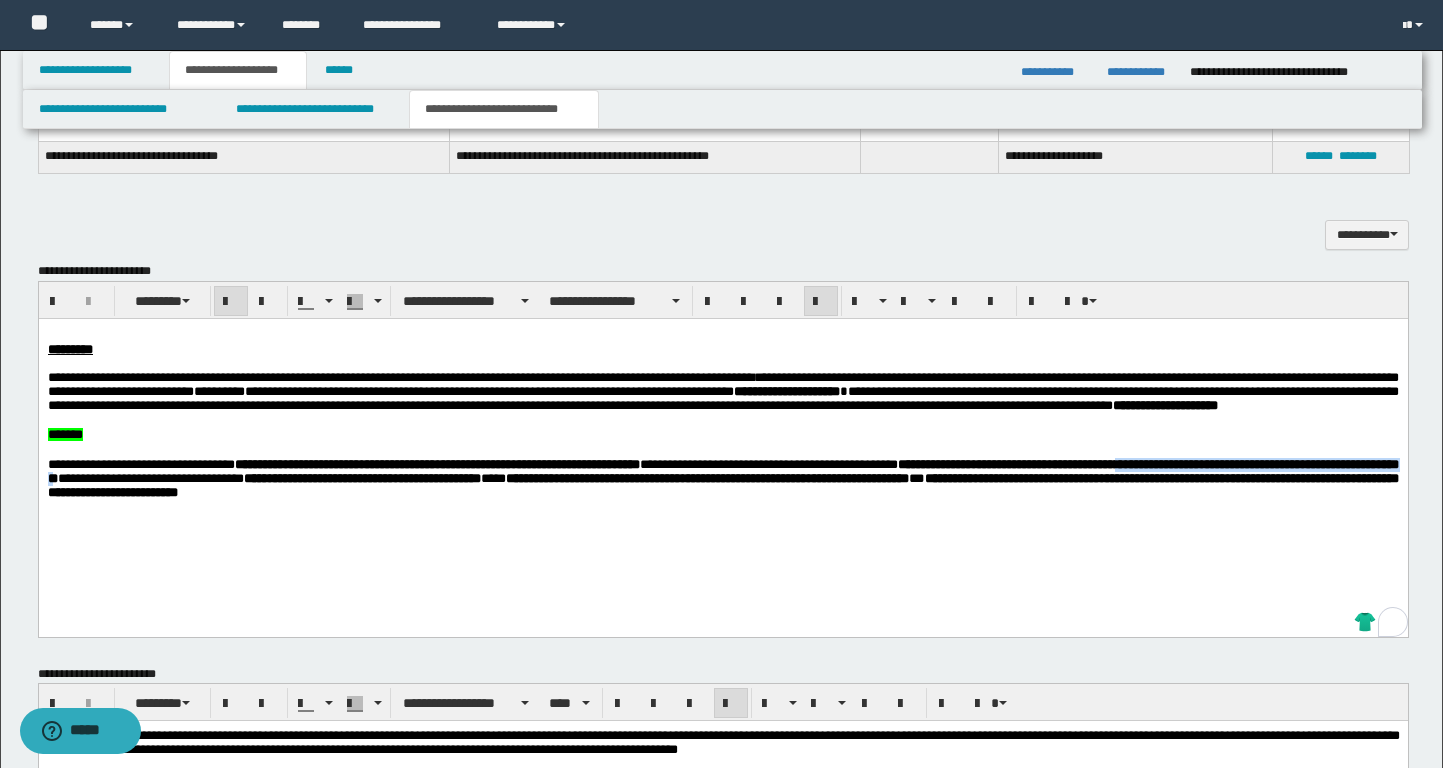 click on "**********" at bounding box center (722, 470) 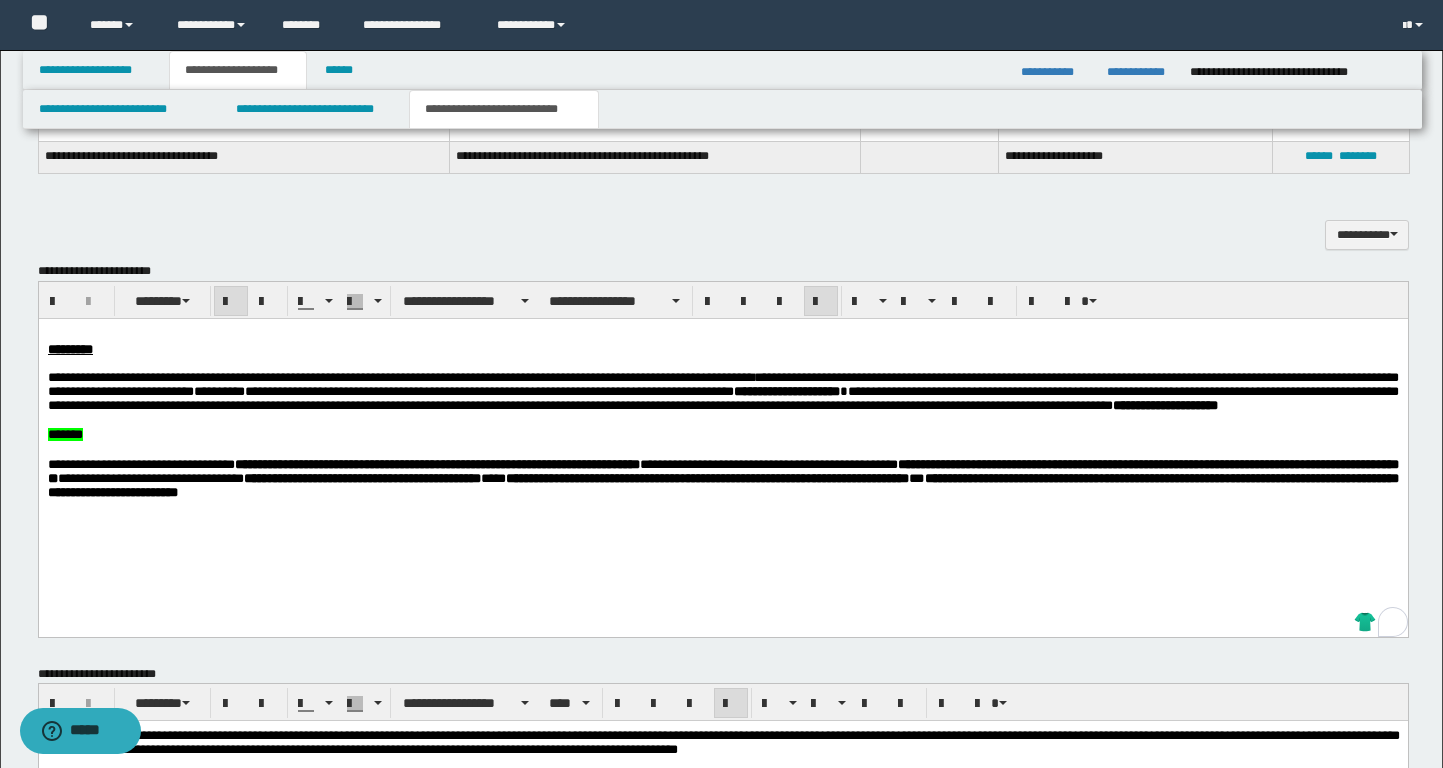 click on "*" at bounding box center [843, 390] 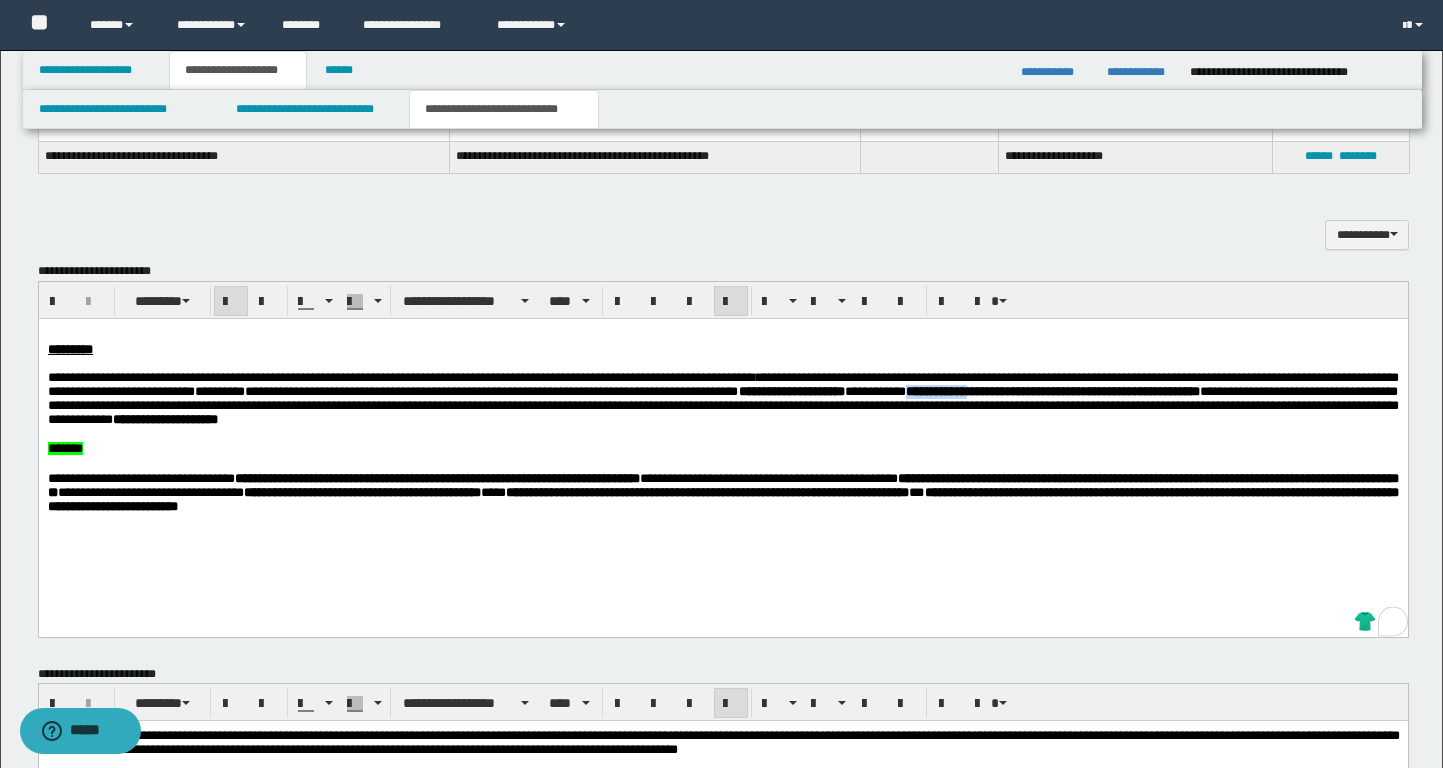 drag, startPoint x: 68, startPoint y: 405, endPoint x: 133, endPoint y: 406, distance: 65.00769 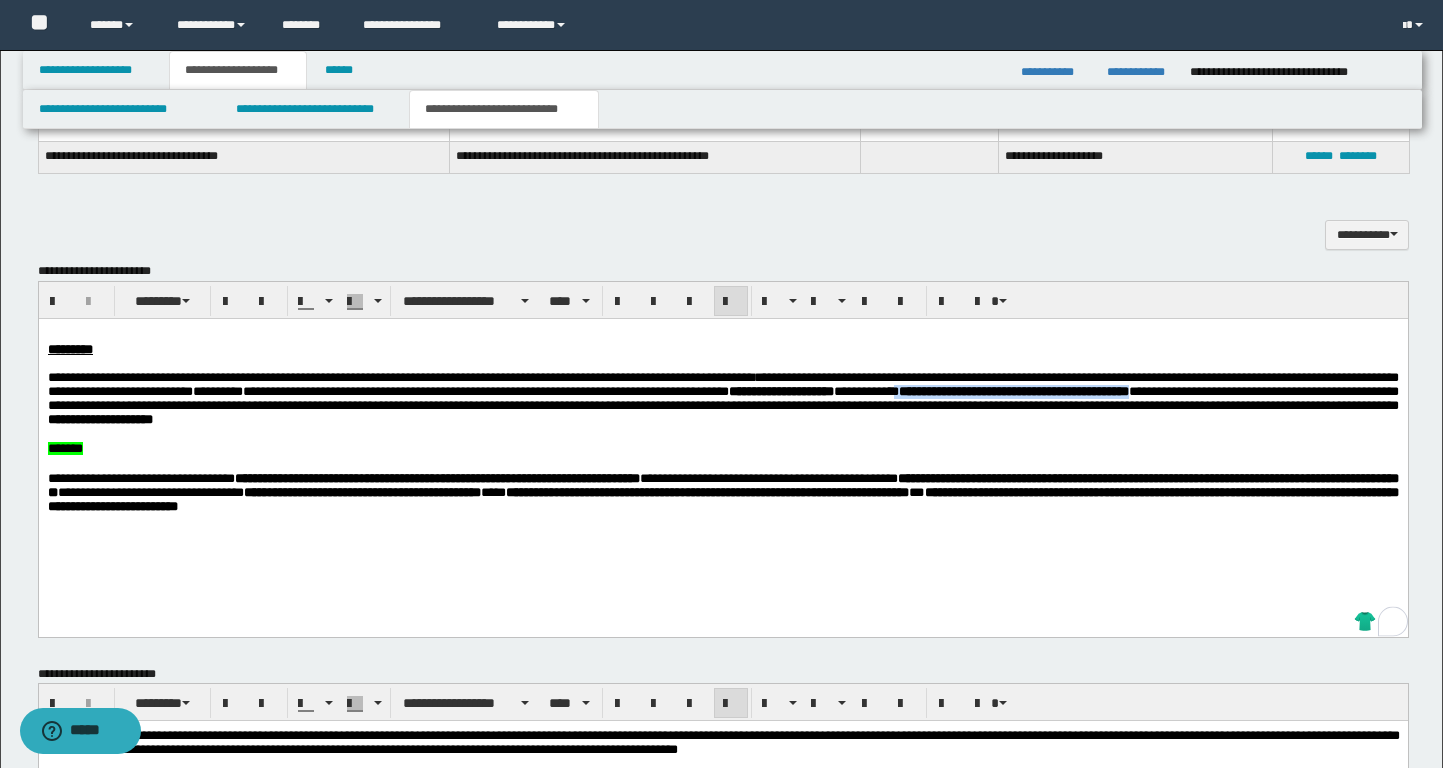 drag, startPoint x: 364, startPoint y: 411, endPoint x: 45, endPoint y: 413, distance: 319.00626 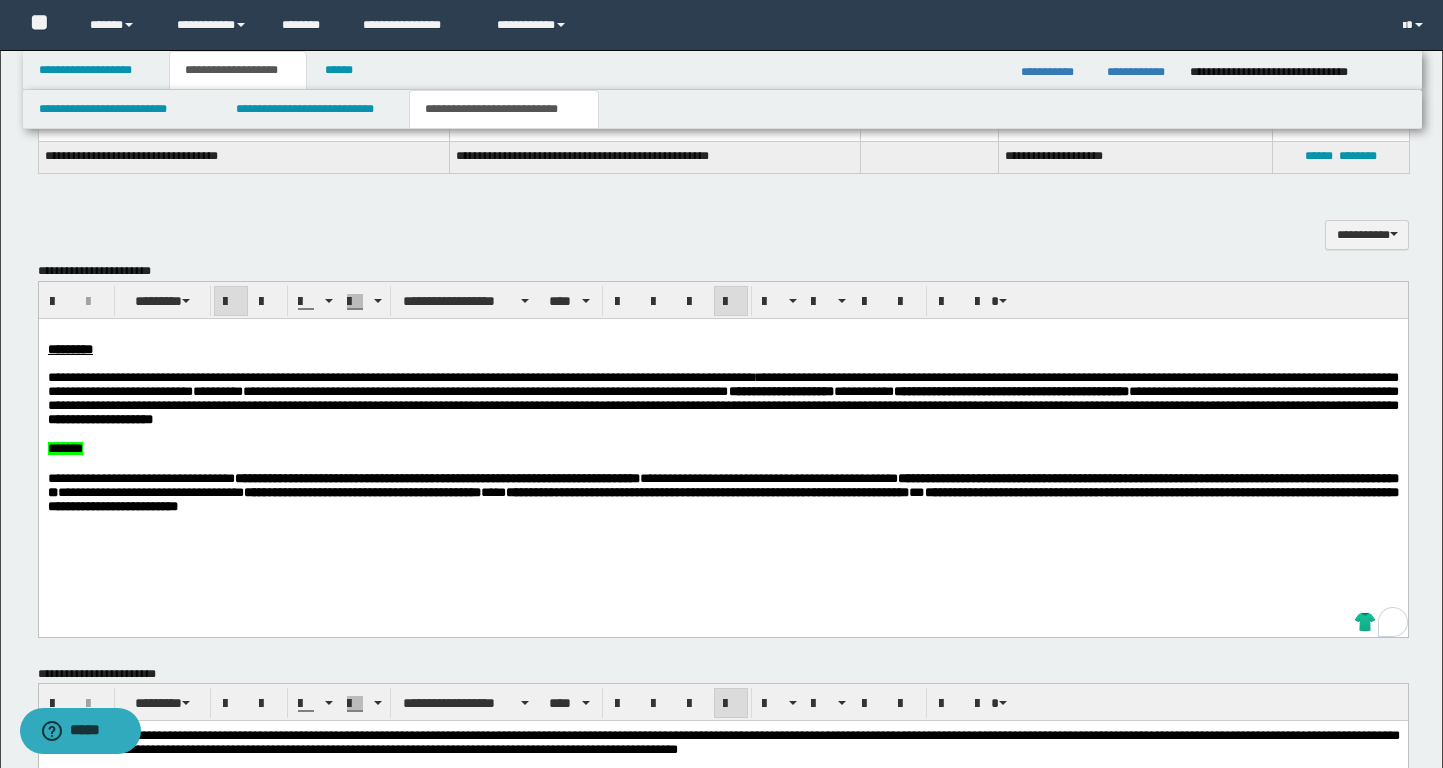 click at bounding box center [723, 434] 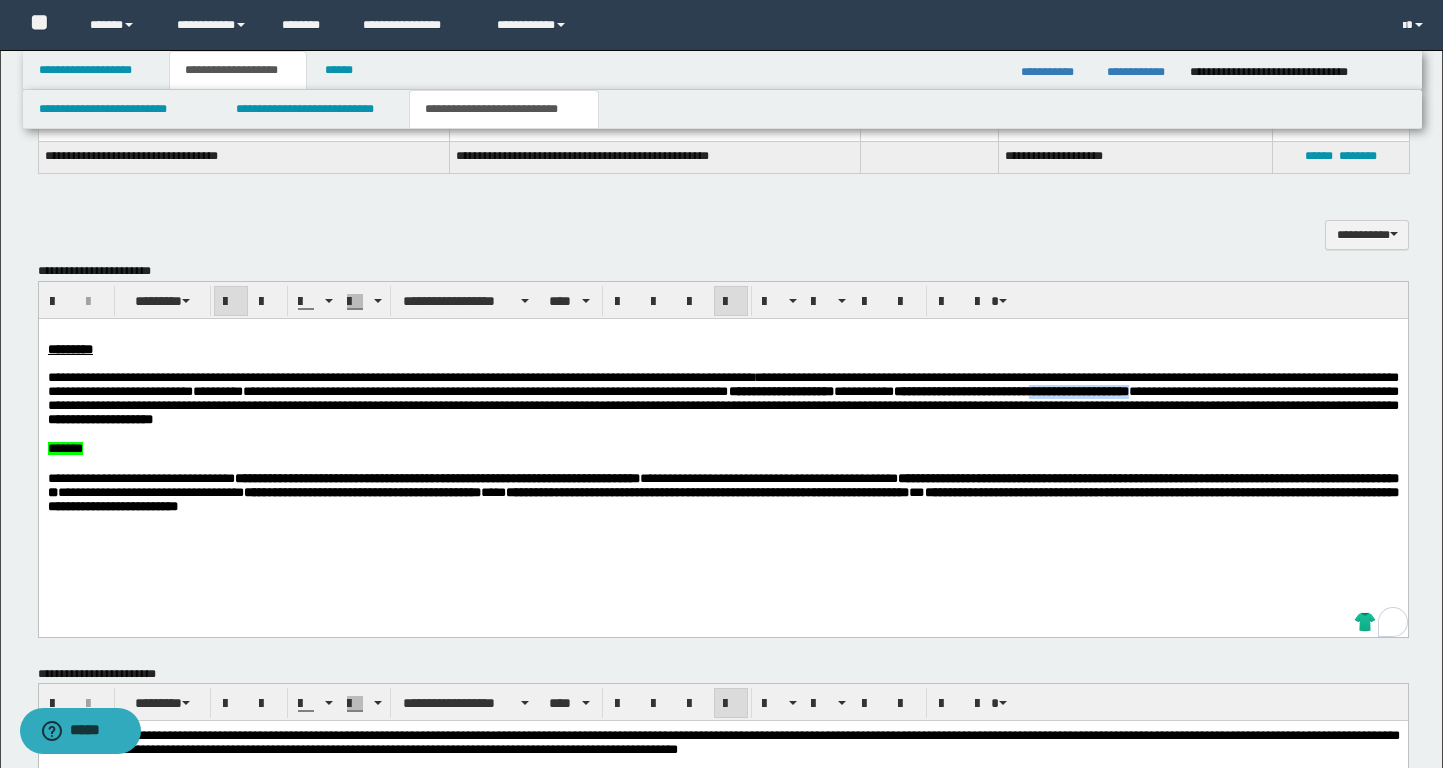 drag, startPoint x: 366, startPoint y: 409, endPoint x: 224, endPoint y: 413, distance: 142.05632 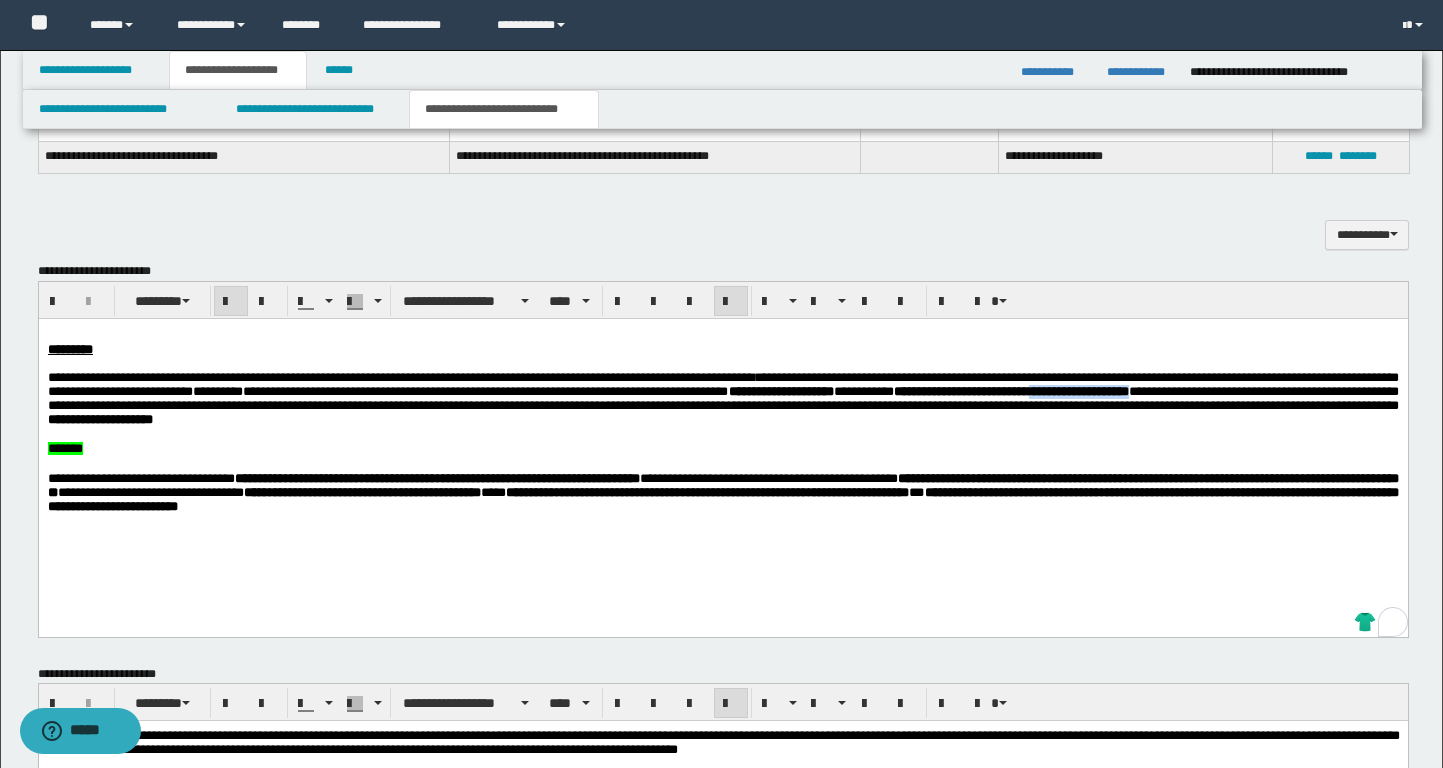 click on "**********" at bounding box center [722, 397] 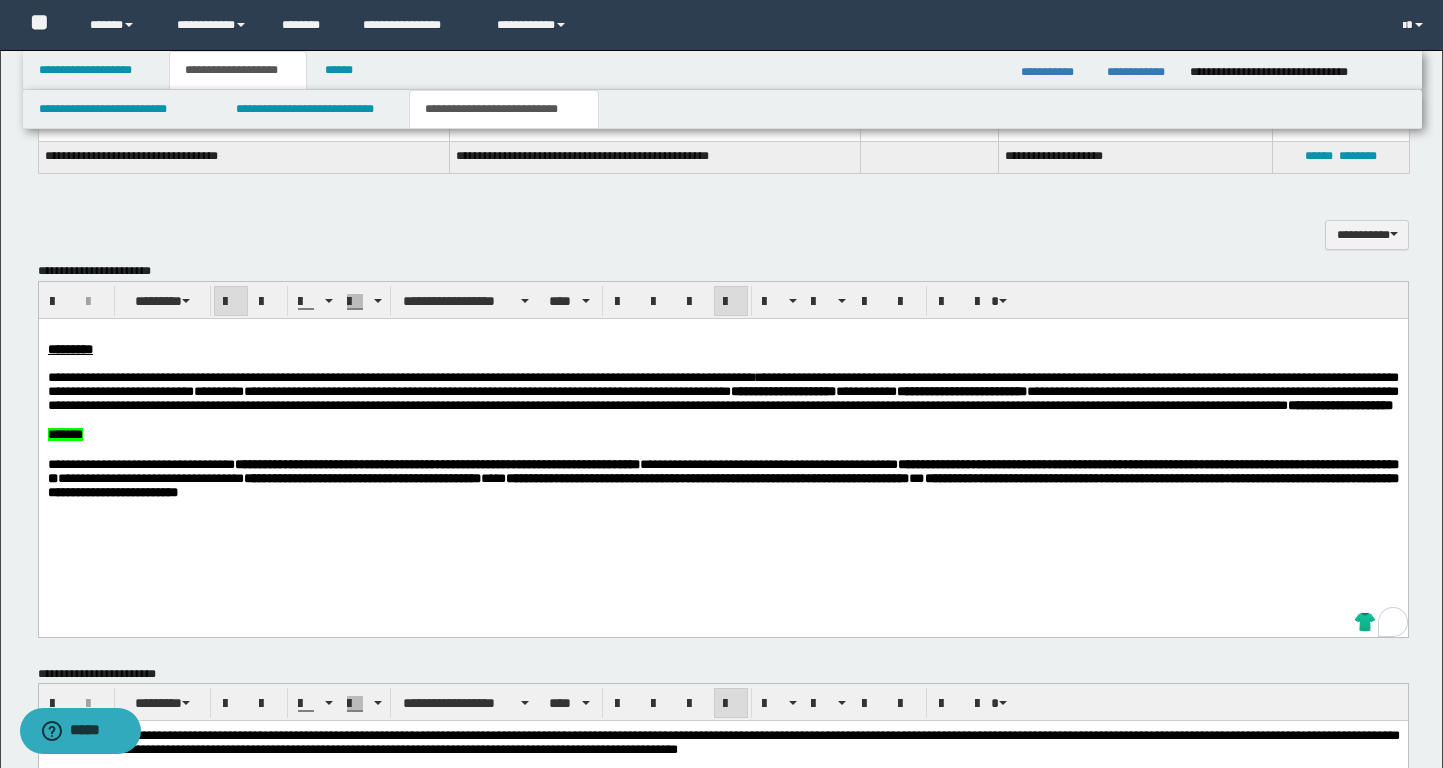 click on "**********" at bounding box center [722, 390] 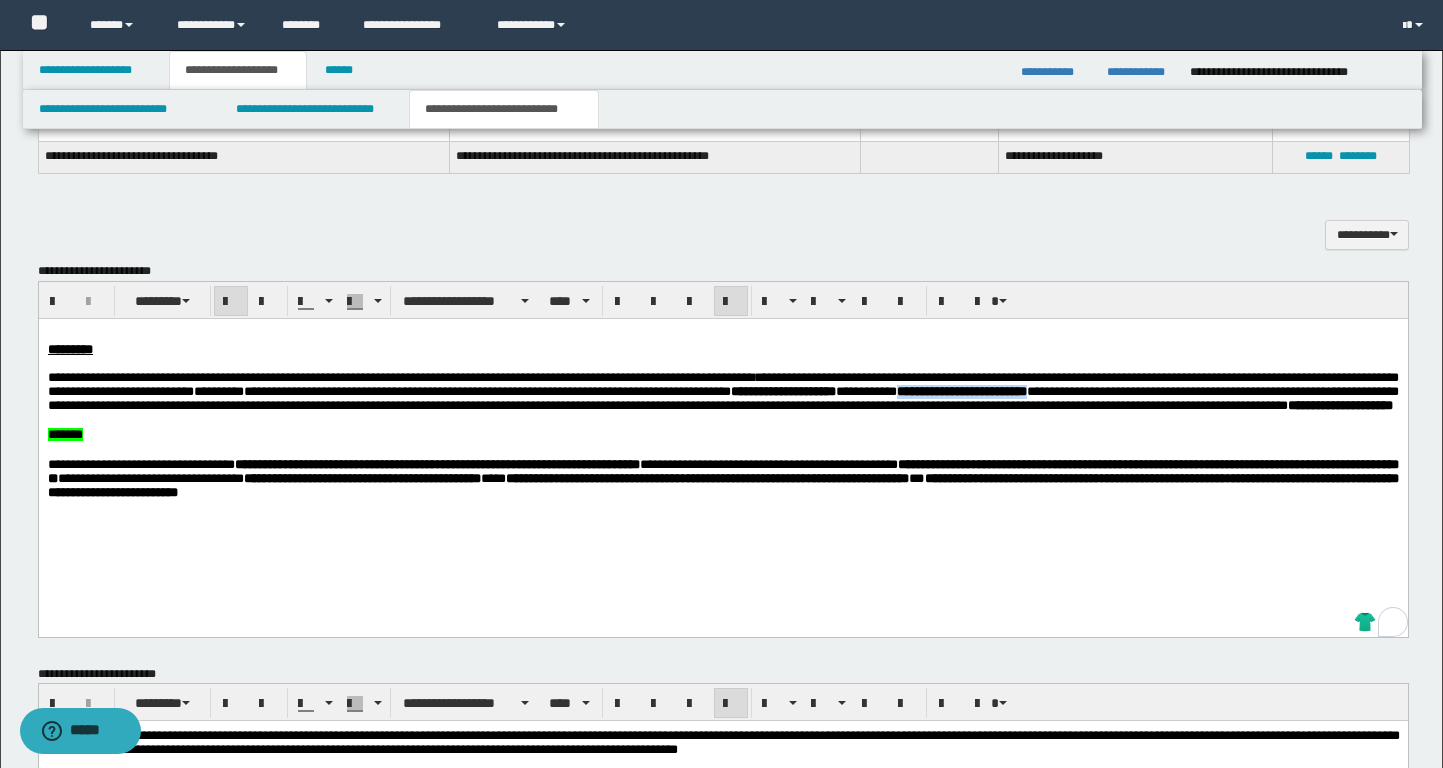 drag, startPoint x: 219, startPoint y: 410, endPoint x: 39, endPoint y: 412, distance: 180.01111 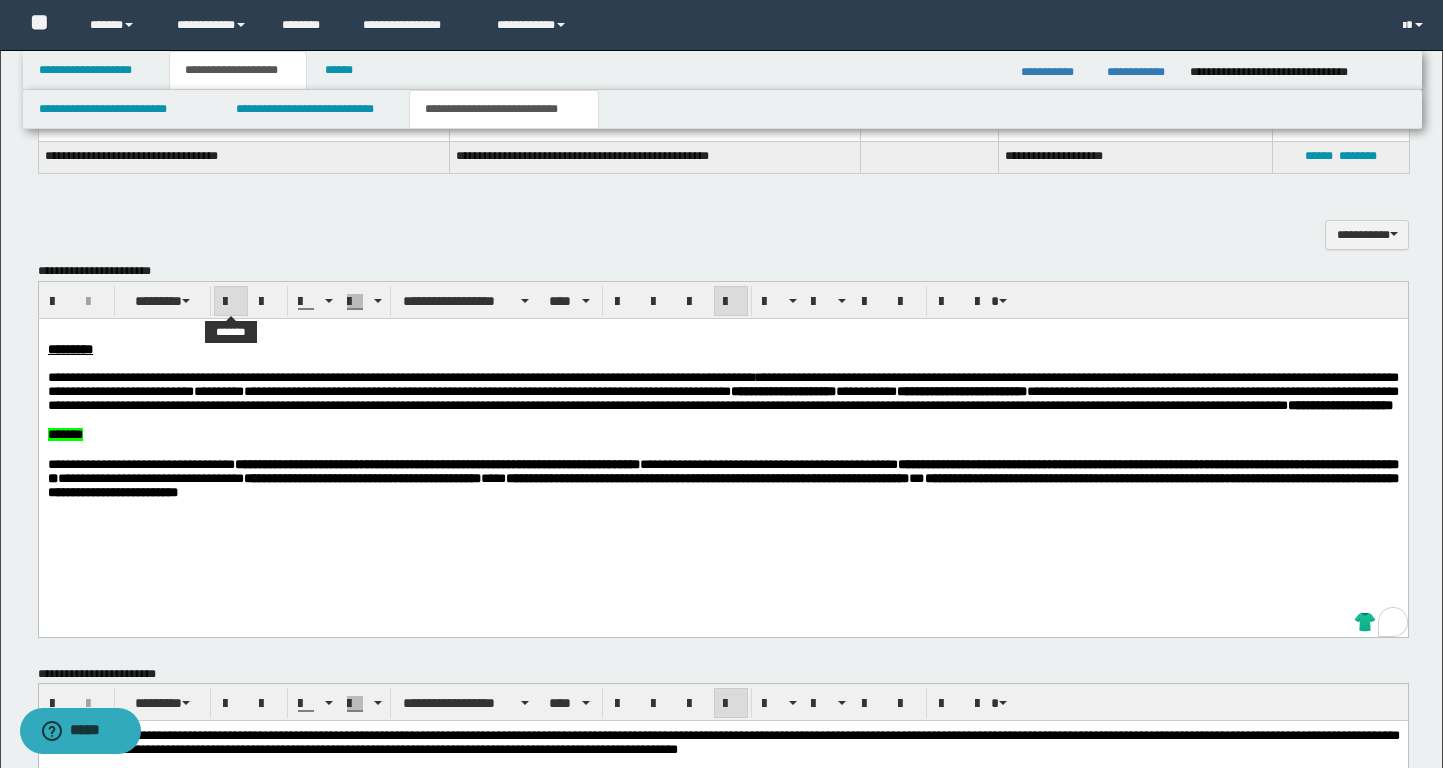 click at bounding box center (231, 302) 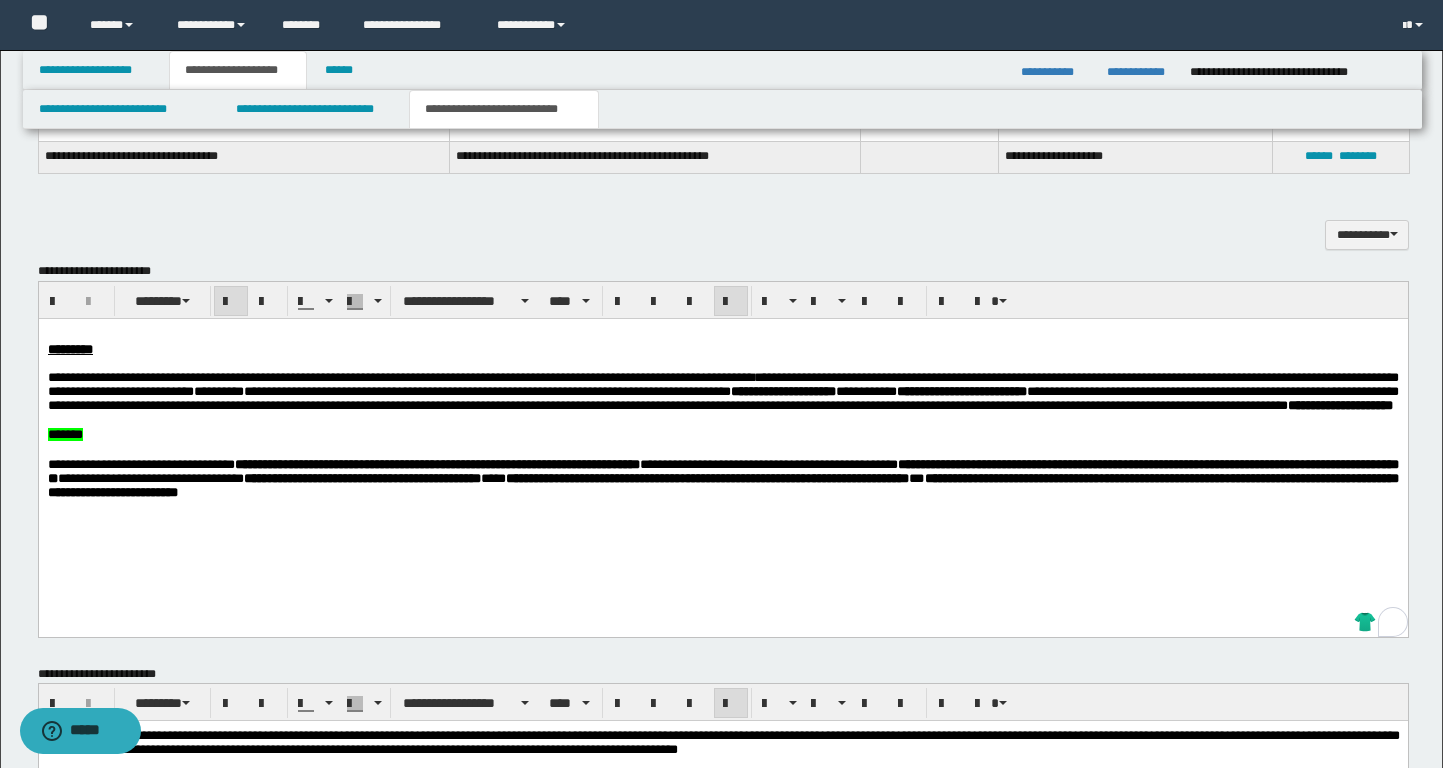 click at bounding box center [231, 302] 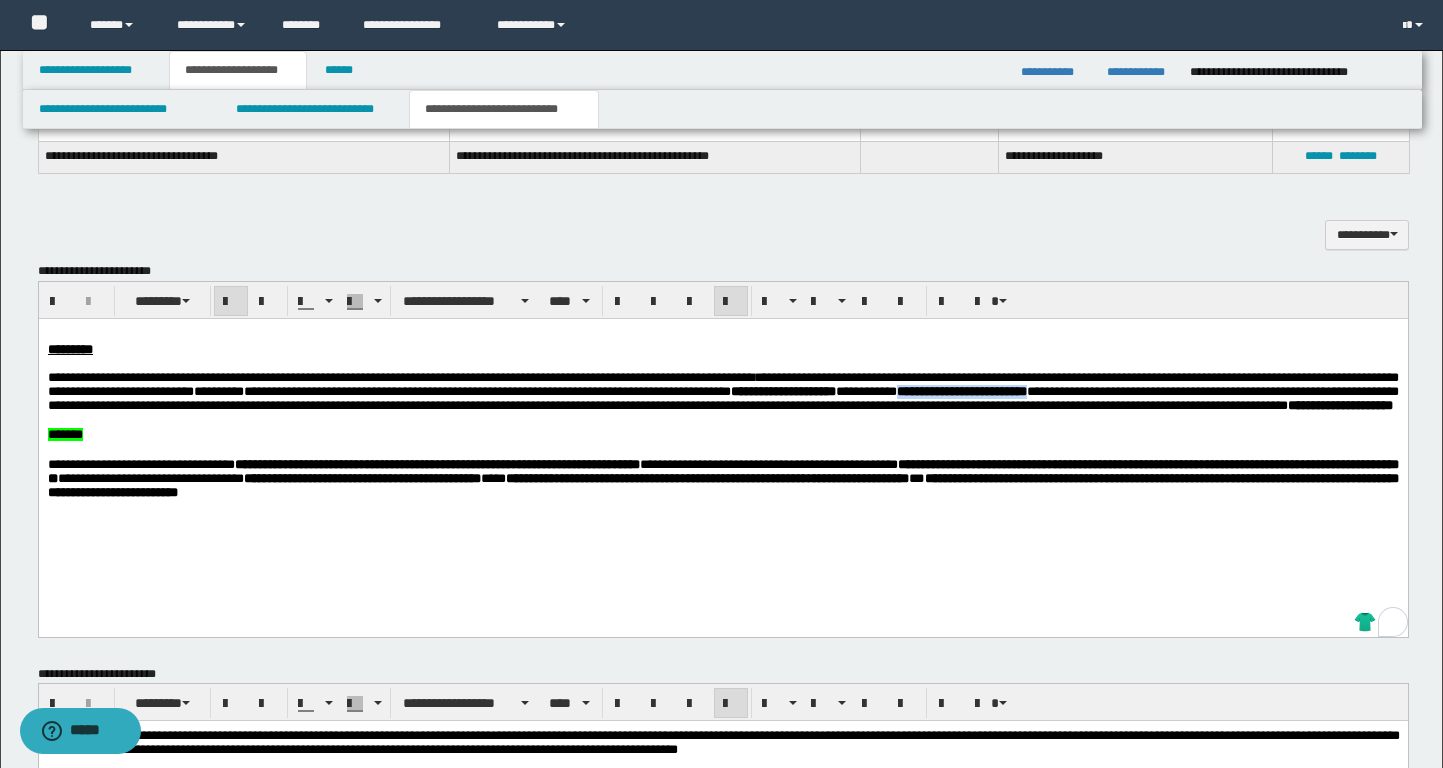 click at bounding box center [231, 302] 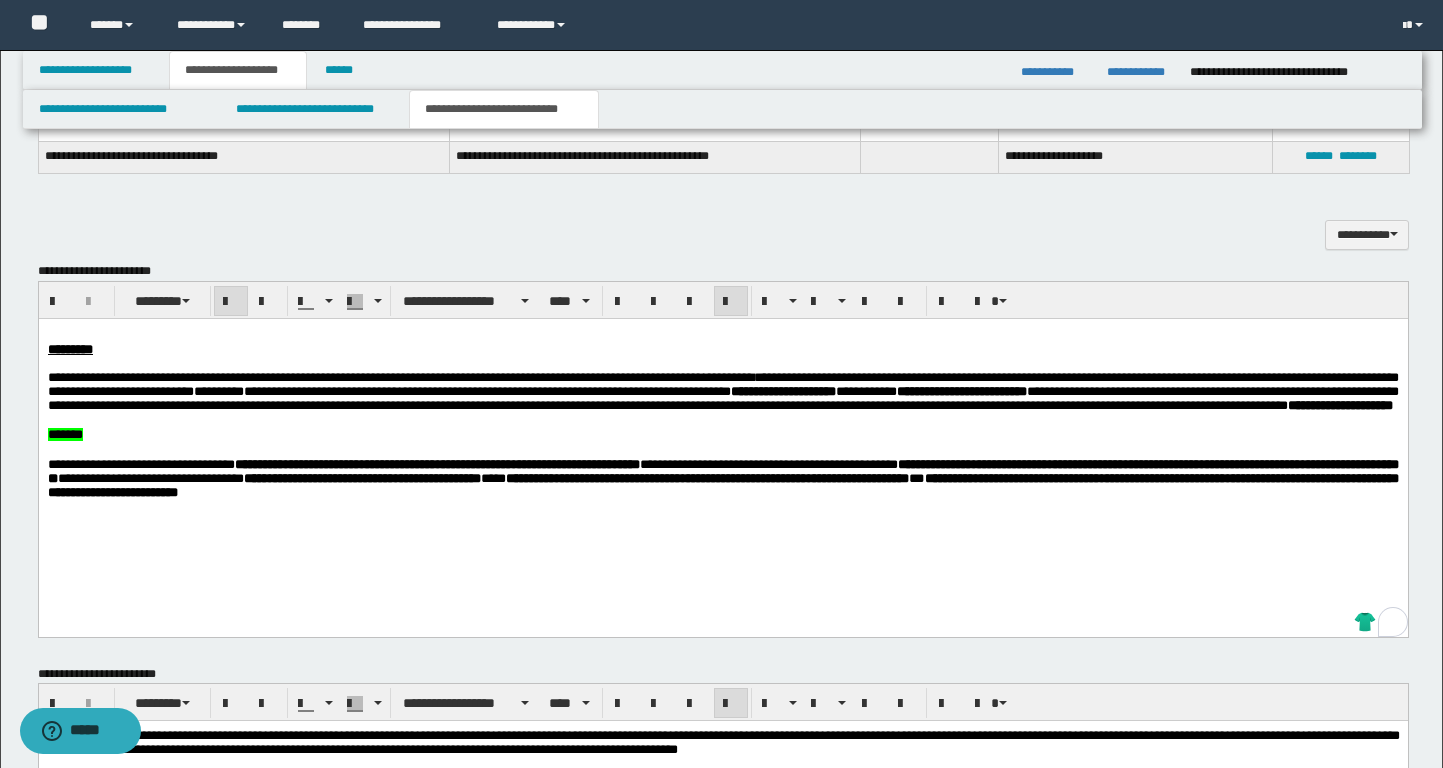 click on "**********" at bounding box center (150, 477) 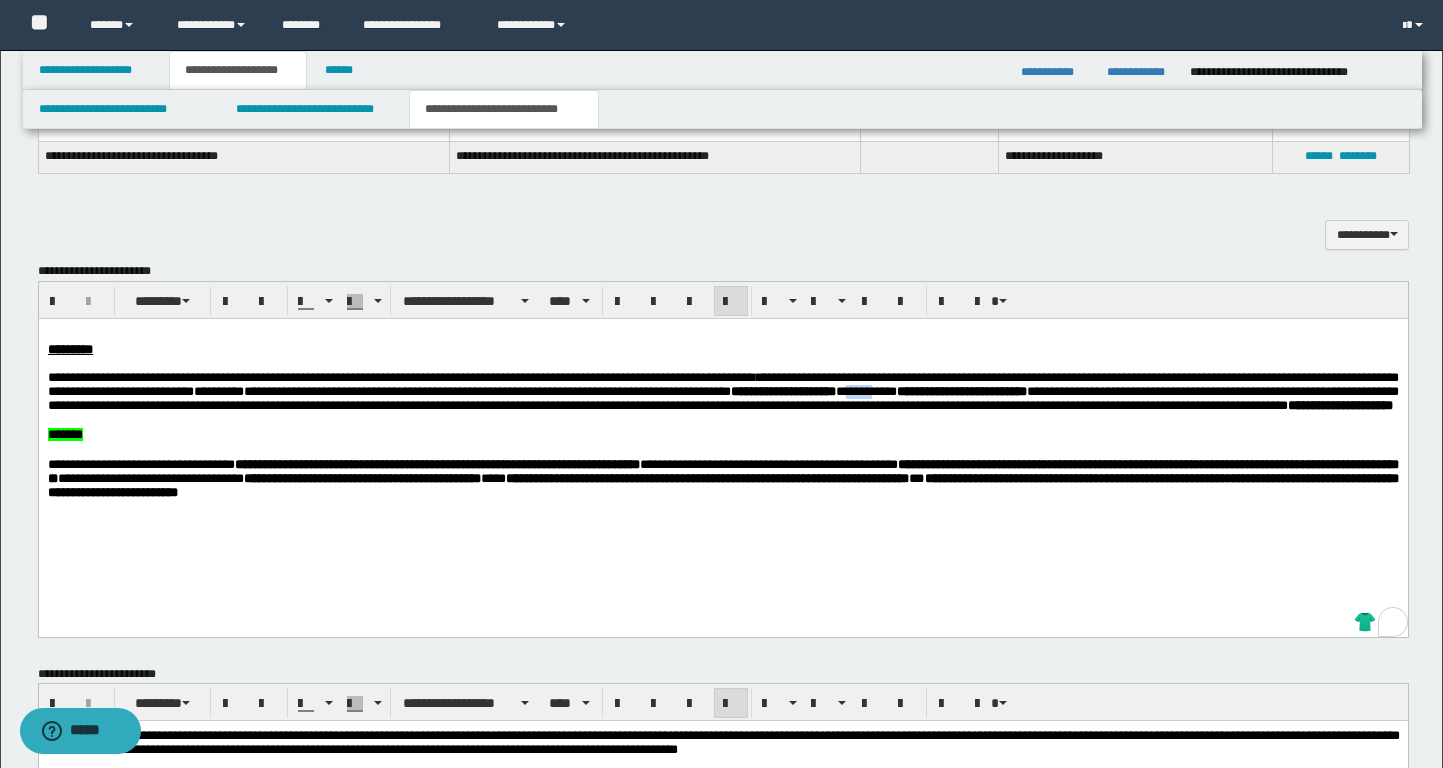 drag, startPoint x: 1336, startPoint y: 396, endPoint x: 1372, endPoint y: 399, distance: 36.124783 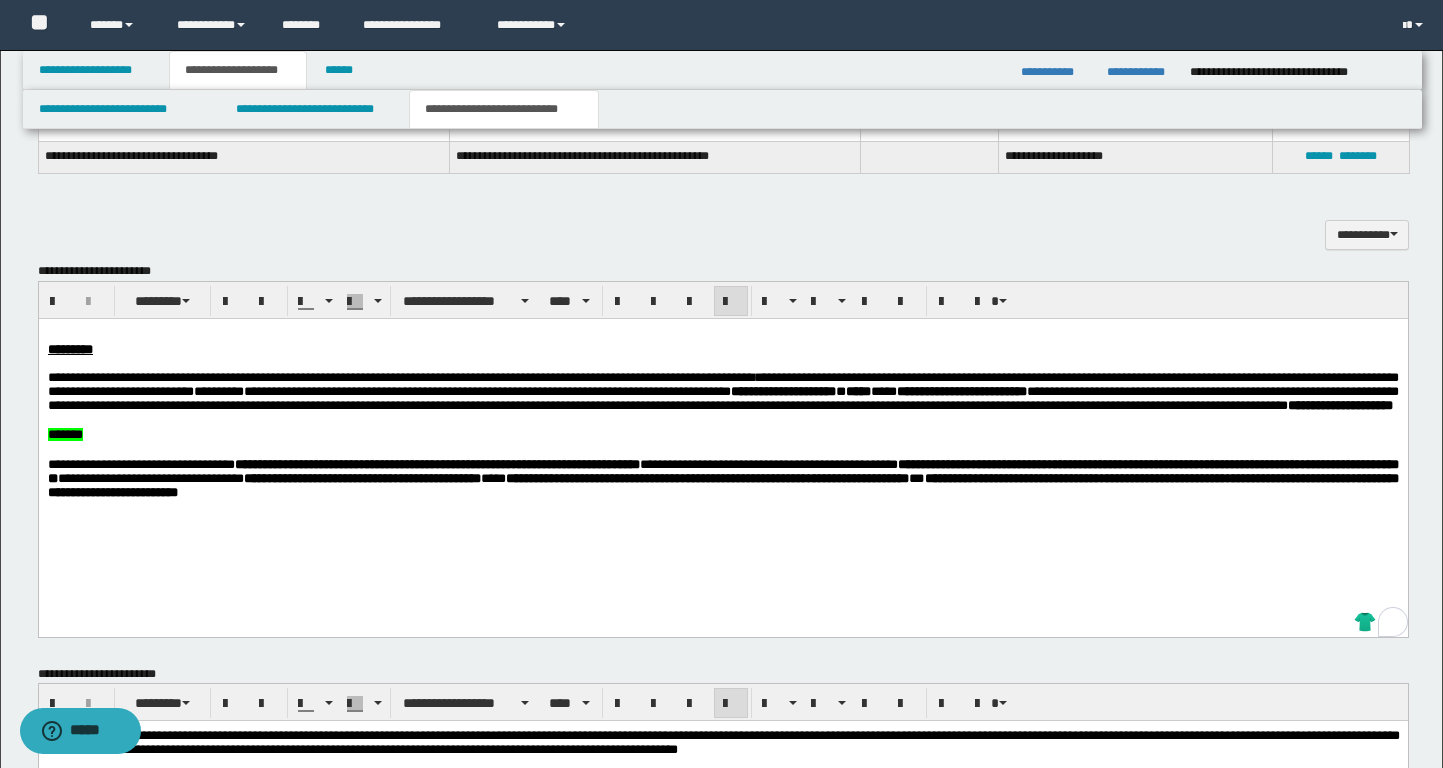 click on "**********" at bounding box center (722, 390) 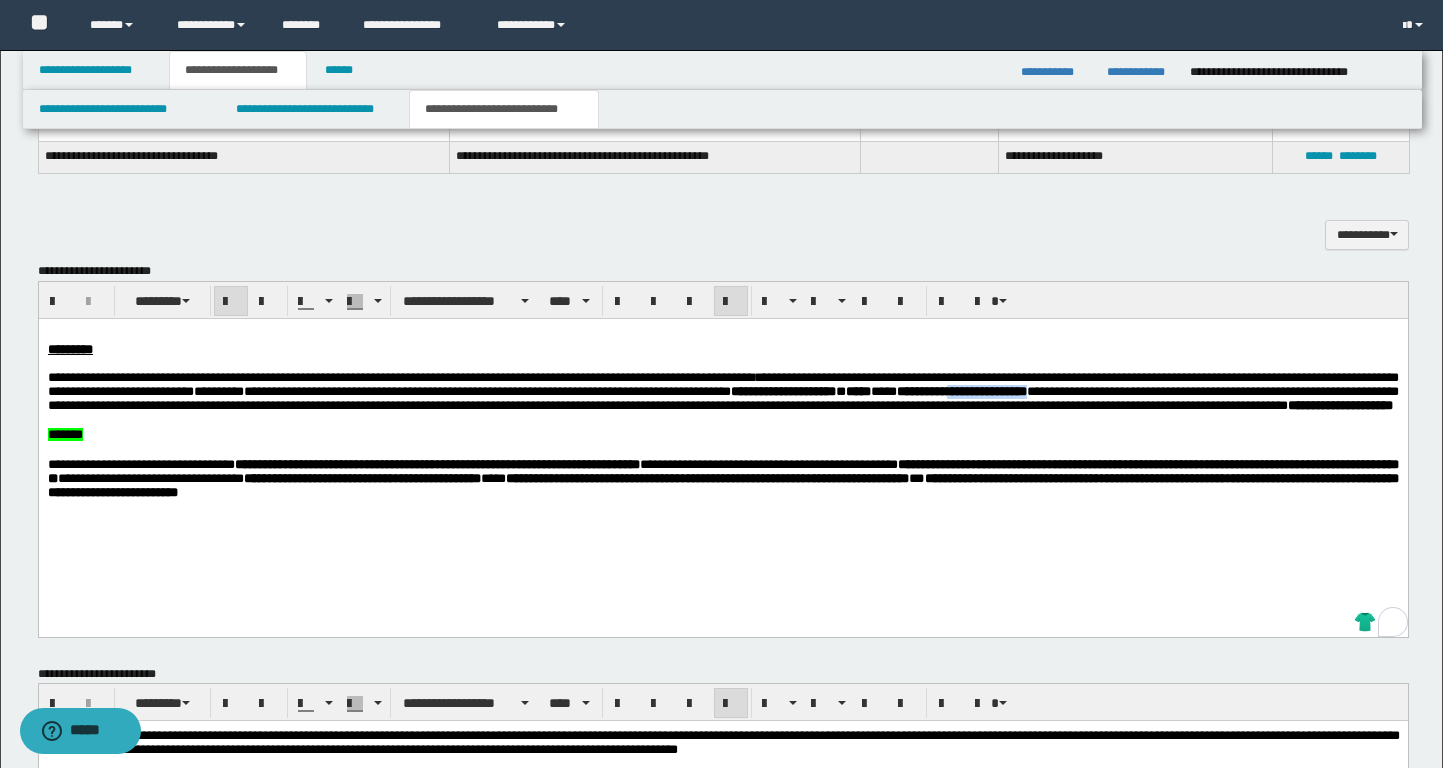 drag, startPoint x: 216, startPoint y: 408, endPoint x: 116, endPoint y: 409, distance: 100.005 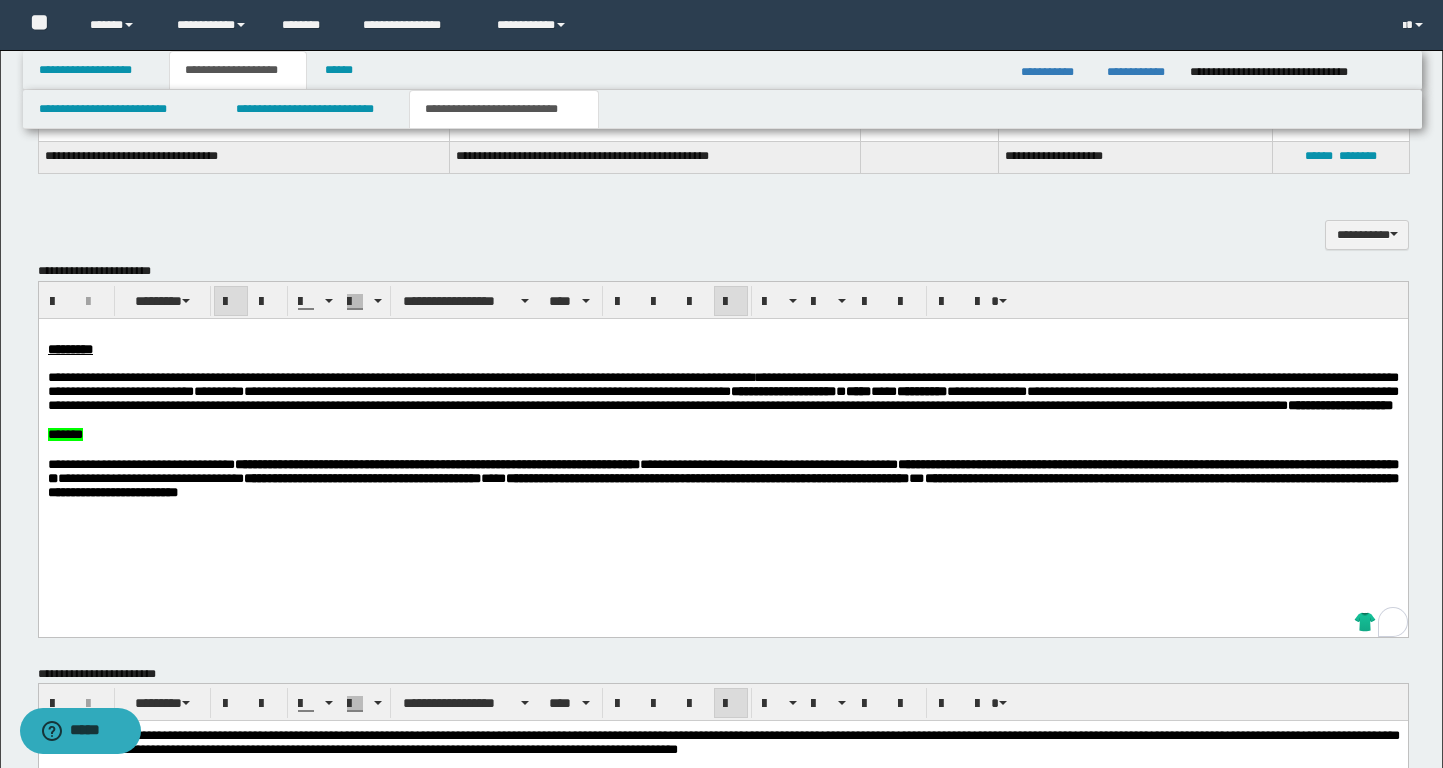 click on "**********" at bounding box center (930, 390) 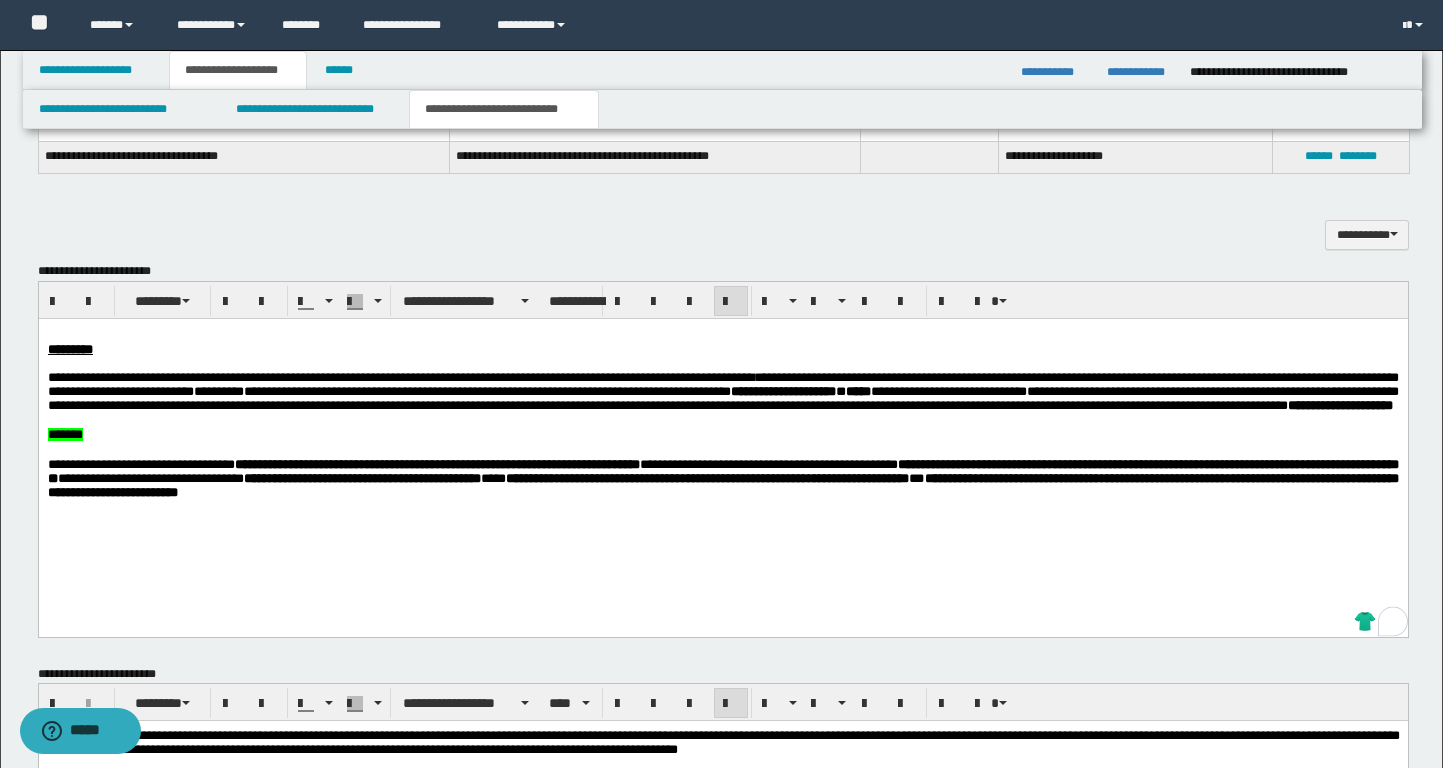 click at bounding box center (723, 420) 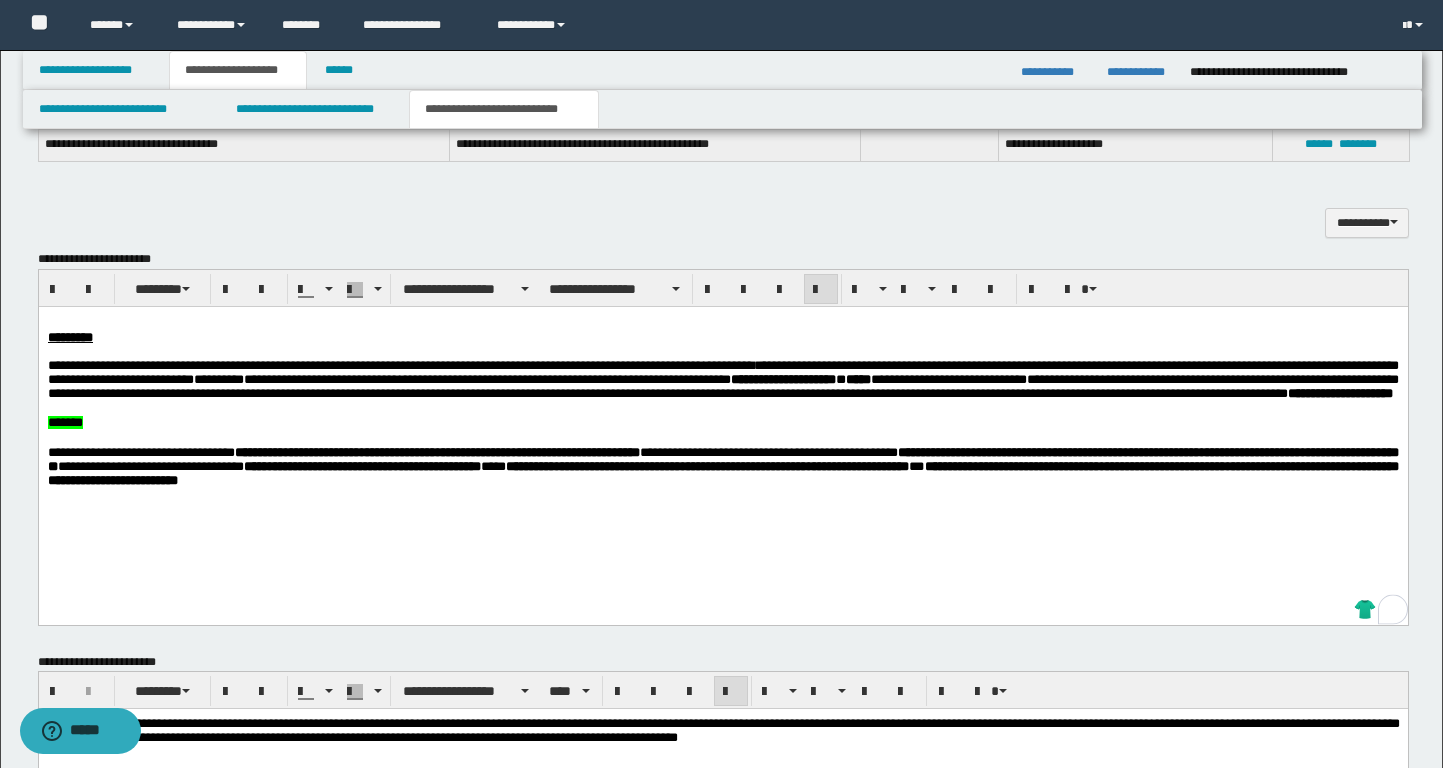scroll, scrollTop: 892, scrollLeft: 0, axis: vertical 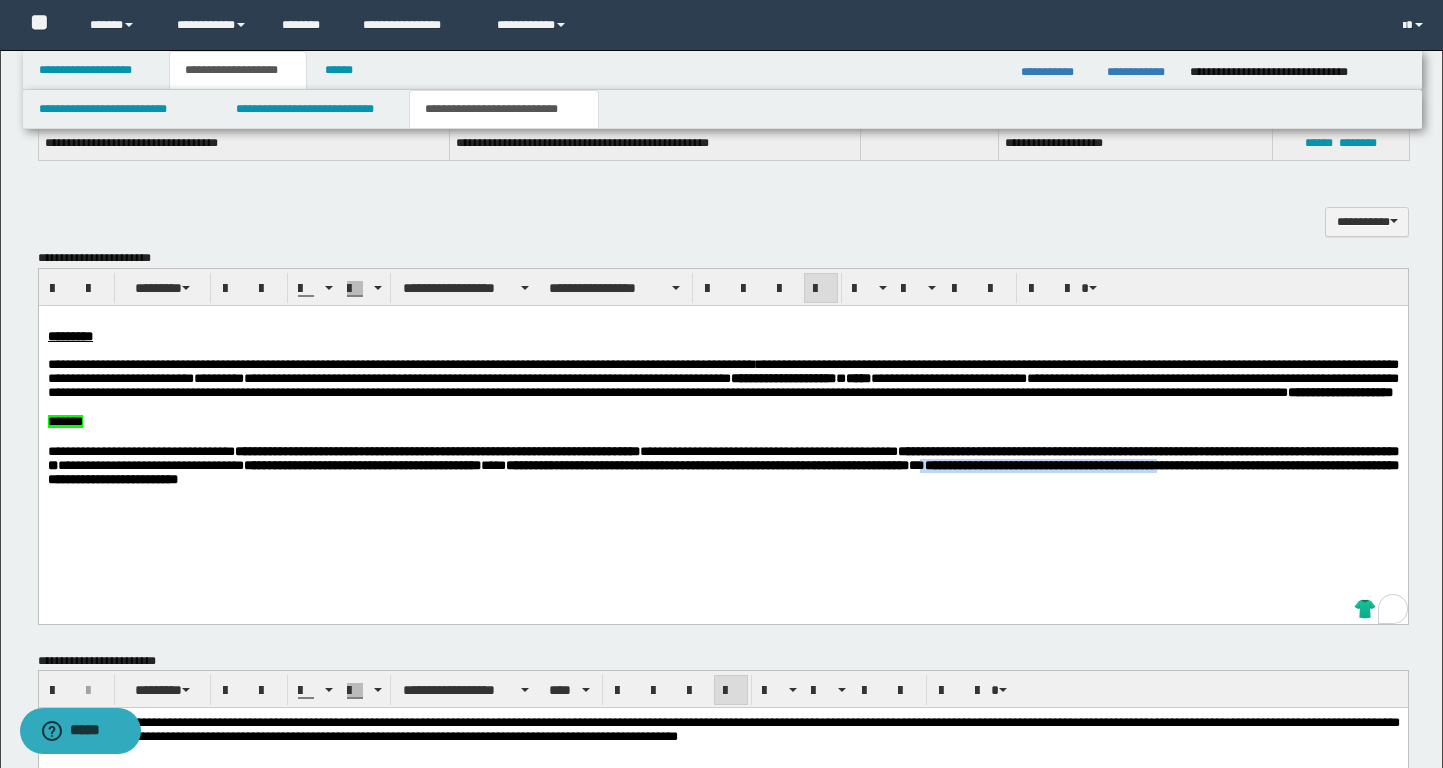 drag, startPoint x: 156, startPoint y: 507, endPoint x: 465, endPoint y: 504, distance: 309.01456 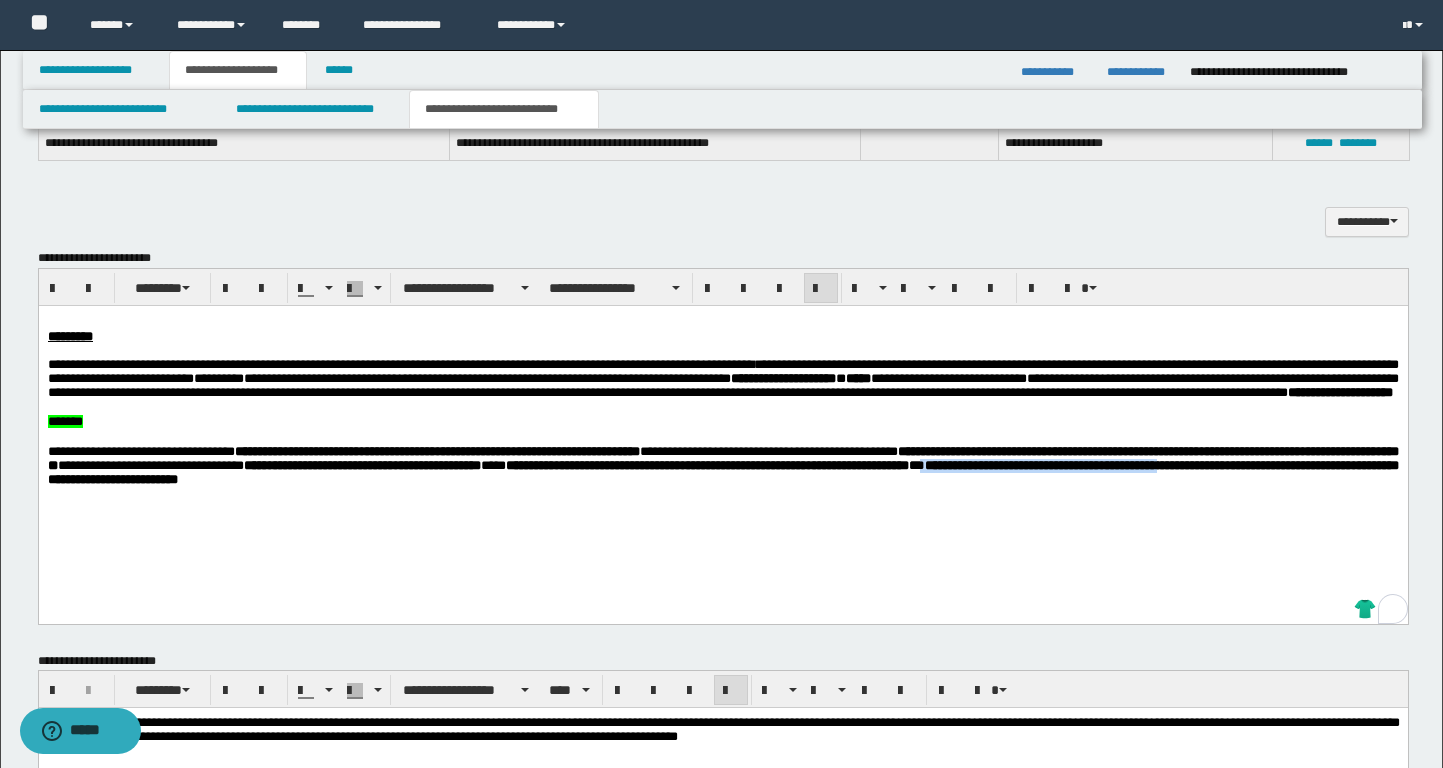 click on "**********" at bounding box center [722, 464] 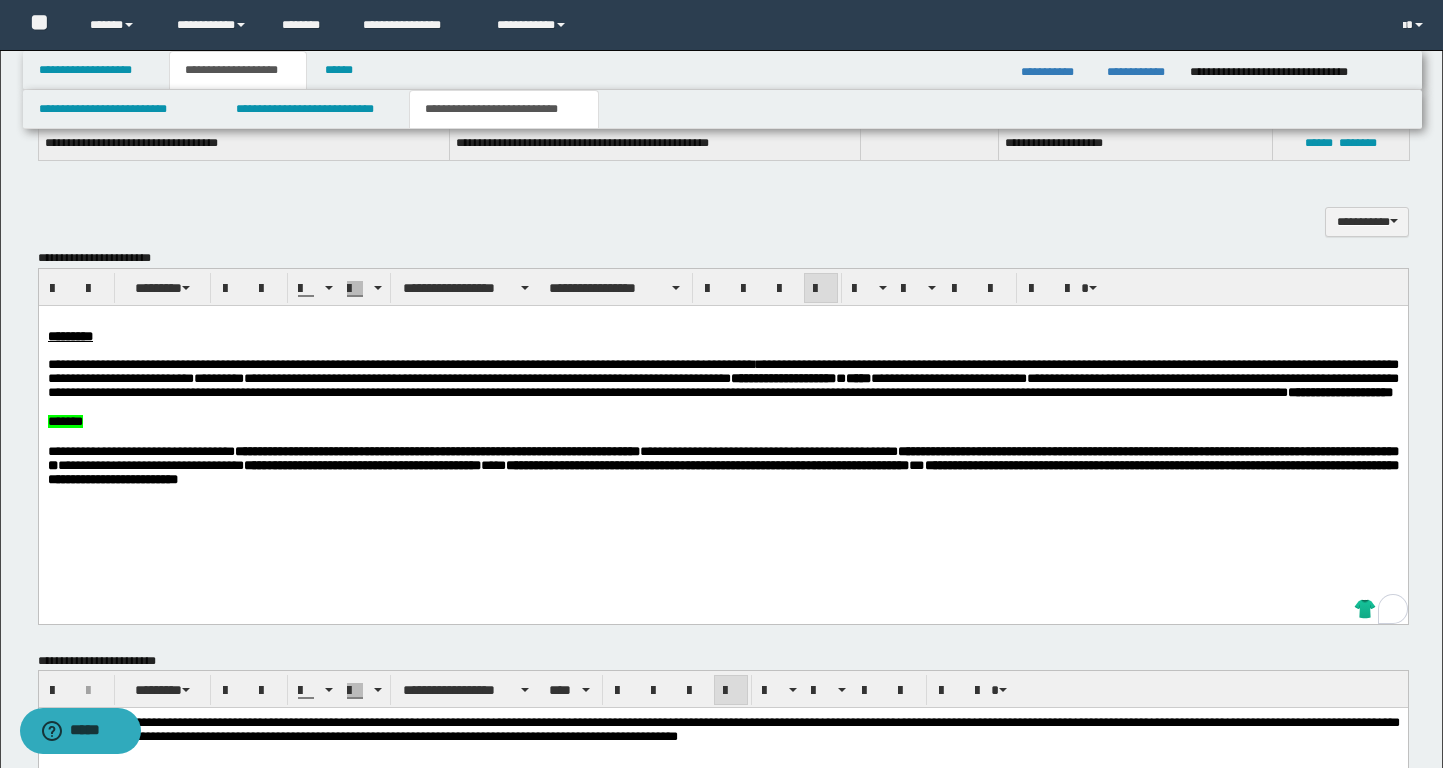 click on "**********" at bounding box center (930, 377) 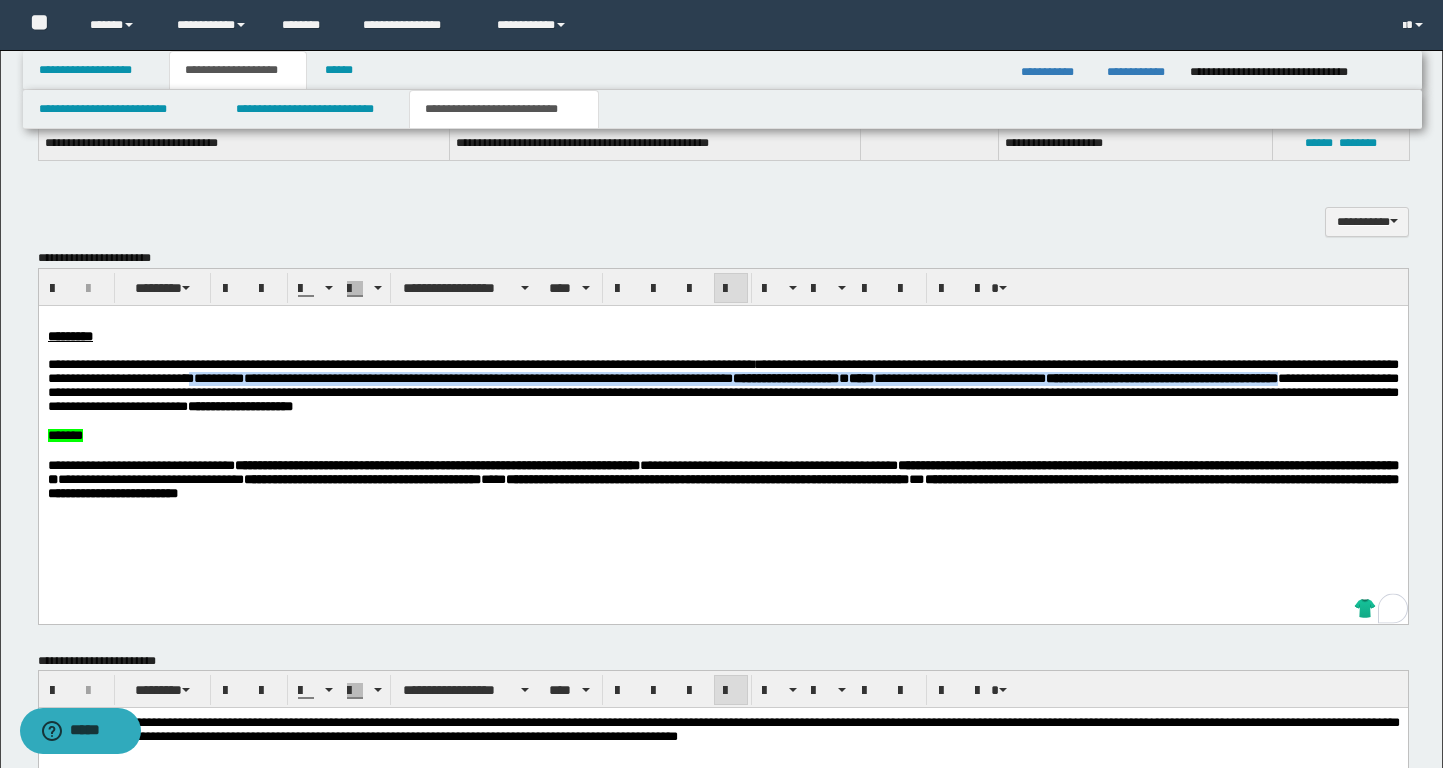 click on "**********" at bounding box center [1161, 377] 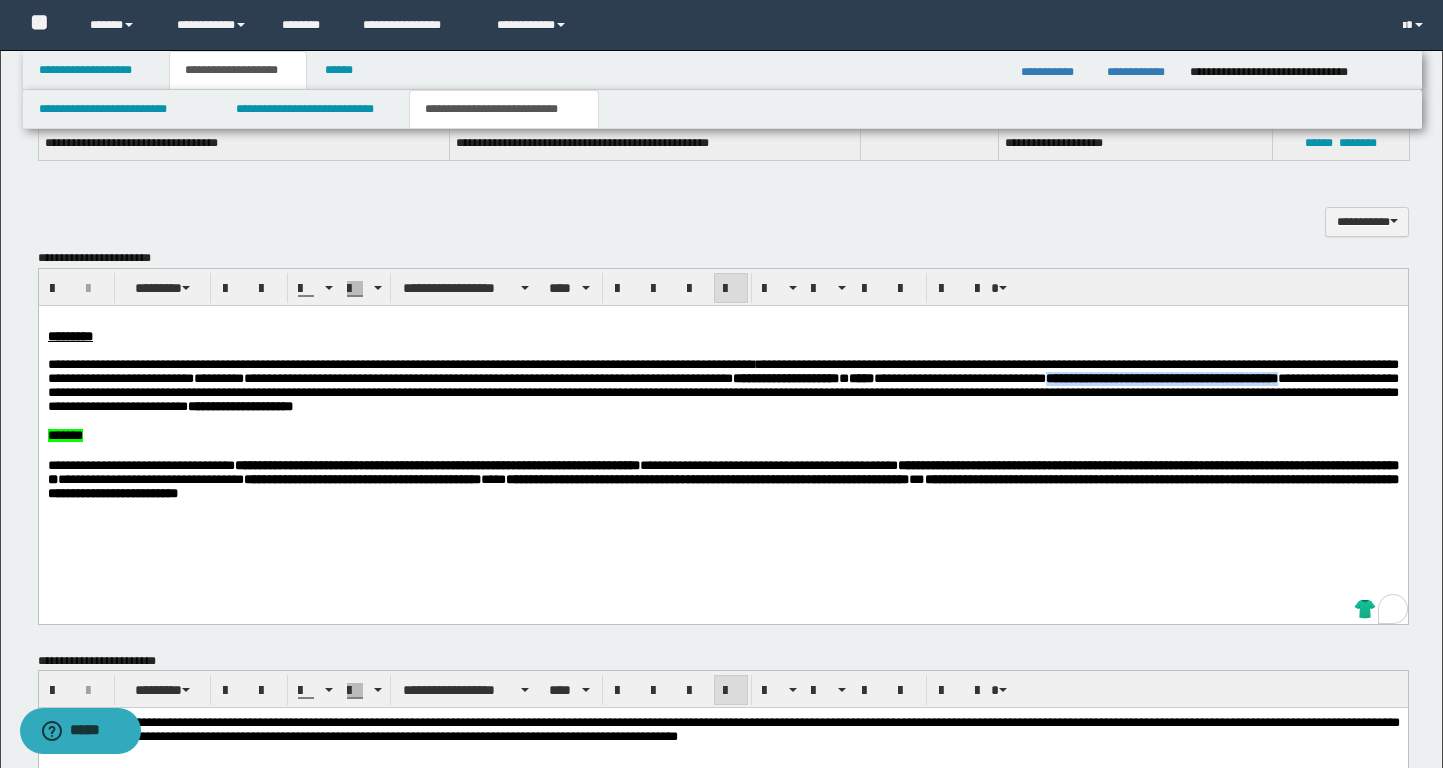 drag, startPoint x: 525, startPoint y: 395, endPoint x: 213, endPoint y: 394, distance: 312.00162 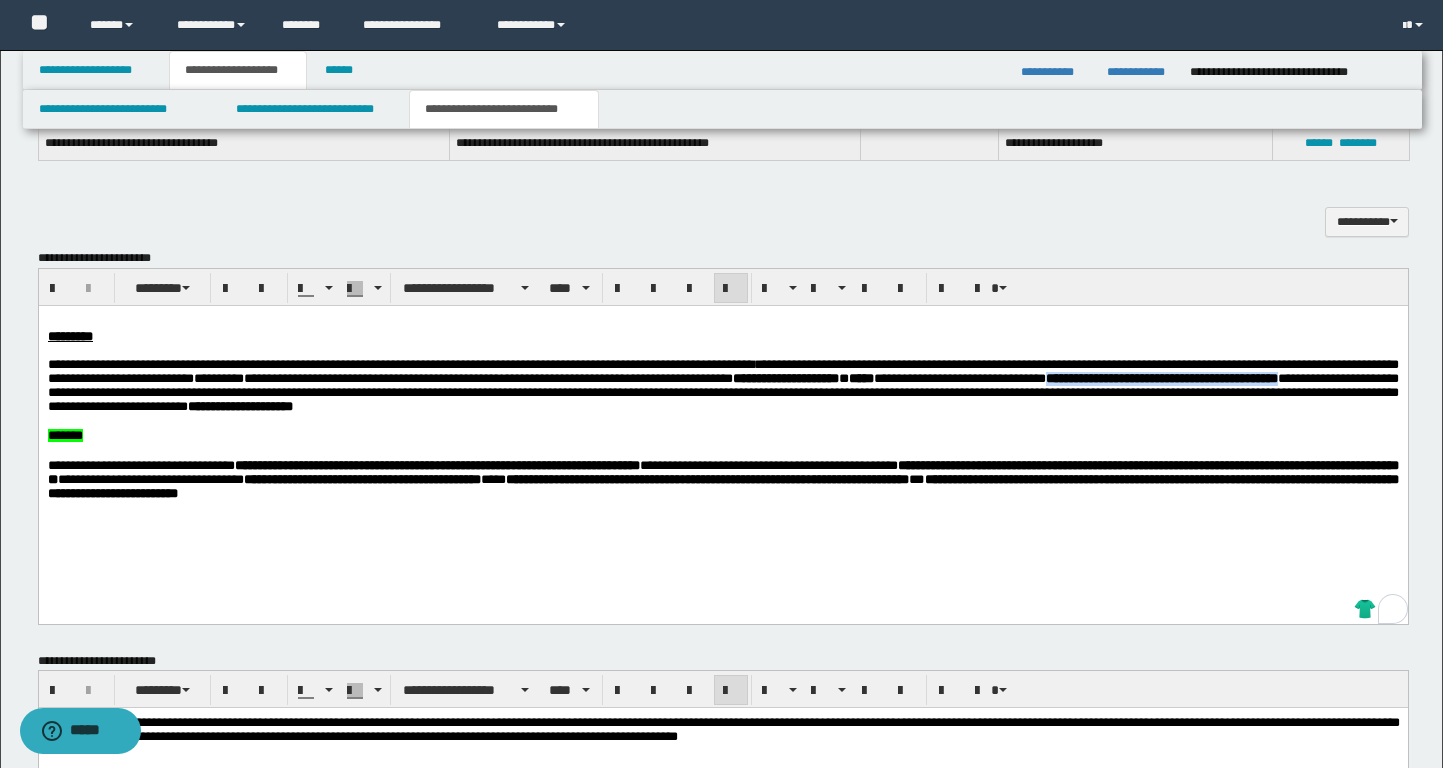 click on "**********" at bounding box center (722, 384) 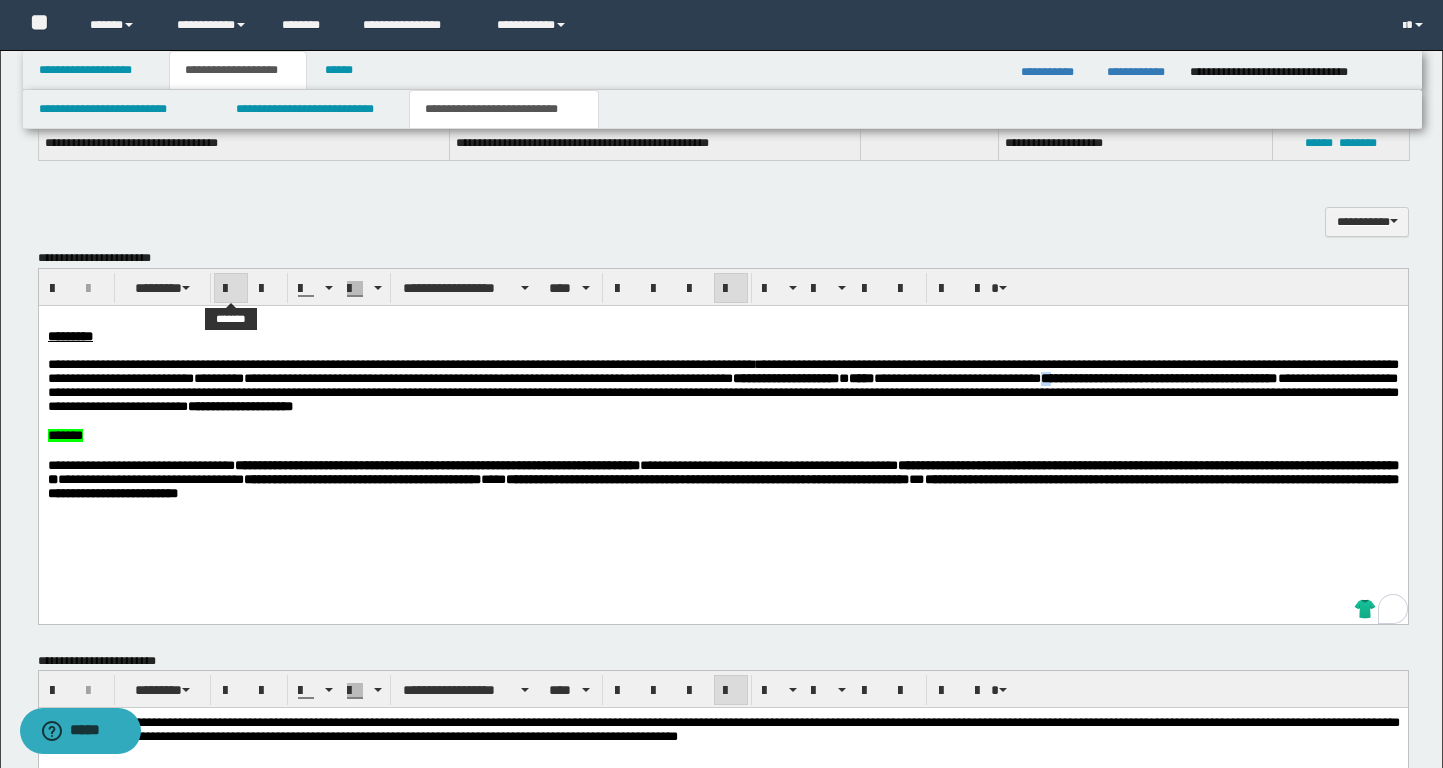 click at bounding box center [231, 289] 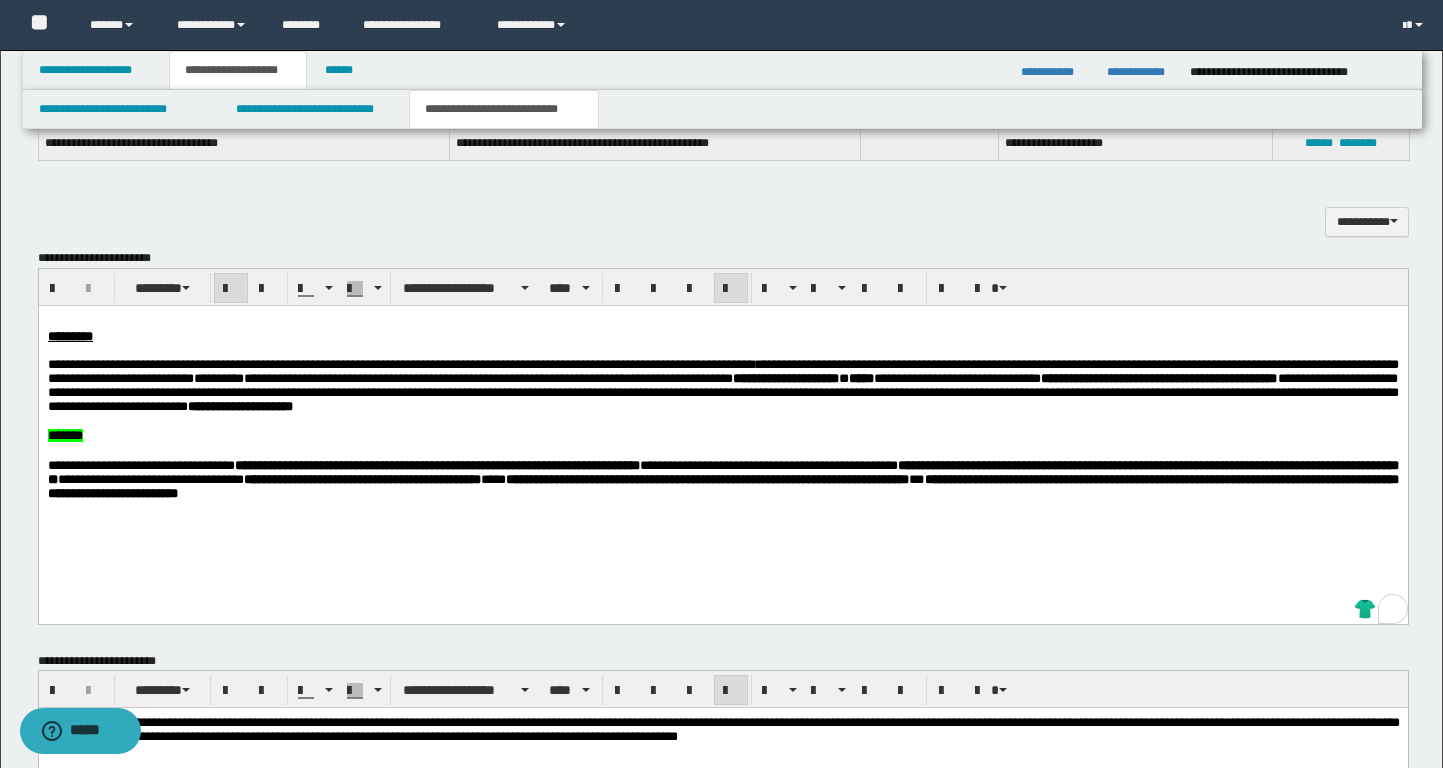 click at bounding box center (231, 289) 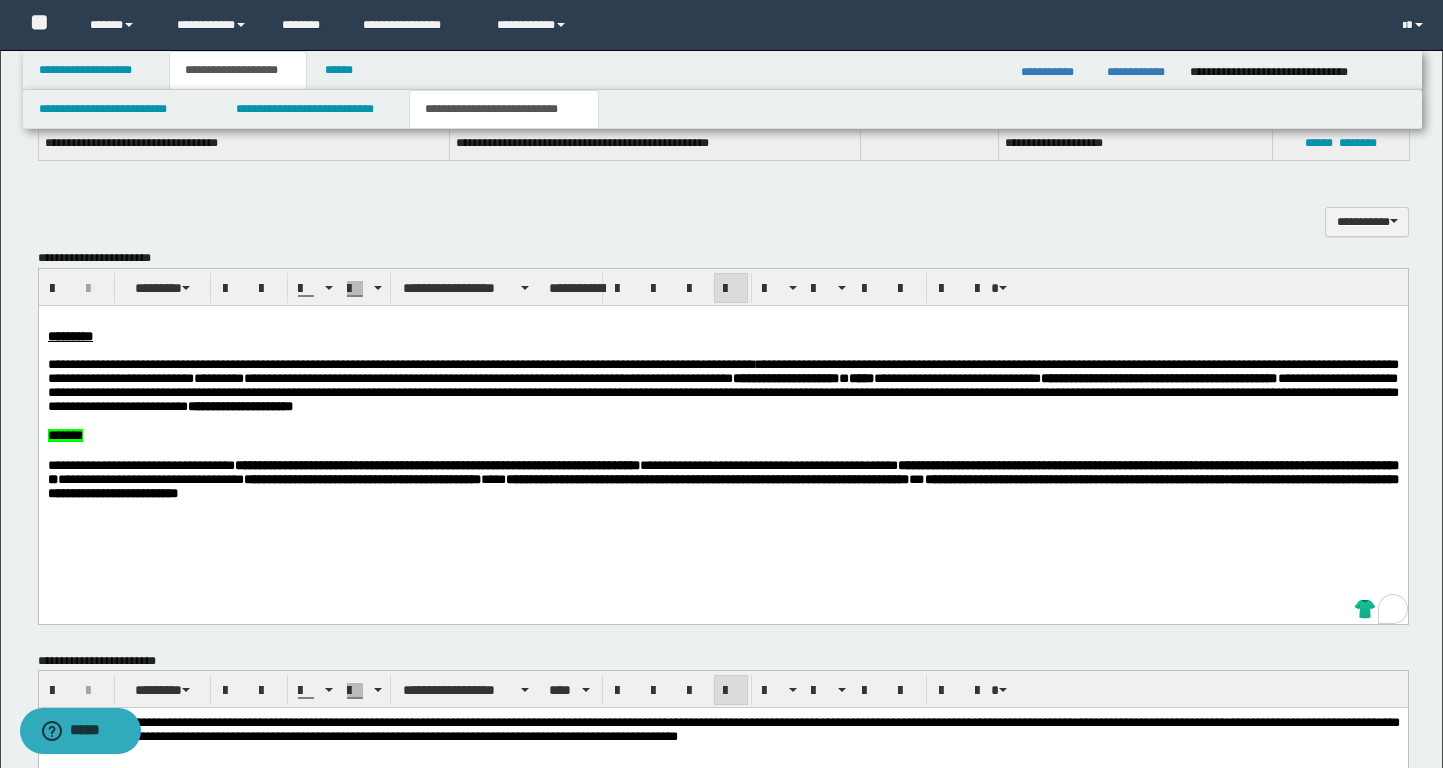 click at bounding box center [723, 421] 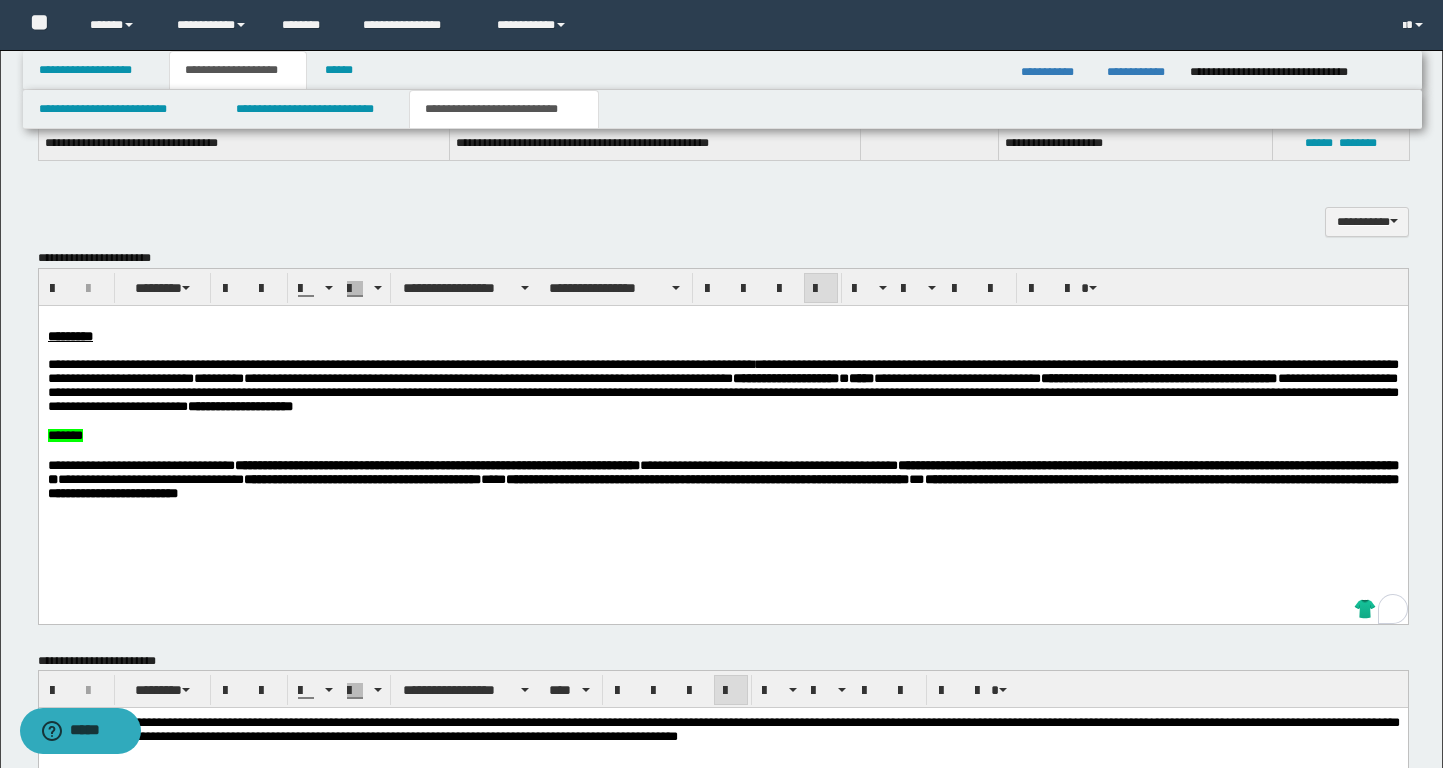 click on "**********" at bounding box center (722, 384) 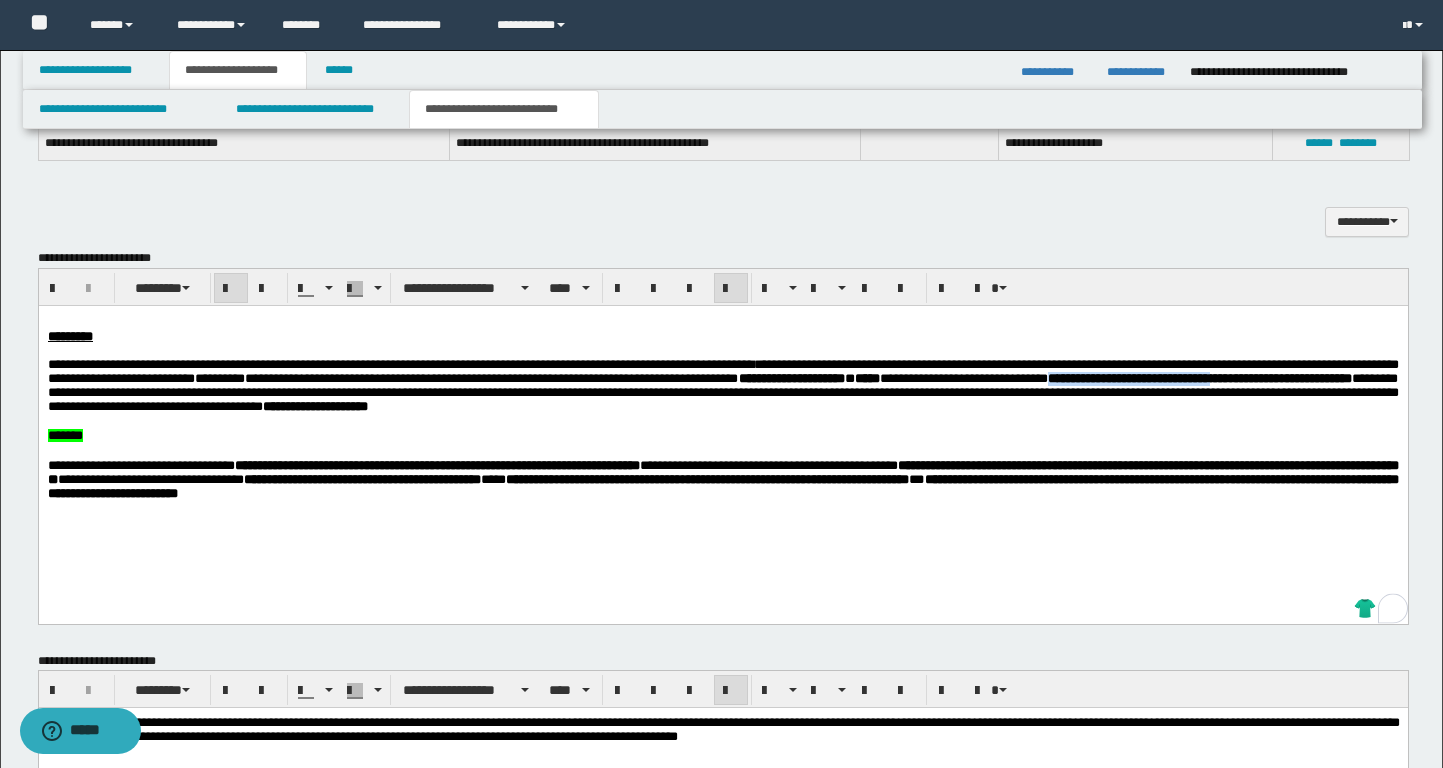 drag, startPoint x: 213, startPoint y: 398, endPoint x: 420, endPoint y: 397, distance: 207.00241 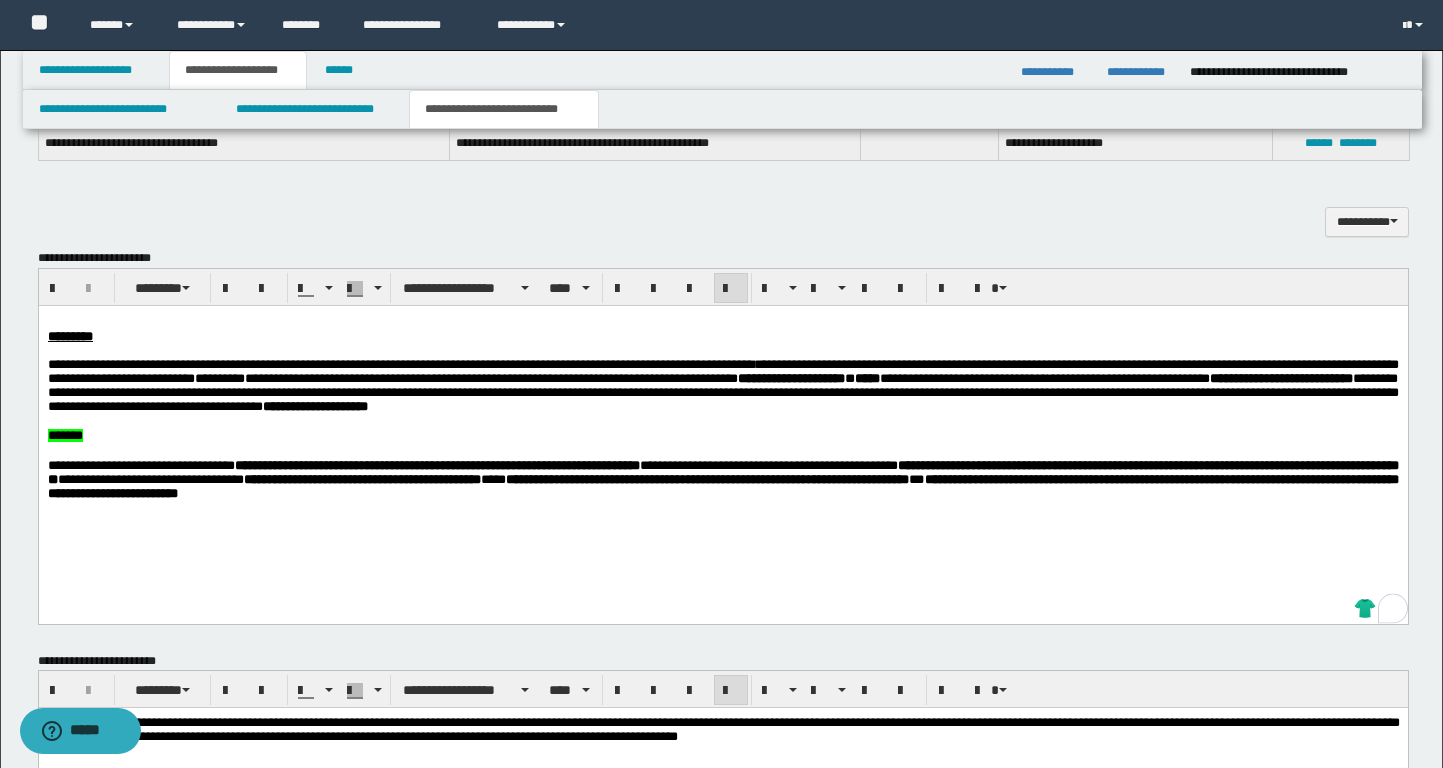 click on "**********" at bounding box center [722, 384] 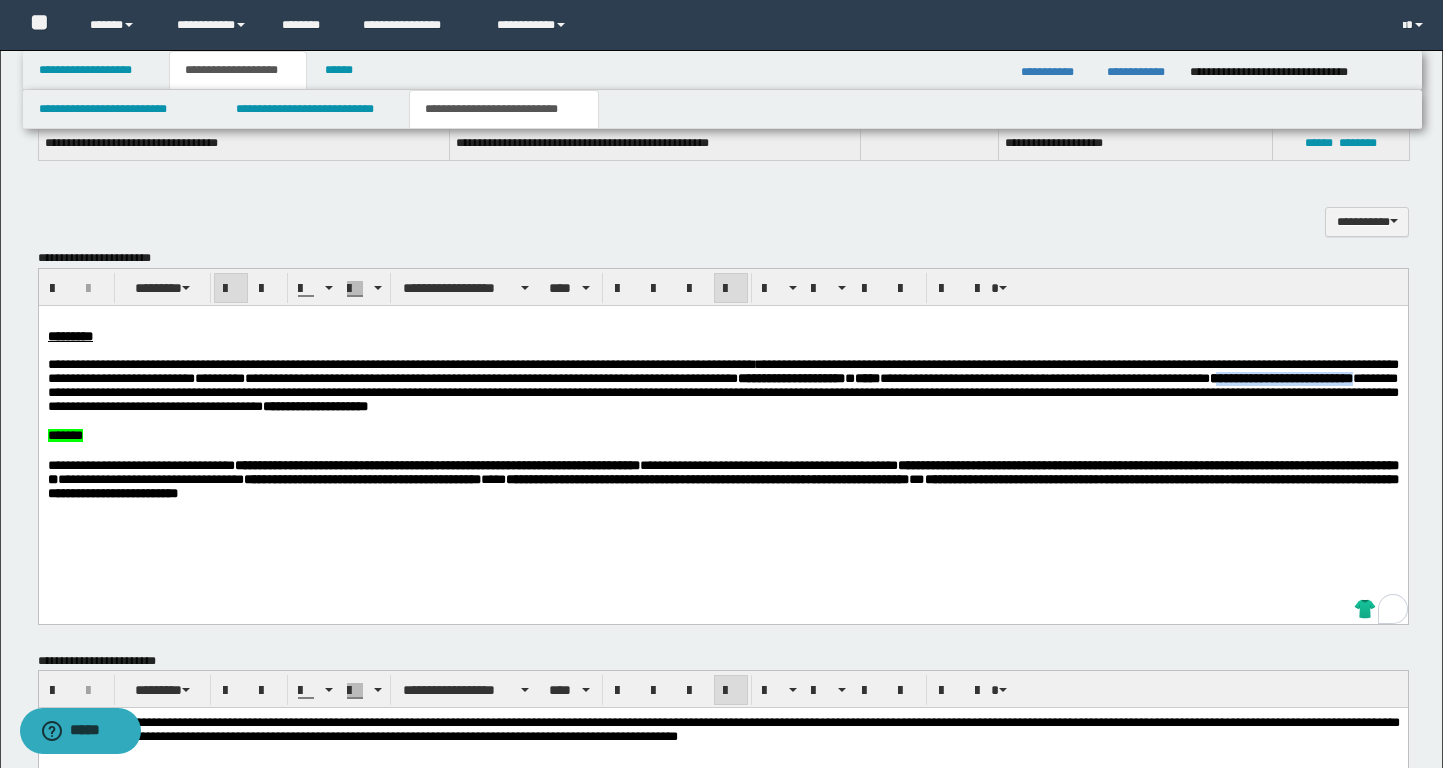 drag, startPoint x: 415, startPoint y: 396, endPoint x: 590, endPoint y: 398, distance: 175.01143 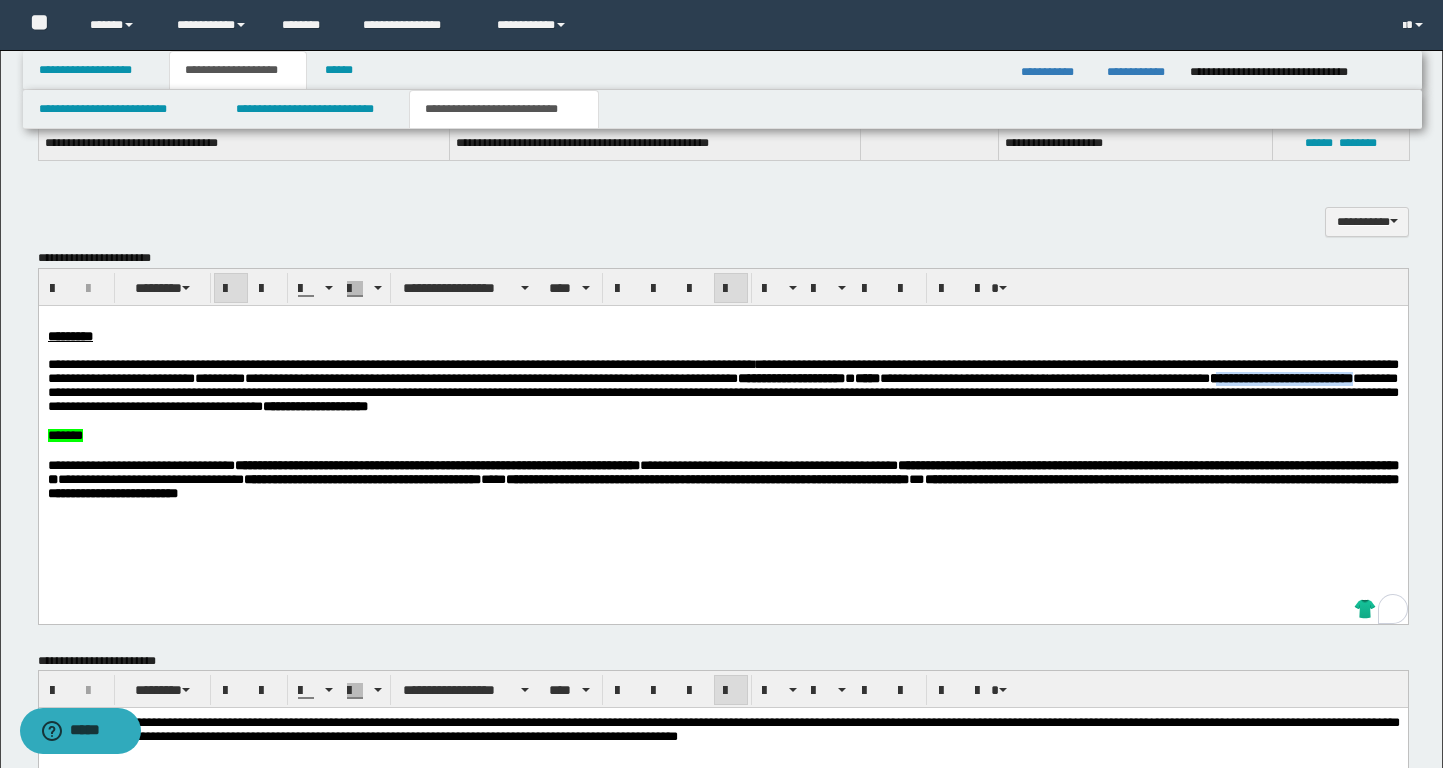 click on "**********" at bounding box center (1280, 377) 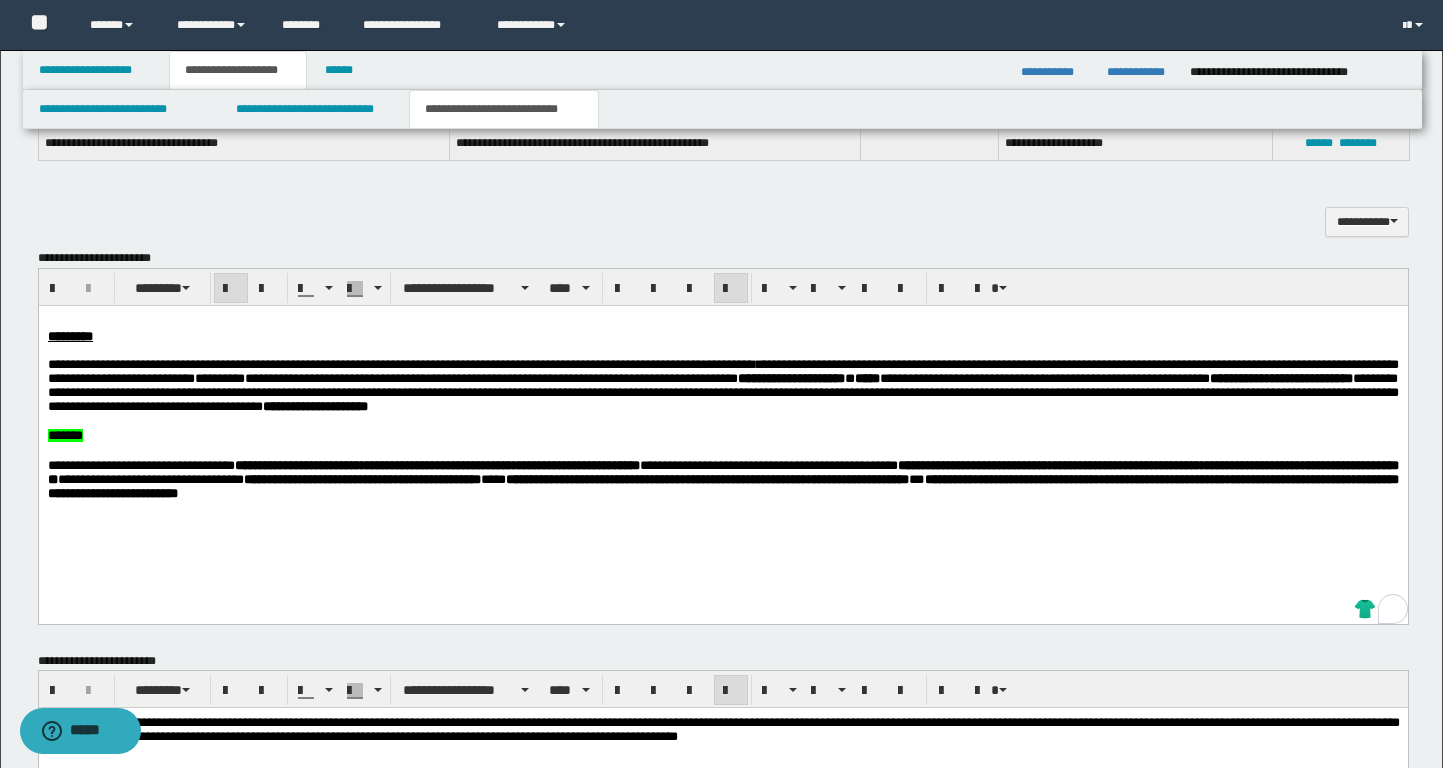 click at bounding box center (723, 421) 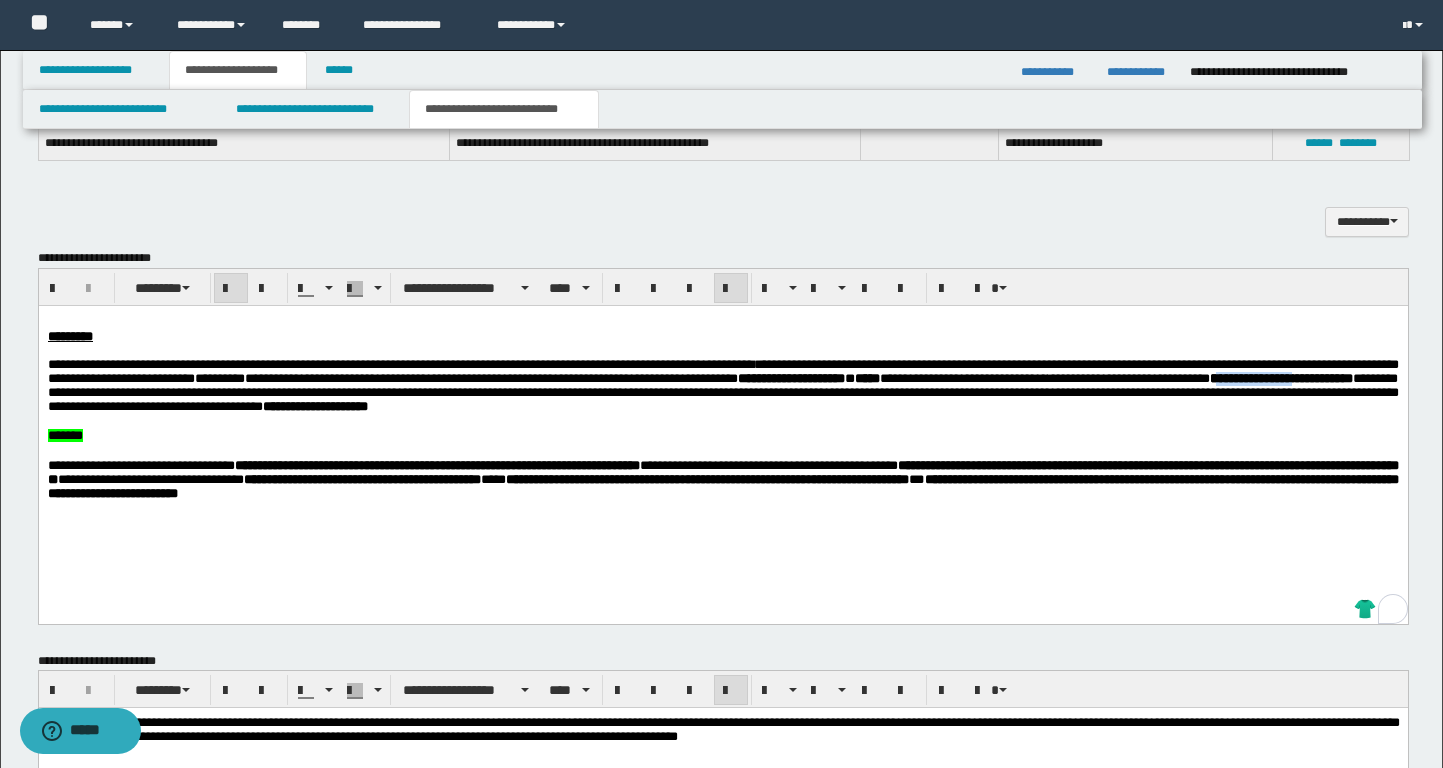 drag, startPoint x: 517, startPoint y: 397, endPoint x: 415, endPoint y: 397, distance: 102 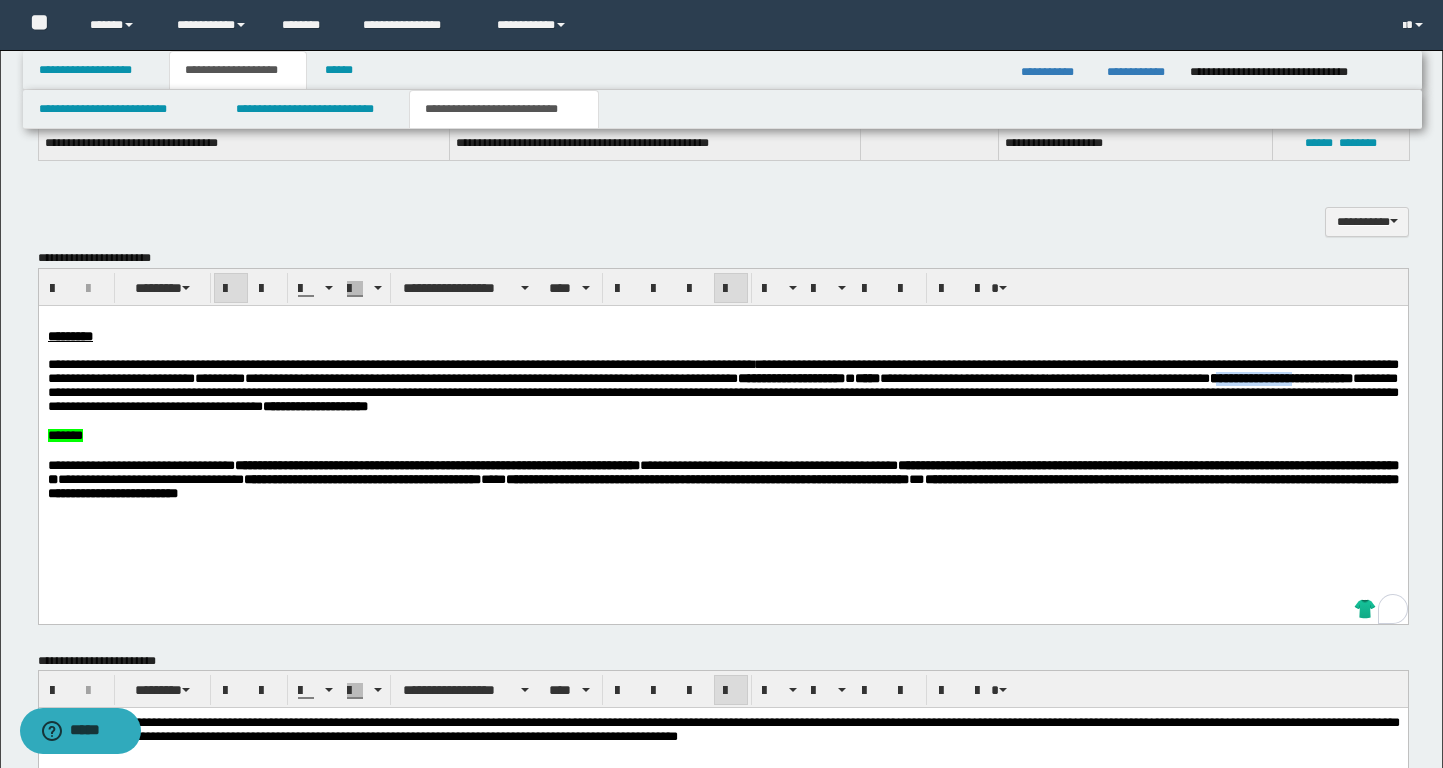 click on "**********" at bounding box center (1280, 377) 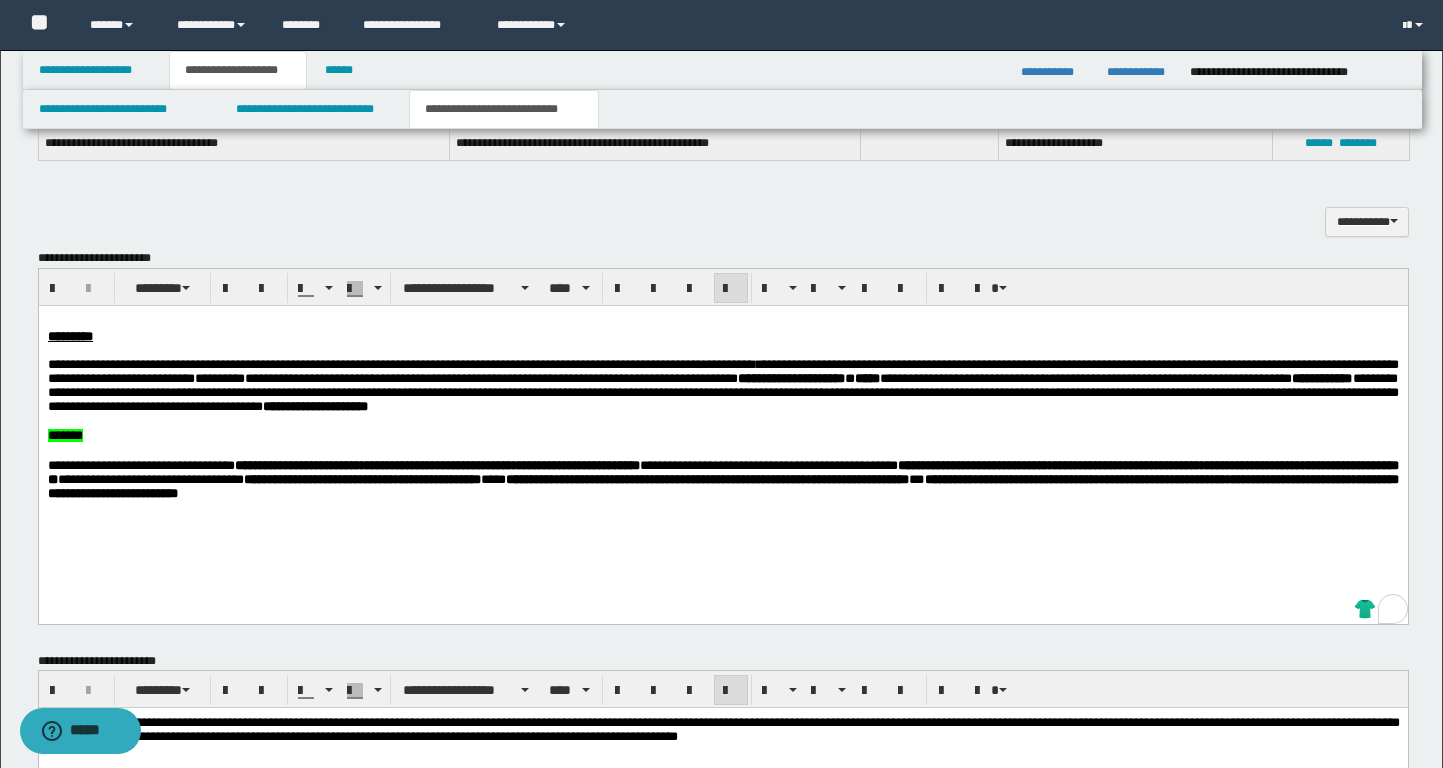 click on "**********" at bounding box center (1098, 377) 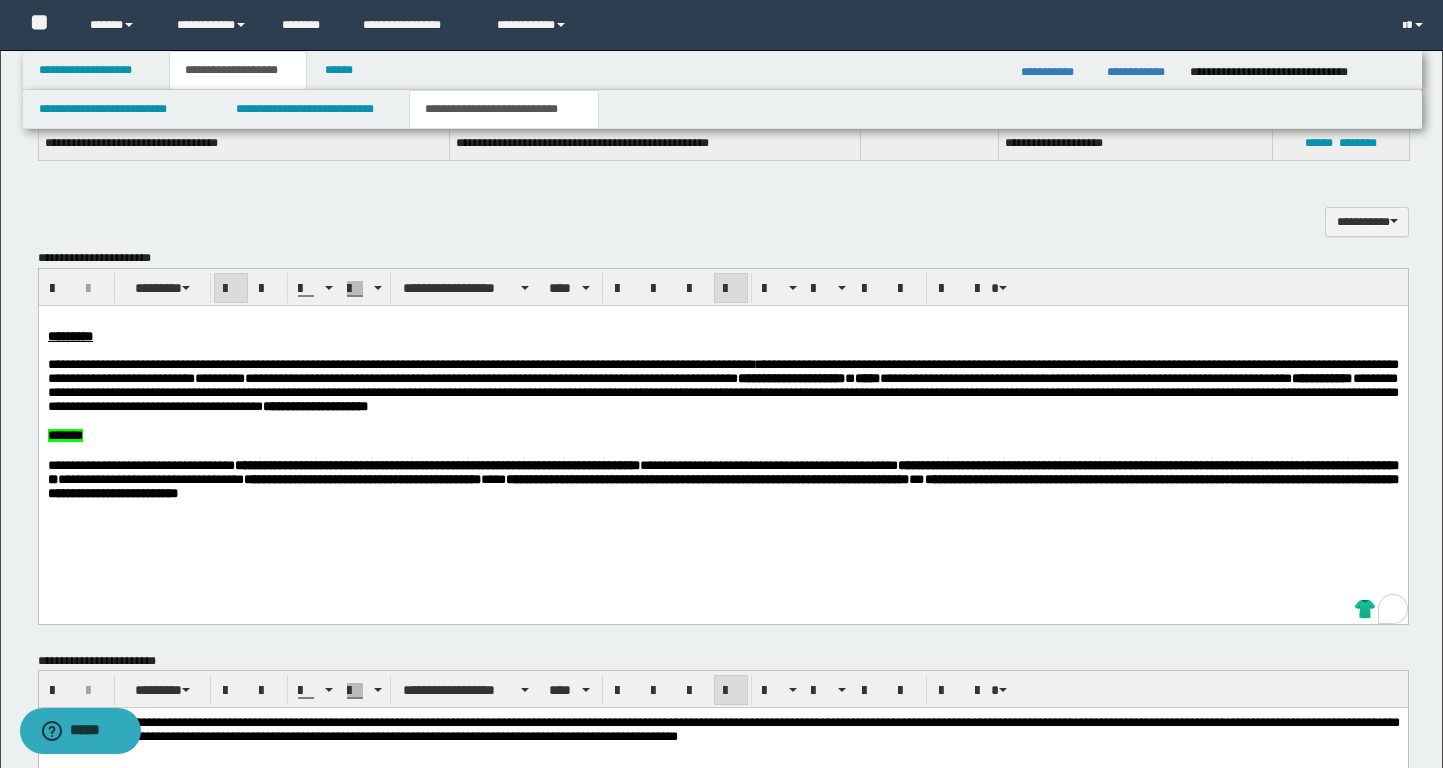 drag, startPoint x: 520, startPoint y: 395, endPoint x: 590, endPoint y: 399, distance: 70.11419 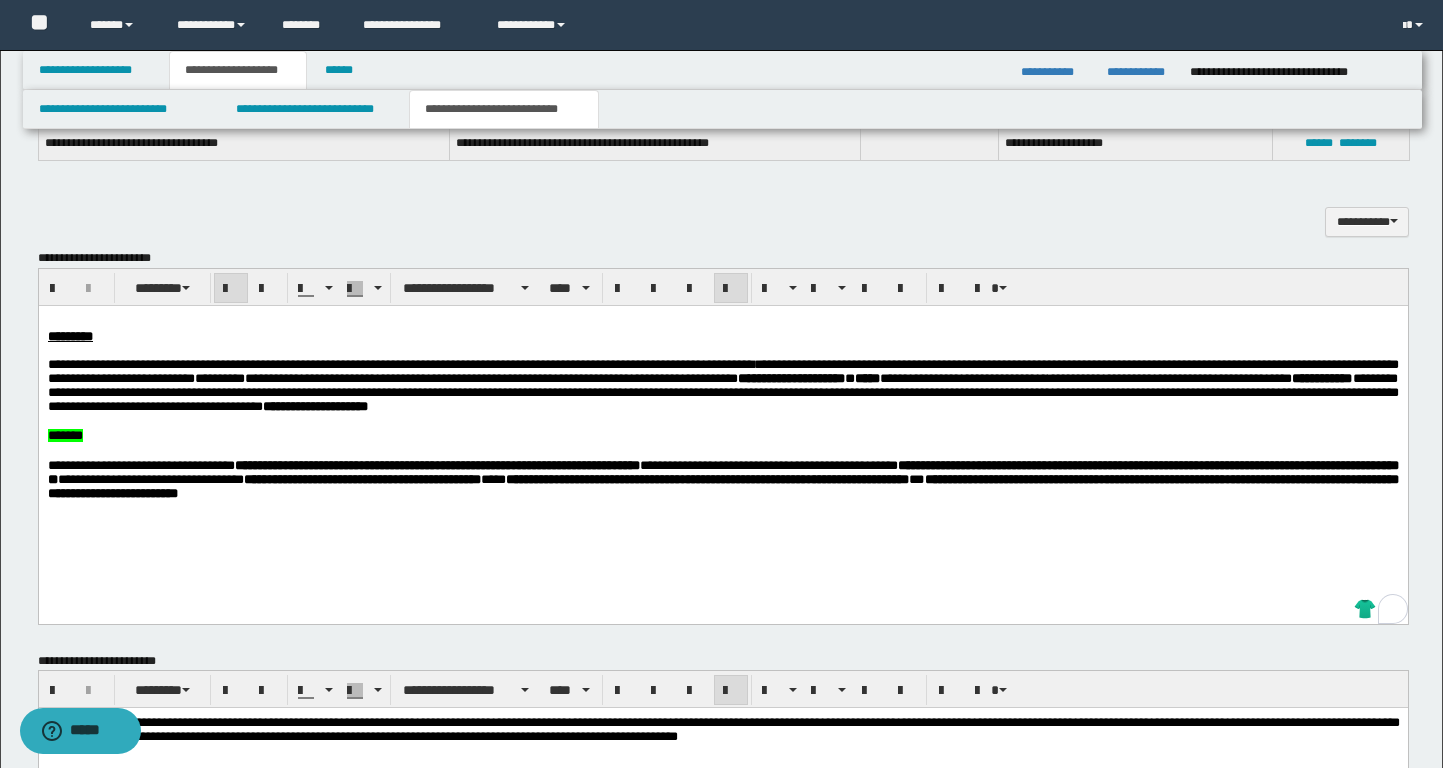 click on "**********" at bounding box center [722, 384] 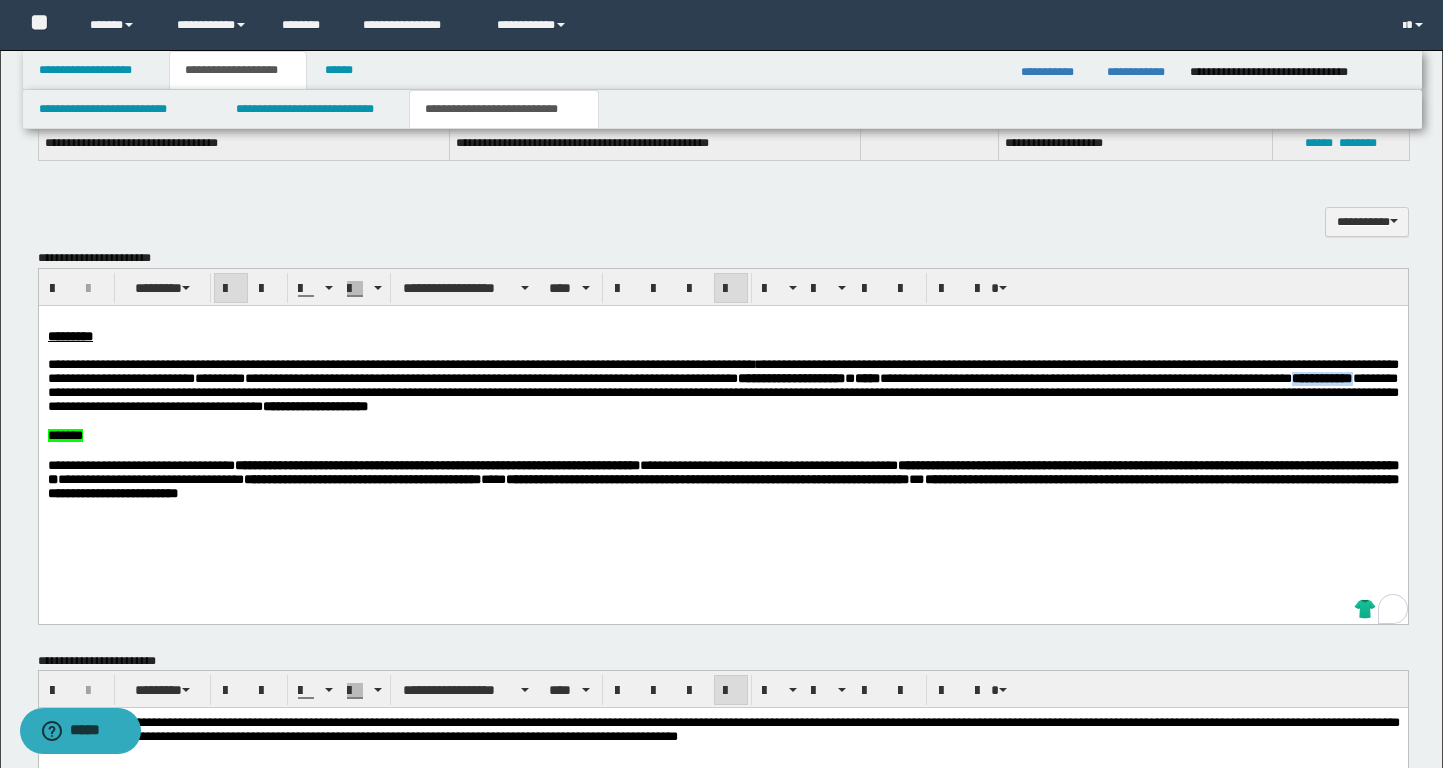 drag, startPoint x: 586, startPoint y: 399, endPoint x: 514, endPoint y: 398, distance: 72.00694 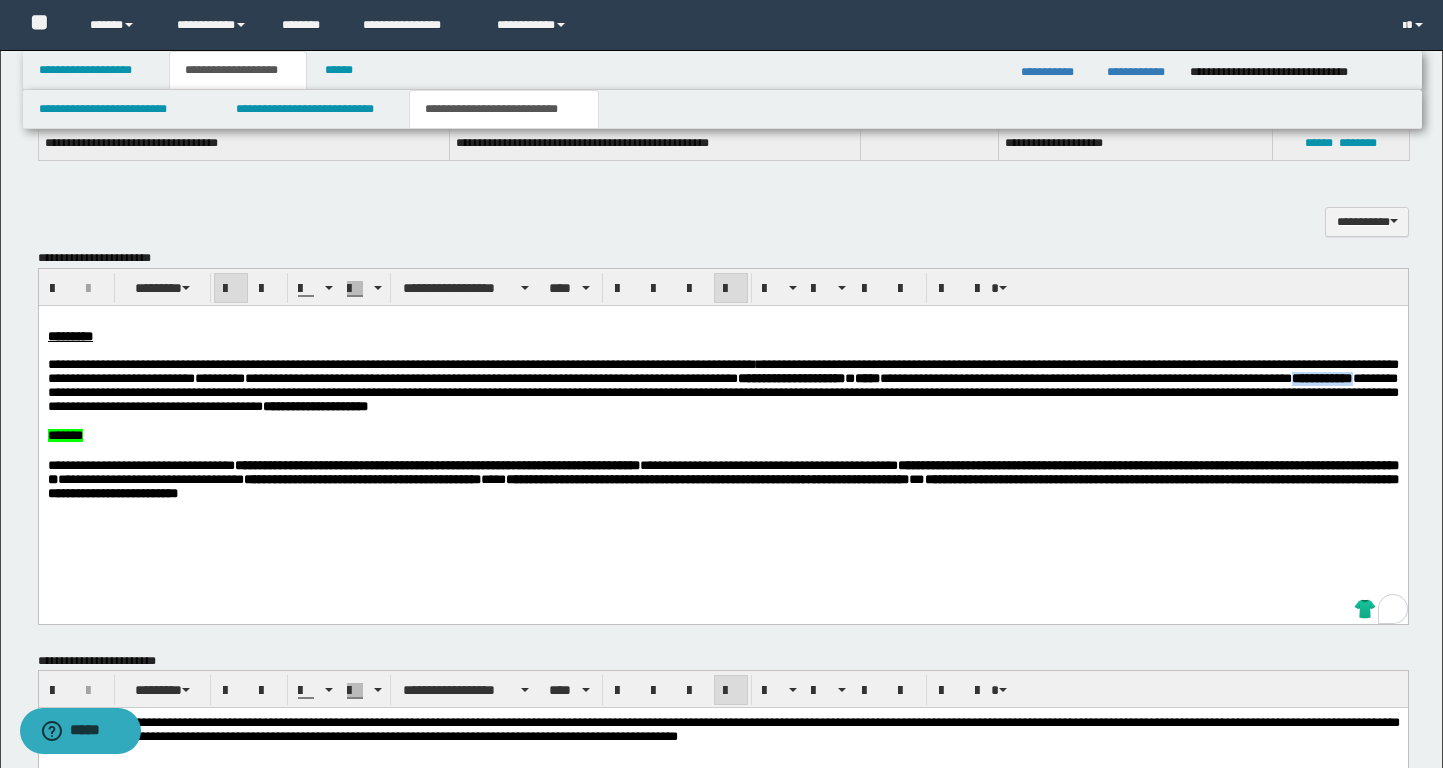 click on "**********" at bounding box center [1321, 377] 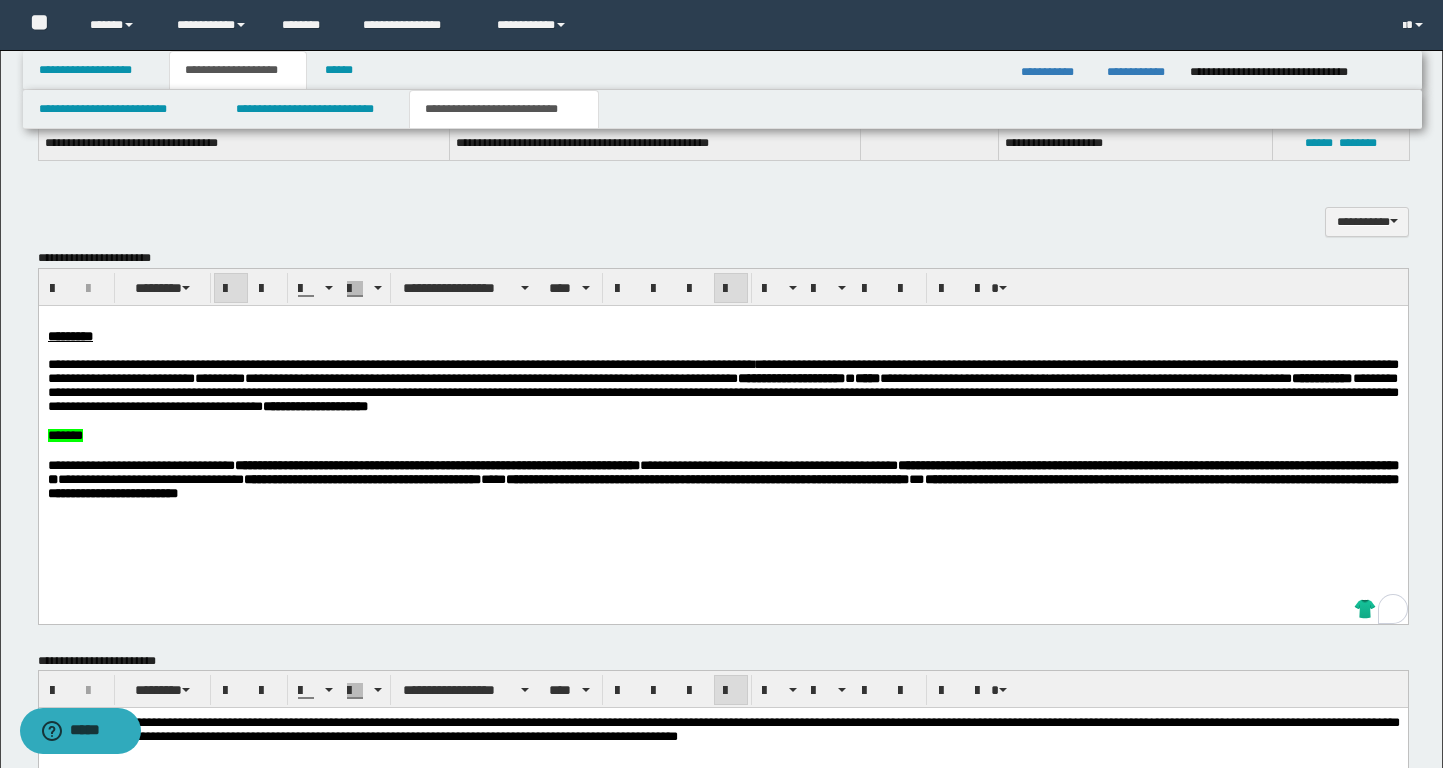 click at bounding box center (723, 421) 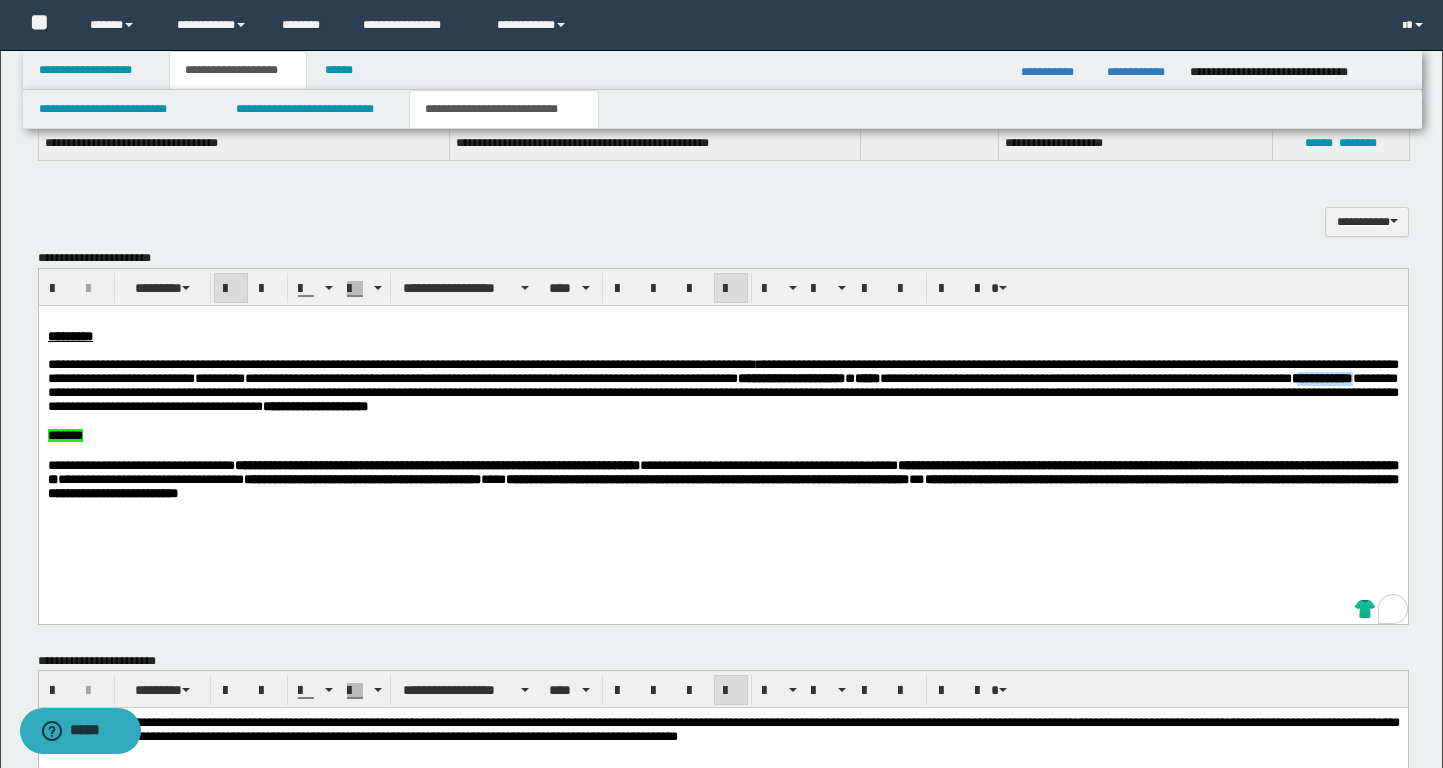 drag, startPoint x: 517, startPoint y: 397, endPoint x: 586, endPoint y: 400, distance: 69.065186 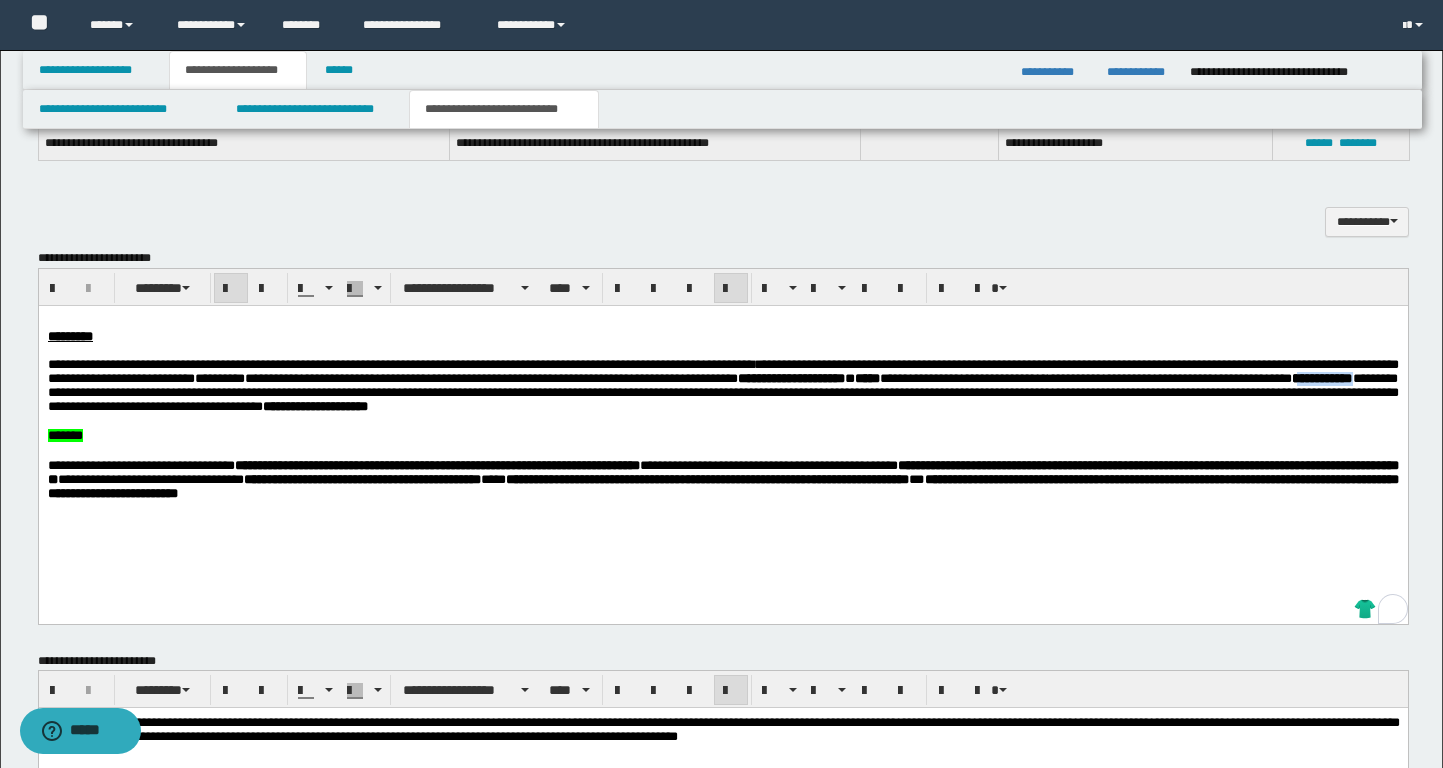 click on "**********" at bounding box center (1321, 377) 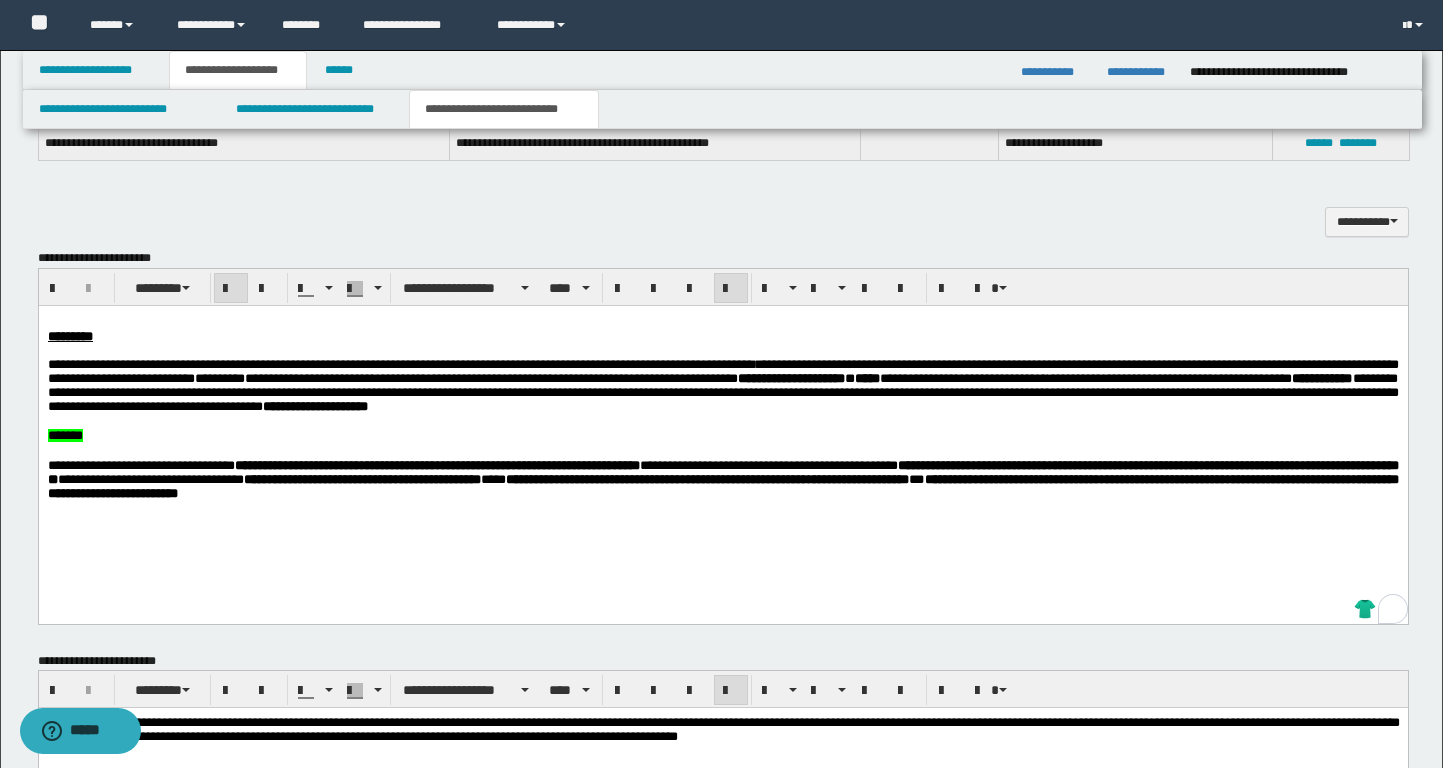 click on "**********" at bounding box center (1321, 377) 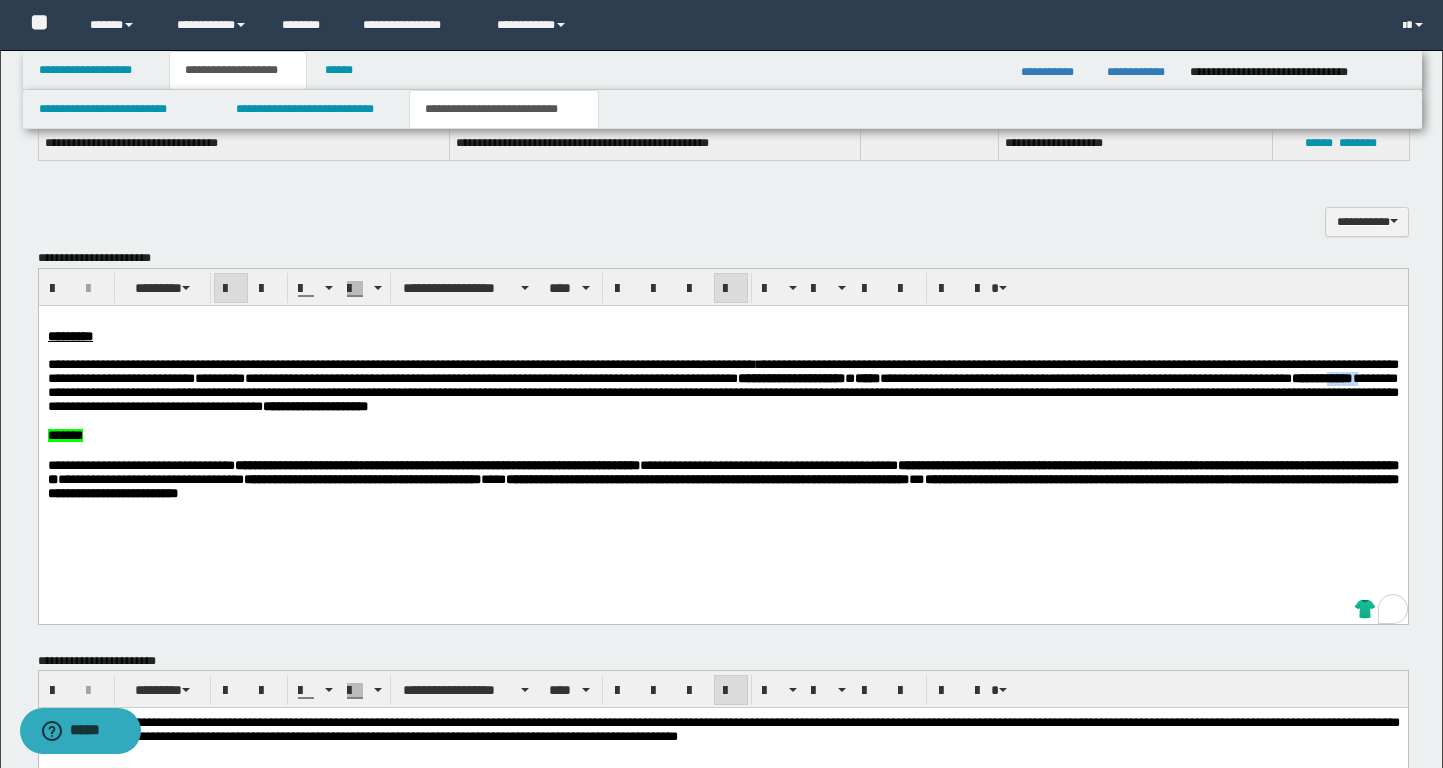 drag, startPoint x: 586, startPoint y: 400, endPoint x: 563, endPoint y: 397, distance: 23.194826 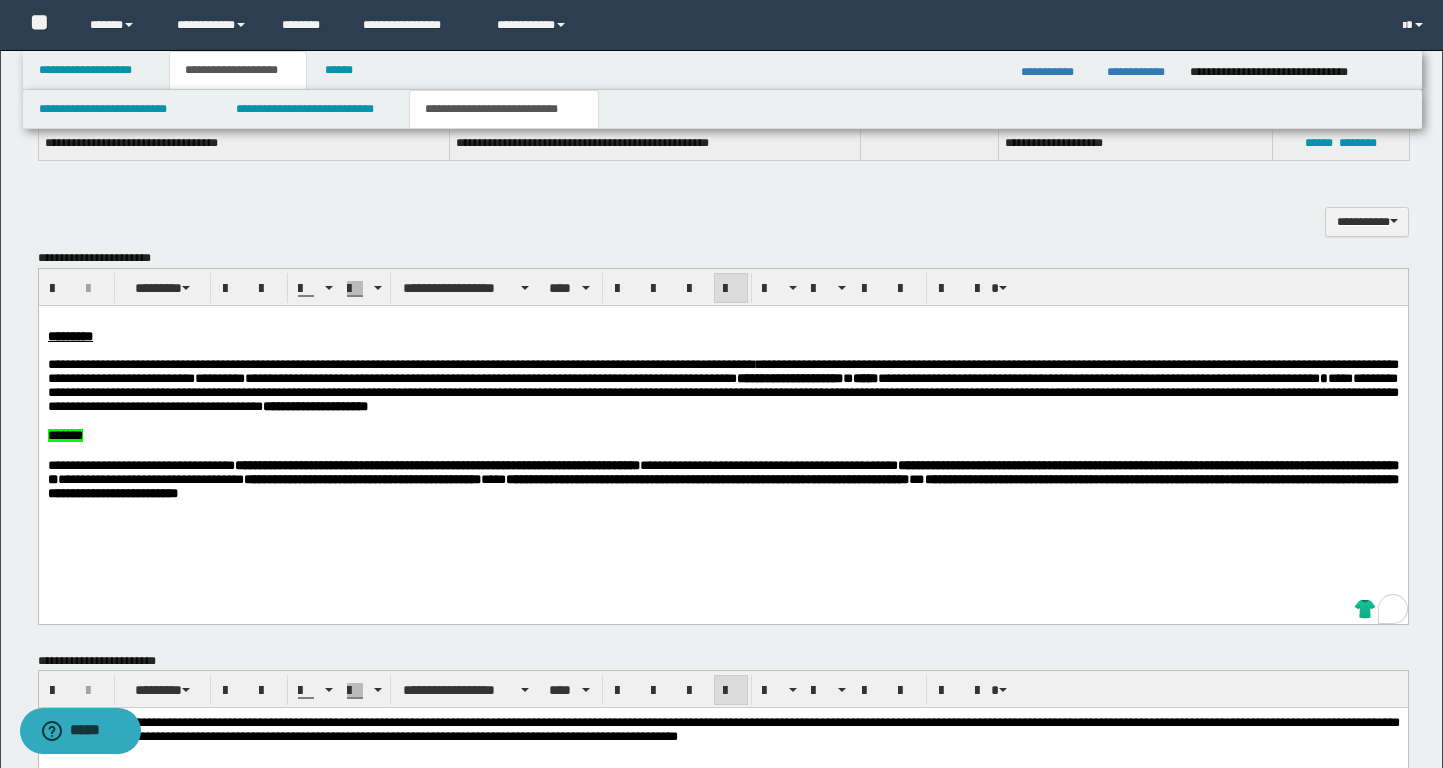 click at bounding box center [723, 421] 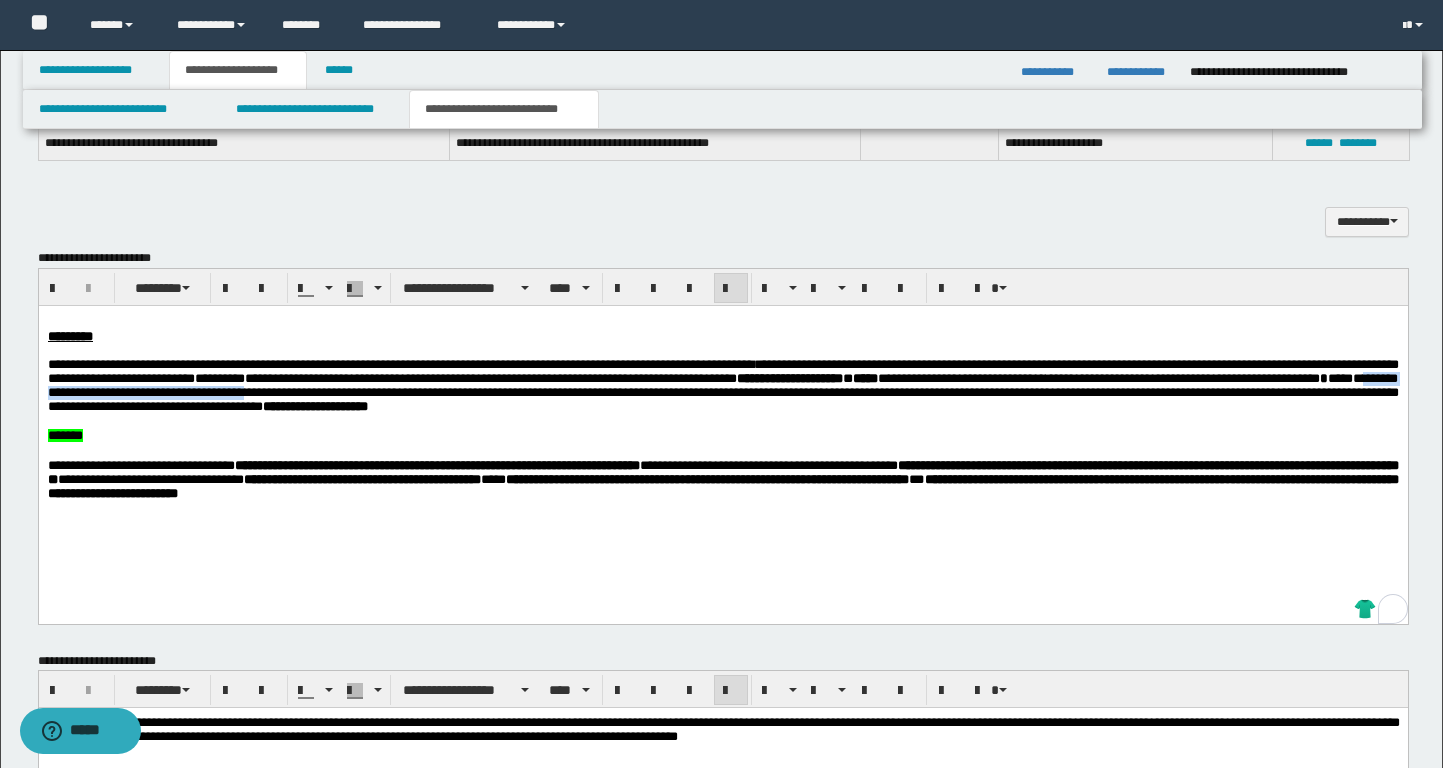 drag, startPoint x: 595, startPoint y: 396, endPoint x: 877, endPoint y: 398, distance: 282.00708 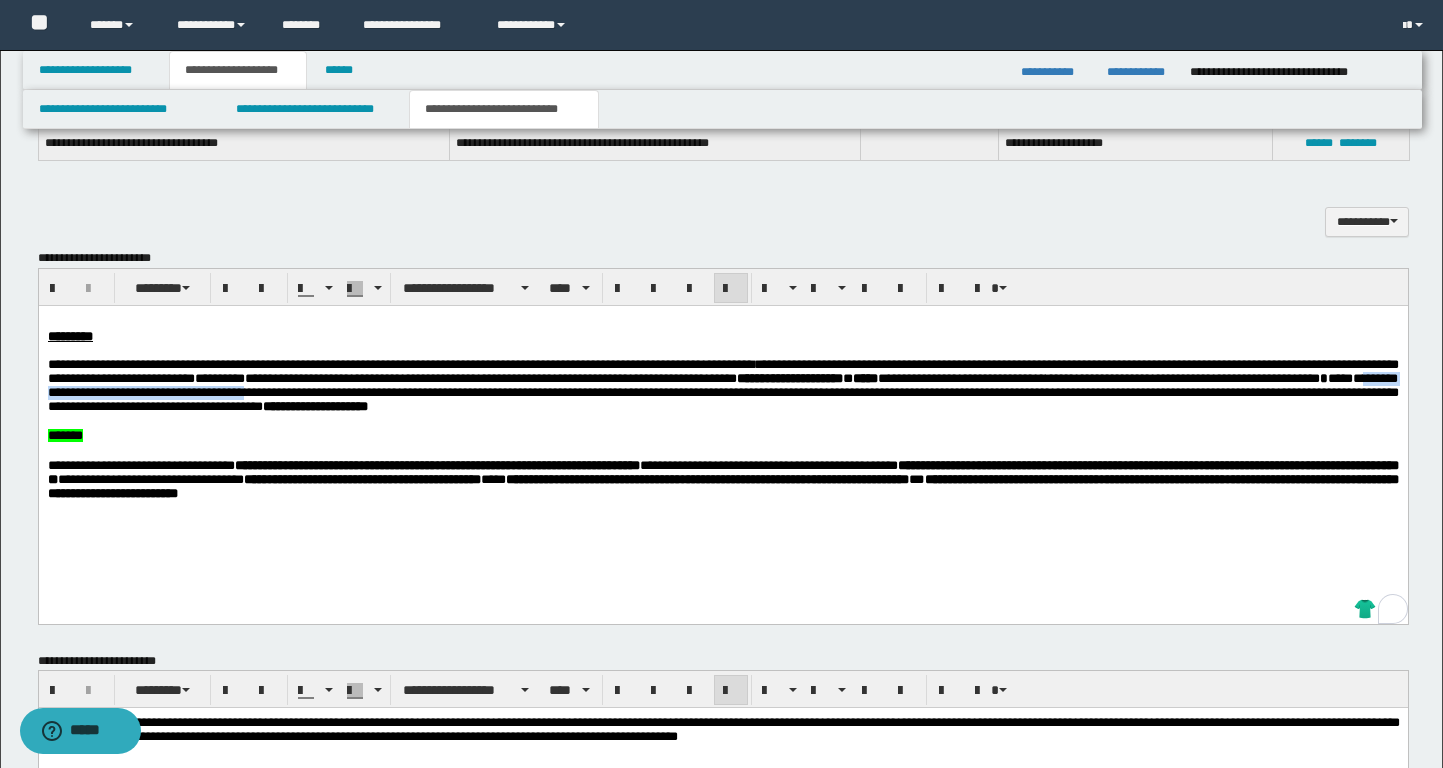 click on "**********" at bounding box center [722, 384] 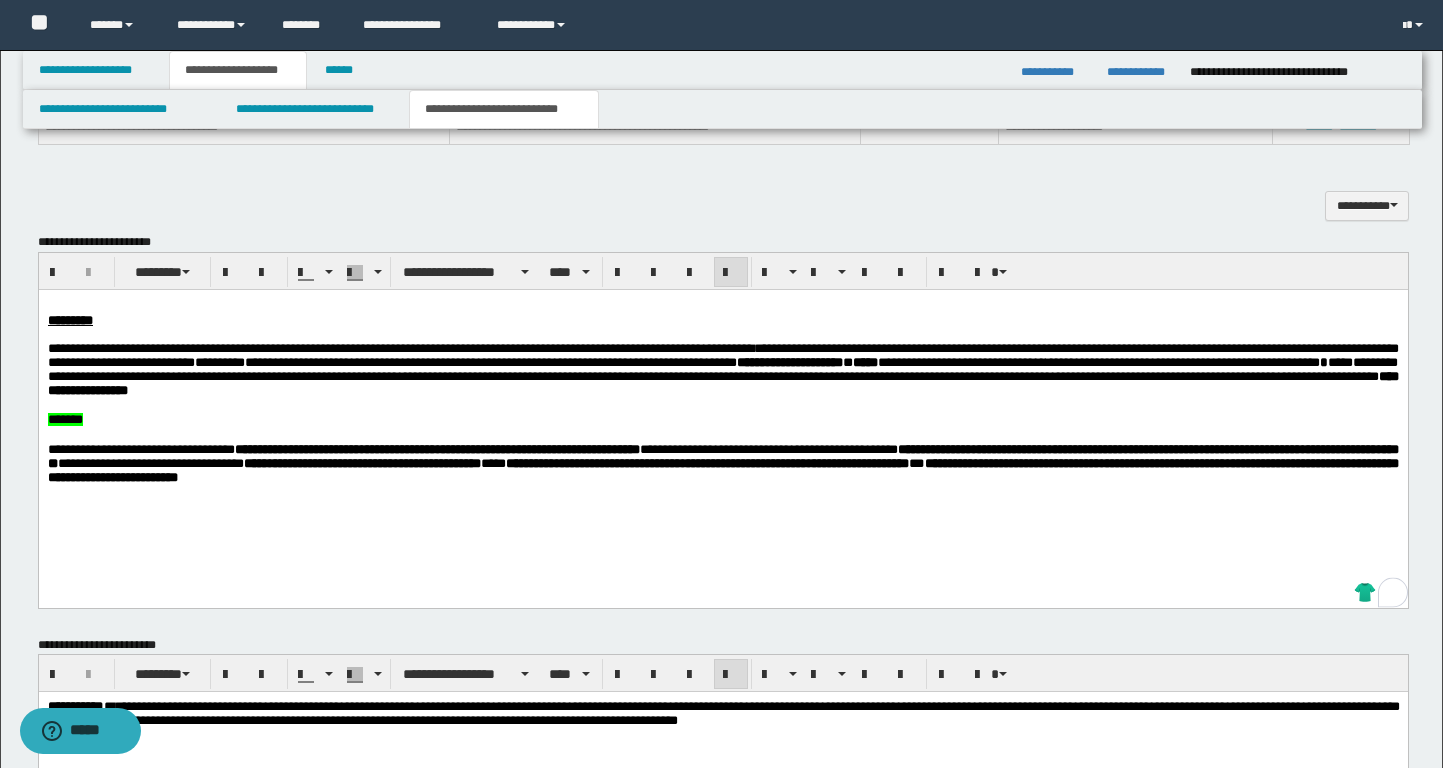scroll, scrollTop: 916, scrollLeft: 0, axis: vertical 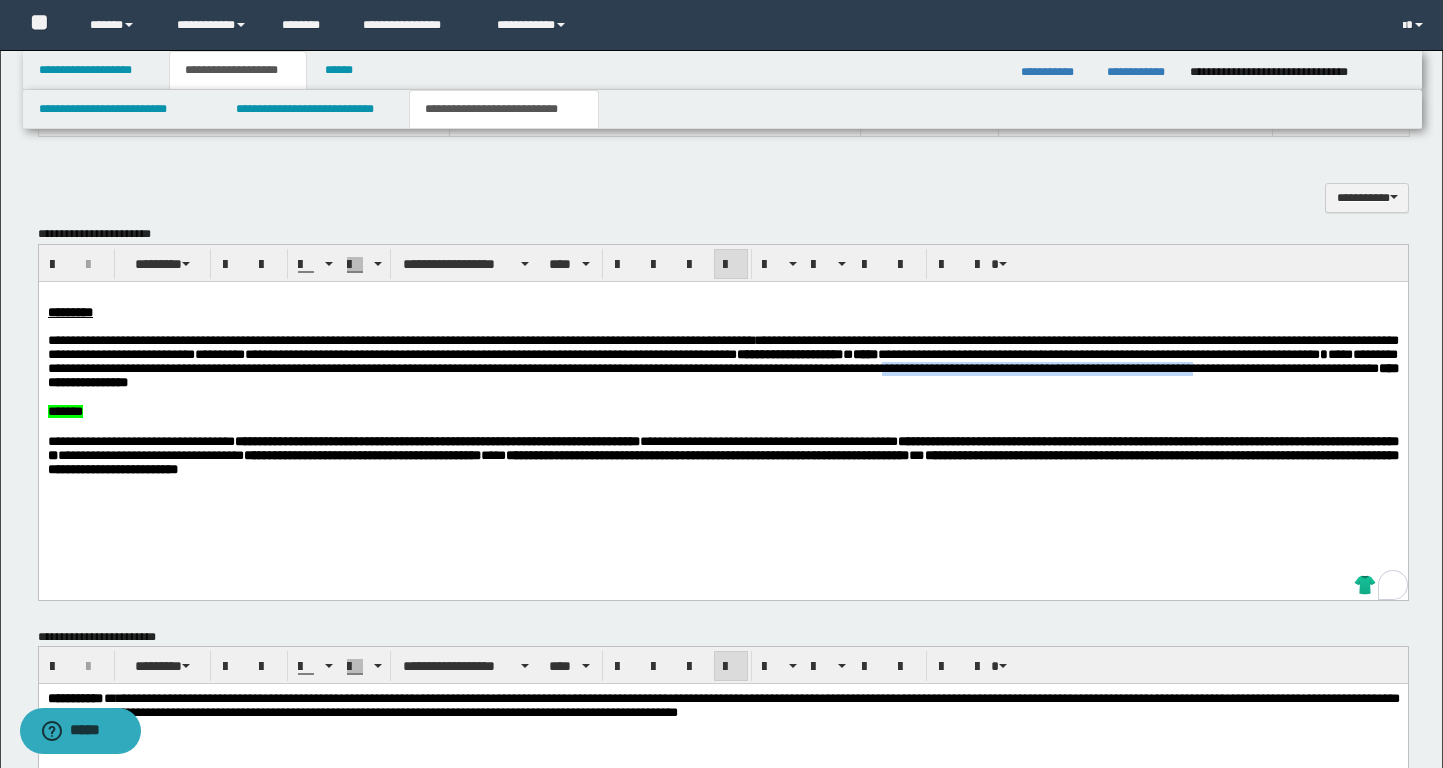drag, startPoint x: 283, startPoint y: 389, endPoint x: 650, endPoint y: 390, distance: 367.00137 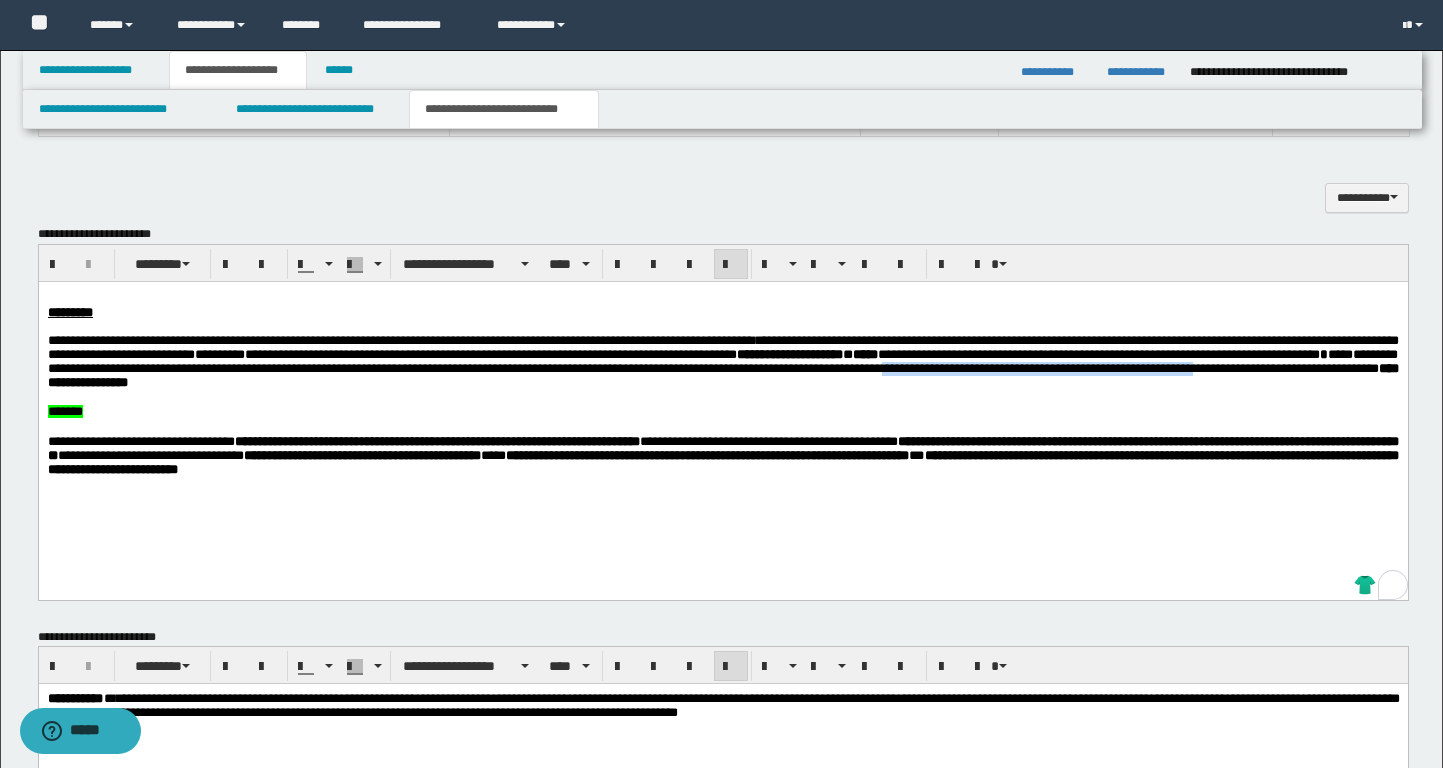 click on "**********" at bounding box center (722, 360) 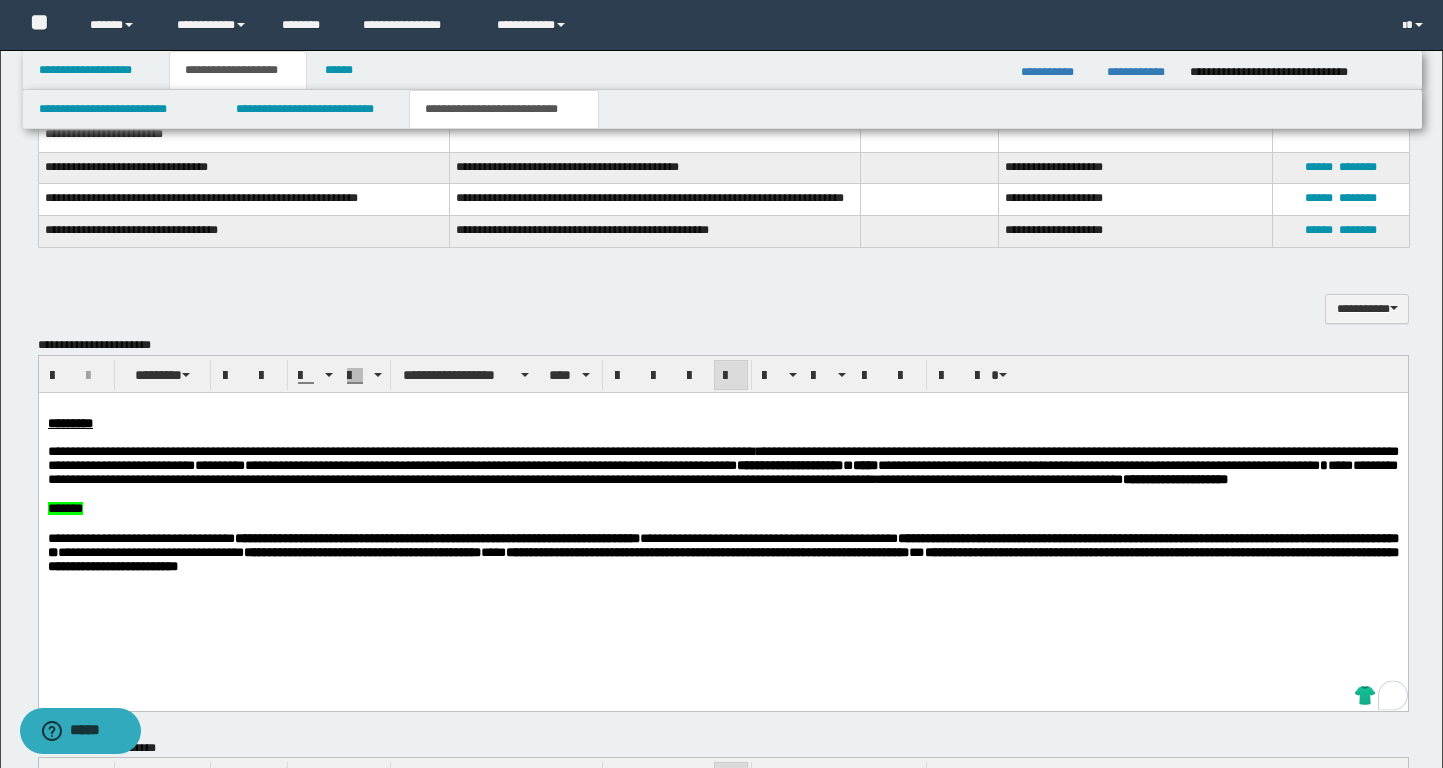 scroll, scrollTop: 807, scrollLeft: 0, axis: vertical 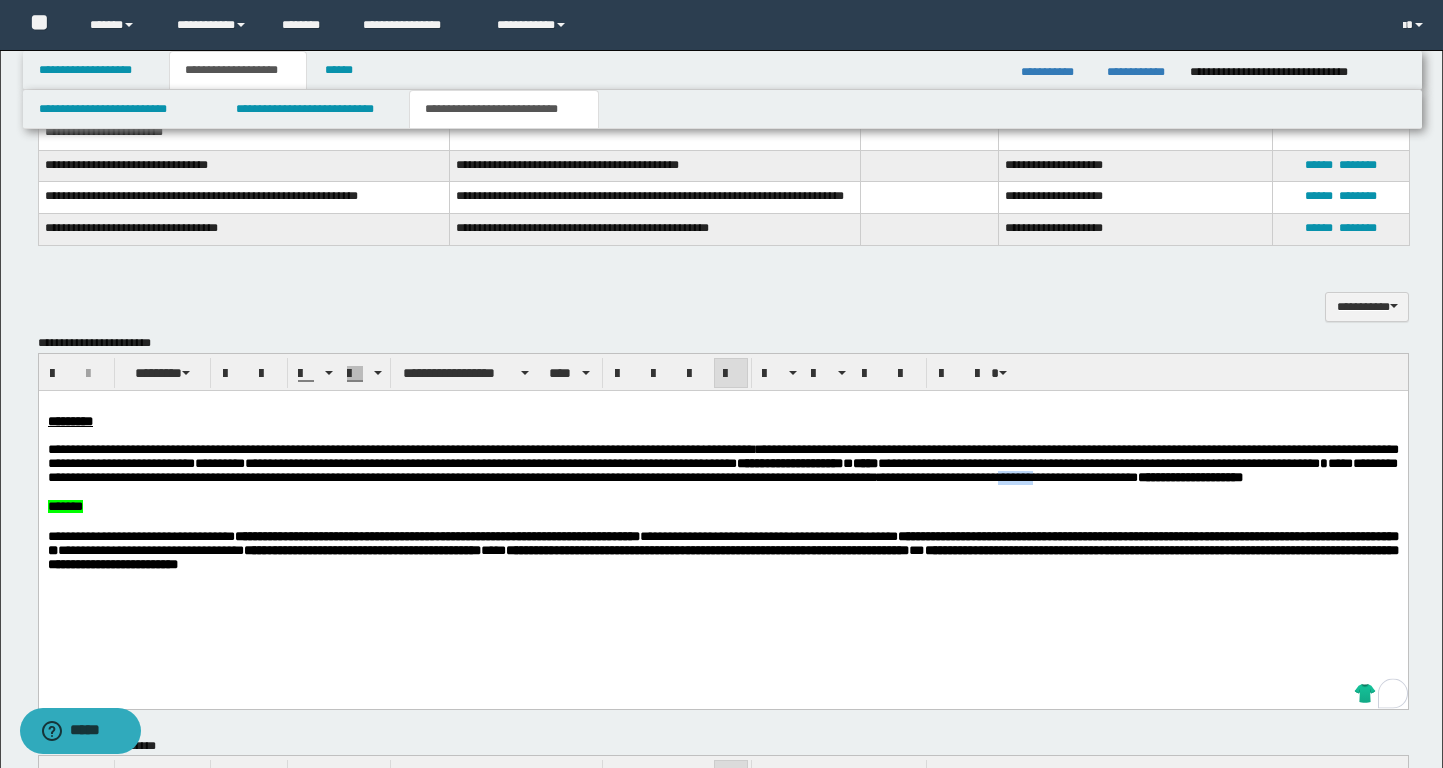drag, startPoint x: 466, startPoint y: 498, endPoint x: 419, endPoint y: 498, distance: 47 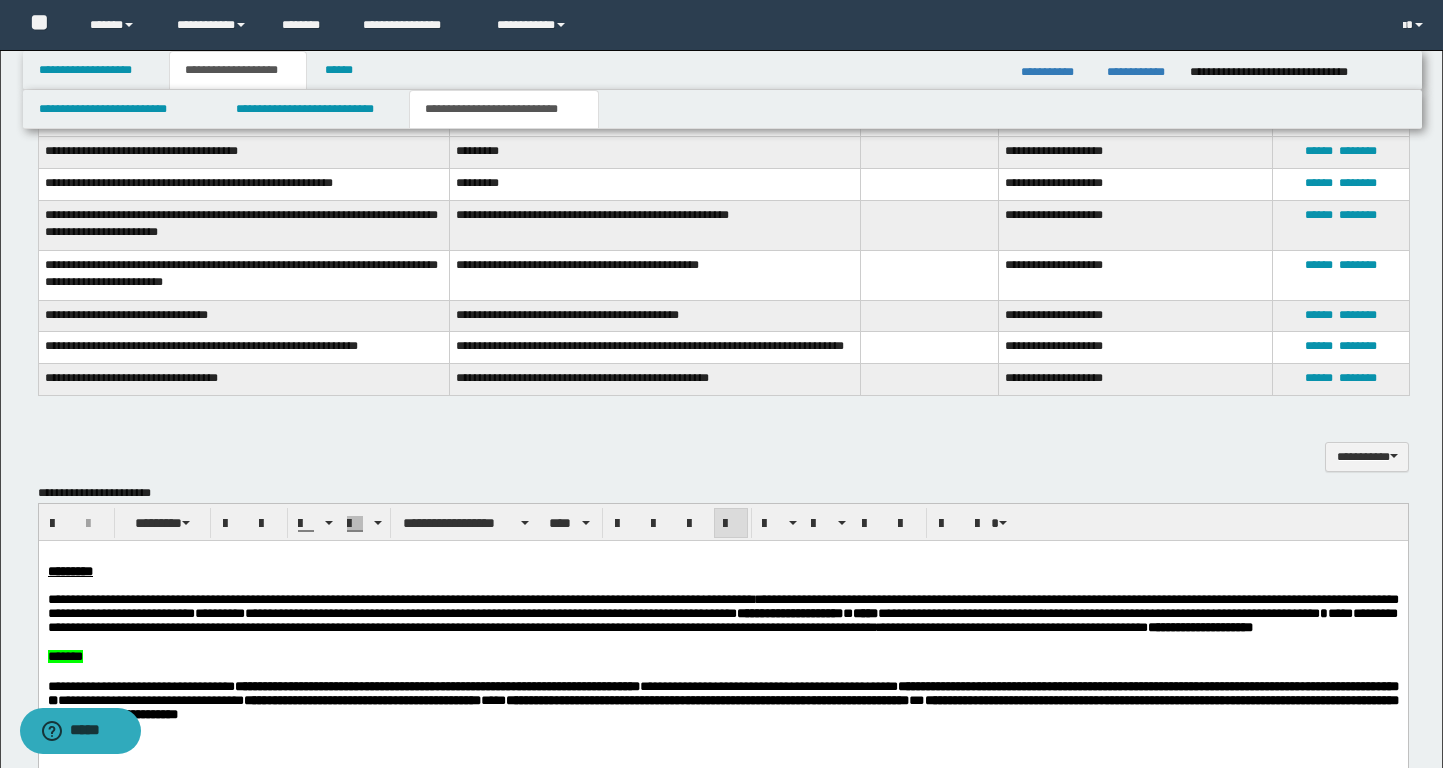 scroll, scrollTop: 658, scrollLeft: 0, axis: vertical 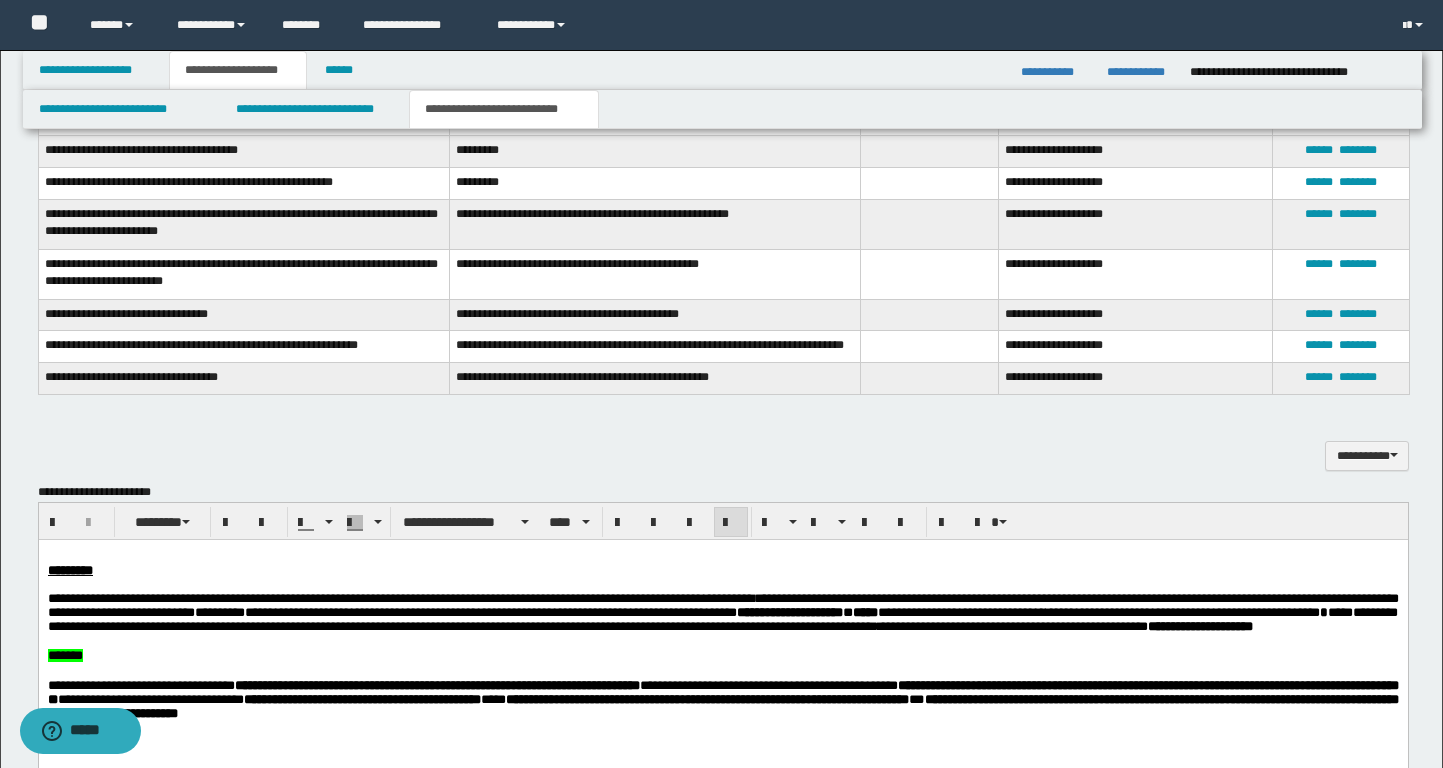 click on "**********" at bounding box center [722, 612] 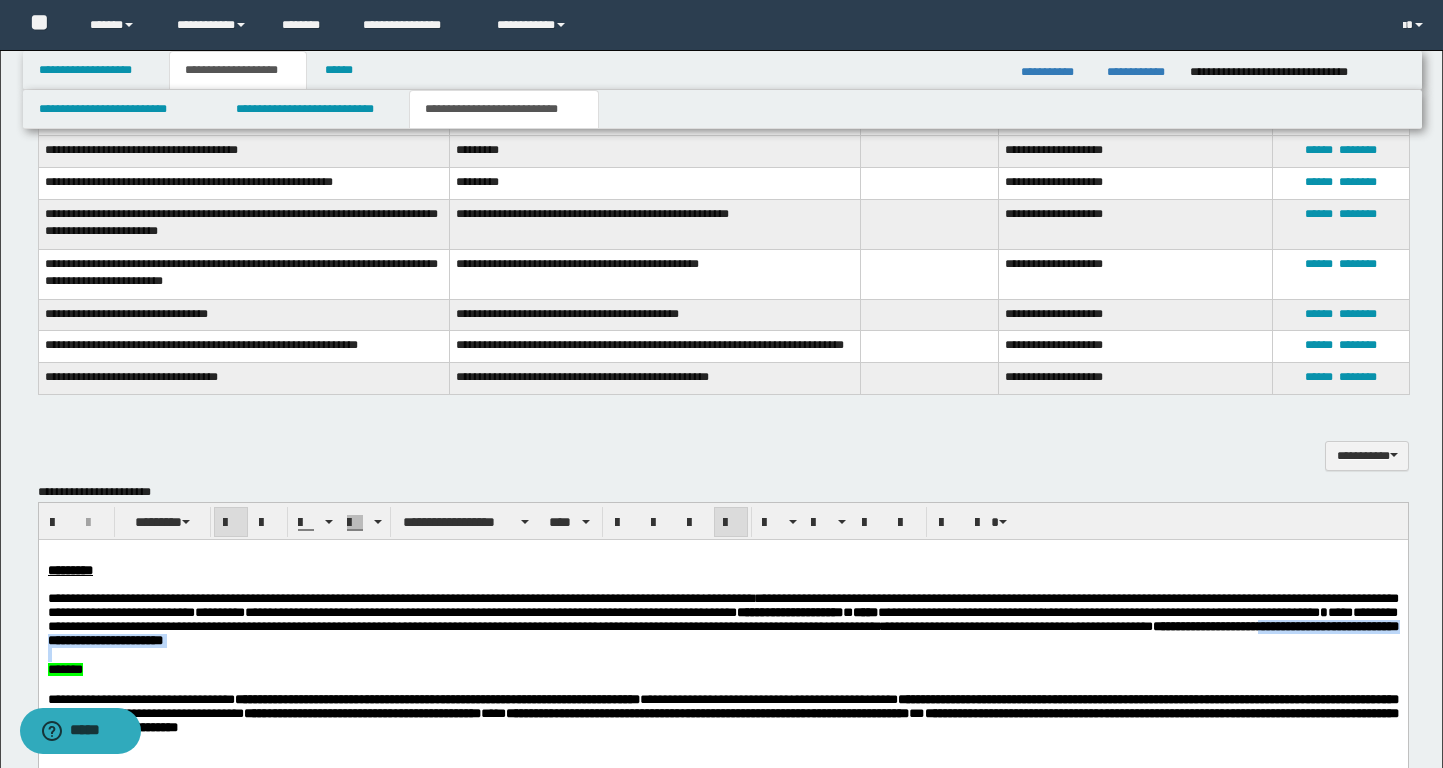 drag, startPoint x: 767, startPoint y: 653, endPoint x: 1113, endPoint y: 651, distance: 346.00577 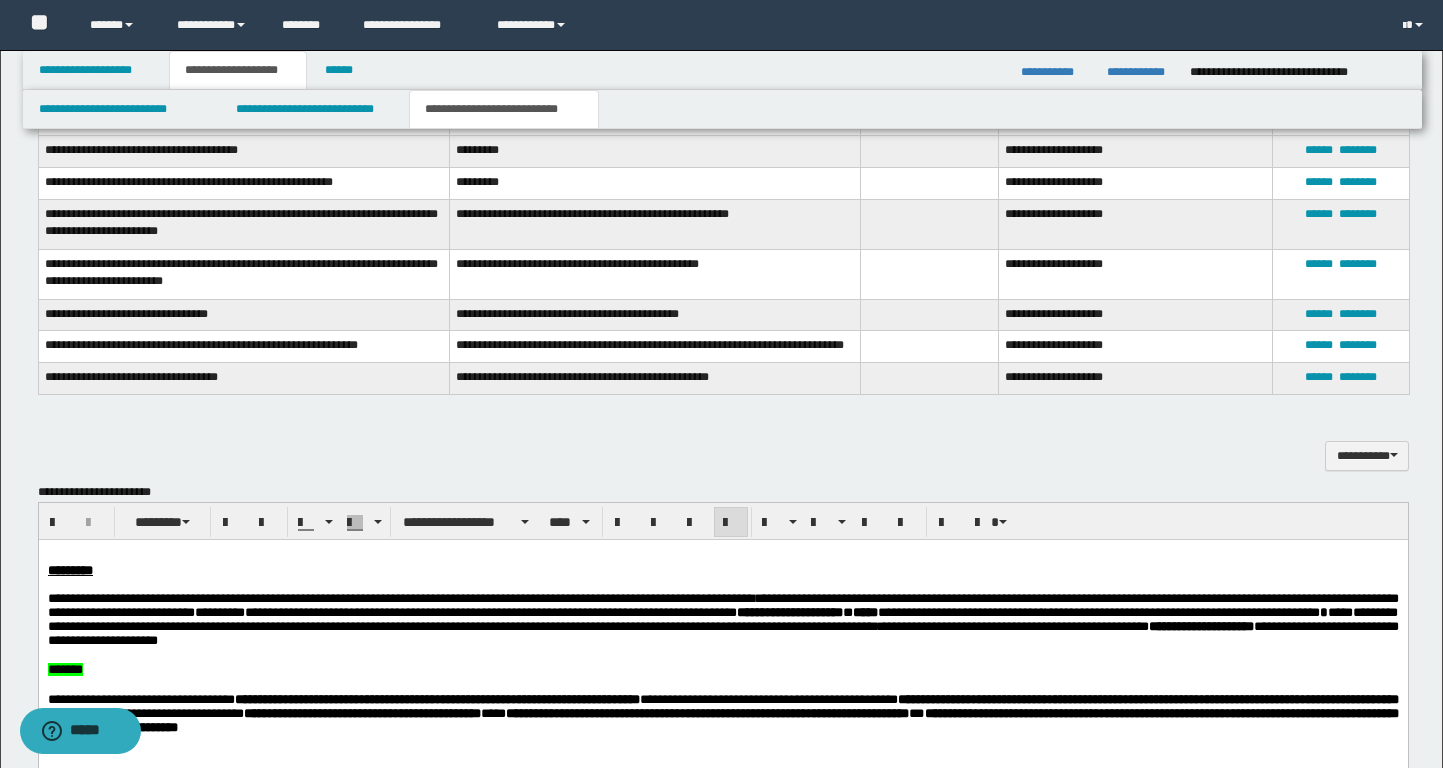 click on "**********" at bounding box center (722, 619) 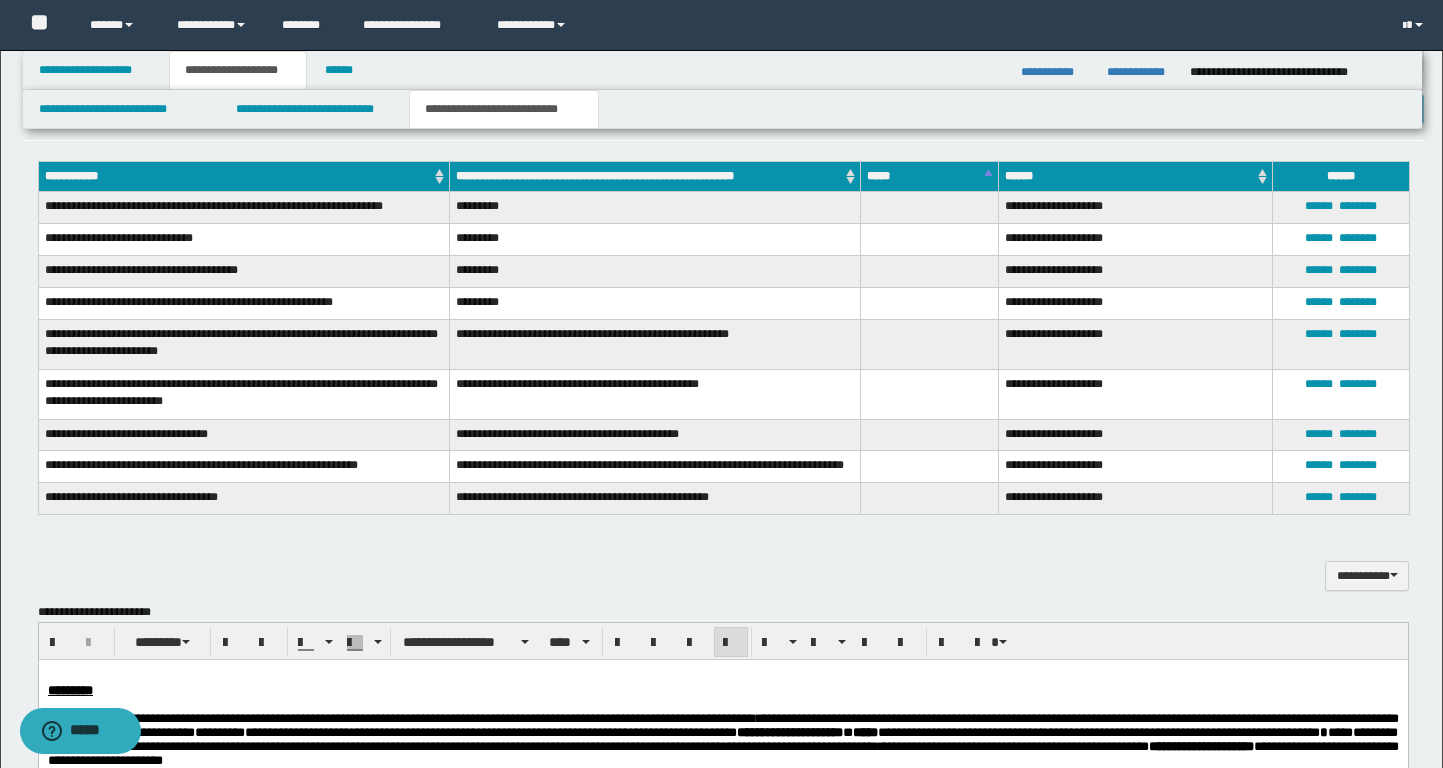 scroll, scrollTop: 657, scrollLeft: 0, axis: vertical 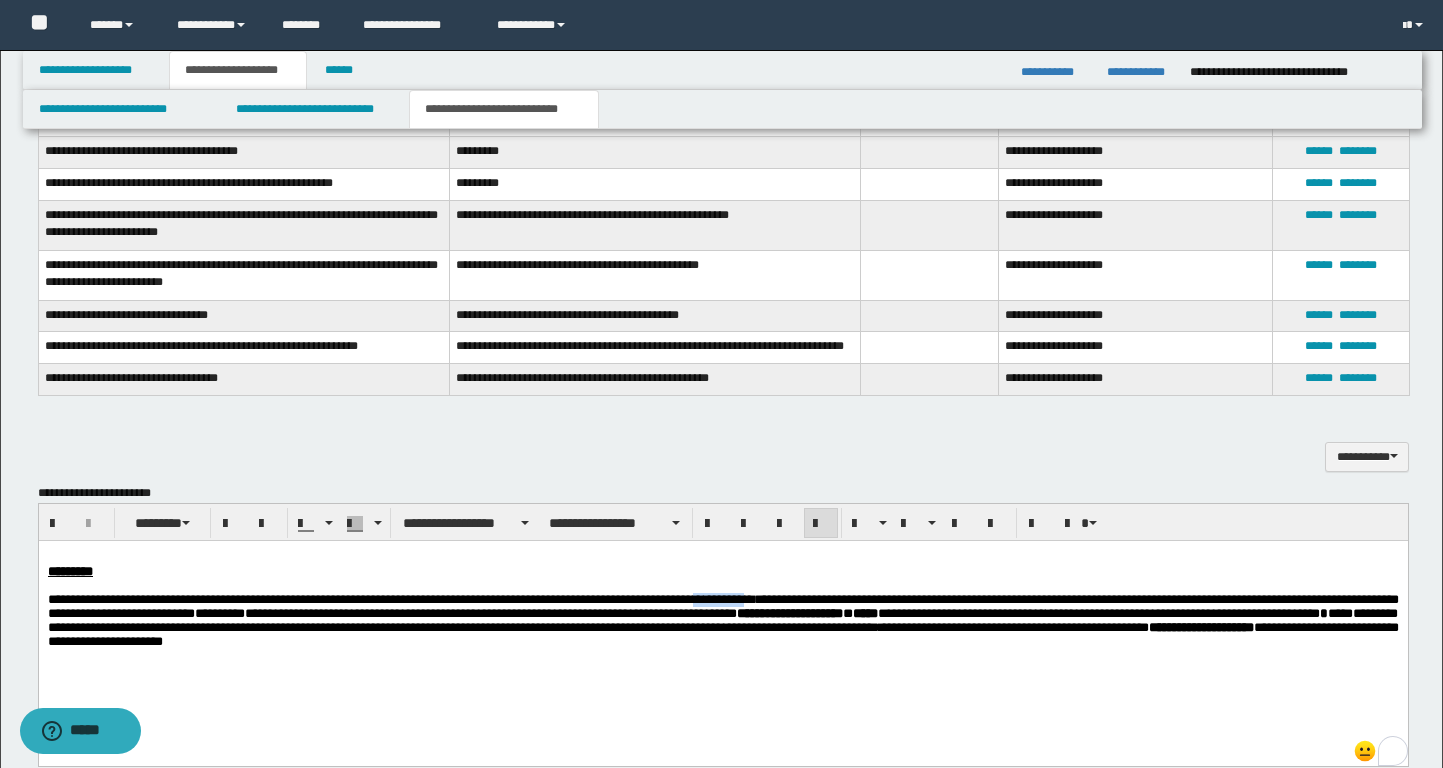 drag, startPoint x: 842, startPoint y: 601, endPoint x: 909, endPoint y: 603, distance: 67.02985 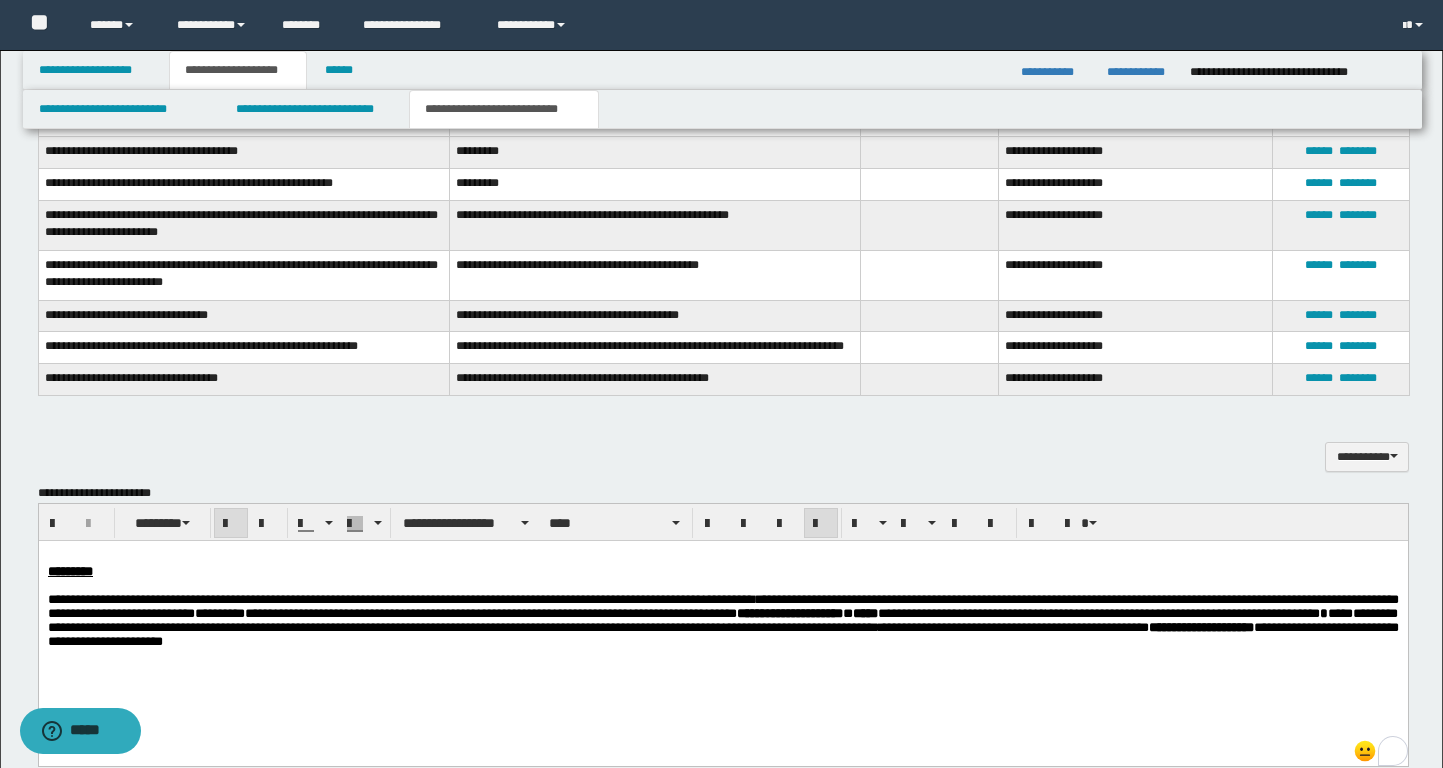 click on "**********" at bounding box center (1200, 626) 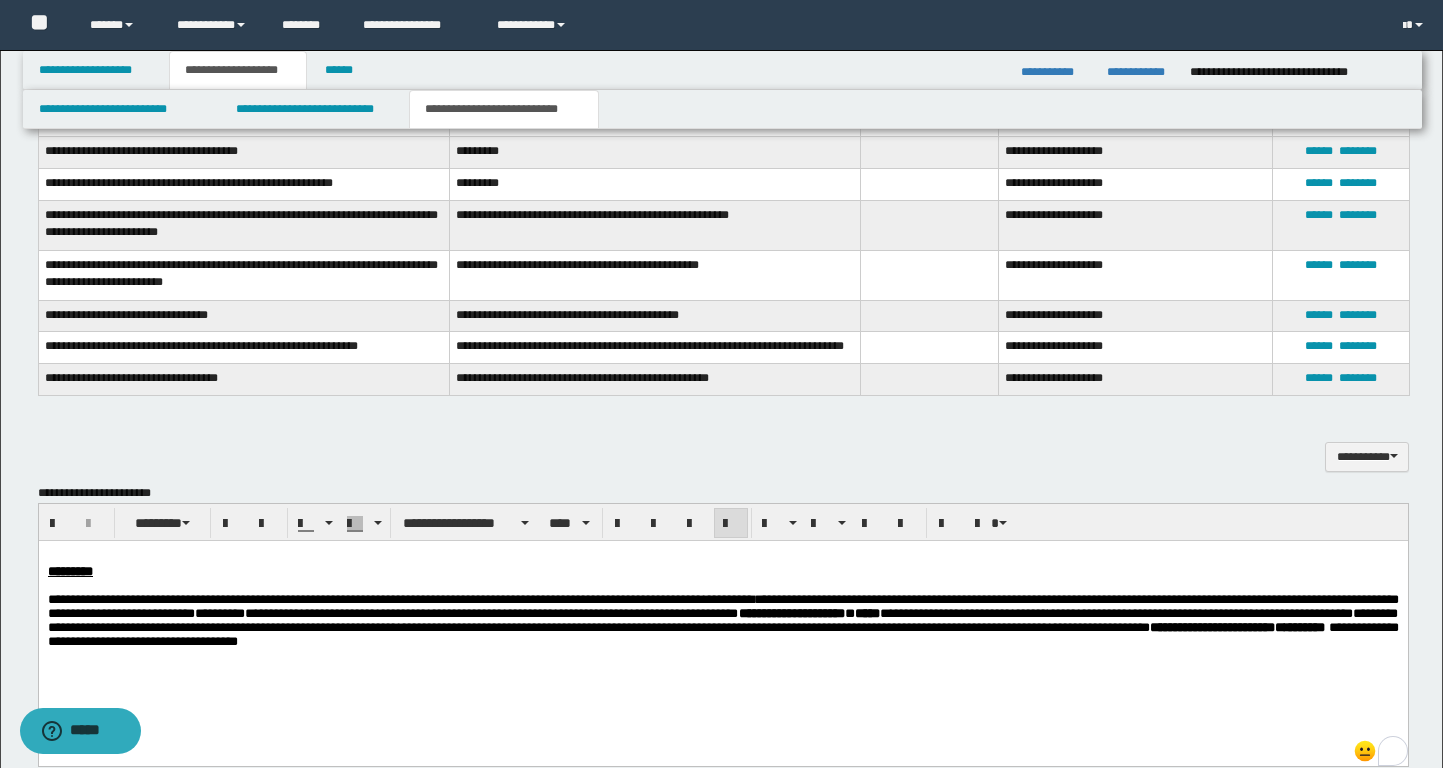 click on "**********" at bounding box center (722, 623) 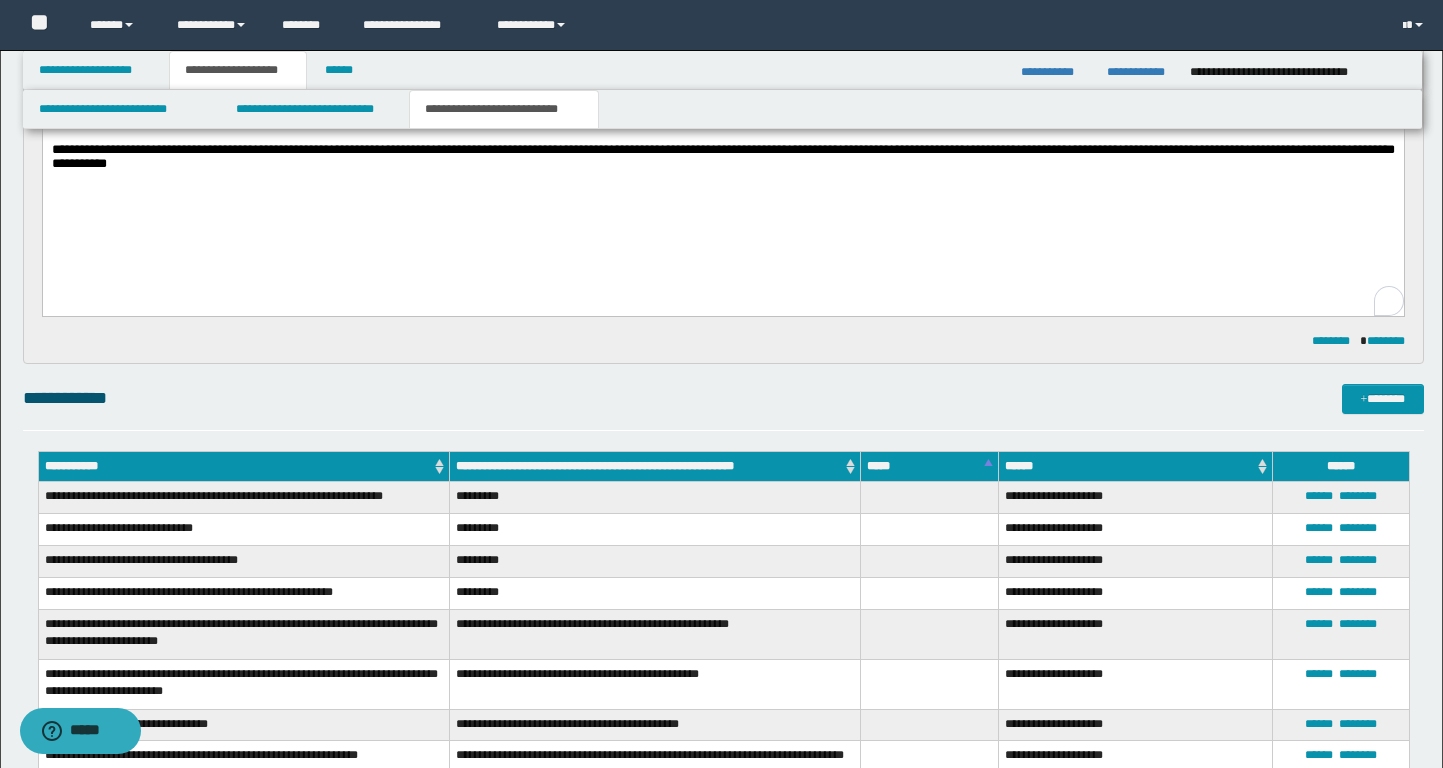 scroll, scrollTop: 0, scrollLeft: 0, axis: both 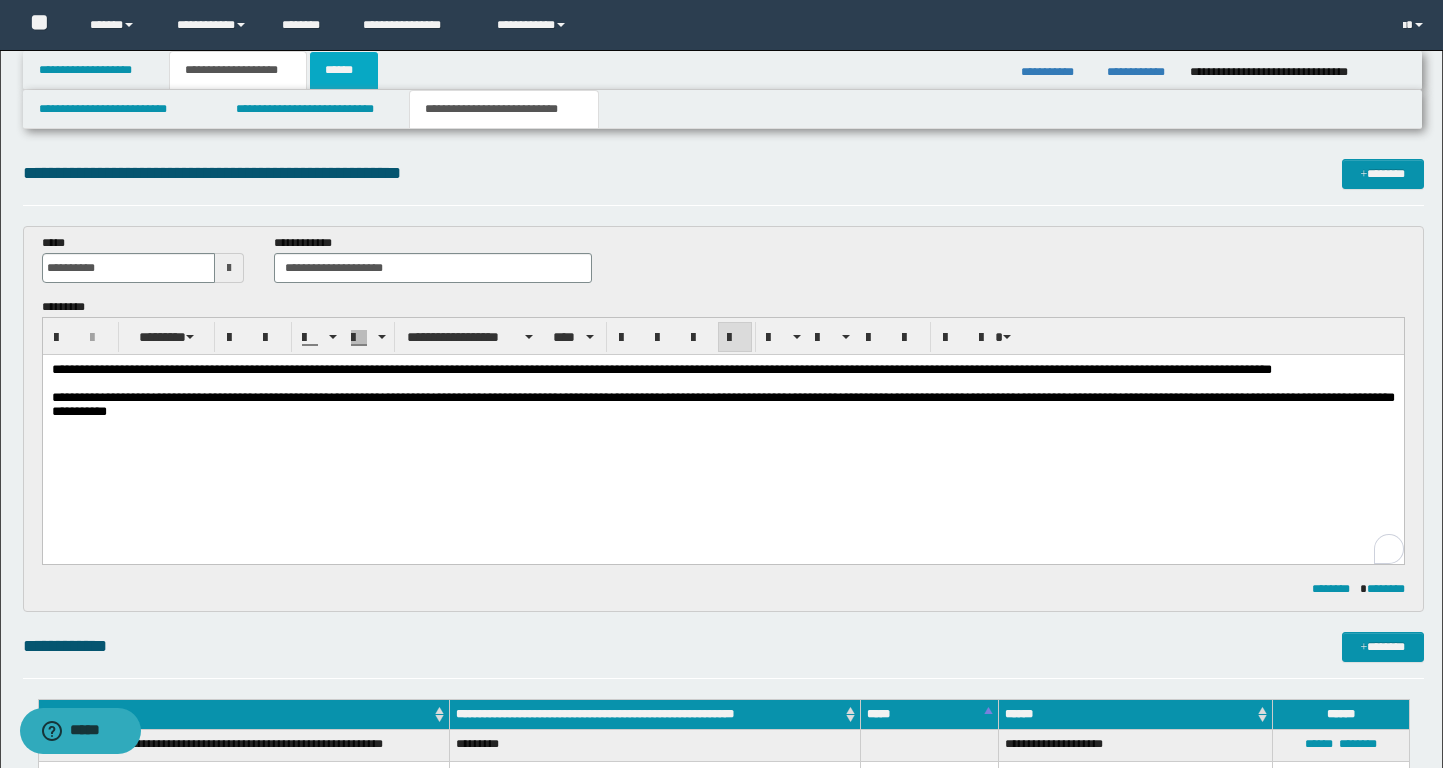 click on "******" at bounding box center [344, 70] 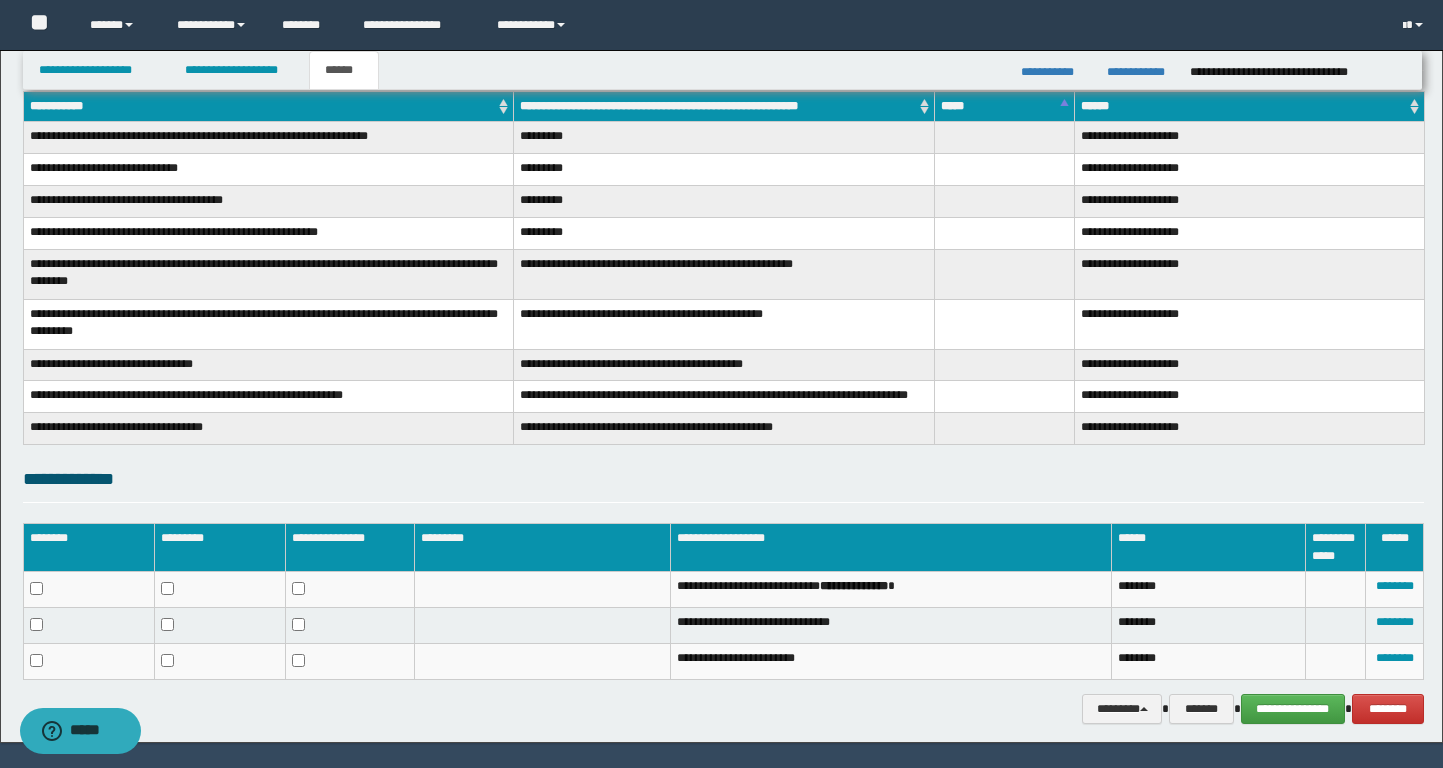 scroll, scrollTop: 0, scrollLeft: 0, axis: both 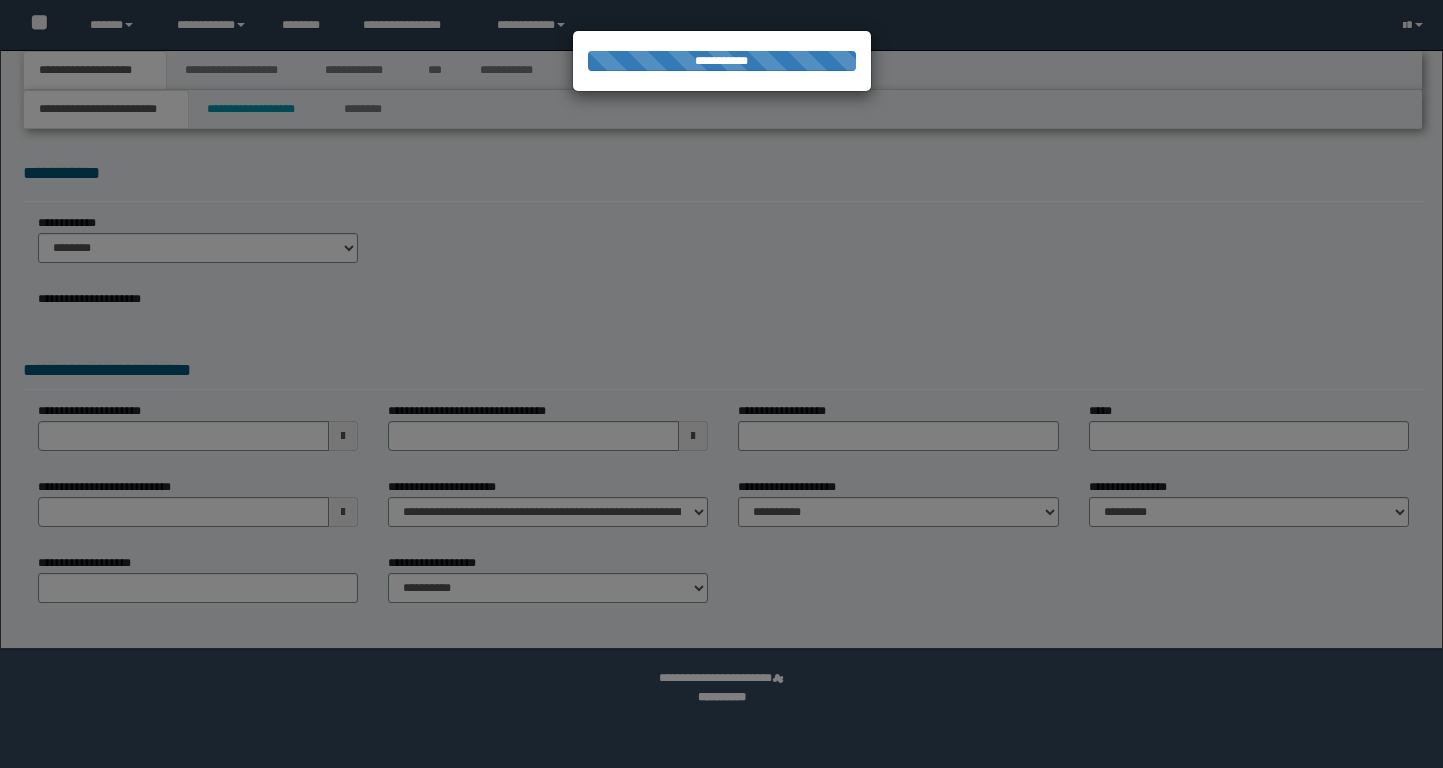 select on "*" 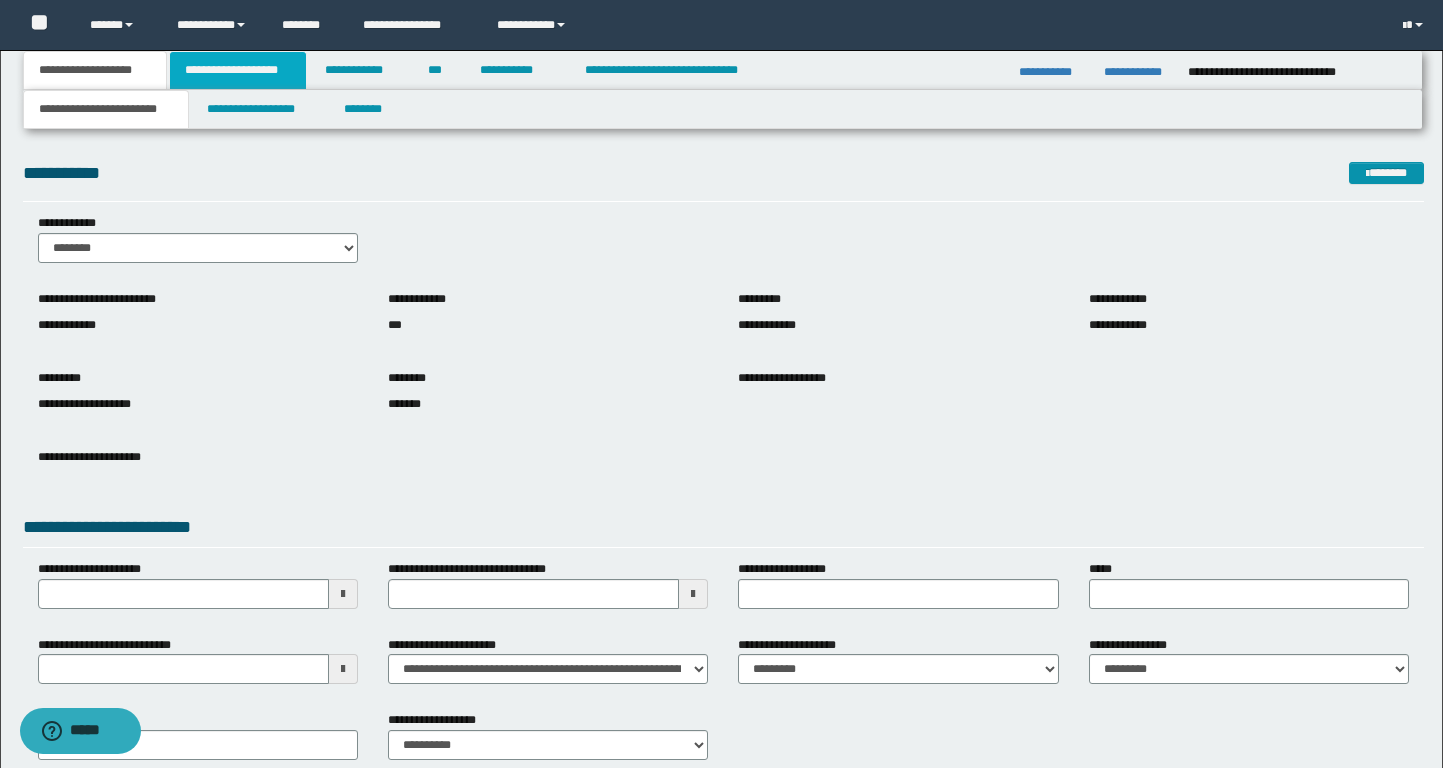 click on "**********" at bounding box center (238, 70) 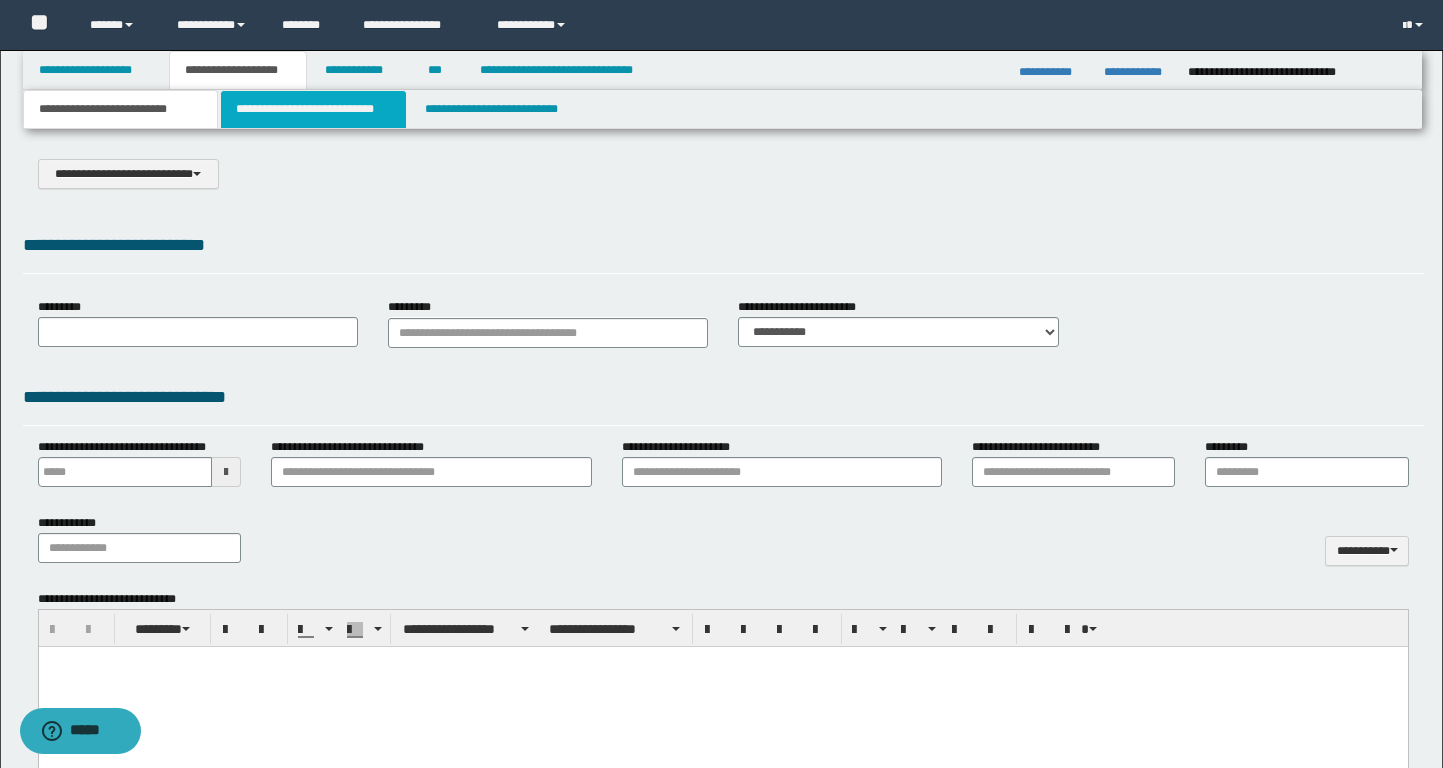 select on "*" 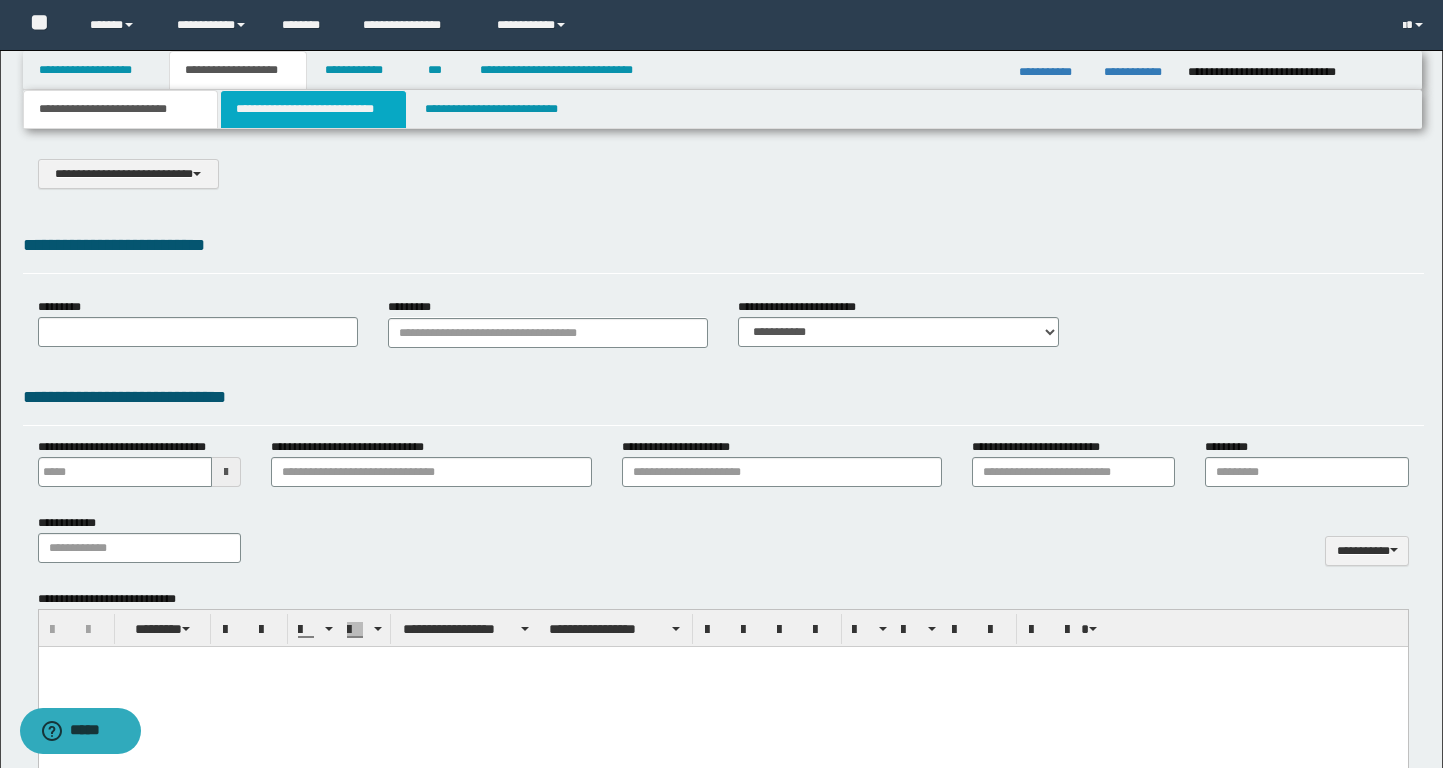 scroll, scrollTop: 0, scrollLeft: 0, axis: both 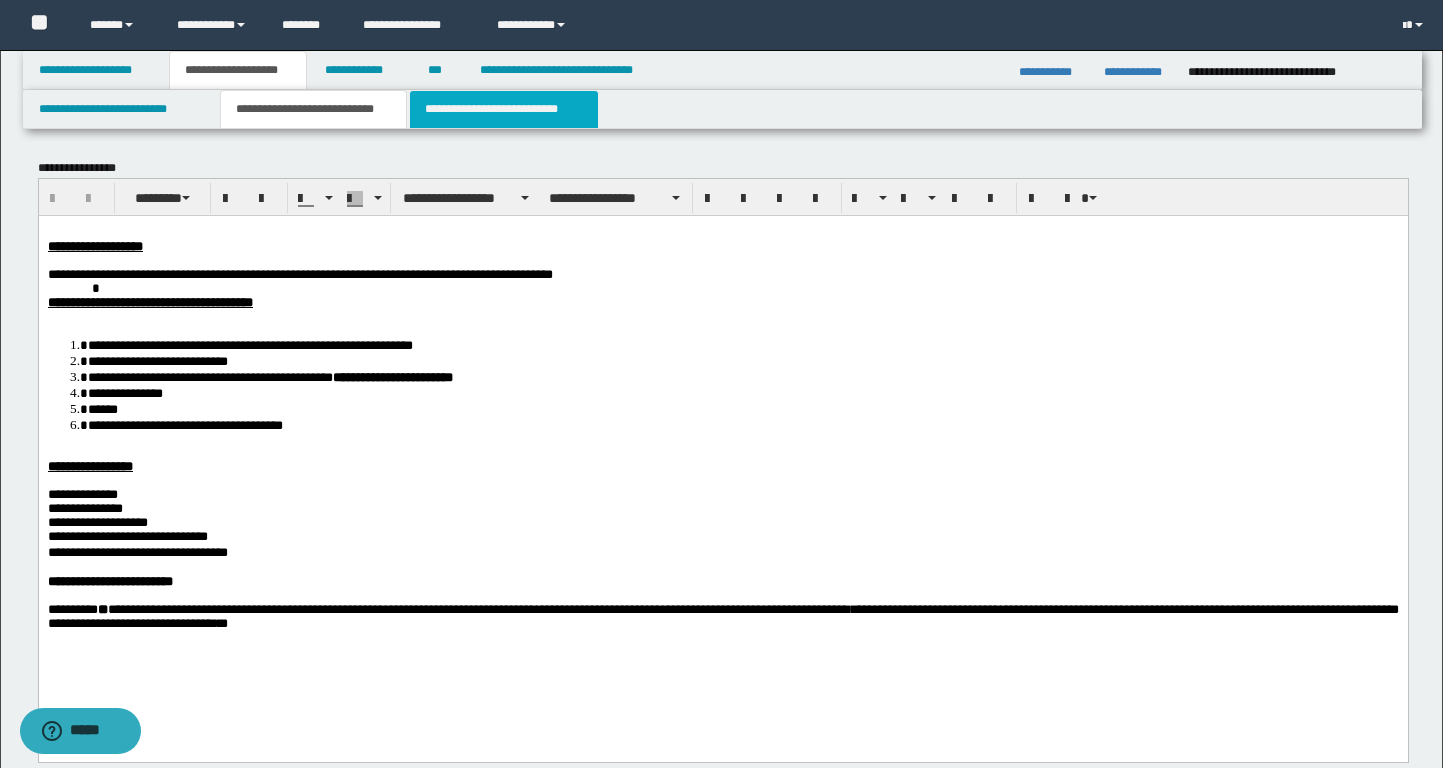 click on "**********" at bounding box center [504, 109] 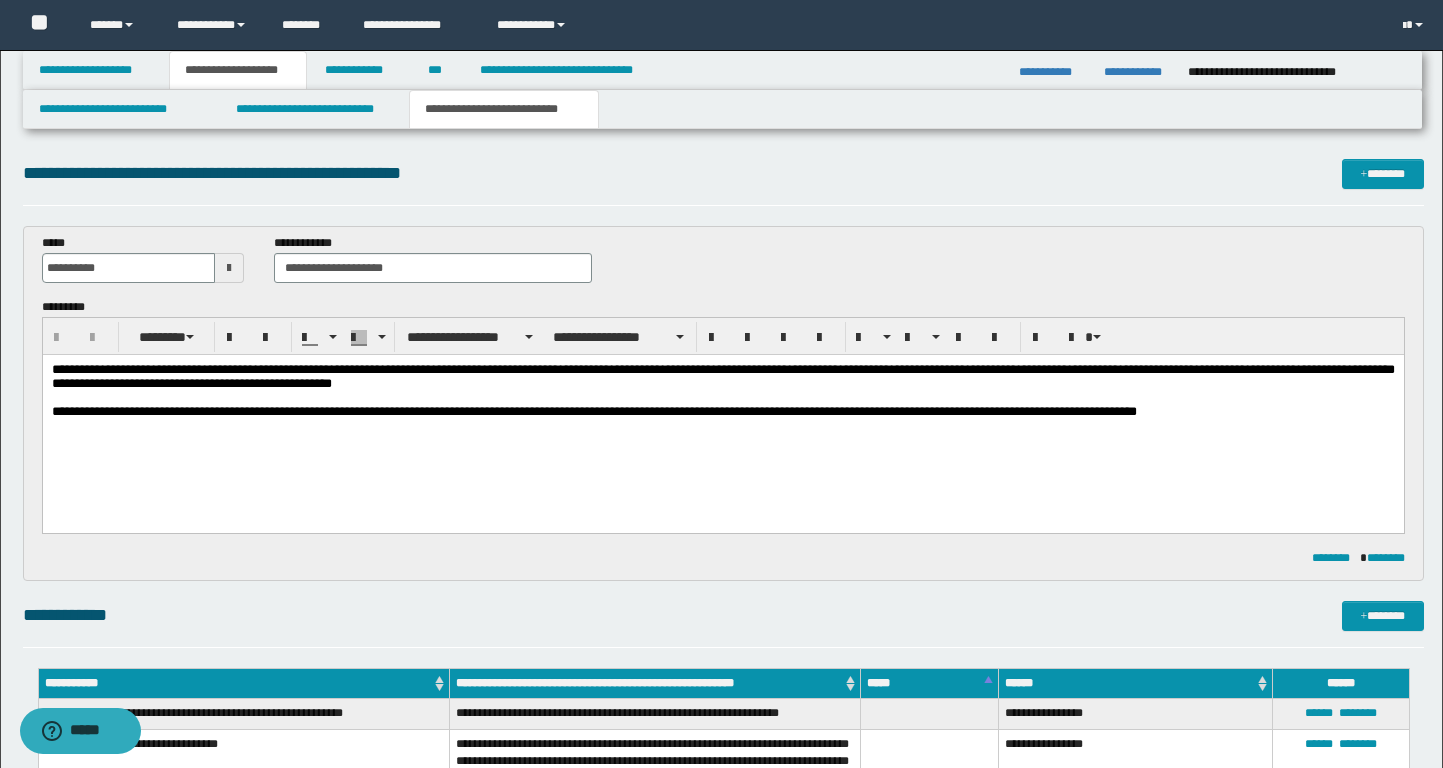 scroll, scrollTop: 0, scrollLeft: 0, axis: both 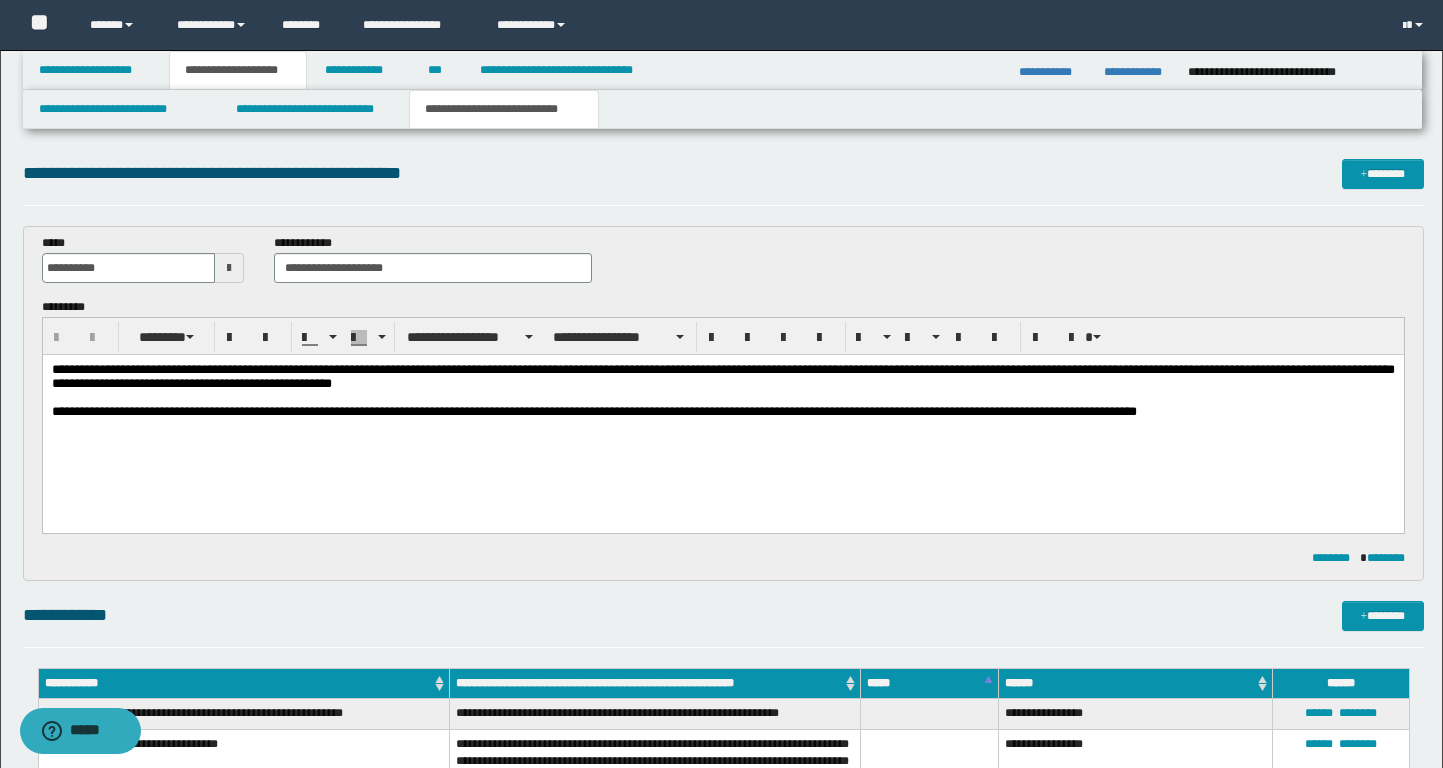click at bounding box center (229, 268) 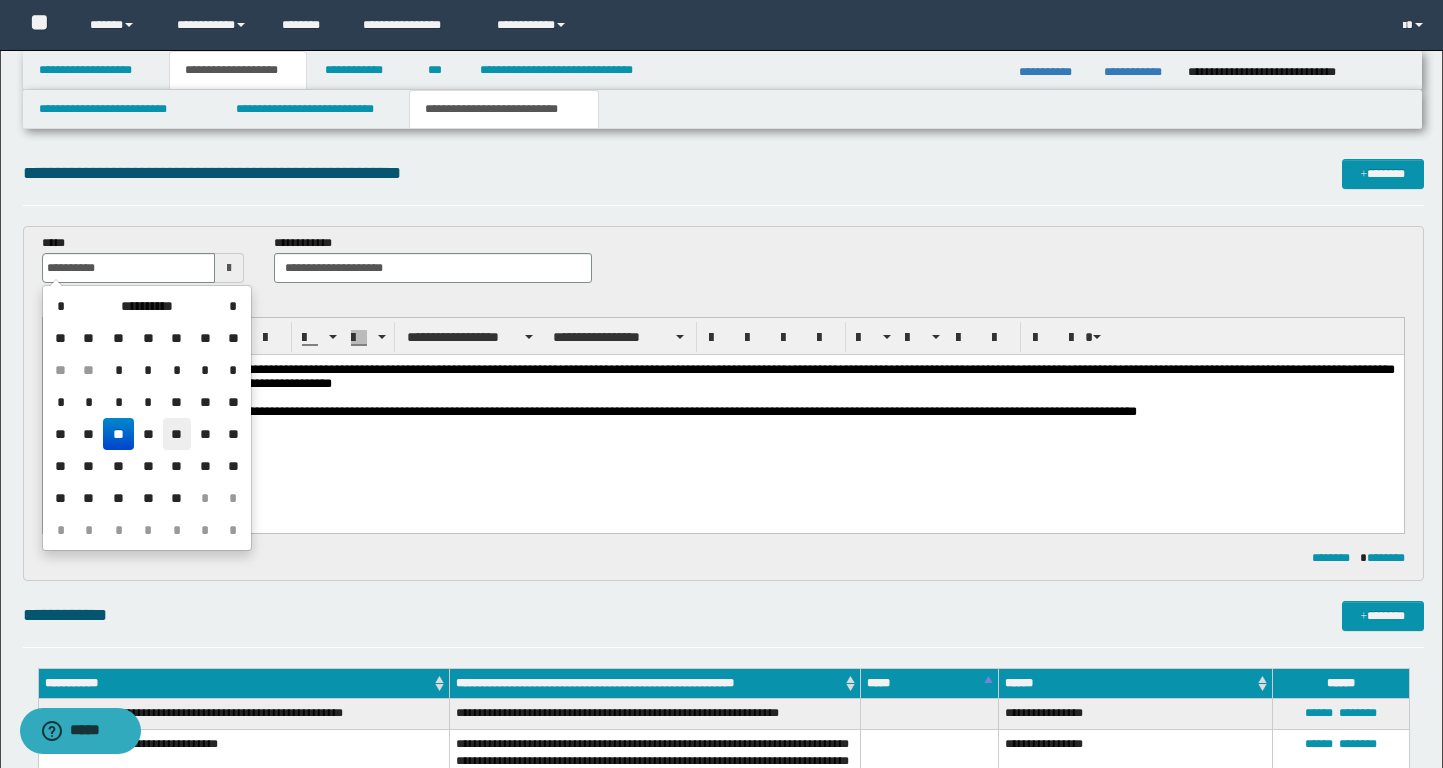 click on "**" at bounding box center (177, 434) 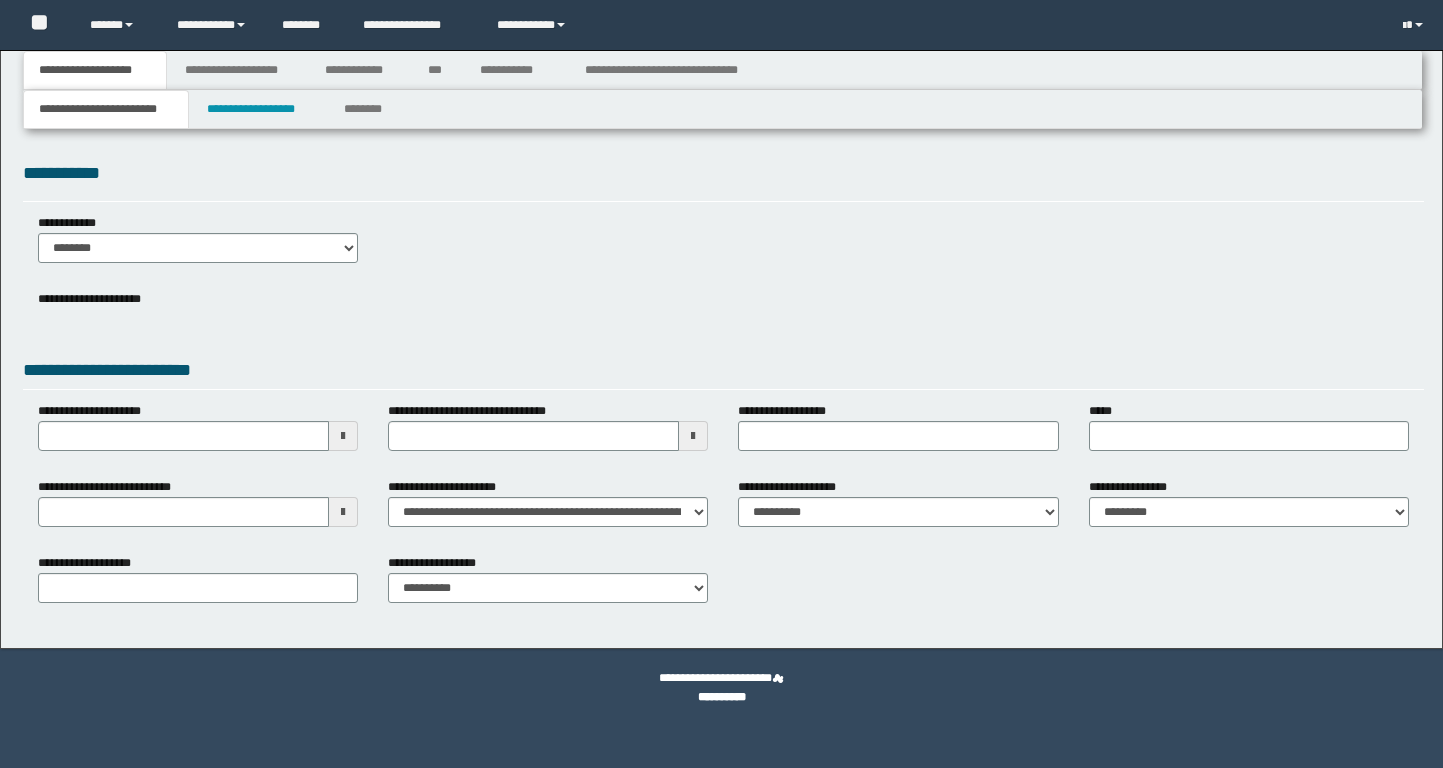 scroll, scrollTop: 0, scrollLeft: 0, axis: both 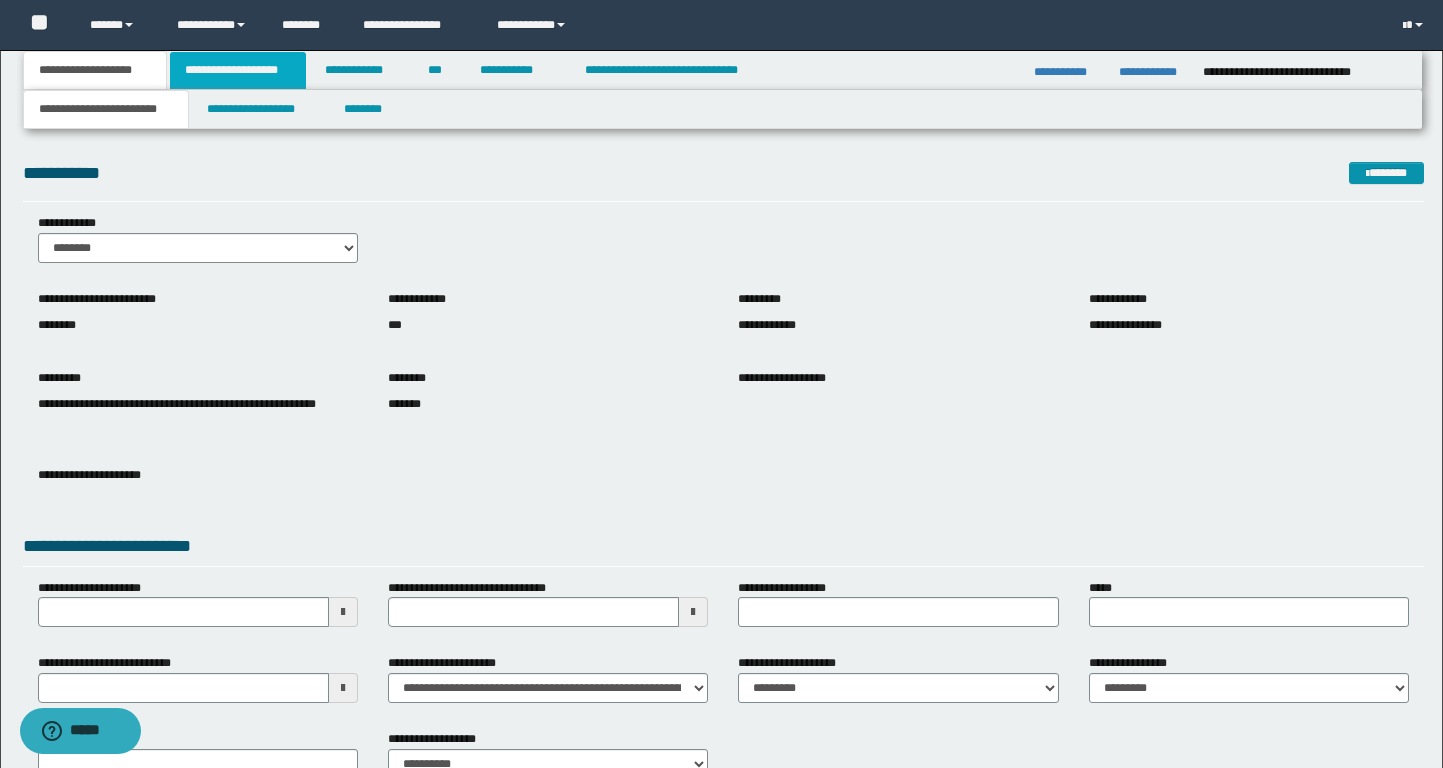 click on "**********" at bounding box center (238, 70) 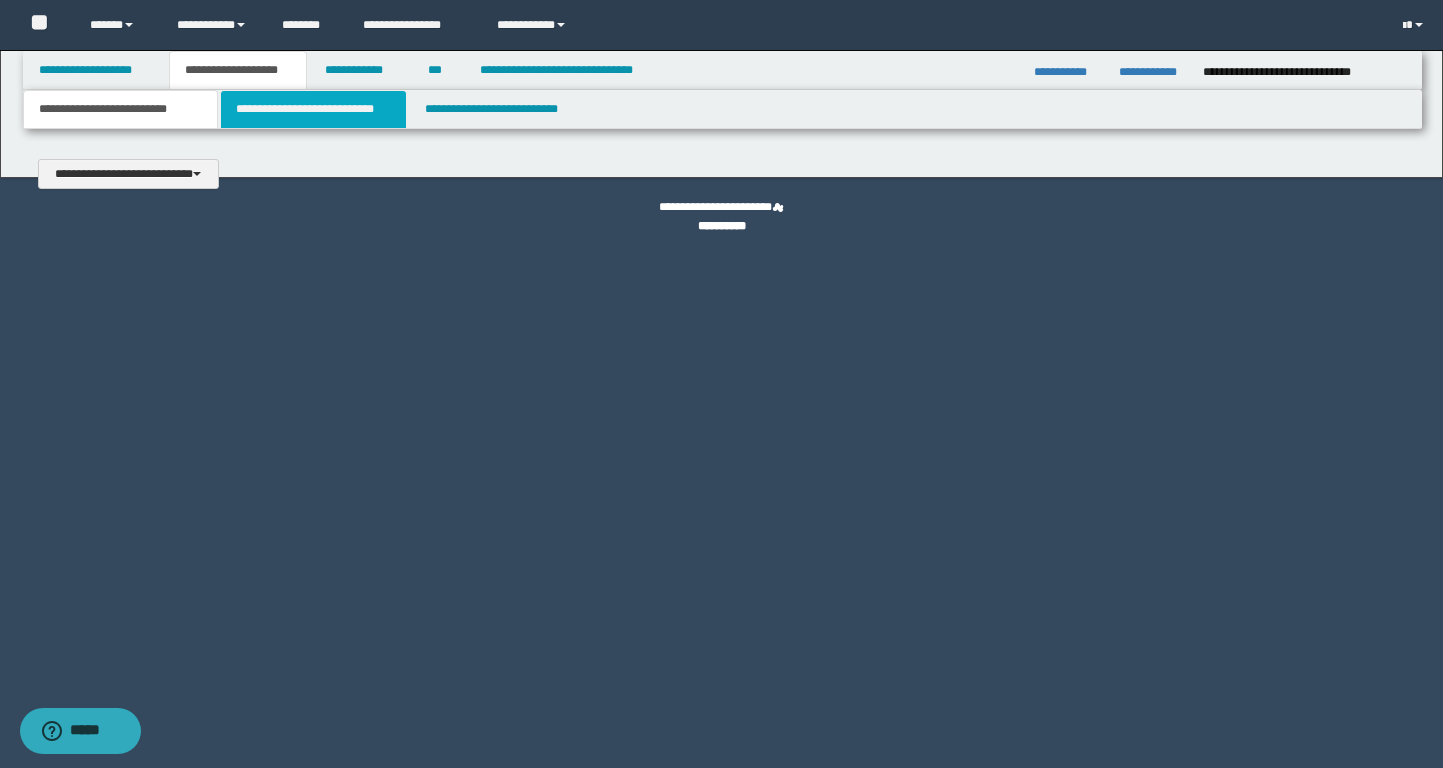 type 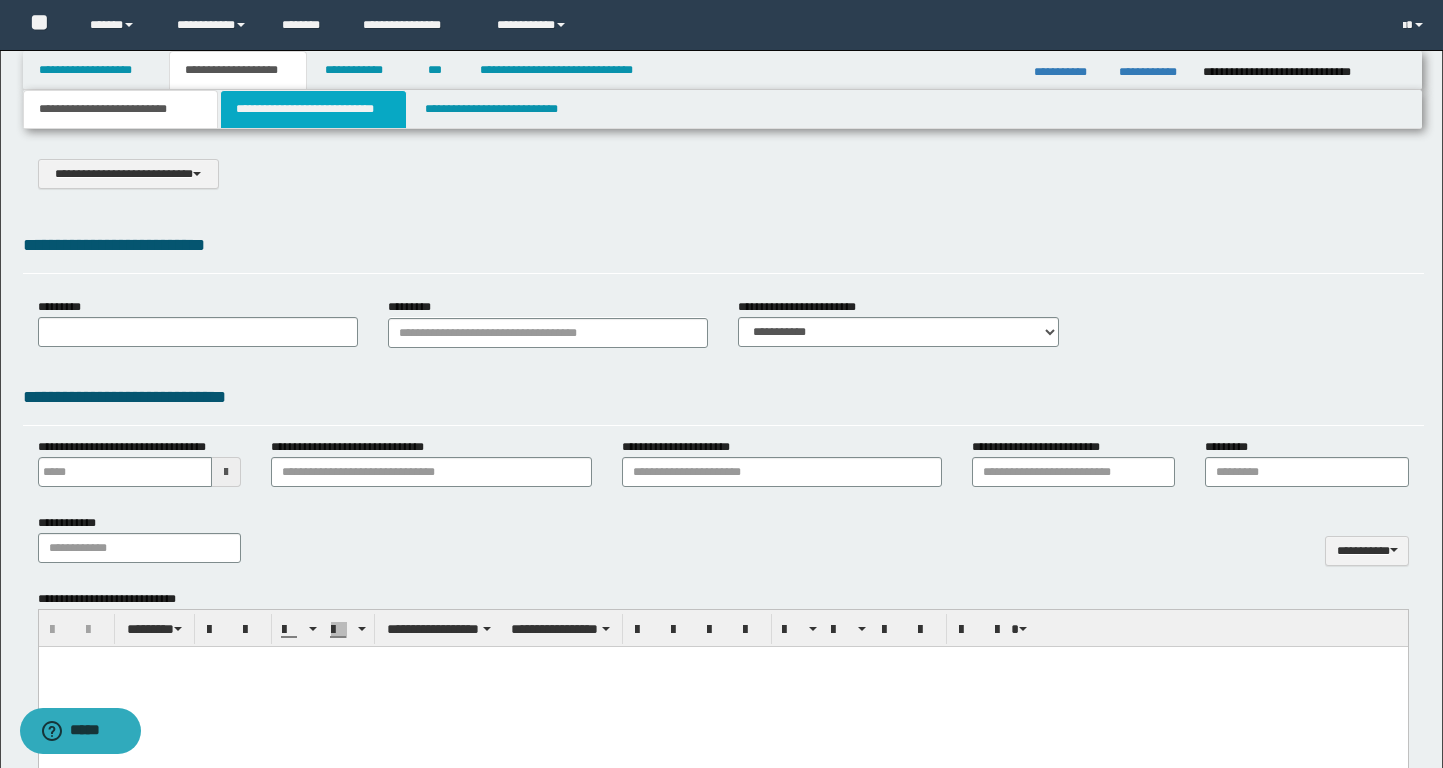 select on "*" 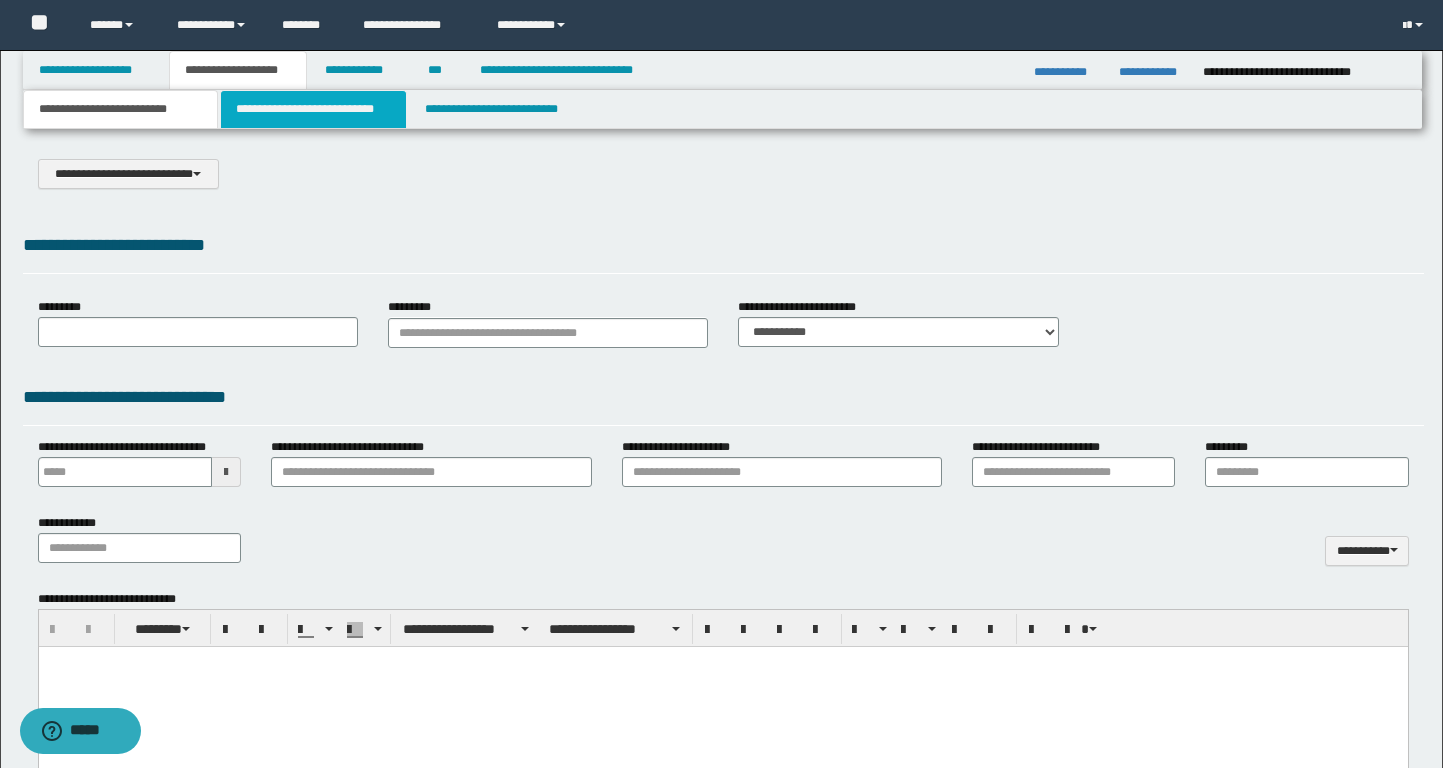 scroll, scrollTop: 0, scrollLeft: 0, axis: both 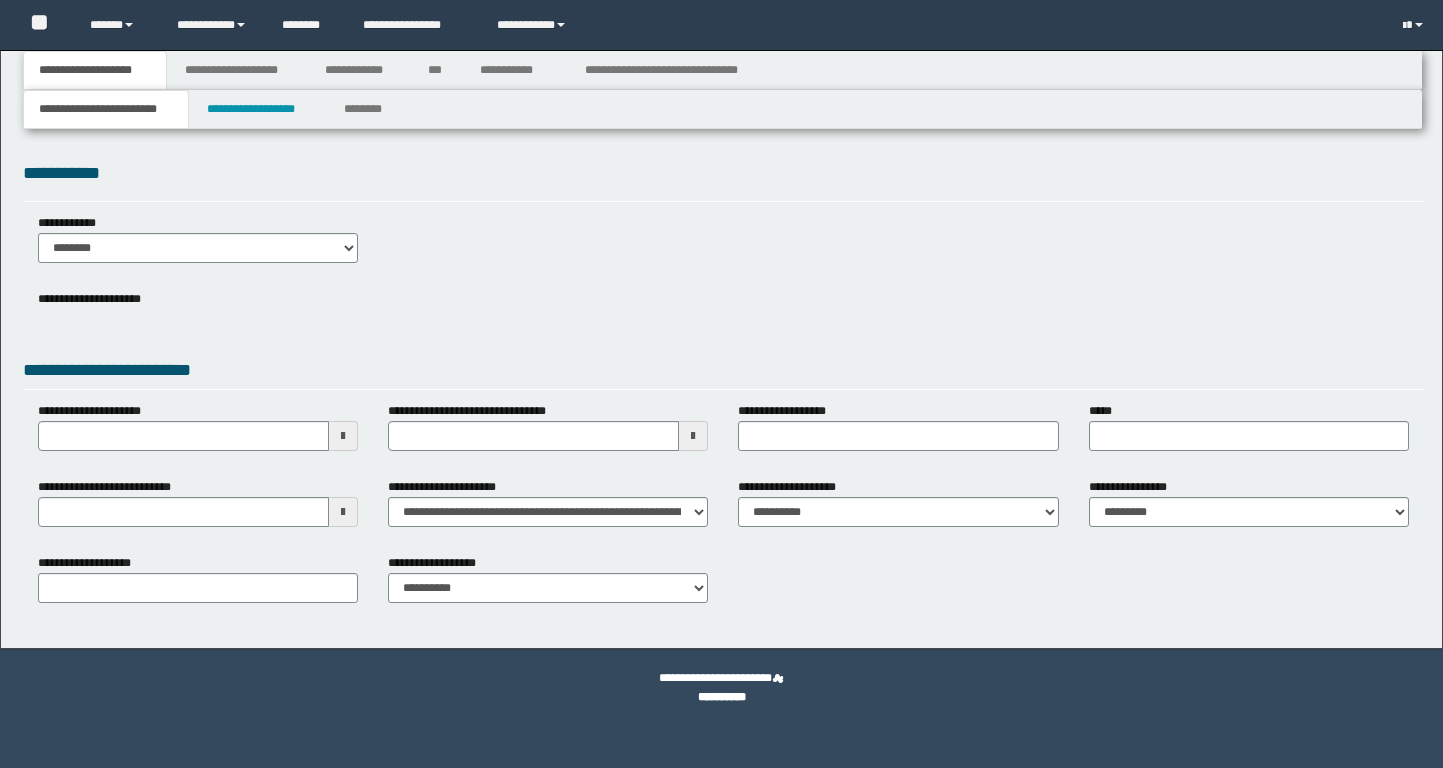 select on "*" 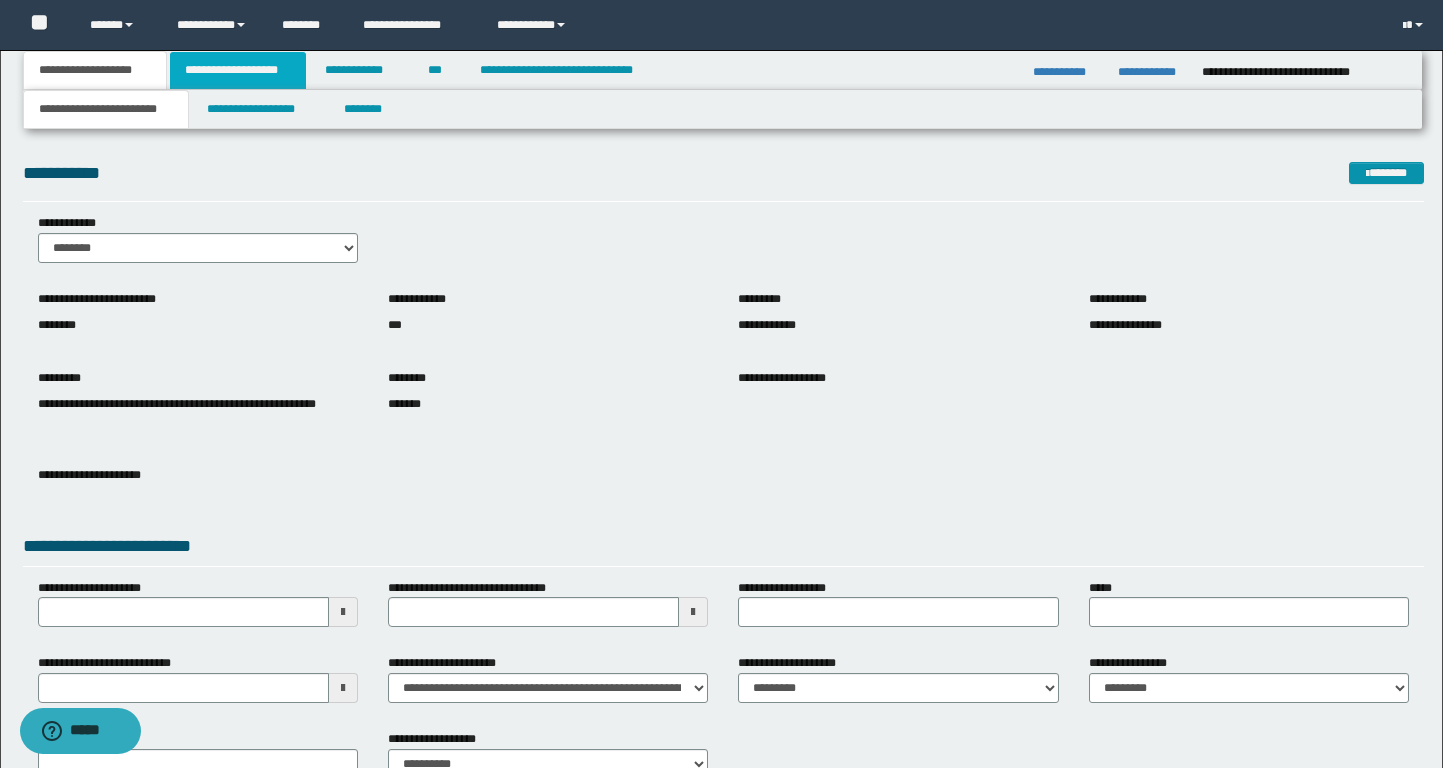 click on "**********" at bounding box center [238, 70] 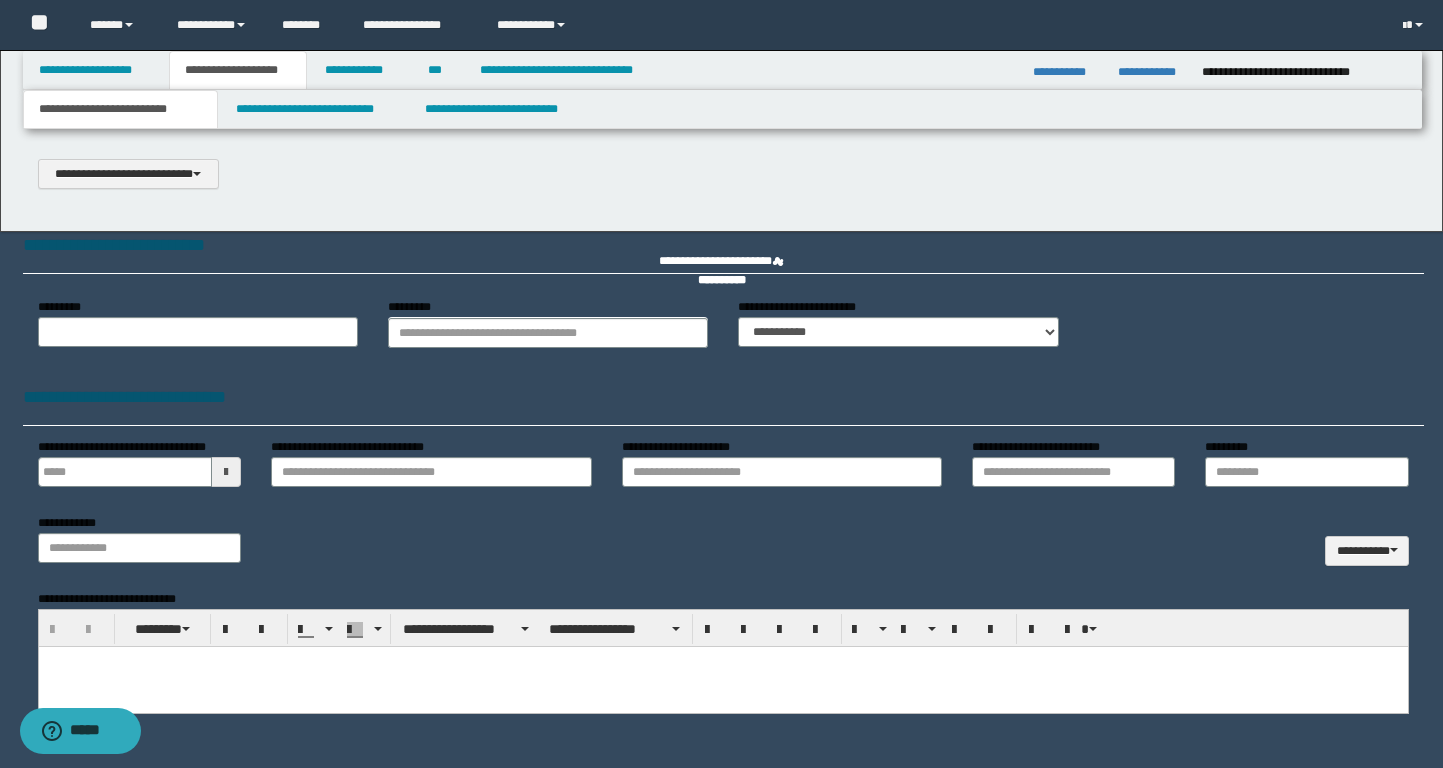 select on "*" 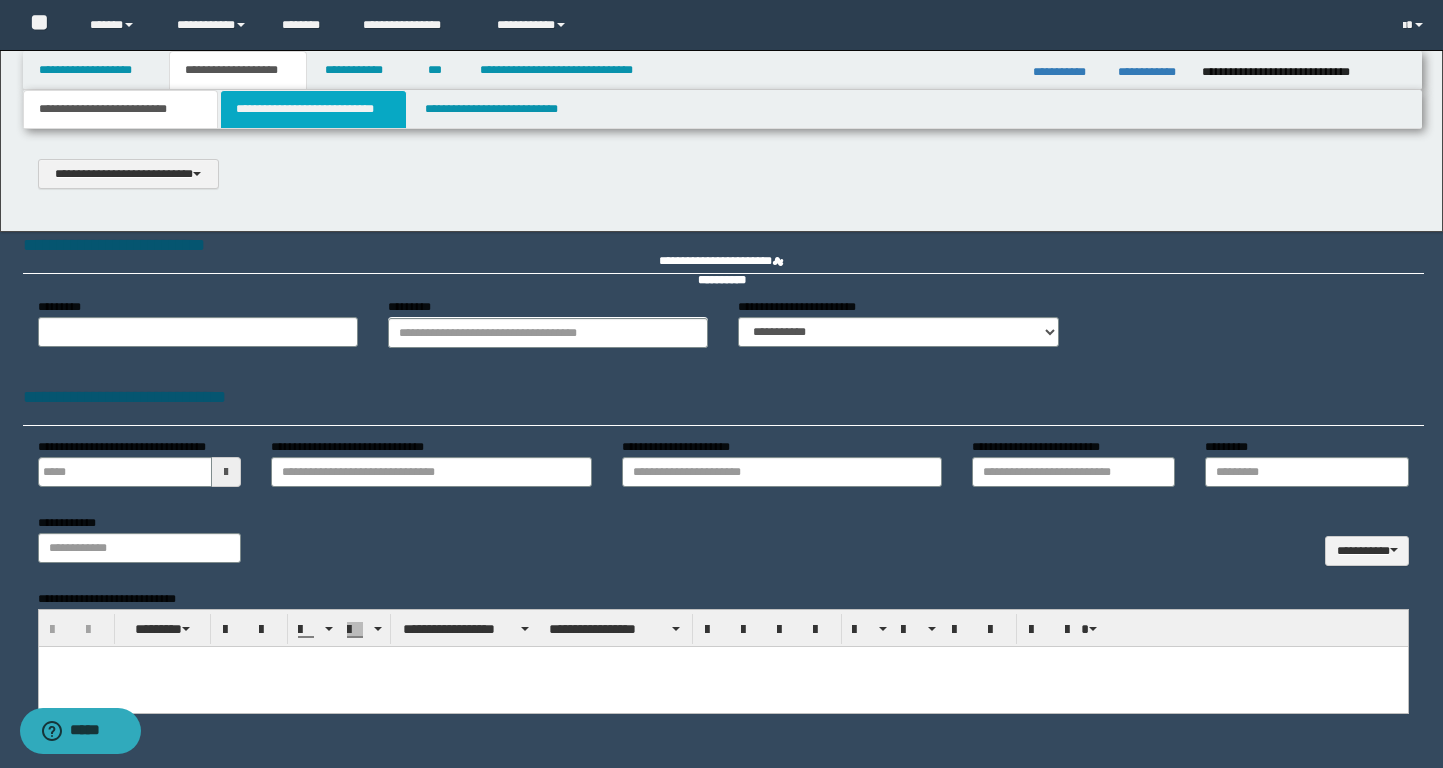 scroll, scrollTop: 0, scrollLeft: 0, axis: both 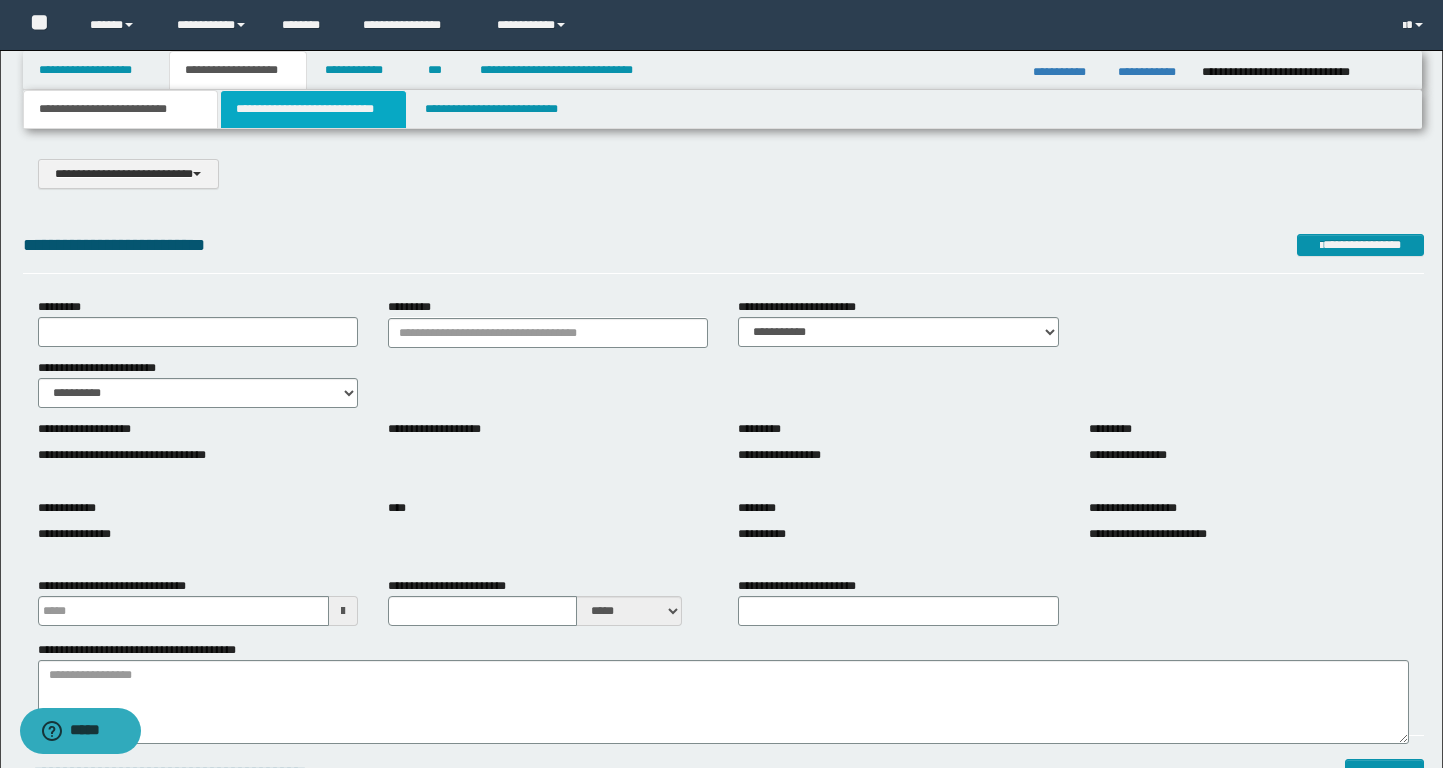 click on "**********" at bounding box center (314, 109) 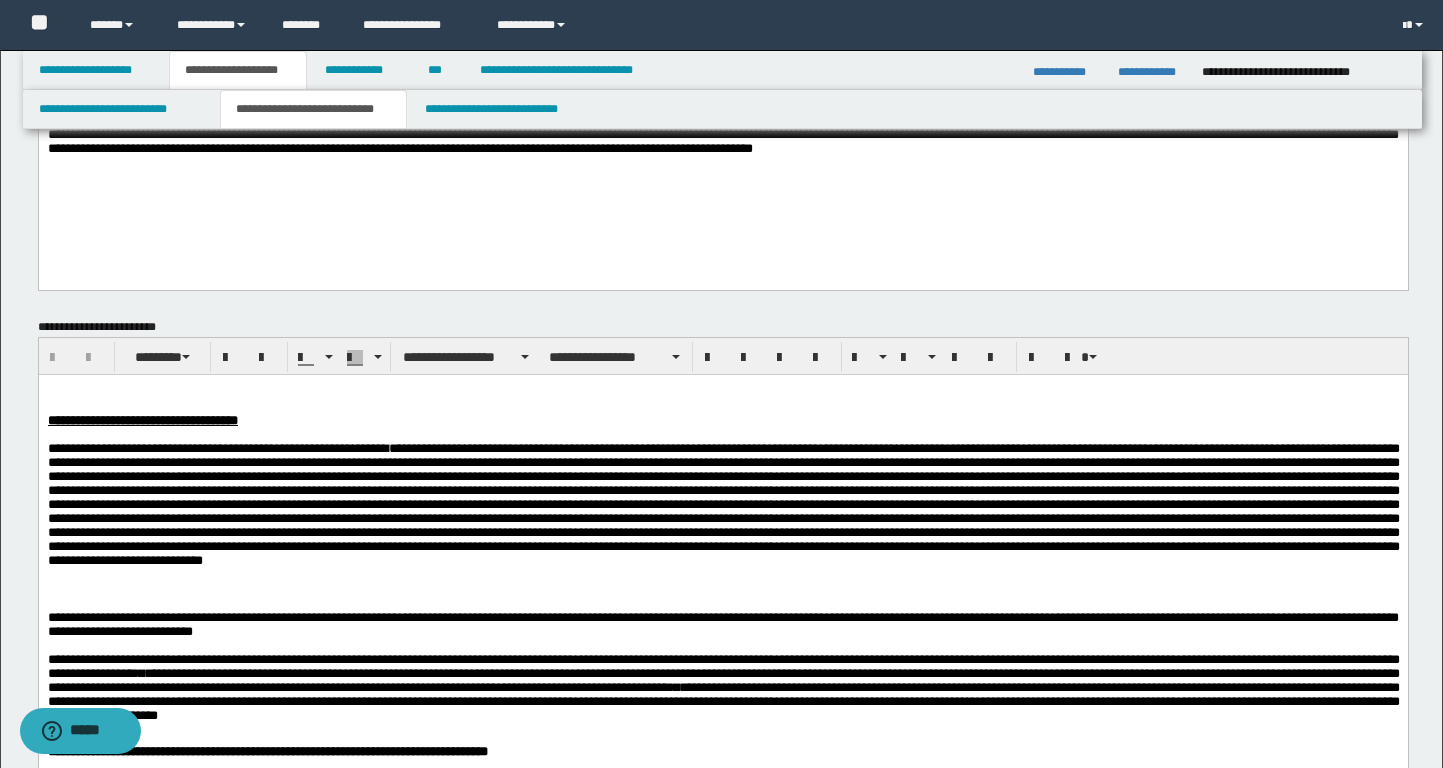 scroll, scrollTop: 0, scrollLeft: 0, axis: both 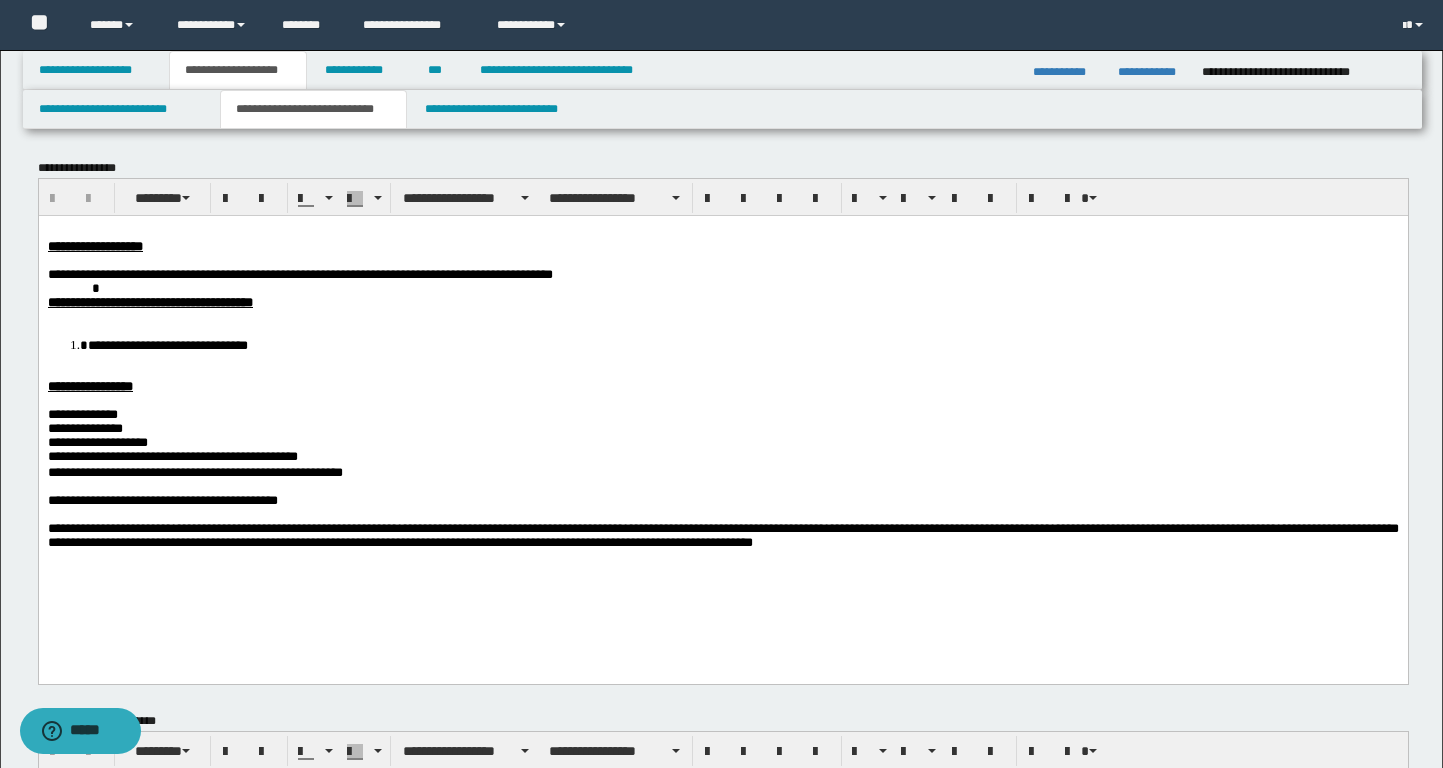 click on "**********" at bounding box center (167, 344) 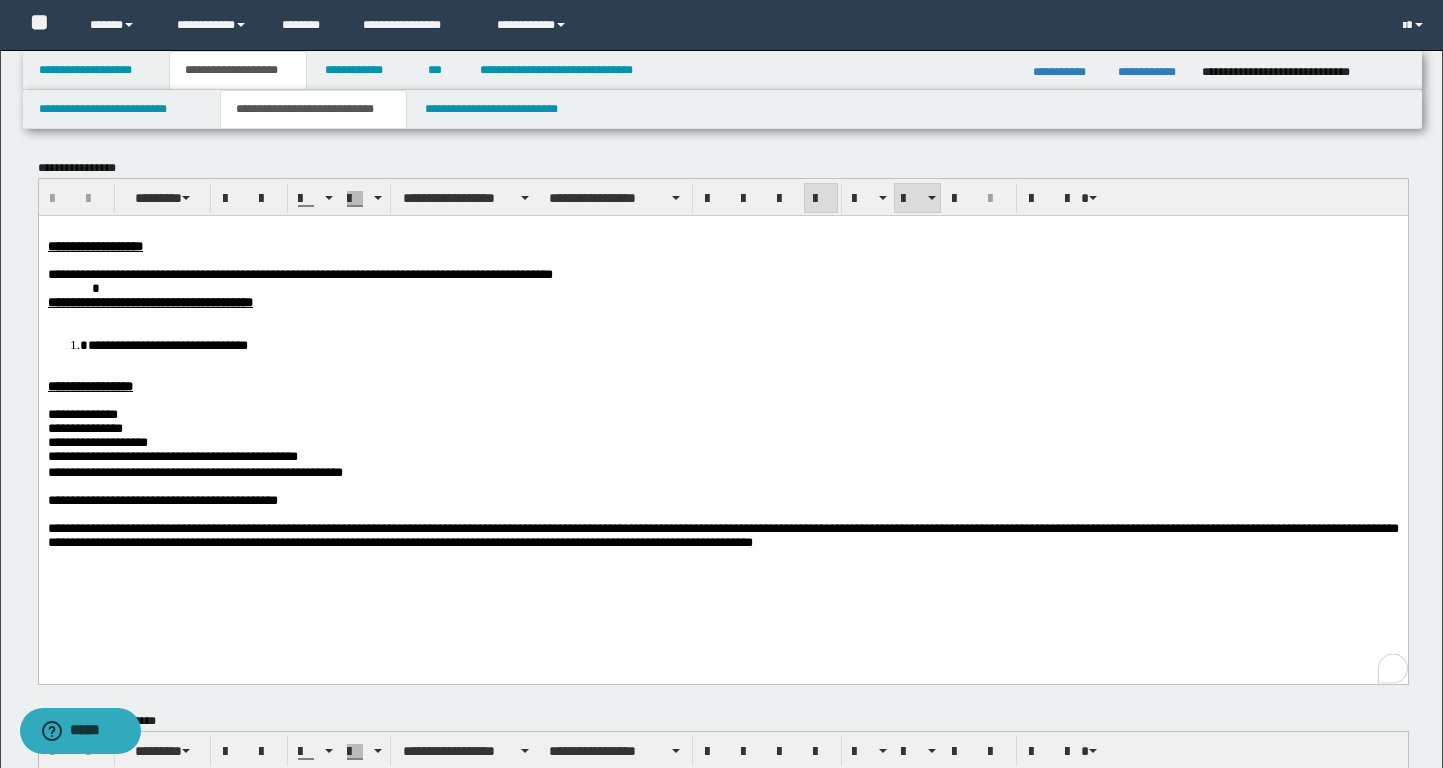 type 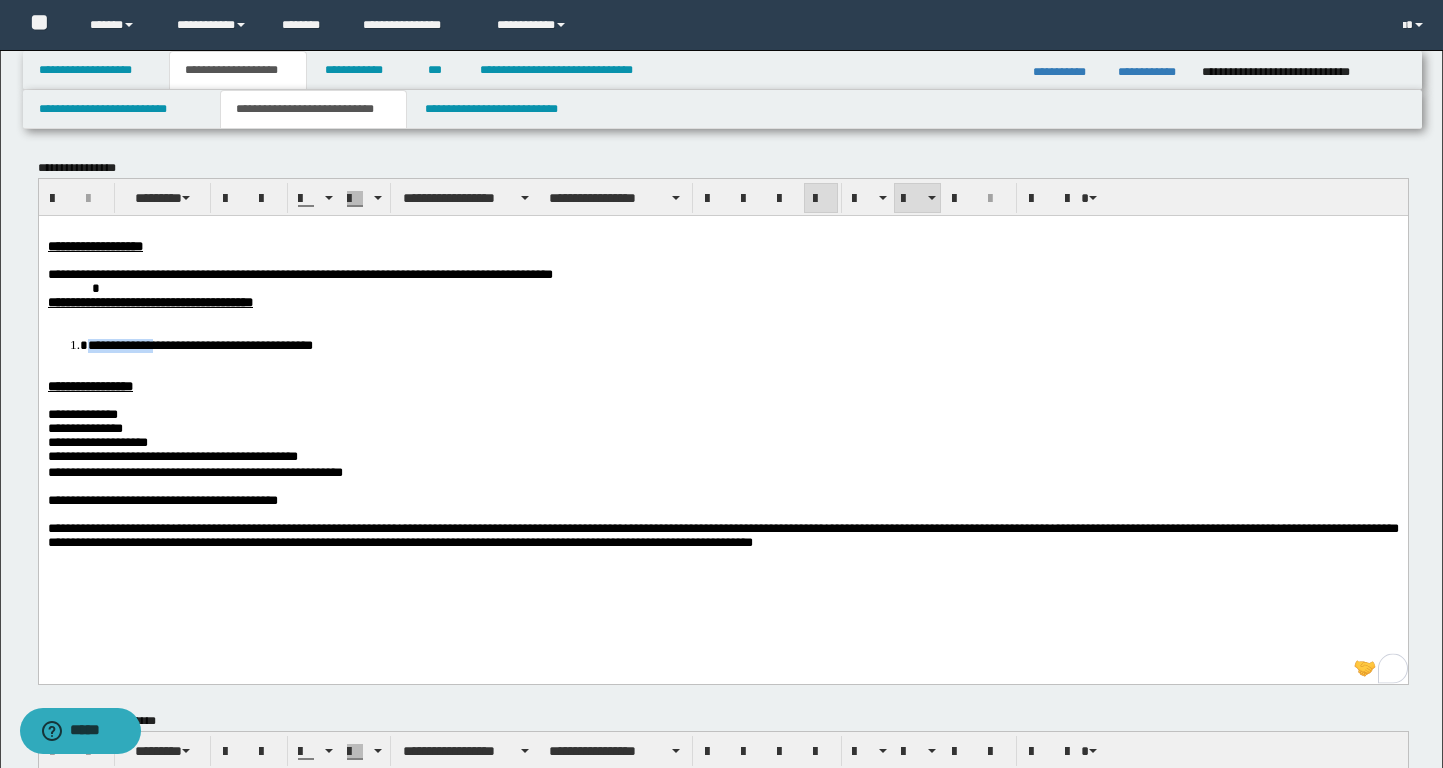 drag, startPoint x: 163, startPoint y: 352, endPoint x: 82, endPoint y: 351, distance: 81.00617 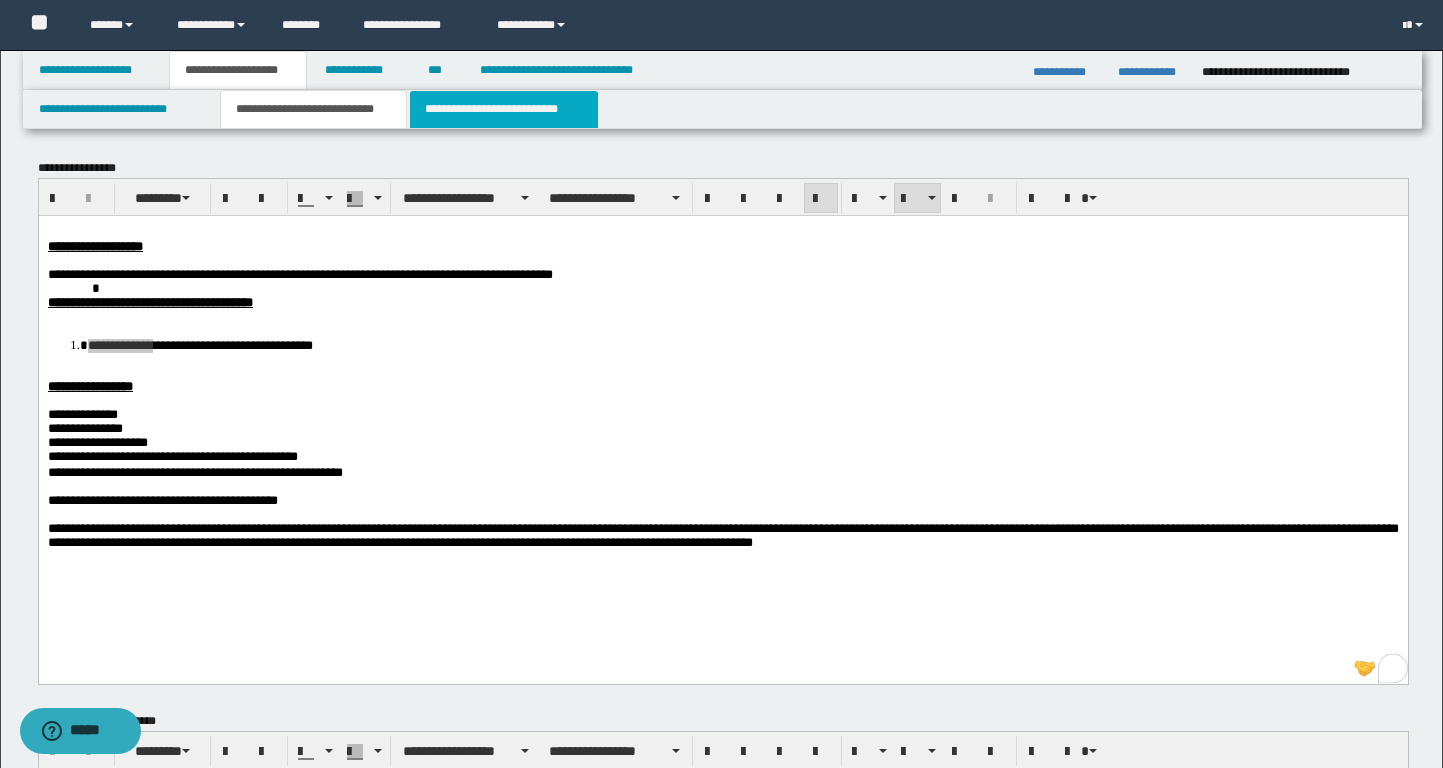click on "**********" at bounding box center [504, 109] 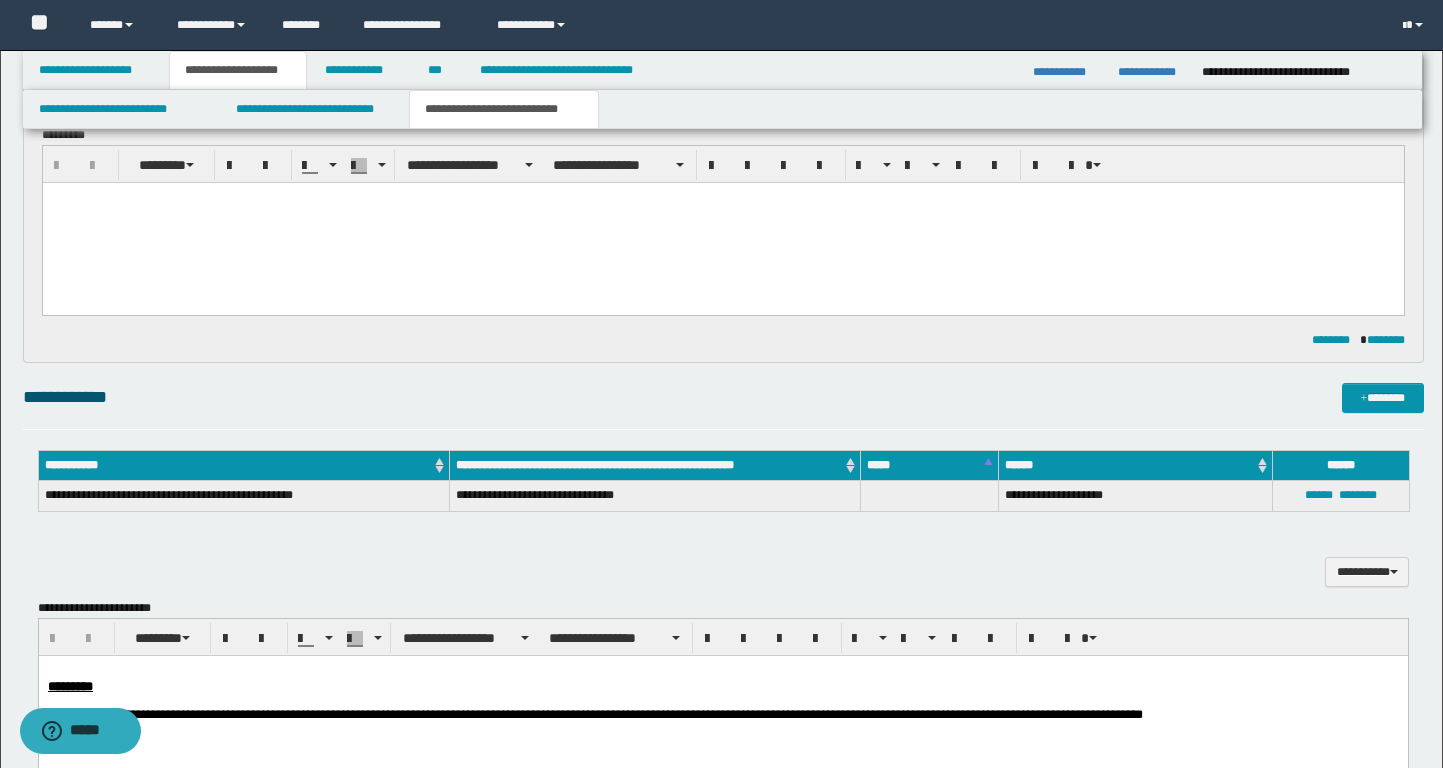 scroll, scrollTop: 208, scrollLeft: 0, axis: vertical 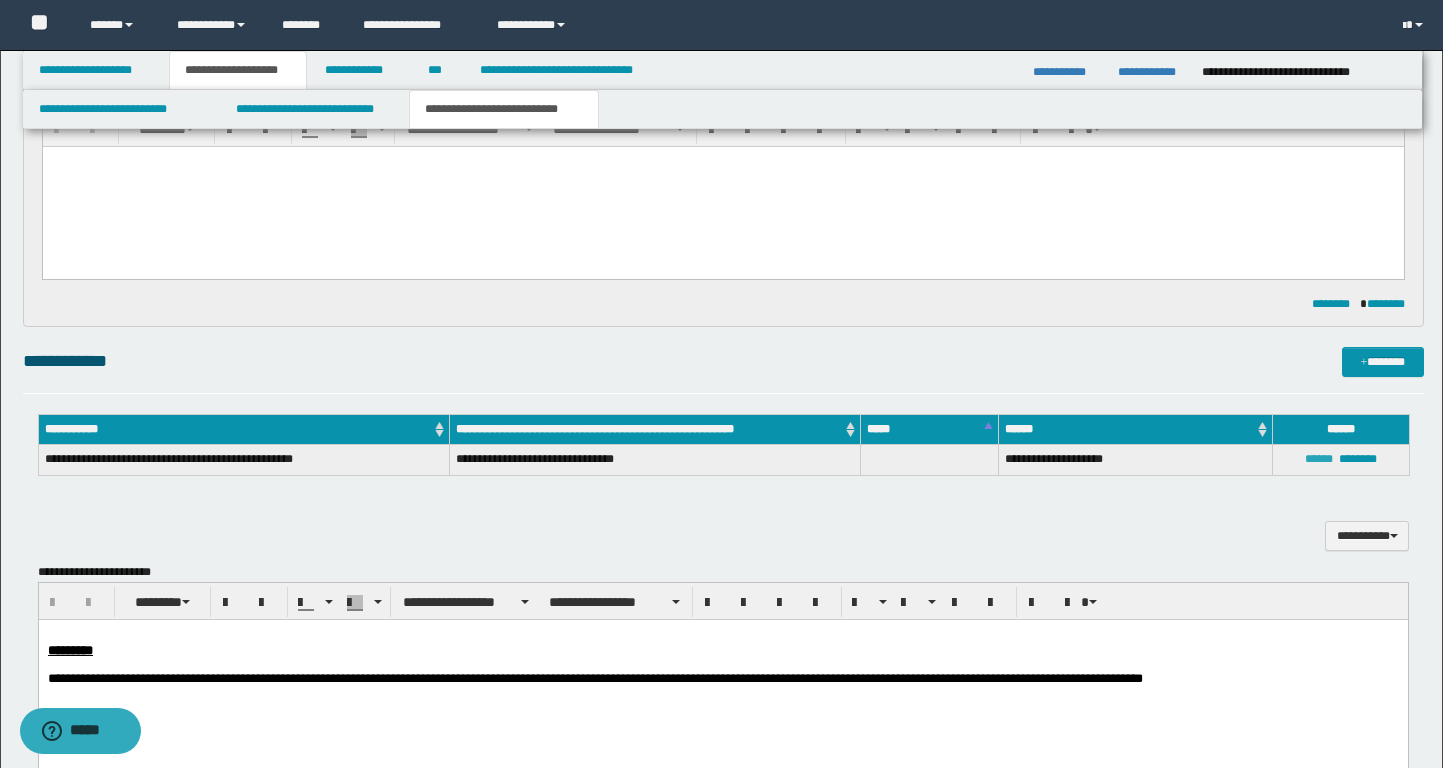 click on "******" at bounding box center [1319, 459] 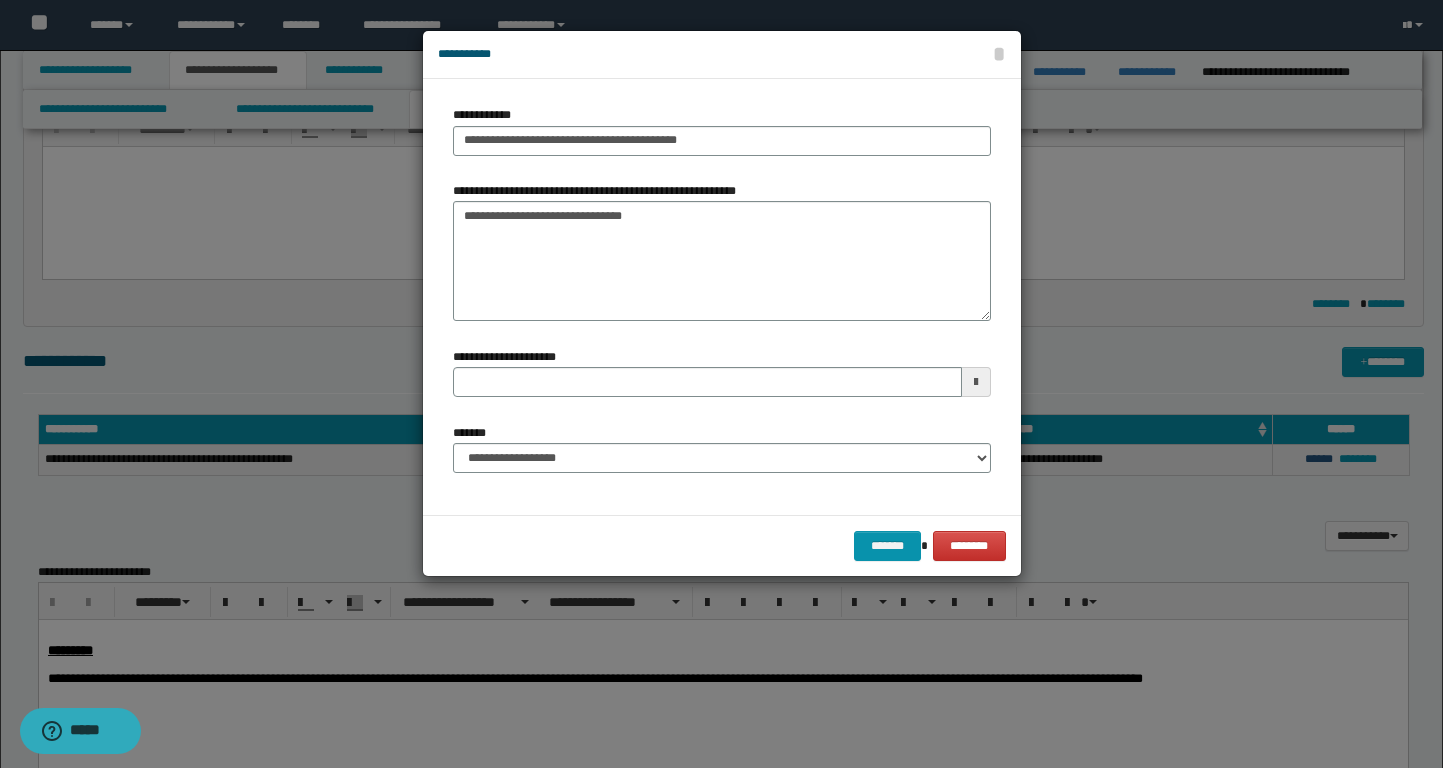 type 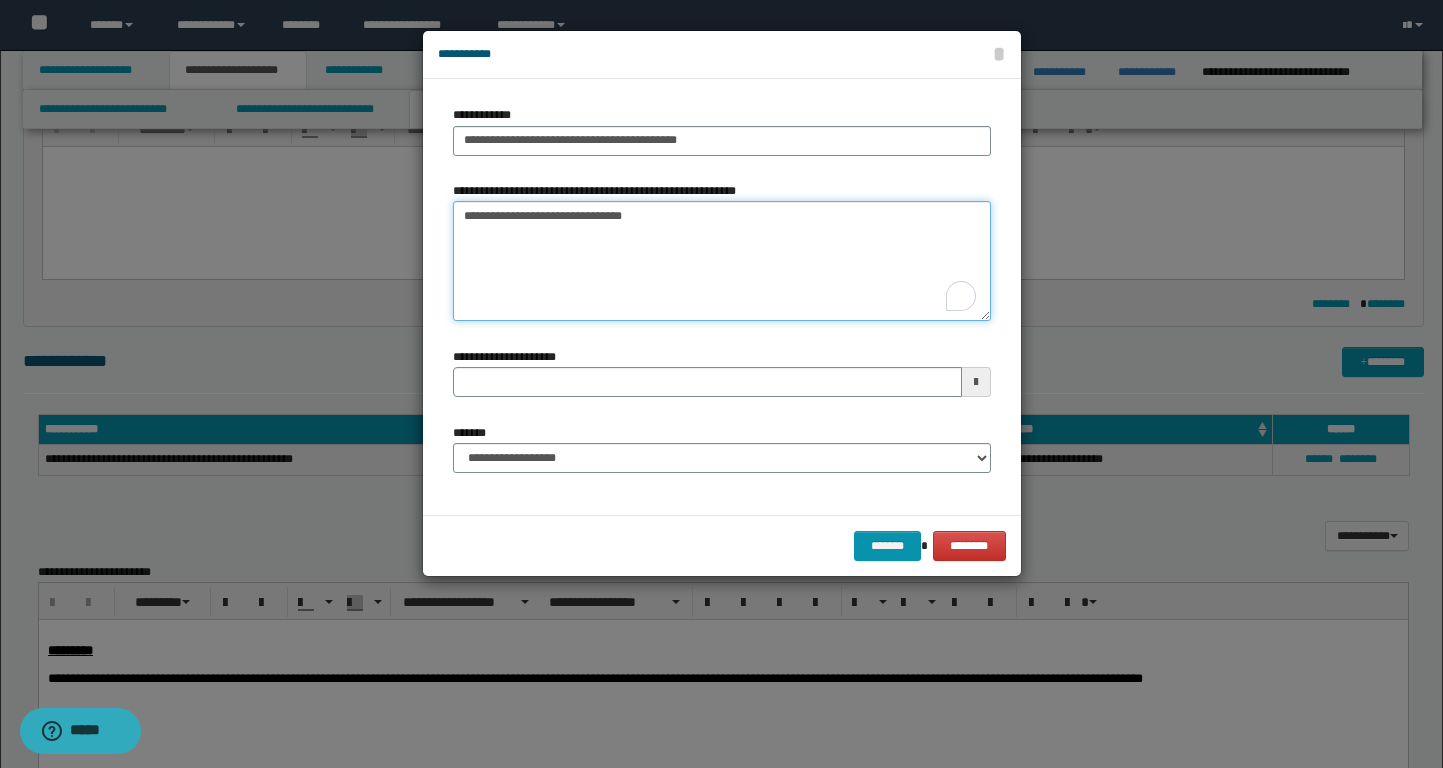 drag, startPoint x: 517, startPoint y: 217, endPoint x: 408, endPoint y: 217, distance: 109 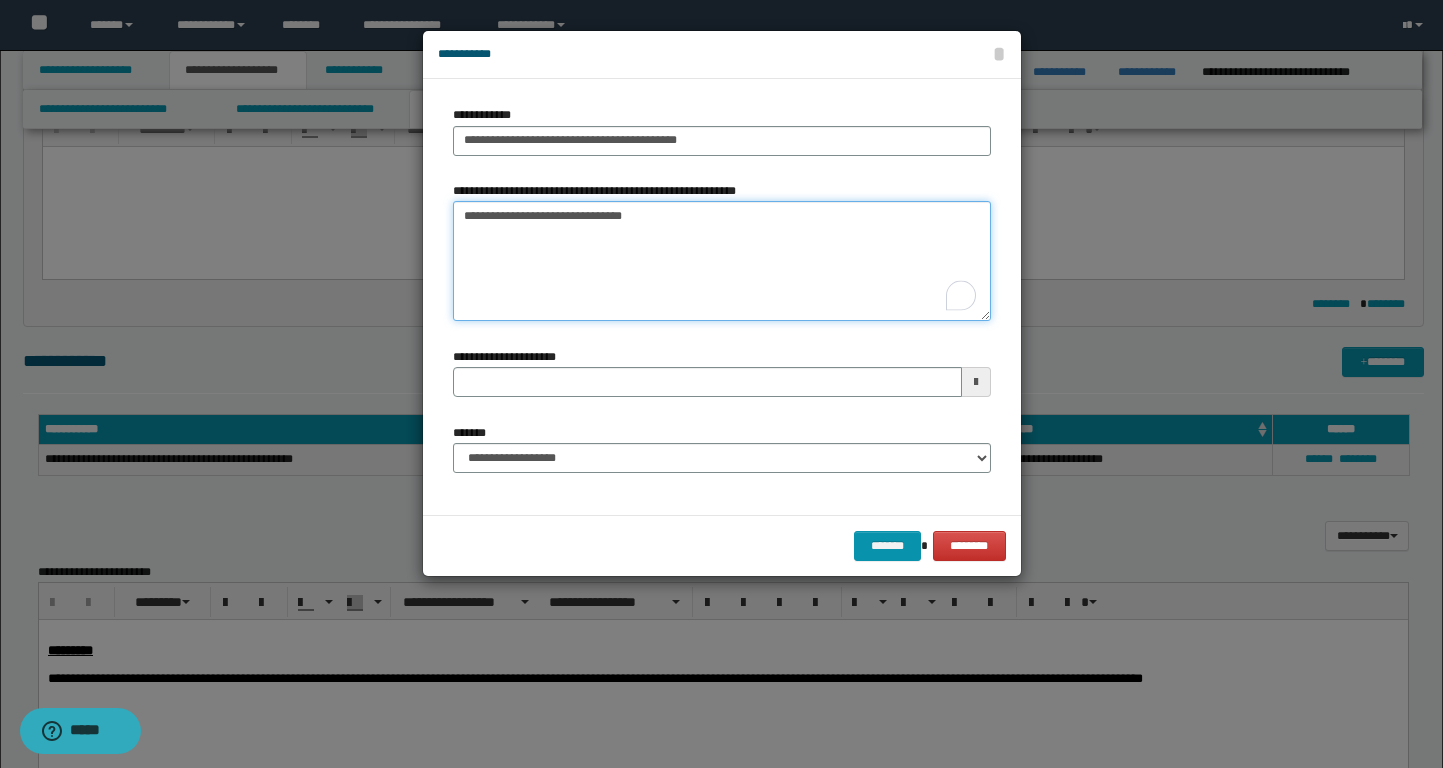click on "**********" at bounding box center (722, 261) 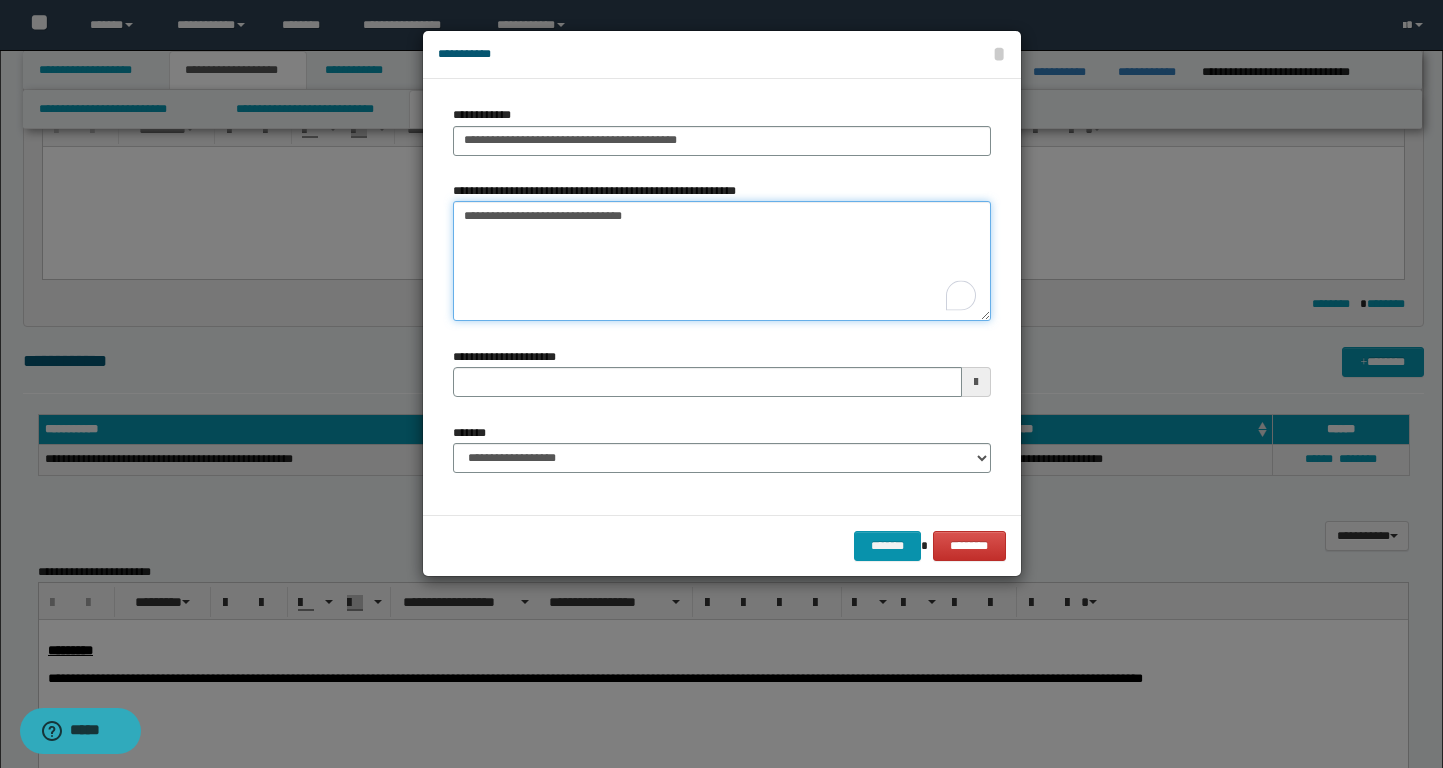 paste on "**********" 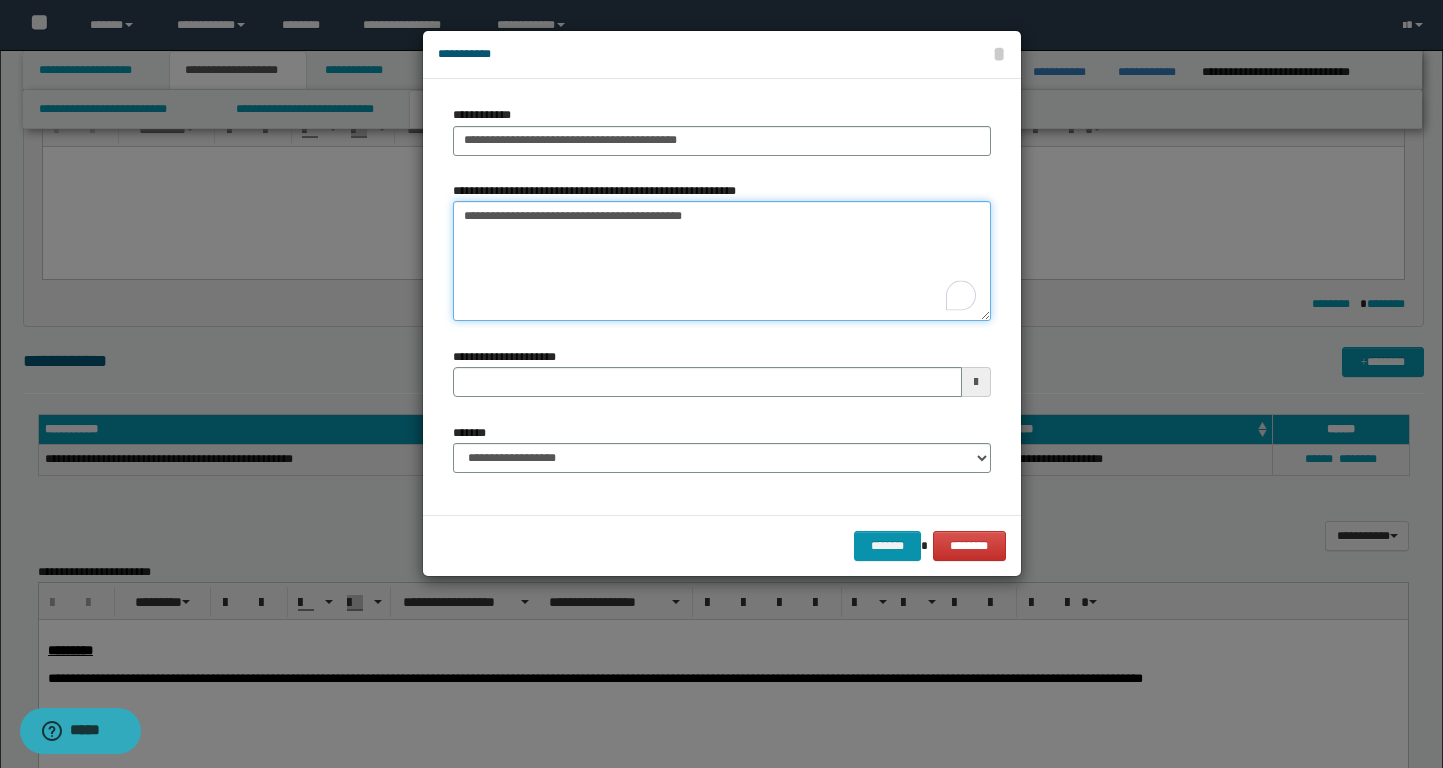 type 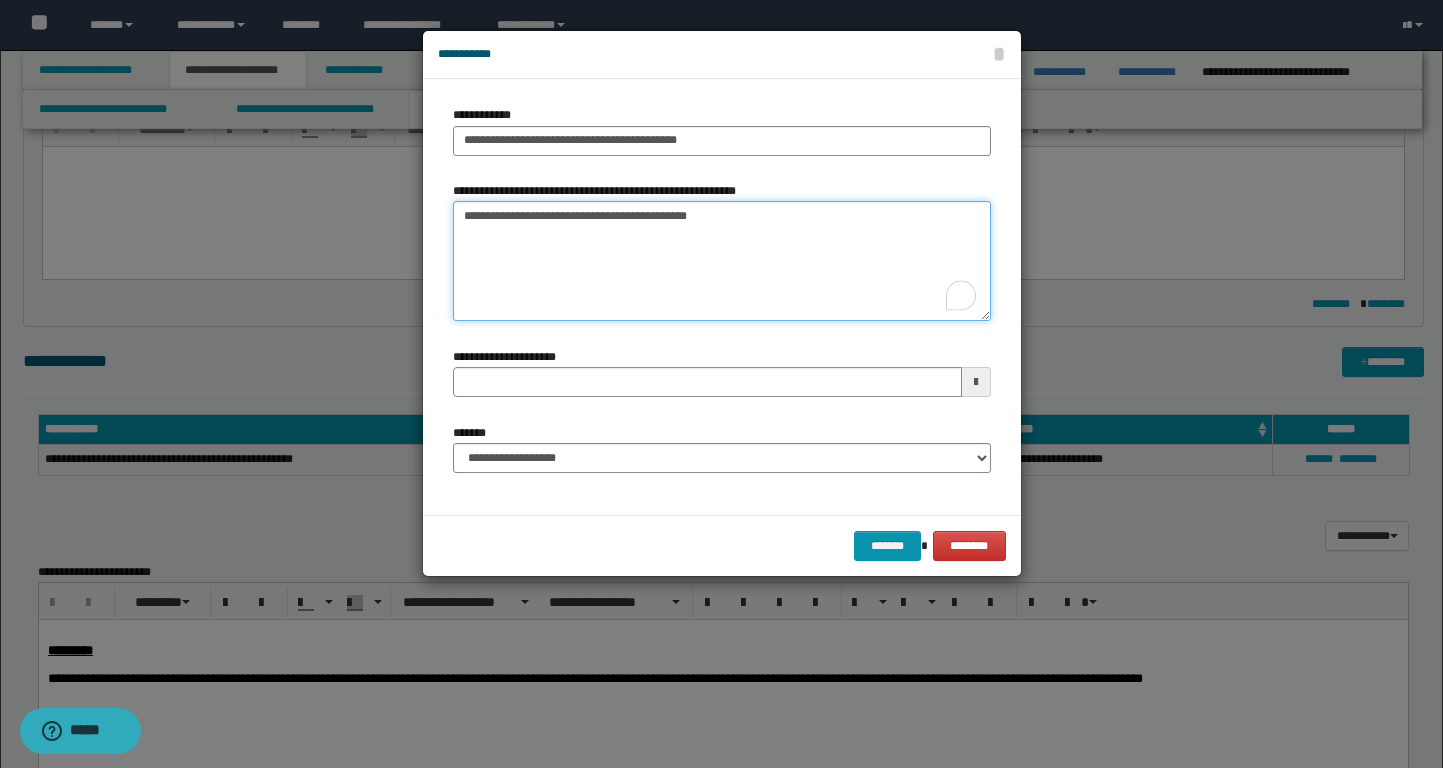 type 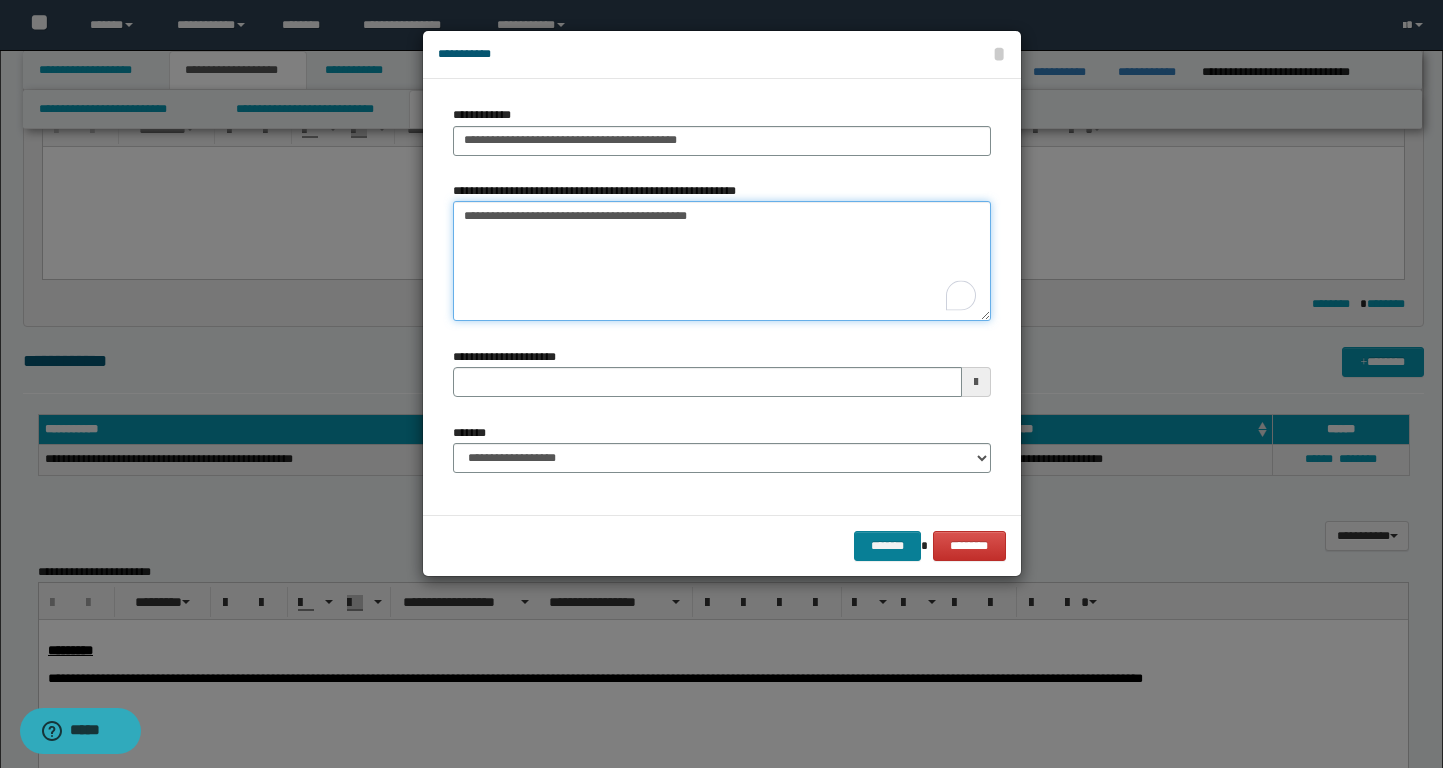 type on "**********" 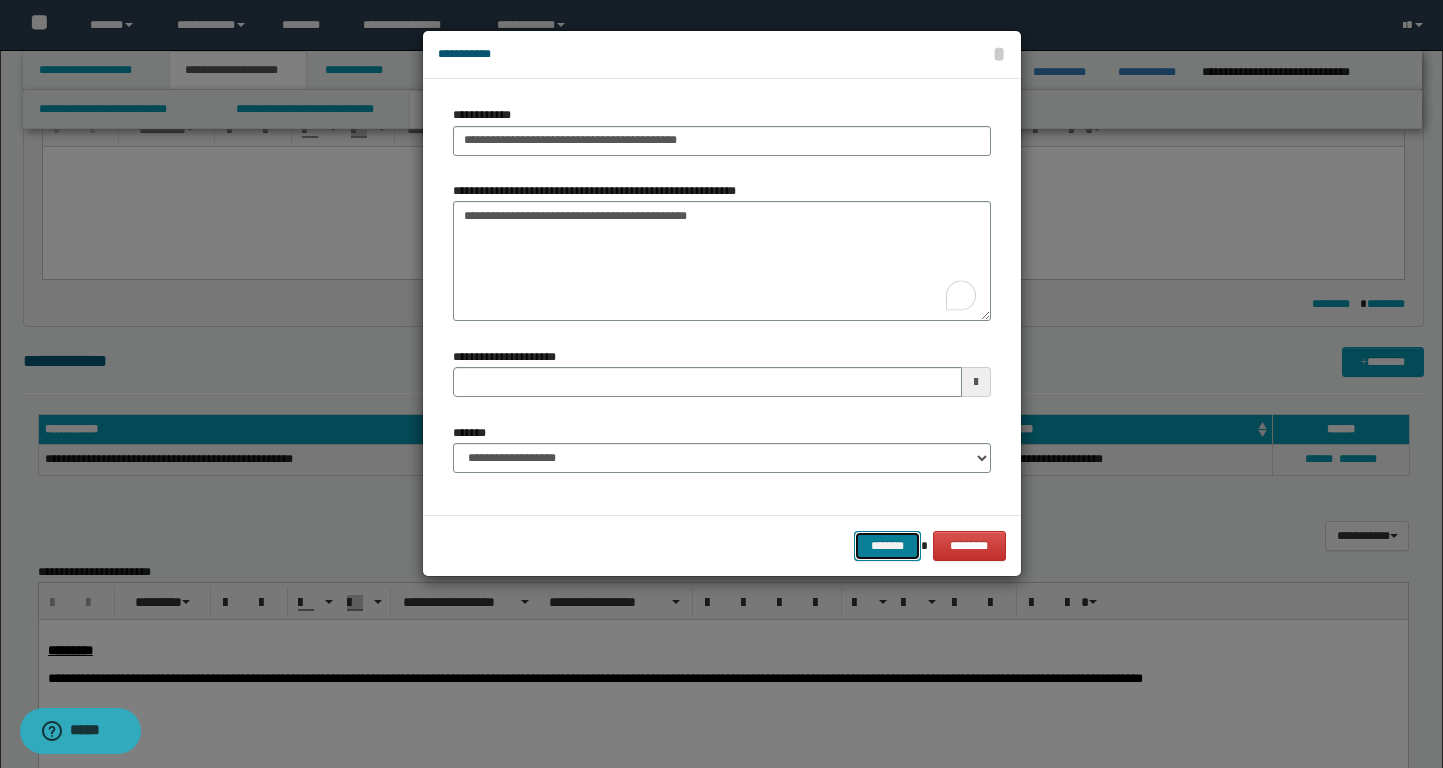 click on "*******" at bounding box center [888, 546] 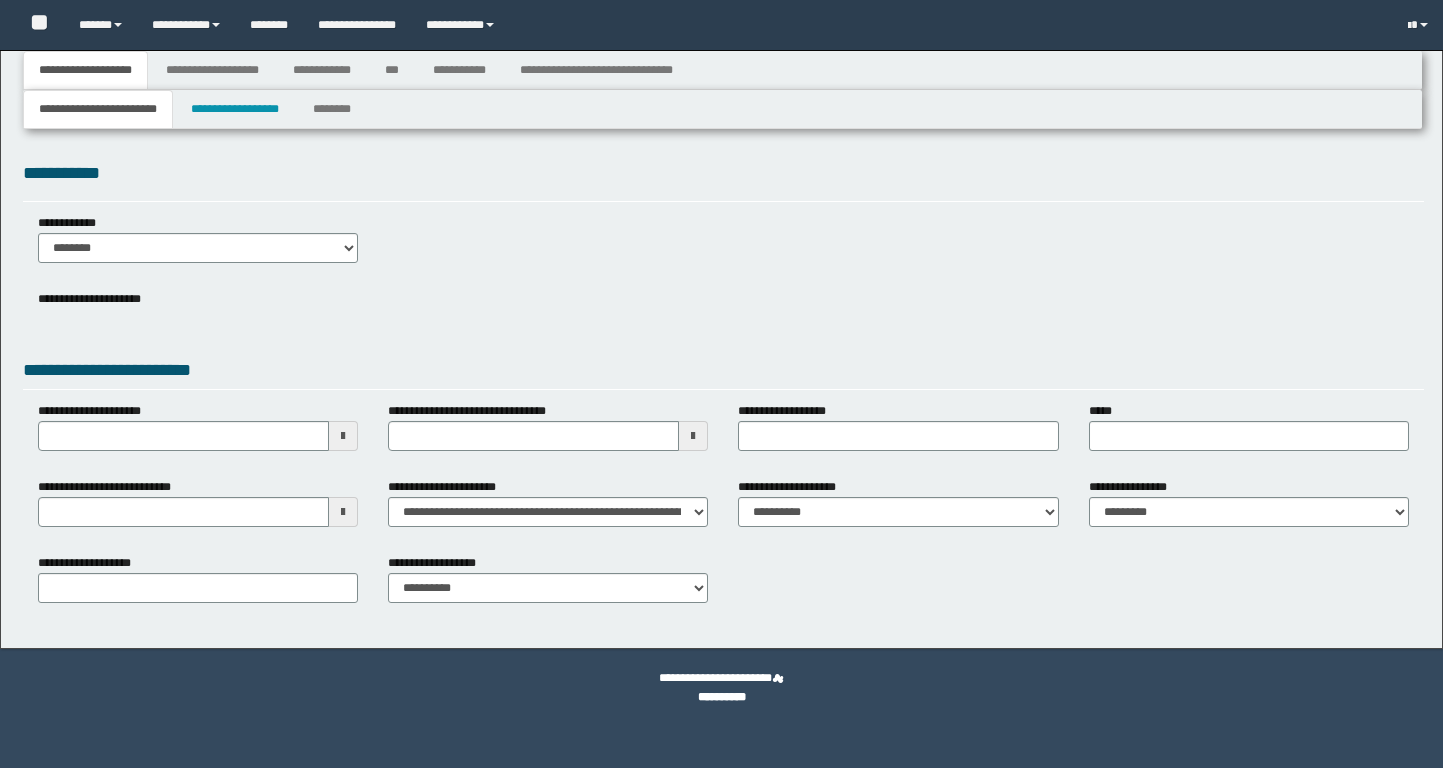 scroll, scrollTop: 0, scrollLeft: 0, axis: both 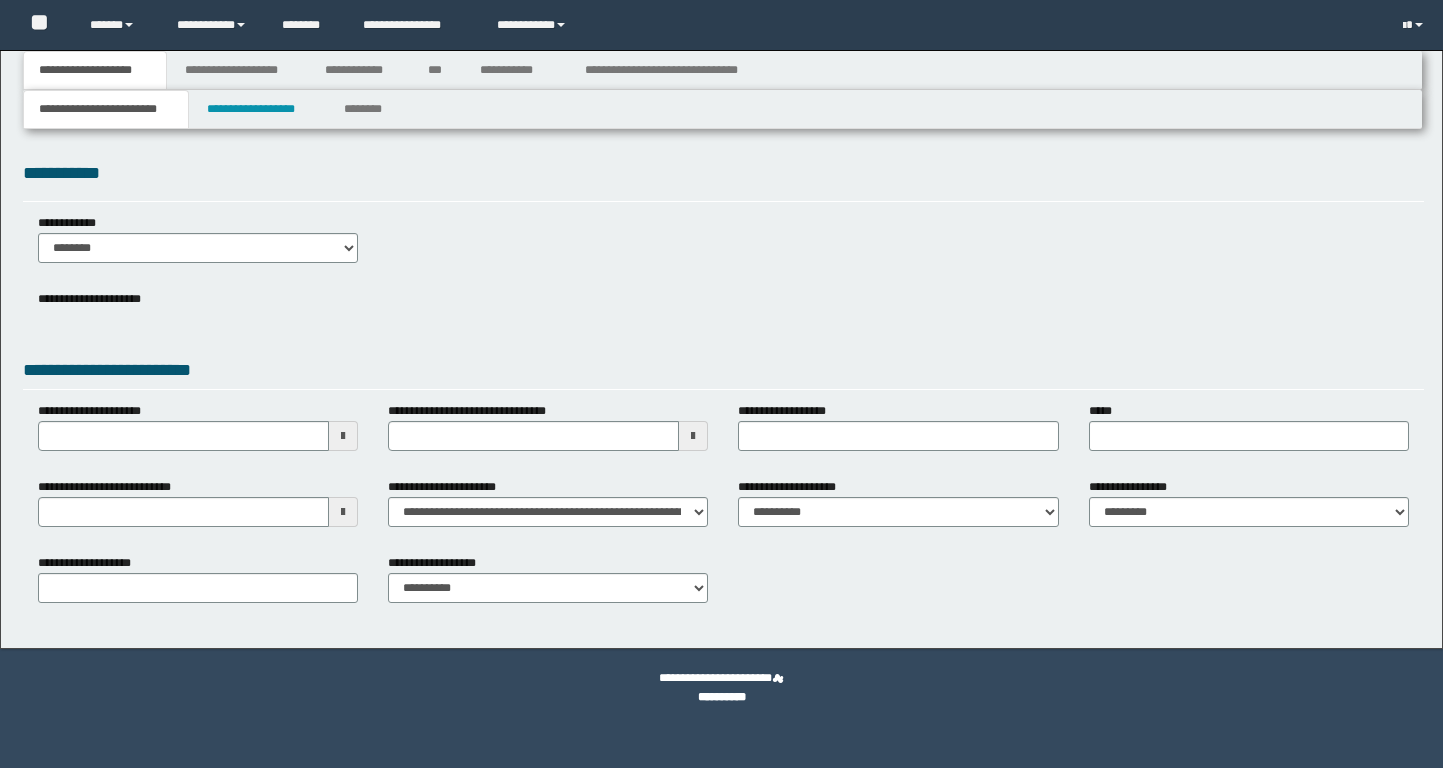 select on "*" 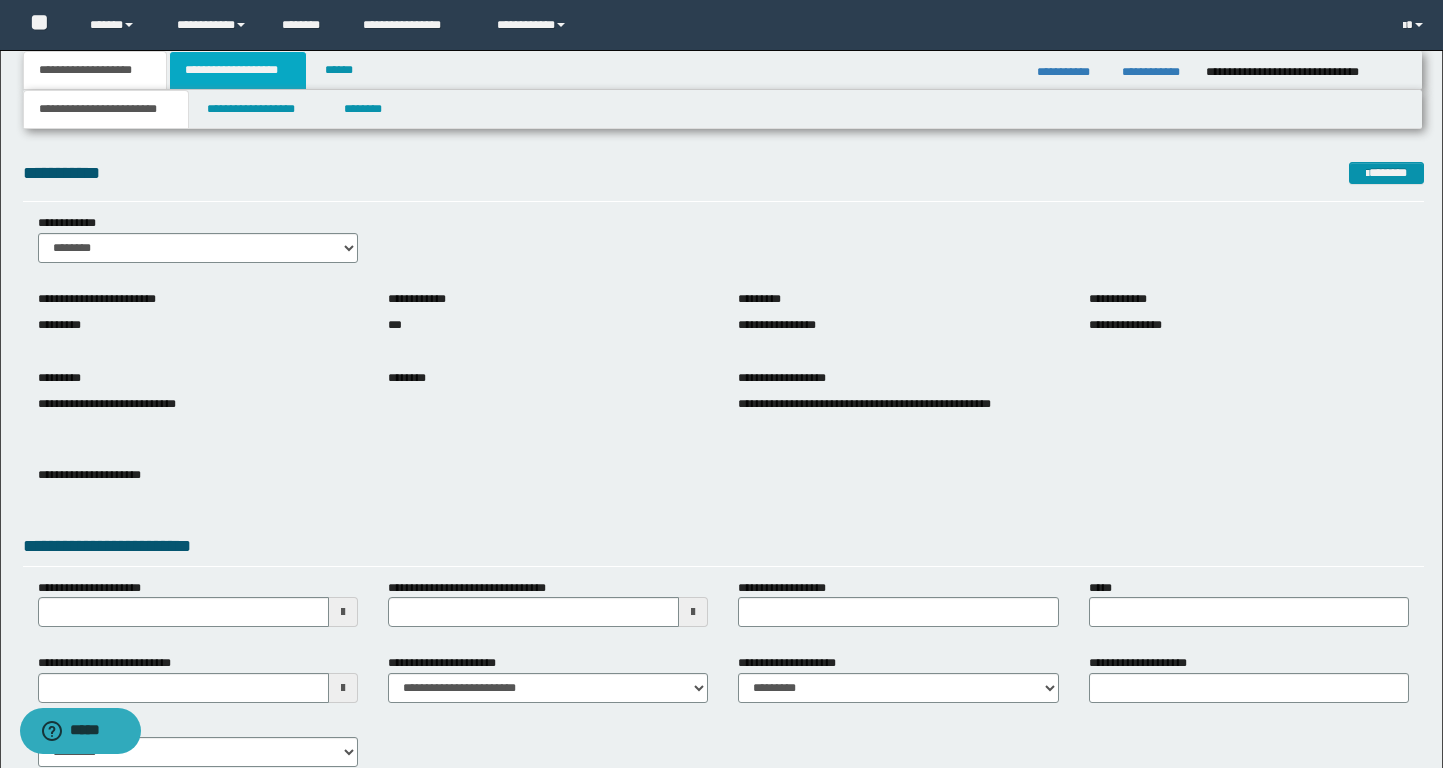 click on "**********" at bounding box center (238, 70) 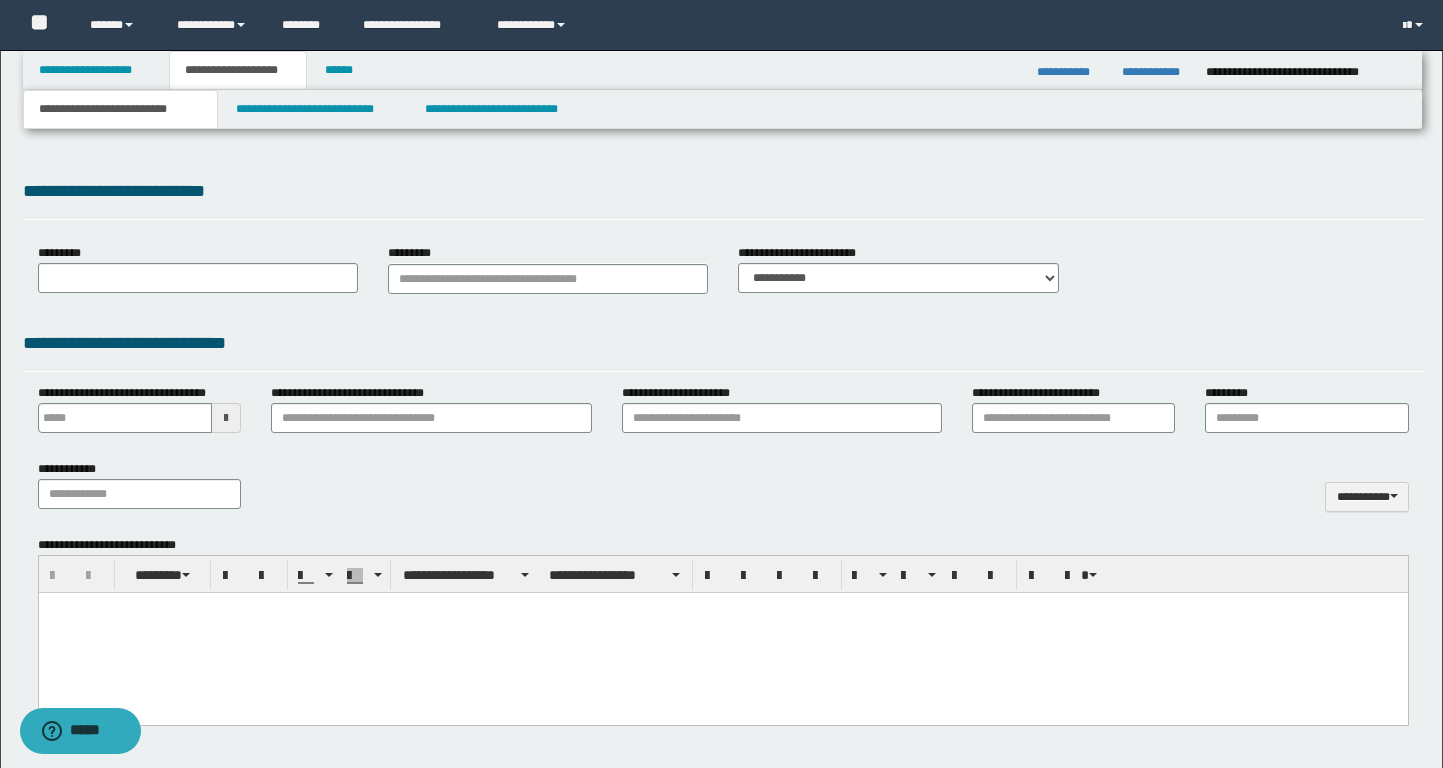 scroll, scrollTop: 0, scrollLeft: 0, axis: both 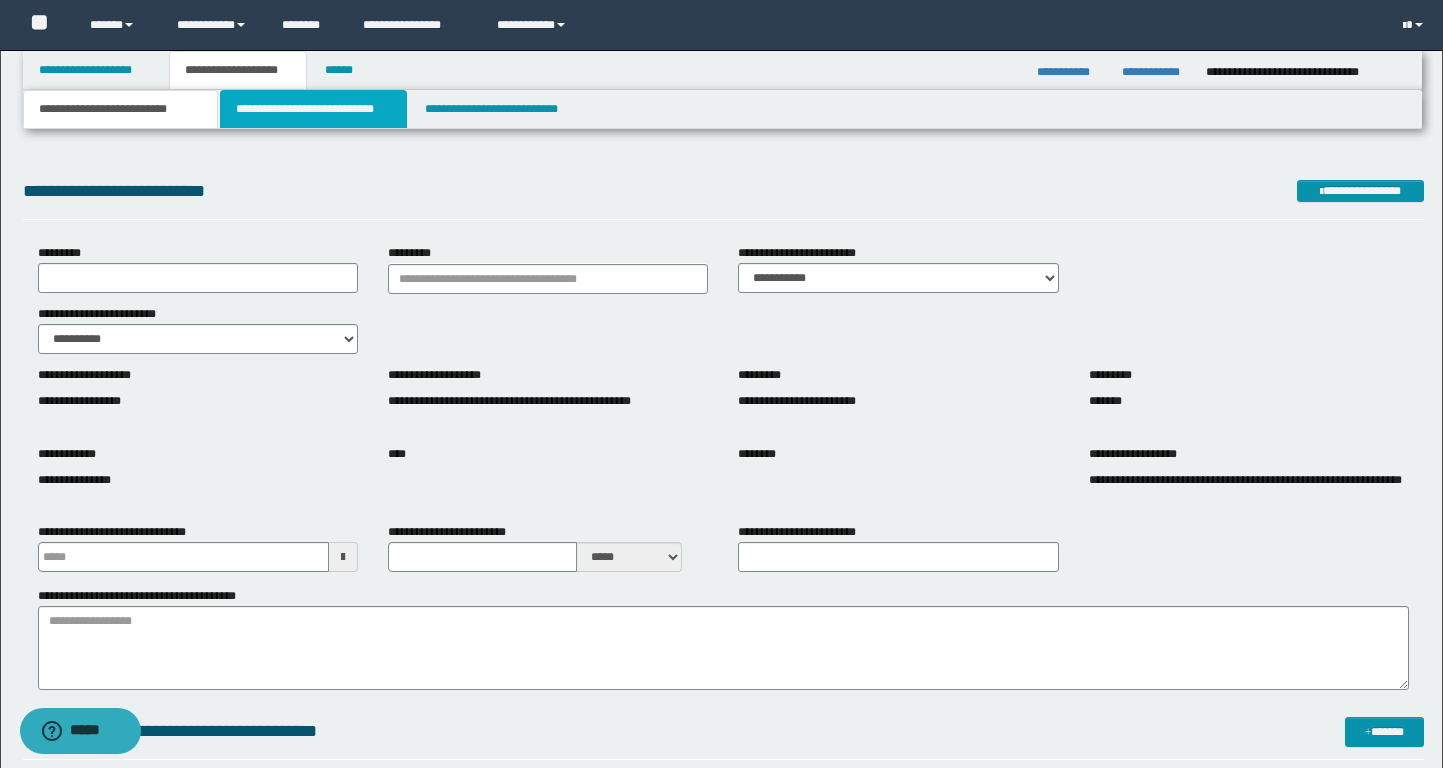 click on "**********" at bounding box center [314, 109] 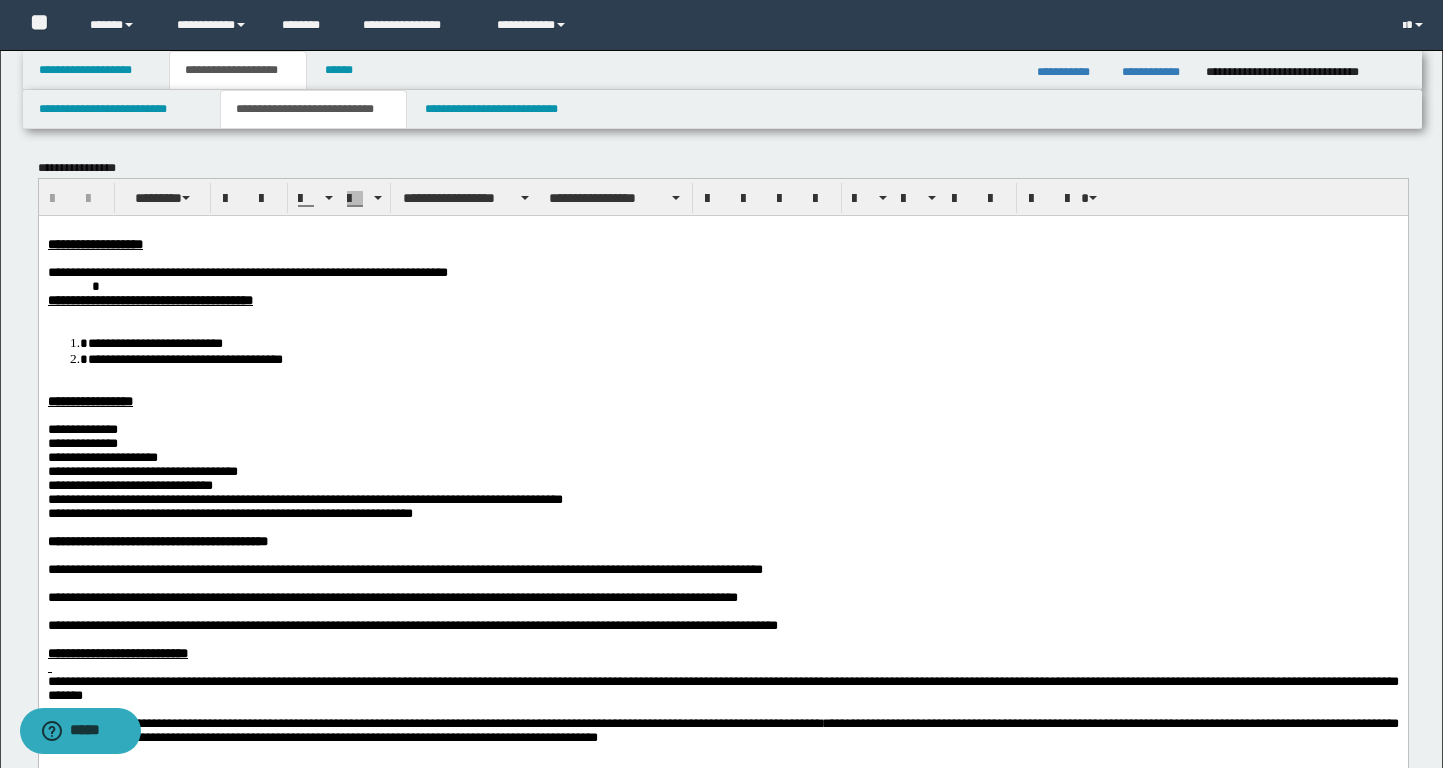 scroll, scrollTop: 0, scrollLeft: 0, axis: both 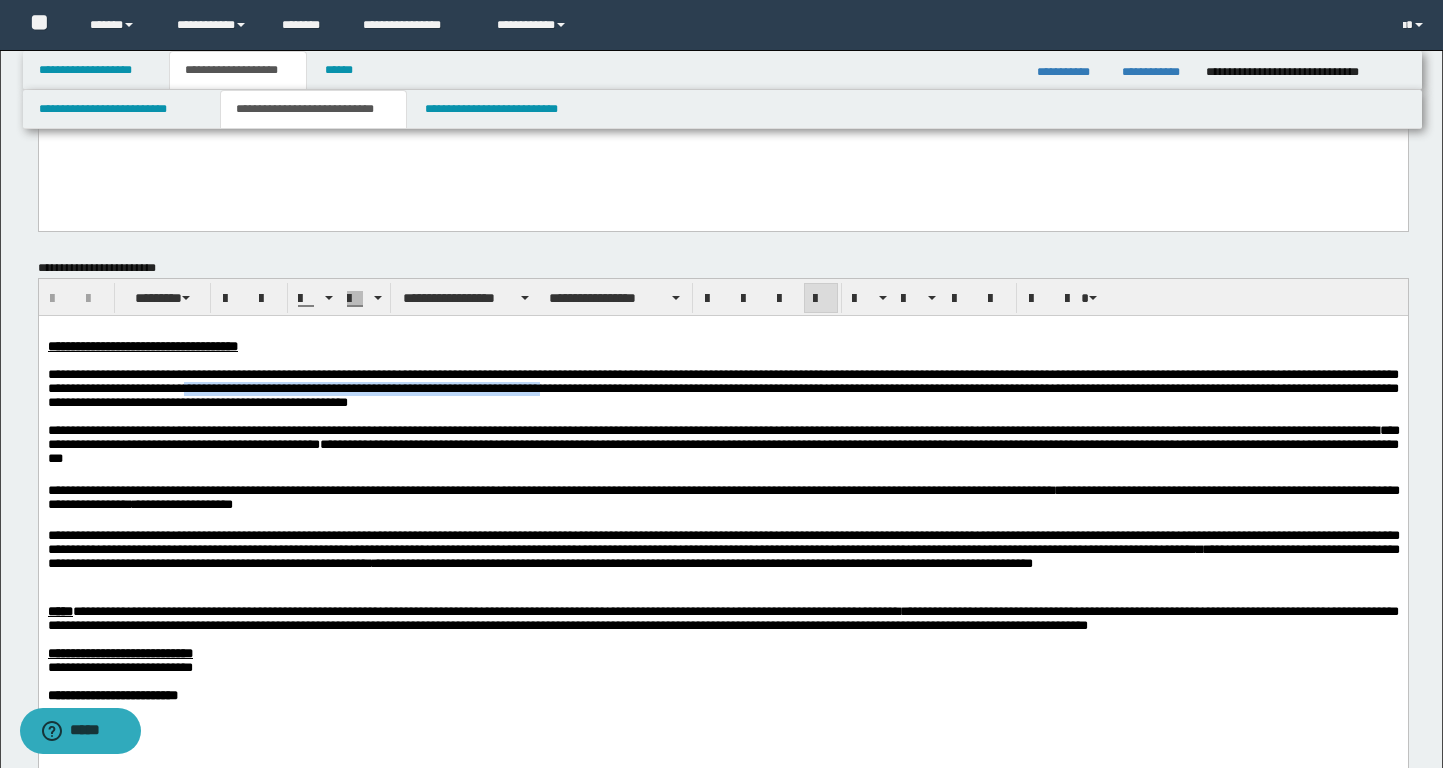 drag, startPoint x: 518, startPoint y: 390, endPoint x: 962, endPoint y: 398, distance: 444.07205 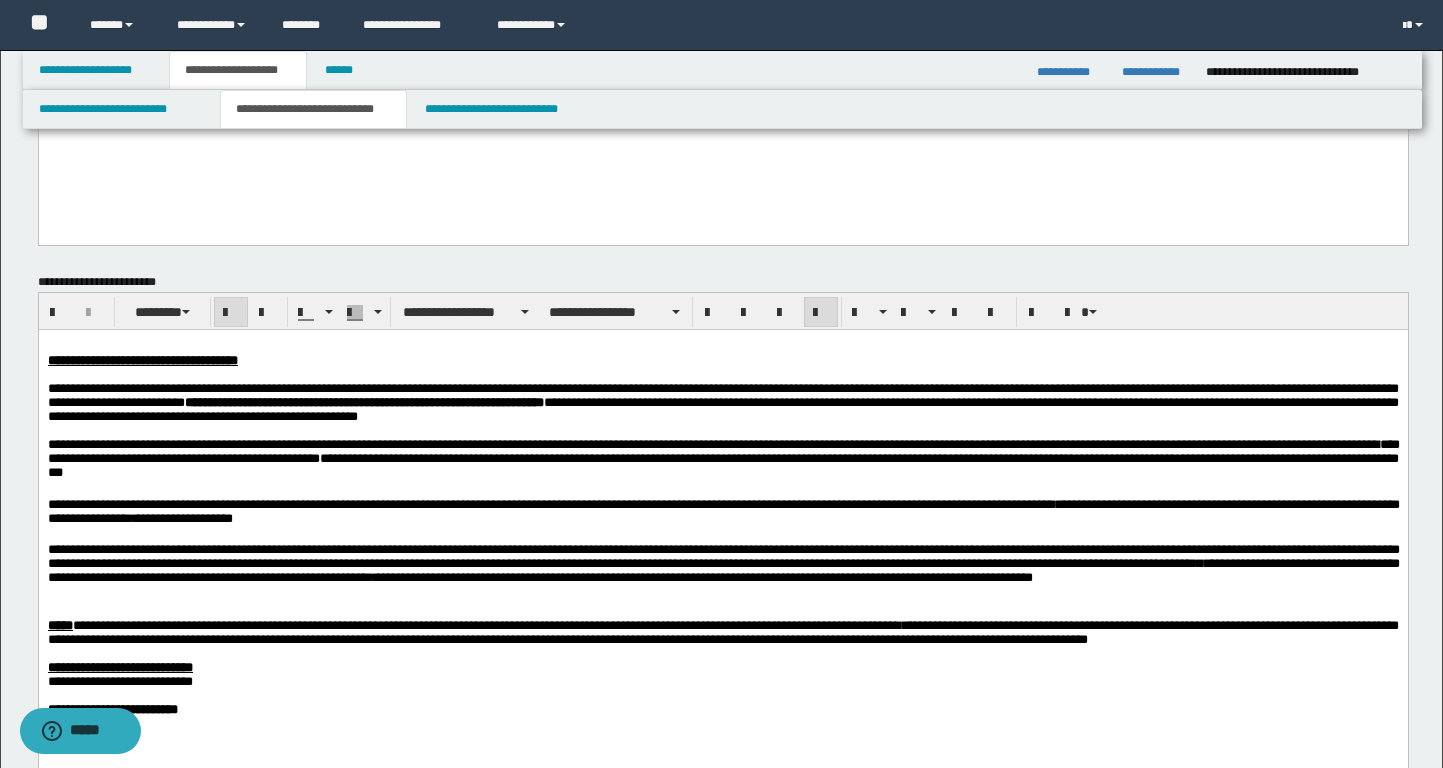 scroll, scrollTop: 697, scrollLeft: 0, axis: vertical 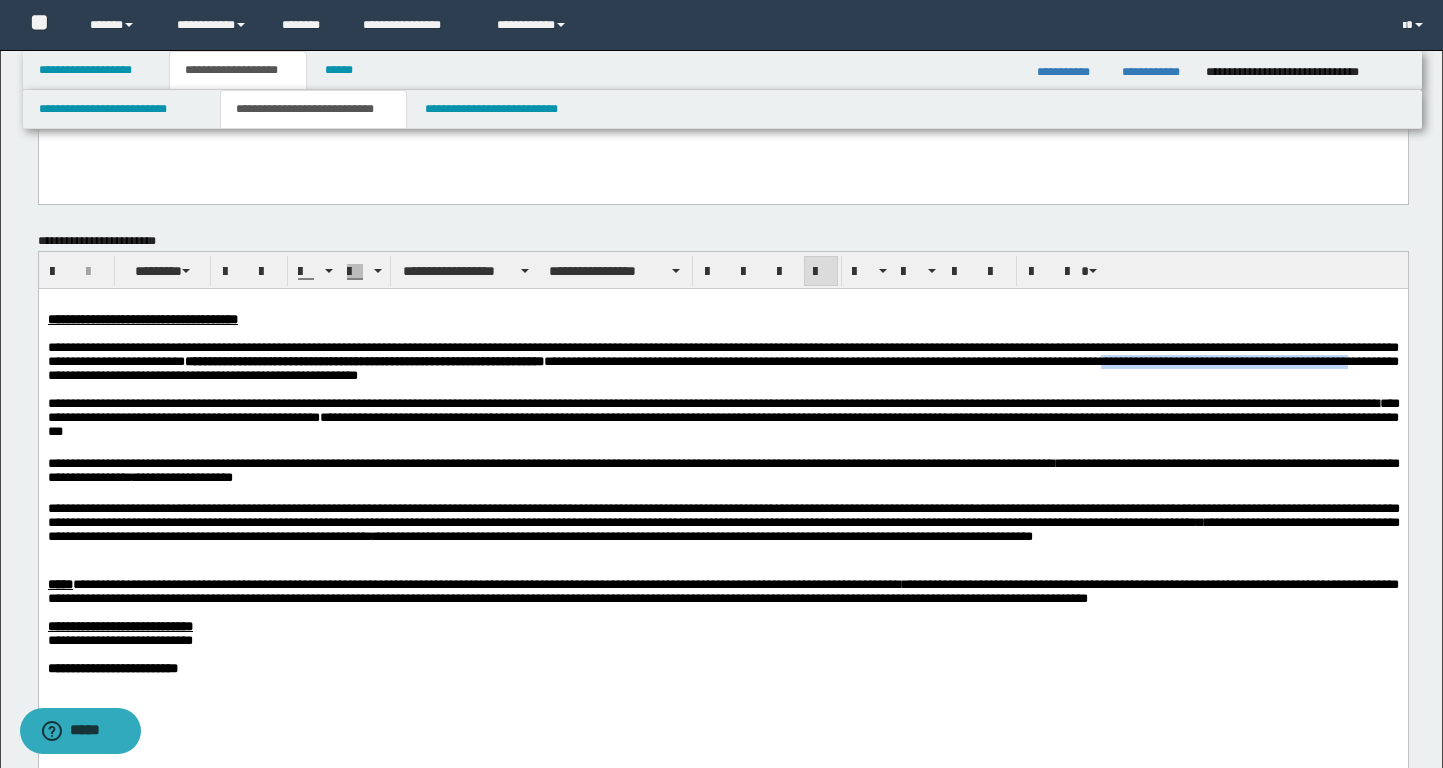 drag, startPoint x: 339, startPoint y: 377, endPoint x: 636, endPoint y: 380, distance: 297.01514 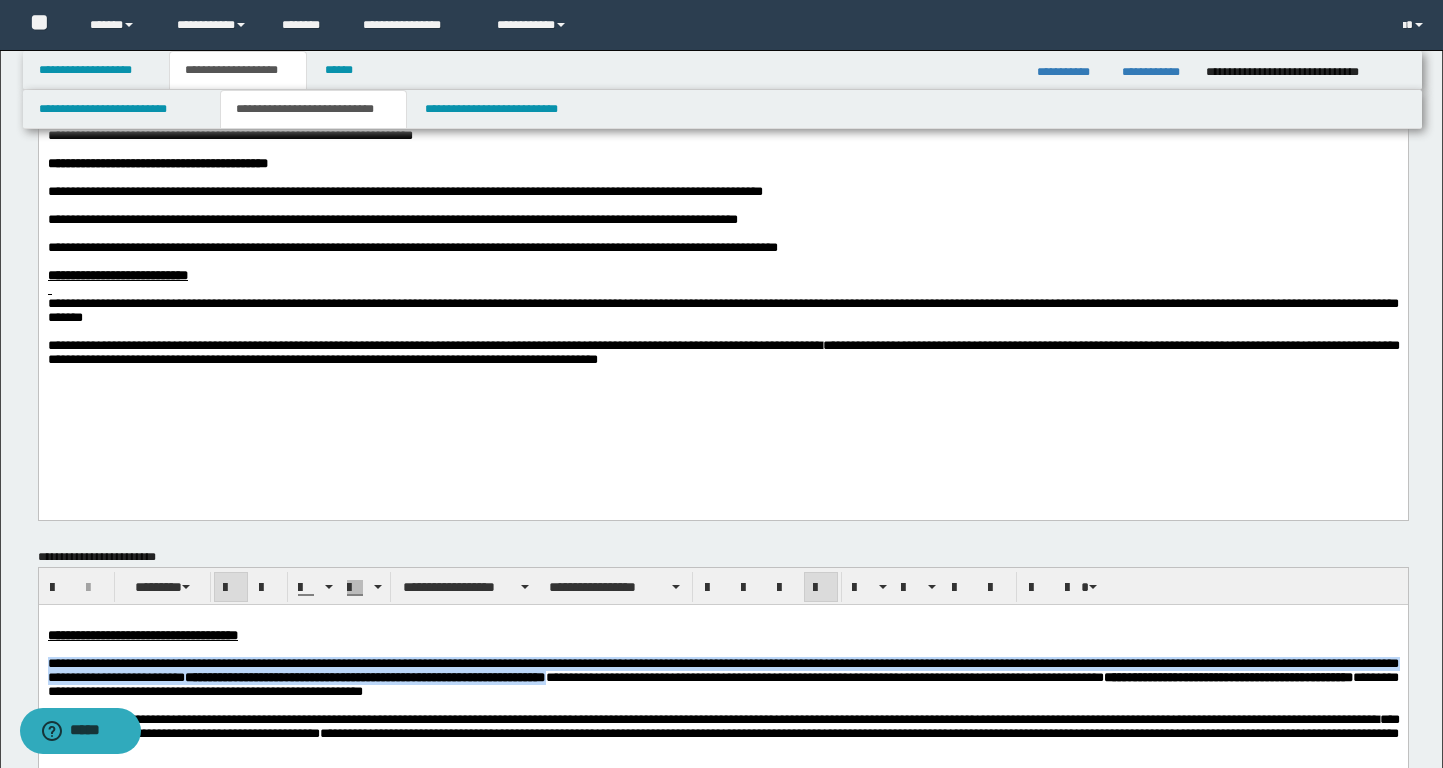 scroll, scrollTop: 91, scrollLeft: 0, axis: vertical 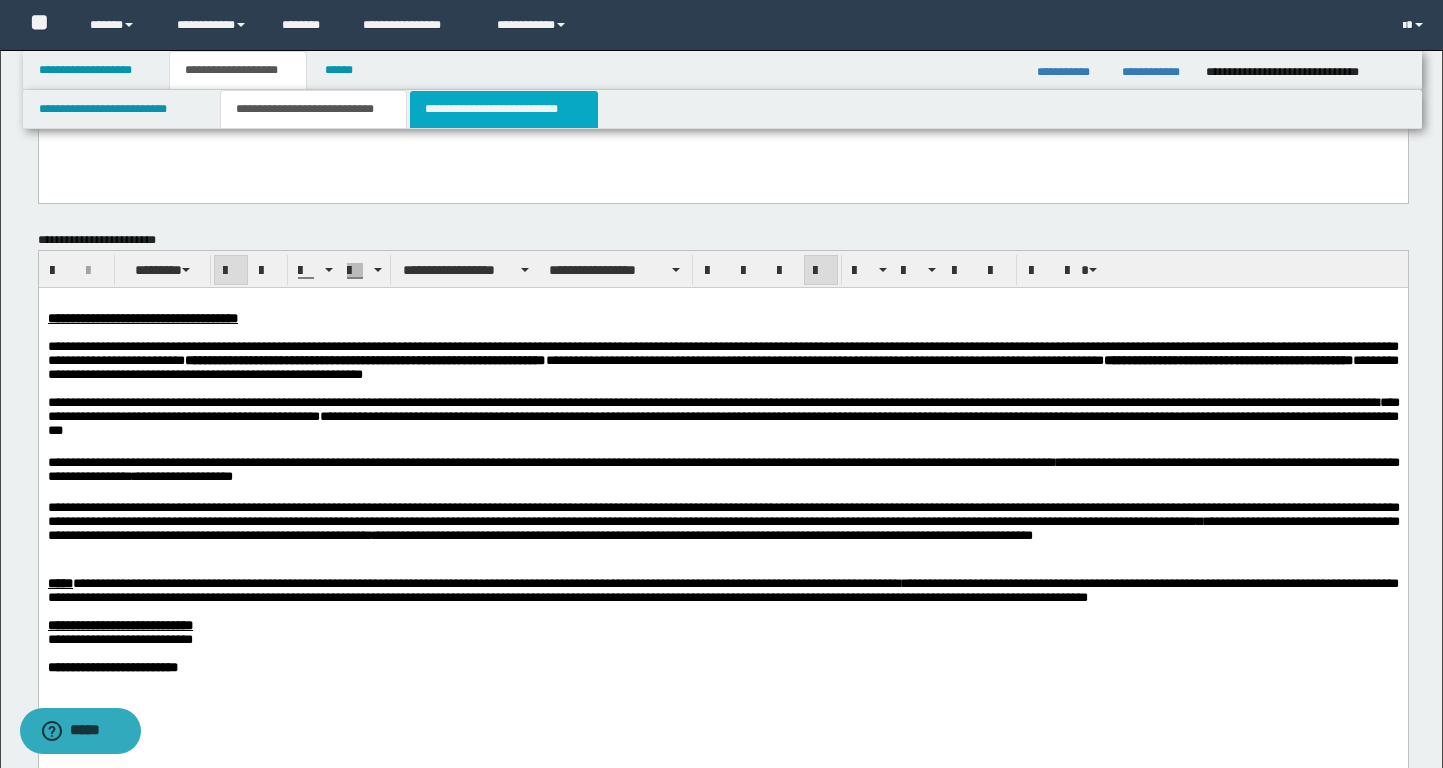 click on "**********" at bounding box center (504, 109) 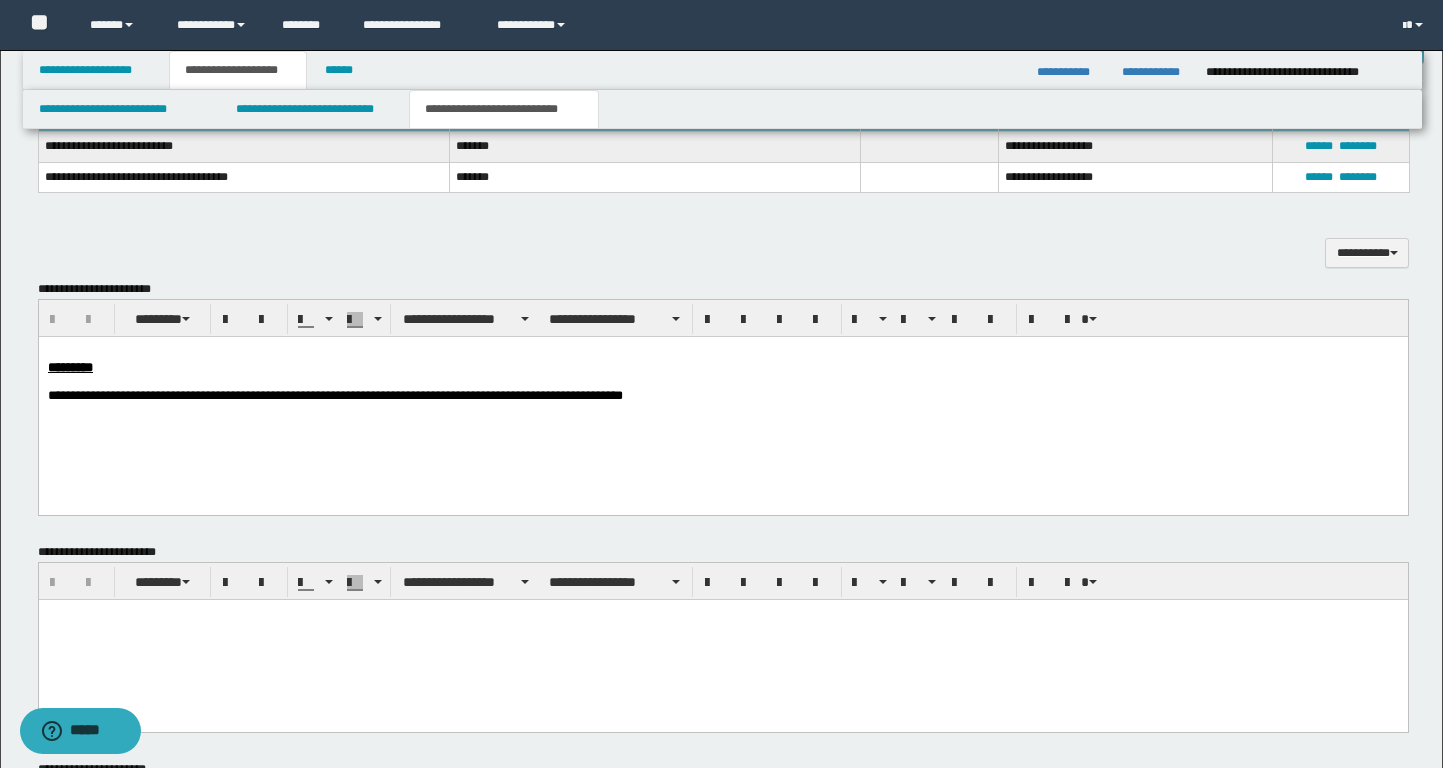 scroll, scrollTop: 553, scrollLeft: 0, axis: vertical 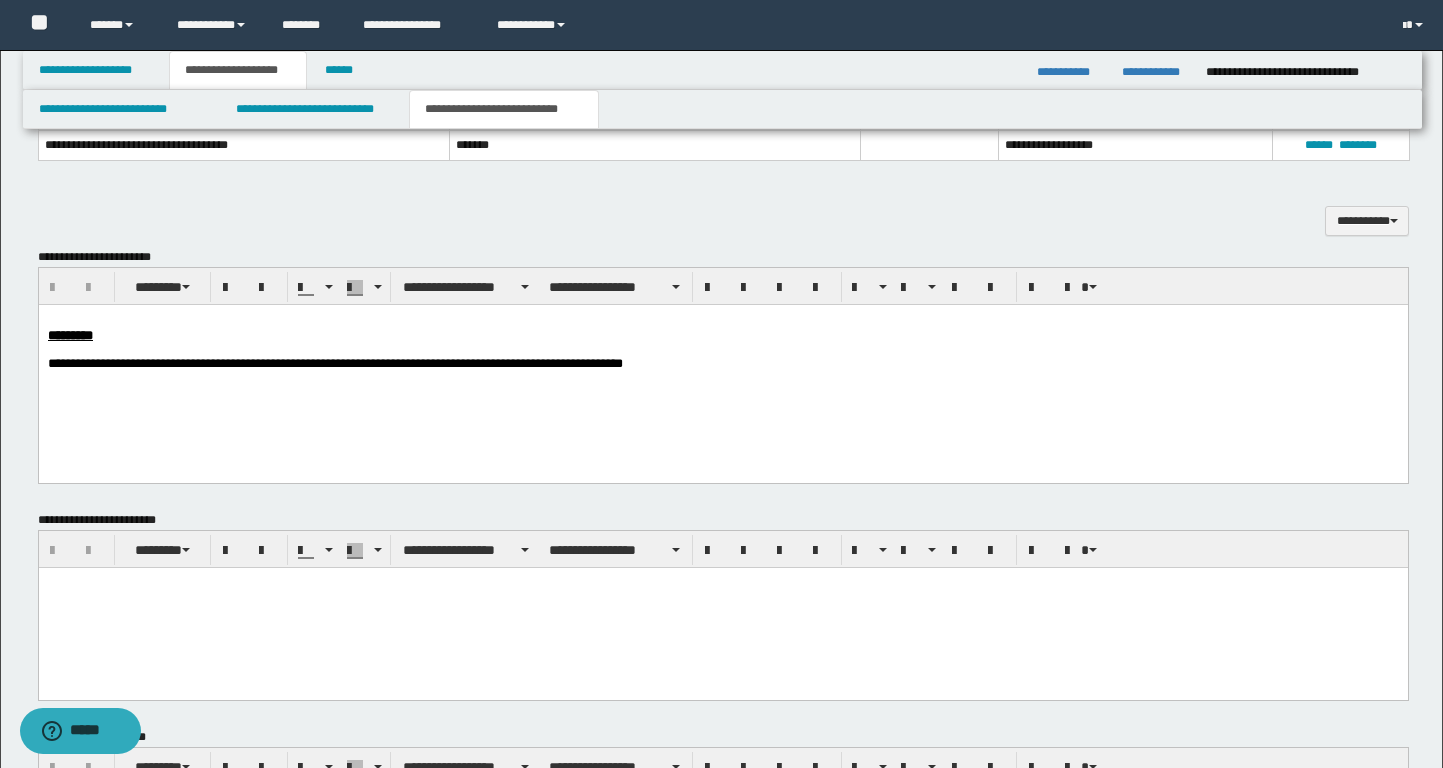click on "**********" at bounding box center (722, 364) 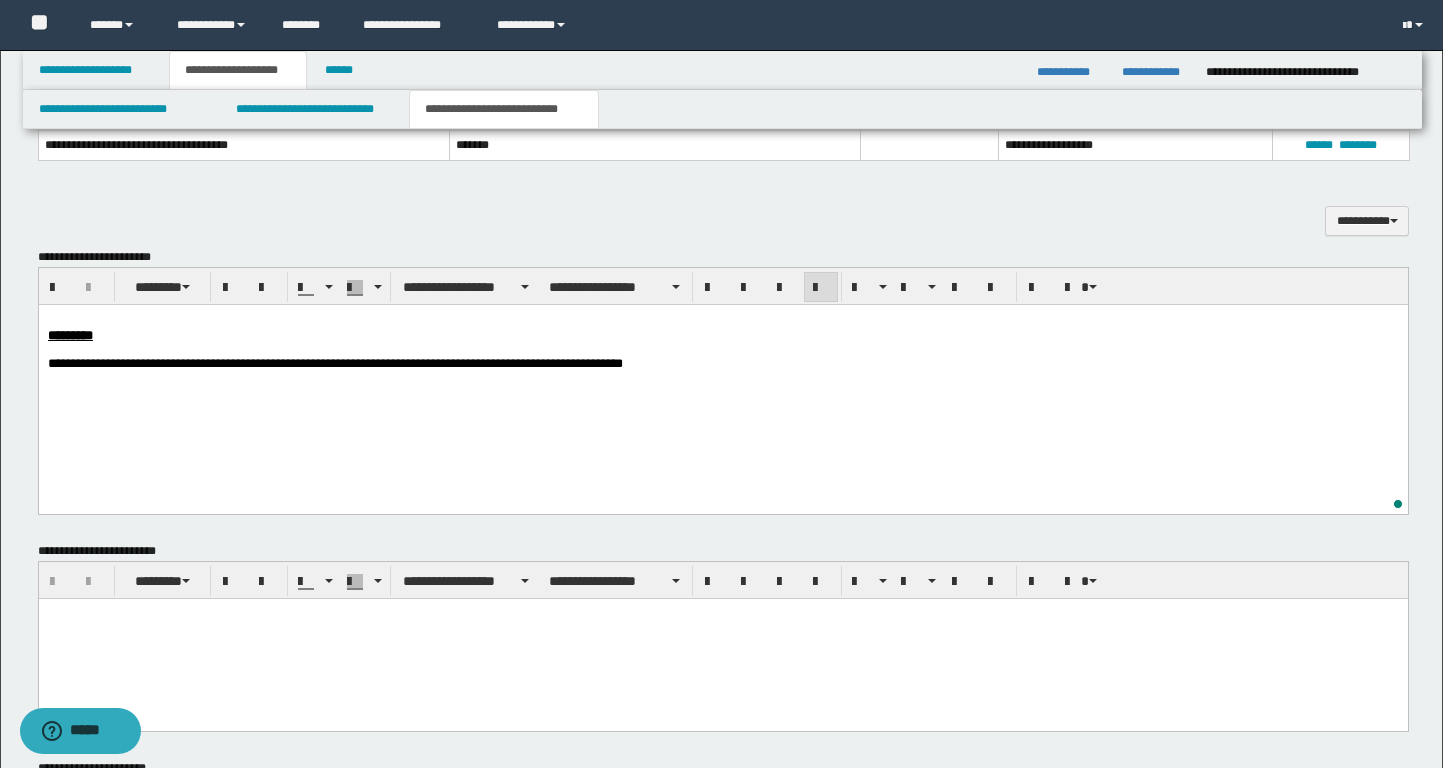 type 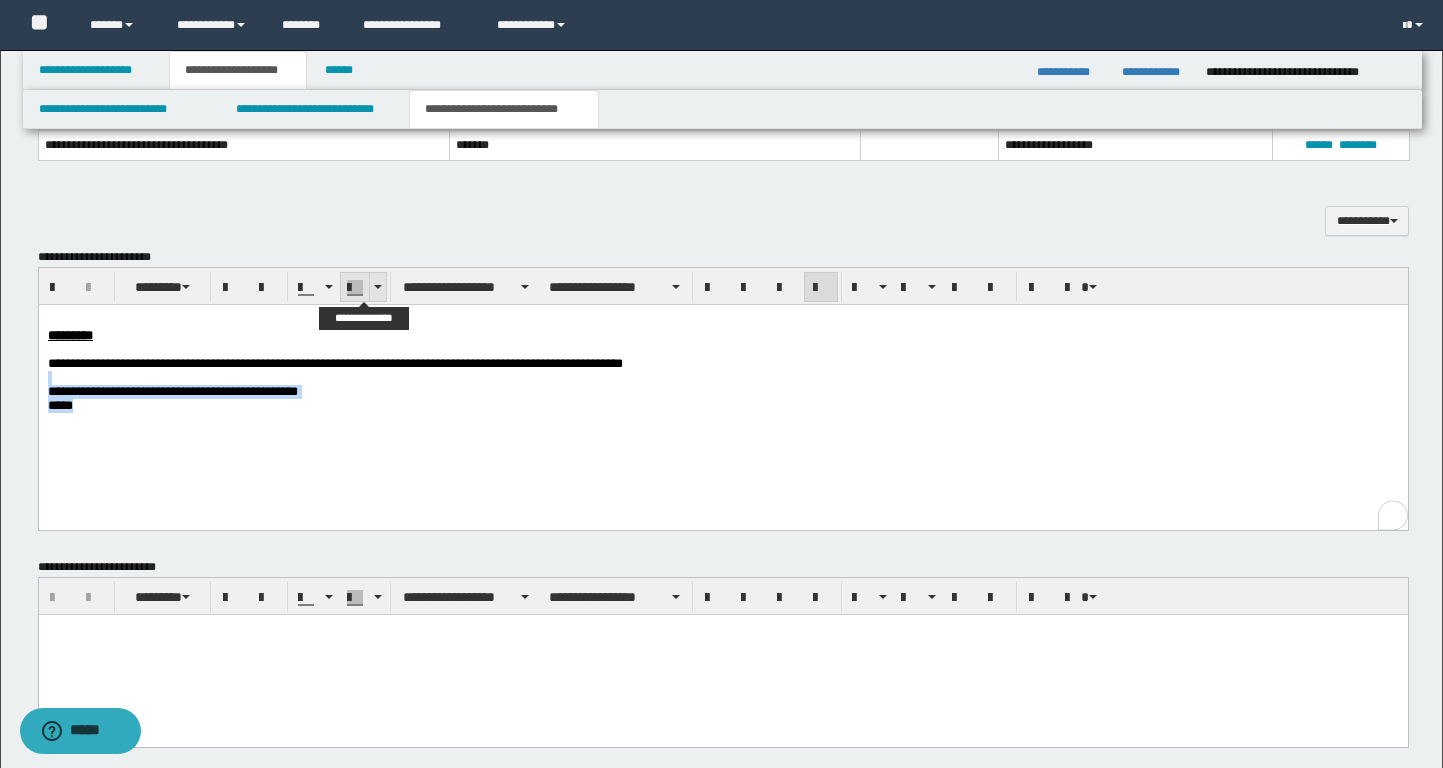 click at bounding box center [377, 287] 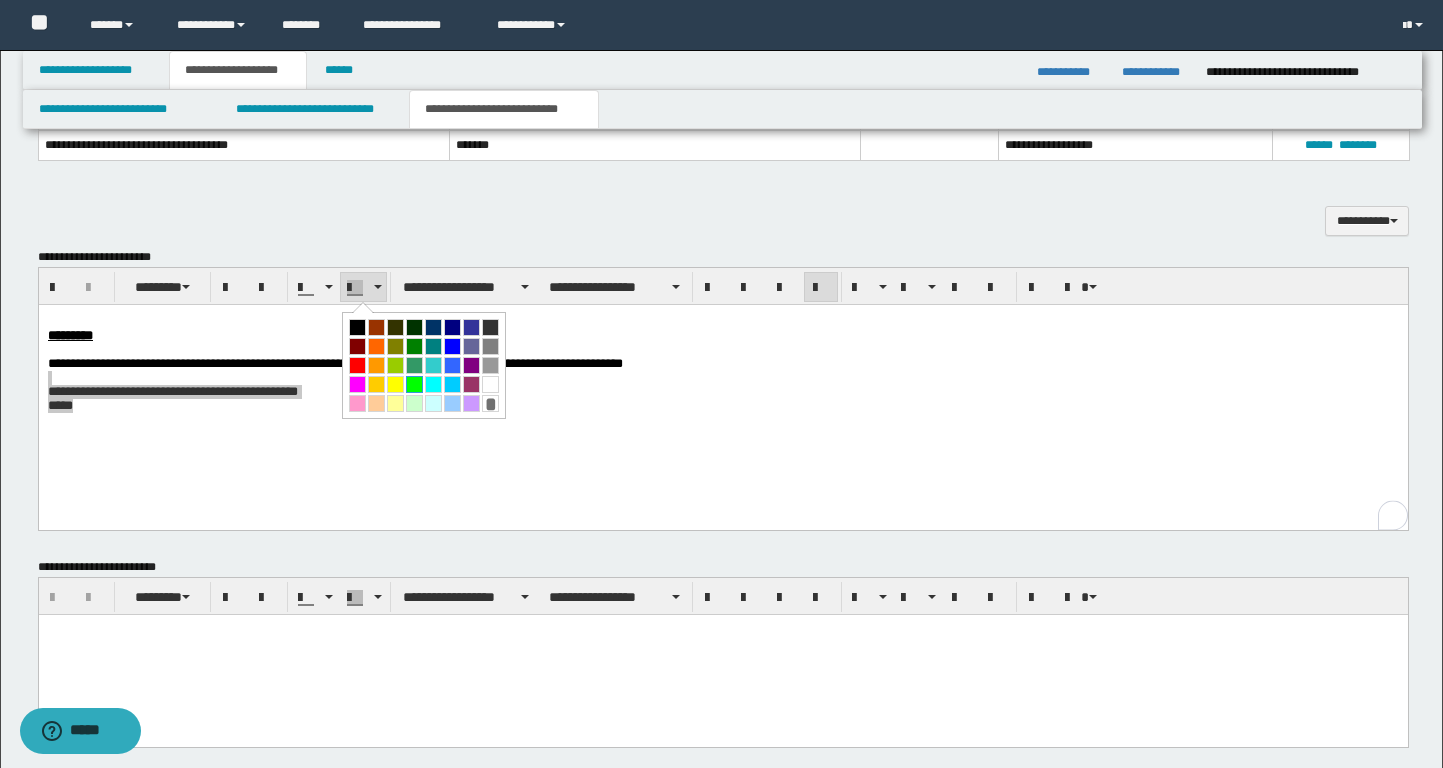 click at bounding box center [414, 384] 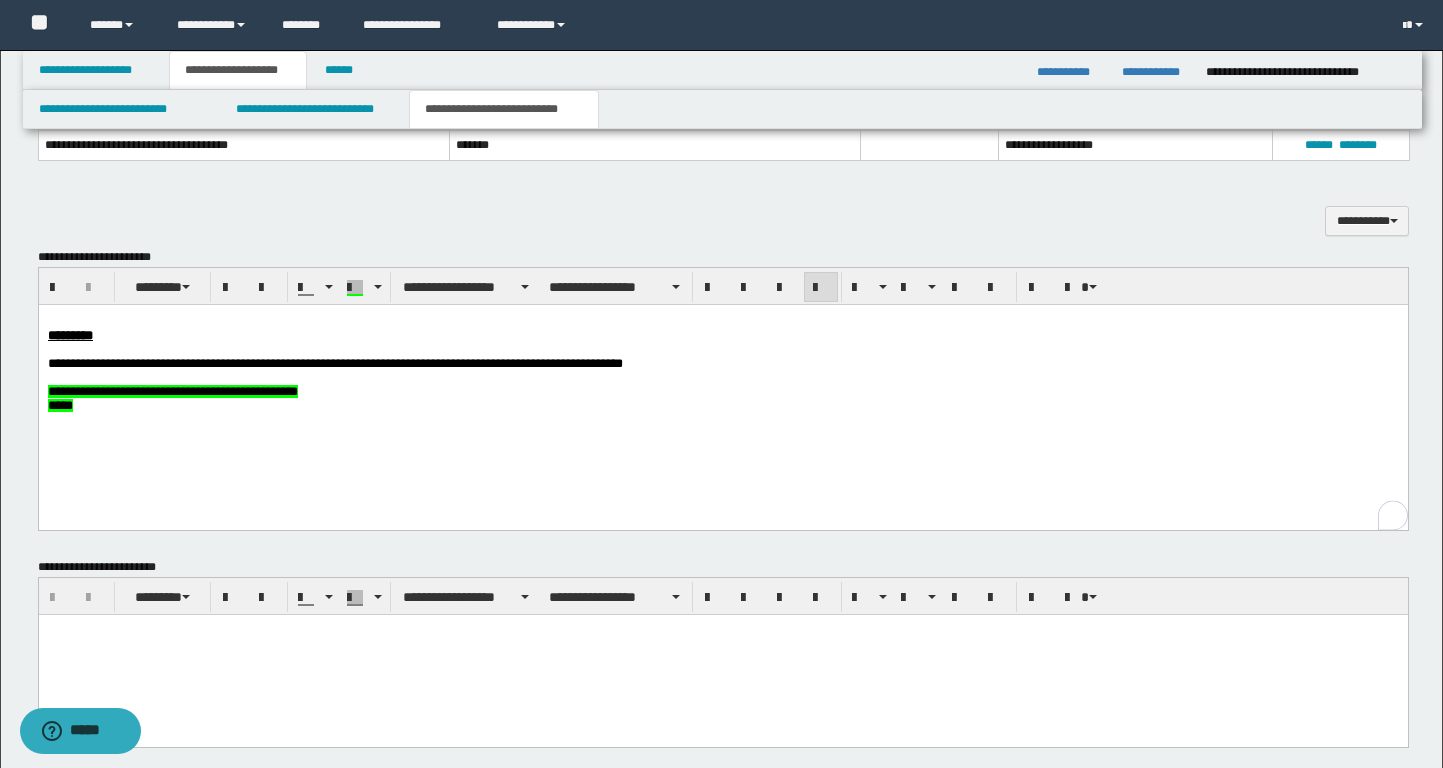 click on "*****" at bounding box center (722, 406) 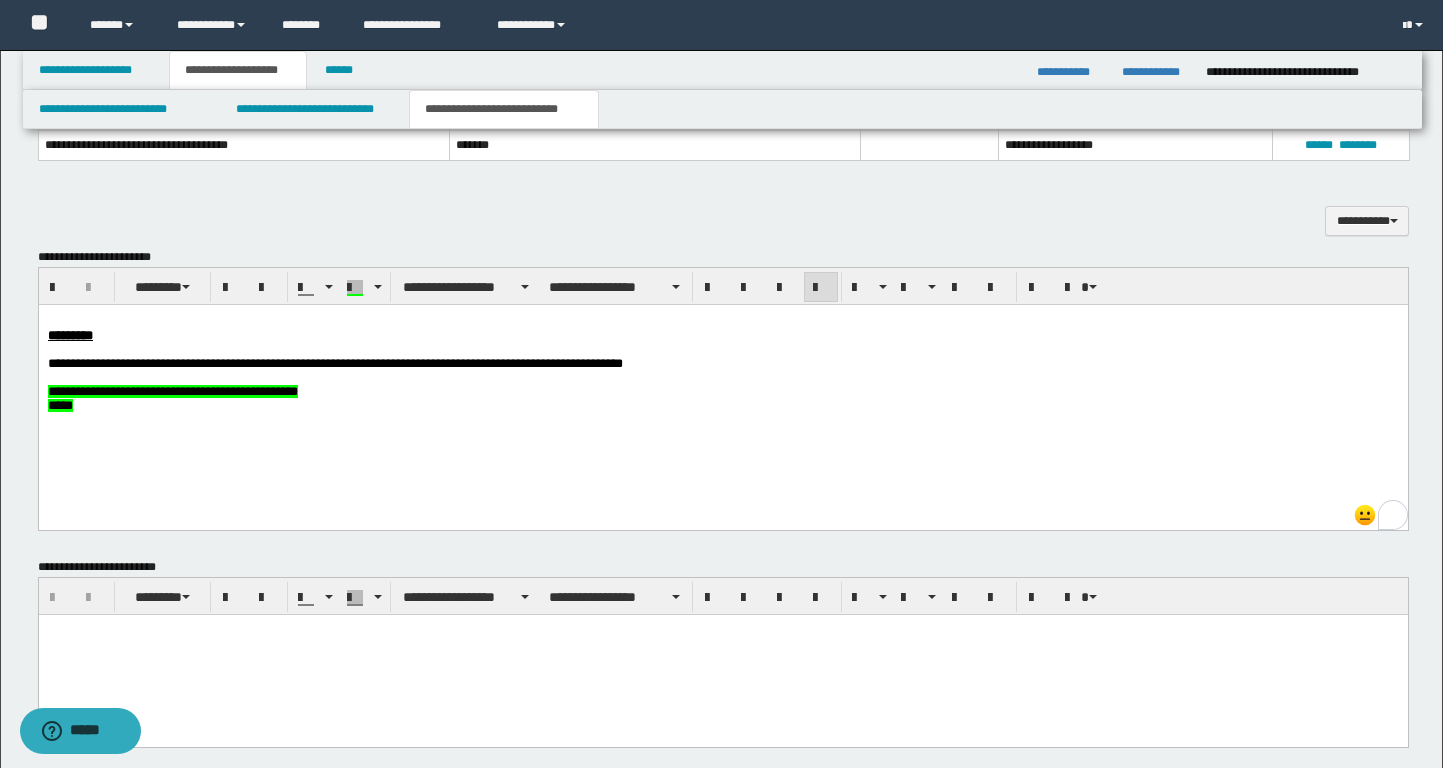 scroll, scrollTop: 0, scrollLeft: 0, axis: both 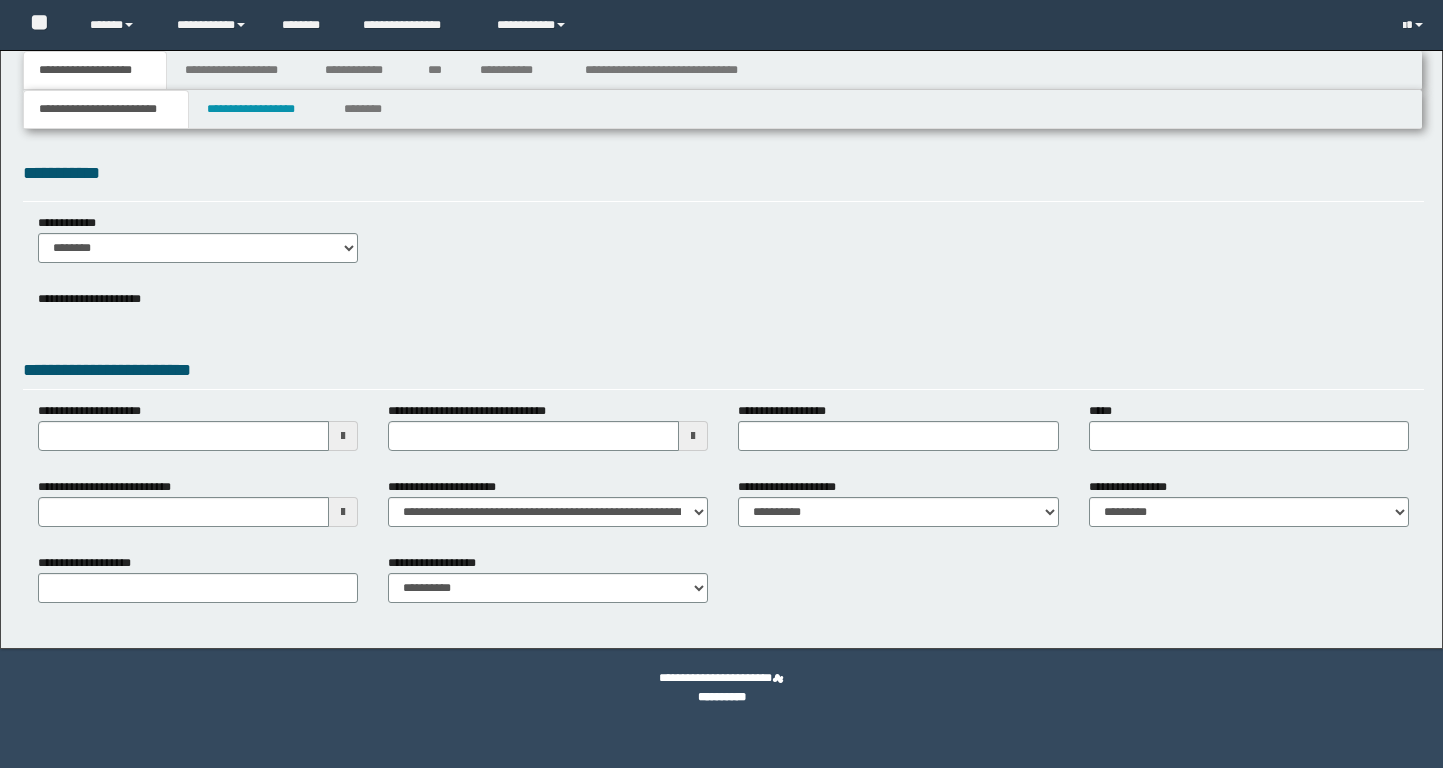 select on "*" 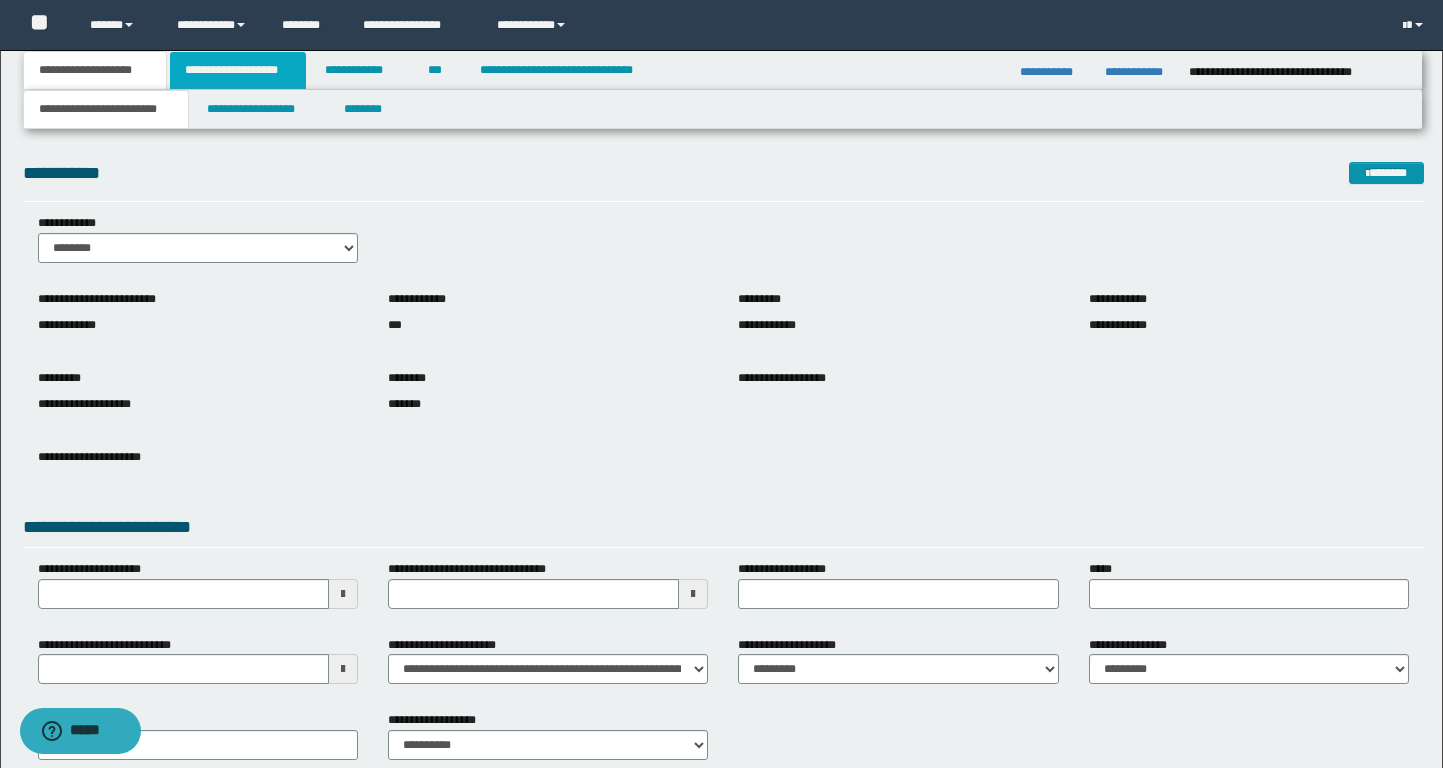 click on "**********" at bounding box center [238, 70] 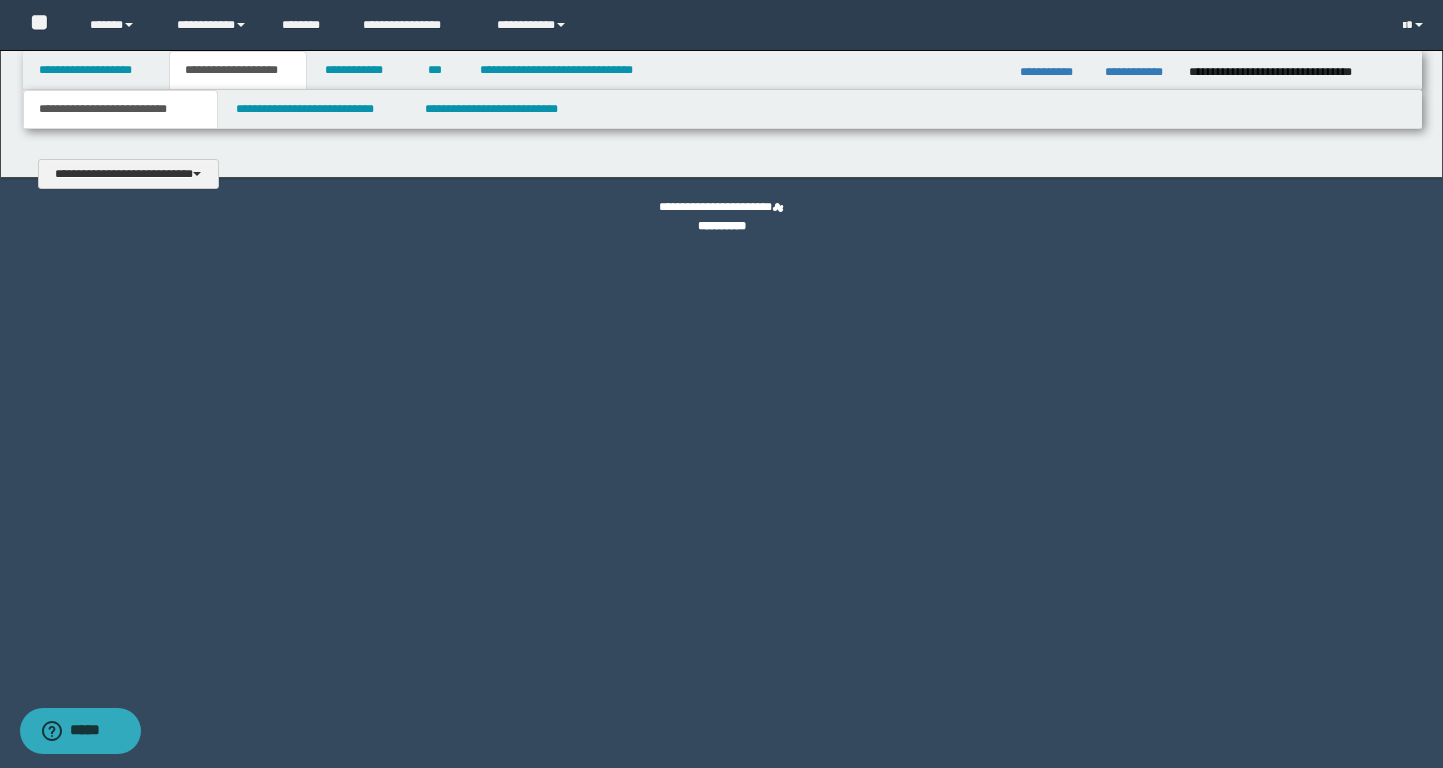 click at bounding box center (721, 384) 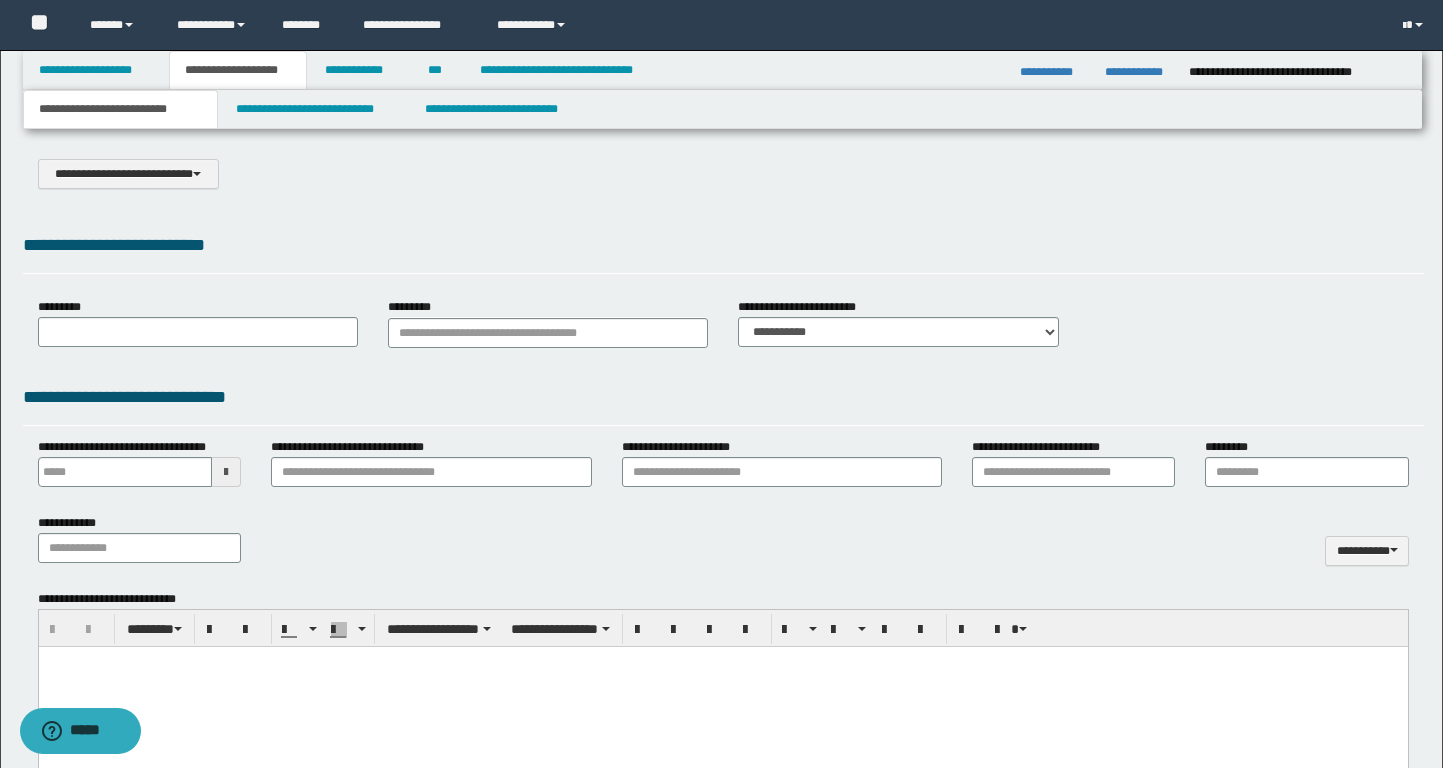 select on "*" 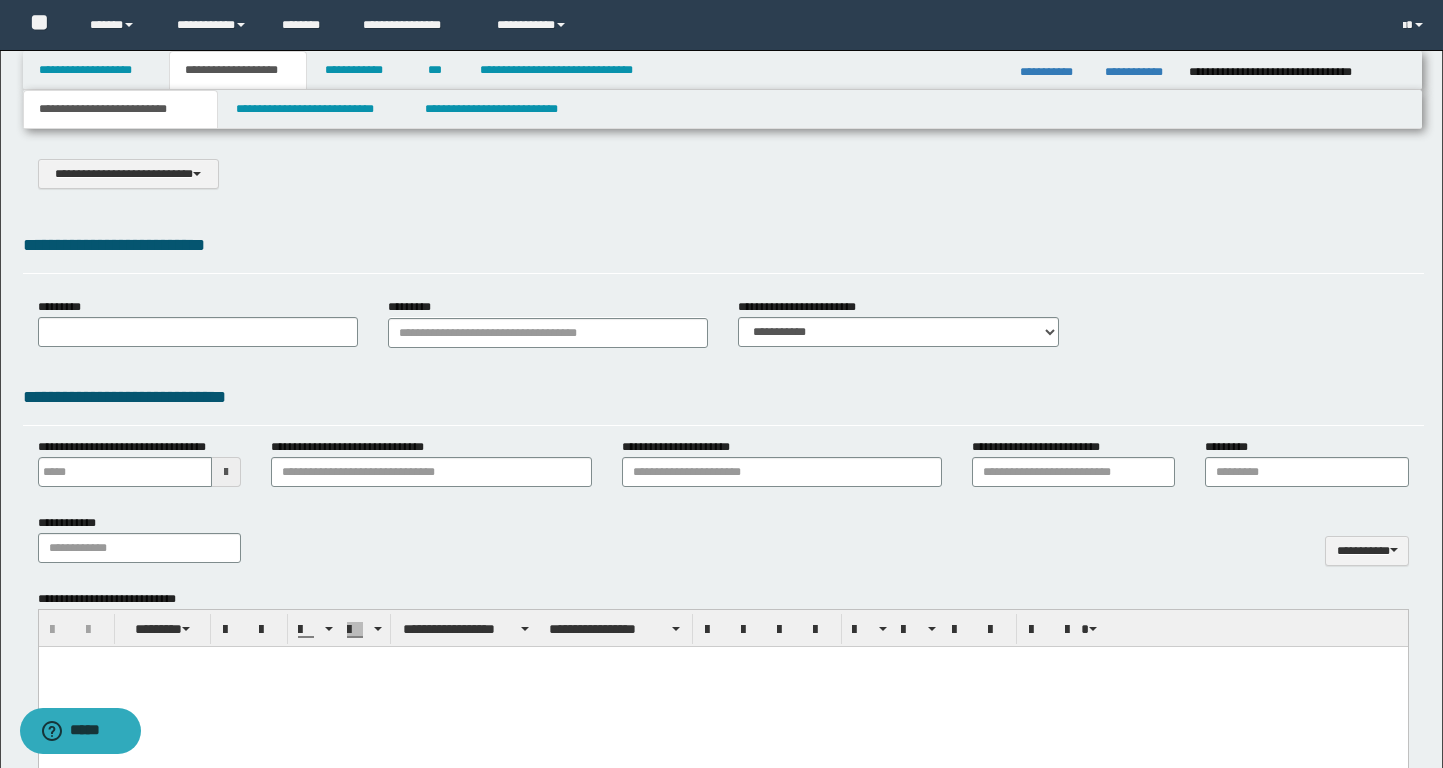 scroll, scrollTop: 0, scrollLeft: 0, axis: both 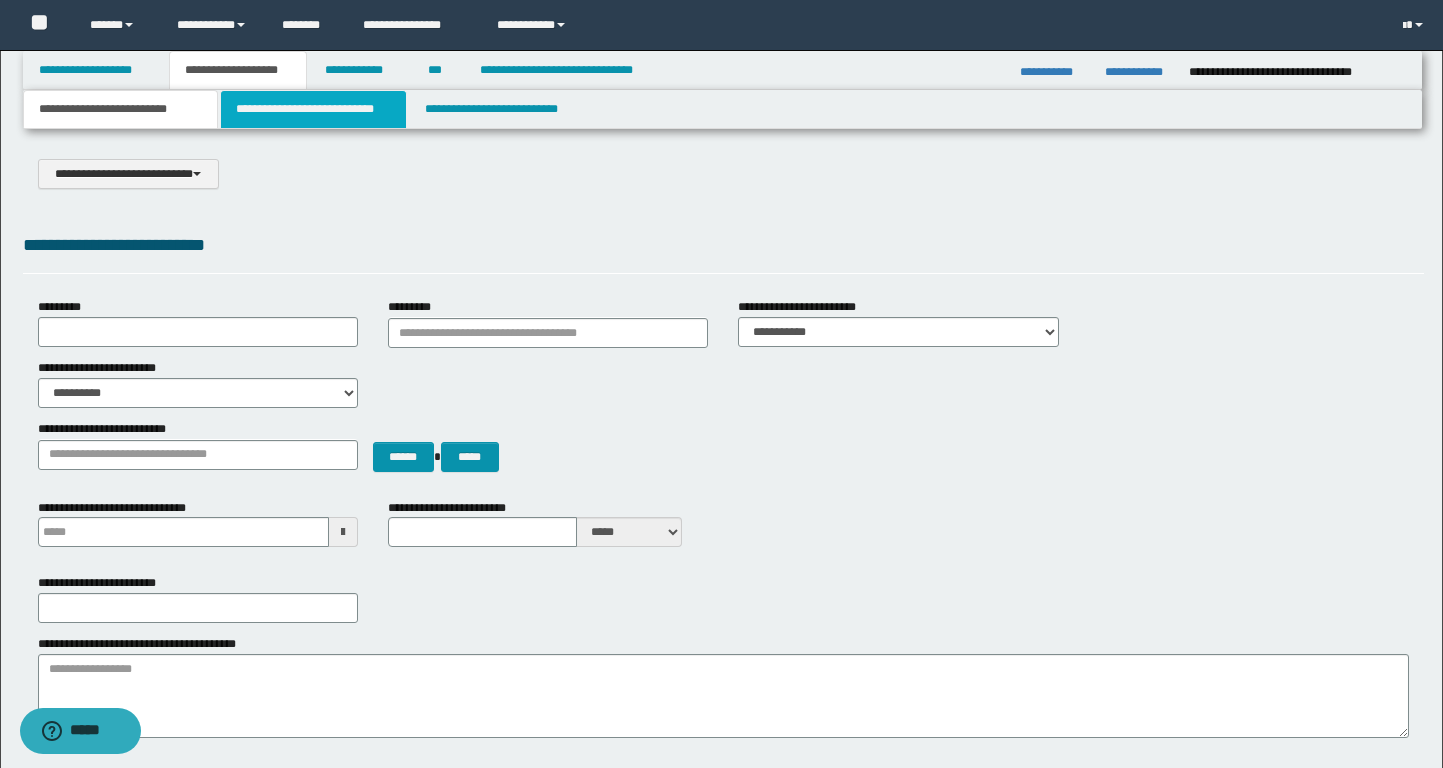 click on "**********" at bounding box center (314, 109) 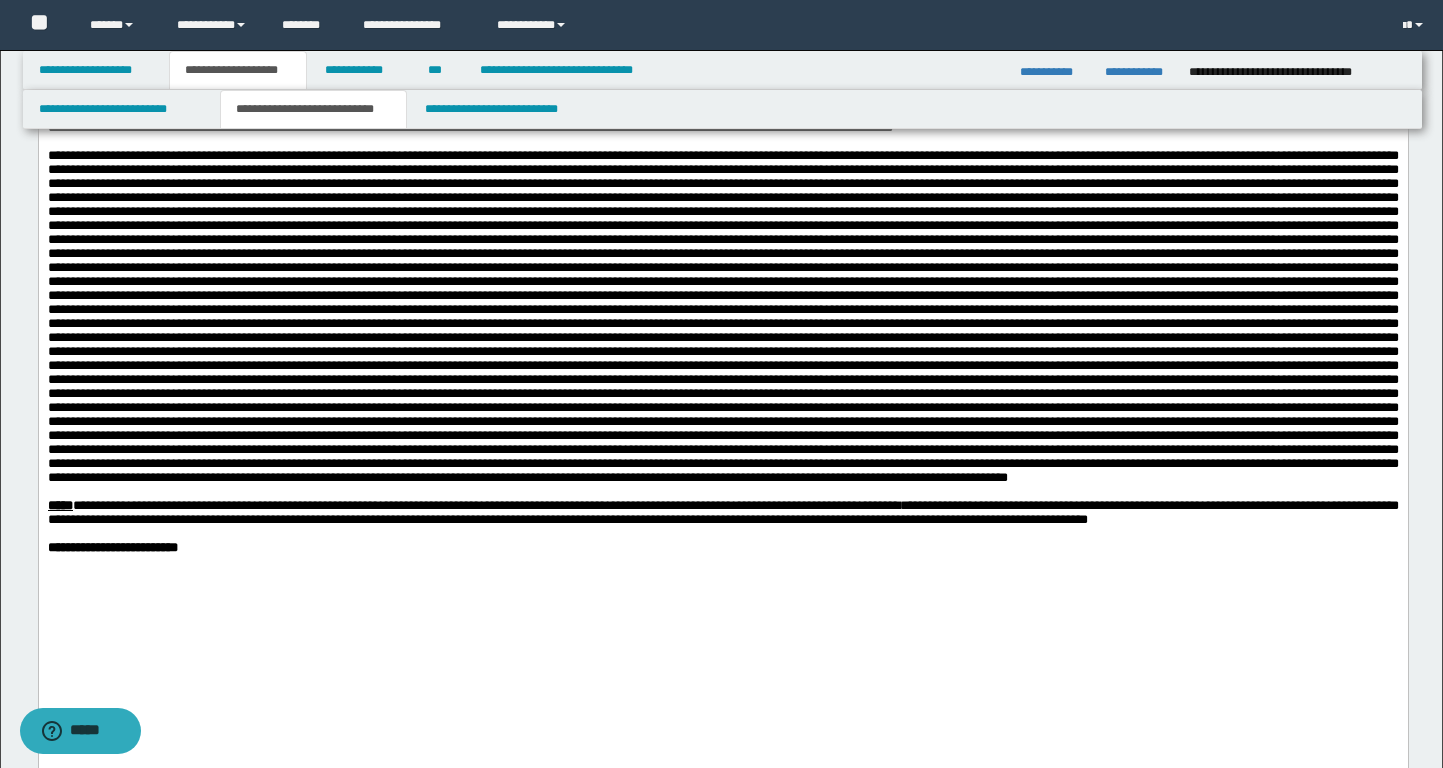 scroll, scrollTop: 1037, scrollLeft: 0, axis: vertical 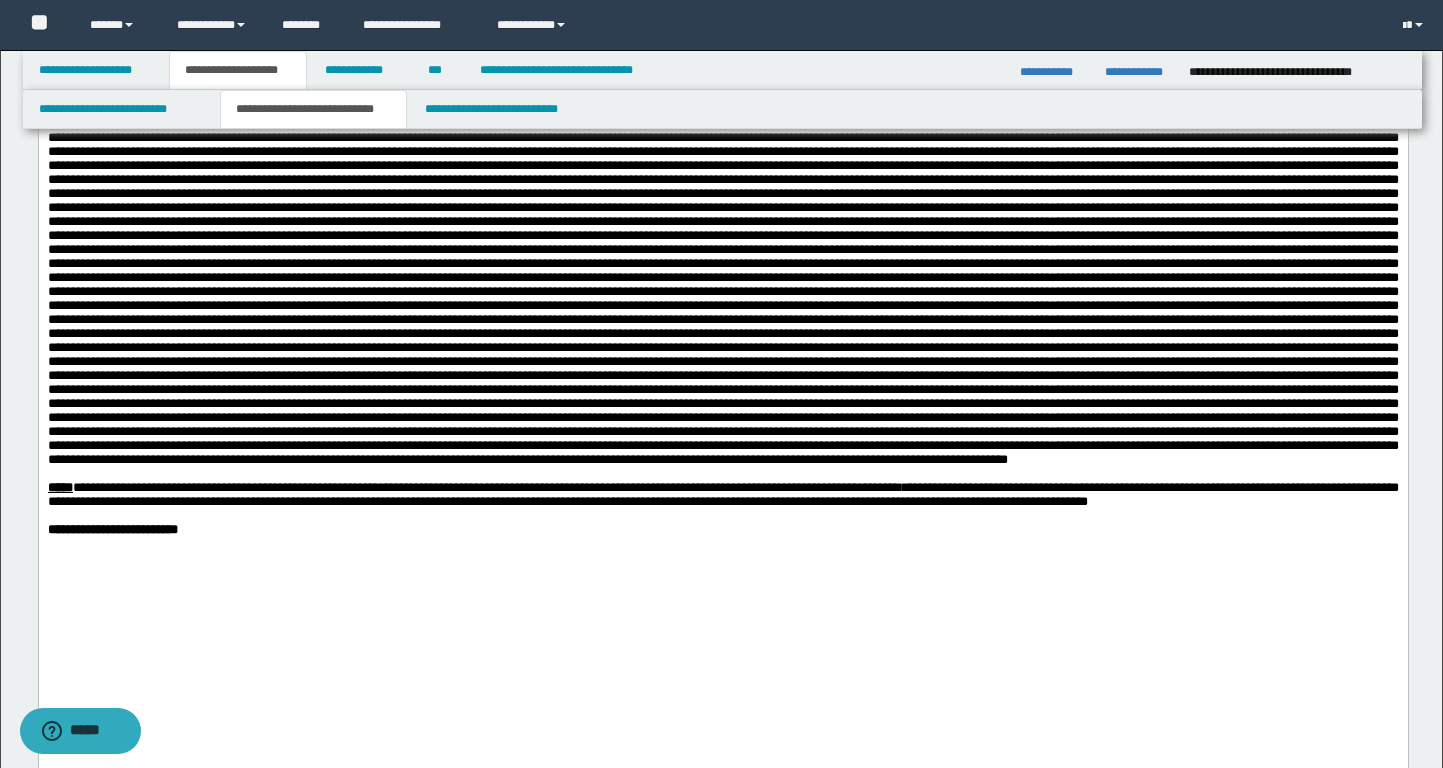 drag, startPoint x: 914, startPoint y: 324, endPoint x: 1108, endPoint y: 328, distance: 194.04123 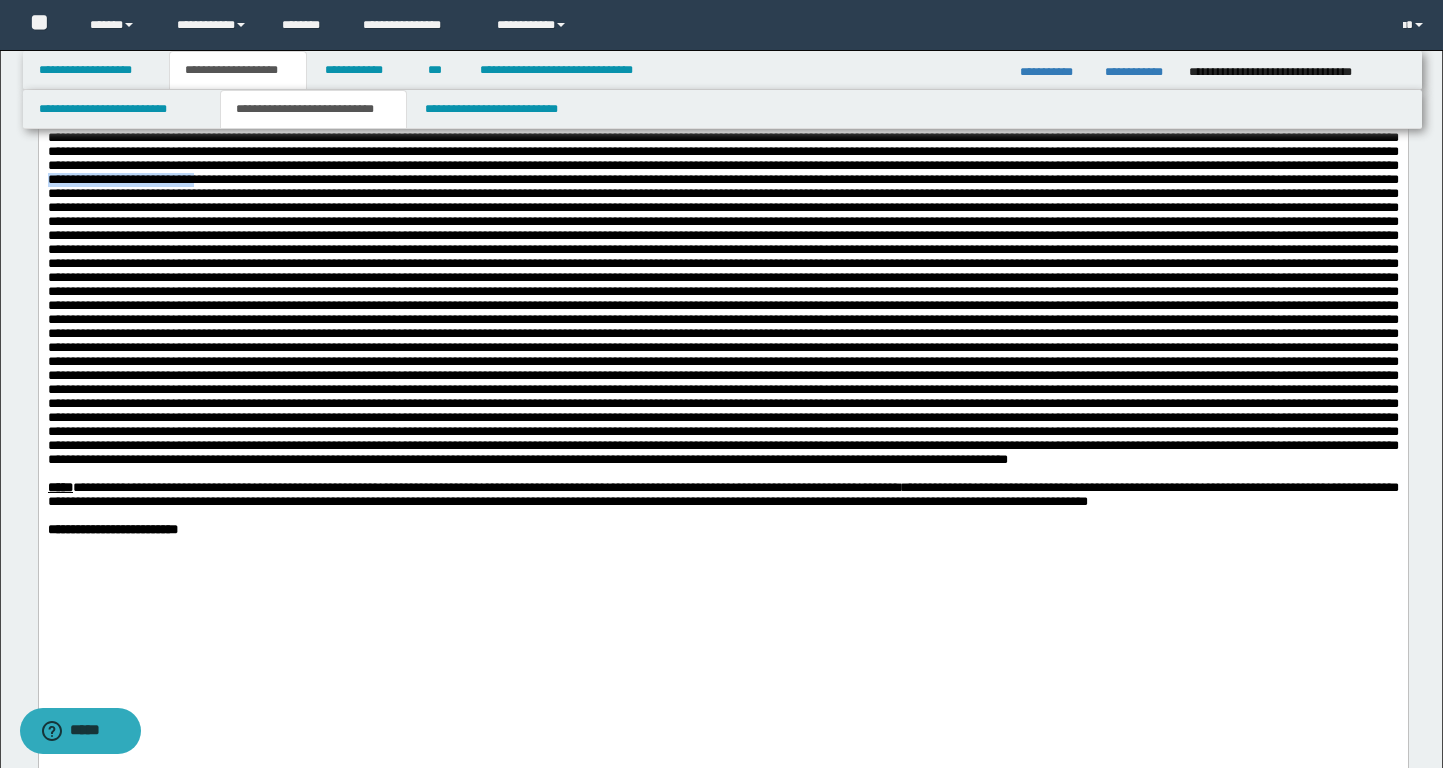 drag, startPoint x: 1105, startPoint y: 323, endPoint x: 919, endPoint y: 323, distance: 186 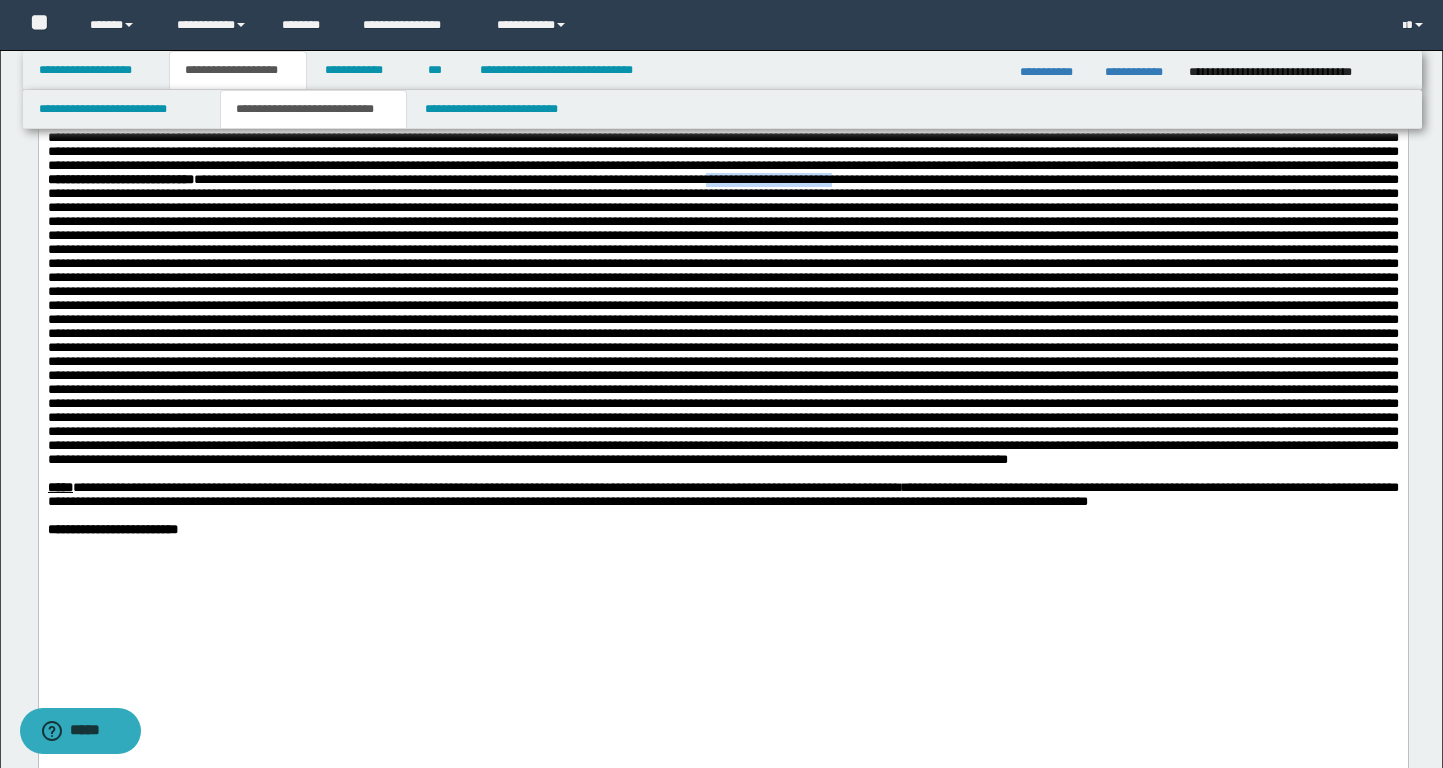 drag, startPoint x: 370, startPoint y: 336, endPoint x: 531, endPoint y: 340, distance: 161.04968 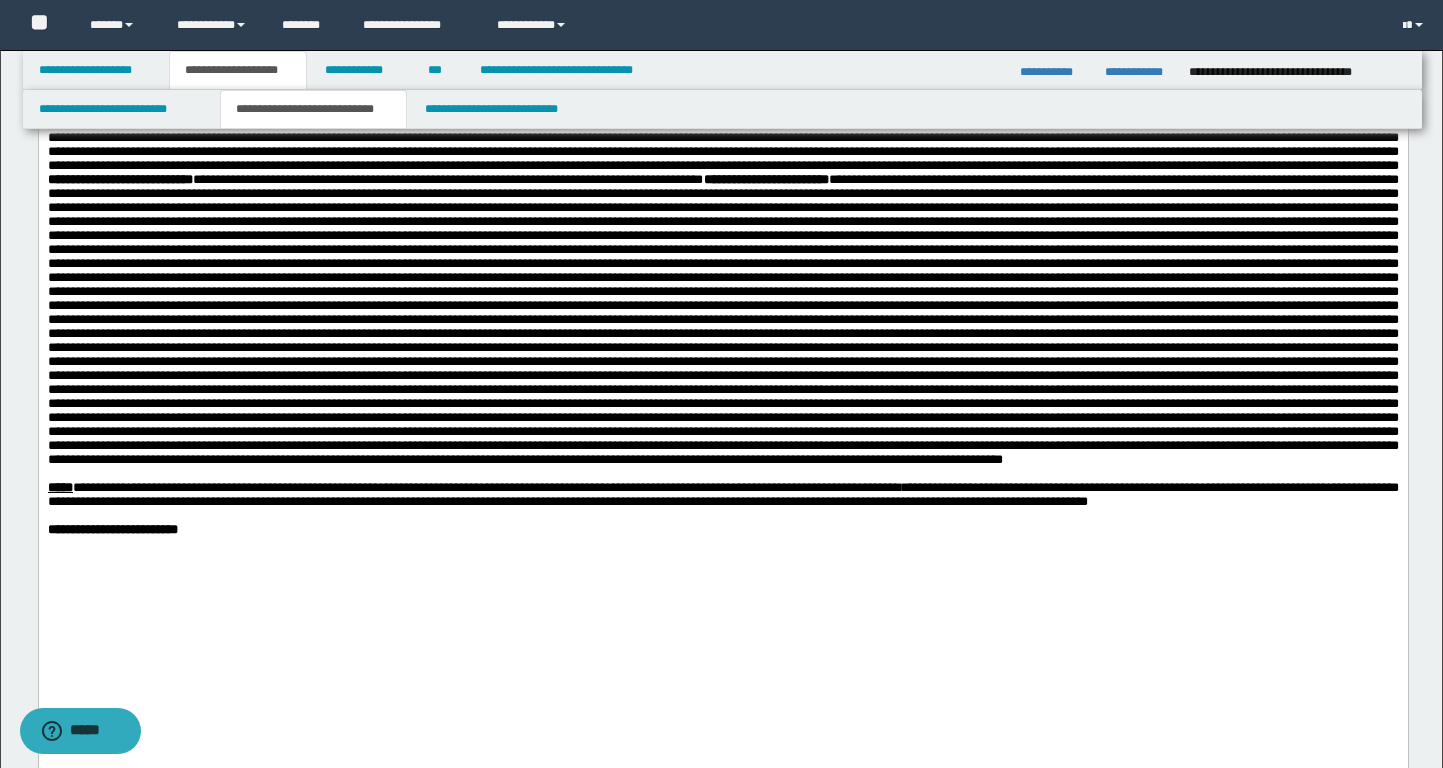 click on "**********" at bounding box center (722, 298) 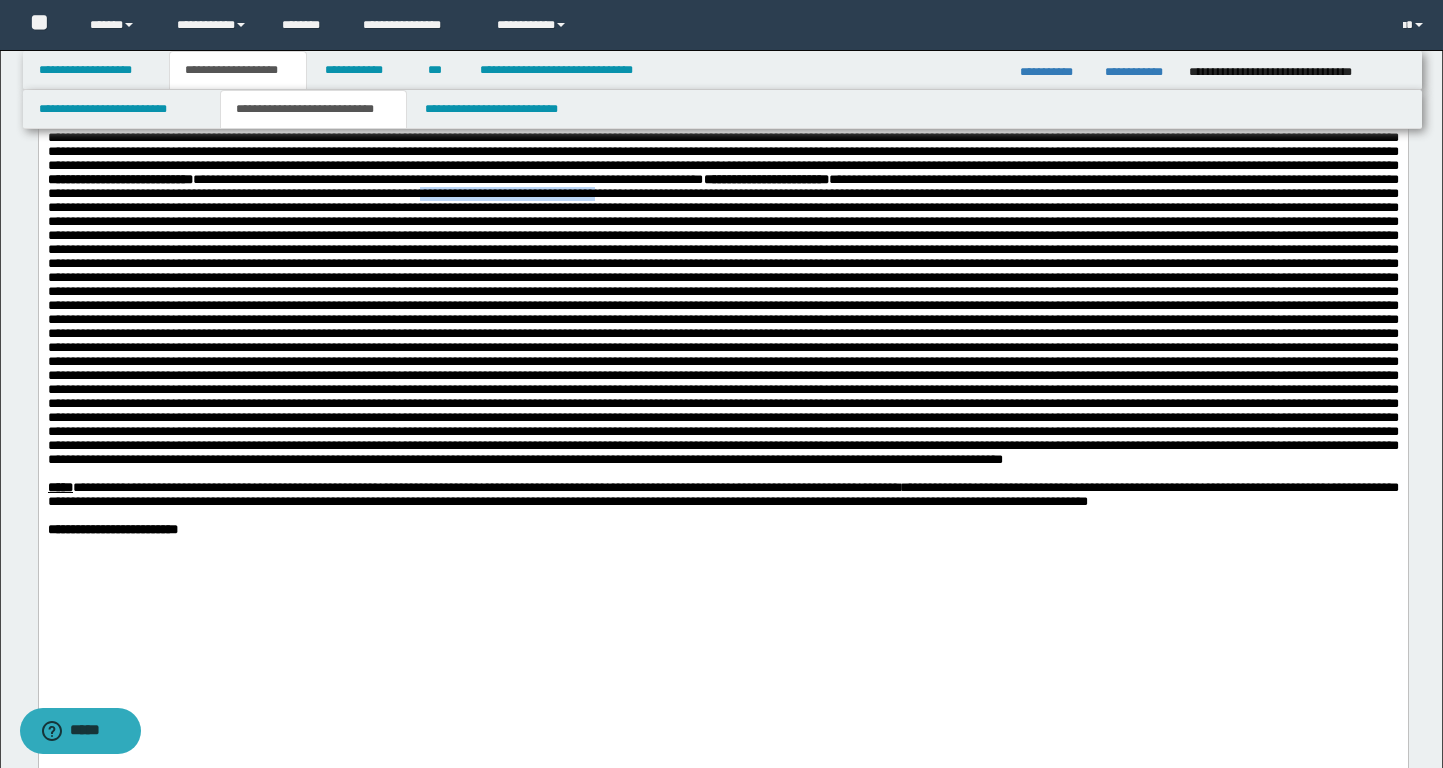 drag, startPoint x: 298, startPoint y: 352, endPoint x: 497, endPoint y: 353, distance: 199.00252 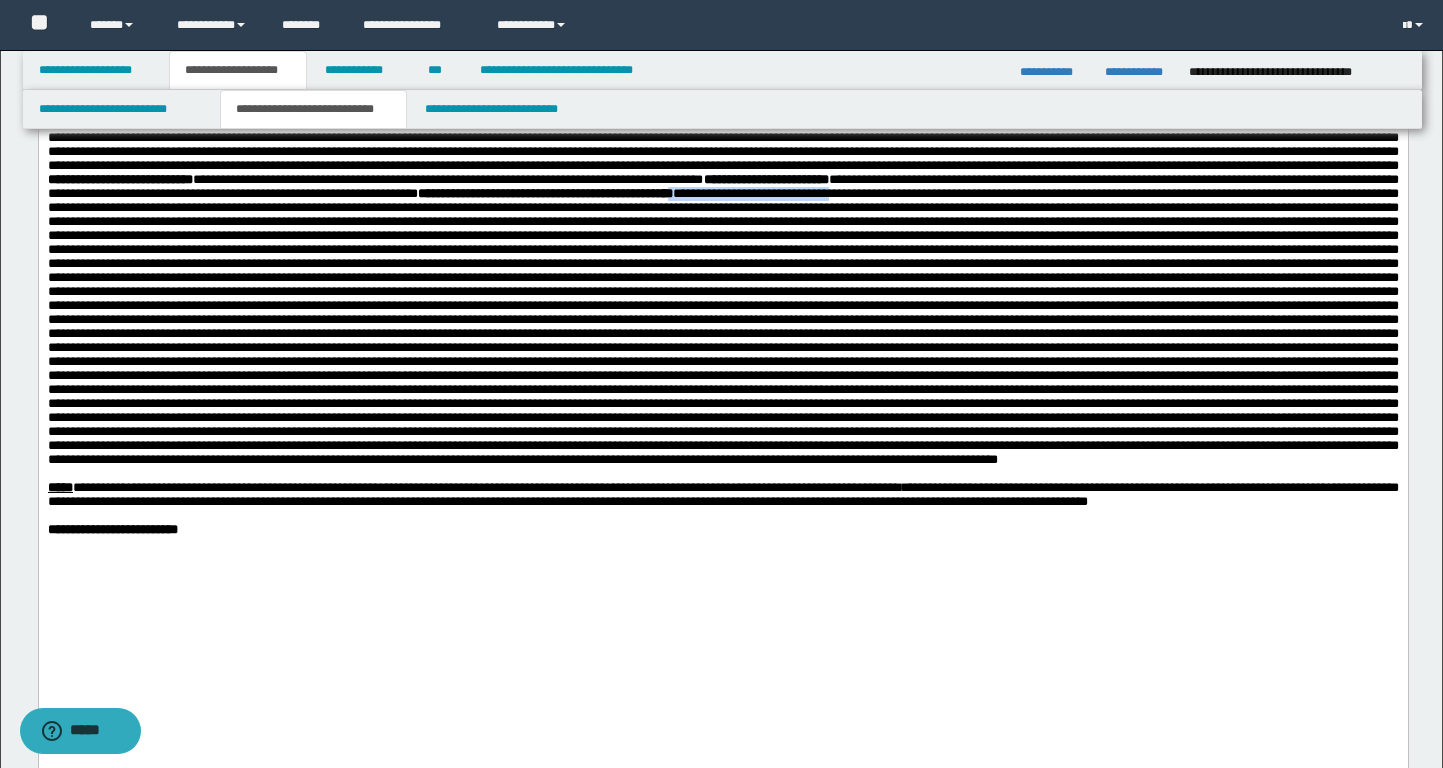drag, startPoint x: 811, startPoint y: 350, endPoint x: 619, endPoint y: 353, distance: 192.02344 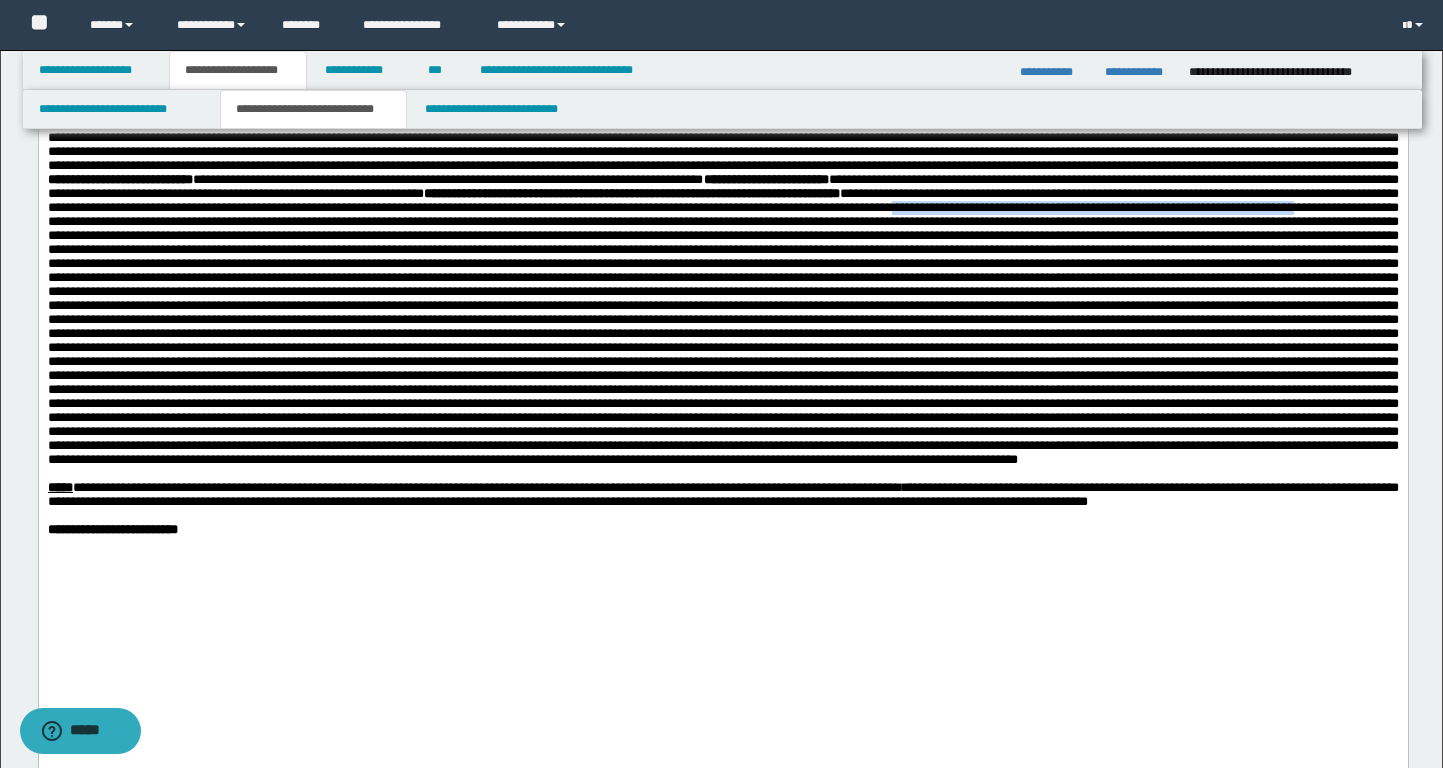 drag, startPoint x: 1068, startPoint y: 365, endPoint x: 196, endPoint y: 384, distance: 872.207 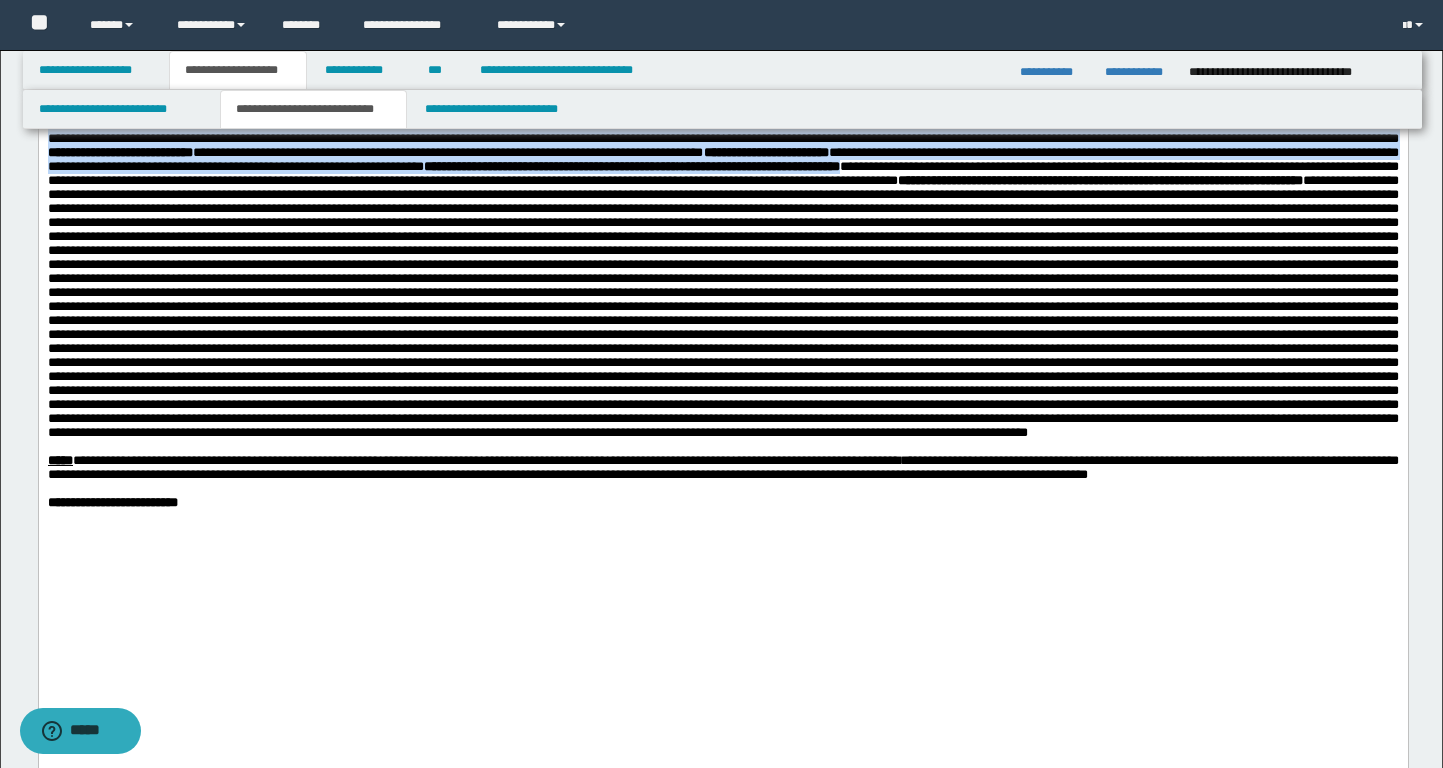 scroll, scrollTop: 1067, scrollLeft: 0, axis: vertical 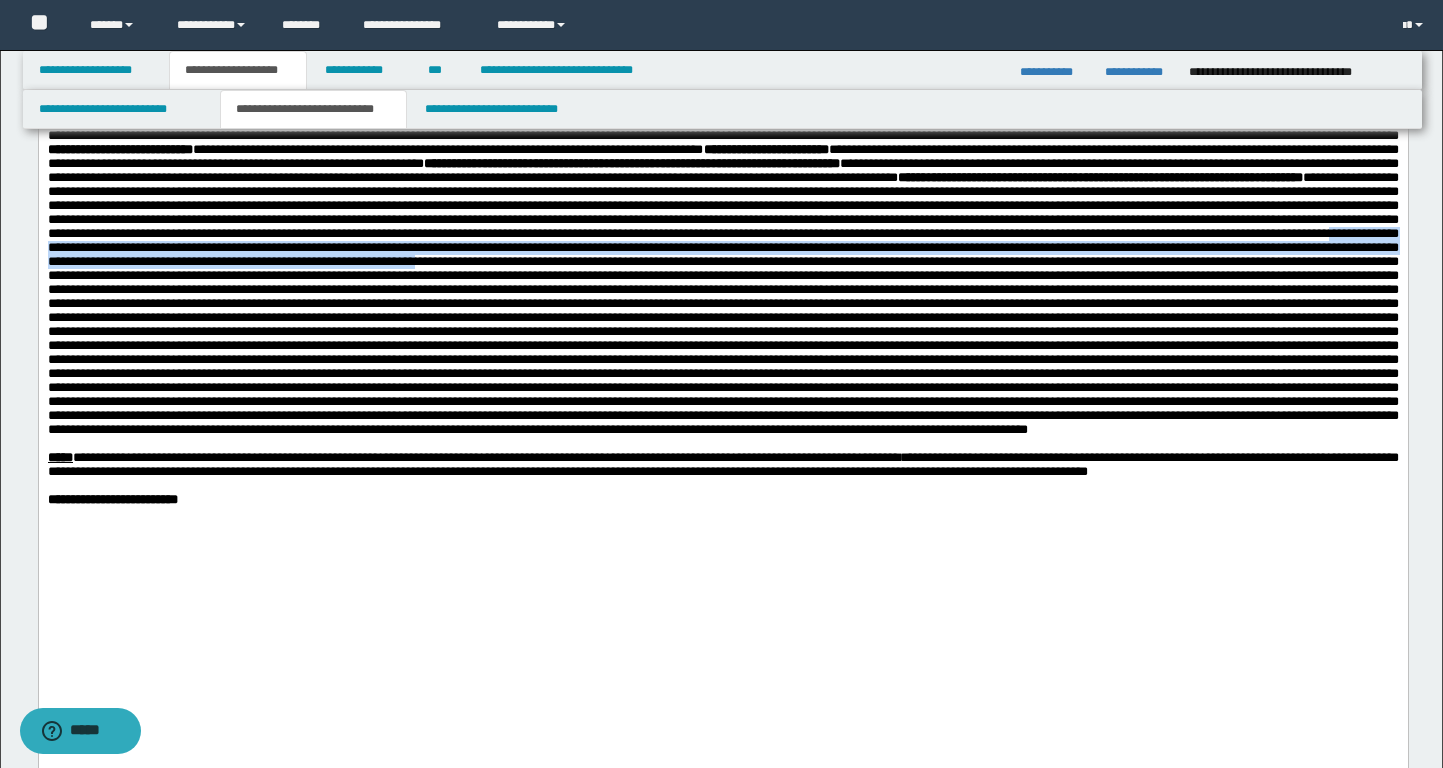 drag, startPoint x: 1292, startPoint y: 414, endPoint x: 783, endPoint y: 445, distance: 509.94315 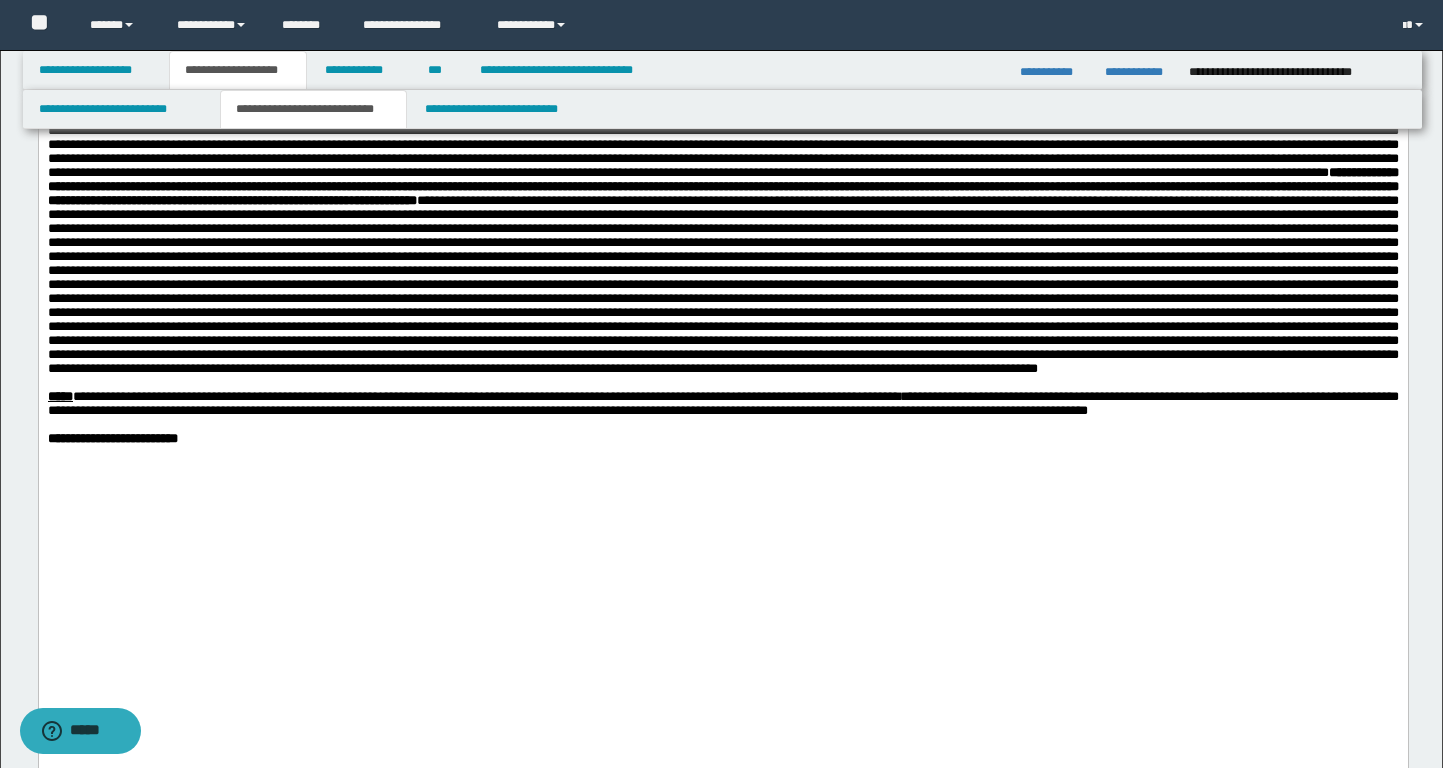 scroll, scrollTop: 1131, scrollLeft: 0, axis: vertical 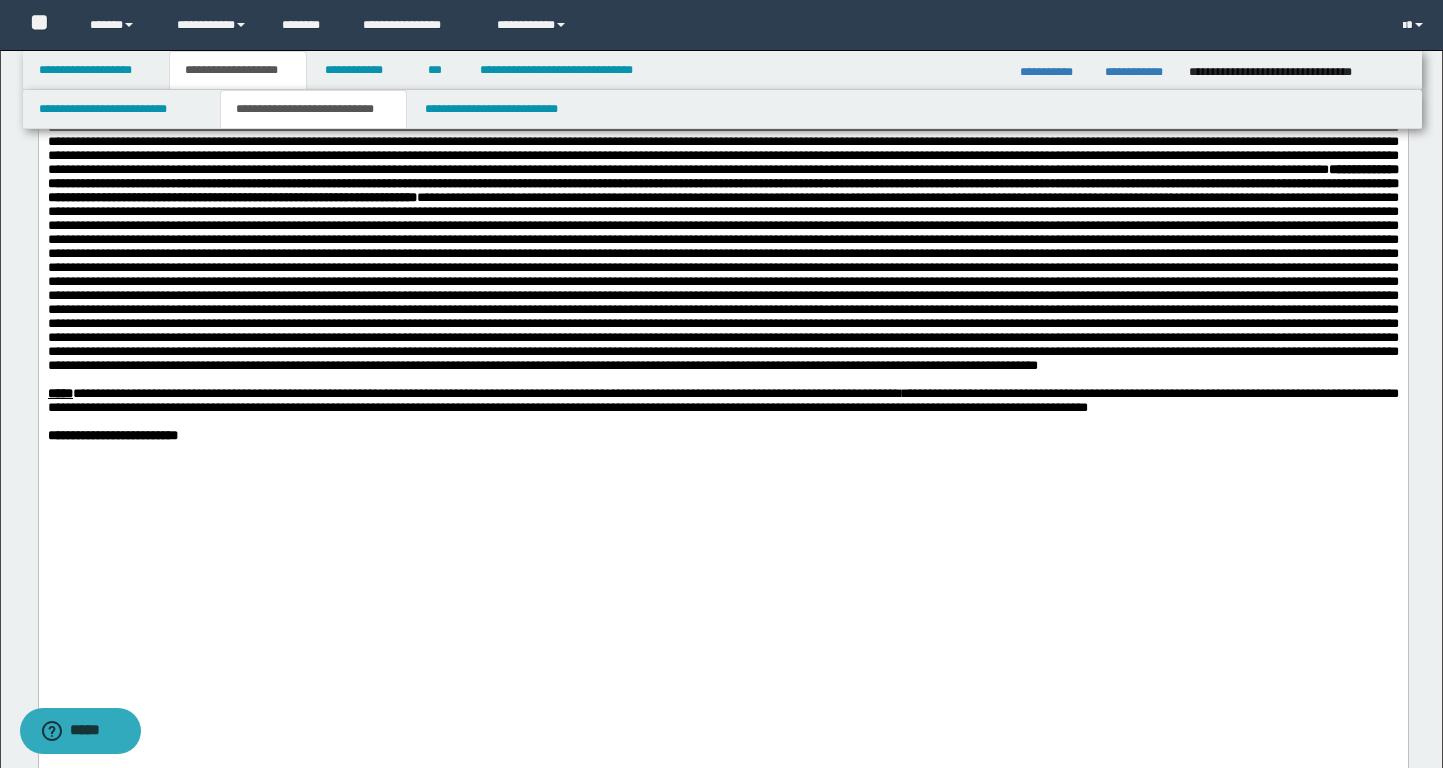 click on "**********" at bounding box center (722, 204) 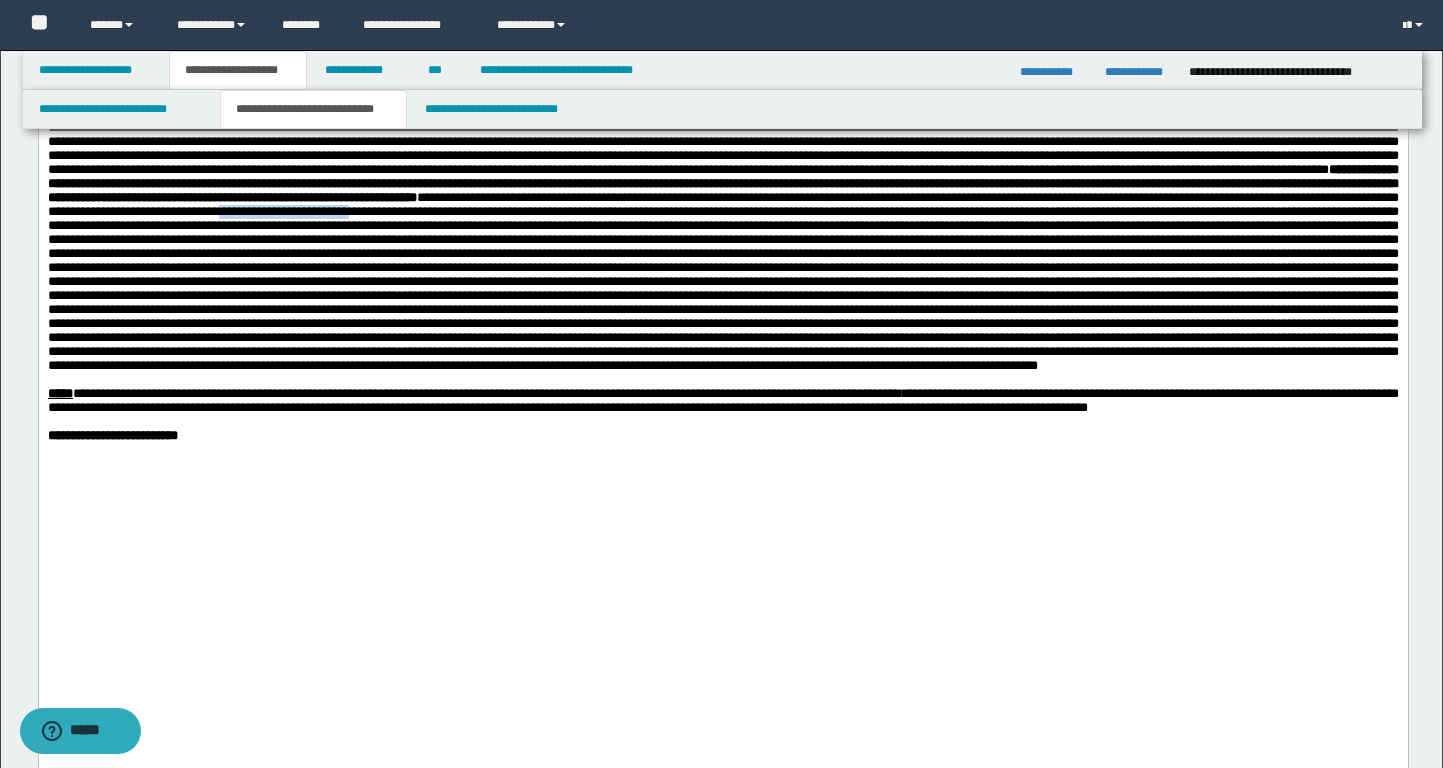 drag, startPoint x: 1095, startPoint y: 395, endPoint x: 1252, endPoint y: 398, distance: 157.02866 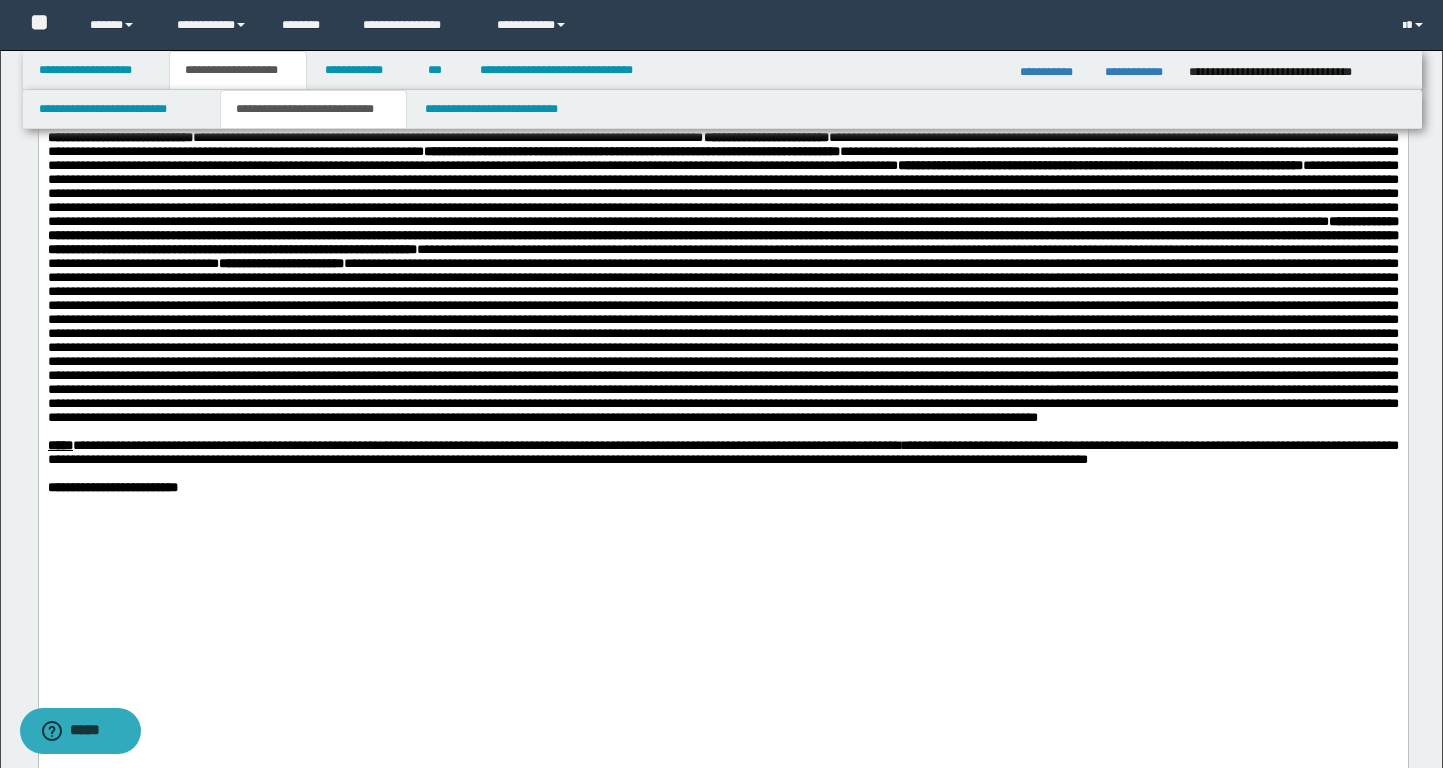 scroll, scrollTop: 1080, scrollLeft: 0, axis: vertical 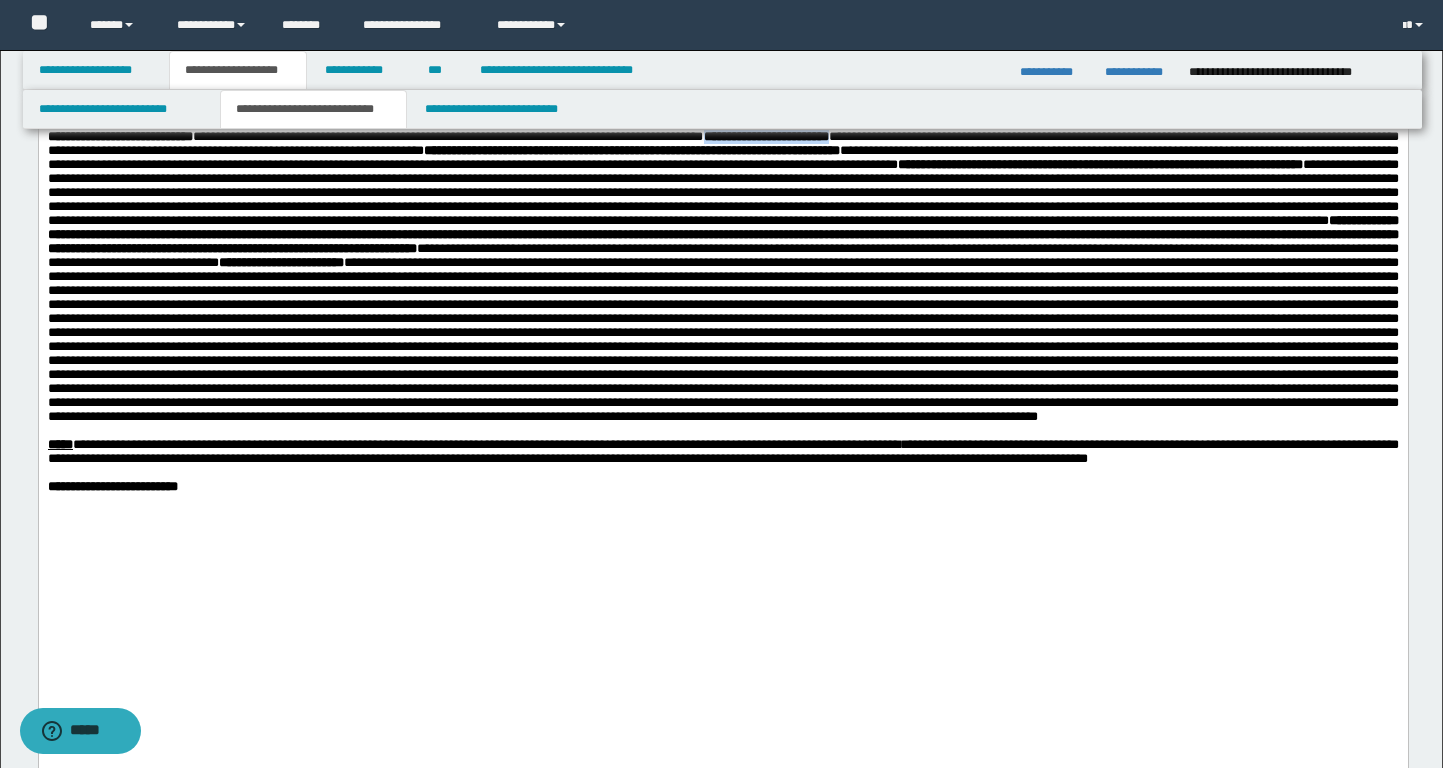 drag, startPoint x: 365, startPoint y: 291, endPoint x: 542, endPoint y: 296, distance: 177.0706 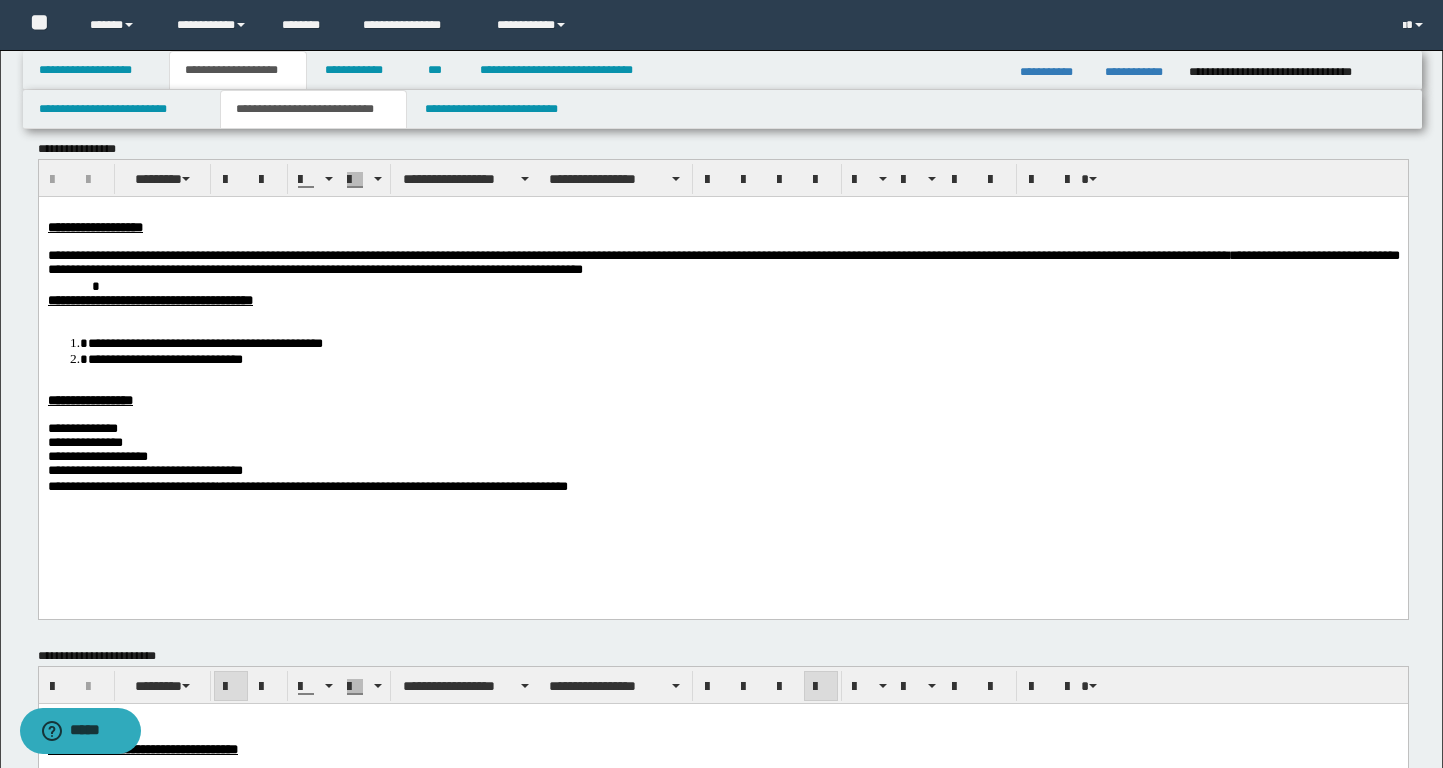 scroll, scrollTop: 0, scrollLeft: 0, axis: both 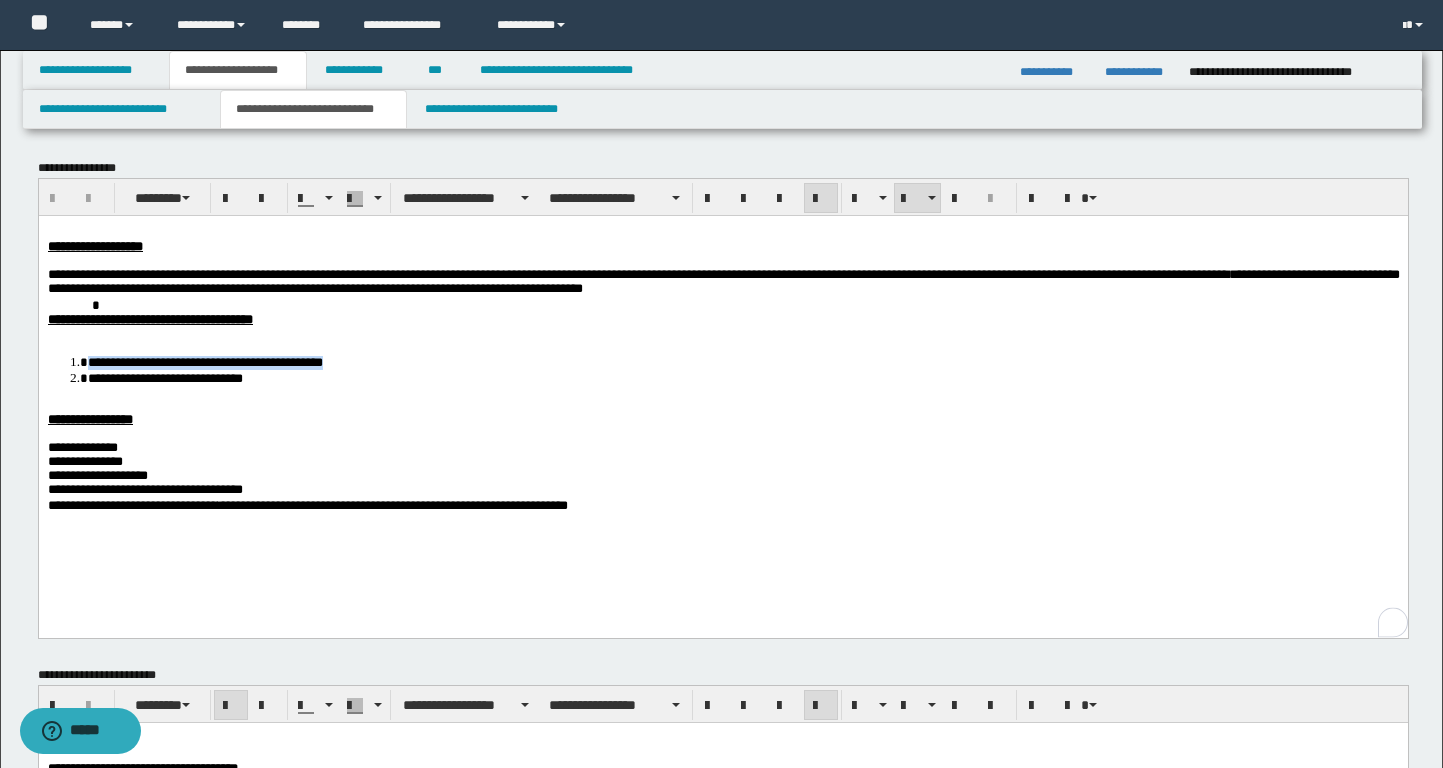 drag, startPoint x: 397, startPoint y: 366, endPoint x: 87, endPoint y: 368, distance: 310.00644 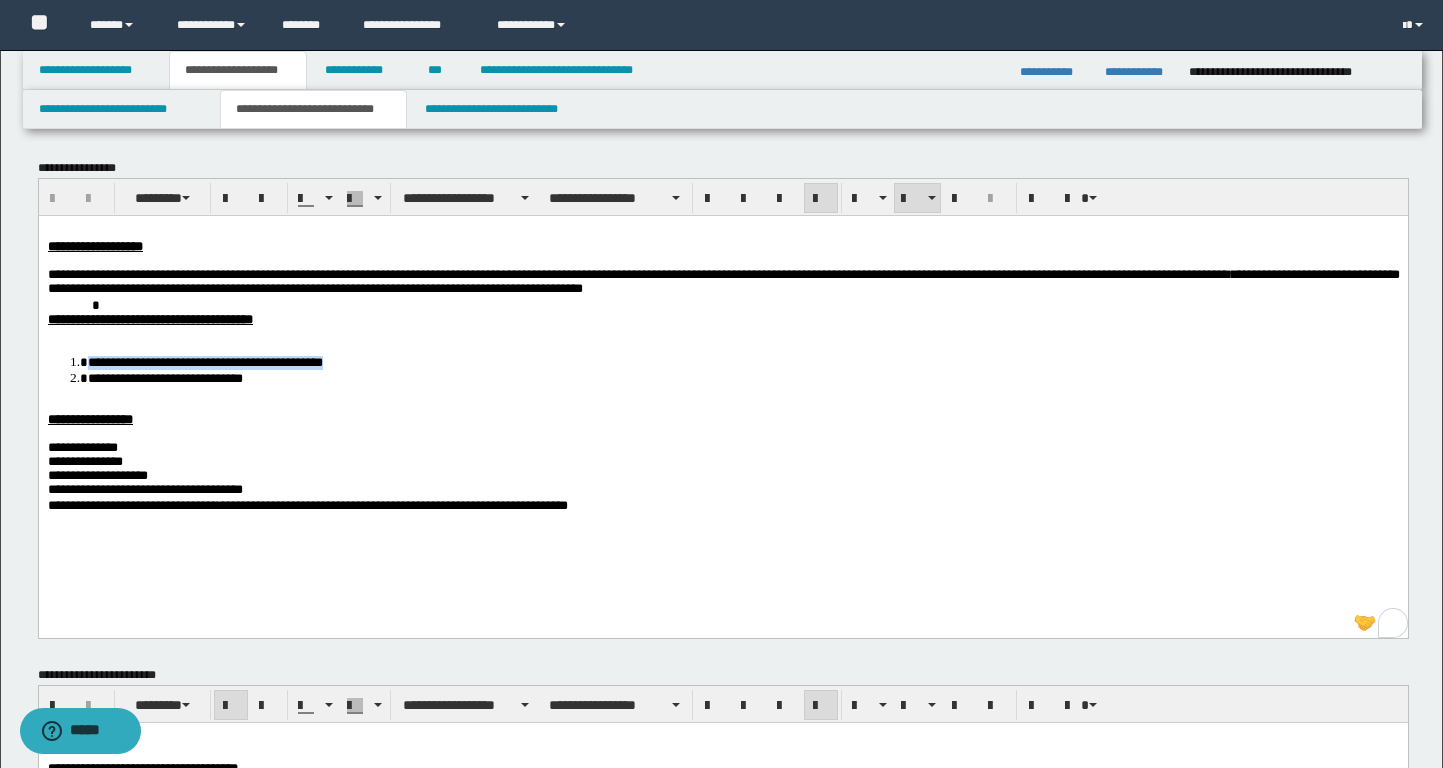 type 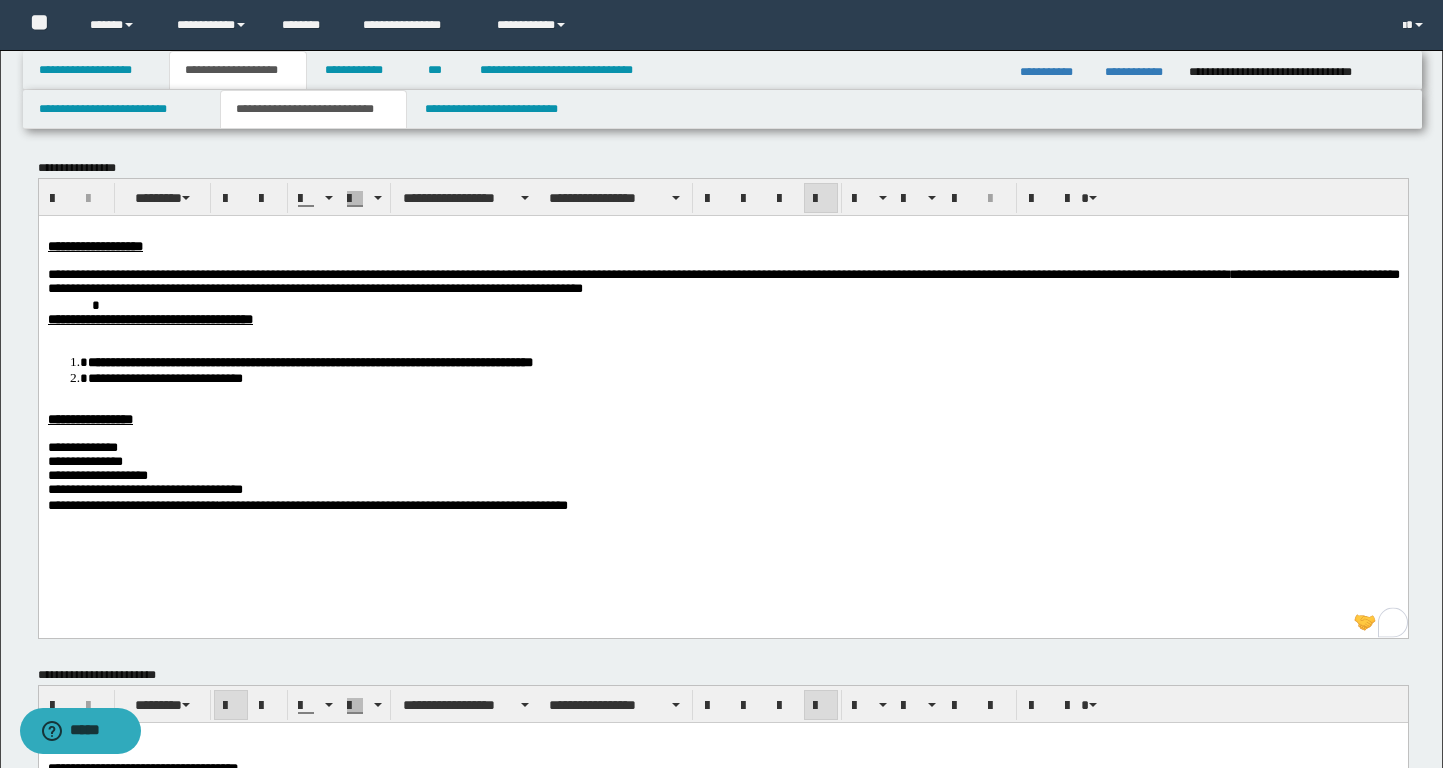 click on "**********" at bounding box center (722, 393) 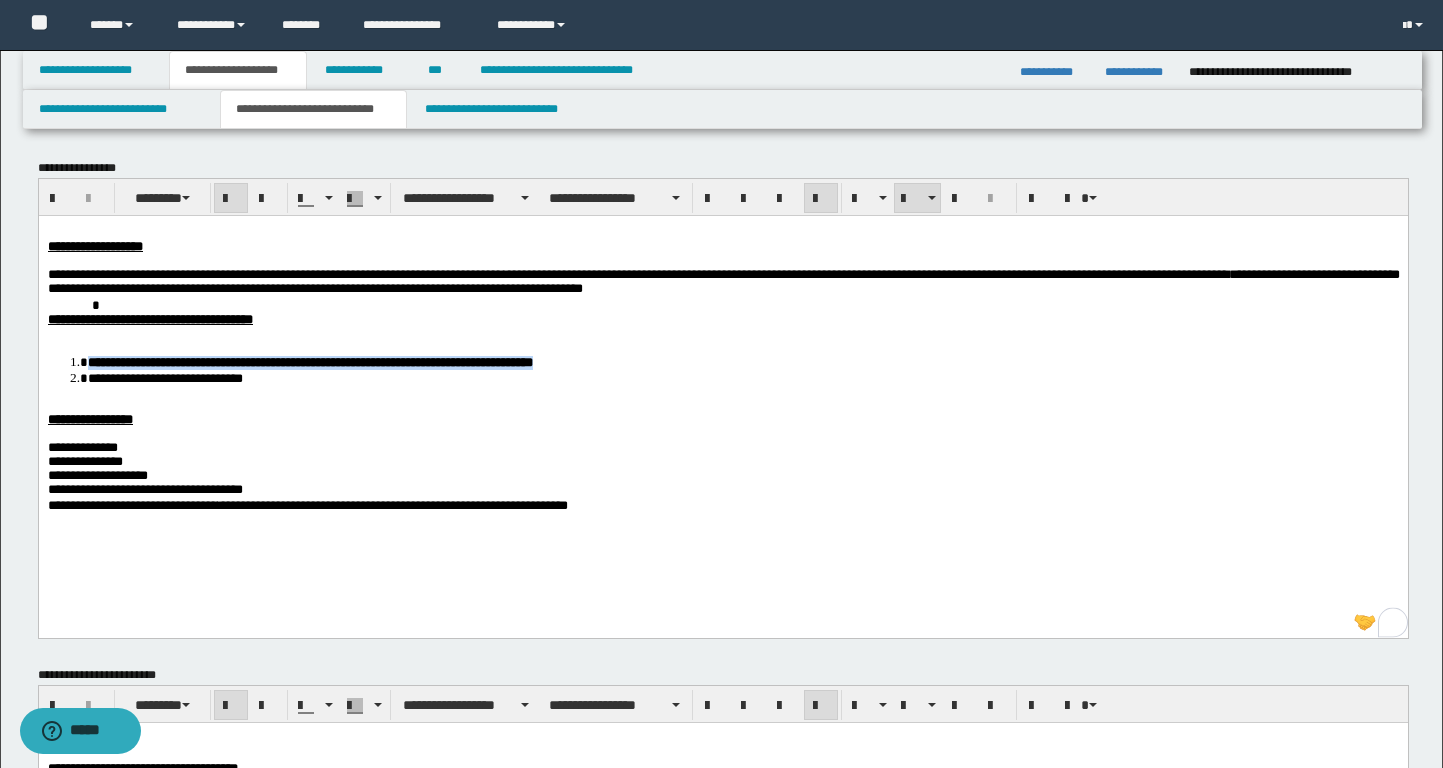 drag, startPoint x: 684, startPoint y: 365, endPoint x: 80, endPoint y: 369, distance: 604.01324 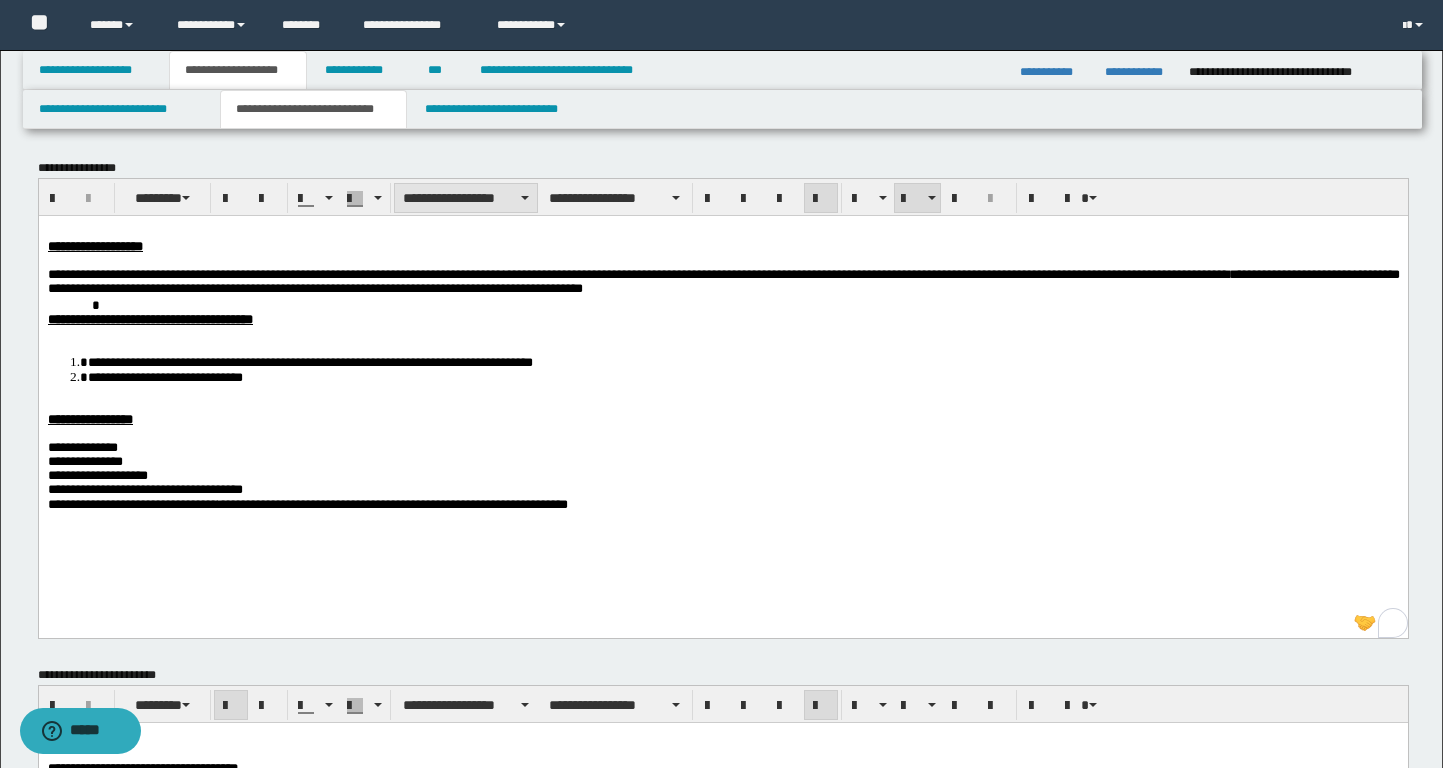 click on "**********" at bounding box center [466, 198] 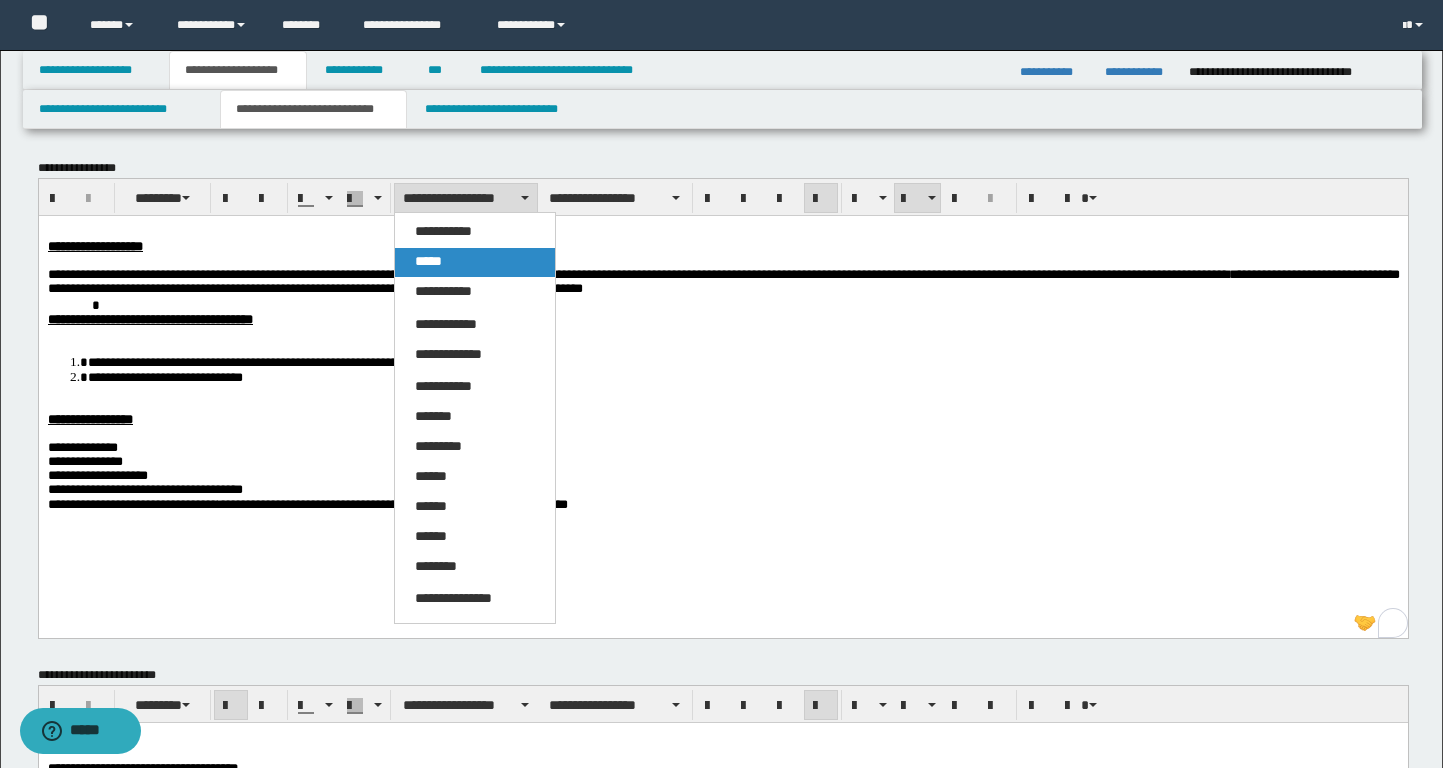 click on "*****" at bounding box center [475, 262] 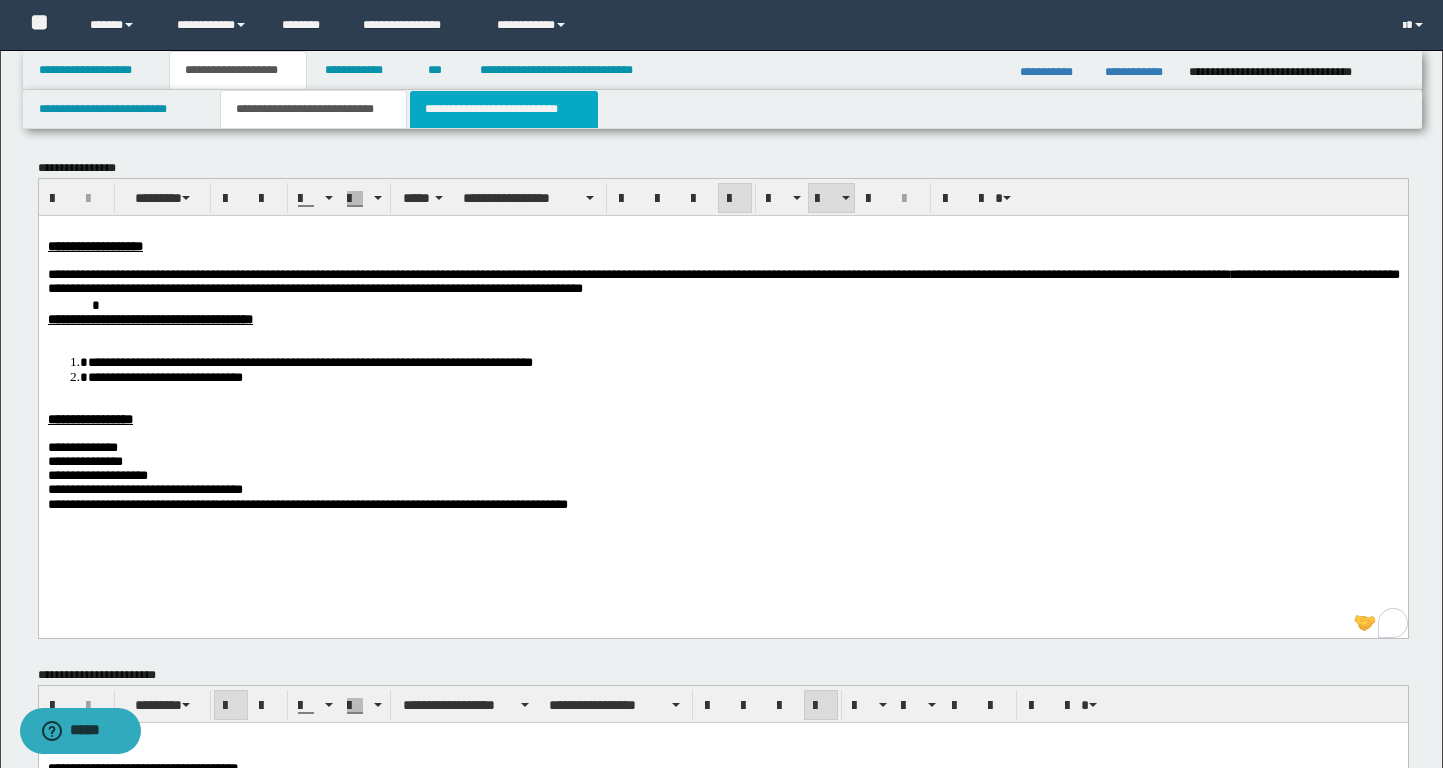 click on "**********" at bounding box center (504, 109) 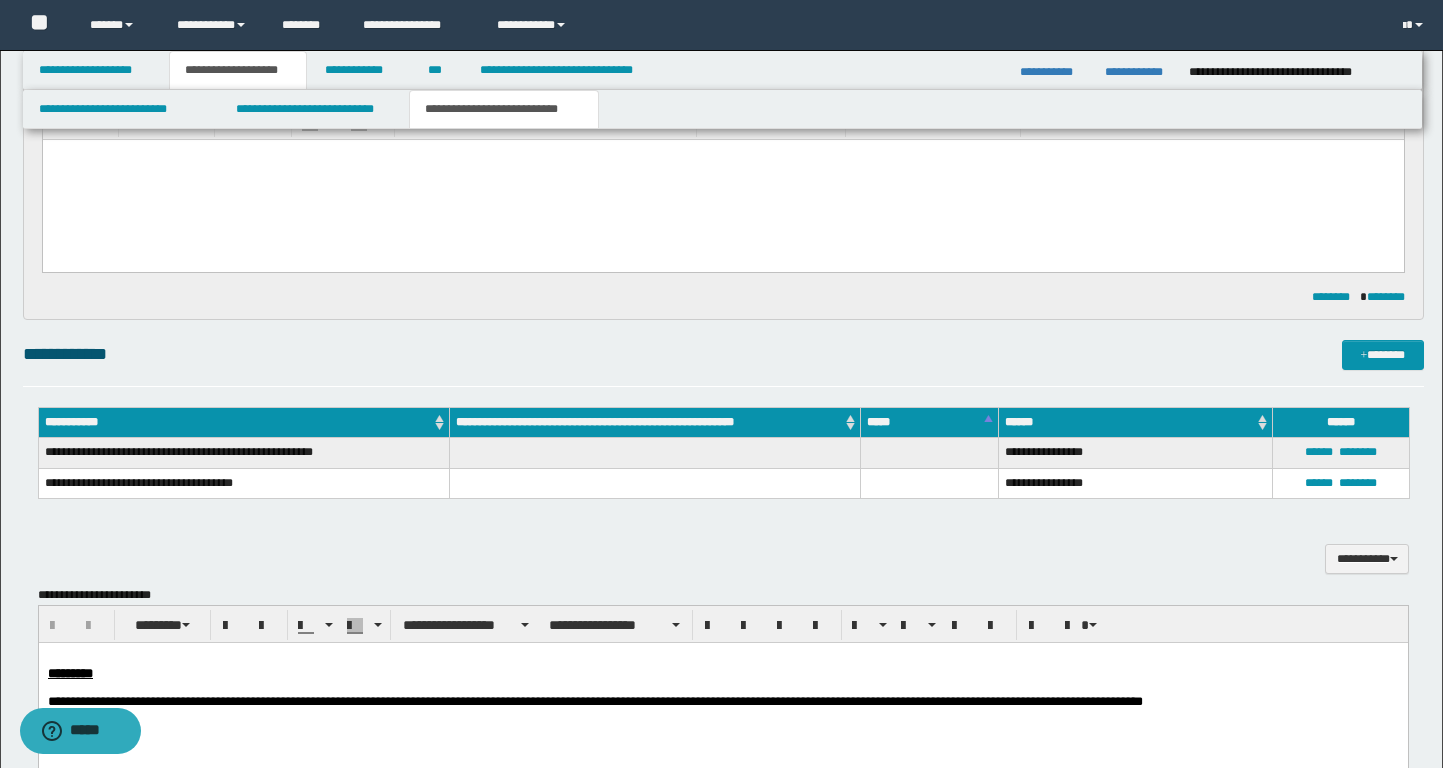 scroll, scrollTop: 216, scrollLeft: 0, axis: vertical 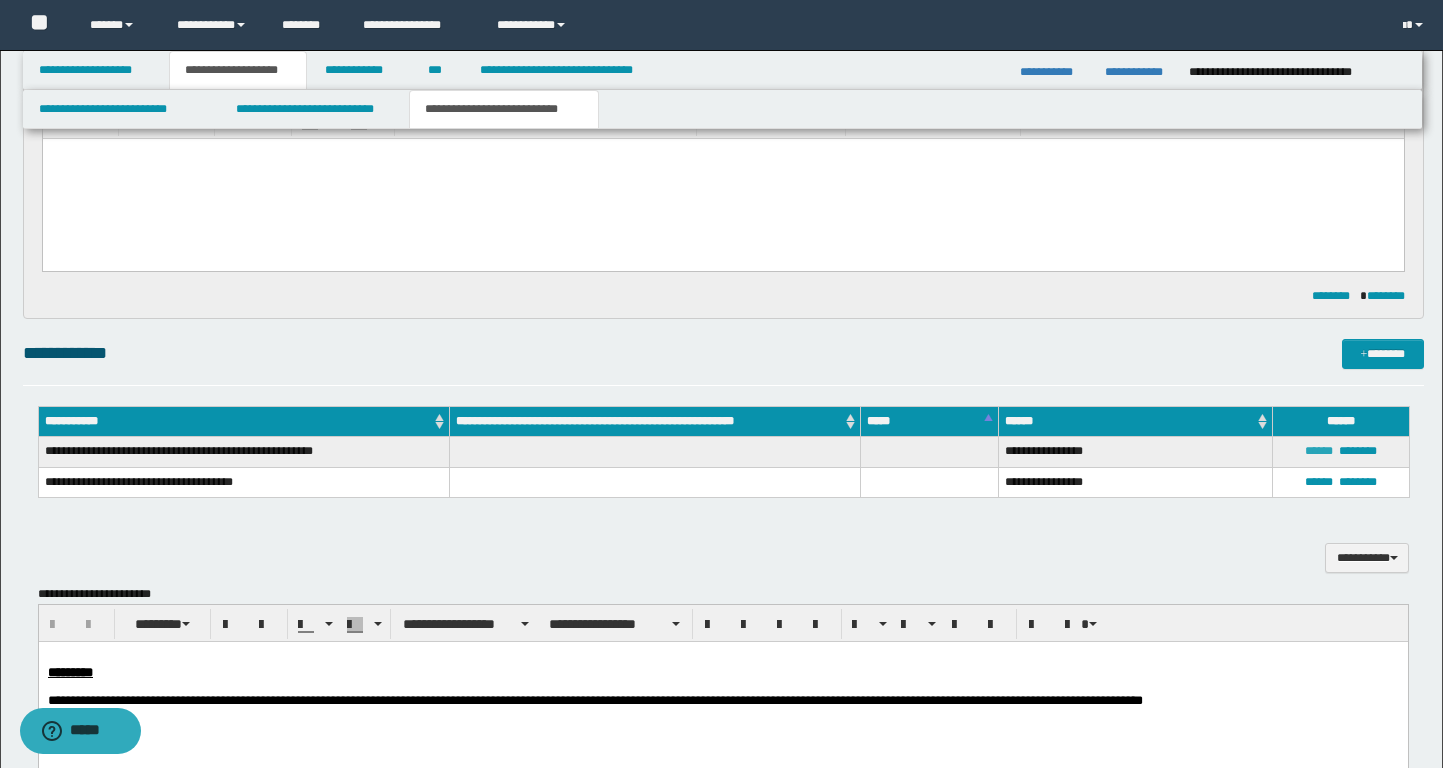 click on "******" at bounding box center (1319, 451) 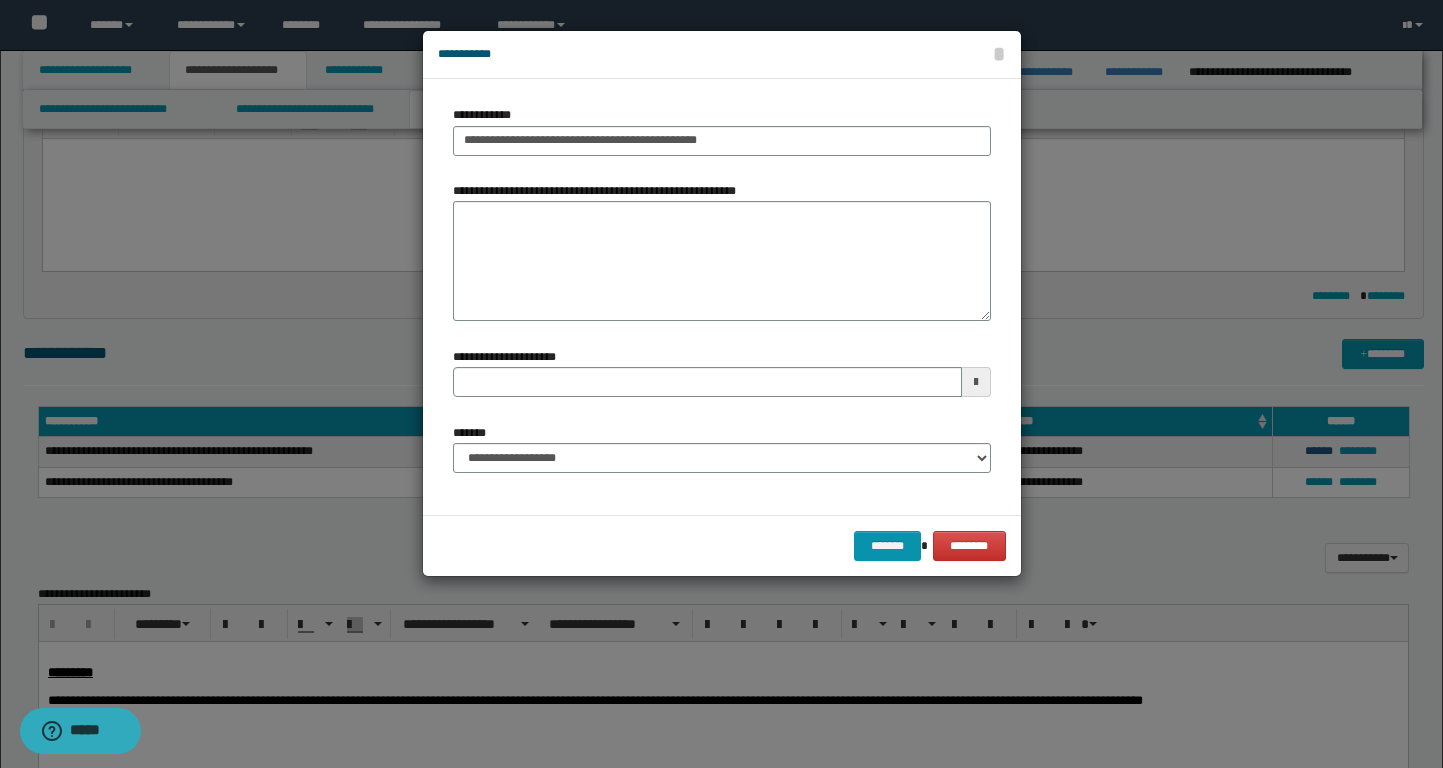 type 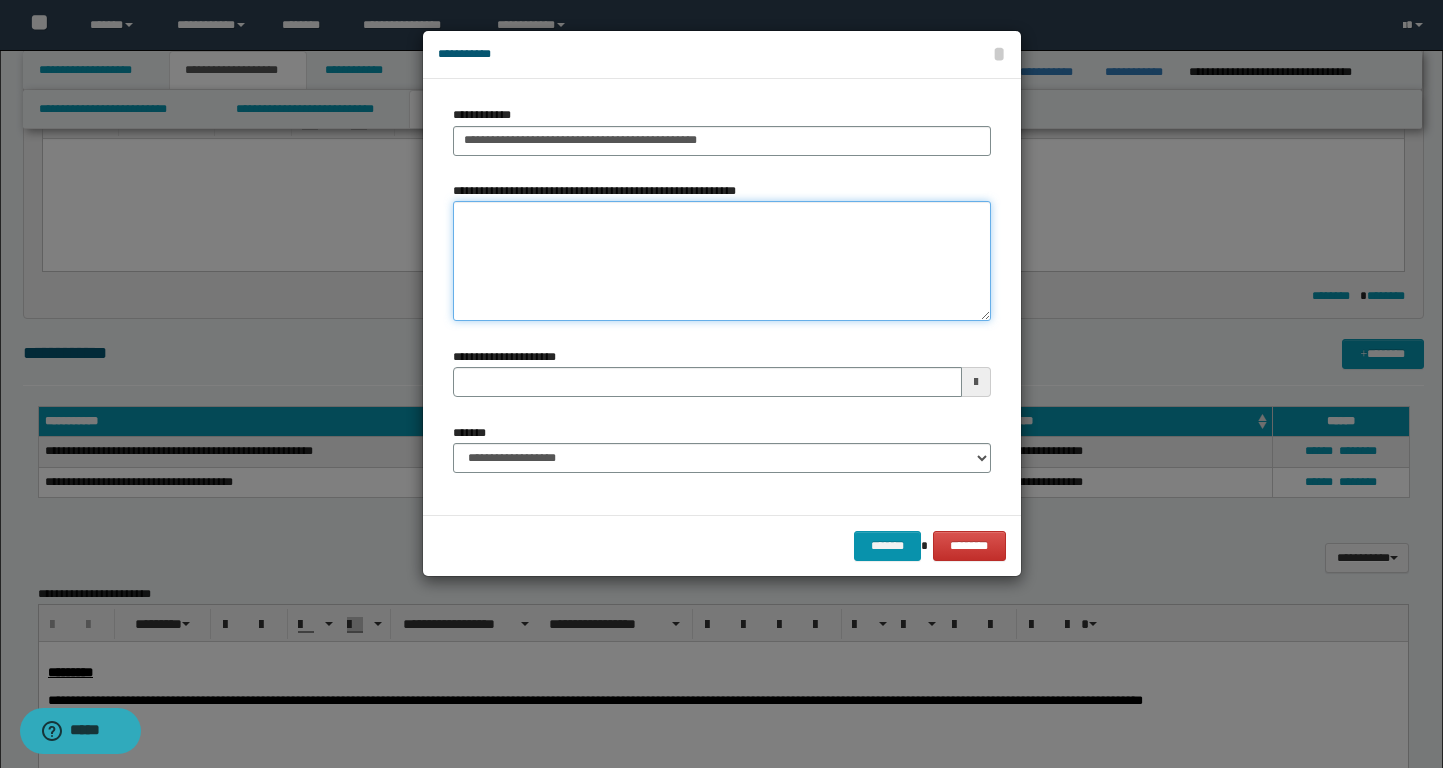 click on "**********" at bounding box center [722, 261] 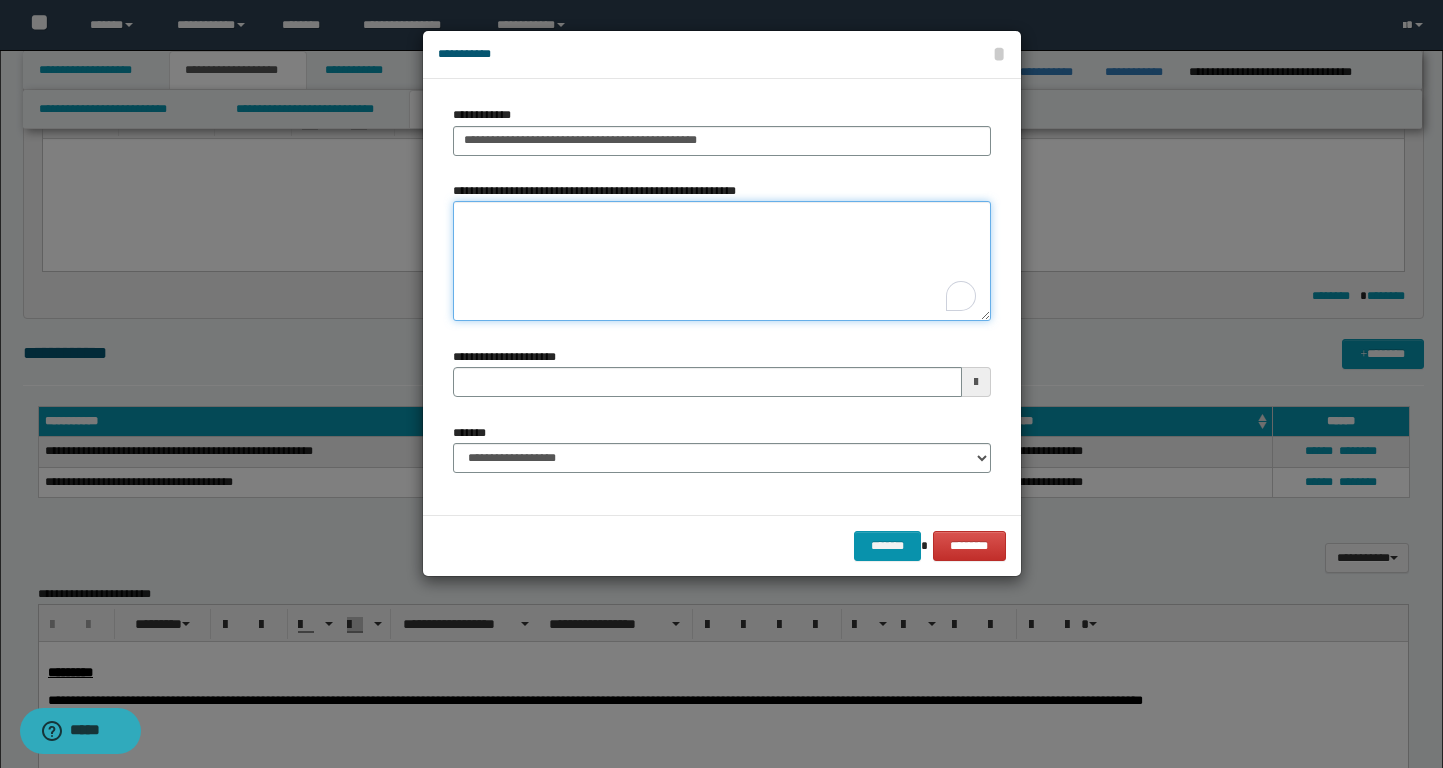 paste on "**********" 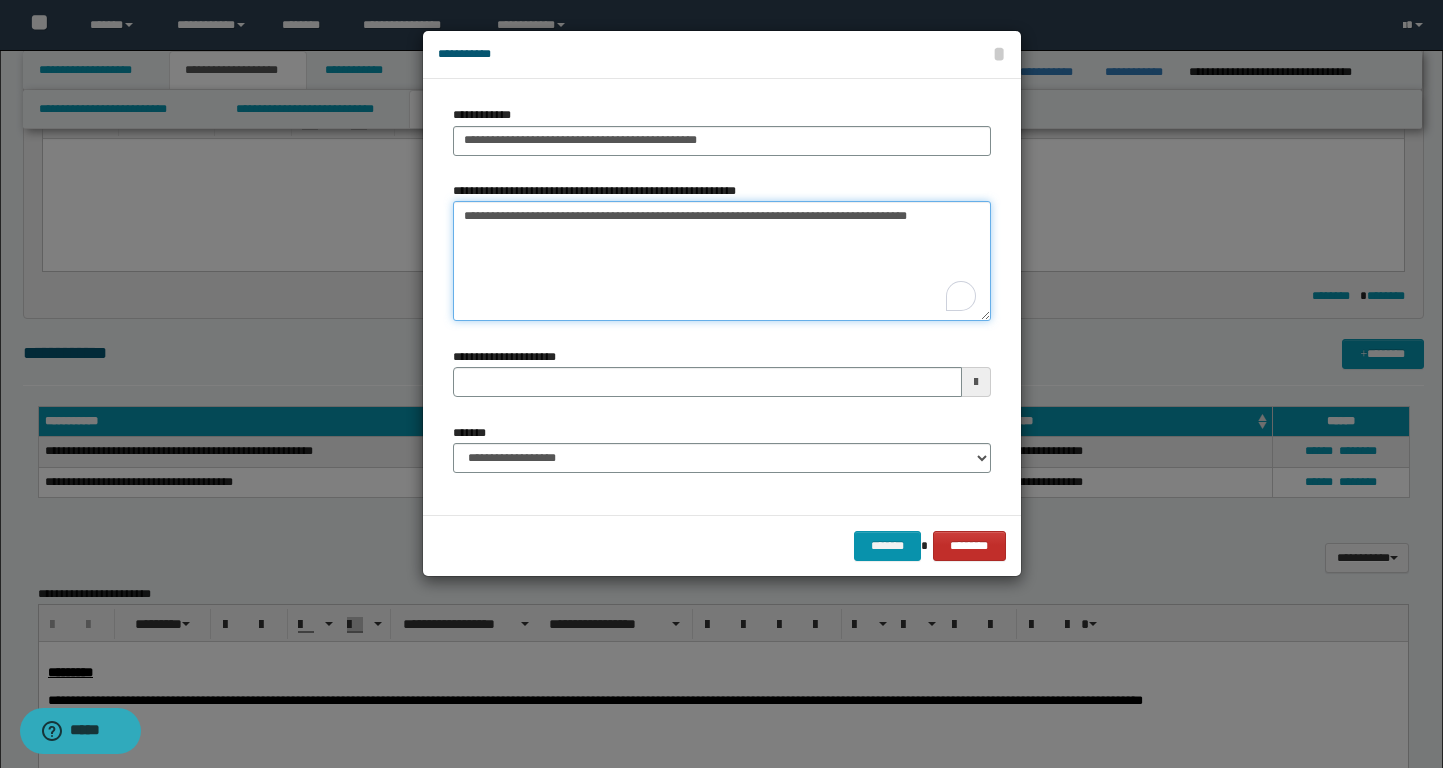 type 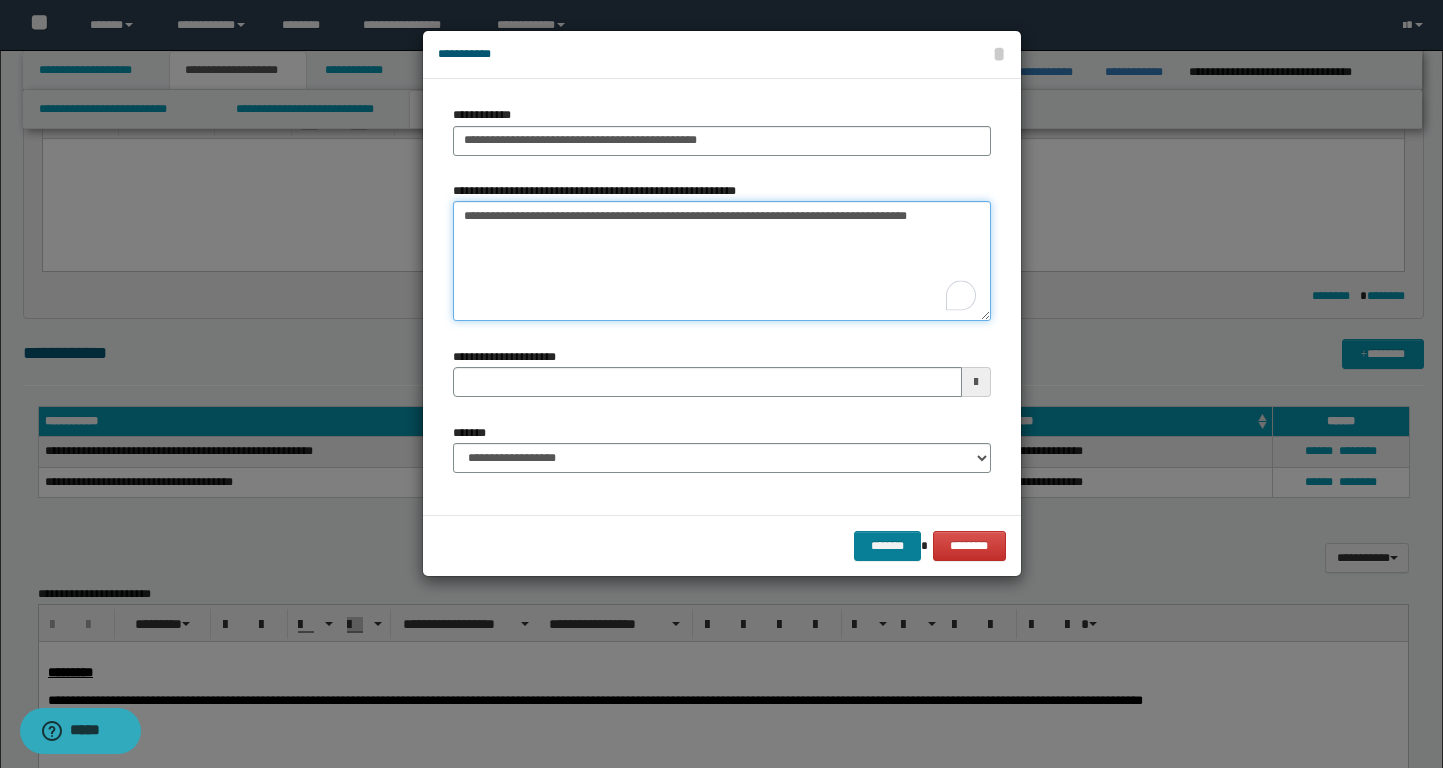 type on "**********" 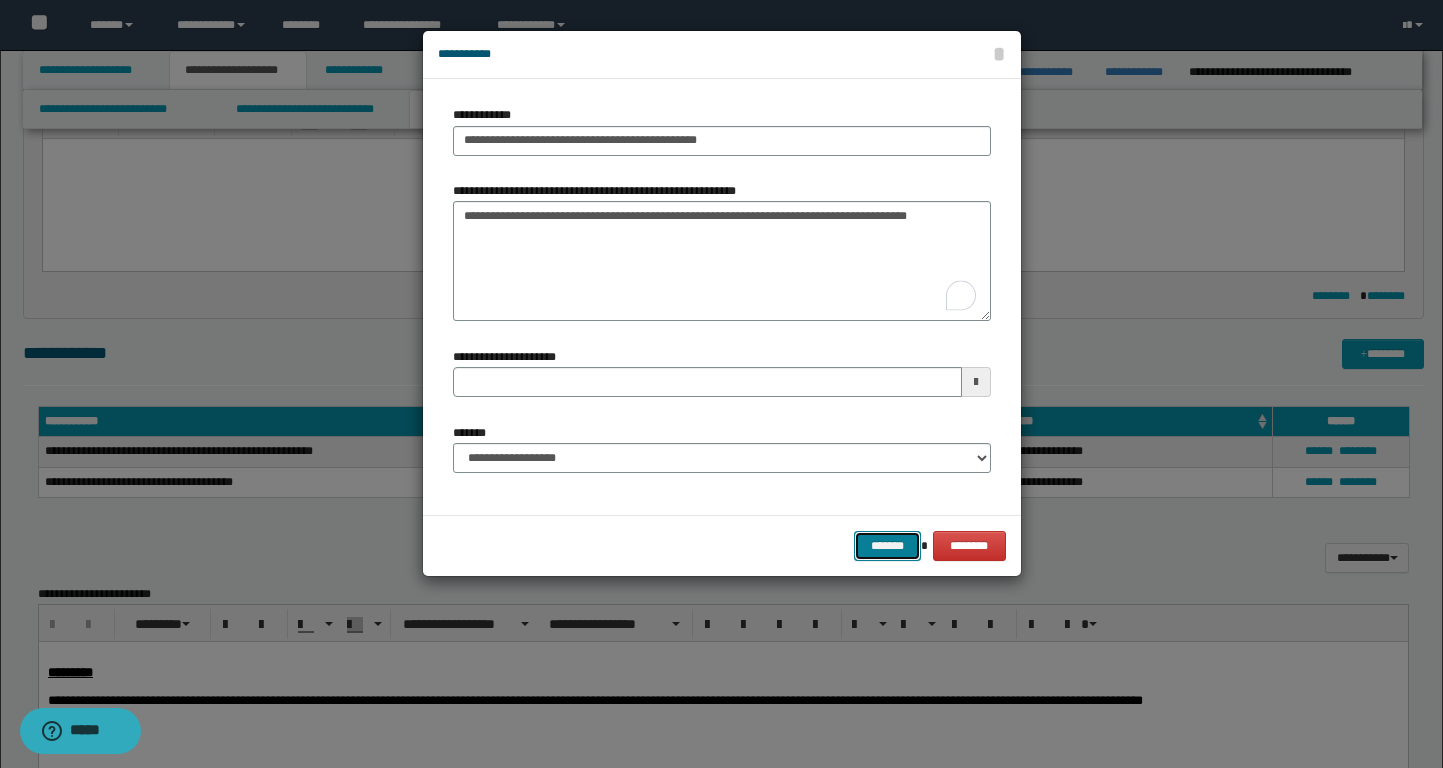 click on "*******" at bounding box center (888, 546) 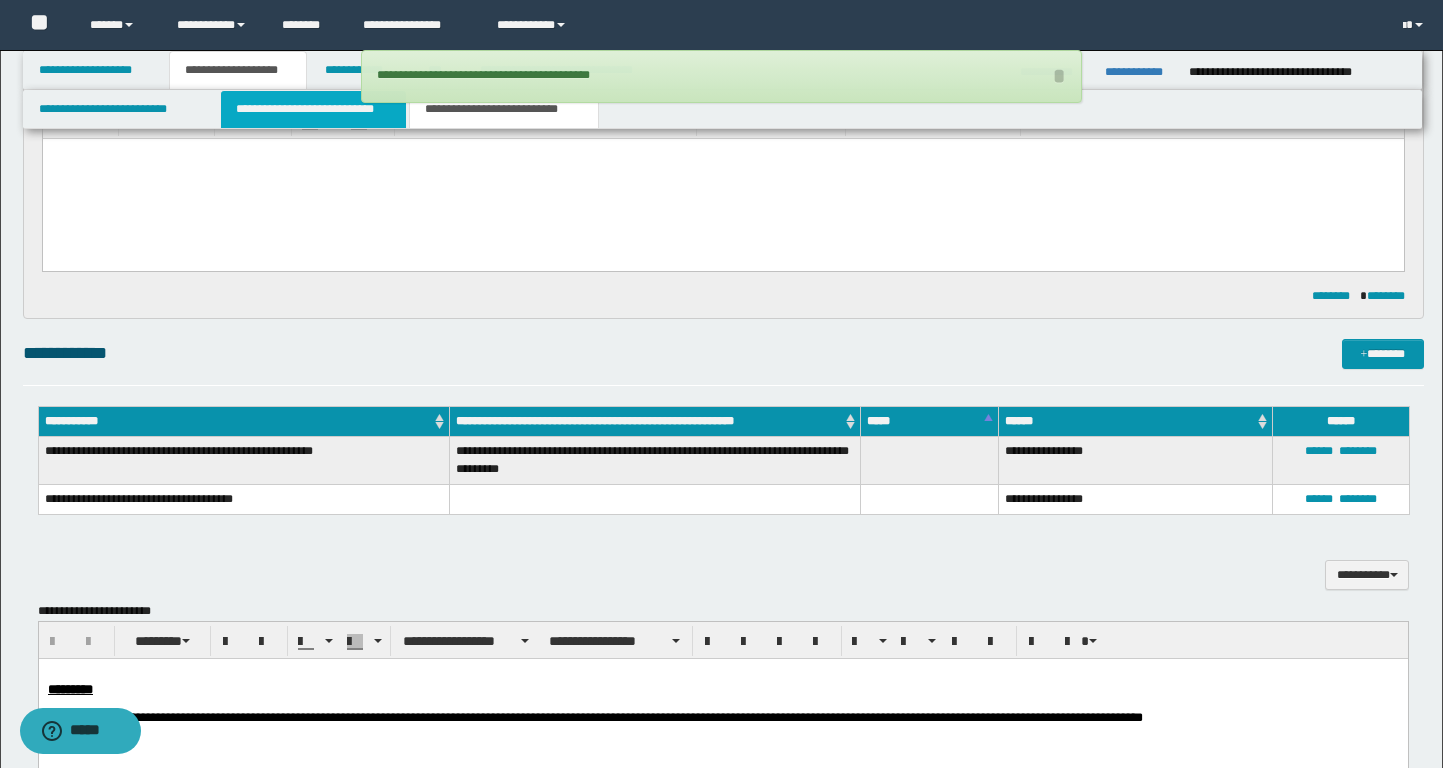click on "**********" at bounding box center [314, 109] 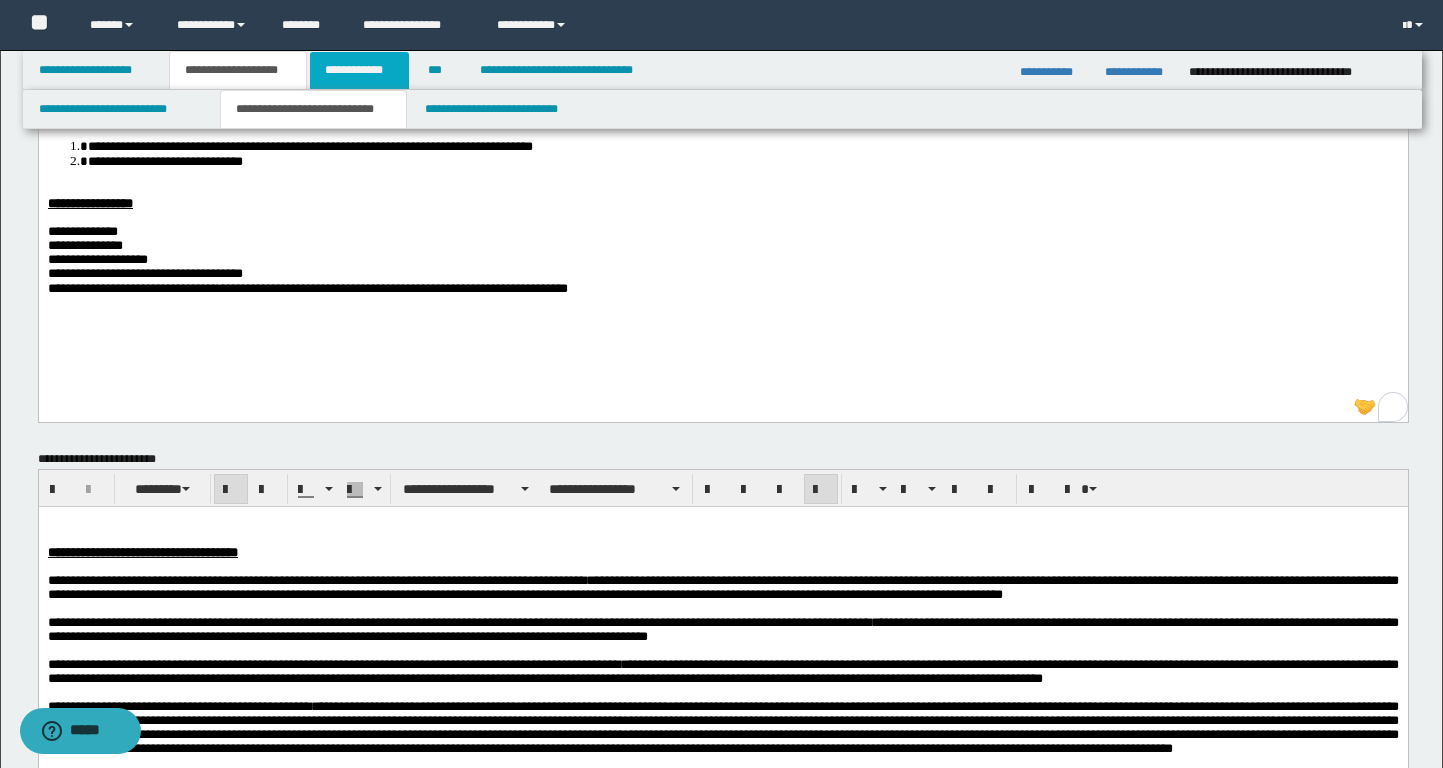 click on "**********" at bounding box center [359, 70] 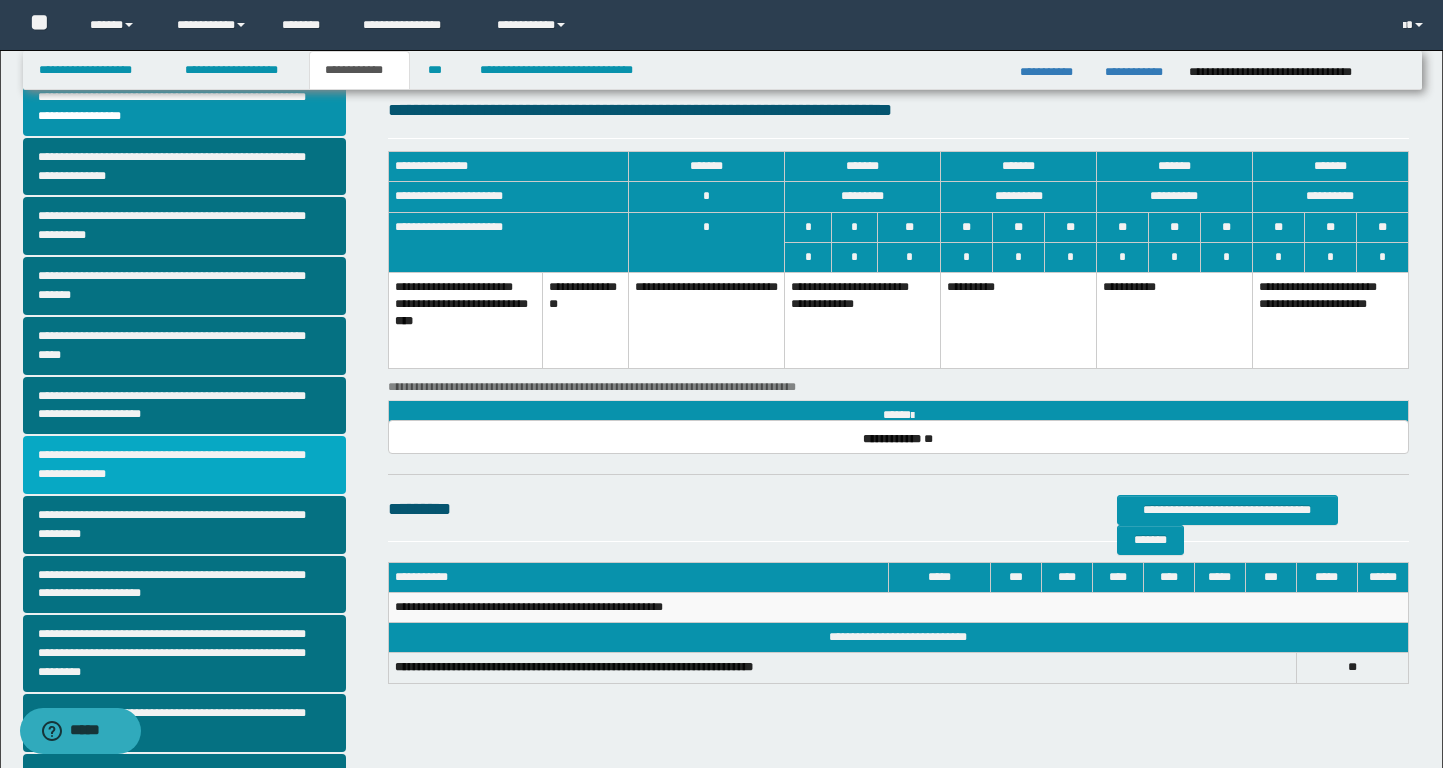 scroll, scrollTop: 0, scrollLeft: 0, axis: both 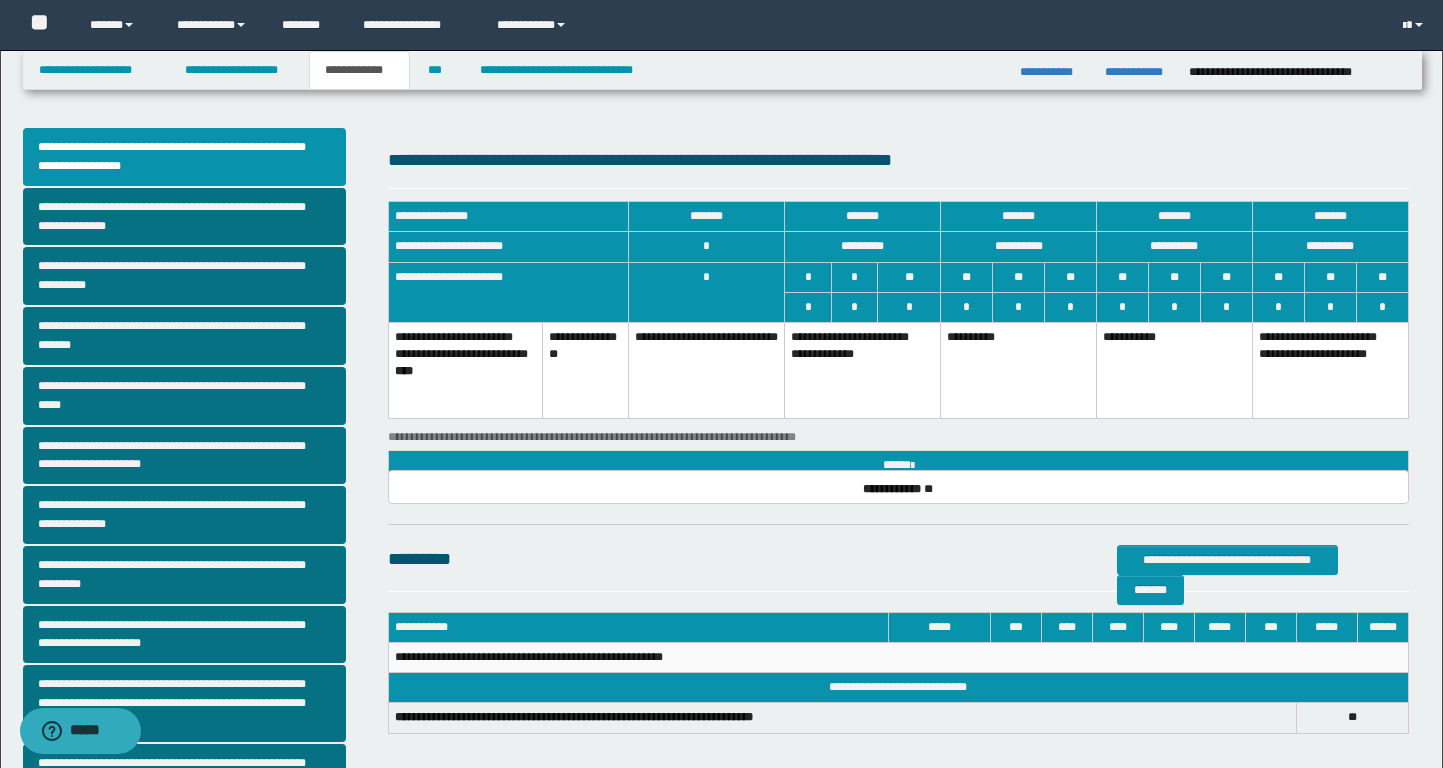 click on "**********" at bounding box center [1174, 370] 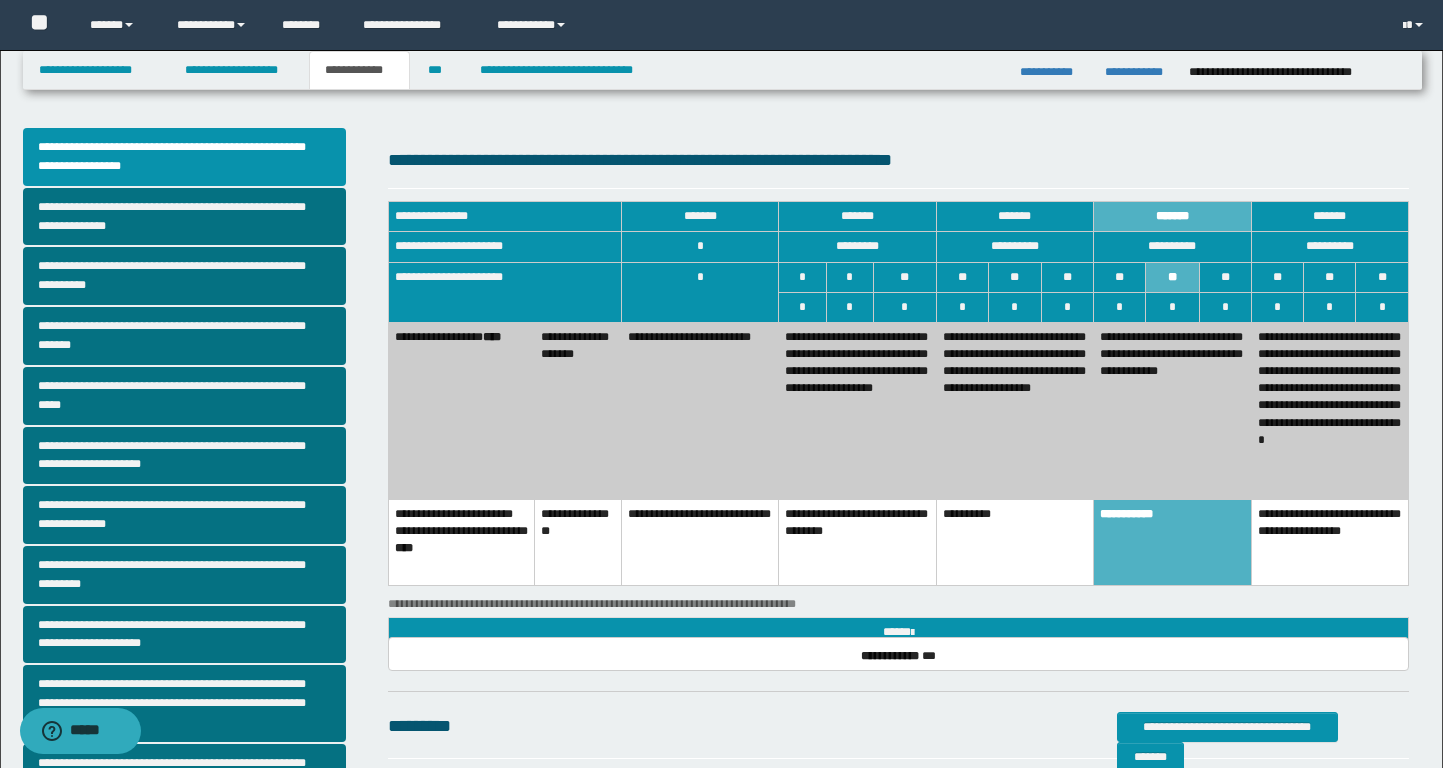 click on "**********" at bounding box center [1014, 410] 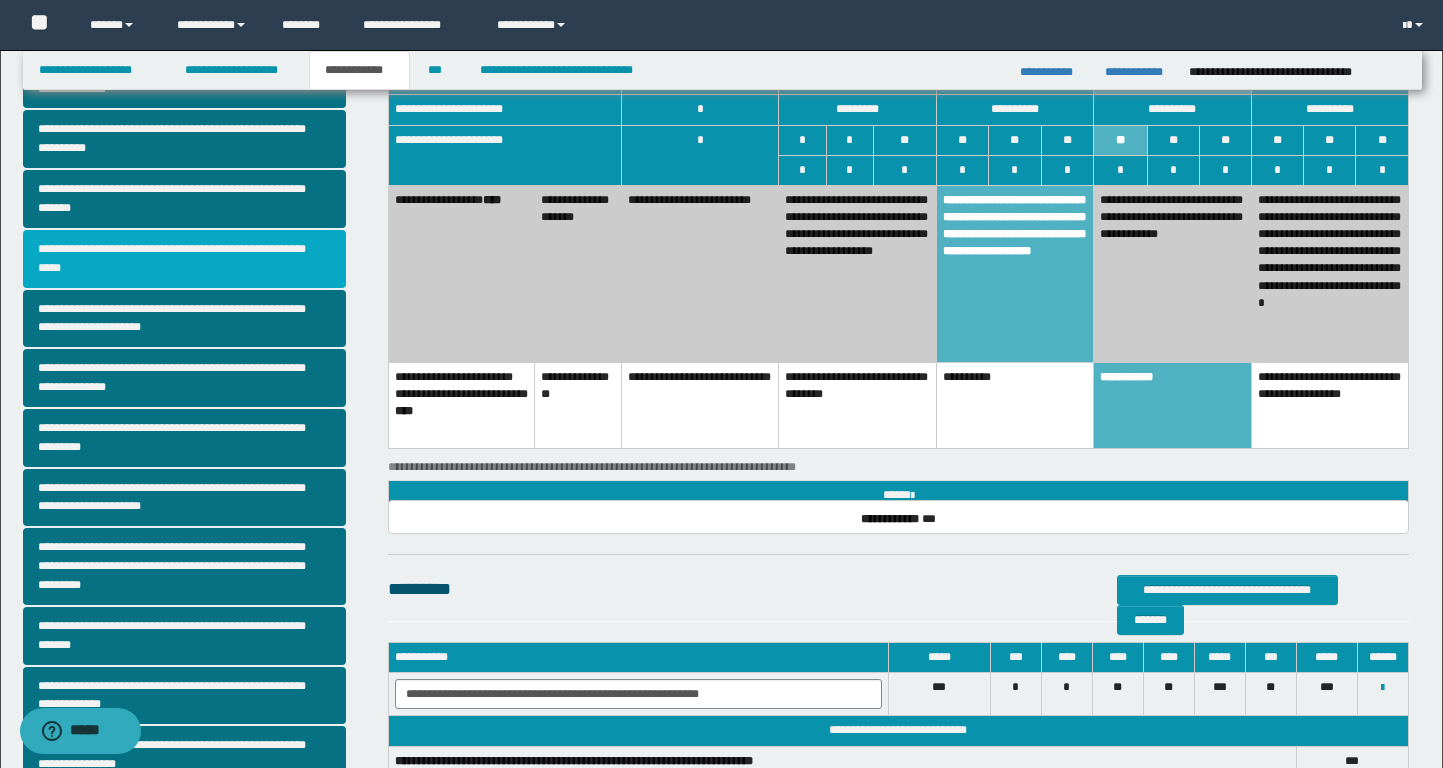 scroll, scrollTop: 148, scrollLeft: 0, axis: vertical 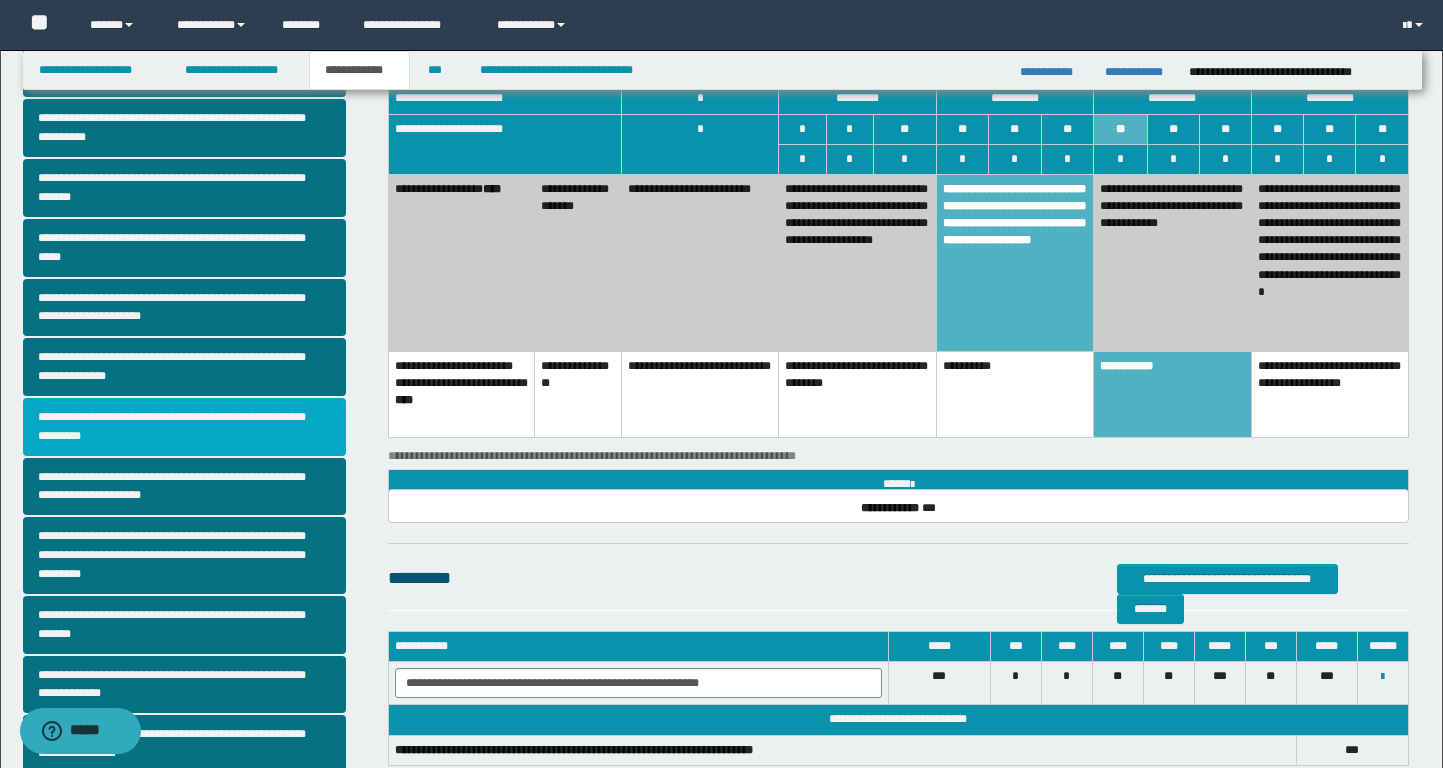 click on "**********" at bounding box center [184, 427] 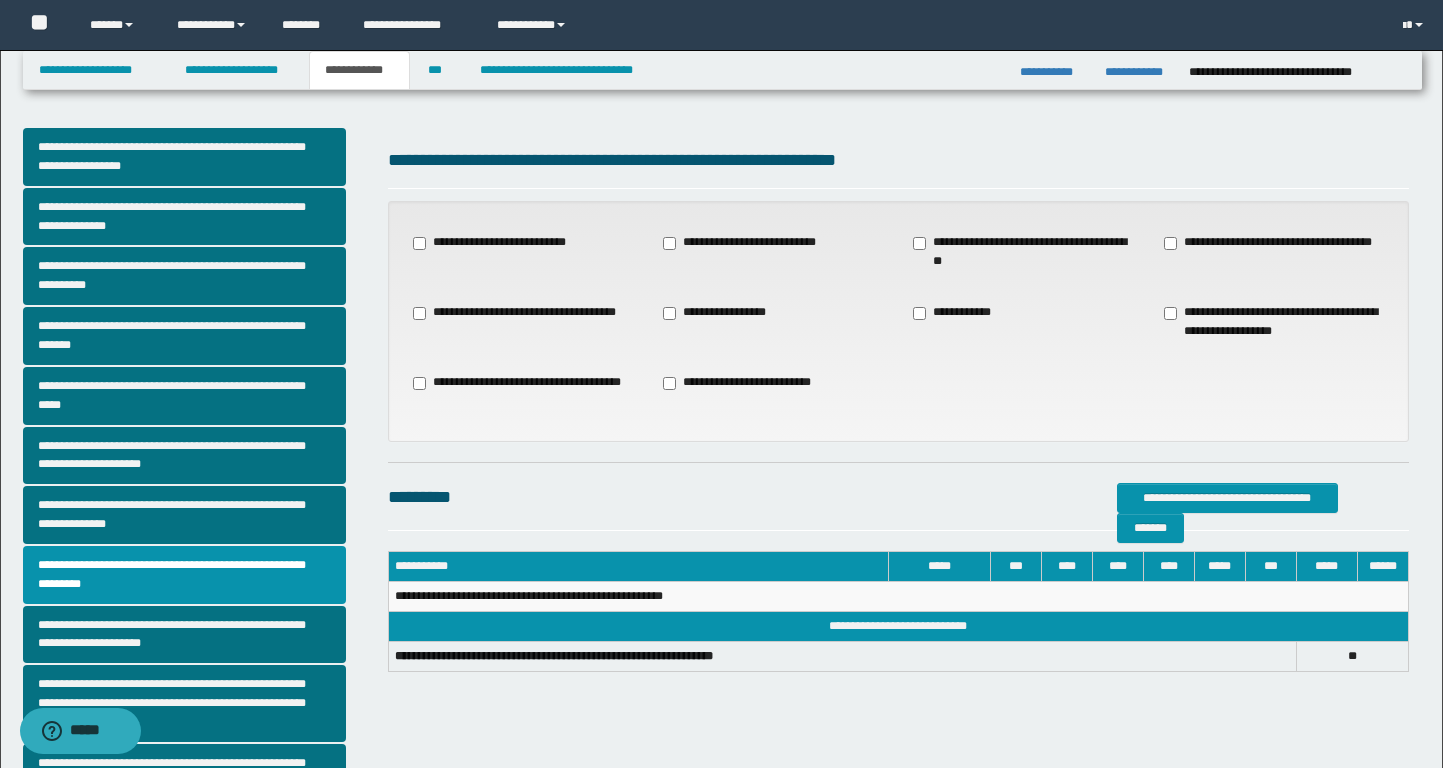 click on "**********" at bounding box center (752, 243) 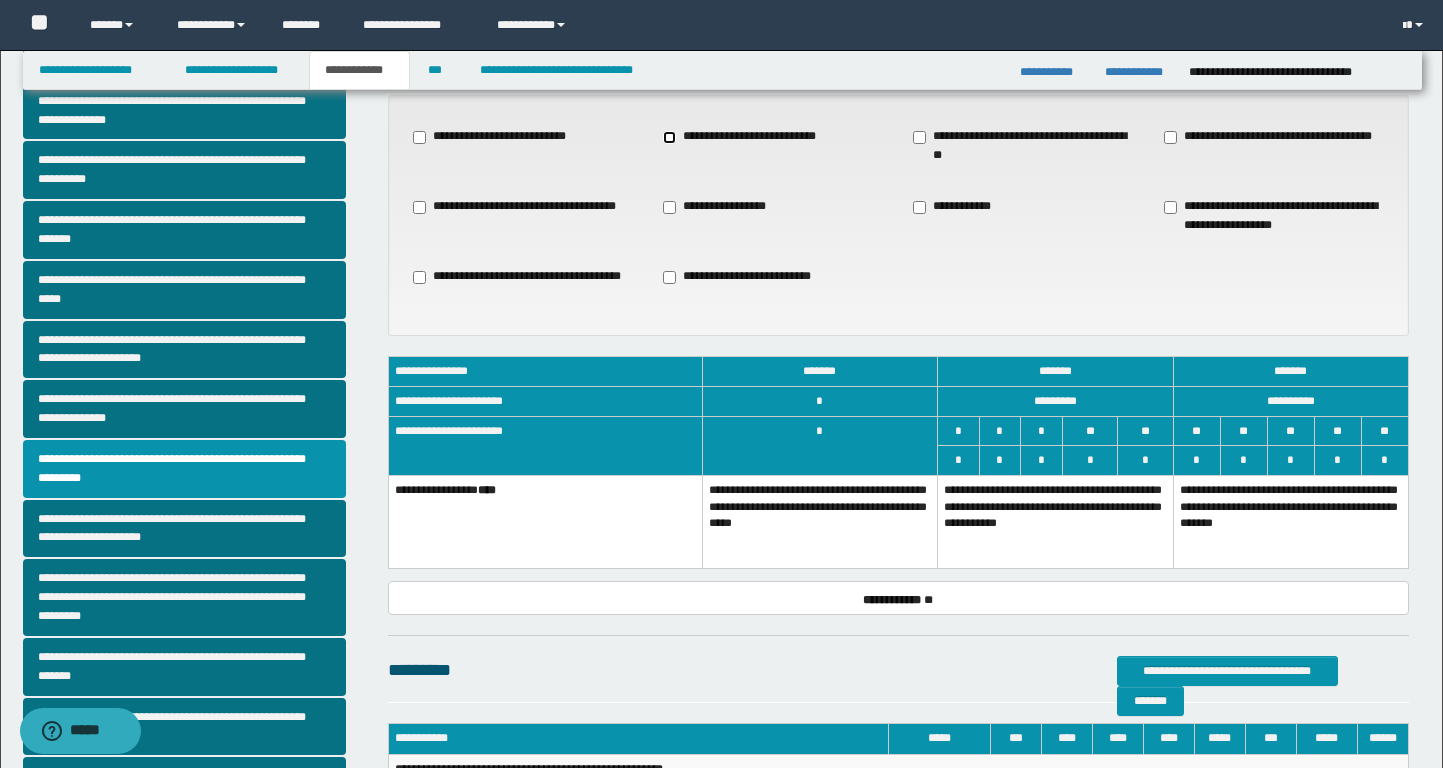 scroll, scrollTop: 136, scrollLeft: 0, axis: vertical 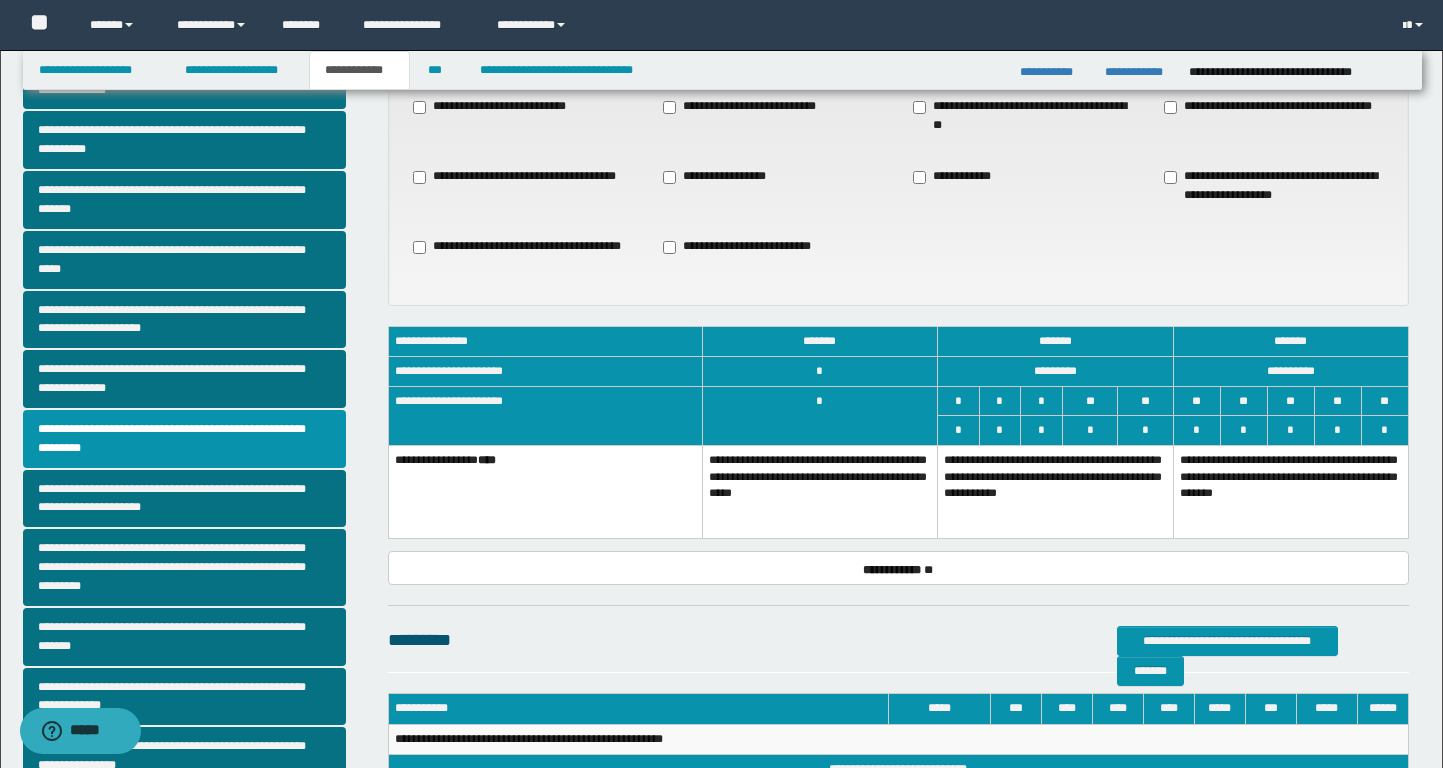click on "**********" at bounding box center [1055, 491] 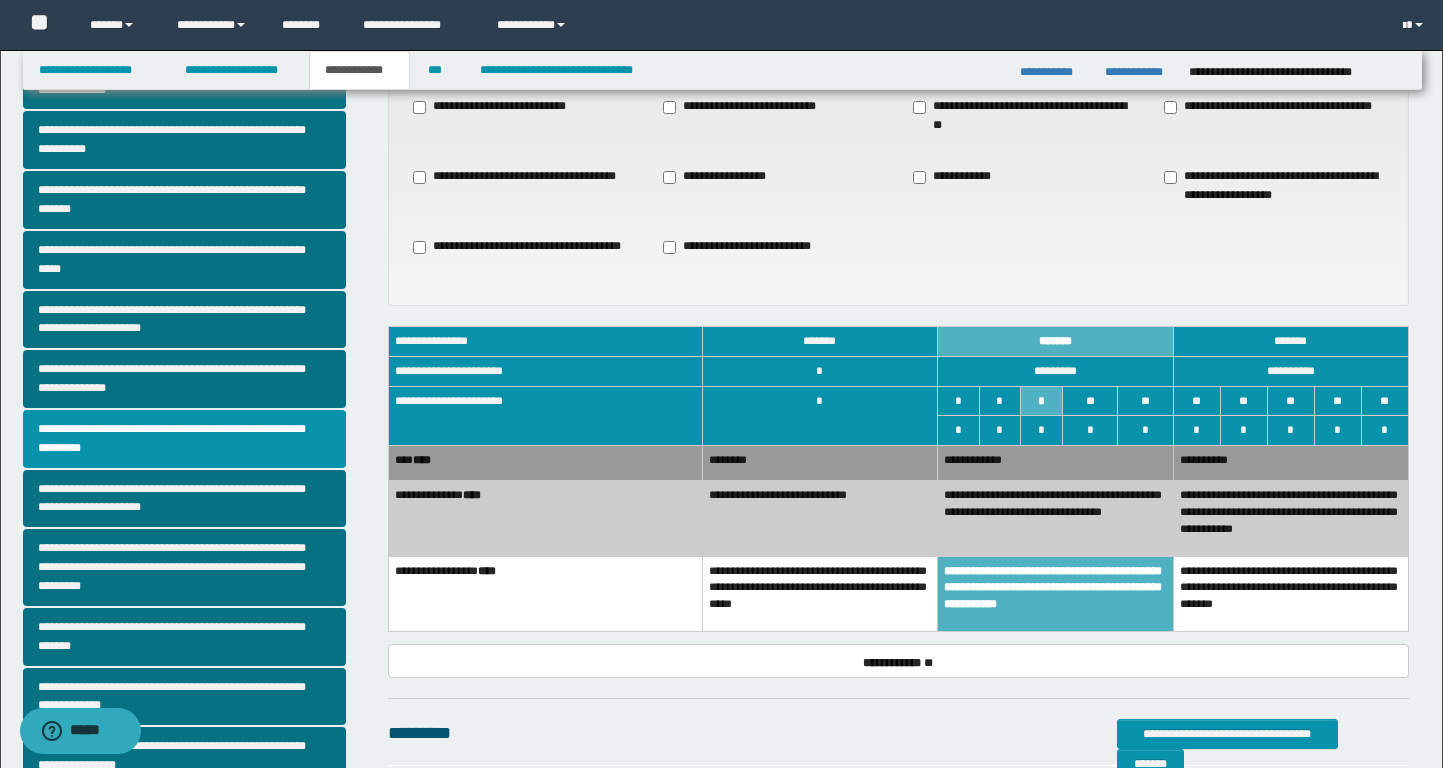 click on "********" at bounding box center (819, 462) 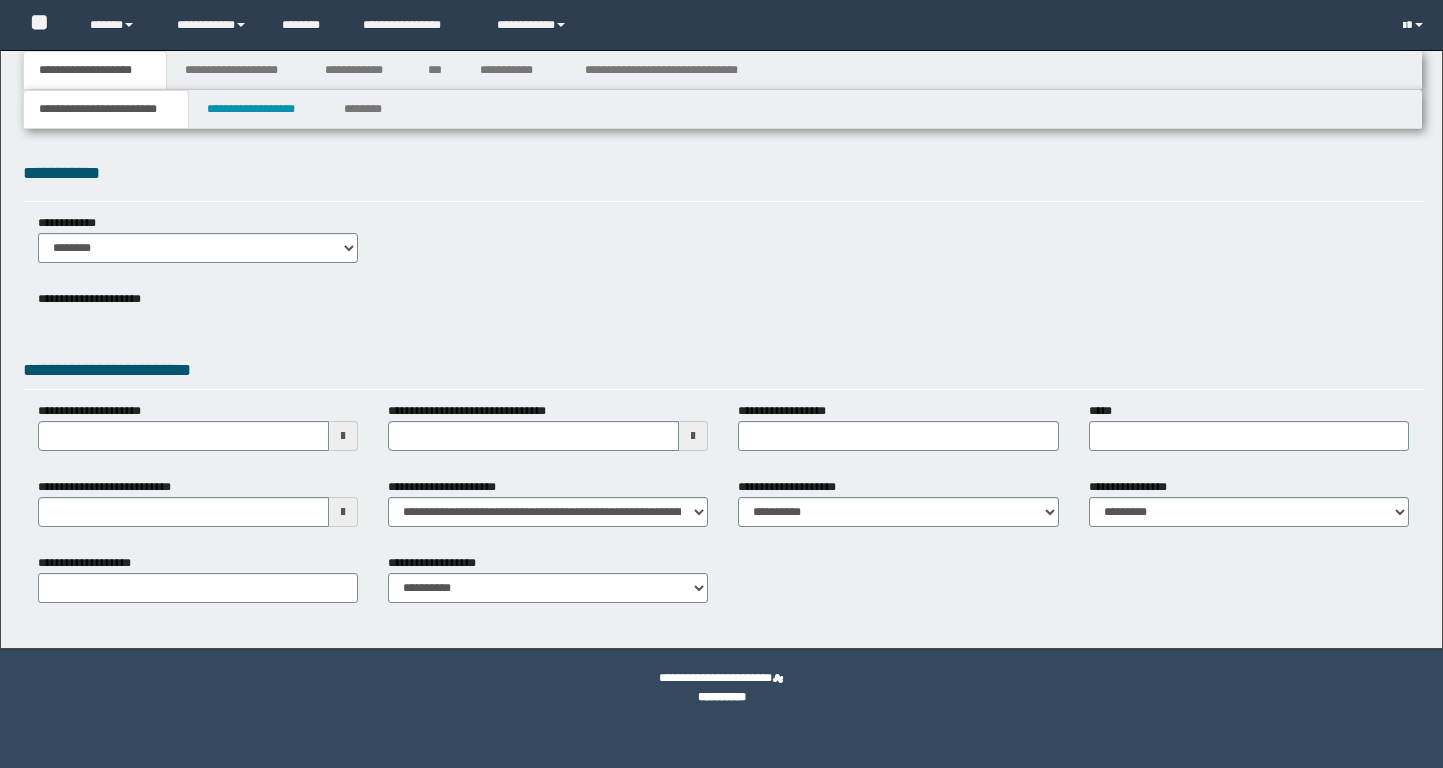 scroll, scrollTop: 0, scrollLeft: 0, axis: both 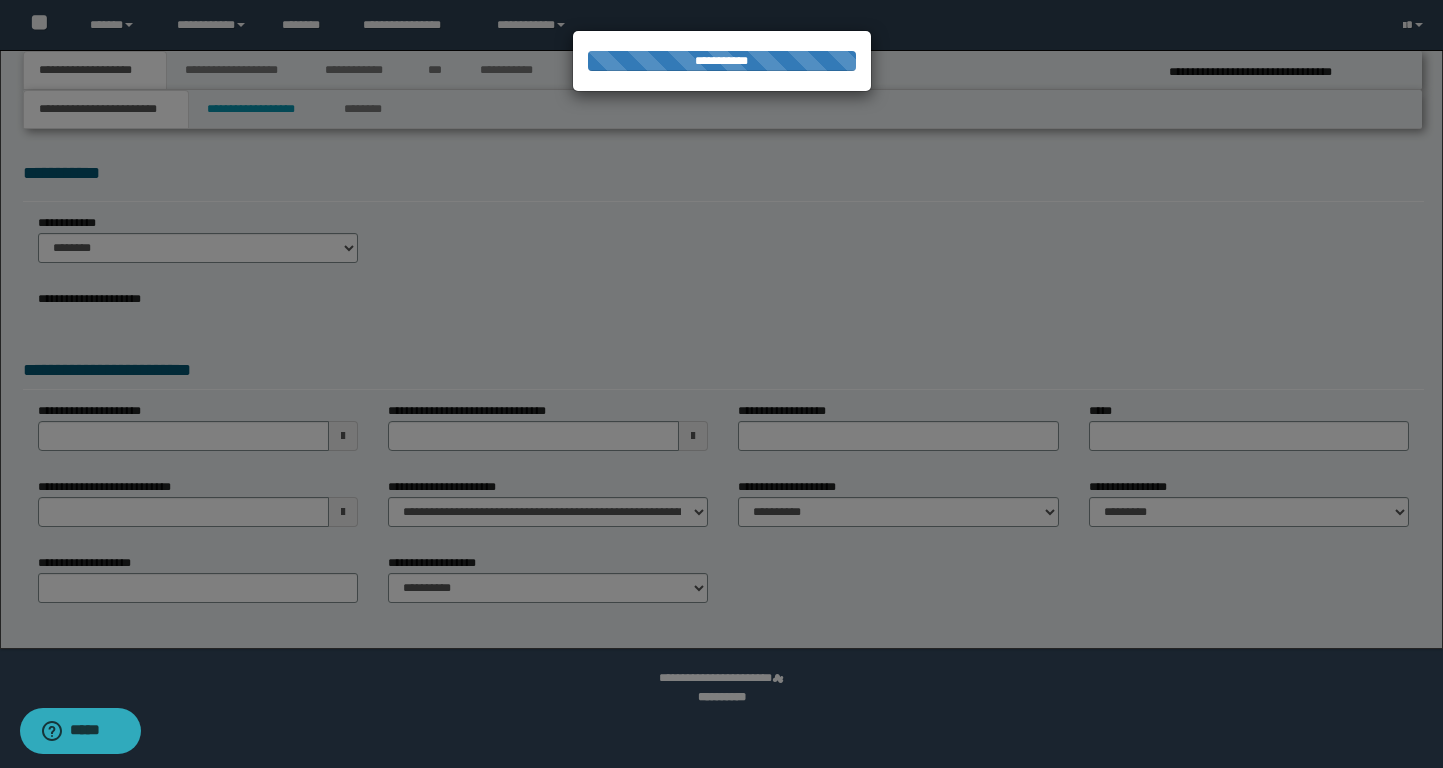 select on "*" 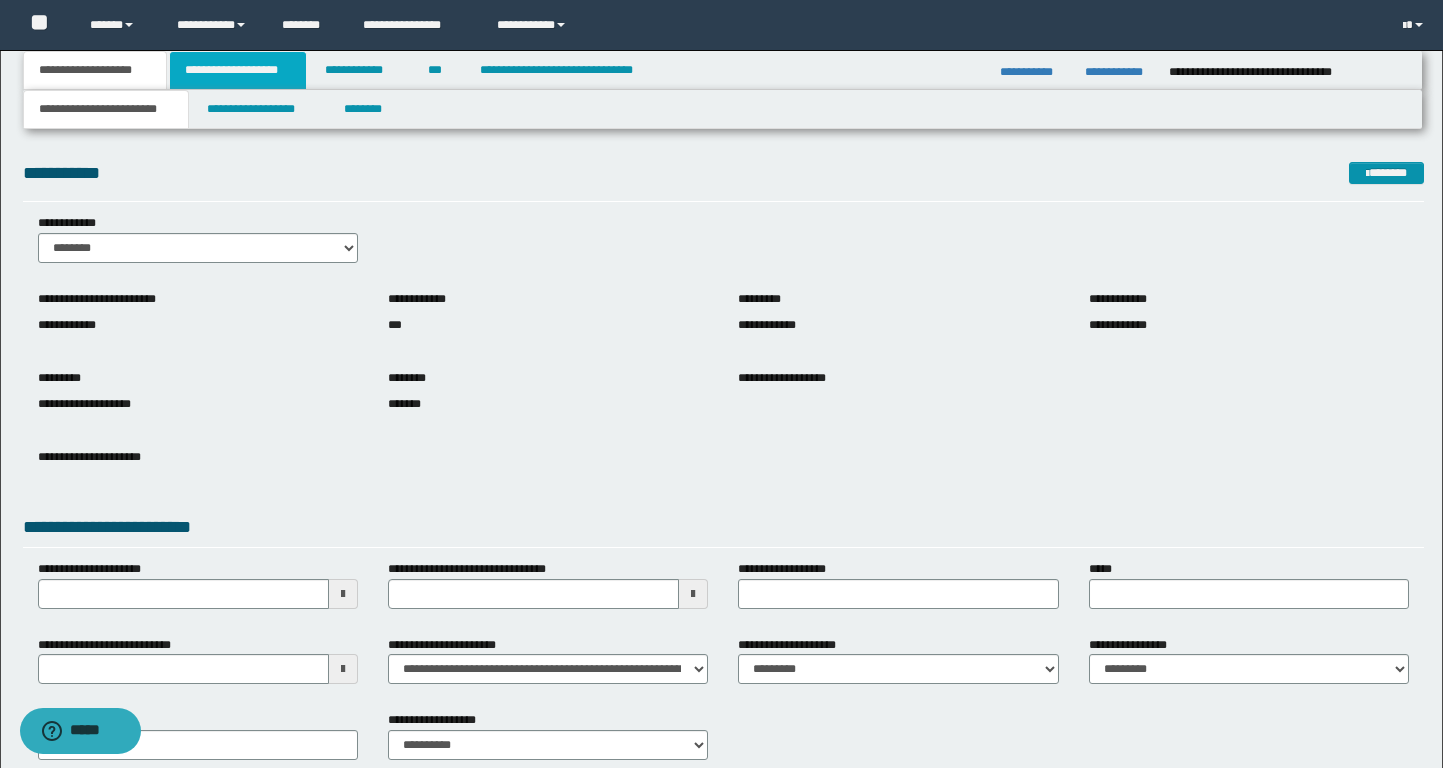 click on "**********" at bounding box center [238, 70] 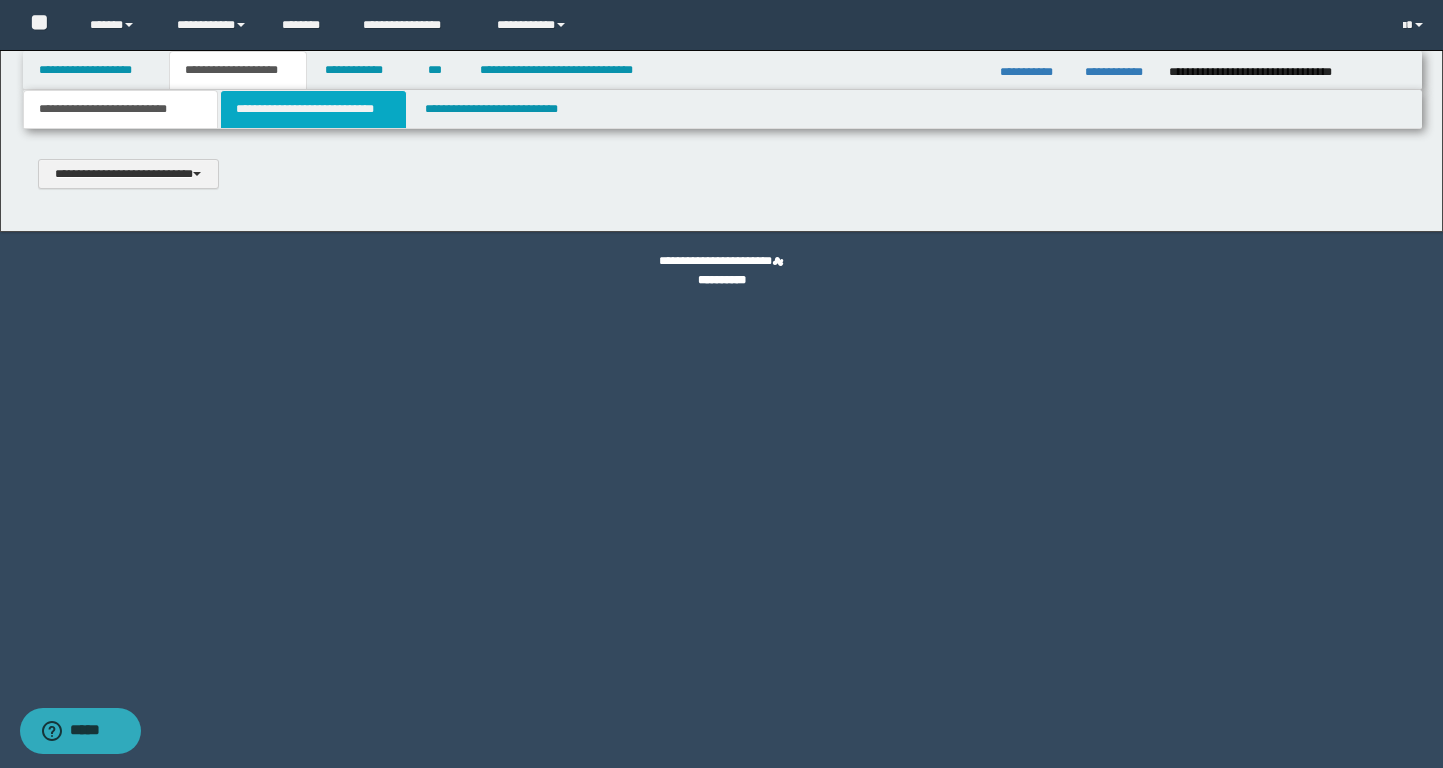 type 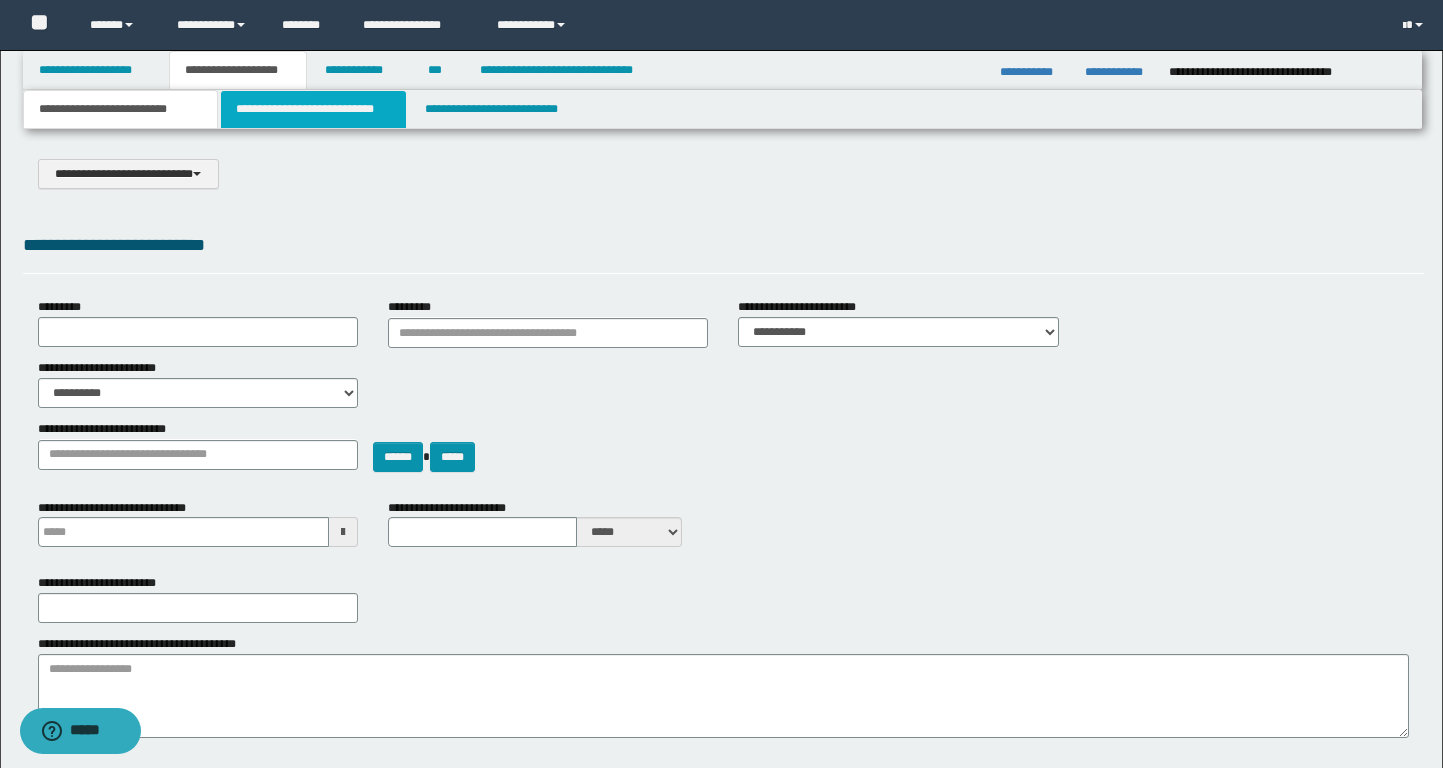 click on "**********" at bounding box center [314, 109] 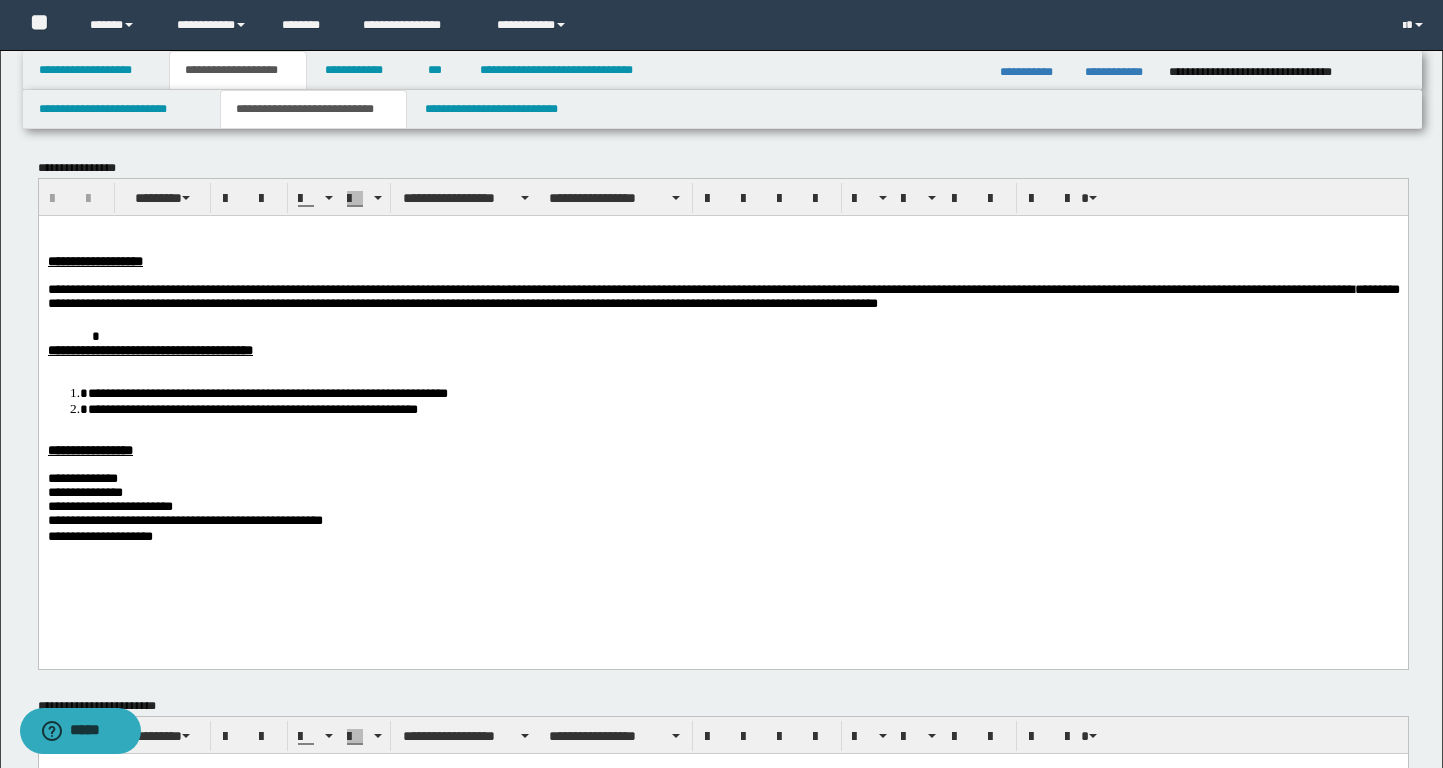 scroll, scrollTop: 0, scrollLeft: 0, axis: both 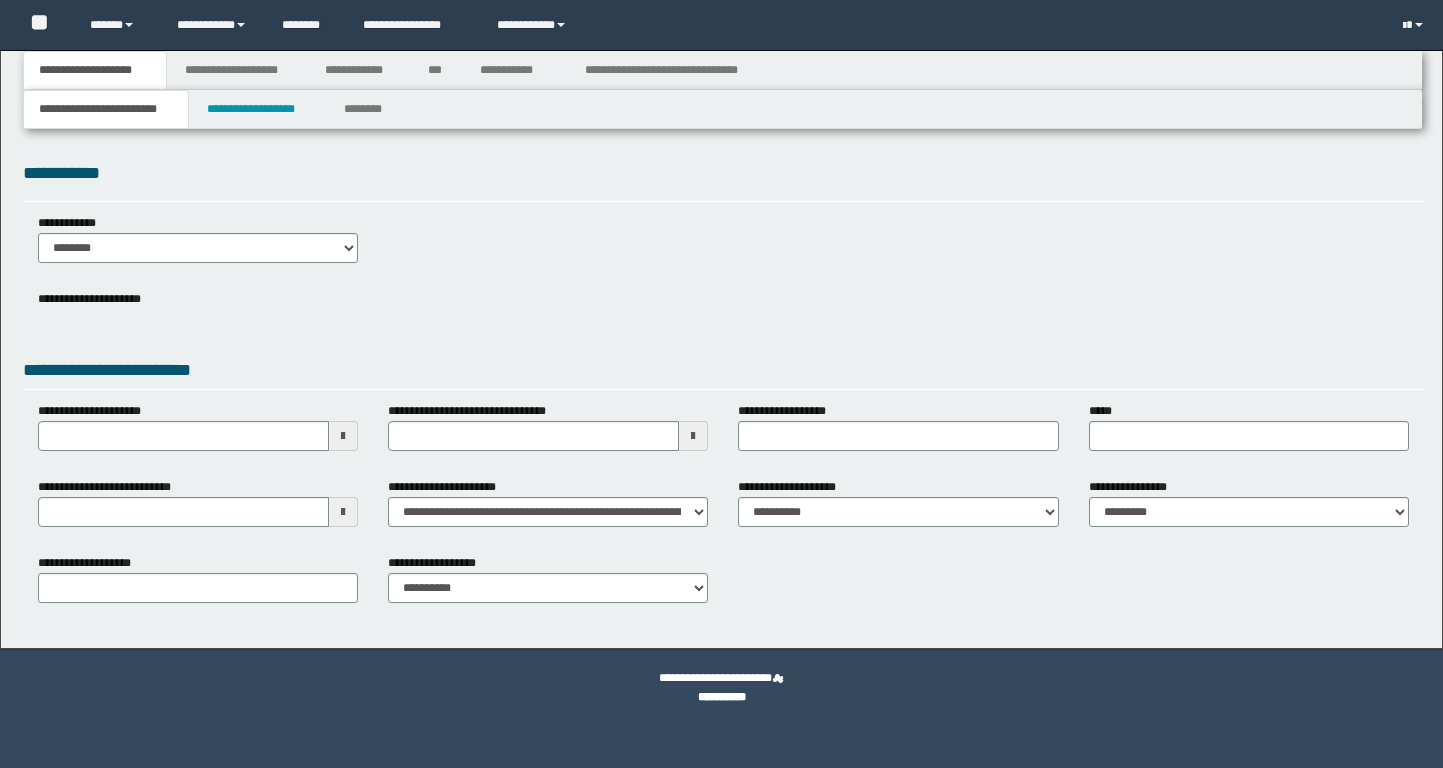 select on "*" 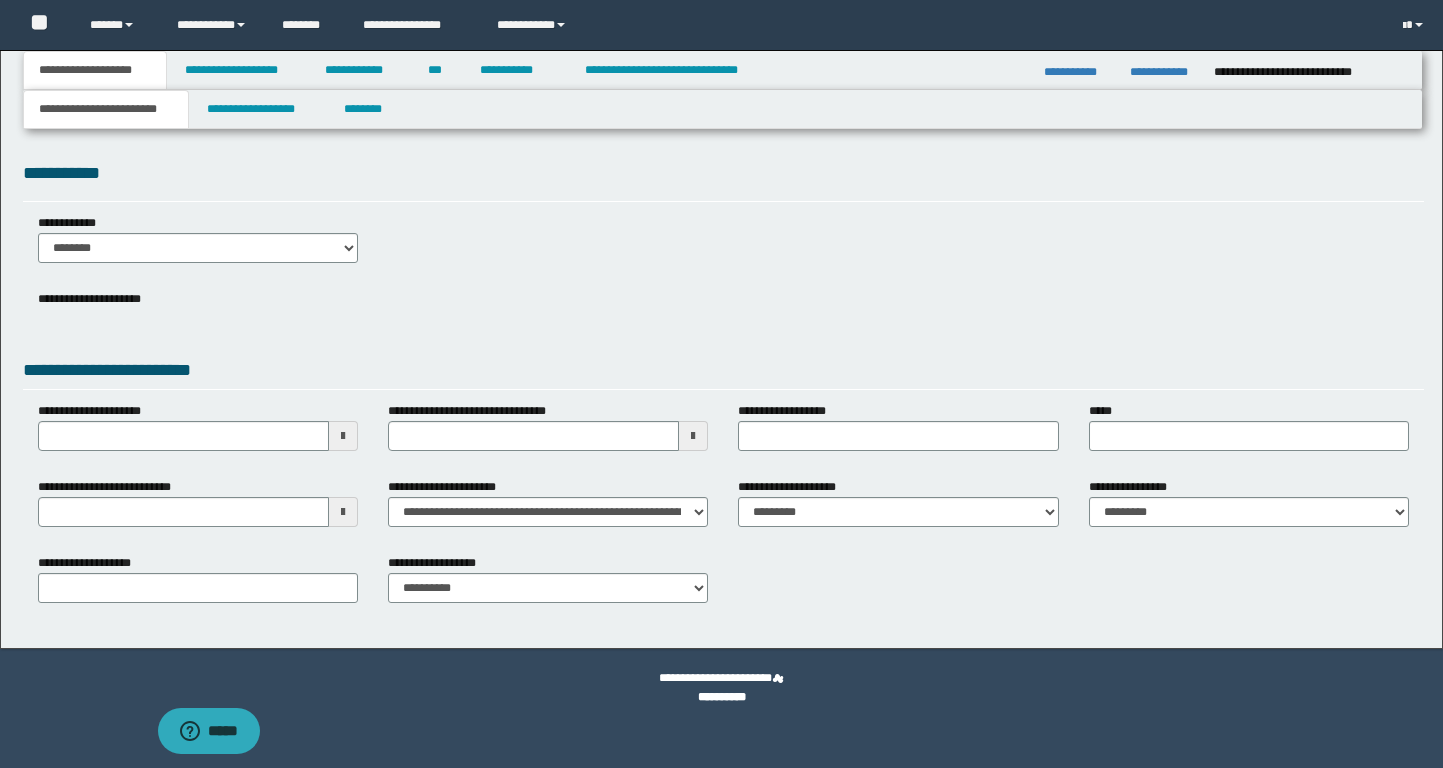 scroll, scrollTop: 0, scrollLeft: 0, axis: both 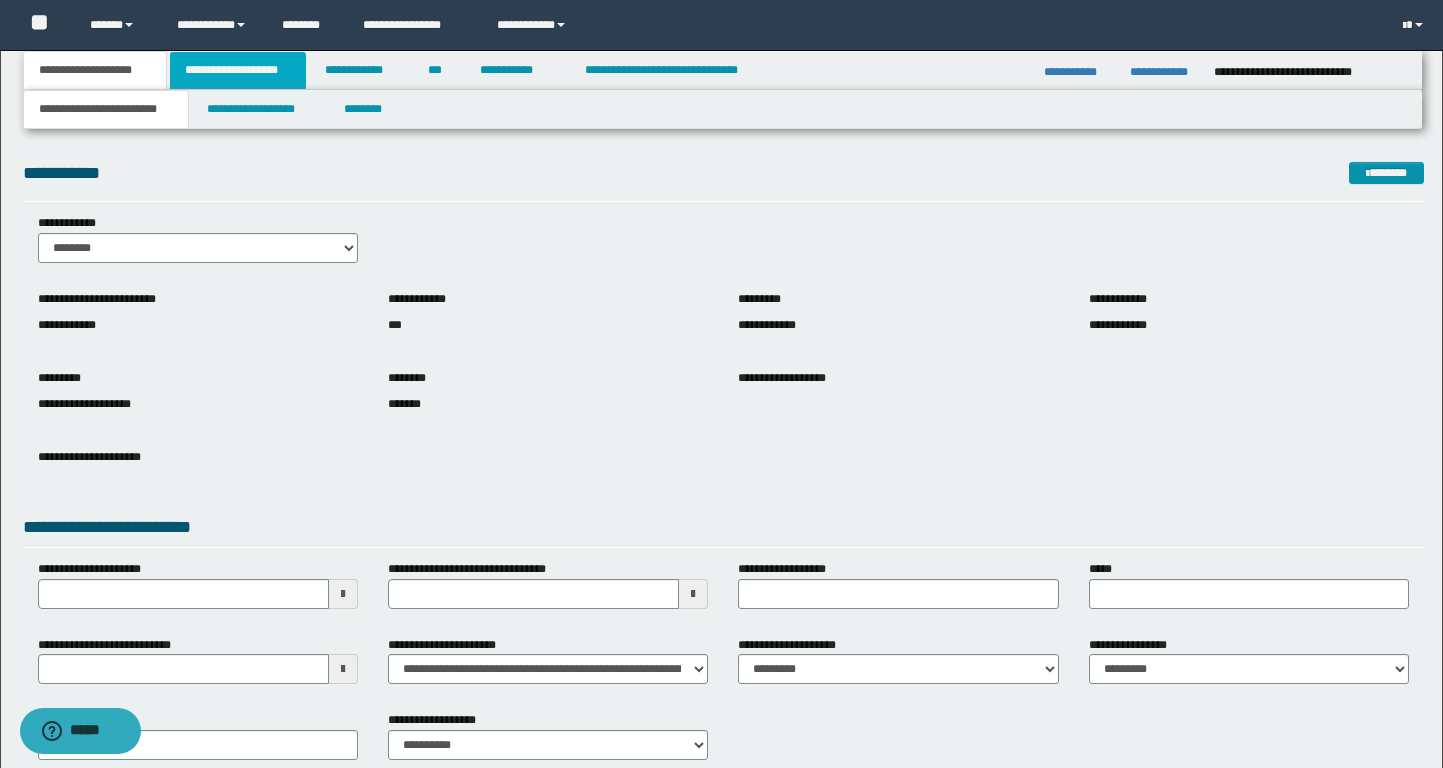 click on "**********" at bounding box center [238, 70] 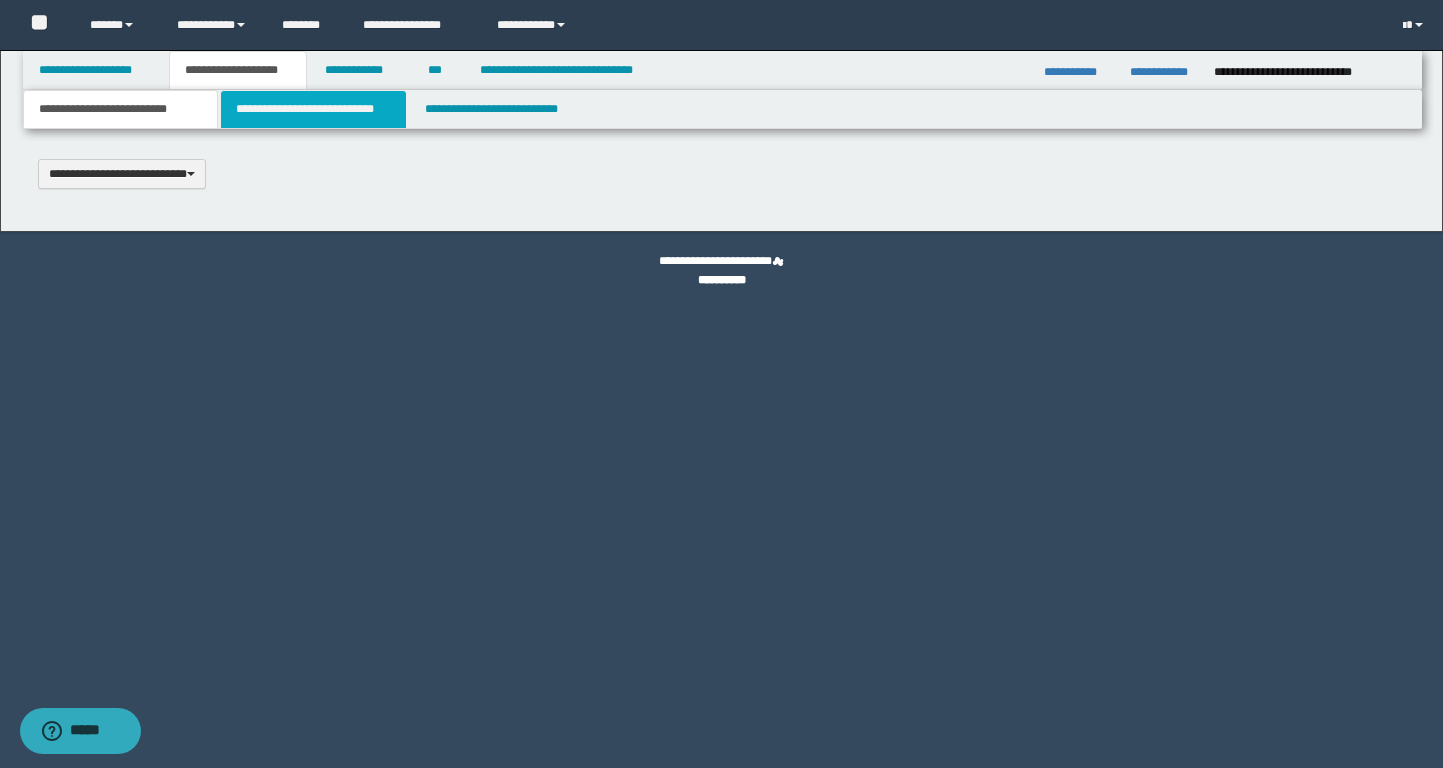 type 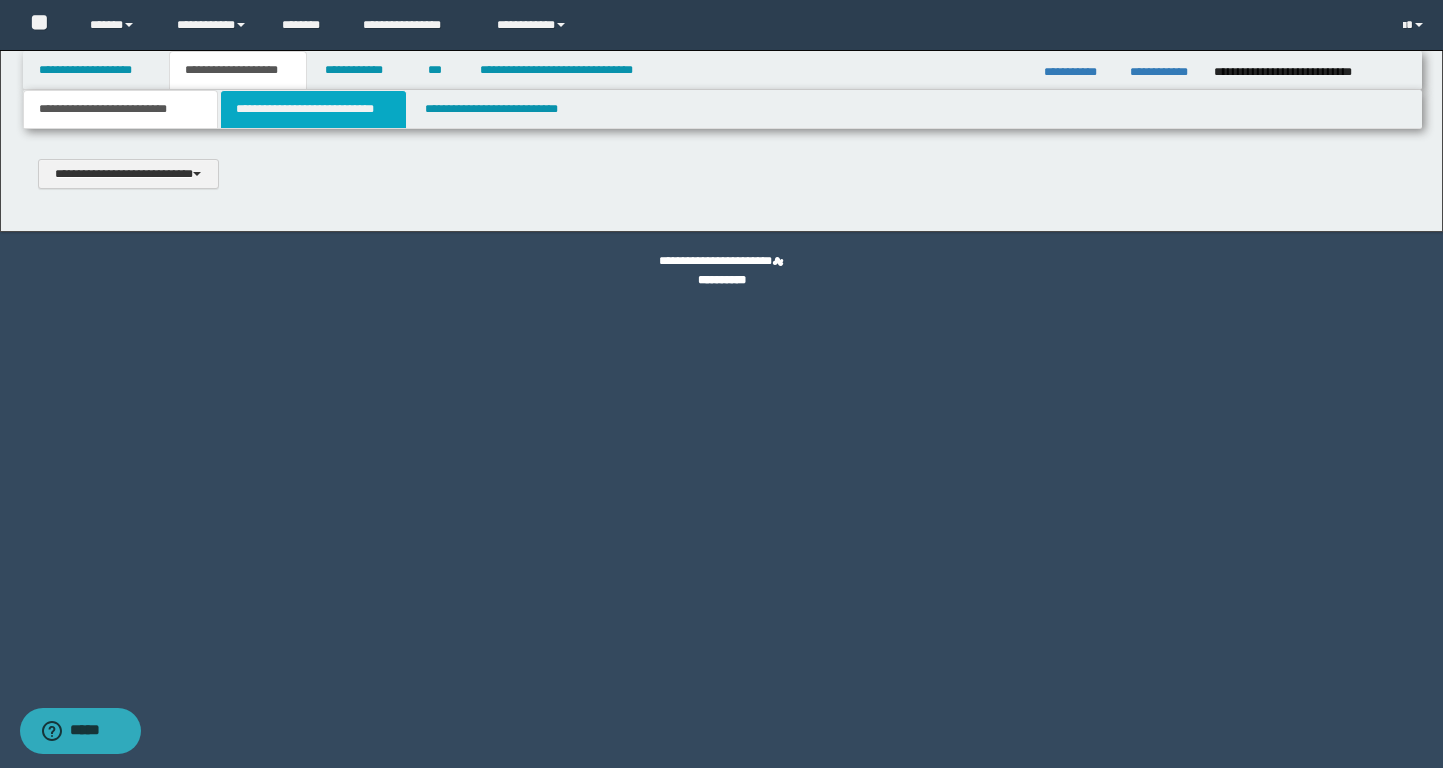 scroll, scrollTop: 0, scrollLeft: 0, axis: both 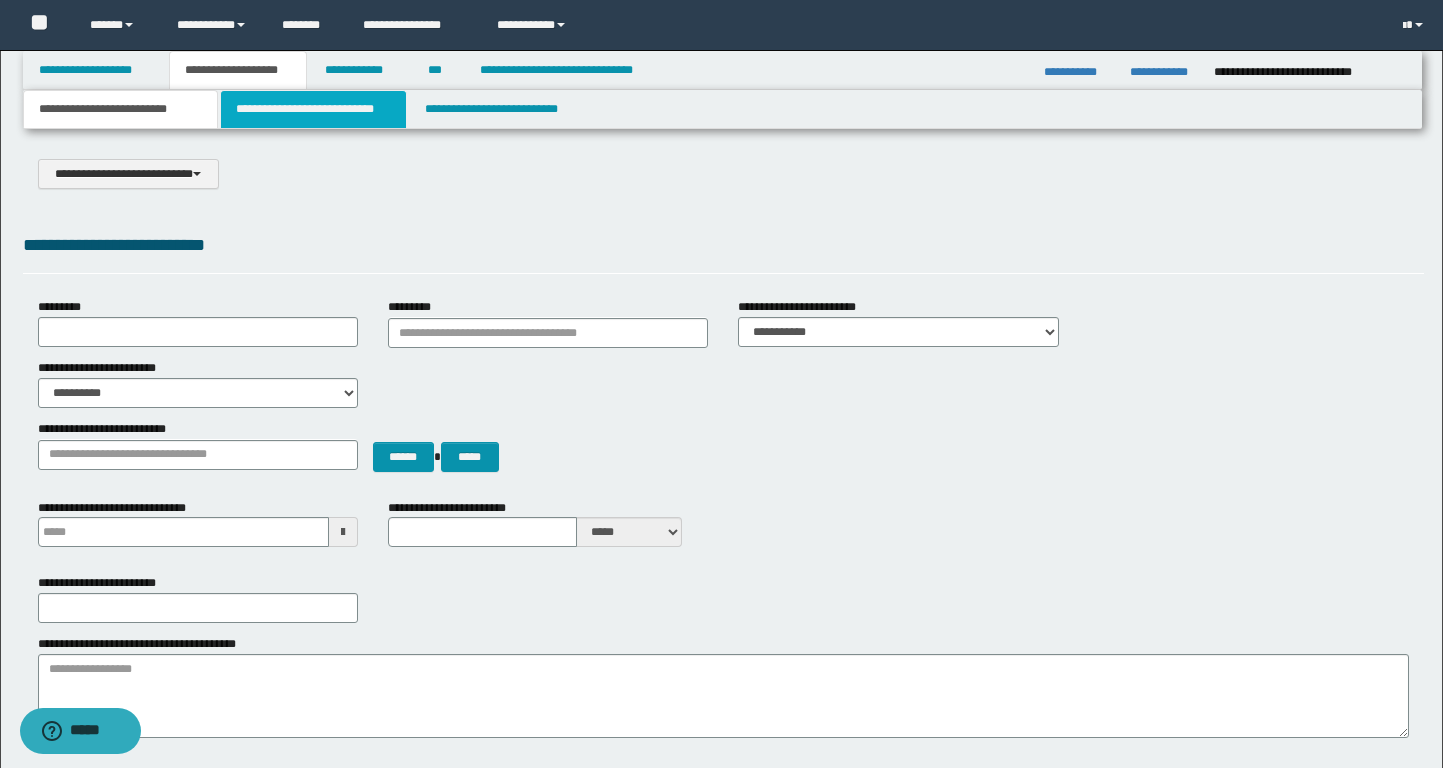 click on "**********" at bounding box center [314, 109] 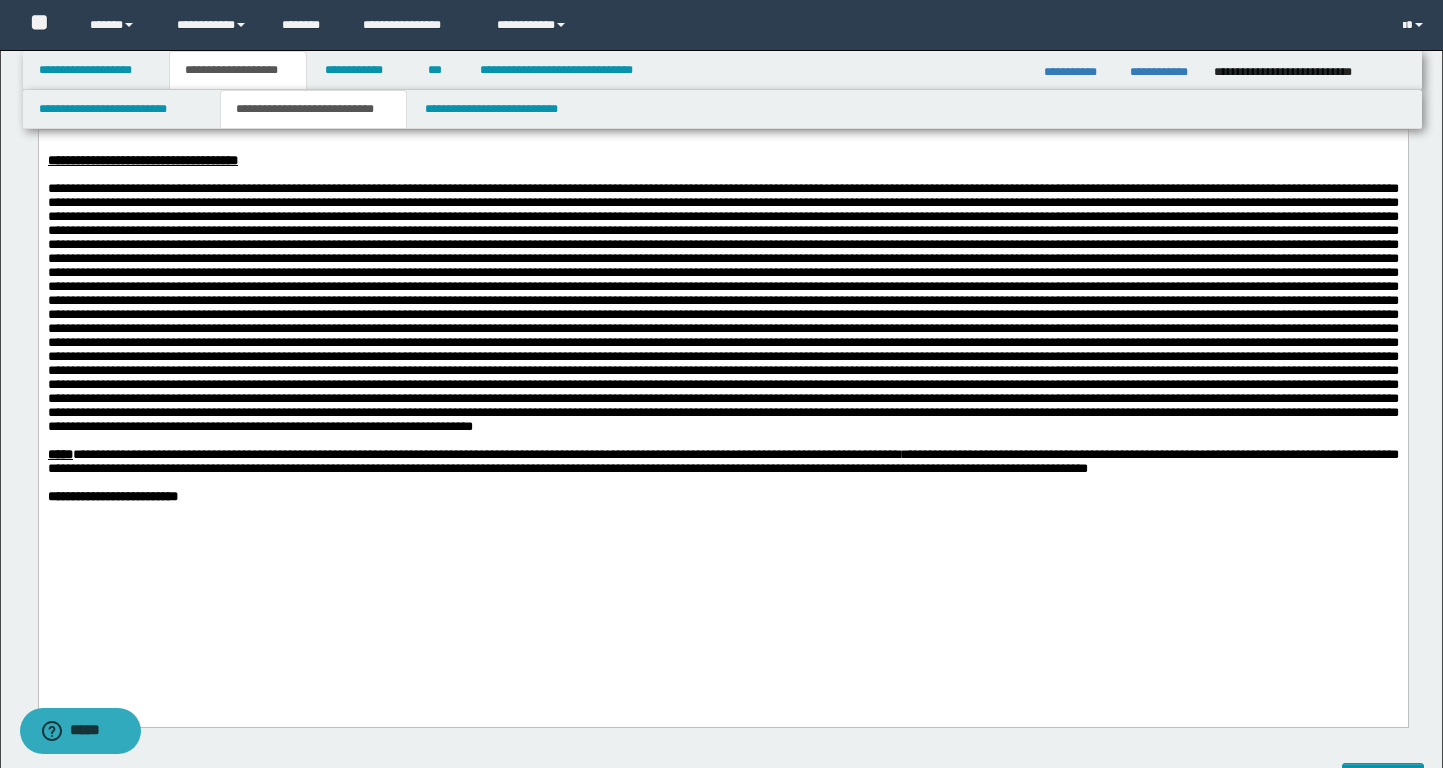 scroll, scrollTop: 529, scrollLeft: 0, axis: vertical 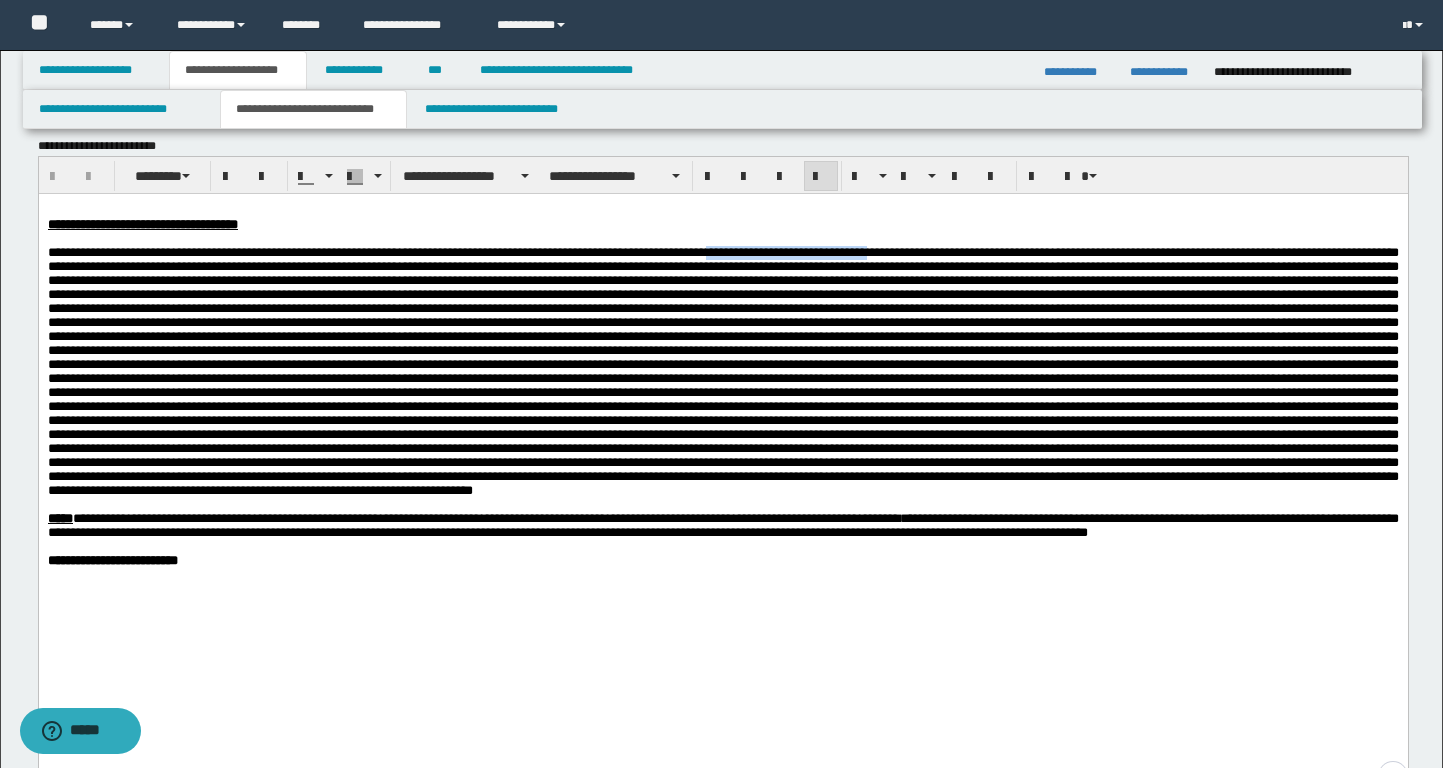 drag, startPoint x: 923, startPoint y: 252, endPoint x: 1115, endPoint y: 252, distance: 192 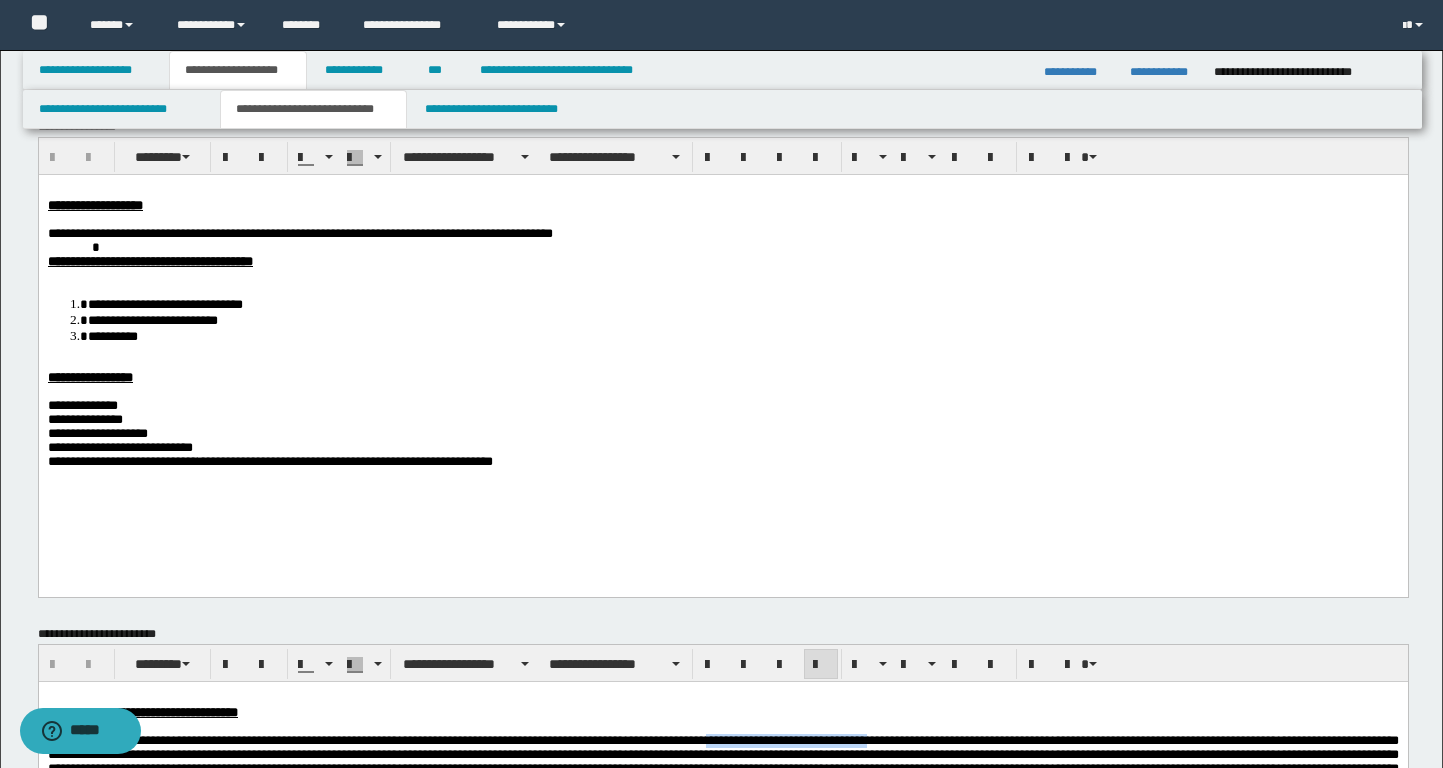 scroll, scrollTop: 0, scrollLeft: 0, axis: both 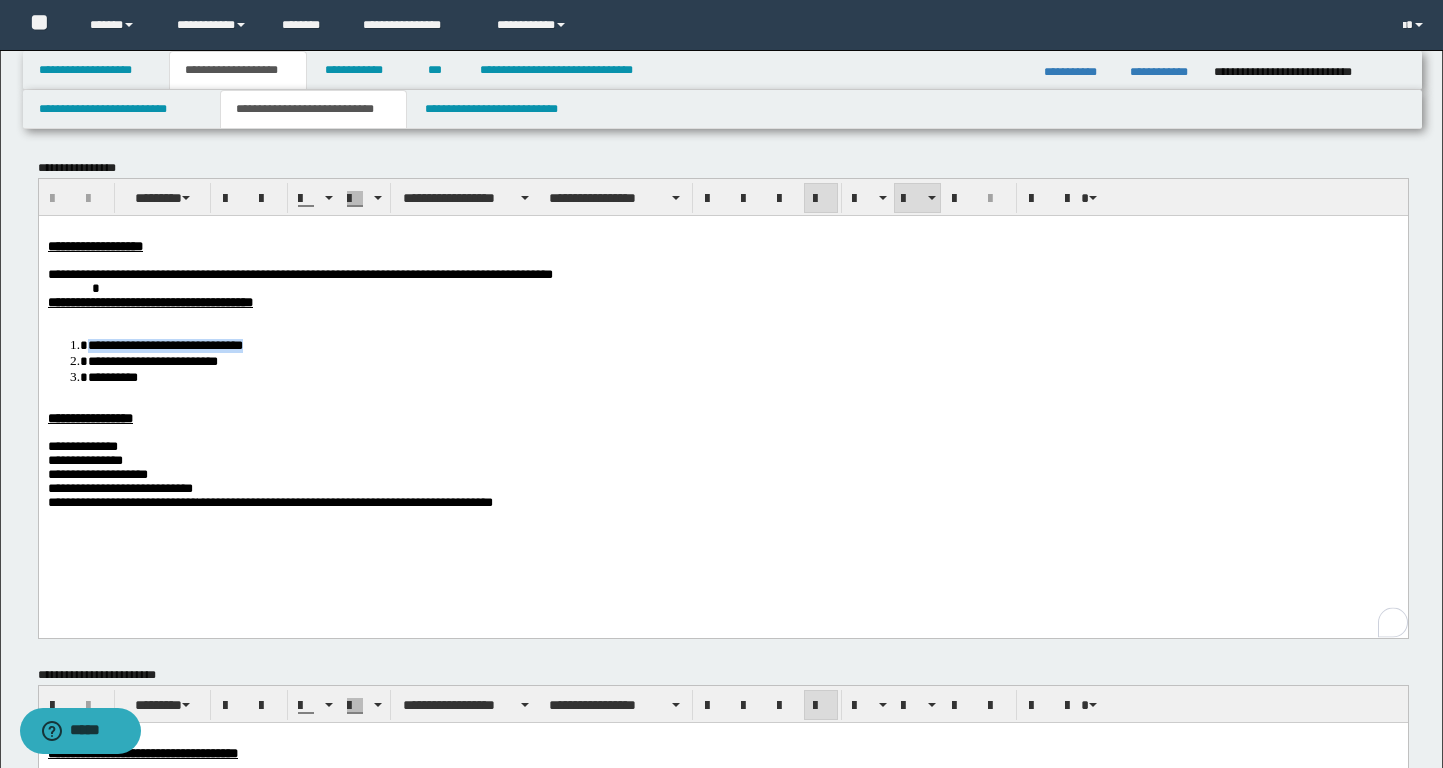 drag, startPoint x: 300, startPoint y: 353, endPoint x: 86, endPoint y: 352, distance: 214.00233 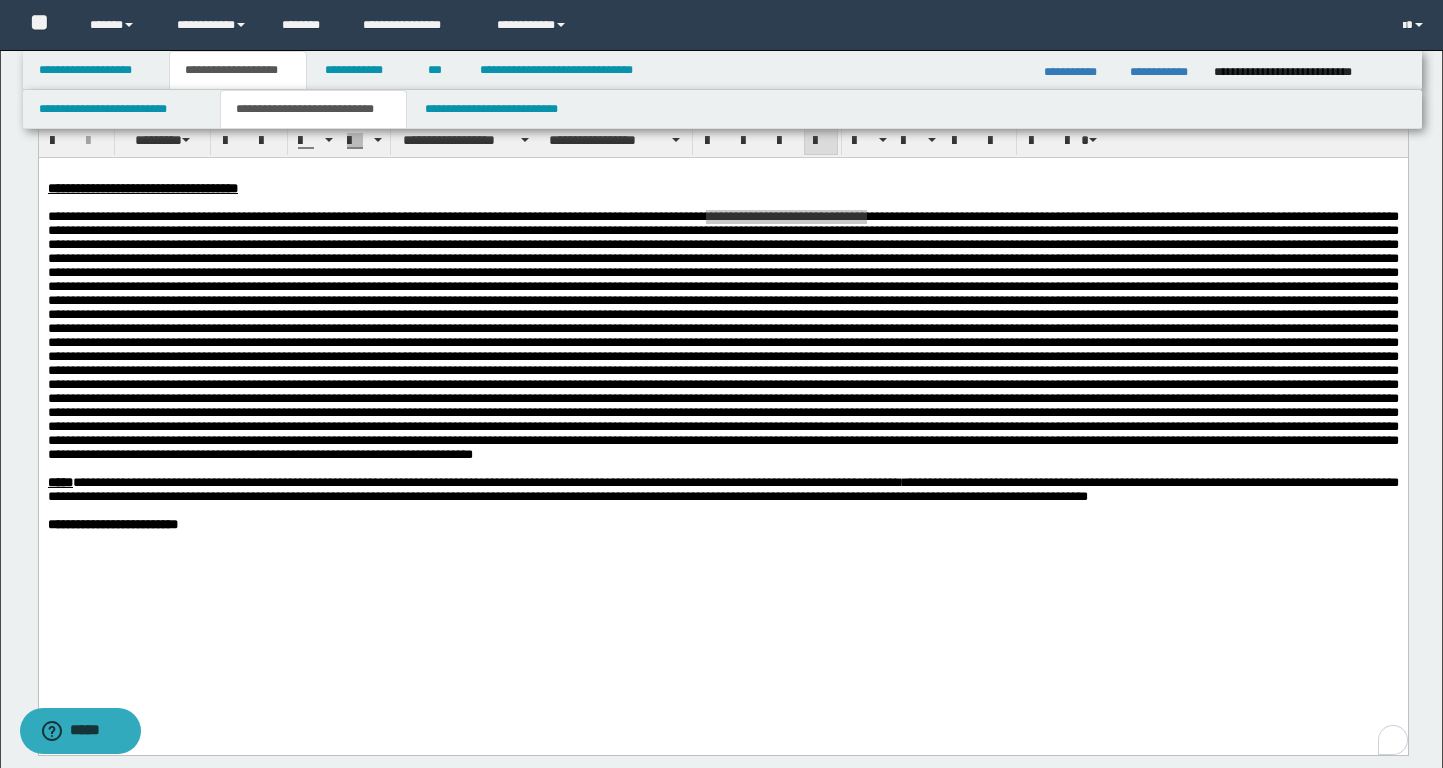 scroll, scrollTop: 561, scrollLeft: 0, axis: vertical 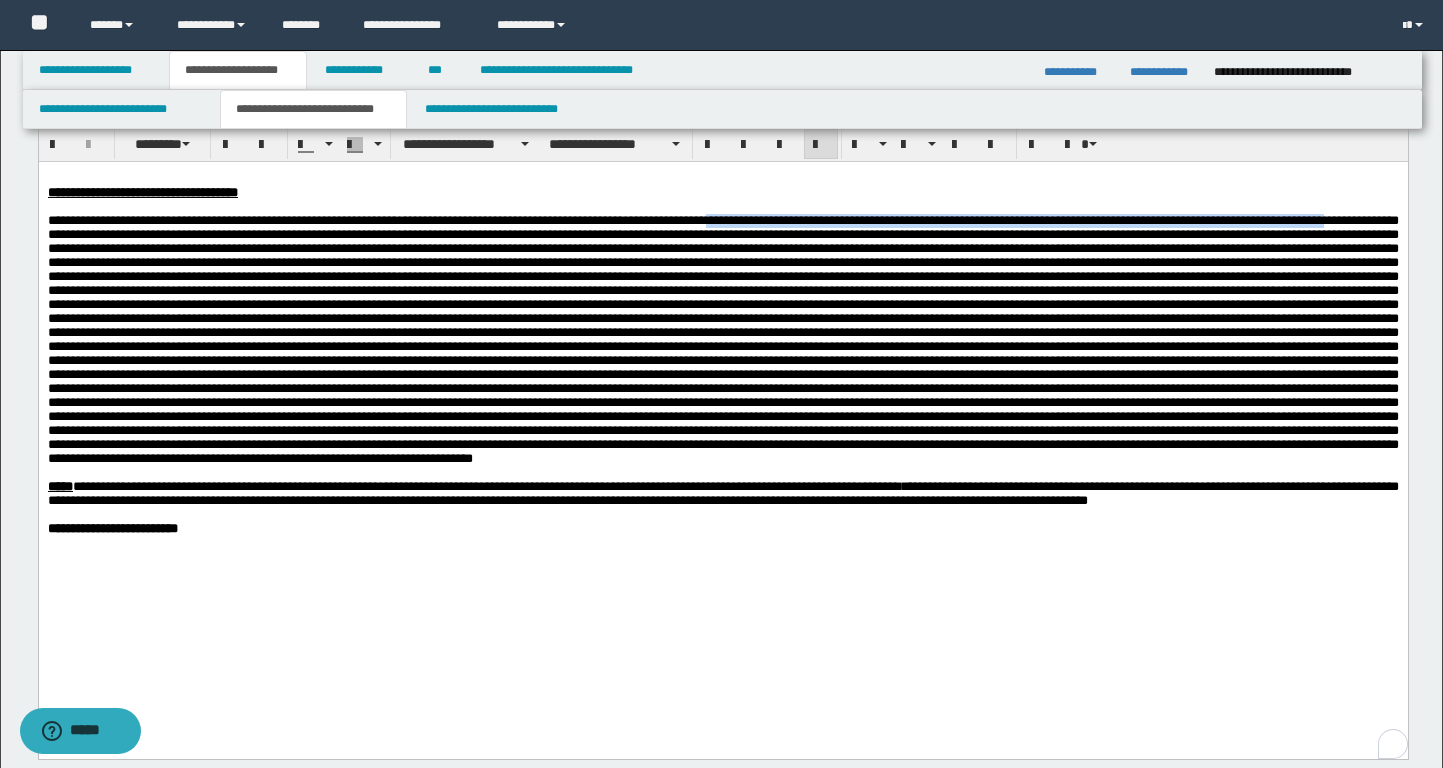 click at bounding box center [722, 338] 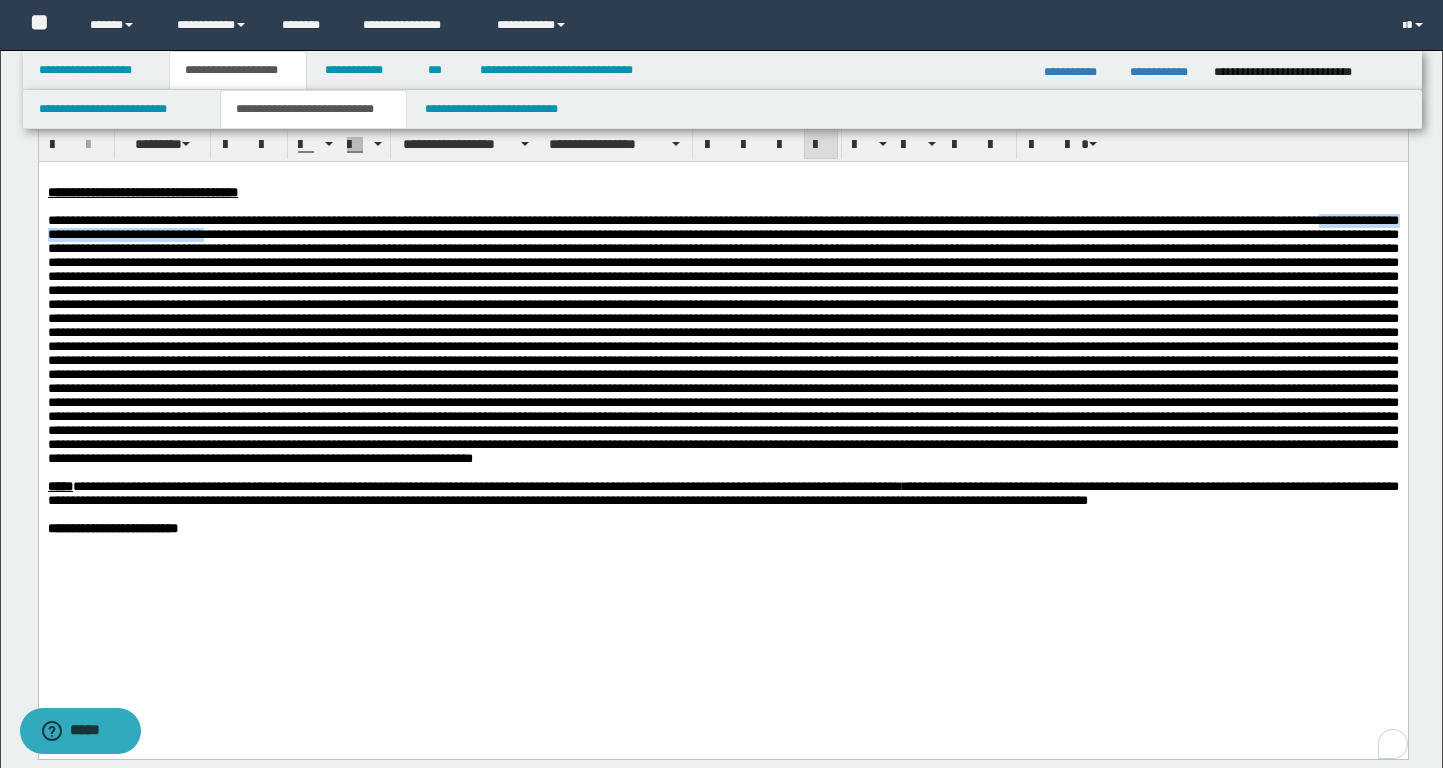 drag, startPoint x: 327, startPoint y: 238, endPoint x: 635, endPoint y: 235, distance: 308.01462 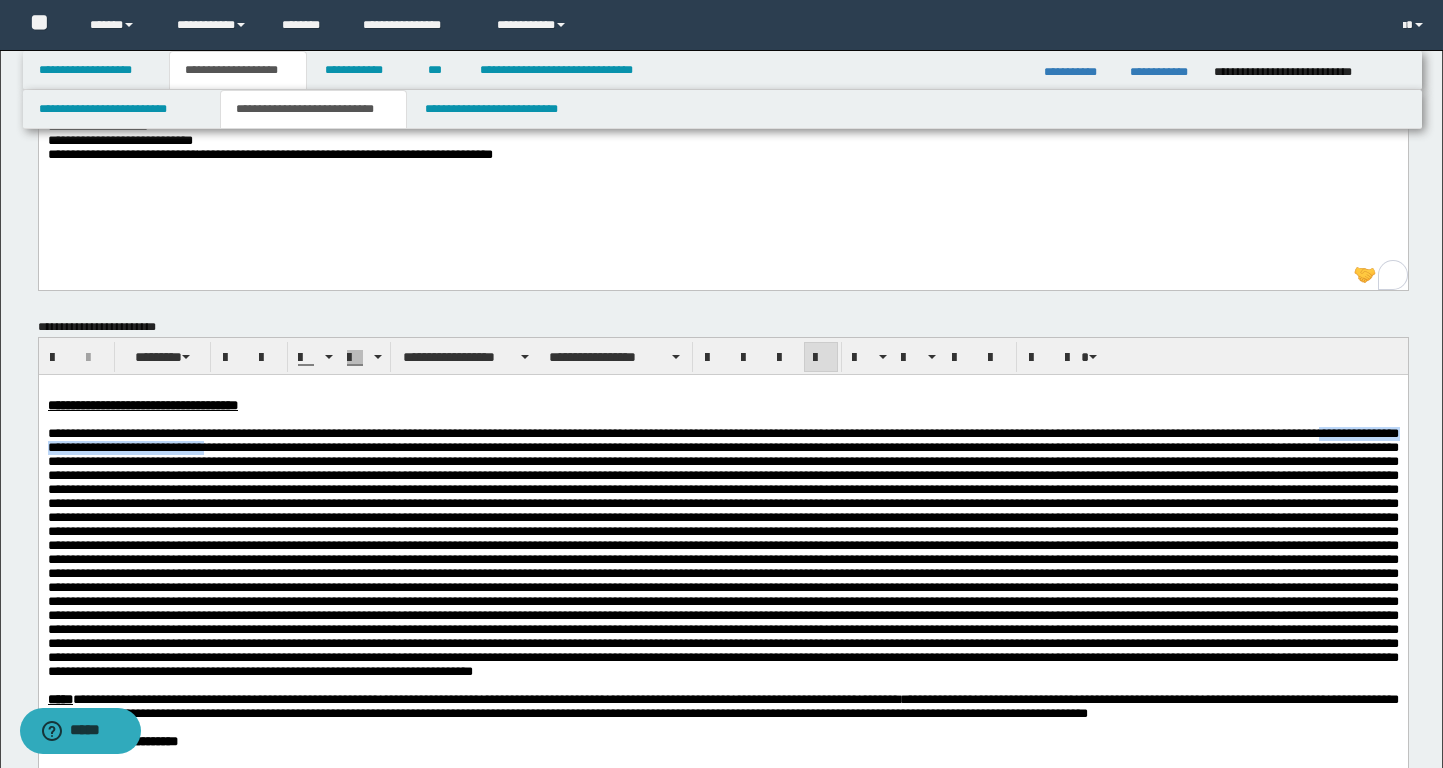 scroll, scrollTop: 525, scrollLeft: 0, axis: vertical 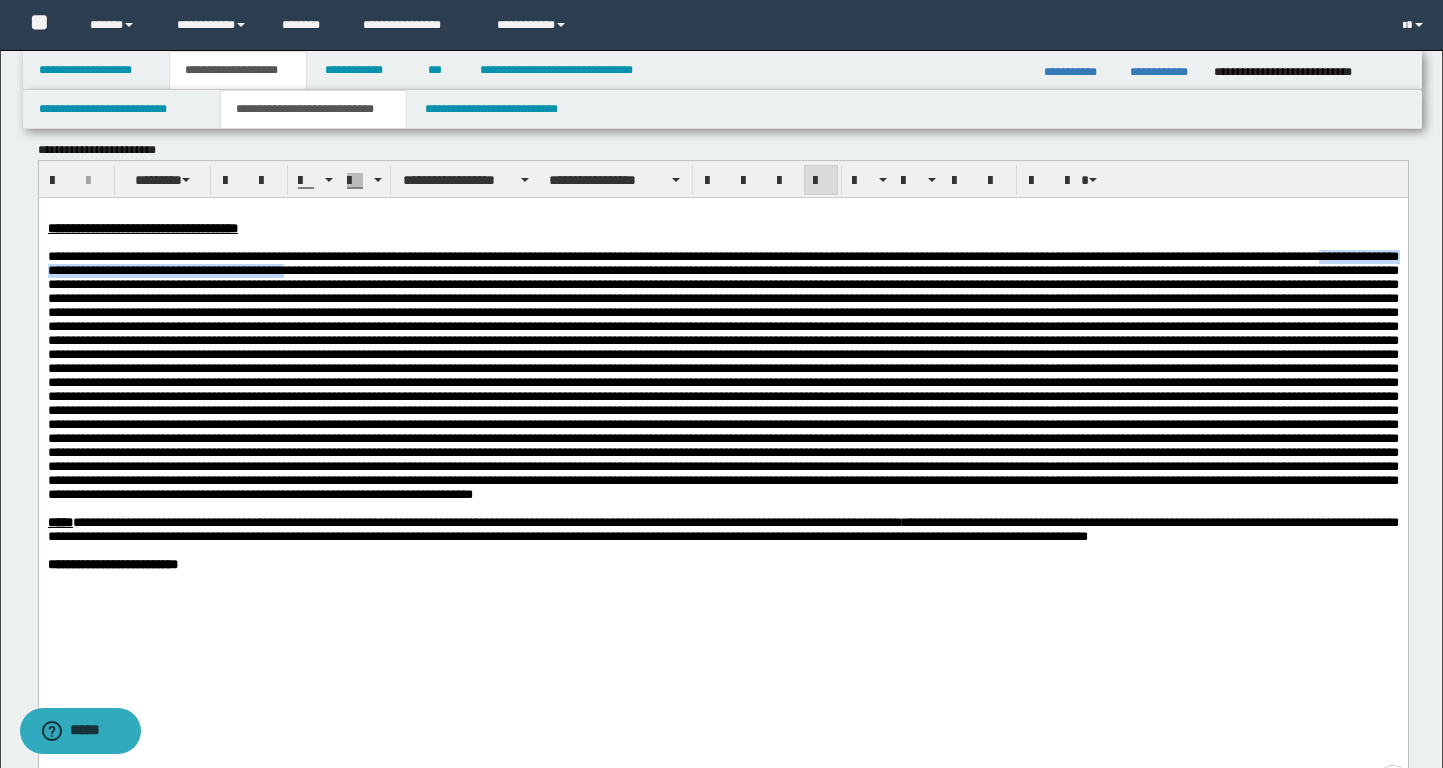 copy on "**********" 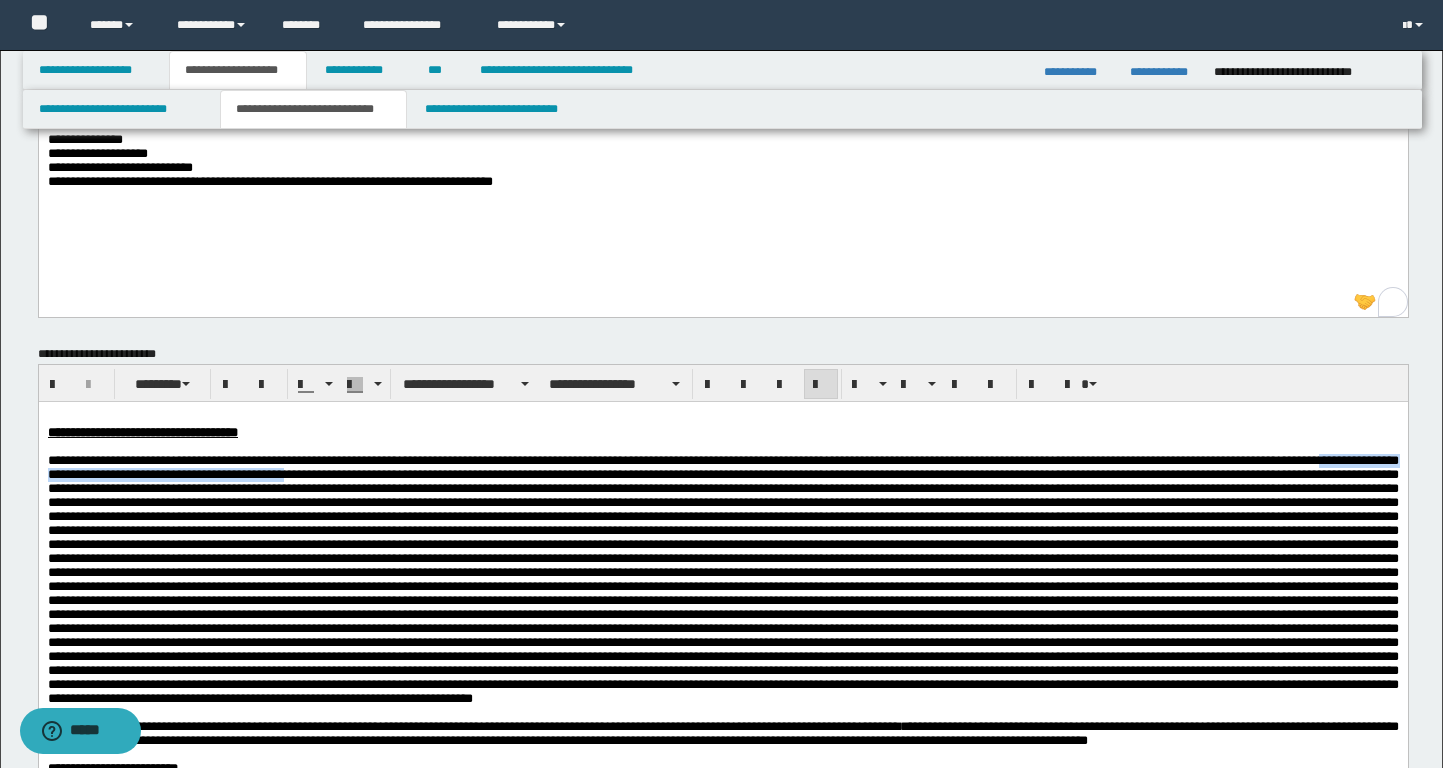 scroll, scrollTop: 0, scrollLeft: 0, axis: both 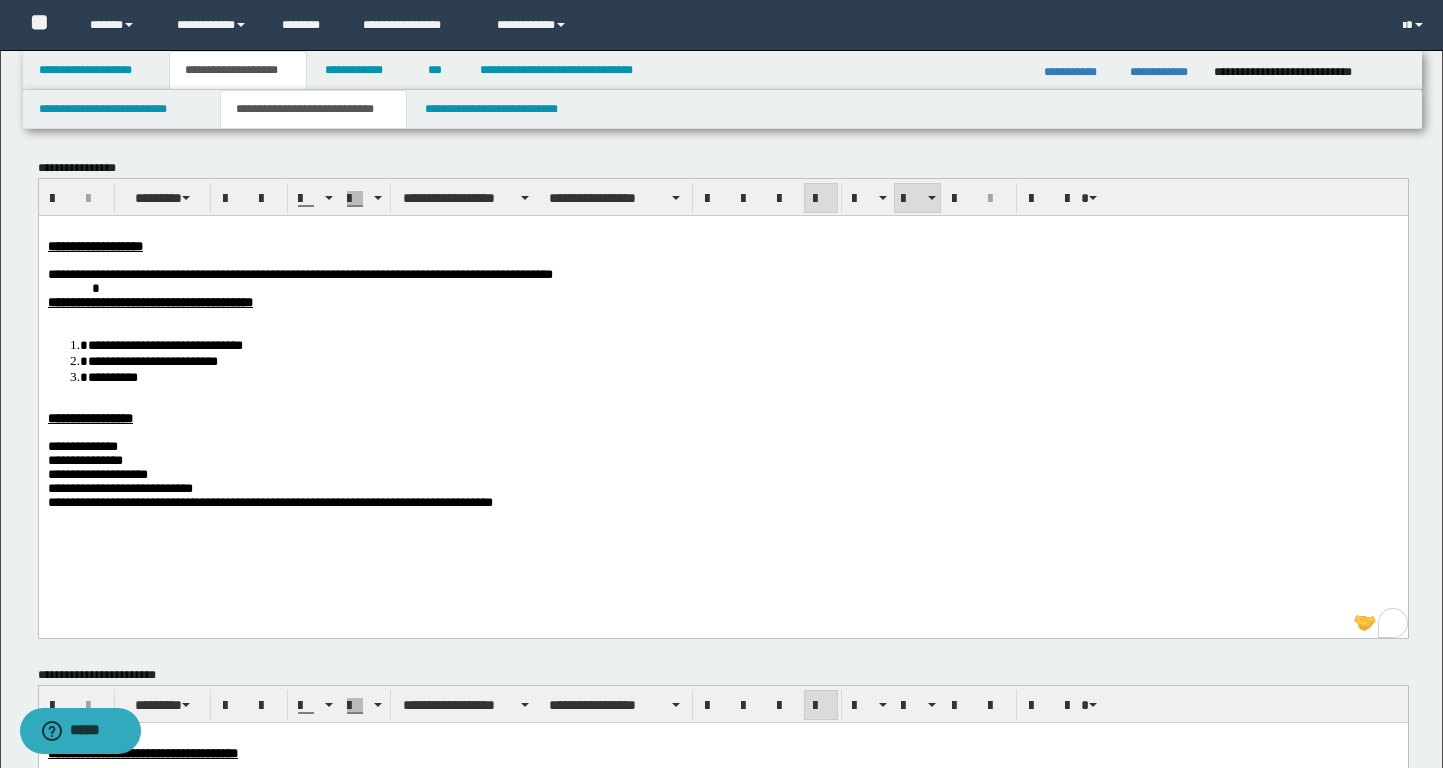 click on "**********" at bounding box center (164, 344) 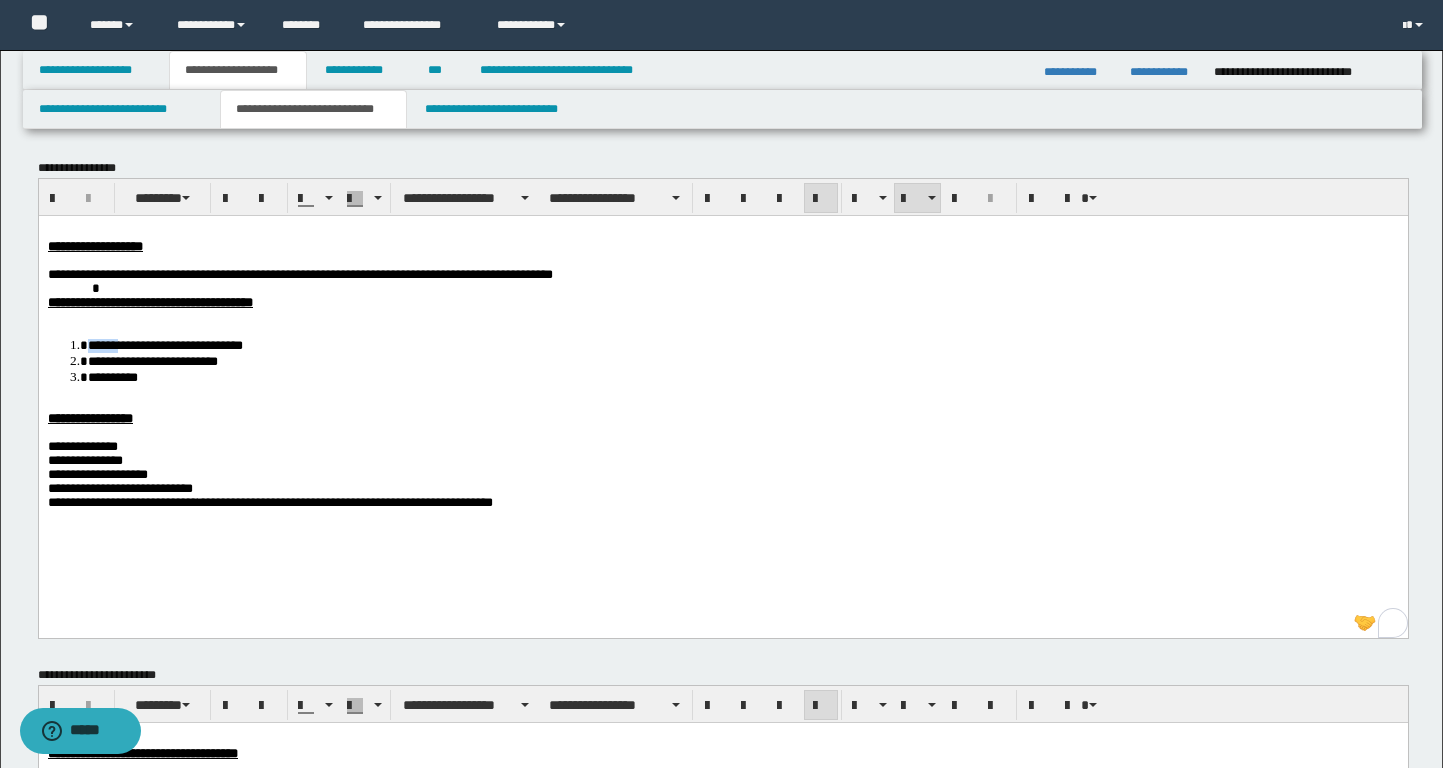 drag, startPoint x: 87, startPoint y: 350, endPoint x: 128, endPoint y: 352, distance: 41.04875 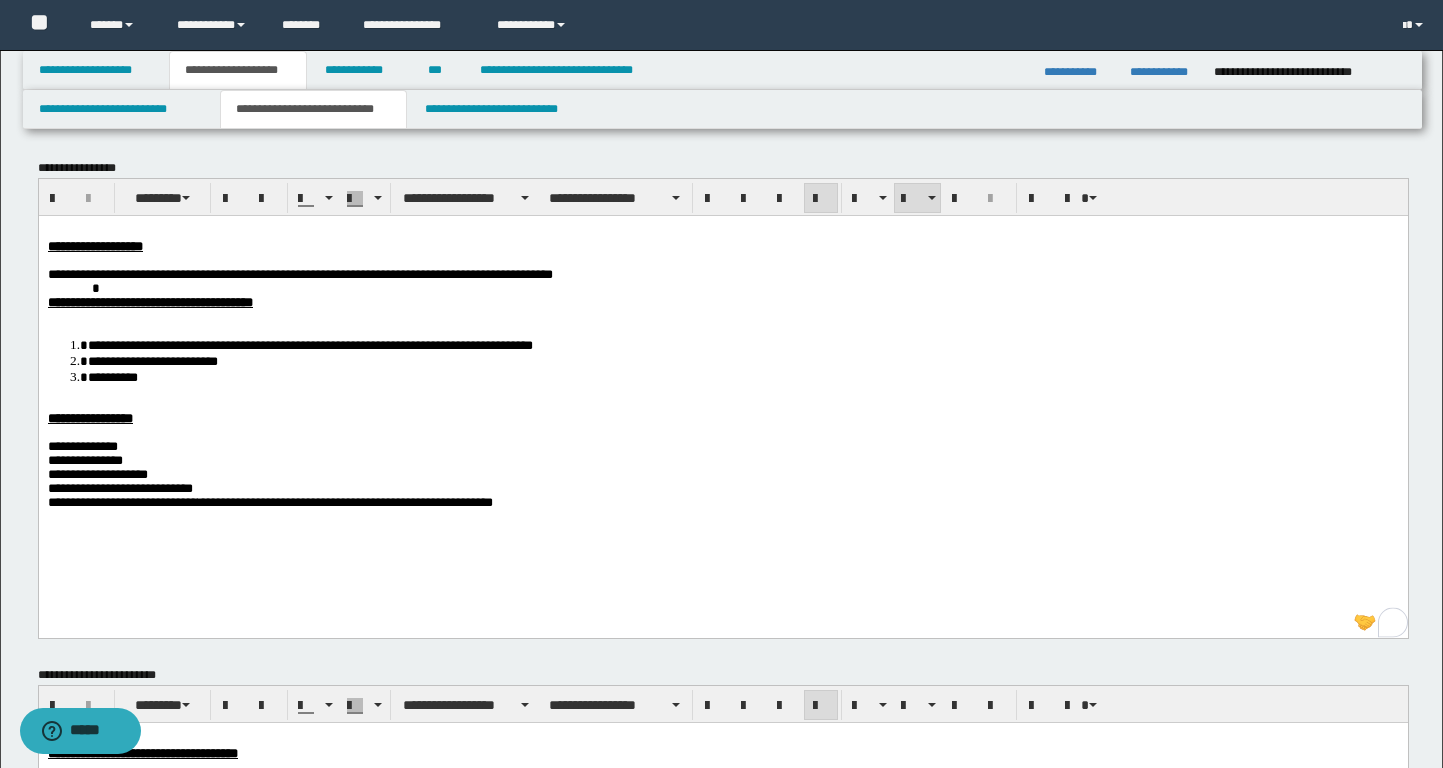 click on "**********" at bounding box center (247, 344) 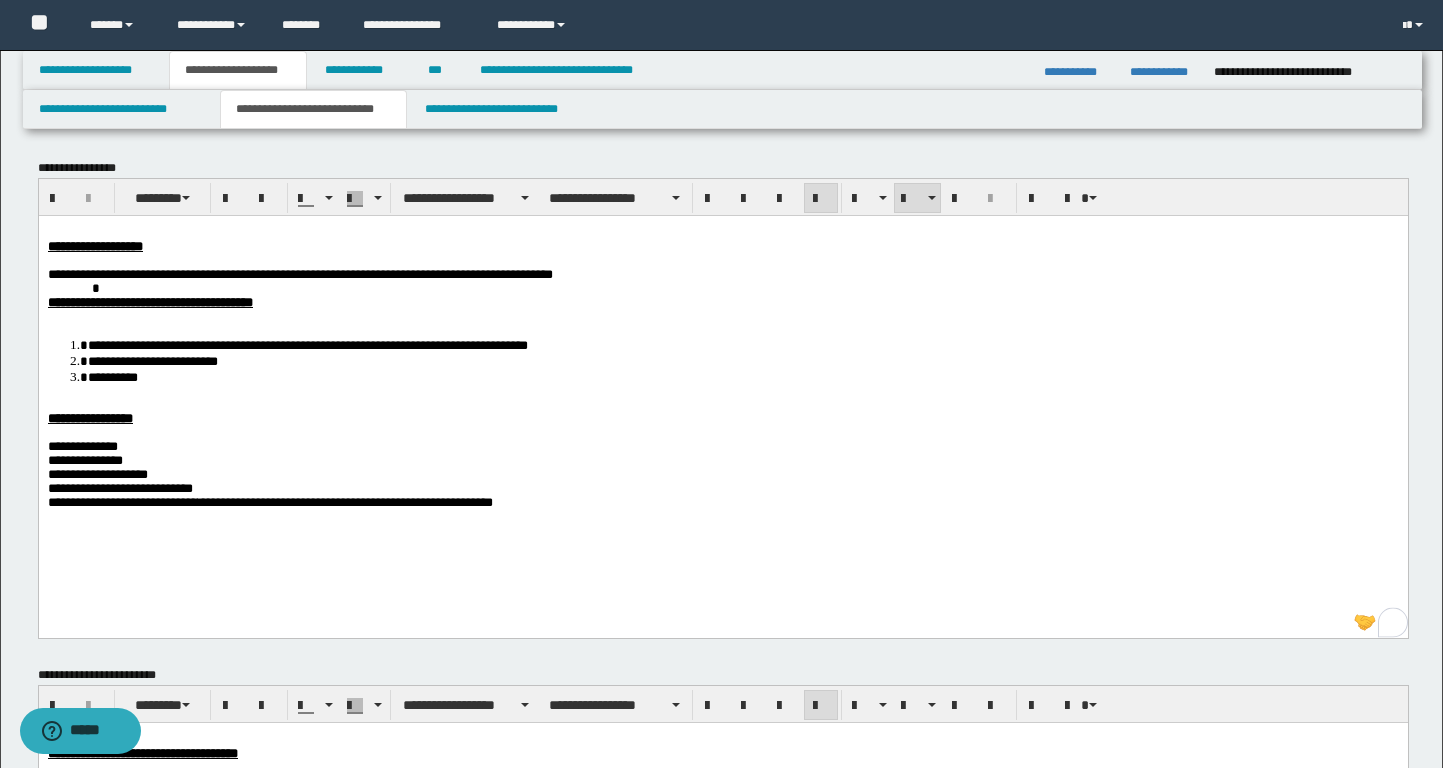 click on "**********" at bounding box center (307, 344) 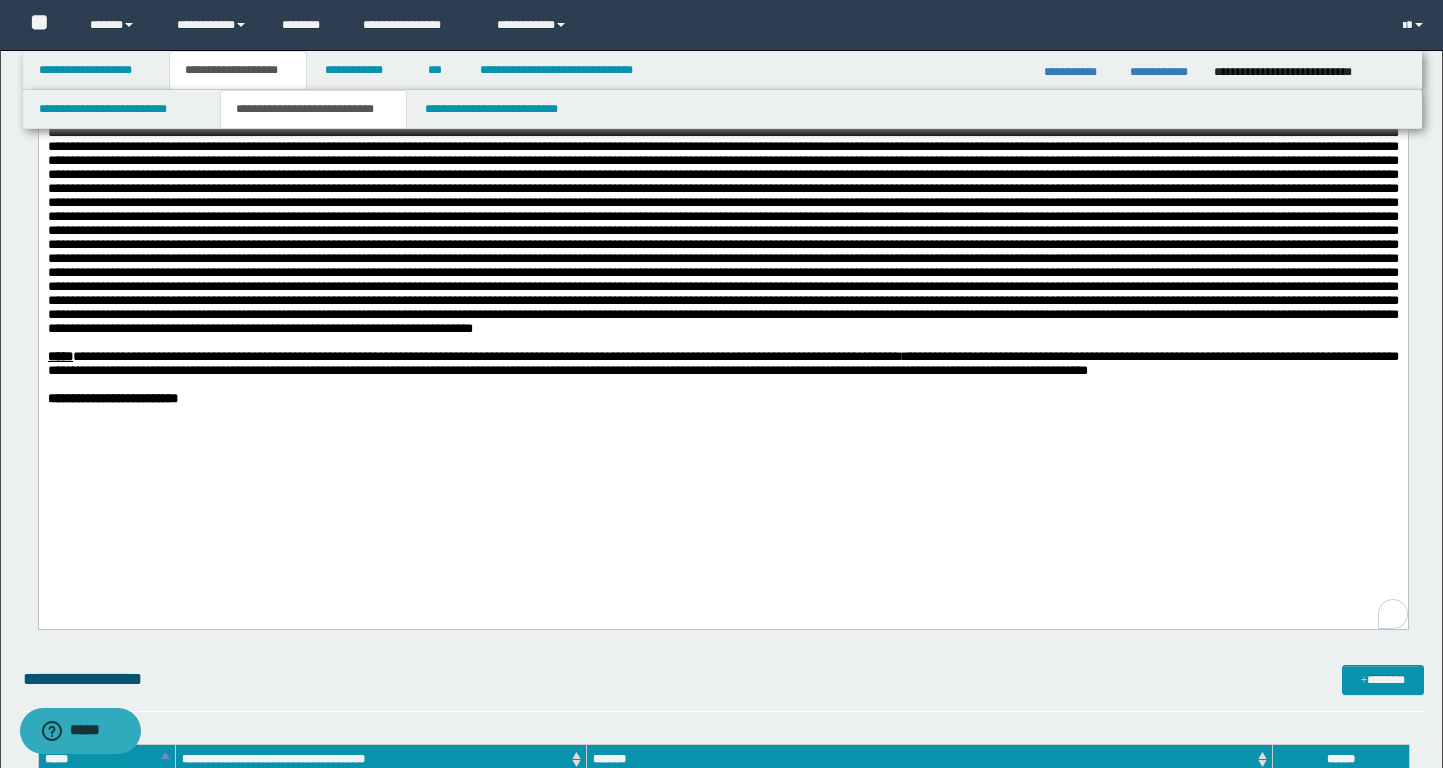 scroll, scrollTop: 537, scrollLeft: 0, axis: vertical 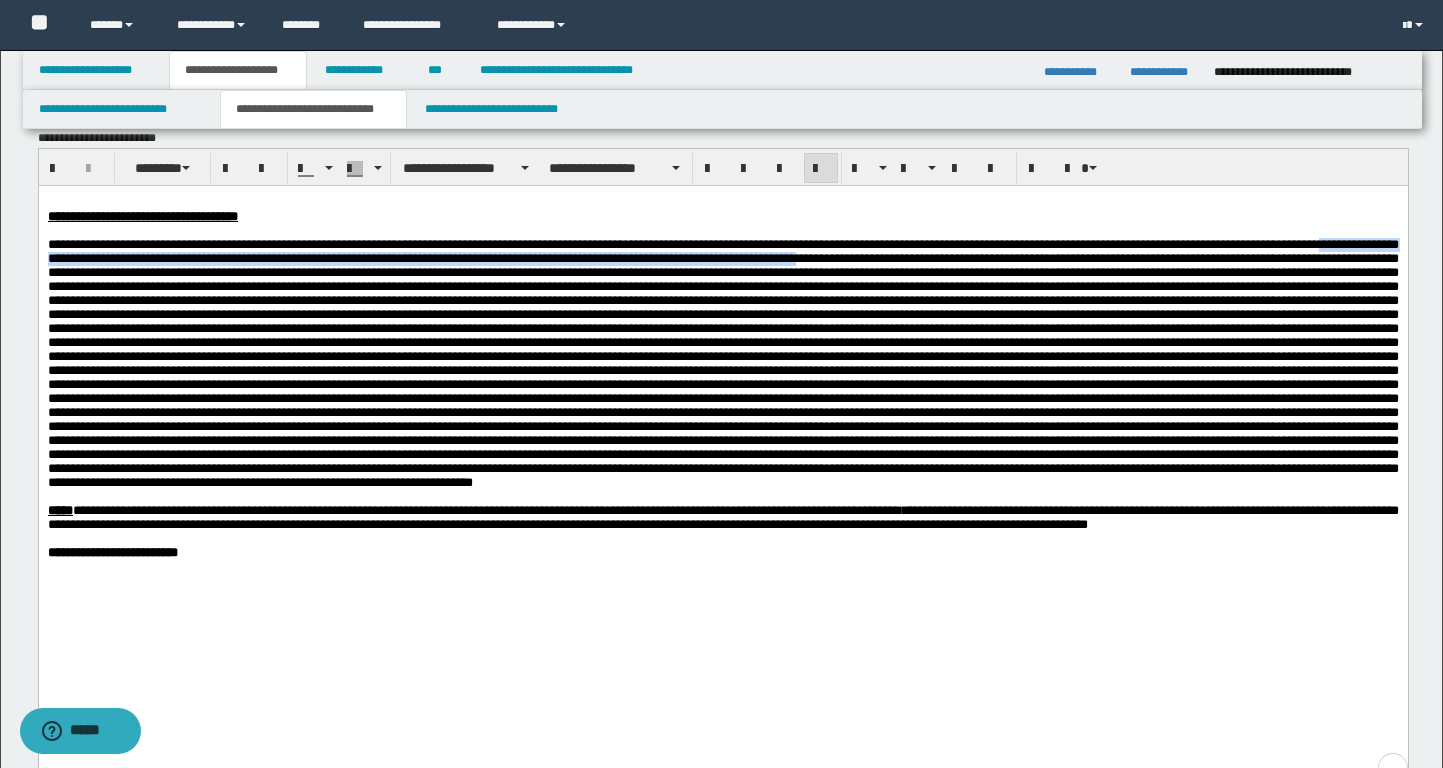 drag, startPoint x: 1329, startPoint y: 261, endPoint x: 1358, endPoint y: 258, distance: 29.15476 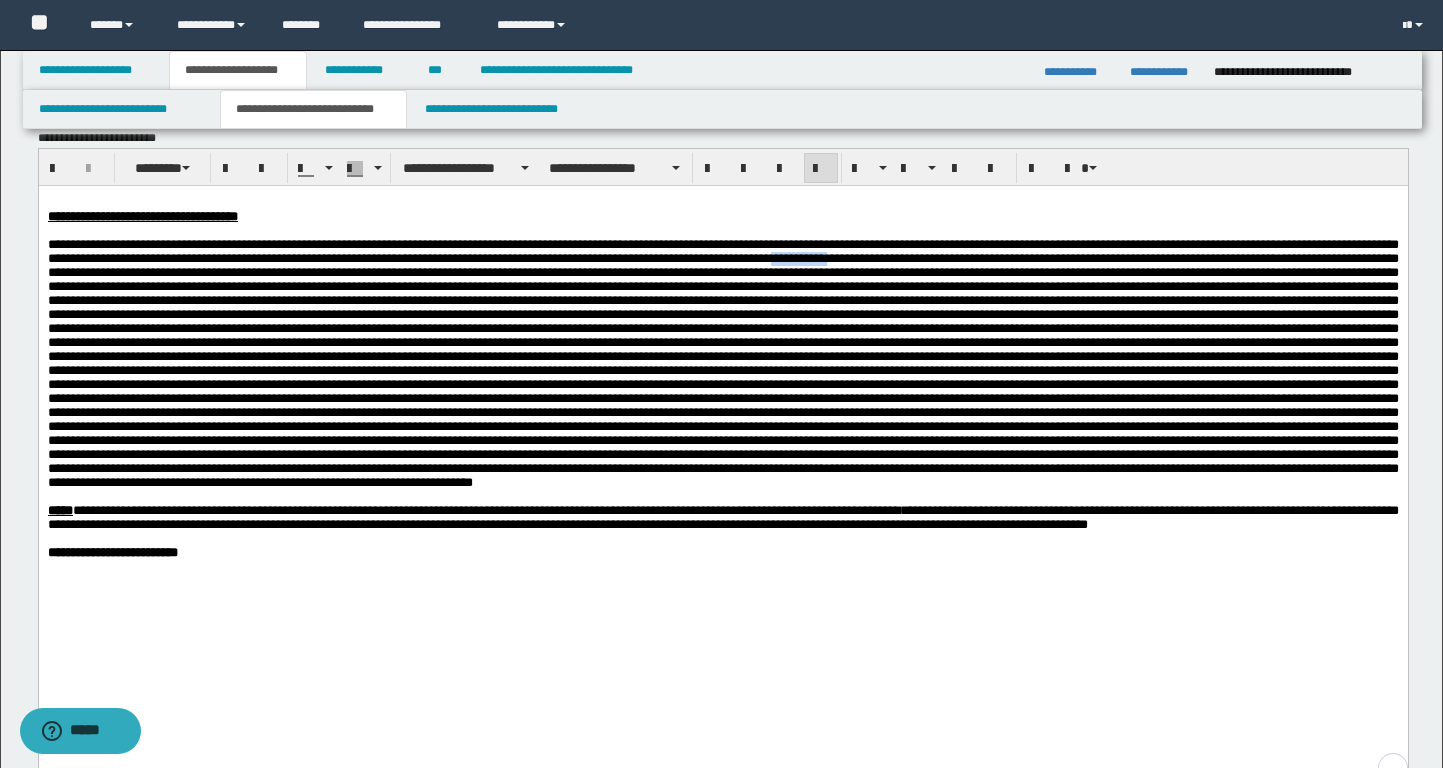 drag, startPoint x: 1330, startPoint y: 262, endPoint x: 1450, endPoint y: 447, distance: 220.51077 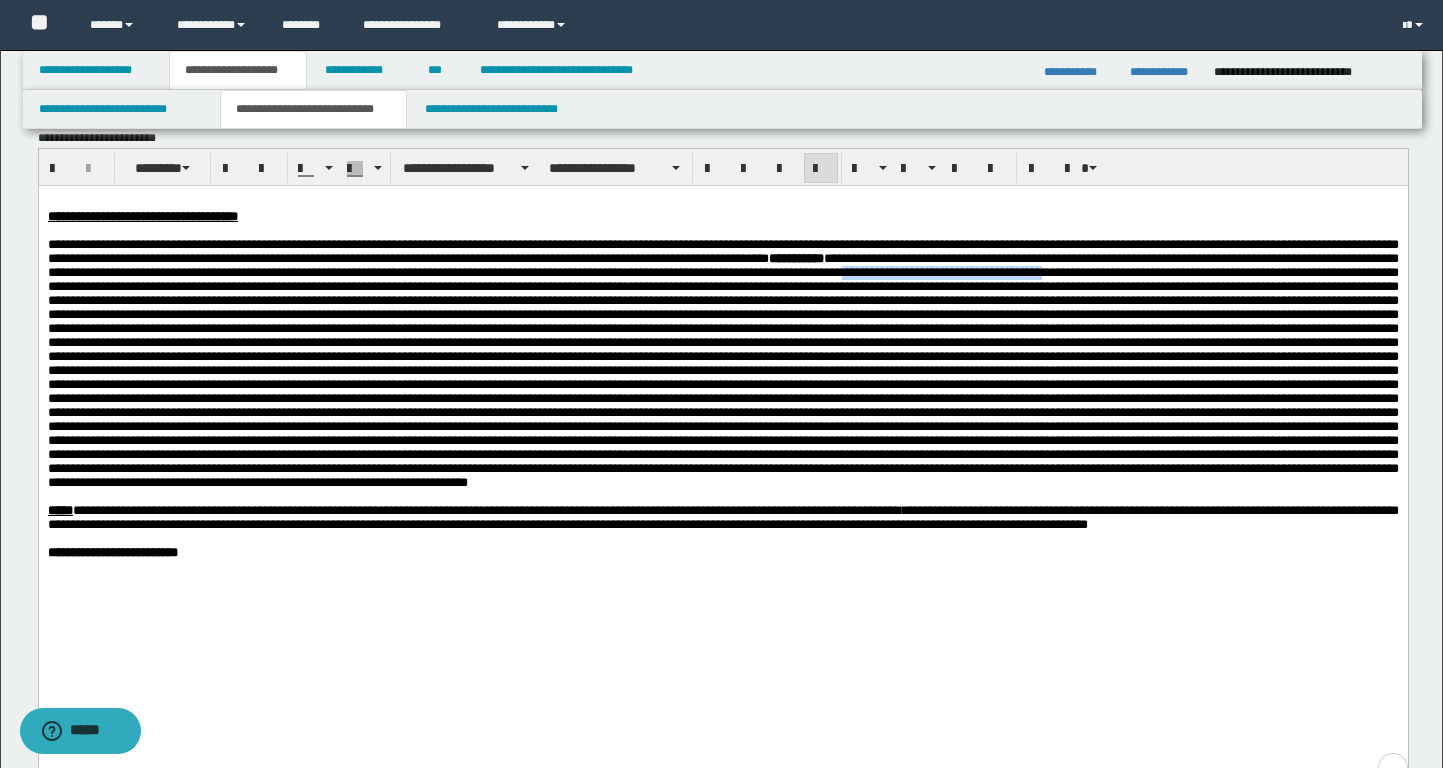 drag, startPoint x: 297, startPoint y: 294, endPoint x: 555, endPoint y: 295, distance: 258.00195 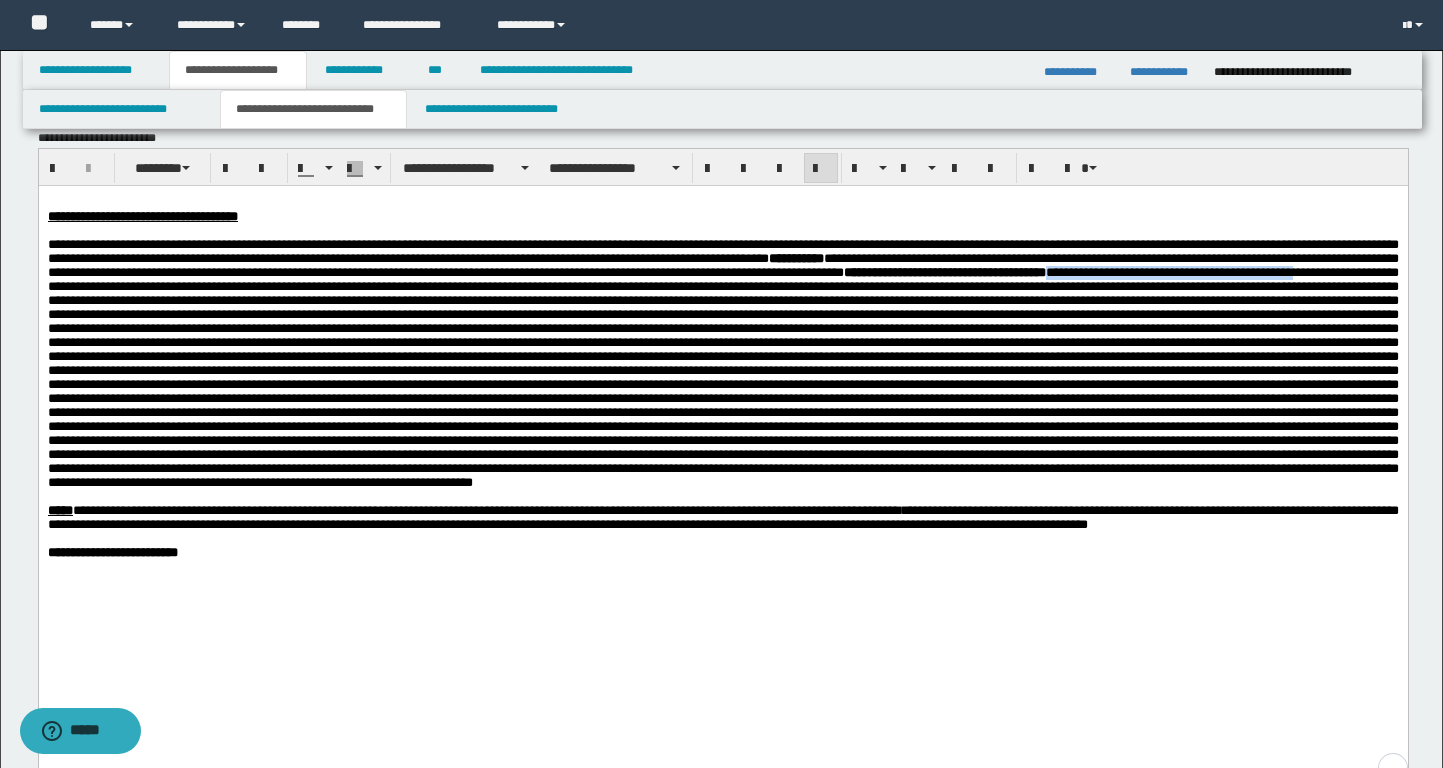 drag, startPoint x: 884, startPoint y: 293, endPoint x: 582, endPoint y: 293, distance: 302 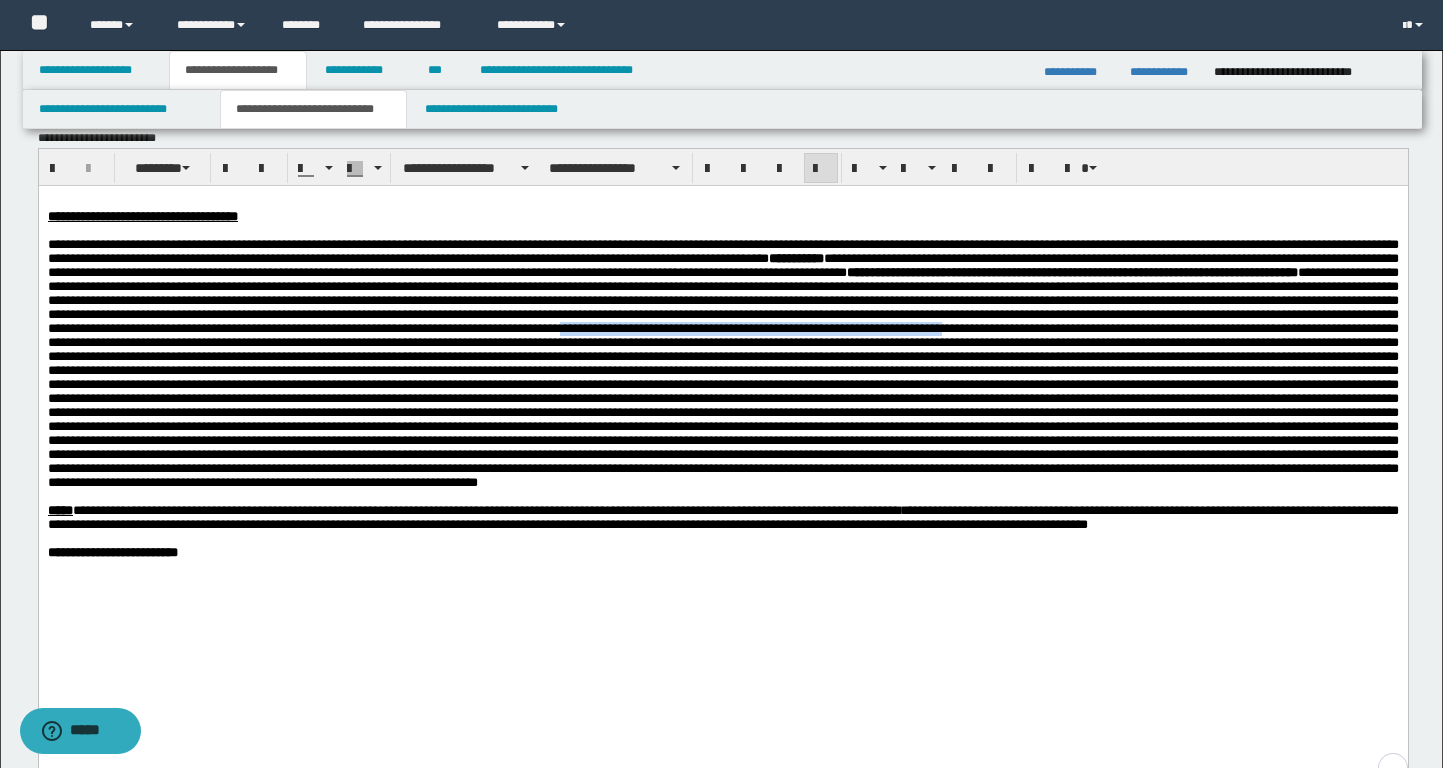 drag, startPoint x: 1086, startPoint y: 354, endPoint x: 179, endPoint y: 369, distance: 907.124 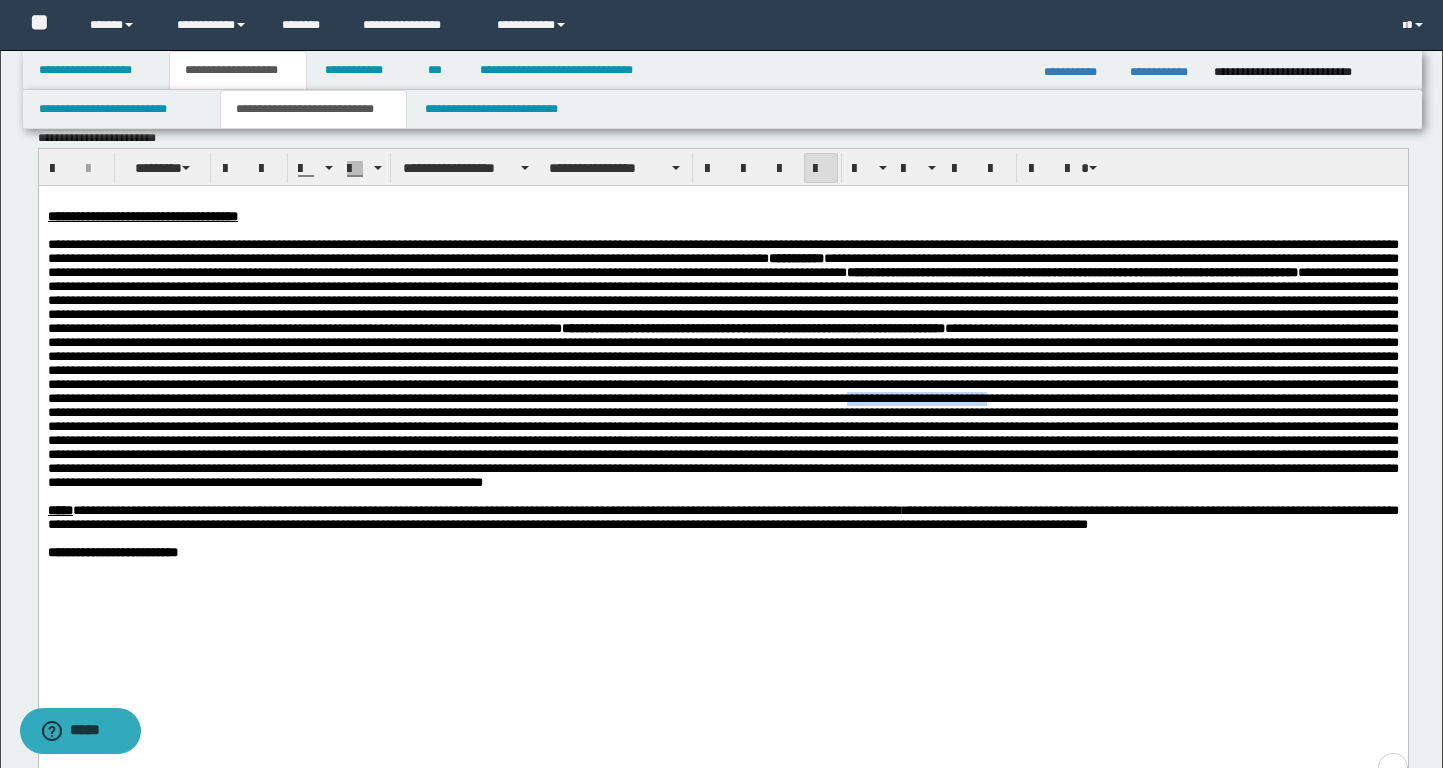 drag, startPoint x: 238, startPoint y: 465, endPoint x: 402, endPoint y: 463, distance: 164.01219 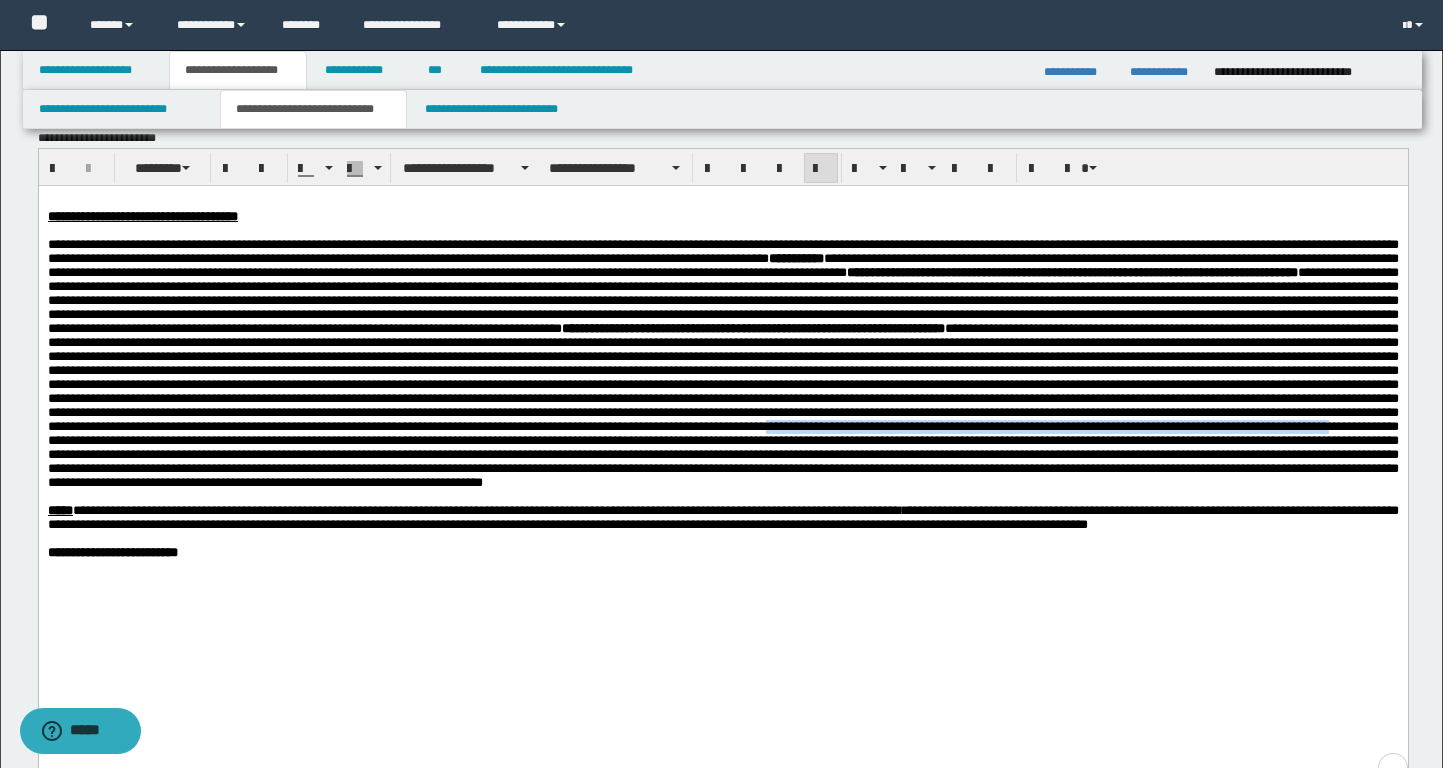drag, startPoint x: 698, startPoint y: 496, endPoint x: 1387, endPoint y: 497, distance: 689.00073 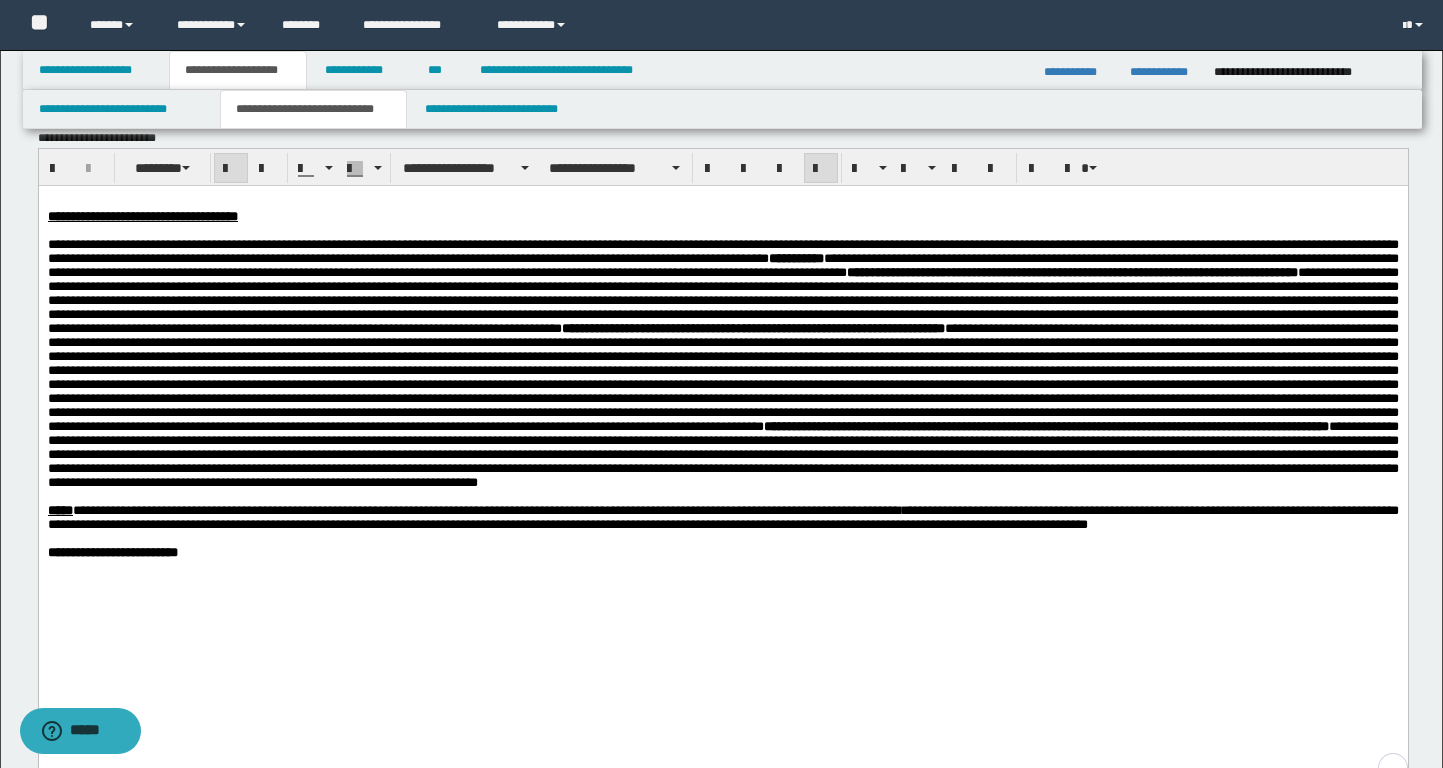 click on "**********" at bounding box center (1045, 425) 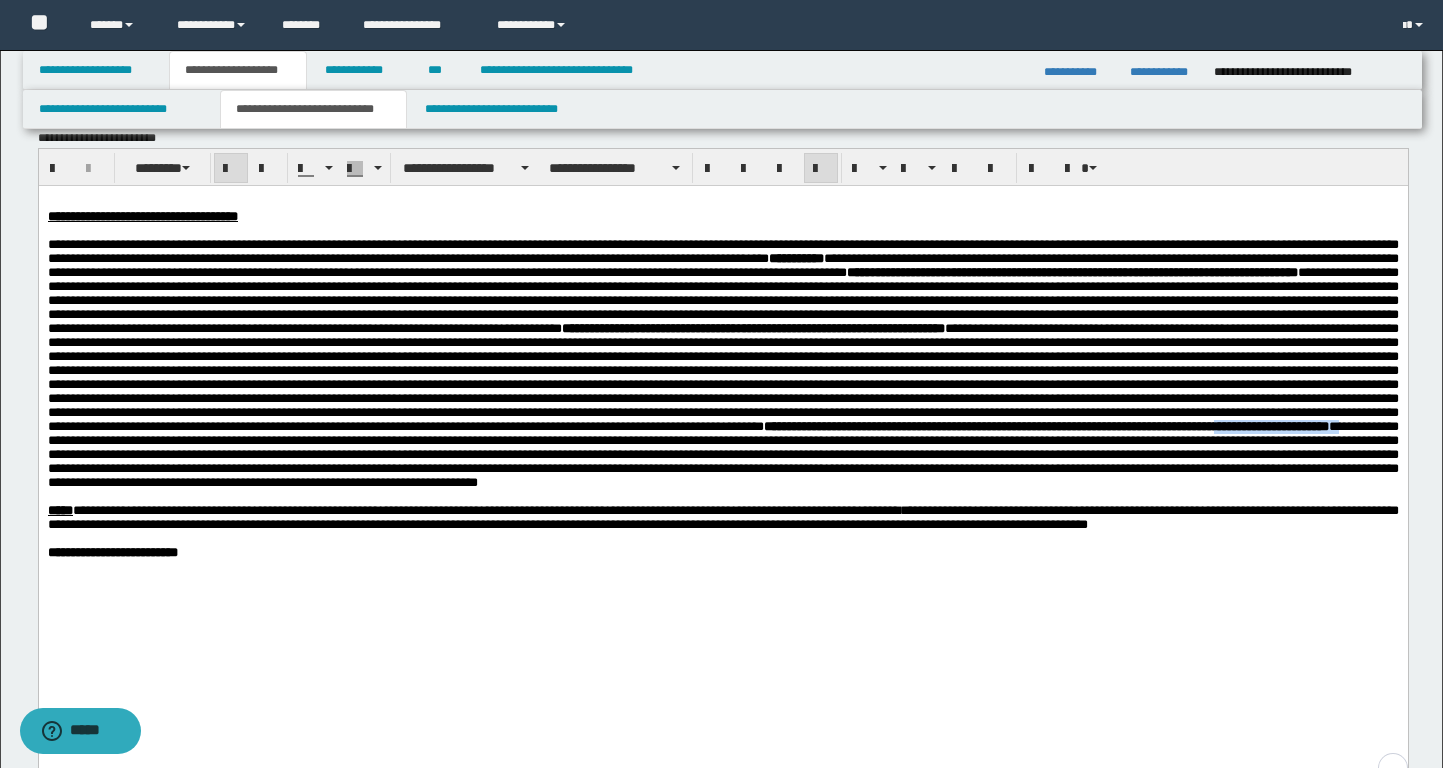 drag, startPoint x: 1300, startPoint y: 497, endPoint x: 108, endPoint y: 511, distance: 1192.0822 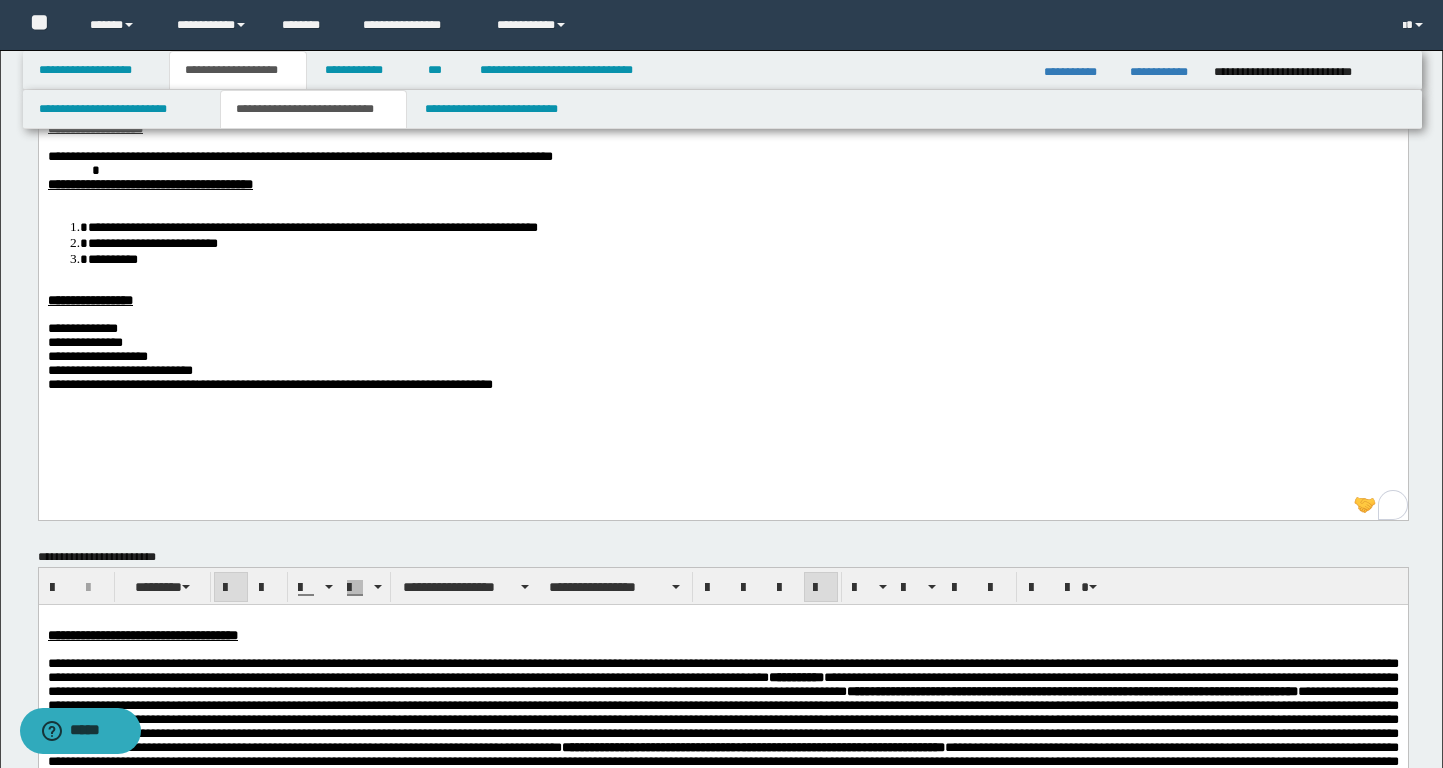 scroll, scrollTop: 0, scrollLeft: 0, axis: both 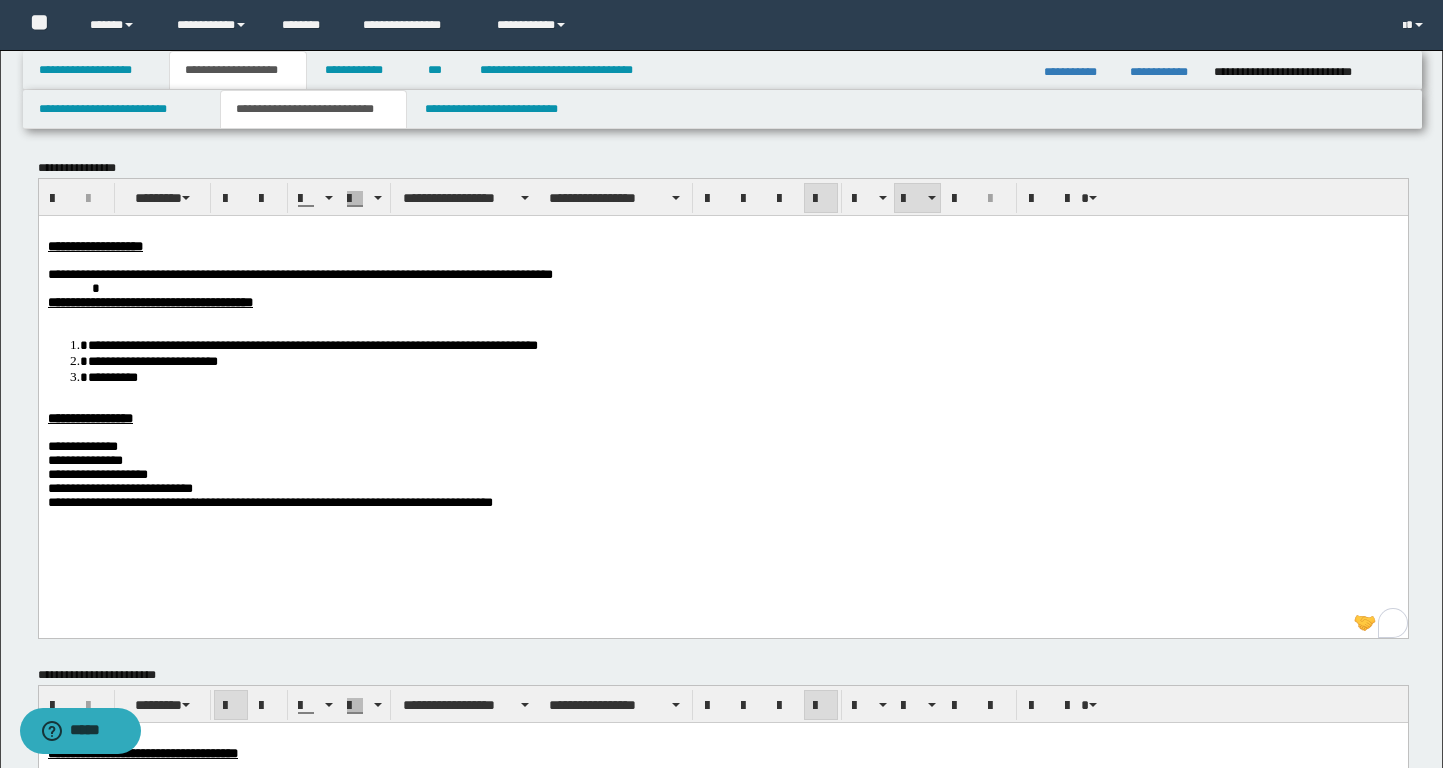 click on "**********" at bounding box center (742, 344) 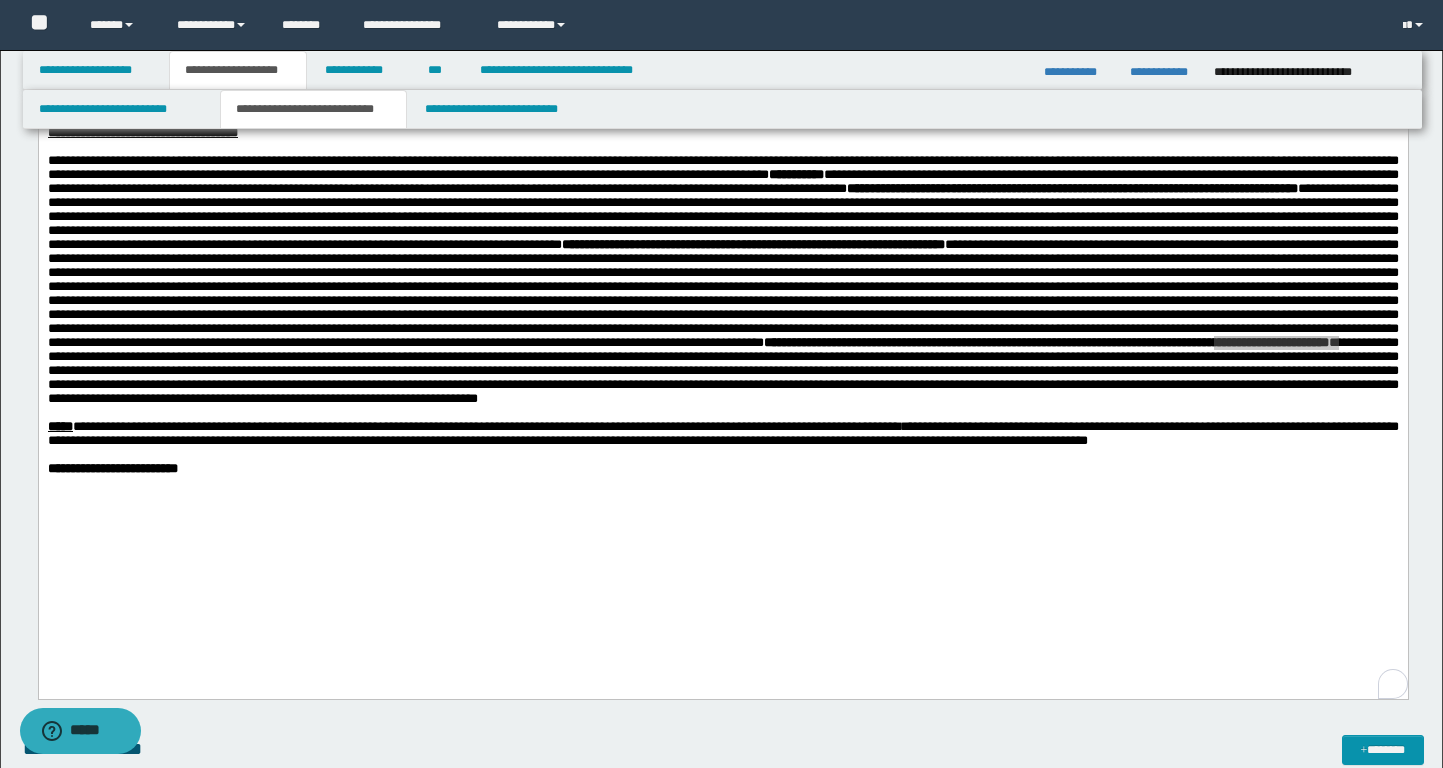 scroll, scrollTop: 603, scrollLeft: 0, axis: vertical 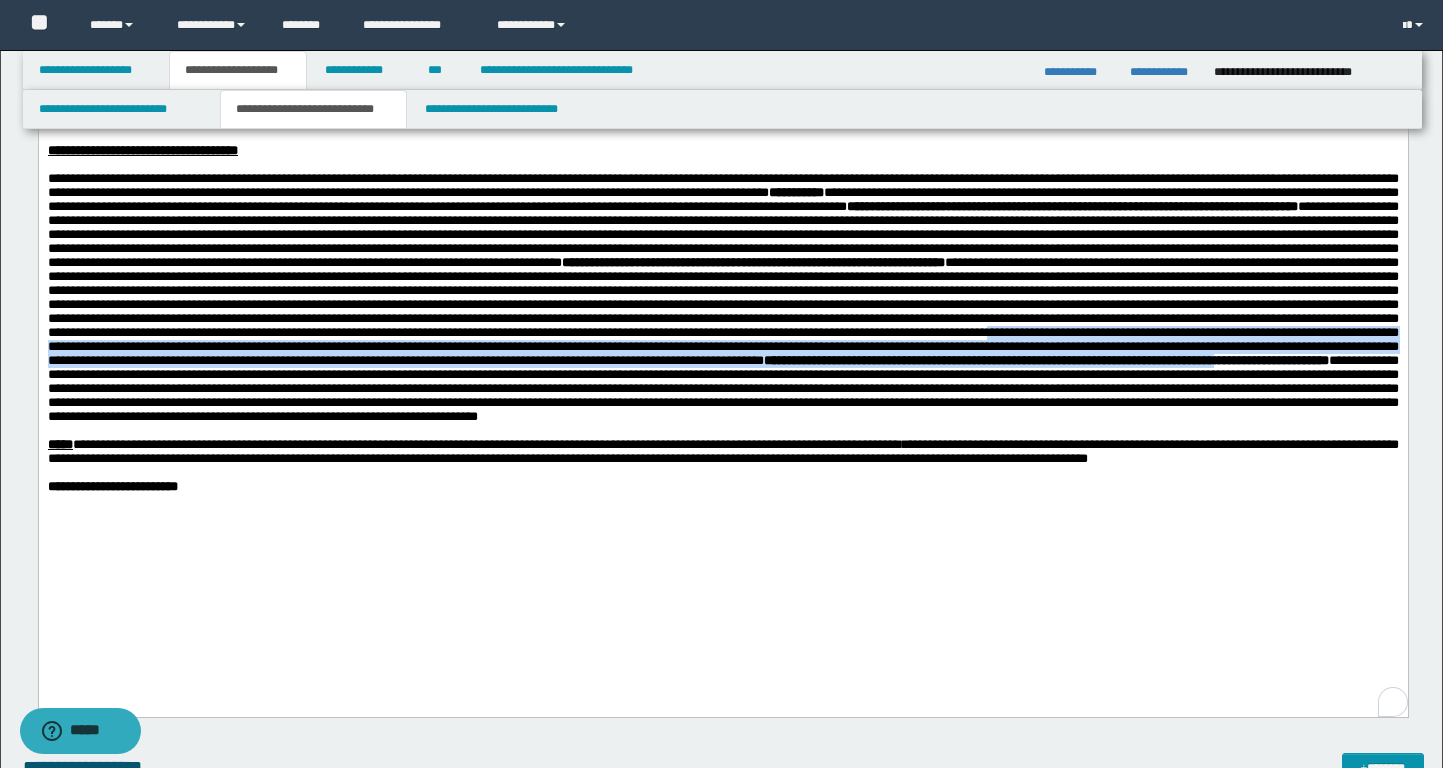 drag, startPoint x: 237, startPoint y: 397, endPoint x: 403, endPoint y: 397, distance: 166 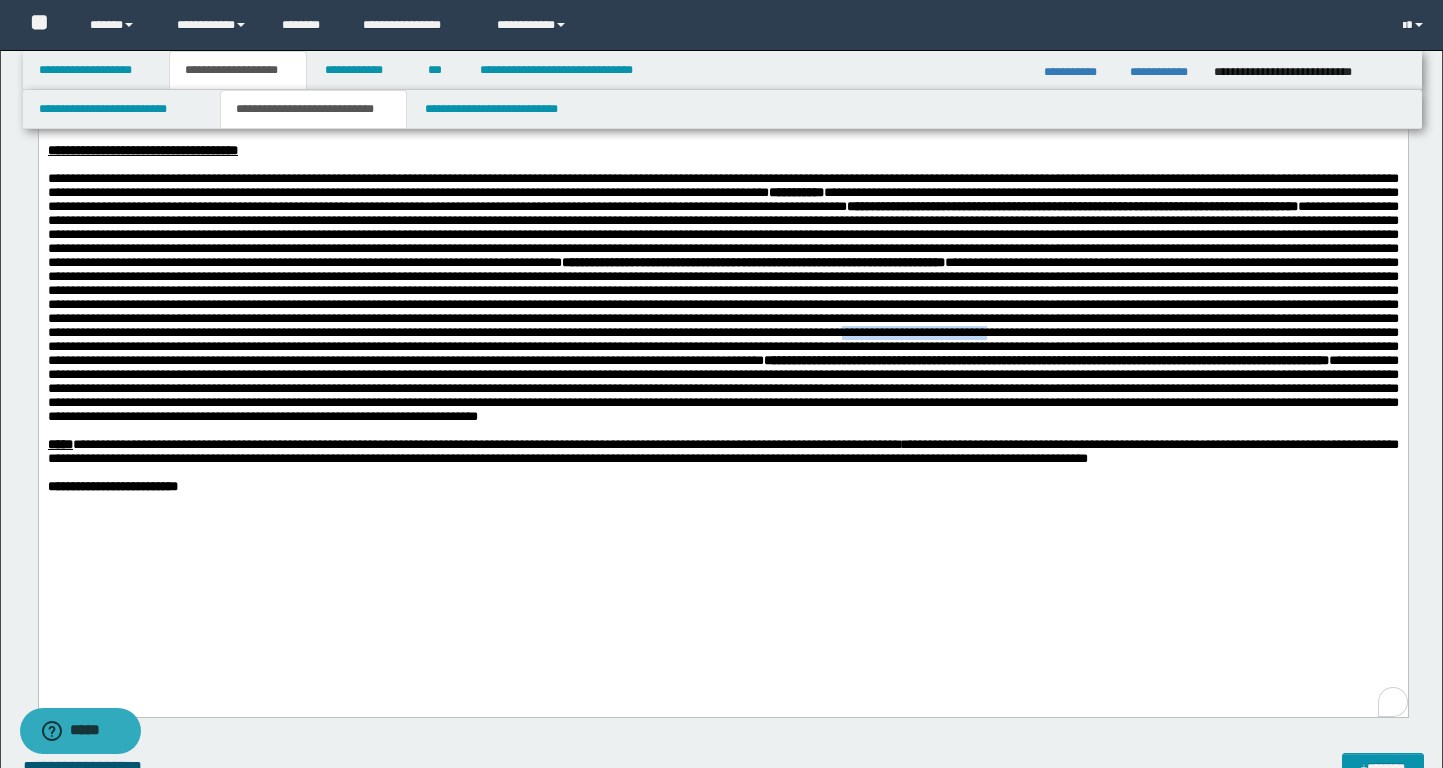drag, startPoint x: 403, startPoint y: 397, endPoint x: 237, endPoint y: 397, distance: 166 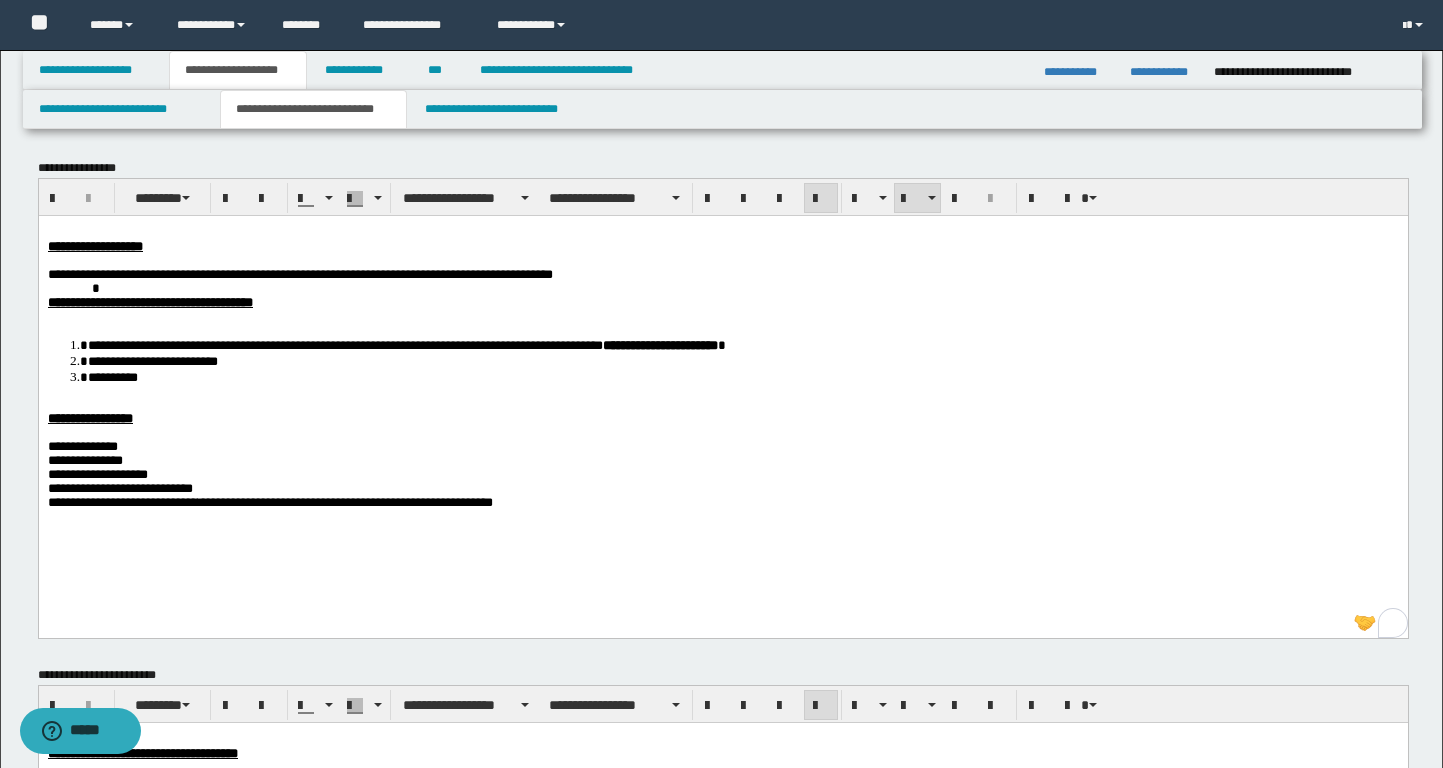 click on "**********" at bounding box center (406, 344) 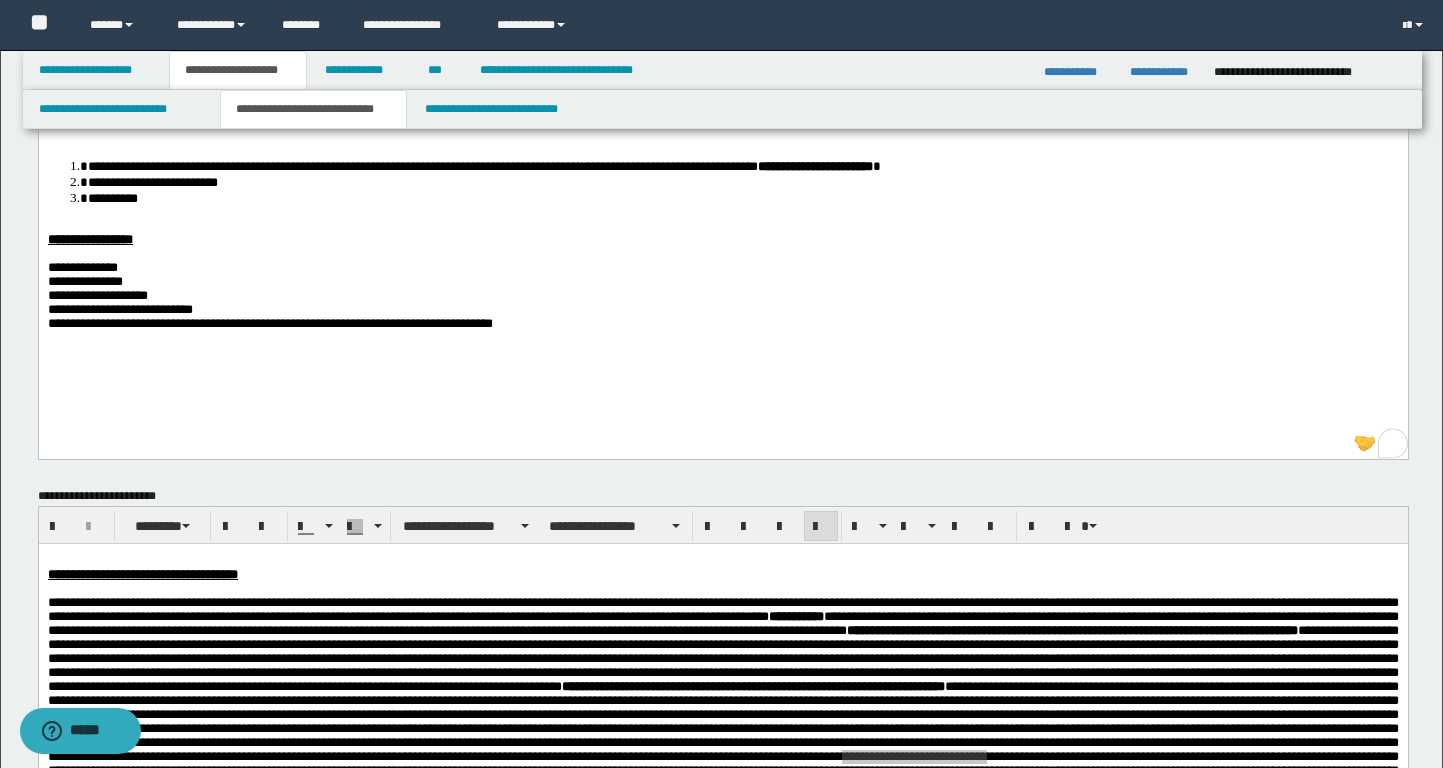 scroll, scrollTop: 185, scrollLeft: 0, axis: vertical 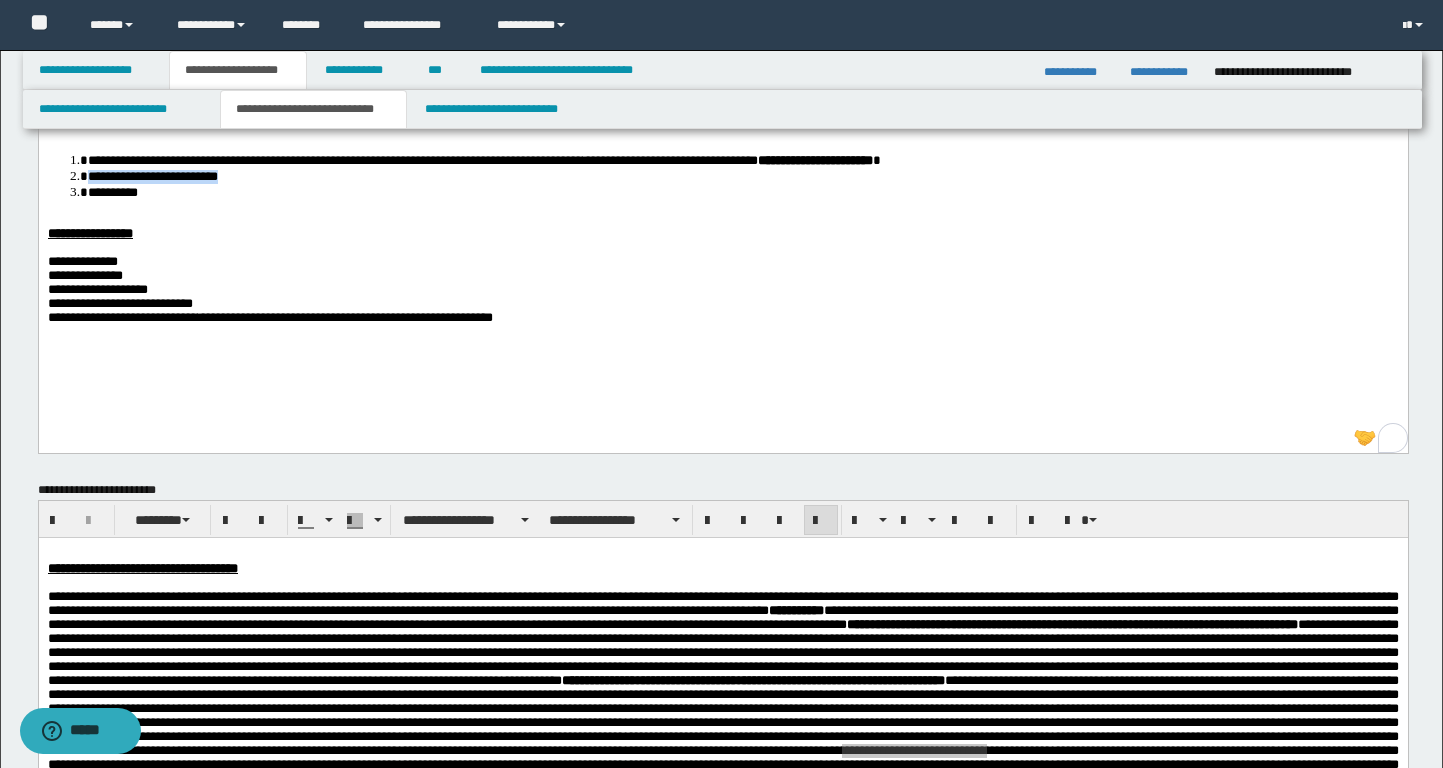 drag, startPoint x: 263, startPoint y: 185, endPoint x: 51, endPoint y: 184, distance: 212.00237 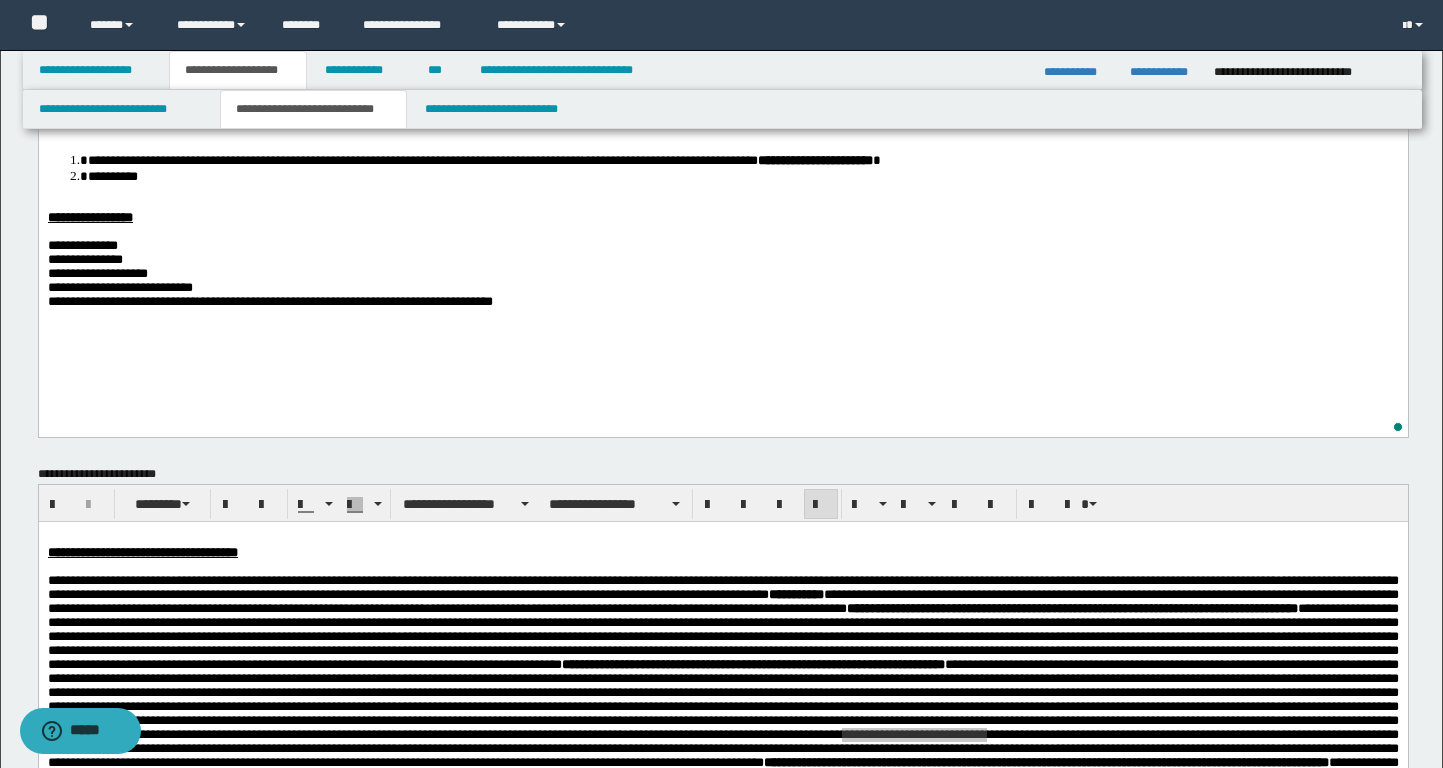 scroll, scrollTop: 609, scrollLeft: 0, axis: vertical 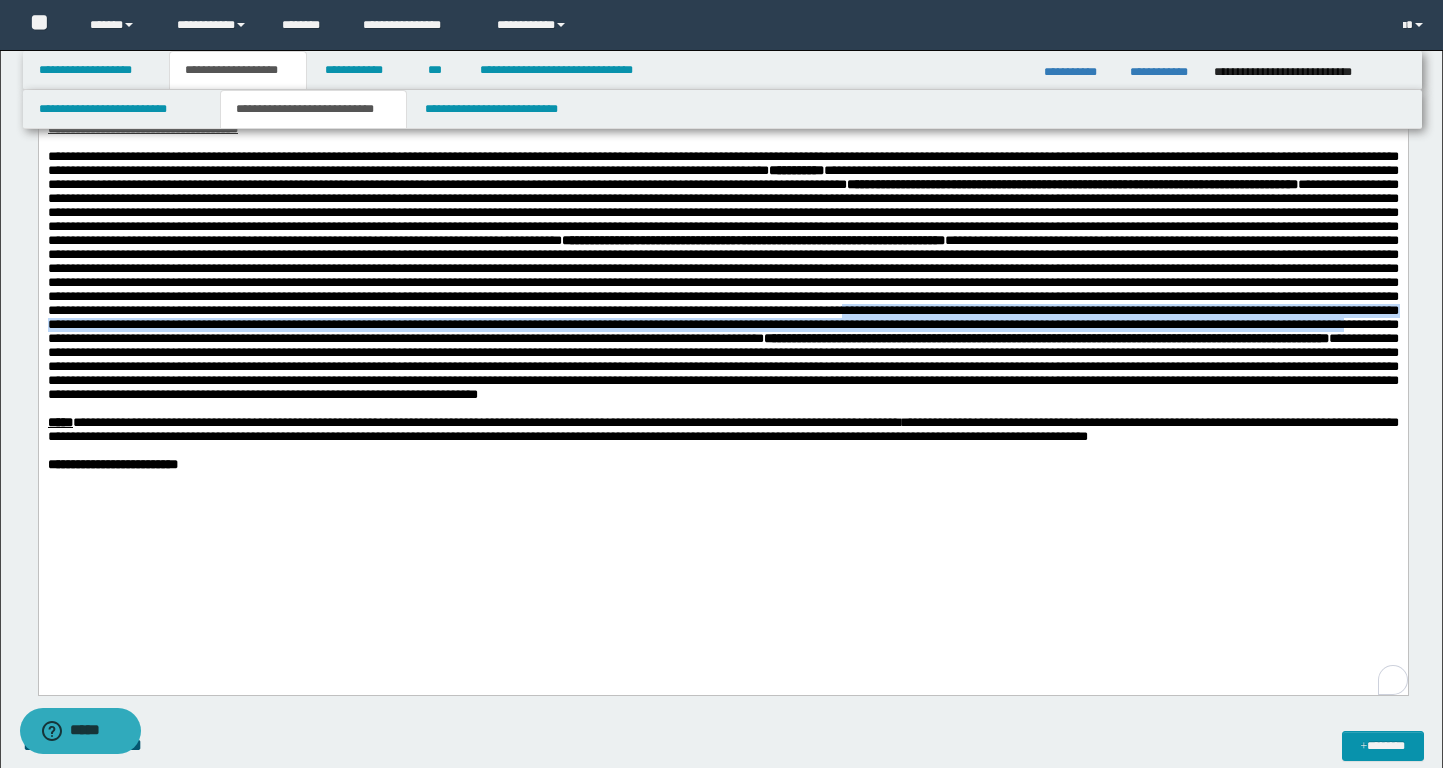 drag, startPoint x: 1041, startPoint y: 392, endPoint x: 1090, endPoint y: 392, distance: 49 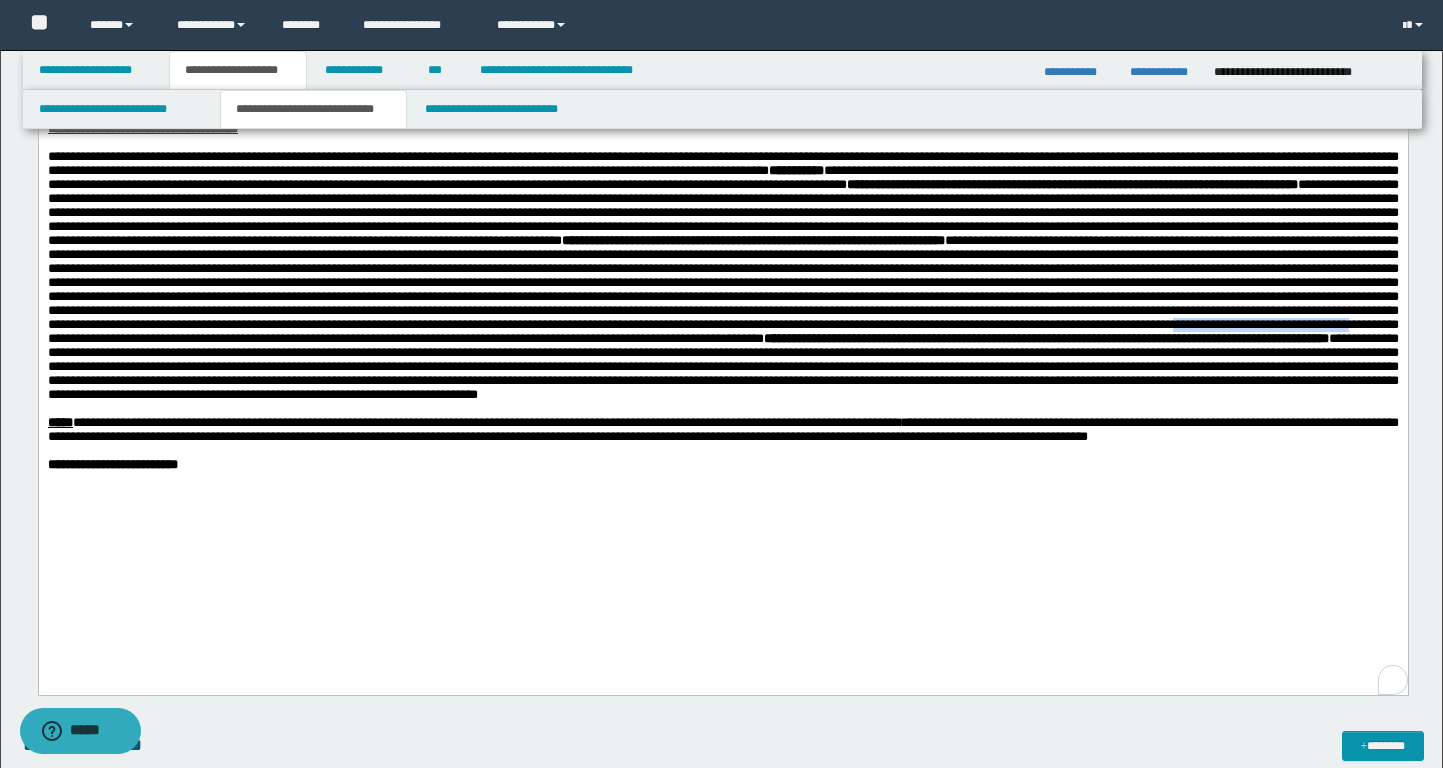 drag, startPoint x: 871, startPoint y: 393, endPoint x: 1097, endPoint y: 393, distance: 226 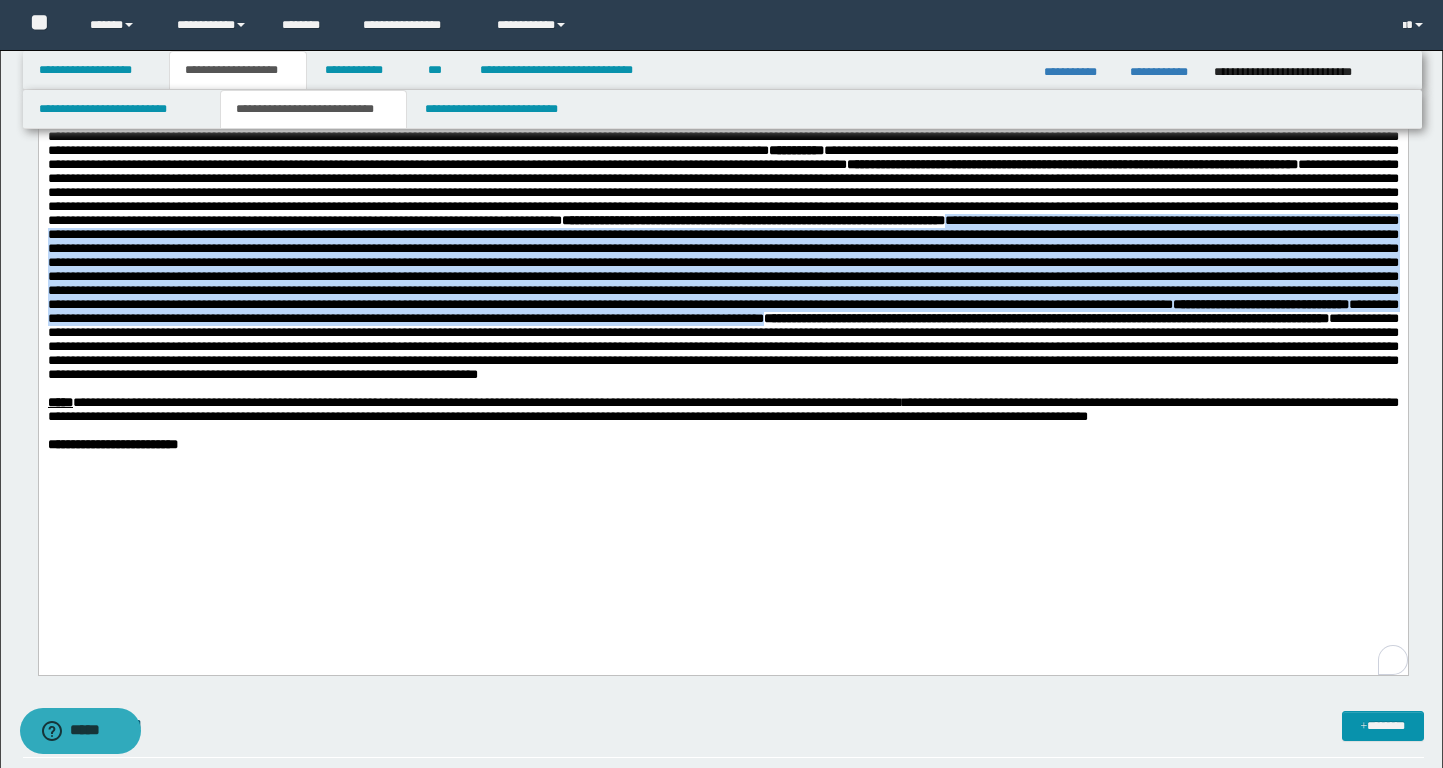 scroll, scrollTop: 630, scrollLeft: 0, axis: vertical 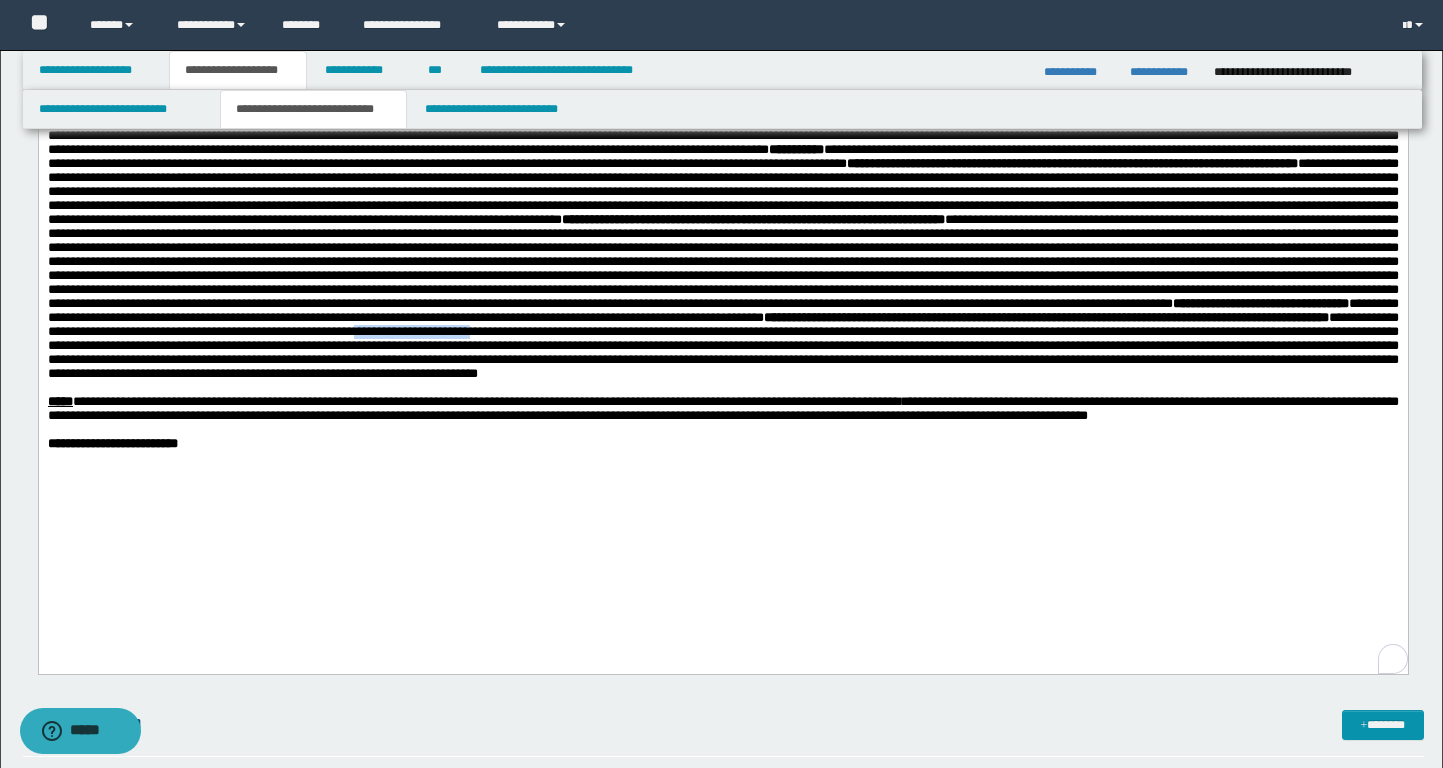 drag, startPoint x: 563, startPoint y: 402, endPoint x: 703, endPoint y: 402, distance: 140 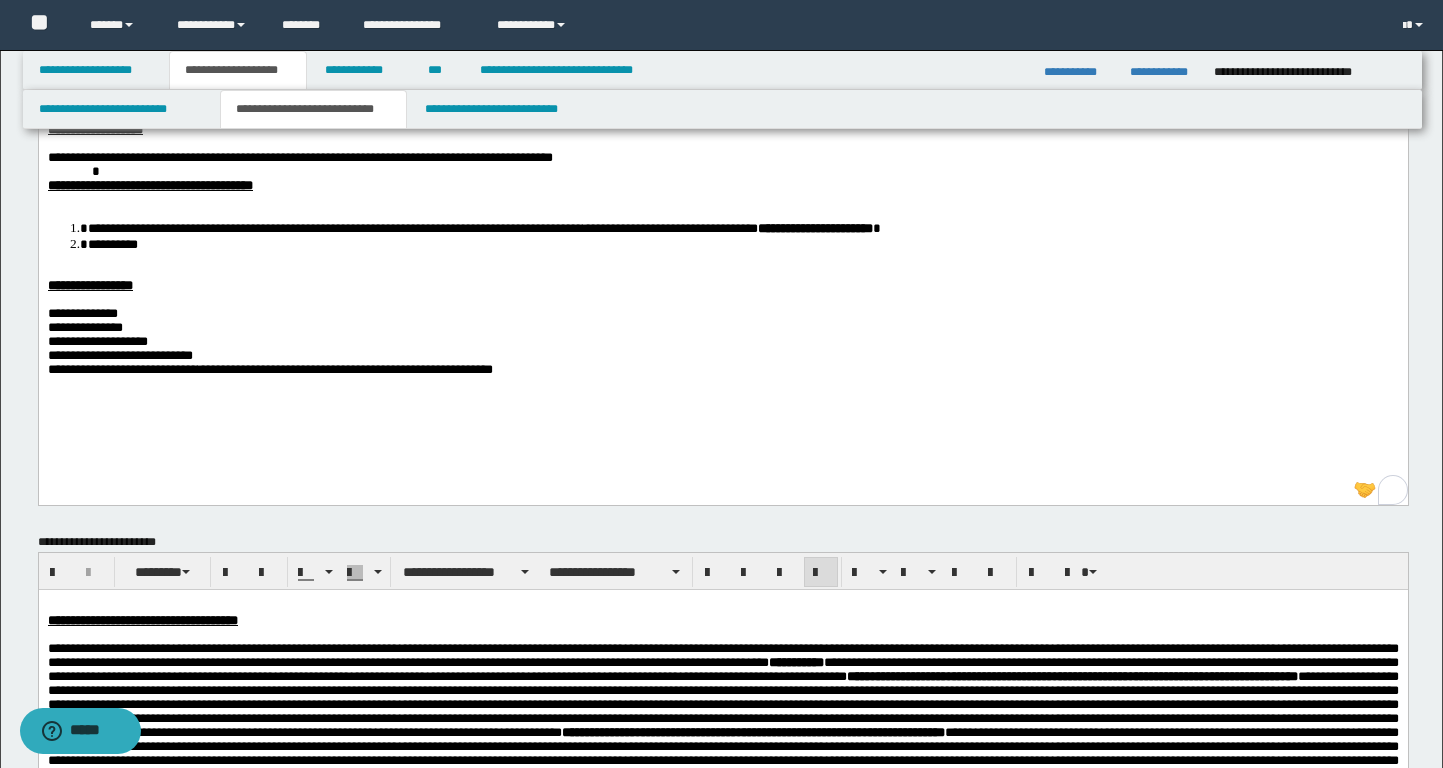scroll, scrollTop: 0, scrollLeft: 0, axis: both 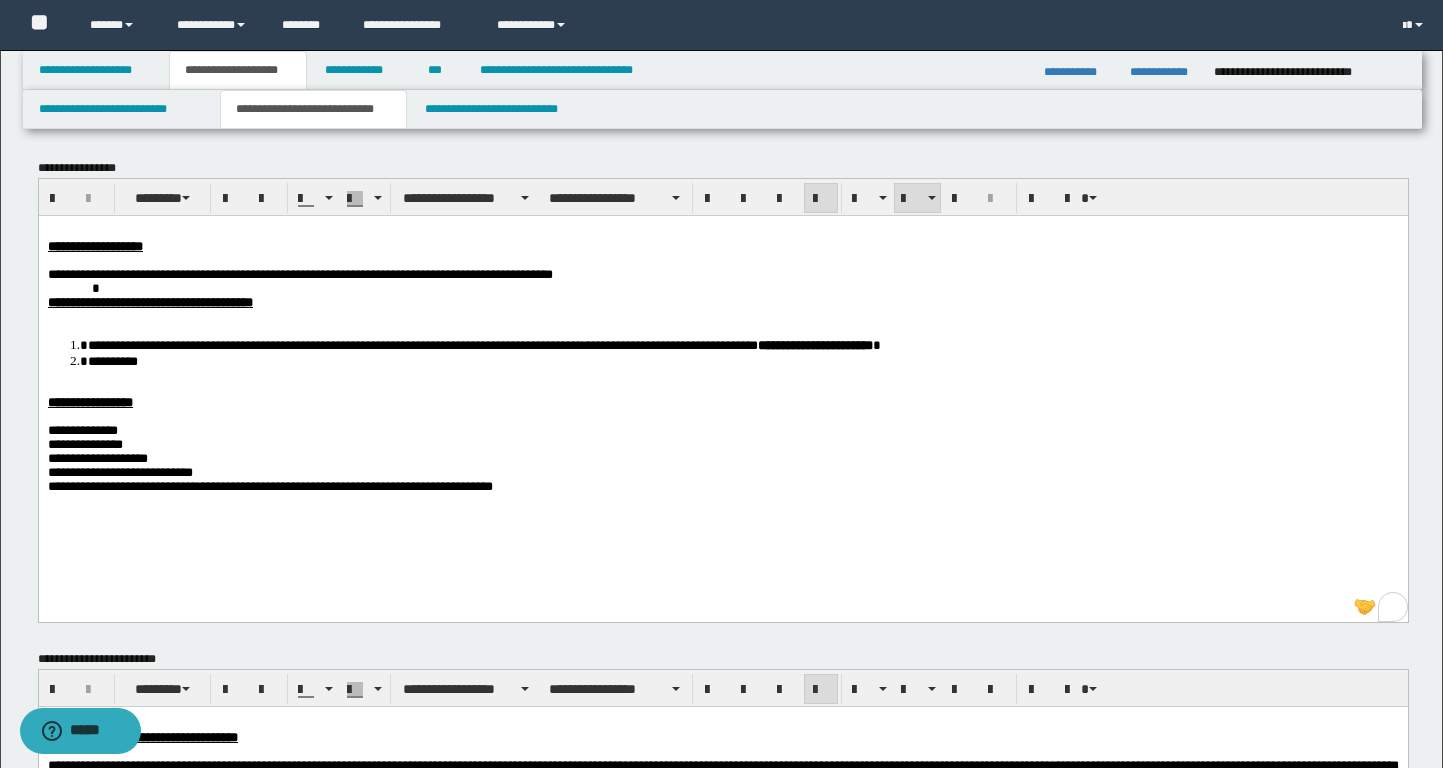 click on "**********" at bounding box center [742, 360] 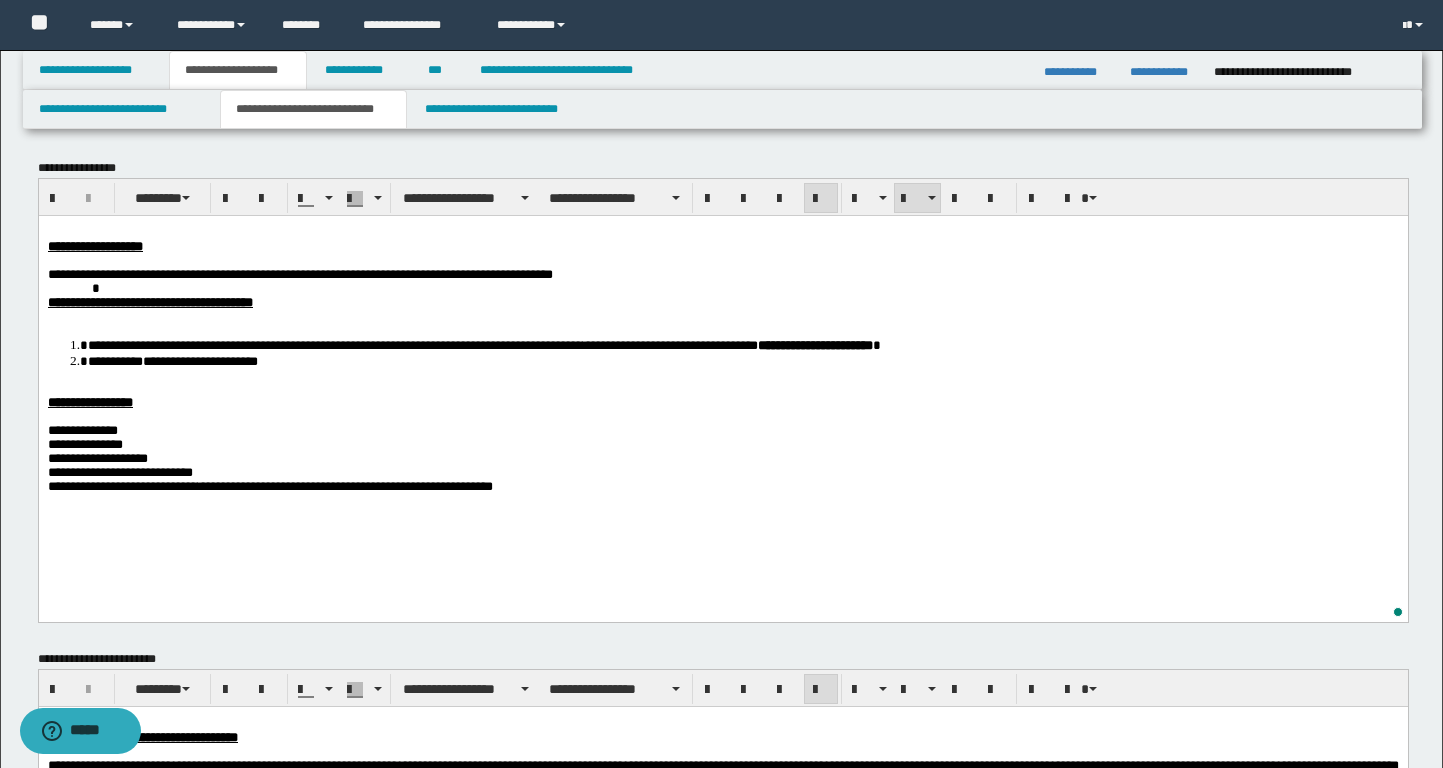 click on "**********" at bounding box center (199, 360) 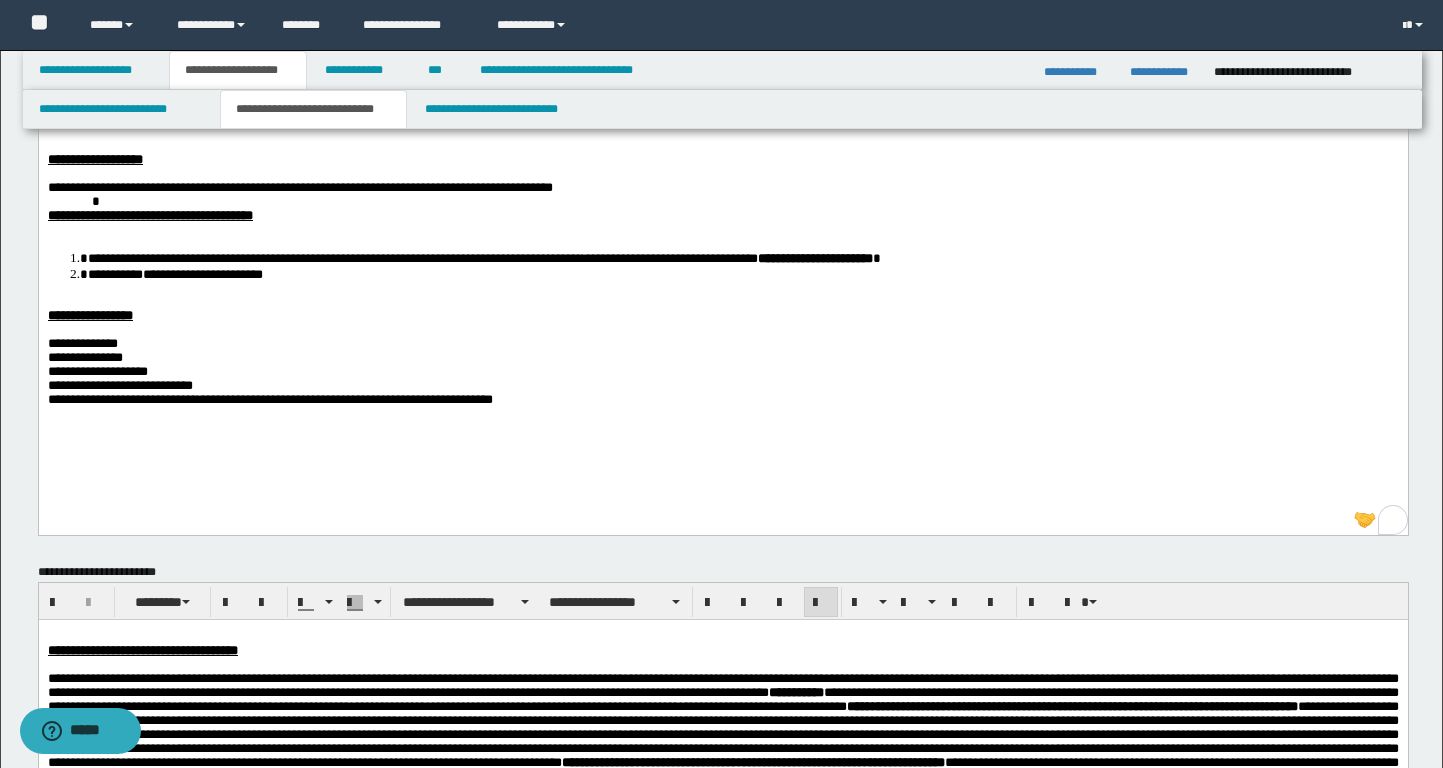 scroll, scrollTop: 0, scrollLeft: 0, axis: both 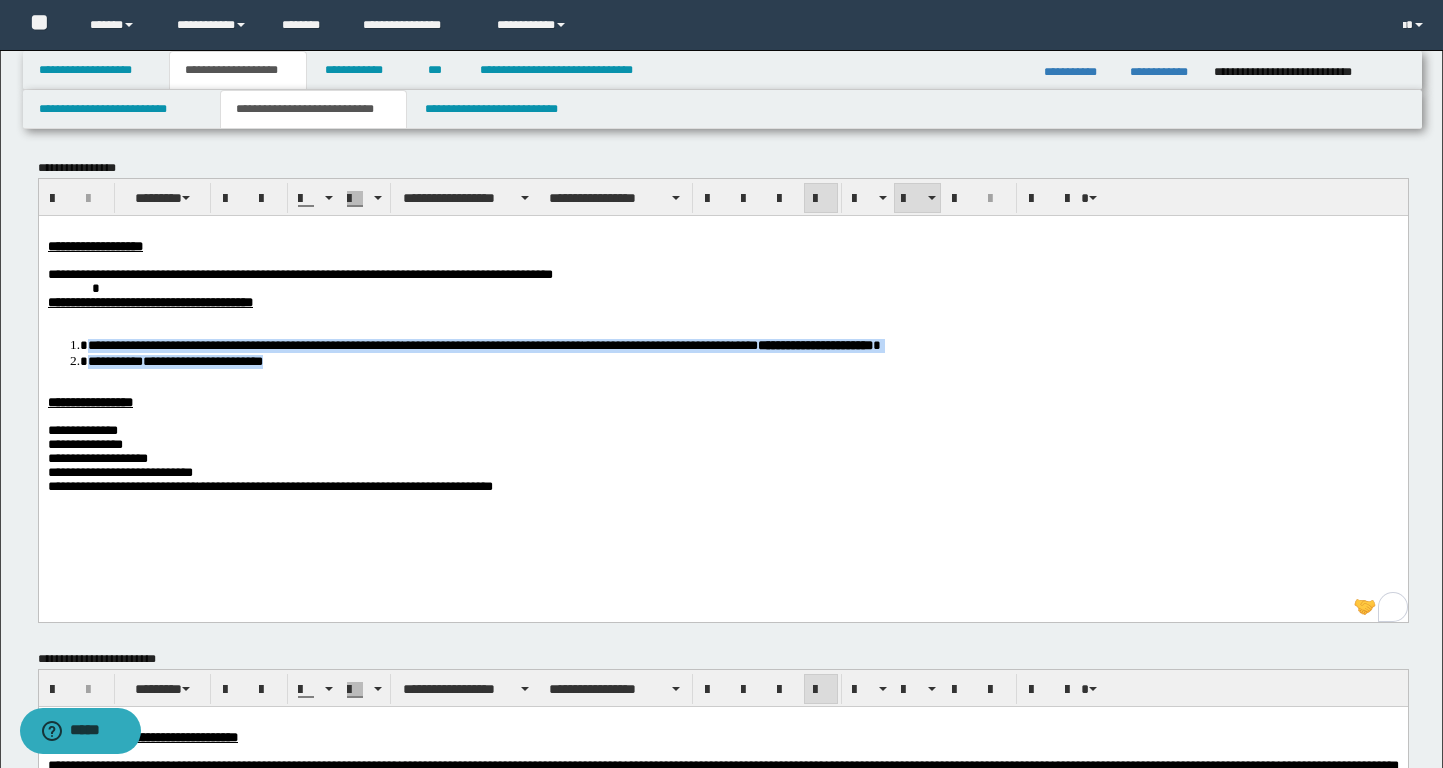 drag, startPoint x: 356, startPoint y: 368, endPoint x: 91, endPoint y: 349, distance: 265.68027 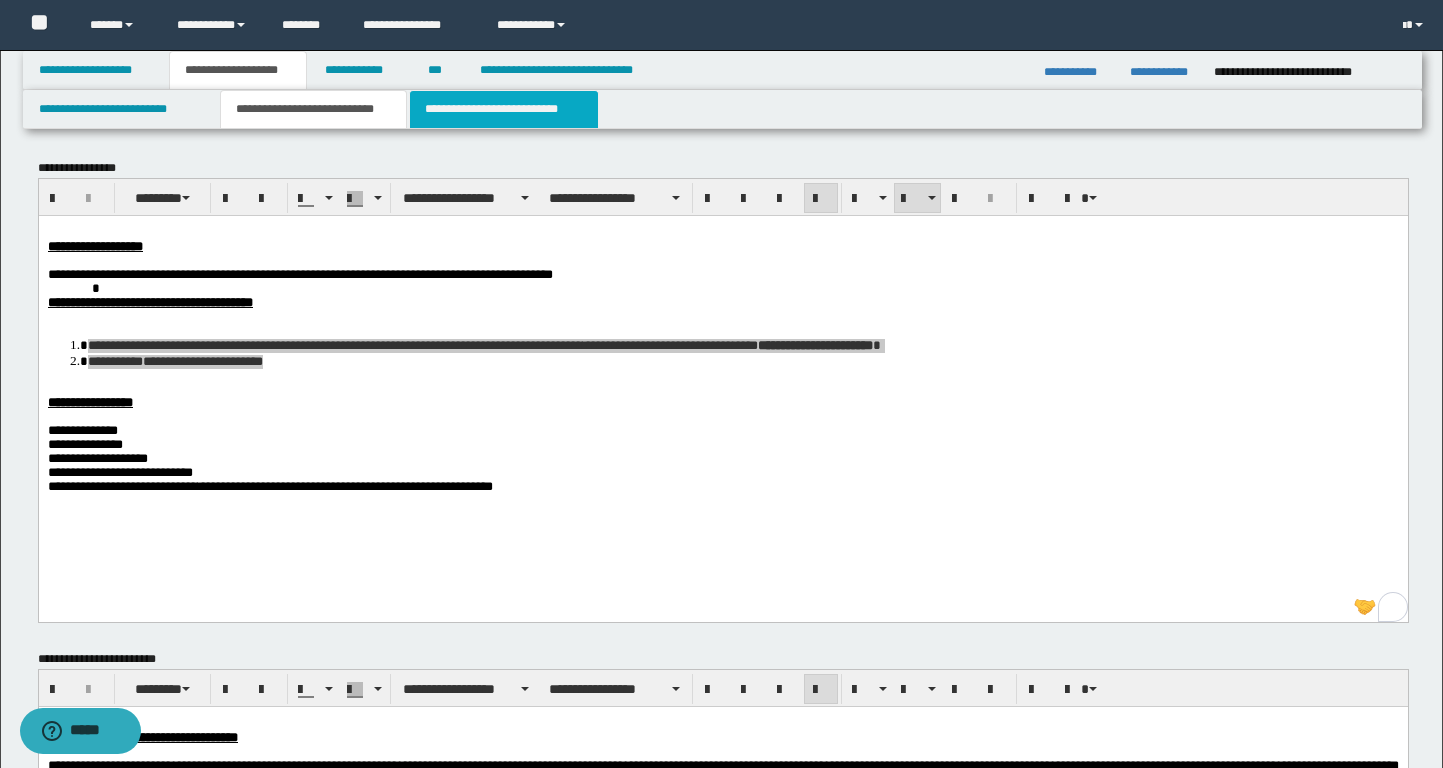 click on "**********" at bounding box center (504, 109) 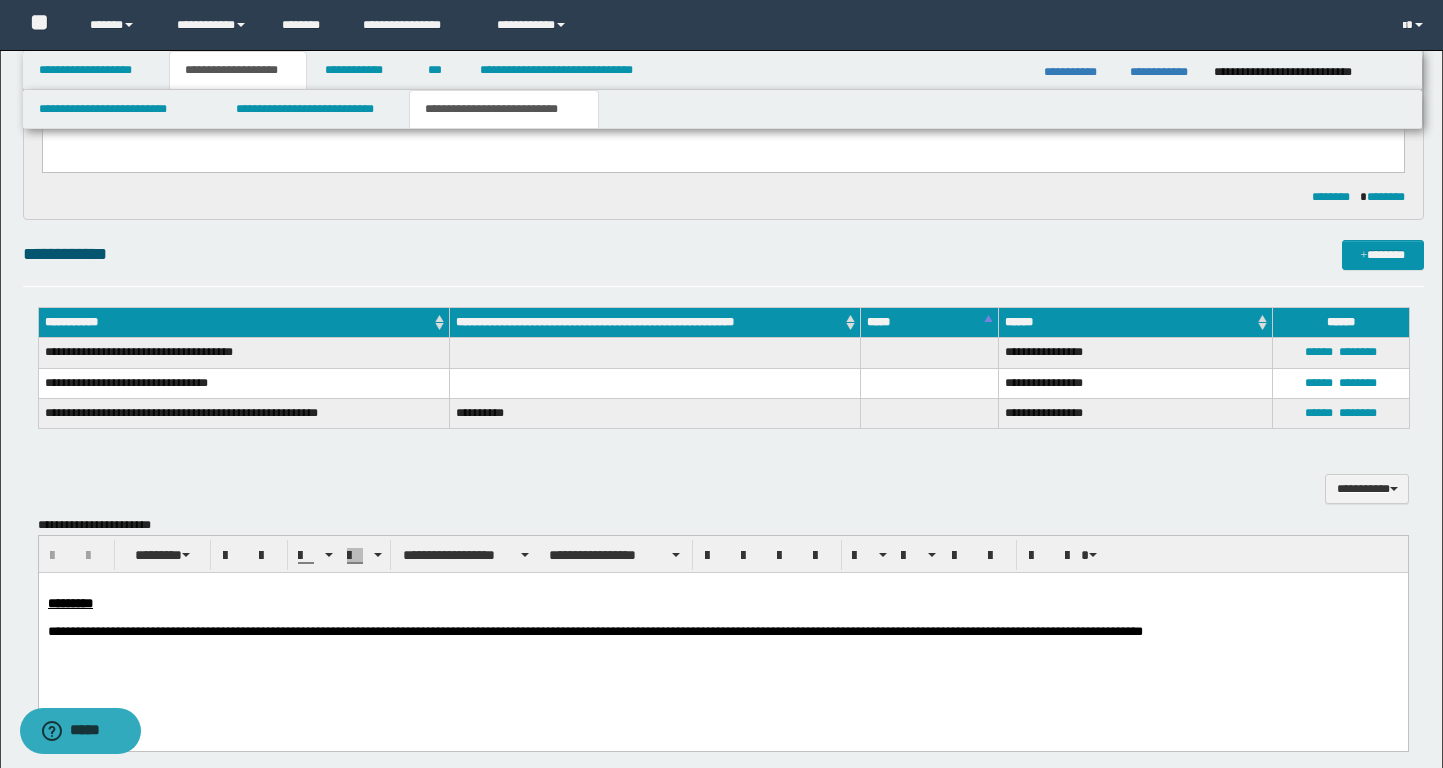 scroll, scrollTop: 322, scrollLeft: 0, axis: vertical 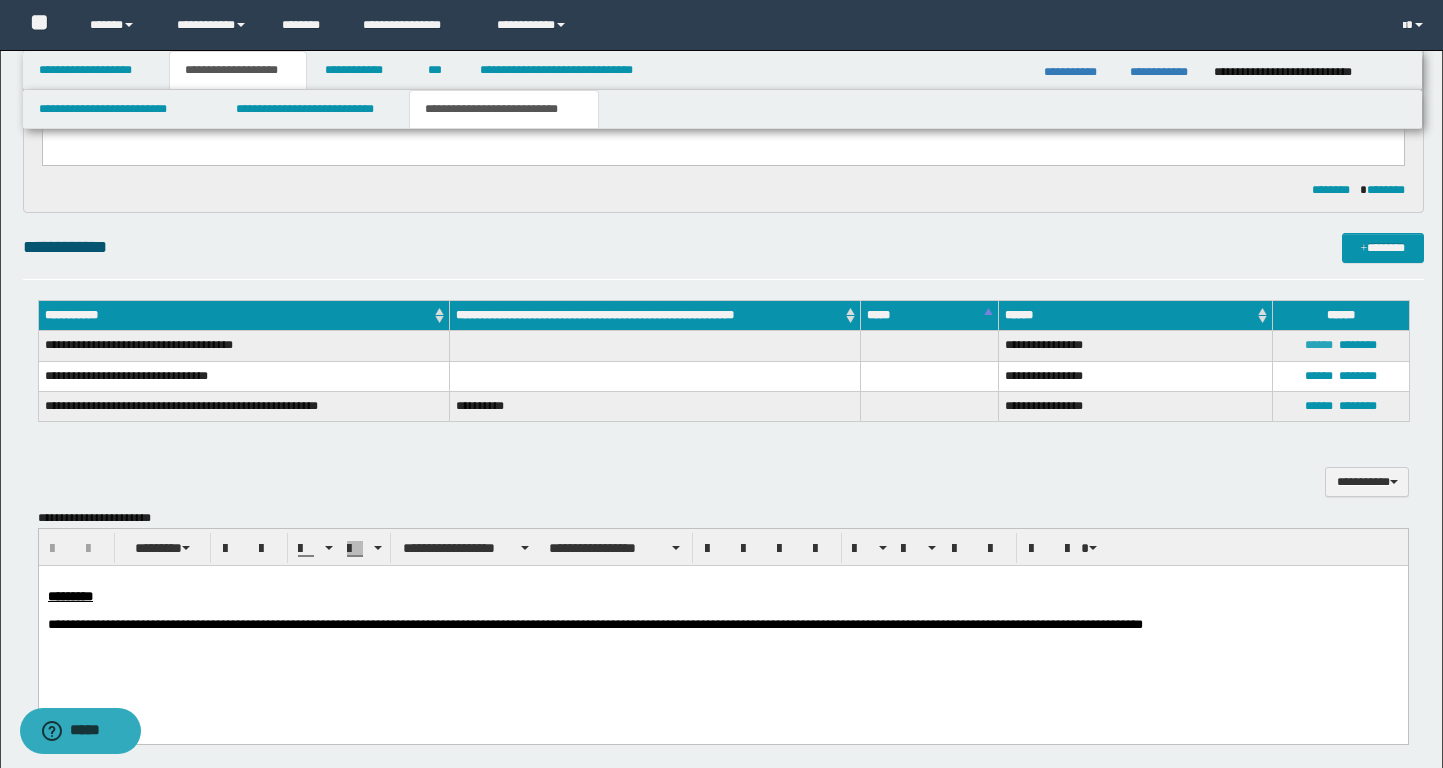 click on "******" at bounding box center (1319, 345) 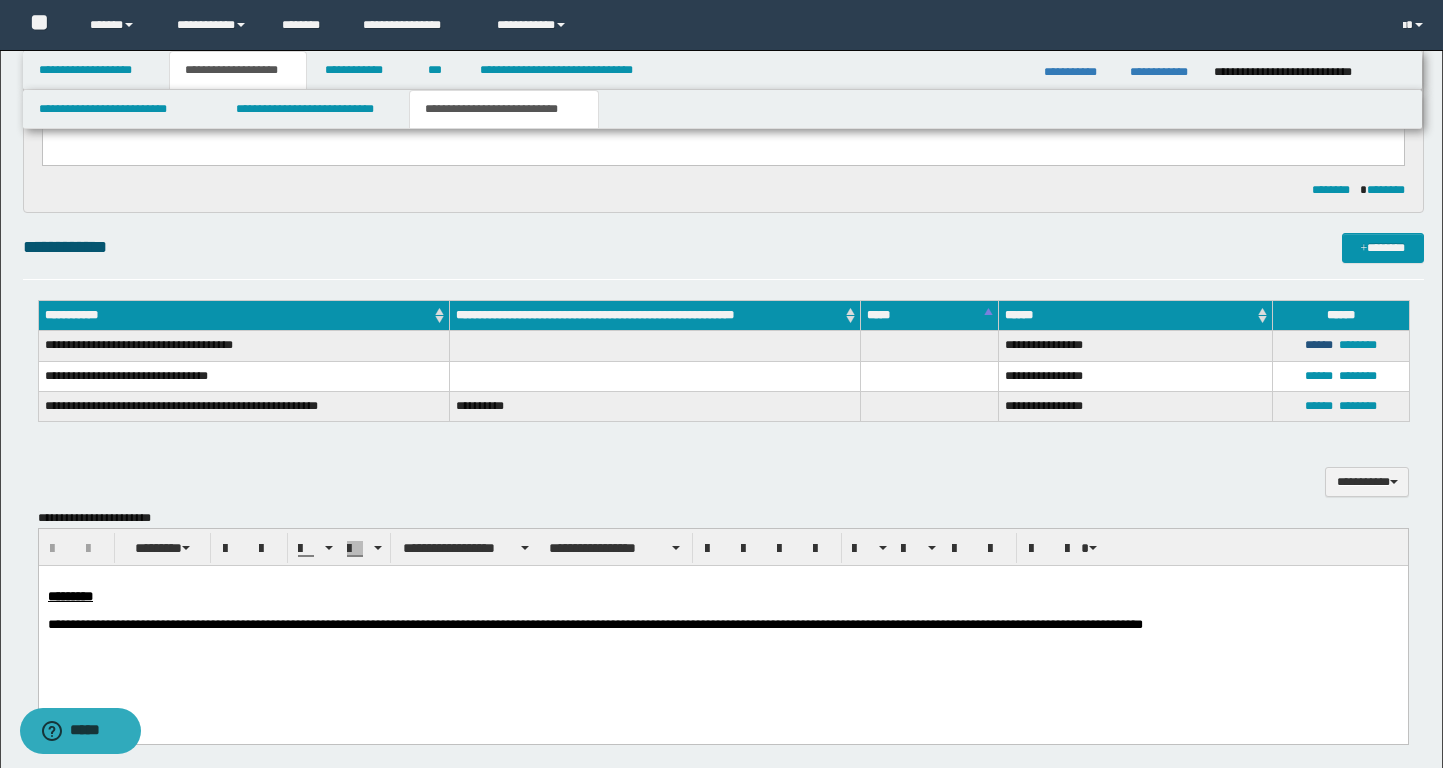 type 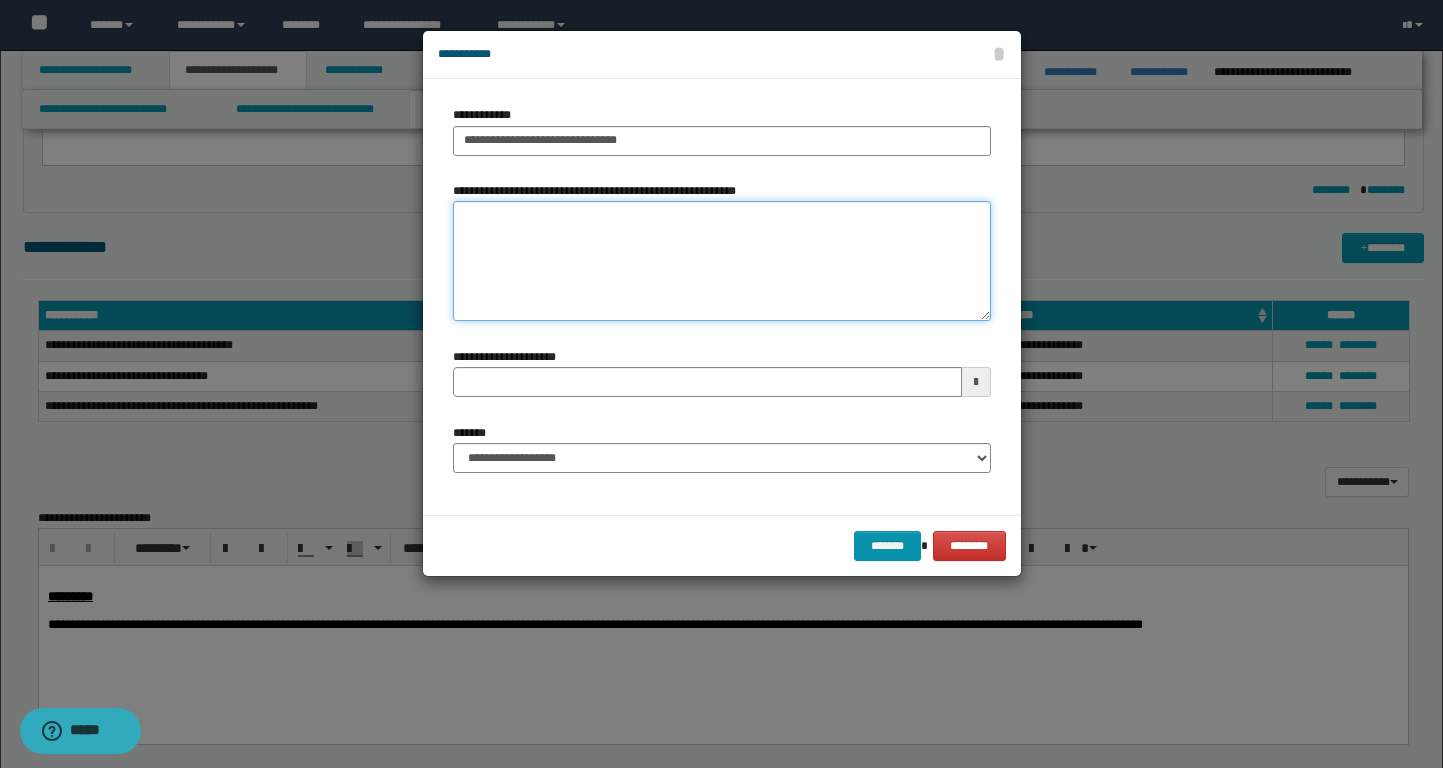 click on "**********" at bounding box center [722, 261] 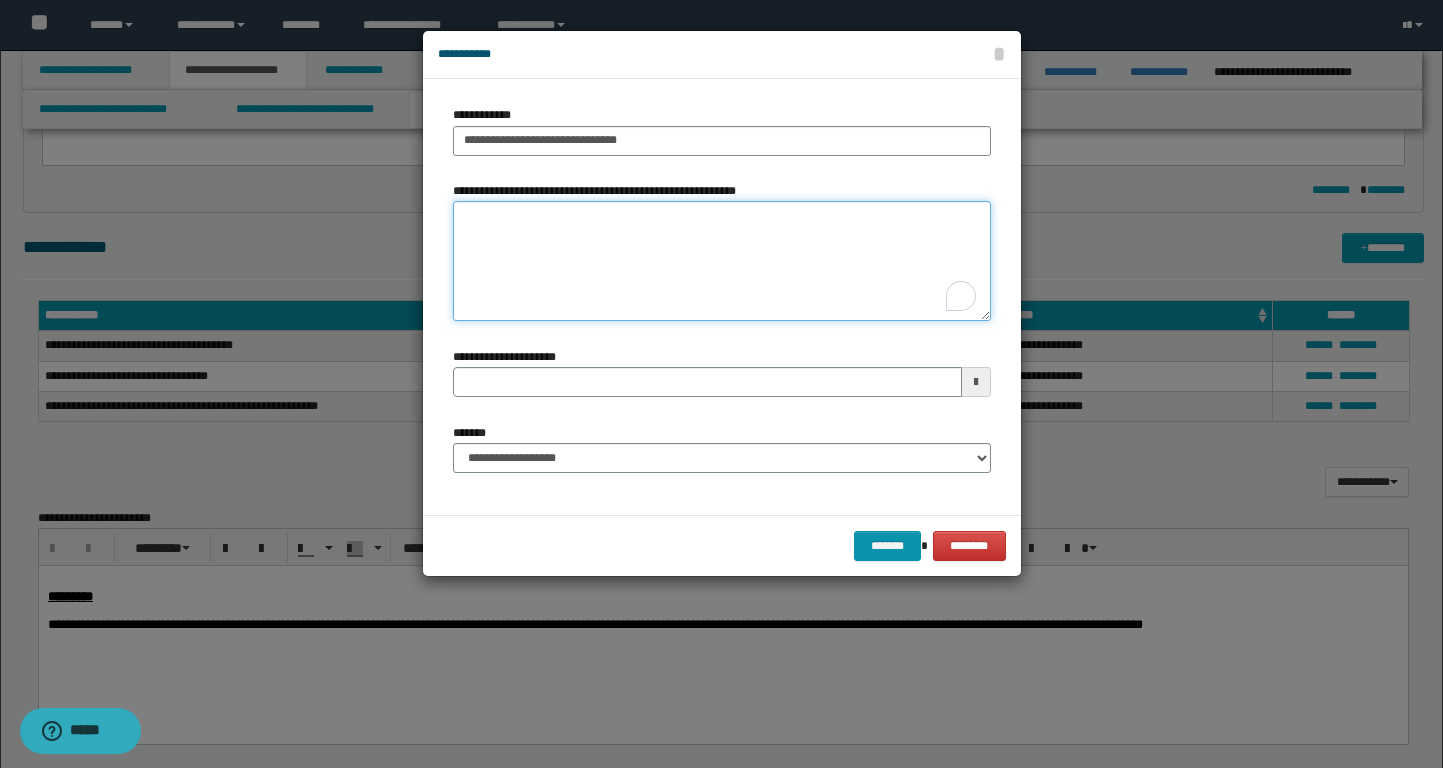 paste on "**********" 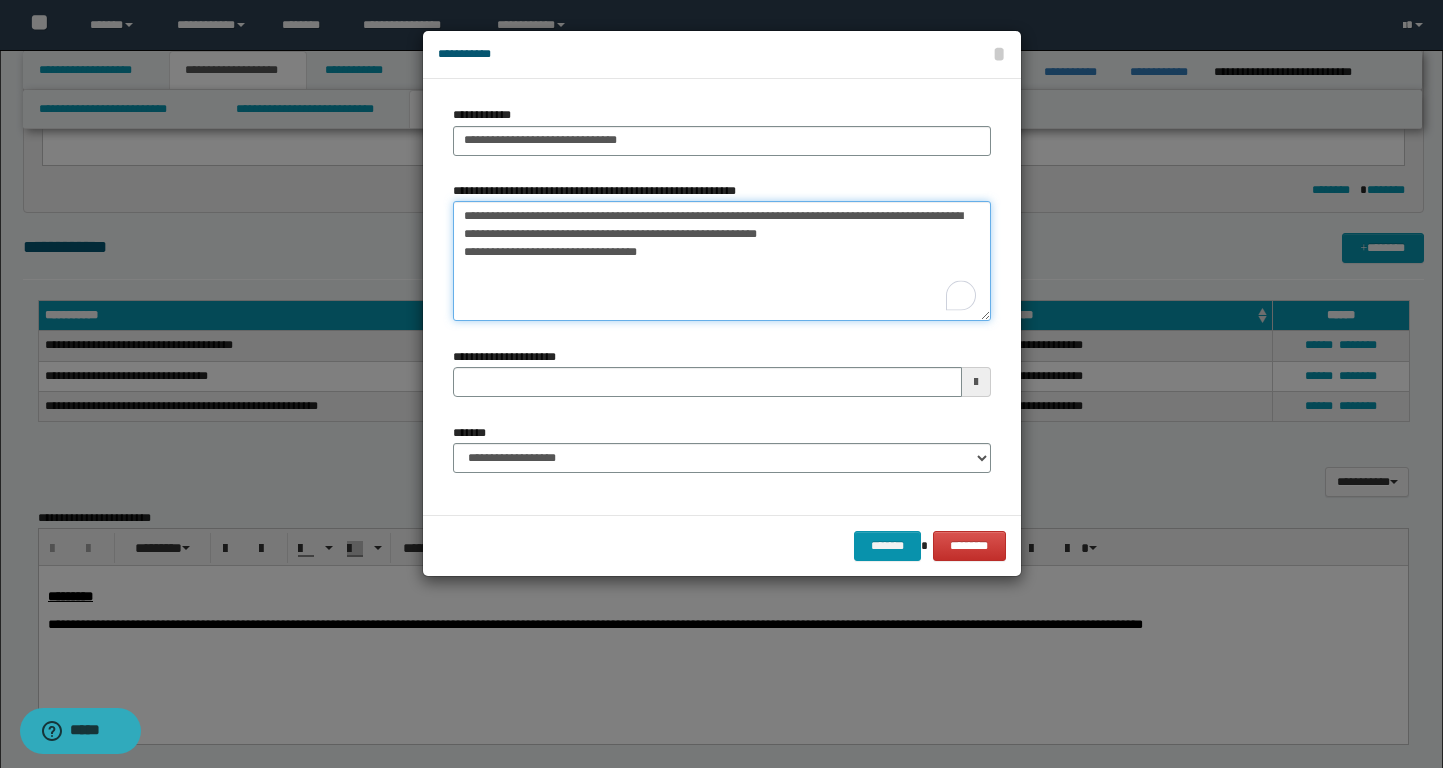 drag, startPoint x: 752, startPoint y: 256, endPoint x: 437, endPoint y: 256, distance: 315 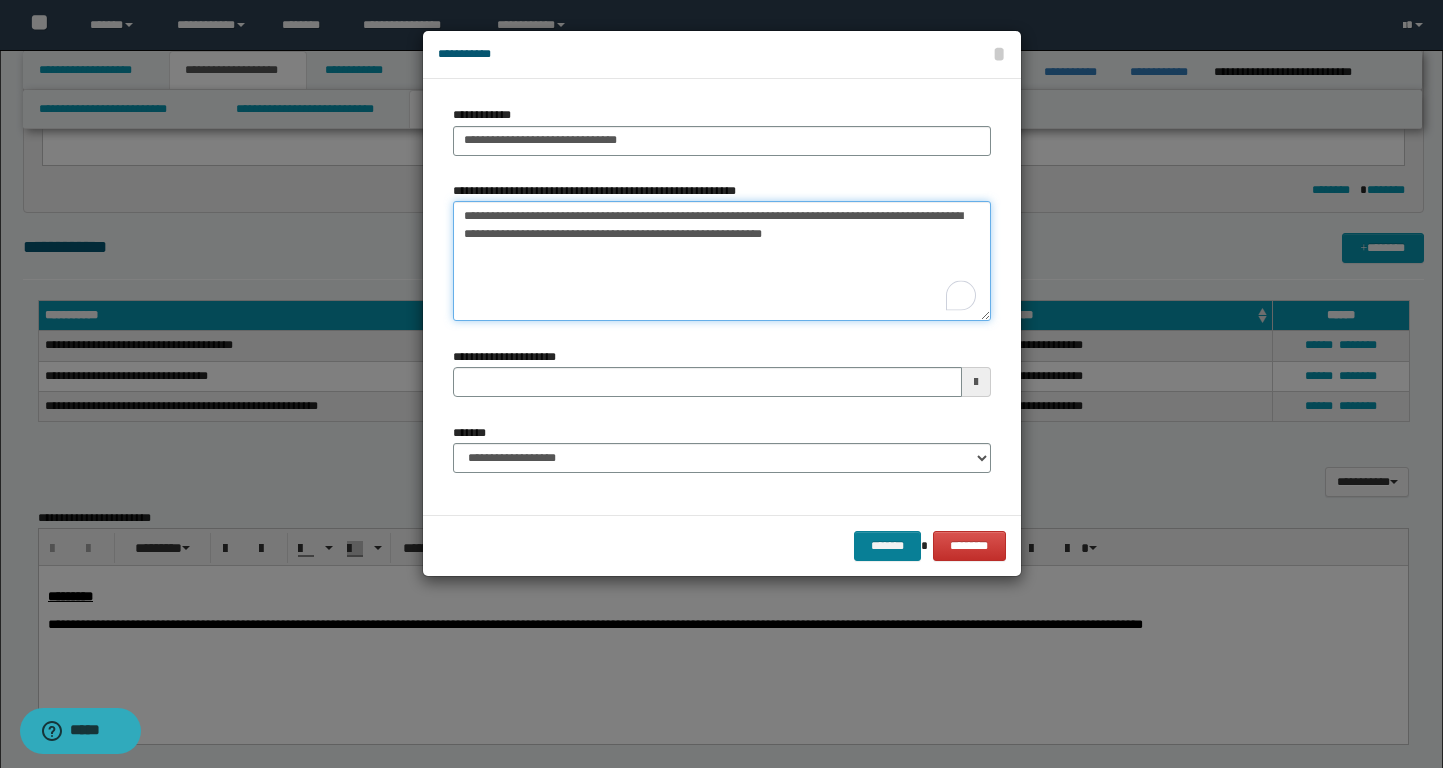 type on "**********" 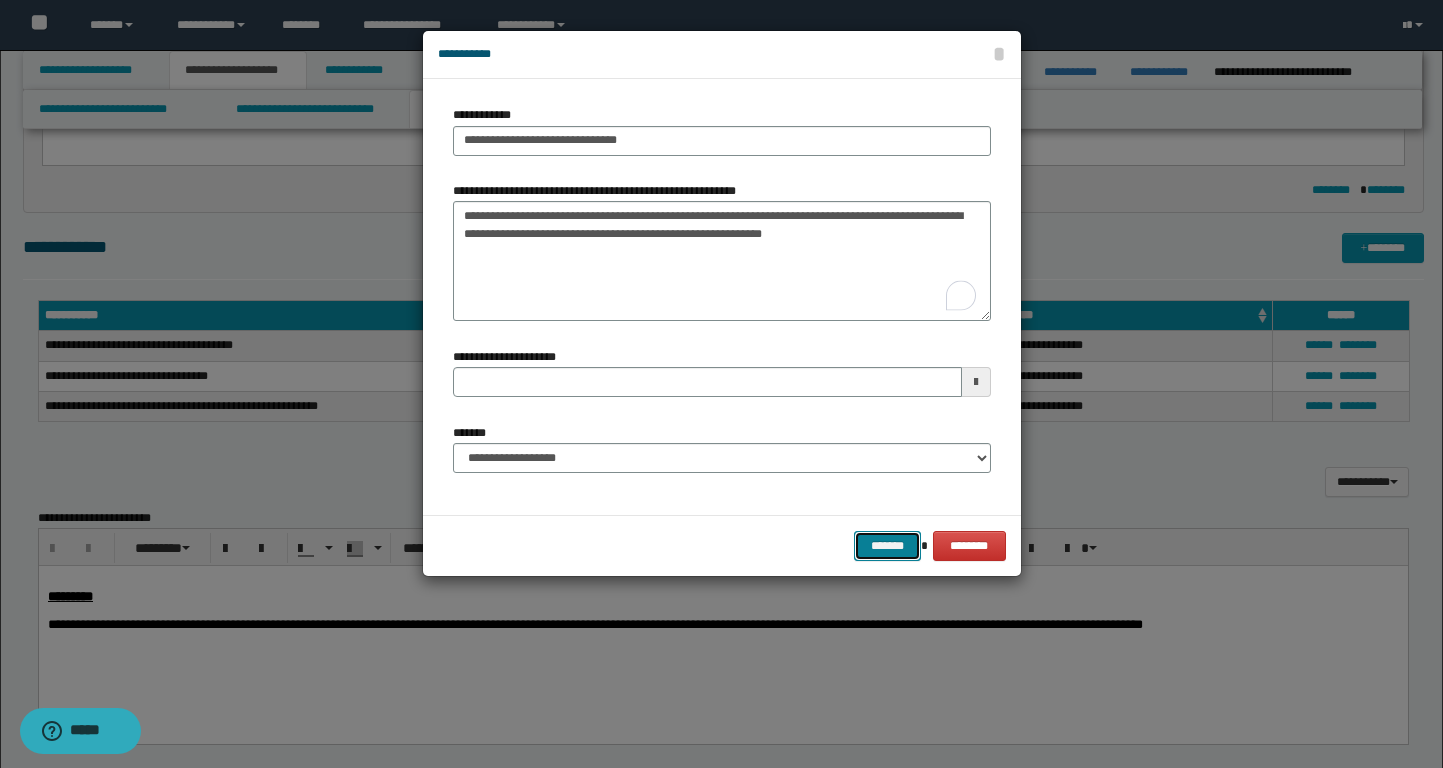 click on "*******" at bounding box center (888, 546) 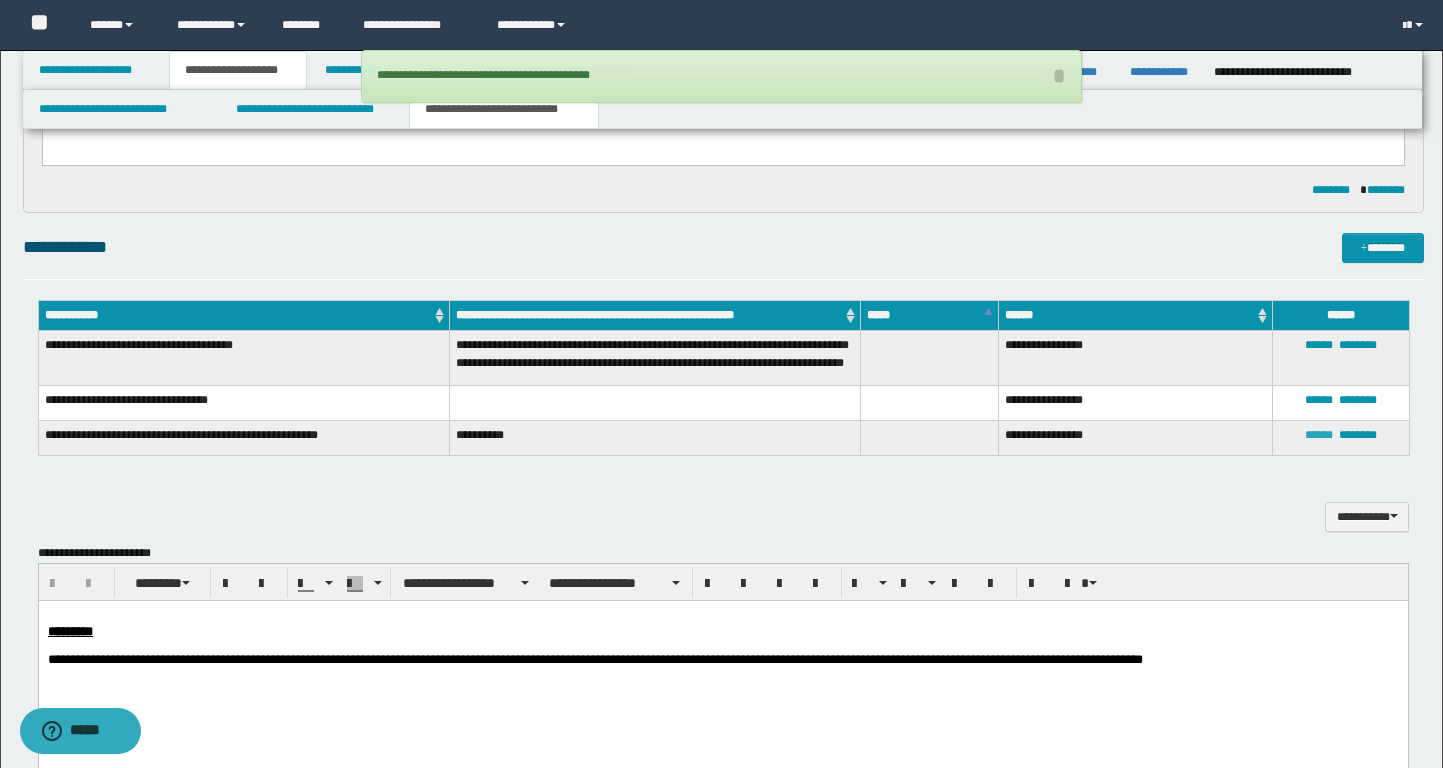 click on "******" at bounding box center (1319, 435) 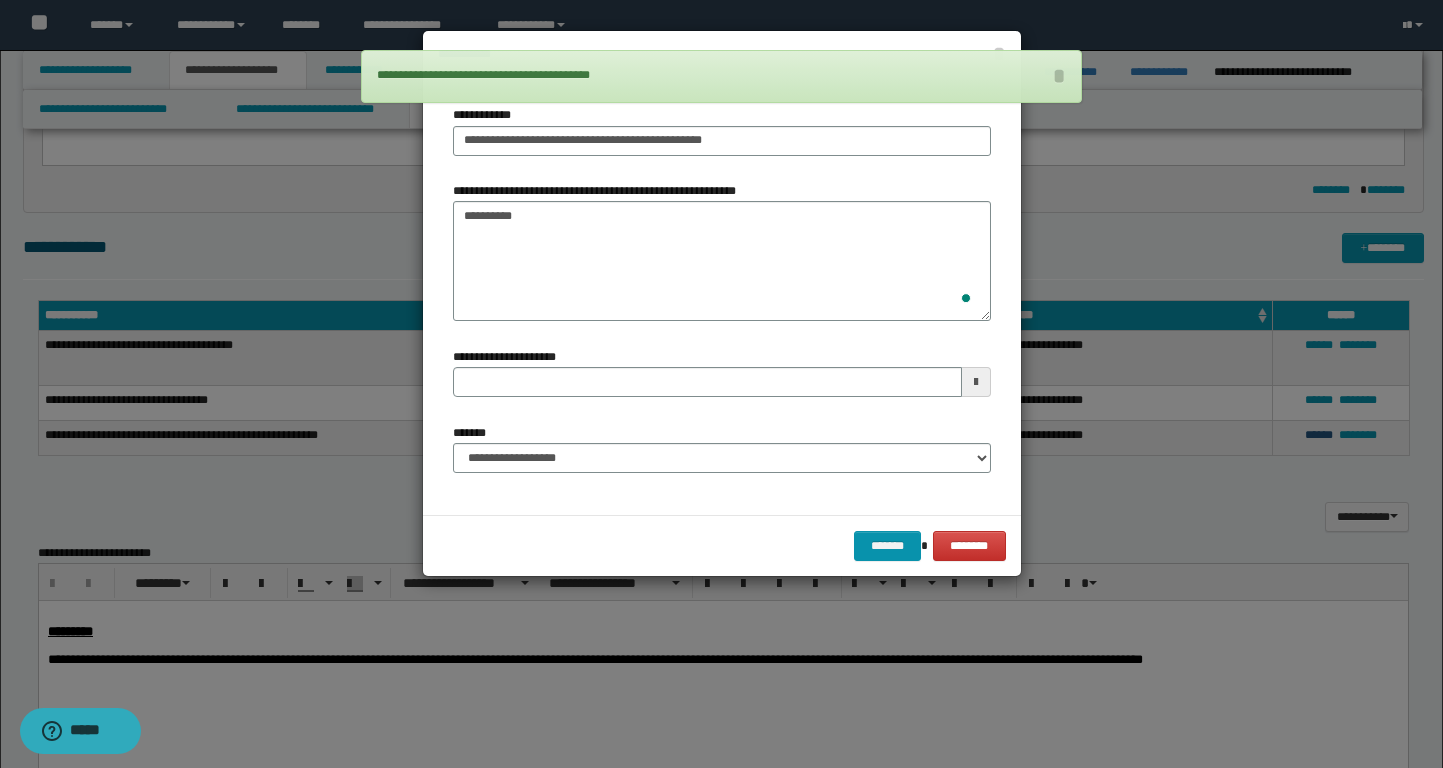 type 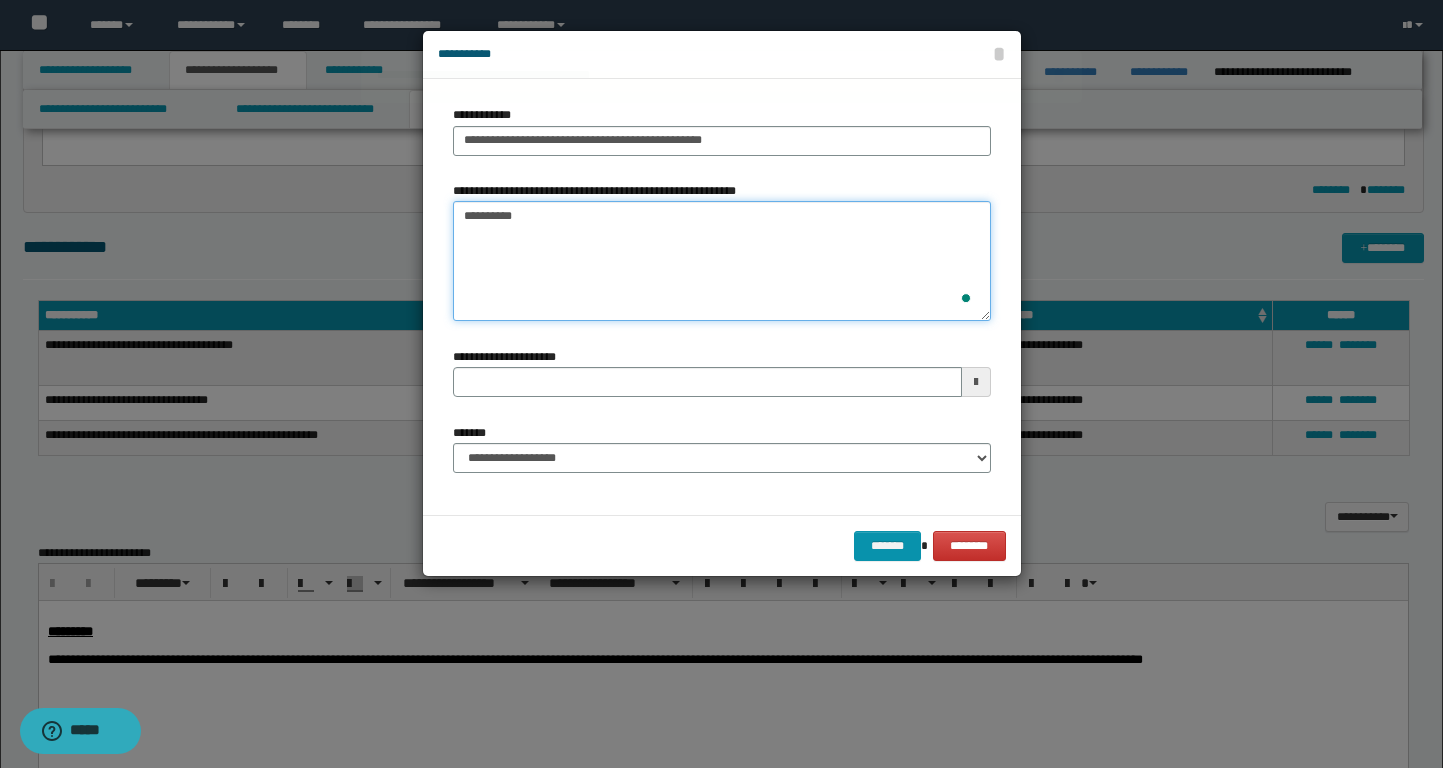 drag, startPoint x: 636, startPoint y: 224, endPoint x: 387, endPoint y: 223, distance: 249.00201 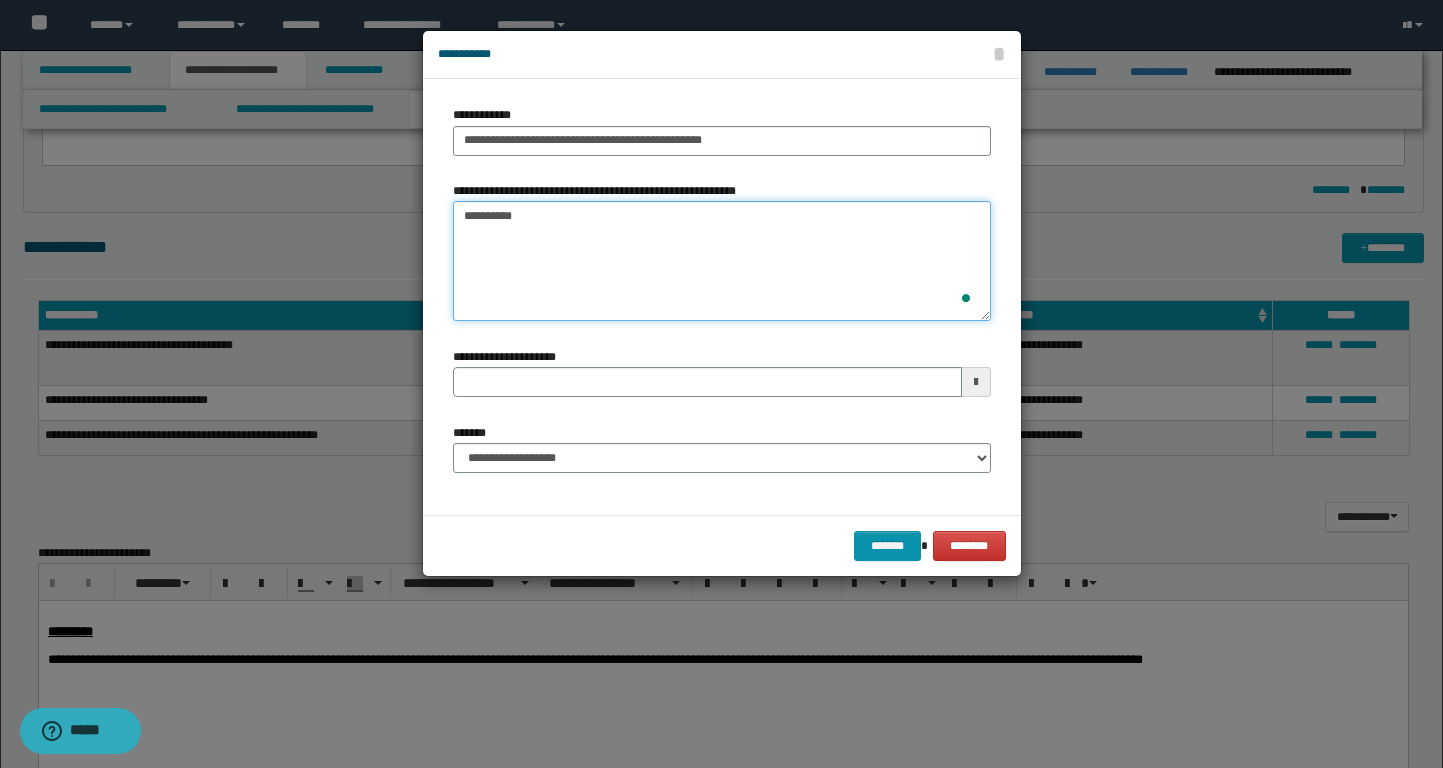 paste on "**********" 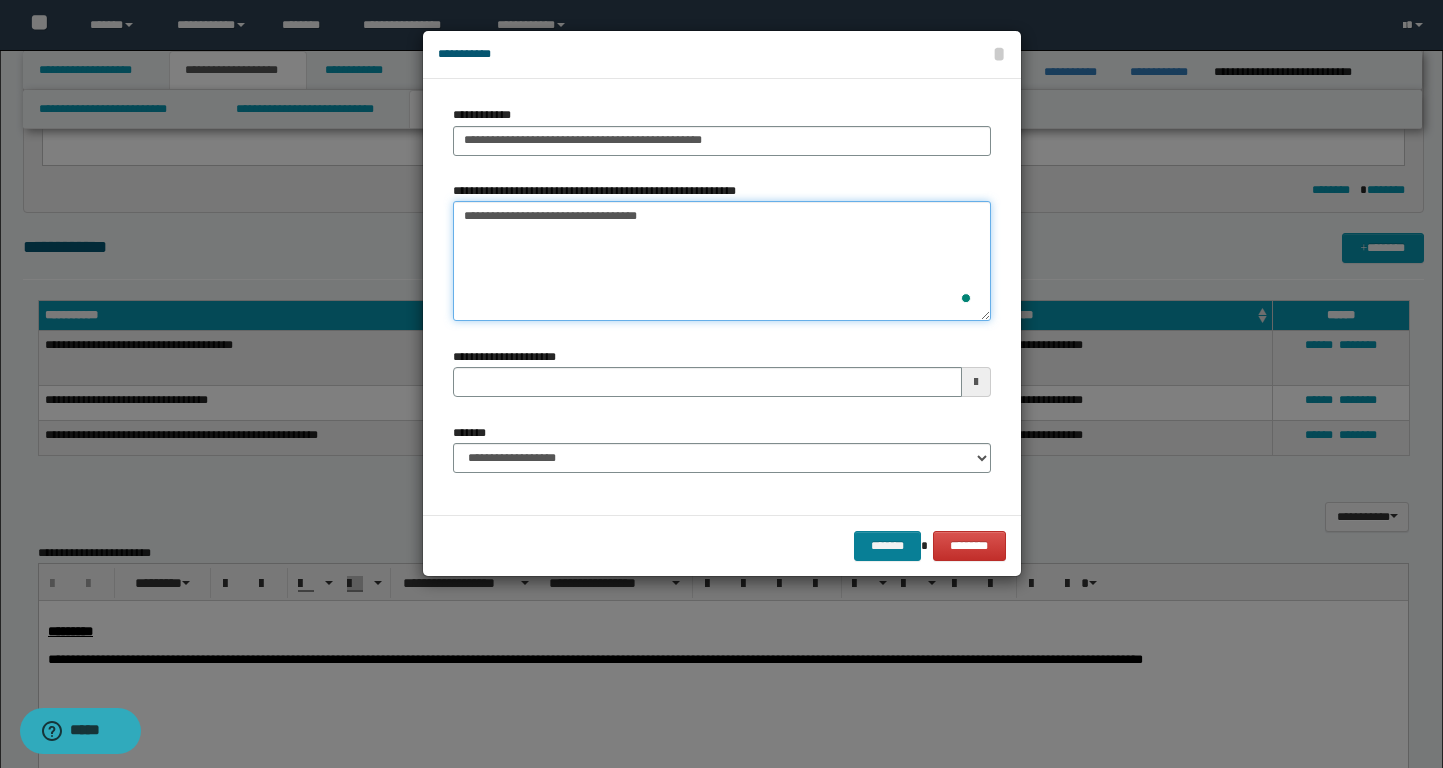 type on "**********" 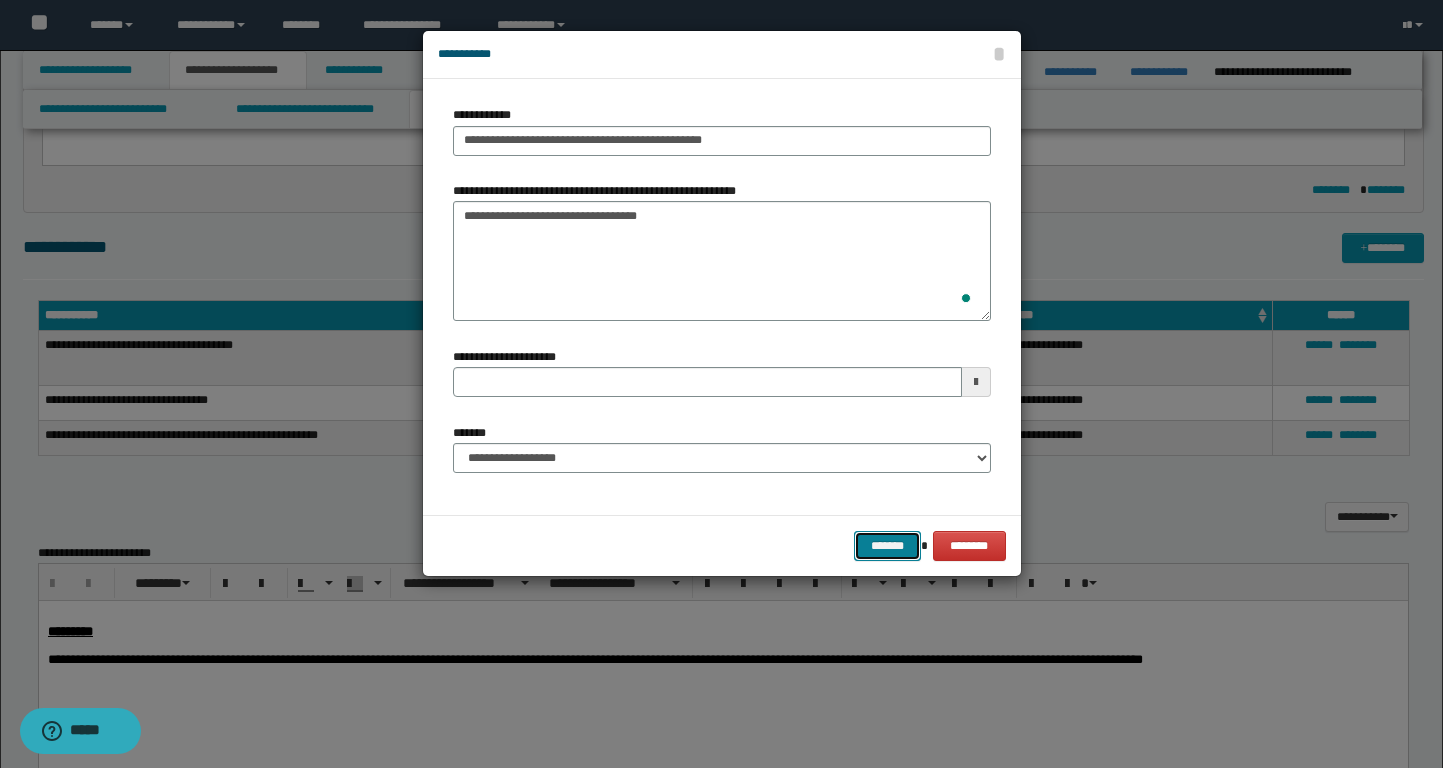 click on "*******" at bounding box center (888, 546) 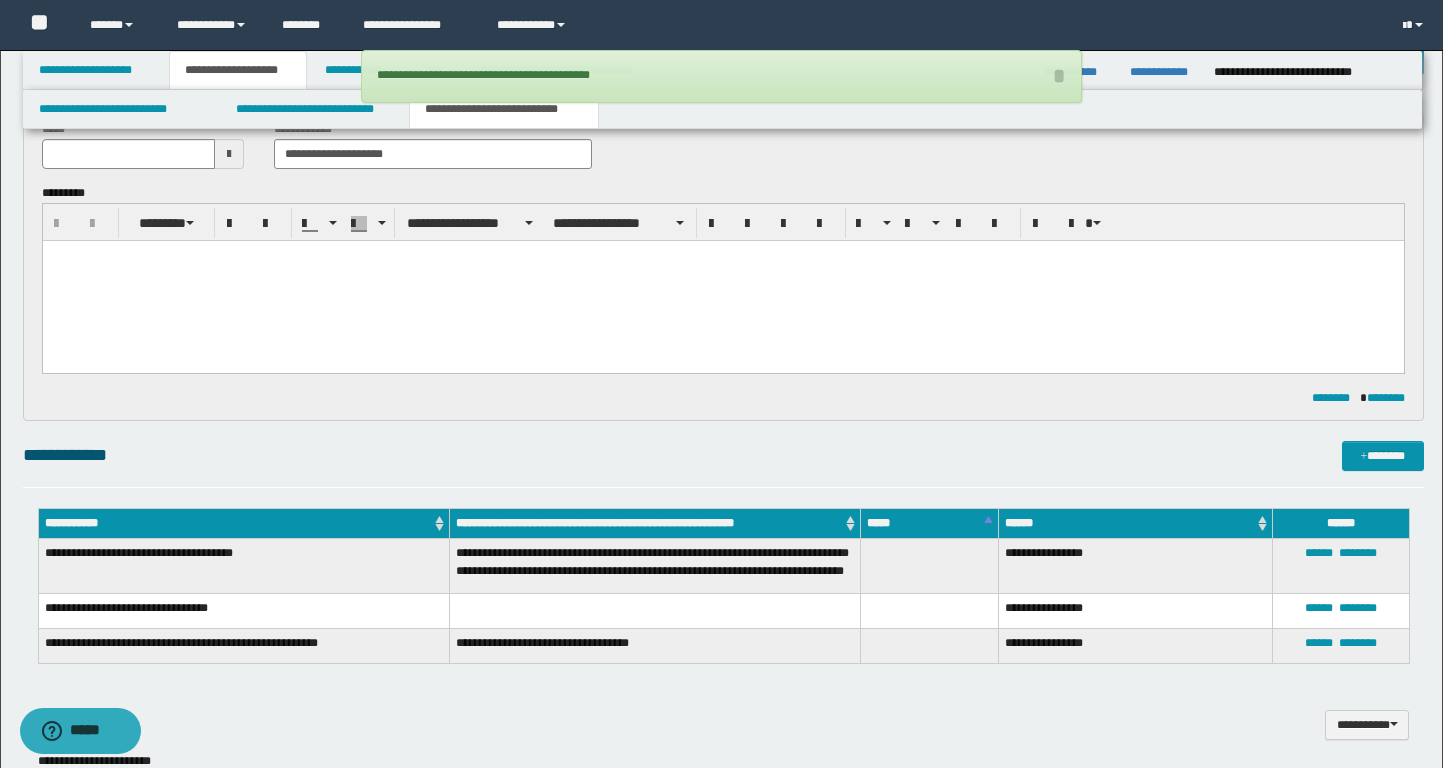 scroll, scrollTop: 0, scrollLeft: 0, axis: both 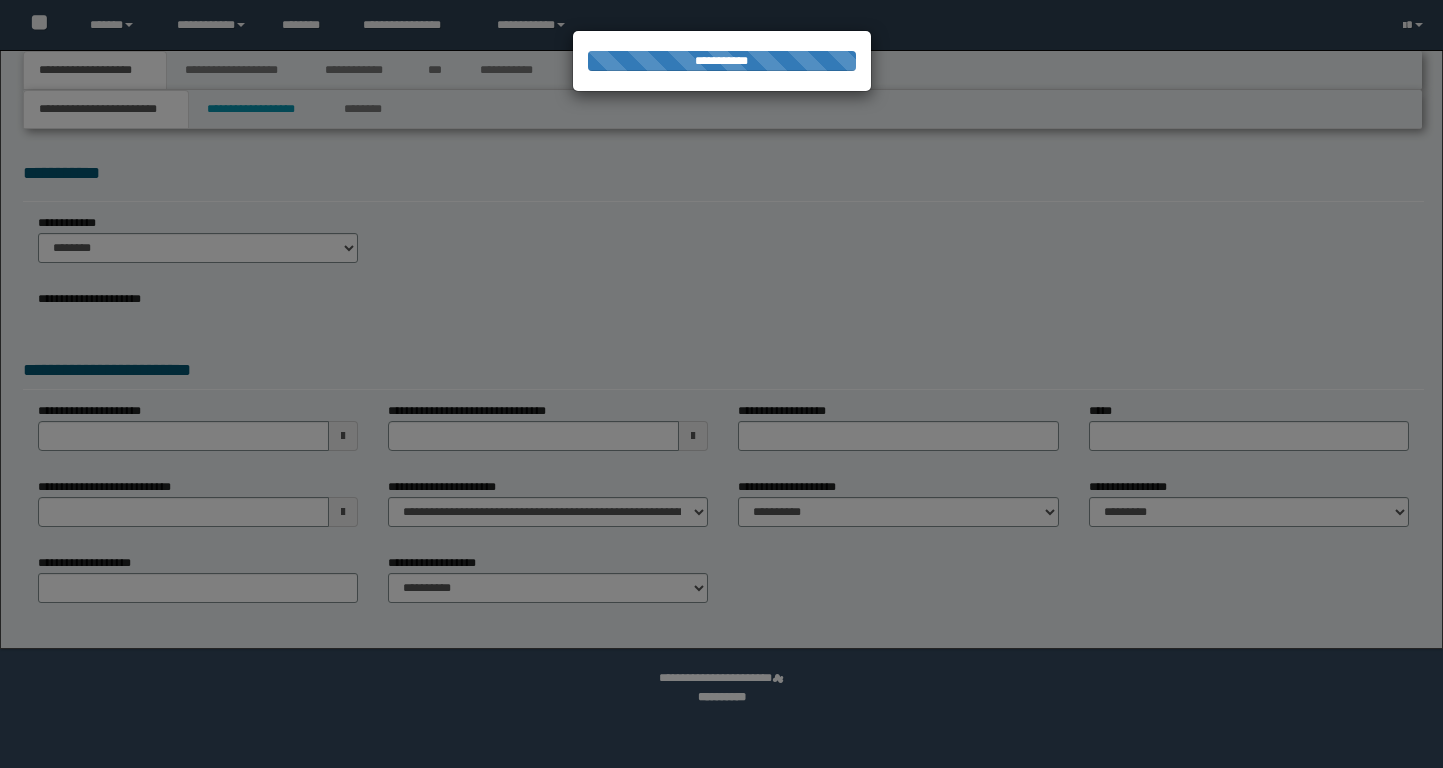 select on "*" 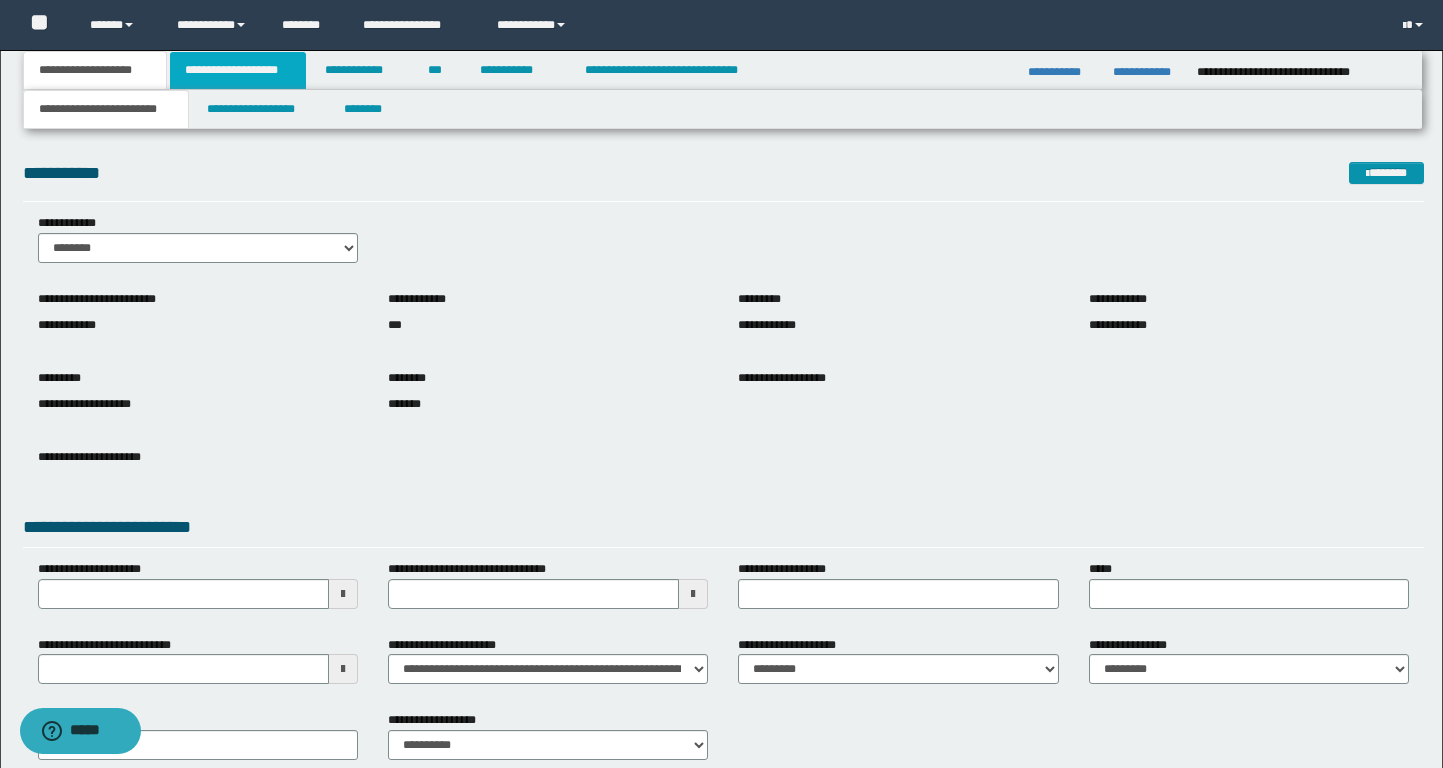 click on "**********" at bounding box center (238, 70) 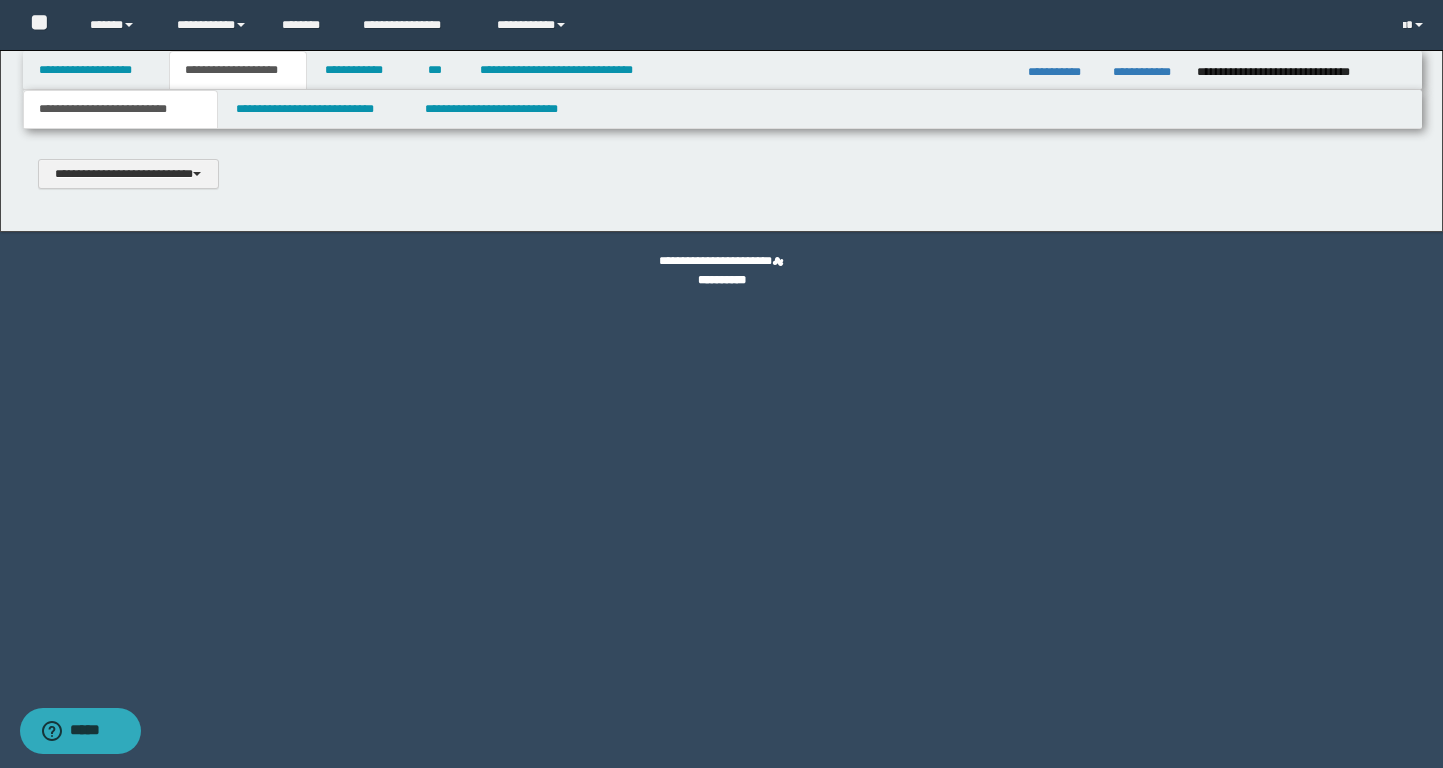 type 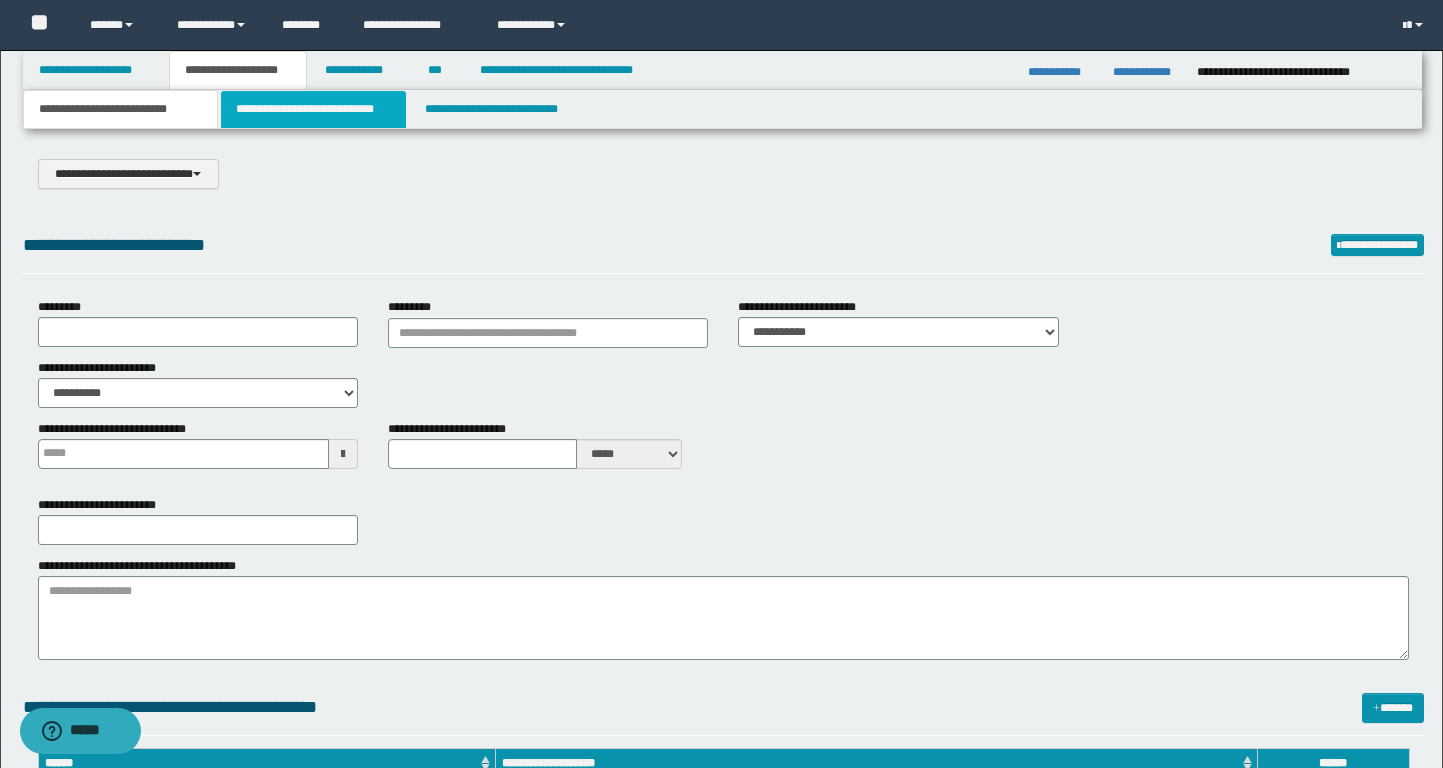 click on "**********" at bounding box center (314, 109) 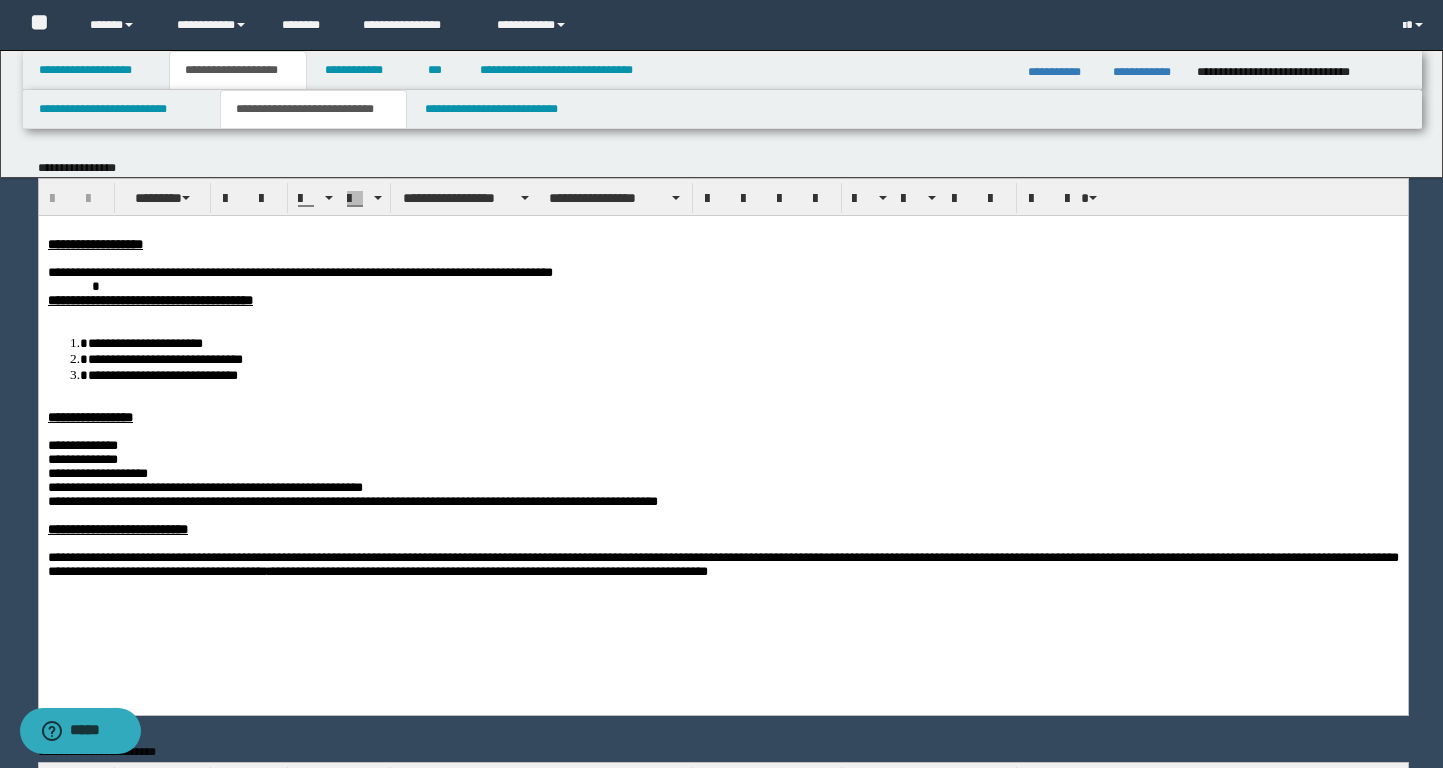 scroll, scrollTop: 0, scrollLeft: 0, axis: both 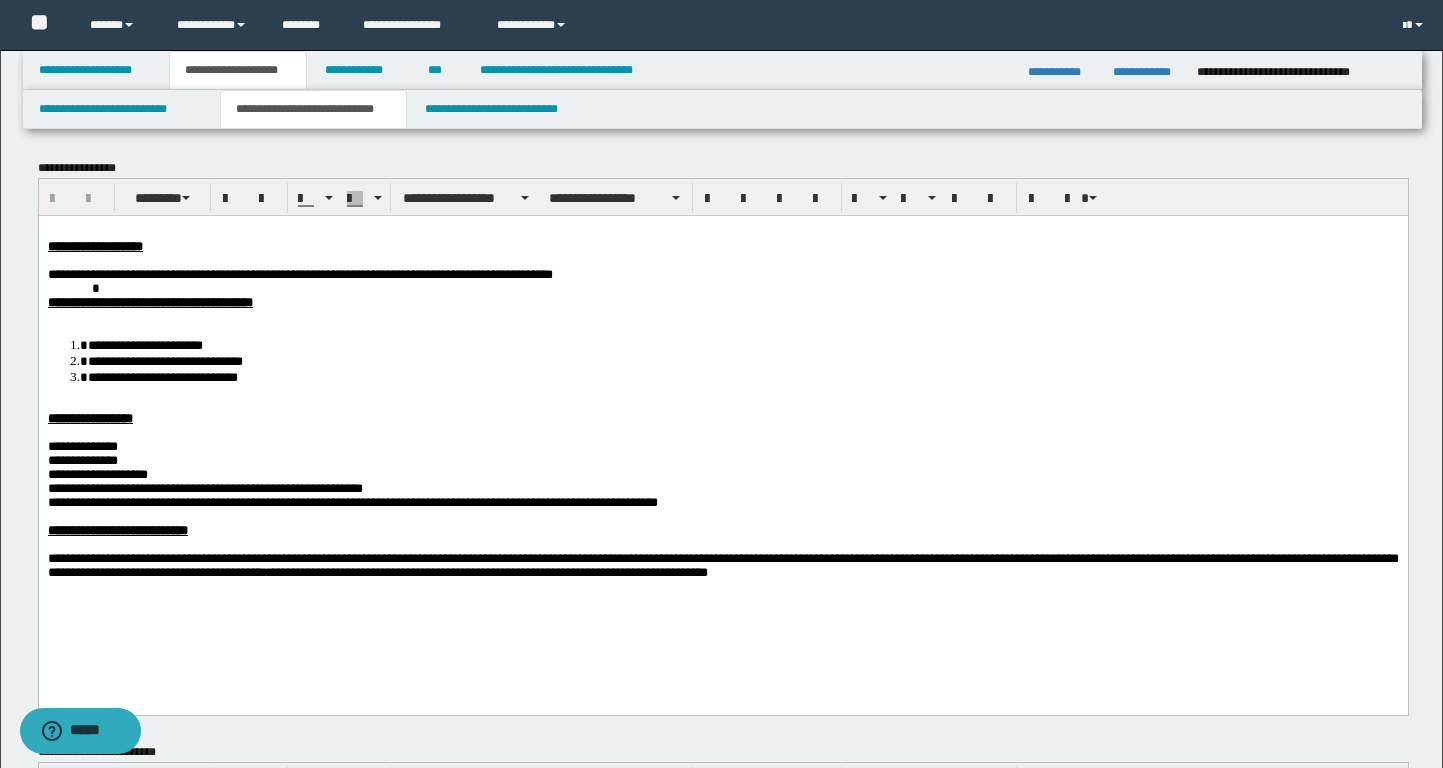 click on "**********" at bounding box center (314, 109) 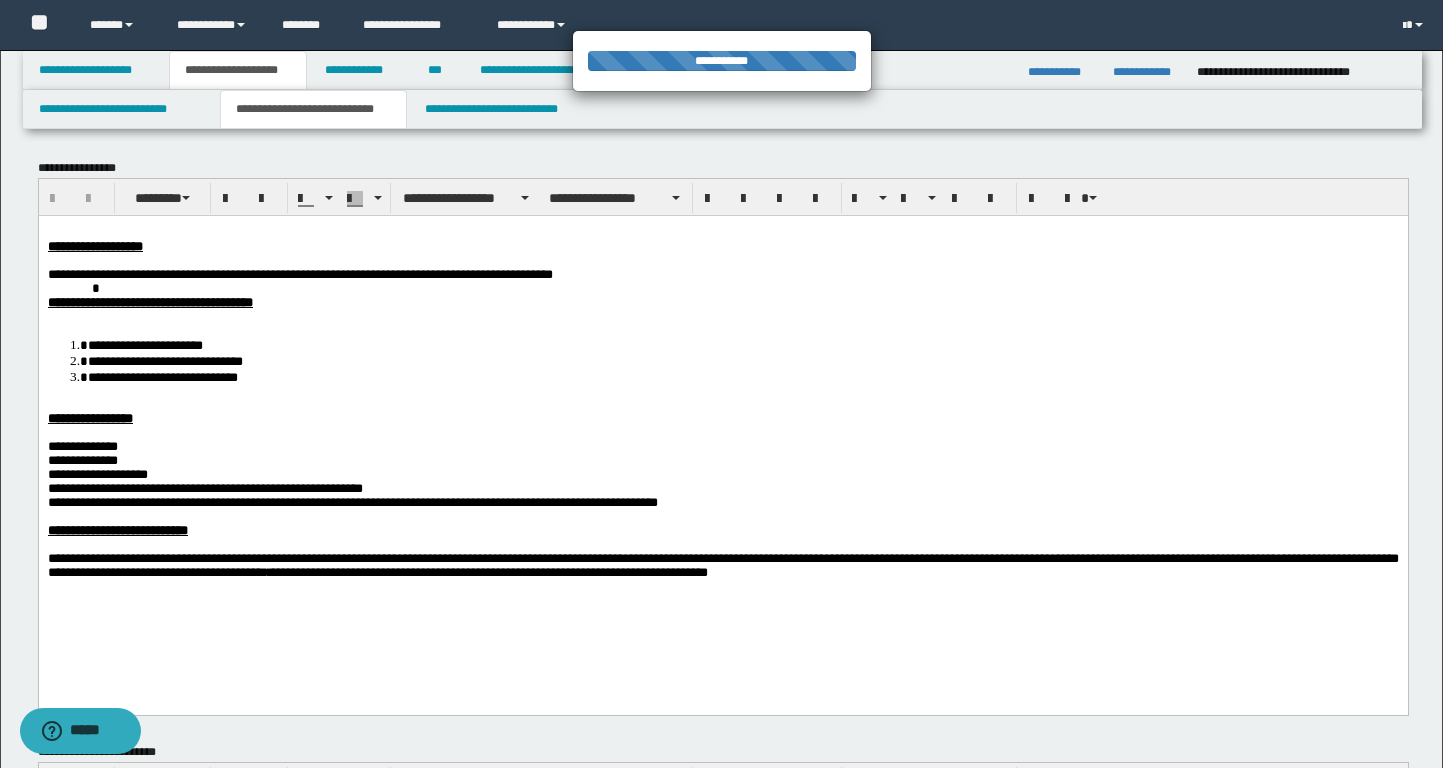 scroll, scrollTop: 11, scrollLeft: 0, axis: vertical 